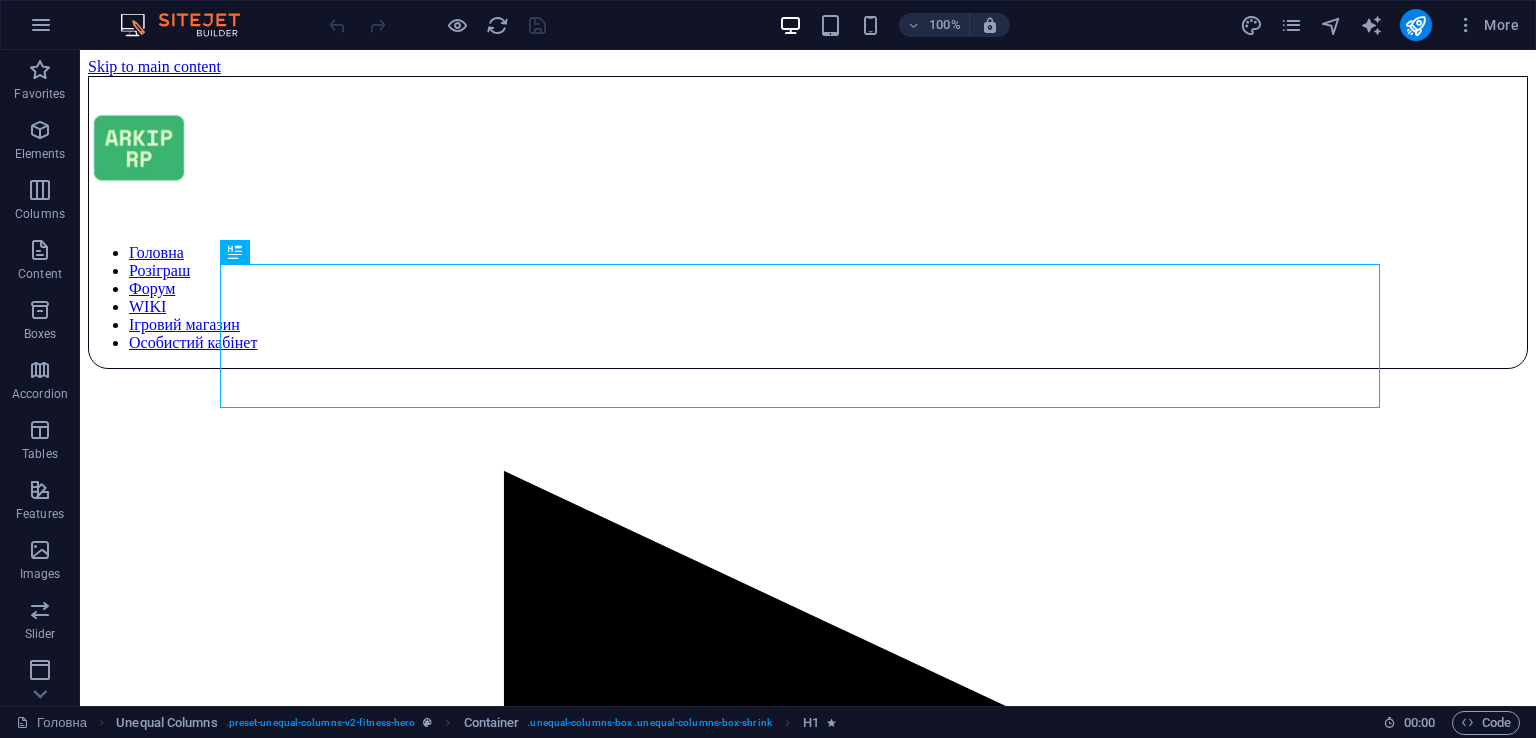 scroll, scrollTop: 0, scrollLeft: 0, axis: both 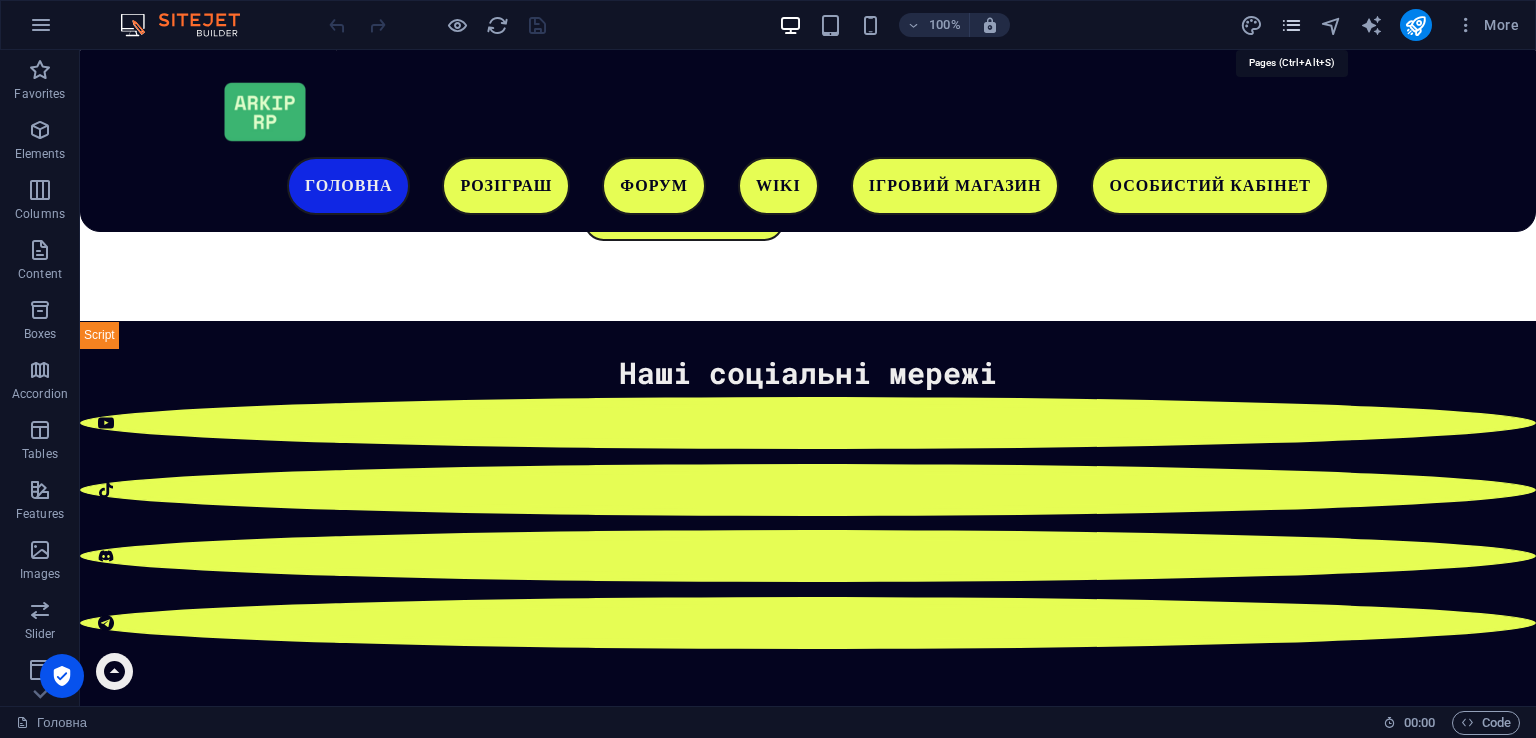 click at bounding box center (1291, 25) 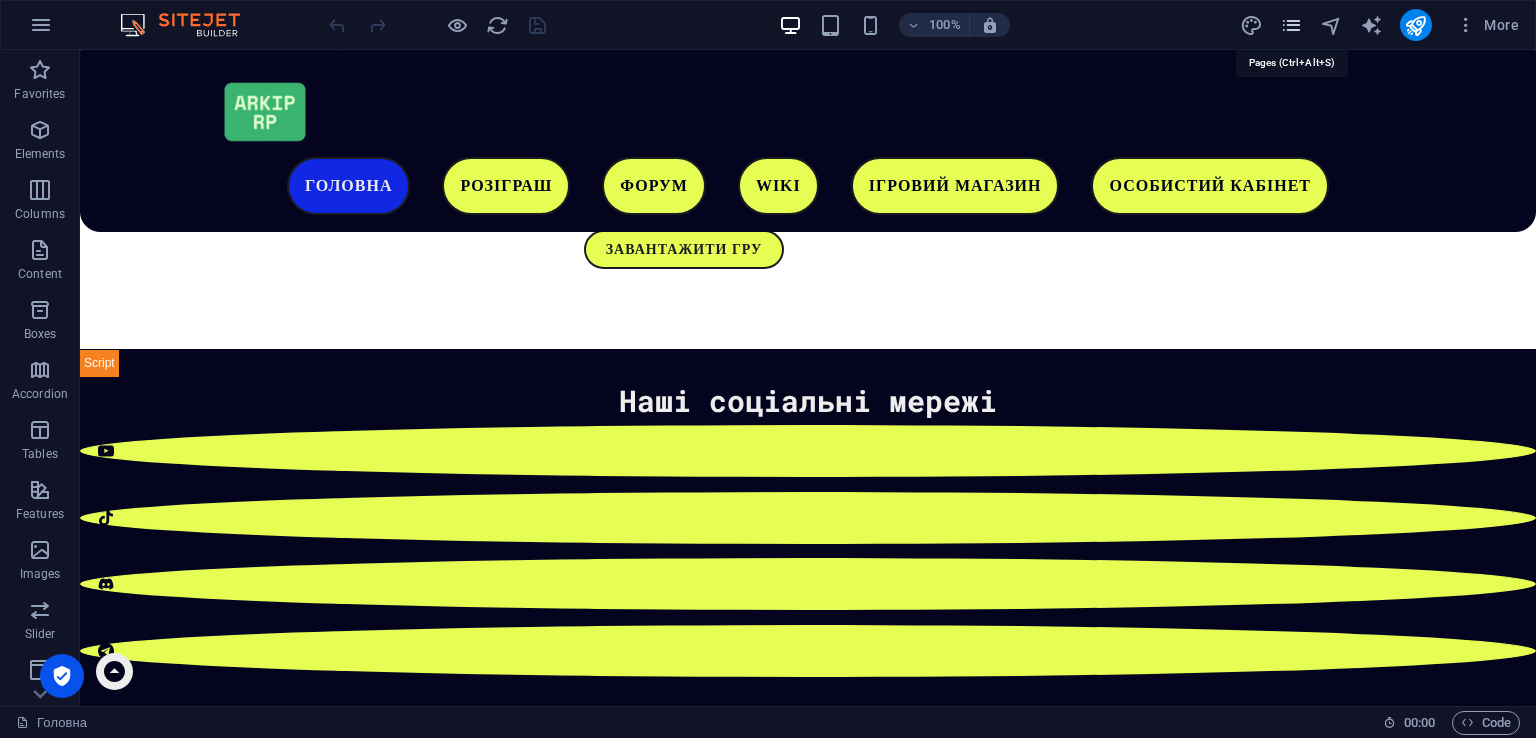 scroll, scrollTop: 902, scrollLeft: 0, axis: vertical 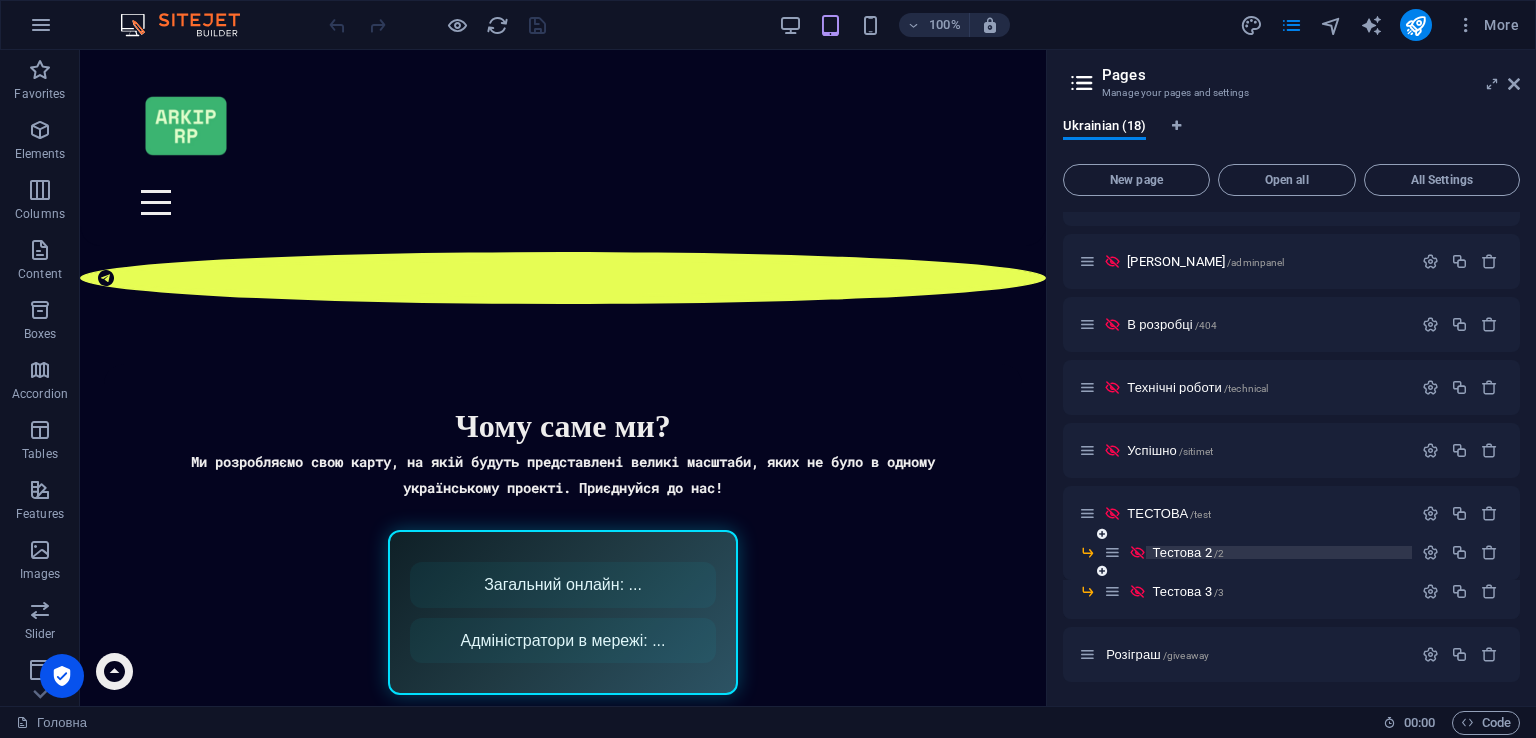click on "Тестова 2 /2" at bounding box center (1188, 552) 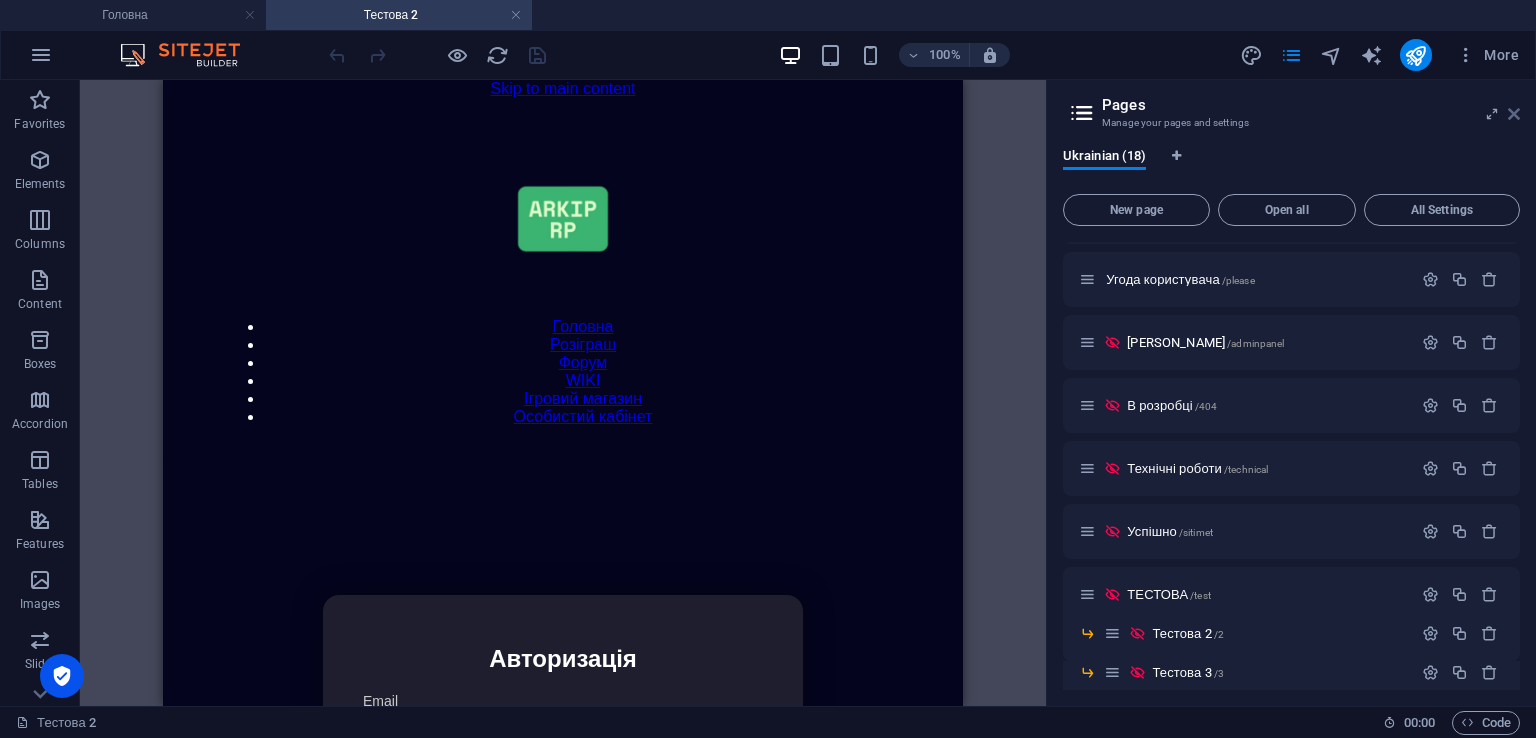 scroll, scrollTop: 0, scrollLeft: 0, axis: both 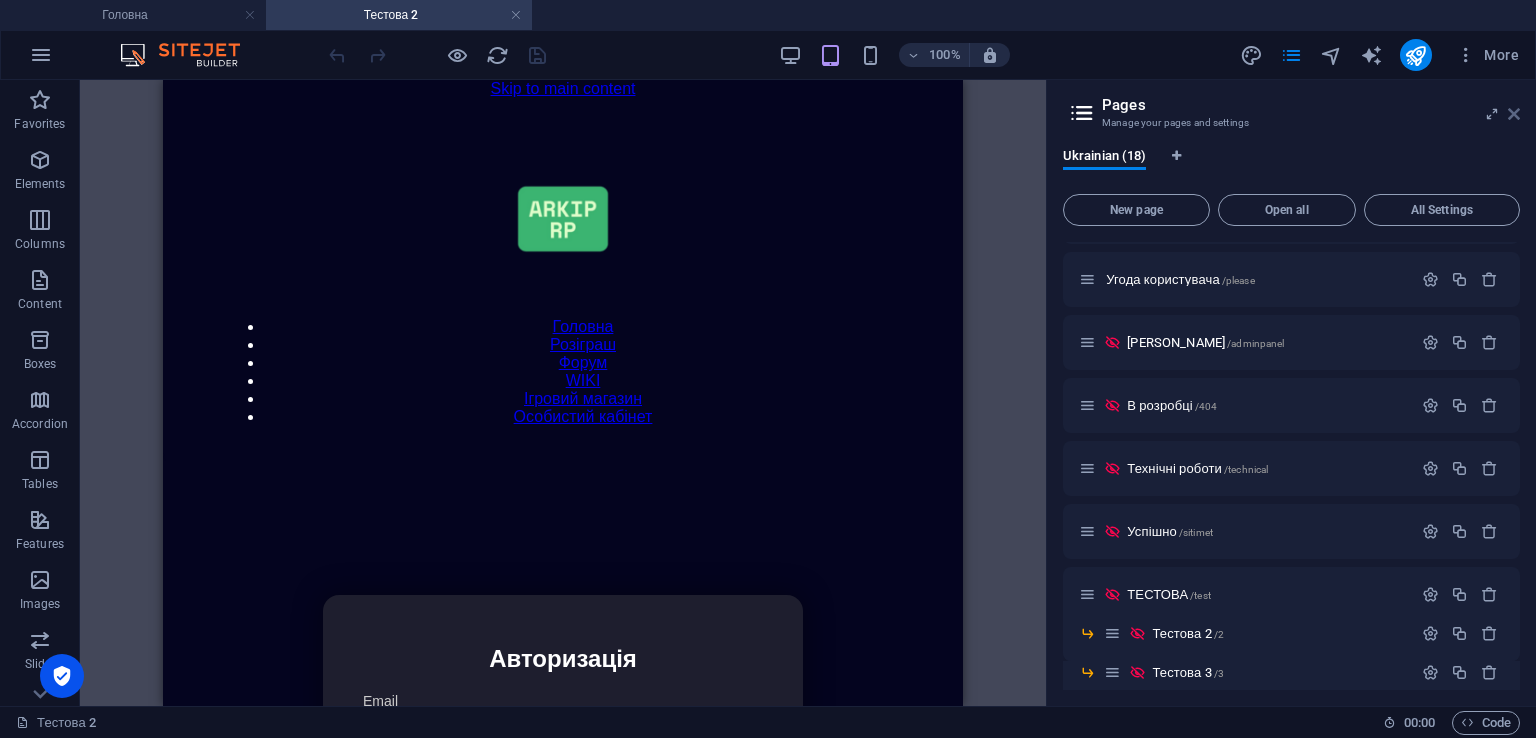 click at bounding box center [1514, 114] 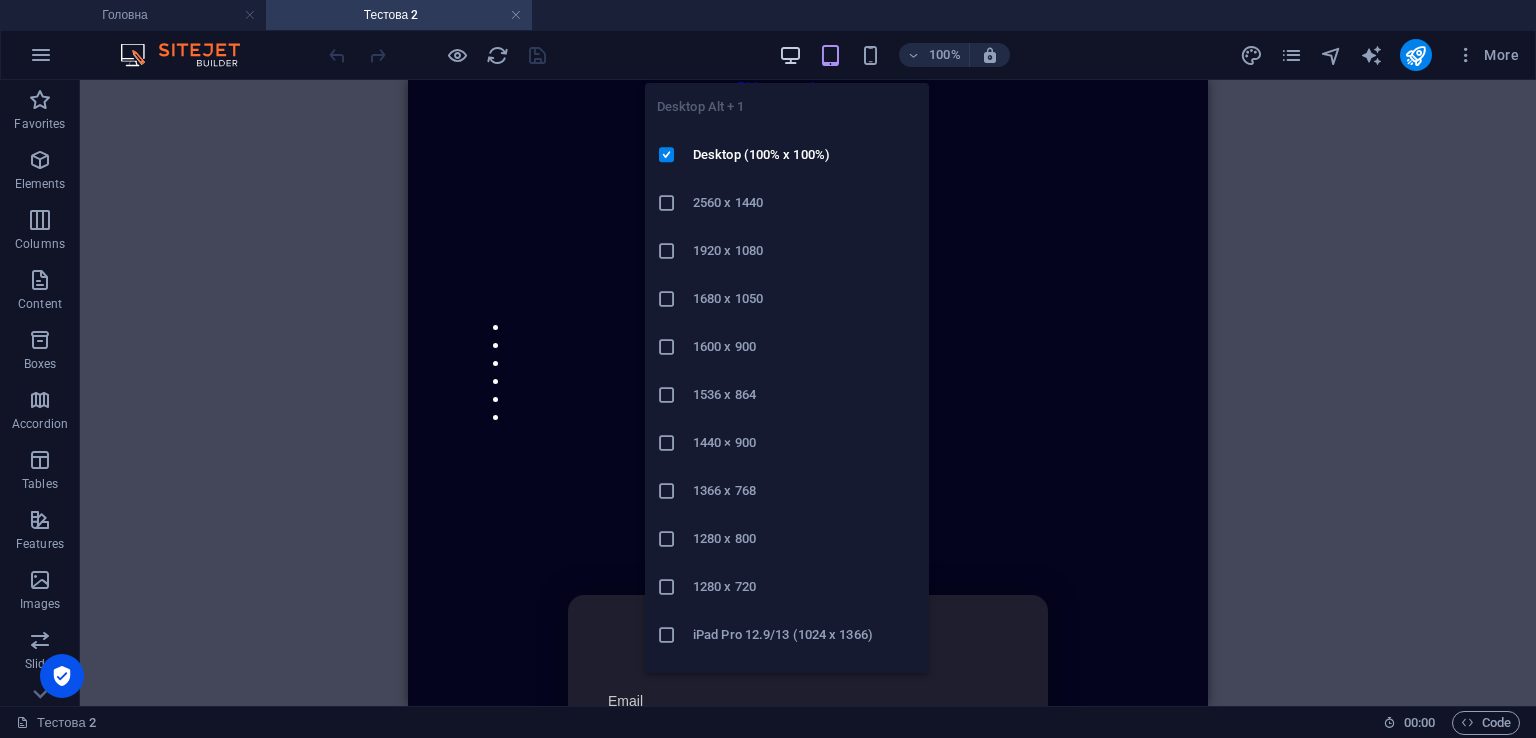 click at bounding box center [790, 55] 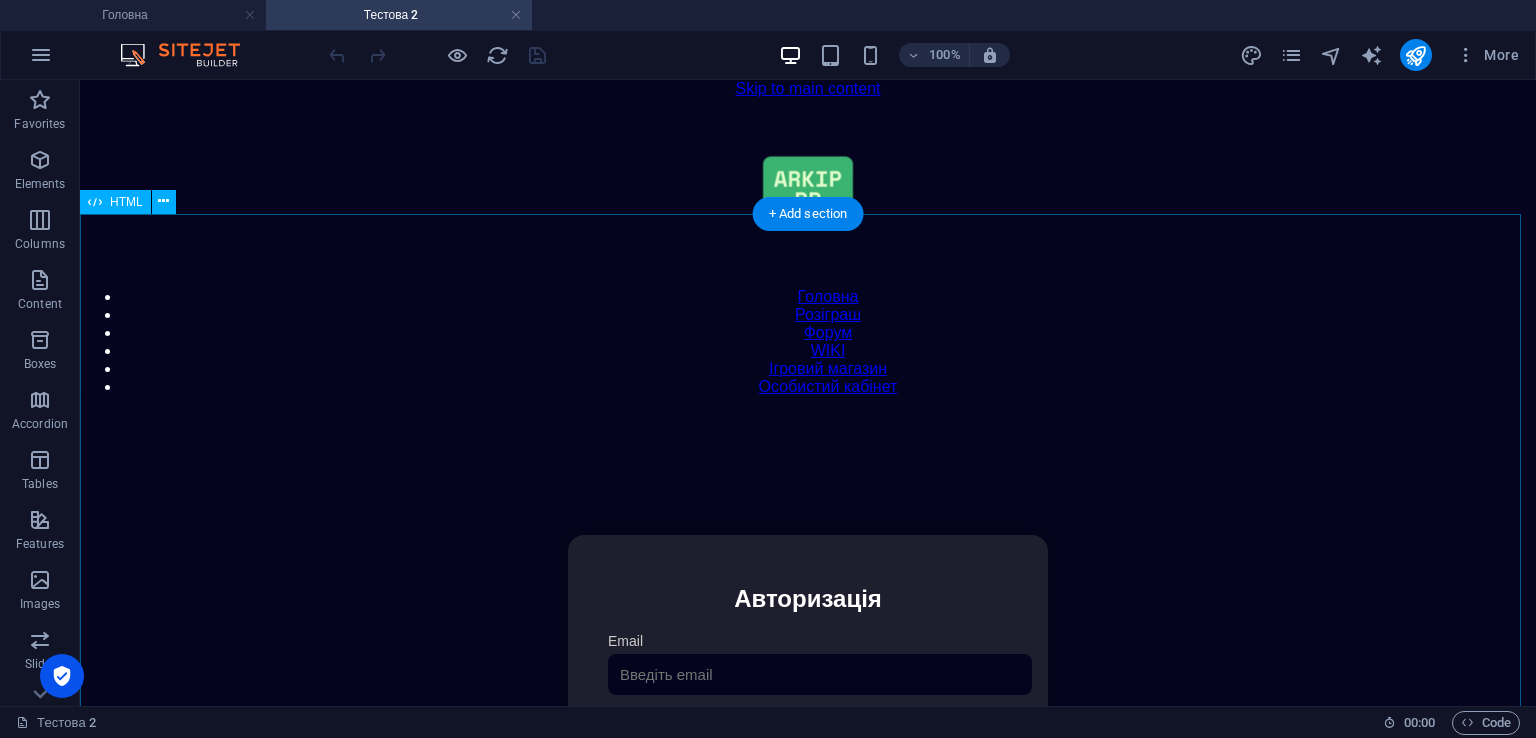 click on "Особистий кабінет
Авторизація
Email
[GEOGRAPHIC_DATA]
👁️
Увійти
Скинути пароль
Скидання пароля
Введіть ваш email:
Скинути
Закрити
Особистий кабінет
Вийти з кабінету
Важлива інформація
Інформація
Ігровий Нікнейм:
Пошта:
Гроші:   ₴
XP:
Рівень:
Здоров'я:
Броня:
VIP:
Рейтинг
Рейтинг гравців
Гравців не знайдено
Документи
Мої документи
Паспорт:   Немає
Трудова книжка:   [PERSON_NAME]
Власні документи з гри" at bounding box center (808, 746) 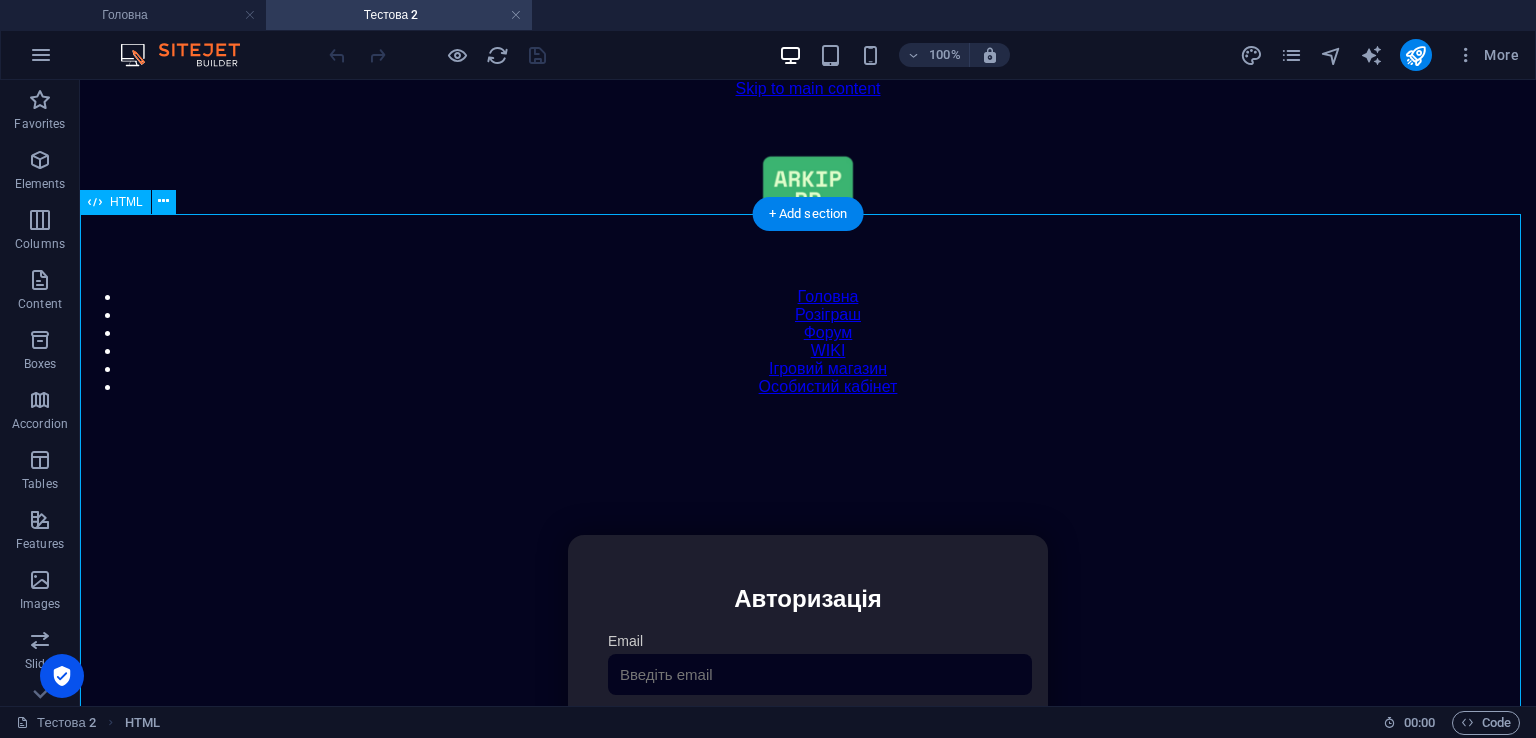 click on "Особистий кабінет
Авторизація
Email
[GEOGRAPHIC_DATA]
👁️
Увійти
Скинути пароль
Скидання пароля
Введіть ваш email:
Скинути
Закрити
Особистий кабінет
Вийти з кабінету
Важлива інформація
Інформація
Ігровий Нікнейм:
Пошта:
Гроші:   ₴
XP:
Рівень:
Здоров'я:
Броня:
VIP:
Рейтинг
Рейтинг гравців
Гравців не знайдено
Документи
Мої документи
Паспорт:   Немає
Трудова книжка:   [PERSON_NAME]
Власні документи з гри" at bounding box center (808, 746) 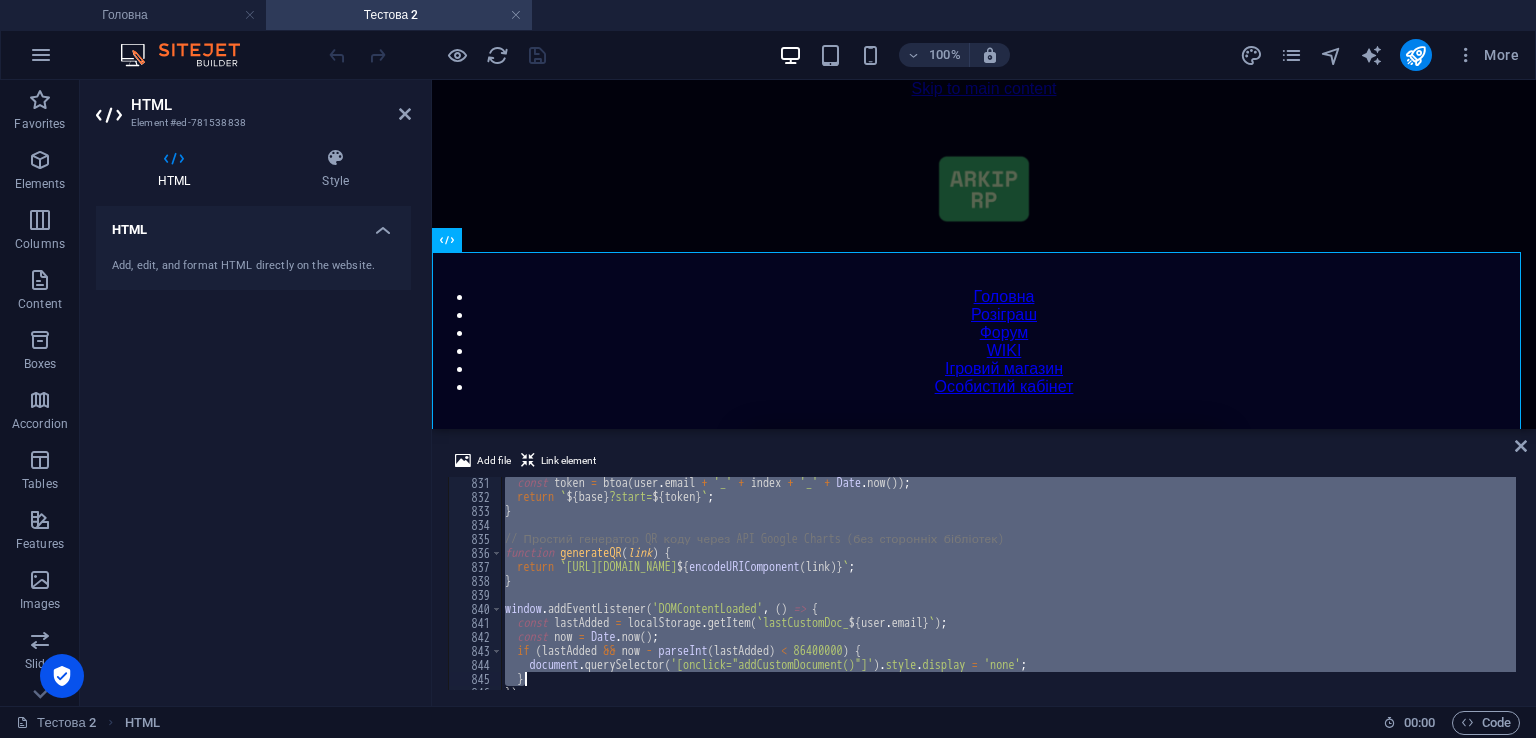 scroll, scrollTop: 11719, scrollLeft: 0, axis: vertical 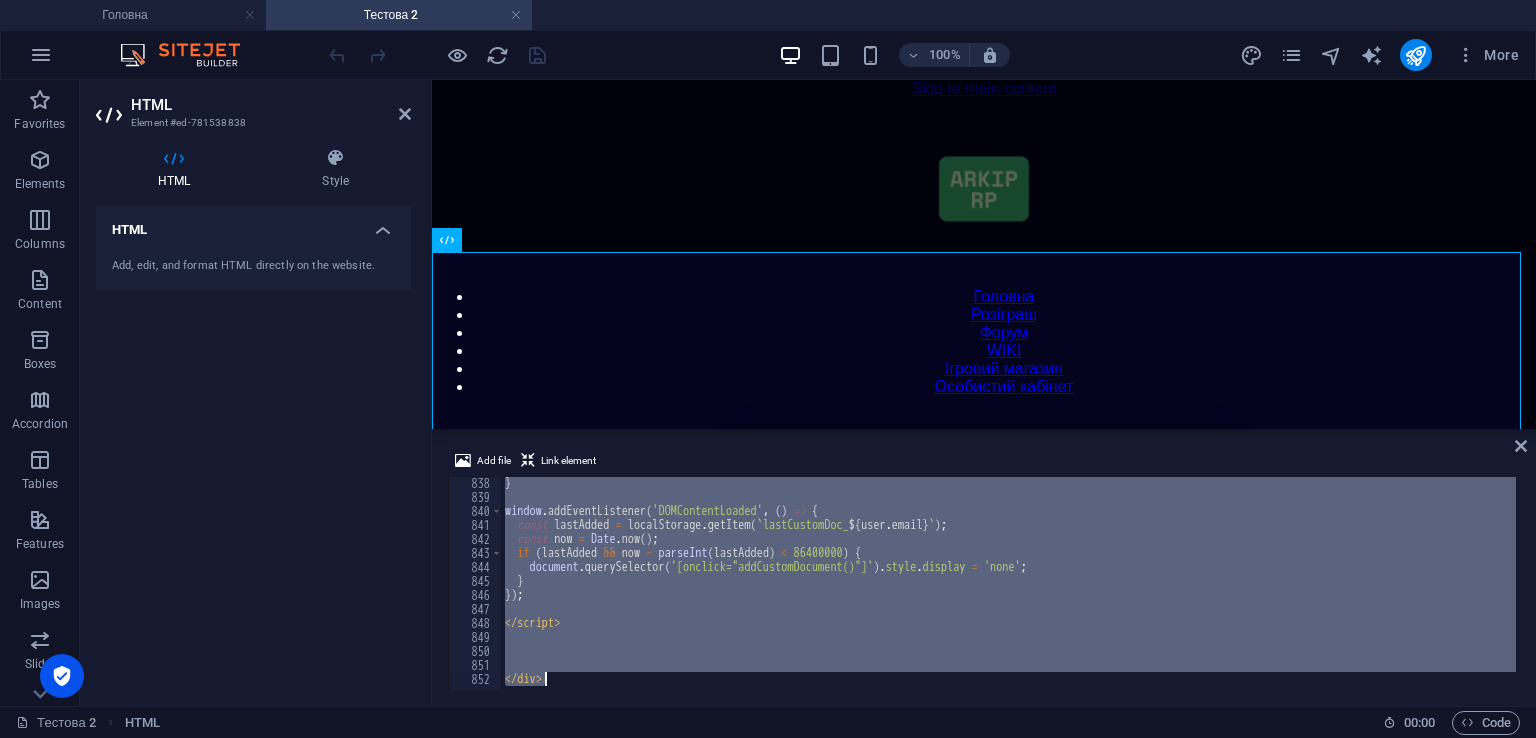 drag, startPoint x: 498, startPoint y: 482, endPoint x: 989, endPoint y: 776, distance: 572.291 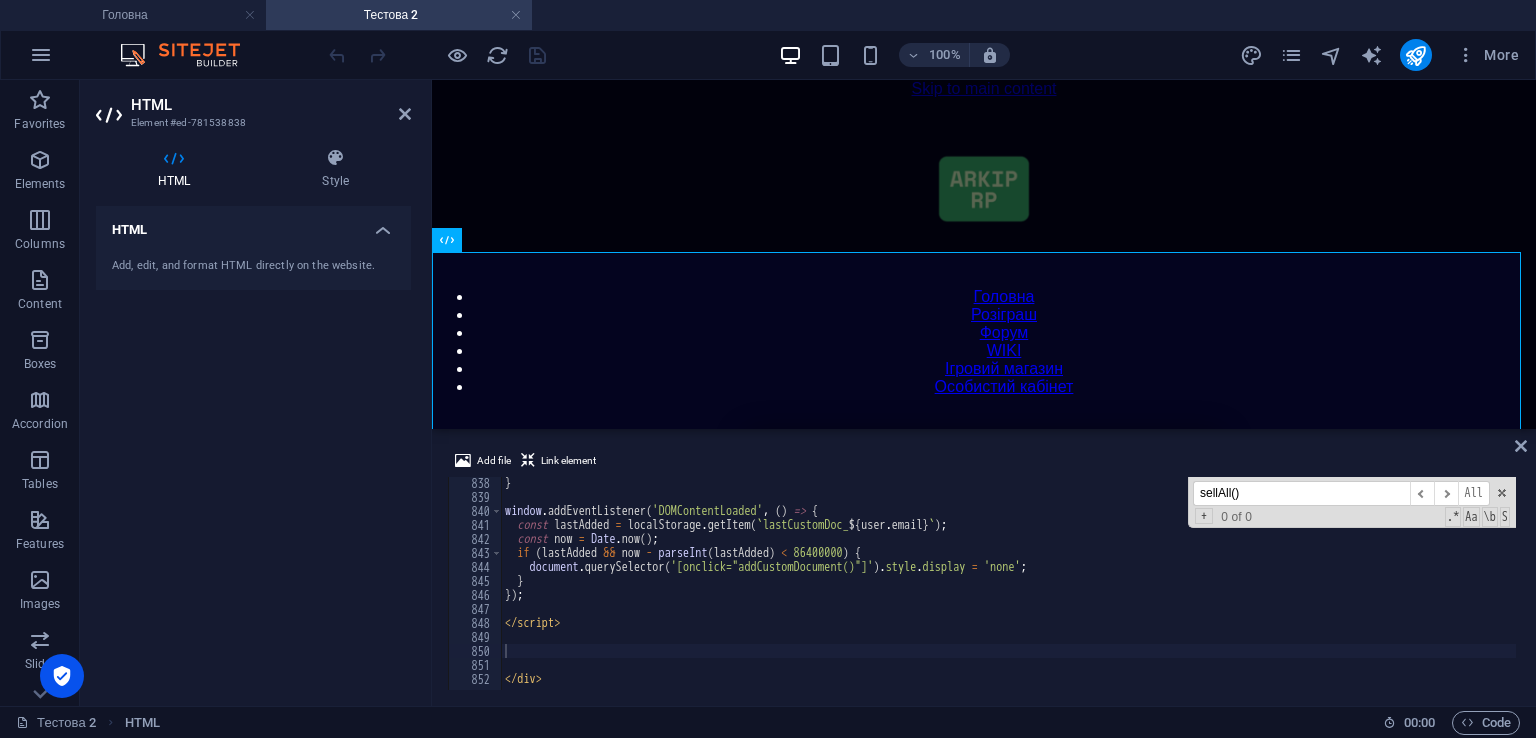 scroll, scrollTop: 5425, scrollLeft: 0, axis: vertical 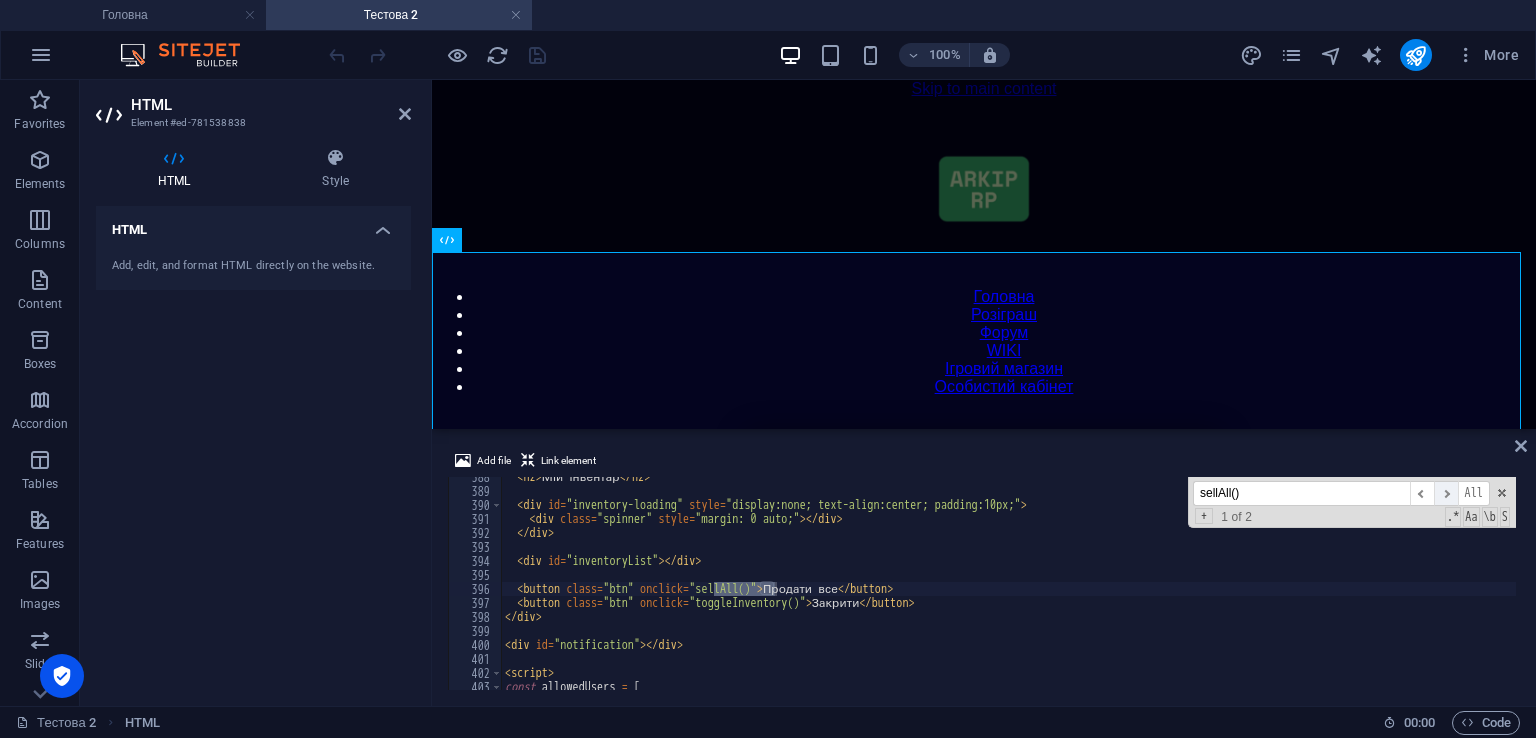 type on "sellAll()" 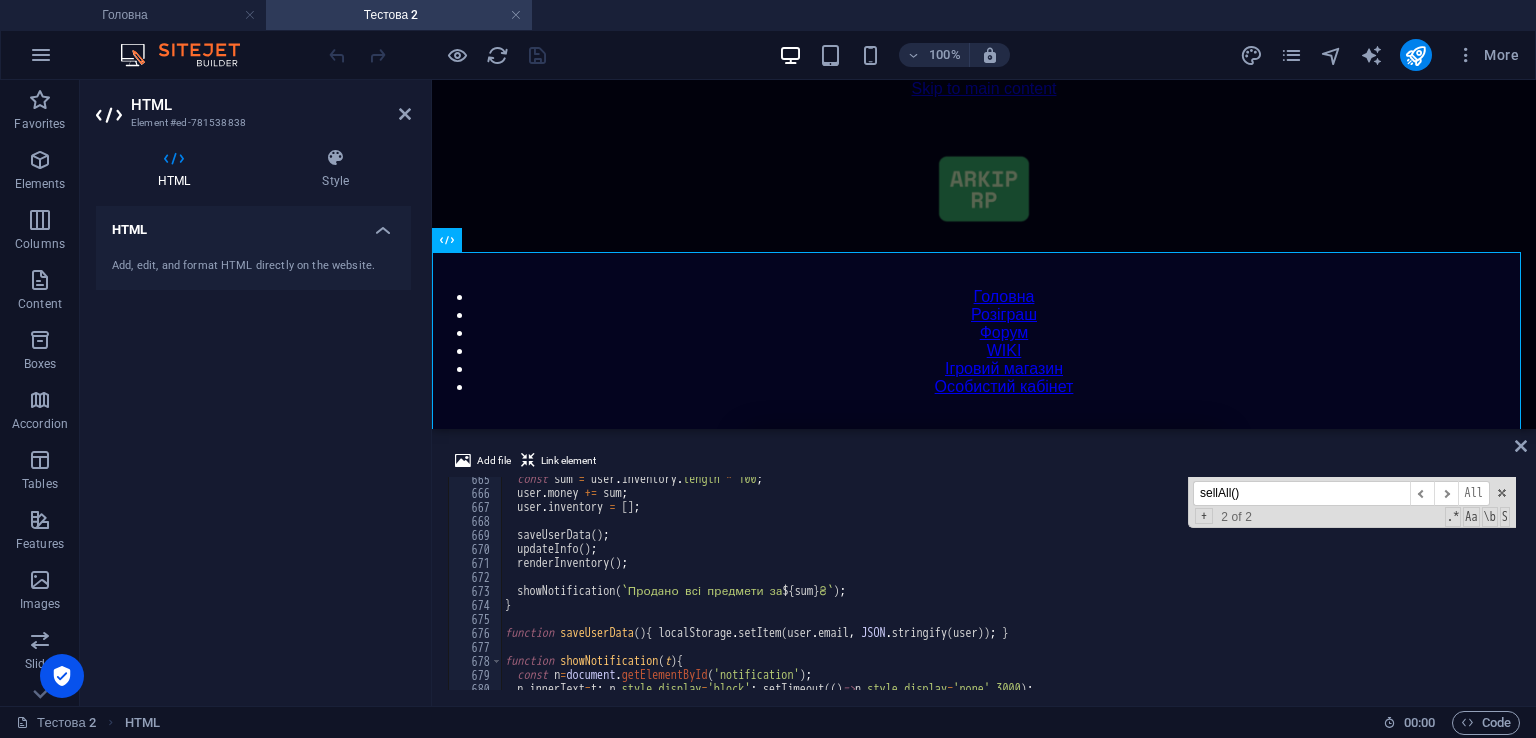 scroll, scrollTop: 9301, scrollLeft: 0, axis: vertical 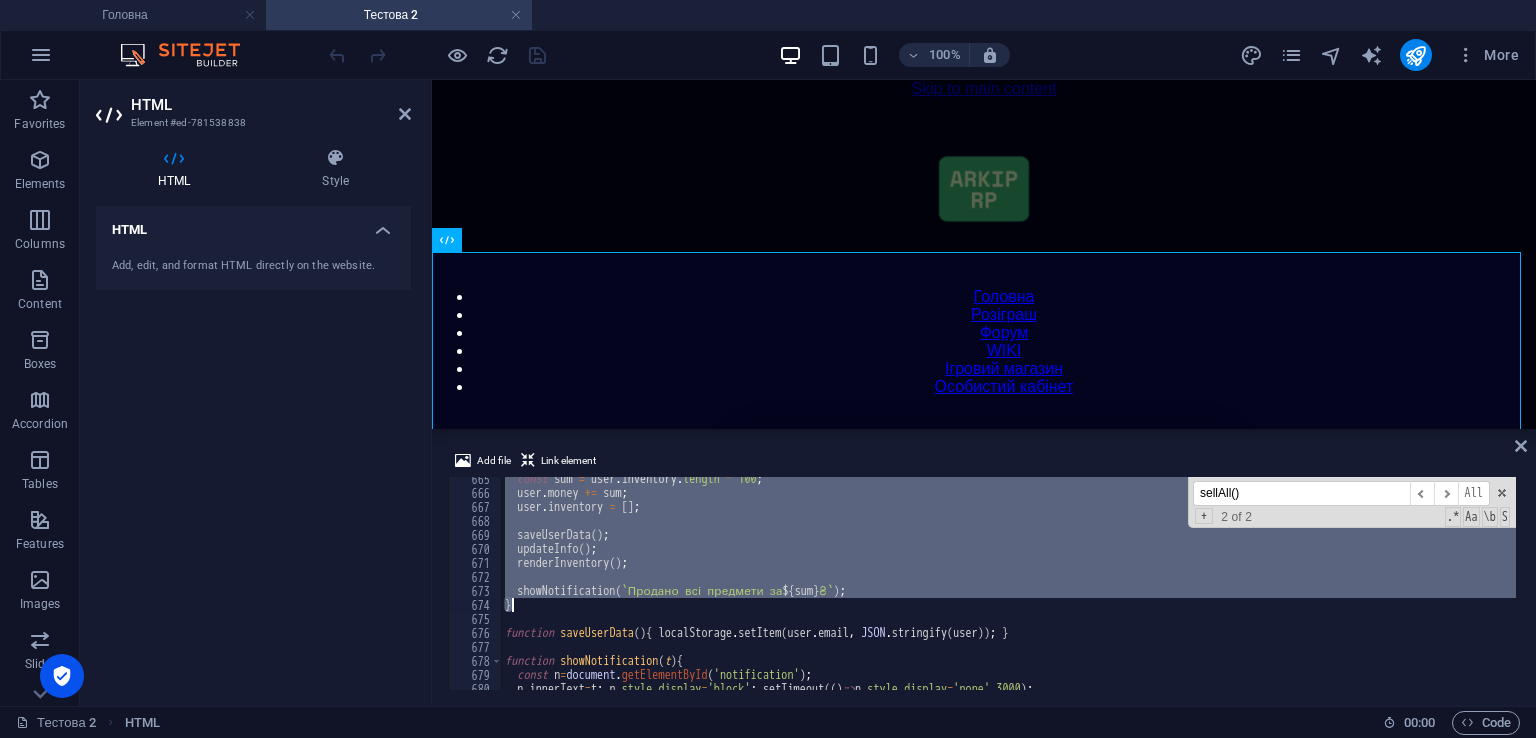 drag, startPoint x: 502, startPoint y: 574, endPoint x: 682, endPoint y: 610, distance: 183.5647 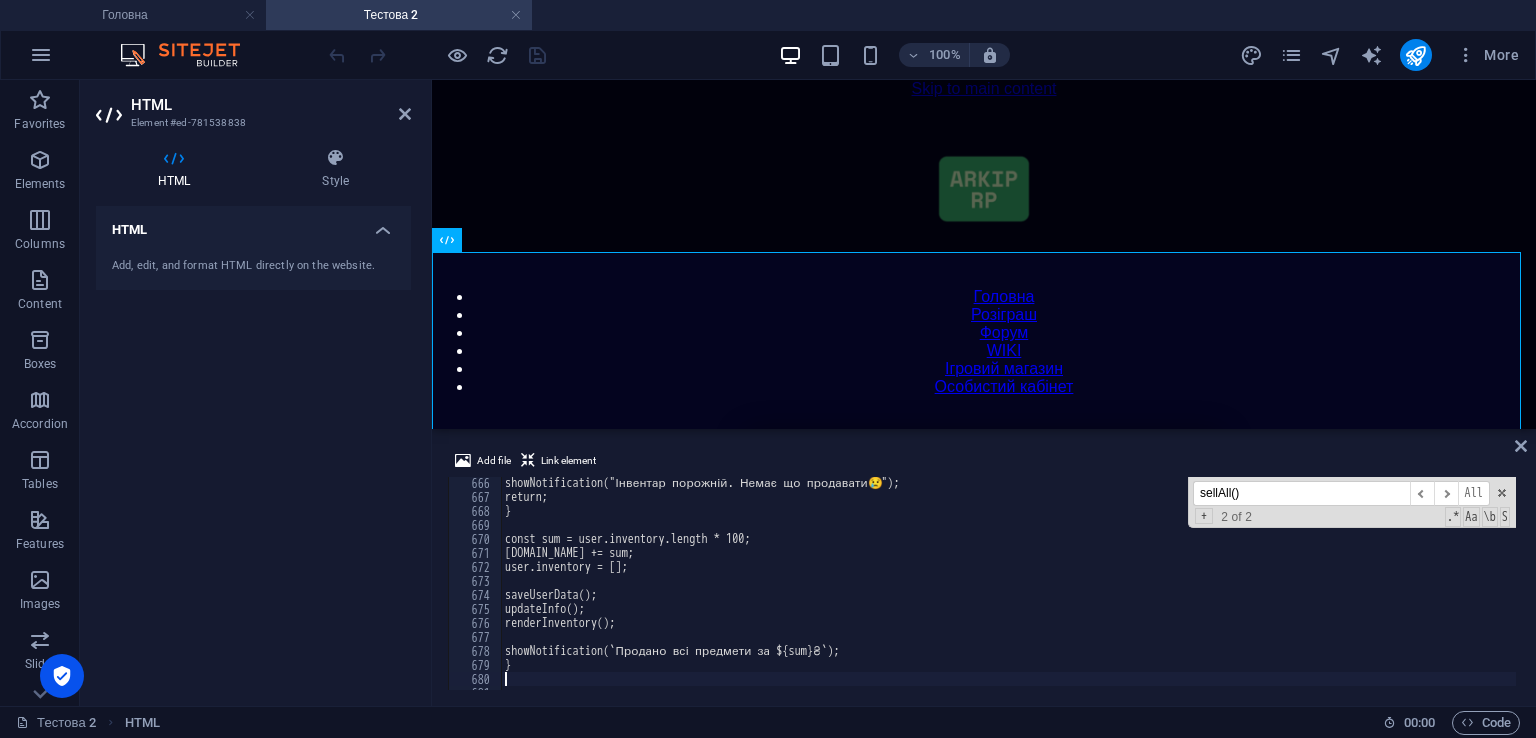 scroll, scrollTop: 9371, scrollLeft: 0, axis: vertical 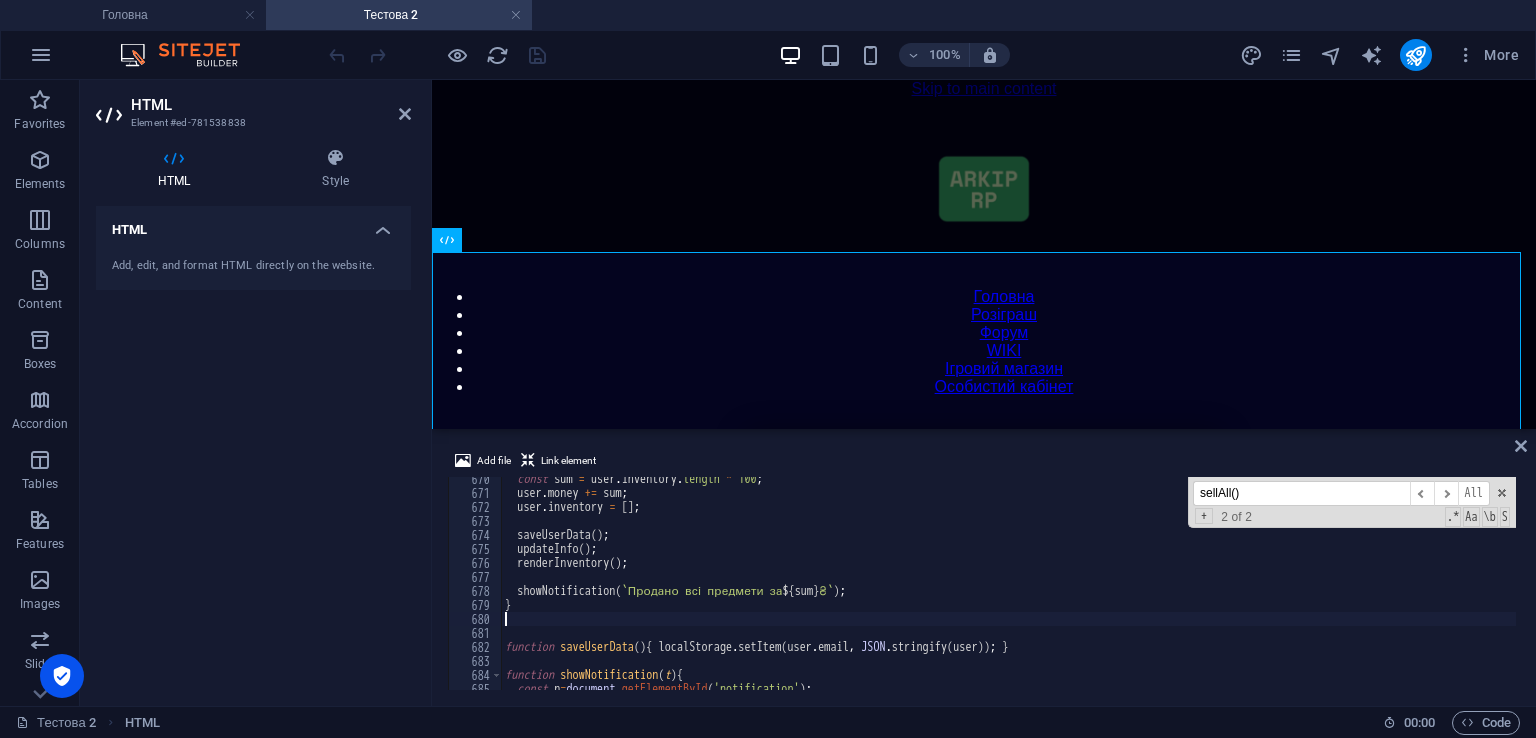 type on "}" 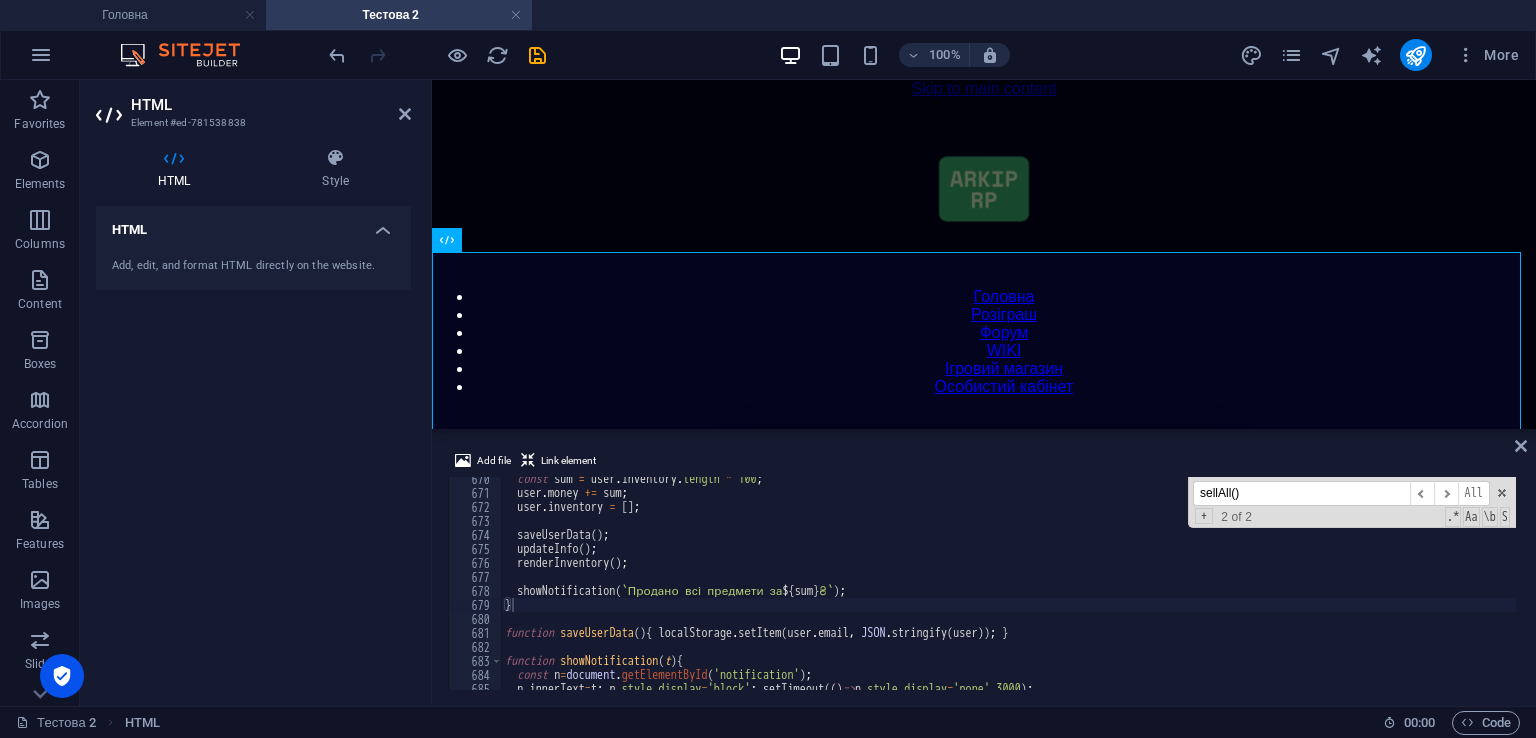 drag, startPoint x: 641, startPoint y: 446, endPoint x: 196, endPoint y: 321, distance: 462.2229 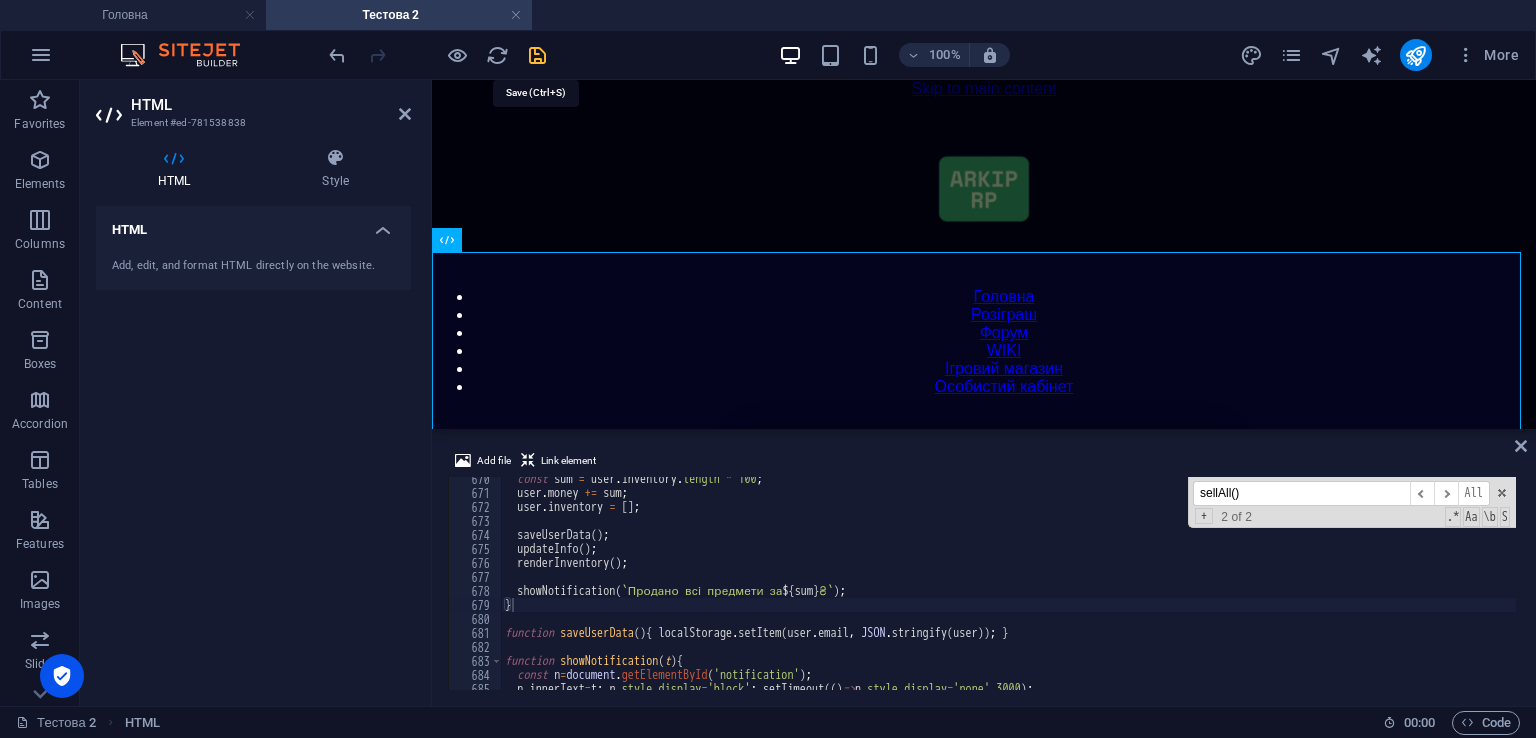 click at bounding box center [537, 55] 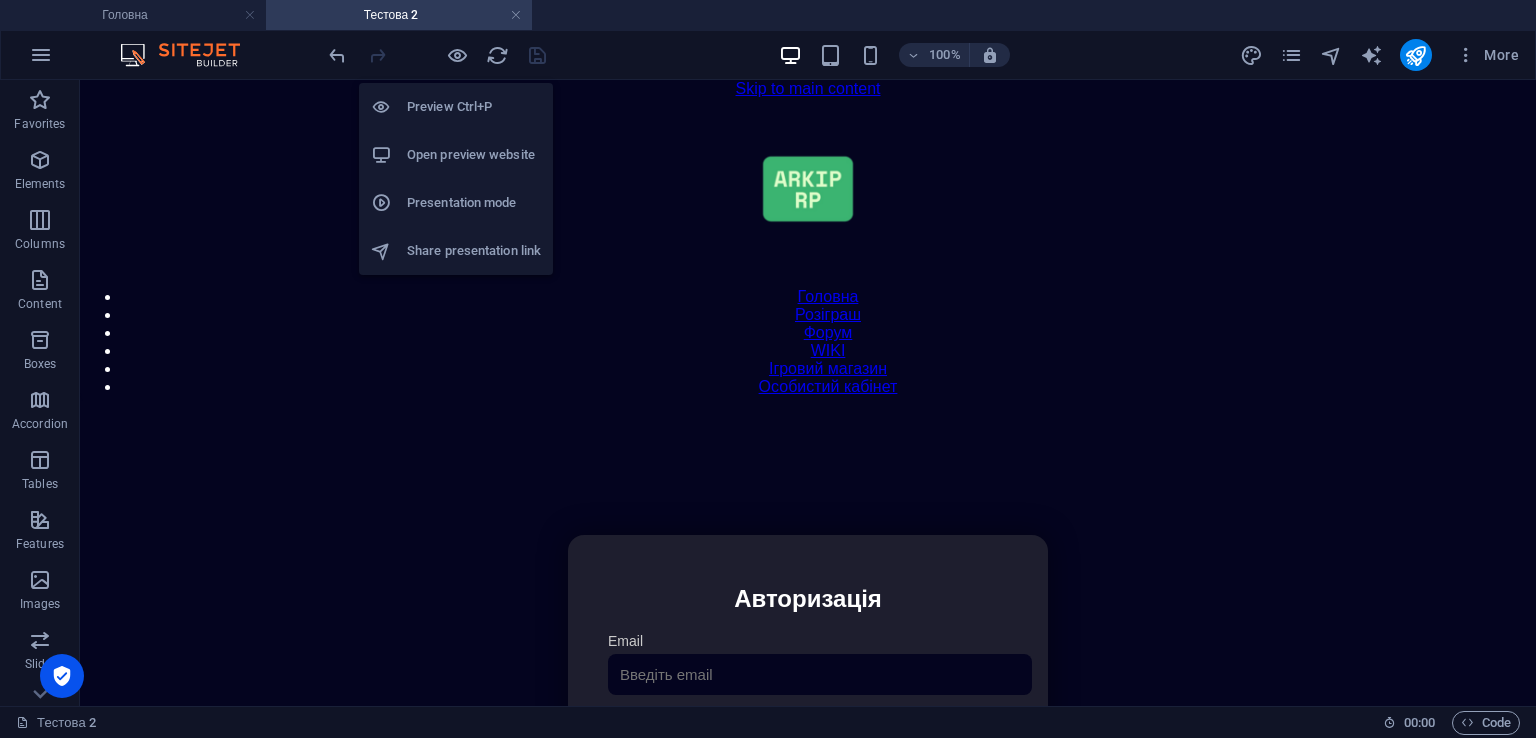click on "Open preview website" at bounding box center (456, 155) 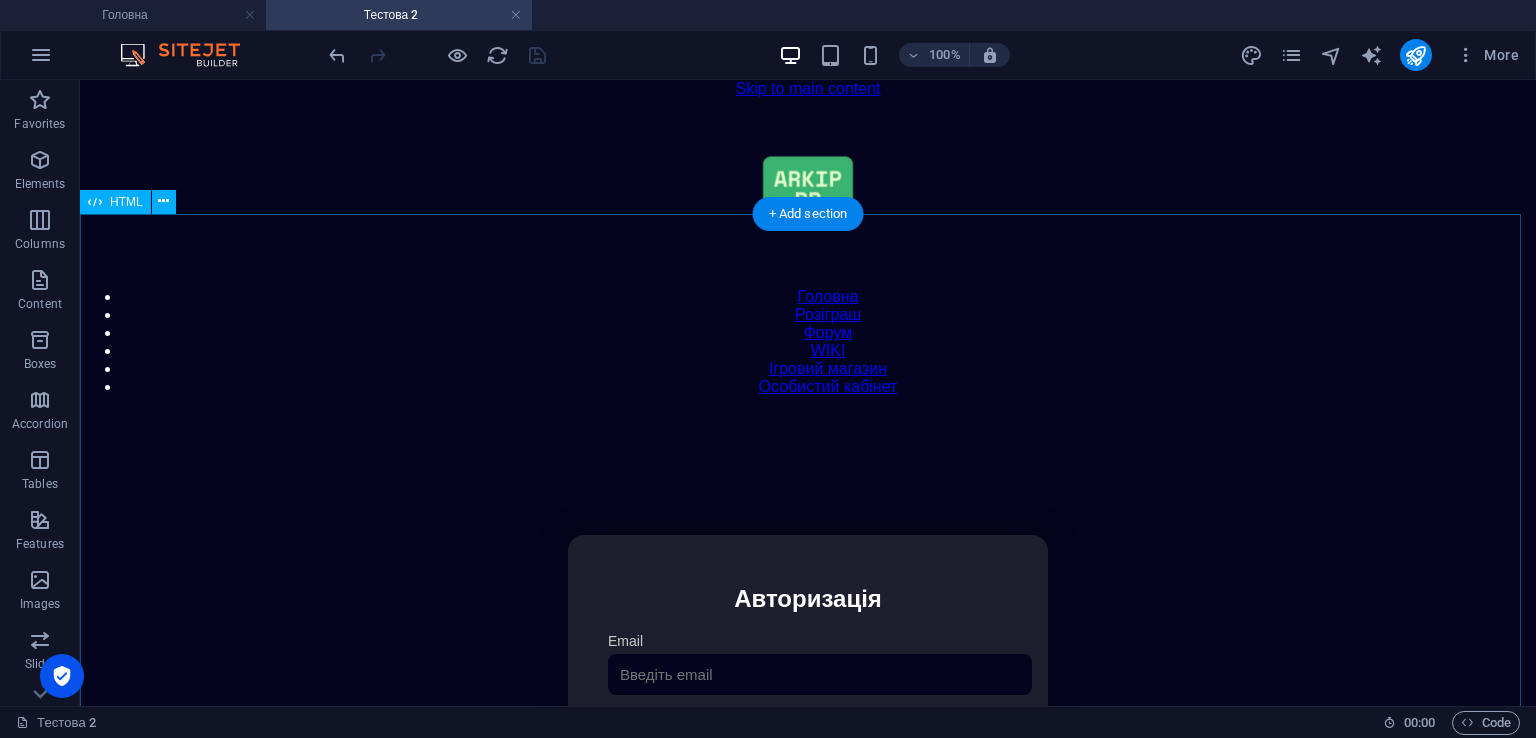 click on "Особистий кабінет
Авторизація
Email
[GEOGRAPHIC_DATA]
👁️
Увійти
Скинути пароль
Скидання пароля
Введіть ваш email:
Скинути
Закрити
Особистий кабінет
Вийти з кабінету
Важлива інформація
Інформація
Ігровий Нікнейм:
Пошта:
Гроші:   ₴
XP:
Рівень:
Здоров'я:
Броня:
VIP:
Рейтинг
Рейтинг гравців
Гравців не знайдено
Документи
Мої документи
Паспорт:   Немає
Трудова книжка:   [PERSON_NAME]
Власні документи з гри" at bounding box center (808, 746) 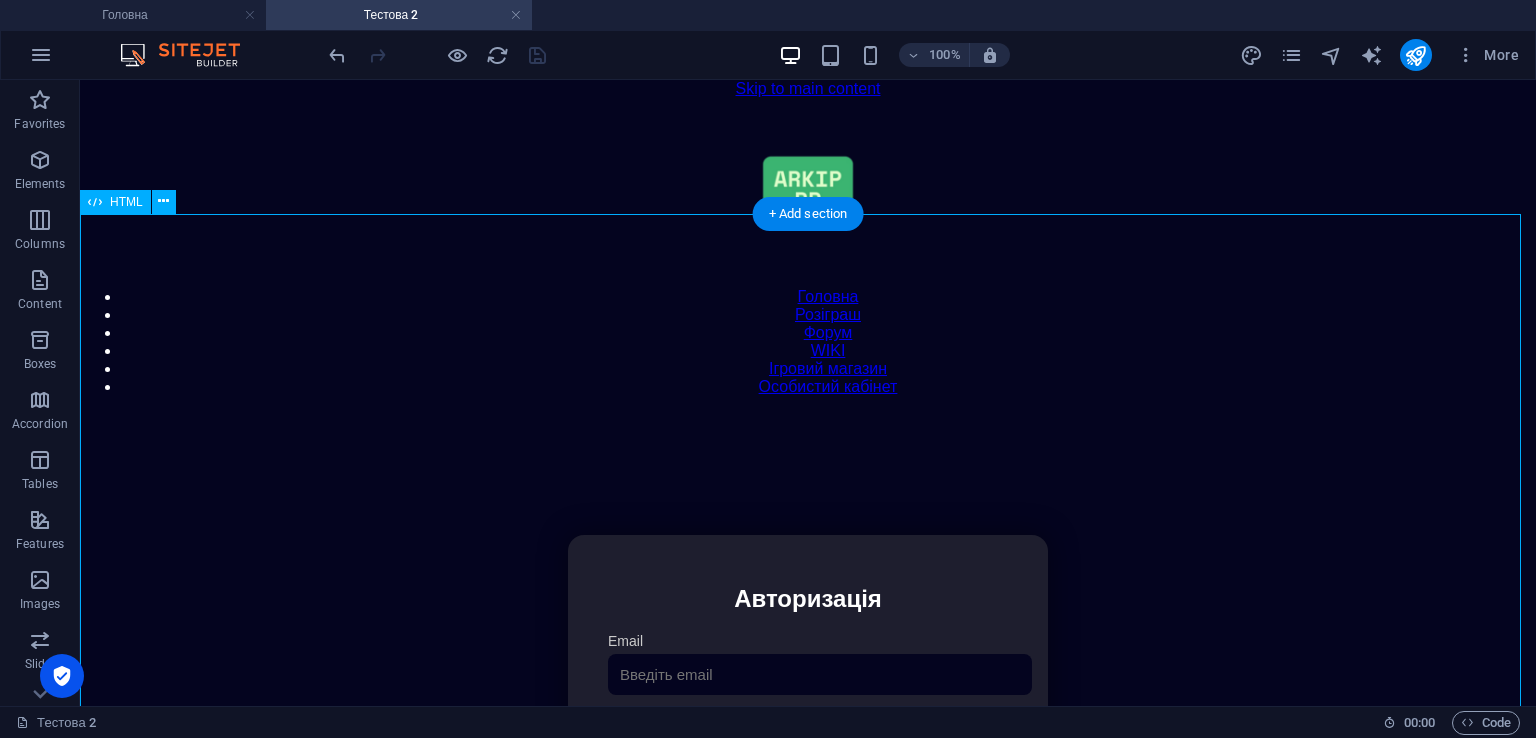 click on "Особистий кабінет
Авторизація
Email
[GEOGRAPHIC_DATA]
👁️
Увійти
Скинути пароль
Скидання пароля
Введіть ваш email:
Скинути
Закрити
Особистий кабінет
Вийти з кабінету
Важлива інформація
Інформація
Ігровий Нікнейм:
Пошта:
Гроші:   ₴
XP:
Рівень:
Здоров'я:
Броня:
VIP:
Рейтинг
Рейтинг гравців
Гравців не знайдено
Документи
Мої документи
Паспорт:   Немає
Трудова книжка:   [PERSON_NAME]
Власні документи з гри" at bounding box center (808, 746) 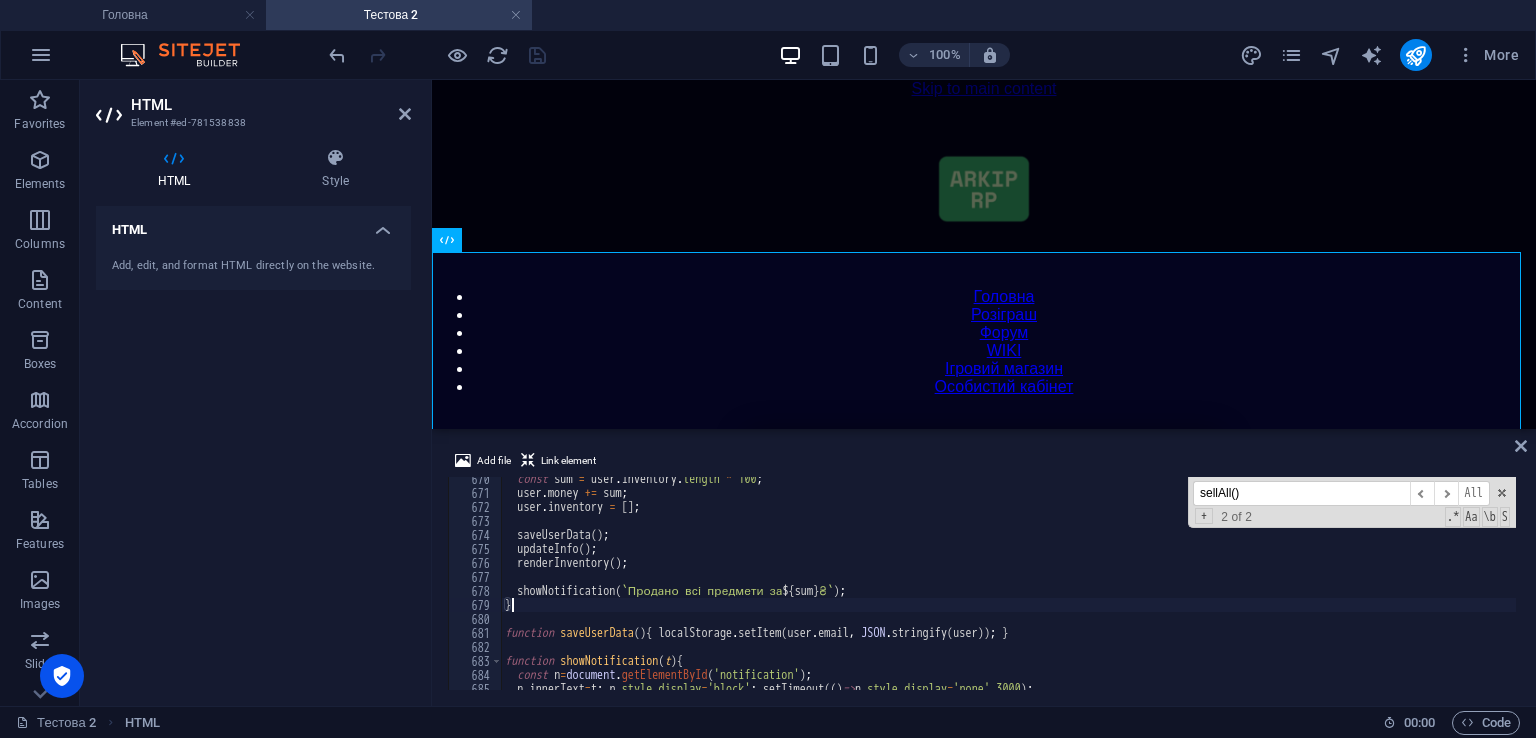 click on "sellAll()" at bounding box center (1301, 493) 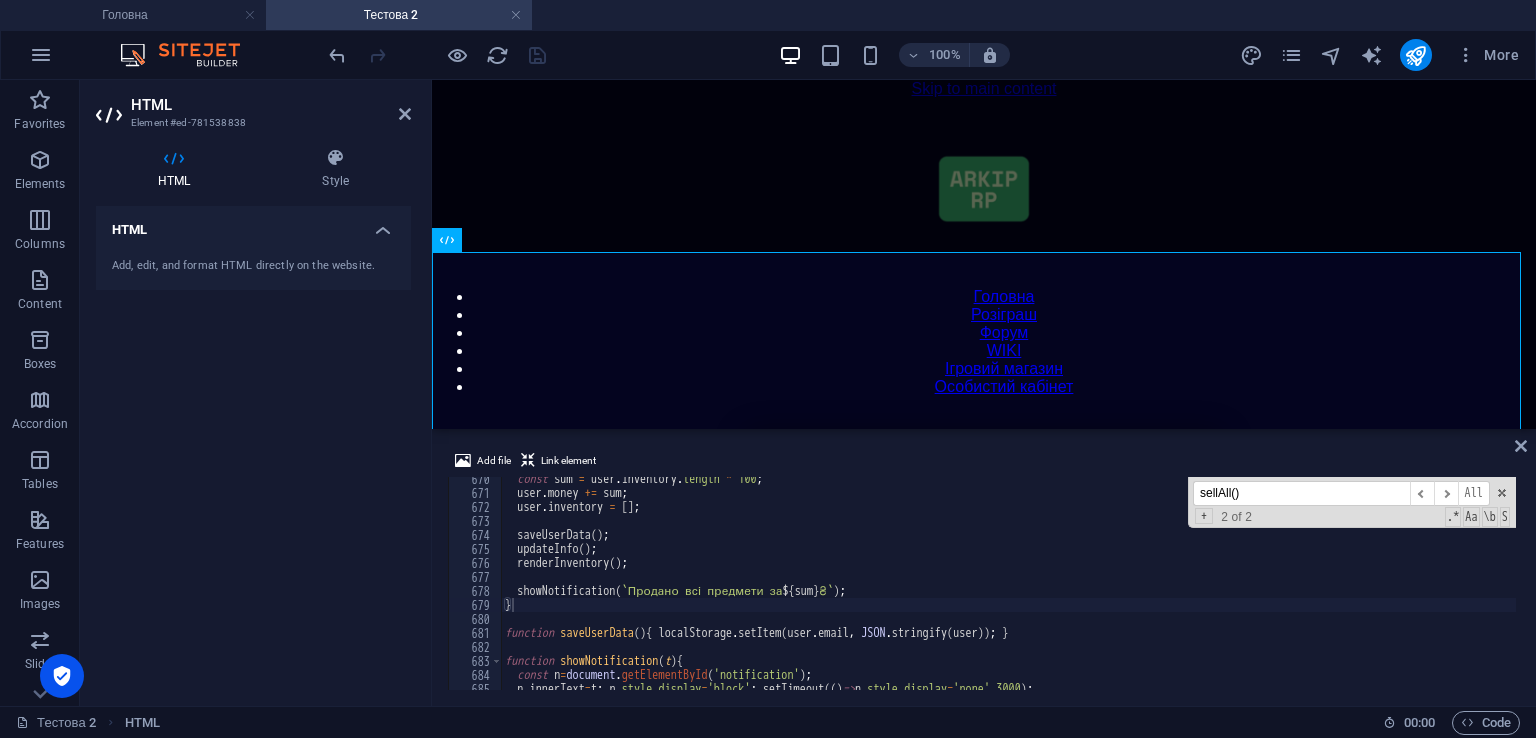 click on "sellAll()" at bounding box center [1301, 493] 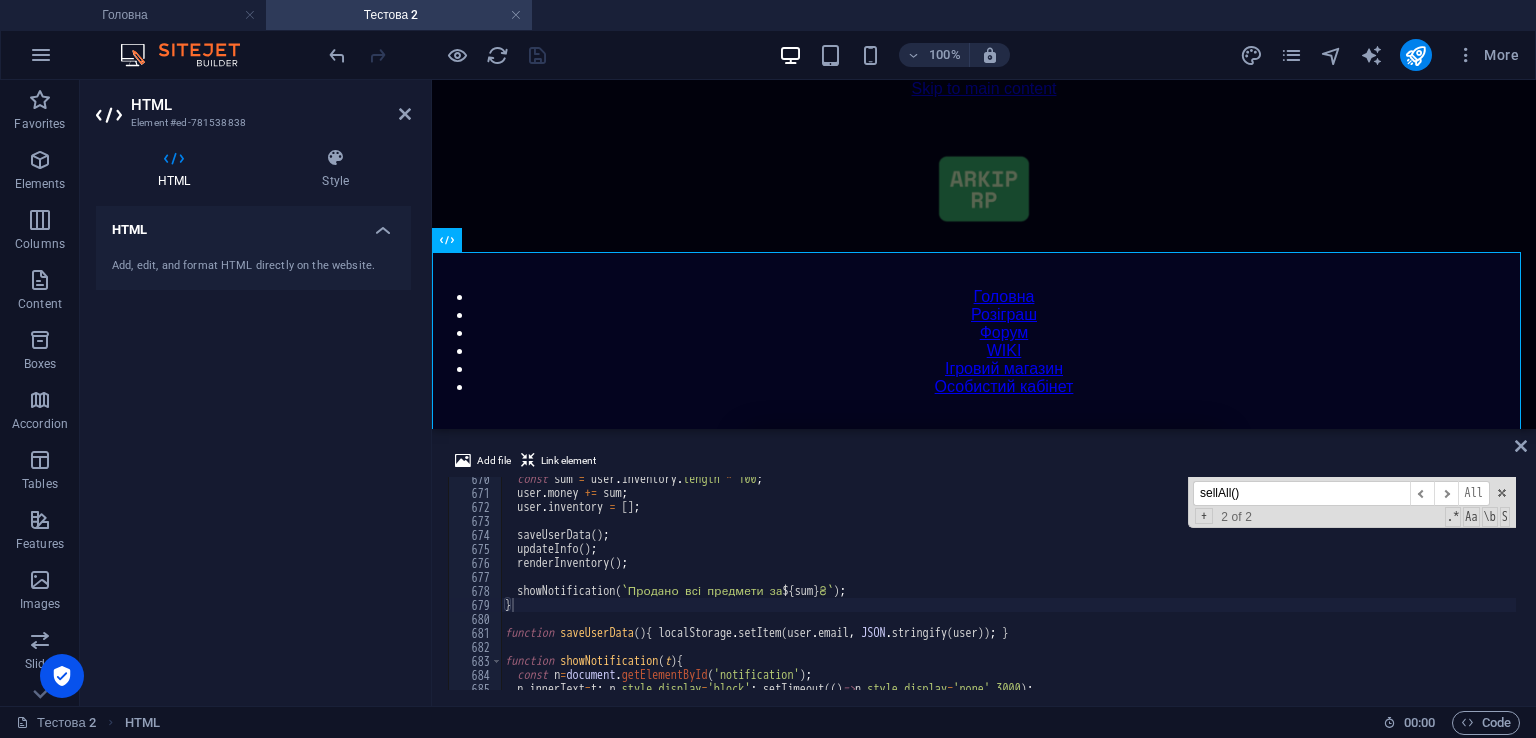 click on "sellAll()" at bounding box center (1301, 493) 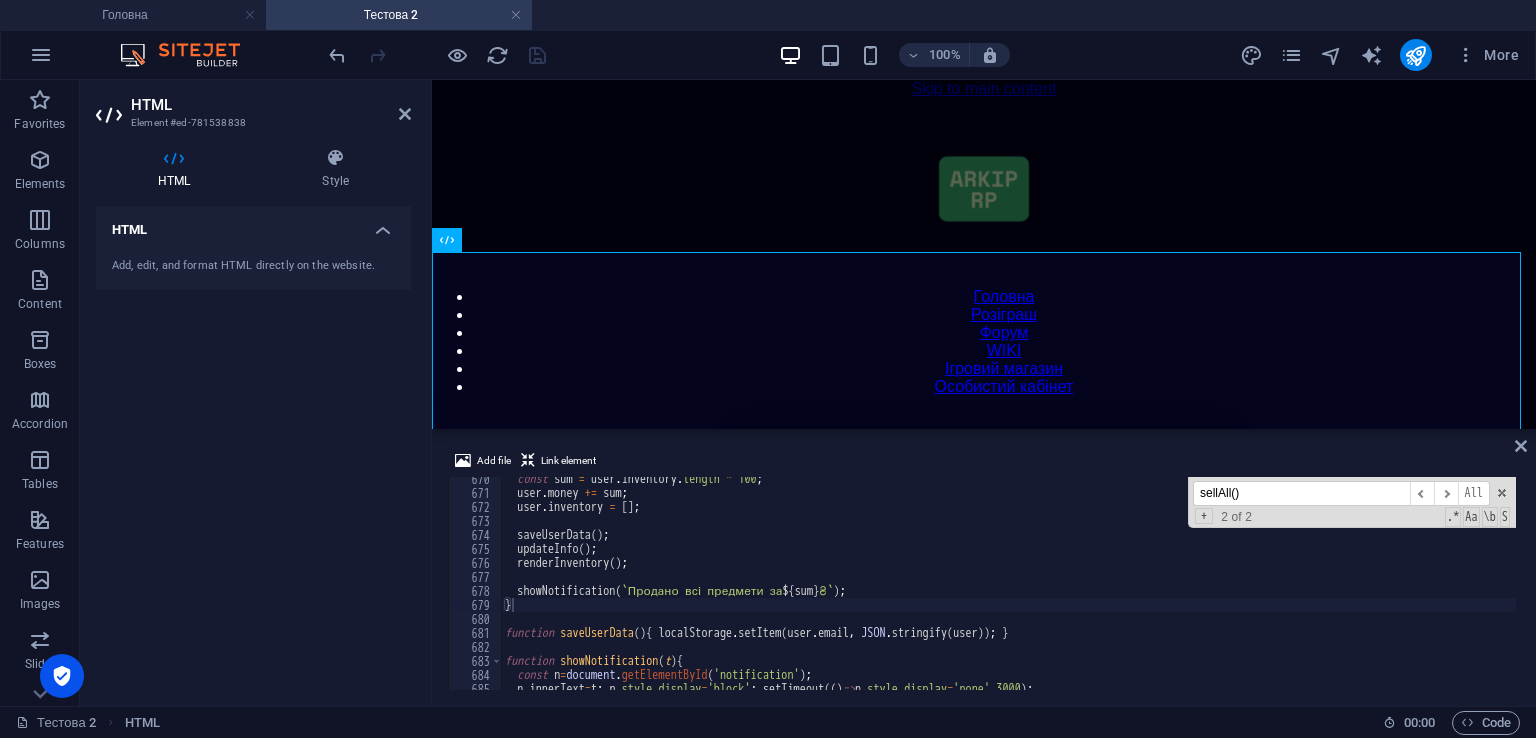 paste on "Назва документа" 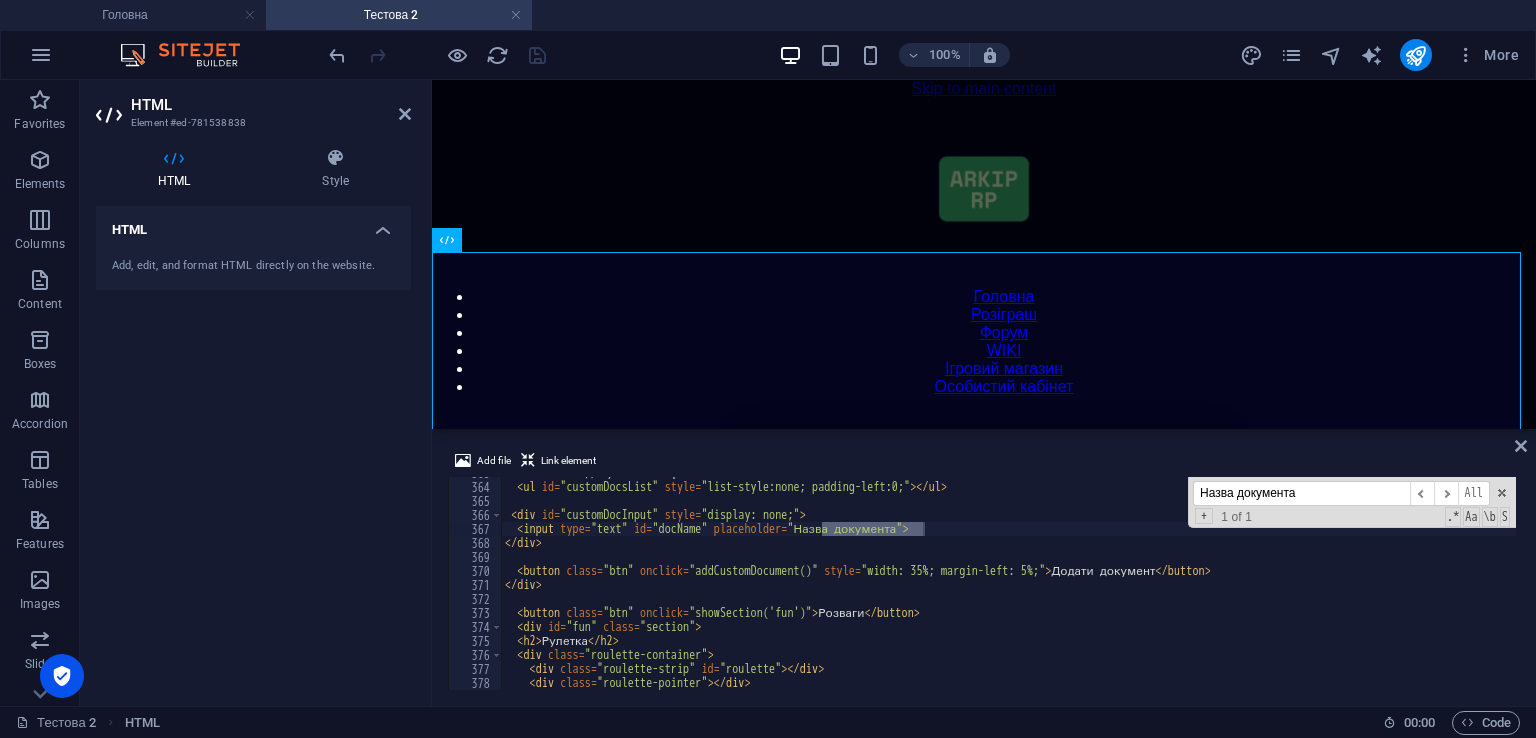 scroll, scrollTop: 5079, scrollLeft: 0, axis: vertical 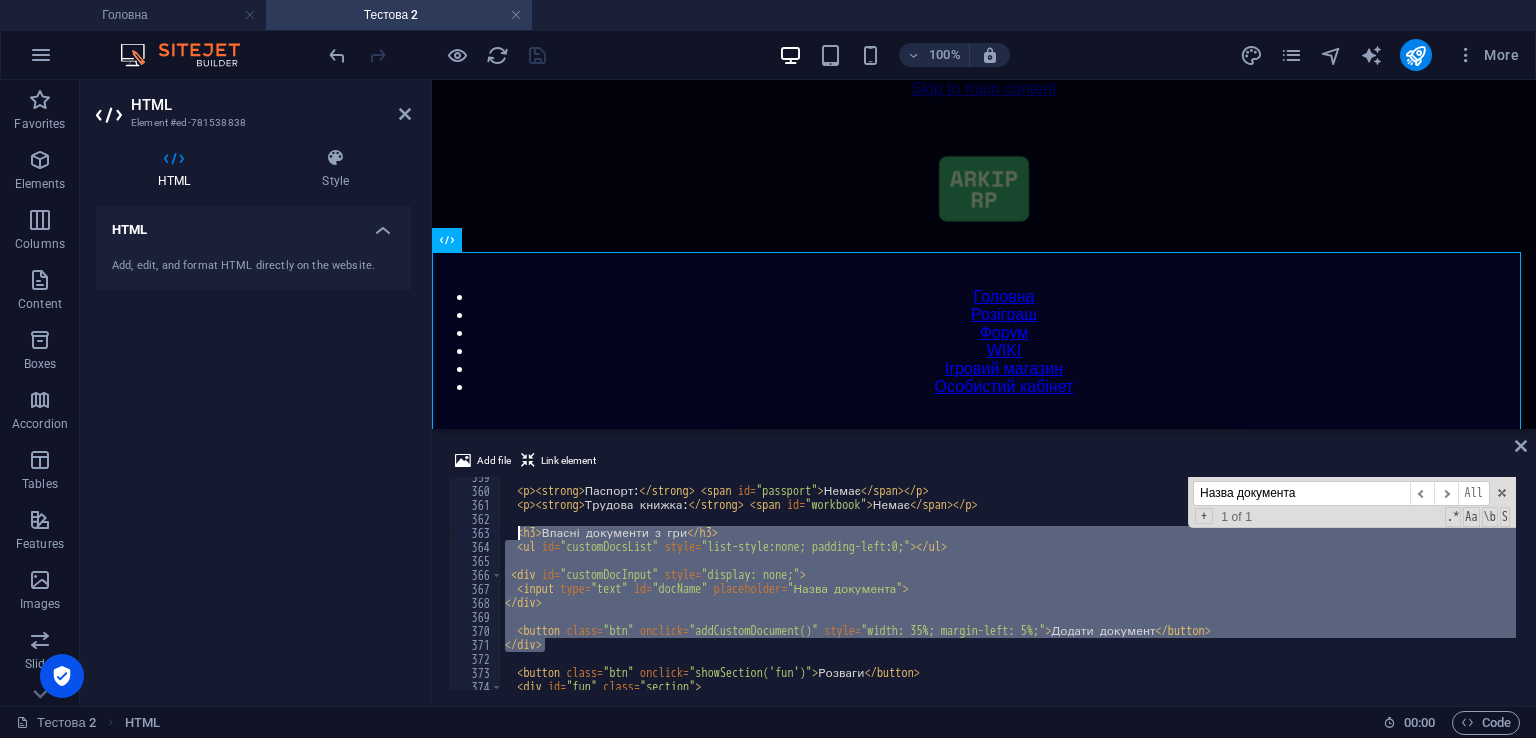 drag, startPoint x: 548, startPoint y: 578, endPoint x: 522, endPoint y: 537, distance: 48.548943 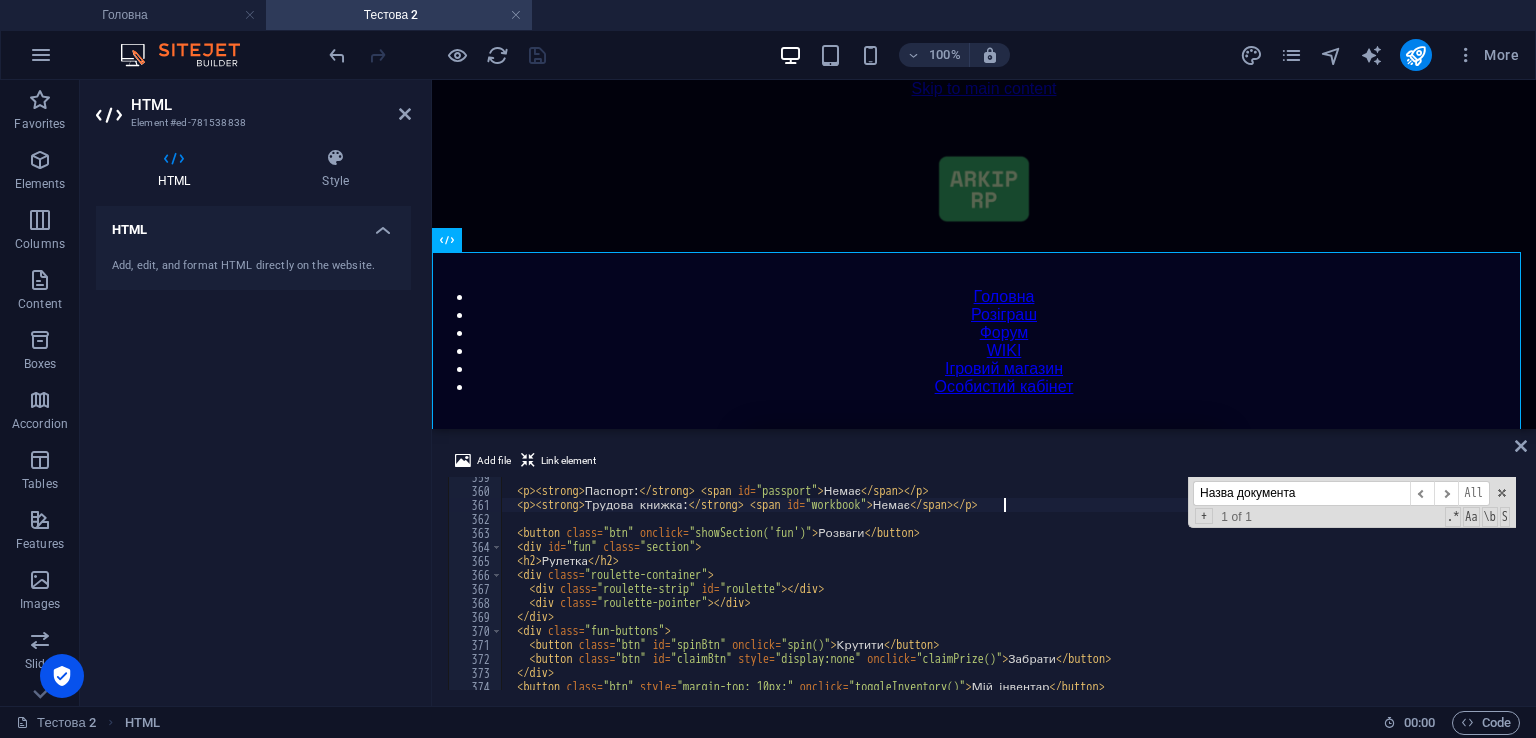 click on "< p > < strong > Паспорт: </ strong >   < span   id = "passport" > Немає </ span > </ p >    < p > < strong > Трудова книжка: </ strong >   < span   id = "workbook" > Немає </ span > </ p >    < button   class = "btn"   onclick = "showSection('fun')" > Розваги </ button >    < div   id = "fun"   class = "section" >    < h2 > Рулетка </ h2 >    < div   class = "roulette-container" >      < div   class = "roulette-strip"   id = "roulette" > </ div >      < div   class = "roulette-pointer" > </ div >    </ div >    < div   class = "fun-buttons" >      < button   class = "btn"   id = "spinBtn"   onclick = "spin()" > Крутити </ button >      < button   class = "btn"   id = "claimBtn"   style = "display:none"   onclick = "claimPrize()" > Забрати </ button >    </ div >    < button   class = "btn"   style = "margin-top: 10px;"   onclick = "toggleInventory()" > Мій інвентар </ button >" at bounding box center (1425, 588) 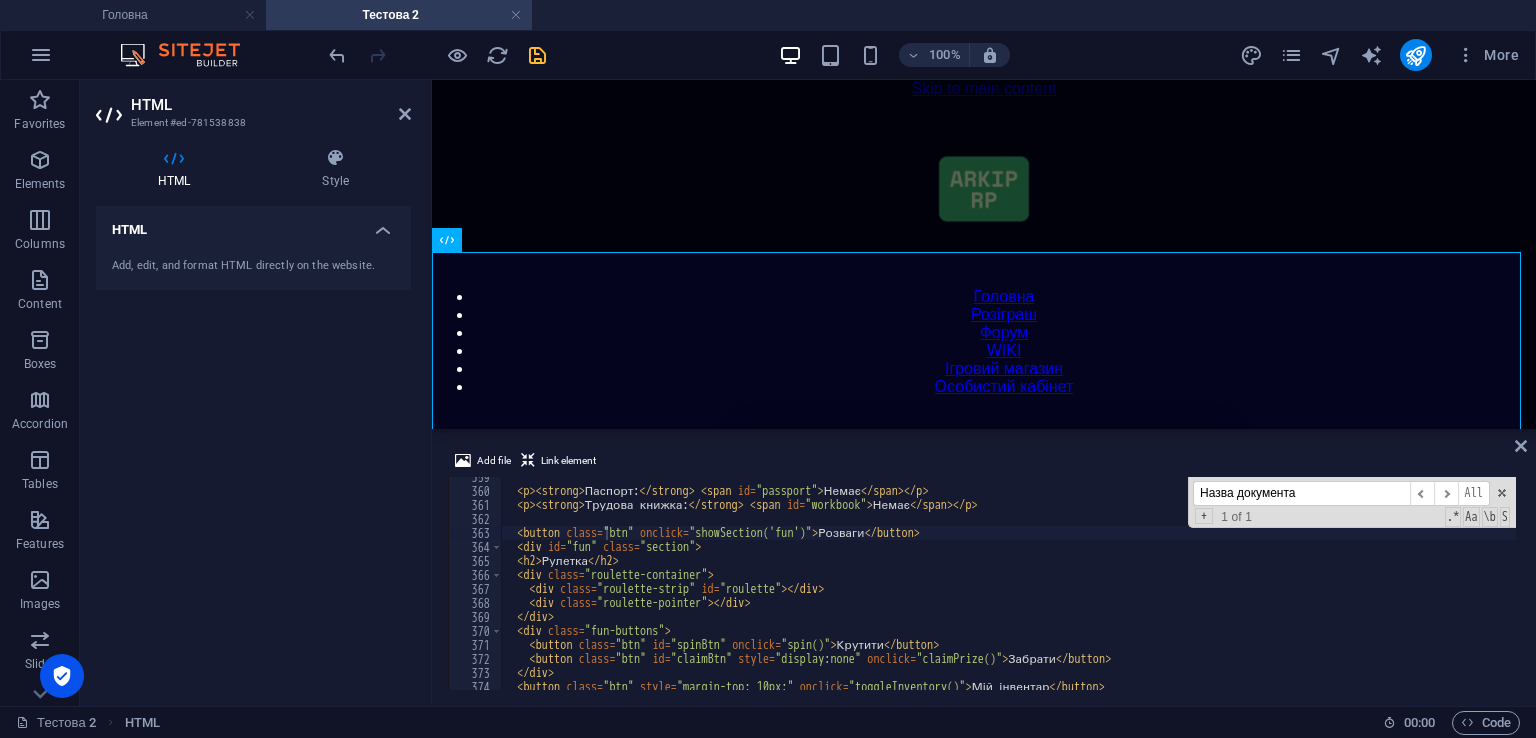 click on "Add file Link element <button class="btn" onclick="showSection('fun')">Розваги</button> 359 360 361 362 363 364 365 366 367 368 369 370 371 372 373 374 375    < p > < strong > Паспорт: </ strong >   < span   id = "passport" > Немає </ span > </ p >    < p > < strong > Трудова книжка: </ strong >   < span   id = "workbook" > Немає </ span > </ p >    < button   class = "btn"   onclick = "showSection('fun')" > Розваги </ button >    < div   id = "fun"   class = "section" >    < h2 > Рулетка </ h2 >    < div   class = "roulette-container" >      < div   class = "roulette-strip"   id = "roulette" > </ div >      < div   class = "roulette-pointer" > </ div >    </ div >    < div   class = "fun-buttons" >      < button   class = "btn"   id = "spinBtn"   onclick = "spin()" > Крутити </ button >      < button   class = "btn"   id = "claimBtn"   style = "display:none"   onclick = "claimPrize()" > Забрати </ button >    </ div >    < button   class =   =" at bounding box center (984, 569) 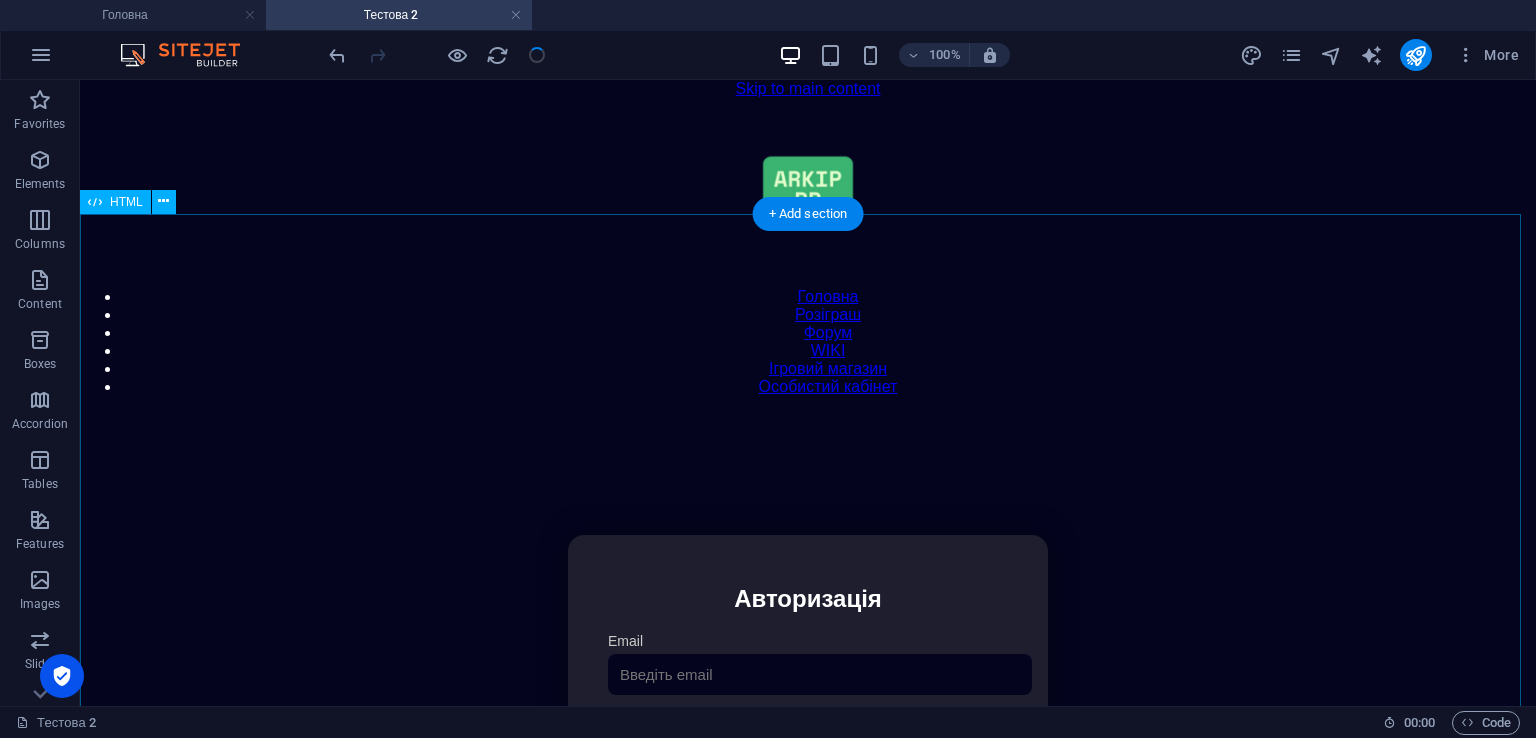 click on "Особистий кабінет
Авторизація
Email
[GEOGRAPHIC_DATA]
👁️
Увійти
Скинути пароль
Скидання пароля
Введіть ваш email:
Скинути
Закрити
Особистий кабінет
Вийти з кабінету
Важлива інформація
Інформація
Ігровий Нікнейм:
Пошта:
Гроші:   ₴
XP:
Рівень:
Здоров'я:
Броня:
VIP:
Рейтинг
Рейтинг гравців
Гравців не знайдено
Документи
Мої документи
Паспорт:   Немає
Трудова книжка:   [PERSON_NAME]
Розваги
Рулетка" at bounding box center (808, 746) 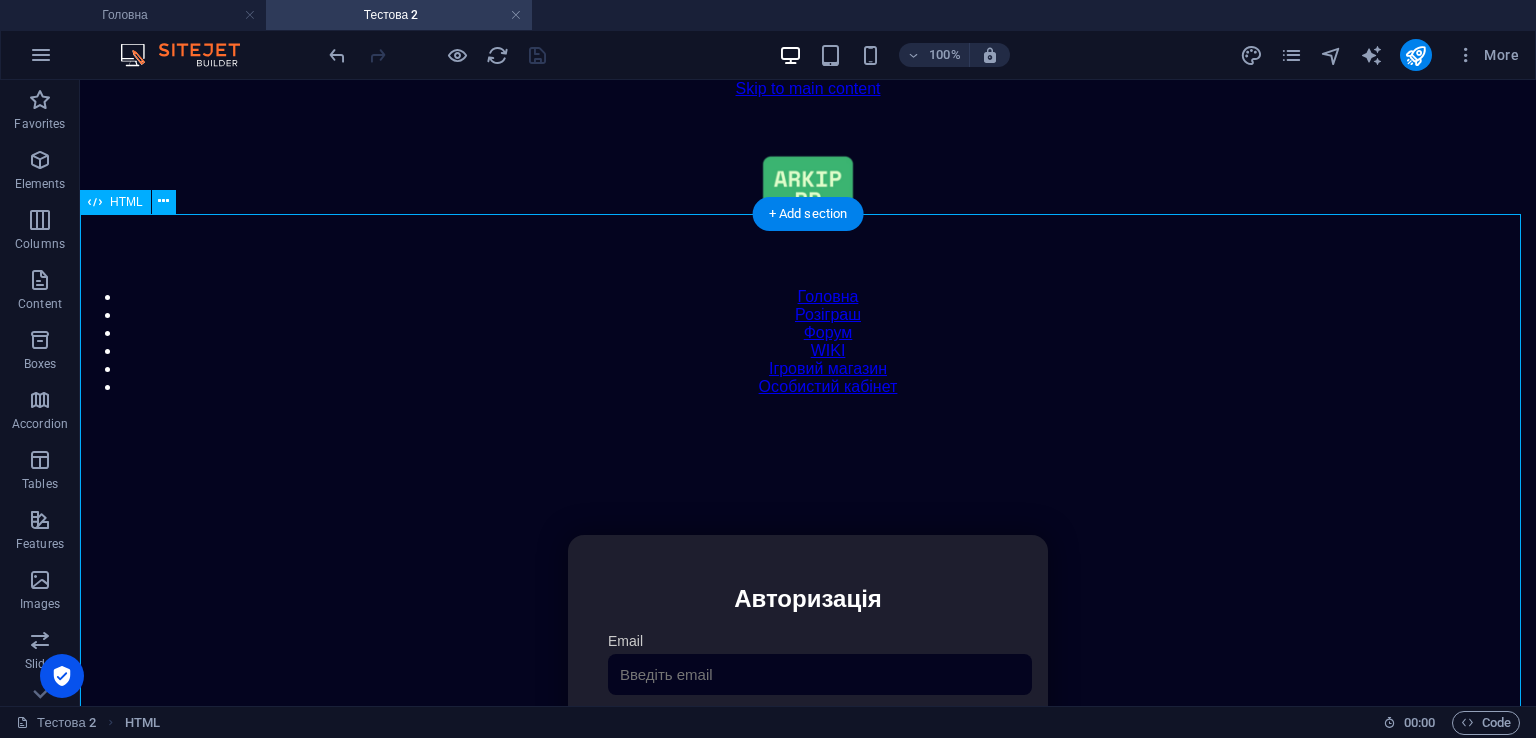 click on "Особистий кабінет
Авторизація
Email
[GEOGRAPHIC_DATA]
👁️
Увійти
Скинути пароль
Скидання пароля
Введіть ваш email:
Скинути
Закрити
Особистий кабінет
Вийти з кабінету
Важлива інформація
Інформація
Ігровий Нікнейм:
Пошта:
Гроші:   ₴
XP:
Рівень:
Здоров'я:
Броня:
VIP:
Рейтинг
Рейтинг гравців
Гравців не знайдено
Документи
Мої документи
Паспорт:   Немає
Трудова книжка:   [PERSON_NAME]
Розваги
Рулетка" at bounding box center [808, 746] 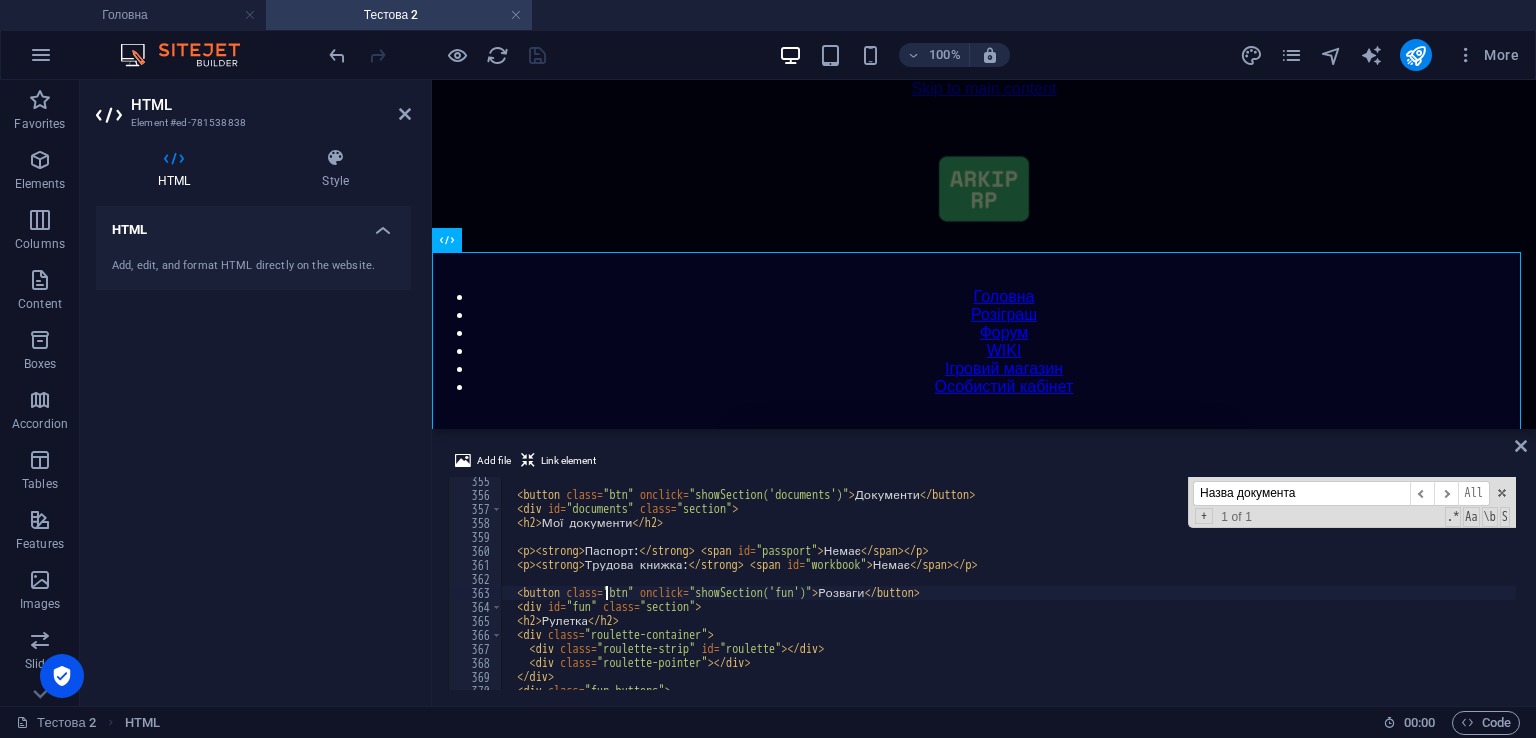 scroll, scrollTop: 4959, scrollLeft: 0, axis: vertical 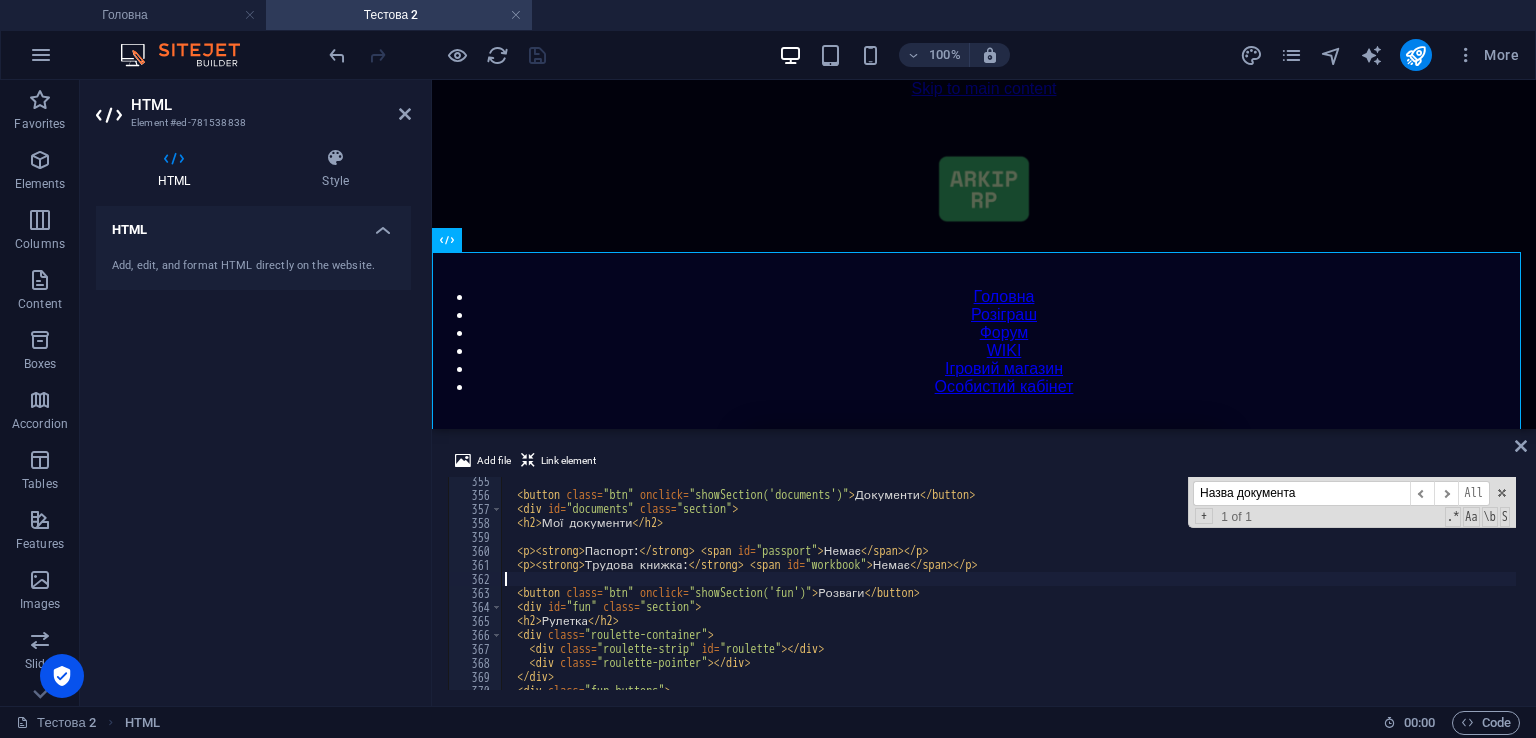 click on "< button   class = "btn"   onclick = "showSection('documents')" > Документи </ button >    < div   id = "documents"   class = "section" >    < h2 > Мої документи </ h2 >    < p > < strong > Паспорт: </ strong >   < span   id = "passport" > Немає </ span > </ p >    < p > < strong > Трудова книжка: </ strong >   < span   id = "workbook" > Немає </ span > </ p >    < button   class = "btn"   onclick = "showSection('fun')" > Розваги </ button >    < div   id = "fun"   class = "section" >    < h2 > Рулетка </ h2 >    < div   class = "roulette-container" >      < div   class = "roulette-strip"   id = "roulette" > </ div >      < div   class = "roulette-pointer" > </ div >    </ div >    < div   class = "fun-buttons" >" at bounding box center (1425, 592) 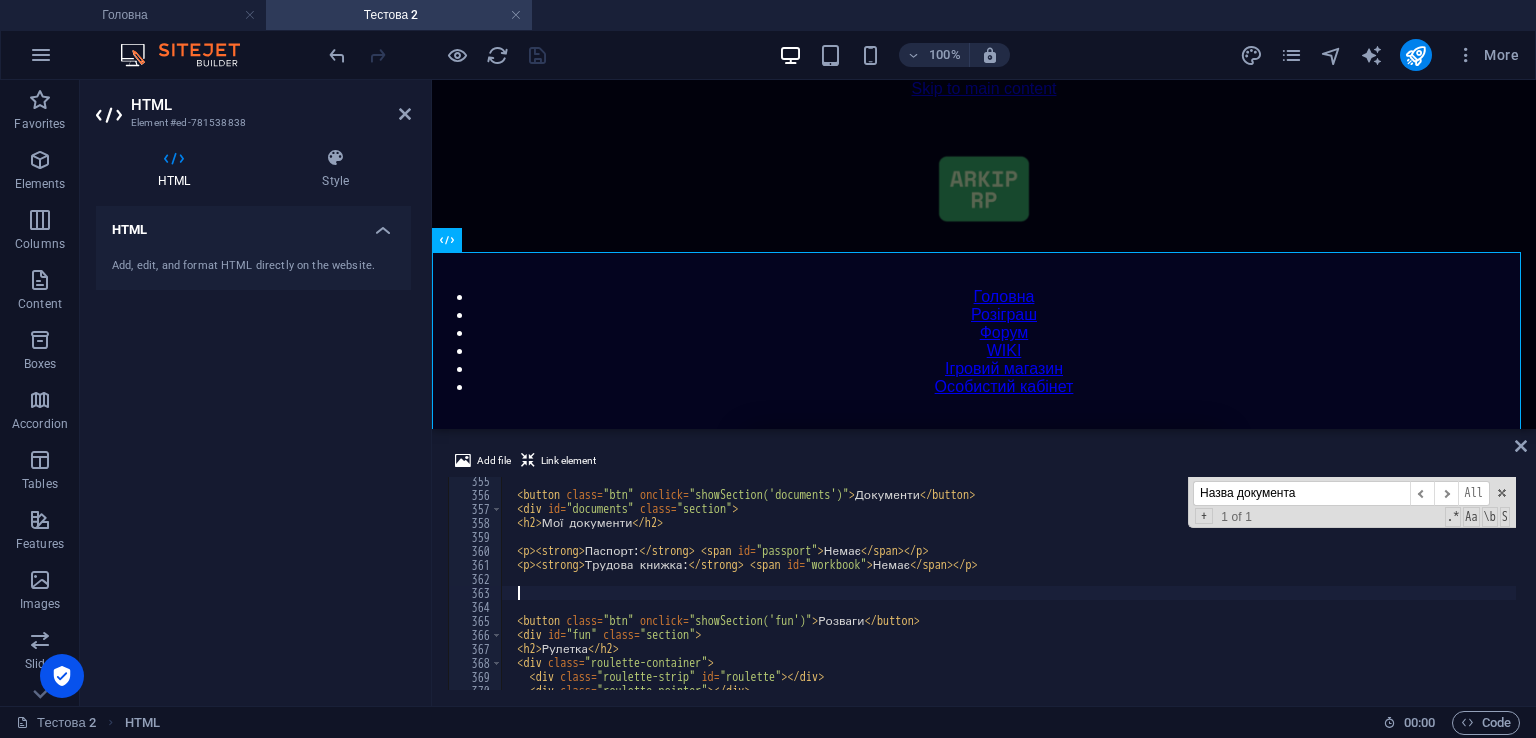 paste 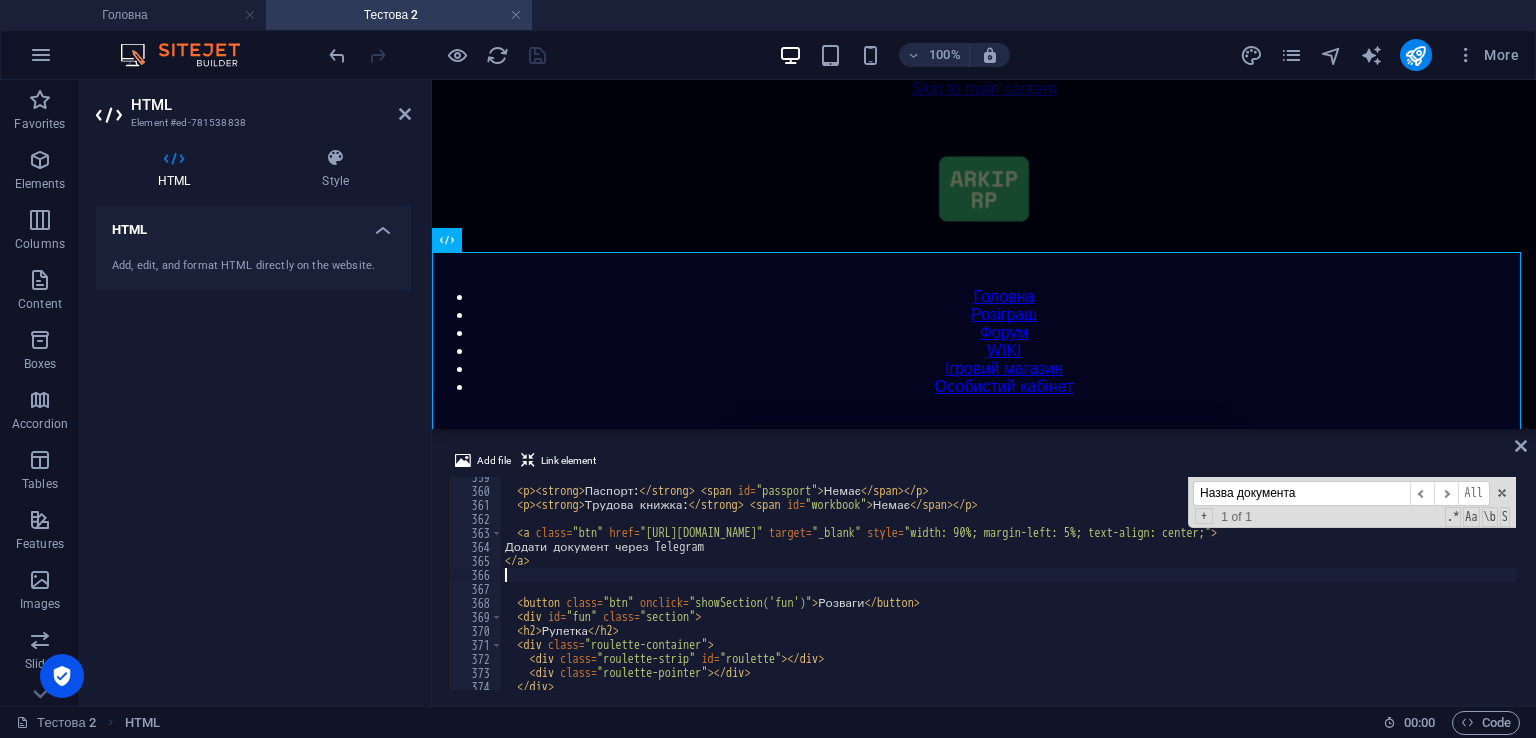 scroll, scrollTop: 5019, scrollLeft: 0, axis: vertical 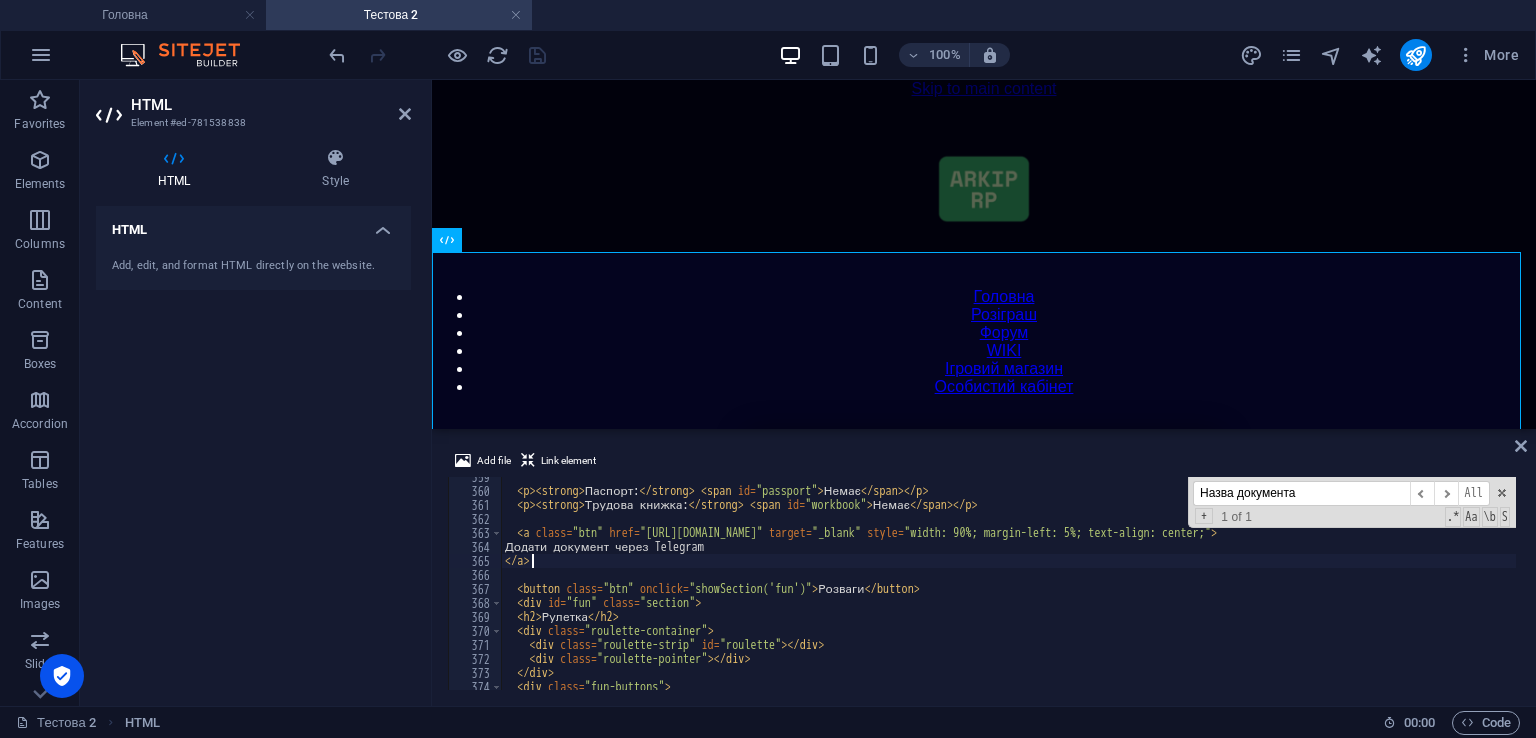 type on "</a>" 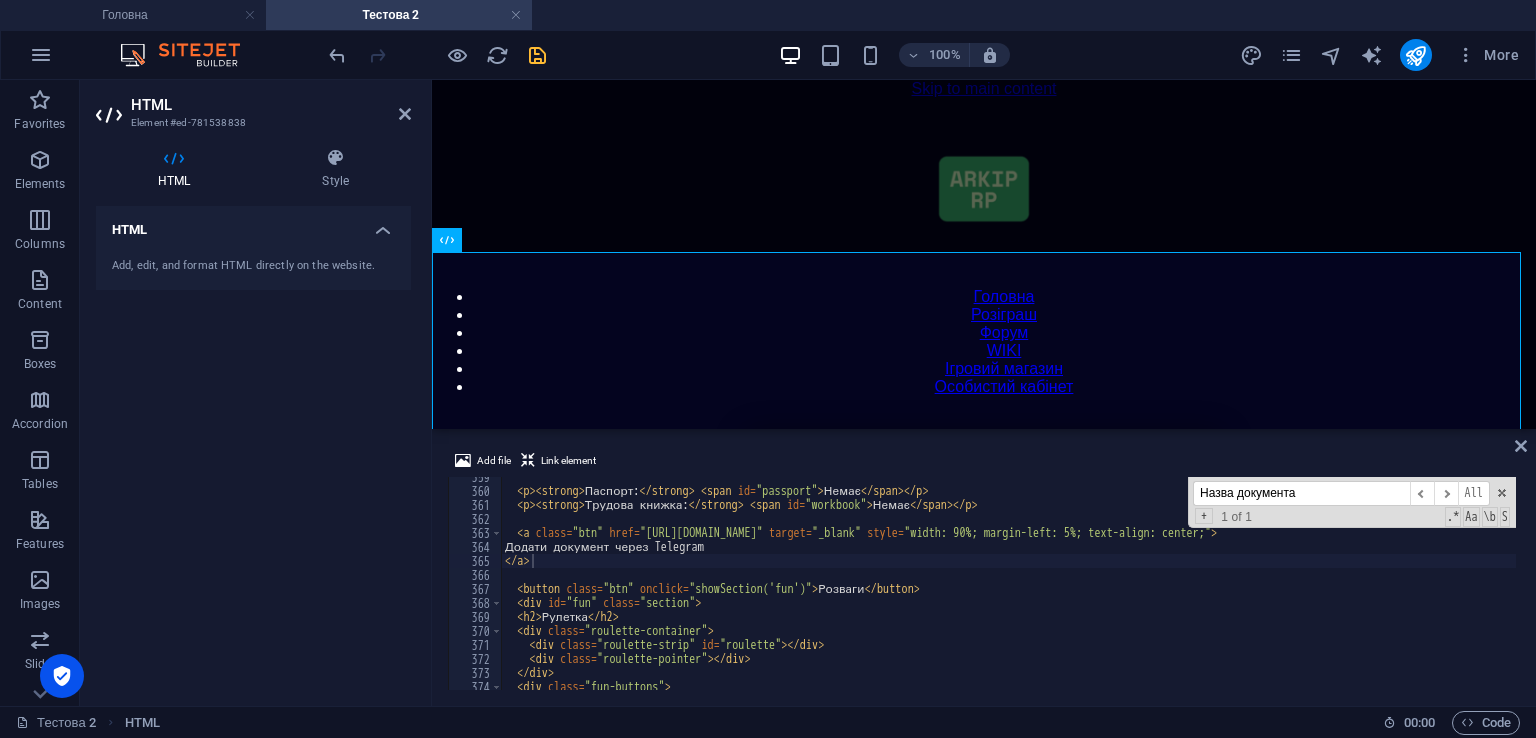 drag, startPoint x: 641, startPoint y: 446, endPoint x: 144, endPoint y: 203, distance: 553.2251 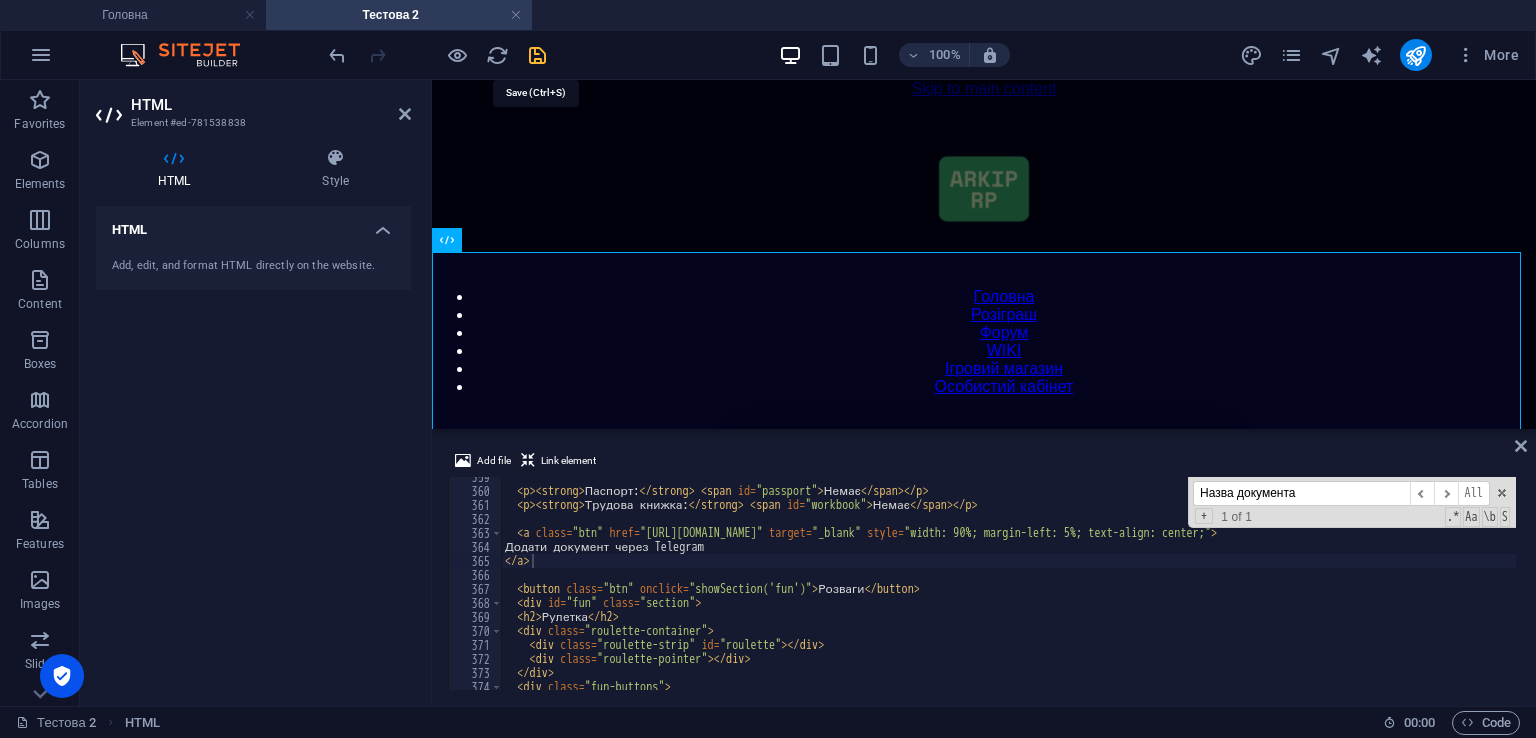 click at bounding box center (537, 55) 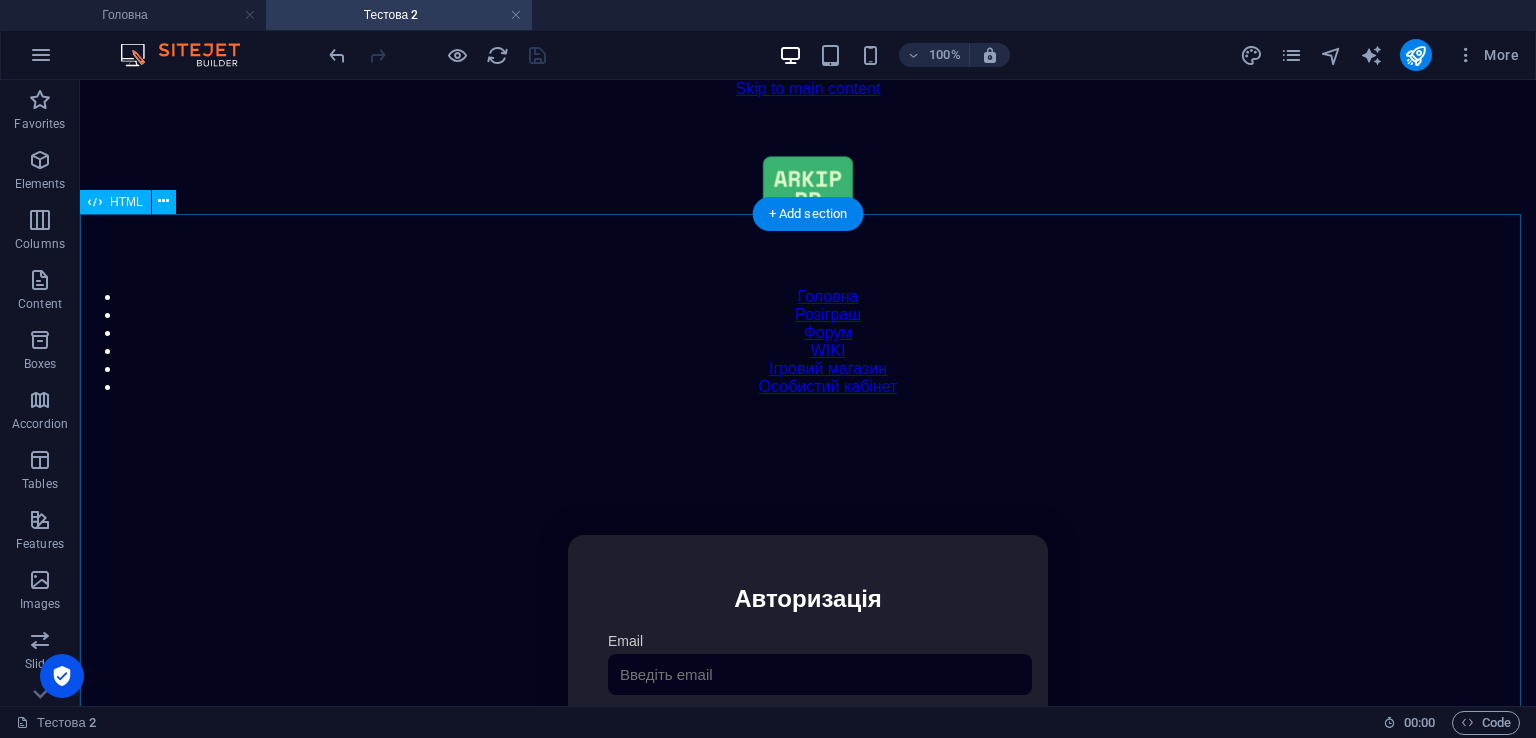 click on "Особистий кабінет
Авторизація
Email
[GEOGRAPHIC_DATA]
👁️
Увійти
Скинути пароль
Скидання пароля
Введіть ваш email:
Скинути
Закрити
Особистий кабінет
Вийти з кабінету
Важлива інформація
Інформація
Ігровий Нікнейм:
Пошта:
Гроші:   ₴
XP:
Рівень:
Здоров'я:
Броня:
VIP:
Рейтинг
Рейтинг гравців
Гравців не знайдено
Документи
Мої документи
Паспорт:   Немає
Трудова книжка:   [PERSON_NAME]
Додати документ через Telegram
Розваги" at bounding box center (808, 746) 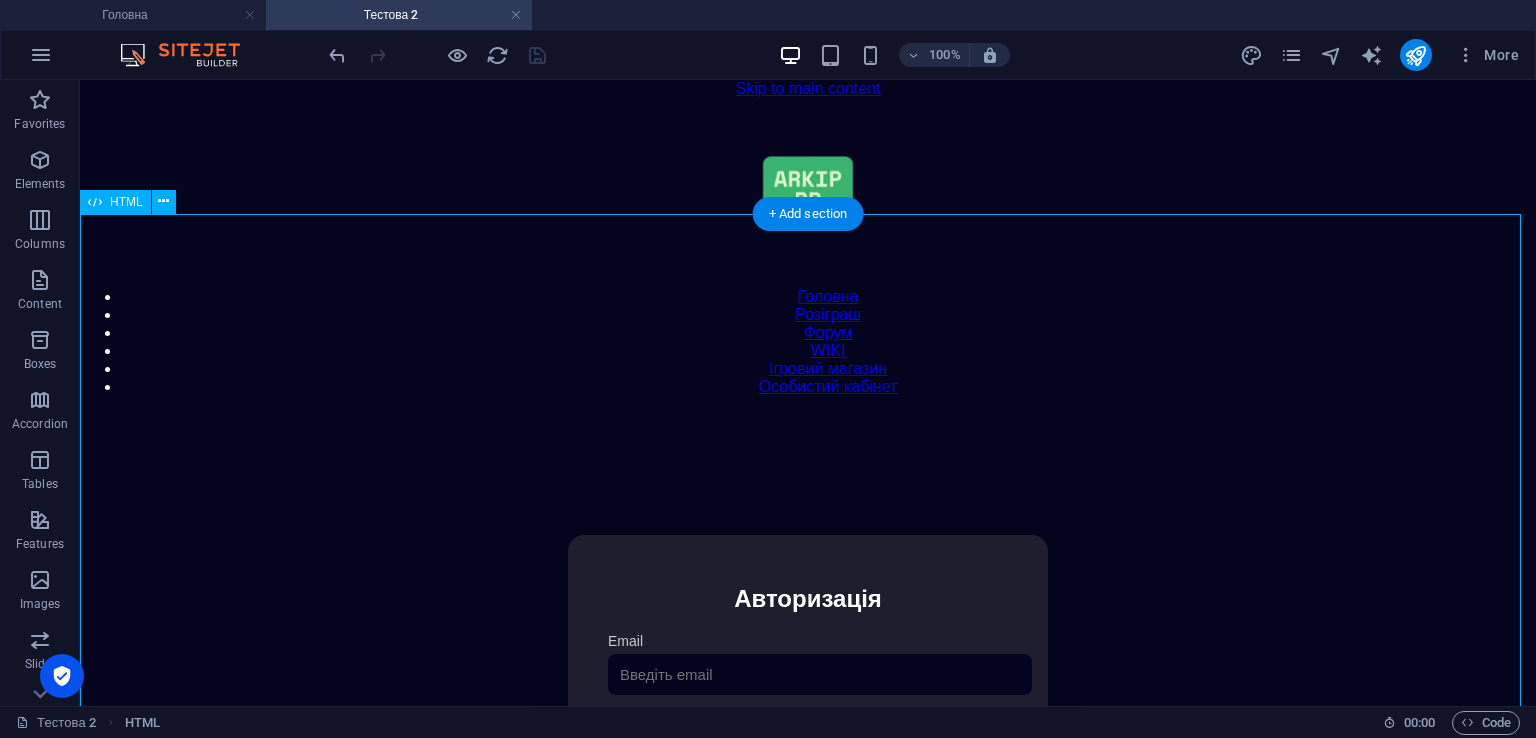 click on "Особистий кабінет
Авторизація
Email
[GEOGRAPHIC_DATA]
👁️
Увійти
Скинути пароль
Скидання пароля
Введіть ваш email:
Скинути
Закрити
Особистий кабінет
Вийти з кабінету
Важлива інформація
Інформація
Ігровий Нікнейм:
Пошта:
Гроші:   ₴
XP:
Рівень:
Здоров'я:
Броня:
VIP:
Рейтинг
Рейтинг гравців
Гравців не знайдено
Документи
Мої документи
Паспорт:   Немає
Трудова книжка:   [PERSON_NAME]
Додати документ через Telegram
Розваги" at bounding box center (808, 746) 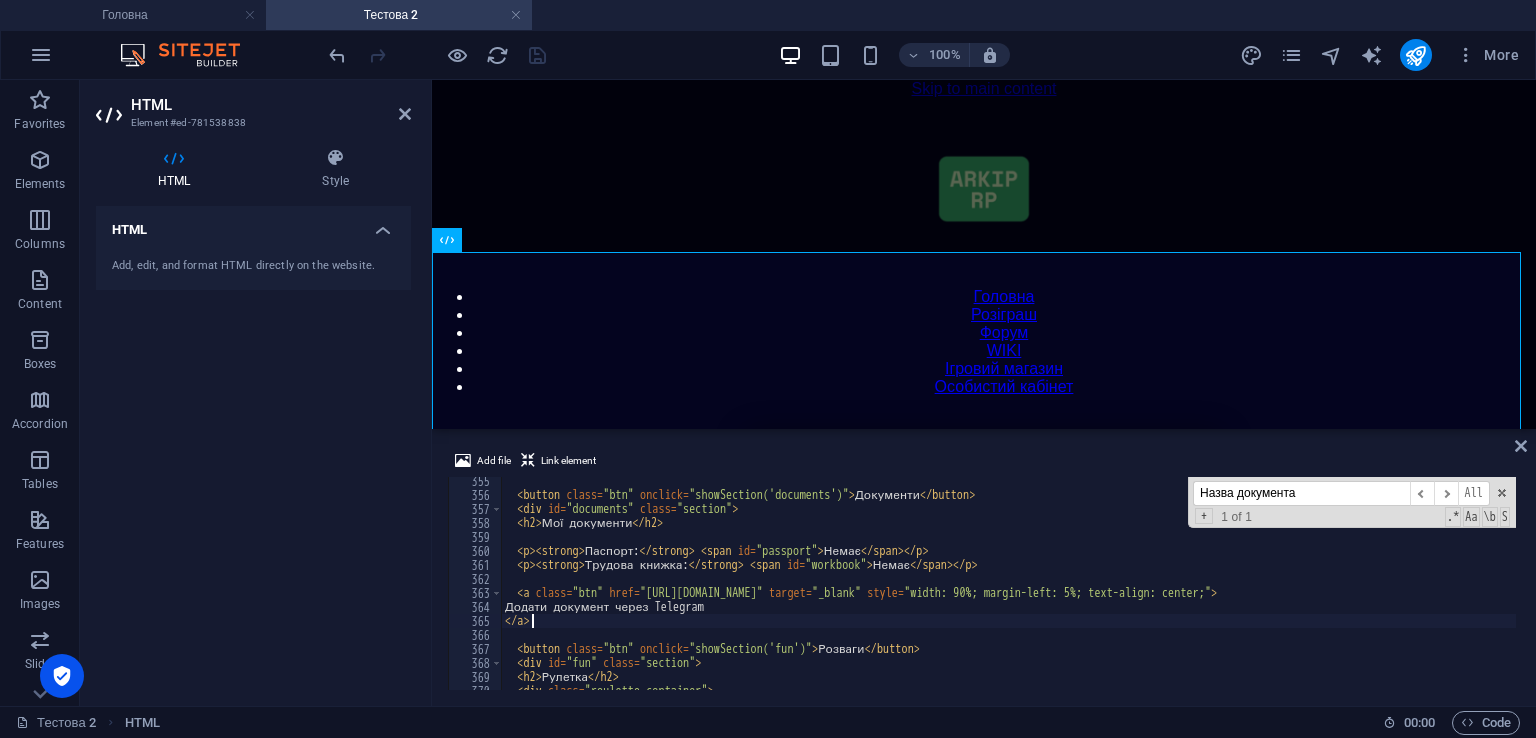 scroll, scrollTop: 4959, scrollLeft: 0, axis: vertical 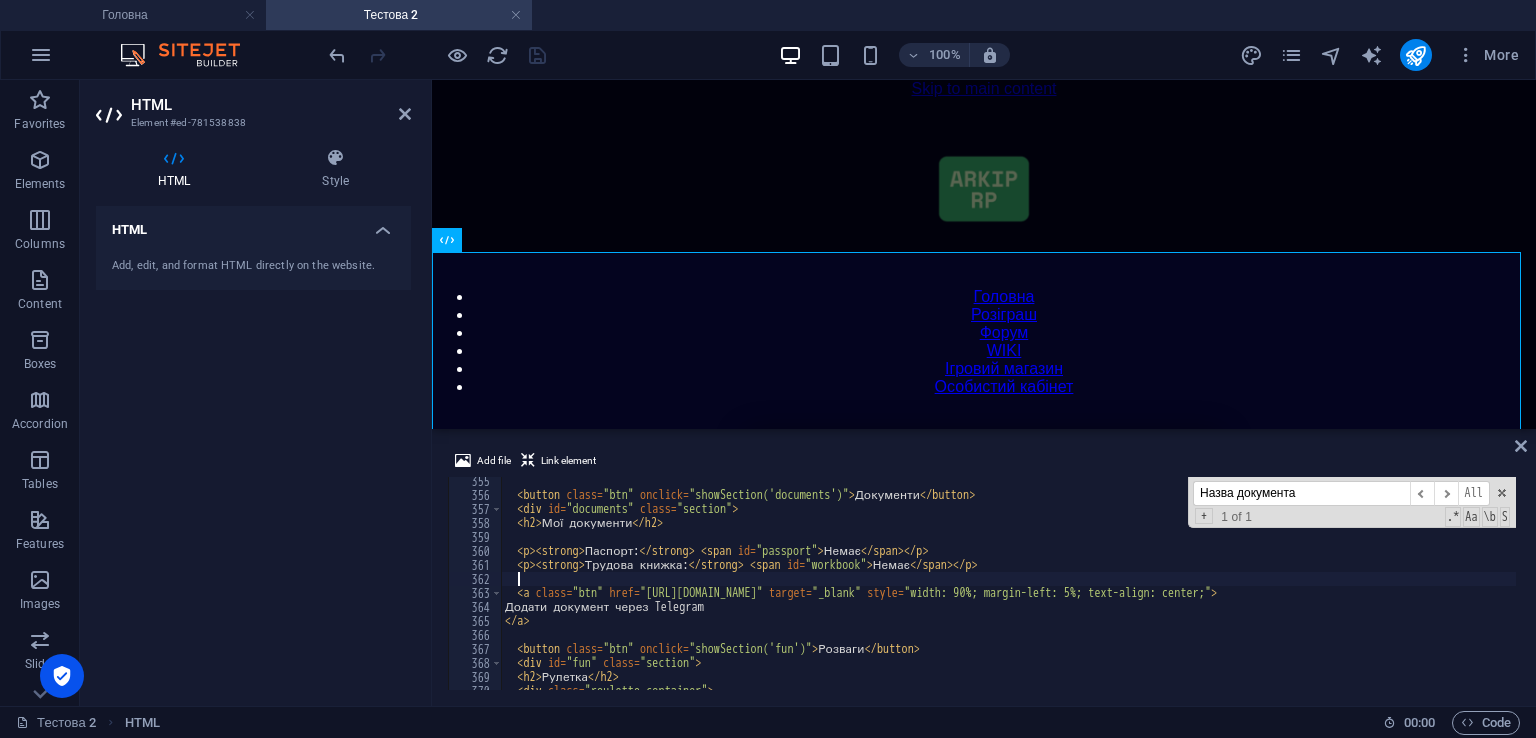 click on "< button   class = "btn"   onclick = "showSection('documents')" > Документи </ button >    < div   id = "documents"   class = "section" >    < h2 > Мої документи </ h2 >    < p > < strong > Паспорт: </ strong >   < span   id = "passport" > Немає </ span > </ p >    < p > < strong > Трудова книжка: </ strong >   < span   id = "workbook" > Немає </ span > </ p >       < a   class = "btn"   href = "[URL][DOMAIN_NAME]"   target = "_blank"   style = "width: 90%; margin-left: 5%; text-align: center;" >   Додати документ через Telegram </ a >    < button   class = "btn"   onclick = "showSection('fun')" > Розваги </ button >    < div   id = "fun"   class = "section" >    < h2 > Рулетка </ h2 >    < div   class = "roulette-container" >" at bounding box center (1425, 592) 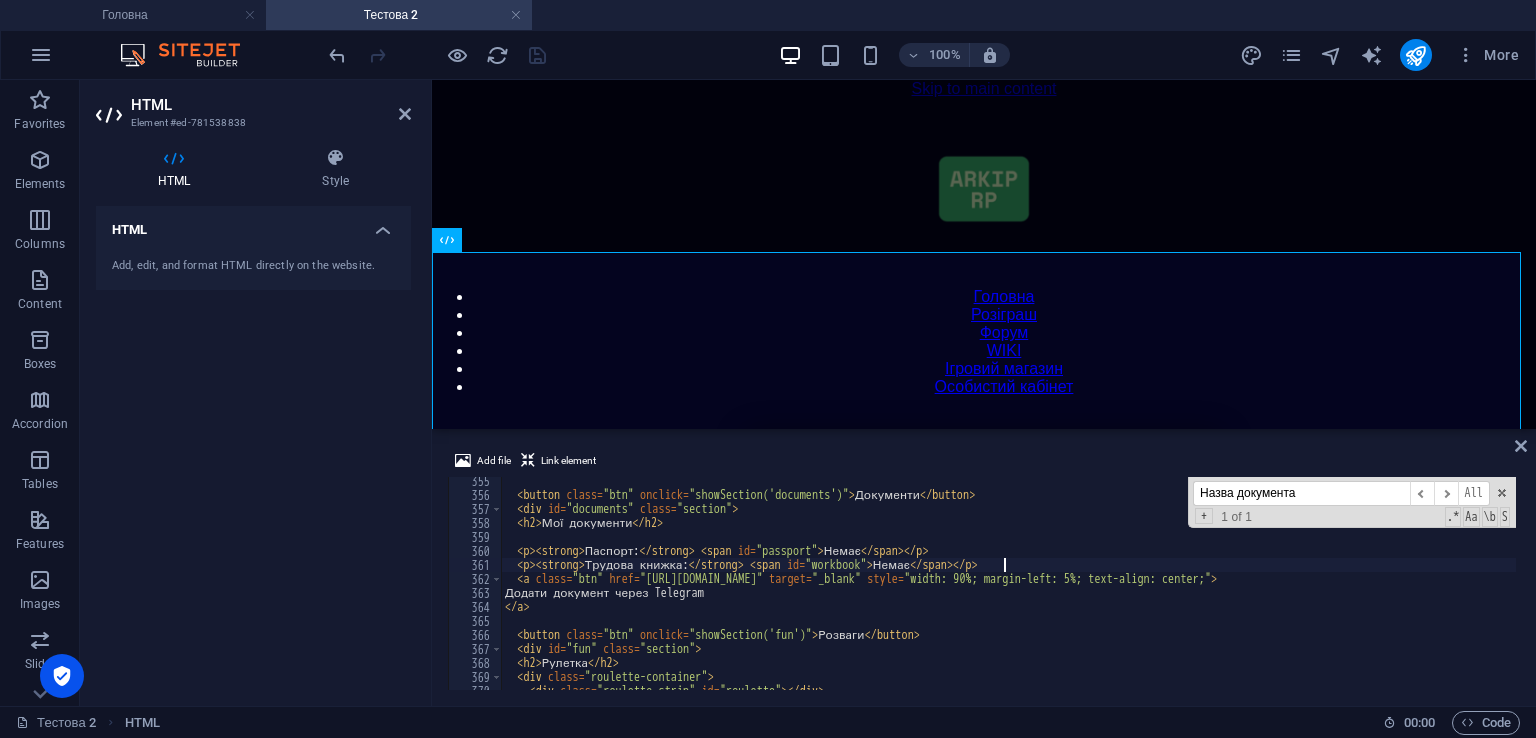 click on "< button   class = "btn"   onclick = "showSection('documents')" > Документи </ button >    < div   id = "documents"   class = "section" >    < h2 > Мої документи </ h2 >    < p > < strong > Паспорт: </ strong >   < span   id = "passport" > Немає </ span > </ p >    < p > < strong > Трудова книжка: </ strong >   < span   id = "workbook" > Немає </ span > </ p >    < a   class = "btn"   href = "[URL][DOMAIN_NAME]"   target = "_blank"   style = "width: 90%; margin-left: 5%; text-align: center;" >   Додати документ через Telegram </ a >    < button   class = "btn"   onclick = "showSection('fun')" > Розваги </ button >    < div   id = "fun"   class = "section" >    < h2 > Рулетка </ h2 >    < div   class = "roulette-container" >      < div   class = "roulette-strip"   id = "roulette" > </ div >" at bounding box center (1425, 592) 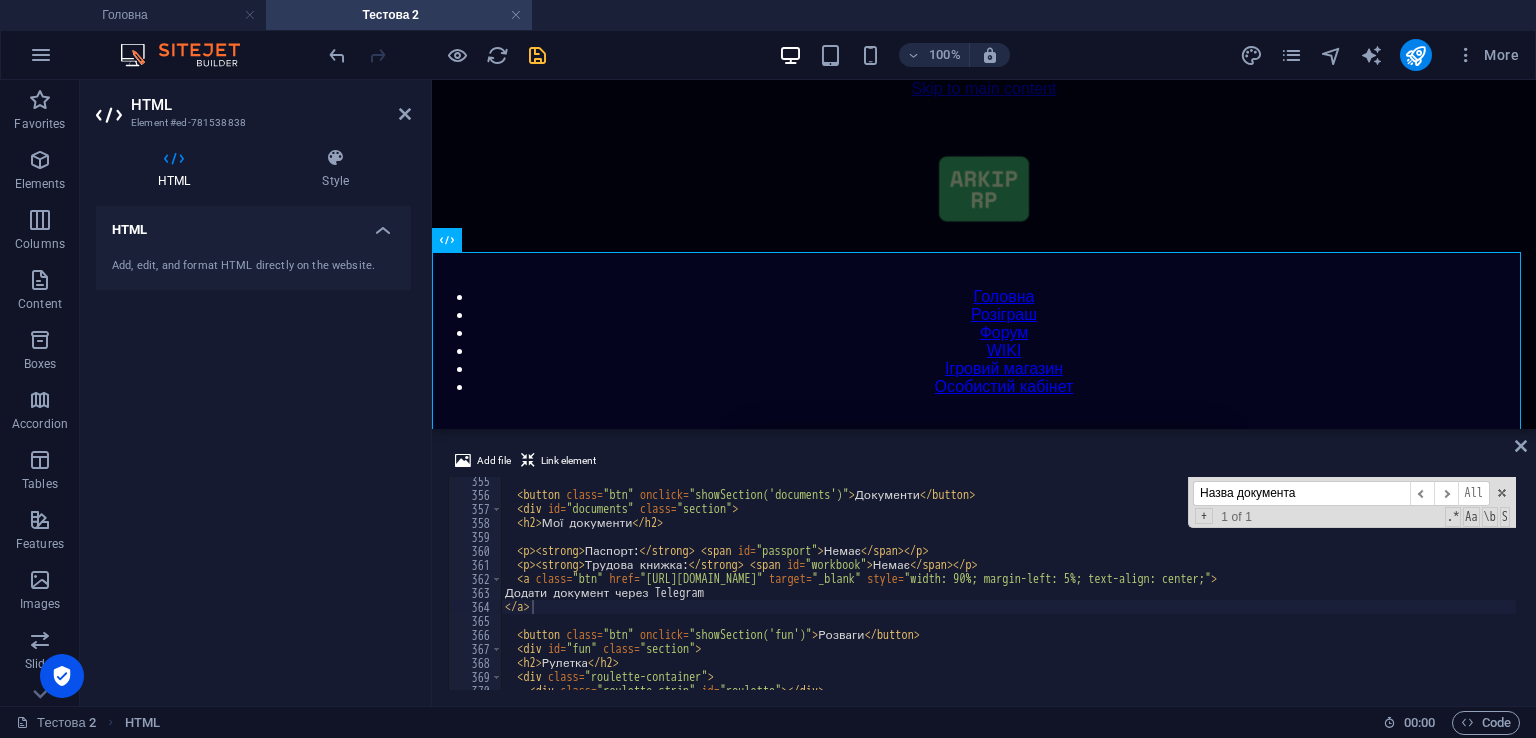 click on "Add file Link element </a> 355 356 357 358 359 360 361 362 363 364 365 366 367 368 369 370 371    < button   class = "btn"   onclick = "showSection('documents')" > Документи </ button >    < div   id = "documents"   class = "section" >    < h2 > Мої документи </ h2 >    < p > < strong > Паспорт: </ strong >   < span   id = "passport" > Немає </ span > </ p >    < p > < strong > Трудова книжка: </ strong >   < span   id = "workbook" > Немає </ span > </ p >    < a   class = "btn"   href = "[URL][DOMAIN_NAME]"   target = "_blank"   style = "width: 90%; margin-left: 5%; text-align: center;" >   Додати документ через Telegram </ a >    < button   class = "btn"   onclick = "showSection('fun')" > Розваги </ button >    < div   id = "fun"   class = "section" >    < h2 > Рулетка </ h2 >    < div   class = "roulette-container" >      < div   class = "roulette-strip"   id = "roulette" > </ div > Назва документа" at bounding box center (984, 569) 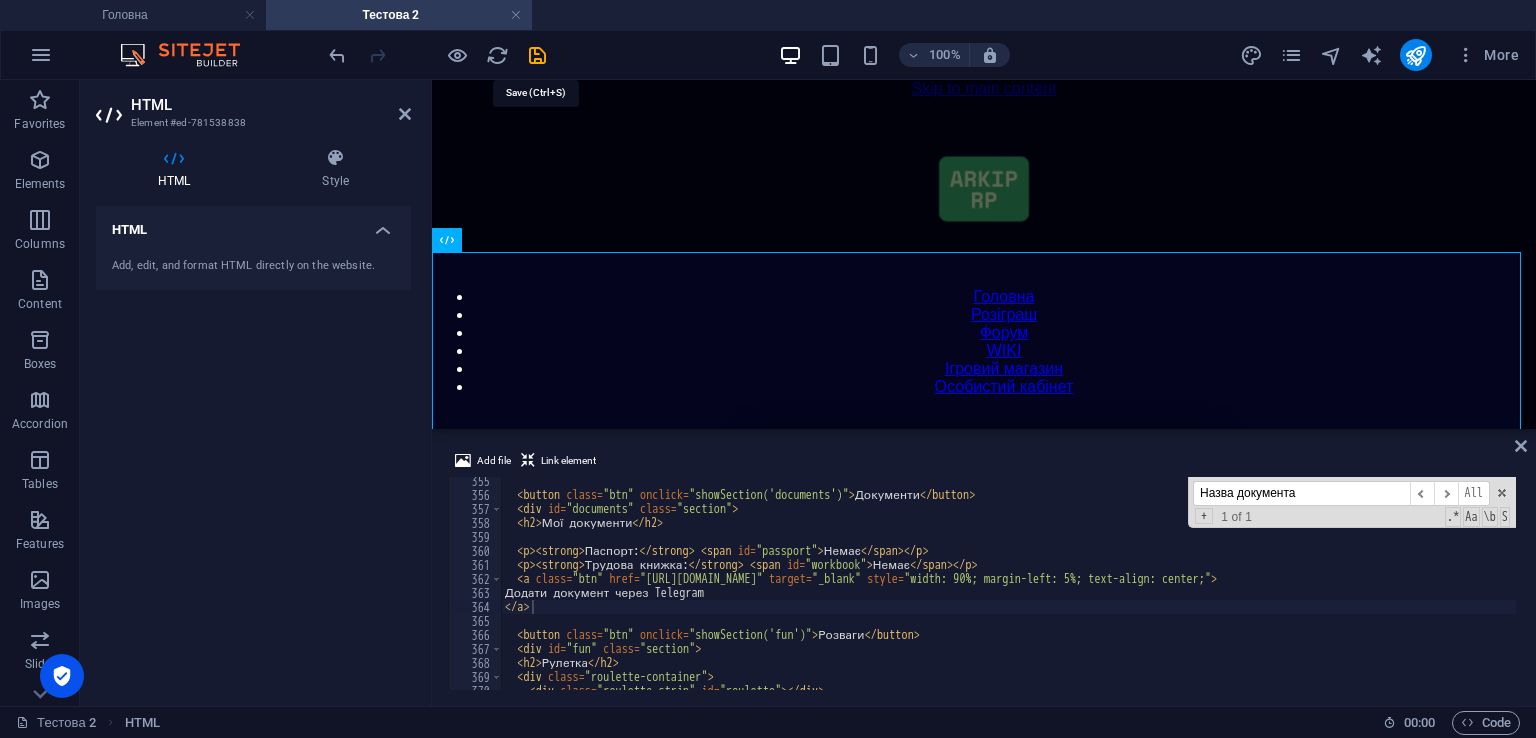 click at bounding box center [537, 55] 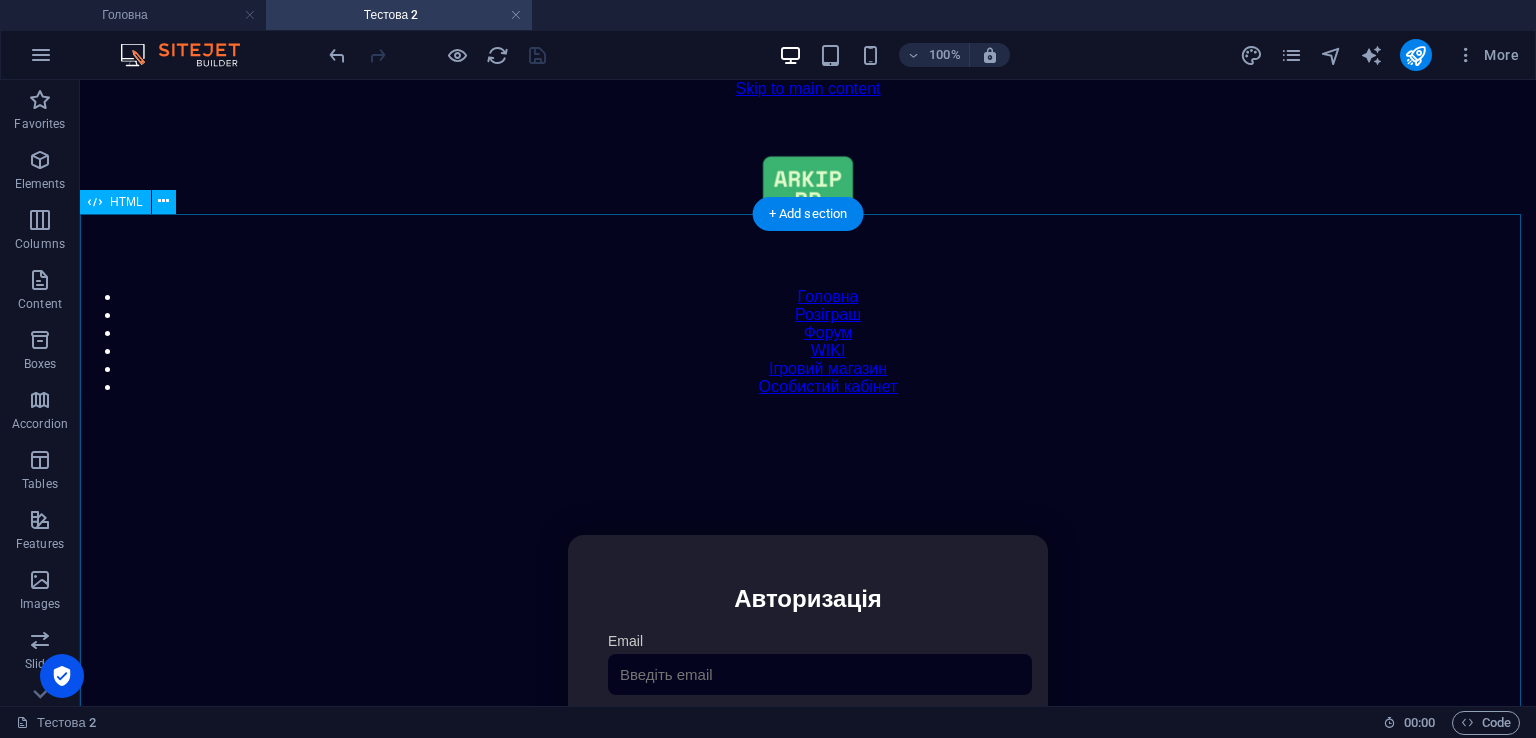 click on "Особистий кабінет
Авторизація
Email
[GEOGRAPHIC_DATA]
👁️
Увійти
Скинути пароль
Скидання пароля
Введіть ваш email:
Скинути
Закрити
Особистий кабінет
Вийти з кабінету
Важлива інформація
Інформація
Ігровий Нікнейм:
Пошта:
Гроші:   ₴
XP:
Рівень:
Здоров'я:
Броня:
VIP:
Рейтинг
Рейтинг гравців
Гравців не знайдено
Документи
Мої документи
Паспорт:   Немає
Трудова книжка:   [PERSON_NAME]
Додати документ через Telegram
Розваги" at bounding box center (808, 746) 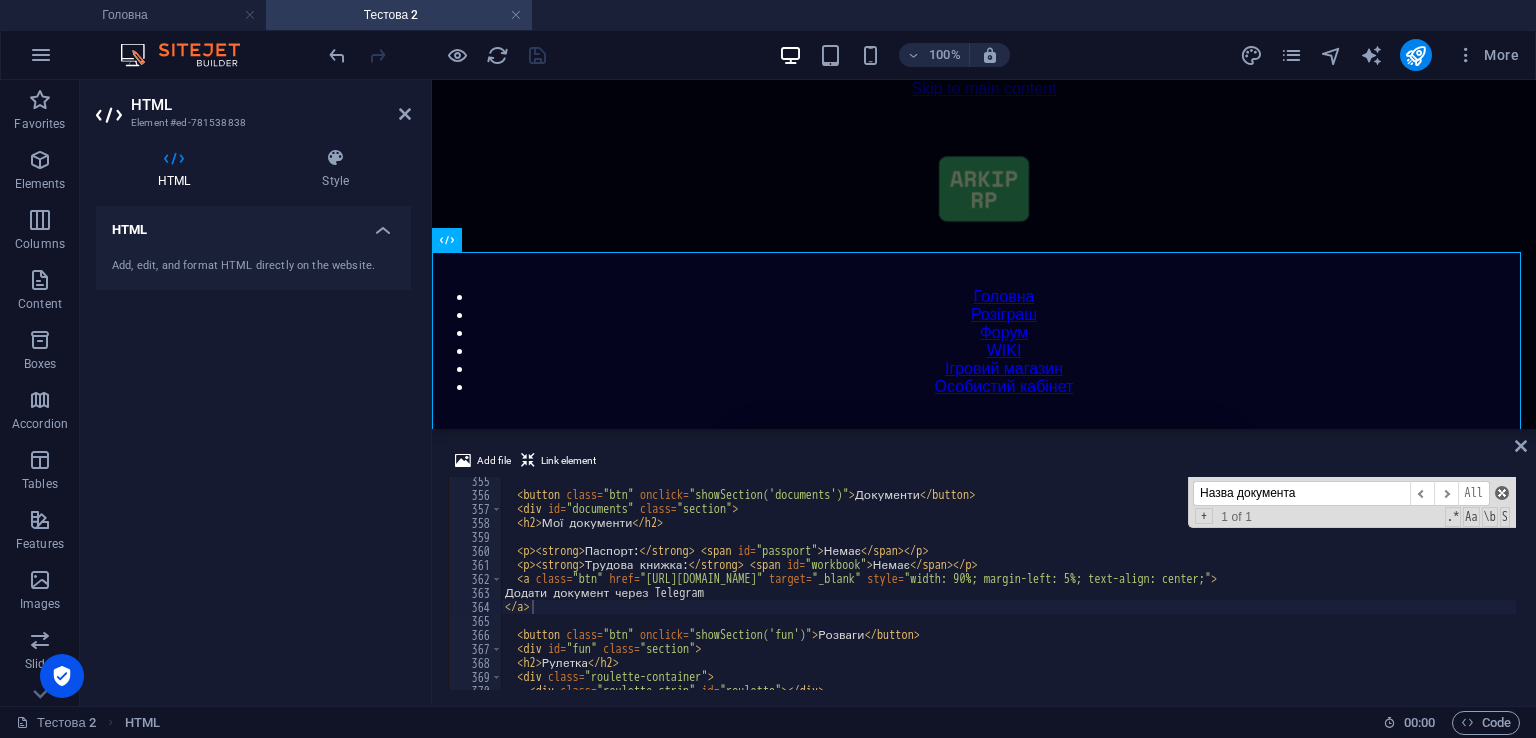 click at bounding box center (1502, 493) 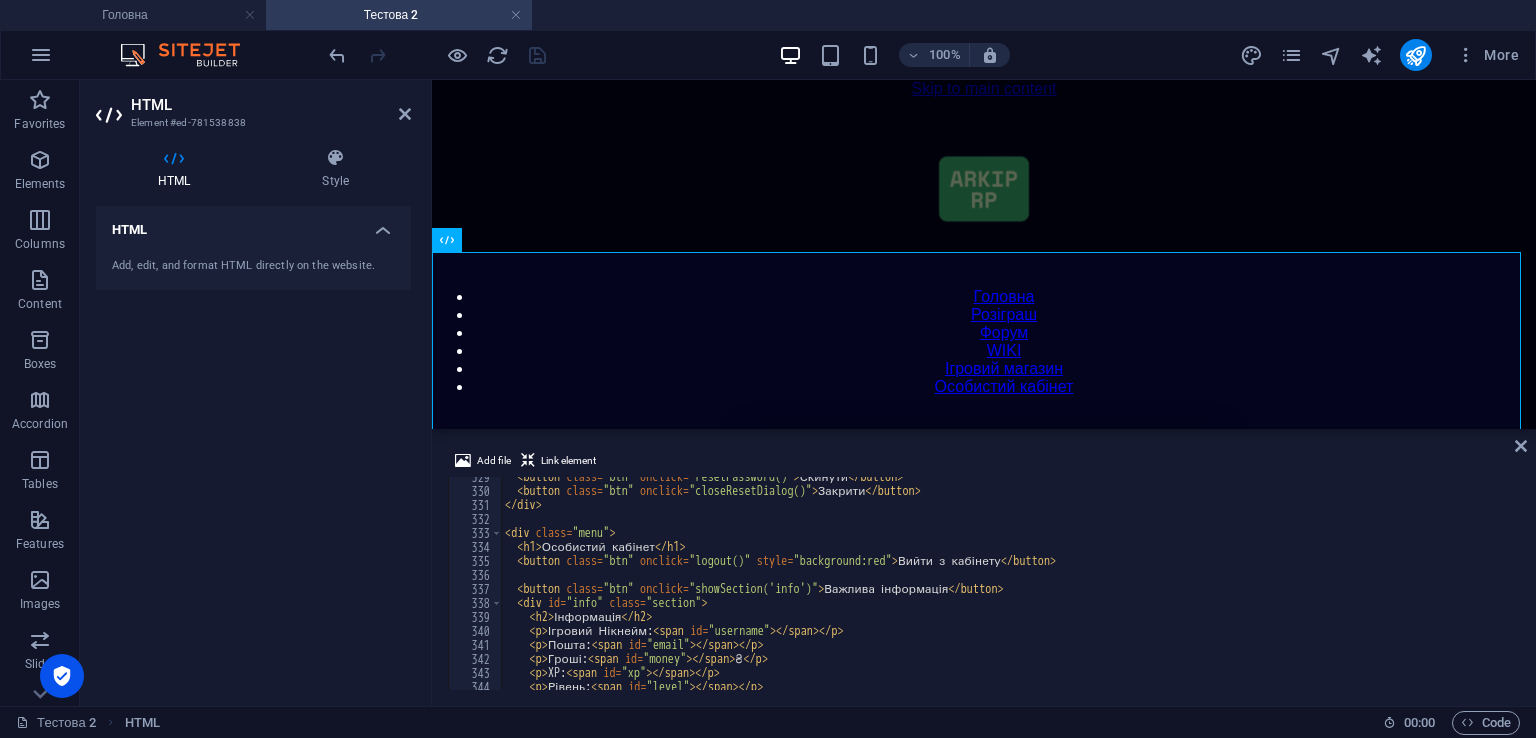 scroll, scrollTop: 4239, scrollLeft: 0, axis: vertical 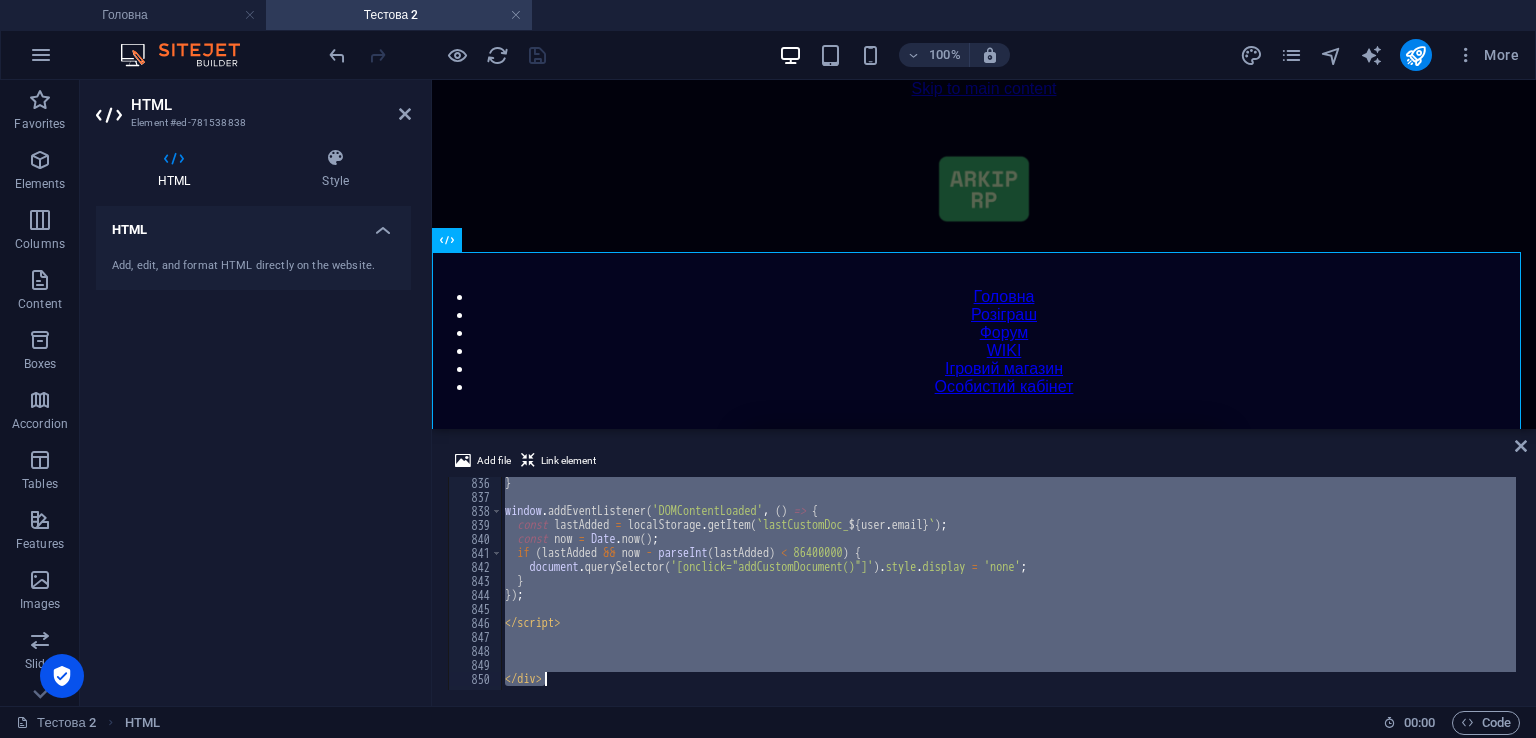 drag, startPoint x: 500, startPoint y: 484, endPoint x: 1535, endPoint y: 776, distance: 1075.4017 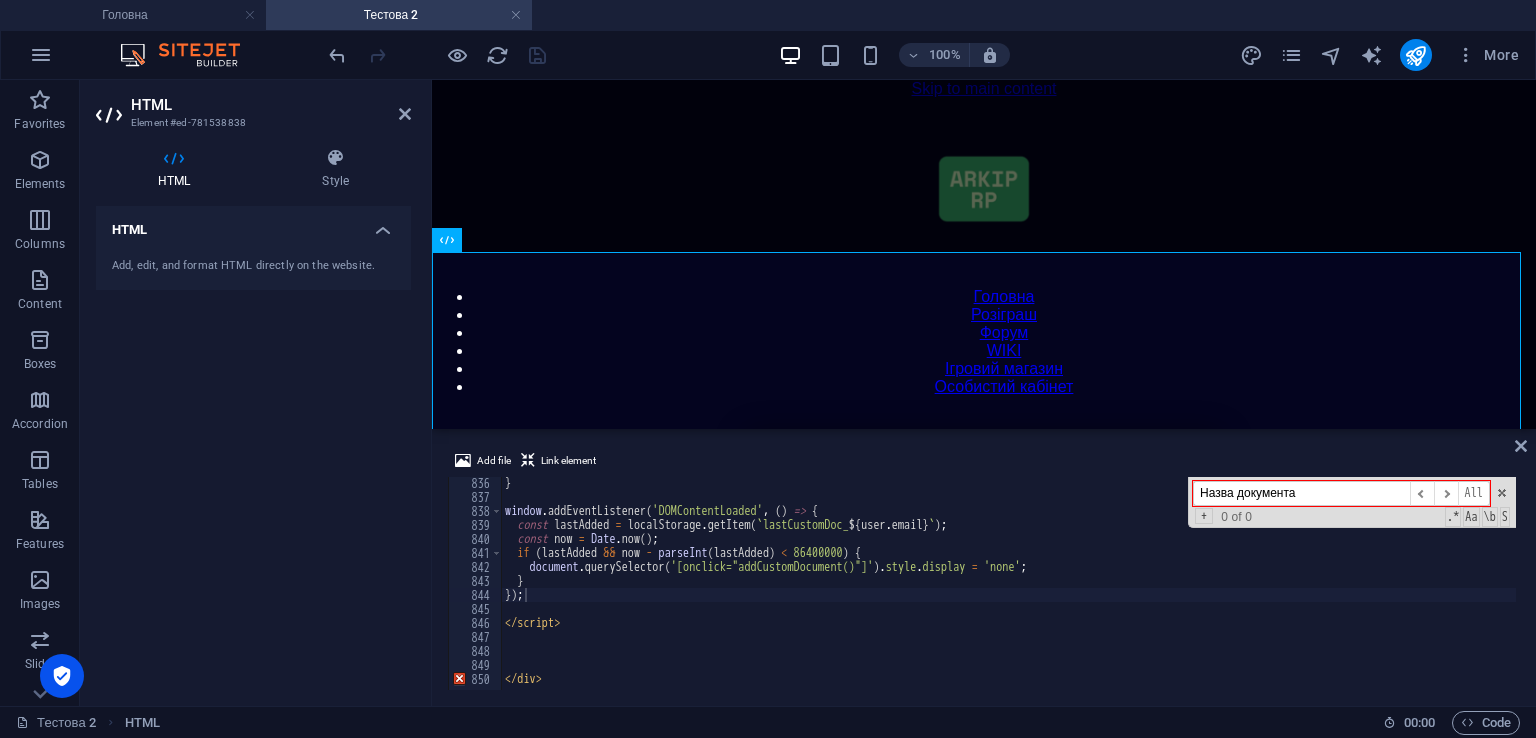 click on "Назва документа" at bounding box center (1301, 493) 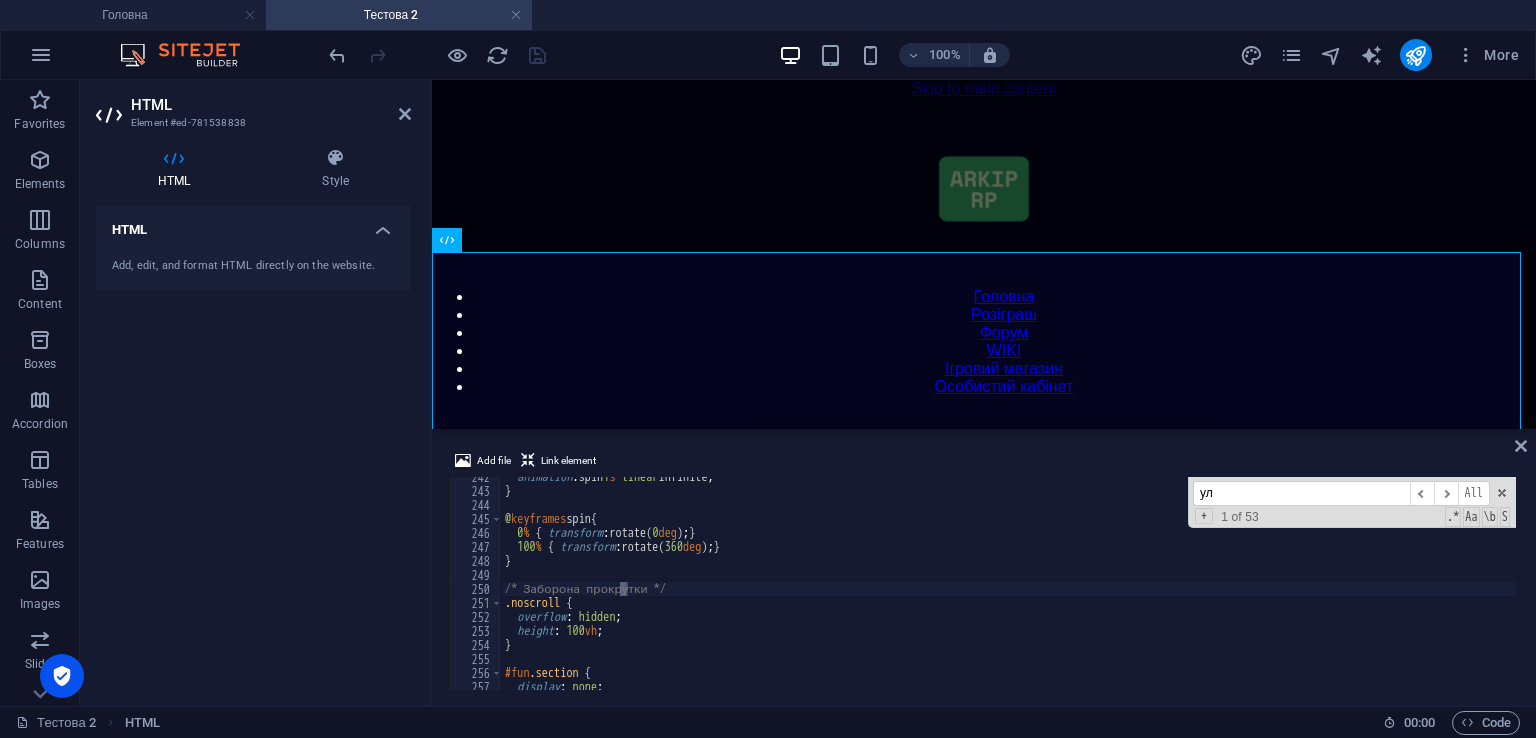 scroll, scrollTop: 5047, scrollLeft: 0, axis: vertical 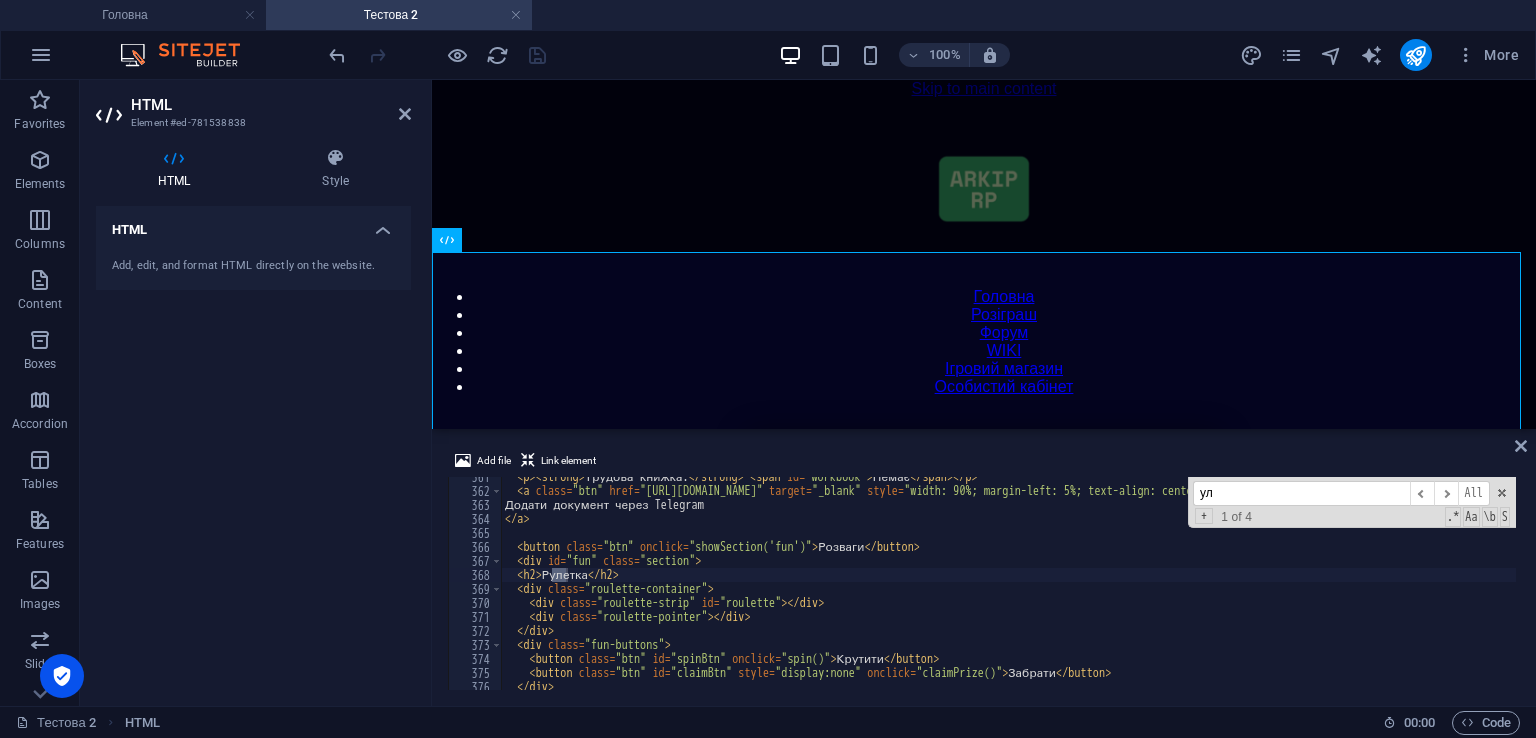 type on "ул" 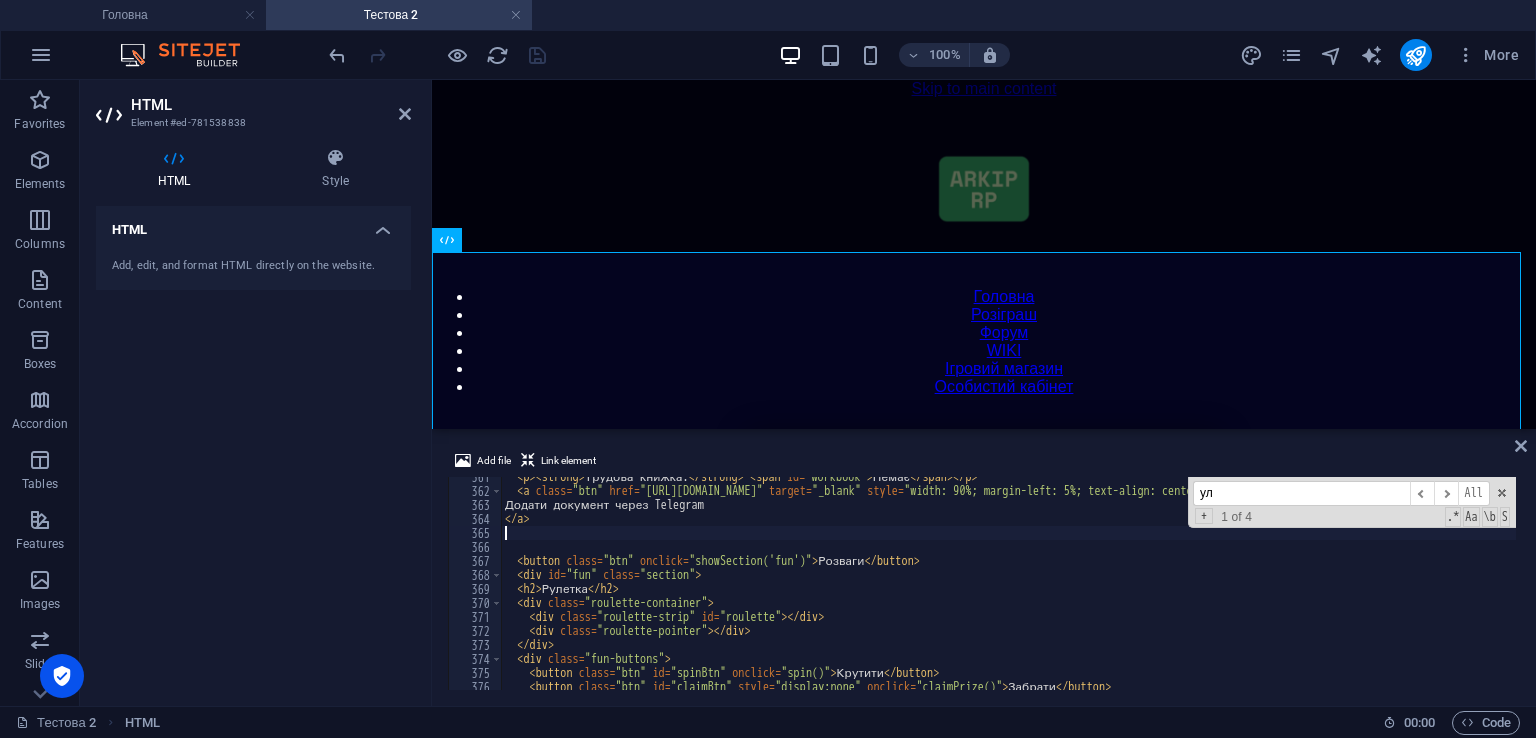 paste on "</div>" 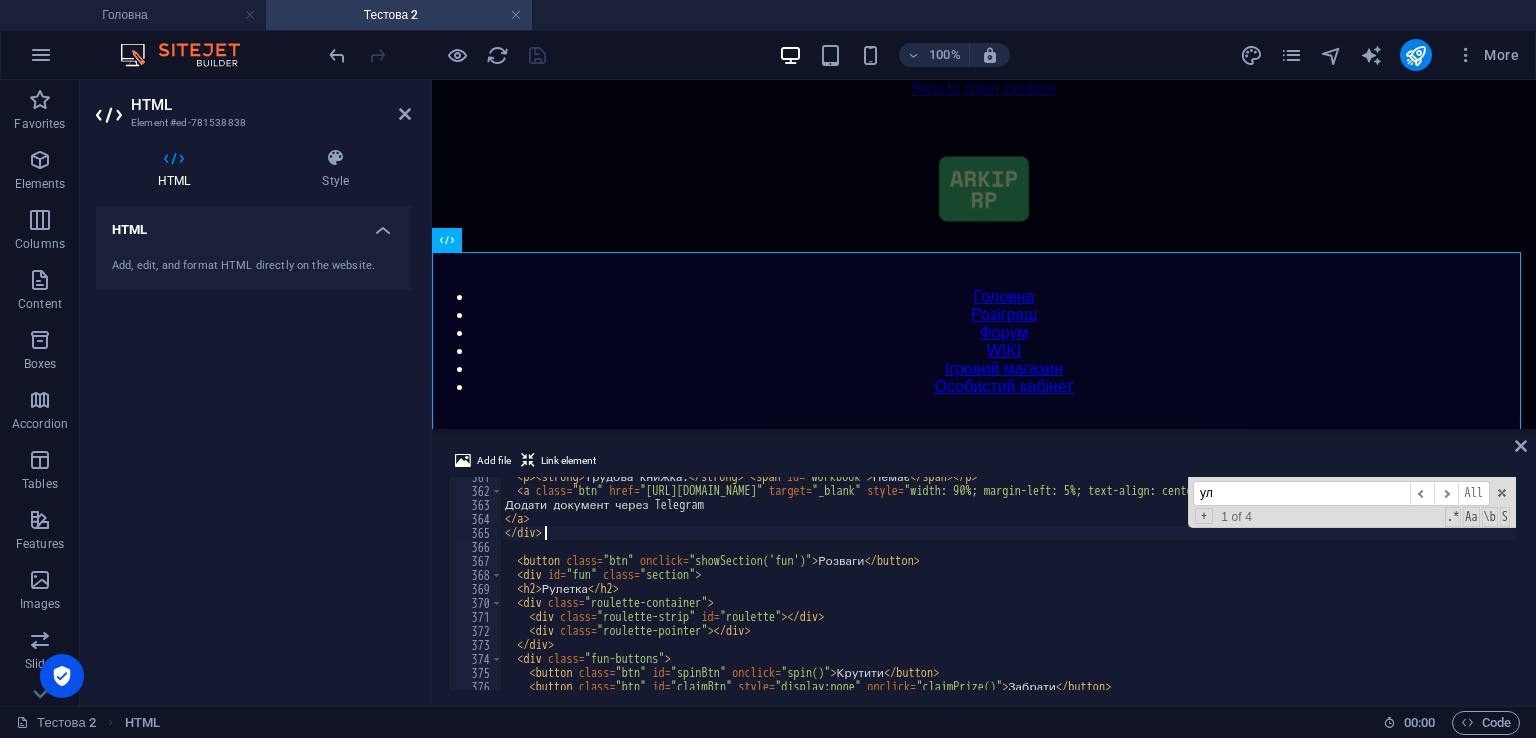 click at bounding box center (984, 431) 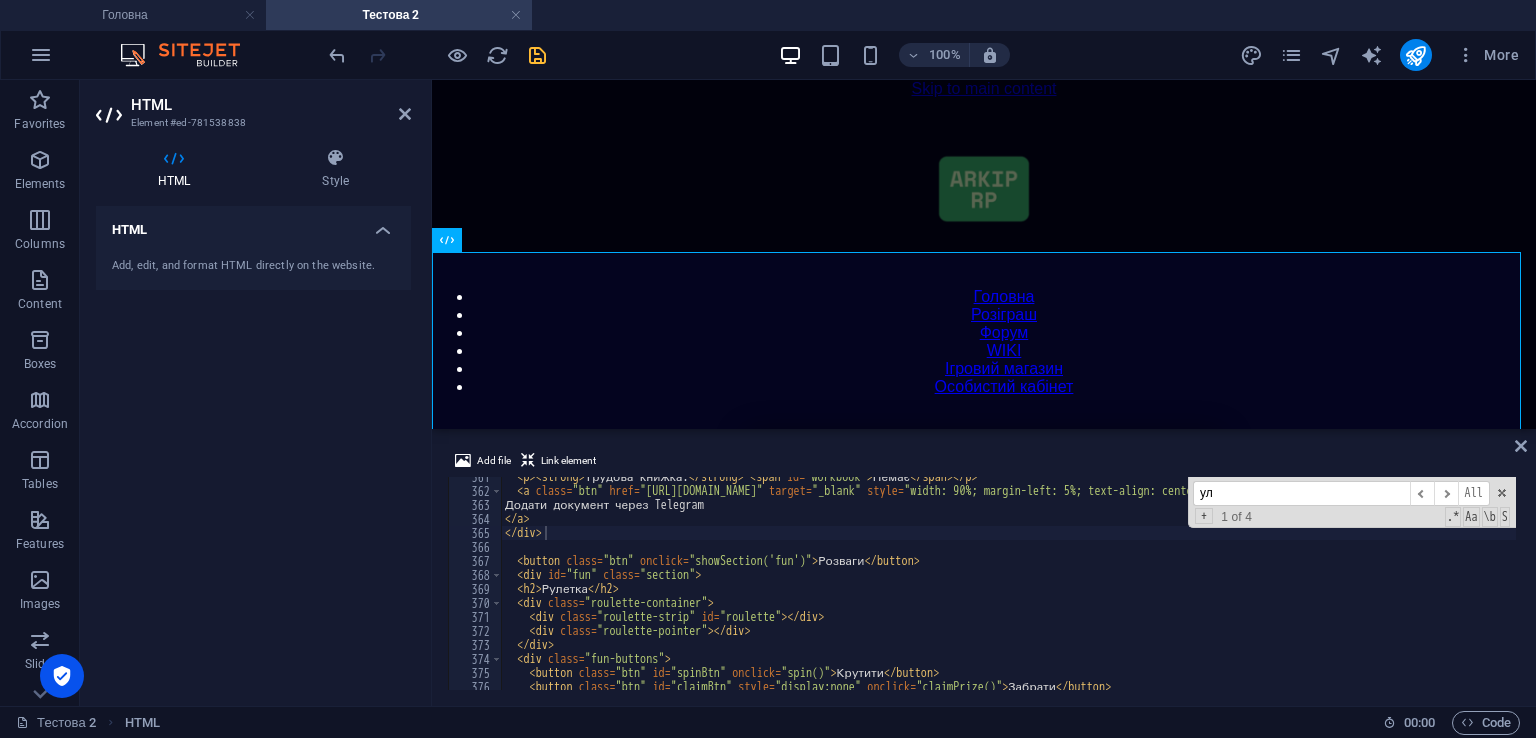 click at bounding box center [537, 55] 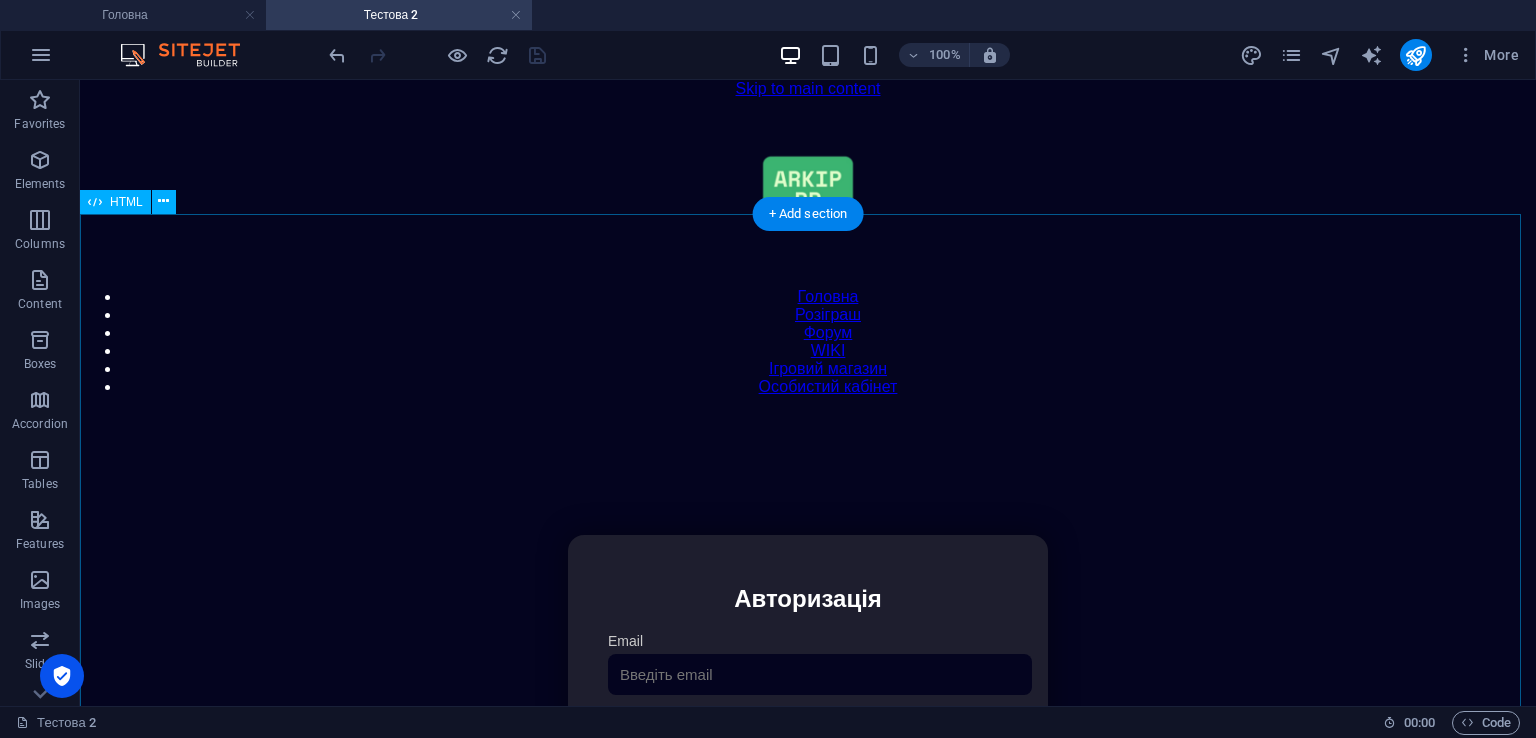 click on "Особистий кабінет
Авторизація
Email
[GEOGRAPHIC_DATA]
👁️
Увійти
Скинути пароль
Скидання пароля
Введіть ваш email:
Скинути
Закрити
Особистий кабінет
Вийти з кабінету
Важлива інформація
Інформація
Ігровий Нікнейм:
Пошта:
Гроші:   ₴
XP:
Рівень:
Здоров'я:
Броня:
VIP:
Рейтинг
Рейтинг гравців
Гравців не знайдено
Документи
Мої документи
Паспорт:   Немає
Трудова книжка:   [PERSON_NAME]
Додати документ через Telegram
Розваги" at bounding box center [808, 746] 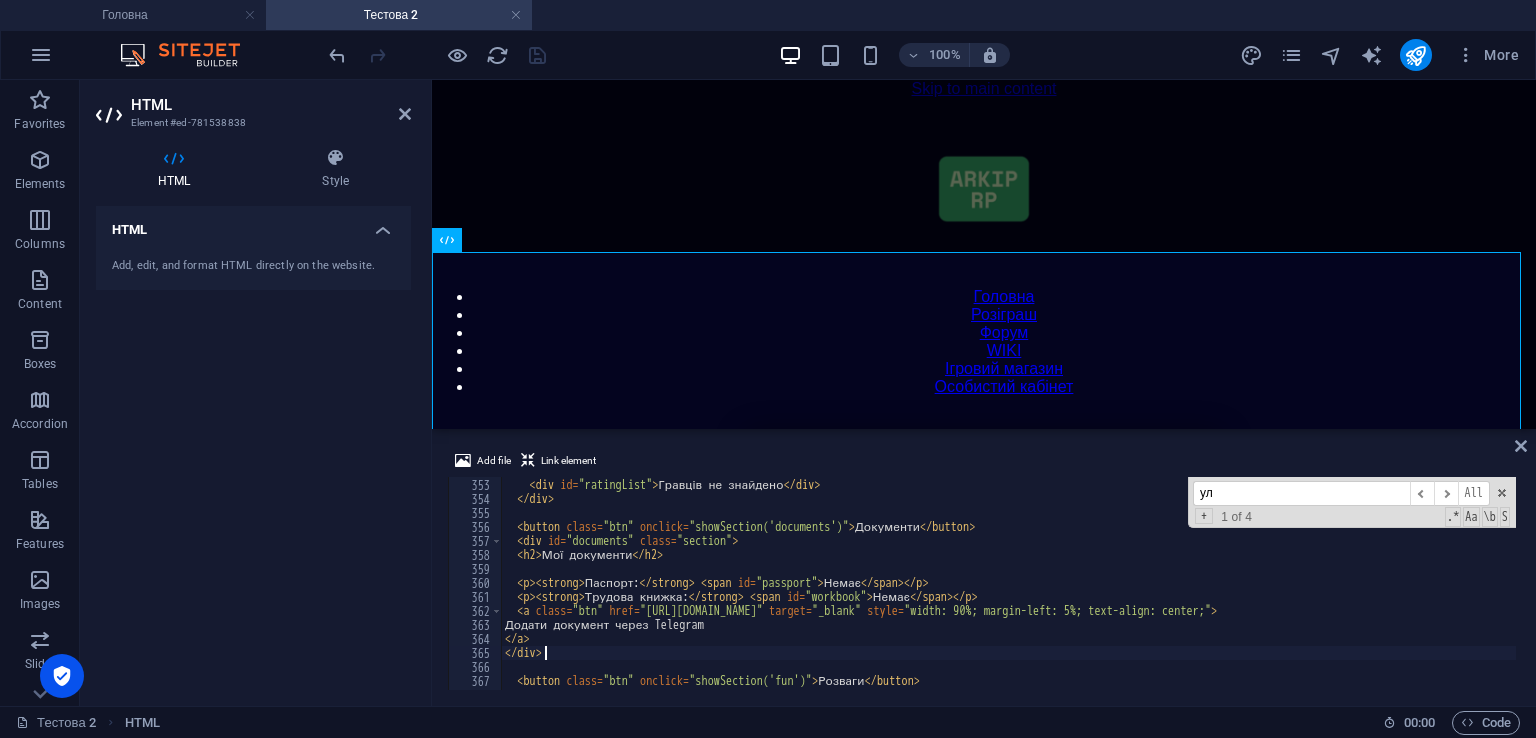 scroll, scrollTop: 4807, scrollLeft: 0, axis: vertical 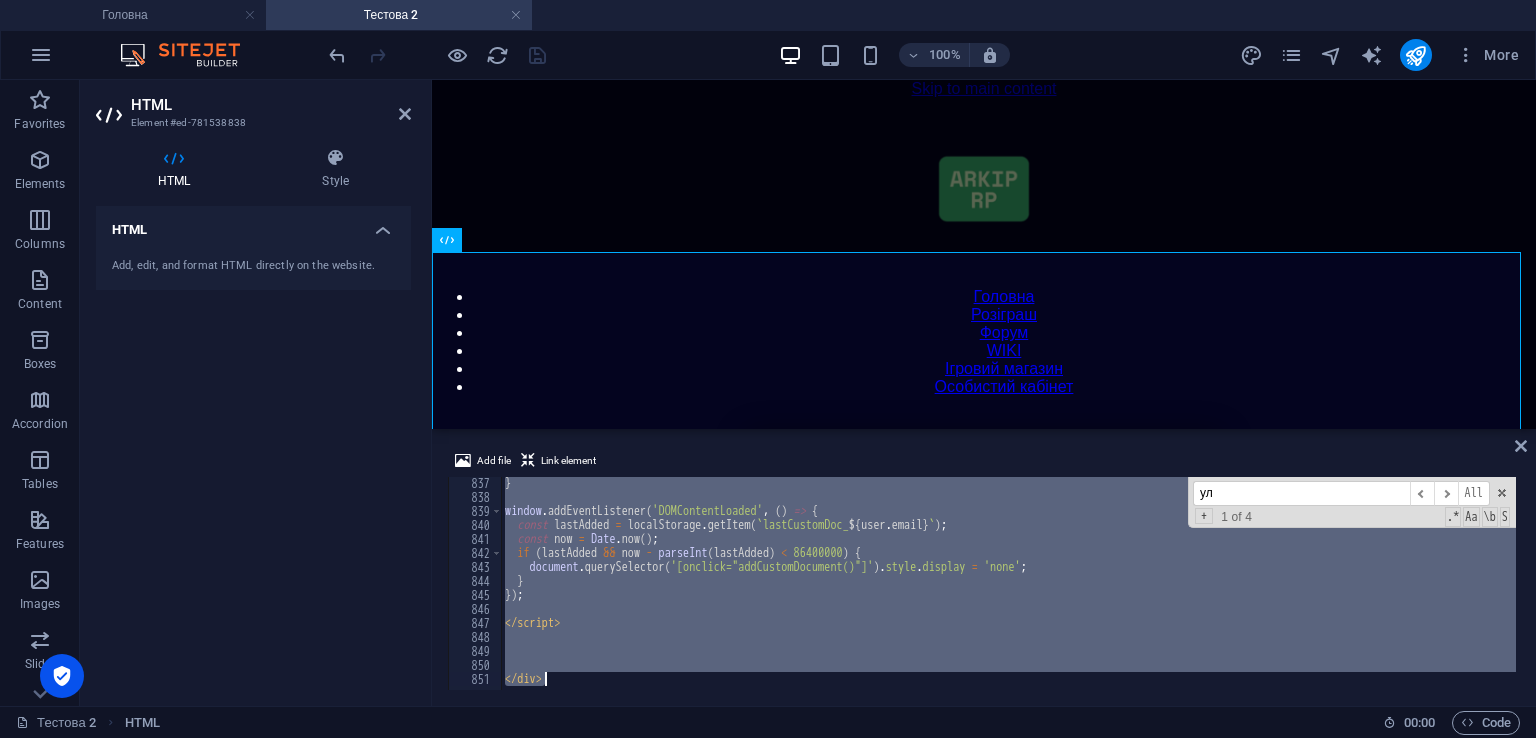 drag, startPoint x: 510, startPoint y: 533, endPoint x: 1047, endPoint y: 776, distance: 589.42175 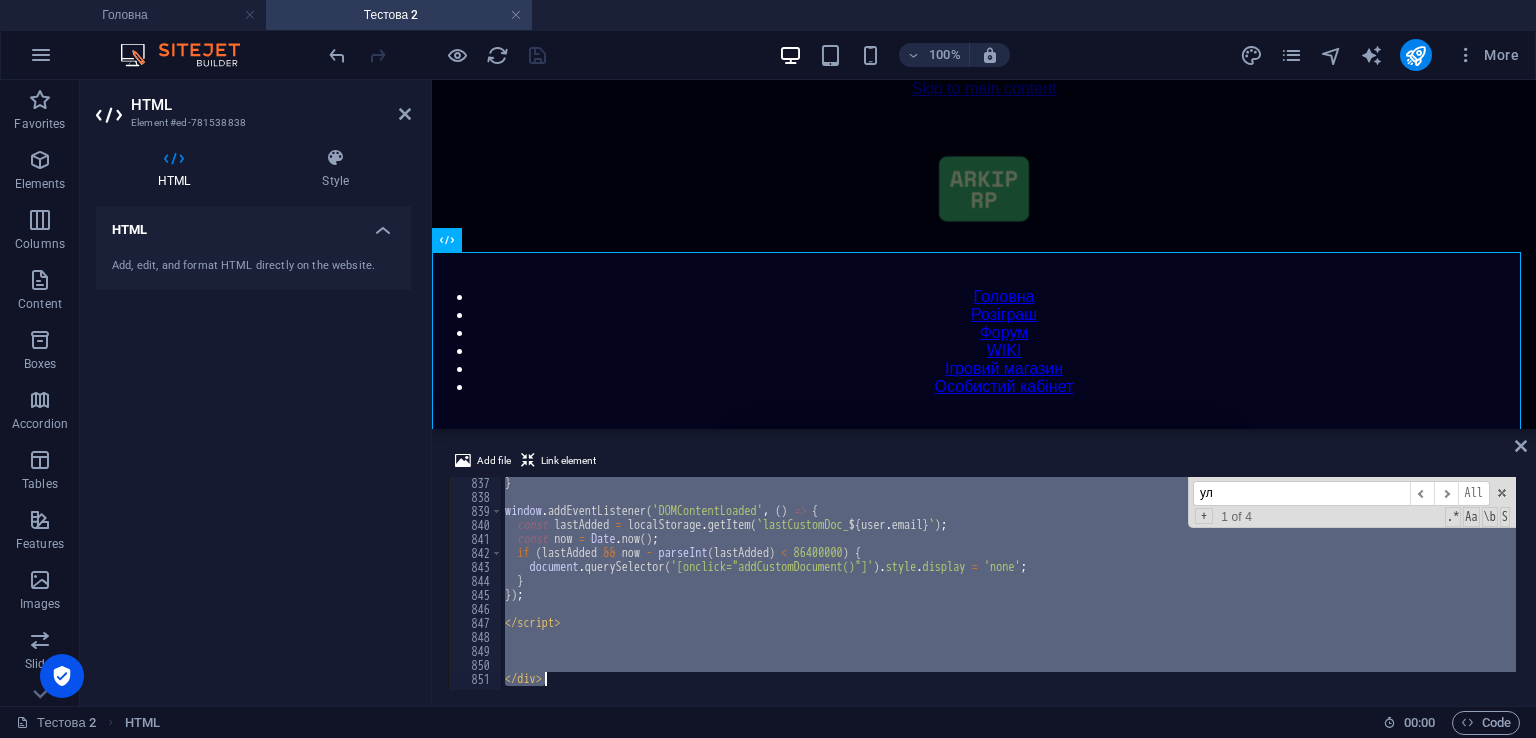 click on "ул" at bounding box center (1301, 493) 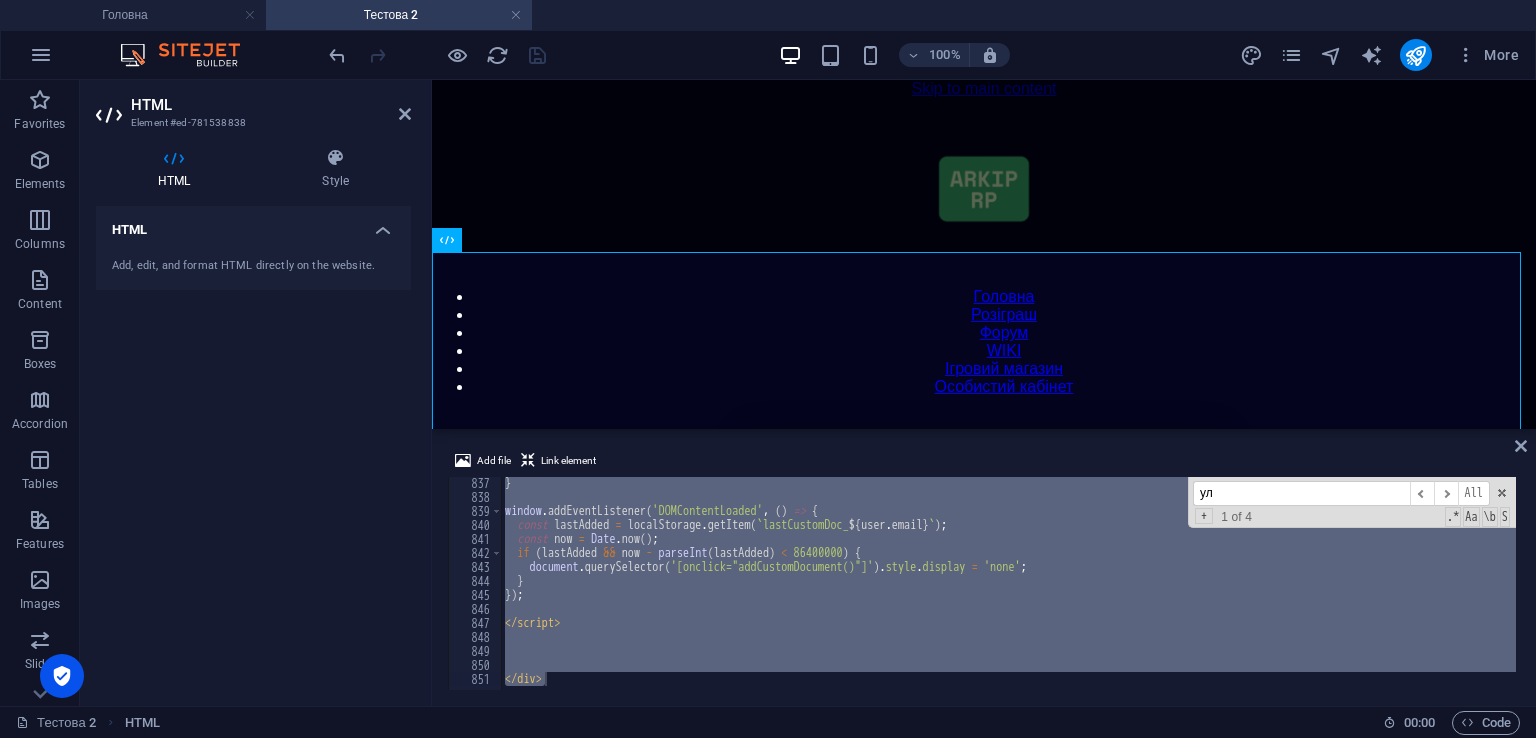 click on "ул" at bounding box center [1301, 493] 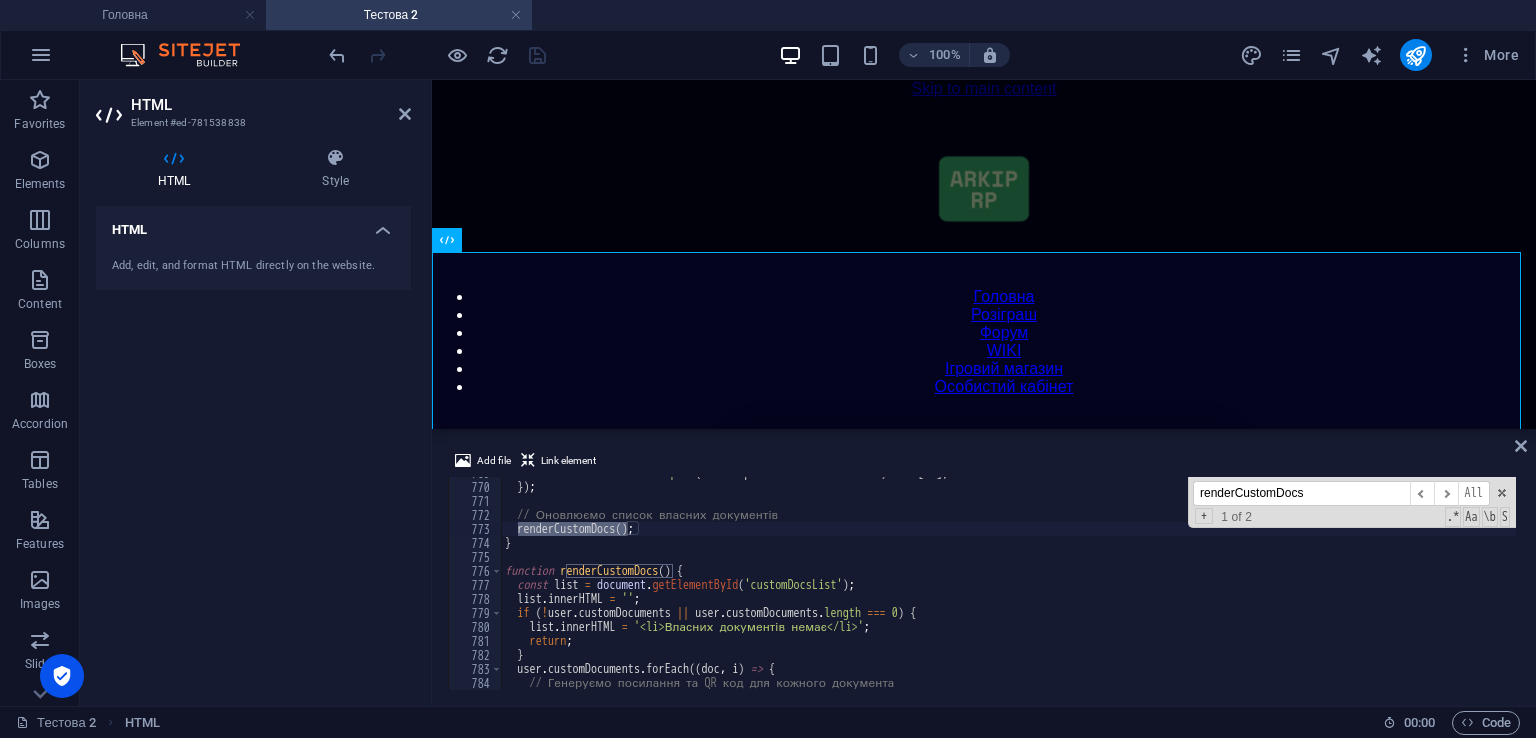 scroll, scrollTop: 10703, scrollLeft: 0, axis: vertical 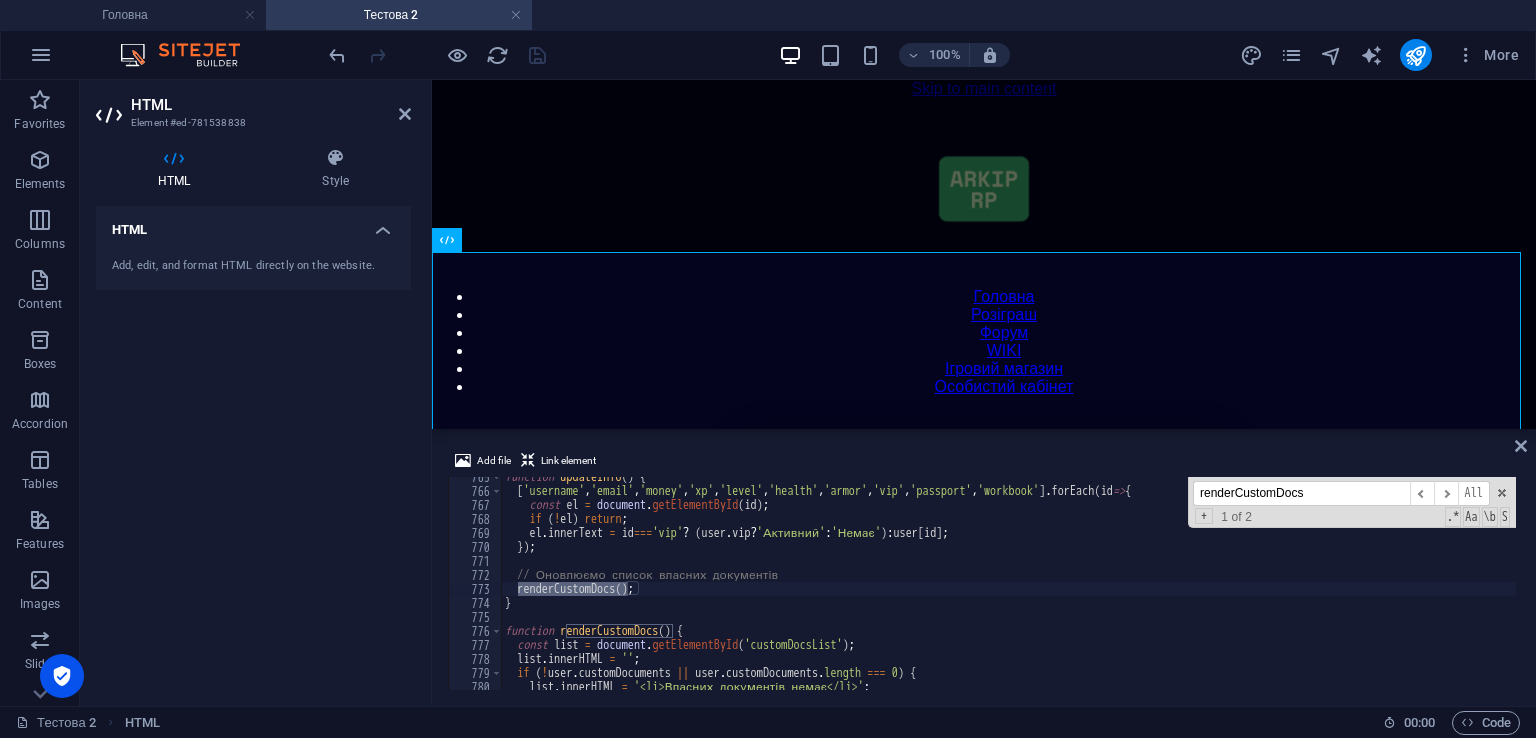 type on "renderCustomDocs" 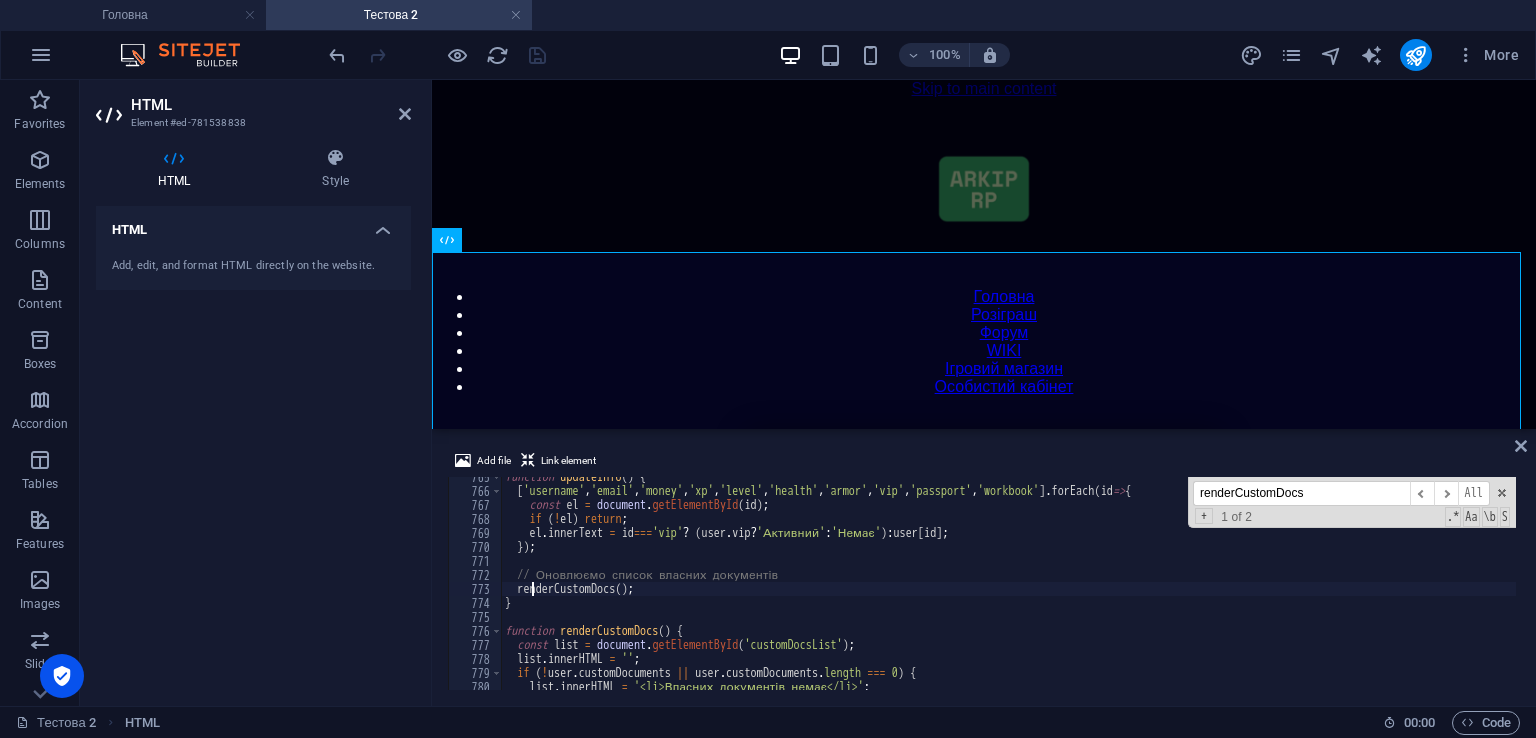 click on "function   updateInfo ( )   {    [ 'username' , 'email' , 'money' , 'xp' , 'level' , 'health' , 'armor' , 'vip' , 'passport' , 'workbook' ] . forEach ( id => {      const   el   =   document . getElementById ( id ) ;      if   ( ! el )   return ;      el . innerText   =   id === 'vip' ?   ( user . vip ? 'Активний' : 'Немає' ) : user [ id ] ;    }) ;    // Оновлюємо список власних документів    renderCustomDocs ( ) ; } function   renderCustomDocs ( )   {    const   list   =   document . getElementById ( 'customDocsList' ) ;    list . innerHTML   =   '' ;    if   ( ! user . customDocuments   ||   user . customDocuments . length   ===   0 )   {      list . innerHTML   =   '<li>Власних документів немає</li>' ;" at bounding box center [1425, 588] 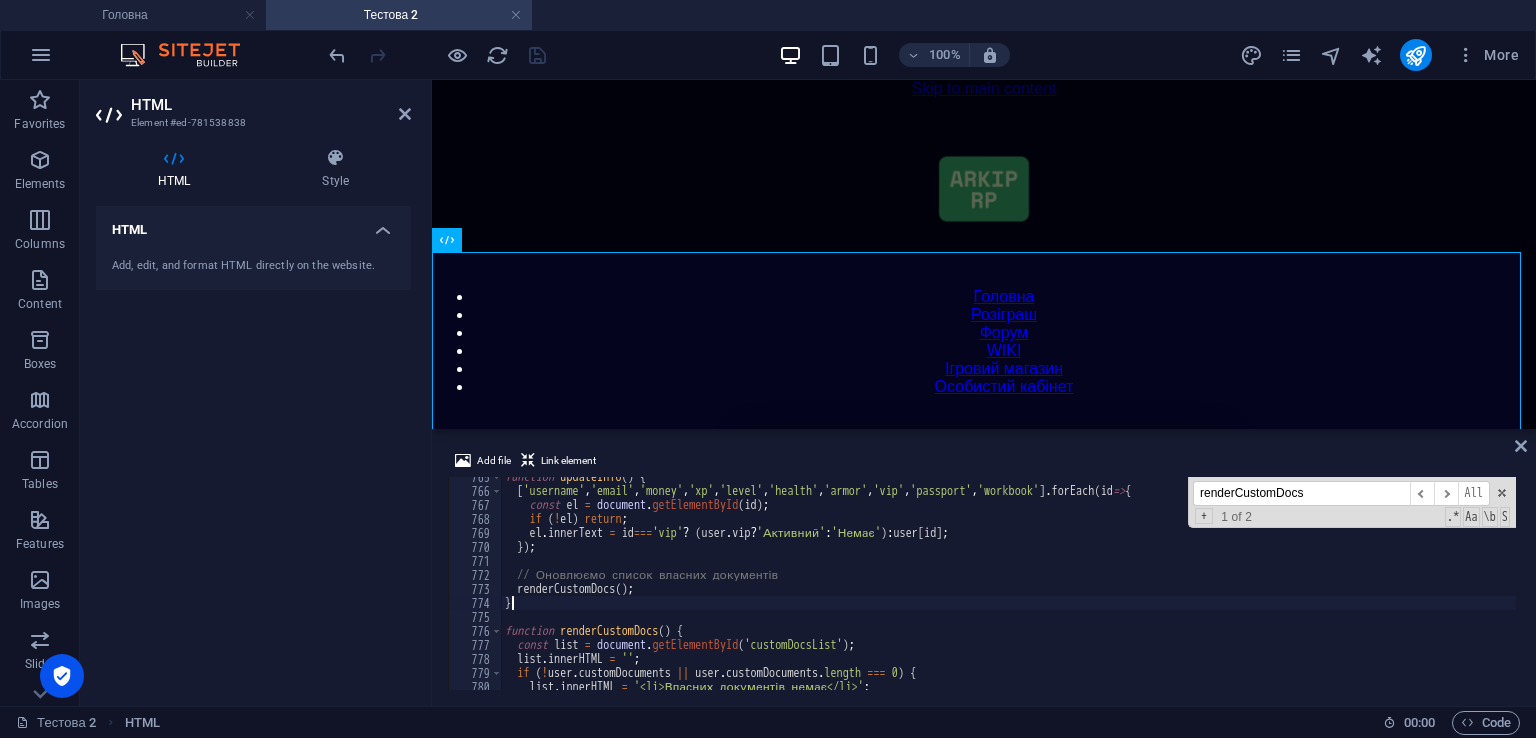 click on "function   updateInfo ( )   {    [ 'username' , 'email' , 'money' , 'xp' , 'level' , 'health' , 'armor' , 'vip' , 'passport' , 'workbook' ] . forEach ( id => {      const   el   =   document . getElementById ( id ) ;      if   ( ! el )   return ;      el . innerText   =   id === 'vip' ?   ( user . vip ? 'Активний' : 'Немає' ) : user [ id ] ;    }) ;    // Оновлюємо список власних документів    renderCustomDocs ( ) ; } function   renderCustomDocs ( )   {    const   list   =   document . getElementById ( 'customDocsList' ) ;    list . innerHTML   =   '' ;    if   ( ! user . customDocuments   ||   user . customDocuments . length   ===   0 )   {      list . innerHTML   =   '<li>Власних документів немає</li>' ;" at bounding box center (1425, 588) 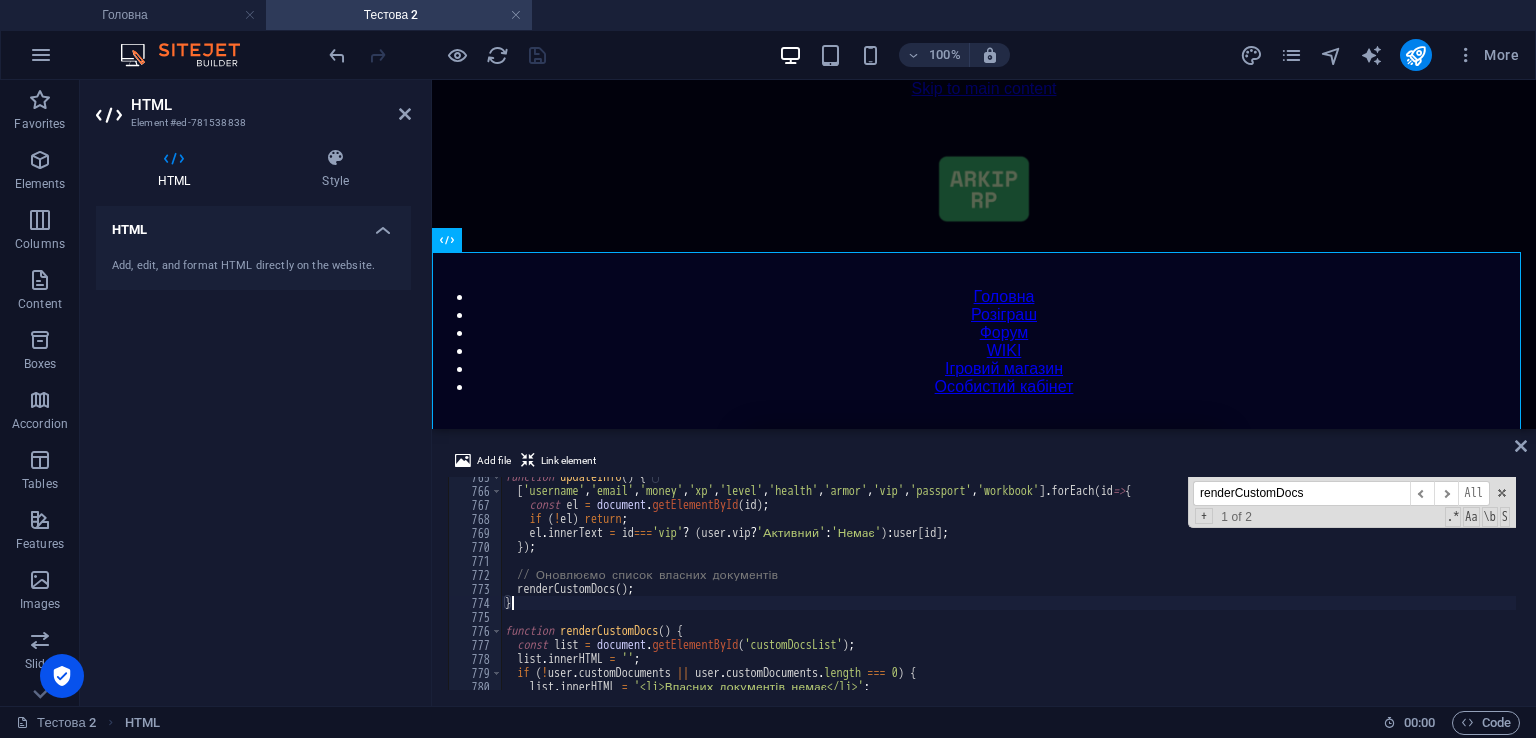 click on "function   updateInfo ( )   {    [ 'username' , 'email' , 'money' , 'xp' , 'level' , 'health' , 'armor' , 'vip' , 'passport' , 'workbook' ] . forEach ( id => {      const   el   =   document . getElementById ( id ) ;      if   ( ! el )   return ;      el . innerText   =   id === 'vip' ?   ( user . vip ? 'Активний' : 'Немає' ) : user [ id ] ;    }) ;    // Оновлюємо список власних документів    renderCustomDocs ( ) ; } function   renderCustomDocs ( )   {    const   list   =   document . getElementById ( 'customDocsList' ) ;    list . innerHTML   =   '' ;    if   ( ! user . customDocuments   ||   user . customDocuments . length   ===   0 )   {      list . innerHTML   =   '<li>Власних документів немає</li>' ;" at bounding box center (1425, 588) 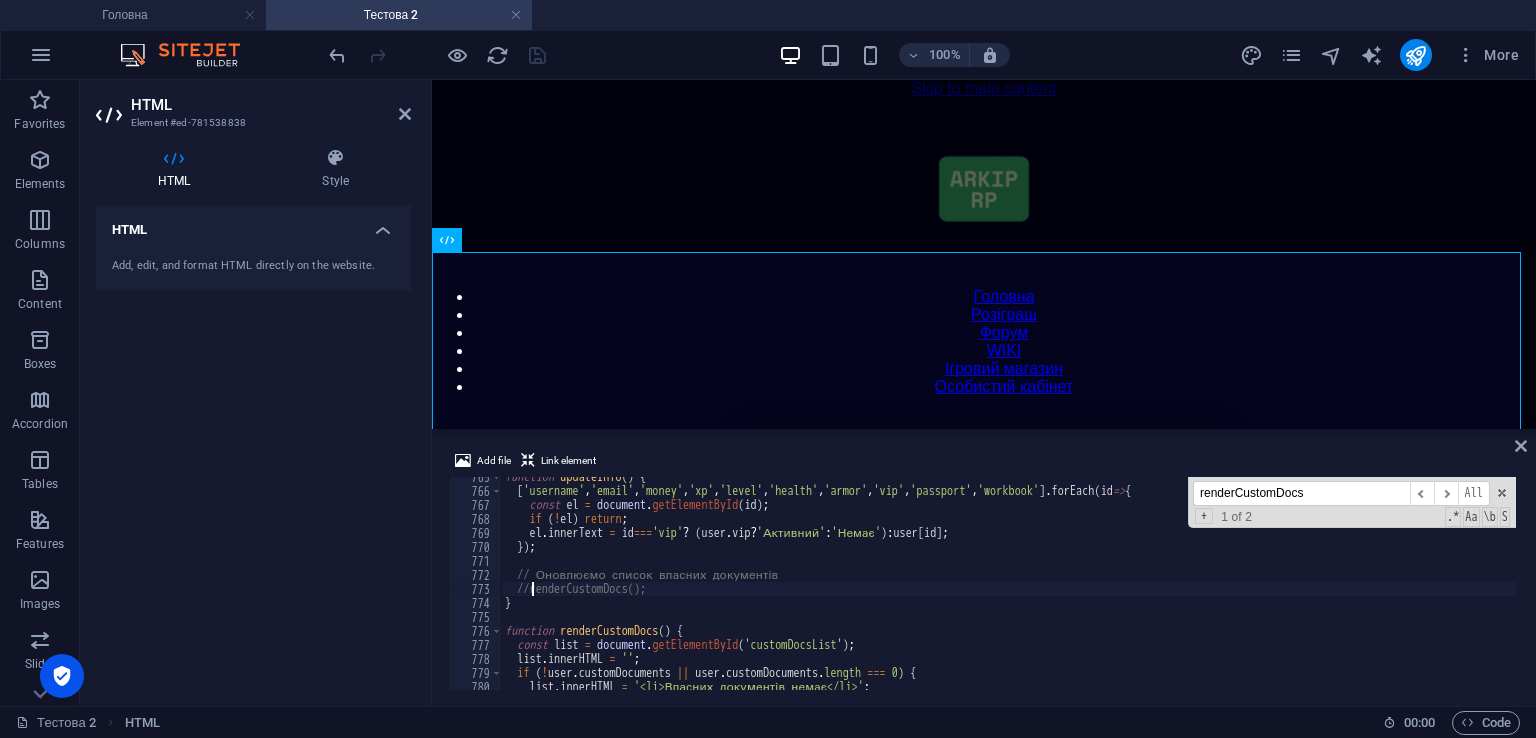 scroll, scrollTop: 0, scrollLeft: 2, axis: horizontal 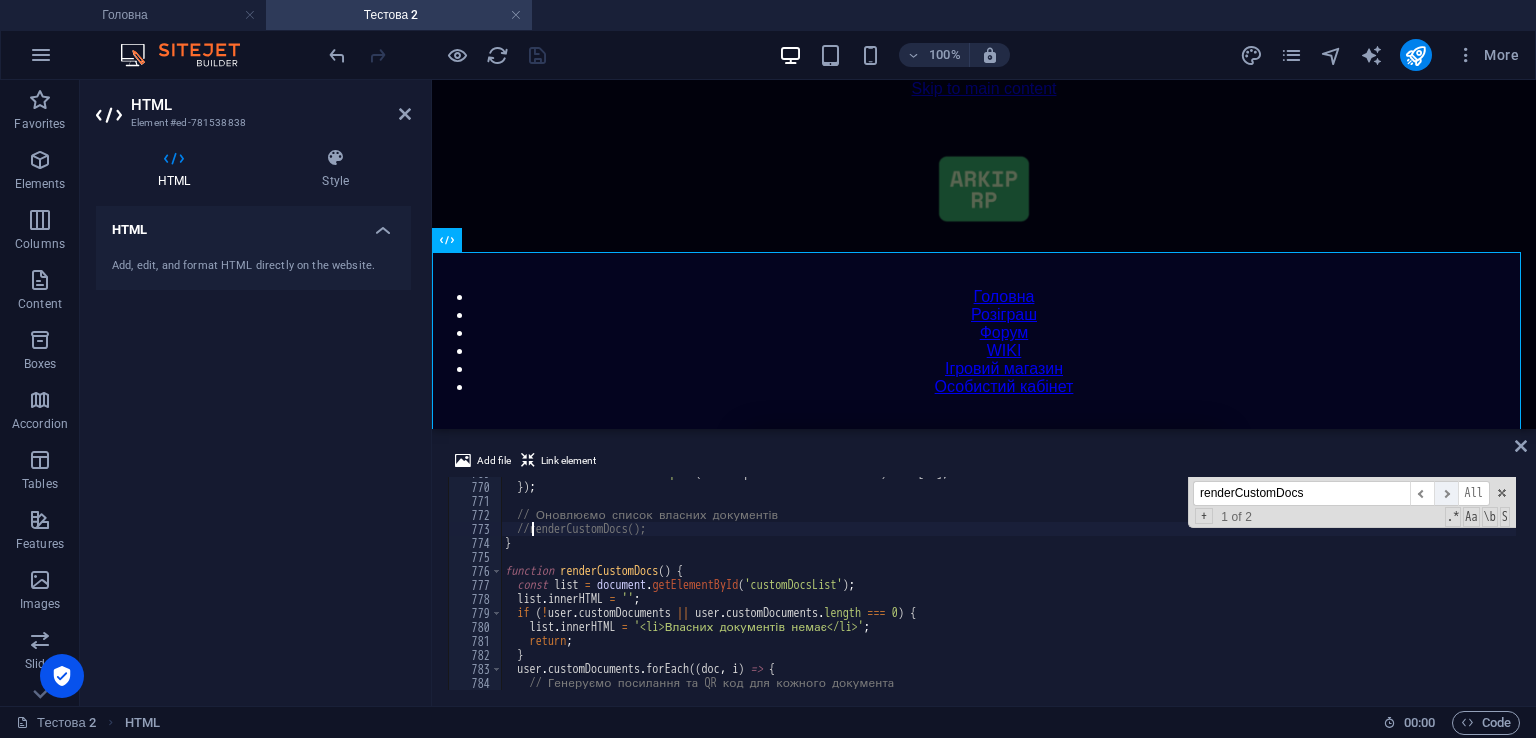 type on "//renderCustomDocs();" 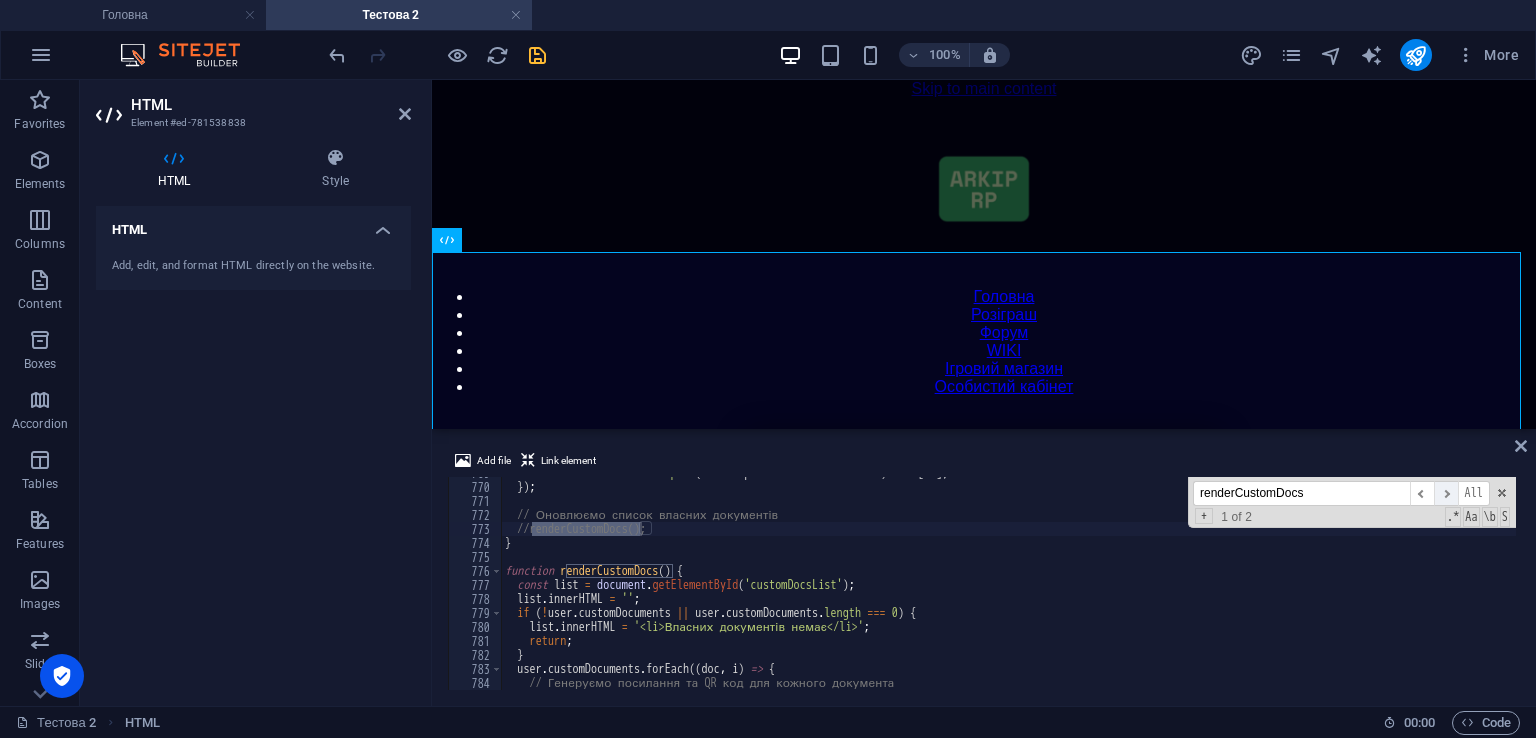 click on "​" at bounding box center [1446, 493] 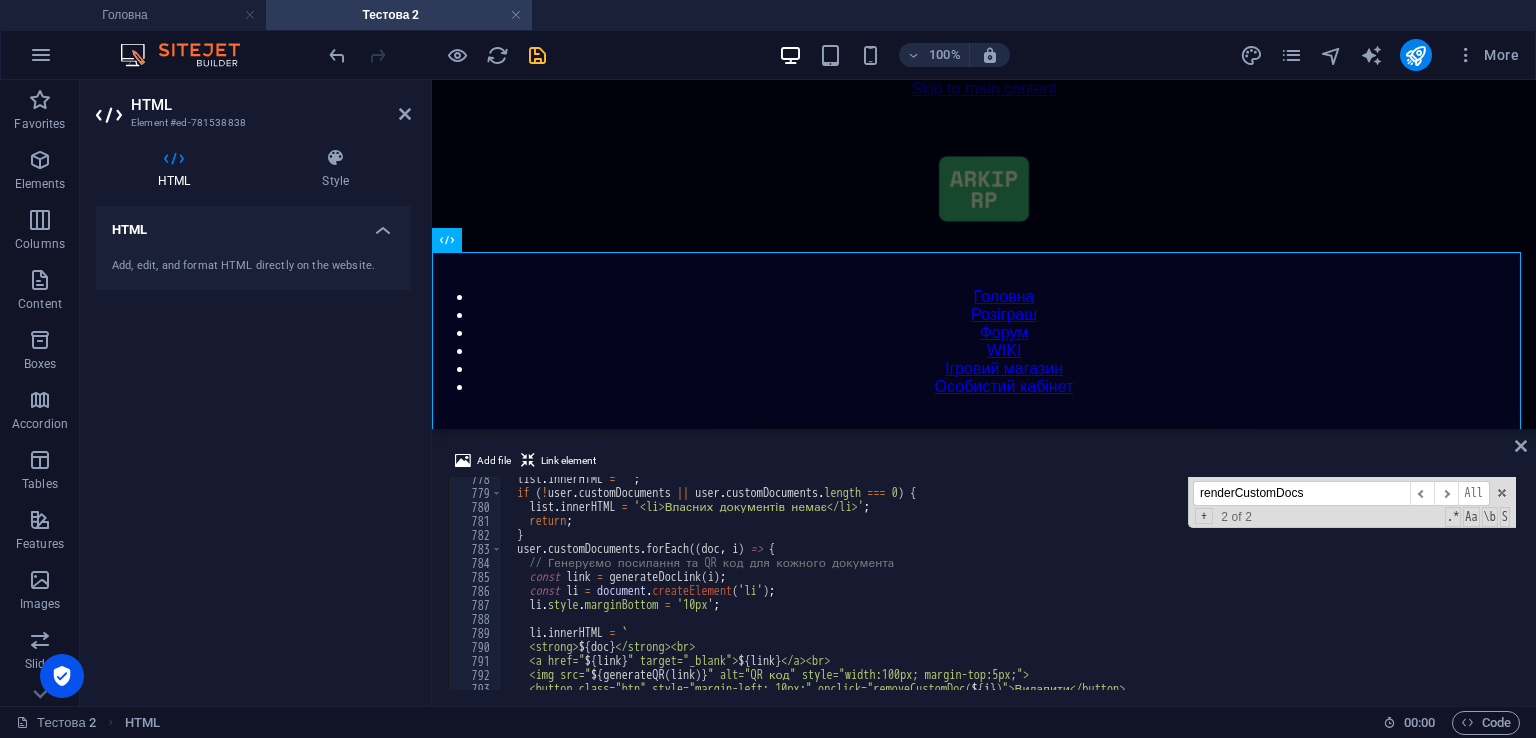 scroll, scrollTop: 10883, scrollLeft: 0, axis: vertical 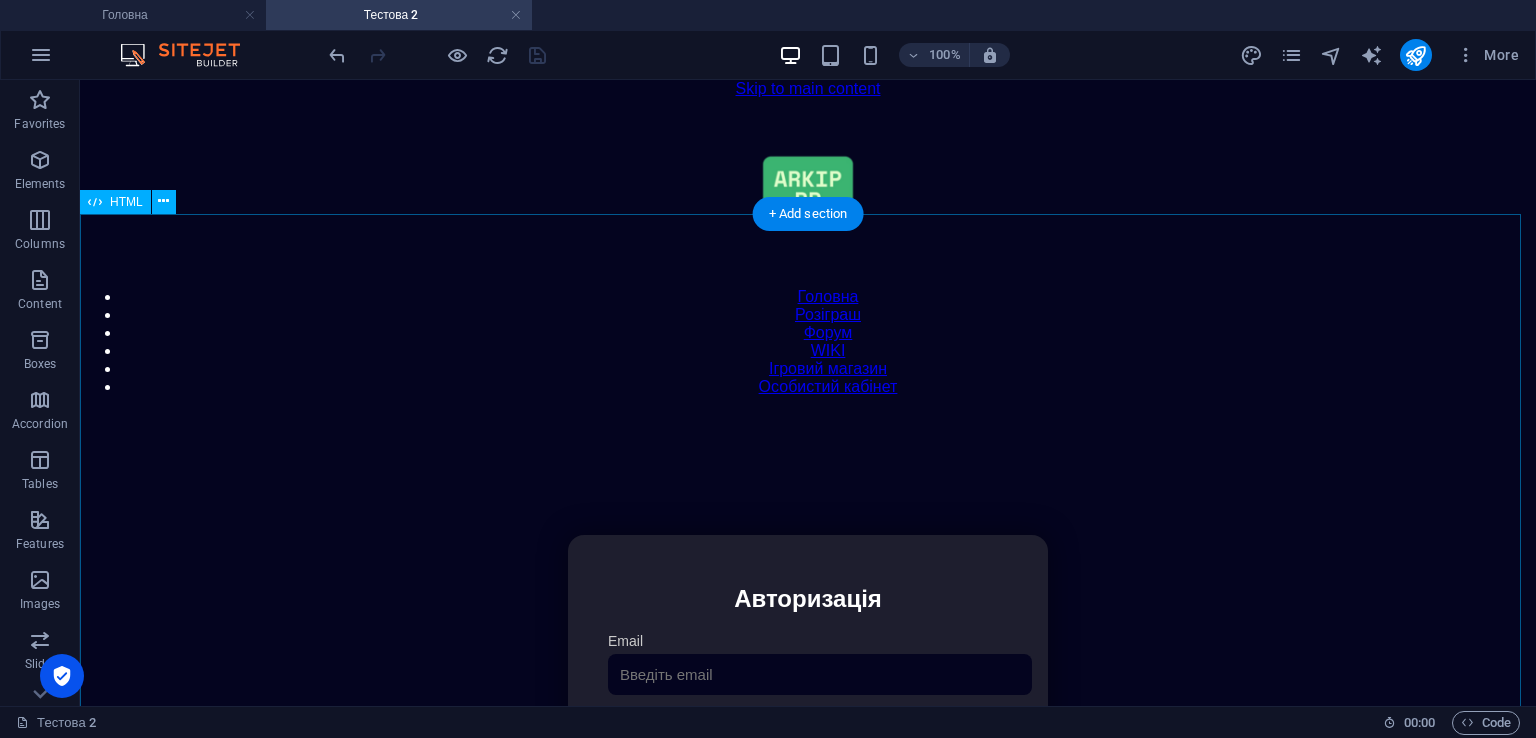 click on "Особистий кабінет
Авторизація
Email
[GEOGRAPHIC_DATA]
👁️
Увійти
Скинути пароль
Скидання пароля
Введіть ваш email:
Скинути
Закрити
Особистий кабінет
Вийти з кабінету
Важлива інформація
Інформація
Ігровий Нікнейм:
Пошта:
Гроші:   ₴
XP:
Рівень:
Здоров'я:
Броня:
VIP:
Рейтинг
Рейтинг гравців
Гравців не знайдено
Документи
Мої документи
Паспорт:   Немає
Трудова книжка:   [PERSON_NAME]
Додати документ через Telegram
Розваги" at bounding box center (808, 746) 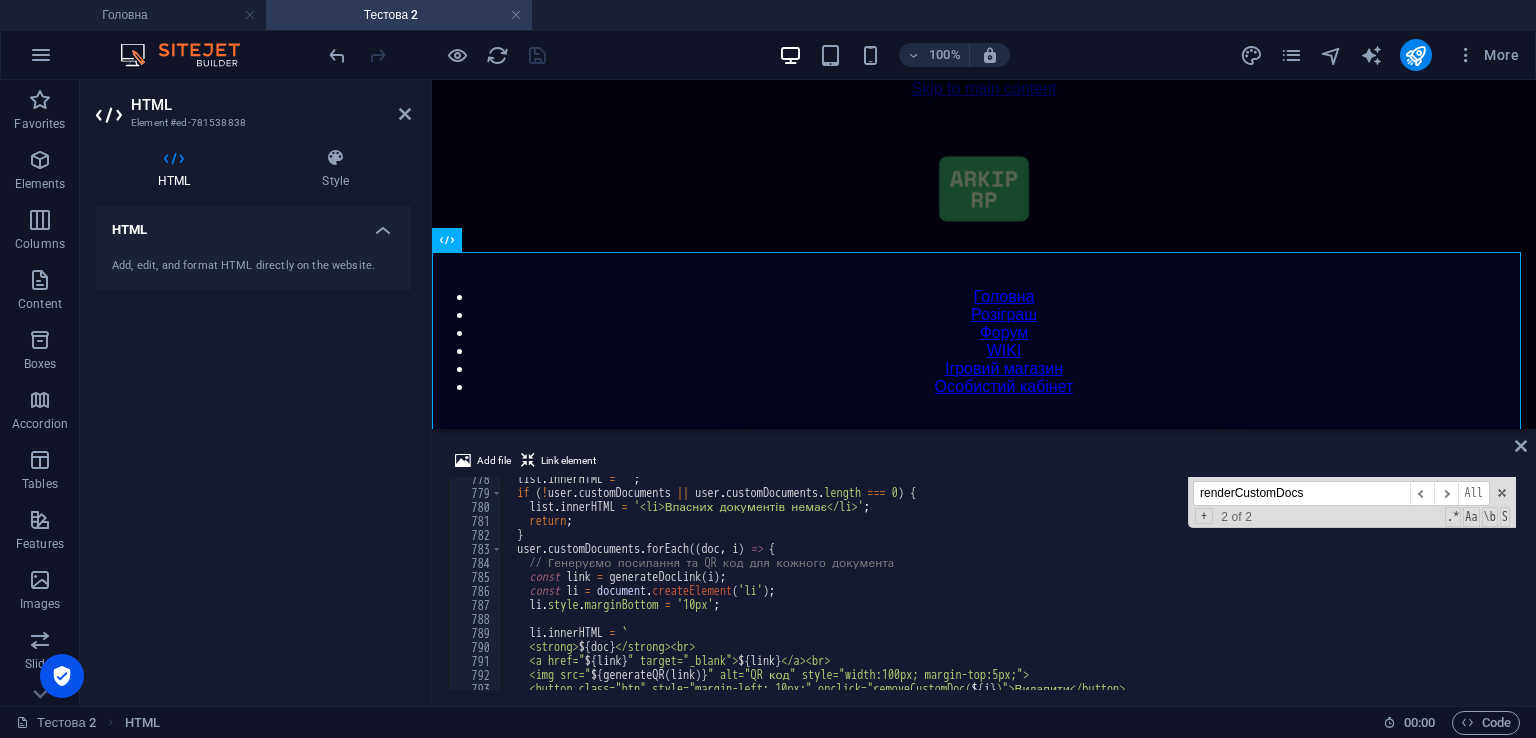 drag, startPoint x: 1339, startPoint y: 486, endPoint x: 1103, endPoint y: 478, distance: 236.13556 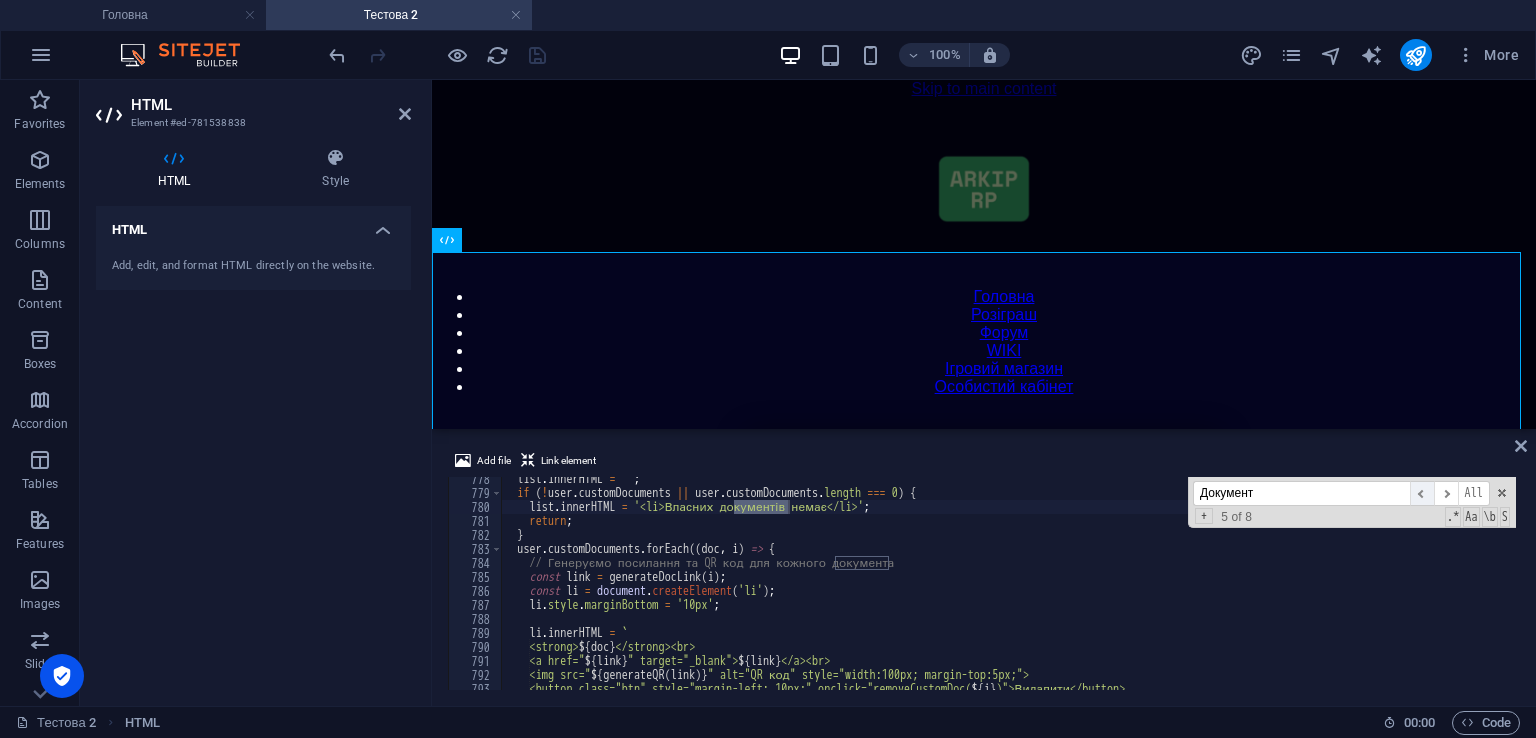 type on "Документ" 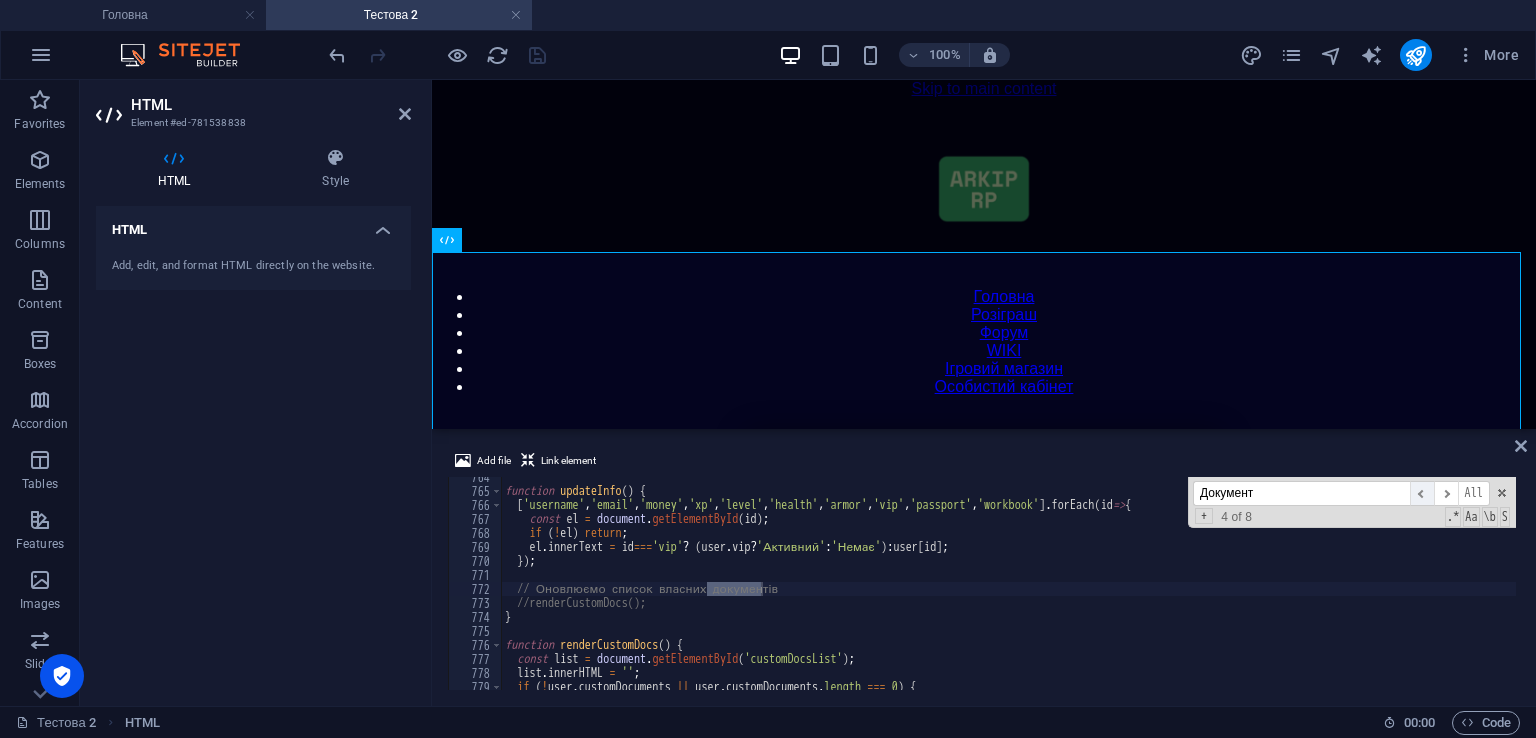 click on "​" at bounding box center (1422, 493) 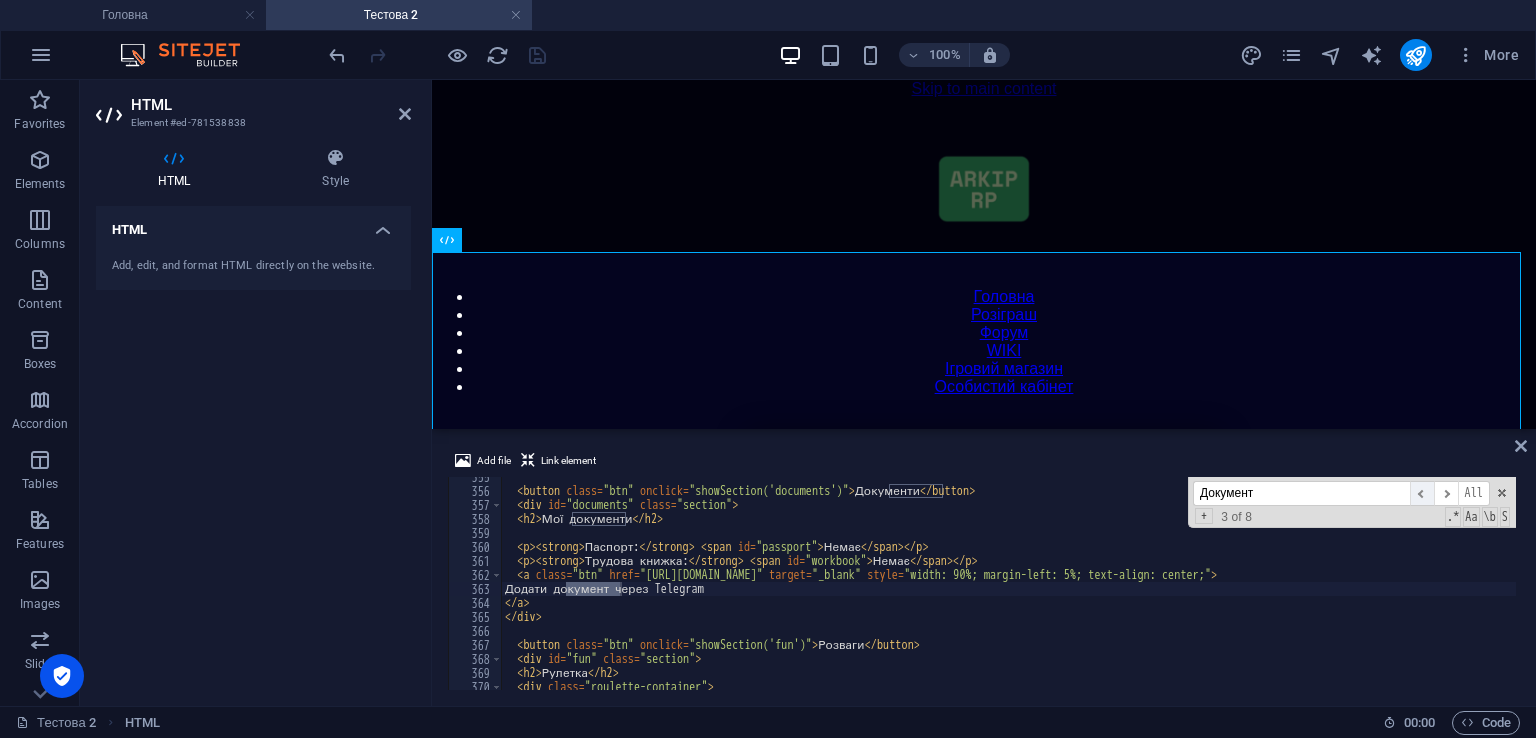scroll, scrollTop: 4963, scrollLeft: 0, axis: vertical 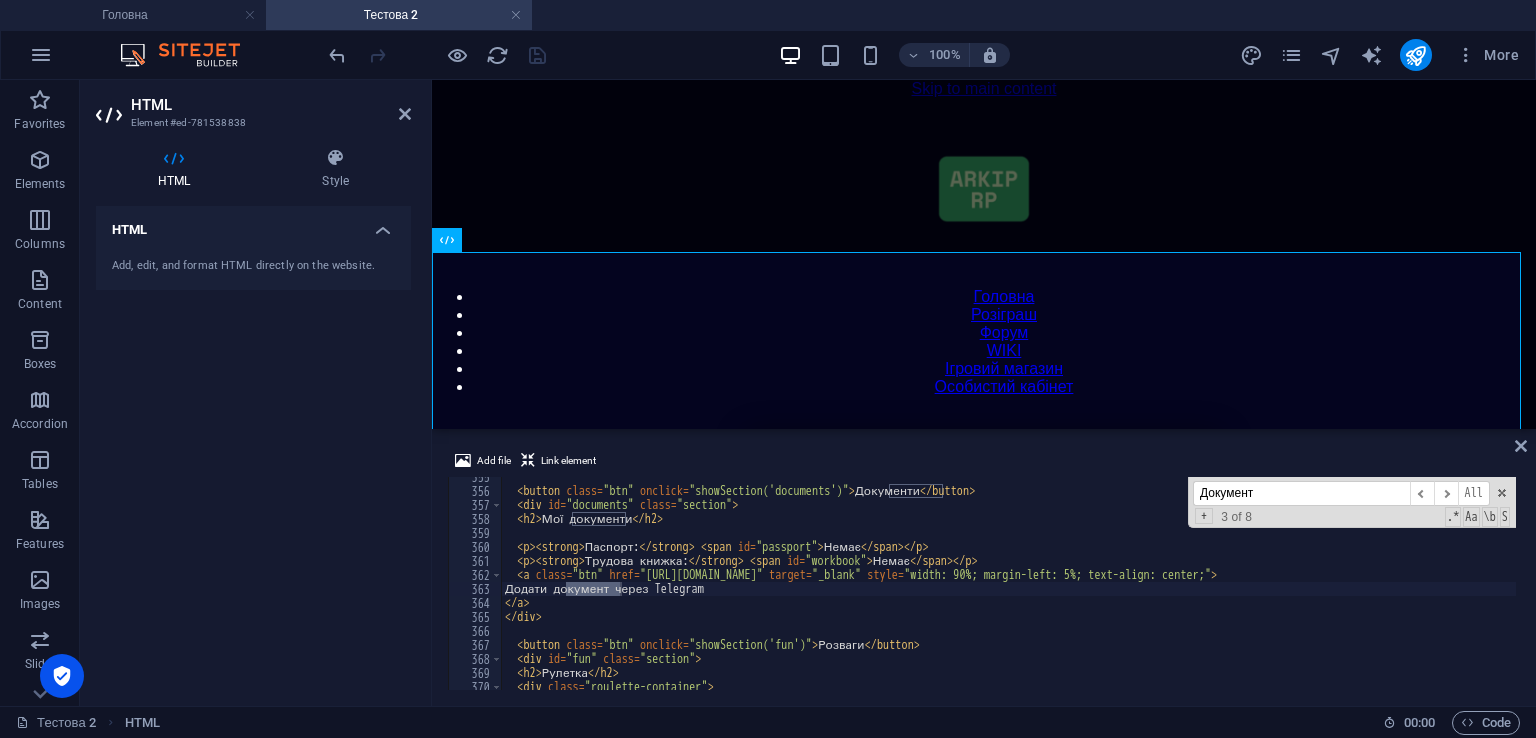 click on "< button   class = "btn"   onclick = "showSection('documents')" > Документи </ button >    < div   id = "documents"   class = "section" >    < h2 > Мої документи </ h2 >    < p > < strong > Паспорт: </ strong >   < span   id = "passport" > Немає </ span > </ p >    < p > < strong > Трудова книжка: </ strong >   < span   id = "workbook" > Немає </ span > </ p >    < a   class = "btn"   href = "[URL][DOMAIN_NAME]"   target = "_blank"   style = "width: 90%; margin-left: 5%; text-align: center;" >   Додати документ через Telegram </ a > </ div >    < button   class = "btn"   onclick = "showSection('fun')" > Розваги </ button >    < div   id = "fun"   class = "section" >    < h2 > Рулетка </ h2 >    < div   class = "roulette-container" >" at bounding box center (1425, 588) 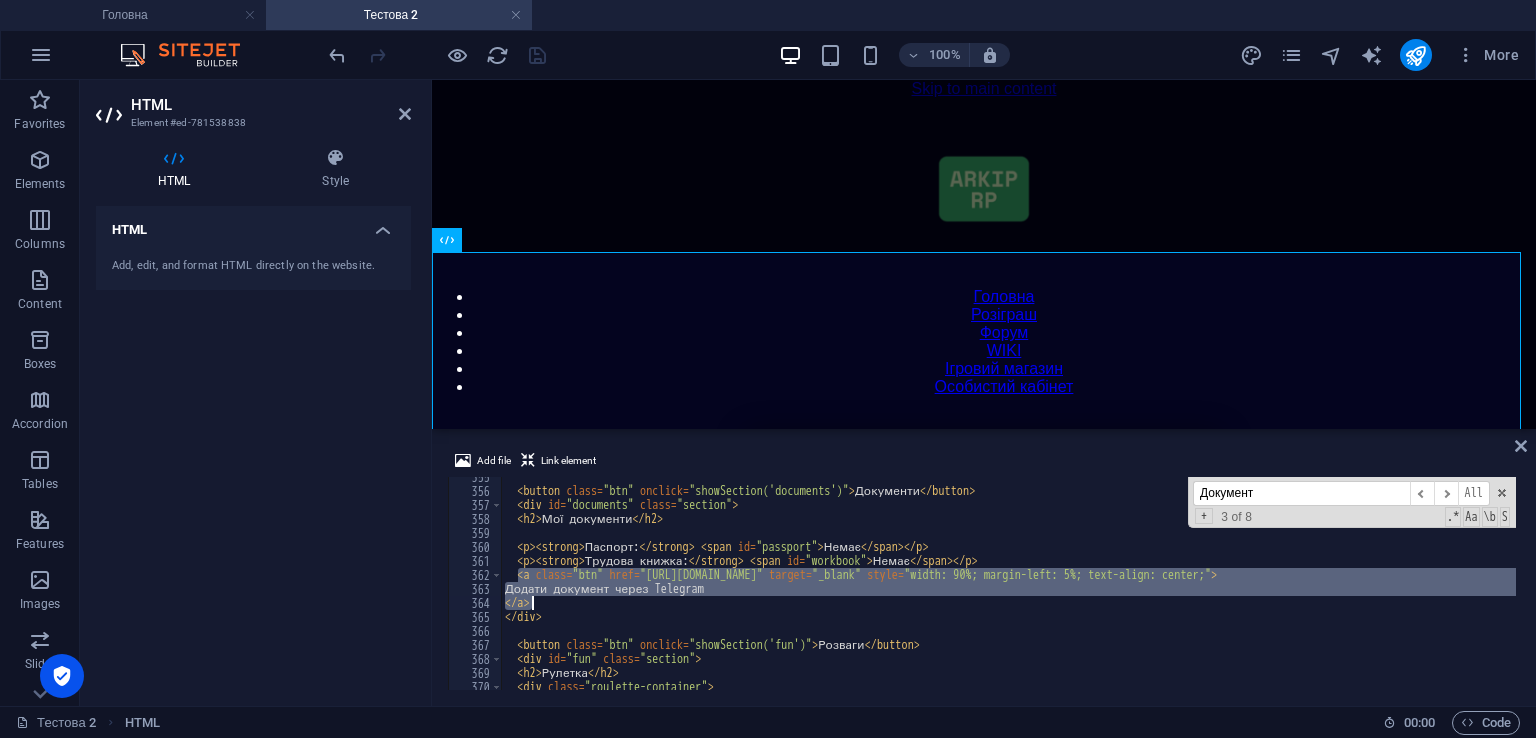 drag, startPoint x: 520, startPoint y: 573, endPoint x: 544, endPoint y: 600, distance: 36.124783 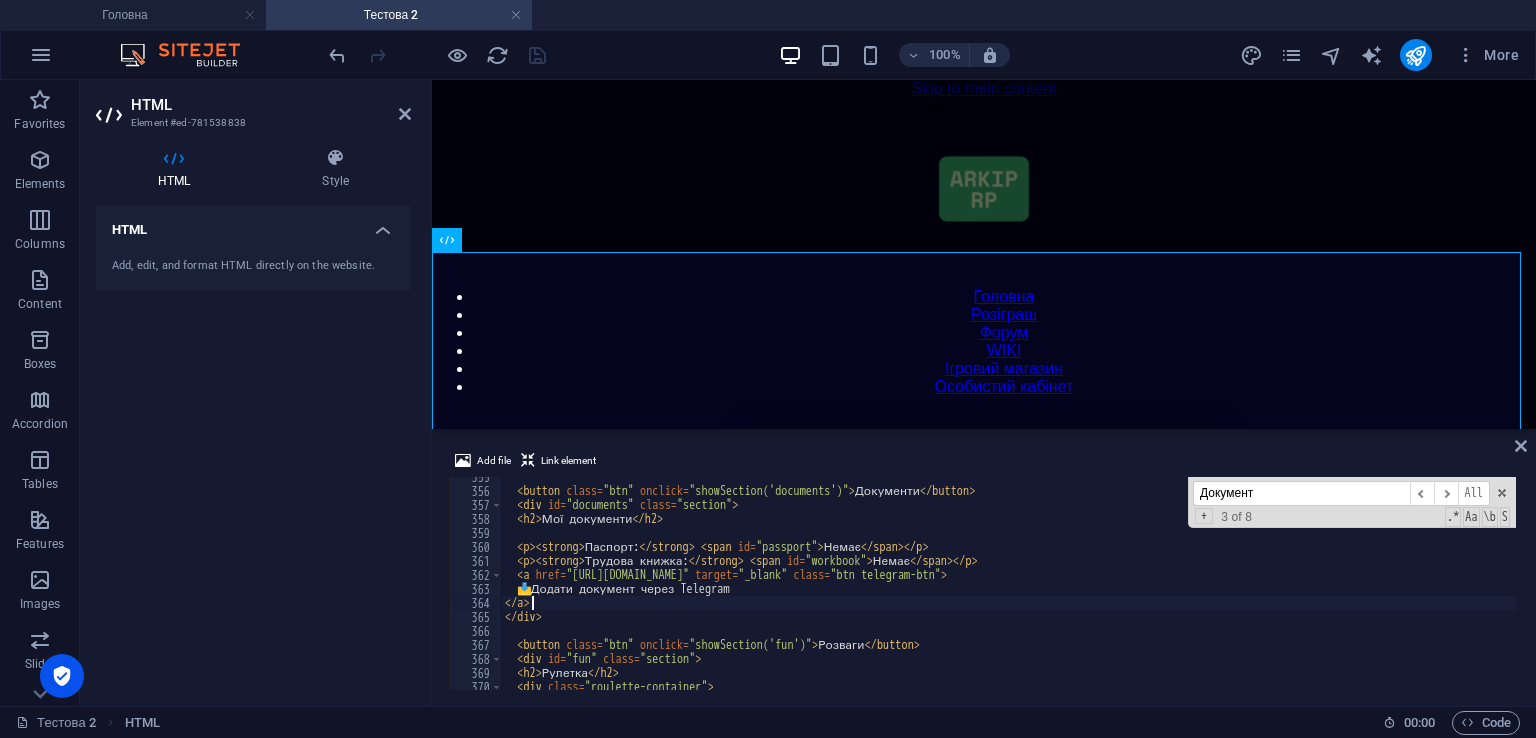 click on "< button   class = "btn"   onclick = "showSection('documents')" > Документи </ button >    < div   id = "documents"   class = "section" >    < h2 > Мої документи </ h2 >    < p > < strong > Паспорт: </ strong >   < span   id = "passport" > Немає </ span > </ p >    < p > < strong > Трудова книжка: </ strong >   < span   id = "workbook" > Немає </ span > </ p >    < a   href = "[URL][DOMAIN_NAME]"   target = "_blank"   class = "btn telegram-btn" >    📩  Додати документ через Telegram </ a > </ div >    < button   class = "btn"   onclick = "showSection('fun')" > Розваги </ button >    < div   id = "fun"   class = "section" >    < h2 > Рулетка </ h2 >    < div   class = "roulette-container" >" at bounding box center [1425, 588] 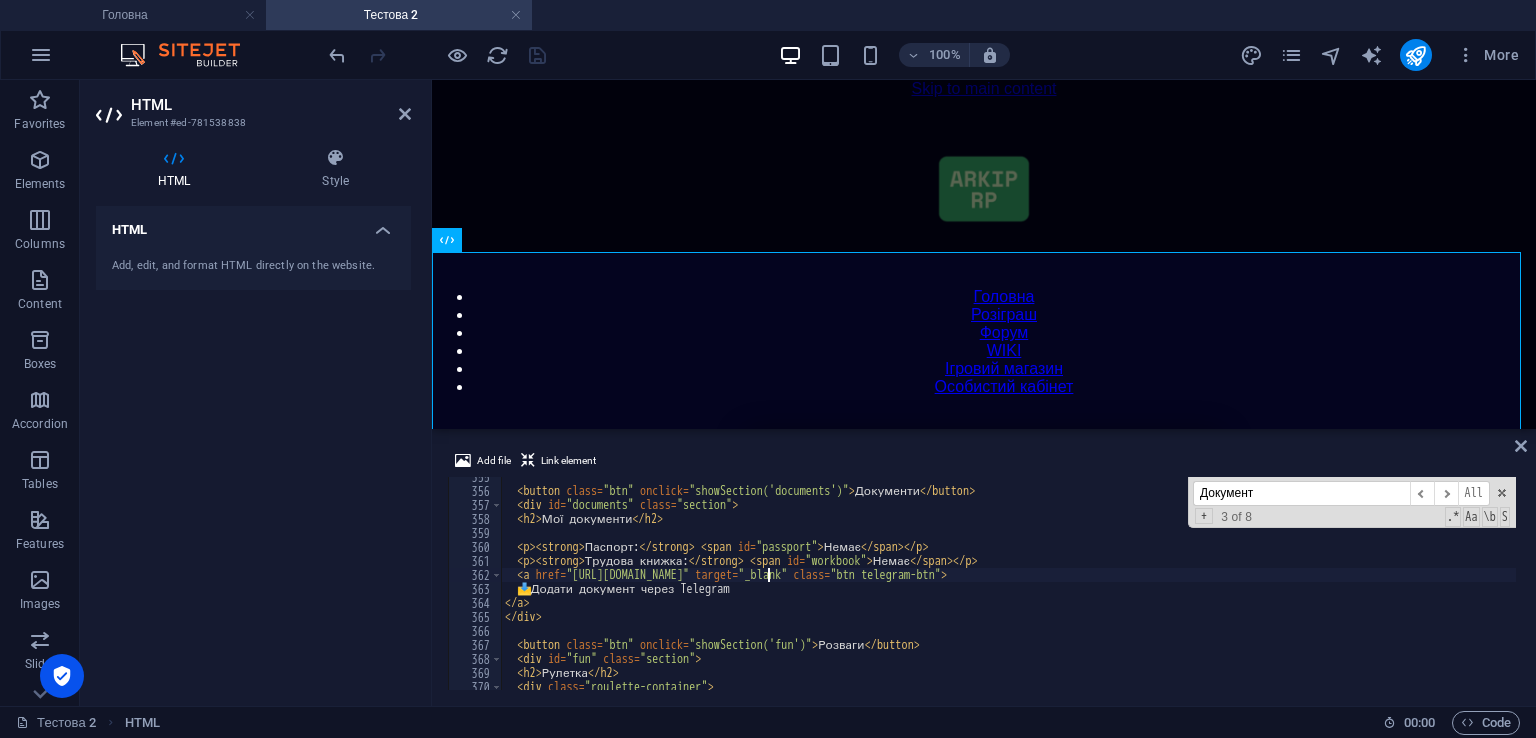 click on "Add file Link element <a href="[URL][DOMAIN_NAME]" target="_blank" class="btn telegram-btn"> 355 356 357 358 359 360 361 362 363 364 365 366 367 368 369 370 371    < button   class = "btn"   onclick = "showSection('documents')" > Документи </ button >    < div   id = "documents"   class = "section" >    < h2 > Мої документи </ h2 >    < p > < strong > Паспорт: </ strong >   < span   id = "passport" > Немає </ span > </ p >    < p > < strong > Трудова книжка: </ strong >   < span   id = "workbook" > Немає </ span > </ p >    < a   href = "[URL][DOMAIN_NAME]"   target = "_blank"   class = "btn telegram-btn" >    📩  Додати документ через Telegram </ a > </ div >    < button   class = "btn"   onclick = "showSection('fun')" > Розваги </ button >    < div   id = "fun"   class = "section" >    < h2 > Рулетка </ h2 >    < div   class = "roulette-container" > Документ ​ ​ All Replace All + 3 of 8" at bounding box center [984, 569] 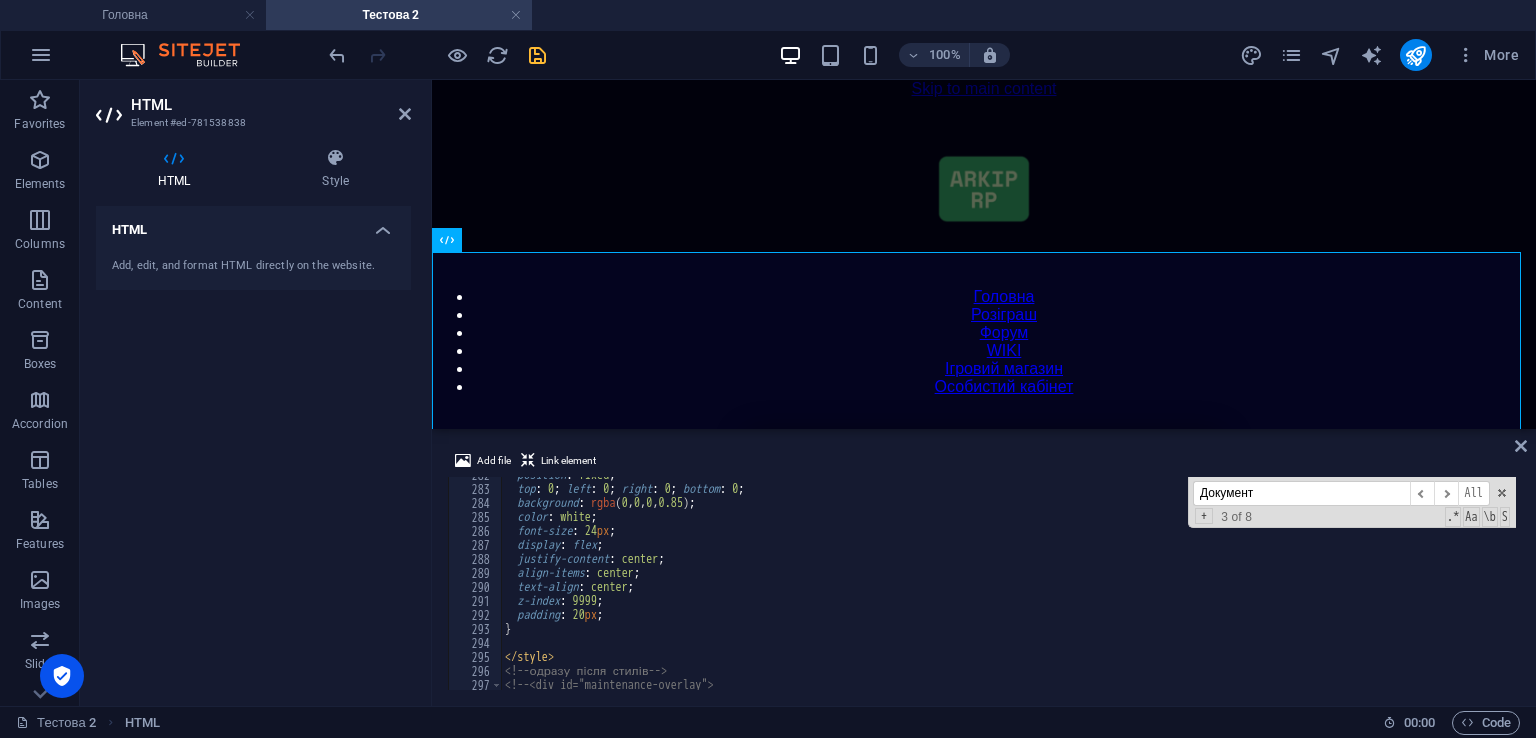 scroll, scrollTop: 4063, scrollLeft: 0, axis: vertical 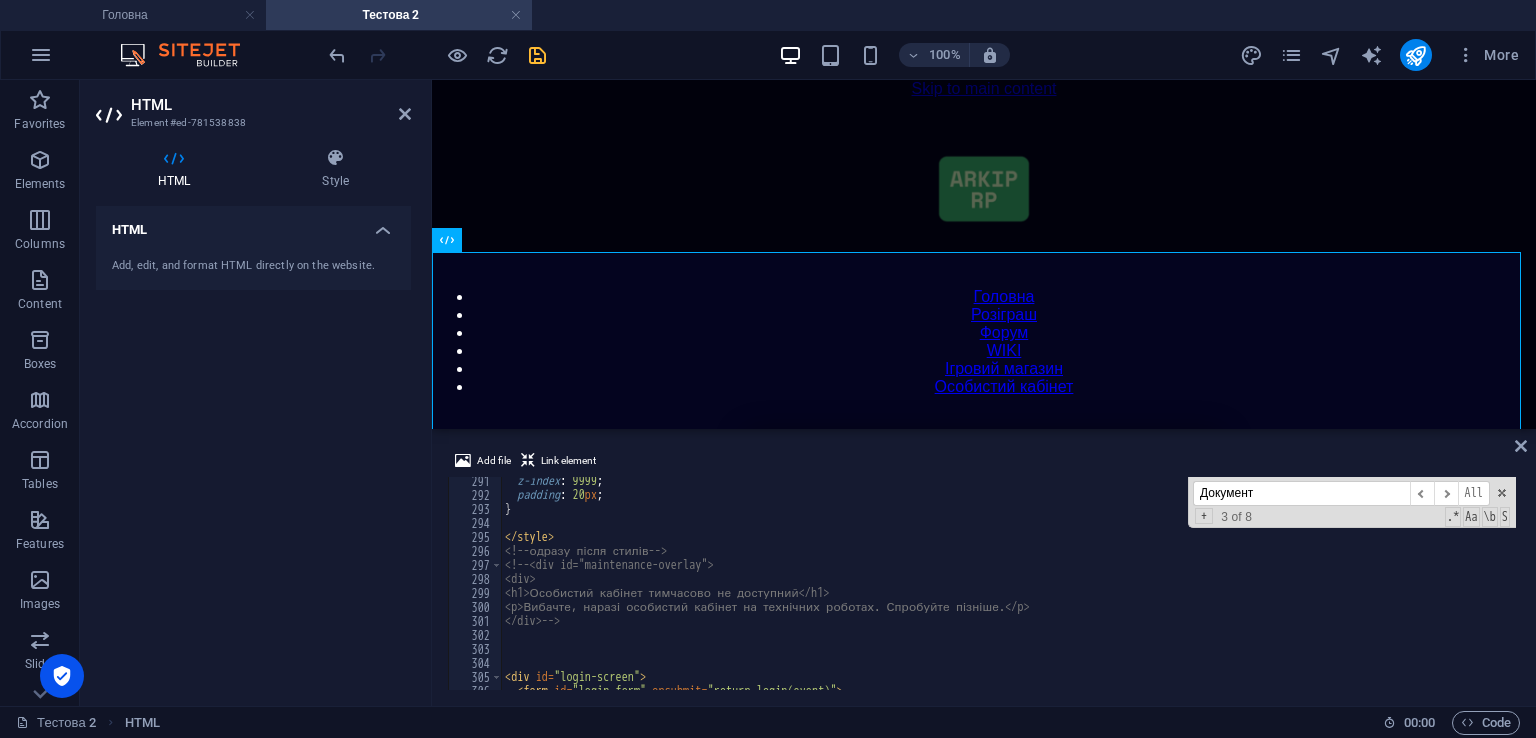 type on "}" 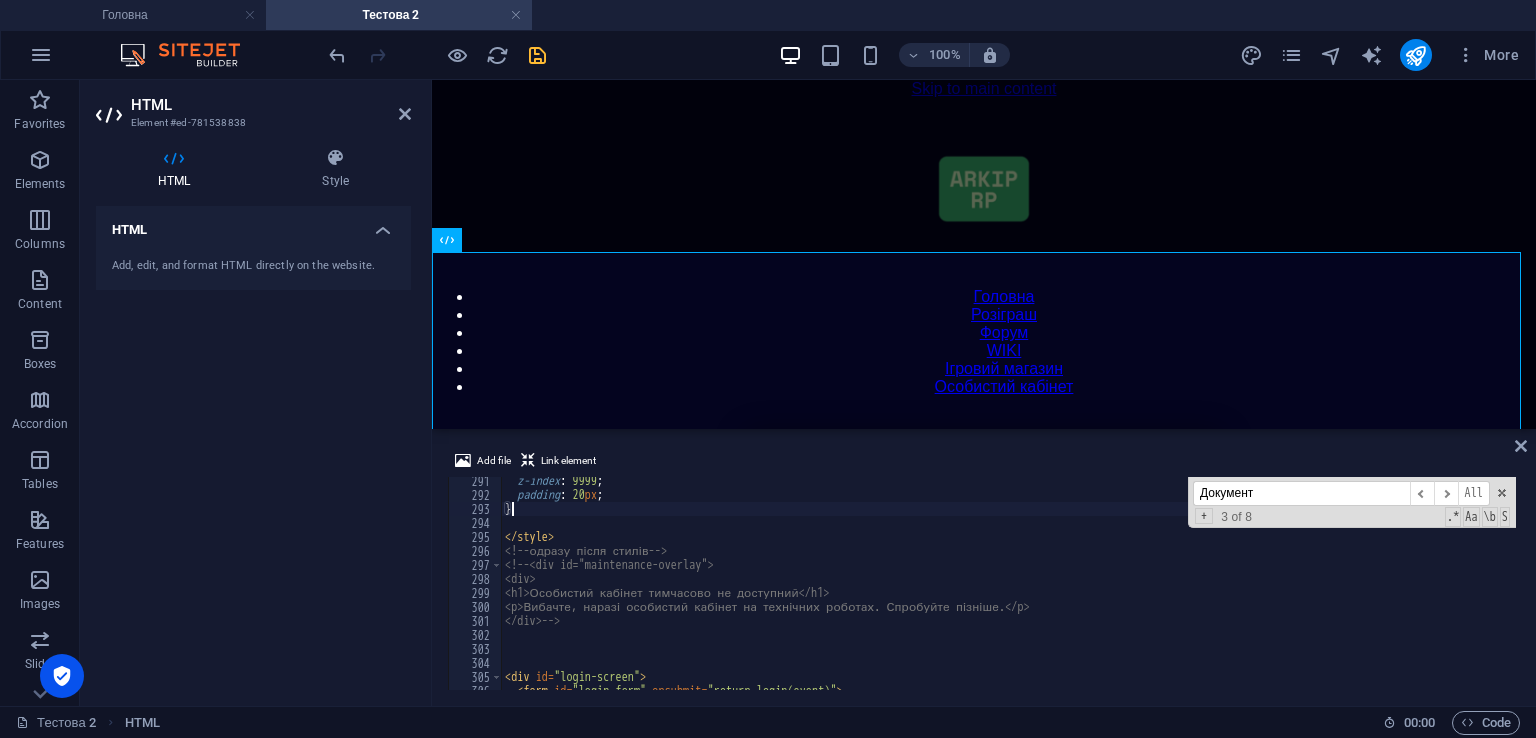 click on "z-index :   9999 ;    padding :   20 px ; } </ style > <!--  одразу після стилів  --> <!-- <div id="maintenance-overlay">   <div>     <h1>Особистий кабінет тимчасово не доступний</h1>     <p>Вибачте, наразі особистий кабінет на технічних роботах. Спробуйте пізніше.</p>   </div> --> < div   id = "login-screen" >    < form   id = "login-form"   onsubmit = "return login(event)" >" at bounding box center [1425, 592] 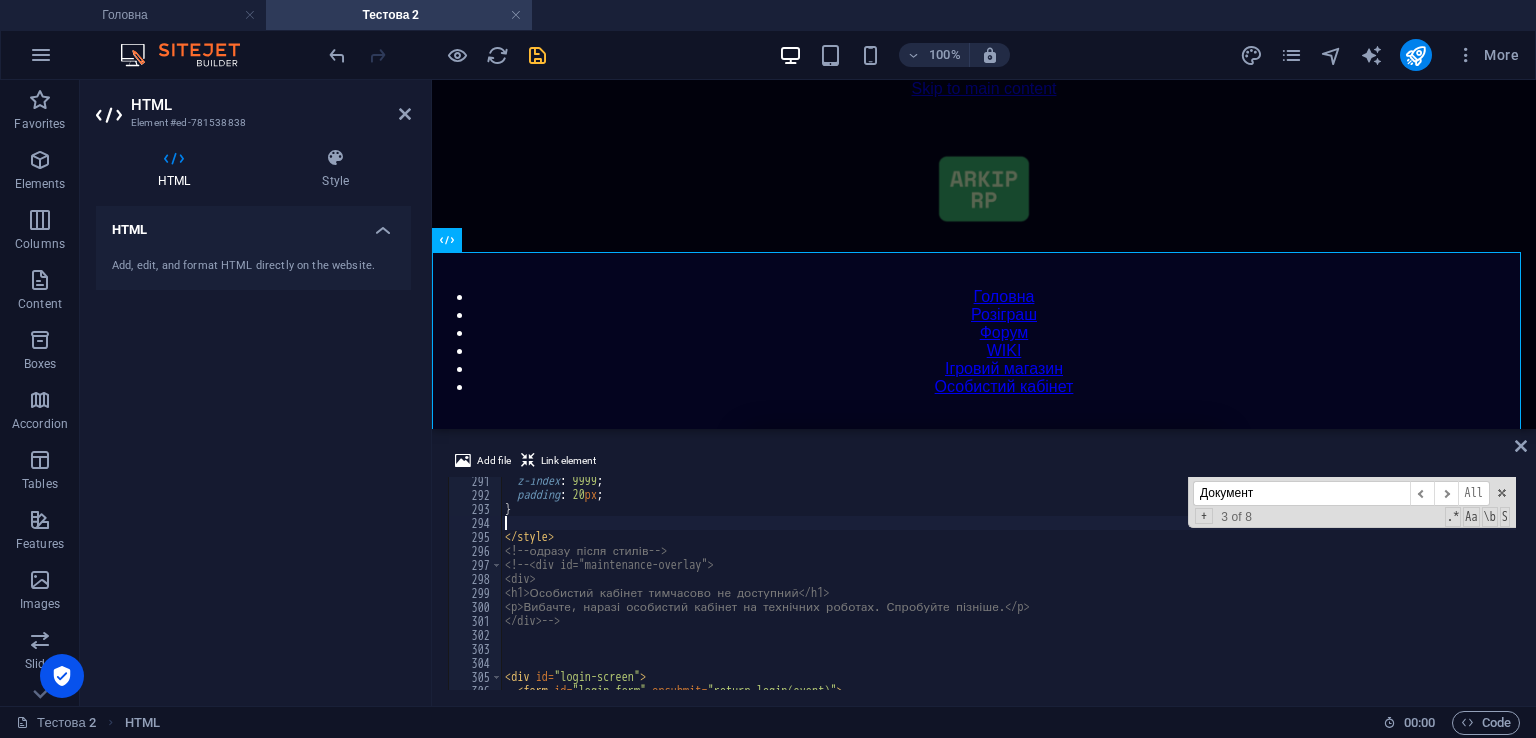 type 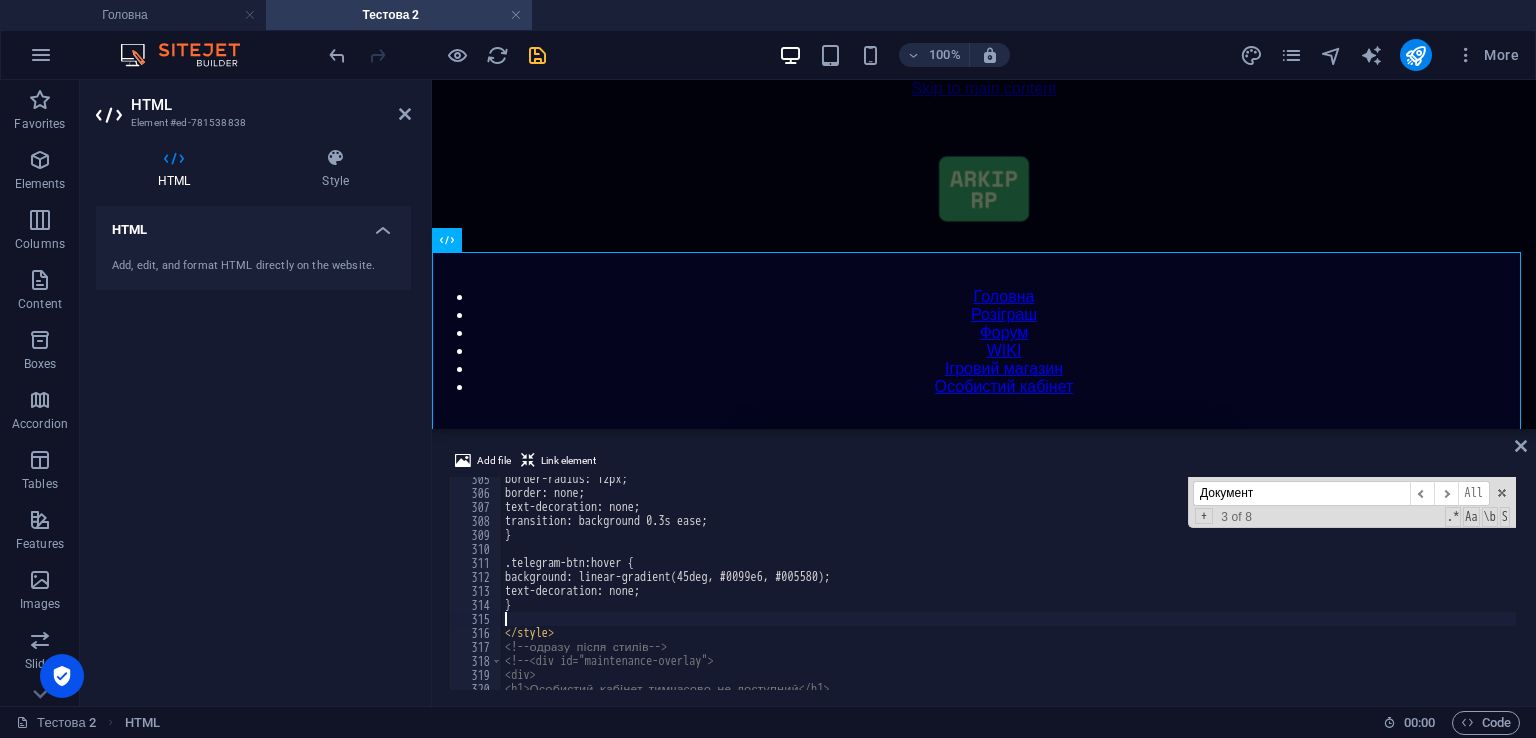scroll, scrollTop: 4260, scrollLeft: 0, axis: vertical 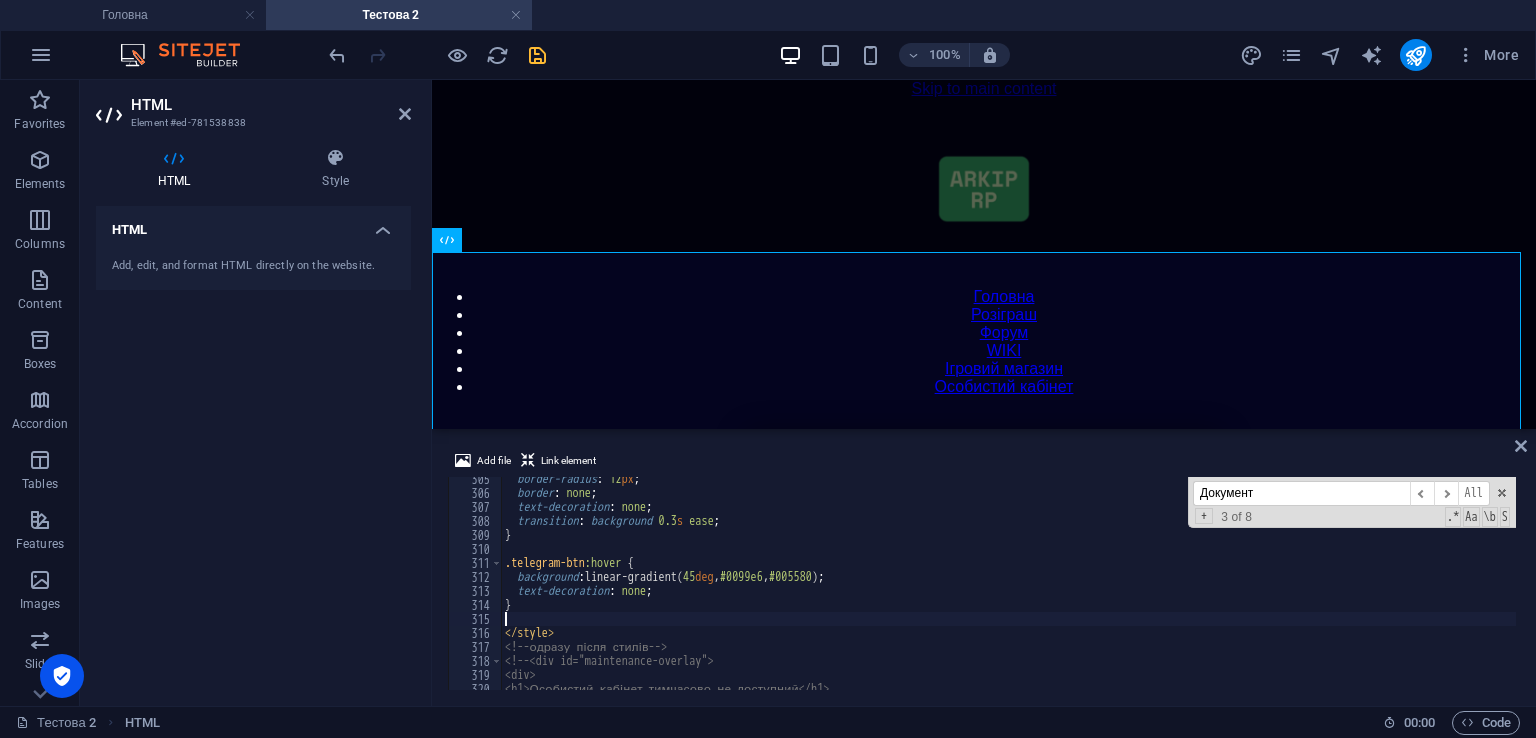 click on "Add file Link element 305 306 307 308 309 310 311 312 313 314 315 316 317 318 319 320 321    border-radius :   12 px ;    border :   none ;    text-decoration :   none ;    transition :   background   0.3 s   ease ; } .telegram-btn :hover   {    background :  linear-gradient( 45 deg ,  #0099e6 ,  #005580 ) ;    text-decoration :   none ; } </ style > <!--  одразу після стилів  --> <!-- <div id="maintenance-overlay">   <div>     <h1>Особистий кабінет тимчасово не доступний</h1> Документ ​ ​ All Replace All + 3 of 8 .* Aa \b S     XXXXXXXXXXXXXXXXXXXXXXXXXXXXXXXXXXXXXXXXXXXXXXXXXXXXXXXXXXXXXXXXXXXXXXXXXXXXXXXXXXXXXXXXXXXXXXXXXXXXXXXXXXXXXXXXXXXXXXXXXXXXXXXXXXXXXXXXXXXXXXXXXXXXXXXXXXXXXXXXXXXXXXXXXXXXXXXXXXXXXXXXXXXXXXXXXXXXXXXXXXXXXXXXXXXXXXXXXXXXXXXXXXXXXXXXXXXXXXXXXXXXXXXXXXXXXXXX" at bounding box center (984, 569) 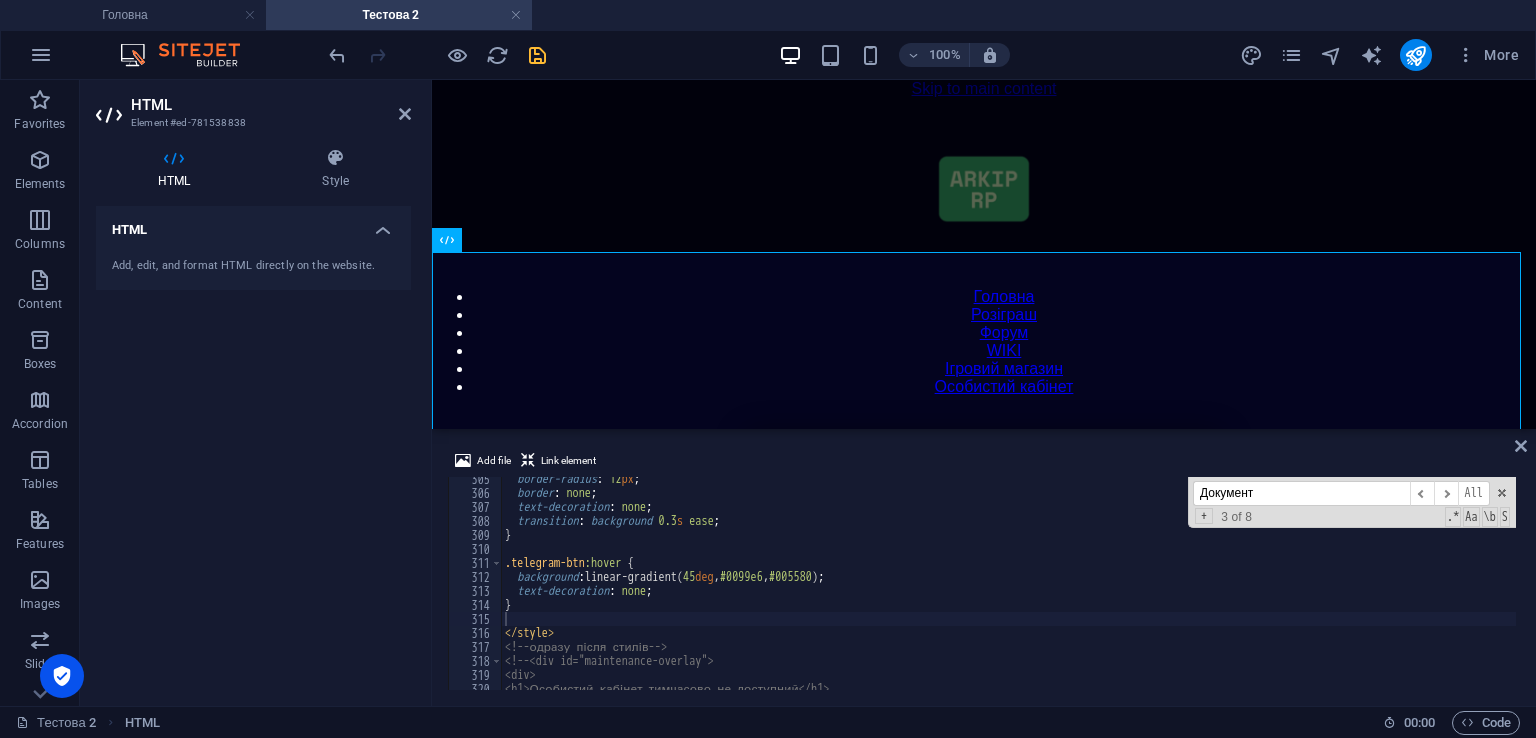 click at bounding box center [537, 55] 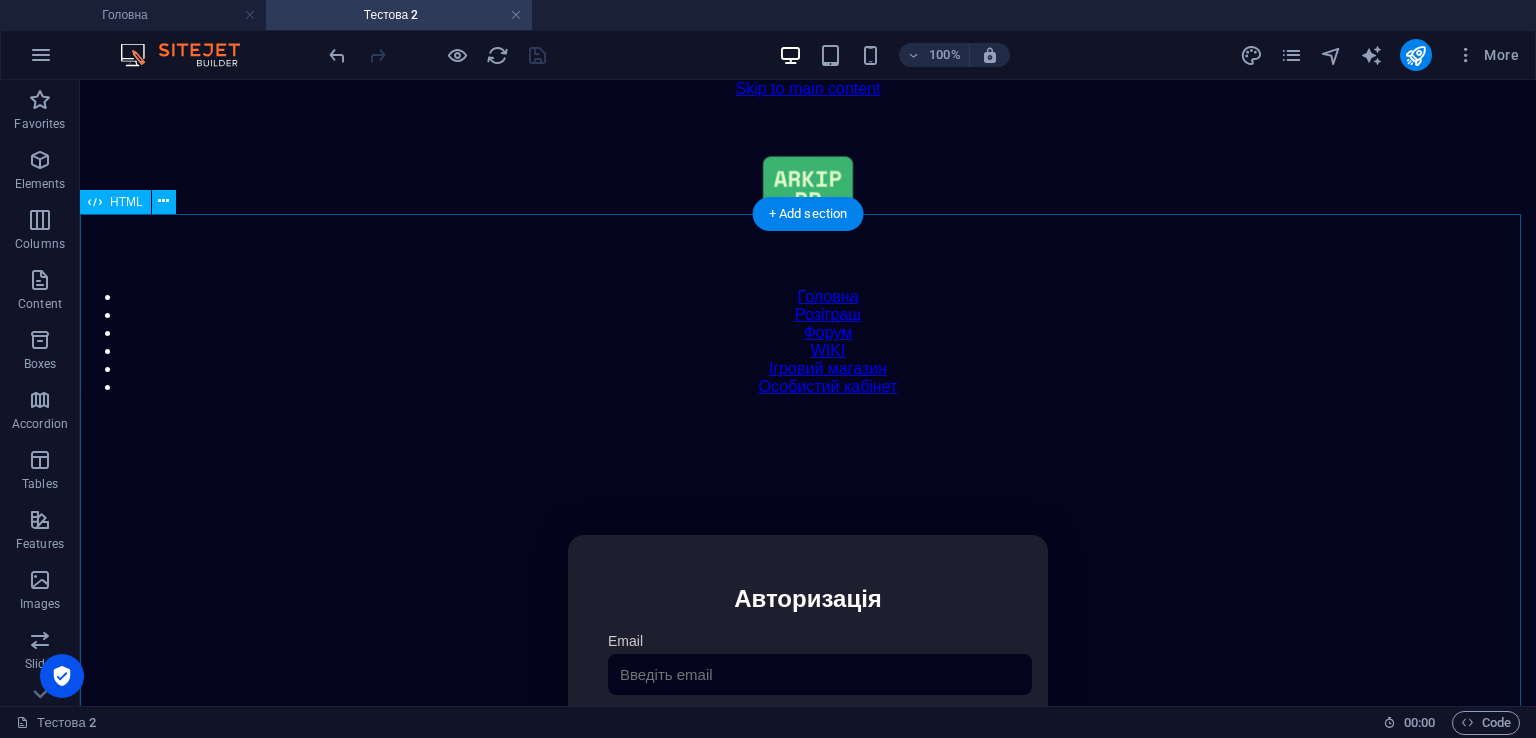 click on "Особистий кабінет
Авторизація
Email
[GEOGRAPHIC_DATA]
👁️
Увійти
Скинути пароль
Скидання пароля
Введіть ваш email:
Скинути
Закрити
Особистий кабінет
Вийти з кабінету
Важлива інформація
Інформація
Ігровий Нікнейм:
Пошта:
Гроші:   ₴
XP:
Рівень:
Здоров'я:
Броня:
VIP:
Рейтинг
Рейтинг гравців
Гравців не знайдено
Документи
Мої документи
Паспорт:   Немає
Трудова книжка:   [PERSON_NAME]
📩 Додати документ через Telegram
Розваги" at bounding box center [808, 746] 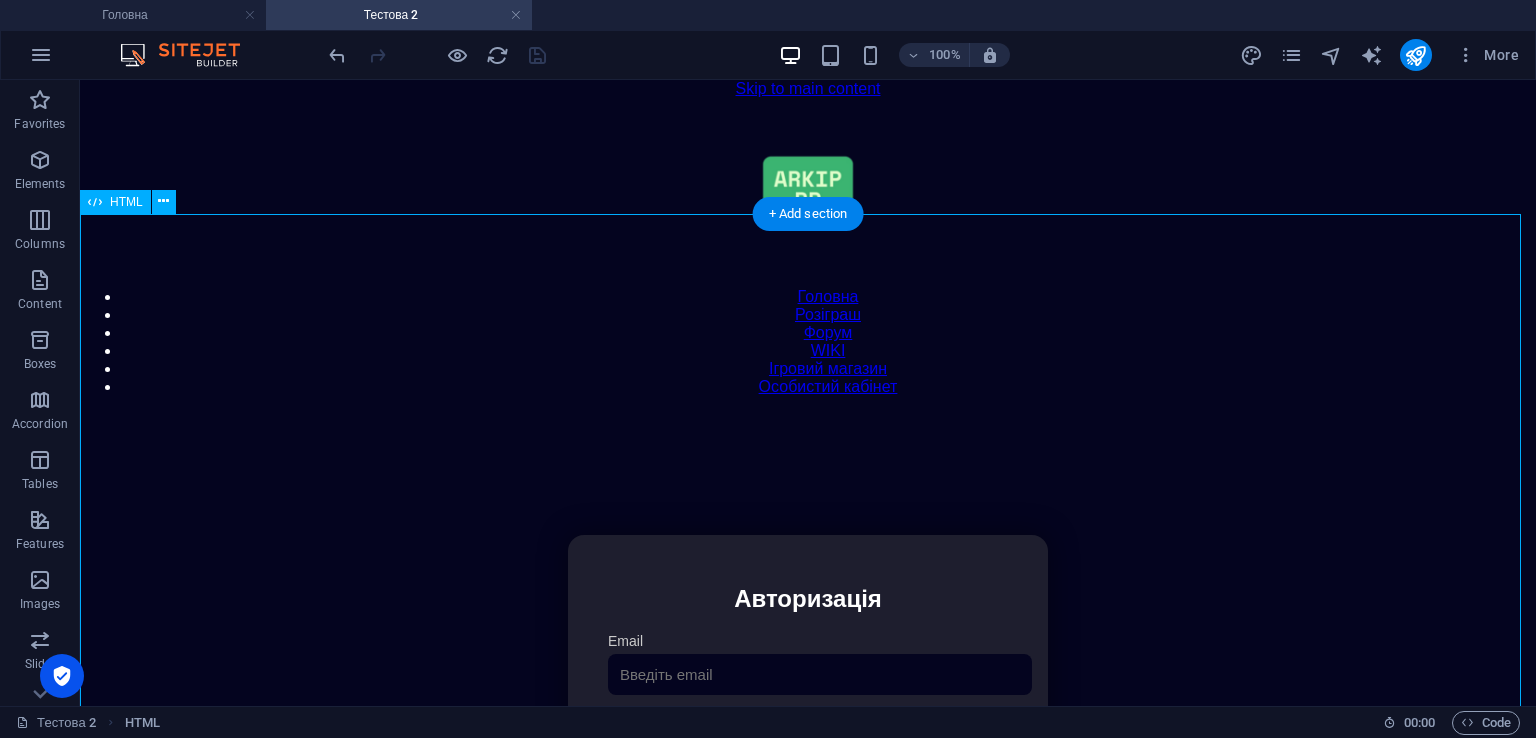 click on "Особистий кабінет
Авторизація
Email
[GEOGRAPHIC_DATA]
👁️
Увійти
Скинути пароль
Скидання пароля
Введіть ваш email:
Скинути
Закрити
Особистий кабінет
Вийти з кабінету
Важлива інформація
Інформація
Ігровий Нікнейм:
Пошта:
Гроші:   ₴
XP:
Рівень:
Здоров'я:
Броня:
VIP:
Рейтинг
Рейтинг гравців
Гравців не знайдено
Документи
Мої документи
Паспорт:   Немає
Трудова книжка:   [PERSON_NAME]
📩 Додати документ через Telegram
Розваги" at bounding box center (808, 746) 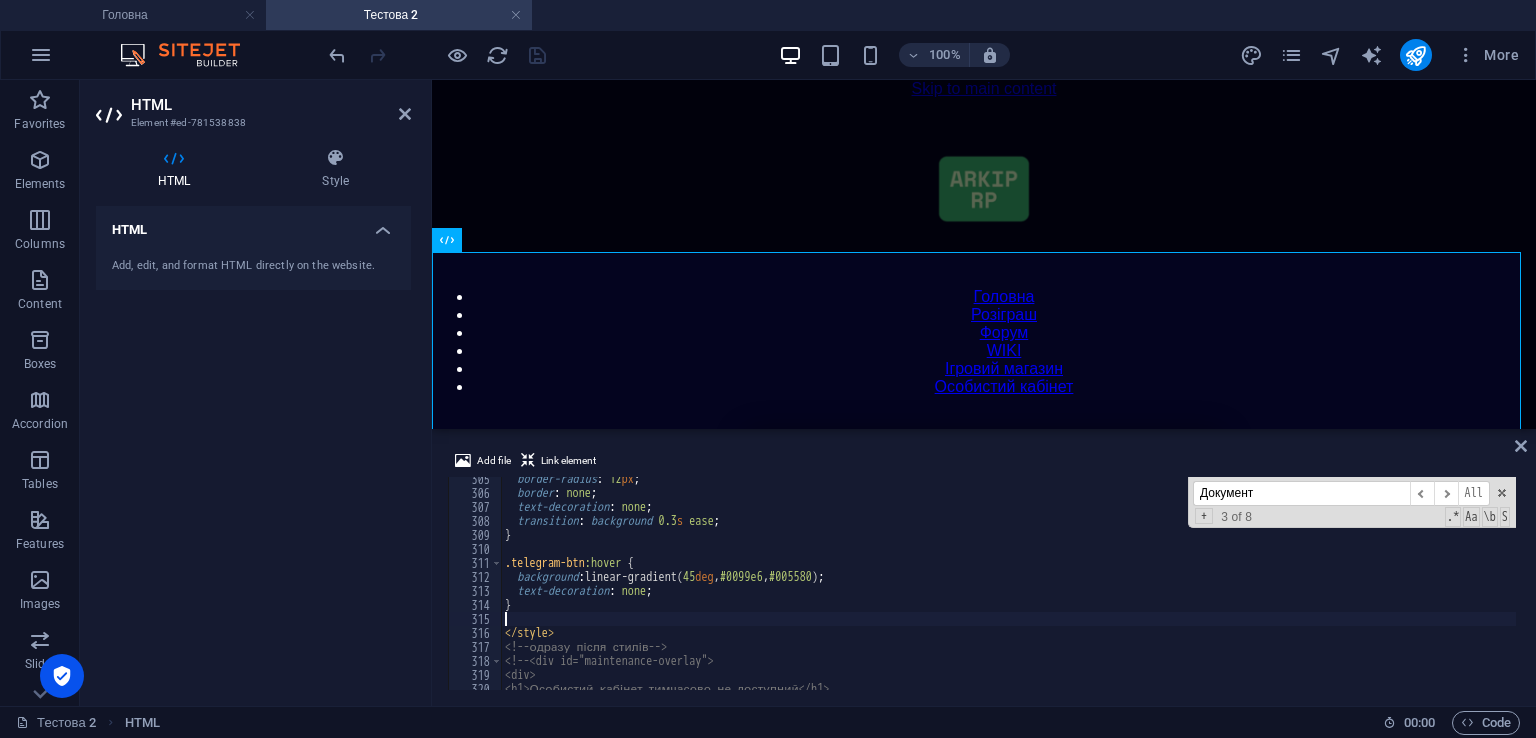 click on "Документ" at bounding box center (1301, 493) 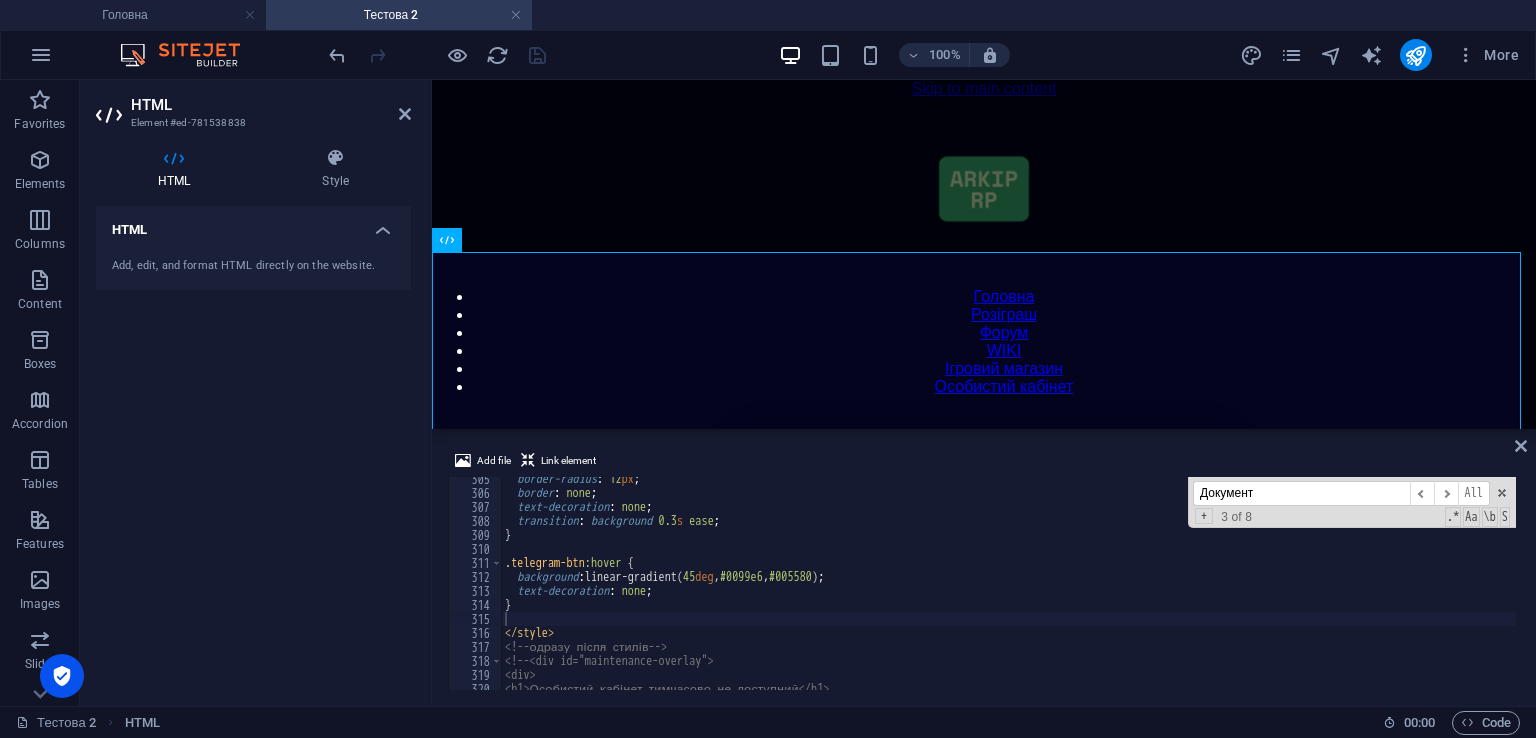 click on "Документ" at bounding box center (1301, 493) 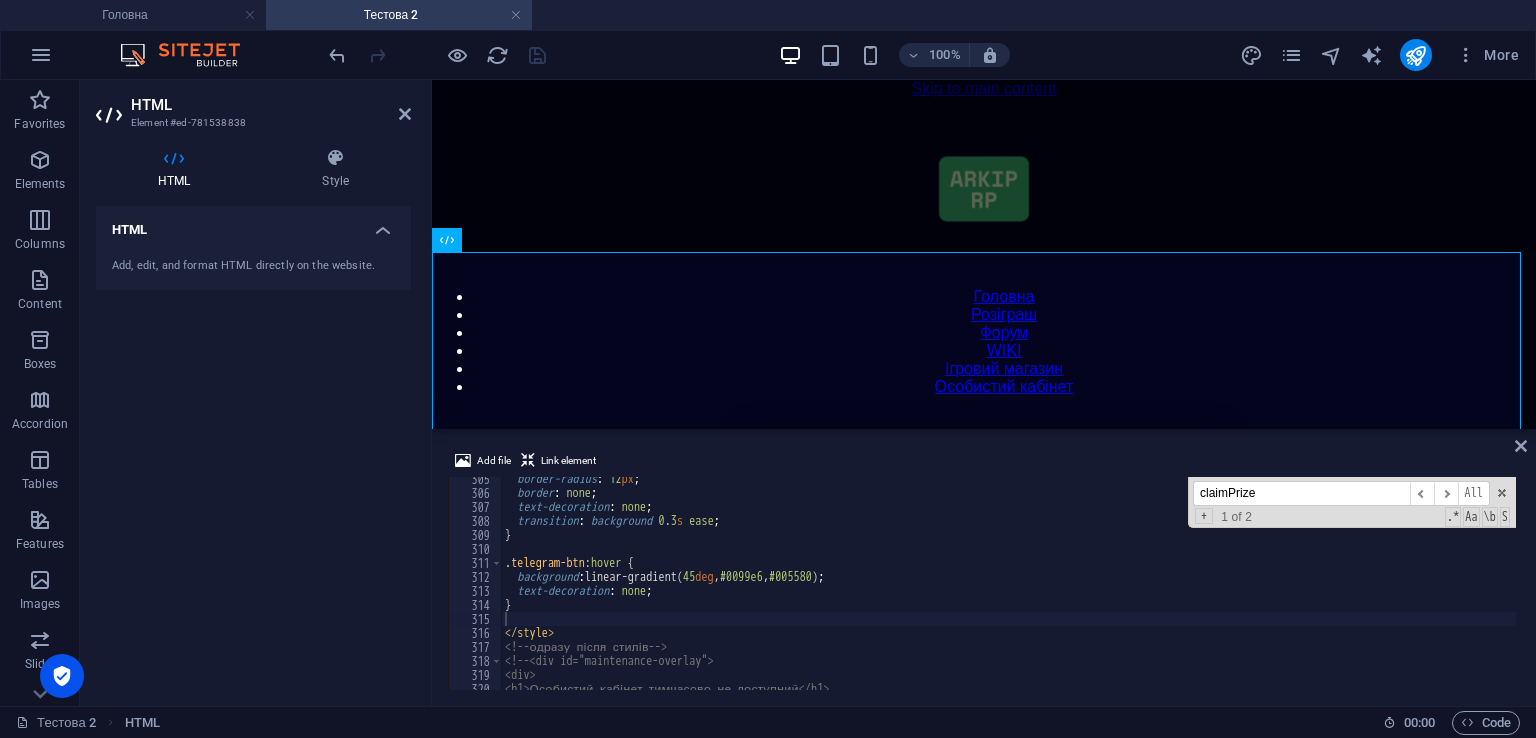 scroll, scrollTop: 5453, scrollLeft: 0, axis: vertical 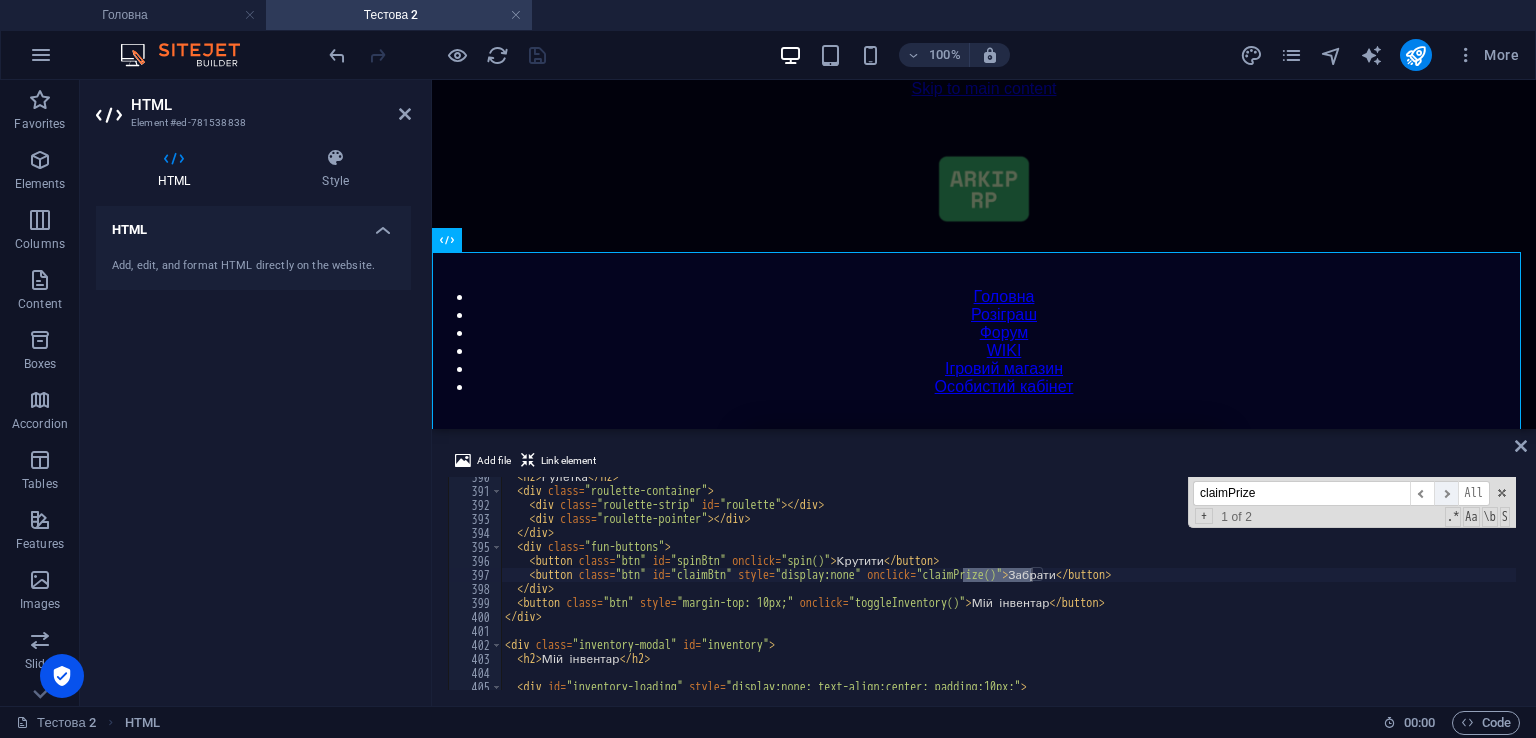 type on "claimPrize" 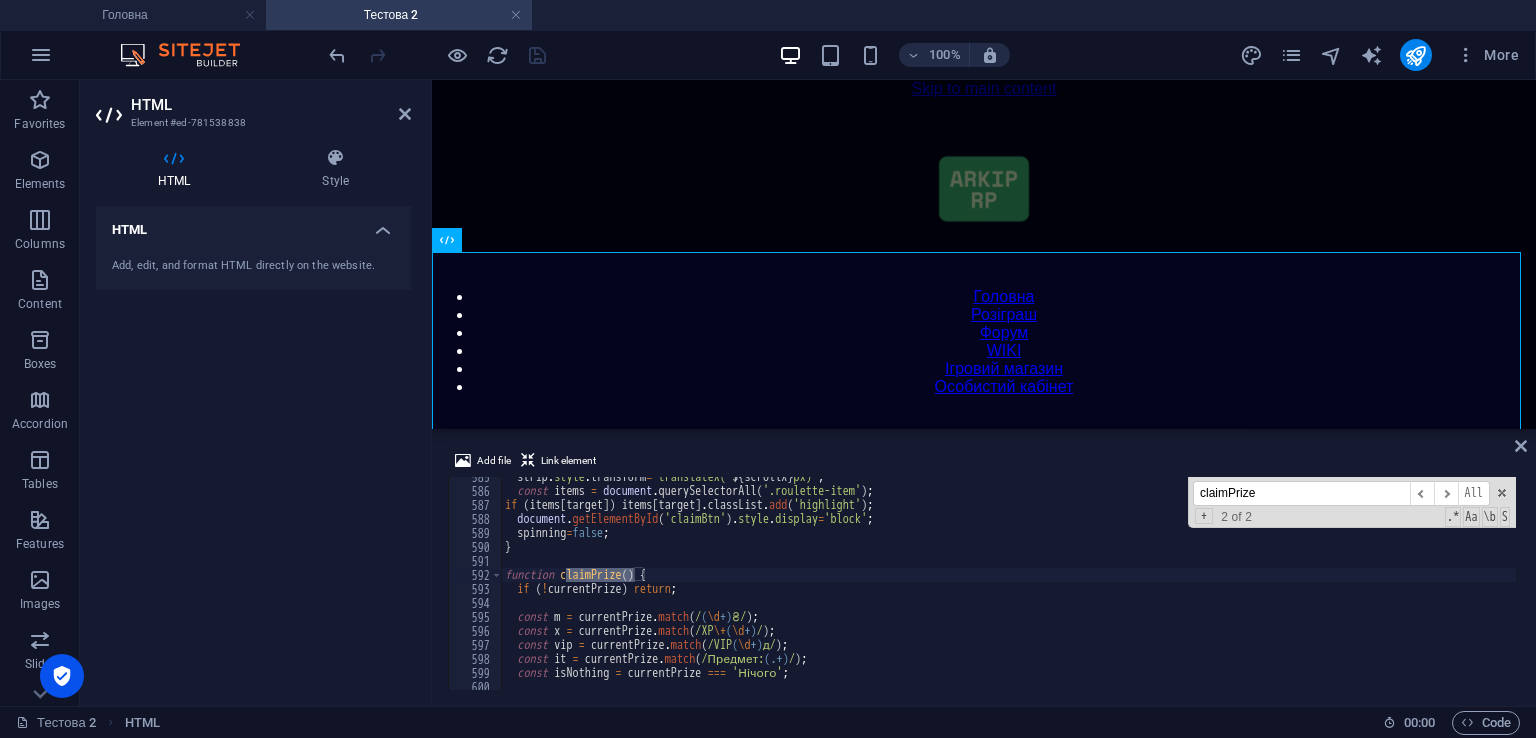 scroll, scrollTop: 8243, scrollLeft: 0, axis: vertical 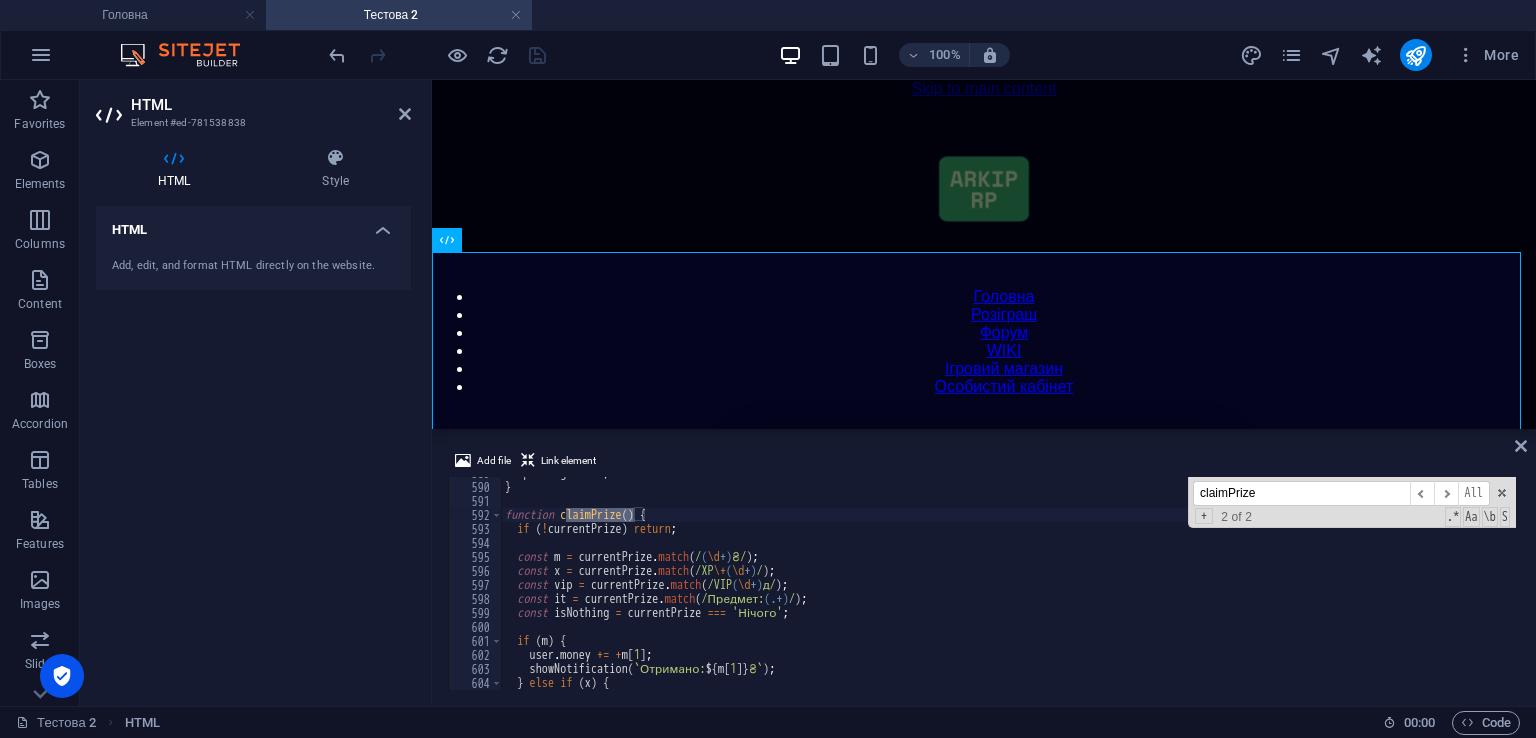 click on "spinning = false ; } function   claimPrize ( )   {    if   ( ! currentPrize )   return ;    const   m   =   currentPrize . match ( / ( \d +) ₴/ ) ;    const   x   =   currentPrize . match ( /XP  \+ ( \d +) / ) ;    const   vip   =   currentPrize . match ( /VIP  ( \d +) д/ ) ;    const   it   =   currentPrize . match ( /Предмет:  (.+) / ) ;    const   isNothing   =   currentPrize   ===   'Нічого' ;    if   ( m )   {      user . money   +=   + m [ 1 ] ;      showNotification ( ` Отримано:  ${ m [ 1 ] } ₴ ` ) ;    }   else   if   ( x )   {" at bounding box center [1425, 584] 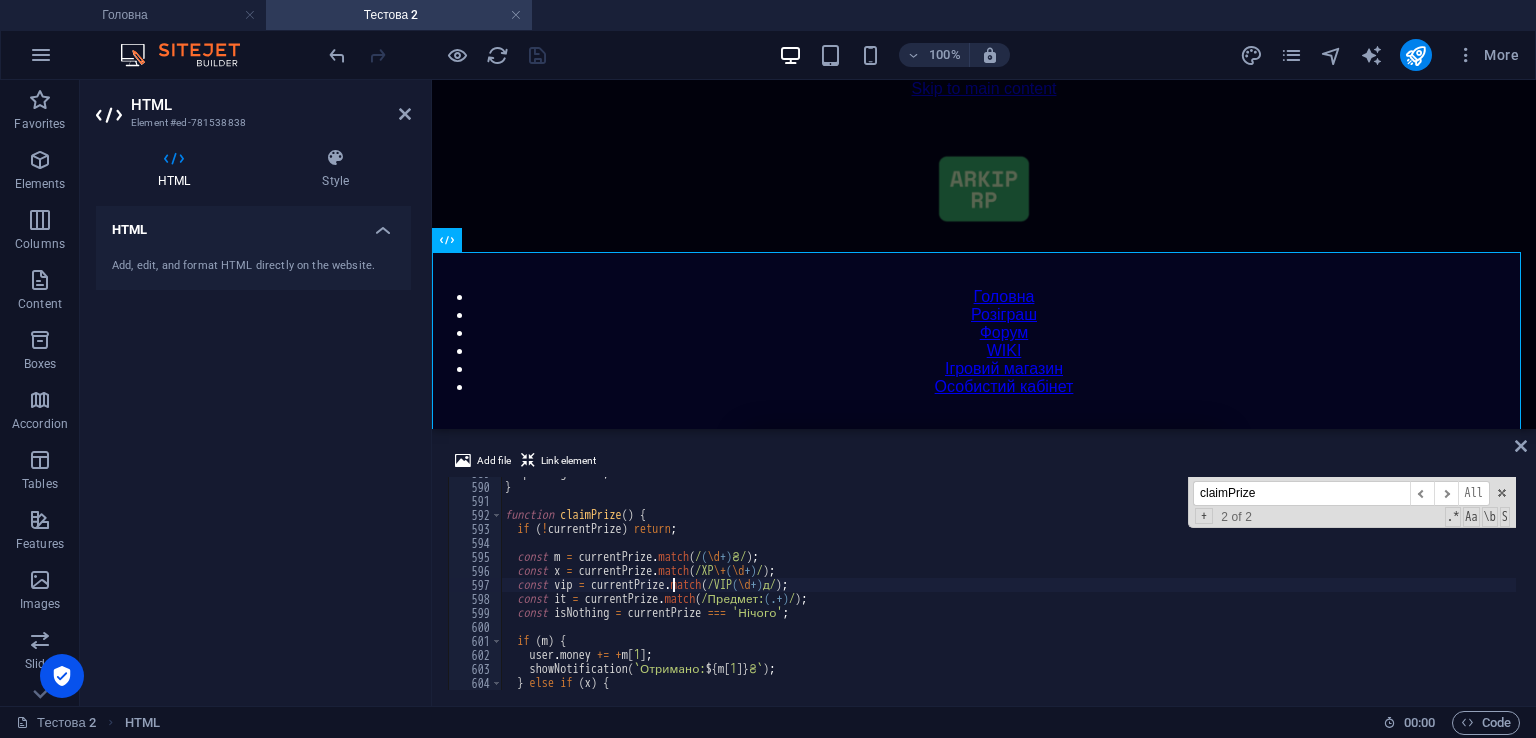 click on "spinning = false ; } function   claimPrize ( )   {    if   ( ! currentPrize )   return ;    const   m   =   currentPrize . match ( / ( \d +) ₴/ ) ;    const   x   =   currentPrize . match ( /XP  \+ ( \d +) / ) ;    const   vip   =   currentPrize . match ( /VIP  ( \d +) д/ ) ;    const   it   =   currentPrize . match ( /Предмет:  (.+) / ) ;    const   isNothing   =   currentPrize   ===   'Нічого' ;    if   ( m )   {      user . money   +=   + m [ 1 ] ;      showNotification ( ` Отримано:  ${ m [ 1 ] } ₴ ` ) ;    }   else   if   ( x )   {" at bounding box center (1425, 584) 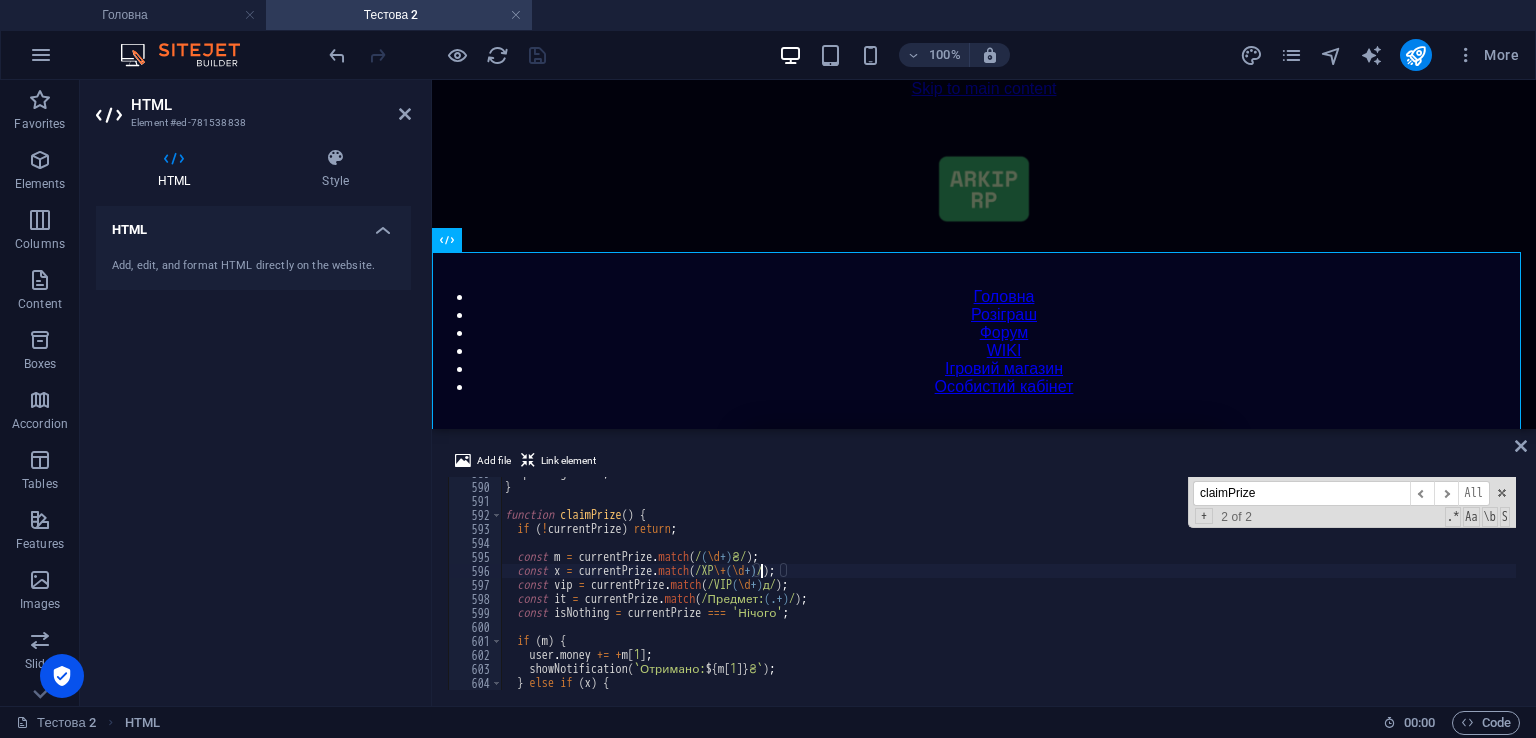 click on "spinning = false ; } function   claimPrize ( )   {    if   ( ! currentPrize )   return ;    const   m   =   currentPrize . match ( / ( \d +) ₴/ ) ;    const   x   =   currentPrize . match ( /XP  \+ ( \d +) / ) ;    const   vip   =   currentPrize . match ( /VIP  ( \d +) д/ ) ;    const   it   =   currentPrize . match ( /Предмет:  (.+) / ) ;    const   isNothing   =   currentPrize   ===   'Нічого' ;    if   ( m )   {      user . money   +=   + m [ 1 ] ;      showNotification ( ` Отримано:  ${ m [ 1 ] } ₴ ` ) ;    }   else   if   ( x )   {" at bounding box center (1425, 584) 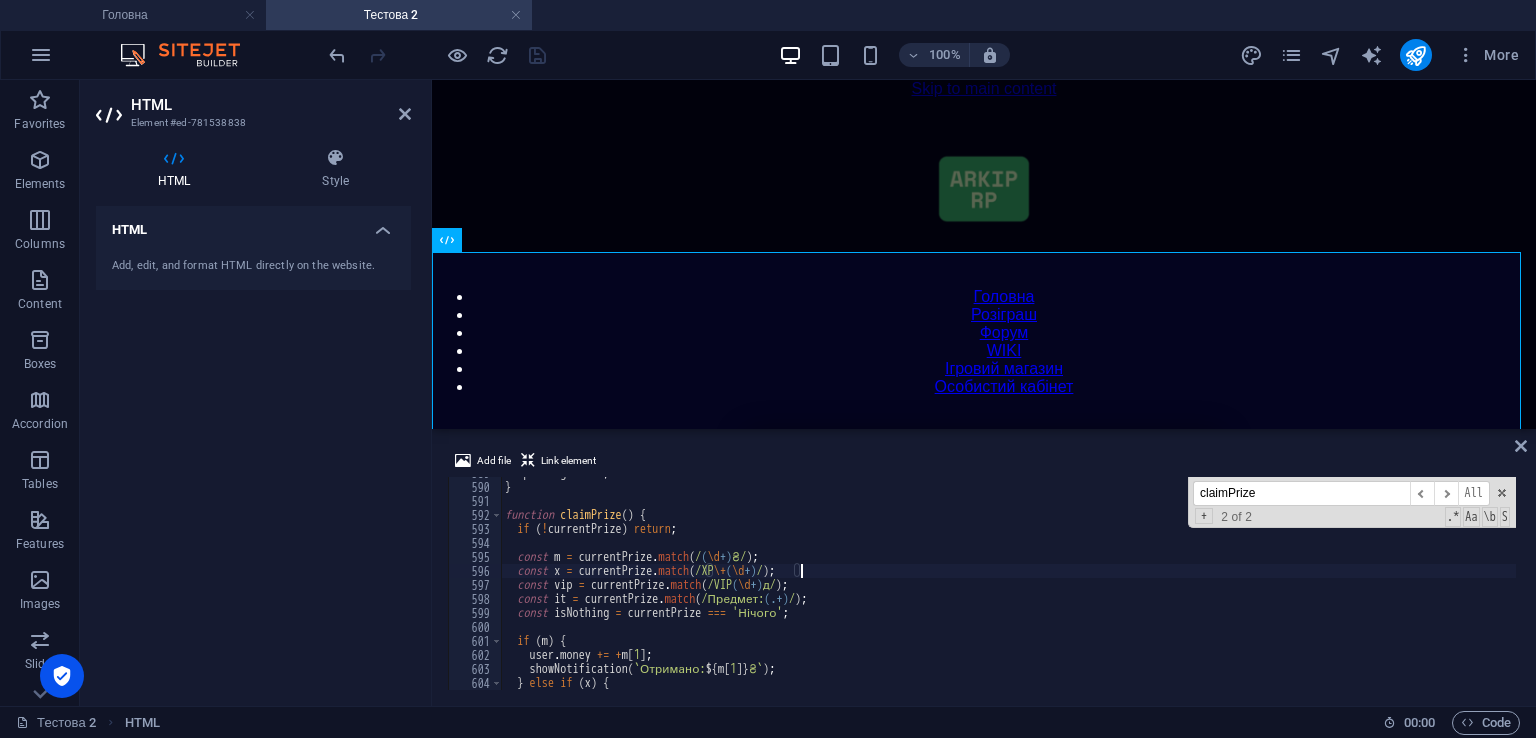 click on "spinning = false ; } function   claimPrize ( )   {    if   ( ! currentPrize )   return ;    const   m   =   currentPrize . match ( / ( \d +) ₴/ ) ;    const   x   =   currentPrize . match ( /XP  \+ ( \d +) / ) ;    const   vip   =   currentPrize . match ( /VIP  ( \d +) д/ ) ;    const   it   =   currentPrize . match ( /Предмет:  (.+) / ) ;    const   isNothing   =   currentPrize   ===   'Нічого' ;    if   ( m )   {      user . money   +=   + m [ 1 ] ;      showNotification ( ` Отримано:  ${ m [ 1 ] } ₴ ` ) ;    }   else   if   ( x )   {" at bounding box center (1425, 584) 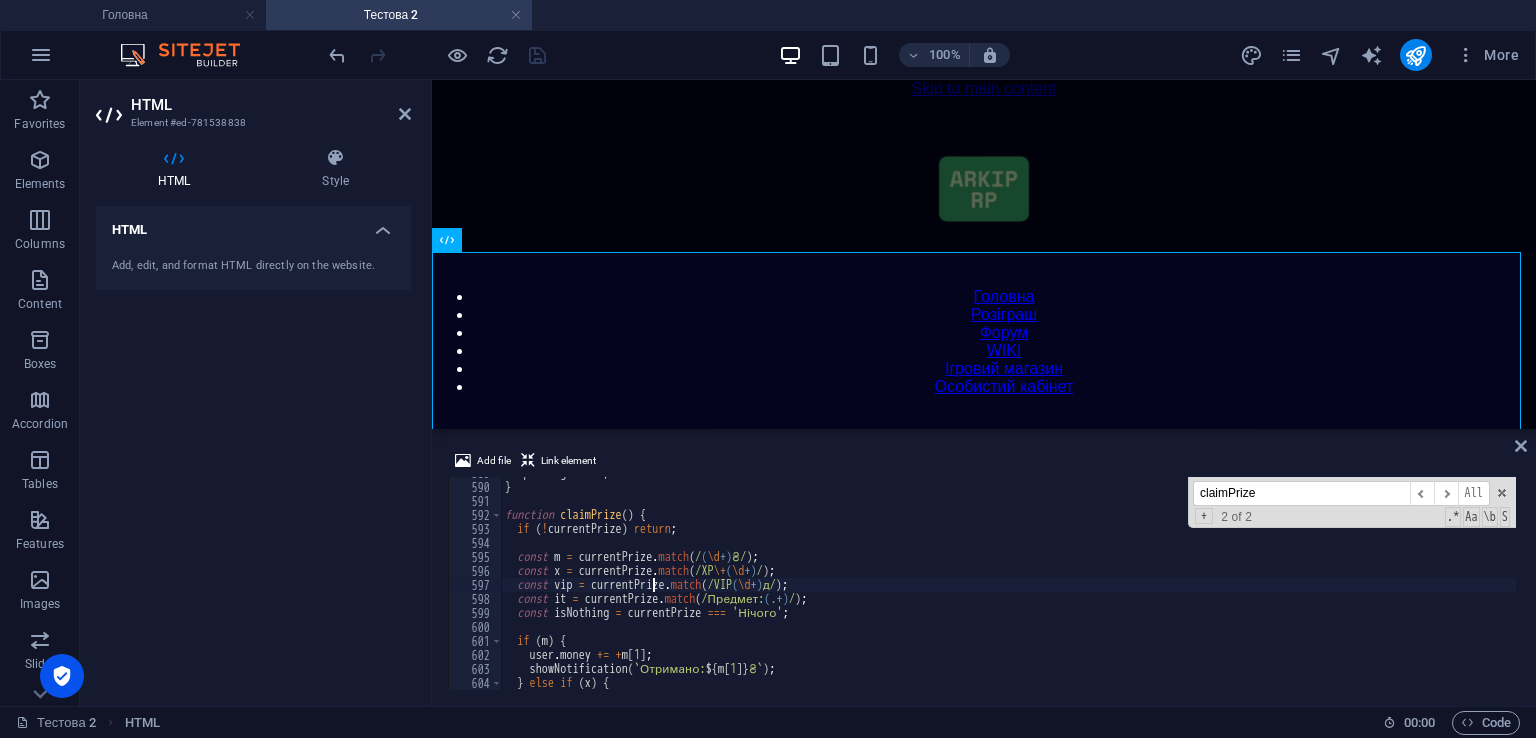 click on "spinning = false ; } function   claimPrize ( )   {    if   ( ! currentPrize )   return ;    const   m   =   currentPrize . match ( / ( \d +) ₴/ ) ;    const   x   =   currentPrize . match ( /XP  \+ ( \d +) / ) ;    const   vip   =   currentPrize . match ( /VIP  ( \d +) д/ ) ;    const   it   =   currentPrize . match ( /Предмет:  (.+) / ) ;    const   isNothing   =   currentPrize   ===   'Нічого' ;    if   ( m )   {      user . money   +=   + m [ 1 ] ;      showNotification ( ` Отримано:  ${ m [ 1 ] } ₴ ` ) ;    }   else   if   ( x )   {" at bounding box center [1425, 584] 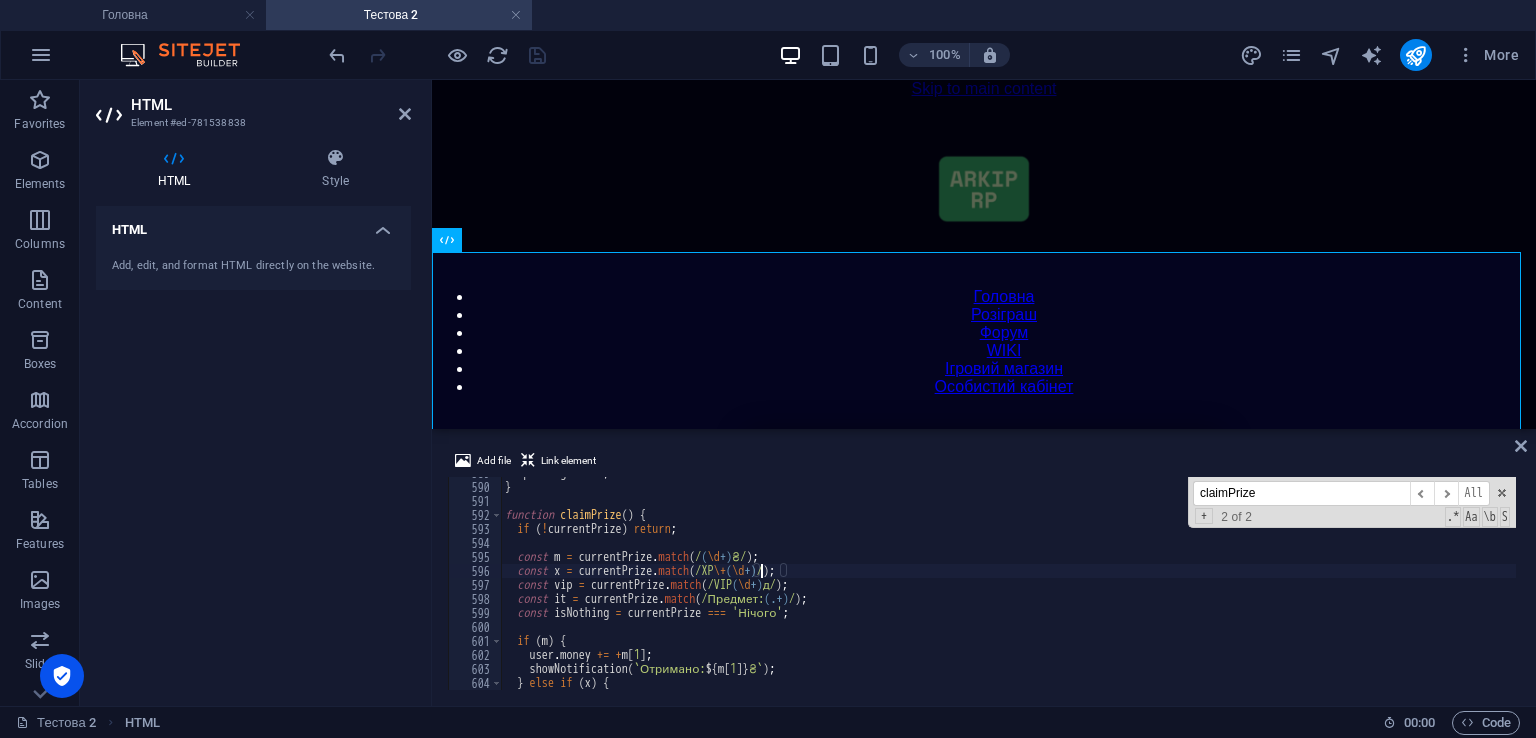click on "spinning = false ; } function   claimPrize ( )   {    if   ( ! currentPrize )   return ;    const   m   =   currentPrize . match ( / ( \d +) ₴/ ) ;    const   x   =   currentPrize . match ( /XP  \+ ( \d +) / ) ;    const   vip   =   currentPrize . match ( /VIP  ( \d +) д/ ) ;    const   it   =   currentPrize . match ( /Предмет:  (.+) / ) ;    const   isNothing   =   currentPrize   ===   'Нічого' ;    if   ( m )   {      user . money   +=   + m [ 1 ] ;      showNotification ( ` Отримано:  ${ m [ 1 ] } ₴ ` ) ;    }   else   if   ( x )   {" at bounding box center [1425, 584] 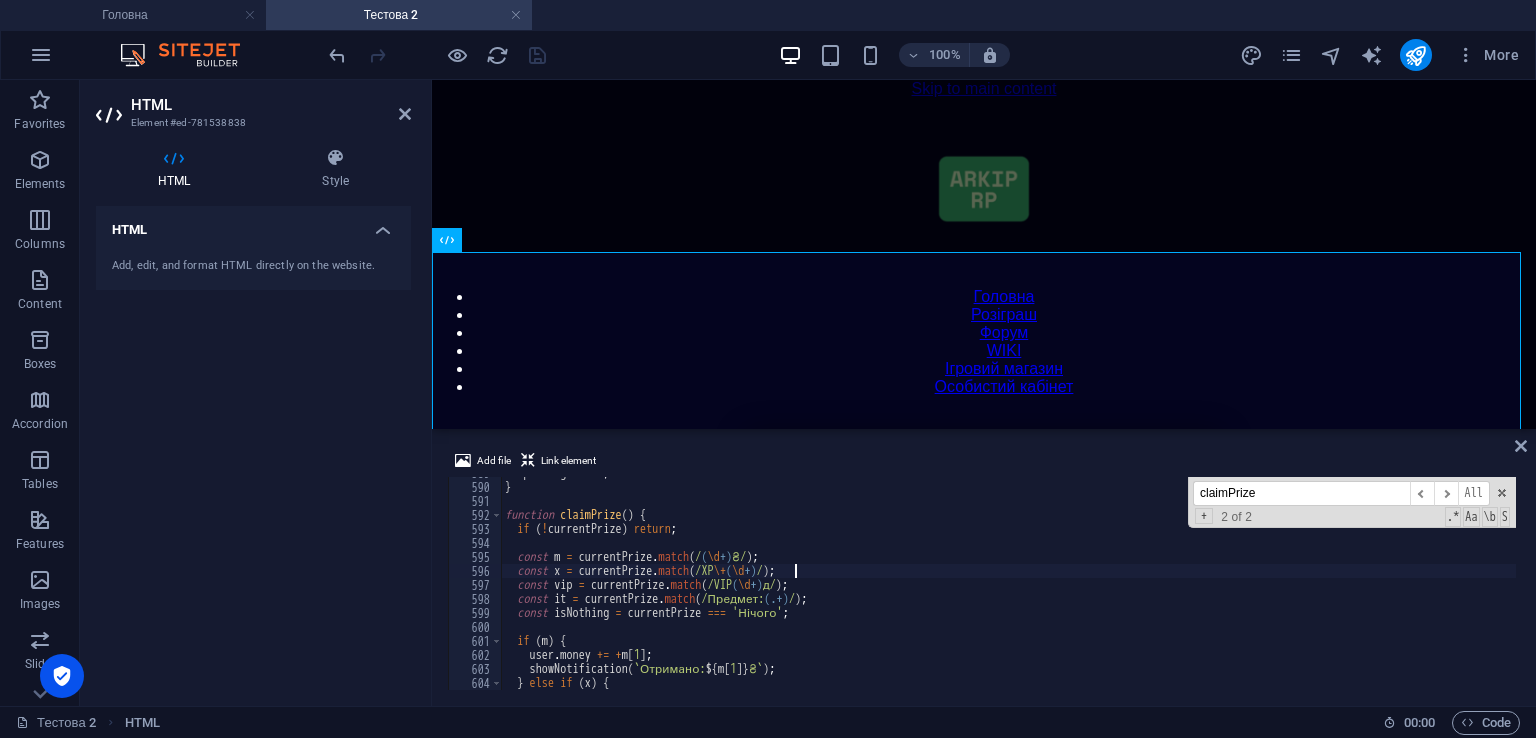 click on "spinning = false ; } function   claimPrize ( )   {    if   ( ! currentPrize )   return ;    const   m   =   currentPrize . match ( / ( \d +) ₴/ ) ;    const   x   =   currentPrize . match ( /XP  \+ ( \d +) / ) ;    const   vip   =   currentPrize . match ( /VIP  ( \d +) д/ ) ;    const   it   =   currentPrize . match ( /Предмет:  (.+) / ) ;    const   isNothing   =   currentPrize   ===   'Нічого' ;    if   ( m )   {      user . money   +=   + m [ 1 ] ;      showNotification ( ` Отримано:  ${ m [ 1 ] } ₴ ` ) ;    }   else   if   ( x )   {" at bounding box center (1425, 584) 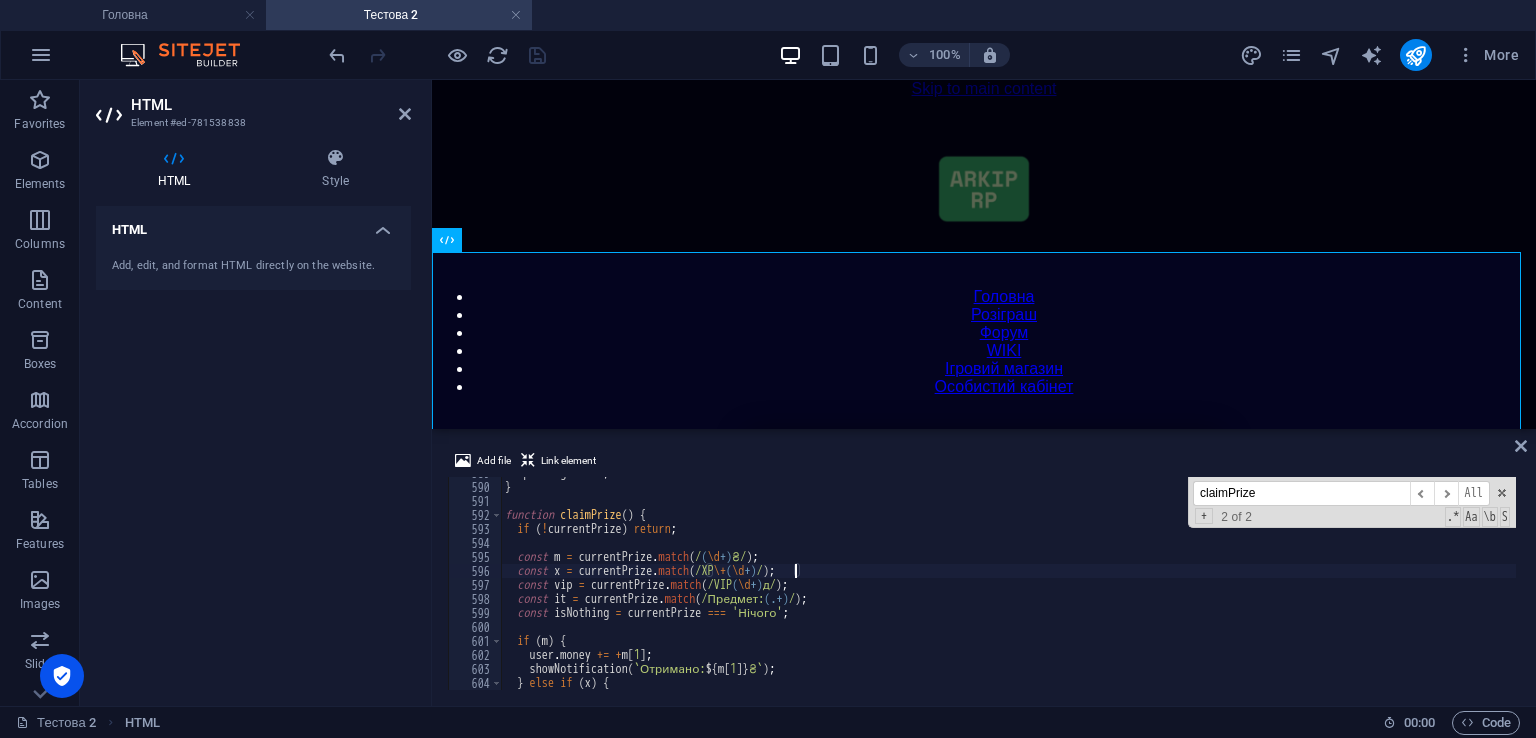 click on "spinning = false ; } function   claimPrize ( )   {    if   ( ! currentPrize )   return ;    const   m   =   currentPrize . match ( / ( \d +) ₴/ ) ;    const   x   =   currentPrize . match ( /XP  \+ ( \d +) / ) ;    const   vip   =   currentPrize . match ( /VIP  ( \d +) д/ ) ;    const   it   =   currentPrize . match ( /Предмет:  (.+) / ) ;    const   isNothing   =   currentPrize   ===   'Нічого' ;    if   ( m )   {      user . money   +=   + m [ 1 ] ;      showNotification ( ` Отримано:  ${ m [ 1 ] } ₴ ` ) ;    }   else   if   ( x )   {" at bounding box center (1425, 584) 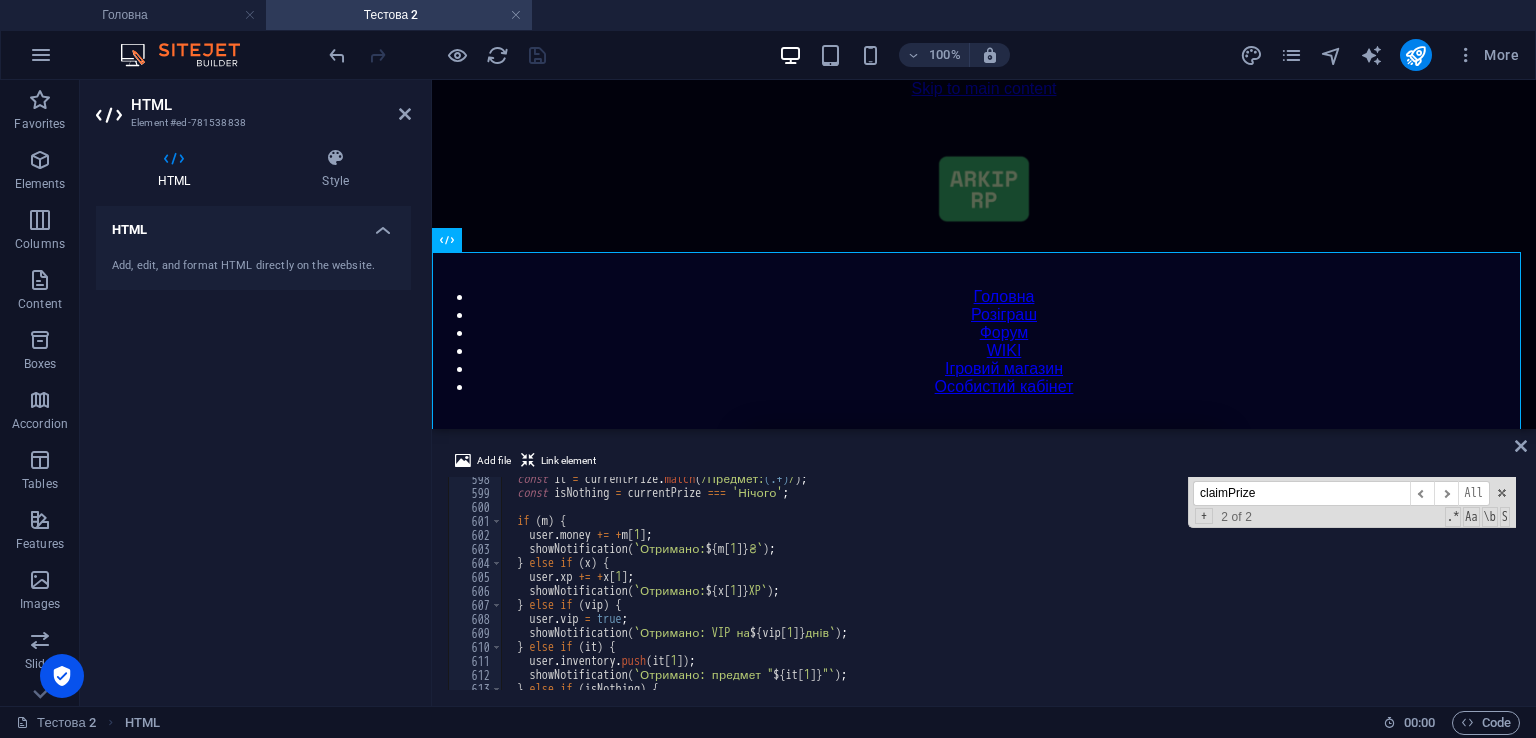 scroll, scrollTop: 8363, scrollLeft: 0, axis: vertical 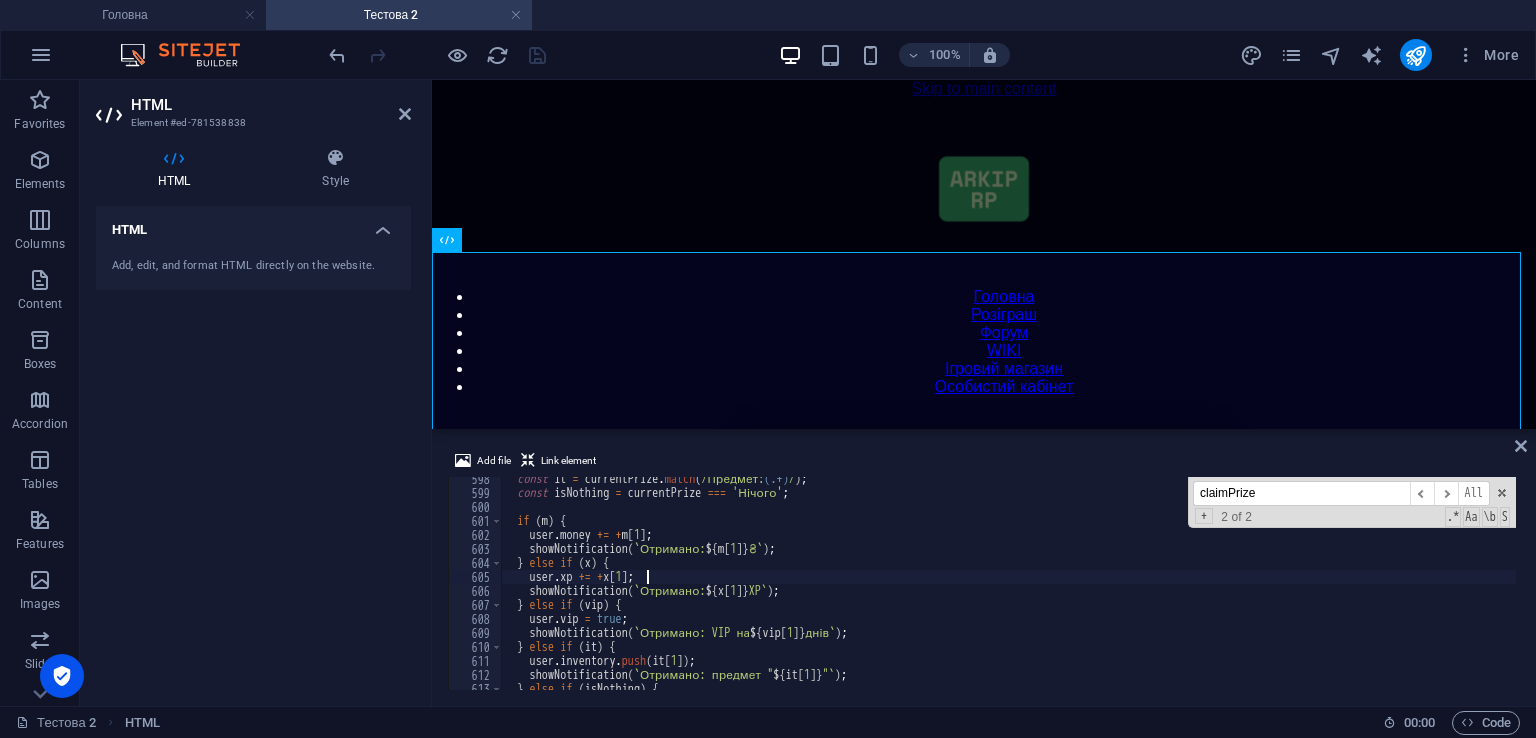 click on "const   it   =   currentPrize . match ( /Предмет:  (.+) / ) ;    const   isNothing   =   currentPrize   ===   'Нічого' ;    if   ( m )   {      user . money   +=   + m [ 1 ] ;      showNotification ( ` Отримано:  ${ m [ 1 ] } ₴ ` ) ;    }   else   if   ( x )   {      user . xp   +=   + x [ 1 ] ;      showNotification ( ` Отримано:  ${ x [ 1 ] }  XP ` ) ;    }   else   if   ( vip )   {      user . vip   =   true ;      showNotification ( ` Отримано: VIP на  ${ vip [ 1 ] }  днів ` ) ;    }   else   if   ( it )   {      user . inventory . push ( it [ 1 ]) ;      showNotification ( ` Отримано: предмет " ${ it [ 1 ] } " ` ) ;    }   else   if   ( isNothing )   {" at bounding box center (1425, 590) 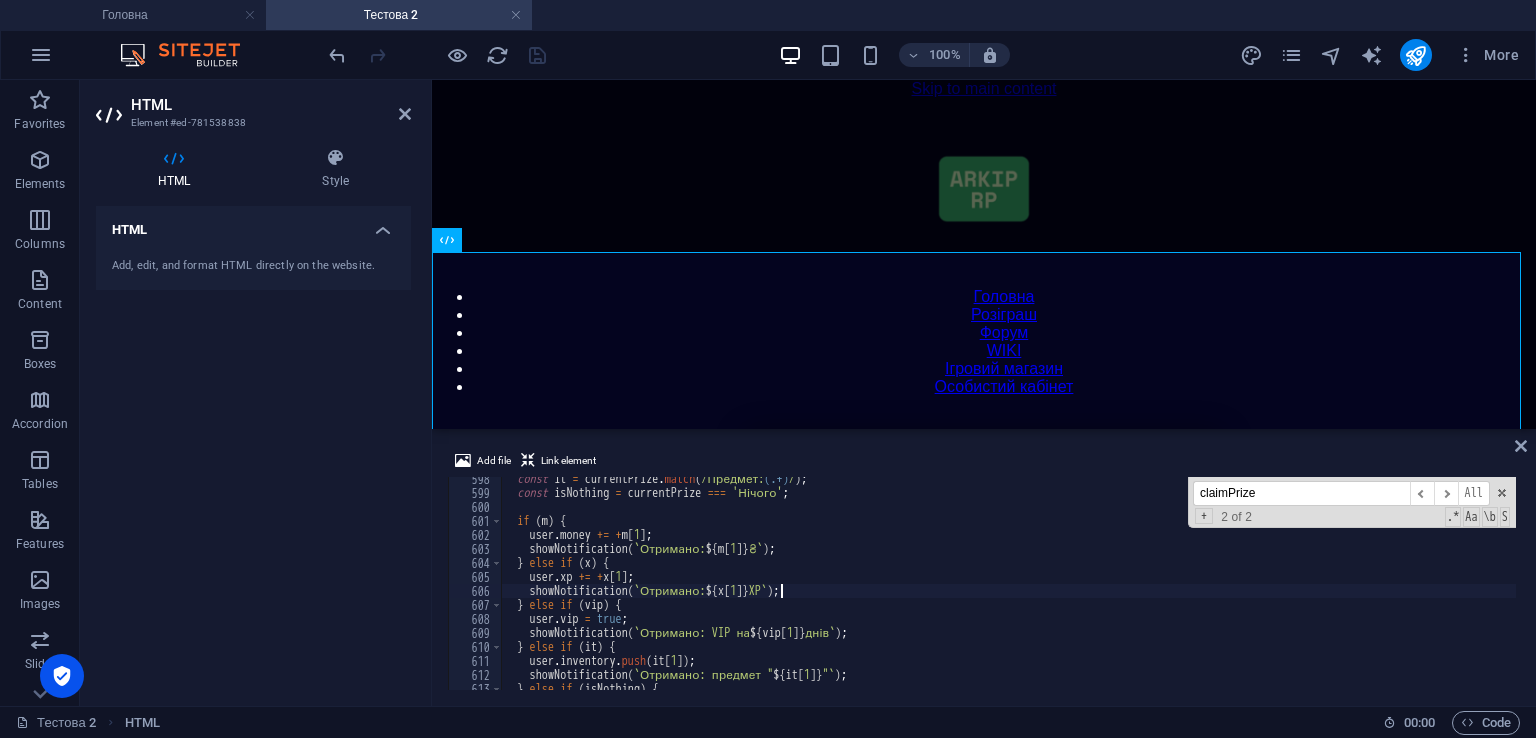 click on "const   it   =   currentPrize . match ( /Предмет:  (.+) / ) ;    const   isNothing   =   currentPrize   ===   'Нічого' ;    if   ( m )   {      user . money   +=   + m [ 1 ] ;      showNotification ( ` Отримано:  ${ m [ 1 ] } ₴ ` ) ;    }   else   if   ( x )   {      user . xp   +=   + x [ 1 ] ;      showNotification ( ` Отримано:  ${ x [ 1 ] }  XP ` ) ;    }   else   if   ( vip )   {      user . vip   =   true ;      showNotification ( ` Отримано: VIP на  ${ vip [ 1 ] }  днів ` ) ;    }   else   if   ( it )   {      user . inventory . push ( it [ 1 ]) ;      showNotification ( ` Отримано: предмет " ${ it [ 1 ] } " ` ) ;    }   else   if   ( isNothing )   {" at bounding box center [1425, 590] 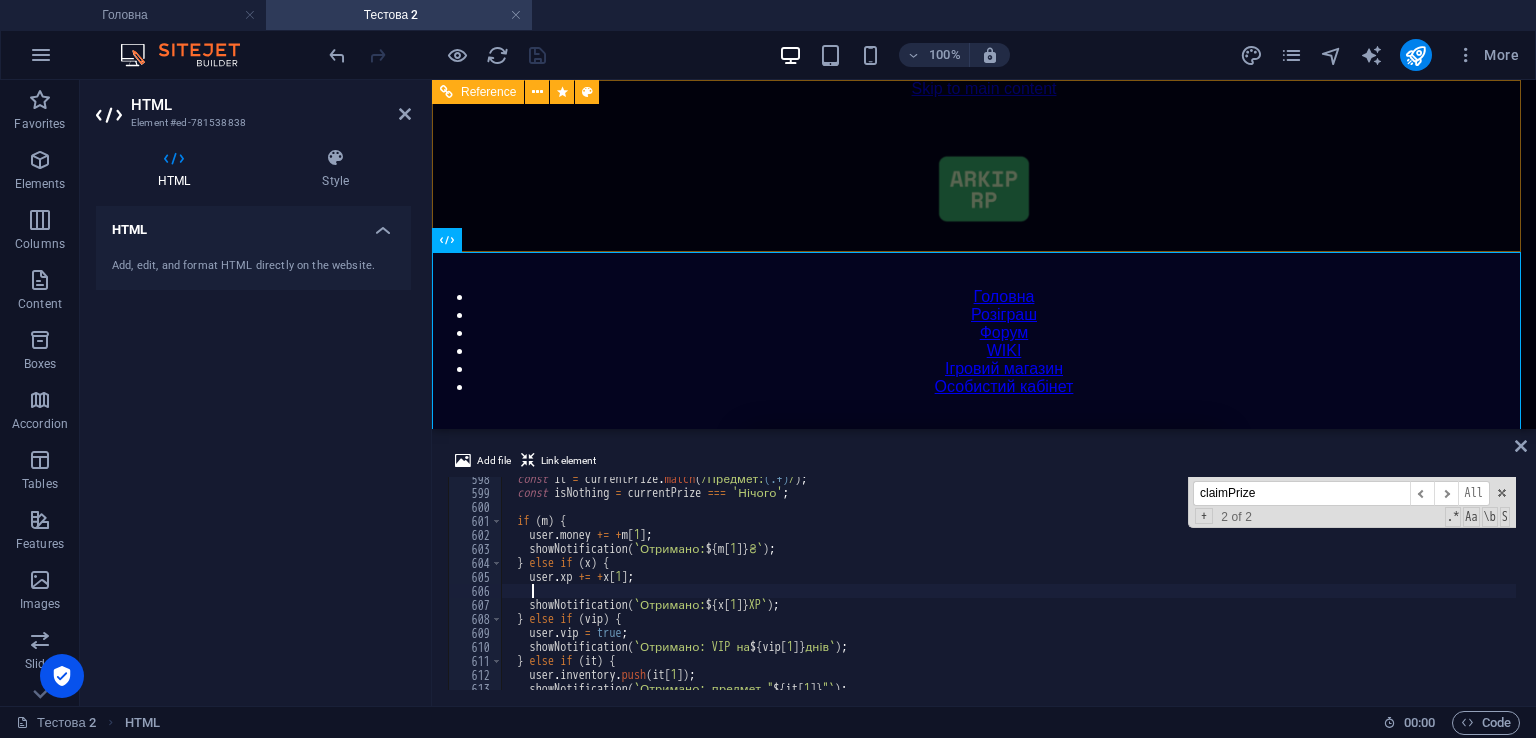 paste 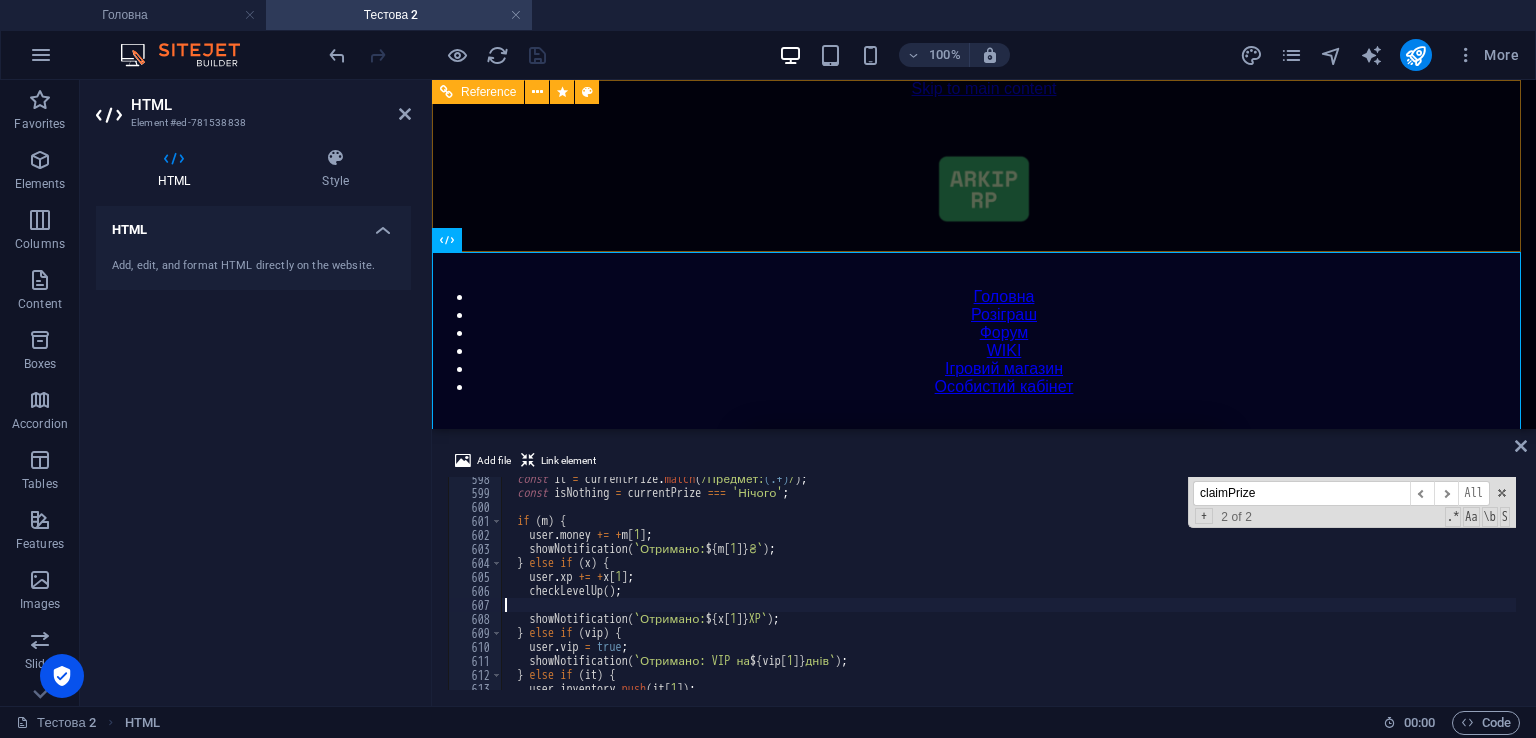 scroll, scrollTop: 0, scrollLeft: 0, axis: both 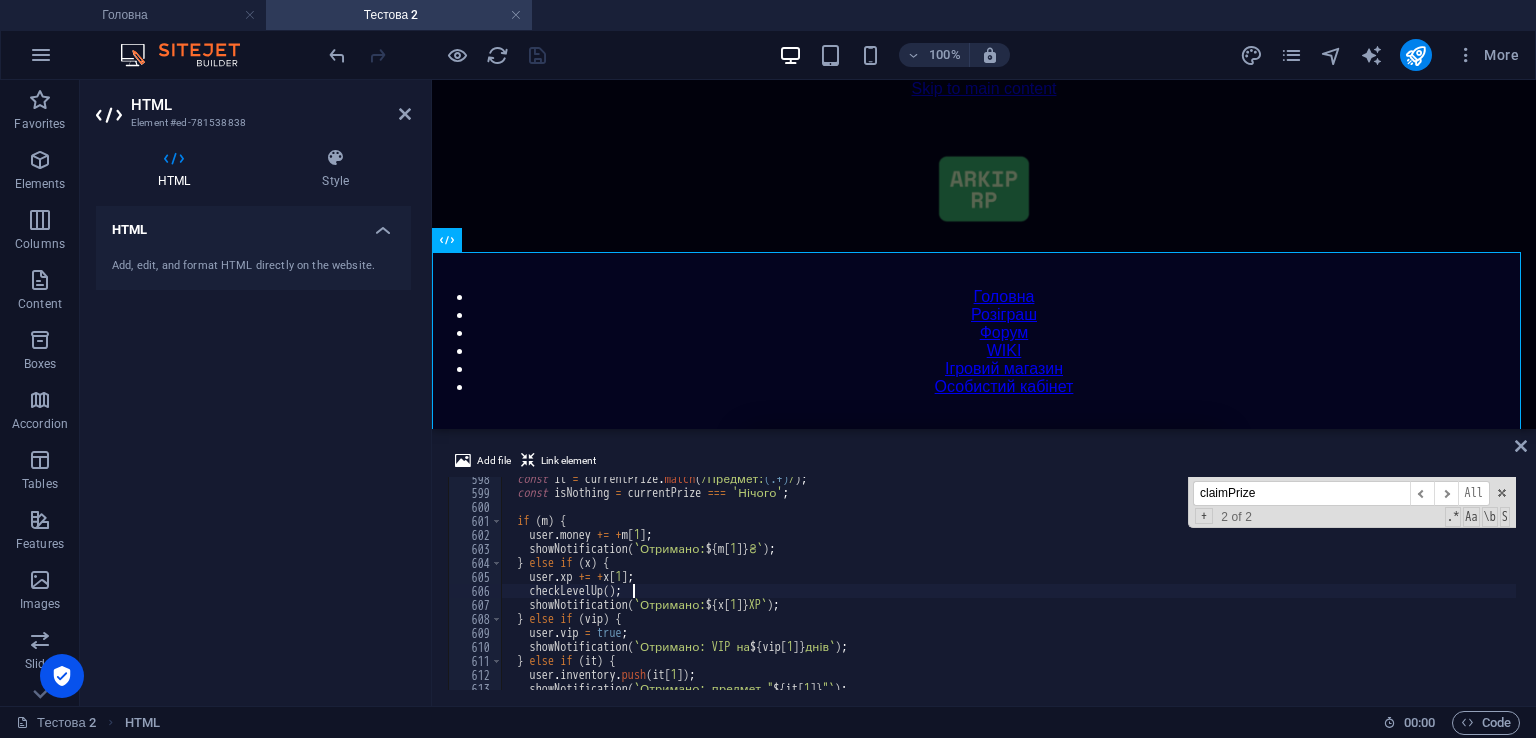 click on "const   it   =   currentPrize . match ( /Предмет:  (.+) / ) ;    const   isNothing   =   currentPrize   ===   'Нічого' ;    if   ( m )   {      user . money   +=   + m [ 1 ] ;      showNotification ( ` Отримано:  ${ m [ 1 ] } ₴ ` ) ;    }   else   if   ( x )   {      user . xp   +=   + x [ 1 ] ;      checkLevelUp ( ) ;      showNotification ( ` Отримано:  ${ x [ 1 ] }  XP ` ) ;    }   else   if   ( vip )   {      user . vip   =   true ;      showNotification ( ` Отримано: VIP на  ${ vip [ 1 ] }  днів ` ) ;    }   else   if   ( it )   {      user . inventory . push ( it [ 1 ]) ;      showNotification ( ` Отримано: предмет " ${ it [ 1 ] } " ` ) ;" at bounding box center (1425, 590) 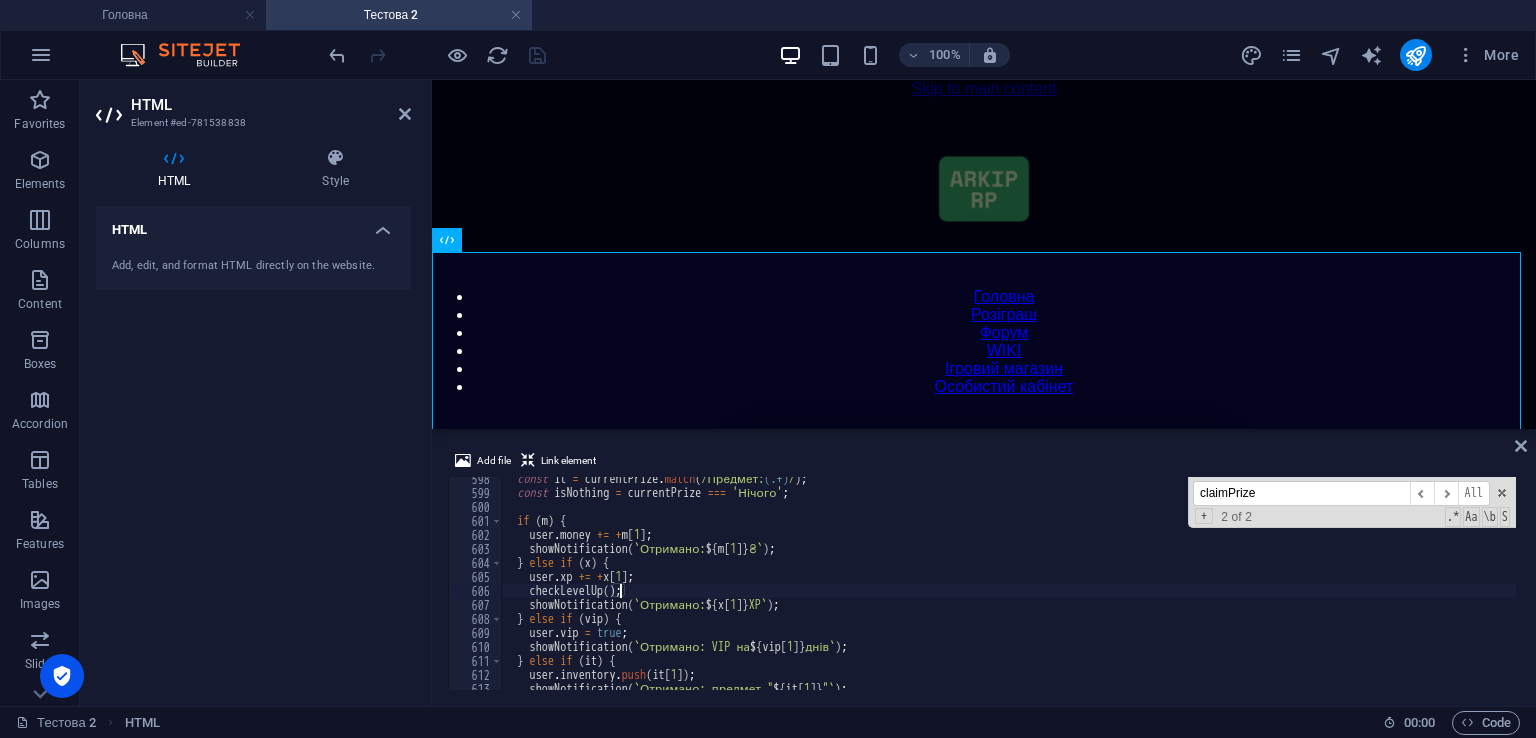 click on "Add file Link element" at bounding box center [984, 463] 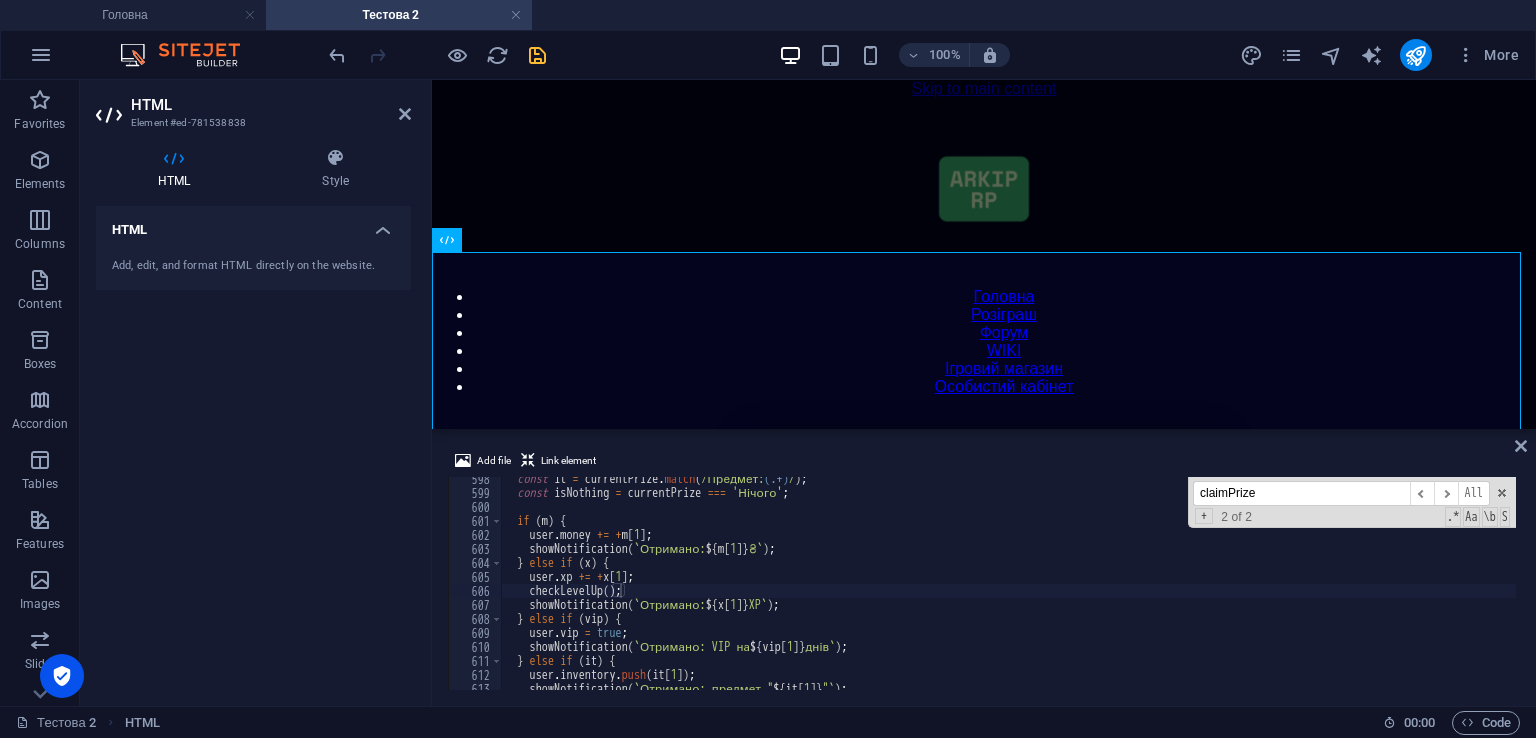 scroll, scrollTop: 8903, scrollLeft: 0, axis: vertical 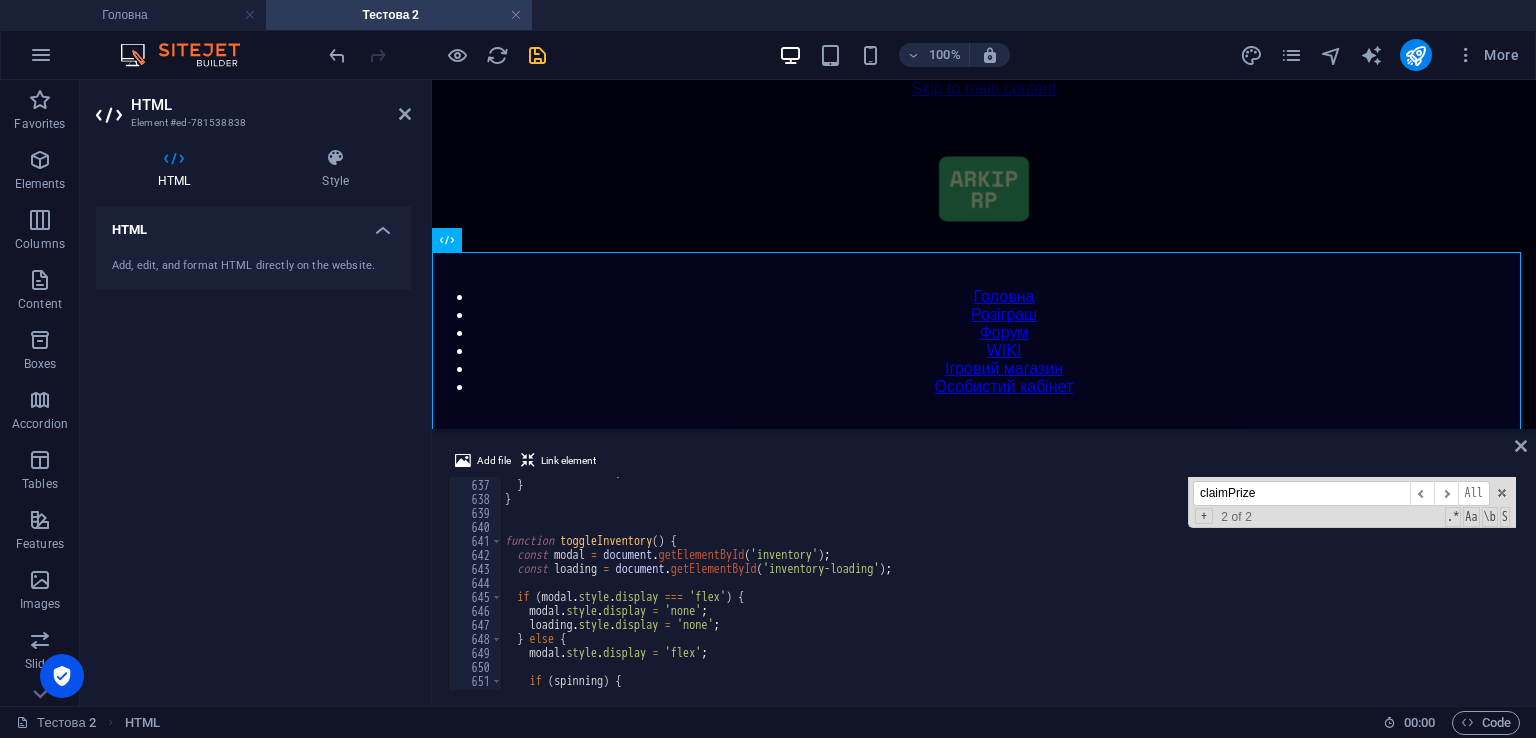 click at bounding box center [1515, -2315] 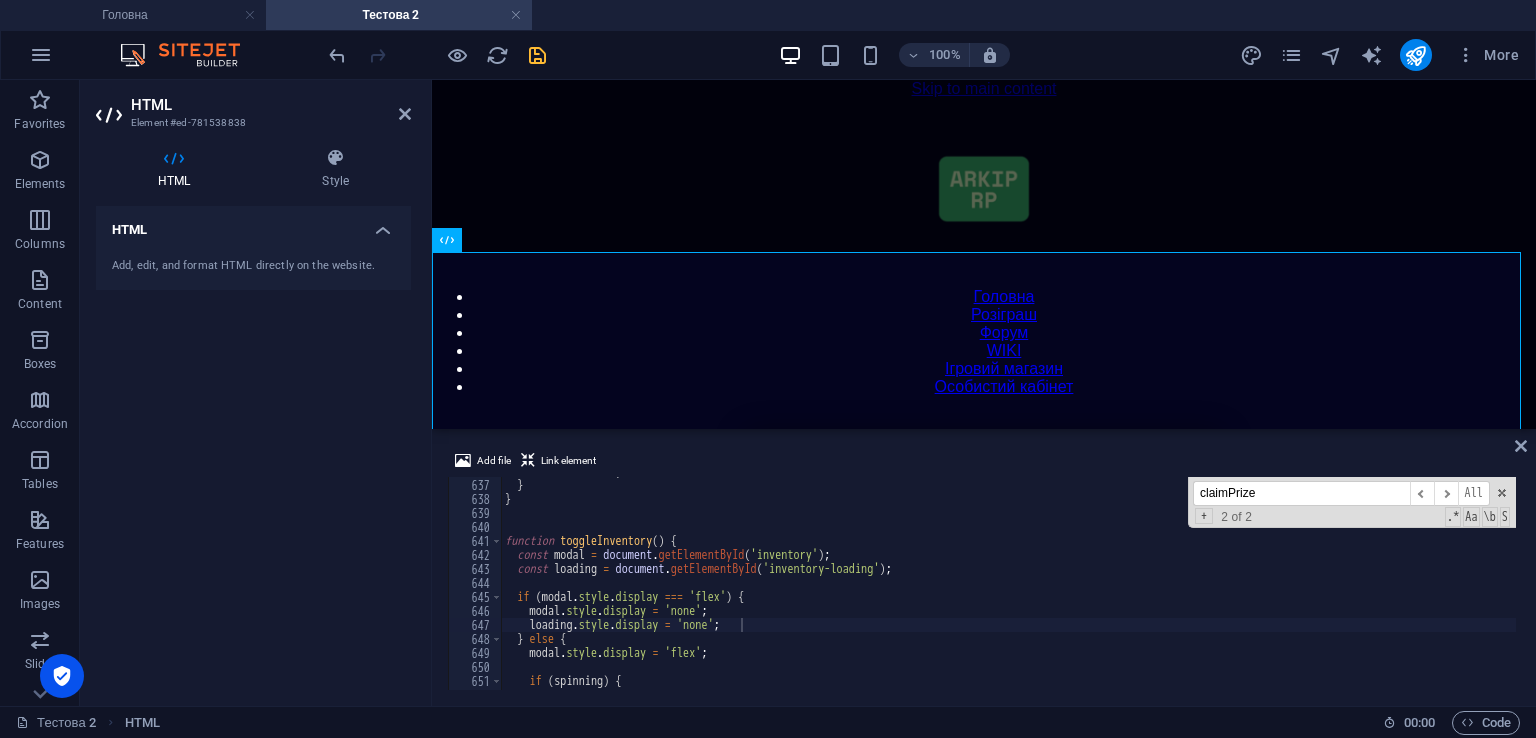 scroll, scrollTop: 12012, scrollLeft: 0, axis: vertical 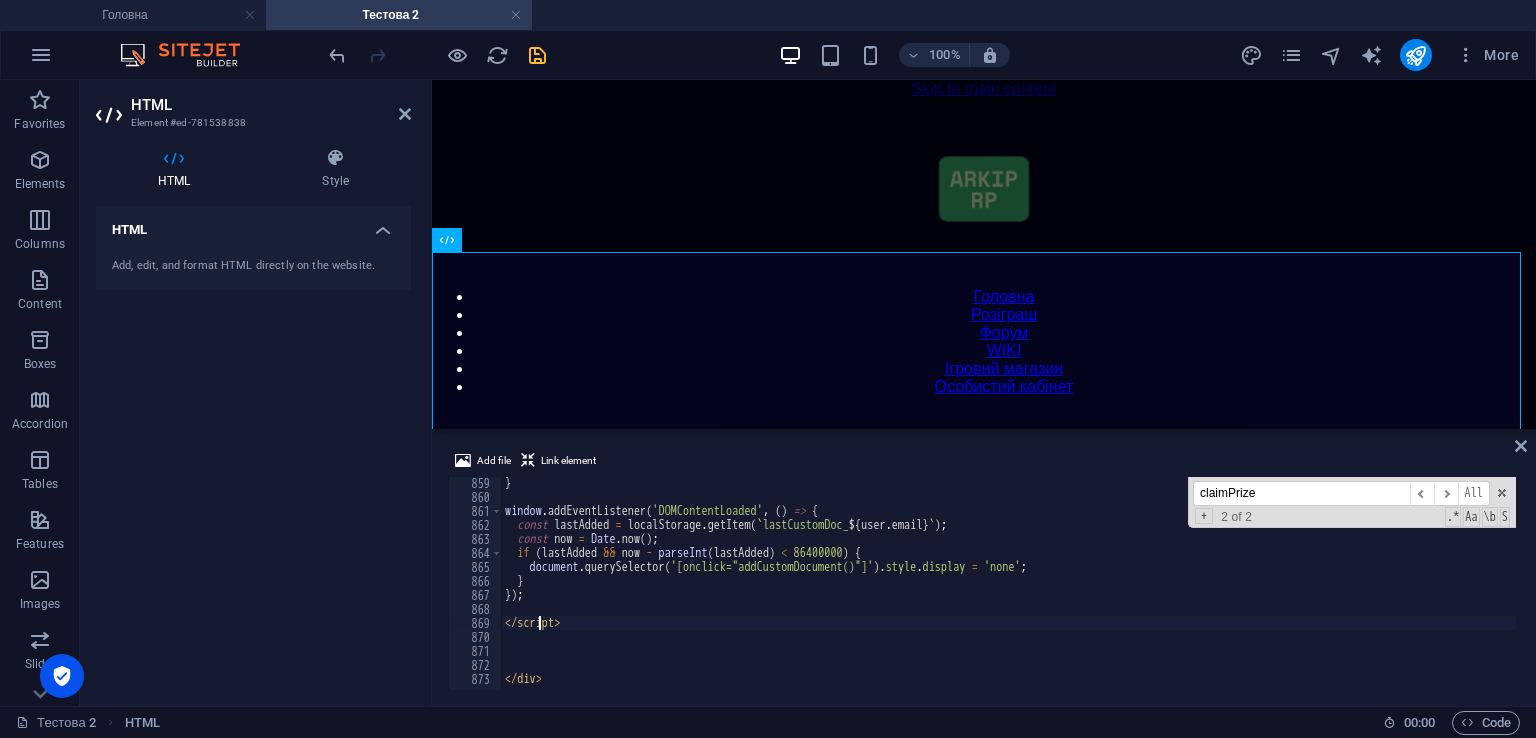 click on "} window . addEventListener ( 'DOMContentLoaded' ,   ( )   =>   {    const   lastAdded   =   localStorage . getItem ( ` lastCustomDoc_ ${ user . email } ` ) ;    const   now   =   Date . now ( ) ;    if   ( lastAdded   &&   now   -   parseInt ( lastAdded )   <   86400000 )   {      document . querySelector ( '[onclick="addCustomDocument()"]' ) . style . display   =   'none' ;    } }) ; </ script > </ div >" at bounding box center [1425, 594] 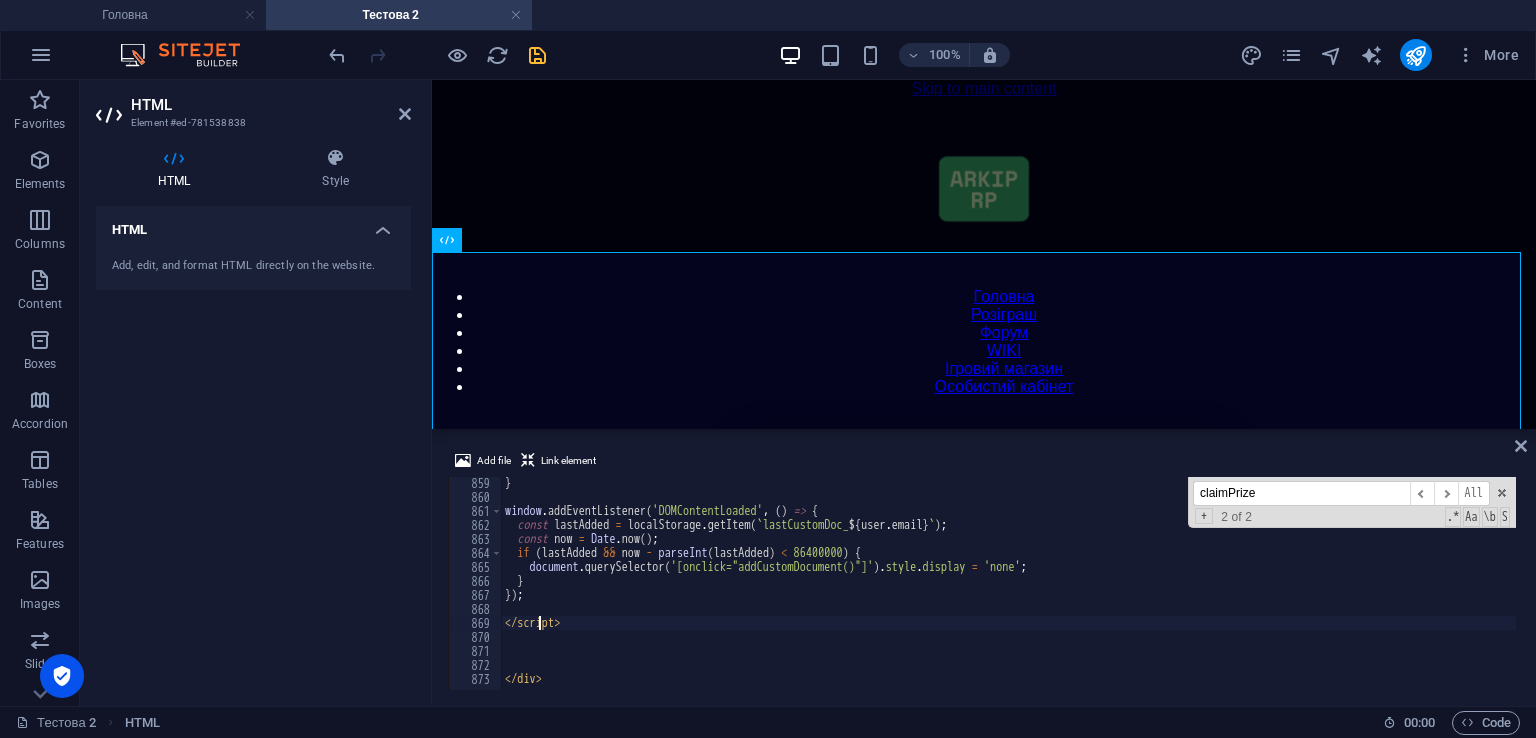 click on "} window . addEventListener ( 'DOMContentLoaded' ,   ( )   =>   {    const   lastAdded   =   localStorage . getItem ( ` lastCustomDoc_ ${ user . email } ` ) ;    const   now   =   Date . now ( ) ;    if   ( lastAdded   &&   now   -   parseInt ( lastAdded )   <   86400000 )   {      document . querySelector ( '[onclick="addCustomDocument()"]' ) . style . display   =   'none' ;    } }) ; </ script > </ div >" at bounding box center (1425, 594) 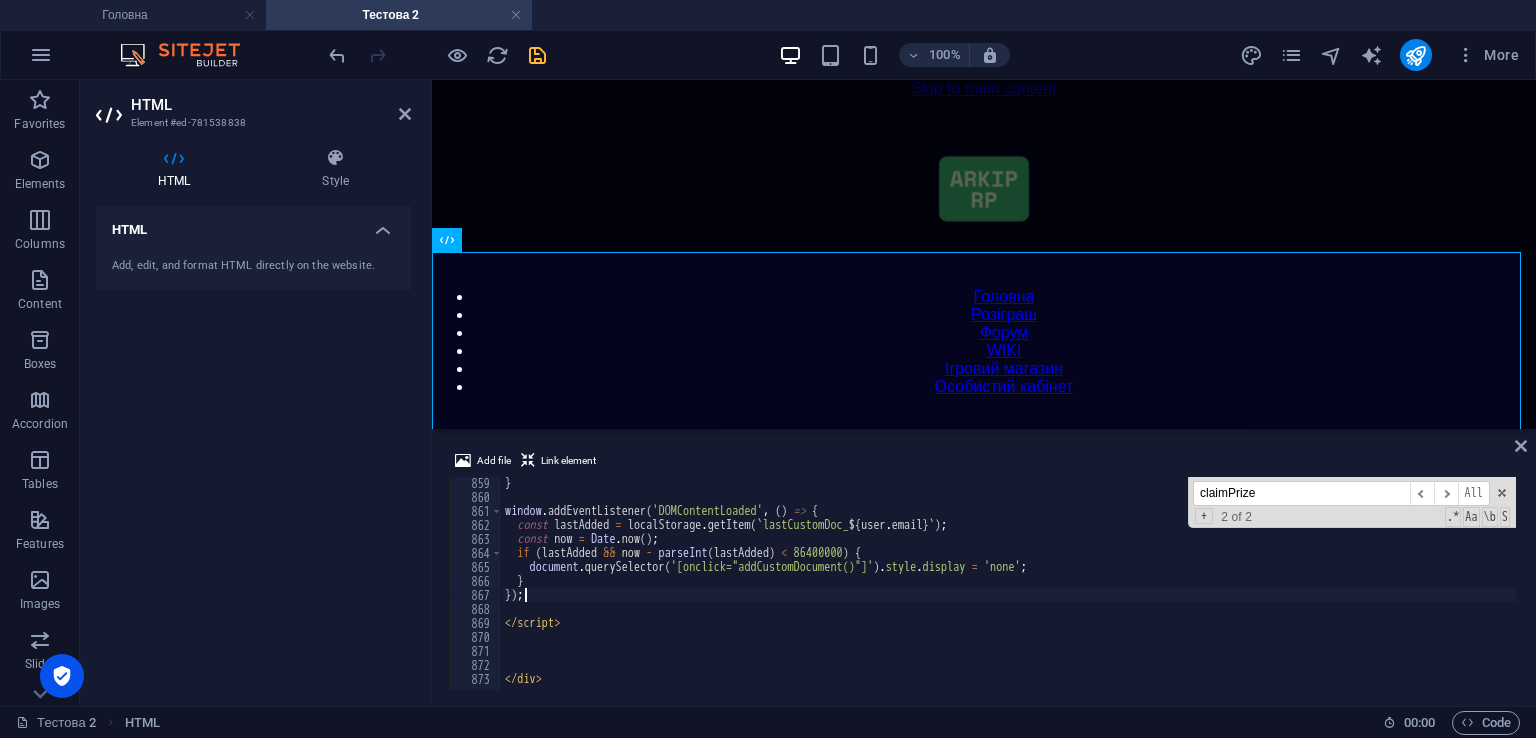 click on "} window . addEventListener ( 'DOMContentLoaded' ,   ( )   =>   {    const   lastAdded   =   localStorage . getItem ( ` lastCustomDoc_ ${ user . email } ` ) ;    const   now   =   Date . now ( ) ;    if   ( lastAdded   &&   now   -   parseInt ( lastAdded )   <   86400000 )   {      document . querySelector ( '[onclick="addCustomDocument()"]' ) . style . display   =   'none' ;    } }) ; </ script > </ div >" at bounding box center (1425, 594) 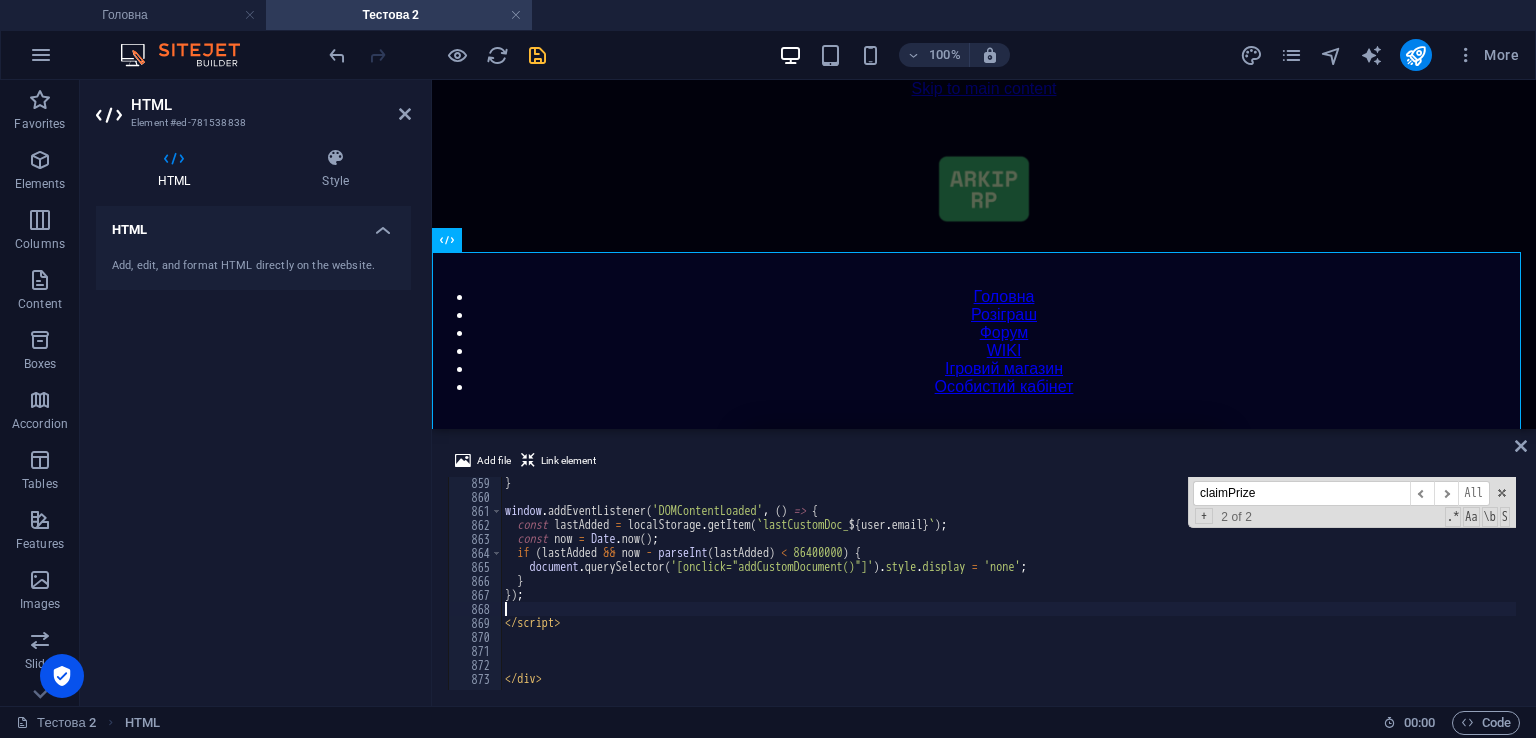 type 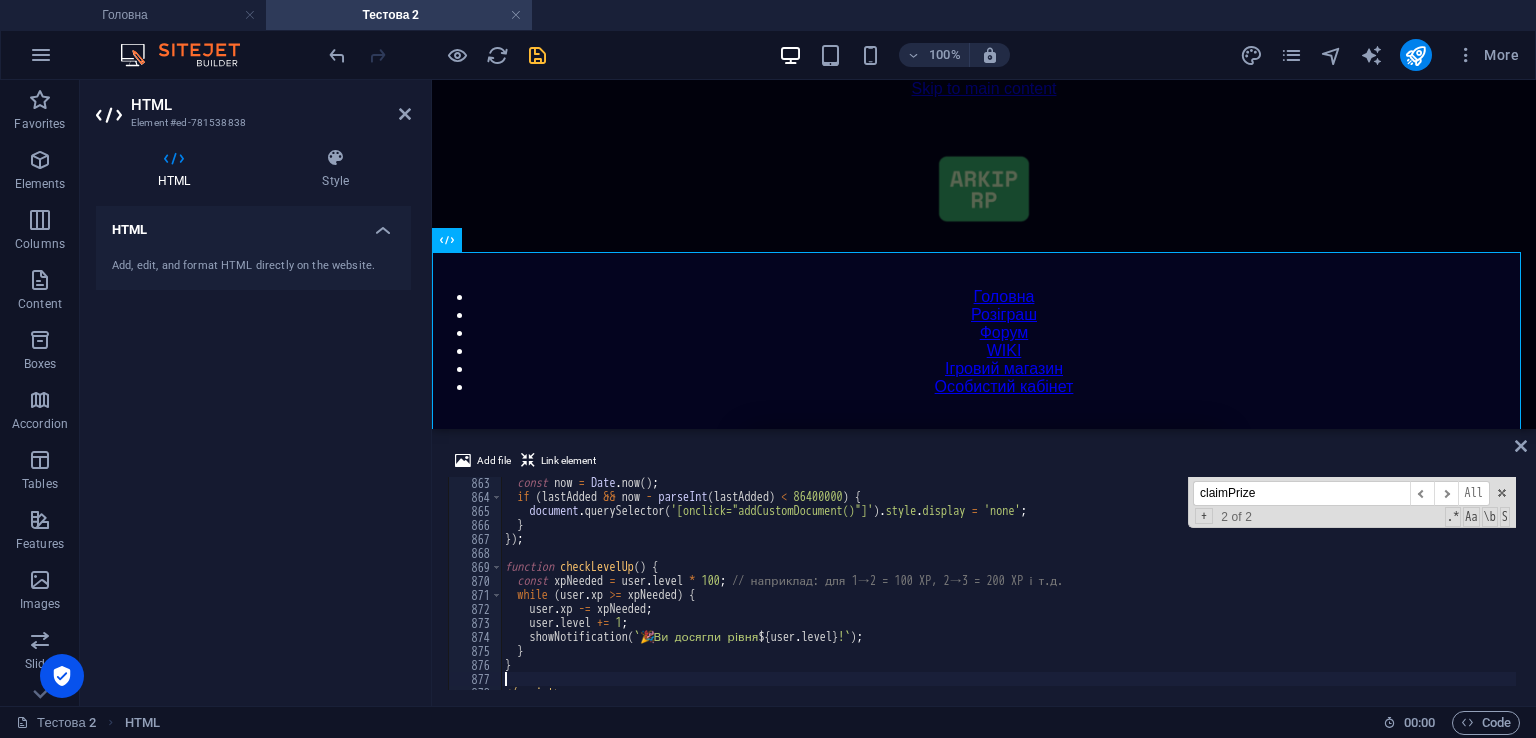 scroll, scrollTop: 12128, scrollLeft: 0, axis: vertical 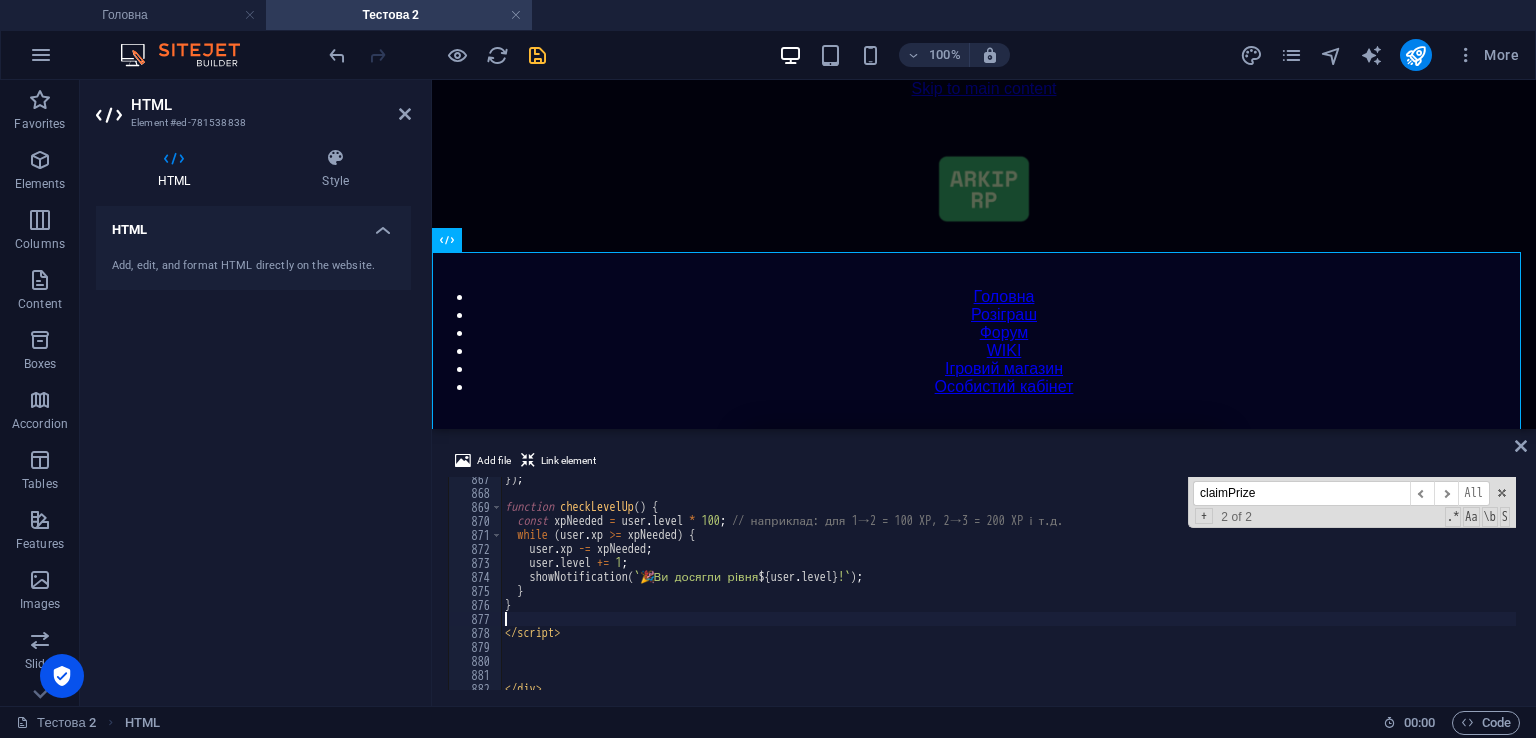 click on "Add file Link element 867 868 869 870 871 872 873 874 875 876 877 878 879 880 881 882 }) ; function   checkLevelUp ( )   {    const   xpNeeded   =   user . level   *   100 ;   // наприклад: для 1→2 = 100 XP, 2→3 = 200 XP і т.д.    while   ( user . xp   >=   xpNeeded )   {      user . xp   -=   xpNeeded ;      user . level   +=   1 ;      showNotification ( ` 🎉  Ви досягли рівня  ${ user . level } ! ` ) ;    } } </ script > </ div > claimPrize ​ ​ All Replace All + 2 of 2 .* Aa \b S     XXXXXXXXXXXXXXXXXXXXXXXXXXXXXXXXXXXXXXXXXXXXXXXXXXXXXXXXXXXXXXXXXXXXXXXXXXXXXXXXXXXXXXXXXXXXXXXXXXXXXXXXXXXXXXXXXXXXXXXXXXXXXXXXXXXXXXXXXXXXXXXXXXXXXXXXXXXXXXXXXXXXXXXXXXXXXXXXXXXXXXXXXXXXXXXXXXXXXXXXXXXXXXXXXXXXXXXXXXXXXXXXXXXXXXXXXXXXXXXXXXXXXXXXXXXXXXXX" at bounding box center (984, 569) 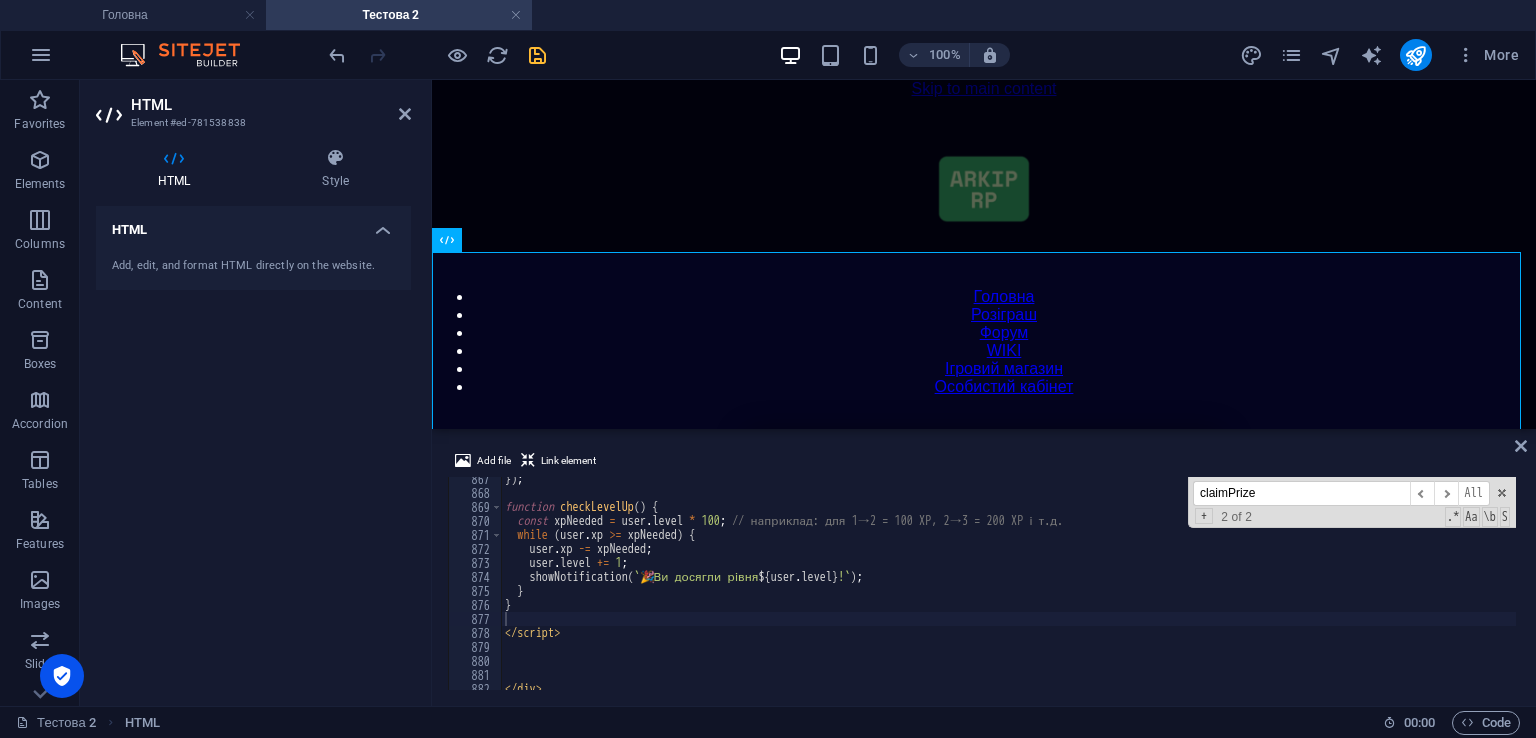 click on "100% More" at bounding box center [768, 55] 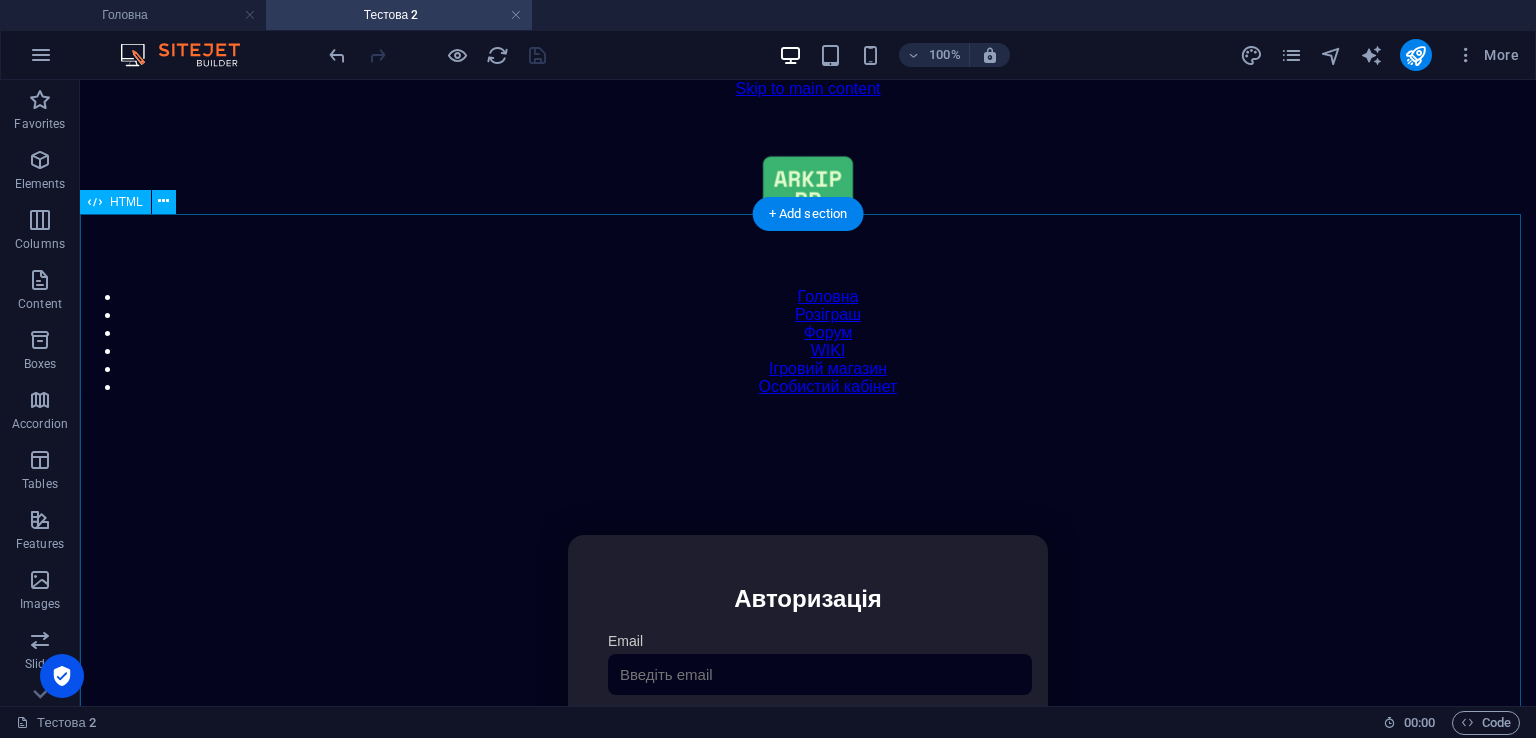 click on "Особистий кабінет
Авторизація
Email
[GEOGRAPHIC_DATA]
👁️
Увійти
Скинути пароль
Скидання пароля
Введіть ваш email:
Скинути
Закрити
Особистий кабінет
Вийти з кабінету
Важлива інформація
Інформація
Ігровий Нікнейм:
Пошта:
Гроші:   ₴
XP:
Рівень:
Здоров'я:
Броня:
VIP:
Рейтинг
Рейтинг гравців
Гравців не знайдено
Документи
Мої документи
Паспорт:   Немає
Трудова книжка:   [PERSON_NAME]
📩 Додати документ через Telegram
Розваги" at bounding box center [808, 746] 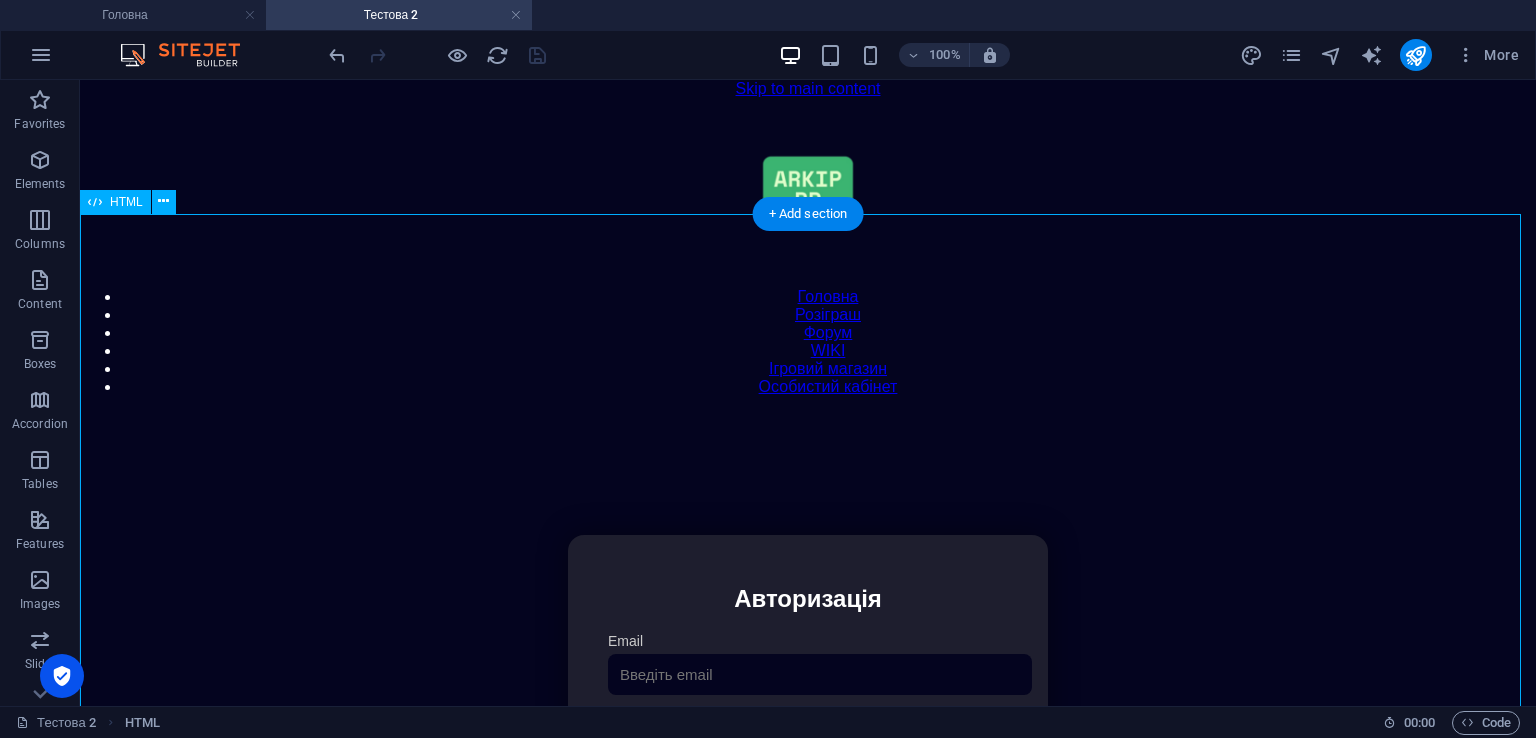 click on "Особистий кабінет
Авторизація
Email
[GEOGRAPHIC_DATA]
👁️
Увійти
Скинути пароль
Скидання пароля
Введіть ваш email:
Скинути
Закрити
Особистий кабінет
Вийти з кабінету
Важлива інформація
Інформація
Ігровий Нікнейм:
Пошта:
Гроші:   ₴
XP:
Рівень:
Здоров'я:
Броня:
VIP:
Рейтинг
Рейтинг гравців
Гравців не знайдено
Документи
Мої документи
Паспорт:   Немає
Трудова книжка:   [PERSON_NAME]
📩 Додати документ через Telegram
Розваги" at bounding box center [808, 746] 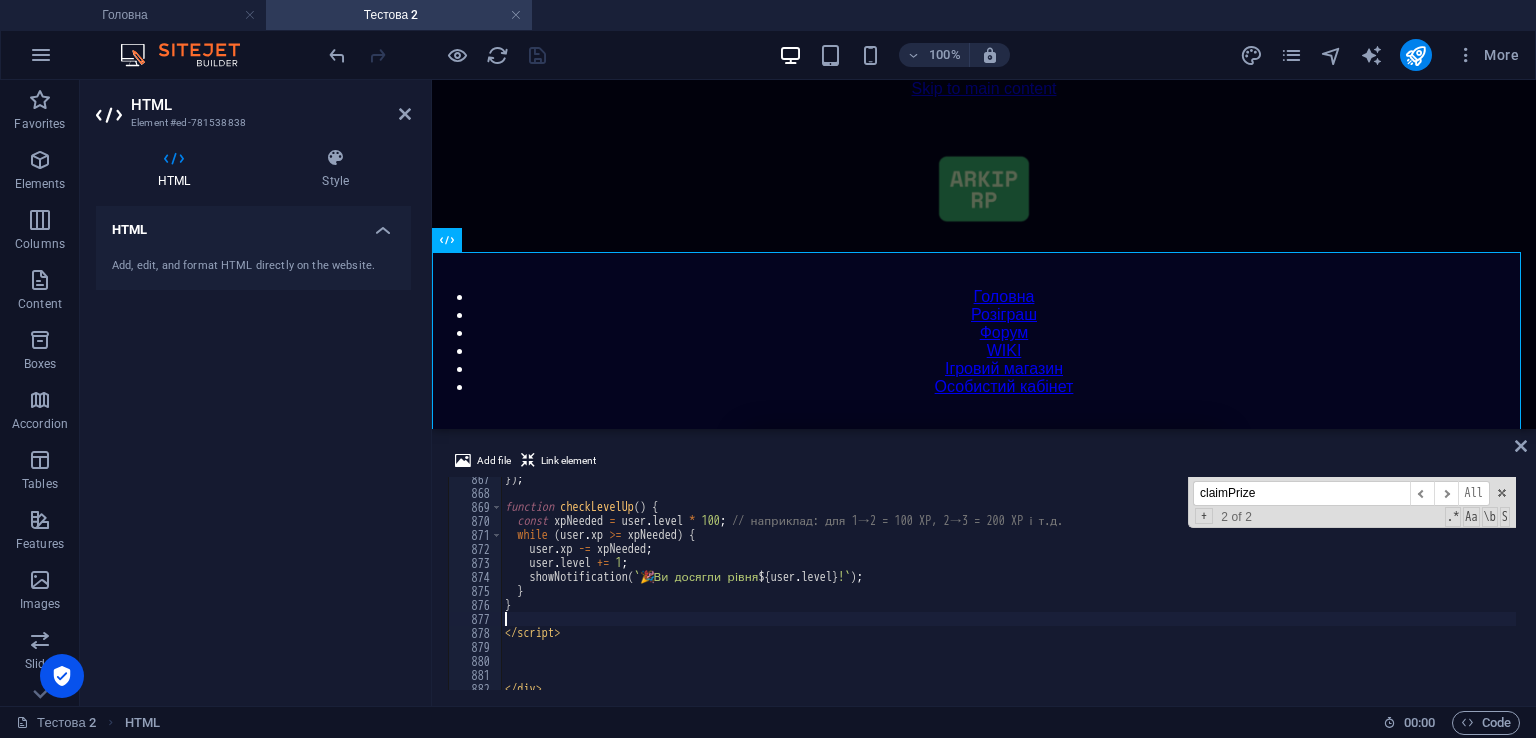 click on "claimPrize" at bounding box center [1301, 493] 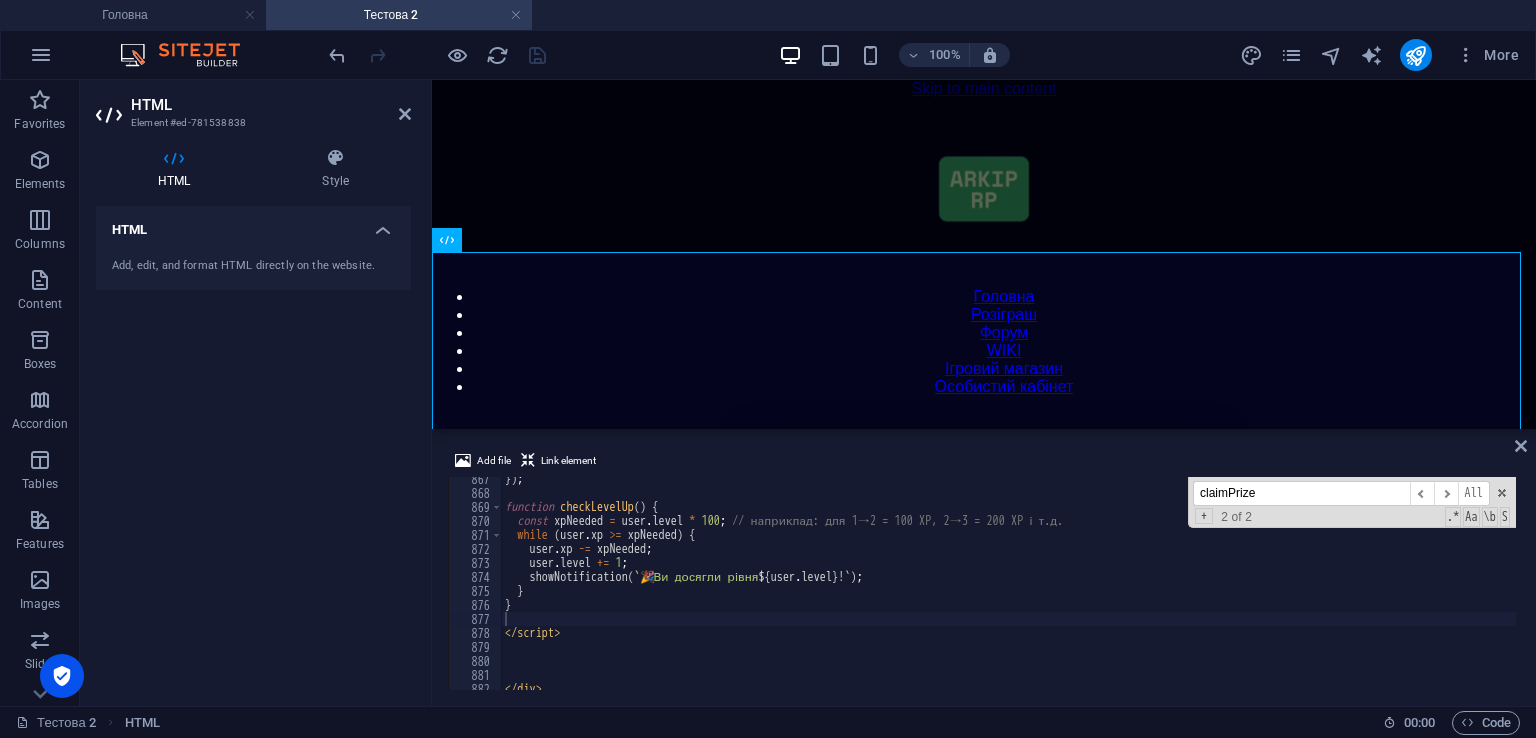 click on "claimPrize" at bounding box center [1301, 493] 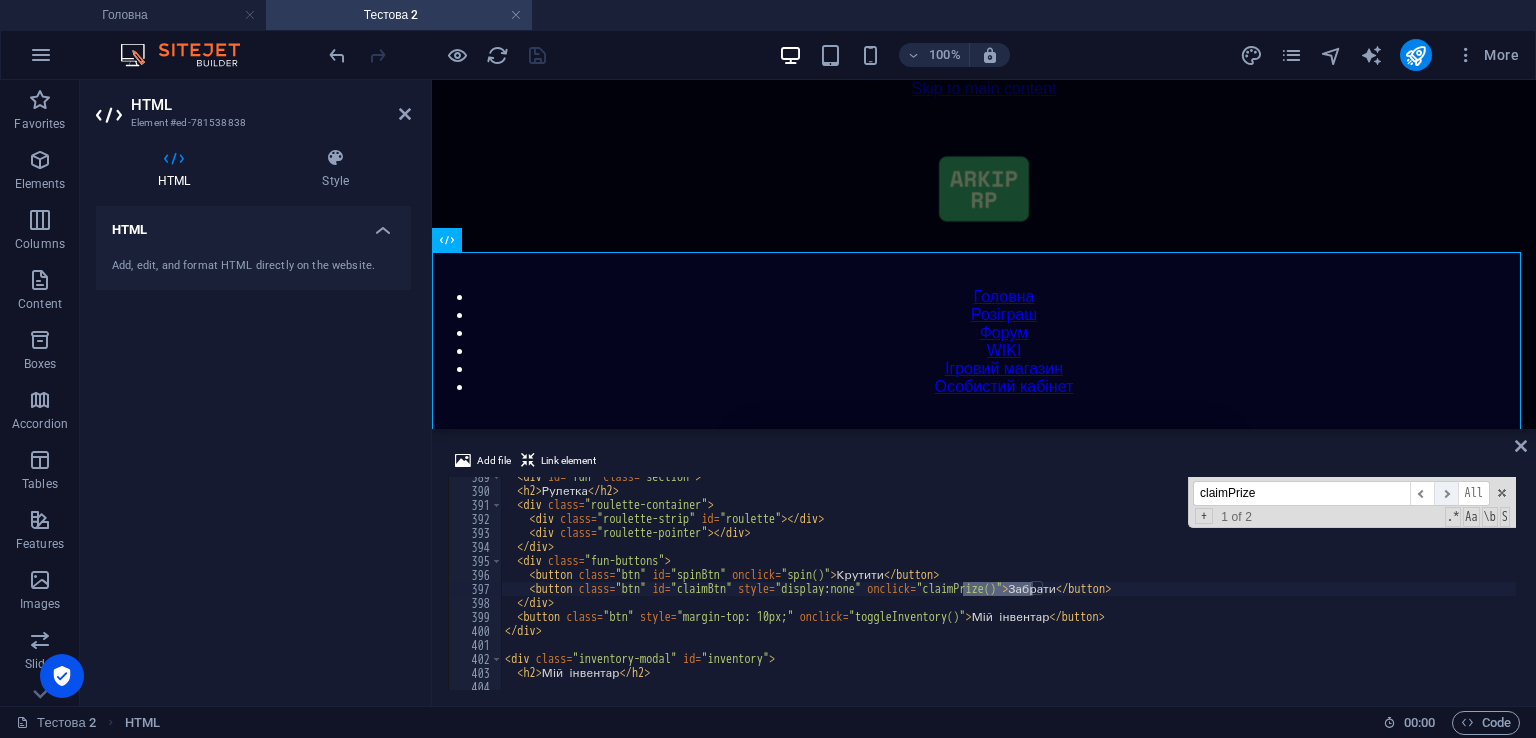 click on "​" at bounding box center [1446, 493] 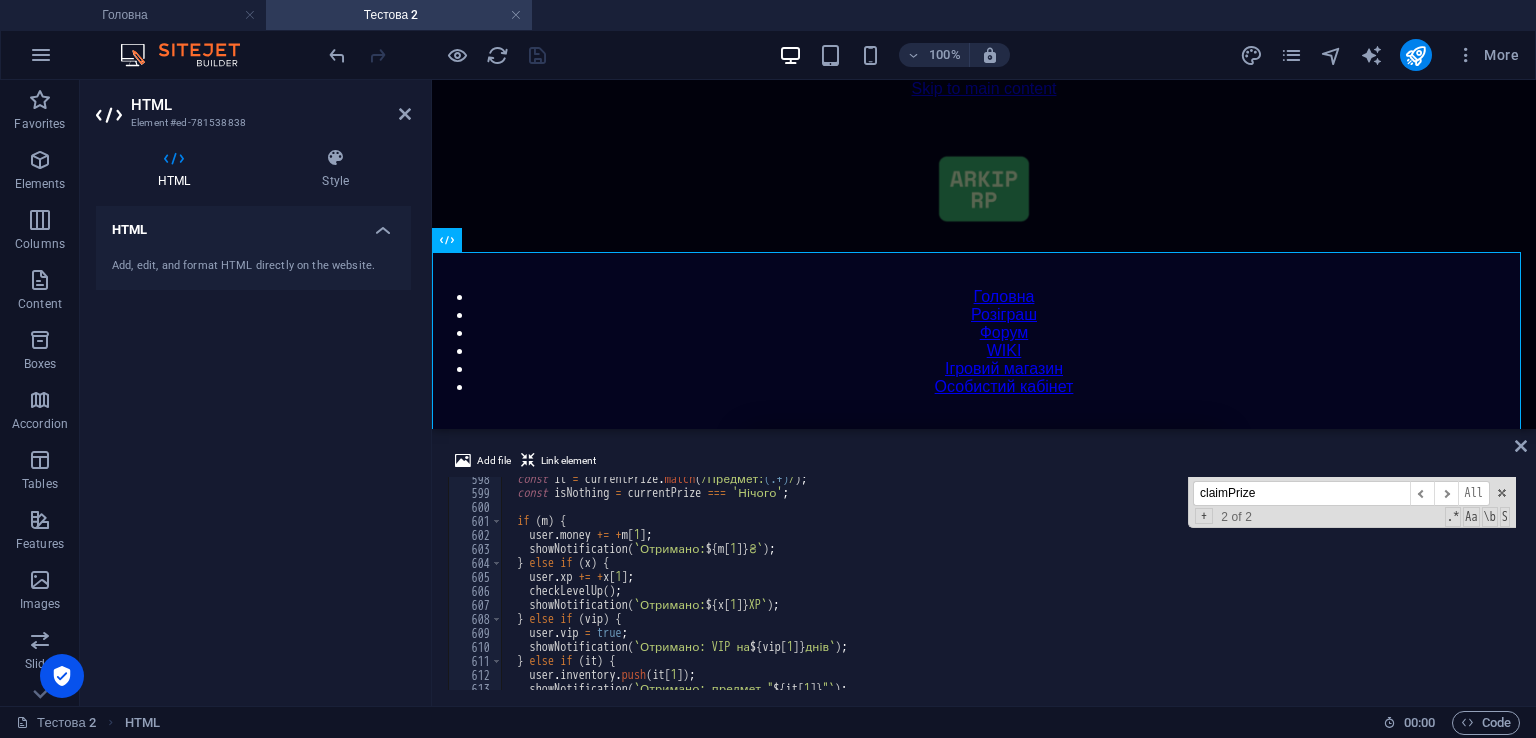 scroll, scrollTop: 8363, scrollLeft: 0, axis: vertical 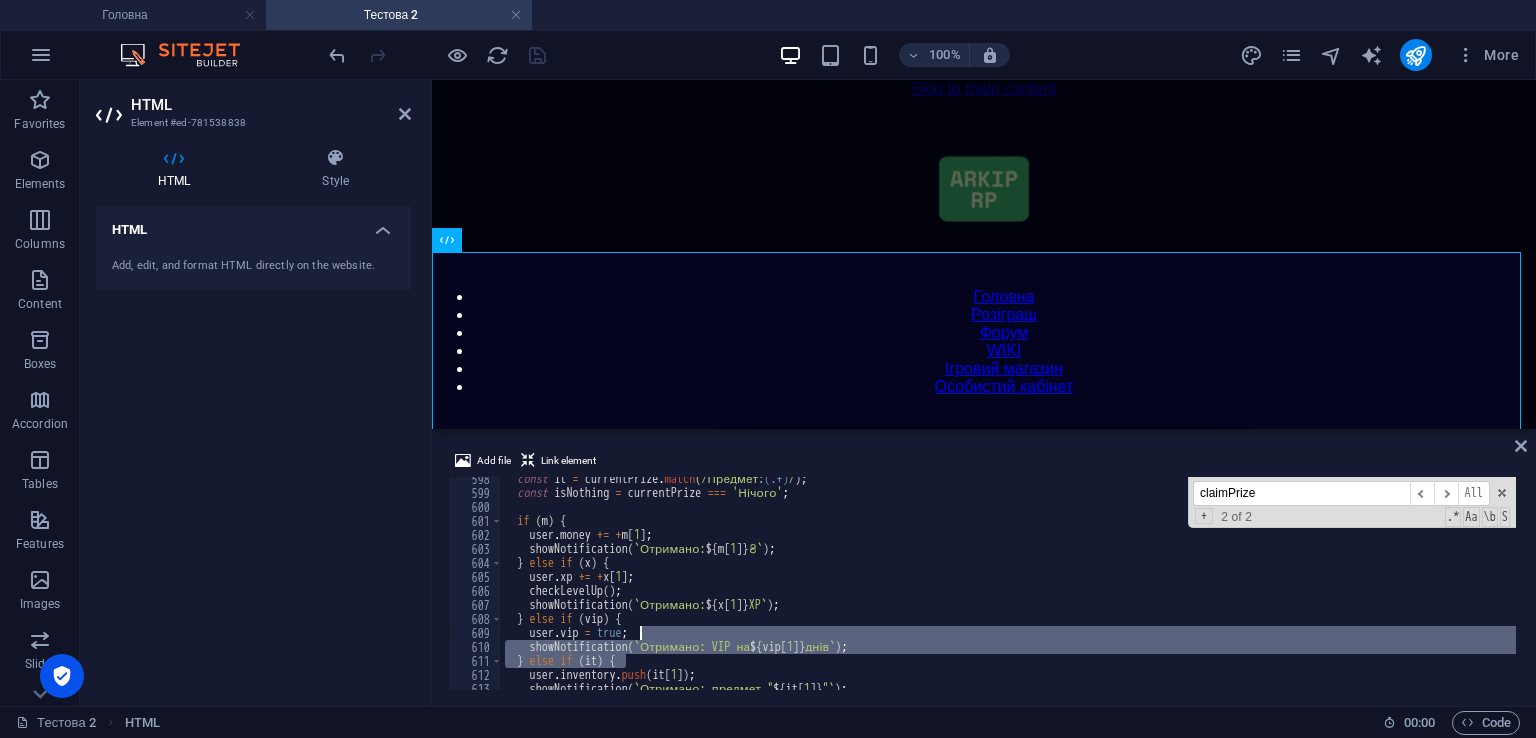 drag, startPoint x: 897, startPoint y: 657, endPoint x: 652, endPoint y: 629, distance: 246.5948 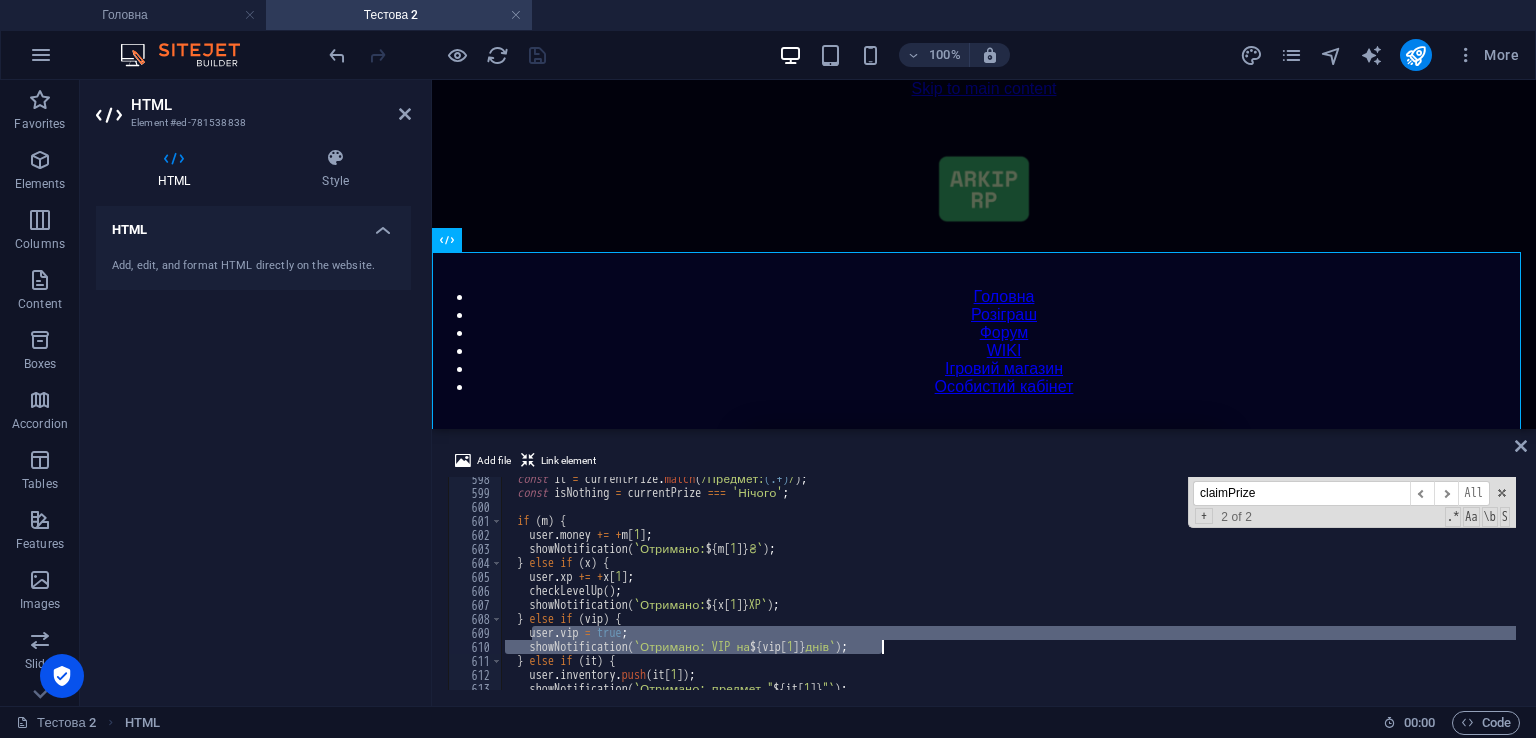 drag, startPoint x: 532, startPoint y: 634, endPoint x: 888, endPoint y: 650, distance: 356.35938 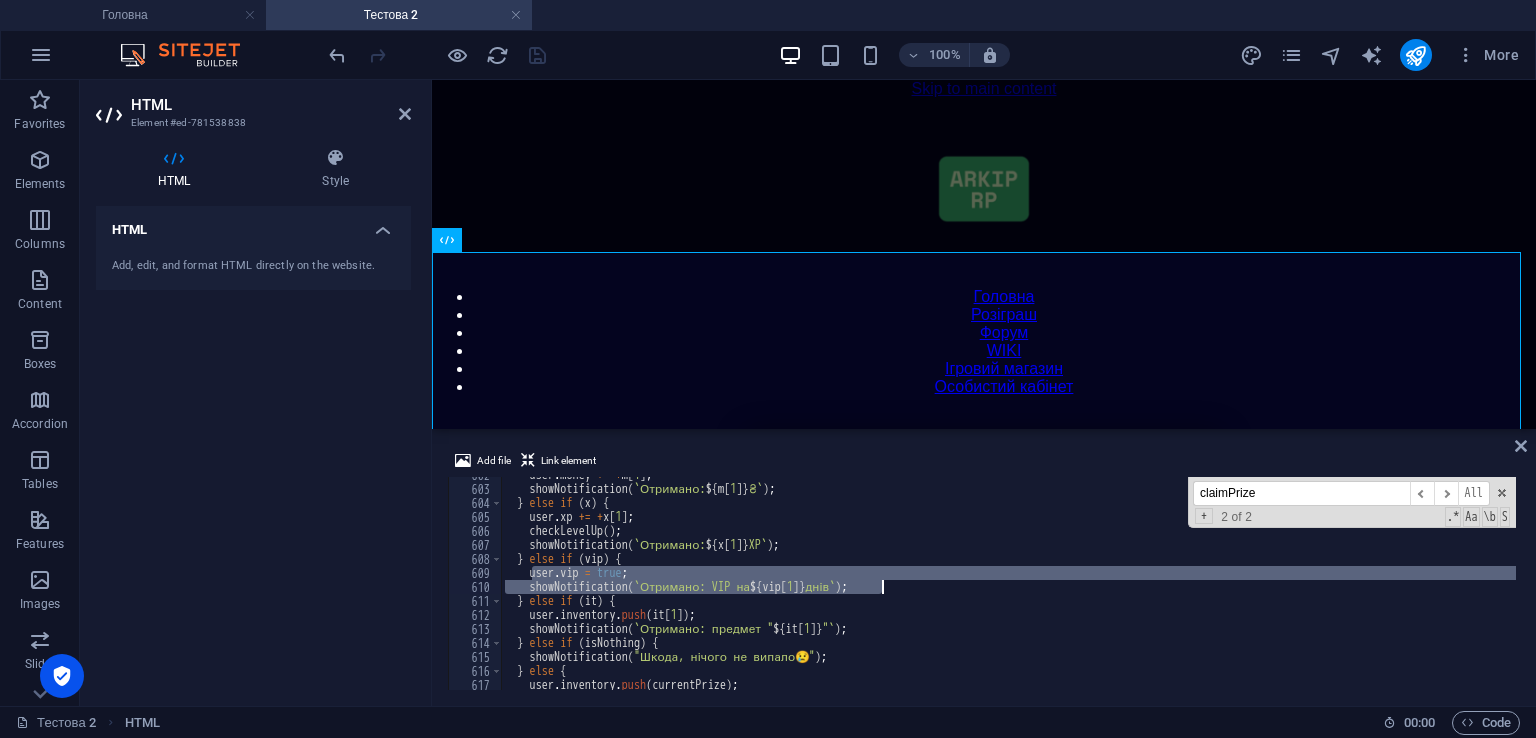 paste 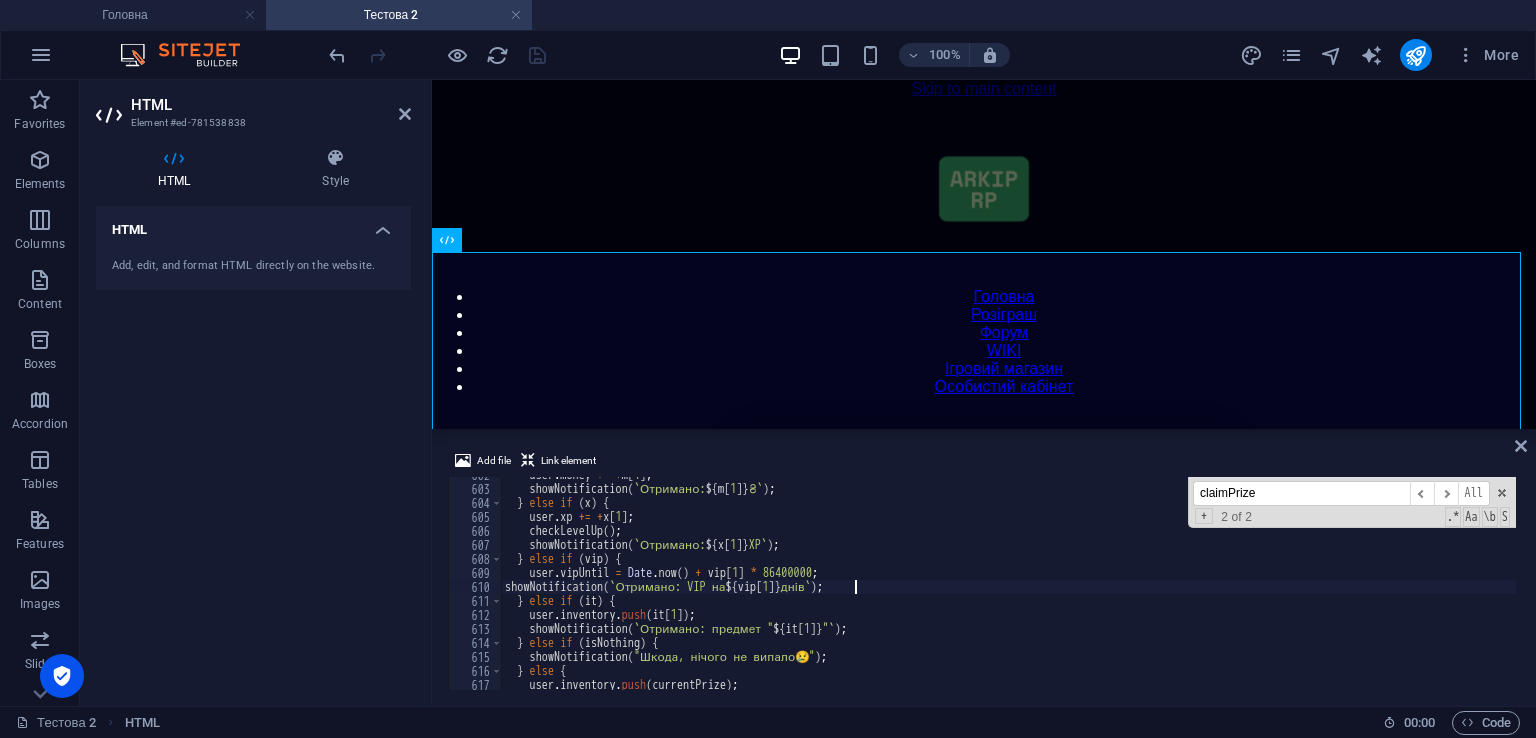 click on "user . money   +=   + m [ 1 ] ;      showNotification ( ` Отримано:  ${ m [ 1 ] } ₴ ` ) ;    }   else   if   ( x )   {      user . xp   +=   + x [ 1 ] ;      checkLevelUp ( ) ;      showNotification ( ` Отримано:  ${ x [ 1 ] }  XP ` ) ;    }   else   if   ( vip )   {      user . vipUntil   =   Date . now ( )   +   vip [ 1 ]   *   86400000 ; showNotification ( ` Отримано: VIP на  ${ vip [ 1 ] }  днів ` ) ;    }   else   if   ( it )   {      user . inventory . push ( it [ 1 ]) ;      showNotification ( ` Отримано: предмет " ${ it [ 1 ] } " ` ) ;    }   else   if   ( isNothing )   {      showNotification ( "Шкода, нічого не випало  😢 " ) ;    }   else   {      user . inventory . push ( currentPrize ) ;" at bounding box center (1425, 586) 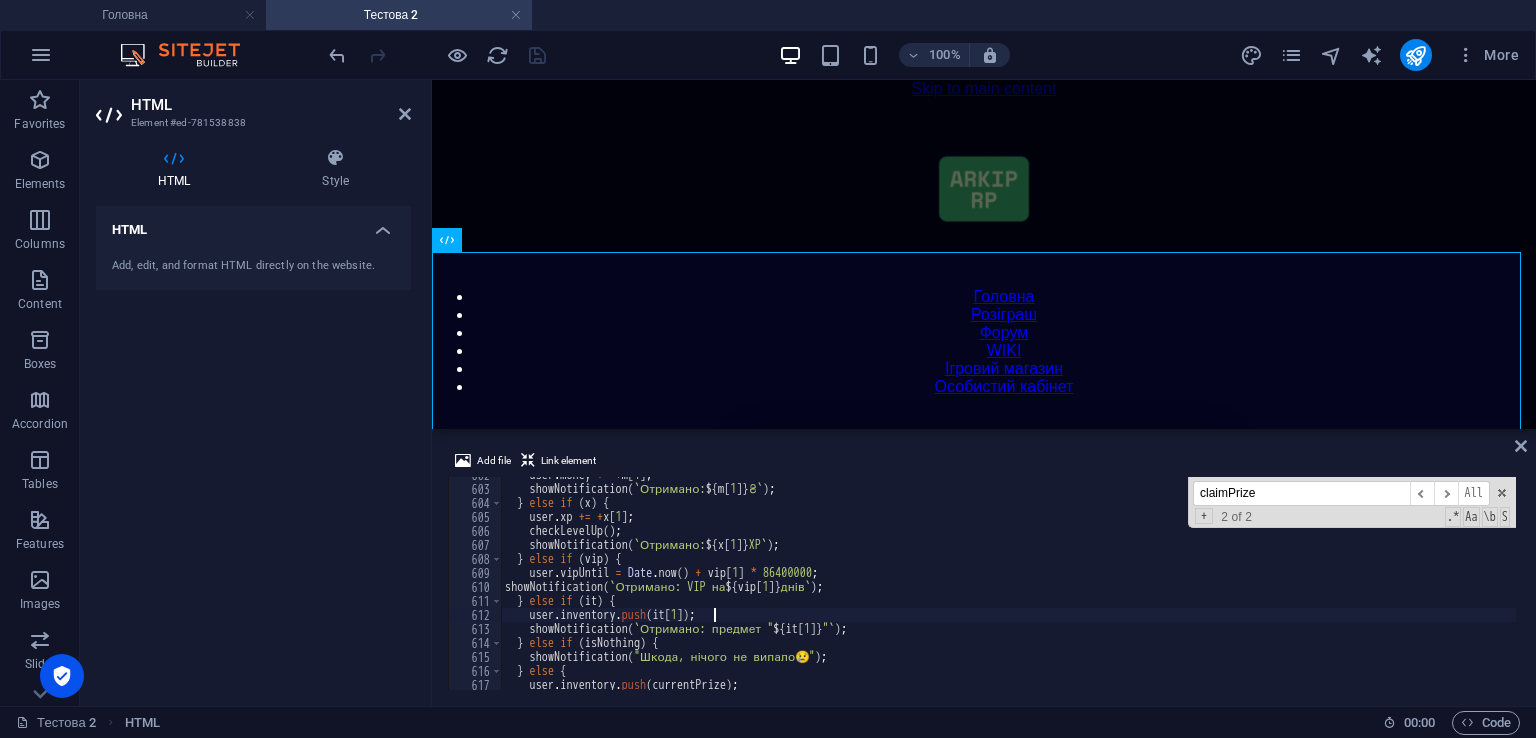 click on "Add file Link element" at bounding box center [984, 463] 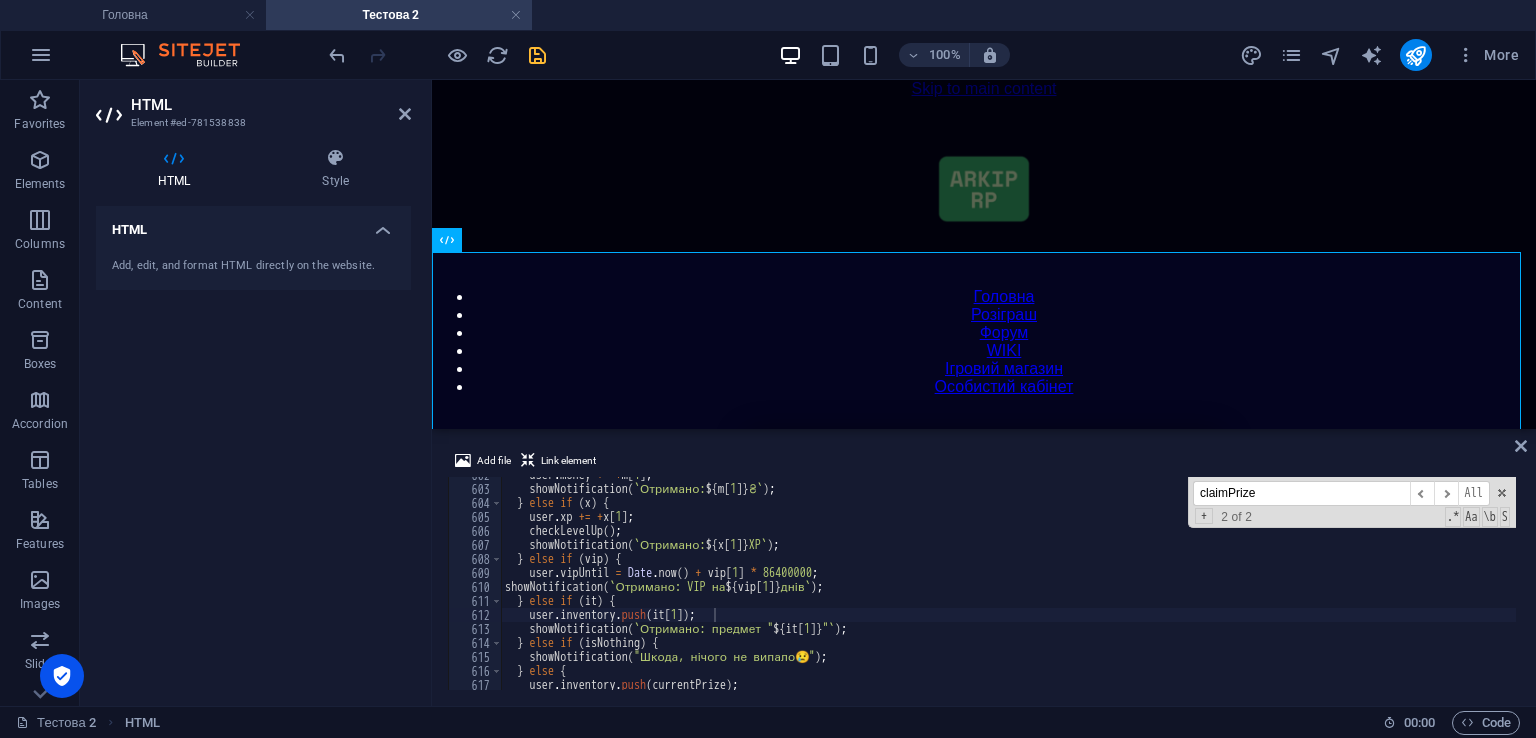 click on "claimPrize" at bounding box center [1301, 493] 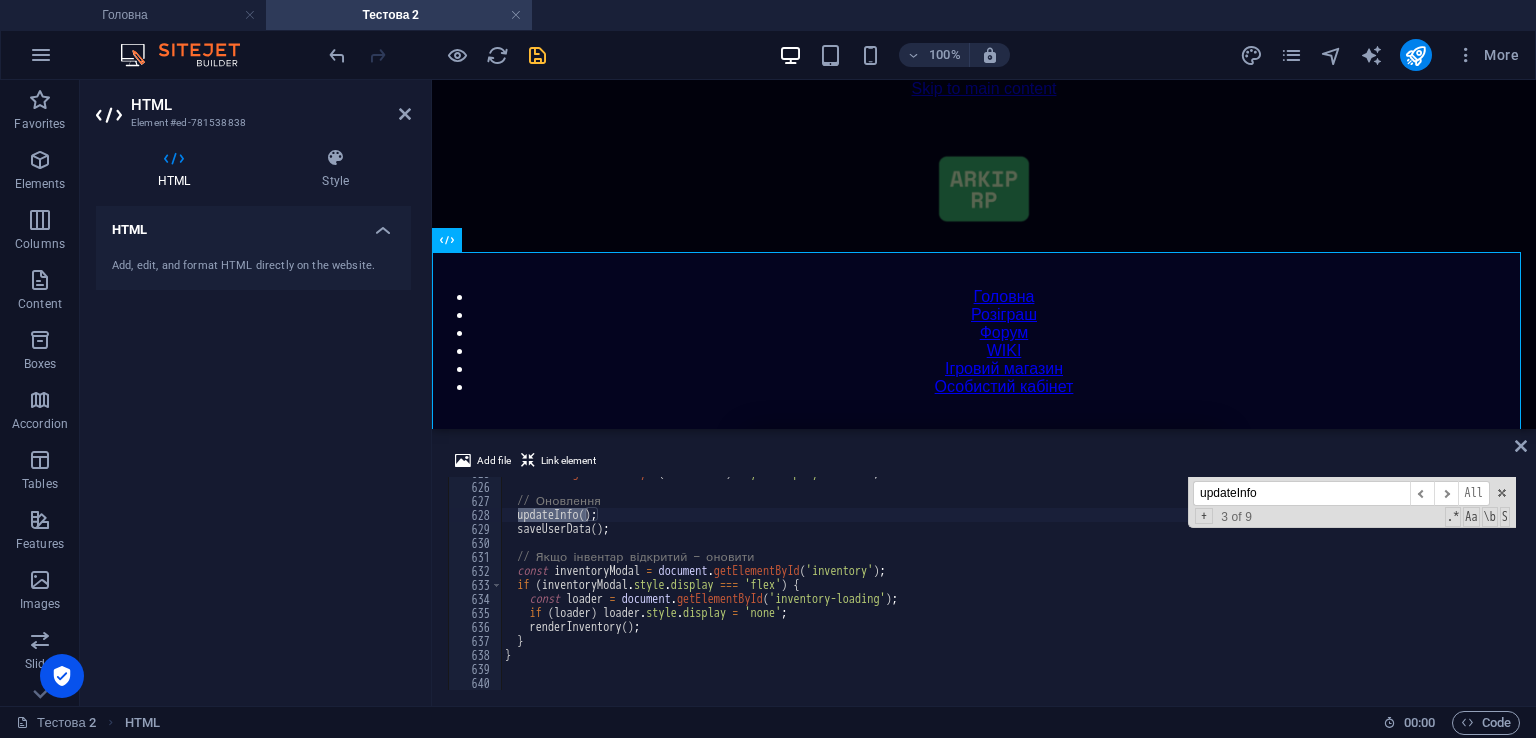 scroll, scrollTop: 8747, scrollLeft: 0, axis: vertical 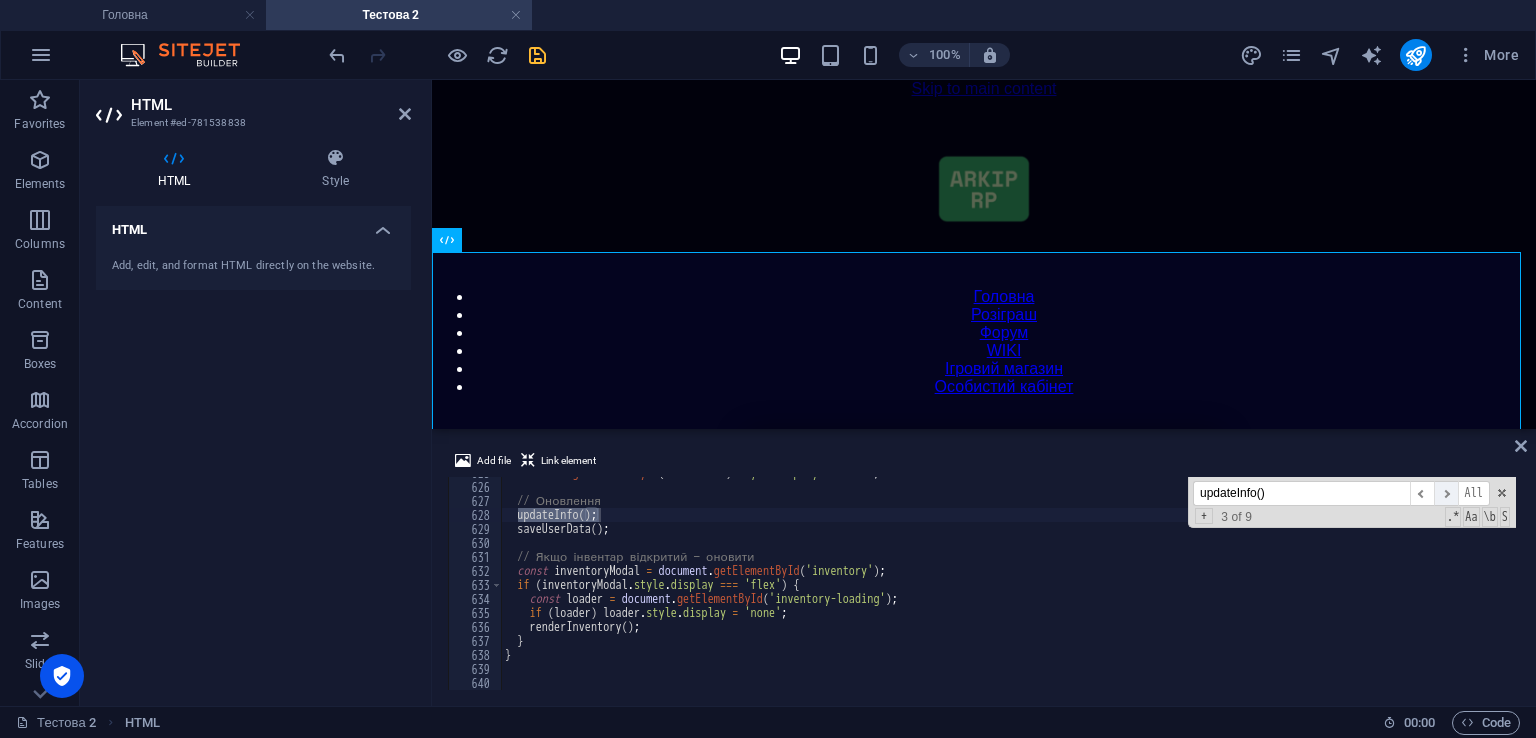 click on "​" at bounding box center [1446, 493] 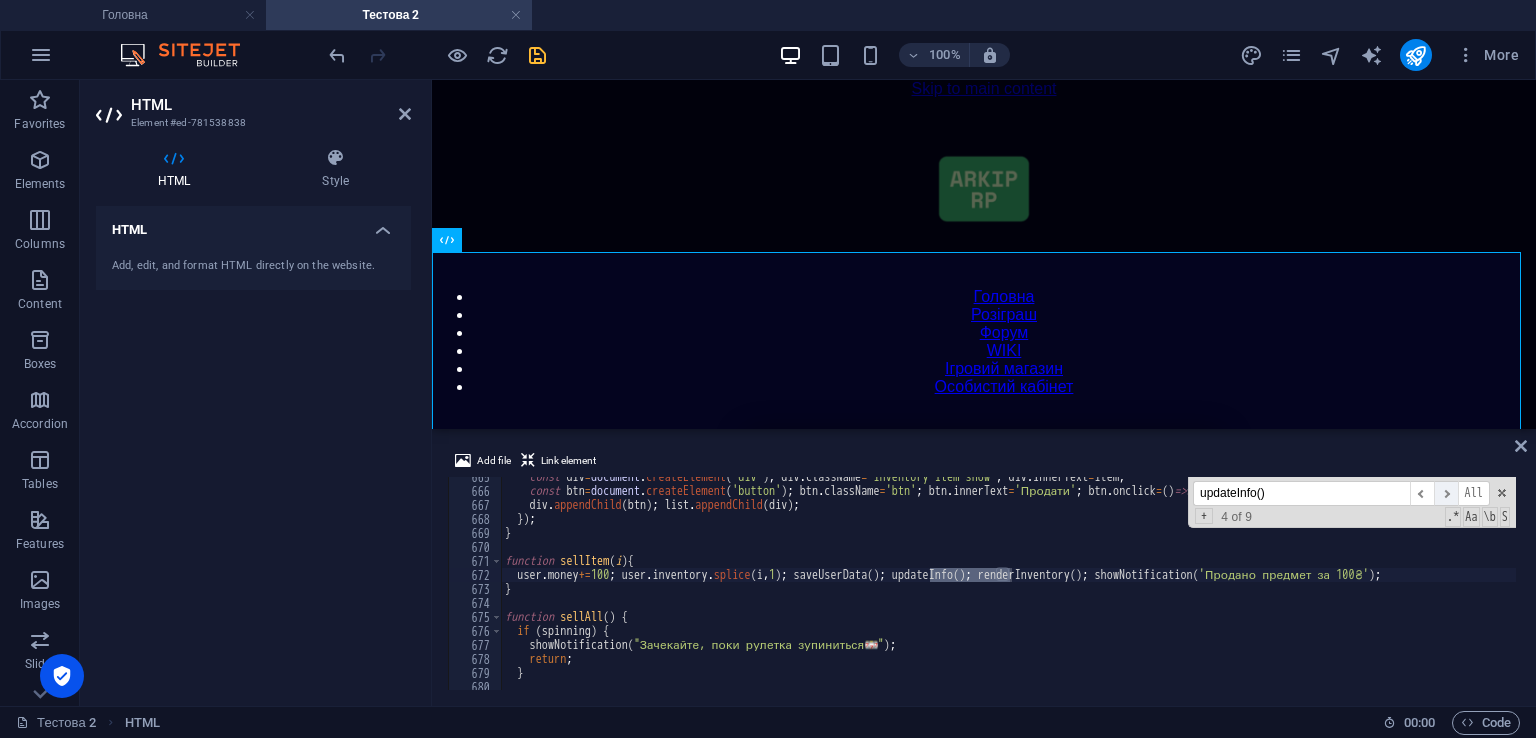 scroll, scrollTop: 9303, scrollLeft: 0, axis: vertical 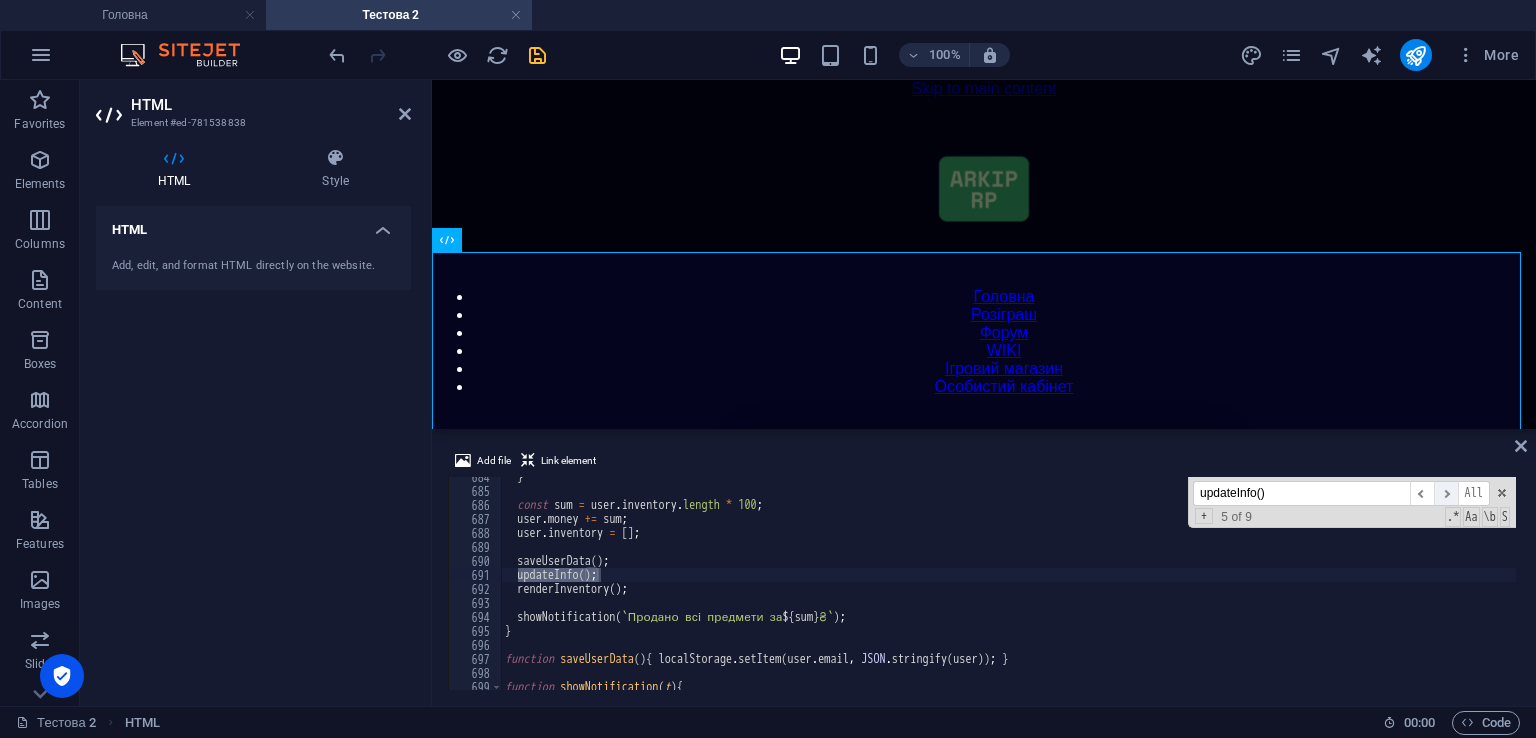 click on "​" at bounding box center (1446, 493) 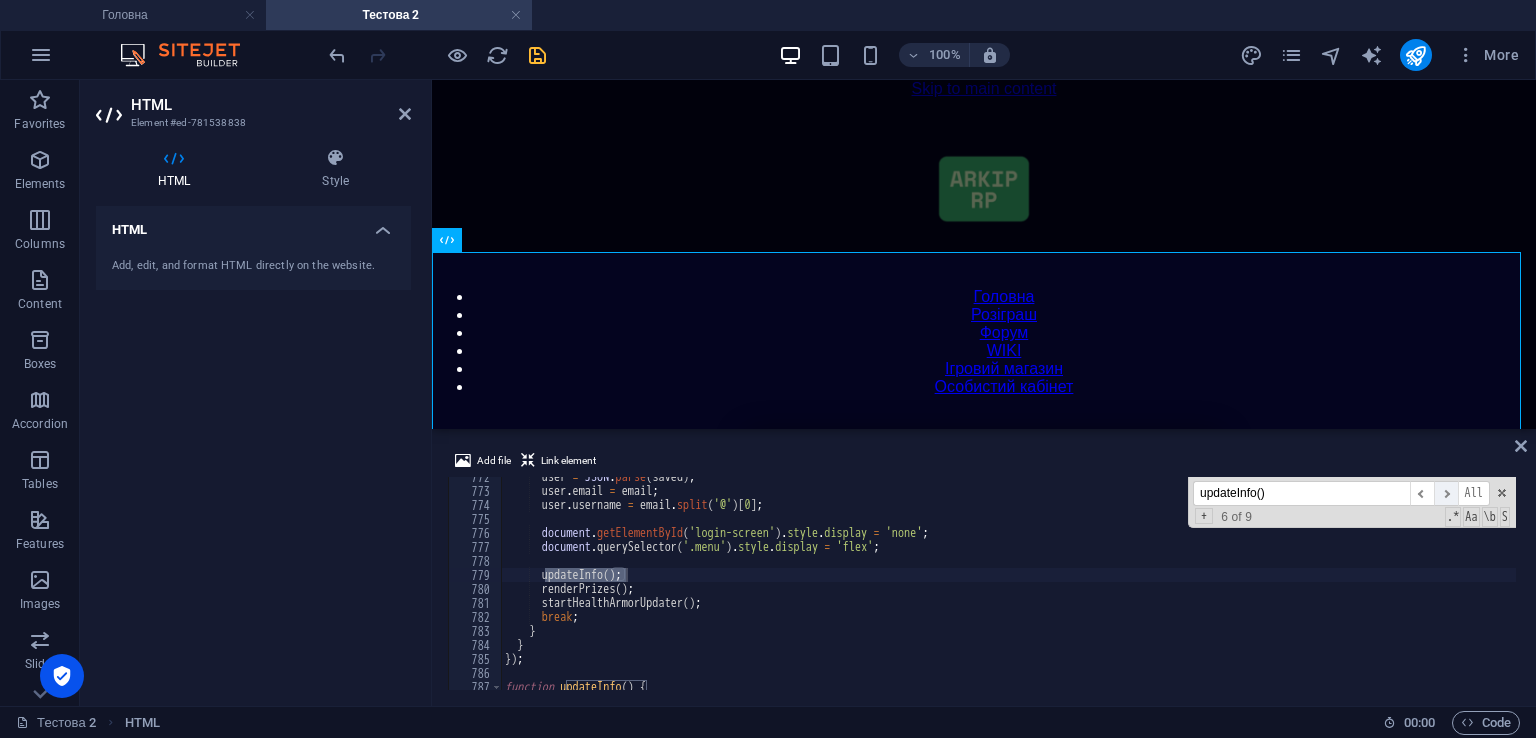 click on "​" at bounding box center [1446, 493] 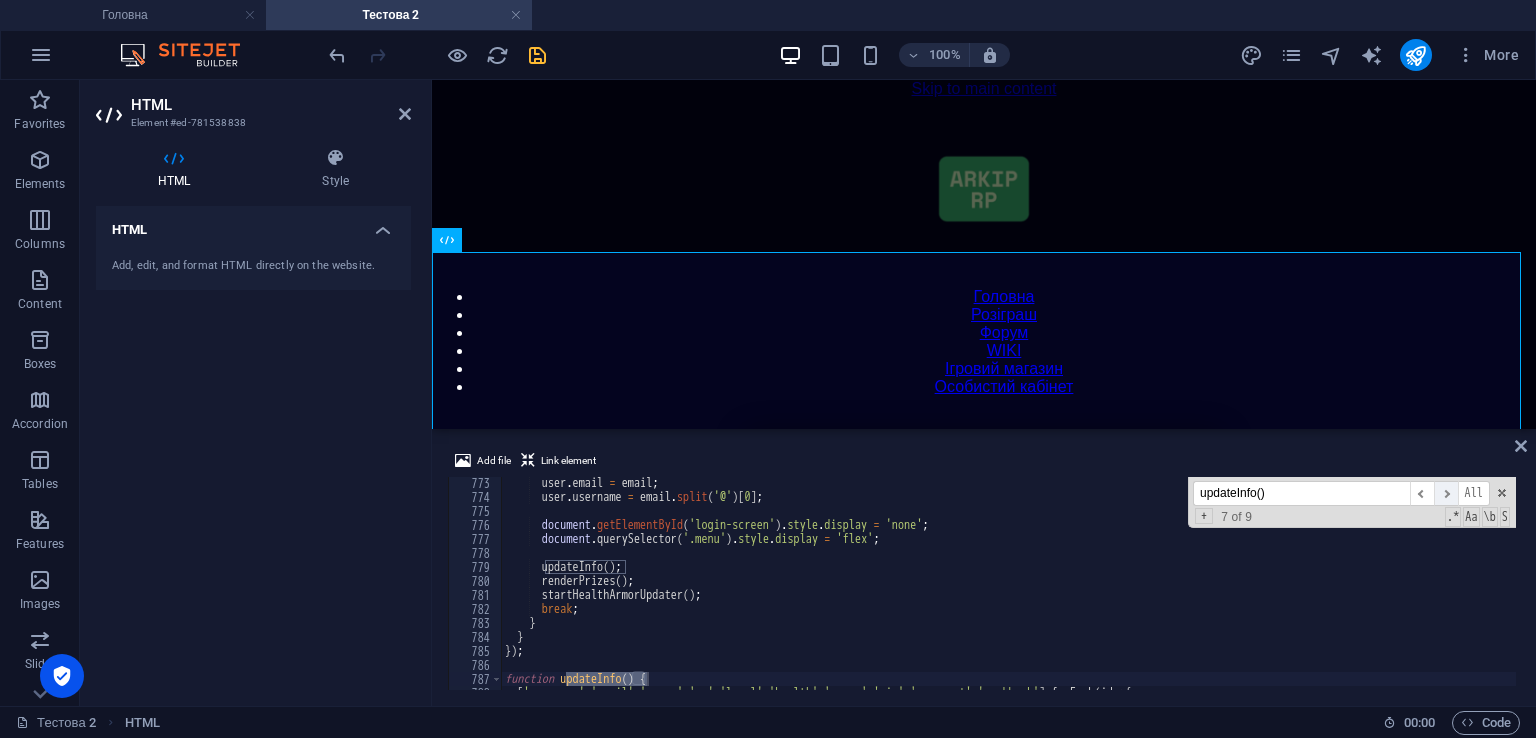 click on "​" at bounding box center [1446, 493] 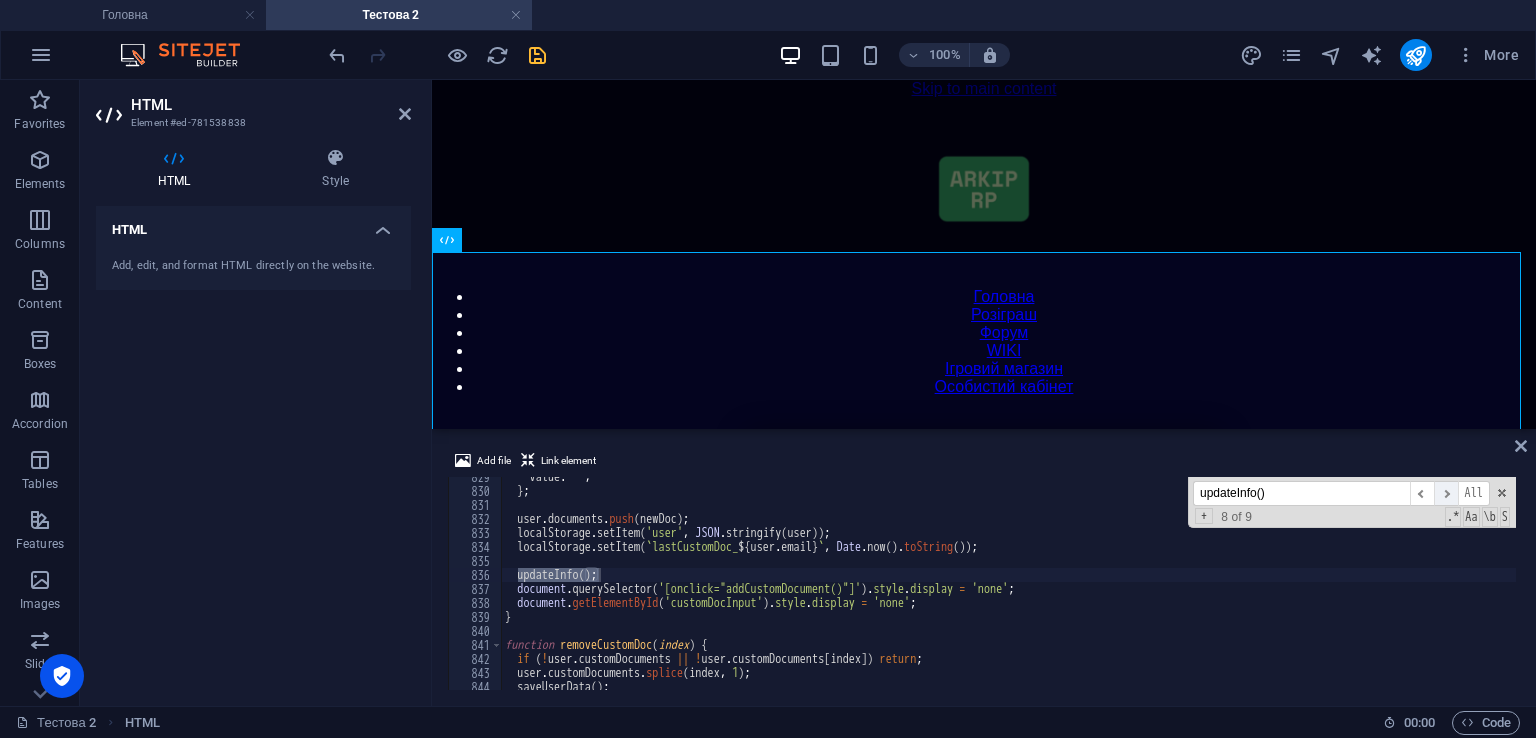 click on "​" at bounding box center [1446, 493] 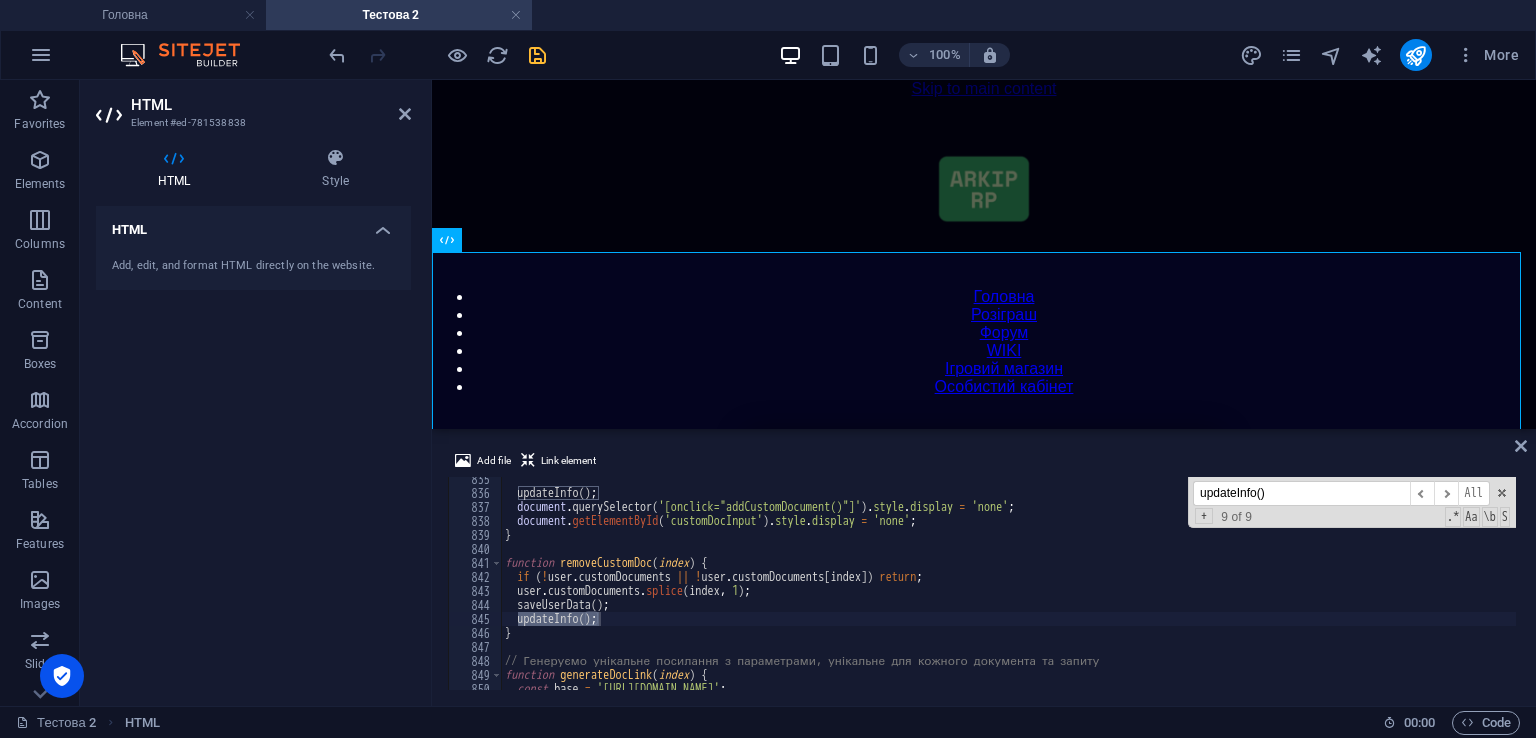 scroll, scrollTop: 11680, scrollLeft: 0, axis: vertical 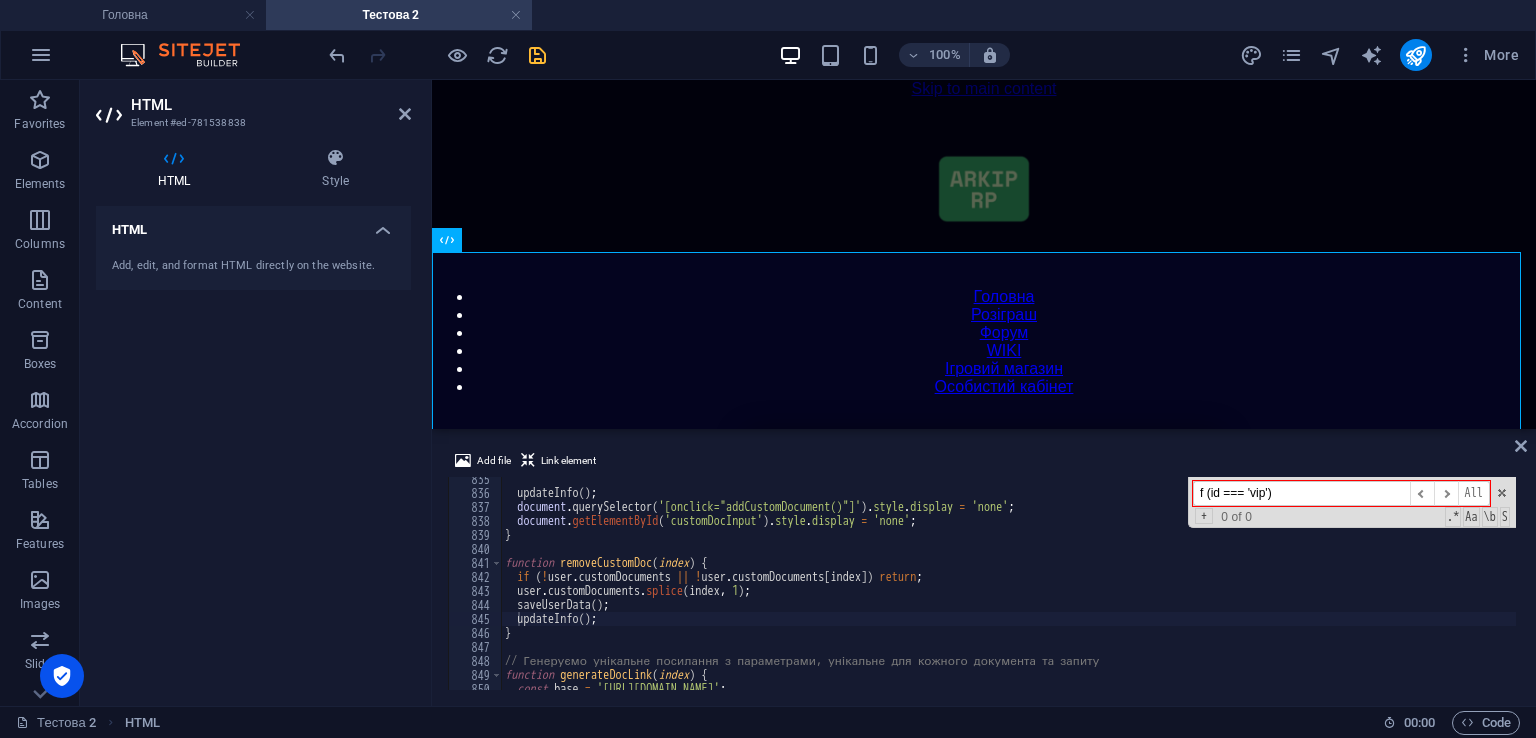 click on "f (id === 'vip')" at bounding box center (1301, 493) 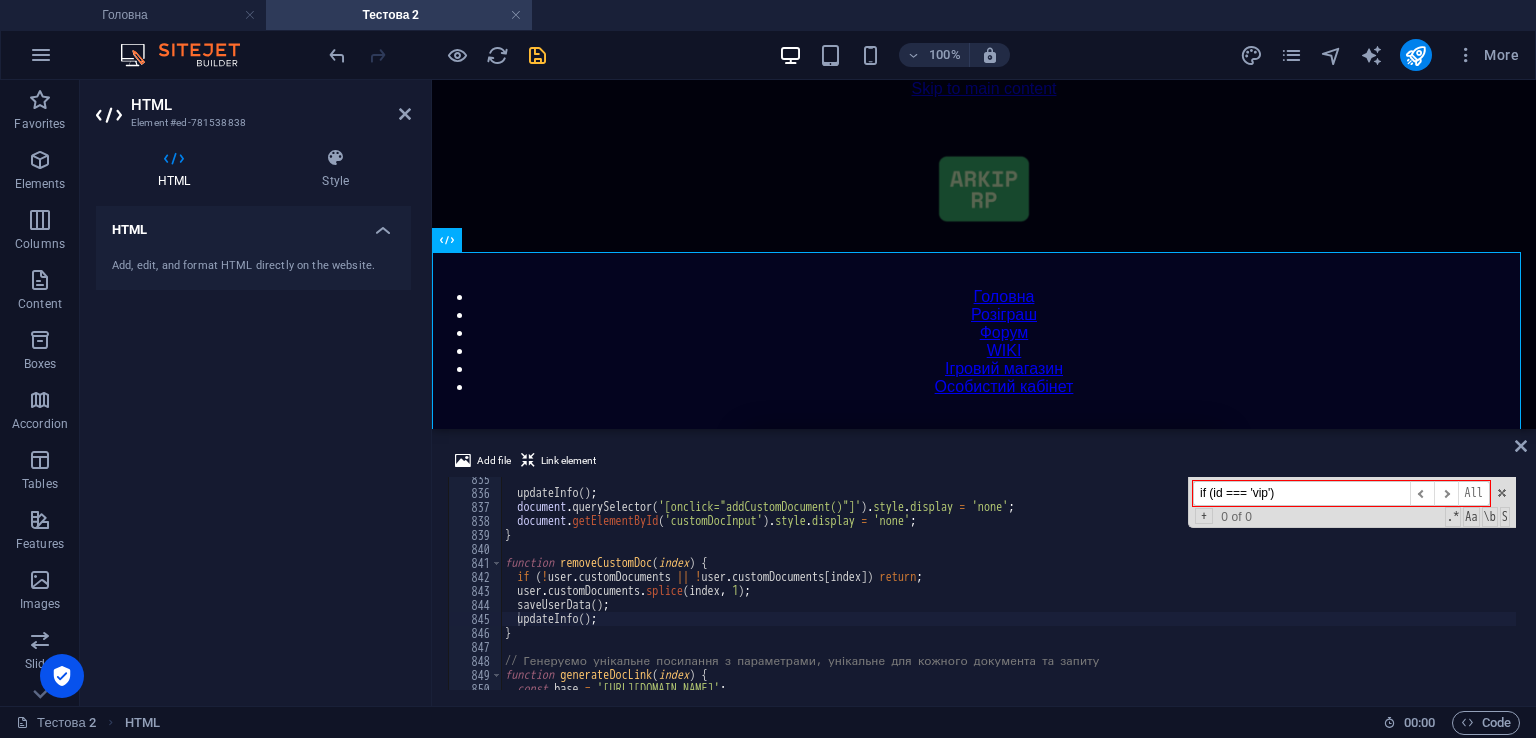 click on "if (id === 'vip')" at bounding box center [1301, 493] 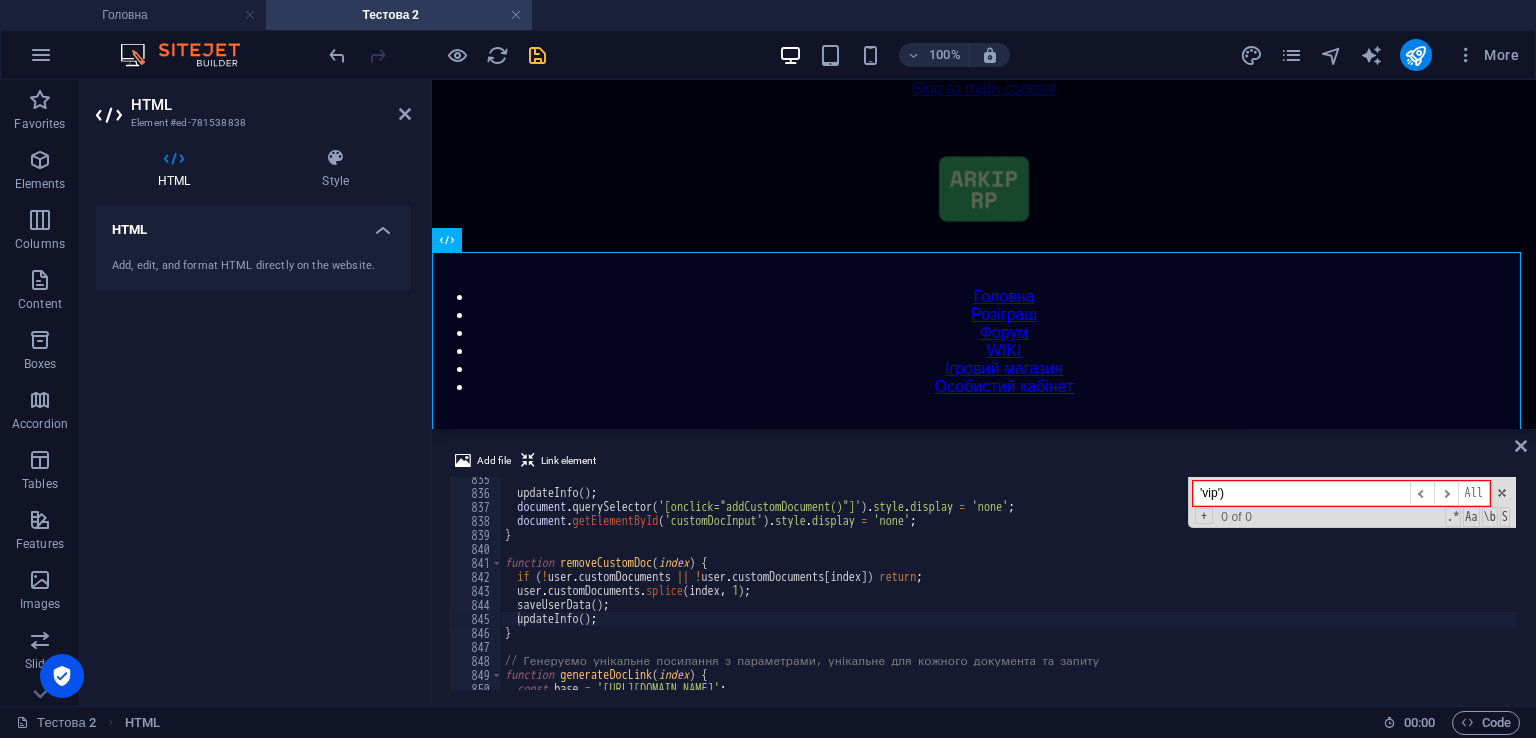 click on "'vip')" at bounding box center (1301, 493) 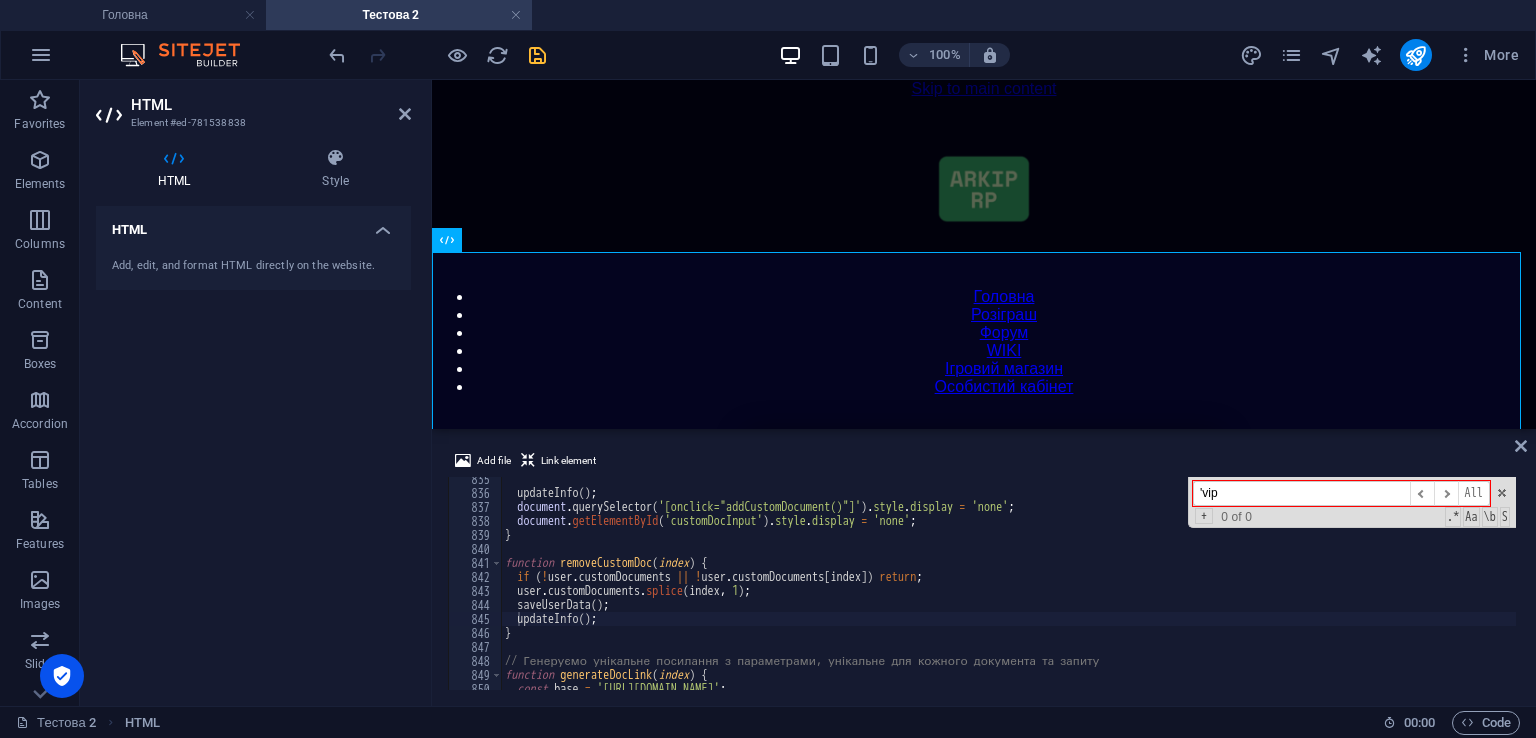 type on "'vip" 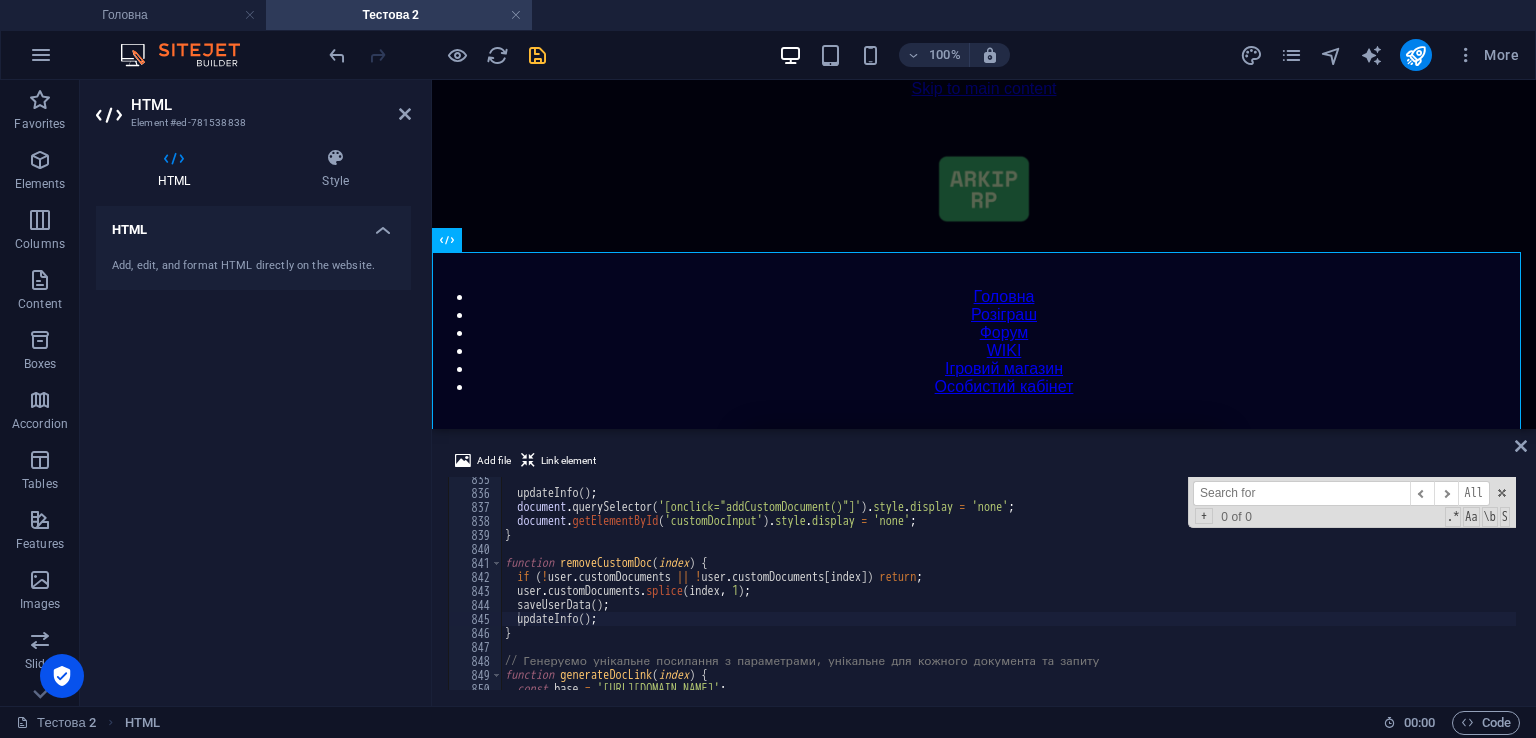 paste on "updateInfo()" 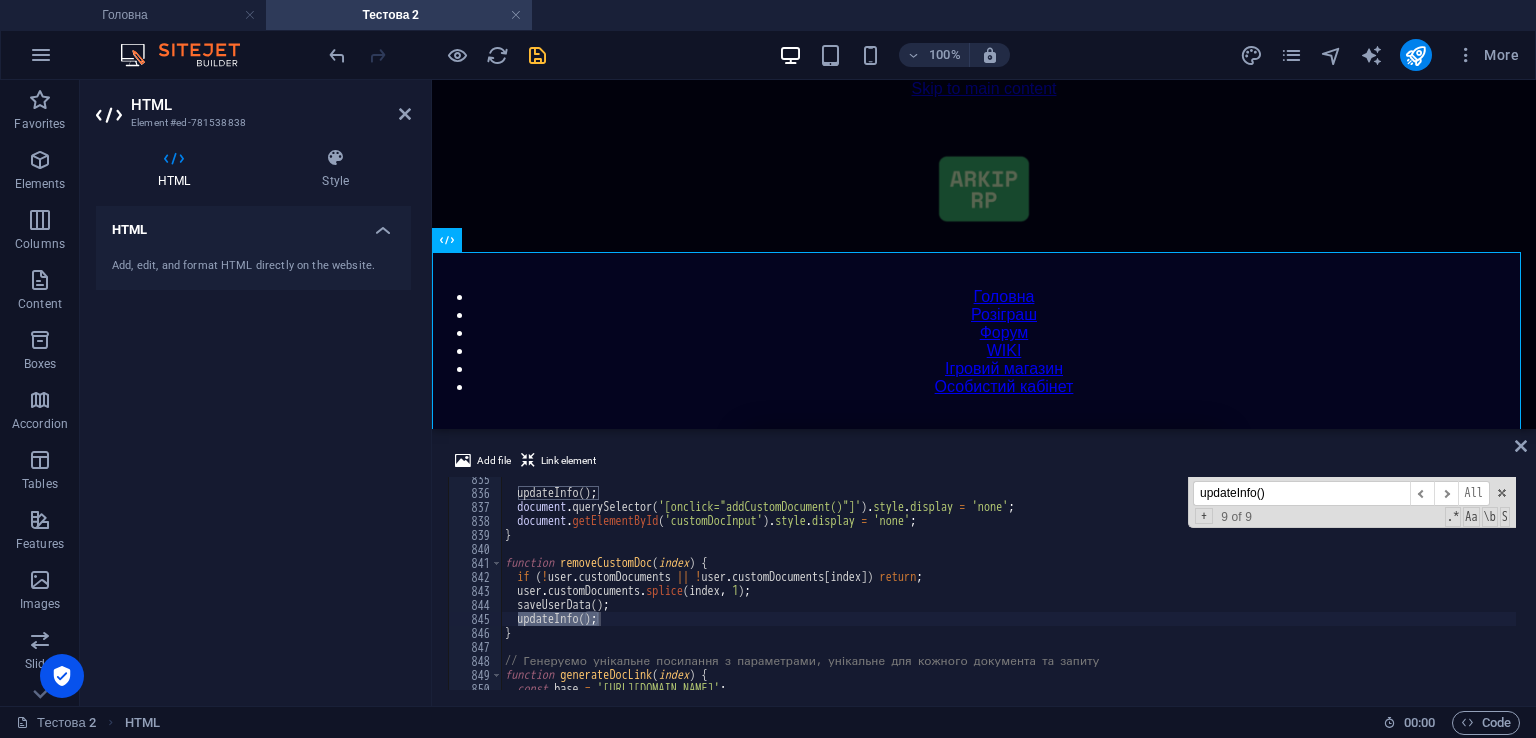 scroll, scrollTop: 11740, scrollLeft: 0, axis: vertical 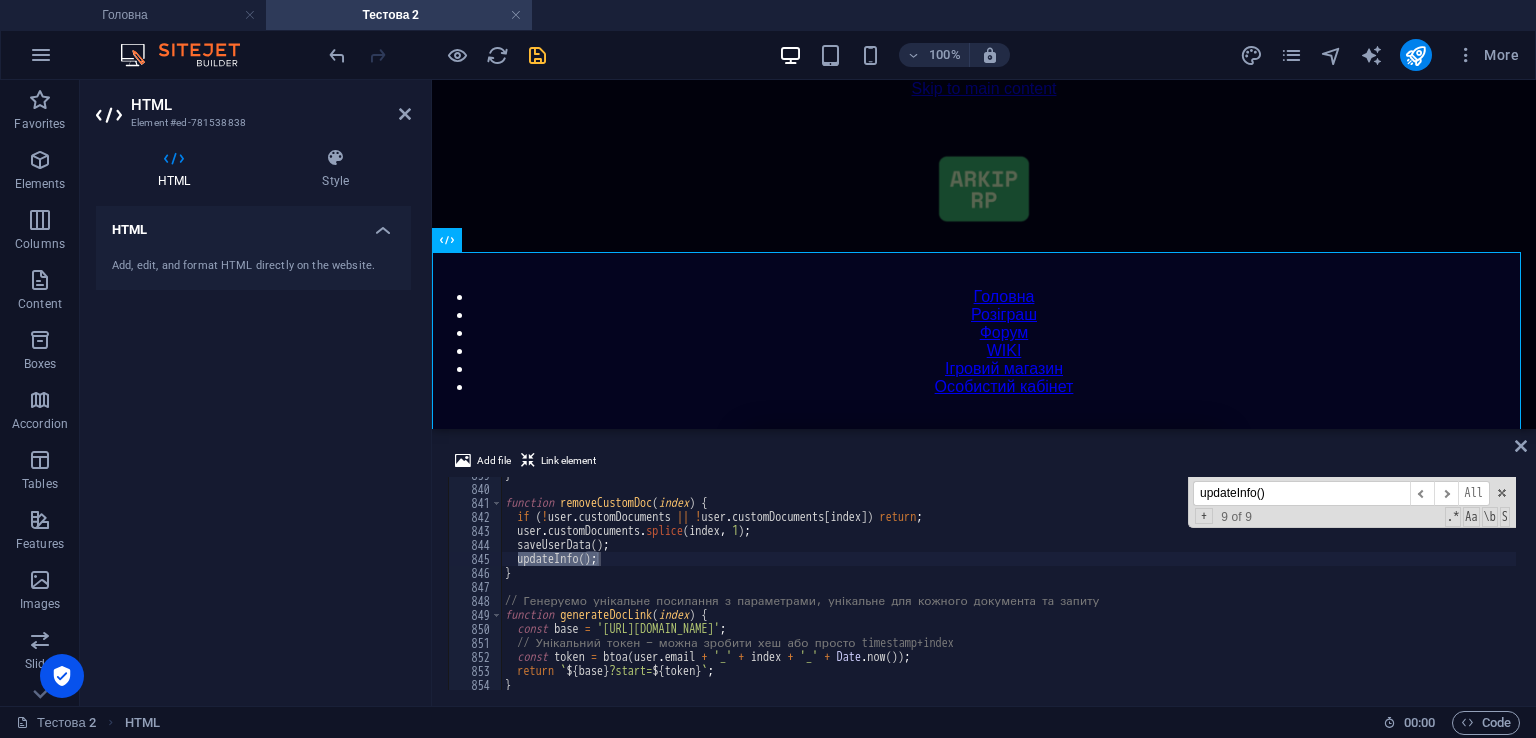click on "updateInfo() ​ ​ All Replace All + 9 of 9 .* Aa \b S" at bounding box center (1352, 502) 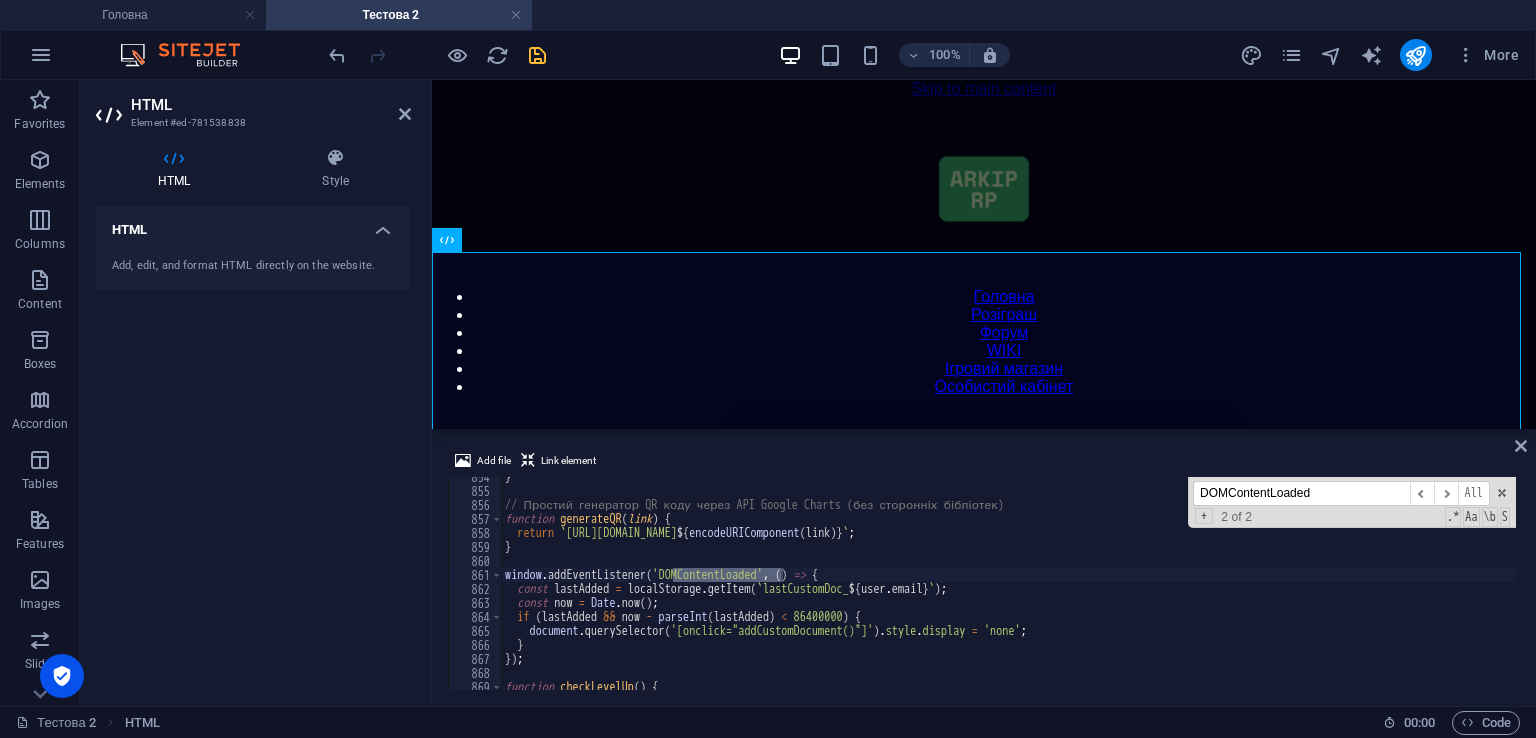 scroll, scrollTop: 12009, scrollLeft: 0, axis: vertical 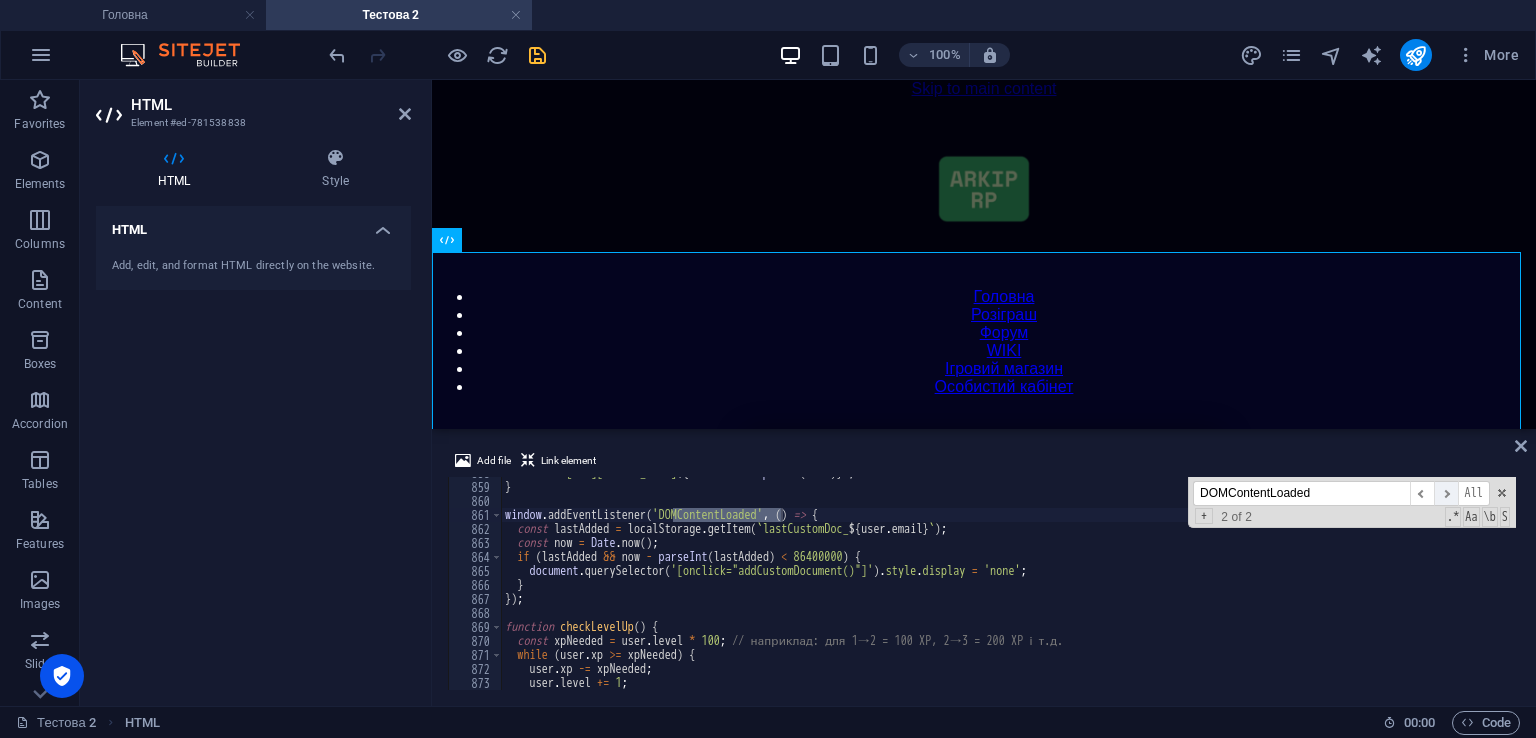 type on "DOMContentLoaded" 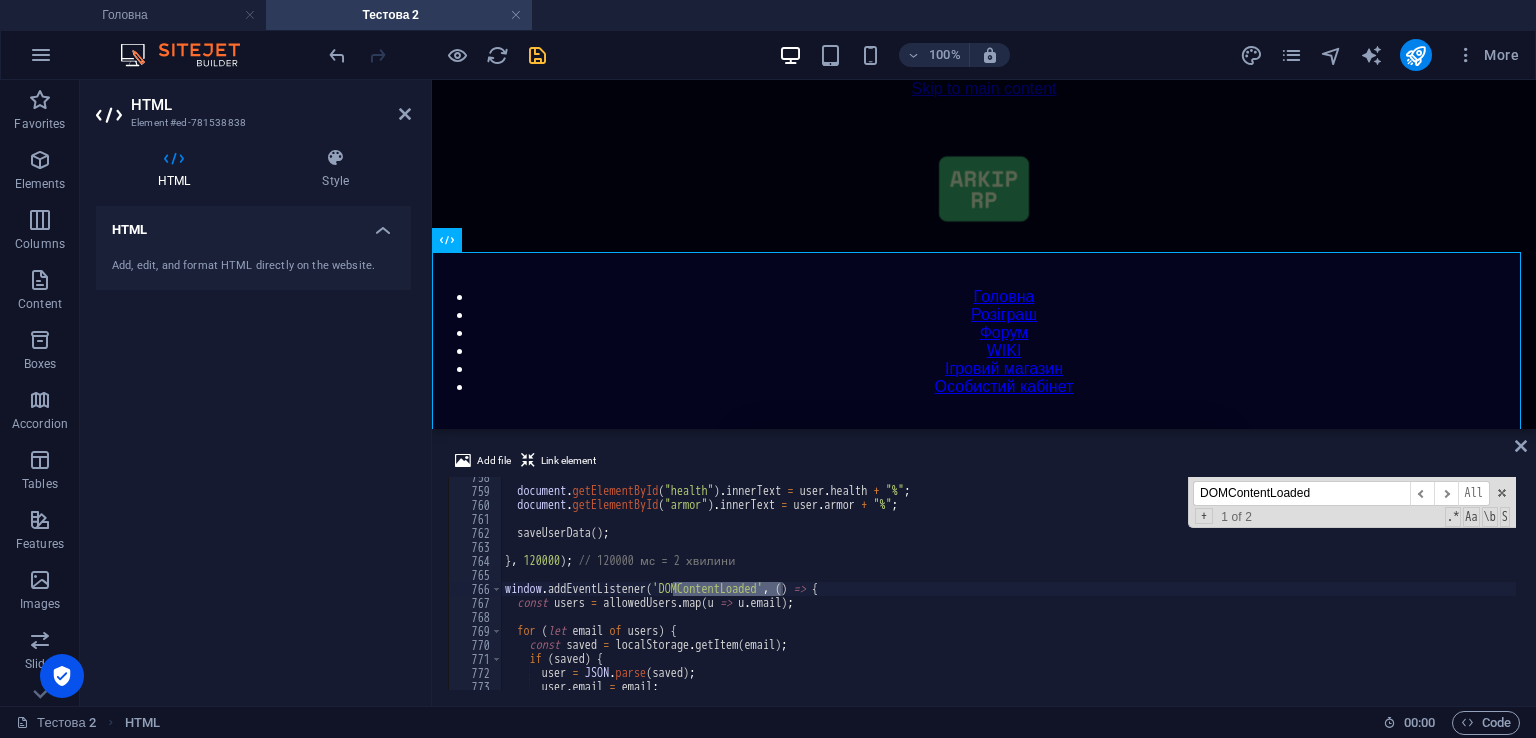 scroll, scrollTop: 10665, scrollLeft: 0, axis: vertical 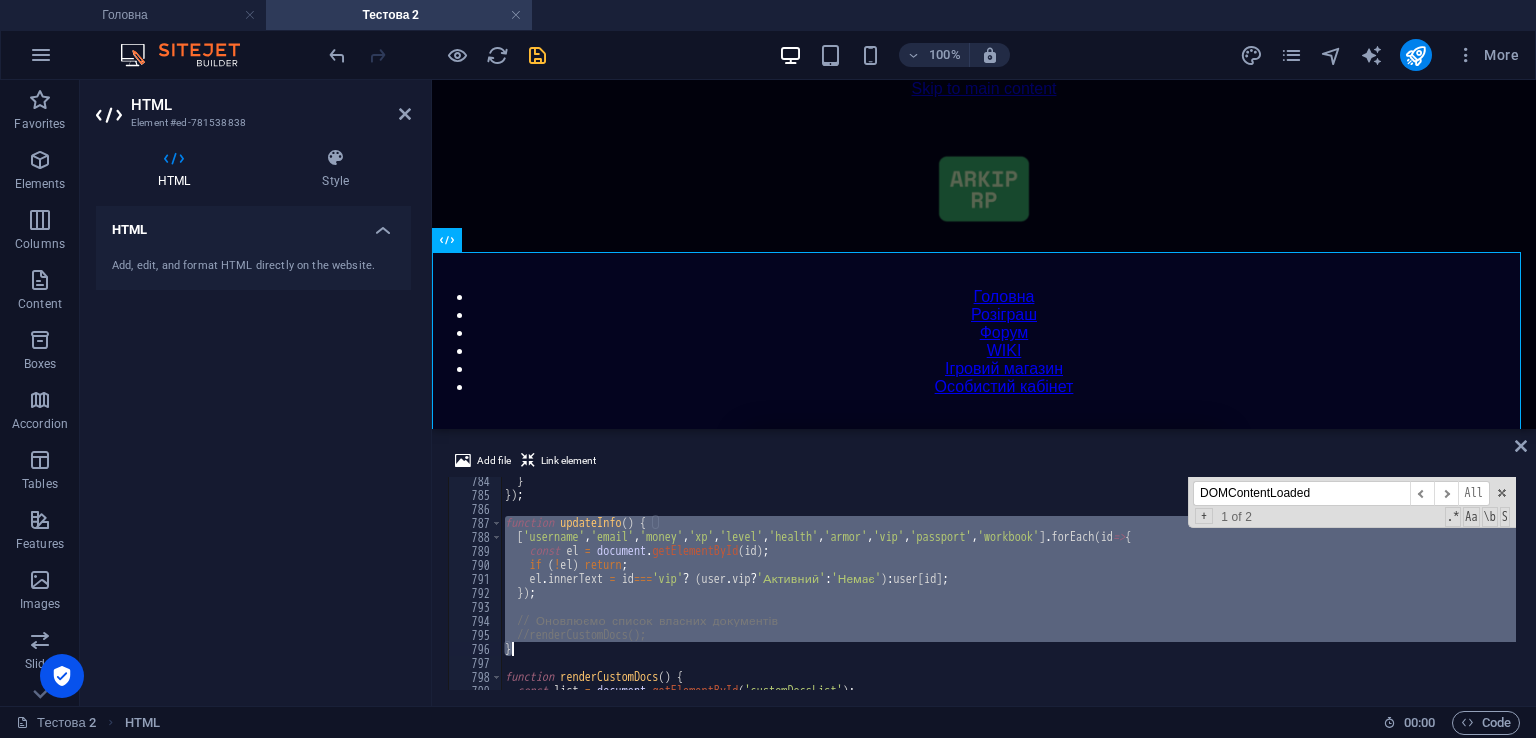 drag, startPoint x: 502, startPoint y: 522, endPoint x: 532, endPoint y: 653, distance: 134.39122 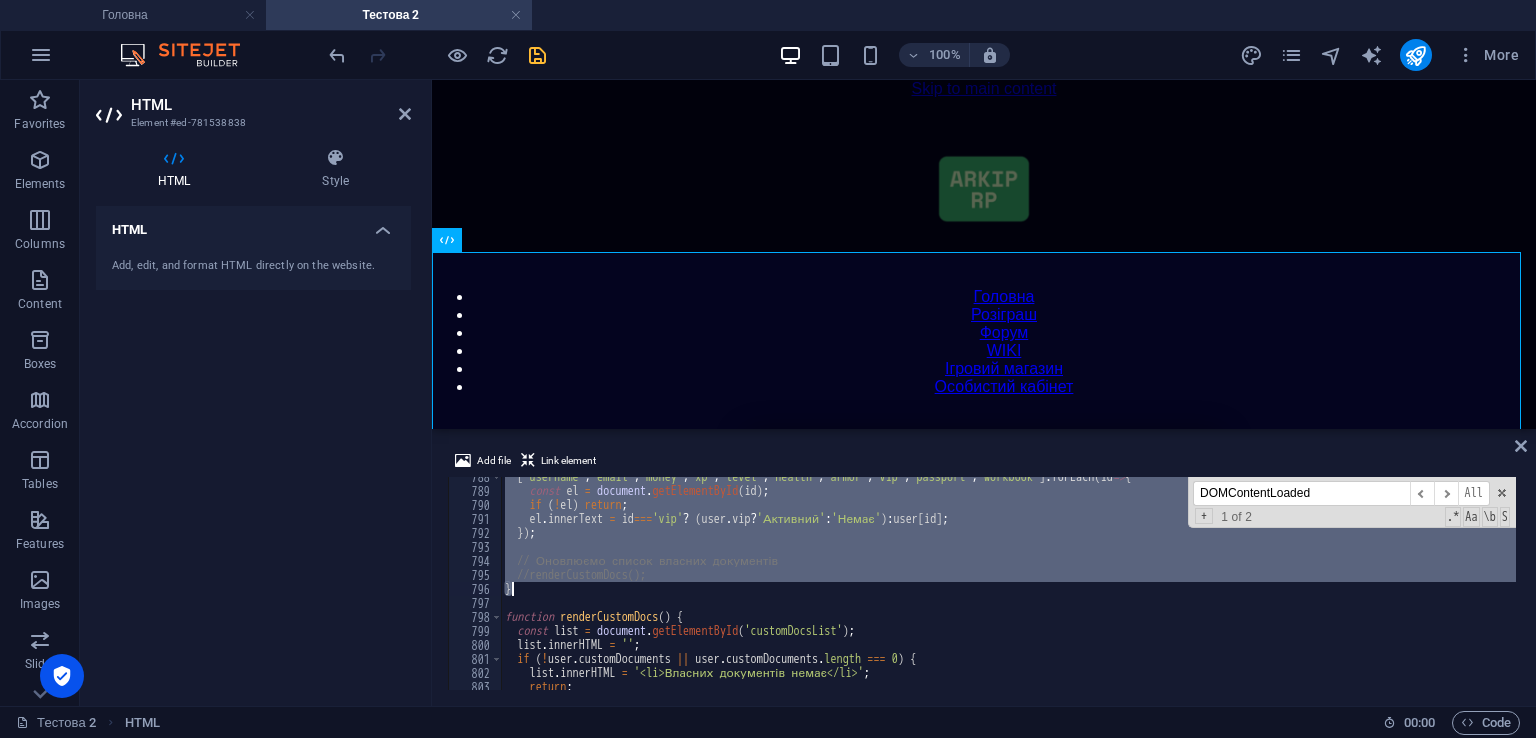 paste 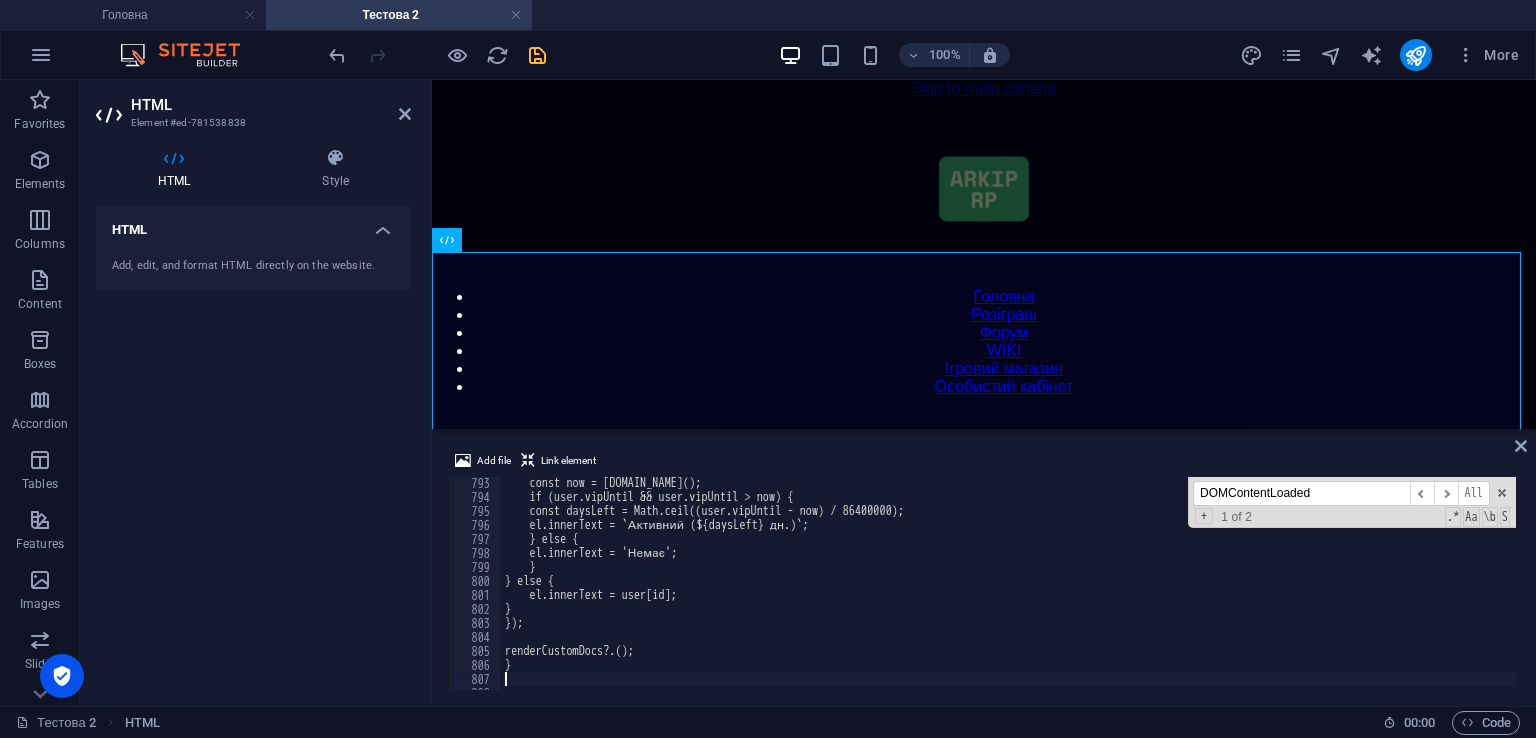 scroll, scrollTop: 11148, scrollLeft: 0, axis: vertical 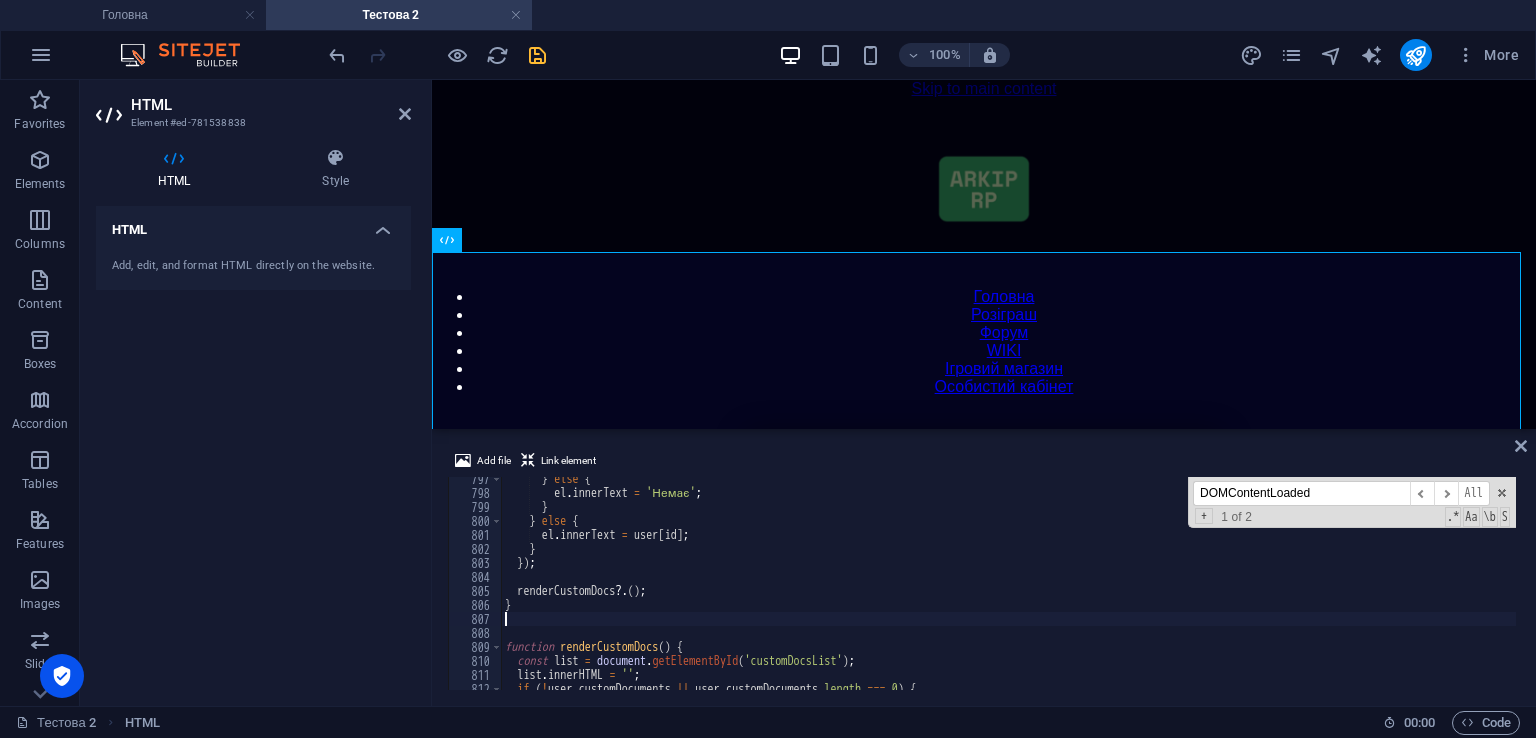 type on "}" 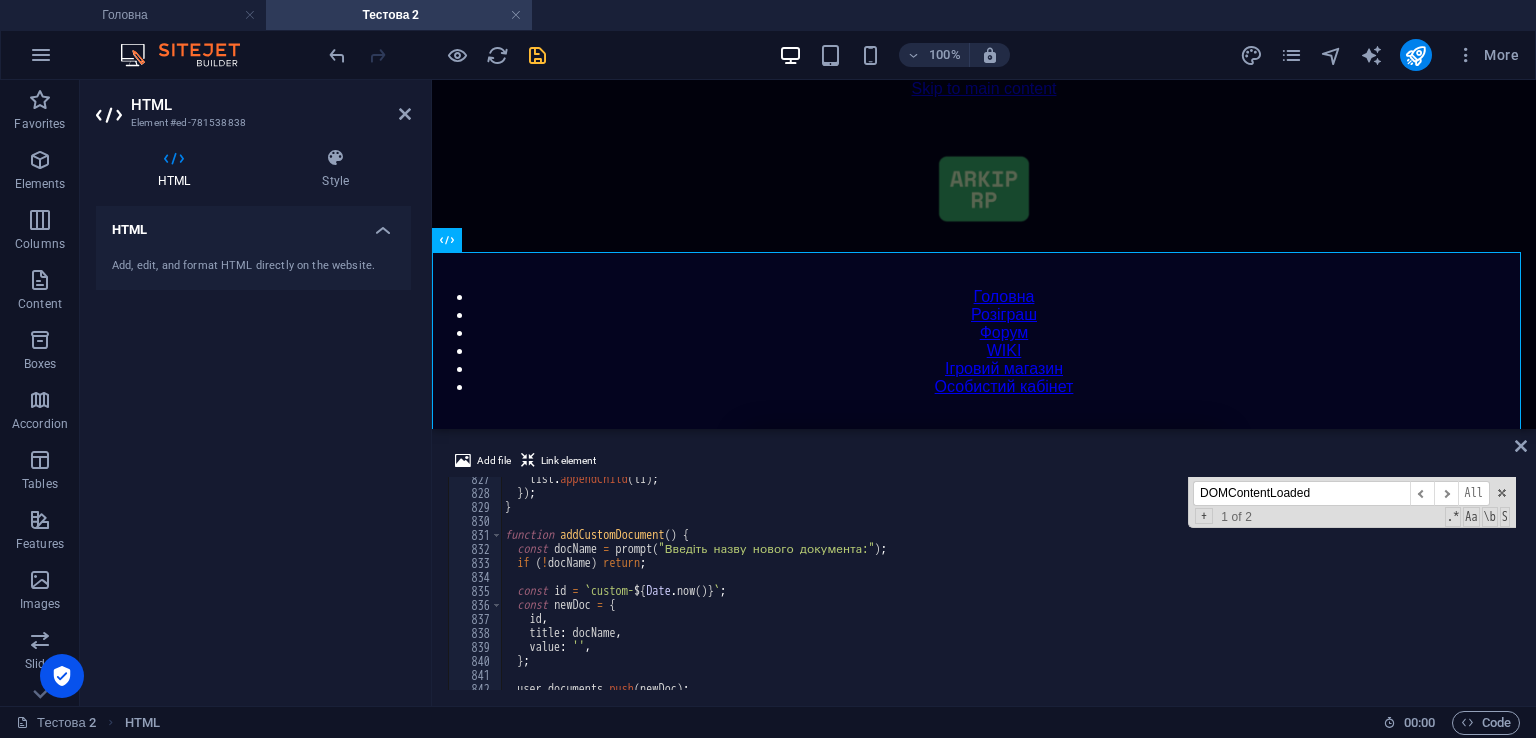 scroll, scrollTop: 11748, scrollLeft: 0, axis: vertical 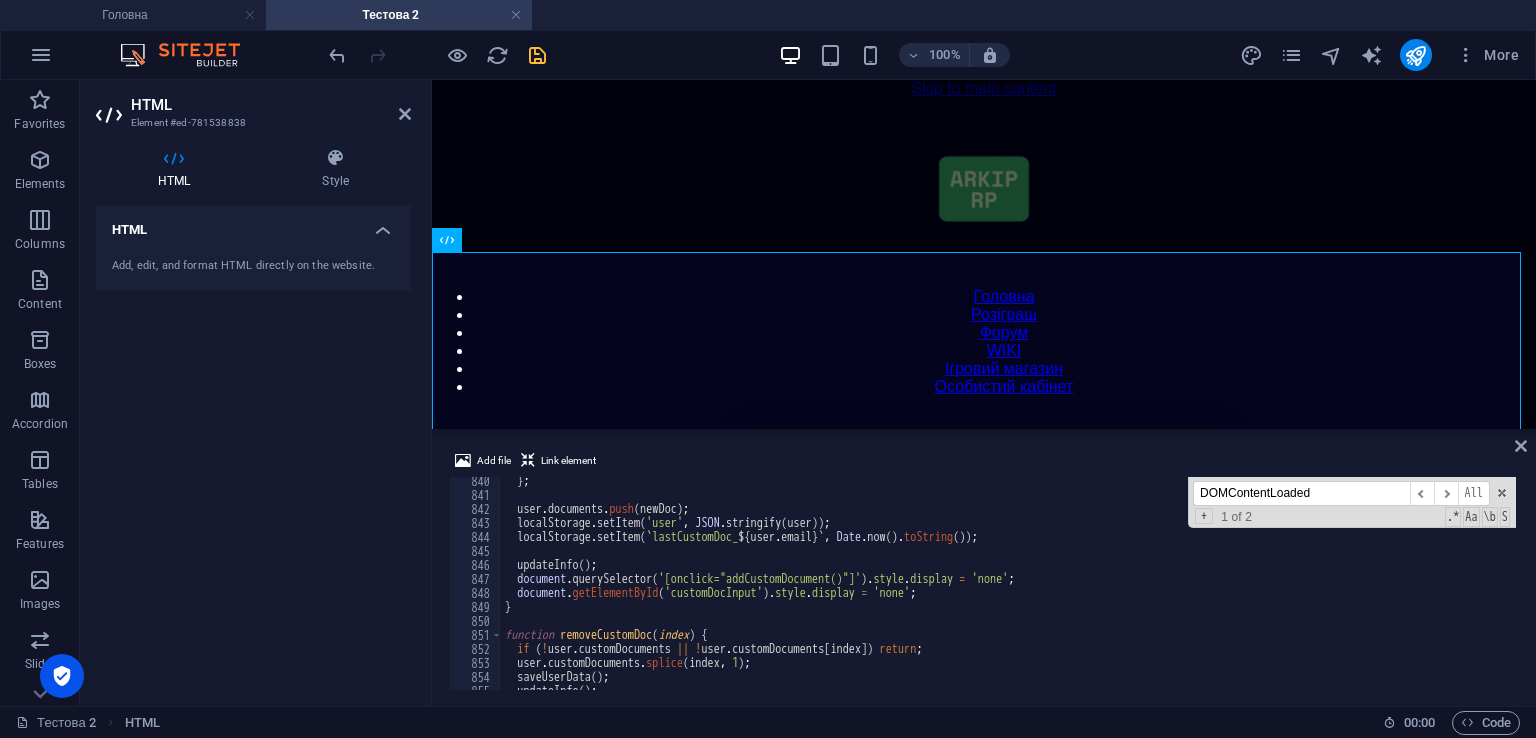 click on "DOMContentLoaded" at bounding box center (1301, 493) 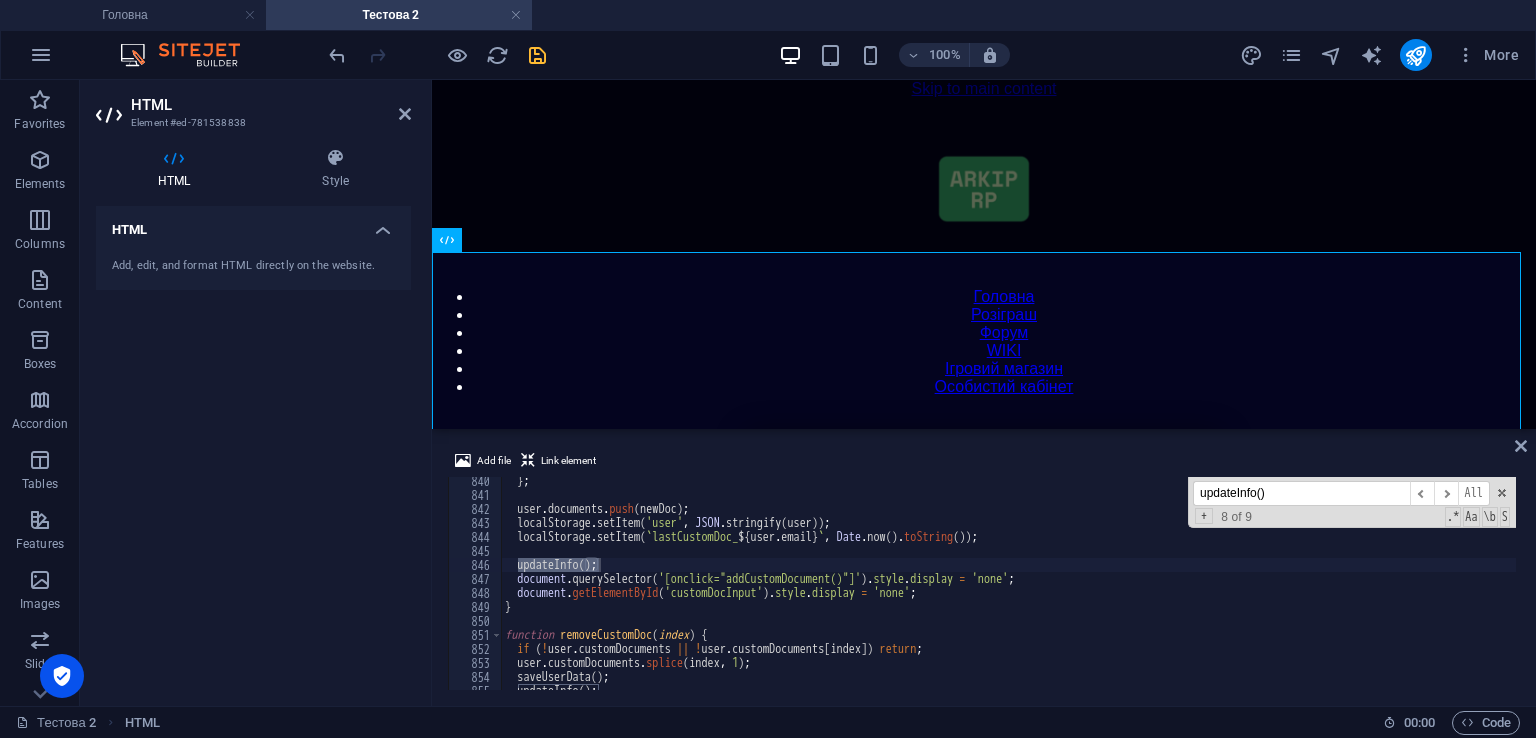 drag, startPoint x: 1068, startPoint y: 449, endPoint x: 1029, endPoint y: 445, distance: 39.20459 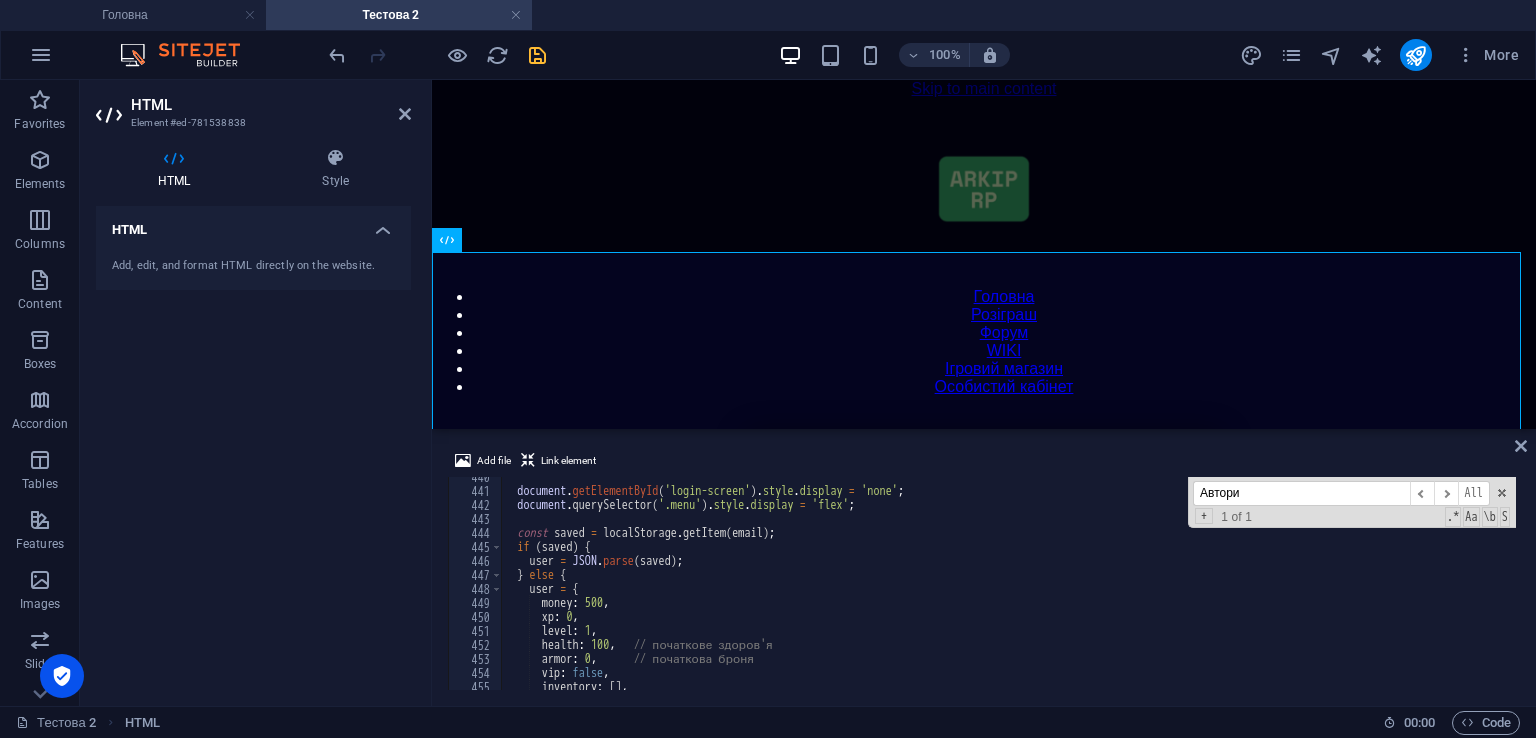 scroll, scrollTop: 6153, scrollLeft: 0, axis: vertical 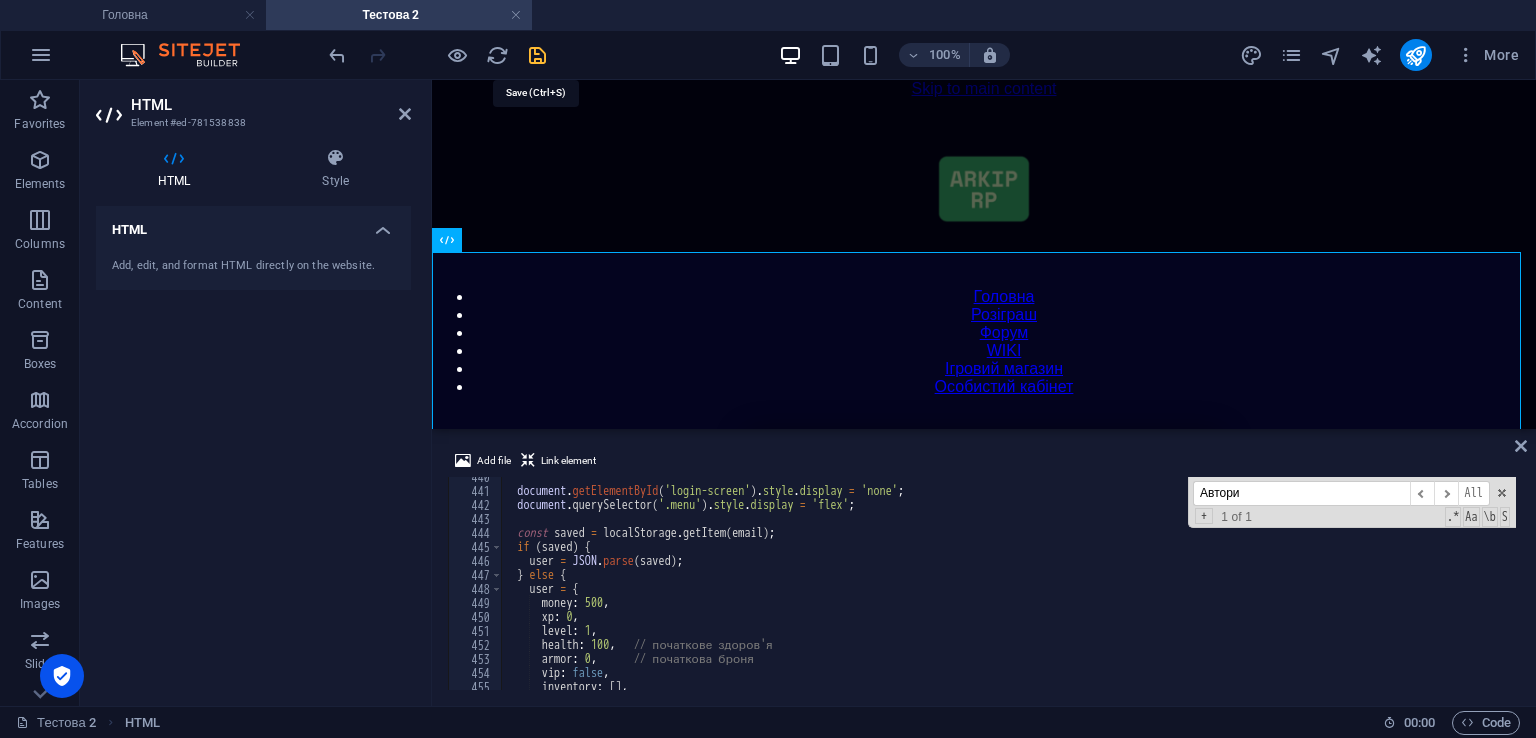 click at bounding box center (537, 55) 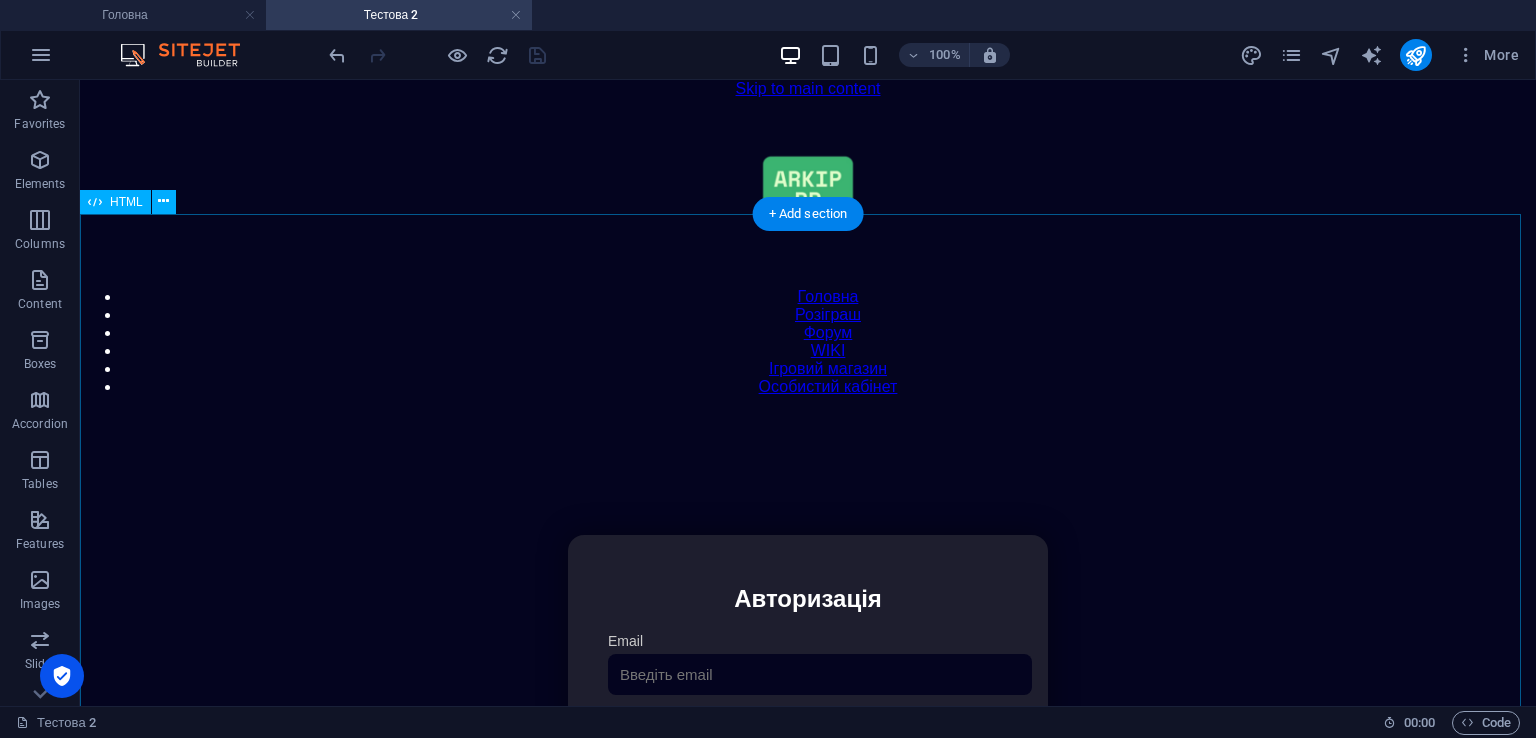 click on "Особистий кабінет
Авторизація
Email
[GEOGRAPHIC_DATA]
👁️
Увійти
Скинути пароль
Скидання пароля
Введіть ваш email:
Скинути
Закрити
Особистий кабінет
Вийти з кабінету
Важлива інформація
Інформація
Ігровий Нікнейм:
Пошта:
Гроші:   ₴
XP:
Рівень:
Здоров'я:
Броня:
VIP:
Рейтинг
Рейтинг гравців
Гравців не знайдено
Документи
Мої документи
Паспорт:   Немає
Трудова книжка:   [PERSON_NAME]
📩 Додати документ через Telegram
Розваги" at bounding box center [808, 746] 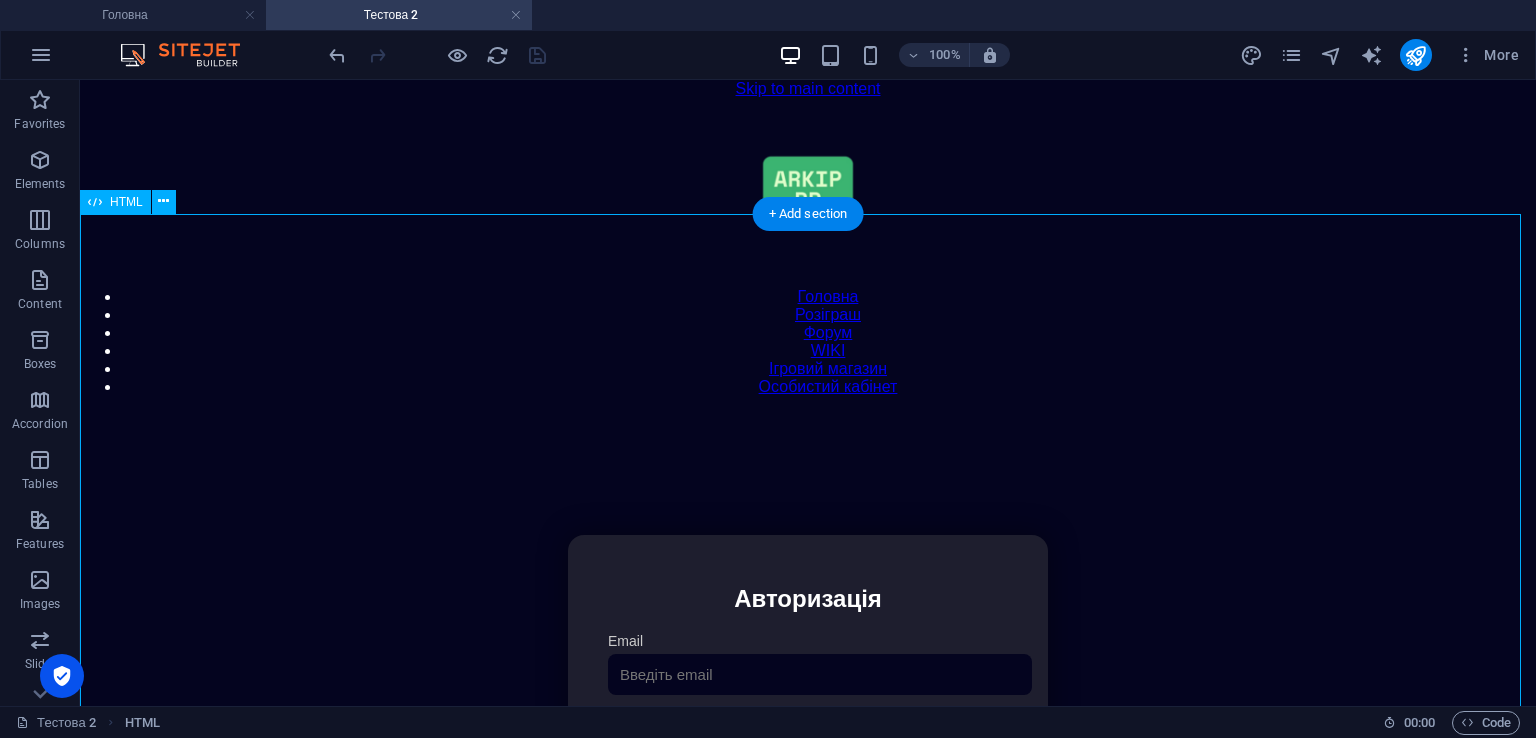 click on "Особистий кабінет
Авторизація
Email
[GEOGRAPHIC_DATA]
👁️
Увійти
Скинути пароль
Скидання пароля
Введіть ваш email:
Скинути
Закрити
Особистий кабінет
Вийти з кабінету
Важлива інформація
Інформація
Ігровий Нікнейм:
Пошта:
Гроші:   ₴
XP:
Рівень:
Здоров'я:
Броня:
VIP:
Рейтинг
Рейтинг гравців
Гравців не знайдено
Документи
Мої документи
Паспорт:   Немає
Трудова книжка:   [PERSON_NAME]
📩 Додати документ через Telegram
Розваги" at bounding box center [808, 746] 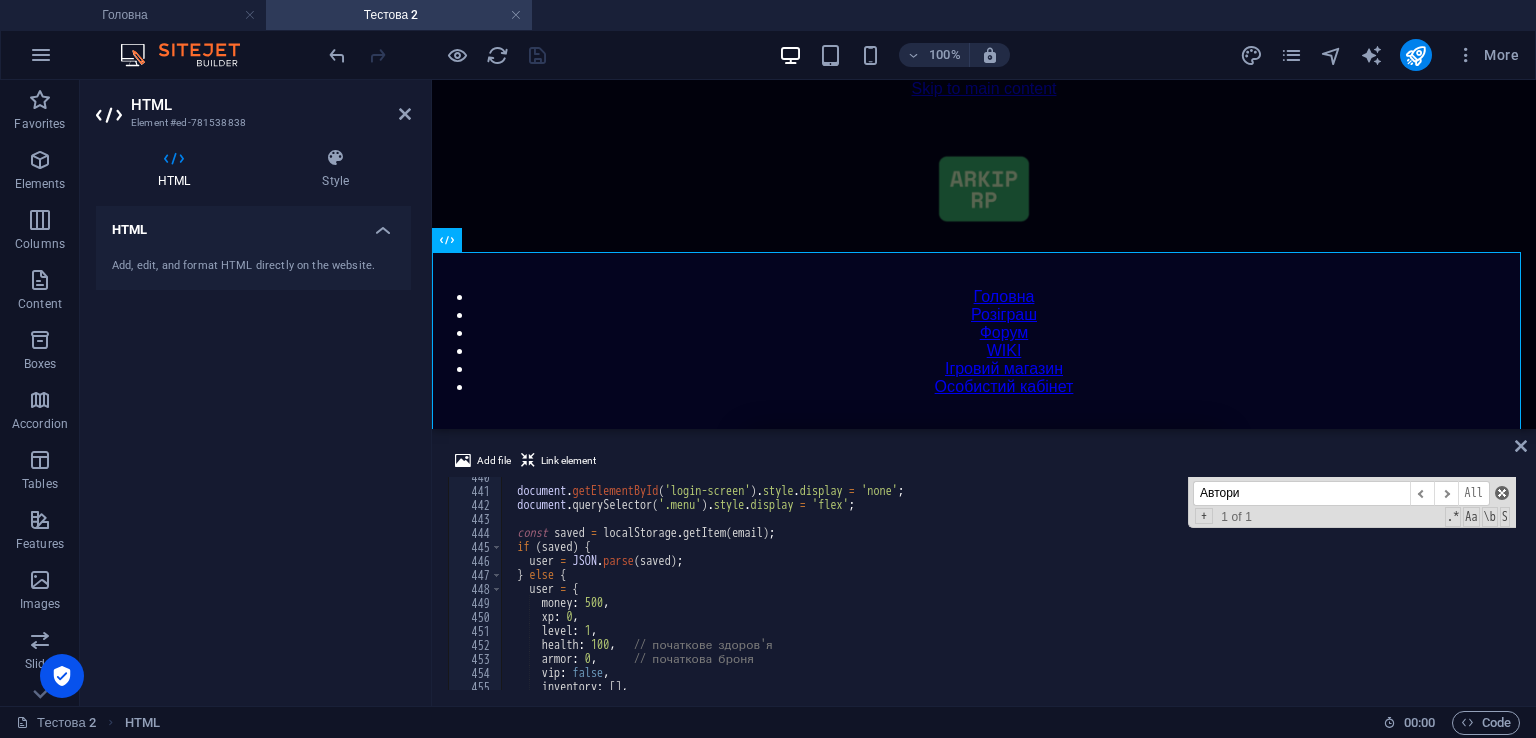 click at bounding box center (1502, 493) 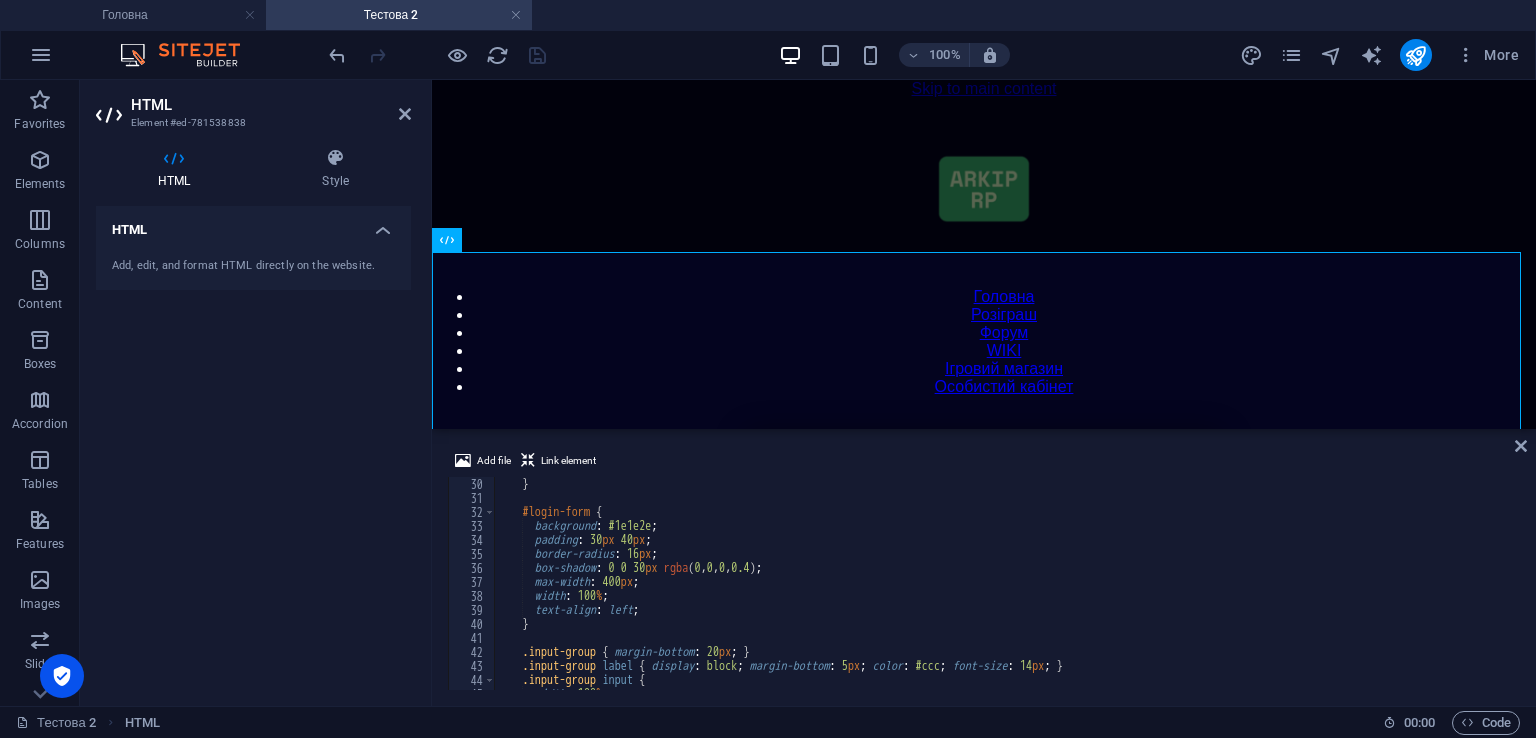 scroll, scrollTop: 0, scrollLeft: 0, axis: both 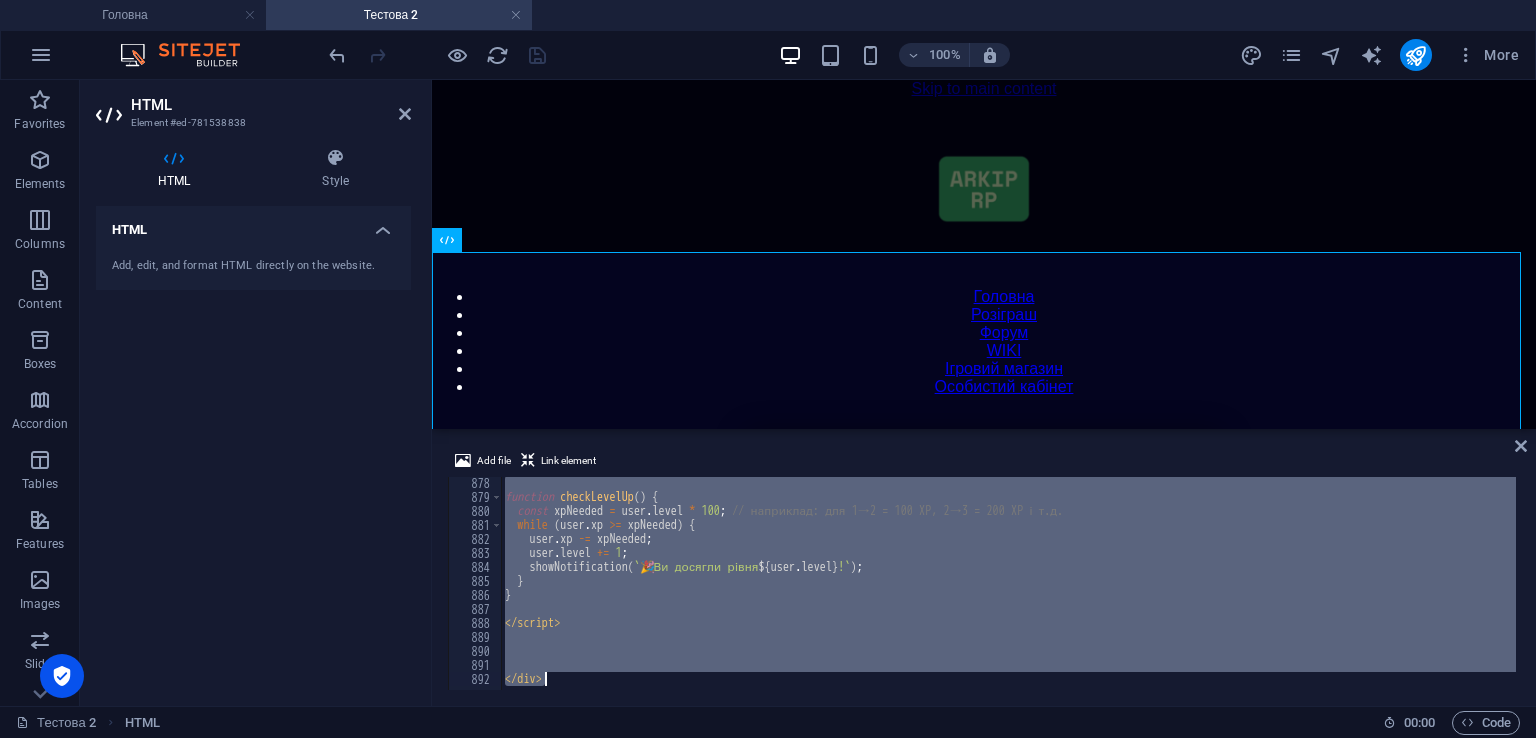 drag, startPoint x: 495, startPoint y: 481, endPoint x: 1535, endPoint y: 776, distance: 1081.0295 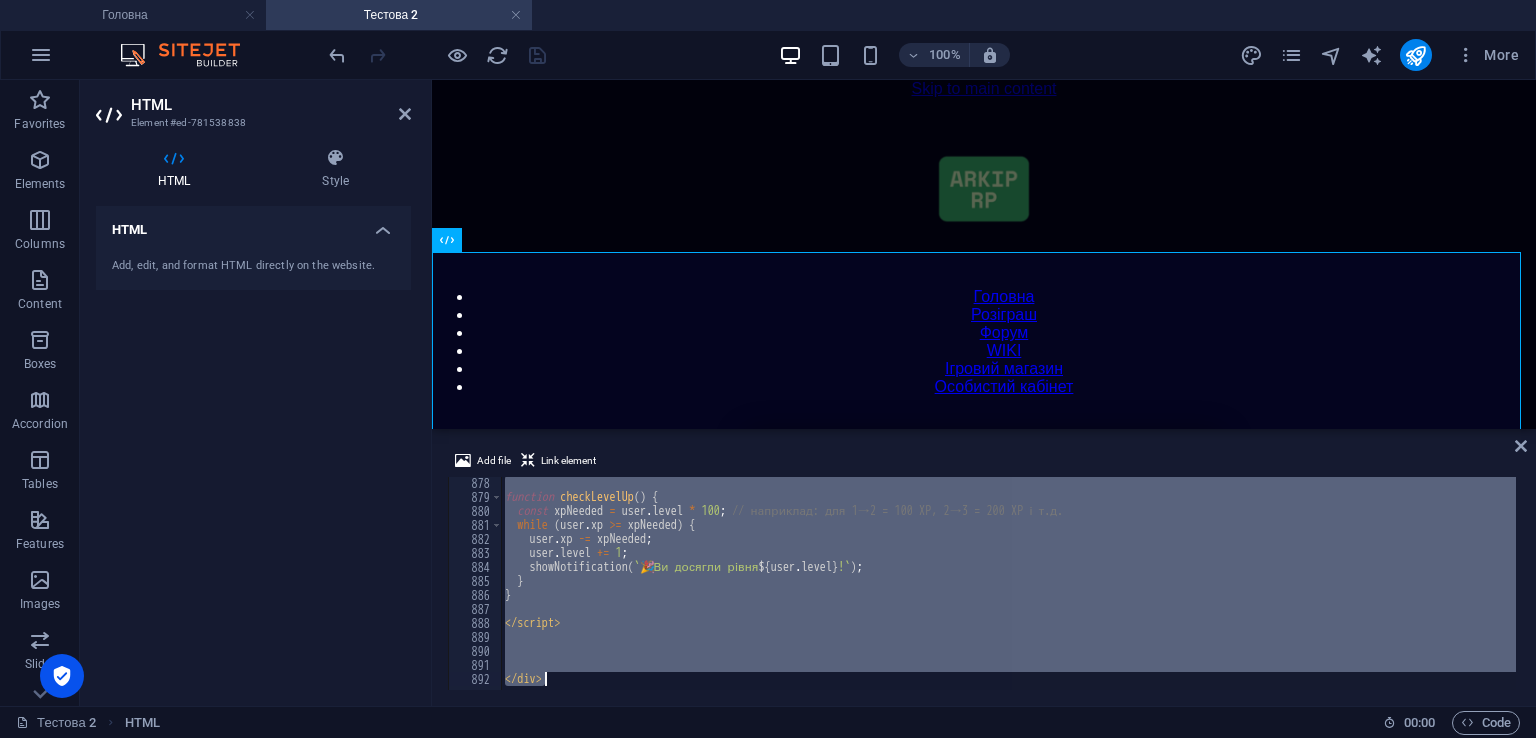 click on "function   checkLevelUp ( )   {    const   xpNeeded   =   user . level   *   100 ;   // наприклад: для 1→2 = 100 XP, 2→3 = 200 XP і т.д.    while   ( user . xp   >=   xpNeeded )   {      user . xp   -=   xpNeeded ;      user . level   +=   1 ;      showNotification ( ` 🎉  Ви досягли рівня  ${ user . level } ! ` ) ;    } } </ script > </ div > Автори ​ ​ All Replace All + 1 of 1 .* Aa \b S" at bounding box center [1008, 583] 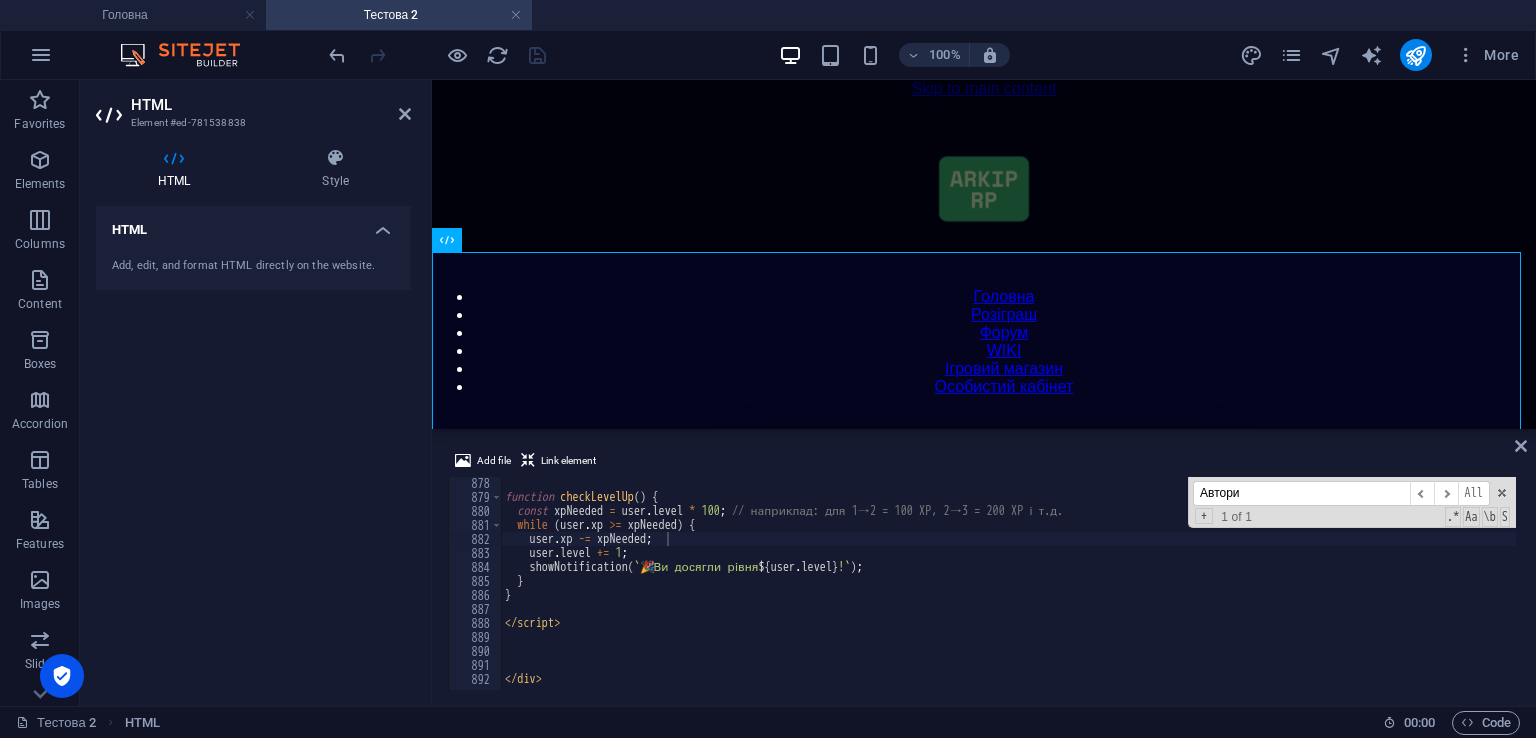 paste on "renderPrizes" 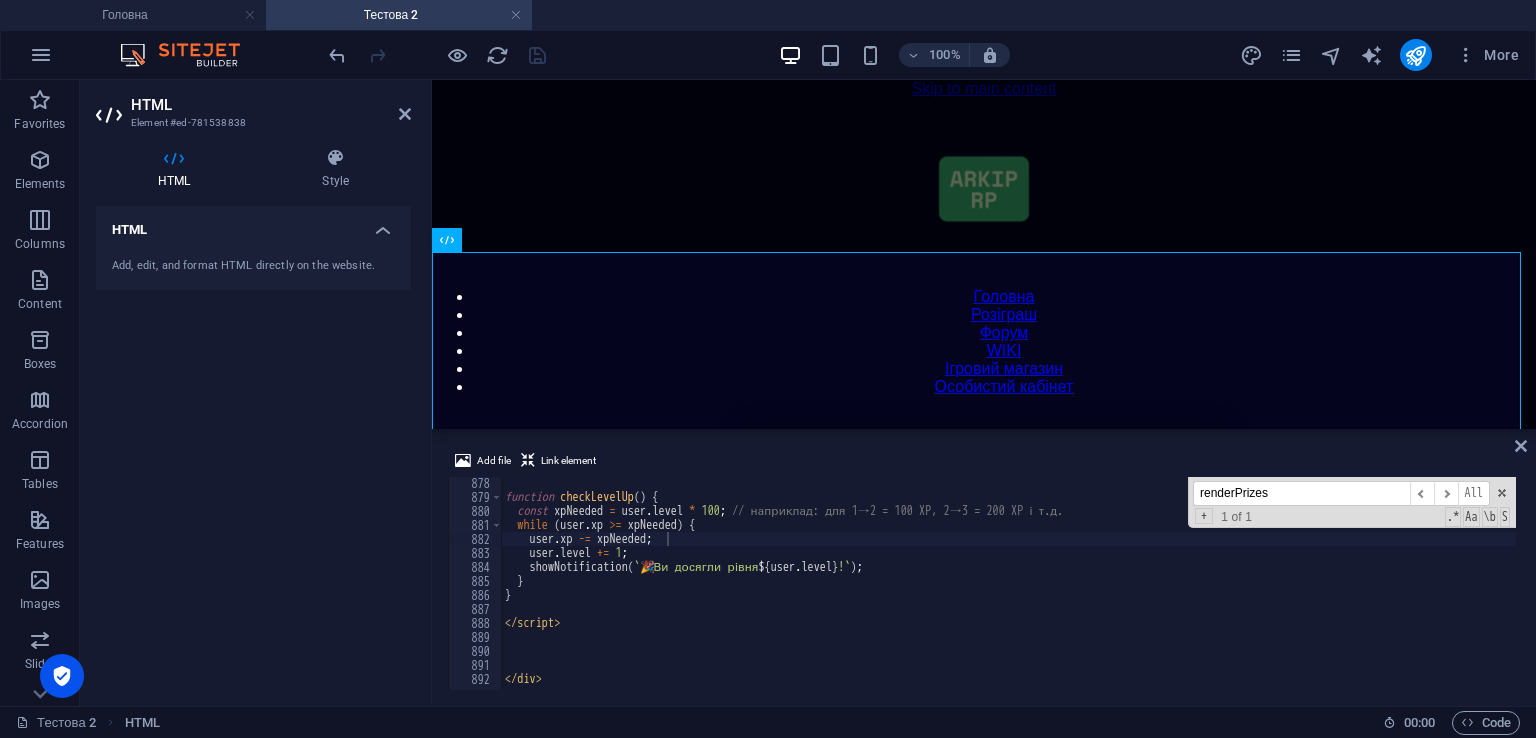 scroll, scrollTop: 6391, scrollLeft: 0, axis: vertical 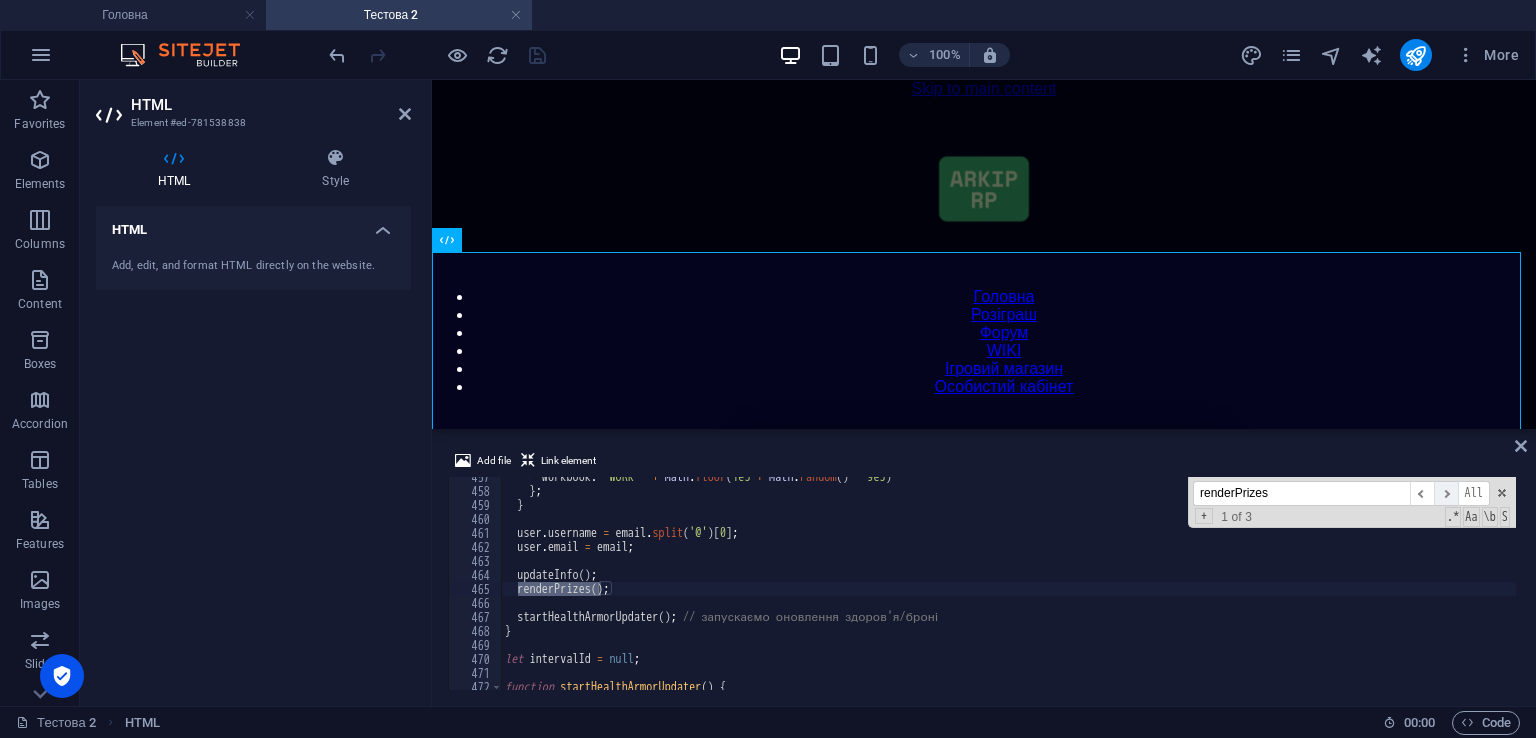 type on "renderPrizes" 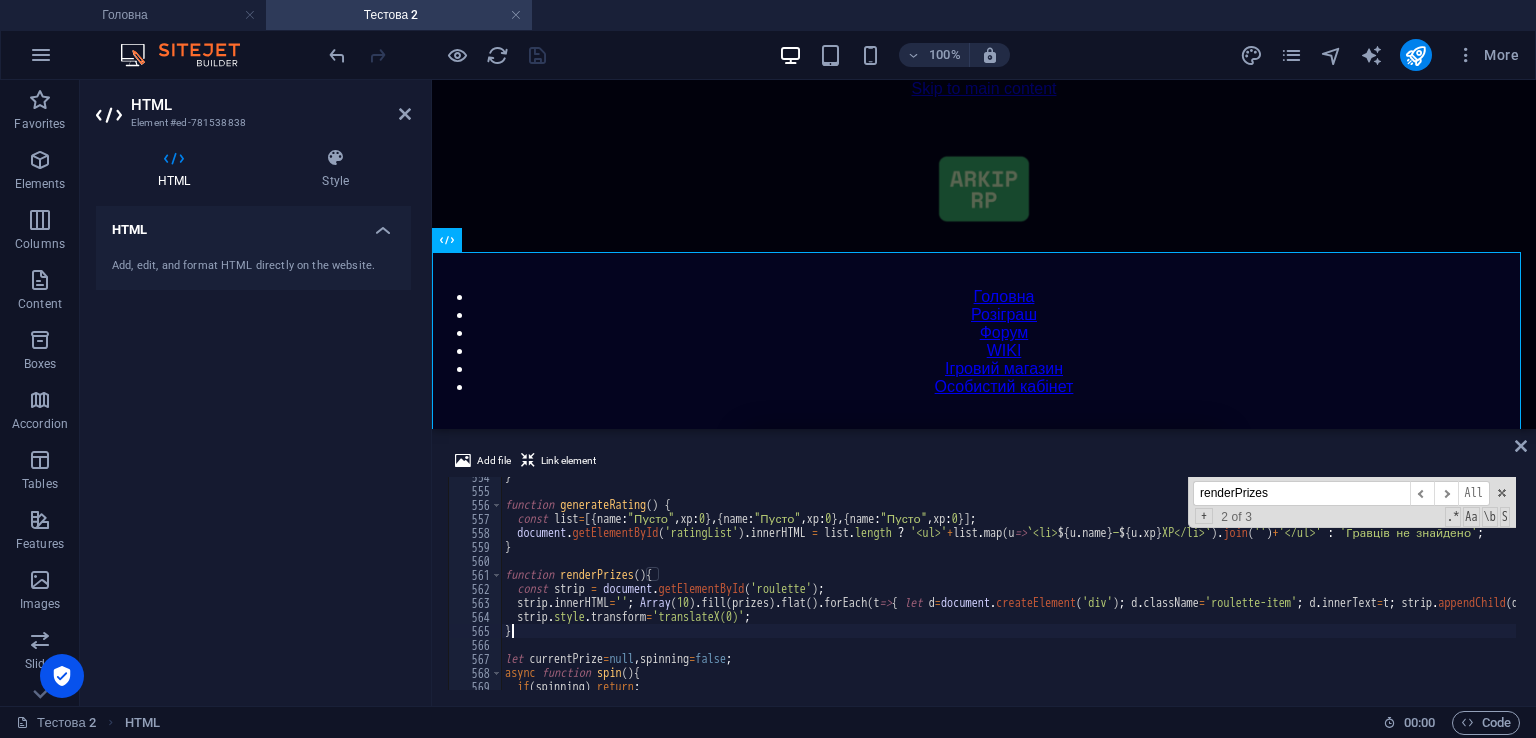 click on "} function   generateRating ( )   {    const   list = [{ name : "Пусто" , xp : 0 } , { name : "Пусто" , xp : 0 } , { name : "Пусто" , xp : 0 }] ;    document . getElementById ( 'ratingList' ) . innerHTML   =   list . length   ?   '<ul>' + list . map ( u => ` <li> ${ u . name }  —  ${ u . xp }  XP</li> ` ) . join ( '' ) + '</ul>'   :   'Гравців не знайдено' ; } function   renderPrizes ( ) {    const   strip   =   document . getElementById ( 'roulette' ) ;    strip . innerHTML = '' ;   Array ( 10 ) . fill ( prizes ) . flat ( ) . forEach ( t => {   let   d = document . createElement ( 'div' ) ;   d . className = 'roulette-item' ;   d . innerText = t ;   strip . appendChild ( d ) ;   }) ;    strip . style . transform = 'translateX(0)' ; } let   currentPrize = null , spinning = false ; async   function   spin ( ) {    if ( spinning )   return ;" at bounding box center [1425, 588] 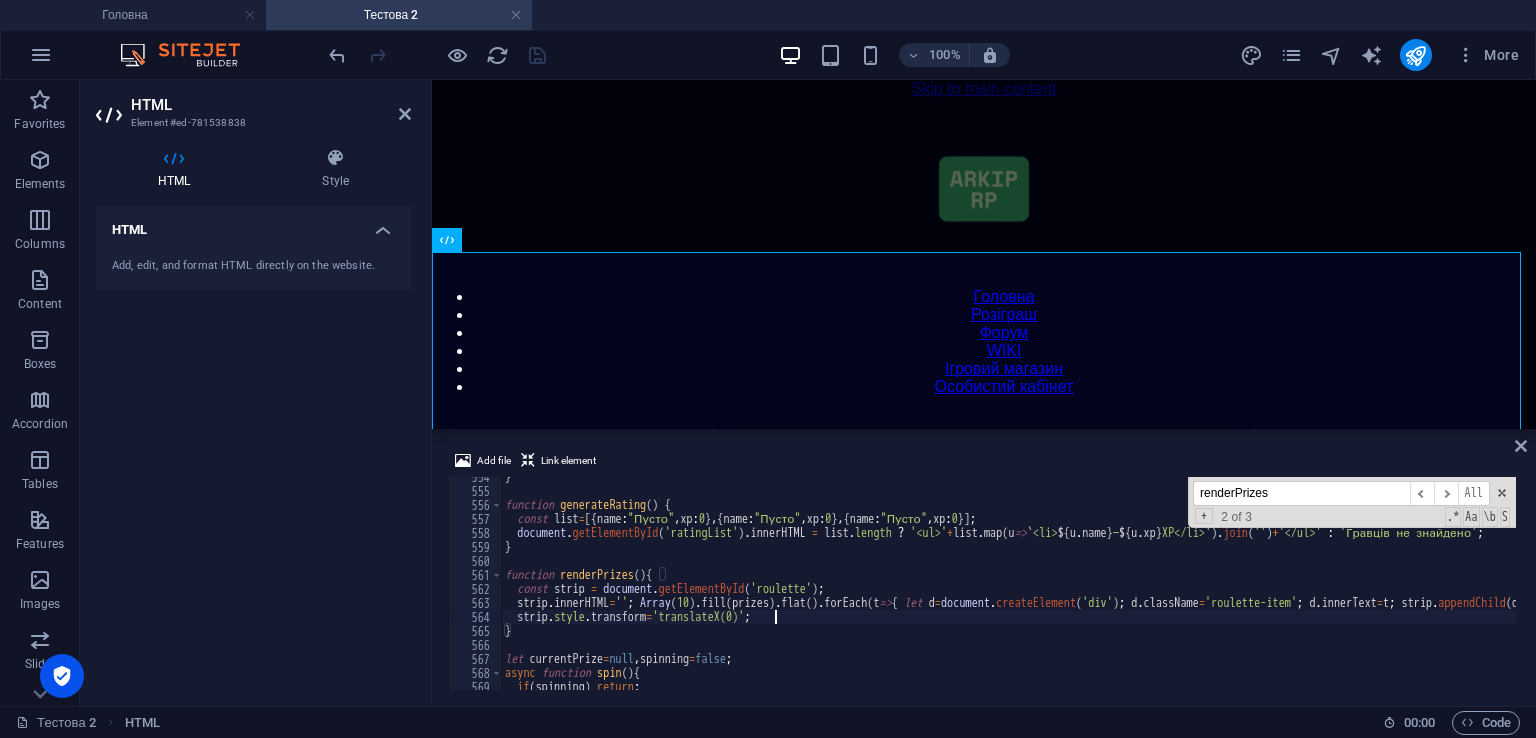 click on "} function   generateRating ( )   {    const   list = [{ name : "Пусто" , xp : 0 } , { name : "Пусто" , xp : 0 } , { name : "Пусто" , xp : 0 }] ;    document . getElementById ( 'ratingList' ) . innerHTML   =   list . length   ?   '<ul>' + list . map ( u => ` <li> ${ u . name }  —  ${ u . xp }  XP</li> ` ) . join ( '' ) + '</ul>'   :   'Гравців не знайдено' ; } function   renderPrizes ( ) {    const   strip   =   document . getElementById ( 'roulette' ) ;    strip . innerHTML = '' ;   Array ( 10 ) . fill ( prizes ) . flat ( ) . forEach ( t => {   let   d = document . createElement ( 'div' ) ;   d . className = 'roulette-item' ;   d . innerText = t ;   strip . appendChild ( d ) ;   }) ;    strip . style . transform = 'translateX(0)' ; } let   currentPrize = null , spinning = false ; async   function   spin ( ) {    if ( spinning )   return ;" at bounding box center [1425, 588] 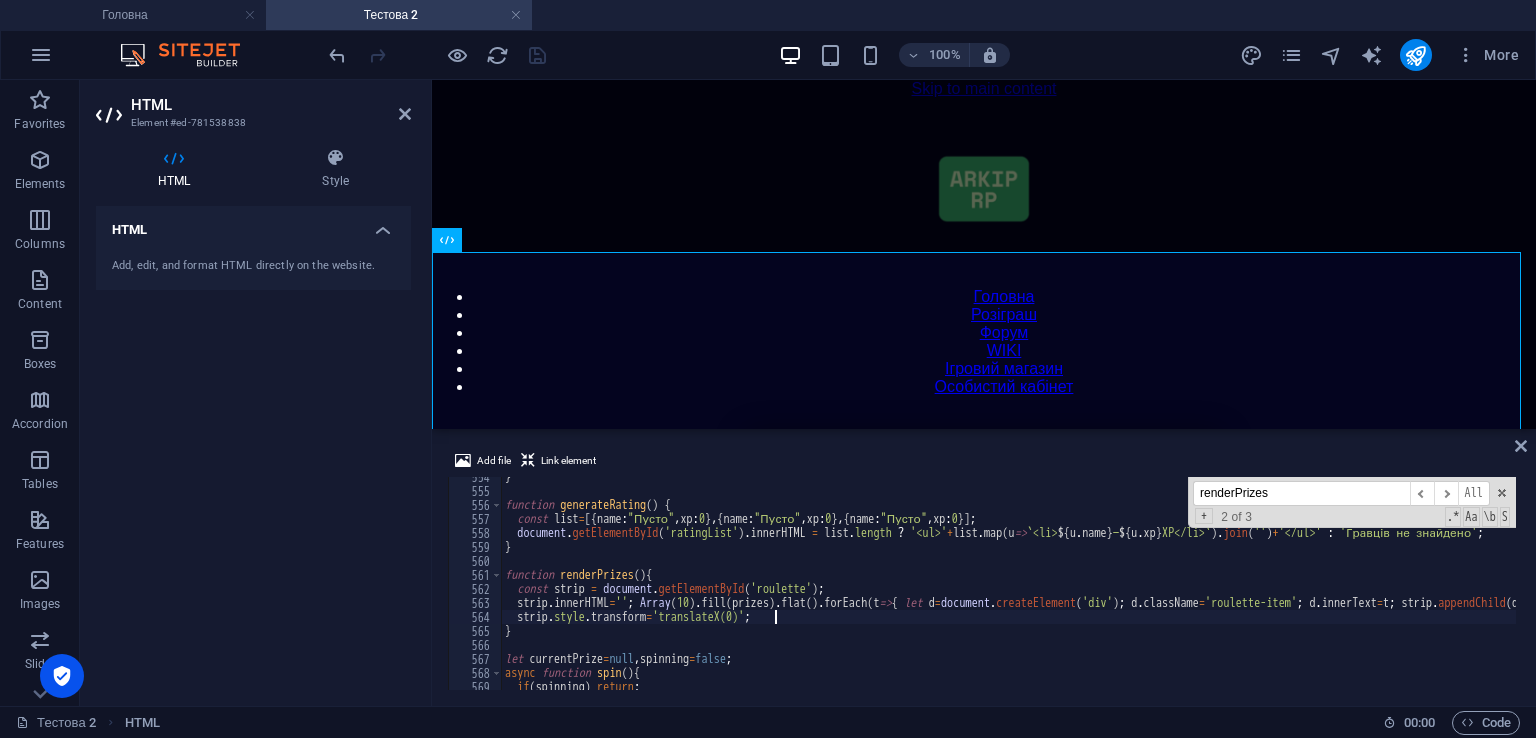click on "} function   generateRating ( )   {    const   list = [{ name : "Пусто" , xp : 0 } , { name : "Пусто" , xp : 0 } , { name : "Пусто" , xp : 0 }] ;    document . getElementById ( 'ratingList' ) . innerHTML   =   list . length   ?   '<ul>' + list . map ( u => ` <li> ${ u . name }  —  ${ u . xp }  XP</li> ` ) . join ( '' ) + '</ul>'   :   'Гравців не знайдено' ; } function   renderPrizes ( ) {    const   strip   =   document . getElementById ( 'roulette' ) ;    strip . innerHTML = '' ;   Array ( 10 ) . fill ( prizes ) . flat ( ) . forEach ( t => {   let   d = document . createElement ( 'div' ) ;   d . className = 'roulette-item' ;   d . innerText = t ;   strip . appendChild ( d ) ;   }) ;    strip . style . transform = 'translateX(0)' ; } let   currentPrize = null , spinning = false ; async   function   spin ( ) {    if ( spinning )   return ;" at bounding box center (1425, 588) 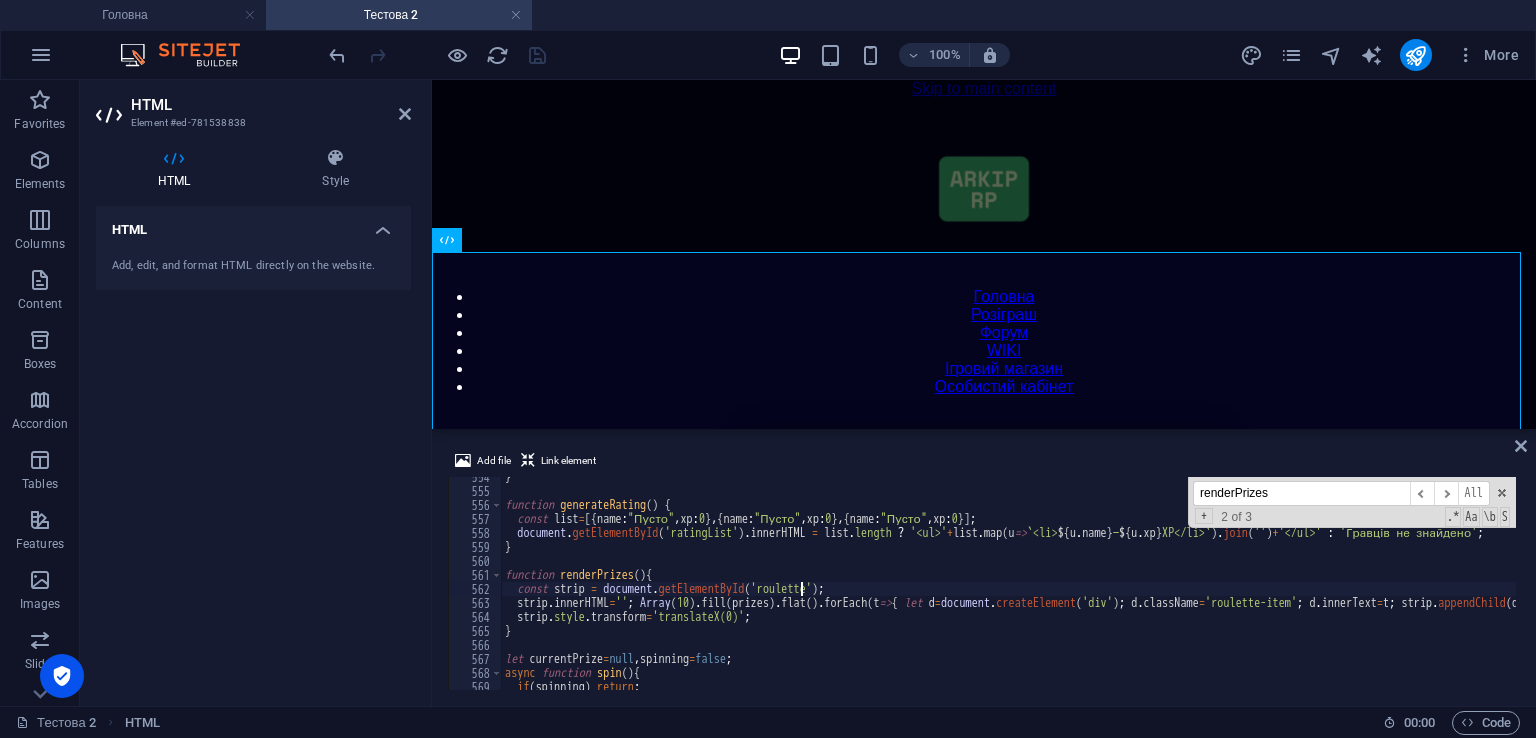 click on "} function   generateRating ( )   {    const   list = [{ name : "Пусто" , xp : 0 } , { name : "Пусто" , xp : 0 } , { name : "Пусто" , xp : 0 }] ;    document . getElementById ( 'ratingList' ) . innerHTML   =   list . length   ?   '<ul>' + list . map ( u => ` <li> ${ u . name }  —  ${ u . xp }  XP</li> ` ) . join ( '' ) + '</ul>'   :   'Гравців не знайдено' ; } function   renderPrizes ( ) {    const   strip   =   document . getElementById ( 'roulette' ) ;    strip . innerHTML = '' ;   Array ( 10 ) . fill ( prizes ) . flat ( ) . forEach ( t => {   let   d = document . createElement ( 'div' ) ;   d . className = 'roulette-item' ;   d . innerText = t ;   strip . appendChild ( d ) ;   }) ;    strip . style . transform = 'translateX(0)' ; } let   currentPrize = null , spinning = false ; async   function   spin ( ) {    if ( spinning )   return ;" at bounding box center (1425, 588) 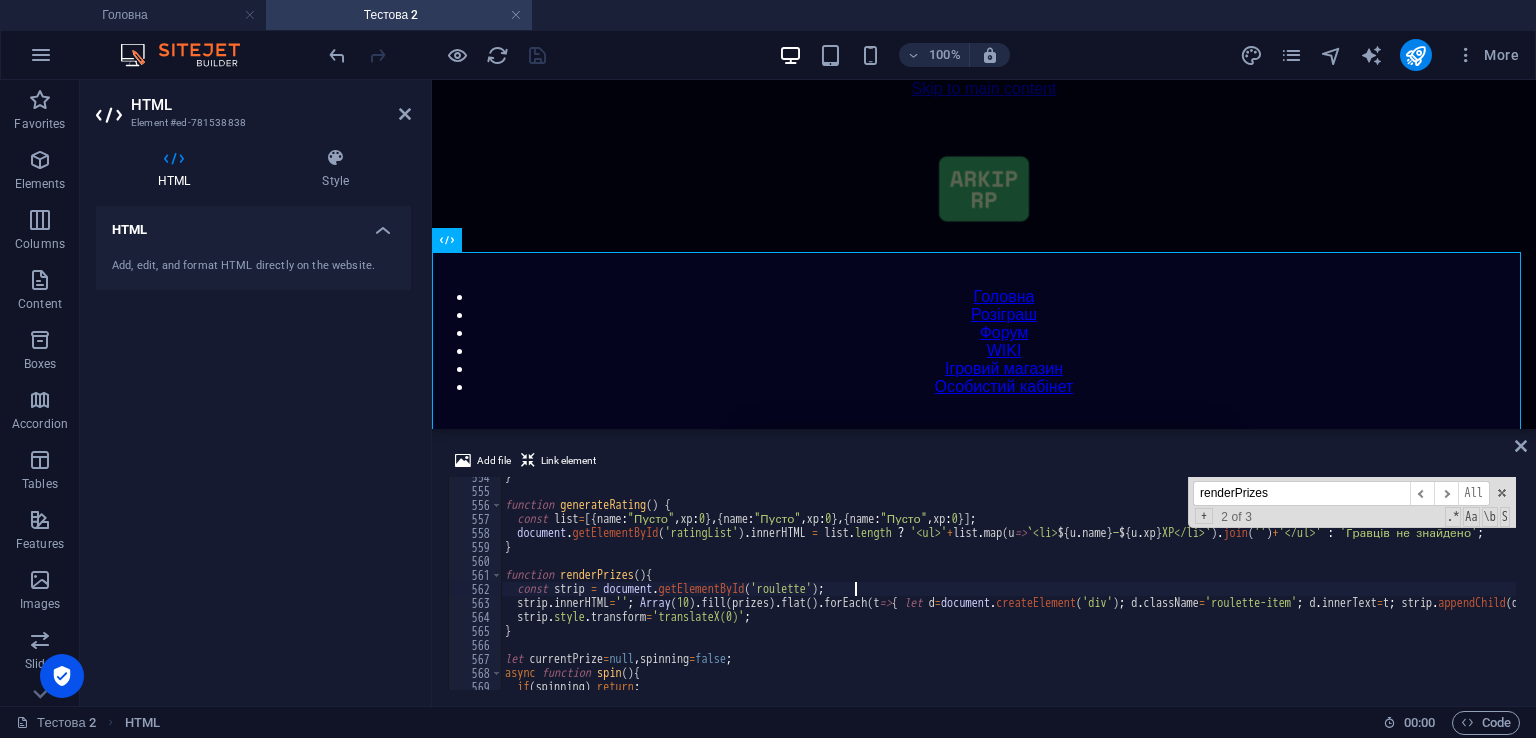 click on "} function   generateRating ( )   {    const   list = [{ name : "Пусто" , xp : 0 } , { name : "Пусто" , xp : 0 } , { name : "Пусто" , xp : 0 }] ;    document . getElementById ( 'ratingList' ) . innerHTML   =   list . length   ?   '<ul>' + list . map ( u => ` <li> ${ u . name }  —  ${ u . xp }  XP</li> ` ) . join ( '' ) + '</ul>'   :   'Гравців не знайдено' ; } function   renderPrizes ( ) {    const   strip   =   document . getElementById ( 'roulette' ) ;    strip . innerHTML = '' ;   Array ( 10 ) . fill ( prizes ) . flat ( ) . forEach ( t => {   let   d = document . createElement ( 'div' ) ;   d . className = 'roulette-item' ;   d . innerText = t ;   strip . appendChild ( d ) ;   }) ;    strip . style . transform = 'translateX(0)' ; } let   currentPrize = null , spinning = false ; async   function   spin ( ) {    if ( spinning )   return ;" at bounding box center (1425, 588) 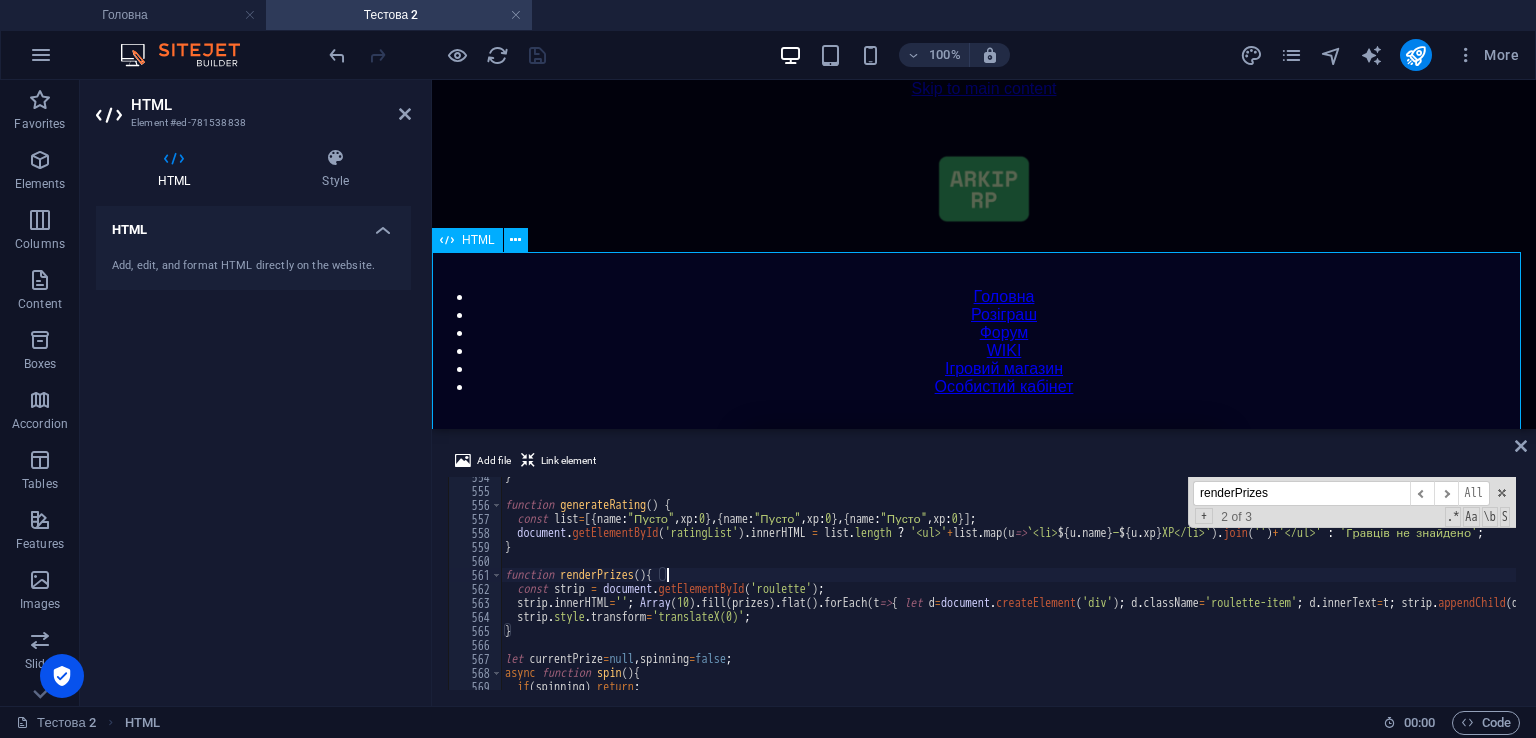 scroll, scrollTop: 0, scrollLeft: 0, axis: both 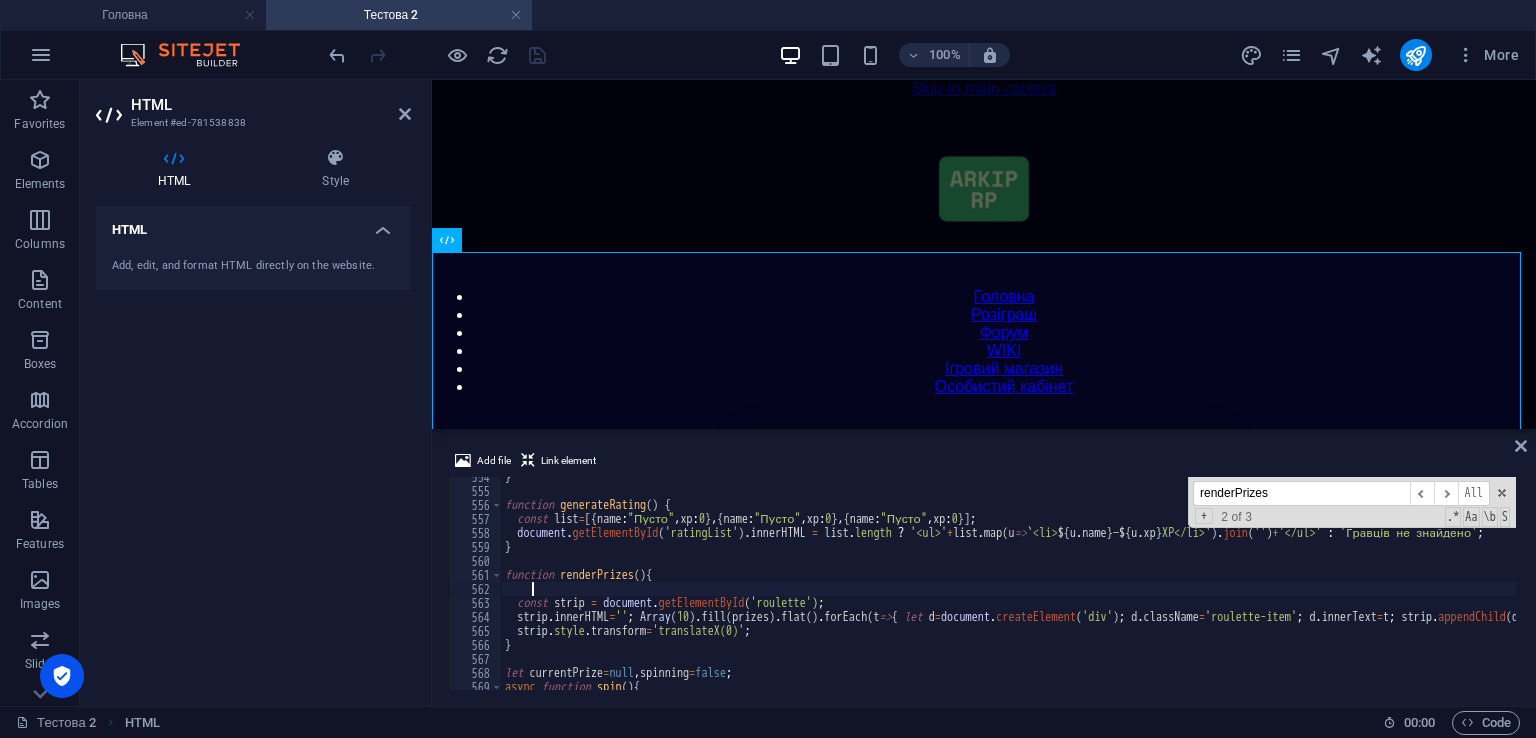 paste 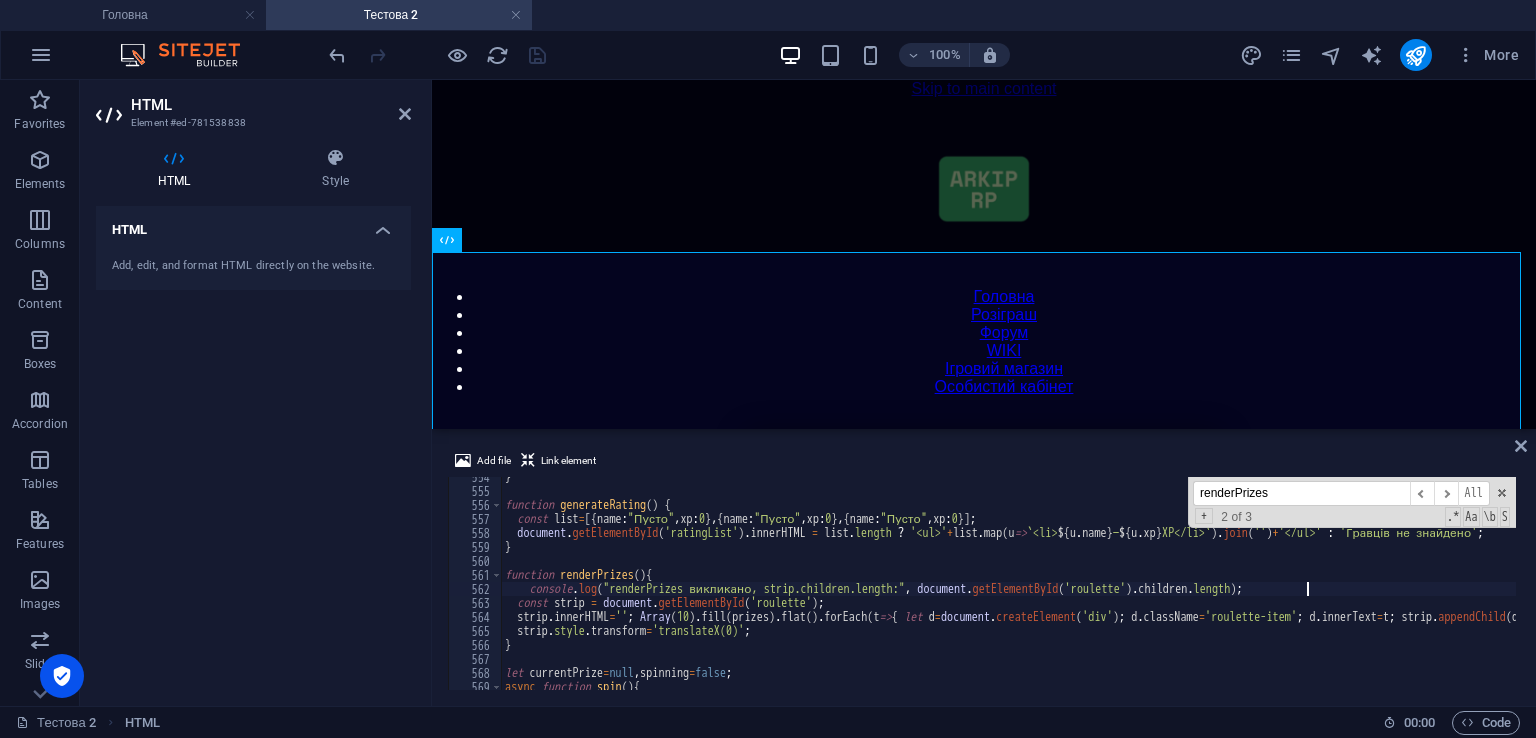 click on "} function   generateRating ( )   {    const   list = [{ name : "Пусто" , xp : 0 } , { name : "Пусто" , xp : 0 } , { name : "Пусто" , xp : 0 }] ;    document . getElementById ( 'ratingList' ) . innerHTML   =   list . length   ?   '<ul>' + list . map ( u => ` <li> ${ u . name }  —  ${ u . xp }  XP</li> ` ) . join ( '' ) + '</ul>'   :   'Гравців не знайдено' ; } function   renderPrizes ( ) {      console . log ( "renderPrizes викликано, strip.children.length:" ,   document . getElementById ( 'roulette' ) . children . length ) ;    const   strip   =   document . getElementById ( 'roulette' ) ;    strip . innerHTML = '' ;   Array ( 10 ) . fill ( prizes ) . flat ( ) . forEach ( t => {   let   d = document . createElement ( 'div' ) ;   d . className = 'roulette-item' ;   d . innerText = t ;   strip . appendChild ( d ) ;   }) ;    strip . style . transform = 'translateX(0)' ; } let   currentPrize = null , spinning = false ; async   function   spin ( ) {" at bounding box center (1425, 588) 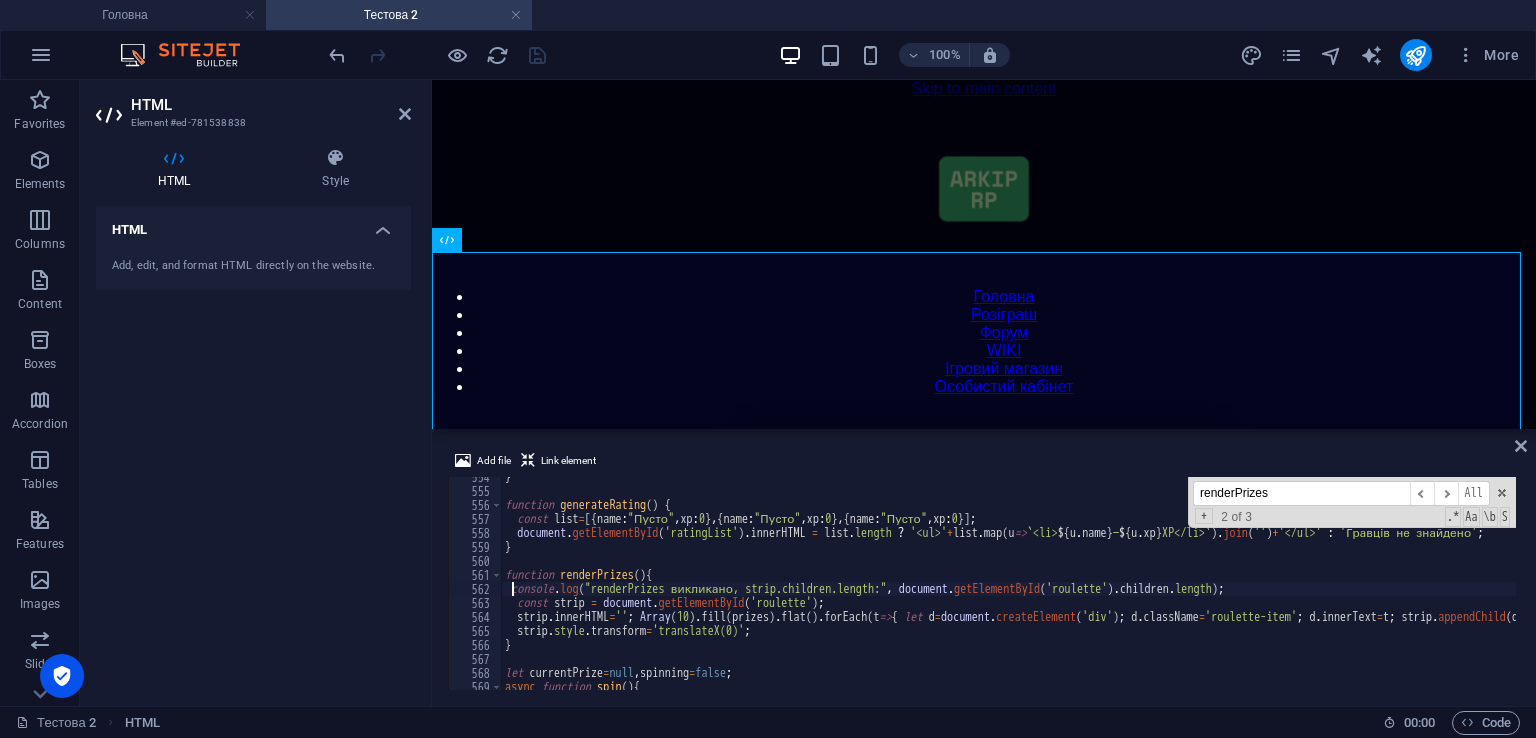 scroll, scrollTop: 0, scrollLeft: 1, axis: horizontal 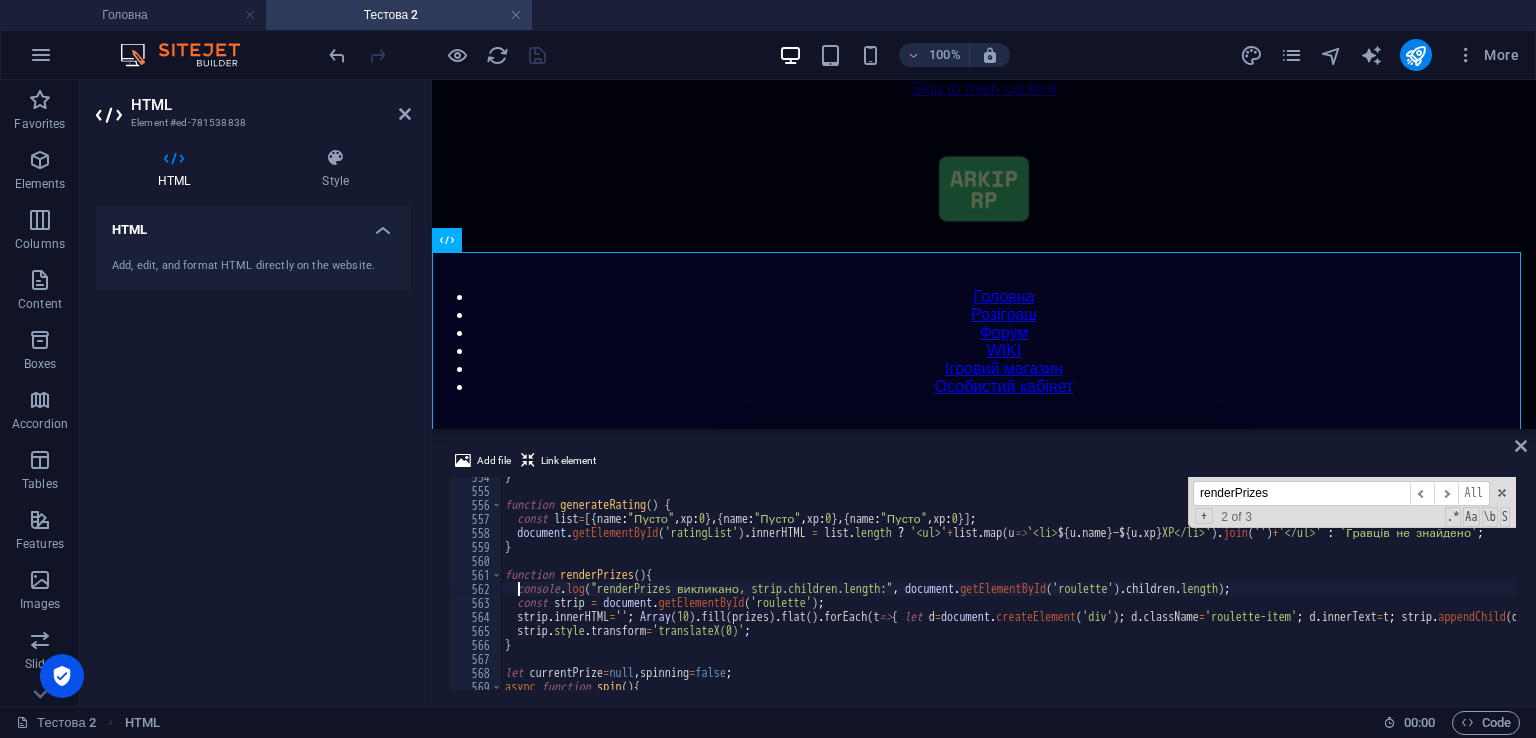 click on "} function   generateRating ( )   {    const   list = [{ name : "Пусто" , xp : 0 } , { name : "Пусто" , xp : 0 } , { name : "Пусто" , xp : 0 }] ;    document . getElementById ( 'ratingList' ) . innerHTML   =   list . length   ?   '<ul>' + list . map ( u => ` <li> ${ u . name }  —  ${ u . xp }  XP</li> ` ) . join ( '' ) + '</ul>'   :   'Гравців не знайдено' ; } function   renderPrizes ( ) {    console . log ( "renderPrizes викликано, strip.children.length:" ,   document . getElementById ( 'roulette' ) . children . length ) ;    const   strip   =   document . getElementById ( 'roulette' ) ;    strip . innerHTML = '' ;   Array ( 10 ) . fill ( prizes ) . flat ( ) . forEach ( t => {   let   d = document . createElement ( 'div' ) ;   d . className = 'roulette-item' ;   d . innerText = t ;   strip . appendChild ( d ) ;   }) ;    strip . style . transform = 'translateX(0)' ; } let   currentPrize = null , spinning = false ; async   function   spin ( ) {" at bounding box center (1425, 588) 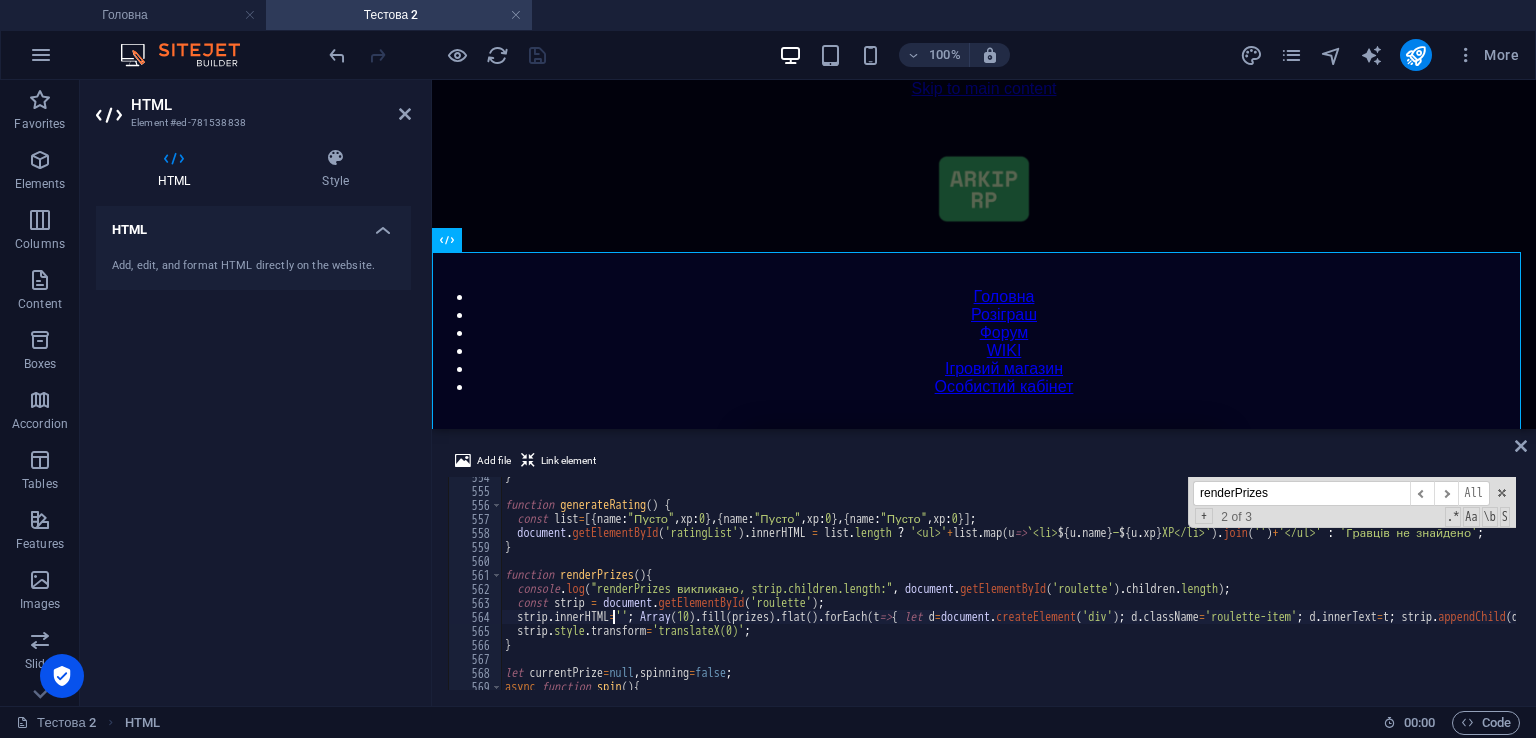 type on "strip.innerHTML=''; Array(10).fill(prizes).flat().forEach(t=>{ let d=document.createElement('div'); d.className='roulette-item'; d.innerText=t; strip.appendChild(d); });" 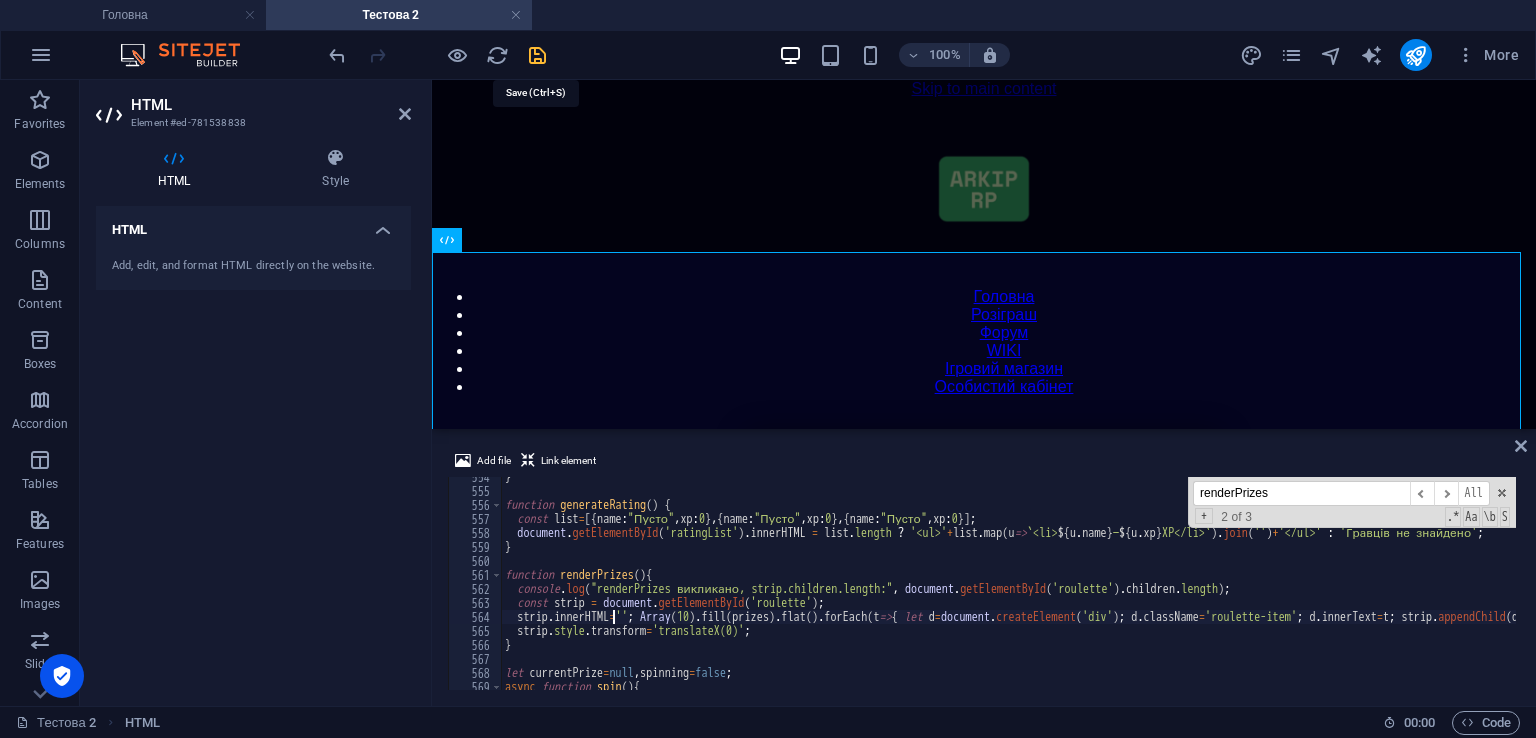 click at bounding box center (537, 55) 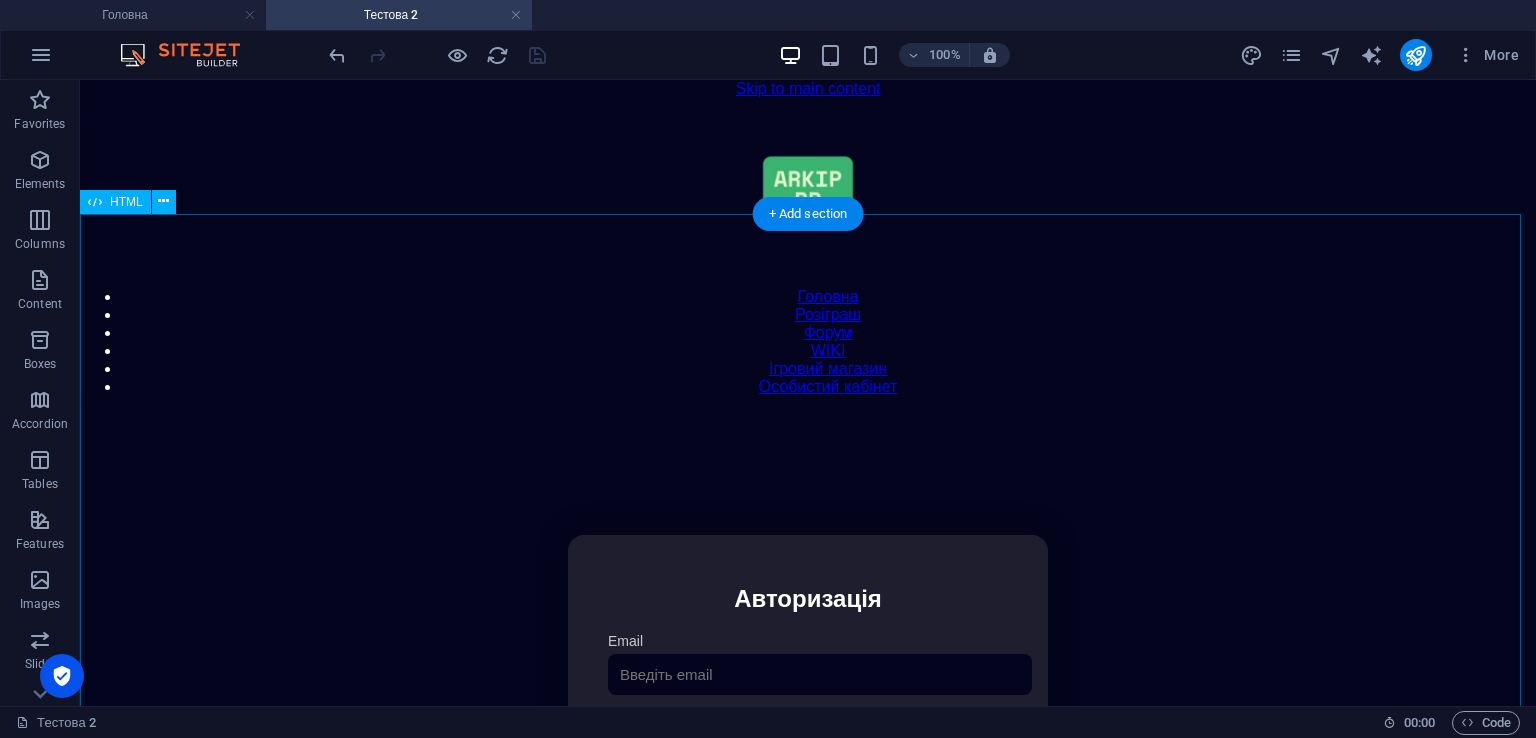 click on "Особистий кабінет
Авторизація
Email
[GEOGRAPHIC_DATA]
👁️
Увійти
Скинути пароль
Скидання пароля
Введіть ваш email:
Скинути
Закрити
Особистий кабінет
Вийти з кабінету
Важлива інформація
Інформація
Ігровий Нікнейм:
Пошта:
Гроші:   ₴
XP:
Рівень:
Здоров'я:
Броня:
VIP:
Рейтинг
Рейтинг гравців
Гравців не знайдено
Документи
Мої документи
Паспорт:   Немає
Трудова книжка:   [PERSON_NAME]
📩 Додати документ через Telegram
Розваги" at bounding box center [808, 746] 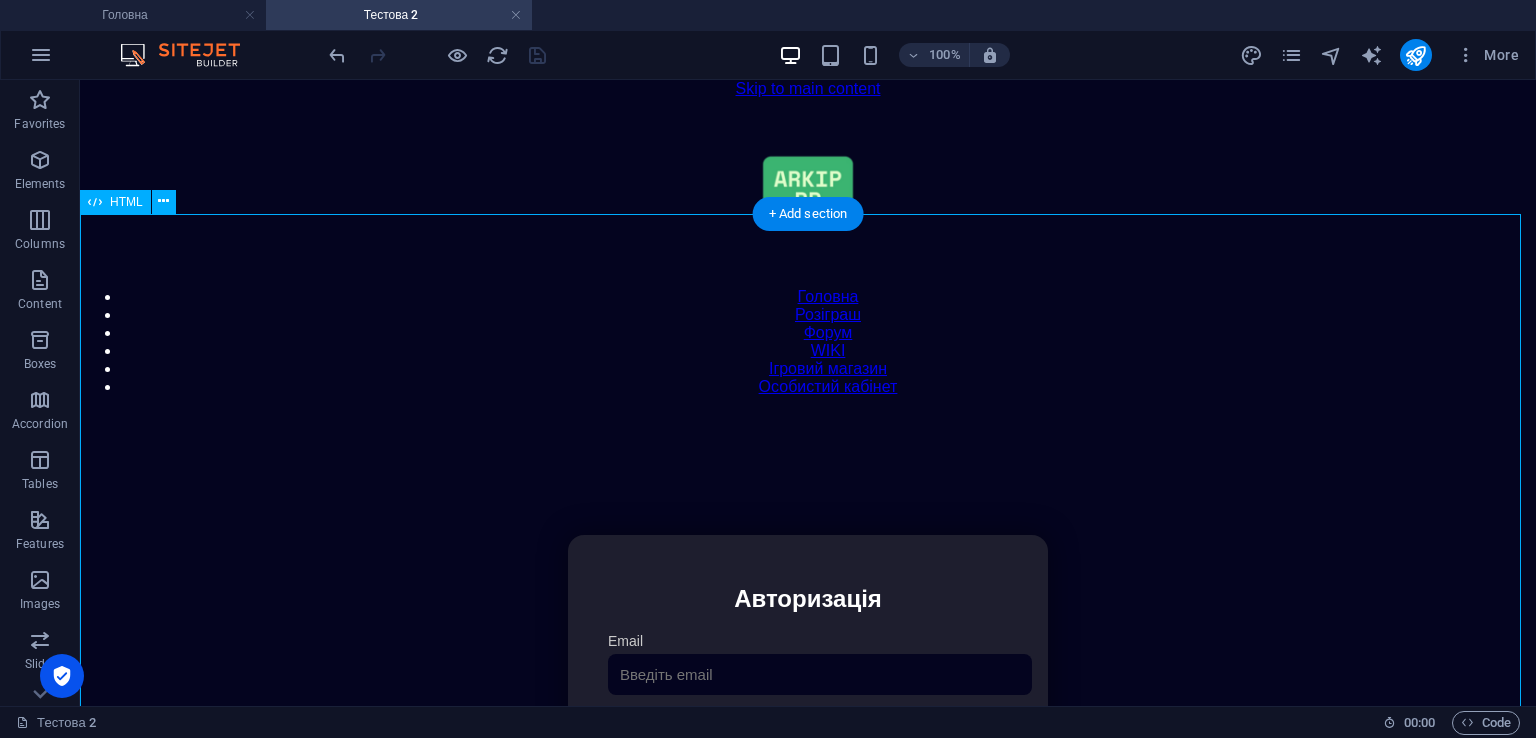 click on "Особистий кабінет
Авторизація
Email
[GEOGRAPHIC_DATA]
👁️
Увійти
Скинути пароль
Скидання пароля
Введіть ваш email:
Скинути
Закрити
Особистий кабінет
Вийти з кабінету
Важлива інформація
Інформація
Ігровий Нікнейм:
Пошта:
Гроші:   ₴
XP:
Рівень:
Здоров'я:
Броня:
VIP:
Рейтинг
Рейтинг гравців
Гравців не знайдено
Документи
Мої документи
Паспорт:   Немає
Трудова книжка:   [PERSON_NAME]
📩 Додати документ через Telegram
Розваги" at bounding box center [808, 746] 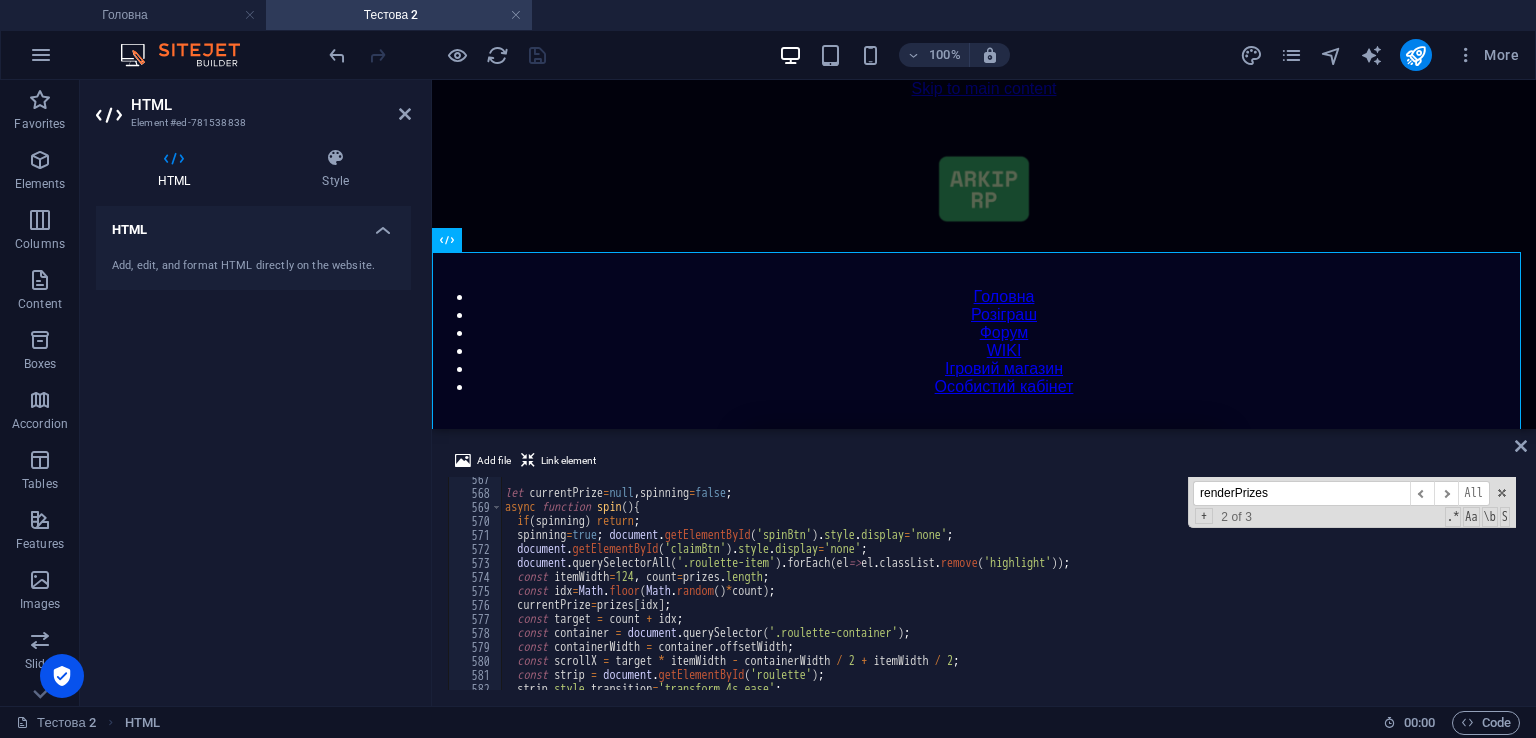 scroll, scrollTop: 8049, scrollLeft: 0, axis: vertical 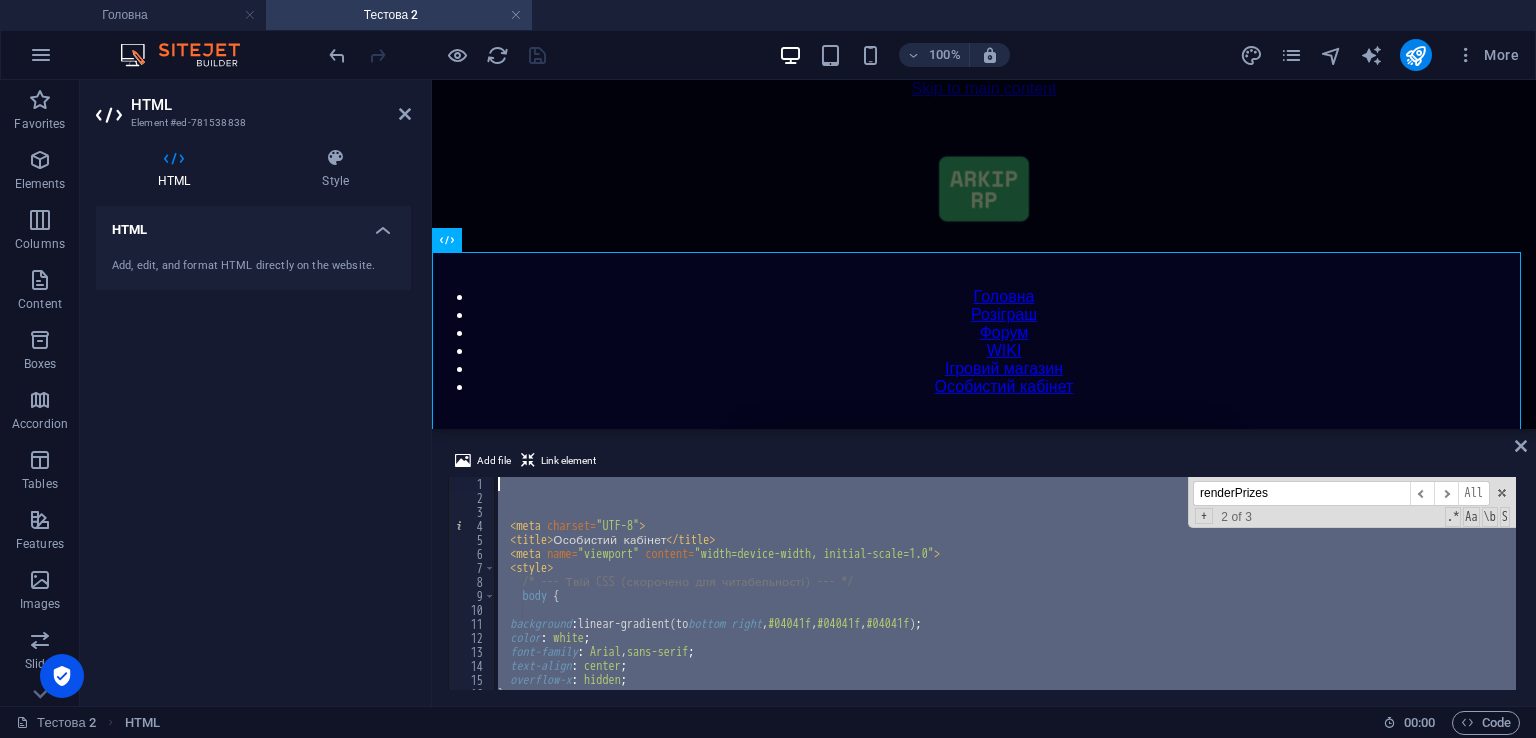 drag, startPoint x: 612, startPoint y: 645, endPoint x: 207, endPoint y: 138, distance: 648.90216 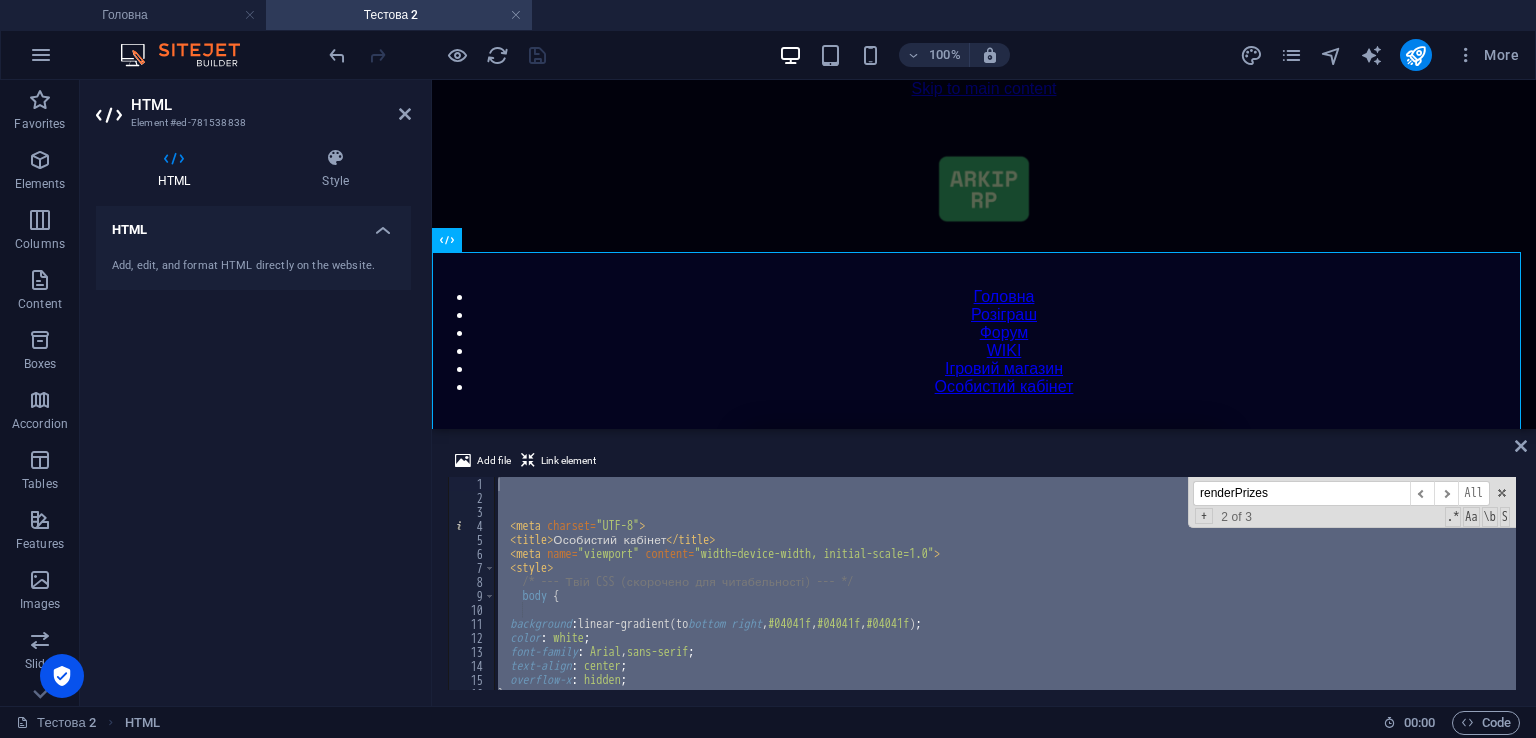 click on "renderPrizes" at bounding box center [1301, 493] 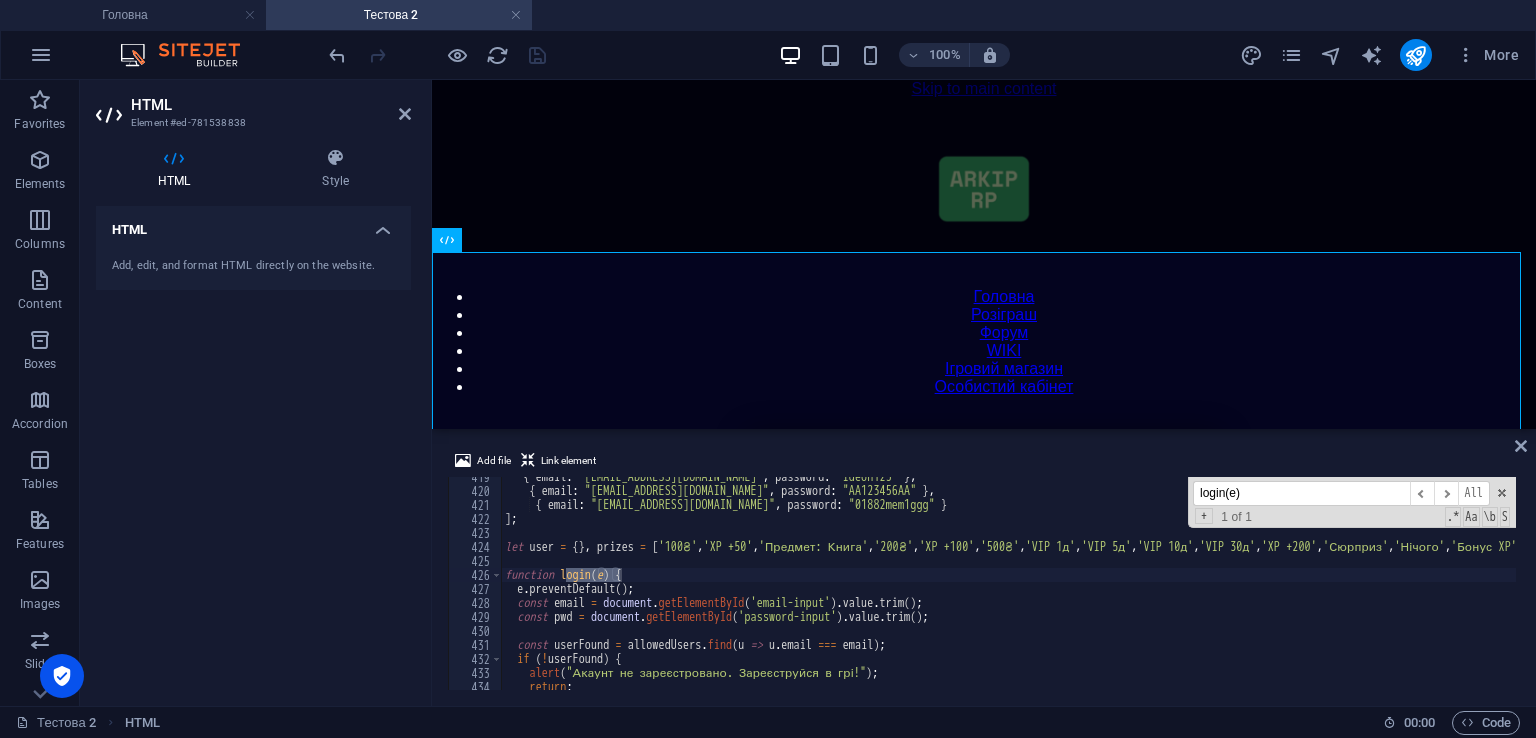 scroll, scrollTop: 5859, scrollLeft: 0, axis: vertical 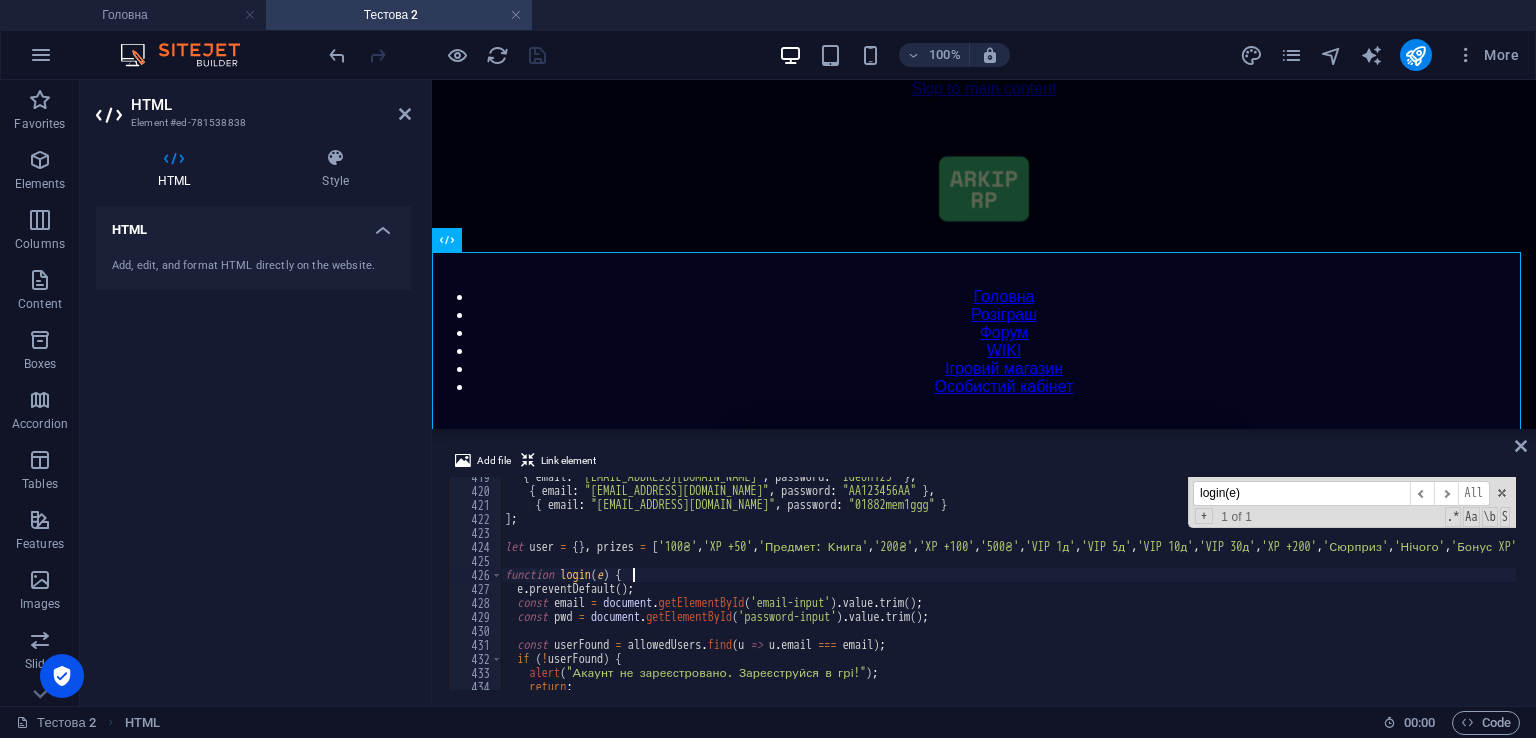 click on "{   email :   "[EMAIL_ADDRESS][DOMAIN_NAME]" ,   password :   "Ideon123"   } ,      {   email :   "[EMAIL_ADDRESS][DOMAIN_NAME]" ,   password :   "AA123456AA"   } ,        {   email :   "[EMAIL_ADDRESS][DOMAIN_NAME]" ,   password :   "01882mem1ggg"   } ] ; let   user   =   { } ,   prizes   =   [ '100₴' , 'XP +50' , 'Предмет: Книга' , '200₴' , 'XP +100' , '500₴' , 'VIP 1д' , 'VIP 5д' , 'VIP 10д' , 'VIP 30д' , 'XP +200' , 'Сюрприз' , 'Нічого' , 'Бонус XP' , 'Мега-набір' , 'XP +300' , '1000₴' , 'Предмет: Меч' , 'Подарунок' , 'Суперприз' , 'Бонус' ] ; function   login ( e )   {    e . preventDefault ( ) ;    const   email   =   document . getElementById ( 'email-input' ) . value . trim ( ) ;    const   pwd   =   document . getElementById ( 'password-input' ) . value . trim ( ) ;    const   userFound   =   allowedUsers . find ( u   =>   u . email   ===   email ) ;    if   ( ! userFound )   {      alert ( ) ;      return ;" at bounding box center [1425, 588] 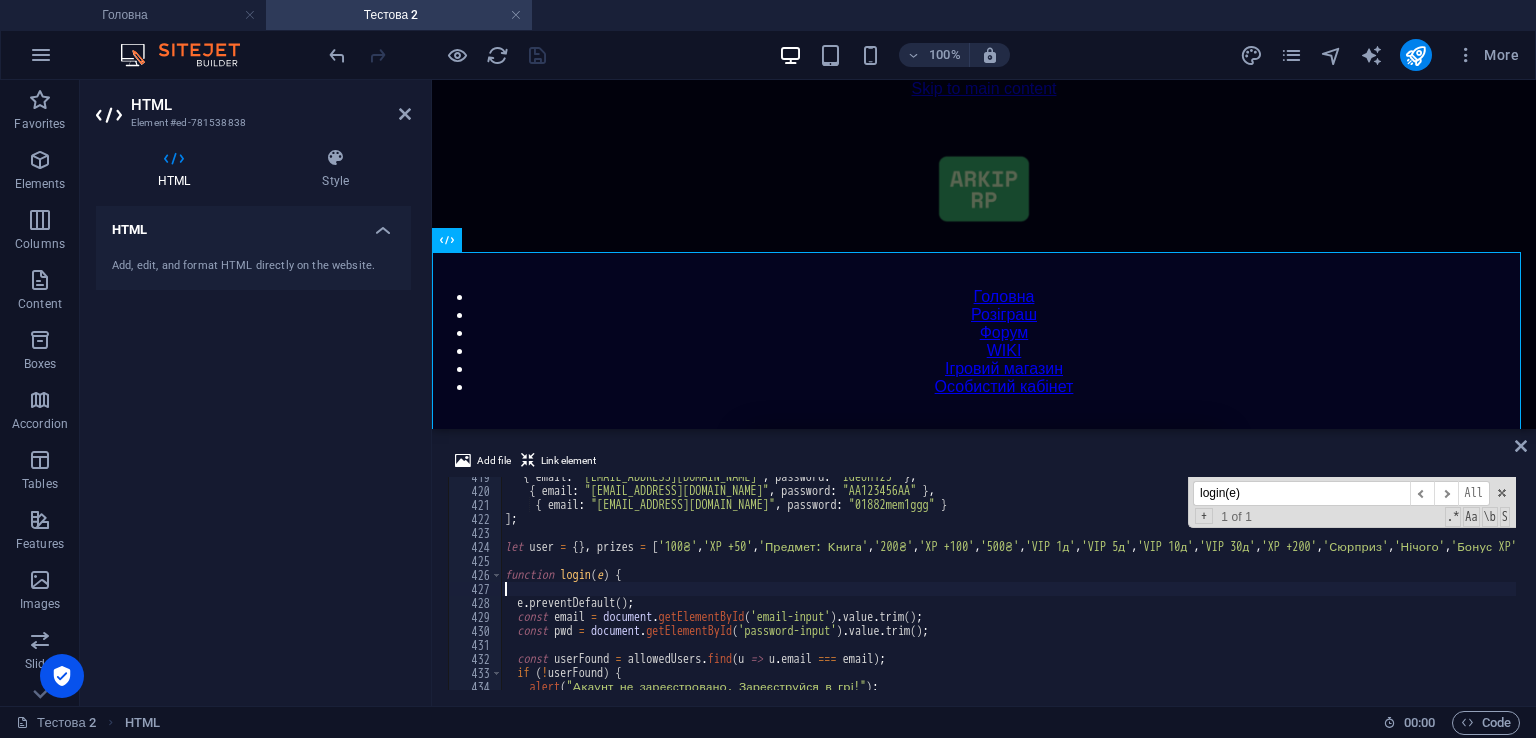 scroll, scrollTop: 0, scrollLeft: 0, axis: both 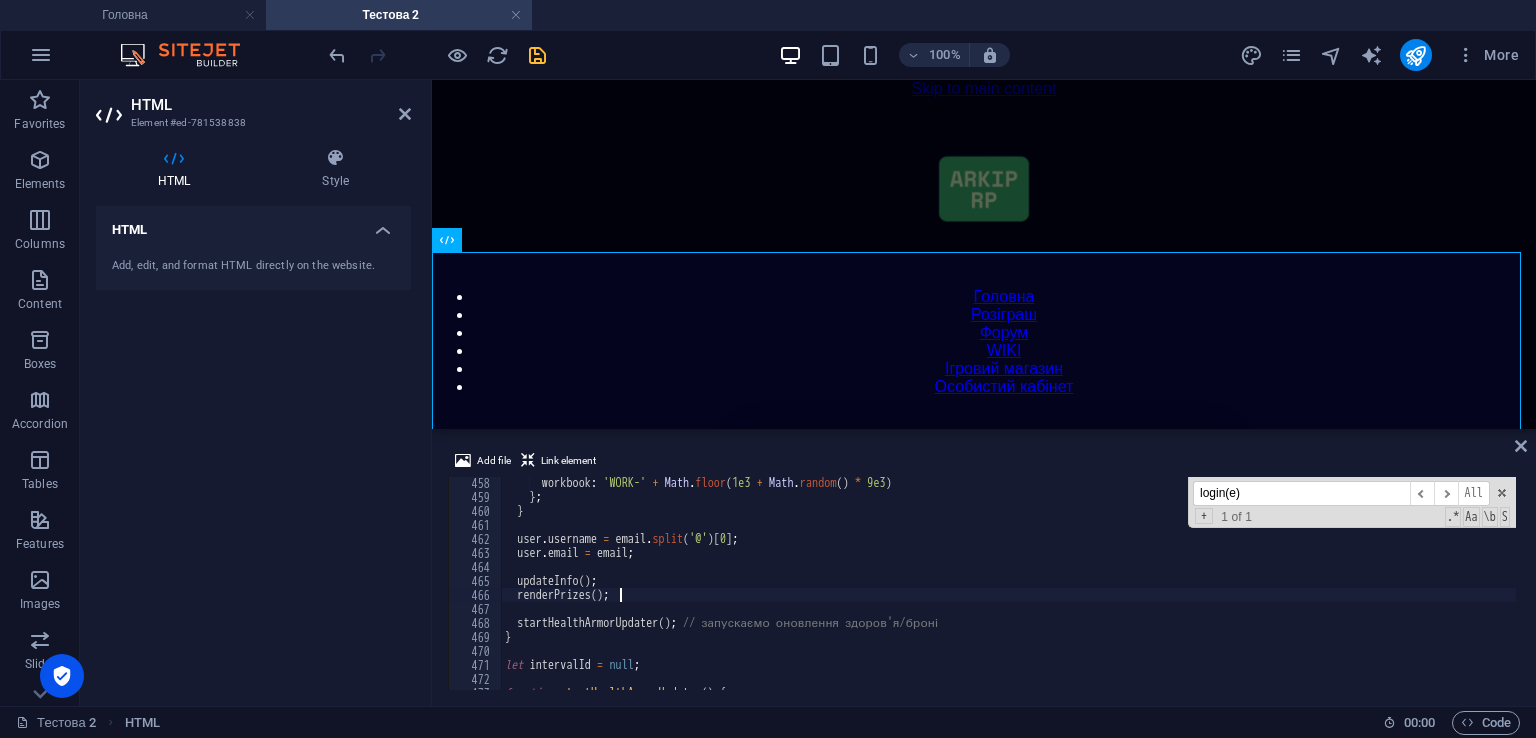 click on "workbook :   'WORK-'   +   Math . floor ( 1e3   +   Math . random ( )   *   9e3 )      } ;    }    user . username   =   email . split ( '@' ) [ 0 ] ;    user . email   =   email ;    updateInfo ( ) ;    renderPrizes ( ) ;    startHealthArmorUpdater ( ) ;   // запускаємо оновлення здоров'я/броні } let   intervalId   =   null ; function   startHealthArmorUpdater ( )   {" at bounding box center [1425, 594] 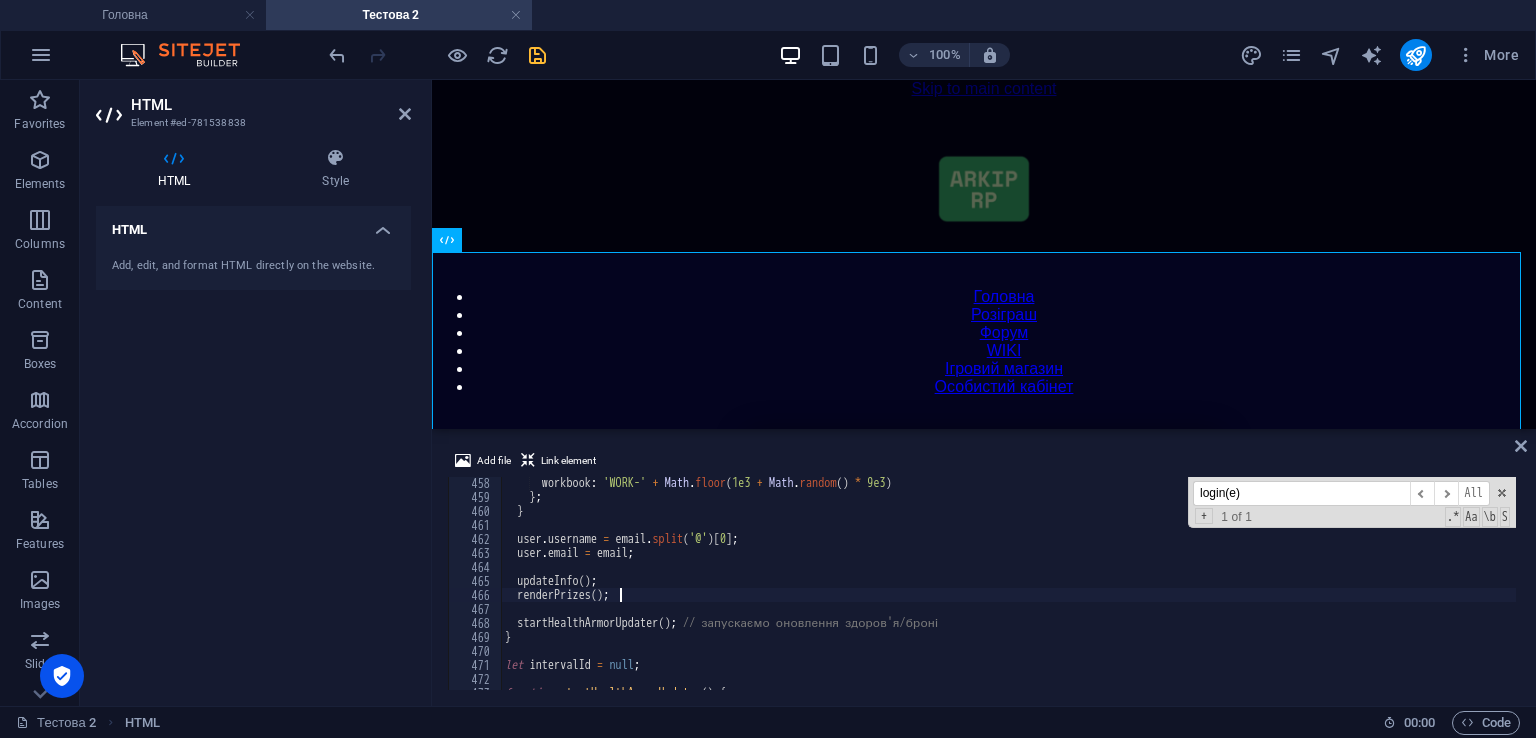 click on "workbook :   'WORK-'   +   Math . floor ( 1e3   +   Math . random ( )   *   9e3 )      } ;    }    user . username   =   email . split ( '@' ) [ 0 ] ;    user . email   =   email ;    updateInfo ( ) ;    renderPrizes ( ) ;    startHealthArmorUpdater ( ) ;   // запускаємо оновлення здоров'я/броні } let   intervalId   =   null ; function   startHealthArmorUpdater ( )   {" at bounding box center (1425, 594) 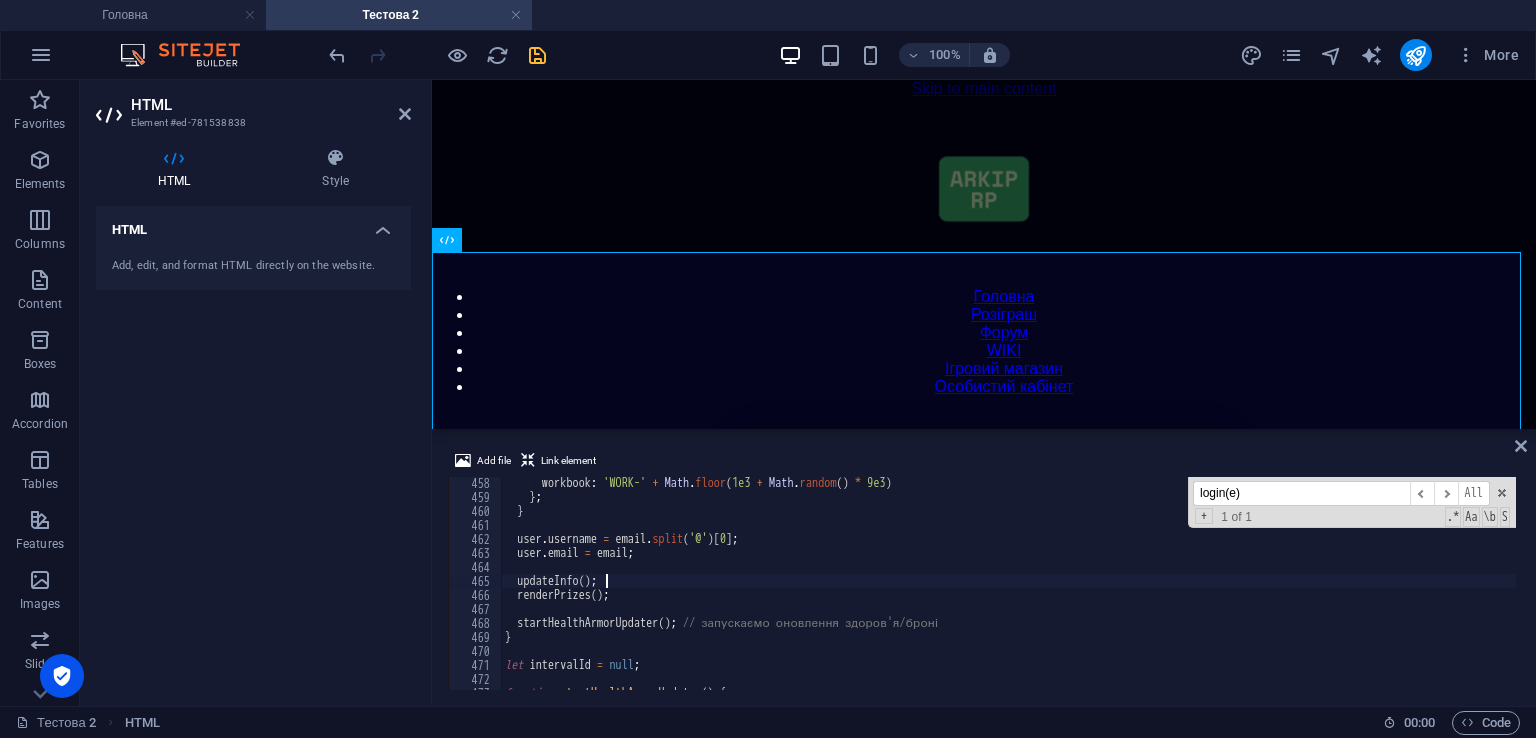 click on "workbook :   'WORK-'   +   Math . floor ( 1e3   +   Math . random ( )   *   9e3 )      } ;    }    user . username   =   email . split ( '@' ) [ 0 ] ;    user . email   =   email ;    updateInfo ( ) ;    renderPrizes ( ) ;    startHealthArmorUpdater ( ) ;   // запускаємо оновлення здоров'я/броні } let   intervalId   =   null ; function   startHealthArmorUpdater ( )   {" at bounding box center (1425, 594) 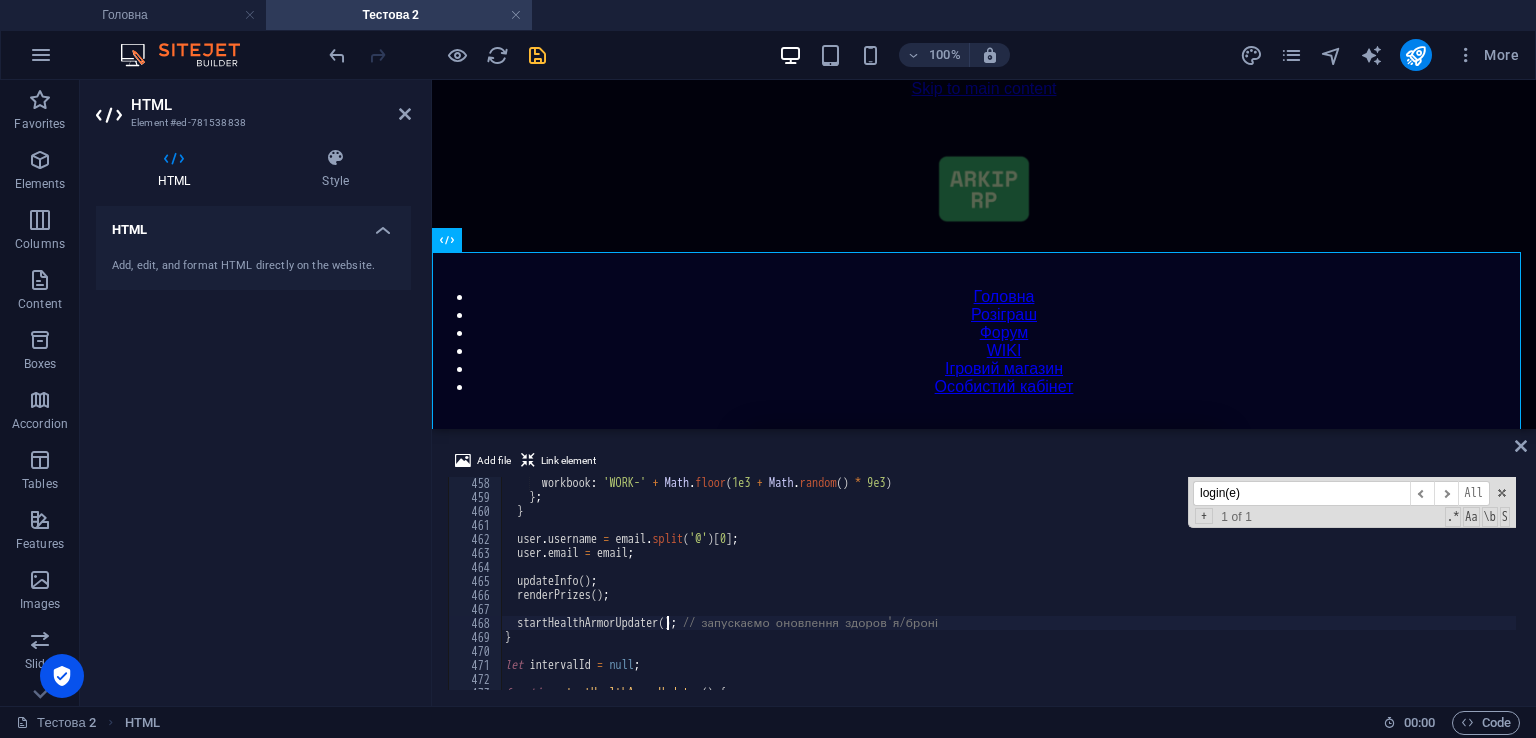 click on "workbook :   'WORK-'   +   Math . floor ( 1e3   +   Math . random ( )   *   9e3 )      } ;    }    user . username   =   email . split ( '@' ) [ 0 ] ;    user . email   =   email ;    updateInfo ( ) ;    renderPrizes ( ) ;    startHealthArmorUpdater ( ) ;   // запускаємо оновлення здоров'я/броні } let   intervalId   =   null ; function   startHealthArmorUpdater ( )   {" at bounding box center (1425, 594) 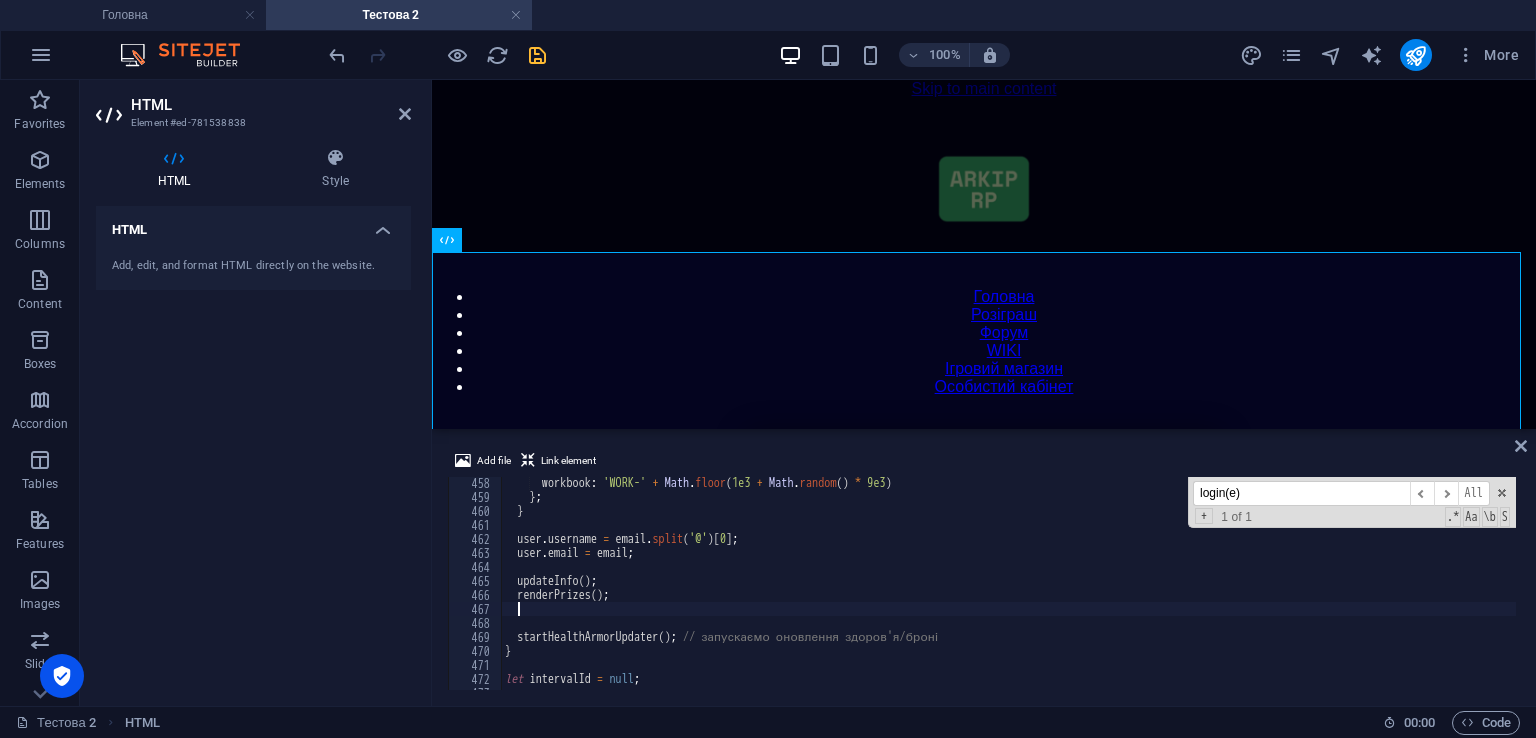 paste 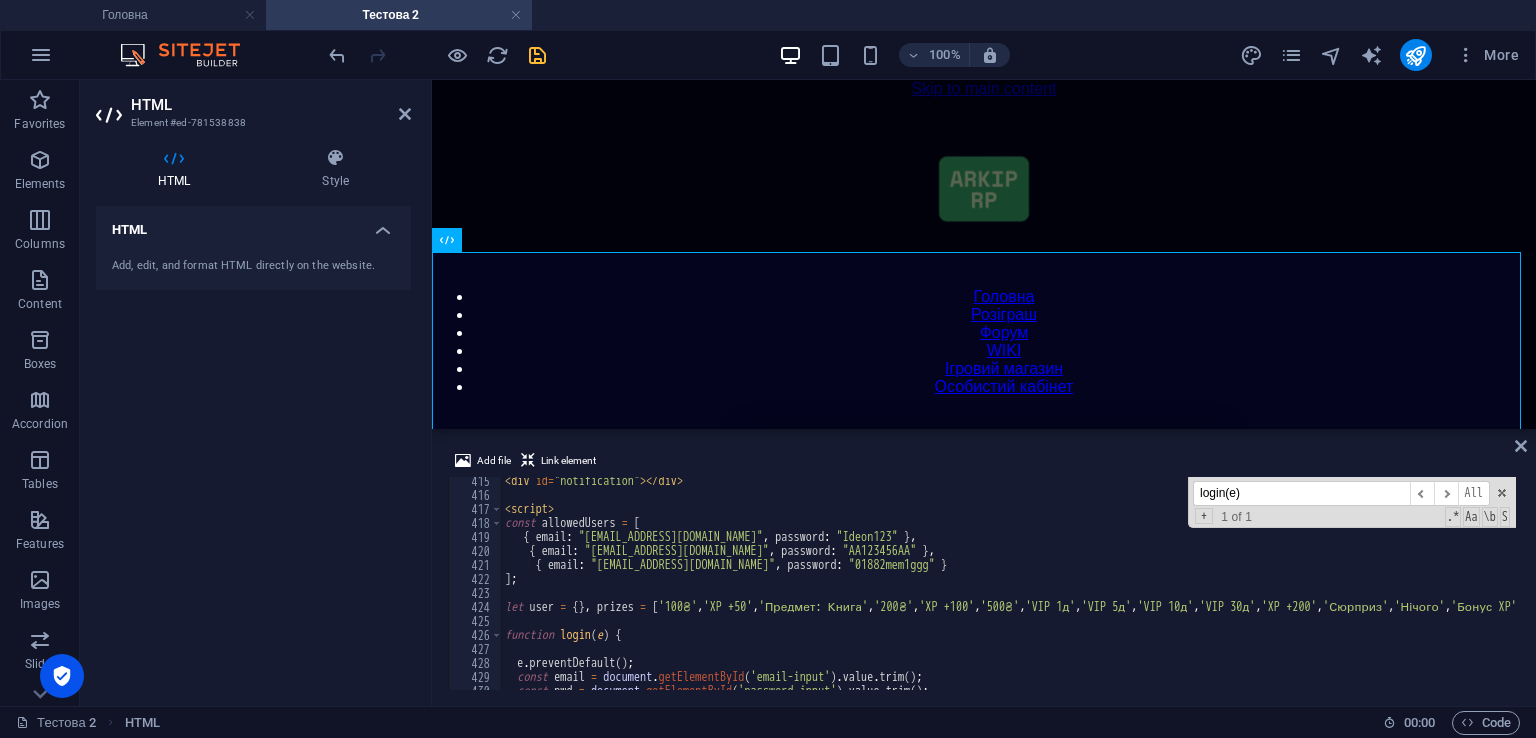 scroll, scrollTop: 5859, scrollLeft: 0, axis: vertical 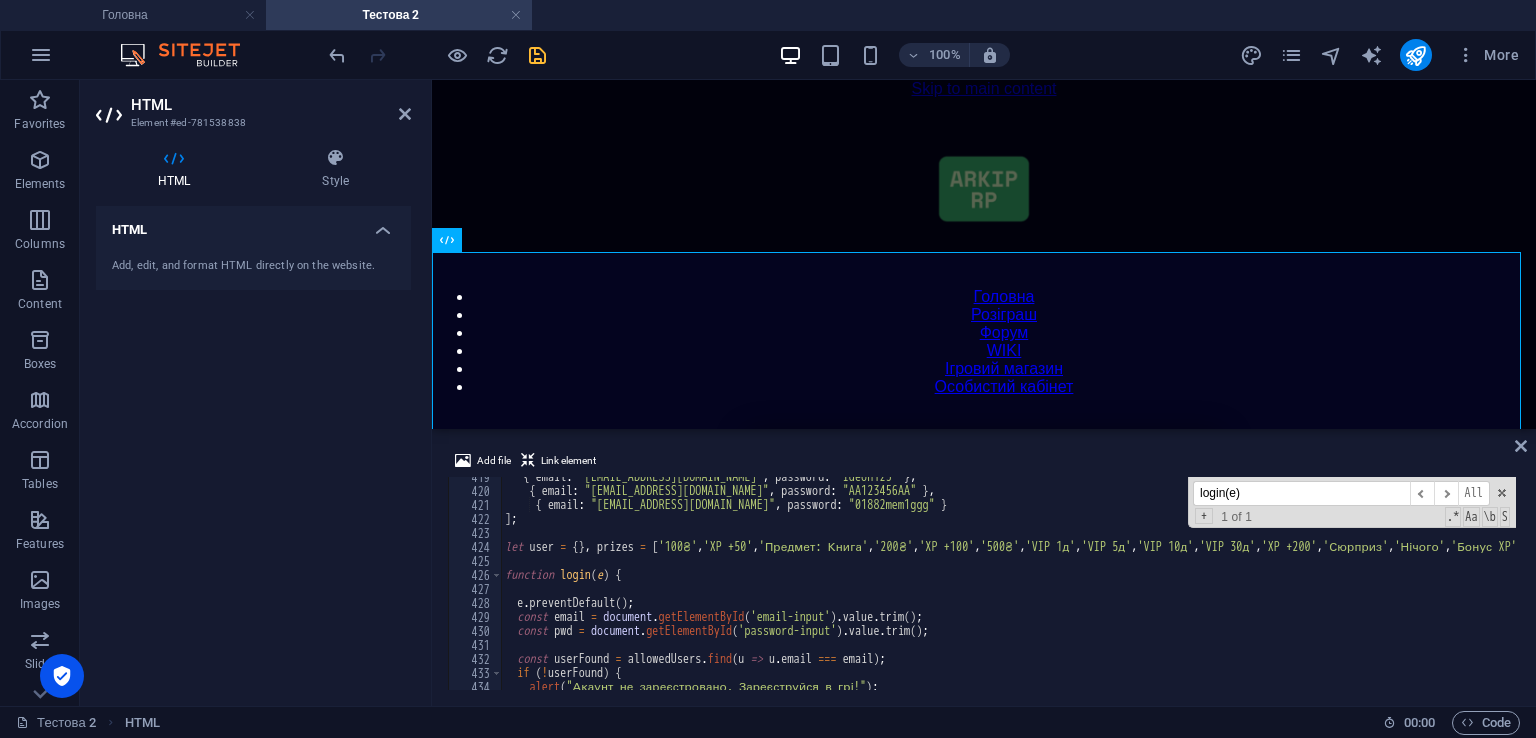 click on "{   email :   "[EMAIL_ADDRESS][DOMAIN_NAME]" ,   password :   "Ideon123"   } ,      {   email :   "[EMAIL_ADDRESS][DOMAIN_NAME]" ,   password :   "AA123456AA"   } ,        {   email :   "[EMAIL_ADDRESS][DOMAIN_NAME]" ,   password :   "01882mem1ggg"   } ] ; let   user   =   { } ,   prizes   =   [ '100₴' , 'XP +50' , 'Предмет: Книга' , '200₴' , 'XP +100' , '500₴' , 'VIP 1д' , 'VIP 5д' , 'VIP 10д' , 'VIP 30д' , 'XP +200' , 'Сюрприз' , 'Нічого' , 'Бонус XP' , 'Мега-набір' , 'XP +300' , '1000₴' , 'Предмет: Меч' , 'Подарунок' , 'Суперприз' , 'Бонус' ] ; function   login ( e )   {       e . preventDefault ( ) ;    const   email   =   document . getElementById ( 'email-input' ) . value . trim ( ) ;    const   pwd   =   document . getElementById ( 'password-input' ) . value . trim ( ) ;    const   userFound   =   allowedUsers . find ( u   =>   u . email   ===   email ) ;    if   ( ! userFound )   {      alert ( ) ;" at bounding box center (1425, 588) 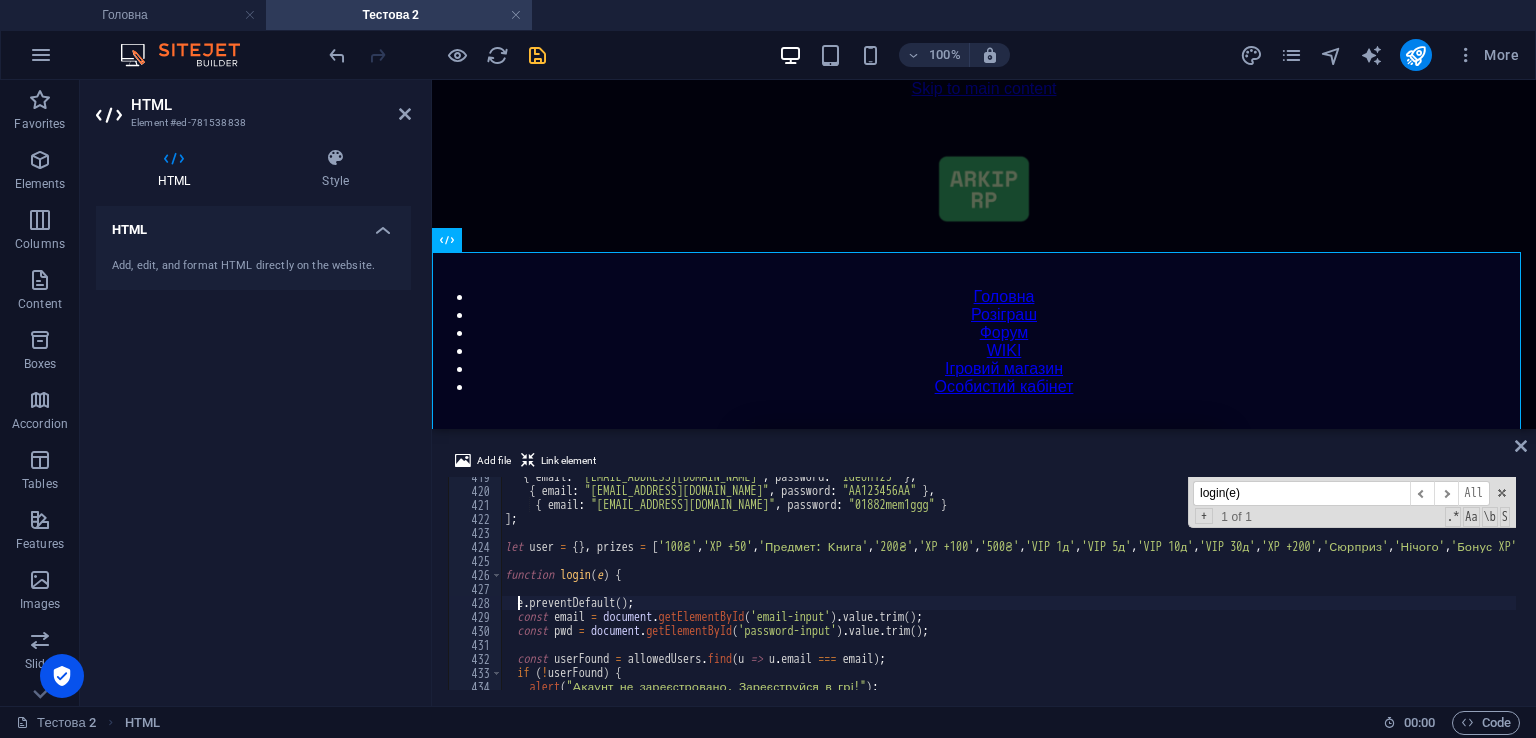 click on "{   email :   "[EMAIL_ADDRESS][DOMAIN_NAME]" ,   password :   "Ideon123"   } ,      {   email :   "[EMAIL_ADDRESS][DOMAIN_NAME]" ,   password :   "AA123456AA"   } ,        {   email :   "[EMAIL_ADDRESS][DOMAIN_NAME]" ,   password :   "01882mem1ggg"   } ] ; let   user   =   { } ,   prizes   =   [ '100₴' , 'XP +50' , 'Предмет: Книга' , '200₴' , 'XP +100' , '500₴' , 'VIP 1д' , 'VIP 5д' , 'VIP 10д' , 'VIP 30д' , 'XP +200' , 'Сюрприз' , 'Нічого' , 'Бонус XP' , 'Мега-набір' , 'XP +300' , '1000₴' , 'Предмет: Меч' , 'Подарунок' , 'Суперприз' , 'Бонус' ] ; function   login ( e )   {       e . preventDefault ( ) ;    const   email   =   document . getElementById ( 'email-input' ) . value . trim ( ) ;    const   pwd   =   document . getElementById ( 'password-input' ) . value . trim ( ) ;    const   userFound   =   allowedUsers . find ( u   =>   u . email   ===   email ) ;    if   ( ! userFound )   {      alert ( ) ;" at bounding box center (1425, 588) 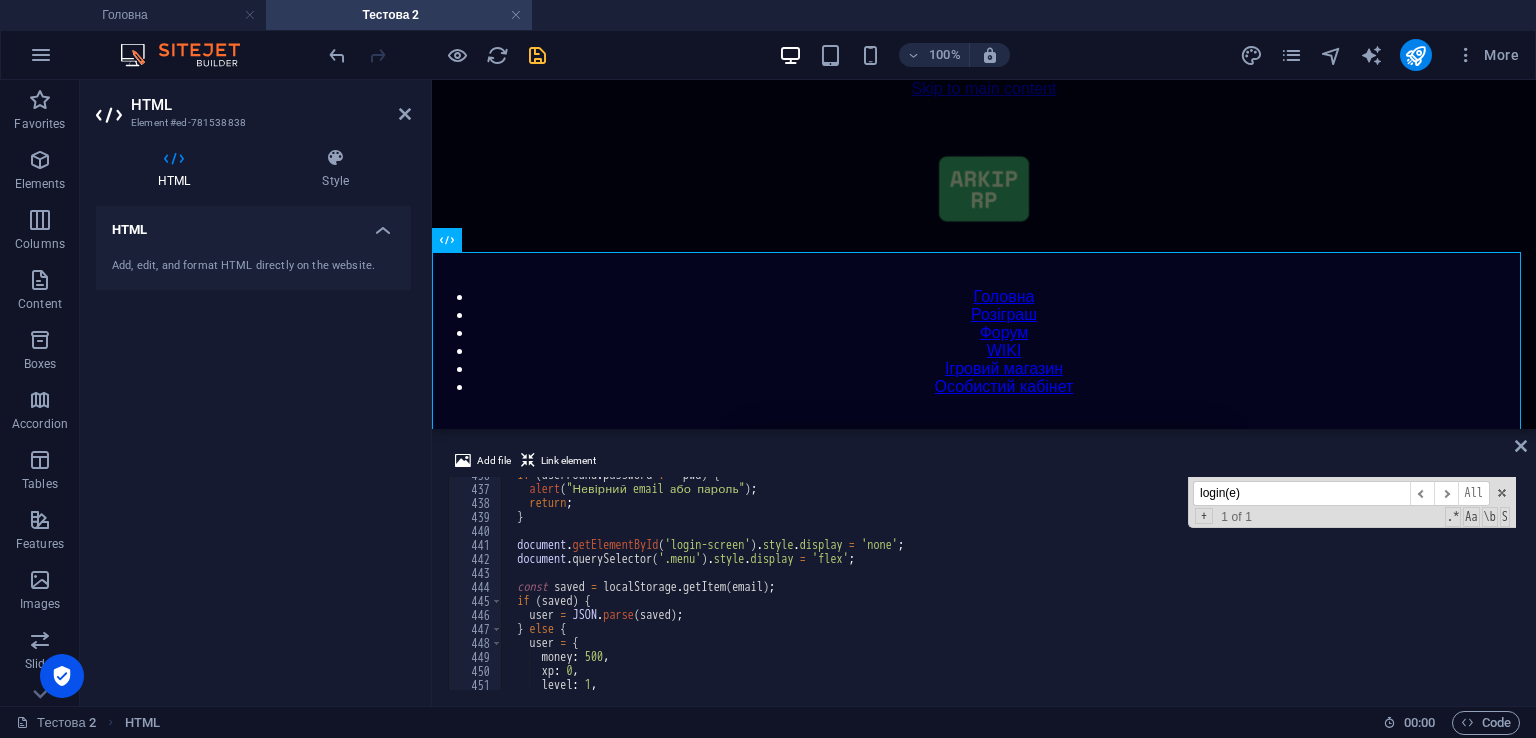scroll, scrollTop: 6279, scrollLeft: 0, axis: vertical 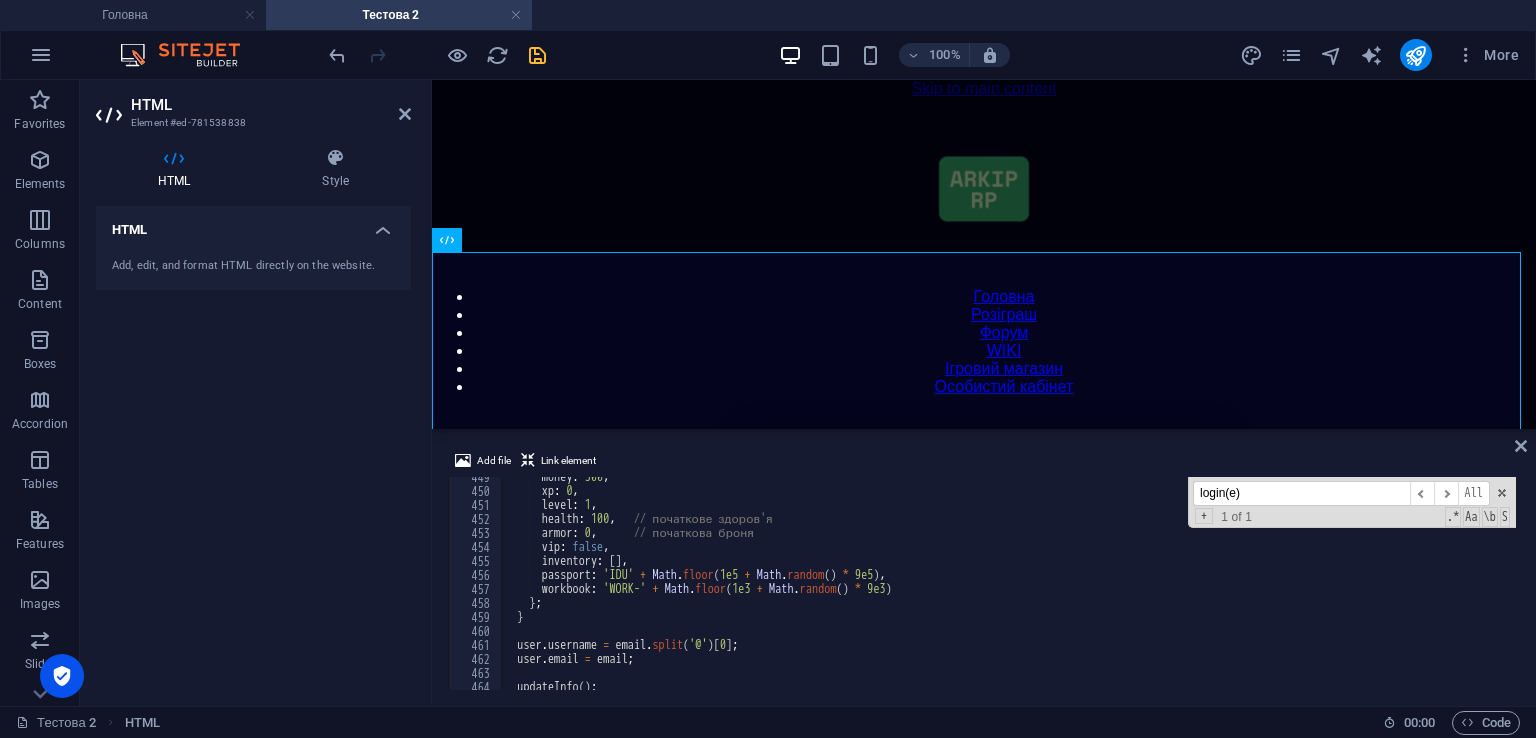 type on "function login(e) {" 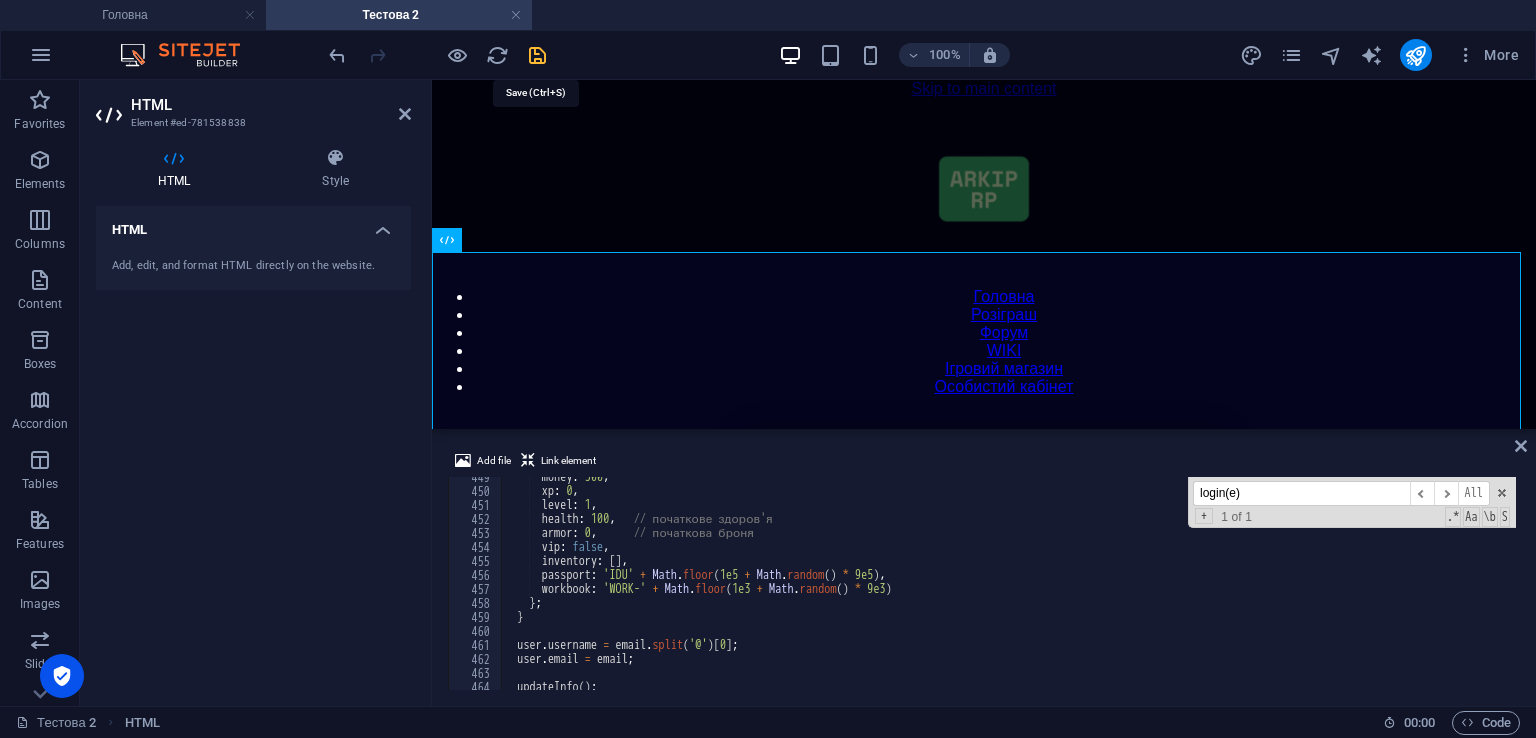 click at bounding box center (537, 55) 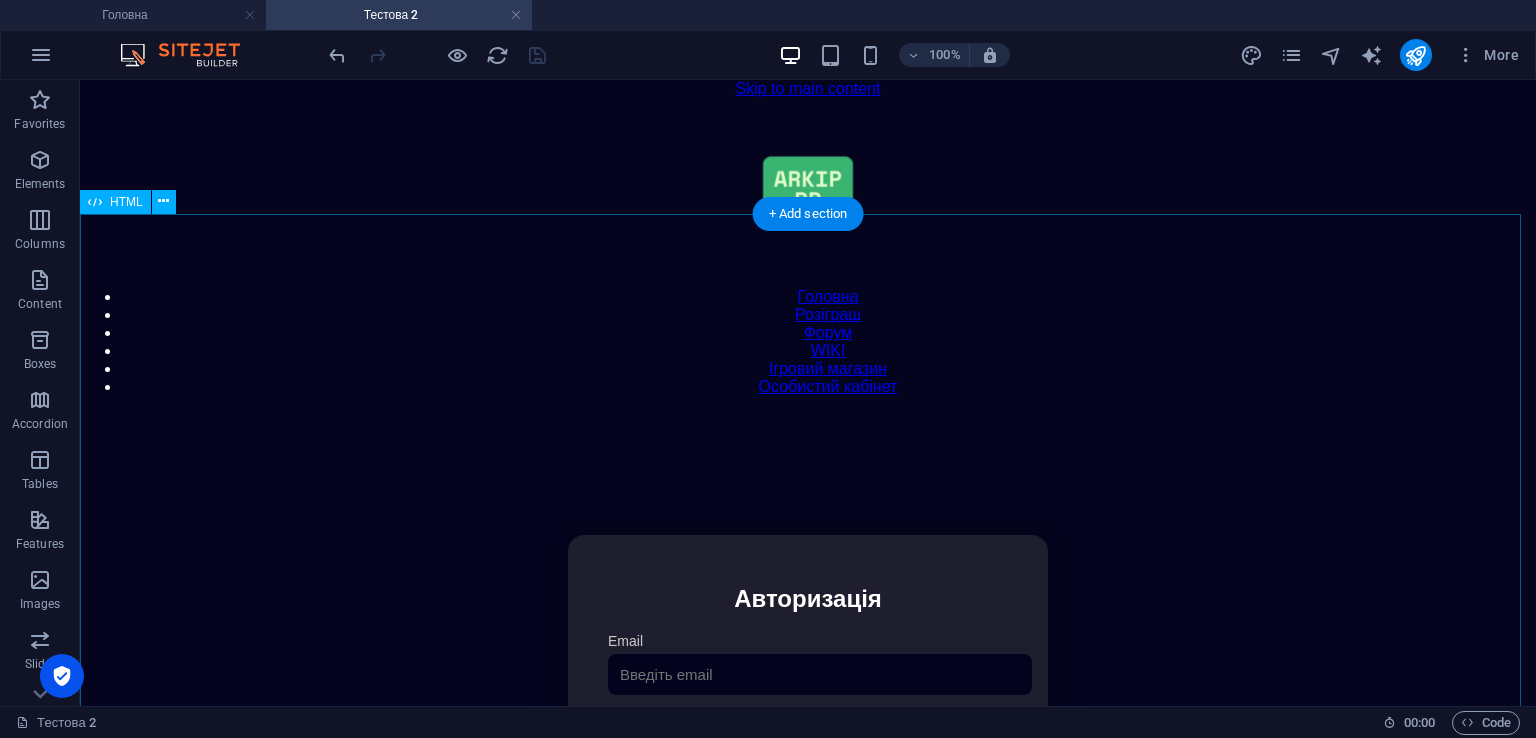 click on "Особистий кабінет
Авторизація
Email
[GEOGRAPHIC_DATA]
👁️
Увійти
Скинути пароль
Скидання пароля
Введіть ваш email:
Скинути
Закрити
Особистий кабінет
Вийти з кабінету
Важлива інформація
Інформація
Ігровий Нікнейм:
Пошта:
Гроші:   ₴
XP:
Рівень:
Здоров'я:
Броня:
VIP:
Рейтинг
Рейтинг гравців
Гравців не знайдено
Документи
Мої документи
Паспорт:   Немає
Трудова книжка:   [PERSON_NAME]
📩 Додати документ через Telegram
Розваги" at bounding box center [808, 746] 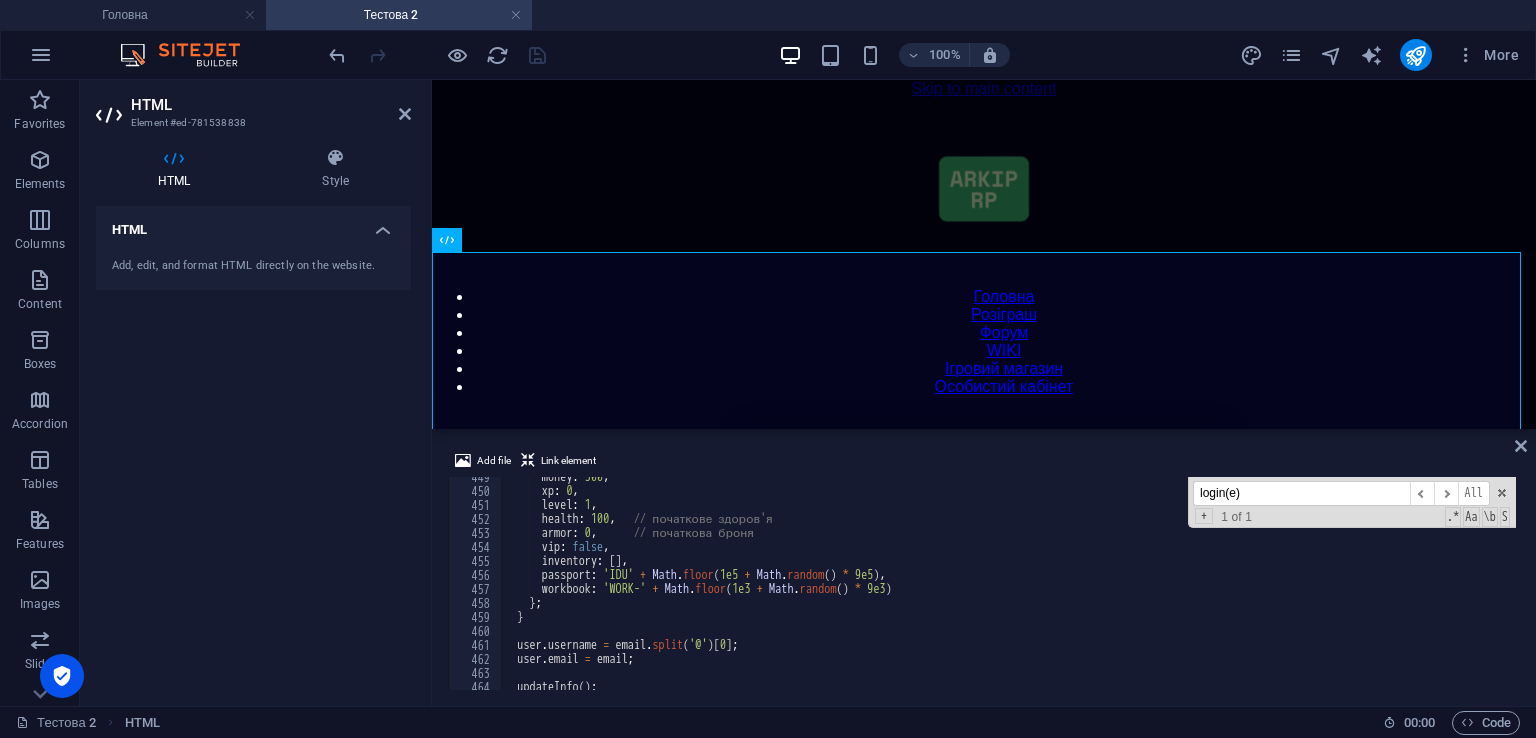 click on "login(e) ​ ​ All Replace All + 1 of 1 .* Aa \b S" at bounding box center [1352, 502] 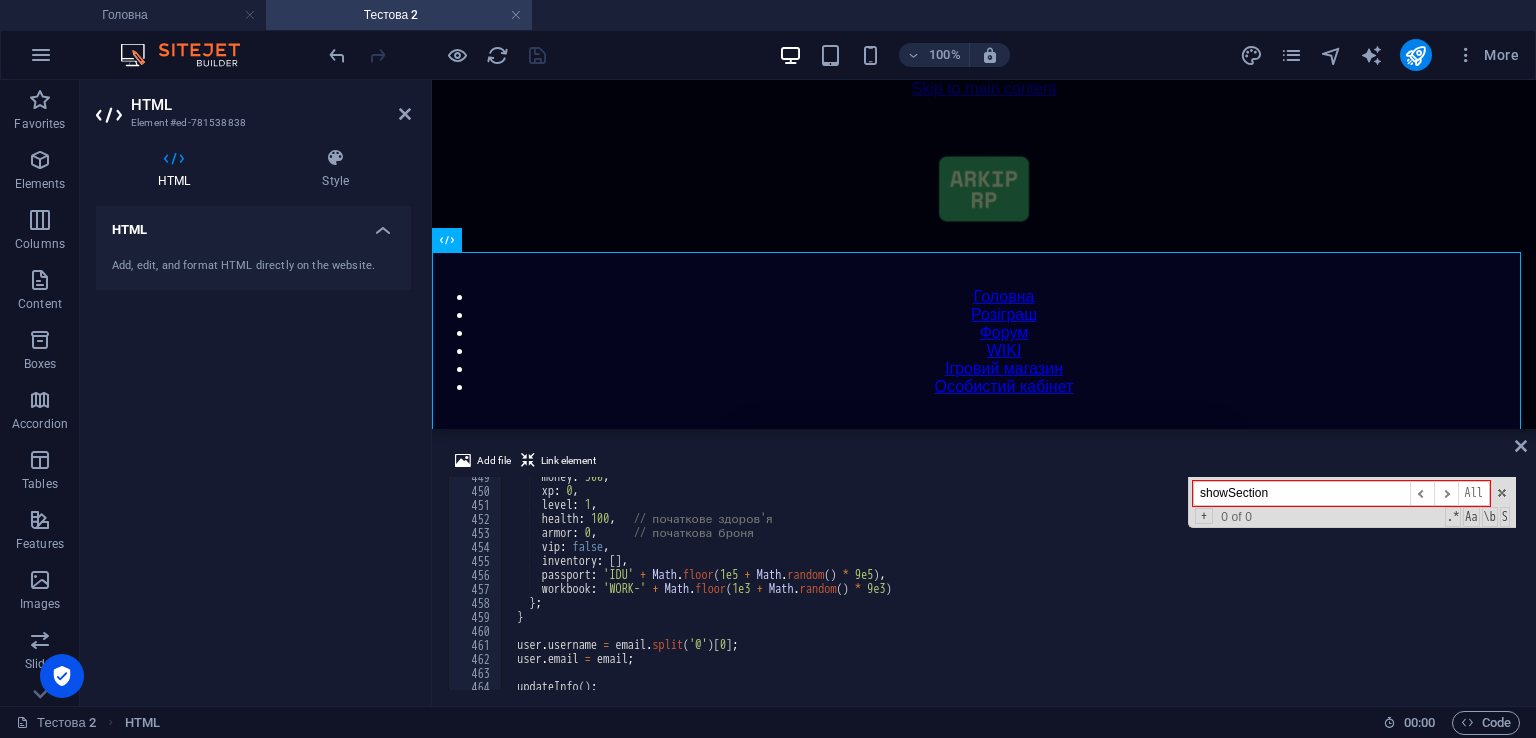 scroll, scrollTop: 6419, scrollLeft: 0, axis: vertical 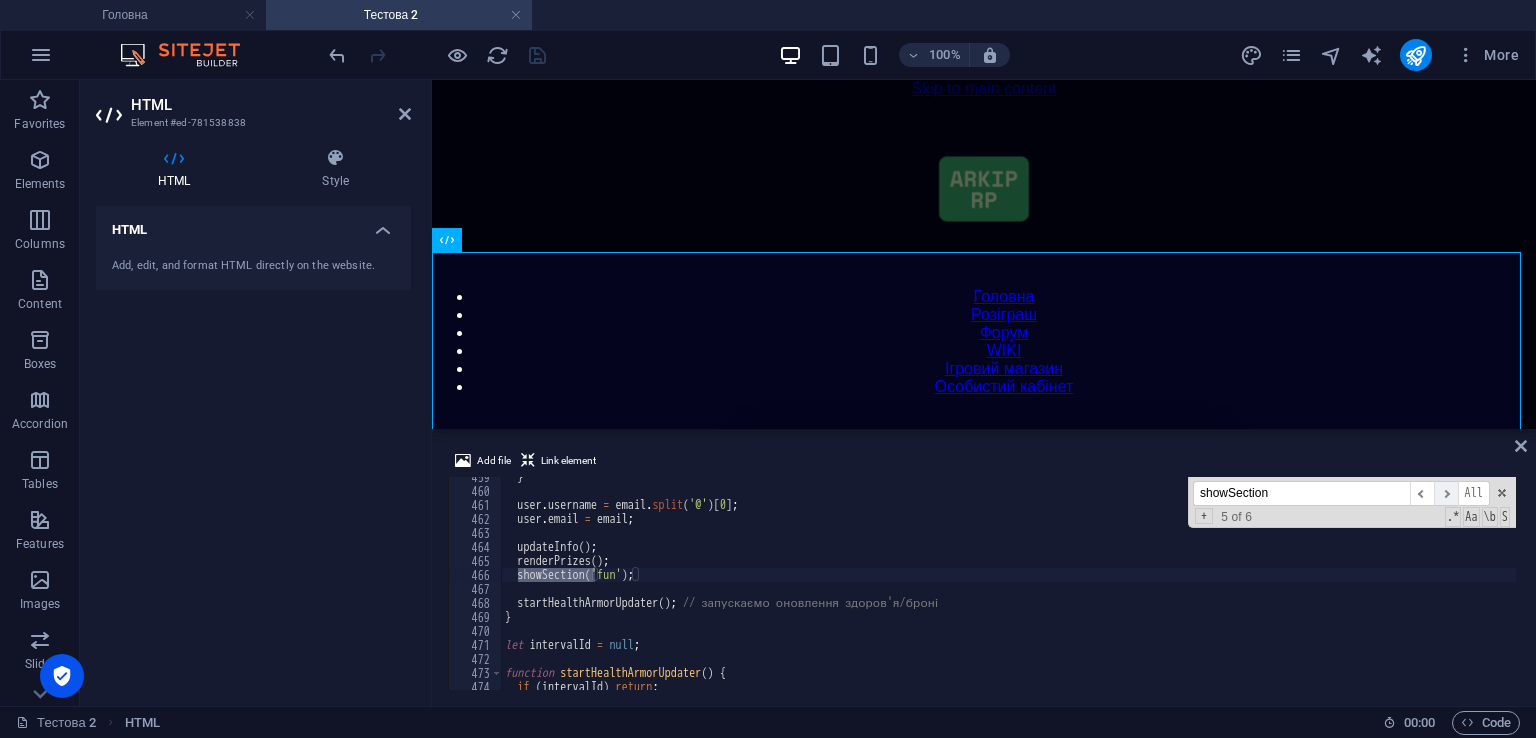 type on "showSection" 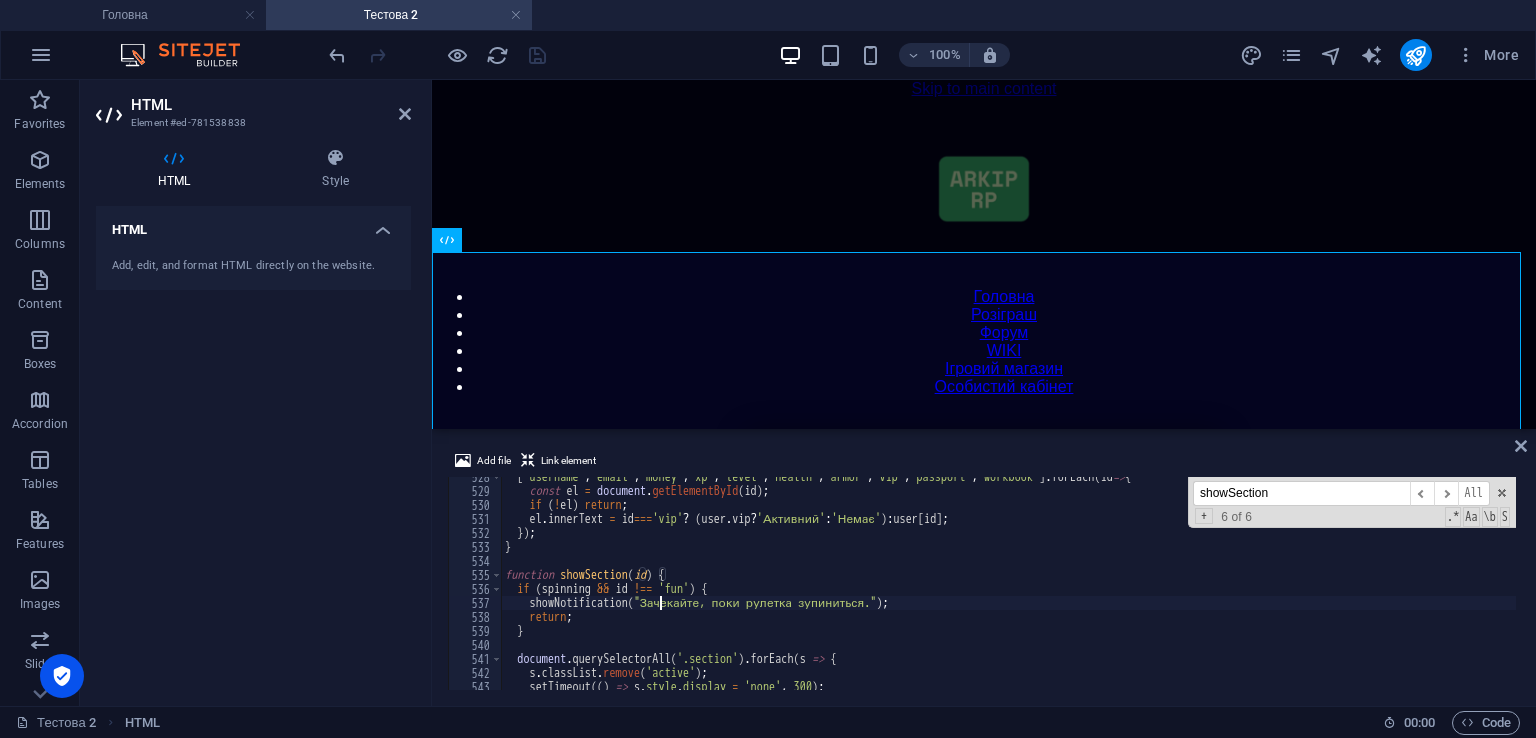 click on "[ 'username' , 'email' , 'money' , 'xp' , 'level' , 'health' , 'armor' , 'vip' , 'passport' , 'workbook' ] . forEach ( id => {      const   el   =   document . getElementById ( id ) ;      if   ( ! el )   return ;      el . innerText   =   id === 'vip' ?   ( user . vip ? 'Активний' : 'Немає' ) : user [ id ] ;    }) ; } function   showSection ( id )   {    if   ( spinning   &&   id   !==   'fun' )   {      showNotification ( "Зачекайте, поки рулетка зупиниться." ) ;      return ;    }    document . querySelectorAll ( '.section' ) . forEach ( s   =>   {      s . classList . remove ( 'active' ) ;      setTimeout (( )   =>   s . style . display   =   'none' ,   300 ) ;" at bounding box center [1425, 588] 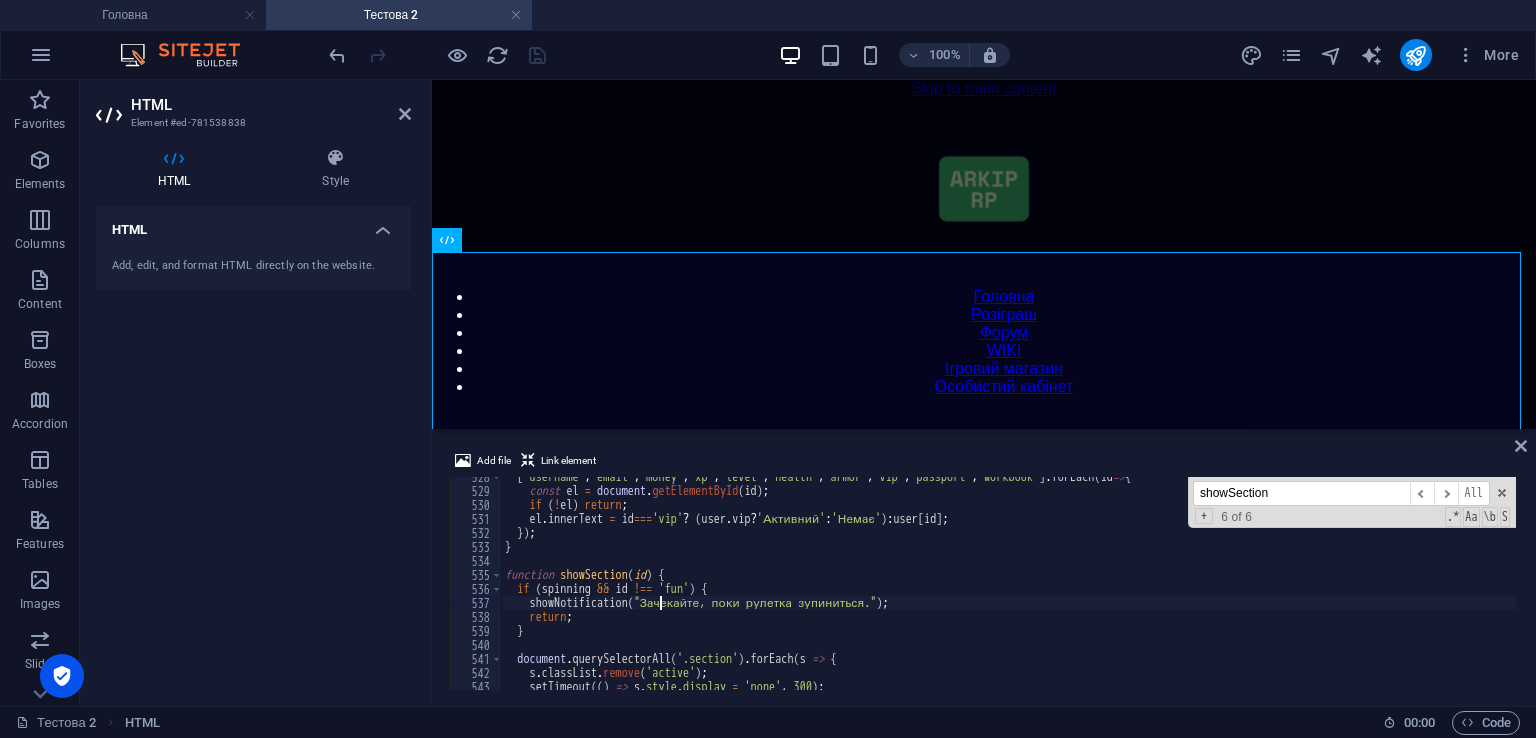 click on "[ 'username' , 'email' , 'money' , 'xp' , 'level' , 'health' , 'armor' , 'vip' , 'passport' , 'workbook' ] . forEach ( id => {      const   el   =   document . getElementById ( id ) ;      if   ( ! el )   return ;      el . innerText   =   id === 'vip' ?   ( user . vip ? 'Активний' : 'Немає' ) : user [ id ] ;    }) ; } function   showSection ( id )   {    if   ( spinning   &&   id   !==   'fun' )   {      showNotification ( "Зачекайте, поки рулетка зупиниться." ) ;      return ;    }    document . querySelectorAll ( '.section' ) . forEach ( s   =>   {      s . classList . remove ( 'active' ) ;      setTimeout (( )   =>   s . style . display   =   'none' ,   300 ) ;" at bounding box center (1425, 588) 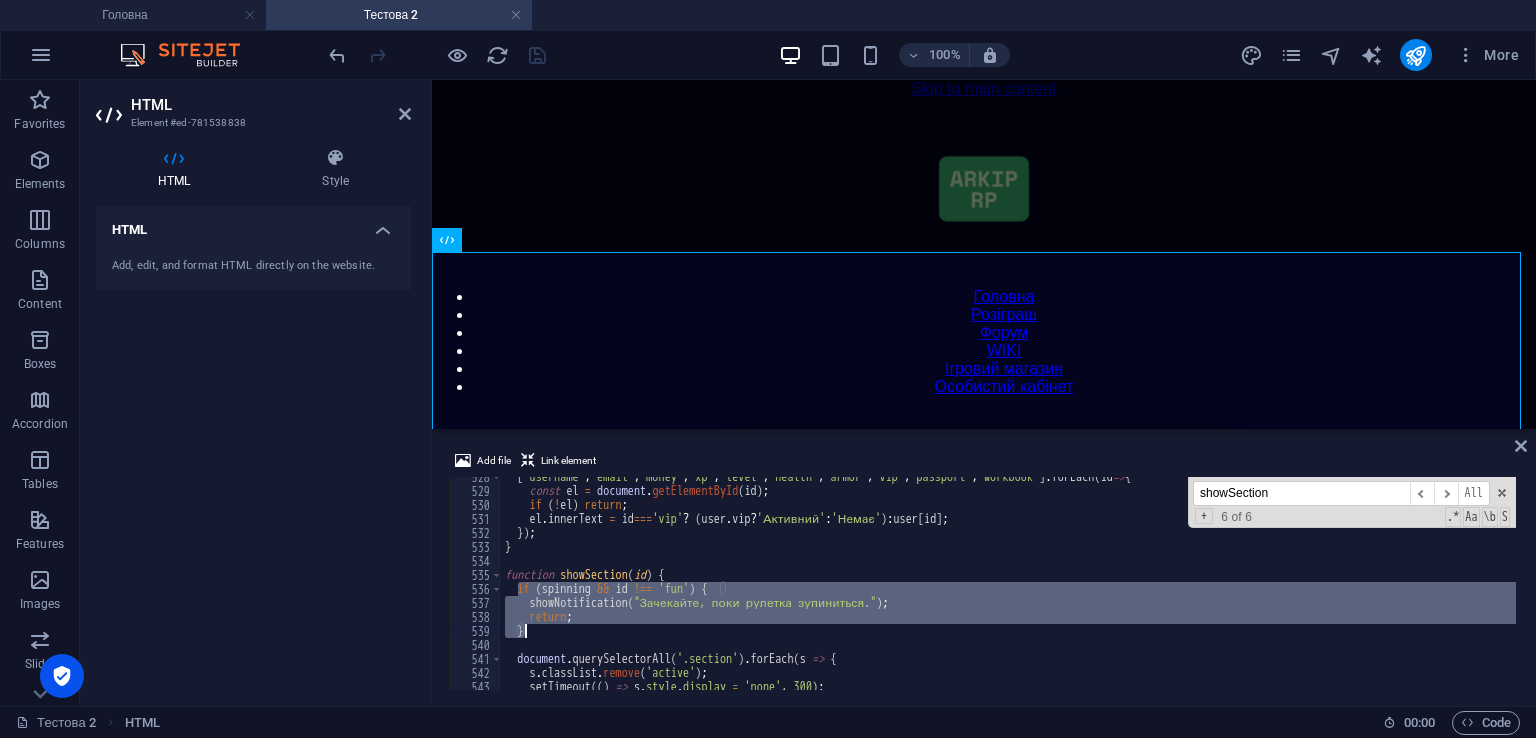 drag, startPoint x: 520, startPoint y: 589, endPoint x: 552, endPoint y: 630, distance: 52.009613 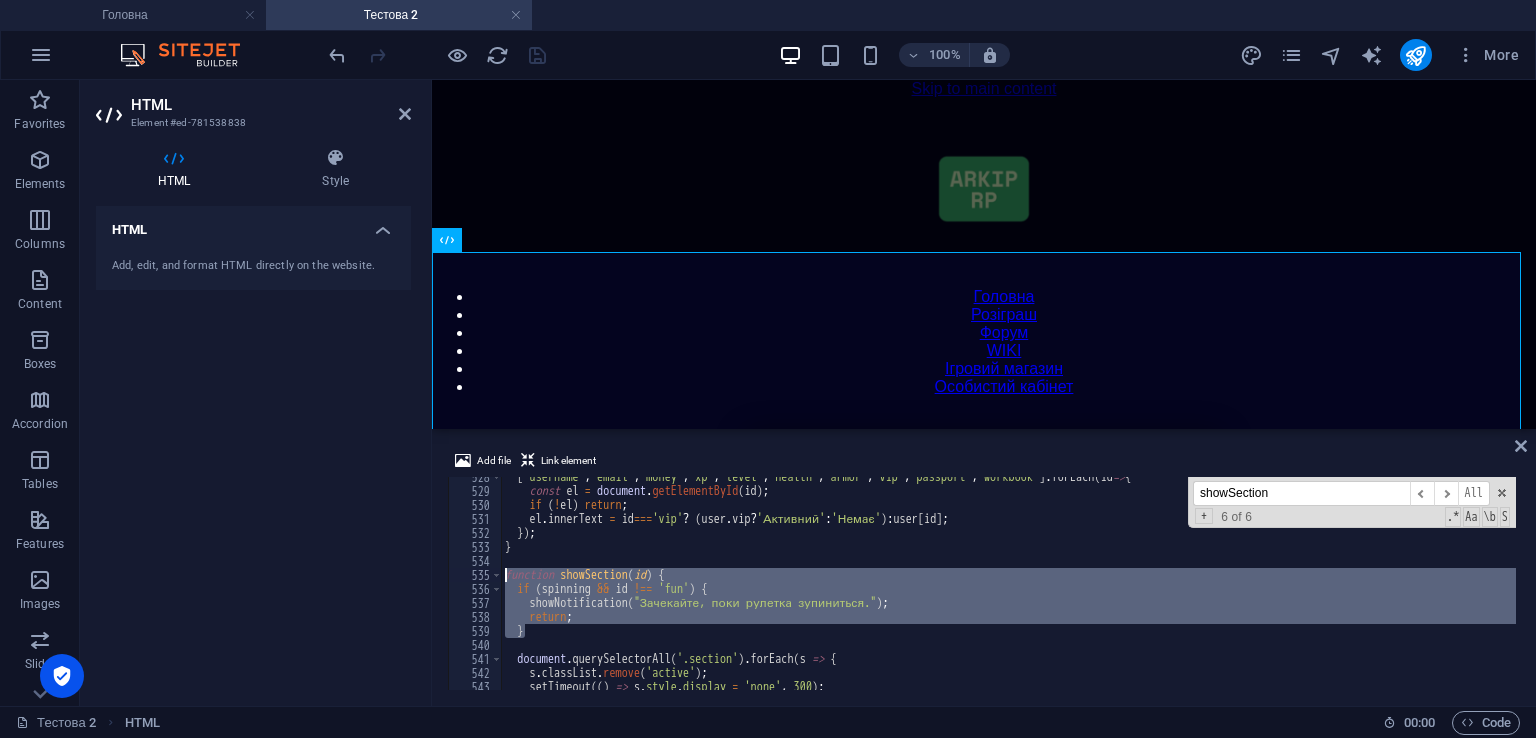 drag, startPoint x: 542, startPoint y: 631, endPoint x: 504, endPoint y: 574, distance: 68.50548 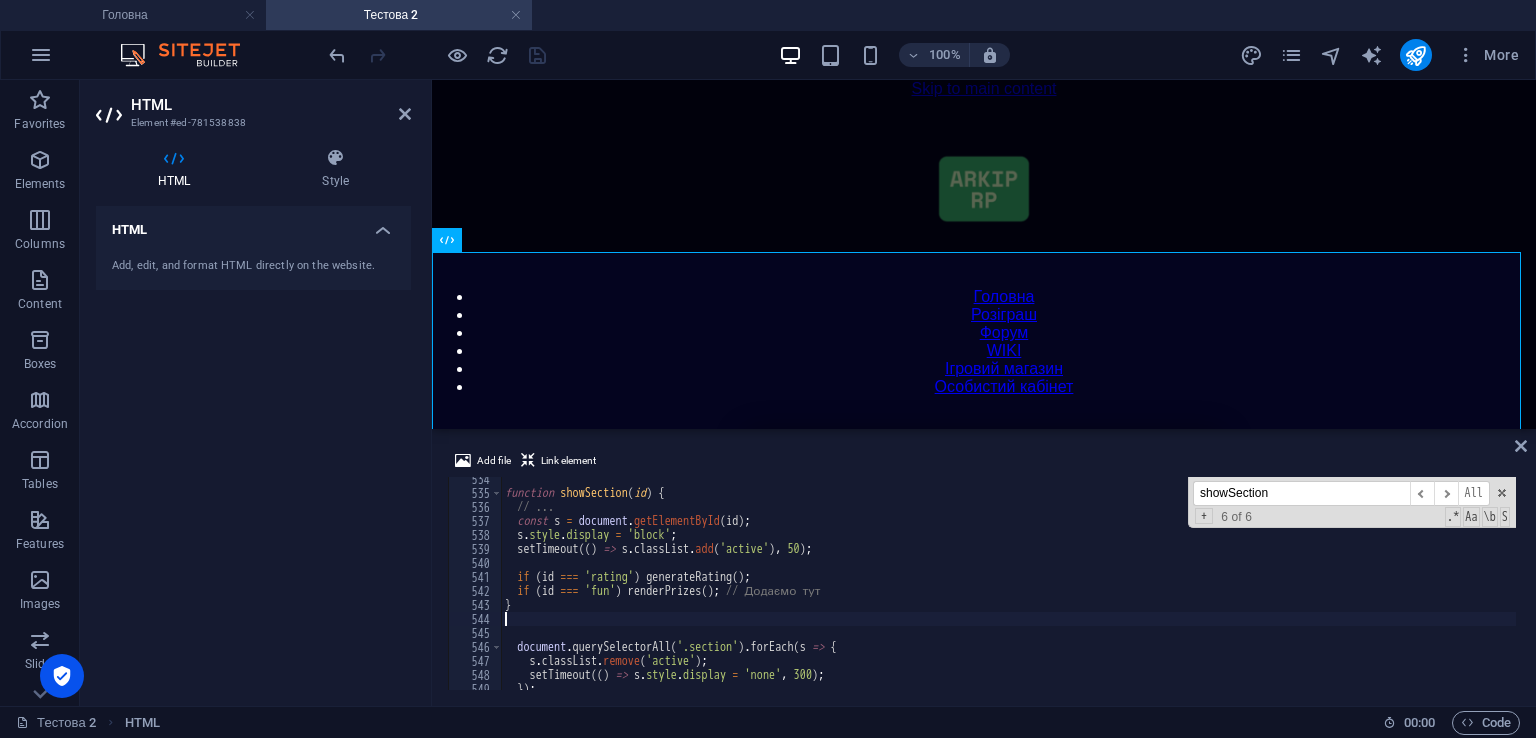 scroll, scrollTop: 7467, scrollLeft: 0, axis: vertical 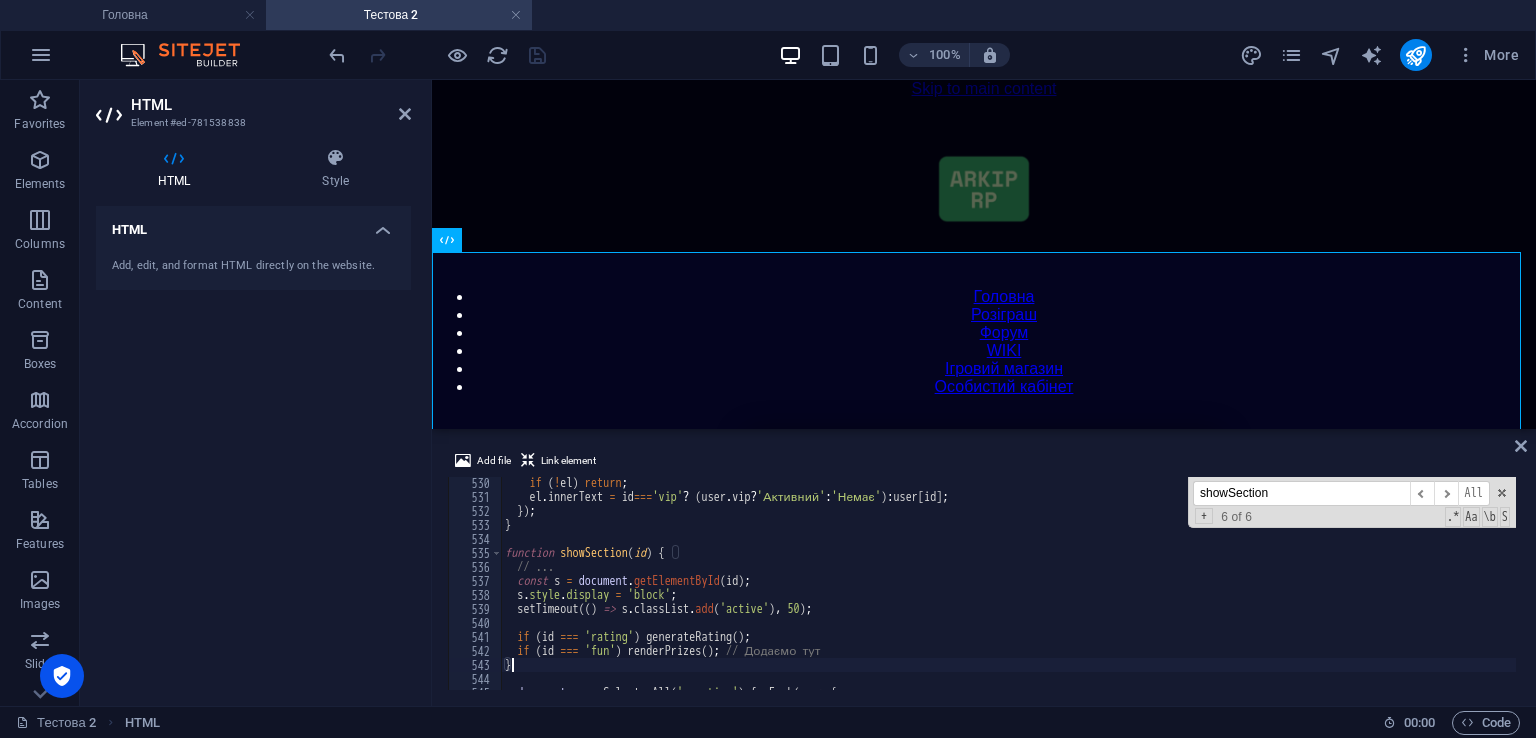 click on "Add file Link element } 530 531 532 533 534 535 536 537 538 539 540 541 542 543 544 545 546      if   ( ! el )   return ;      el . innerText   =   id === 'vip' ?   ( user . vip ? 'Активний' : 'Немає' ) : user [ id ] ;    }) ; } function   showSection ( id )   {    // ...    const   s   =   document . getElementById ( id ) ;    s . style . display   =   'block' ;    setTimeout (( )   =>   s . classList . add ( 'active' ) ,   50 ) ;    if   ( id   ===   'rating' )   generateRating ( ) ;    if   ( id   ===   'fun' )   renderPrizes ( ) ;   // Додаємо тут }    document . querySelectorAll ( '.section' ) . forEach ( s   =>   { showSection ​ ​ All Replace All + 6 of 6 .* Aa \b S     XXXXXXXXXXXXXXXXXXXXXXXXXXXXXXXXXXXXXXXXXXXXXXXXXXXXXXXXXXXXXXXXXXXXXXXXXXXXXXXXXXXXXXXXXXXXXXXXXXXXXXXXXXXXXXXXXXXXXXXXXXXXXXXXXXXXXXXXXXXXXXXXXXXXXXXXXXXXXXXXXXXXXXXXXXXXXXXXXXXXXXXXXXXXXXXXXXXXXXXXXXXXXXXXXXXXXXXXXXXXXXXXXXXXXXXXXXXXXXXXXXXXXXXXXXXXXXXX" at bounding box center (984, 569) 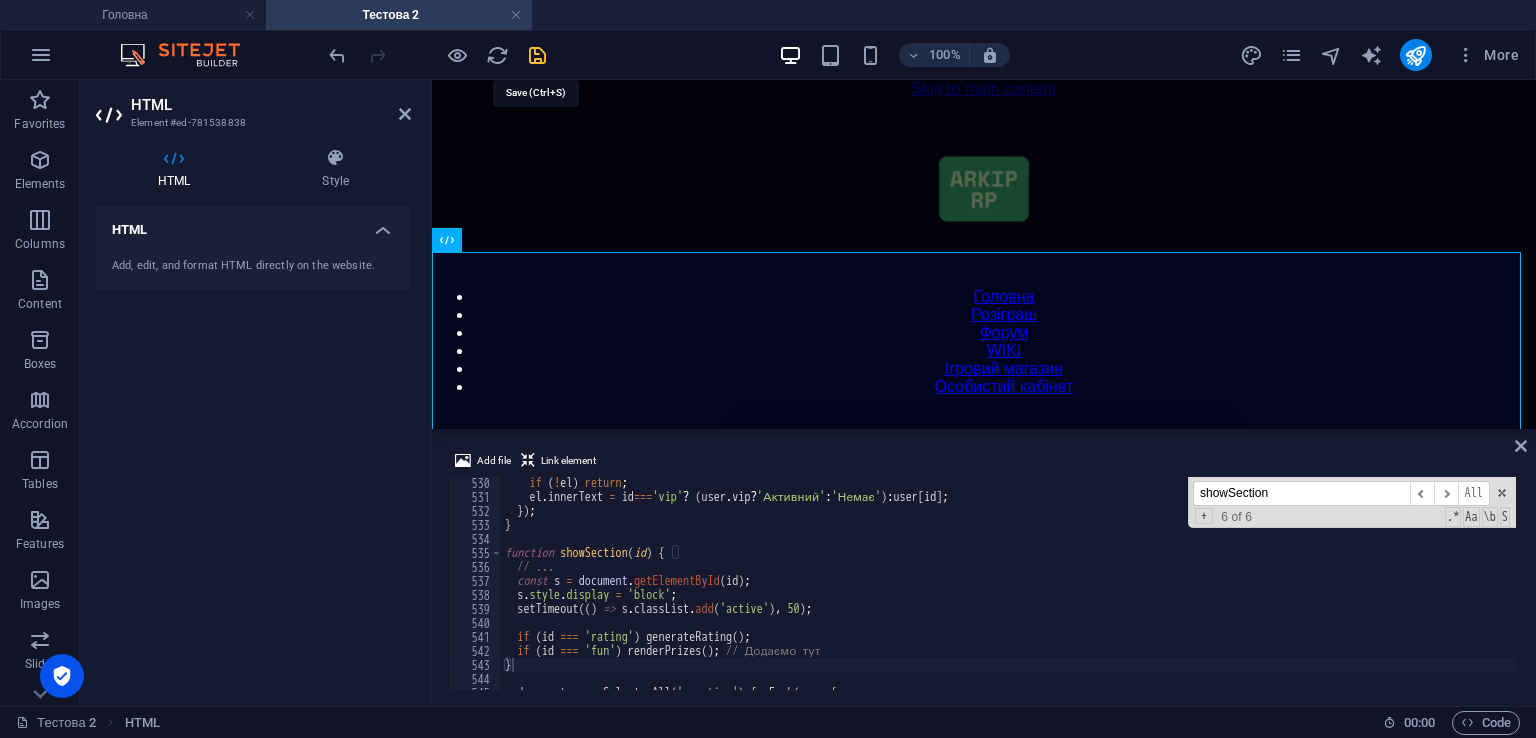 click at bounding box center [537, 55] 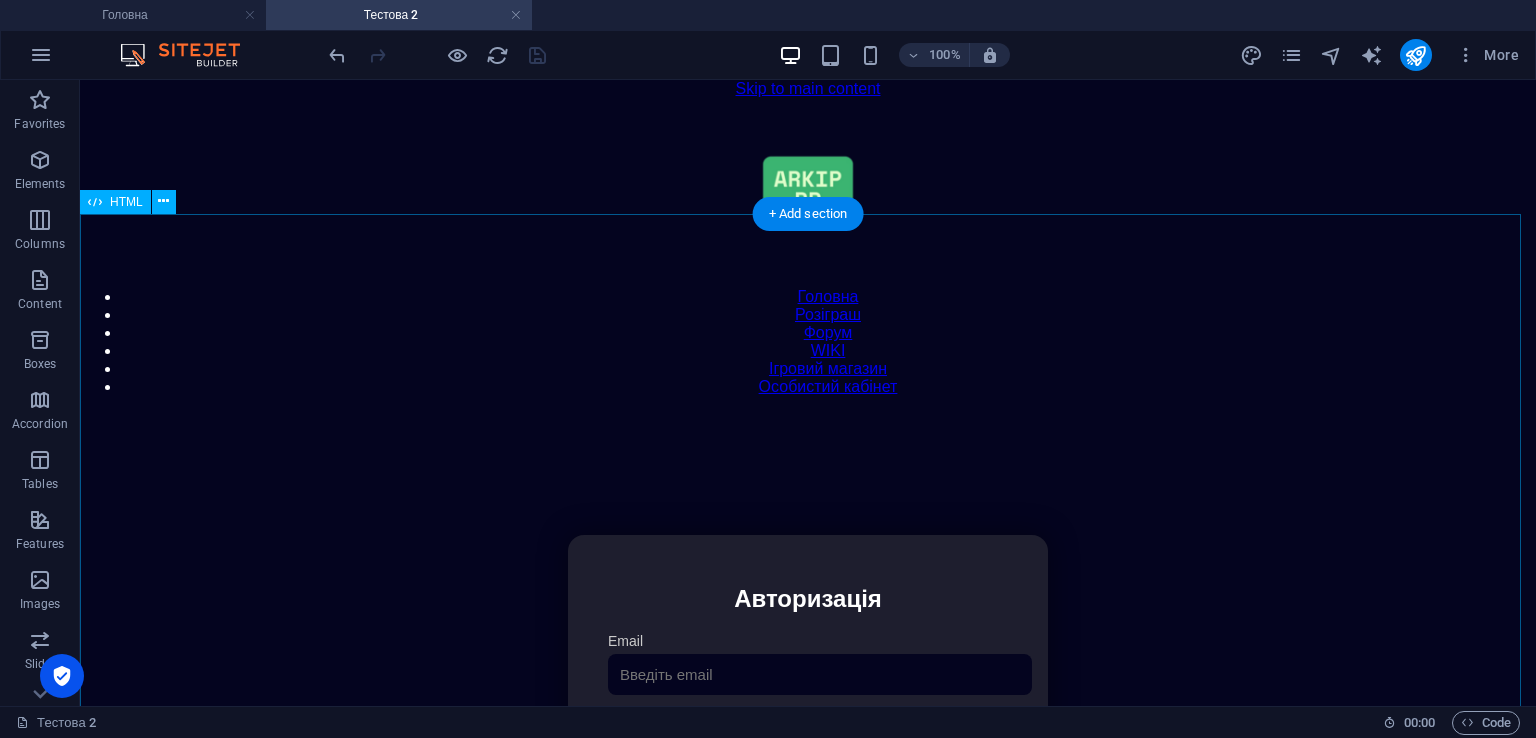 click on "Особистий кабінет
Авторизація
Email
[GEOGRAPHIC_DATA]
👁️
Увійти
Скинути пароль
Скидання пароля
Введіть ваш email:
Скинути
Закрити
Особистий кабінет
Вийти з кабінету
Важлива інформація
Інформація
Ігровий Нікнейм:
Пошта:
Гроші:   ₴
XP:
Рівень:
Здоров'я:
Броня:
VIP:
Рейтинг
Рейтинг гравців
Гравців не знайдено
Документи
Мої документи
Паспорт:   Немає
Трудова книжка:   [PERSON_NAME]
📩 Додати документ через Telegram
Розваги" at bounding box center (808, 746) 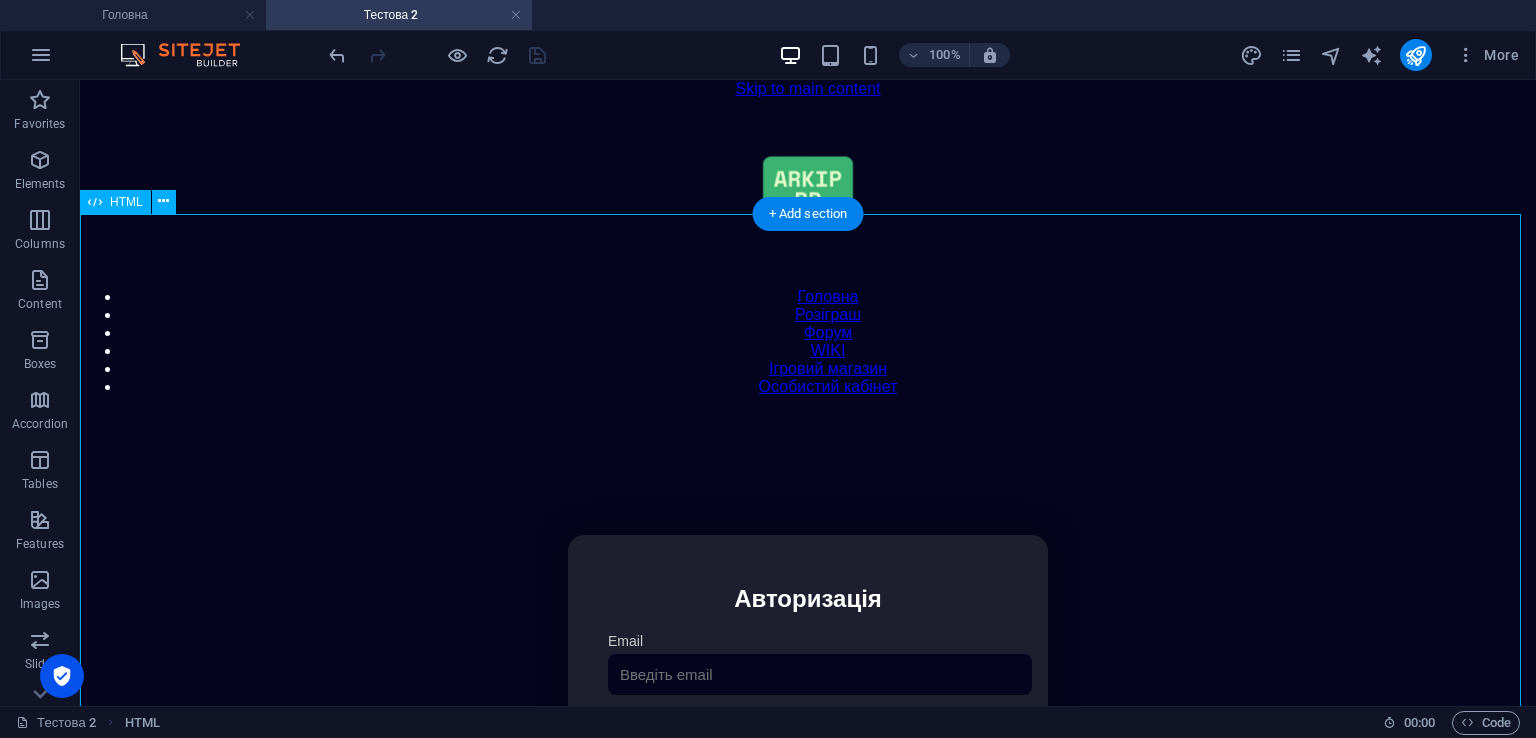 click on "Особистий кабінет
Авторизація
Email
[GEOGRAPHIC_DATA]
👁️
Увійти
Скинути пароль
Скидання пароля
Введіть ваш email:
Скинути
Закрити
Особистий кабінет
Вийти з кабінету
Важлива інформація
Інформація
Ігровий Нікнейм:
Пошта:
Гроші:   ₴
XP:
Рівень:
Здоров'я:
Броня:
VIP:
Рейтинг
Рейтинг гравців
Гравців не знайдено
Документи
Мої документи
Паспорт:   Немає
Трудова книжка:   [PERSON_NAME]
📩 Додати документ через Telegram
Розваги" at bounding box center [808, 746] 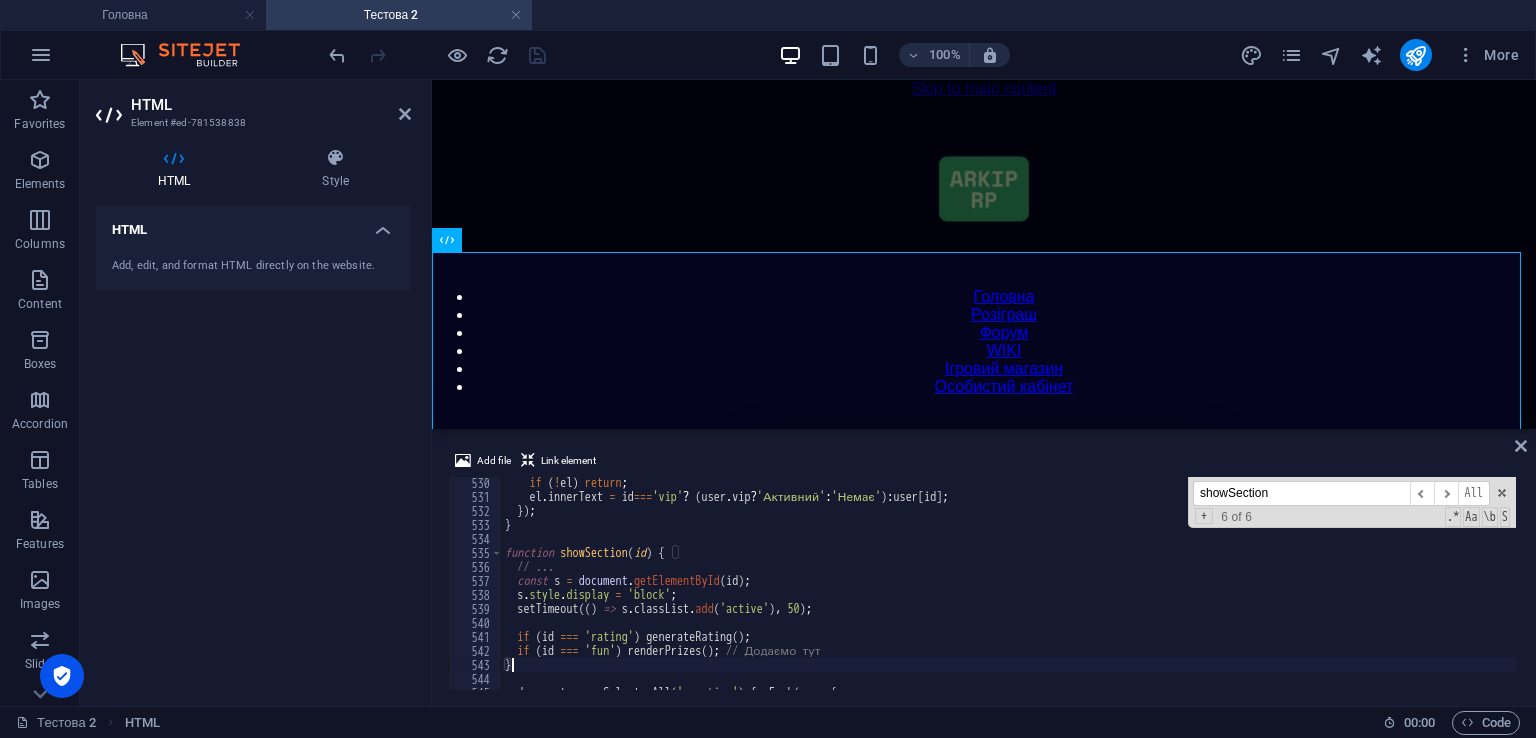 scroll, scrollTop: 7527, scrollLeft: 0, axis: vertical 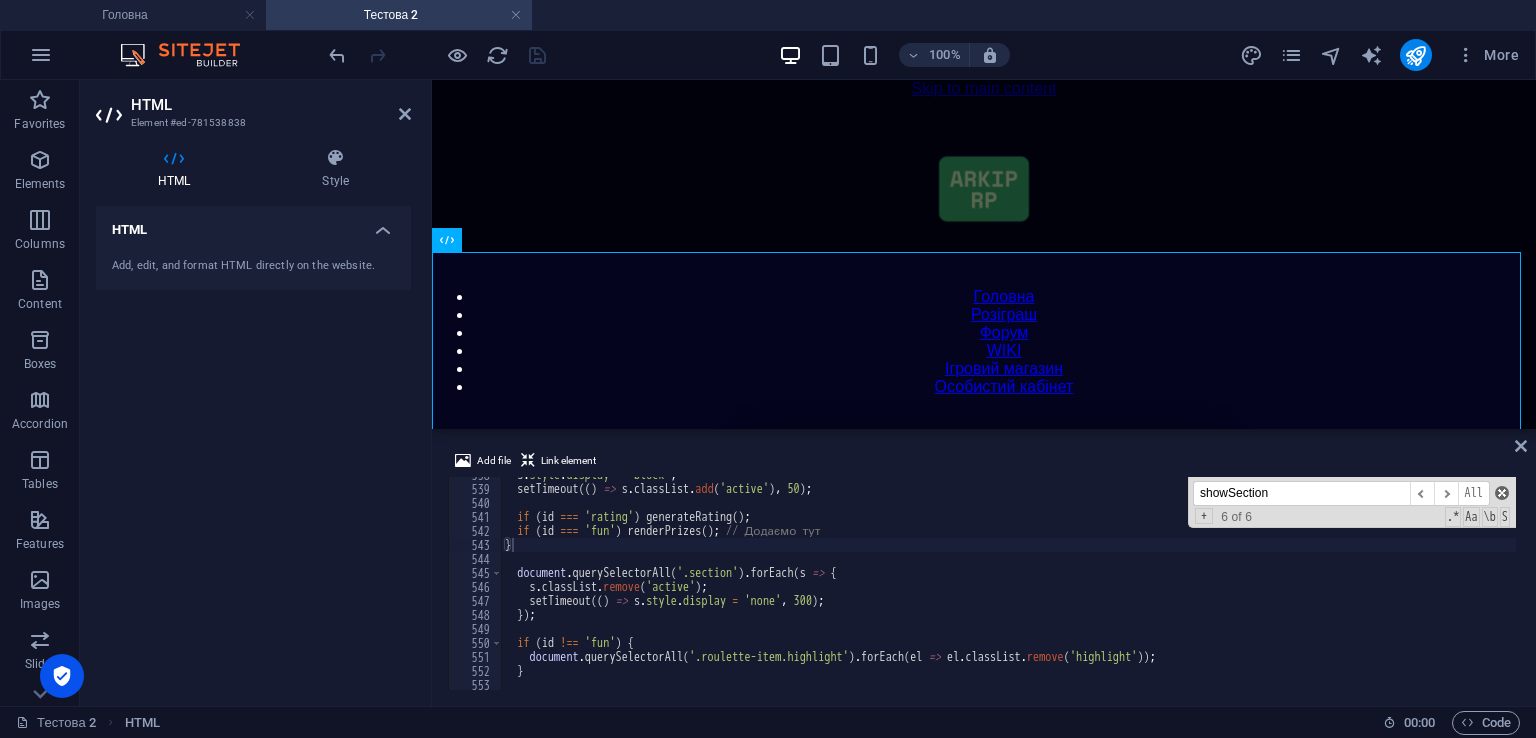 click at bounding box center (1502, 493) 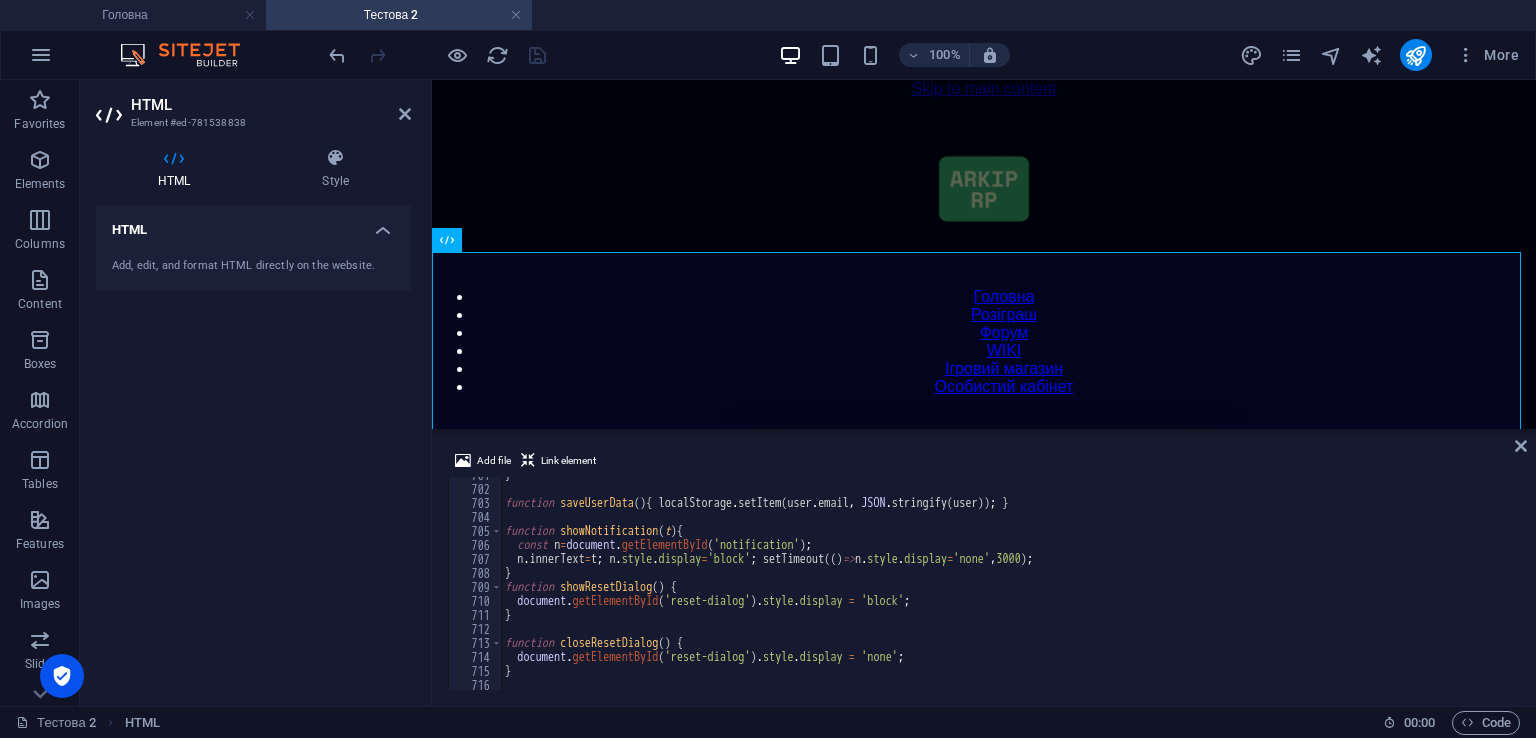 scroll, scrollTop: 12363, scrollLeft: 0, axis: vertical 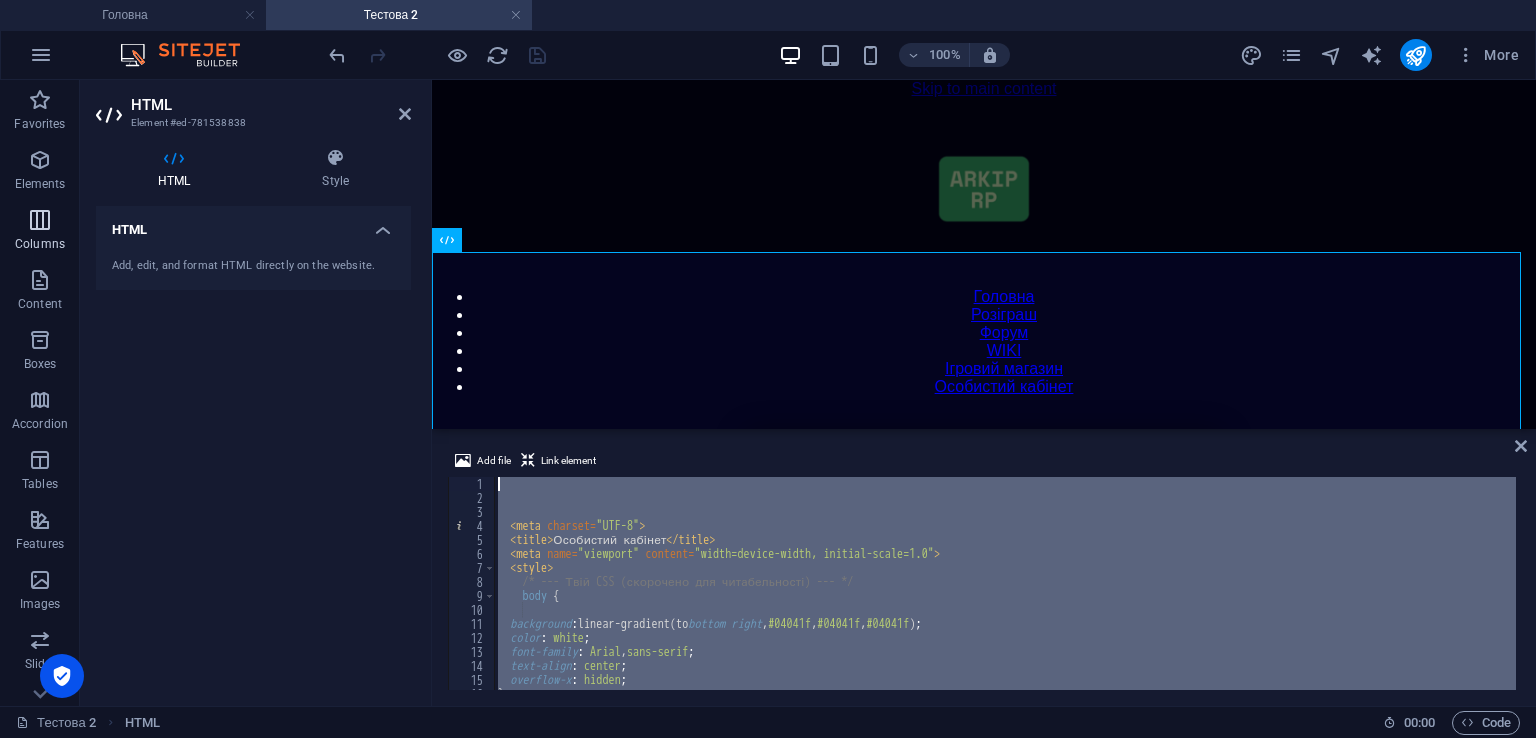 drag, startPoint x: 572, startPoint y: 648, endPoint x: 41, endPoint y: 202, distance: 693.45294 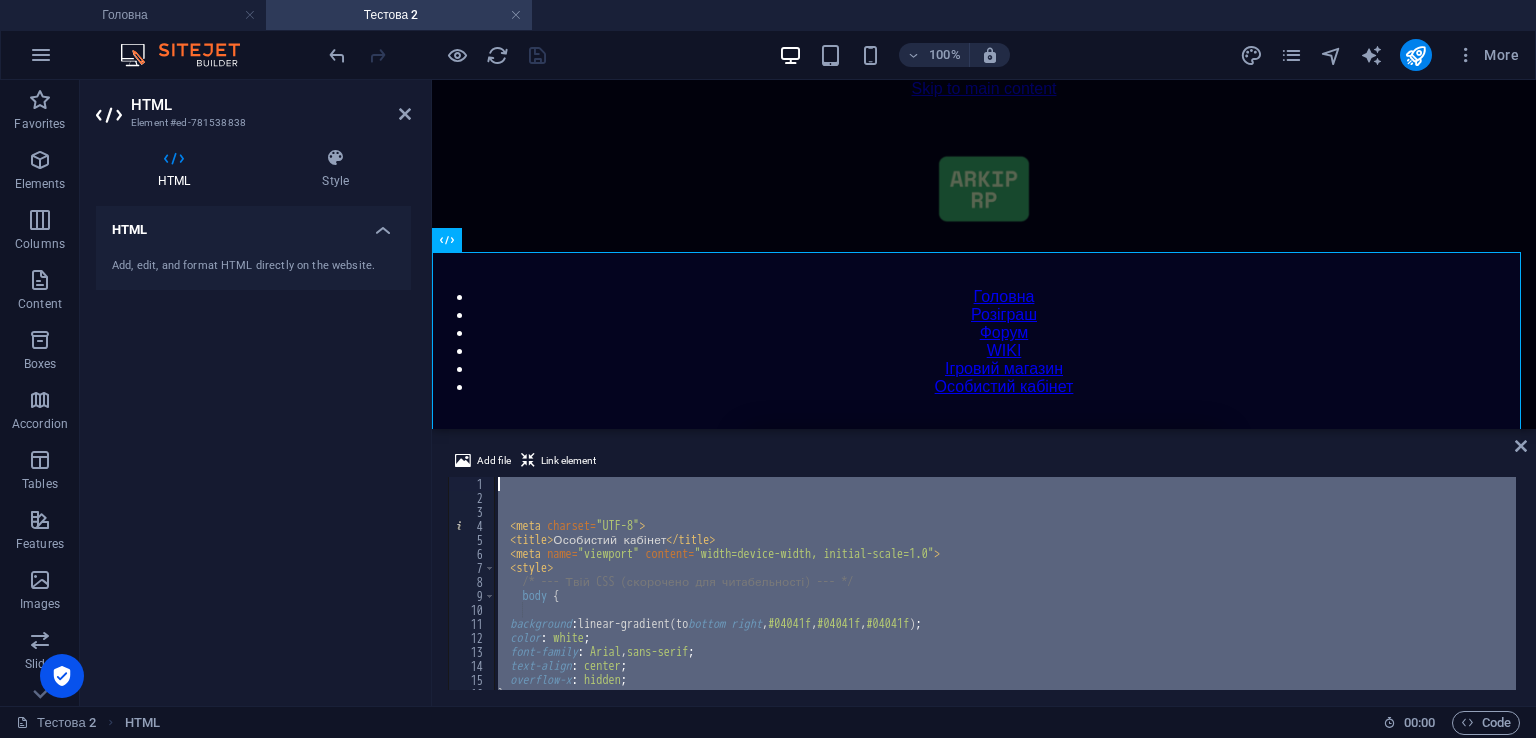 click on "< meta   charset = "UTF-8" >    < title > Особистий кабінет </ title >    < meta   name = "viewport"   content = "width=device-width, initial-scale=1.0" >    < style >      /* --- Твій CSS (скорочено для читабельності) --- */      body   {              background :  linear-gradient(to  bottom   right ,  #04041f ,  #04041f ,  #04041f ) ;    color :   white ;    font-family :   Arial ,  sans-serif ;    text-align :   center ;    overflow-x :   hidden ; } showSection ​ ​ All Replace All + 6 of 6 .* Aa \b S" at bounding box center [1005, 583] 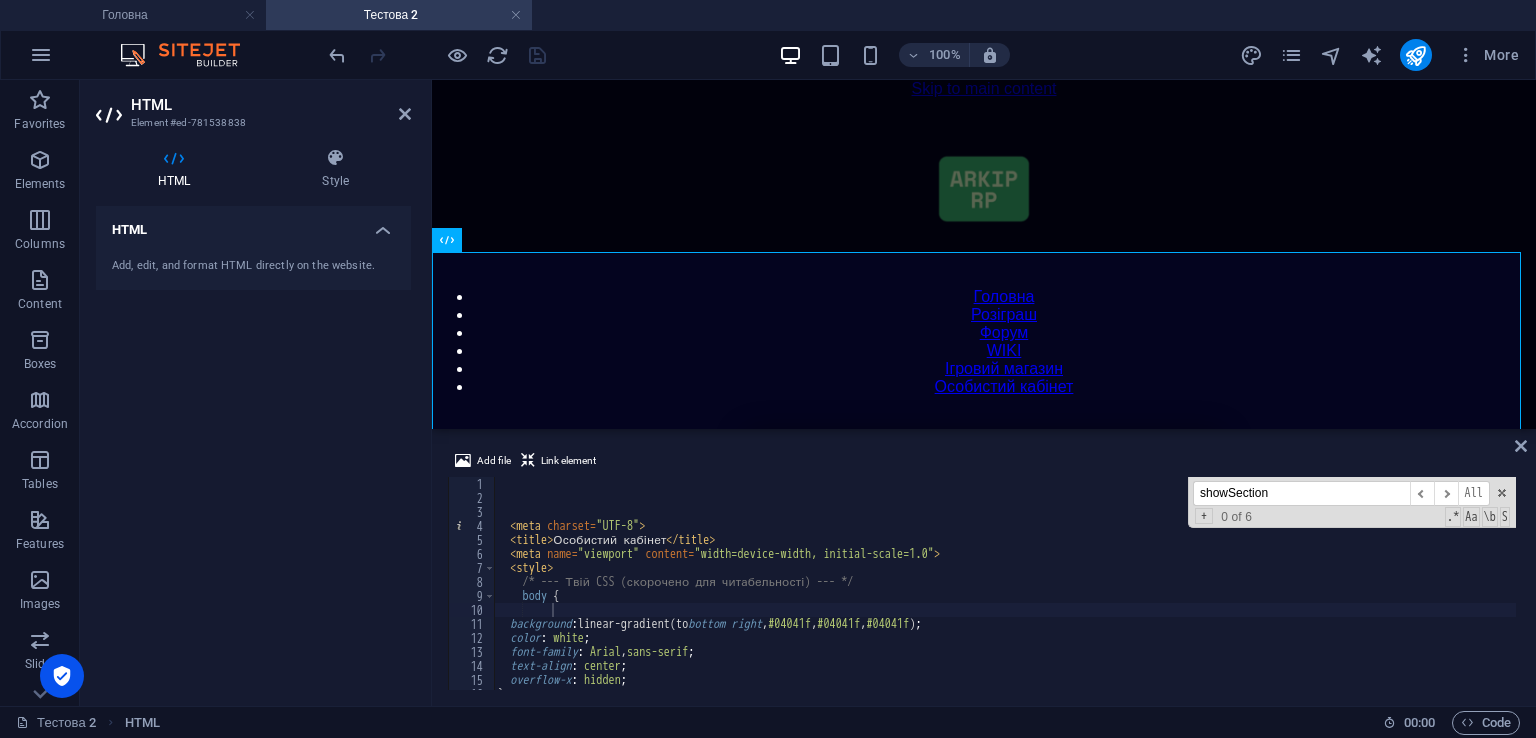 paste 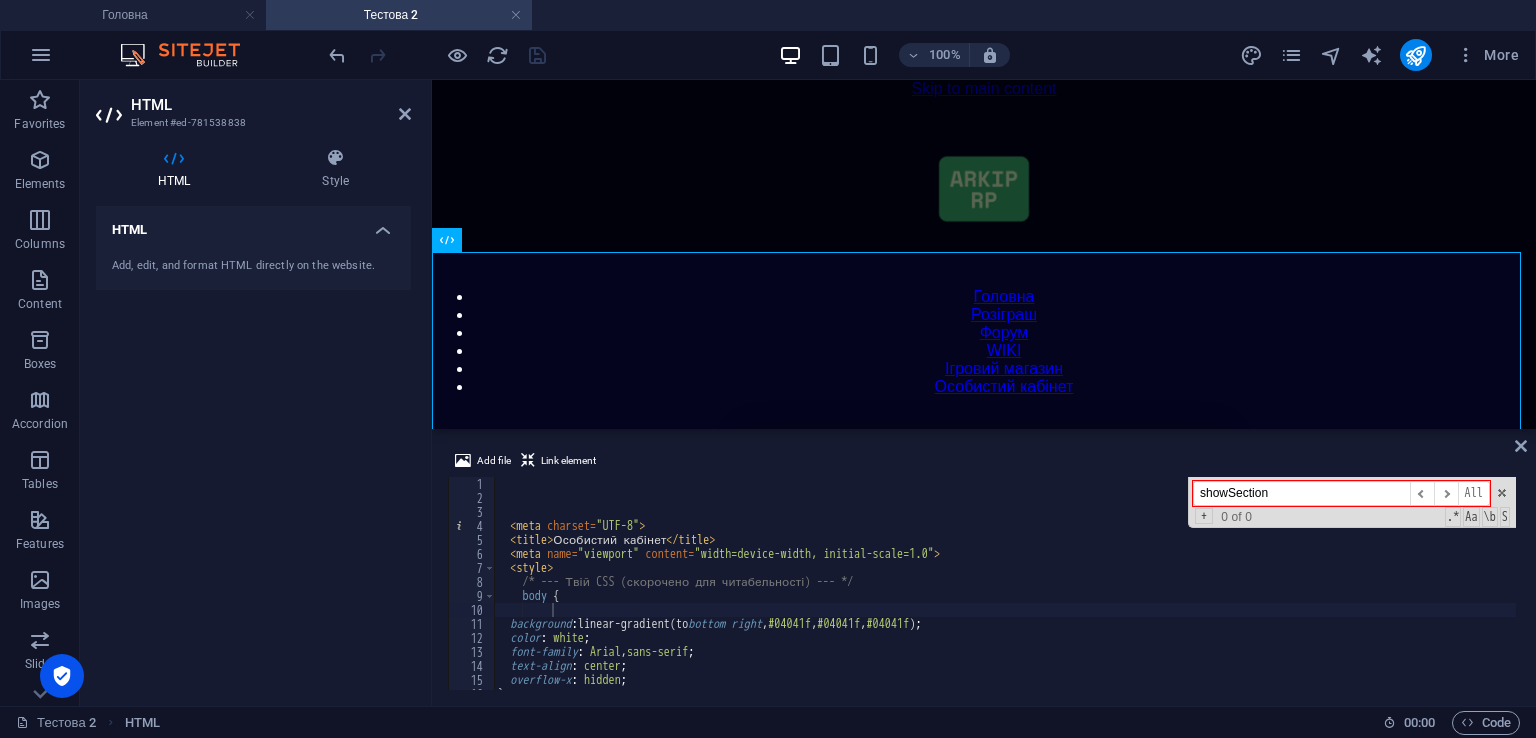 type on "showSection" 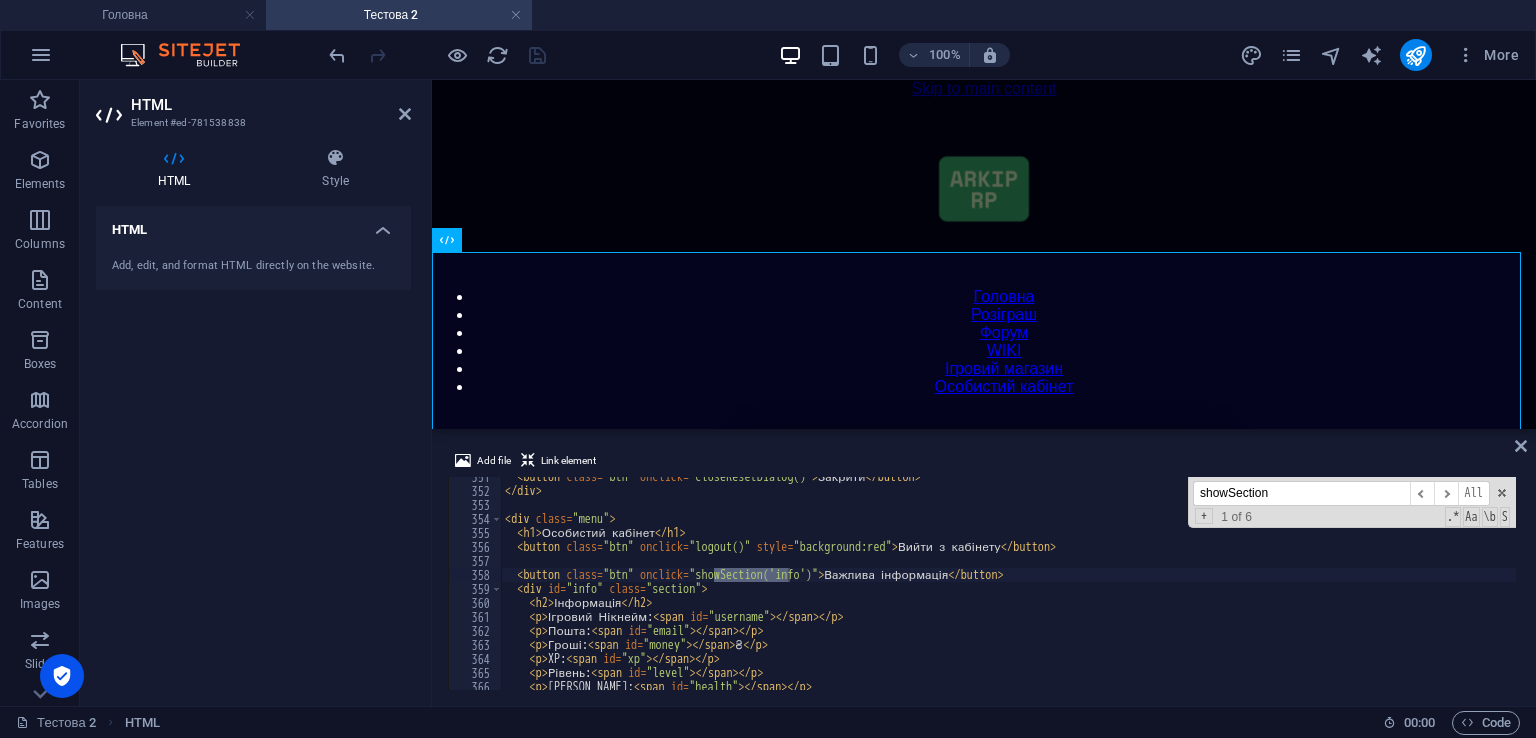 scroll, scrollTop: 4907, scrollLeft: 0, axis: vertical 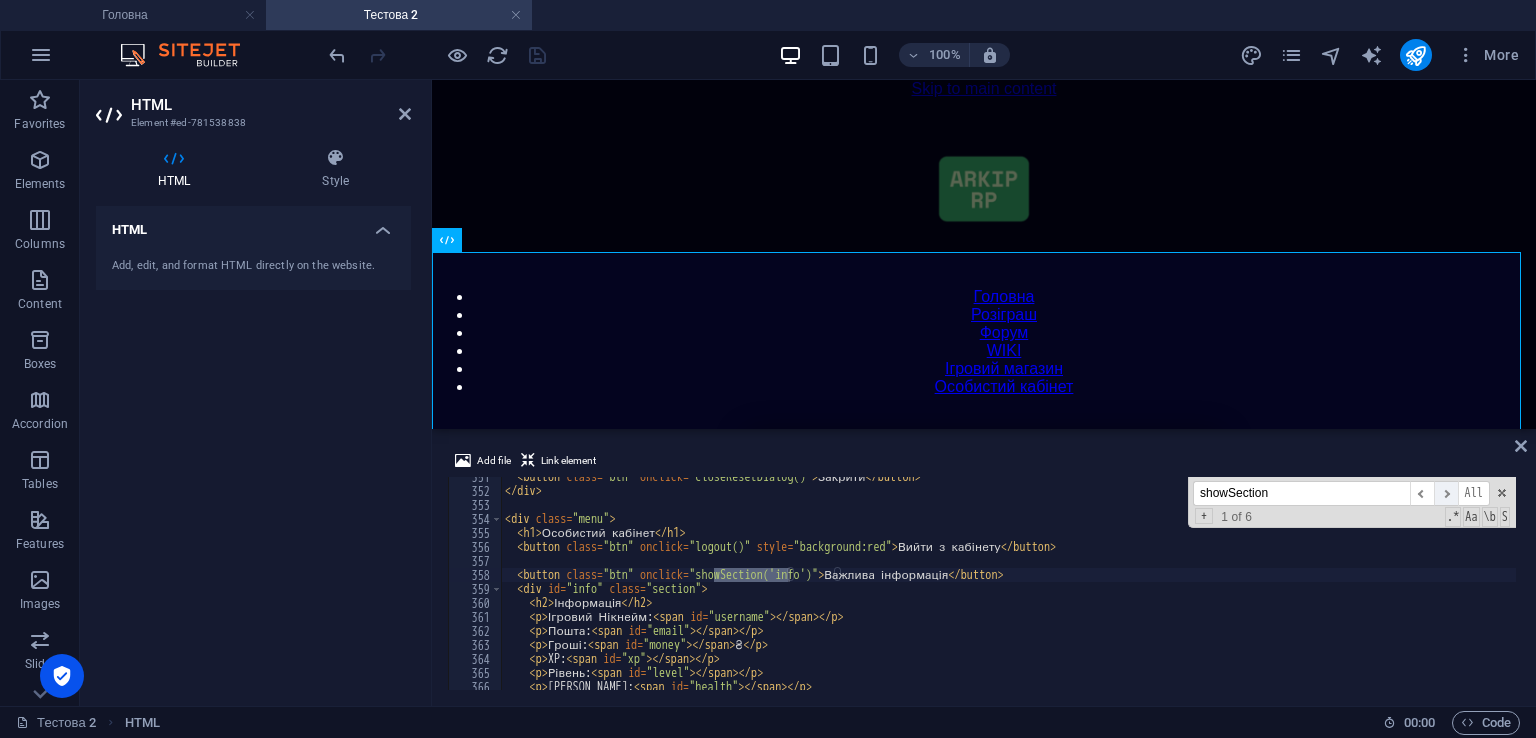 click on "​" at bounding box center (1446, 493) 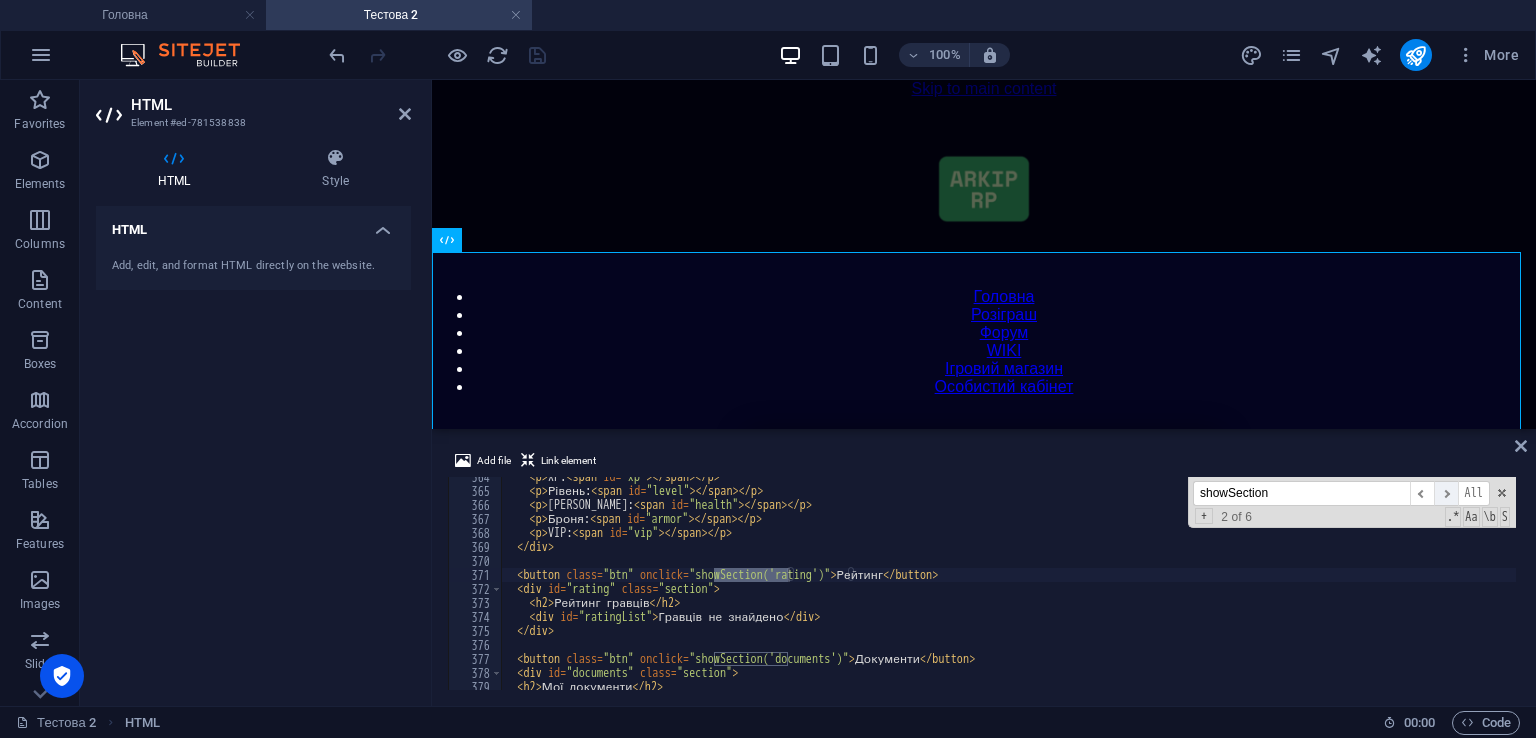 scroll, scrollTop: 5089, scrollLeft: 0, axis: vertical 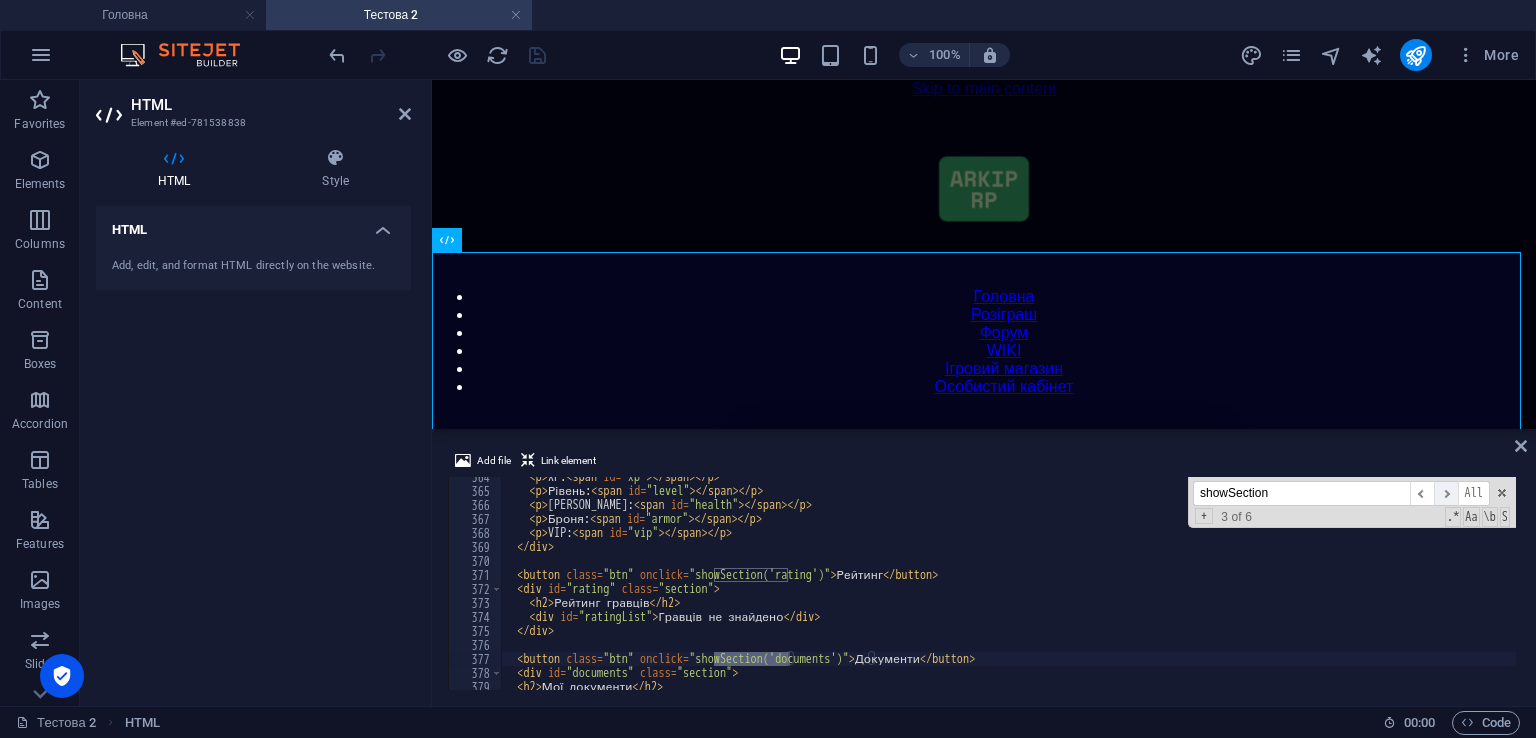 click on "​" at bounding box center [1446, 493] 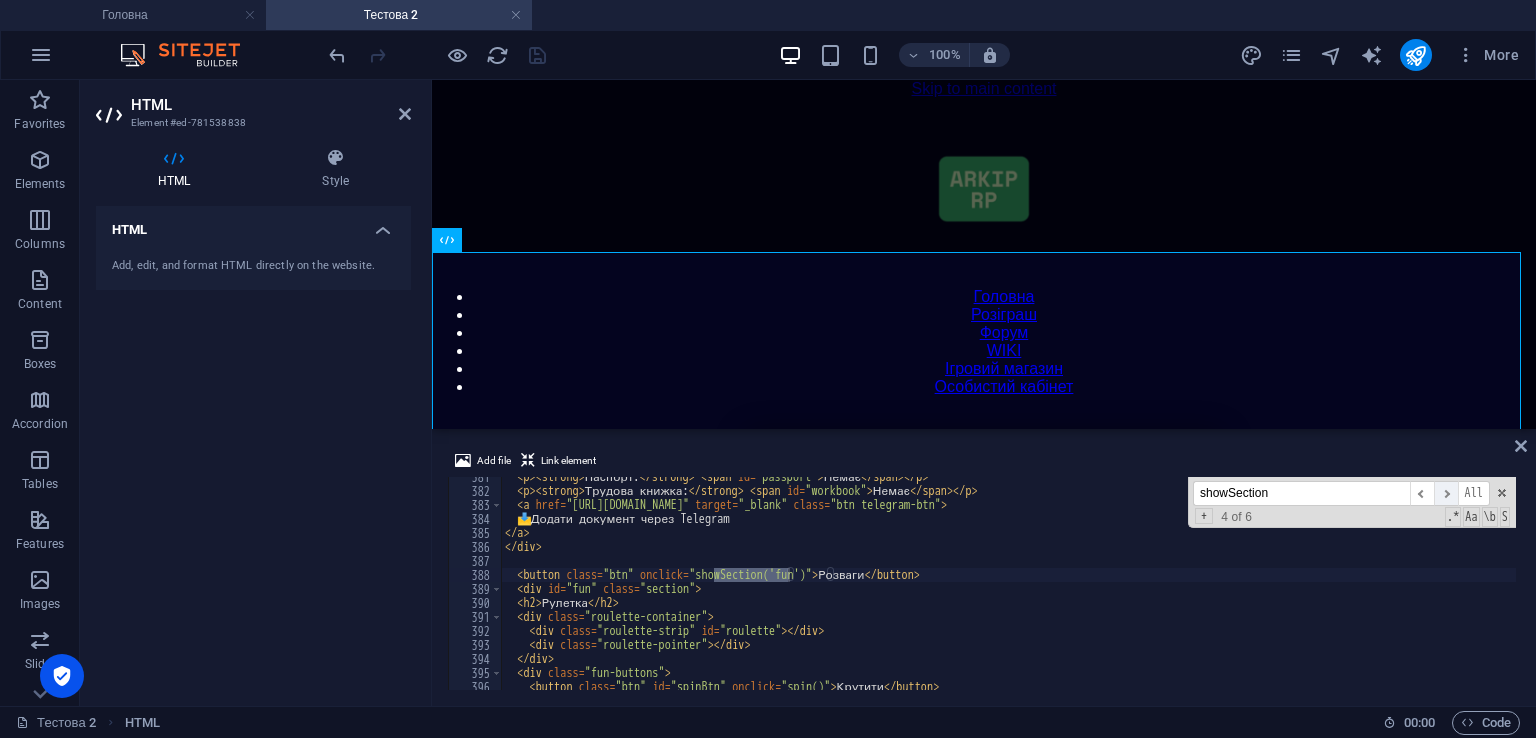 click on "​" at bounding box center [1446, 493] 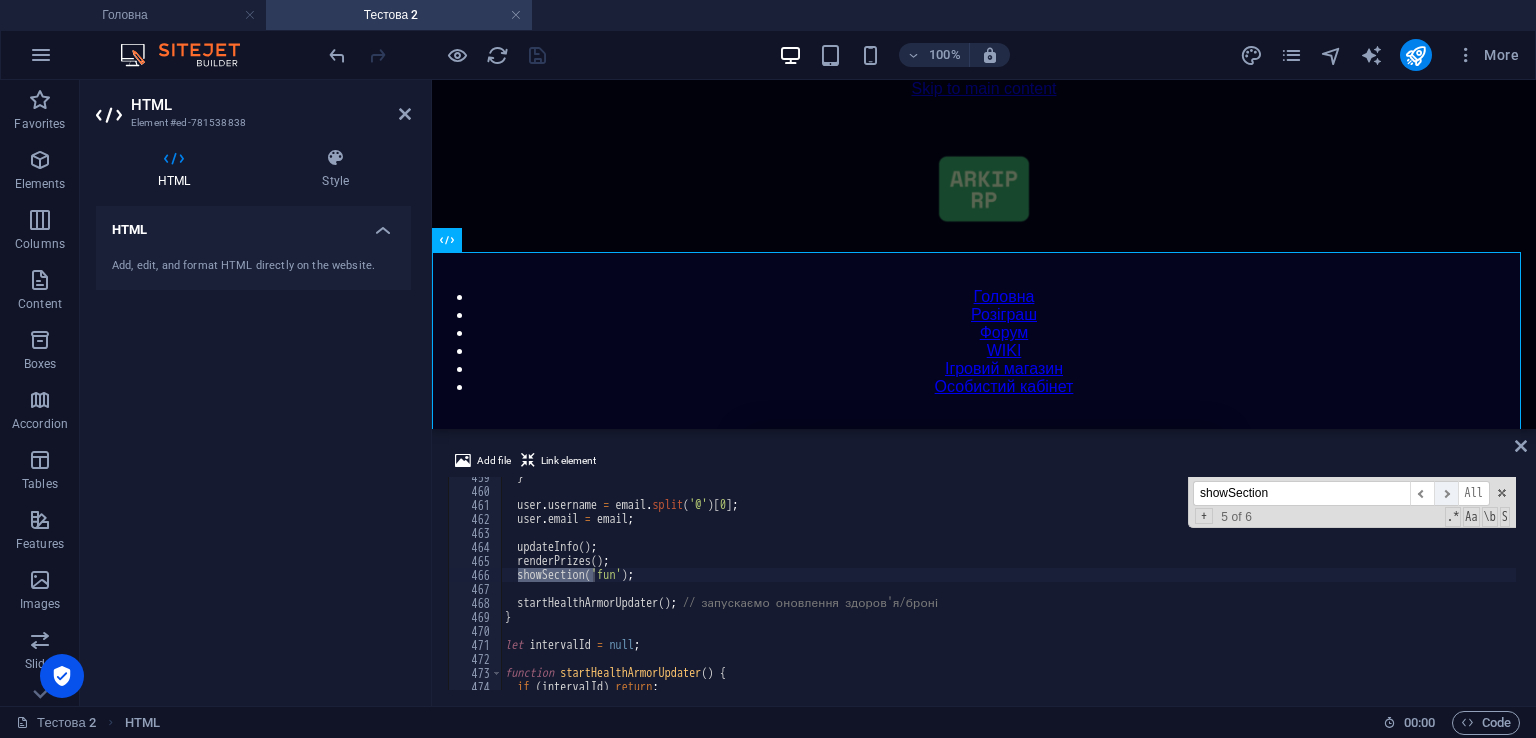 scroll, scrollTop: 6419, scrollLeft: 0, axis: vertical 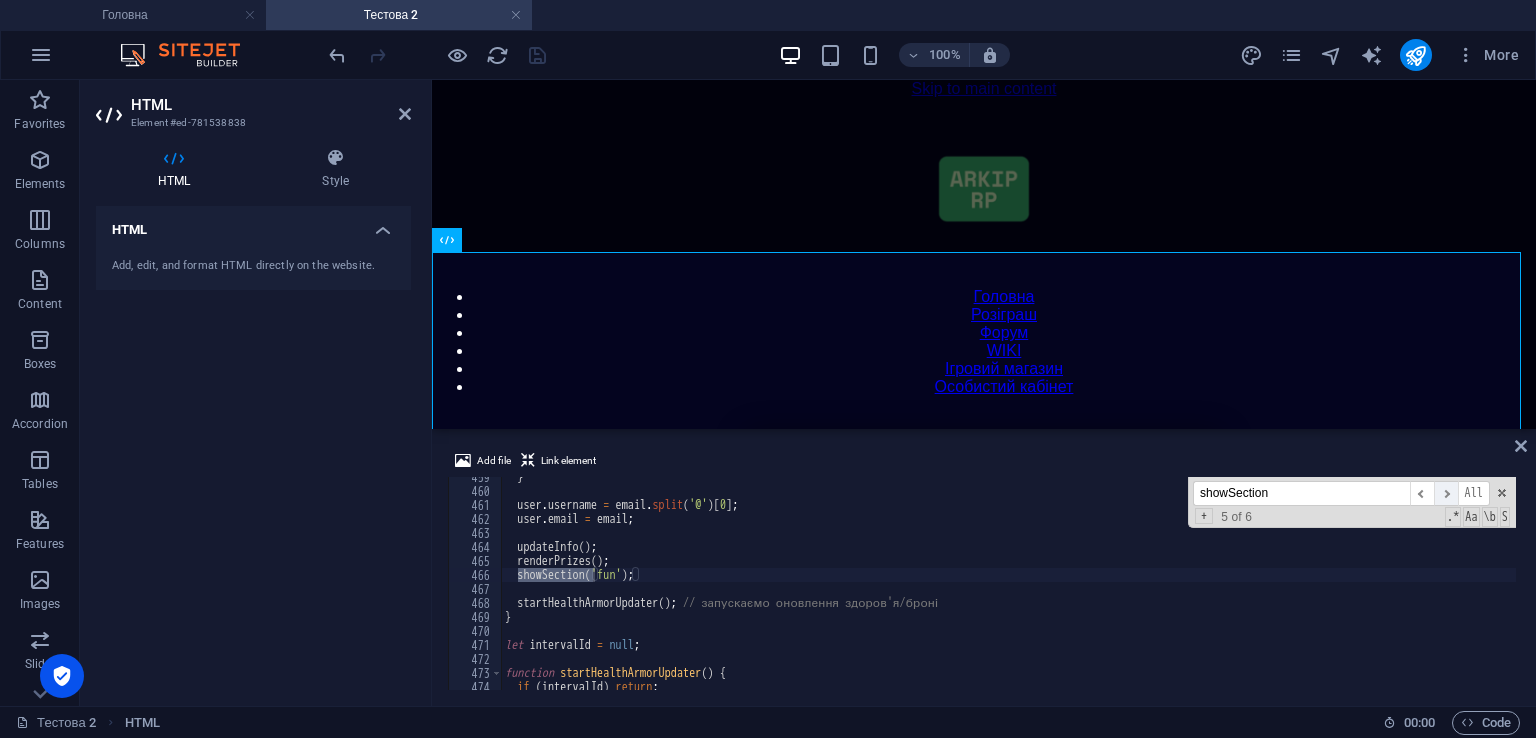 click on "​" at bounding box center (1446, 493) 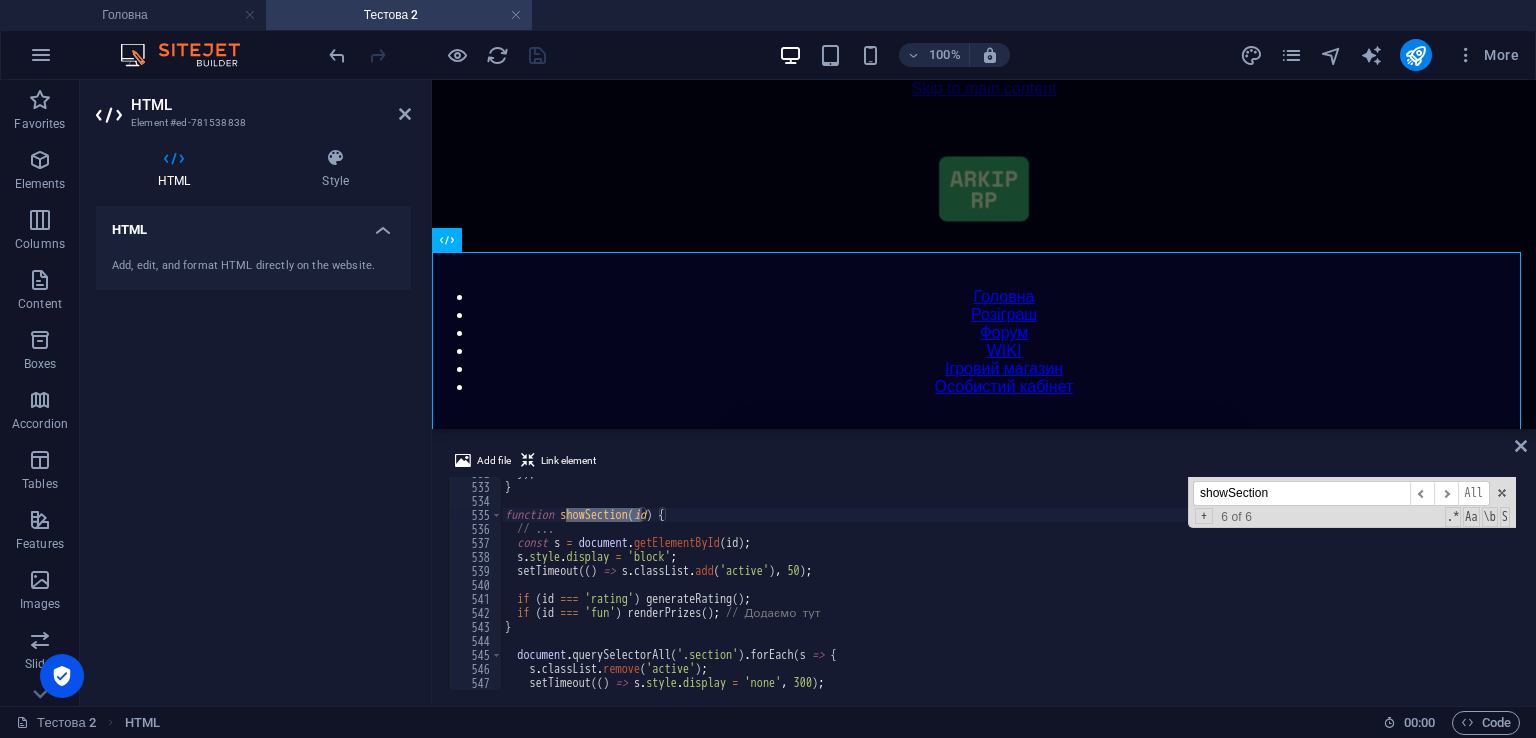scroll, scrollTop: 7385, scrollLeft: 0, axis: vertical 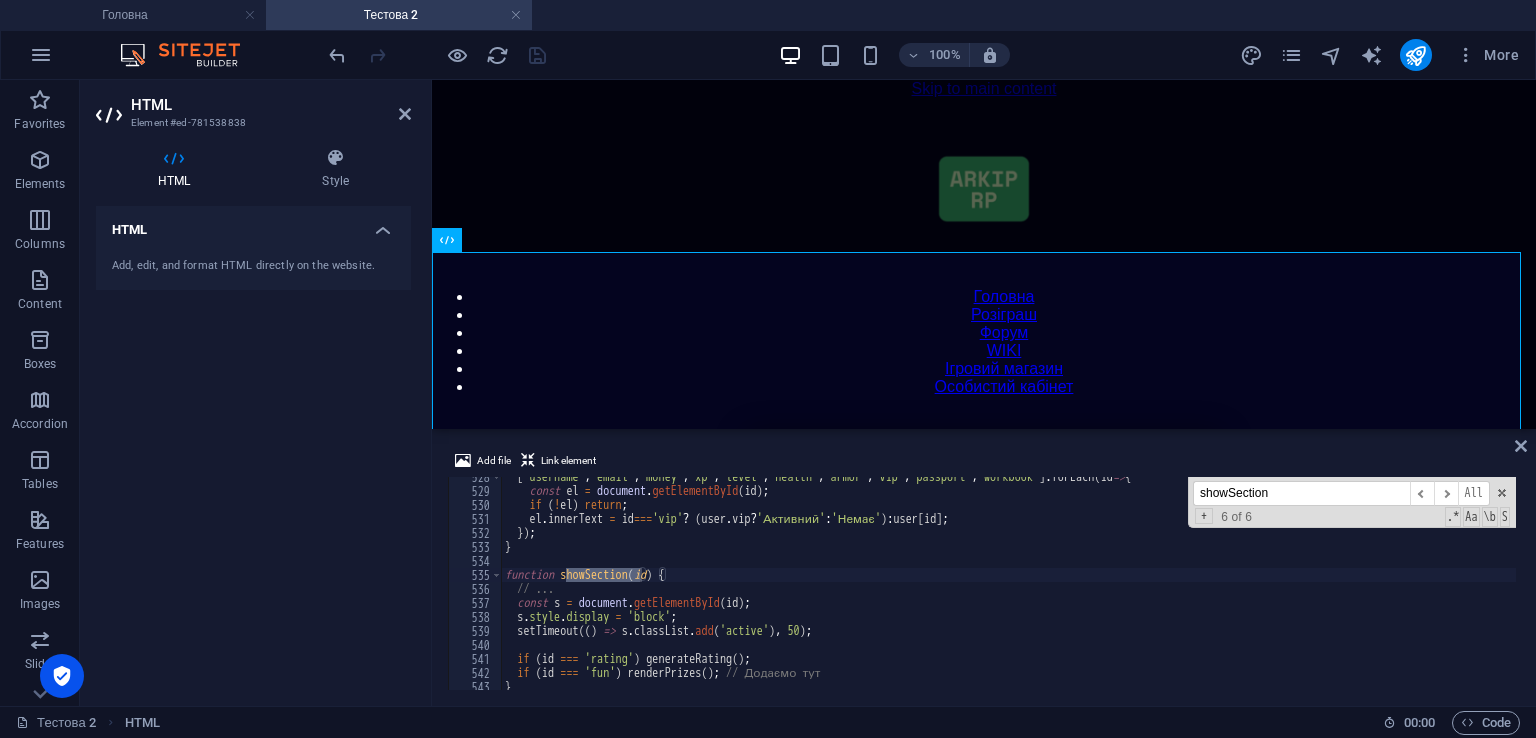click on "[ 'username' , 'email' , 'money' , 'xp' , 'level' , 'health' , 'armor' , 'vip' , 'passport' , 'workbook' ] . forEach ( id => {      const   el   =   document . getElementById ( id ) ;      if   ( ! el )   return ;      el . innerText   =   id === 'vip' ?   ( user . vip ? 'Активний' : 'Немає' ) : user [ id ] ;    }) ; } function   showSection ( id )   {    // ...    const   s   =   document . getElementById ( id ) ;    s . style . display   =   'block' ;    setTimeout (( )   =>   s . classList . add ( 'active' ) ,   50 ) ;    if   ( id   ===   'rating' )   generateRating ( ) ;    if   ( id   ===   'fun' )   renderPrizes ( ) ;   // Додаємо тут }" at bounding box center (1425, 588) 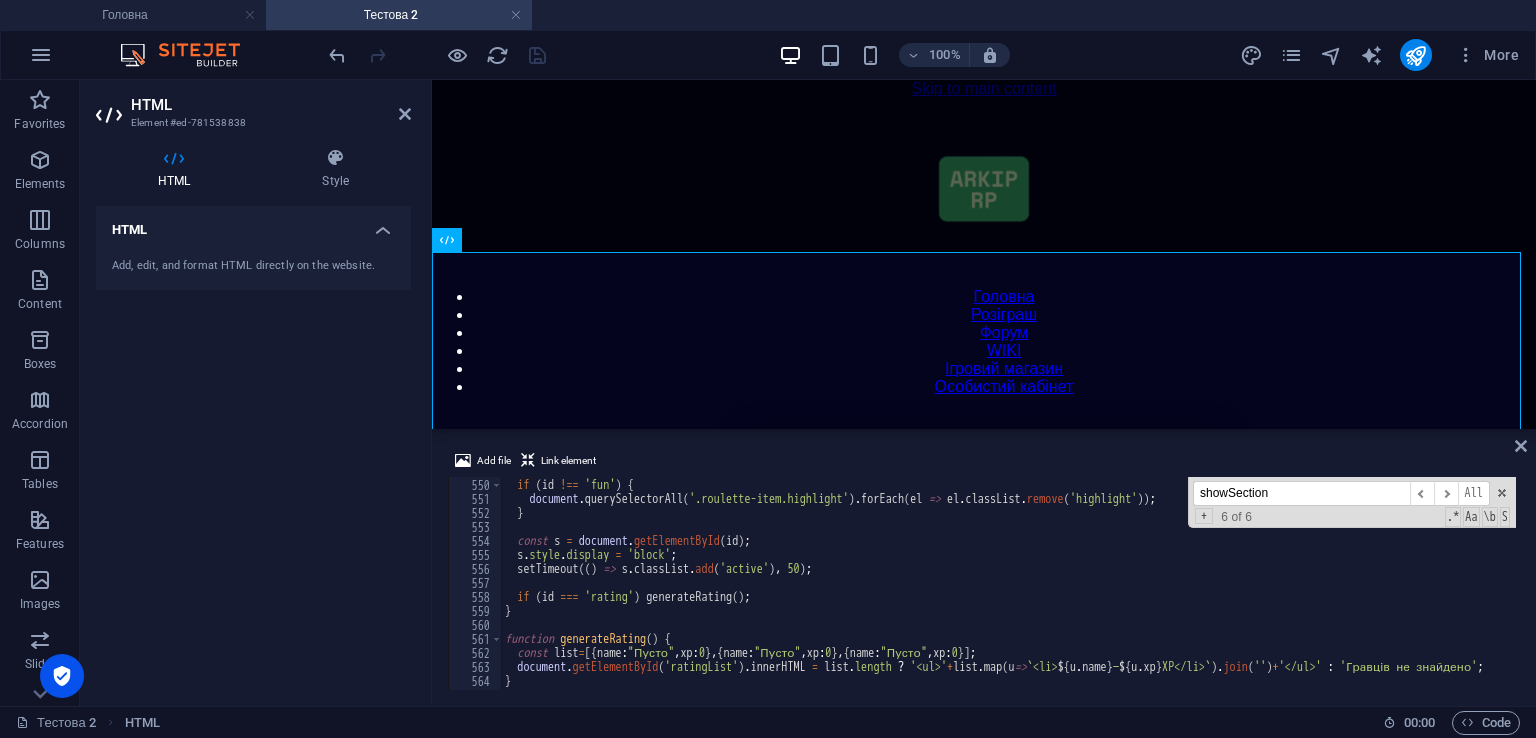 scroll, scrollTop: 7745, scrollLeft: 0, axis: vertical 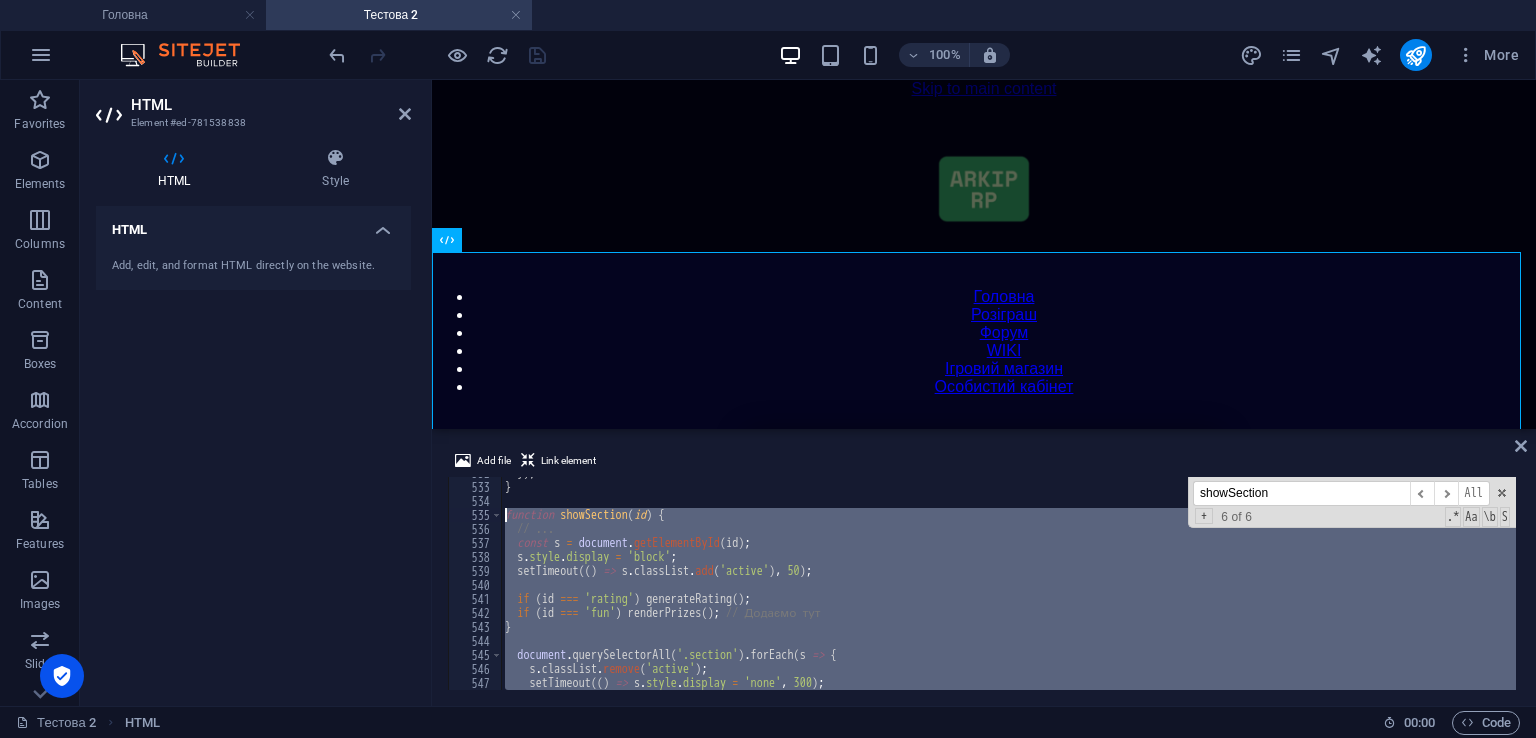 drag, startPoint x: 526, startPoint y: 551, endPoint x: 504, endPoint y: 509, distance: 47.41308 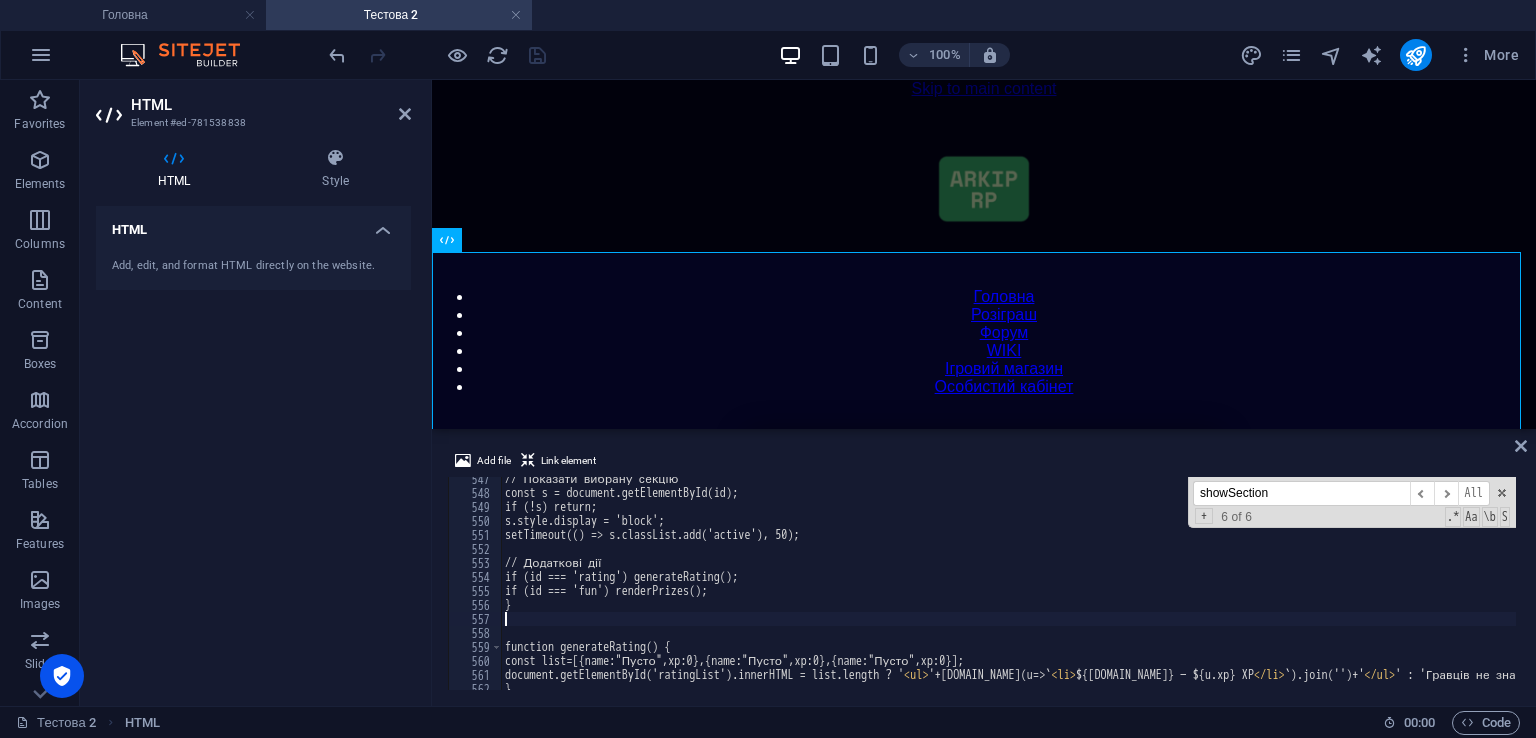 scroll, scrollTop: 7648, scrollLeft: 0, axis: vertical 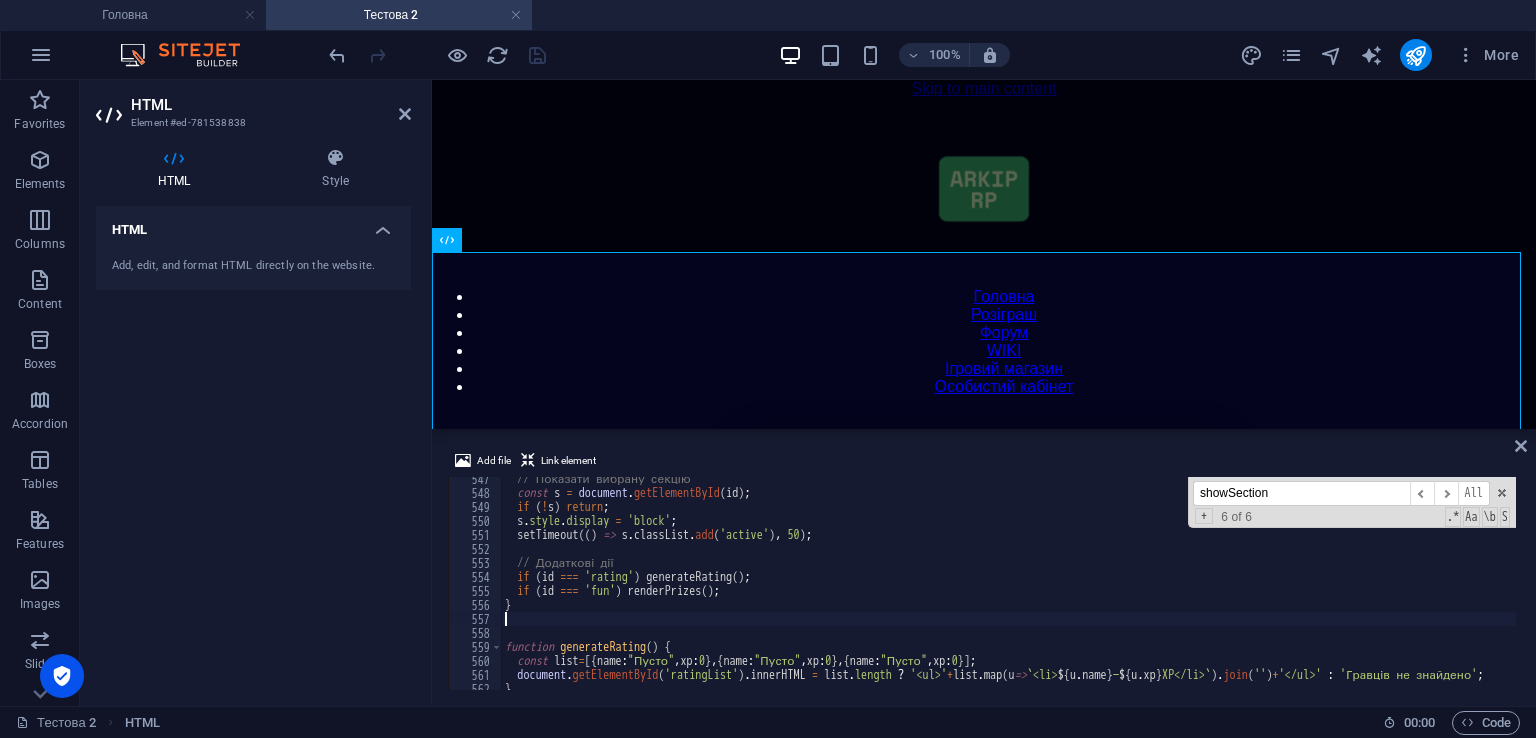 type on "}" 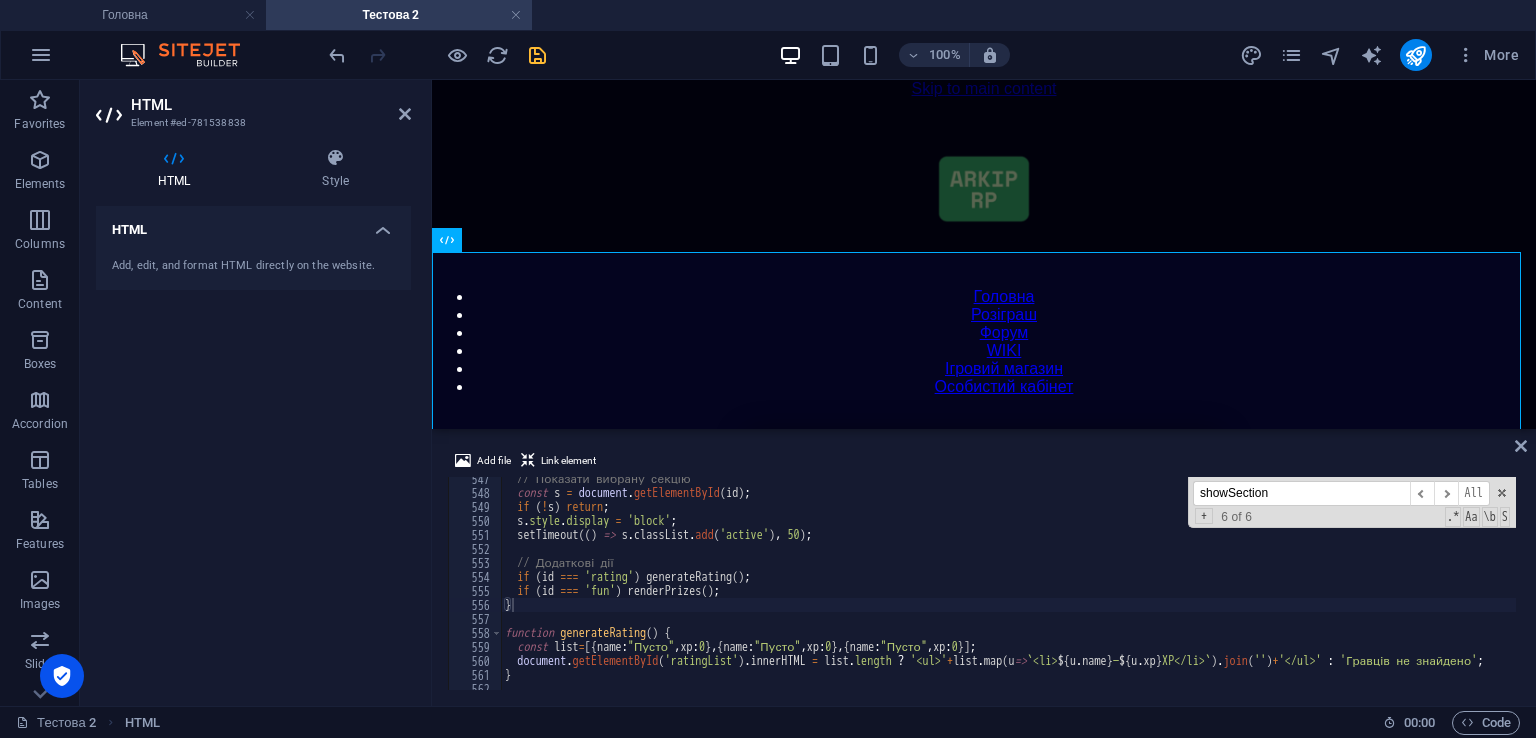click on "Add file Link element" at bounding box center [984, 463] 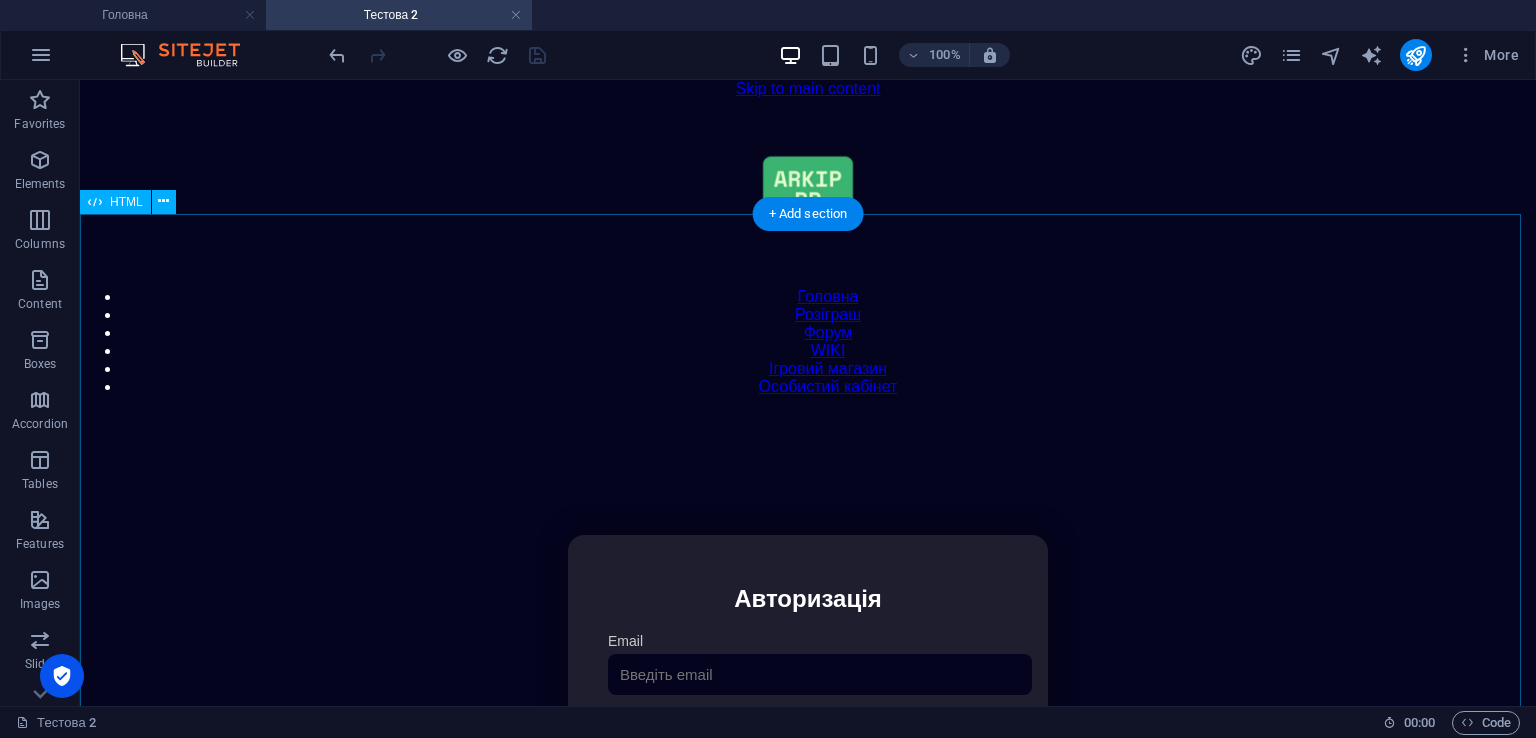 click on "Особистий кабінет
Авторизація
Email
[GEOGRAPHIC_DATA]
👁️
Увійти
Скинути пароль
Скидання пароля
Введіть ваш email:
Скинути
Закрити
Особистий кабінет
Вийти з кабінету
Важлива інформація
Інформація
Ігровий Нікнейм:
Пошта:
Гроші:   ₴
XP:
Рівень:
Здоров'я:
Броня:
VIP:
Рейтинг
Рейтинг гравців
Гравців не знайдено
Документи
Мої документи
Паспорт:   Немає
Трудова книжка:   [PERSON_NAME]
📩 Додати документ через Telegram
Розваги" at bounding box center (808, 746) 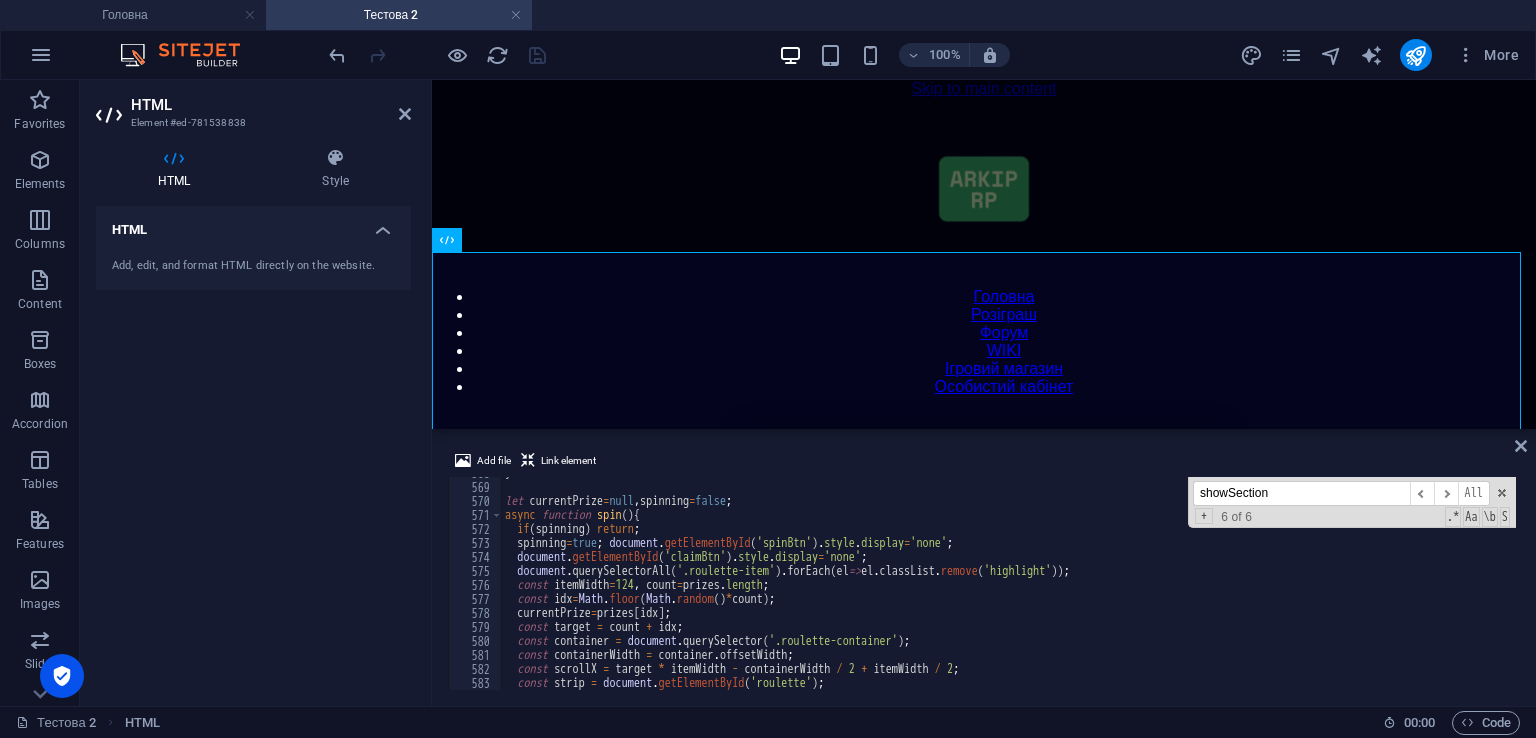 scroll, scrollTop: 8068, scrollLeft: 0, axis: vertical 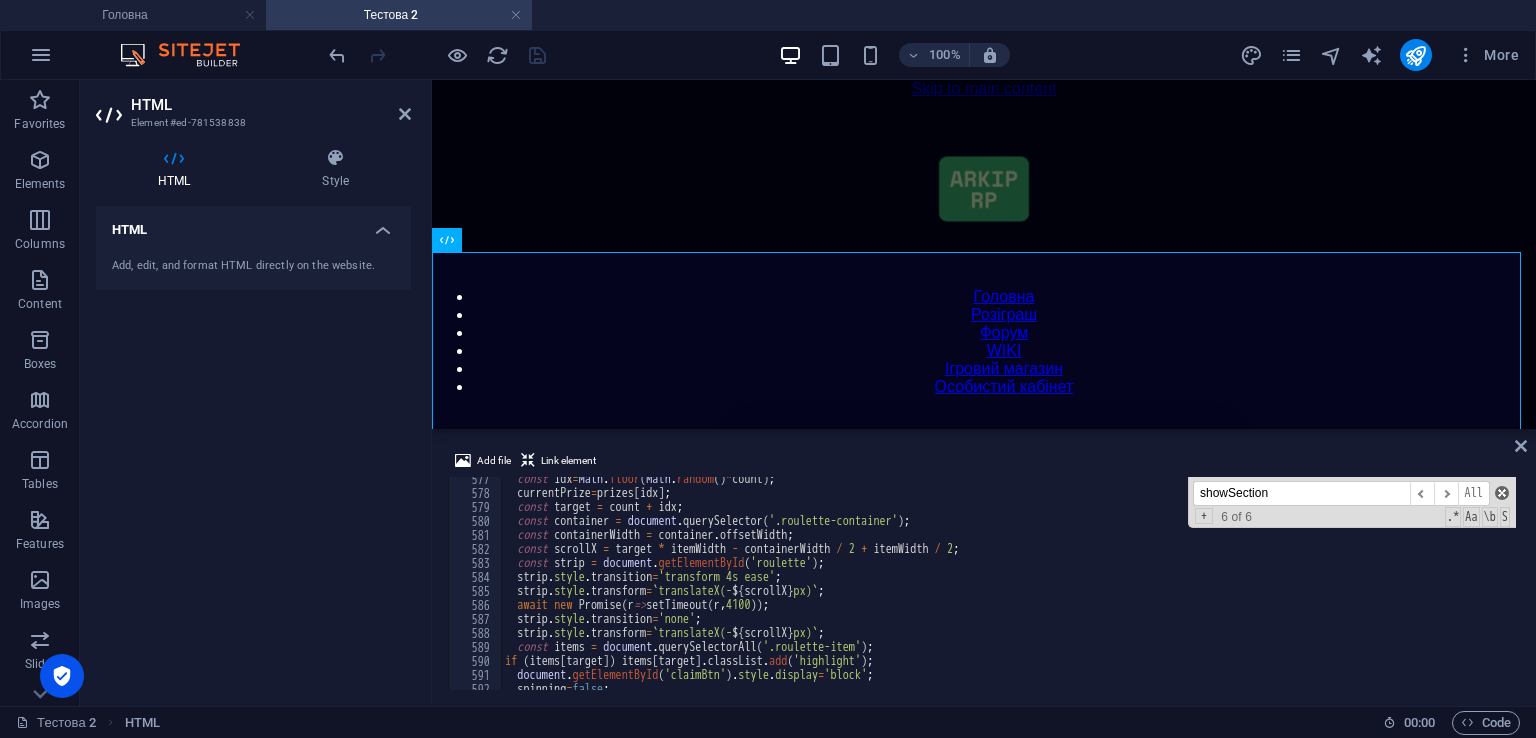 click at bounding box center (1502, 493) 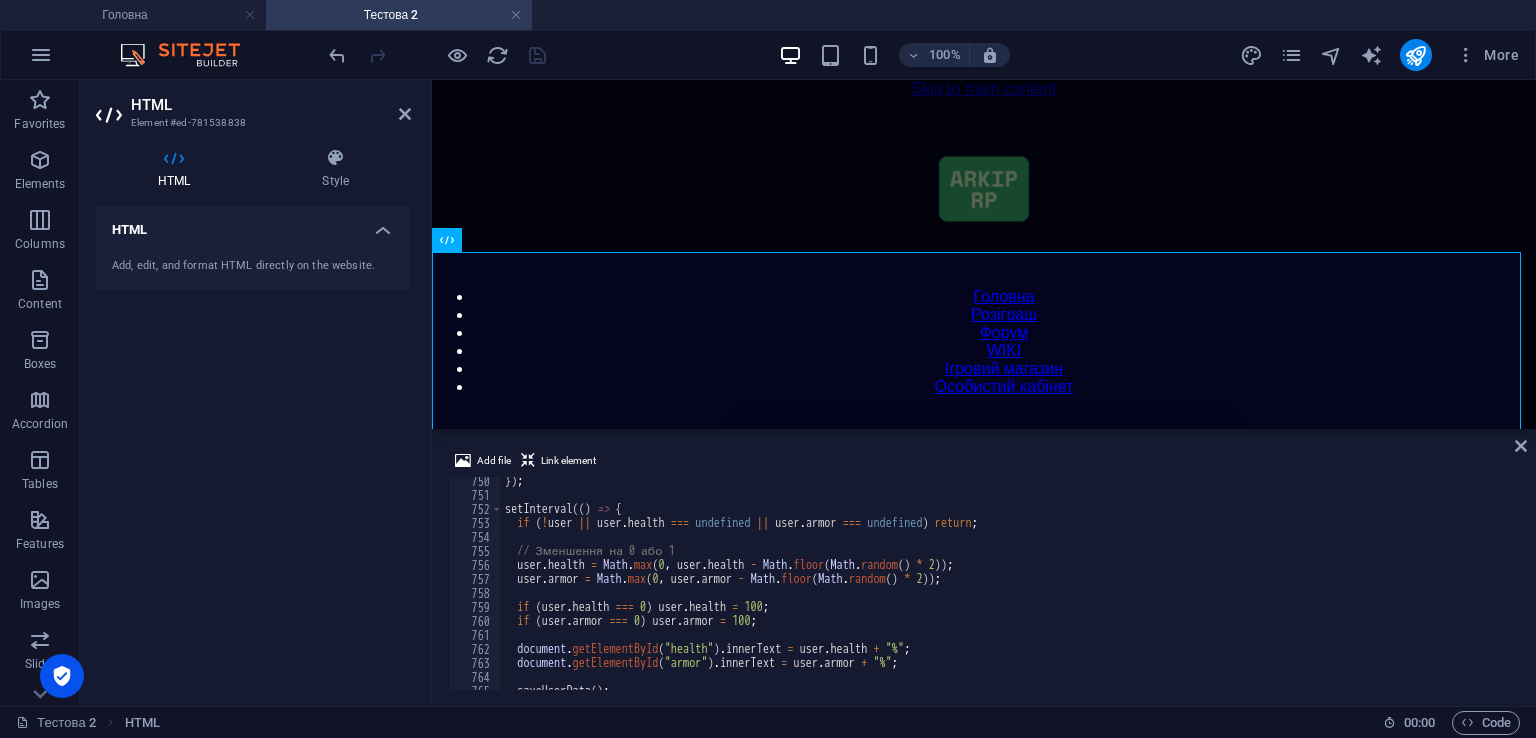 scroll, scrollTop: 12320, scrollLeft: 0, axis: vertical 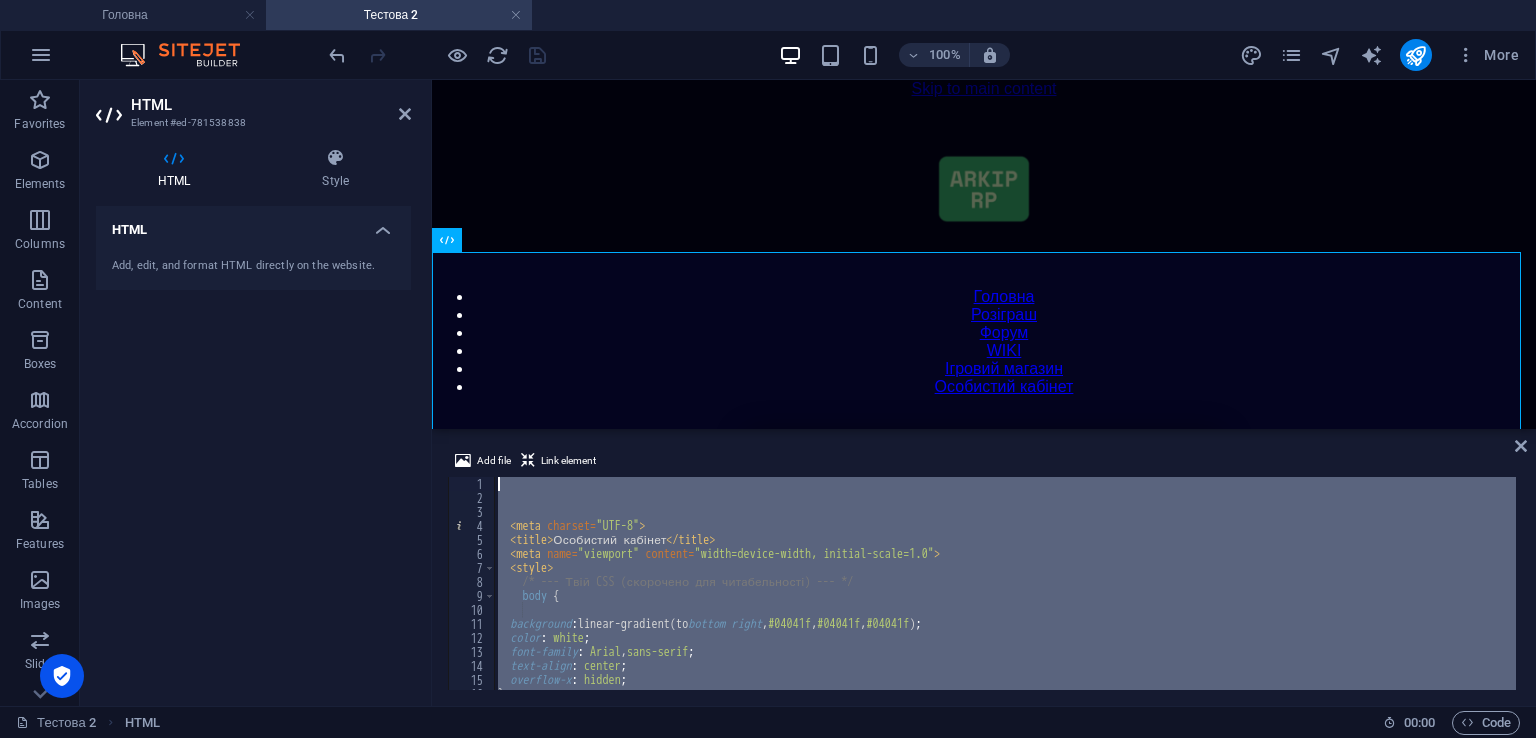 drag, startPoint x: 570, startPoint y: 657, endPoint x: 389, endPoint y: 277, distance: 420.90497 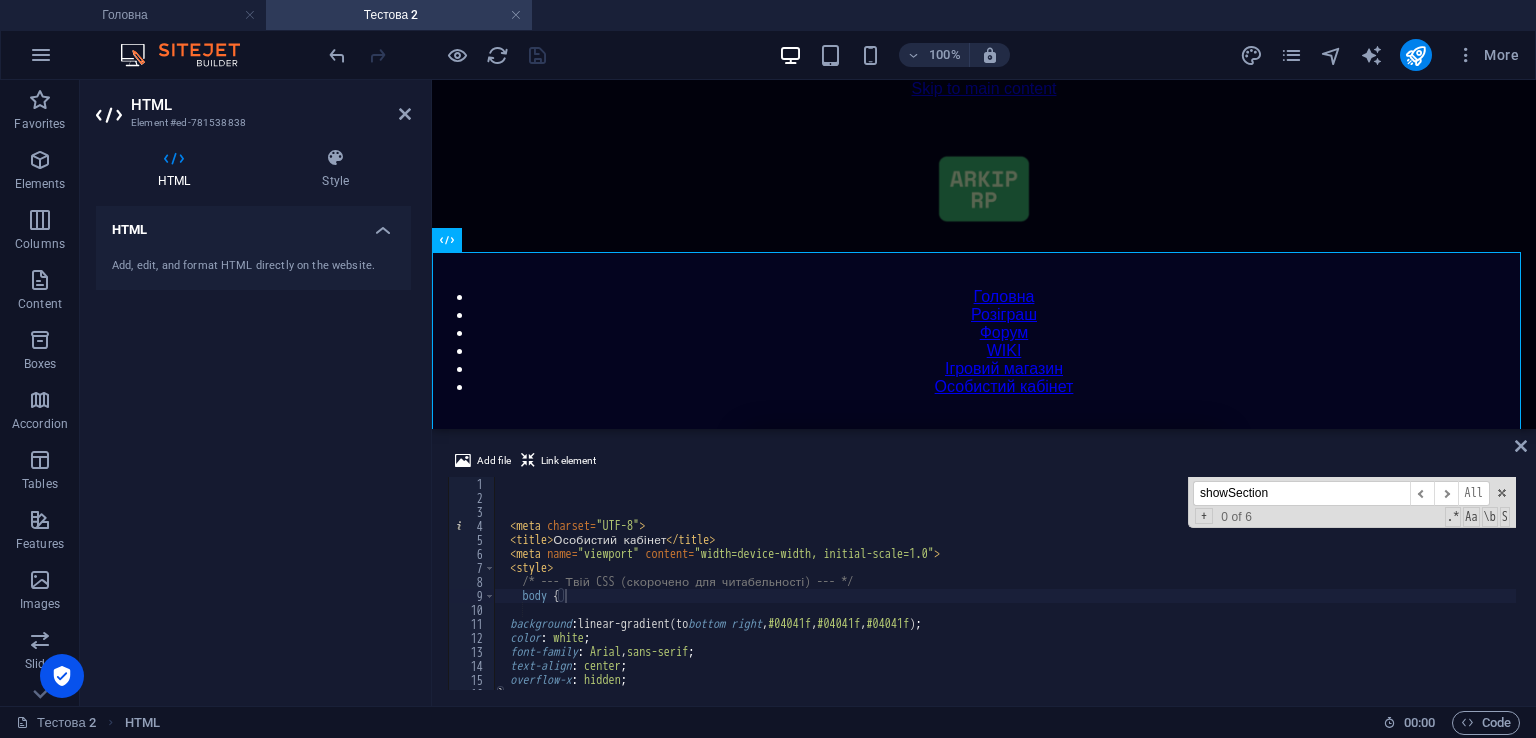 paste on "renderInventory()" 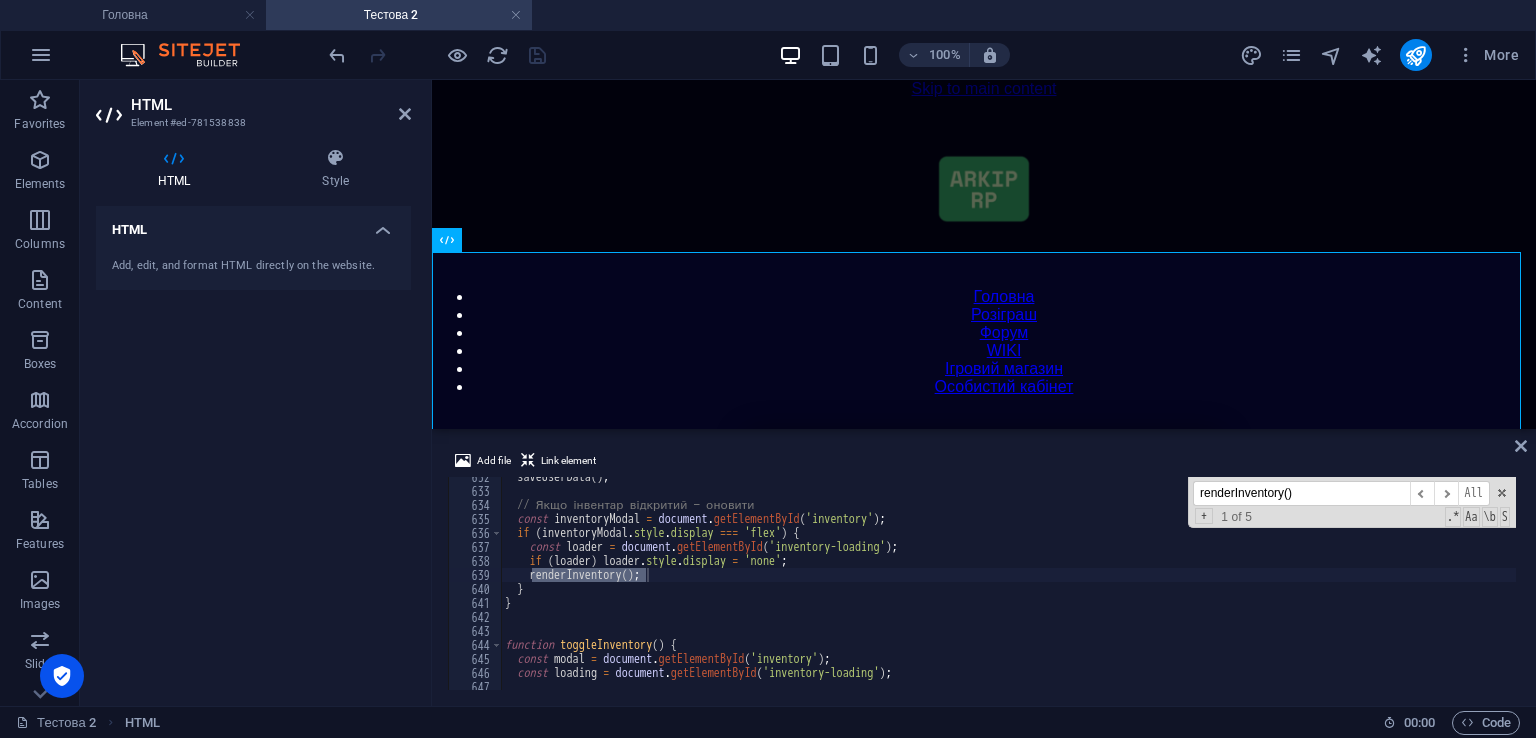 scroll, scrollTop: 8841, scrollLeft: 0, axis: vertical 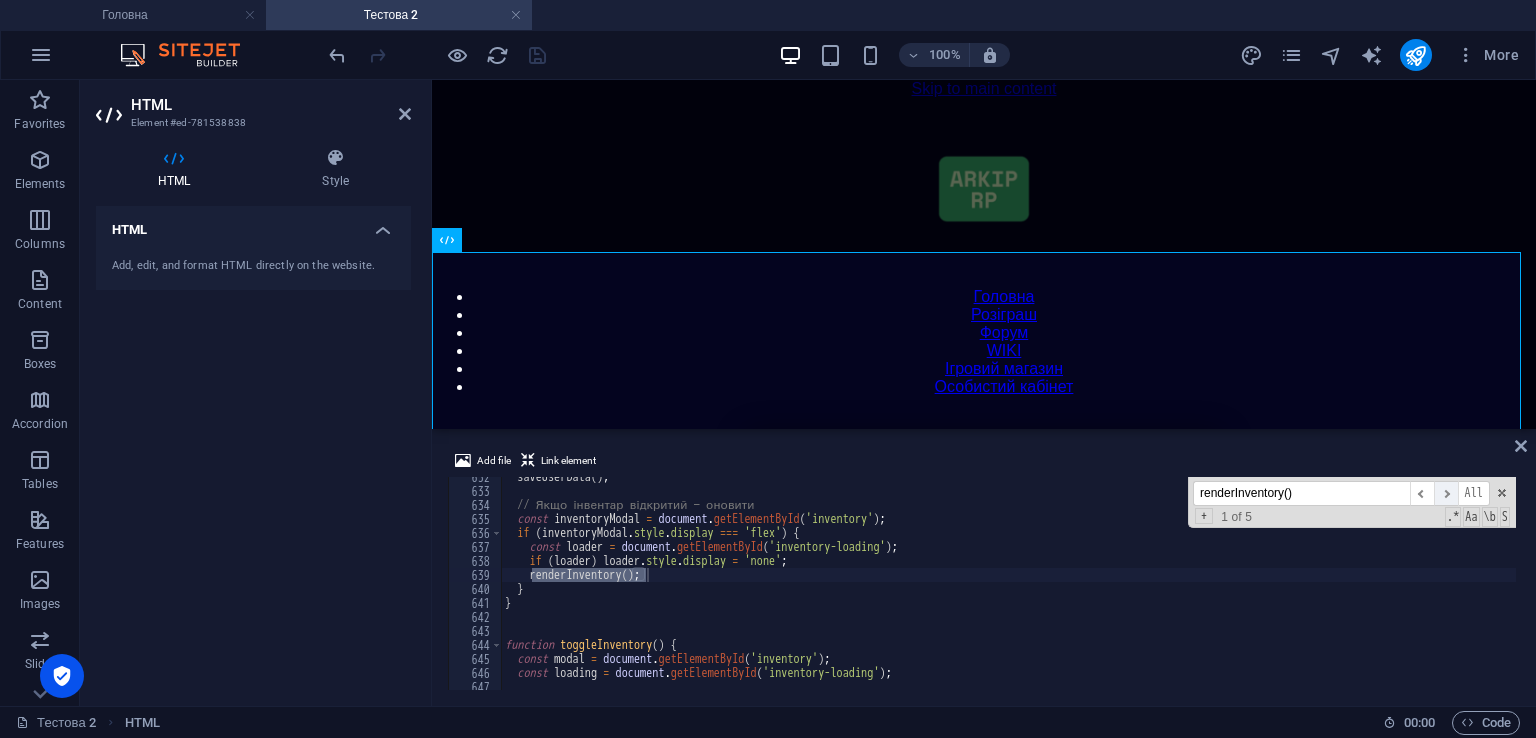 type on "renderInventory()" 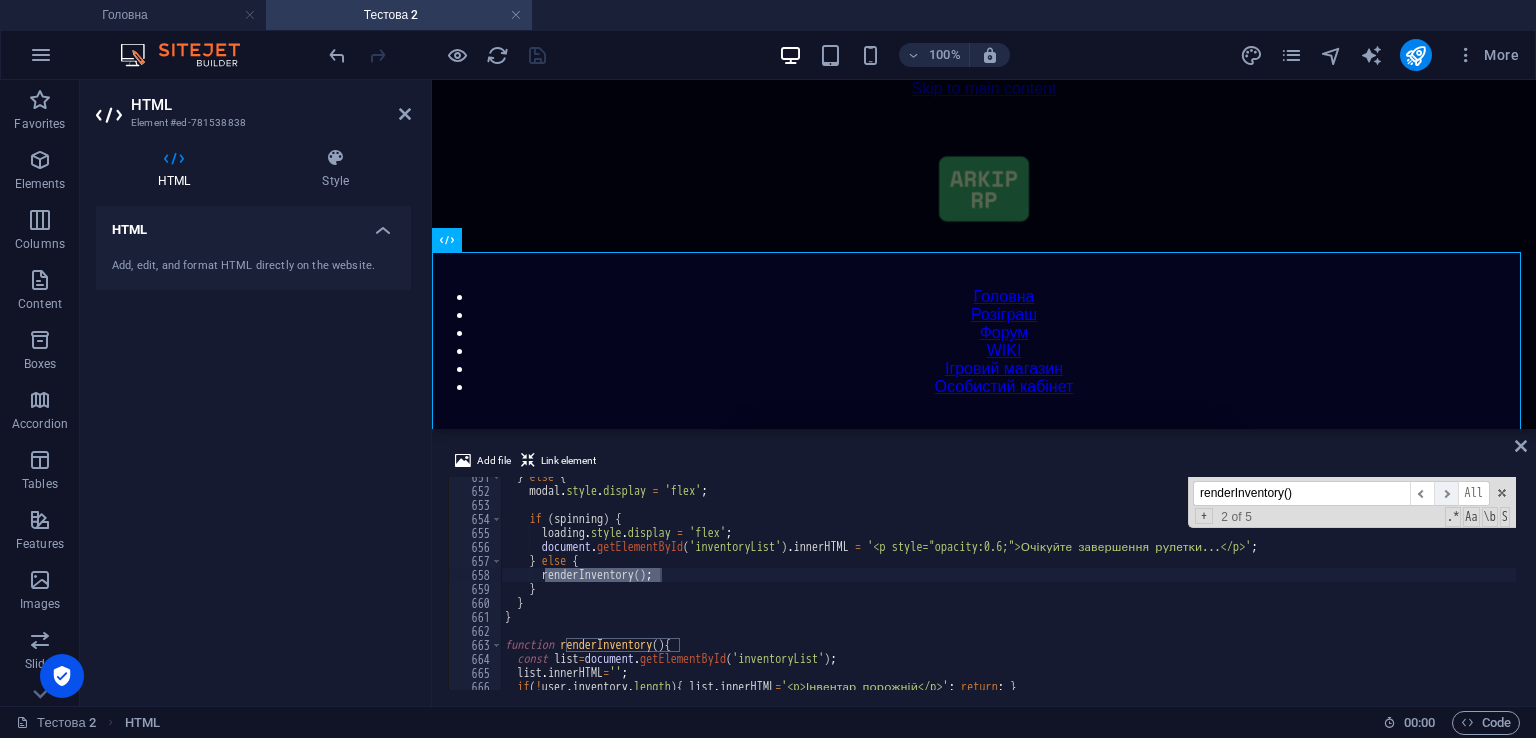 scroll, scrollTop: 9107, scrollLeft: 0, axis: vertical 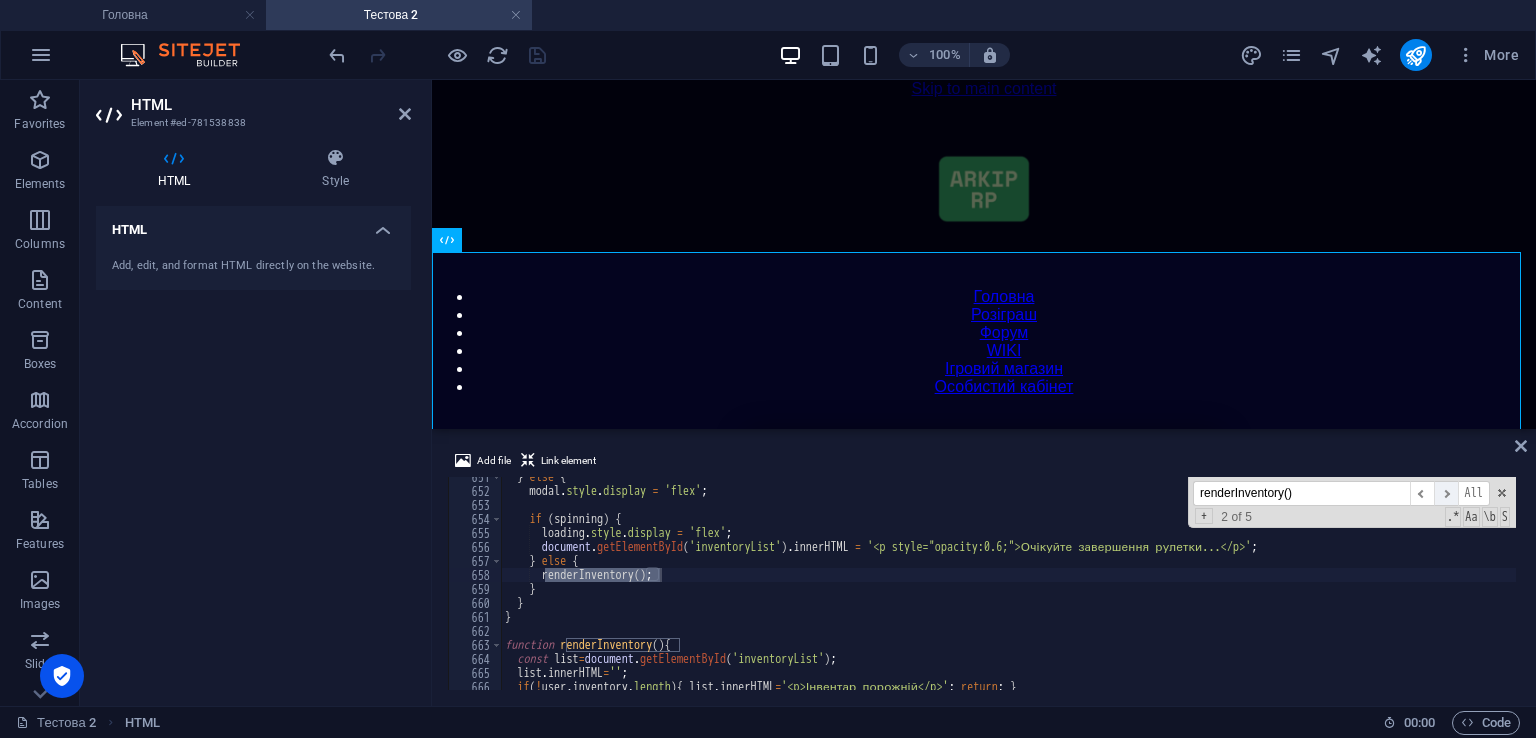 click on "​" at bounding box center (1446, 493) 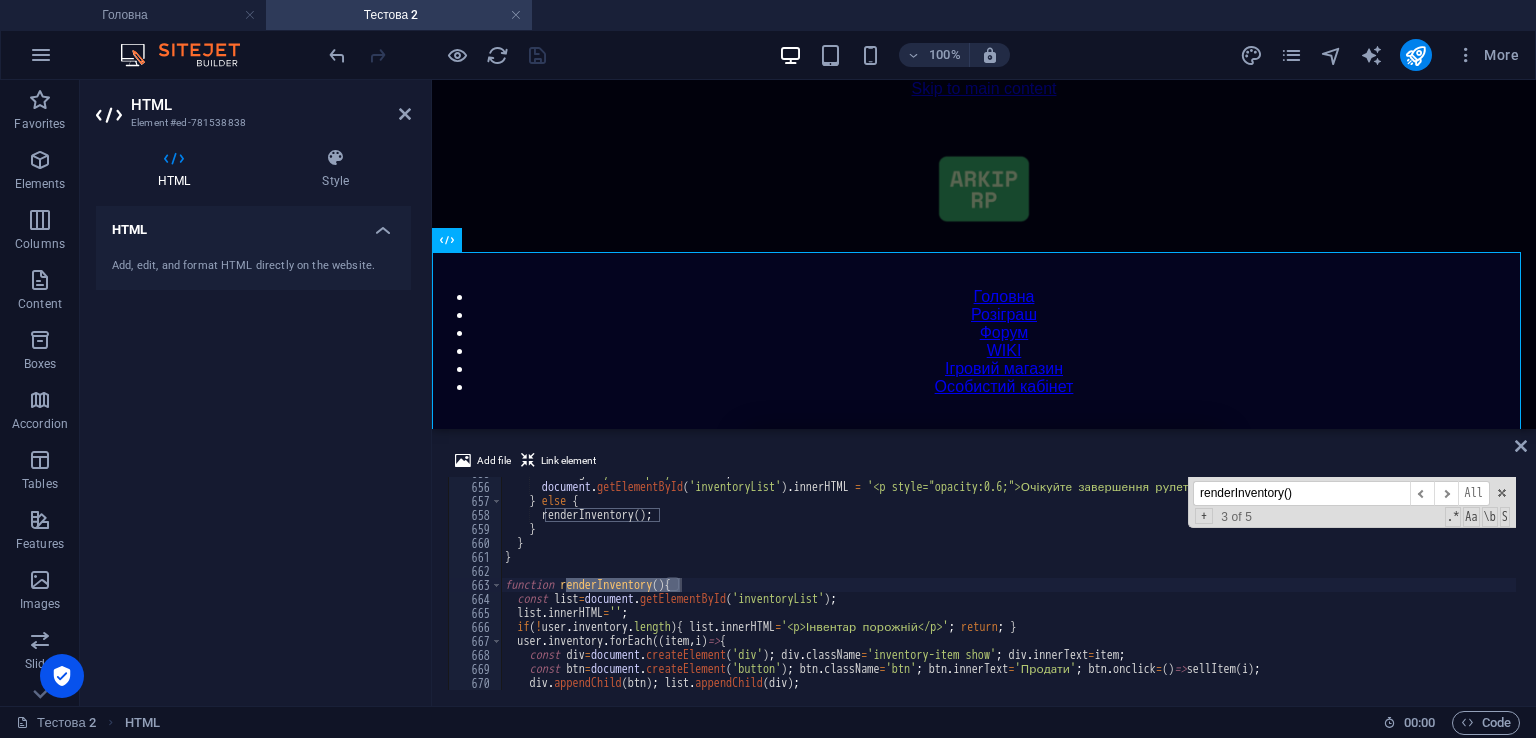 scroll, scrollTop: 9167, scrollLeft: 0, axis: vertical 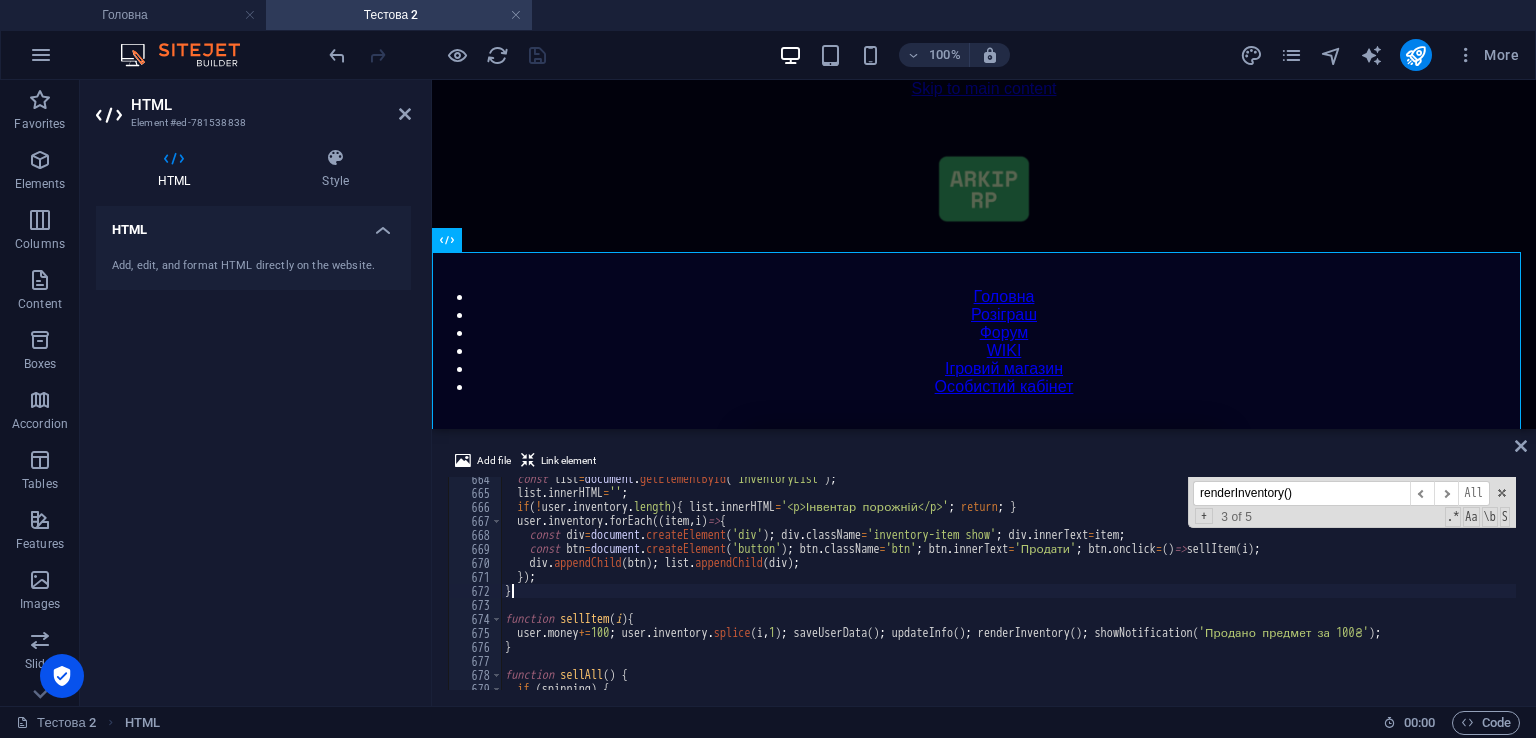 click on "const   list = document . getElementById ( 'inventoryList' ) ;    list . innerHTML = '' ;    if ( ! user . inventory . length ) {   list . innerHTML = '<p>Інвентар порожній</p>' ;   return ;   }    user . inventory . forEach (( item , i ) => {      const   div = document . createElement ( 'div' ) ;   div . className = 'inventory-item show' ;   div . innerText = item ;      const   btn = document . createElement ( 'button' ) ;   btn . className = 'btn' ;   btn . innerText = 'Продати' ;   btn . onclick = ( ) => sellItem ( i ) ;      div . appendChild ( btn ) ;   list . appendChild ( div ) ;    }) ; } function   sellItem ( i ) {    user . money += 100 ;   user . inventory . splice ( i , 1 ) ;   saveUserData ( ) ;   updateInfo ( ) ;   renderInventory ( ) ;   showNotification ( 'Продано предмет за 100₴' ) ; } function   sellAll ( )   {    if   ( spinning )   {" at bounding box center (1425, 590) 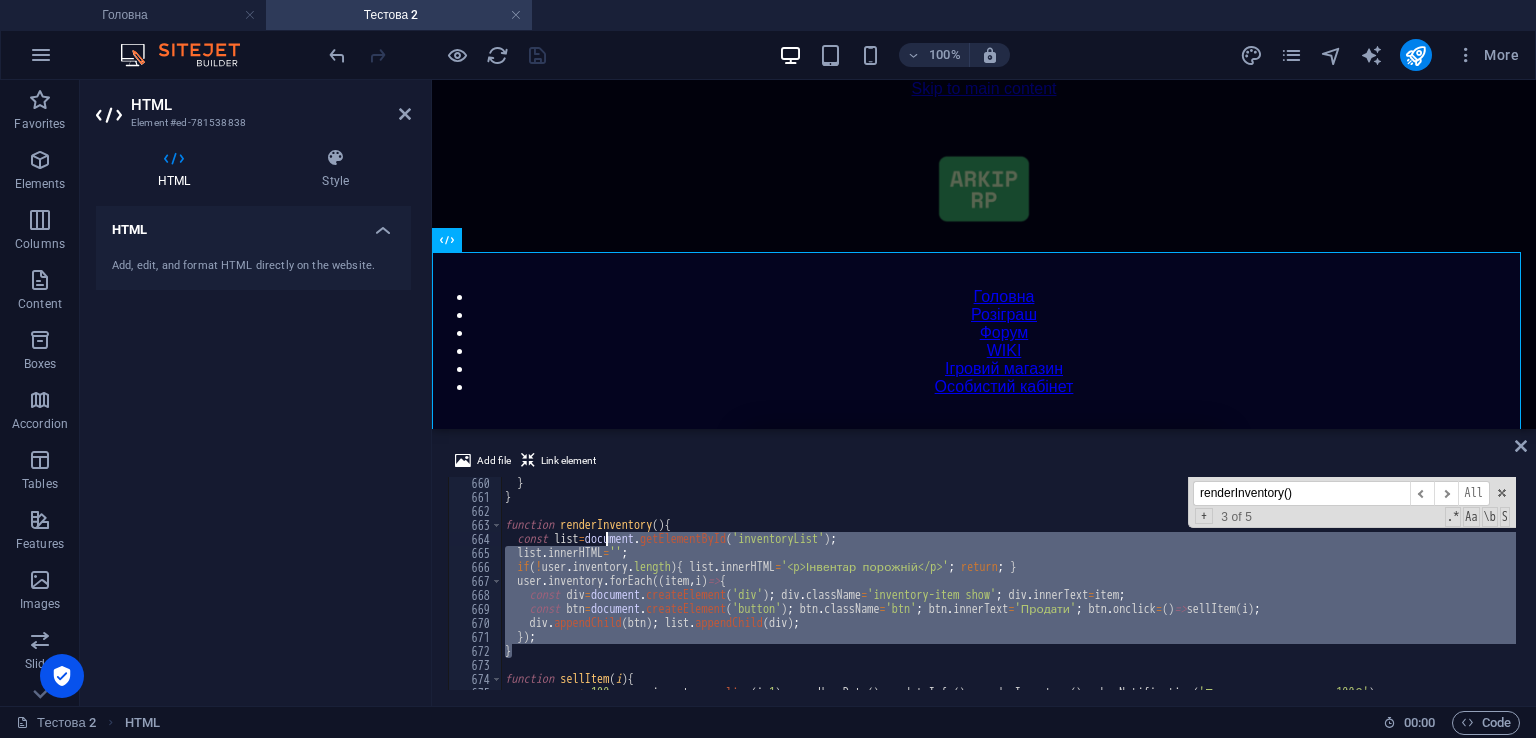 scroll, scrollTop: 9167, scrollLeft: 0, axis: vertical 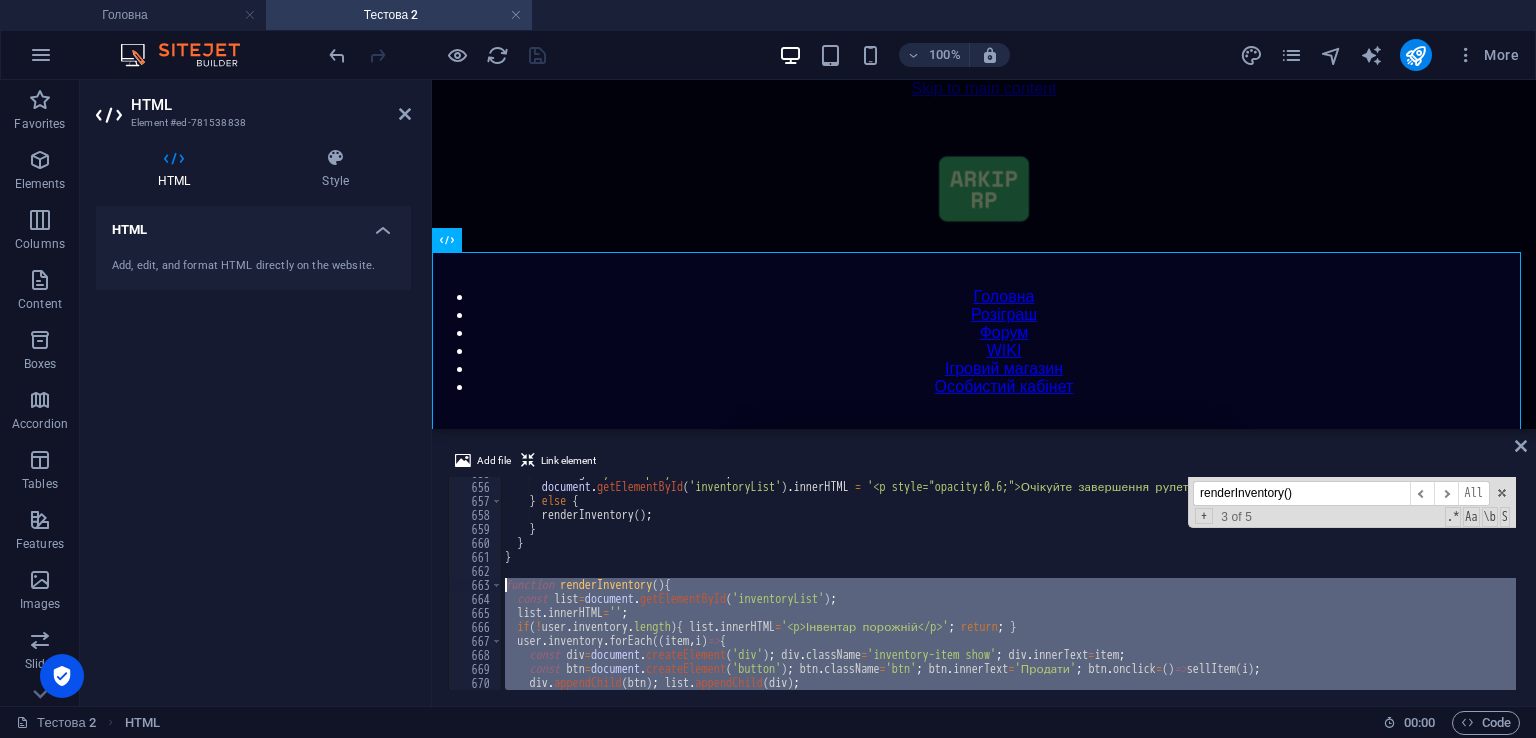drag, startPoint x: 524, startPoint y: 596, endPoint x: 487, endPoint y: 586, distance: 38.327538 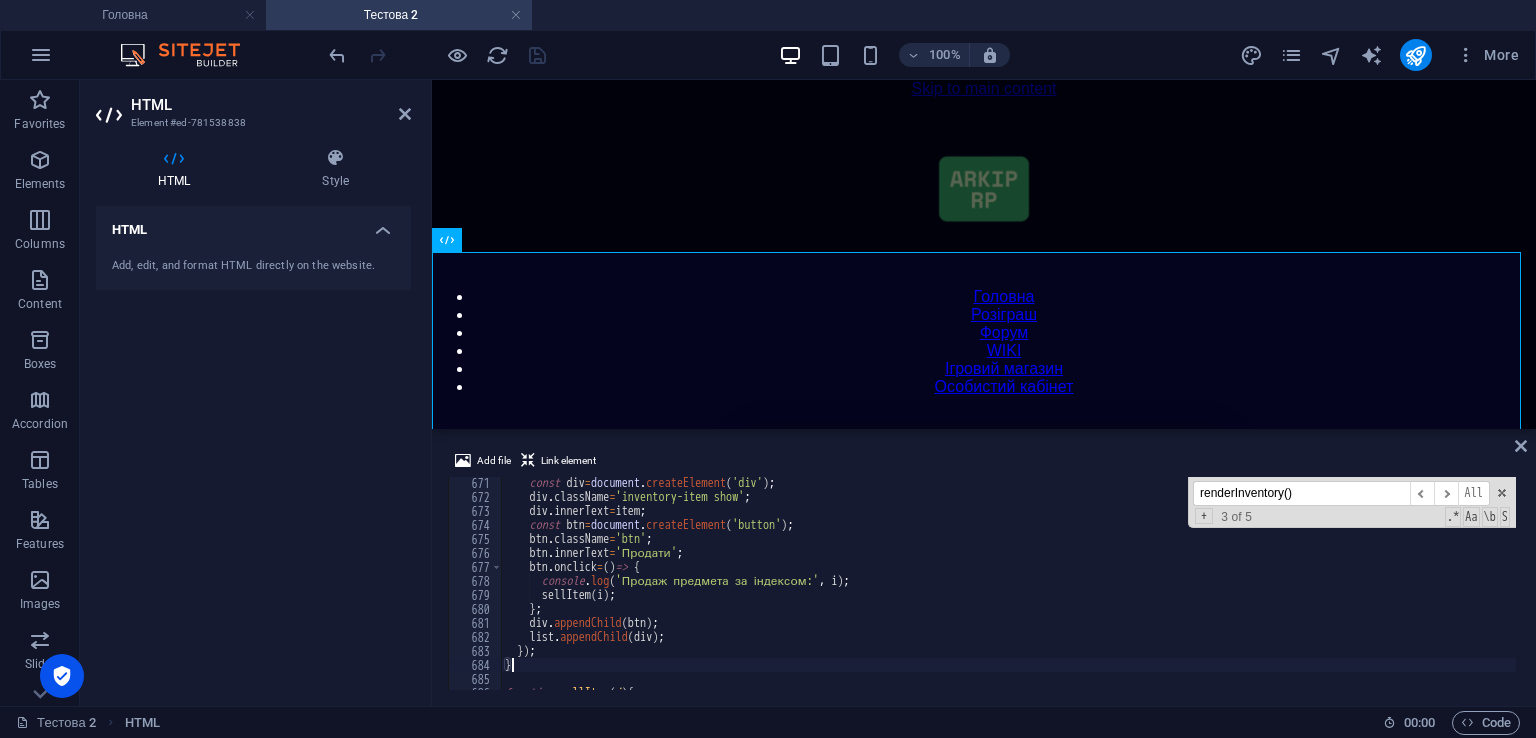 scroll, scrollTop: 9380, scrollLeft: 0, axis: vertical 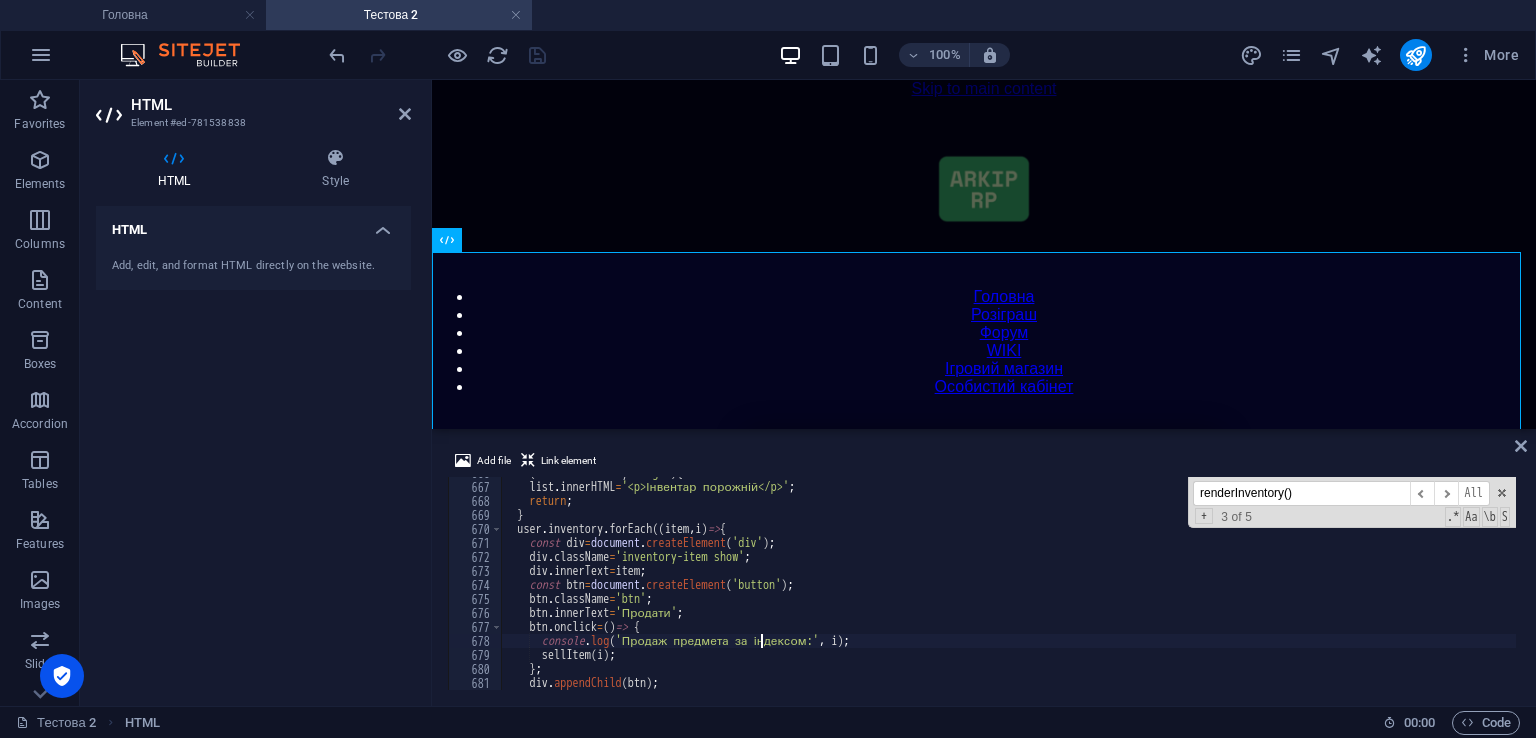 click on "Add file Link element" at bounding box center (984, 463) 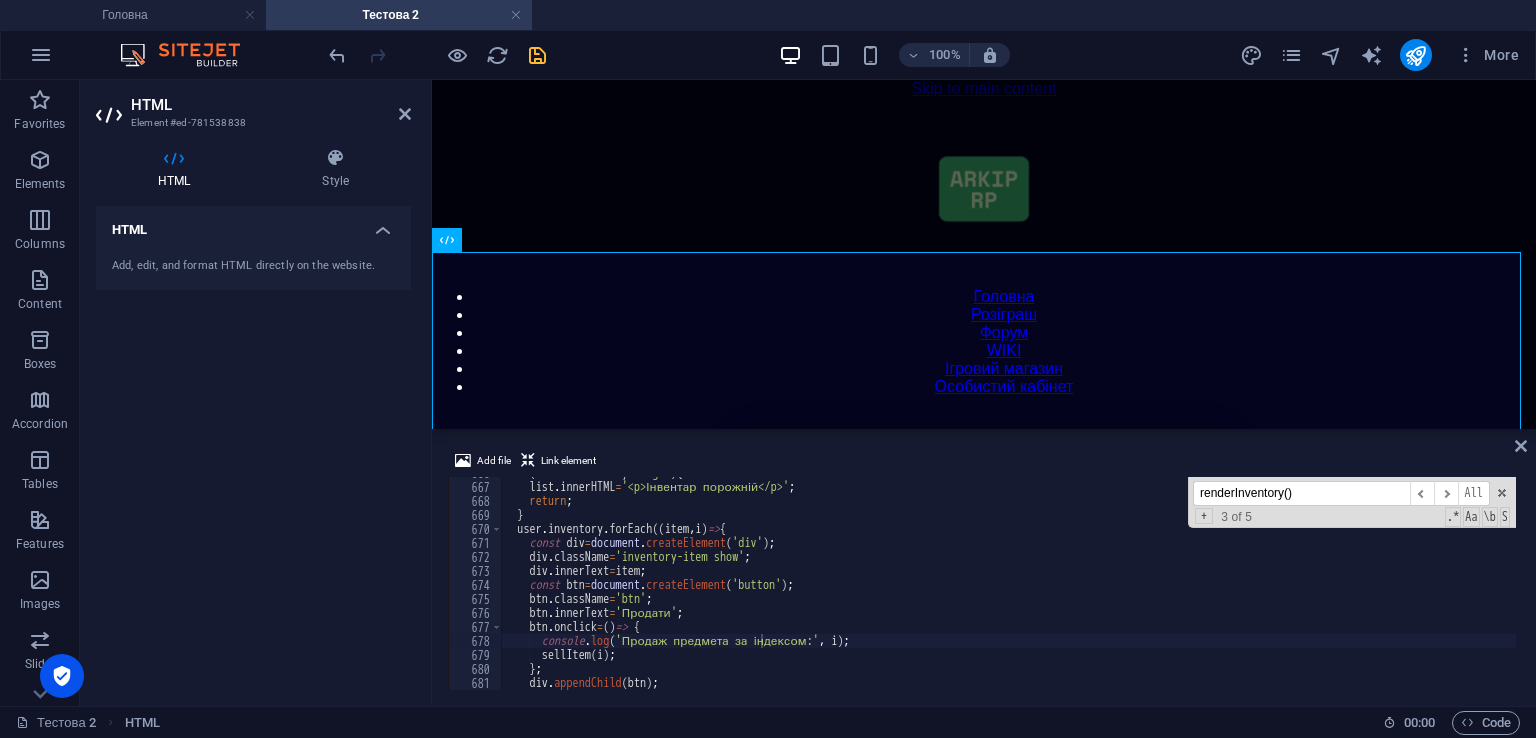 click on "renderInventory()" at bounding box center (1301, 493) 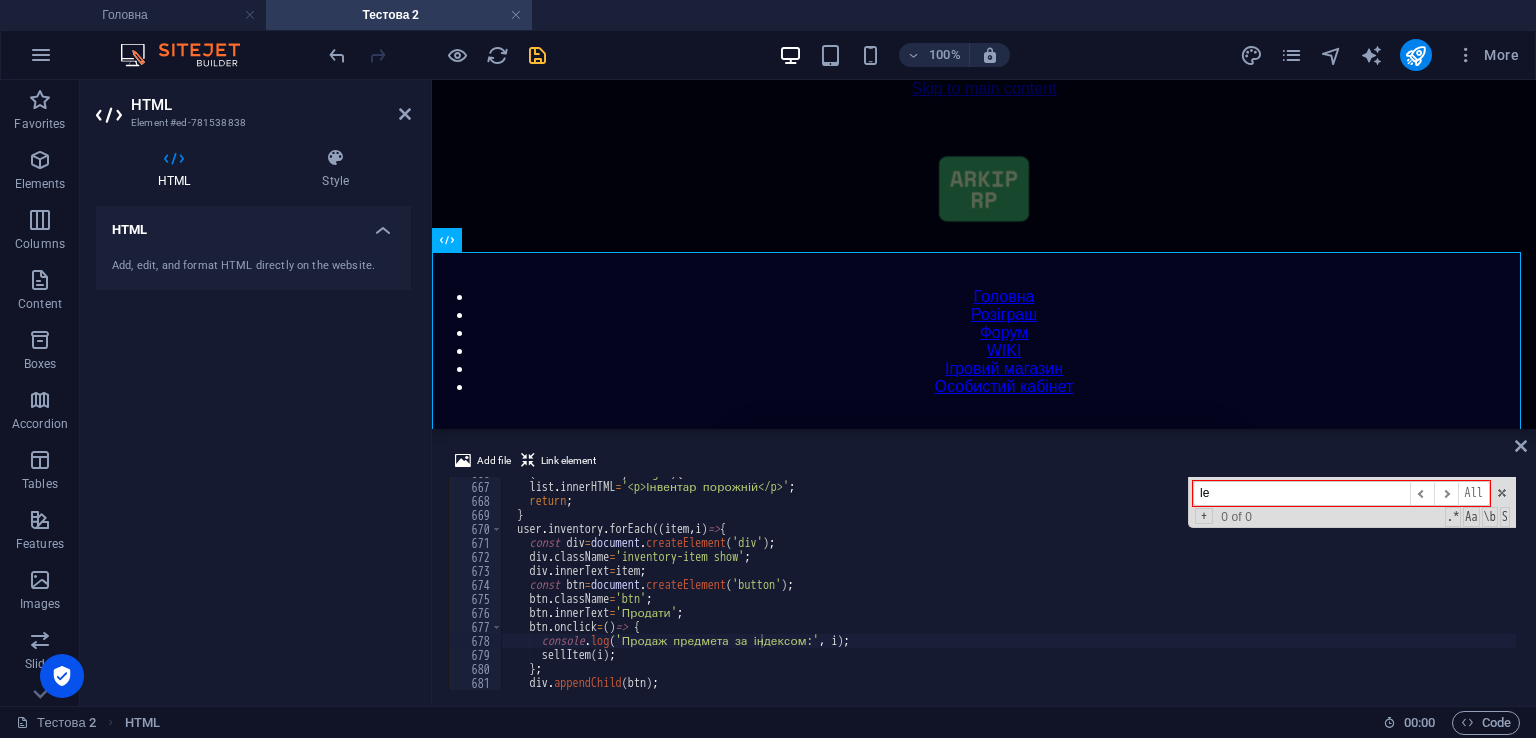 type on "l" 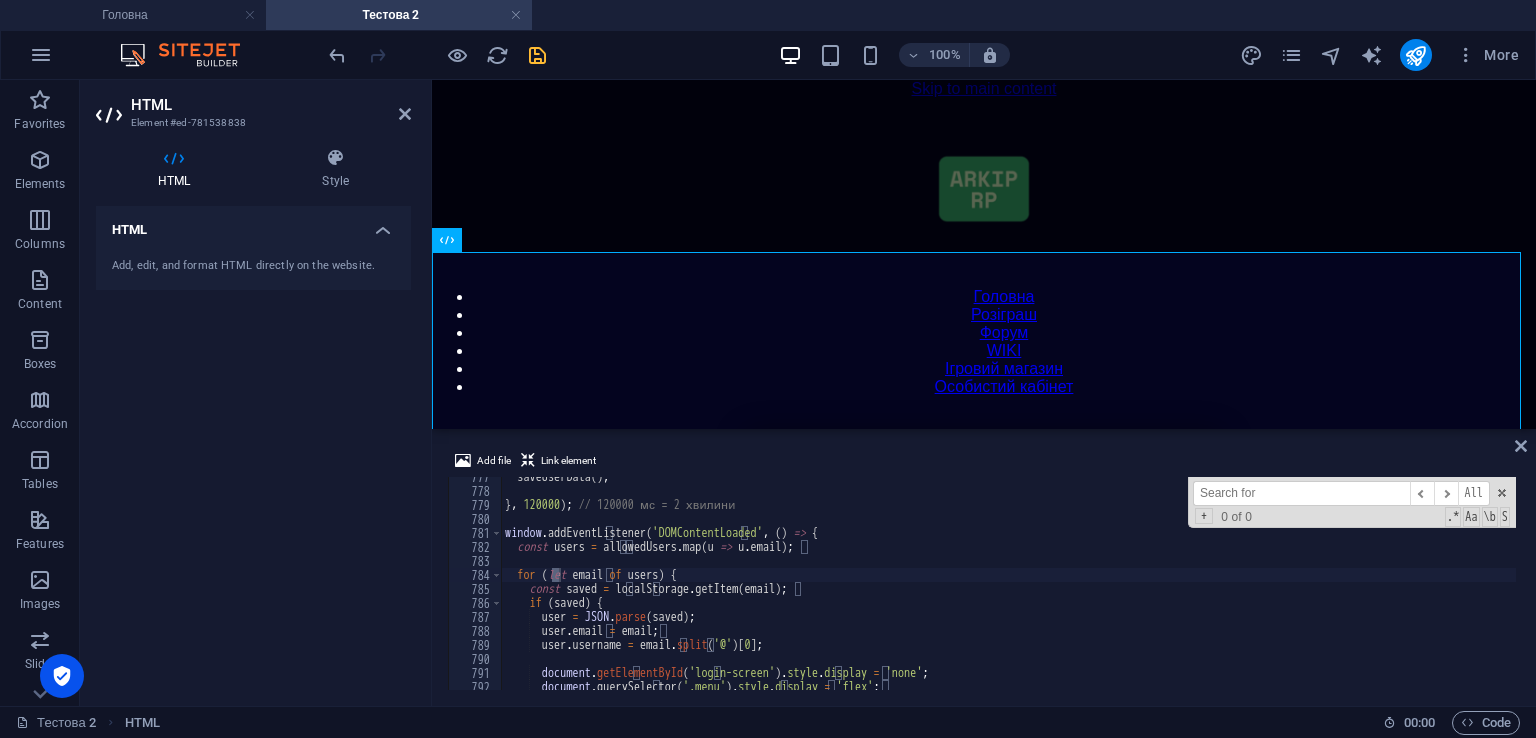 scroll, scrollTop: 10871, scrollLeft: 0, axis: vertical 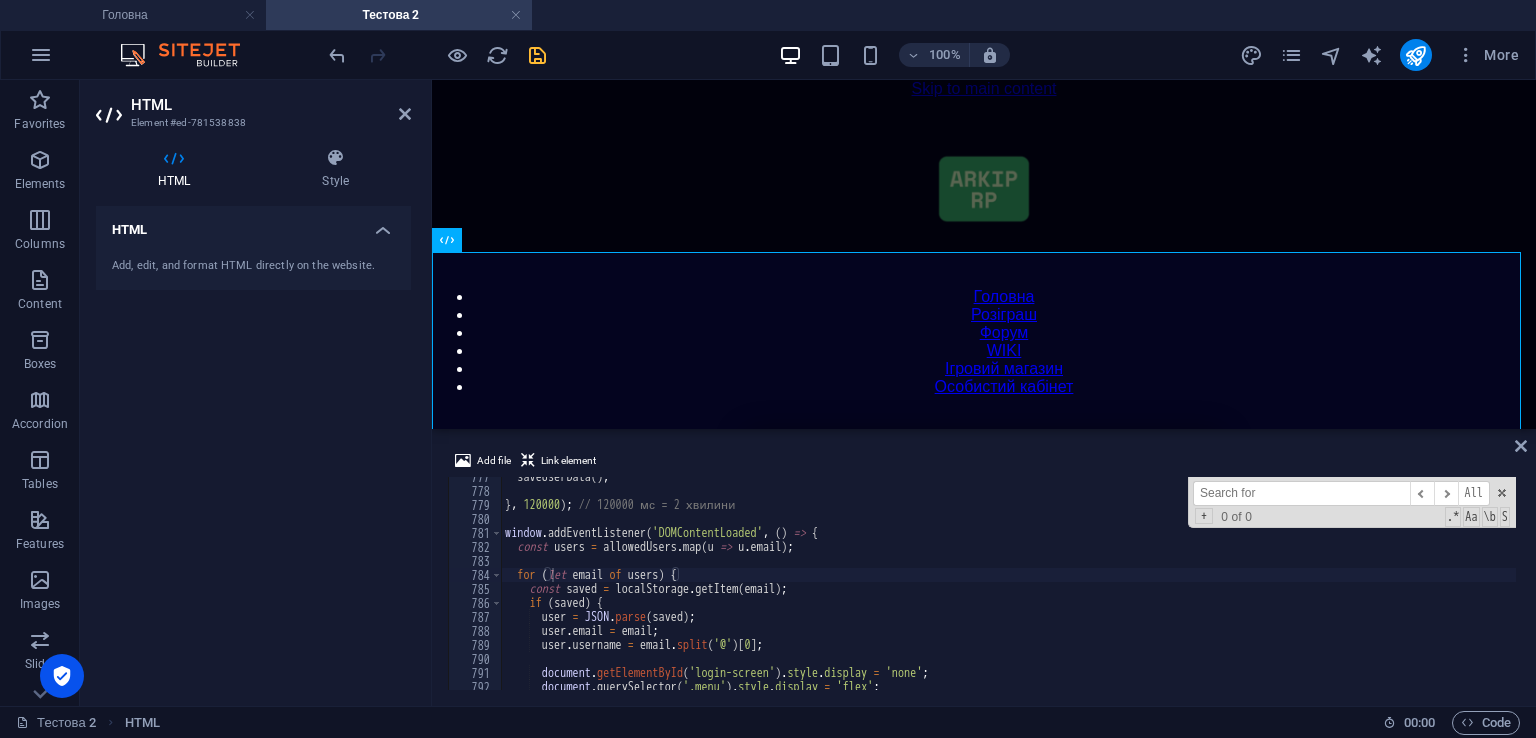 type 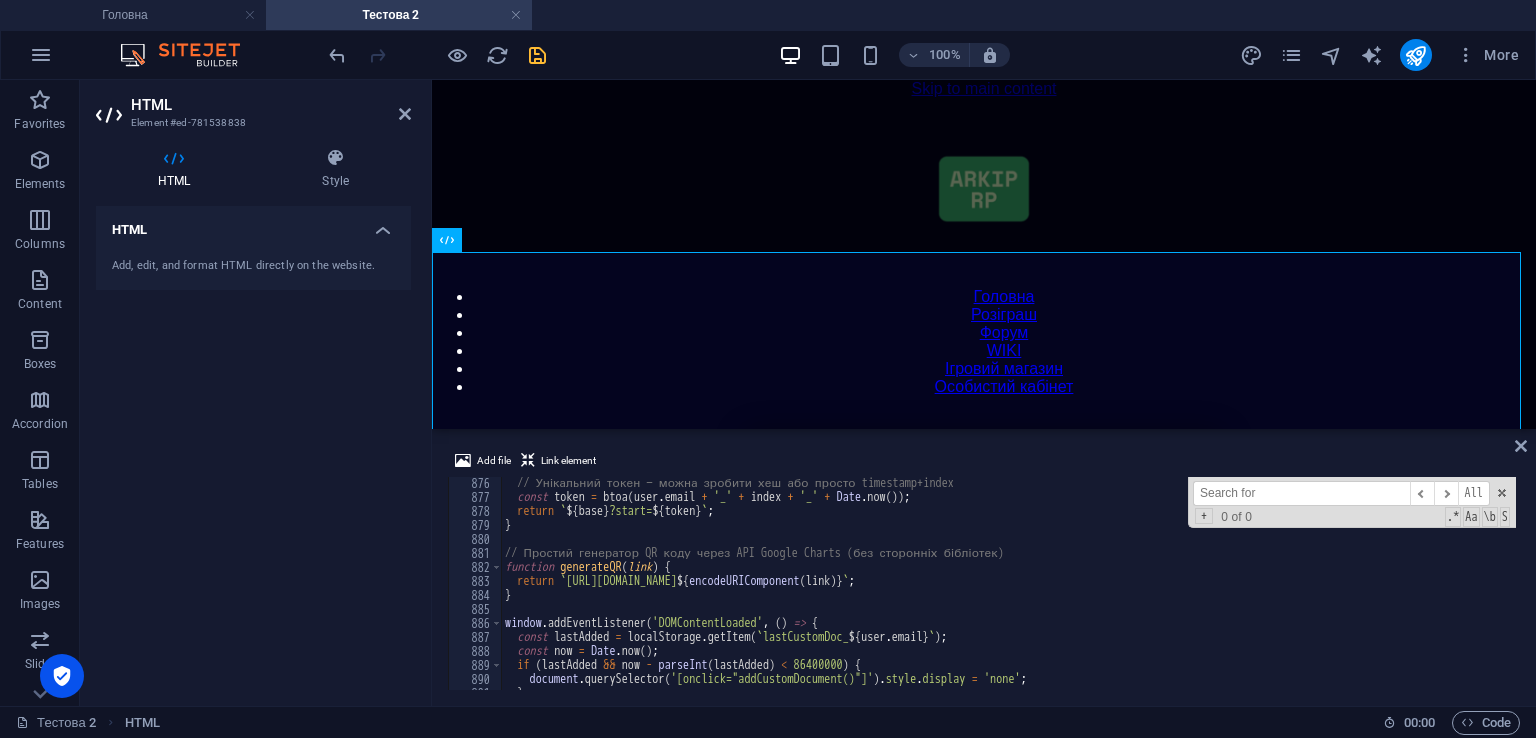 scroll, scrollTop: 12488, scrollLeft: 0, axis: vertical 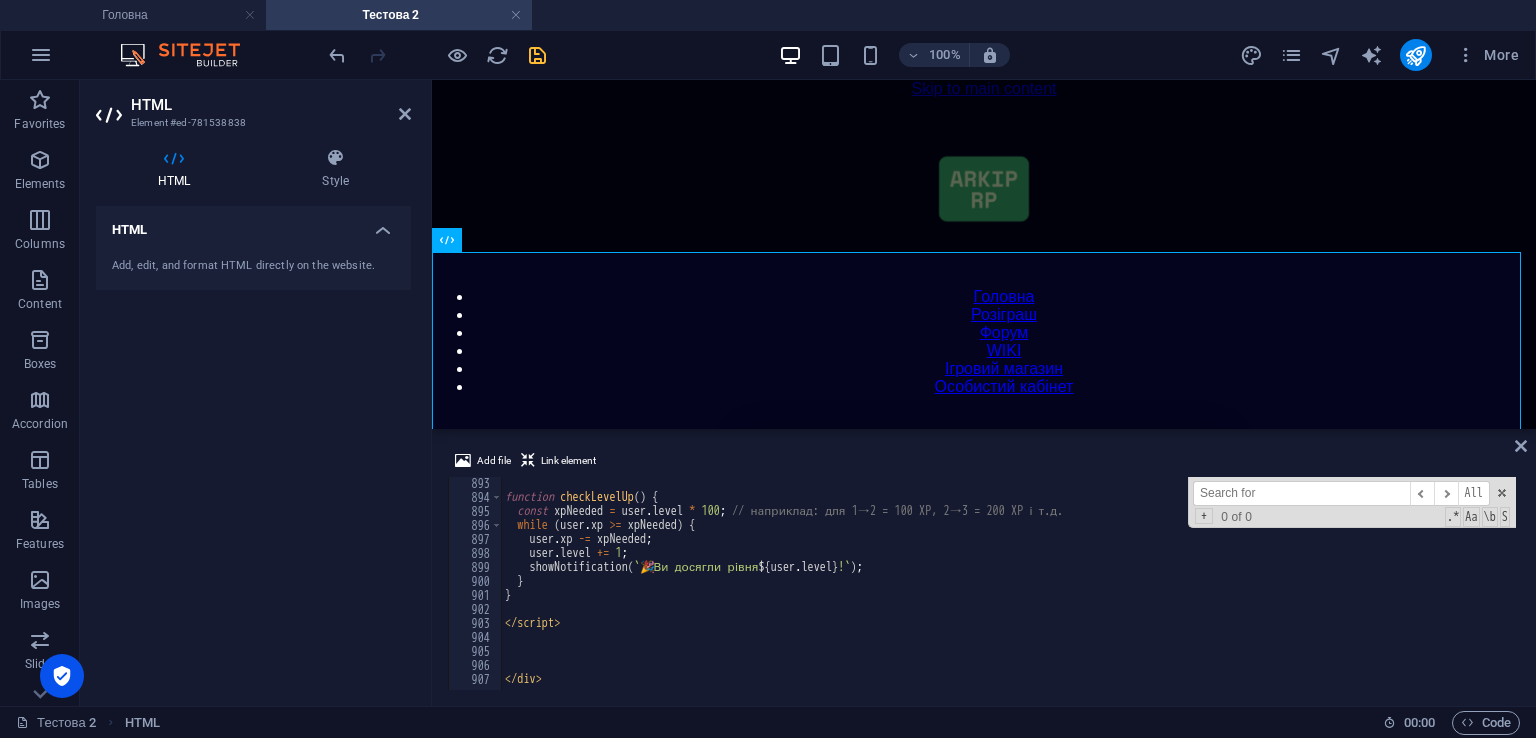 click on "function   checkLevelUp ( )   {    const   xpNeeded   =   user . level   *   100 ;   // наприклад: для 1→2 = 100 XP, 2→3 = 200 XP і т.д.    while   ( user . xp   >=   xpNeeded )   {      user . xp   -=   xpNeeded ;      user . level   +=   1 ;      showNotification ( ` 🎉  Ви досягли рівня  ${ user . level } ! ` ) ;    } } </ script > </ div >" at bounding box center (1425, 594) 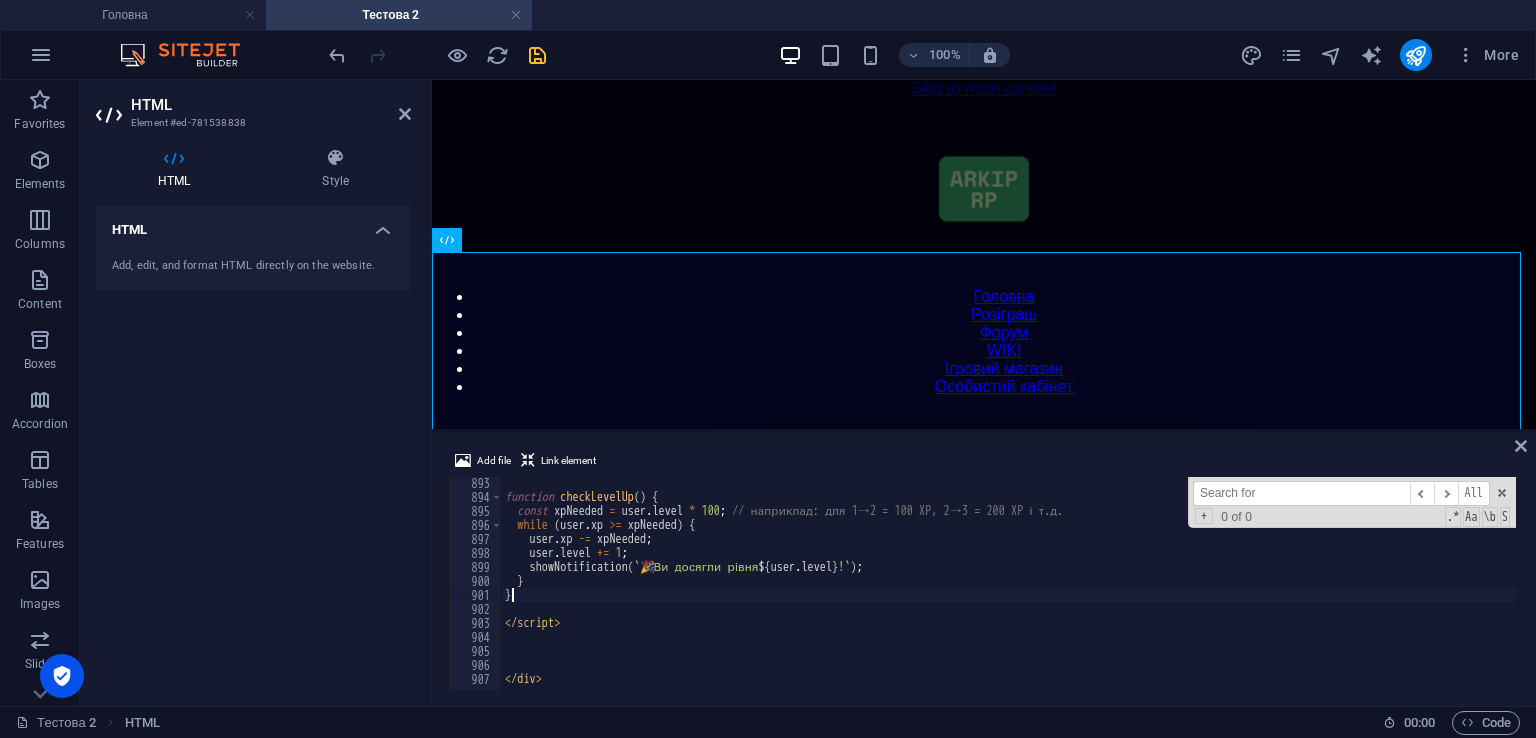 click on "function   checkLevelUp ( )   {    const   xpNeeded   =   user . level   *   100 ;   // наприклад: для 1→2 = 100 XP, 2→3 = 200 XP і т.д.    while   ( user . xp   >=   xpNeeded )   {      user . xp   -=   xpNeeded ;      user . level   +=   1 ;      showNotification ( ` 🎉  Ви досягли рівня  ${ user . level } ! ` ) ;    } } </ script > </ div >" at bounding box center [1425, 594] 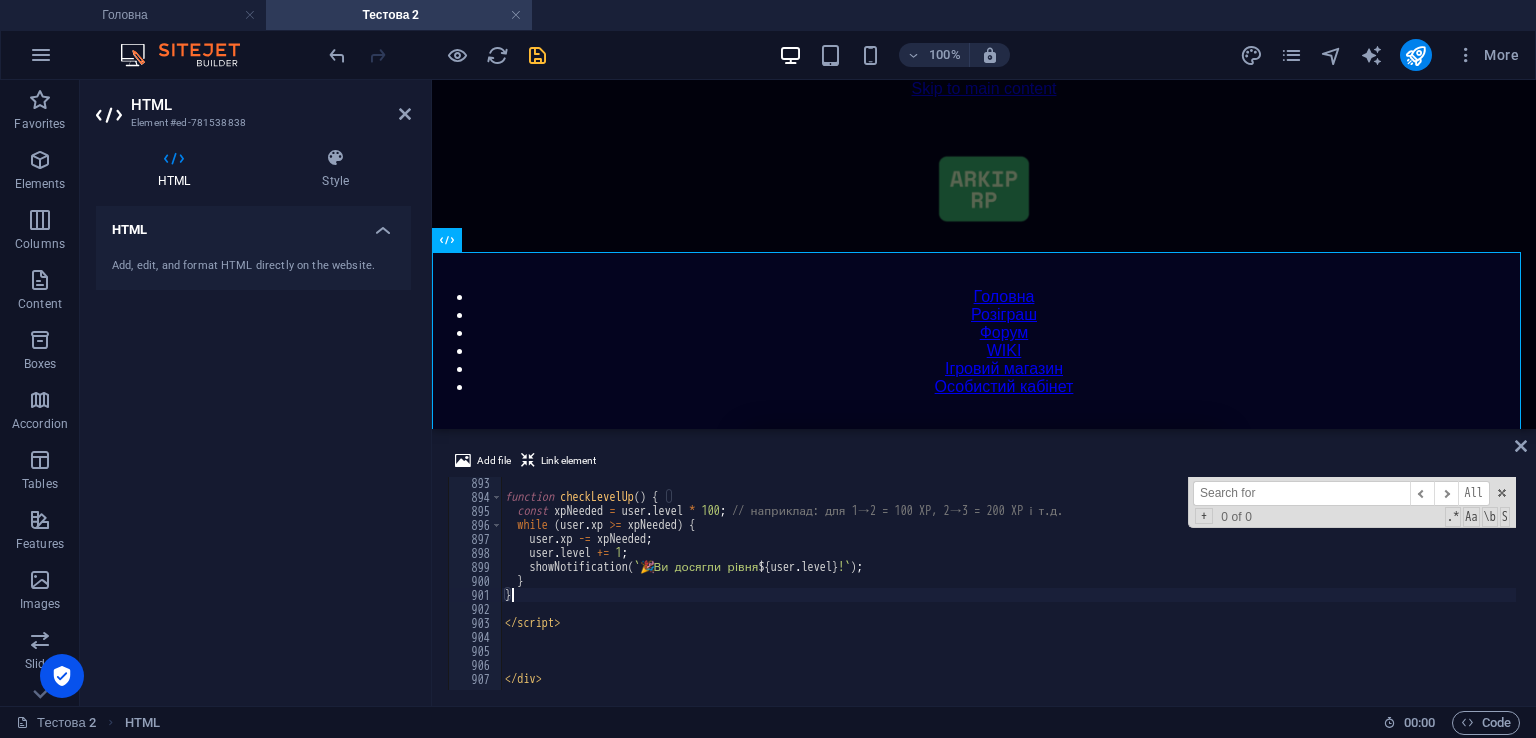 click on "function   checkLevelUp ( )   {    const   xpNeeded   =   user . level   *   100 ;   // наприклад: для 1→2 = 100 XP, 2→3 = 200 XP і т.д.    while   ( user . xp   >=   xpNeeded )   {      user . xp   -=   xpNeeded ;      user . level   +=   1 ;      showNotification ( ` 🎉  Ви досягли рівня  ${ user . level } ! ` ) ;    } } </ script > </ div >" at bounding box center [1425, 594] 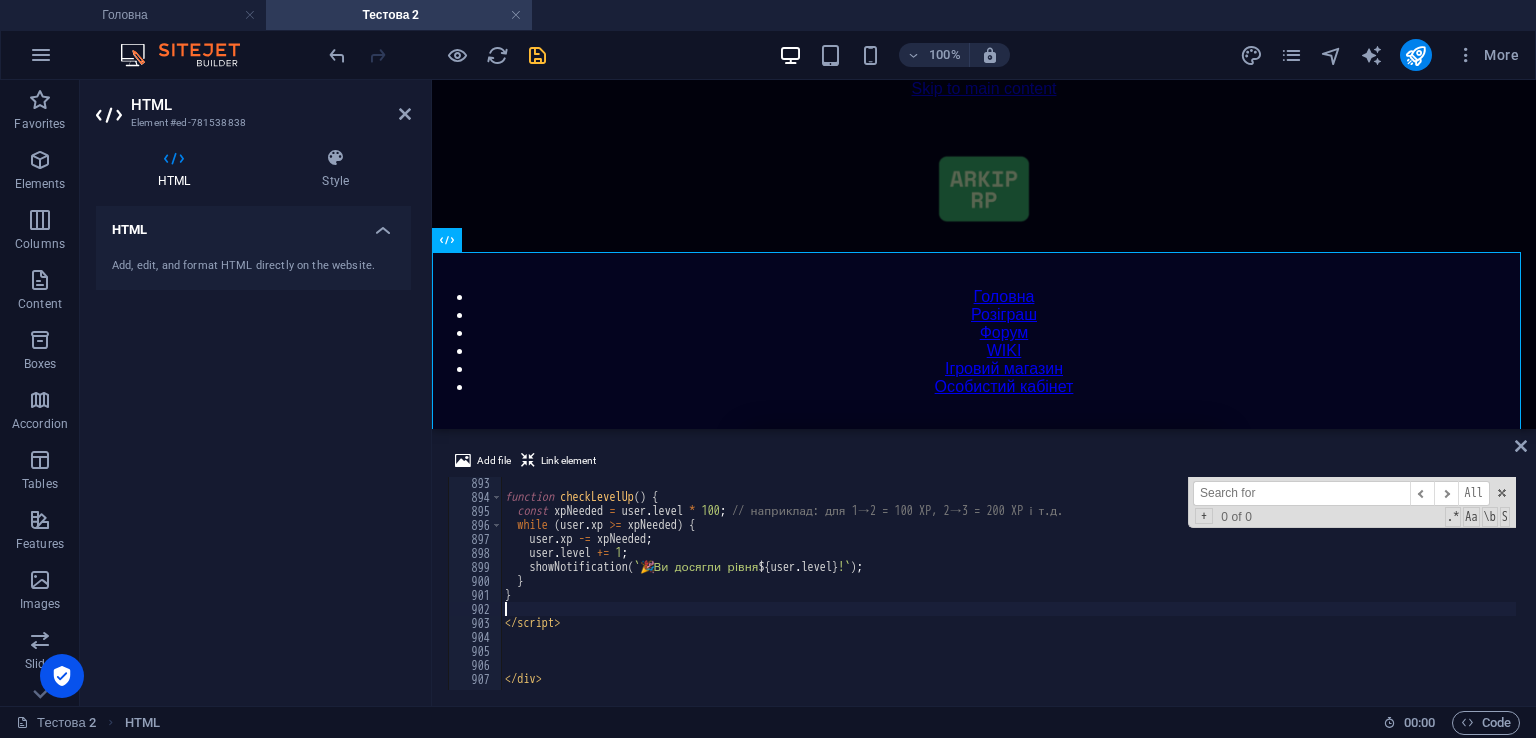 type 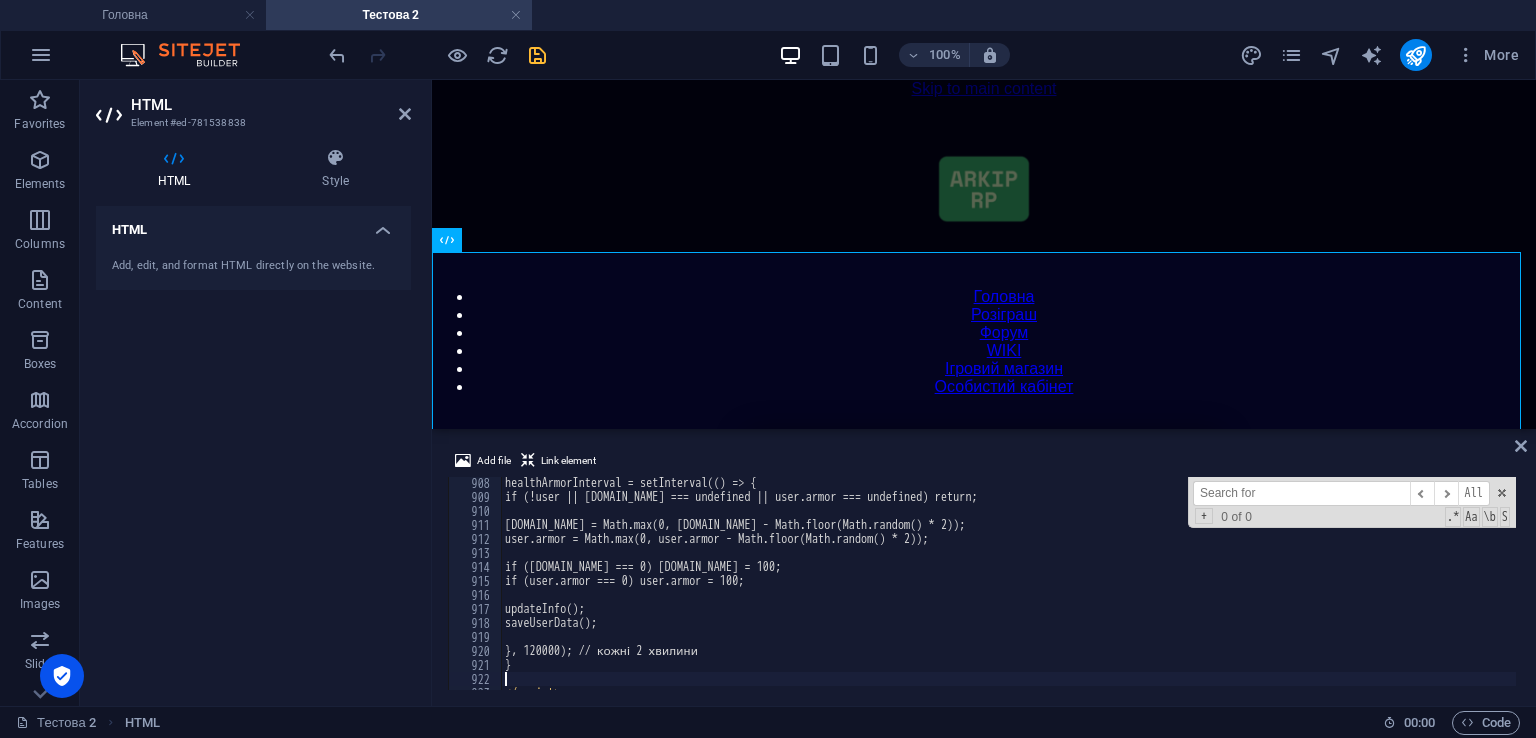 scroll, scrollTop: 12768, scrollLeft: 0, axis: vertical 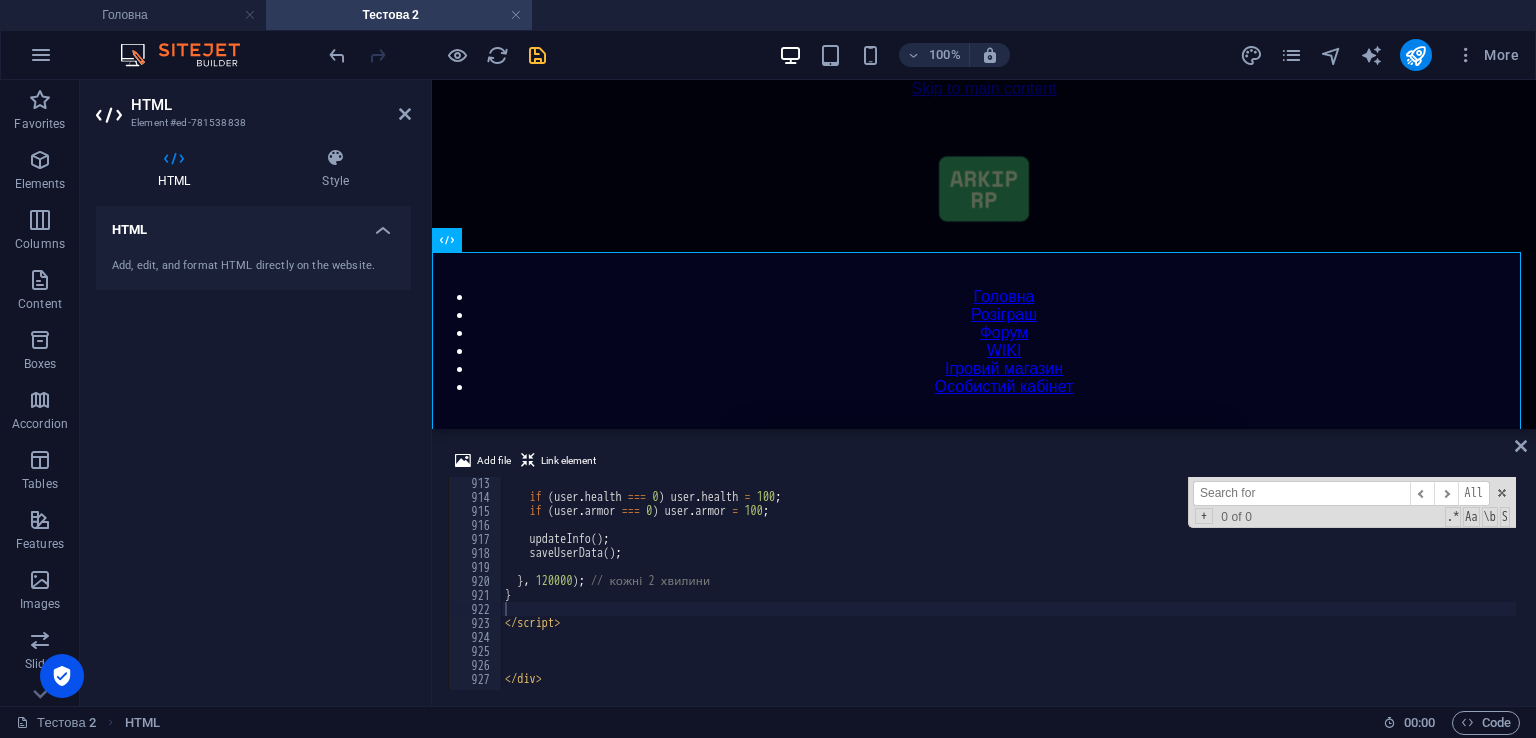 drag, startPoint x: 640, startPoint y: 448, endPoint x: 172, endPoint y: 312, distance: 487.36023 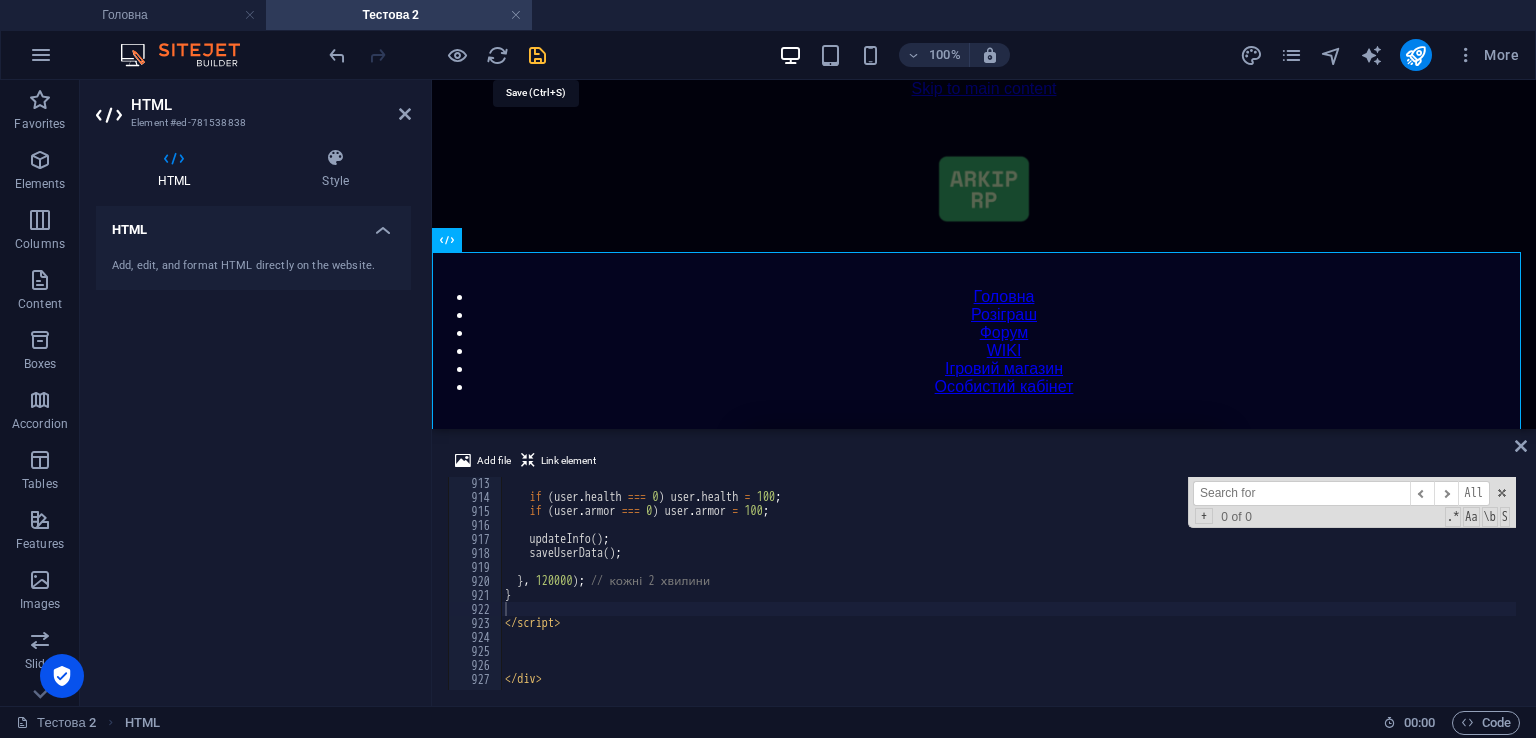 click at bounding box center [537, 55] 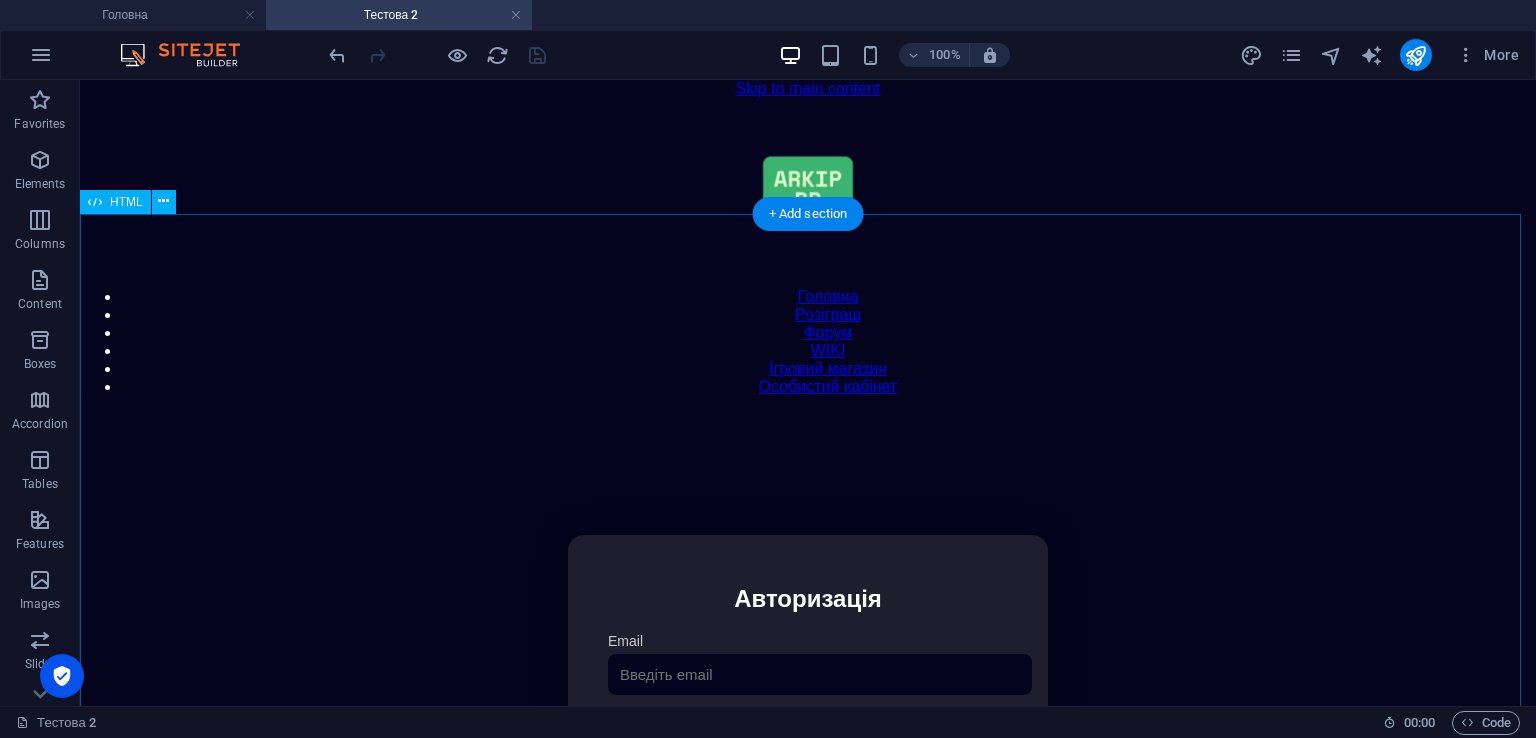 click on "Особистий кабінет
Авторизація
Email
[GEOGRAPHIC_DATA]
👁️
Увійти
Скинути пароль
Скидання пароля
Введіть ваш email:
Скинути
Закрити
Особистий кабінет
Вийти з кабінету
Важлива інформація
Інформація
Ігровий Нікнейм:
Пошта:
Гроші:   ₴
XP:
Рівень:
Здоров'я:
Броня:
VIP:
Рейтинг
Рейтинг гравців
Гравців не знайдено
Документи
Мої документи
Паспорт:   Немає
Трудова книжка:   [PERSON_NAME]
📩 Додати документ через Telegram
Розваги" at bounding box center [808, 746] 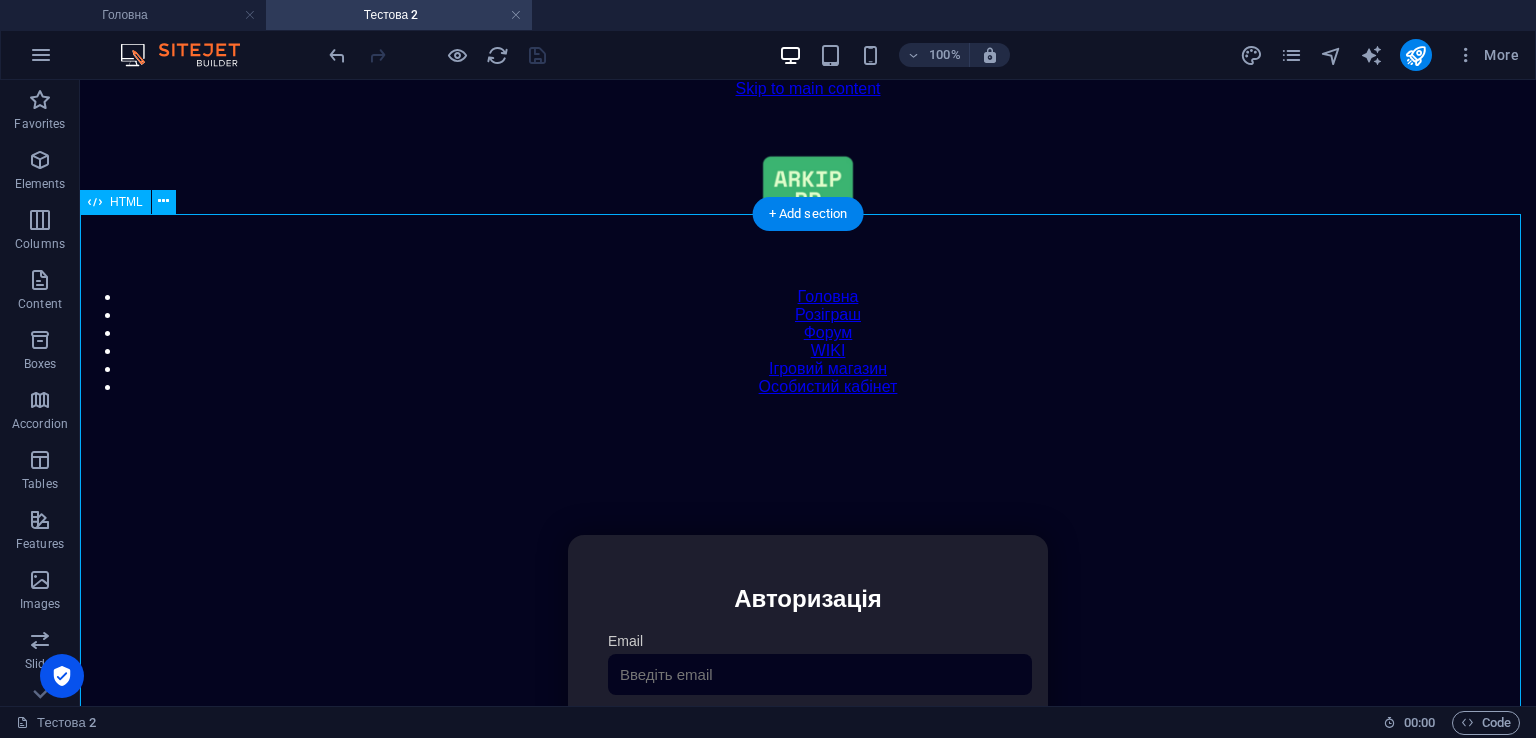 click on "Особистий кабінет
Авторизація
Email
[GEOGRAPHIC_DATA]
👁️
Увійти
Скинути пароль
Скидання пароля
Введіть ваш email:
Скинути
Закрити
Особистий кабінет
Вийти з кабінету
Важлива інформація
Інформація
Ігровий Нікнейм:
Пошта:
Гроші:   ₴
XP:
Рівень:
Здоров'я:
Броня:
VIP:
Рейтинг
Рейтинг гравців
Гравців не знайдено
Документи
Мої документи
Паспорт:   Немає
Трудова книжка:   [PERSON_NAME]
📩 Додати документ через Telegram
Розваги" at bounding box center [808, 746] 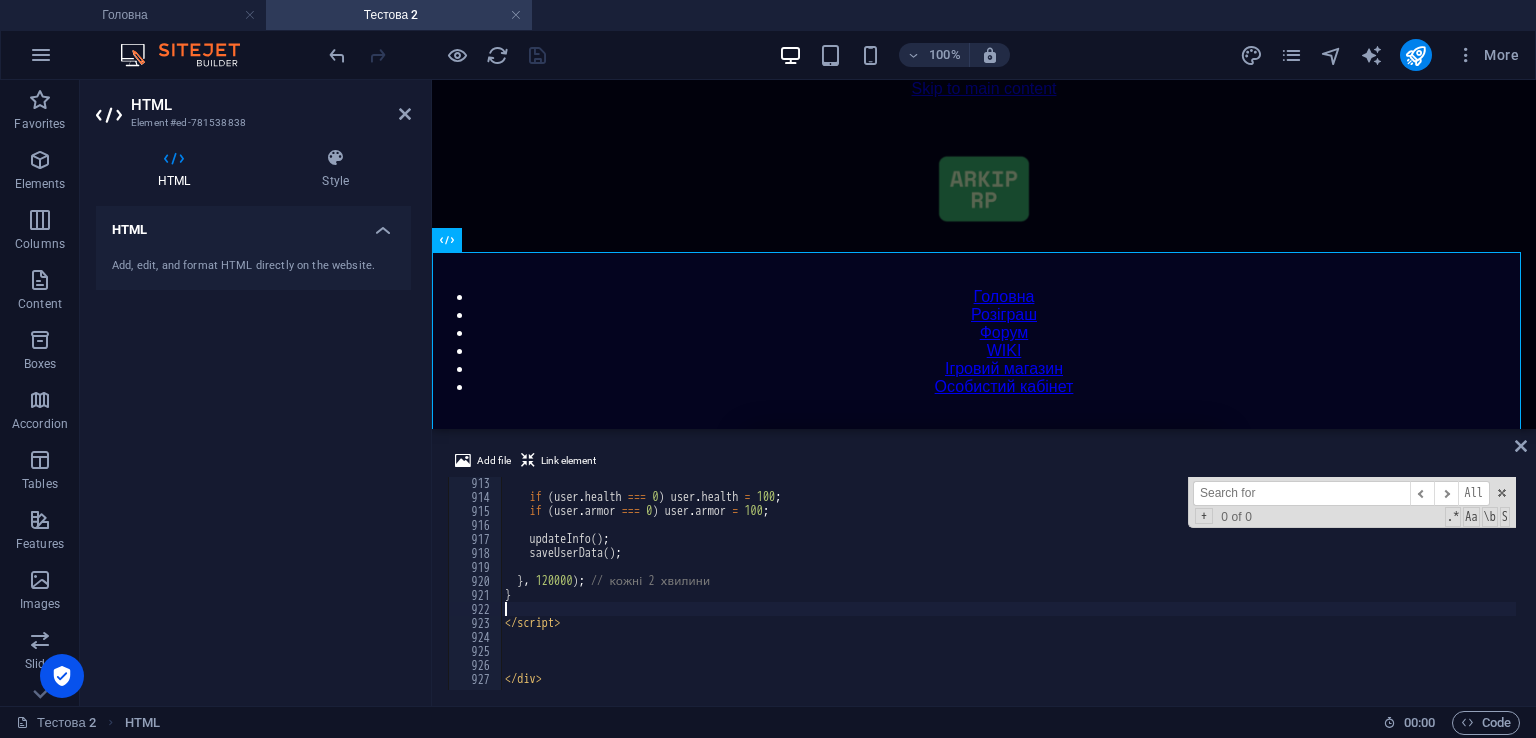 click at bounding box center (1301, 493) 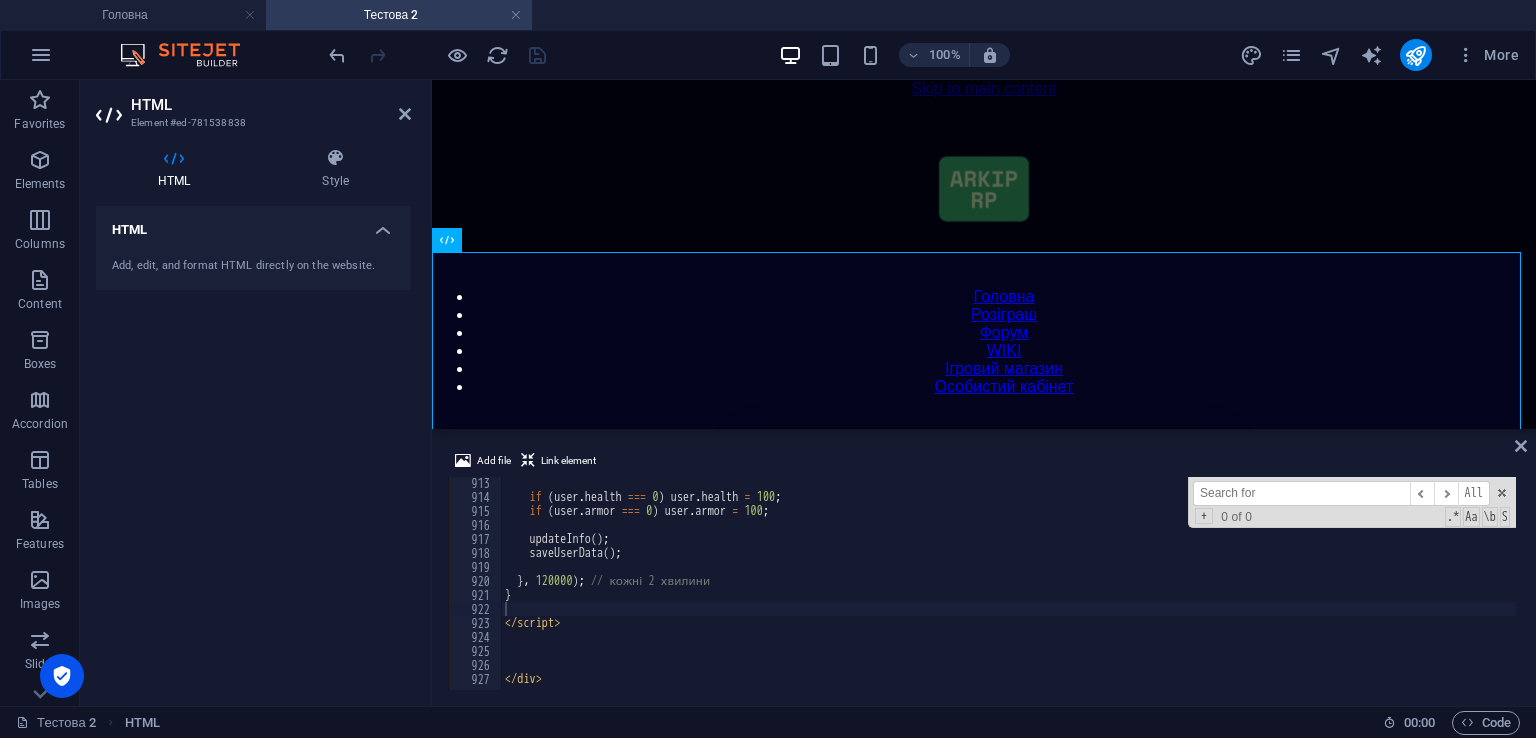 paste on "[PERSON_NAME]" 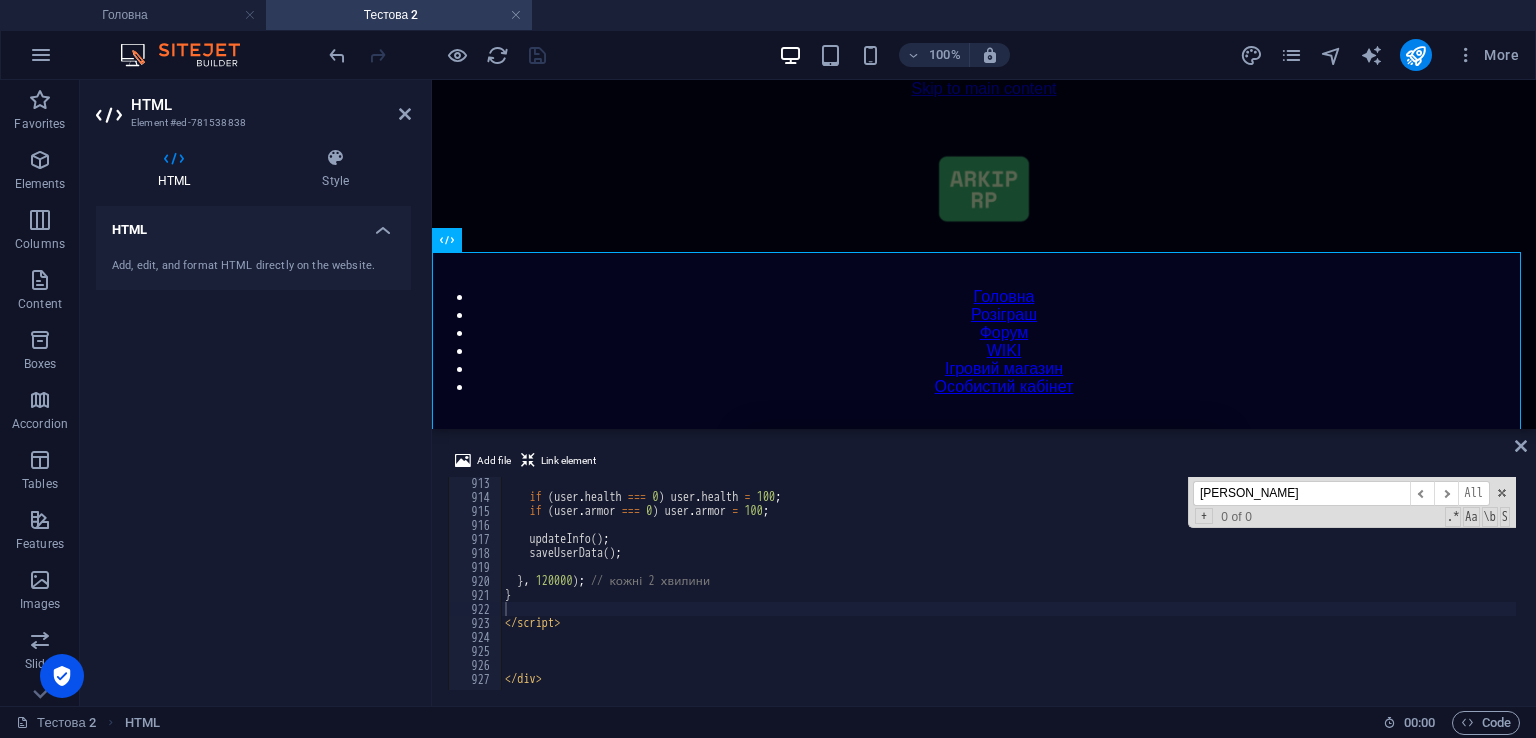 scroll, scrollTop: 5005, scrollLeft: 0, axis: vertical 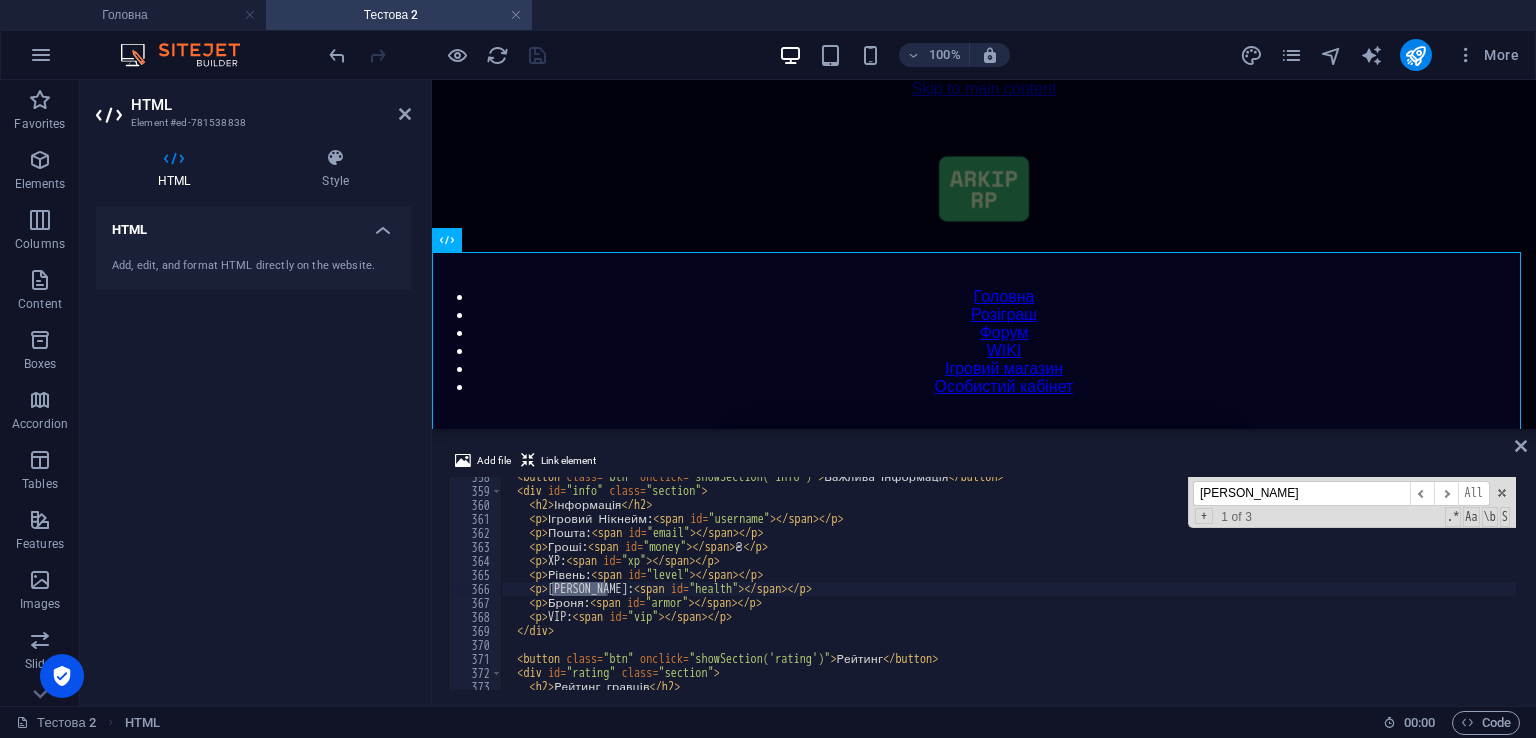 type on "[PERSON_NAME]" 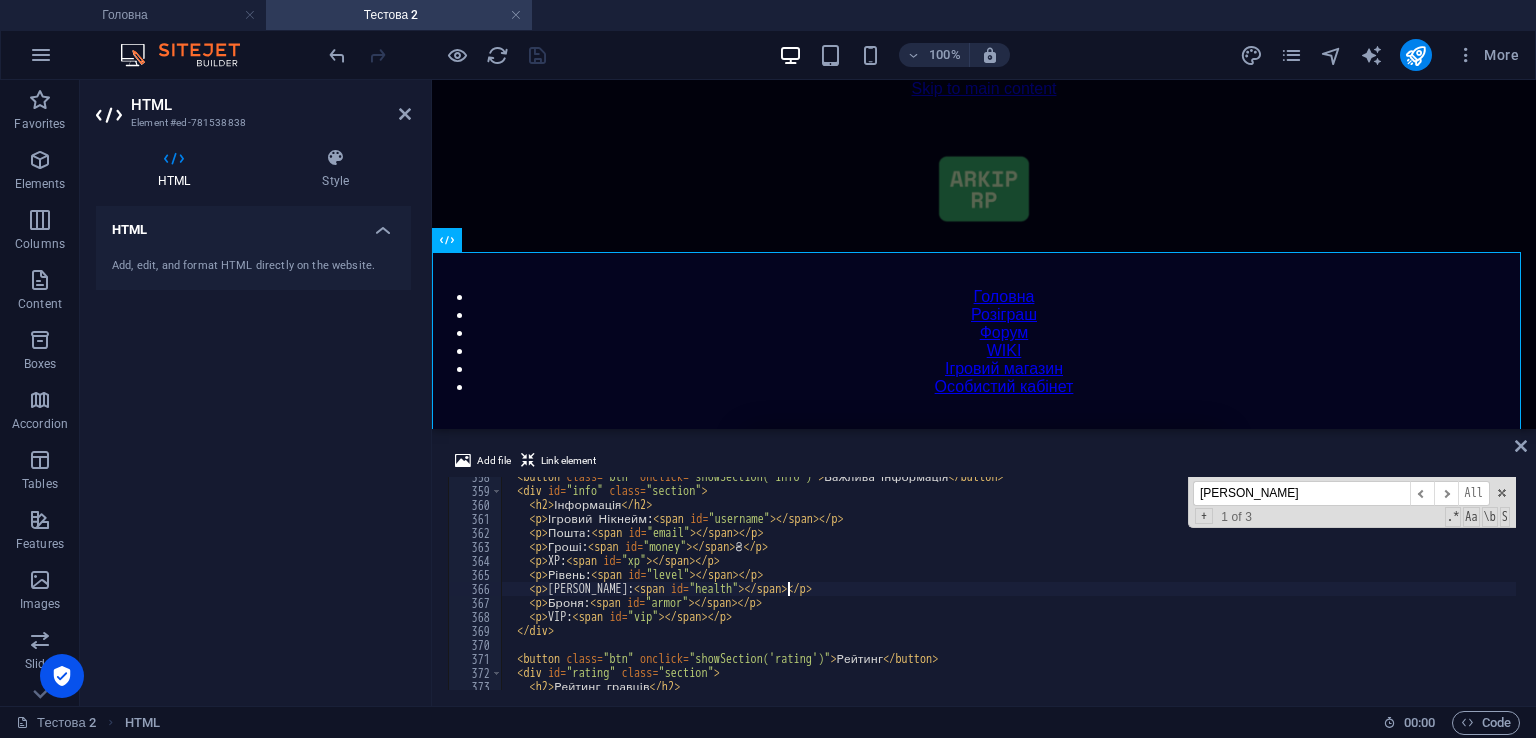scroll, scrollTop: 0, scrollLeft: 24, axis: horizontal 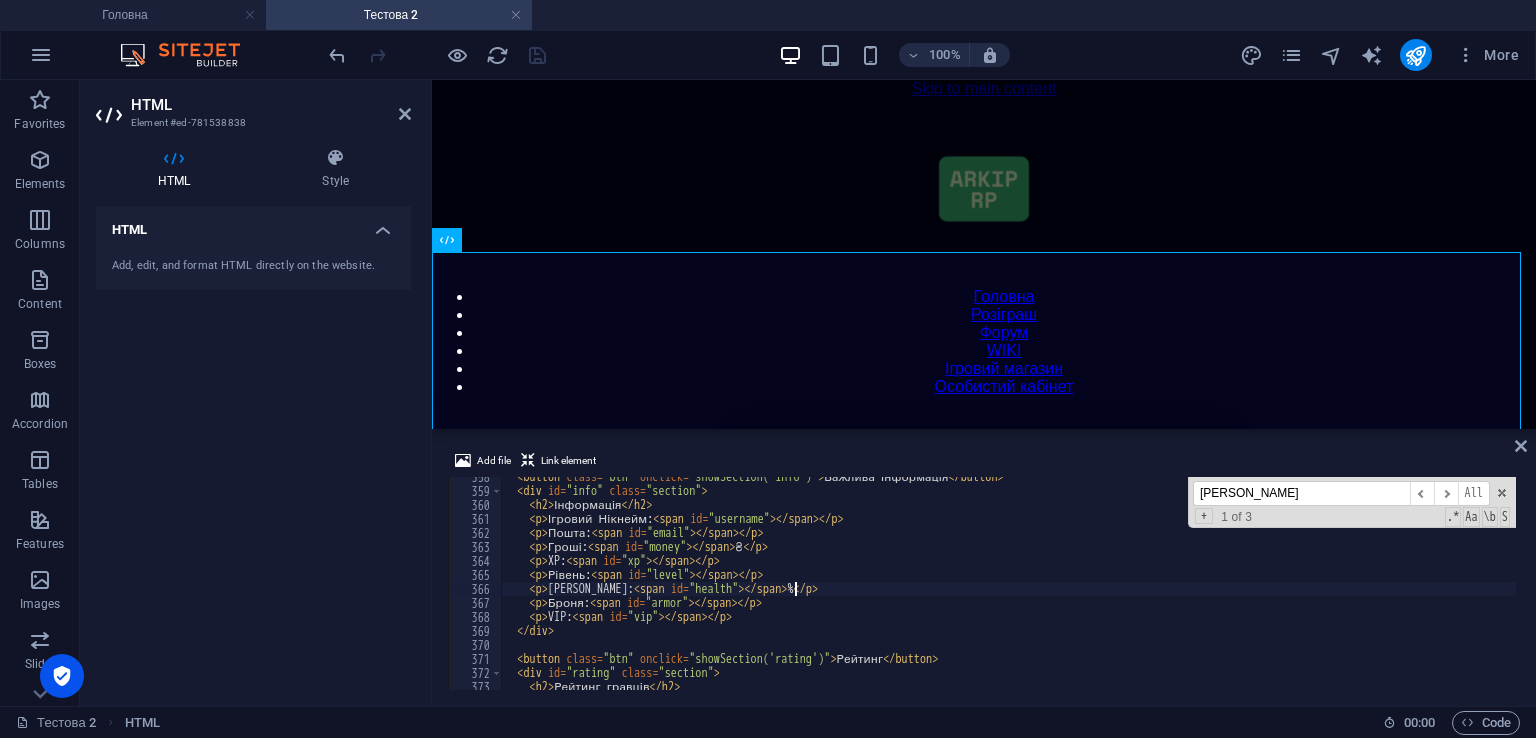 click on "< button   class = "btn"   onclick = "showSection('info')" > Важлива інформація </ button >    < div   id = "info"   class = "section" >      < h2 > Інформація </ h2 >      < p > Ігровий Нікнейм:  < span   id = "username" > </ span > </ p >      < p > Пошта:  < span   id = "email" > </ span > </ p >      < p > Гроші:  < span   id = "money" > </ span >  ₴ </ p >      < p > XP:  < span   id = "xp" > </ span > </ p >      < p > Рівень:  < span   id = "level" > </ span > </ p >      < p > Здоров'я:  < span   id = "health" > </ span > % </ p >      < p > Броня:  < span   id = "armor" > </ span > </ p >      < p > VIP:  < span   id = "vip" > </ span > </ p >    </ div >    < button   class = "btn"   onclick = "showSection('rating')" > Рейтинг </ button >    < div   id = "rating"   class = "section" >      < h2 > Рейтинг гравців </ h2 >" at bounding box center (1425, 588) 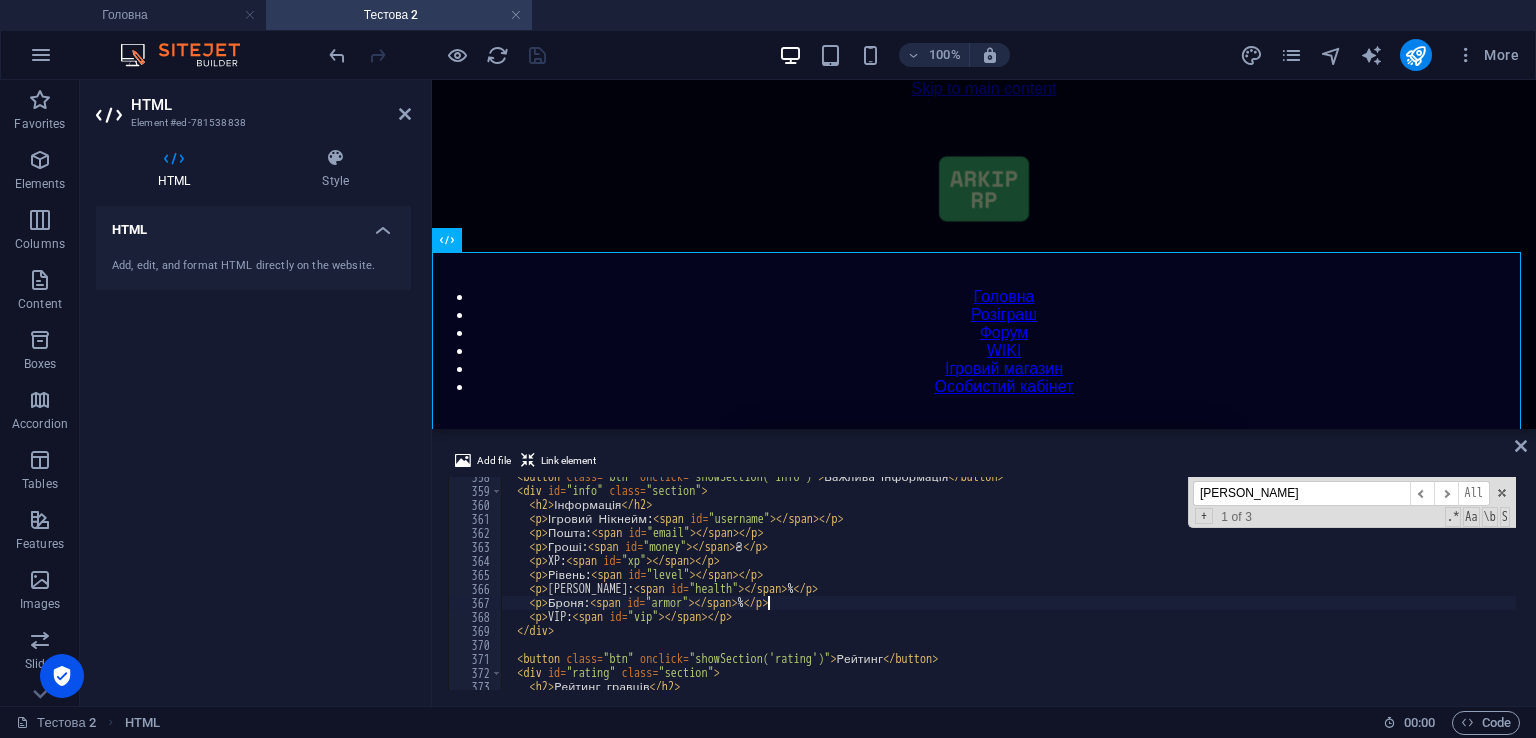 type on "<p>Броня: <span id="armor"></span>%</p>" 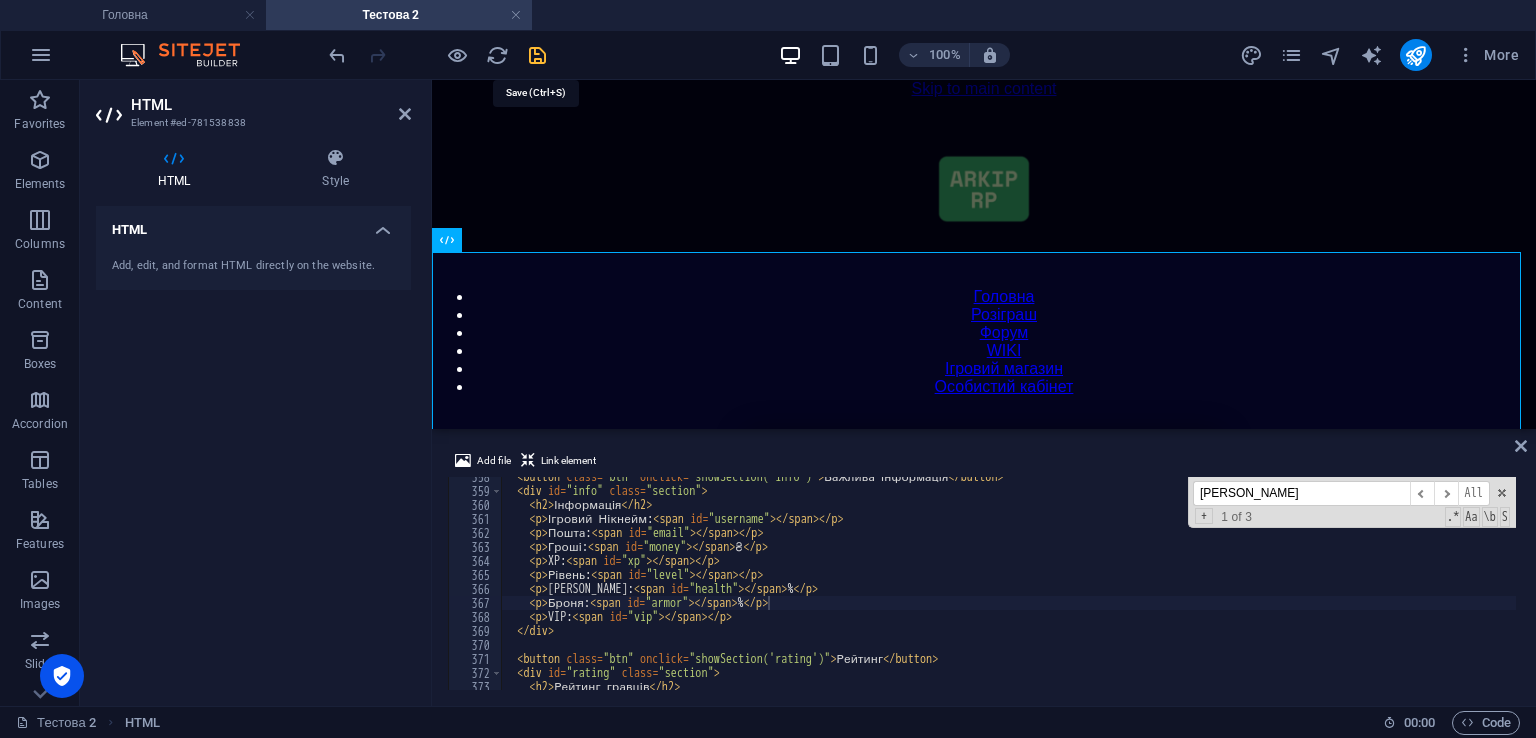 click at bounding box center (537, 55) 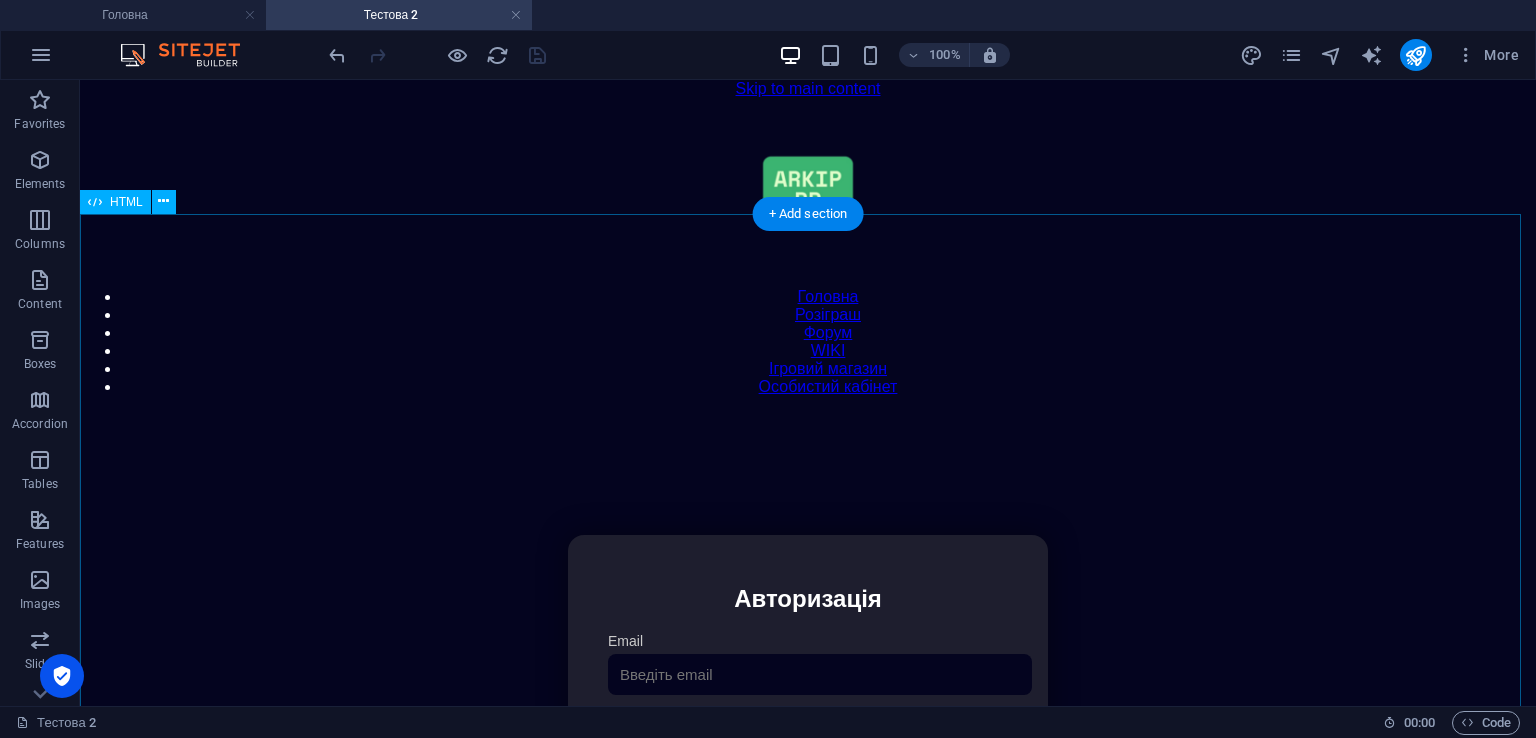 click on "Особистий кабінет
Авторизація
Email
[GEOGRAPHIC_DATA]
👁️
Увійти
Скинути пароль
Скидання пароля
Введіть ваш email:
Скинути
Закрити
Особистий кабінет
Вийти з кабінету
Важлива інформація
Інформація
Ігровий Нікнейм:
Пошта:
Гроші:   ₴
XP:
Рівень:
Здоров'я:  %
Броня:  %
VIP:
Рейтинг
Рейтинг гравців
Гравців не знайдено
Документи
Мої документи
Паспорт:   Немає
Трудова книжка:   [PERSON_NAME]
📩 Додати документ через Telegram" at bounding box center [808, 746] 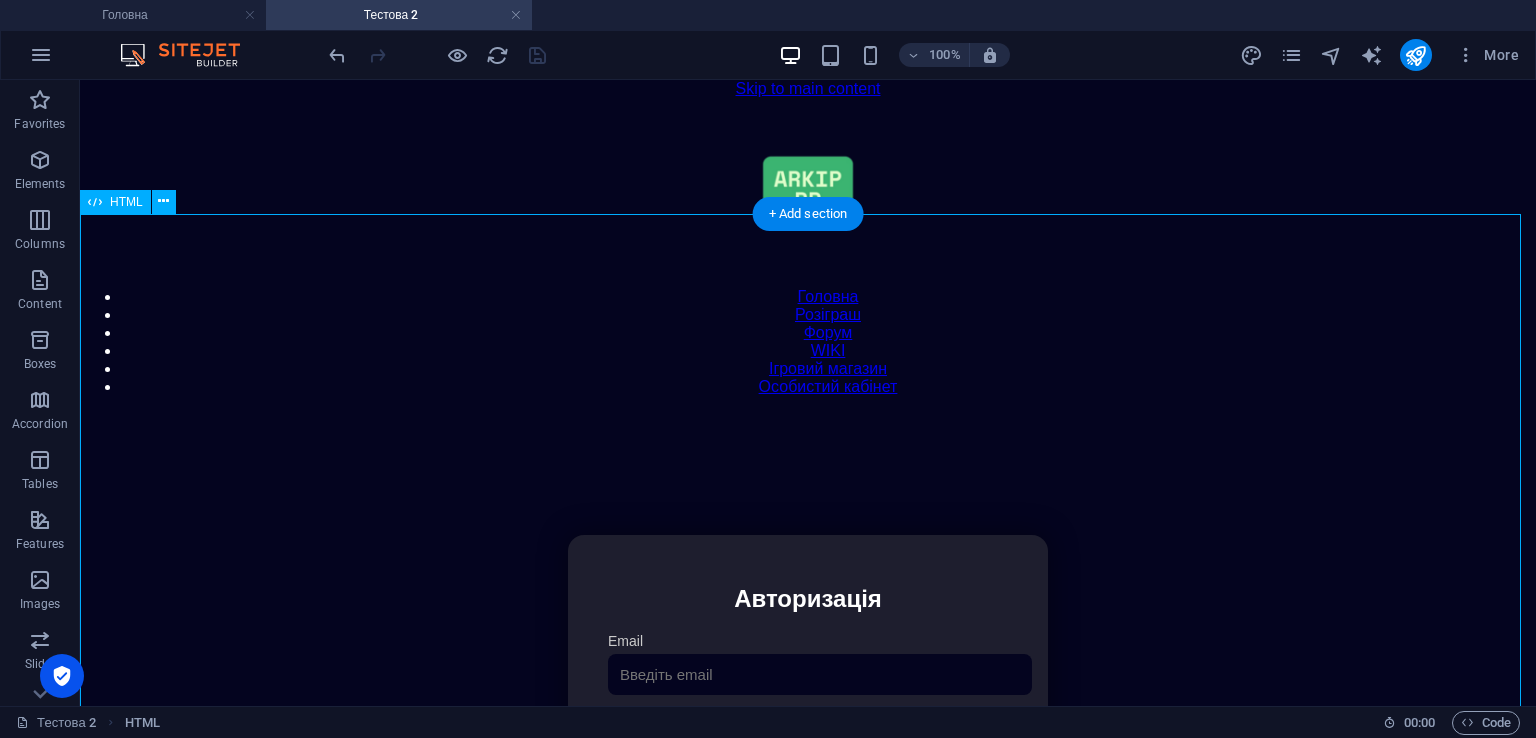 click on "Особистий кабінет
Авторизація
Email
[GEOGRAPHIC_DATA]
👁️
Увійти
Скинути пароль
Скидання пароля
Введіть ваш email:
Скинути
Закрити
Особистий кабінет
Вийти з кабінету
Важлива інформація
Інформація
Ігровий Нікнейм:
Пошта:
Гроші:   ₴
XP:
Рівень:
Здоров'я:  %
Броня:  %
VIP:
Рейтинг
Рейтинг гравців
Гравців не знайдено
Документи
Мої документи
Паспорт:   Немає
Трудова книжка:   [PERSON_NAME]
📩 Додати документ через Telegram" at bounding box center (808, 746) 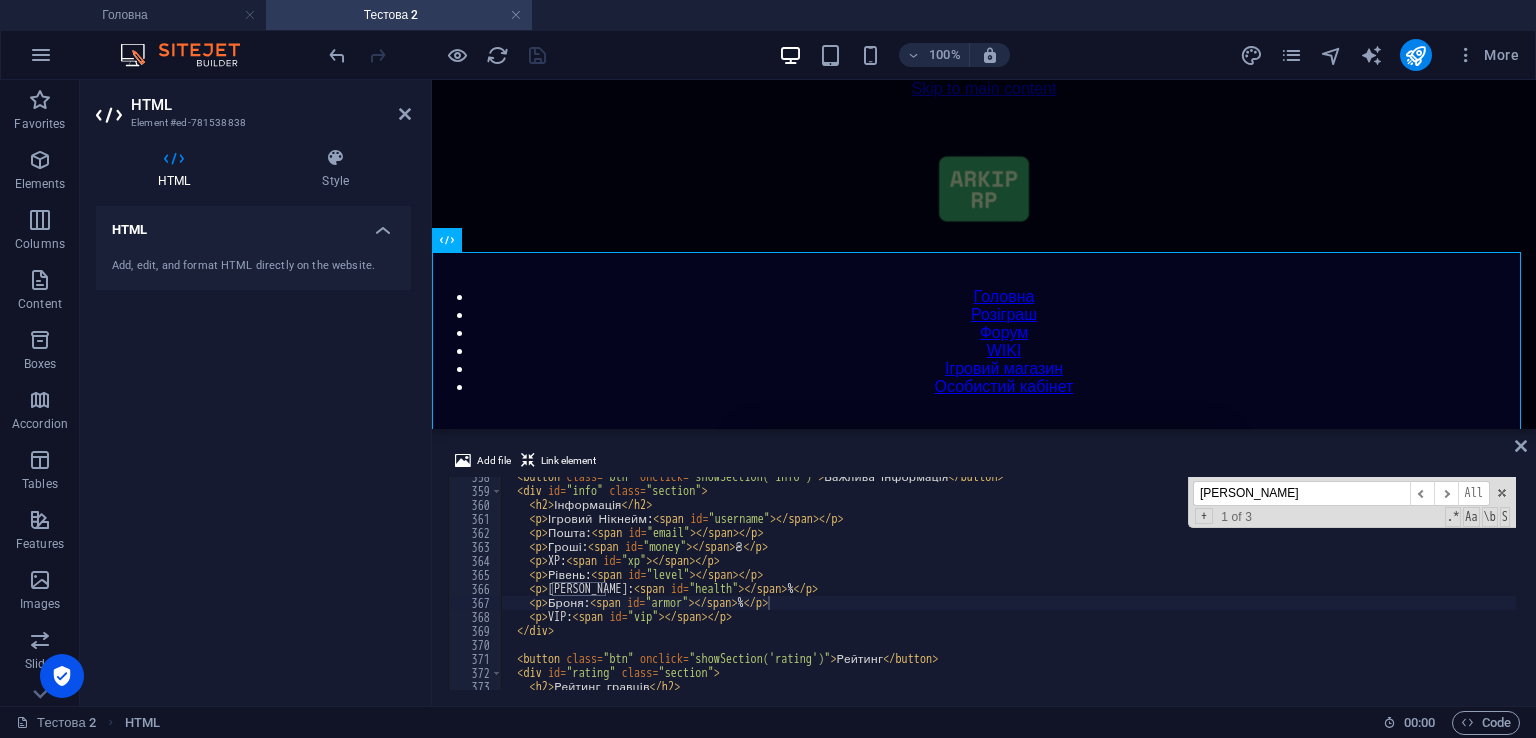 click on "[PERSON_NAME]" at bounding box center (1301, 493) 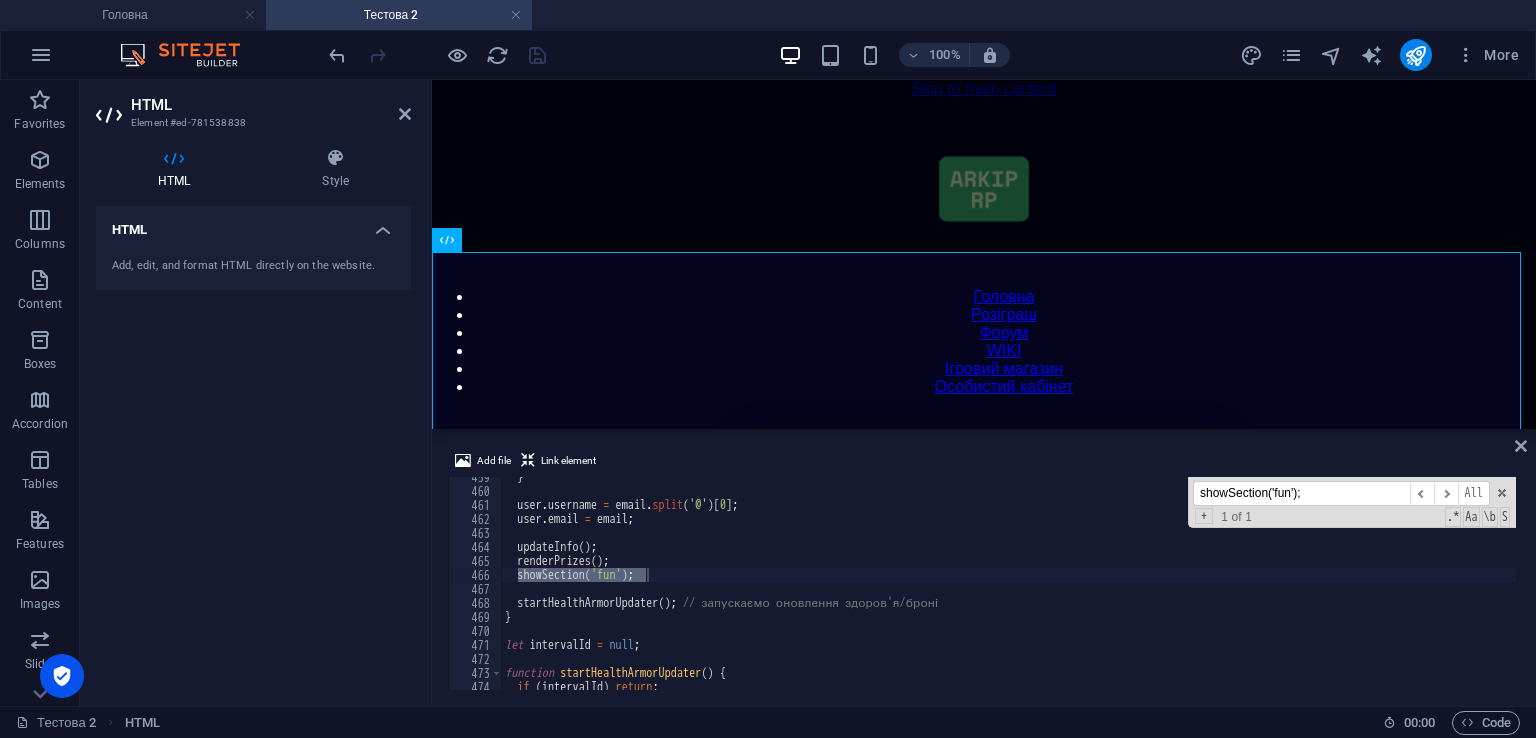 scroll, scrollTop: 6419, scrollLeft: 0, axis: vertical 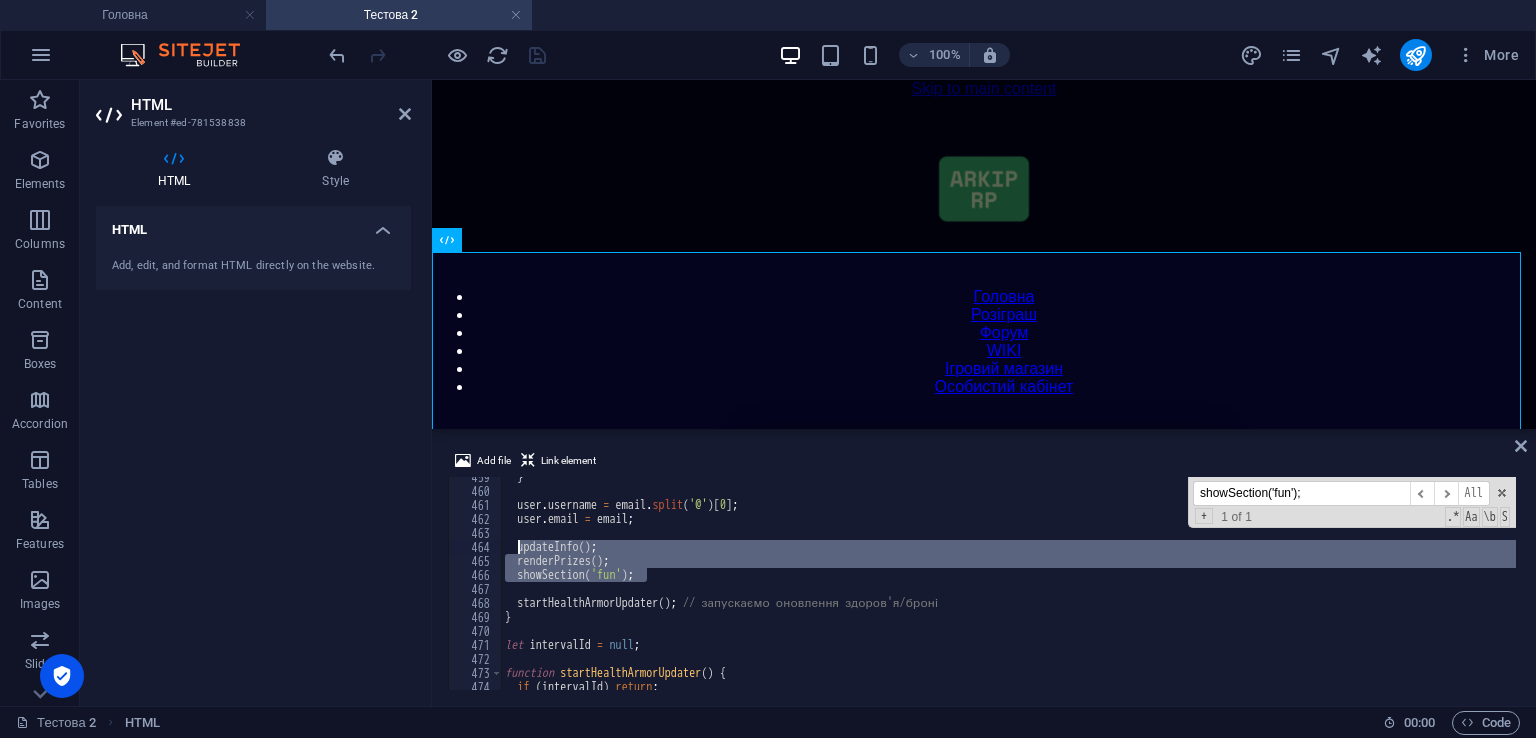 drag, startPoint x: 652, startPoint y: 578, endPoint x: 516, endPoint y: 544, distance: 140.1856 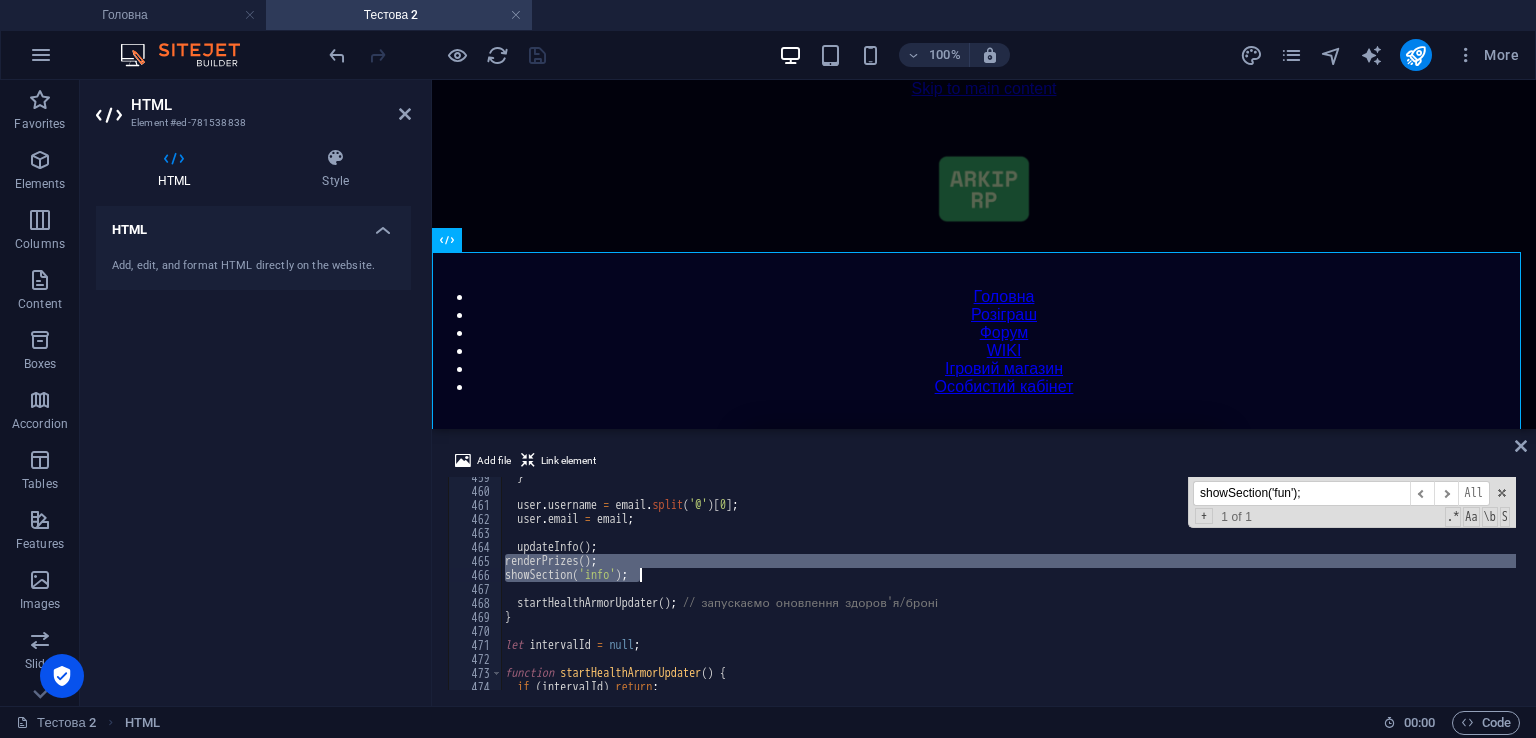 drag, startPoint x: 506, startPoint y: 565, endPoint x: 640, endPoint y: 577, distance: 134.53624 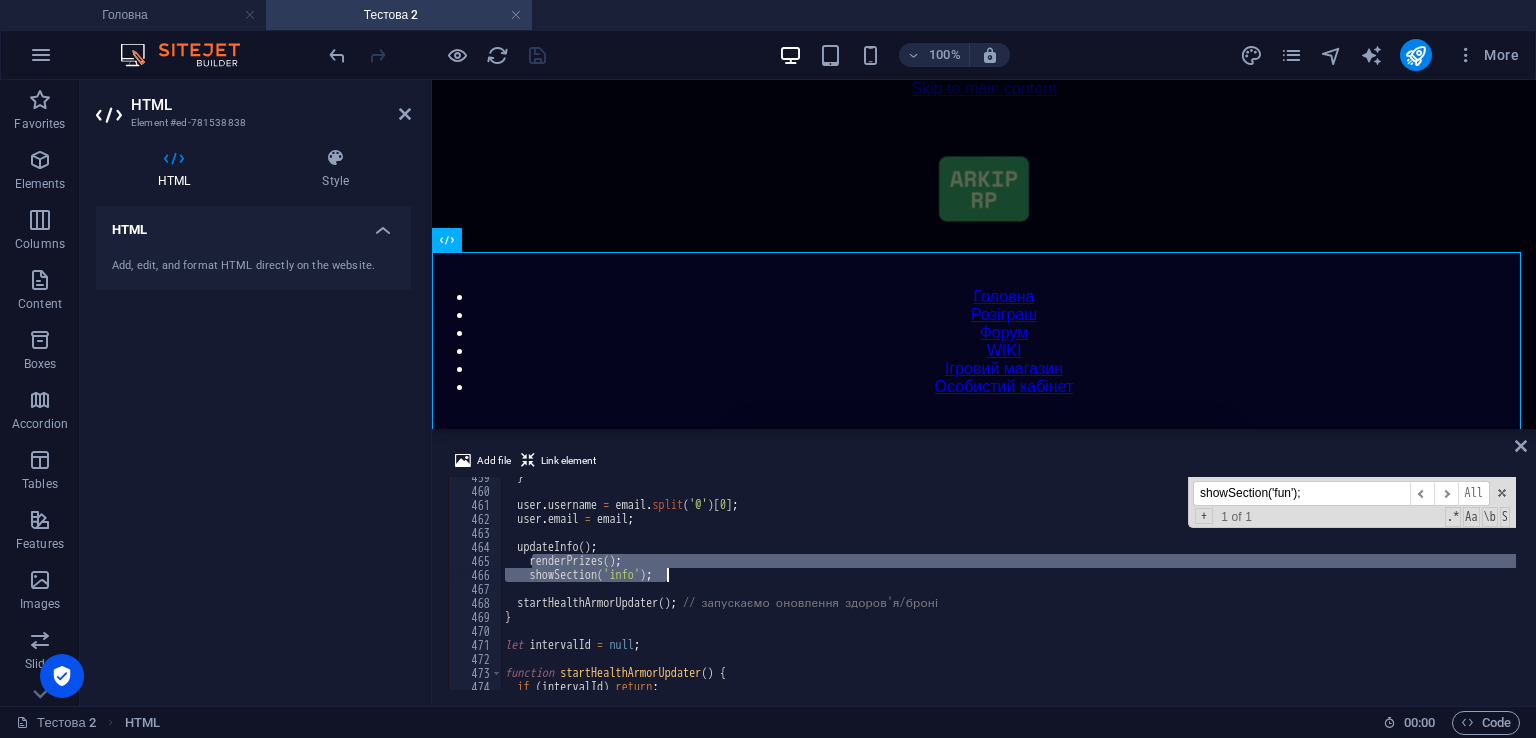 click on "}    user . username   =   email . split ( '@' ) [ 0 ] ;    user . email   =   email ;    updateInfo ( ) ;      renderPrizes ( ) ;      showSection ( 'info' ) ;    startHealthArmorUpdater ( ) ;   // запускаємо оновлення здоров'я/броні } let   intervalId   =   null ; function   startHealthArmorUpdater ( )   {    if   ( intervalId )   return ; showSection('fun'); ​ ​ All Replace All + 1 of 1 .* Aa \b S" at bounding box center [1008, 583] 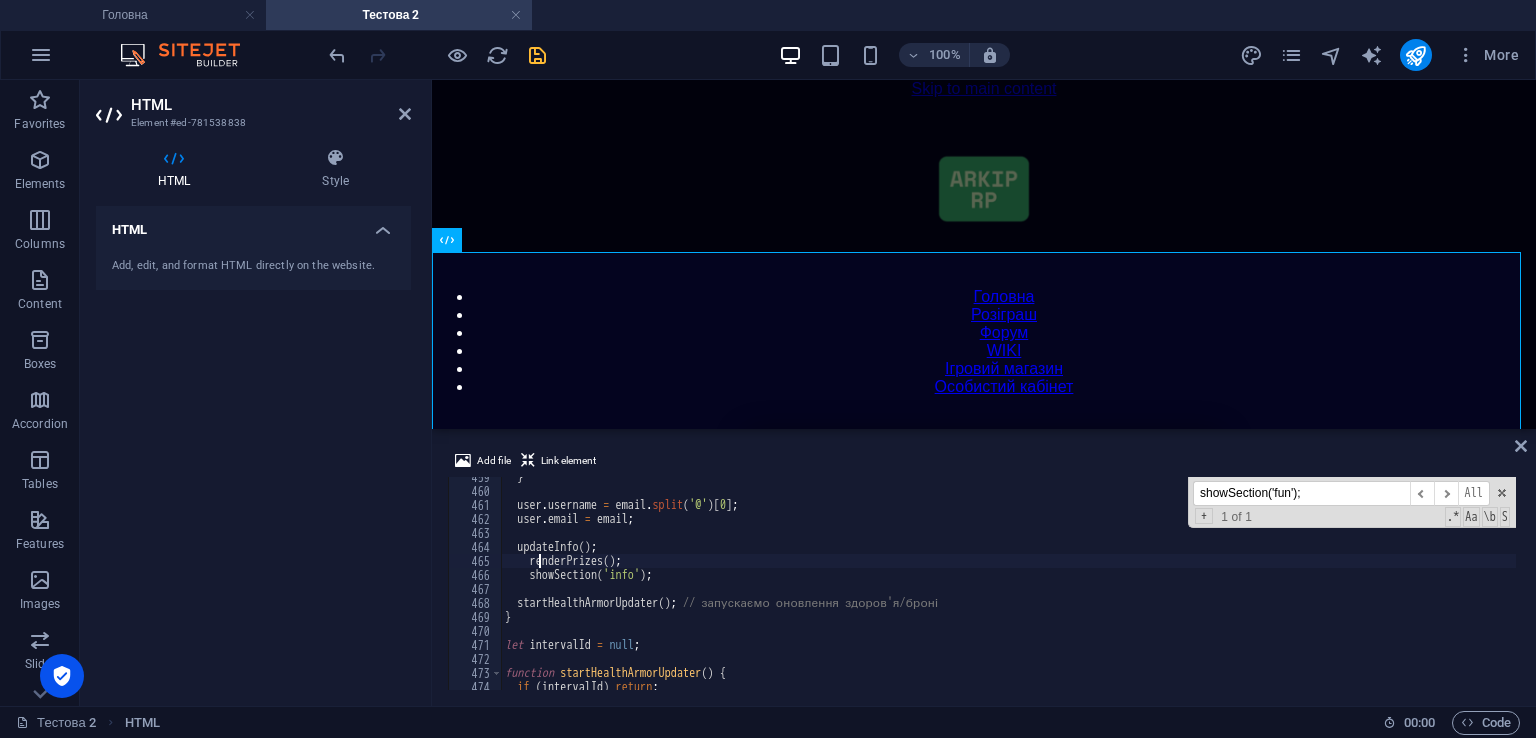 click on "}    user . username   =   email . split ( '@' ) [ 0 ] ;    user . email   =   email ;    updateInfo ( ) ;      renderPrizes ( ) ;      showSection ( 'info' ) ;    startHealthArmorUpdater ( ) ;   // запускаємо оновлення здоров'я/броні } let   intervalId   =   null ; function   startHealthArmorUpdater ( )   {    if   ( intervalId )   return ;" at bounding box center (1425, 588) 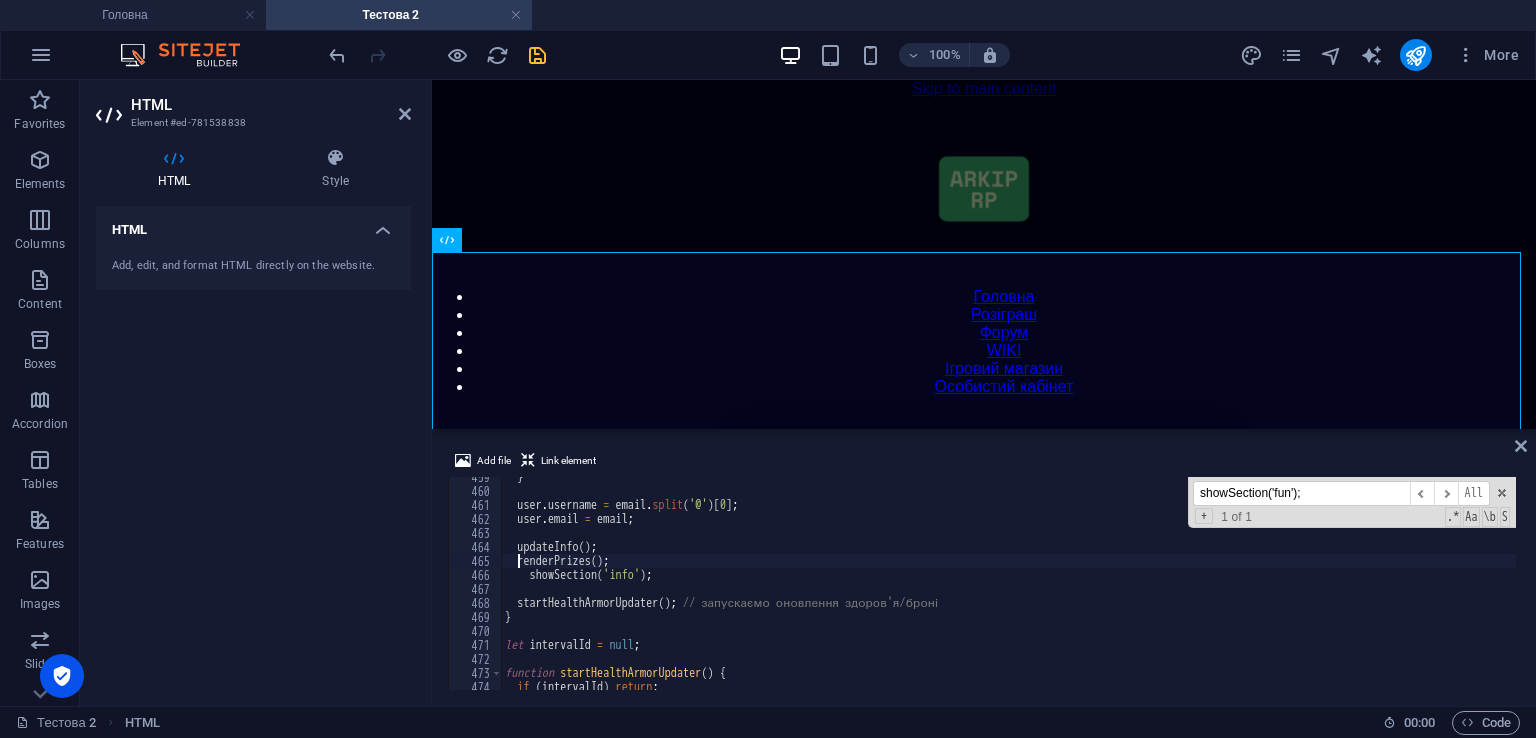 scroll, scrollTop: 0, scrollLeft: 1, axis: horizontal 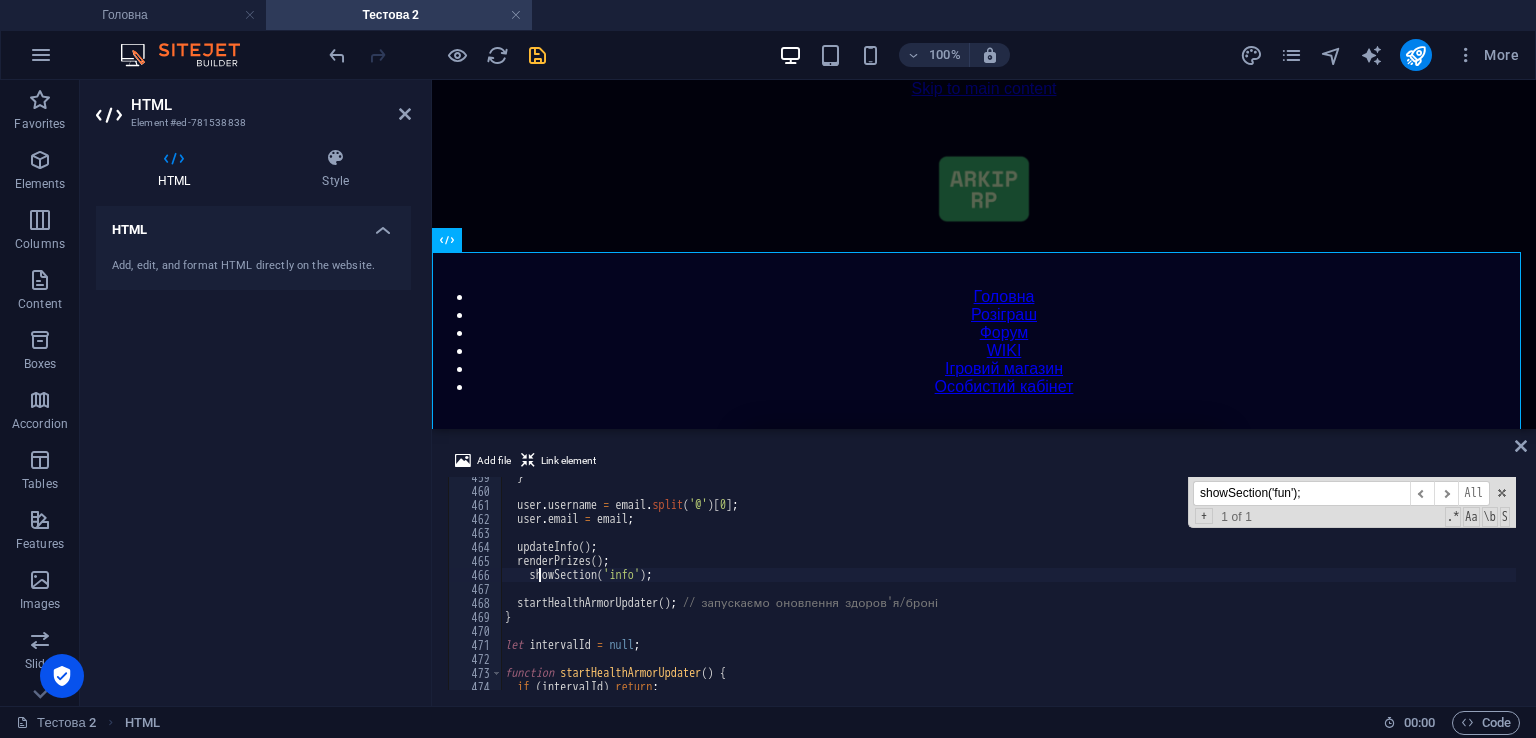 click on "}    user . username   =   email . split ( '@' ) [ 0 ] ;    user . email   =   email ;    updateInfo ( ) ;    renderPrizes ( ) ;      showSection ( 'info' ) ;    startHealthArmorUpdater ( ) ;   // запускаємо оновлення здоров'я/броні } let   intervalId   =   null ; function   startHealthArmorUpdater ( )   {    if   ( intervalId )   return ;" at bounding box center (1425, 588) 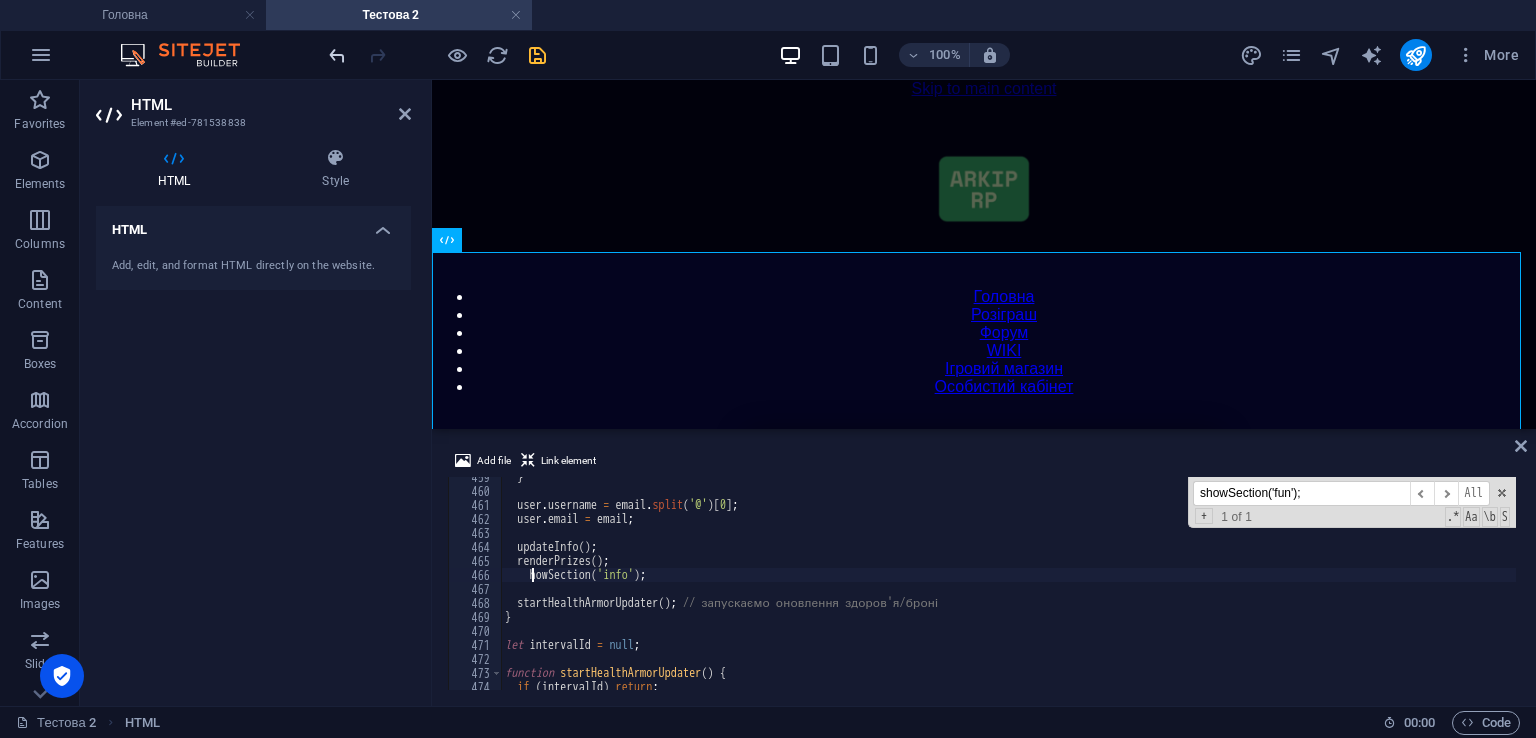 type on "howSection('info');" 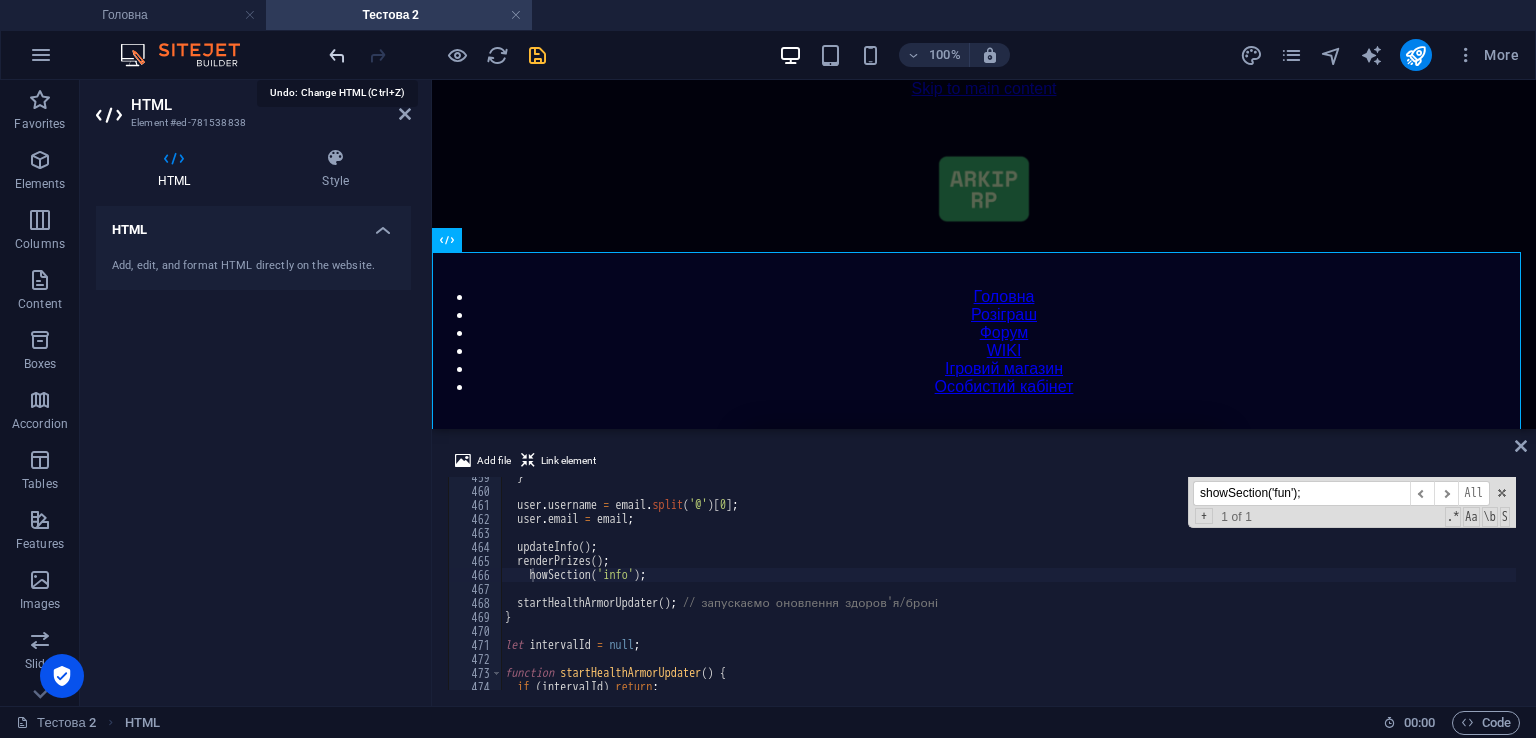 click at bounding box center (337, 55) 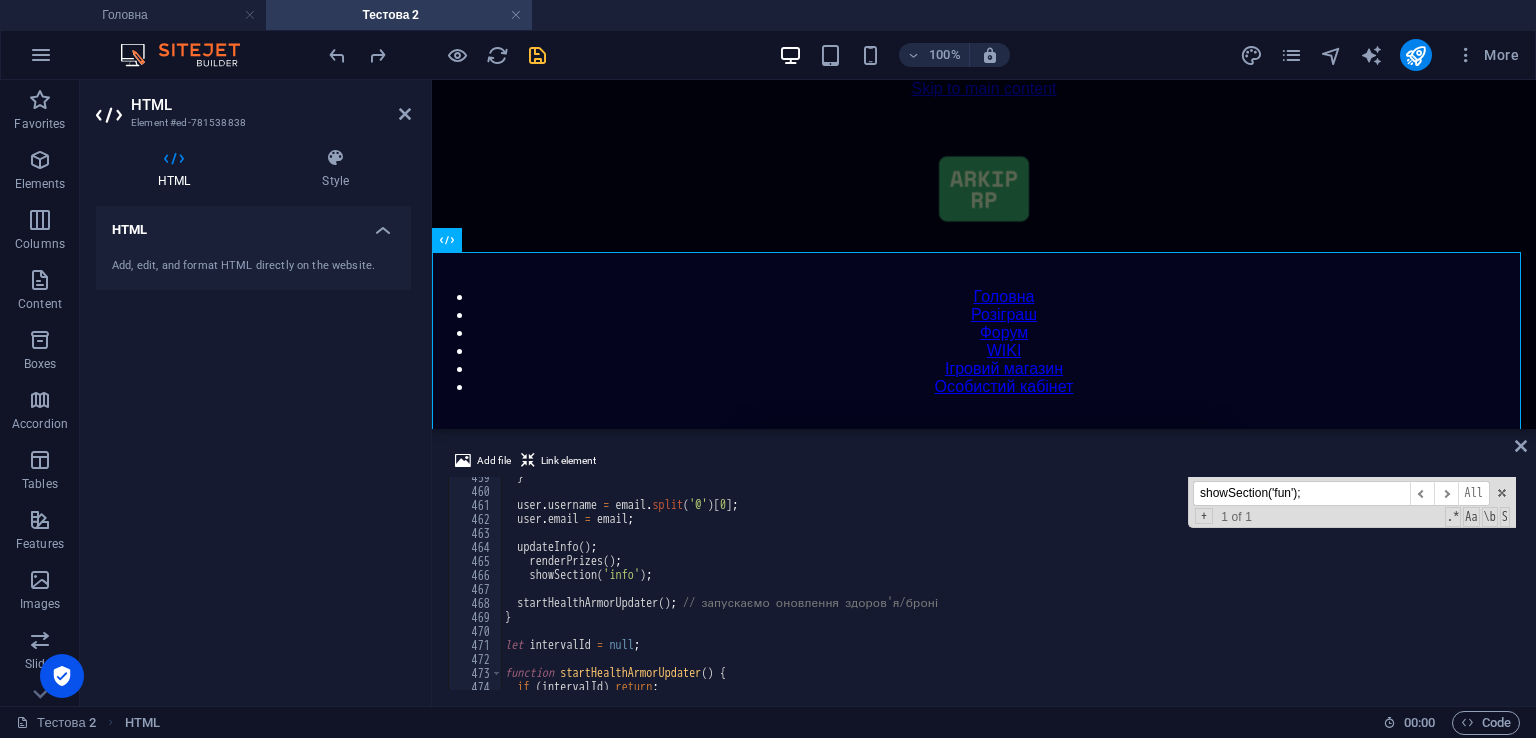 click at bounding box center [437, 55] 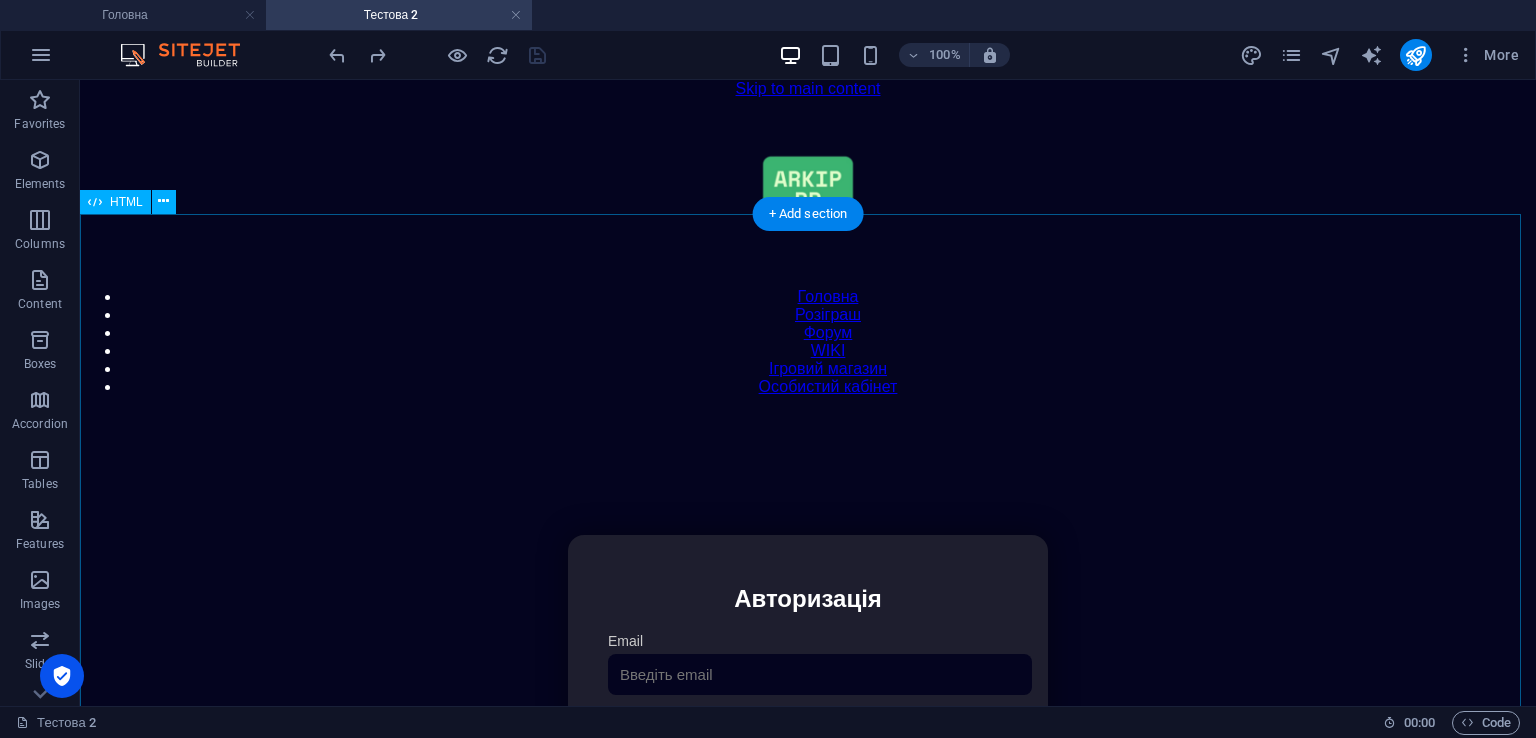 click on "Особистий кабінет
Авторизація
Email
[GEOGRAPHIC_DATA]
👁️
Увійти
Скинути пароль
Скидання пароля
Введіть ваш email:
Скинути
Закрити
Особистий кабінет
Вийти з кабінету
Важлива інформація
Інформація
Ігровий Нікнейм:
Пошта:
Гроші:   ₴
XP:
Рівень:
Здоров'я:  %
Броня:  %
VIP:
Рейтинг
Рейтинг гравців
Гравців не знайдено
Документи
Мої документи
Паспорт:   Немає
Трудова книжка:   [PERSON_NAME]
📩 Додати документ через Telegram" at bounding box center [808, 746] 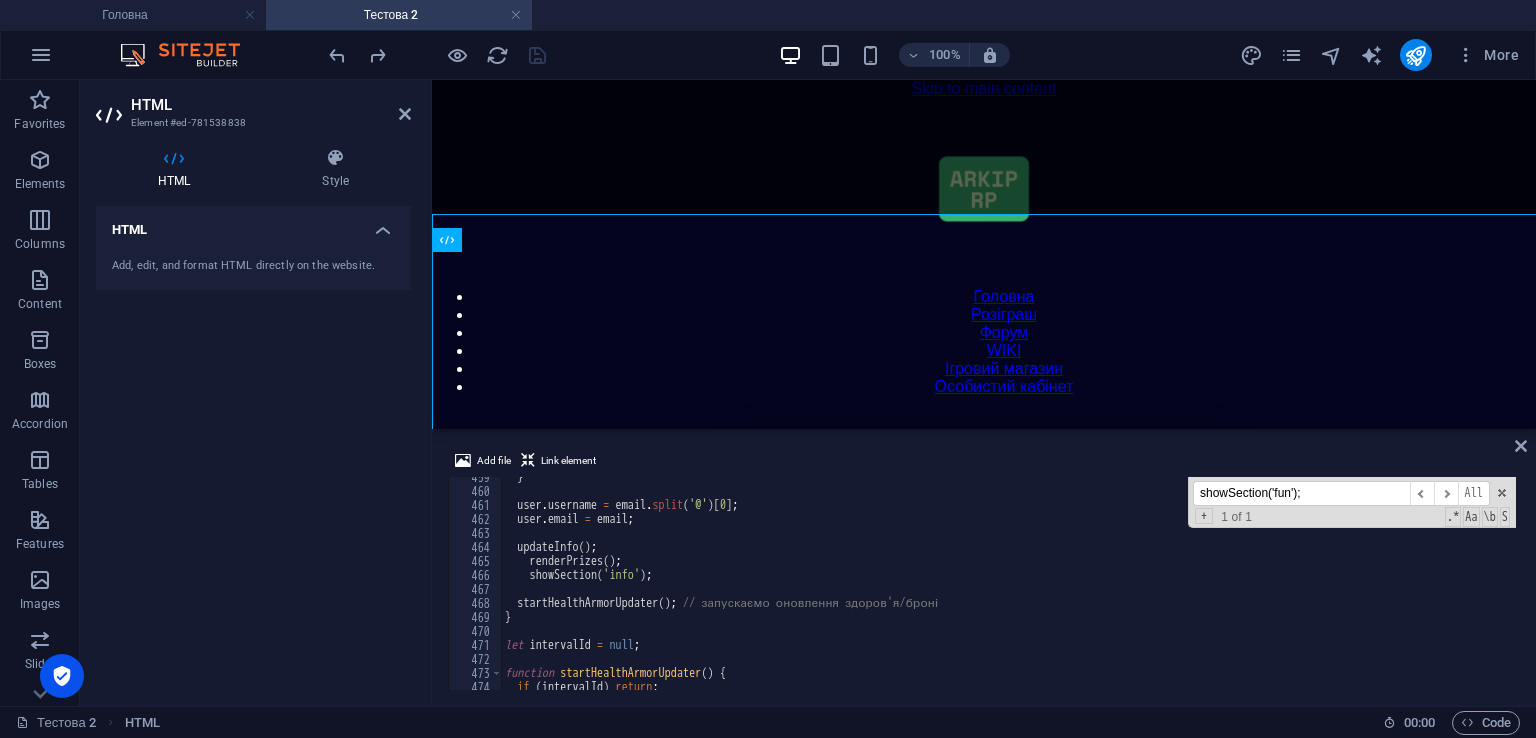 type 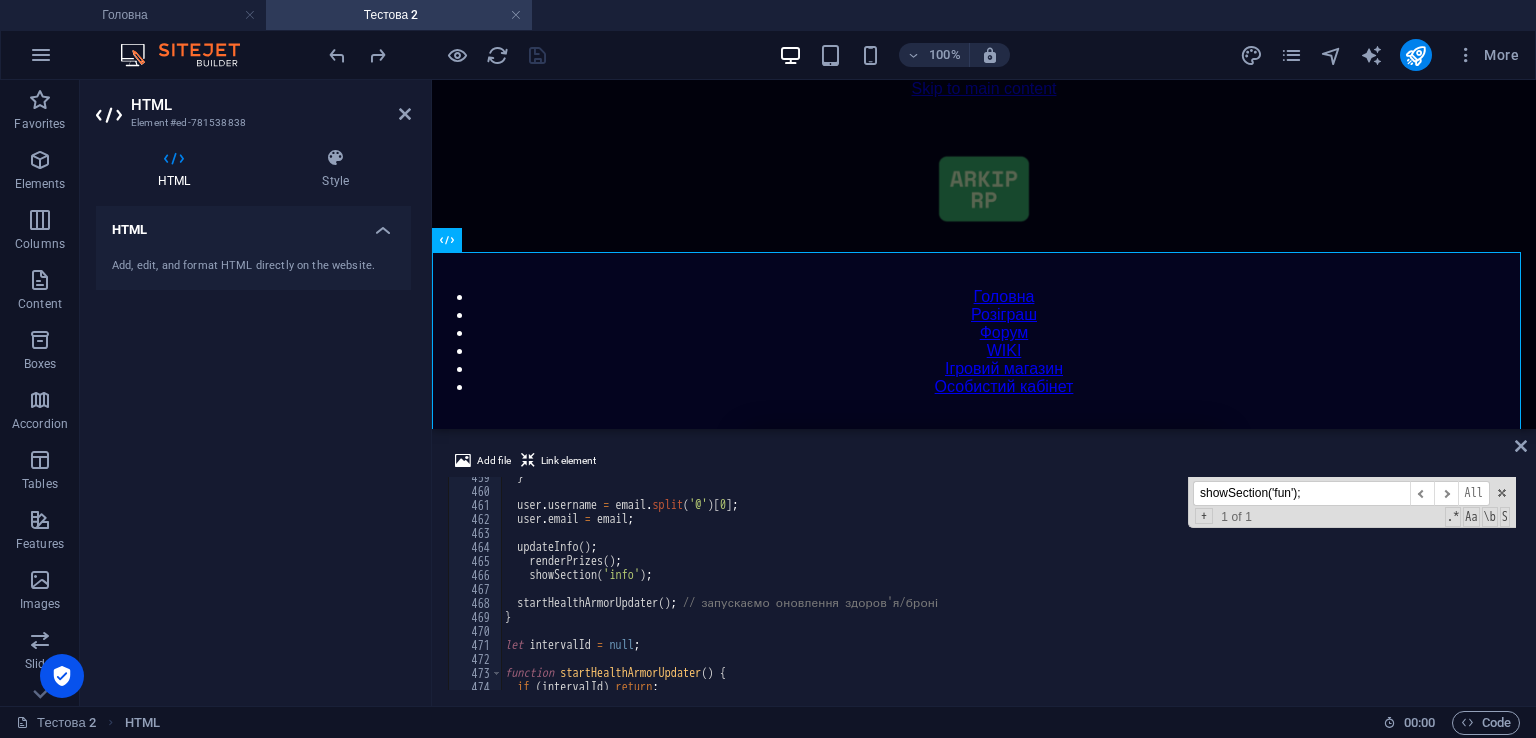 click on "showSection('fun');" at bounding box center (1301, 493) 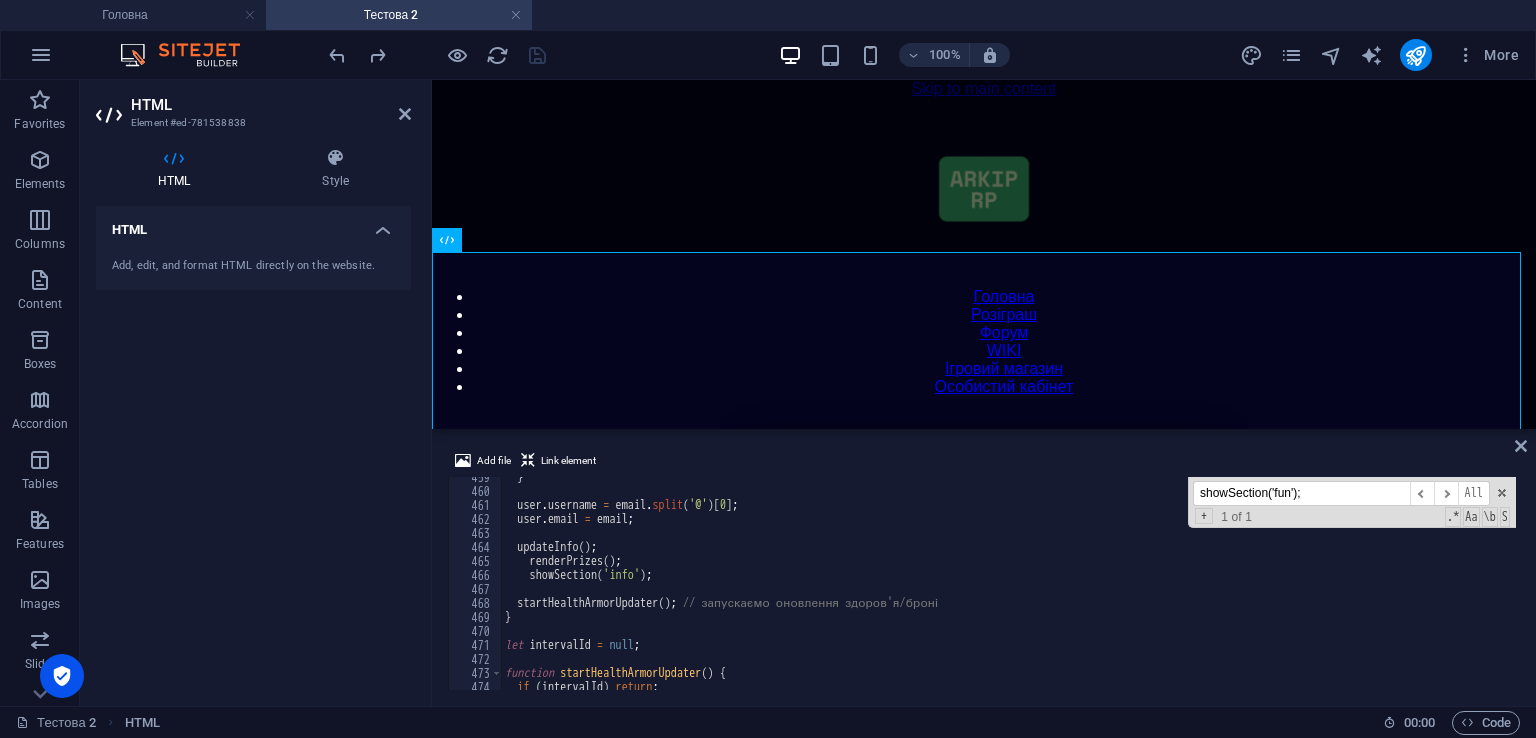 paste on "window.addEventListener" 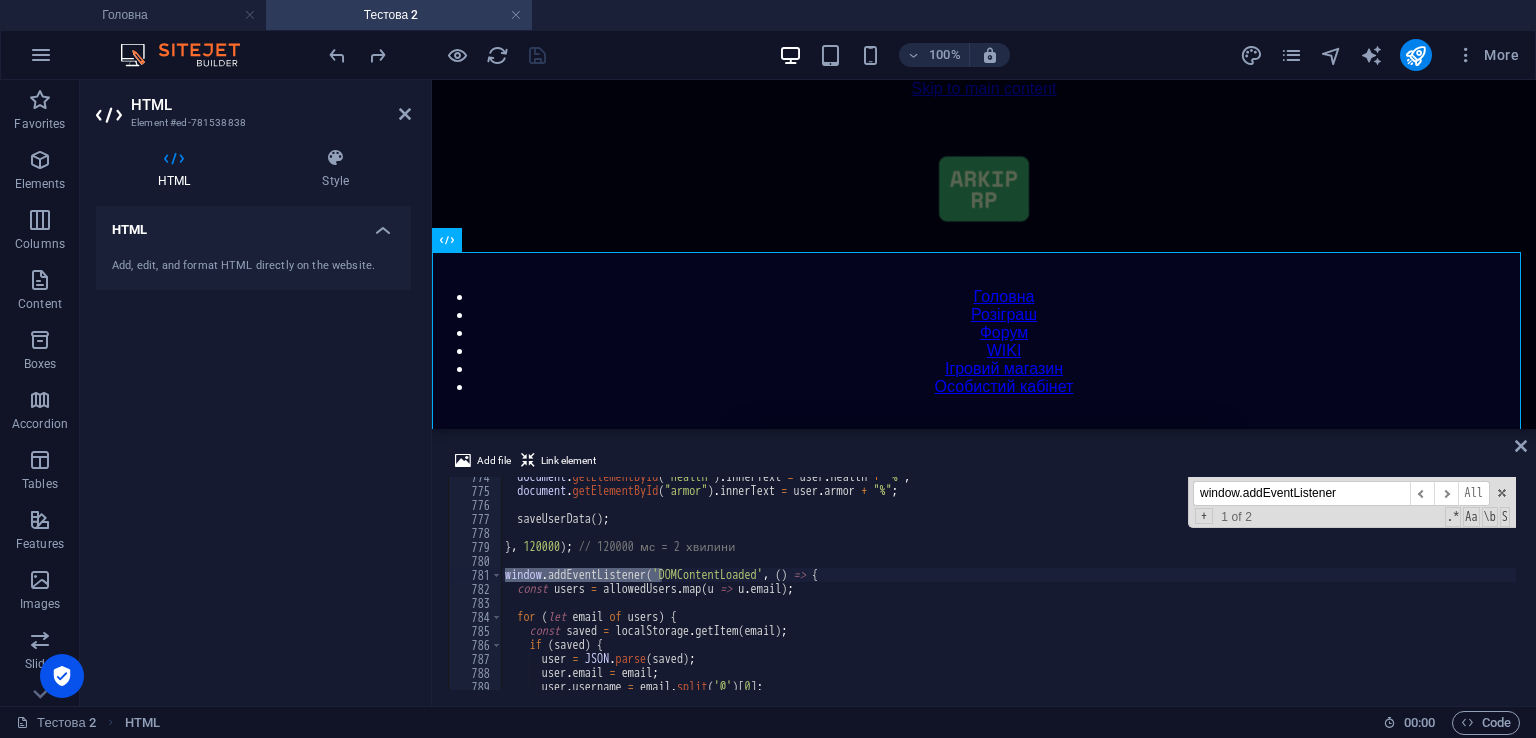 scroll, scrollTop: 10829, scrollLeft: 0, axis: vertical 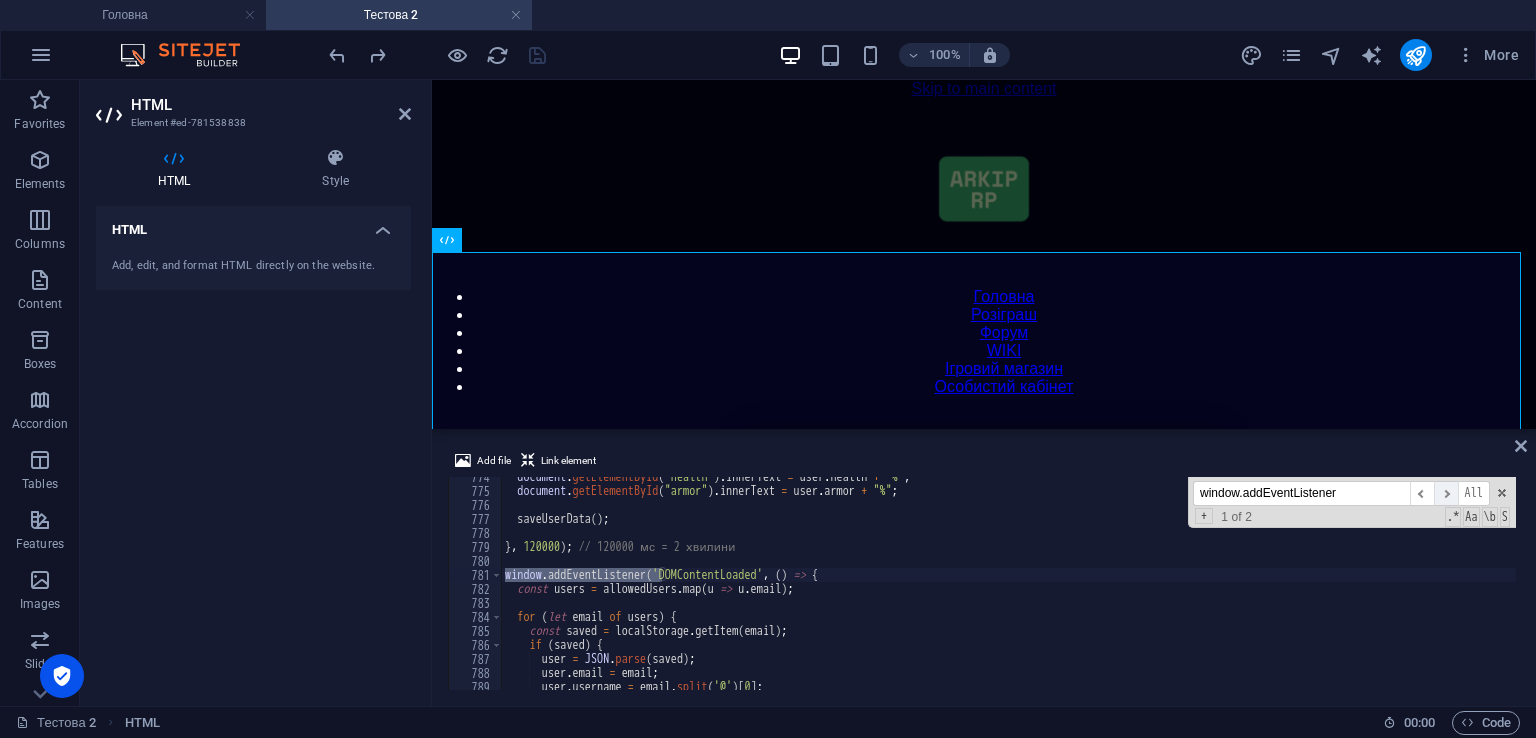 type on "window.addEventListener" 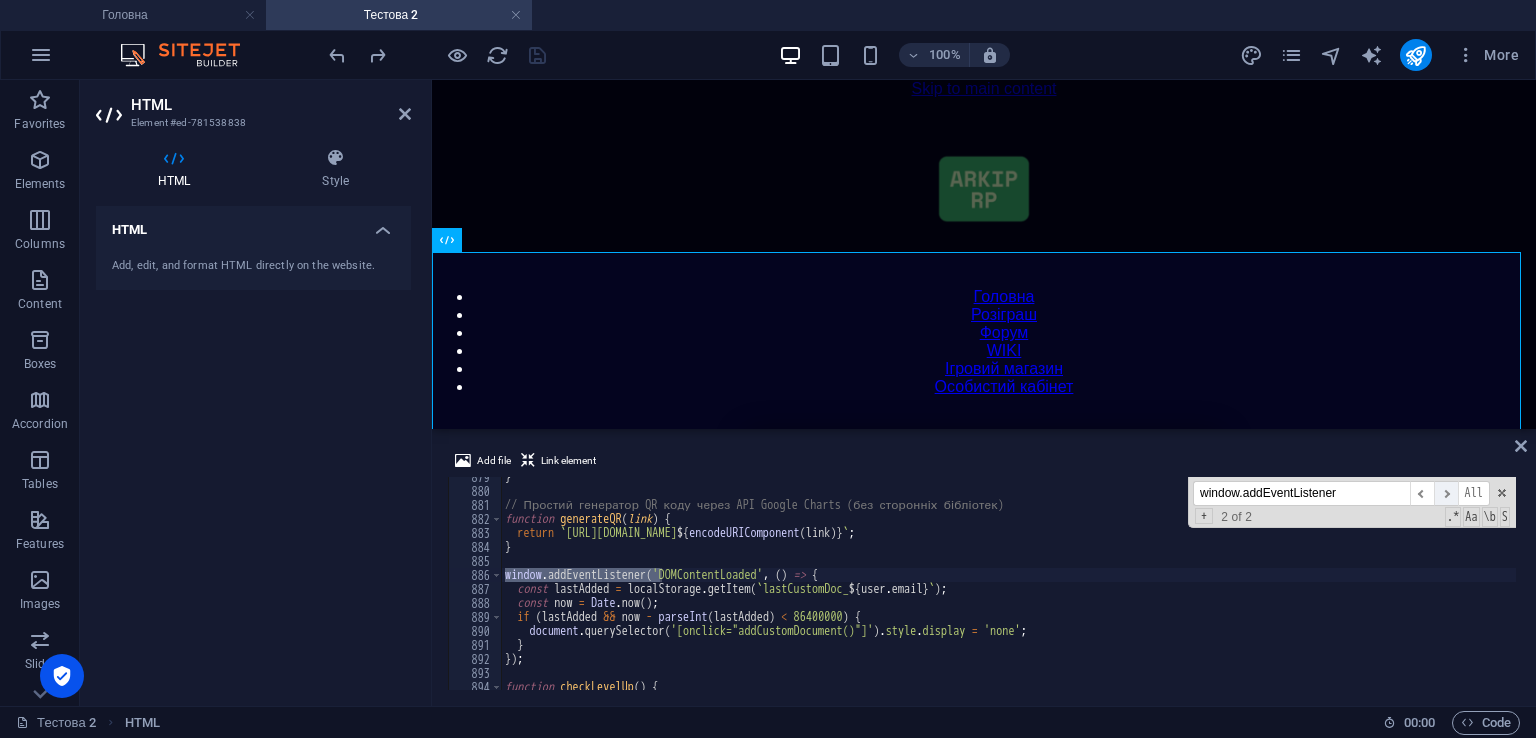 scroll, scrollTop: 12299, scrollLeft: 0, axis: vertical 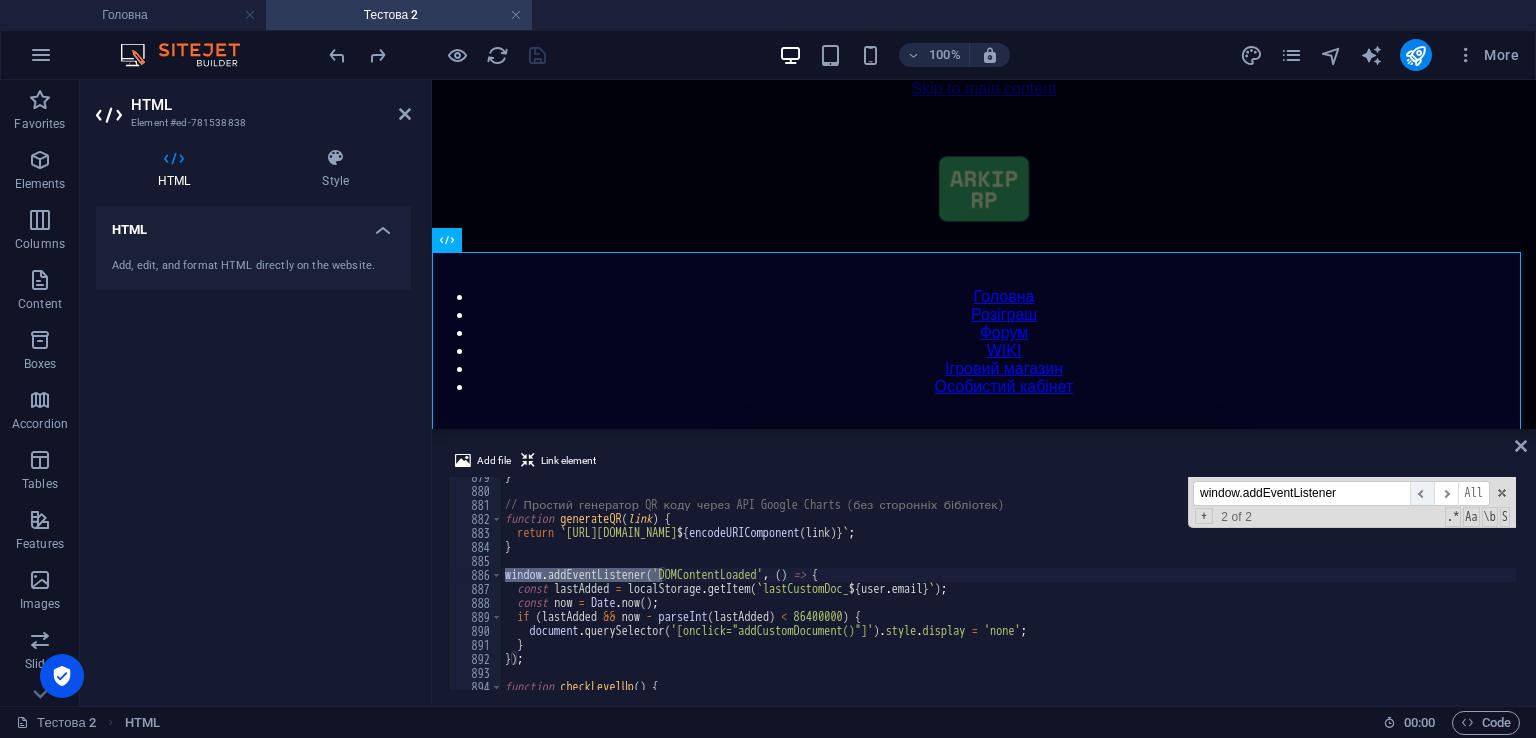 click on "​" at bounding box center [1422, 493] 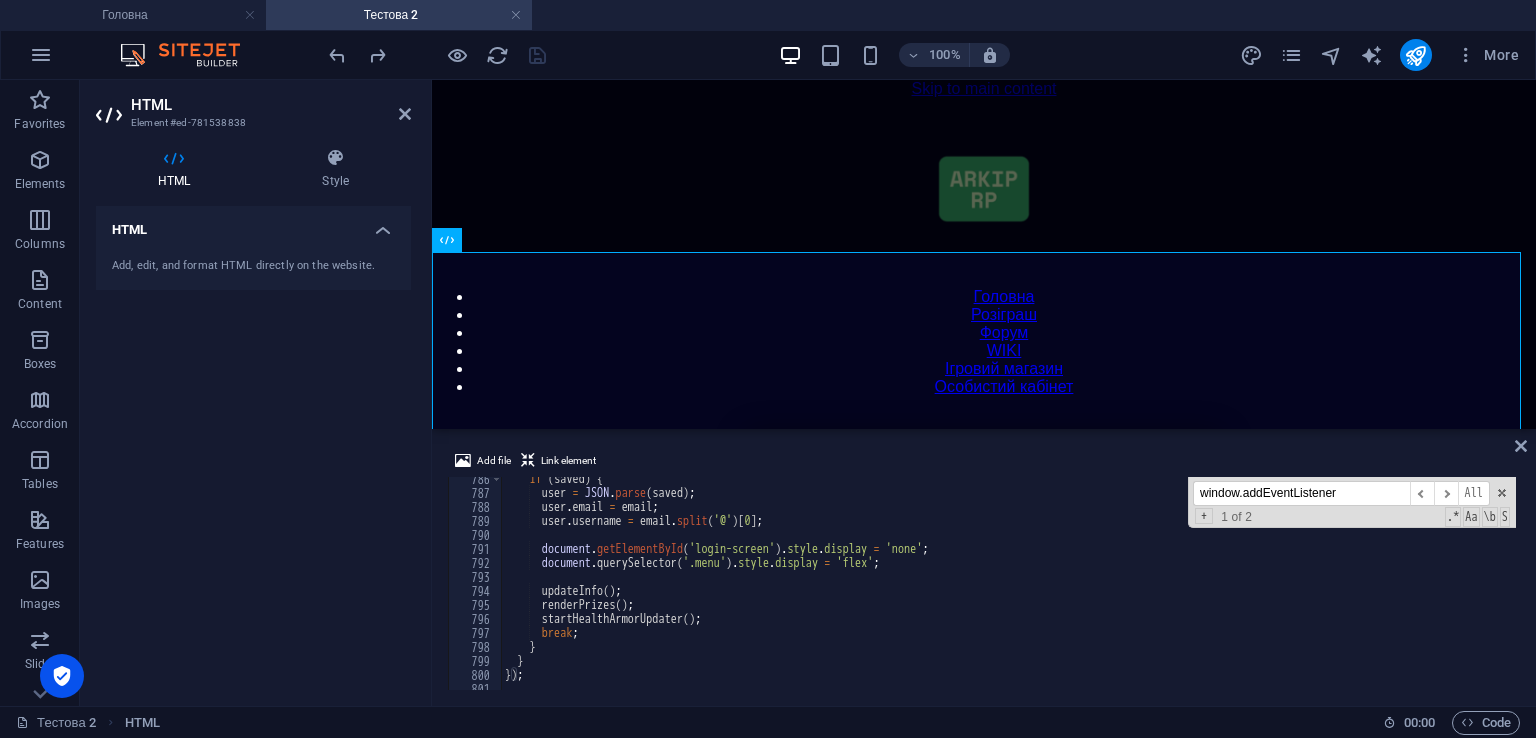 scroll, scrollTop: 10995, scrollLeft: 0, axis: vertical 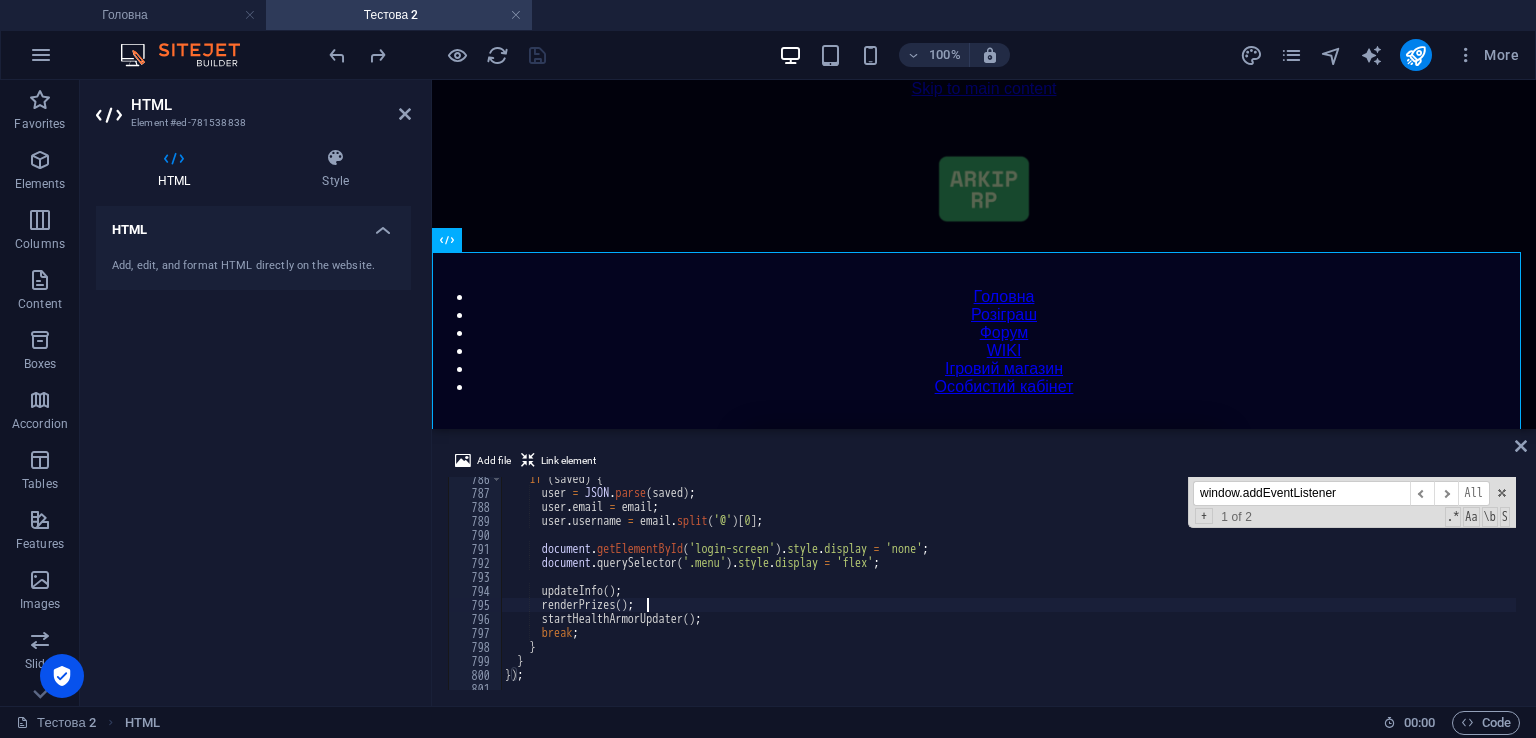 click on "if   ( saved )   {         user   =   JSON . parse ( saved ) ;         user . email   =   email ;         user . username   =   email . split ( '@' ) [ 0 ] ;         document . getElementById ( 'login-screen' ) . style . display   =   'none' ;         document . querySelector ( '.menu' ) . style . display   =   'flex' ;         updateInfo ( ) ;         renderPrizes ( ) ;         startHealthArmorUpdater ( ) ;         break ;      }    } }) ;" at bounding box center (1425, 590) 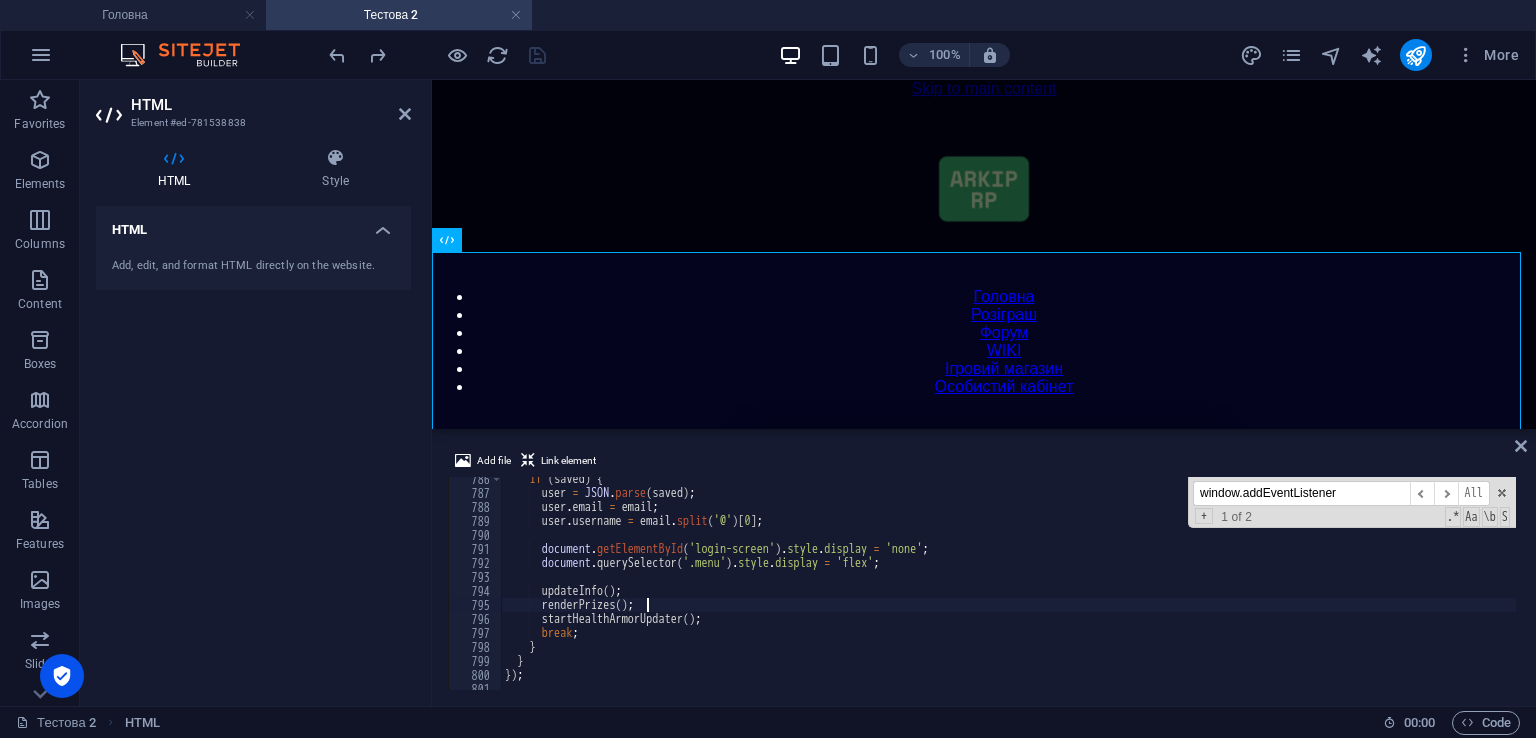 click on "if   ( saved )   {         user   =   JSON . parse ( saved ) ;         user . email   =   email ;         user . username   =   email . split ( '@' ) [ 0 ] ;         document . getElementById ( 'login-screen' ) . style . display   =   'none' ;         document . querySelector ( '.menu' ) . style . display   =   'flex' ;         updateInfo ( ) ;         renderPrizes ( ) ;         startHealthArmorUpdater ( ) ;         break ;      }    } }) ;" at bounding box center (1425, 590) 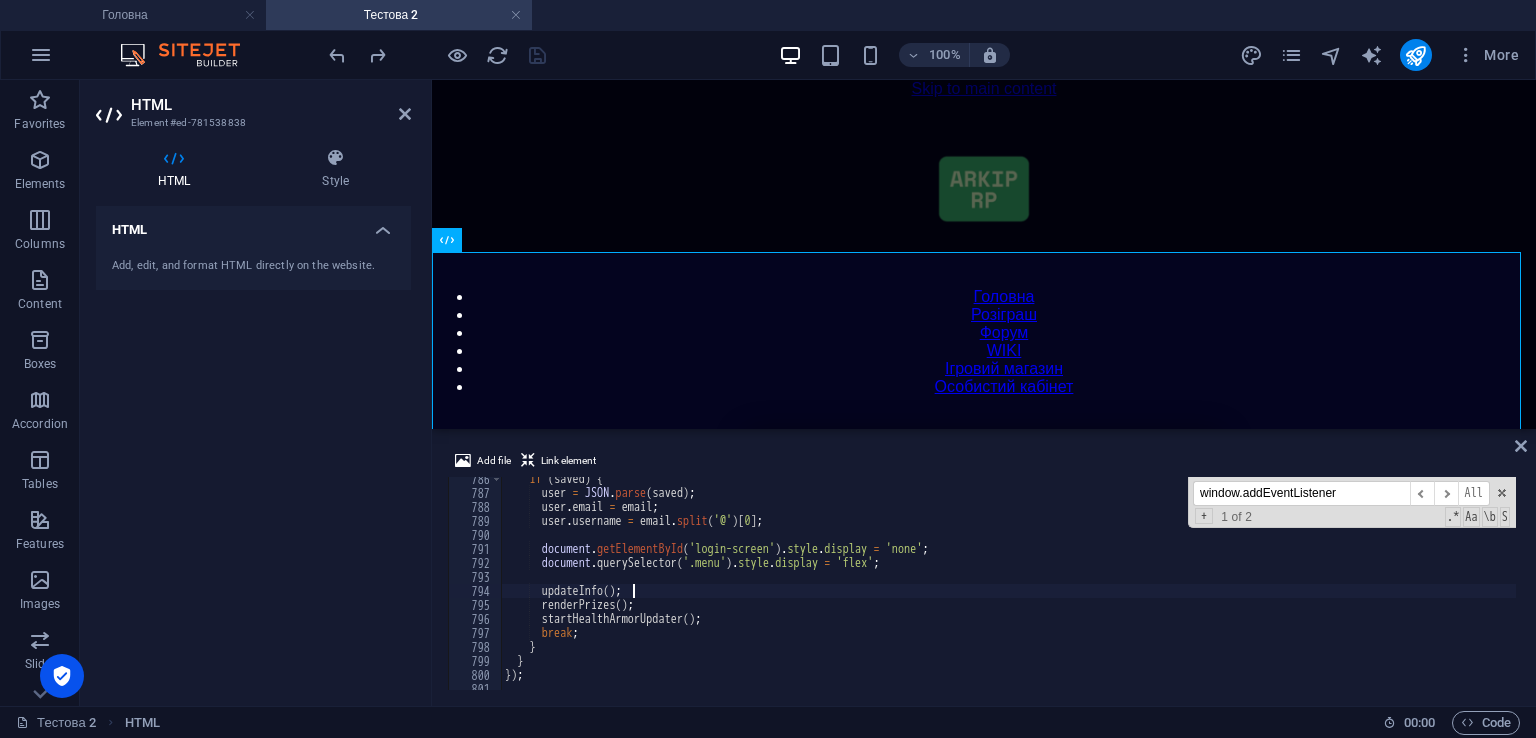click on "if   ( saved )   {         user   =   JSON . parse ( saved ) ;         user . email   =   email ;         user . username   =   email . split ( '@' ) [ 0 ] ;         document . getElementById ( 'login-screen' ) . style . display   =   'none' ;         document . querySelector ( '.menu' ) . style . display   =   'flex' ;         updateInfo ( ) ;         renderPrizes ( ) ;         startHealthArmorUpdater ( ) ;         break ;      }    } }) ;" at bounding box center (1425, 590) 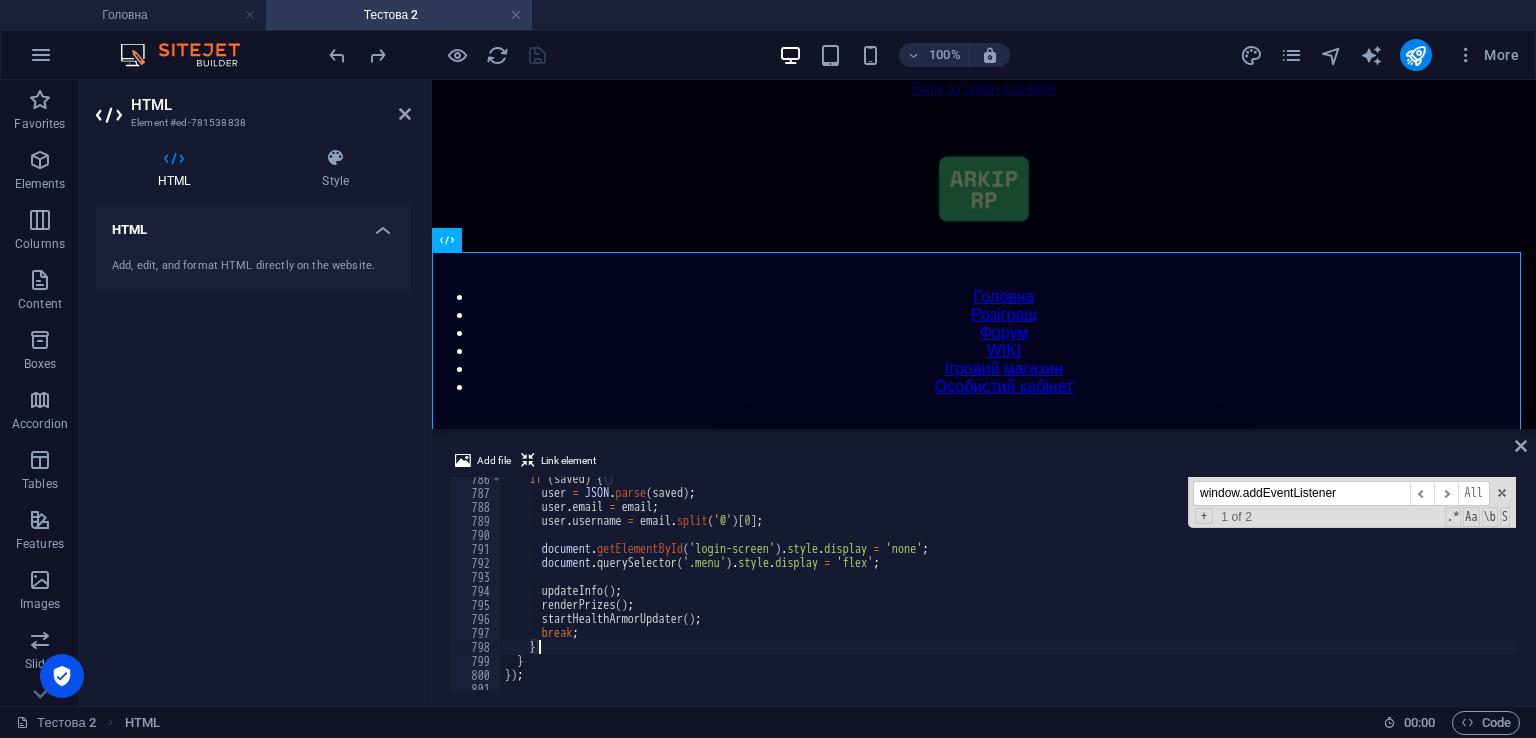 click on "if   ( saved )   {         user   =   JSON . parse ( saved ) ;         user . email   =   email ;         user . username   =   email . split ( '@' ) [ 0 ] ;         document . getElementById ( 'login-screen' ) . style . display   =   'none' ;         document . querySelector ( '.menu' ) . style . display   =   'flex' ;         updateInfo ( ) ;         renderPrizes ( ) ;         startHealthArmorUpdater ( ) ;         break ;      }    } }) ;" at bounding box center (1425, 590) 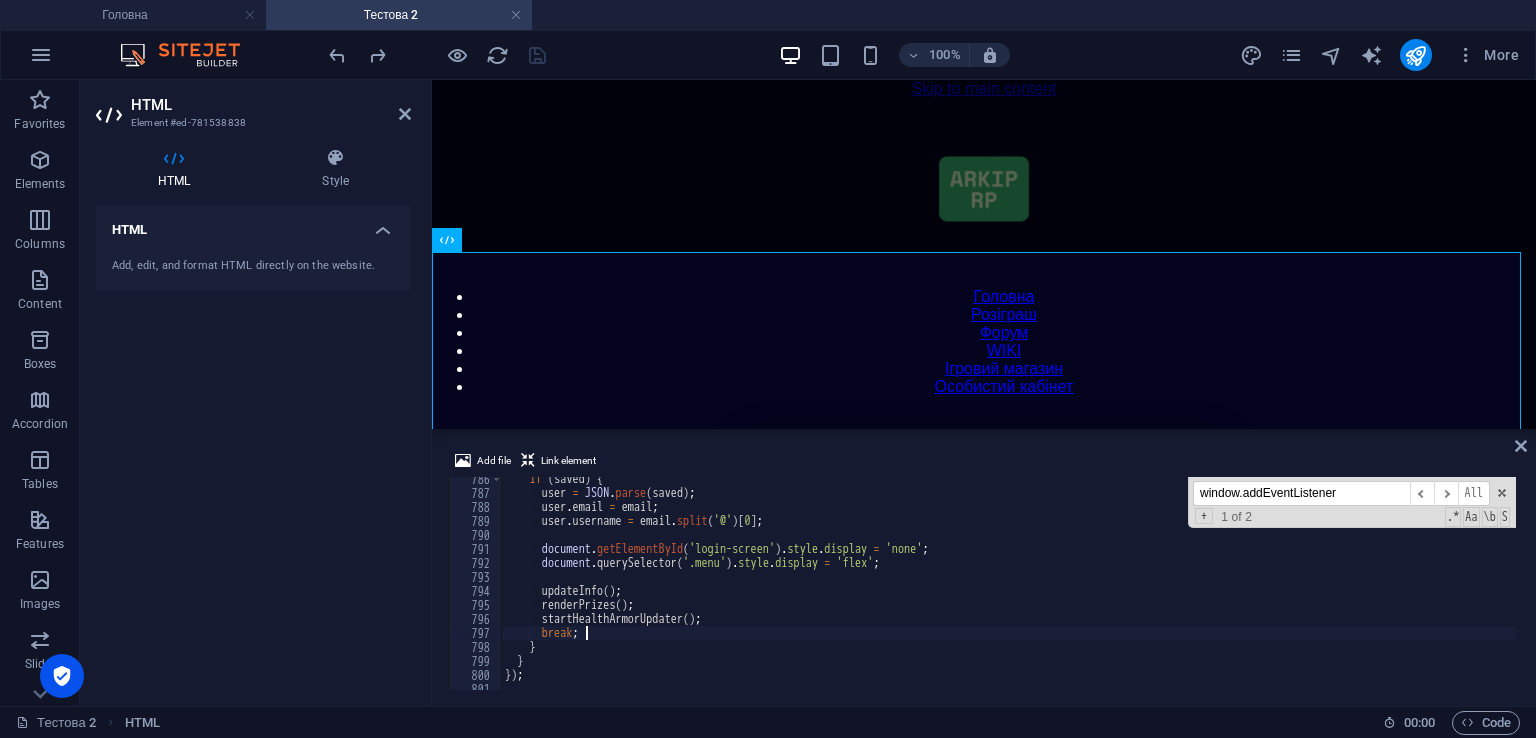 click on "if   ( saved )   {         user   =   JSON . parse ( saved ) ;         user . email   =   email ;         user . username   =   email . split ( '@' ) [ 0 ] ;         document . getElementById ( 'login-screen' ) . style . display   =   'none' ;         document . querySelector ( '.menu' ) . style . display   =   'flex' ;         updateInfo ( ) ;         renderPrizes ( ) ;         startHealthArmorUpdater ( ) ;         break ;      }    } }) ;" at bounding box center (1425, 590) 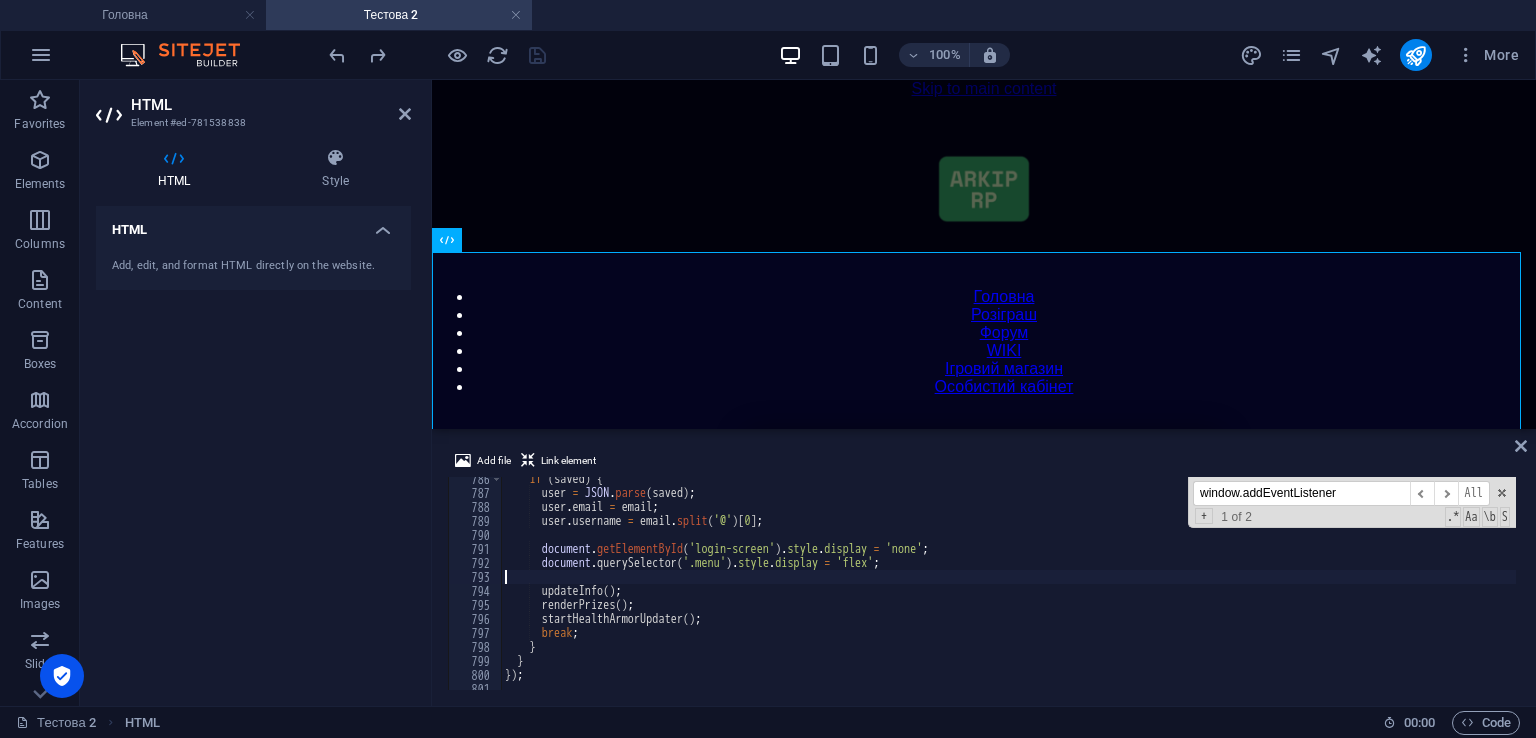 click on "if   ( saved )   {         user   =   JSON . parse ( saved ) ;         user . email   =   email ;         user . username   =   email . split ( '@' ) [ 0 ] ;         document . getElementById ( 'login-screen' ) . style . display   =   'none' ;         document . querySelector ( '.menu' ) . style . display   =   'flex' ;         updateInfo ( ) ;         renderPrizes ( ) ;         startHealthArmorUpdater ( ) ;         break ;      }    } }) ;" at bounding box center (1425, 590) 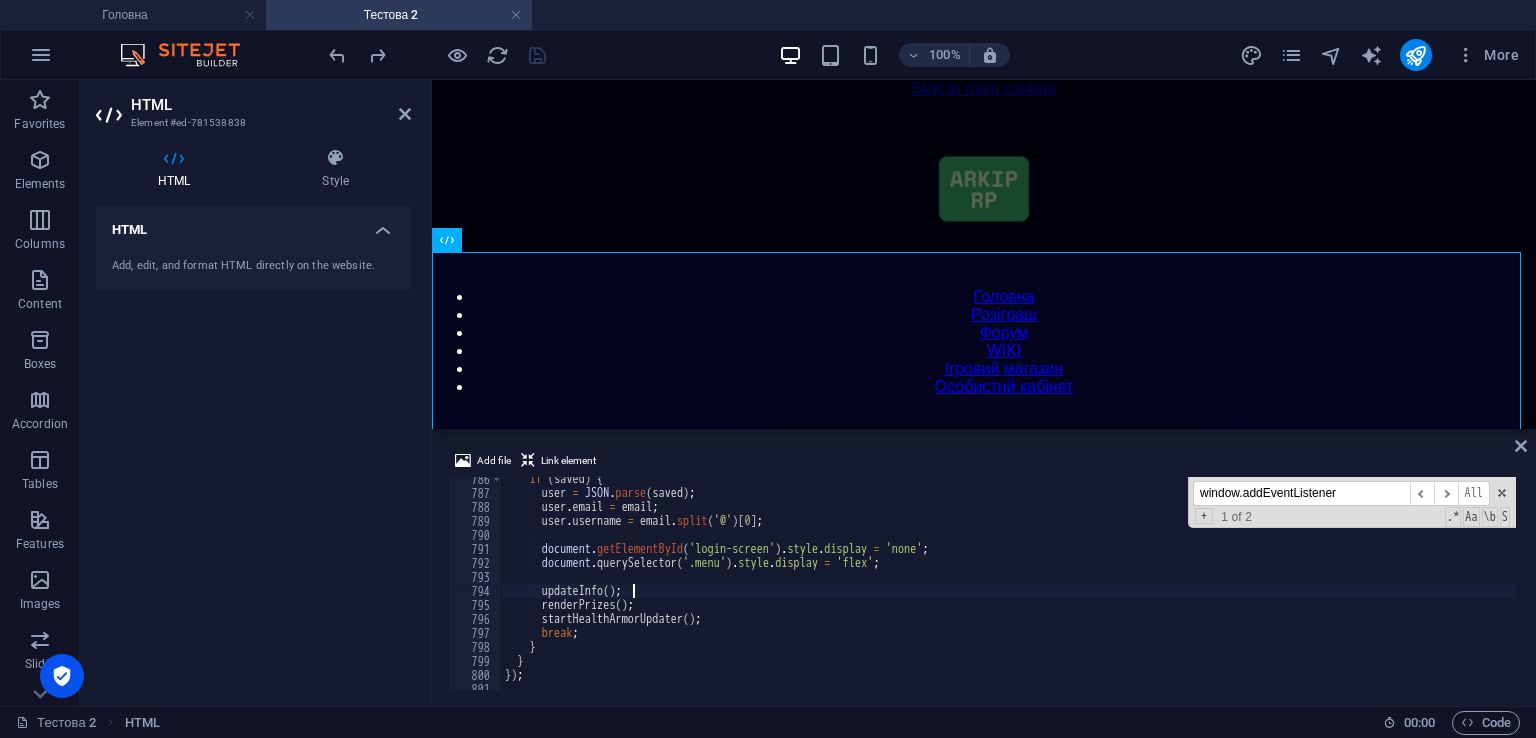 click on "if   ( saved )   {         user   =   JSON . parse ( saved ) ;         user . email   =   email ;         user . username   =   email . split ( '@' ) [ 0 ] ;         document . getElementById ( 'login-screen' ) . style . display   =   'none' ;         document . querySelector ( '.menu' ) . style . display   =   'flex' ;         updateInfo ( ) ;         renderPrizes ( ) ;         startHealthArmorUpdater ( ) ;         break ;      }    } }) ;" at bounding box center (1425, 590) 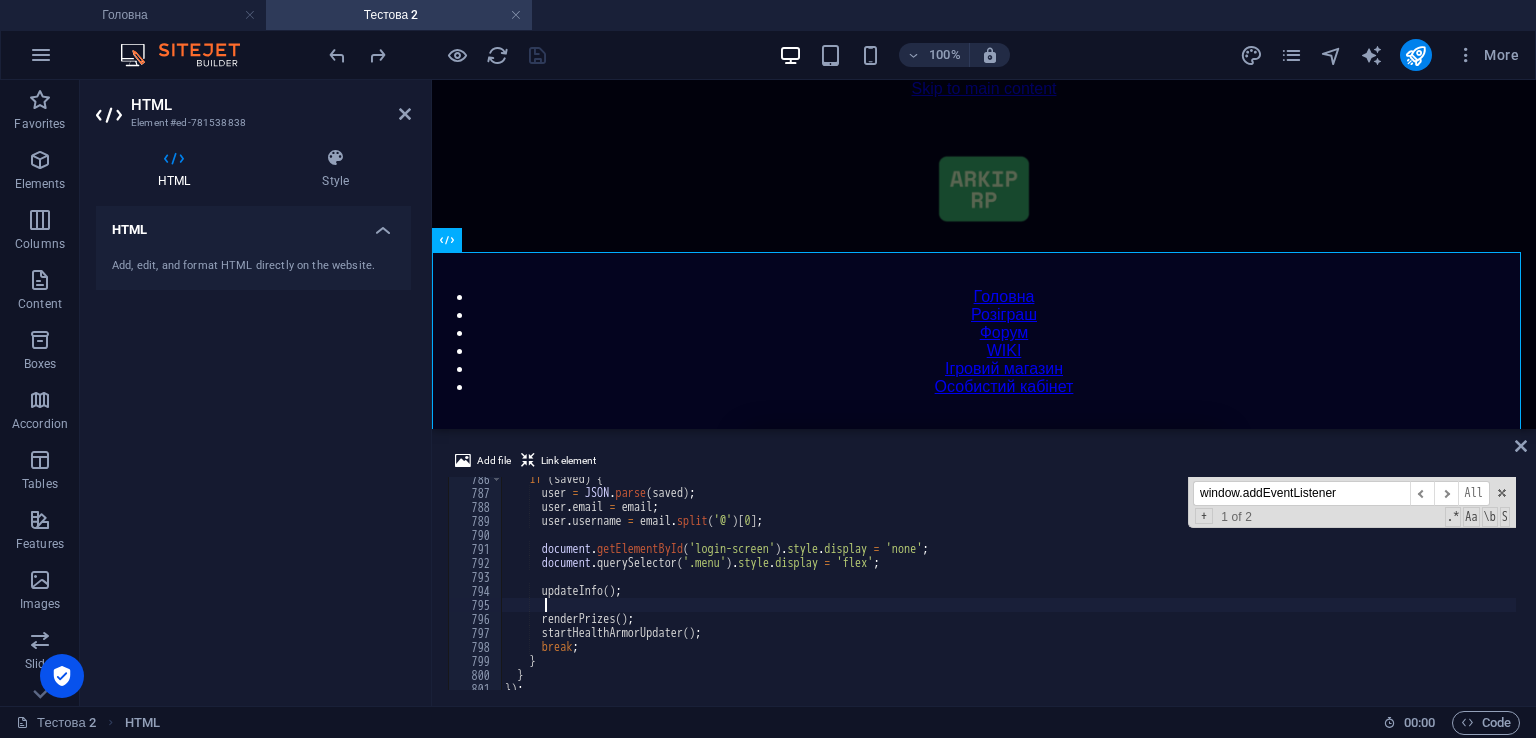 paste 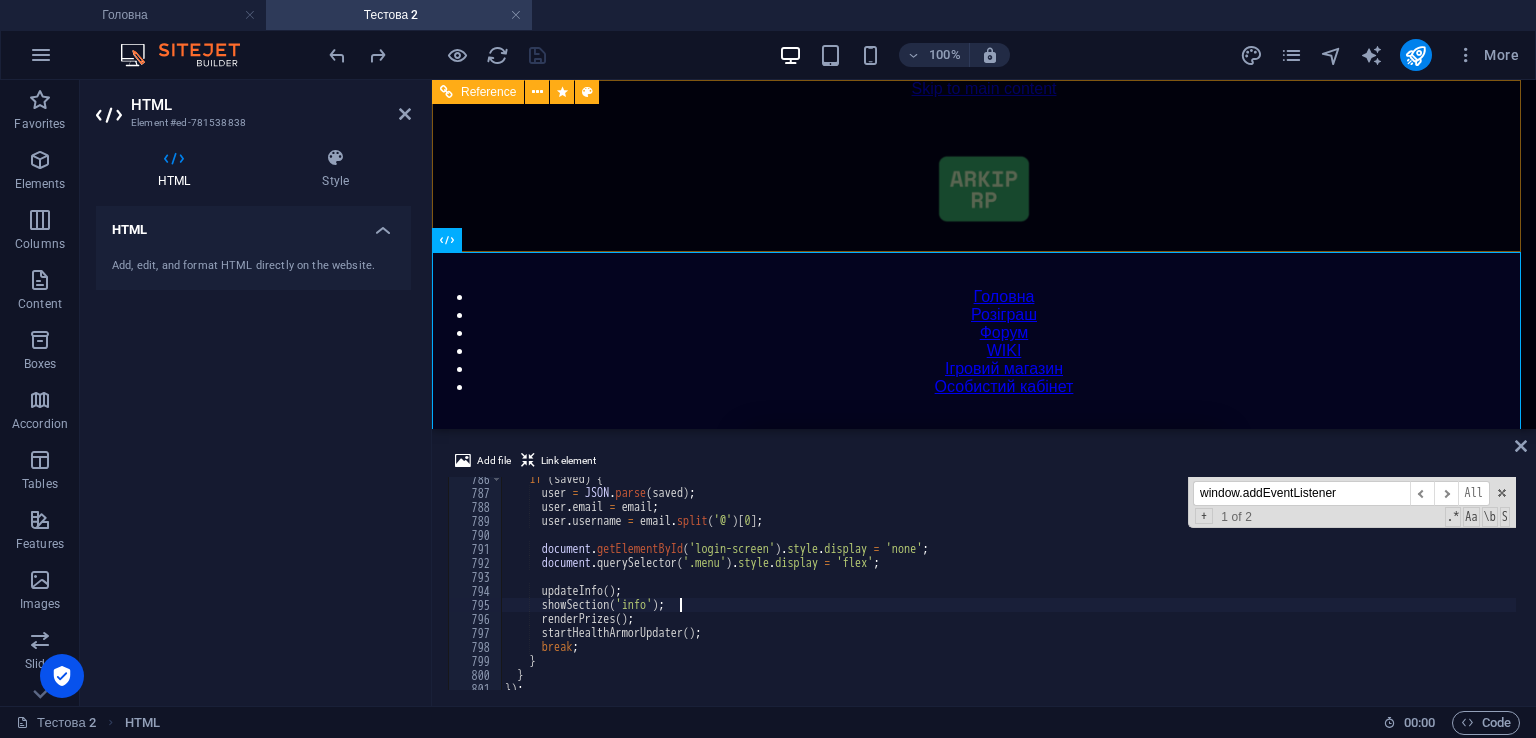 type on "showSection('info');" 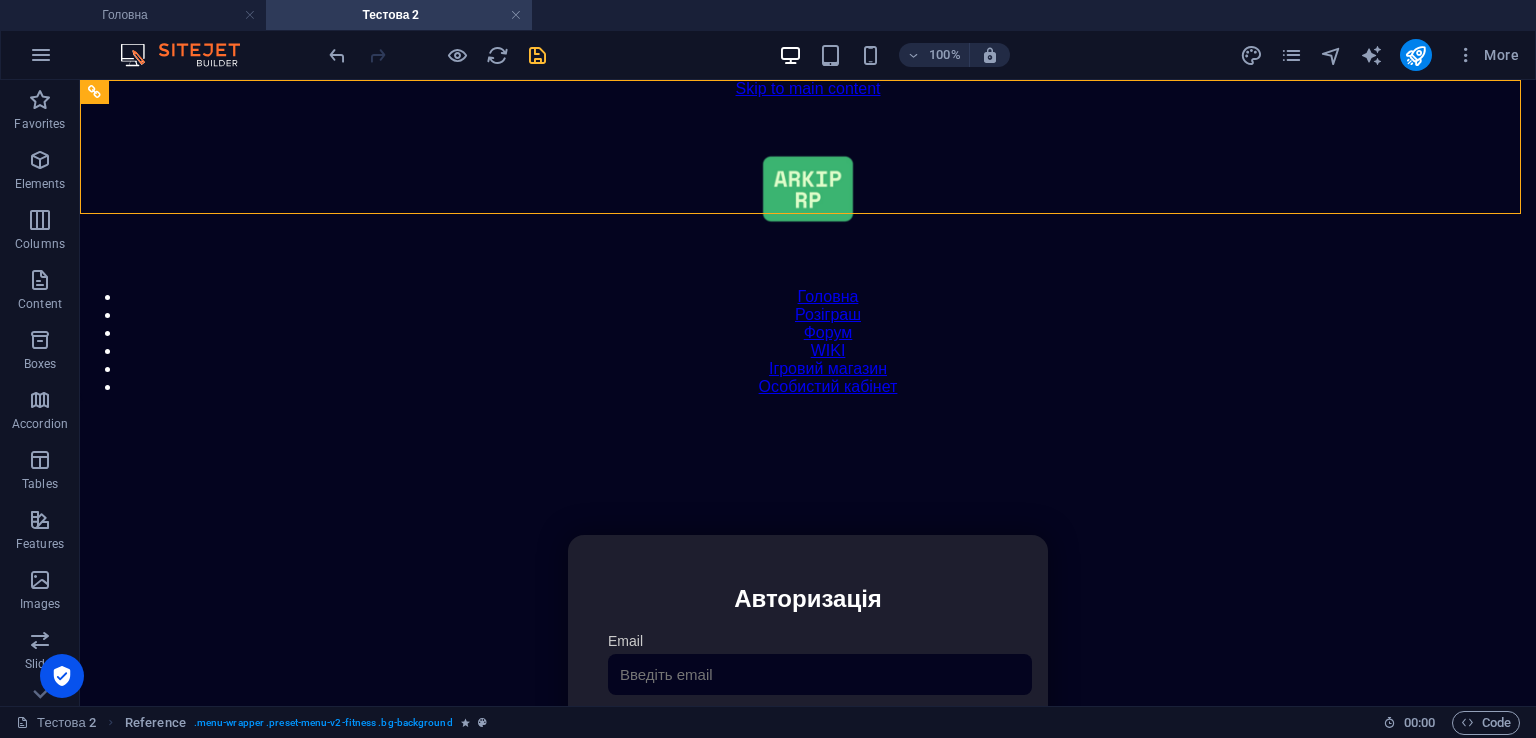 click at bounding box center [537, 55] 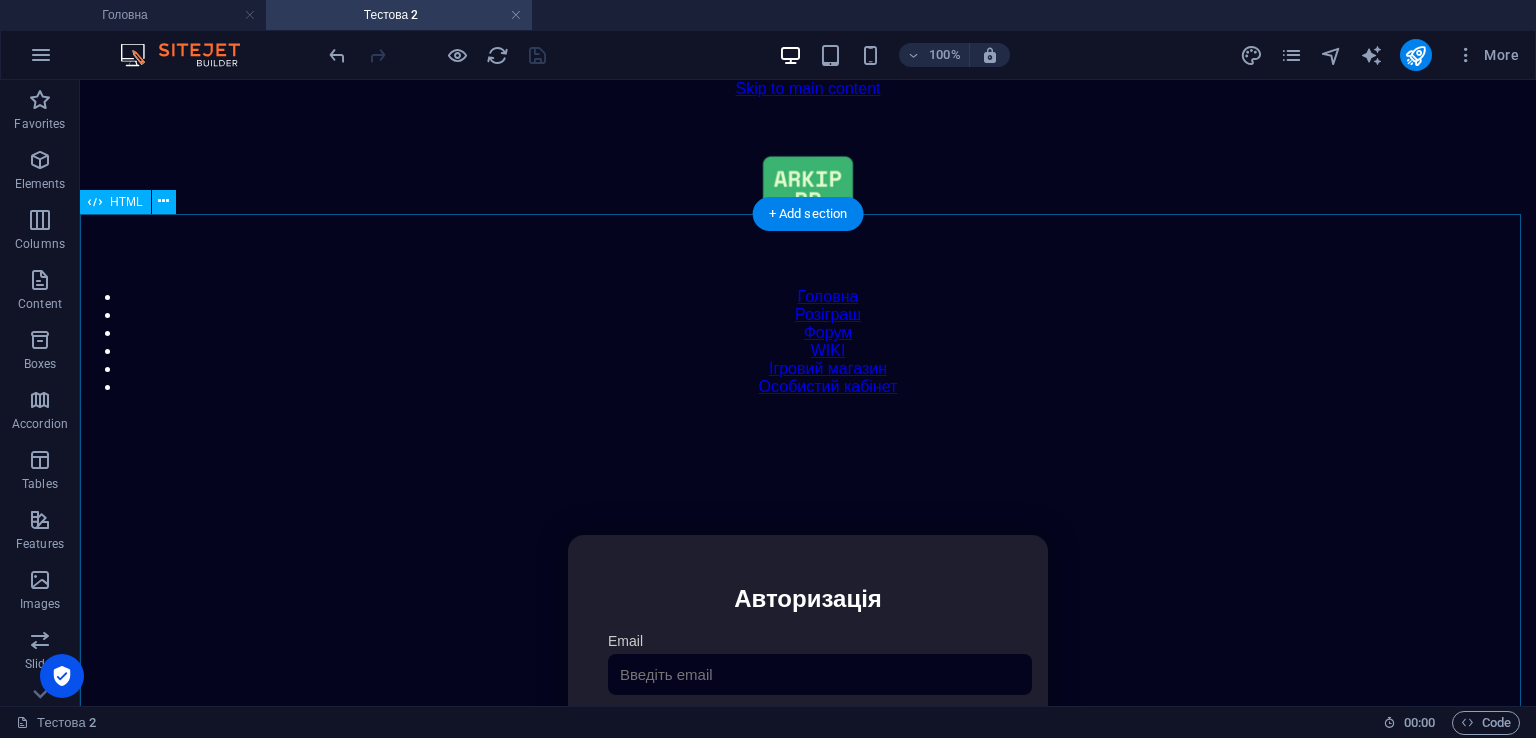 click on "Особистий кабінет
Авторизація
Email
[GEOGRAPHIC_DATA]
👁️
Увійти
Скинути пароль
Скидання пароля
Введіть ваш email:
Скинути
Закрити
Особистий кабінет
Вийти з кабінету
Важлива інформація
Інформація
Ігровий Нікнейм:
Пошта:
Гроші:   ₴
XP:
Рівень:
Здоров'я:  %
Броня:  %
VIP:
Рейтинг
Рейтинг гравців
Гравців не знайдено
Документи
Мої документи
Паспорт:   Немає
Трудова книжка:   [PERSON_NAME]
📩 Додати документ через Telegram" at bounding box center (808, 746) 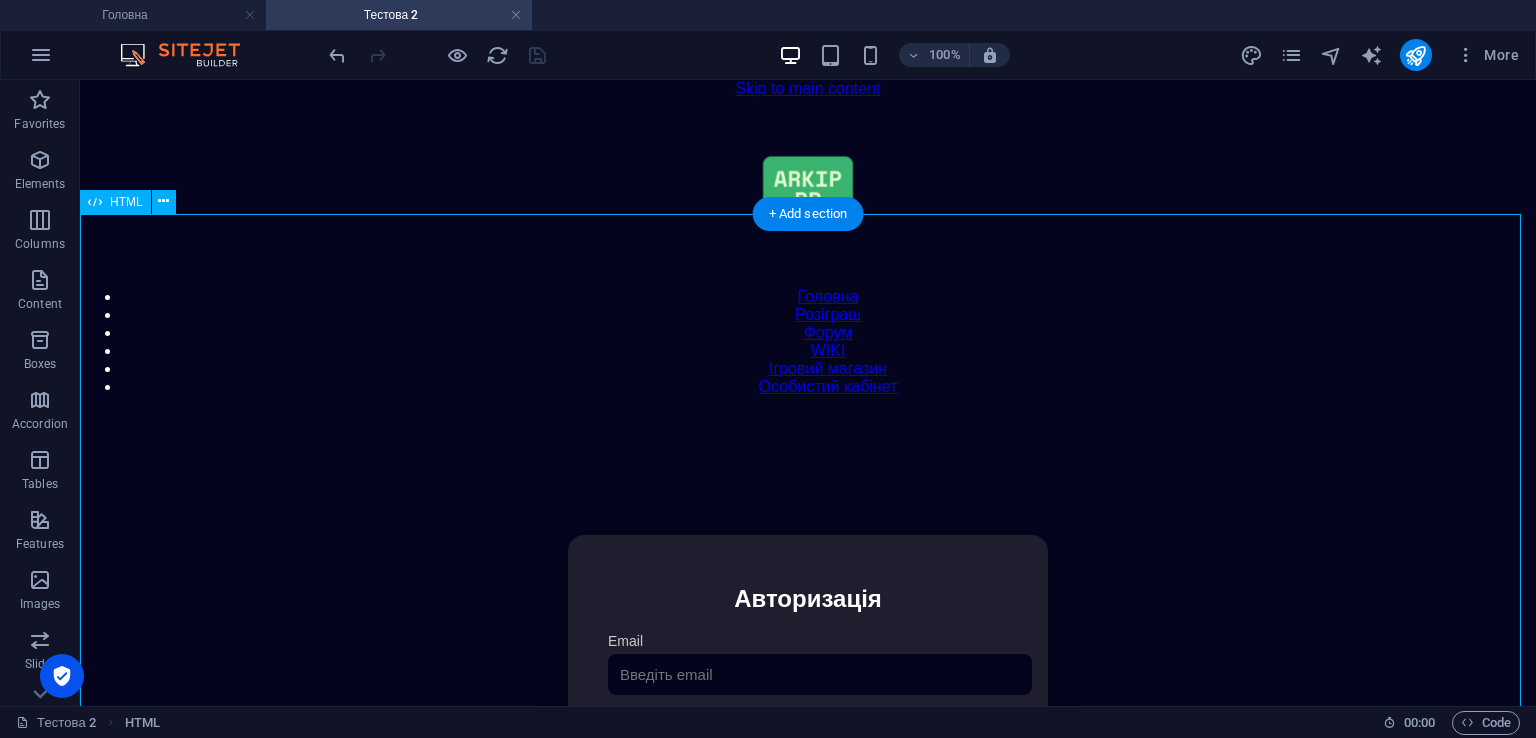click on "Особистий кабінет
Авторизація
Email
[GEOGRAPHIC_DATA]
👁️
Увійти
Скинути пароль
Скидання пароля
Введіть ваш email:
Скинути
Закрити
Особистий кабінет
Вийти з кабінету
Важлива інформація
Інформація
Ігровий Нікнейм:
Пошта:
Гроші:   ₴
XP:
Рівень:
Здоров'я:  %
Броня:  %
VIP:
Рейтинг
Рейтинг гравців
Гравців не знайдено
Документи
Мої документи
Паспорт:   Немає
Трудова книжка:   [PERSON_NAME]
📩 Додати документ через Telegram" at bounding box center (808, 746) 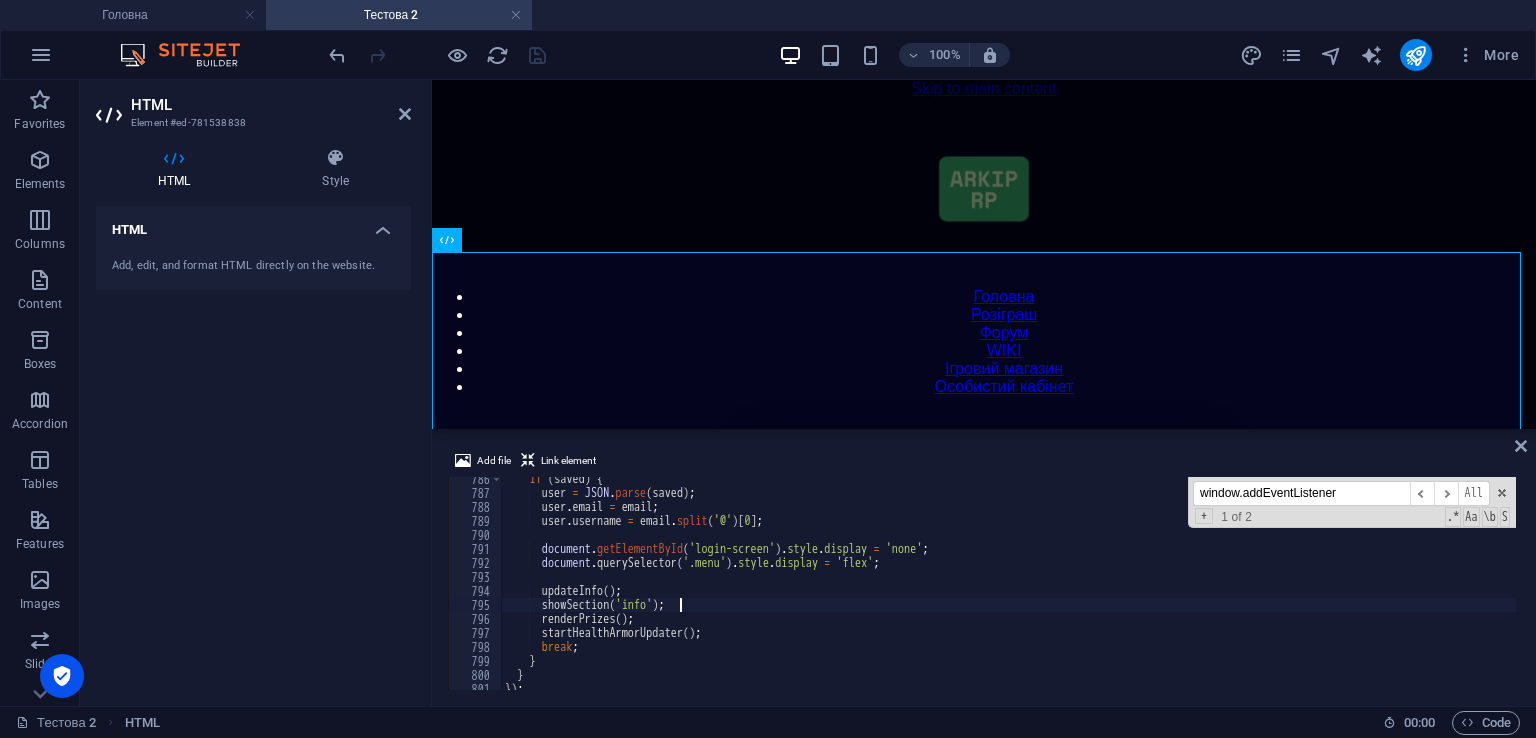 drag, startPoint x: 1357, startPoint y: 494, endPoint x: 1005, endPoint y: 468, distance: 352.95892 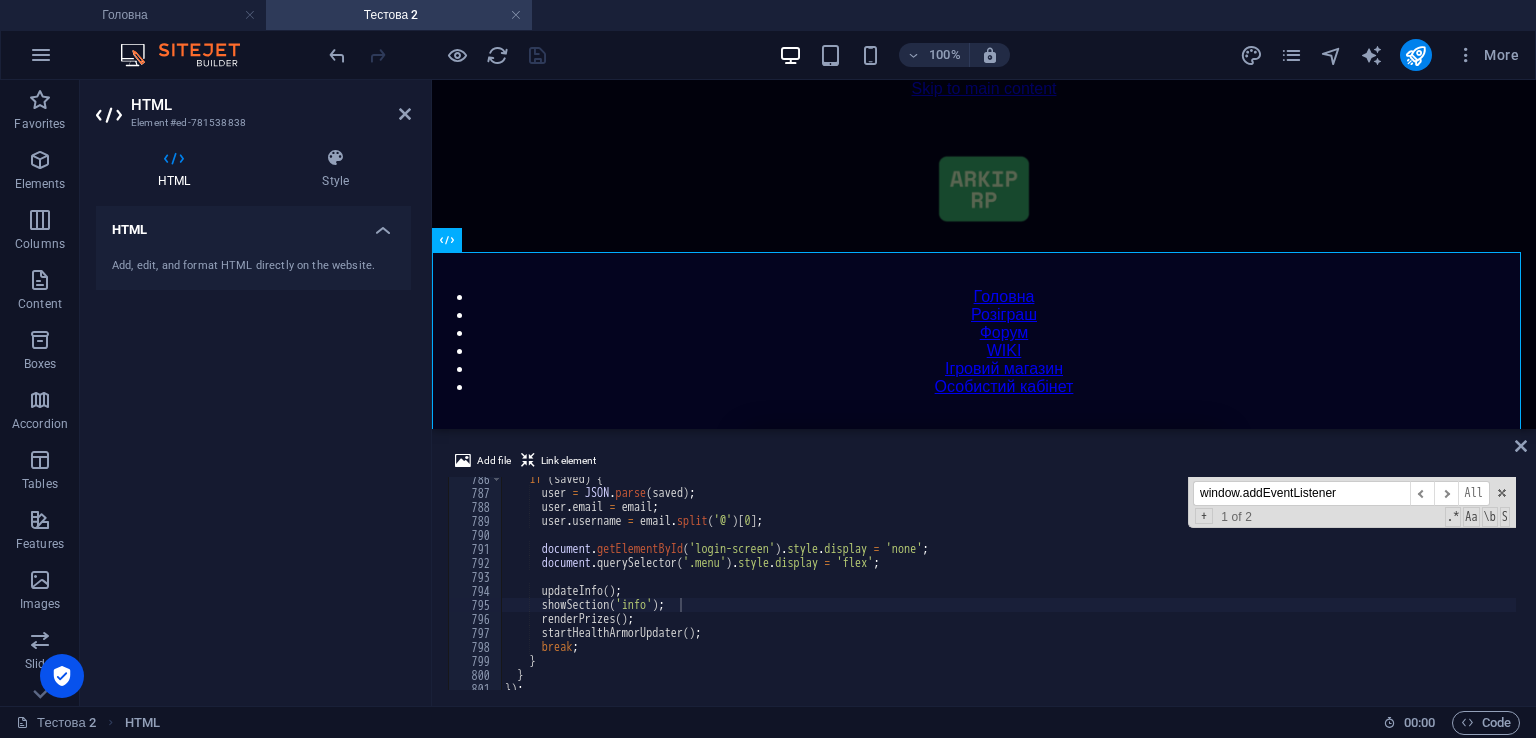 paste on "showSection('info');" 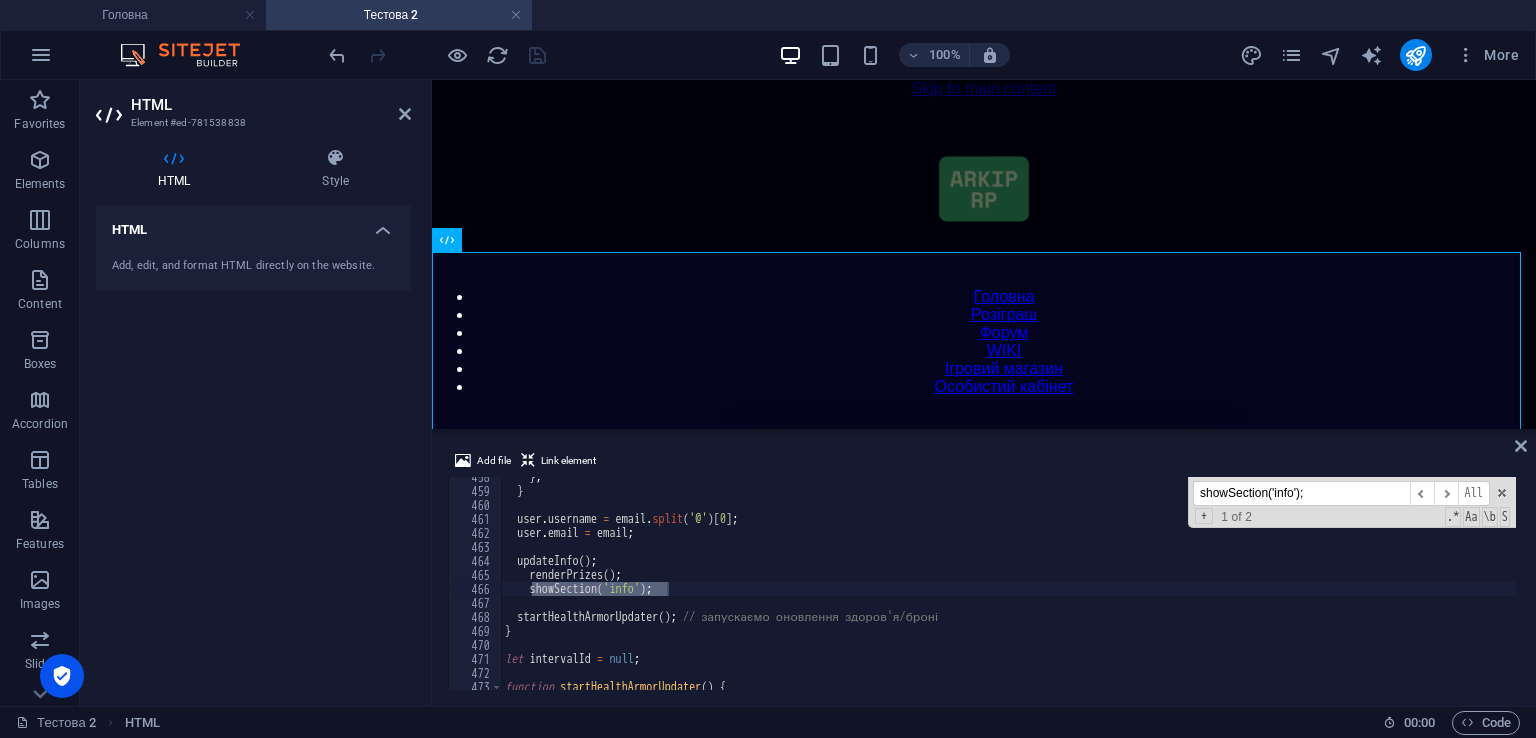 scroll, scrollTop: 6405, scrollLeft: 0, axis: vertical 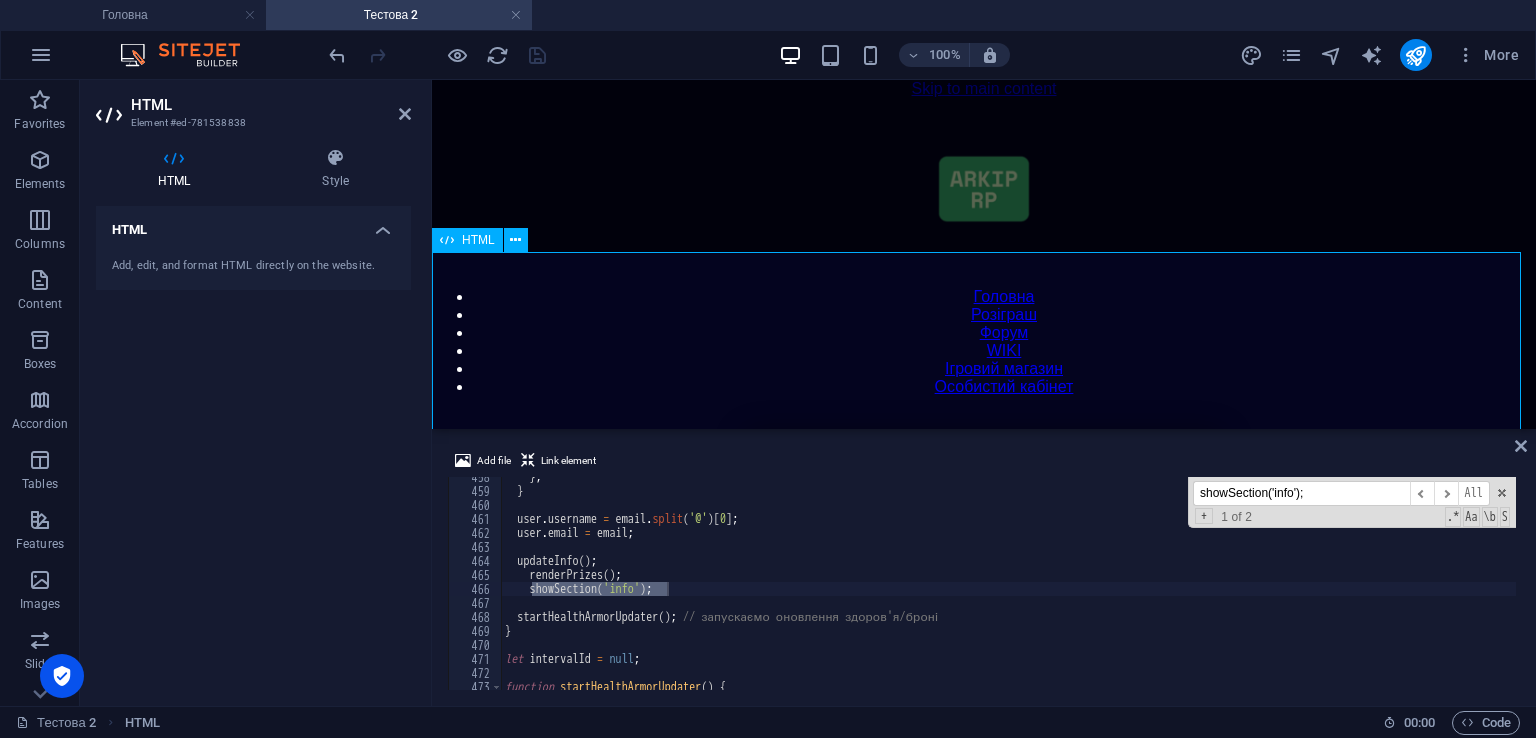 paste on "[EMAIL_ADDRESS][DOMAIN_NAME]" 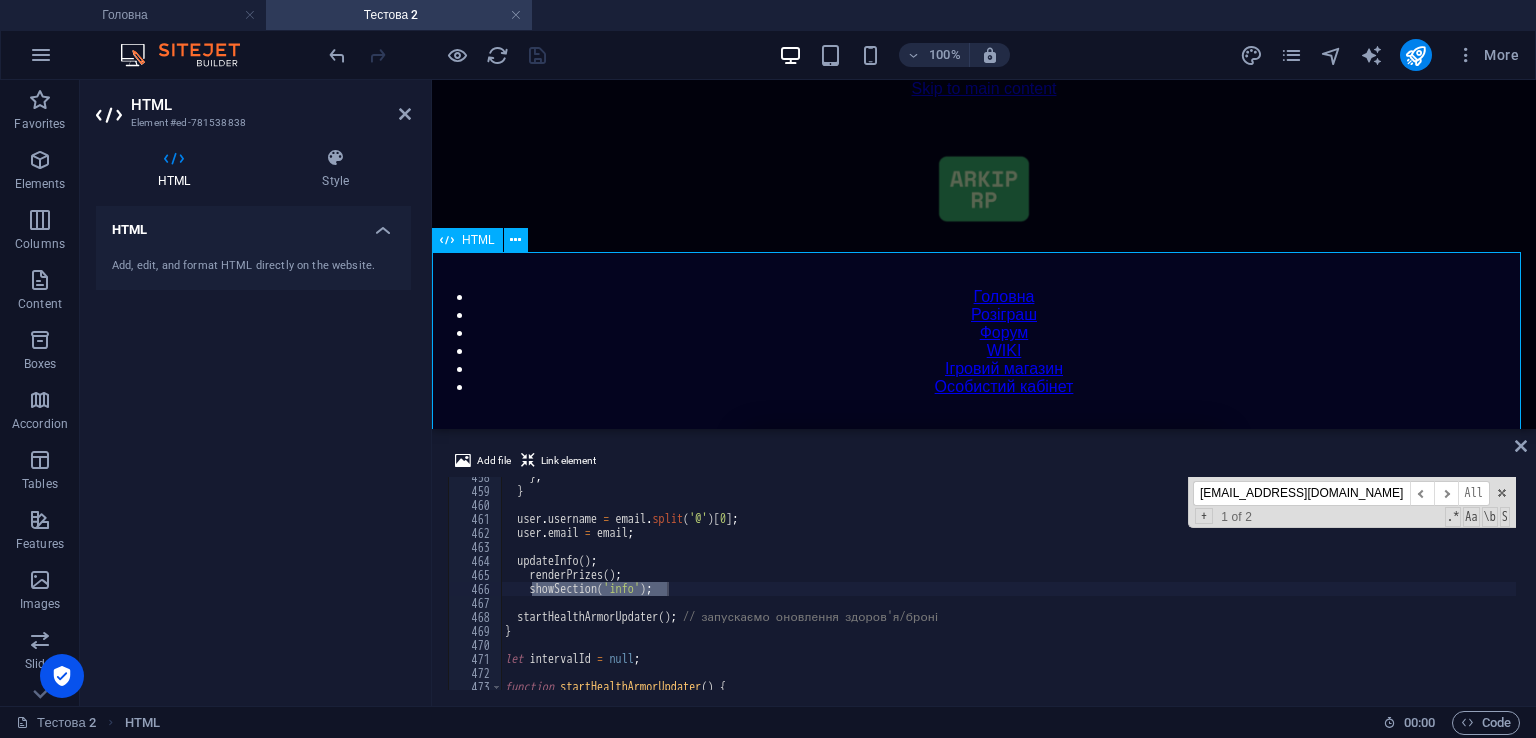 scroll, scrollTop: 5747, scrollLeft: 0, axis: vertical 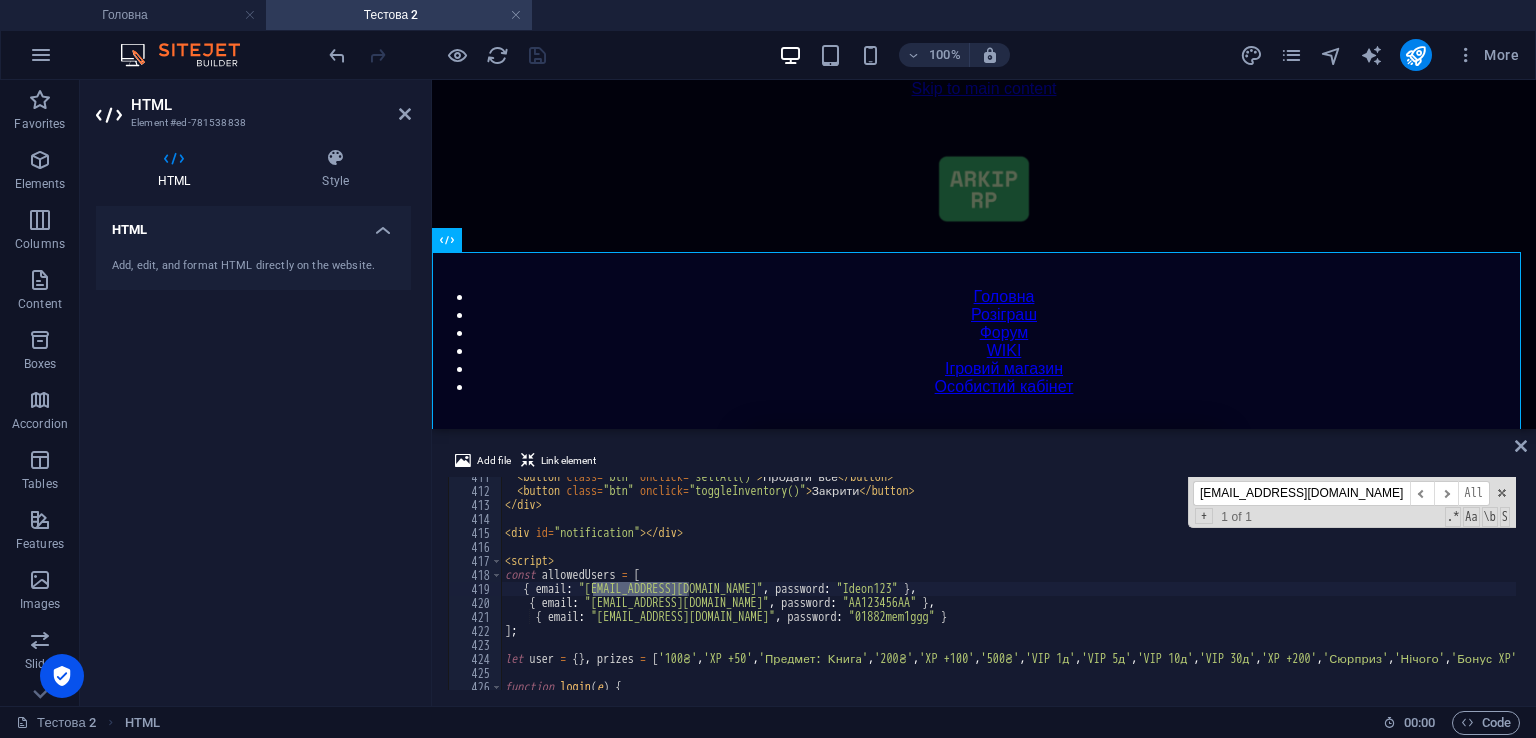 type on "[EMAIL_ADDRESS][DOMAIN_NAME]" 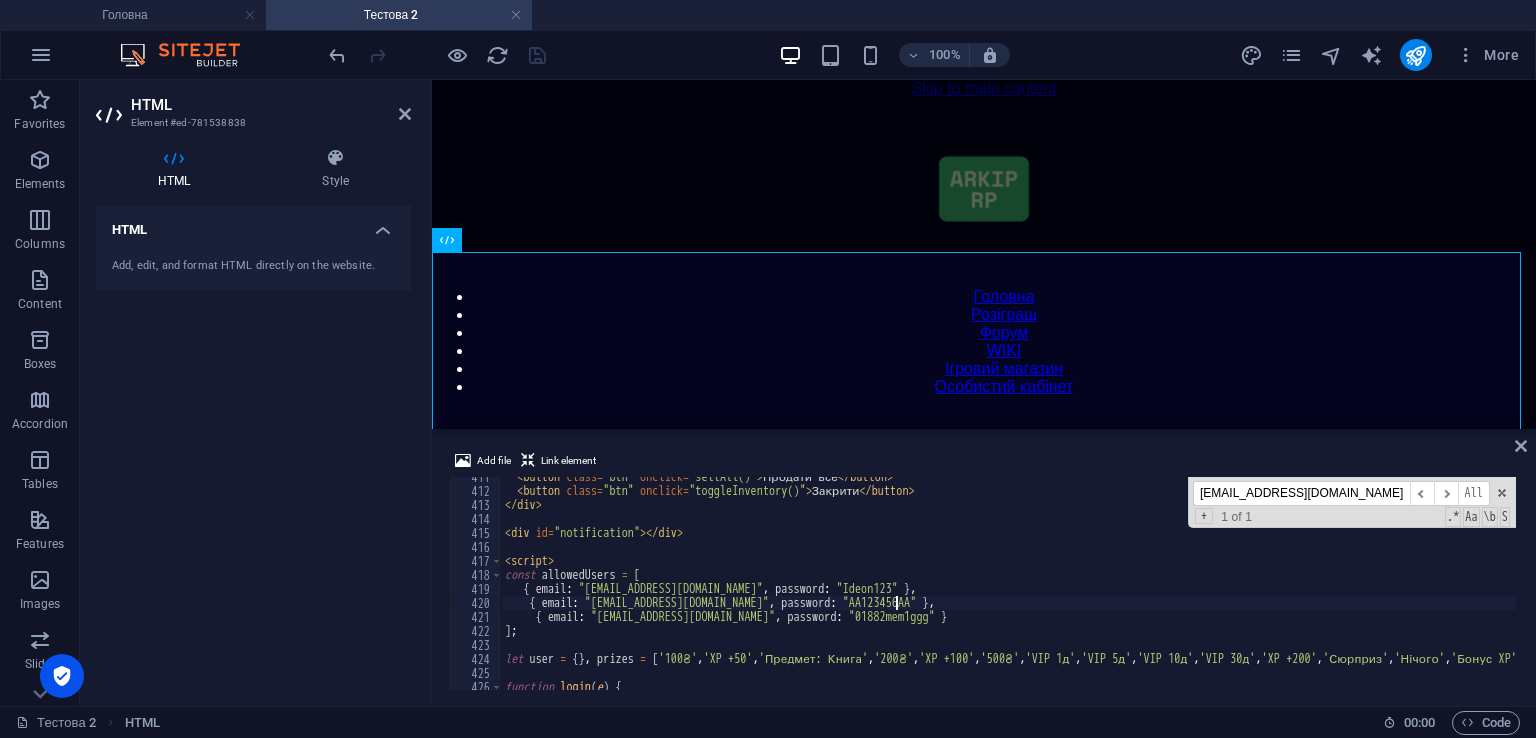 click on "< button   class = "btn"   onclick = "sellAll()" > Продати все </ button >    < button   class = "btn"   onclick = "toggleInventory()" > Закрити </ button > </ div > < div   id = "notification" > </ div > < script > const   allowedUsers   =   [     {   email :   "[EMAIL_ADDRESS][DOMAIN_NAME]" ,   password :   "Ideon123"   } ,      {   email :   "[EMAIL_ADDRESS][DOMAIN_NAME]" ,   password :   "AA123456AA"   } ,        {   email :   "[EMAIL_ADDRESS][DOMAIN_NAME]" ,   password :   "01882mem1ggg"   } ] ; let   user   =   { } ,   prizes   =   [ '100₴' , 'XP +50' , 'Предмет: Книга' , '200₴' , 'XP +100' , '500₴' , 'VIP 1д' , 'VIP 5д' , 'VIP 10д' , 'VIP 30д' , 'XP +200' , 'Сюрприз' , 'Нічого' , 'Бонус XP' , 'Мега-набір' , 'XP +300' , '1000₴' , 'Предмет: Меч' , 'Подарунок' , 'Суперприз' , 'Бонус' ] ; function   login ( e )   {" at bounding box center [1425, 588] 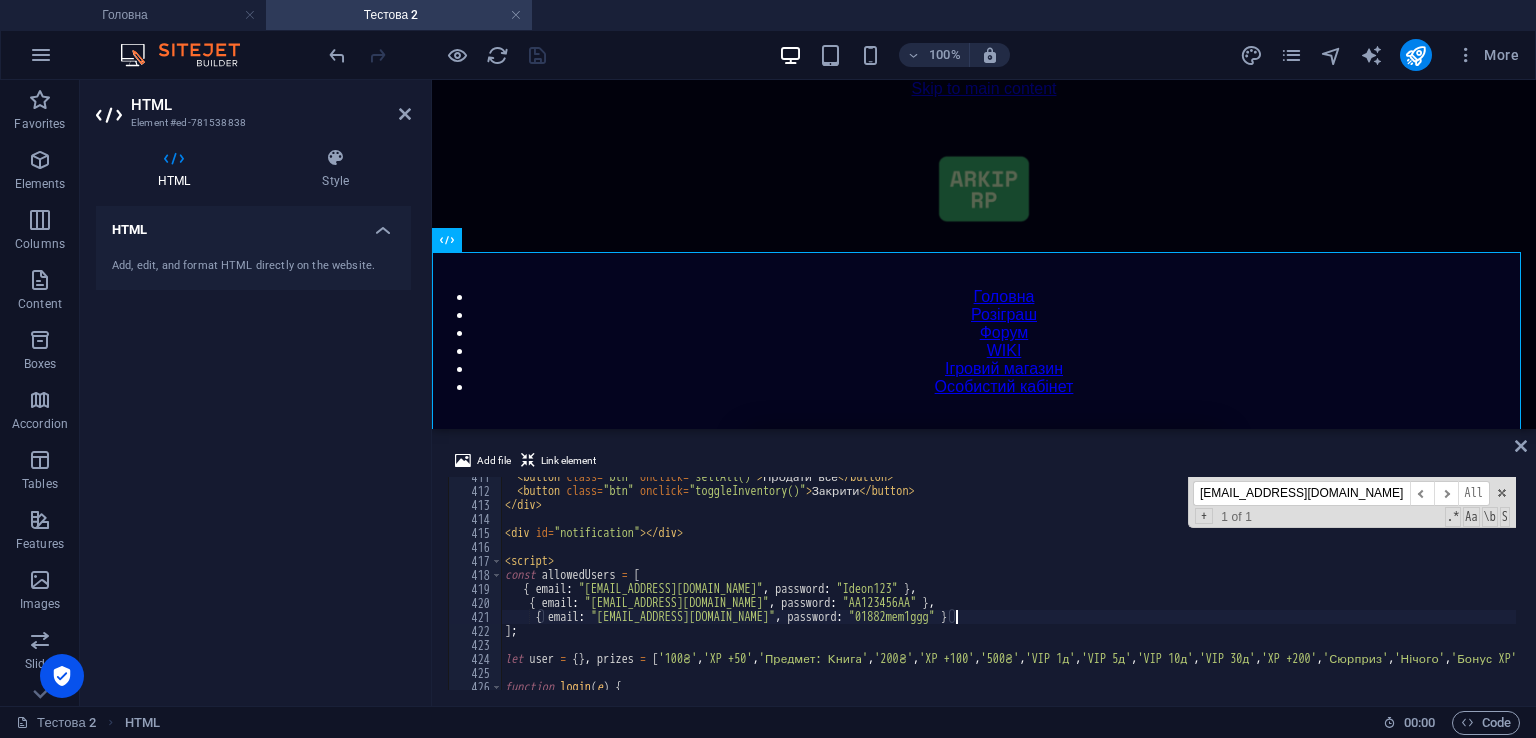 type on "{ email: "[EMAIL_ADDRESS][DOMAIN_NAME]", password: "[SECURITY_DATA]" }," 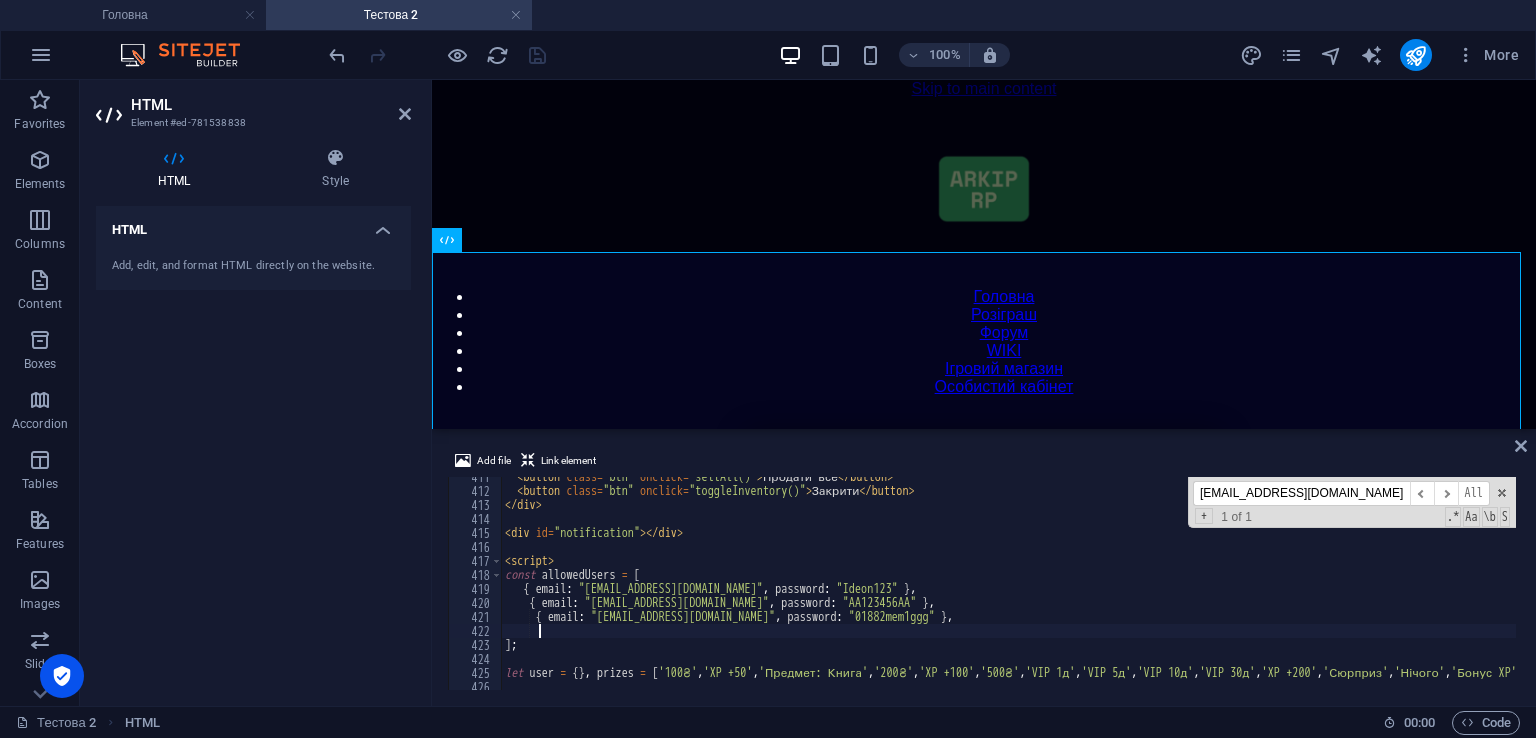 scroll, scrollTop: 0, scrollLeft: 1, axis: horizontal 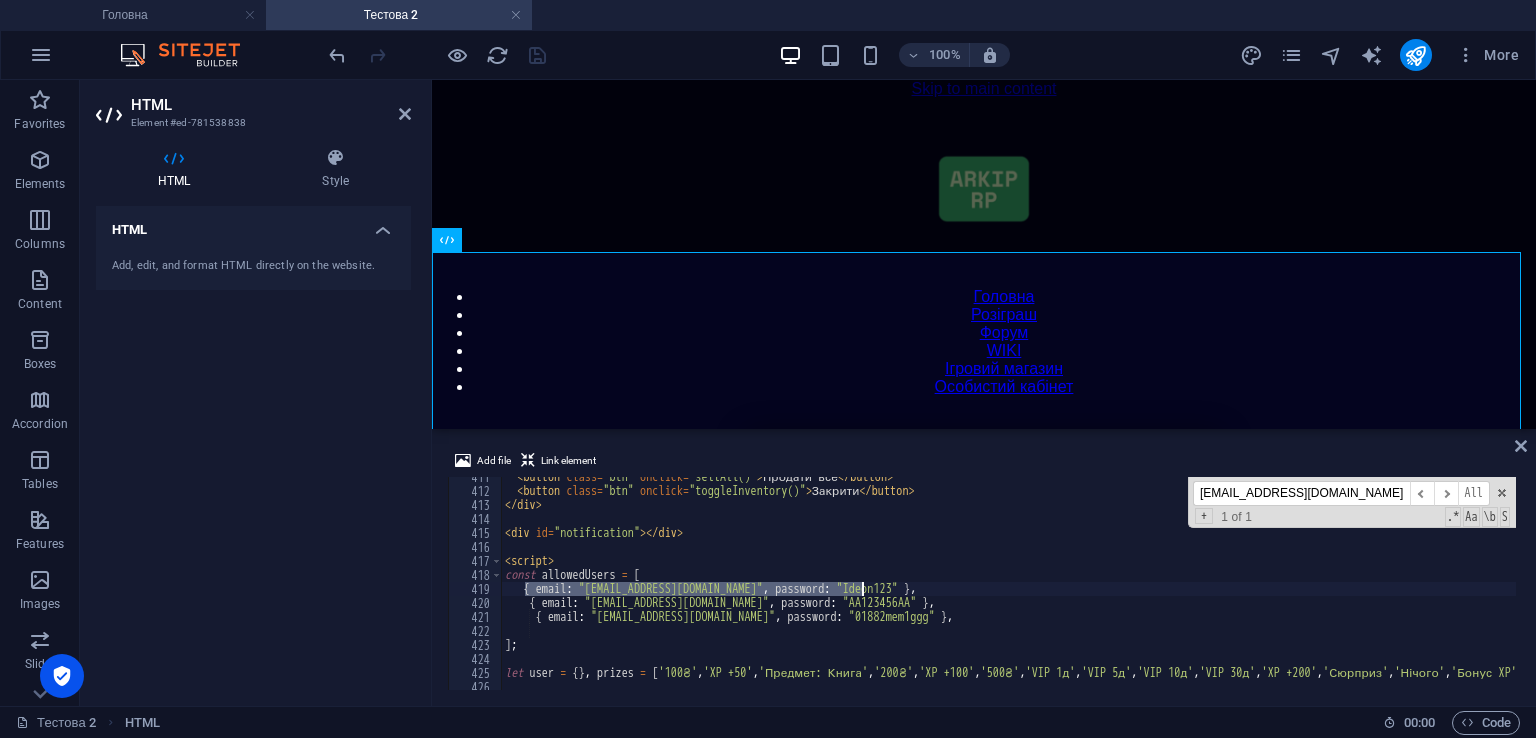 drag, startPoint x: 527, startPoint y: 587, endPoint x: 889, endPoint y: 588, distance: 362.00137 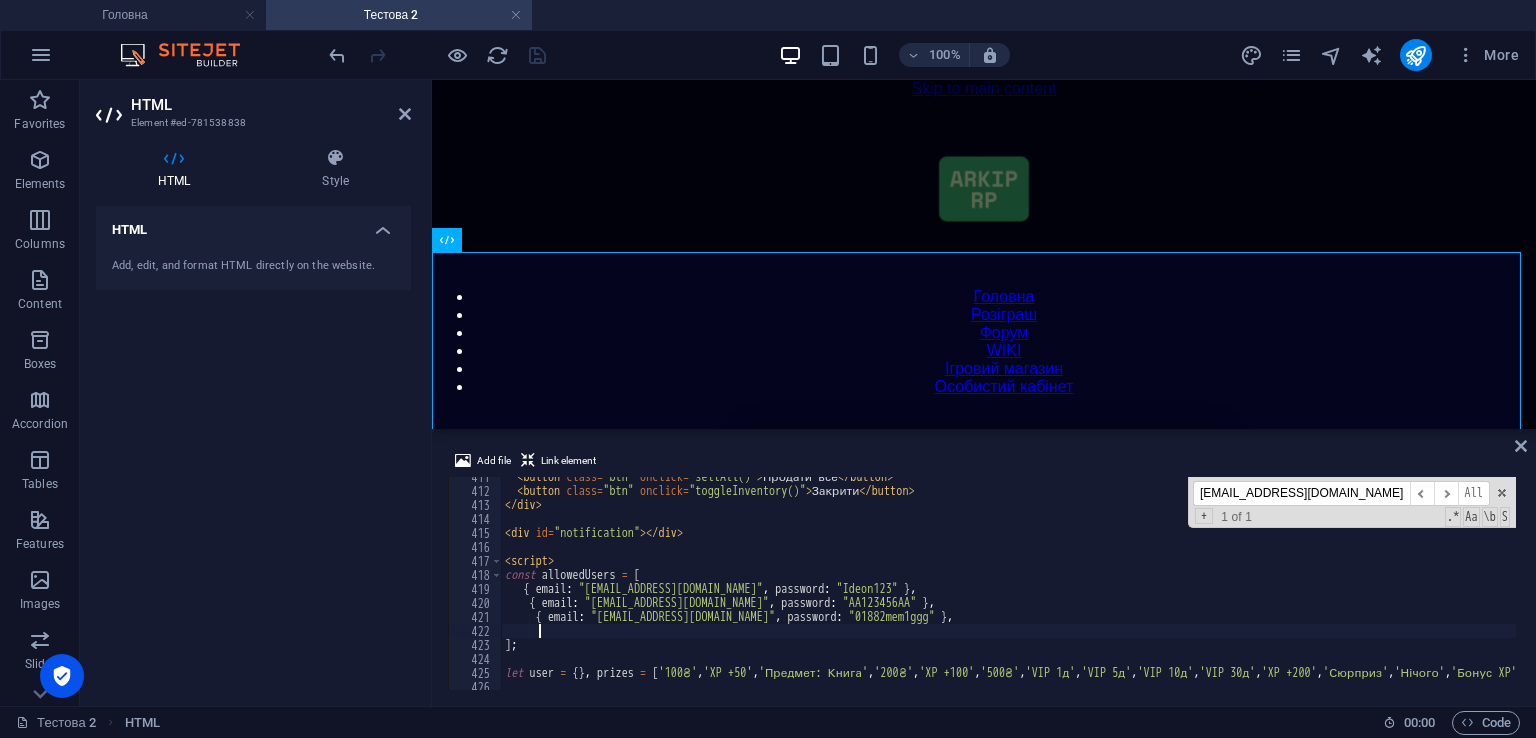 paste on "{ email: "[EMAIL_ADDRESS][DOMAIN_NAME]", password: "[SECURITY_DATA]" }," 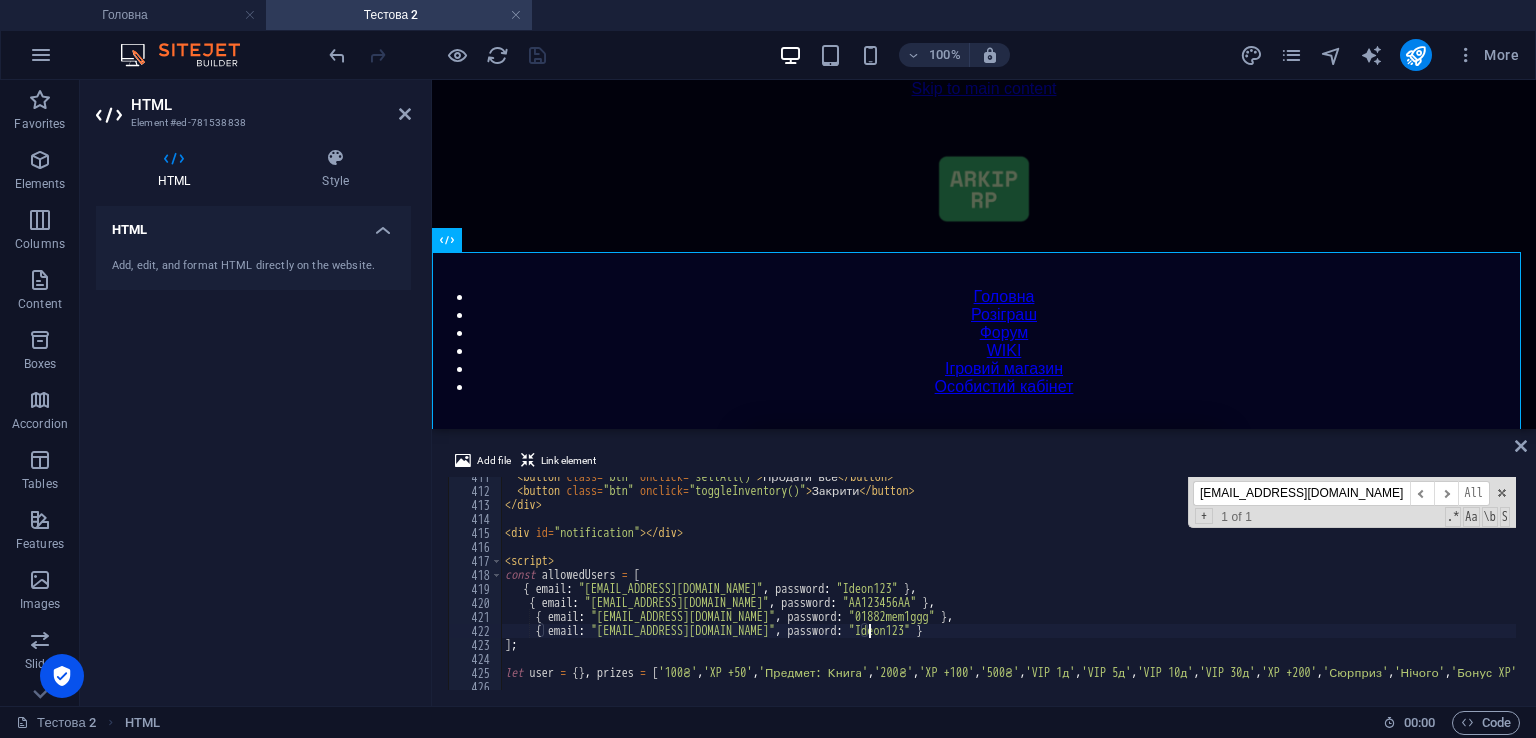 click on "< button   class = "btn"   onclick = "sellAll()" > Продати все </ button >    < button   class = "btn"   onclick = "toggleInventory()" > Закрити </ button > </ div > < div   id = "notification" > </ div > < script > const   allowedUsers   =   [     {   email :   "[EMAIL_ADDRESS][DOMAIN_NAME]" ,   password :   "Ideon123"   } ,      {   email :   "[EMAIL_ADDRESS][DOMAIN_NAME]" ,   password :   "AA123456AA"   } ,        {   email :   "[EMAIL_ADDRESS][DOMAIN_NAME]" ,   password :   "01882mem1ggg"   } ,        {   email :   "[EMAIL_ADDRESS][DOMAIN_NAME]" ,   password :   "Ideon123"   } ] ; let   user   =   { } ,   prizes   =   [ '100₴' , 'XP +50' , 'Предмет: Книга' , '200₴' , 'XP +100' , '500₴' , 'VIP 1д' , 'VIP 5д' , 'VIP 10д' , 'VIP 30д' , 'XP +200' , 'Сюрприз' , 'Нічого' , 'Бонус XP' , 'Мега-набір' , 'XP +300' , '1000₴' , 'Предмет: Меч' , 'Подарунок' , 'Суперприз' , 'Бонус' ] ;" at bounding box center [1425, 588] 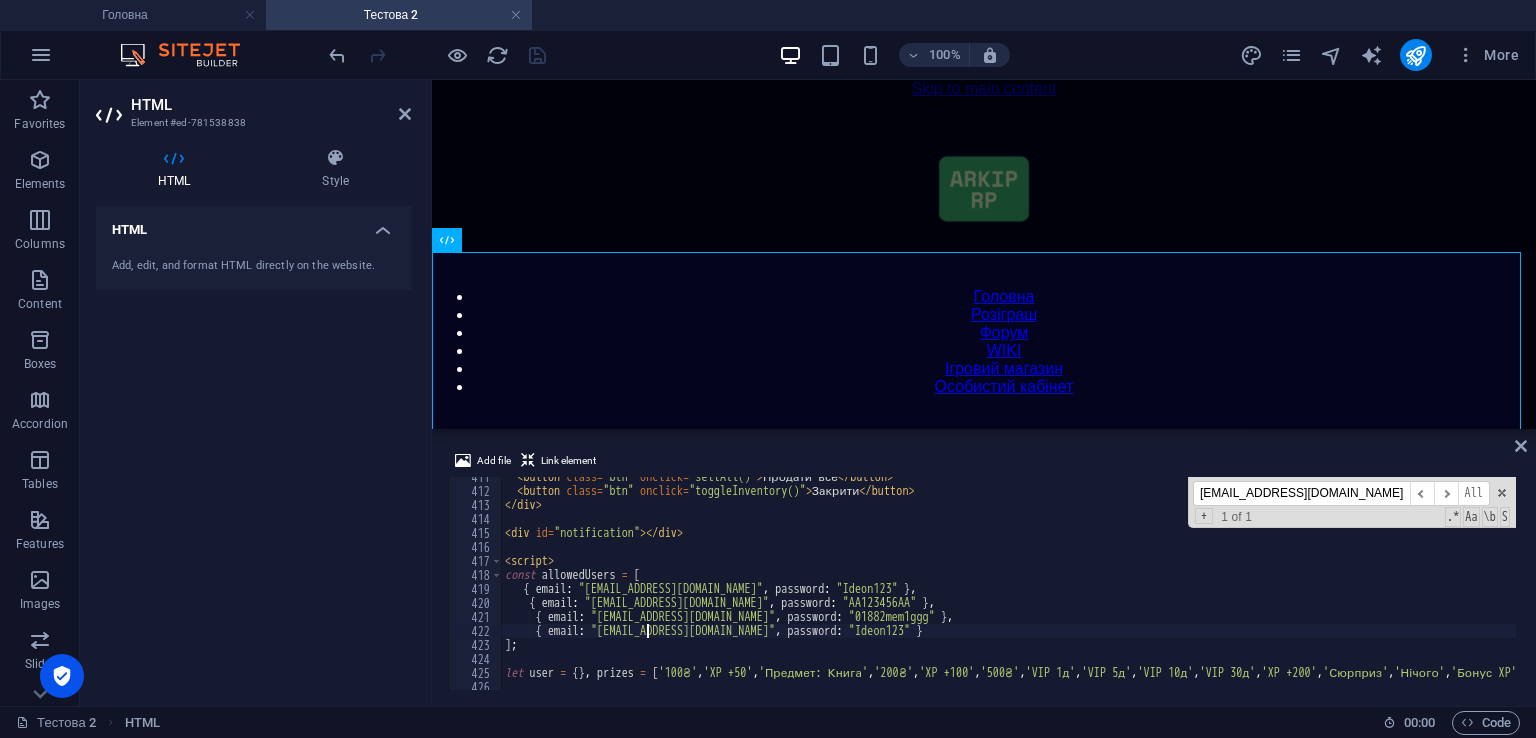 click on "< button   class = "btn"   onclick = "sellAll()" > Продати все </ button >    < button   class = "btn"   onclick = "toggleInventory()" > Закрити </ button > </ div > < div   id = "notification" > </ div > < script > const   allowedUsers   =   [     {   email :   "[EMAIL_ADDRESS][DOMAIN_NAME]" ,   password :   "Ideon123"   } ,      {   email :   "[EMAIL_ADDRESS][DOMAIN_NAME]" ,   password :   "AA123456AA"   } ,        {   email :   "[EMAIL_ADDRESS][DOMAIN_NAME]" ,   password :   "01882mem1ggg"   } ,        {   email :   "[EMAIL_ADDRESS][DOMAIN_NAME]" ,   password :   "Ideon123"   } ] ; let   user   =   { } ,   prizes   =   [ '100₴' , 'XP +50' , 'Предмет: Книга' , '200₴' , 'XP +100' , '500₴' , 'VIP 1д' , 'VIP 5д' , 'VIP 10д' , 'VIP 30д' , 'XP +200' , 'Сюрприз' , 'Нічого' , 'Бонус XP' , 'Мега-набір' , 'XP +300' , '1000₴' , 'Предмет: Меч' , 'Подарунок' , 'Суперприз' , 'Бонус' ] ;" at bounding box center [1425, 588] 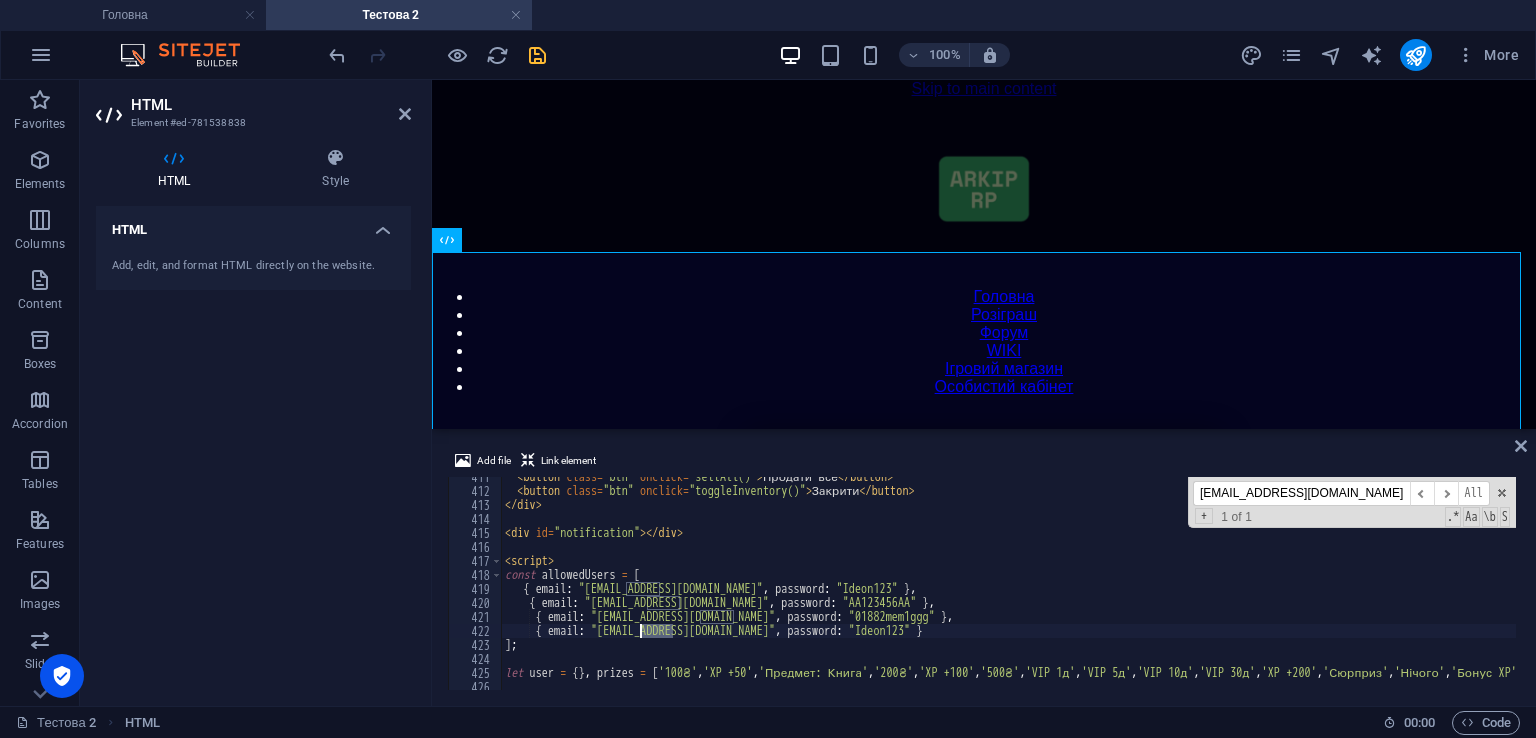 click on "< button   class = "btn"   onclick = "sellAll()" > Продати все </ button >    < button   class = "btn"   onclick = "toggleInventory()" > Закрити </ button > </ div > < div   id = "notification" > </ div > < script > const   allowedUsers   =   [     {   email :   "[EMAIL_ADDRESS][DOMAIN_NAME]" ,   password :   "Ideon123"   } ,      {   email :   "[EMAIL_ADDRESS][DOMAIN_NAME]" ,   password :   "AA123456AA"   } ,        {   email :   "[EMAIL_ADDRESS][DOMAIN_NAME]" ,   password :   "01882mem1ggg"   } ,        {   email :   "[EMAIL_ADDRESS][DOMAIN_NAME]" ,   password :   "Ideon123"   } ] ; let   user   =   { } ,   prizes   =   [ '100₴' , 'XP +50' , 'Предмет: Книга' , '200₴' , 'XP +100' , '500₴' , 'VIP 1д' , 'VIP 5д' , 'VIP 10д' , 'VIP 30д' , 'XP +200' , 'Сюрприз' , 'Нічого' , 'Бонус XP' , 'Мега-набір' , 'XP +300' , '1000₴' , 'Предмет: Меч' , 'Подарунок' , 'Суперприз' , 'Бонус' ] ;" at bounding box center [1425, 588] 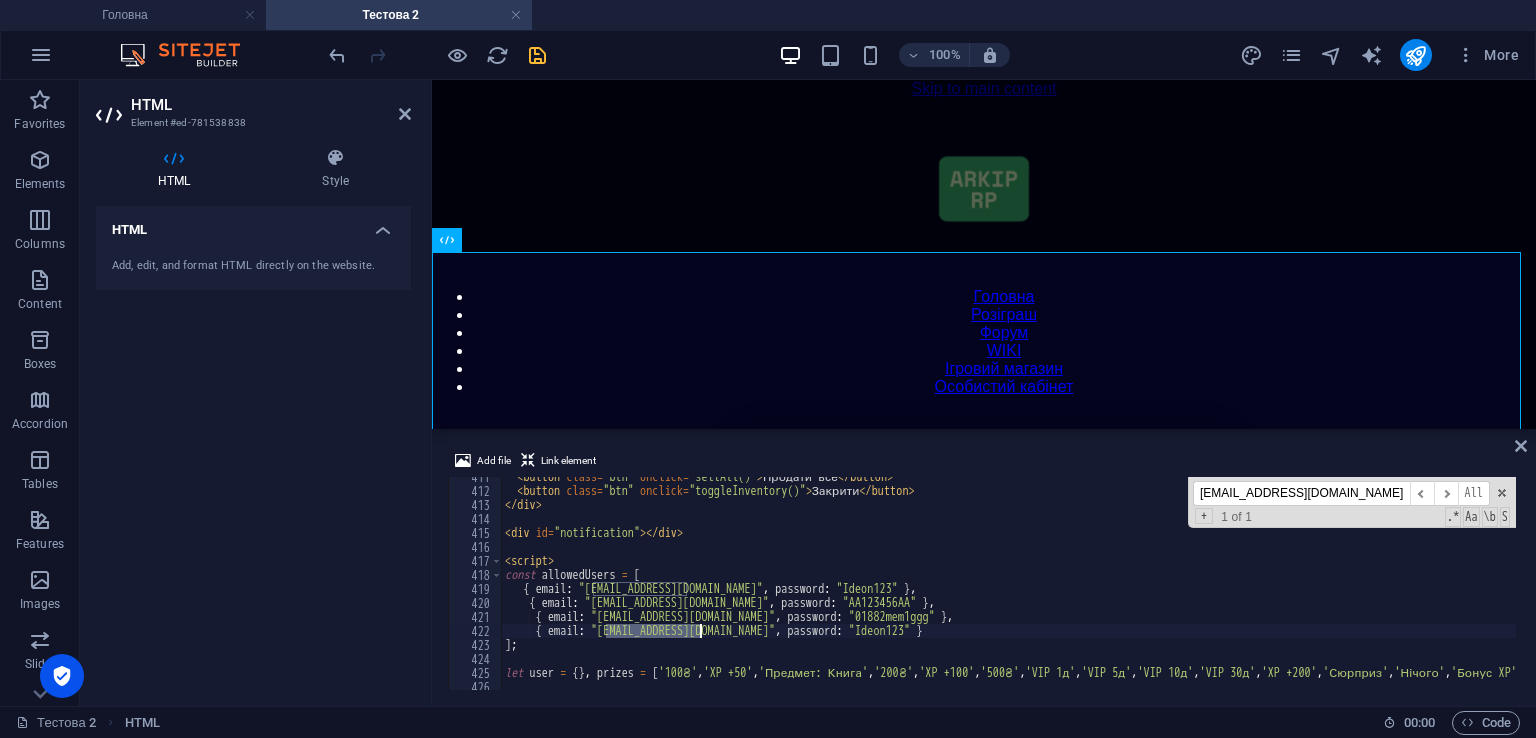 drag, startPoint x: 608, startPoint y: 636, endPoint x: 700, endPoint y: 633, distance: 92.0489 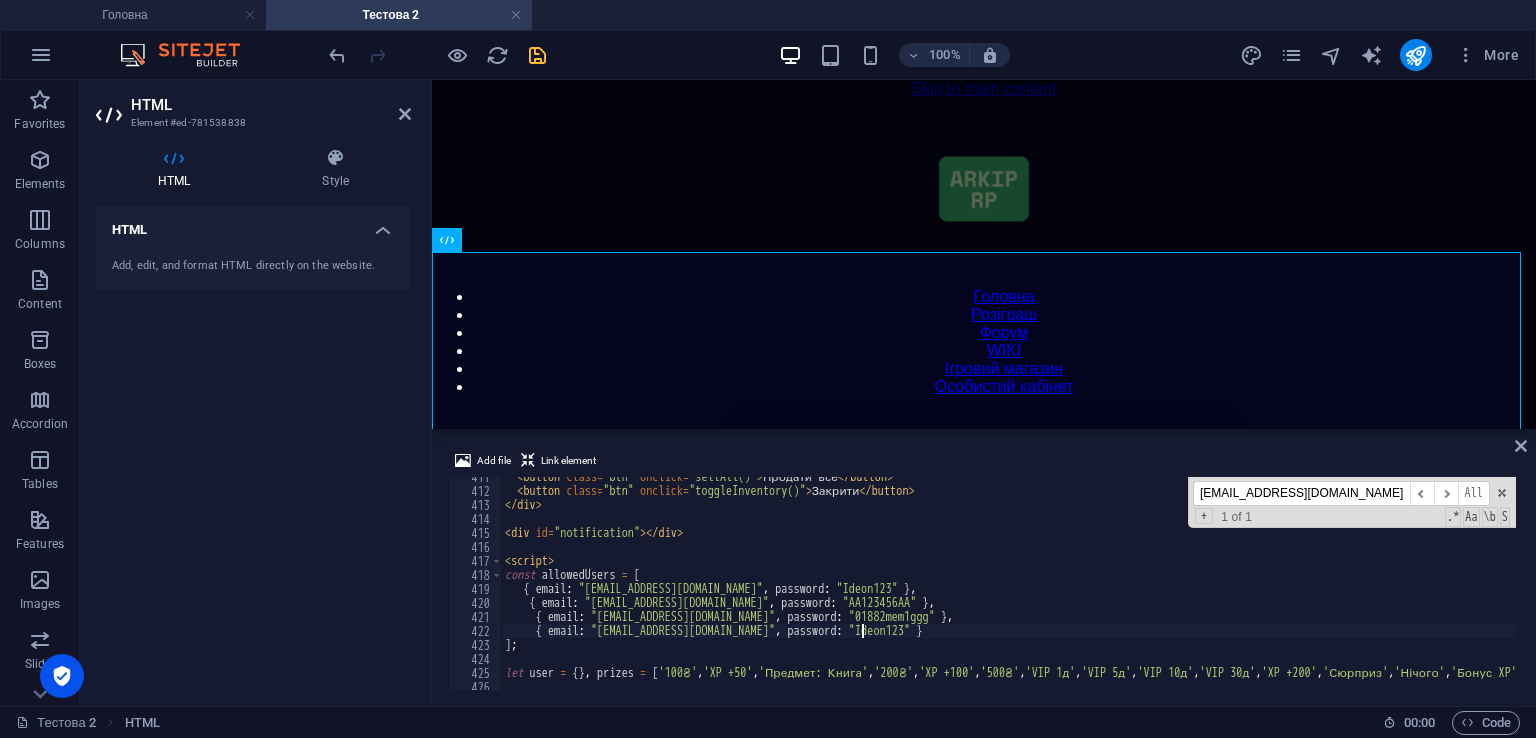 click on "< button   class = "btn"   onclick = "sellAll()" > Продати все </ button >    < button   class = "btn"   onclick = "toggleInventory()" > Закрити </ button > </ div > < div   id = "notification" > </ div > < script > const   allowedUsers   =   [     {   email :   "[EMAIL_ADDRESS][DOMAIN_NAME]" ,   password :   "Ideon123"   } ,      {   email :   "[EMAIL_ADDRESS][DOMAIN_NAME]" ,   password :   "AA123456AA"   } ,        {   email :   "[EMAIL_ADDRESS][DOMAIN_NAME]" ,   password :   "01882mem1ggg"   } ,        {   email :   "[EMAIL_ADDRESS][DOMAIN_NAME]" ,   password :   "Ideon123"   } ] ; let   user   =   { } ,   prizes   =   [ '100₴' , 'XP +50' , 'Предмет: Книга' , '200₴' , 'XP +100' , '500₴' , 'VIP 1д' , 'VIP 5д' , 'VIP 10д' , 'VIP 30д' , 'XP +200' , 'Сюрприз' , 'Нічого' , 'Бонус XP' , 'Мега-набір' , 'XP +300' , '1000₴' , 'Предмет: Меч' , 'Подарунок' , 'Суперприз' , 'Бонус' ] ;" at bounding box center [1425, 588] 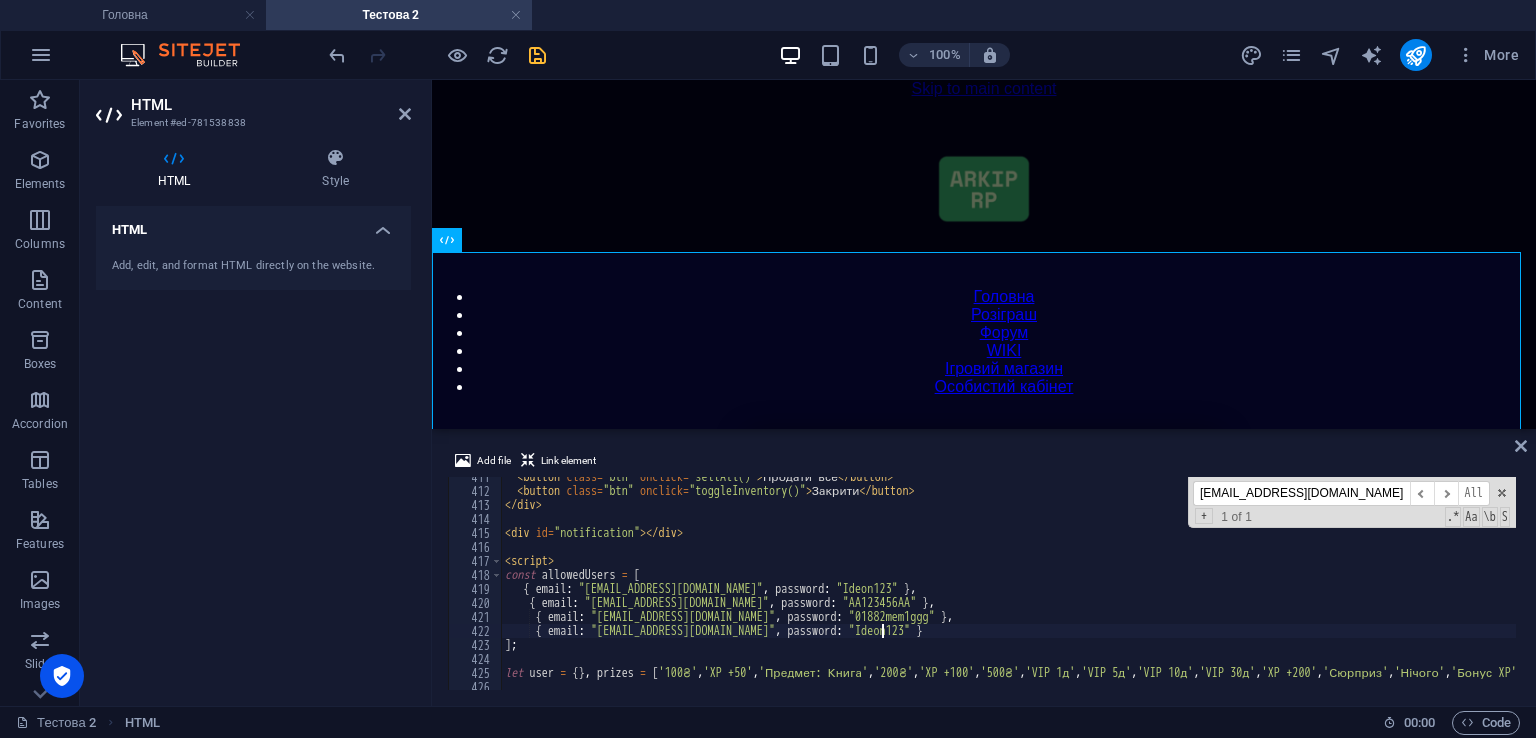 click on "< button   class = "btn"   onclick = "sellAll()" > Продати все </ button >    < button   class = "btn"   onclick = "toggleInventory()" > Закрити </ button > </ div > < div   id = "notification" > </ div > < script > const   allowedUsers   =   [     {   email :   "[EMAIL_ADDRESS][DOMAIN_NAME]" ,   password :   "Ideon123"   } ,      {   email :   "[EMAIL_ADDRESS][DOMAIN_NAME]" ,   password :   "AA123456AA"   } ,        {   email :   "[EMAIL_ADDRESS][DOMAIN_NAME]" ,   password :   "01882mem1ggg"   } ,        {   email :   "[EMAIL_ADDRESS][DOMAIN_NAME]" ,   password :   "Ideon123"   } ] ; let   user   =   { } ,   prizes   =   [ '100₴' , 'XP +50' , 'Предмет: Книга' , '200₴' , 'XP +100' , '500₴' , 'VIP 1д' , 'VIP 5д' , 'VIP 10д' , 'VIP 30д' , 'XP +200' , 'Сюрприз' , 'Нічого' , 'Бонус XP' , 'Мега-набір' , 'XP +300' , '1000₴' , 'Предмет: Меч' , 'Подарунок' , 'Суперприз' , 'Бонус' ] ;" at bounding box center (1425, 588) 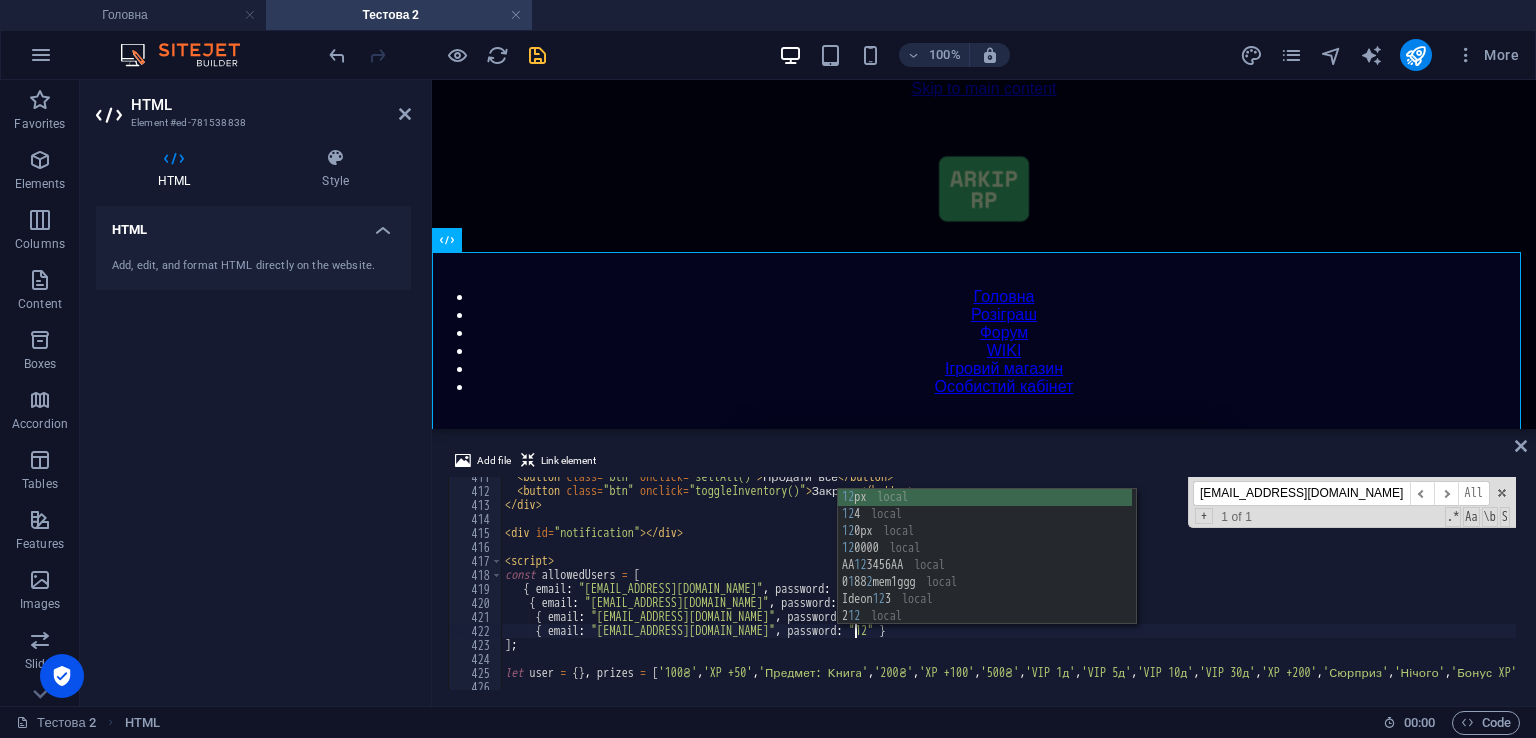 scroll, scrollTop: 0, scrollLeft: 29, axis: horizontal 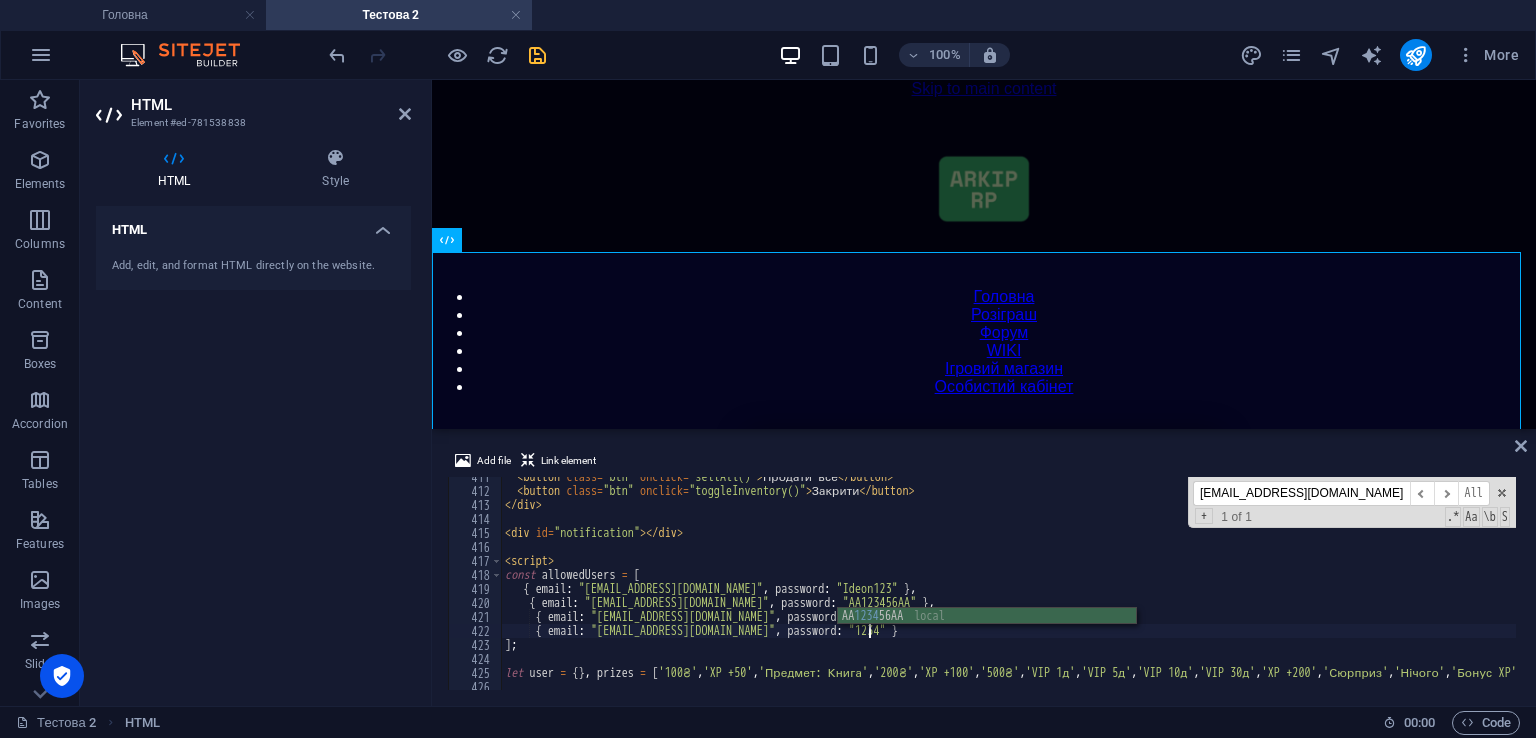 click on "< button   class = "btn"   onclick = "sellAll()" > Продати все </ button >    < button   class = "btn"   onclick = "toggleInventory()" > Закрити </ button > </ div > < div   id = "notification" > </ div > < script > const   allowedUsers   =   [     {   email :   "[EMAIL_ADDRESS][DOMAIN_NAME]" ,   password :   "Ideon123"   } ,      {   email :   "[EMAIL_ADDRESS][DOMAIN_NAME]" ,   password :   "AA123456AA"   } ,        {   email :   "[EMAIL_ADDRESS][DOMAIN_NAME]" ,   password :   "01882mem1ggg"   } ,        {   email :   "[EMAIL_ADDRESS][DOMAIN_NAME]" ,   password :   "1234"   } ] ; let   user   =   { } ,   prizes   =   [ '100₴' , 'XP +50' , 'Предмет: Книга' , '200₴' , 'XP +100' , '500₴' , 'VIP 1д' , 'VIP 5д' , 'VIP 10д' , 'VIP 30д' , 'XP +200' , 'Сюрприз' , 'Нічого' , 'Бонус XP' , 'Мега-набір' , 'XP +300' , '1000₴' , 'Предмет: Меч' , 'Подарунок' , 'Суперприз' , 'Бонус' ] ;" at bounding box center (1425, 588) 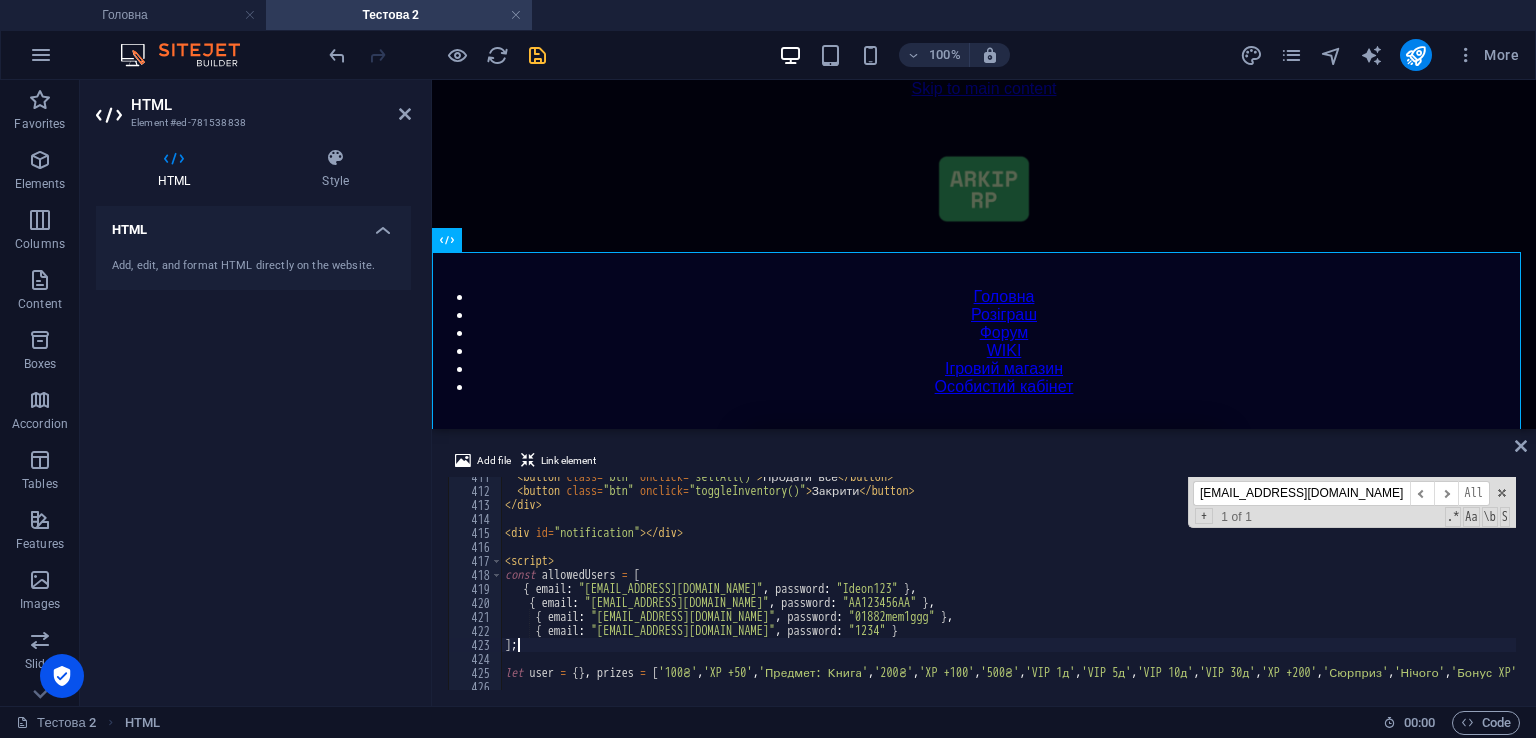 type on "];" 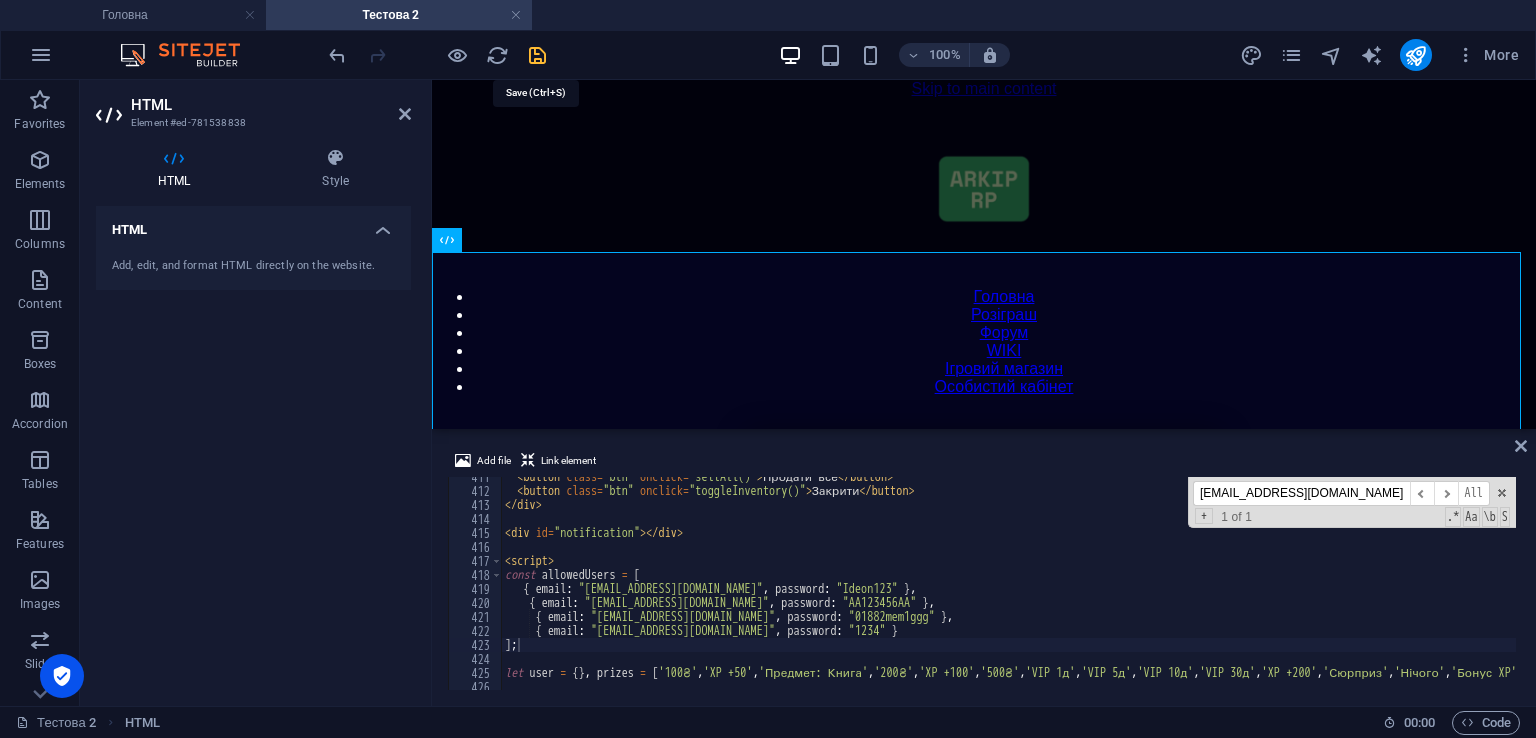 click at bounding box center [537, 55] 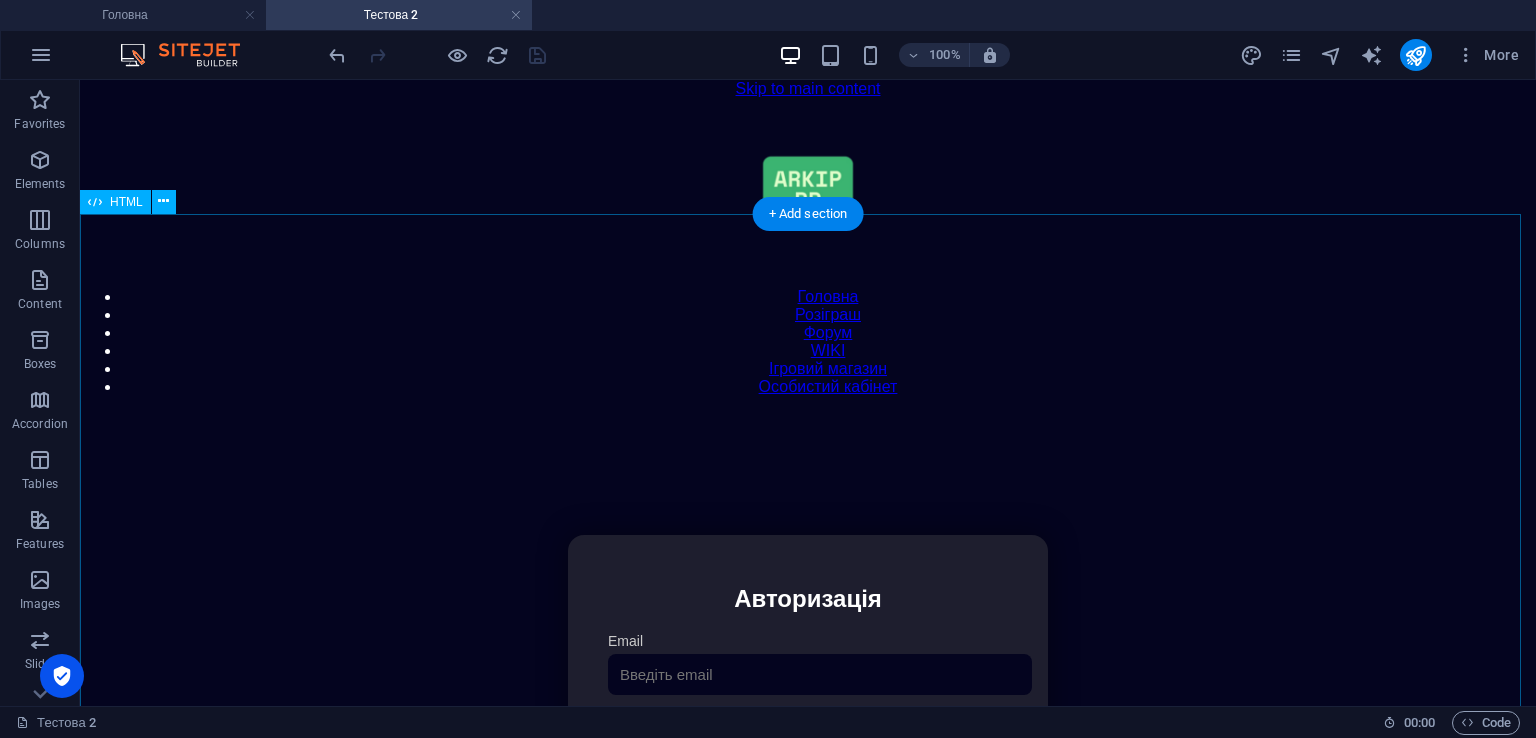 click on "Особистий кабінет
Авторизація
Email
[GEOGRAPHIC_DATA]
👁️
Увійти
Скинути пароль
Скидання пароля
Введіть ваш email:
Скинути
Закрити
Особистий кабінет
Вийти з кабінету
Важлива інформація
Інформація
Ігровий Нікнейм:
Пошта:
Гроші:   ₴
XP:
Рівень:
Здоров'я:  %
Броня:  %
VIP:
Рейтинг
Рейтинг гравців
Гравців не знайдено
Документи
Мої документи
Паспорт:   Немає
Трудова книжка:   [PERSON_NAME]
📩 Додати документ через Telegram" at bounding box center (808, 746) 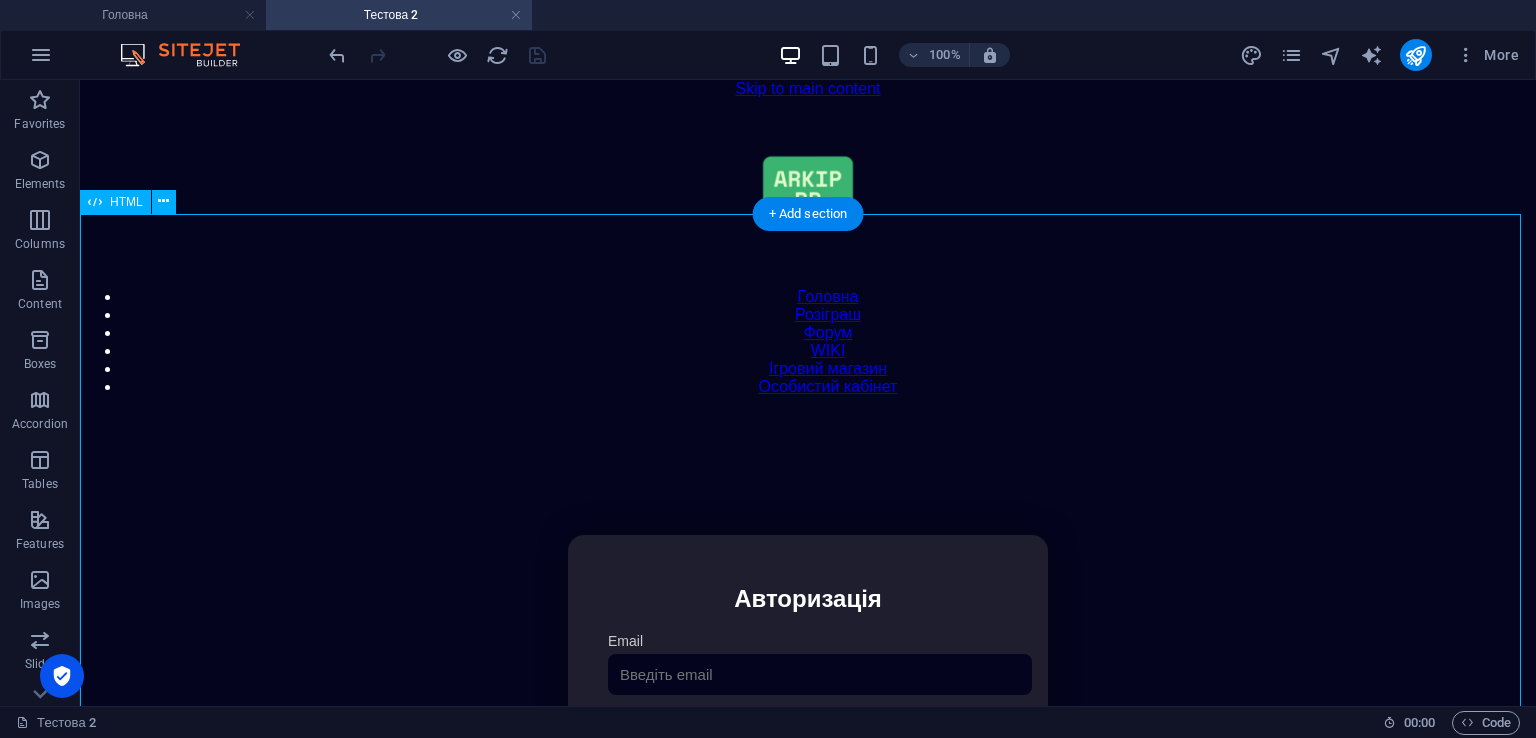 click on "Особистий кабінет
Авторизація
Email
[GEOGRAPHIC_DATA]
👁️
Увійти
Скинути пароль
Скидання пароля
Введіть ваш email:
Скинути
Закрити
Особистий кабінет
Вийти з кабінету
Важлива інформація
Інформація
Ігровий Нікнейм:
Пошта:
Гроші:   ₴
XP:
Рівень:
Здоров'я:  %
Броня:  %
VIP:
Рейтинг
Рейтинг гравців
Гравців не знайдено
Документи
Мої документи
Паспорт:   Немає
Трудова книжка:   [PERSON_NAME]
📩 Додати документ через Telegram" at bounding box center (808, 746) 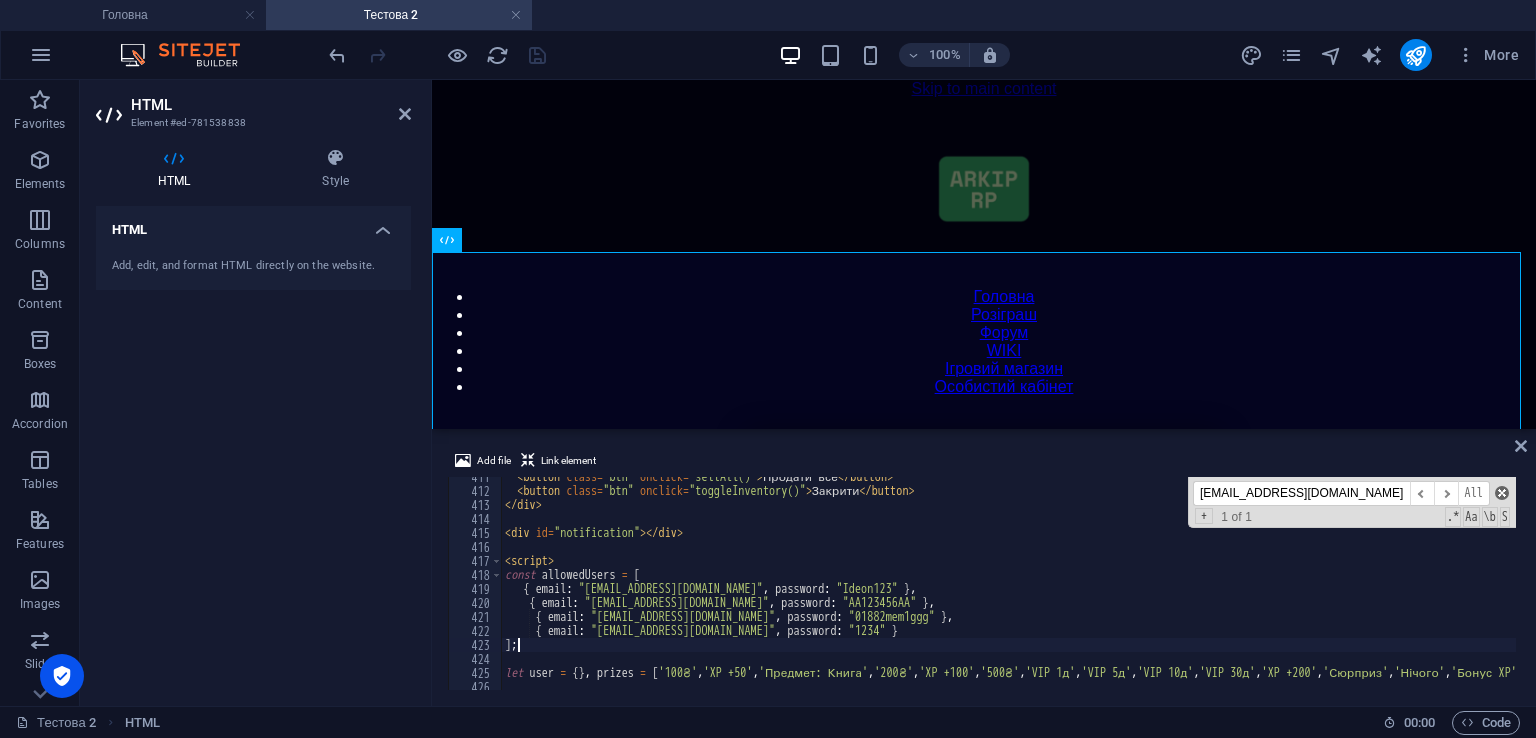 click at bounding box center (1502, 493) 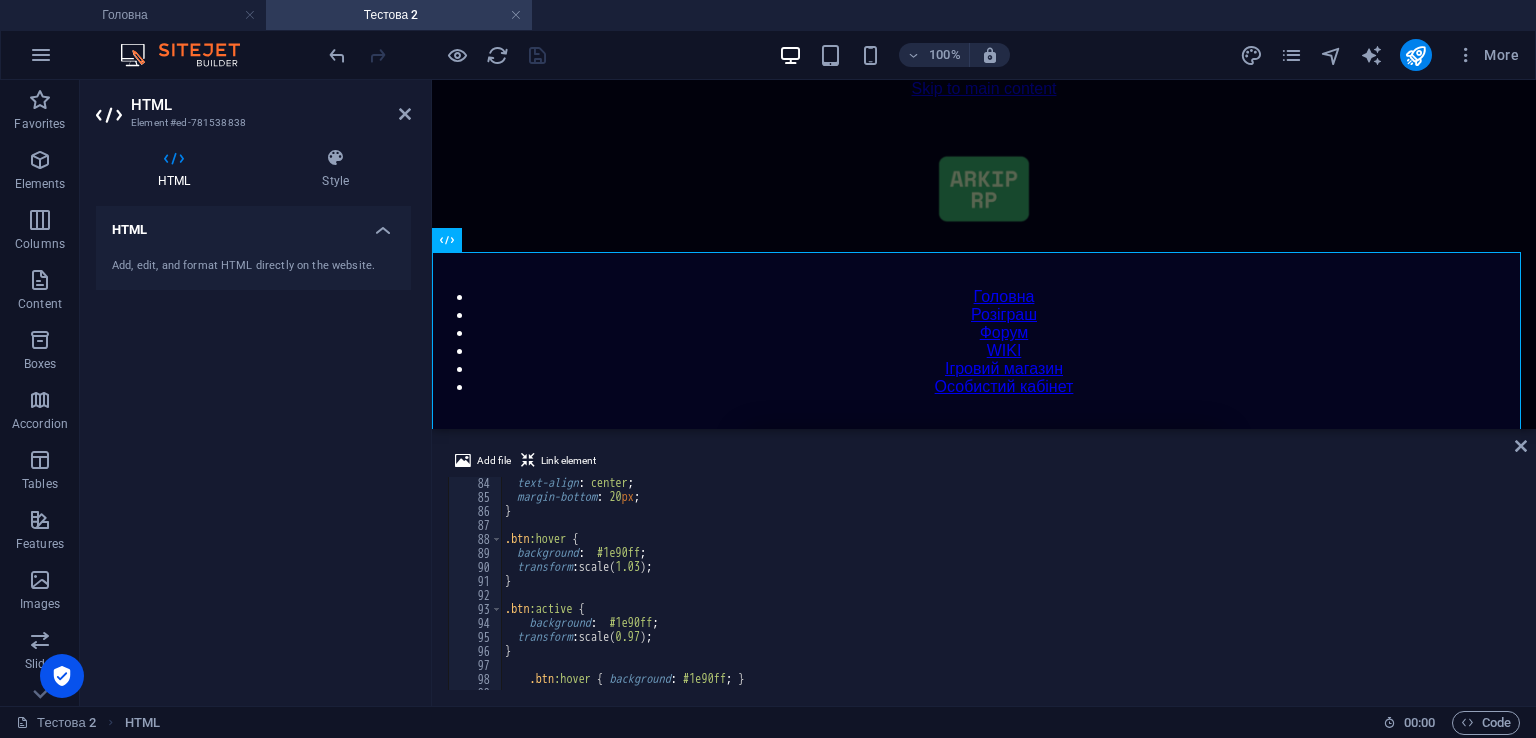 scroll, scrollTop: 0, scrollLeft: 0, axis: both 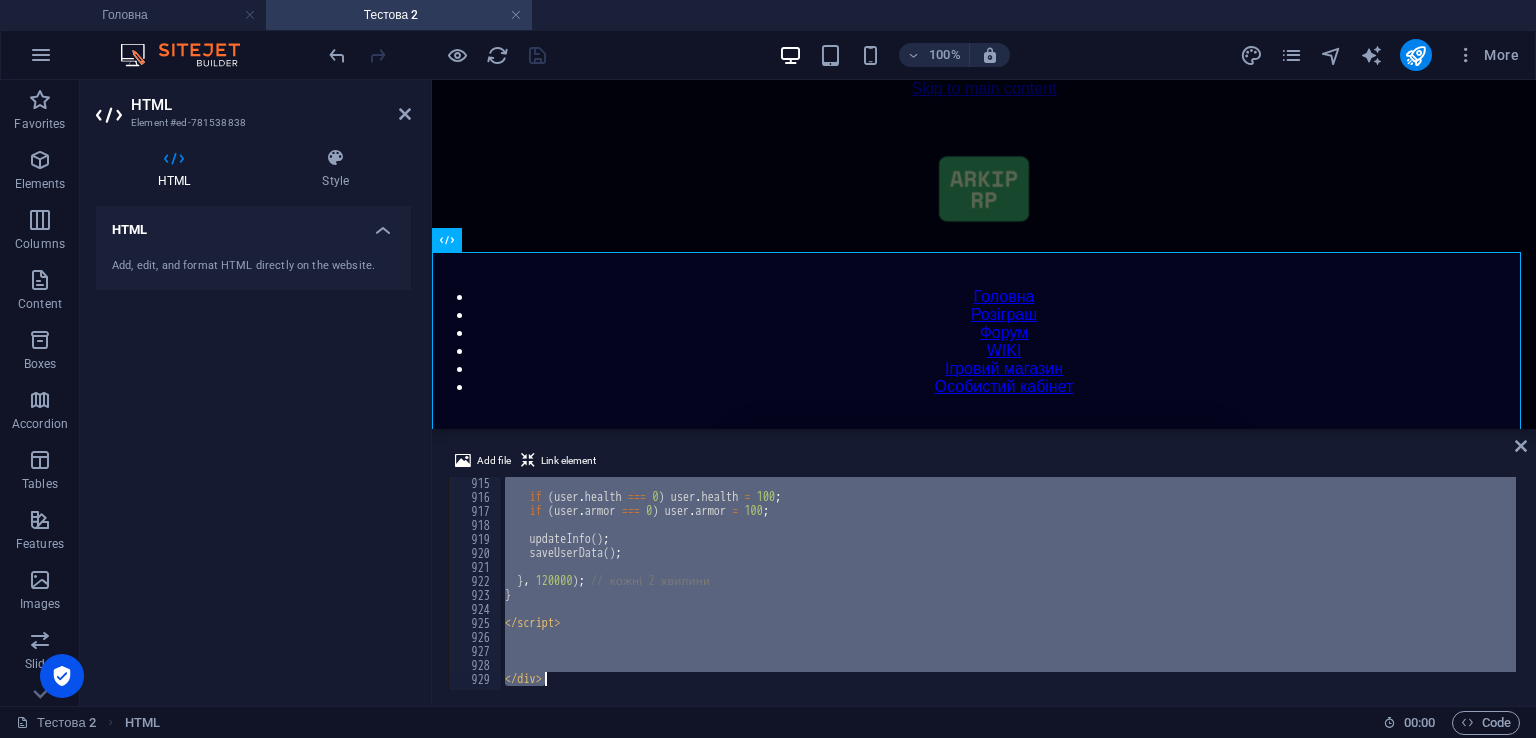 drag, startPoint x: 500, startPoint y: 481, endPoint x: 1372, endPoint y: 776, distance: 920.5482 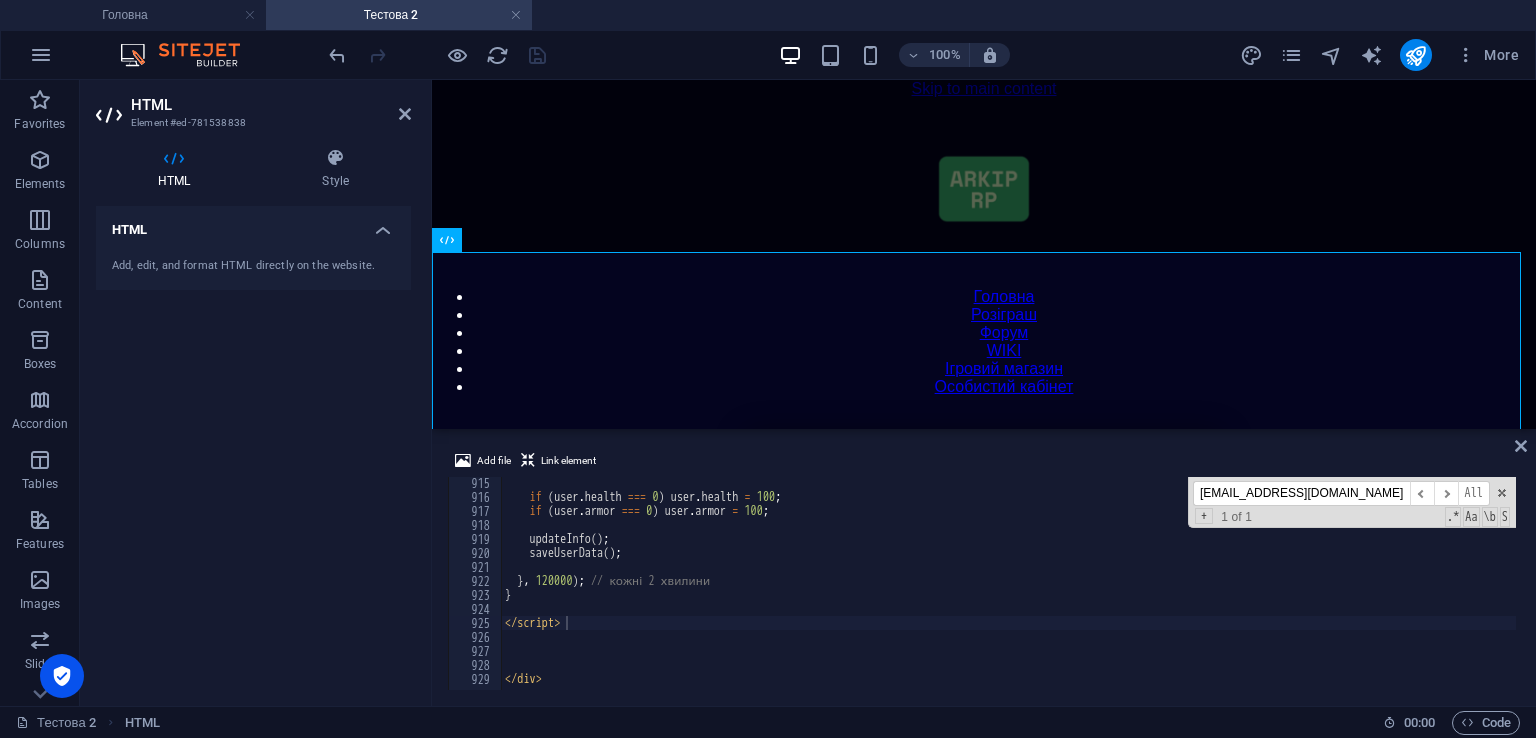 paste on "login(e)" 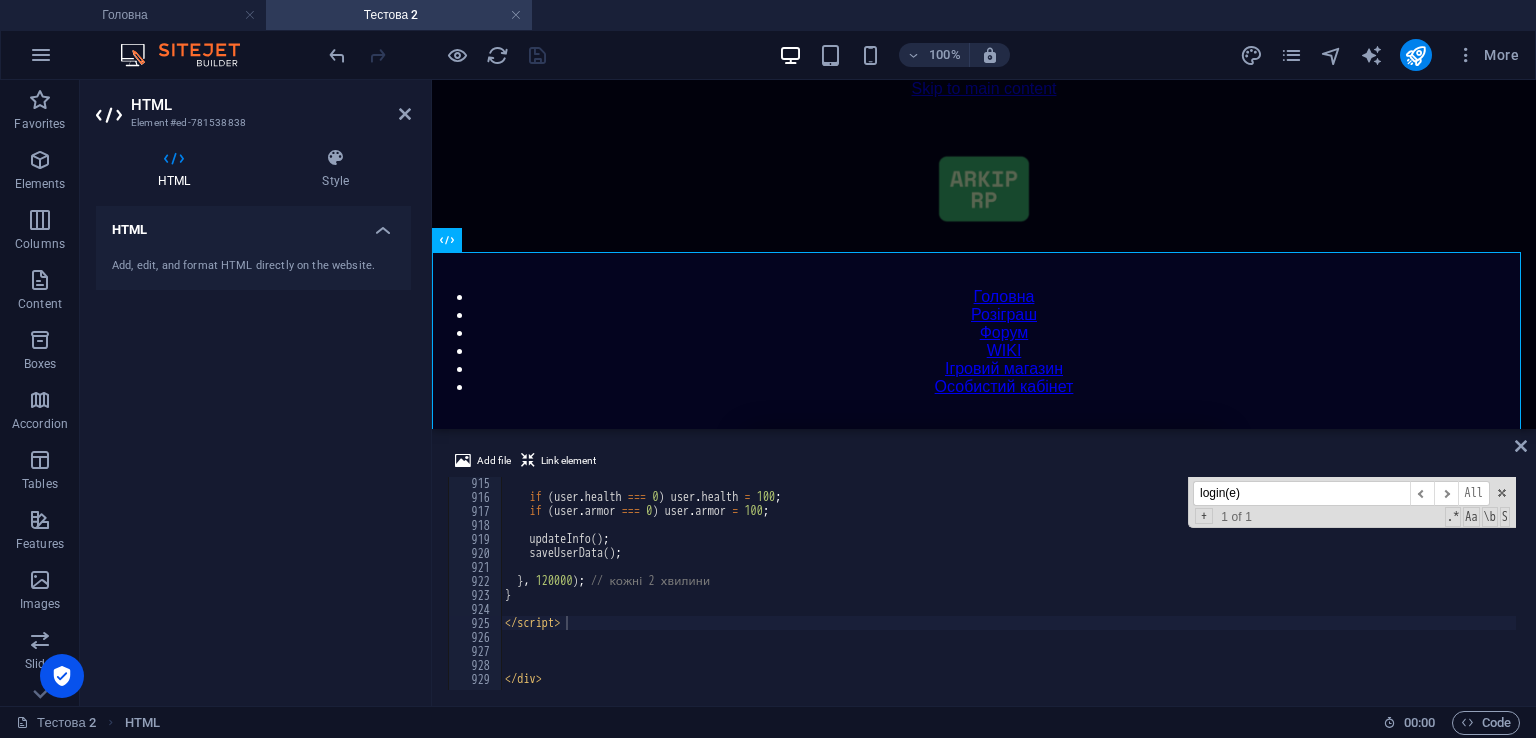 type on "function login(e) {" 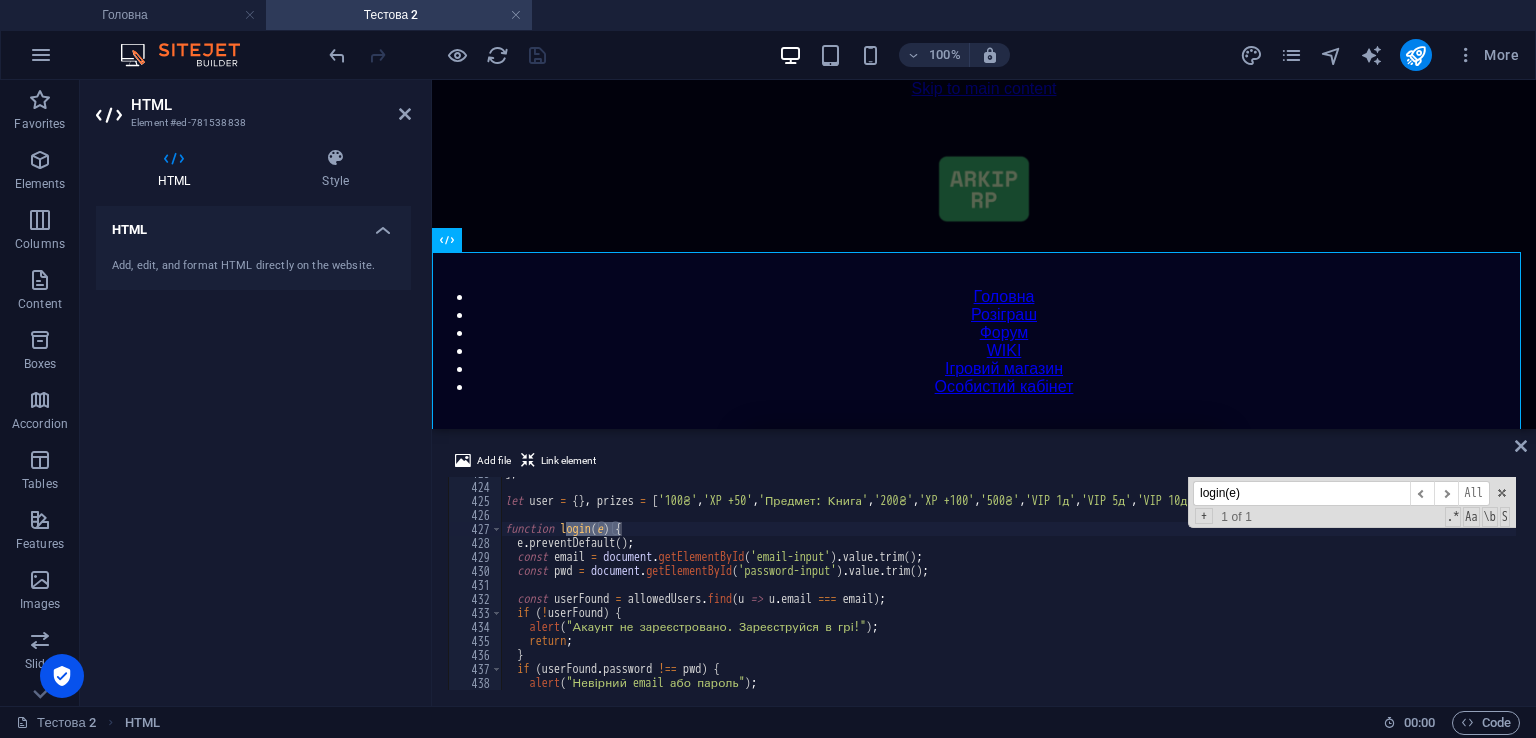 scroll, scrollTop: 5979, scrollLeft: 0, axis: vertical 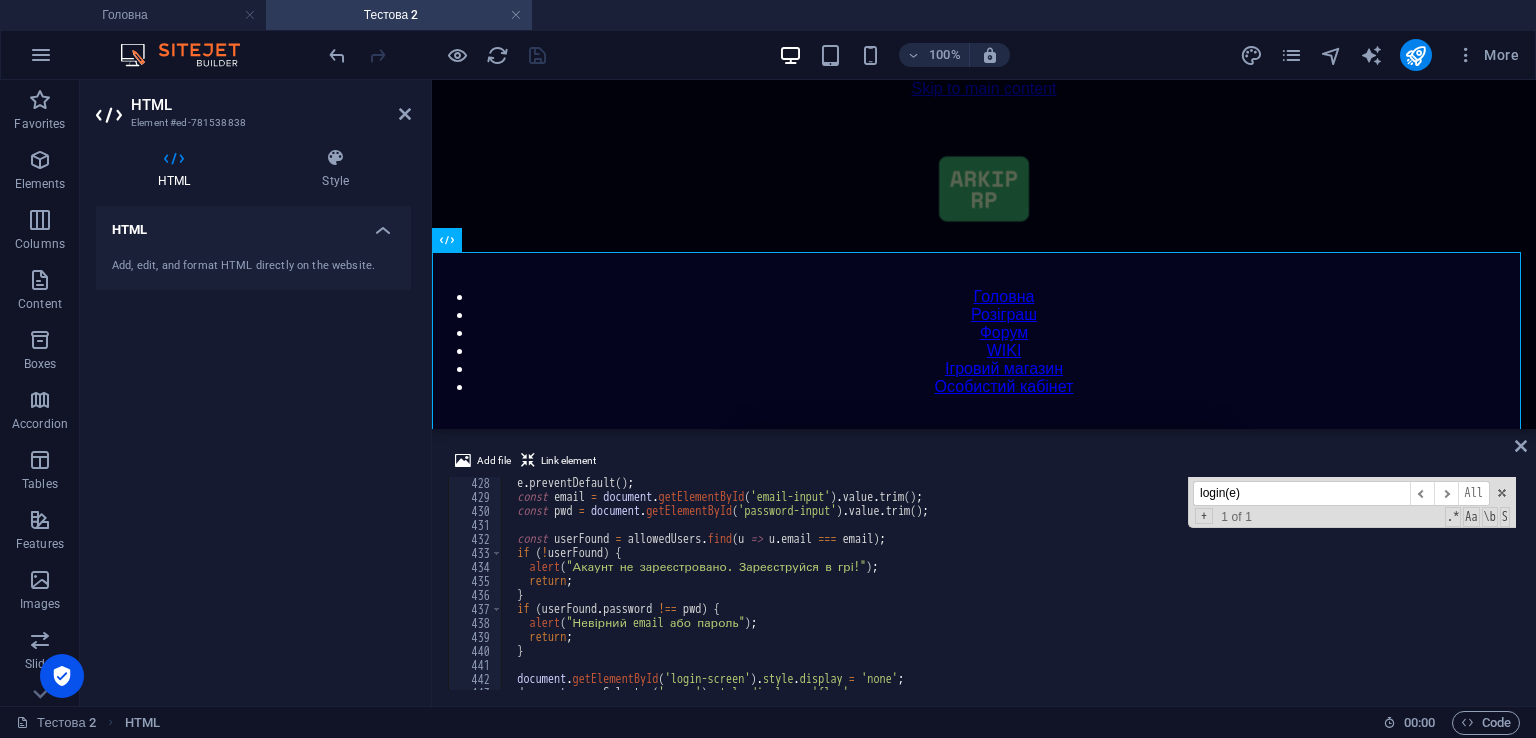 type on "login(e)" 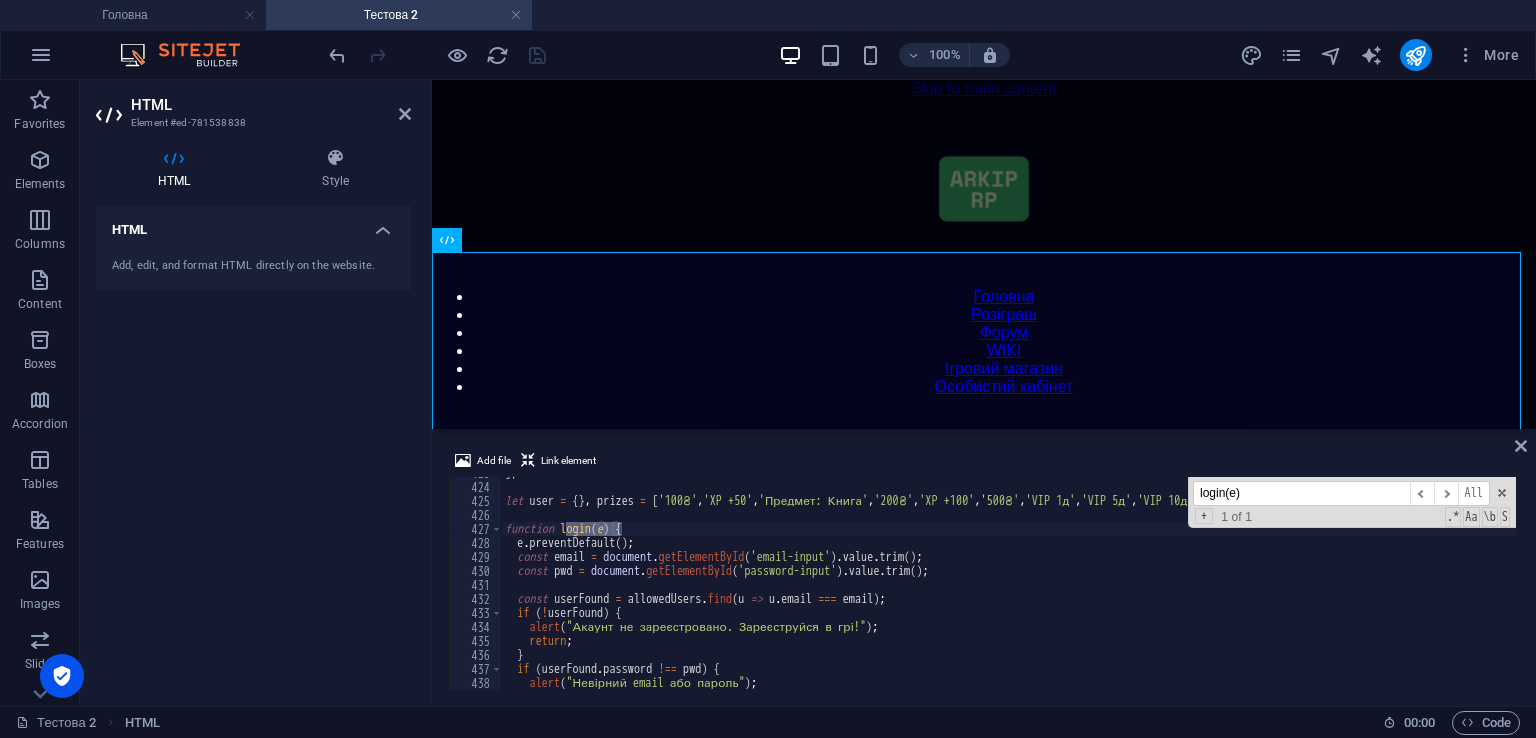 scroll, scrollTop: 5919, scrollLeft: 0, axis: vertical 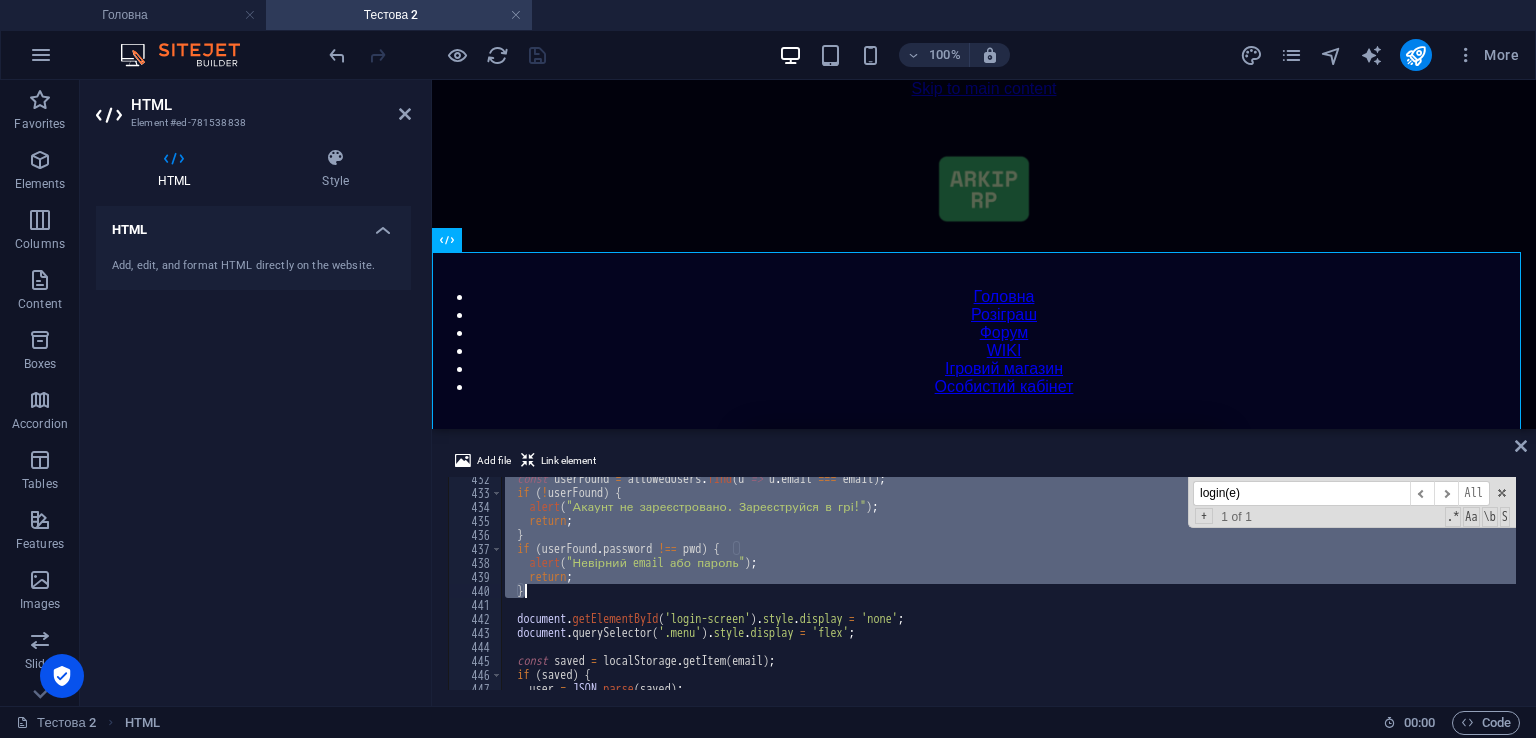 drag, startPoint x: 504, startPoint y: 528, endPoint x: 711, endPoint y: 596, distance: 217.883 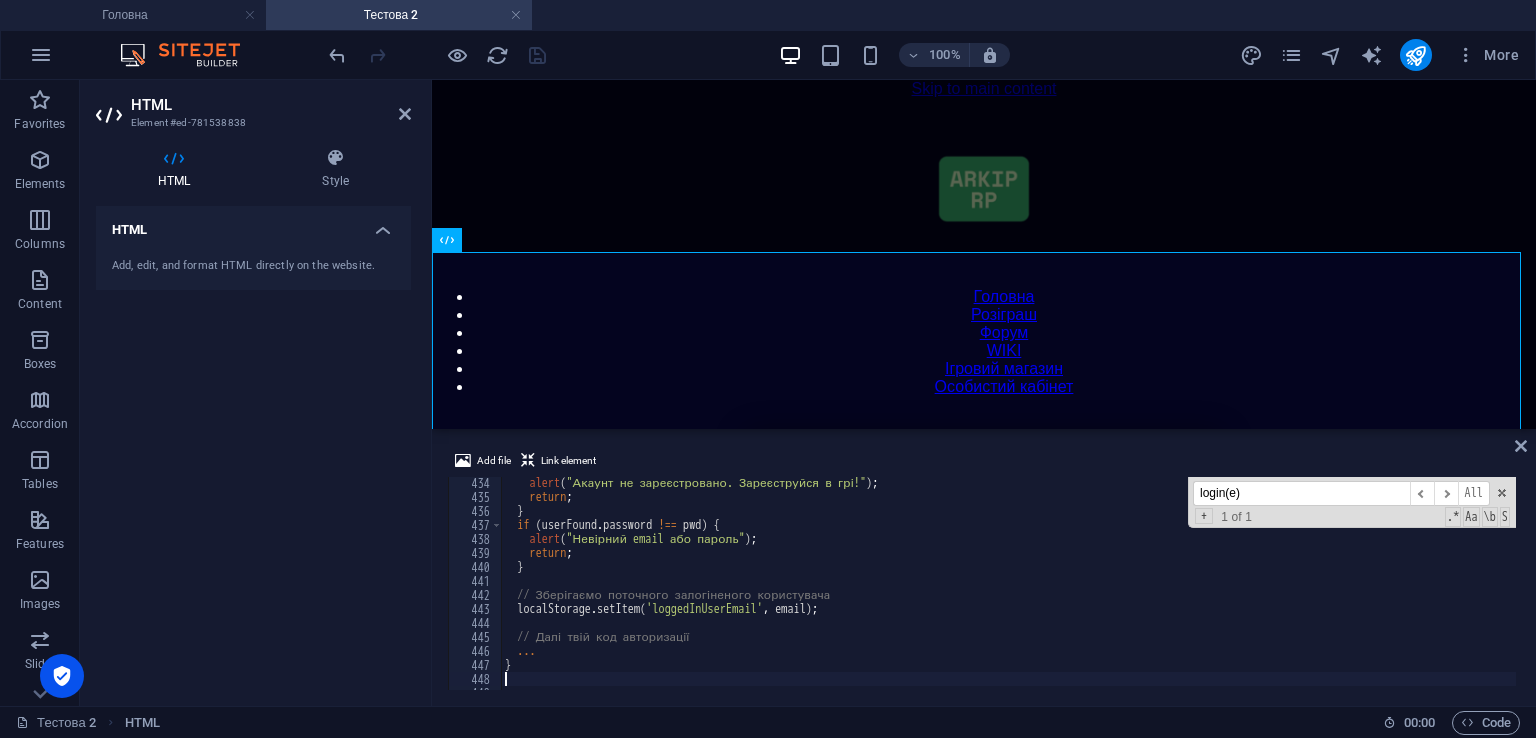 scroll, scrollTop: 6123, scrollLeft: 0, axis: vertical 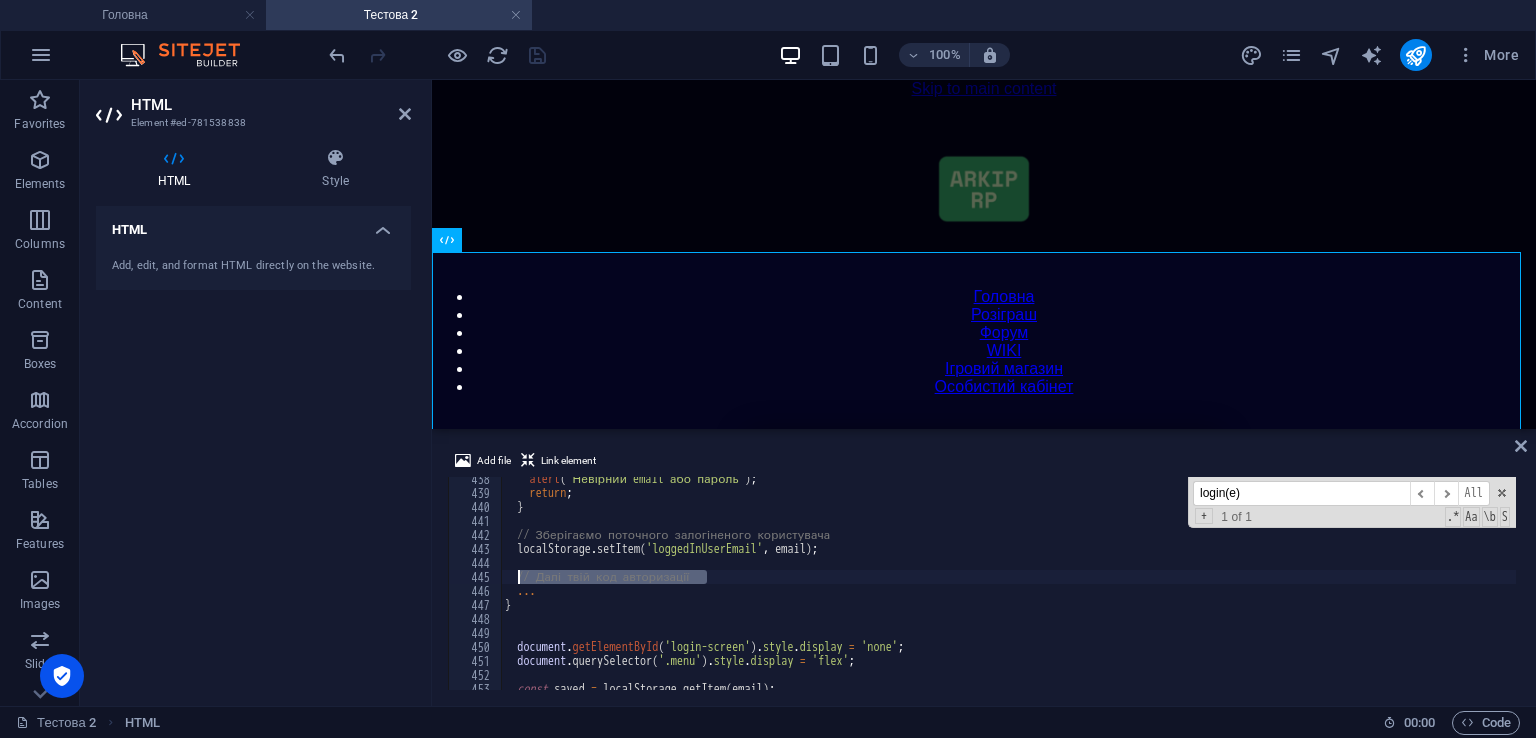 drag, startPoint x: 720, startPoint y: 574, endPoint x: 522, endPoint y: 574, distance: 198 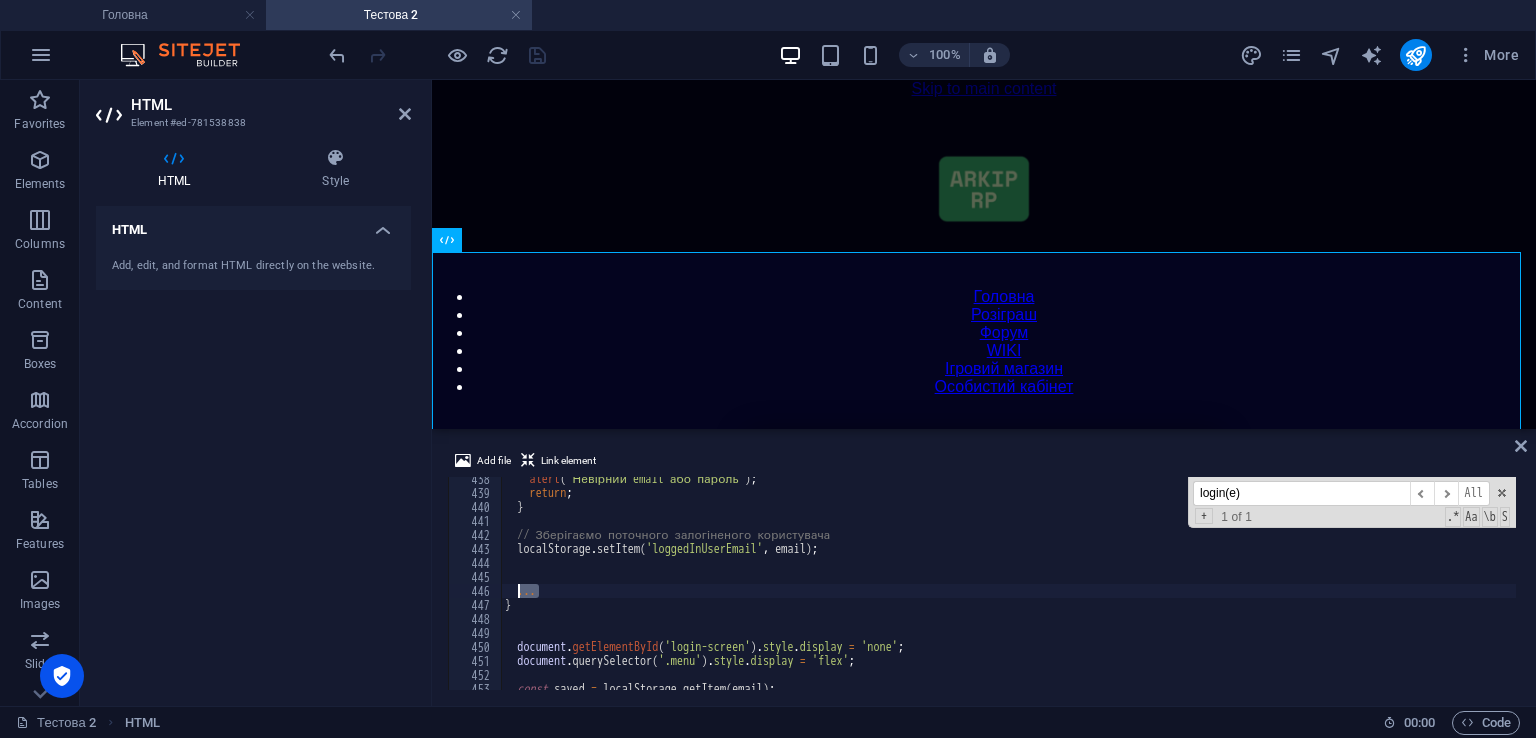 drag, startPoint x: 552, startPoint y: 596, endPoint x: 511, endPoint y: 590, distance: 41.4367 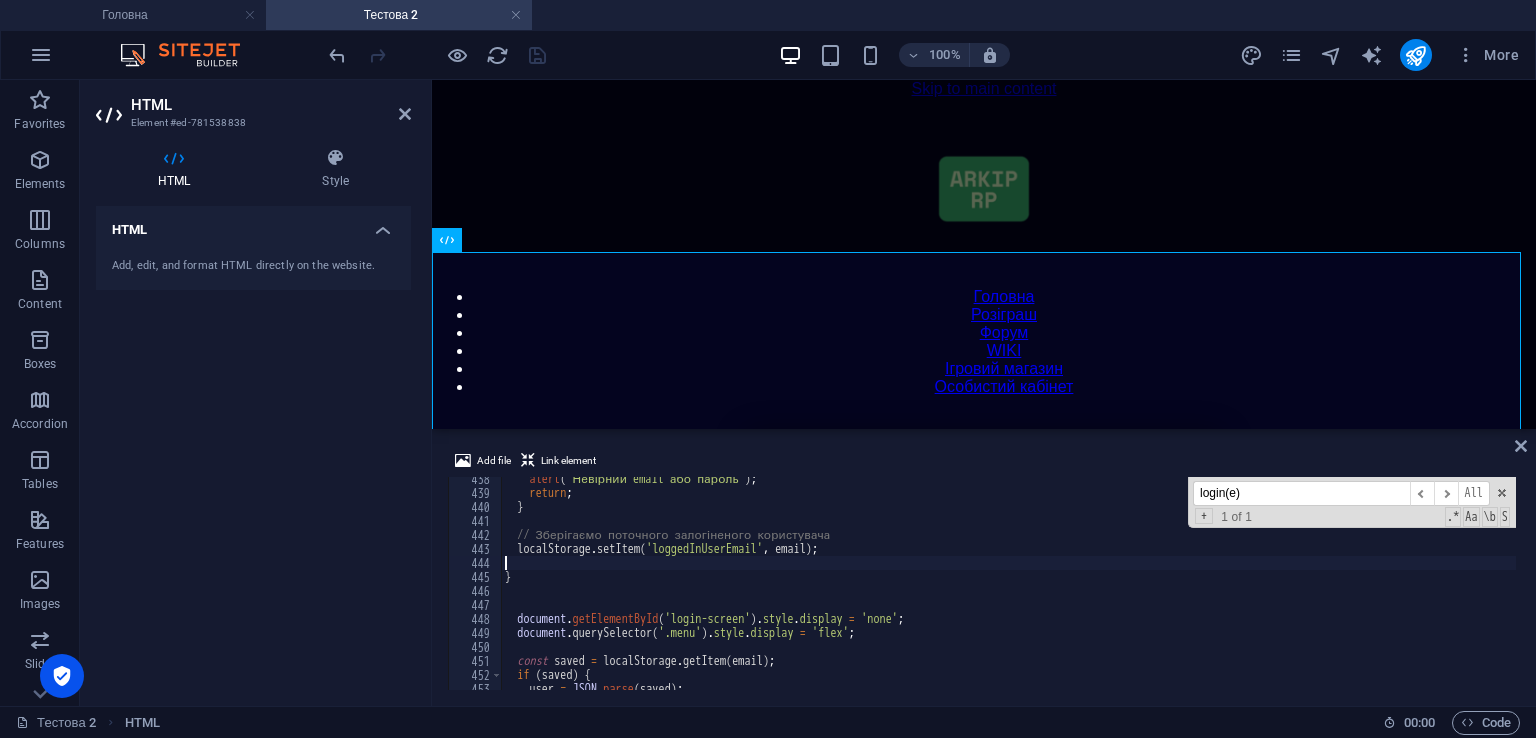 type on "localStorage.setItem('loggedInUserEmail', email);" 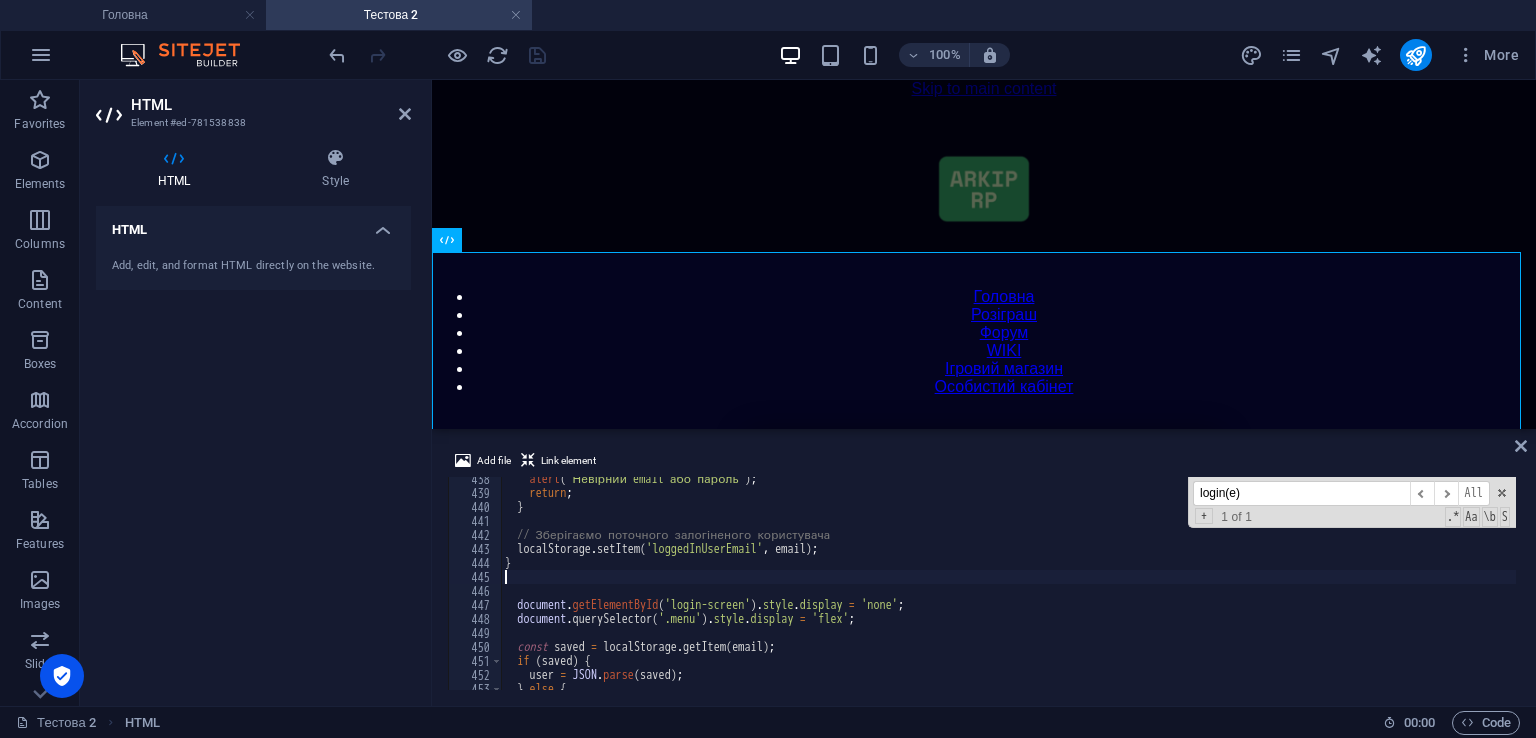 click on "alert ( "Невірний email або пароль" ) ;      return ;    }    // Зберігаємо поточного залогіненого користувача    localStorage . setItem ( 'loggedInUserEmail' ,   email ) ; }    document . getElementById ( 'login-screen' ) . style . display   =   'none' ;    document . querySelector ( '.menu' ) . style . display   =   'flex' ;    const   saved   =   localStorage . getItem ( email ) ;    if   ( saved )   {      user   =   JSON . parse ( saved ) ;    }   else   {" at bounding box center [1425, 590] 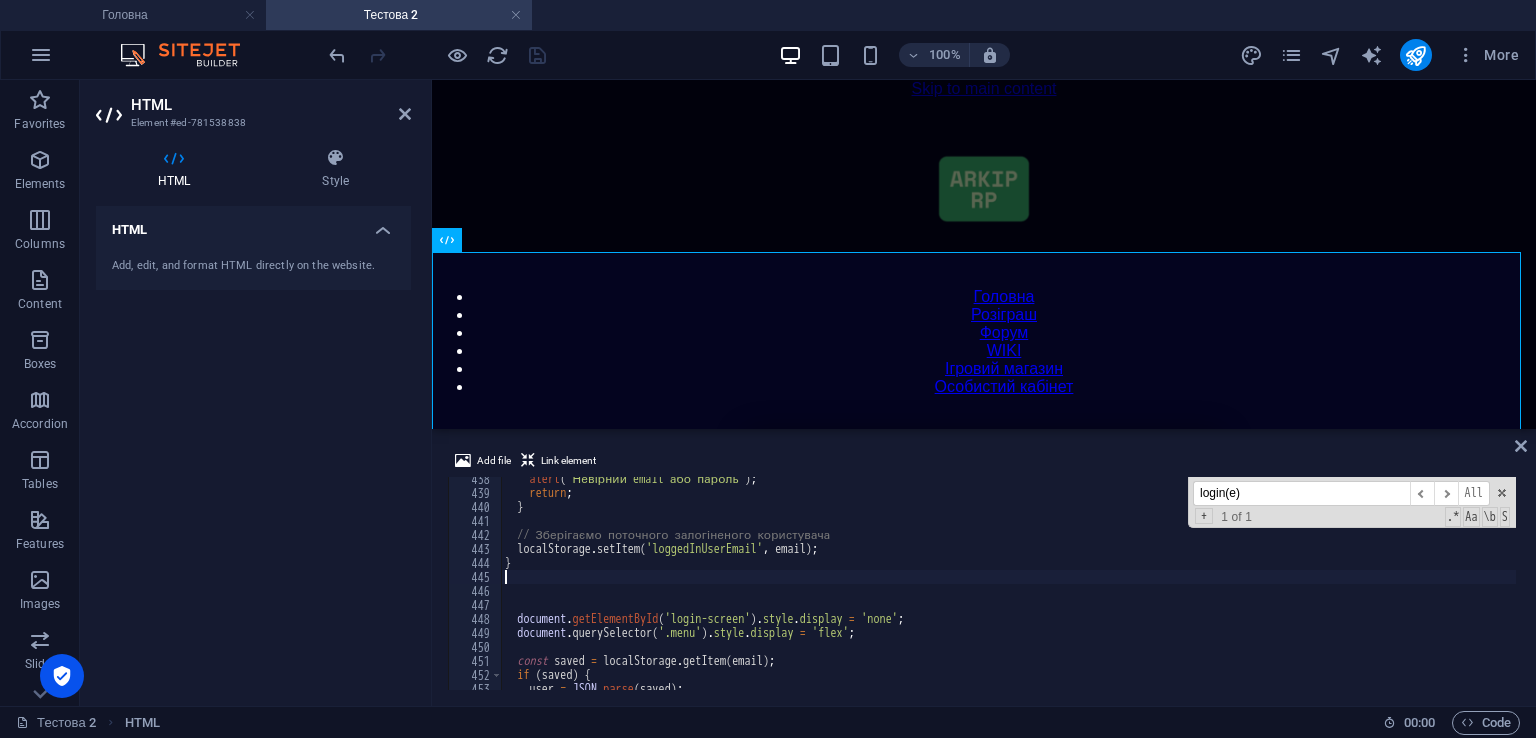 type on "}" 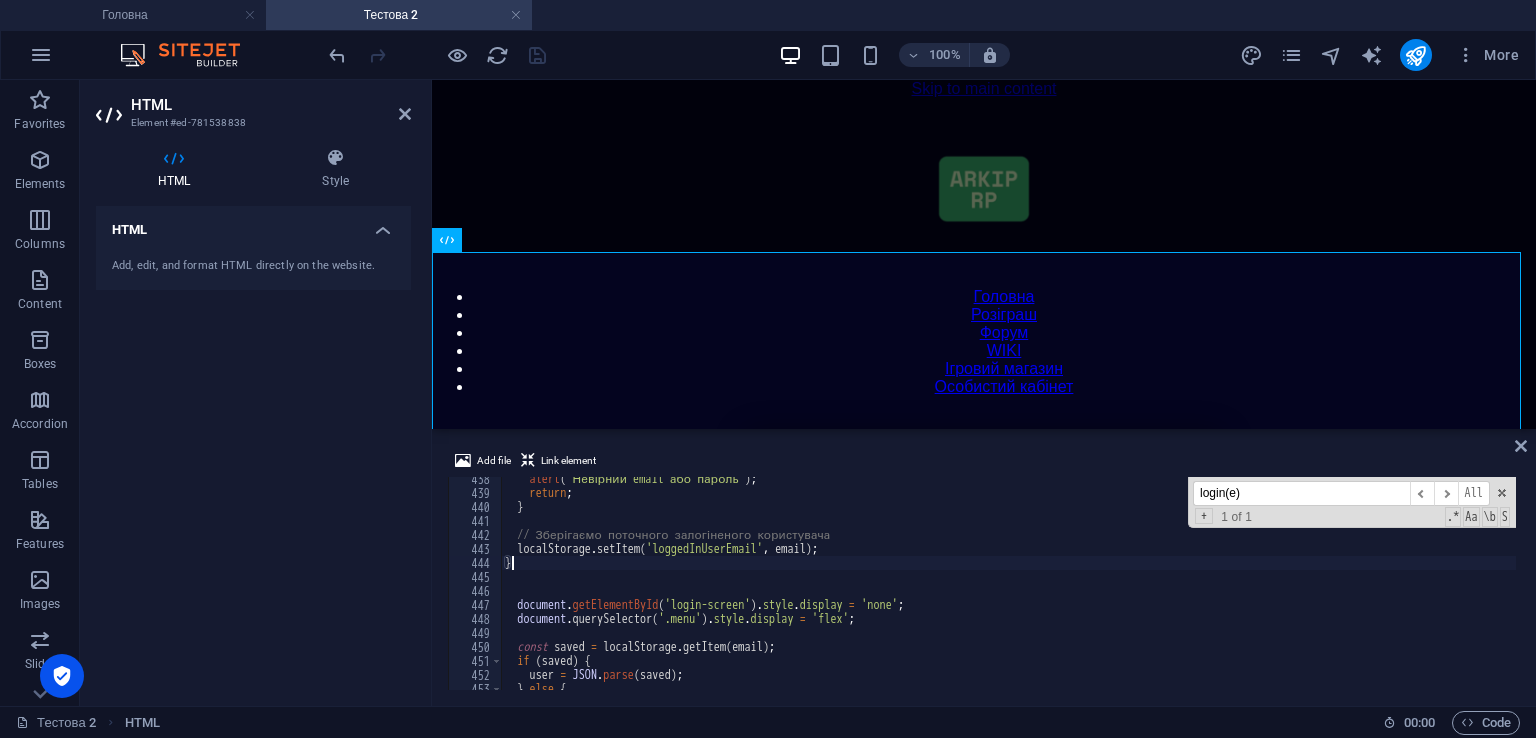 click on "alert ( "Невірний email або пароль" ) ;      return ;    }    // Зберігаємо поточного залогіненого користувача    localStorage . setItem ( 'loggedInUserEmail' ,   email ) ; }    document . getElementById ( 'login-screen' ) . style . display   =   'none' ;    document . querySelector ( '.menu' ) . style . display   =   'flex' ;    const   saved   =   localStorage . getItem ( email ) ;    if   ( saved )   {      user   =   JSON . parse ( saved ) ;    }   else   {" at bounding box center [1425, 590] 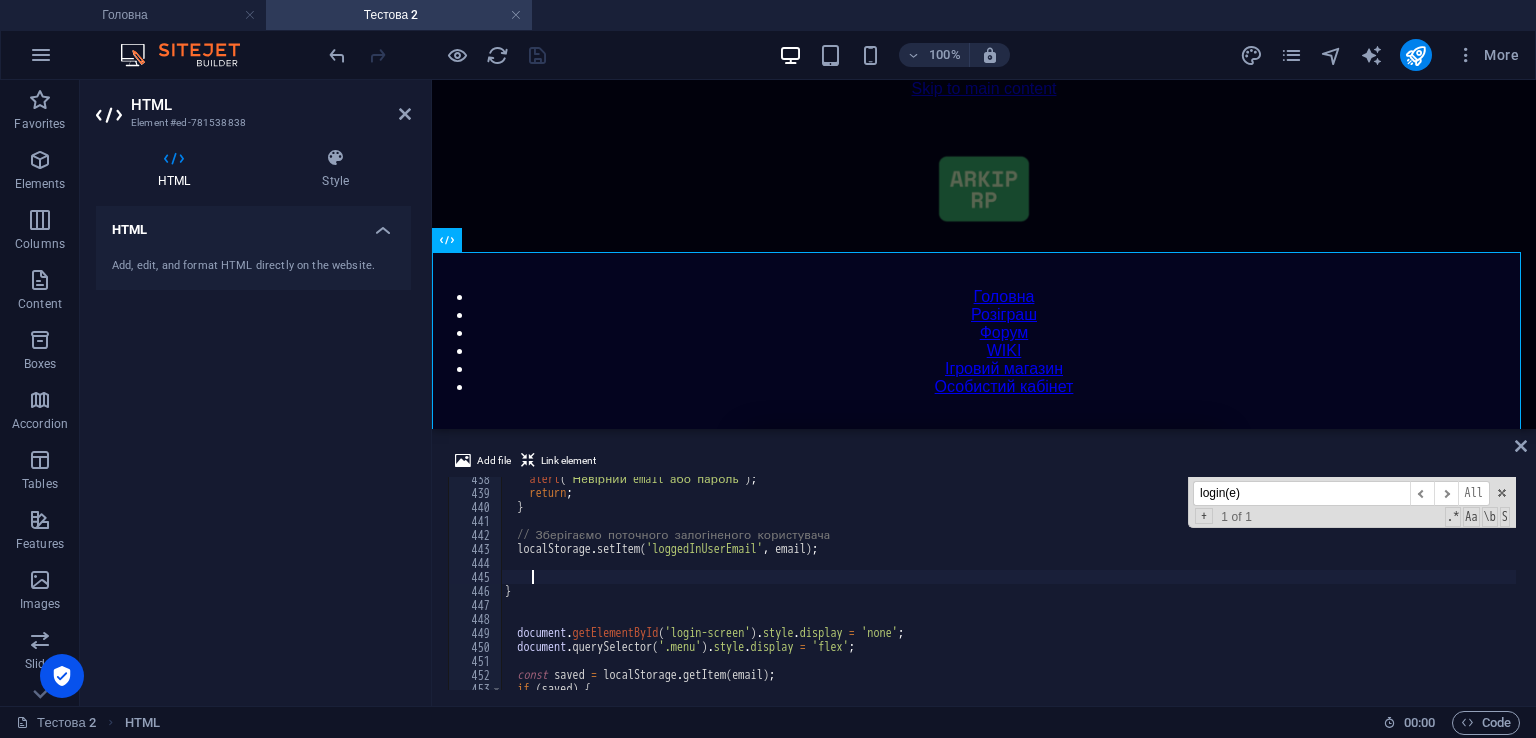 scroll, scrollTop: 0, scrollLeft: 0, axis: both 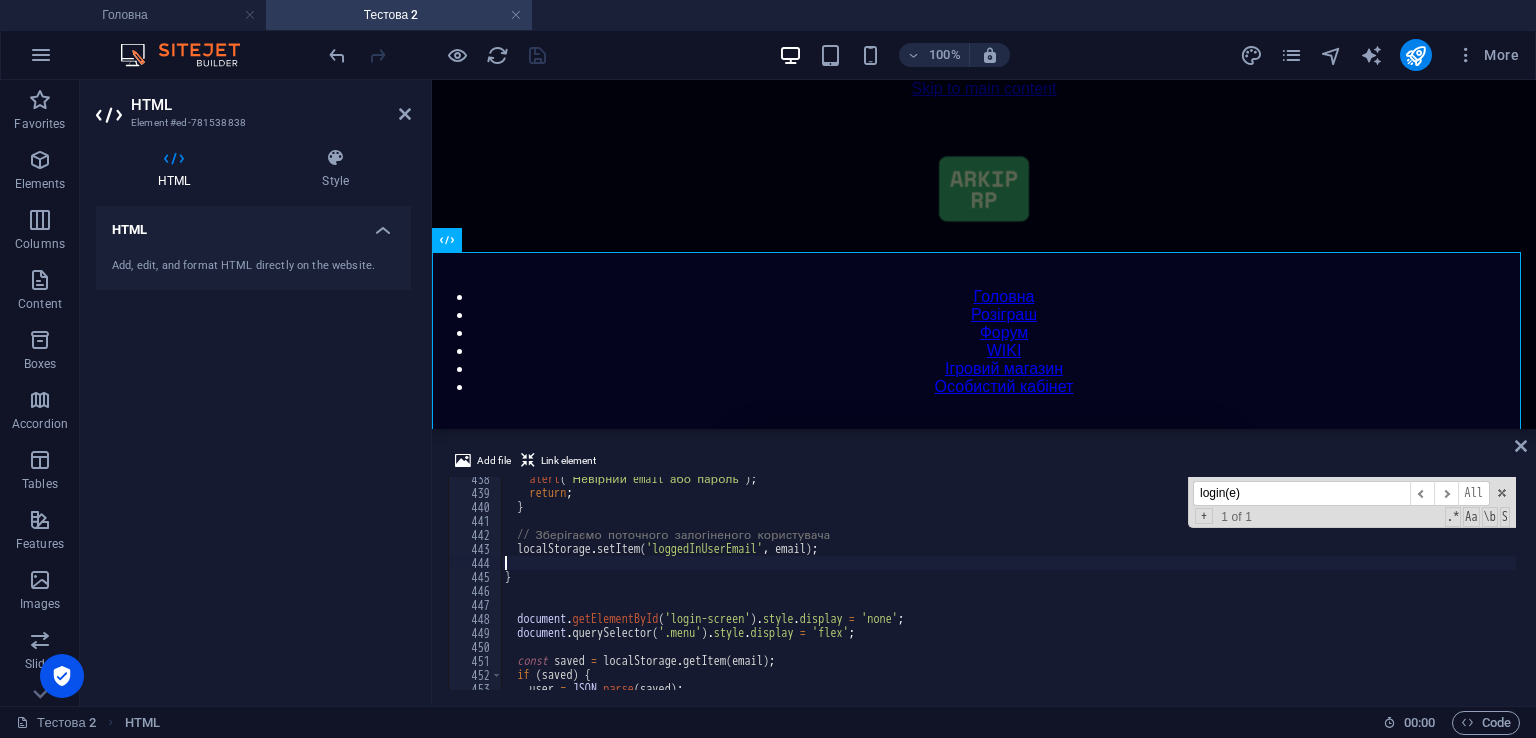 click on "alert ( "Невірний email або пароль" ) ;      return ;    }    // Зберігаємо поточного залогіненого користувача    localStorage . setItem ( 'loggedInUserEmail' ,   email ) ; }    document . getElementById ( 'login-screen' ) . style . display   =   'none' ;    document . querySelector ( '.menu' ) . style . display   =   'flex' ;    const   saved   =   localStorage . getItem ( email ) ;    if   ( saved )   {      user   =   JSON . parse ( saved ) ;" at bounding box center [1425, 590] 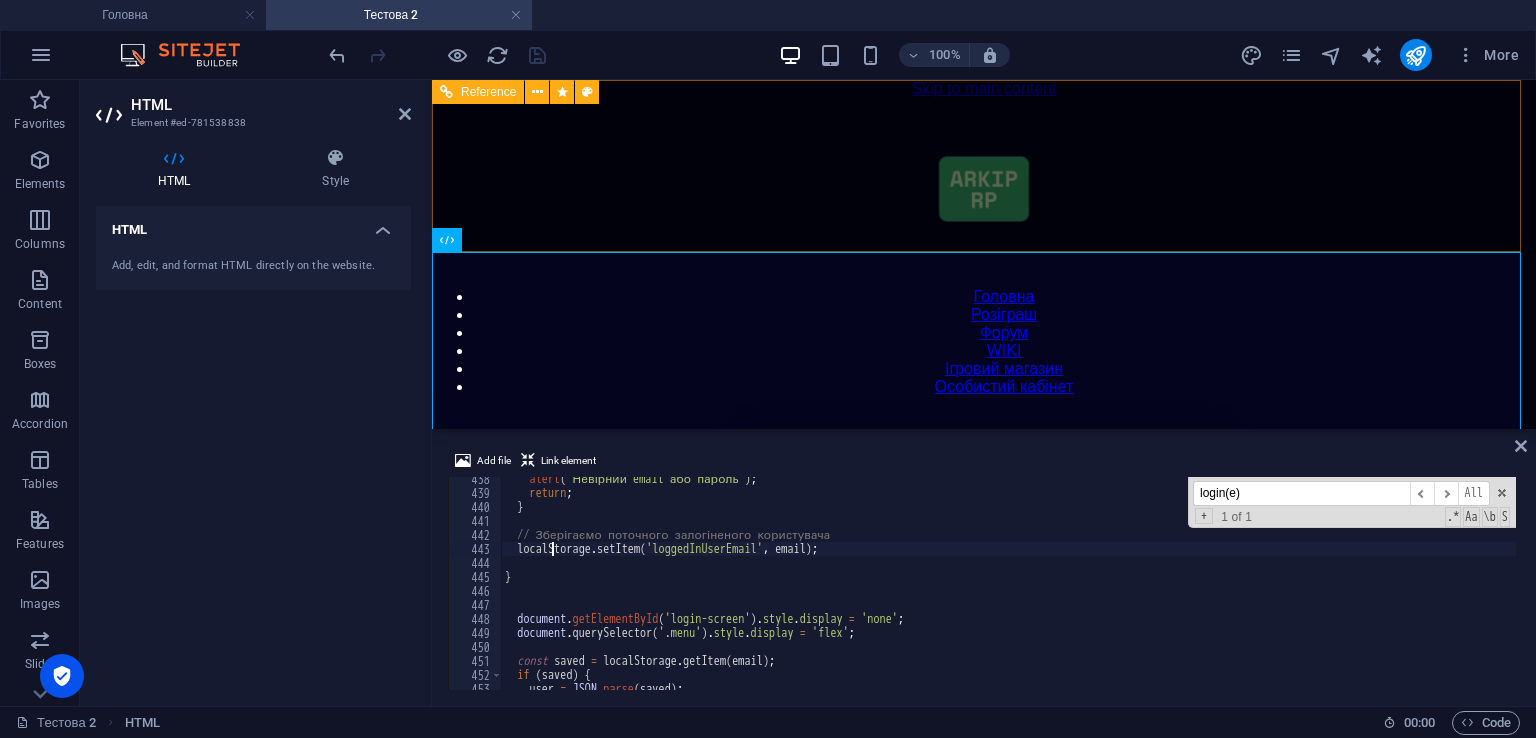 type on "localStorage.setItem('loggedInUserEmail', email);" 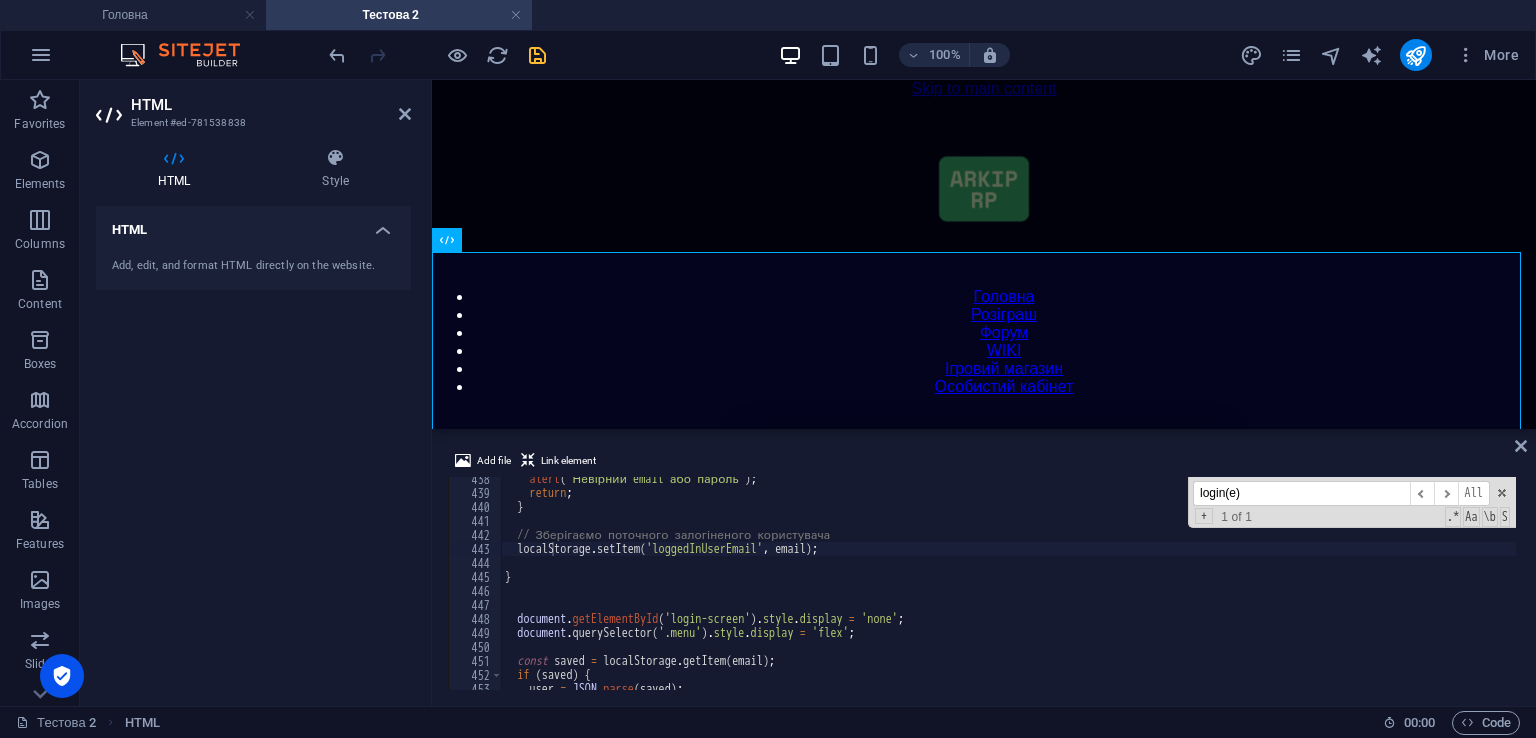 click on "100% More" at bounding box center (926, 55) 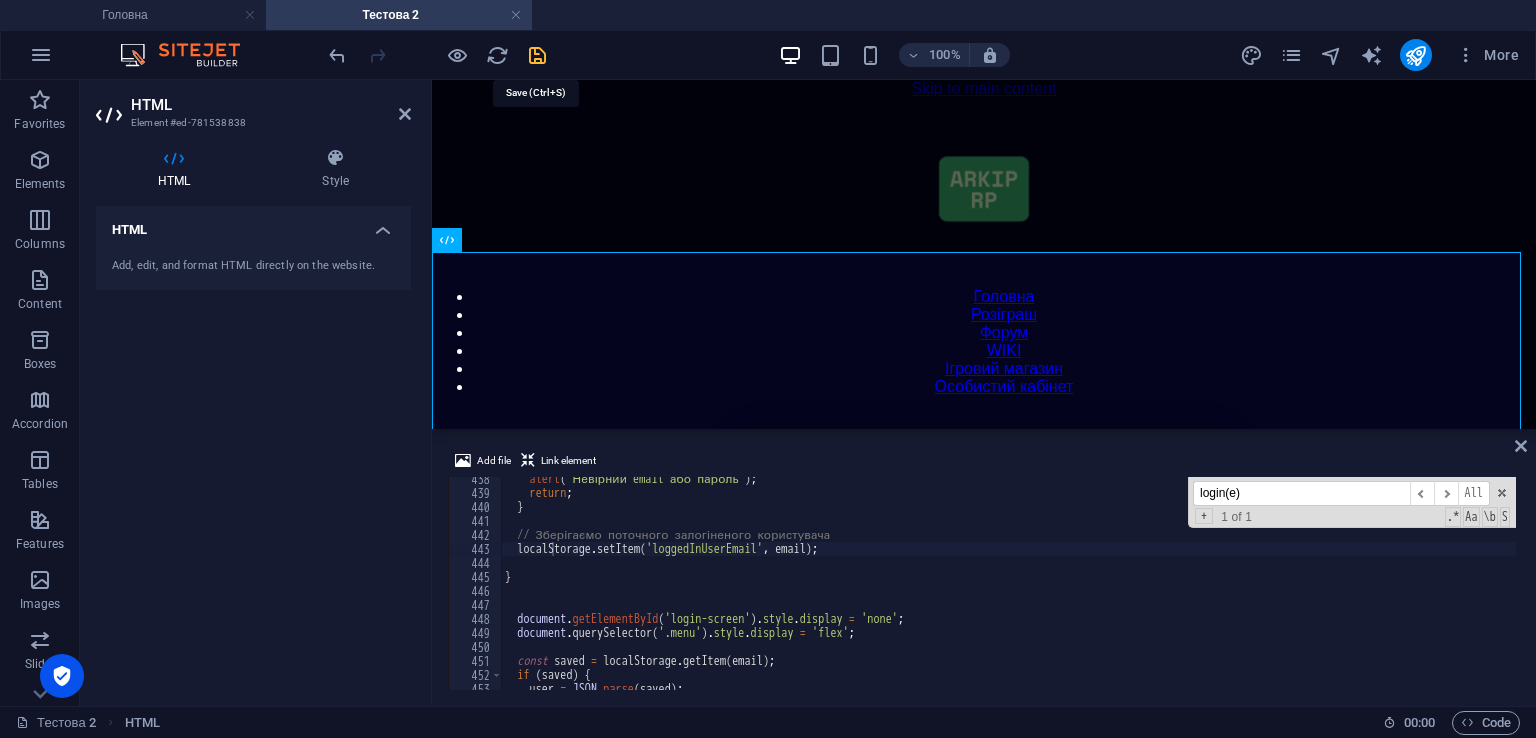 click at bounding box center (537, 55) 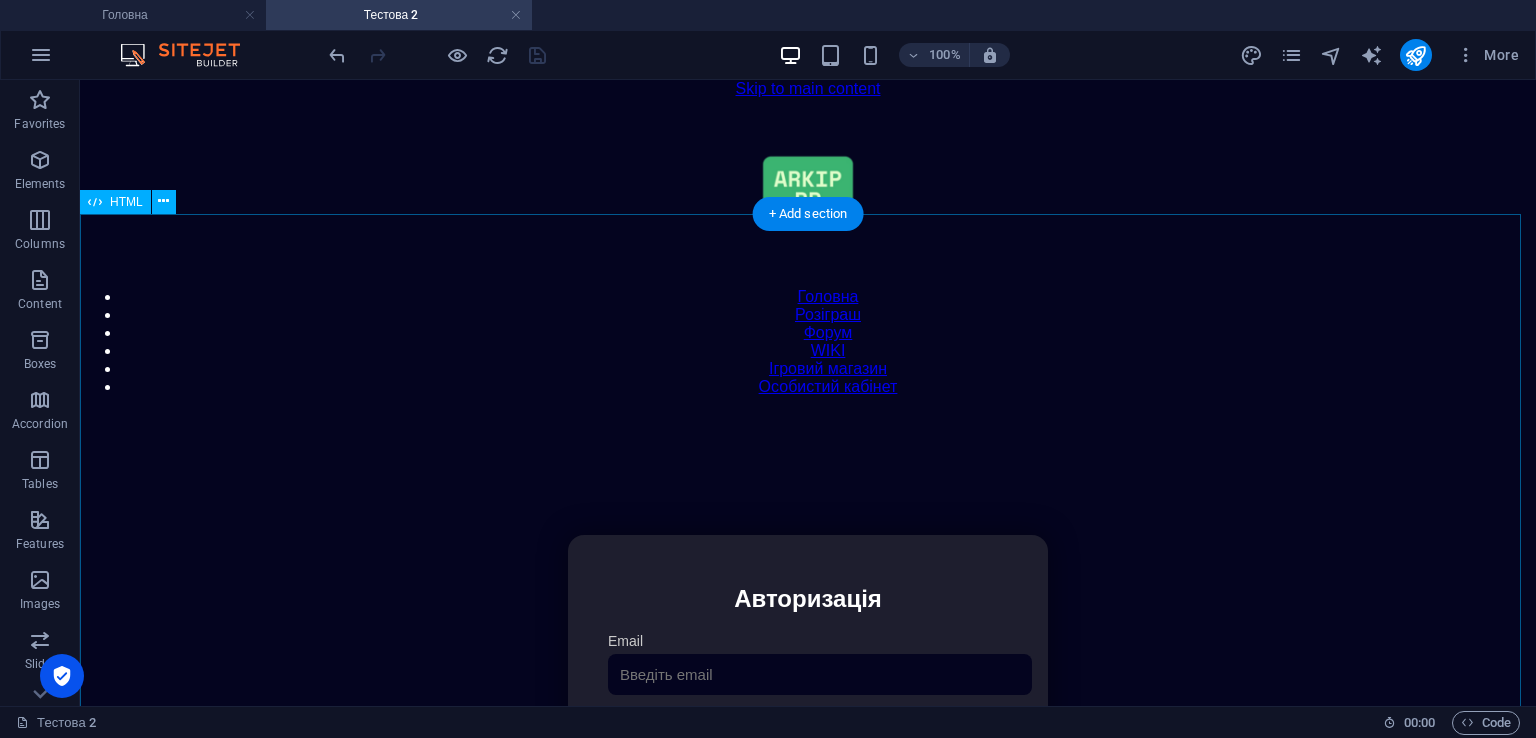 click on "Особистий кабінет
Авторизація
Email
[GEOGRAPHIC_DATA]
👁️
Увійти
Скинути пароль
Скидання пароля
Введіть ваш email:
Скинути
Закрити
Особистий кабінет
Вийти з кабінету
Важлива інформація
Інформація
Ігровий Нікнейм:
Пошта:
Гроші:   ₴
XP:
Рівень:
Здоров'я:  %
Броня:  %
VIP:
Рейтинг
Рейтинг гравців
Гравців не знайдено
Документи
Мої документи
Паспорт:   Немає
Трудова книжка:   [PERSON_NAME]
📩 Додати документ через Telegram" at bounding box center [808, 746] 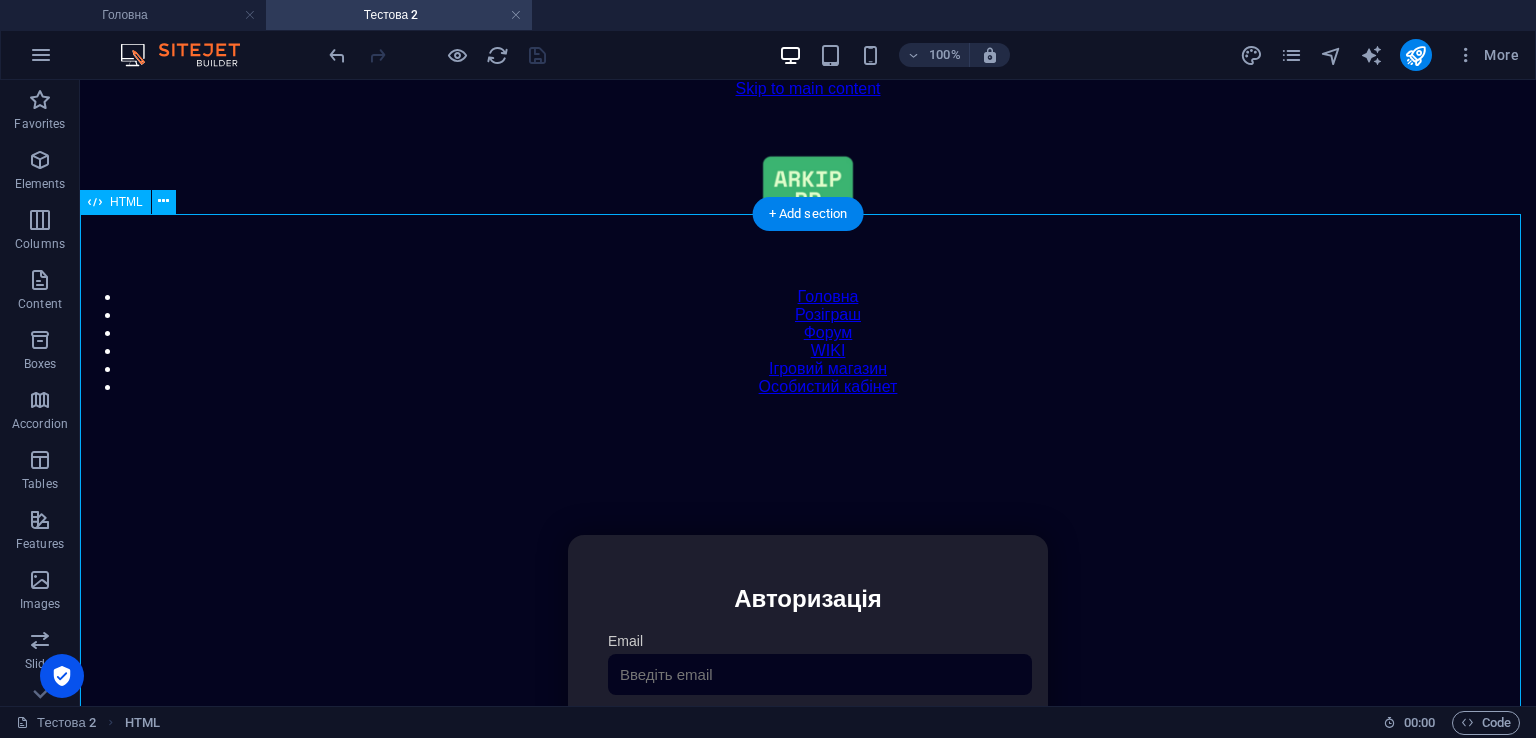 click on "Особистий кабінет
Авторизація
Email
[GEOGRAPHIC_DATA]
👁️
Увійти
Скинути пароль
Скидання пароля
Введіть ваш email:
Скинути
Закрити
Особистий кабінет
Вийти з кабінету
Важлива інформація
Інформація
Ігровий Нікнейм:
Пошта:
Гроші:   ₴
XP:
Рівень:
Здоров'я:  %
Броня:  %
VIP:
Рейтинг
Рейтинг гравців
Гравців не знайдено
Документи
Мої документи
Паспорт:   Немає
Трудова книжка:   [PERSON_NAME]
📩 Додати документ через Telegram" at bounding box center (808, 746) 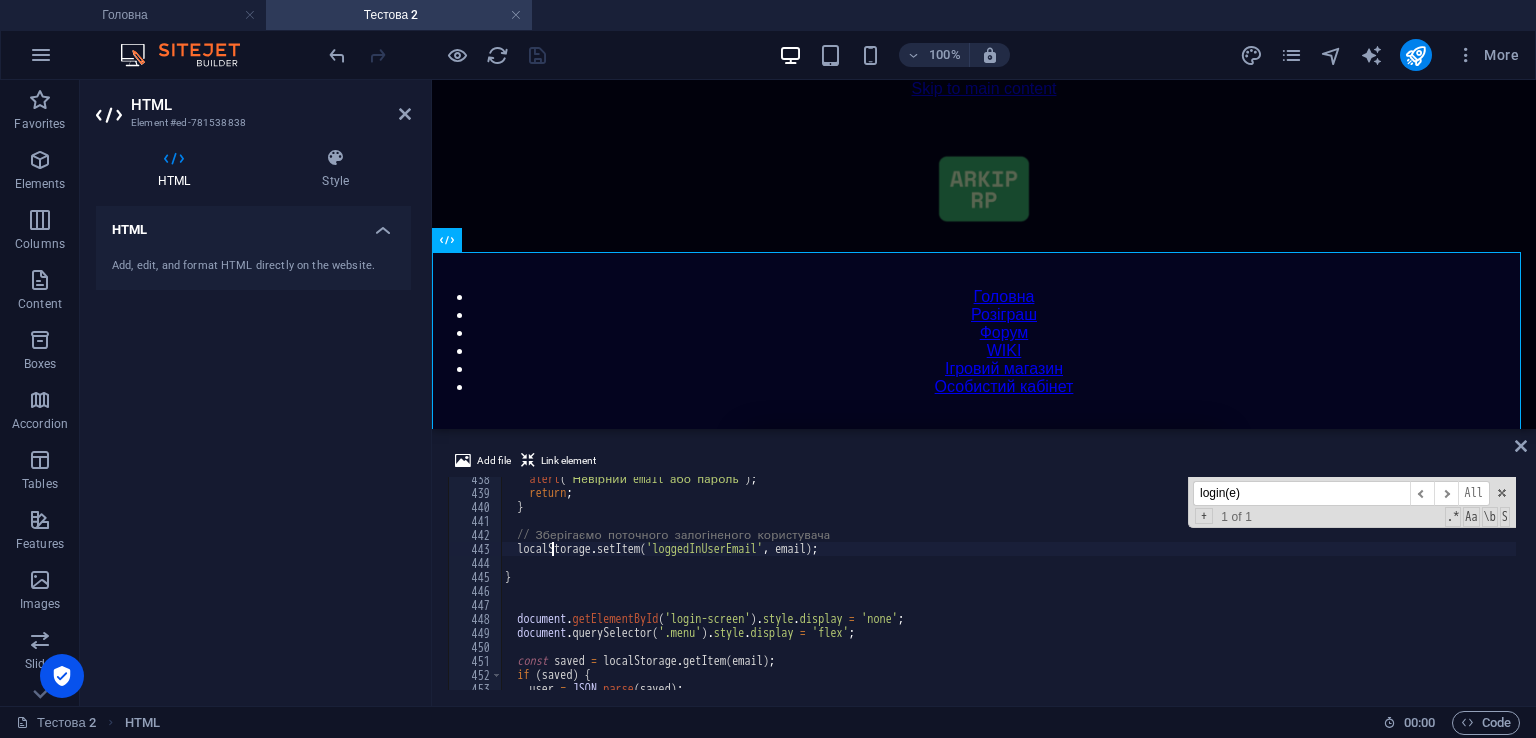 click on "login(e)" at bounding box center [1301, 493] 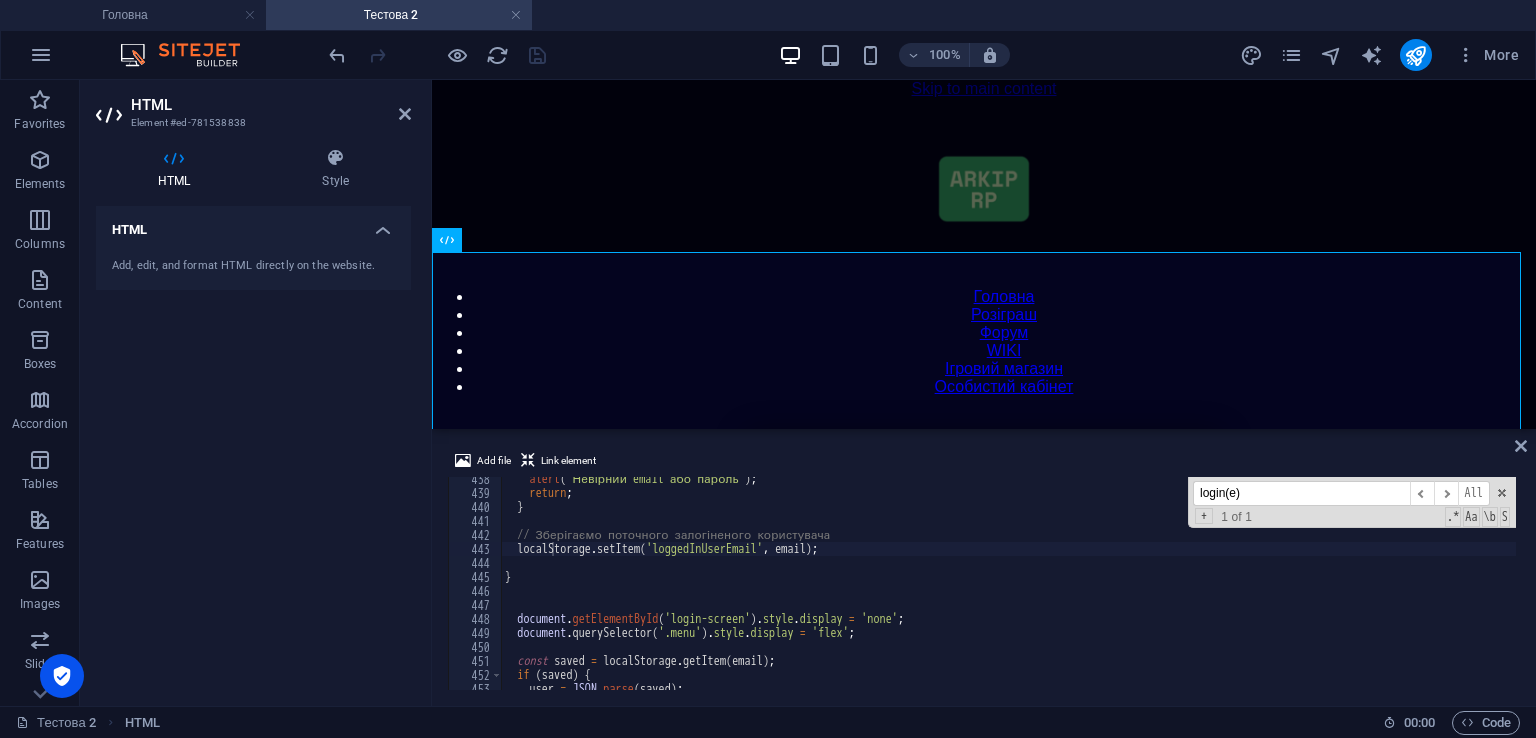 click on "login(e)" at bounding box center [1301, 493] 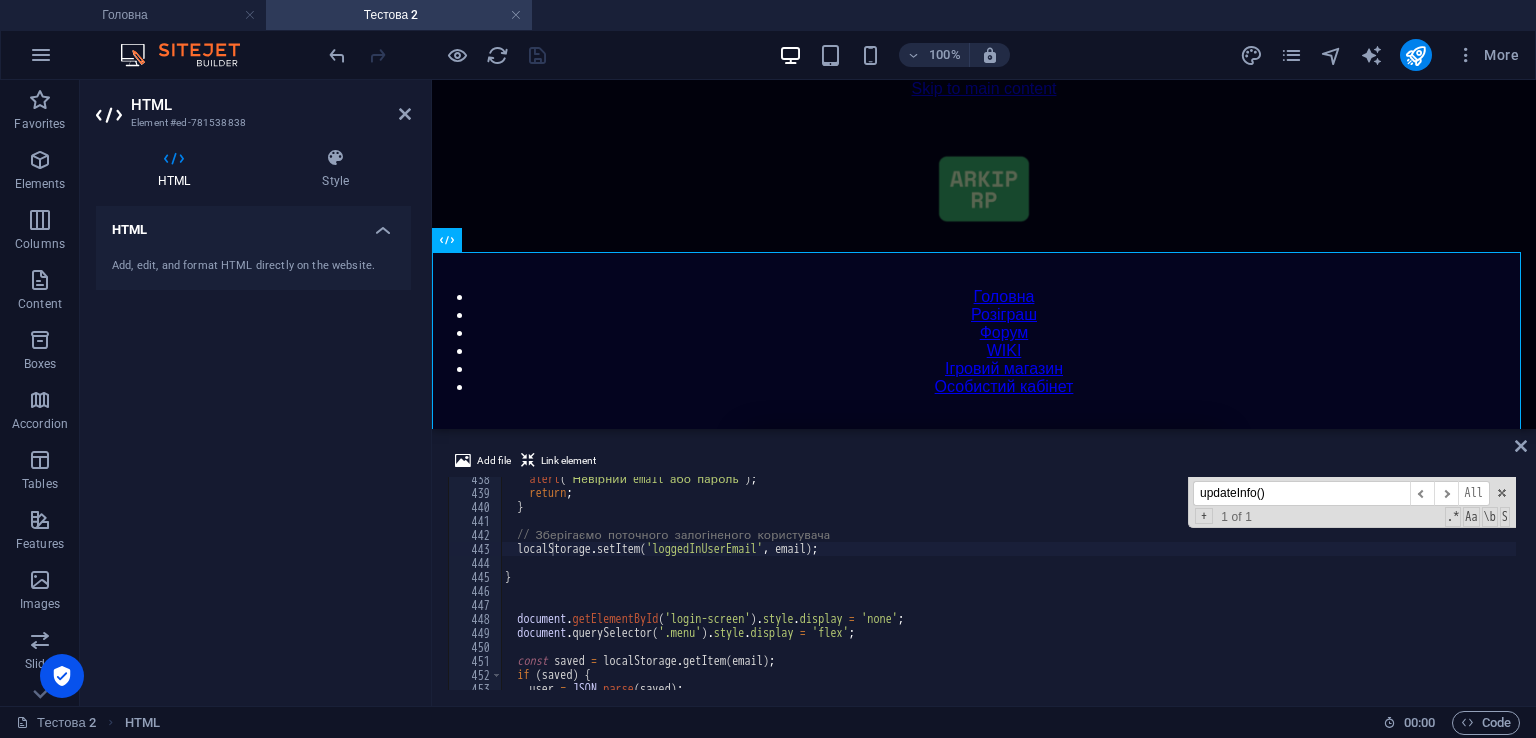 scroll, scrollTop: 6489, scrollLeft: 0, axis: vertical 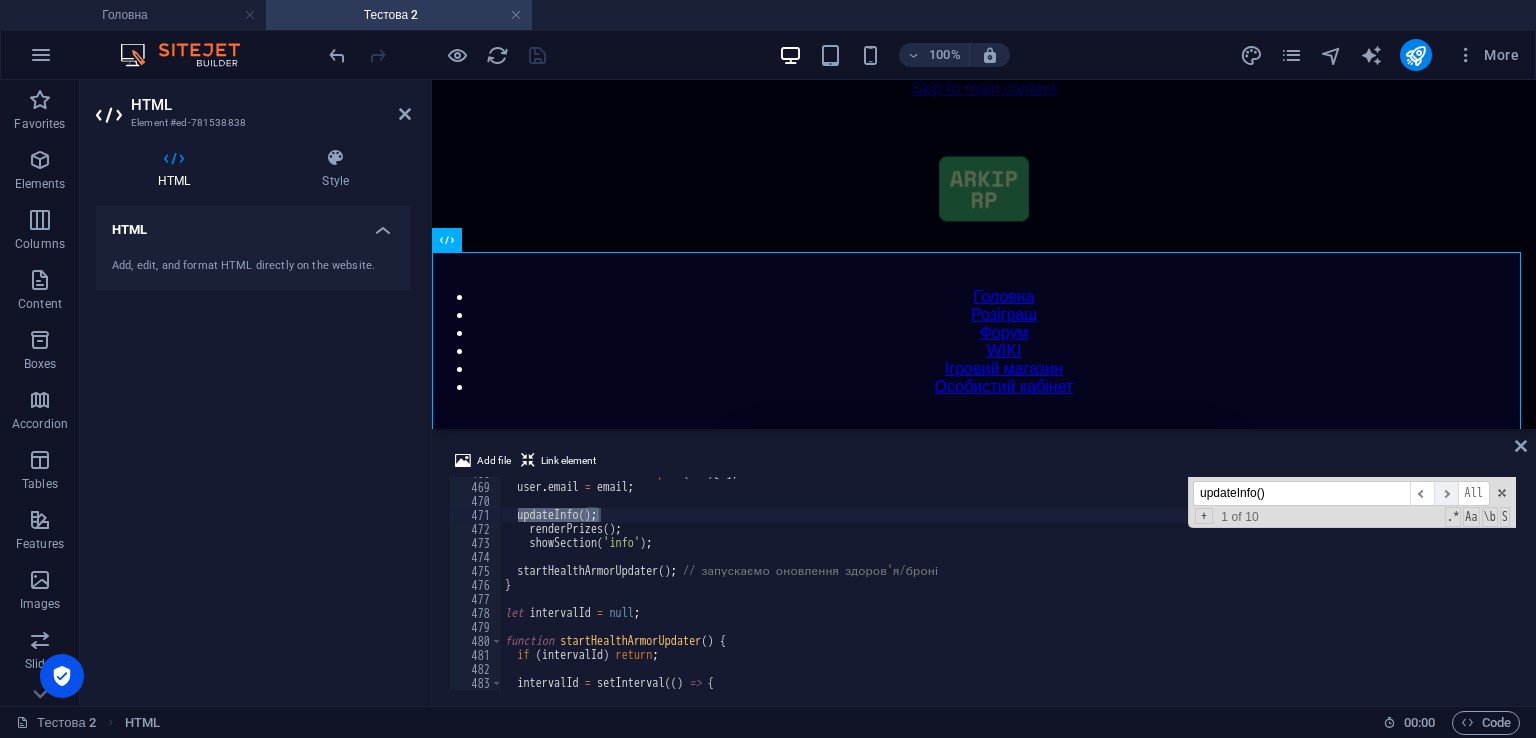 click on "​" at bounding box center [1446, 493] 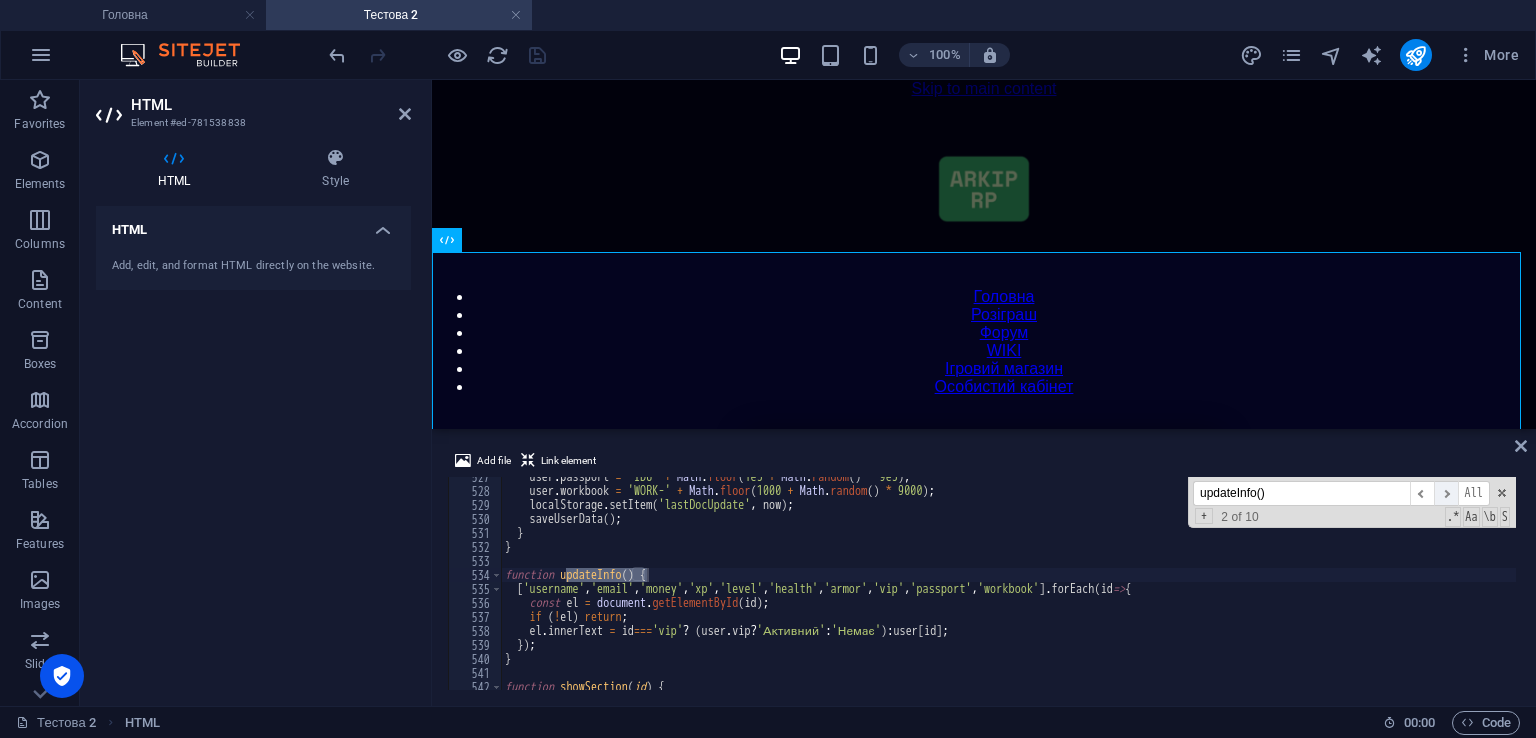click on "​" at bounding box center (1446, 493) 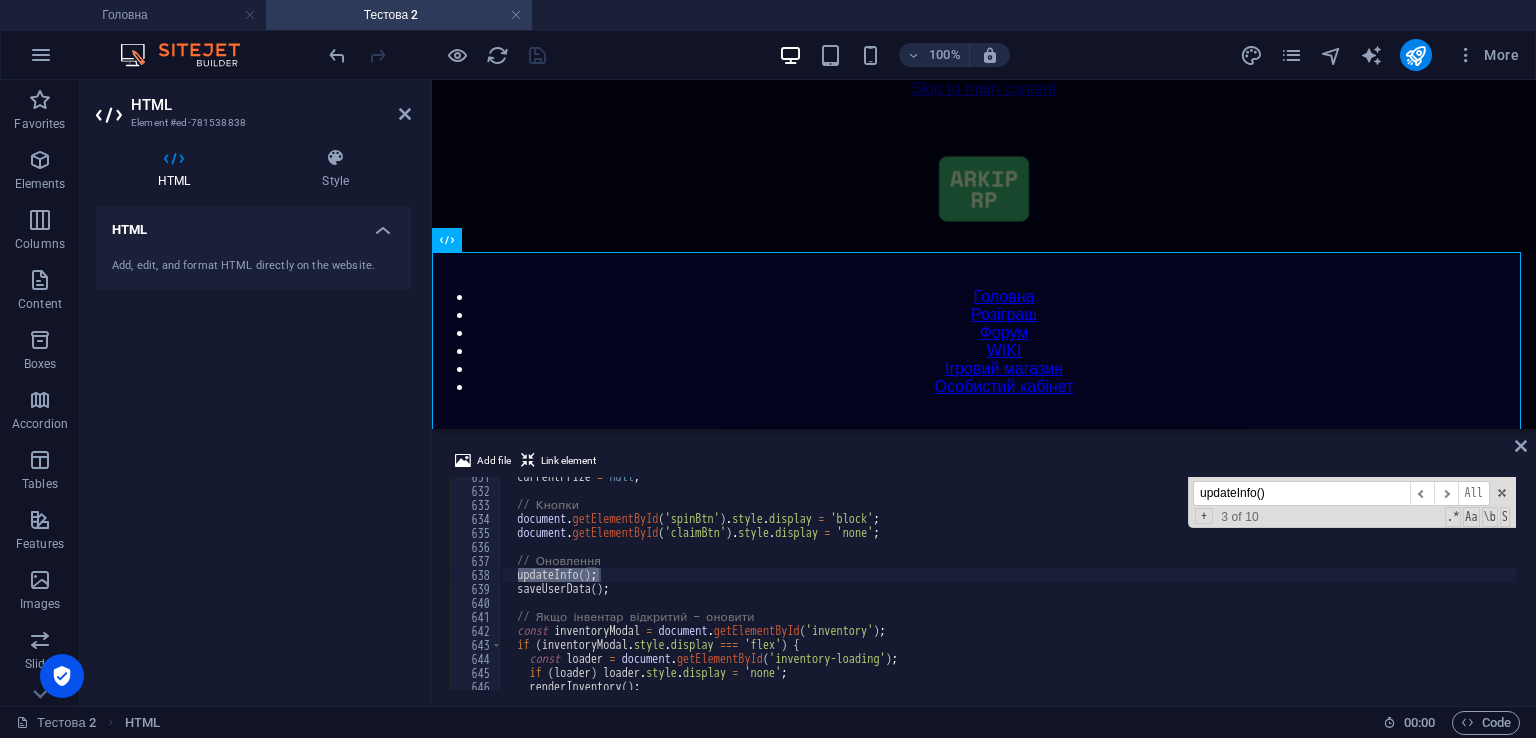 click on "updateInfo()" at bounding box center [1301, 493] 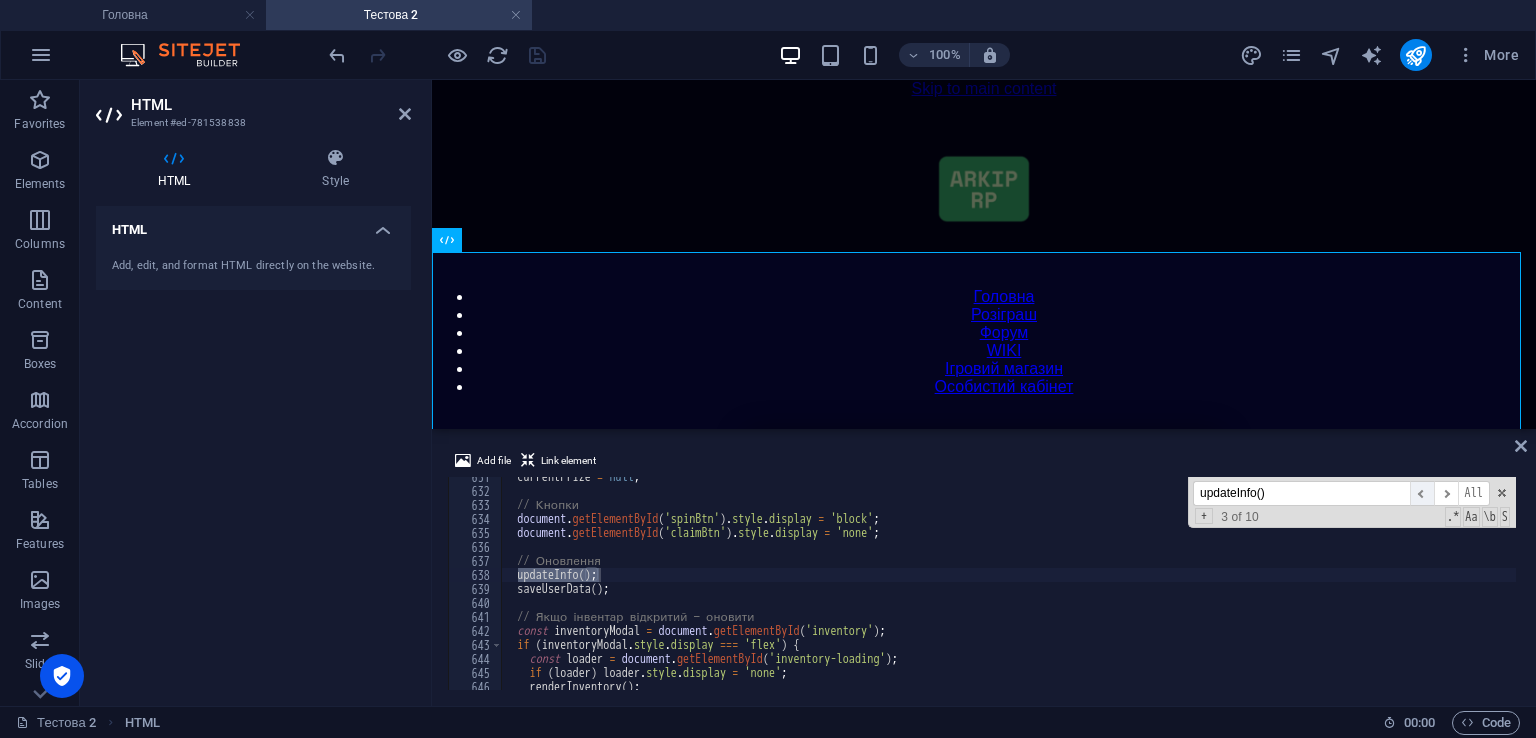 click on "​" at bounding box center [1422, 493] 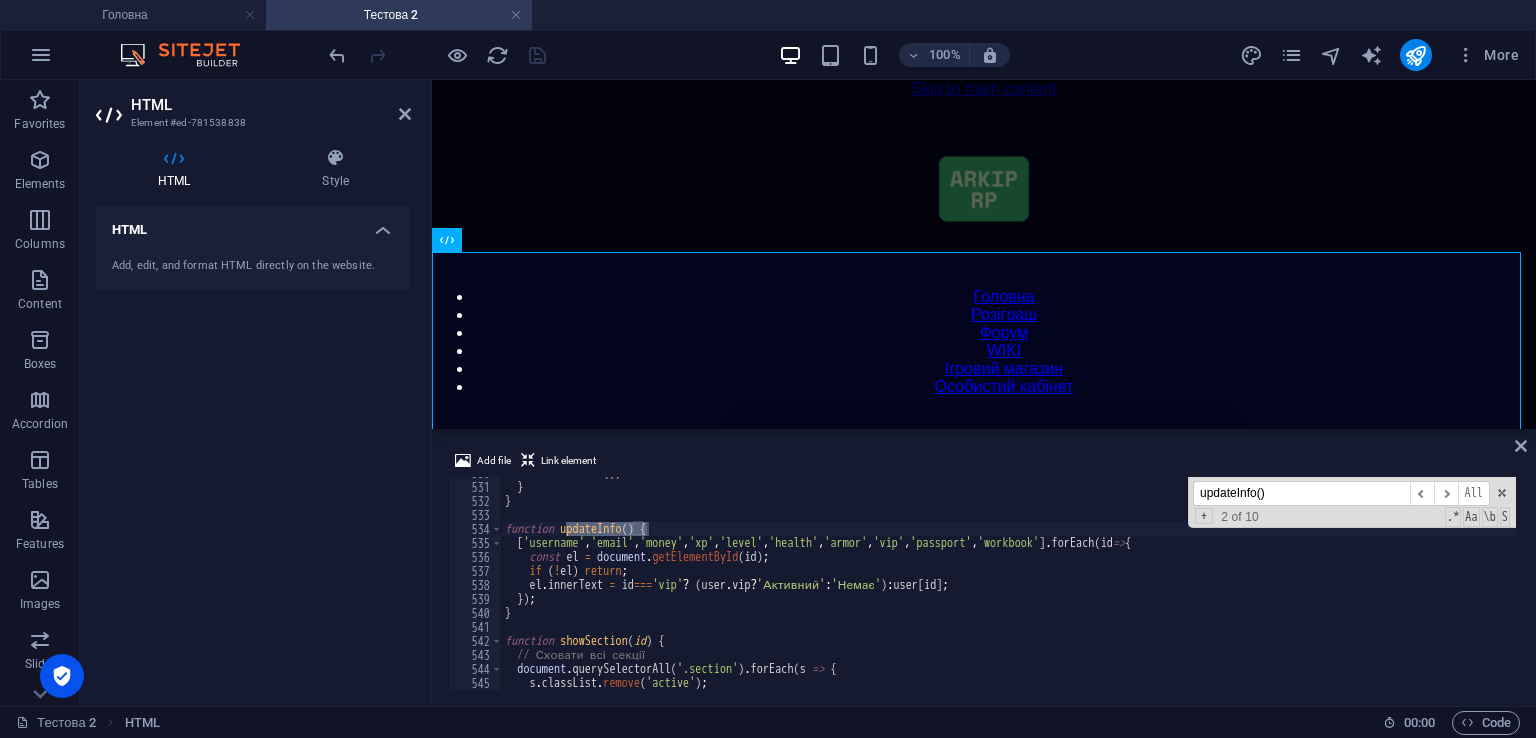 scroll, scrollTop: 7417, scrollLeft: 0, axis: vertical 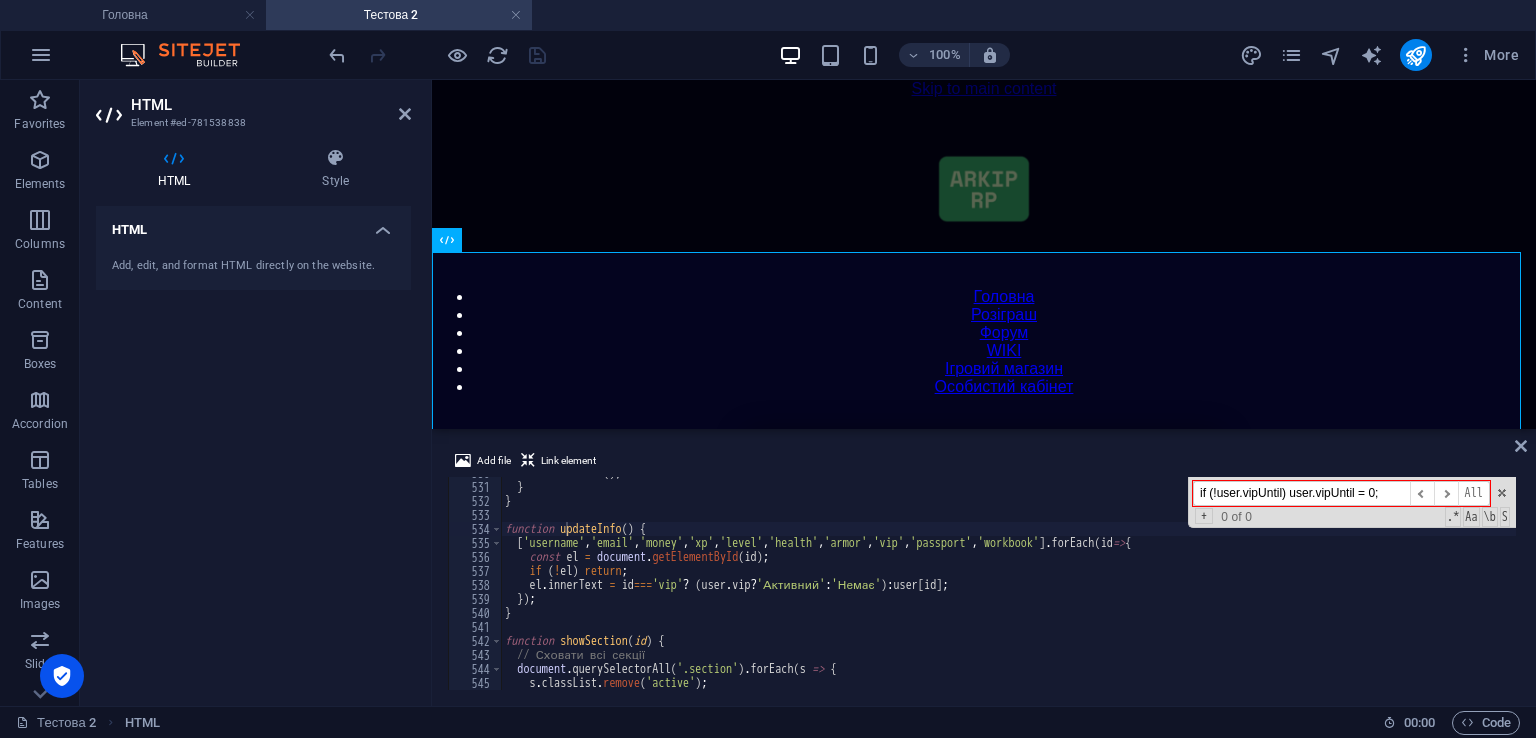 drag, startPoint x: 1383, startPoint y: 489, endPoint x: 845, endPoint y: 428, distance: 541.44714 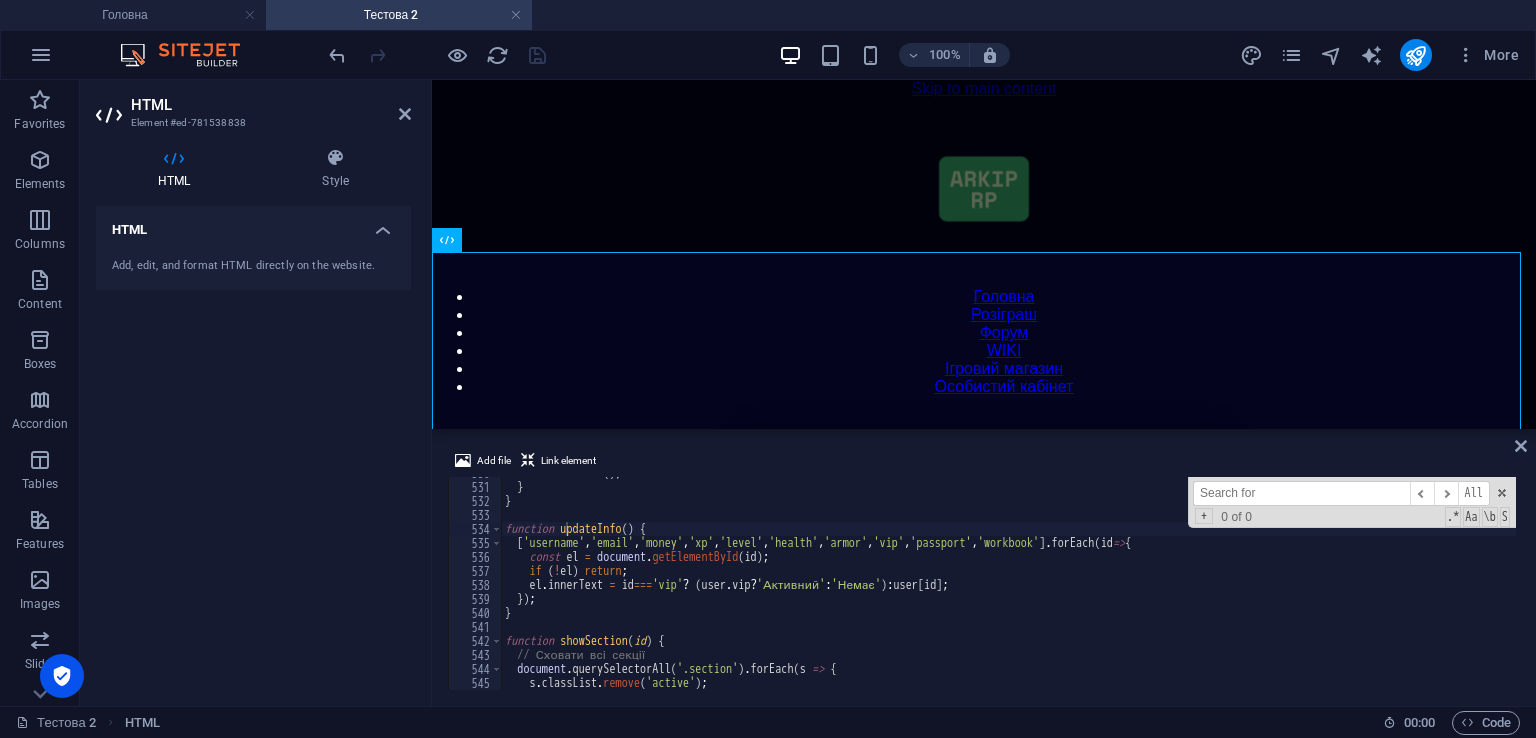 paste on "user.vipUntil" 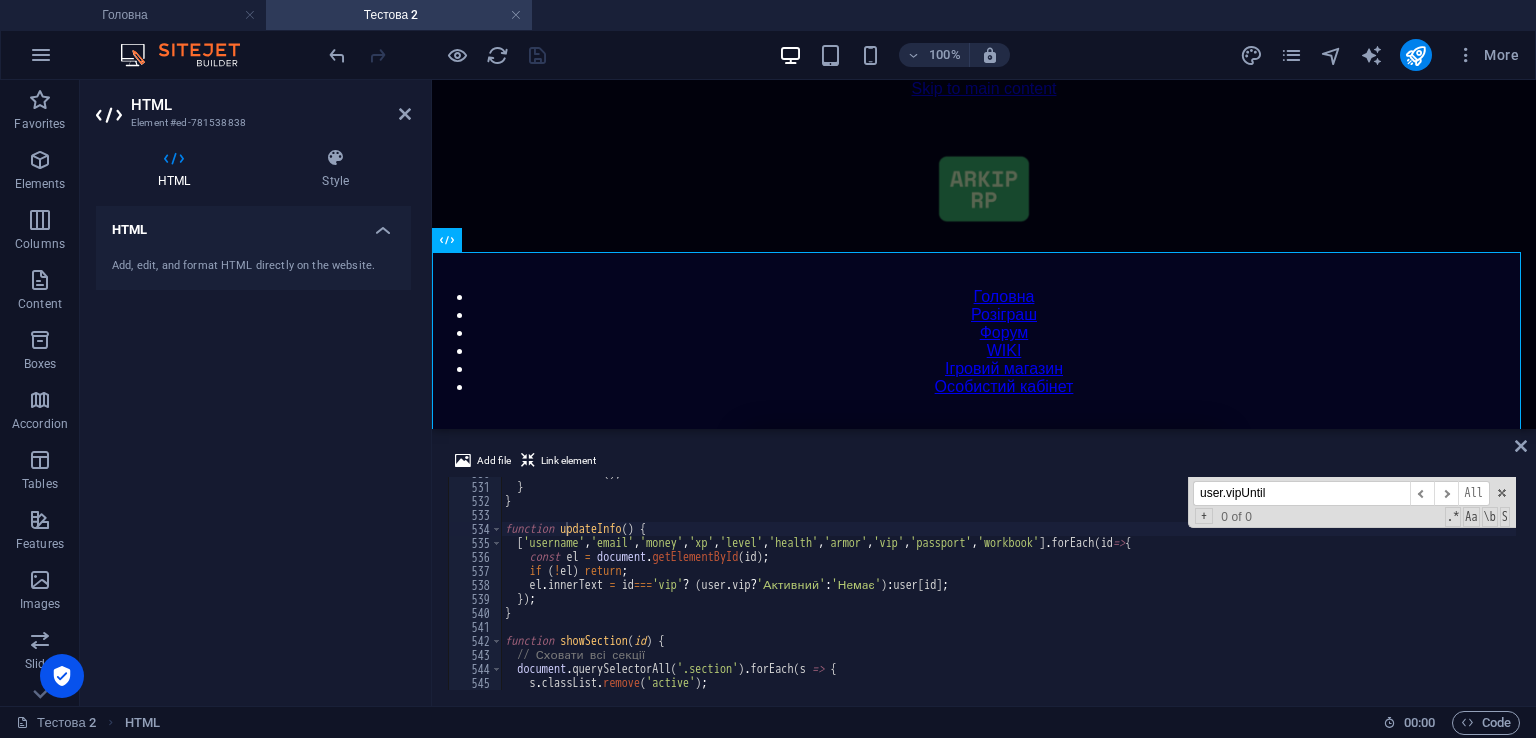 scroll, scrollTop: 8561, scrollLeft: 0, axis: vertical 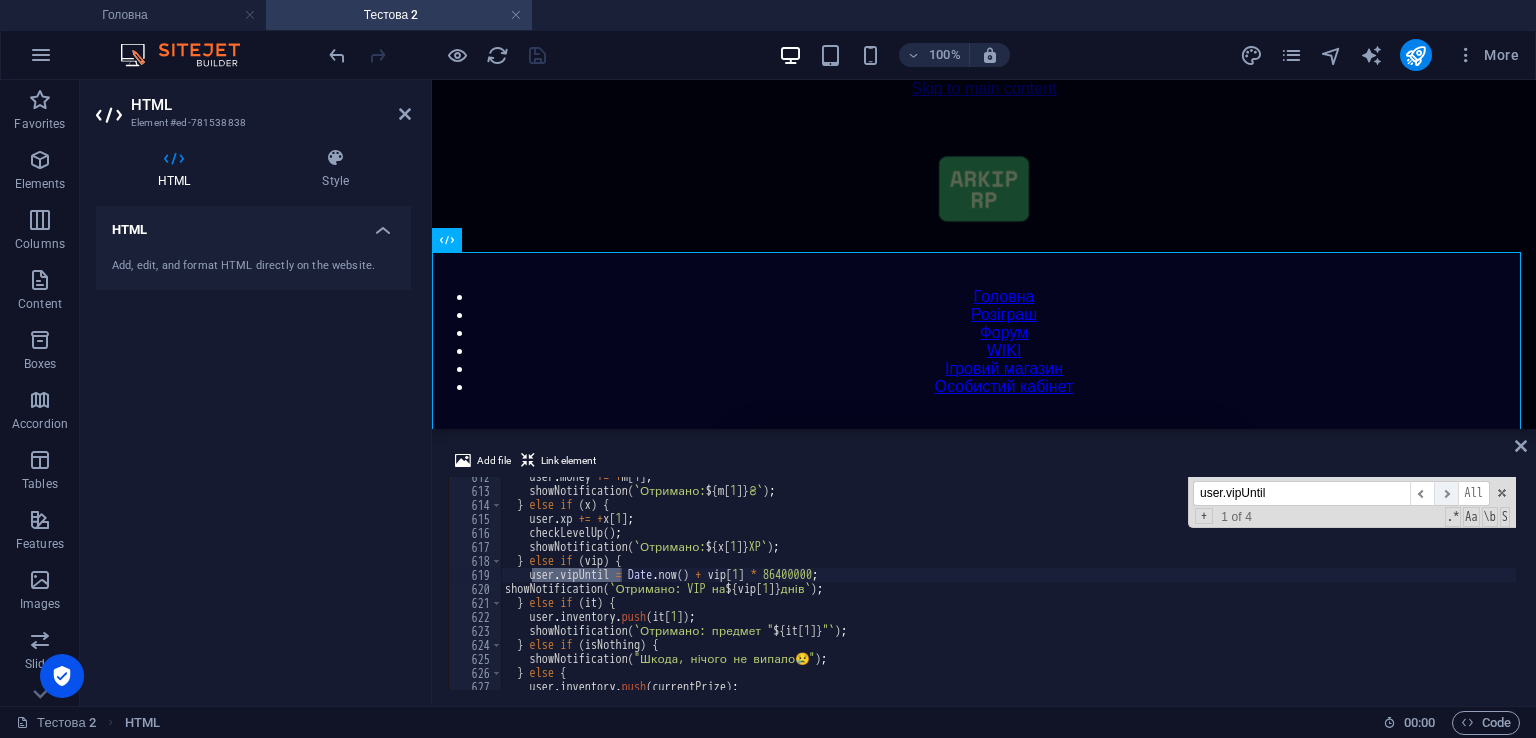 type on "user.vipUntil" 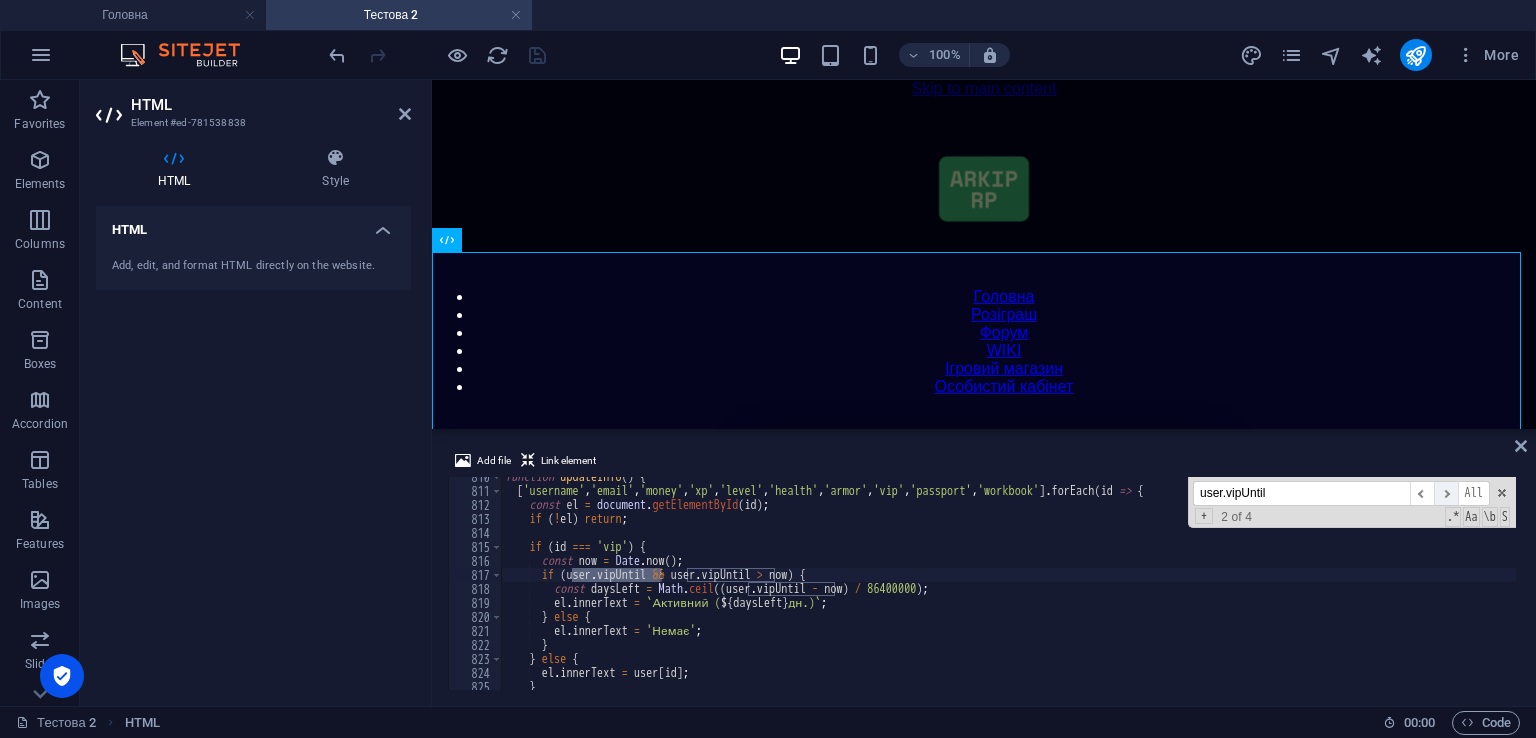 scroll, scrollTop: 11333, scrollLeft: 0, axis: vertical 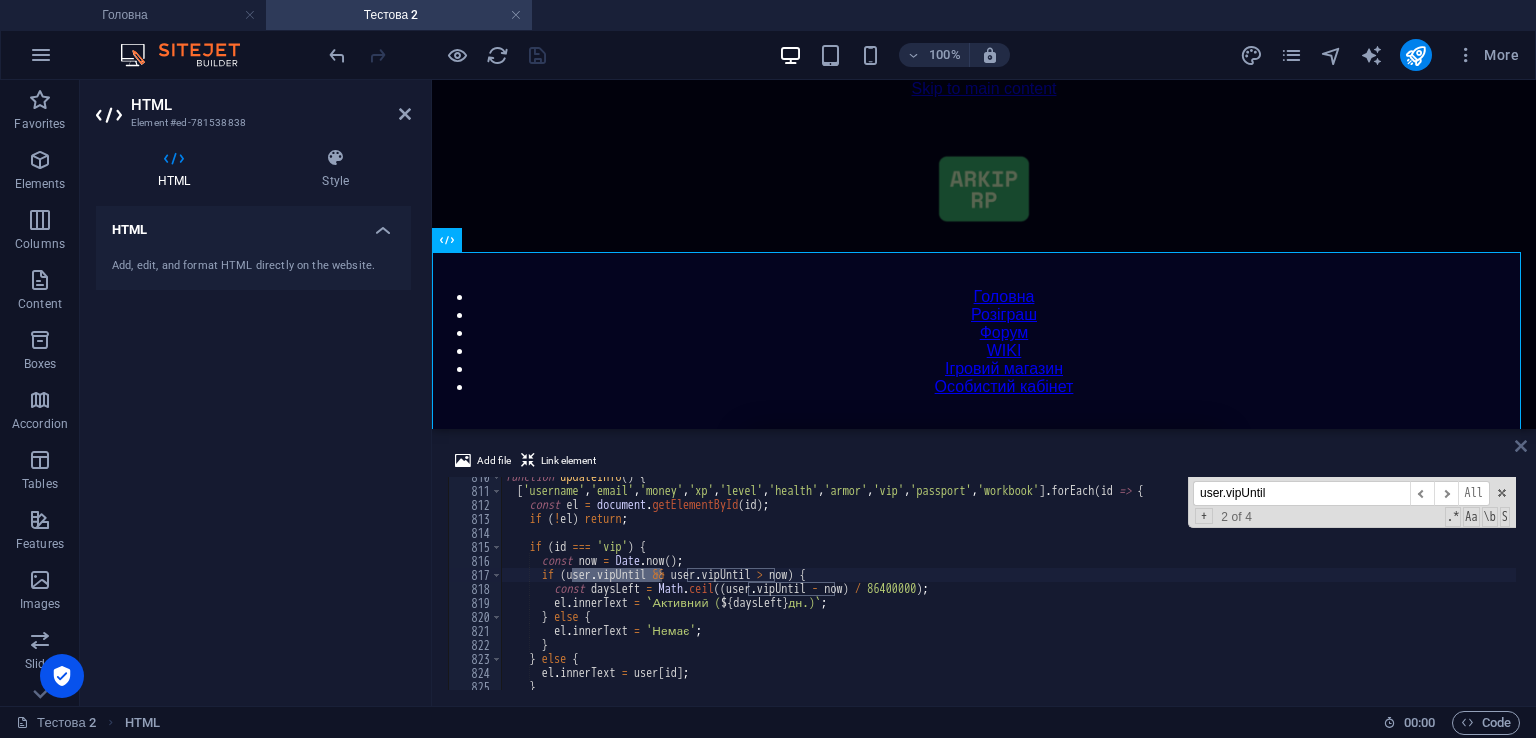 drag, startPoint x: 1518, startPoint y: 453, endPoint x: 872, endPoint y: 72, distance: 749.9847 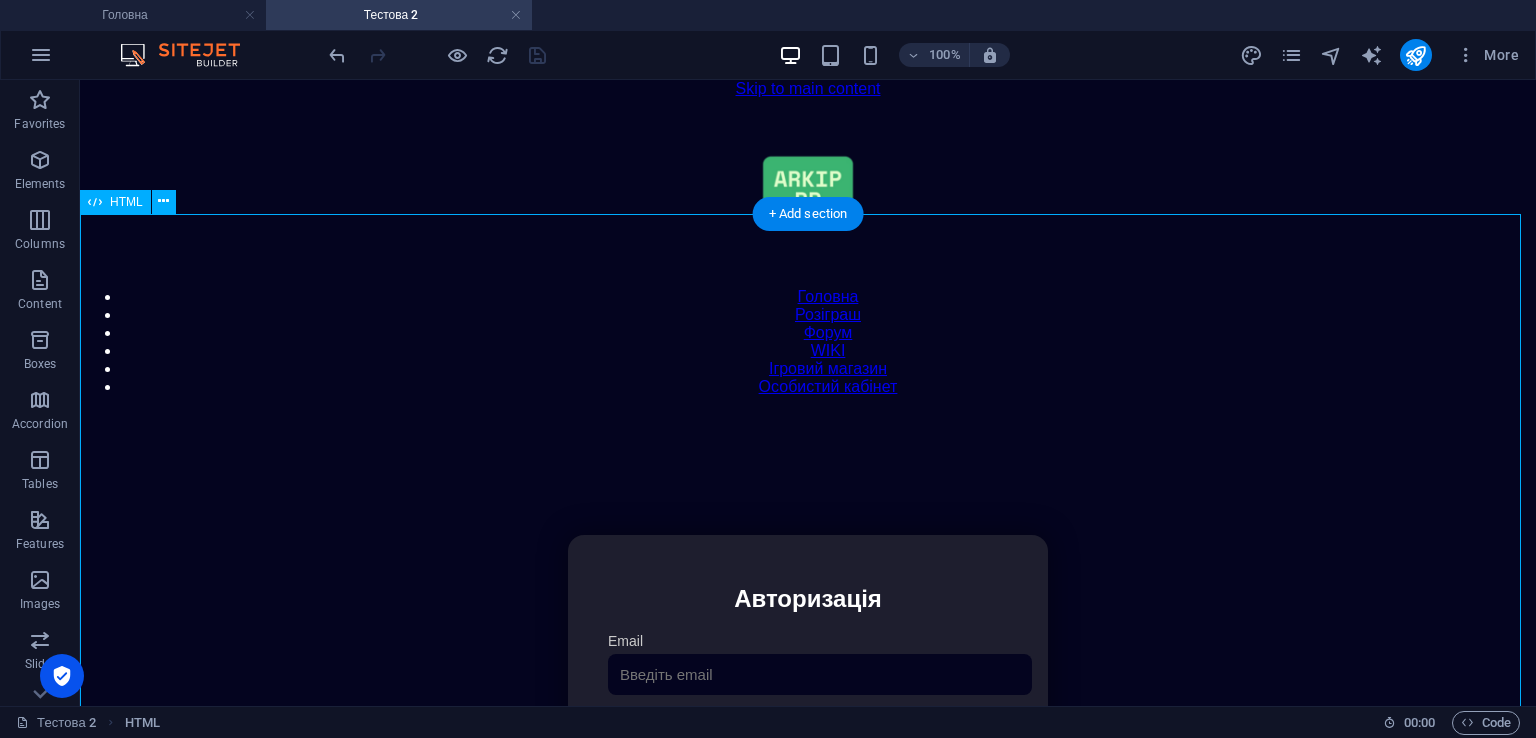 click on "Особистий кабінет
Авторизація
Email
[GEOGRAPHIC_DATA]
👁️
Увійти
Скинути пароль
Скидання пароля
Введіть ваш email:
Скинути
Закрити
Особистий кабінет
Вийти з кабінету
Важлива інформація
Інформація
Ігровий Нікнейм:
Пошта:
Гроші:   ₴
XP:
Рівень:
Здоров'я:  %
Броня:  %
VIP:
Рейтинг
Рейтинг гравців
Гравців не знайдено
Документи
Мої документи
Паспорт:   Немає
Трудова книжка:   [PERSON_NAME]
📩 Додати документ через Telegram" at bounding box center [808, 746] 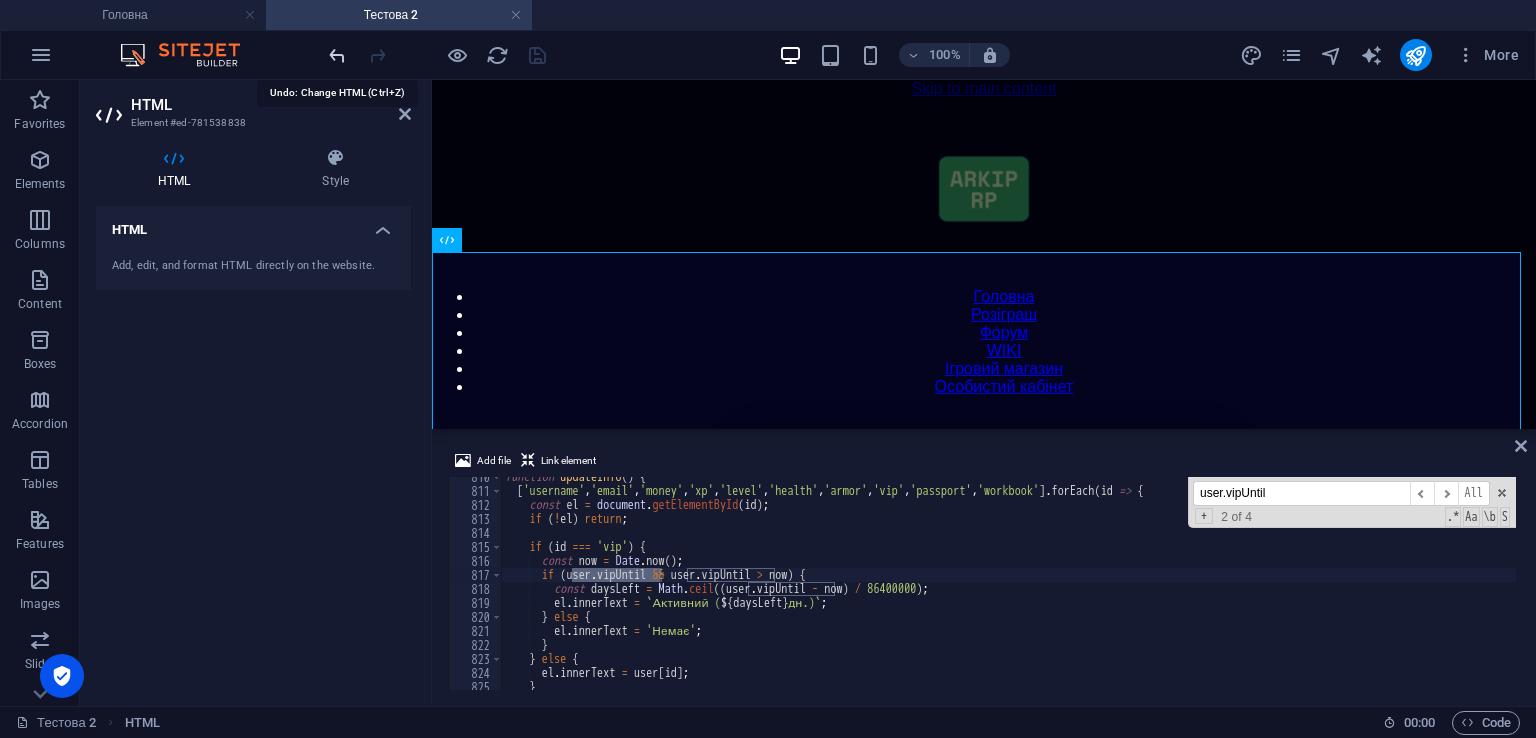 click at bounding box center [337, 55] 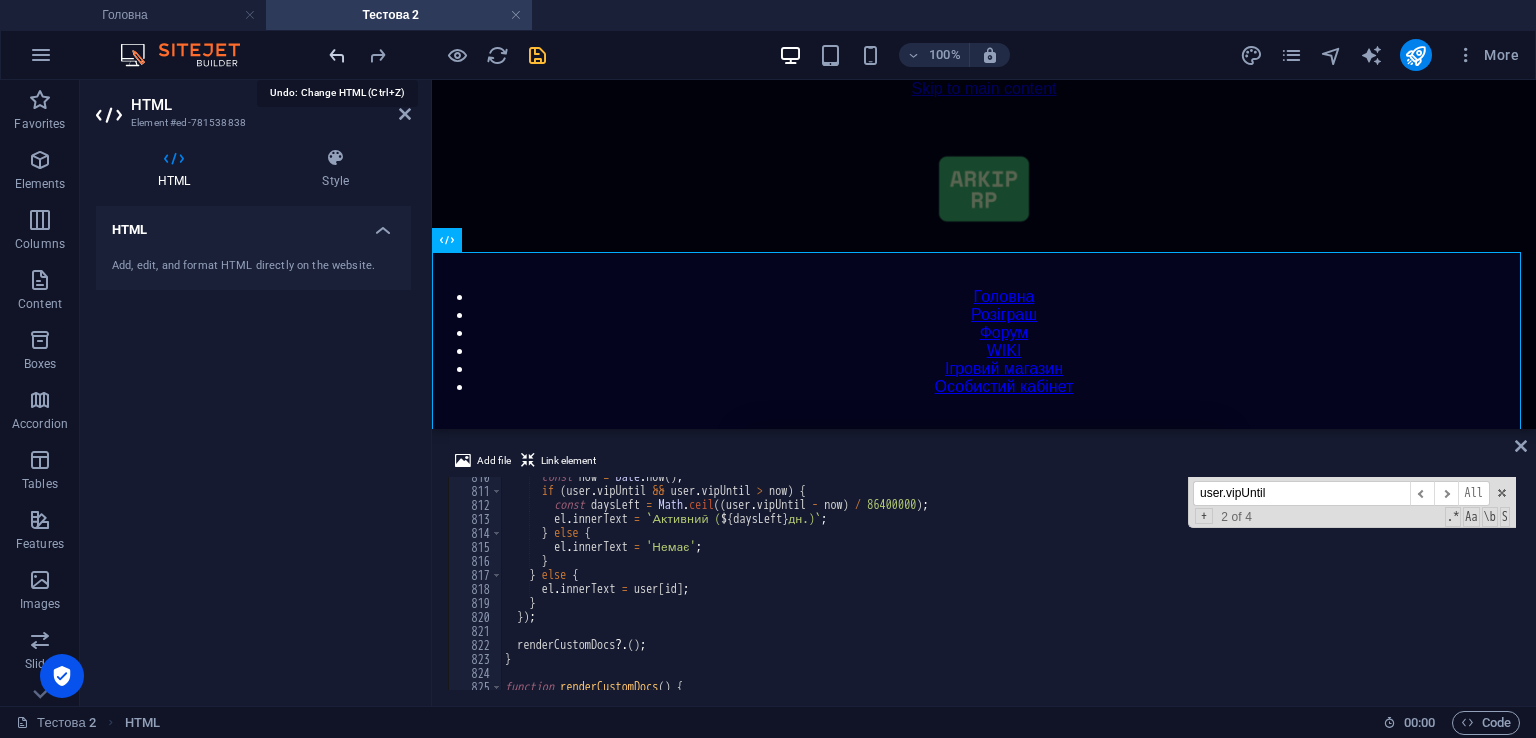 click at bounding box center [337, 55] 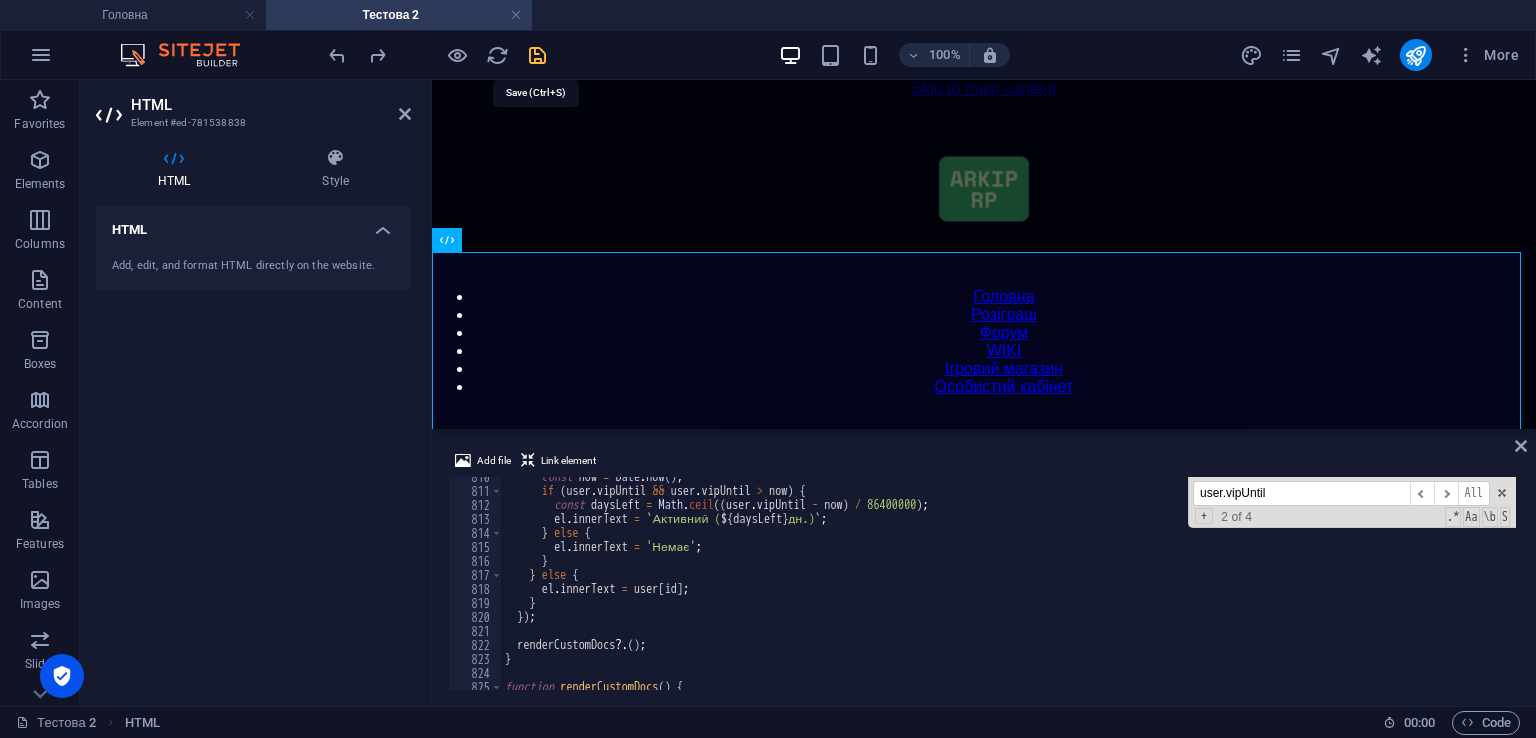 click at bounding box center (537, 55) 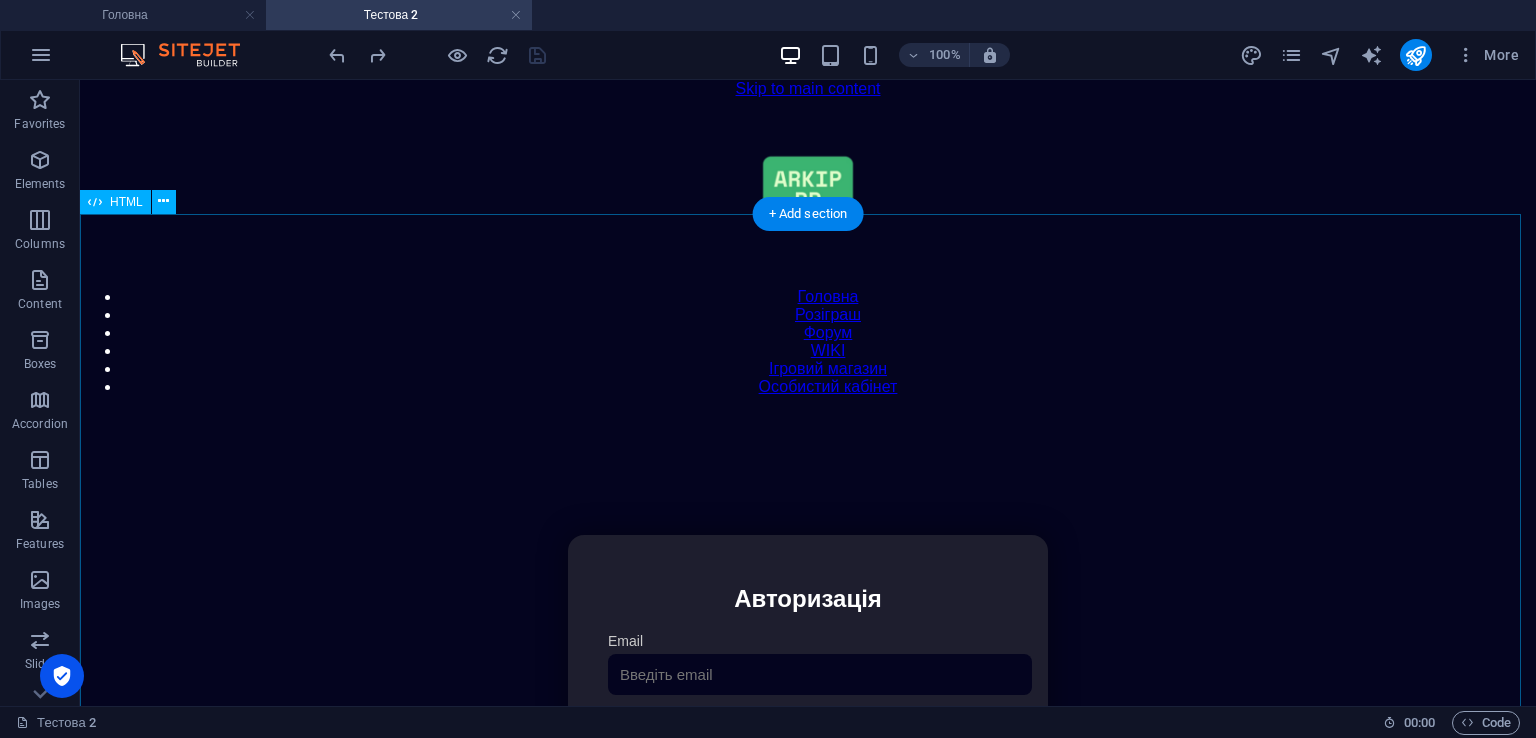 click on "Особистий кабінет
Авторизація
Email
[GEOGRAPHIC_DATA]
👁️
Увійти
Скинути пароль
Скидання пароля
Введіть ваш email:
Скинути
Закрити
Особистий кабінет
Вийти з кабінету
Важлива інформація
Інформація
Ігровий Нікнейм:
Пошта:
Гроші:   ₴
XP:
Рівень:
Здоров'я:  %
Броня:  %
VIP:
Рейтинг
Рейтинг гравців
Гравців не знайдено
Документи
Мої документи
Паспорт:   Немає
Трудова книжка:   [PERSON_NAME]
📩 Додати документ через Telegram" at bounding box center (808, 746) 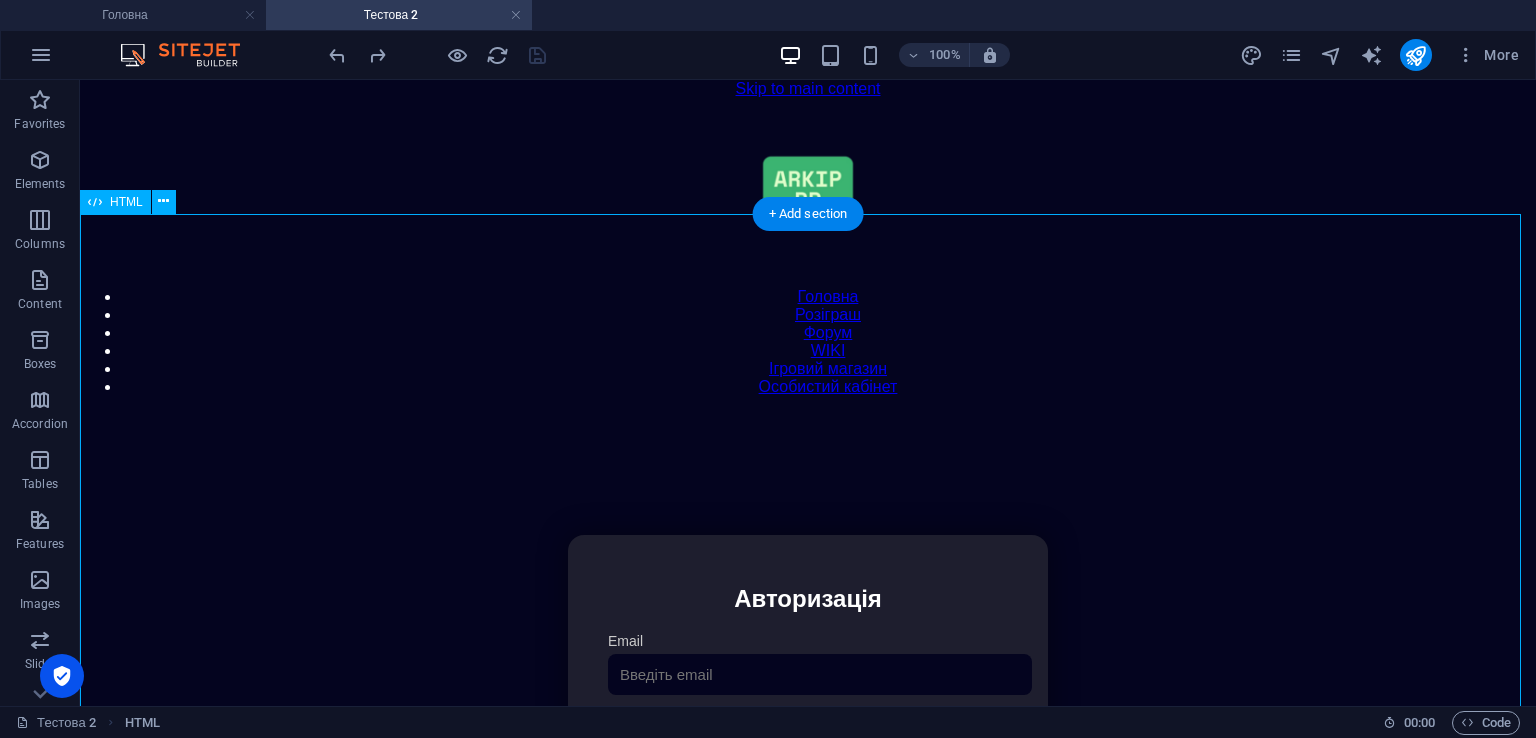 click on "Особистий кабінет
Авторизація
Email
[GEOGRAPHIC_DATA]
👁️
Увійти
Скинути пароль
Скидання пароля
Введіть ваш email:
Скинути
Закрити
Особистий кабінет
Вийти з кабінету
Важлива інформація
Інформація
Ігровий Нікнейм:
Пошта:
Гроші:   ₴
XP:
Рівень:
Здоров'я:  %
Броня:  %
VIP:
Рейтинг
Рейтинг гравців
Гравців не знайдено
Документи
Мої документи
Паспорт:   Немає
Трудова книжка:   [PERSON_NAME]
📩 Додати документ через Telegram" at bounding box center (808, 746) 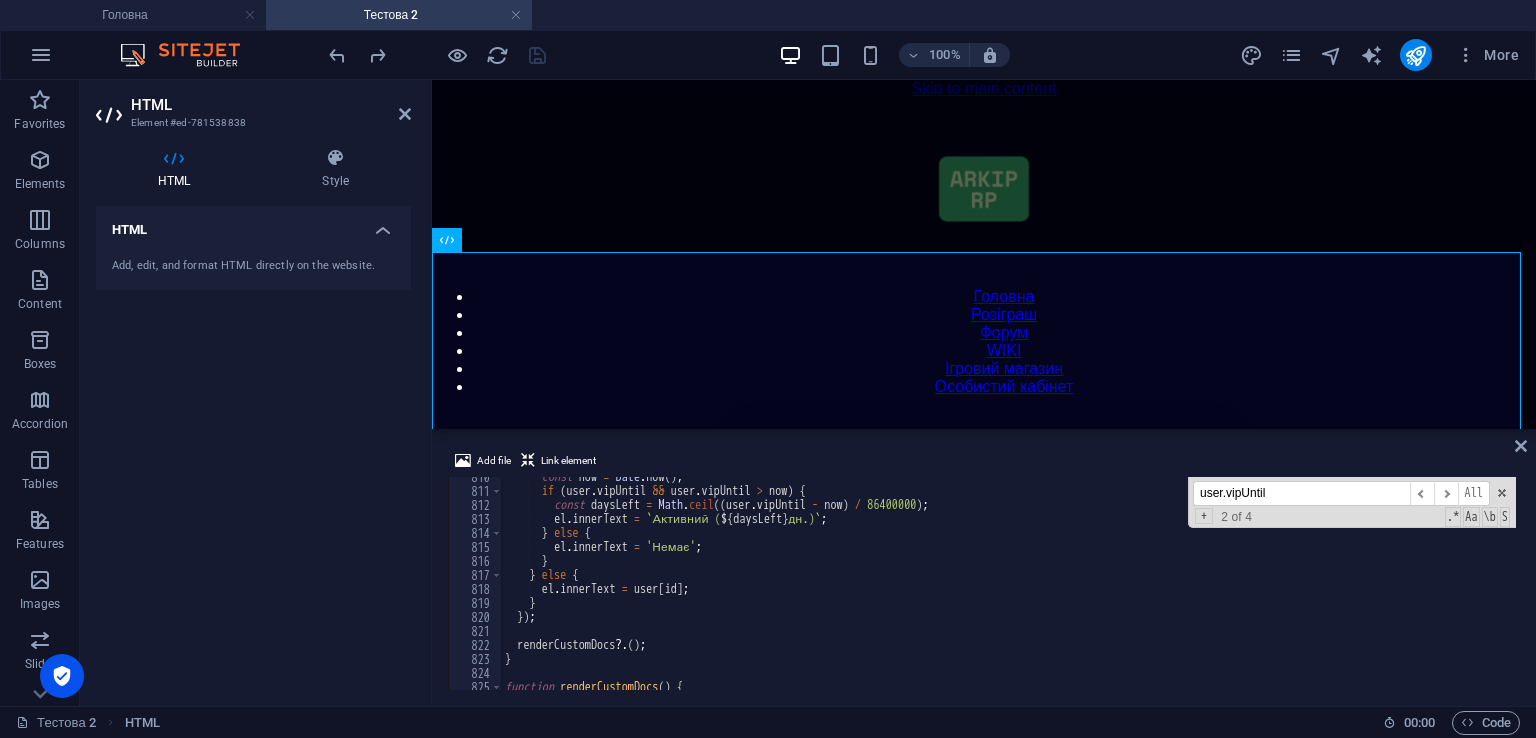 scroll, scrollTop: 11633, scrollLeft: 0, axis: vertical 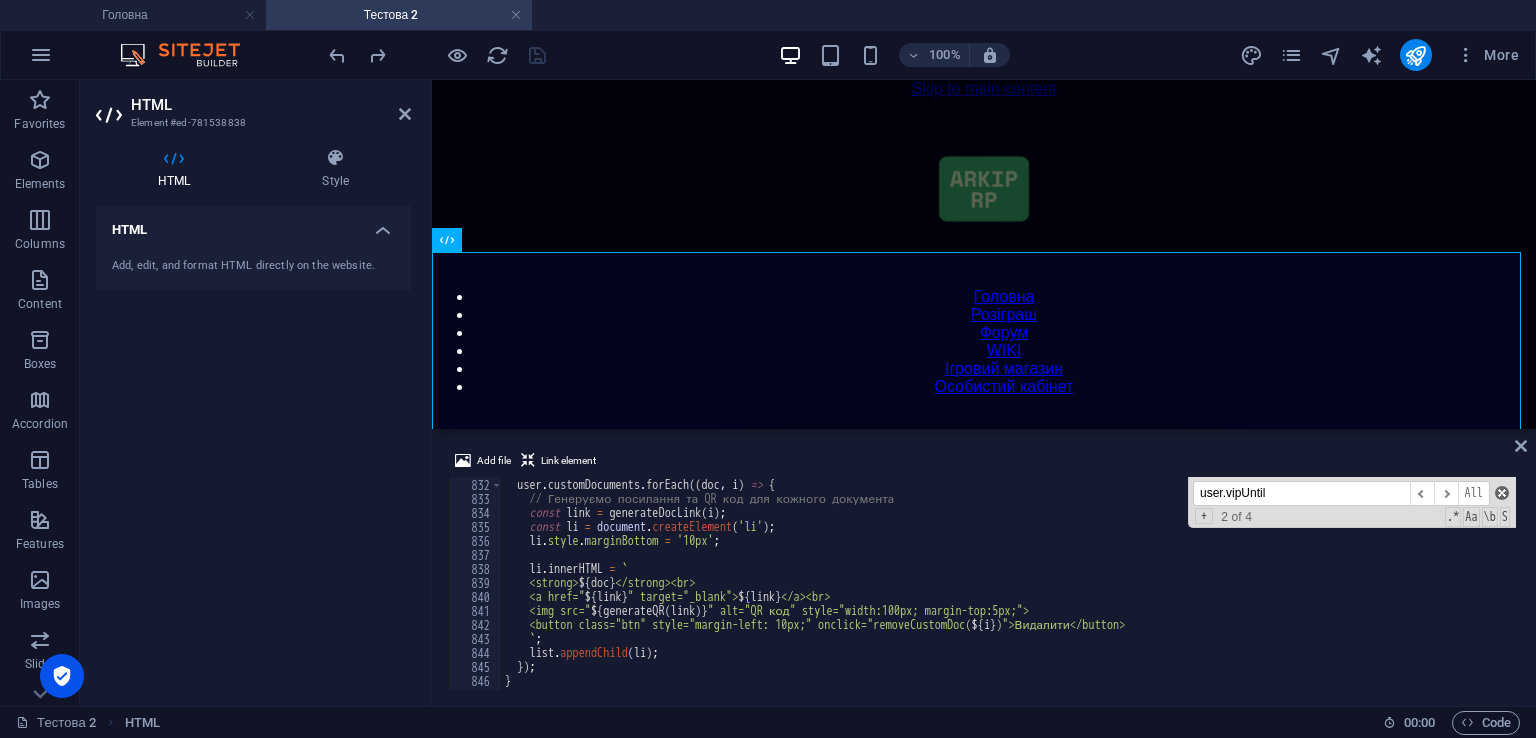 drag, startPoint x: 1500, startPoint y: 496, endPoint x: 1130, endPoint y: 577, distance: 378.76245 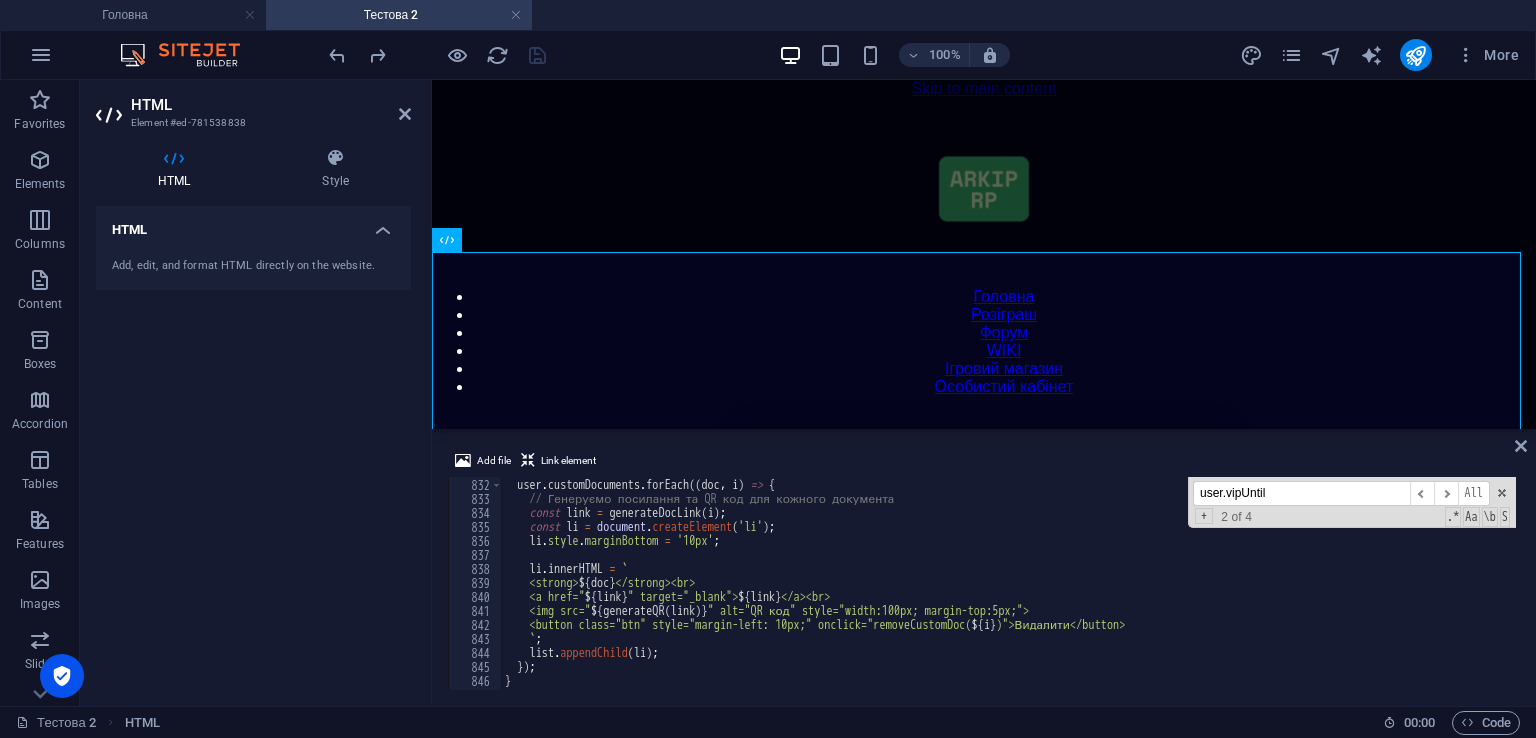 click at bounding box center [1502, 493] 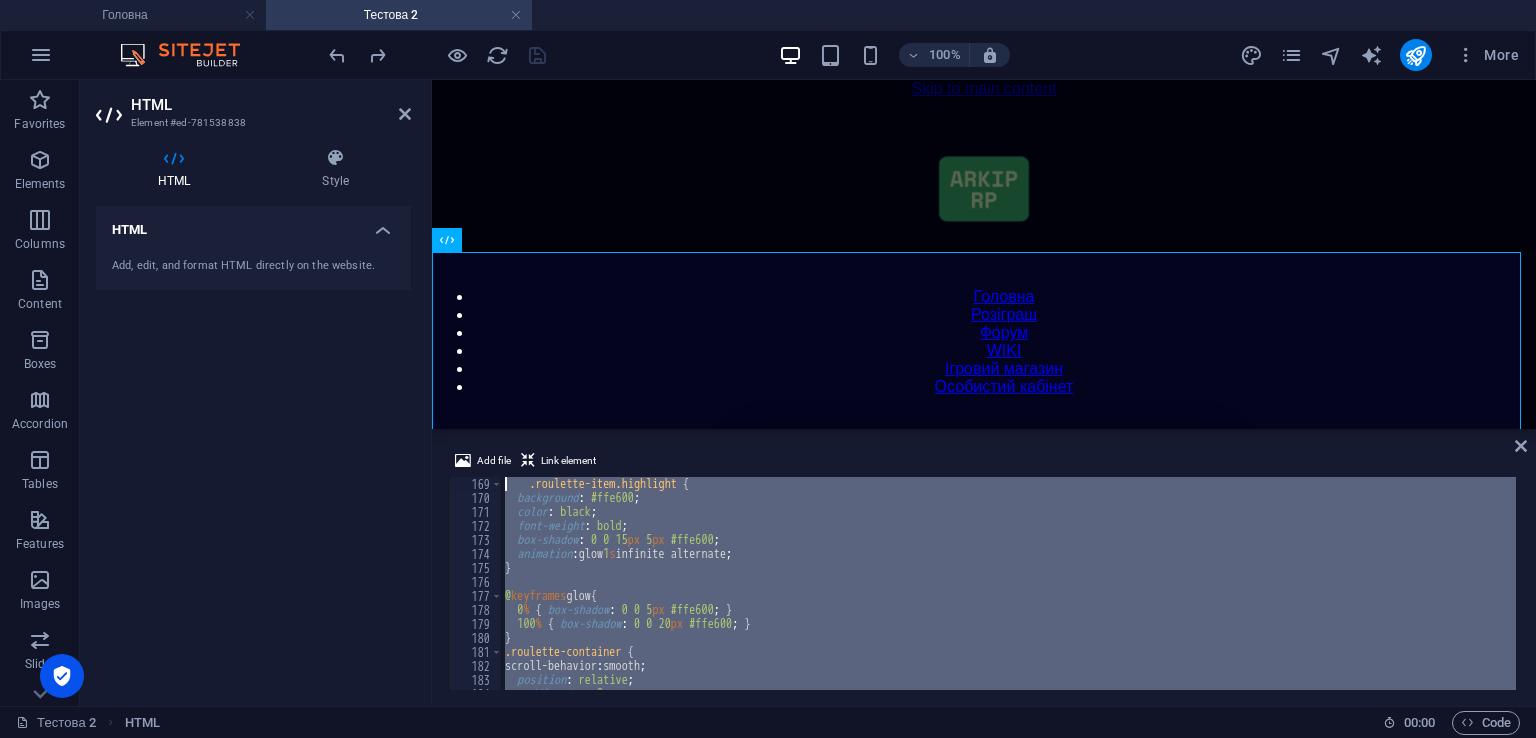 scroll, scrollTop: 0, scrollLeft: 0, axis: both 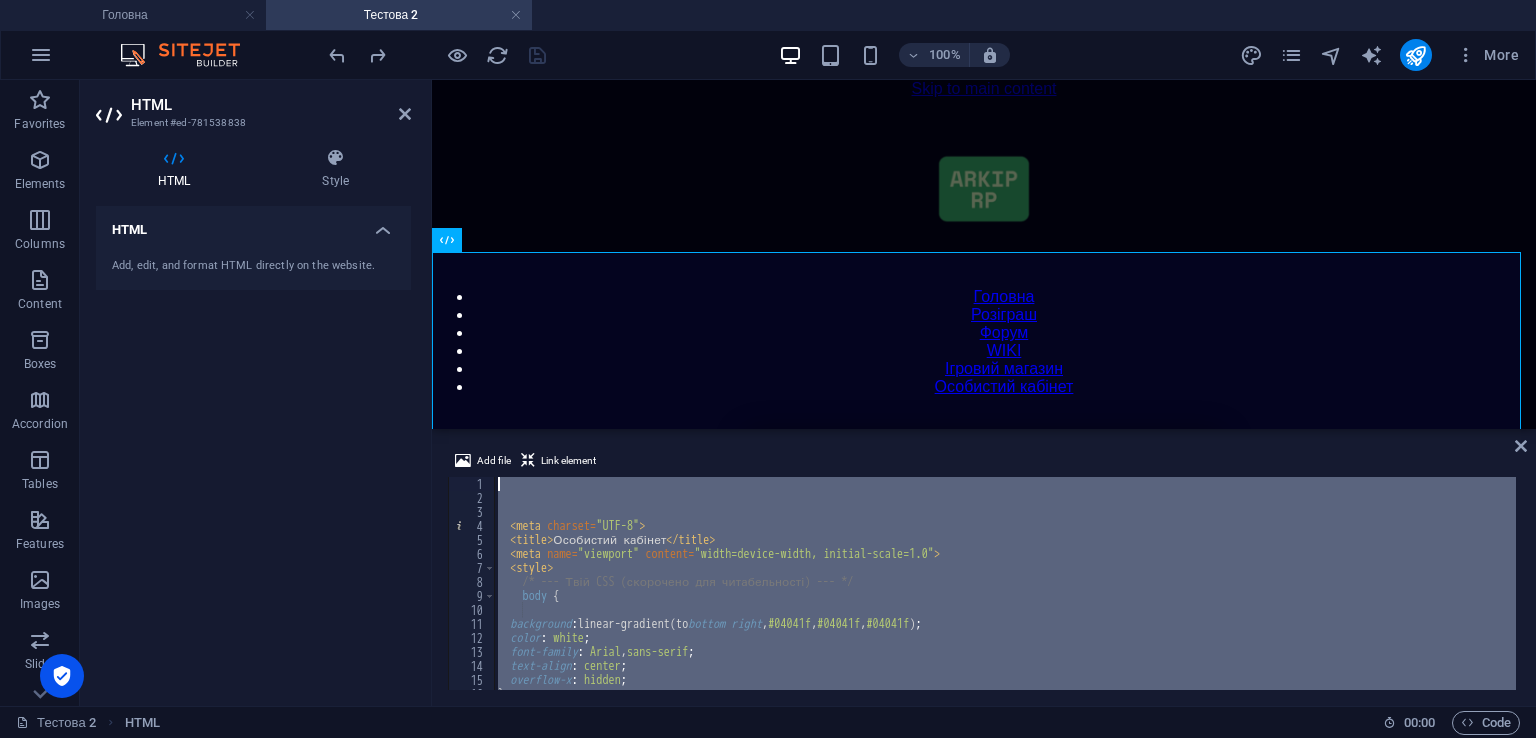 drag, startPoint x: 572, startPoint y: 637, endPoint x: 164, endPoint y: 141, distance: 642.24603 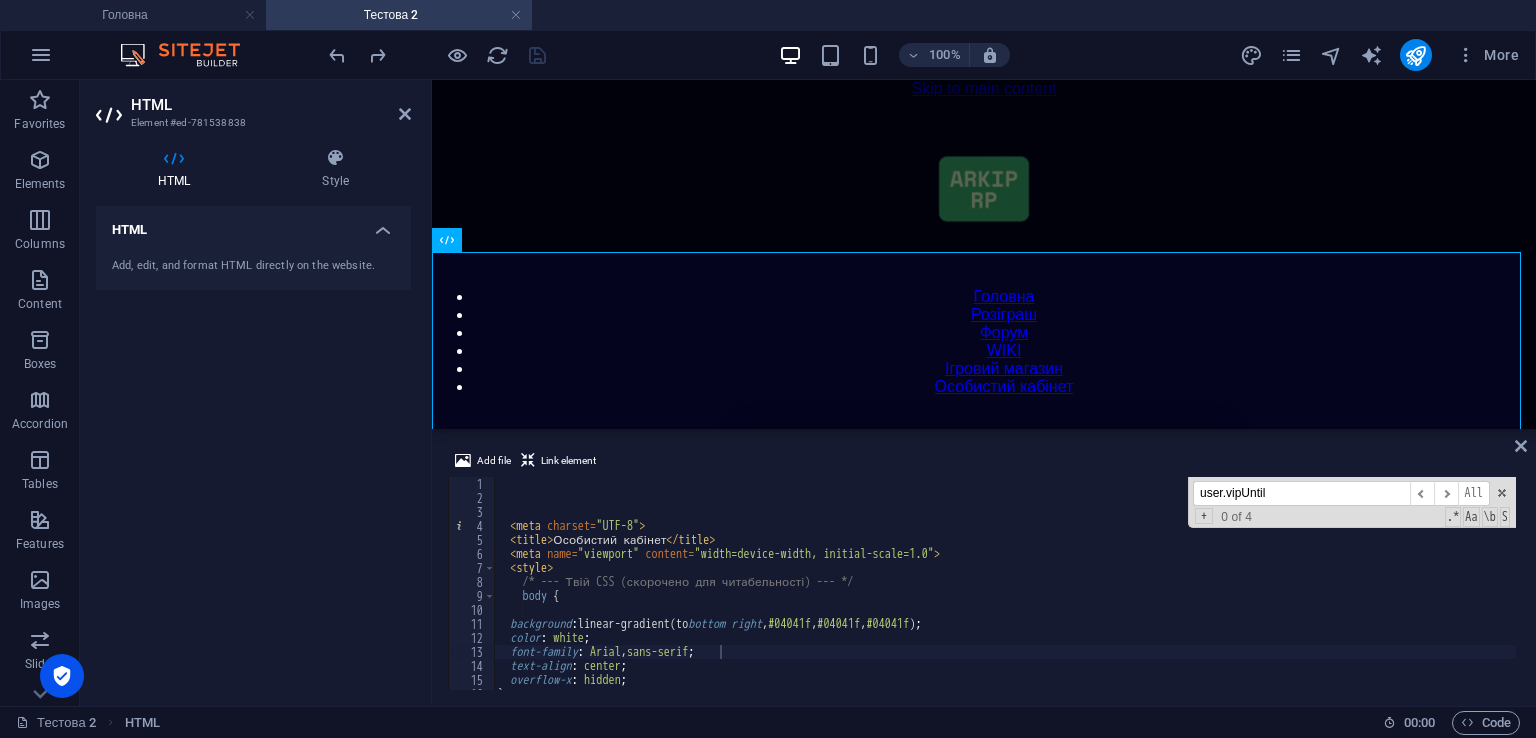 paste on "window.addEventListener('DOMContentLoaded', ..." 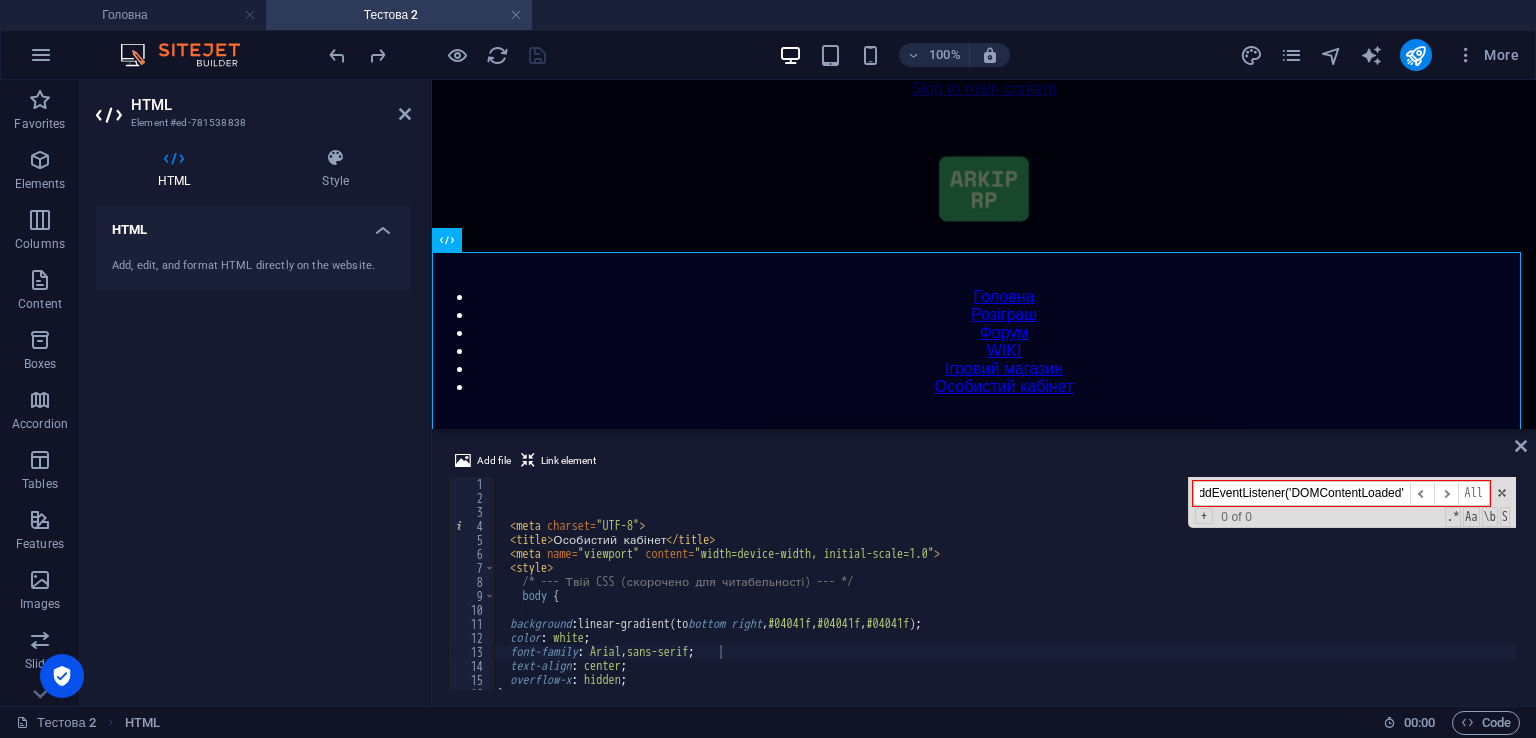 scroll, scrollTop: 0, scrollLeft: 50, axis: horizontal 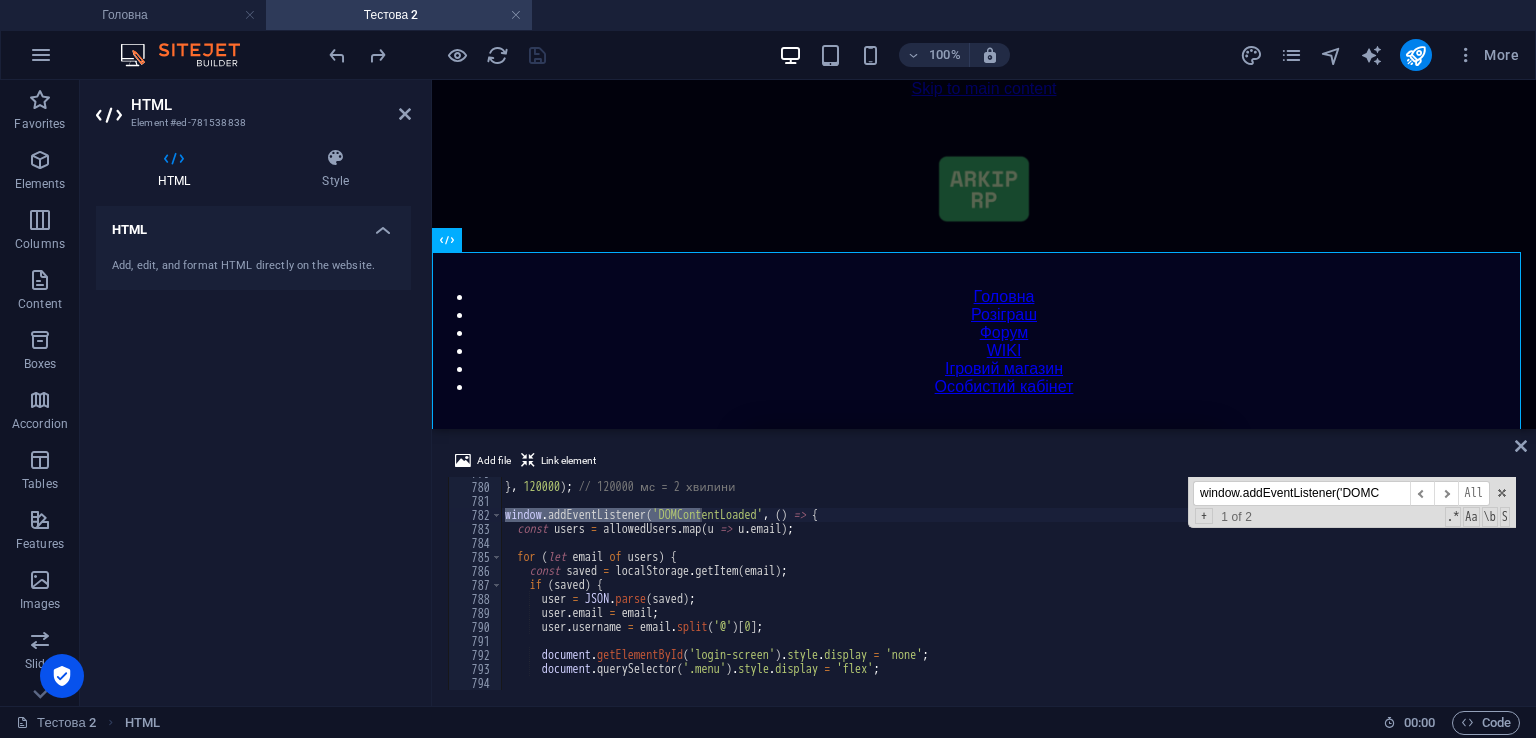 type on "window.addEventListener('DOMC" 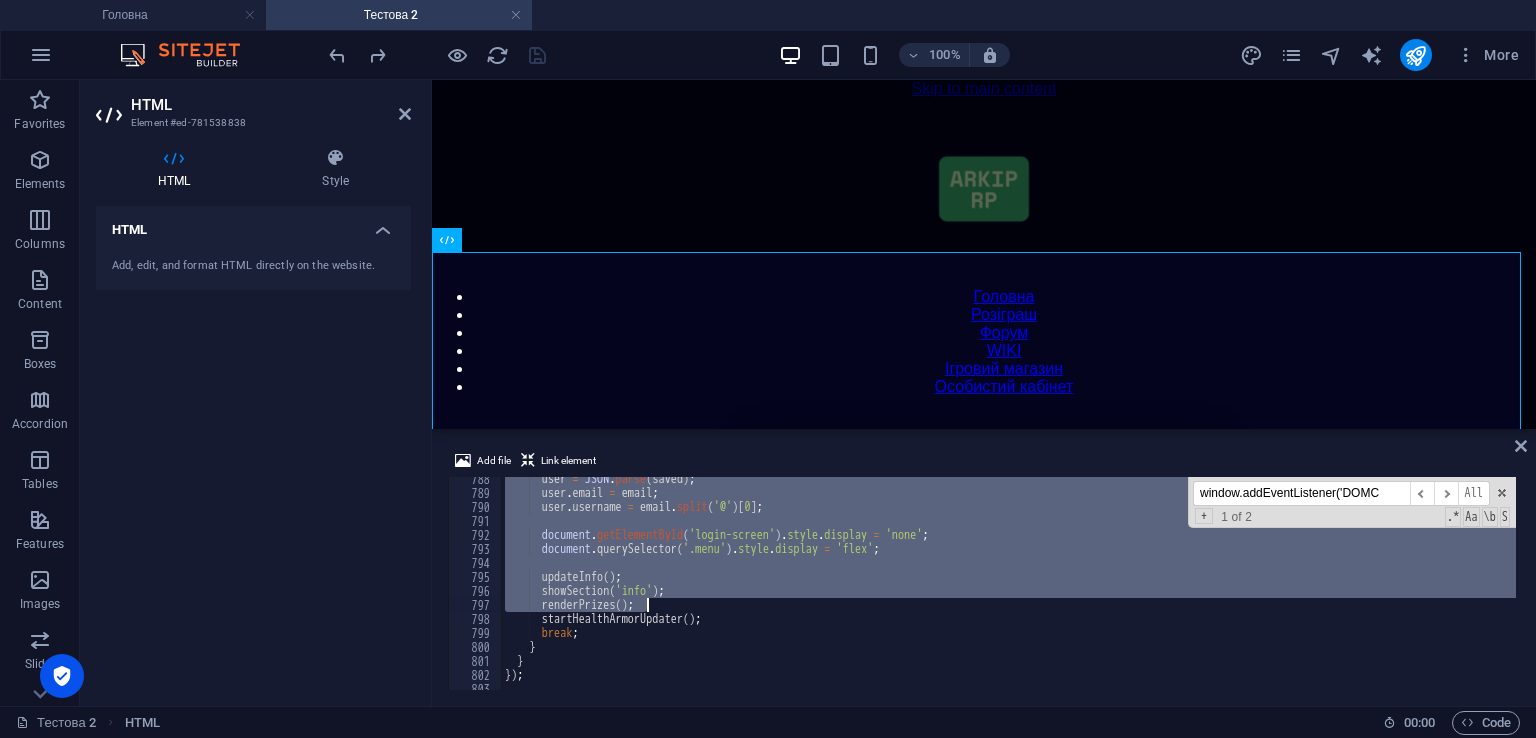 scroll, scrollTop: 11083, scrollLeft: 0, axis: vertical 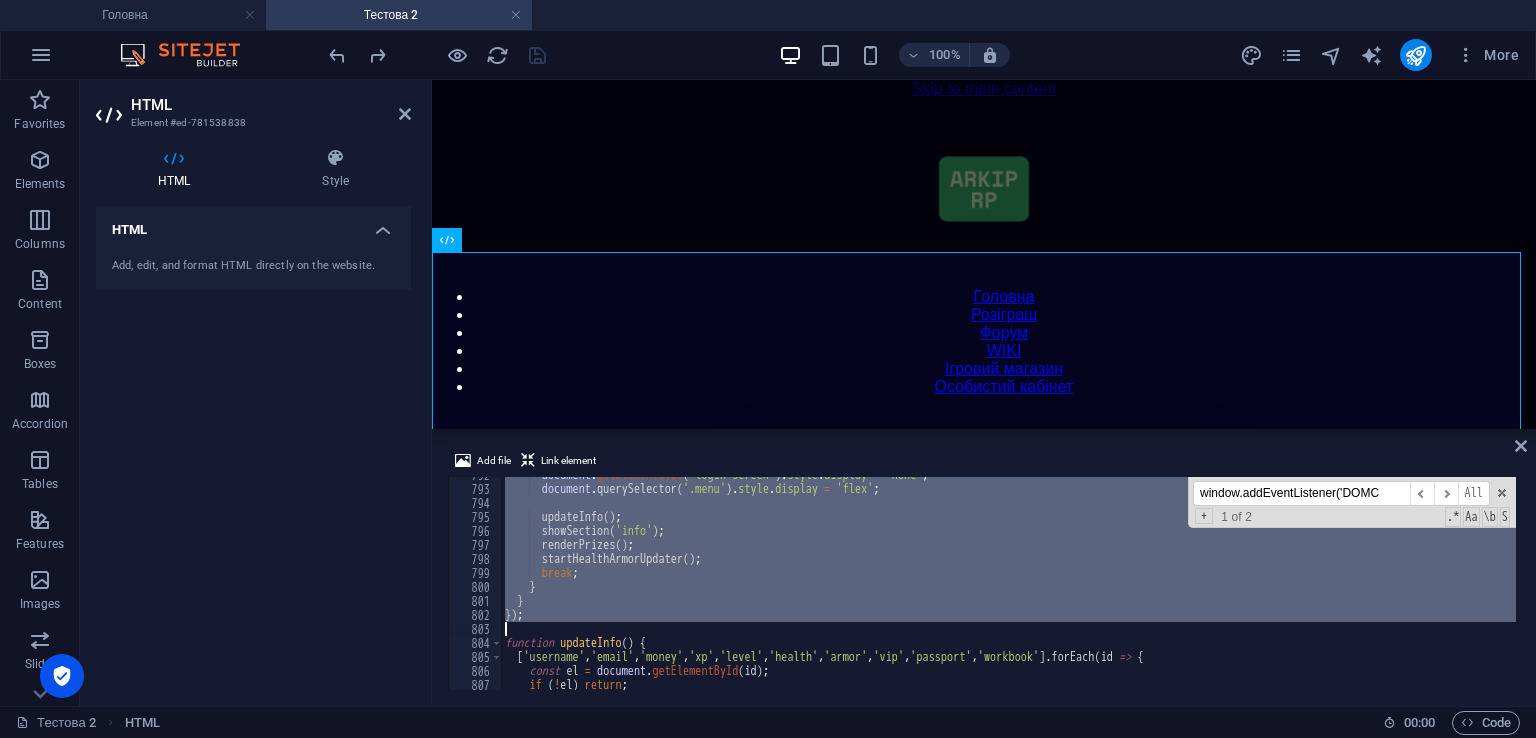 drag, startPoint x: 502, startPoint y: 517, endPoint x: 713, endPoint y: 631, distance: 239.82703 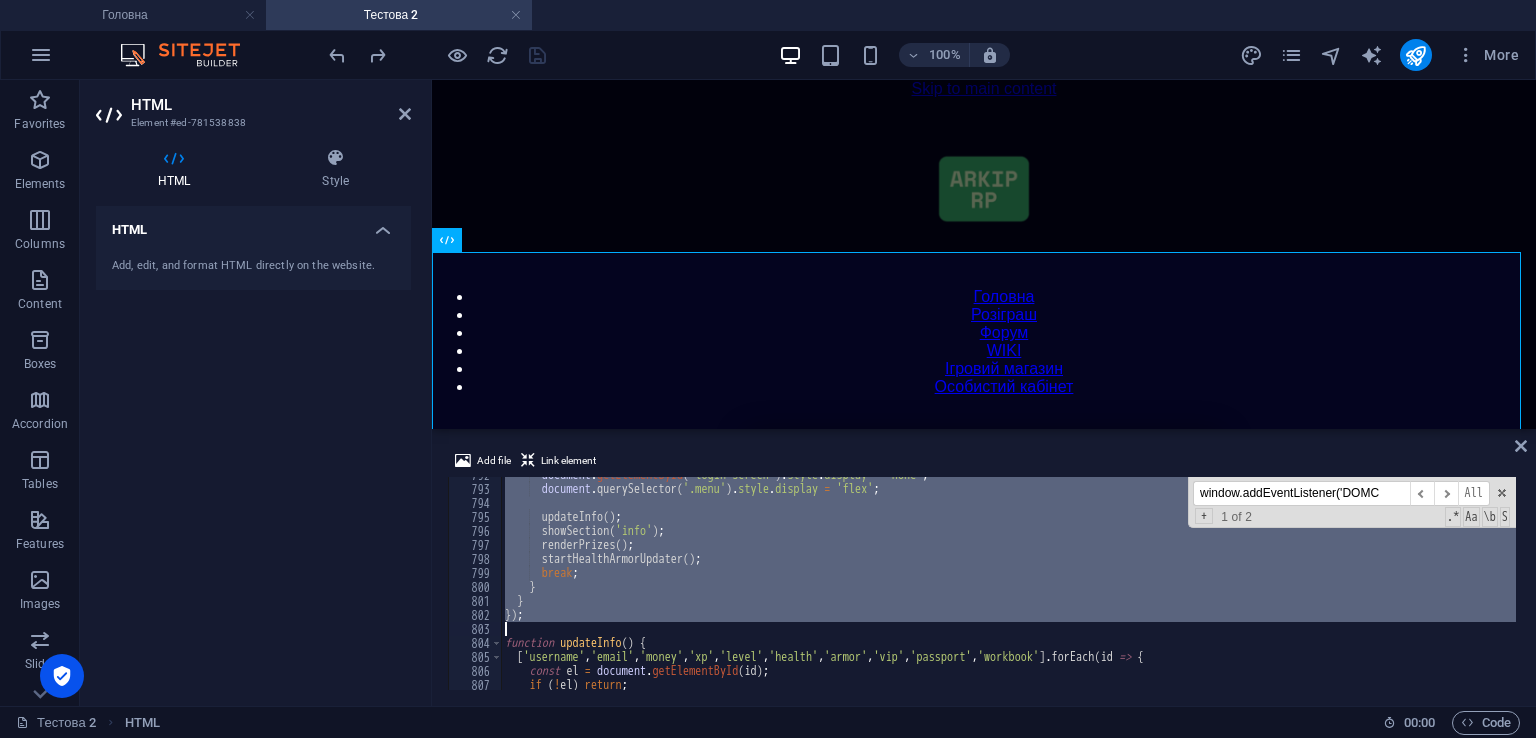paste 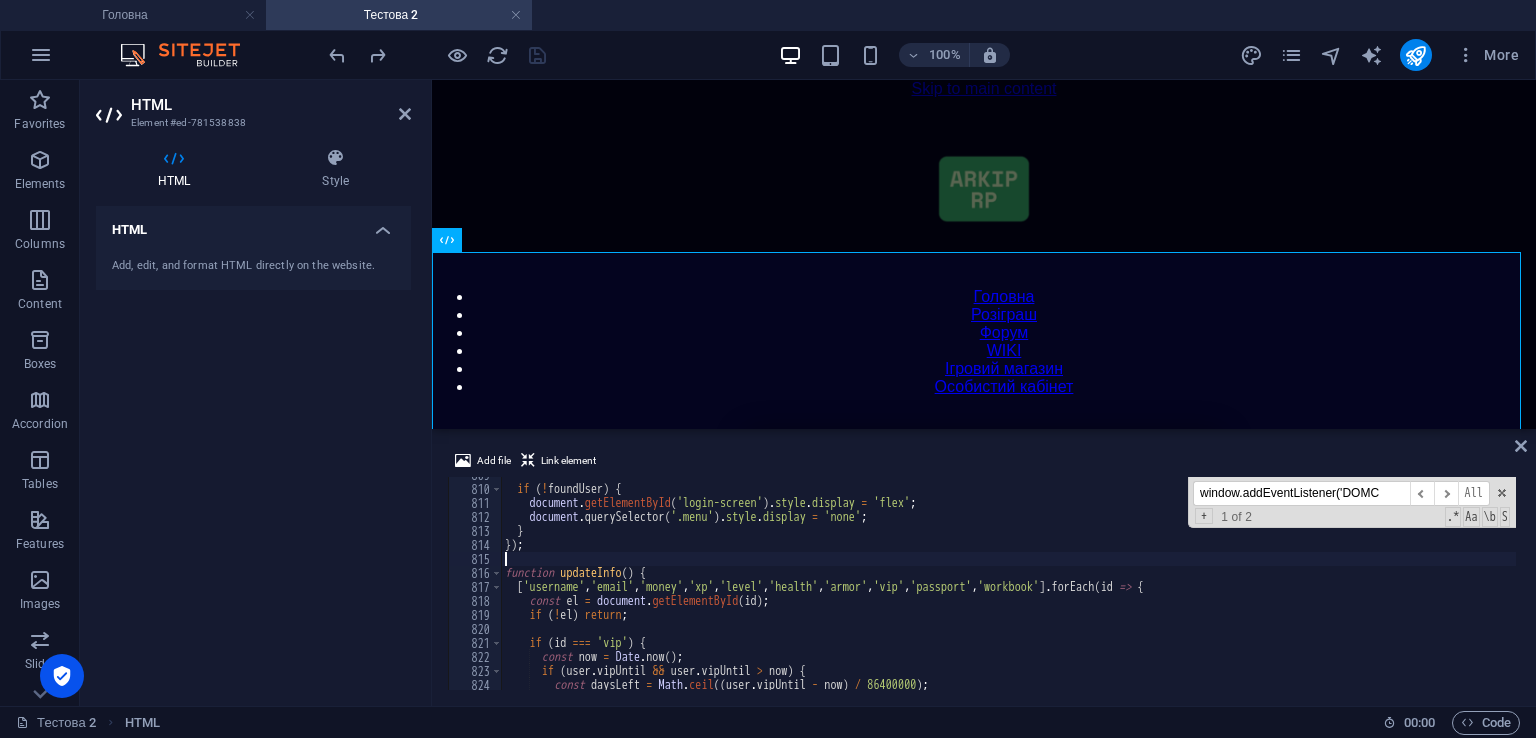 scroll, scrollTop: 11320, scrollLeft: 0, axis: vertical 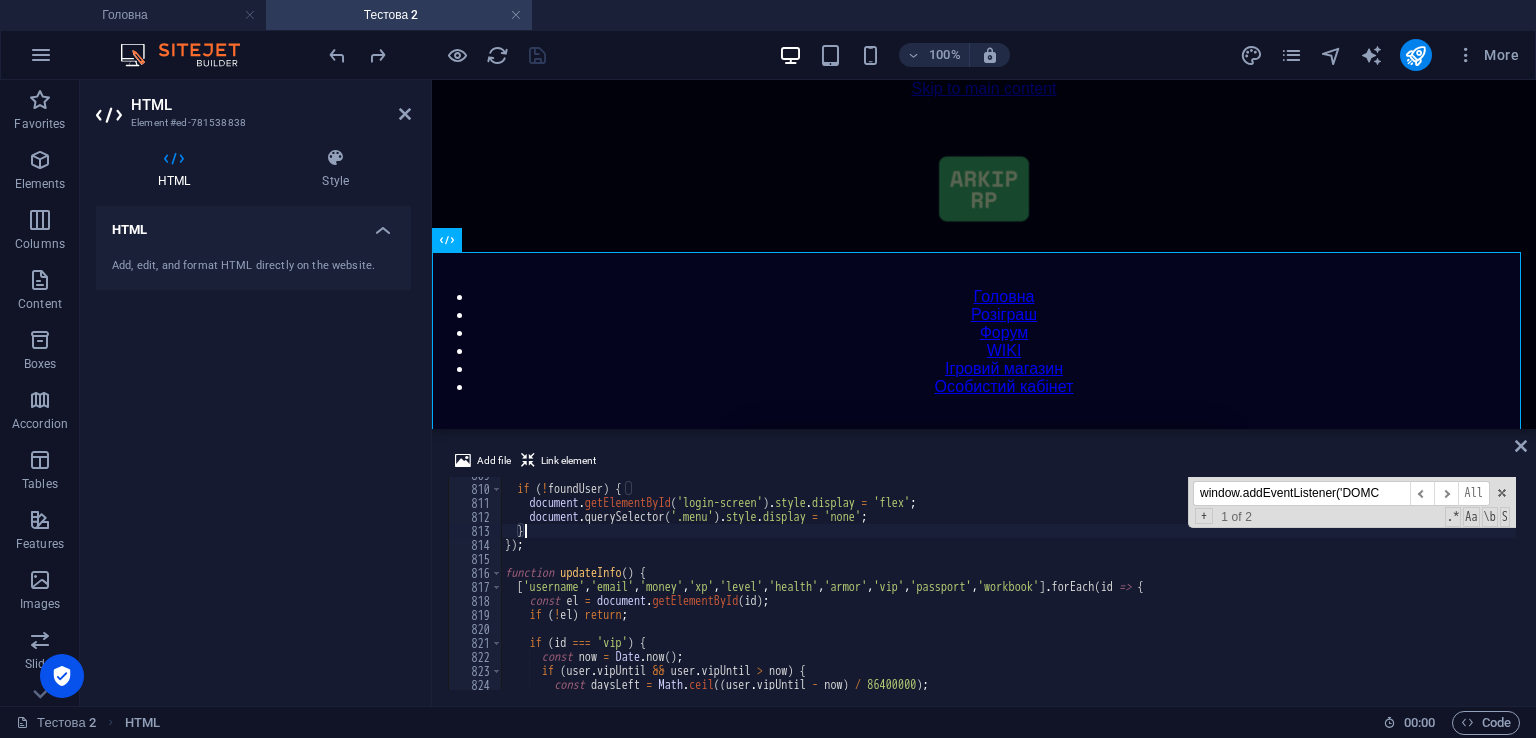 click on "Add file Link element" at bounding box center [984, 463] 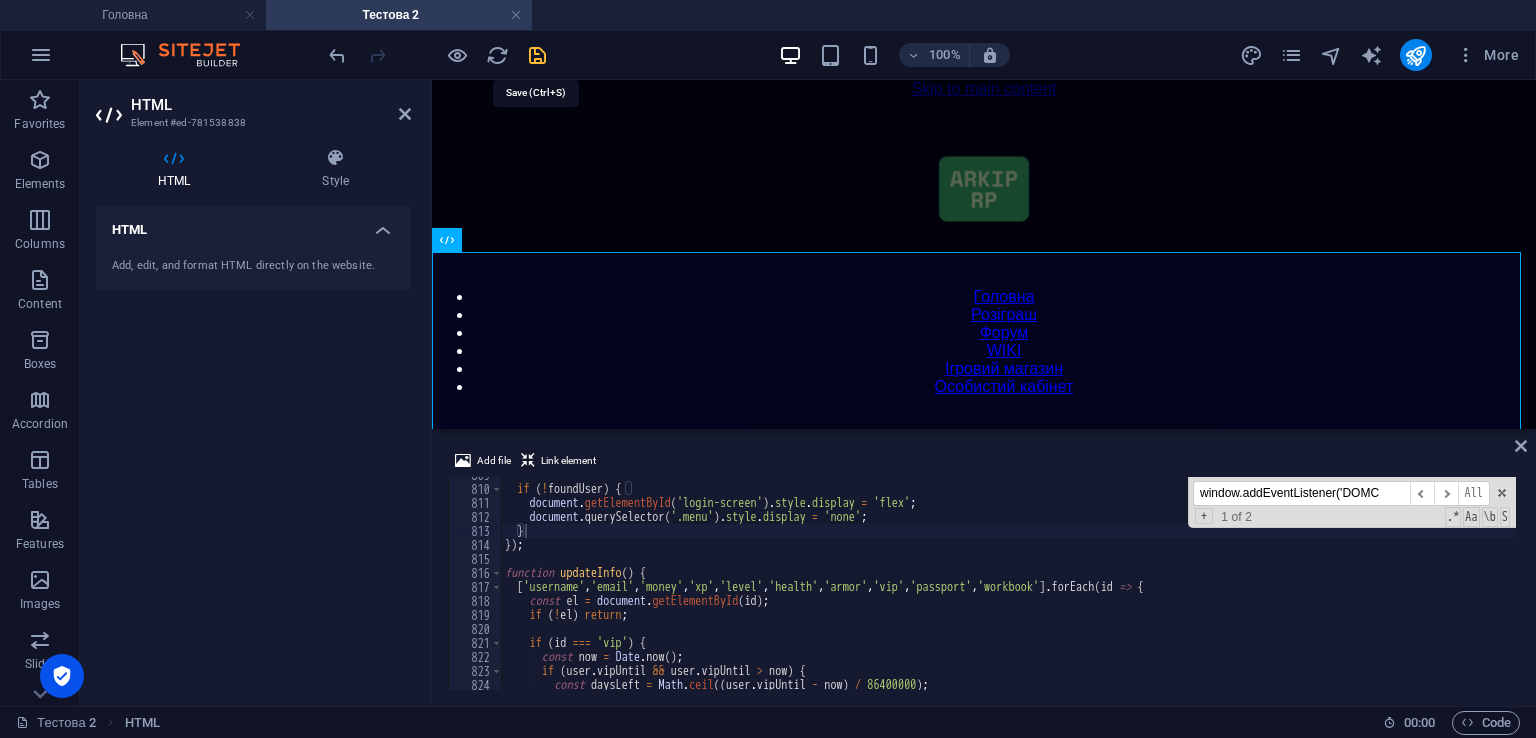 click at bounding box center (537, 55) 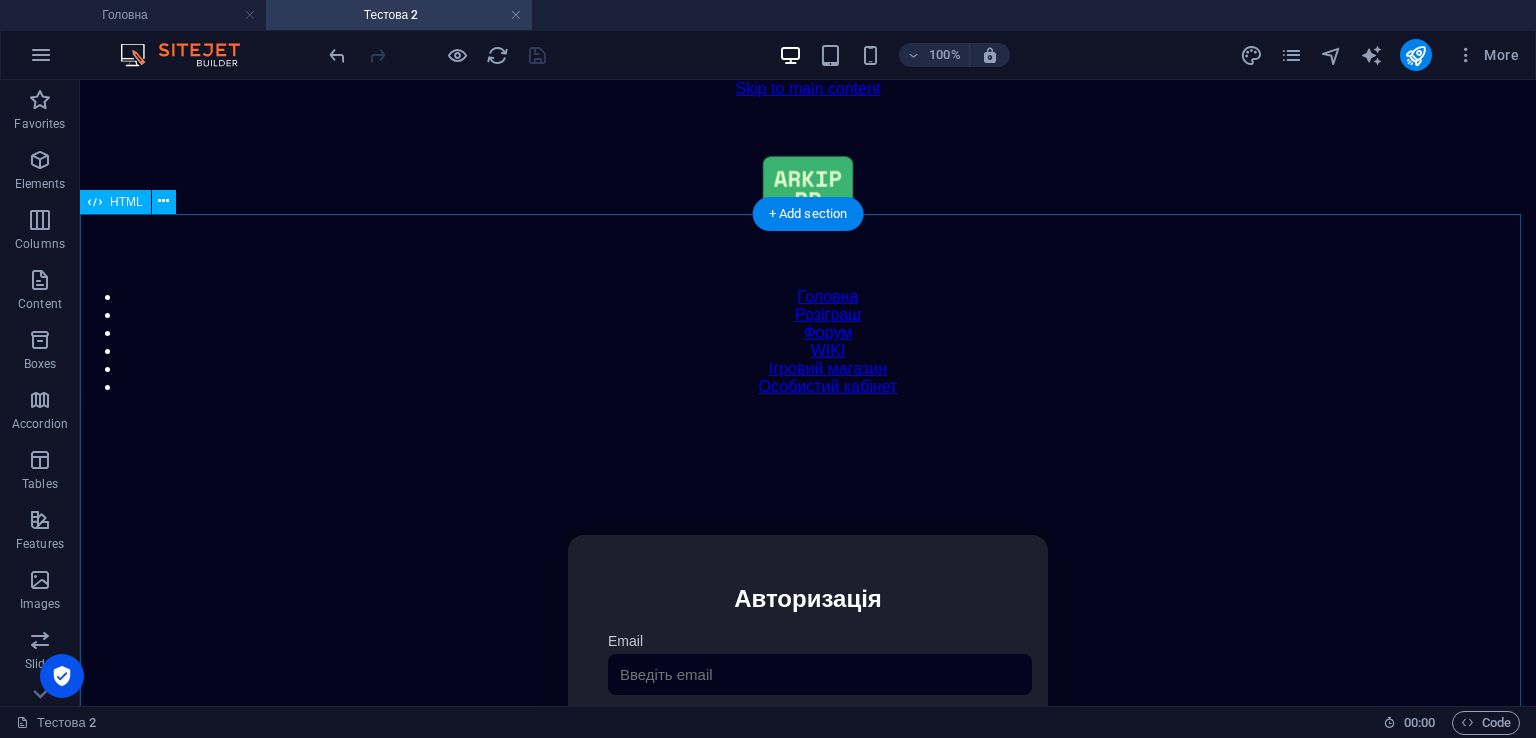 click on "Особистий кабінет
Авторизація
Email
[GEOGRAPHIC_DATA]
👁️
Увійти
Скинути пароль
Скидання пароля
Введіть ваш email:
Скинути
Закрити
Особистий кабінет
Вийти з кабінету
Важлива інформація
Інформація
Ігровий Нікнейм:
Пошта:
Гроші:   ₴
XP:
Рівень:
Здоров'я:  %
Броня:  %
VIP:
Рейтинг
Рейтинг гравців
Гравців не знайдено
Документи
Мої документи
Паспорт:   Немає
Трудова книжка:   [PERSON_NAME]
📩 Додати документ через Telegram" at bounding box center [808, 746] 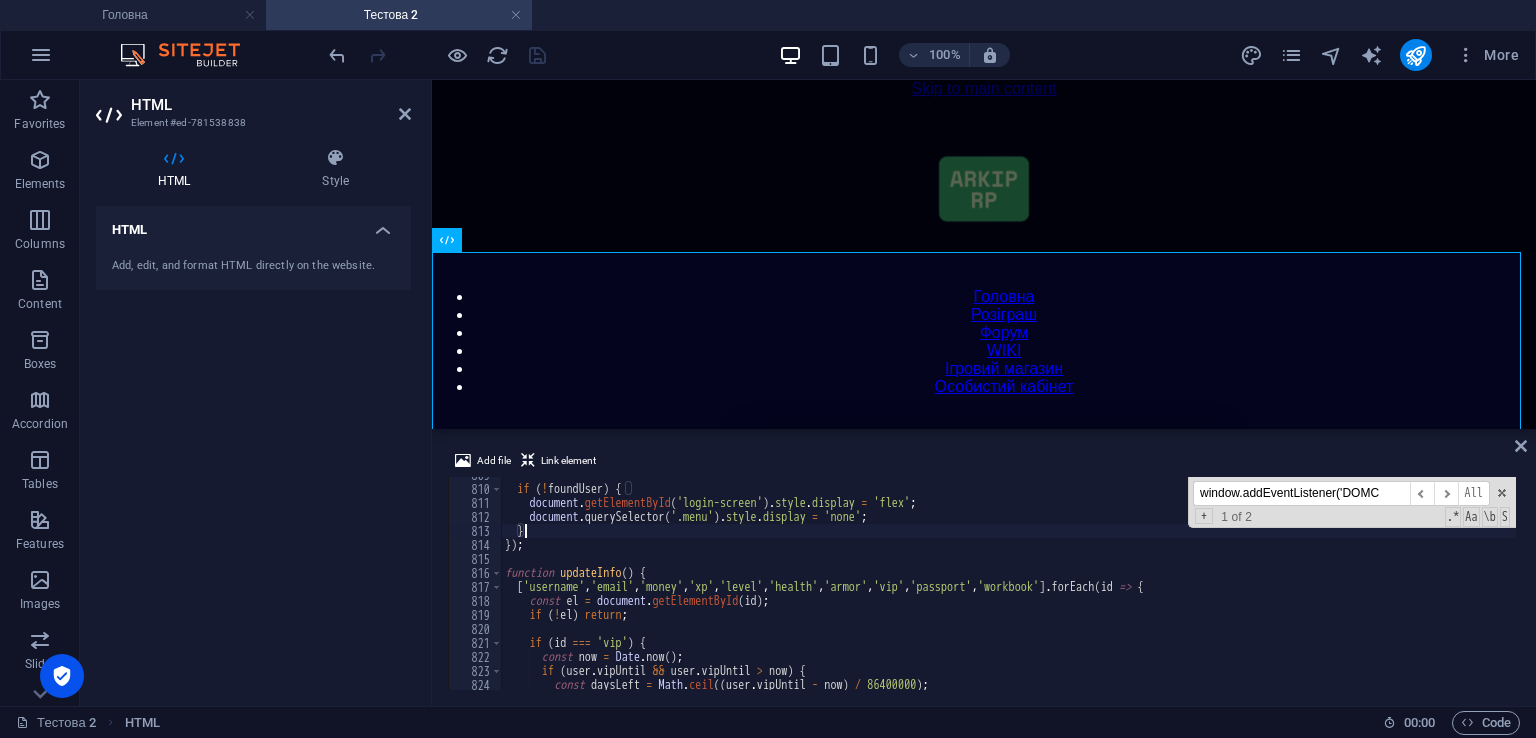 click on "window.addEventListener('DOMC" at bounding box center (1301, 493) 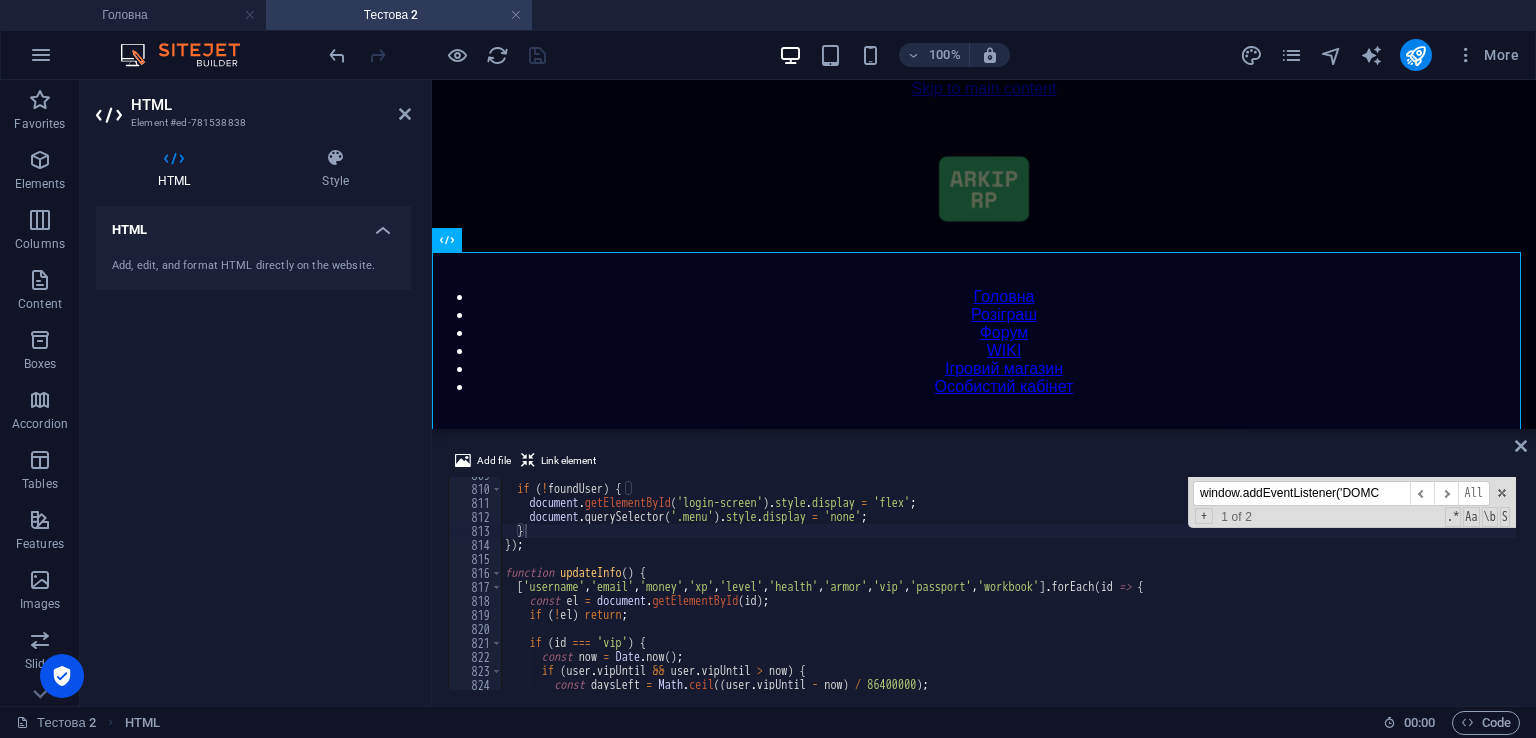 click on "window.addEventListener('DOMC" at bounding box center [1301, 493] 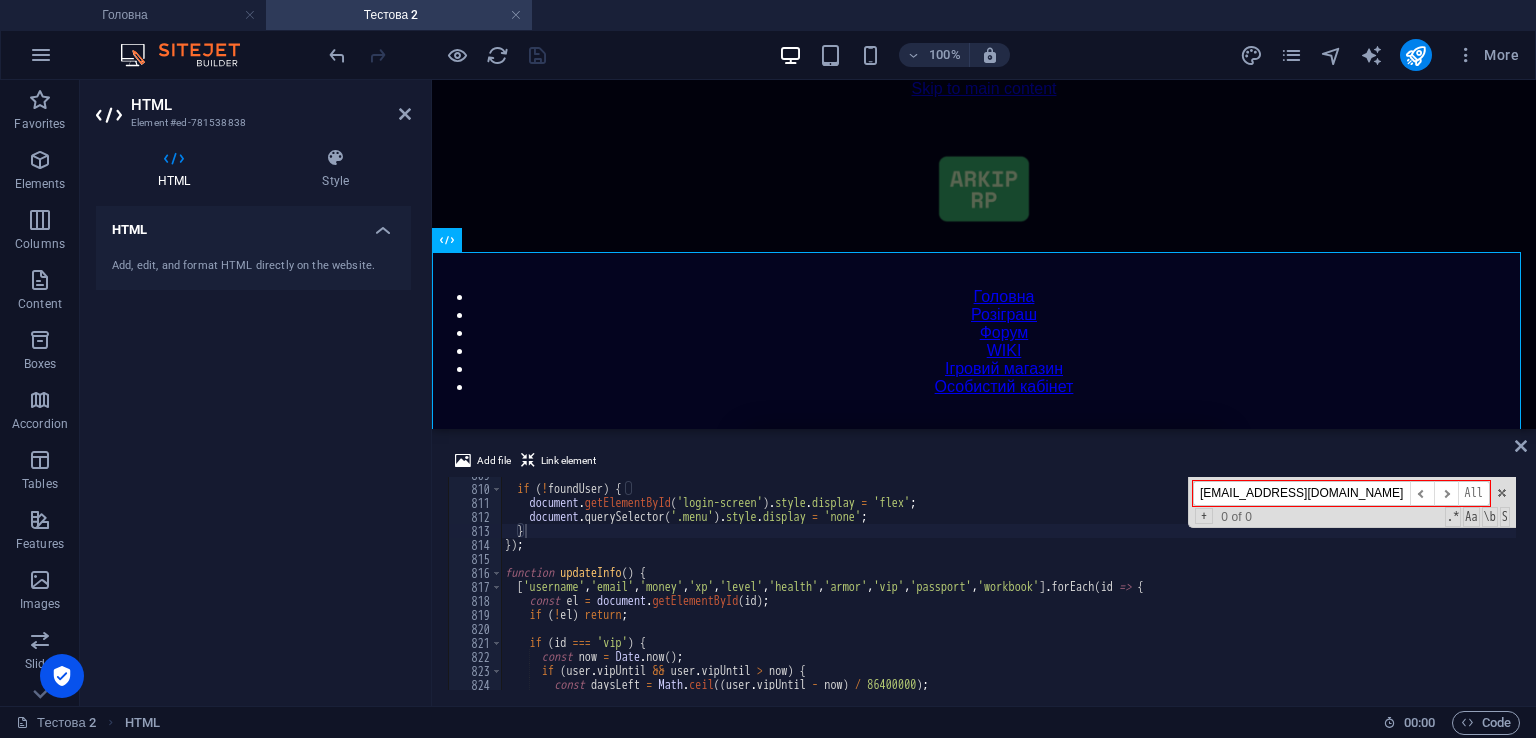 drag, startPoint x: 1349, startPoint y: 494, endPoint x: 895, endPoint y: 453, distance: 455.84756 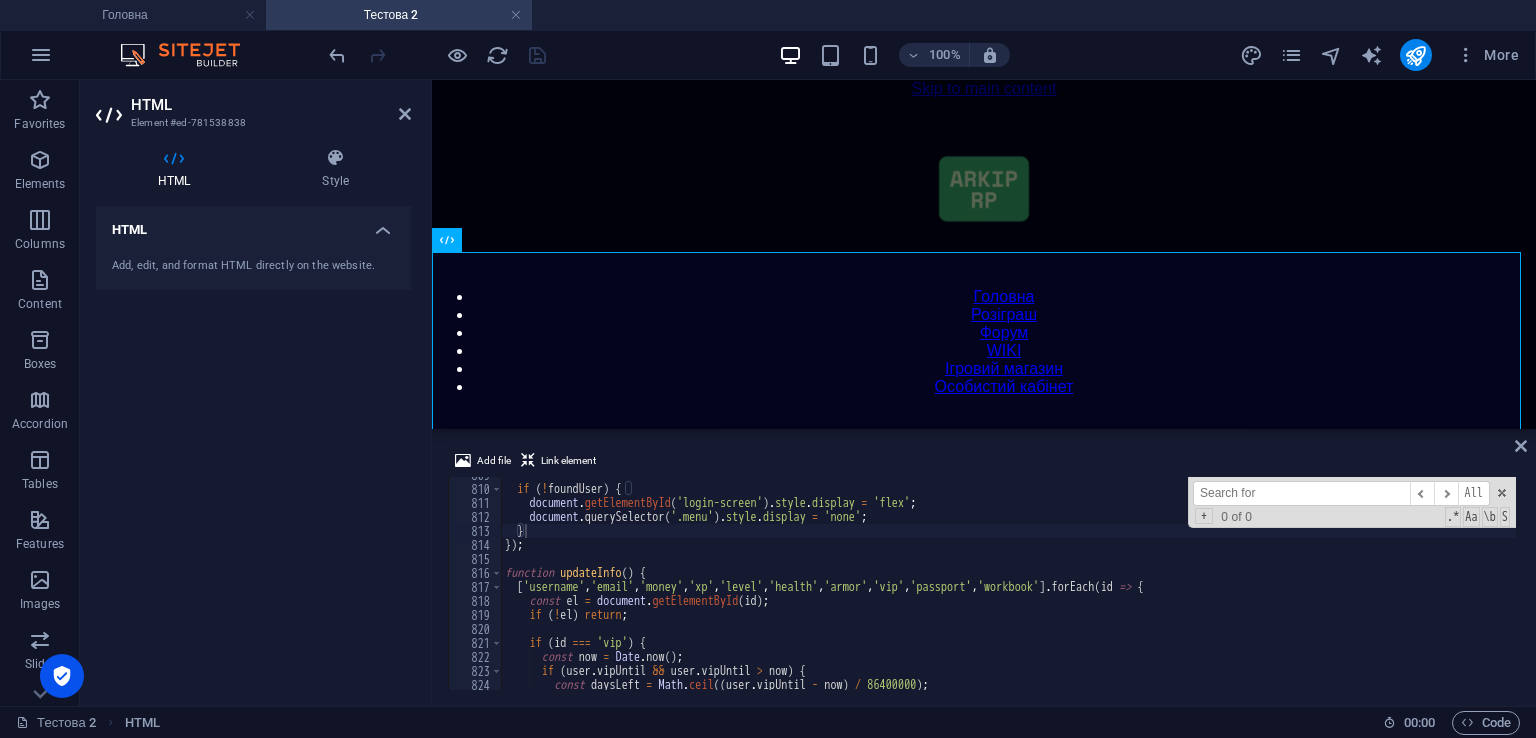 click at bounding box center [1301, 493] 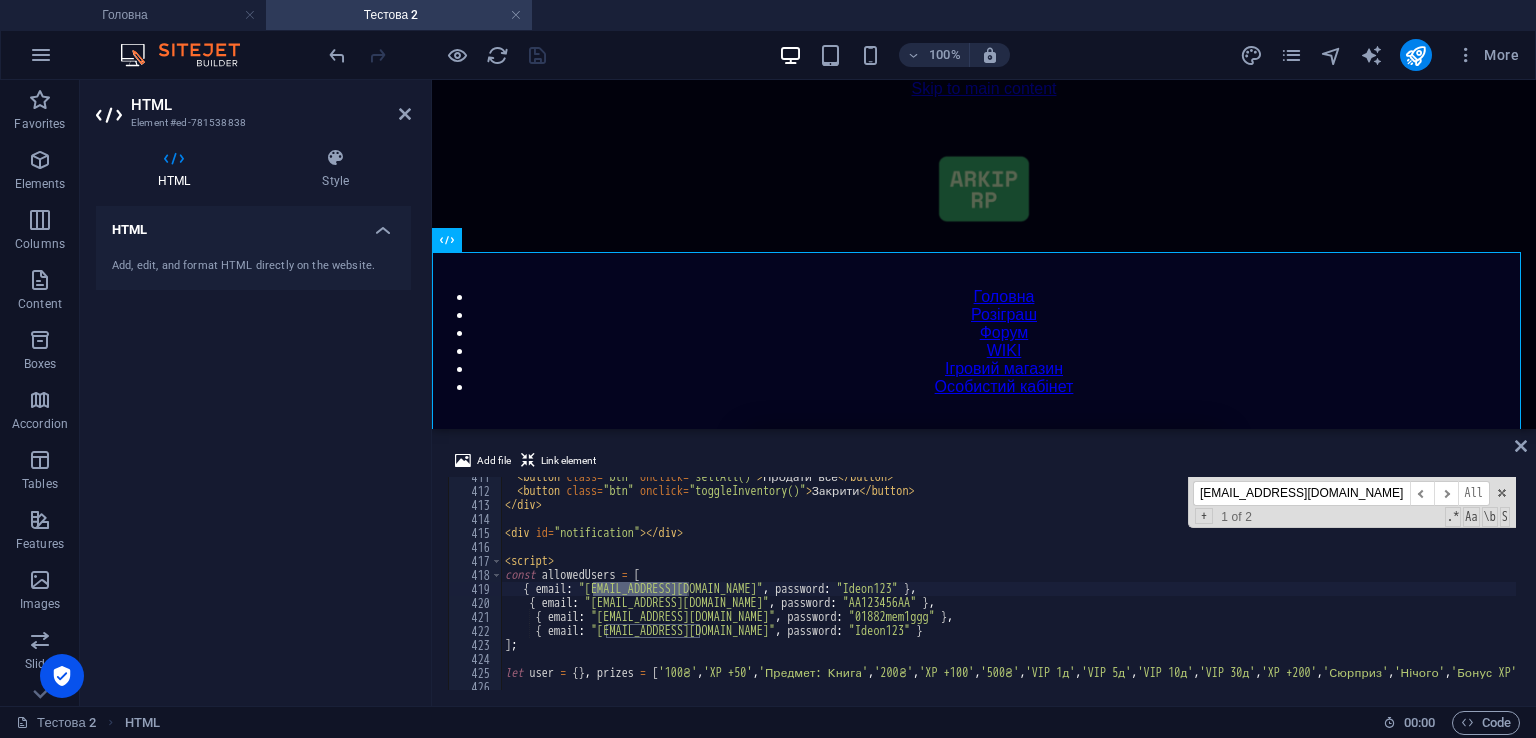 scroll, scrollTop: 5747, scrollLeft: 0, axis: vertical 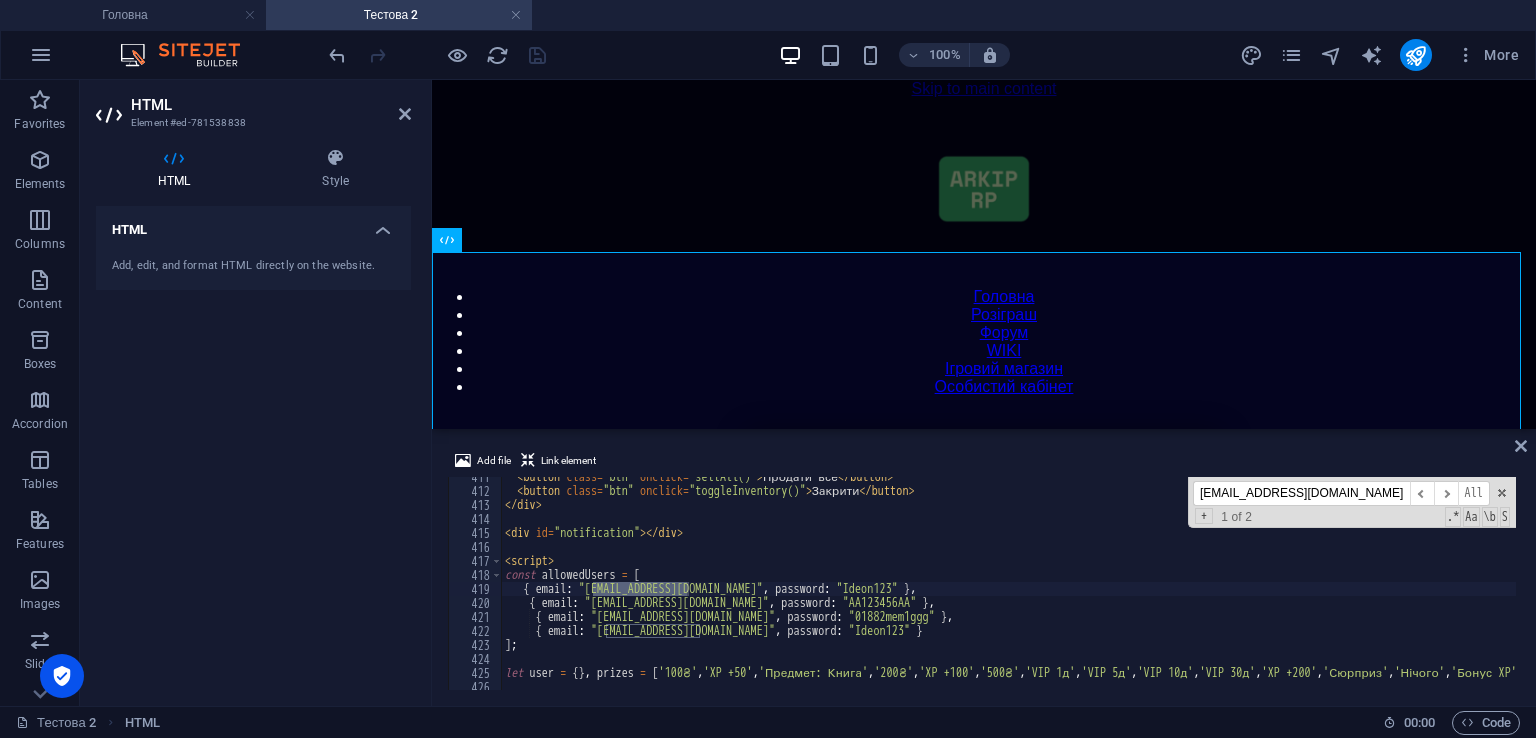 type on "[EMAIL_ADDRESS][DOMAIN_NAME]" 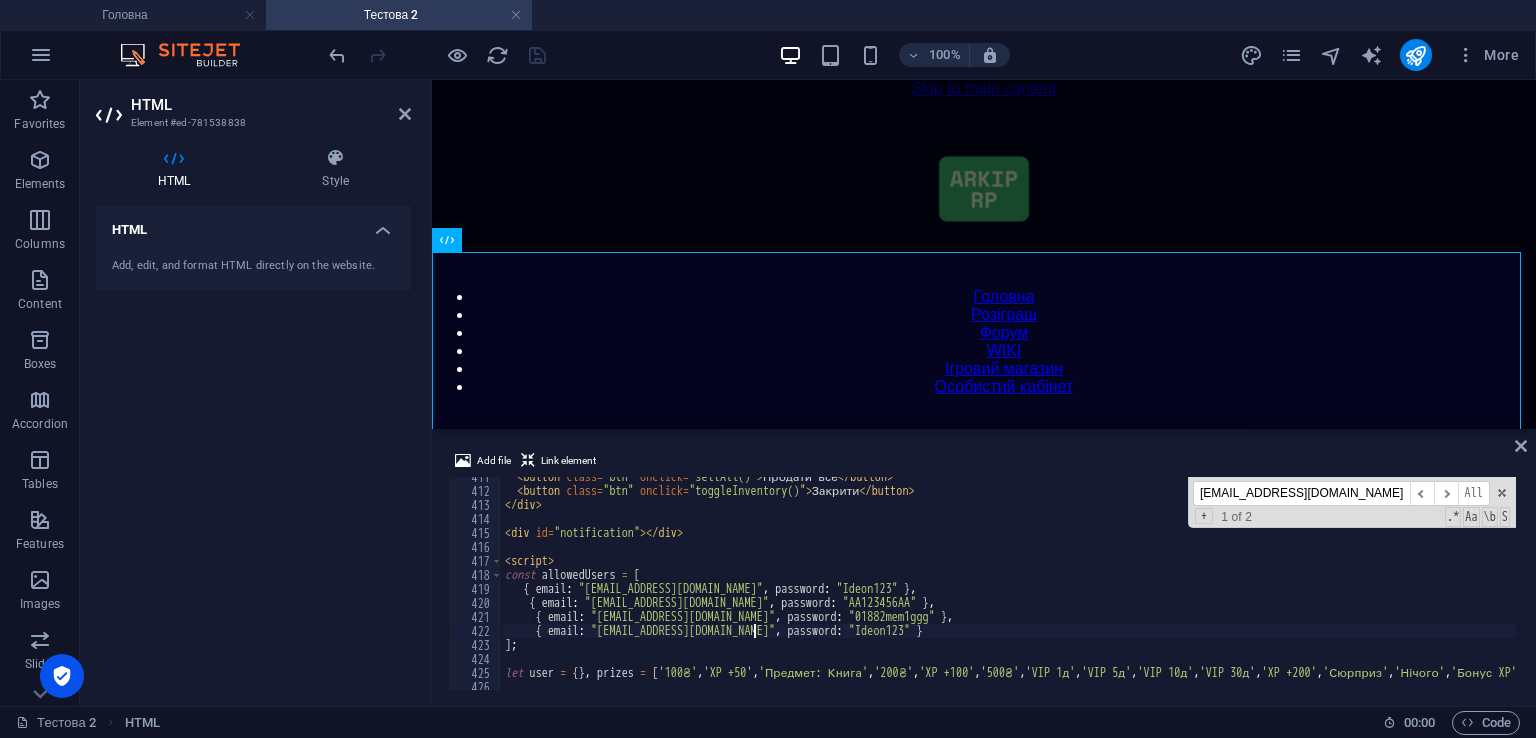 click on "< button   class = "btn"   onclick = "sellAll()" > Продати все </ button >    < button   class = "btn"   onclick = "toggleInventory()" > Закрити </ button > </ div > < div   id = "notification" > </ div > < script > const   allowedUsers   =   [     {   email :   "[EMAIL_ADDRESS][DOMAIN_NAME]" ,   password :   "Ideon123"   } ,      {   email :   "[EMAIL_ADDRESS][DOMAIN_NAME]" ,   password :   "AA123456AA"   } ,        {   email :   "[EMAIL_ADDRESS][DOMAIN_NAME]" ,   password :   "01882mem1ggg"   } ,        {   email :   "[EMAIL_ADDRESS][DOMAIN_NAME]" ,   password :   "Ideon123"   } ] ; let   user   =   { } ,   prizes   =   [ '100₴' , 'XP +50' , 'Предмет: Книга' , '200₴' , 'XP +100' , '500₴' , 'VIP 1д' , 'VIP 5д' , 'VIP 10д' , 'VIP 30д' , 'XP +200' , 'Сюрприз' , 'Нічого' , 'Бонус XP' , 'Мега-набір' , 'XP +300' , '1000₴' , 'Предмет: Меч' , 'Подарунок' , 'Суперприз' , 'Бонус' ] ;" at bounding box center (1425, 588) 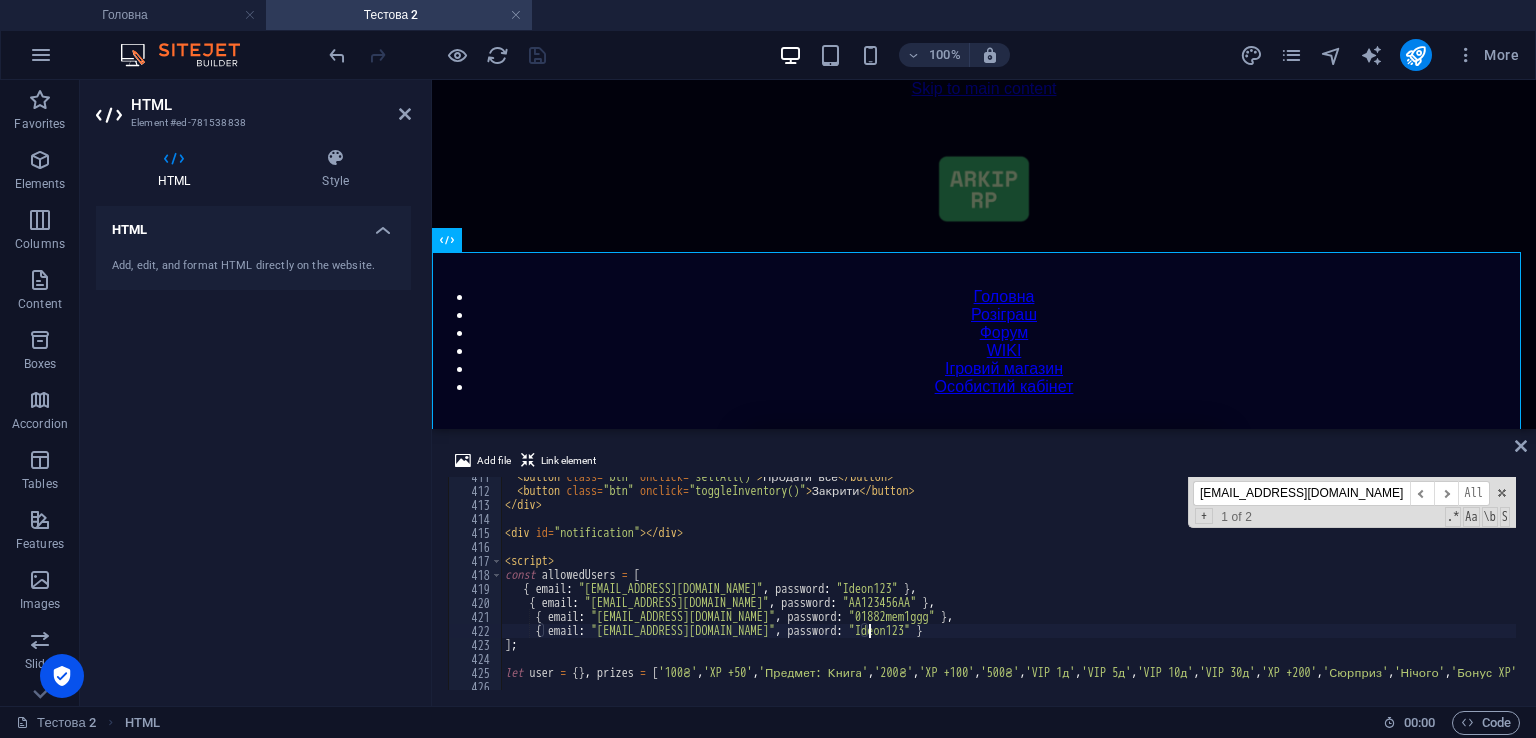 type on "{ email: "[EMAIL_ADDRESS][DOMAIN_NAME]", password: "[SECURITY_DATA]" }," 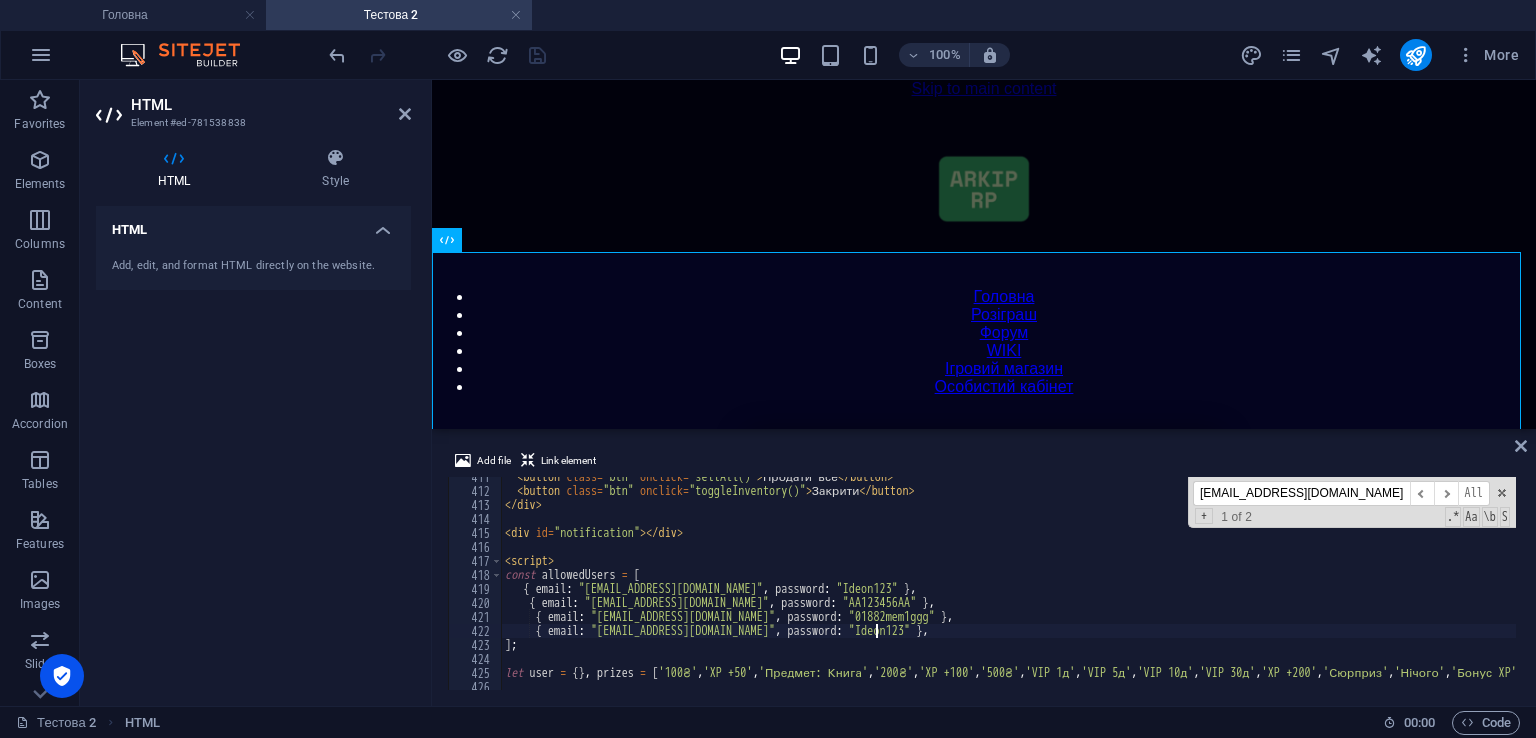 scroll, scrollTop: 0, scrollLeft: 28, axis: horizontal 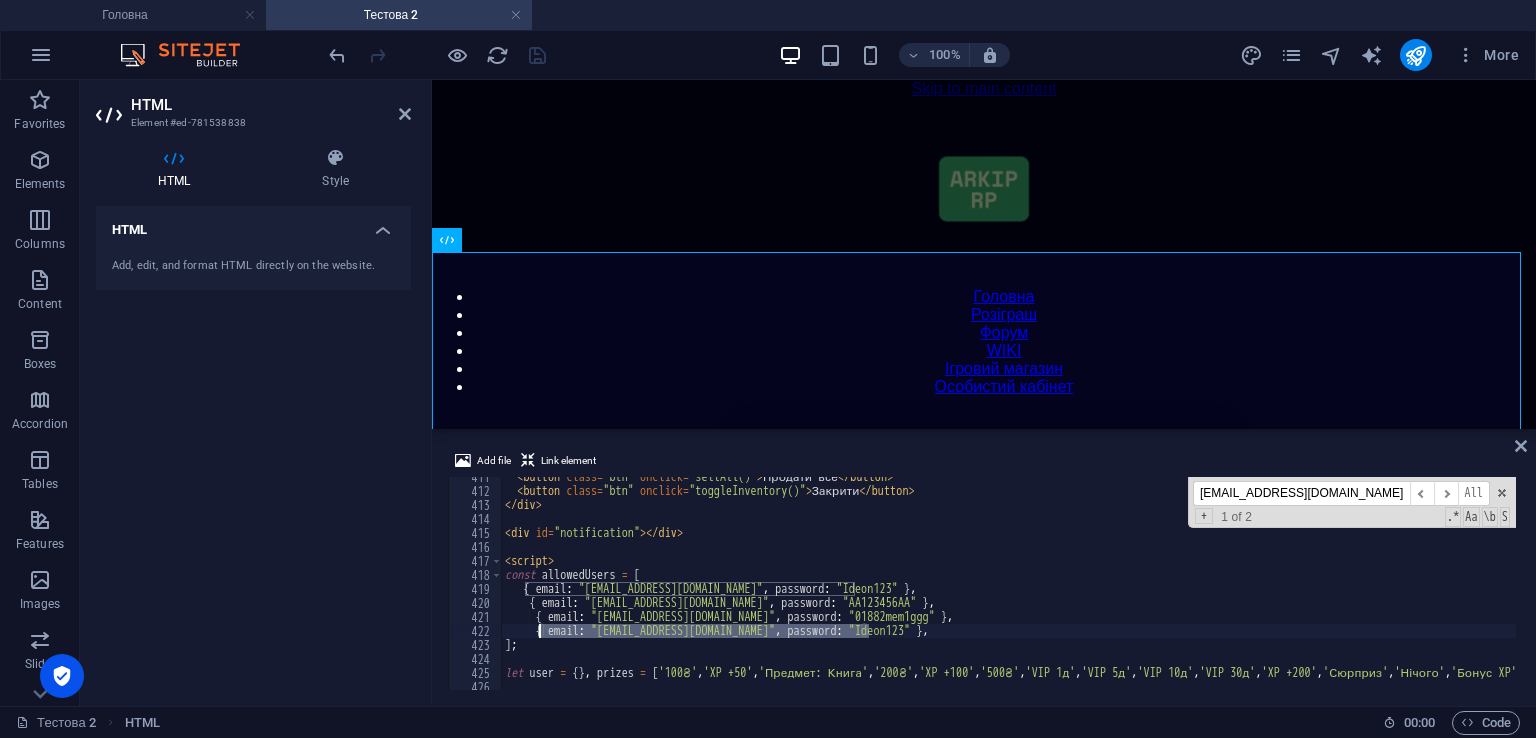 drag, startPoint x: 872, startPoint y: 632, endPoint x: 538, endPoint y: 629, distance: 334.01346 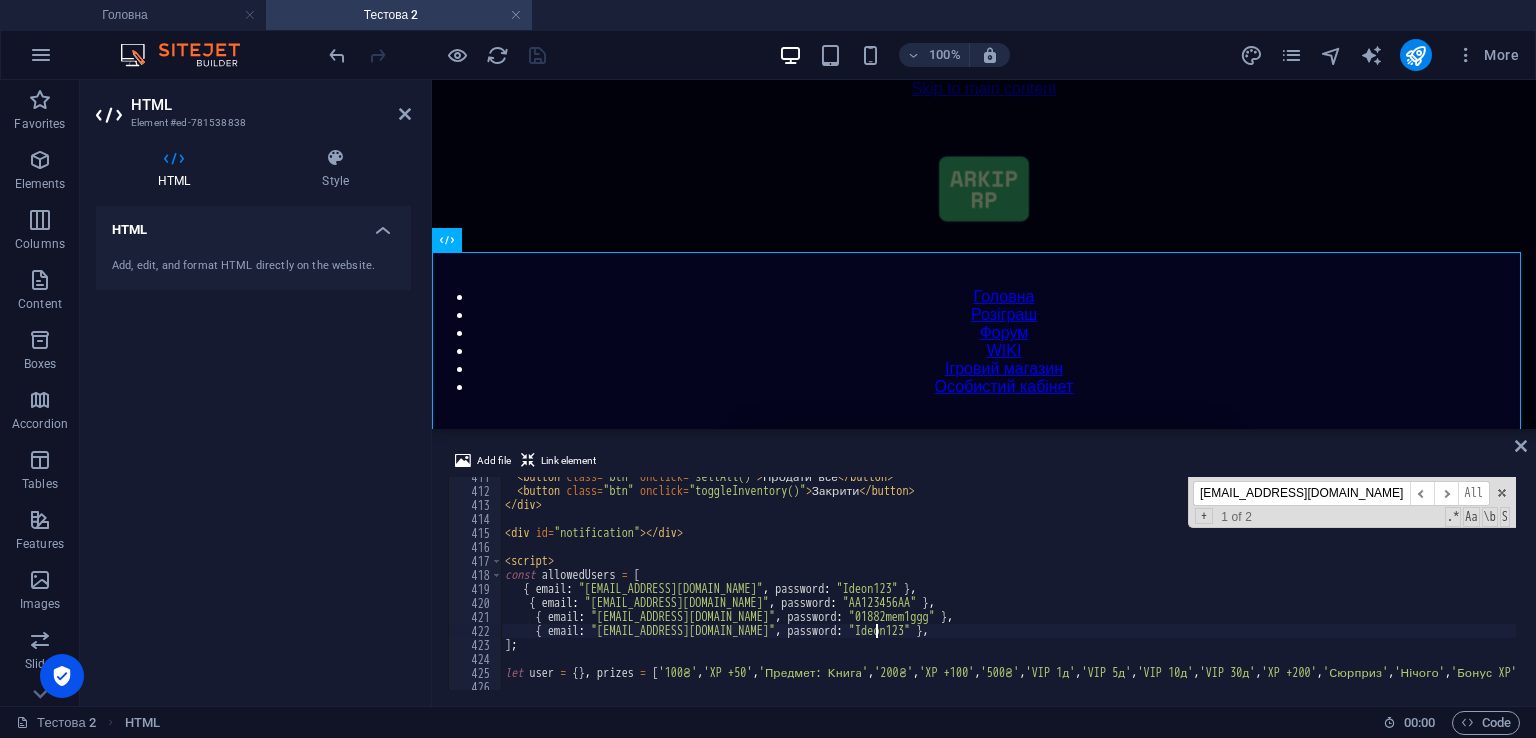 scroll, scrollTop: 0, scrollLeft: 1, axis: horizontal 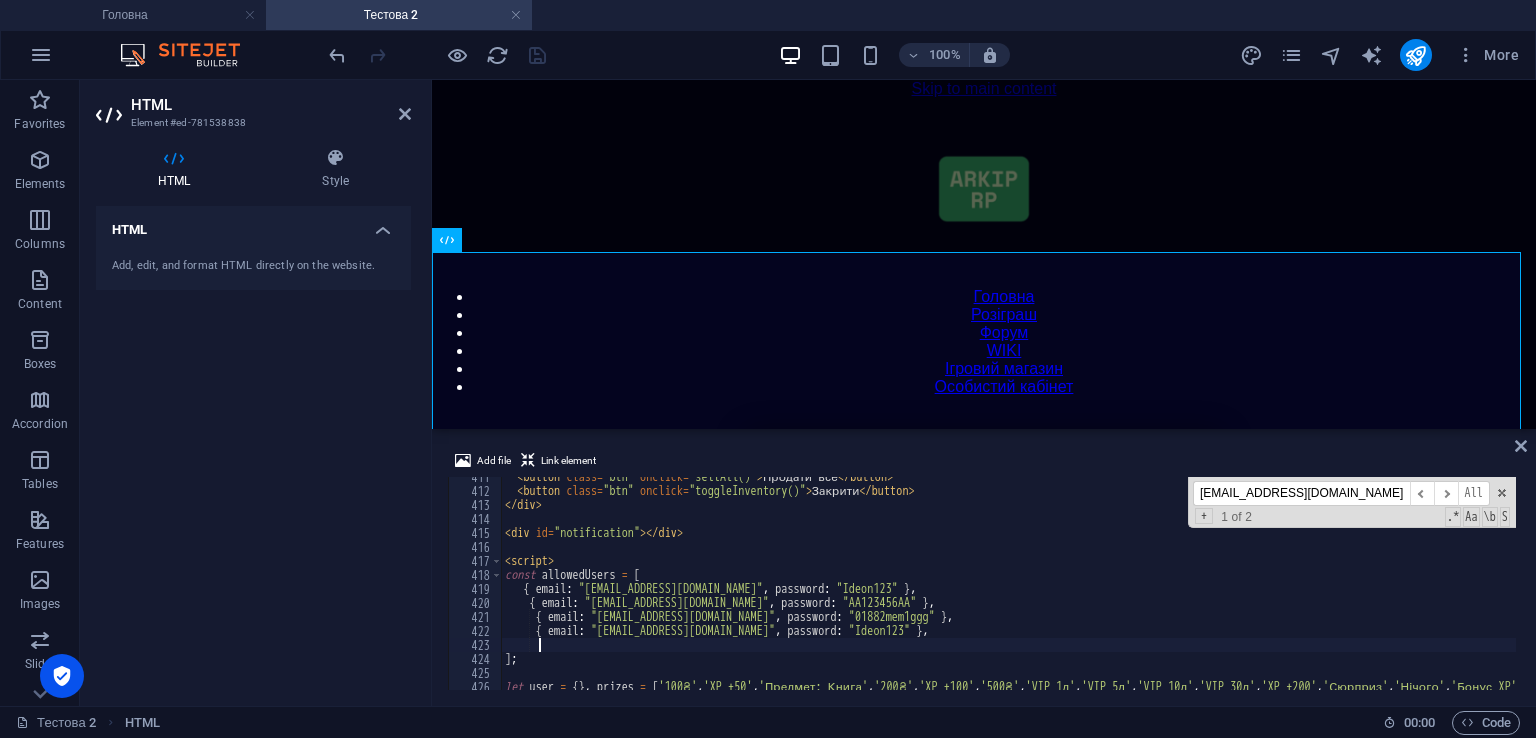 paste on "{ email: "[EMAIL_ADDRESS][DOMAIN_NAME]", password: "[SECURITY_DATA]" }" 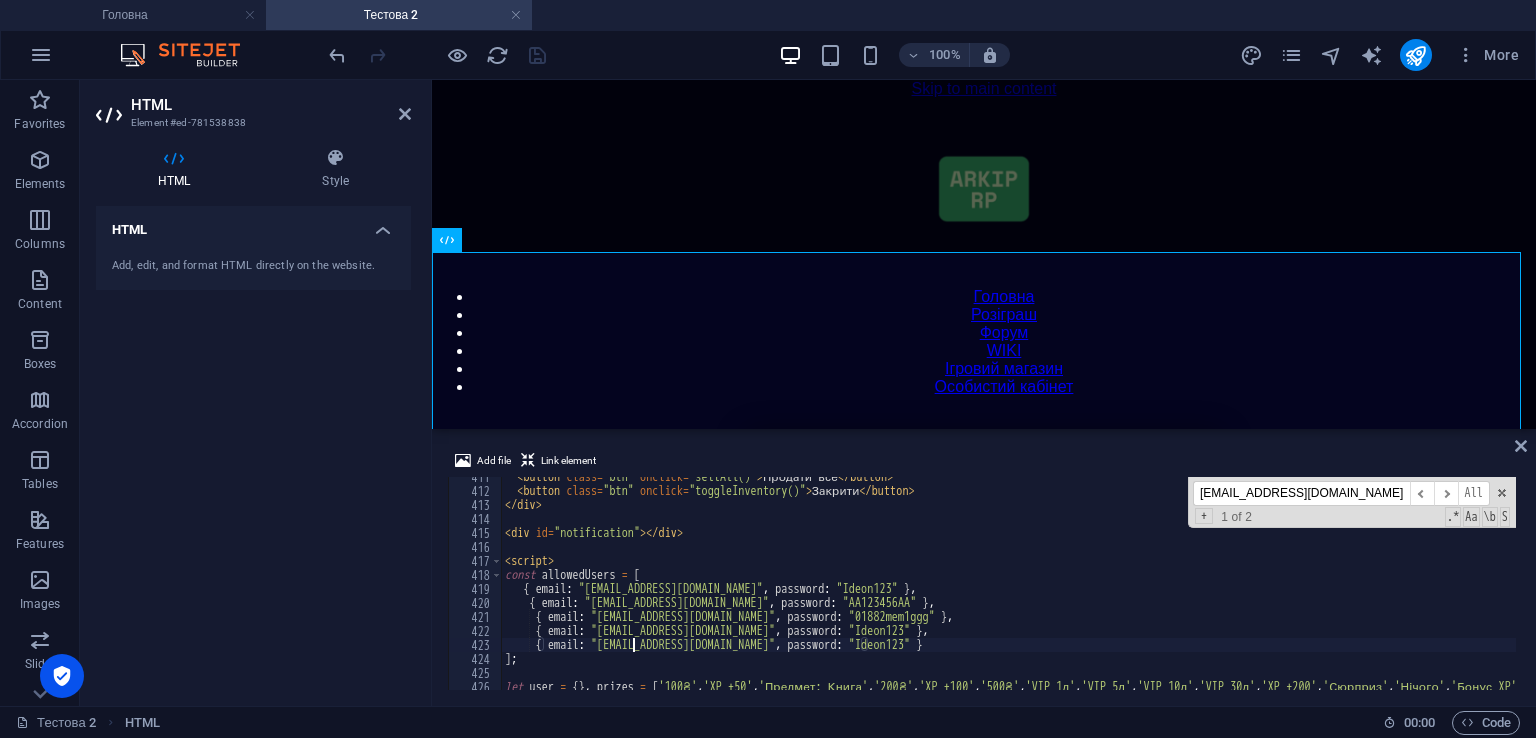 click on "< button   class = "btn"   onclick = "sellAll()" > Продати все </ button >    < button   class = "btn"   onclick = "toggleInventory()" > Закрити </ button > </ div > < div   id = "notification" > </ div > < script > const   allowedUsers   =   [     {   email :   "[EMAIL_ADDRESS][DOMAIN_NAME]" ,   password :   "Ideon123"   } ,      {   email :   "[EMAIL_ADDRESS][DOMAIN_NAME]" ,   password :   "AA123456AA"   } ,        {   email :   "[EMAIL_ADDRESS][DOMAIN_NAME]" ,   password :   "01882mem1ggg"   } ,        {   email :   "[EMAIL_ADDRESS][DOMAIN_NAME]" ,   password :   "Ideon123"   } ,        {   email :   "[EMAIL_ADDRESS][DOMAIN_NAME]" ,   password :   "Ideon123"   } ] ; let   user   =   { } ,   prizes   =   [ '100₴' , 'XP +50' , 'Предмет: Книга' , '200₴' , 'XP +100' , '500₴' , 'VIP 1д' , 'VIP 5д' , 'VIP 10д' , 'VIP 30д' , 'XP +200' , 'Сюрприз' , 'Нічого' , 'Бонус XP' , 'Мега-набір' , 'XP +300' , '1000₴' , 'Предмет: Меч' , 'Подарунок' , 'Суперприз' , 'Бонус' ] ;" at bounding box center (1425, 588) 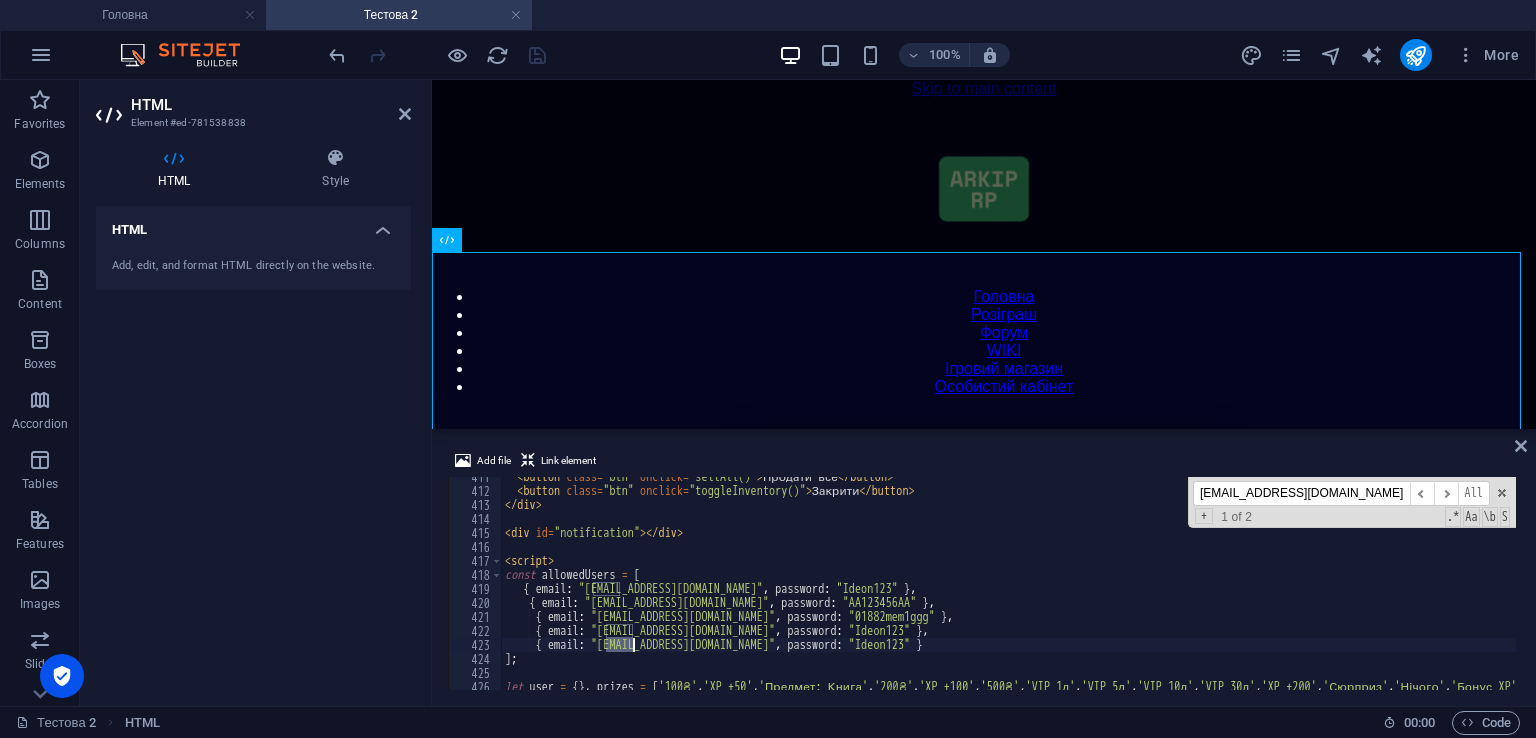 click on "< button   class = "btn"   onclick = "sellAll()" > Продати все </ button >    < button   class = "btn"   onclick = "toggleInventory()" > Закрити </ button > </ div > < div   id = "notification" > </ div > < script > const   allowedUsers   =   [     {   email :   "[EMAIL_ADDRESS][DOMAIN_NAME]" ,   password :   "Ideon123"   } ,      {   email :   "[EMAIL_ADDRESS][DOMAIN_NAME]" ,   password :   "AA123456AA"   } ,        {   email :   "[EMAIL_ADDRESS][DOMAIN_NAME]" ,   password :   "01882mem1ggg"   } ,        {   email :   "[EMAIL_ADDRESS][DOMAIN_NAME]" ,   password :   "Ideon123"   } ,        {   email :   "[EMAIL_ADDRESS][DOMAIN_NAME]" ,   password :   "Ideon123"   } ] ; let   user   =   { } ,   prizes   =   [ '100₴' , 'XP +50' , 'Предмет: Книга' , '200₴' , 'XP +100' , '500₴' , 'VIP 1д' , 'VIP 5д' , 'VIP 10д' , 'VIP 30д' , 'XP +200' , 'Сюрприз' , 'Нічого' , 'Бонус XP' , 'Мега-набір' , 'XP +300' , '1000₴' , 'Предмет: Меч' , 'Подарунок' , 'Суперприз' , 'Бонус' ] ;" at bounding box center (1425, 588) 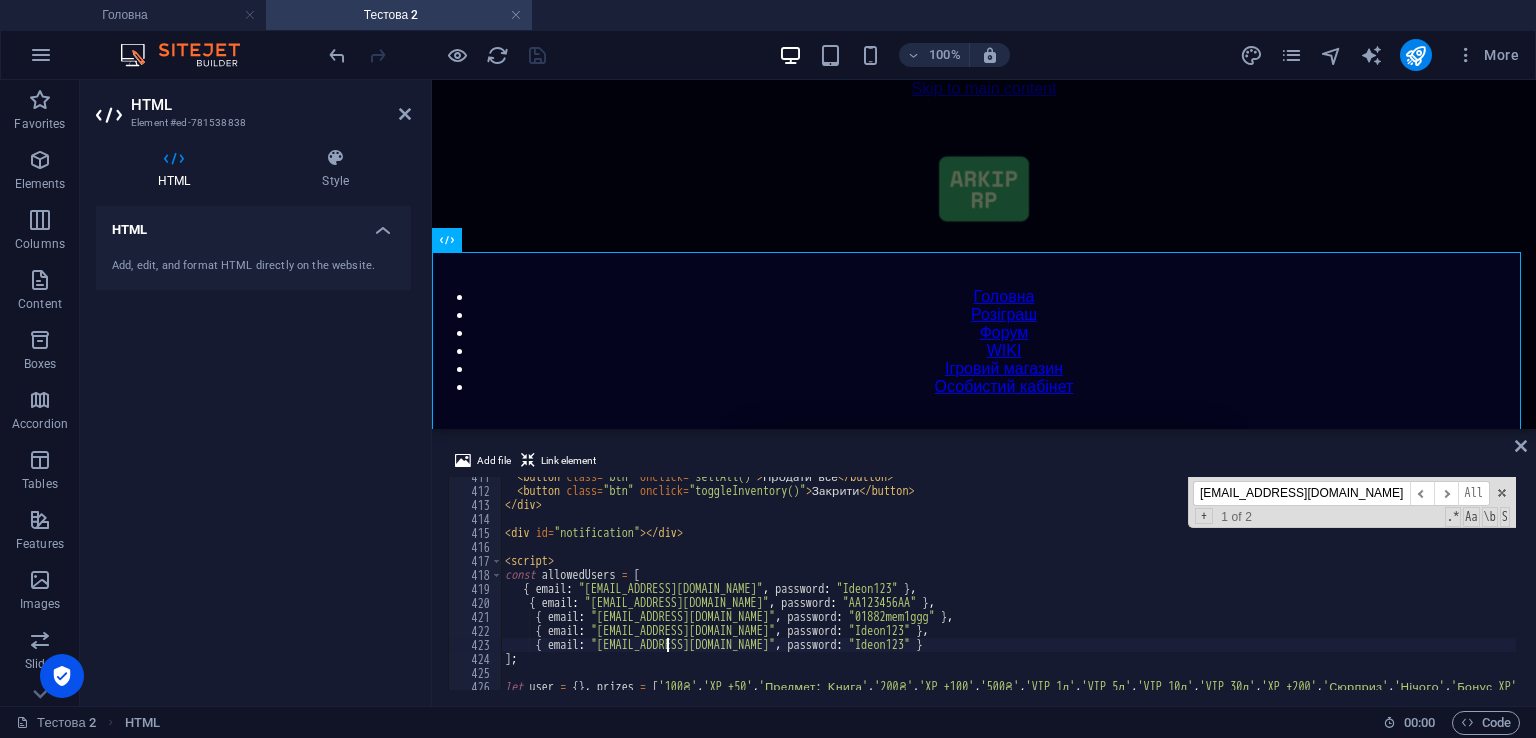 click on "< button   class = "btn"   onclick = "sellAll()" > Продати все </ button >    < button   class = "btn"   onclick = "toggleInventory()" > Закрити </ button > </ div > < div   id = "notification" > </ div > < script > const   allowedUsers   =   [     {   email :   "[EMAIL_ADDRESS][DOMAIN_NAME]" ,   password :   "Ideon123"   } ,      {   email :   "[EMAIL_ADDRESS][DOMAIN_NAME]" ,   password :   "AA123456AA"   } ,        {   email :   "[EMAIL_ADDRESS][DOMAIN_NAME]" ,   password :   "01882mem1ggg"   } ,        {   email :   "[EMAIL_ADDRESS][DOMAIN_NAME]" ,   password :   "Ideon123"   } ,        {   email :   "[EMAIL_ADDRESS][DOMAIN_NAME]" ,   password :   "Ideon123"   } ] ; let   user   =   { } ,   prizes   =   [ '100₴' , 'XP +50' , 'Предмет: Книга' , '200₴' , 'XP +100' , '500₴' , 'VIP 1д' , 'VIP 5д' , 'VIP 10д' , 'VIP 30д' , 'XP +200' , 'Сюрприз' , 'Нічого' , 'Бонус XP' , 'Мега-набір' , 'XP +300' , '1000₴' , 'Предмет: Меч' , 'Подарунок' , 'Суперприз' , 'Бонус' ] ;" at bounding box center (1425, 588) 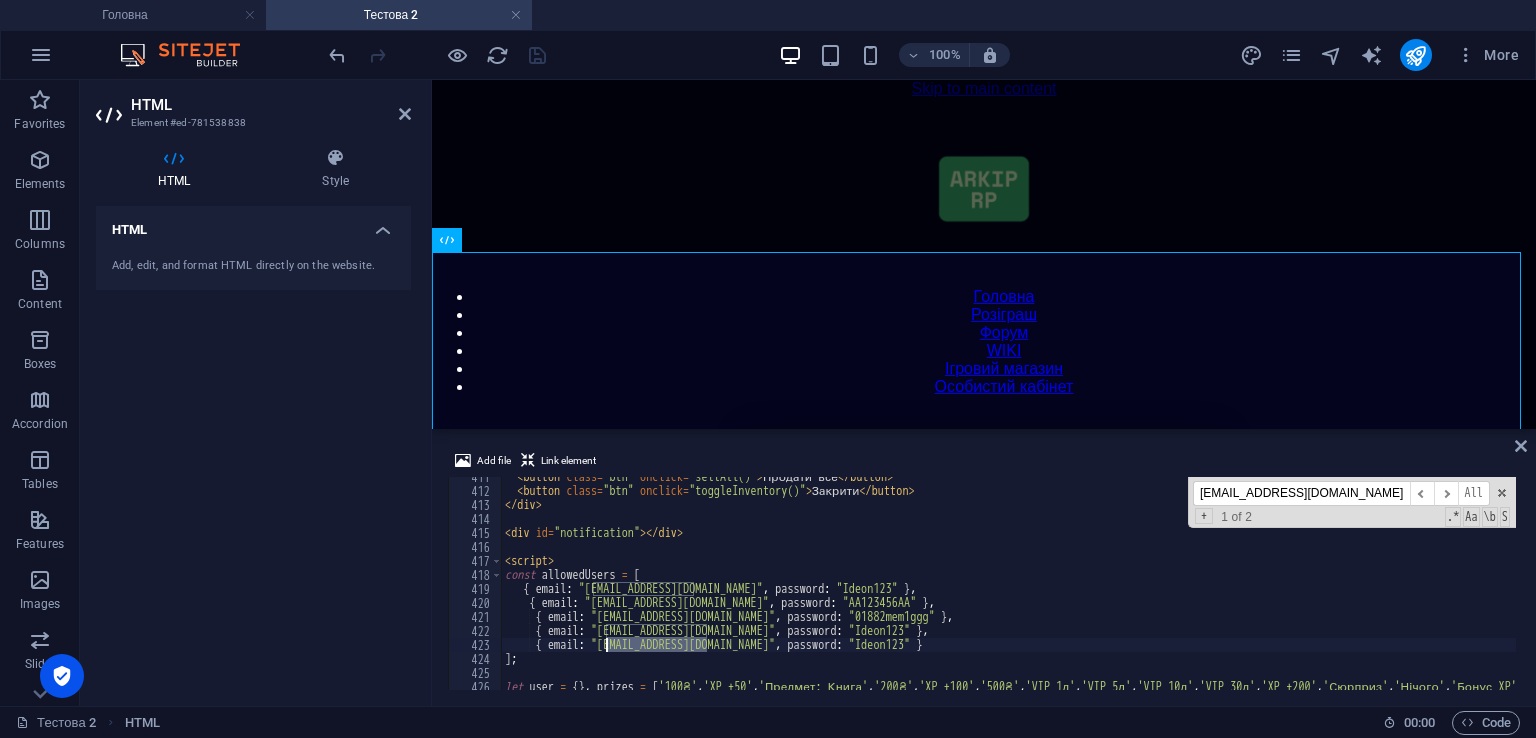 drag, startPoint x: 704, startPoint y: 646, endPoint x: 607, endPoint y: 641, distance: 97.128784 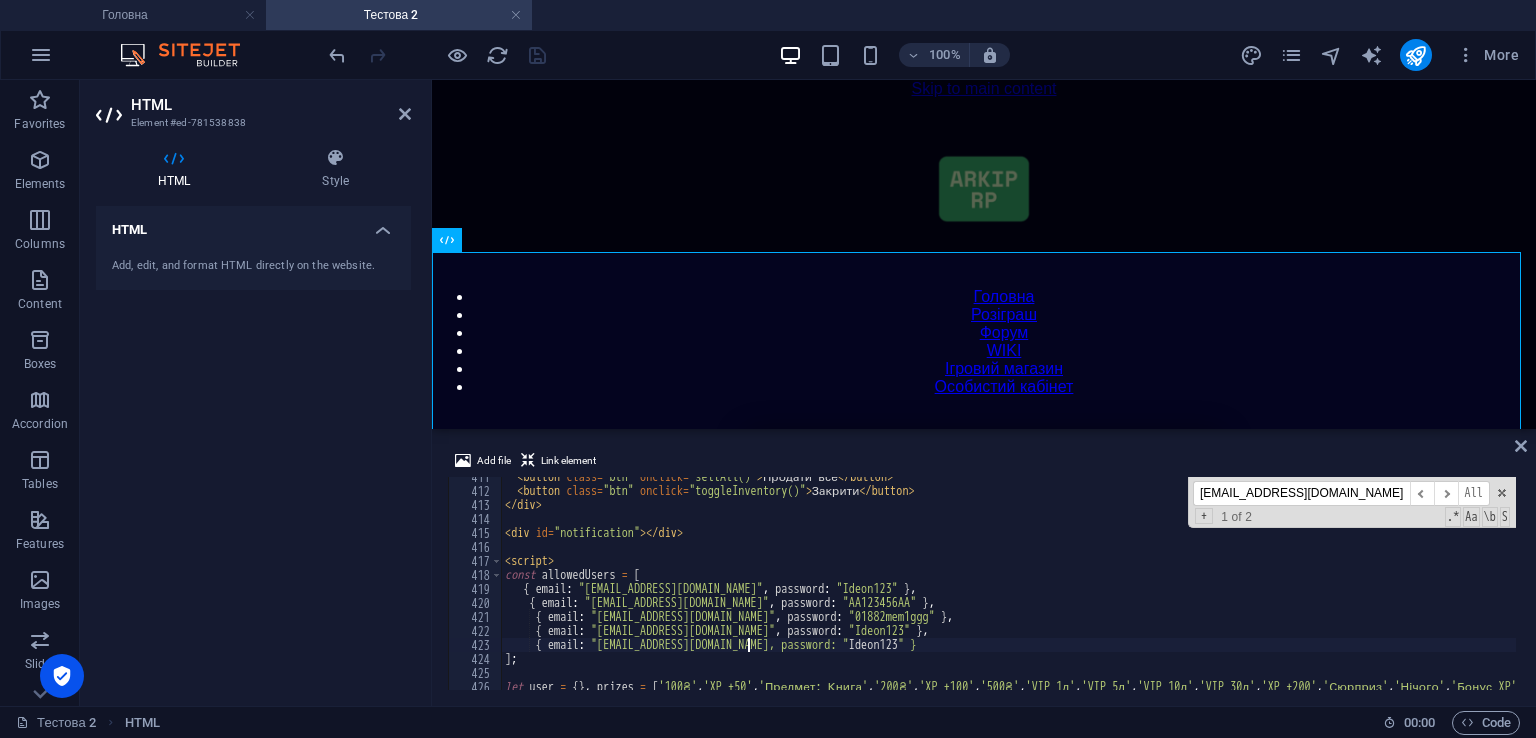 click on "< button   class = "btn"   onclick = "sellAll()" > Продати все </ button >    < button   class = "btn"   onclick = "toggleInventory()" > Закрити </ button > </ div > < div   id = "notification" > </ div > < script > const   allowedUsers   =   [     {   email :   "[EMAIL_ADDRESS][DOMAIN_NAME]" ,   password :   "Ideon123"   } ,      {   email :   "[EMAIL_ADDRESS][DOMAIN_NAME]" ,   password :   "AA123456AA"   } ,        {   email :   "[EMAIL_ADDRESS][DOMAIN_NAME]" ,   password :   "01882mem1ggg"   } ,        {   email :   "[EMAIL_ADDRESS][DOMAIN_NAME]" ,   password :   "Ideon123"   } ,        {   email :   "[EMAIL_ADDRESS][DOMAIN_NAME], password: " Ideon123 " } ] ; let   user   =   { } ,   prizes   =   [ '100₴' , 'XP +50' , 'Предмет: Книга' , '200₴' , 'XP +100' , '500₴' , 'VIP 1д' , 'VIP 5д' , 'VIP 10д' , 'VIP 30д' , 'XP +200' , 'Сюрприз' , 'Нічого' , 'Бонус XP' , 'Мега-набір' , 'XP +300' , '1000₴' , 'Предмет: Меч' , 'Подарунок' , 'Суперприз' , 'Бонус' ] ;" at bounding box center (1425, 588) 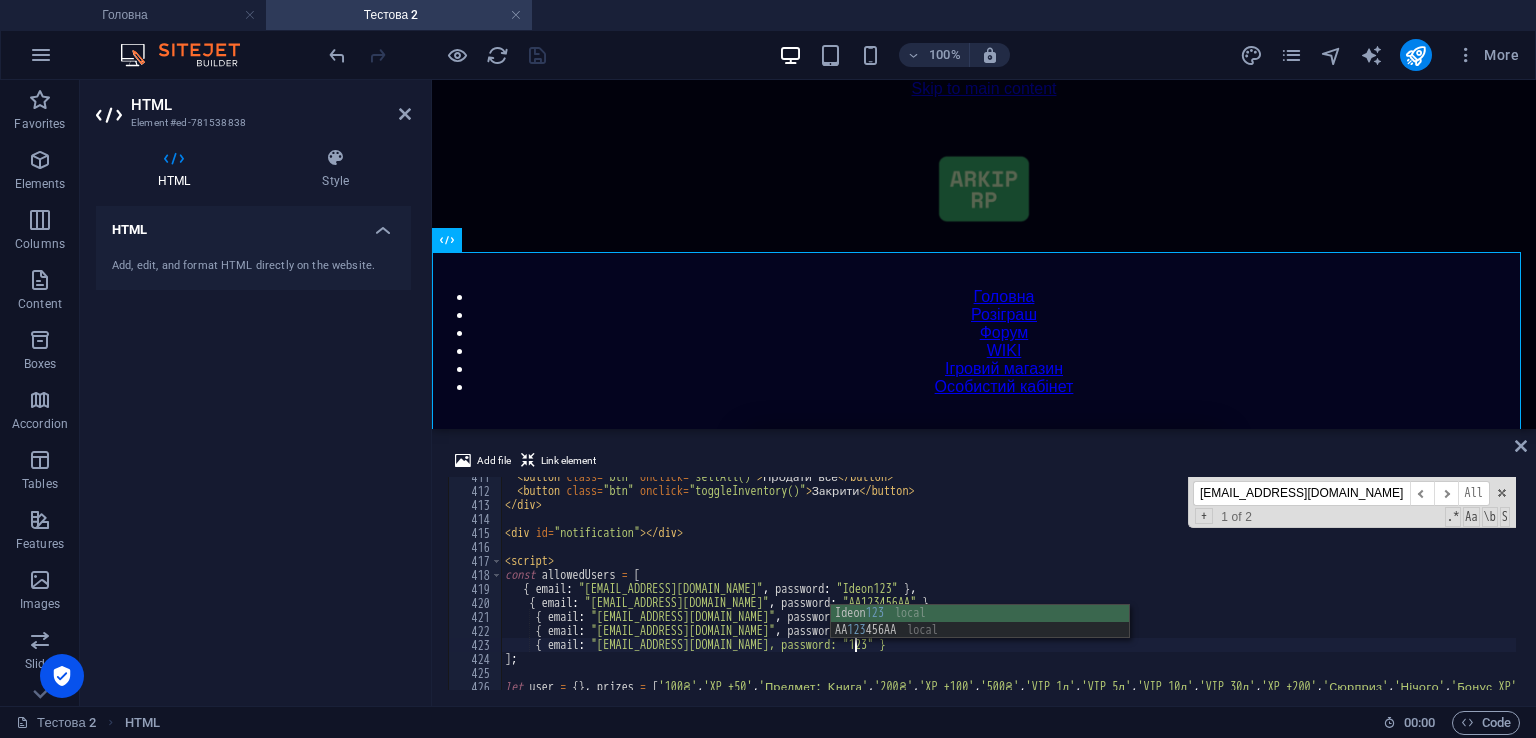 scroll, scrollTop: 0, scrollLeft: 29, axis: horizontal 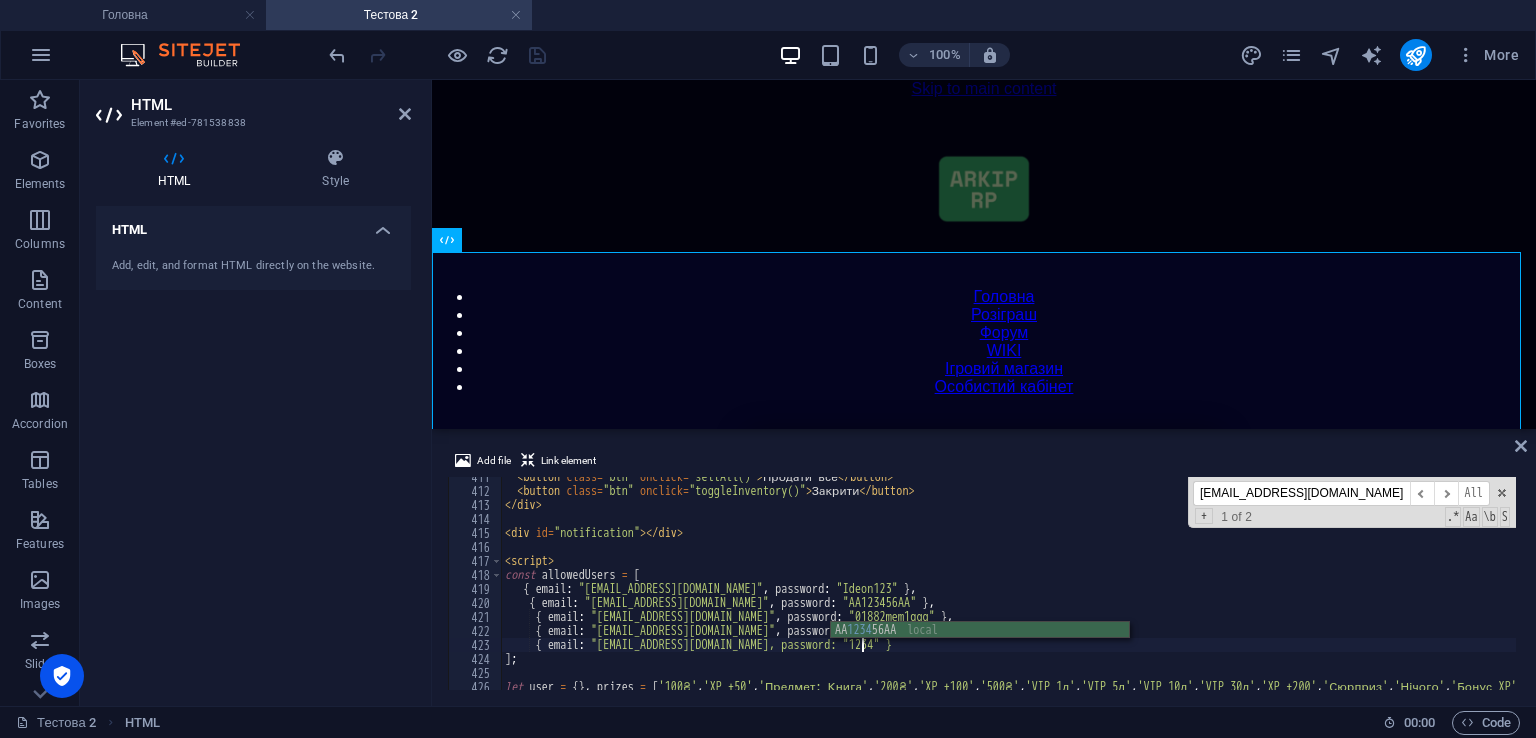 type on "{ email: "[EMAIL_ADDRESS][DOMAIN_NAME], password: "[SECURITY_DATA]" }" 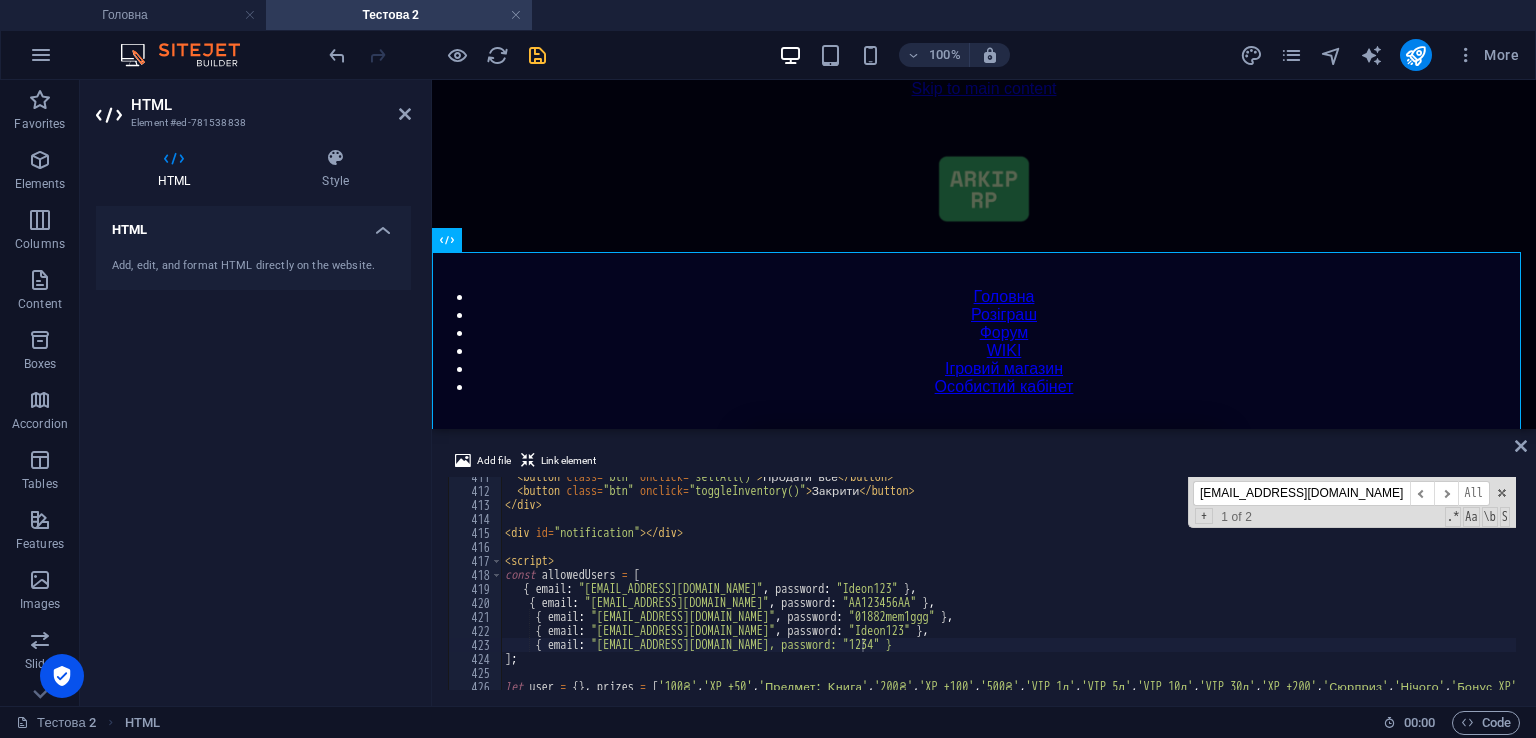 click at bounding box center [537, 55] 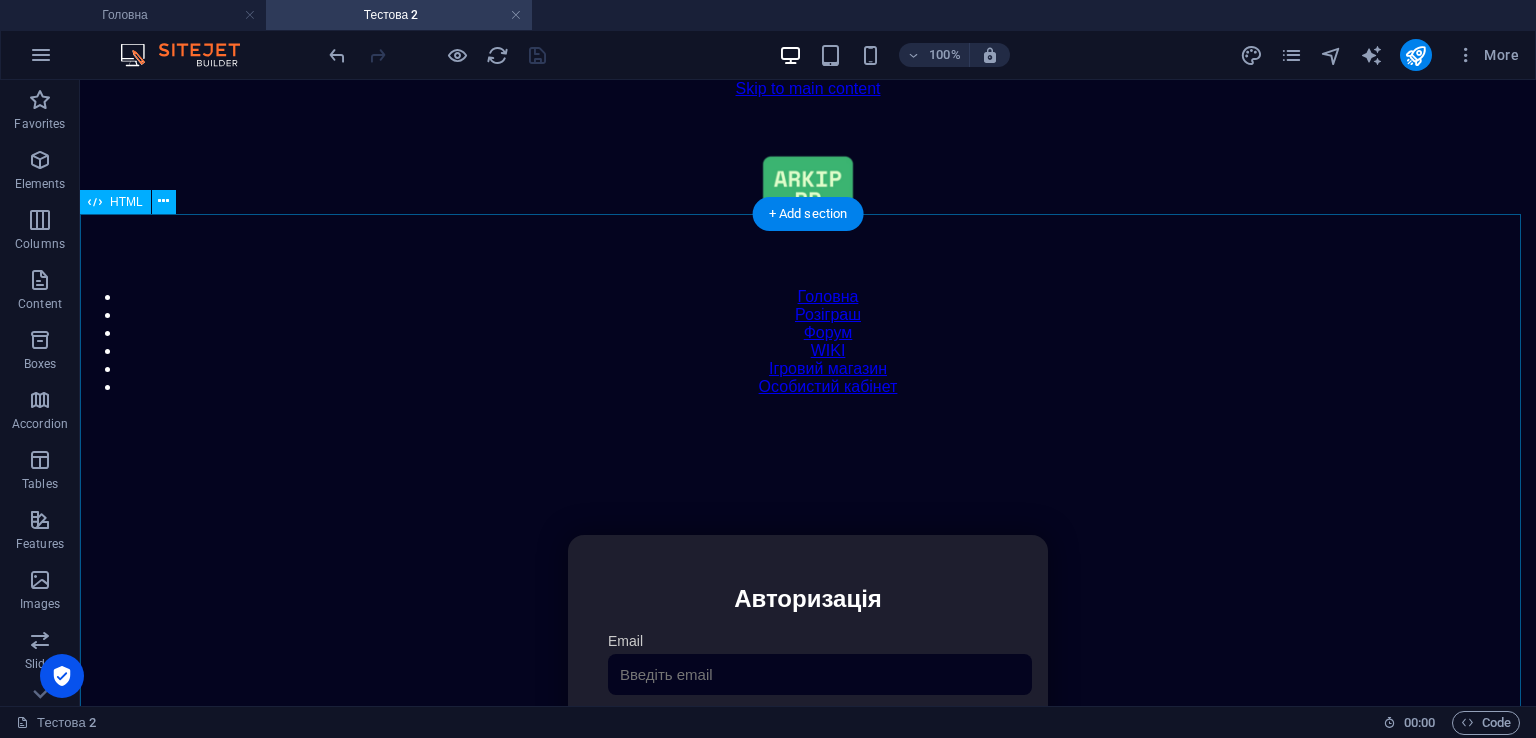 click on "Особистий кабінет
Авторизація
Email
[GEOGRAPHIC_DATA]
👁️
Увійти
Скинути пароль
Скидання пароля
Введіть ваш email:
Скинути
Закрити
Особистий кабінет
Вийти з кабінету
Важлива інформація
Інформація
Ігровий Нікнейм:
Пошта:
Гроші:   ₴
XP:
Рівень:
Здоров'я:  %
Броня:  %
VIP:
Рейтинг
Рейтинг гравців
Гравців не знайдено
Документи
Мої документи
Паспорт:   Немає
Трудова книжка:   [PERSON_NAME]
📩 Додати документ через Telegram" at bounding box center (808, 746) 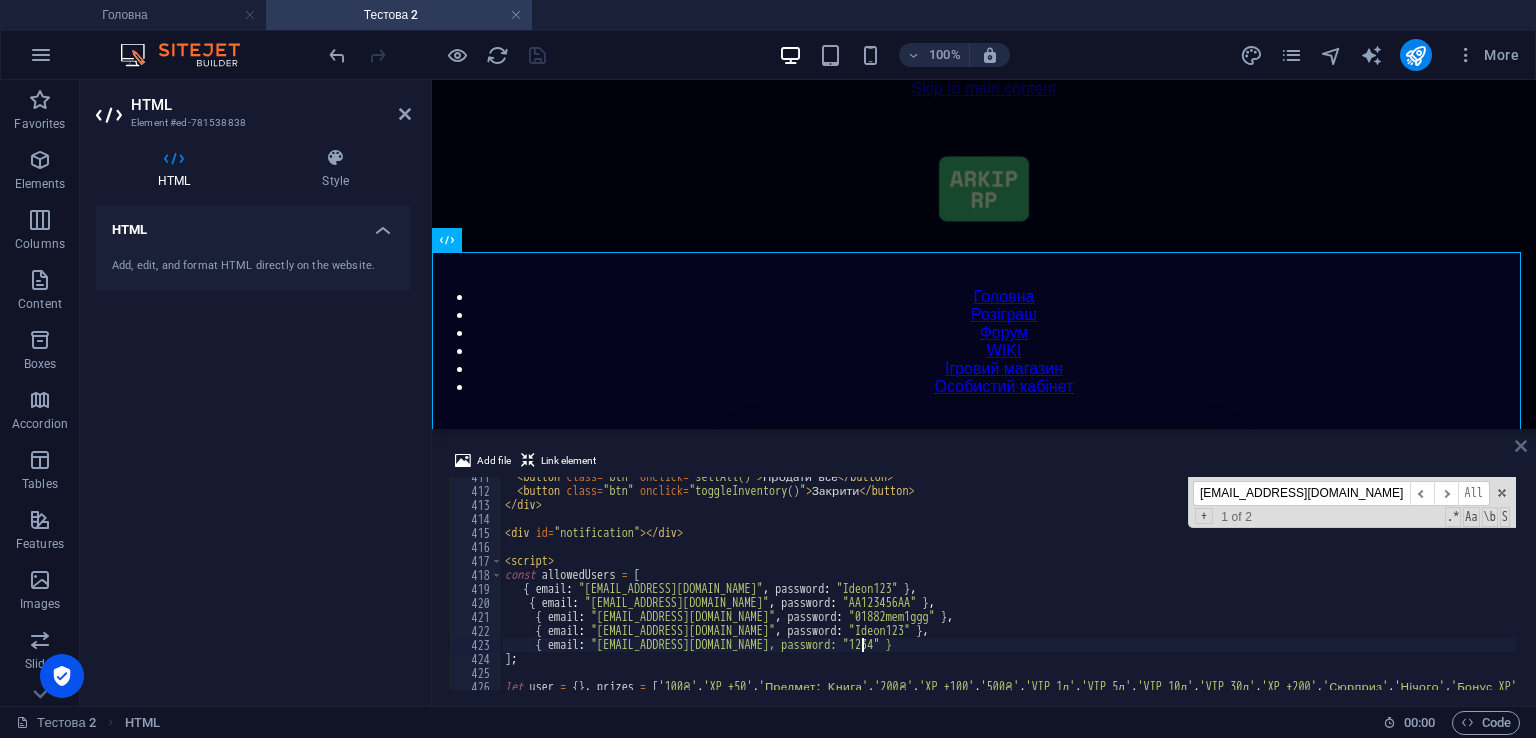 click at bounding box center (1521, 446) 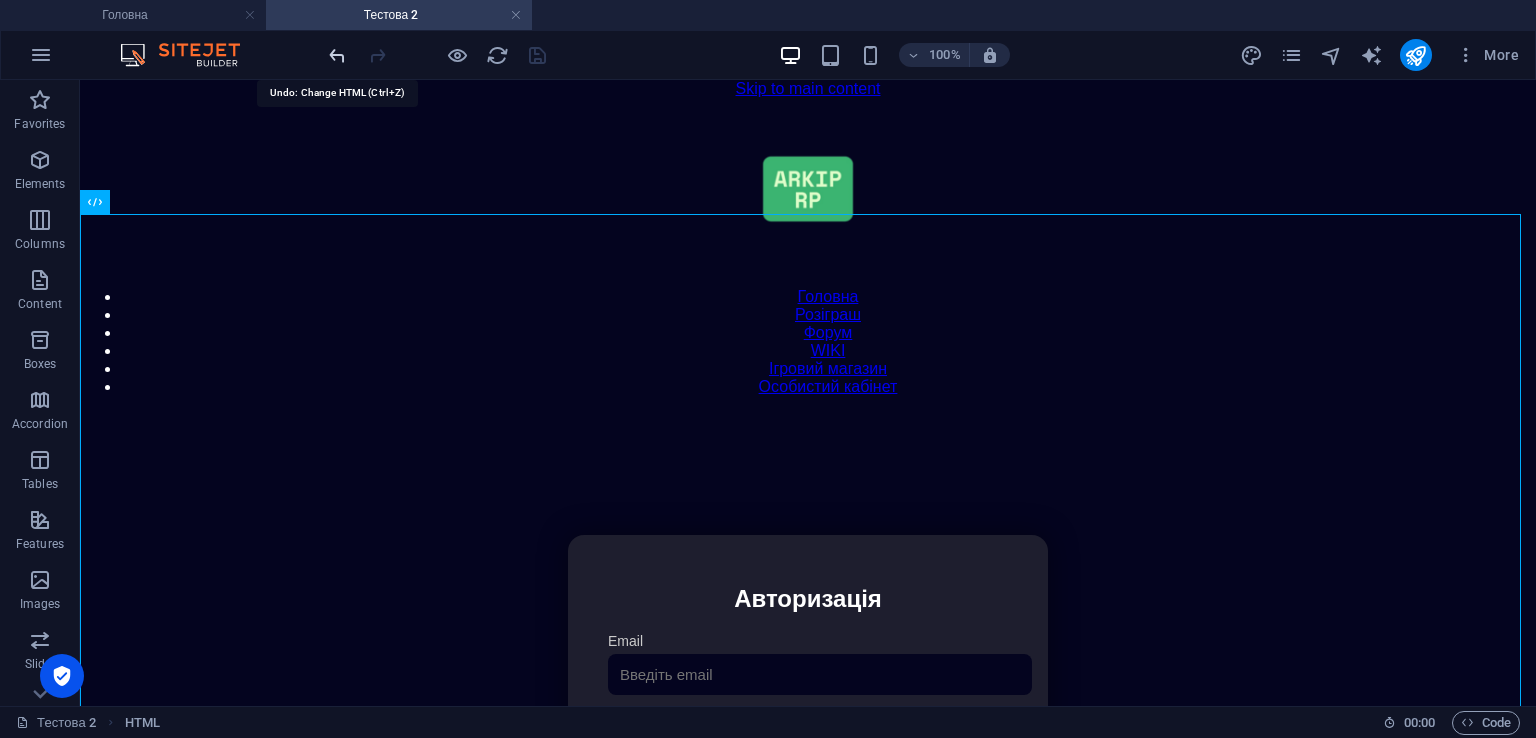 click at bounding box center (337, 55) 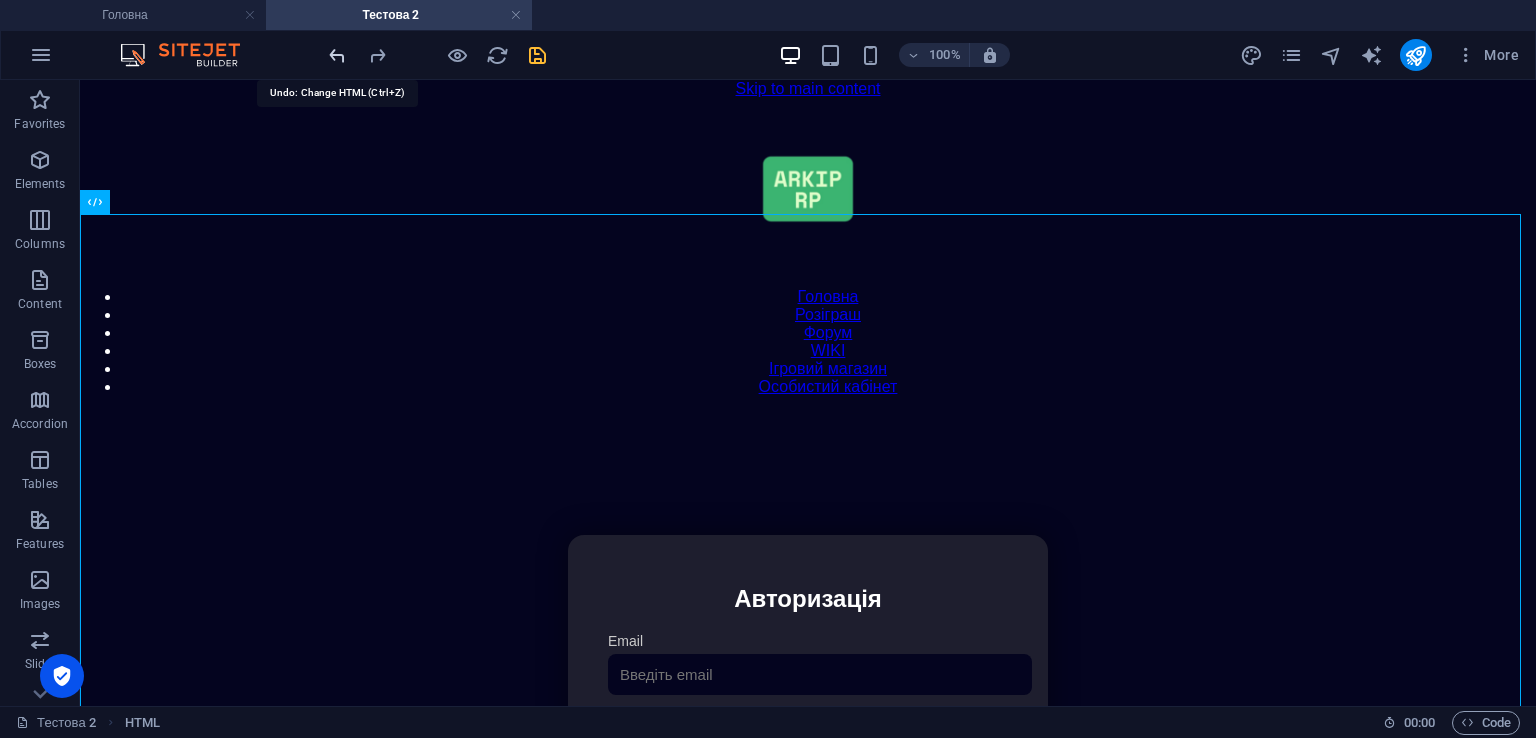 click at bounding box center [337, 55] 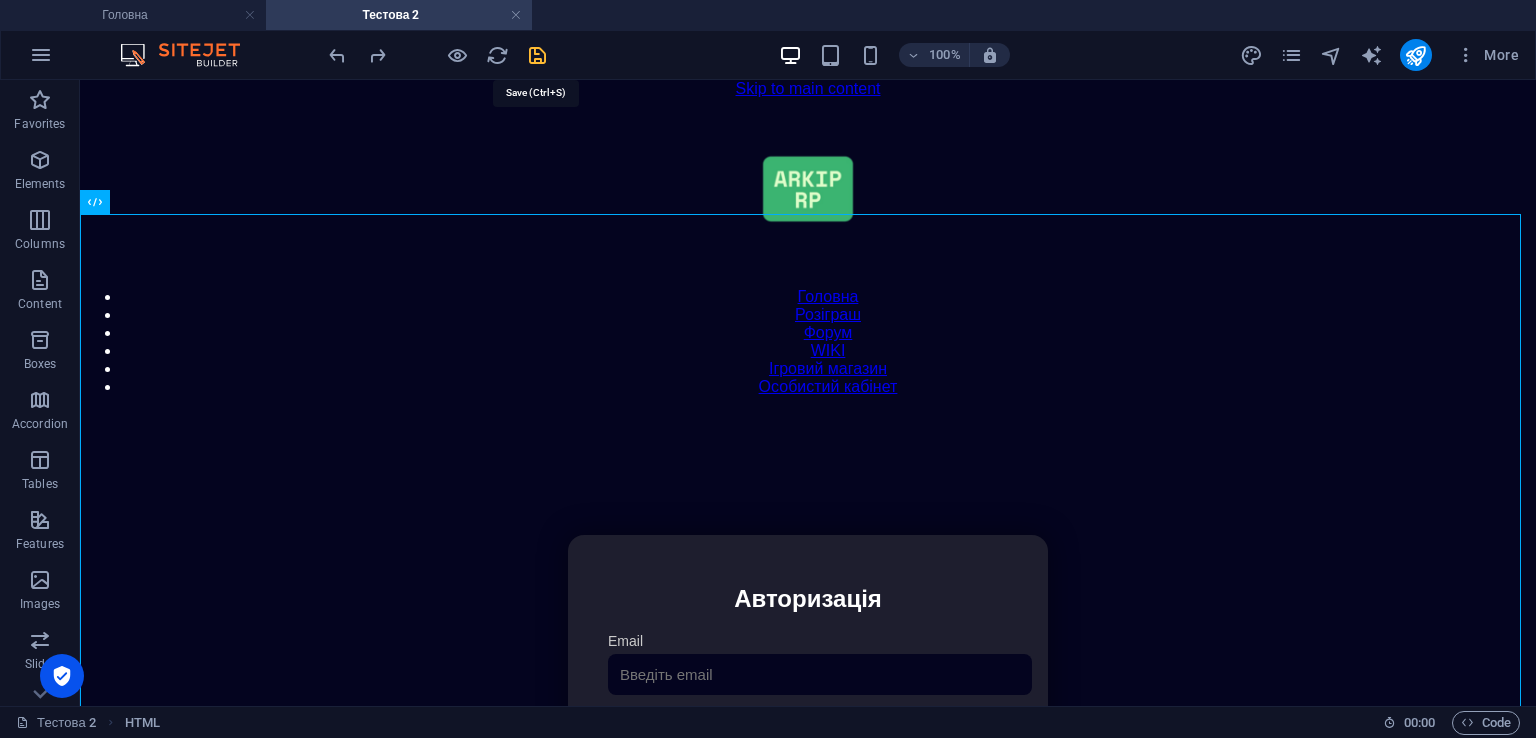 click at bounding box center (537, 55) 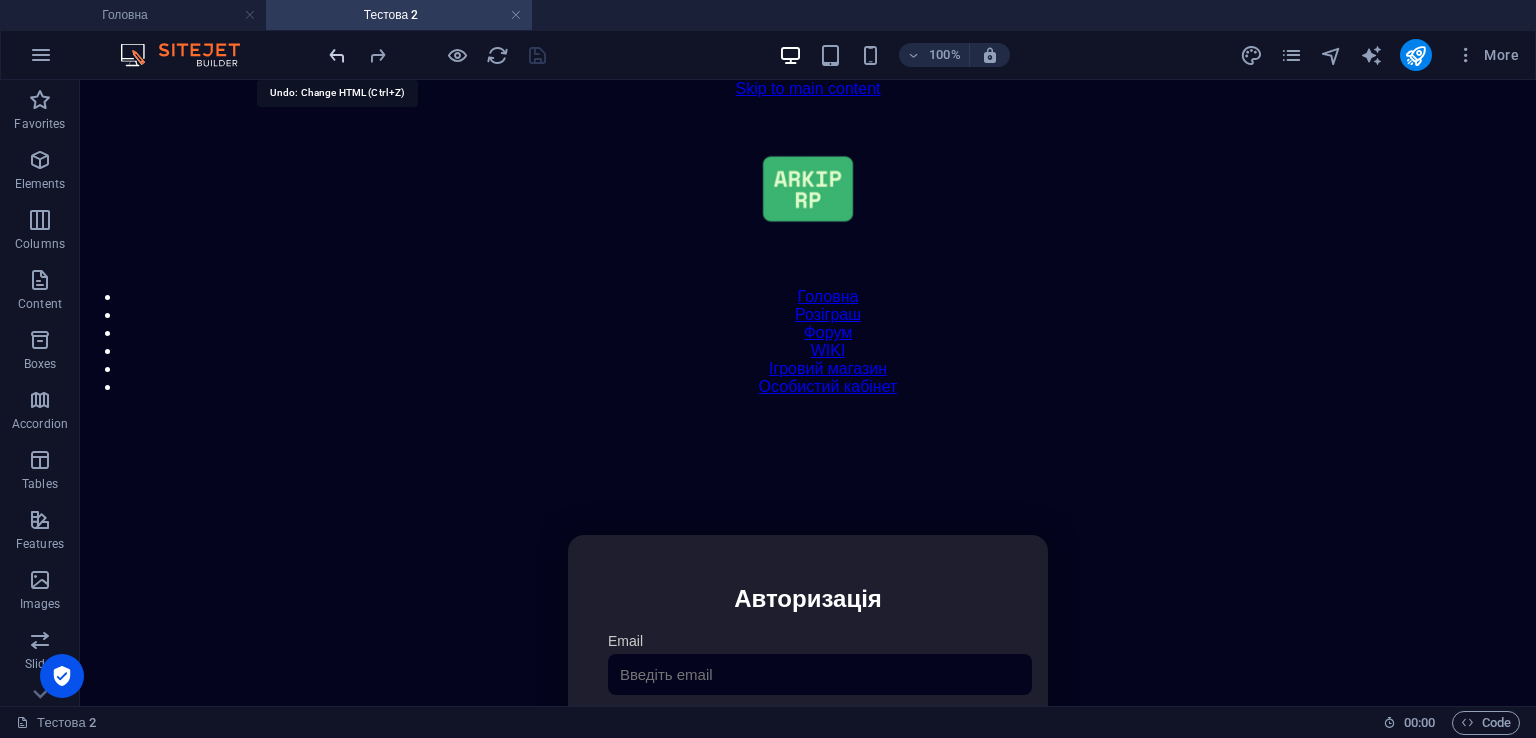 click at bounding box center [337, 55] 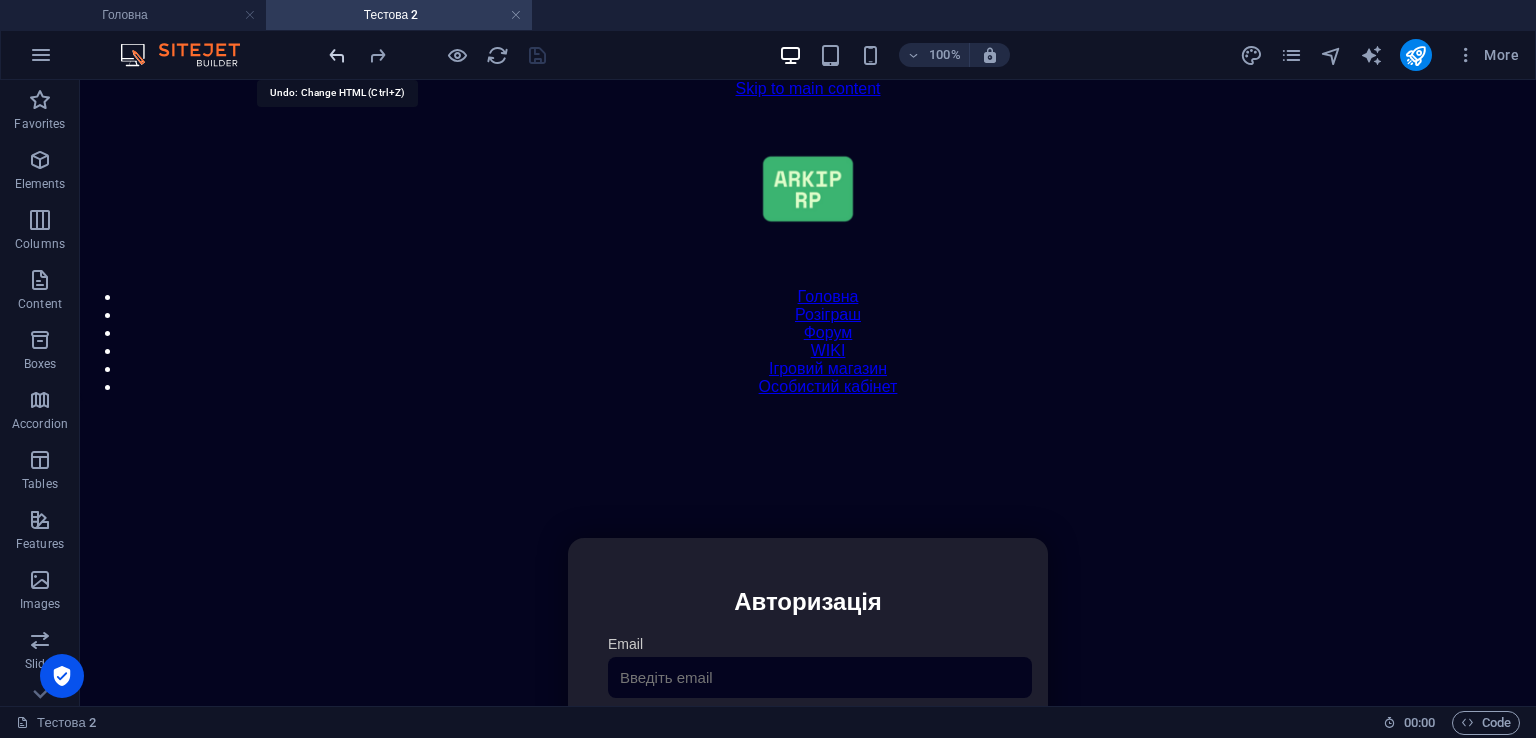 click at bounding box center (337, 55) 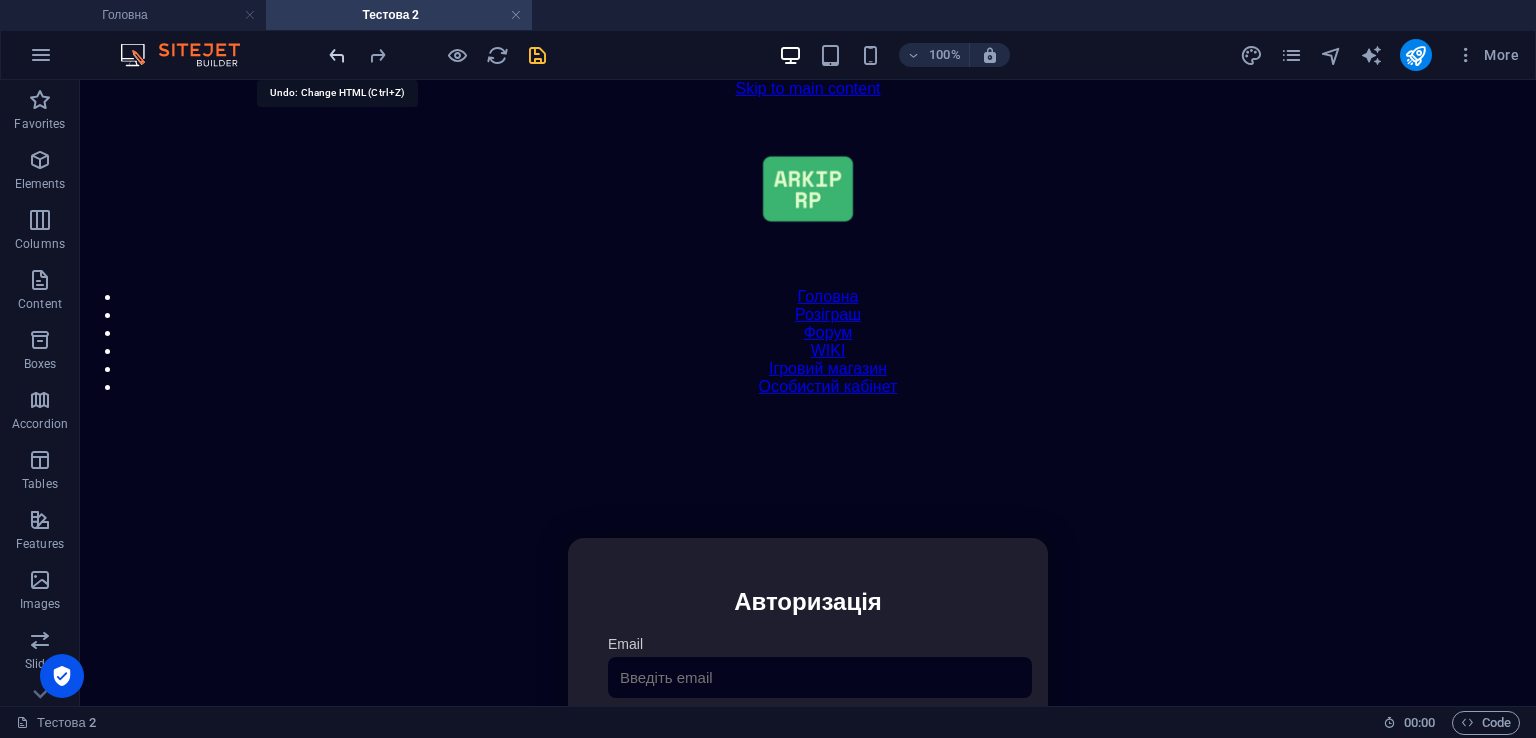 click at bounding box center [337, 55] 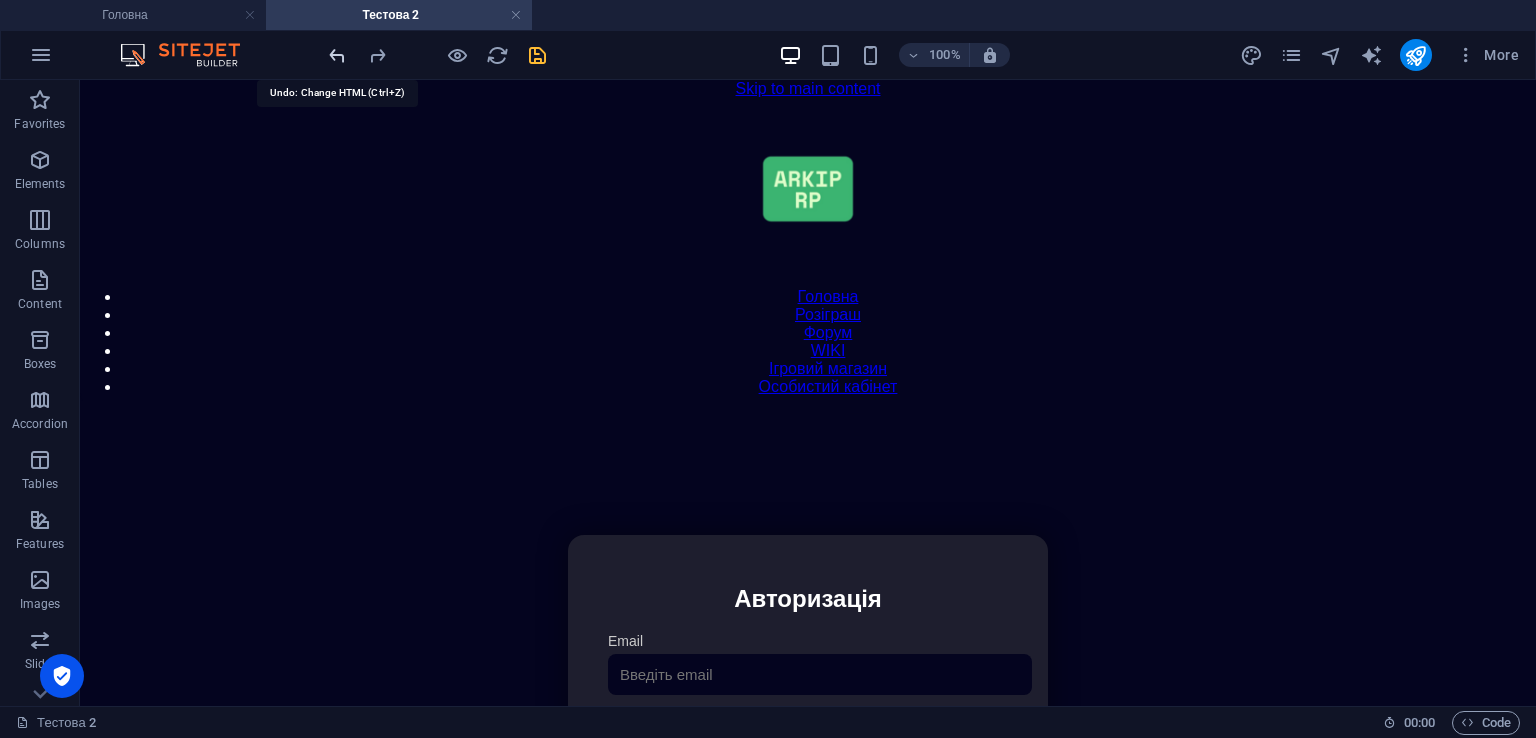 click at bounding box center (337, 55) 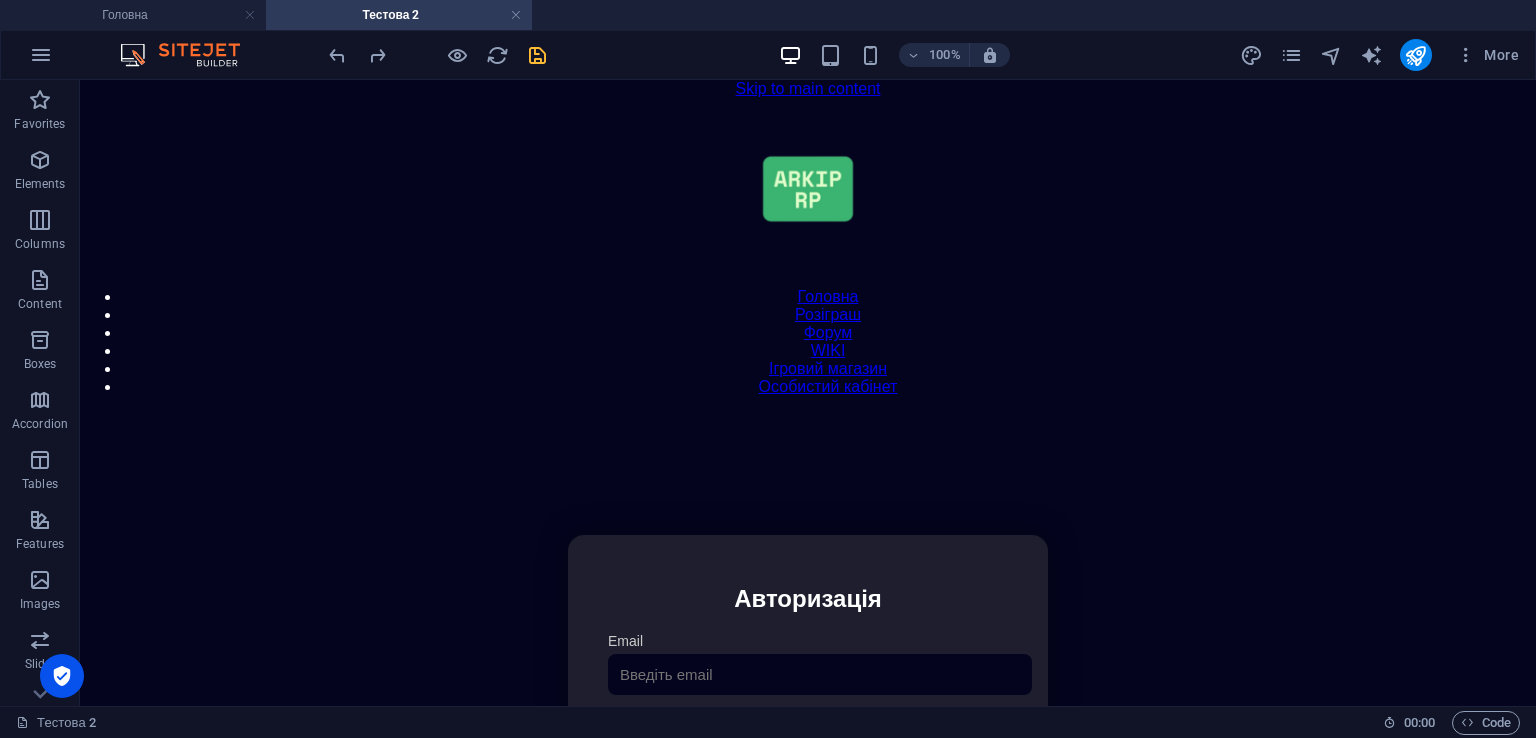 click at bounding box center (537, 55) 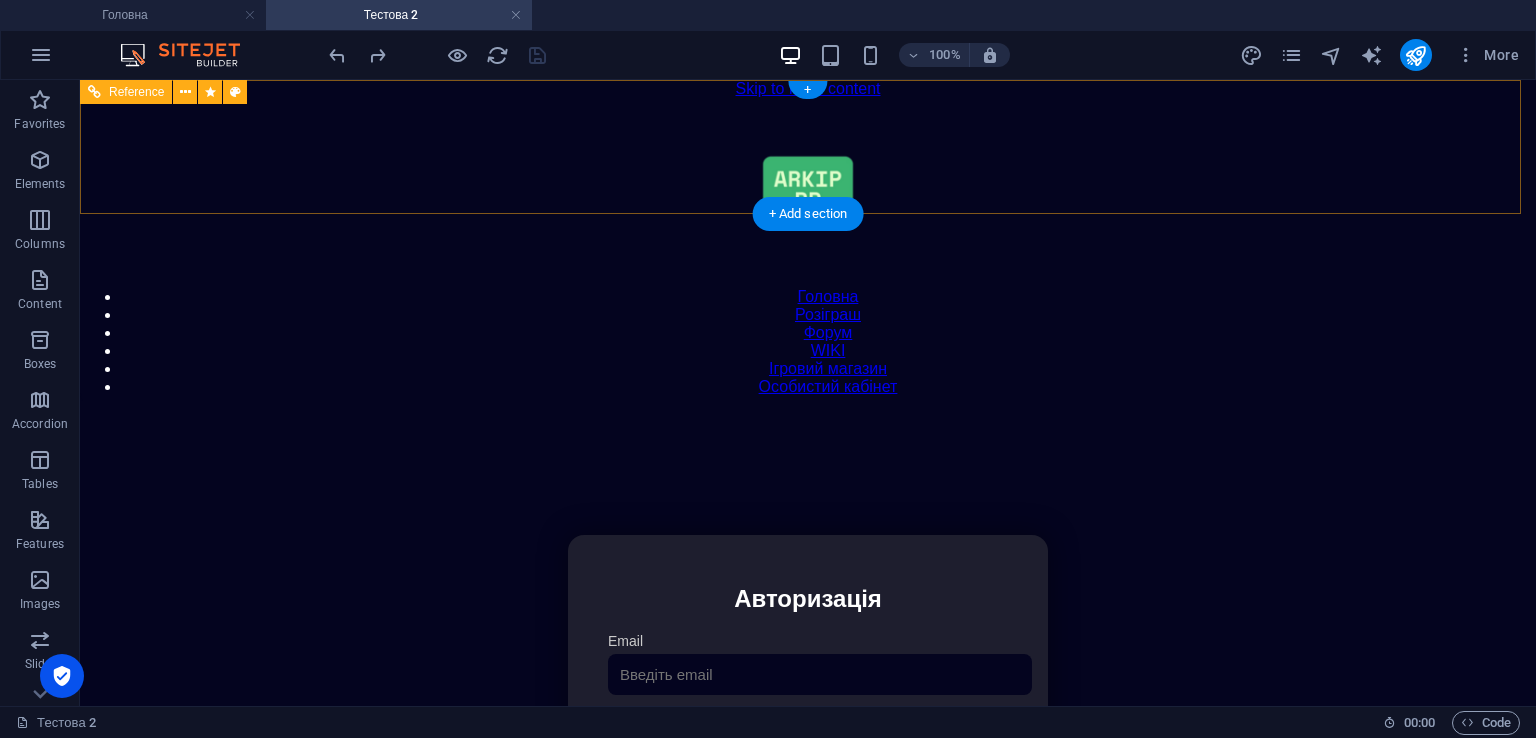 click on "Особистий кабінет
Авторизація
Email
[GEOGRAPHIC_DATA]
👁️
Увійти
Скинути пароль
Скидання пароля
Введіть ваш email:
Скинути
Закрити
Особистий кабінет
Вийти з кабінету
Важлива інформація
Інформація
Ігровий Нікнейм:
Пошта:
Гроші:   ₴
XP:
Рівень:
Здоров'я:
Броня:
VIP:
Рейтинг
Рейтинг гравців
Гравців не знайдено
Документи
Мої документи
Паспорт:   Немає
Трудова книжка:   [PERSON_NAME]
📩 Додати документ через Telegram
Розваги" at bounding box center [808, 746] 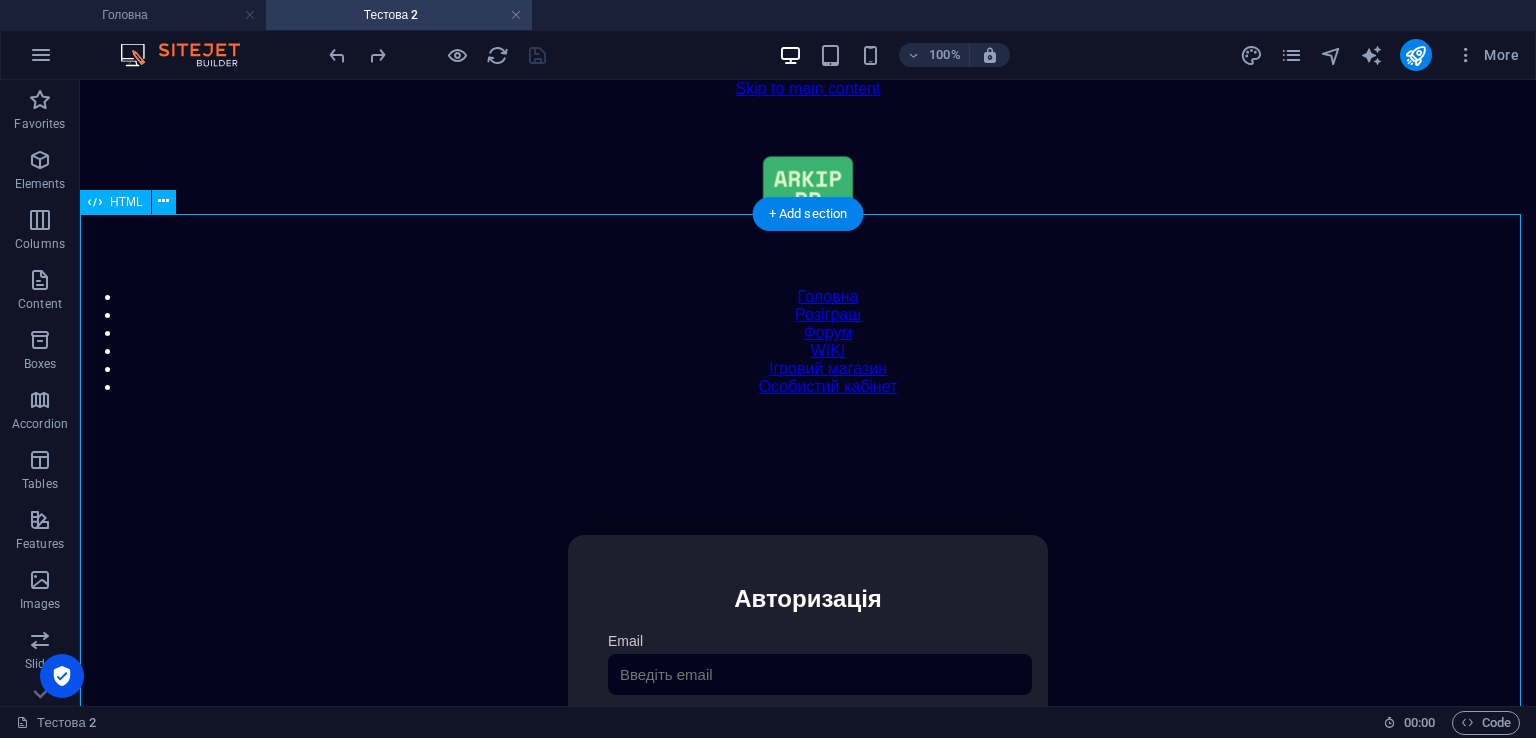 click on "Особистий кабінет
Авторизація
Email
[GEOGRAPHIC_DATA]
👁️
Увійти
Скинути пароль
Скидання пароля
Введіть ваш email:
Скинути
Закрити
Особистий кабінет
Вийти з кабінету
Важлива інформація
Інформація
Ігровий Нікнейм:
Пошта:
Гроші:   ₴
XP:
Рівень:
Здоров'я:
Броня:
VIP:
Рейтинг
Рейтинг гравців
Гравців не знайдено
Документи
Мої документи
Паспорт:   Немає
Трудова книжка:   [PERSON_NAME]
📩 Додати документ через Telegram
Розваги" at bounding box center (808, 746) 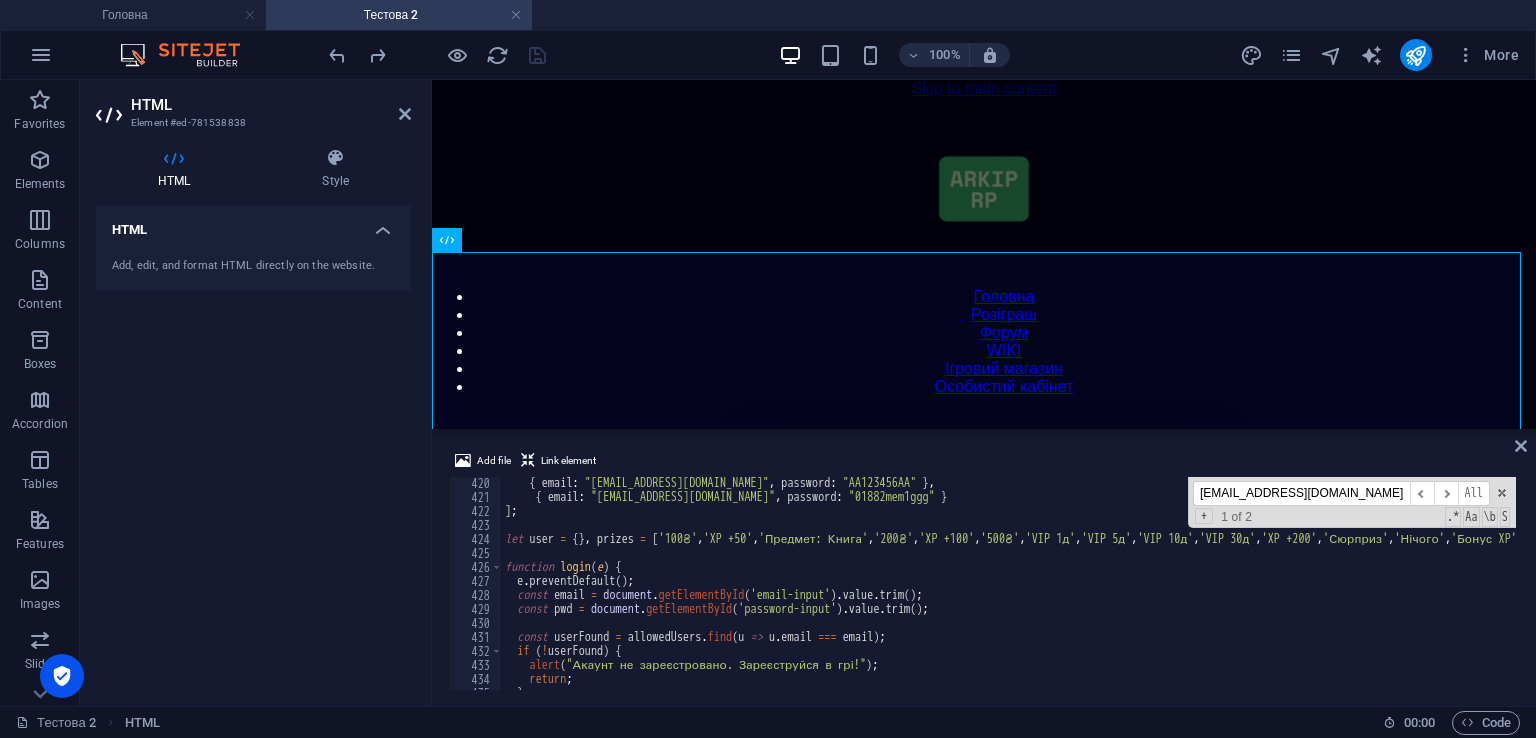 scroll, scrollTop: 5987, scrollLeft: 0, axis: vertical 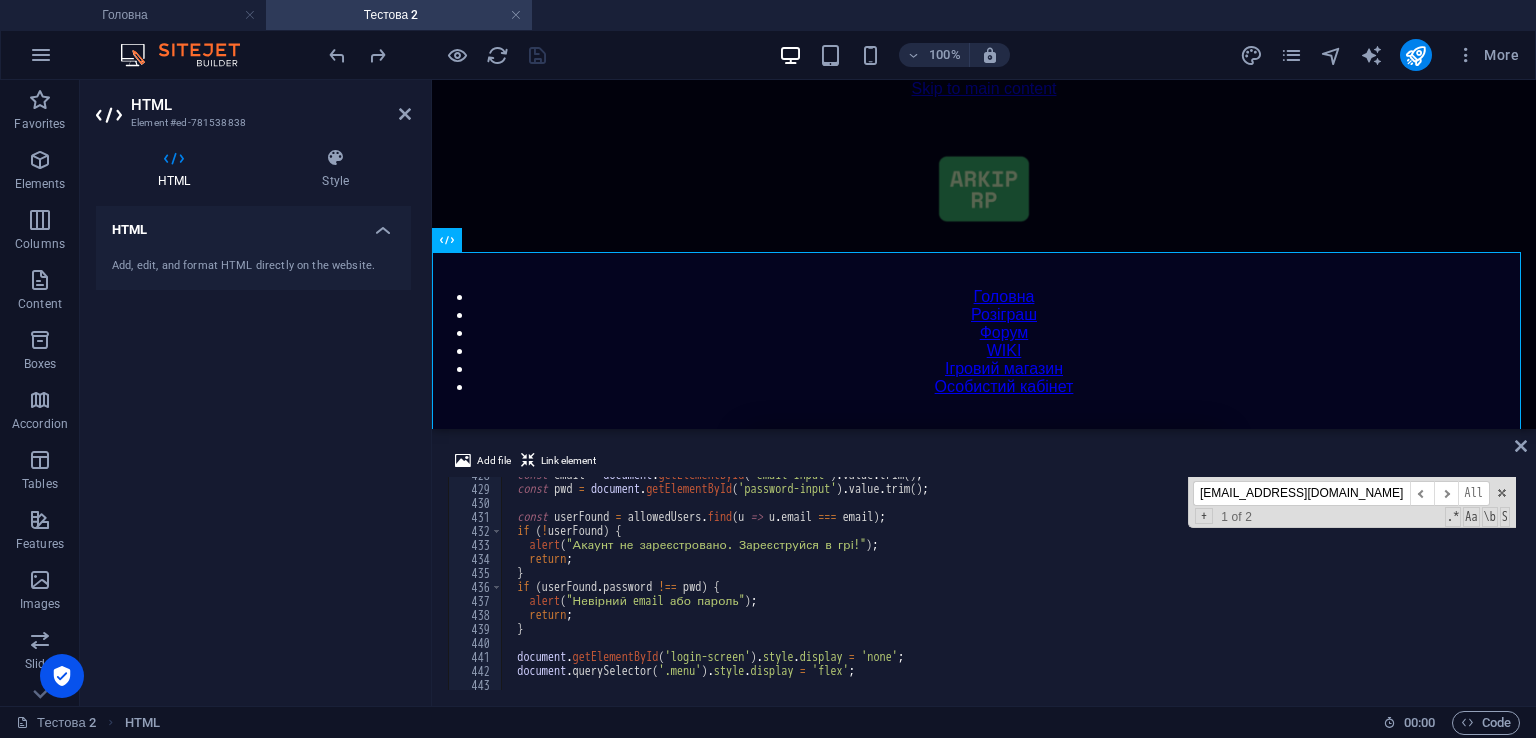 click on "Add file Link element 428 429 430 431 432 433 434 435 436 437 438 439 440 441 442 443 444    const   email   =   document . getElementById ( 'email-input' ) . value . trim ( ) ;    const   pwd   =   document . getElementById ( 'password-input' ) . value . trim ( ) ;    const   userFound   =   allowedUsers . find ( u   =>   u . email   ===   email ) ;    if   ( ! userFound )   {      alert ( "Акаунт не зареєстровано. Зареєструйся в грі!" ) ;      return ;    }    if   ( userFound . password   !==   pwd )   {      alert ( "Невірний email або пароль" ) ;      return ;    }    document . getElementById ( 'login-screen' ) . style . display   =   'none' ;    document . querySelector ( '.menu' ) . style . display   =   'flex' ; [EMAIL_ADDRESS][DOMAIN_NAME] ​ ​ All Replace All + 1 of 2 .* Aa \b S" at bounding box center (984, 569) 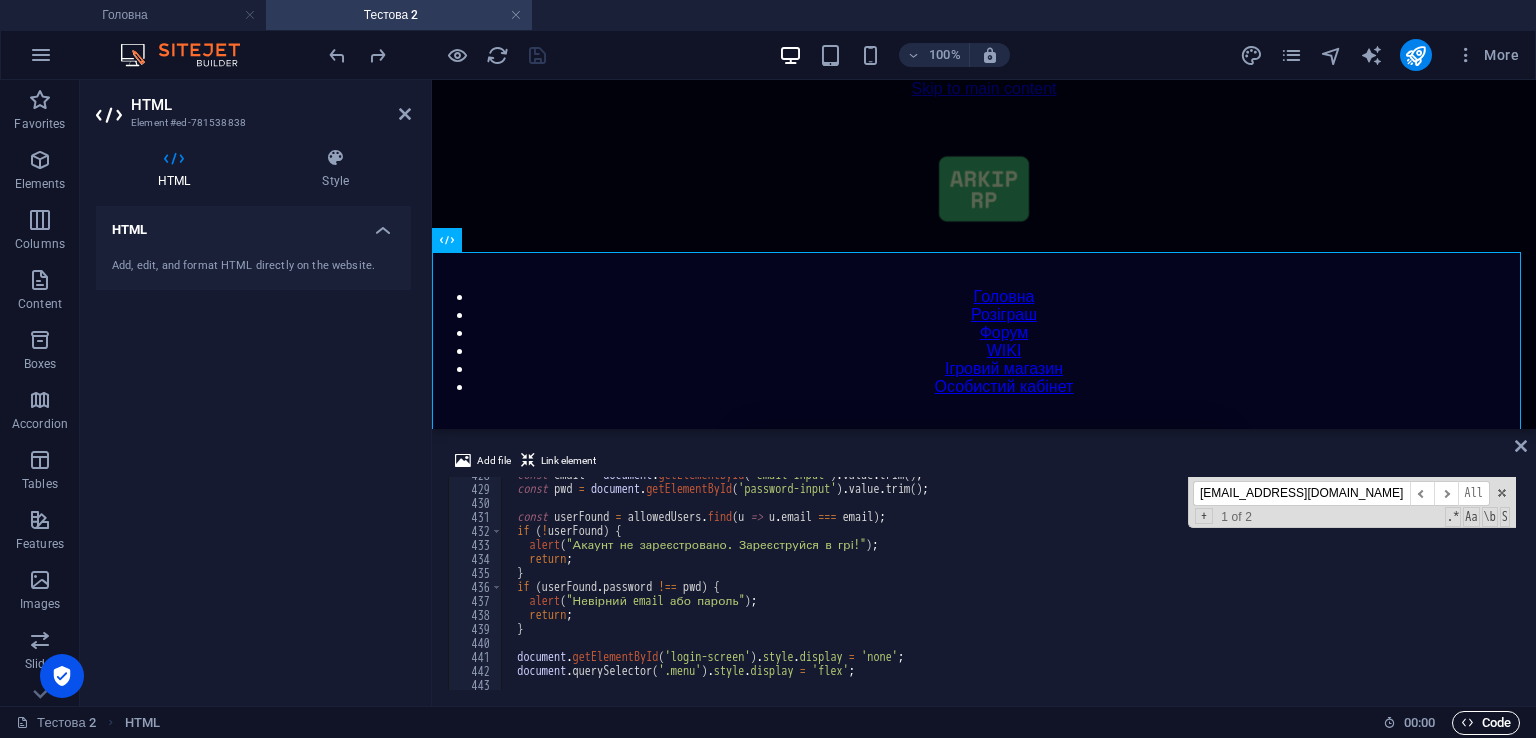 drag, startPoint x: 1520, startPoint y: 574, endPoint x: 1508, endPoint y: 716, distance: 142.50613 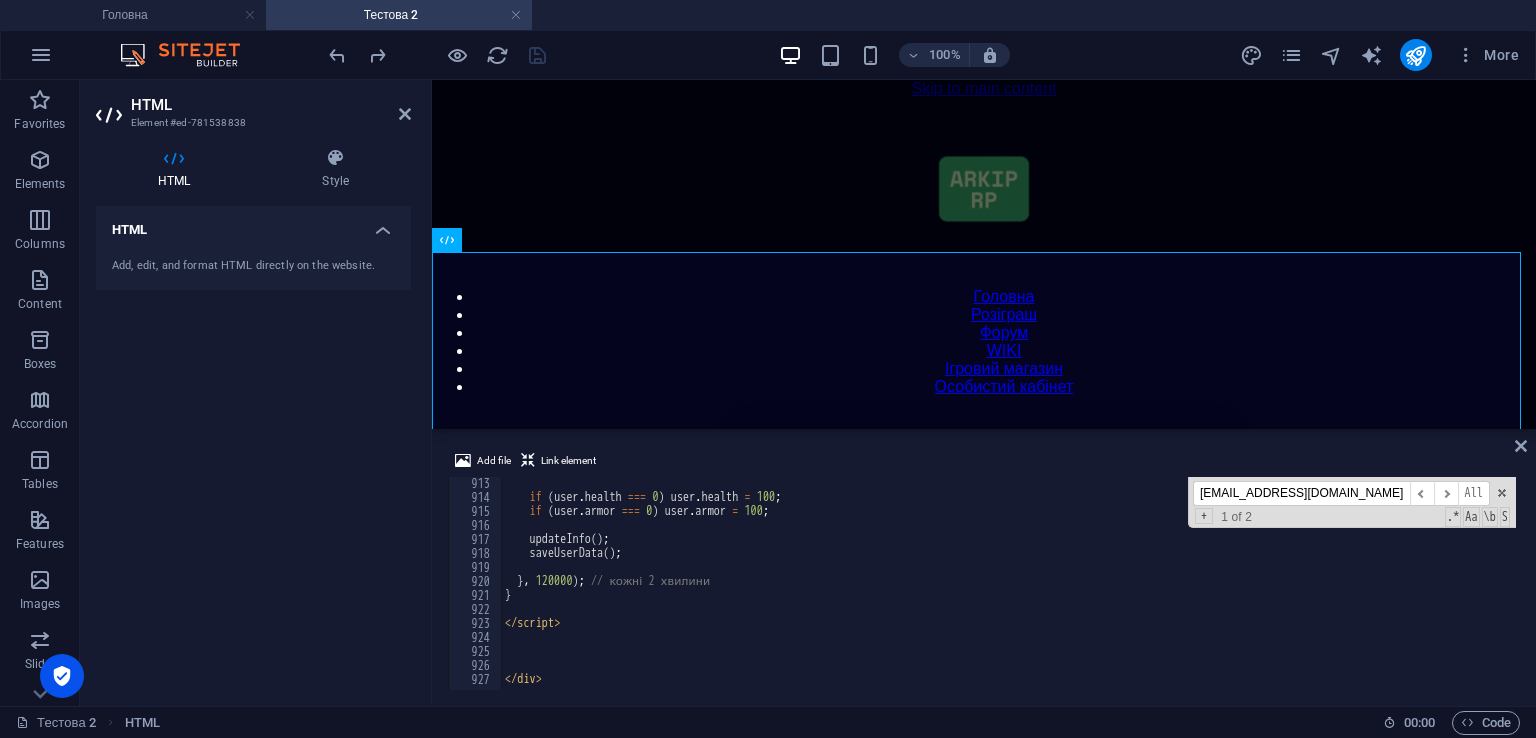 scroll, scrollTop: 12768, scrollLeft: 0, axis: vertical 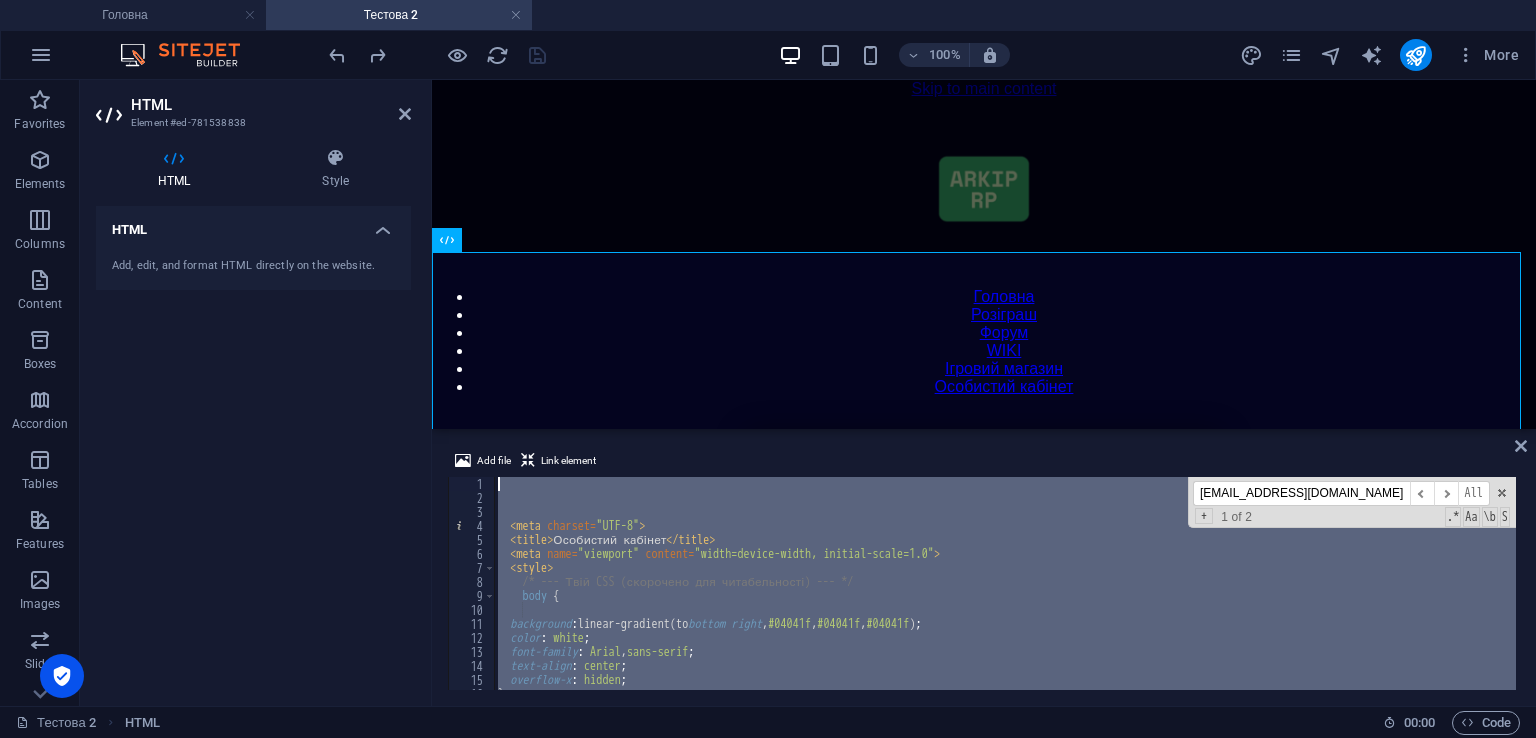 drag, startPoint x: 594, startPoint y: 644, endPoint x: 186, endPoint y: 256, distance: 563.0346 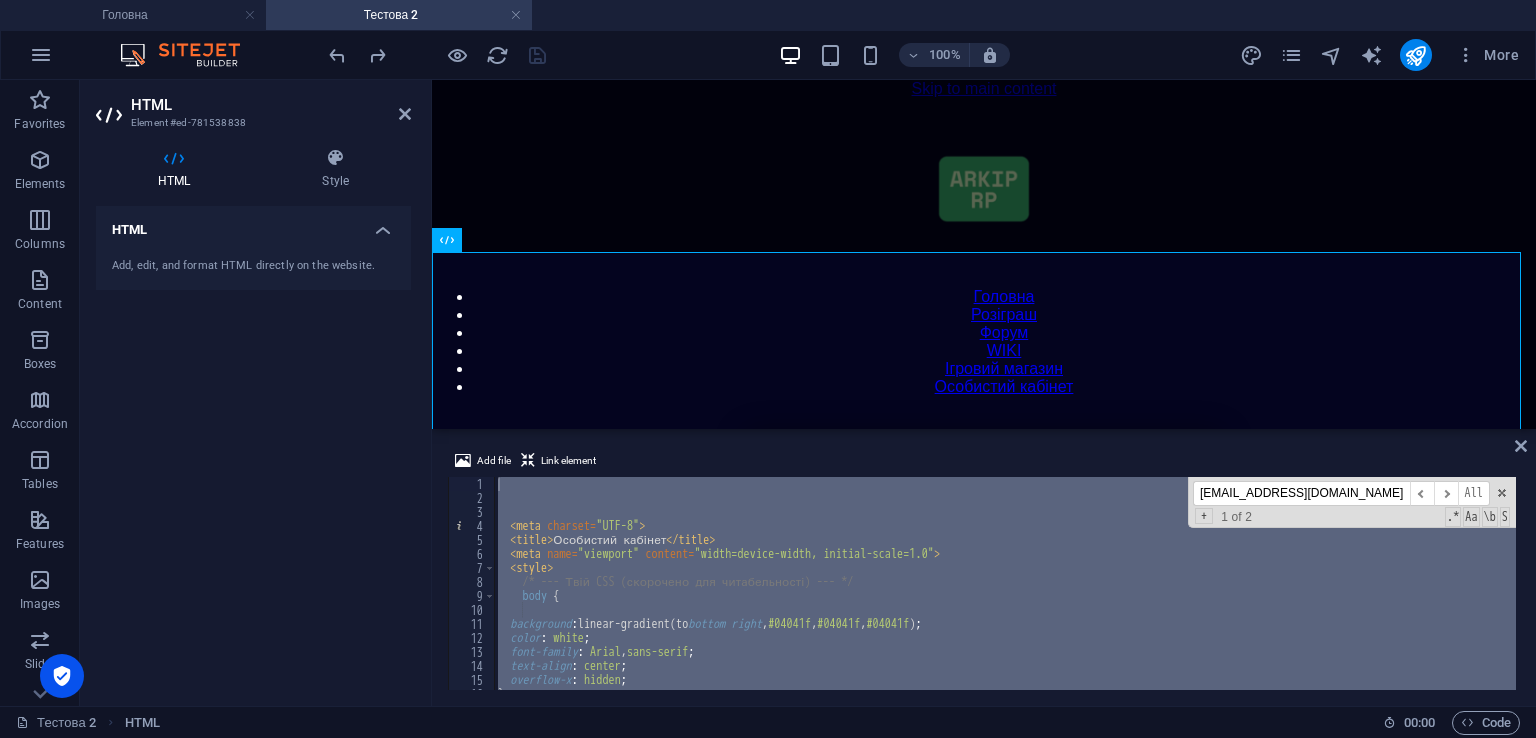 click on "[EMAIL_ADDRESS][DOMAIN_NAME]" at bounding box center (1301, 493) 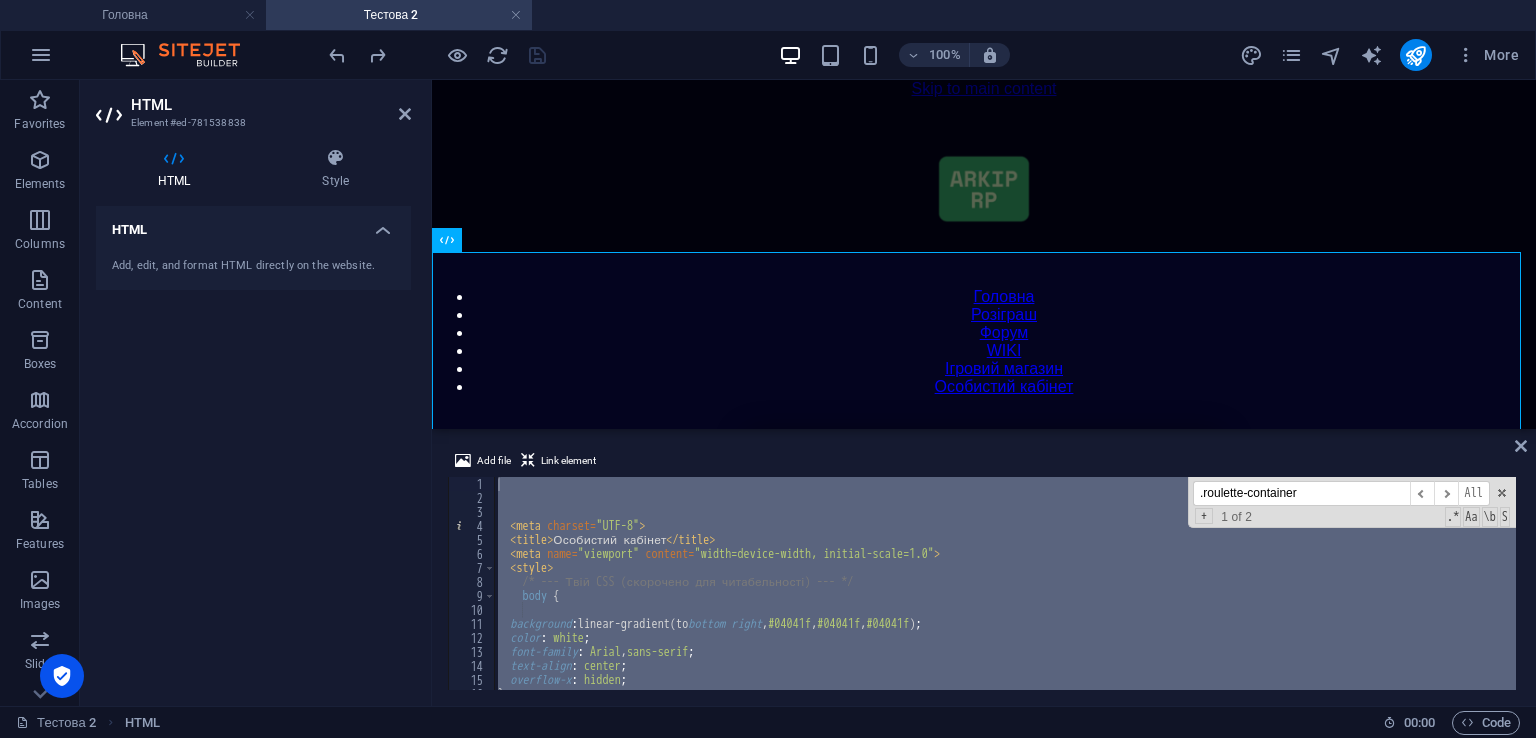 scroll, scrollTop: 1491, scrollLeft: 0, axis: vertical 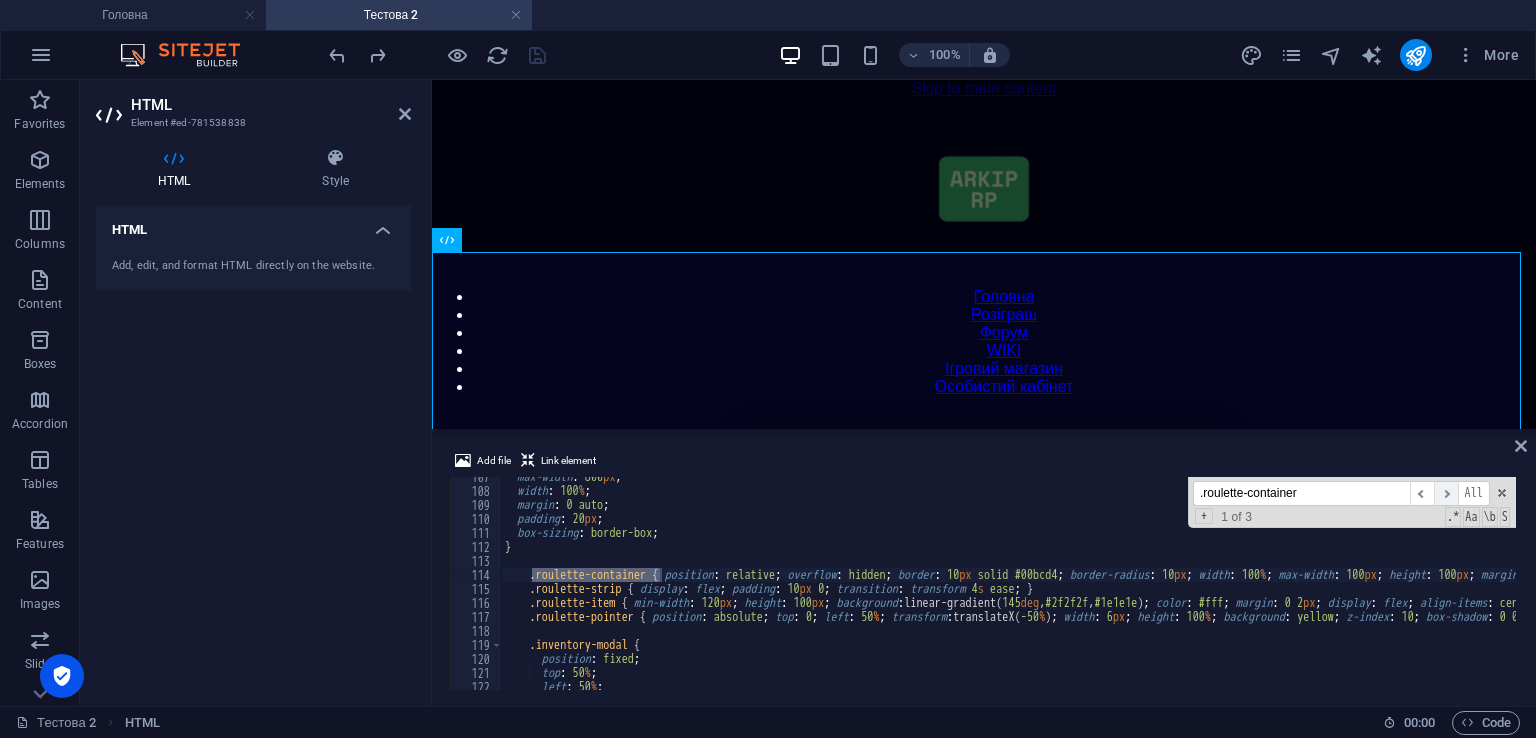 type on ".roulette-container" 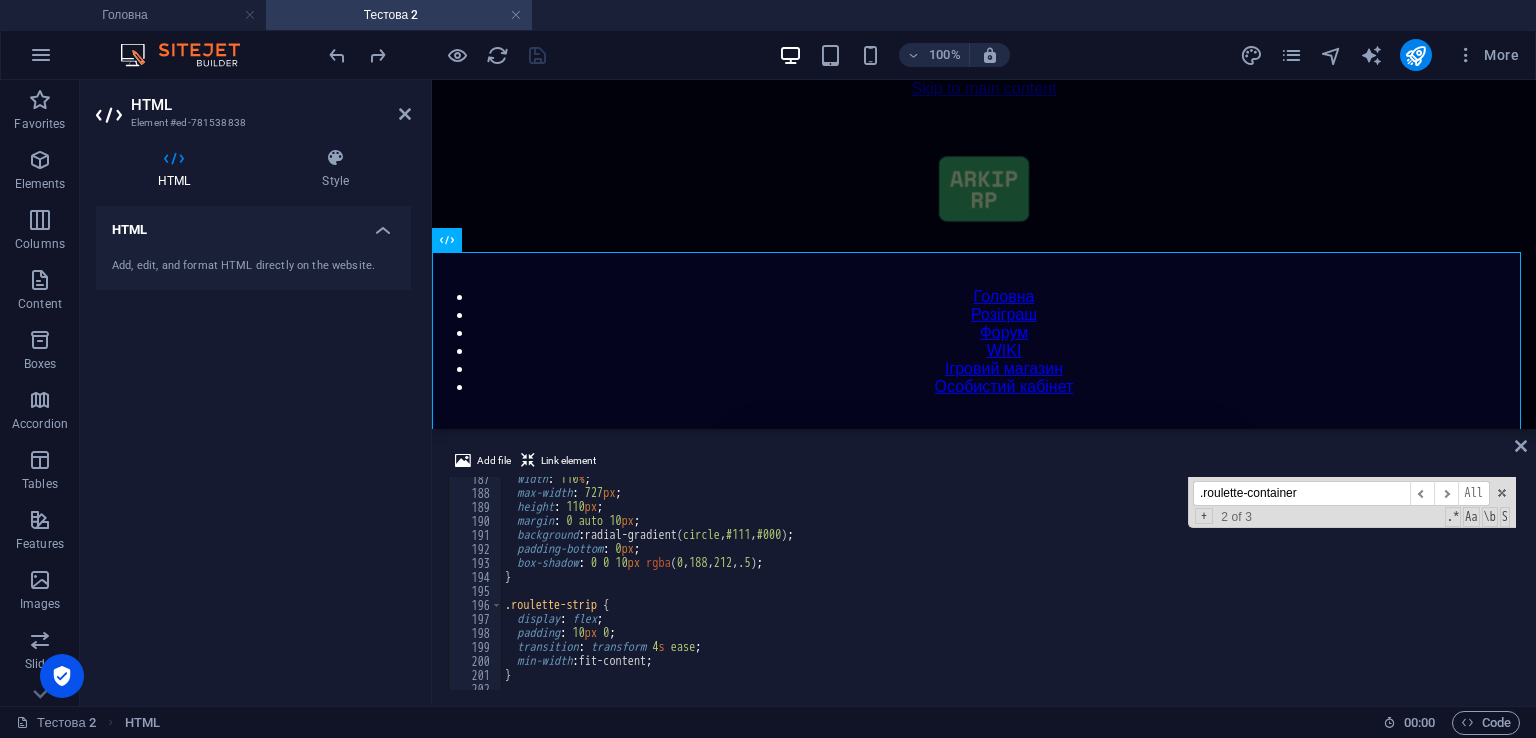 scroll, scrollTop: 2489, scrollLeft: 0, axis: vertical 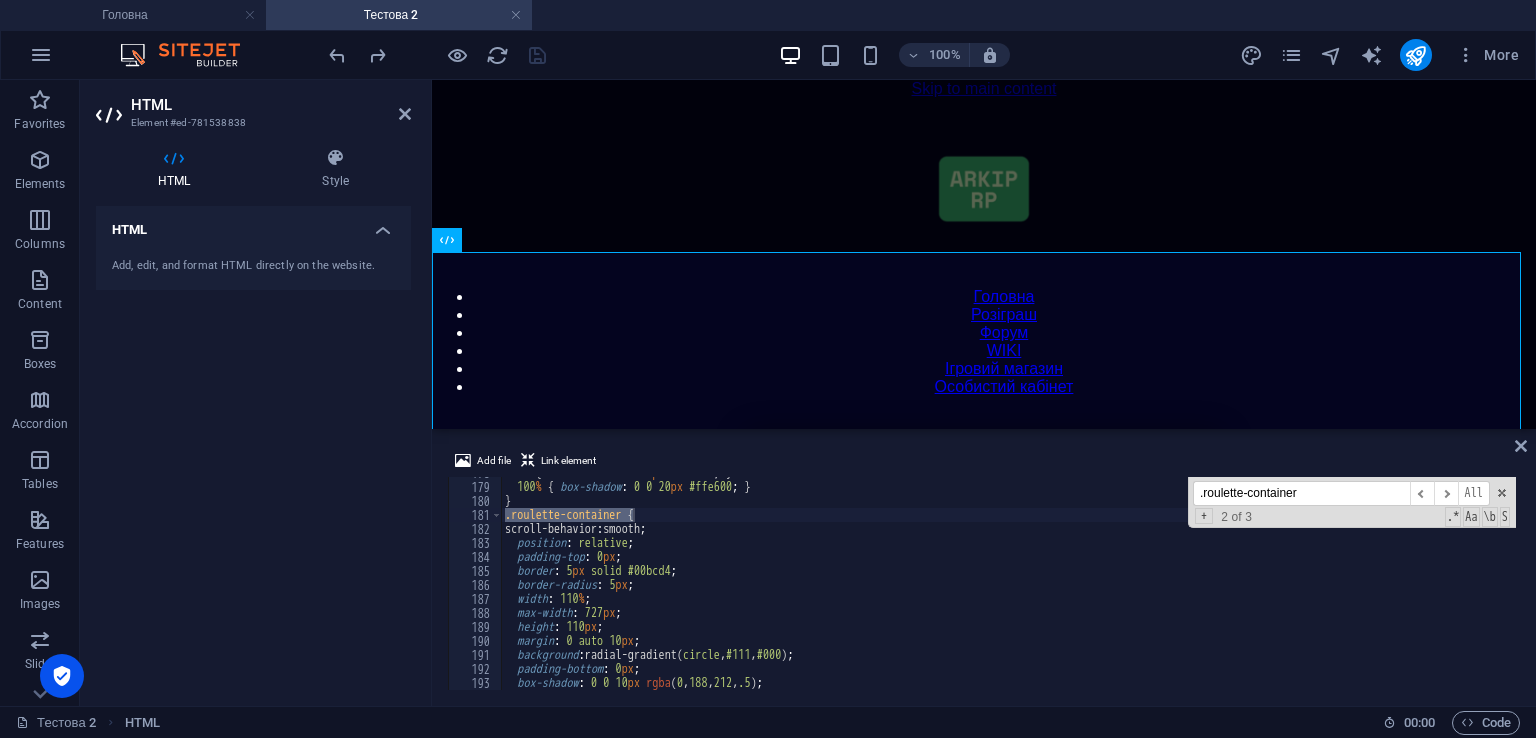 click on "0 %   {   box-shadow :   0   0   5 px   #ffe600 ;   }    100 %   {   box-shadow :   0   0   20 px   #ffe600 ;   } } .roulette-container   {   scroll-behavior :  smooth ;    position :   relative ;    padding-top :   0 px ;    border :   5 px   solid   #00bcd4 ;    border-radius :   5 px ;    width :   110 % ;    max-width :   727 px ;    height :   110 px ;    margin :   0   auto   10 px ;    background :  radial-gradient( circle , #111 , #000 ) ;    padding-bottom :   0 px ;    box-shadow :   0   0   10 px   rgba ( 0 , 188 , 212 , .5 ) ;" at bounding box center [1425, 584] 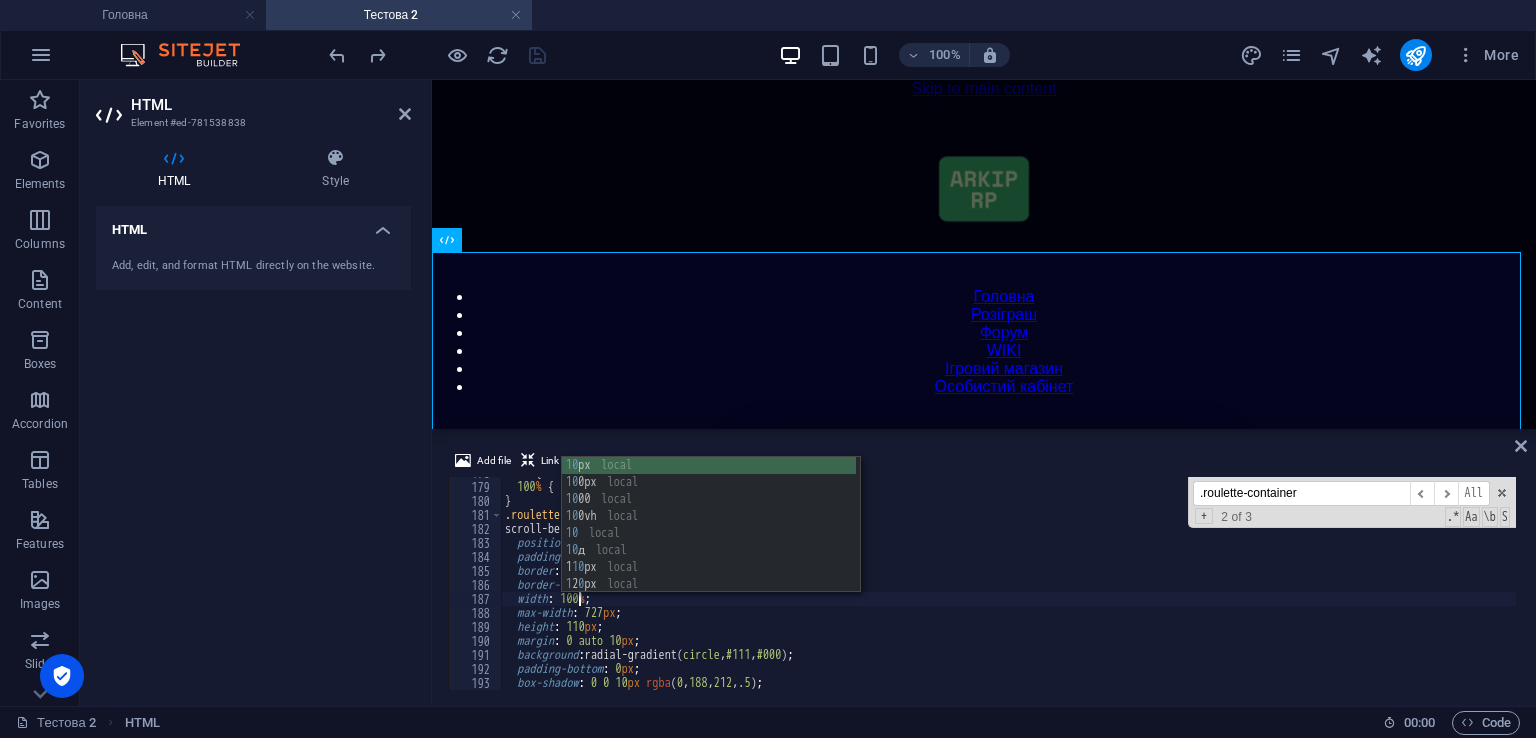 scroll, scrollTop: 0, scrollLeft: 6, axis: horizontal 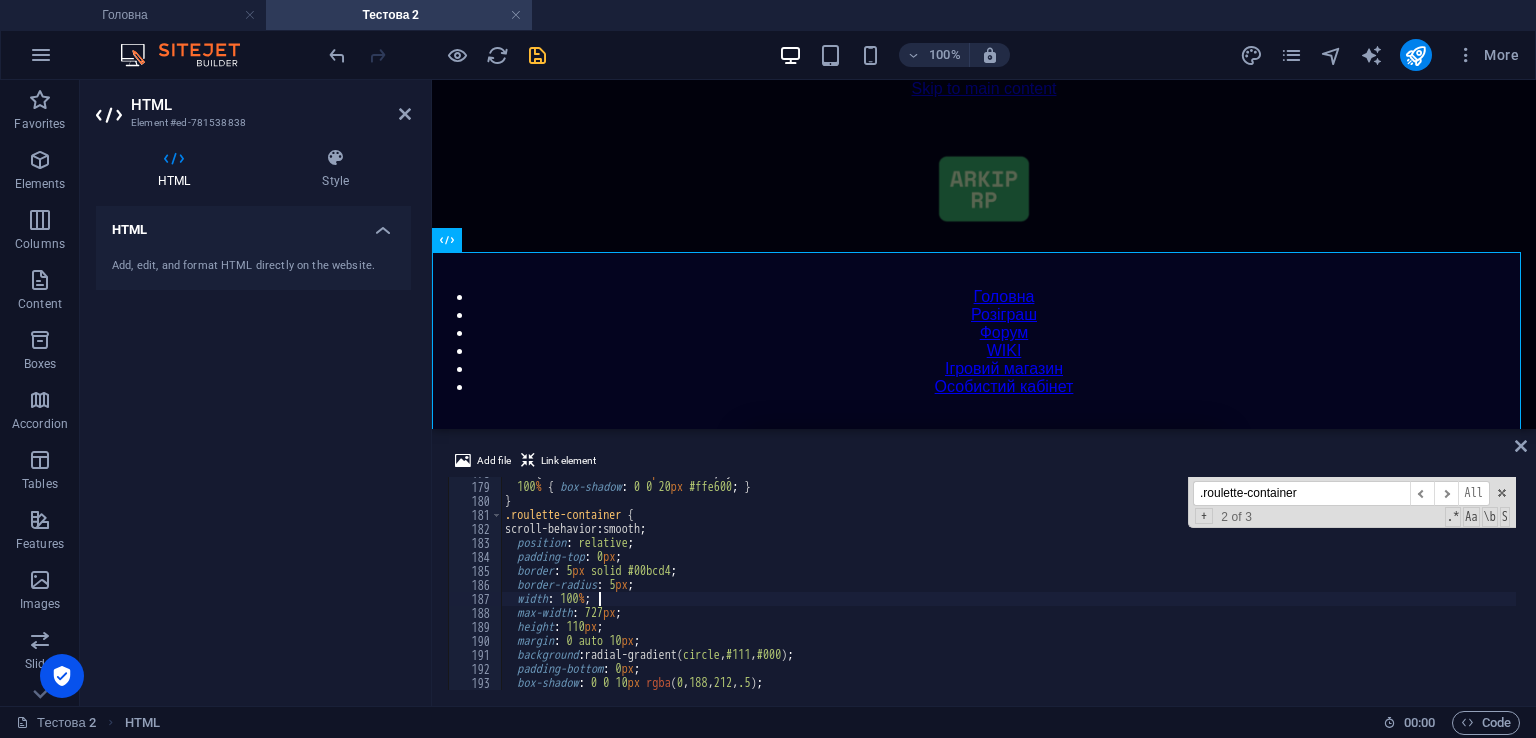 click on "0 %   {   box-shadow :   0   0   5 px   #ffe600 ;   }    100 %   {   box-shadow :   0   0   20 px   #ffe600 ;   } } .roulette-container   {   scroll-behavior :  smooth ;    position :   relative ;    padding-top :   0 px ;    border :   5 px   solid   #00bcd4 ;    border-radius :   5 px ;    width :   100 % ;    max-width :   727 px ;    height :   110 px ;    margin :   0   auto   10 px ;    background :  radial-gradient( circle , #111 , #000 ) ;    padding-bottom :   0 px ;    box-shadow :   0   0   10 px   rgba ( 0 , 188 , 212 , .5 ) ;" at bounding box center (1425, 584) 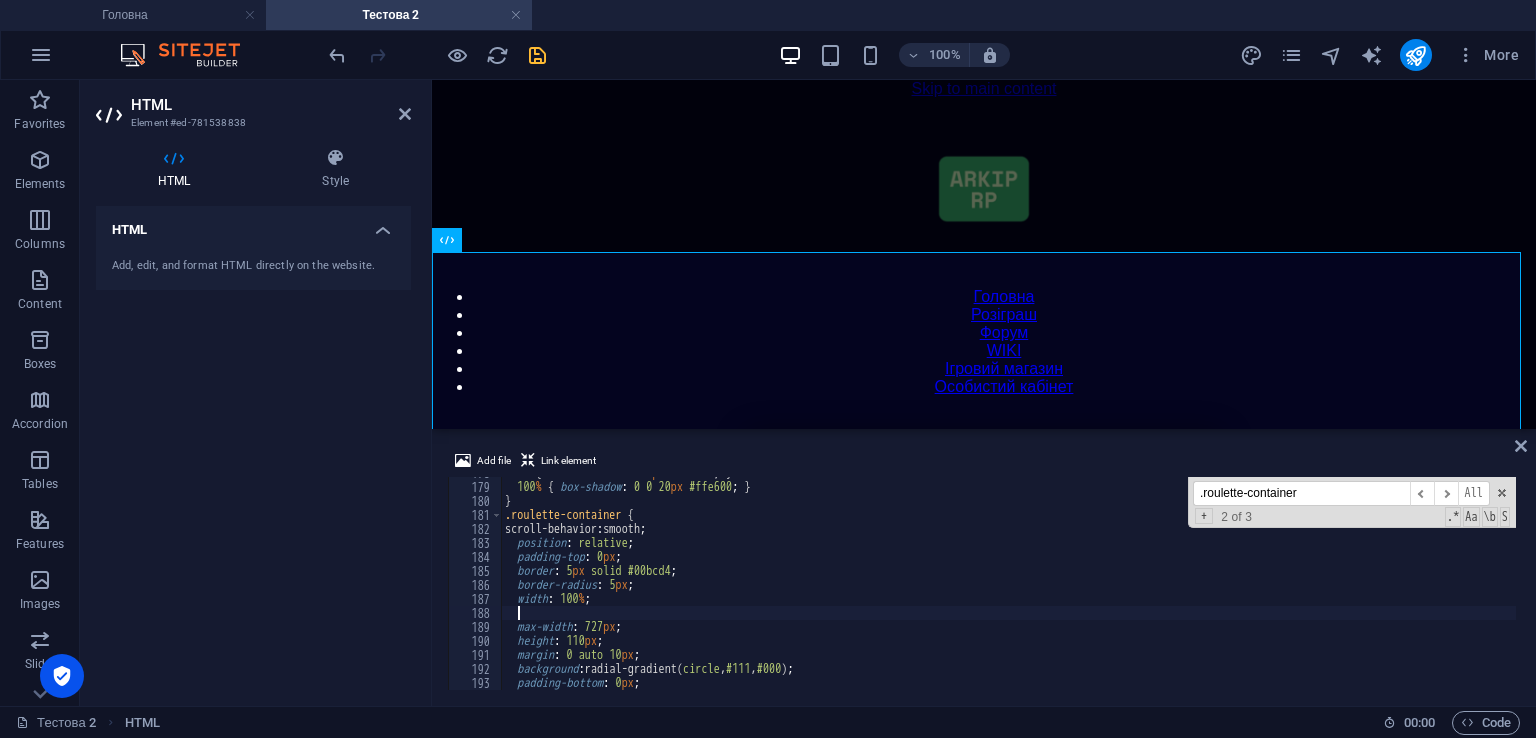 paste 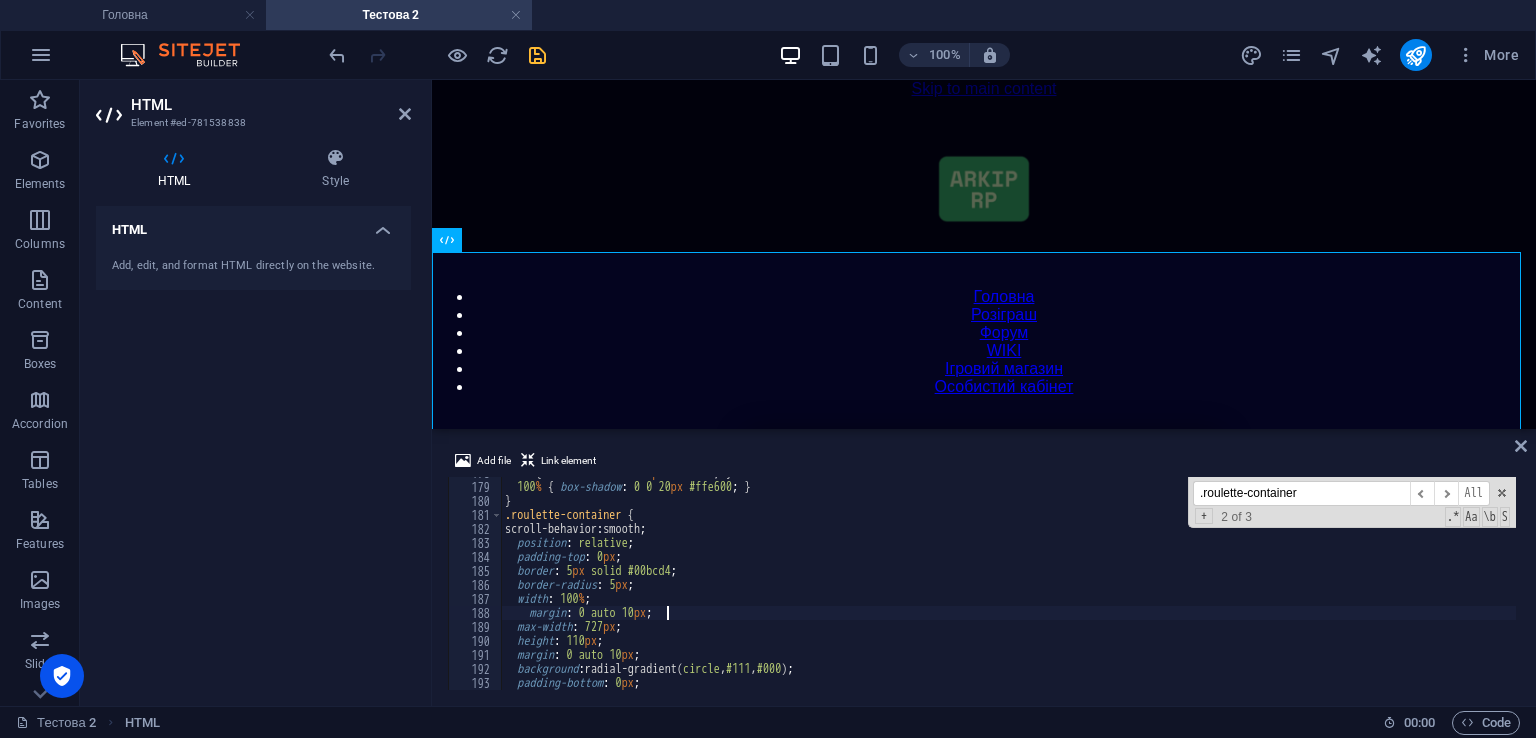 click on "0 %   {   box-shadow :   0   0   5 px   #ffe600 ;   }    100 %   {   box-shadow :   0   0   20 px   #ffe600 ;   } } .roulette-container   {   scroll-behavior :  smooth ;    position :   relative ;    padding-top :   0 px ;    border :   5 px   solid   #00bcd4 ;    border-radius :   5 px ;    width :   100 % ;      margin :   0   auto   10 px ;    max-width :   727 px ;    height :   110 px ;    margin :   0   auto   10 px ;    background :  radial-gradient( circle , #111 , #000 ) ;    padding-bottom :   0 px ;" at bounding box center (1425, 584) 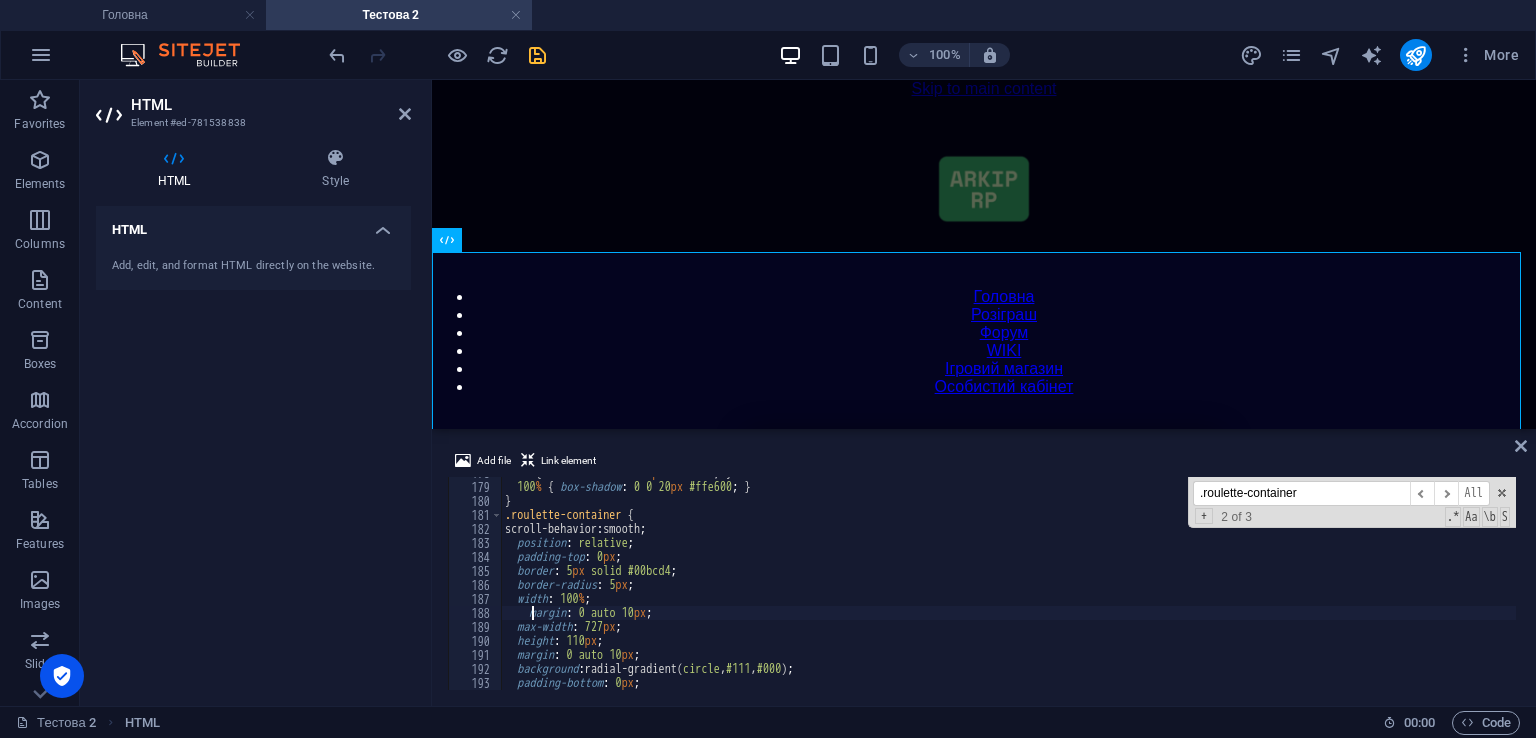 click on "0 %   {   box-shadow :   0   0   5 px   #ffe600 ;   }    100 %   {   box-shadow :   0   0   20 px   #ffe600 ;   } } .roulette-container   {   scroll-behavior :  smooth ;    position :   relative ;    padding-top :   0 px ;    border :   5 px   solid   #00bcd4 ;    border-radius :   5 px ;    width :   100 % ;      margin :   0   auto   10 px ;    max-width :   727 px ;    height :   110 px ;    margin :   0   auto   10 px ;    background :  radial-gradient( circle , #111 , #000 ) ;    padding-bottom :   0 px ;" at bounding box center (1425, 584) 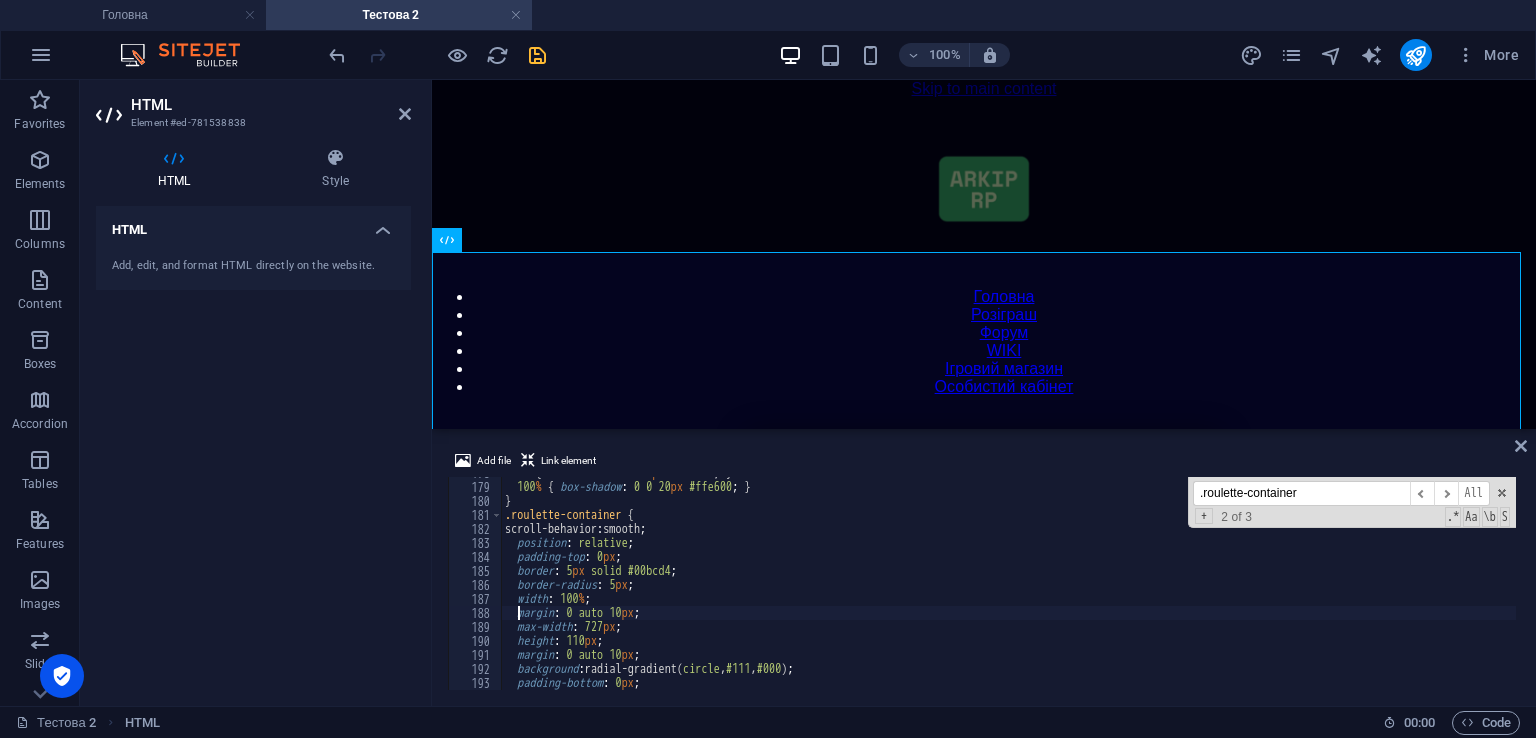 scroll, scrollTop: 0, scrollLeft: 1, axis: horizontal 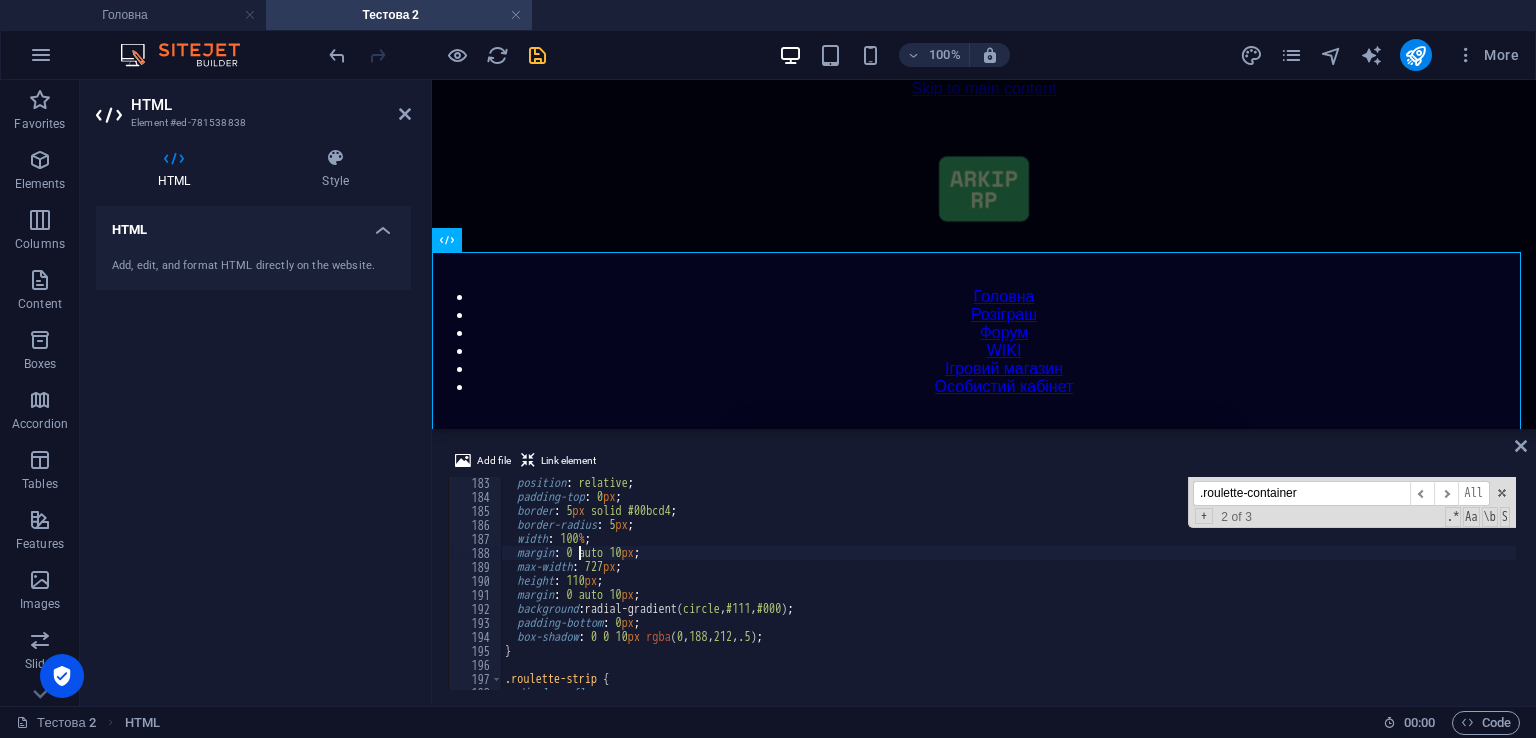 type on "margin: 0 auto 10px;" 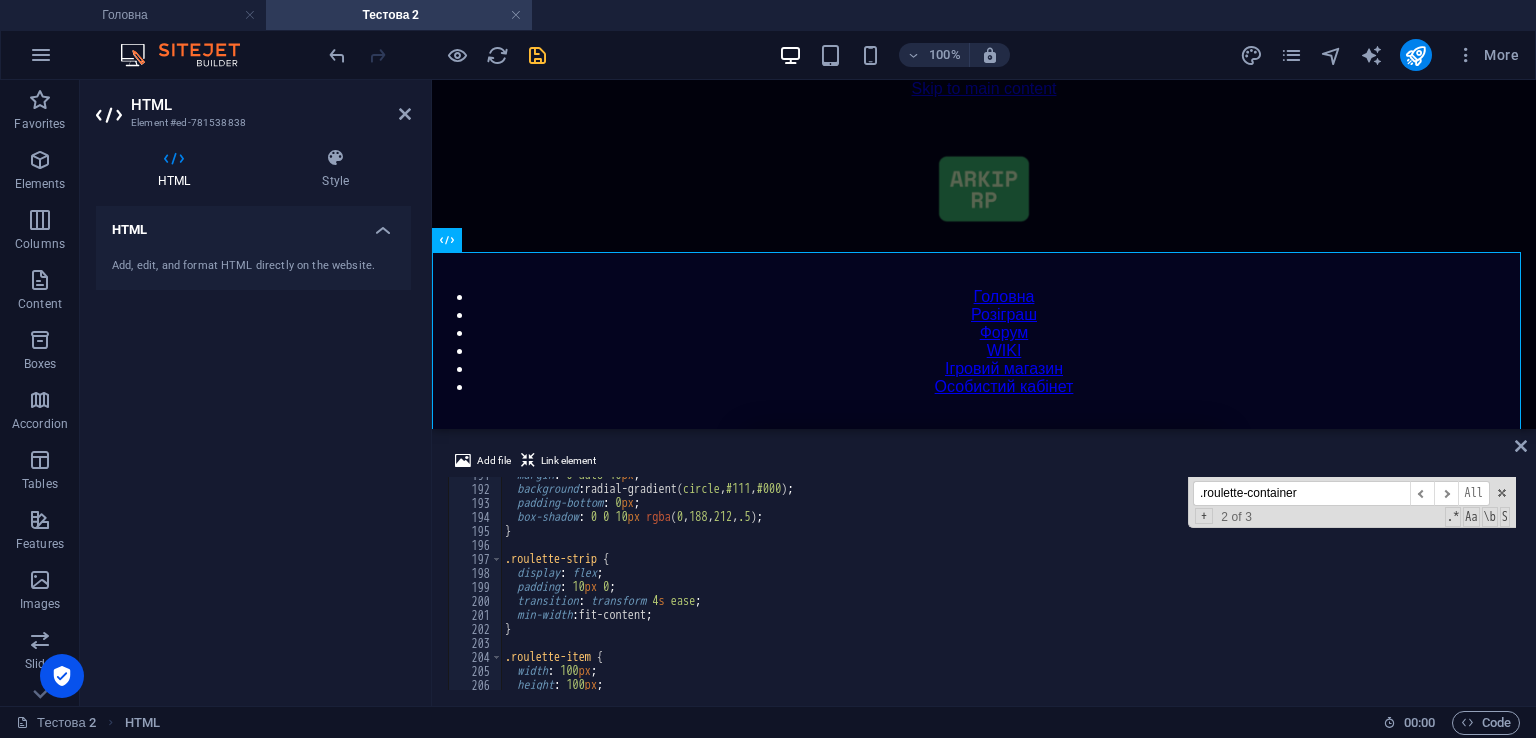scroll, scrollTop: 2669, scrollLeft: 0, axis: vertical 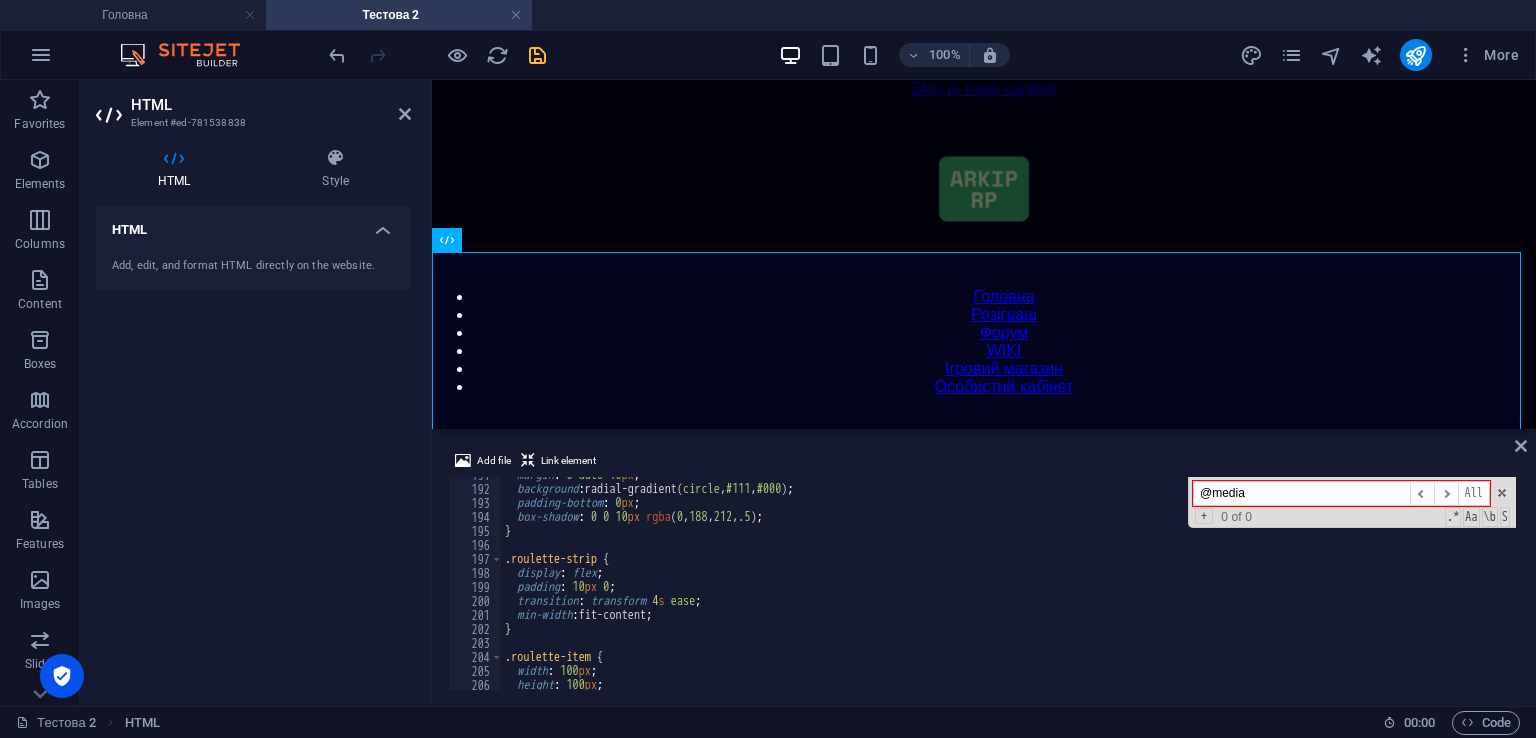 type on "@medi" 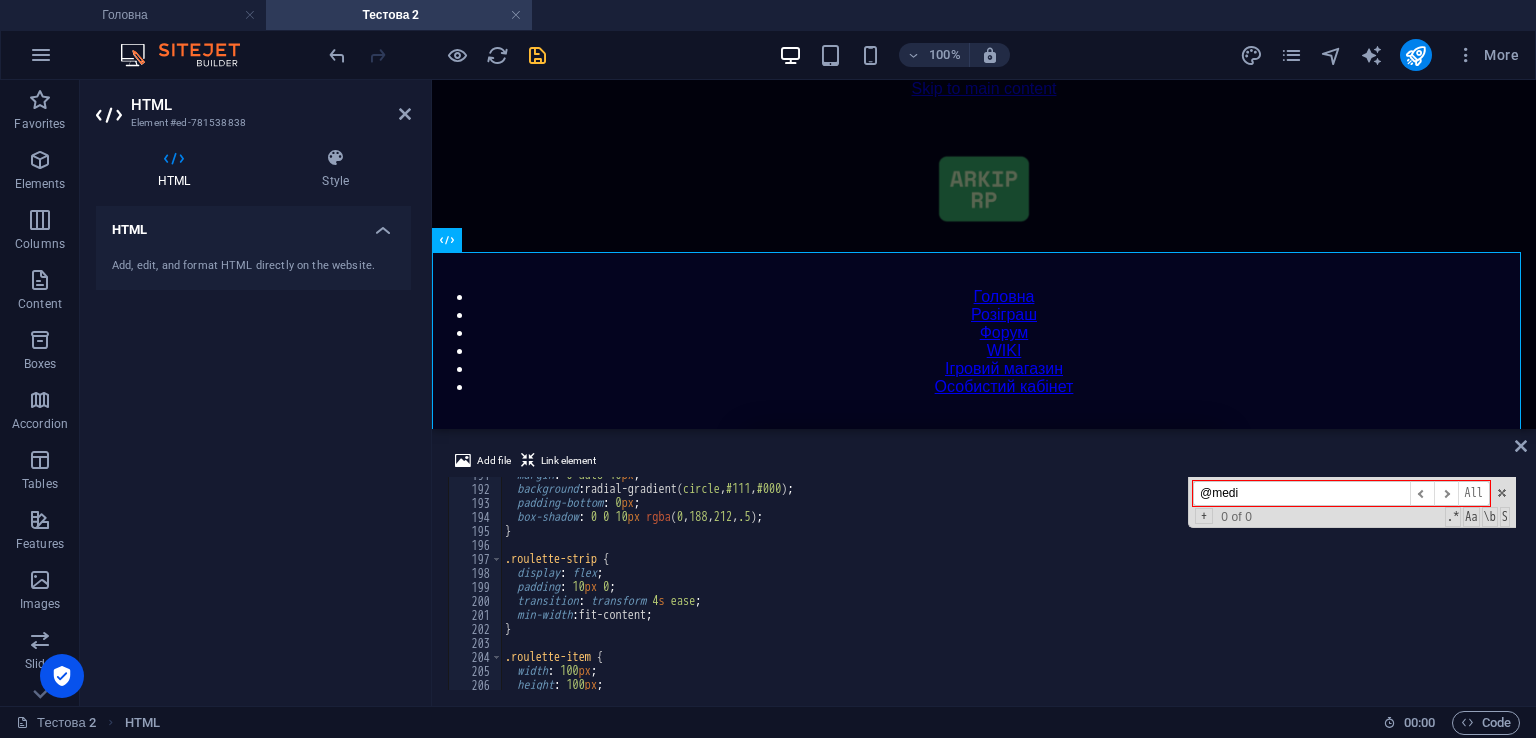 drag, startPoint x: 1266, startPoint y: 493, endPoint x: 1180, endPoint y: 493, distance: 86 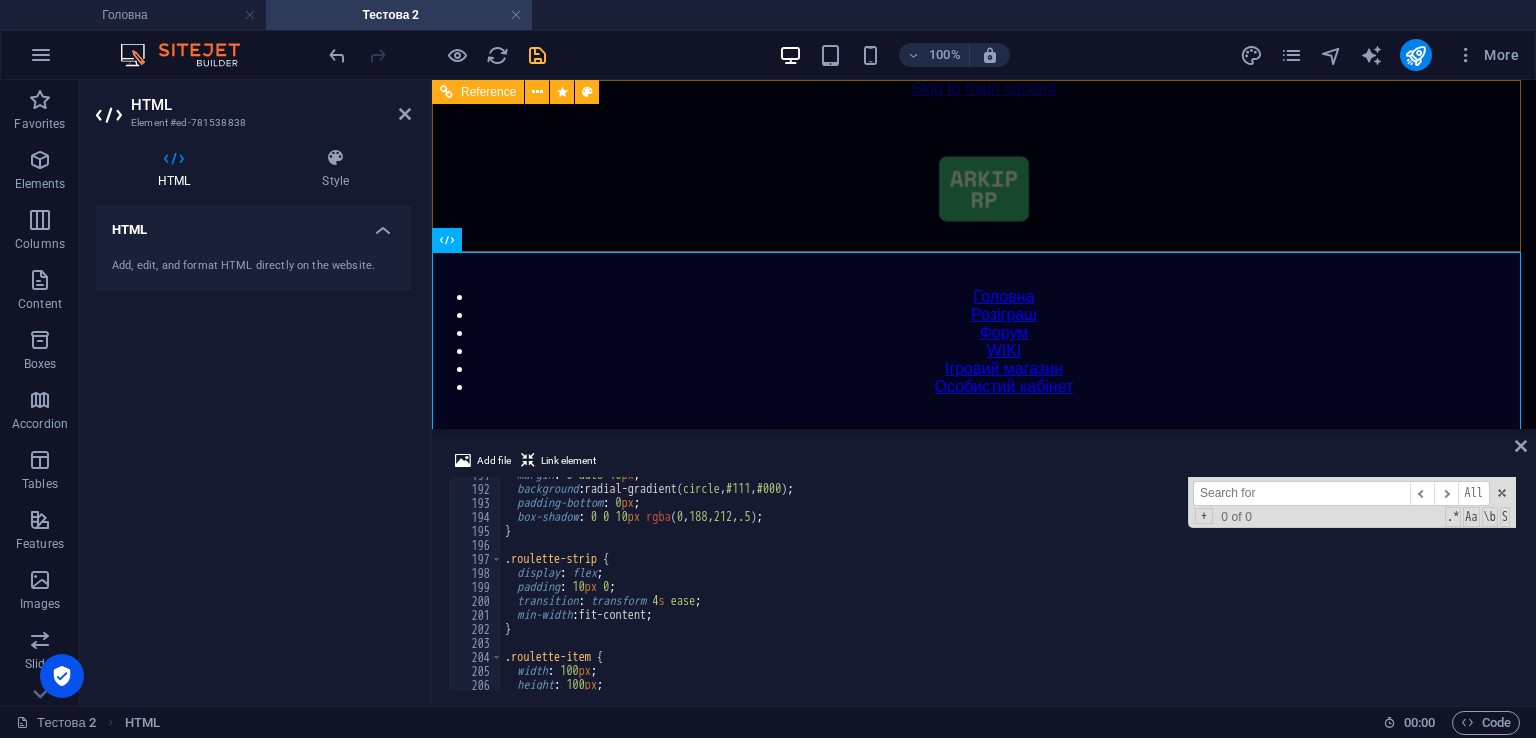 paste on "width: 80px;" 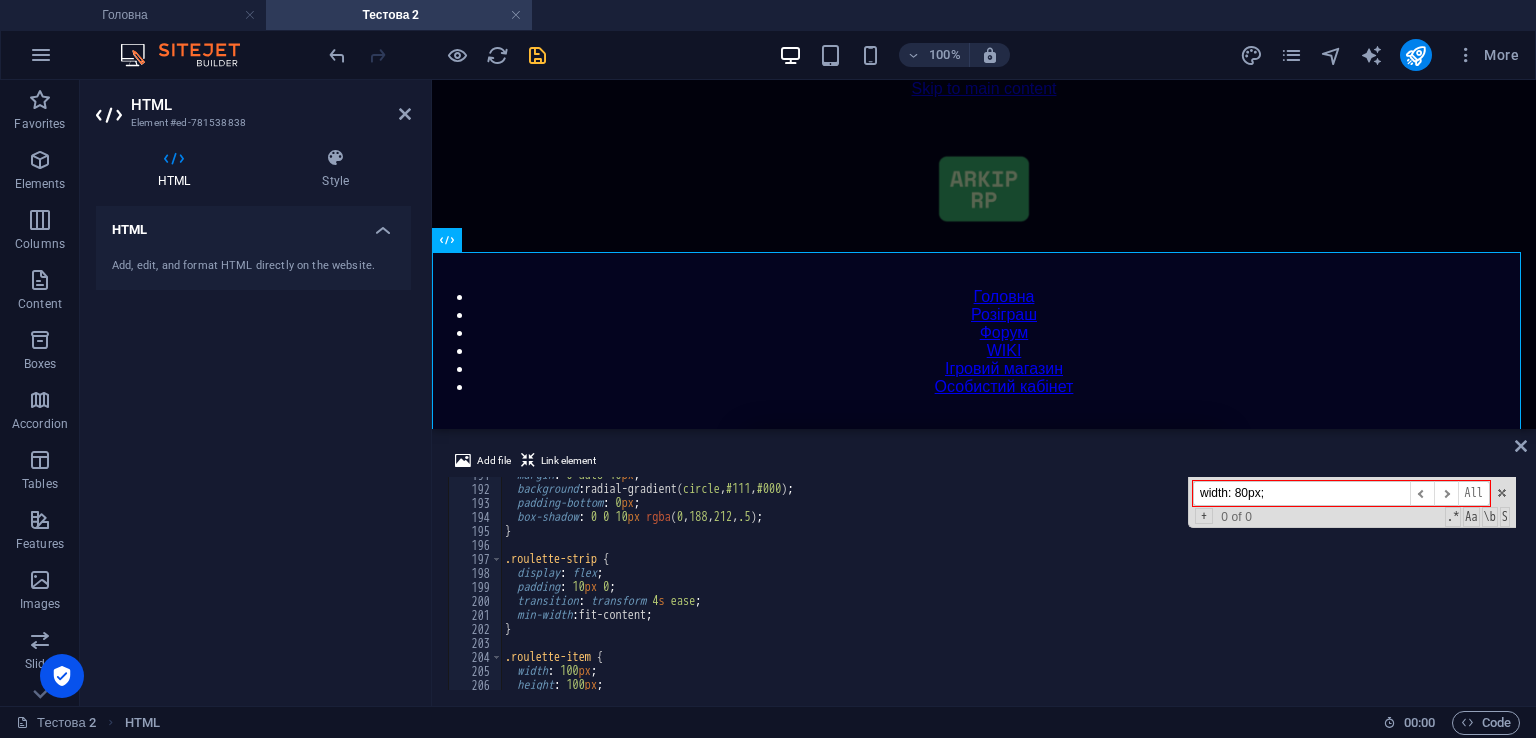 click on "width: 80px;" at bounding box center (1301, 493) 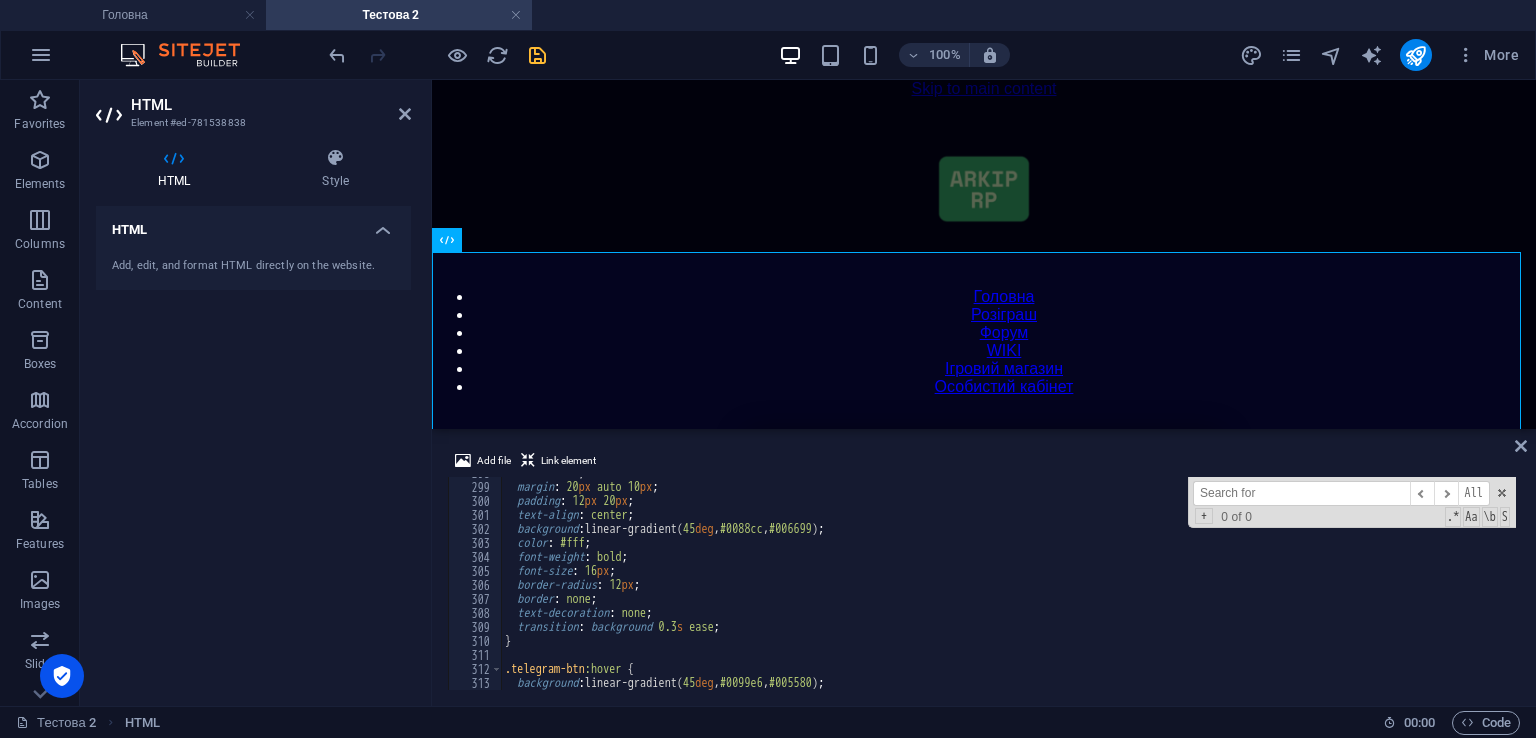 scroll, scrollTop: 4109, scrollLeft: 0, axis: vertical 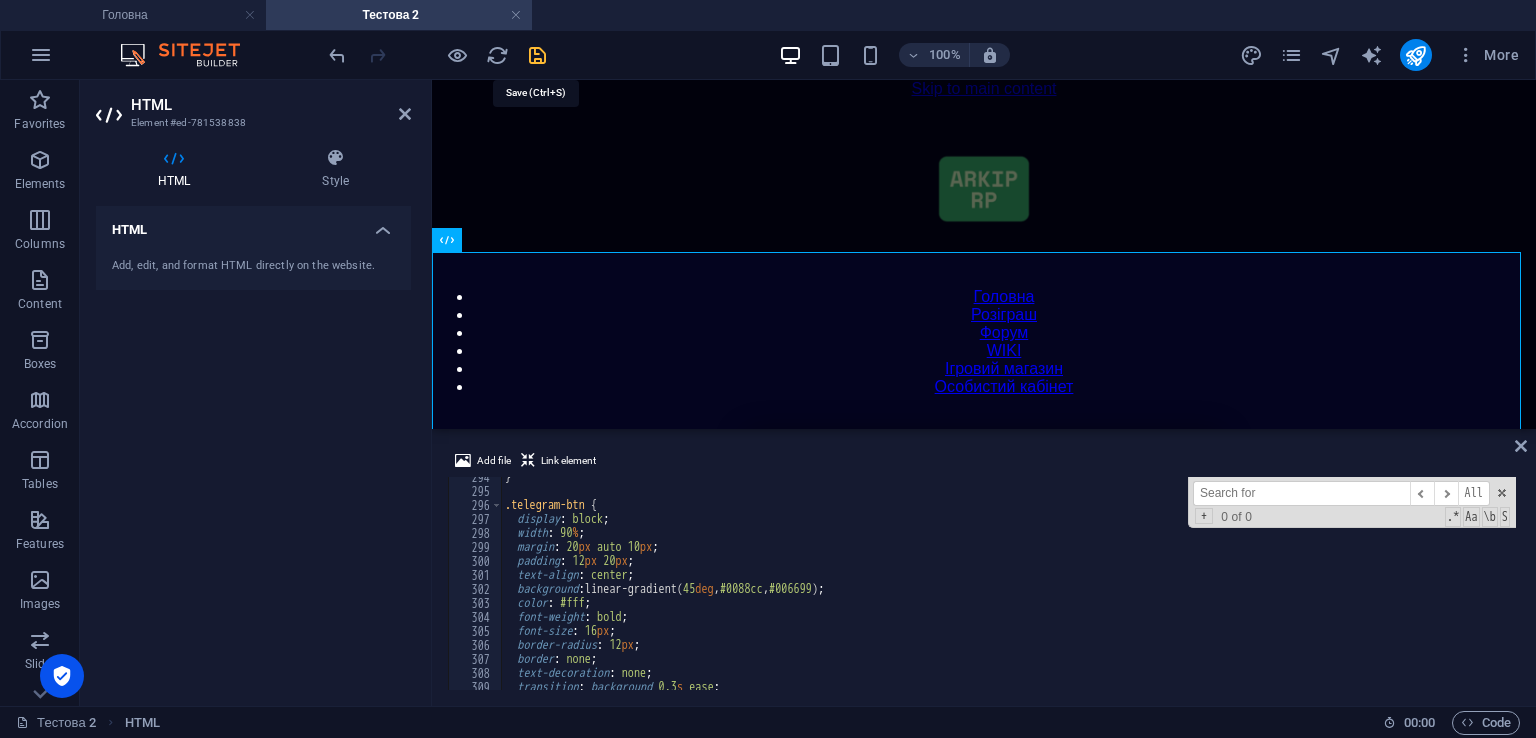 click at bounding box center (537, 55) 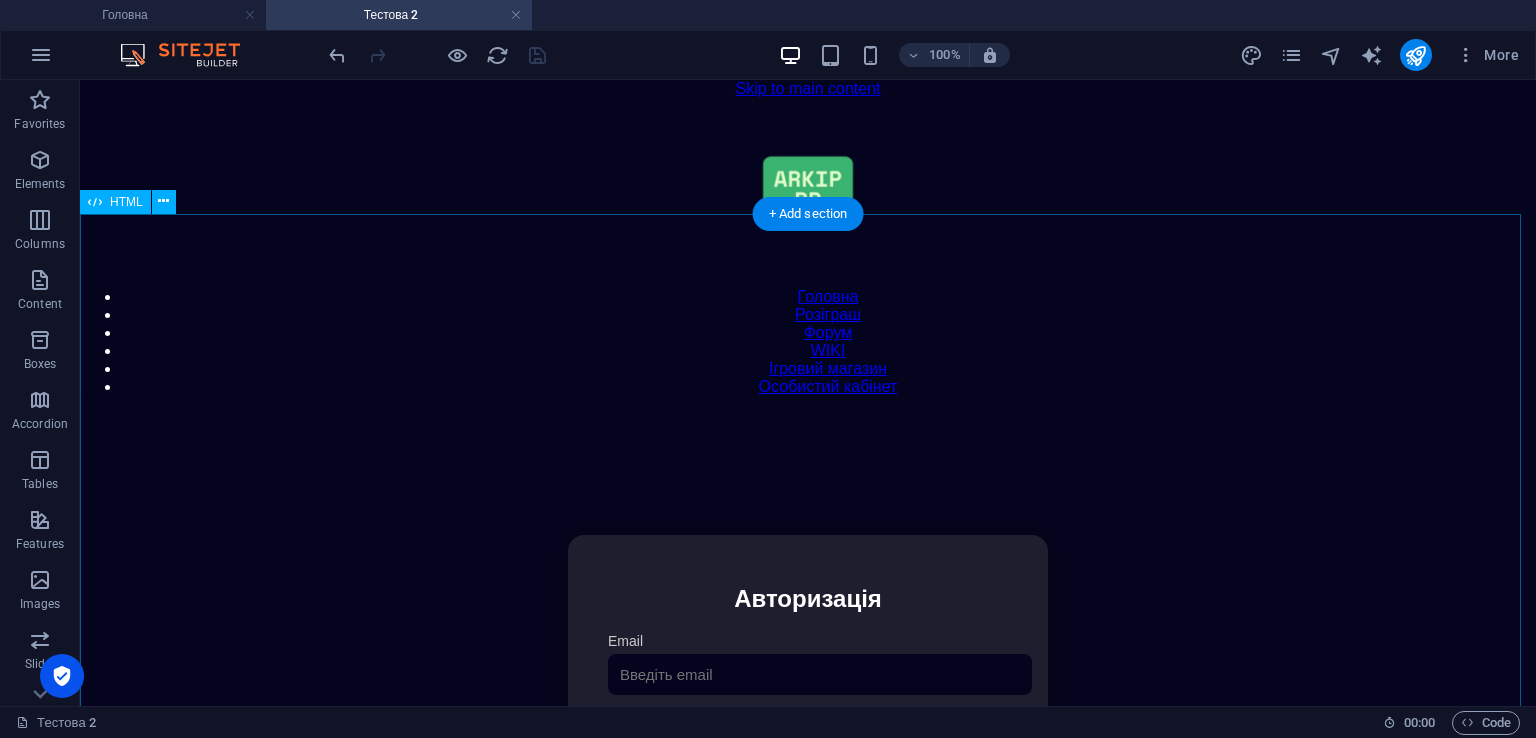 click on "Особистий кабінет
Авторизація
Email
[GEOGRAPHIC_DATA]
👁️
Увійти
Скинути пароль
Скидання пароля
Введіть ваш email:
Скинути
Закрити
Особистий кабінет
Вийти з кабінету
Важлива інформація
Інформація
Ігровий Нікнейм:
Пошта:
Гроші:   ₴
XP:
Рівень:
Здоров'я:
Броня:
VIP:
Рейтинг
Рейтинг гравців
Гравців не знайдено
Документи
Мої документи
Паспорт:   Немає
Трудова книжка:   [PERSON_NAME]
📩 Додати документ через Telegram
Розваги" at bounding box center [808, 746] 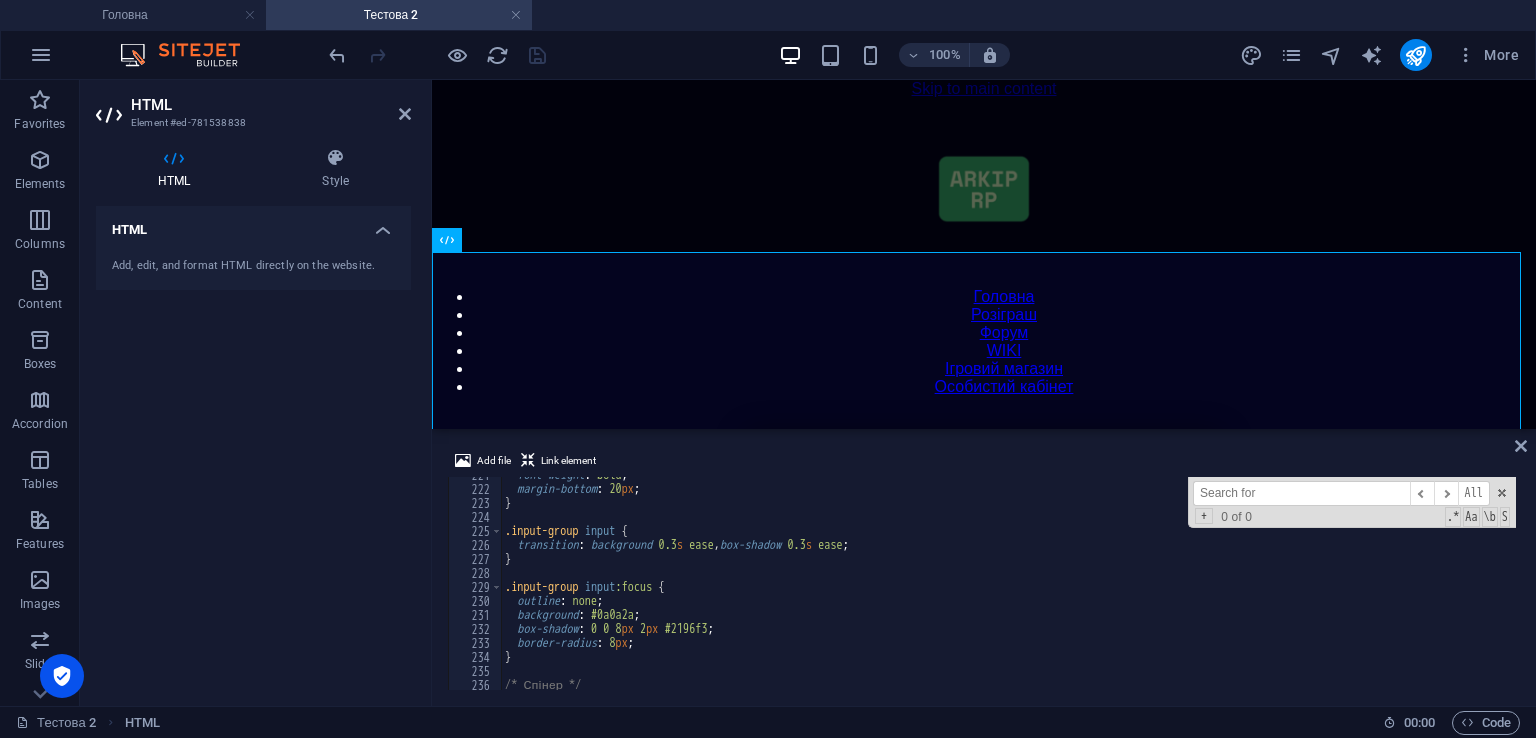 scroll, scrollTop: 3089, scrollLeft: 0, axis: vertical 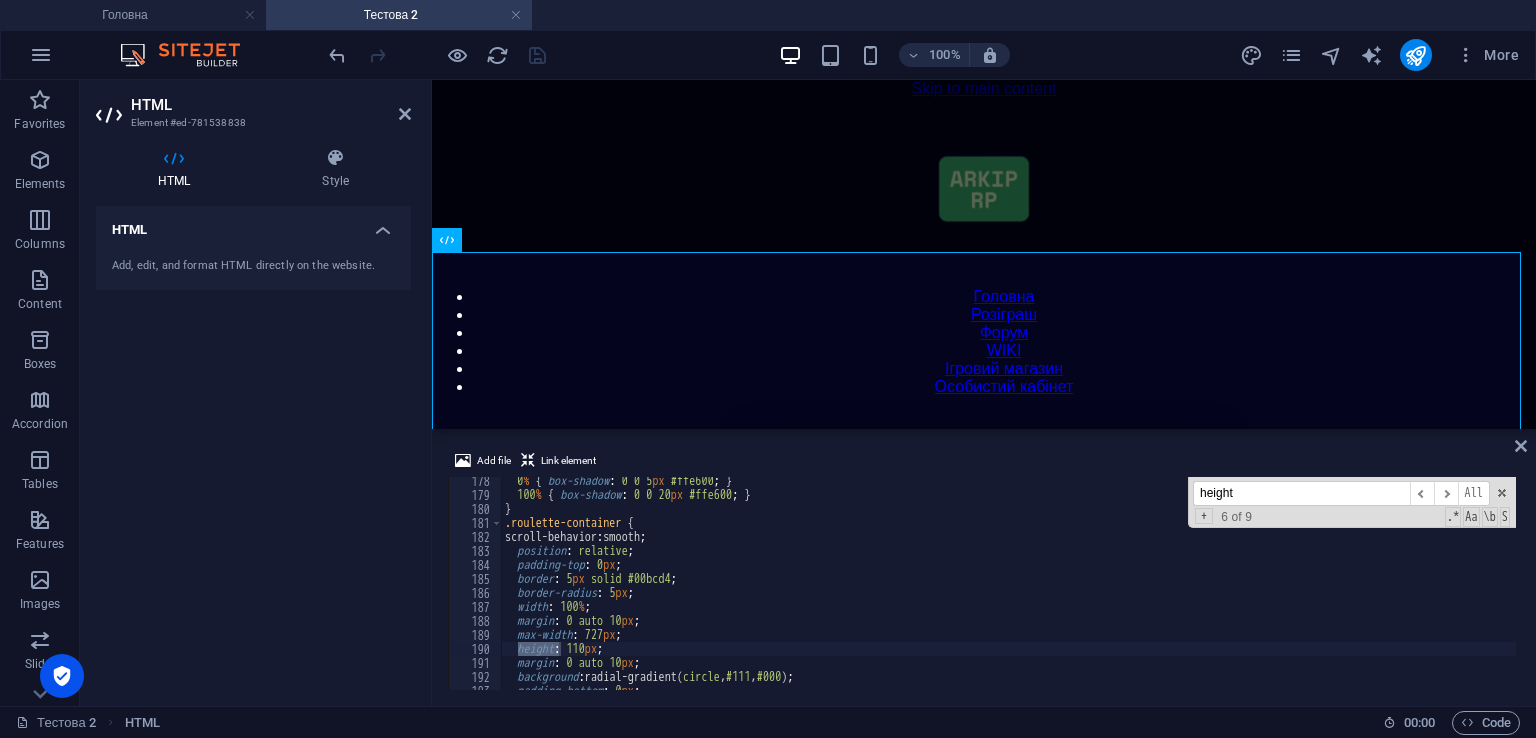 type on "height" 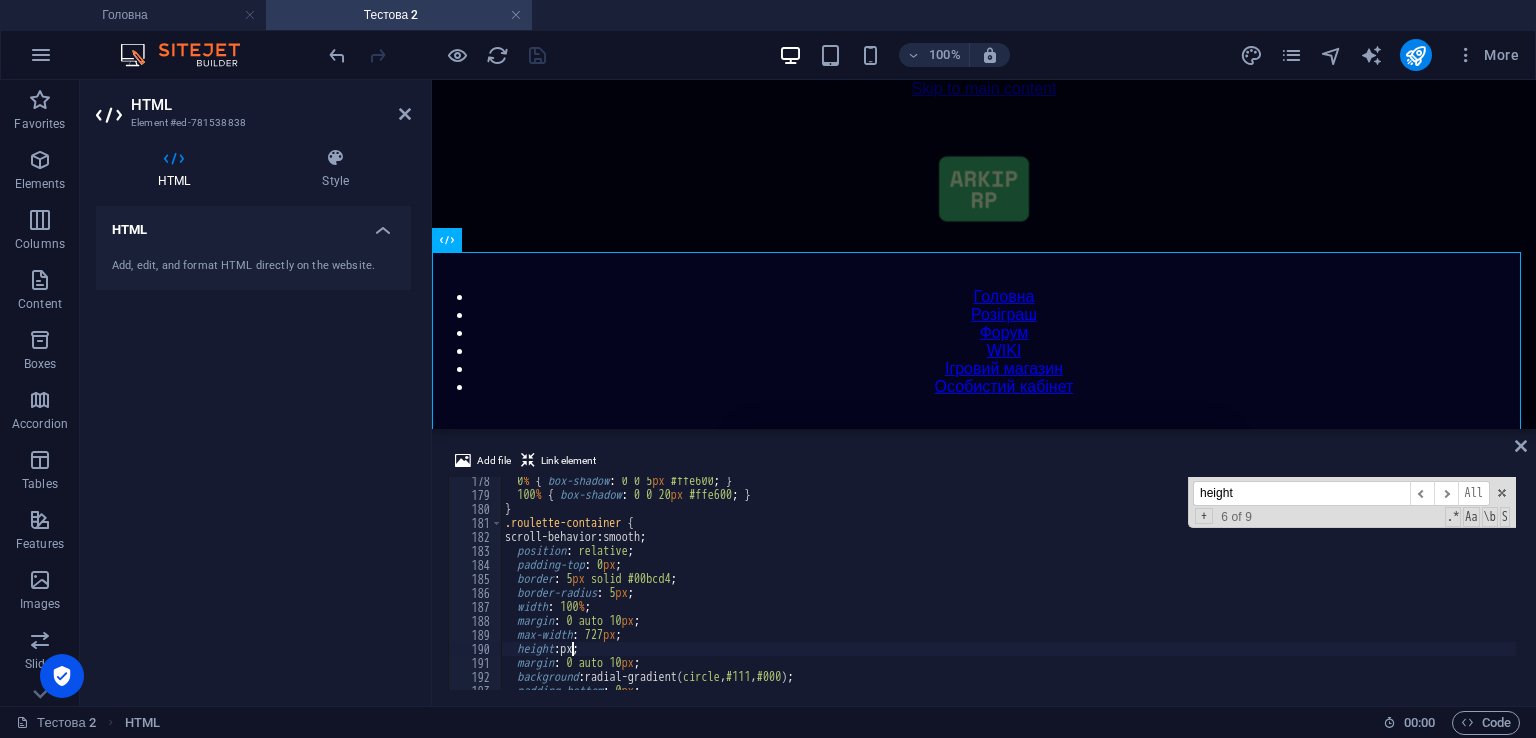 scroll, scrollTop: 0, scrollLeft: 6, axis: horizontal 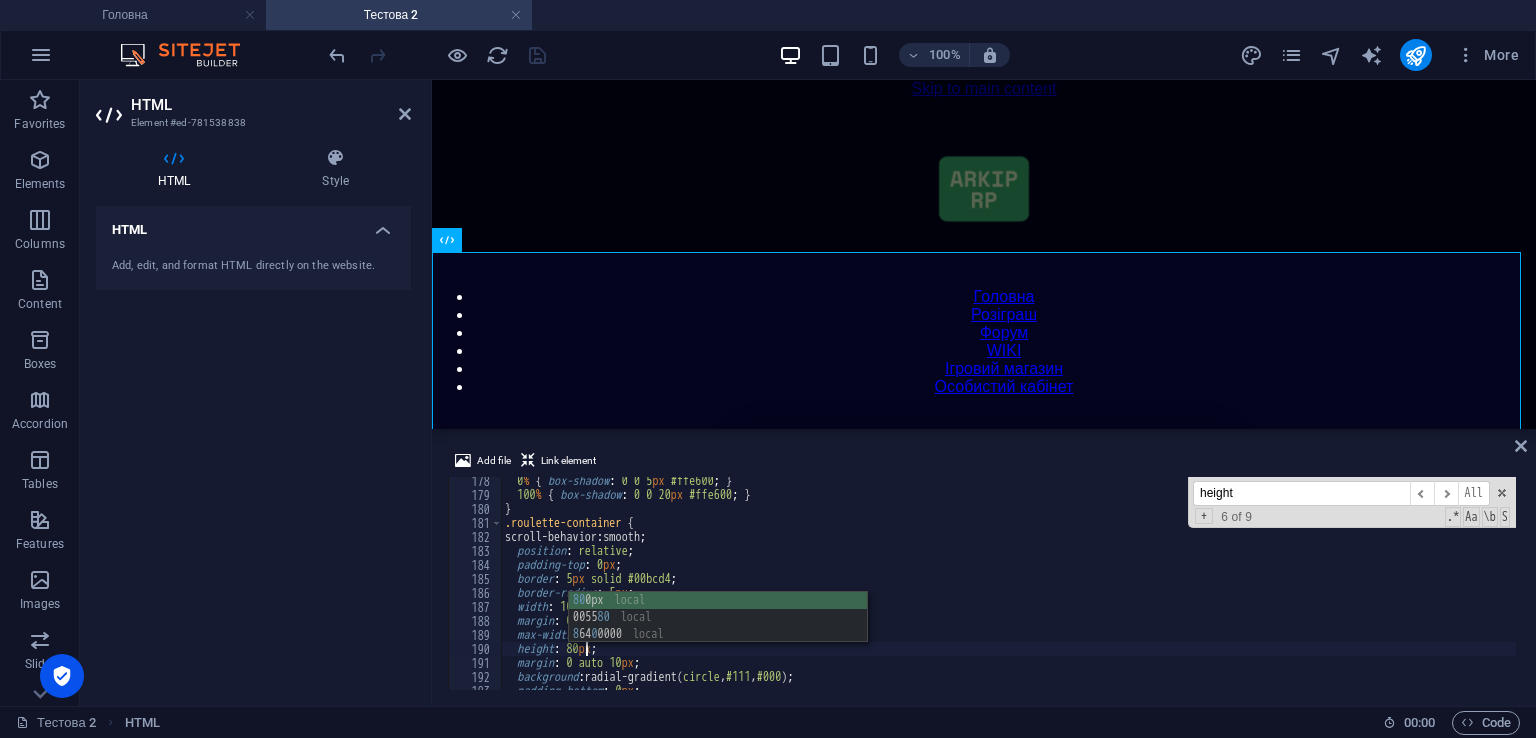 click on "0 %   {   box-shadow :   0   0   5 px   #ffe600 ;   }    100 %   {   box-shadow :   0   0   20 px   #ffe600 ;   } } .roulette-container   {   scroll-behavior :  smooth ;    position :   relative ;    padding-top :   0 px ;    border :   5 px   solid   #00bcd4 ;    border-radius :   5 px ;    width :   100 % ;    margin :   0   auto   10 px ;    max-width :   727 px ;    height :   80 px ;    margin :   0   auto   10 px ;    background :  radial-gradient( circle , #111 , #000 ) ;    padding-bottom :   0 px ;" at bounding box center (1425, 592) 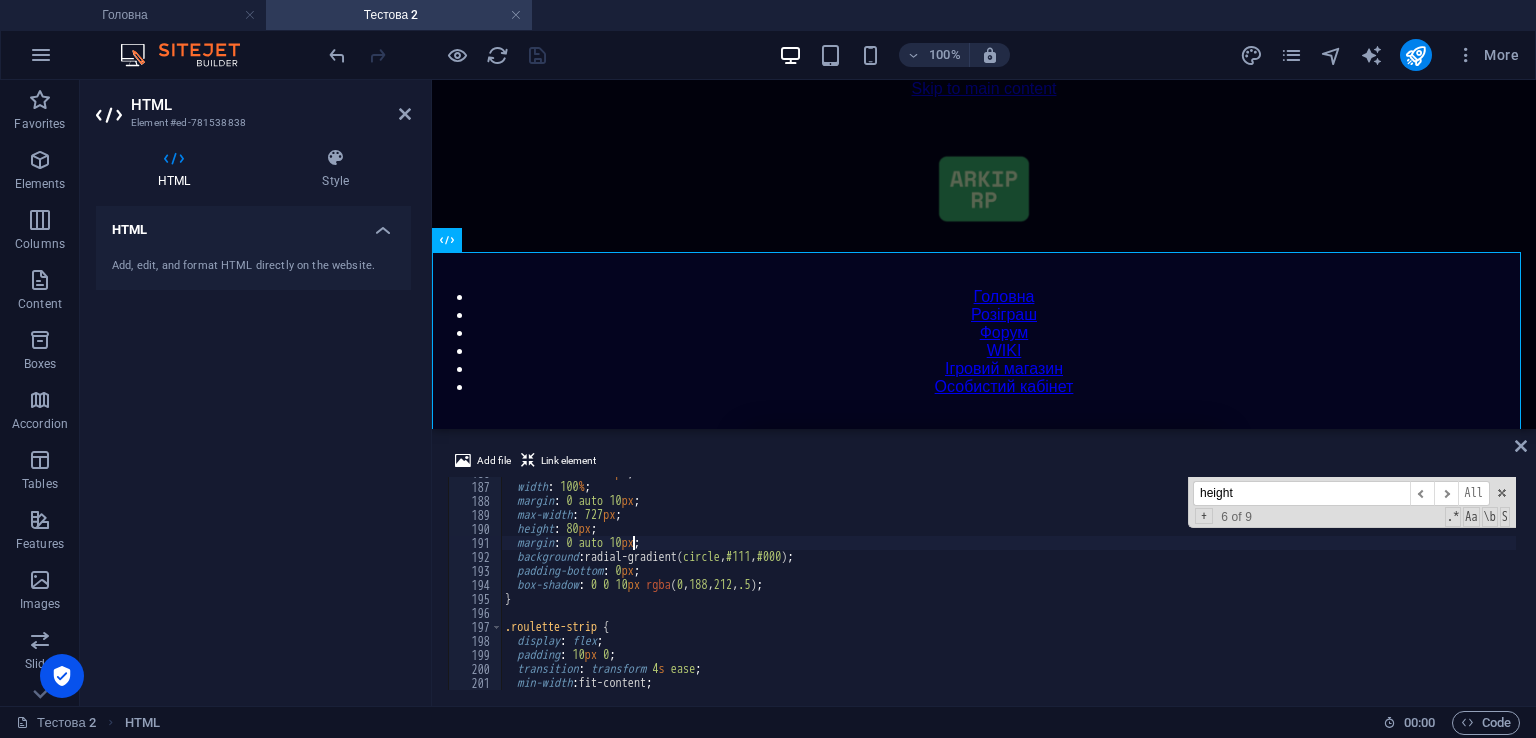 scroll, scrollTop: 2541, scrollLeft: 0, axis: vertical 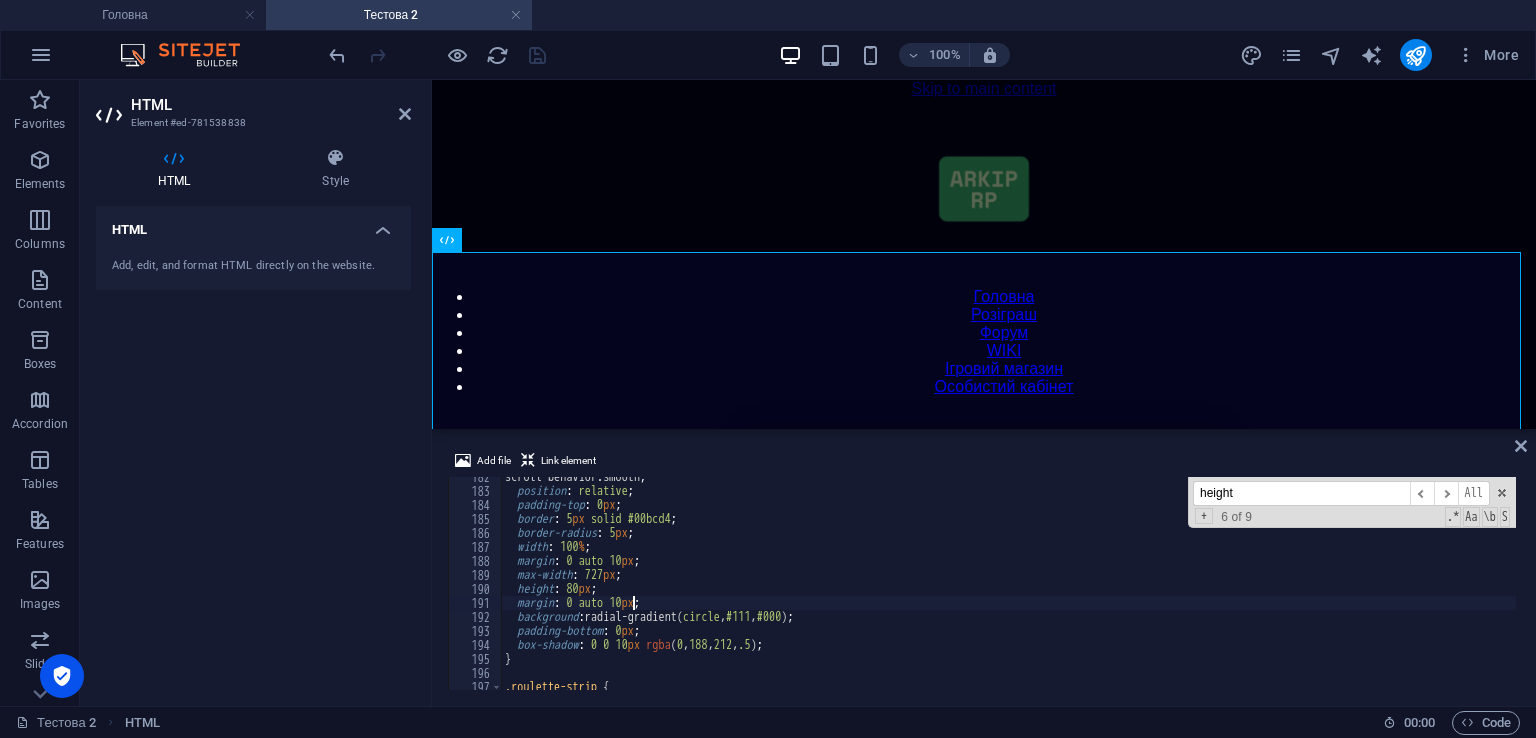 type on "margin: 0 auto 10px;" 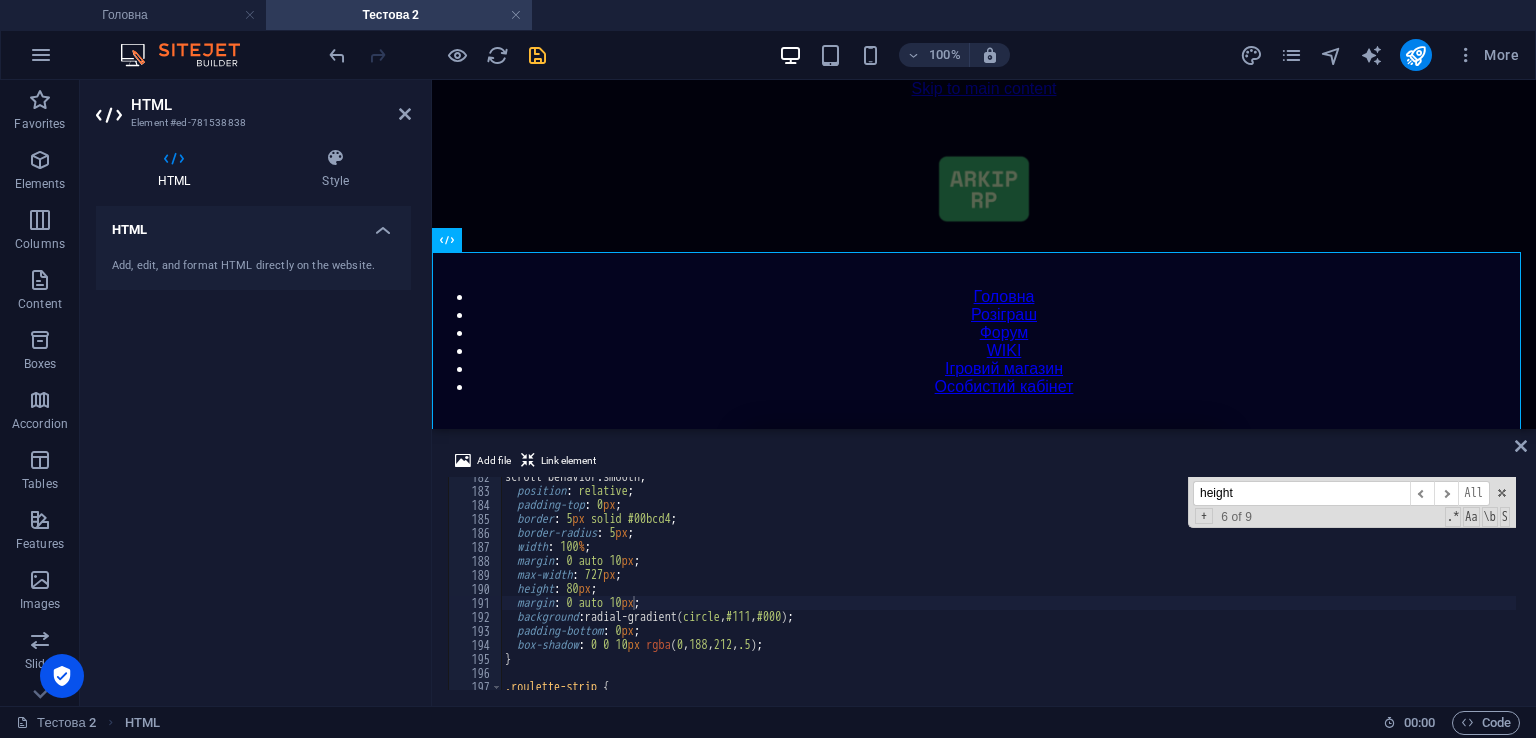 click at bounding box center (537, 55) 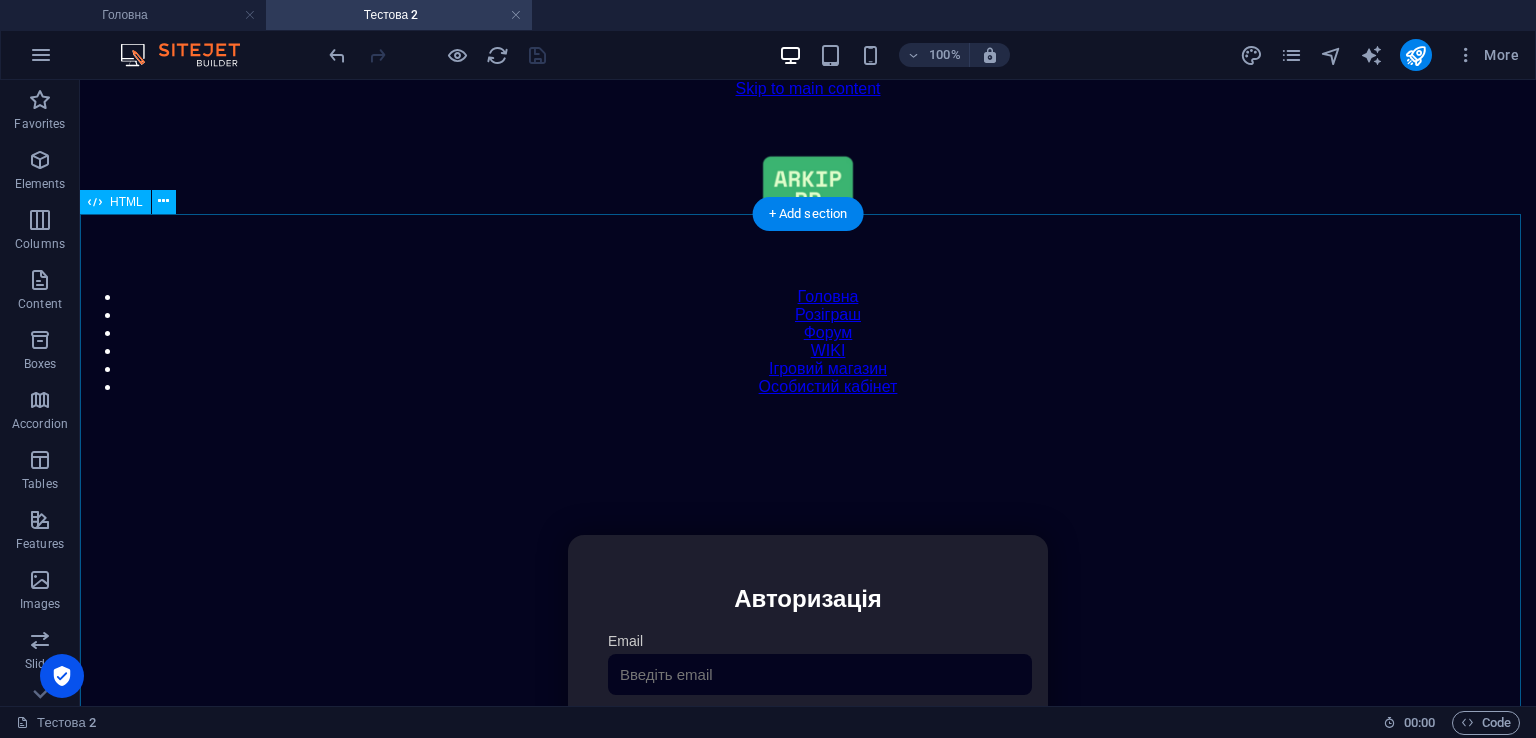 click on "Особистий кабінет
Авторизація
Email
[GEOGRAPHIC_DATA]
👁️
Увійти
Скинути пароль
Скидання пароля
Введіть ваш email:
Скинути
Закрити
Особистий кабінет
Вийти з кабінету
Важлива інформація
Інформація
Ігровий Нікнейм:
Пошта:
Гроші:   ₴
XP:
Рівень:
Здоров'я:
Броня:
VIP:
Рейтинг
Рейтинг гравців
Гравців не знайдено
Документи
Мої документи
Паспорт:   Немає
Трудова книжка:   [PERSON_NAME]
📩 Додати документ через Telegram
Розваги" at bounding box center [808, 746] 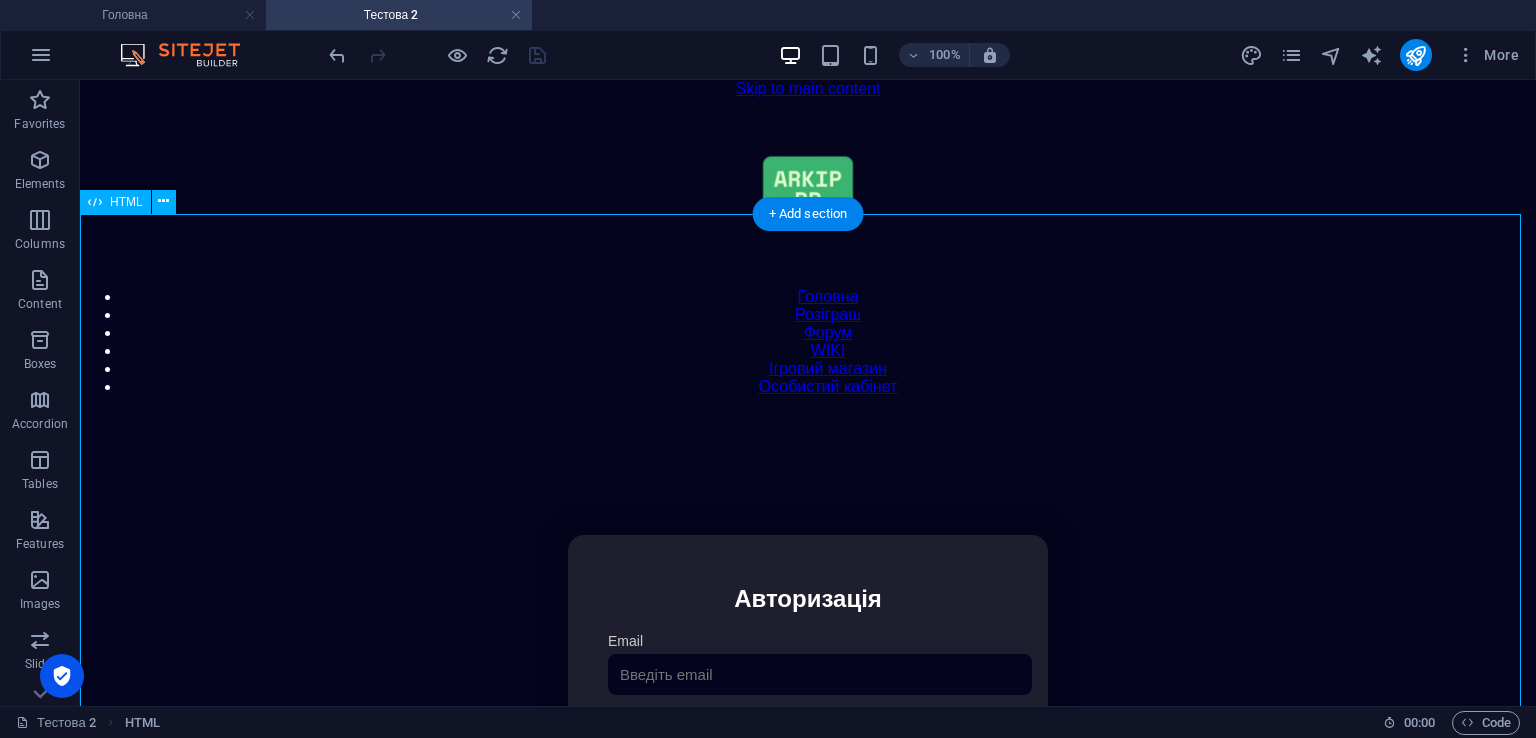 click on "Особистий кабінет
Авторизація
Email
[GEOGRAPHIC_DATA]
👁️
Увійти
Скинути пароль
Скидання пароля
Введіть ваш email:
Скинути
Закрити
Особистий кабінет
Вийти з кабінету
Важлива інформація
Інформація
Ігровий Нікнейм:
Пошта:
Гроші:   ₴
XP:
Рівень:
Здоров'я:
Броня:
VIP:
Рейтинг
Рейтинг гравців
Гравців не знайдено
Документи
Мої документи
Паспорт:   Немає
Трудова книжка:   [PERSON_NAME]
📩 Додати документ через Telegram
Розваги" at bounding box center [808, 746] 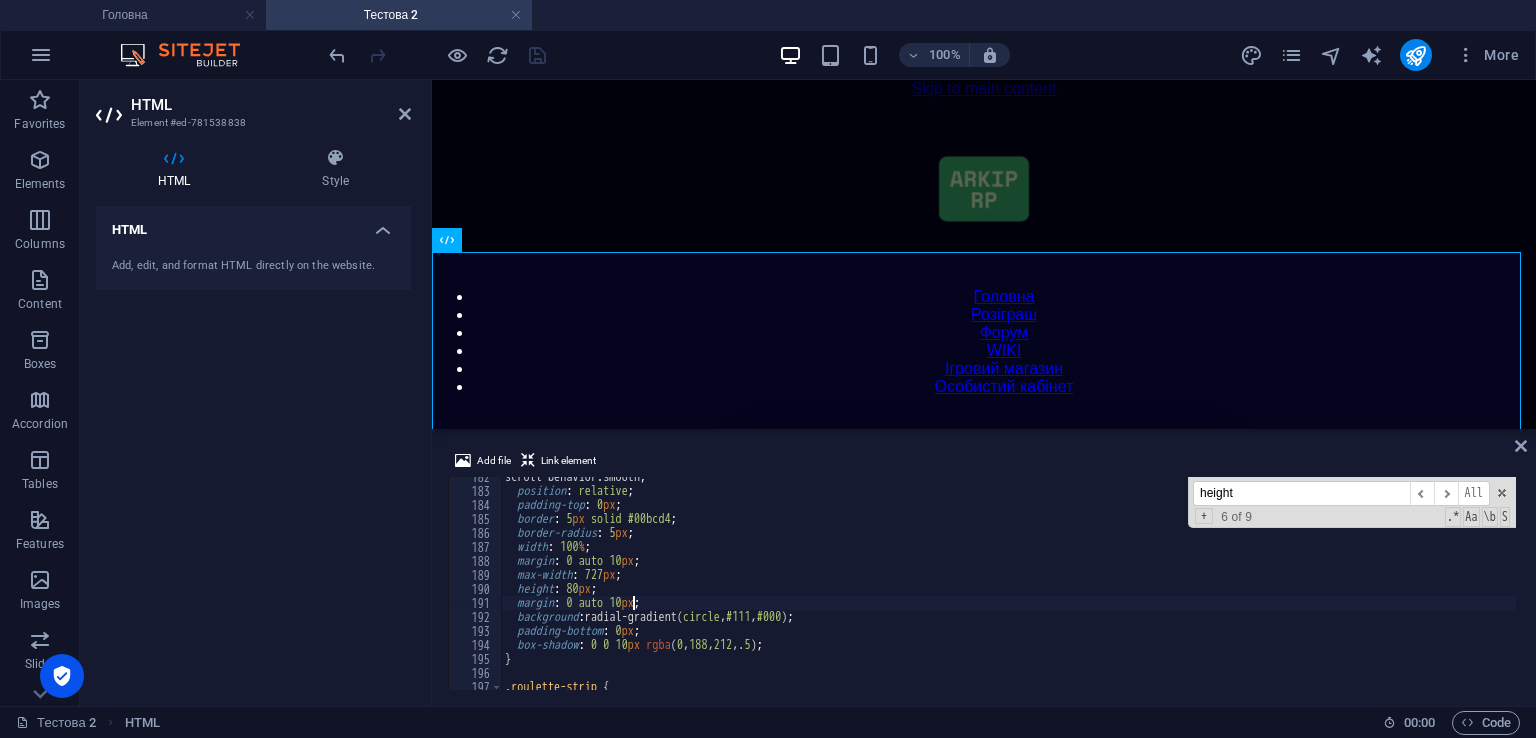 click on "scroll-behavior :  smooth ;    position :   relative ;    padding-top :   0 px ;    border :   5 px   solid   #00bcd4 ;    border-radius :   5 px ;    width :   100 % ;    margin :   0   auto   10 px ;    max-width :   727 px ;    height :   80 px ;    margin :   0   auto   10 px ;    background :  radial-gradient( circle , #111 , #000 ) ;    padding-bottom :   0 px ;    box-shadow :   0   0   10 px   rgba ( 0 , 188 , 212 , .5 ) ; } .roulette-strip   {" at bounding box center (1425, 588) 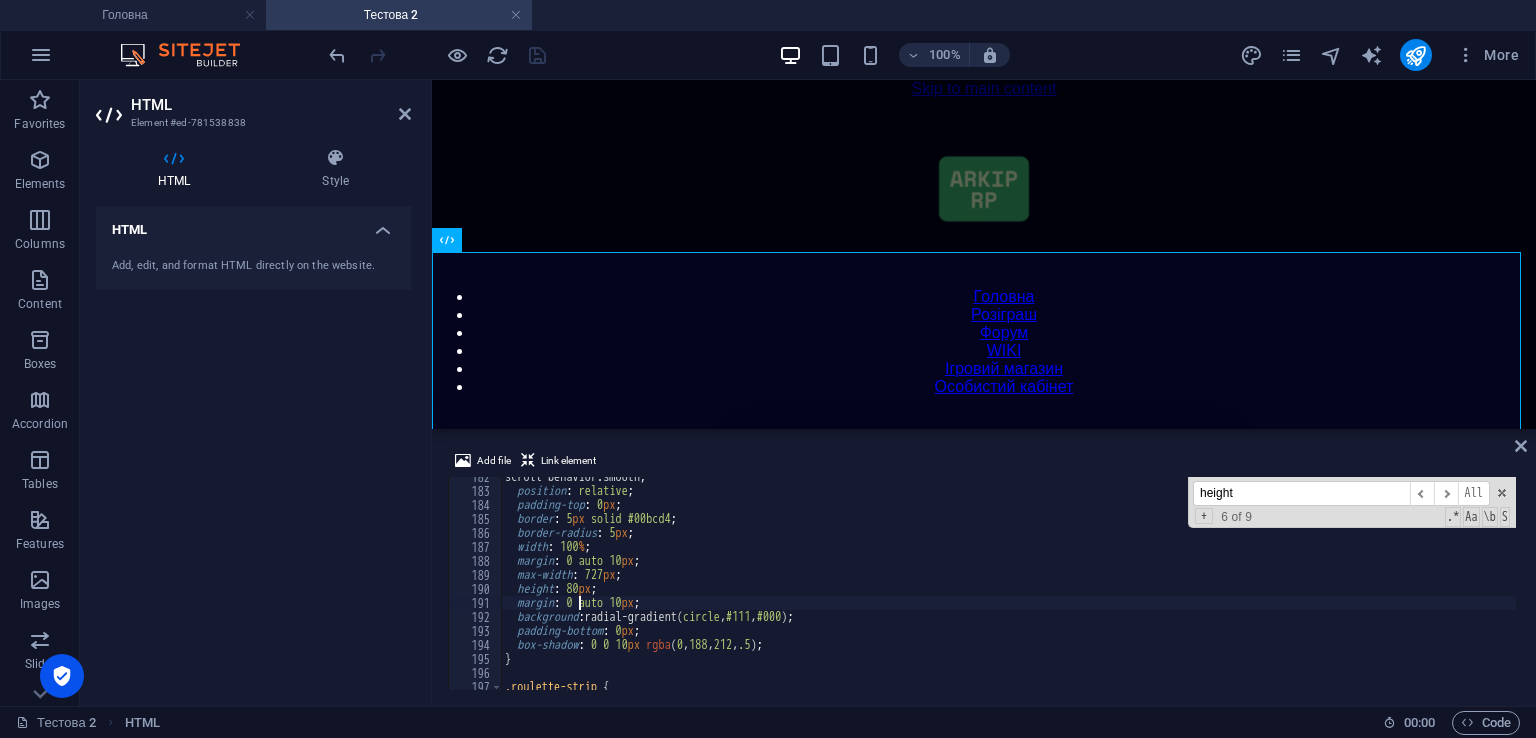 click on "scroll-behavior :  smooth ;    position :   relative ;    padding-top :   0 px ;    border :   5 px   solid   #00bcd4 ;    border-radius :   5 px ;    width :   100 % ;    margin :   0   auto   10 px ;    max-width :   727 px ;    height :   80 px ;    margin :   0   auto   10 px ;    background :  radial-gradient( circle , #111 , #000 ) ;    padding-bottom :   0 px ;    box-shadow :   0   0   10 px   rgba ( 0 , 188 , 212 , .5 ) ; } .roulette-strip   {" at bounding box center [1425, 588] 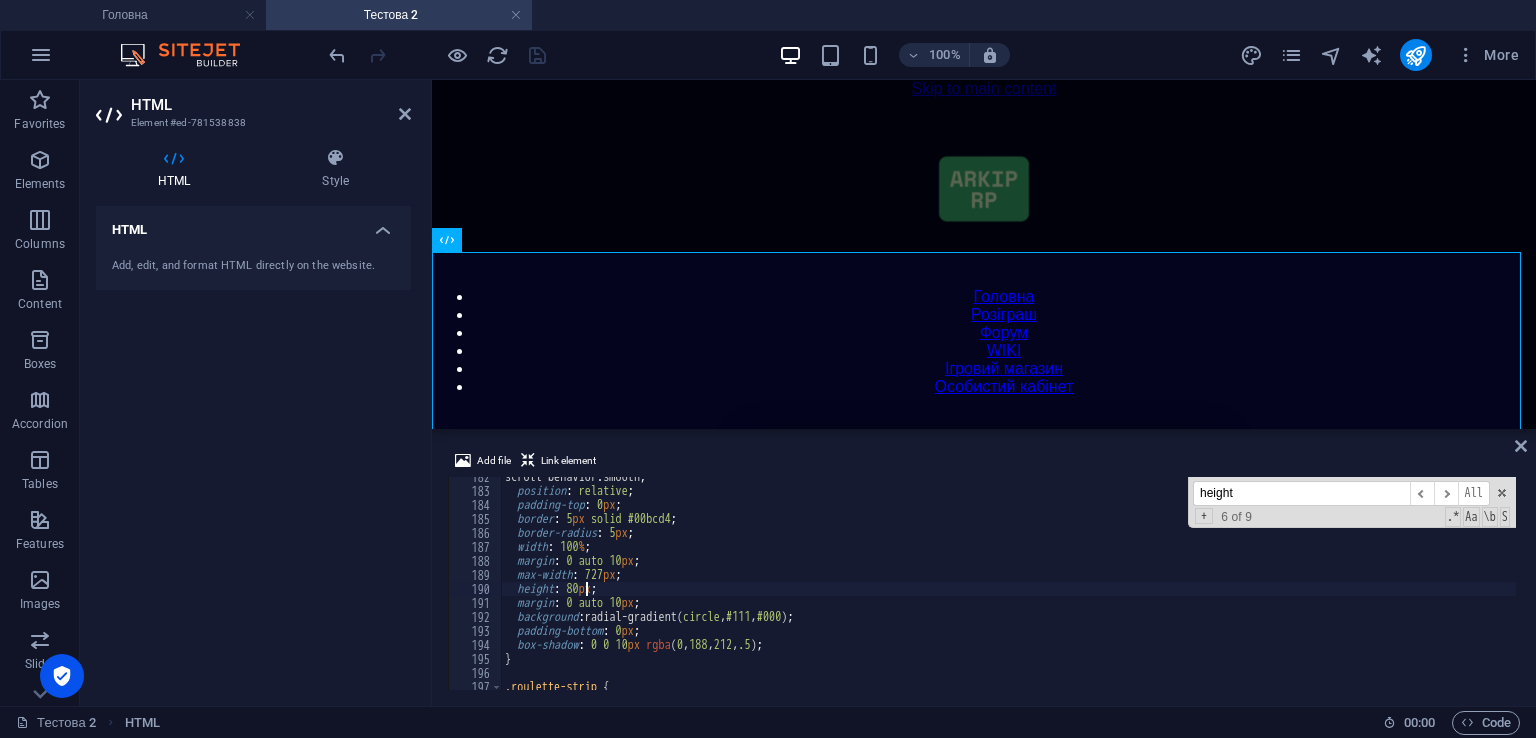 scroll, scrollTop: 2541, scrollLeft: 0, axis: vertical 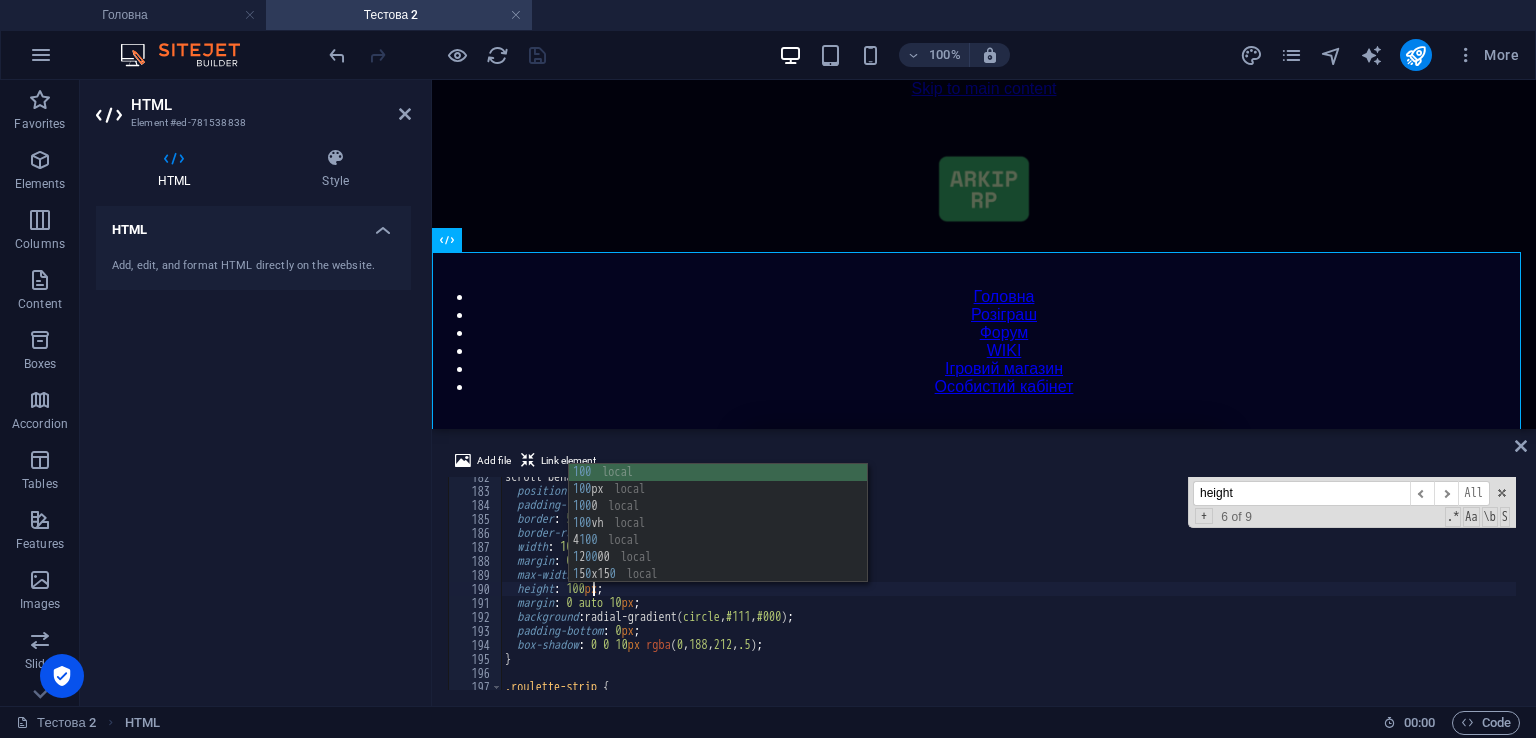 click on "scroll-behavior :  smooth ;    position :   relative ;    padding-top :   0 px ;    border :   5 px   solid   #00bcd4 ;    border-radius :   5 px ;    width :   100 % ;    margin :   0   auto   10 px ;    max-width :   727 px ;    height :   100 px ;    margin :   0   auto   10 px ;    background :  radial-gradient( circle , #111 , #000 ) ;    padding-bottom :   0 px ;    box-shadow :   0   0   10 px   rgba ( 0 , 188 , 212 , .5 ) ; } .roulette-strip   {" at bounding box center (1425, 588) 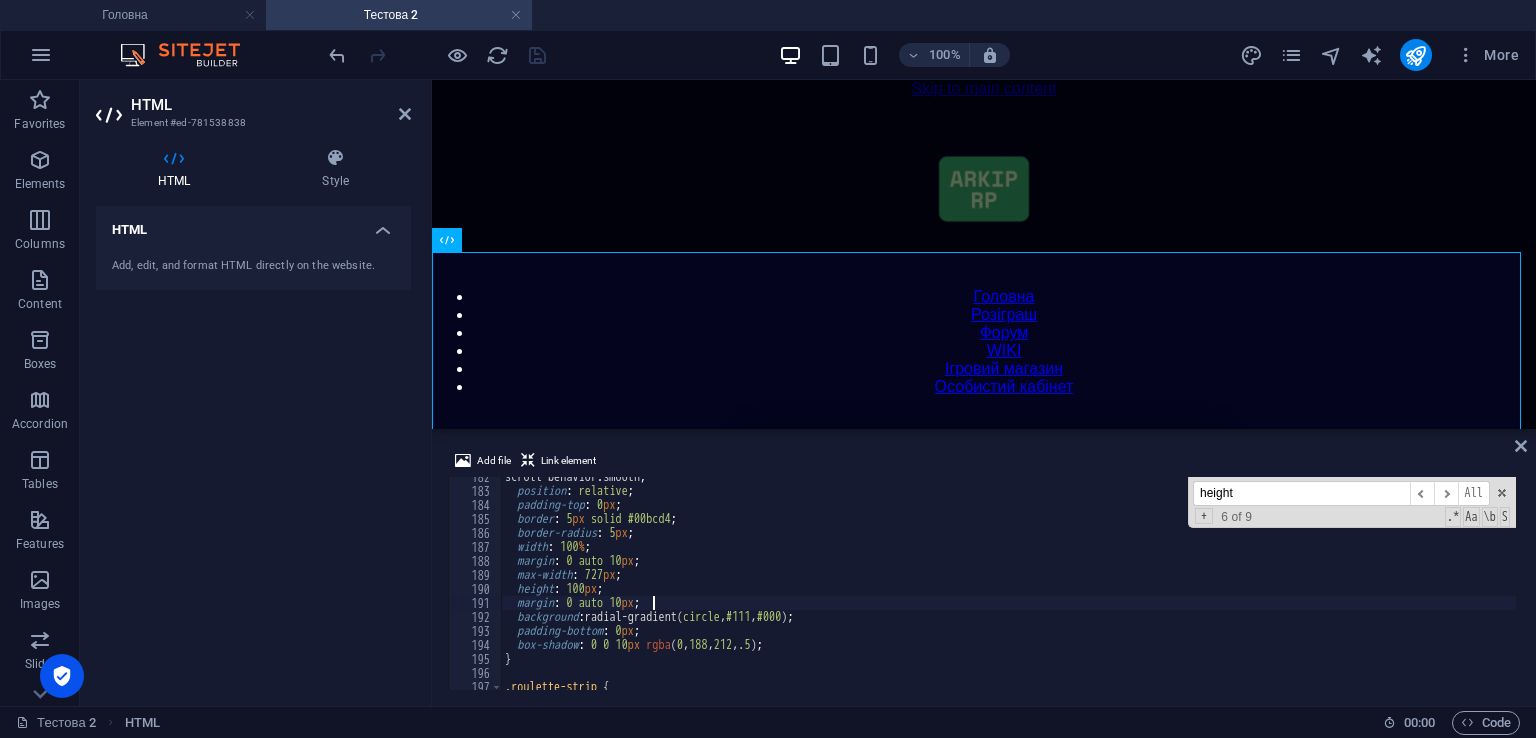 type on "margin: 0 auto 10px;" 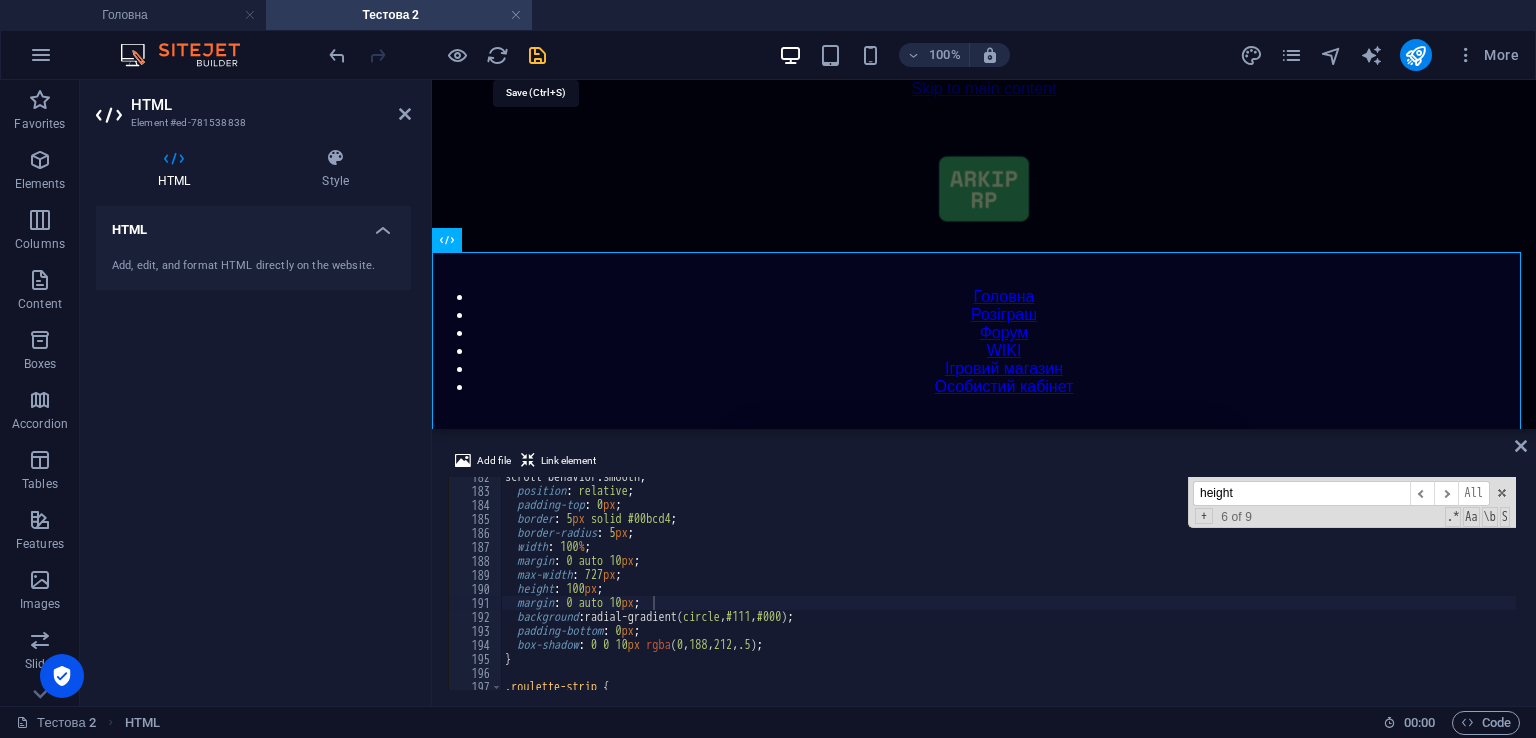 click at bounding box center (537, 55) 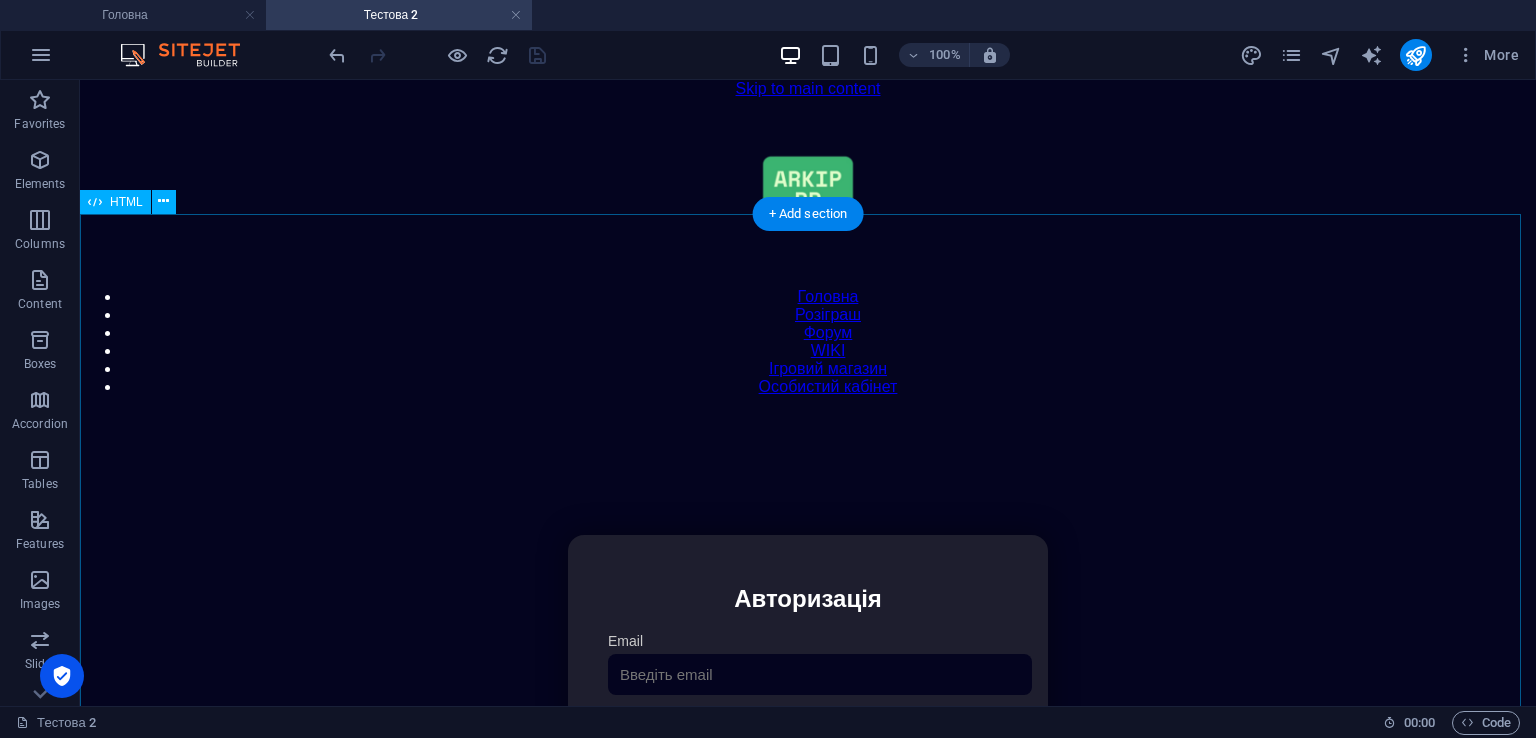 click on "Особистий кабінет
Авторизація
Email
[GEOGRAPHIC_DATA]
👁️
Увійти
Скинути пароль
Скидання пароля
Введіть ваш email:
Скинути
Закрити
Особистий кабінет
Вийти з кабінету
Важлива інформація
Інформація
Ігровий Нікнейм:
Пошта:
Гроші:   ₴
XP:
Рівень:
Здоров'я:
Броня:
VIP:
Рейтинг
Рейтинг гравців
Гравців не знайдено
Документи
Мої документи
Паспорт:   Немає
Трудова книжка:   [PERSON_NAME]
📩 Додати документ через Telegram
Розваги" at bounding box center [808, 746] 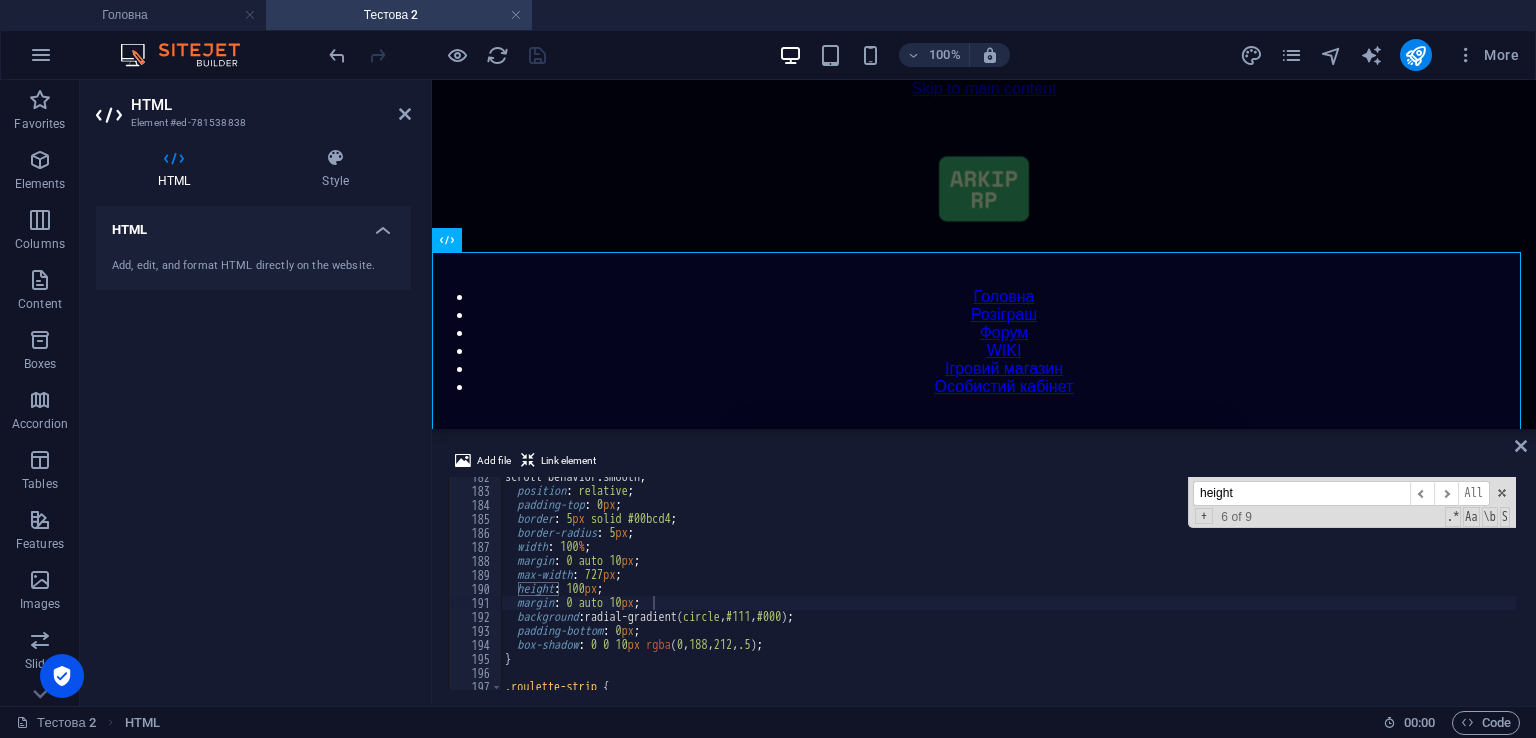 drag, startPoint x: 1321, startPoint y: 493, endPoint x: 967, endPoint y: 493, distance: 354 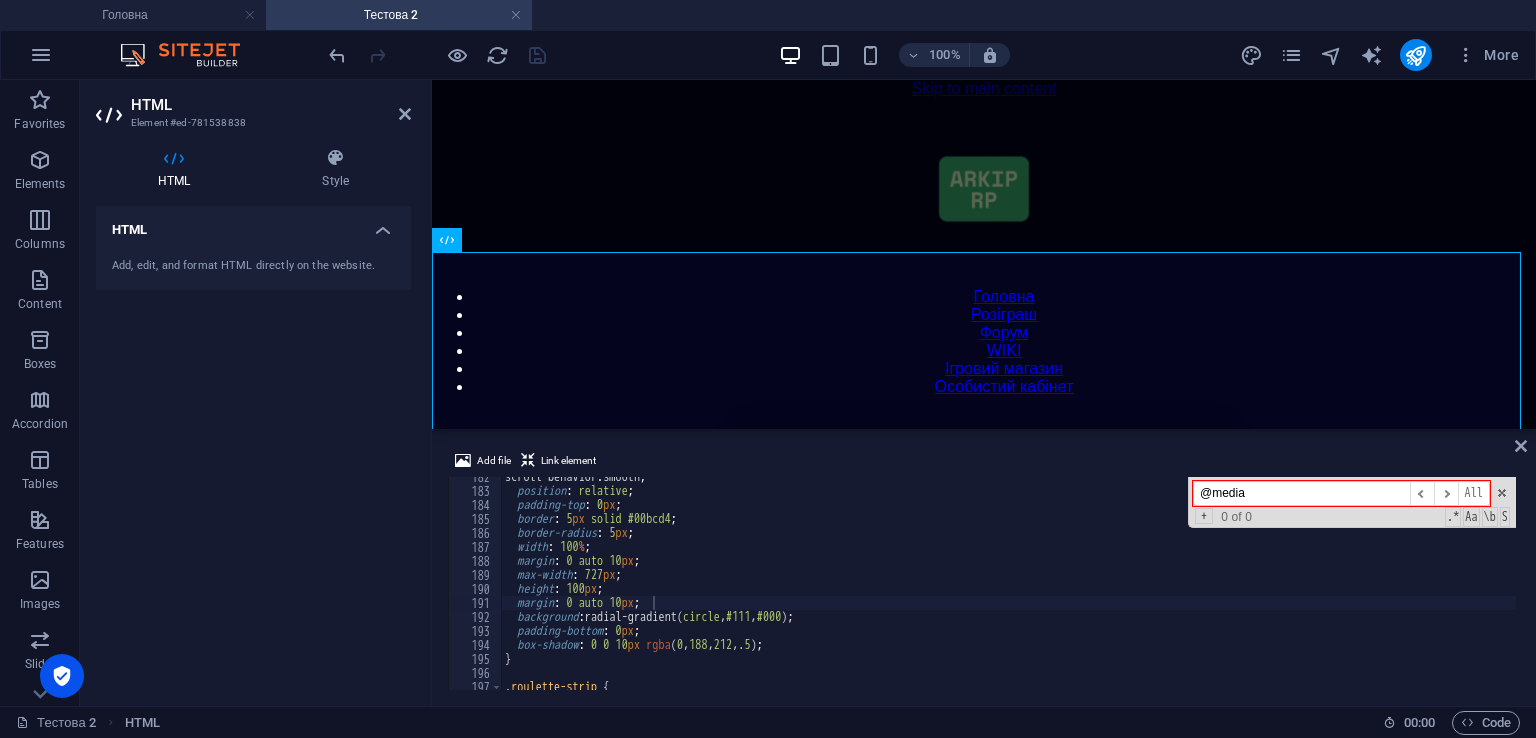 drag, startPoint x: 1269, startPoint y: 503, endPoint x: 1130, endPoint y: 509, distance: 139.12944 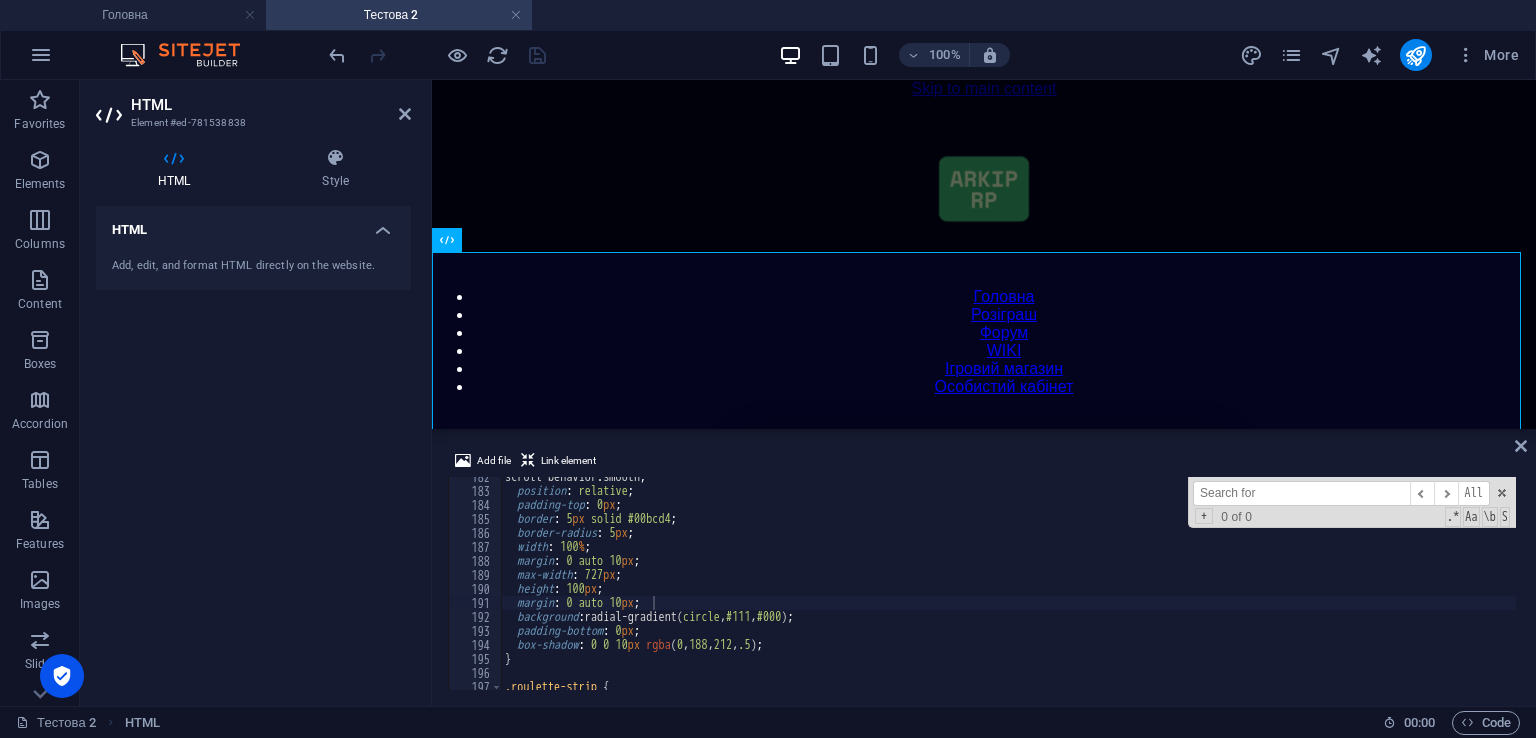 scroll, scrollTop: 2541, scrollLeft: 0, axis: vertical 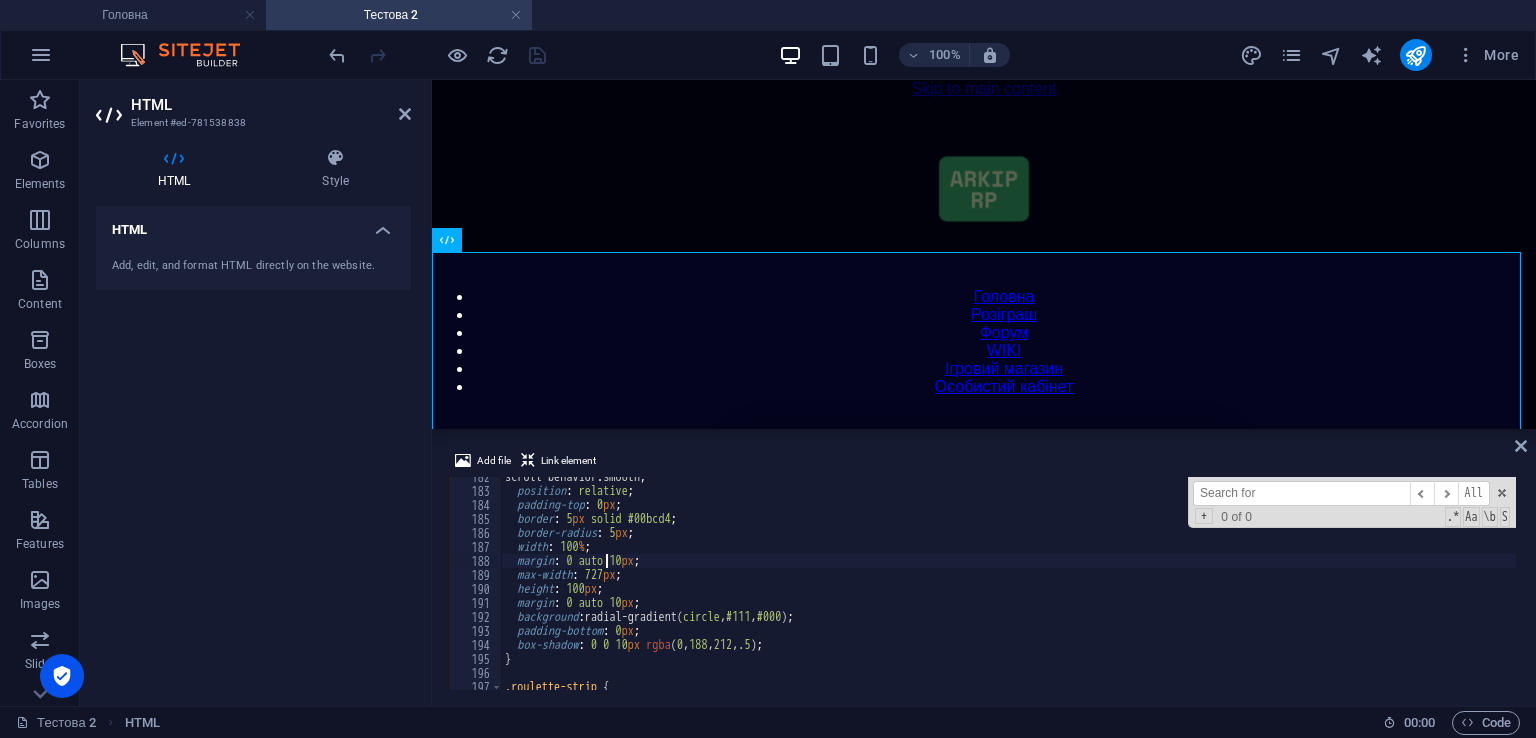 click on "scroll-behavior :  smooth ;    position :   relative ;    padding-top :   0 px ;    border :   5 px   solid   #00bcd4 ;    border-radius :   5 px ;    width :   100 % ;    margin :   0   auto   10 px ;    max-width :   727 px ;    height :   100 px ;    margin :   0   auto   10 px ;    background :  radial-gradient( circle , #111 , #000 ) ;    padding-bottom :   0 px ;    box-shadow :   0   0   10 px   rgba ( 0 , 188 , 212 , .5 ) ; } .roulette-strip   {" at bounding box center [1425, 588] 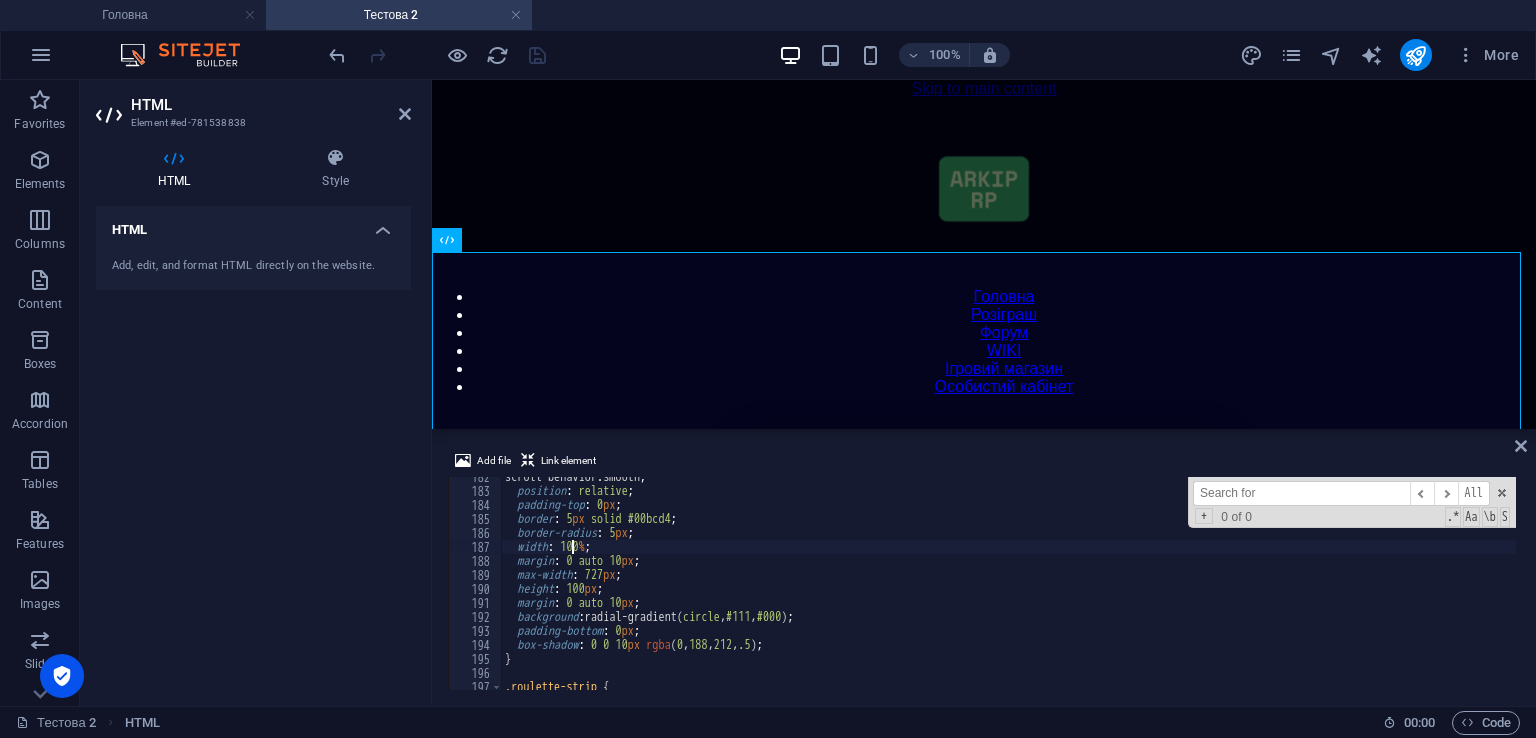 click on "​ ​ All Replace All + 0 of 0 .* Aa \b S" at bounding box center [1352, 502] 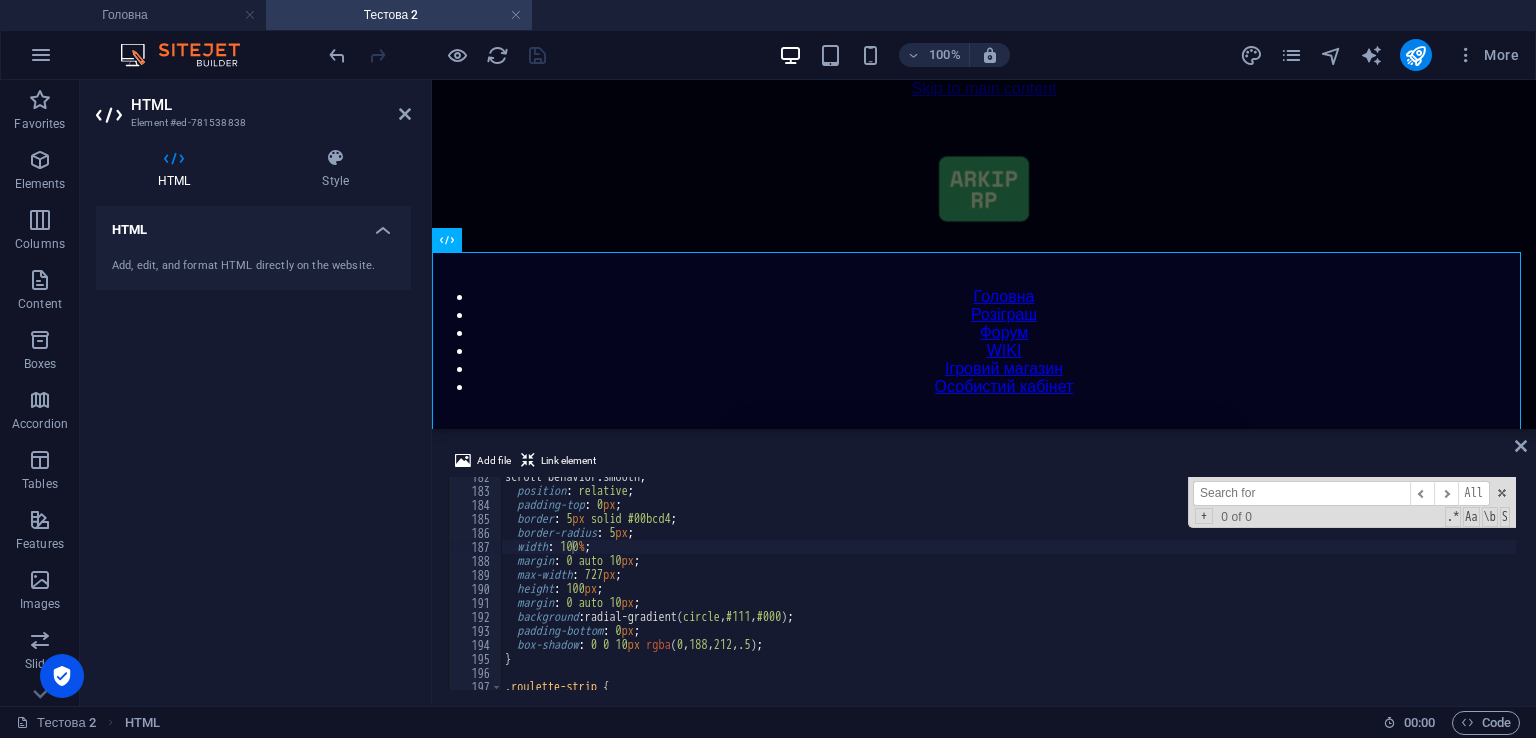 paste on "spin()" 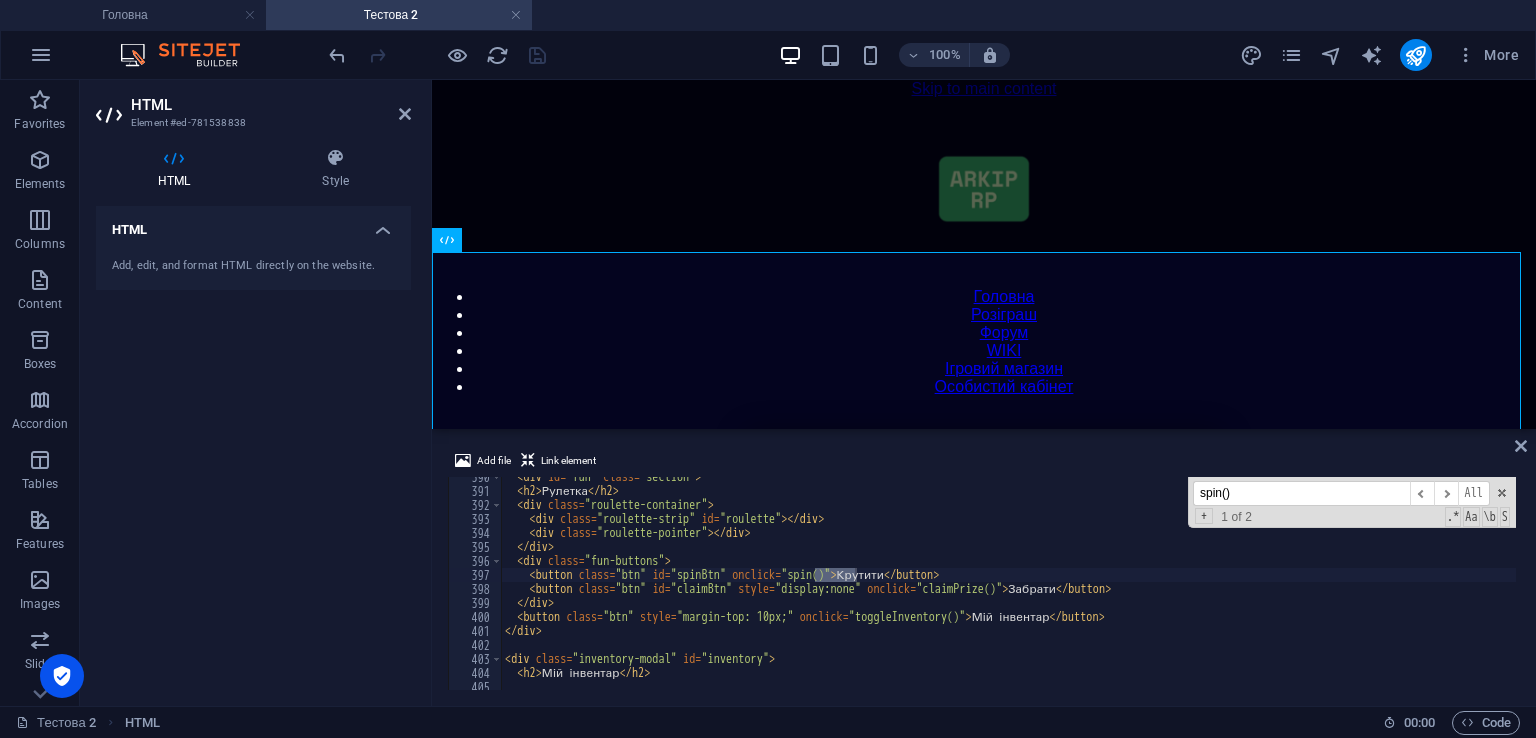 scroll, scrollTop: 5453, scrollLeft: 0, axis: vertical 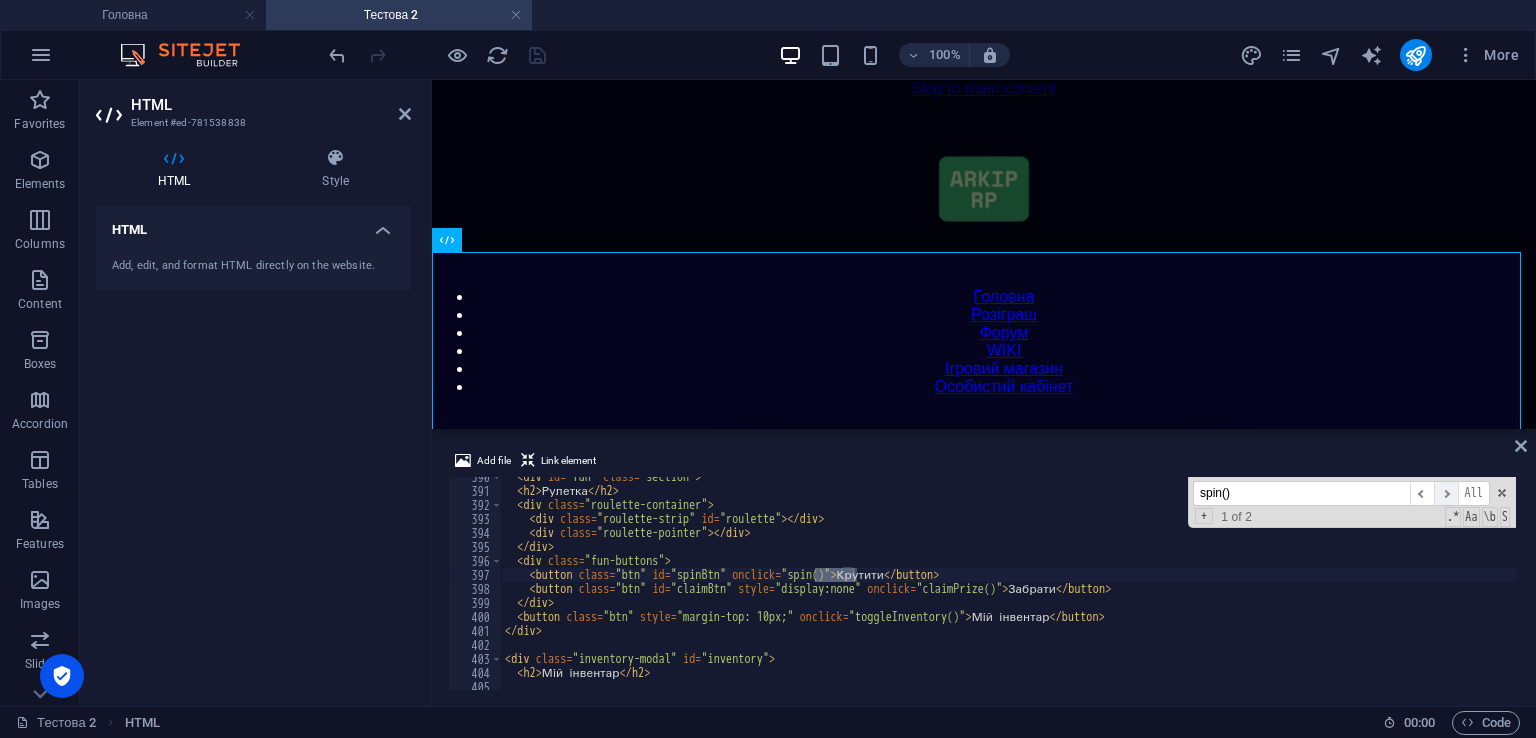 type on "spin()" 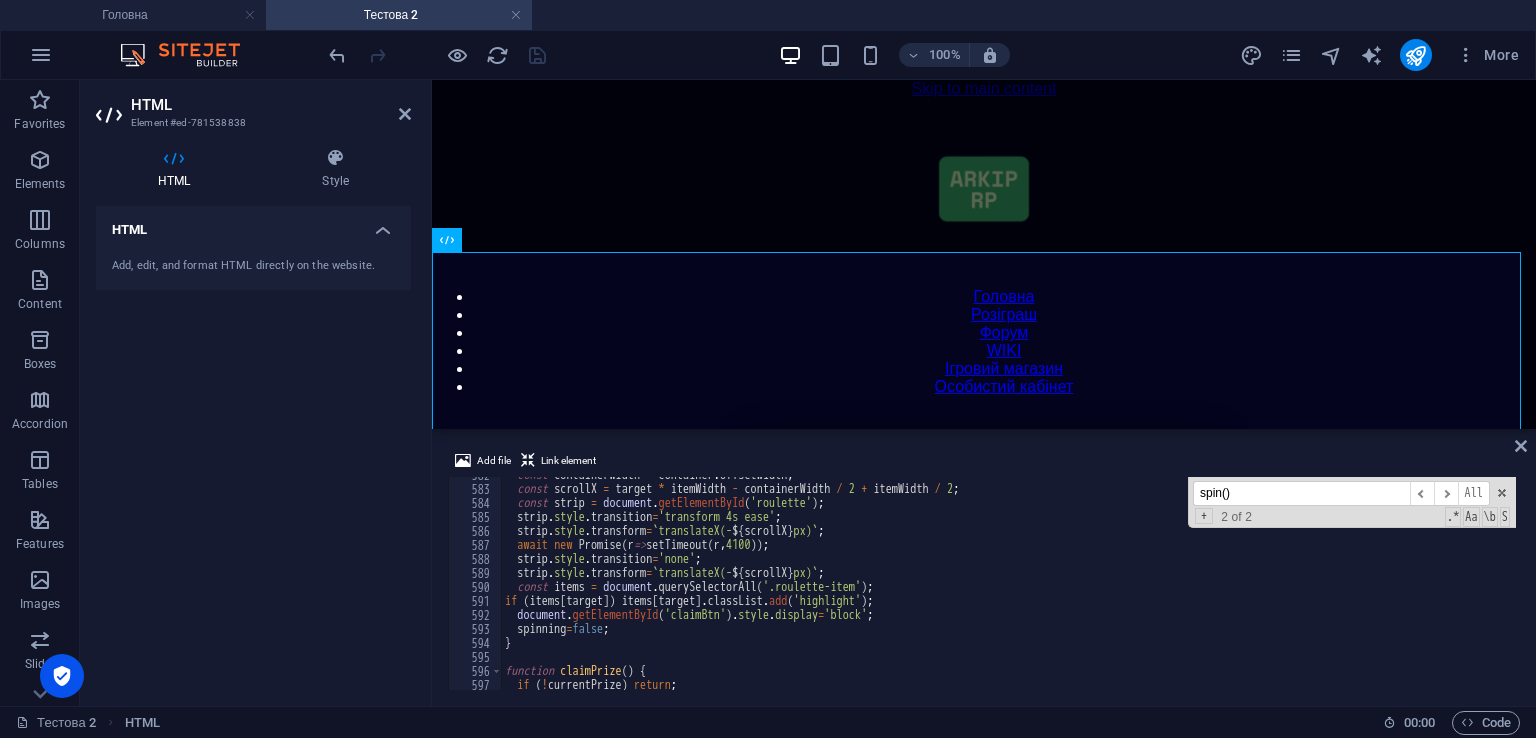 scroll, scrollTop: 8203, scrollLeft: 0, axis: vertical 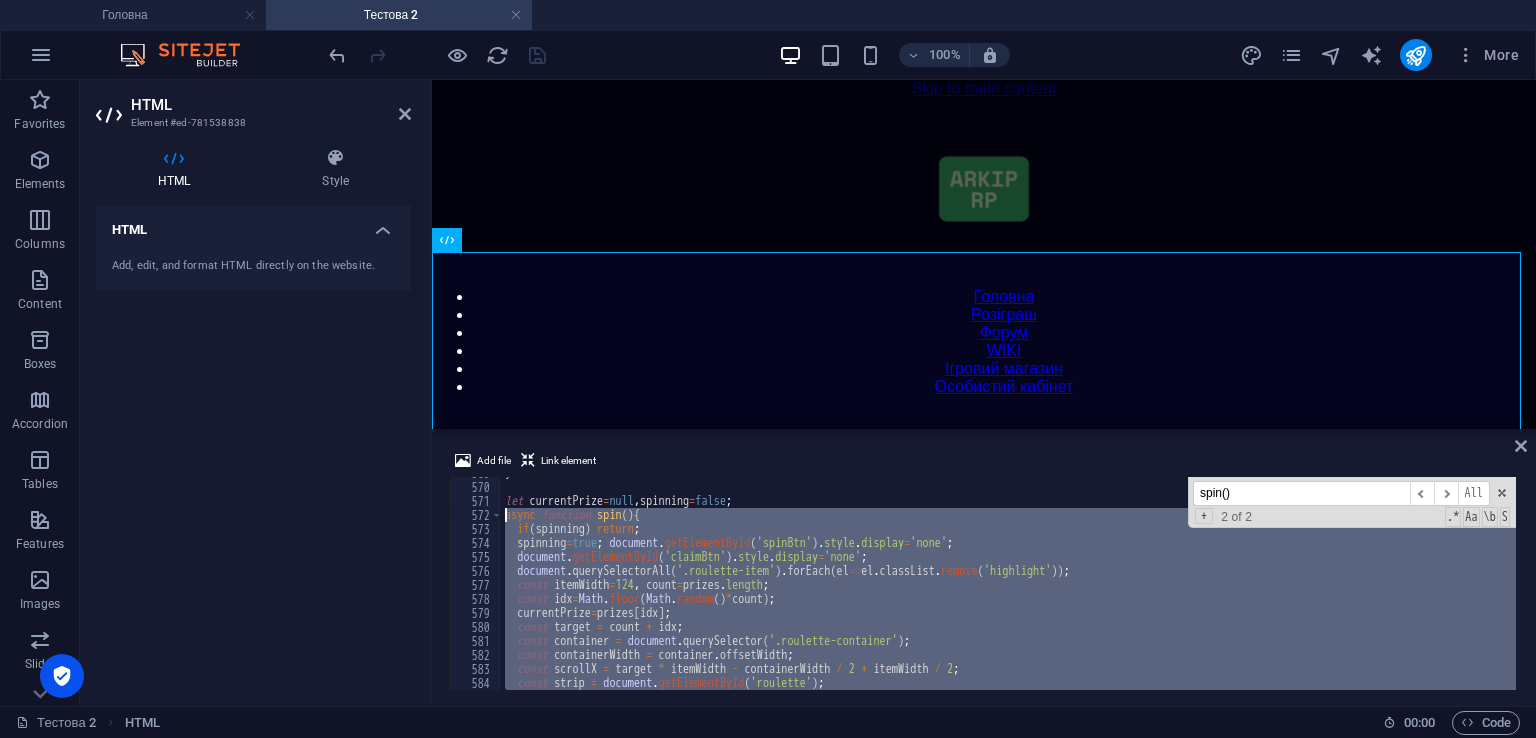 drag, startPoint x: 529, startPoint y: 582, endPoint x: 506, endPoint y: 512, distance: 73.68175 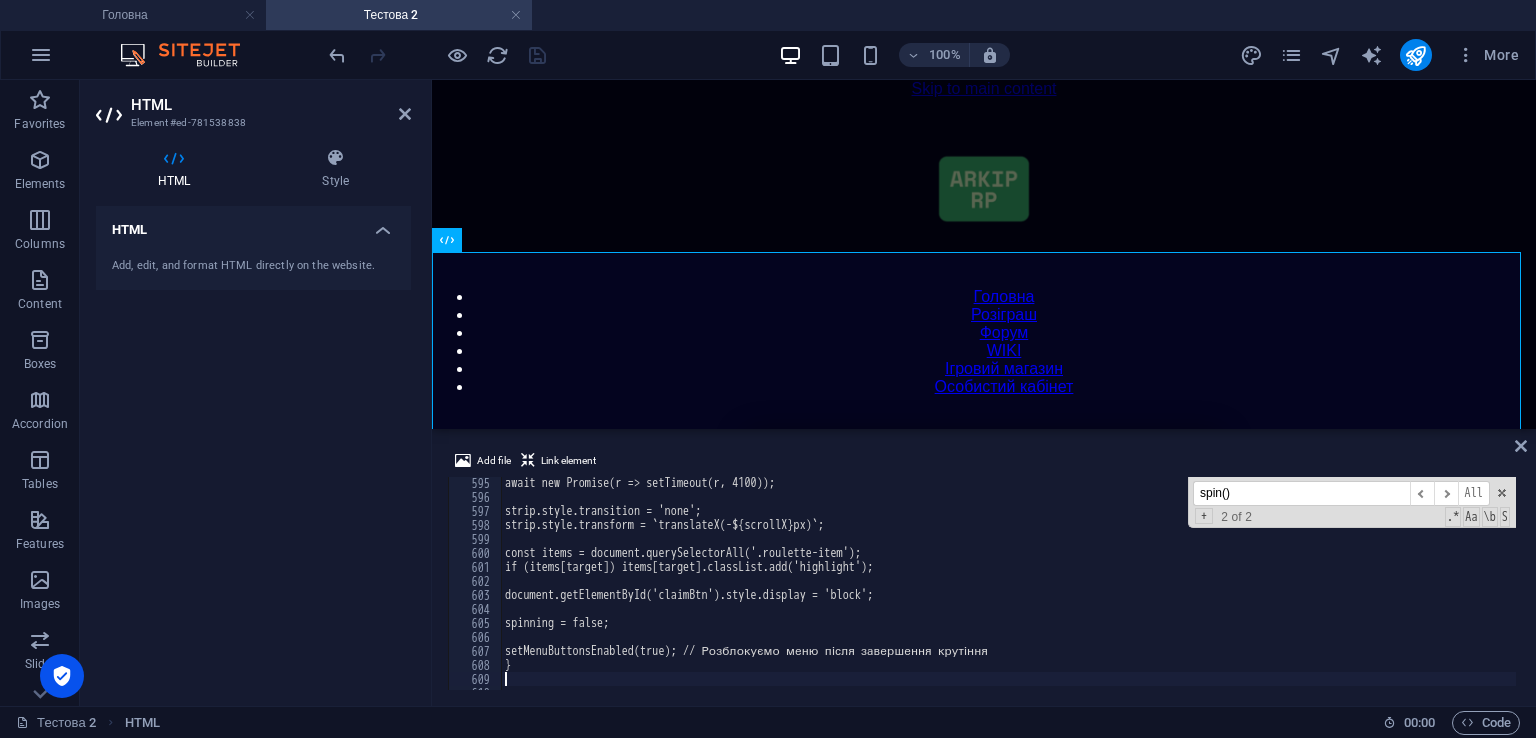 scroll, scrollTop: 8376, scrollLeft: 0, axis: vertical 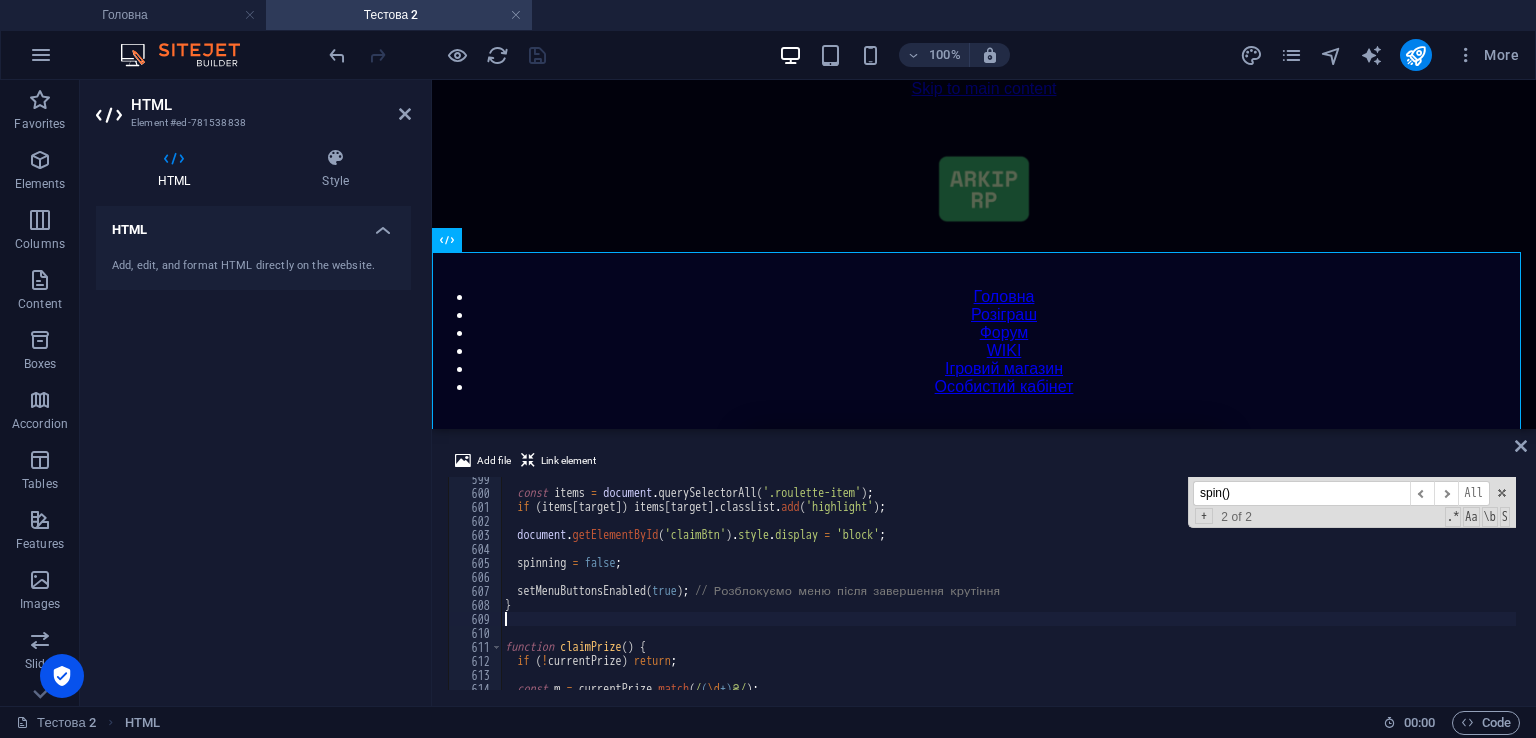 type on "}" 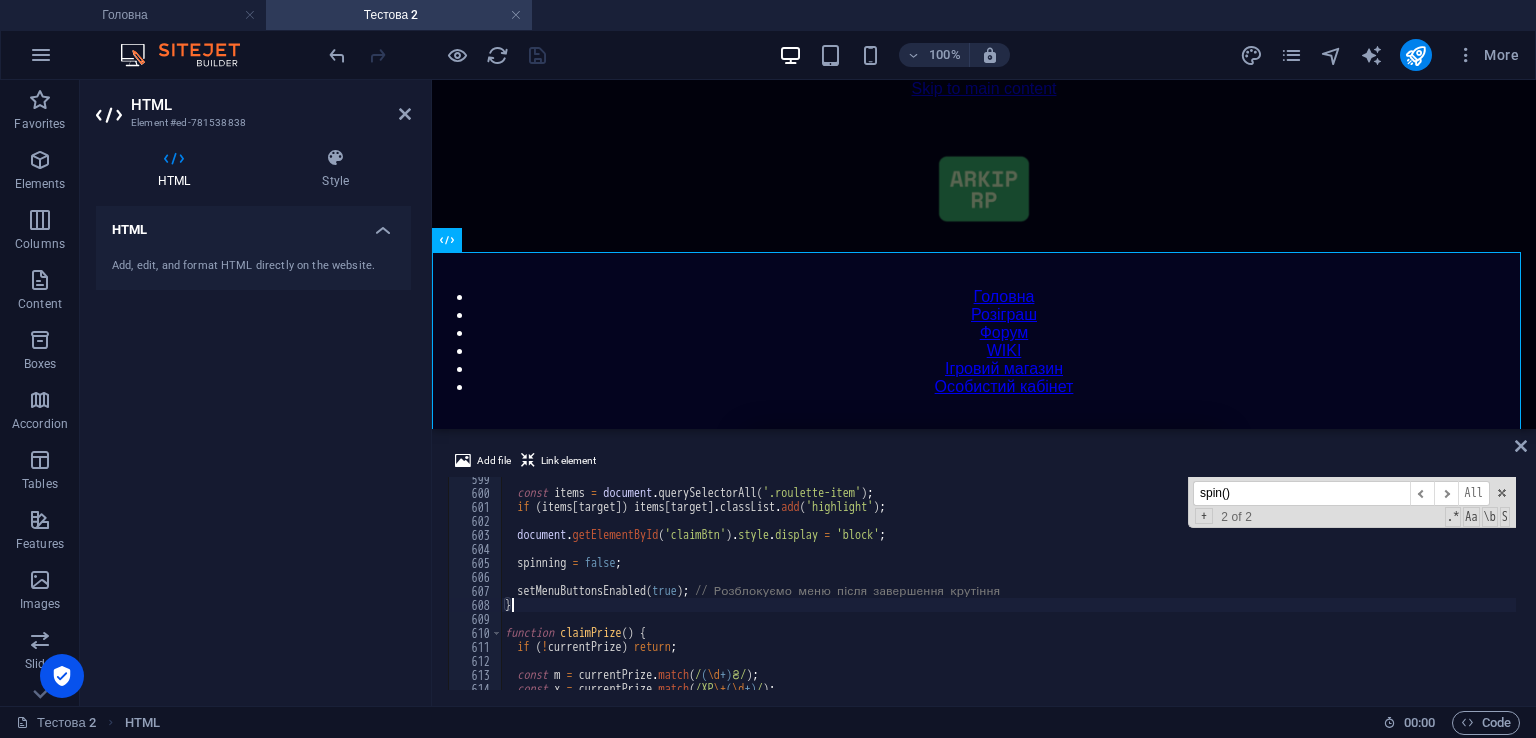 click on "Add file Link element } 599 600 601 602 603 604 605 606 607 608 609 610 611 612 613 614 615    const   items   =   document . querySelectorAll ( '.roulette-item' ) ;    if   ( items [ target ])   items [ target ] . classList . add ( 'highlight' ) ;    document . getElementById ( 'claimBtn' ) . style . display   =   'block' ;    spinning   =   false ;    setMenuButtonsEnabled ( true ) ;   // Розблокуємо меню після завершення крутіння } function   claimPrize ( )   {    if   ( ! currentPrize )   return ;    const   m   =   currentPrize . match ( / ( \d +) ₴/ ) ;    const   x   =   currentPrize . match ( /XP  \+ ( \d +) / ) ; spin() ​ ​ All Replace All + 2 of 2 .* Aa \b S     XXXXXXXXXXXXXXXXXXXXXXXXXXXXXXXXXXXXXXXXXXXXXXXXXXXXXXXXXXXXXXXXXXXXXXXXXXXXXXXXXXXXXXXXXXXXXXXXXXXXXXXXXXXXXXXXXXXXXXXXXXXXXXXXXXXXXXXXXXXXXXXXXXXXXXXXXXXXXXXXXXXXXXXXXXXXXXXXXXXXXXXXXXXXXXXXXXXXXXXXXXXXXXXXXXXXXXXXXXXXXXXXXXXXXXXXXXXXXXXXXXXXXXXXXXXXXXXX" at bounding box center [984, 569] 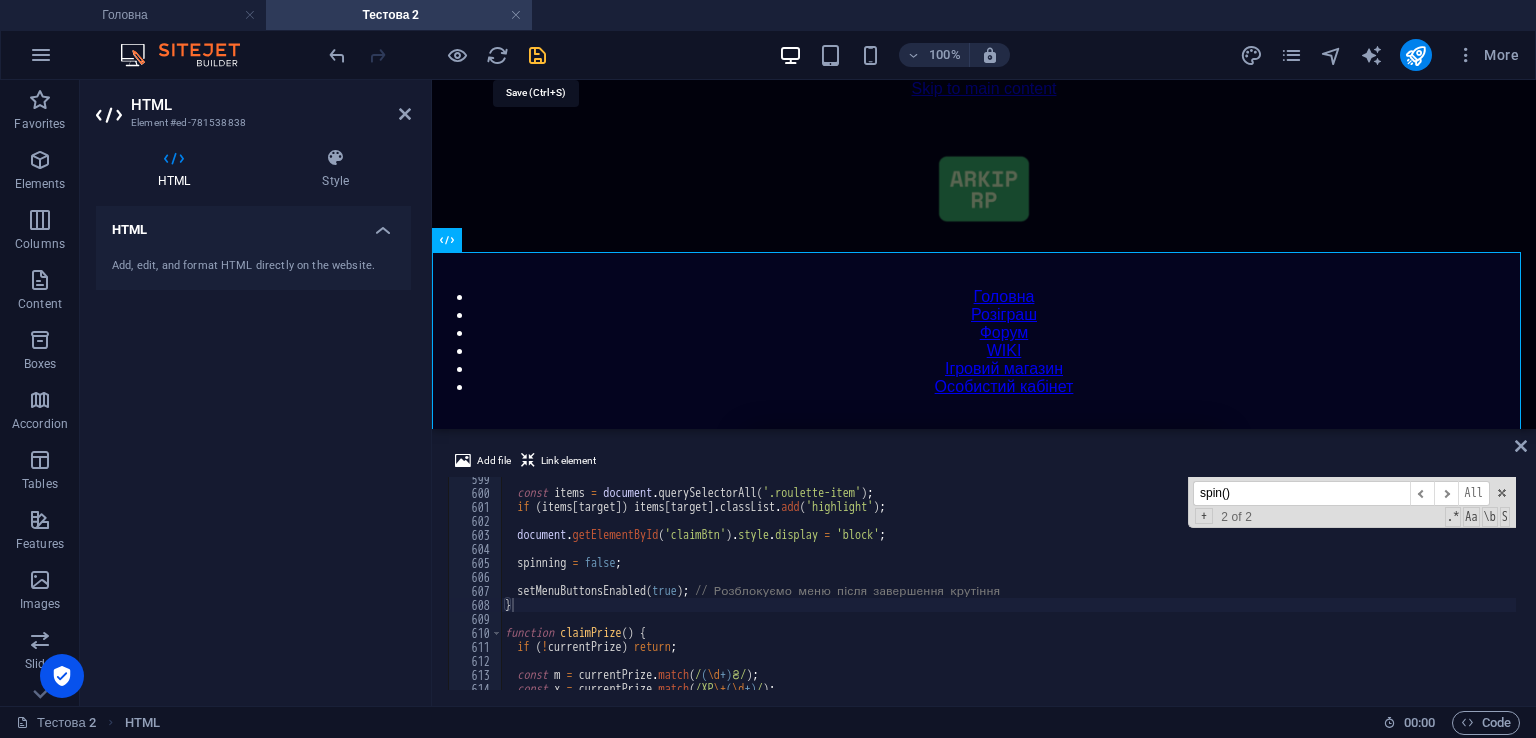 click at bounding box center [537, 55] 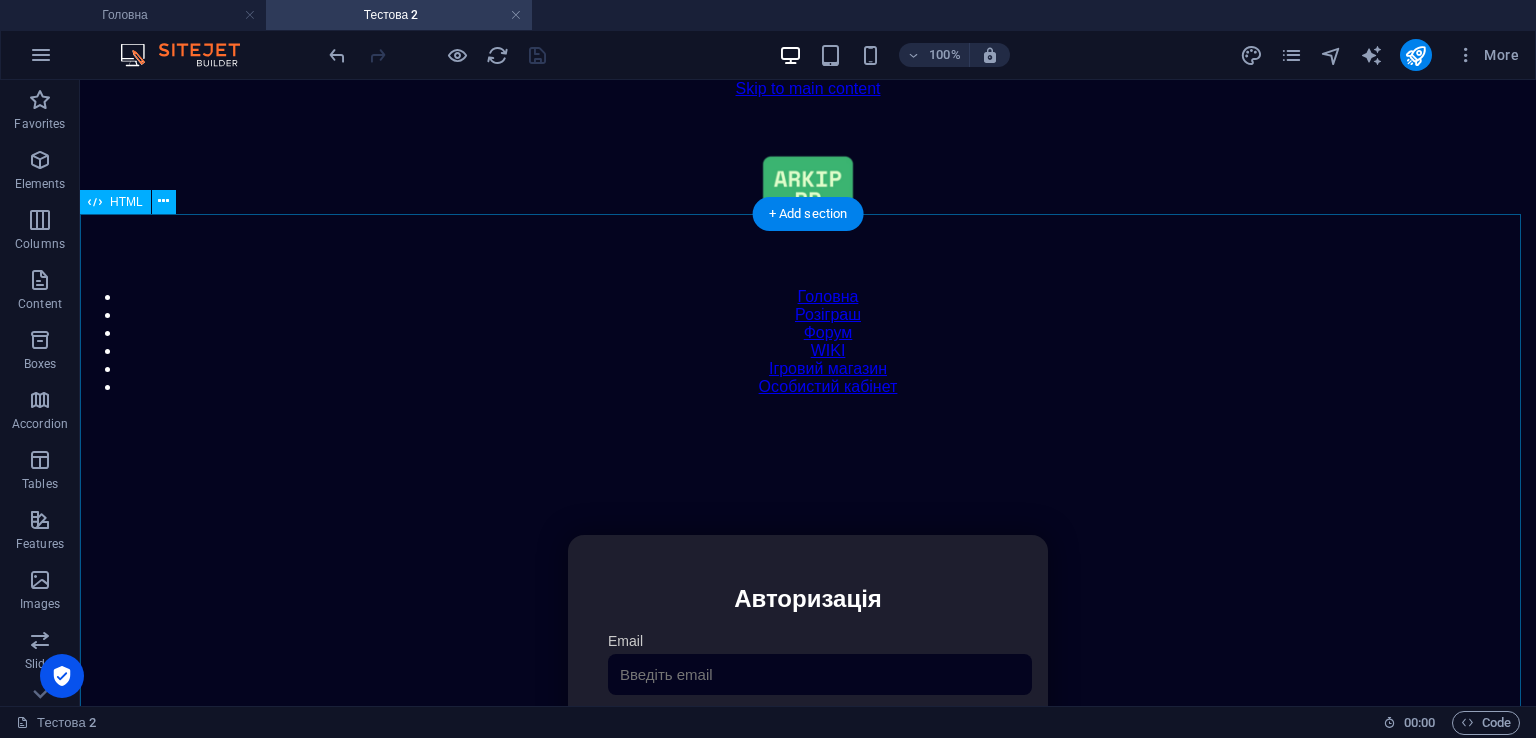 click on "Особистий кабінет
Авторизація
Email
[GEOGRAPHIC_DATA]
👁️
Увійти
Скинути пароль
Скидання пароля
Введіть ваш email:
Скинути
Закрити
Особистий кабінет
Вийти з кабінету
Важлива інформація
Інформація
Ігровий Нікнейм:
Пошта:
Гроші:   ₴
XP:
Рівень:
Здоров'я:
Броня:
VIP:
Рейтинг
Рейтинг гравців
Гравців не знайдено
Документи
Мої документи
Паспорт:   Немає
Трудова книжка:   [PERSON_NAME]
📩 Додати документ через Telegram
Розваги" at bounding box center (808, 746) 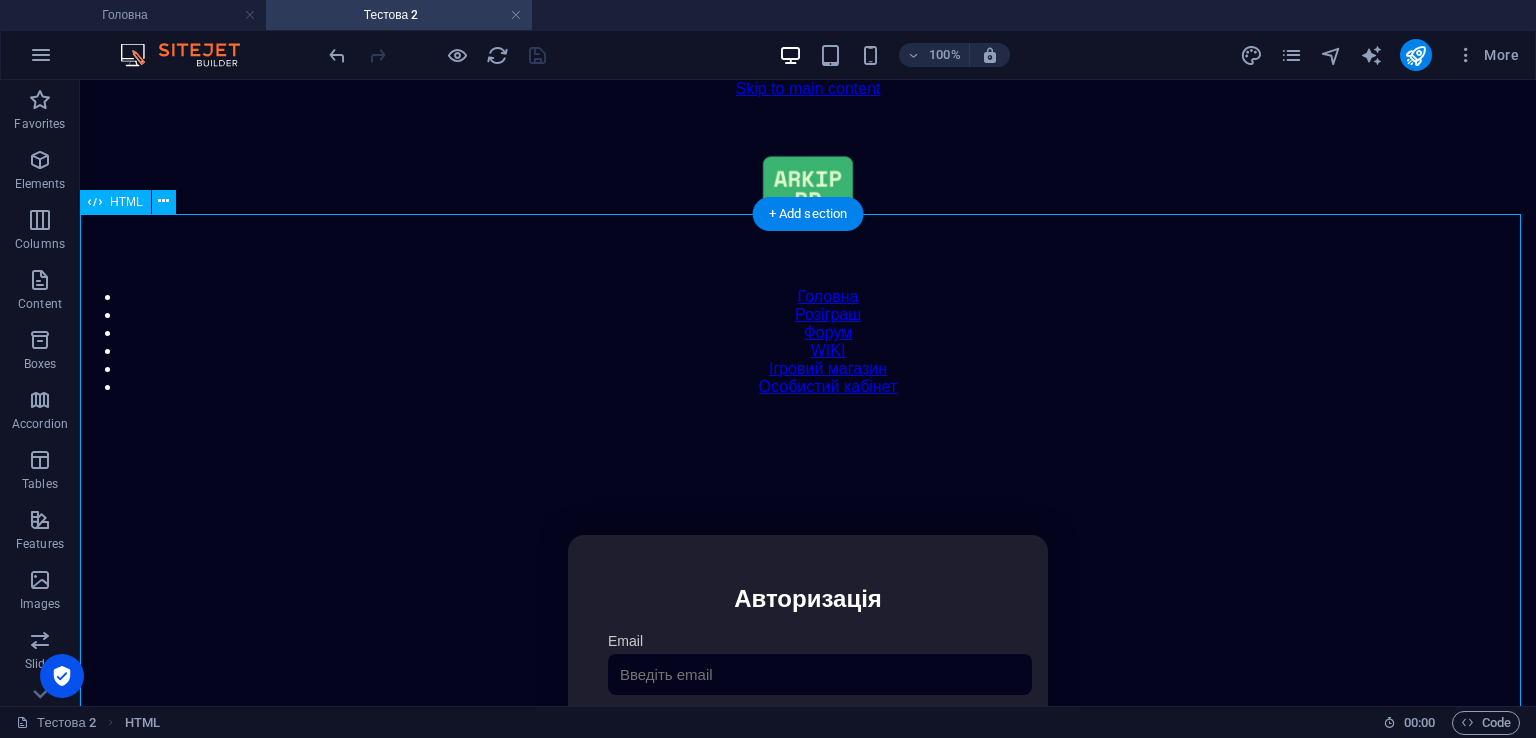 click on "Особистий кабінет
Авторизація
Email
[GEOGRAPHIC_DATA]
👁️
Увійти
Скинути пароль
Скидання пароля
Введіть ваш email:
Скинути
Закрити
Особистий кабінет
Вийти з кабінету
Важлива інформація
Інформація
Ігровий Нікнейм:
Пошта:
Гроші:   ₴
XP:
Рівень:
Здоров'я:
Броня:
VIP:
Рейтинг
Рейтинг гравців
Гравців не знайдено
Документи
Мої документи
Паспорт:   Немає
Трудова книжка:   [PERSON_NAME]
📩 Додати документ через Telegram
Розваги" at bounding box center (808, 746) 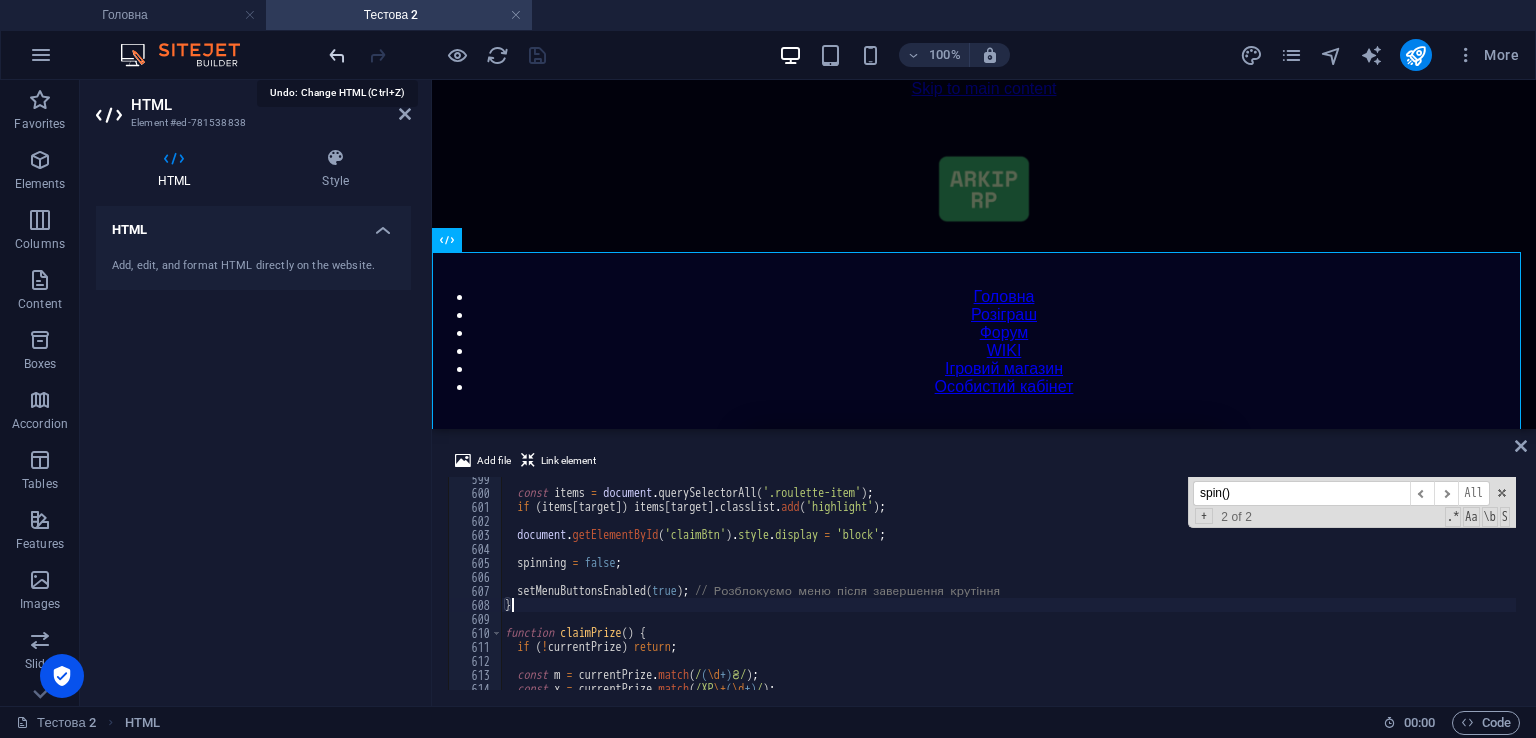 click at bounding box center [337, 55] 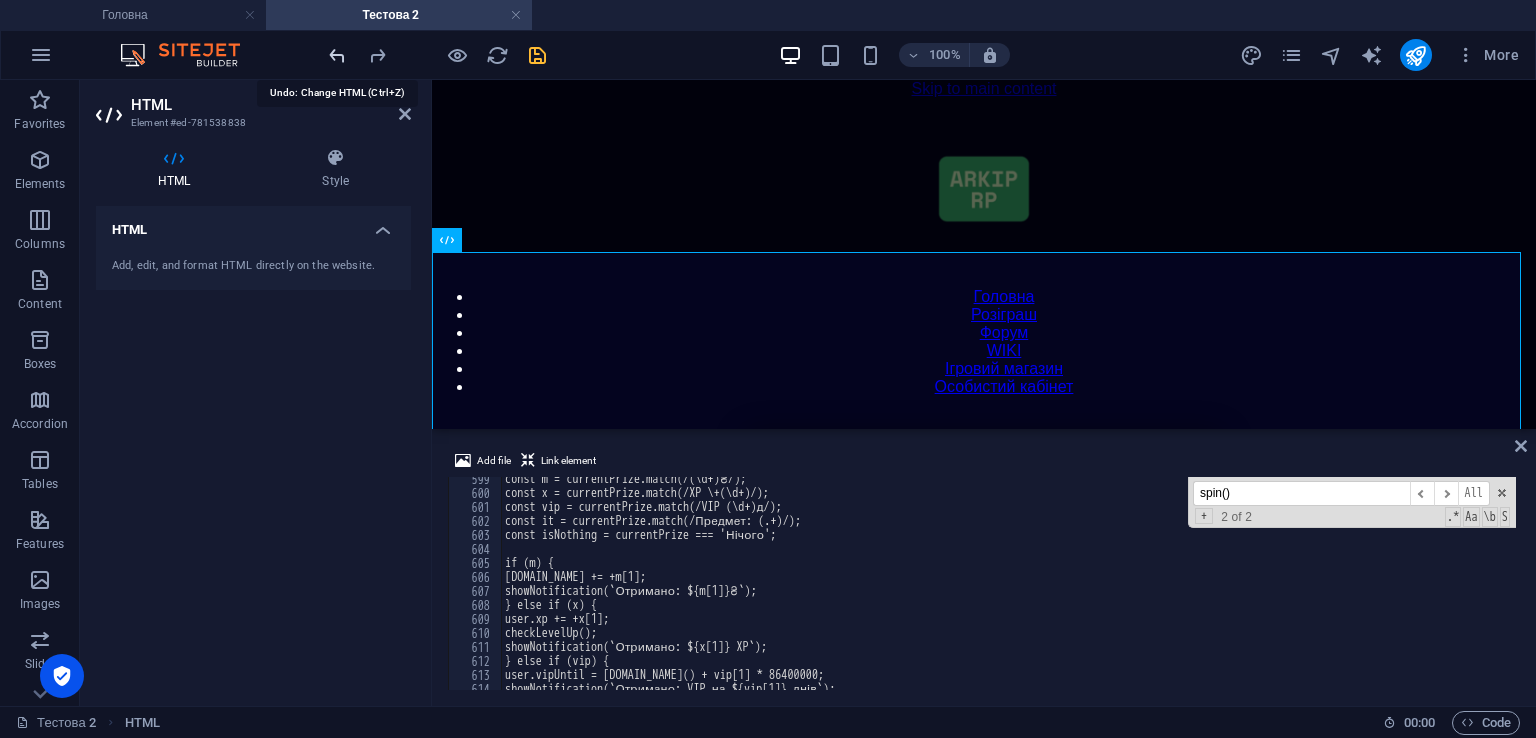 scroll, scrollTop: 8376, scrollLeft: 0, axis: vertical 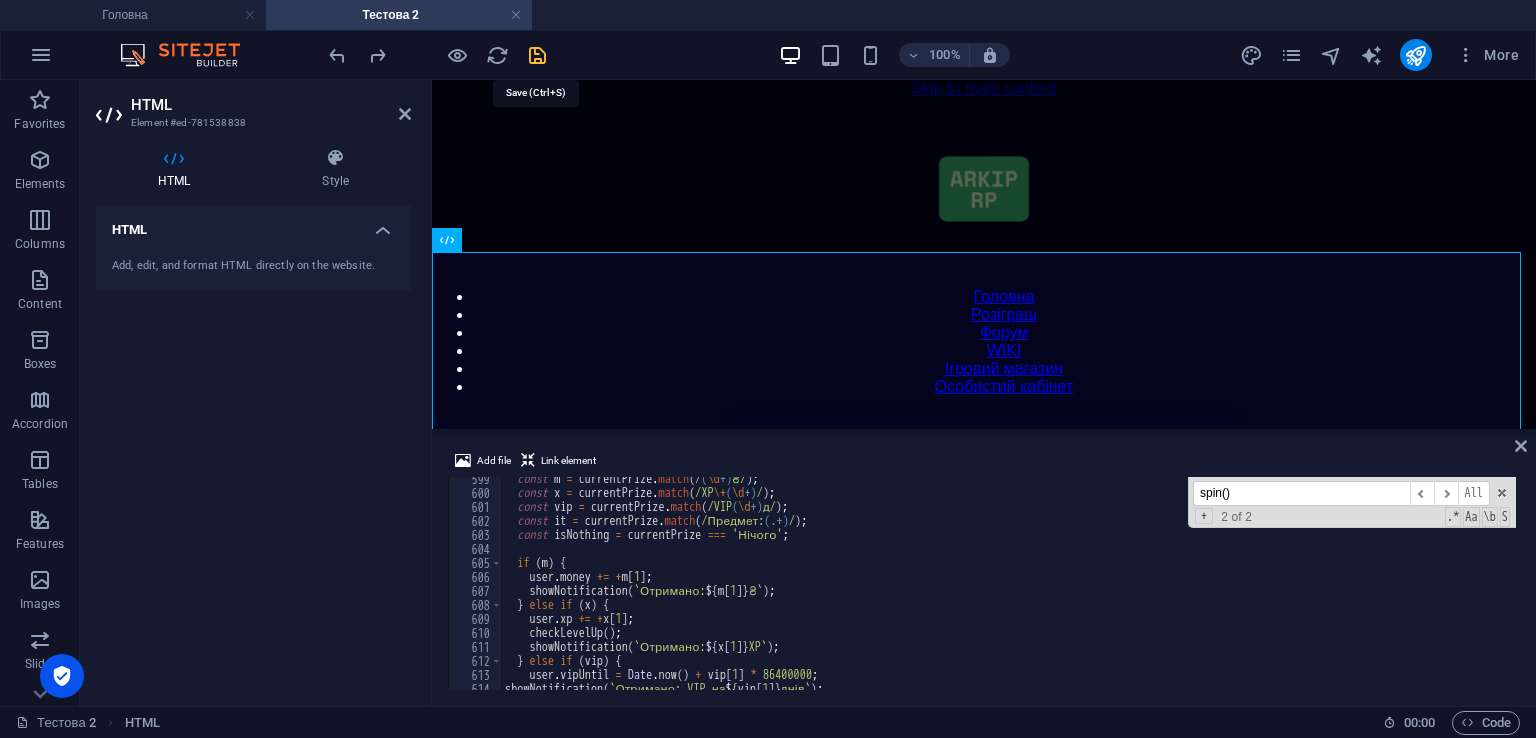 click at bounding box center (537, 55) 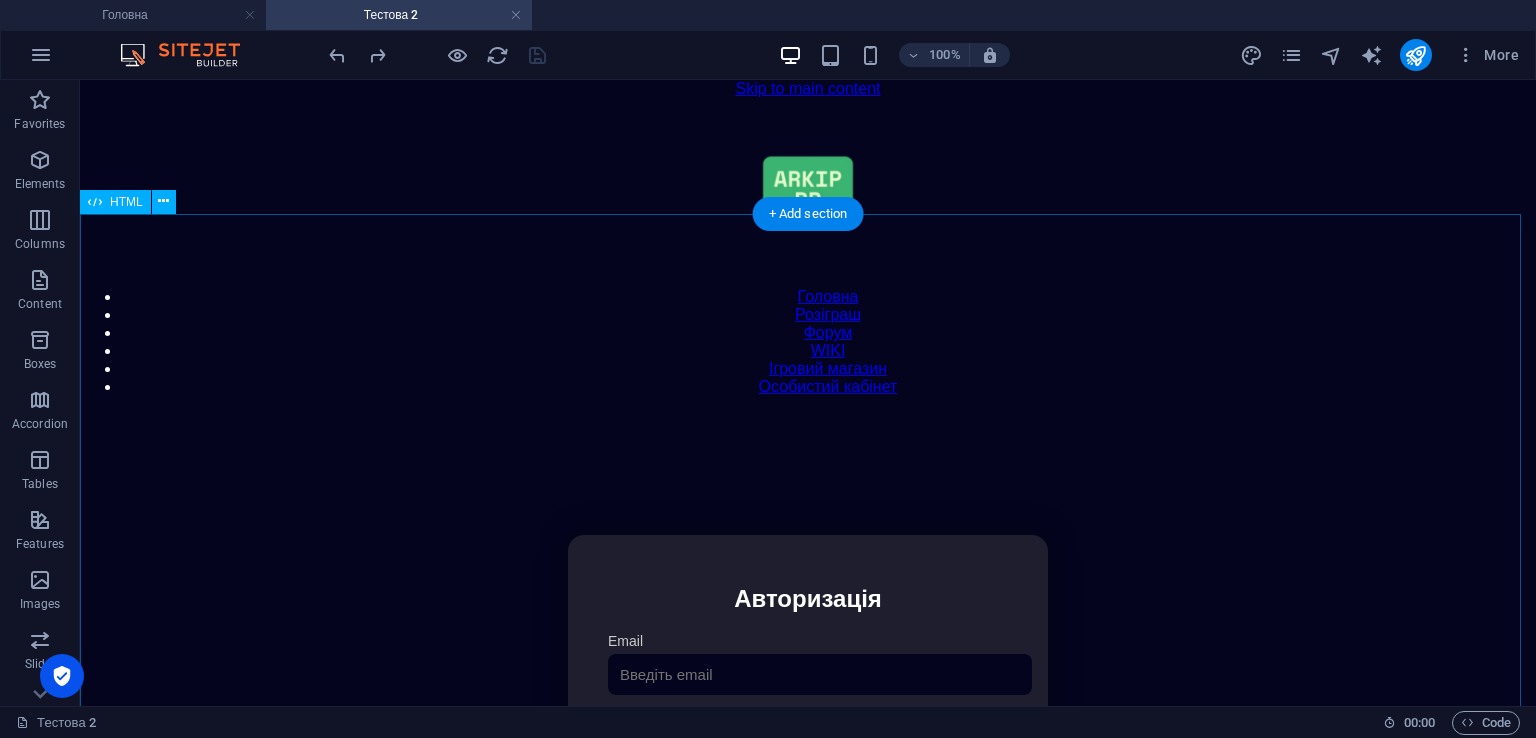 click on "Особистий кабінет
Авторизація
Email
[GEOGRAPHIC_DATA]
👁️
Увійти
Скинути пароль
Скидання пароля
Введіть ваш email:
Скинути
Закрити
Особистий кабінет
Вийти з кабінету
Важлива інформація
Інформація
Ігровий Нікнейм:
Пошта:
Гроші:   ₴
XP:
Рівень:
Здоров'я:
Броня:
VIP:
Рейтинг
Рейтинг гравців
Гравців не знайдено
Документи
Мої документи
Паспорт:   Немає
Трудова книжка:   [PERSON_NAME]
📩 Додати документ через Telegram
Розваги" at bounding box center (808, 746) 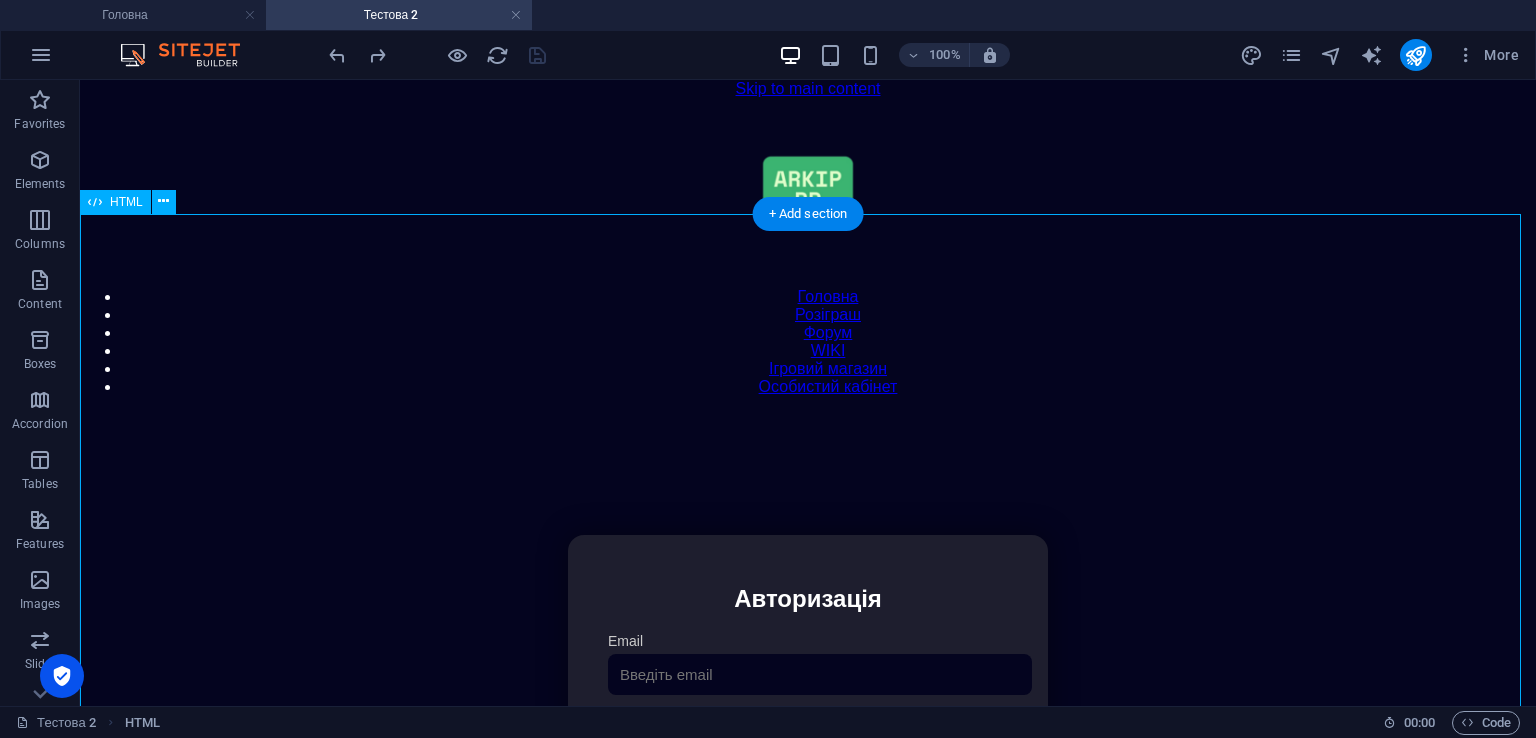 click on "Особистий кабінет
Авторизація
Email
[GEOGRAPHIC_DATA]
👁️
Увійти
Скинути пароль
Скидання пароля
Введіть ваш email:
Скинути
Закрити
Особистий кабінет
Вийти з кабінету
Важлива інформація
Інформація
Ігровий Нікнейм:
Пошта:
Гроші:   ₴
XP:
Рівень:
Здоров'я:
Броня:
VIP:
Рейтинг
Рейтинг гравців
Гравців не знайдено
Документи
Мої документи
Паспорт:   Немає
Трудова книжка:   [PERSON_NAME]
📩 Додати документ через Telegram
Розваги" at bounding box center (808, 746) 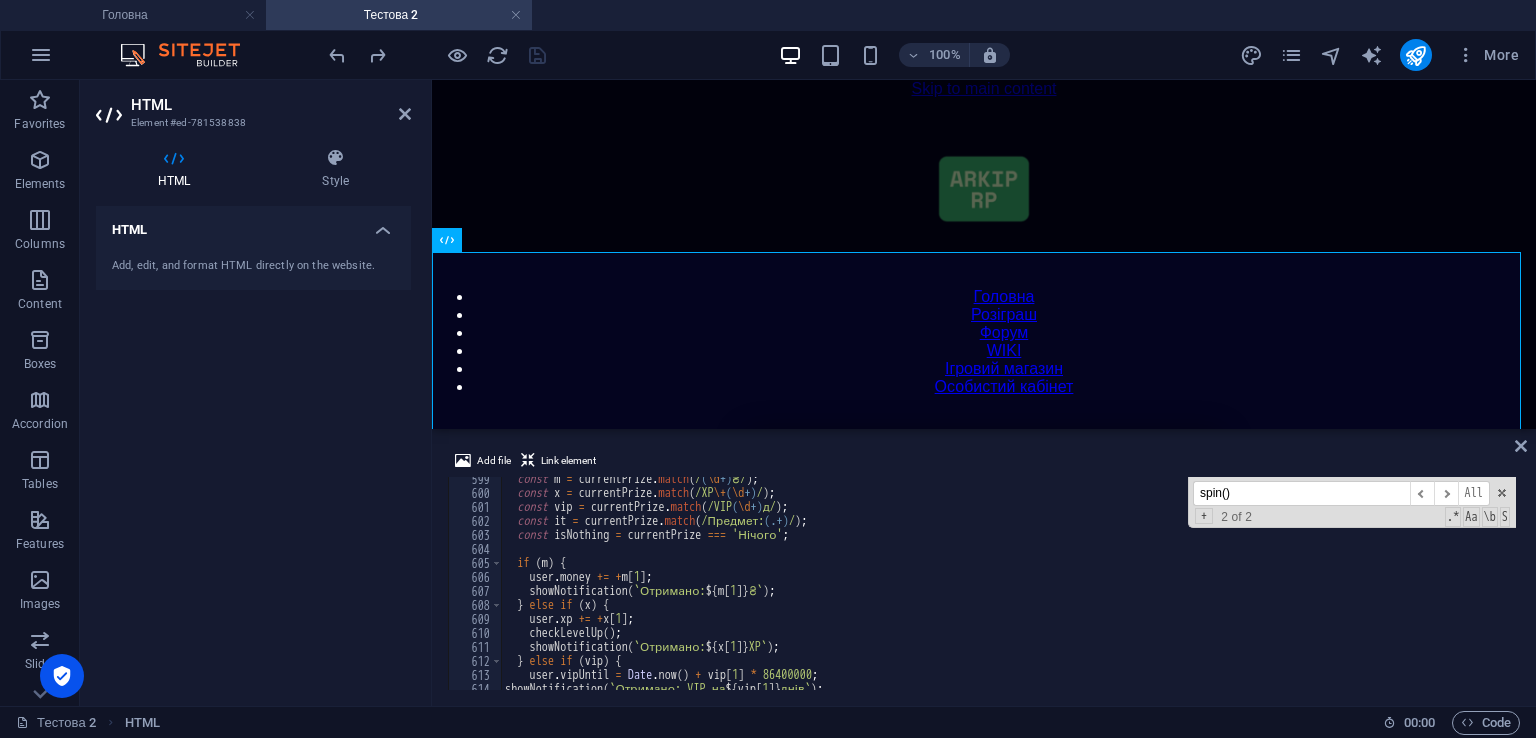 drag, startPoint x: 1244, startPoint y: 497, endPoint x: 1053, endPoint y: 473, distance: 192.50195 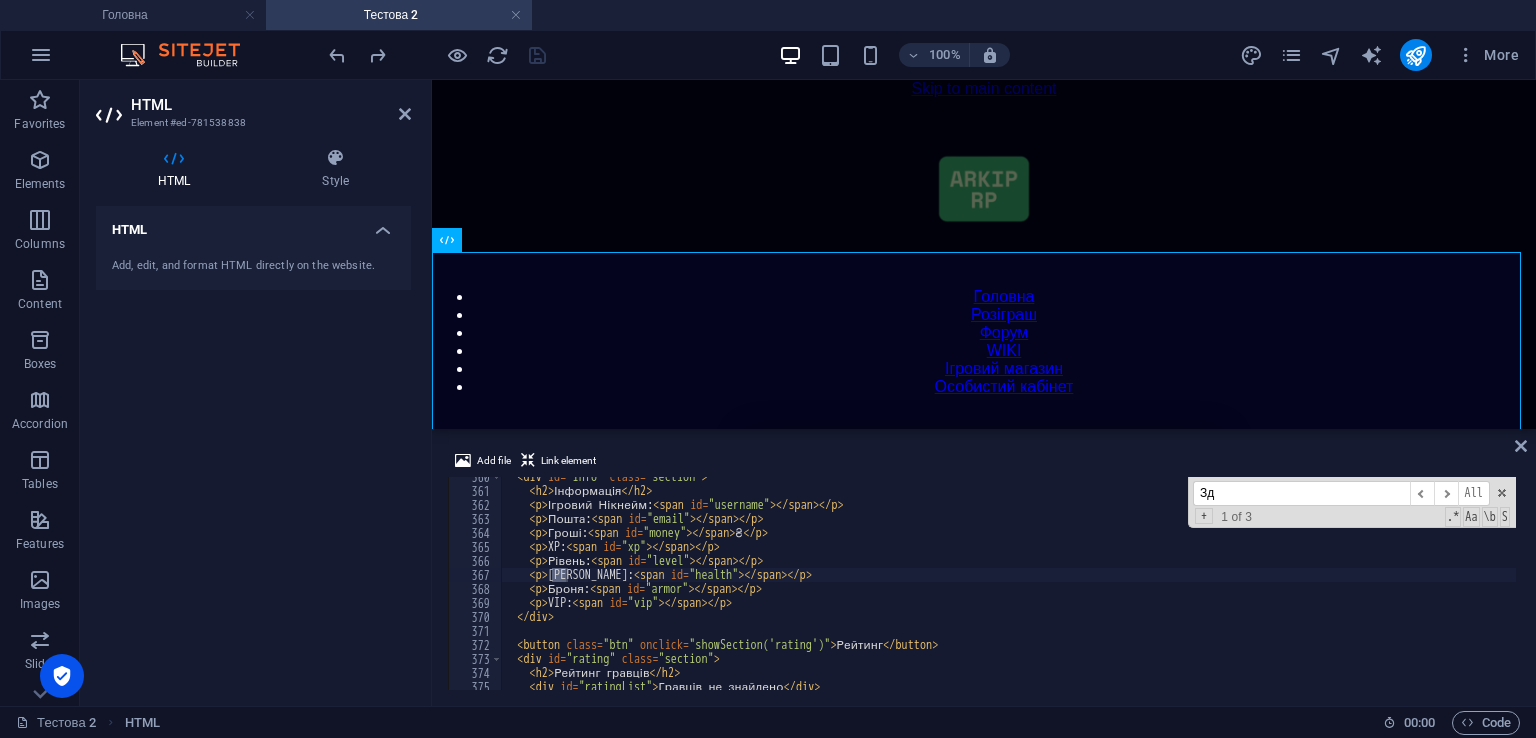 scroll, scrollTop: 5033, scrollLeft: 0, axis: vertical 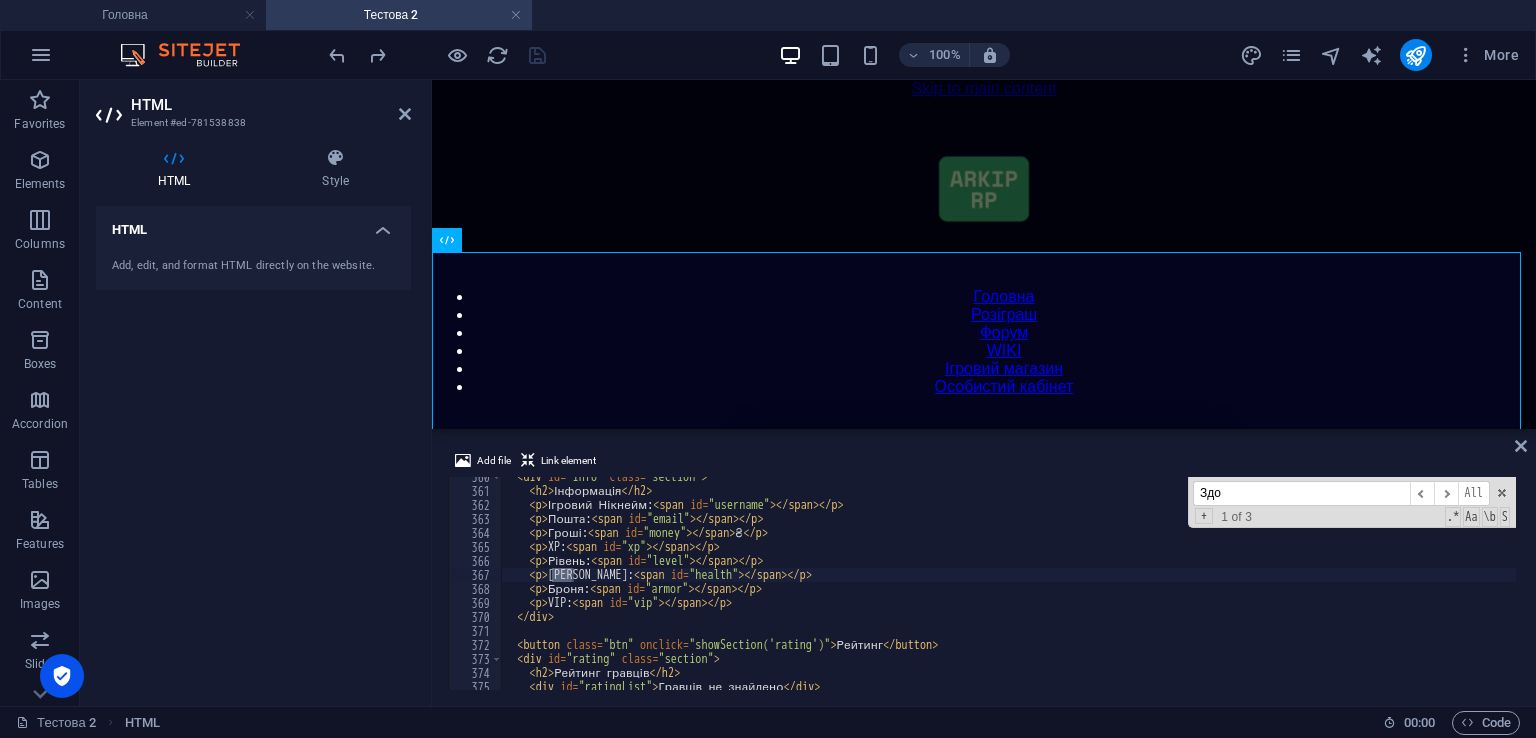 type on "Здо" 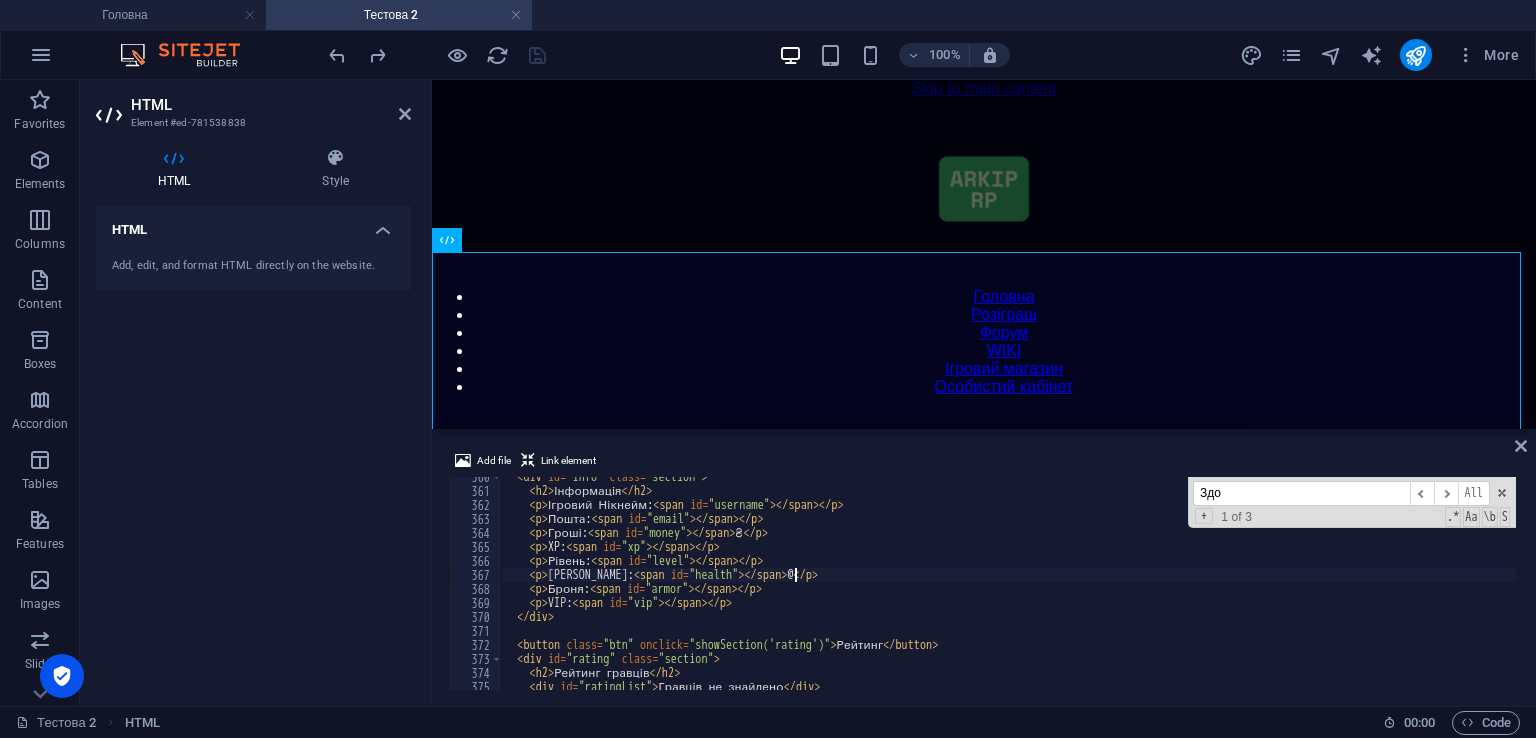scroll, scrollTop: 0, scrollLeft: 24, axis: horizontal 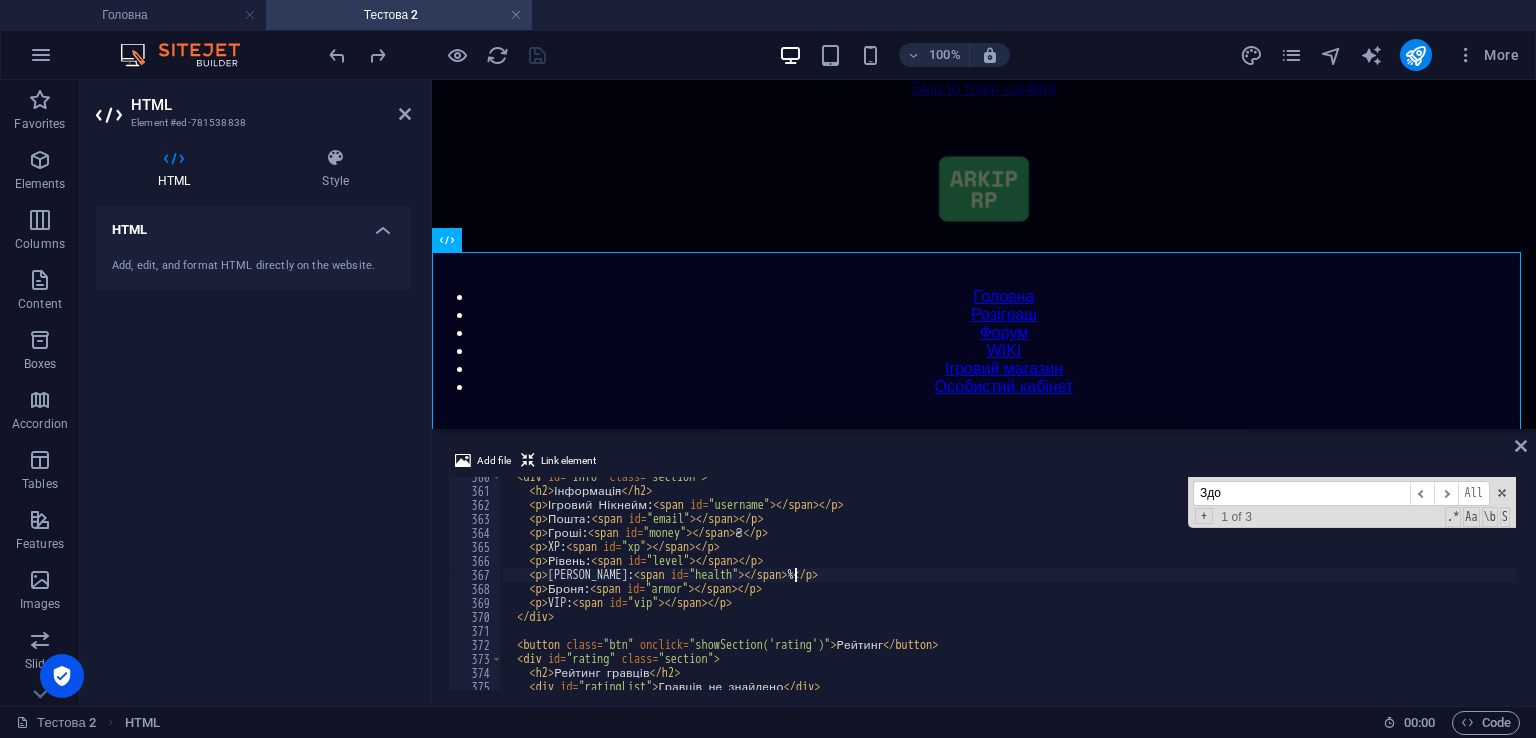 click on "< div   id = "info"   class = "section" >      < h2 > Інформація </ h2 >      < p > Ігровий Нікнейм:  < span   id = "username" > </ span > </ p >      < p > Пошта:  < span   id = "email" > </ span > </ p >      < p > Гроші:  < span   id = "money" > </ span >  ₴ </ p >      < p > XP:  < span   id = "xp" > </ span > </ p >      < p > Рівень:  < span   id = "level" > </ span > </ p >      < p > Здоров'я:  < span   id = "health" > </ span > % </ p >      < p > Броня:  < span   id = "armor" > </ span > </ p >      < p > VIP:  < span   id = "vip" > </ span > </ p >    </ div >    < button   class = "btn"   onclick = "showSection('rating')" > Рейтинг </ button >    < div   id = "rating"   class = "section" >      < h2 > Рейтинг гравців </ h2 >      < div   id = "ratingList" > Гравців не знайдено </ div >" at bounding box center [1425, 588] 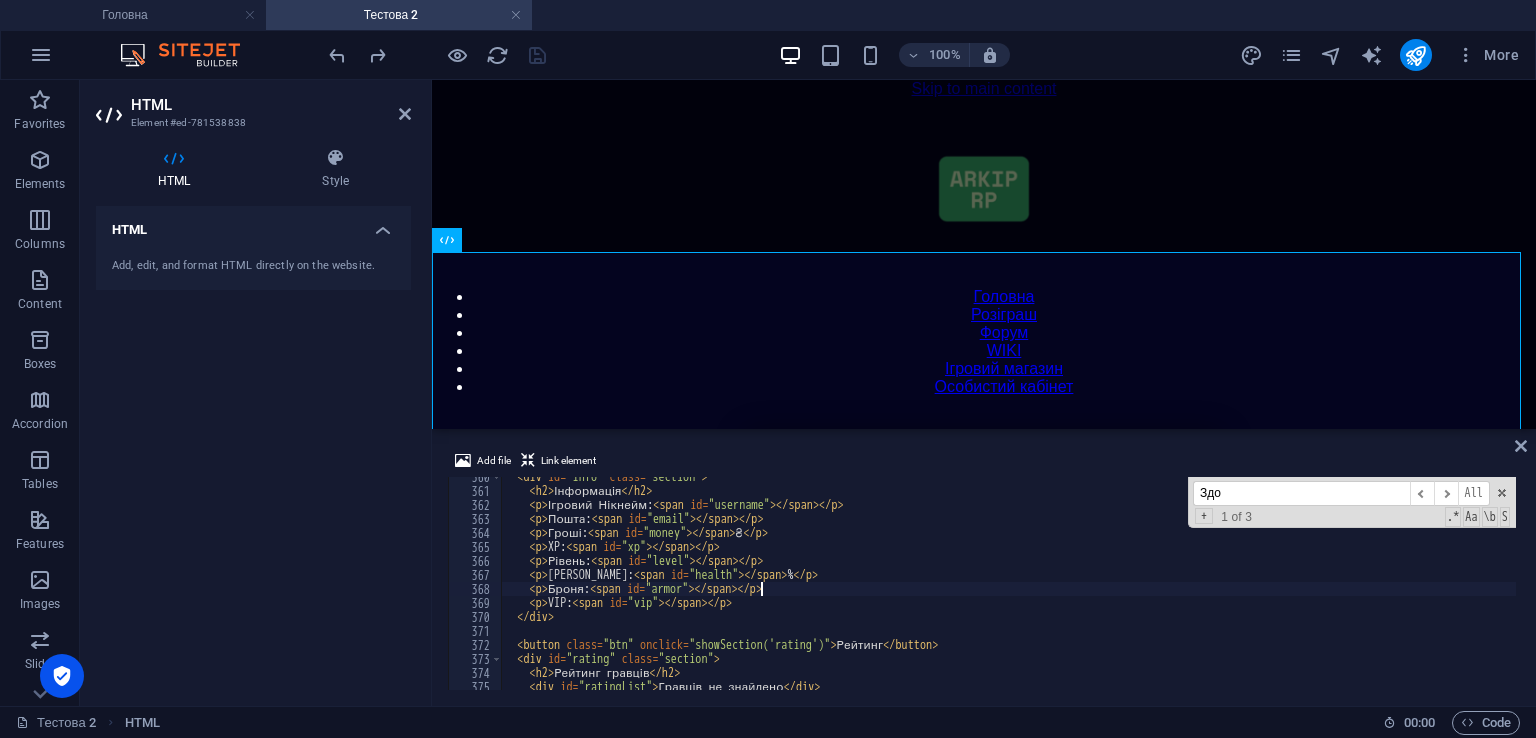 scroll, scrollTop: 0, scrollLeft: 21, axis: horizontal 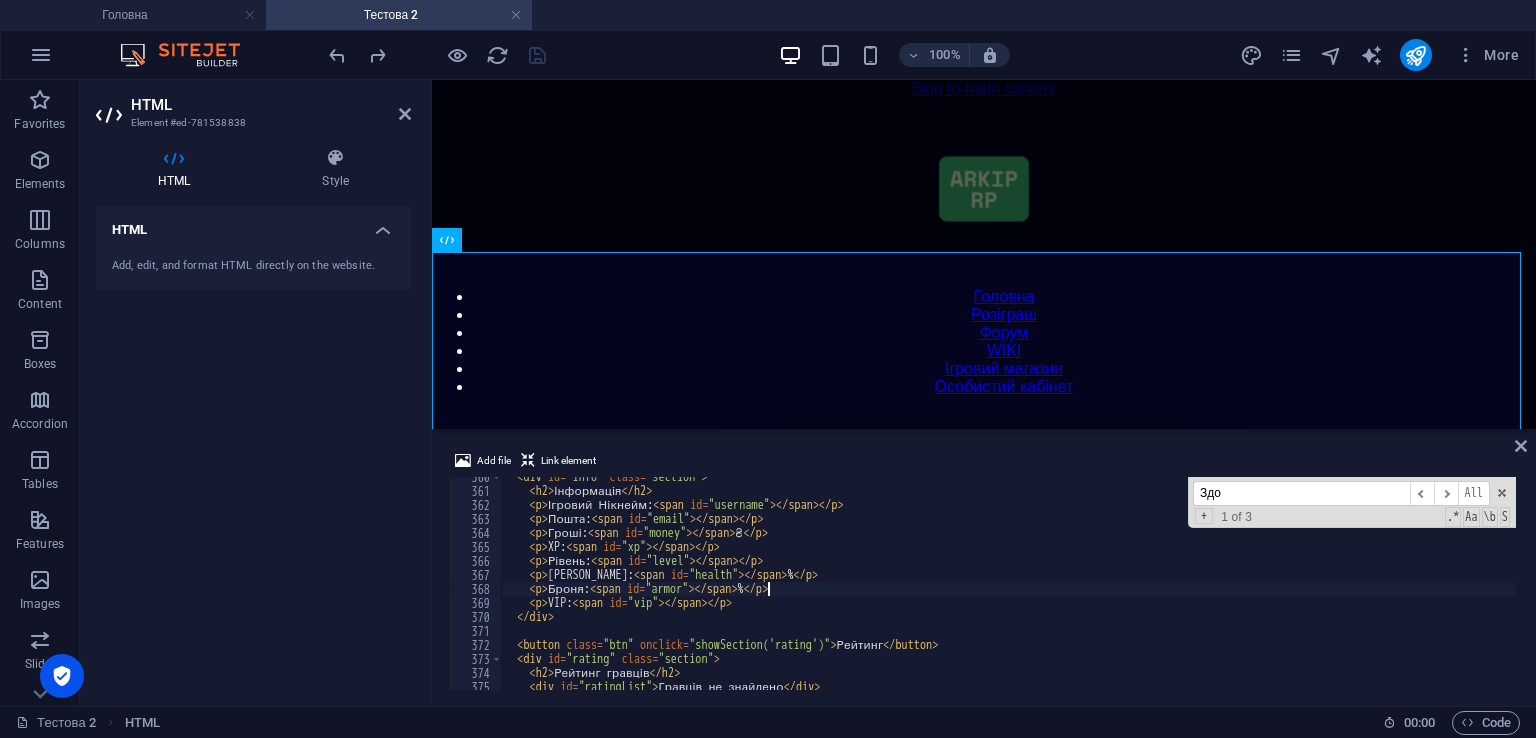 type on "<p>Броня: <span id="armor"></span>%</p>" 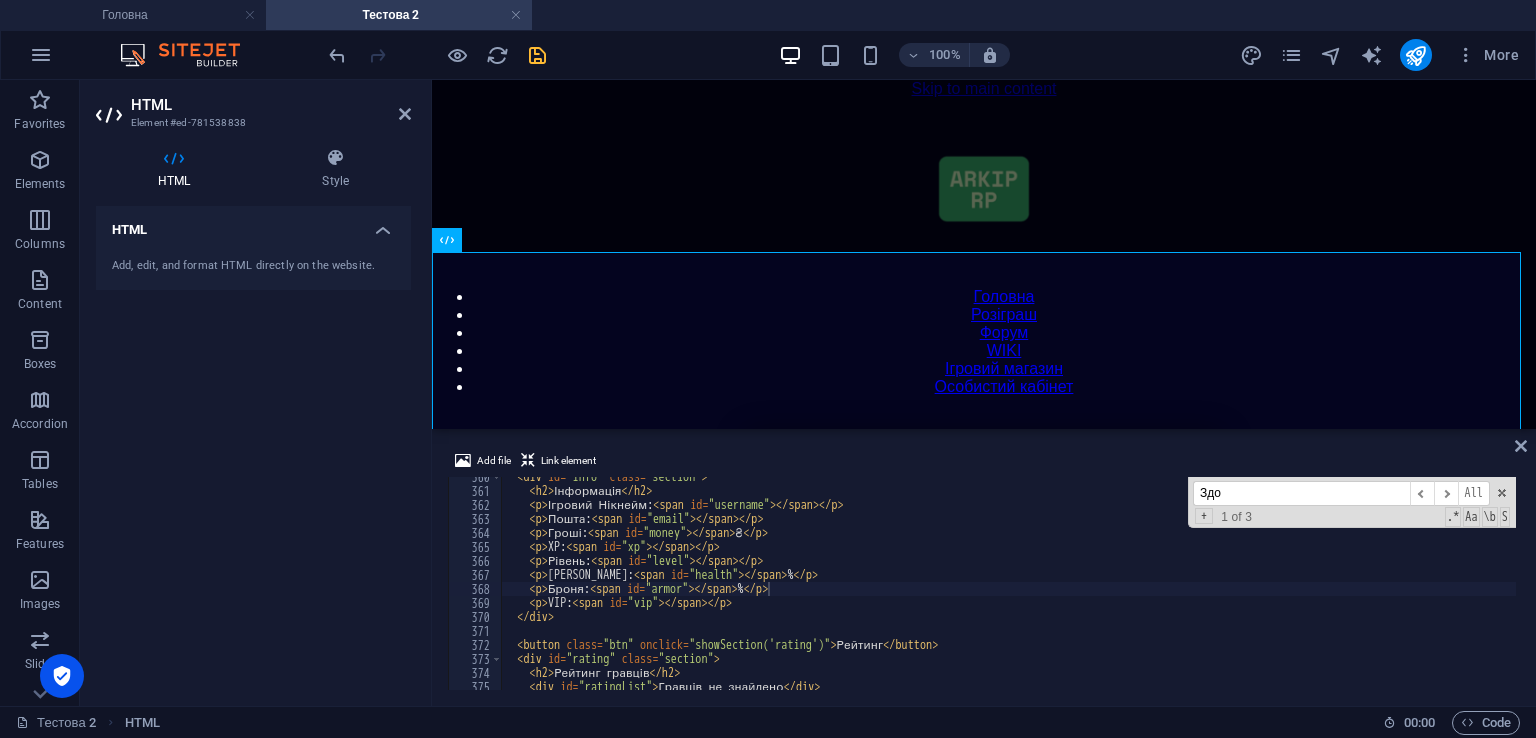 click on "100% More" at bounding box center [926, 55] 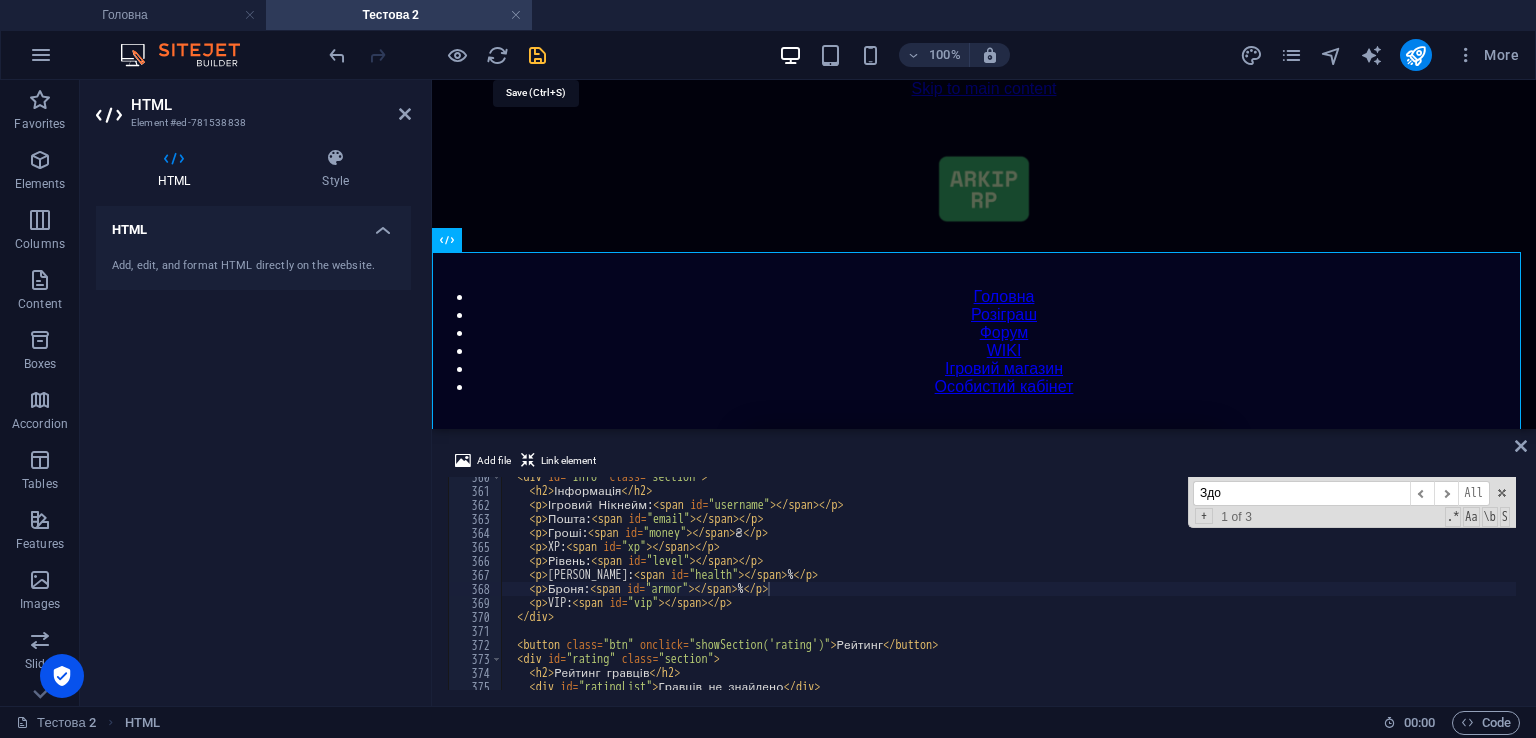 click at bounding box center (537, 55) 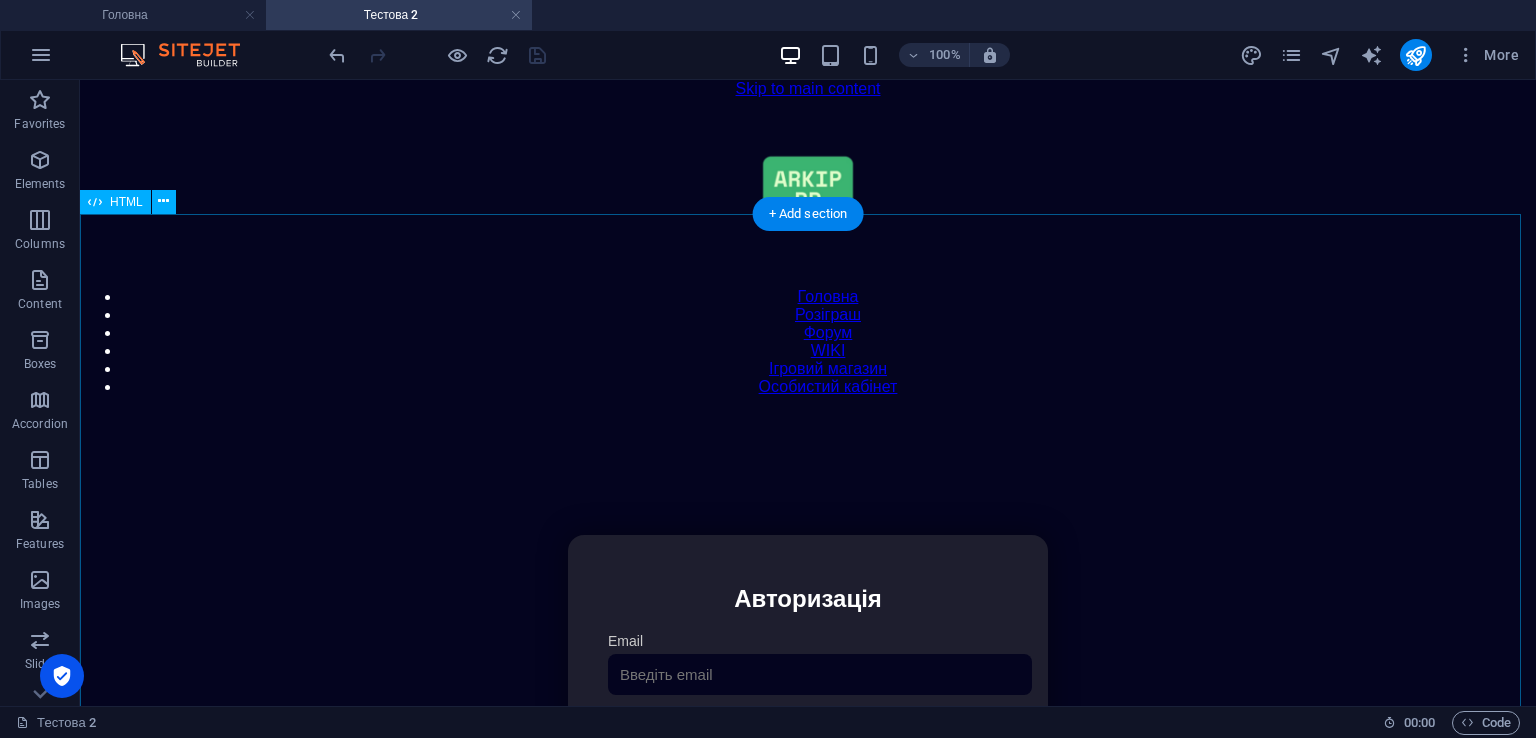 click on "Особистий кабінет
Авторизація
Email
[GEOGRAPHIC_DATA]
👁️
Увійти
Скинути пароль
Скидання пароля
Введіть ваш email:
Скинути
Закрити
Особистий кабінет
Вийти з кабінету
Важлива інформація
Інформація
Ігровий Нікнейм:
Пошта:
Гроші:   ₴
XP:
Рівень:
Здоров'я:  %
Броня:  %
VIP:
Рейтинг
Рейтинг гравців
Гравців не знайдено
Документи
Мої документи
Паспорт:   Немає
Трудова книжка:   [PERSON_NAME]
📩 Додати документ через Telegram" at bounding box center [808, 746] 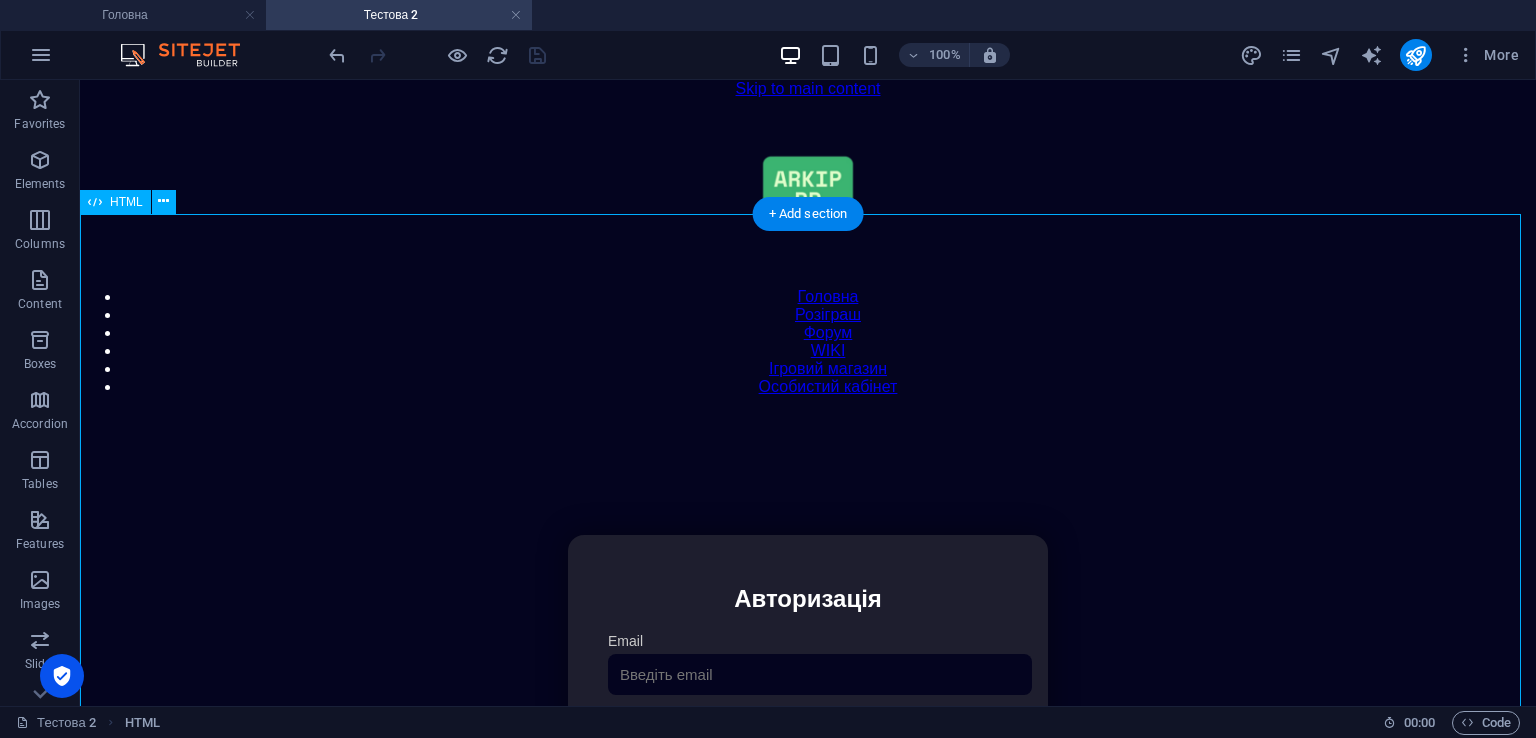 click on "Особистий кабінет
Авторизація
Email
[GEOGRAPHIC_DATA]
👁️
Увійти
Скинути пароль
Скидання пароля
Введіть ваш email:
Скинути
Закрити
Особистий кабінет
Вийти з кабінету
Важлива інформація
Інформація
Ігровий Нікнейм:
Пошта:
Гроші:   ₴
XP:
Рівень:
Здоров'я:  %
Броня:  %
VIP:
Рейтинг
Рейтинг гравців
Гравців не знайдено
Документи
Мої документи
Паспорт:   Немає
Трудова книжка:   [PERSON_NAME]
📩 Додати документ через Telegram" at bounding box center (808, 746) 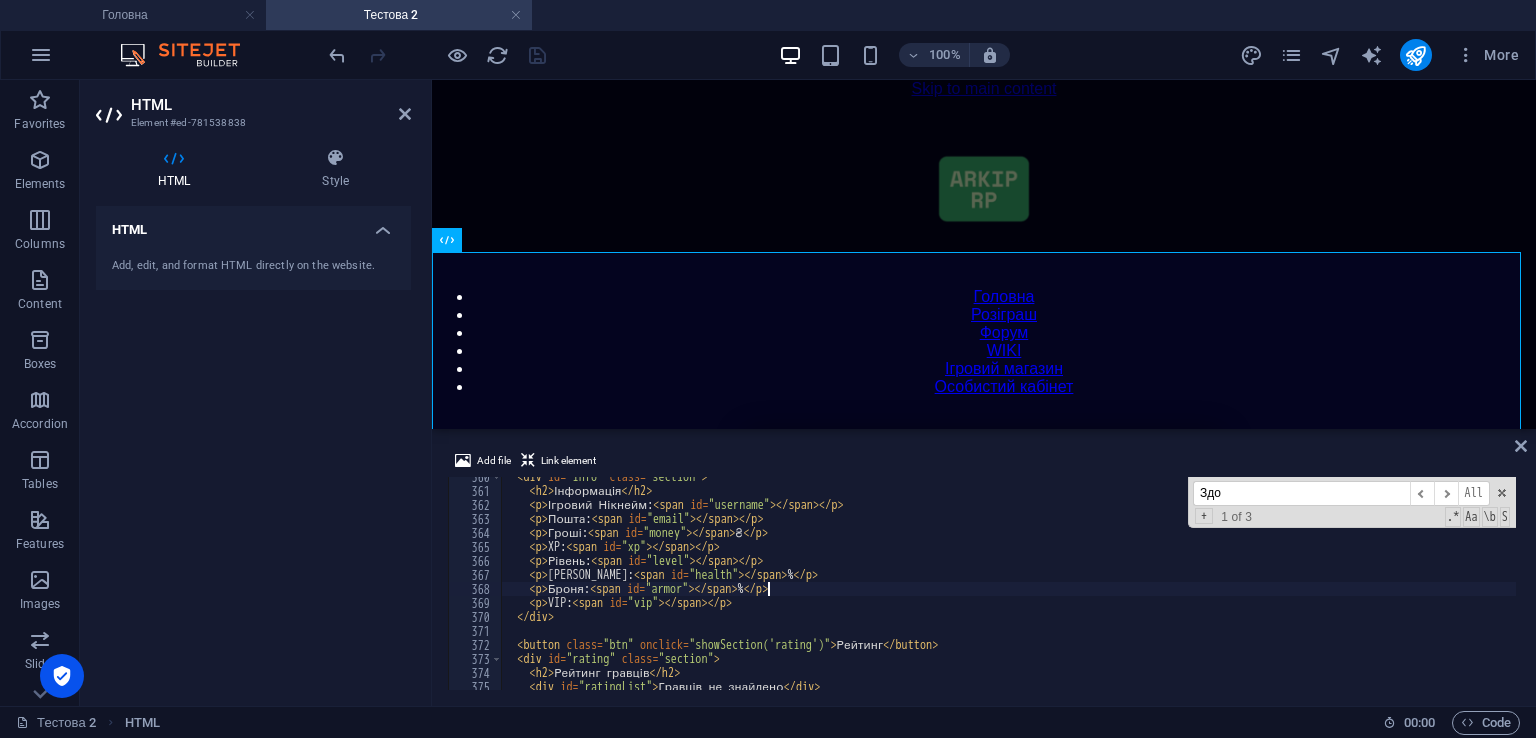 drag, startPoint x: 1153, startPoint y: 480, endPoint x: 1117, endPoint y: 480, distance: 36 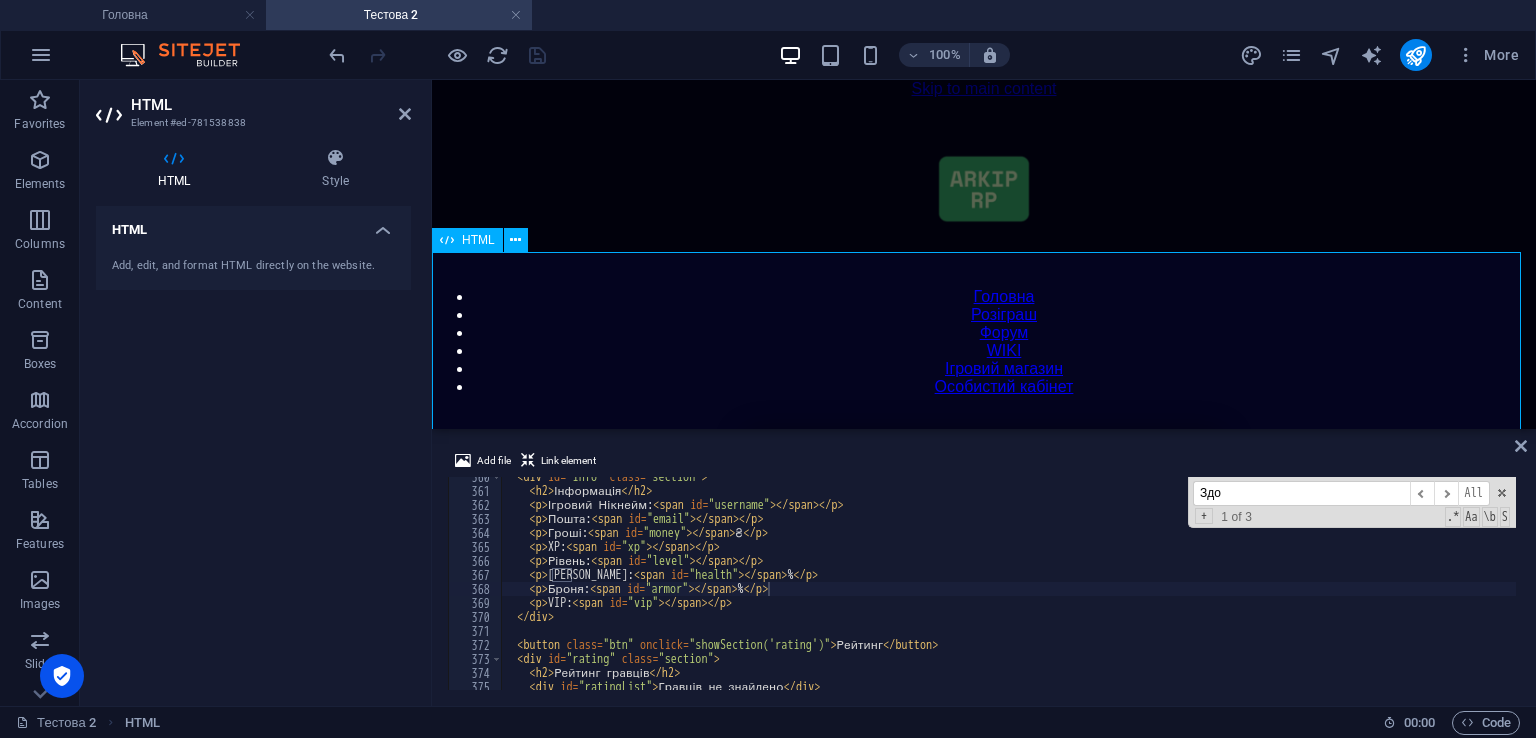 paste on "sellItem" 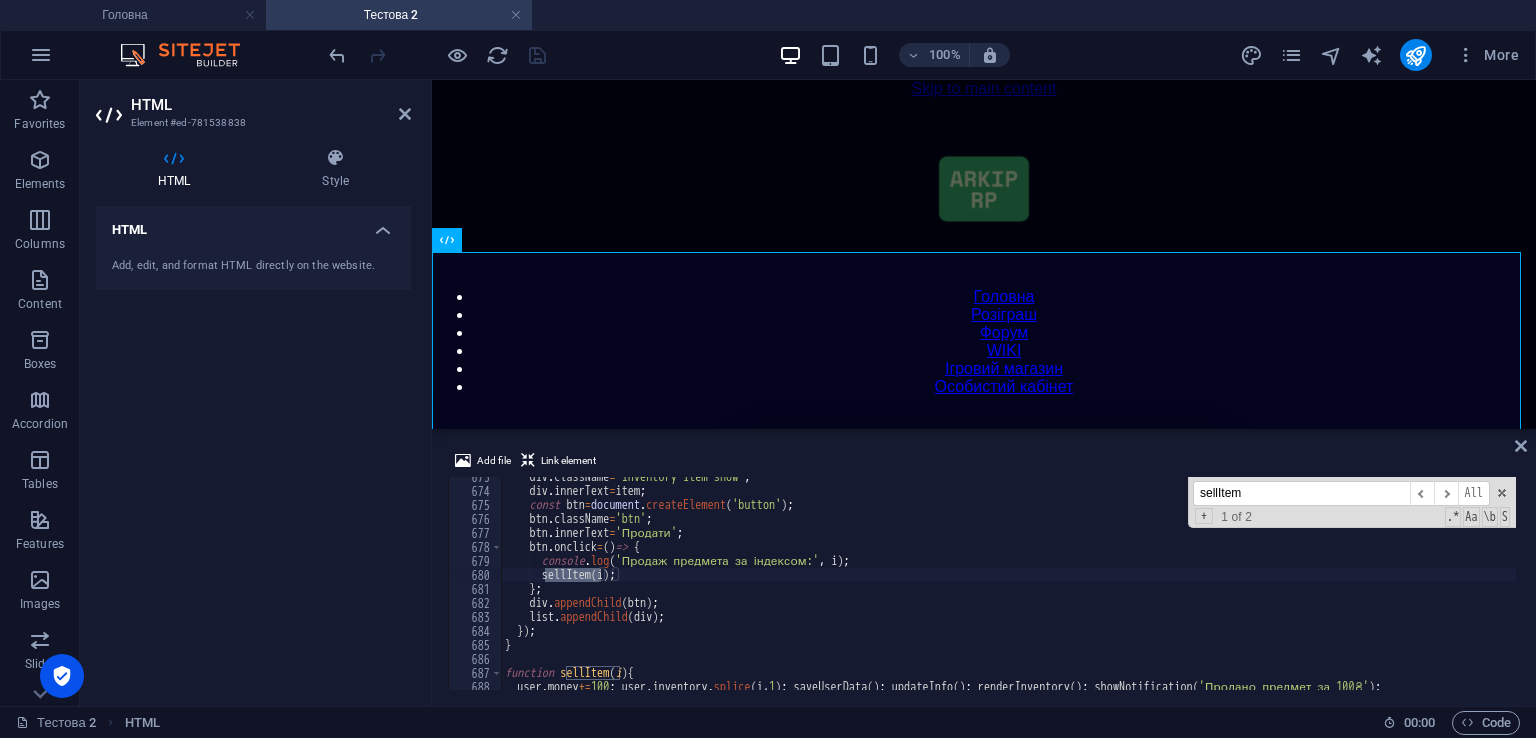 scroll, scrollTop: 9415, scrollLeft: 0, axis: vertical 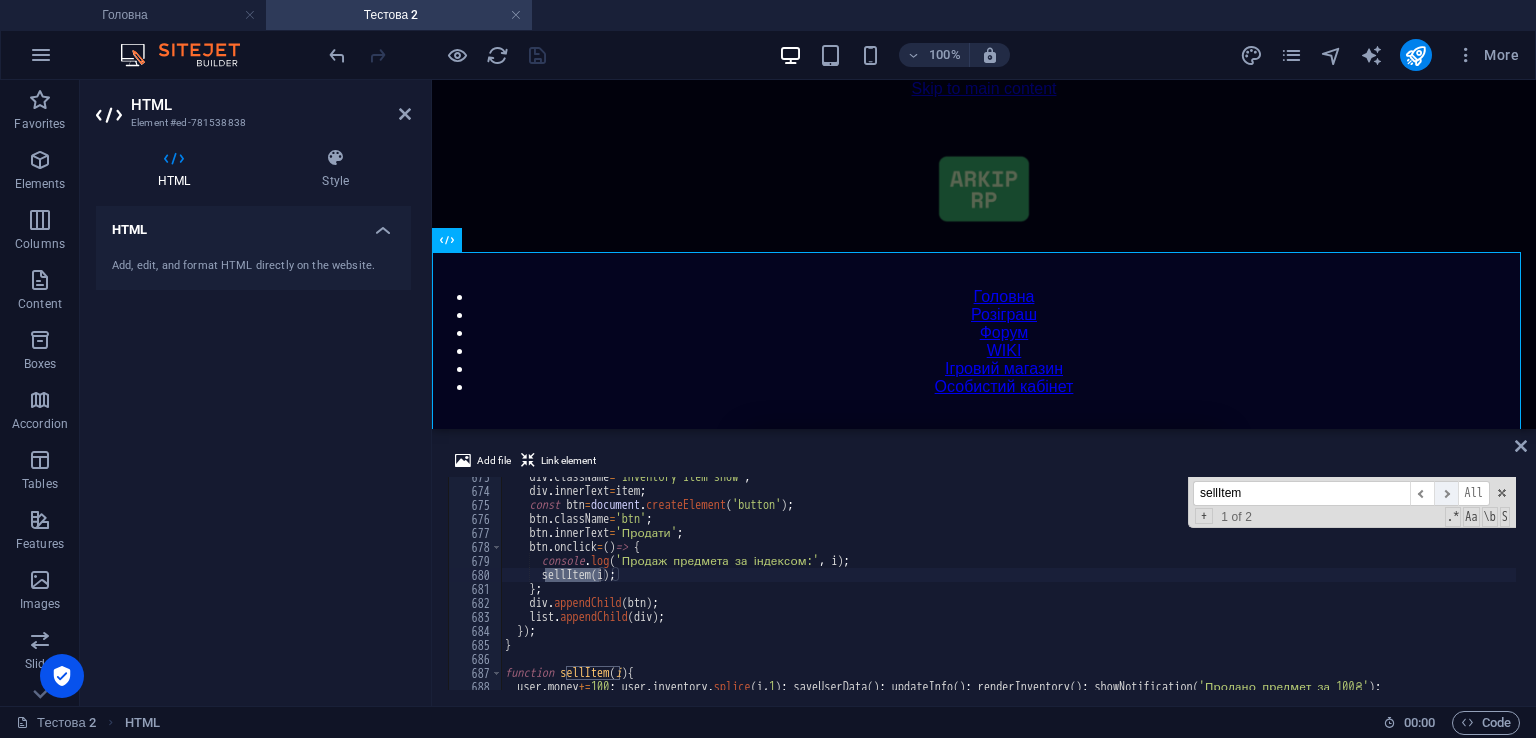 type on "sellItem" 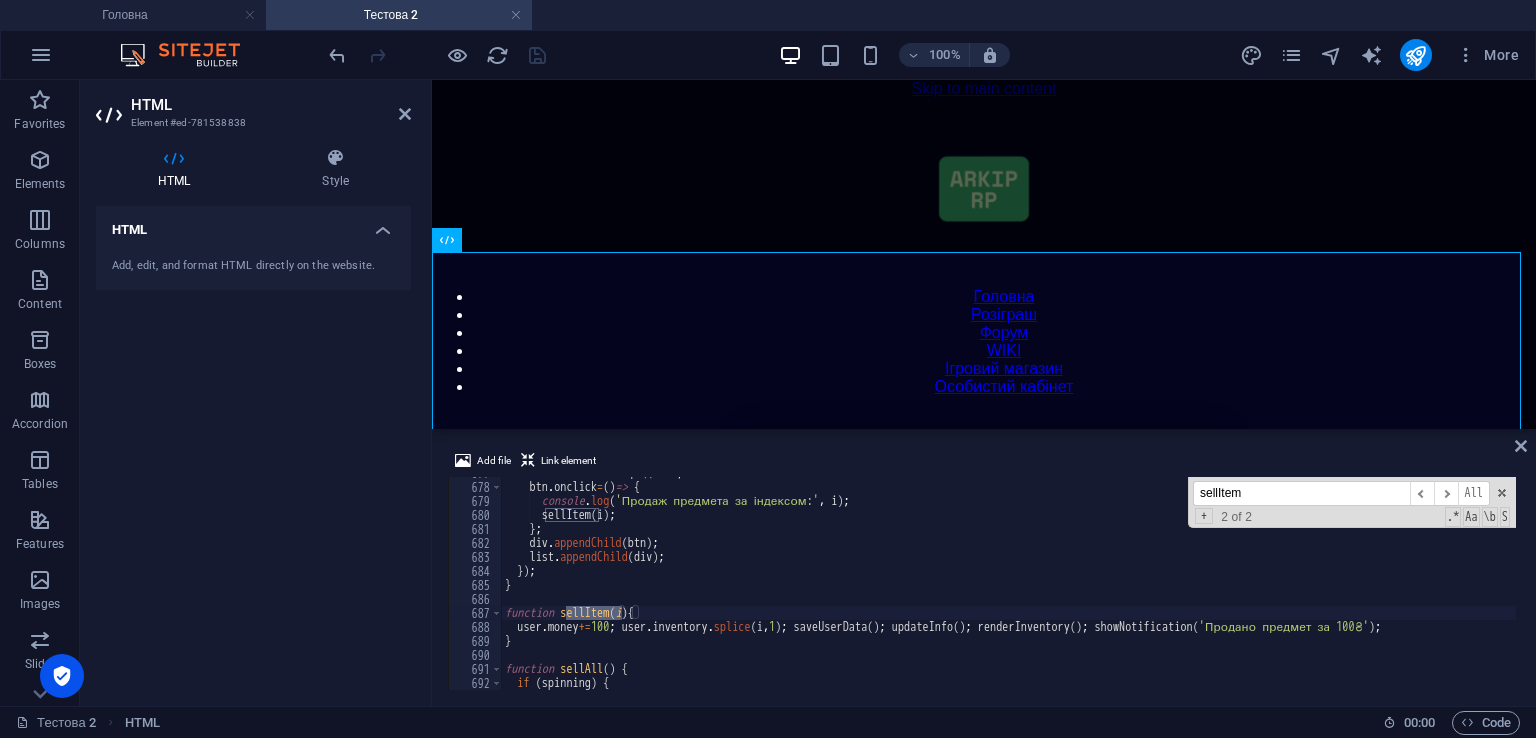 scroll, scrollTop: 9535, scrollLeft: 0, axis: vertical 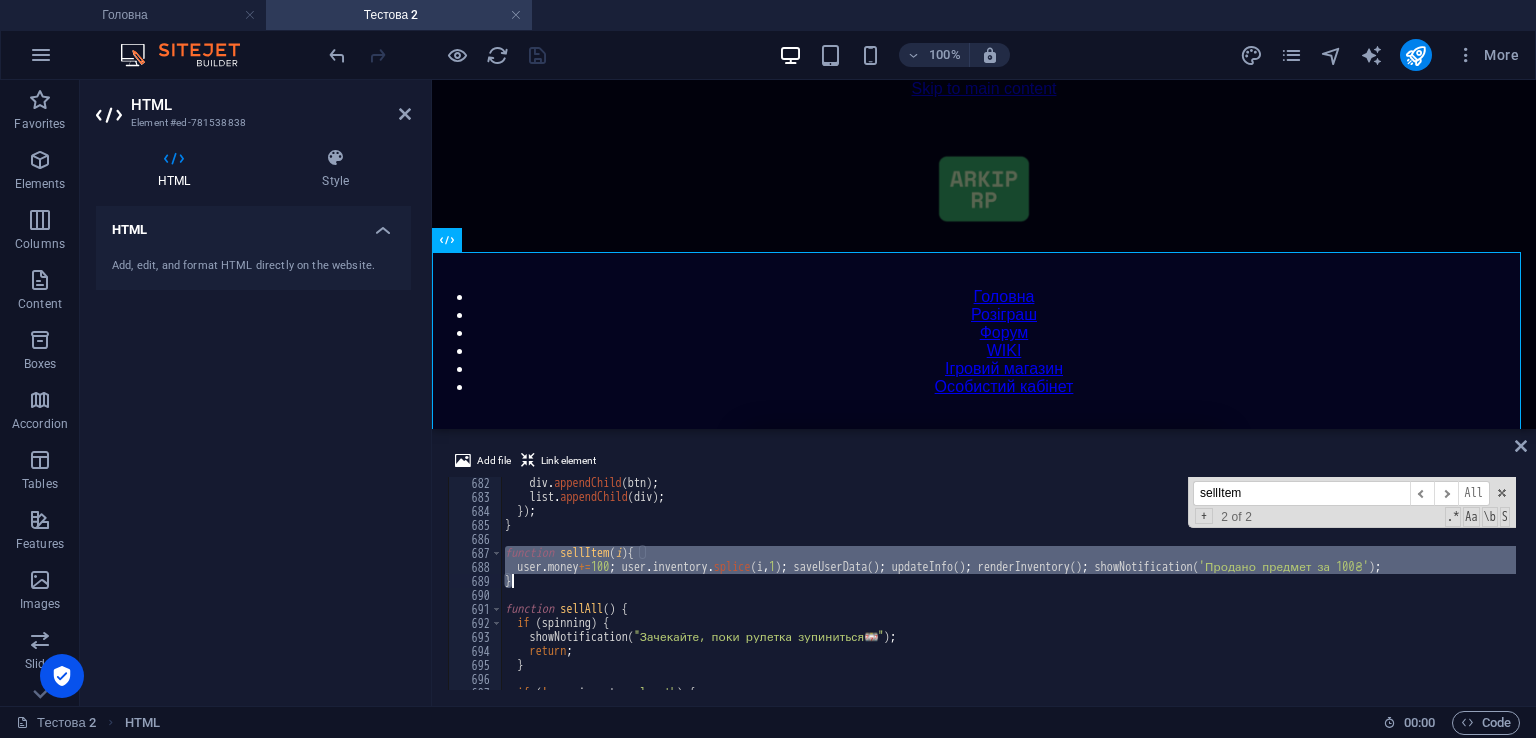 drag, startPoint x: 505, startPoint y: 552, endPoint x: 538, endPoint y: 585, distance: 46.66905 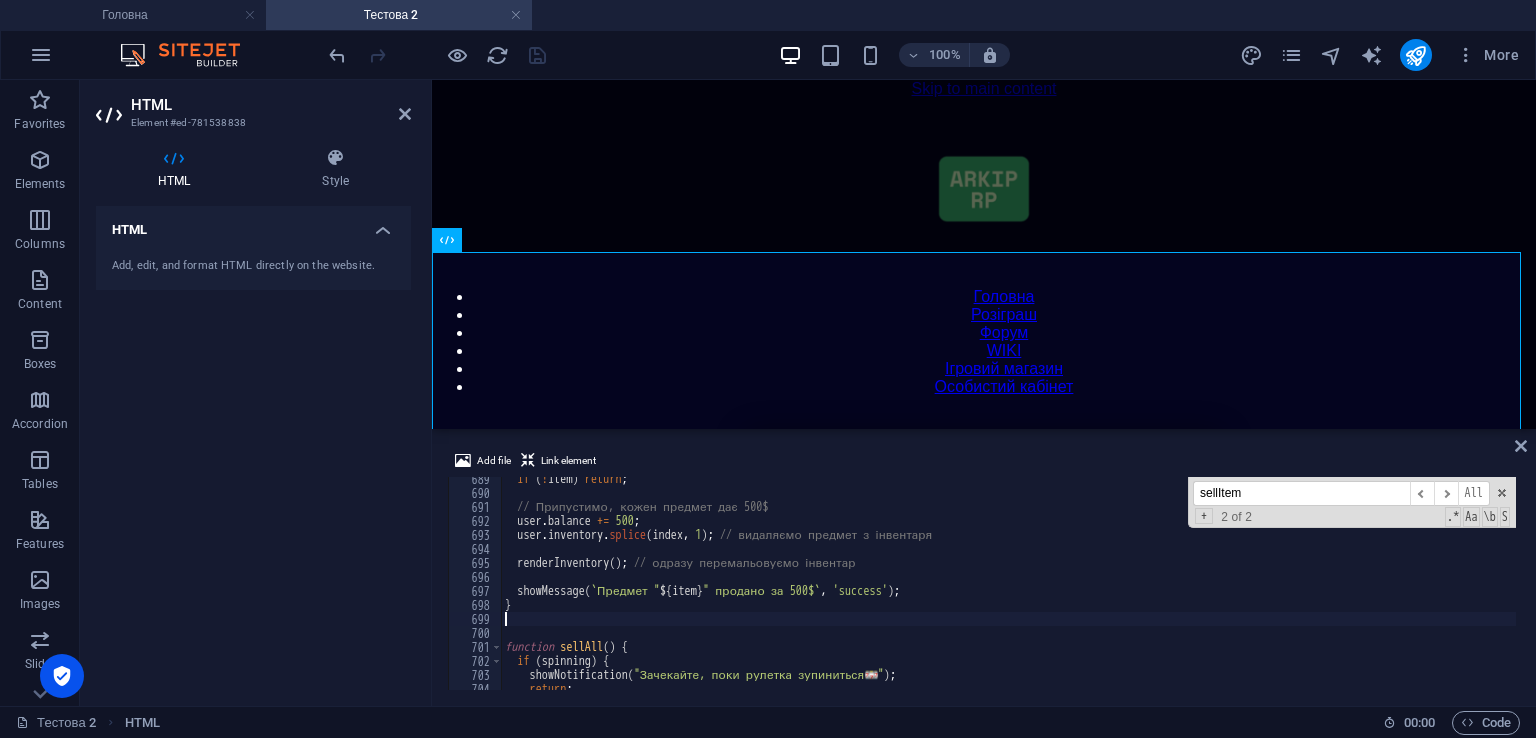 scroll, scrollTop: 9636, scrollLeft: 0, axis: vertical 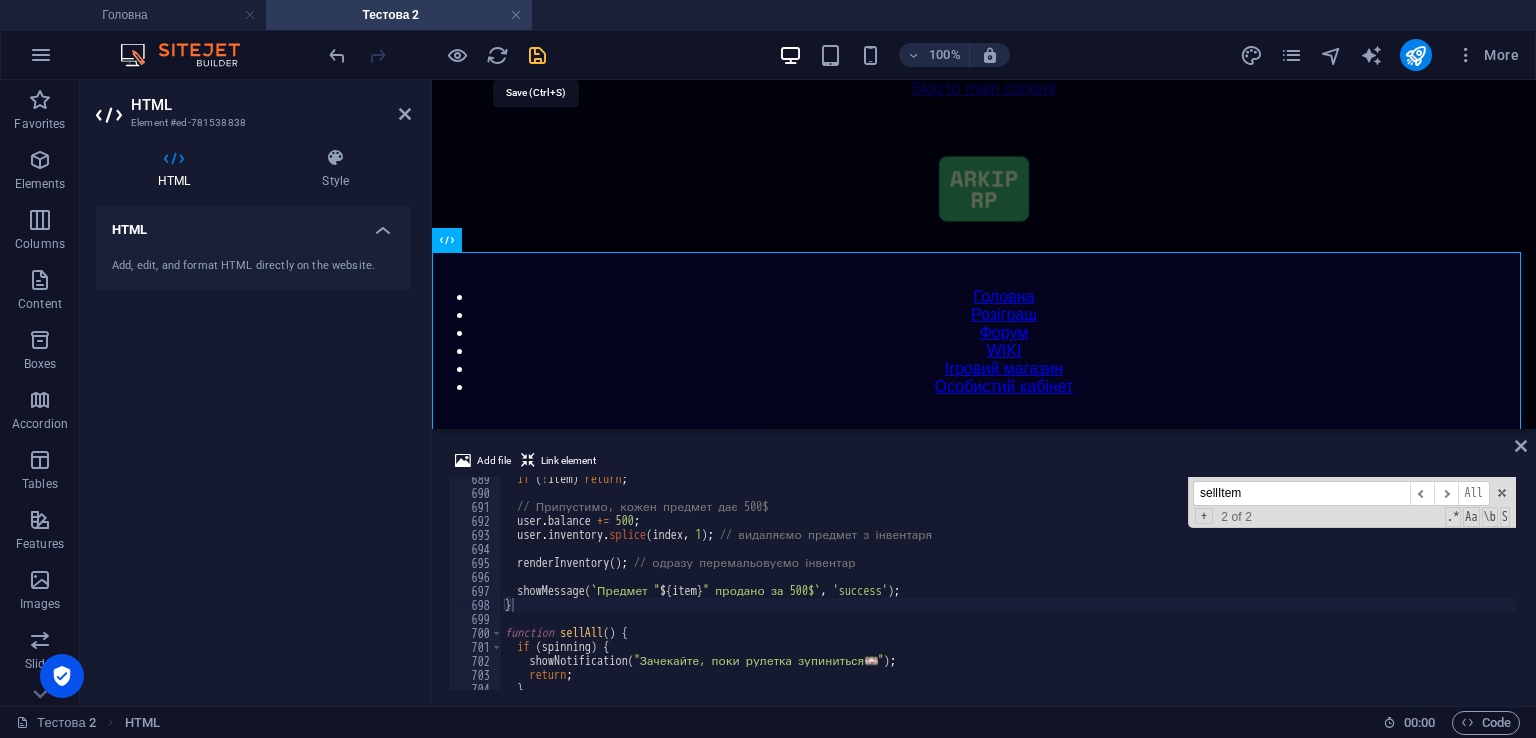 click at bounding box center [537, 55] 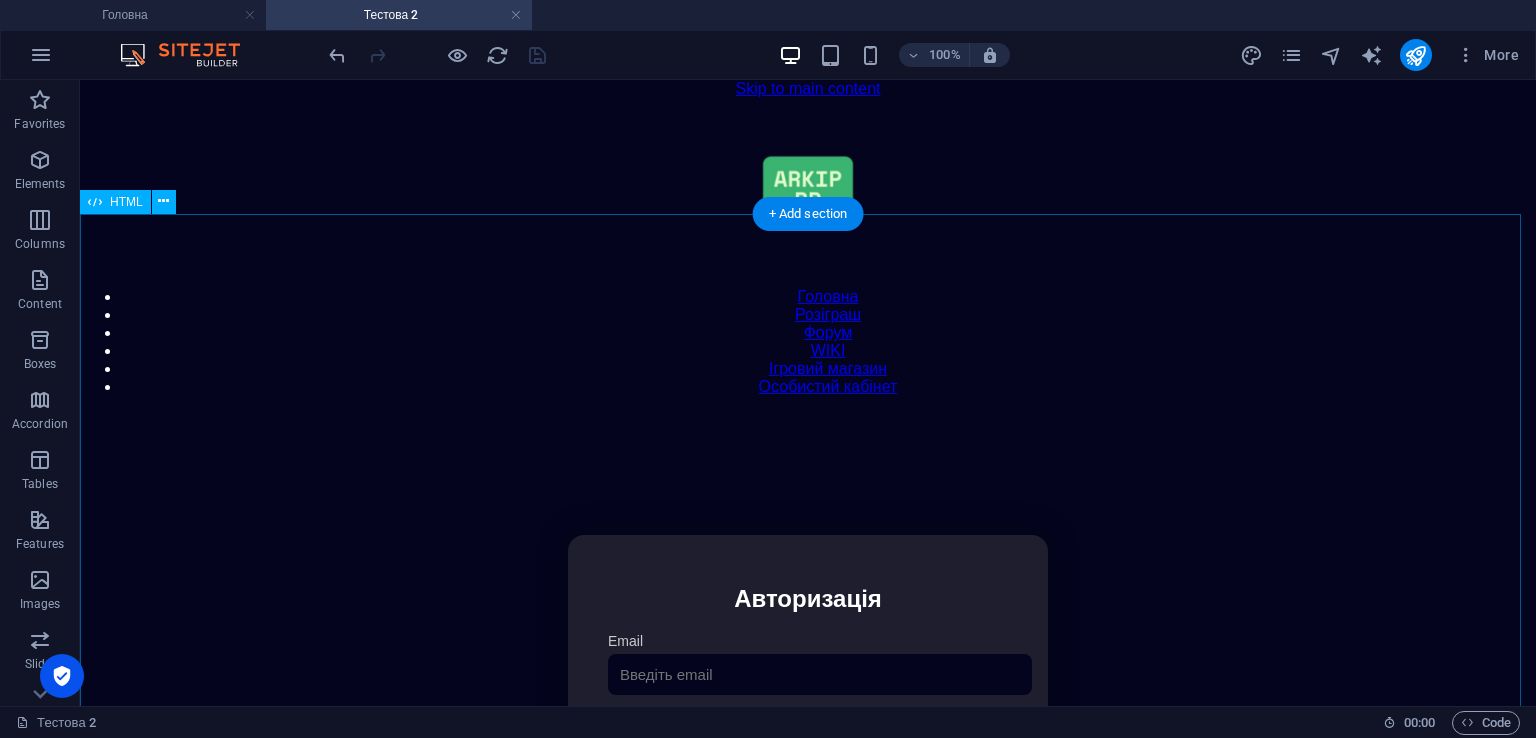 click on "Особистий кабінет
Авторизація
Email
[GEOGRAPHIC_DATA]
👁️
Увійти
Скинути пароль
Скидання пароля
Введіть ваш email:
Скинути
Закрити
Особистий кабінет
Вийти з кабінету
Важлива інформація
Інформація
Ігровий Нікнейм:
Пошта:
Гроші:   ₴
XP:
Рівень:
Здоров'я:  %
Броня:  %
VIP:
Рейтинг
Рейтинг гравців
Гравців не знайдено
Документи
Мої документи
Паспорт:   Немає
Трудова книжка:   [PERSON_NAME]
📩 Додати документ через Telegram" at bounding box center [808, 746] 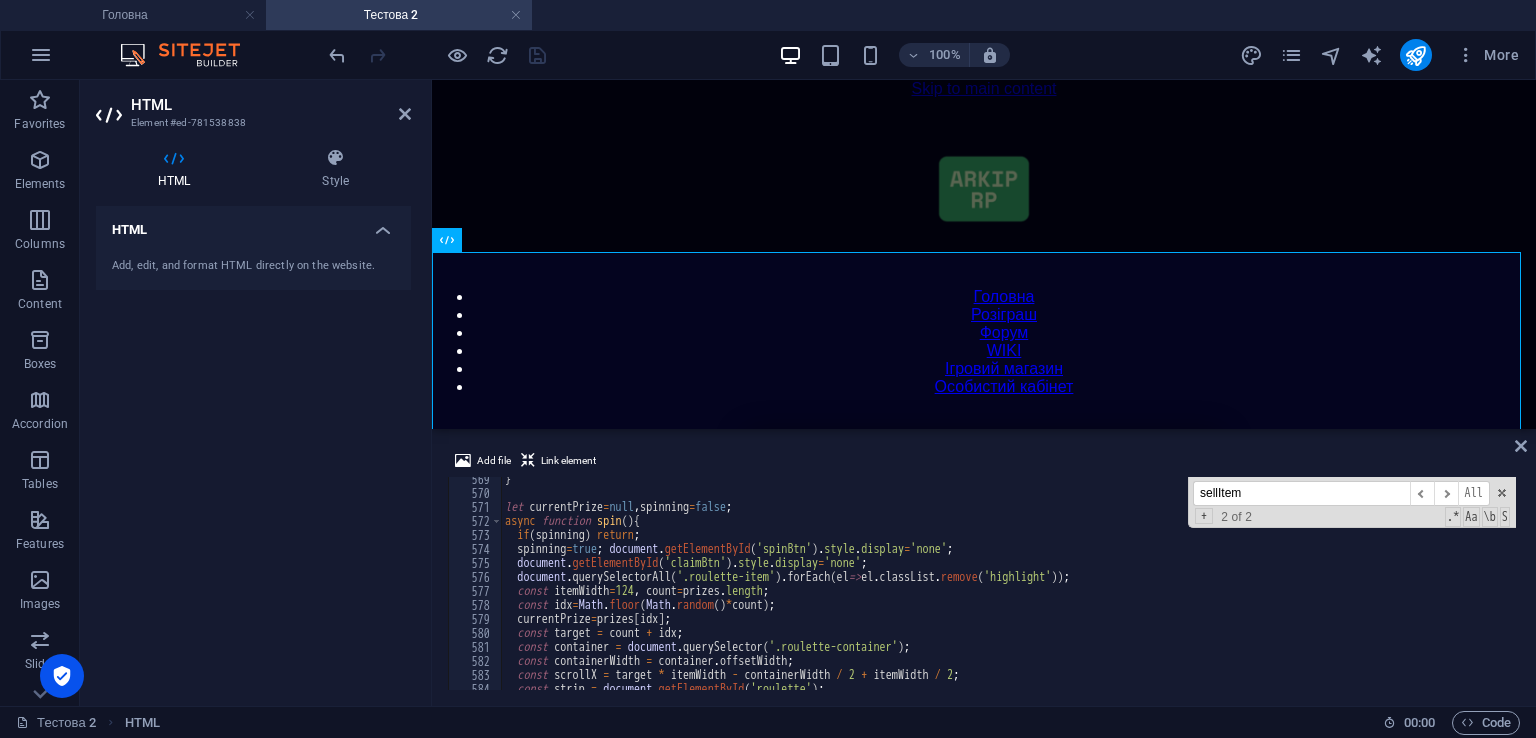 scroll, scrollTop: 7776, scrollLeft: 0, axis: vertical 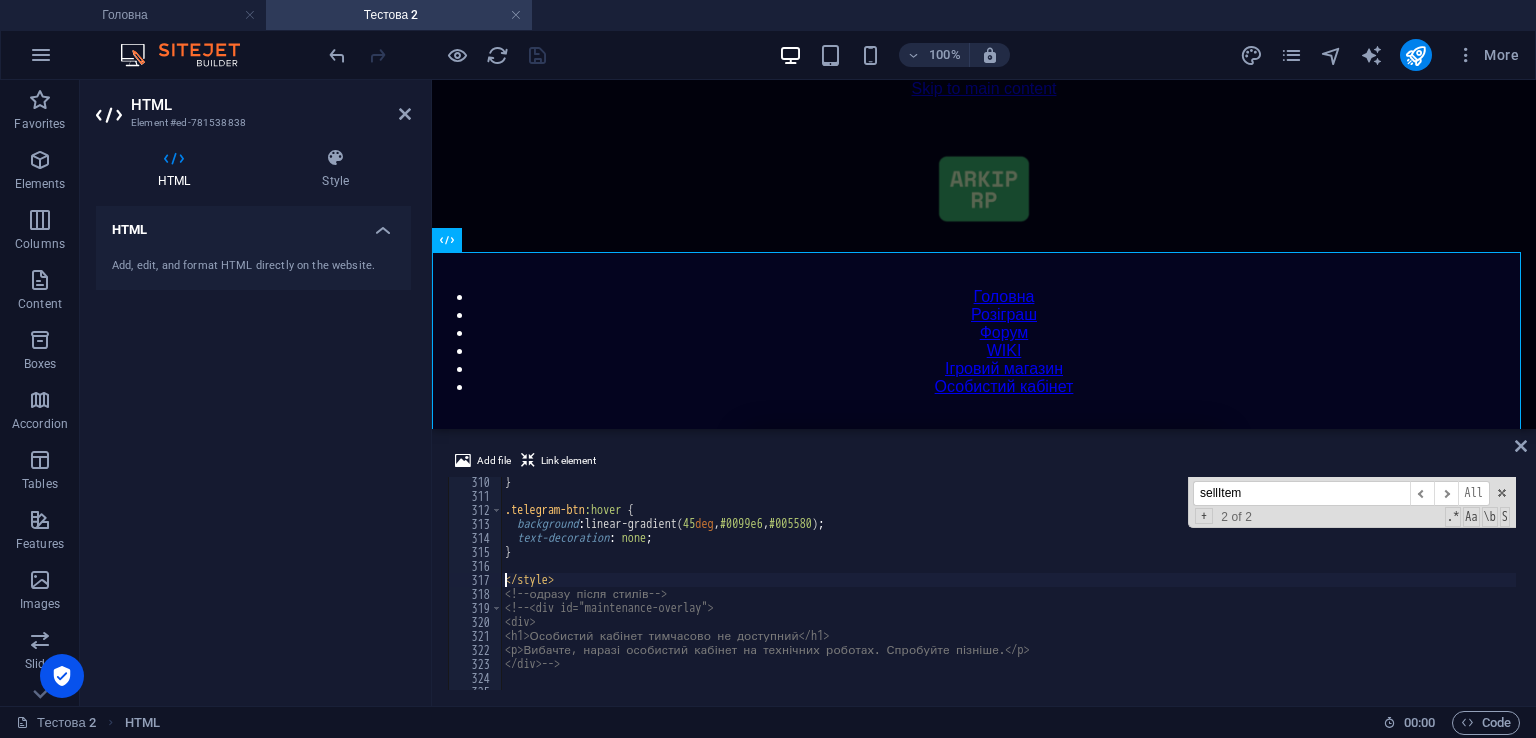 click on "} .telegram-btn :hover   {    background :  linear-gradient( 45 deg ,  #0099e6 ,  #005580 ) ;    text-decoration :   none ; } </ style > <!--  одразу після стилів  --> <!-- <div id="maintenance-overlay">   <div>     <h1>Особистий кабінет тимчасово не доступний</h1>     <p>Вибачте, наразі особистий кабінет на технічних роботах. Спробуйте пізніше.</p>   </div> -->" at bounding box center [1425, 593] 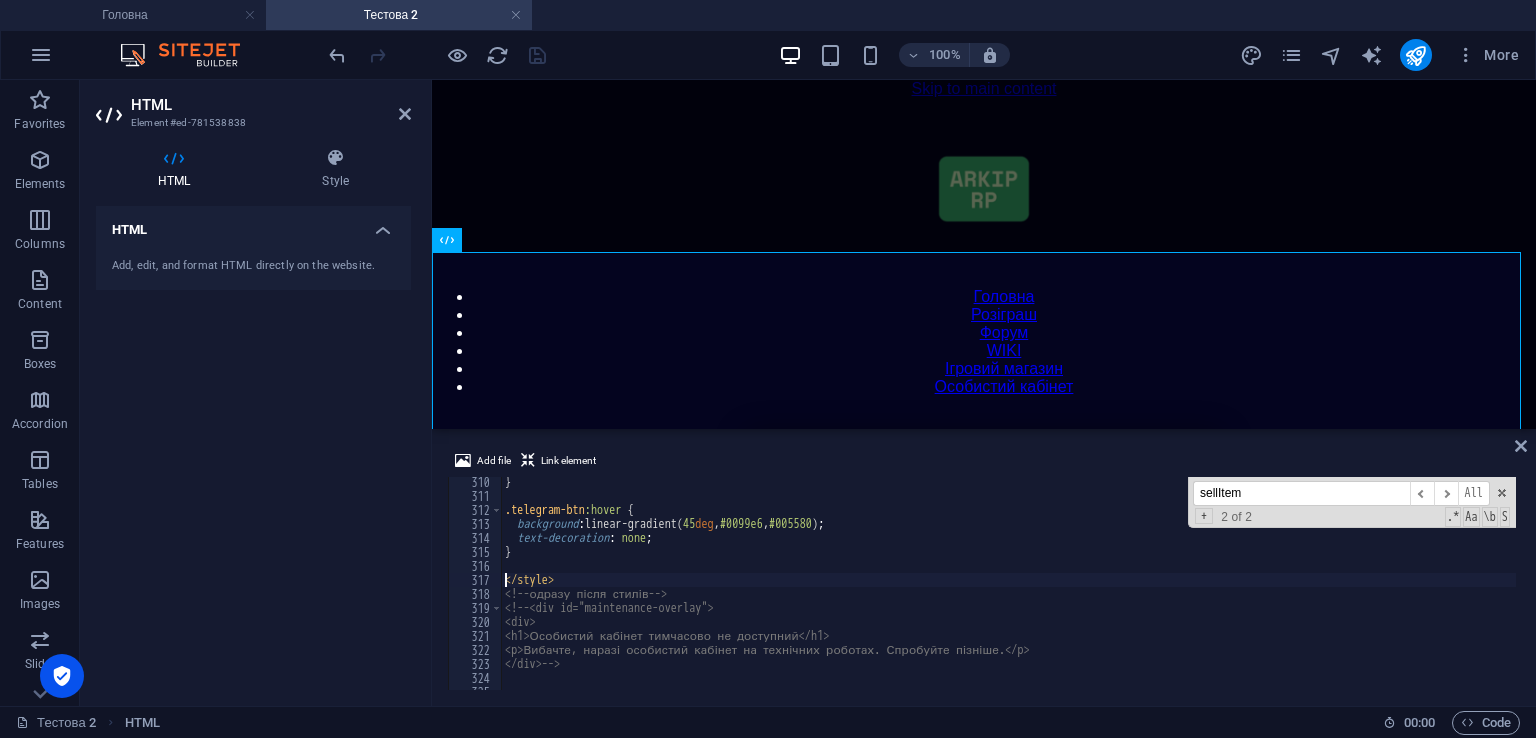 click on "} .telegram-btn :hover   {    background :  linear-gradient( 45 deg ,  #0099e6 ,  #005580 ) ;    text-decoration :   none ; } </ style > <!--  одразу після стилів  --> <!-- <div id="maintenance-overlay">   <div>     <h1>Особистий кабінет тимчасово не доступний</h1>     <p>Вибачте, наразі особистий кабінет на технічних роботах. Спробуйте пізніше.</p>   </div> -->" at bounding box center [1425, 593] 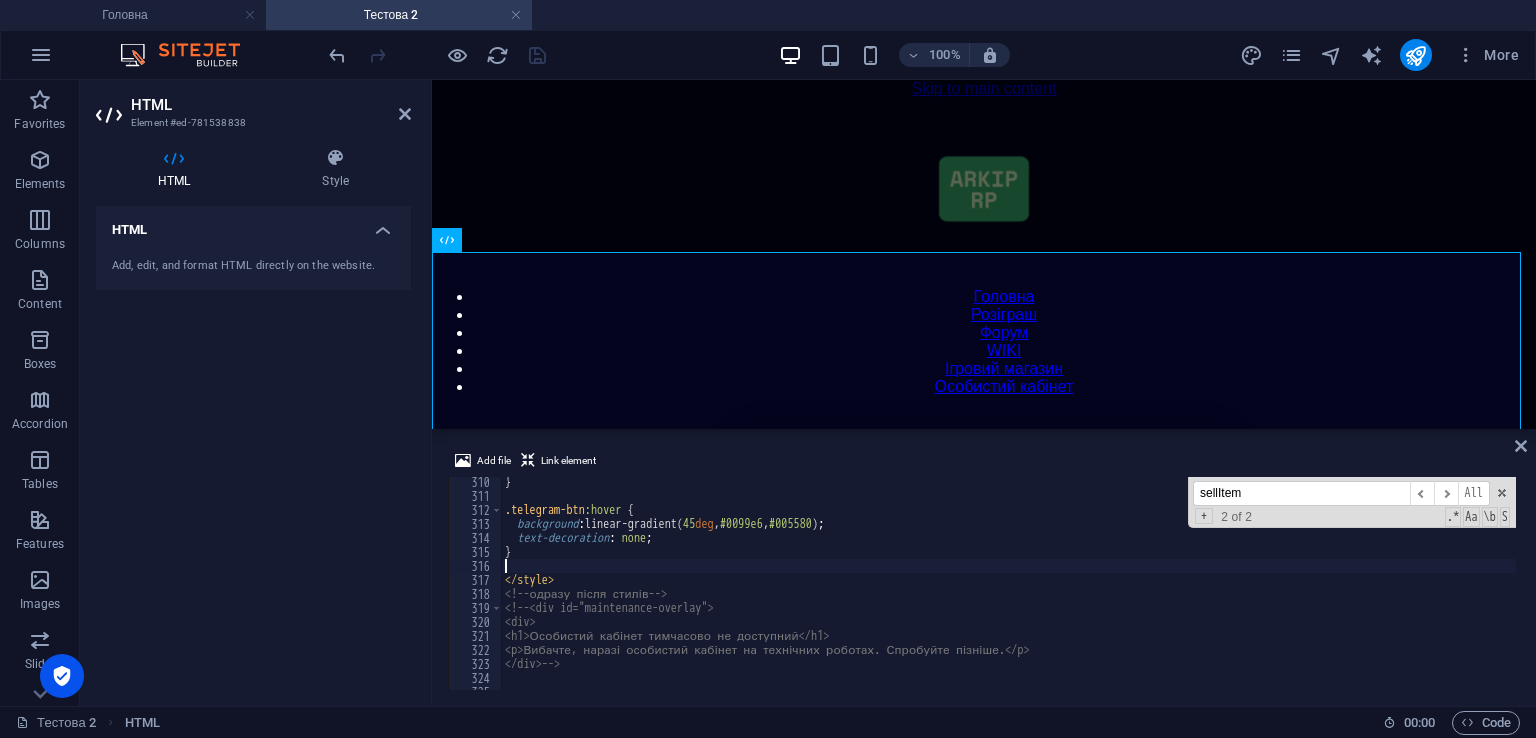 type 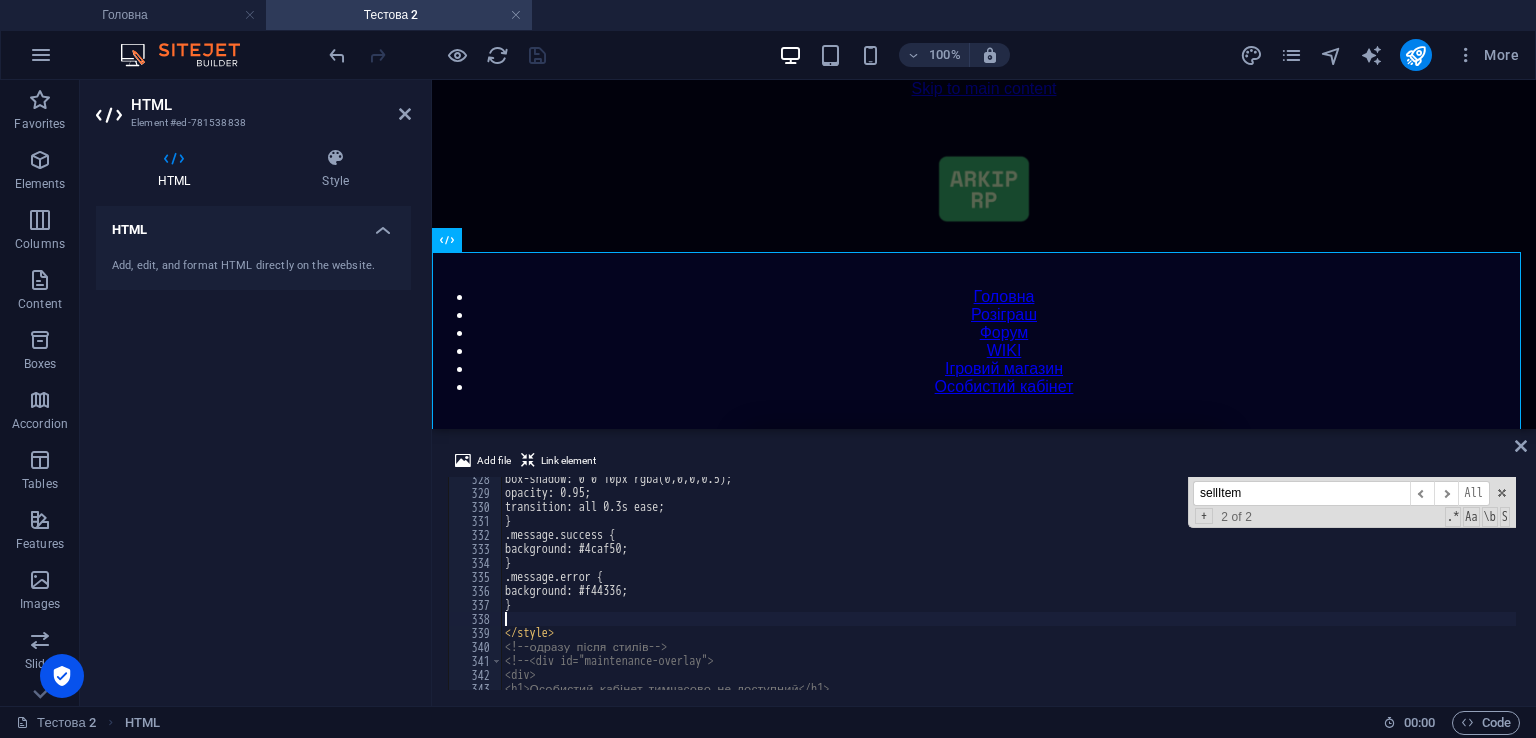 scroll, scrollTop: 4583, scrollLeft: 0, axis: vertical 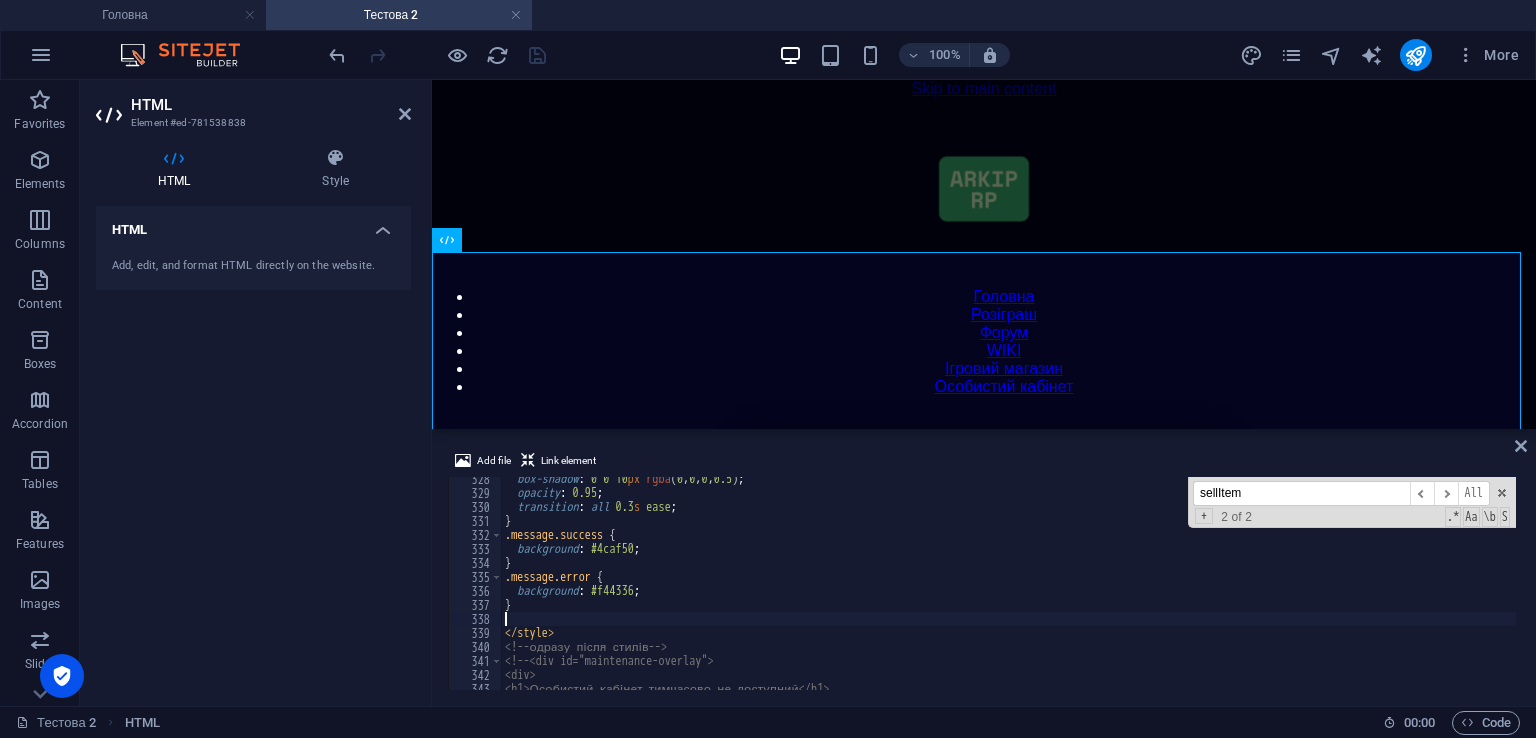 click on "Add file Link element 328 329 330 331 332 333 334 335 336 337 338 339 340 341 342 343 344    box-shadow :   0   0   10 px   rgba ( 0 , 0 , 0 , 0.5 ) ;    opacity :   0.95 ;    transition :   all   0.3 s   ease ; } .message.success   {    background :   #4caf50 ; } .message.error   {    background :   #f44336 ; } </ style > <!--  одразу після стилів  --> <!-- <div id="maintenance-overlay">   <div>     <h1>Особистий кабінет тимчасово не доступний</h1> sellItem ​ ​ All Replace All + 2 of 2 .* Aa \b S     XXXXXXXXXXXXXXXXXXXXXXXXXXXXXXXXXXXXXXXXXXXXXXXXXXXXXXXXXXXXXXXXXXXXXXXXXXXXXXXXXXXXXXXXXXXXXXXXXXXXXXXXXXXXXXXXXXXXXXXXXXXXXXXXXXXXXXXXXXXXXXXXXXXXXXXXXXXXXXXXXXXXXXXXXXXXXXXXXXXXXXXXXXXXXXXXXXXXXXXXXXXXXXXXXXXXXXXXXXXXXXXXXXXXXXXXXXXXXXXXXXXXXXXXXXXXXXXX" at bounding box center (984, 569) 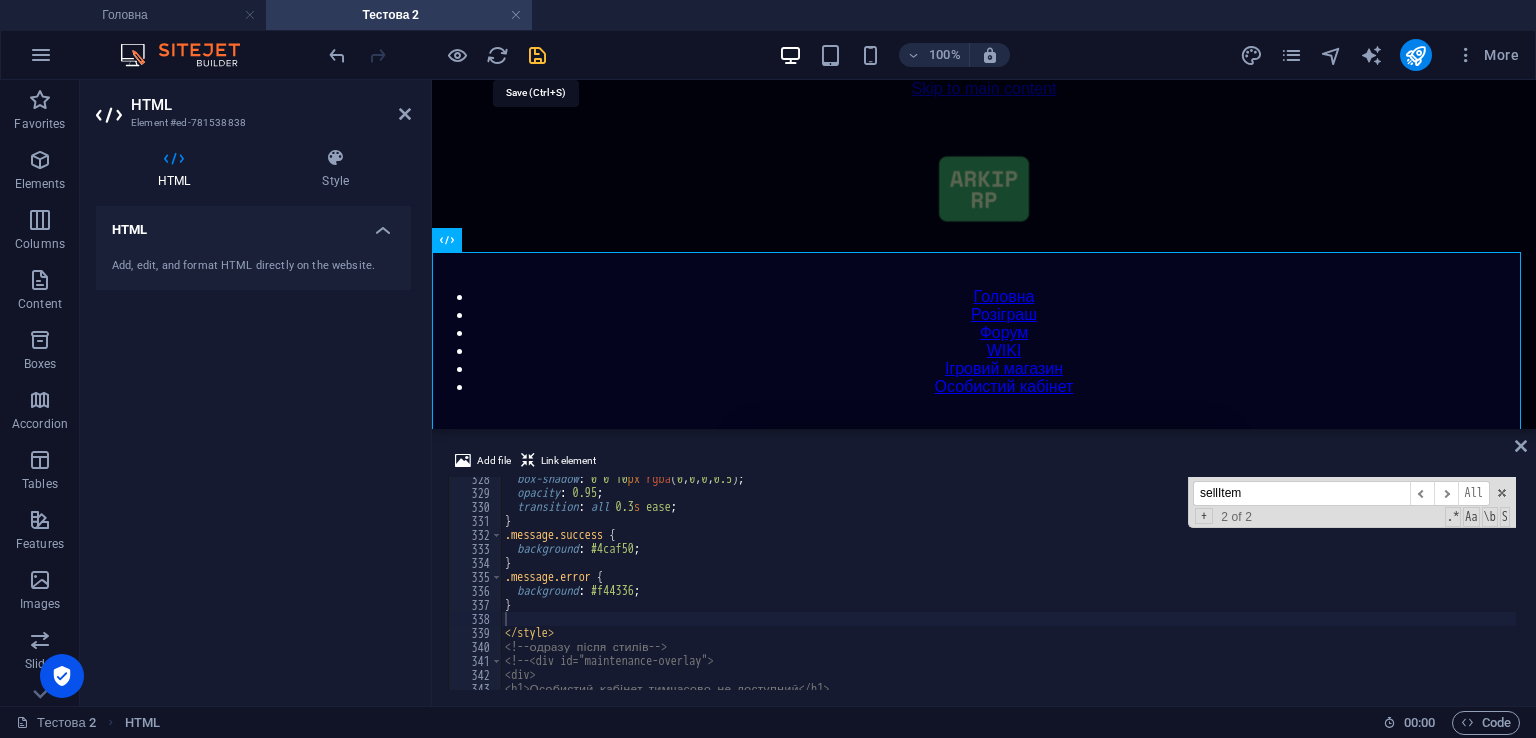 click at bounding box center (537, 55) 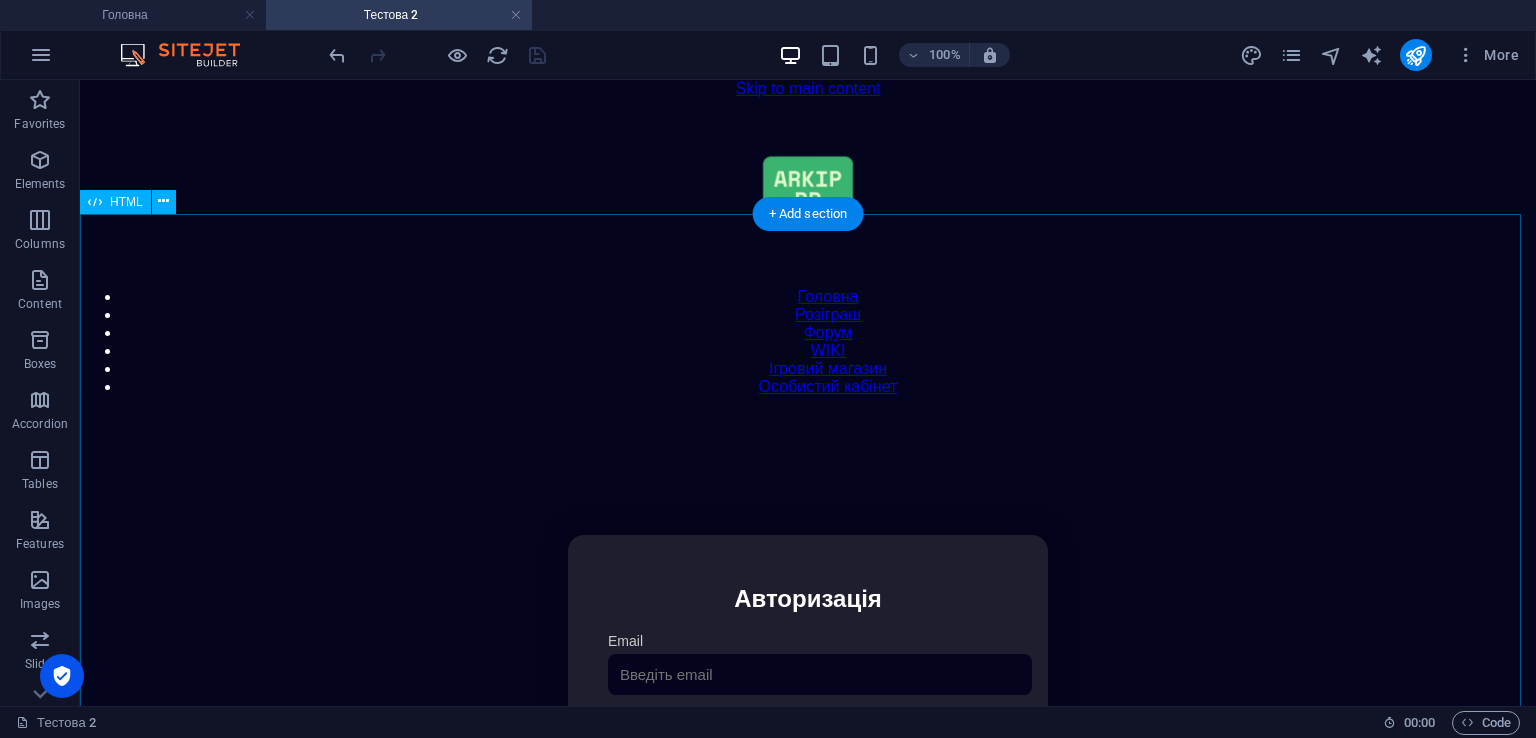 click on "Особистий кабінет
Авторизація
Email
[GEOGRAPHIC_DATA]
👁️
Увійти
Скинути пароль
Скидання пароля
Введіть ваш email:
Скинути
Закрити
Особистий кабінет
Вийти з кабінету
Важлива інформація
Інформація
Ігровий Нікнейм:
Пошта:
Гроші:   ₴
XP:
Рівень:
Здоров'я:  %
Броня:  %
VIP:
Рейтинг
Рейтинг гравців
Гравців не знайдено
Документи
Мої документи
Паспорт:   Немає
Трудова книжка:   [PERSON_NAME]
📩 Додати документ через Telegram" at bounding box center (808, 746) 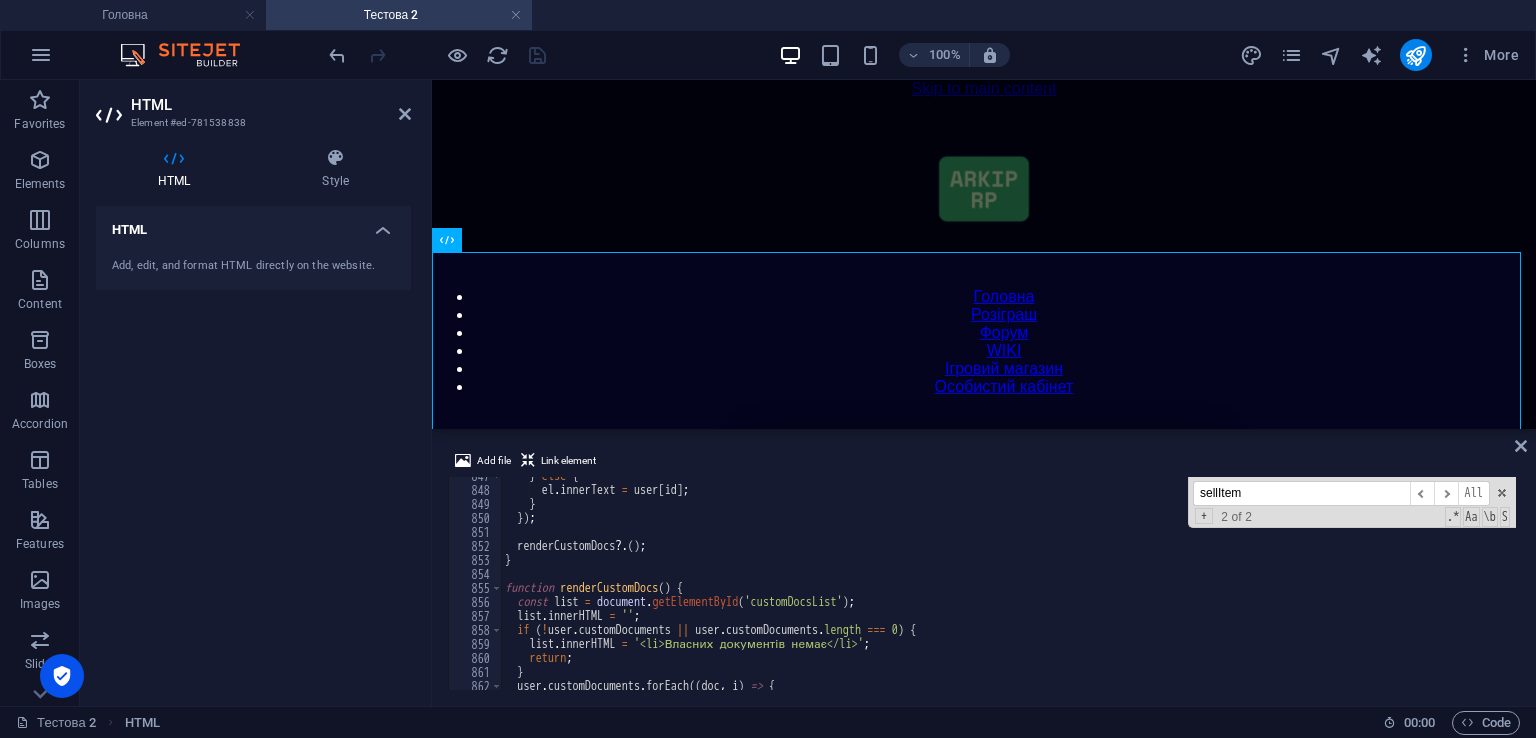 scroll, scrollTop: 13216, scrollLeft: 0, axis: vertical 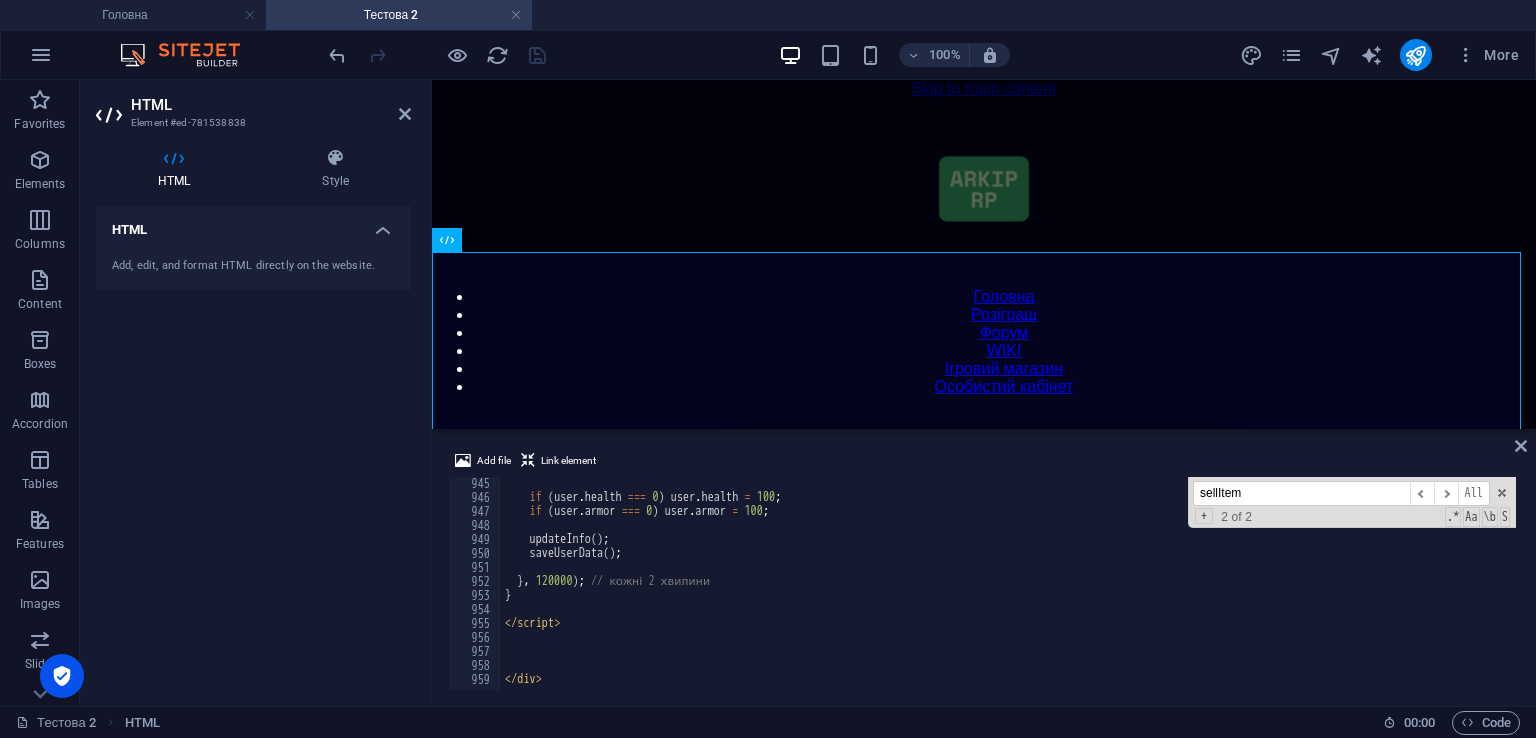 click on "if   ( user . health   ===   0 )   user . health   =   100 ;      if   ( user . armor   ===   0 )   user . armor   =   100 ;      updateInfo ( ) ;      saveUserData ( ) ;    } ,   120000 ) ;   // кожні 2 хвилини } </ script > </ div >" at bounding box center (1425, 594) 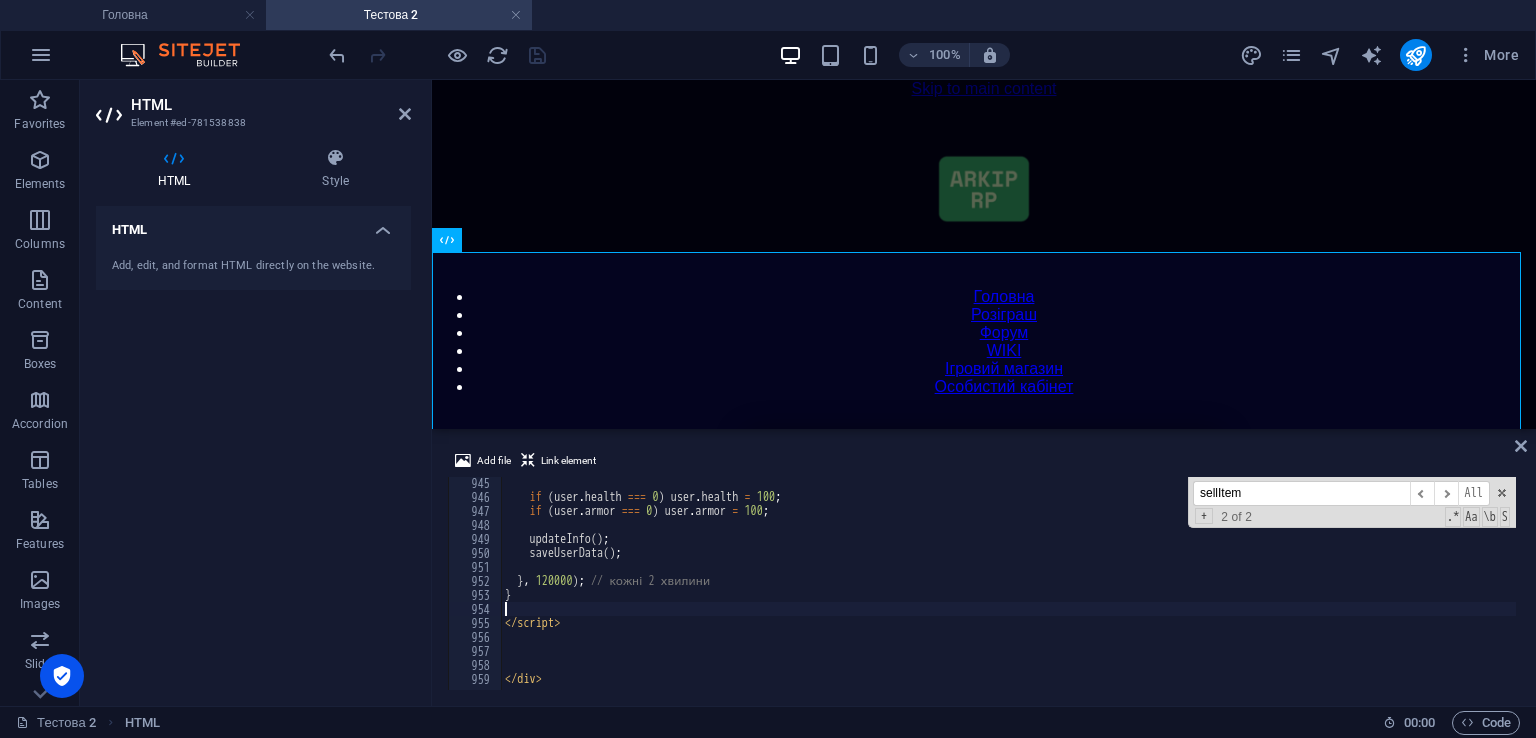 type 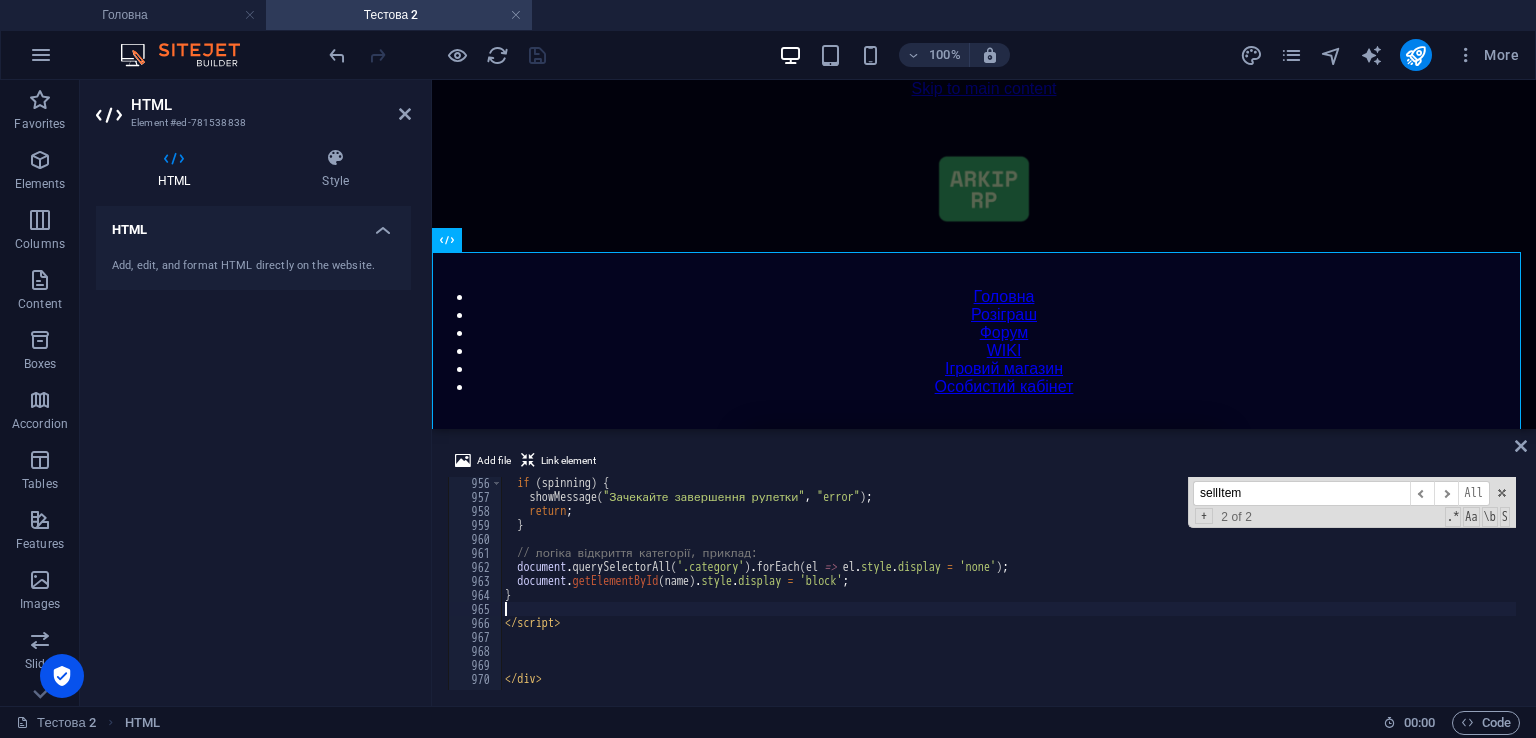 scroll, scrollTop: 13371, scrollLeft: 0, axis: vertical 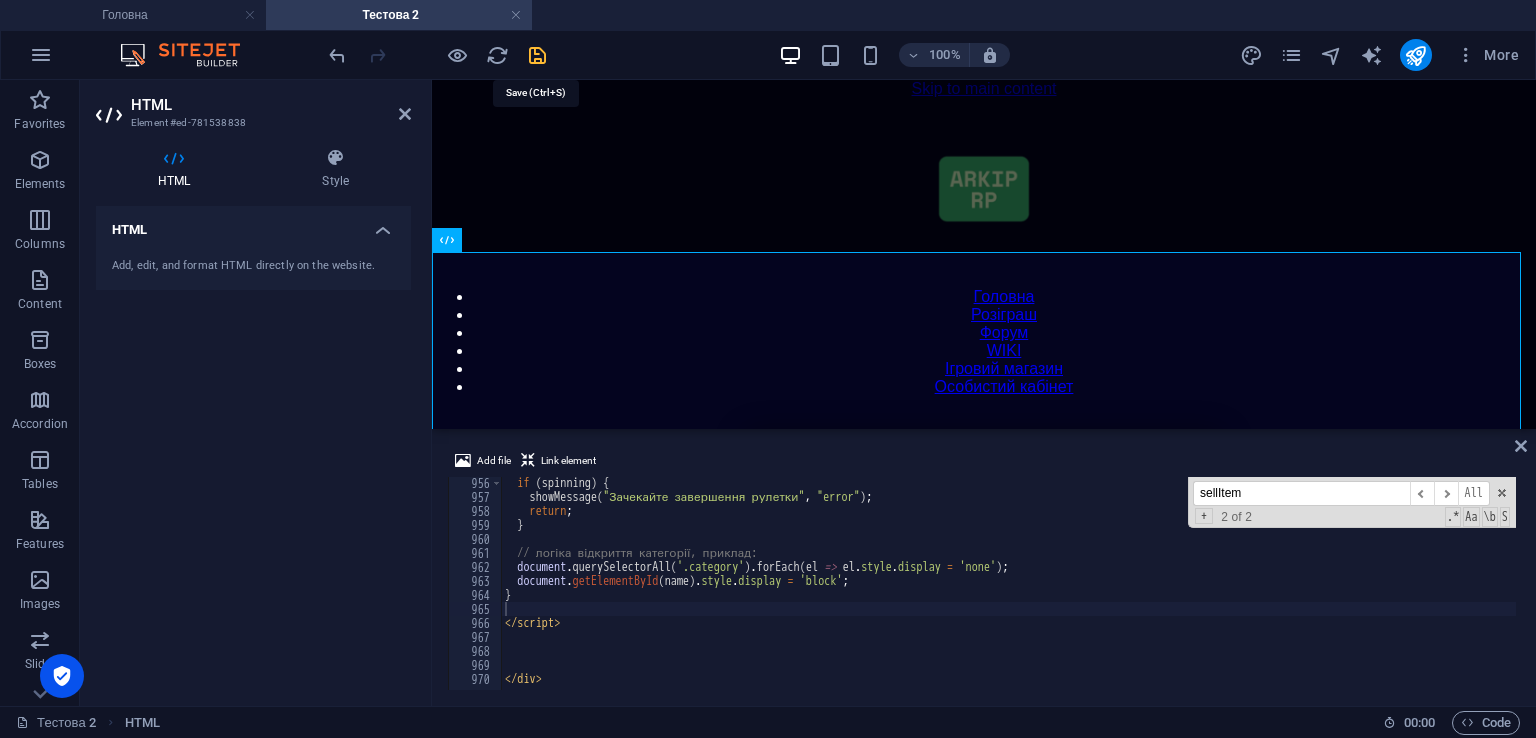 click at bounding box center (537, 55) 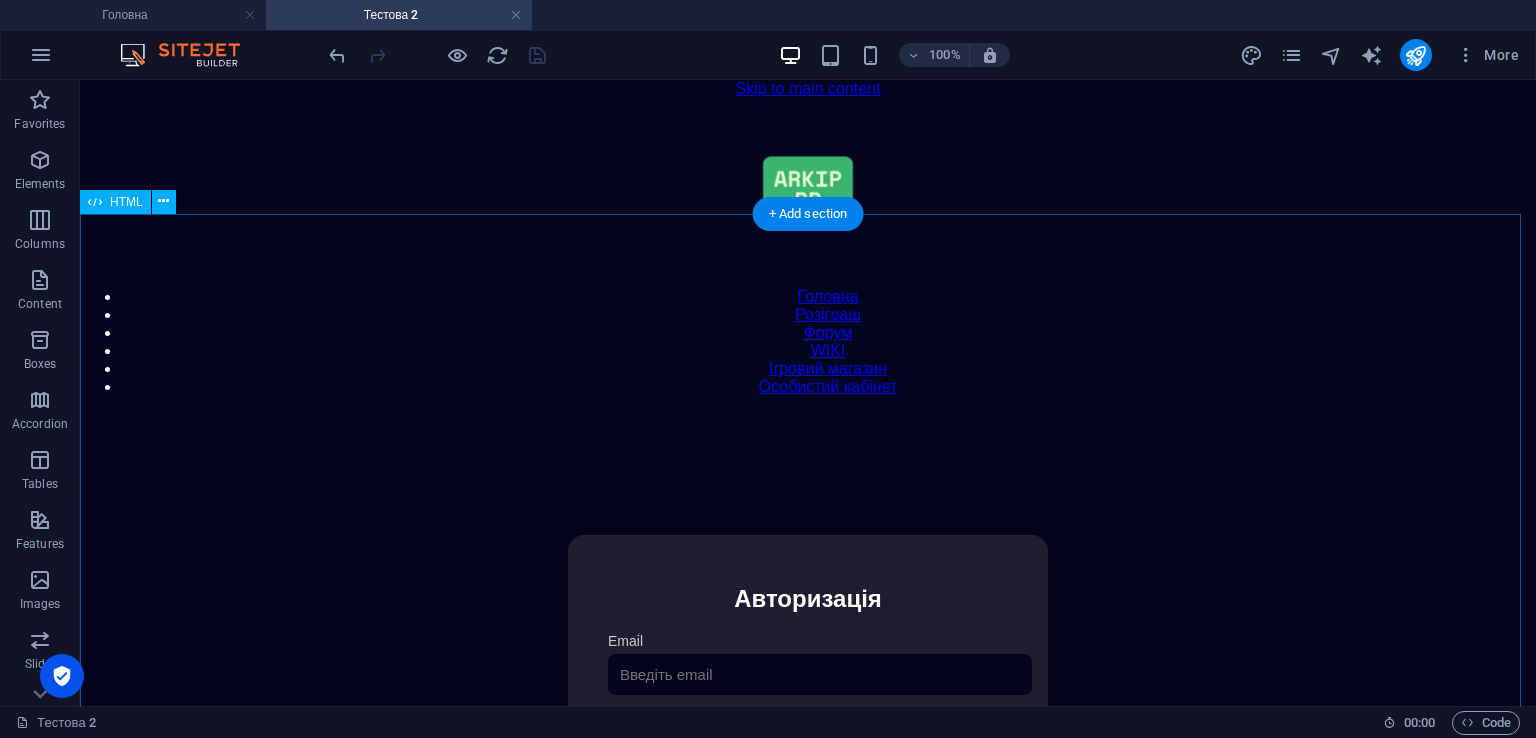 click on "Особистий кабінет
Авторизація
Email
[GEOGRAPHIC_DATA]
👁️
Увійти
Скинути пароль
Скидання пароля
Введіть ваш email:
Скинути
Закрити
Особистий кабінет
Вийти з кабінету
Важлива інформація
Інформація
Ігровий Нікнейм:
Пошта:
Гроші:   ₴
XP:
Рівень:
Здоров'я:  %
Броня:  %
VIP:
Рейтинг
Рейтинг гравців
Гравців не знайдено
Документи
Мої документи
Паспорт:   Немає
Трудова книжка:   [PERSON_NAME]
📩 Додати документ через Telegram" at bounding box center (808, 746) 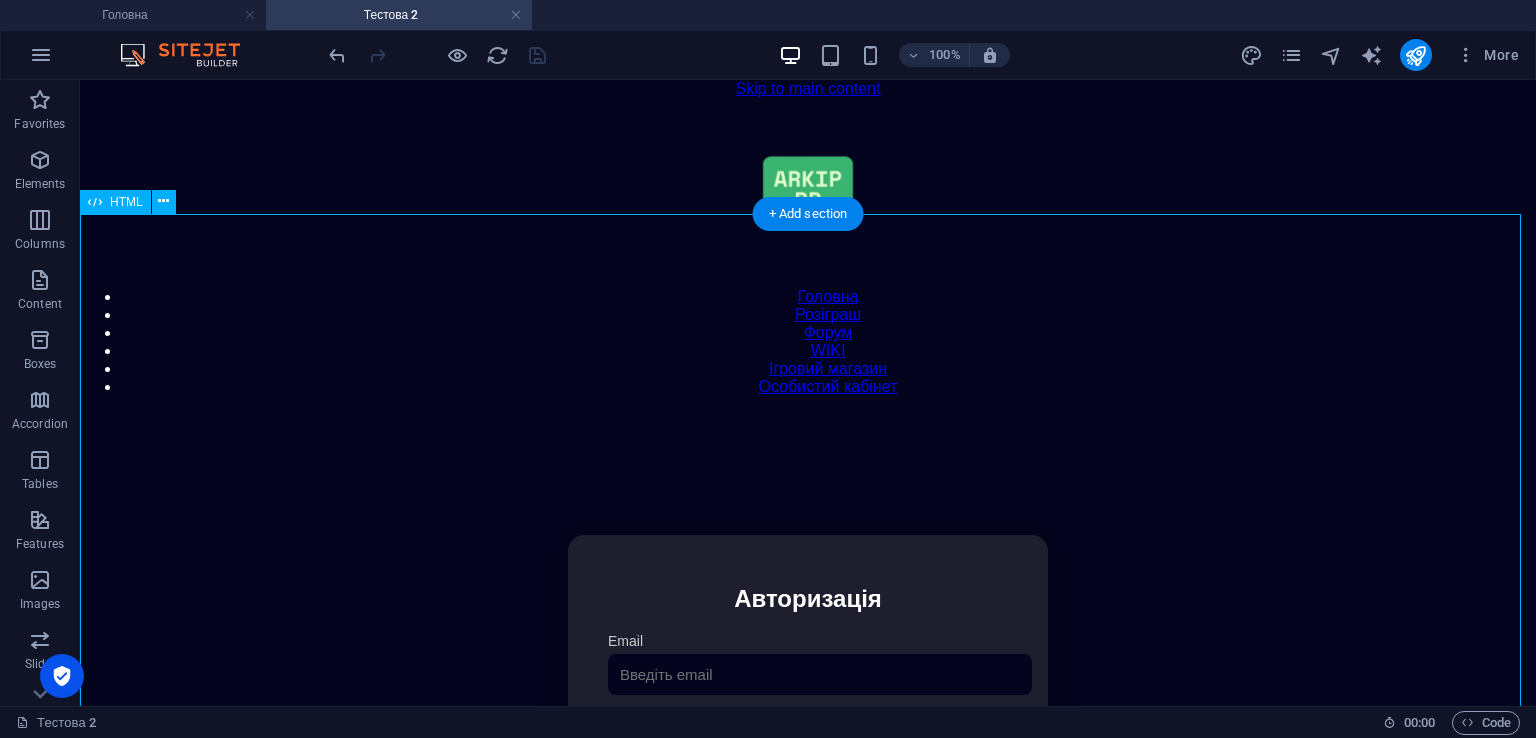 click on "Особистий кабінет
Авторизація
Email
[GEOGRAPHIC_DATA]
👁️
Увійти
Скинути пароль
Скидання пароля
Введіть ваш email:
Скинути
Закрити
Особистий кабінет
Вийти з кабінету
Важлива інформація
Інформація
Ігровий Нікнейм:
Пошта:
Гроші:   ₴
XP:
Рівень:
Здоров'я:  %
Броня:  %
VIP:
Рейтинг
Рейтинг гравців
Гравців не знайдено
Документи
Мої документи
Паспорт:   Немає
Трудова книжка:   [PERSON_NAME]
📩 Додати документ через Telegram" at bounding box center (808, 746) 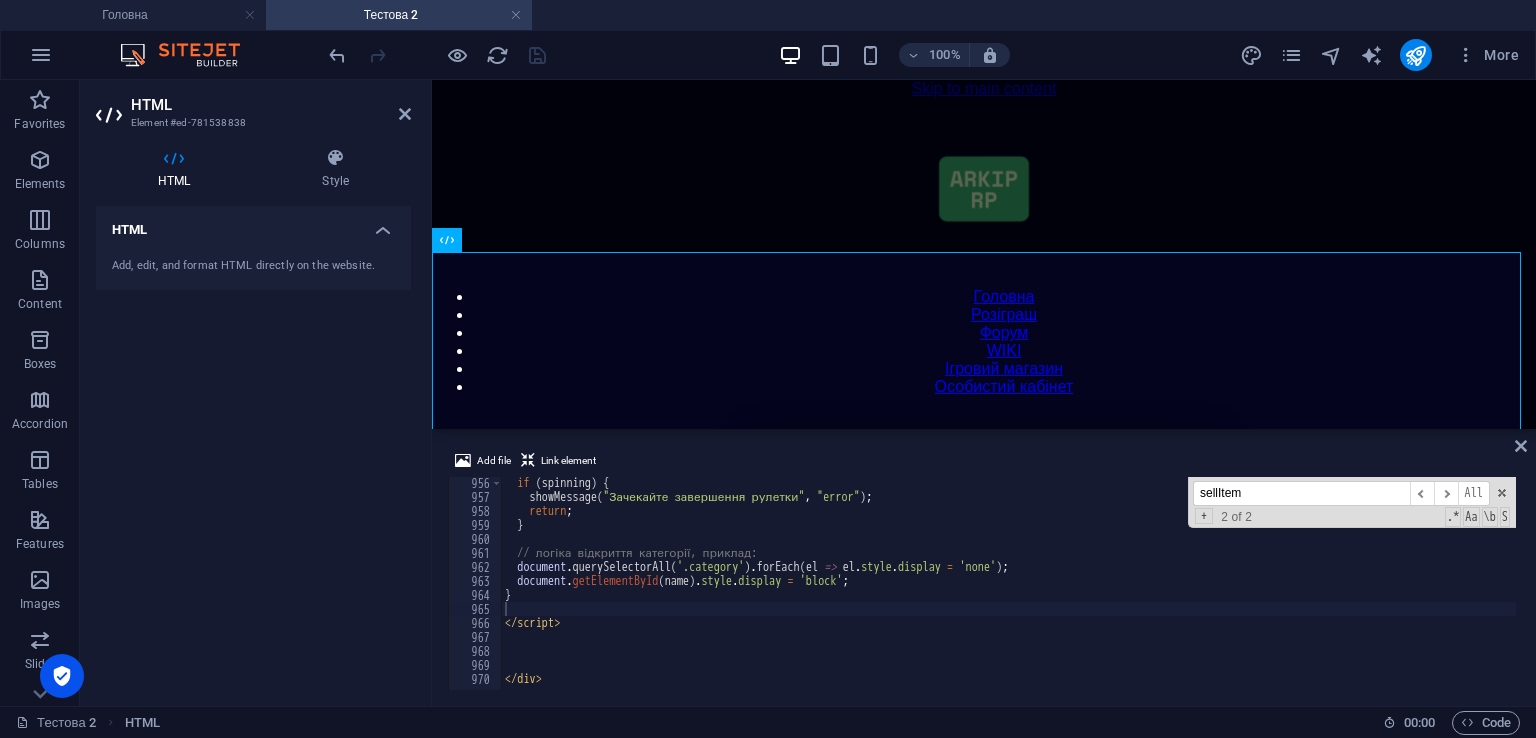 drag, startPoint x: 1332, startPoint y: 483, endPoint x: 1090, endPoint y: 489, distance: 242.07437 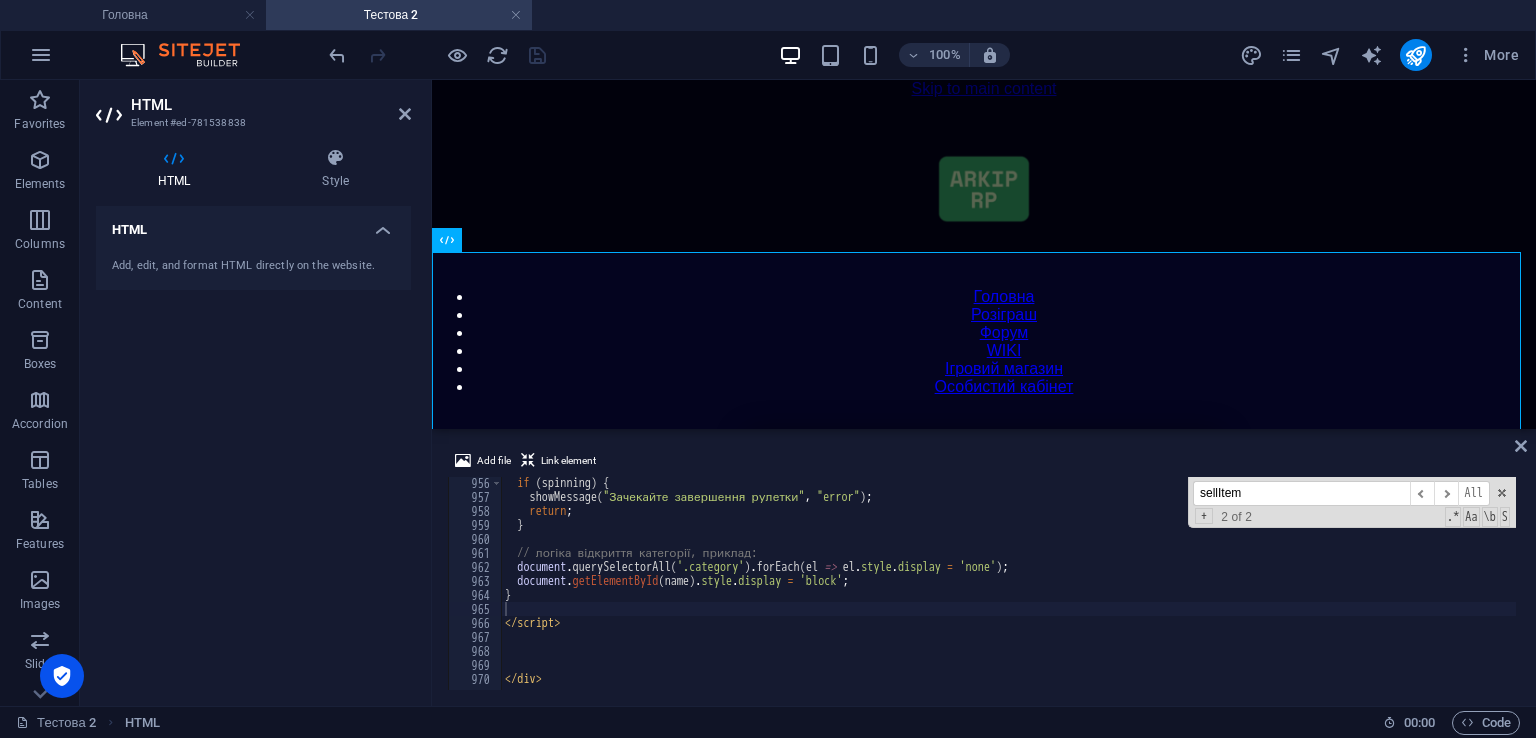 paste on "function openCategory(name) {" 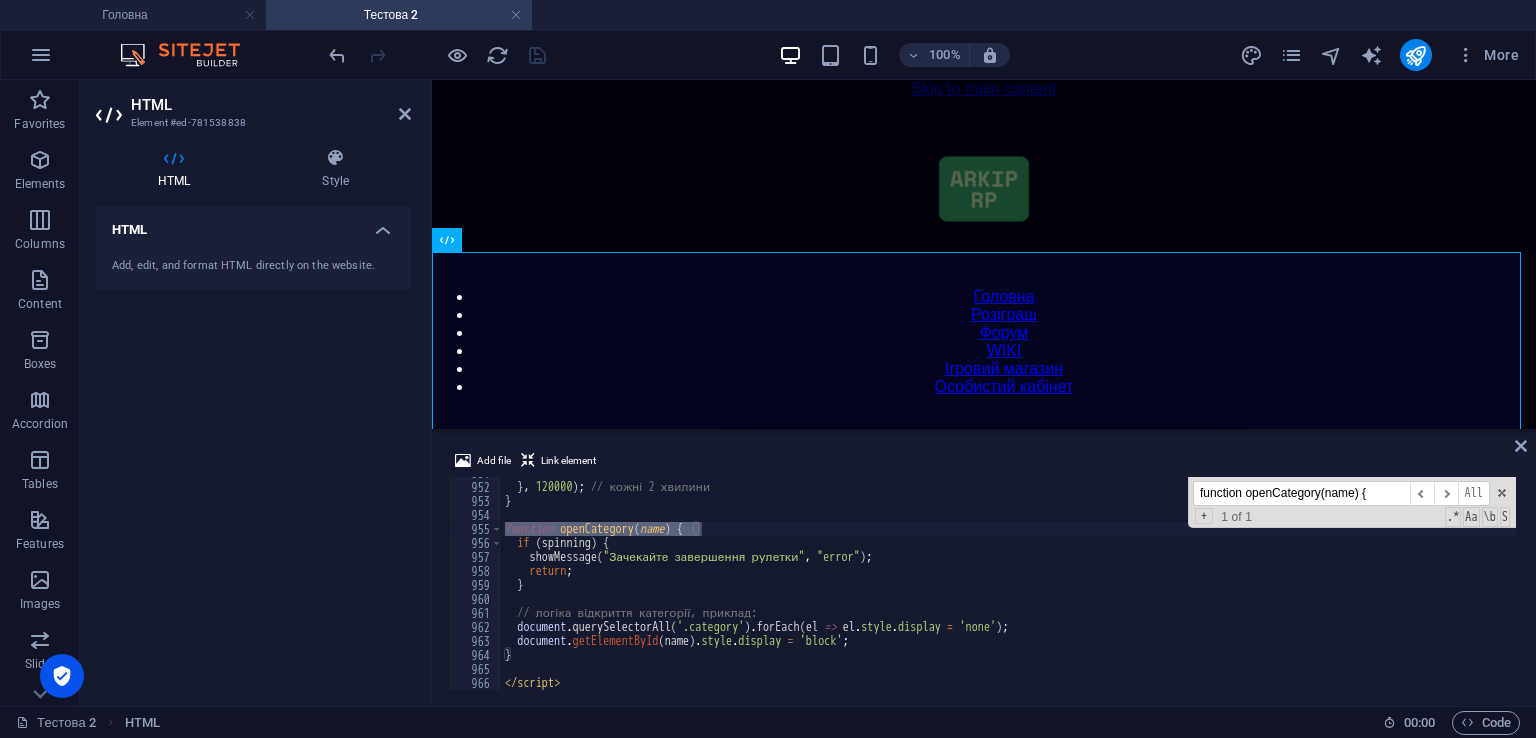 scroll, scrollTop: 13311, scrollLeft: 0, axis: vertical 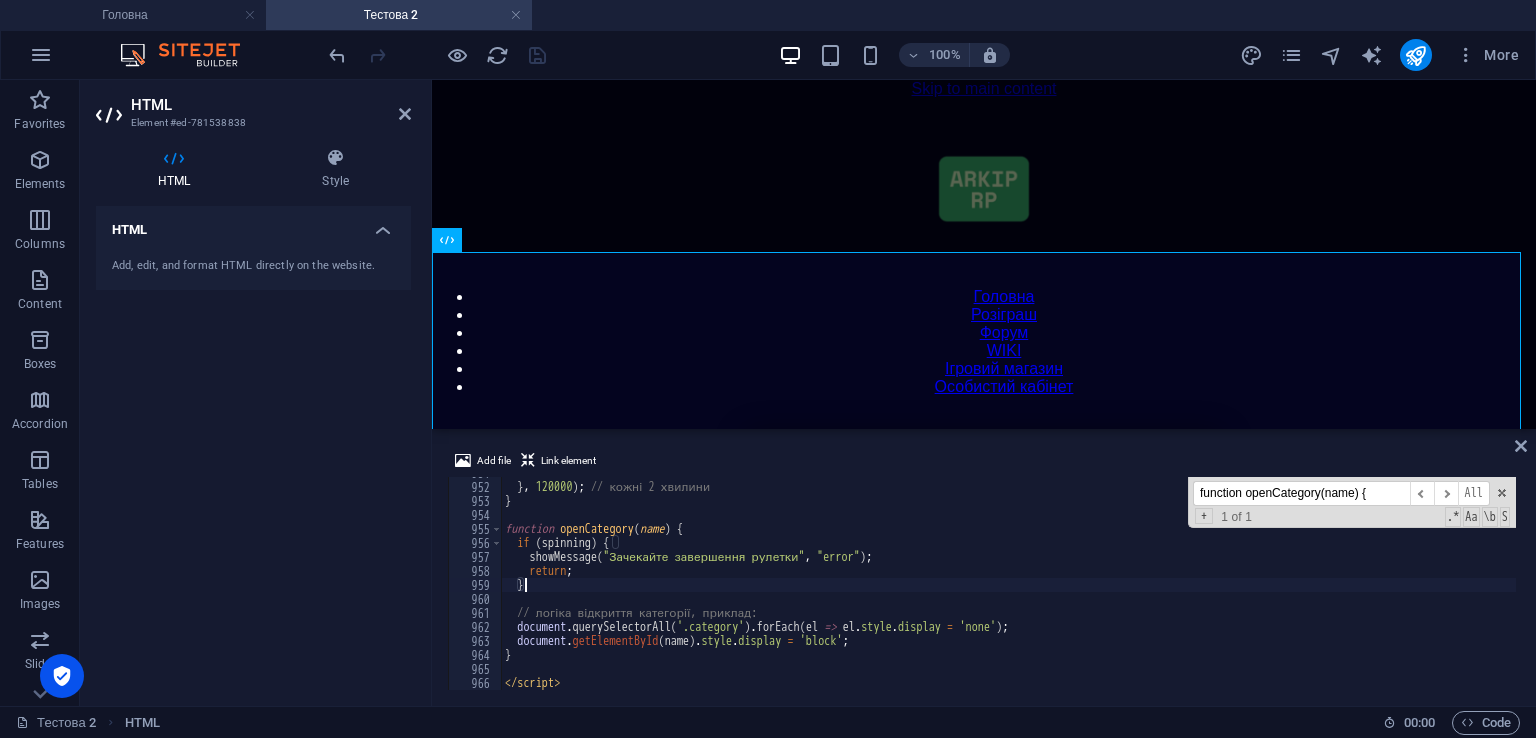 click on "} ,   120000 ) ;   // кожні 2 хвилини } function   openCategory ( name )   {    if   ( spinning )   {      showMessage ( "Зачекайте завершення рулетки" ,   "error" ) ;      return ;    }    // логіка відкриття категорії, приклад:    document . querySelectorAll ( '.category' ) . forEach ( el   =>   el . style . display   =   'none' ) ;    document . getElementById ( name ) . style . display   =   'block' ; } </ script >" at bounding box center (1425, 584) 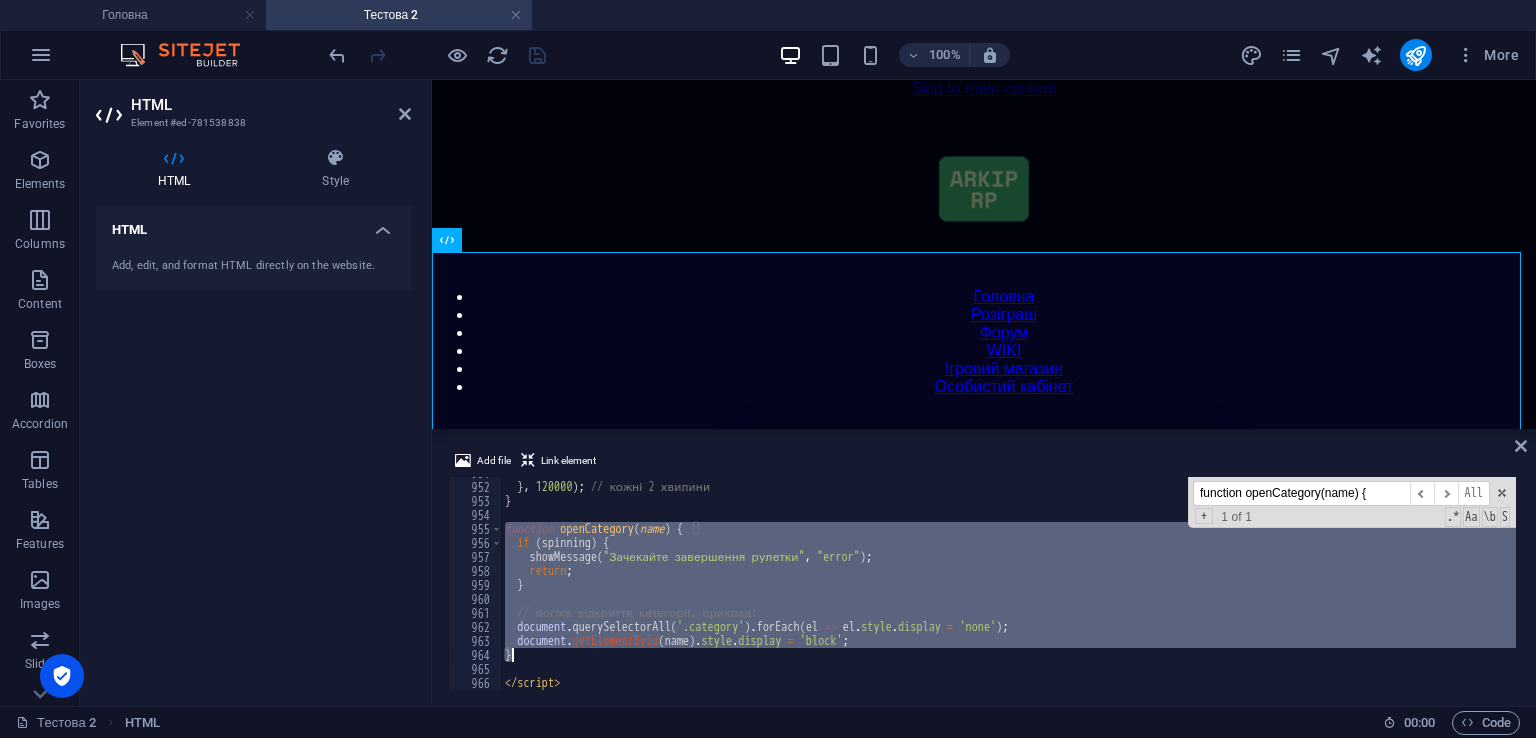 drag, startPoint x: 505, startPoint y: 525, endPoint x: 660, endPoint y: 660, distance: 205.54805 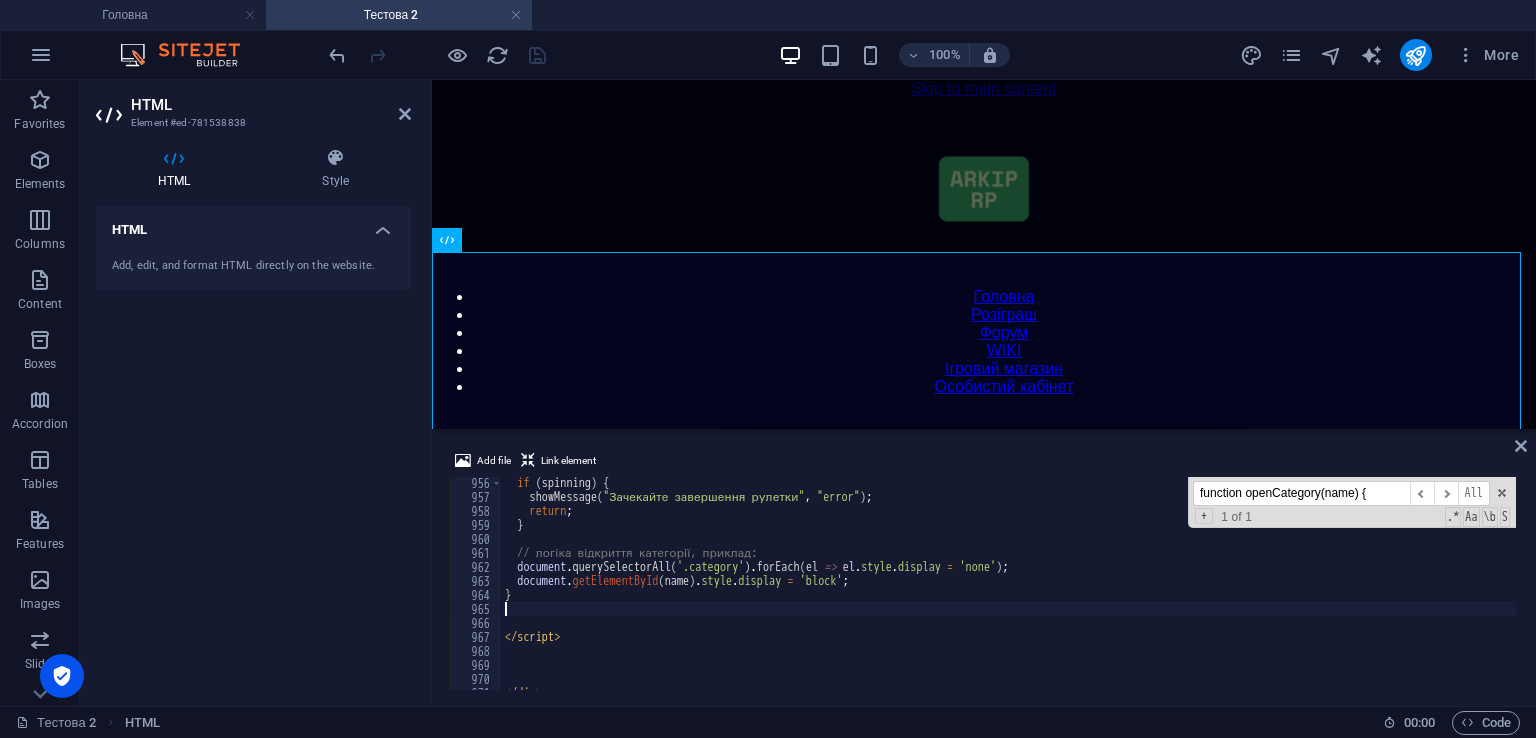 scroll, scrollTop: 13371, scrollLeft: 0, axis: vertical 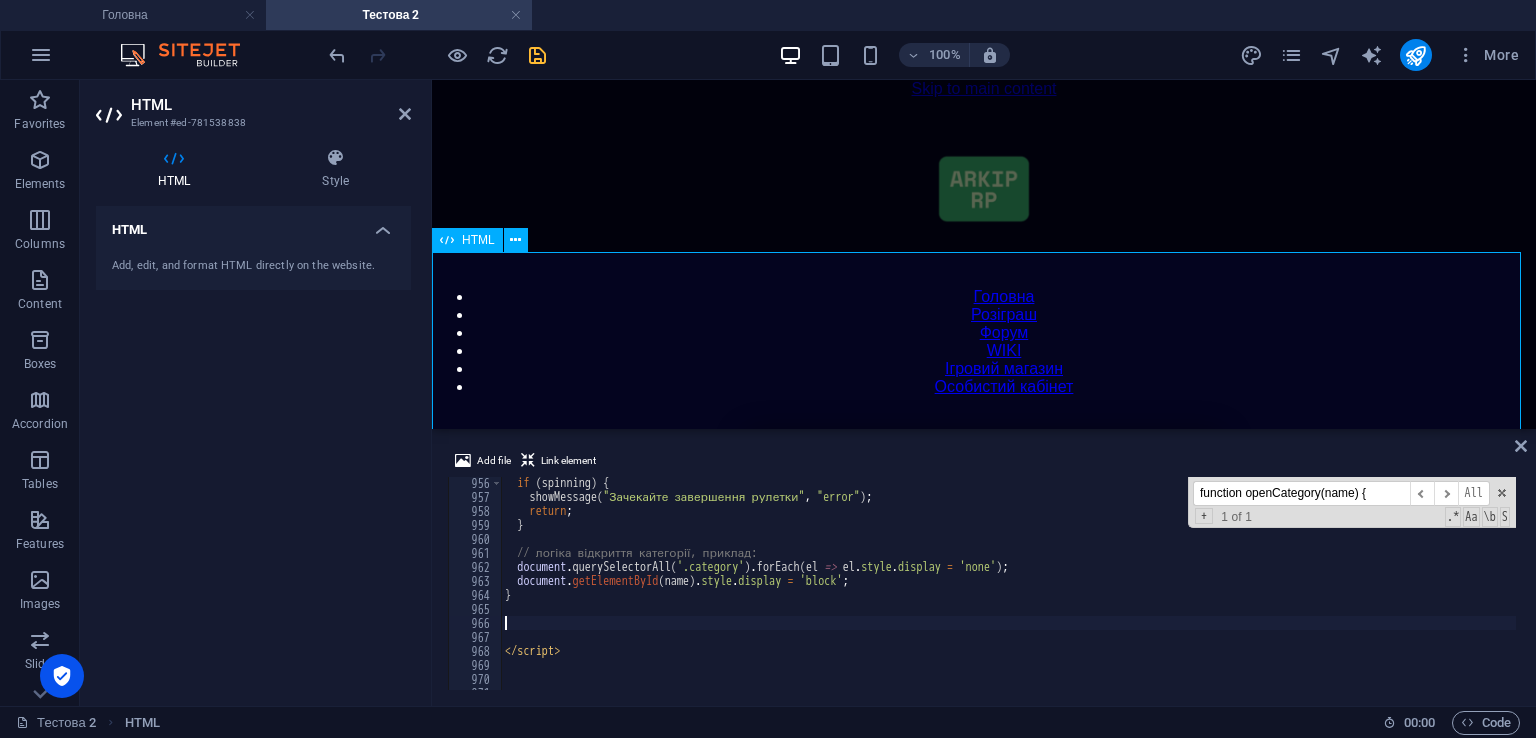 paste on "}" 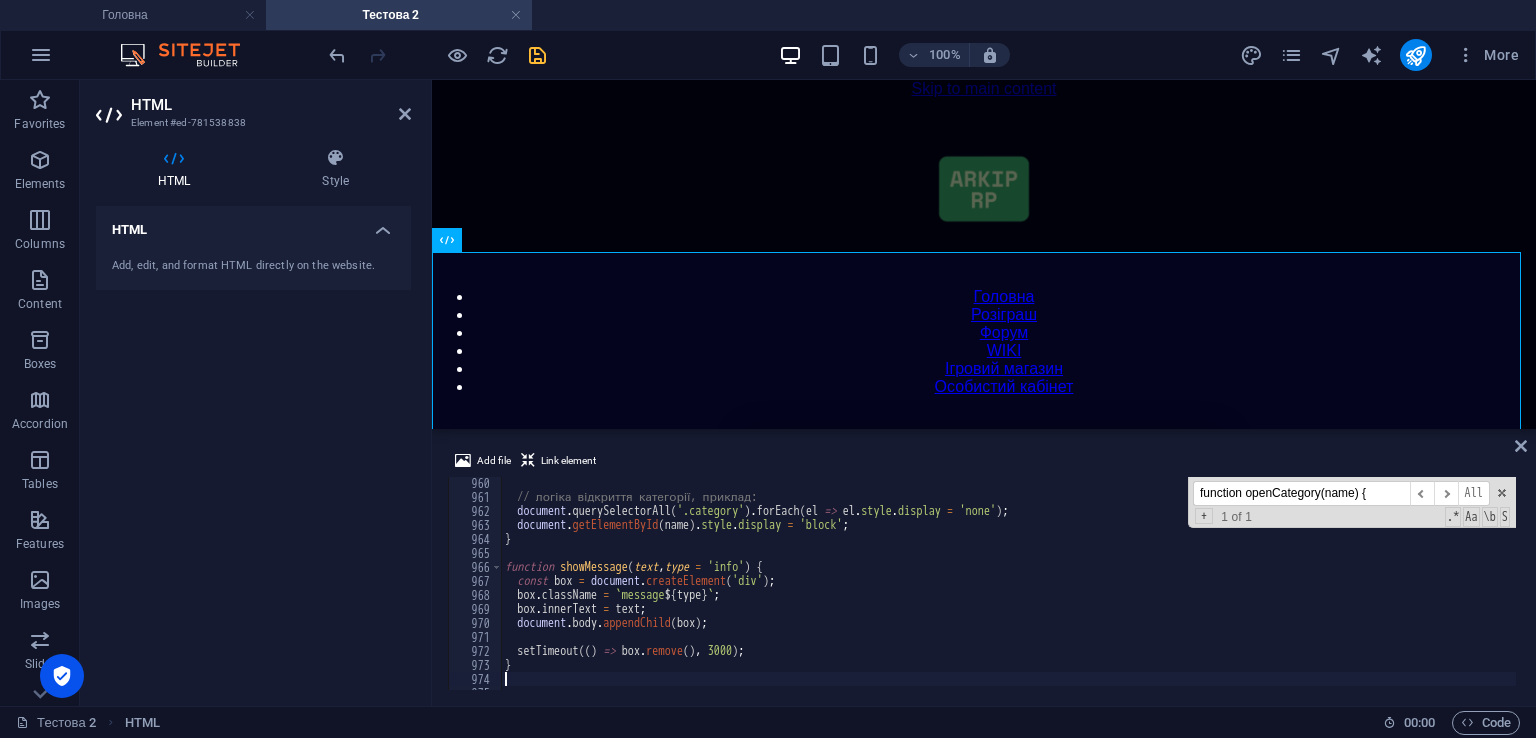 scroll, scrollTop: 13487, scrollLeft: 0, axis: vertical 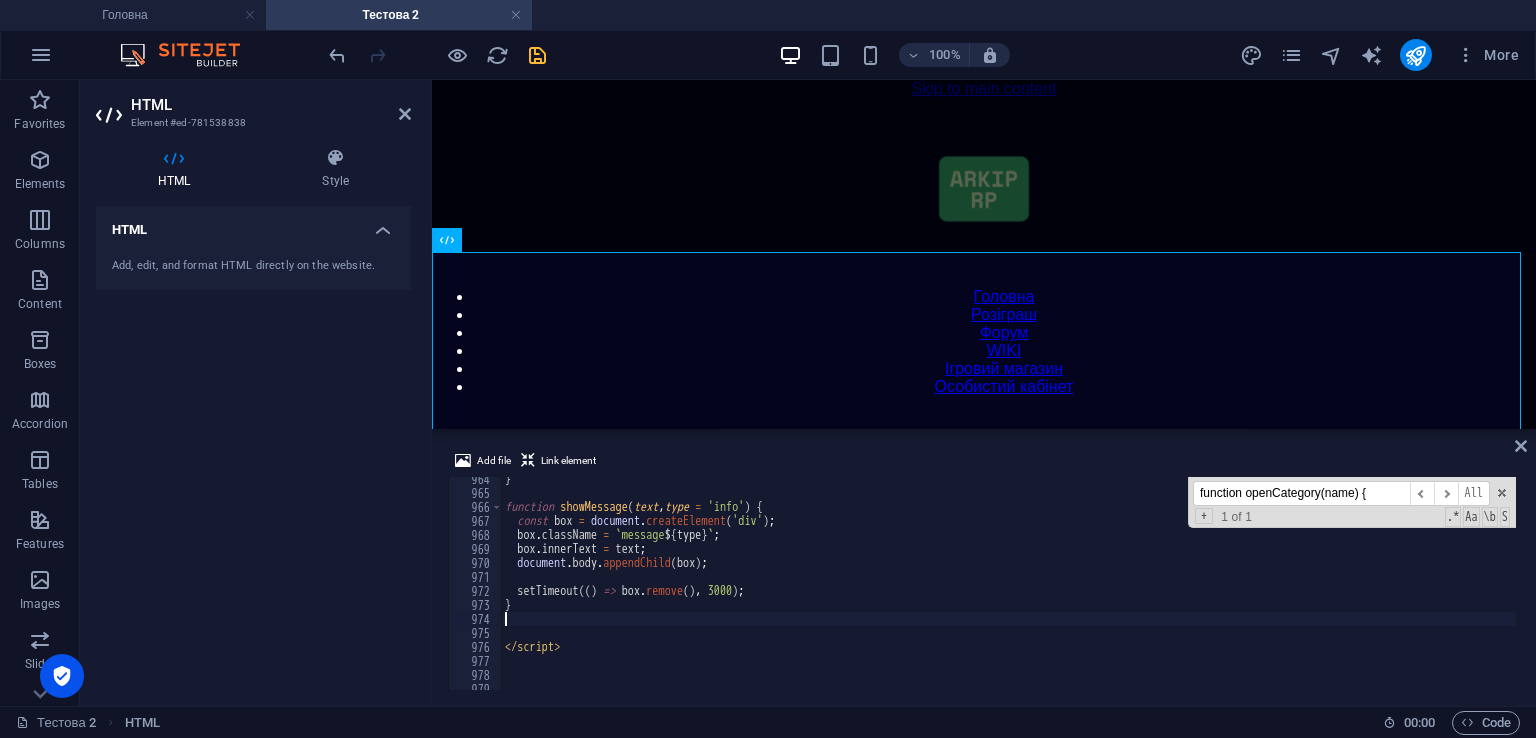 type on "}" 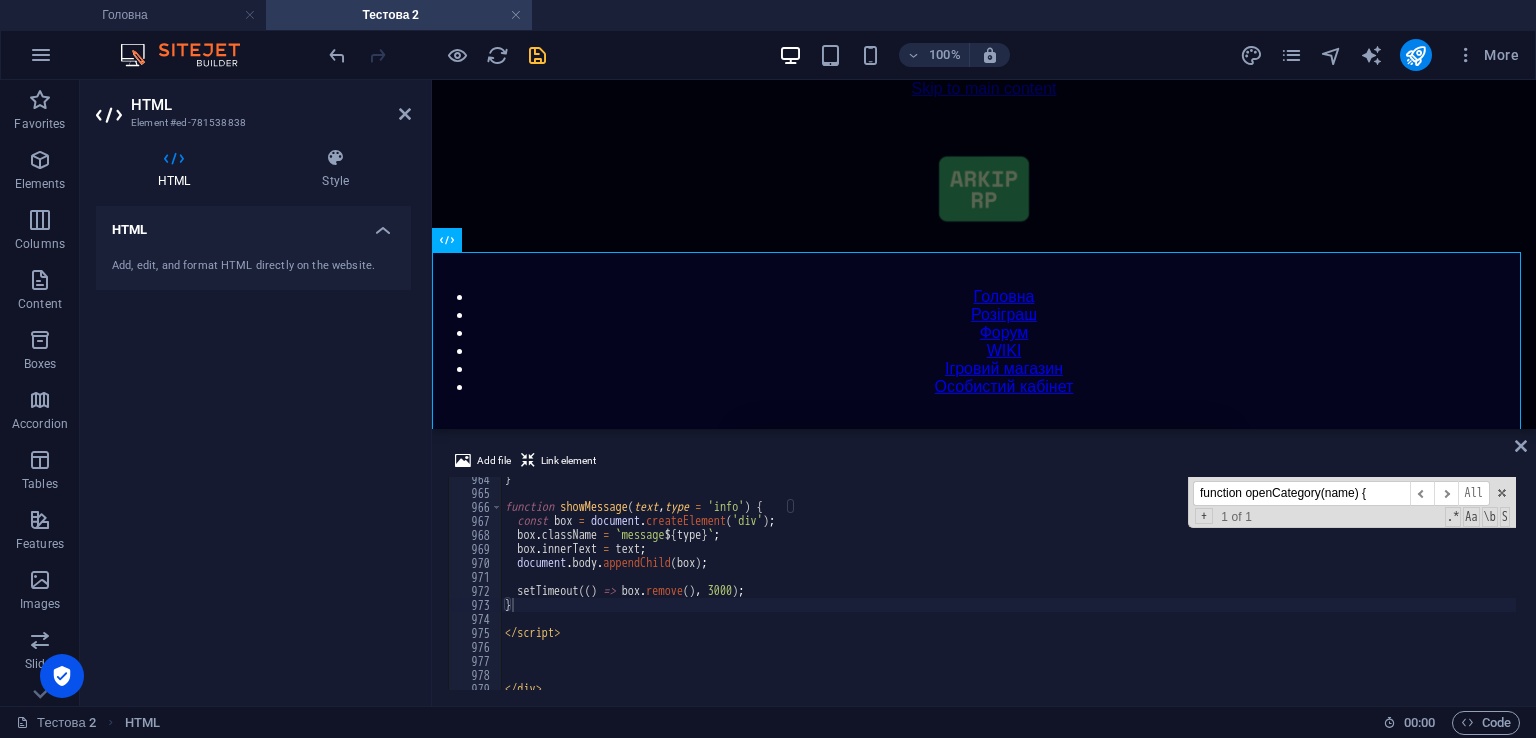 drag, startPoint x: 650, startPoint y: 456, endPoint x: 156, endPoint y: 265, distance: 529.63855 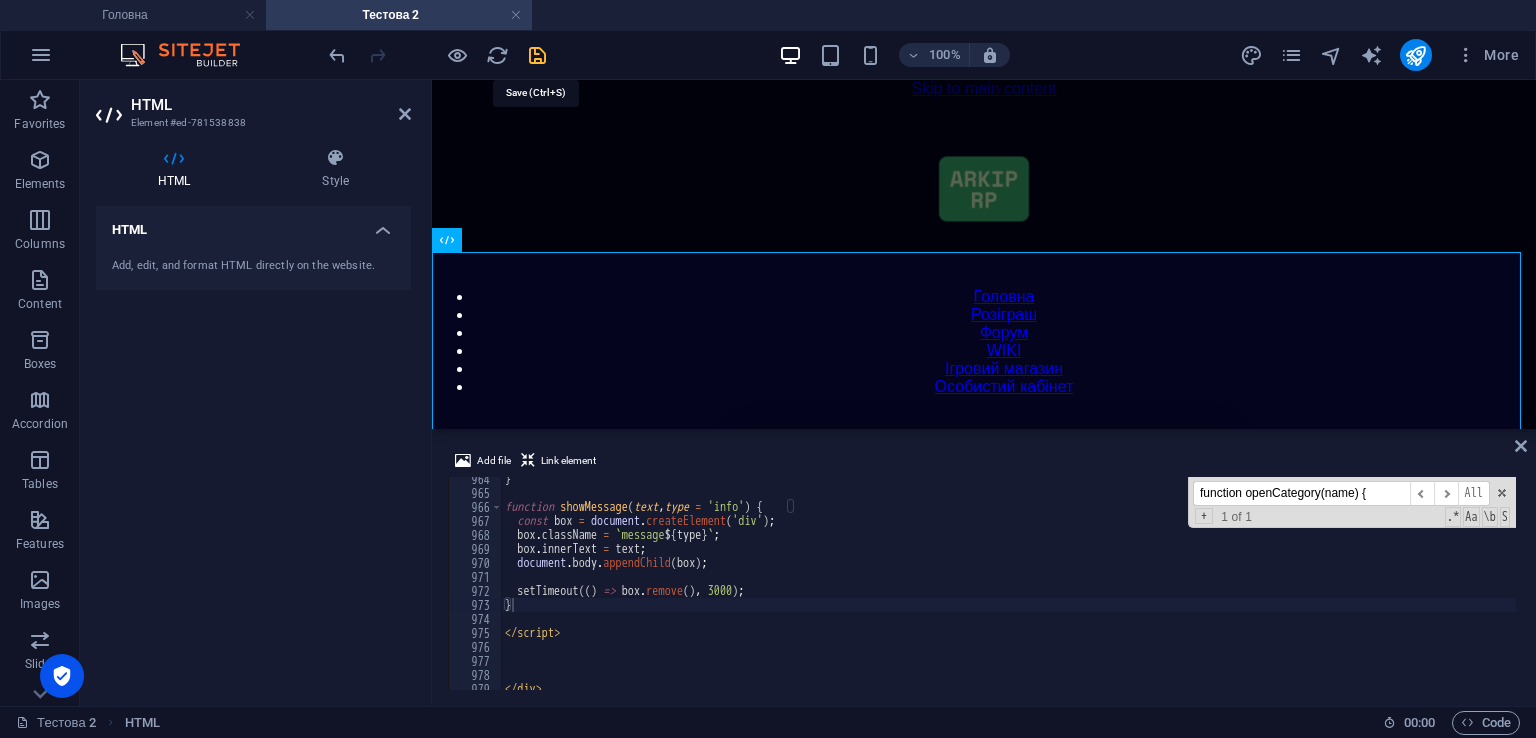 click at bounding box center (537, 55) 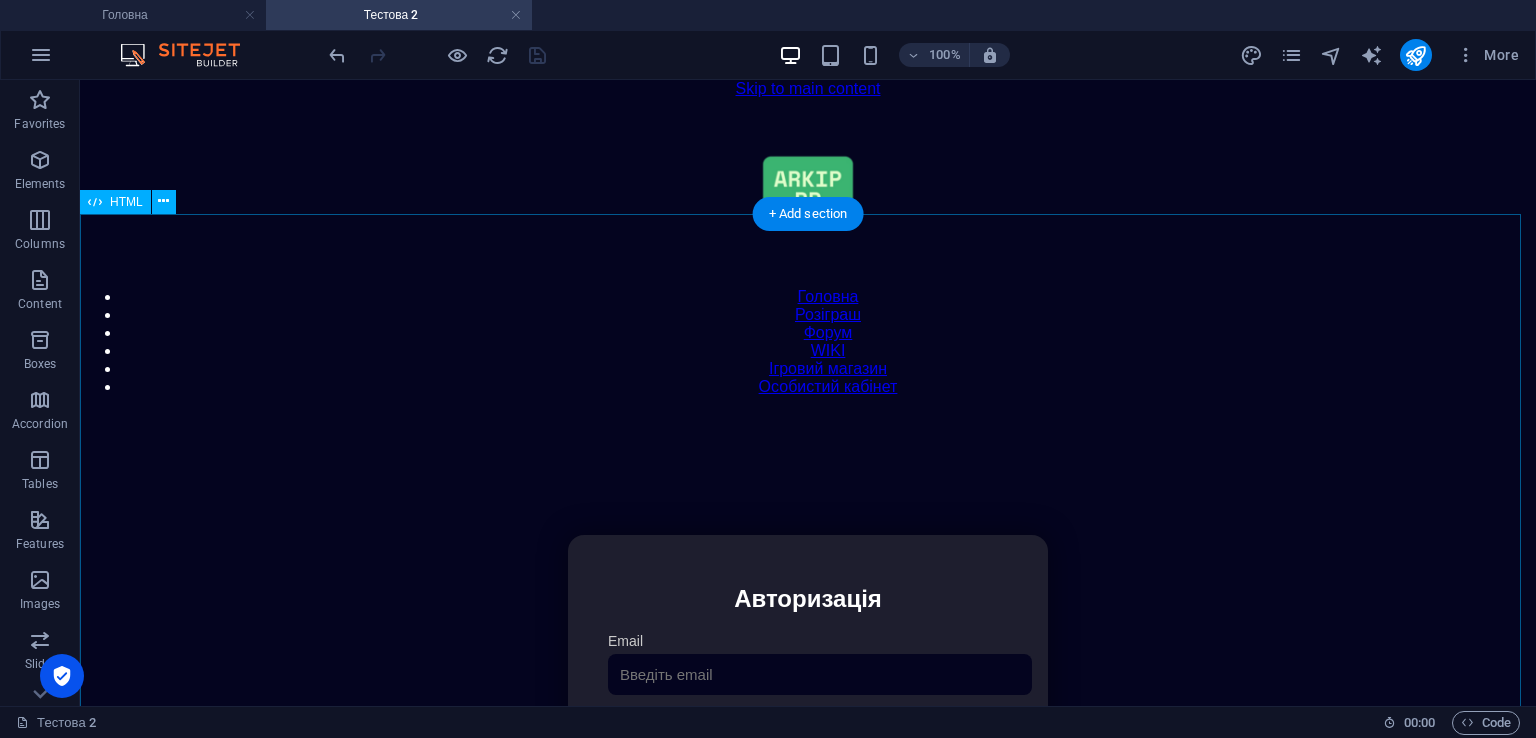 click on "Особистий кабінет
Авторизація
Email
[GEOGRAPHIC_DATA]
👁️
Увійти
Скинути пароль
Скидання пароля
Введіть ваш email:
Скинути
Закрити
Особистий кабінет
Вийти з кабінету
Важлива інформація
Інформація
Ігровий Нікнейм:
Пошта:
Гроші:   ₴
XP:
Рівень:
Здоров'я:  %
Броня:  %
VIP:
Рейтинг
Рейтинг гравців
Гравців не знайдено
Документи
Мої документи
Паспорт:   Немає
Трудова книжка:   [PERSON_NAME]
📩 Додати документ через Telegram" at bounding box center [808, 746] 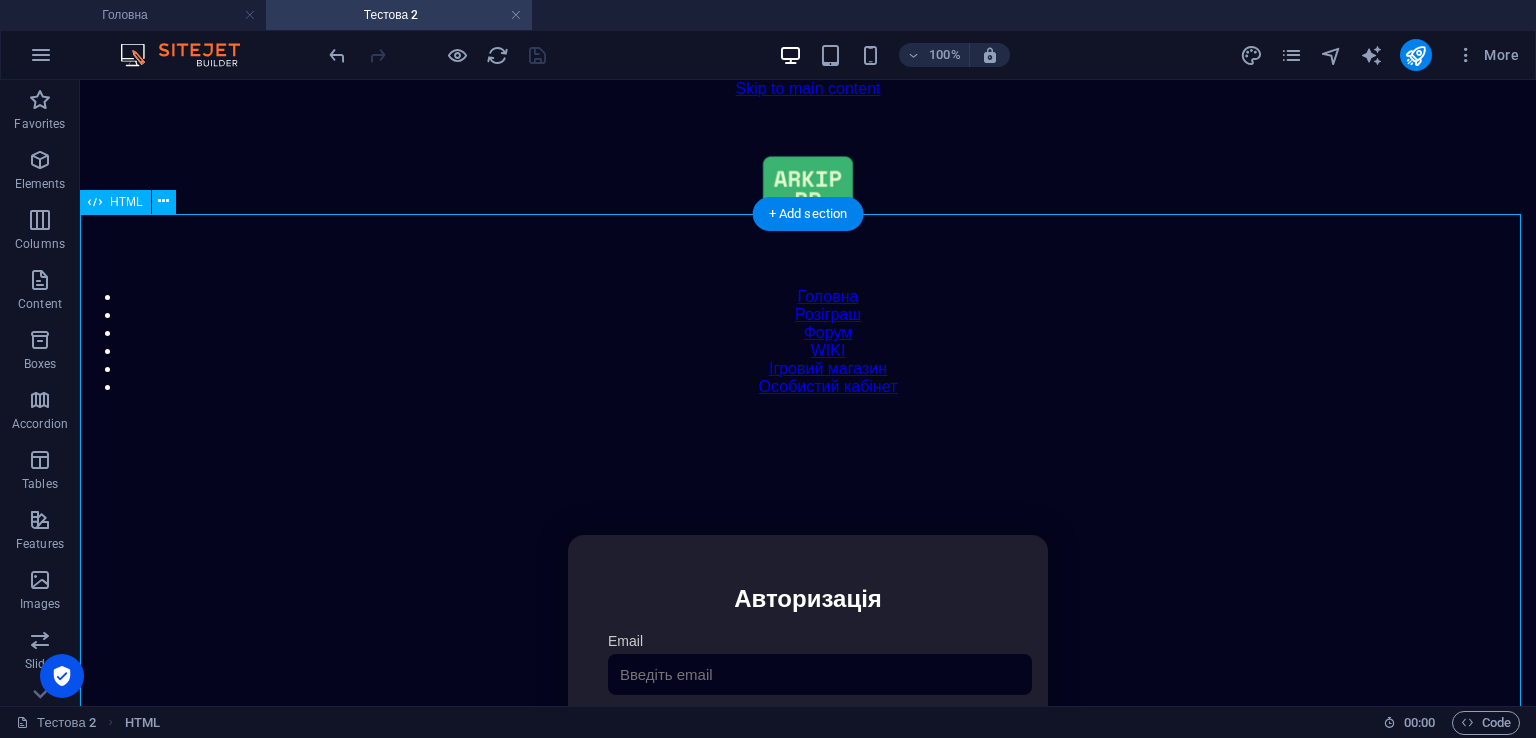 click on "Особистий кабінет
Авторизація
Email
[GEOGRAPHIC_DATA]
👁️
Увійти
Скинути пароль
Скидання пароля
Введіть ваш email:
Скинути
Закрити
Особистий кабінет
Вийти з кабінету
Важлива інформація
Інформація
Ігровий Нікнейм:
Пошта:
Гроші:   ₴
XP:
Рівень:
Здоров'я:  %
Броня:  %
VIP:
Рейтинг
Рейтинг гравців
Гравців не знайдено
Документи
Мої документи
Паспорт:   Немає
Трудова книжка:   [PERSON_NAME]
📩 Додати документ через Telegram" at bounding box center (808, 746) 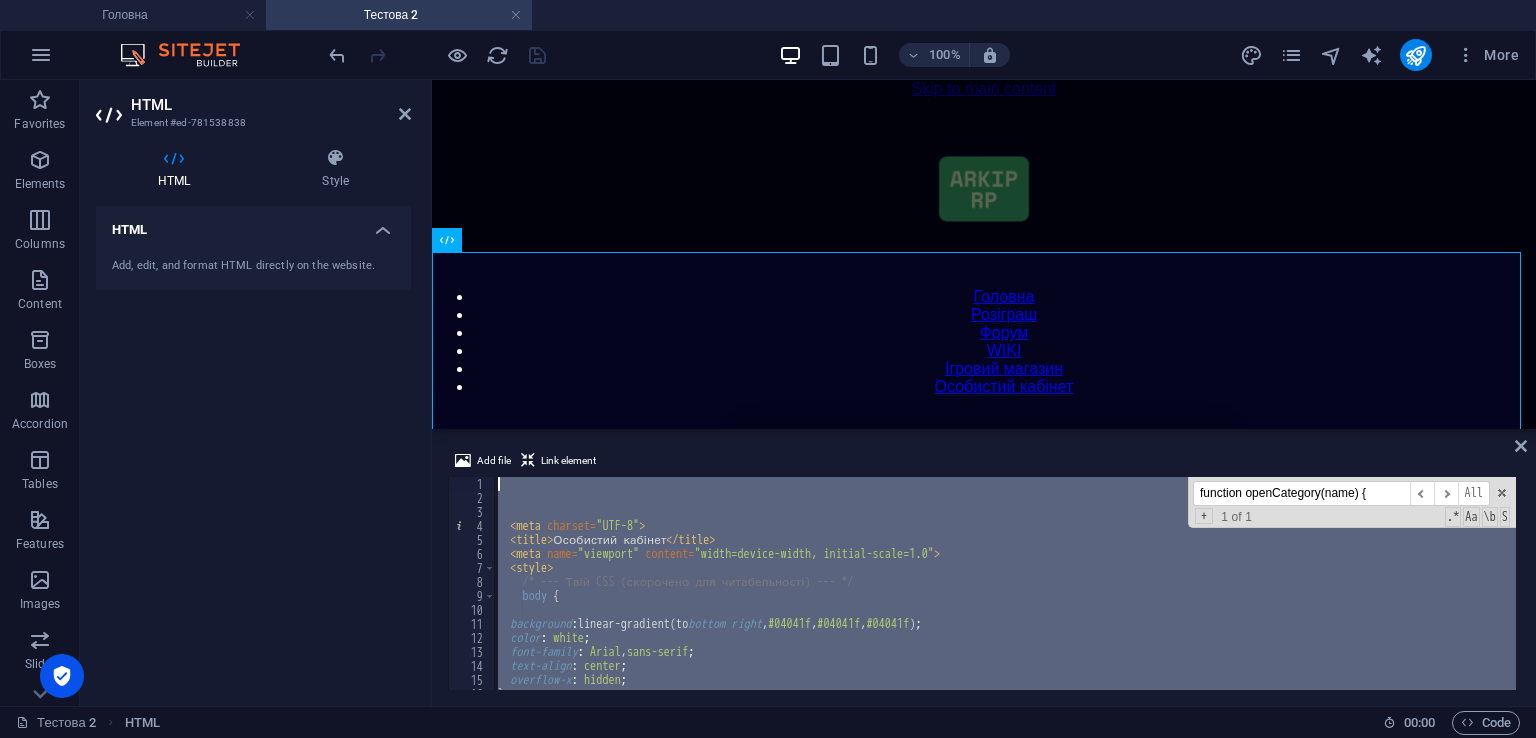 scroll, scrollTop: 0, scrollLeft: 0, axis: both 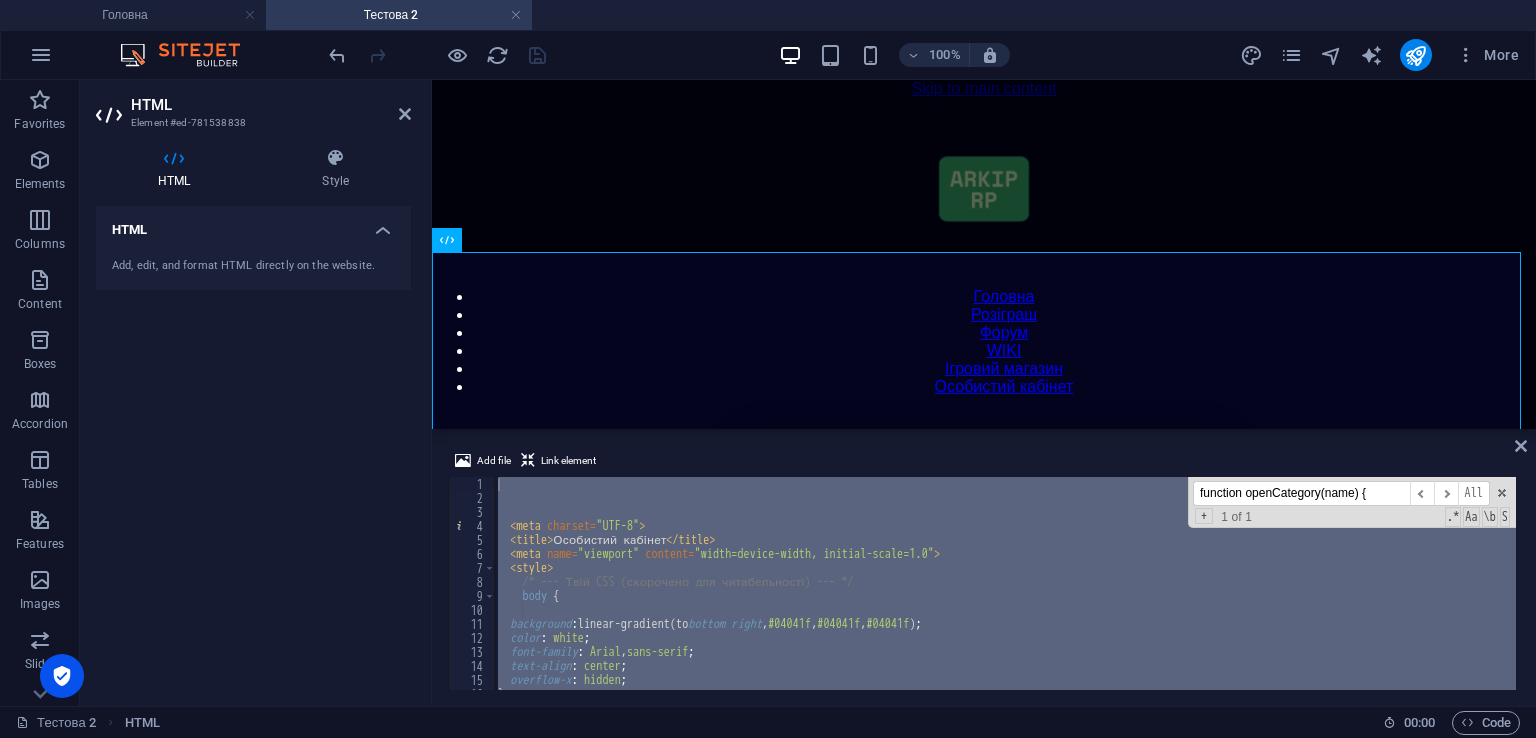 click on "function openCategory(name) {" at bounding box center [1301, 493] 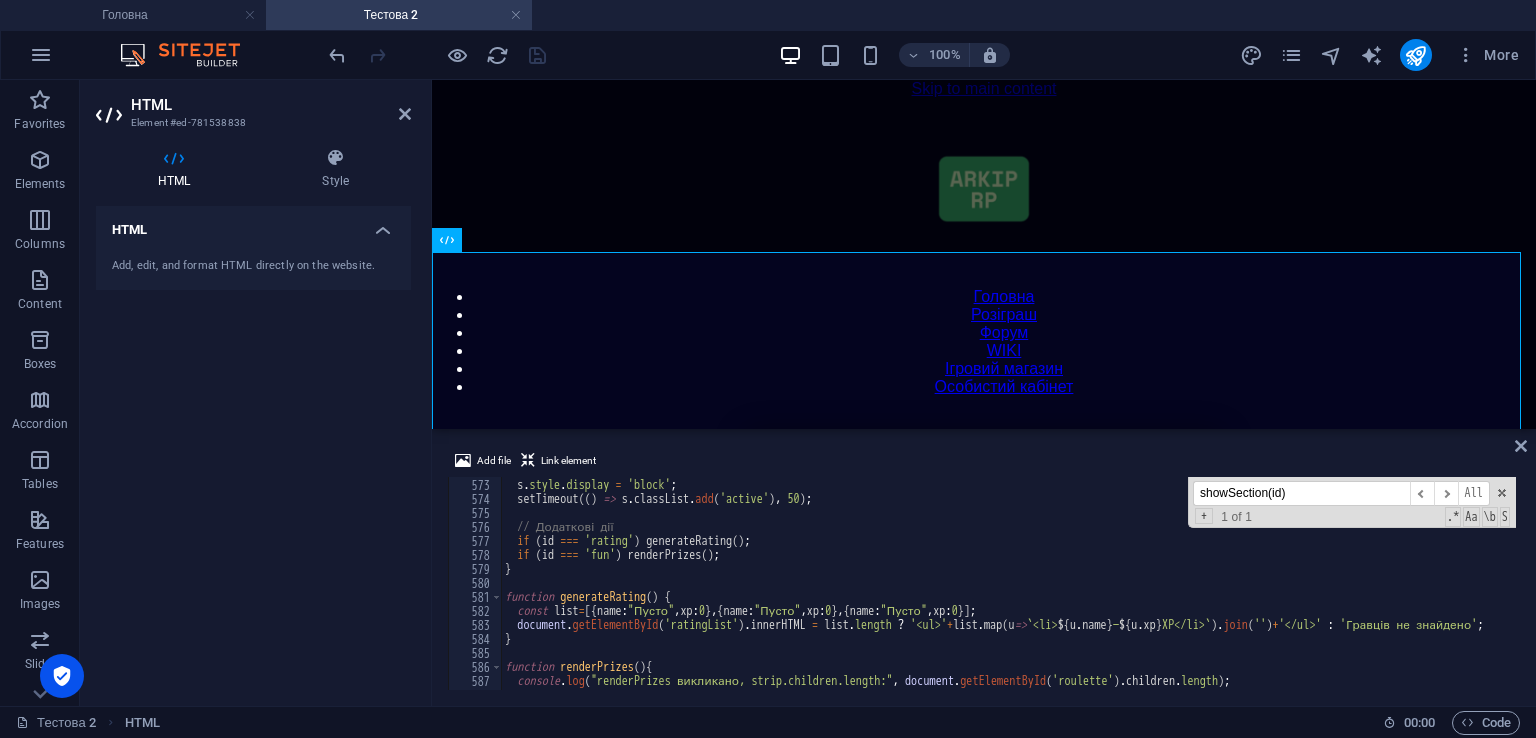 scroll, scrollTop: 8007, scrollLeft: 0, axis: vertical 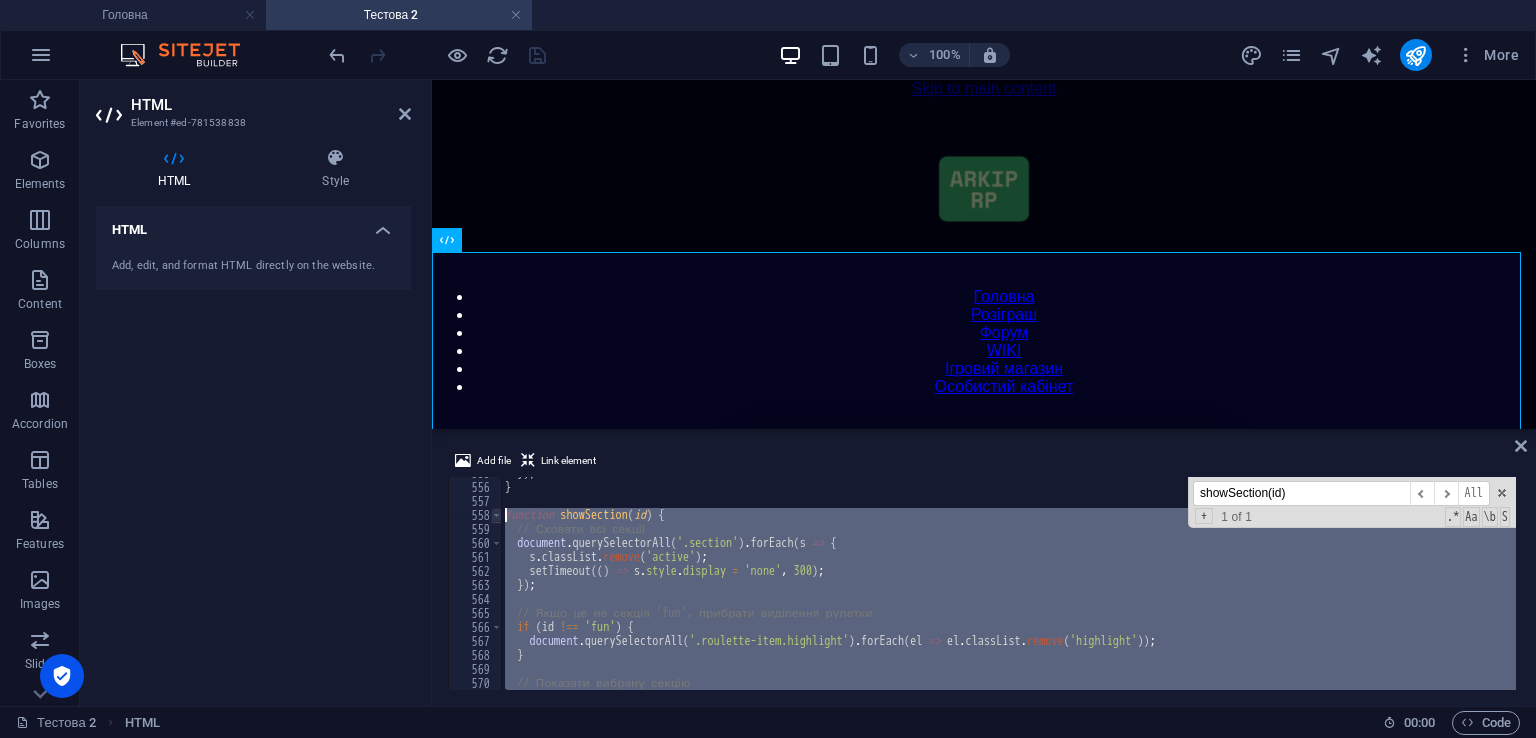 drag, startPoint x: 523, startPoint y: 578, endPoint x: 497, endPoint y: 514, distance: 69.079666 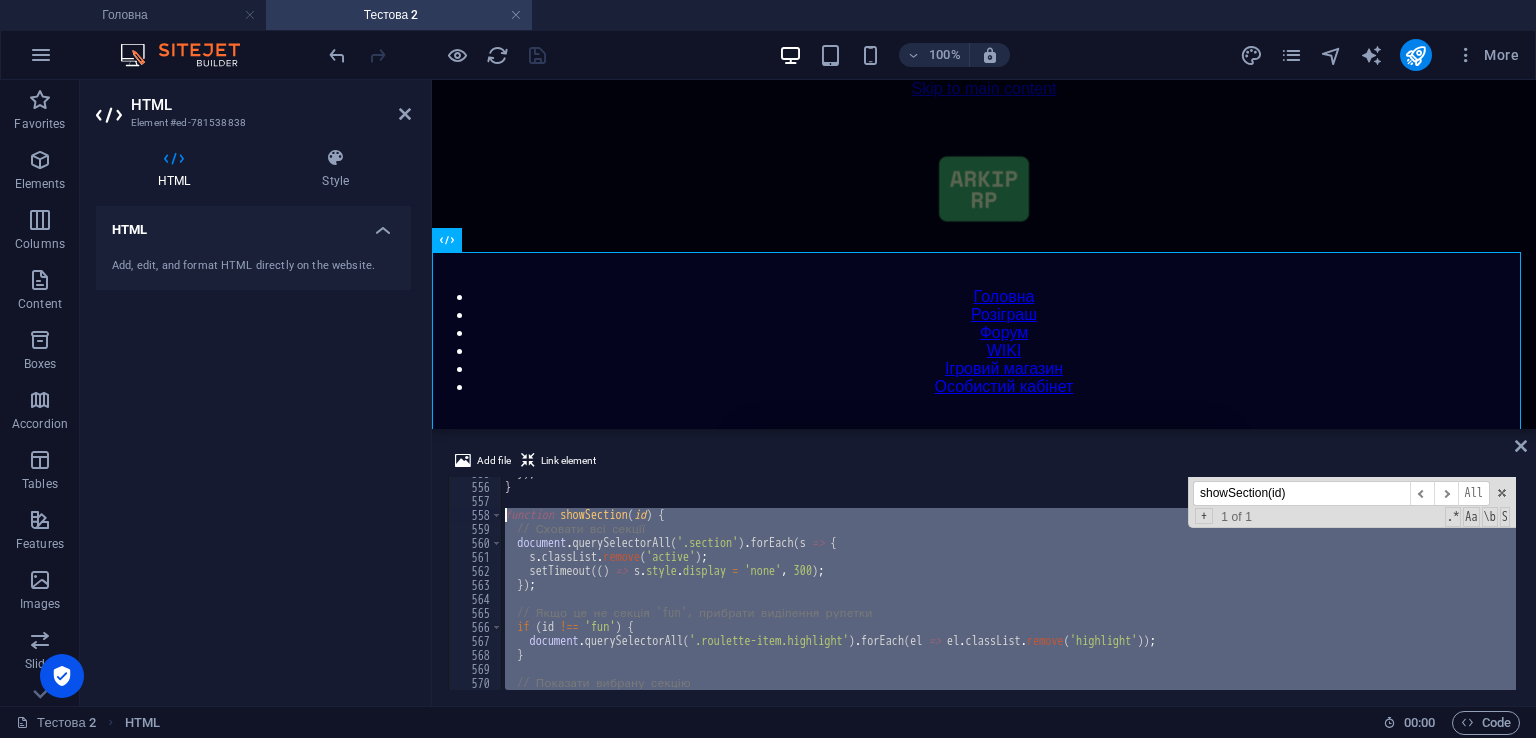 paste 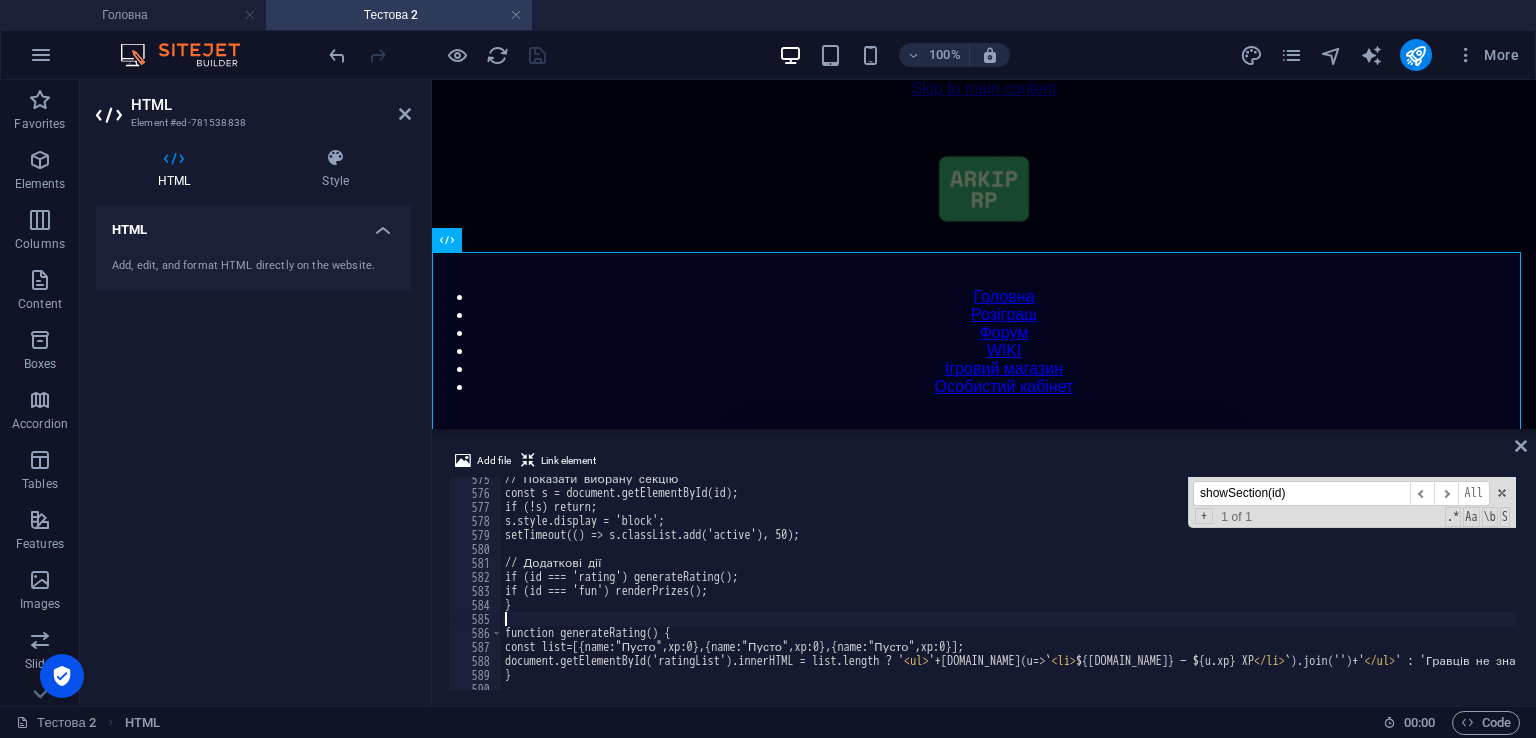 scroll, scrollTop: 8100, scrollLeft: 0, axis: vertical 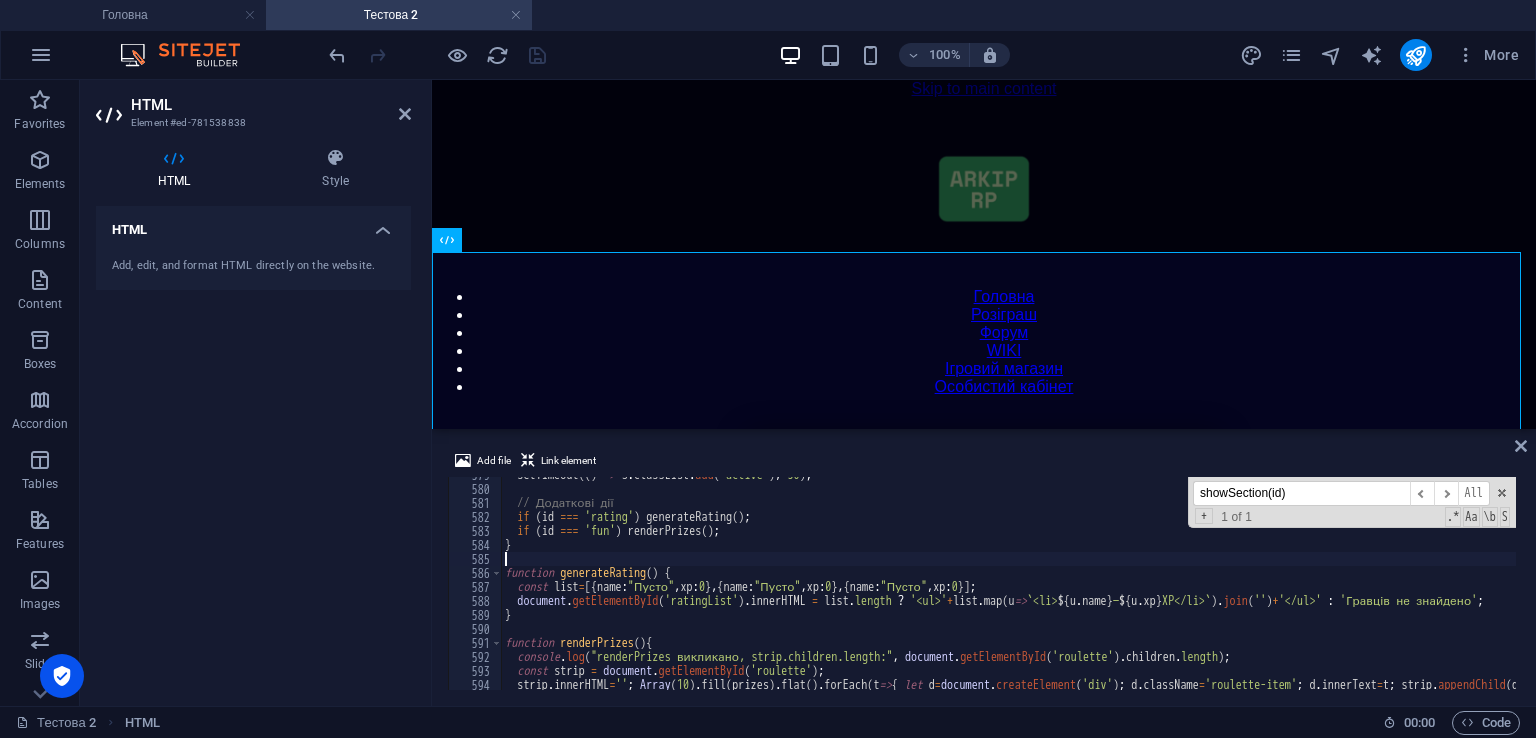 click on "Add file Link element 579 580 581 582 583 584 585 586 587 588 589 590 591 592 593 594 595    setTimeout (( )   =>   s . classList . add ( 'active' ) ,   50 ) ;    // Додаткові дії    if   ( id   ===   'rating' )   generateRating ( ) ;    if   ( id   ===   'fun' )   renderPrizes ( ) ; } function   generateRating ( )   {    const   list = [{ name : "Пусто" , xp : 0 } , { name : "Пусто" , xp : 0 } , { name : "Пусто" , xp : 0 }] ;    document . getElementById ( 'ratingList' ) . innerHTML   =   list . length   ?   '<ul>' + list . map ( u => ` <li> ${ u . name }  —  ${ u . xp }  XP</li> ` ) . join ( '' ) + '</ul>'   :   'Гравців не знайдено' ; } function   renderPrizes ( ) {    console . log ( "renderPrizes викликано, strip.children.length:" ,   document . getElementById ( 'roulette' ) . children . length ) ;    const   strip   =   document . getElementById ( 'roulette' ) ;    strip . innerHTML = '' ;   Array ( 10 ) . fill ( prizes ) . flat ( ) . forEach ( t =>" at bounding box center [984, 569] 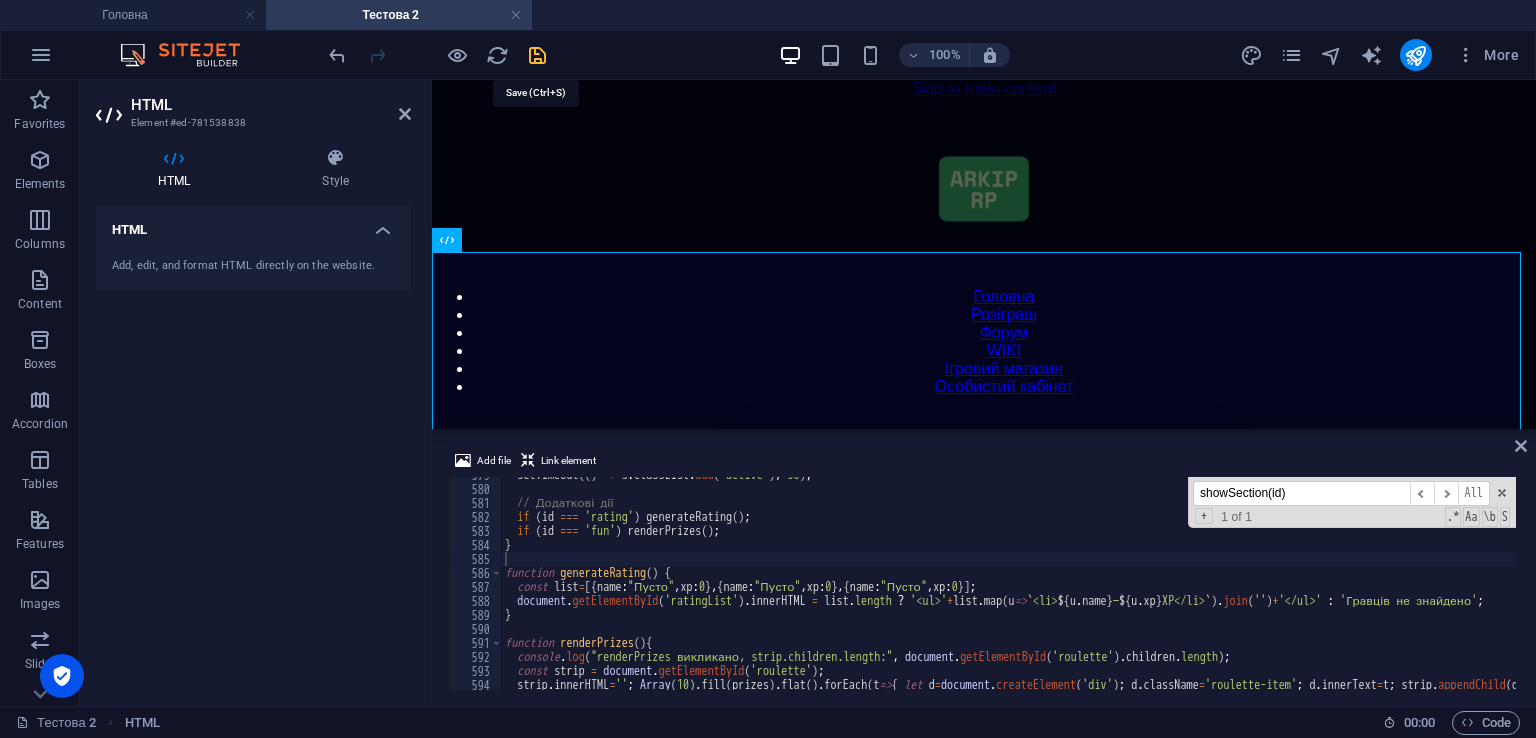 click at bounding box center [537, 55] 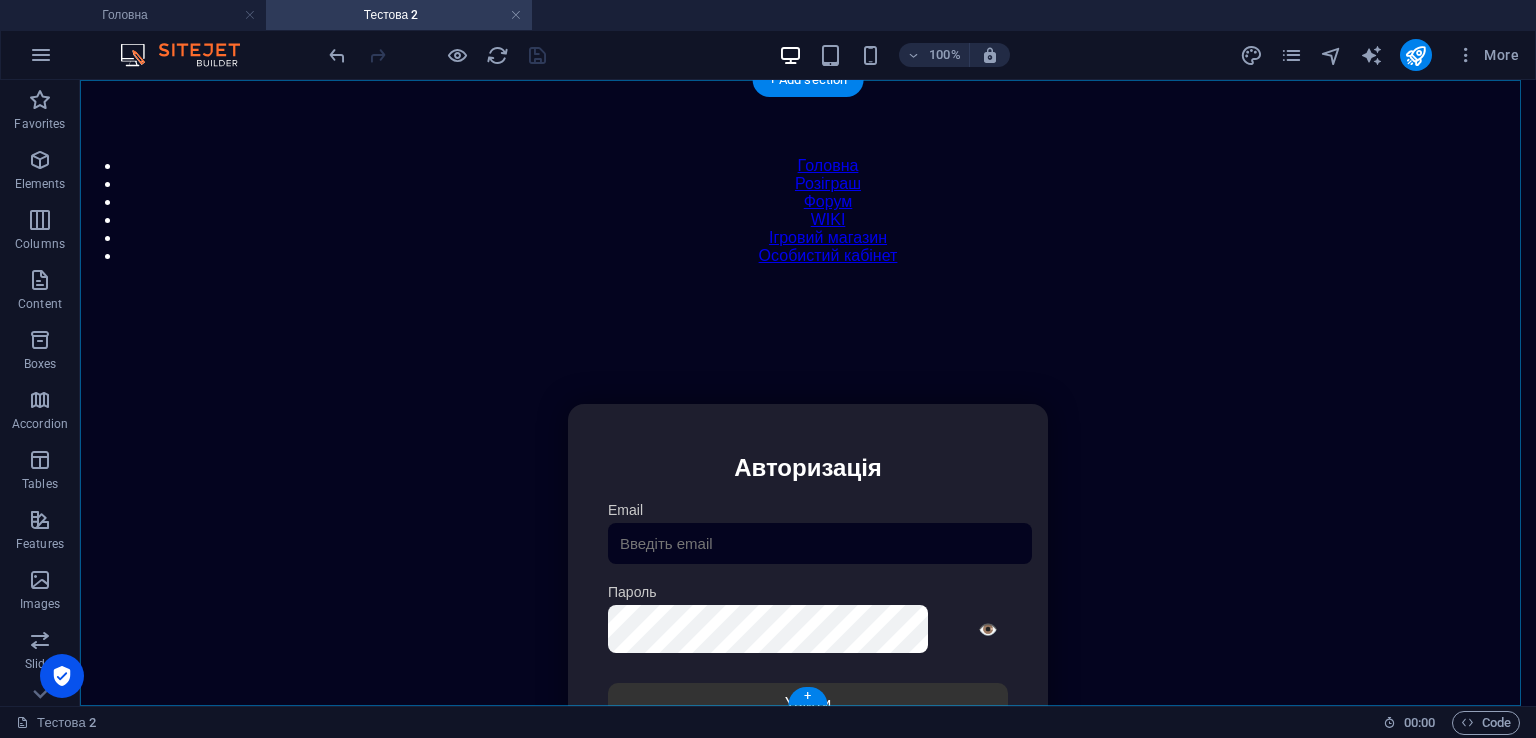 scroll, scrollTop: 130, scrollLeft: 0, axis: vertical 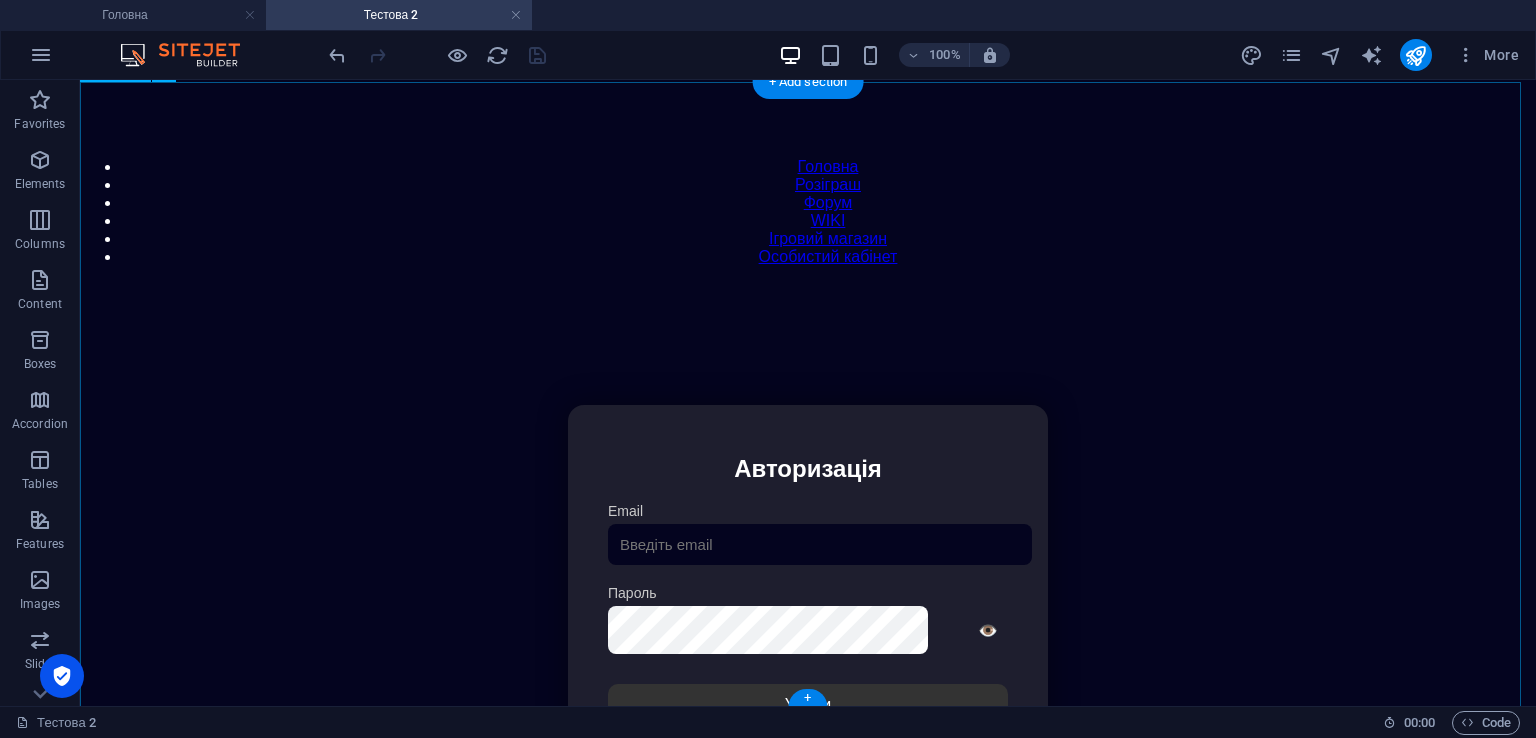 click on "Особистий кабінет
Авторизація
Email
[GEOGRAPHIC_DATA]
👁️
Увійти
Скинути пароль
Скидання пароля
Введіть ваш email:
Скинути
Закрити
Особистий кабінет
Вийти з кабінету
Важлива інформація
Інформація
Ігровий Нікнейм:
Пошта:
Гроші:   ₴
XP:
Рівень:
Здоров'я:  %
Броня:  %
VIP:
Рейтинг
Рейтинг гравців
Гравців не знайдено
Документи
Мої документи
Паспорт:   Немає
Трудова книжка:   [PERSON_NAME]
📩 Додати документ через Telegram" at bounding box center [808, 616] 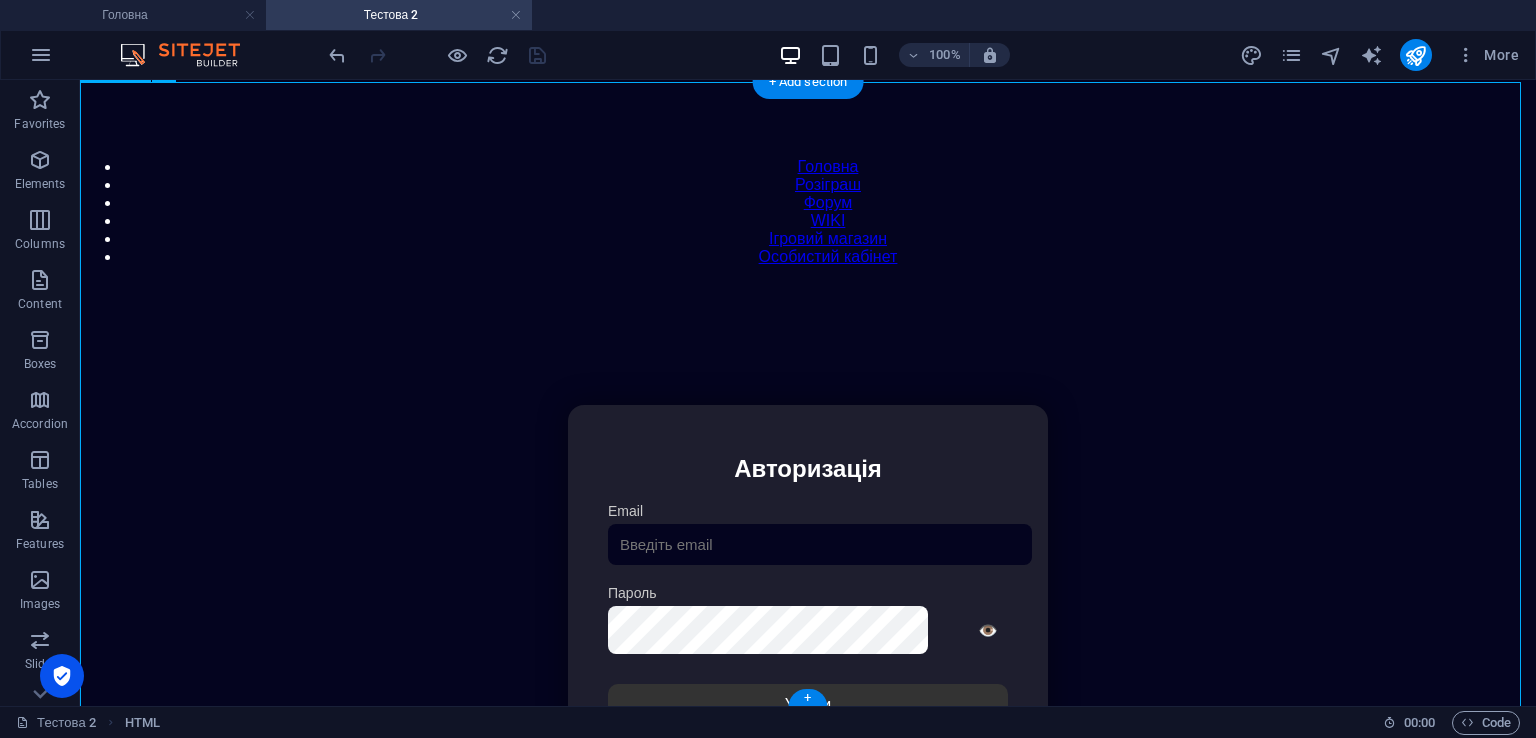 click on "Особистий кабінет
Авторизація
Email
[GEOGRAPHIC_DATA]
👁️
Увійти
Скинути пароль
Скидання пароля
Введіть ваш email:
Скинути
Закрити
Особистий кабінет
Вийти з кабінету
Важлива інформація
Інформація
Ігровий Нікнейм:
Пошта:
Гроші:   ₴
XP:
Рівень:
Здоров'я:  %
Броня:  %
VIP:
Рейтинг
Рейтинг гравців
Гравців не знайдено
Документи
Мої документи
Паспорт:   Немає
Трудова книжка:   [PERSON_NAME]
📩 Додати документ через Telegram" at bounding box center (808, 616) 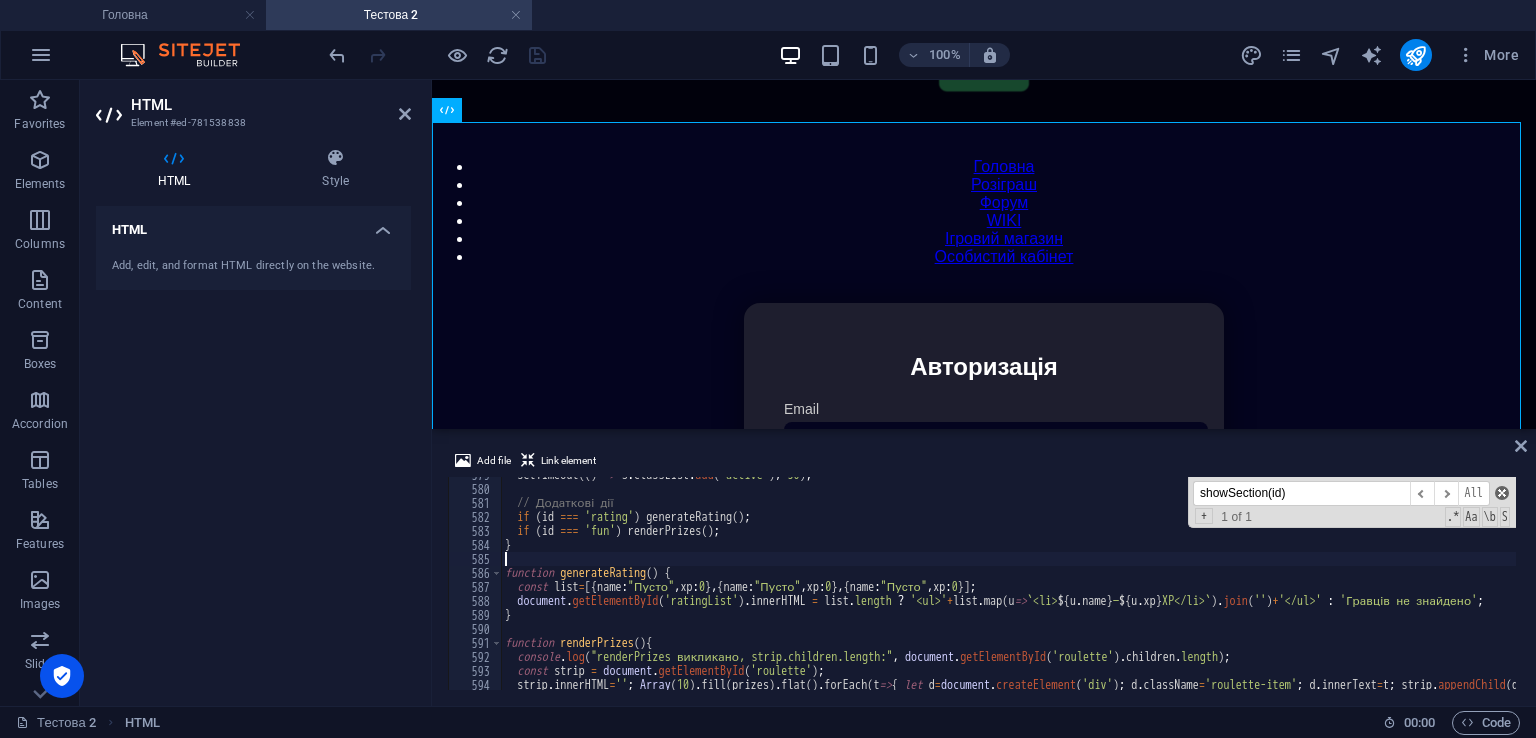 click at bounding box center [1502, 493] 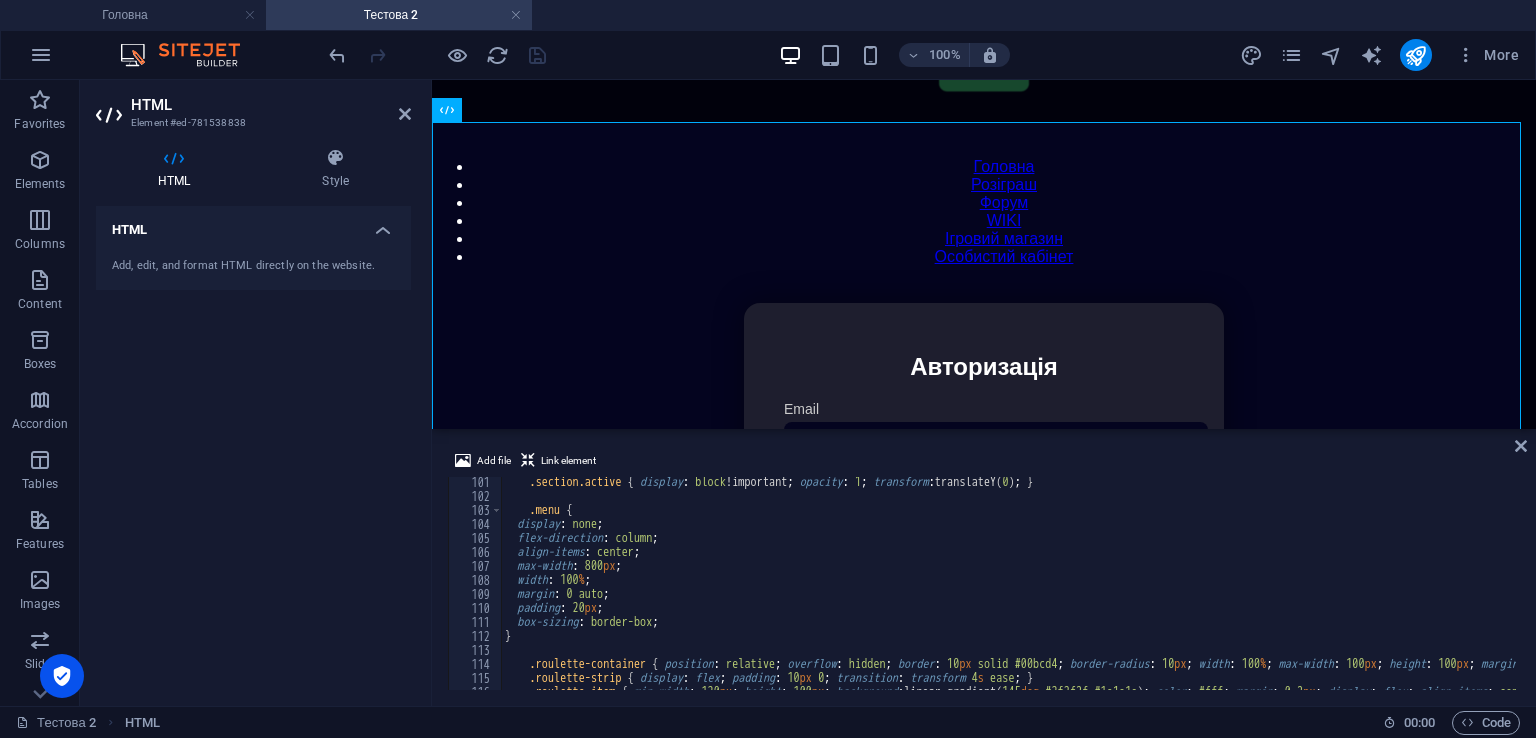 scroll, scrollTop: 0, scrollLeft: 0, axis: both 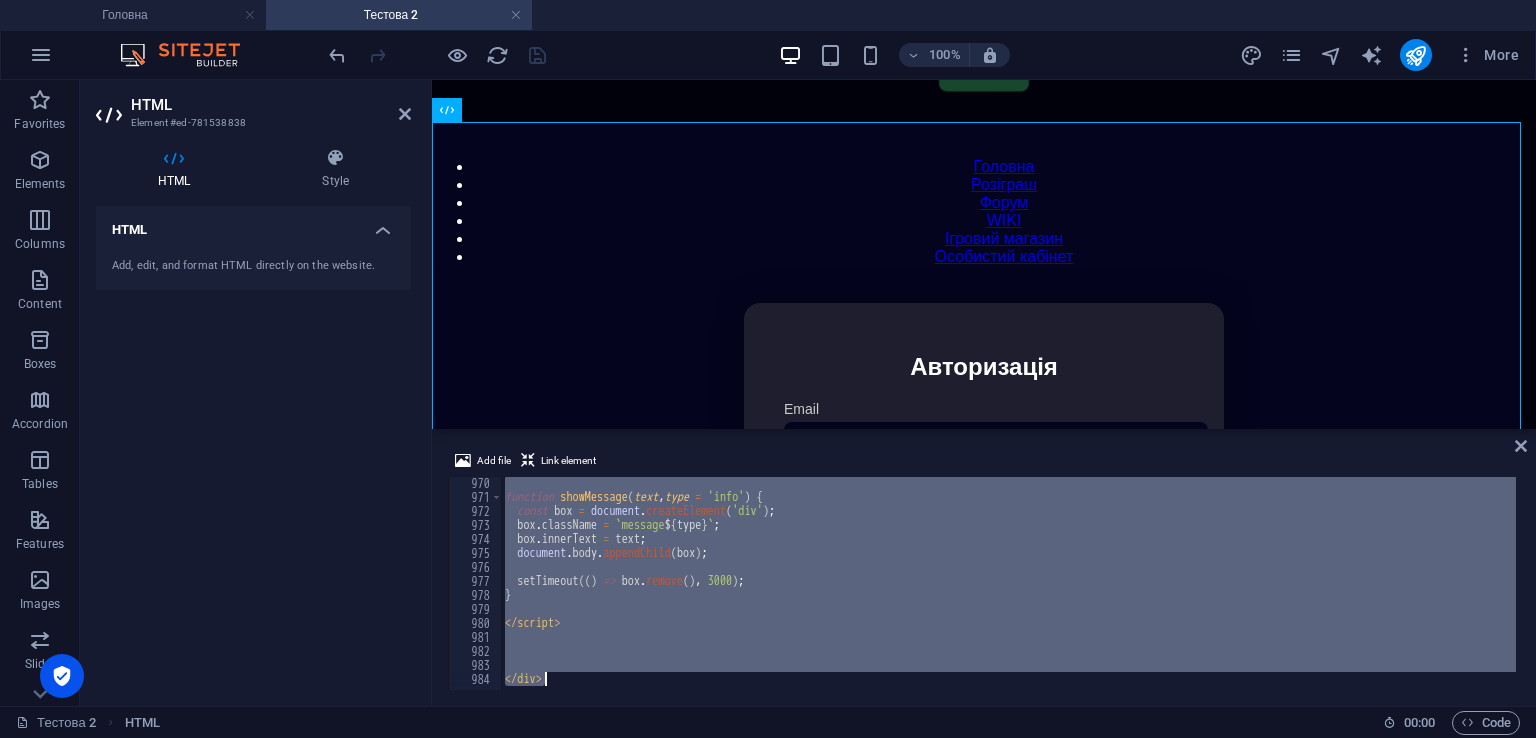 drag, startPoint x: 505, startPoint y: 478, endPoint x: 1168, endPoint y: 776, distance: 726.8927 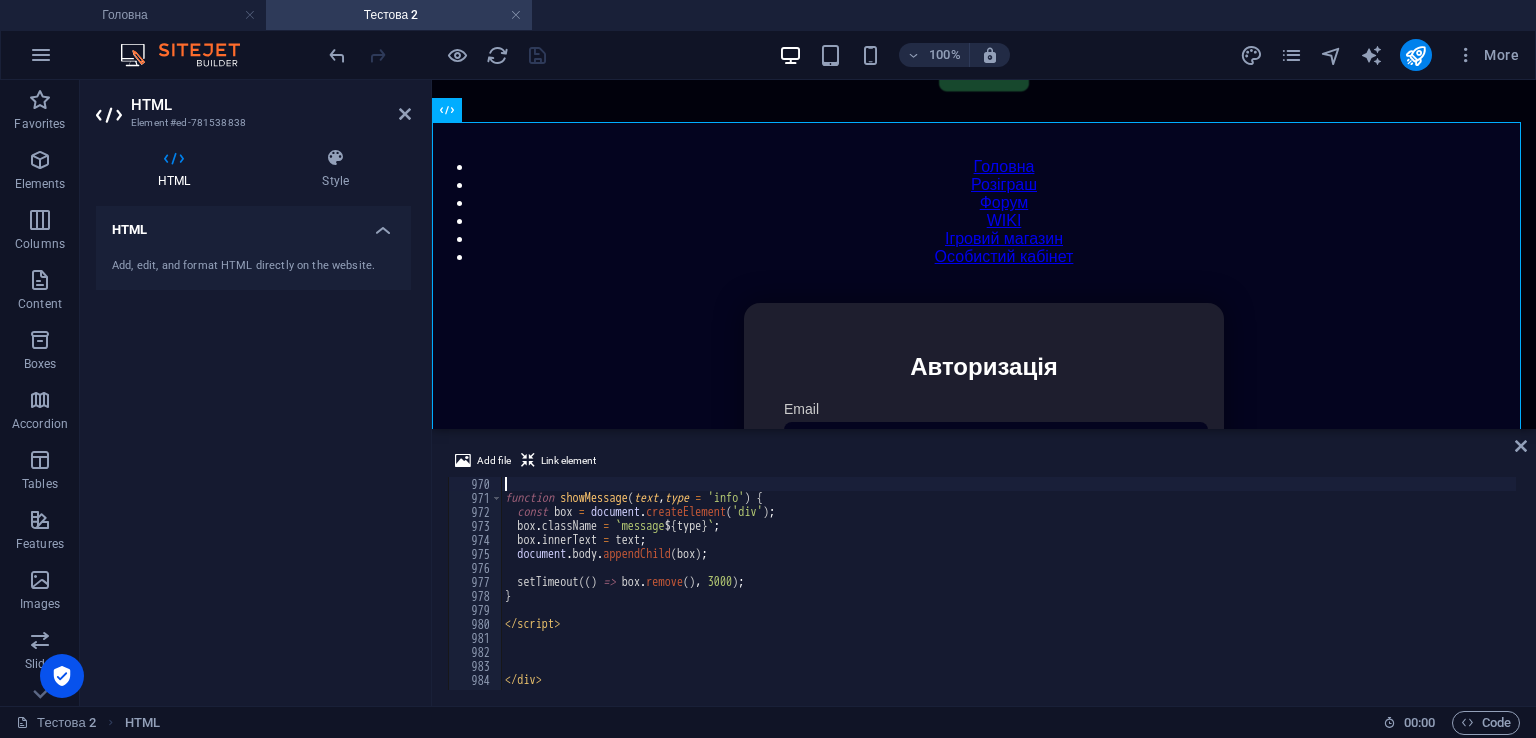 click on "function   showMessage ( text ,  type   =   'info' )   {    const   box   =   document . createElement ( 'div' ) ;    box . className   =   ` message  ${ type } ` ;    box . innerText   =   text ;    document . body . appendChild ( box ) ;    setTimeout (( )   =>   box . remove ( ) ,   3000 ) ; } </ script > </ div >" at bounding box center [1425, 595] 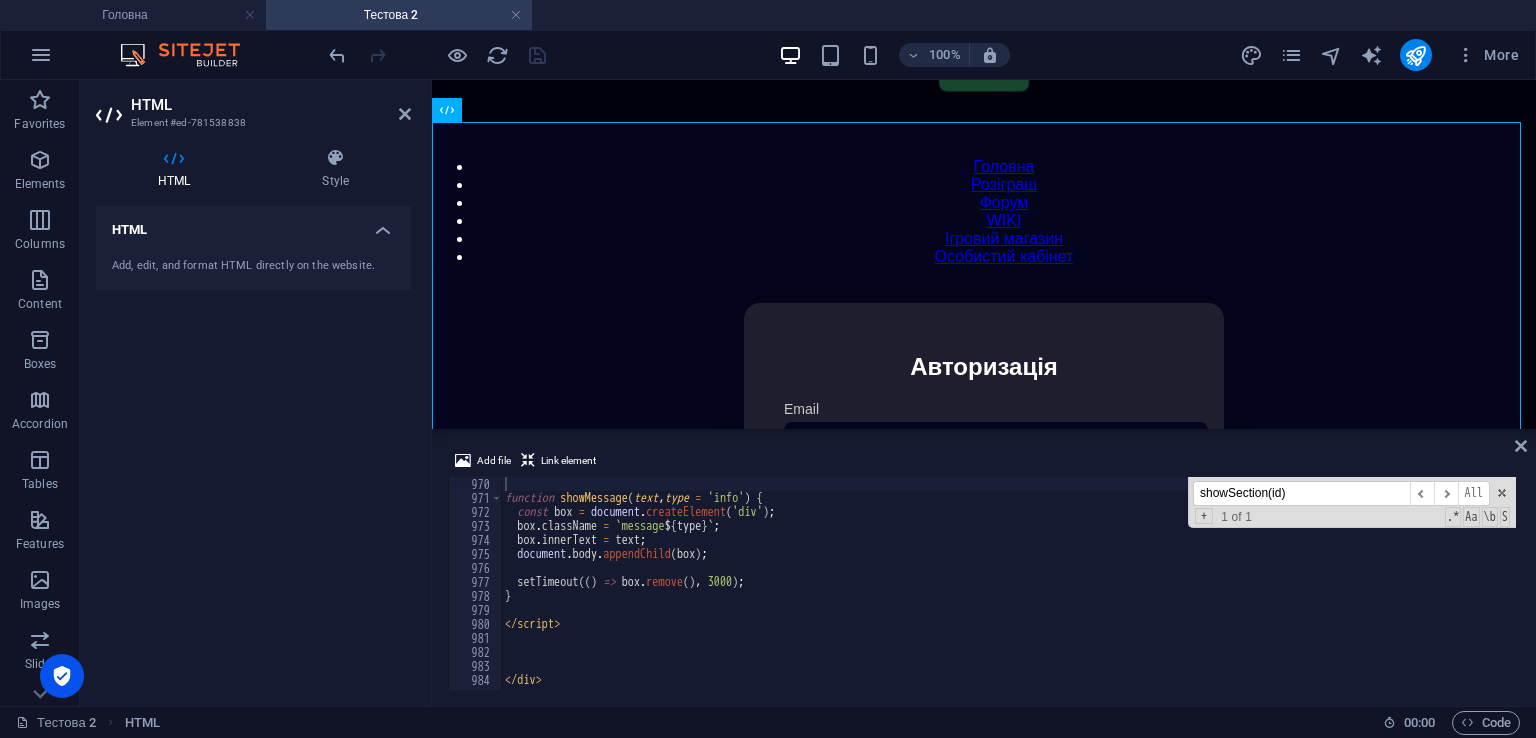 paste on "user.balance" 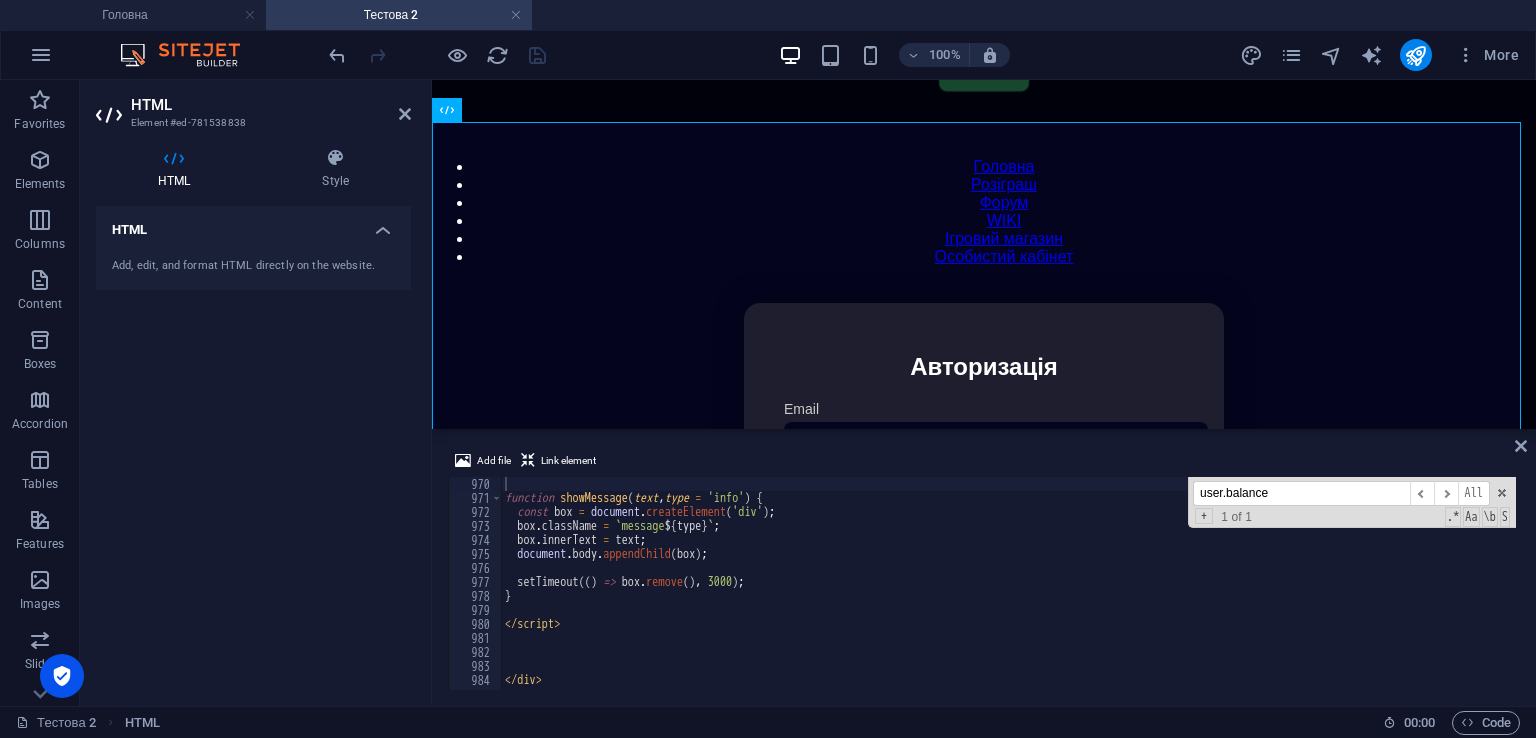 type on "user.balance += 500;" 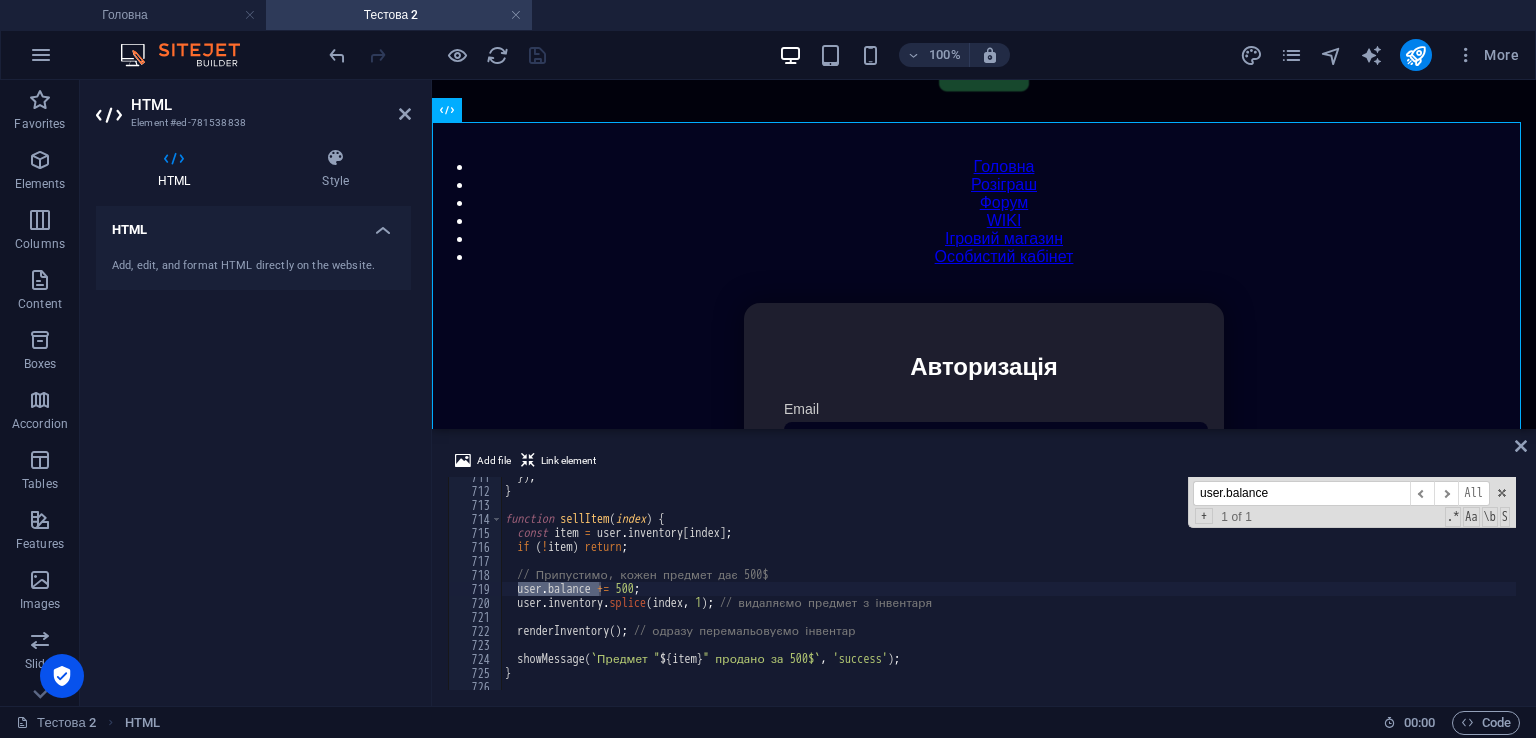 type on "user.balance" 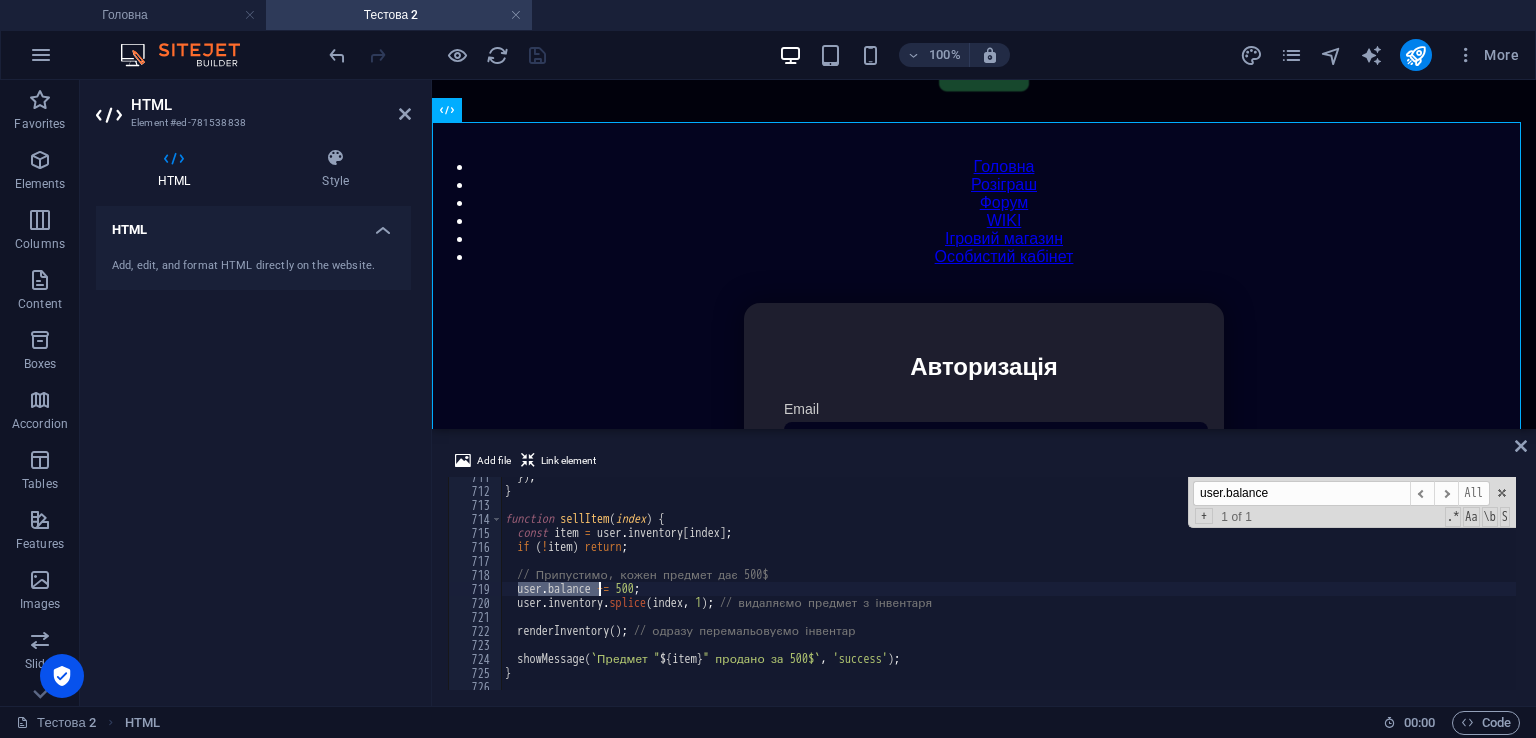 click on "}) ; } function   sellItem ( index )   {    const   item   =   user . inventory [ index ] ;    if   ( ! item )   return ;    // Припустимо, кожен предмет дає 500$    user . balance   +=   500 ;    user . inventory . splice ( index ,   1 ) ;   // видаляємо предмет з інвентаря    renderInventory ( ) ;   // одразу перемальовуємо інвентар    showMessage ( ` Предмет " ${ item } " продано за 500$ ` ,   'success' ) ; } user.balance ​ ​ All Replace All + 1 of 1 .* Aa \b S" at bounding box center [1008, 583] 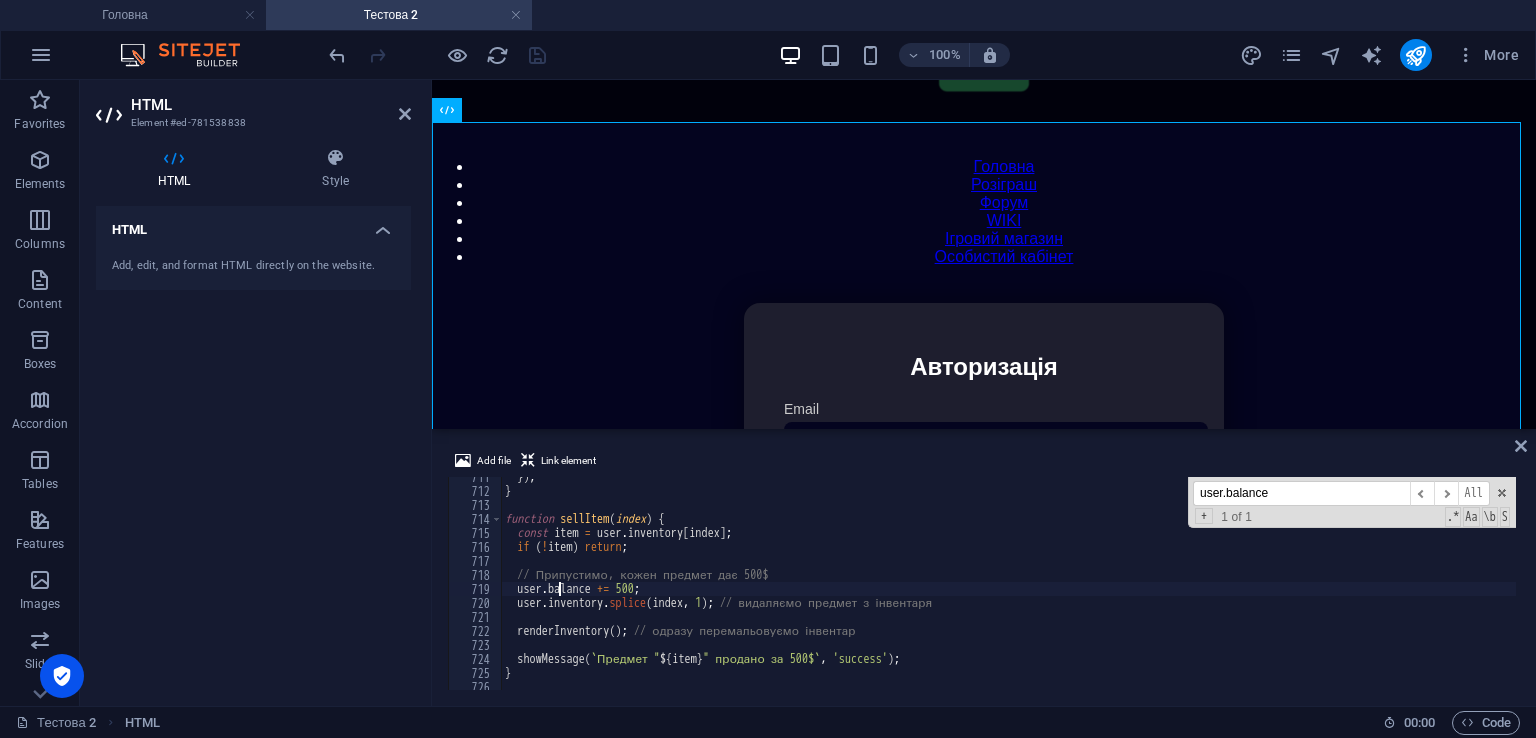click on "}) ; } function   sellItem ( index )   {    const   item   =   user . inventory [ index ] ;    if   ( ! item )   return ;    // Припустимо, кожен предмет дає 500$    user . balance   +=   500 ;    user . inventory . splice ( index ,   1 ) ;   // видаляємо предмет з інвентаря    renderInventory ( ) ;   // одразу перемальовуємо інвентар    showMessage ( ` Предмет " ${ item } " продано за 500$ ` ,   'success' ) ; }" at bounding box center [1425, 588] 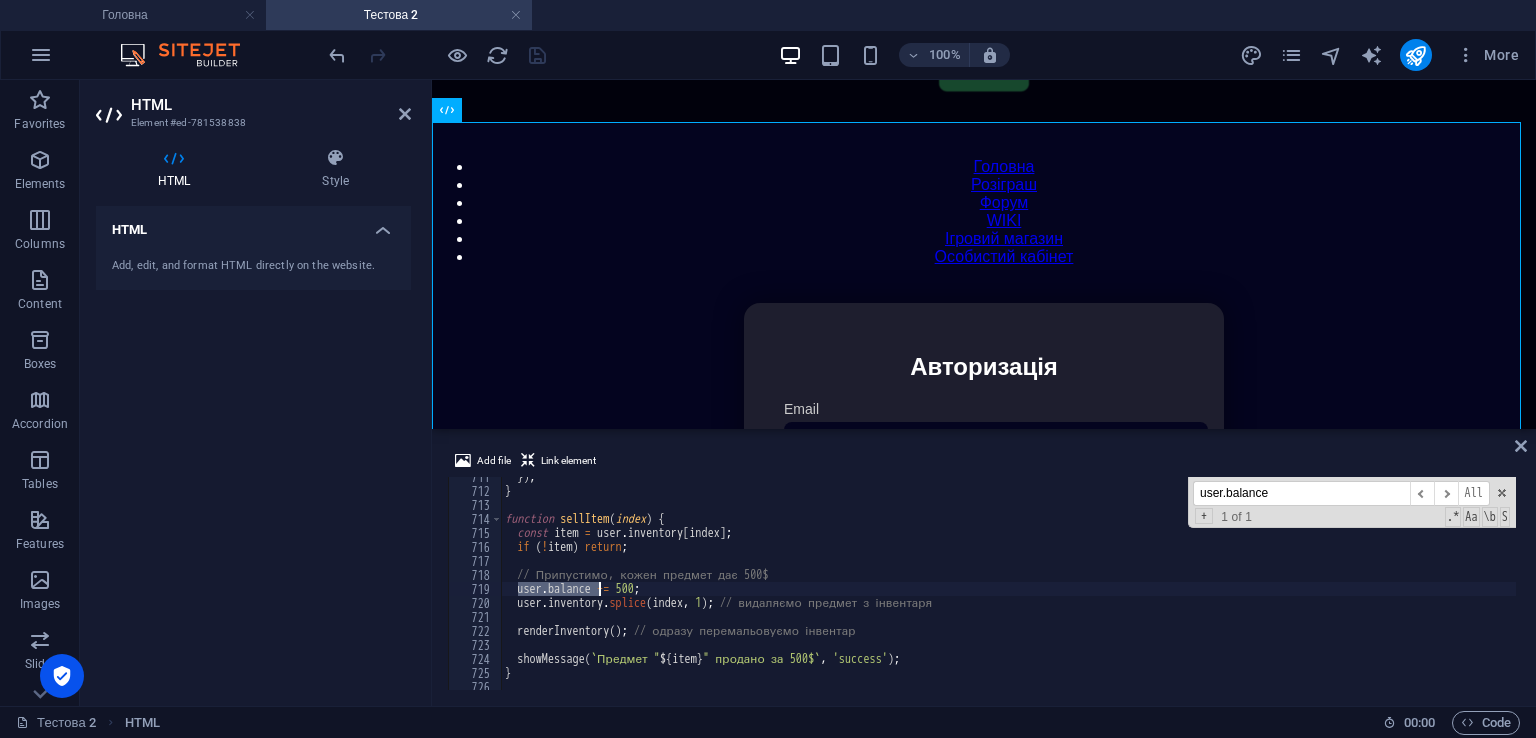 drag, startPoint x: 520, startPoint y: 589, endPoint x: 601, endPoint y: 589, distance: 81 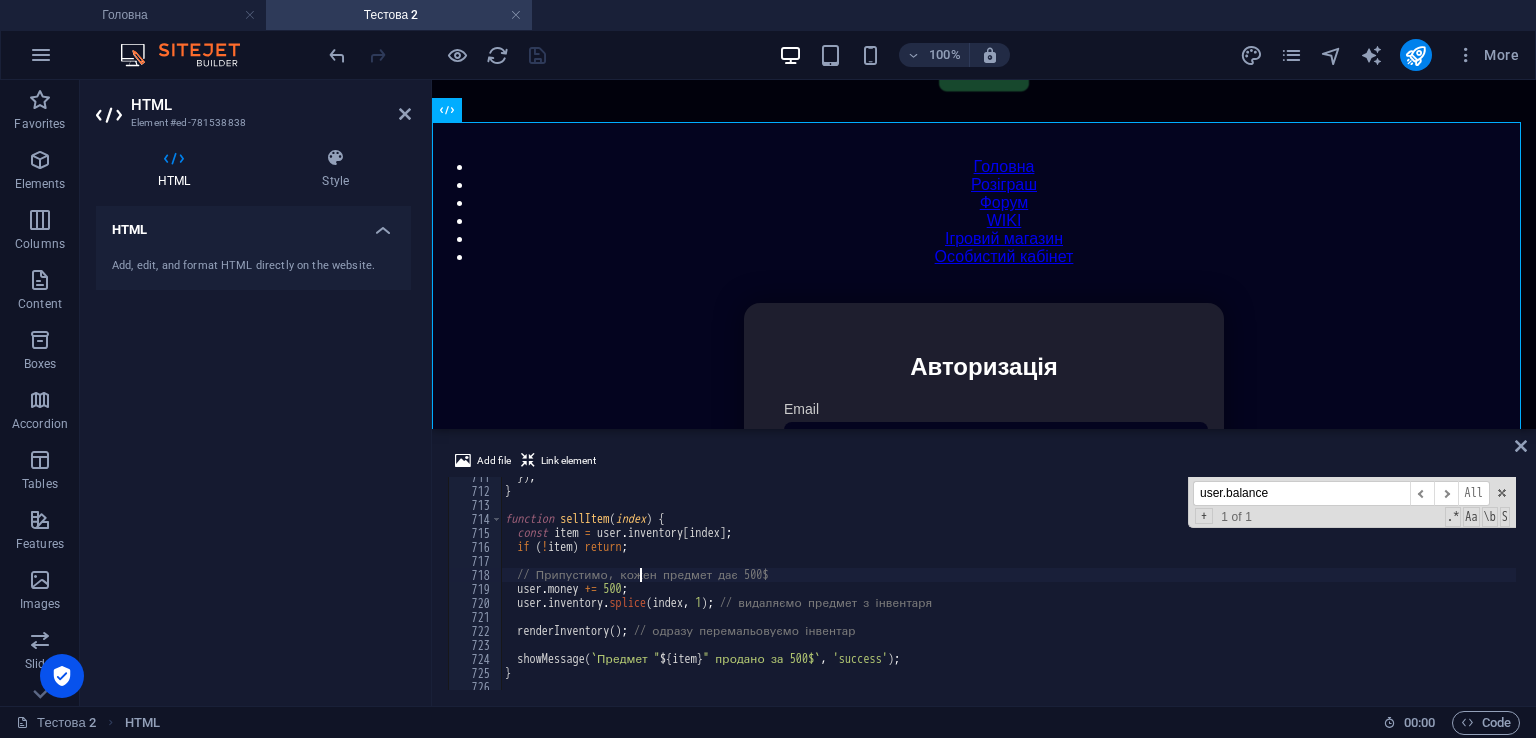 click on "}) ; } function   sellItem ( index )   {    const   item   =   user . inventory [ index ] ;    if   ( ! item )   return ;    // Припустимо, кожен предмет дає 500$    user . money   +=   500 ;    user . inventory . splice ( index ,   1 ) ;   // видаляємо предмет з інвентаря    renderInventory ( ) ;   // одразу перемальовуємо інвентар    showMessage ( ` Предмет " ${ item } " продано за 500$ ` ,   'success' ) ; }" at bounding box center [1425, 588] 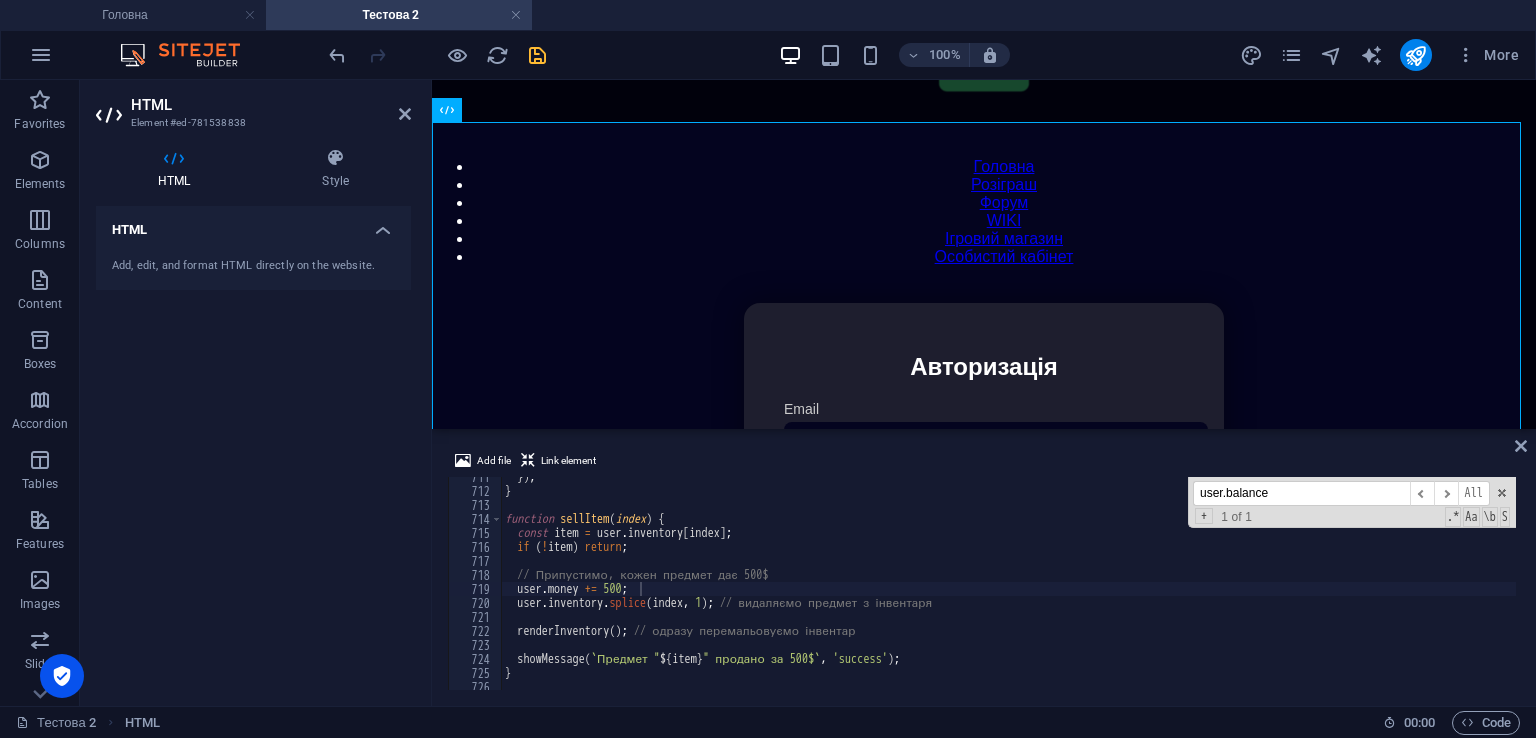 drag, startPoint x: 1279, startPoint y: 486, endPoint x: 1036, endPoint y: 456, distance: 244.84485 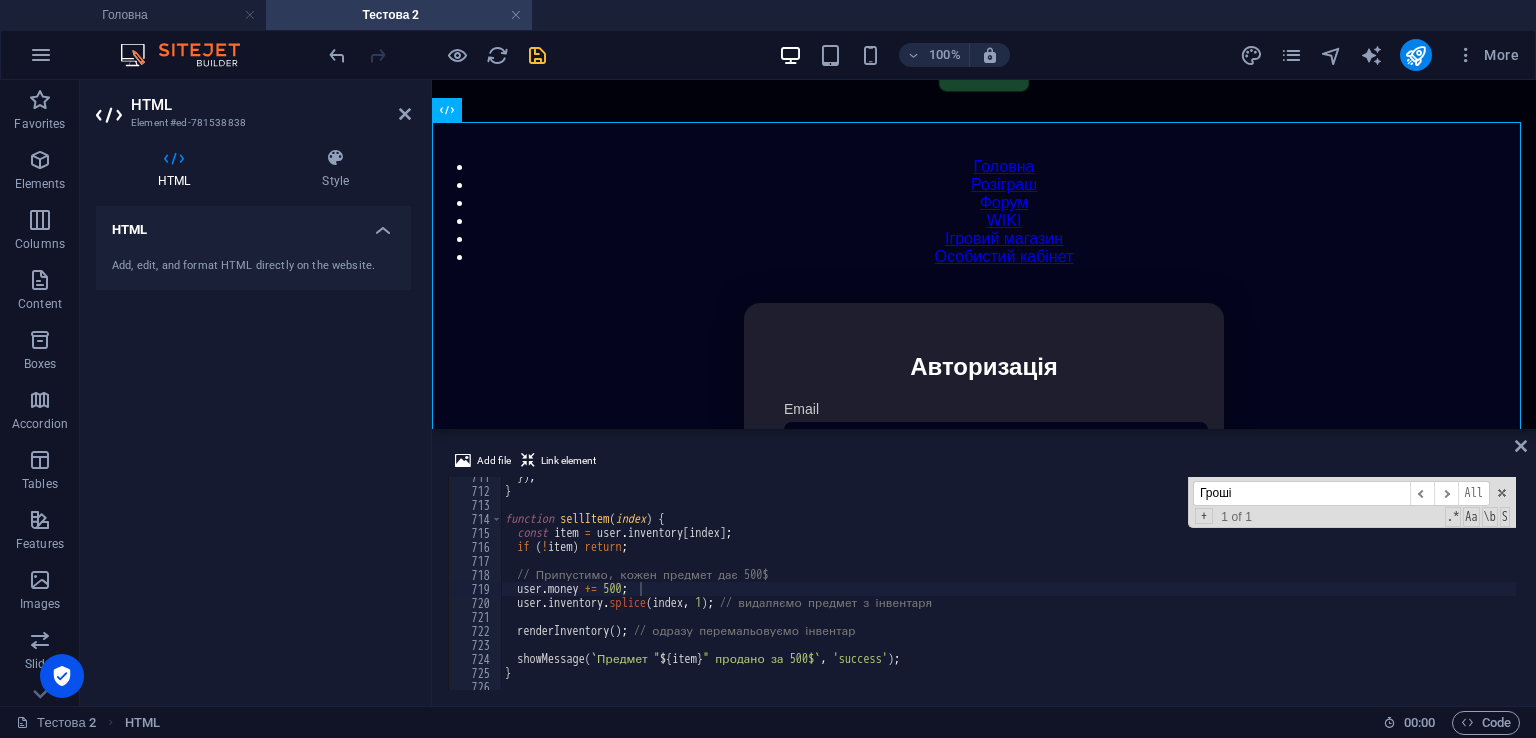 type on "<p>Гроші: <span id="money"></span> ₴</p>" 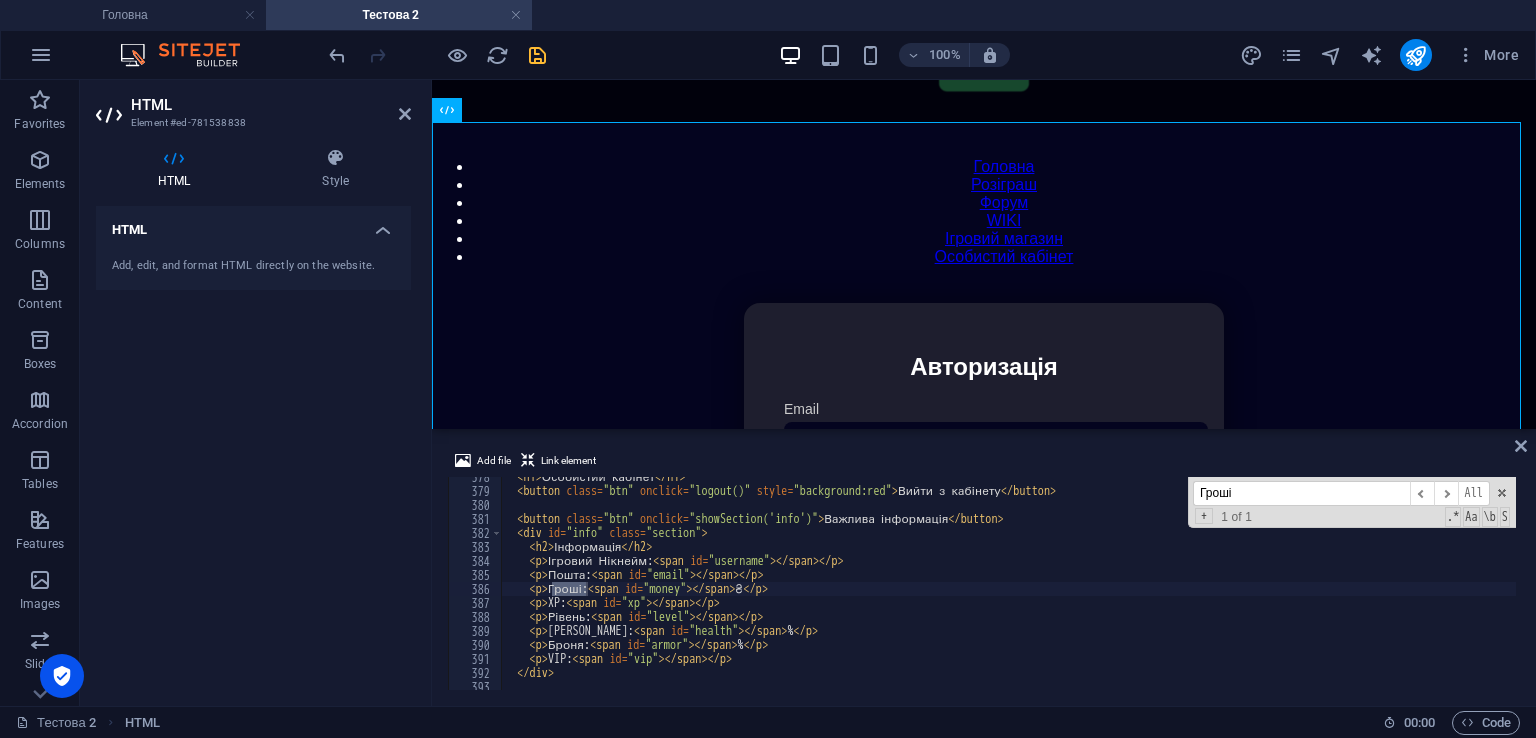 type on "Гроші" 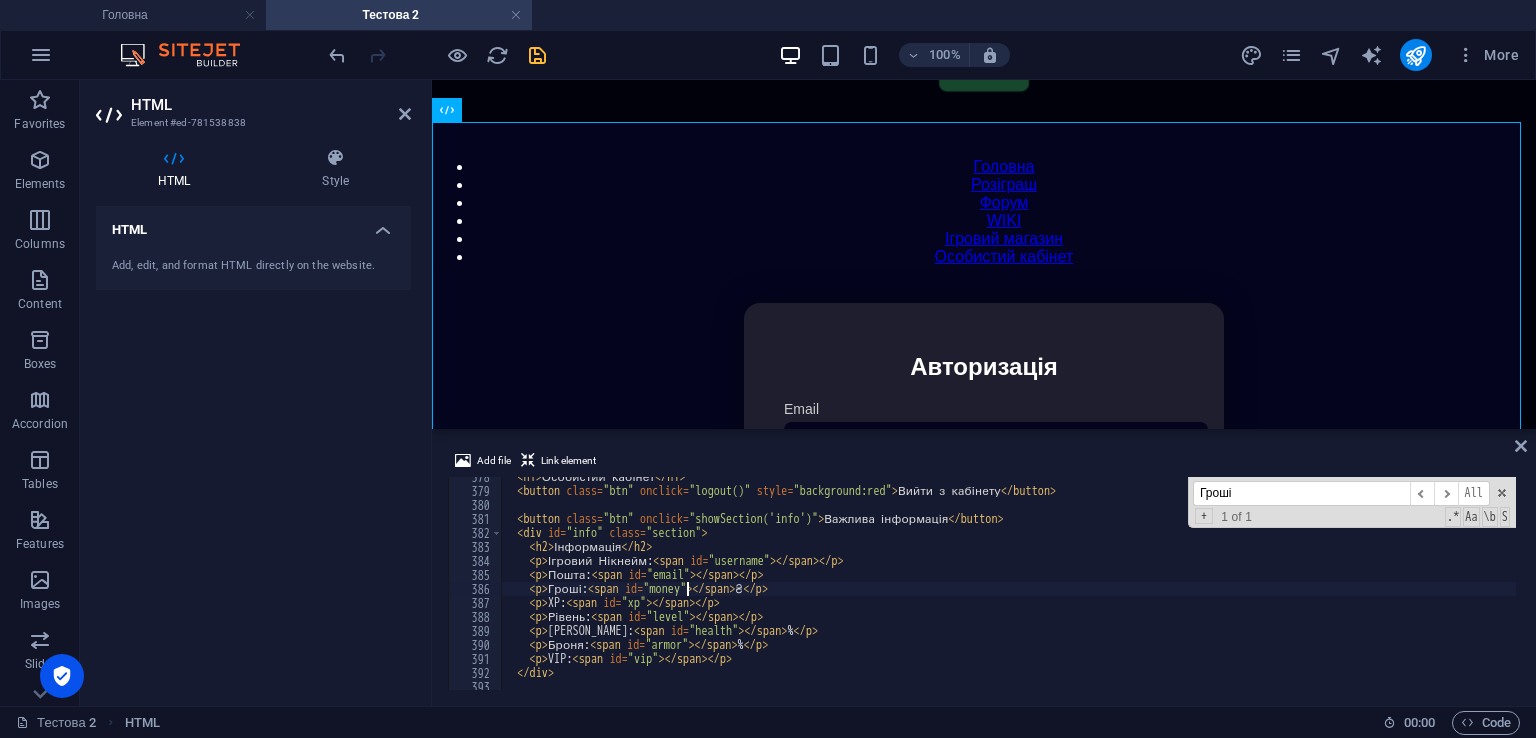 click on "< h1 > Особистий кабінет </ h1 >    < button   class = "btn"   onclick = "logout()"   style = "background:red" > Вийти з кабінету </ button >    < button   class = "btn"   onclick = "showSection('info')" > Важлива інформація </ button >    < div   id = "info"   class = "section" >      < h2 > Інформація </ h2 >      < p > Ігровий Нікнейм:  < span   id = "username" > </ span > </ p >      < p > Пошта:  < span   id = "email" > </ span > </ p >      < p > Гроші:  < span   id = "money" > </ span >  ₴ </ p >      < p > XP:  < span   id = "xp" > </ span > </ p >      < p > Рівень:  < span   id = "level" > </ span > </ p >      < p > Здоров'я:  < span   id = "health" > </ span > % </ p >      < p > Броня:  < span   id = "armor" > </ span > % </ p >      < p > VIP:  < span   id = "vip" > </ span > </ p >    </ div >" at bounding box center (1425, 588) 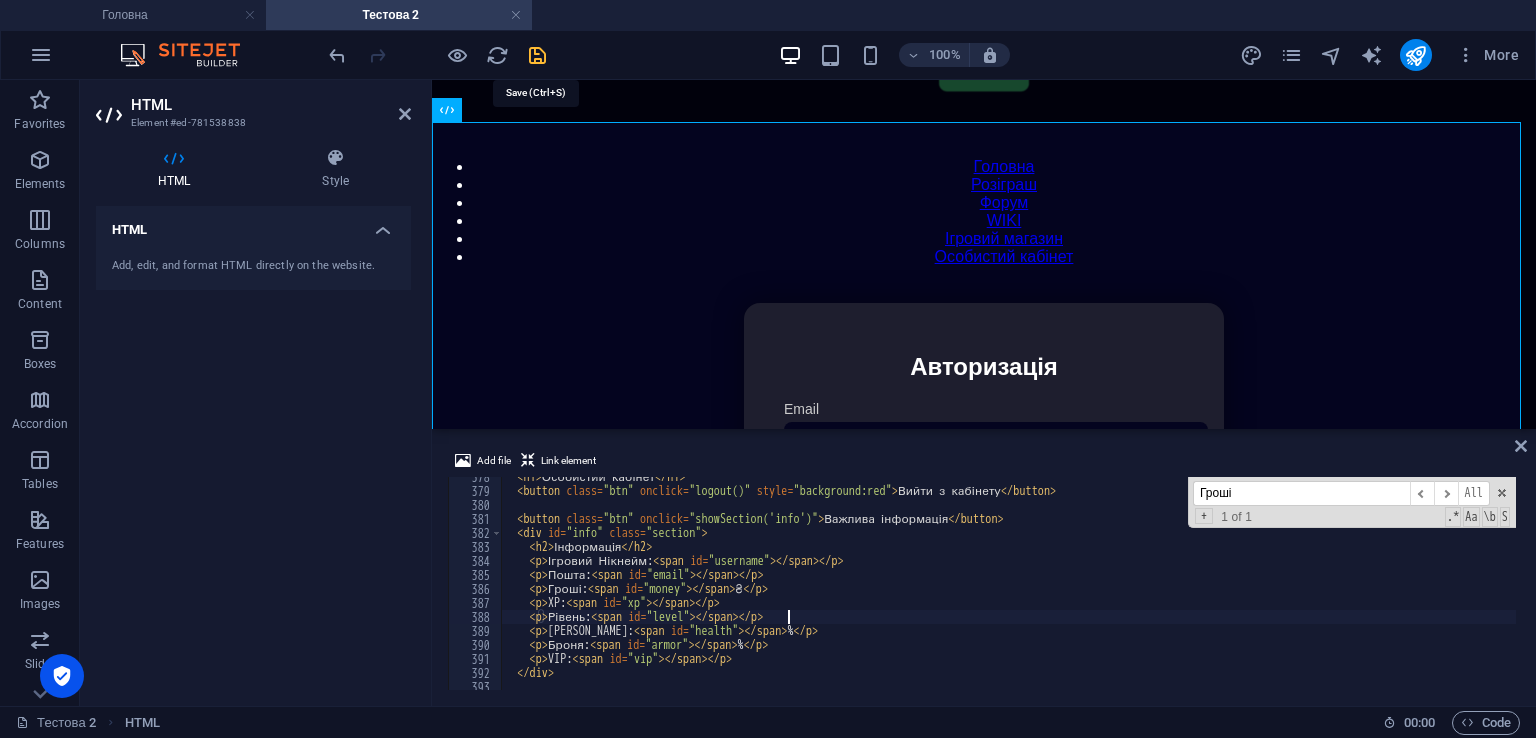 click at bounding box center (537, 55) 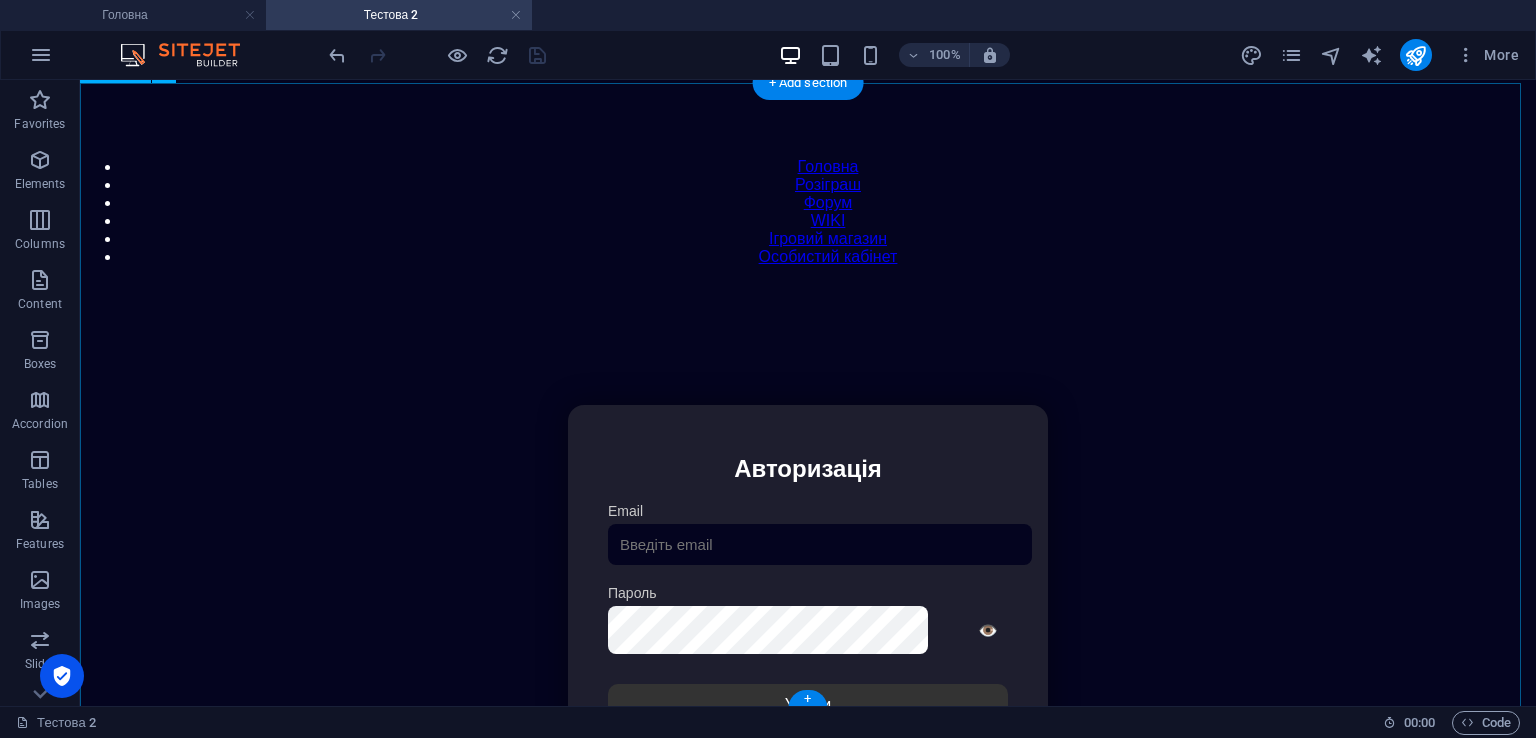 click on "Особистий кабінет
Авторизація
Email
[GEOGRAPHIC_DATA]
👁️
Увійти
Скинути пароль
Скидання пароля
Введіть ваш email:
Скинути
Закрити
Особистий кабінет
Вийти з кабінету
Важлива інформація
Інформація
Ігровий Нікнейм:
Пошта:
Гроші:   ₴
XP:
Рівень:
Здоров'я:  %
Броня:  %
VIP:
Рейтинг
Рейтинг гравців
Гравців не знайдено
Документи
Мої документи
Паспорт:   Немає
Трудова книжка:   [PERSON_NAME]
📩 Додати документ через Telegram" at bounding box center [808, 616] 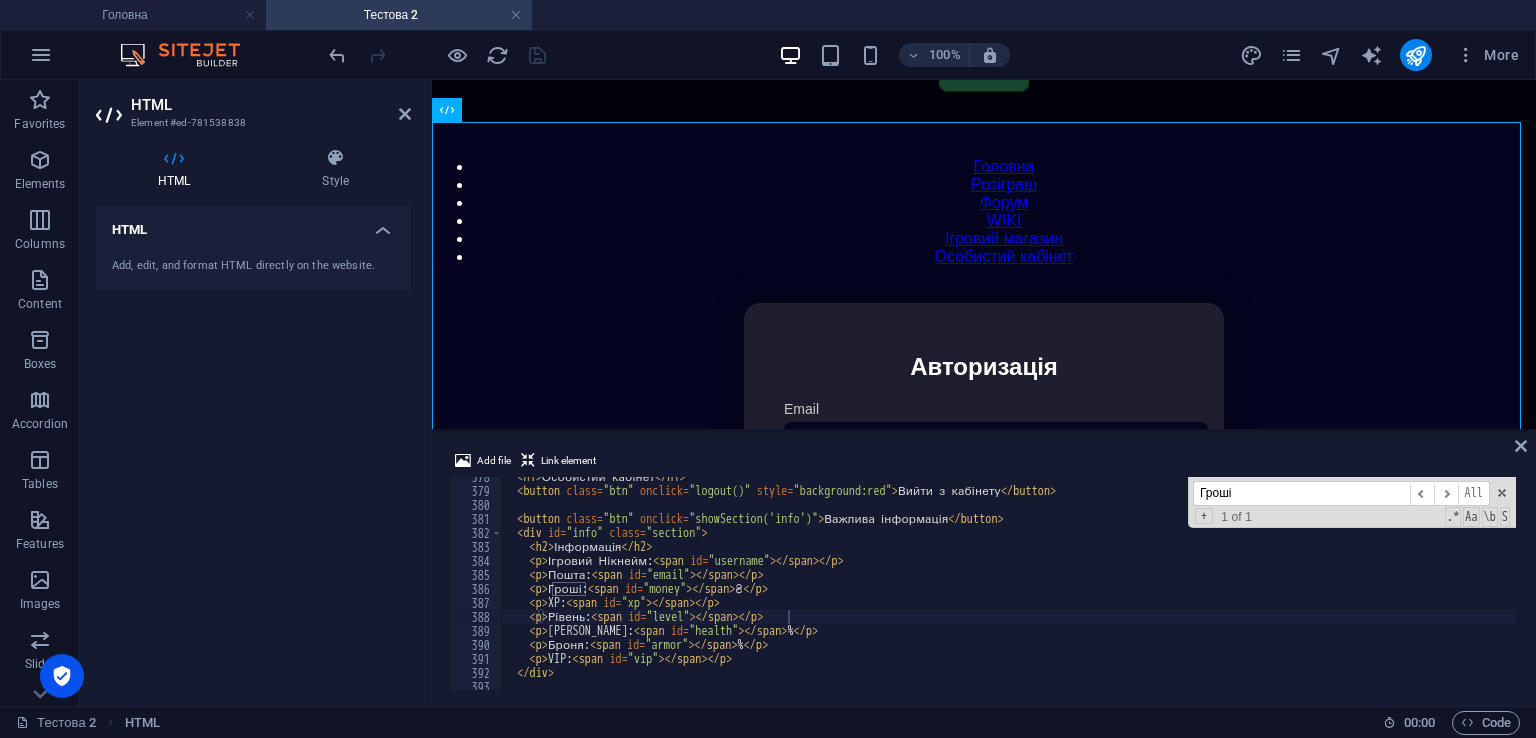 drag, startPoint x: 1300, startPoint y: 487, endPoint x: 1125, endPoint y: 479, distance: 175.18275 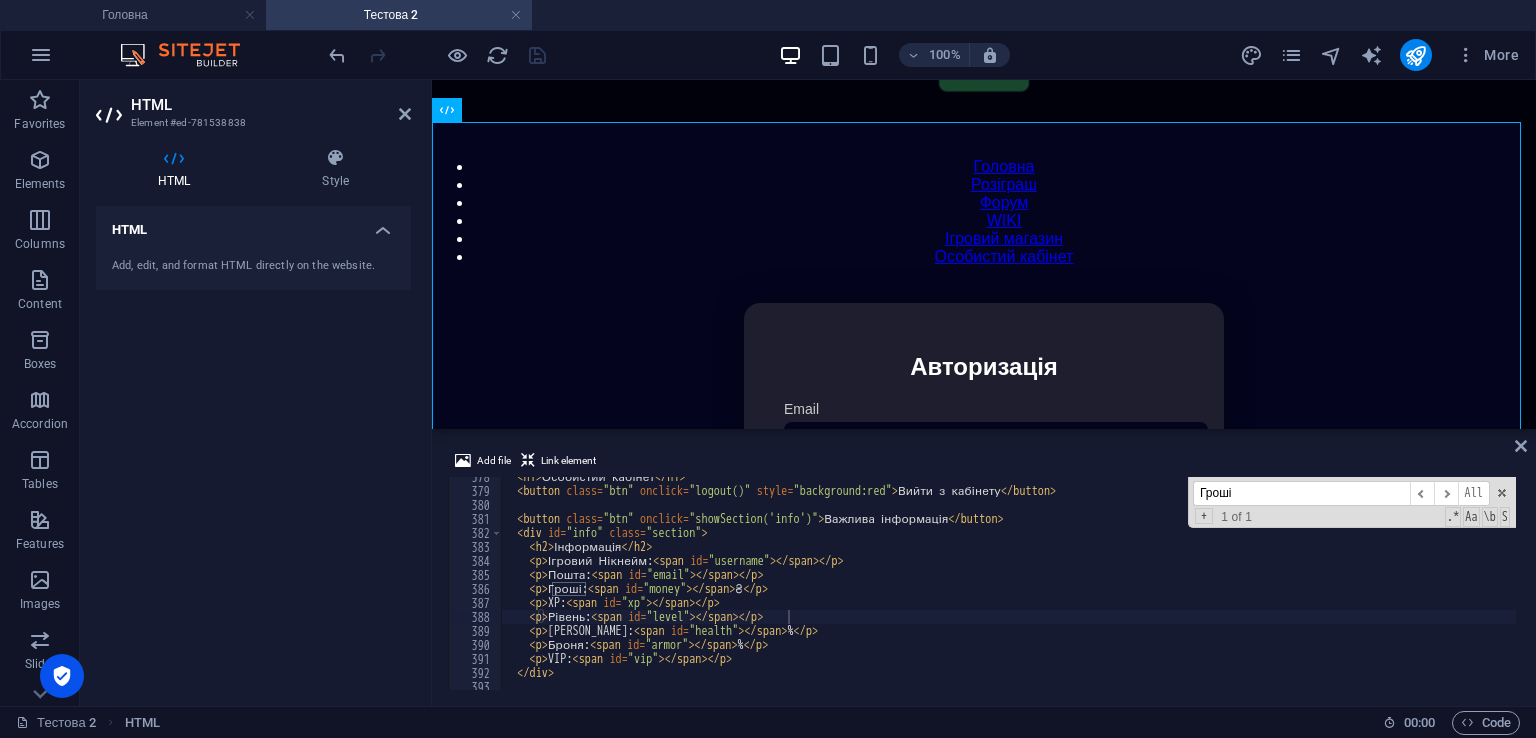 click on "< h1 > Особистий кабінет </ h1 >    < button   class = "btn"   onclick = "logout()"   style = "background:red" > Вийти з кабінету </ button >    < button   class = "btn"   onclick = "showSection('info')" > Важлива інформація </ button >    < div   id = "info"   class = "section" >      < h2 > Інформація </ h2 >      < p > Ігровий Нікнейм:  < span   id = "username" > </ span > </ p >      < p > Пошта:  < span   id = "email" > </ span > </ p >      < p > Гроші:  < span   id = "money" > </ span >  ₴ </ p >      < p > XP:  < span   id = "xp" > </ span > </ p >      < p > Рівень:  < span   id = "level" > </ span > </ p >      < p > Здоров'я:  < span   id = "health" > </ span > % </ p >      < p > Броня:  < span   id = "armor" > </ span > % </ p >      < p > VIP:  < span   id = "vip" > </ span > </ p >    </ div > Гроші ​ ​ All Replace All + 1 of 1 .* Aa \b S" at bounding box center (1008, 583) 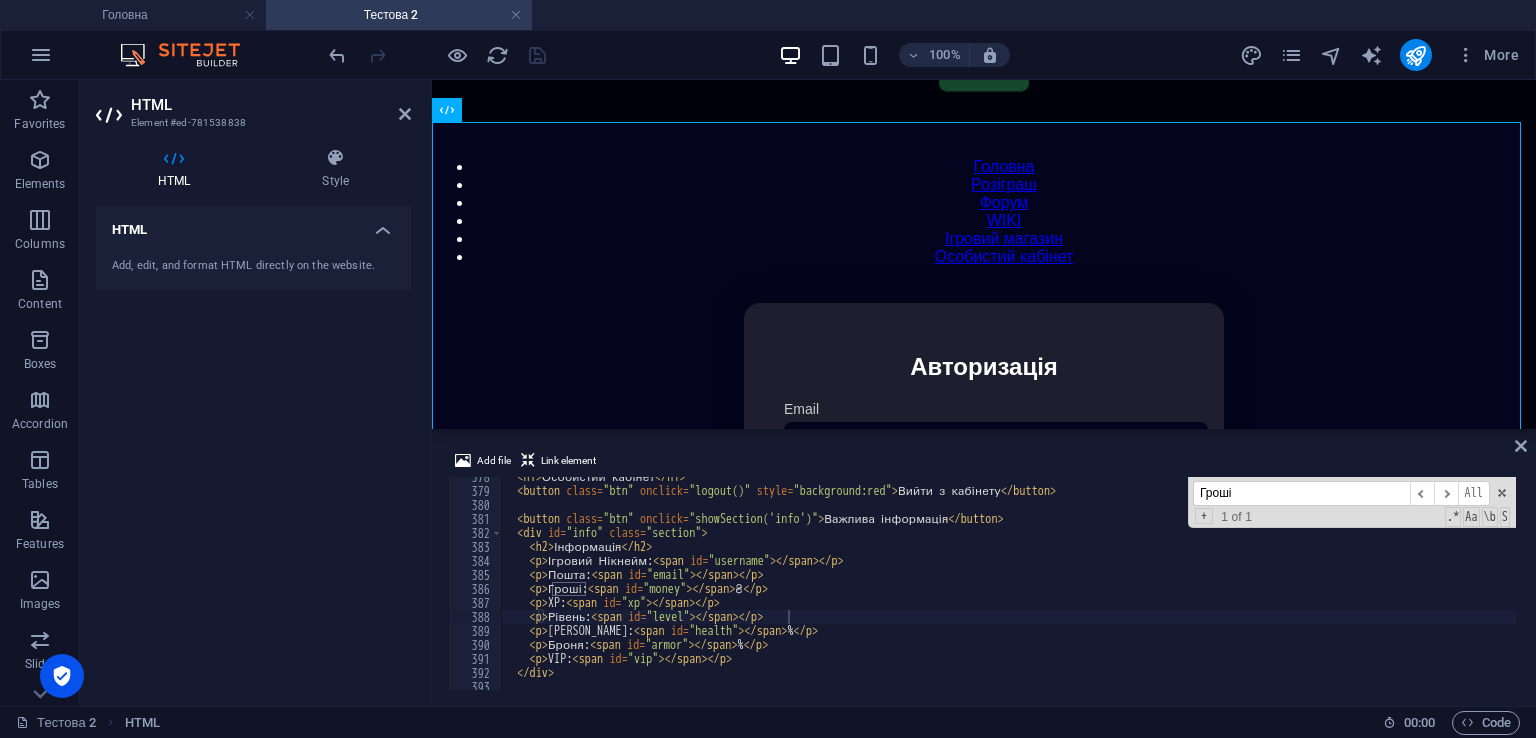 type on "const sum = user.inventory.length * 100;" 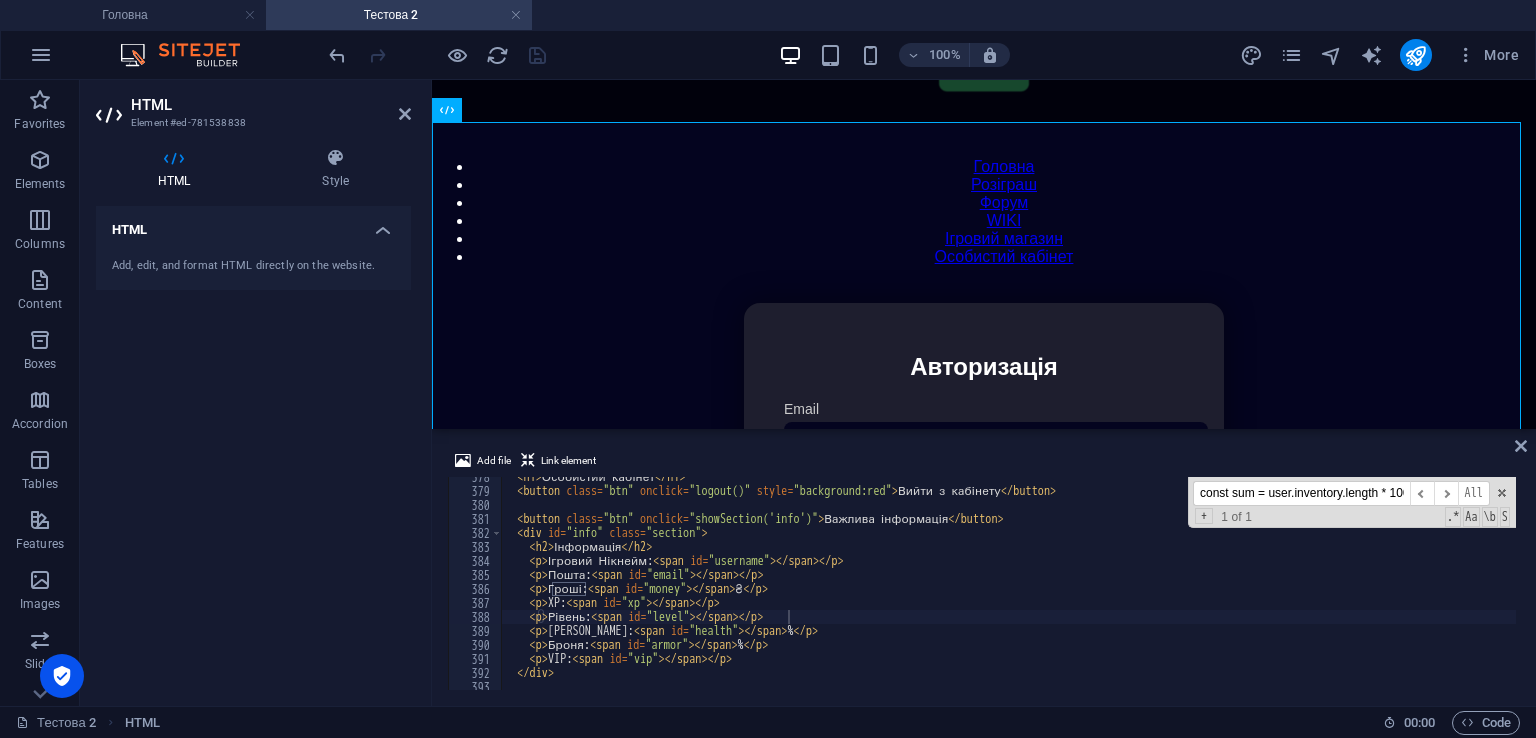 type on "const sum = user.inventory.length * 100;" 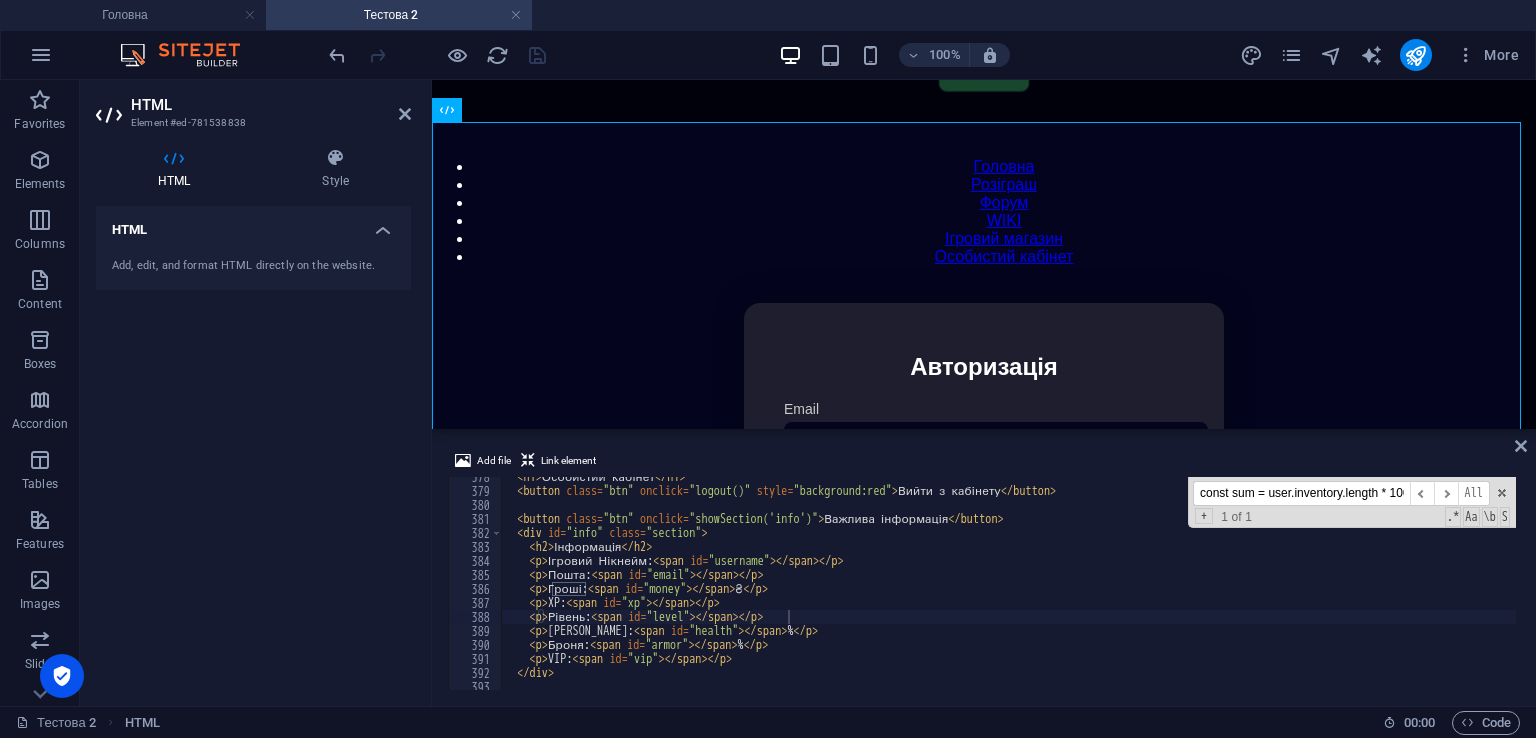 scroll, scrollTop: 10227, scrollLeft: 0, axis: vertical 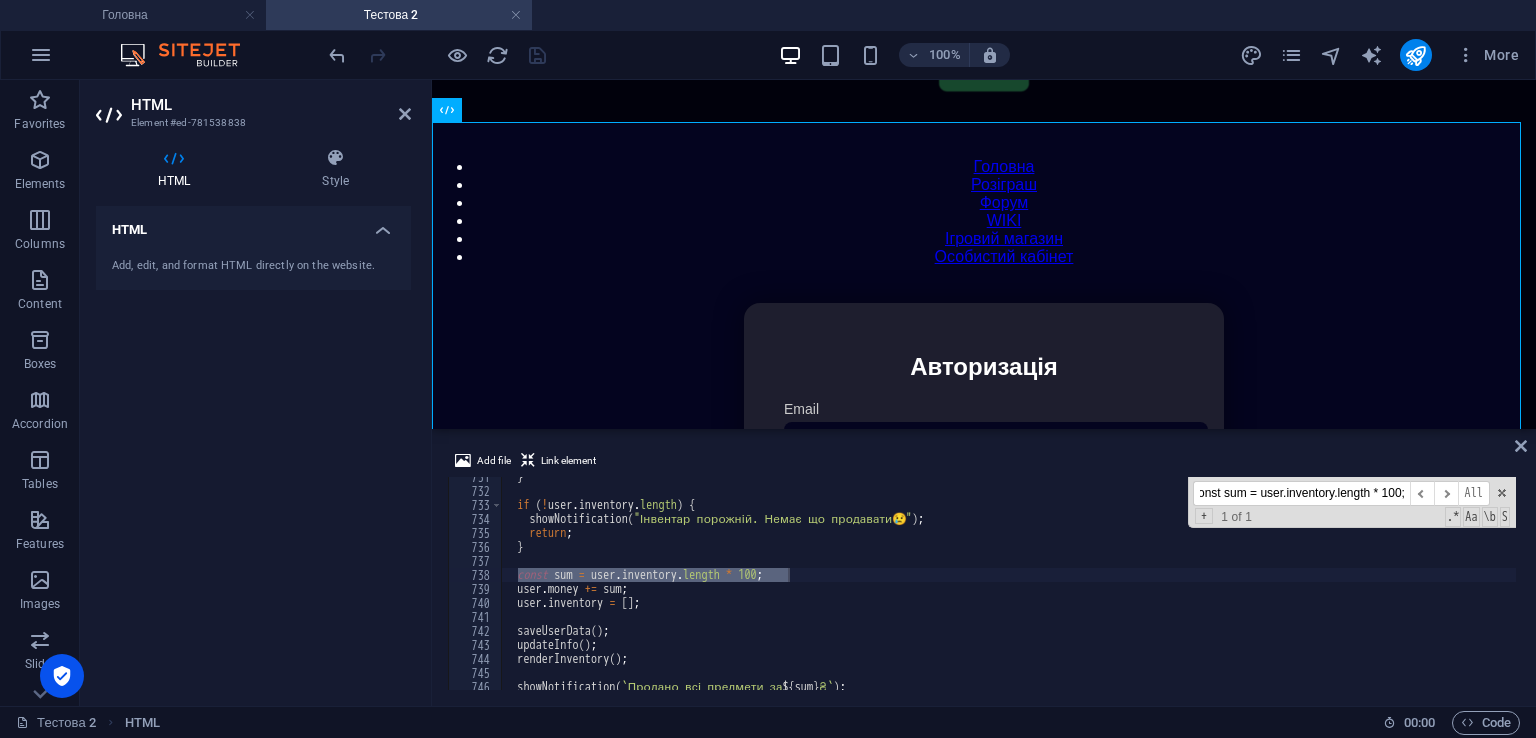 type on "const sum = user.inventory.length * 100;" 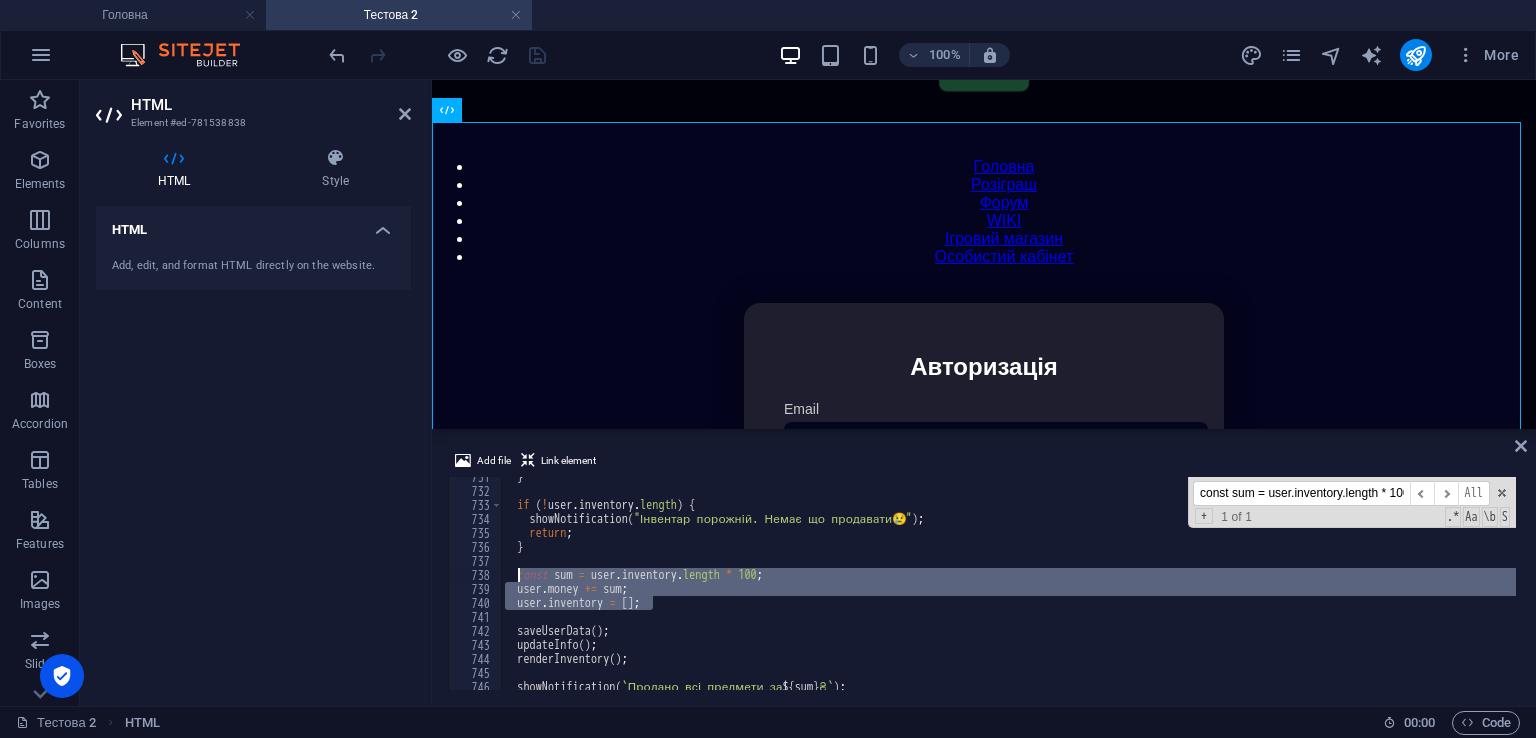 drag, startPoint x: 665, startPoint y: 600, endPoint x: 520, endPoint y: 575, distance: 147.13939 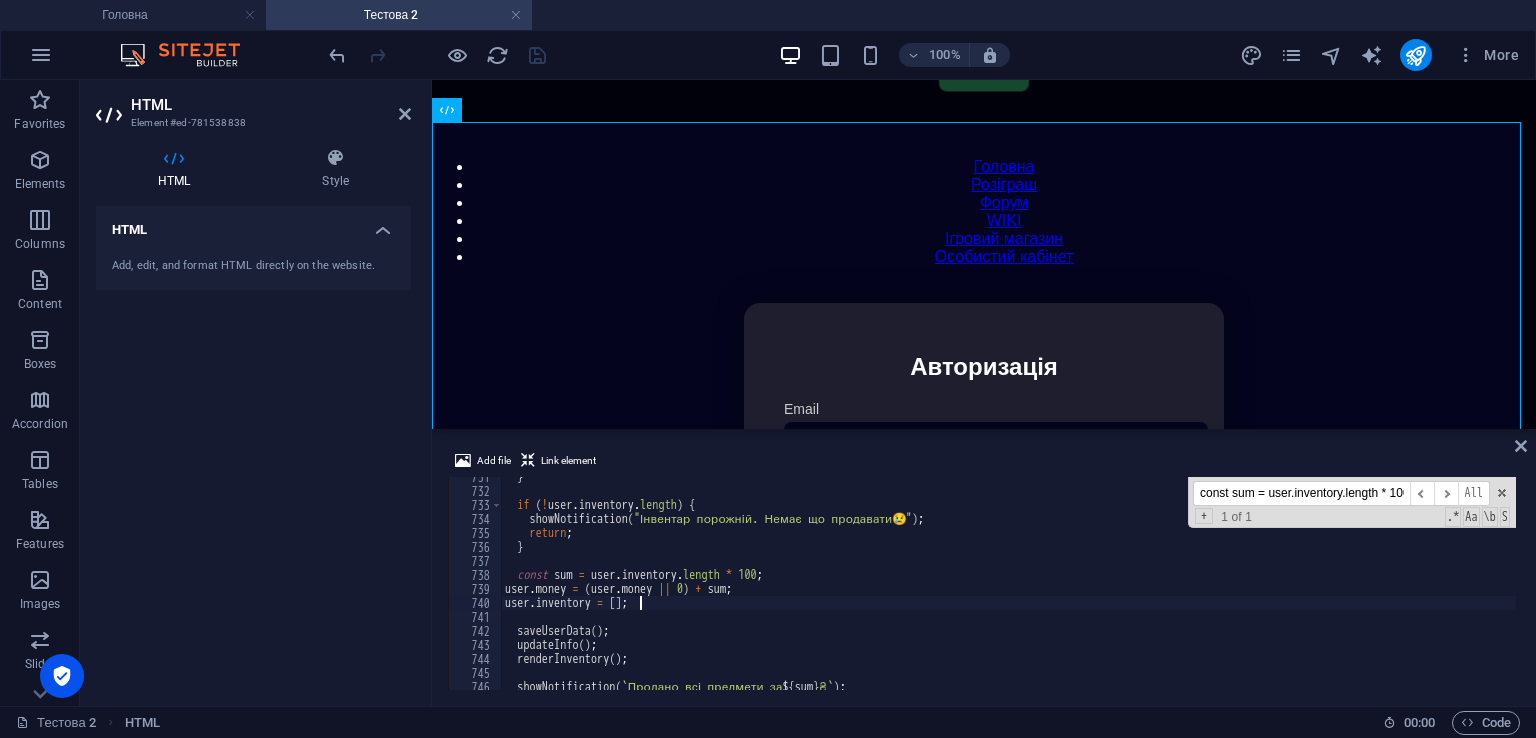 click on "}    if   ( ! user . inventory . length )   {      showNotification ( "Інвентар порожній. Немає що продавати  😢 " ) ;      return ;    }    const   sum   =   user . inventory . length   *   100 ; user . money   =   ( user . money   ||   0 )   +   sum ; user . inventory   =   [ ] ;    saveUserData ( ) ;    updateInfo ( ) ;    renderInventory ( ) ;    showNotification ( ` Продано всі предмети за  ${ sum } ₴ ` ) ;" at bounding box center (1425, 588) 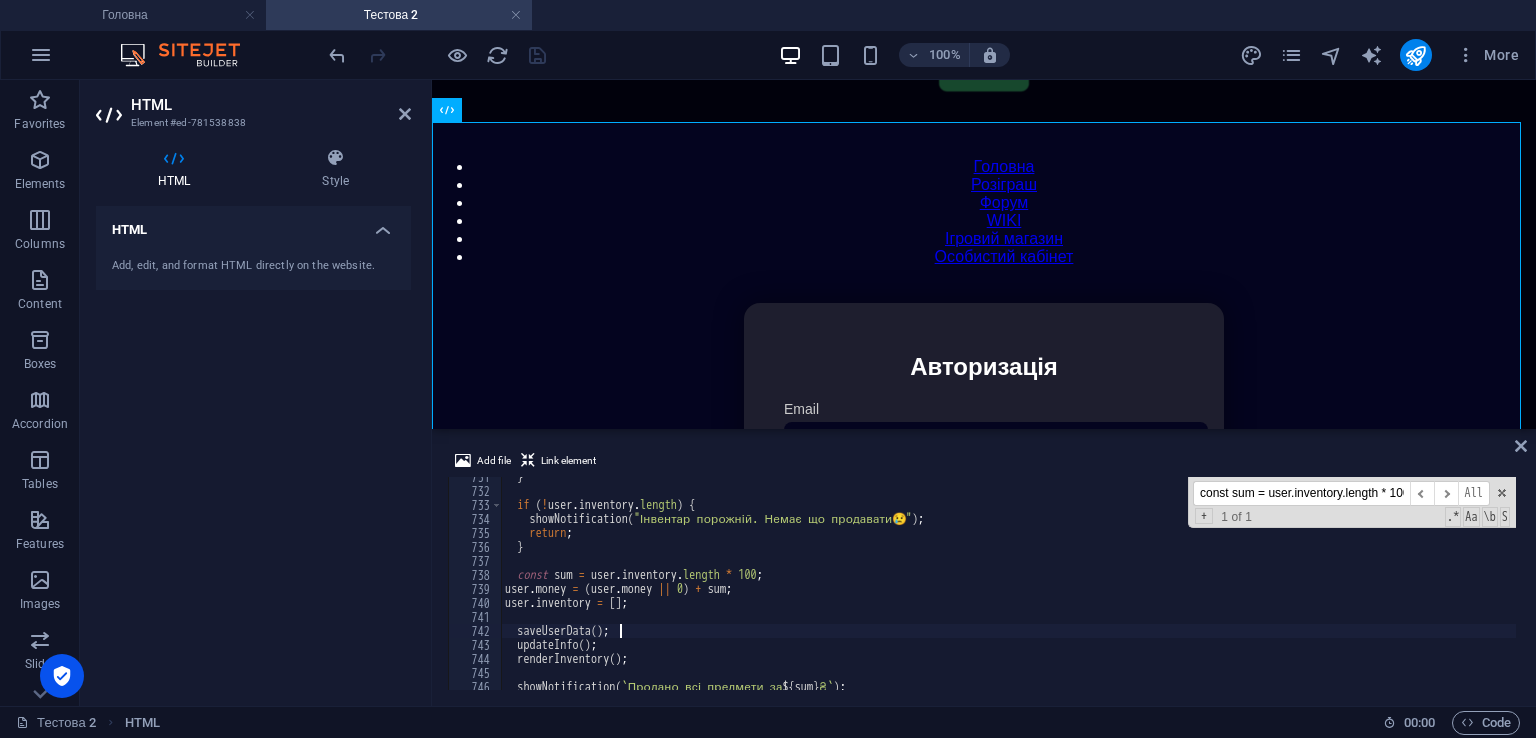 click on "Add file Link element saveUserData(); 731 732 733 734 735 736 737 738 739 740 741 742 743 744 745 746 747    }    if   ( ! user . inventory . length )   {      showNotification ( "Інвентар порожній. Немає що продавати  😢 " ) ;      return ;    }    const   sum   =   user . inventory . length   *   100 ; user . money   =   ( user . money   ||   0 )   +   sum ; user . inventory   =   [ ] ;    saveUserData ( ) ;    updateInfo ( ) ;    renderInventory ( ) ;    showNotification ( ` Продано всі предмети за  ${ sum } ₴ ` ) ; const sum = user.inventory.length * 100; ​ ​ All Replace All + 1 of 1 .* Aa \b S     XXXXXXXXXXXXXXXXXXXXXXXXXXXXXXXXXXXXXXXXXXXXXXXXXXXXXXXXXXXXXXXXXXXXXXXXXXXXXXXXXXXXXXXXXXXXXXXXXXXXXXXXXXXXXXXXXXXXXXXXXXXXXXXXXXXXXXXXXXXXXXXXXXXXXXXXXXXXXXXXXXXXXXXXXXXXXXXXXXXXXXXXXXXXXXXXXXXXXXXXXXXXXXXXXXXXXXXXXXXXXXXXXXXXXXXXXXXXXXXXXXXXXXXXXXXXXXXX" at bounding box center [984, 569] 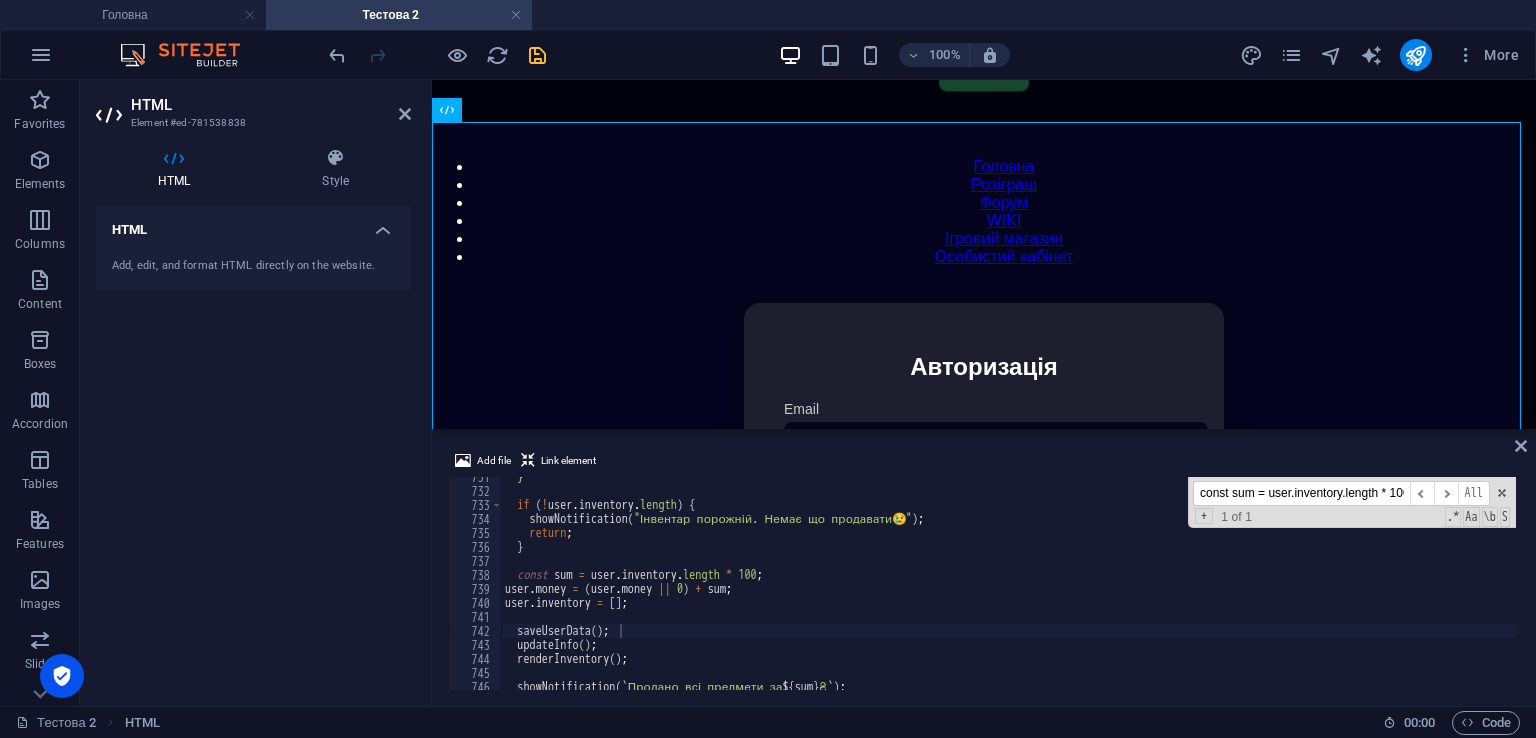 click at bounding box center (437, 55) 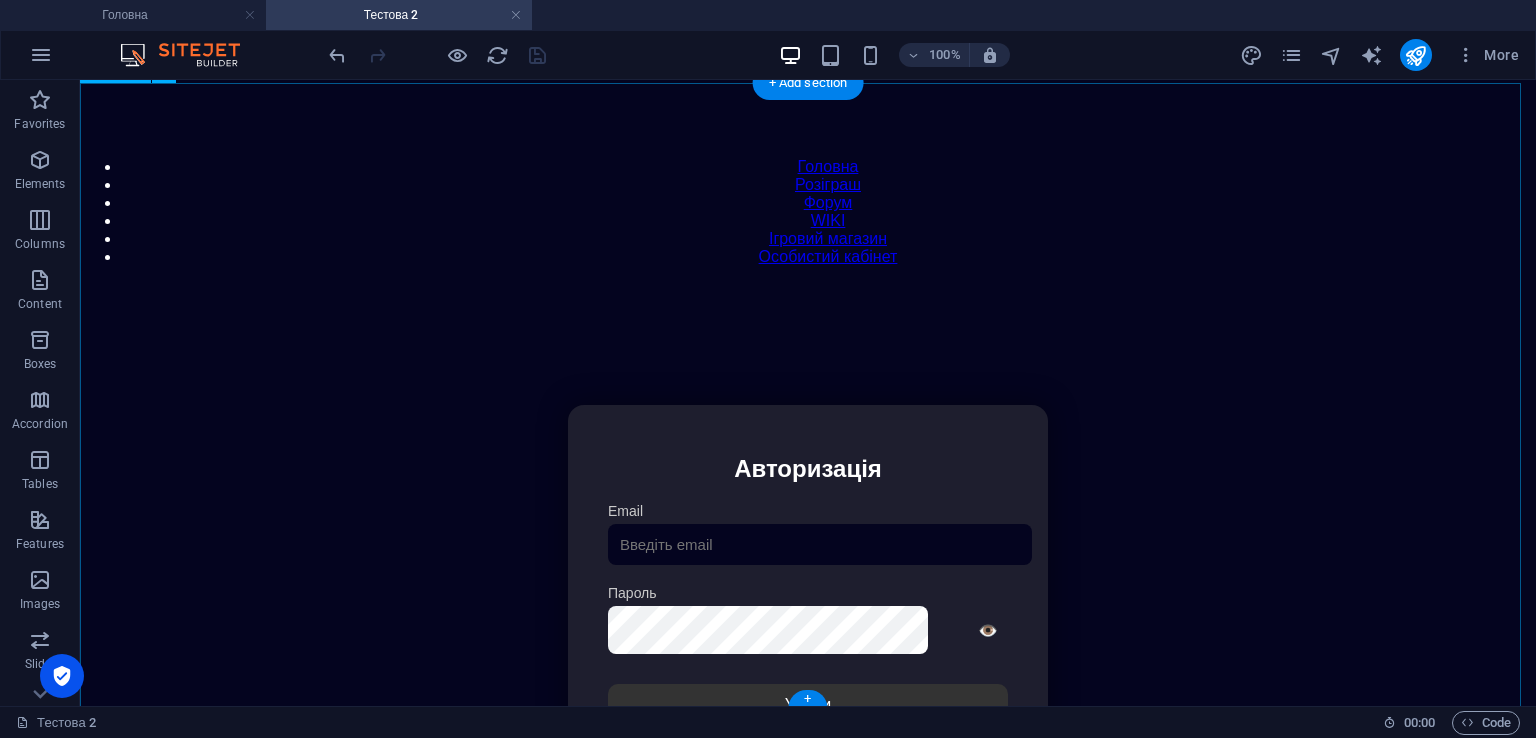 click on "Особистий кабінет
Авторизація
Email
[GEOGRAPHIC_DATA]
👁️
Увійти
Скинути пароль
Скидання пароля
Введіть ваш email:
Скинути
Закрити
Особистий кабінет
Вийти з кабінету
Важлива інформація
Інформація
Ігровий Нікнейм:
Пошта:
Гроші:   ₴
XP:
Рівень:
Здоров'я:  %
Броня:  %
VIP:
Рейтинг
Рейтинг гравців
Гравців не знайдено
Документи
Мої документи
Паспорт:   Немає
Трудова книжка:   [PERSON_NAME]
📩 Додати документ через Telegram" at bounding box center [808, 616] 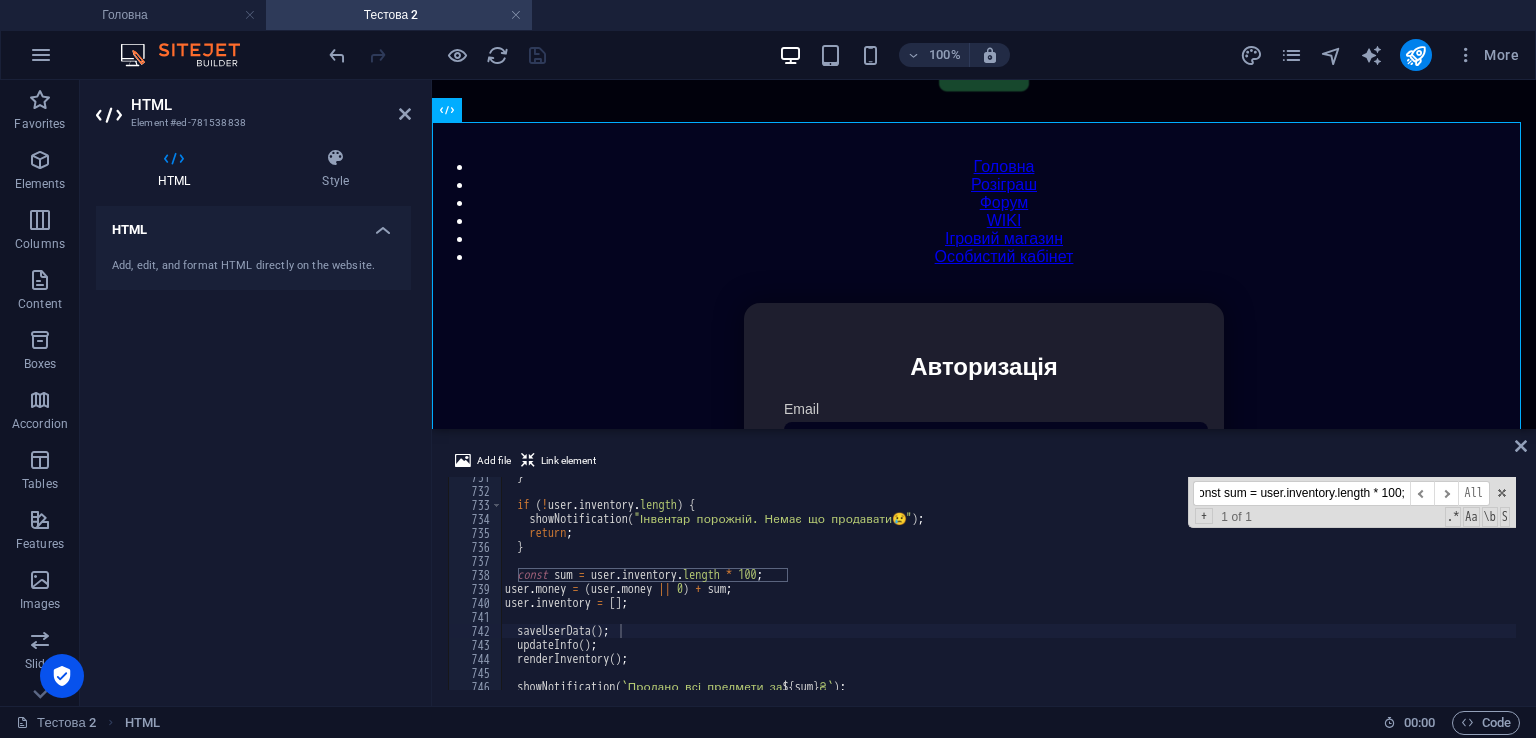 drag, startPoint x: 1196, startPoint y: 496, endPoint x: 1535, endPoint y: 489, distance: 339.07227 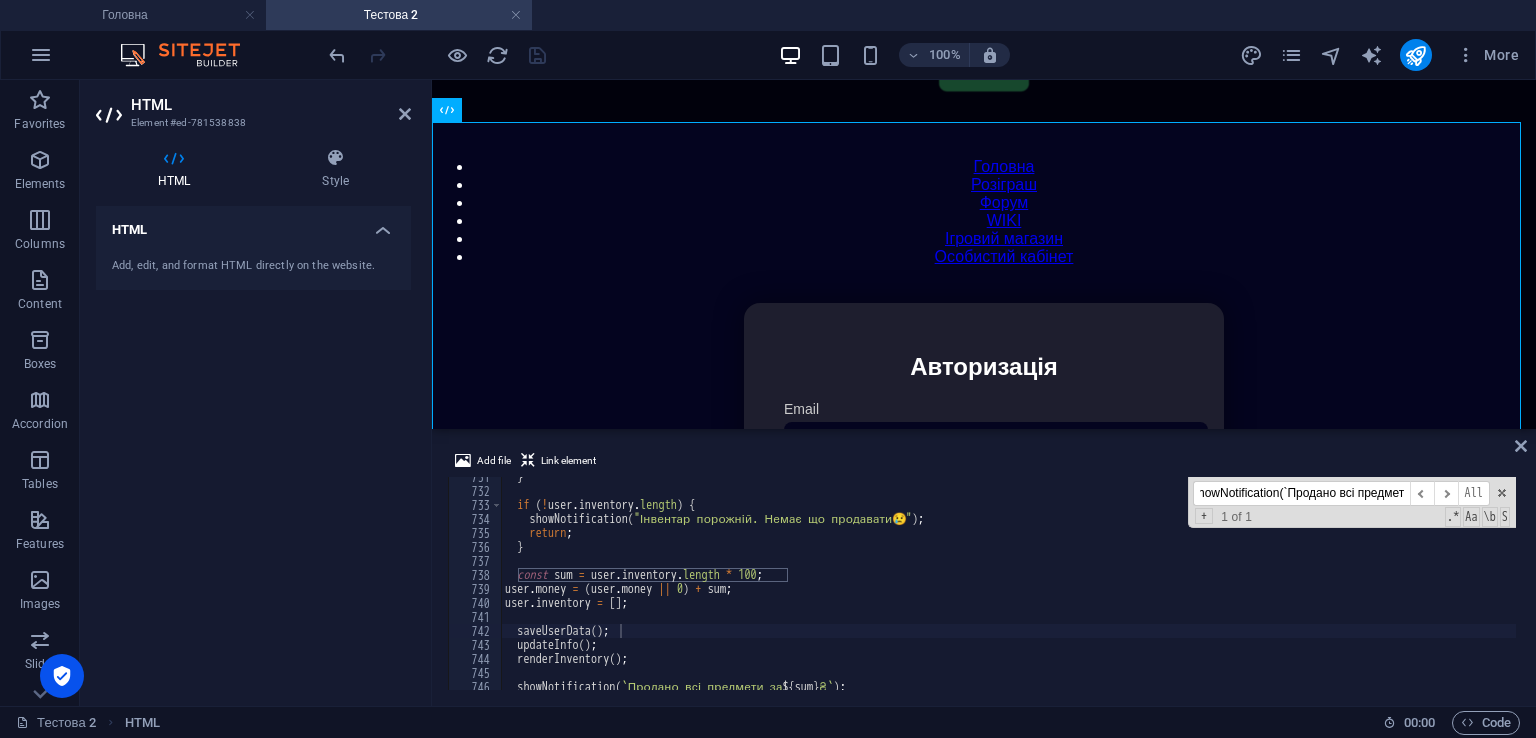 type on "showNotification(`Продано всі предмети за ${sum}₴`);" 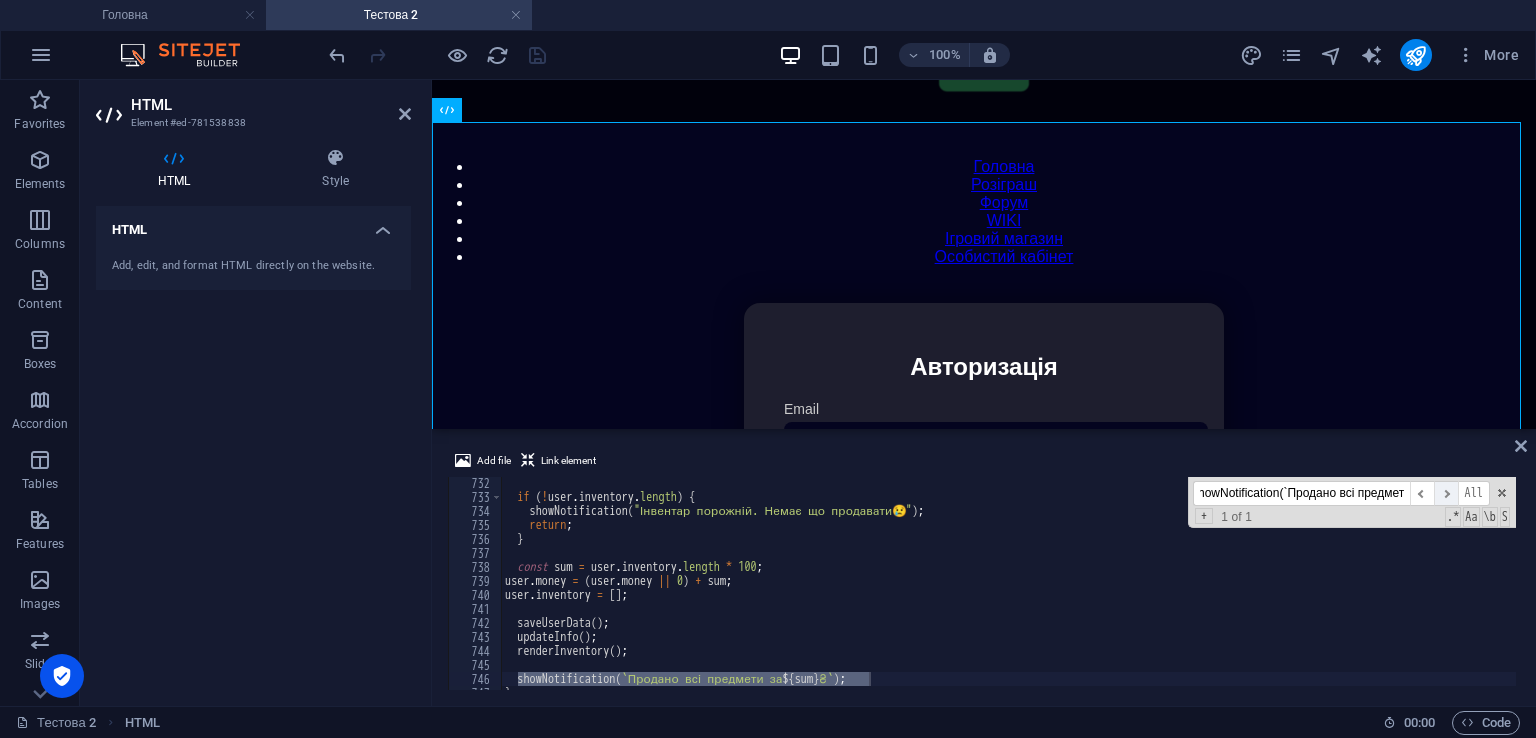 scroll, scrollTop: 0, scrollLeft: 88, axis: horizontal 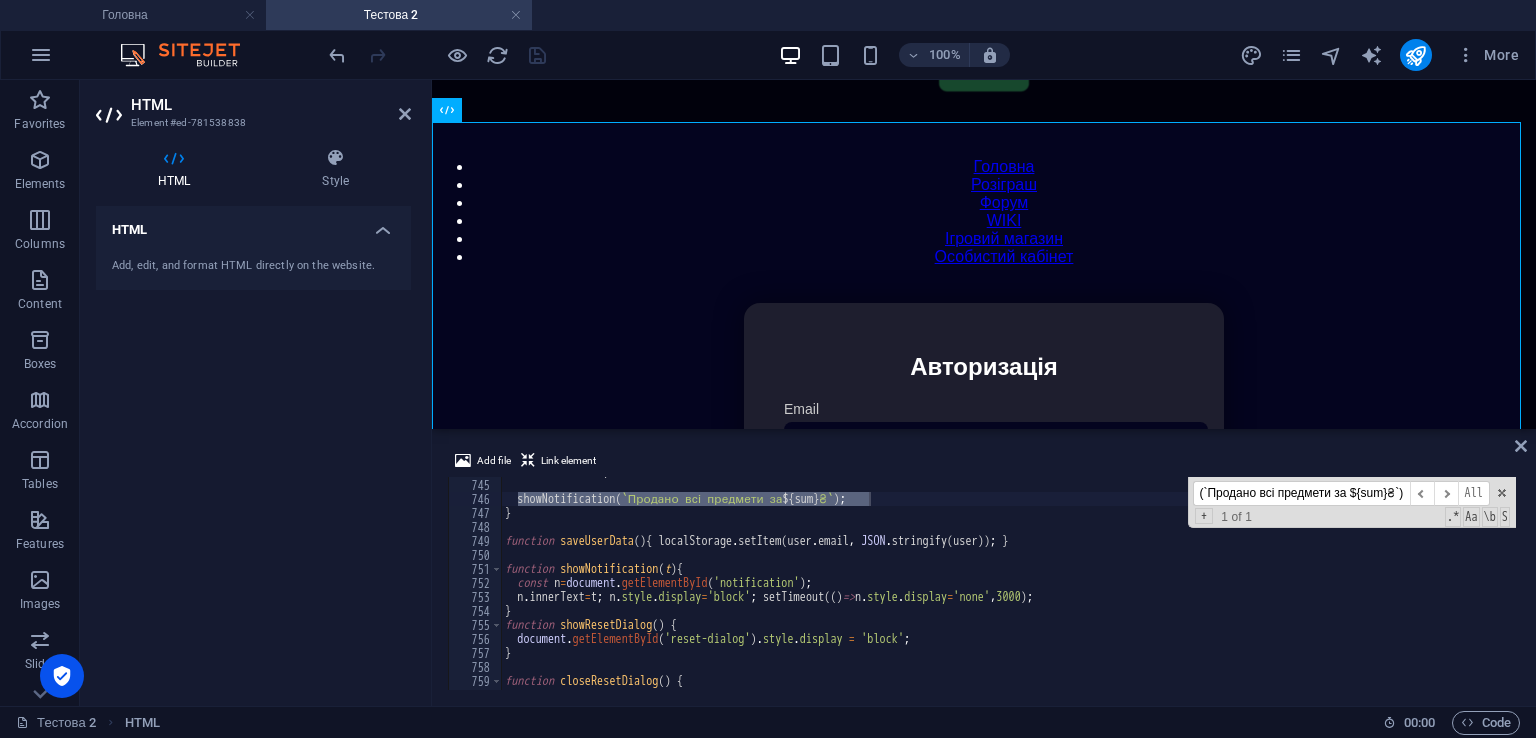 type on "showNotification(`Продано всі предмети за ${sum}₴`);" 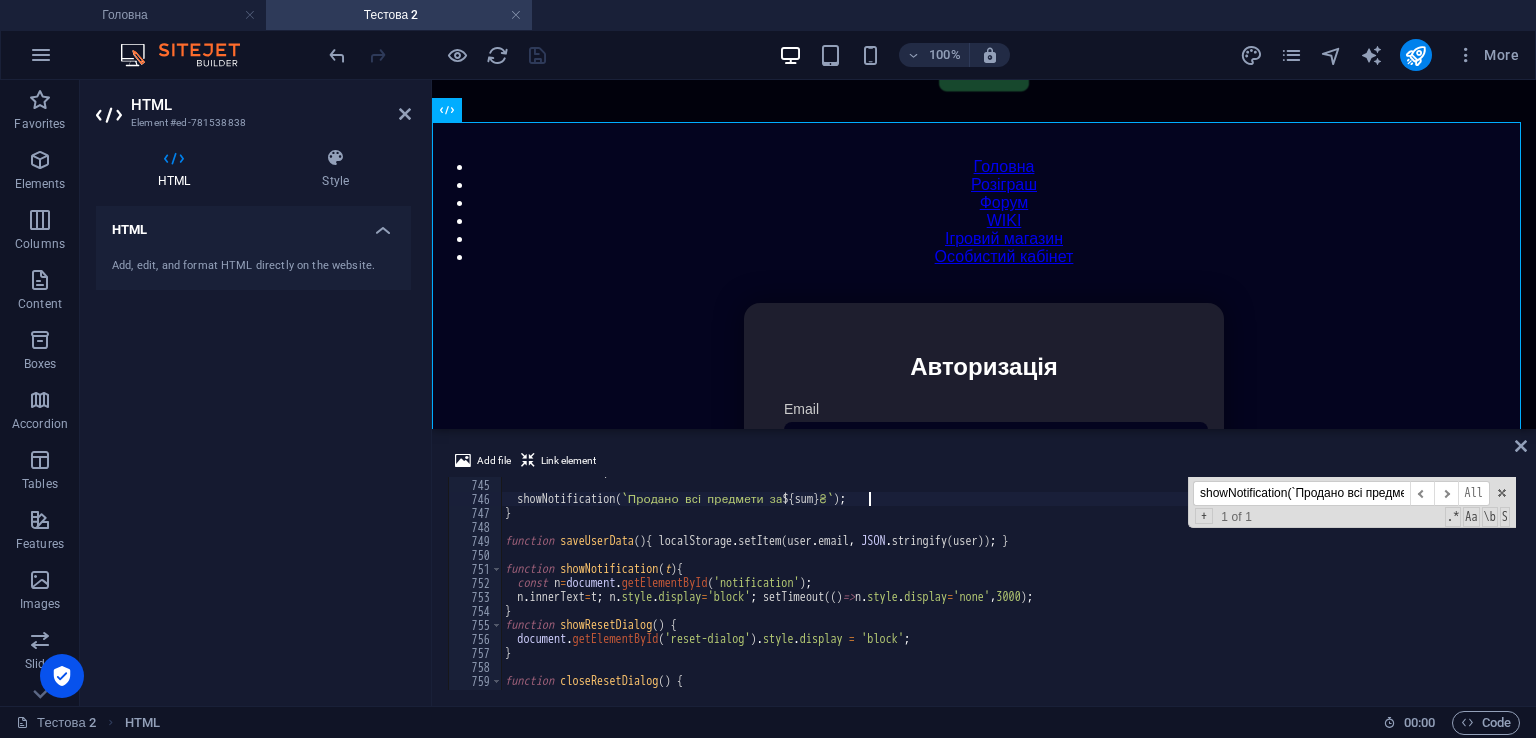 scroll, scrollTop: 13567, scrollLeft: 0, axis: vertical 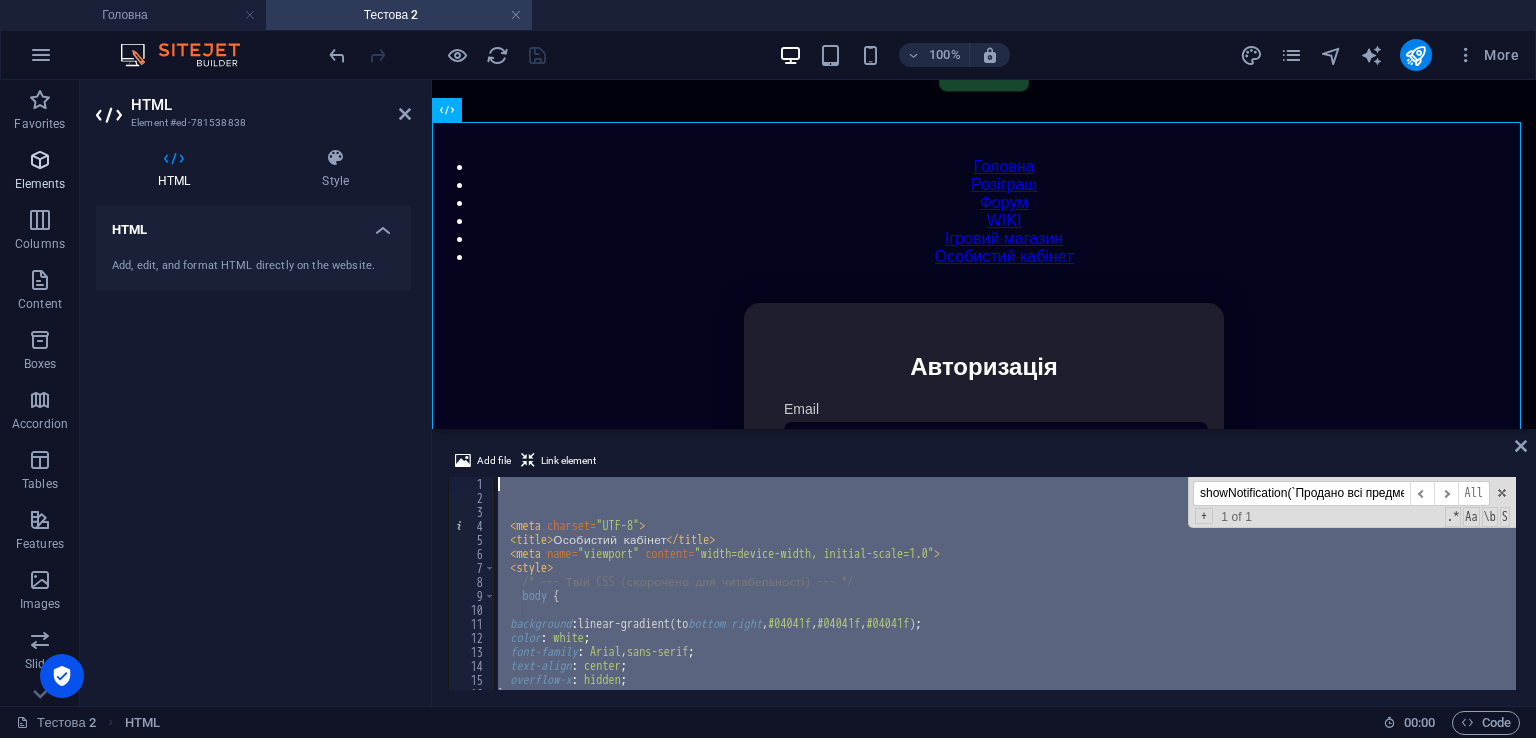 drag, startPoint x: 601, startPoint y: 649, endPoint x: 7, endPoint y: 153, distance: 773.8553 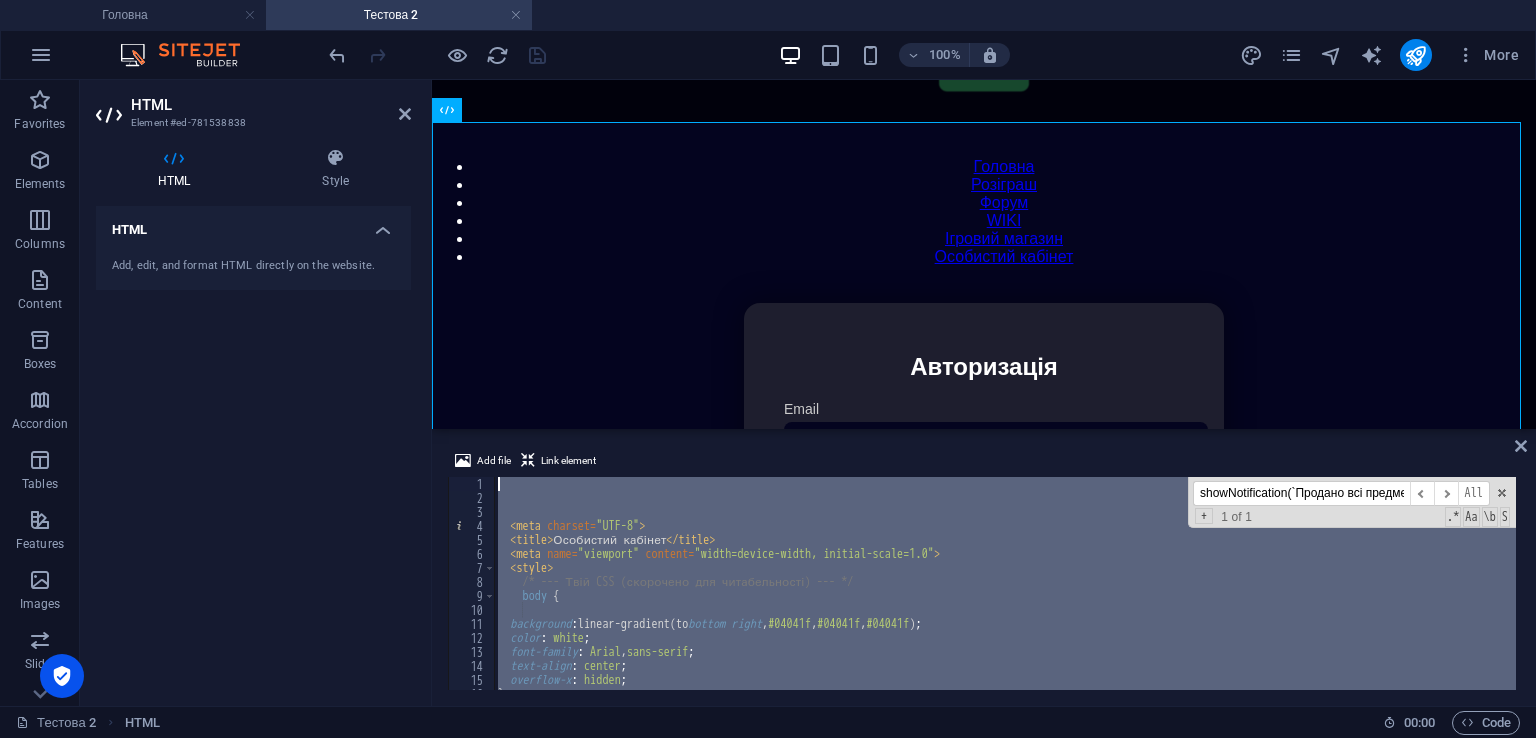click on "showNotification(`Продано всі предмети за ${sum}₴`);" at bounding box center (1301, 493) 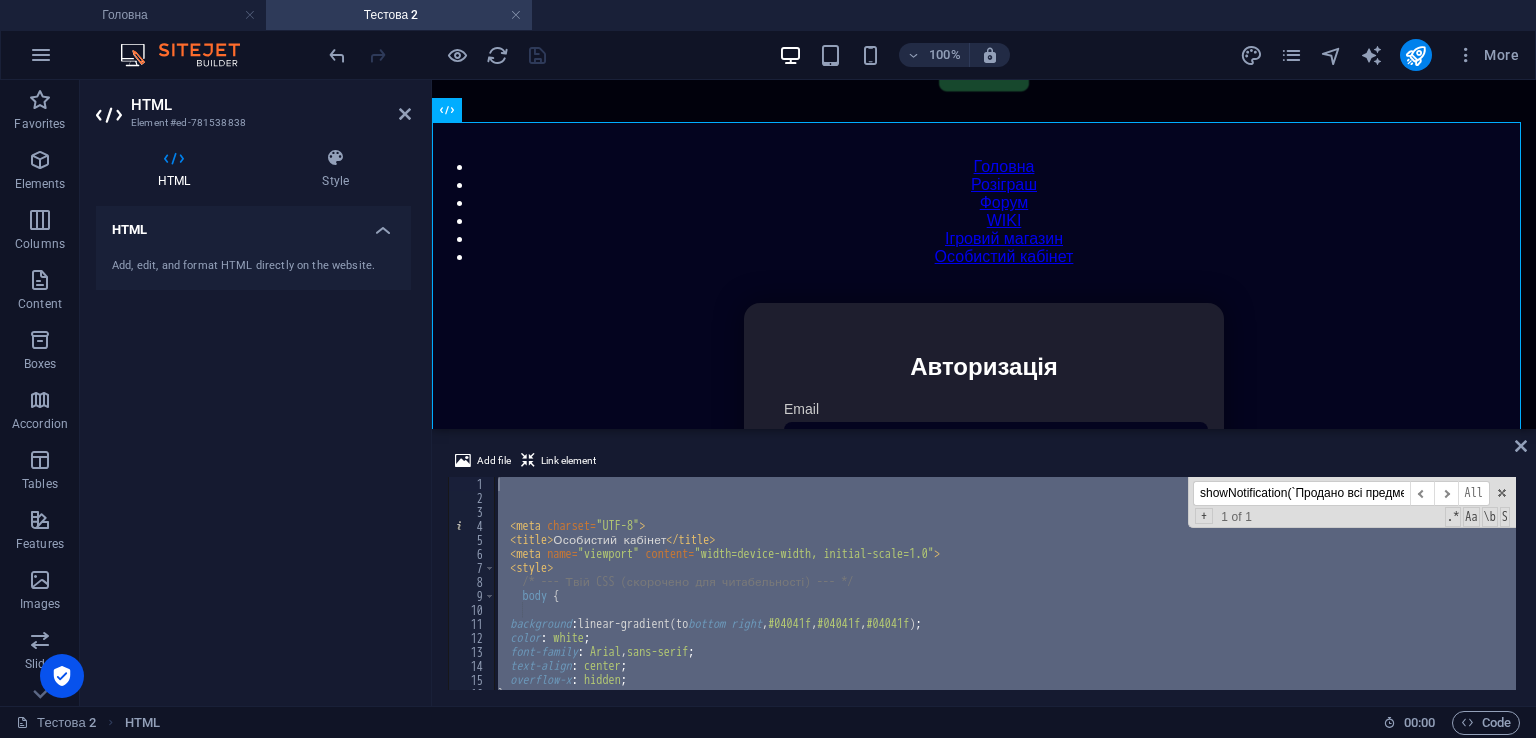 click on "showNotification(`Продано всі предмети за ${sum}₴`);" at bounding box center [1301, 493] 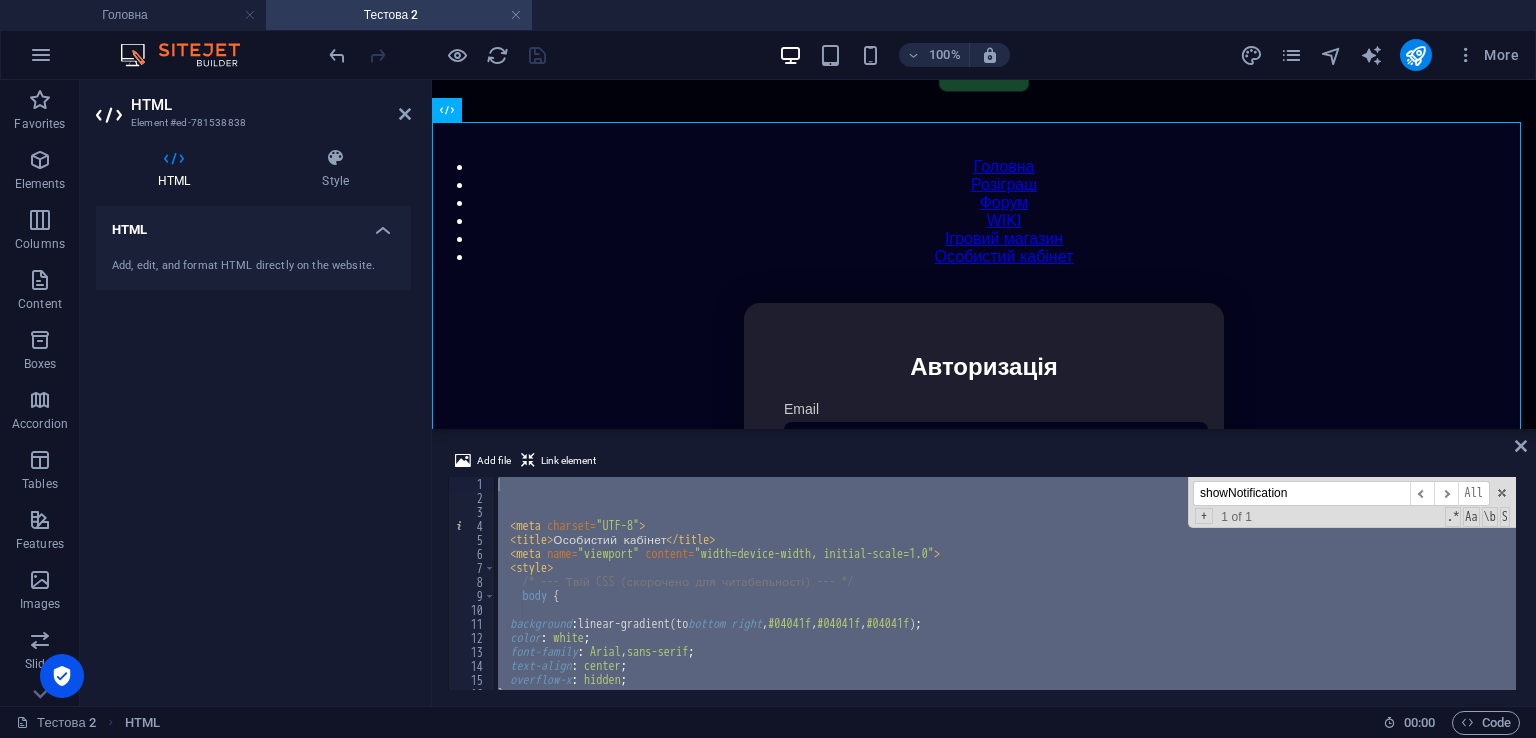 type 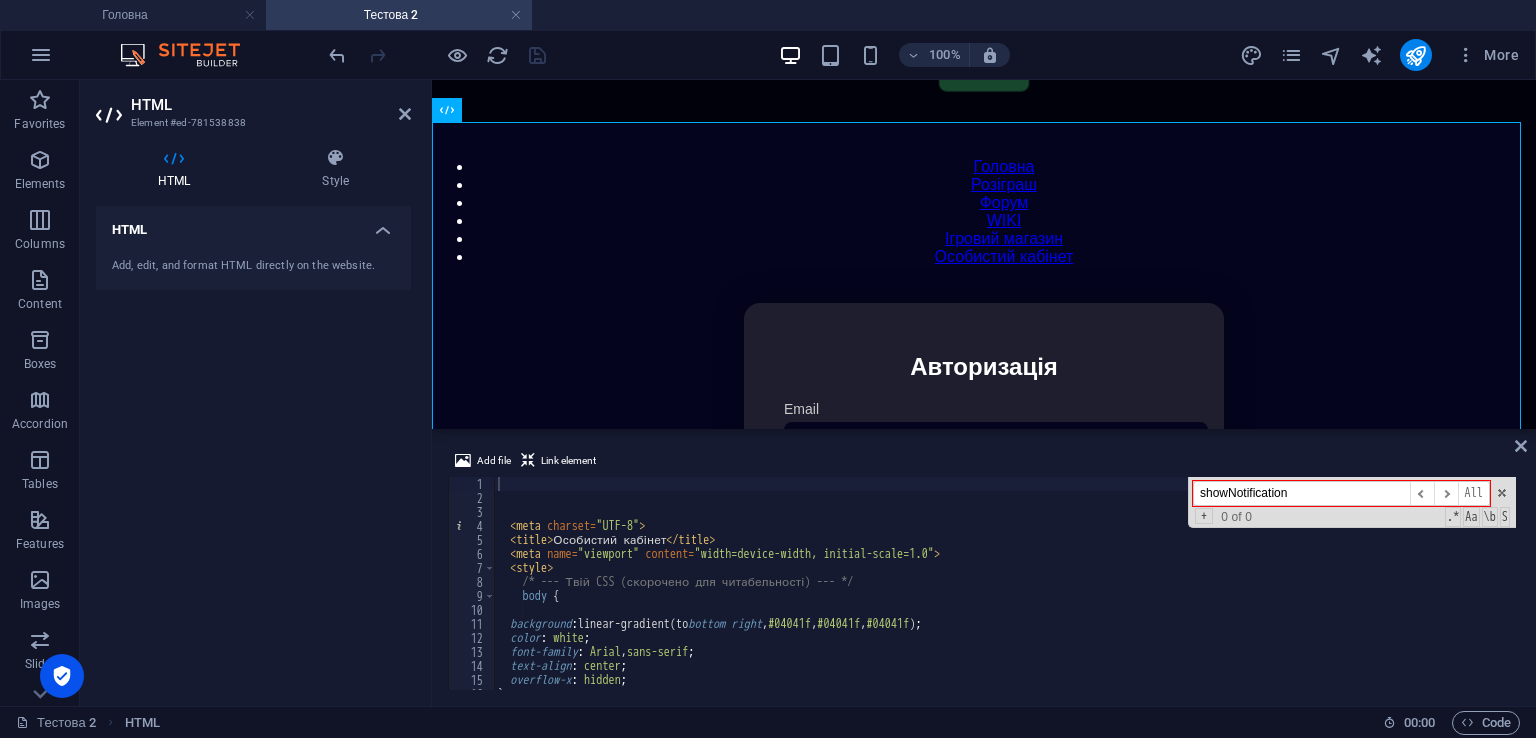 type on "showNotification" 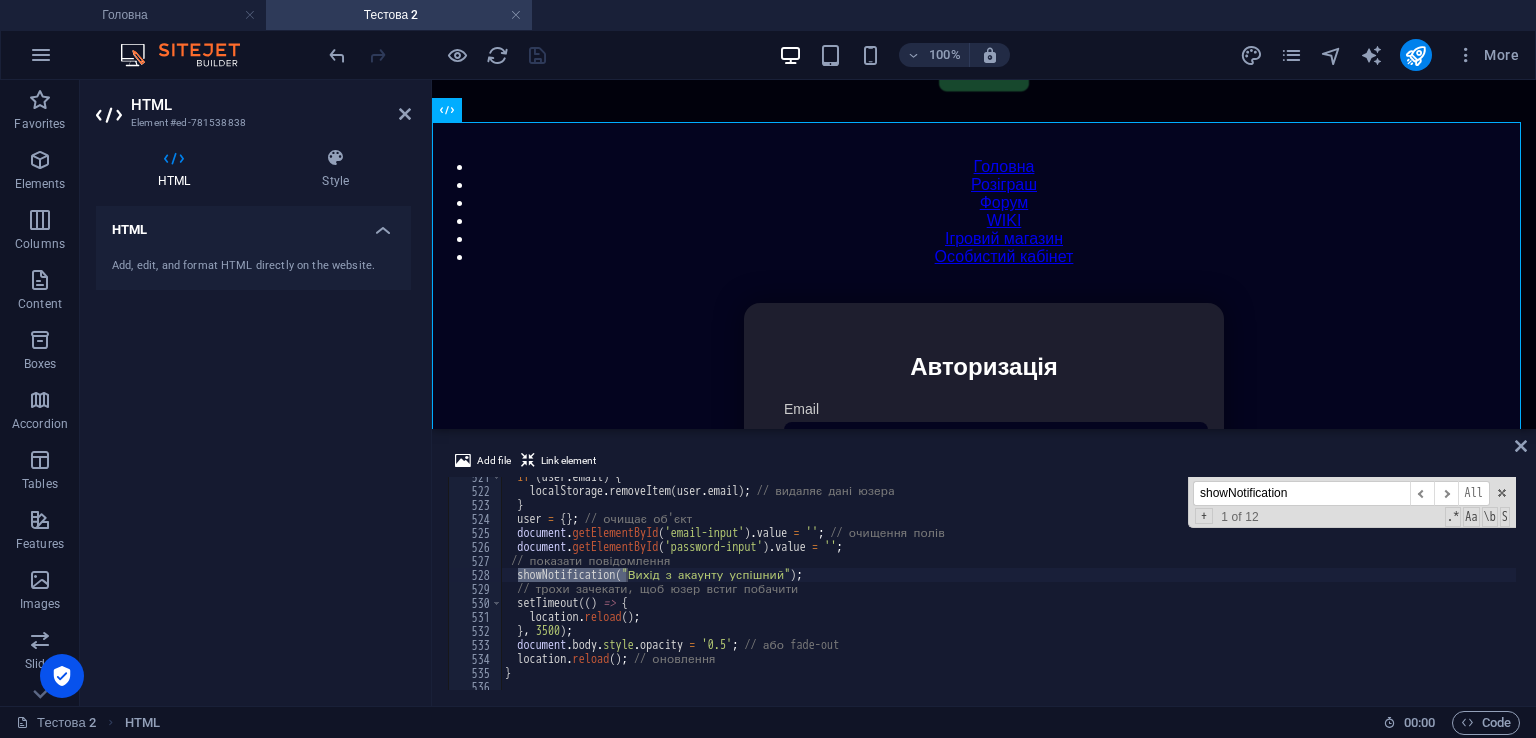 scroll, scrollTop: 7287, scrollLeft: 0, axis: vertical 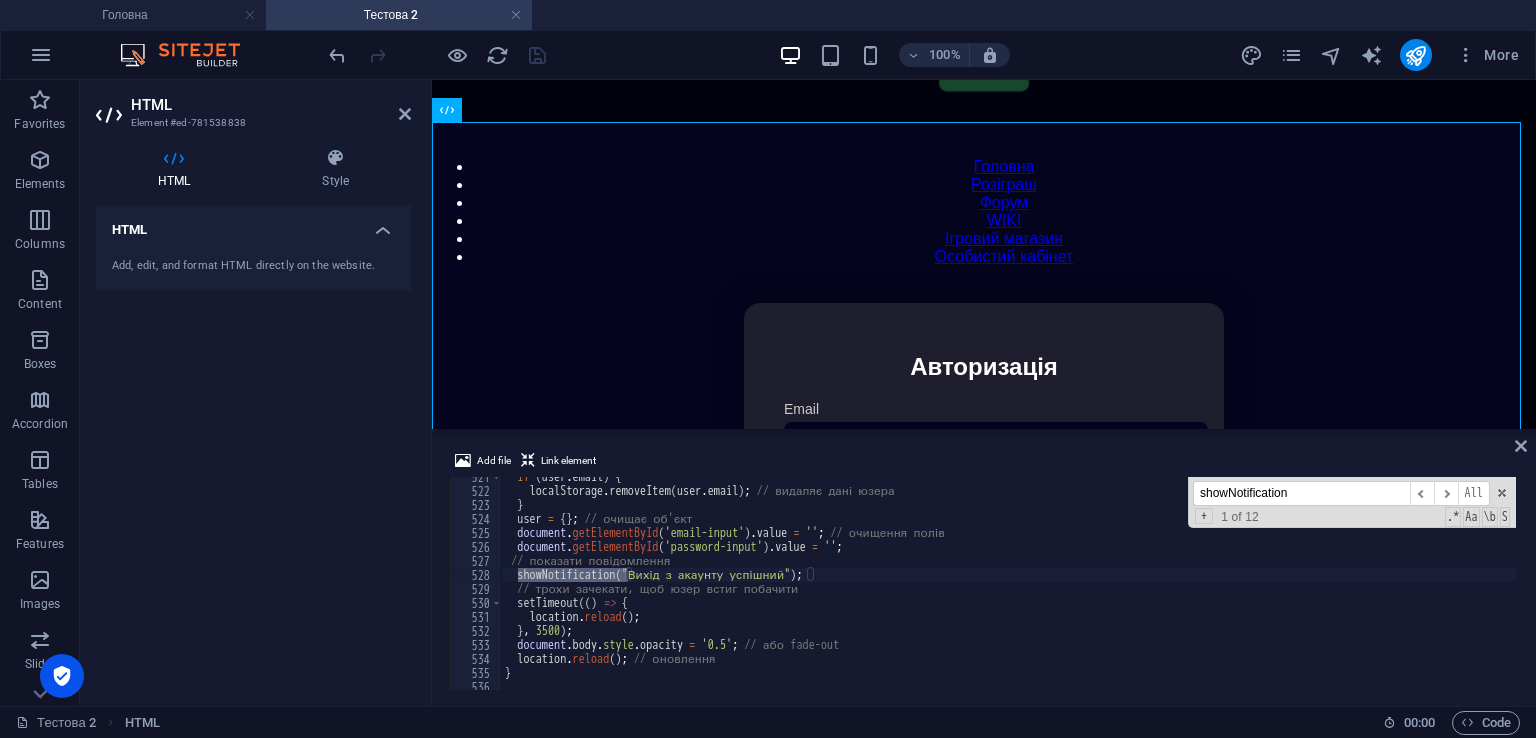 drag, startPoint x: 1305, startPoint y: 481, endPoint x: 975, endPoint y: 464, distance: 330.4376 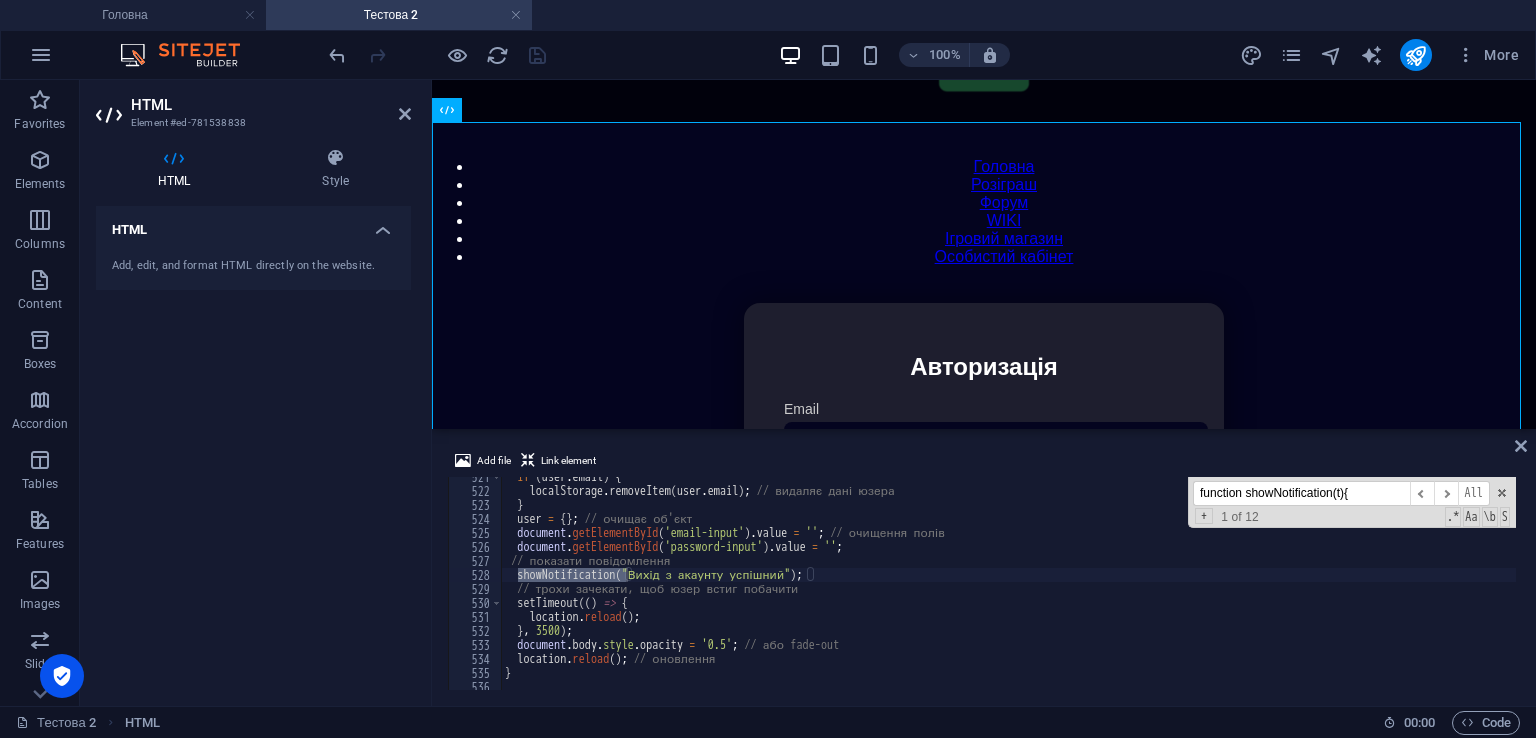 type on "function showNotification(t){" 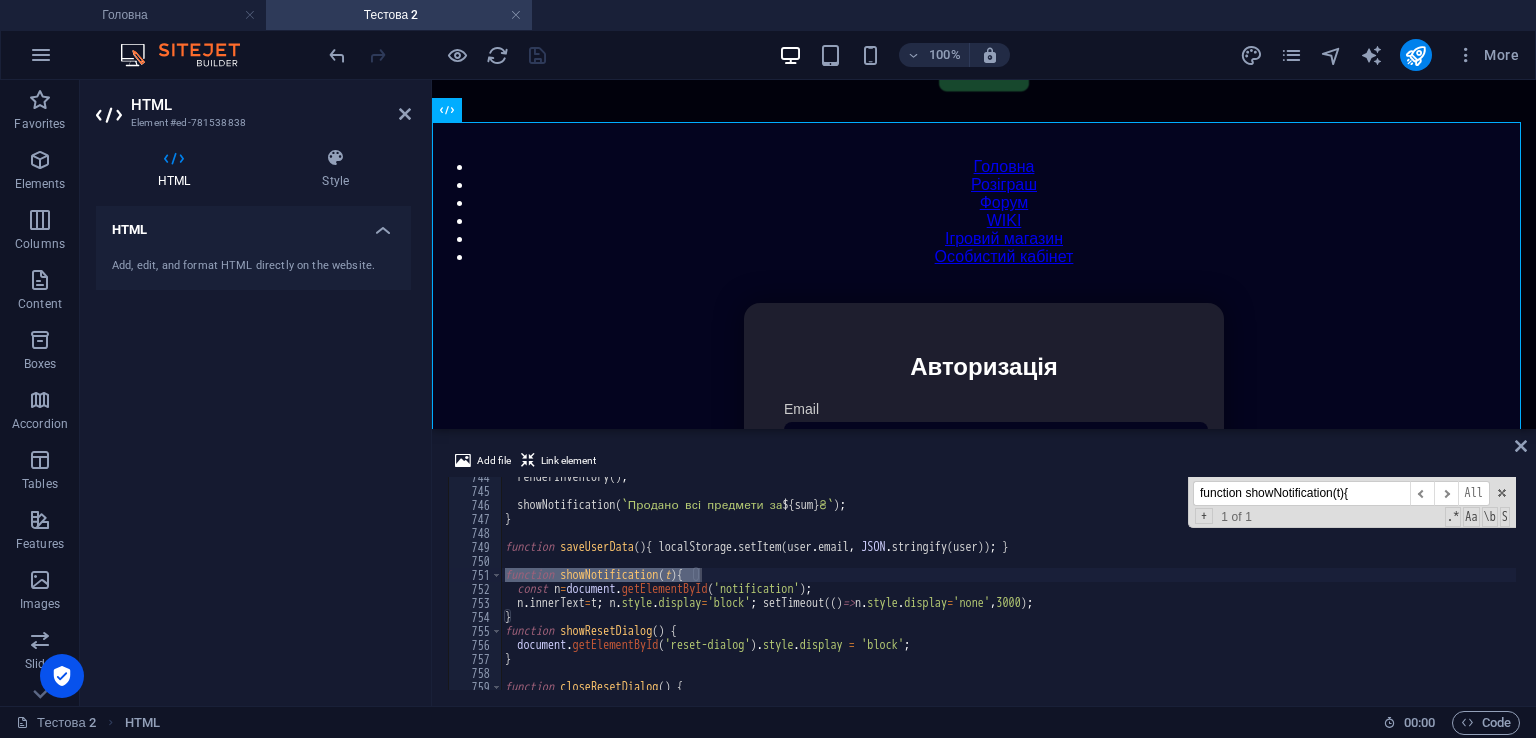 type on "function showNotification(t){" 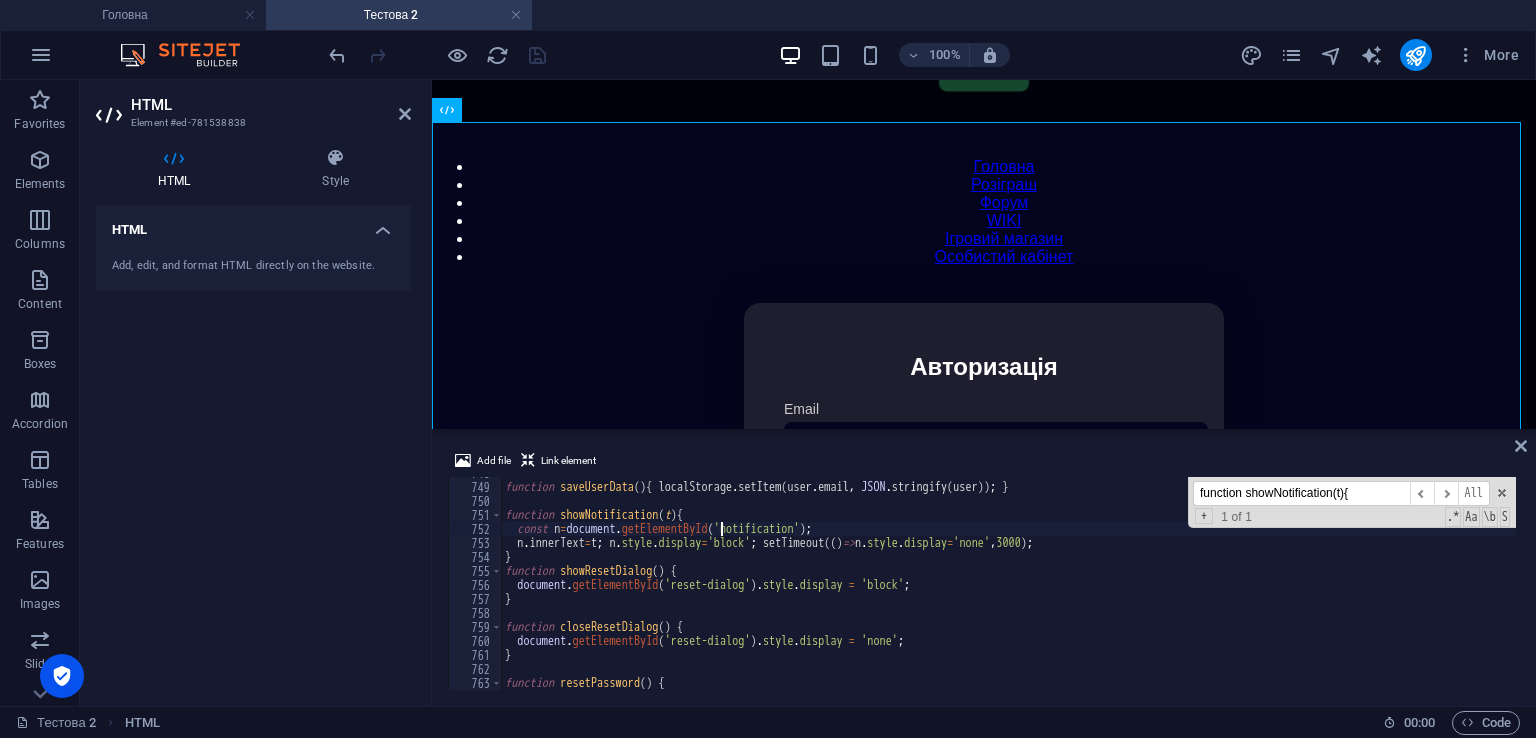 scroll, scrollTop: 10409, scrollLeft: 0, axis: vertical 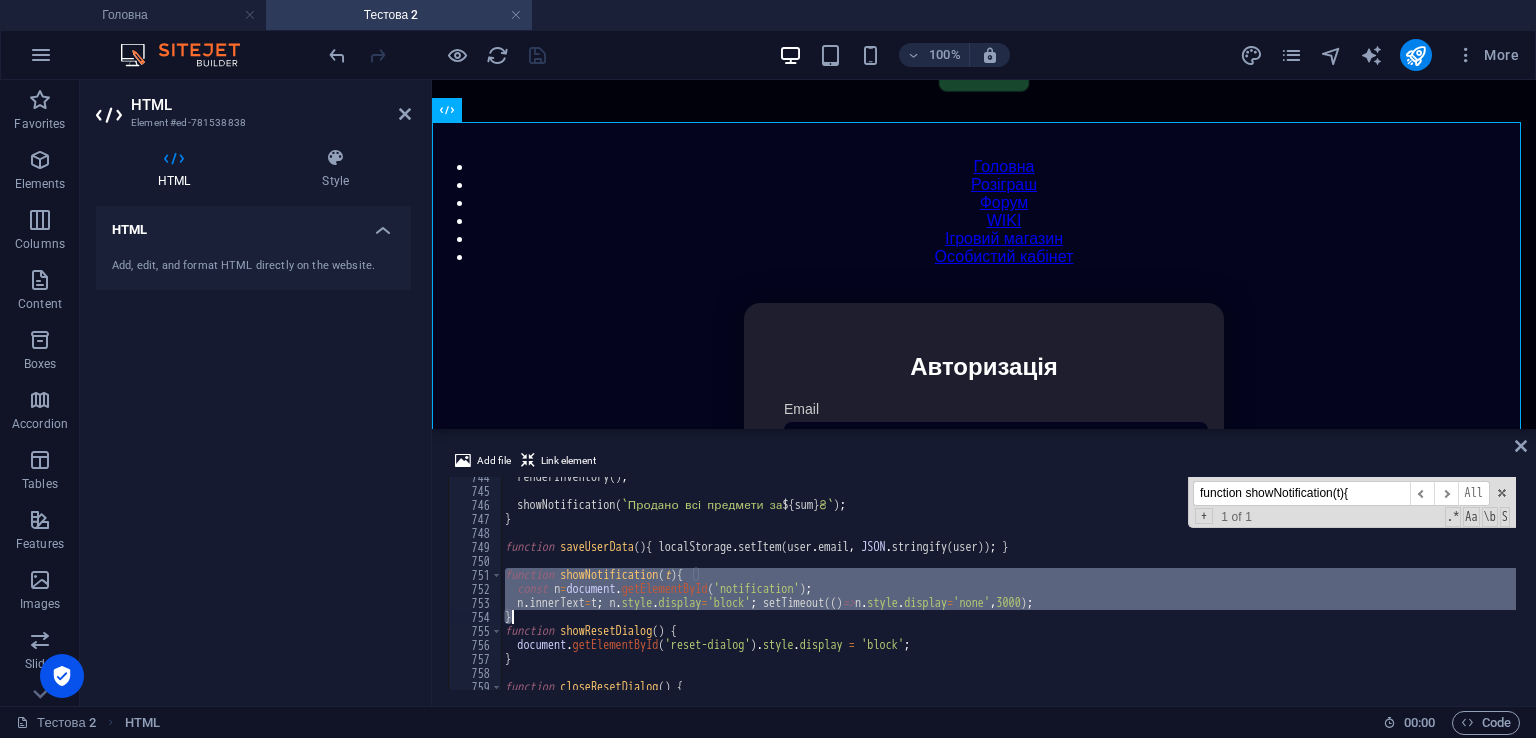 drag, startPoint x: 508, startPoint y: 571, endPoint x: 539, endPoint y: 618, distance: 56.302753 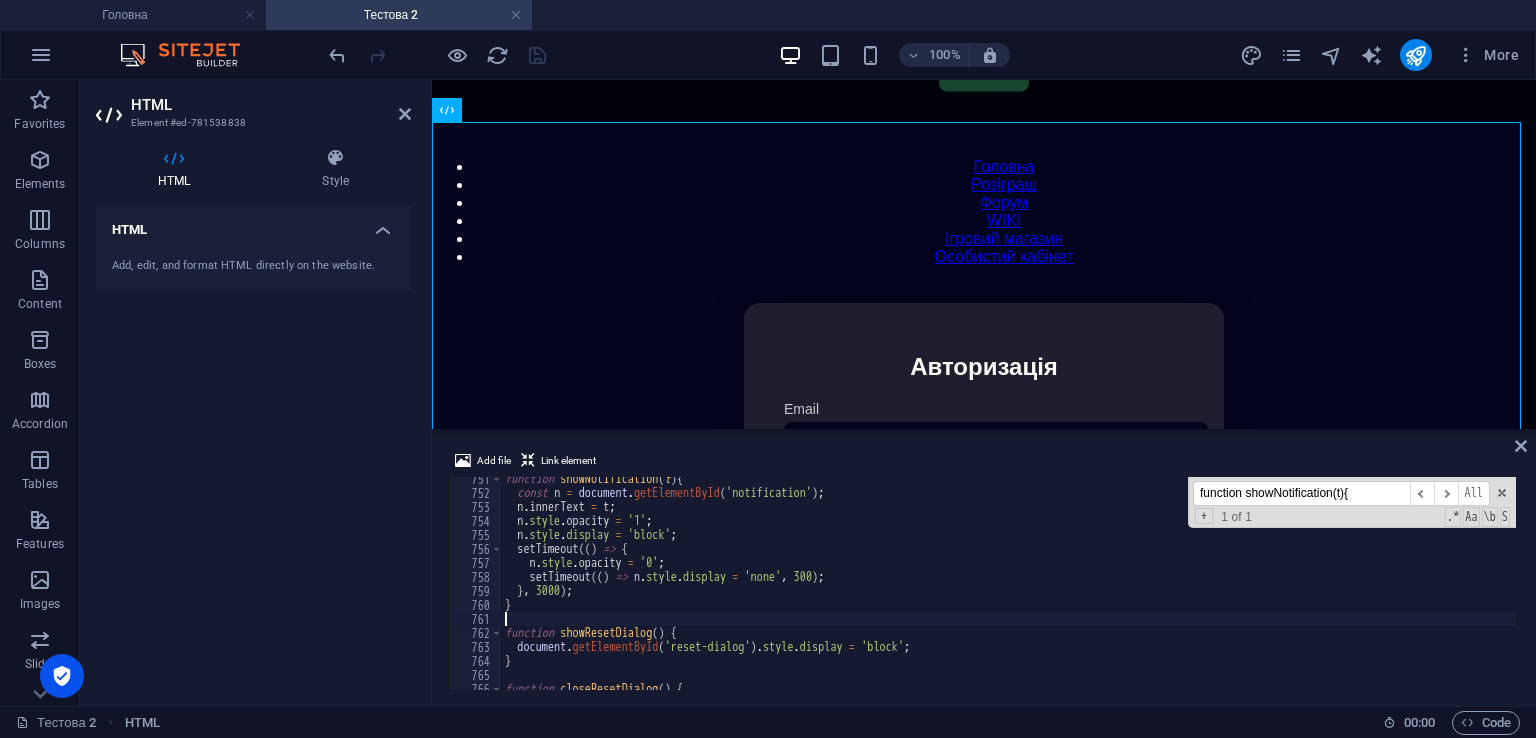 scroll, scrollTop: 10504, scrollLeft: 0, axis: vertical 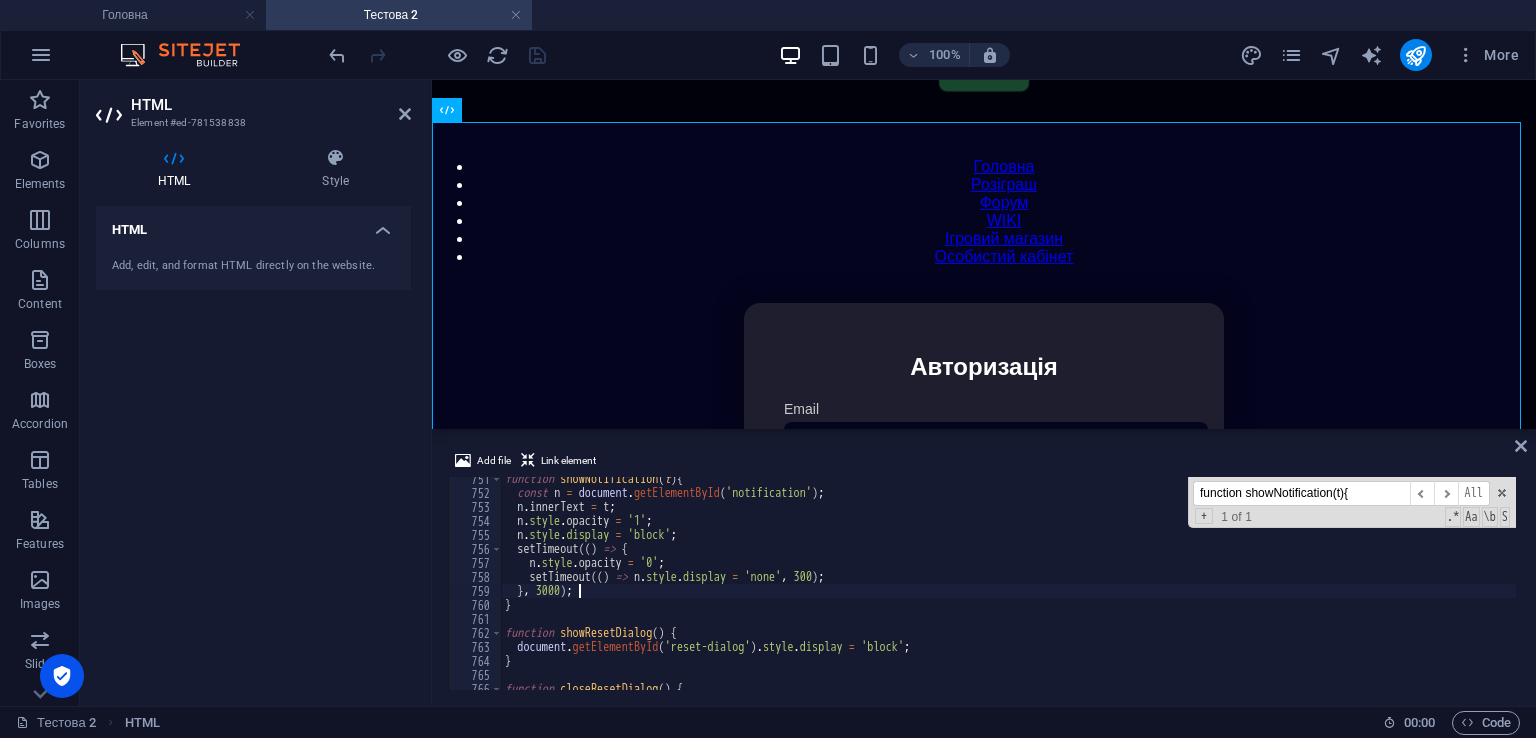 click on "function   showNotification ( t ) {    const   n   =   document . getElementById ( 'notification' ) ;    n . innerText   =   t ;    n . style . opacity   =   '1' ;    n . style . display   =   'block' ;    setTimeout (( )   =>   {      n . style . opacity   =   '0' ;      setTimeout (( )   =>   n . style . display   =   'none' ,   300 ) ;    } ,   3000 ) ; } function   showResetDialog ( )   {    document . getElementById ( 'reset-dialog' ) . style . display   =   'block' ; } function   closeResetDialog ( )   {" at bounding box center [1425, 590] 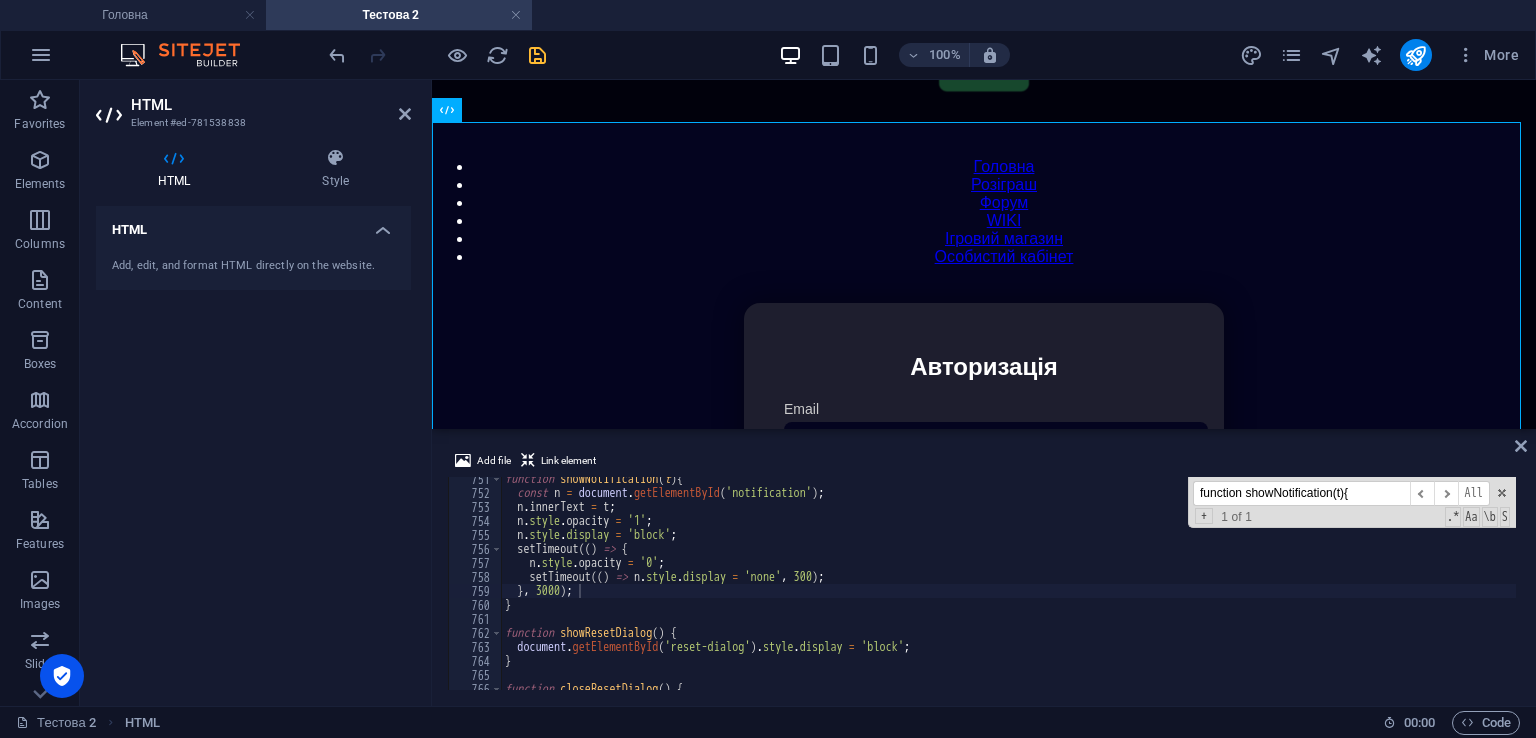 click on "Add file Link element" at bounding box center [984, 463] 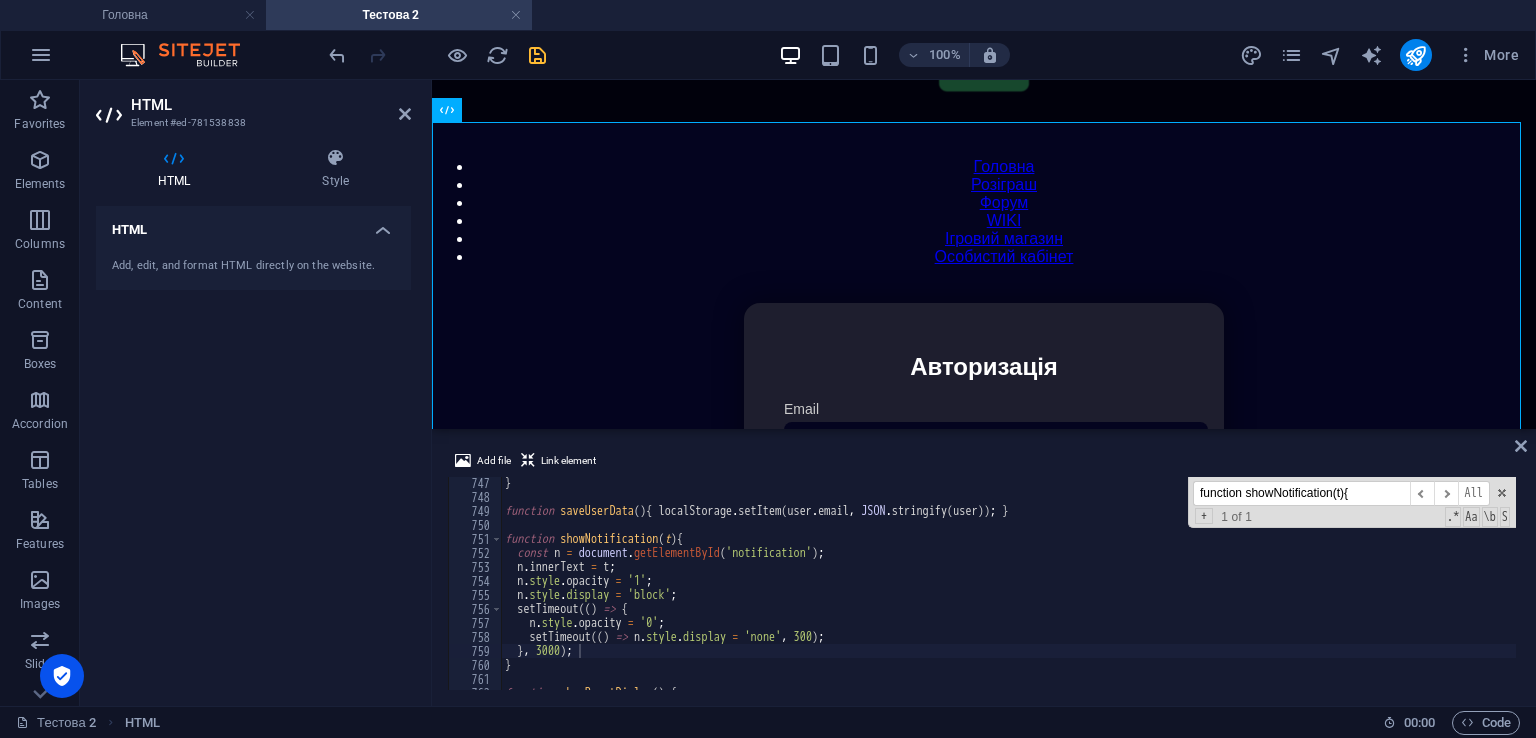 scroll, scrollTop: 10384, scrollLeft: 0, axis: vertical 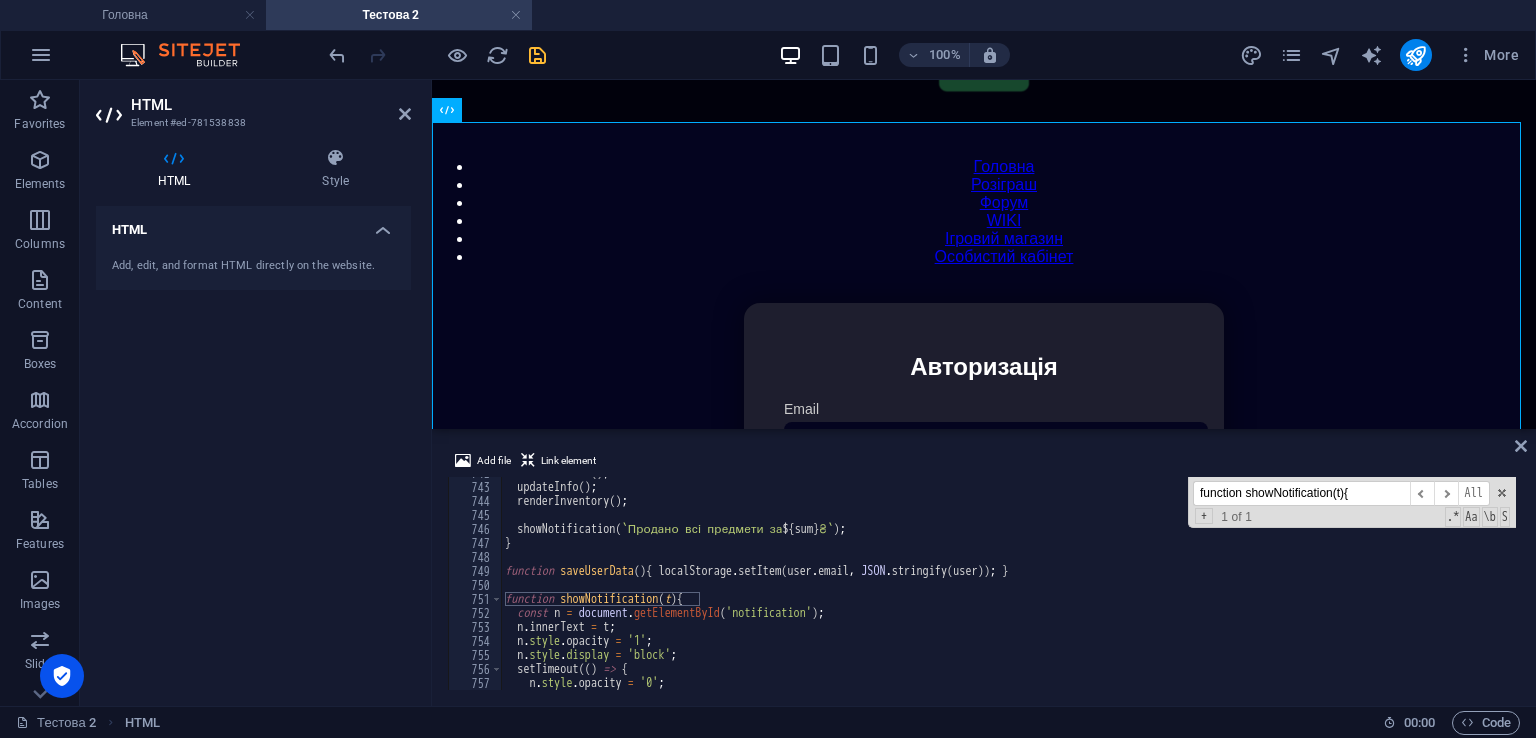 drag, startPoint x: 1365, startPoint y: 489, endPoint x: 1064, endPoint y: 468, distance: 301.73166 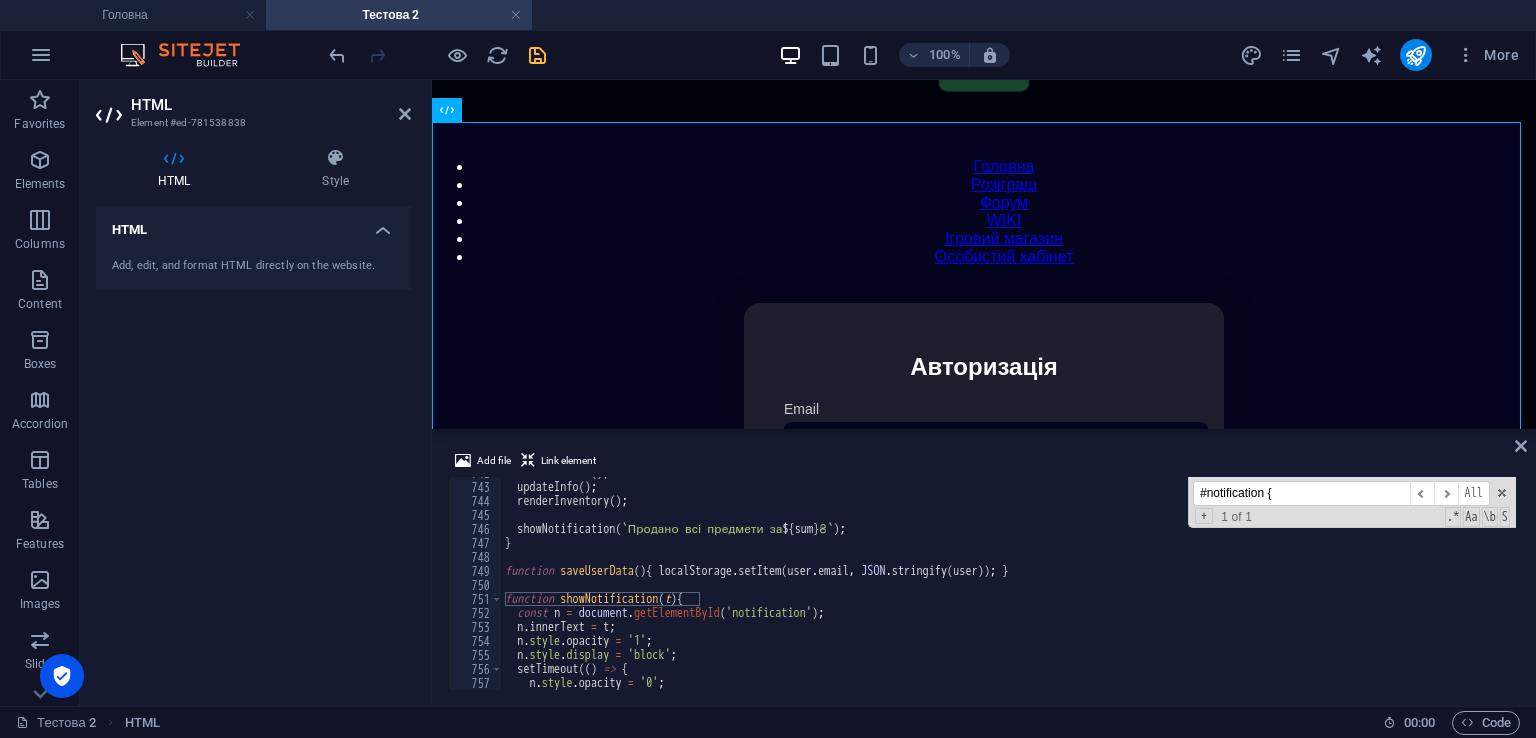 type on "#notification {" 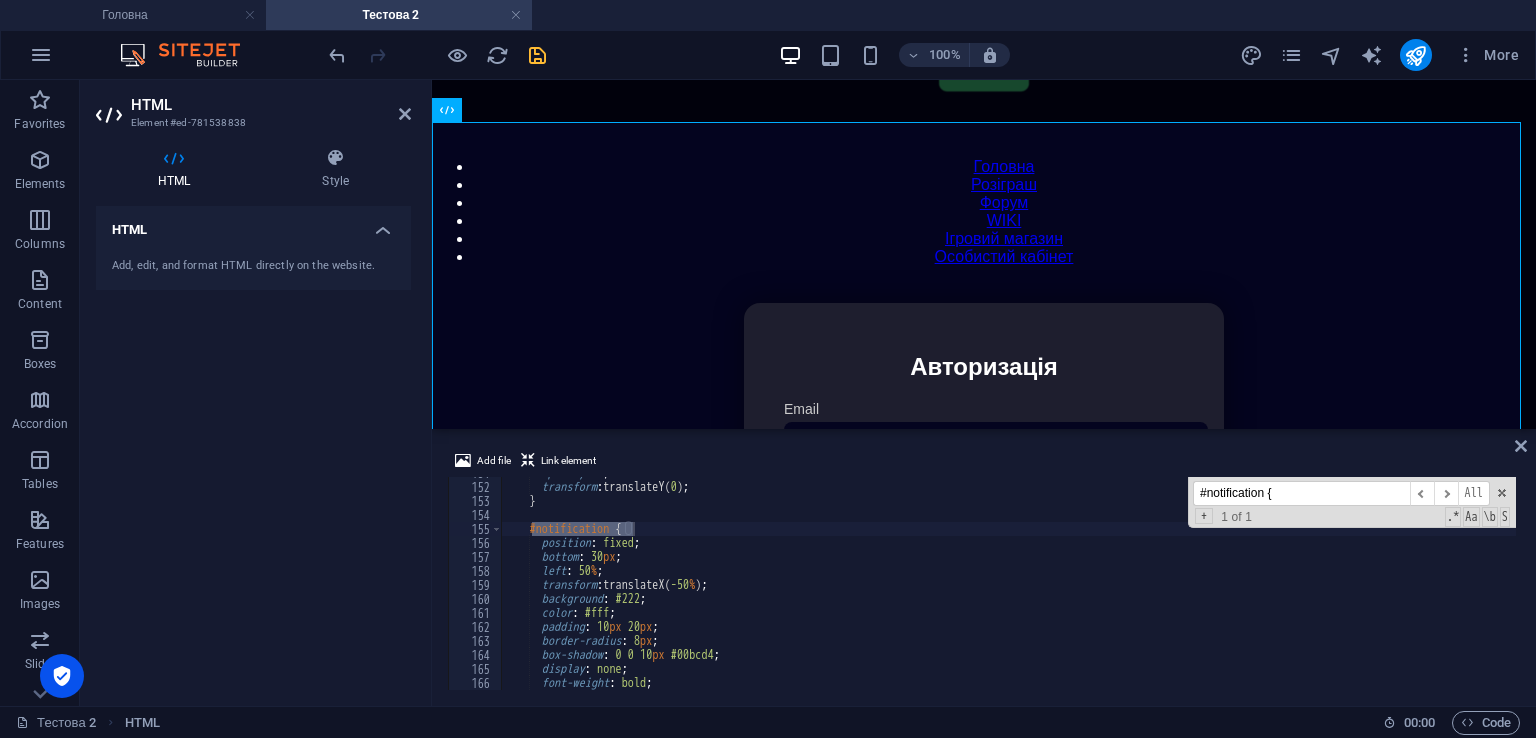 scroll, scrollTop: 2111, scrollLeft: 0, axis: vertical 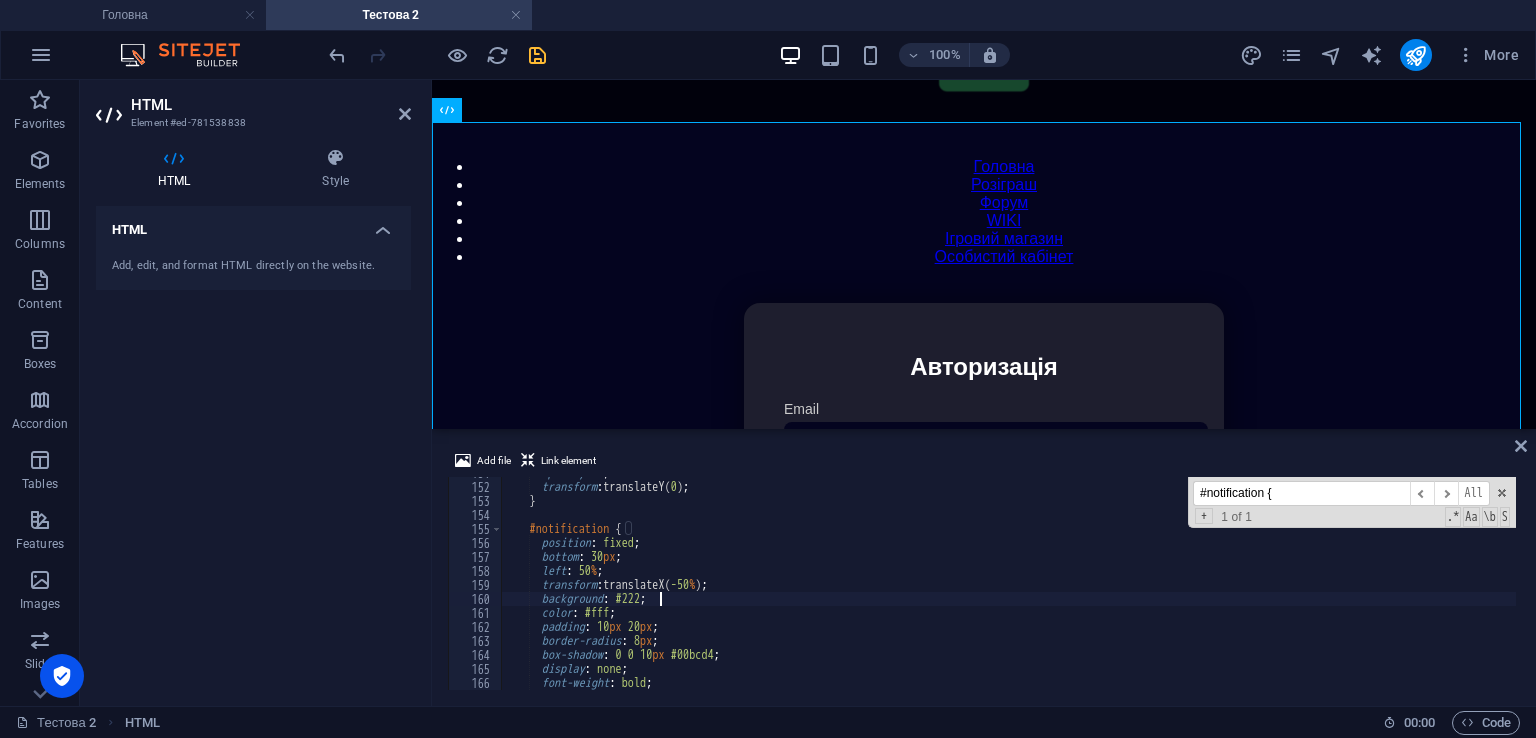 click on "opacity :   1 ;         transform :  translateY( 0 ) ;      }      #notification   {         position :   fixed ;         bottom :   30 px ;         left :   50 % ;         transform :  translateX( -50 % ) ;         background :   #222 ;         color :   #fff ;         padding :   10 px   20 px ;         border-radius :   8 px ;         box-shadow :   0   0   10 px   #00bcd4 ;         display :   none ;         font-weight :   bold ;" at bounding box center (1425, 584) 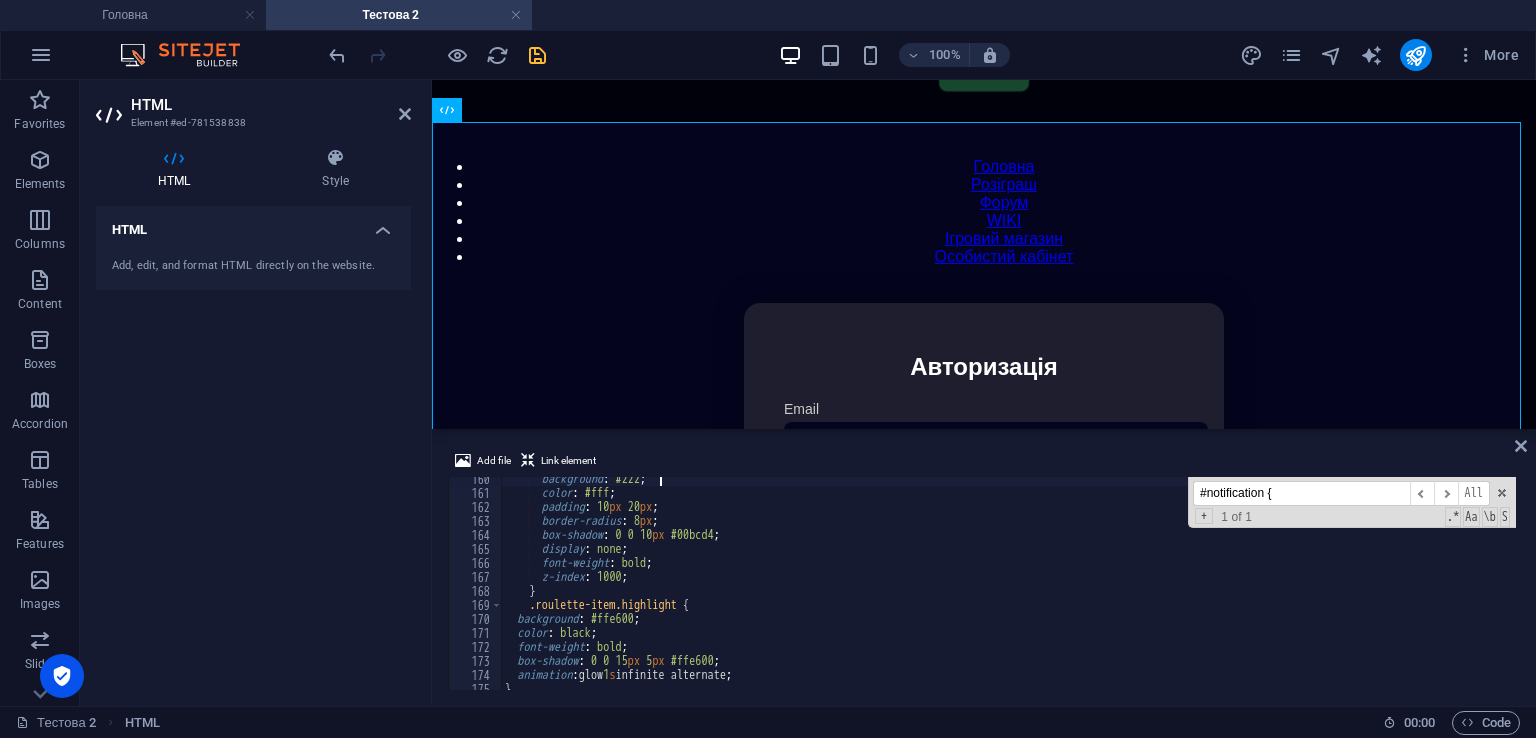 scroll, scrollTop: 2231, scrollLeft: 0, axis: vertical 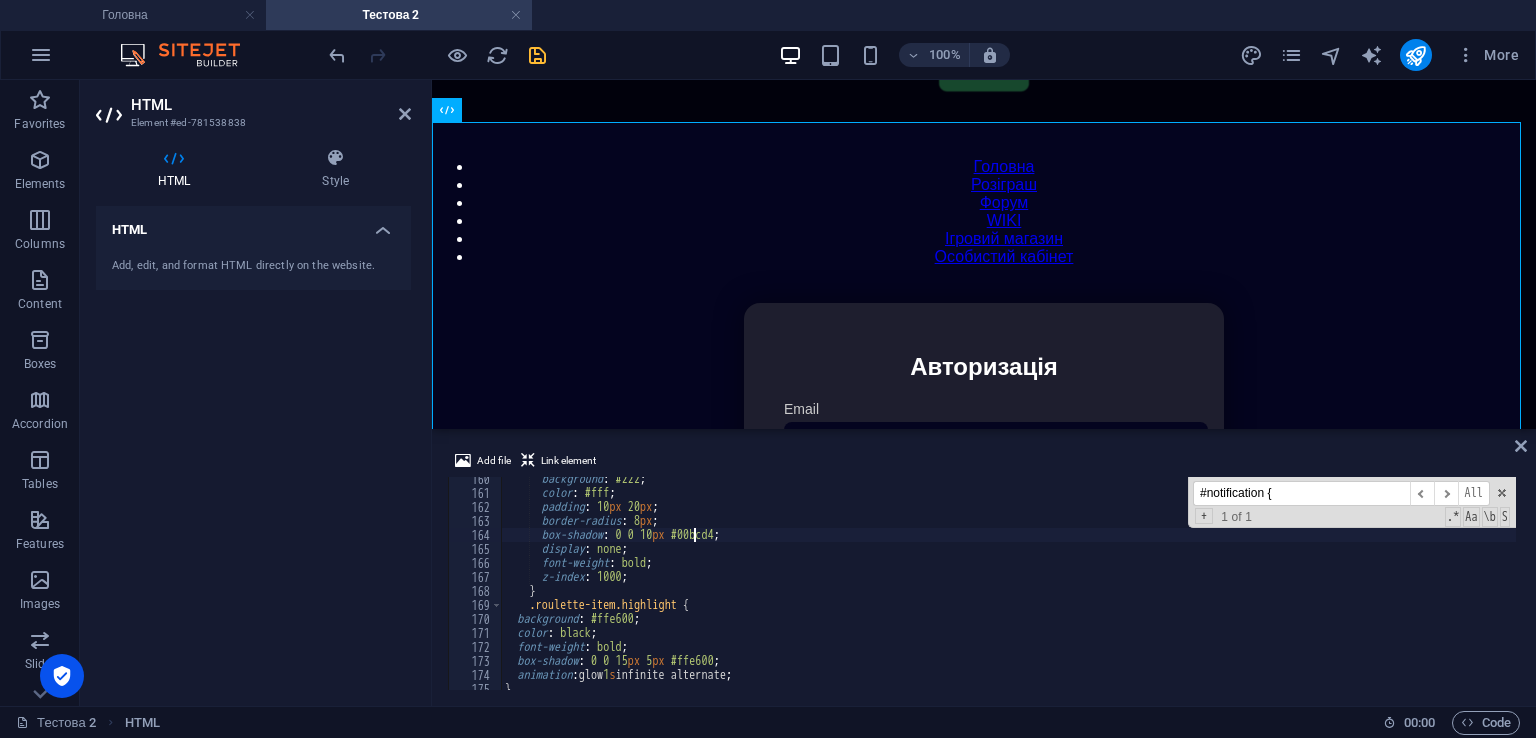 click on "background :   #222 ;         color :   #fff ;         padding :   10 px   20 px ;         border-radius :   8 px ;         box-shadow :   0   0   10 px   #00bcd4 ;         display :   none ;         font-weight :   bold ;         z-index :   1000 ;      }      .roulette-item.highlight   {    background :   #ffe600 ;    color :   black ;    font-weight :   bold ;    box-shadow :   0   0   15 px   5 px   #ffe600 ;    animation :  glow  1 s  infinite alternate ; }" at bounding box center [1425, 590] 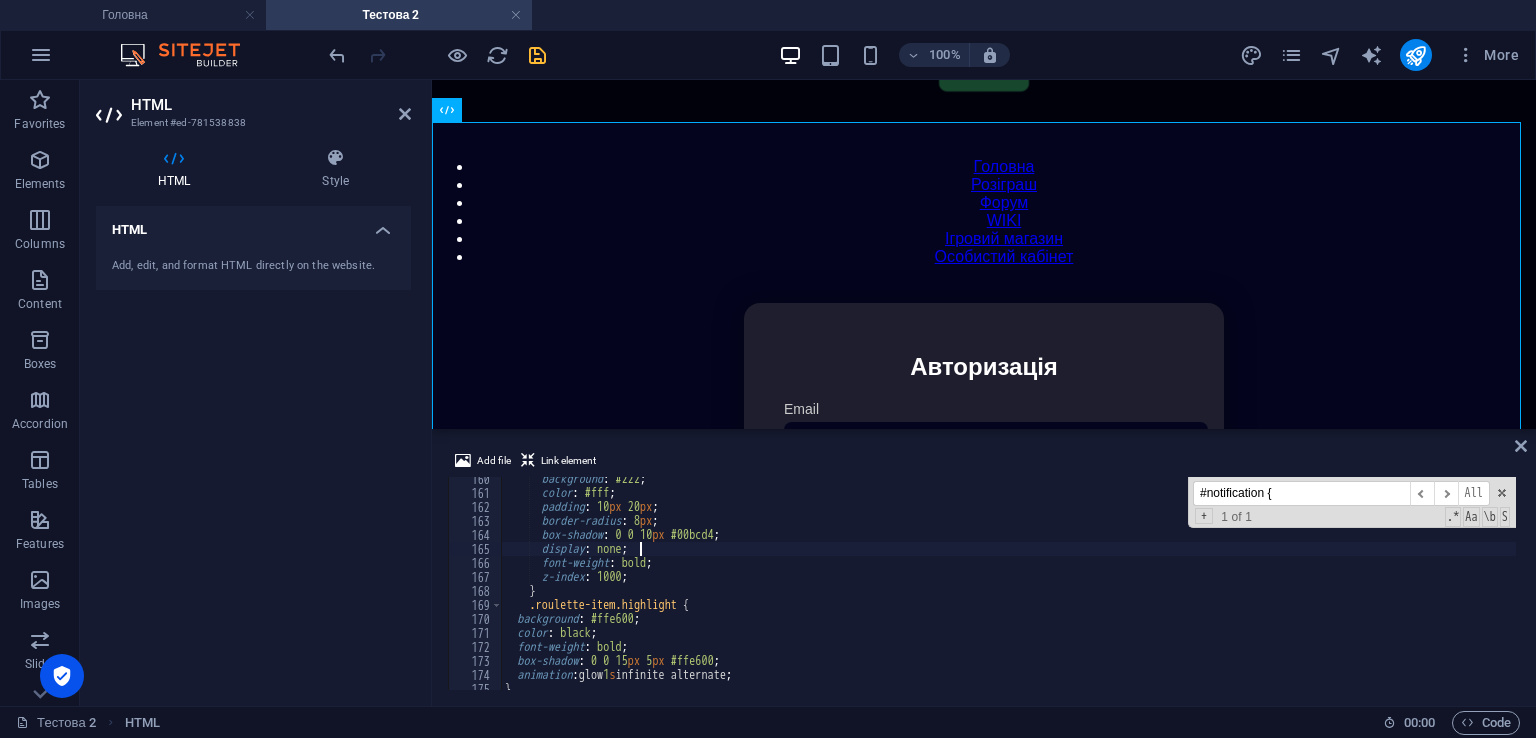 scroll, scrollTop: 0, scrollLeft: 1, axis: horizontal 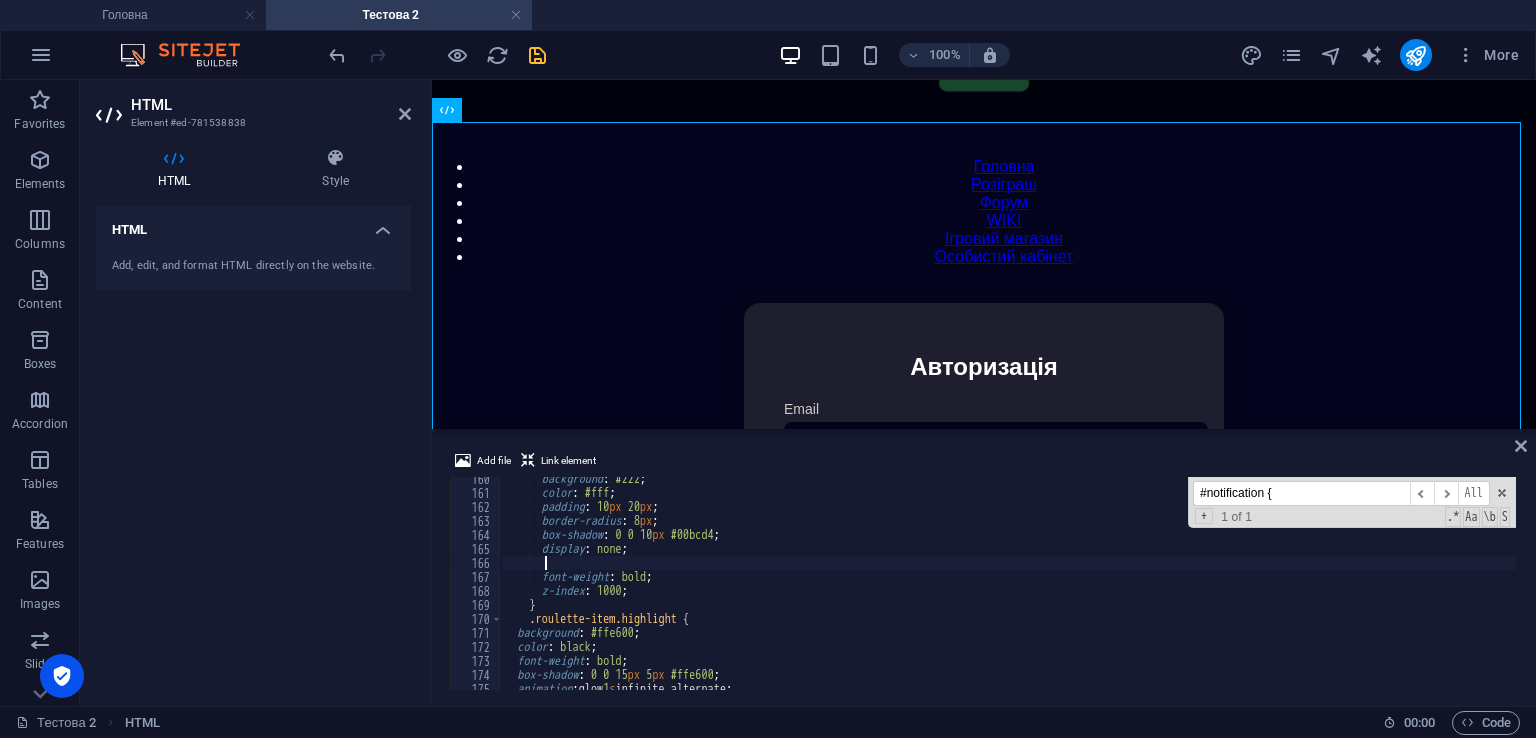 paste on "transition: opacity 0.3s ease;" 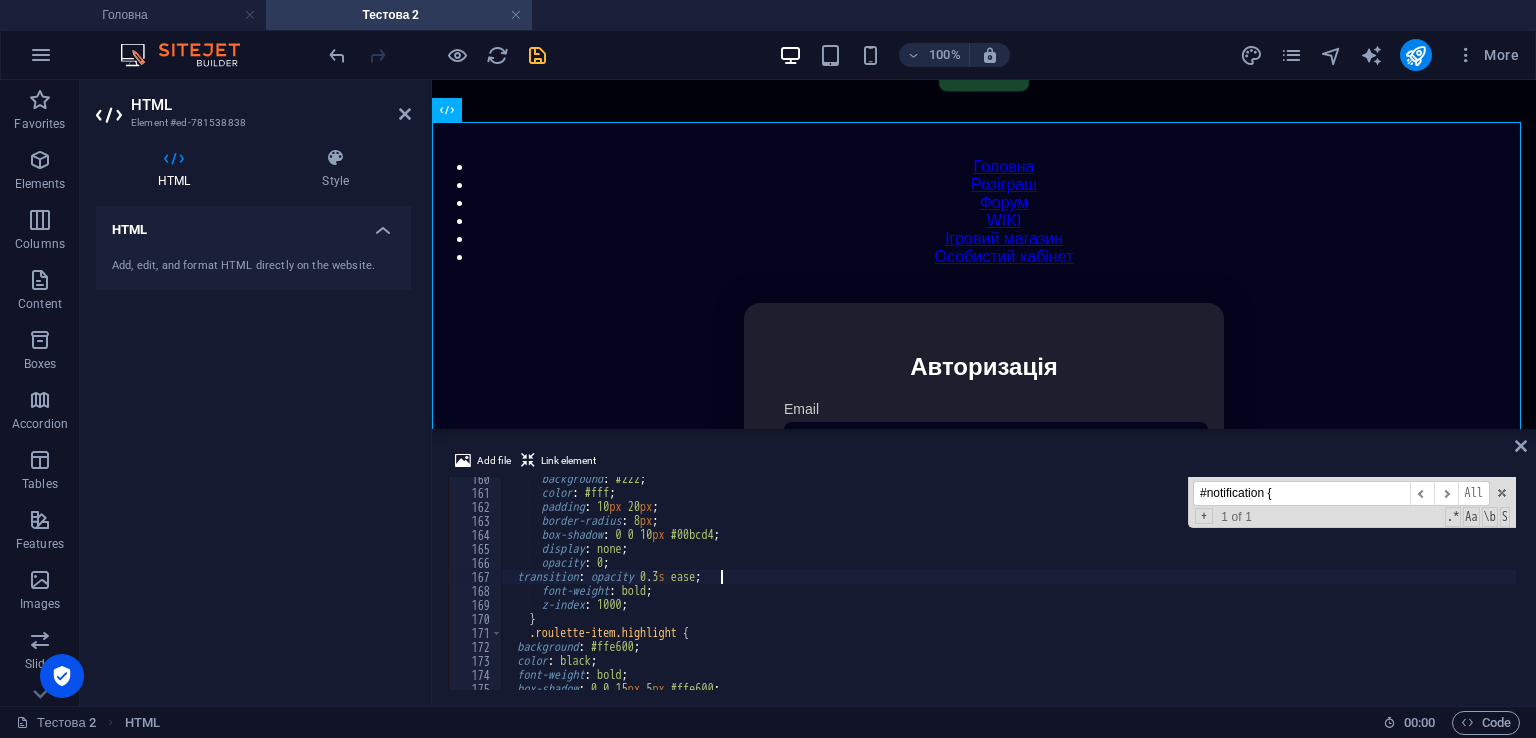 click on "background :   #222 ;         color :   #fff ;         padding :   10 px   20 px ;         border-radius :   8 px ;         box-shadow :   0   0   10 px   #00bcd4 ;         display :   none ;         opacity :   0 ;    transition :   opacity   0.3 s   ease ;         font-weight :   bold ;         z-index :   1000 ;      }      .roulette-item.highlight   {    background :   #ffe600 ;    color :   black ;    font-weight :   bold ;    box-shadow :   0   0   15 px   5 px   #ffe600 ;" at bounding box center [1425, 590] 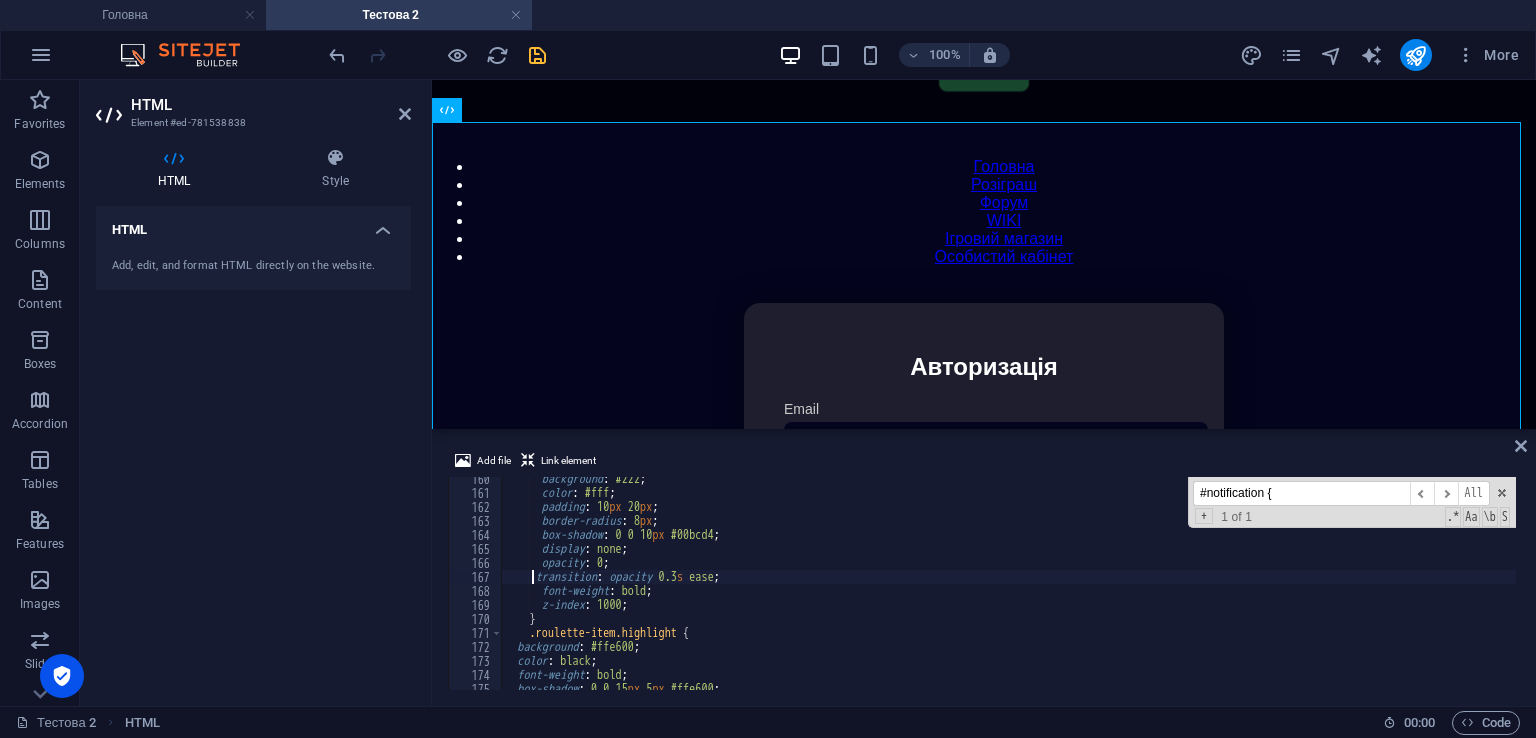 scroll, scrollTop: 0, scrollLeft: 3, axis: horizontal 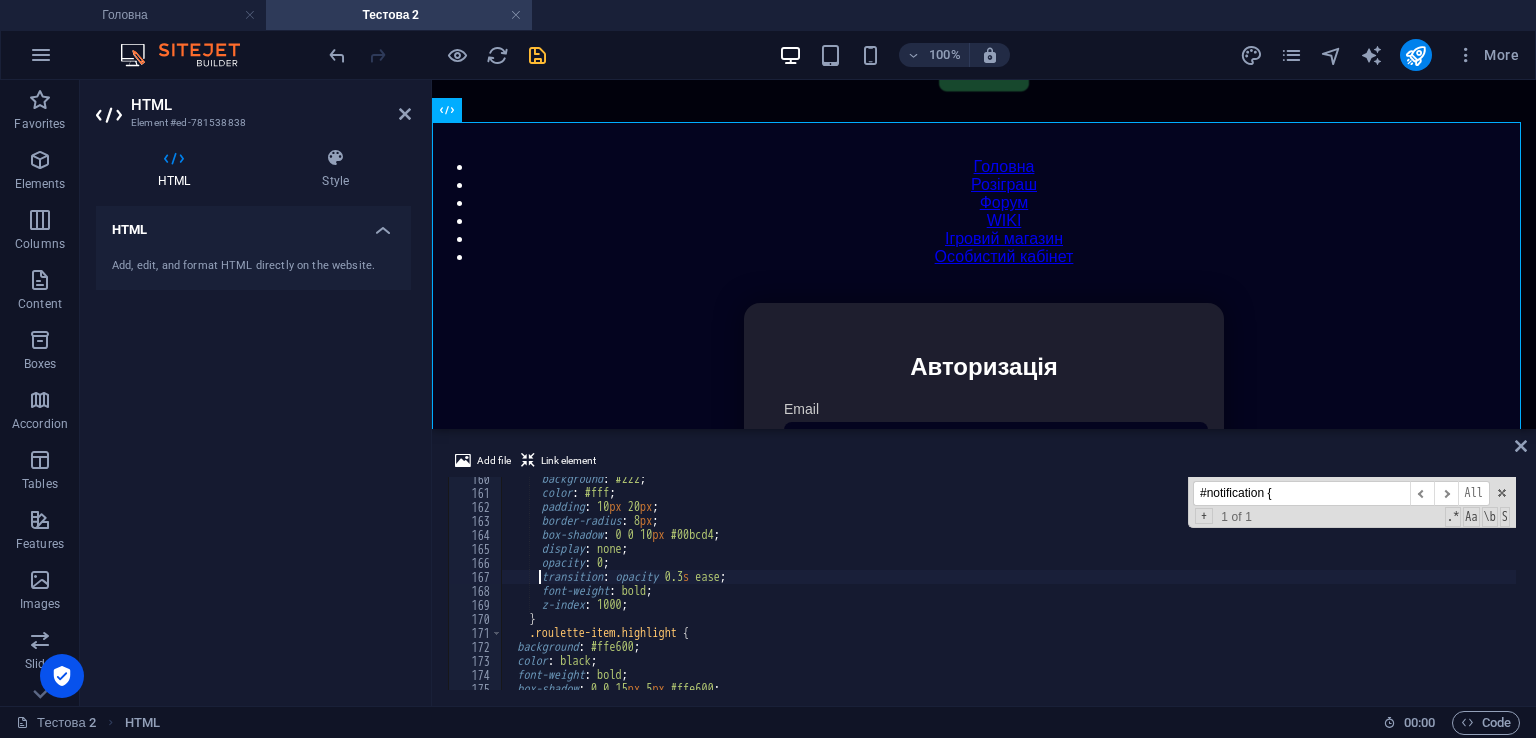 click on "background :   #222 ;         color :   #fff ;         padding :   10 px   20 px ;         border-radius :   8 px ;         box-shadow :   0   0   10 px   #00bcd4 ;         display :   none ;         opacity :   0 ;         transition :   opacity   0.3 s   ease ;         font-weight :   bold ;         z-index :   1000 ;      }      .roulette-item.highlight   {    background :   #ffe600 ;    color :   black ;    font-weight :   bold ;    box-shadow :   0   0   15 px   5 px   #ffe600 ;" at bounding box center [1425, 590] 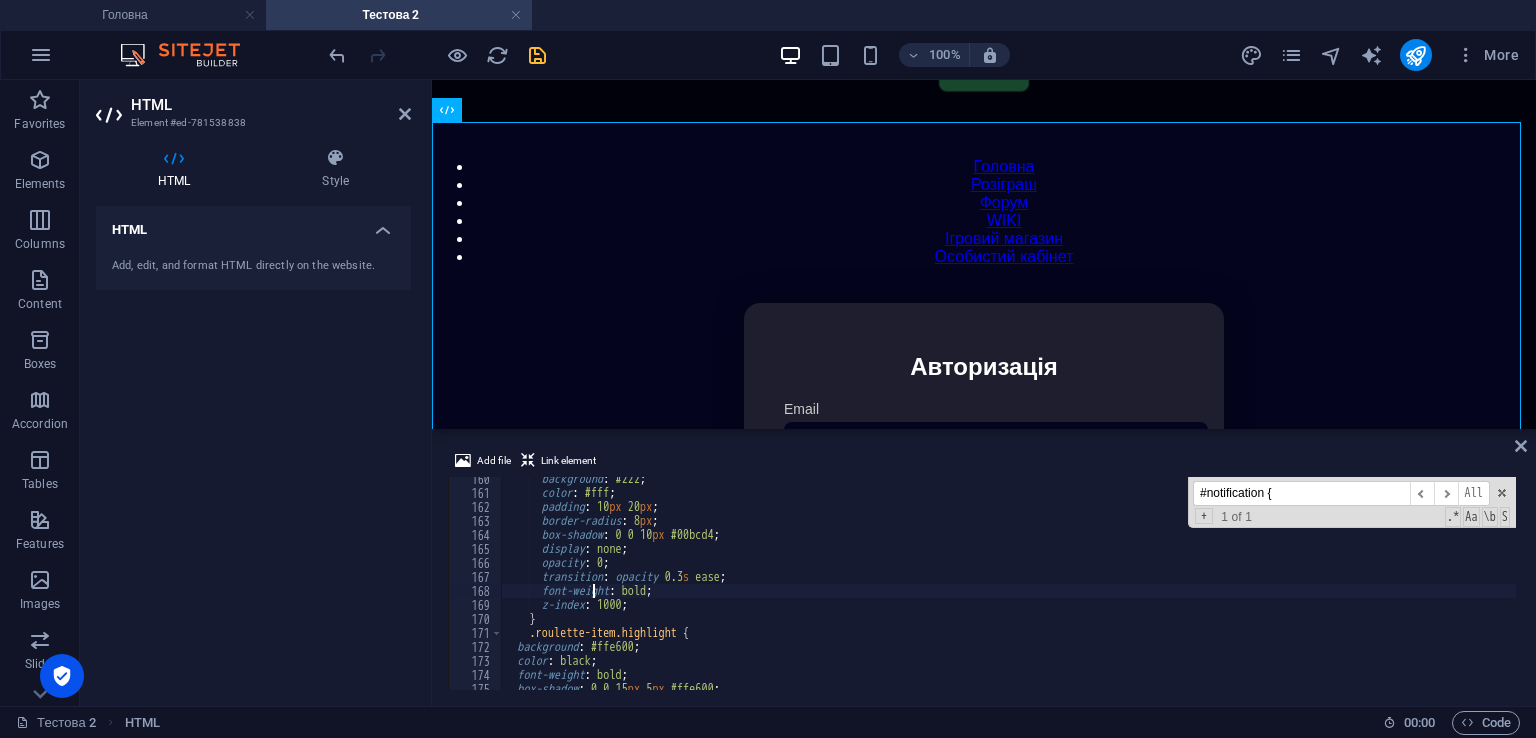 click on "background :   #222 ;         color :   #fff ;         padding :   10 px   20 px ;         border-radius :   8 px ;         box-shadow :   0   0   10 px   #00bcd4 ;         display :   none ;         opacity :   0 ;         transition :   opacity   0.3 s   ease ;         font-weight :   bold ;         z-index :   1000 ;      }      .roulette-item.highlight   {    background :   #ffe600 ;    color :   black ;    font-weight :   bold ;    box-shadow :   0   0   15 px   5 px   #ffe600 ;" at bounding box center [1425, 590] 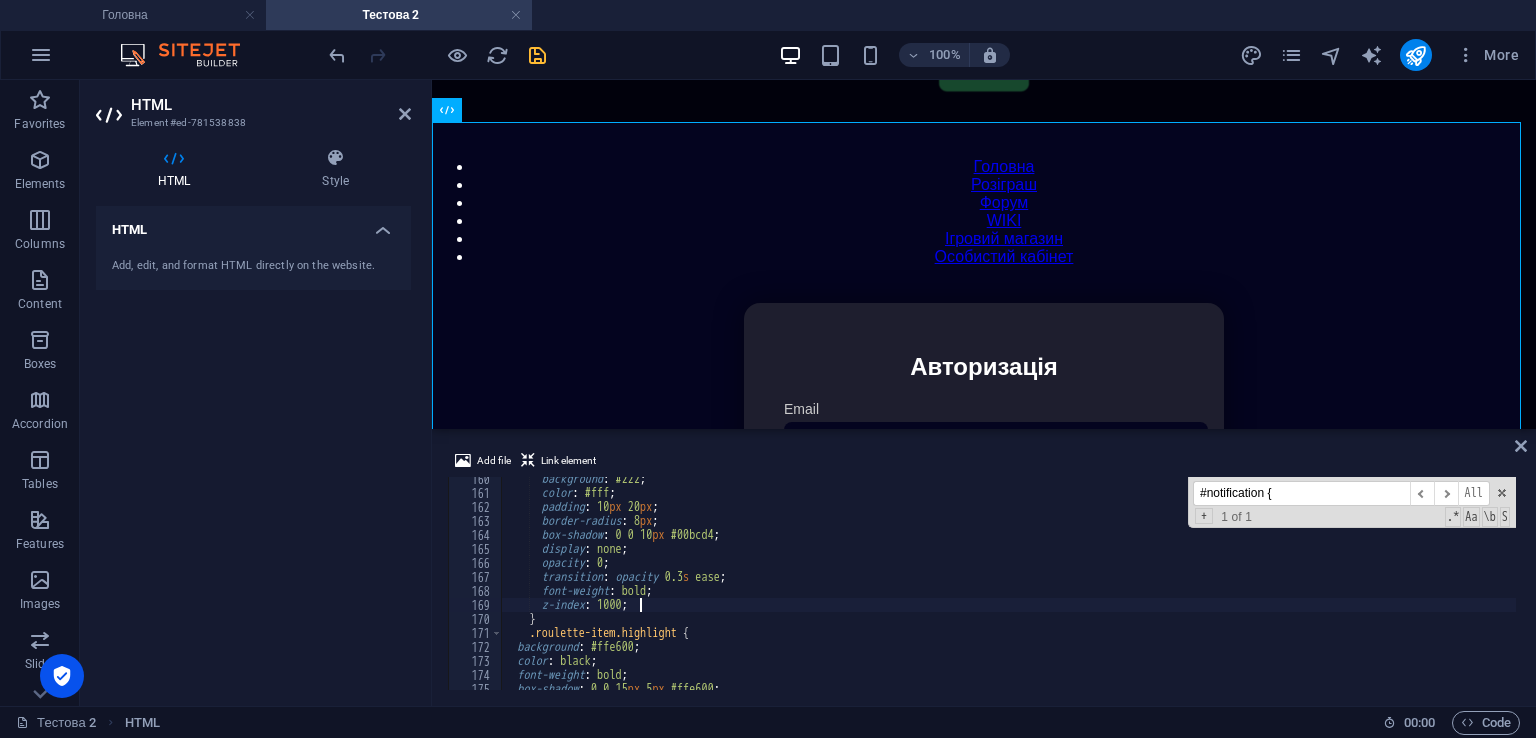 type on "z-index: 1000;" 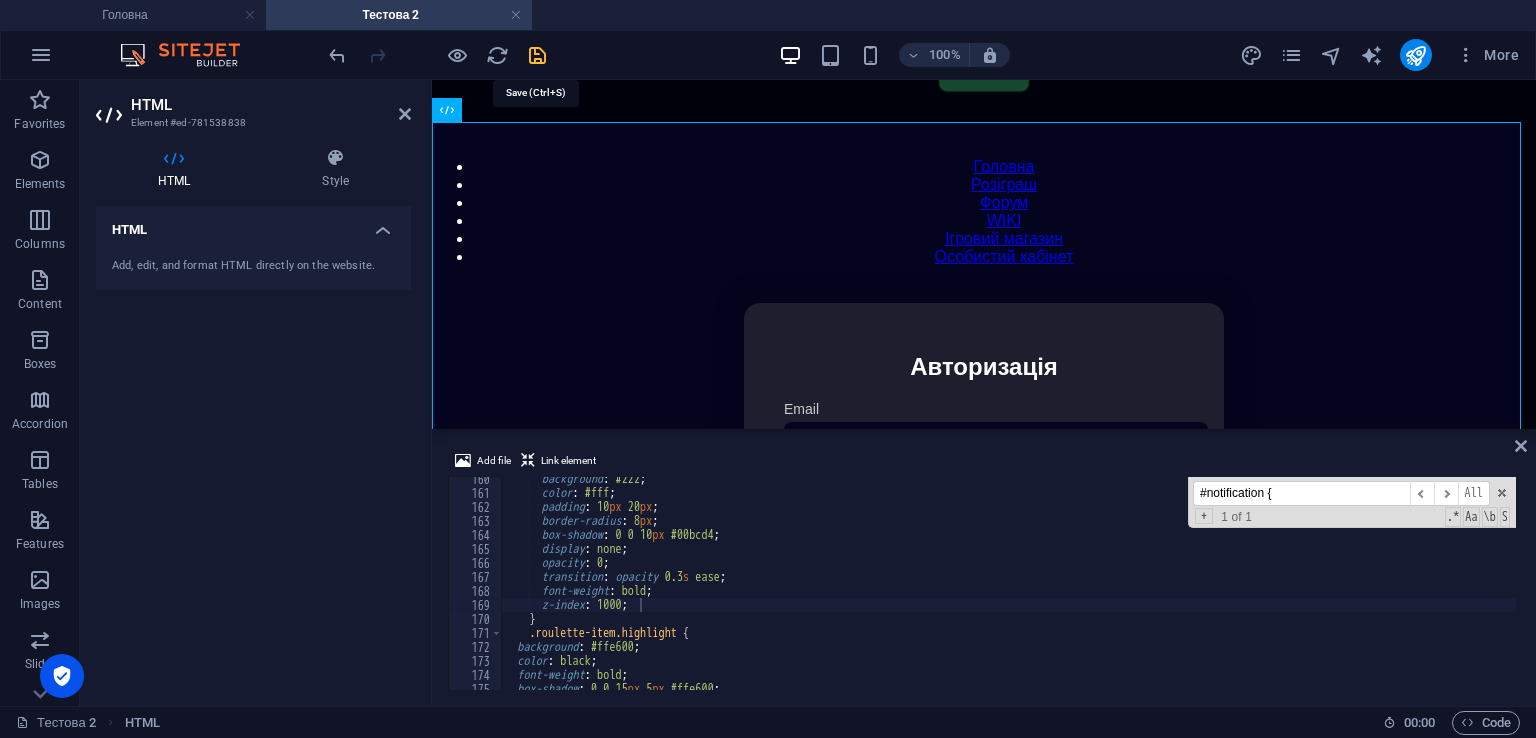 click at bounding box center [537, 55] 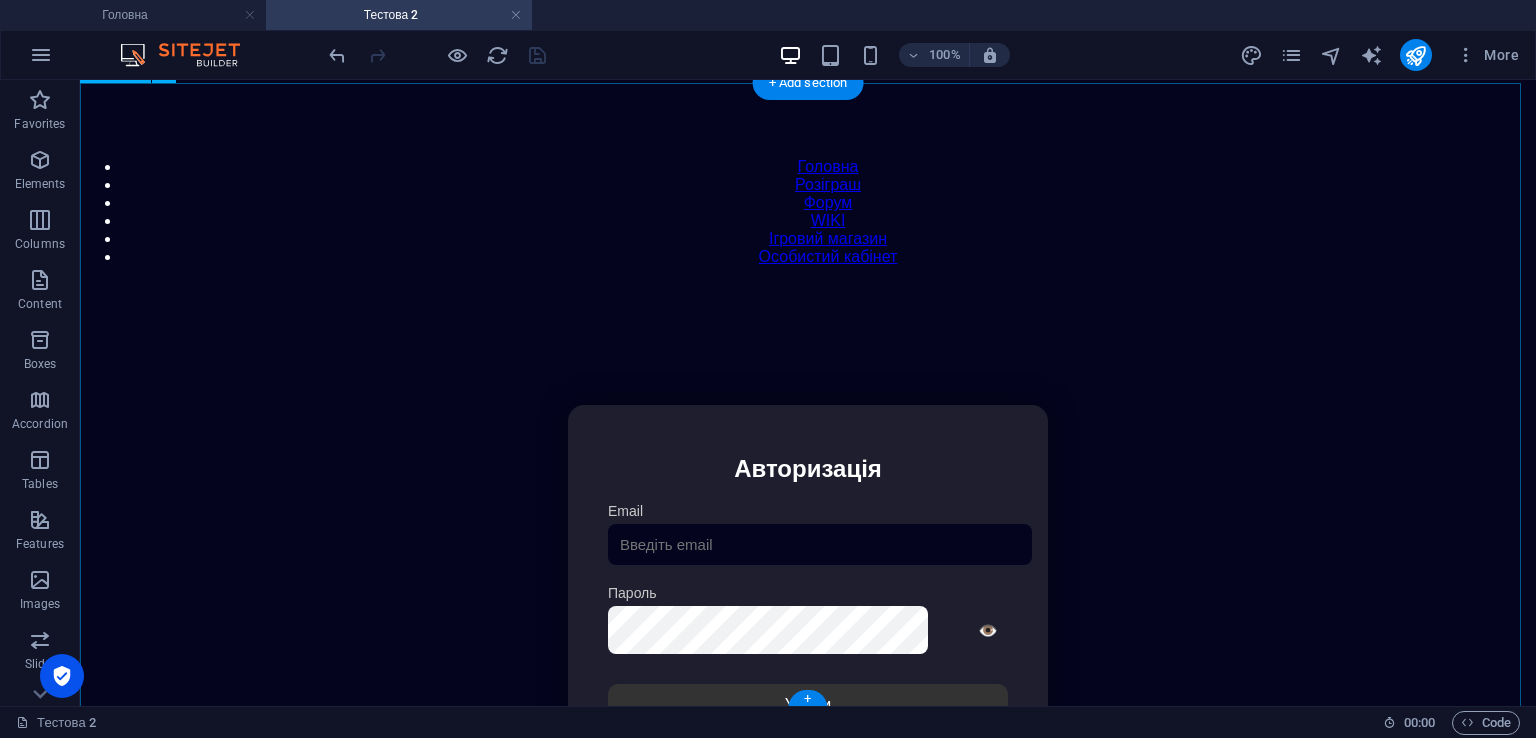 click on "Особистий кабінет
Авторизація
Email
[GEOGRAPHIC_DATA]
👁️
Увійти
Скинути пароль
Скидання пароля
Введіть ваш email:
Скинути
Закрити
Особистий кабінет
Вийти з кабінету
Важлива інформація
Інформація
Ігровий Нікнейм:
Пошта:
Гроші:   ₴
XP:
Рівень:
Здоров'я:  %
Броня:  %
VIP:
Рейтинг
Рейтинг гравців
Гравців не знайдено
Документи
Мої документи
Паспорт:   Немає
Трудова книжка:   [PERSON_NAME]
📩 Додати документ через Telegram" at bounding box center [808, 616] 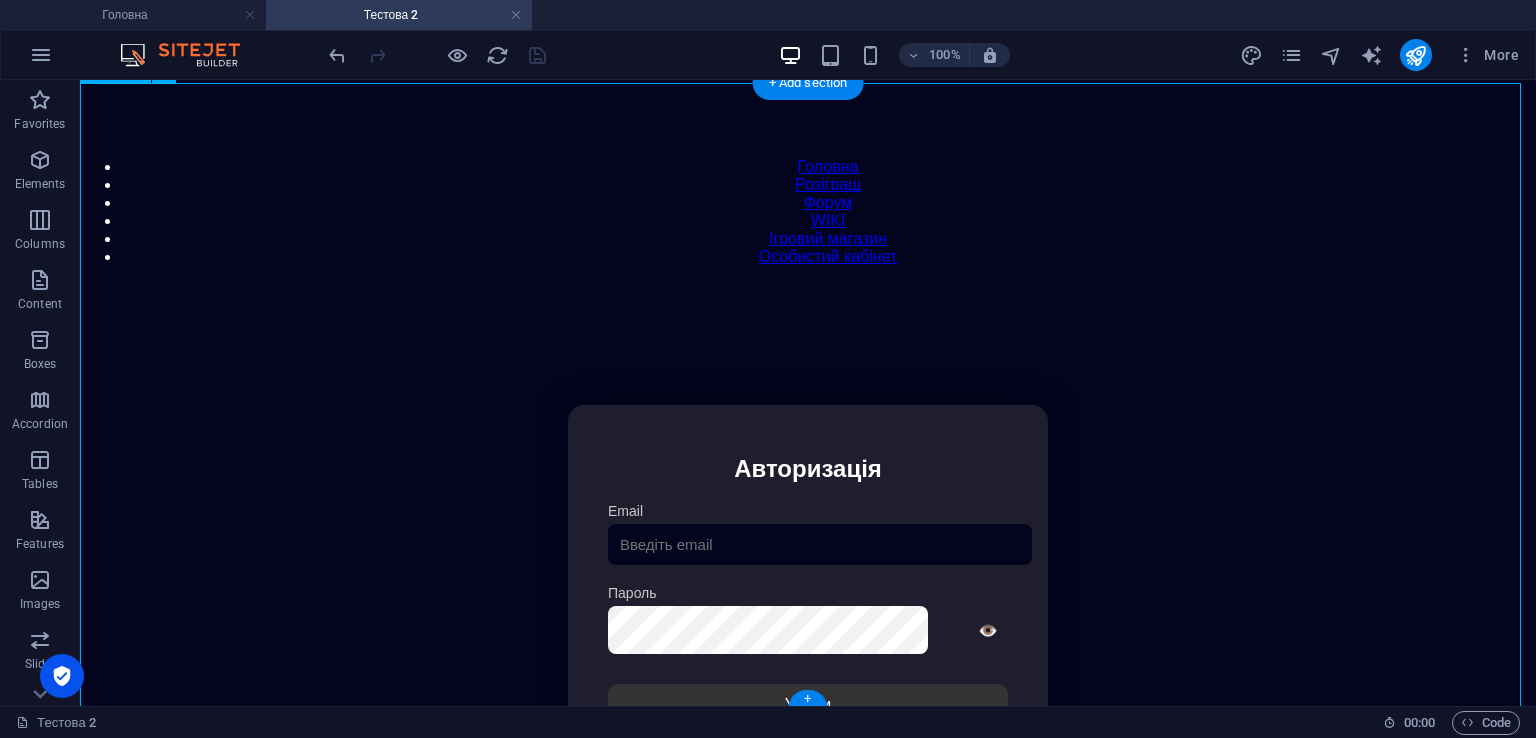 click on "Особистий кабінет
Авторизація
Email
[GEOGRAPHIC_DATA]
👁️
Увійти
Скинути пароль
Скидання пароля
Введіть ваш email:
Скинути
Закрити
Особистий кабінет
Вийти з кабінету
Важлива інформація
Інформація
Ігровий Нікнейм:
Пошта:
Гроші:   ₴
XP:
Рівень:
Здоров'я:  %
Броня:  %
VIP:
Рейтинг
Рейтинг гравців
Гравців не знайдено
Документи
Мої документи
Паспорт:   Немає
Трудова книжка:   [PERSON_NAME]
📩 Додати документ через Telegram" at bounding box center [808, 616] 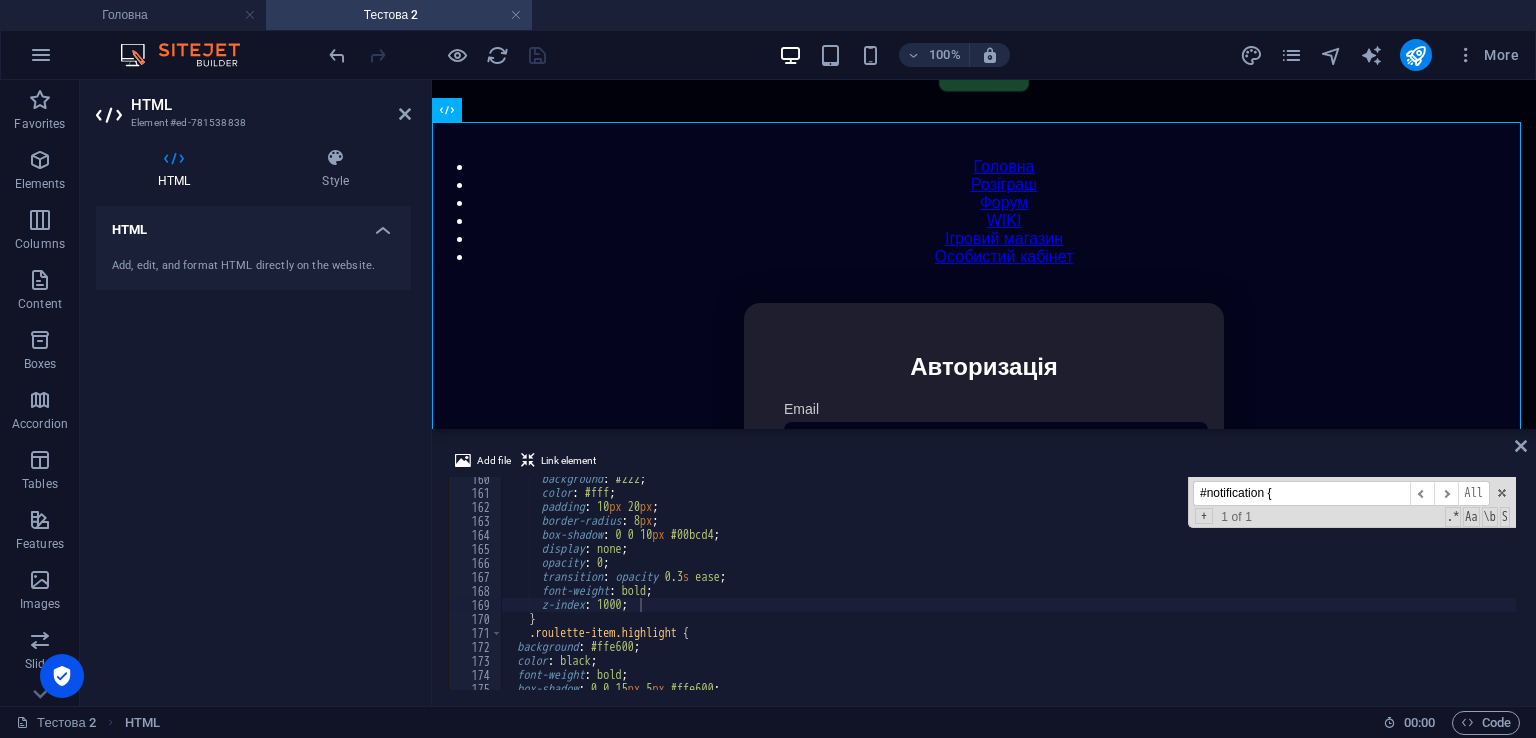 drag, startPoint x: 1116, startPoint y: 489, endPoint x: 1052, endPoint y: 489, distance: 64 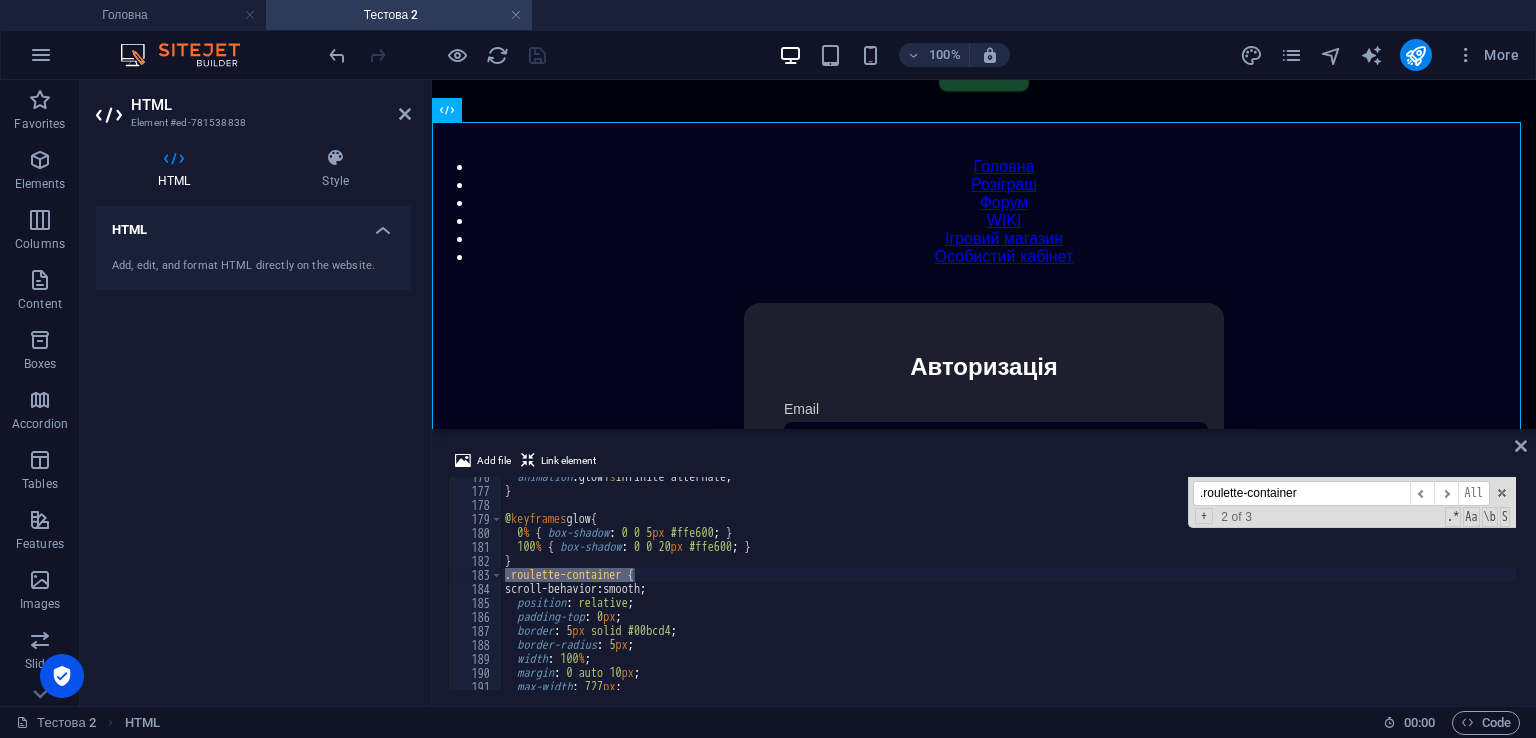 scroll, scrollTop: 2517, scrollLeft: 0, axis: vertical 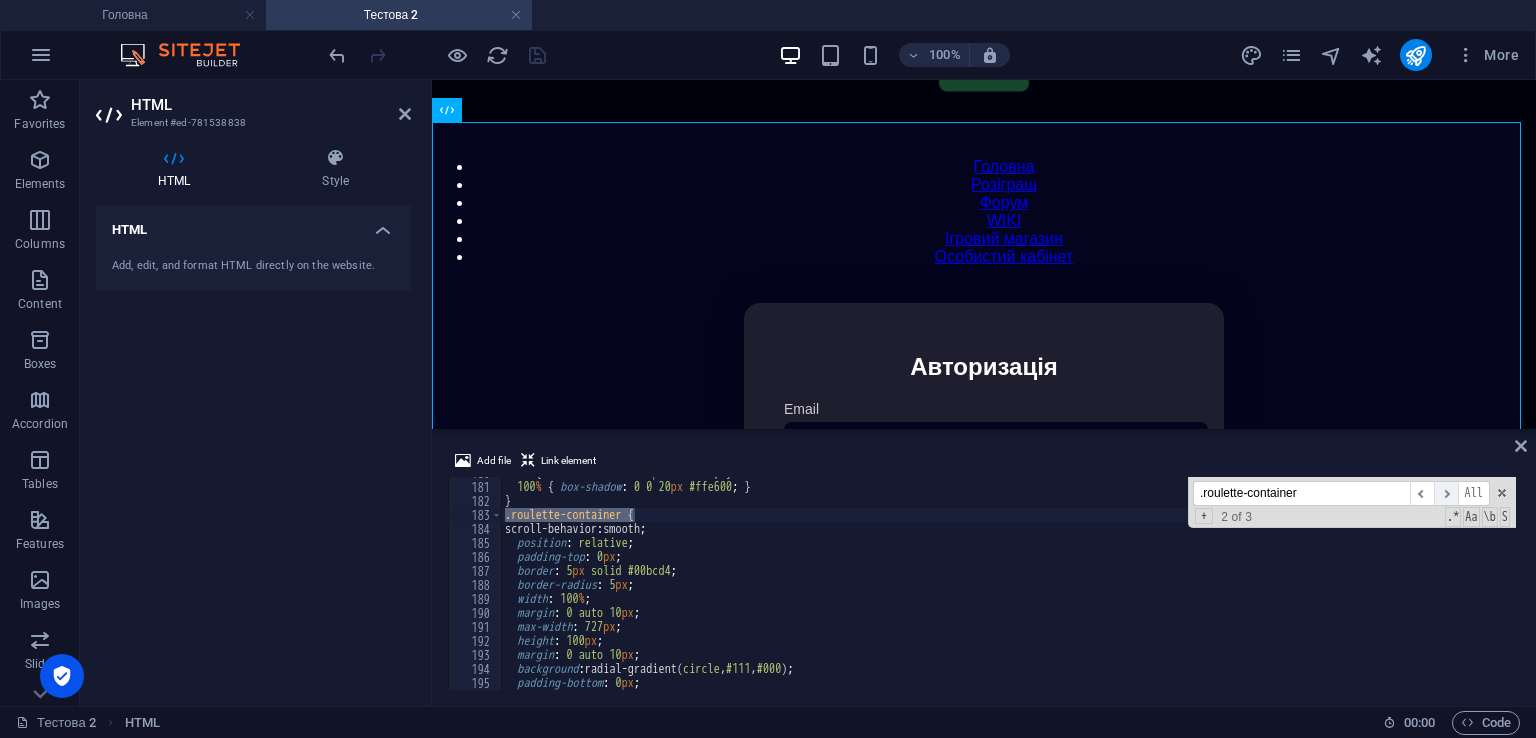 type on ".roulette-container" 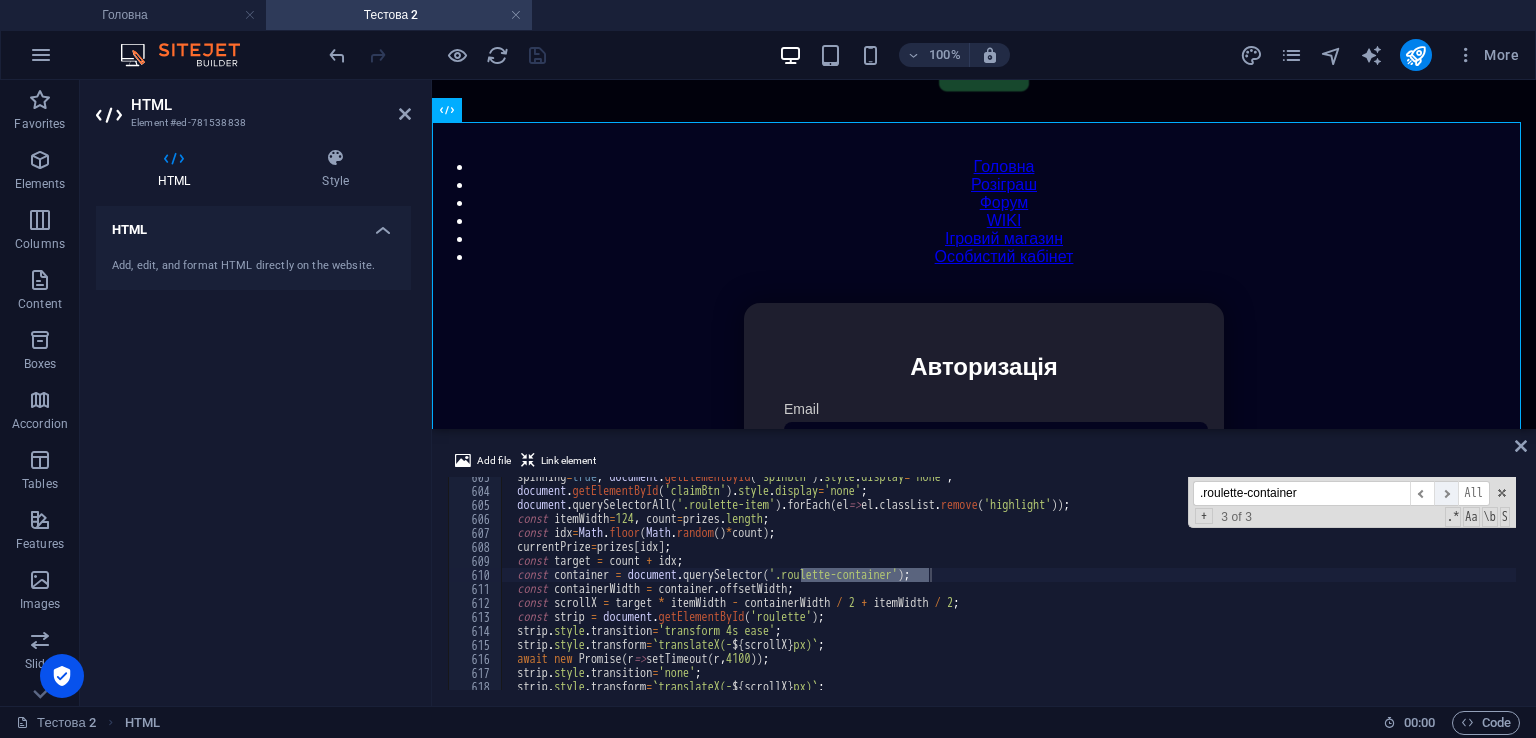 scroll, scrollTop: 8435, scrollLeft: 0, axis: vertical 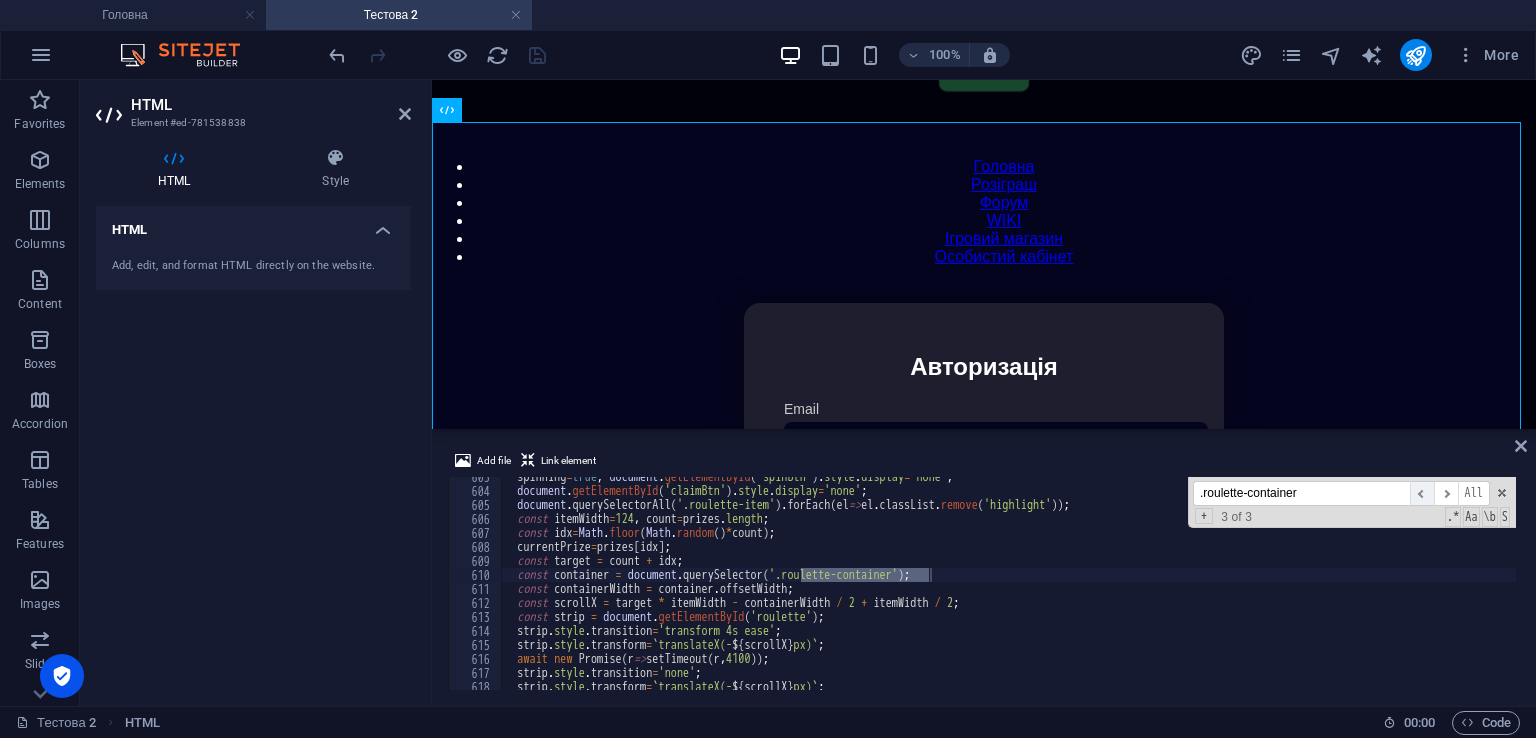 click on "​" at bounding box center (1422, 493) 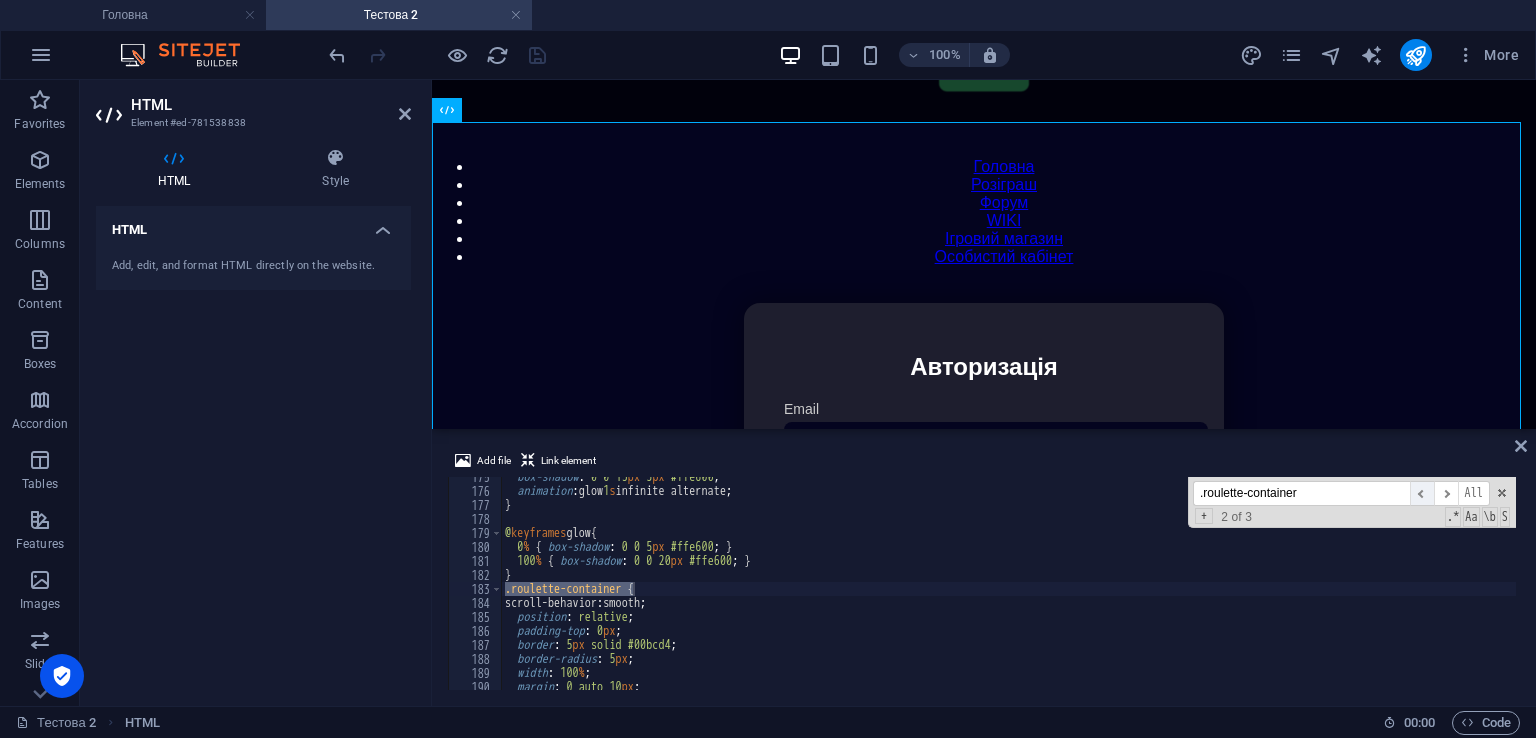 click on "​" at bounding box center [1422, 493] 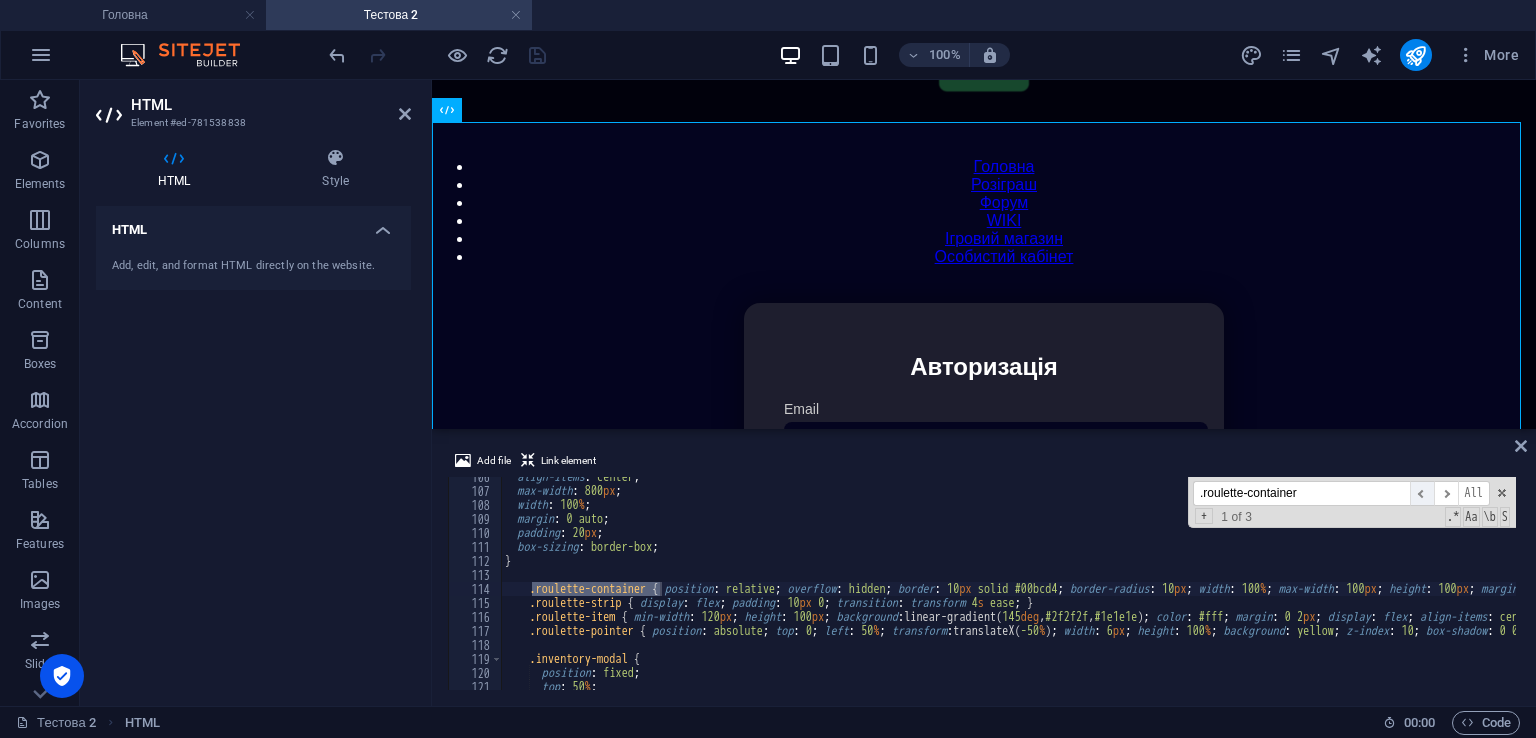 click on "​" at bounding box center (1422, 493) 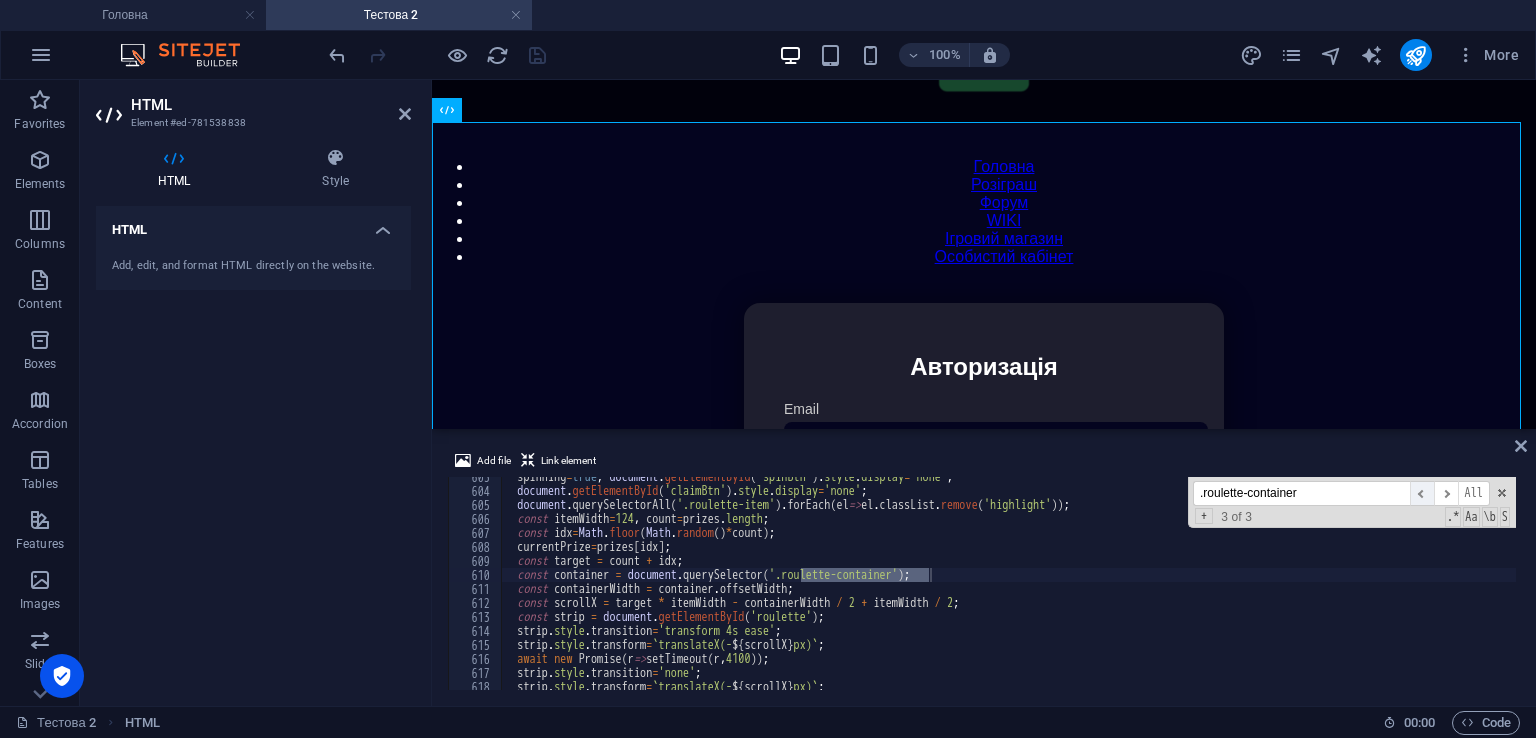 scroll, scrollTop: 8435, scrollLeft: 0, axis: vertical 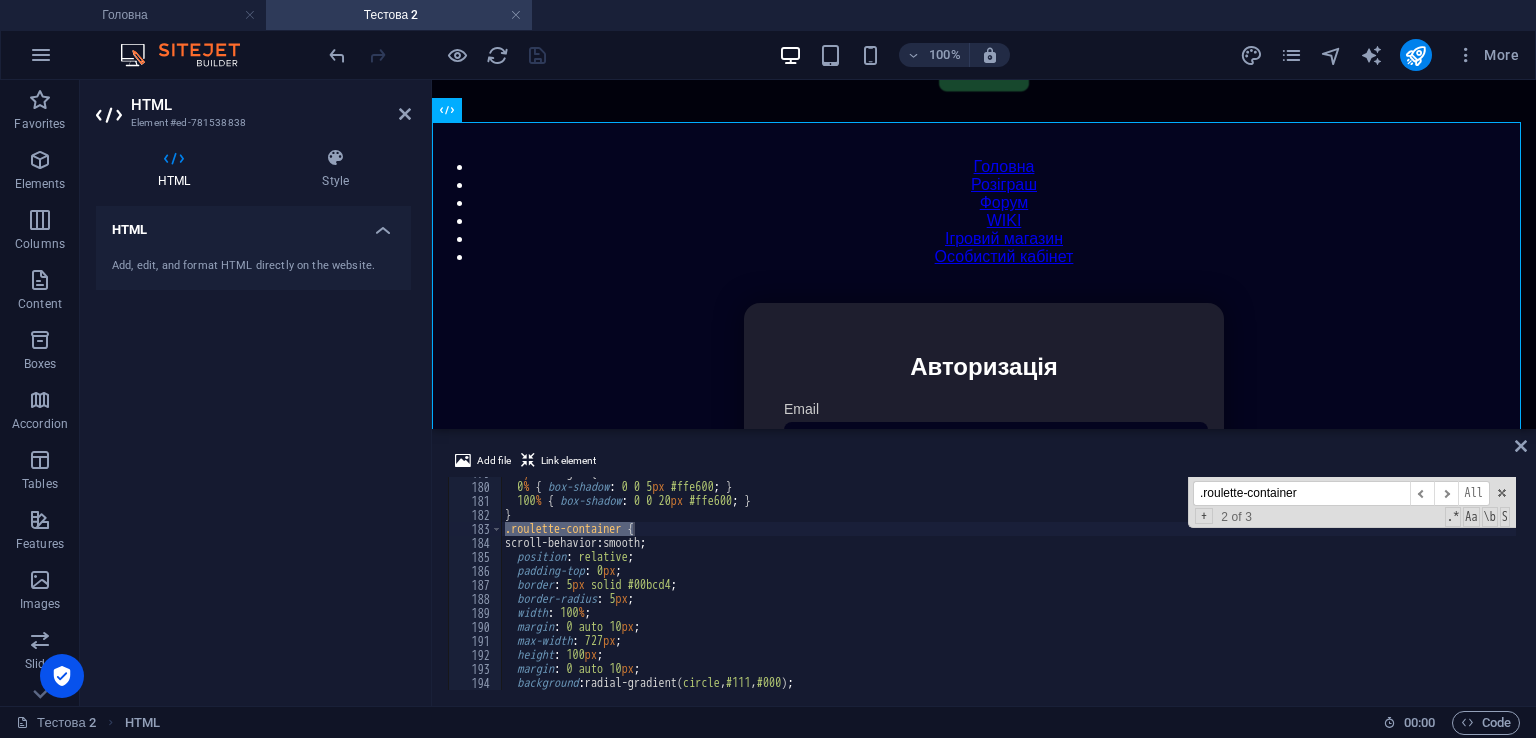 click on "@ keyframes  glow  {    0 %   {   box-shadow :   0   0   5 px   #ffe600 ;   }    100 %   {   box-shadow :   0   0   20 px   #ffe600 ;   } } .roulette-container   {   scroll-behavior :  smooth ;    position :   relative ;    padding-top :   0 px ;    border :   5 px   solid   #00bcd4 ;    border-radius :   5 px ;    width :   100 % ;    margin :   0   auto   10 px ;    max-width :   727 px ;    height :   100 px ;    margin :   0   auto   10 px ;    background :  radial-gradient( circle , #111 , #000 ) ; .roulette-container ​ ​ All Replace All + 2 of 3 .* Aa \b S" at bounding box center [1008, 583] 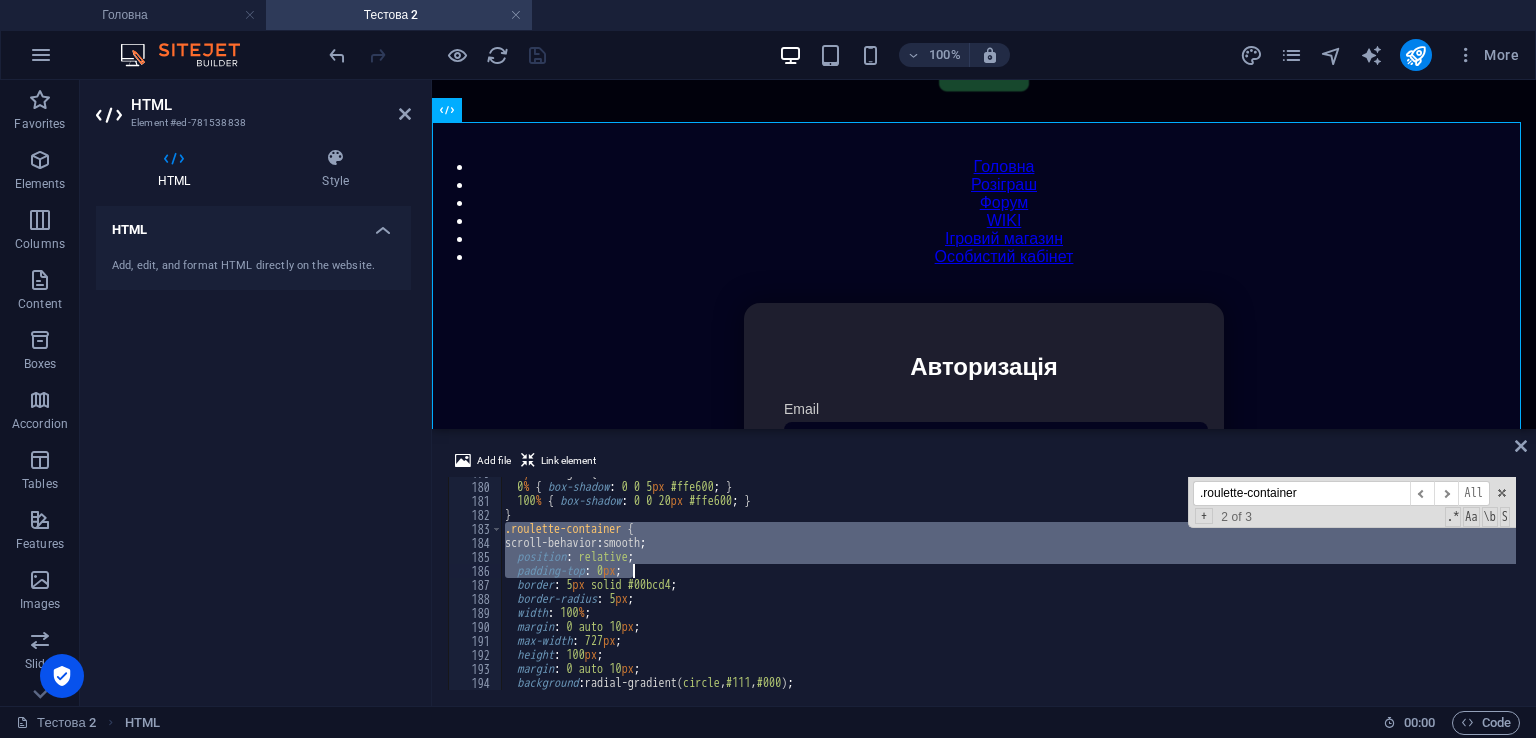 scroll, scrollTop: 2563, scrollLeft: 0, axis: vertical 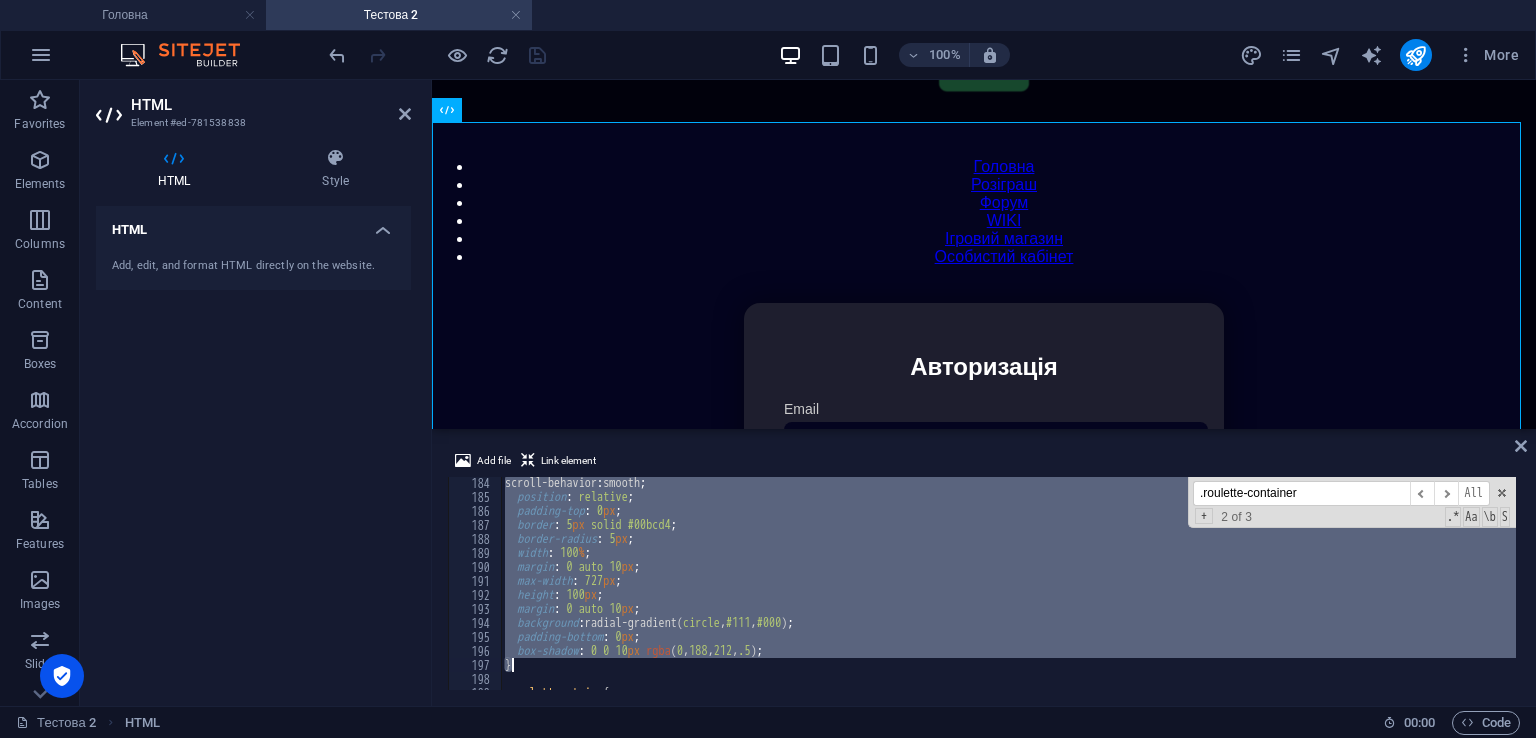 drag, startPoint x: 504, startPoint y: 531, endPoint x: 608, endPoint y: 666, distance: 170.4142 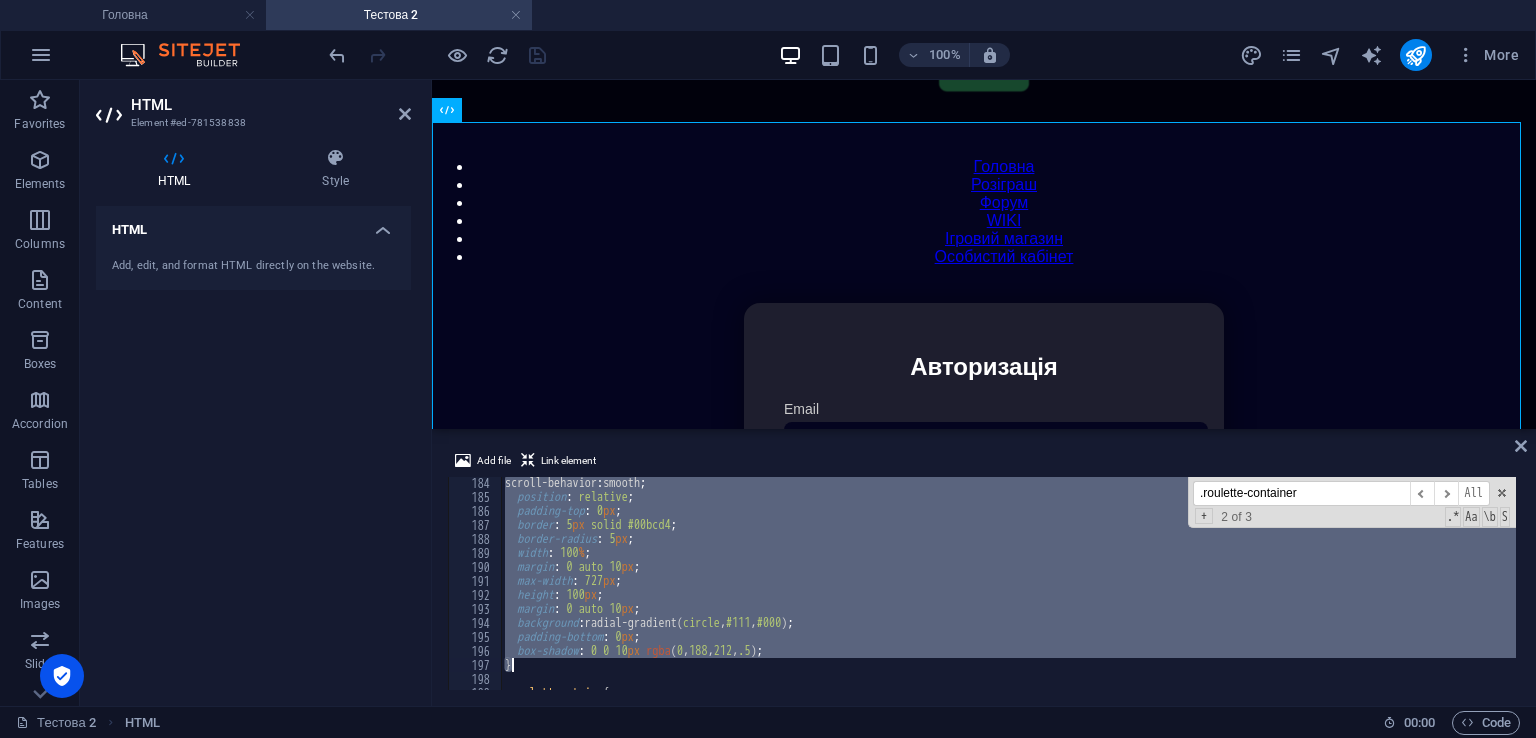 paste 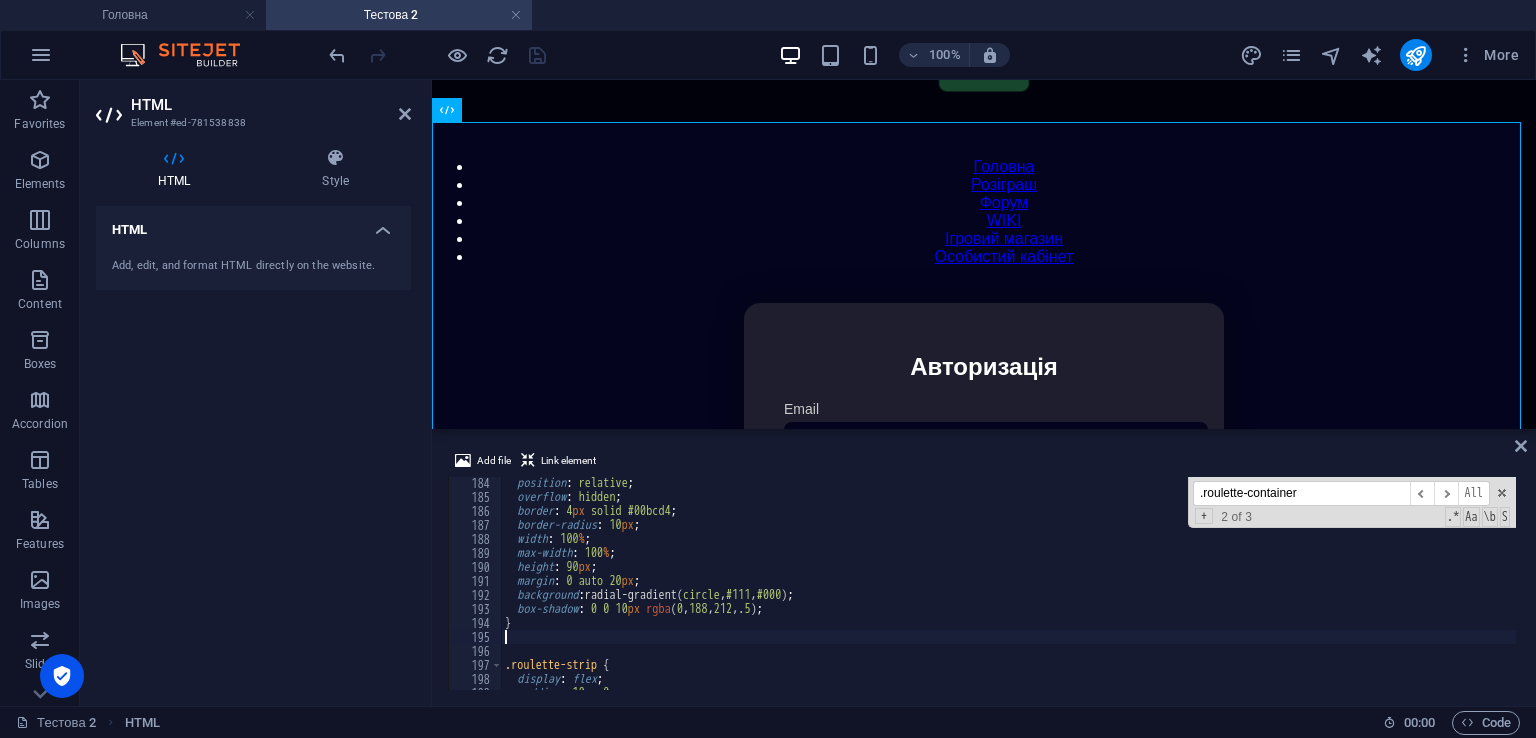 scroll, scrollTop: 2623, scrollLeft: 0, axis: vertical 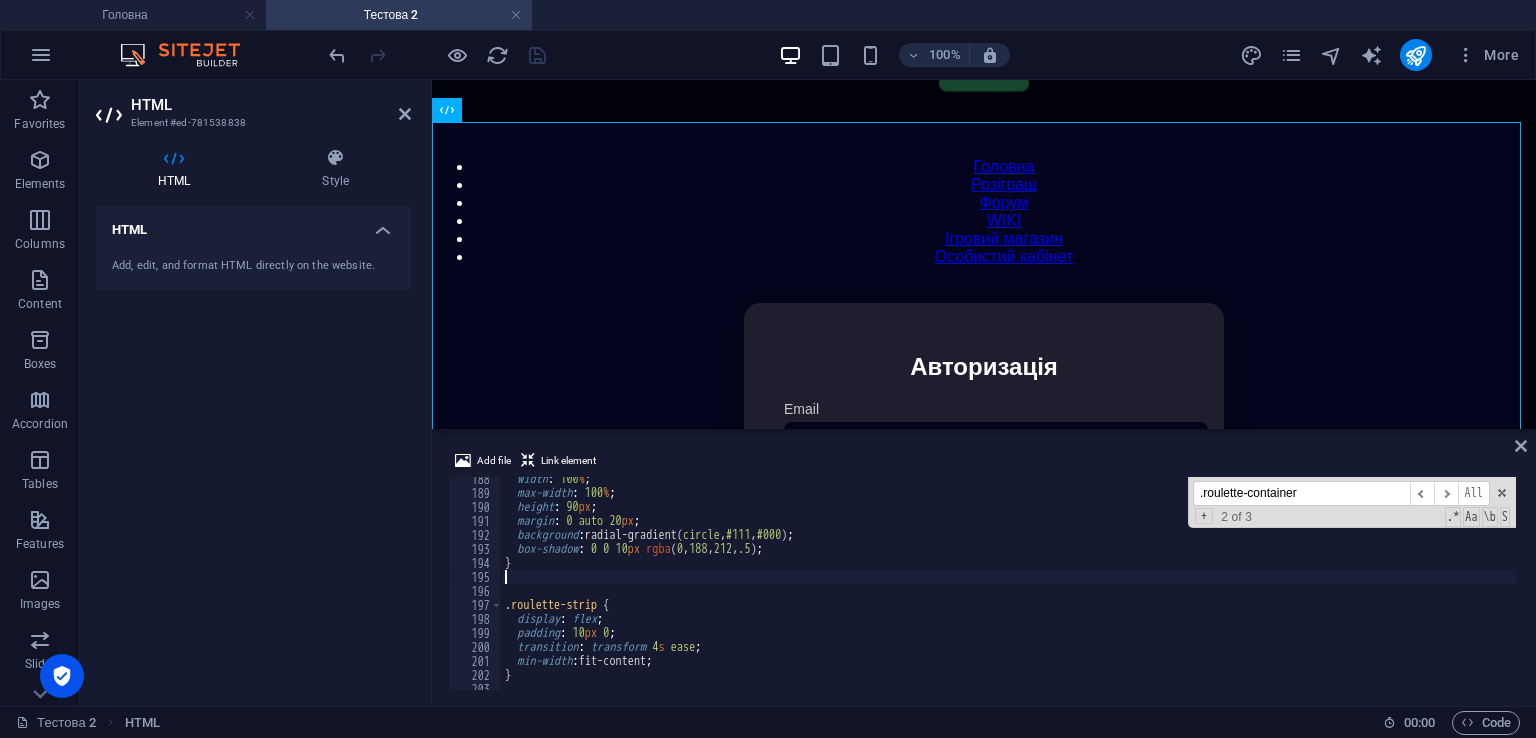 type on "}" 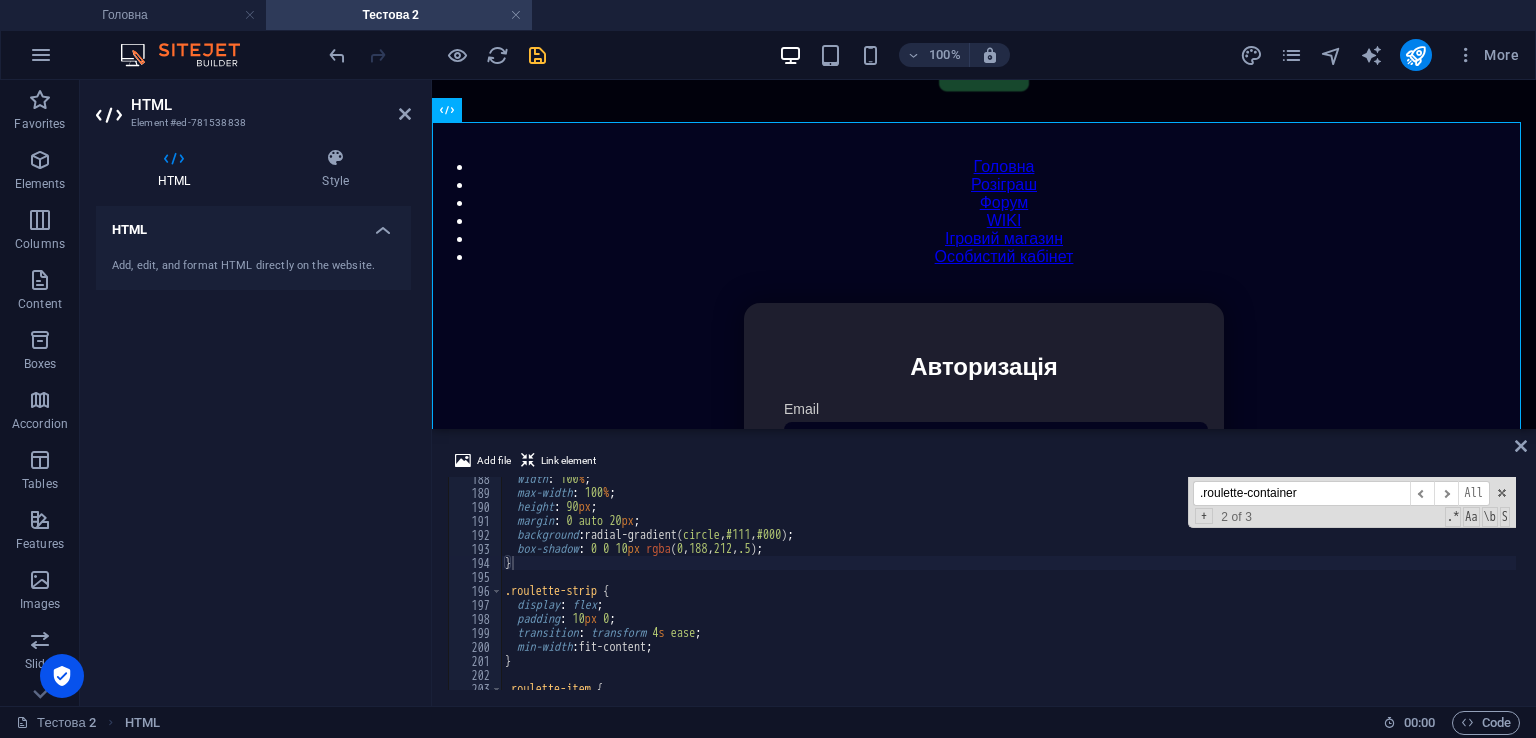 drag, startPoint x: 1336, startPoint y: 490, endPoint x: 966, endPoint y: 456, distance: 371.55887 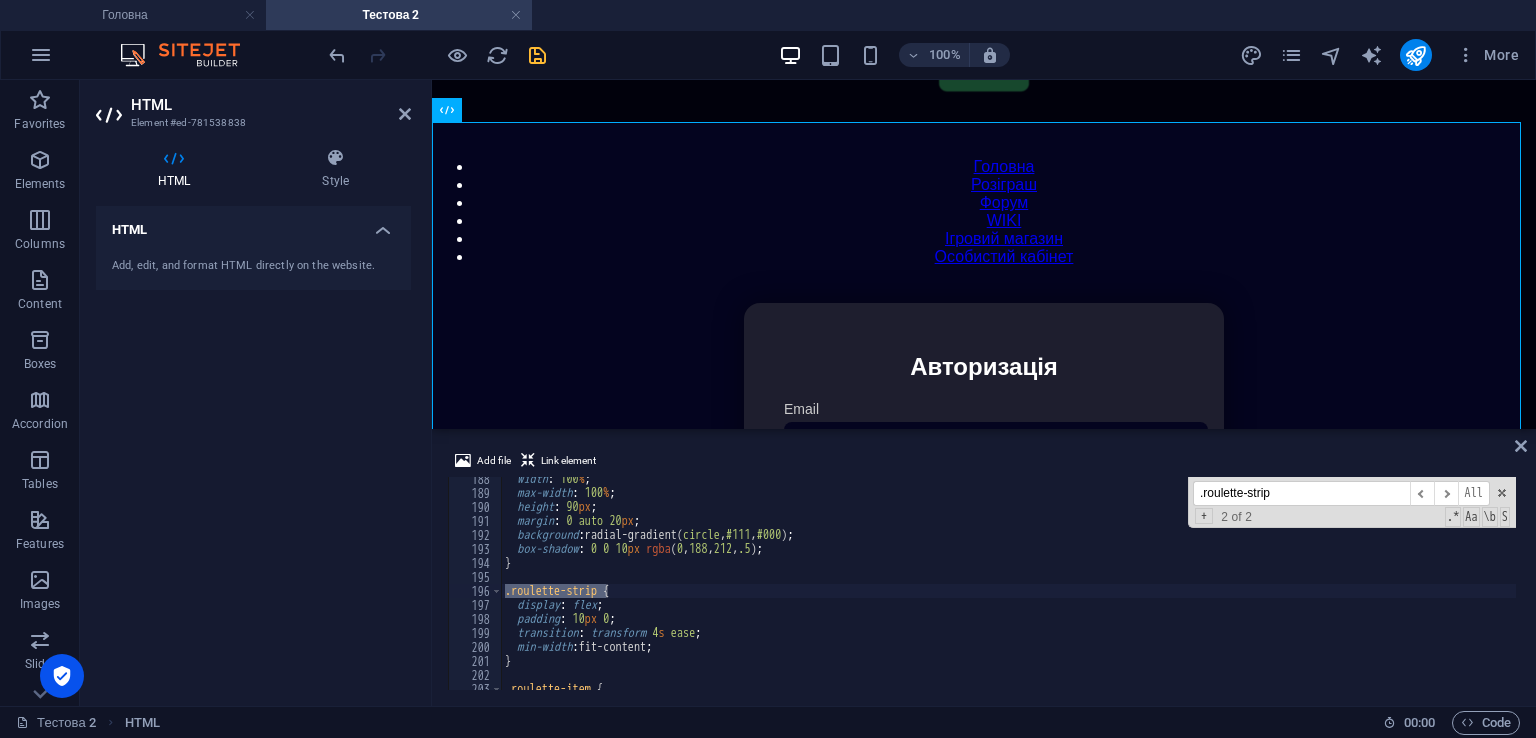 scroll, scrollTop: 2683, scrollLeft: 0, axis: vertical 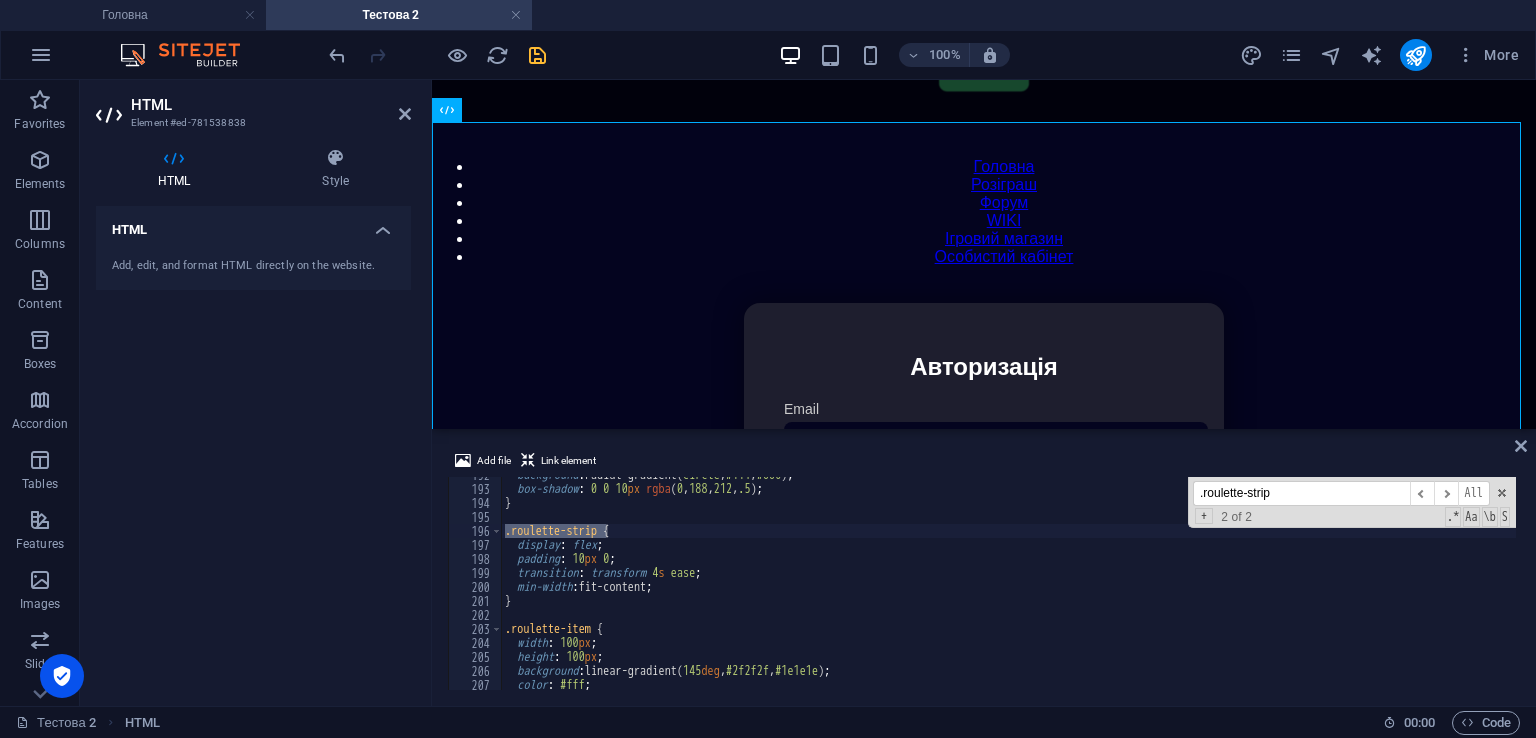 type on ".roulette-strip" 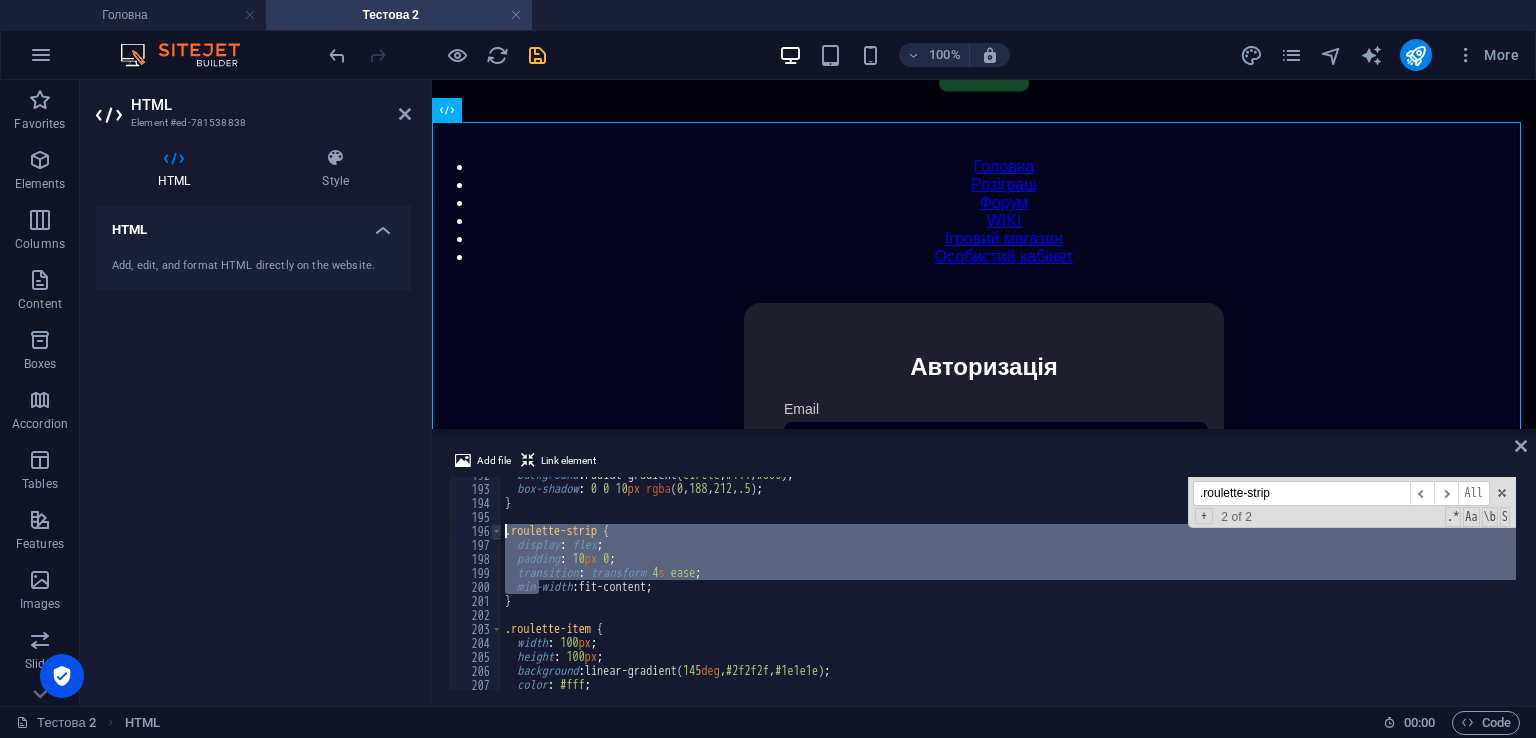 drag, startPoint x: 540, startPoint y: 592, endPoint x: 494, endPoint y: 526, distance: 80.44874 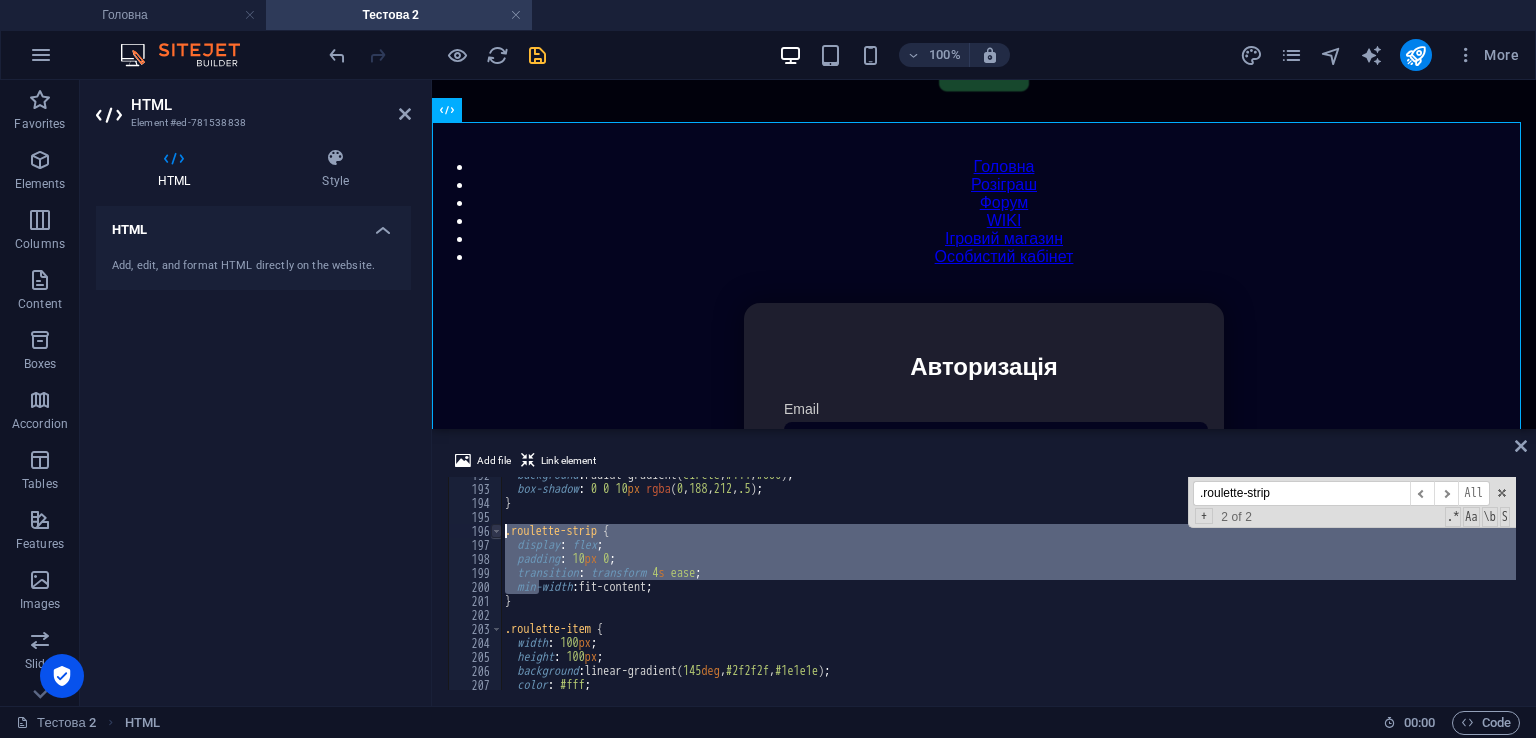 paste on "-width: fit-content" 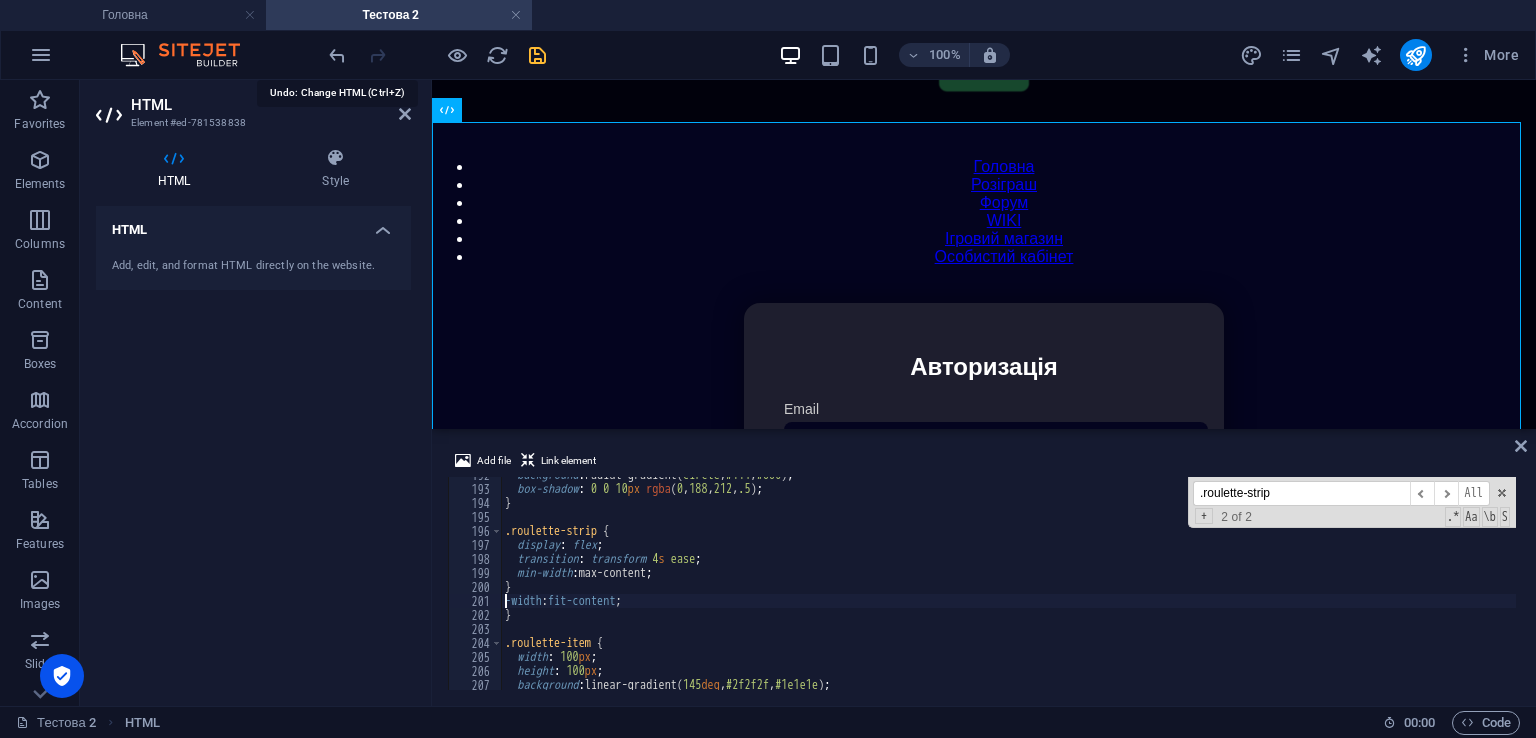 click on "100% More" at bounding box center [768, 55] 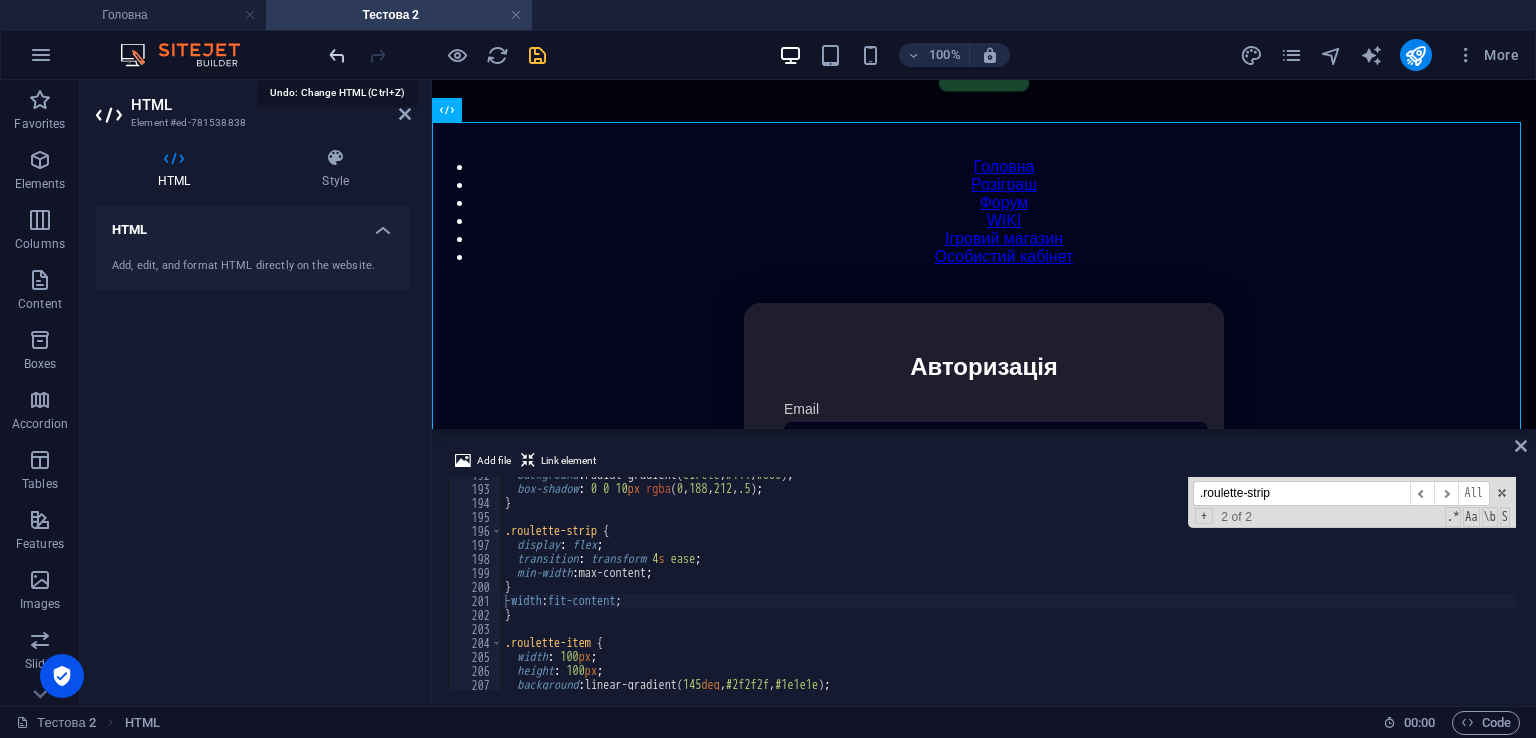 click at bounding box center (337, 55) 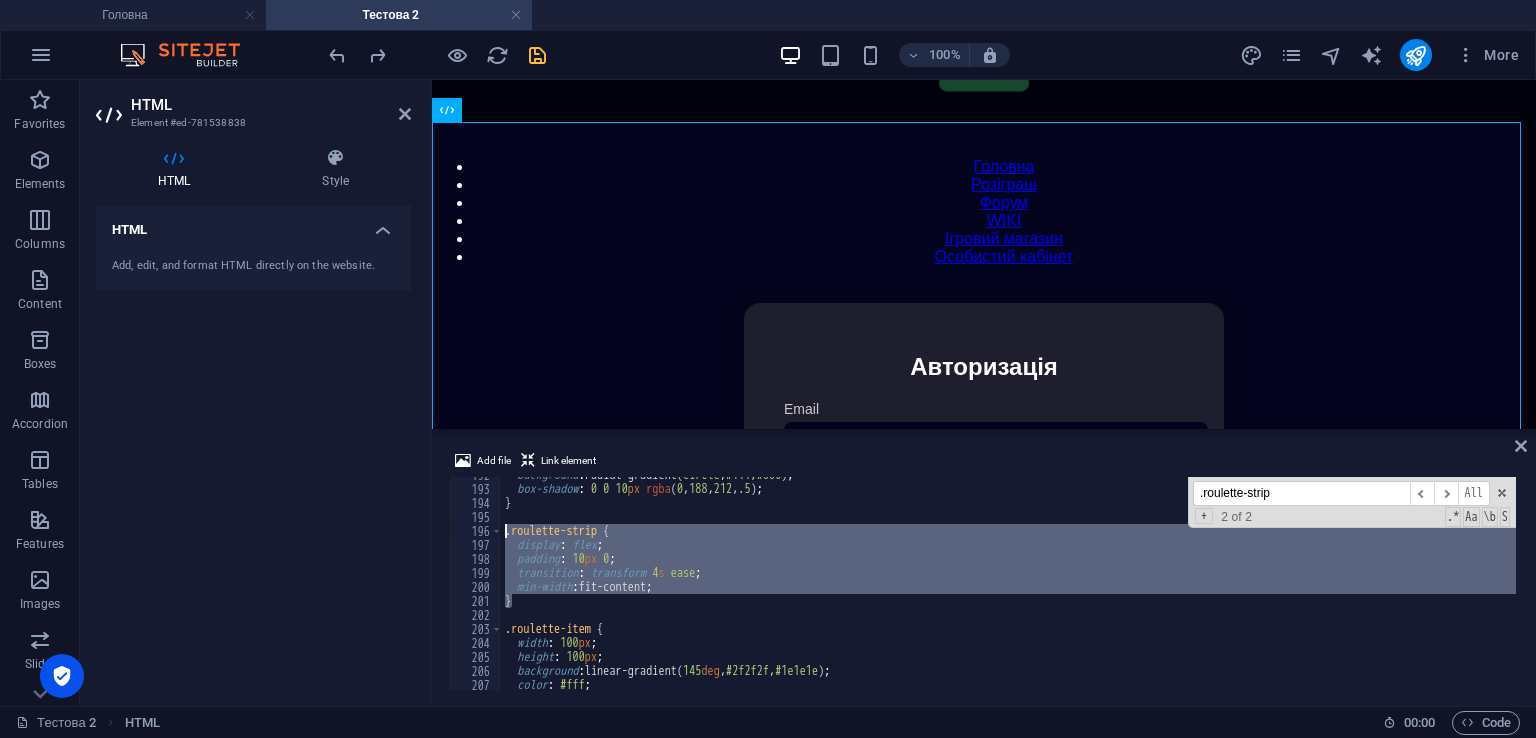 drag, startPoint x: 526, startPoint y: 606, endPoint x: 484, endPoint y: 535, distance: 82.492424 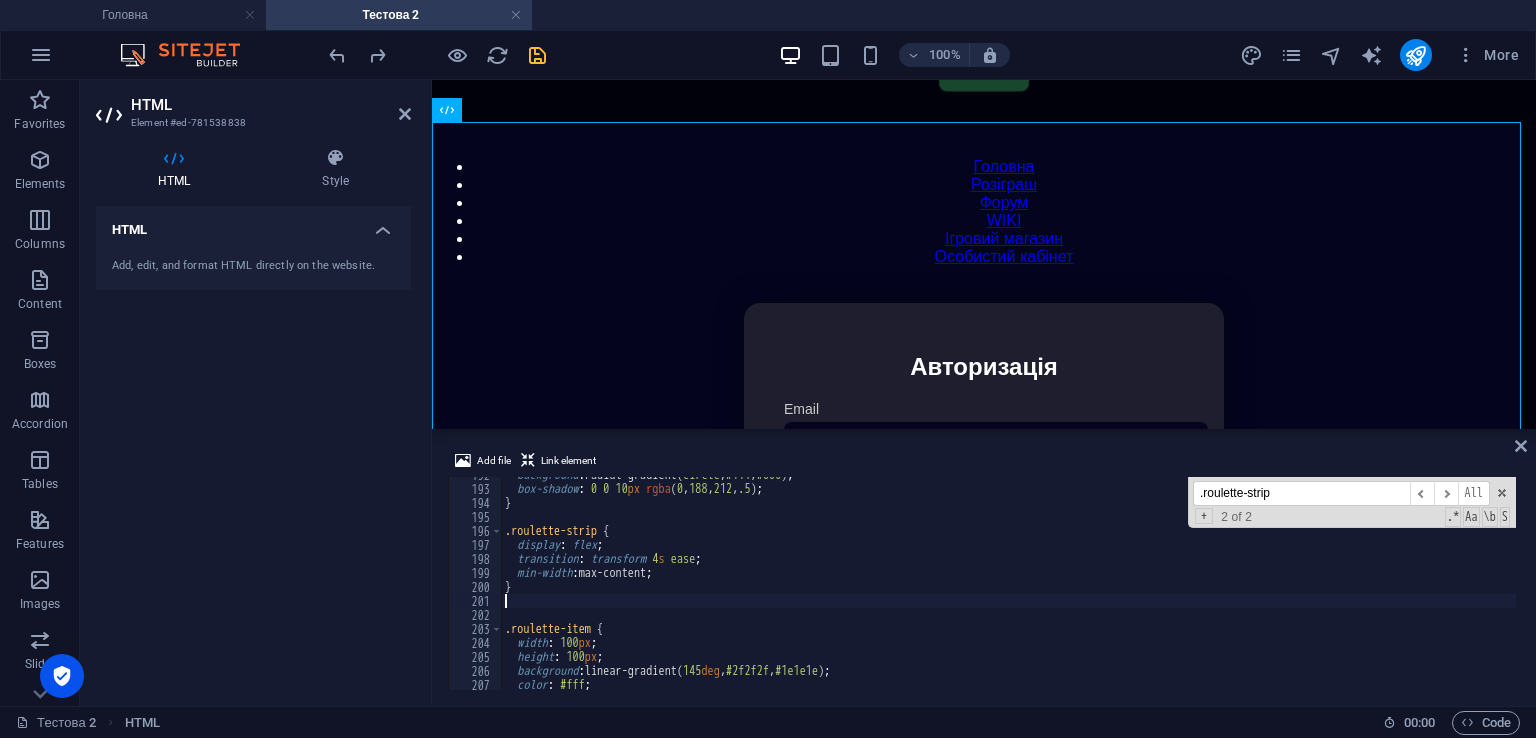 type on "}" 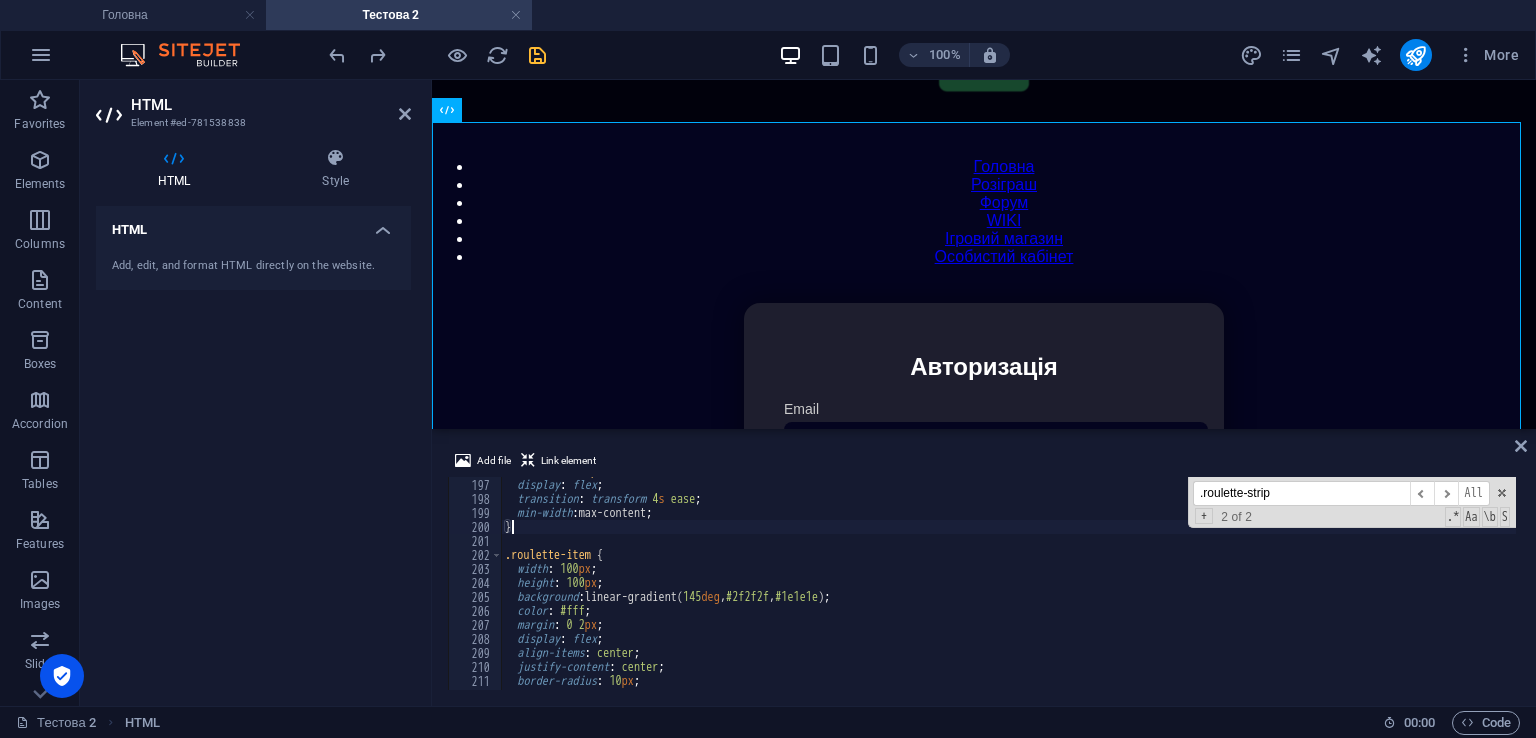scroll, scrollTop: 2683, scrollLeft: 0, axis: vertical 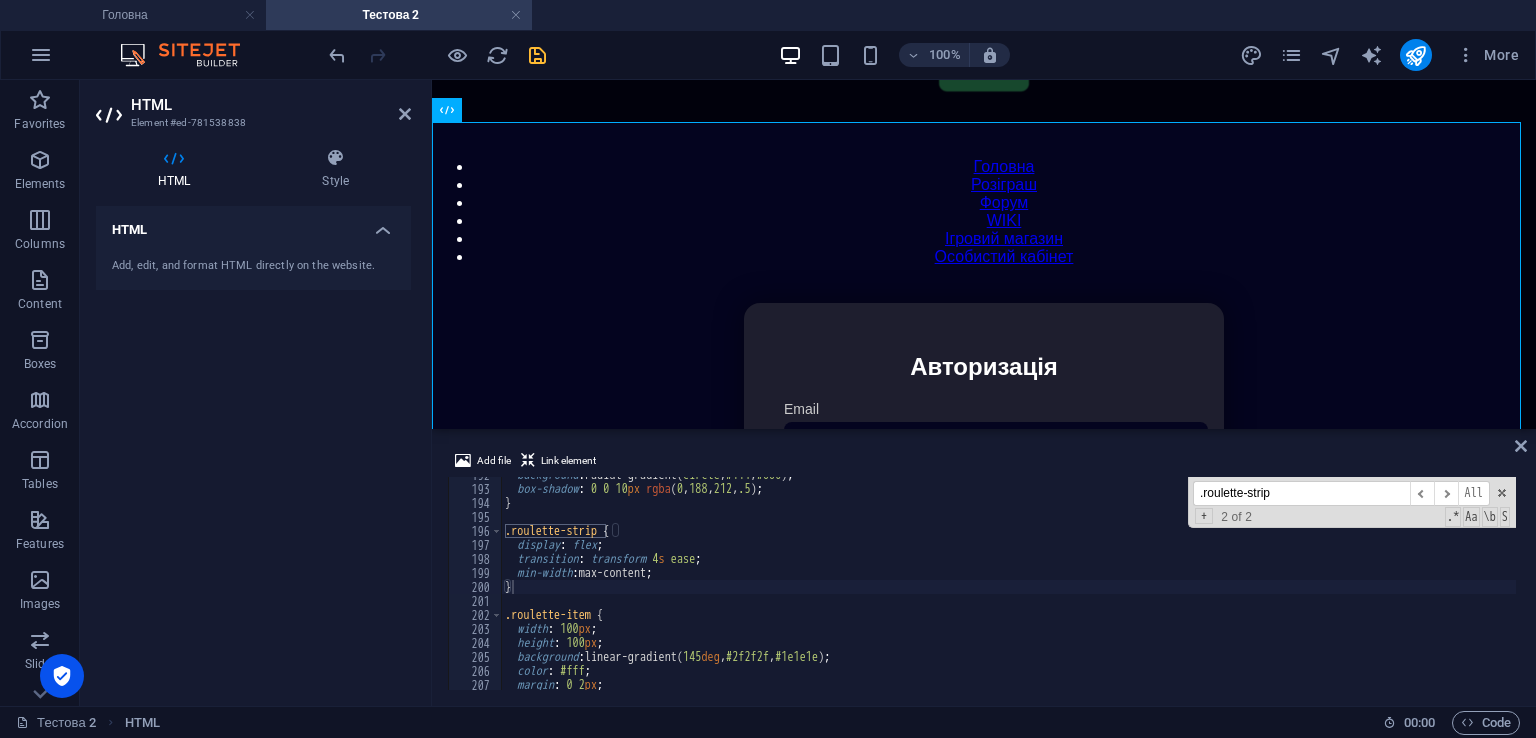drag, startPoint x: 1308, startPoint y: 485, endPoint x: 1108, endPoint y: 482, distance: 200.02249 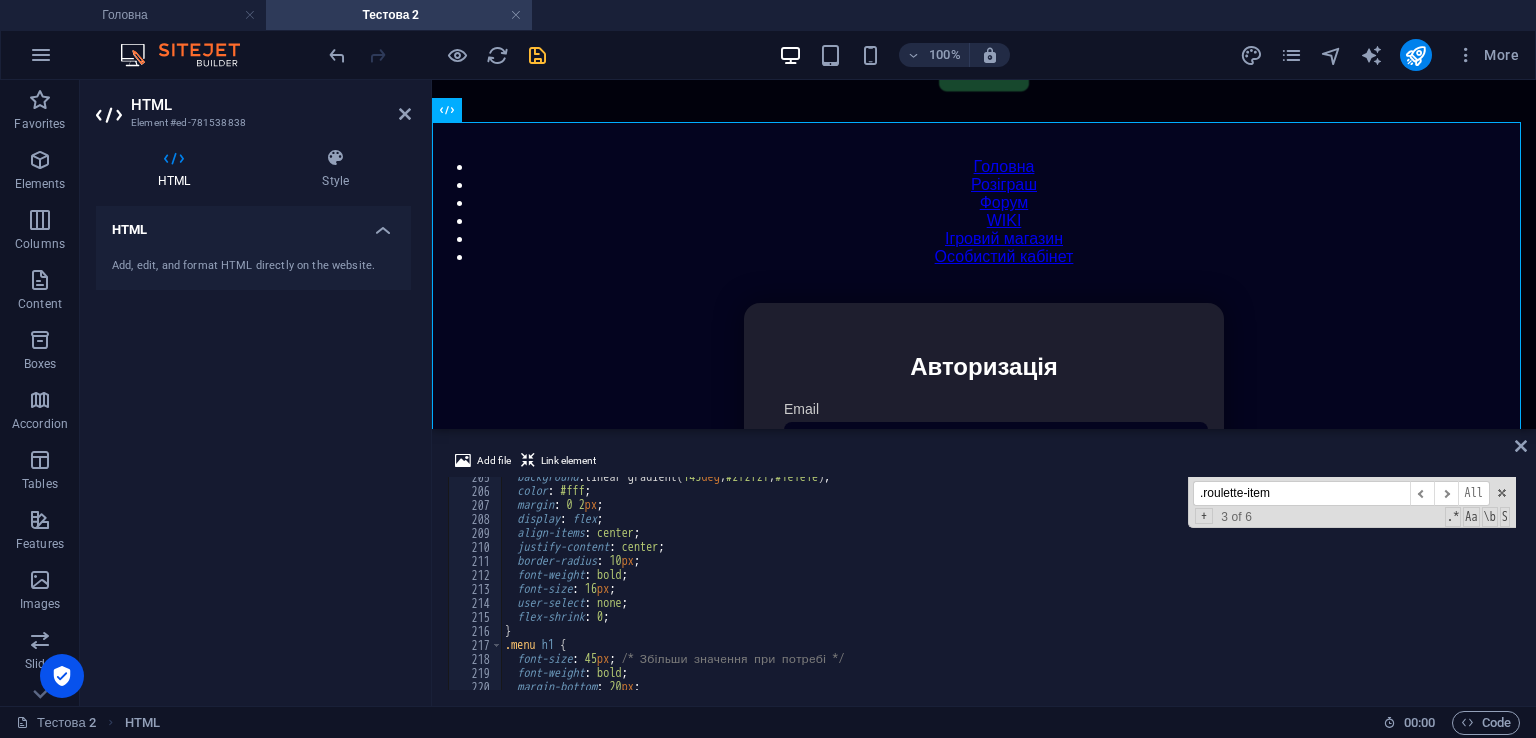 scroll, scrollTop: 2863, scrollLeft: 0, axis: vertical 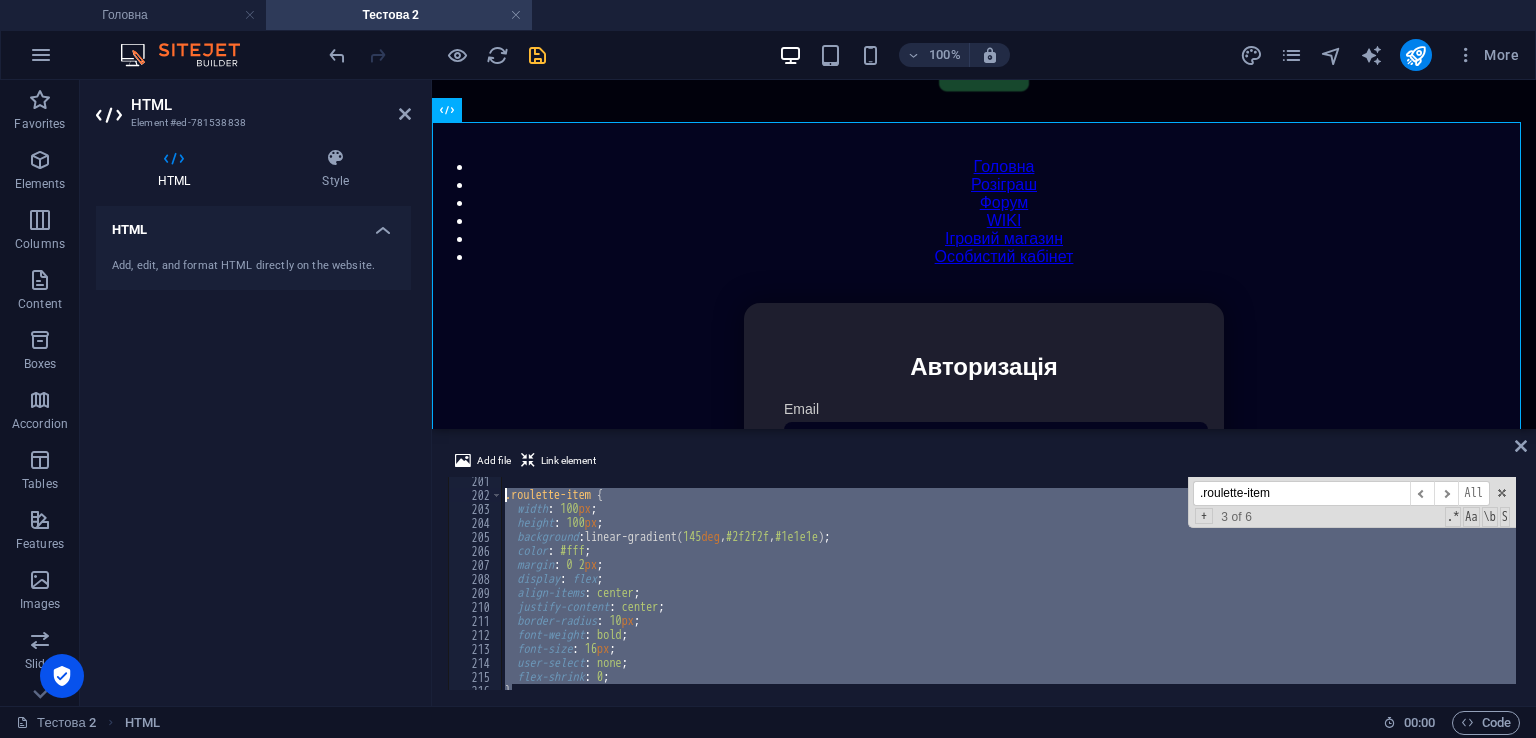 drag, startPoint x: 535, startPoint y: 632, endPoint x: 506, endPoint y: 495, distance: 140.0357 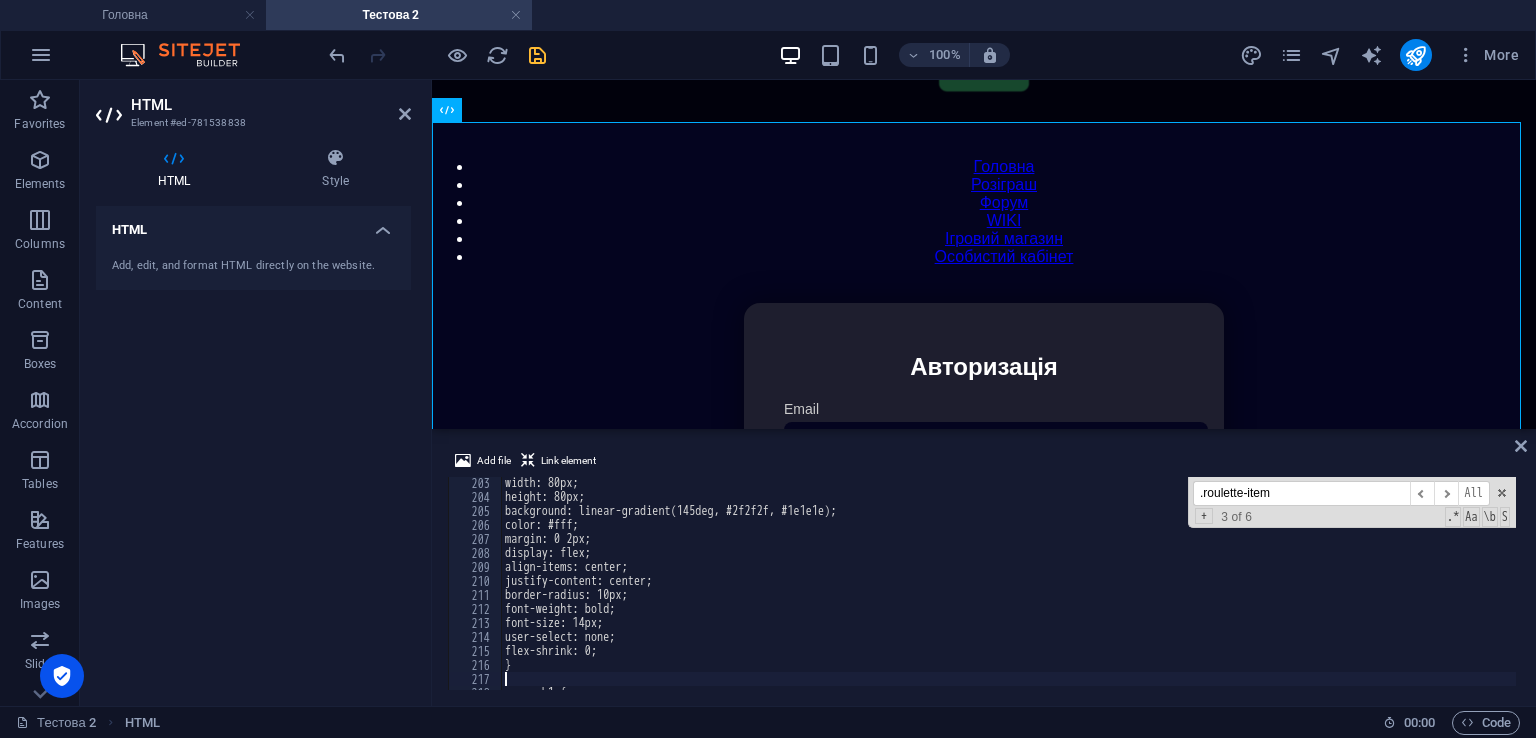 scroll, scrollTop: 2888, scrollLeft: 0, axis: vertical 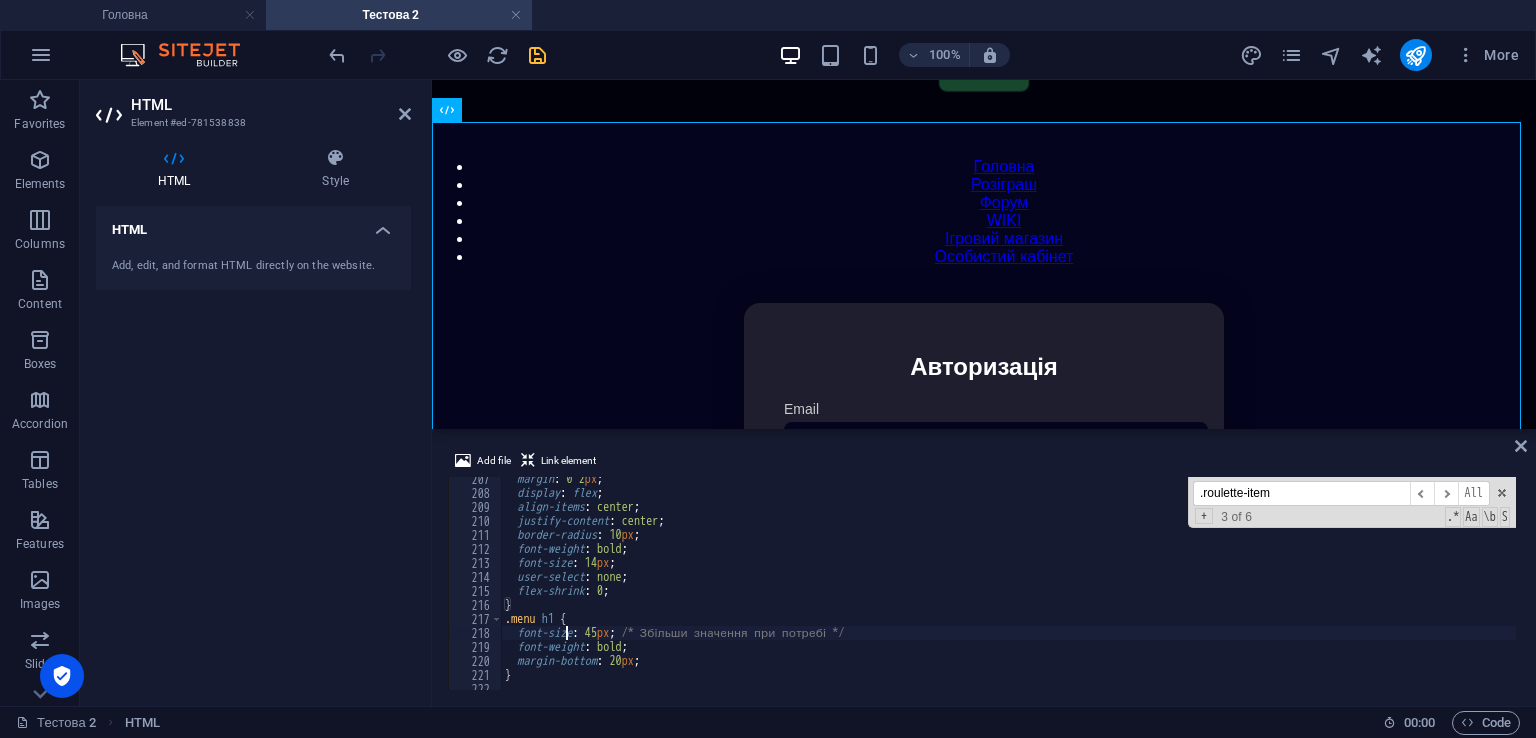 click on "margin :   0   2 px ;    display :   flex ;    align-items :   center ;    justify-content :   center ;    border-radius :   10 px ;    font-weight :   bold ;    font-size :   14 px ;    user-select :   none ;    flex-shrink :   0 ; } .menu   h1   {    font-size :   45 px ;   /* Збільши значення при потребі */    font-weight :   bold ;    margin-bottom :   20 px ; }" at bounding box center (1425, 590) 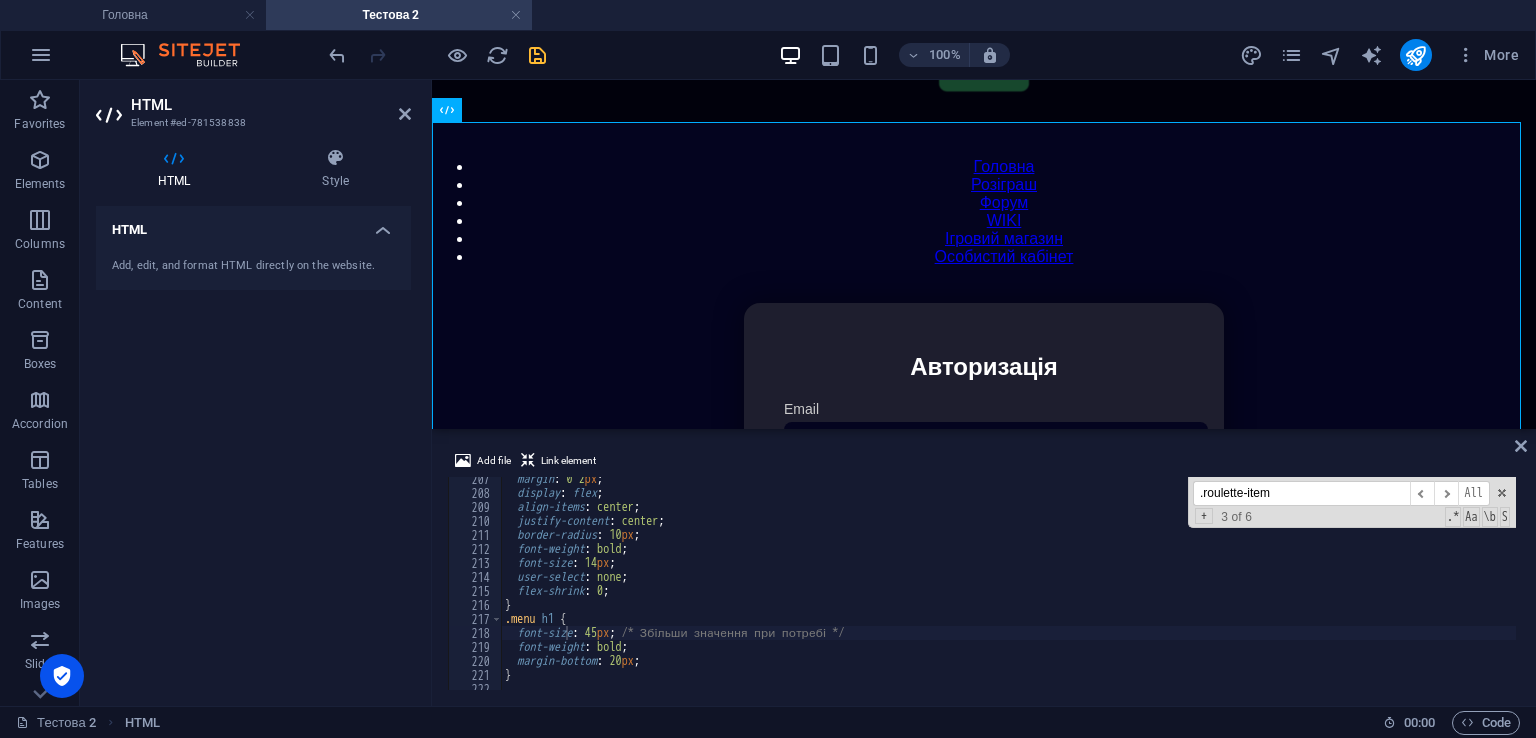 drag, startPoint x: 678, startPoint y: 448, endPoint x: 220, endPoint y: 142, distance: 550.81757 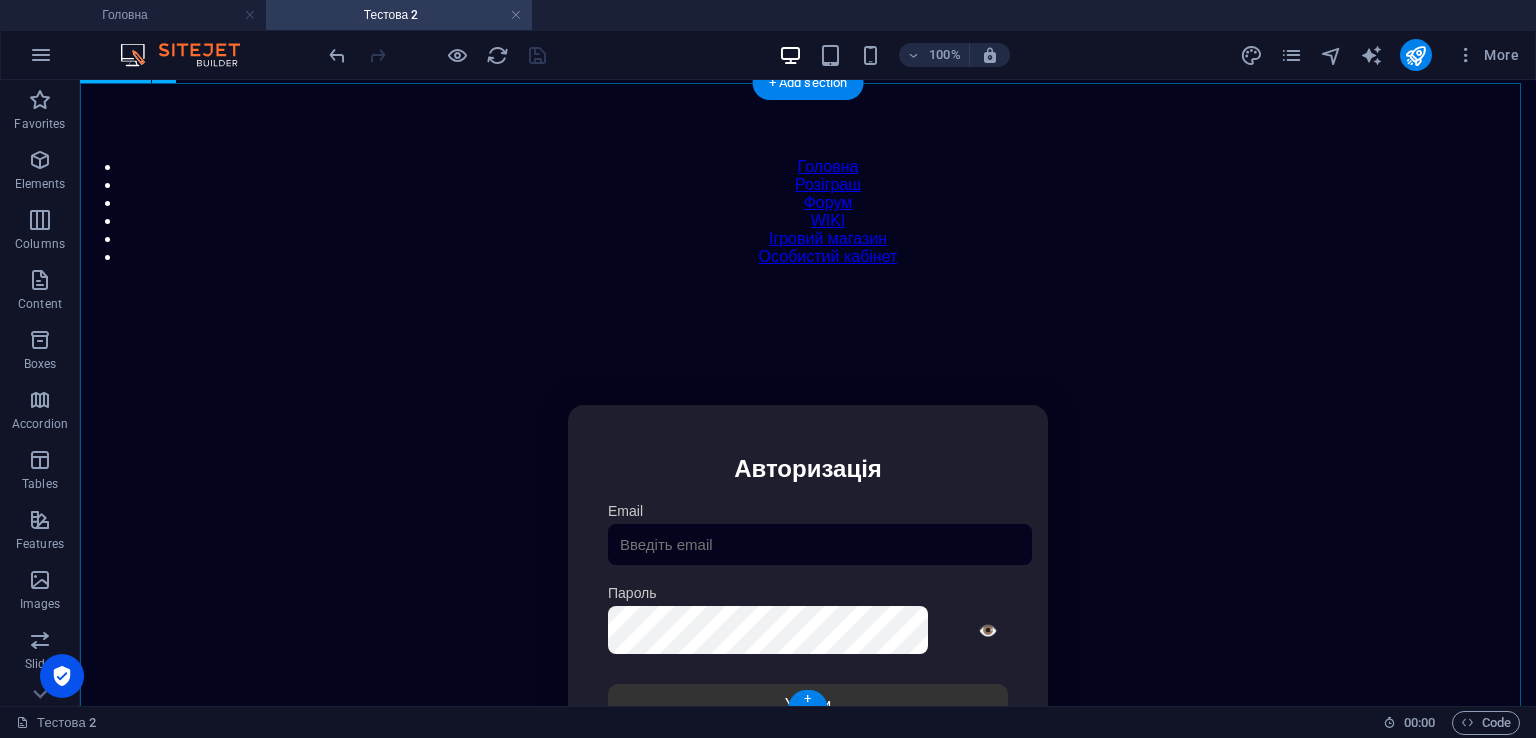 click on "Особистий кабінет
Авторизація
Email
[GEOGRAPHIC_DATA]
👁️
Увійти
Скинути пароль
Скидання пароля
Введіть ваш email:
Скинути
Закрити
Особистий кабінет
Вийти з кабінету
Важлива інформація
Інформація
Ігровий Нікнейм:
Пошта:
Гроші:   ₴
XP:
Рівень:
Здоров'я:  %
Броня:  %
VIP:
Рейтинг
Рейтинг гравців
Гравців не знайдено
Документи
Мої документи
Паспорт:   Немає
Трудова книжка:   [PERSON_NAME]
📩 Додати документ через Telegram" at bounding box center [808, 616] 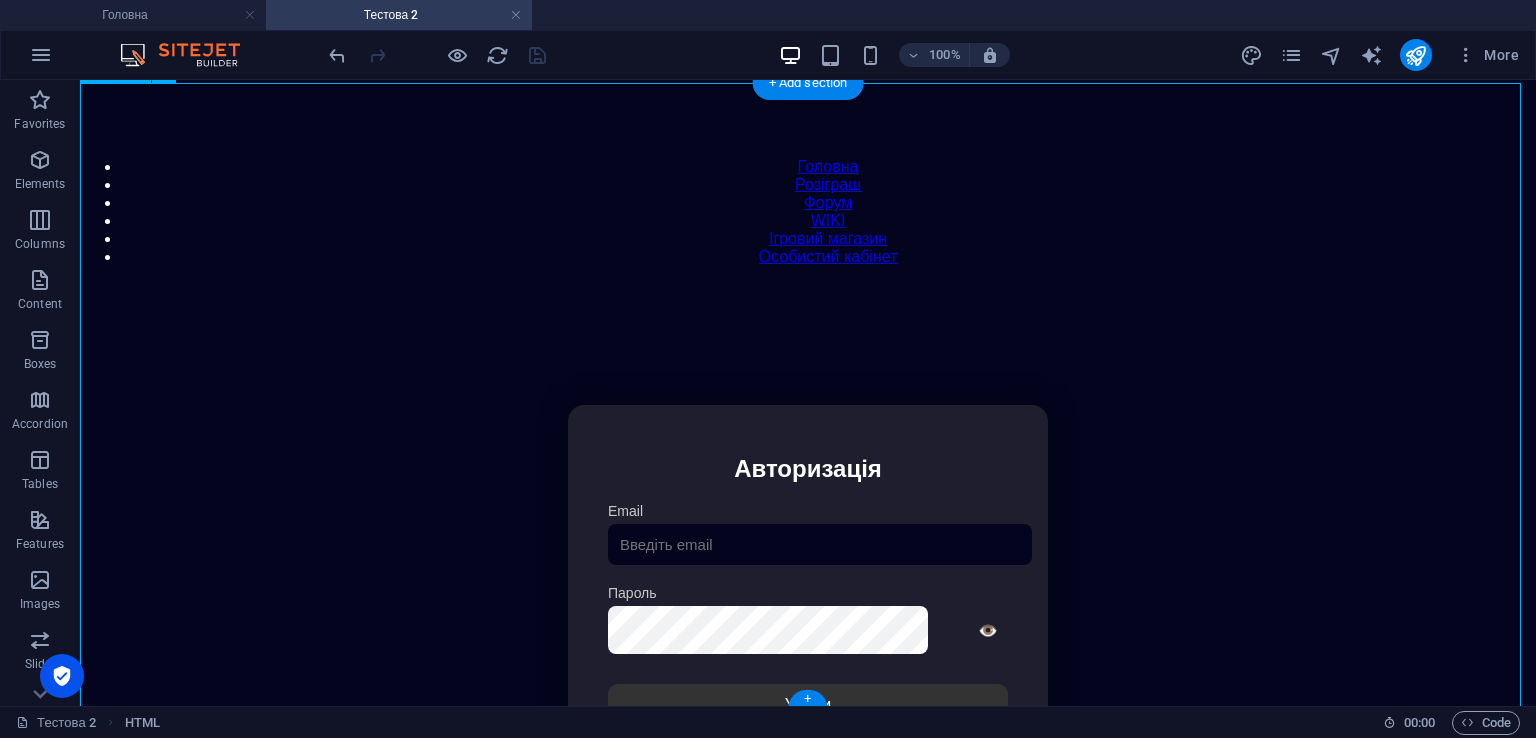 click on "Особистий кабінет
Авторизація
Email
[GEOGRAPHIC_DATA]
👁️
Увійти
Скинути пароль
Скидання пароля
Введіть ваш email:
Скинути
Закрити
Особистий кабінет
Вийти з кабінету
Важлива інформація
Інформація
Ігровий Нікнейм:
Пошта:
Гроші:   ₴
XP:
Рівень:
Здоров'я:  %
Броня:  %
VIP:
Рейтинг
Рейтинг гравців
Гравців не знайдено
Документи
Мої документи
Паспорт:   Немає
Трудова книжка:   [PERSON_NAME]
📩 Додати документ через Telegram" at bounding box center [808, 616] 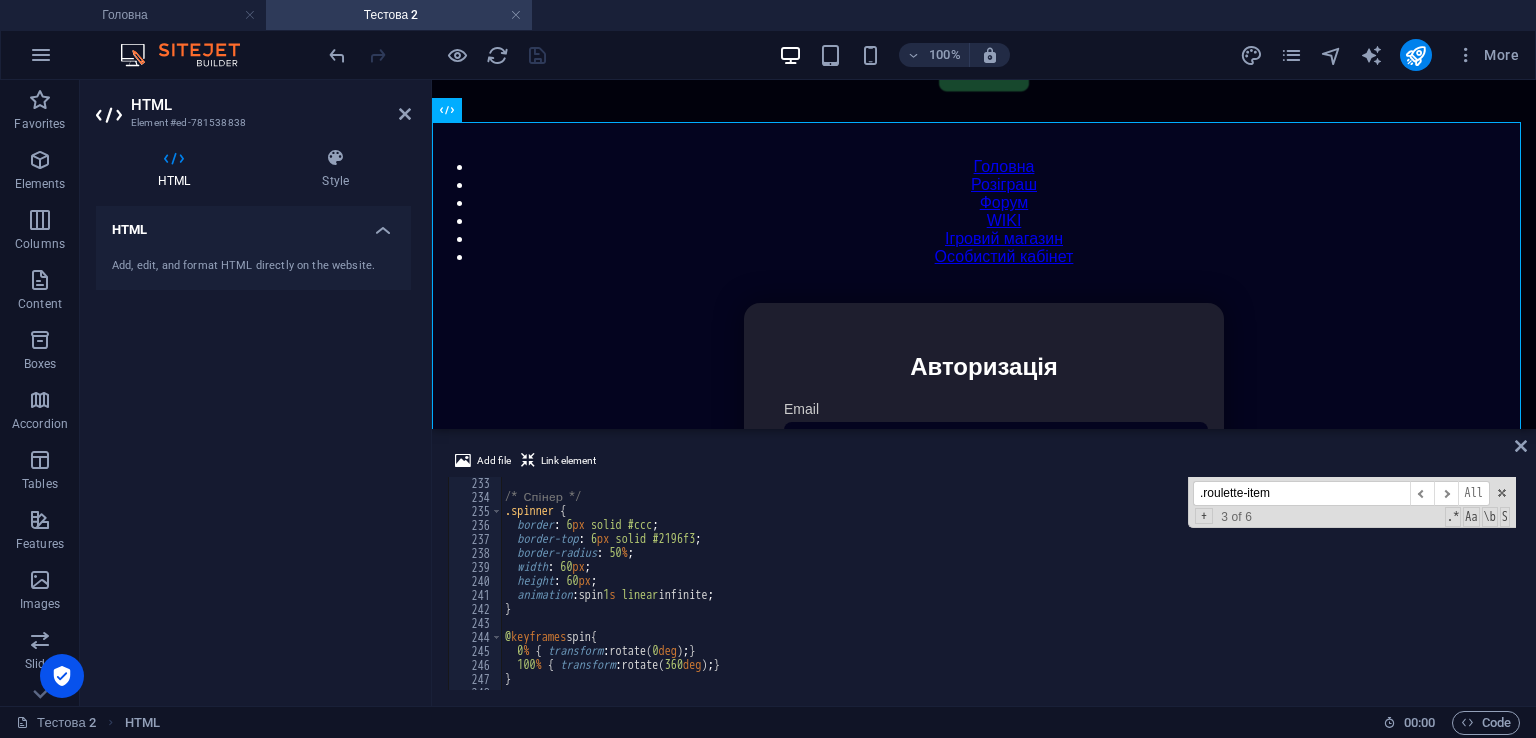 scroll, scrollTop: 2888, scrollLeft: 0, axis: vertical 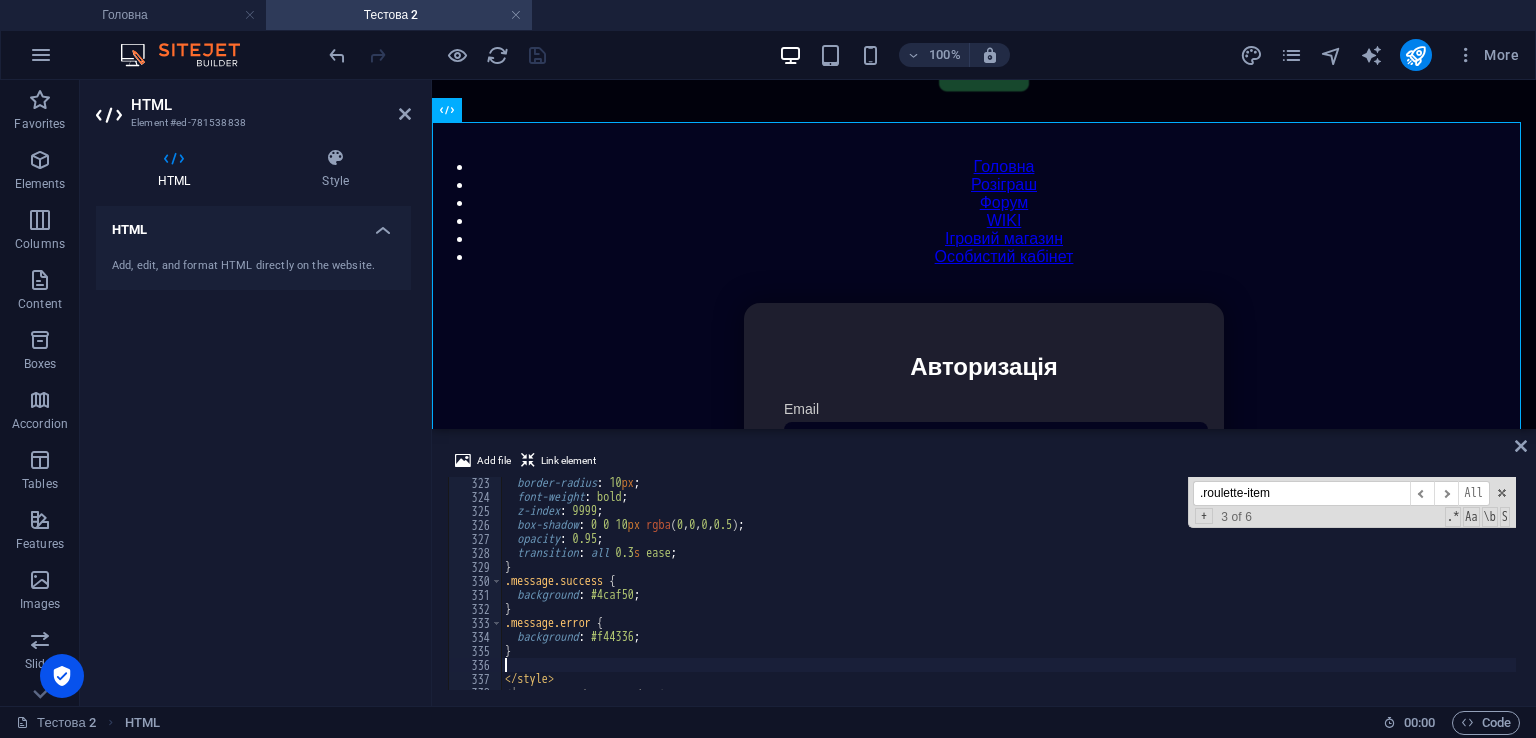 click on "border-radius :   10 px ;    font-weight :   bold ;    z-index :   9999 ;    box-shadow :   0   0   10 px   rgba ( 0 , 0 , 0 , 0.5 ) ;    opacity :   0.95 ;    transition :   all   0.3 s   ease ; } .message.success   {    background :   #4caf50 ; } .message.error   {    background :   #f44336 ; } </ style > <!--  одразу після стилів  -->" at bounding box center (1425, 594) 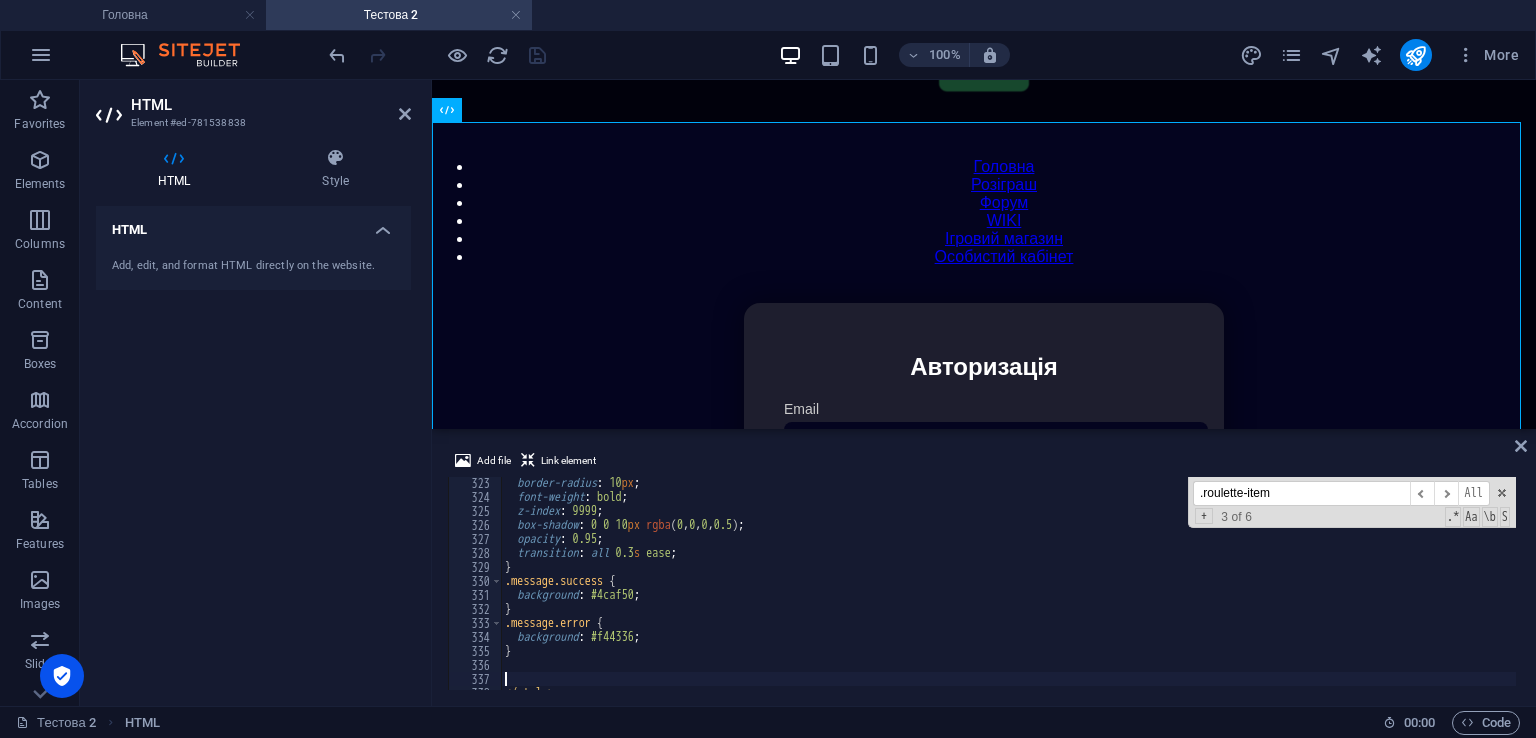 scroll, scrollTop: 4568, scrollLeft: 0, axis: vertical 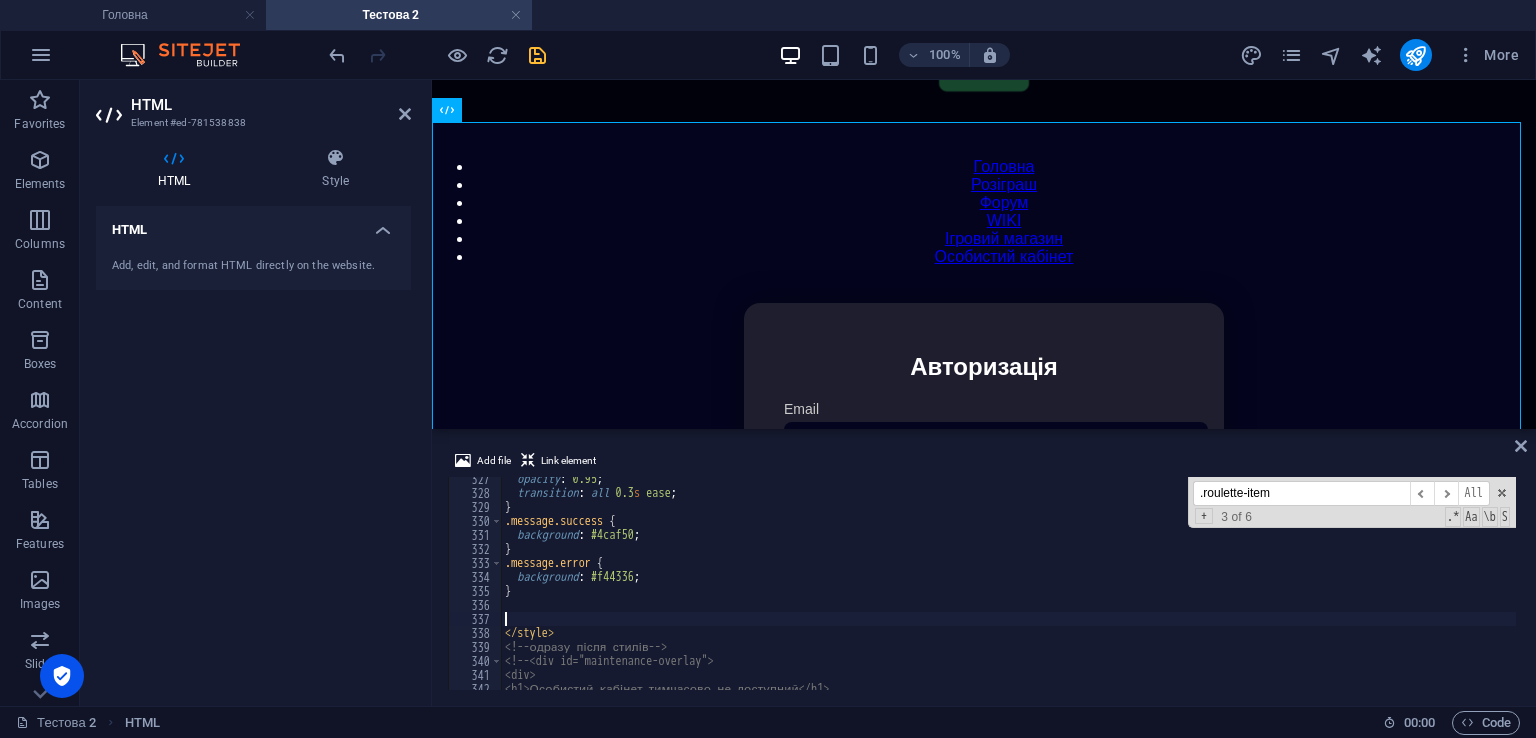 paste on "}" 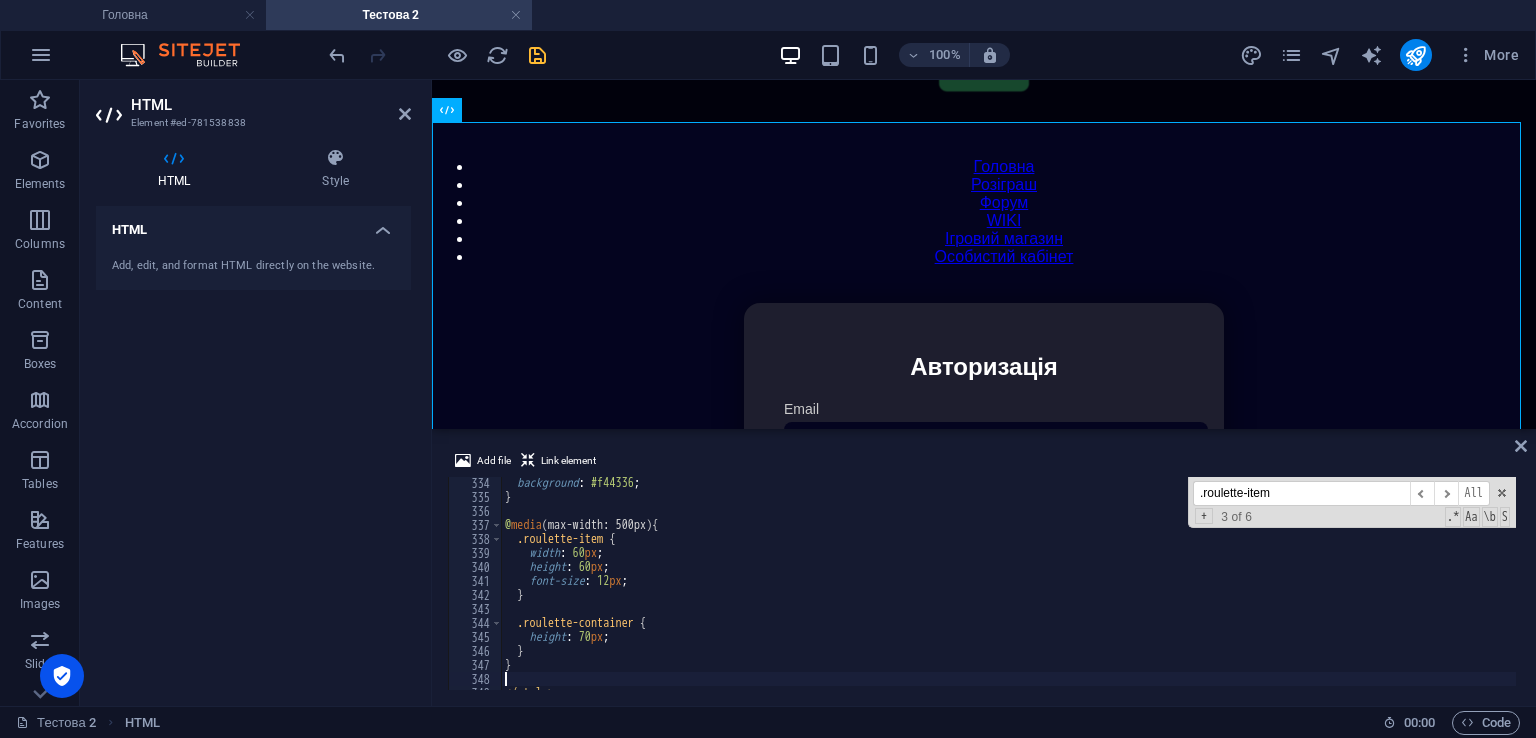 scroll, scrollTop: 4723, scrollLeft: 0, axis: vertical 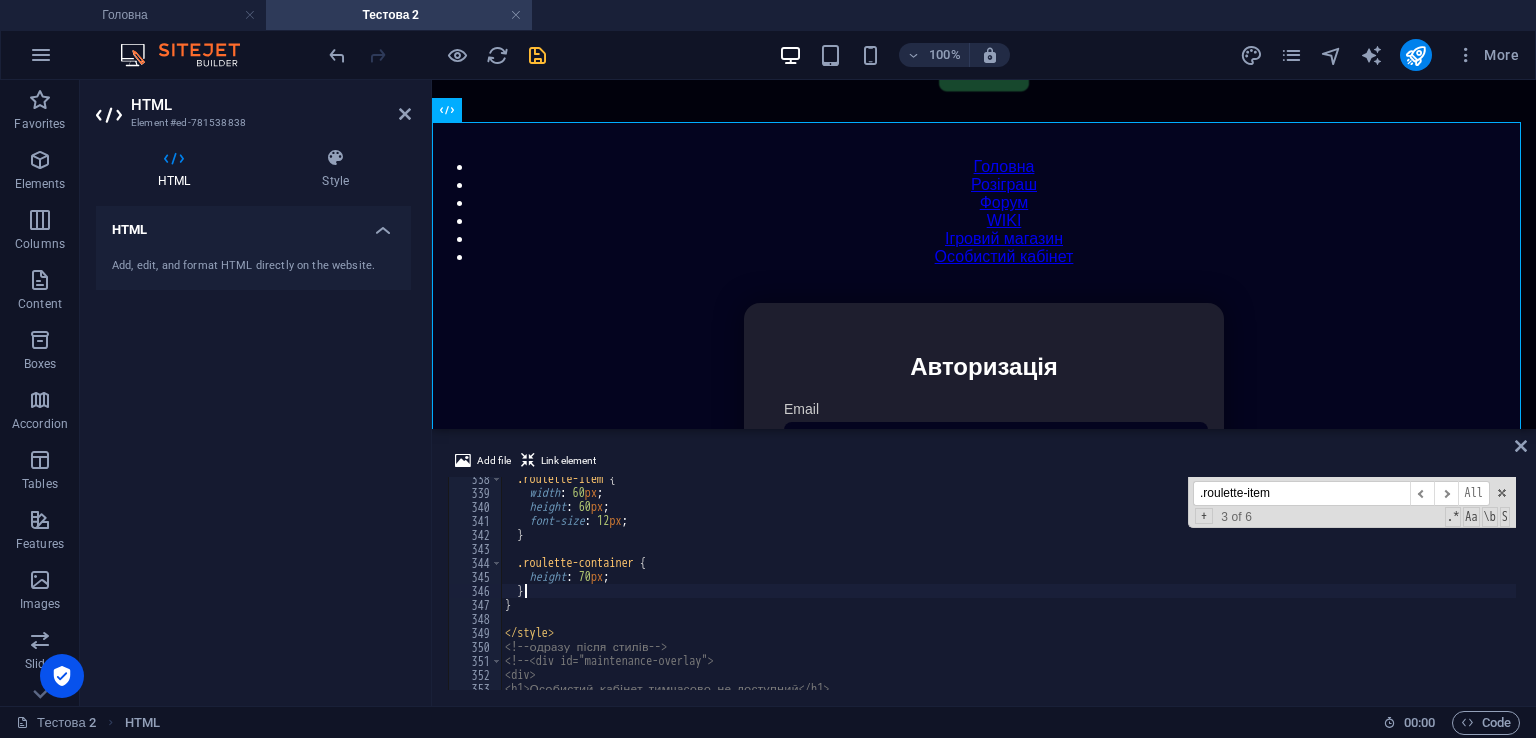 click on ".roulette-item   {      width :   60 px ;      height :   60 px ;      font-size :   12 px ;    }    .roulette-container   {      height :   70 px ;    } } </ style > <!--  одразу після стилів  --> <!-- <div id="maintenance-overlay">   <div>     <h1>Особистий кабінет тимчасово не доступний</h1>" at bounding box center [1425, 590] 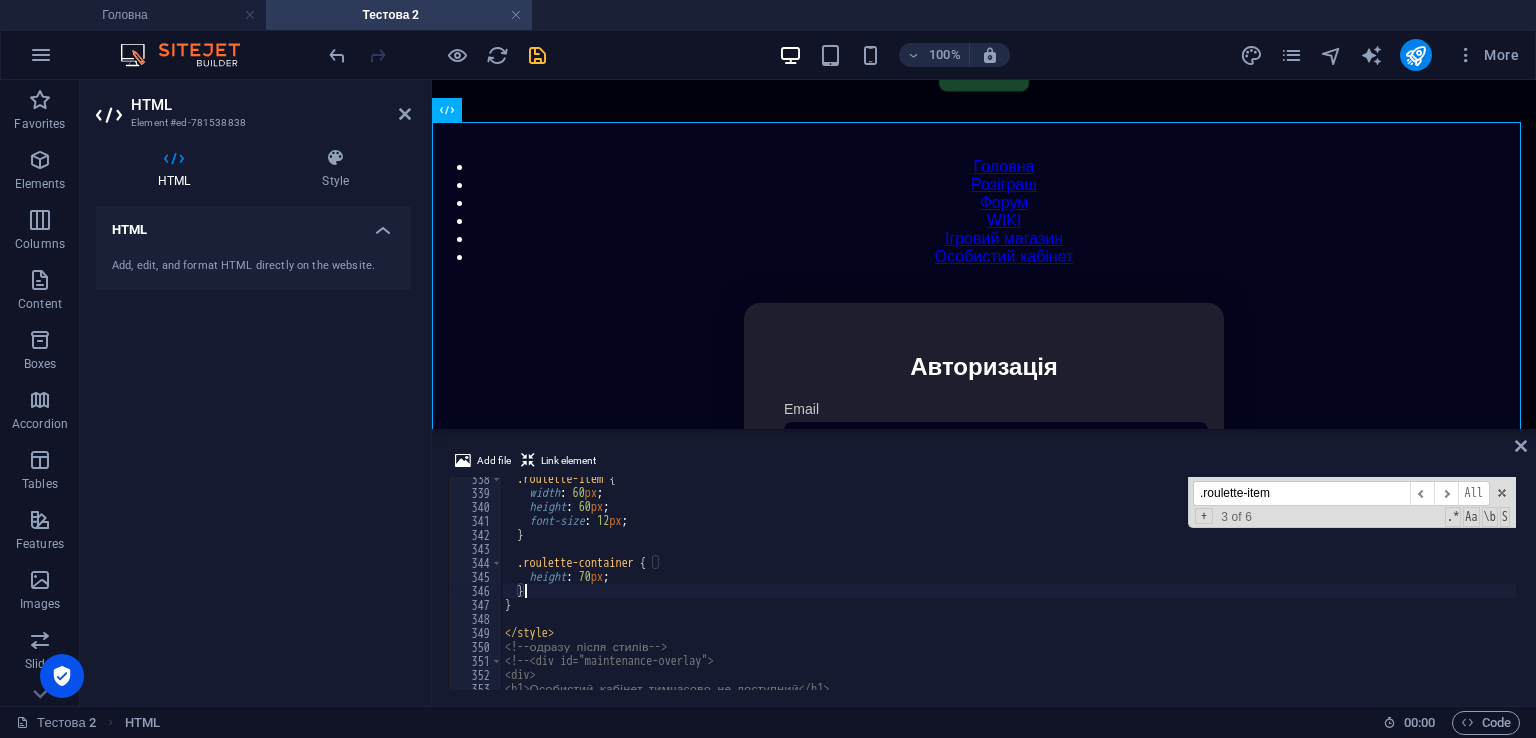scroll, scrollTop: 4603, scrollLeft: 0, axis: vertical 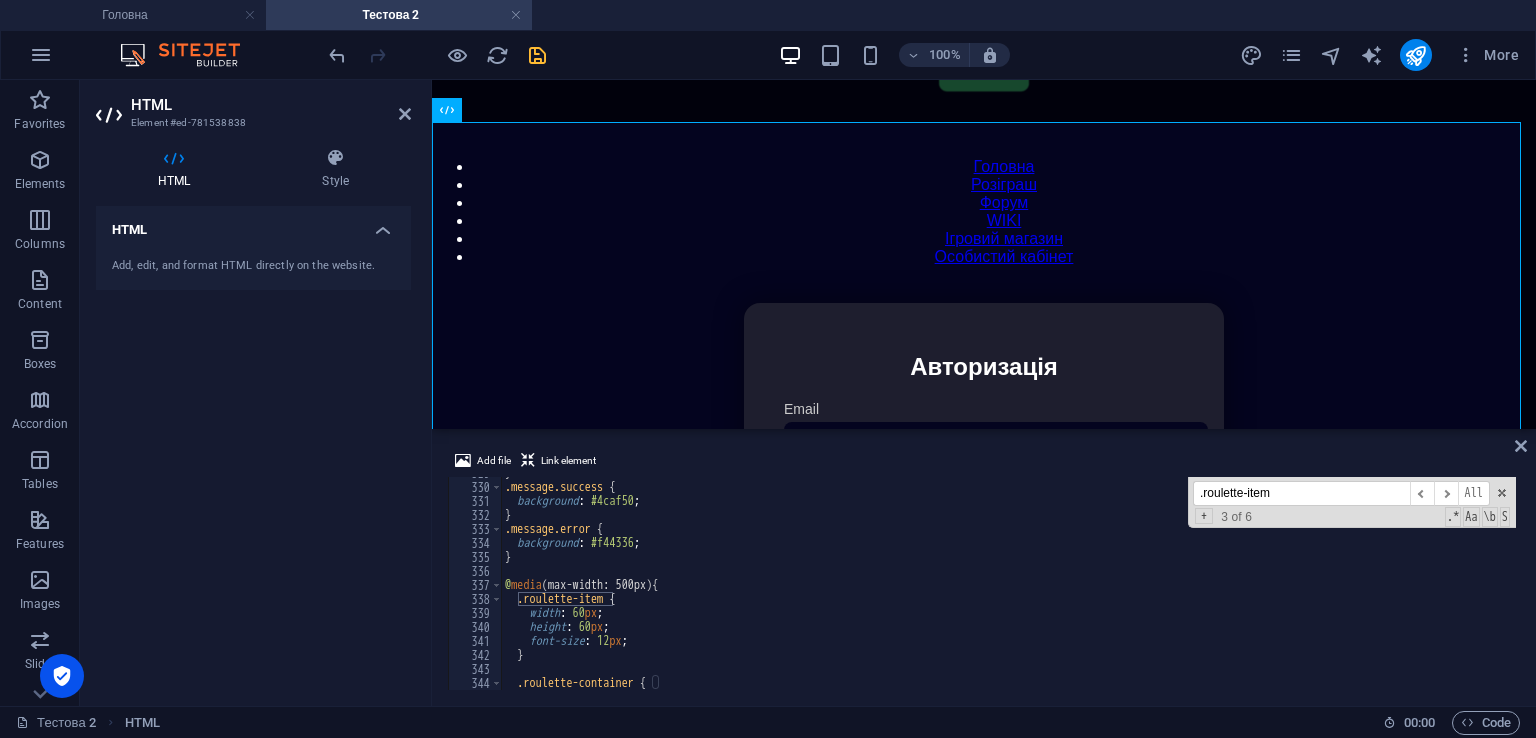 drag, startPoint x: 1230, startPoint y: 489, endPoint x: 1097, endPoint y: 489, distance: 133 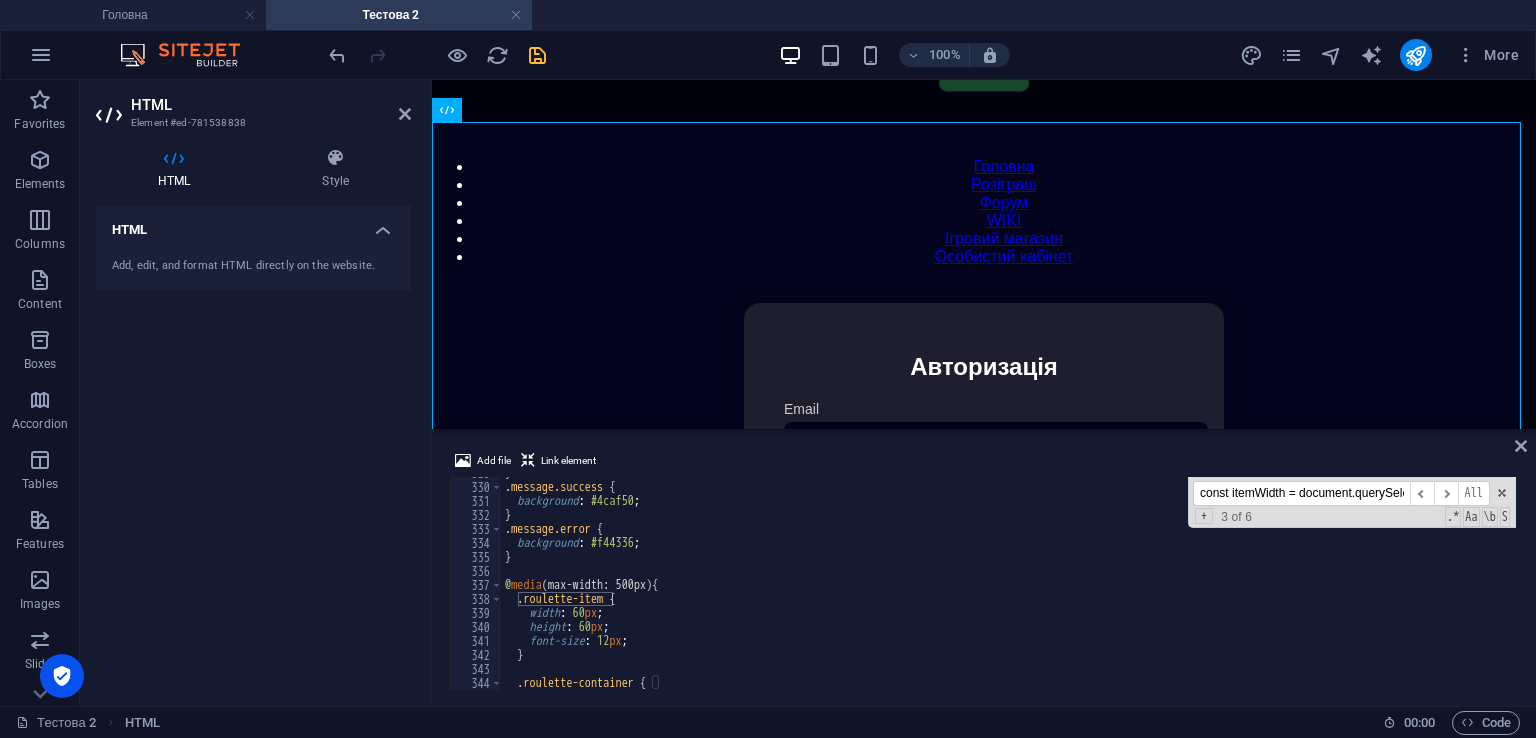 scroll, scrollTop: 0, scrollLeft: 206, axis: horizontal 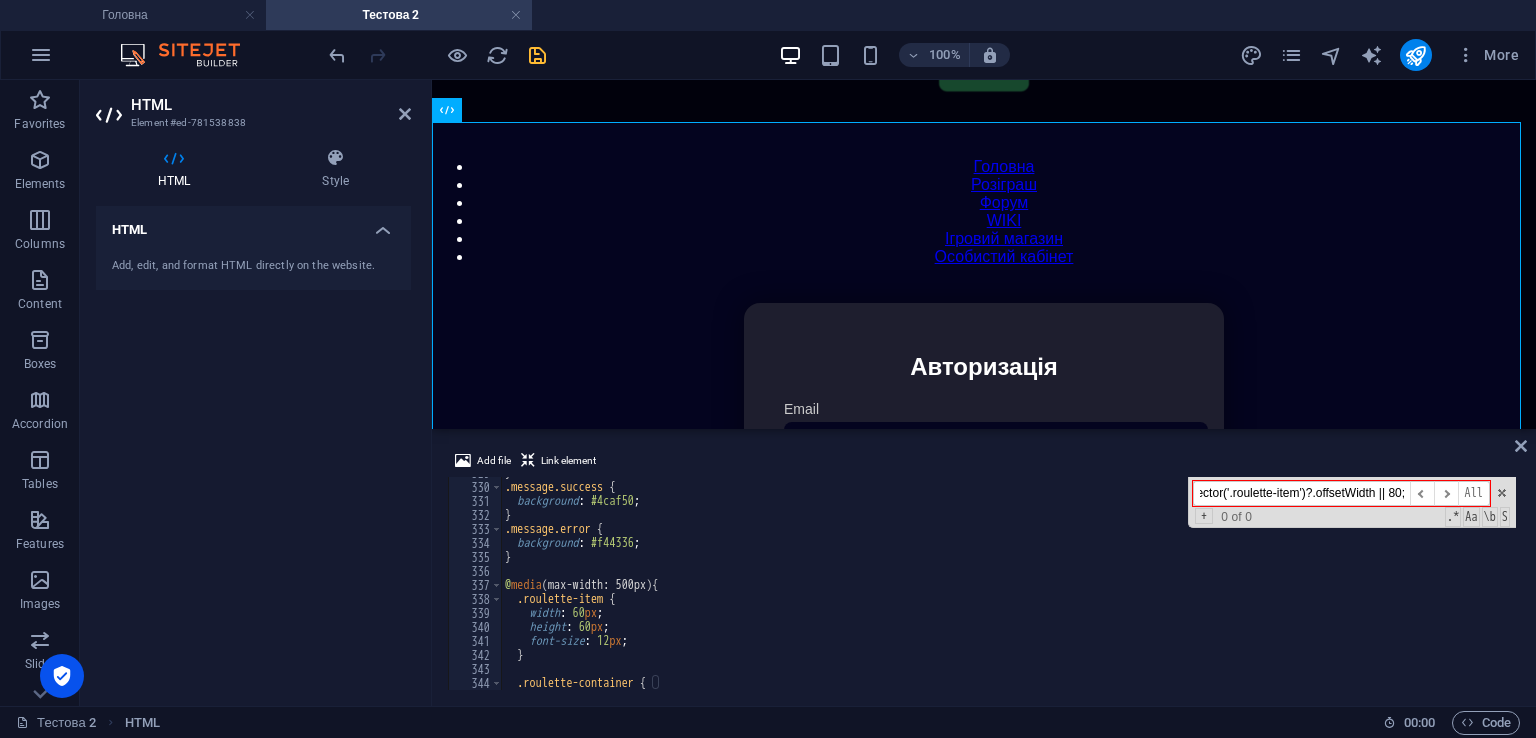 click on "const itemWidth = document.querySelector('.roulette-item')?.offsetWidth || 80;" at bounding box center (1301, 493) 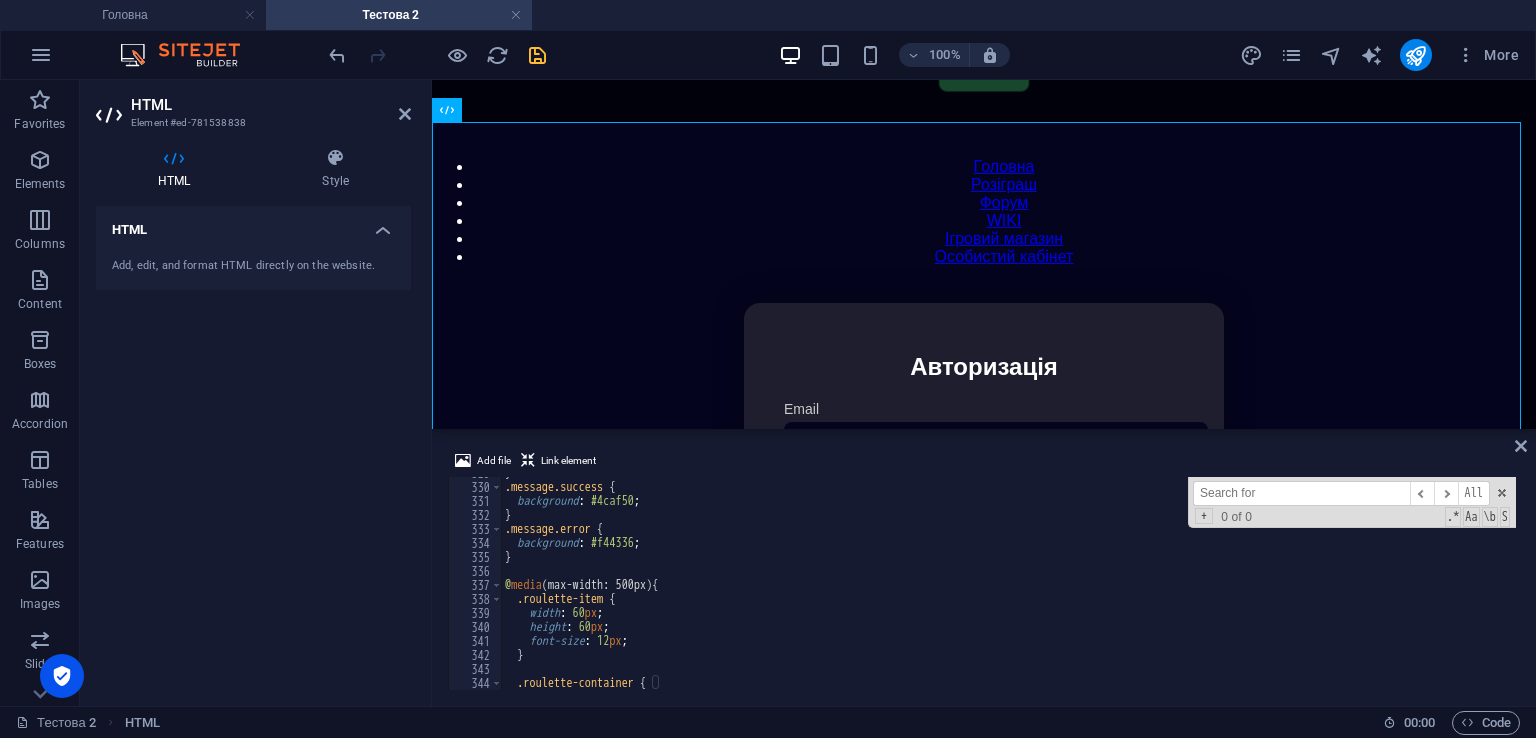 scroll, scrollTop: 0, scrollLeft: 0, axis: both 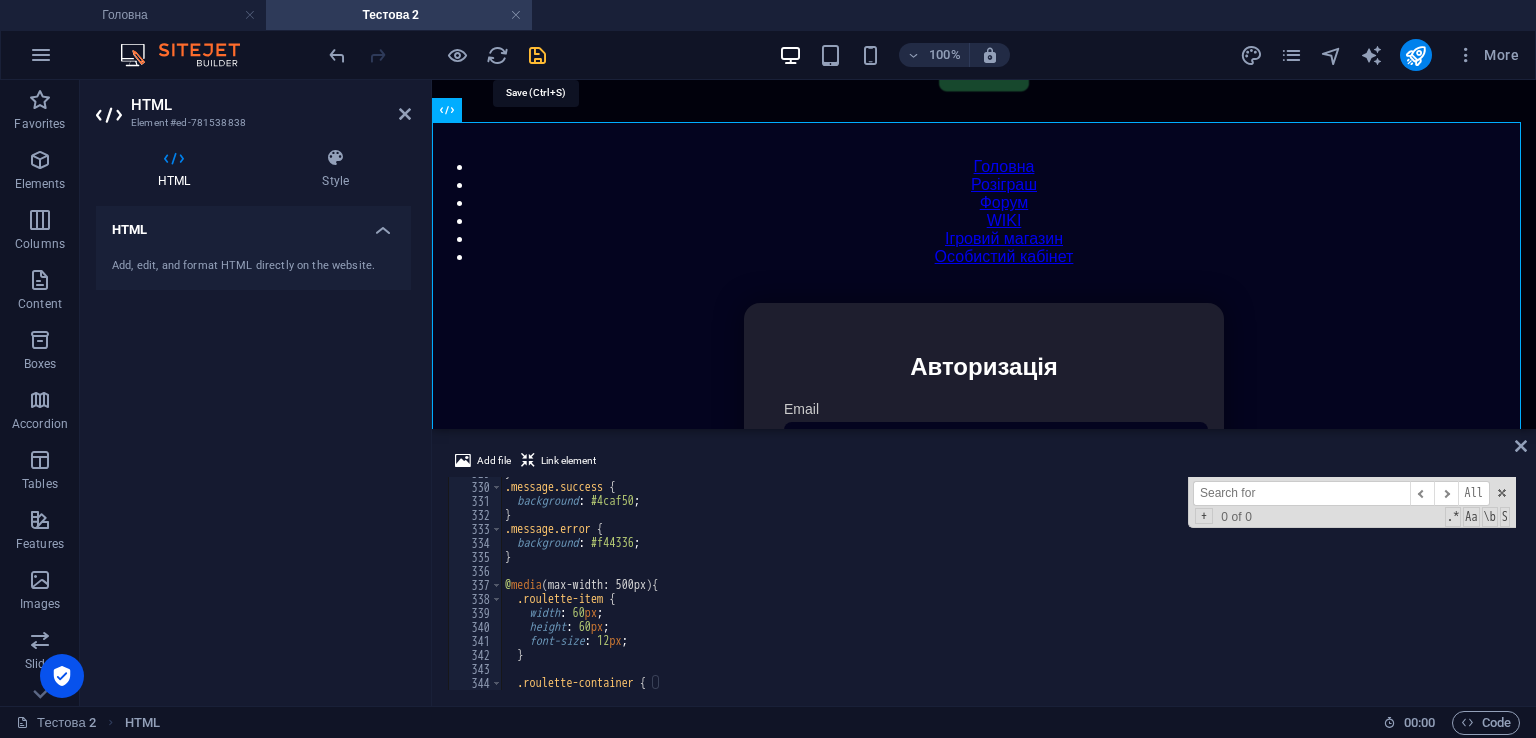 click at bounding box center (537, 55) 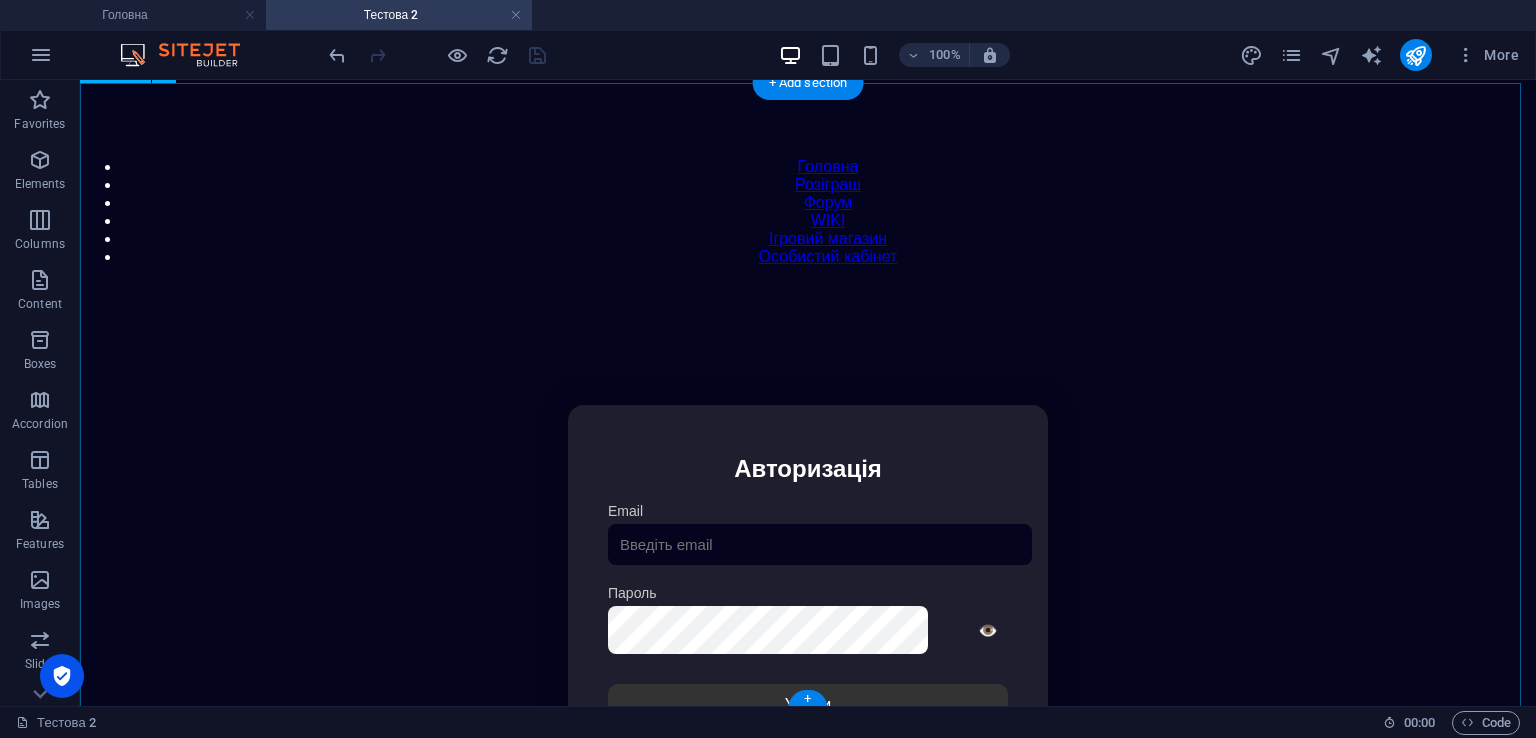 click on "Особистий кабінет
Авторизація
Email
[GEOGRAPHIC_DATA]
👁️
Увійти
Скинути пароль
Скидання пароля
Введіть ваш email:
Скинути
Закрити
Особистий кабінет
Вийти з кабінету
Важлива інформація
Інформація
Ігровий Нікнейм:
Пошта:
Гроші:   ₴
XP:
Рівень:
Здоров'я:  %
Броня:  %
VIP:
Рейтинг
Рейтинг гравців
Гравців не знайдено
Документи
Мої документи
Паспорт:   Немає
Трудова книжка:   [PERSON_NAME]
📩 Додати документ через Telegram" at bounding box center [808, 616] 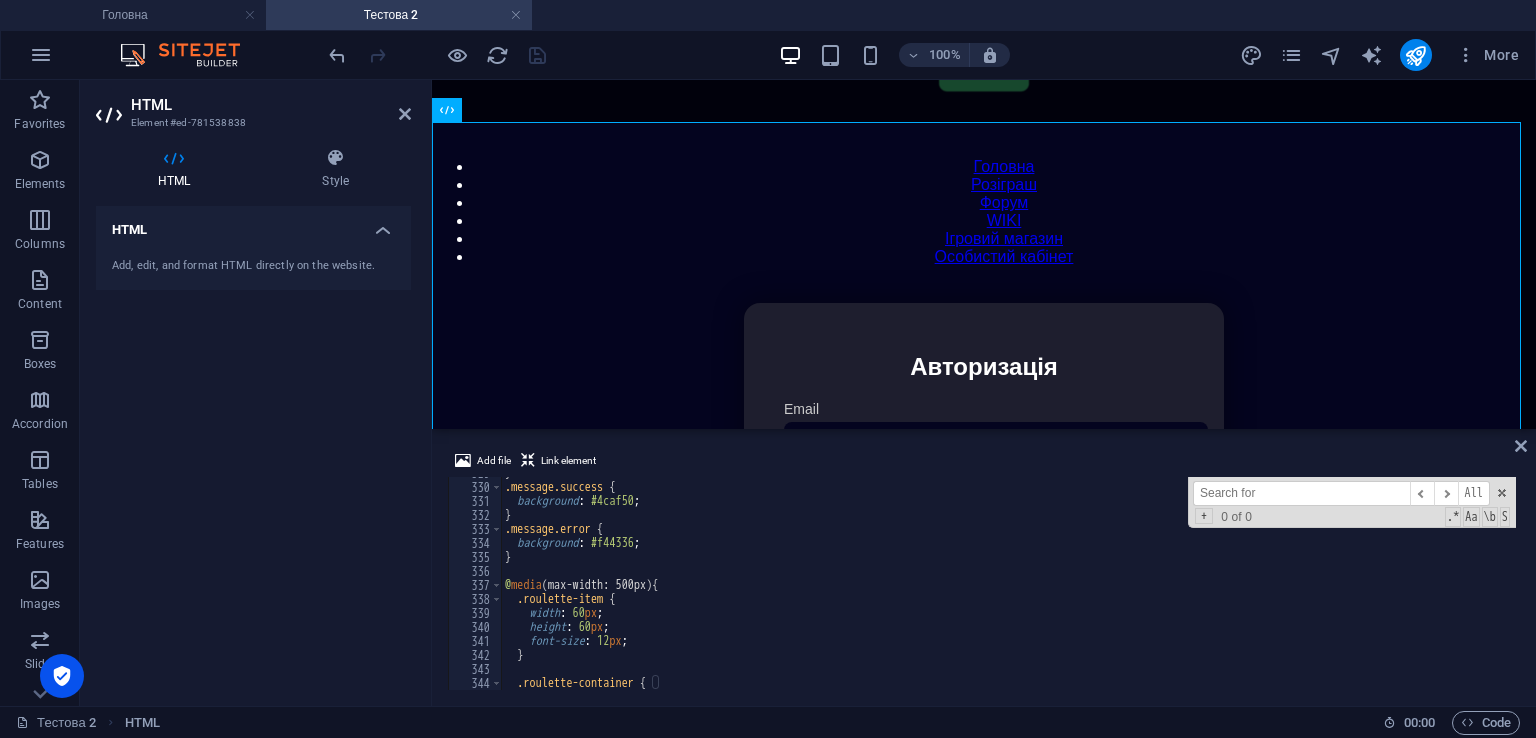 drag, startPoint x: 1317, startPoint y: 491, endPoint x: 1031, endPoint y: 473, distance: 286.5659 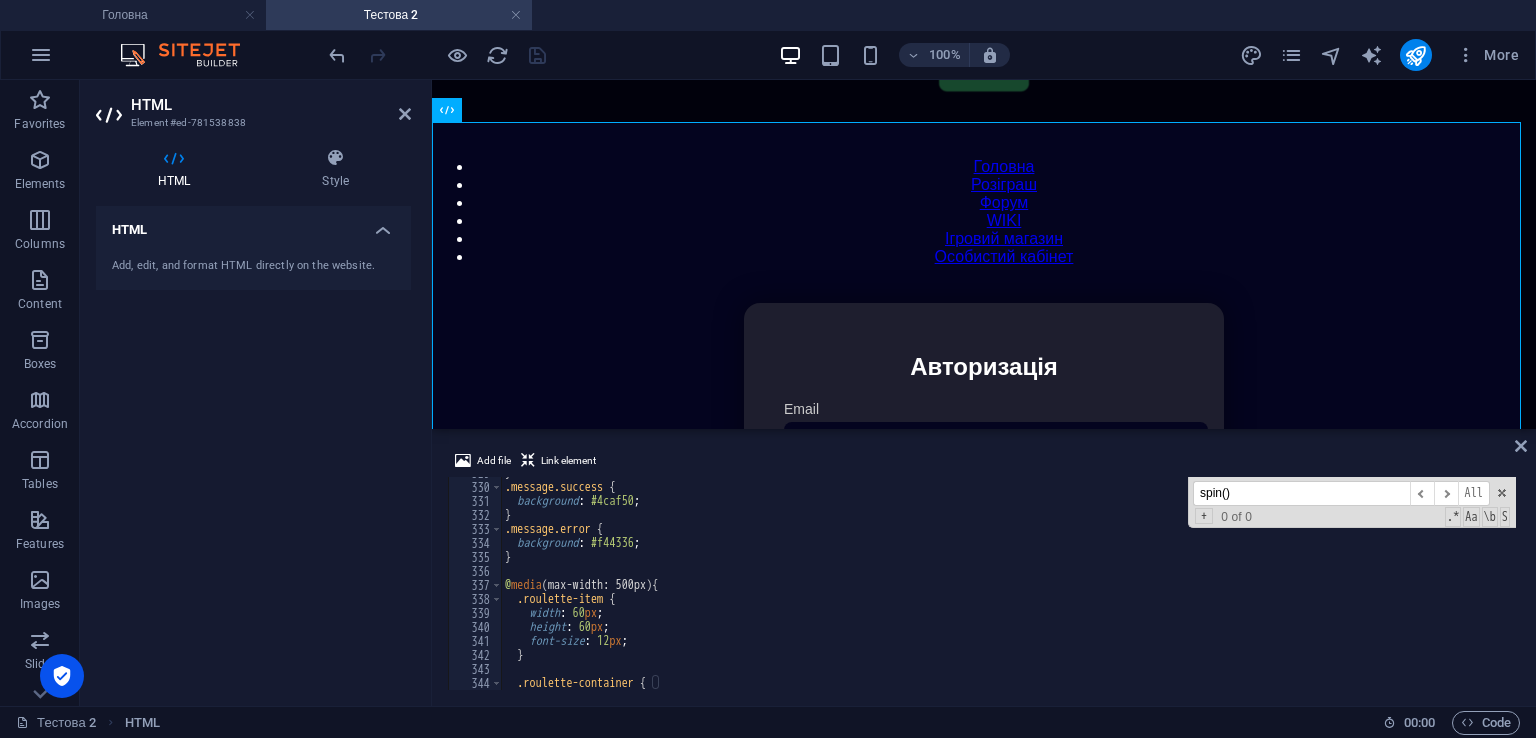 scroll, scrollTop: 5901, scrollLeft: 0, axis: vertical 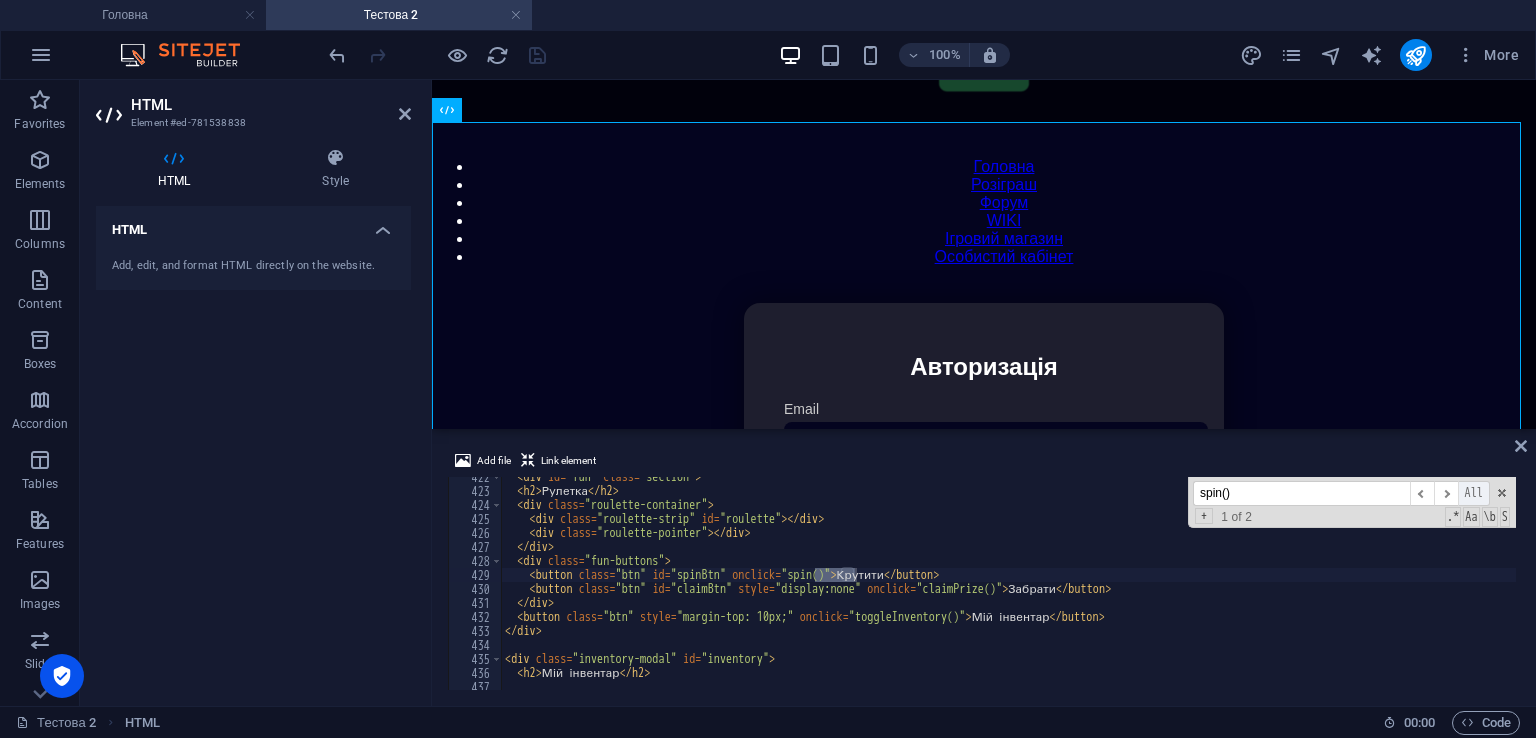 type on "spin()" 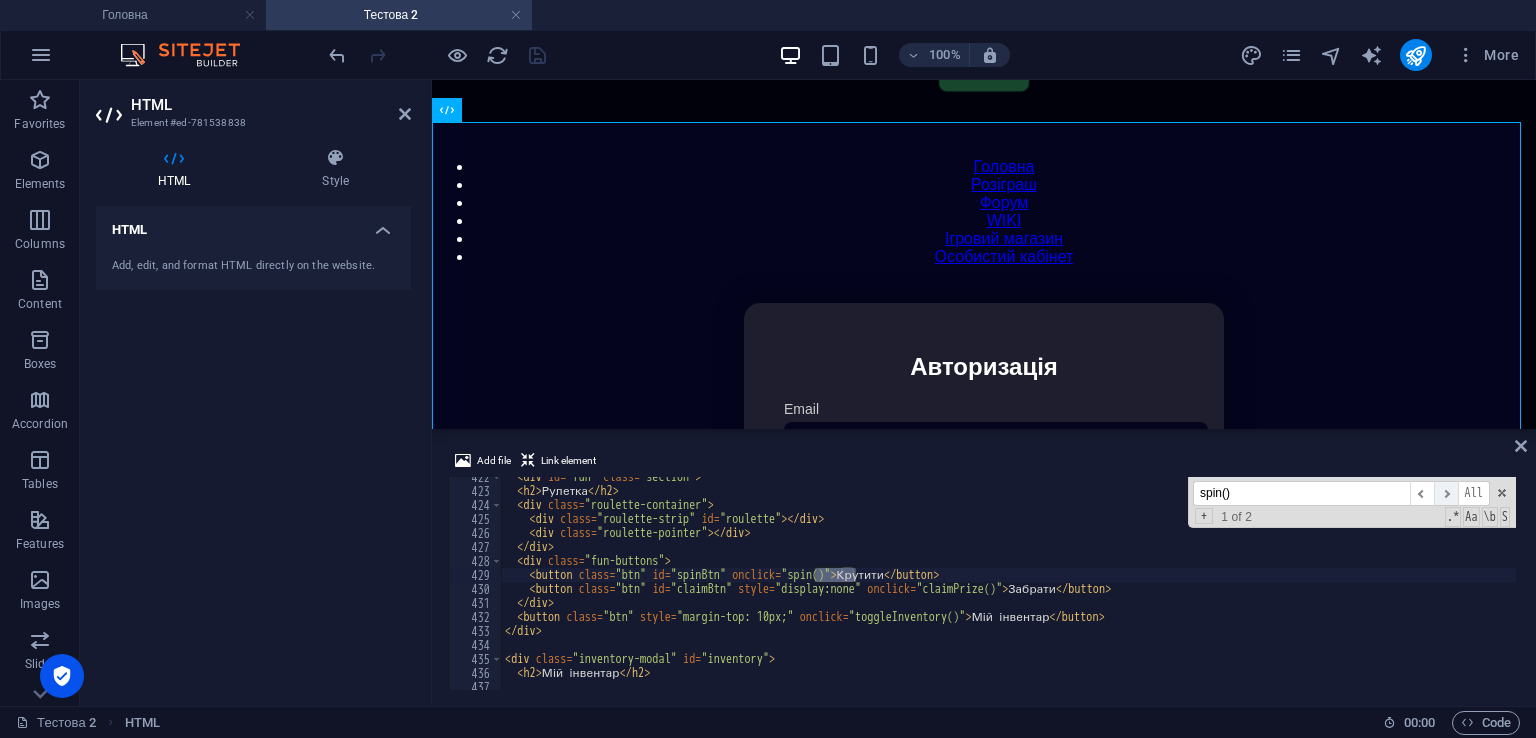 click on "​" at bounding box center (1446, 493) 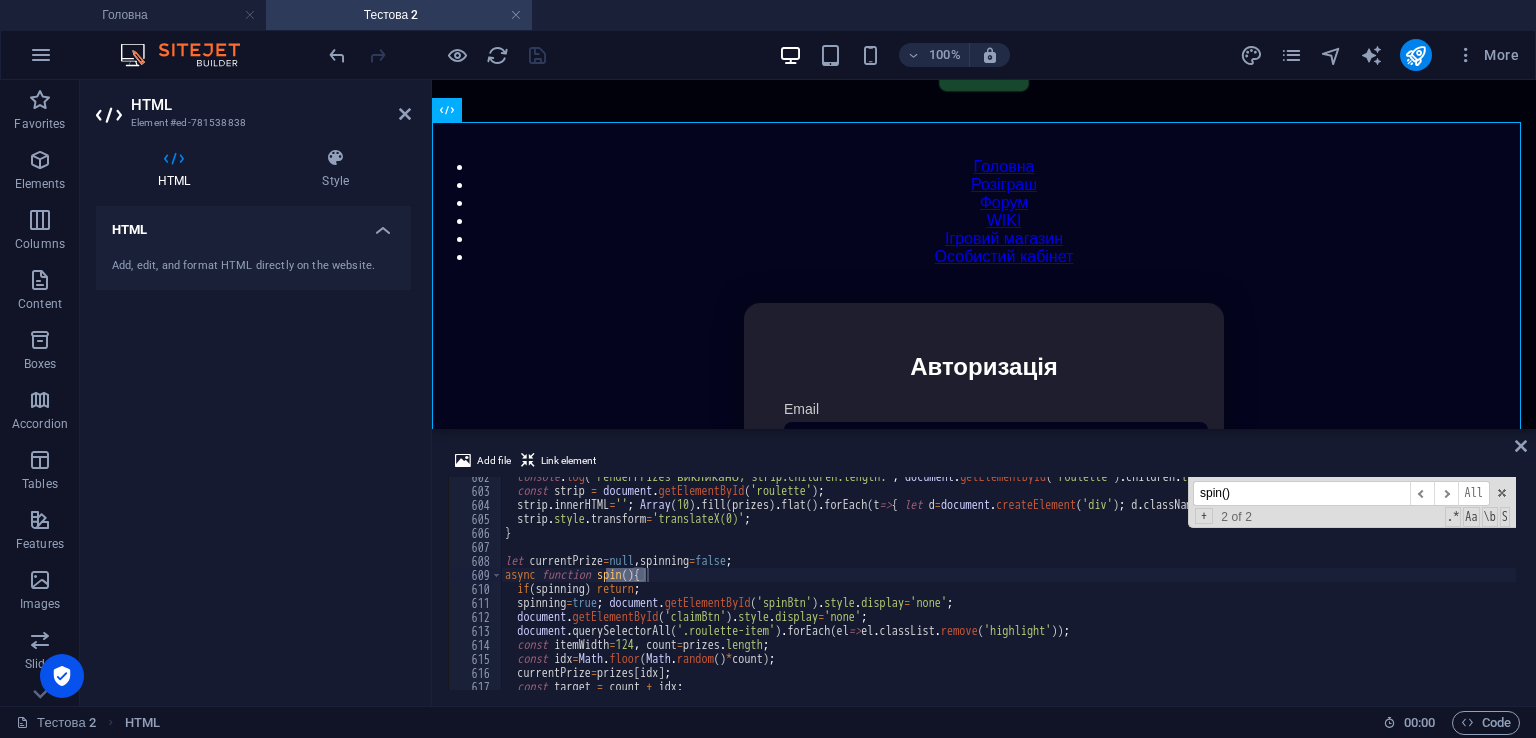 scroll, scrollTop: 8481, scrollLeft: 0, axis: vertical 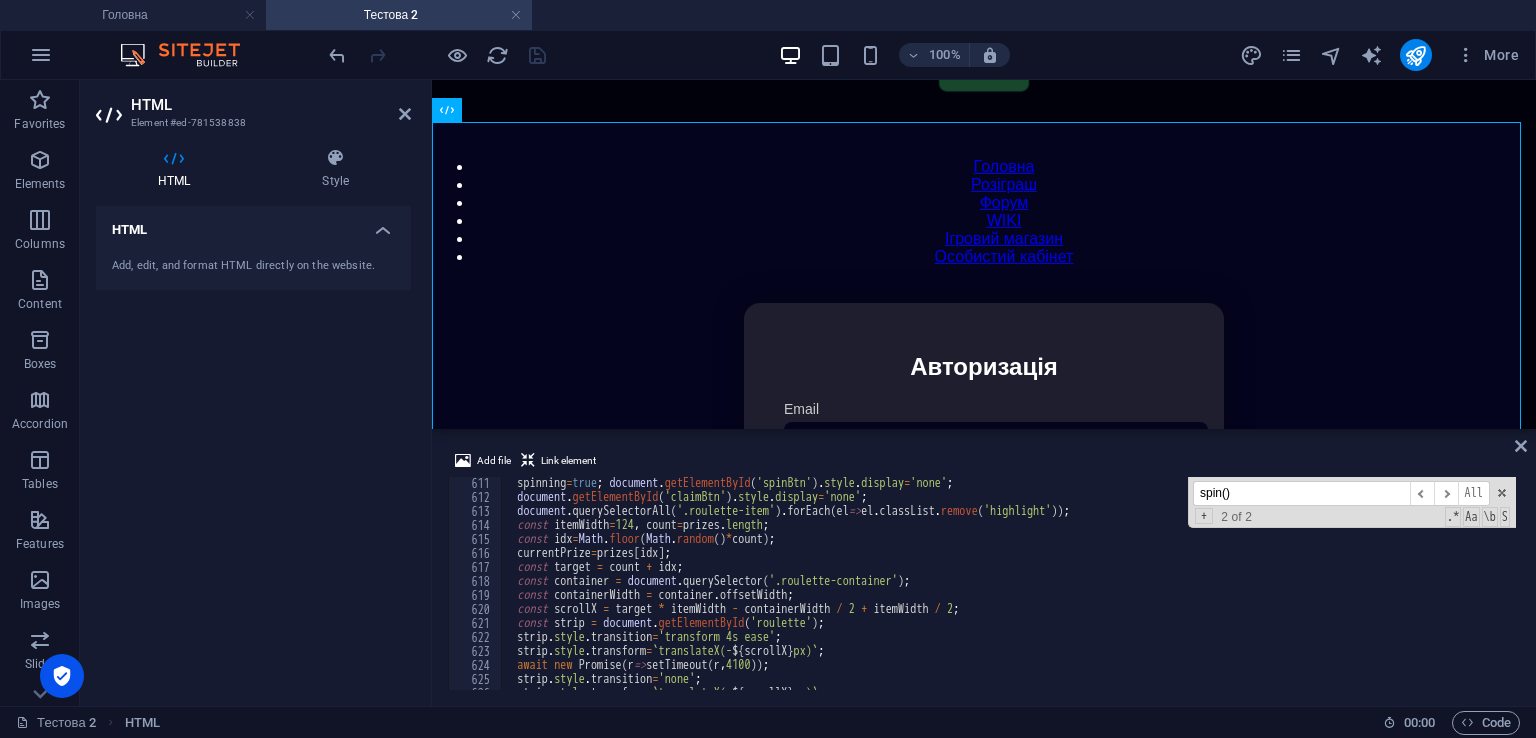 click on "spinning = true ;   document . getElementById ( 'spinBtn' ) . style . display = 'none' ;    document . getElementById ( 'claimBtn' ) . style . display = 'none' ;    document . querySelectorAll ( '.roulette-item' ) . forEach ( el => el . classList . remove ( 'highlight' )) ;    const   itemWidth = 124 ,   count = prizes . length ;    const   idx = Math . floor ( Math . random ( ) * count ) ;    currentPrize = prizes [ idx ] ;    const   target   =   count   +   idx ;    const   container   =   document . querySelector ( '.roulette-container' ) ;    const   containerWidth   =   container . offsetWidth ;    const   scrollX   =   target   *   itemWidth   -   containerWidth   /   2   +   itemWidth   /   2 ;    const   strip   =   document . getElementById ( 'roulette' ) ;    strip . style . transition = 'transform 4s ease' ;    strip . style . transform = ` translateX(- ${ scrollX } px) ` ;    await   new   Promise ( r => setTimeout ( r , 4100 )) ;    strip . style . transition = 'none' ;    strip . style . = `" at bounding box center [1425, 594] 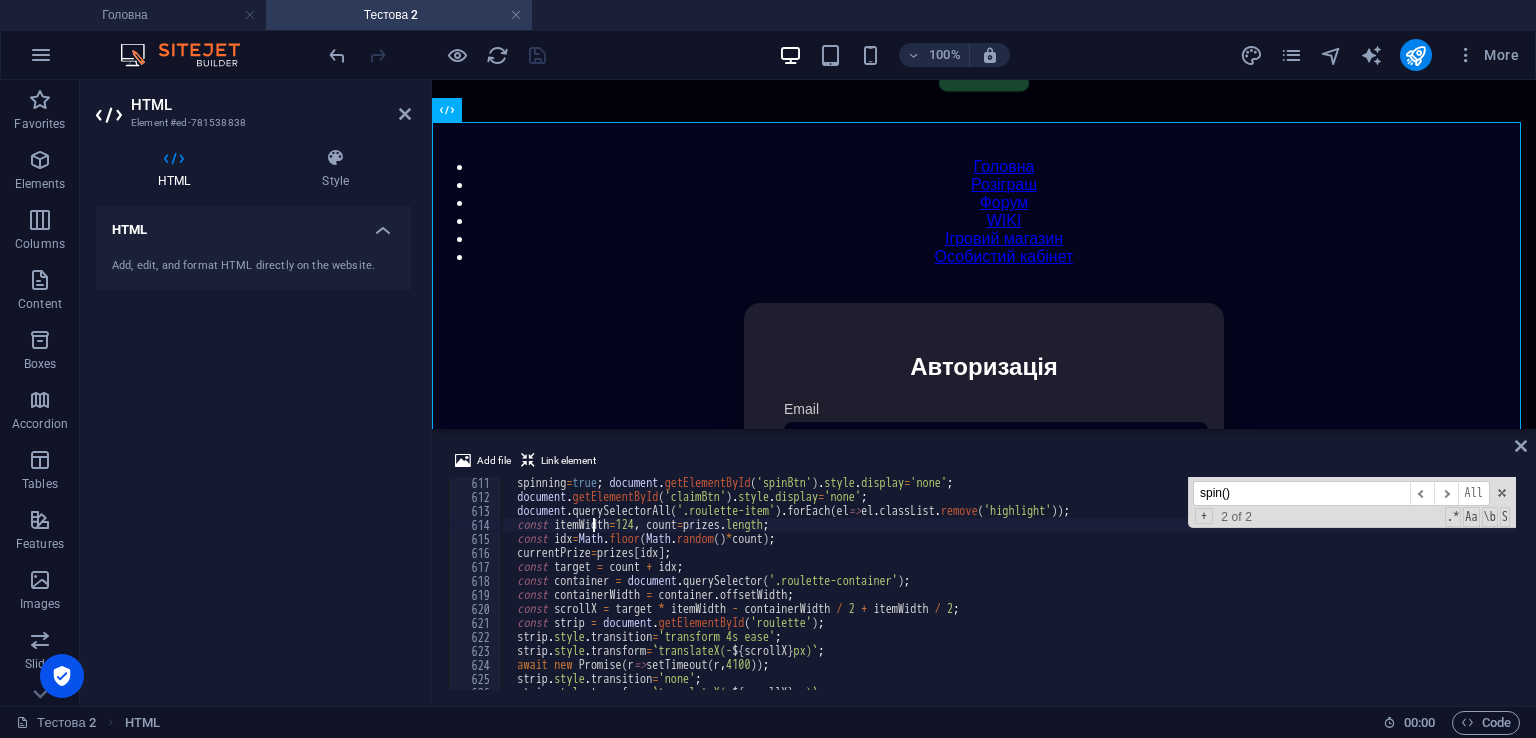 click on "spinning = true ;   document . getElementById ( 'spinBtn' ) . style . display = 'none' ;    document . getElementById ( 'claimBtn' ) . style . display = 'none' ;    document . querySelectorAll ( '.roulette-item' ) . forEach ( el => el . classList . remove ( 'highlight' )) ;    const   itemWidth = 124 ,   count = prizes . length ;    const   idx = Math . floor ( Math . random ( ) * count ) ;    currentPrize = prizes [ idx ] ;    const   target   =   count   +   idx ;    const   container   =   document . querySelector ( '.roulette-container' ) ;    const   containerWidth   =   container . offsetWidth ;    const   scrollX   =   target   *   itemWidth   -   containerWidth   /   2   +   itemWidth   /   2 ;    const   strip   =   document . getElementById ( 'roulette' ) ;    strip . style . transition = 'transform 4s ease' ;    strip . style . transform = ` translateX(- ${ scrollX } px) ` ;    await   new   Promise ( r => setTimeout ( r , 4100 )) ;    strip . style . transition = 'none' ;    strip . style . = `" at bounding box center [1425, 594] 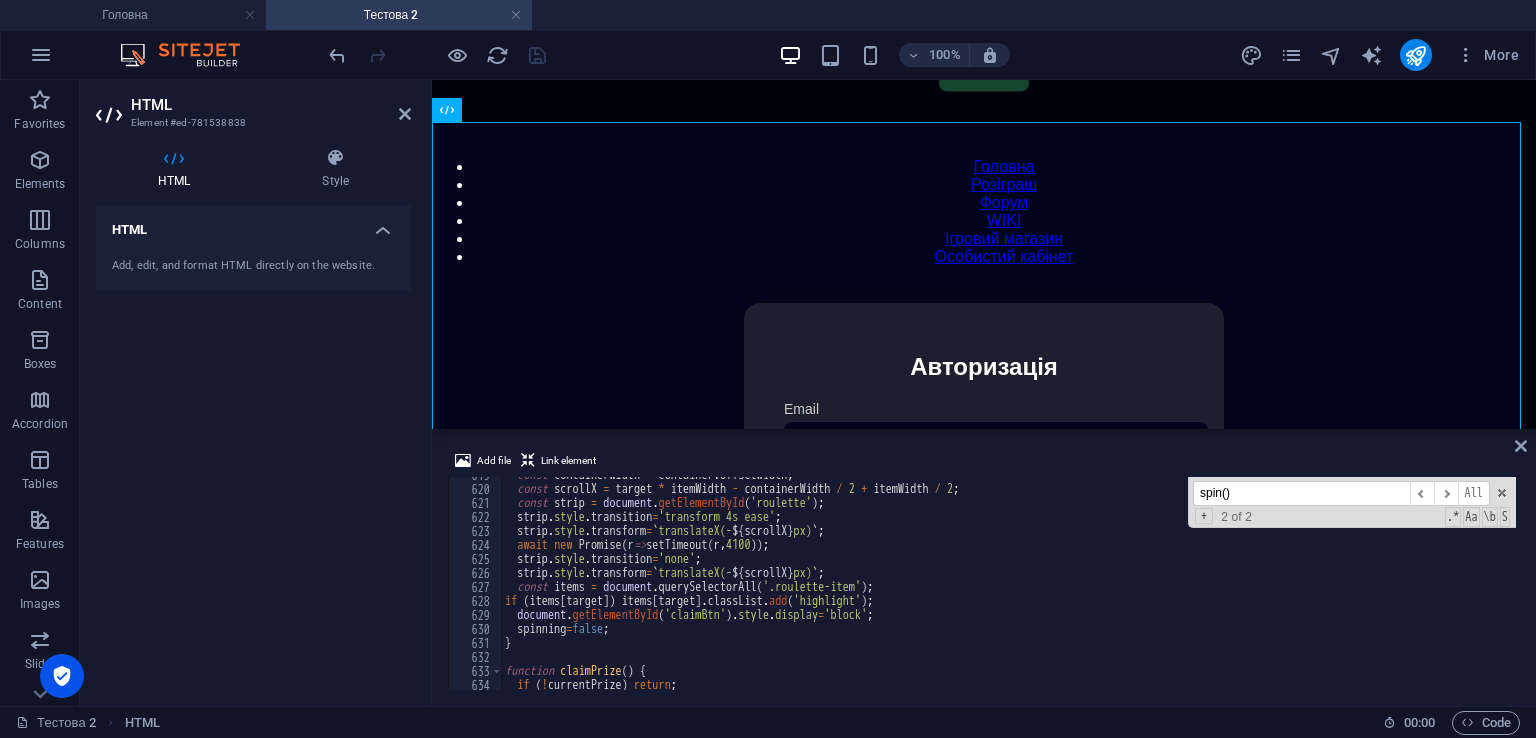 scroll, scrollTop: 8541, scrollLeft: 0, axis: vertical 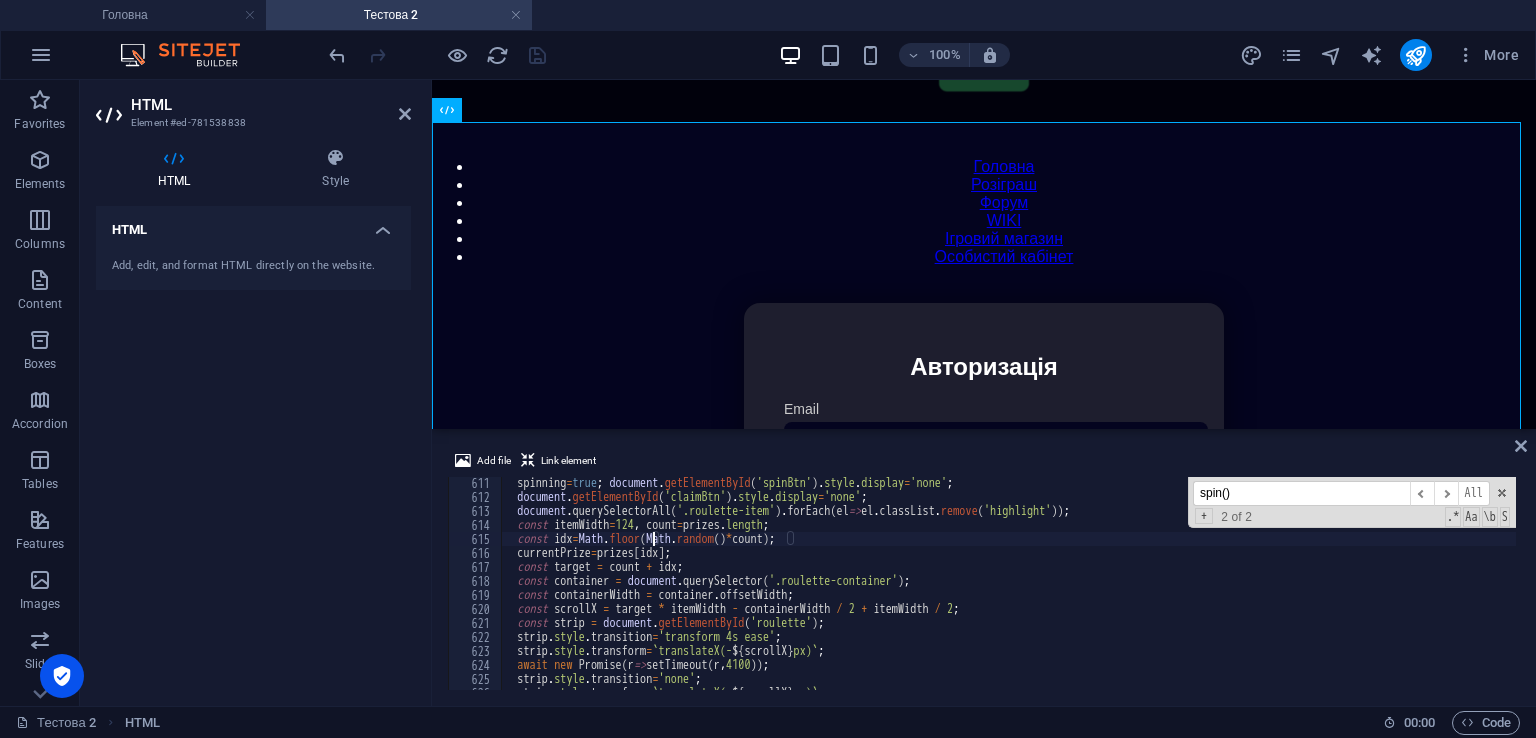 click on "spinning = true ;   document . getElementById ( 'spinBtn' ) . style . display = 'none' ;    document . getElementById ( 'claimBtn' ) . style . display = 'none' ;    document . querySelectorAll ( '.roulette-item' ) . forEach ( el => el . classList . remove ( 'highlight' )) ;    const   itemWidth = 124 ,   count = prizes . length ;    const   idx = Math . floor ( Math . random ( ) * count ) ;    currentPrize = prizes [ idx ] ;    const   target   =   count   +   idx ;    const   container   =   document . querySelector ( '.roulette-container' ) ;    const   containerWidth   =   container . offsetWidth ;    const   scrollX   =   target   *   itemWidth   -   containerWidth   /   2   +   itemWidth   /   2 ;    const   strip   =   document . getElementById ( 'roulette' ) ;    strip . style . transition = 'transform 4s ease' ;    strip . style . transform = ` translateX(- ${ scrollX } px) ` ;    await   new   Promise ( r => setTimeout ( r , 4100 )) ;    strip . style . transition = 'none' ;    strip . style . = `" at bounding box center (1425, 594) 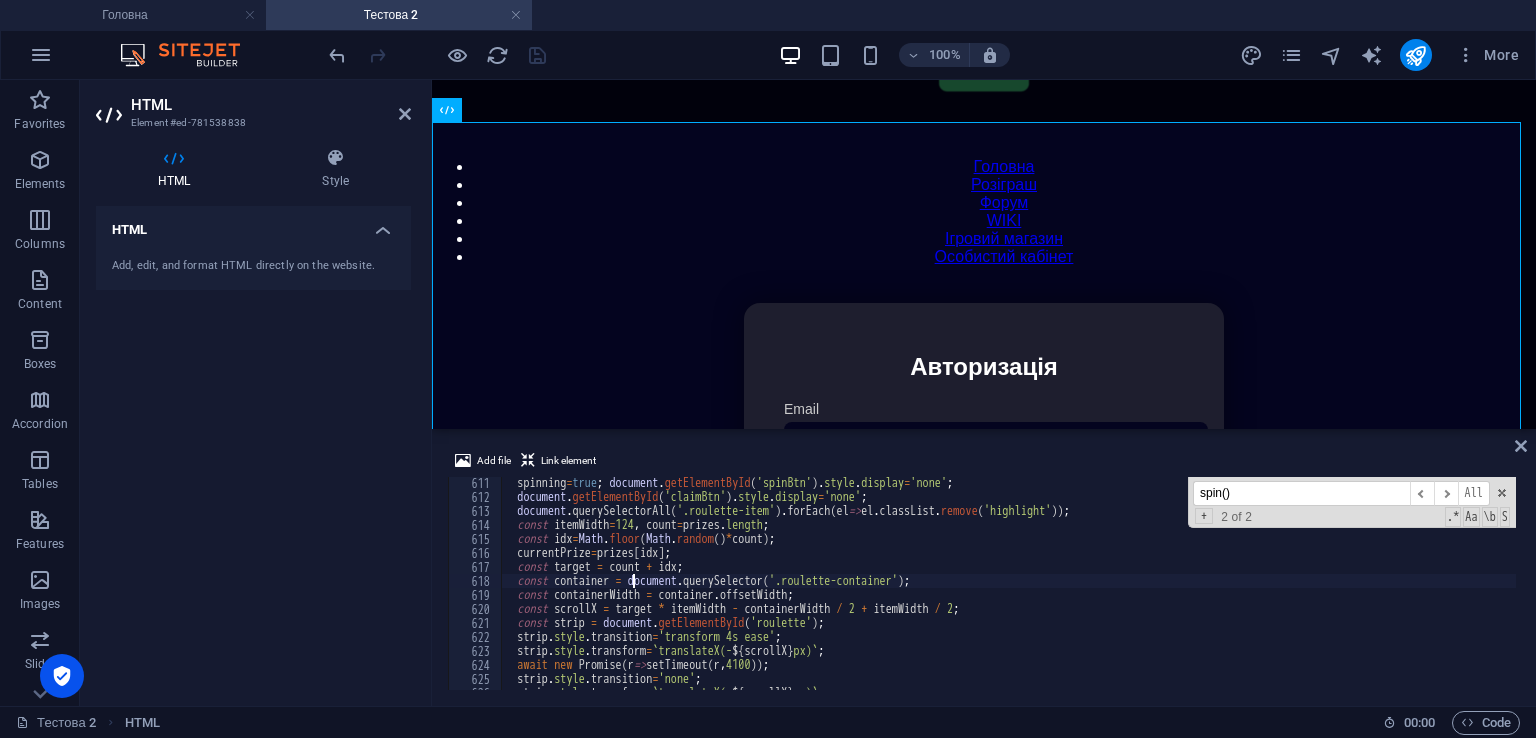 click on "spinning = true ;   document . getElementById ( 'spinBtn' ) . style . display = 'none' ;    document . getElementById ( 'claimBtn' ) . style . display = 'none' ;    document . querySelectorAll ( '.roulette-item' ) . forEach ( el => el . classList . remove ( 'highlight' )) ;    const   itemWidth = 124 ,   count = prizes . length ;    const   idx = Math . floor ( Math . random ( ) * count ) ;    currentPrize = prizes [ idx ] ;    const   target   =   count   +   idx ;    const   container   =   document . querySelector ( '.roulette-container' ) ;    const   containerWidth   =   container . offsetWidth ;    const   scrollX   =   target   *   itemWidth   -   containerWidth   /   2   +   itemWidth   /   2 ;    const   strip   =   document . getElementById ( 'roulette' ) ;    strip . style . transition = 'transform 4s ease' ;    strip . style . transform = ` translateX(- ${ scrollX } px) ` ;    await   new   Promise ( r => setTimeout ( r , 4100 )) ;    strip . style . transition = 'none' ;    strip . style . = `" at bounding box center (1425, 594) 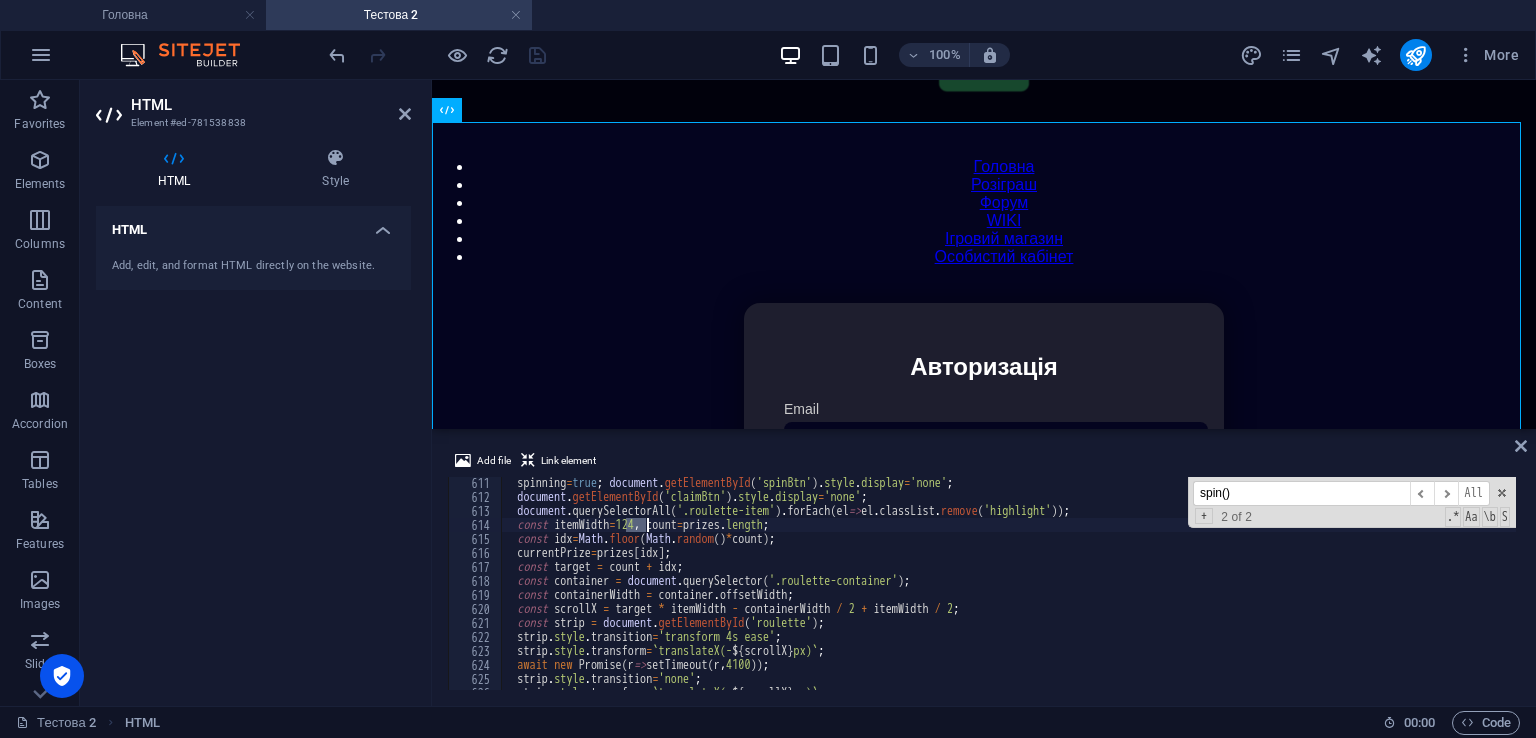 click on "spinning = true ;   document . getElementById ( 'spinBtn' ) . style . display = 'none' ;    document . getElementById ( 'claimBtn' ) . style . display = 'none' ;    document . querySelectorAll ( '.roulette-item' ) . forEach ( el => el . classList . remove ( 'highlight' )) ;    const   itemWidth = 124 ,   count = prizes . length ;    const   idx = Math . floor ( Math . random ( ) * count ) ;    currentPrize = prizes [ idx ] ;    const   target   =   count   +   idx ;    const   container   =   document . querySelector ( '.roulette-container' ) ;    const   containerWidth   =   container . offsetWidth ;    const   scrollX   =   target   *   itemWidth   -   containerWidth   /   2   +   itemWidth   /   2 ;    const   strip   =   document . getElementById ( 'roulette' ) ;    strip . style . transition = 'transform 4s ease' ;    strip . style . transform = ` translateX(- ${ scrollX } px) ` ;    await   new   Promise ( r => setTimeout ( r , 4100 )) ;    strip . style . transition = 'none' ;    strip . style . = `" at bounding box center (1425, 594) 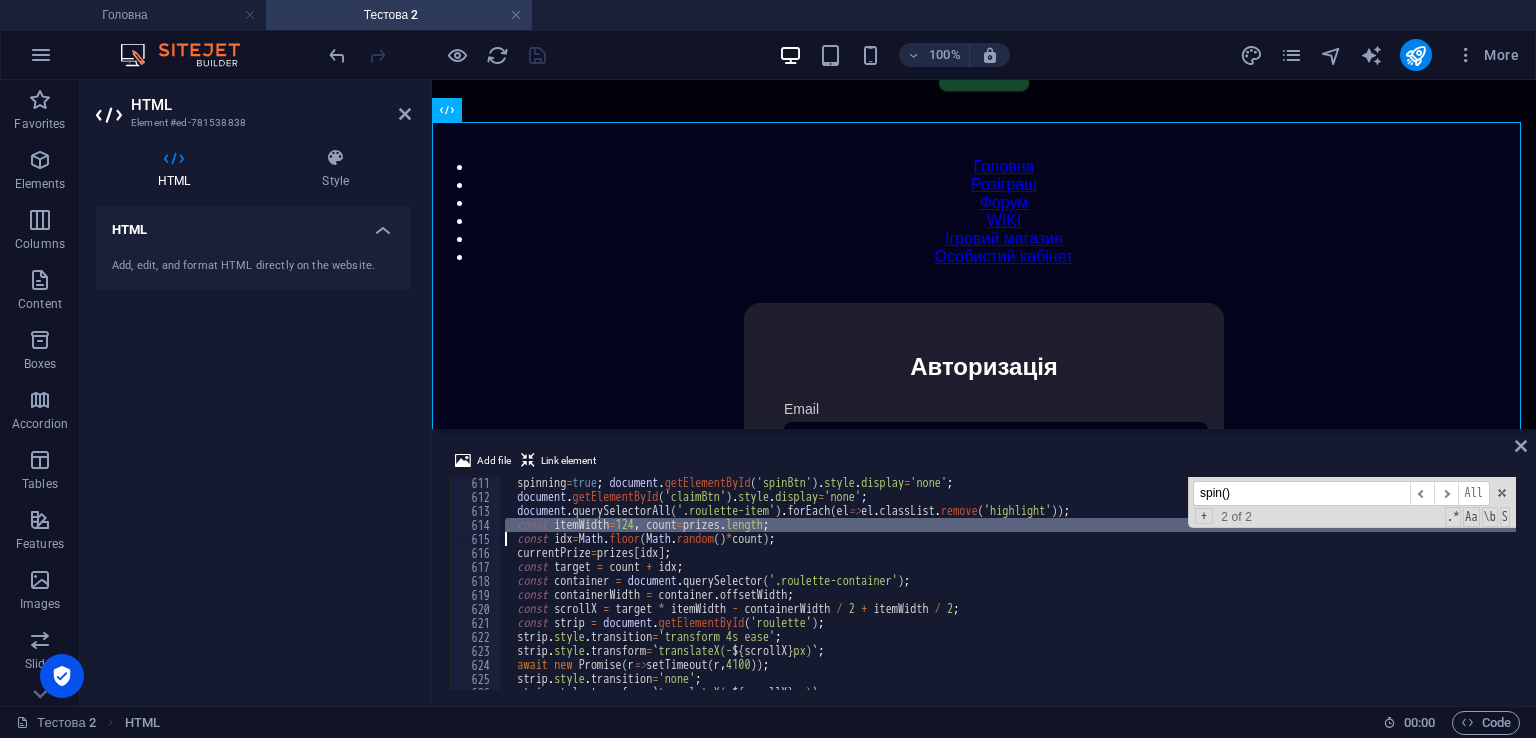 click on "spinning = true ;   document . getElementById ( 'spinBtn' ) . style . display = 'none' ;    document . getElementById ( 'claimBtn' ) . style . display = 'none' ;    document . querySelectorAll ( '.roulette-item' ) . forEach ( el => el . classList . remove ( 'highlight' )) ;    const   itemWidth = 124 ,   count = prizes . length ;    const   idx = Math . floor ( Math . random ( ) * count ) ;    currentPrize = prizes [ idx ] ;    const   target   =   count   +   idx ;    const   container   =   document . querySelector ( '.roulette-container' ) ;    const   containerWidth   =   container . offsetWidth ;    const   scrollX   =   target   *   itemWidth   -   containerWidth   /   2   +   itemWidth   /   2 ;    const   strip   =   document . getElementById ( 'roulette' ) ;    strip . style . transition = 'transform 4s ease' ;    strip . style . transform = ` translateX(- ${ scrollX } px) ` ;    await   new   Promise ( r => setTimeout ( r , 4100 )) ;    strip . style . transition = 'none' ;    strip . style . = `" at bounding box center [1008, 583] 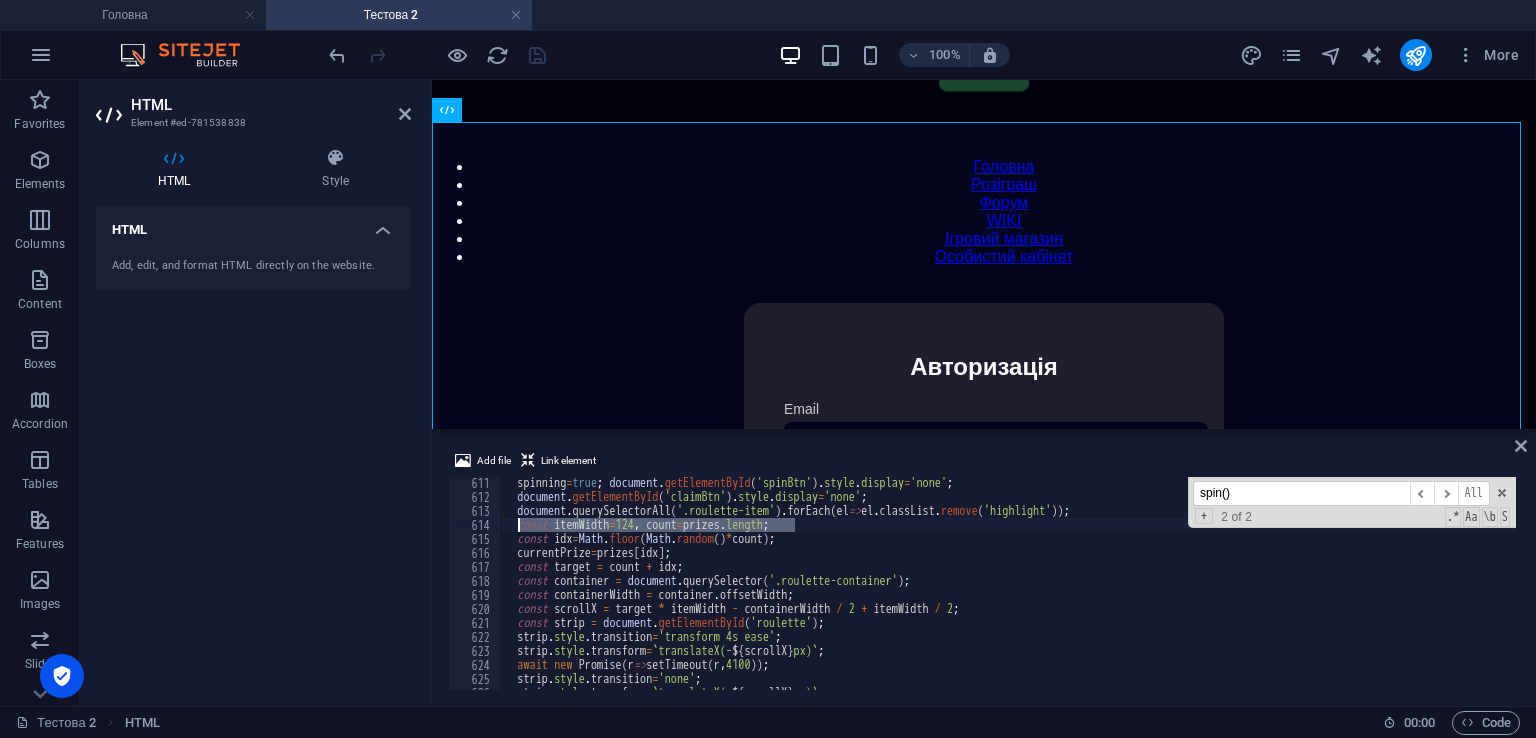 drag, startPoint x: 802, startPoint y: 522, endPoint x: 518, endPoint y: 528, distance: 284.0634 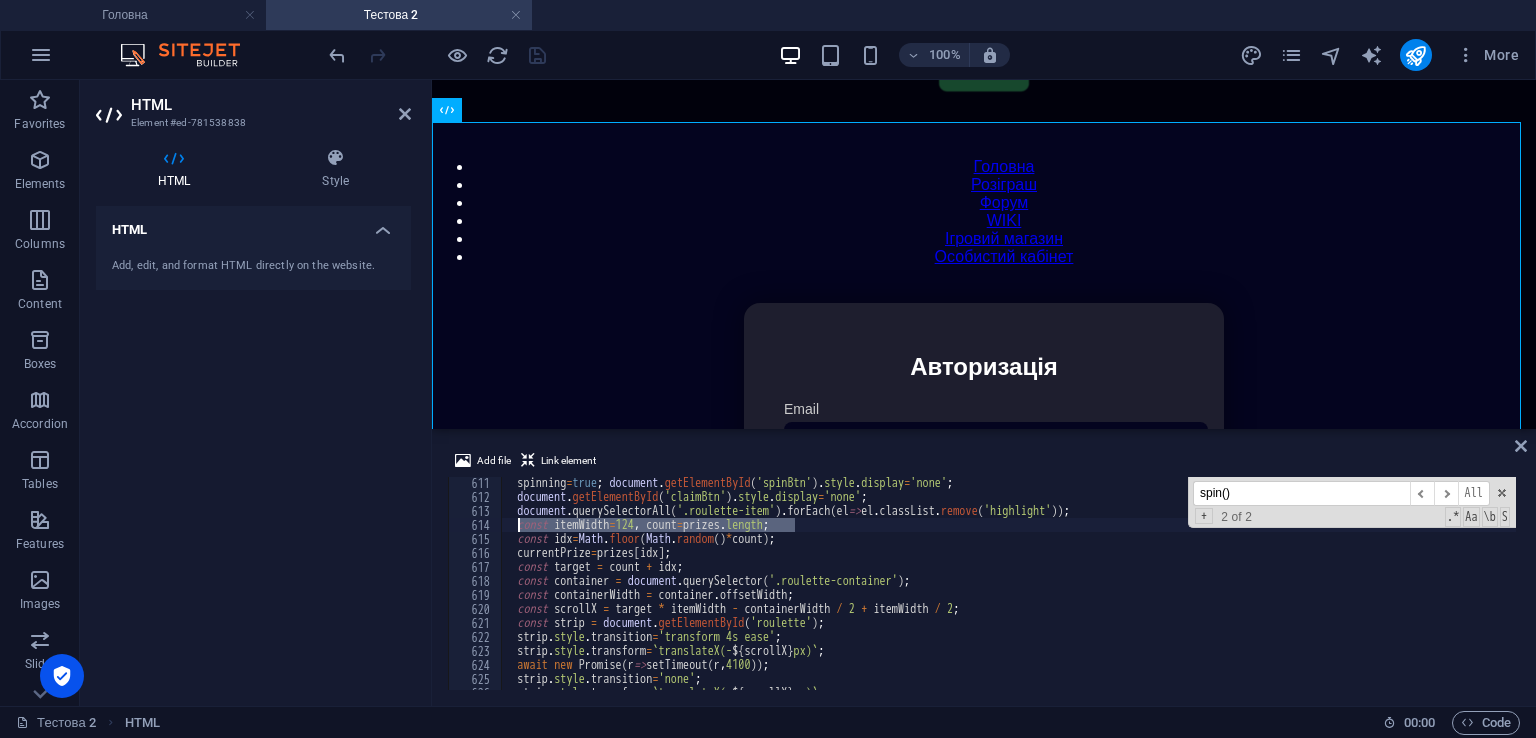 paste 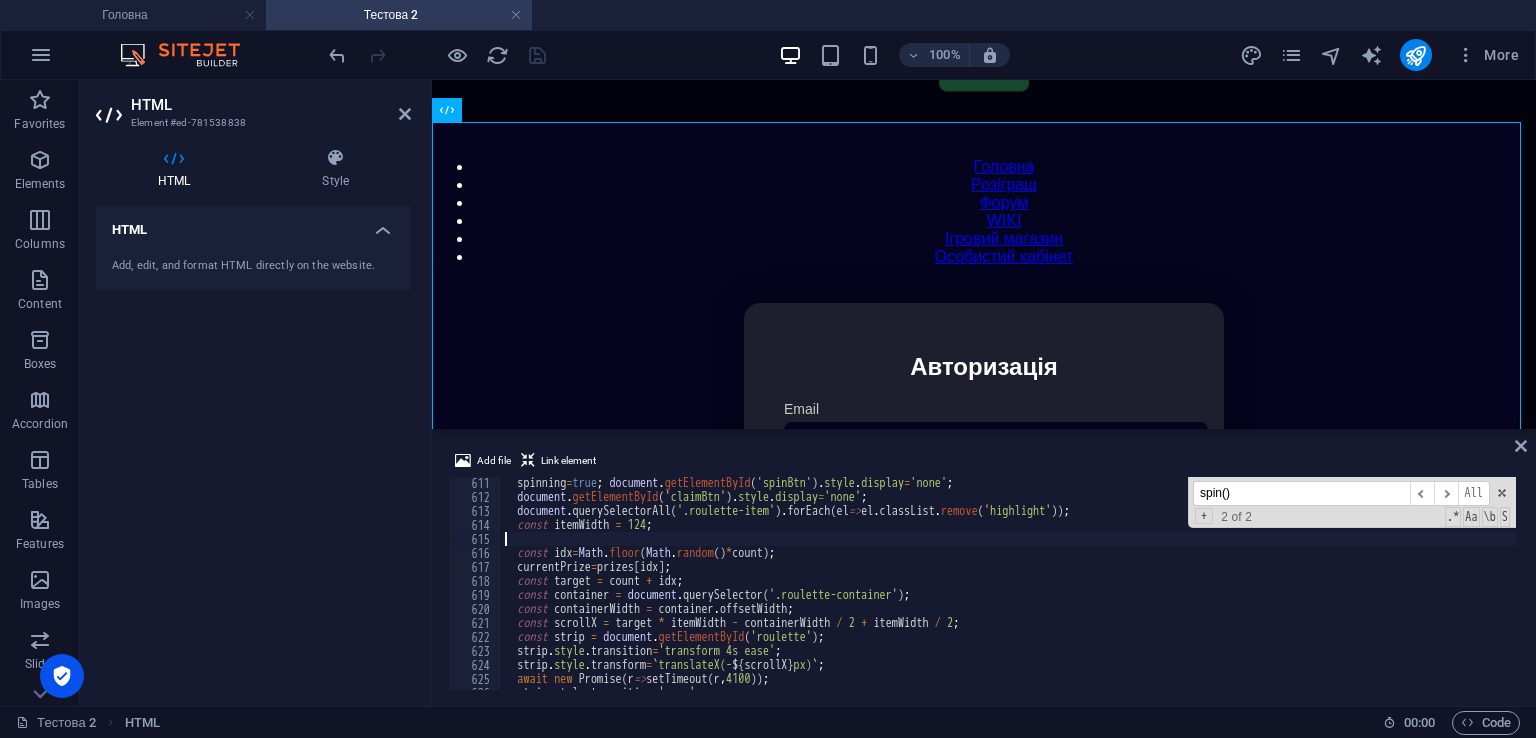 type on "const itemWidth = 124;" 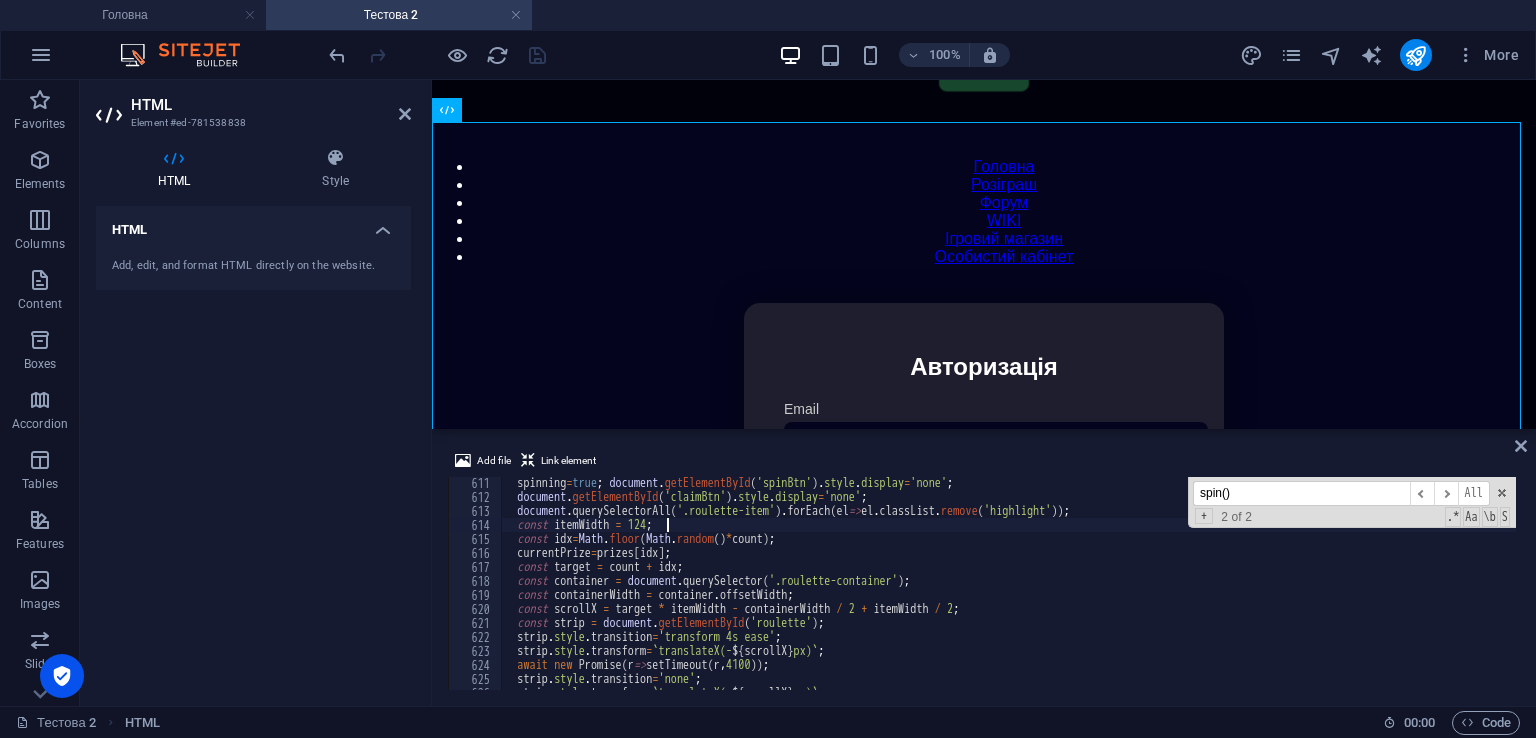 click on "Add file Link element const itemWidth = 124; 611 612 613 614 615 616 617 618 619 620 621 622 623 624 625 626 627    spinning = true ;   document . getElementById ( 'spinBtn' ) . style . display = 'none' ;    document . getElementById ( 'claimBtn' ) . style . display = 'none' ;    document . querySelectorAll ( '.roulette-item' ) . forEach ( el => el . classList . remove ( 'highlight' )) ;    const   itemWidth   =   124 ;    const   idx = Math . floor ( Math . random ( ) * count ) ;    currentPrize = prizes [ idx ] ;    const   target   =   count   +   idx ;    const   container   =   document . querySelector ( '.roulette-container' ) ;    const   containerWidth   =   container . offsetWidth ;    const   scrollX   =   target   *   itemWidth   -   containerWidth   /   2   +   itemWidth   /   2 ;    const   strip   =   document . getElementById ( 'roulette' ) ;    strip . style . transition = 'transform 4s ease' ;    strip . style . transform = ` translateX(- ${ scrollX } px) ` ;    await   new   Promise ( r => (" at bounding box center [984, 569] 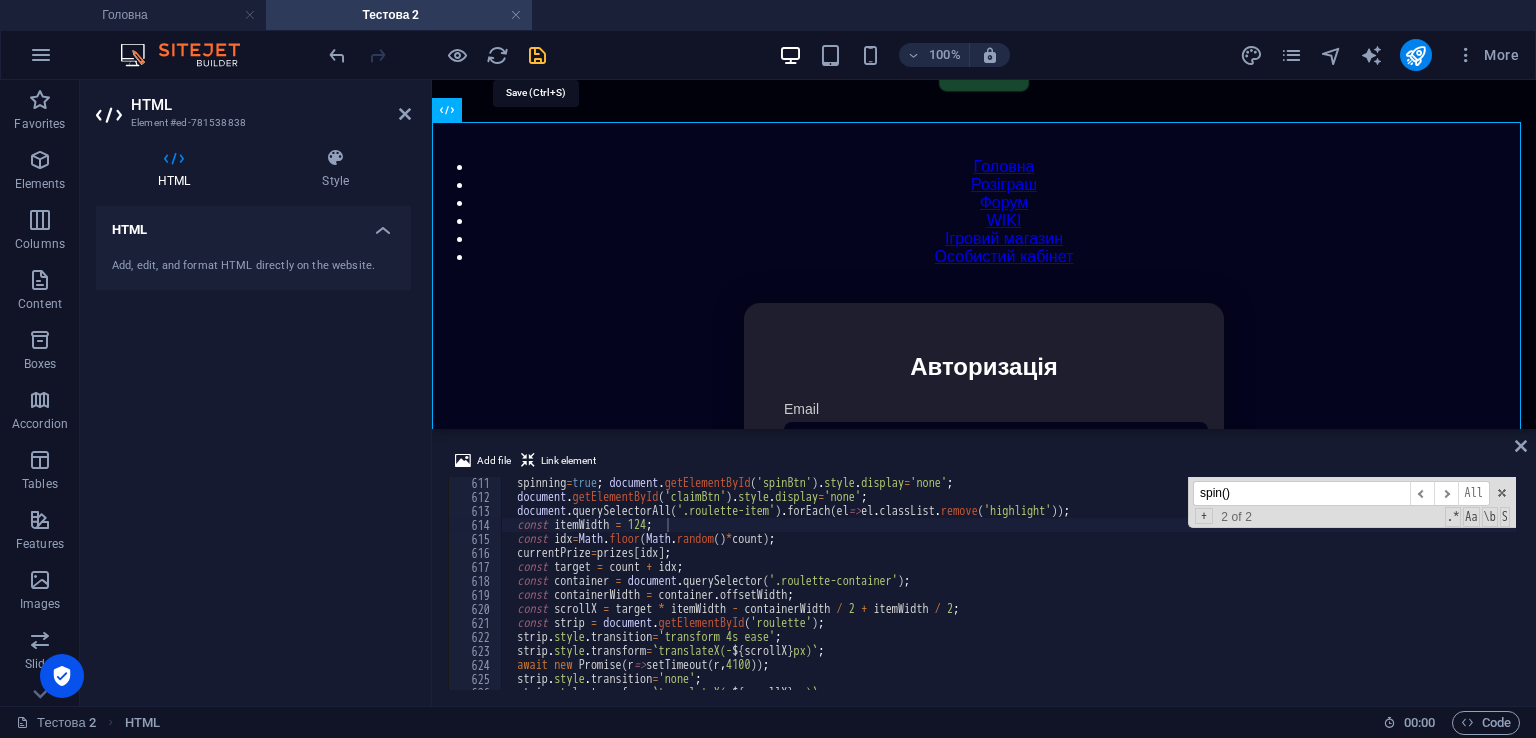 click at bounding box center (537, 55) 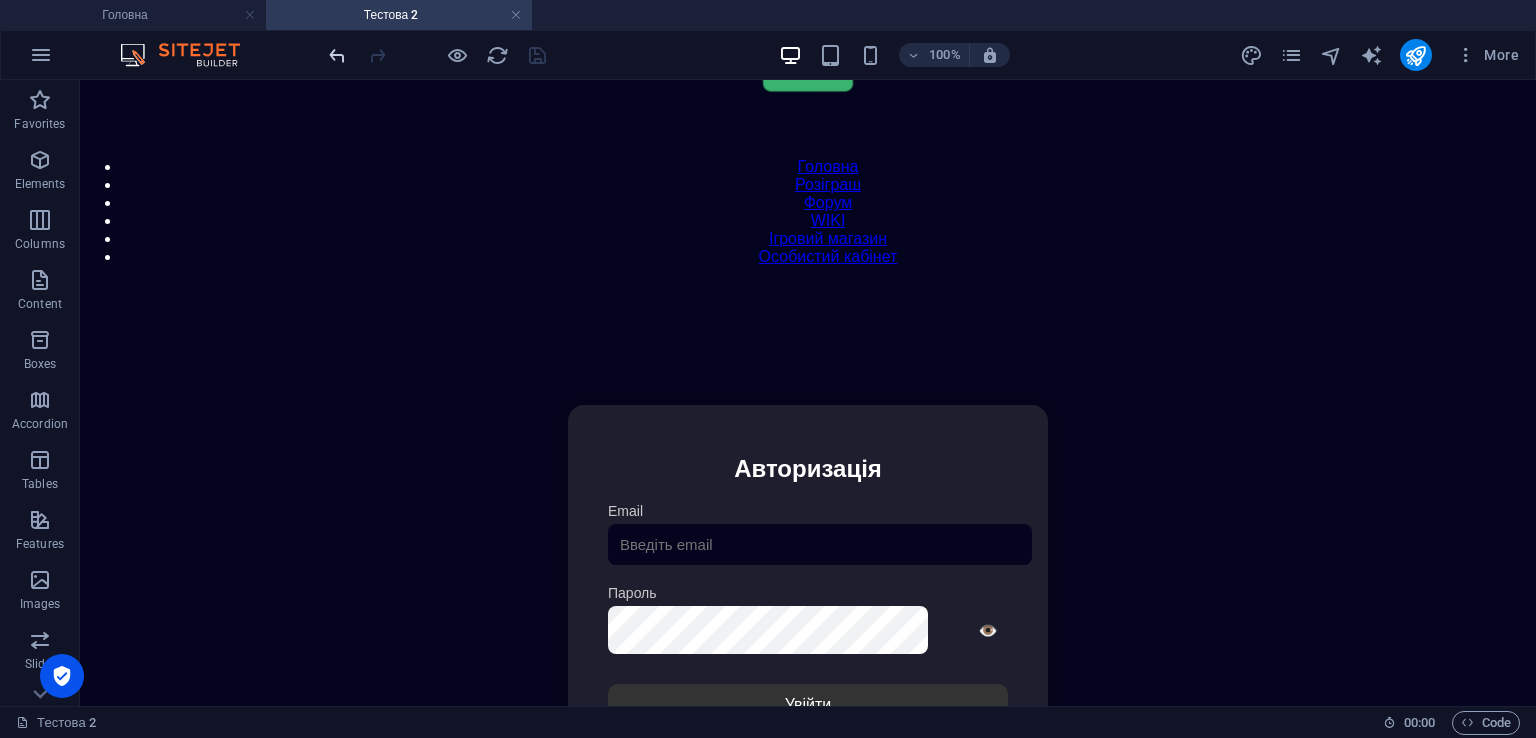 click at bounding box center (437, 55) 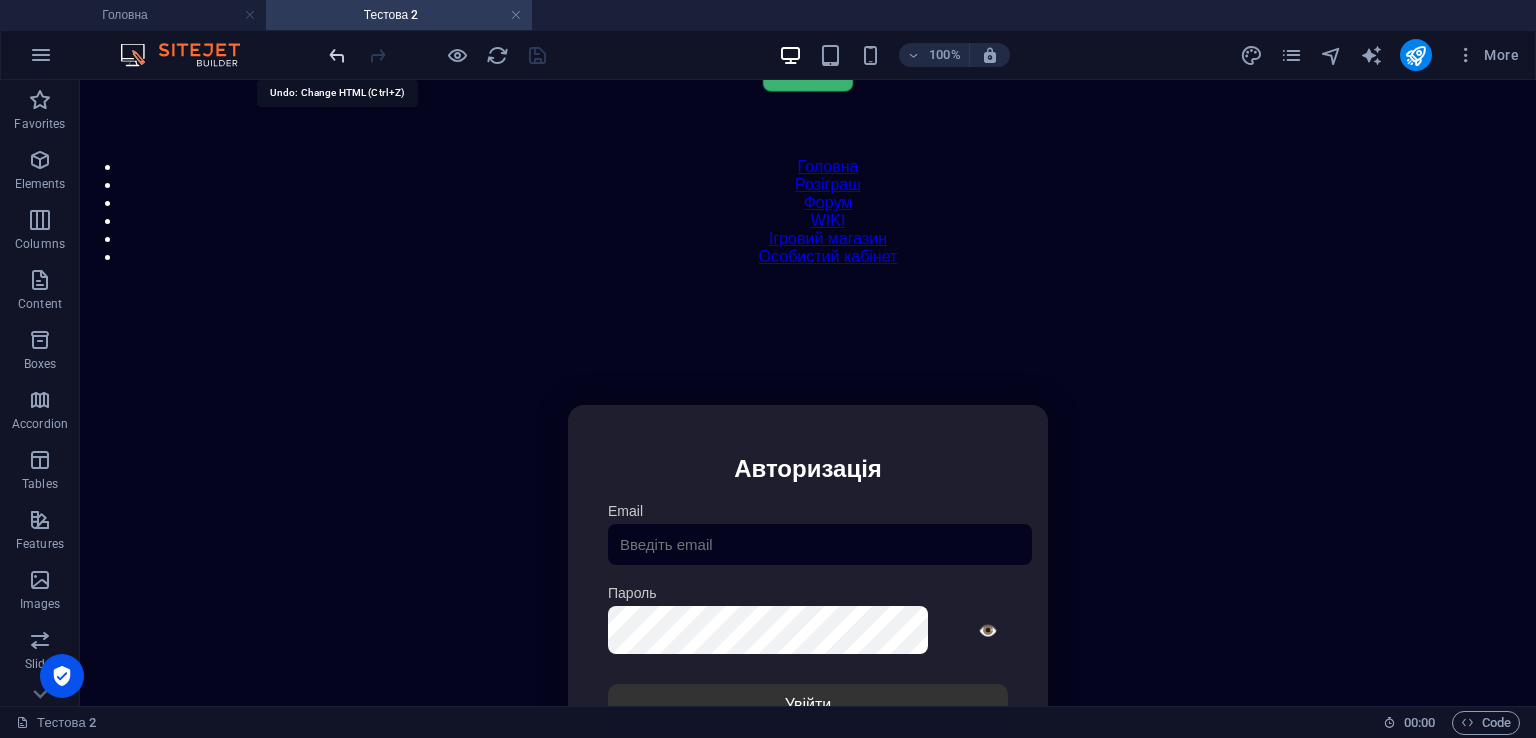click at bounding box center [337, 55] 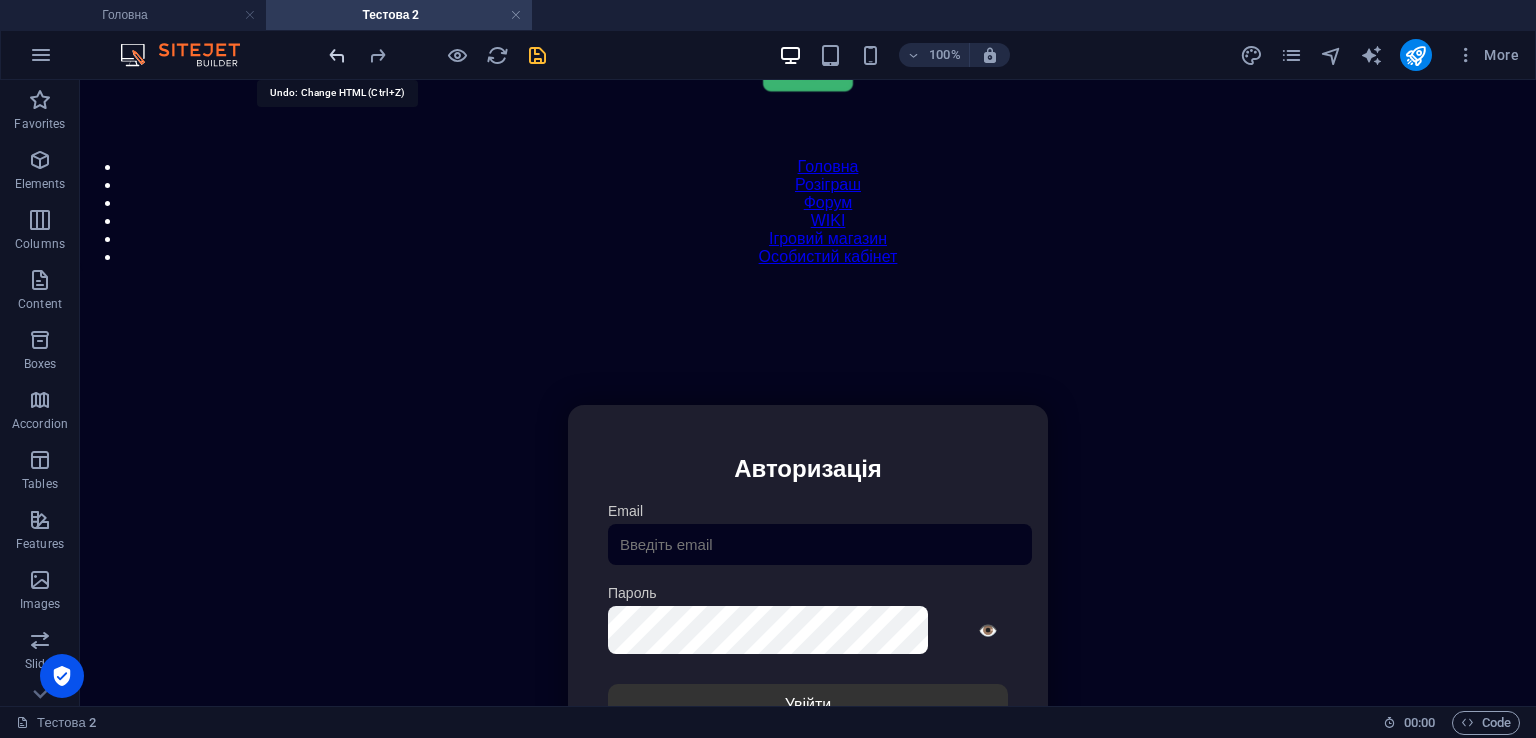 click at bounding box center (337, 55) 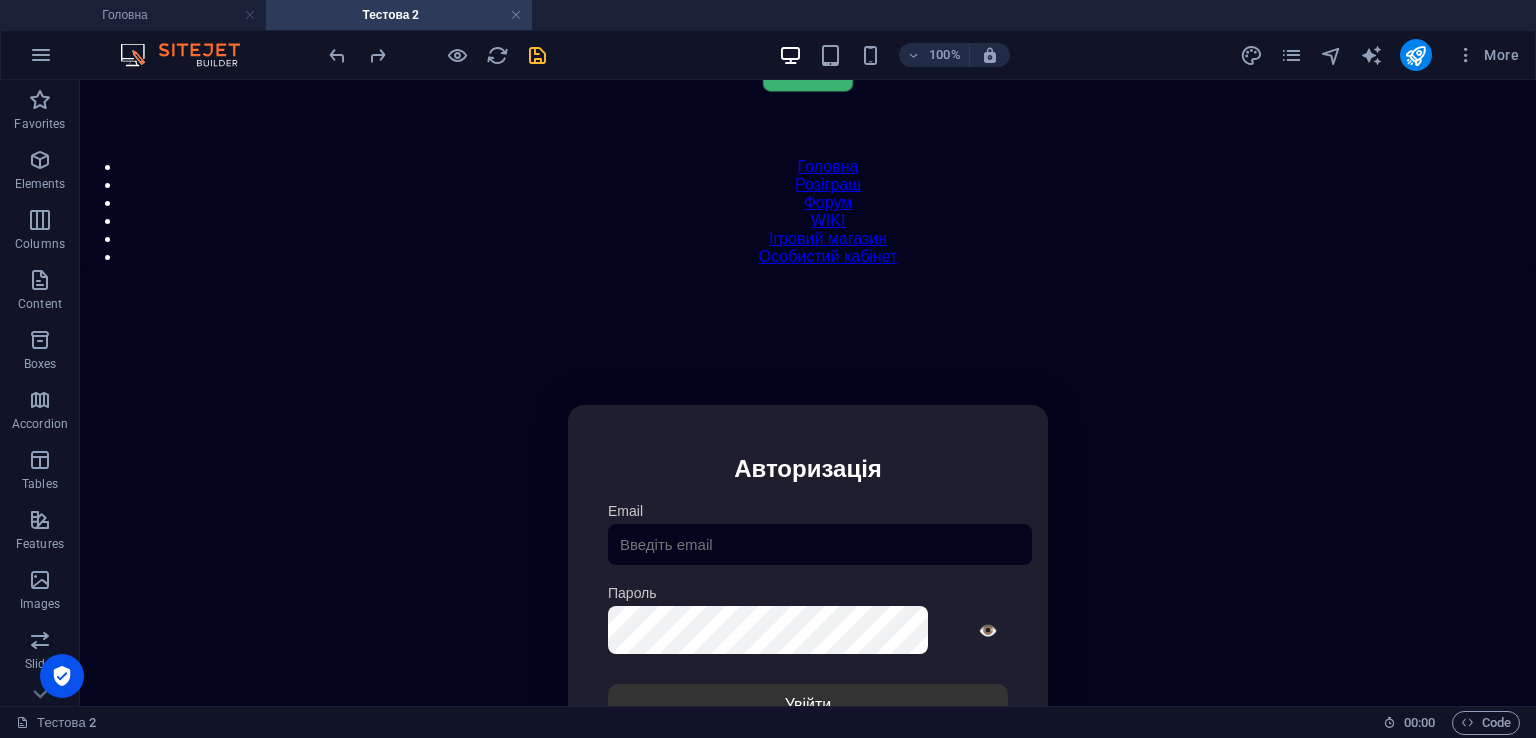 click at bounding box center [537, 55] 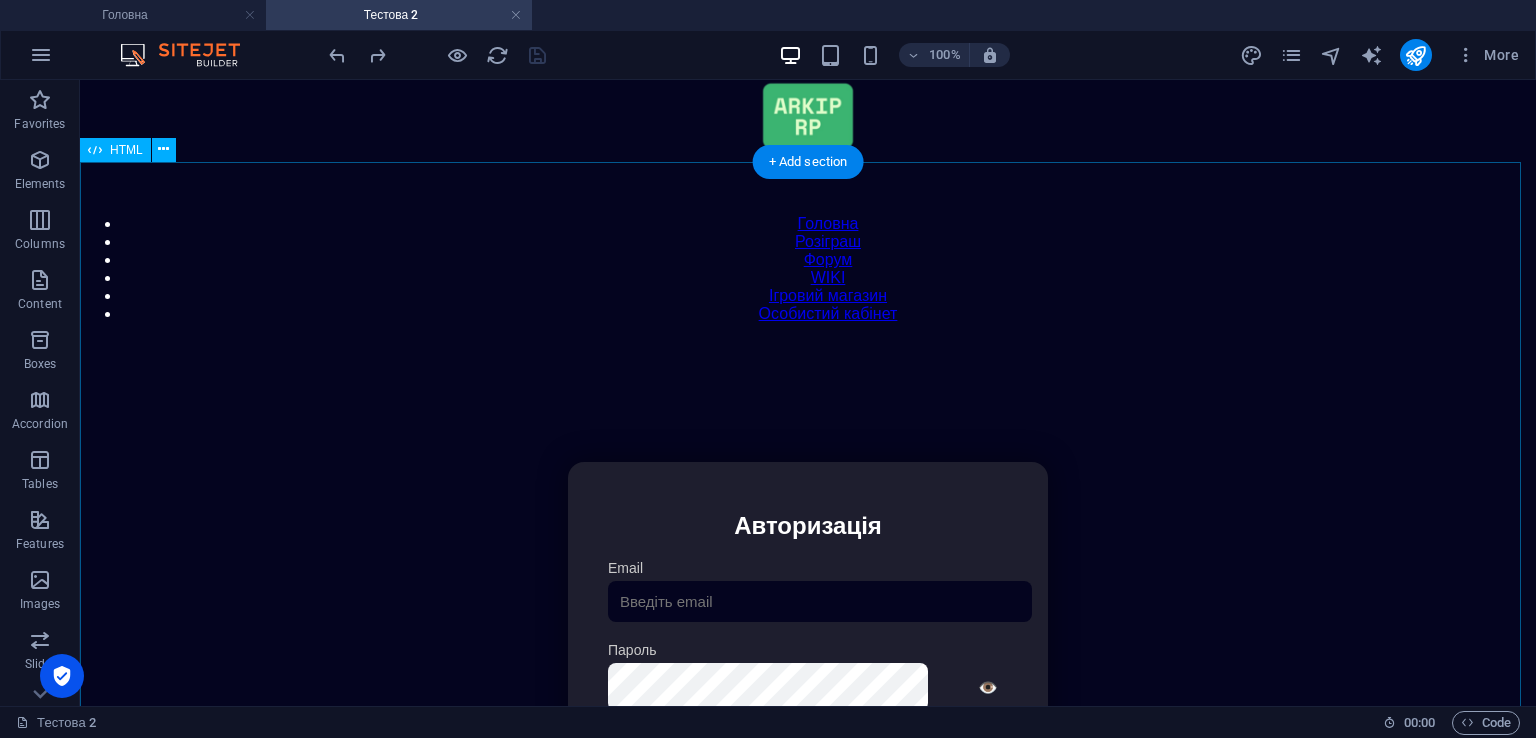 scroll, scrollTop: 0, scrollLeft: 0, axis: both 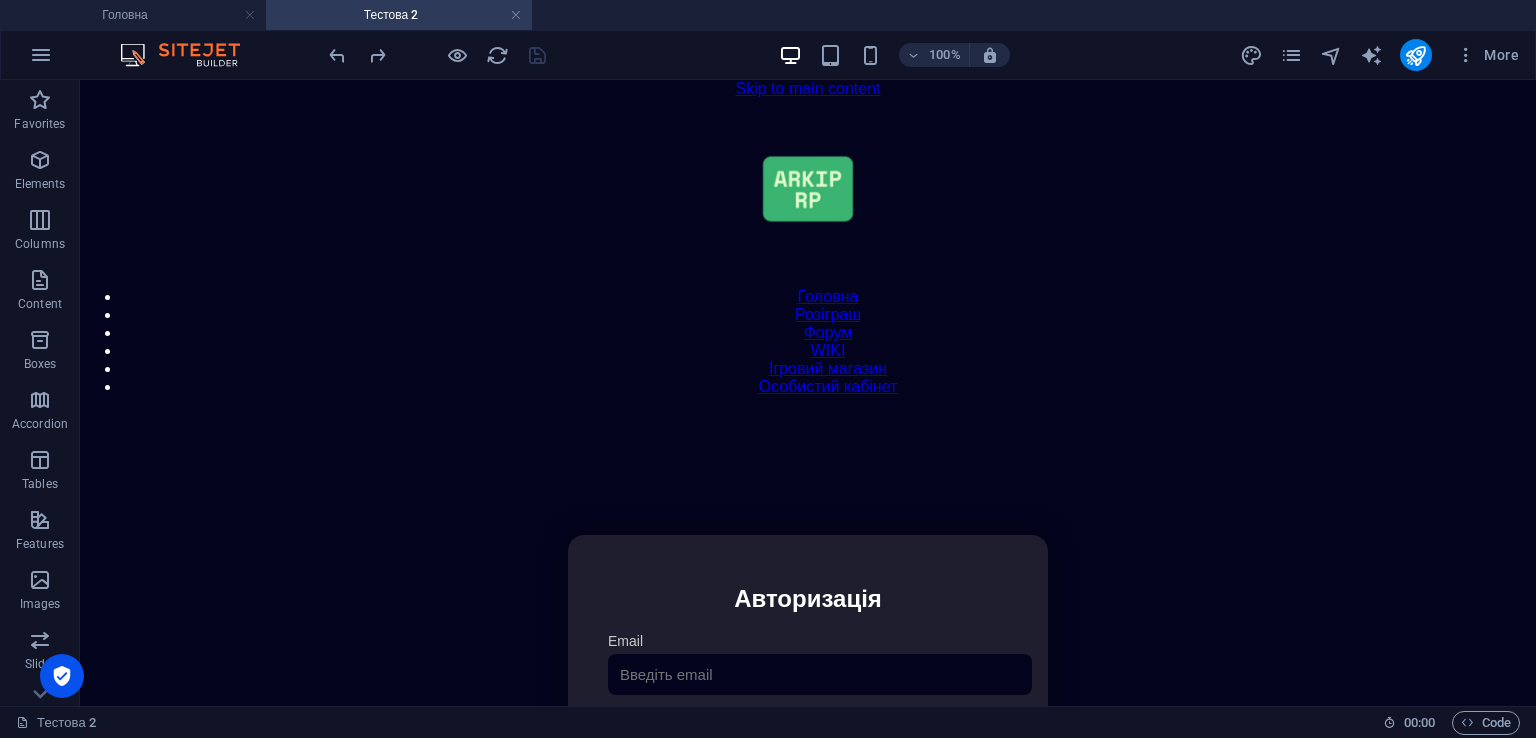 click on "More" at bounding box center (1383, 55) 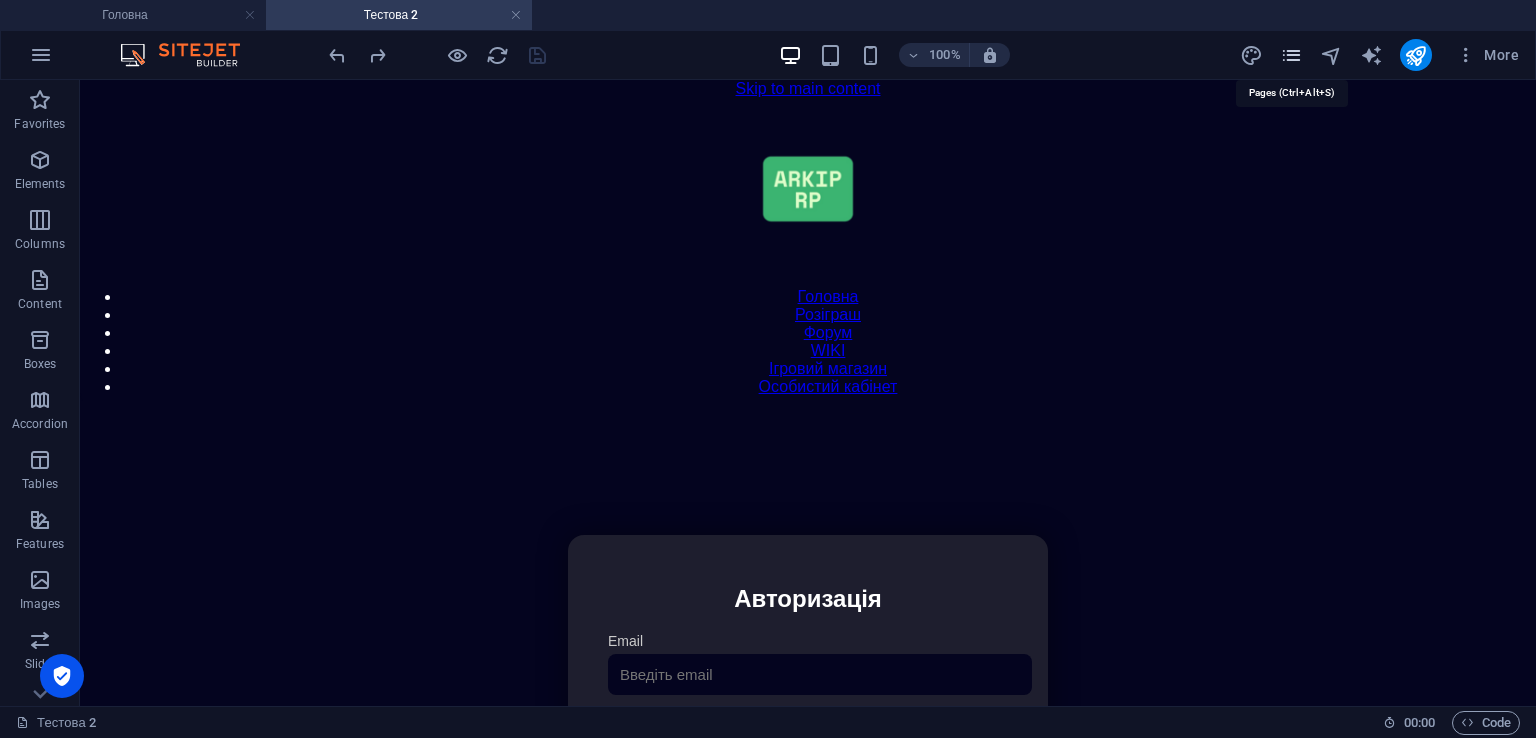 click at bounding box center (1291, 55) 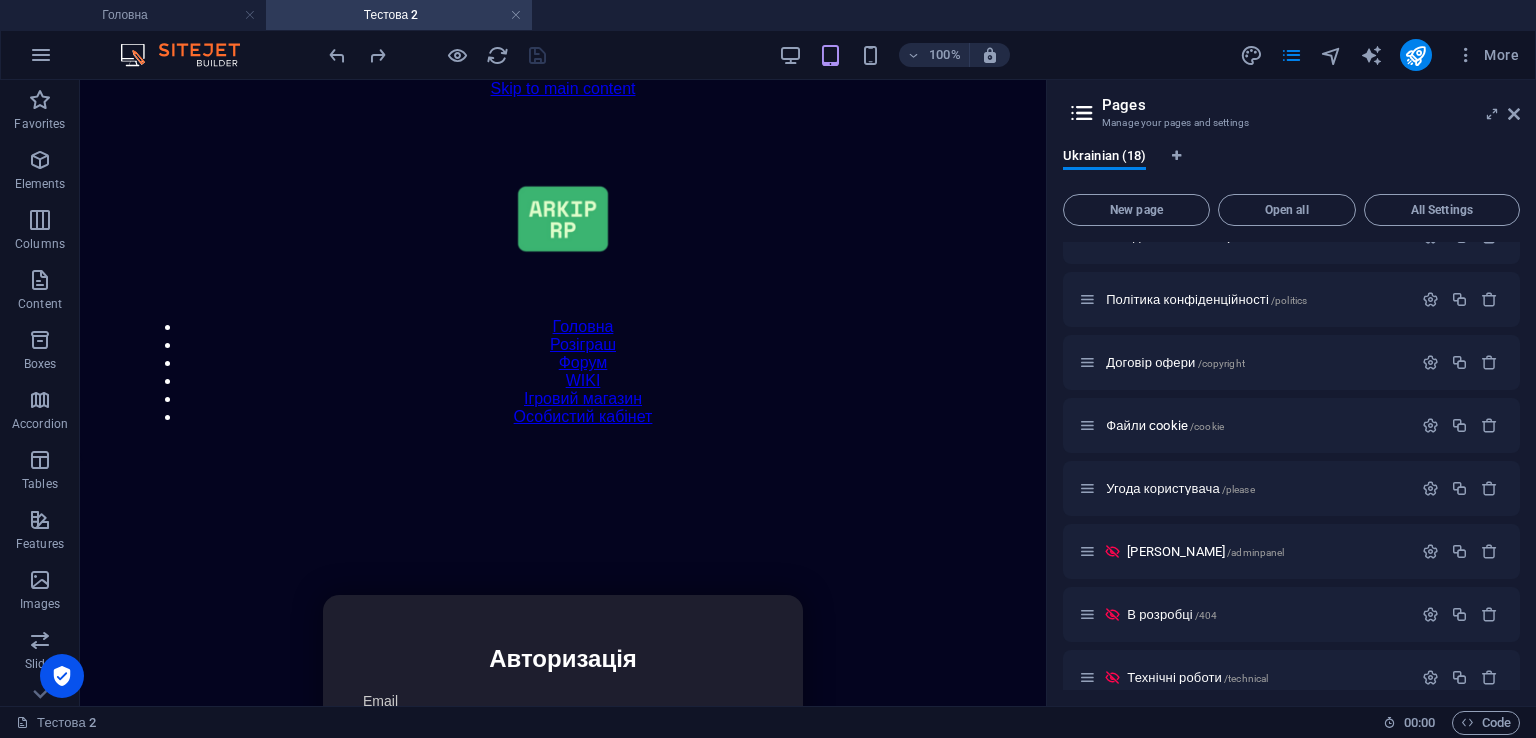 scroll, scrollTop: 600, scrollLeft: 0, axis: vertical 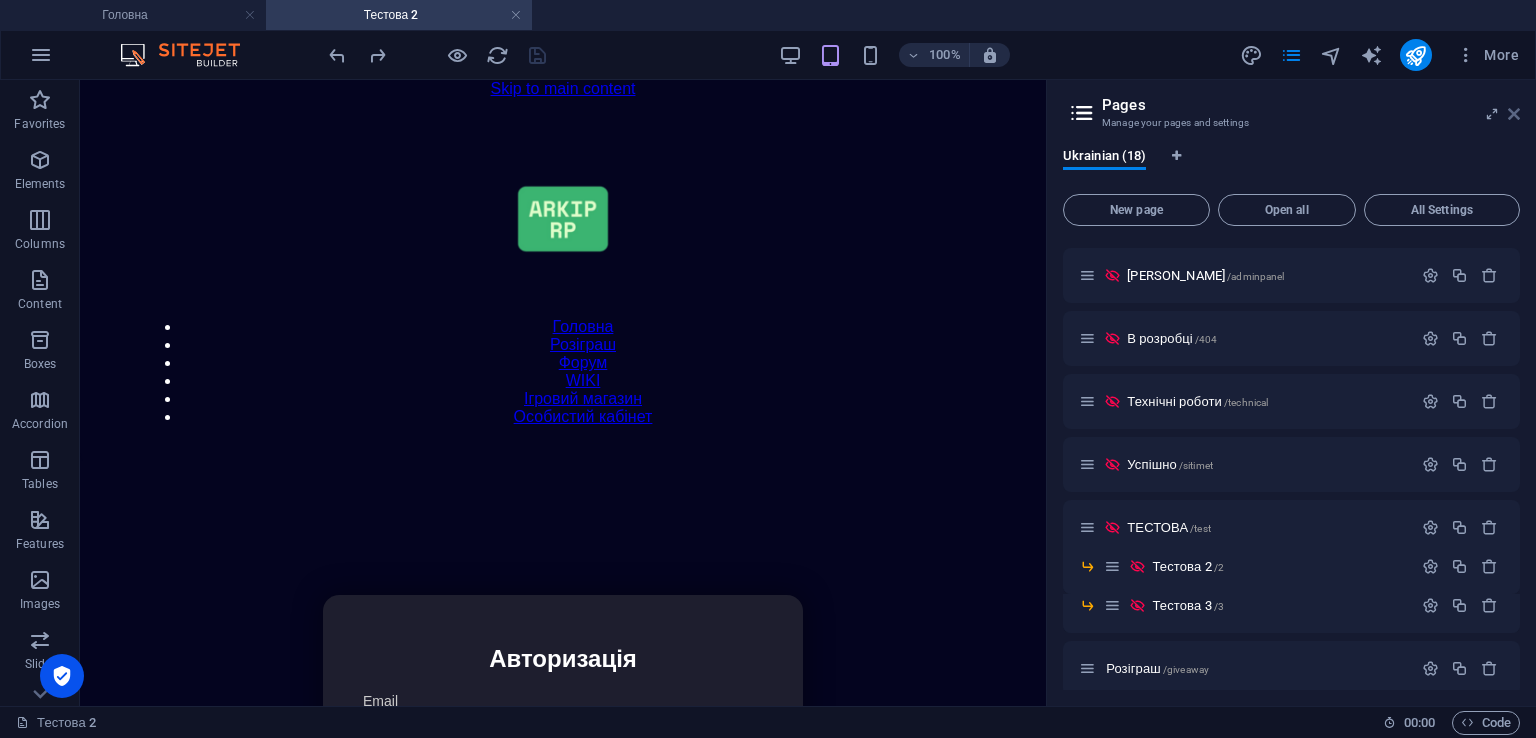 click at bounding box center [1514, 114] 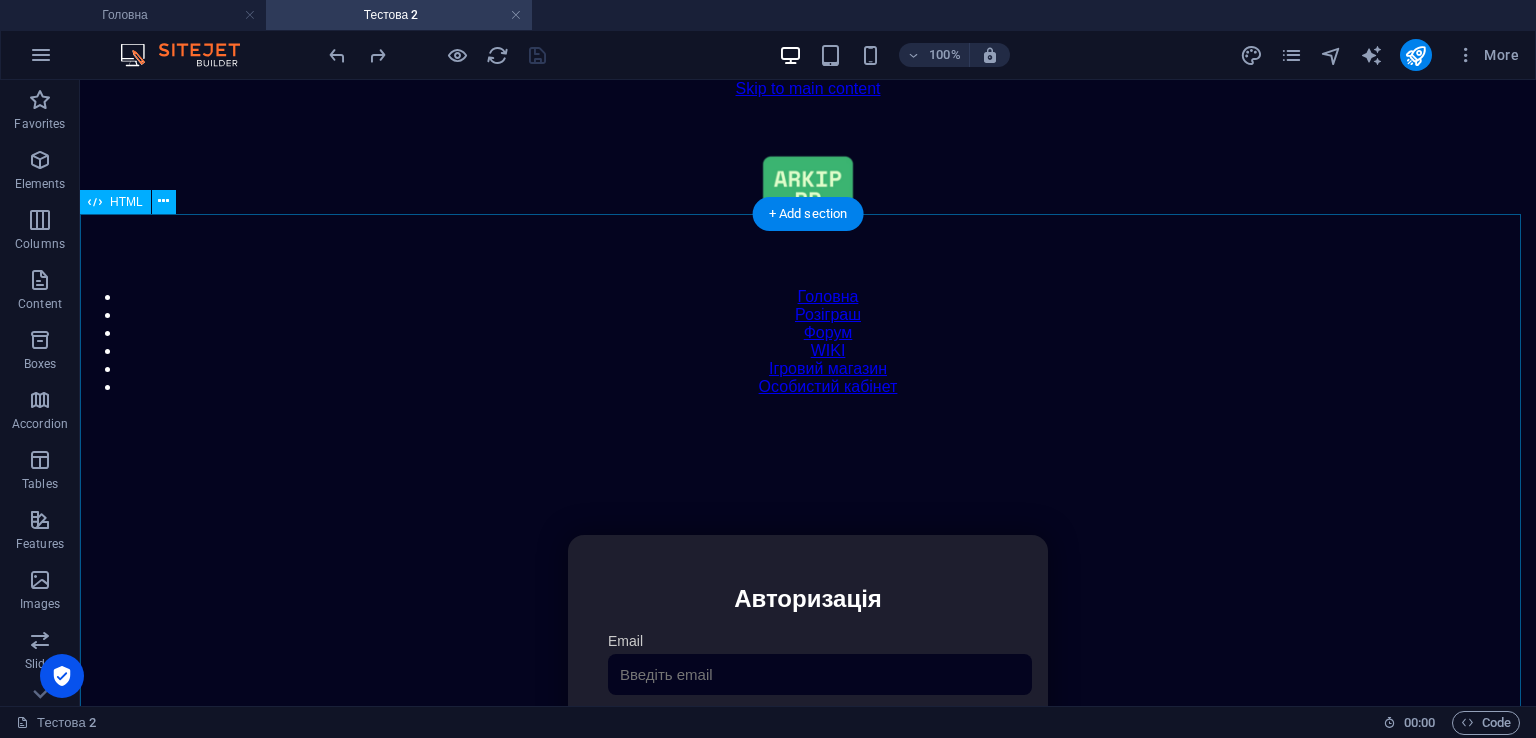 click on "Особистий кабінет
Авторизація
Email
[GEOGRAPHIC_DATA]
👁️
Увійти
Скинути пароль
Скидання пароля
Введіть ваш email:
Скинути
Закрити
Особистий кабінет
Вийти з кабінету
Важлива інформація
Інформація
Ігровий Нікнейм:
Пошта:
Гроші:   ₴
XP:
Рівень:
Здоров'я:  %
Броня:  %
VIP:
Рейтинг
Рейтинг гравців
Гравців не знайдено
Документи
Мої документи
Паспорт:   Немає
Трудова книжка:   [PERSON_NAME]
📩 Додати документ через Telegram" at bounding box center (808, 746) 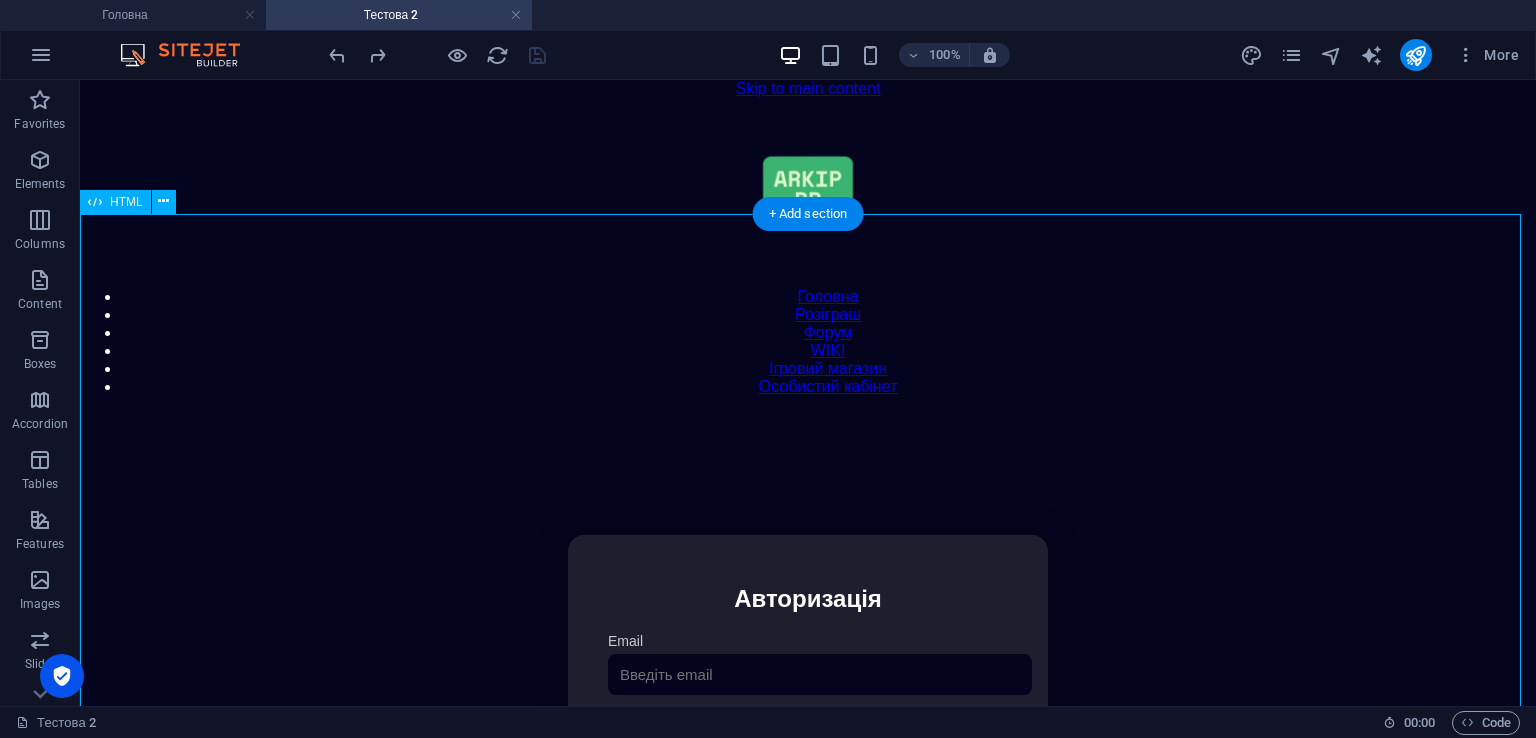 click on "Особистий кабінет
Авторизація
Email
[GEOGRAPHIC_DATA]
👁️
Увійти
Скинути пароль
Скидання пароля
Введіть ваш email:
Скинути
Закрити
Особистий кабінет
Вийти з кабінету
Важлива інформація
Інформація
Ігровий Нікнейм:
Пошта:
Гроші:   ₴
XP:
Рівень:
Здоров'я:  %
Броня:  %
VIP:
Рейтинг
Рейтинг гравців
Гравців не знайдено
Документи
Мої документи
Паспорт:   Немає
Трудова книжка:   [PERSON_NAME]
📩 Додати документ через Telegram" at bounding box center [808, 746] 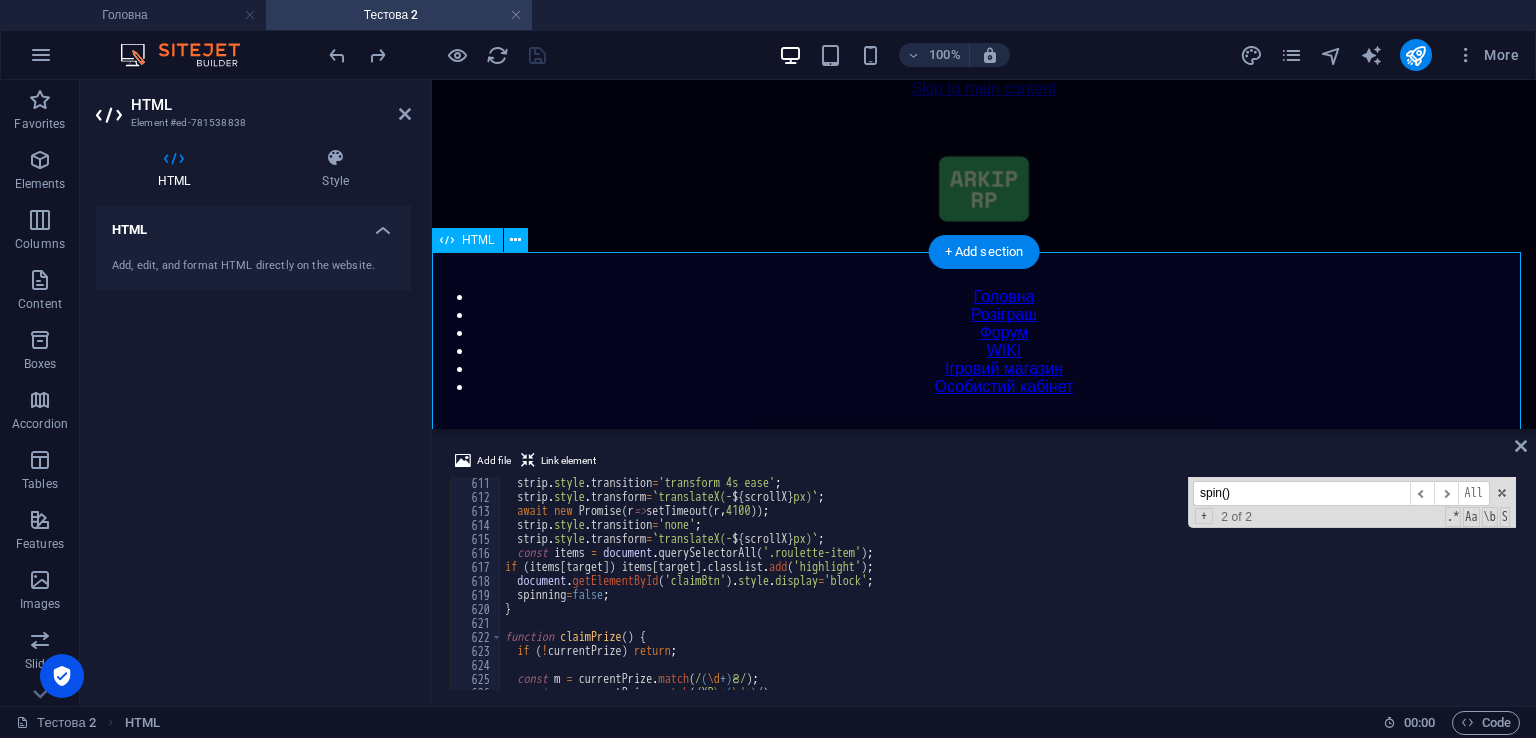scroll, scrollTop: 8541, scrollLeft: 0, axis: vertical 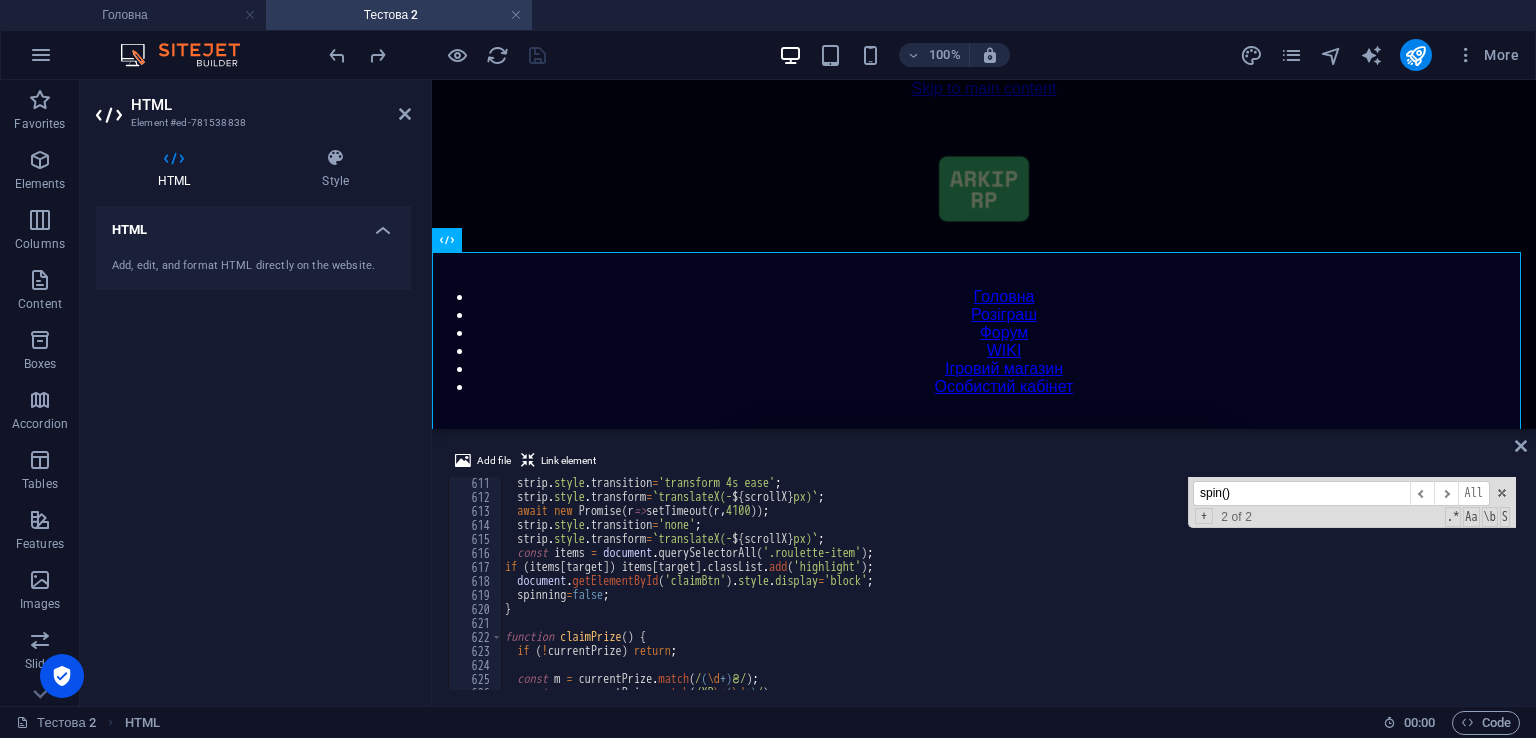 drag, startPoint x: 1284, startPoint y: 497, endPoint x: 1139, endPoint y: 478, distance: 146.23953 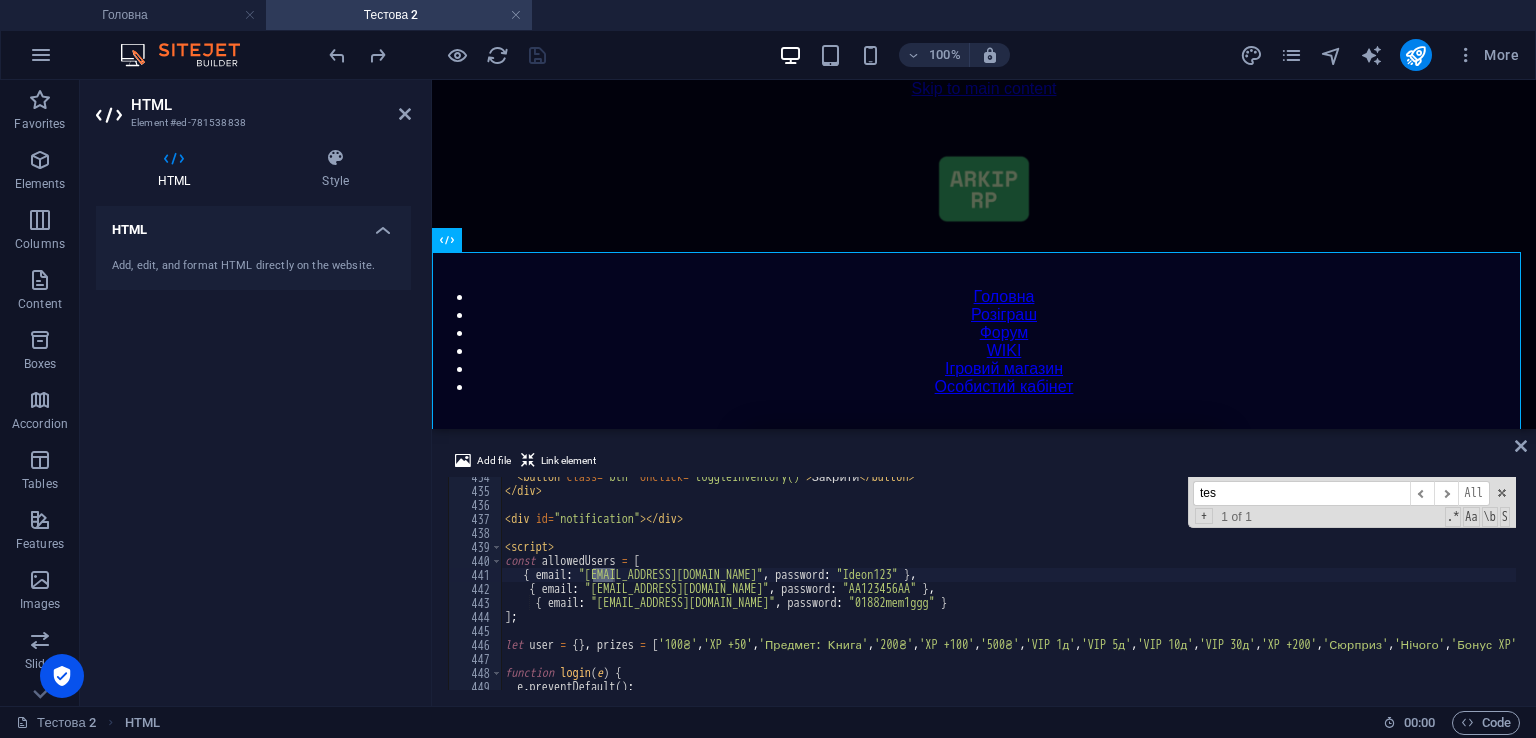 scroll, scrollTop: 6069, scrollLeft: 0, axis: vertical 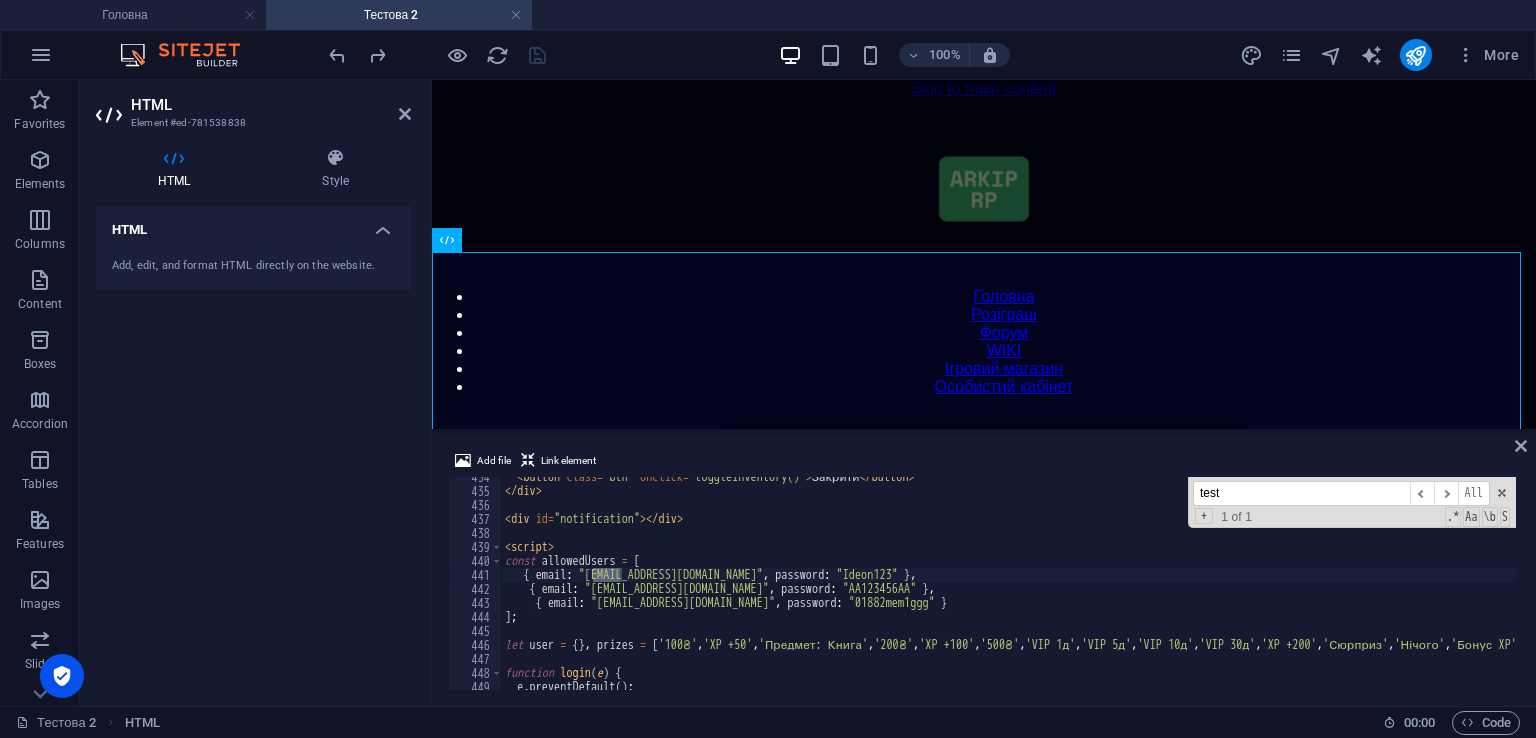 type on "test" 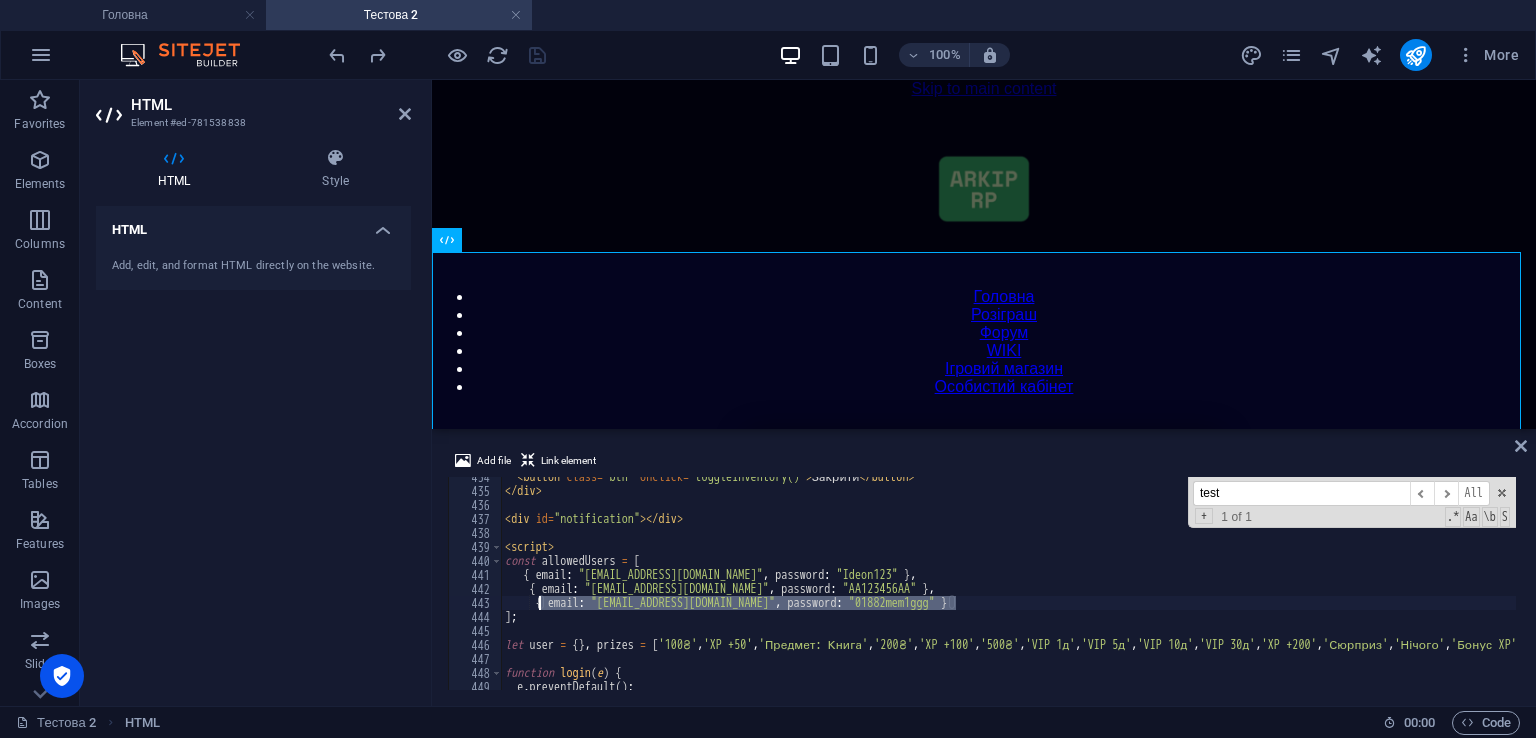 drag, startPoint x: 969, startPoint y: 606, endPoint x: 540, endPoint y: 606, distance: 429 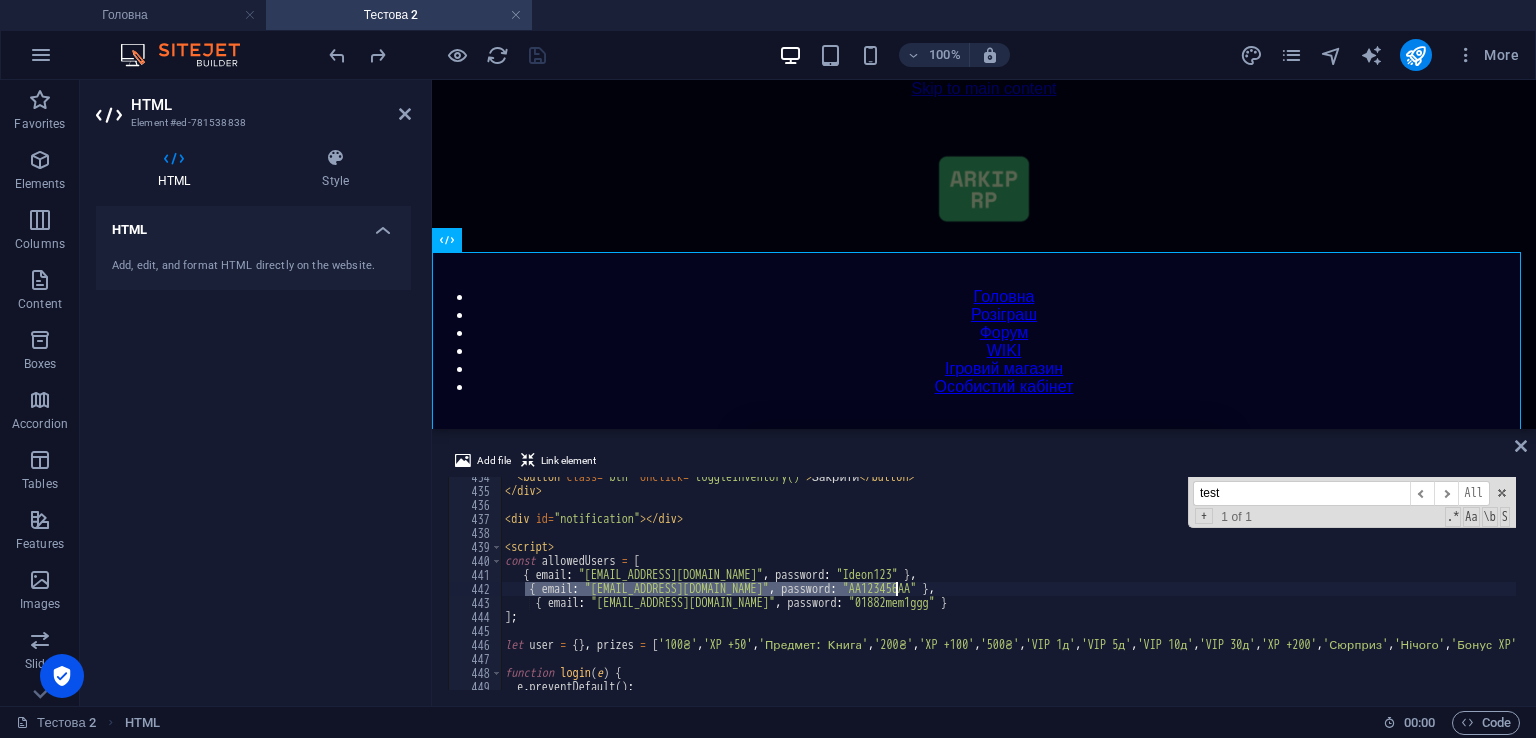 drag, startPoint x: 524, startPoint y: 589, endPoint x: 920, endPoint y: 592, distance: 396.01135 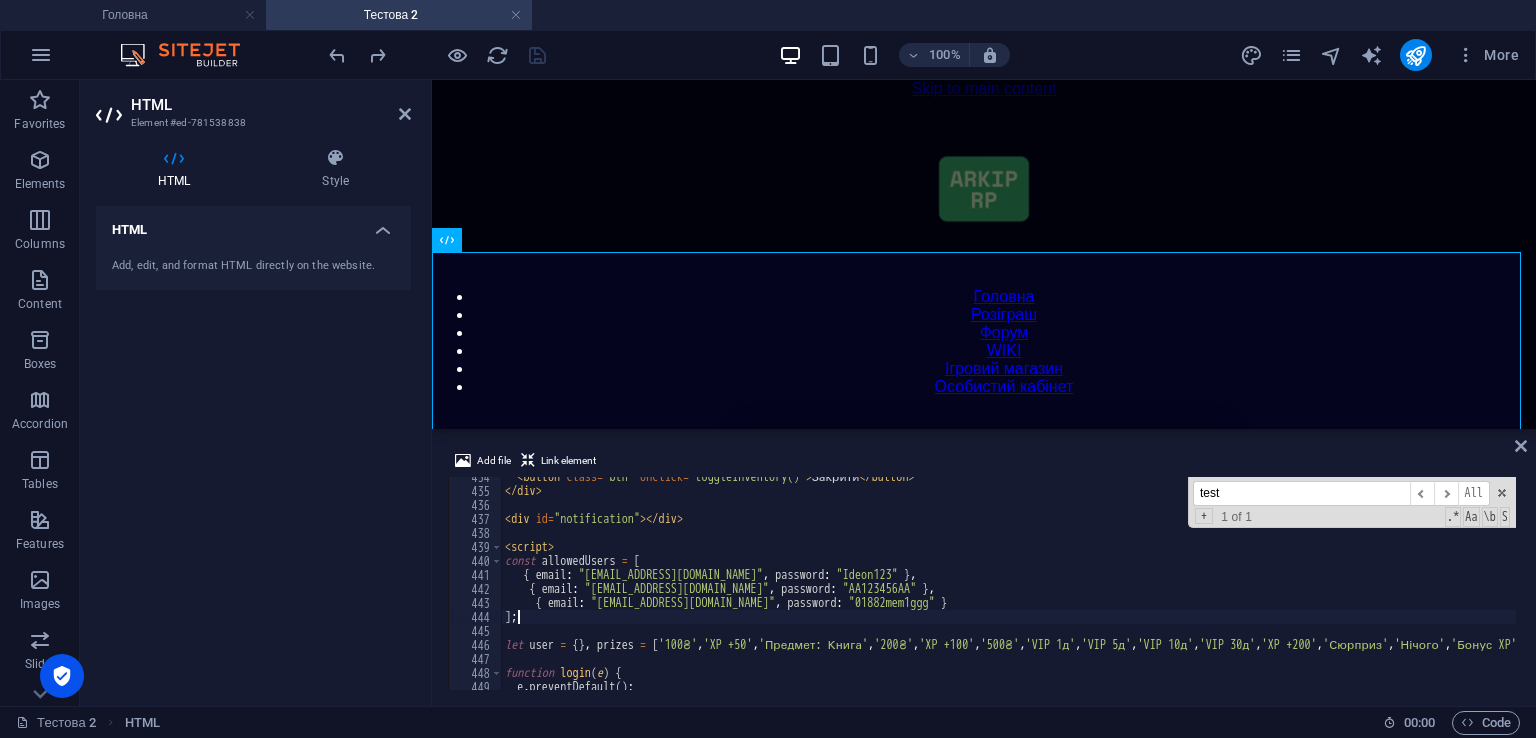 click on "< button   class = "btn"   onclick = "toggleInventory()" > Закрити </ button > </ div > < div   id = "notification" > </ div > < script > const   allowedUsers   =   [     {   email :   "[EMAIL_ADDRESS][DOMAIN_NAME]" ,   password :   "Ideon123"   } ,      {   email :   "[EMAIL_ADDRESS][DOMAIN_NAME]" ,   password :   "AA123456AA"   } ,        {   email :   "[EMAIL_ADDRESS][DOMAIN_NAME]" ,   password :   "01882mem1ggg"   } ] ; let   user   =   { } ,   prizes   =   [ '100₴' , 'XP +50' , 'Предмет: Книга' , '200₴' , 'XP +100' , '500₴' , 'VIP 1д' , 'VIP 5д' , 'VIP 10д' , 'VIP 30д' , 'XP +200' , 'Сюрприз' , 'Нічого' , 'Бонус XP' , 'Мега-набір' , 'XP +300' , '1000₴' , 'Предмет: Меч' , 'Подарунок' , 'Суперприз' , 'Бонус' ] ; function   login ( e )   {    e . preventDefault ( ) ;" at bounding box center (1425, 588) 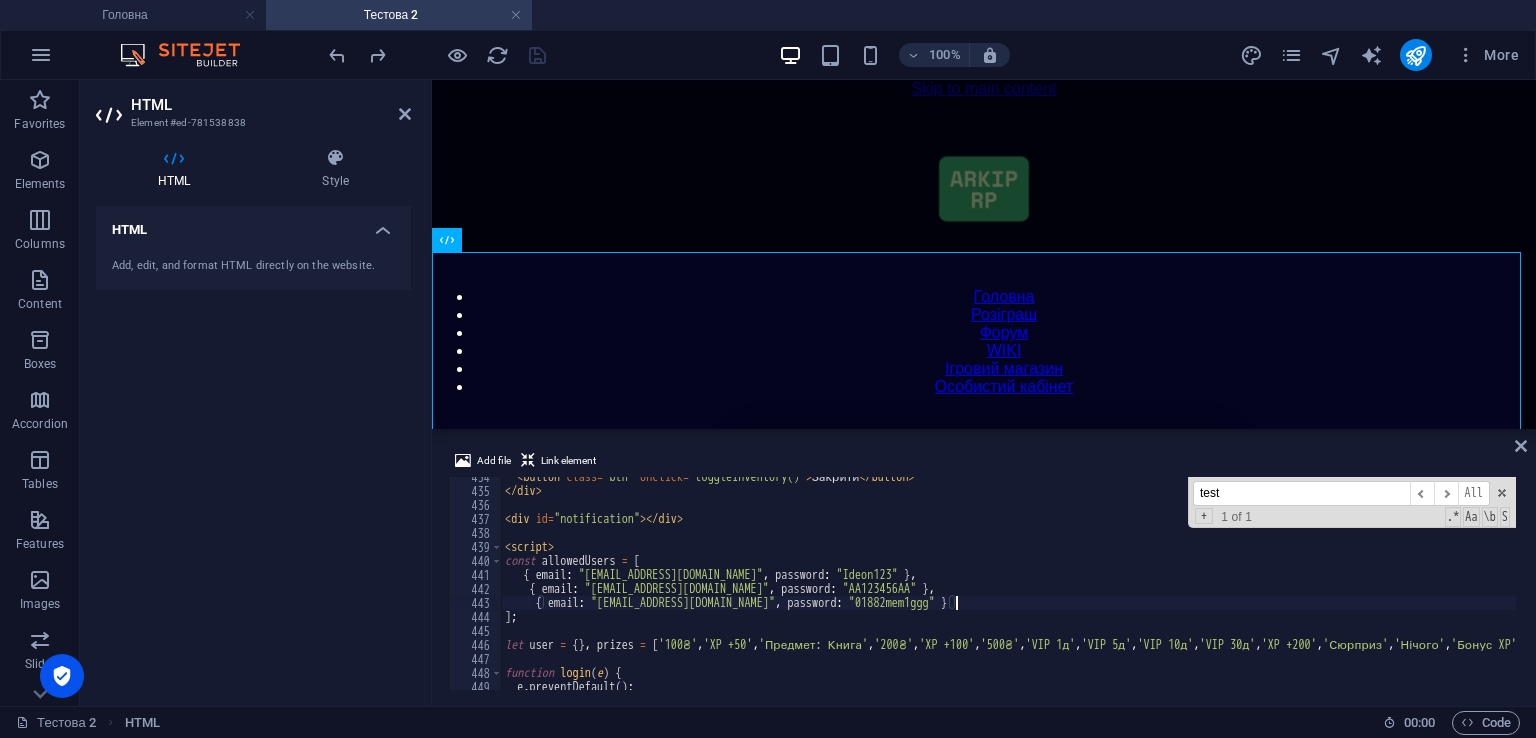type on "{ email: "[EMAIL_ADDRESS][DOMAIN_NAME]", password: "[SECURITY_DATA]" }." 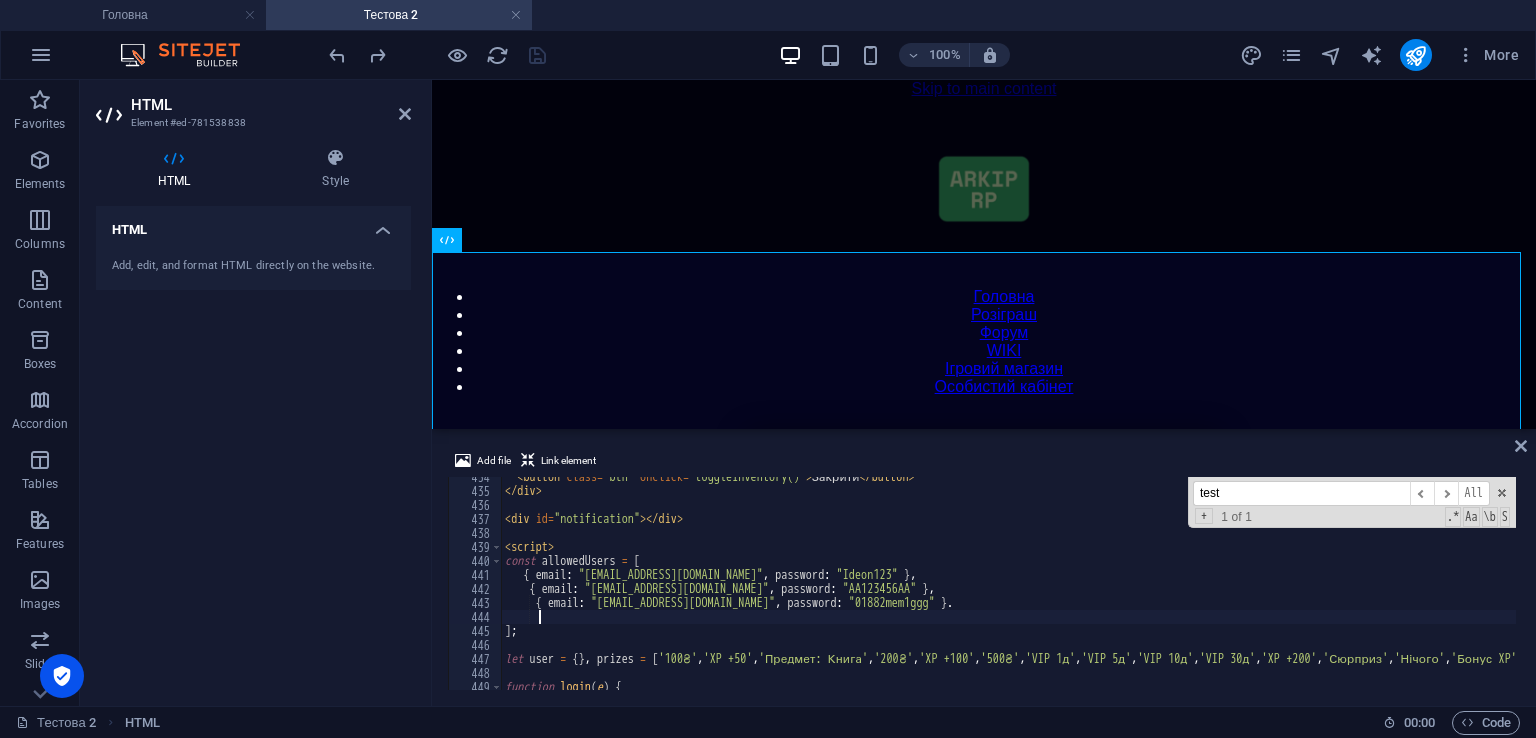 scroll, scrollTop: 0, scrollLeft: 1, axis: horizontal 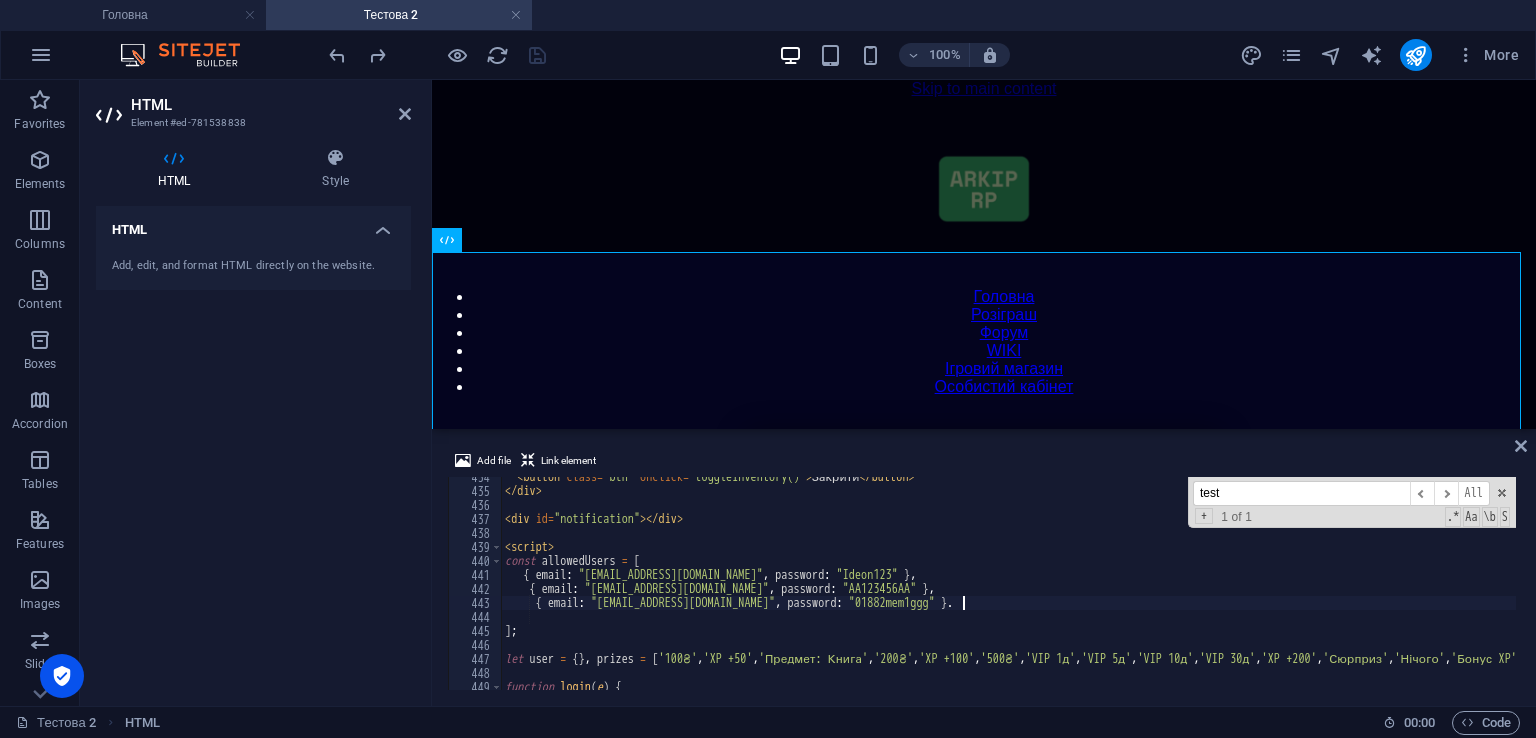 click on "< button   class = "btn"   onclick = "toggleInventory()" > Закрити </ button > </ div > < div   id = "notification" > </ div > < script > const   allowedUsers   =   [     {   email :   "[EMAIL_ADDRESS][DOMAIN_NAME]" ,   password :   "Ideon123"   } ,      {   email :   "[EMAIL_ADDRESS][DOMAIN_NAME]" ,   password :   "AA123456AA"   } ,        {   email :   "[EMAIL_ADDRESS][DOMAIN_NAME]" ,   password :   "01882mem1ggg"   } .        ] ; let   user   =   { } ,   prizes   =   [ '100₴' , 'XP +50' , 'Предмет: Книга' , '200₴' , 'XP +100' , '500₴' , 'VIP 1д' , 'VIP 5д' , 'VIP 10д' , 'VIP 30д' , 'XP +200' , 'Сюрприз' , 'Нічого' , 'Бонус XP' , 'Мега-набір' , 'XP +300' , '1000₴' , 'Предмет: Меч' , 'Подарунок' , 'Суперприз' , 'Бонус' ] ; function   login ( e )   {" at bounding box center [1425, 588] 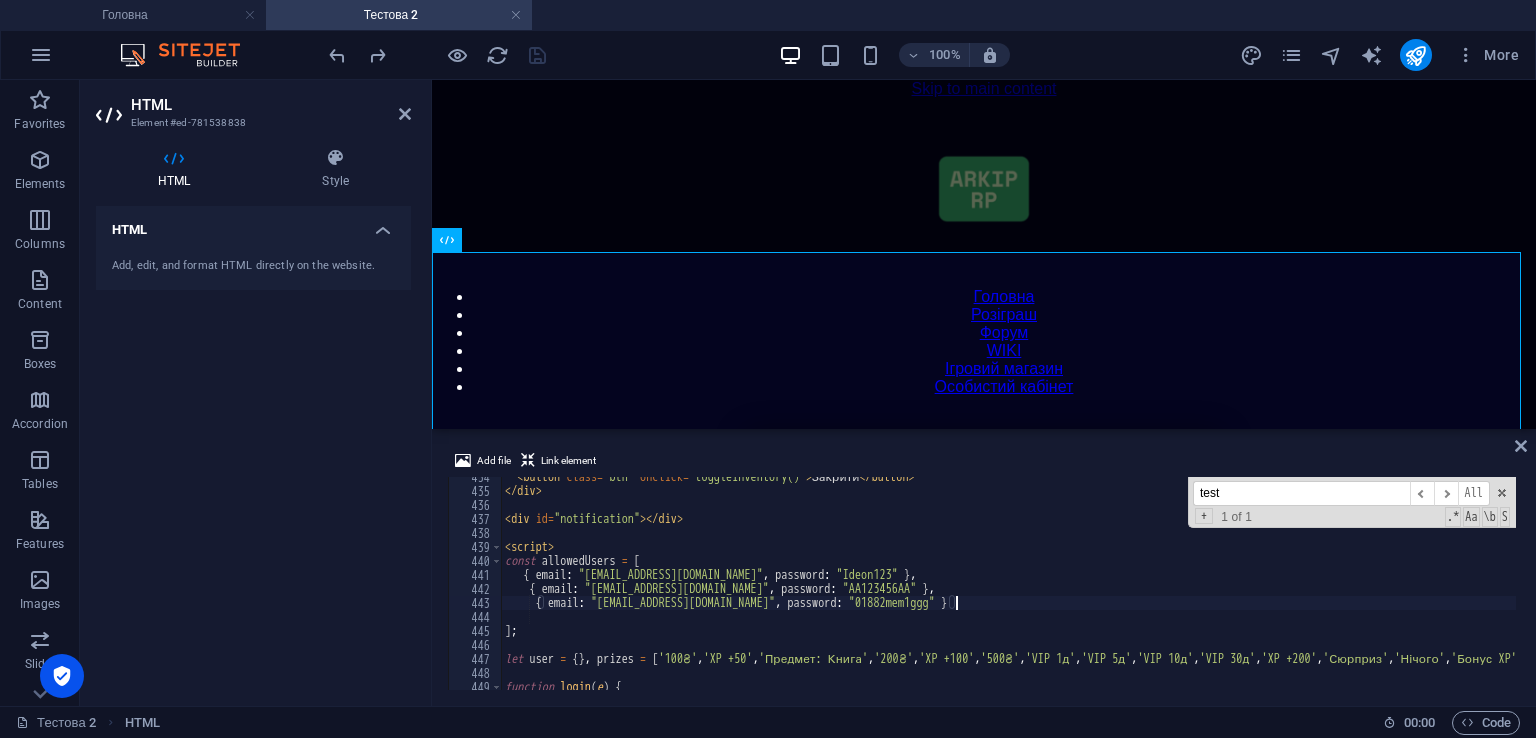 scroll, scrollTop: 0, scrollLeft: 35, axis: horizontal 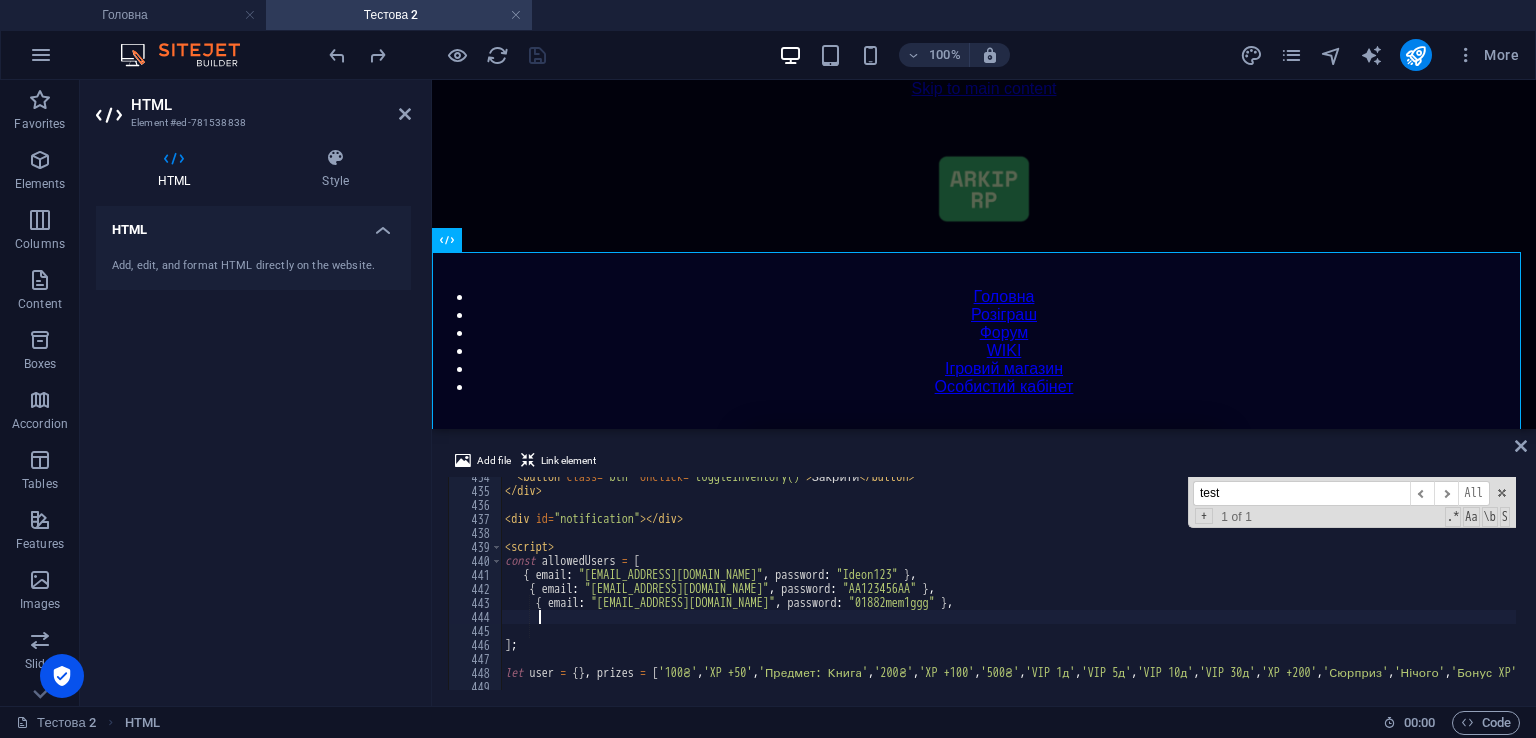 paste on "{ email: "[EMAIL_ADDRESS][DOMAIN_NAME]", password: "[SECURITY_DATA]" }," 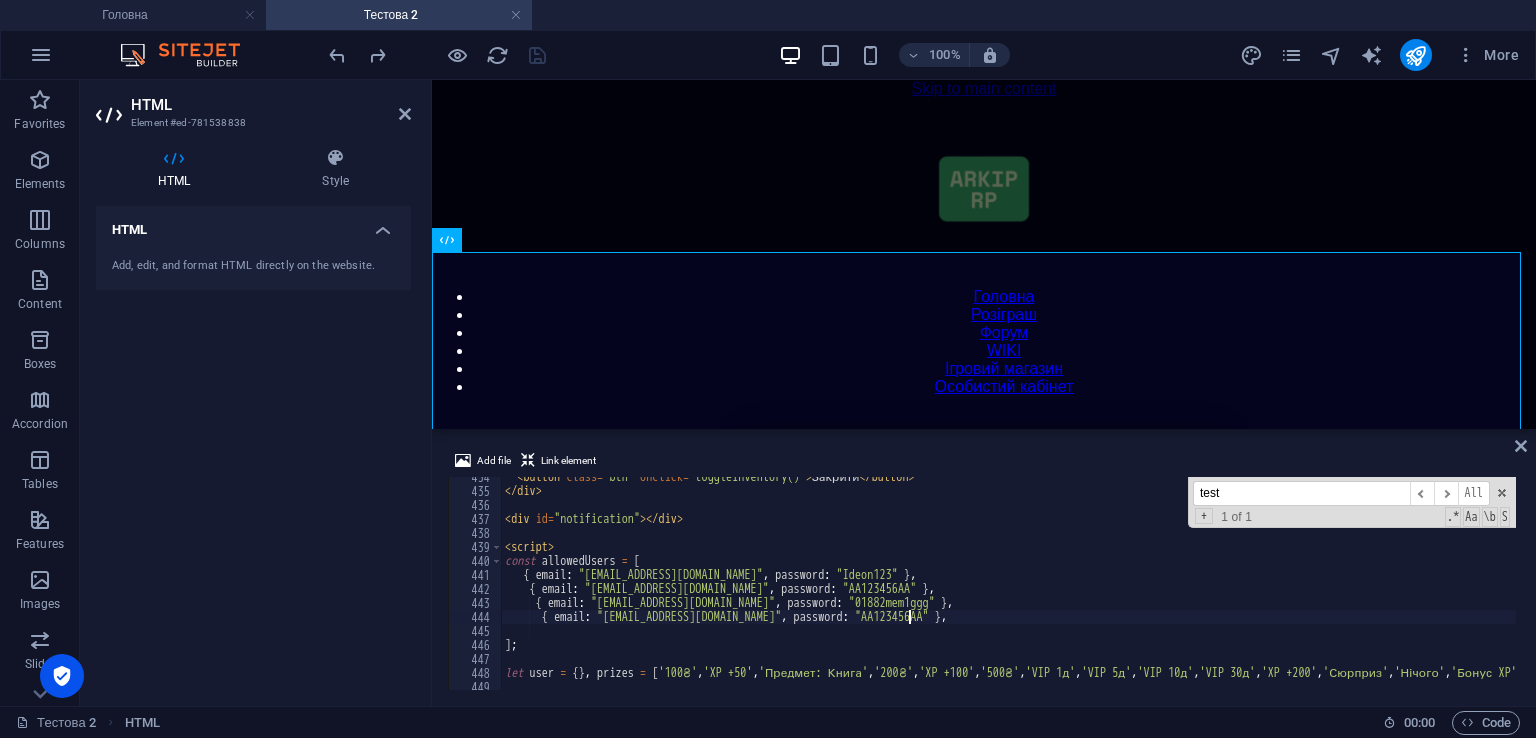 type on "{ email: "[EMAIL_ADDRESS][DOMAIN_NAME]", password: "[SECURITY_DATA]" }" 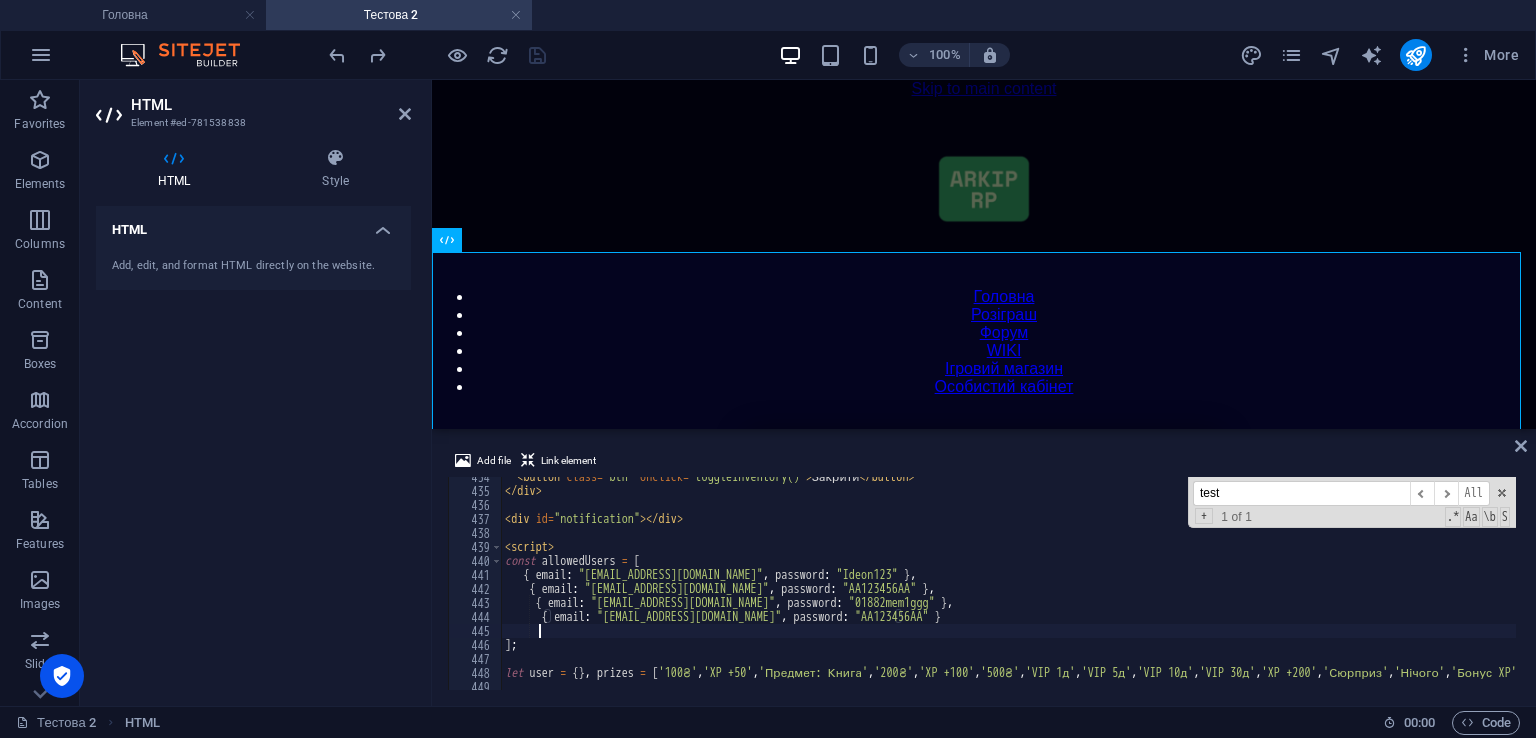 click on "< button   class = "btn"   onclick = "toggleInventory()" > Закрити </ button > </ div > < div   id = "notification" > </ div > < script > const   allowedUsers   =   [     {   email :   "[EMAIL_ADDRESS][DOMAIN_NAME]" ,   password :   "Ideon123"   } ,      {   email :   "[EMAIL_ADDRESS][DOMAIN_NAME]" ,   password :   "AA123456AA"   } ,        {   email :   "[EMAIL_ADDRESS][DOMAIN_NAME]" ,   password :   "01882mem1ggg"   } ,         {   email :   "[EMAIL_ADDRESS][DOMAIN_NAME]" ,   password :   "AA123456AA"   }        ] ; let   user   =   { } ,   prizes   =   [ '100₴' , 'XP +50' , 'Предмет: Книга' , '200₴' , 'XP +100' , '500₴' , 'VIP 1д' , 'VIP 5д' , 'VIP 10д' , 'VIP 30д' , 'XP +200' , 'Сюрприз' , 'Нічого' , 'Бонус XP' , 'Мега-набір' , 'XP +300' , '1000₴' , 'Предмет: Меч' , 'Подарунок' , 'Суперприз' , 'Бонус' ] ;" at bounding box center (1425, 588) 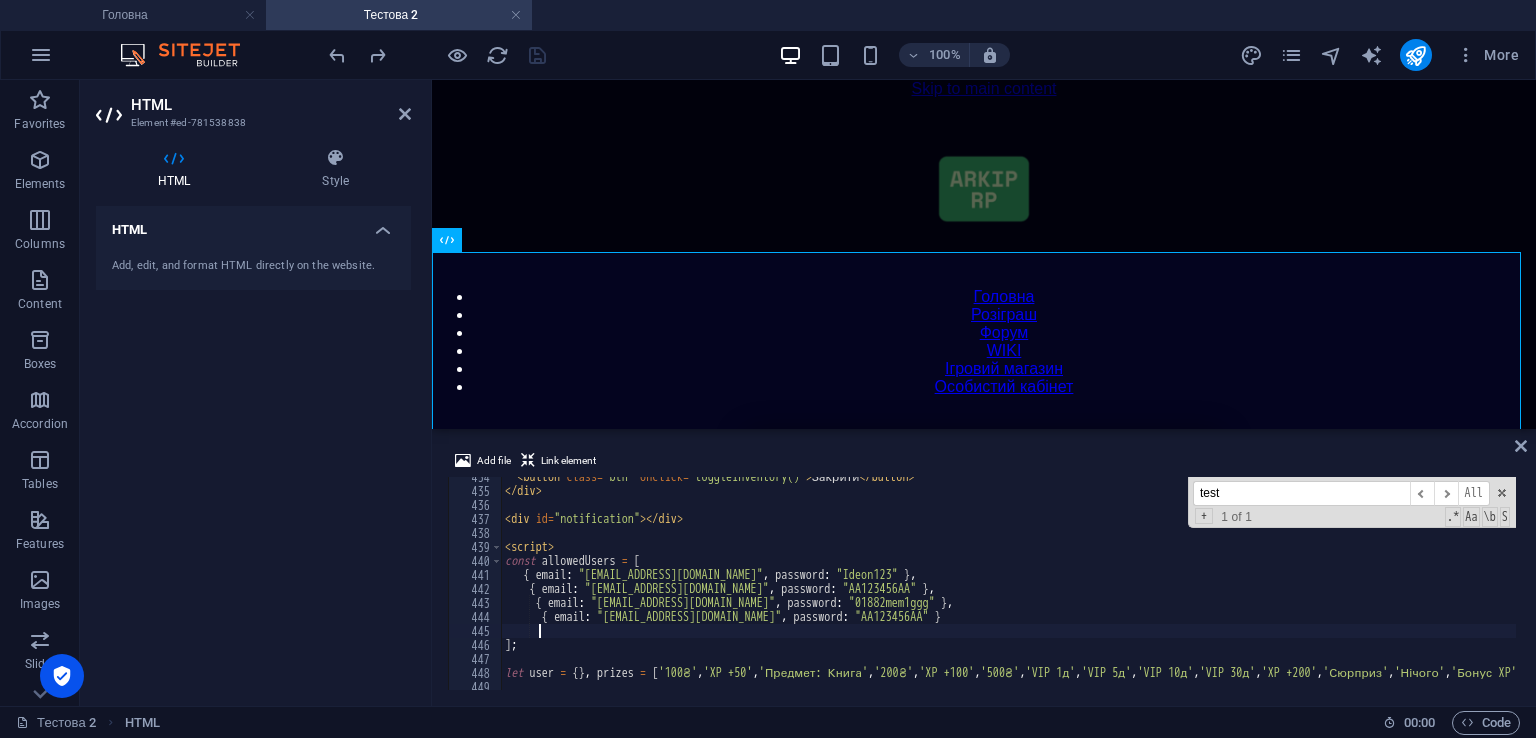 click on "< button   class = "btn"   onclick = "toggleInventory()" > Закрити </ button > </ div > < div   id = "notification" > </ div > < script > const   allowedUsers   =   [     {   email :   "[EMAIL_ADDRESS][DOMAIN_NAME]" ,   password :   "Ideon123"   } ,      {   email :   "[EMAIL_ADDRESS][DOMAIN_NAME]" ,   password :   "AA123456AA"   } ,        {   email :   "[EMAIL_ADDRESS][DOMAIN_NAME]" ,   password :   "01882mem1ggg"   } ,         {   email :   "[EMAIL_ADDRESS][DOMAIN_NAME]" ,   password :   "AA123456AA"   }        ] ; let   user   =   { } ,   prizes   =   [ '100₴' , 'XP +50' , 'Предмет: Книга' , '200₴' , 'XP +100' , '500₴' , 'VIP 1д' , 'VIP 5д' , 'VIP 10д' , 'VIP 30д' , 'XP +200' , 'Сюрприз' , 'Нічого' , 'Бонус XP' , 'Мега-набір' , 'XP +300' , '1000₴' , 'Предмет: Меч' , 'Подарунок' , 'Суперприз' , 'Бонус' ] ;" at bounding box center [1425, 588] 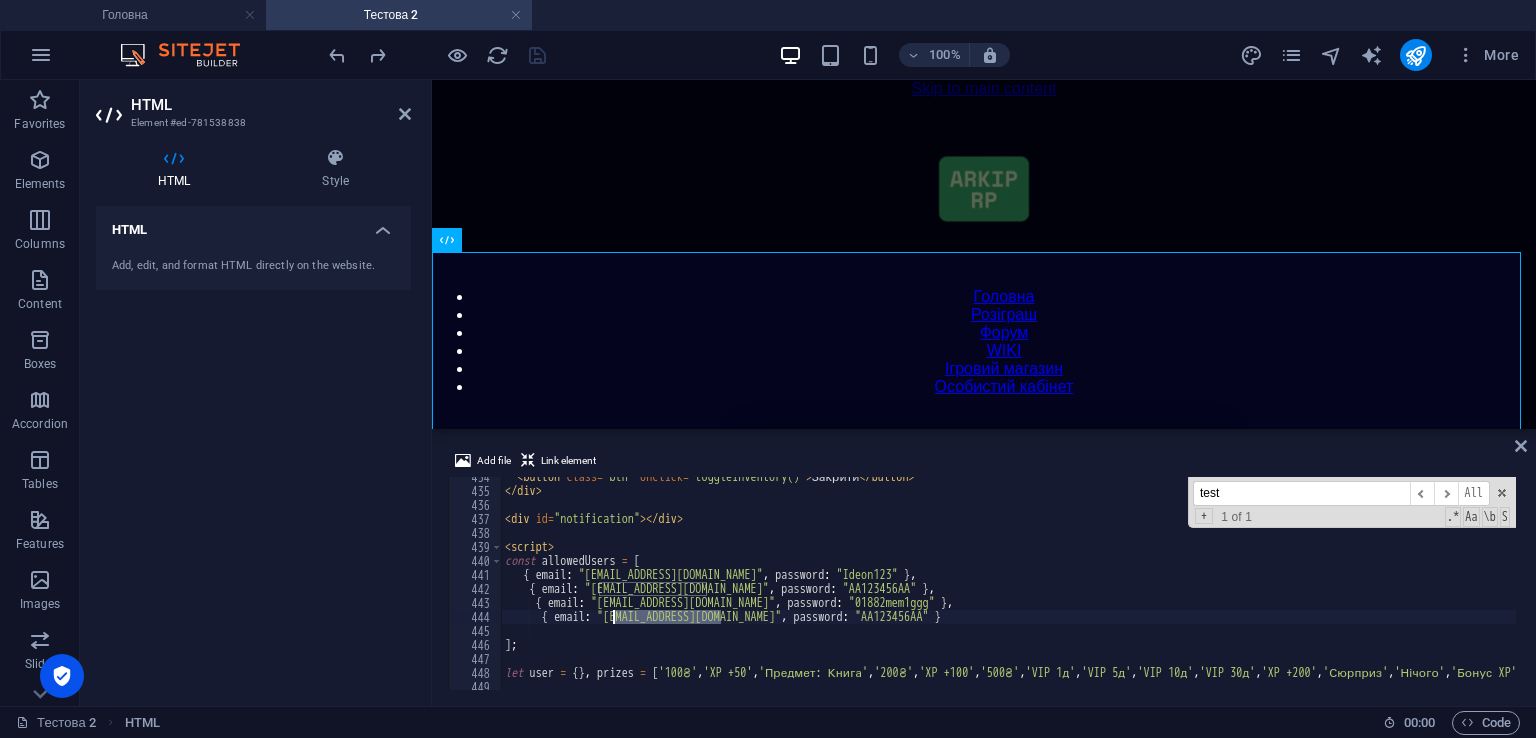 drag, startPoint x: 720, startPoint y: 617, endPoint x: 615, endPoint y: 621, distance: 105.076164 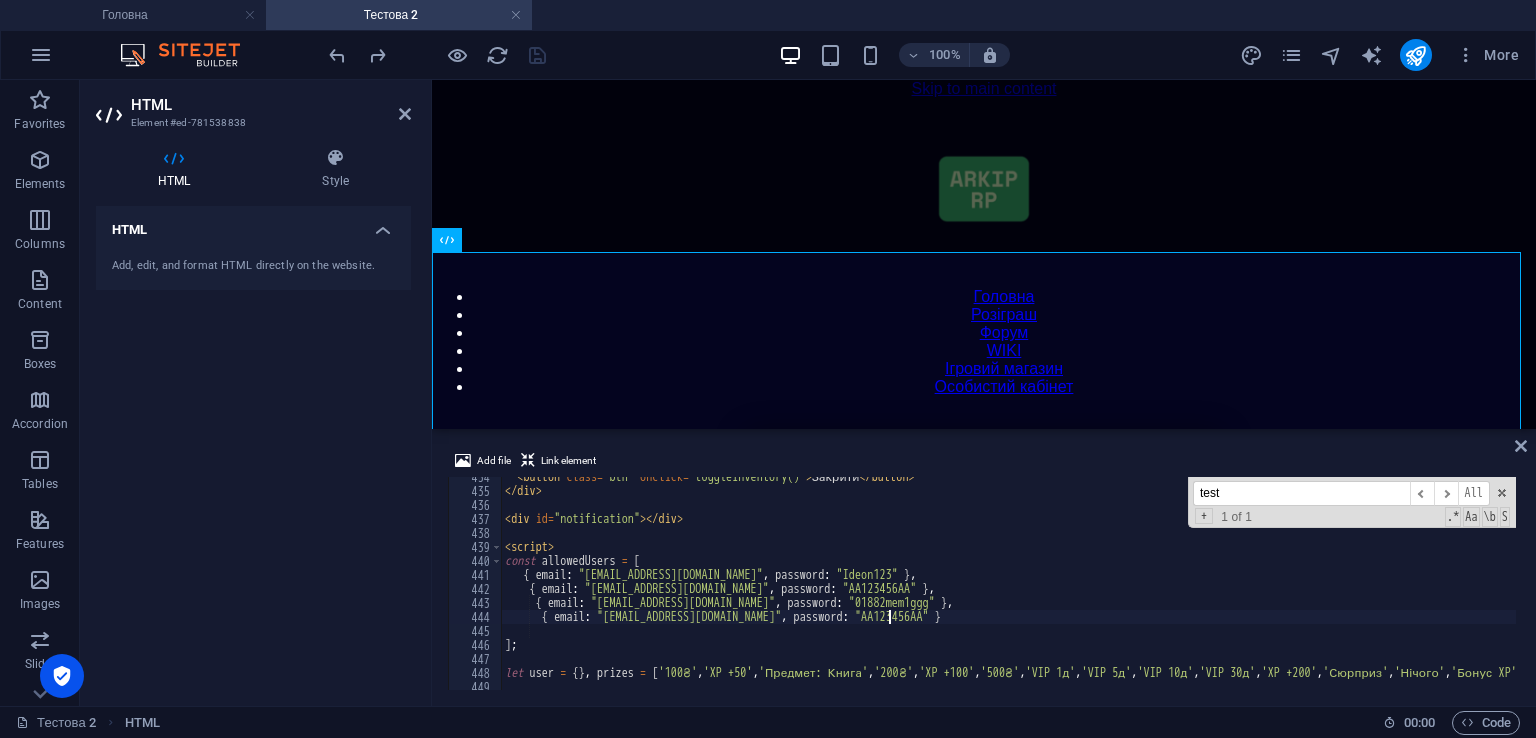 click on "< button   class = "btn"   onclick = "toggleInventory()" > Закрити </ button > </ div > < div   id = "notification" > </ div > < script > const   allowedUsers   =   [     {   email :   "[EMAIL_ADDRESS][DOMAIN_NAME]" ,   password :   "Ideon123"   } ,      {   email :   "[EMAIL_ADDRESS][DOMAIN_NAME]" ,   password :   "AA123456AA"   } ,        {   email :   "[EMAIL_ADDRESS][DOMAIN_NAME]" ,   password :   "01882mem1ggg"   } ,         {   email :   "[EMAIL_ADDRESS][DOMAIN_NAME]" ,   password :   "AA123456AA"   }        ] ; let   user   =   { } ,   prizes   =   [ '100₴' , 'XP +50' , 'Предмет: Книга' , '200₴' , 'XP +100' , '500₴' , 'VIP 1д' , 'VIP 5д' , 'VIP 10д' , 'VIP 30д' , 'XP +200' , 'Сюрприз' , 'Нічого' , 'Бонус XP' , 'Мега-набір' , 'XP +300' , '1000₴' , 'Предмет: Меч' , 'Подарунок' , 'Суперприз' , 'Бонус' ] ;" at bounding box center [1425, 588] 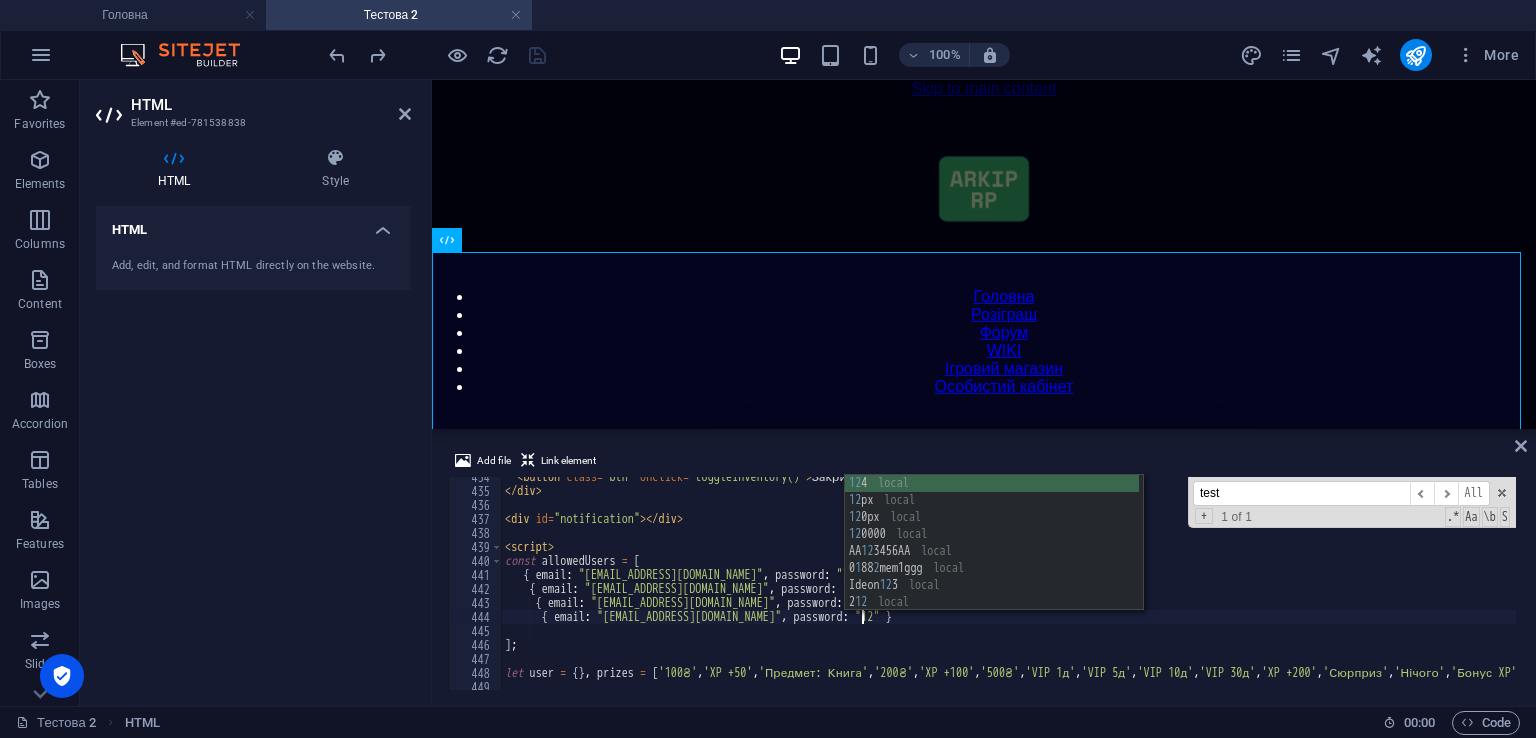 type on "{ email: "[EMAIL_ADDRESS][DOMAIN_NAME]", password: "[SECURITY_DATA]" }" 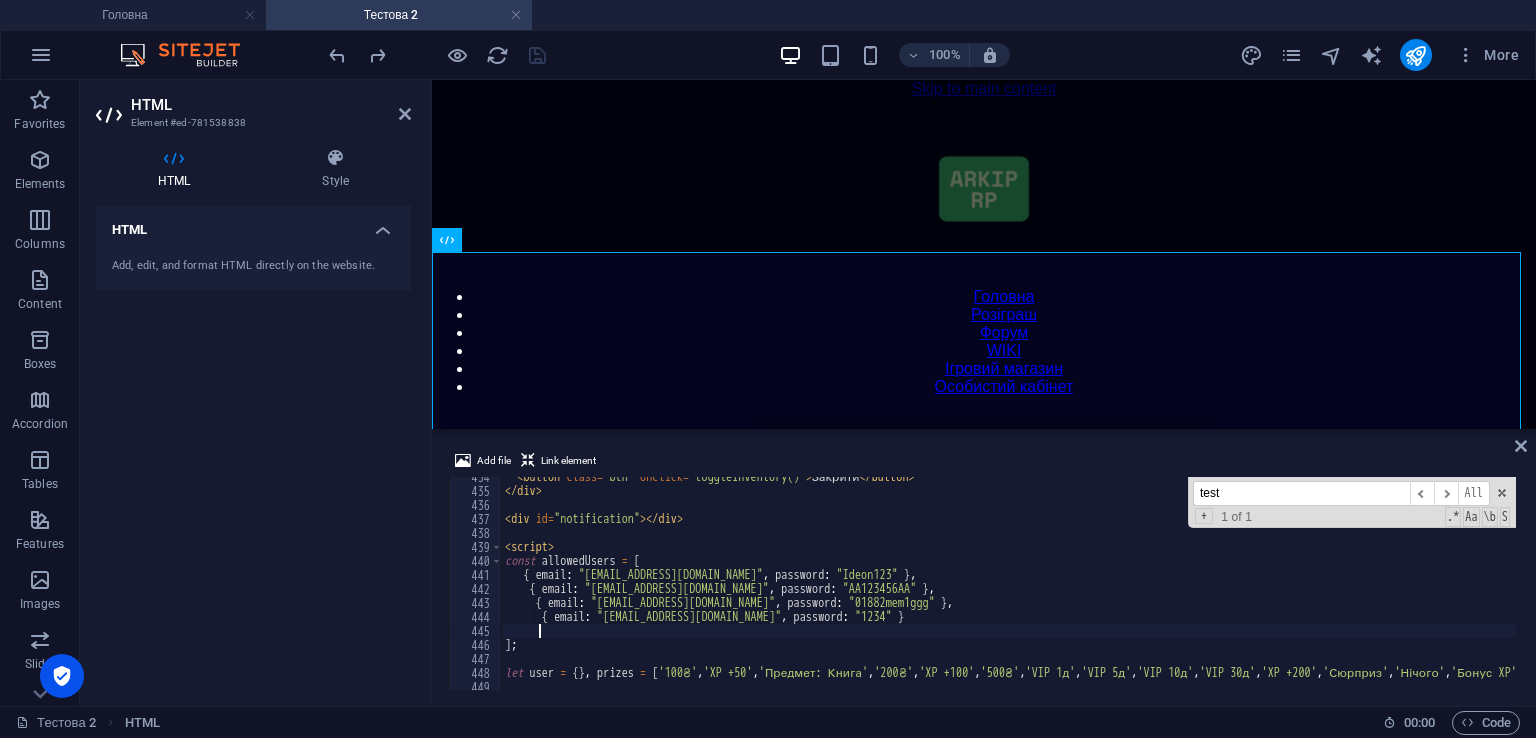 click on "< button   class = "btn"   onclick = "toggleInventory()" > Закрити </ button > </ div > < div   id = "notification" > </ div > < script > const   allowedUsers   =   [     {   email :   "[EMAIL_ADDRESS][DOMAIN_NAME]" ,   password :   "Ideon123"   } ,      {   email :   "[EMAIL_ADDRESS][DOMAIN_NAME]" ,   password :   "AA123456AA"   } ,        {   email :   "[EMAIL_ADDRESS][DOMAIN_NAME]" ,   password :   "01882mem1ggg"   } ,         {   email :   "[EMAIL_ADDRESS][DOMAIN_NAME]" ,   password :   "1234"   }        ] ; let   user   =   { } ,   prizes   =   [ '100₴' , 'XP +50' , 'Предмет: Книга' , '200₴' , 'XP +100' , '500₴' , 'VIP 1д' , 'VIP 5д' , 'VIP 10д' , 'VIP 30д' , 'XP +200' , 'Сюрприз' , 'Нічого' , 'Бонус XP' , 'Мега-набір' , 'XP +300' , '1000₴' , 'Предмет: Меч' , 'Подарунок' , 'Суперприз' , 'Бонус' ] ;" at bounding box center [1425, 588] 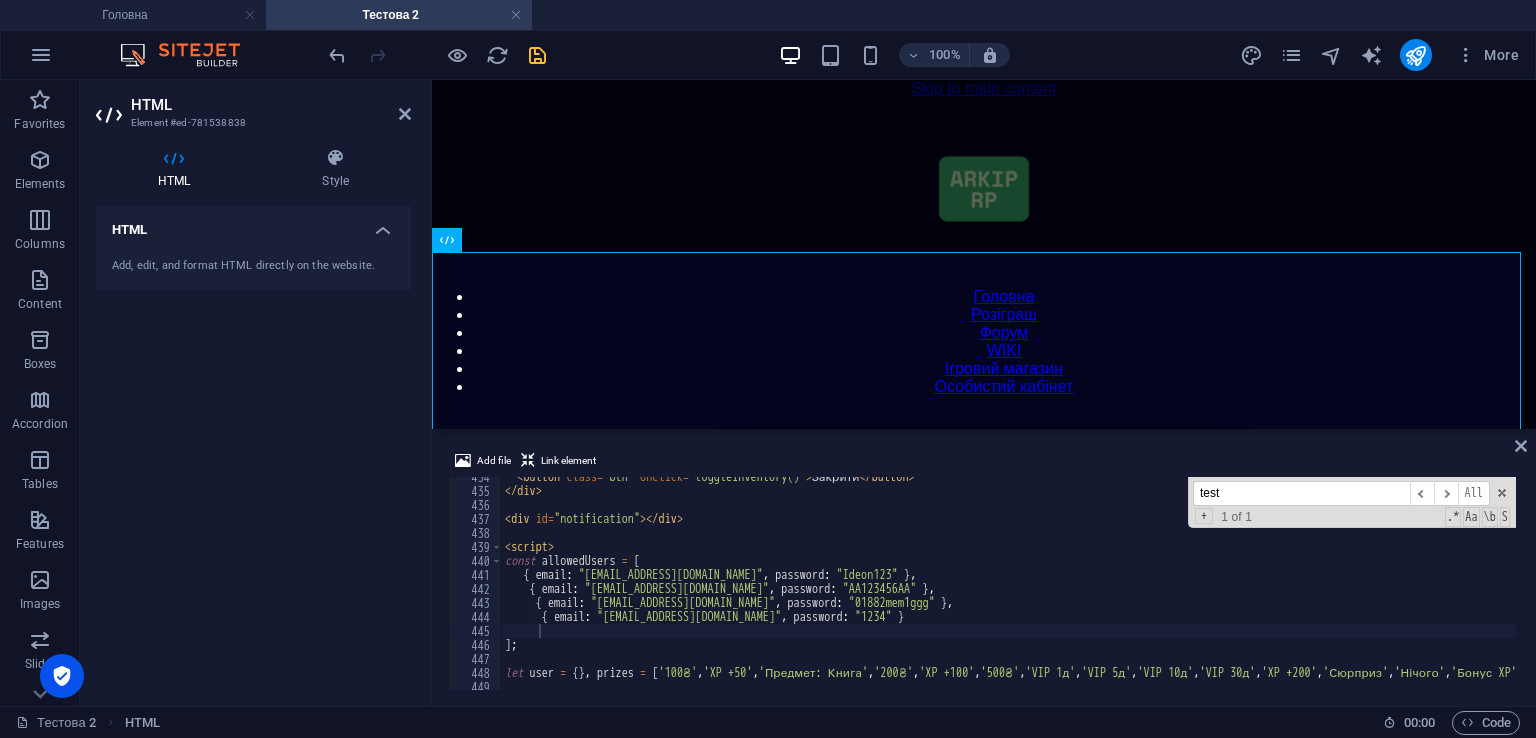 click on "Add file Link element 434 435 436 437 438 439 440 441 442 443 444 445 446 447 448 449 450    < button   class = "btn"   onclick = "toggleInventory()" > Закрити </ button > </ div > < div   id = "notification" > </ div > < script > const   allowedUsers   =   [     {   email :   "[EMAIL_ADDRESS][DOMAIN_NAME]" ,   password :   "Ideon123"   } ,      {   email :   "[EMAIL_ADDRESS][DOMAIN_NAME]" ,   password :   "AA123456AA"   } ,        {   email :   "[EMAIL_ADDRESS][DOMAIN_NAME]" ,   password :   "01882mem1ggg"   } ,         {   email :   "[EMAIL_ADDRESS][DOMAIN_NAME]" ,   password :   "1234"   }        ] ; let   user   =   { } ,   prizes   =   [ '100₴' , 'XP +50' , 'Предмет: Книга' , '200₴' , 'XP +100' , '500₴' , 'VIP 1д' , 'VIP 5д' , 'VIP 10д' , 'VIP 30д' , 'XP +200' , 'Сюрприз' , 'Нічого' , 'Бонус XP' , 'Мега-набір' , 'XP +300' , '1000₴' , 'Предмет: Меч' , 'Подарунок' , 'Суперприз' , 'Бонус' ] ; test ​ ​ All Replace All + 1 of 1 .* Aa \b S" at bounding box center [984, 569] 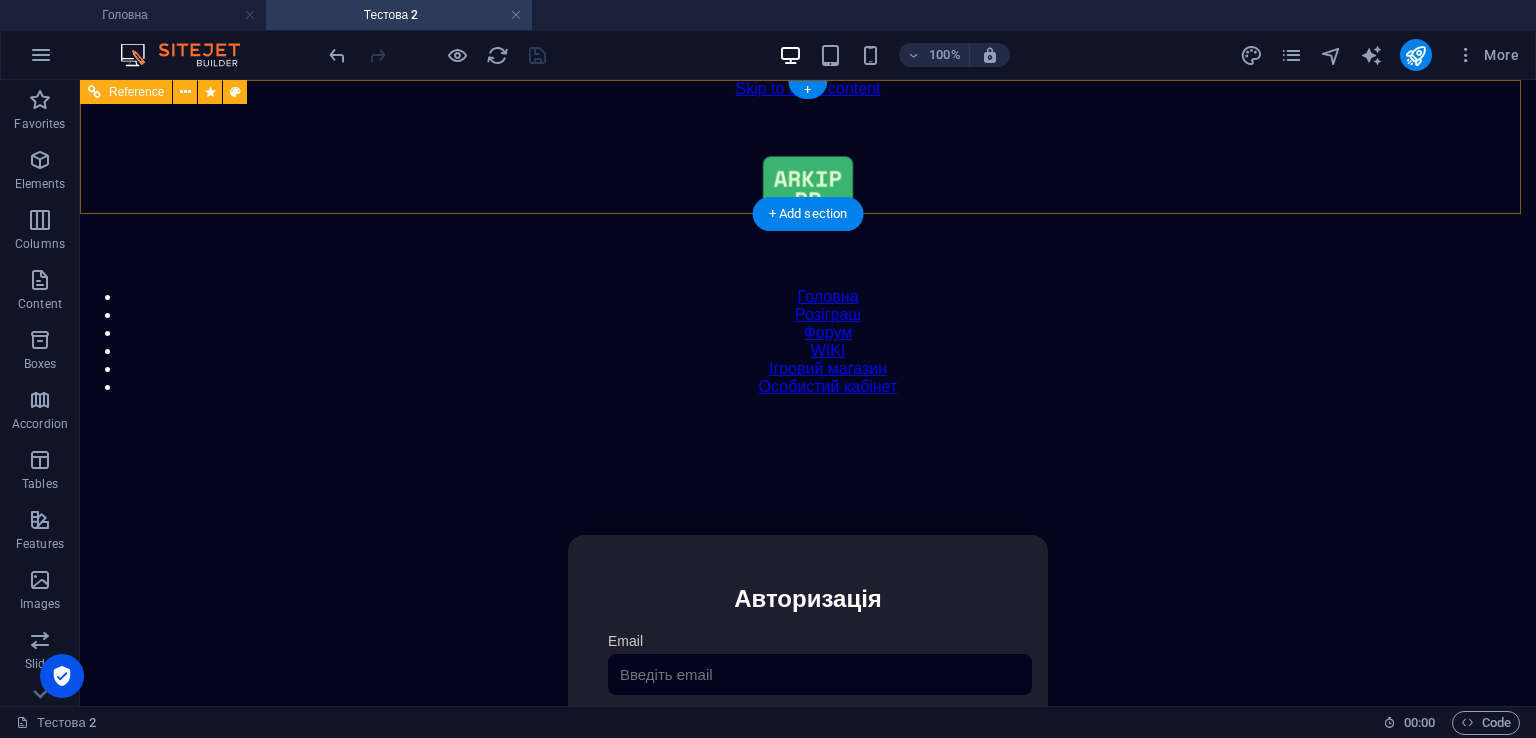 click on "Особистий кабінет
Авторизація
Email
[GEOGRAPHIC_DATA]
👁️
Увійти
Скинути пароль
Скидання пароля
Введіть ваш email:
Скинути
Закрити
Особистий кабінет
Вийти з кабінету
Важлива інформація
Інформація
Ігровий Нікнейм:
Пошта:
Гроші:   ₴
XP:
Рівень:
Здоров'я:  %
Броня:  %
VIP:
Рейтинг
Рейтинг гравців
Гравців не знайдено
Документи
Мої документи
Паспорт:   Немає
Трудова книжка:   [PERSON_NAME]
📩 Додати документ через Telegram" at bounding box center (808, 746) 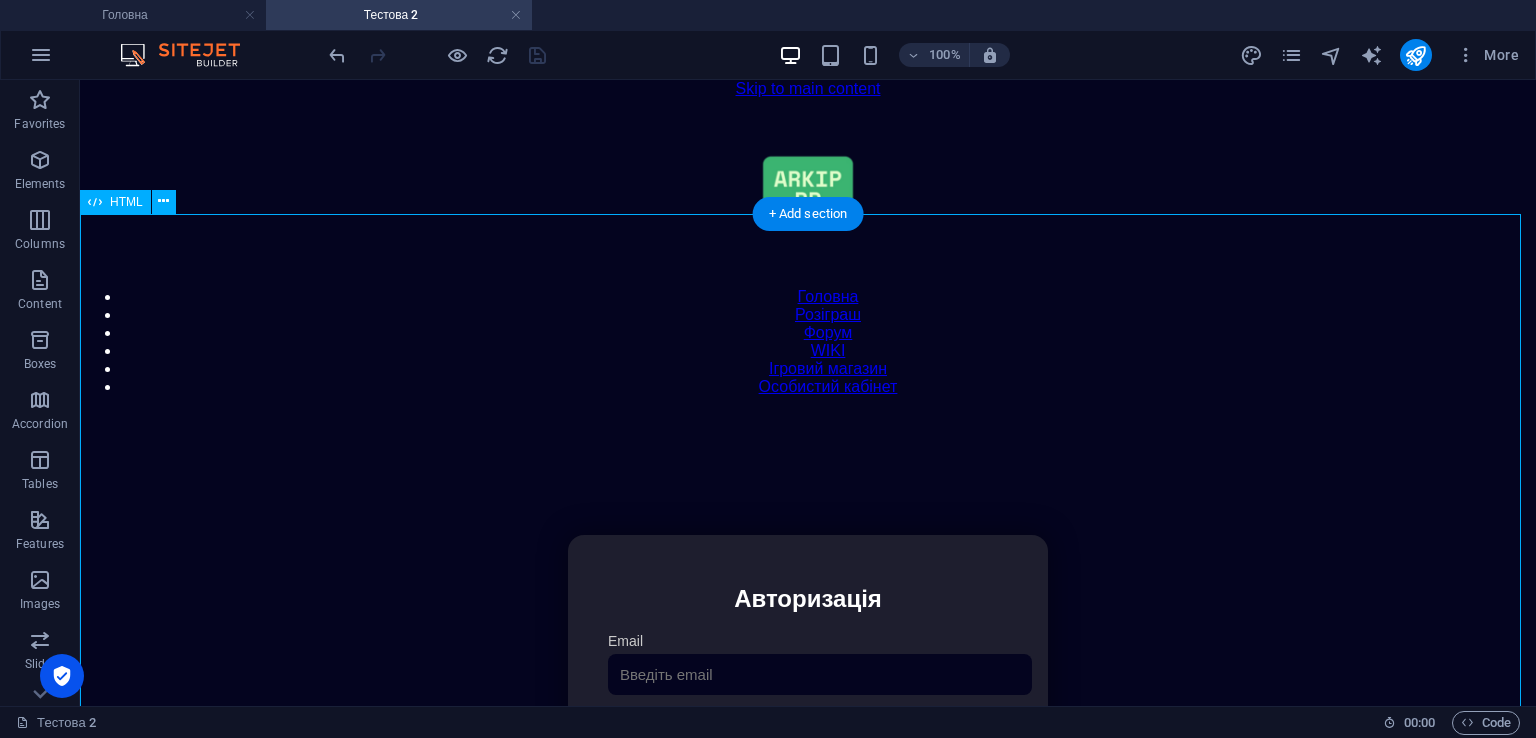 click on "Особистий кабінет
Авторизація
Email
[GEOGRAPHIC_DATA]
👁️
Увійти
Скинути пароль
Скидання пароля
Введіть ваш email:
Скинути
Закрити
Особистий кабінет
Вийти з кабінету
Важлива інформація
Інформація
Ігровий Нікнейм:
Пошта:
Гроші:   ₴
XP:
Рівень:
Здоров'я:  %
Броня:  %
VIP:
Рейтинг
Рейтинг гравців
Гравців не знайдено
Документи
Мої документи
Паспорт:   Немає
Трудова книжка:   [PERSON_NAME]
📩 Додати документ через Telegram" at bounding box center (808, 746) 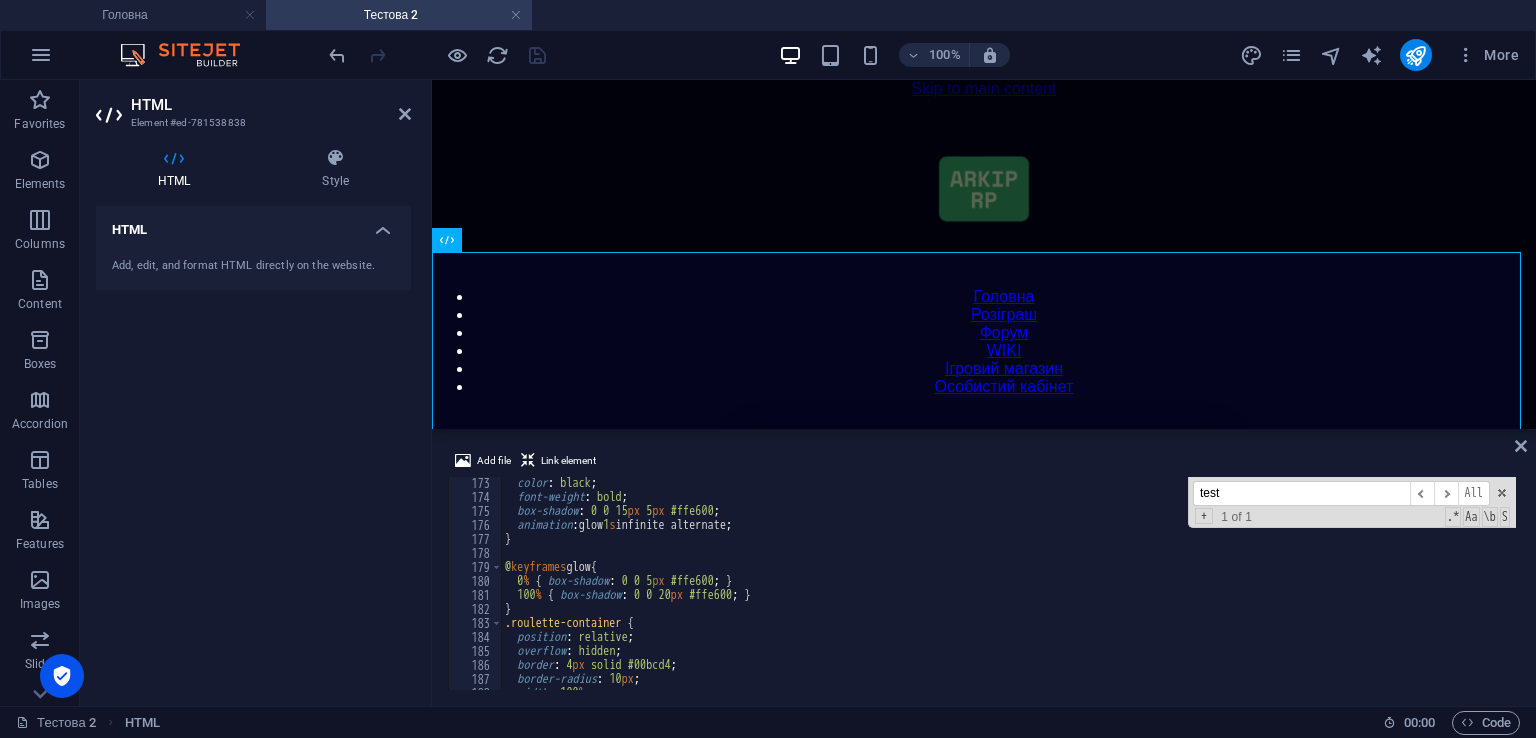 scroll, scrollTop: 2469, scrollLeft: 0, axis: vertical 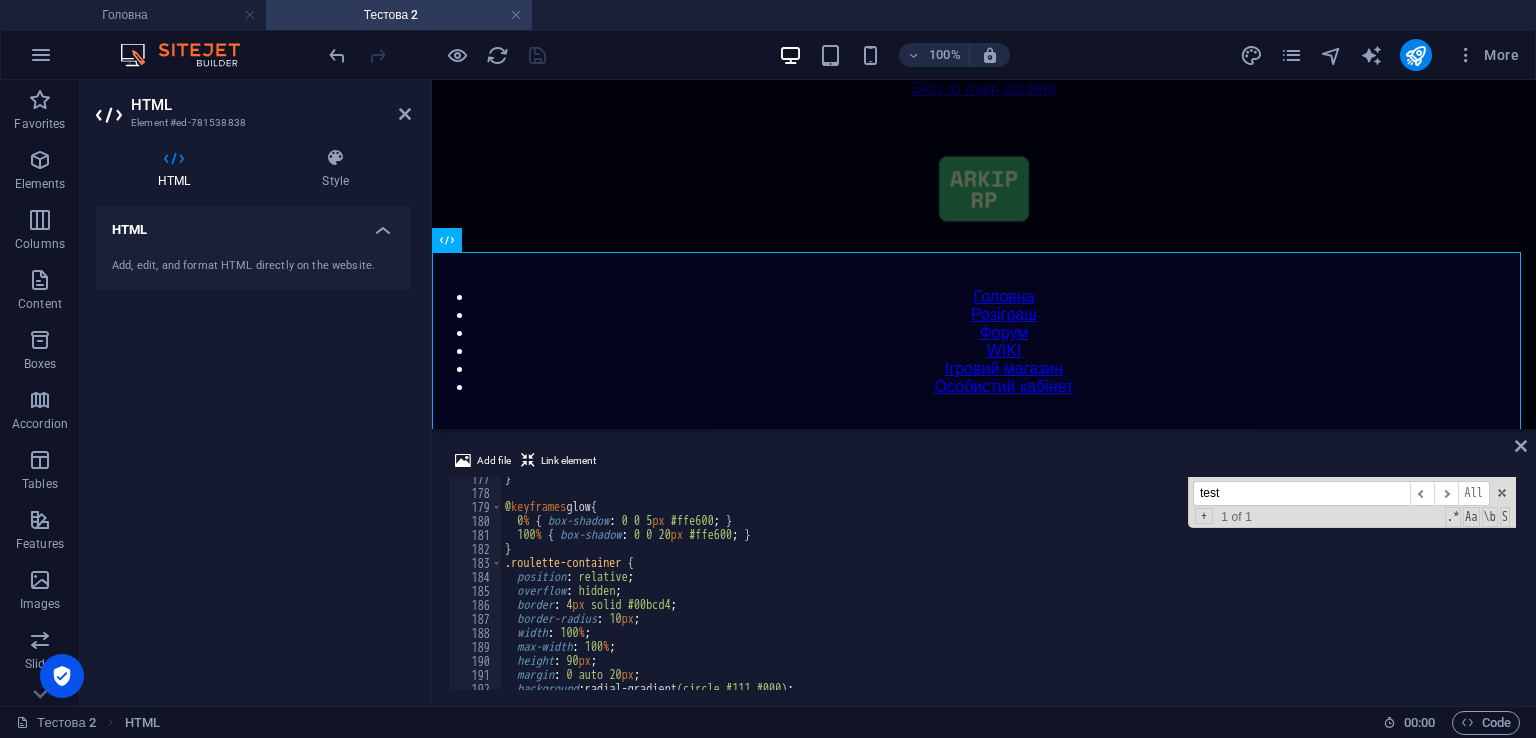 drag, startPoint x: 621, startPoint y: 586, endPoint x: 624, endPoint y: 608, distance: 22.203604 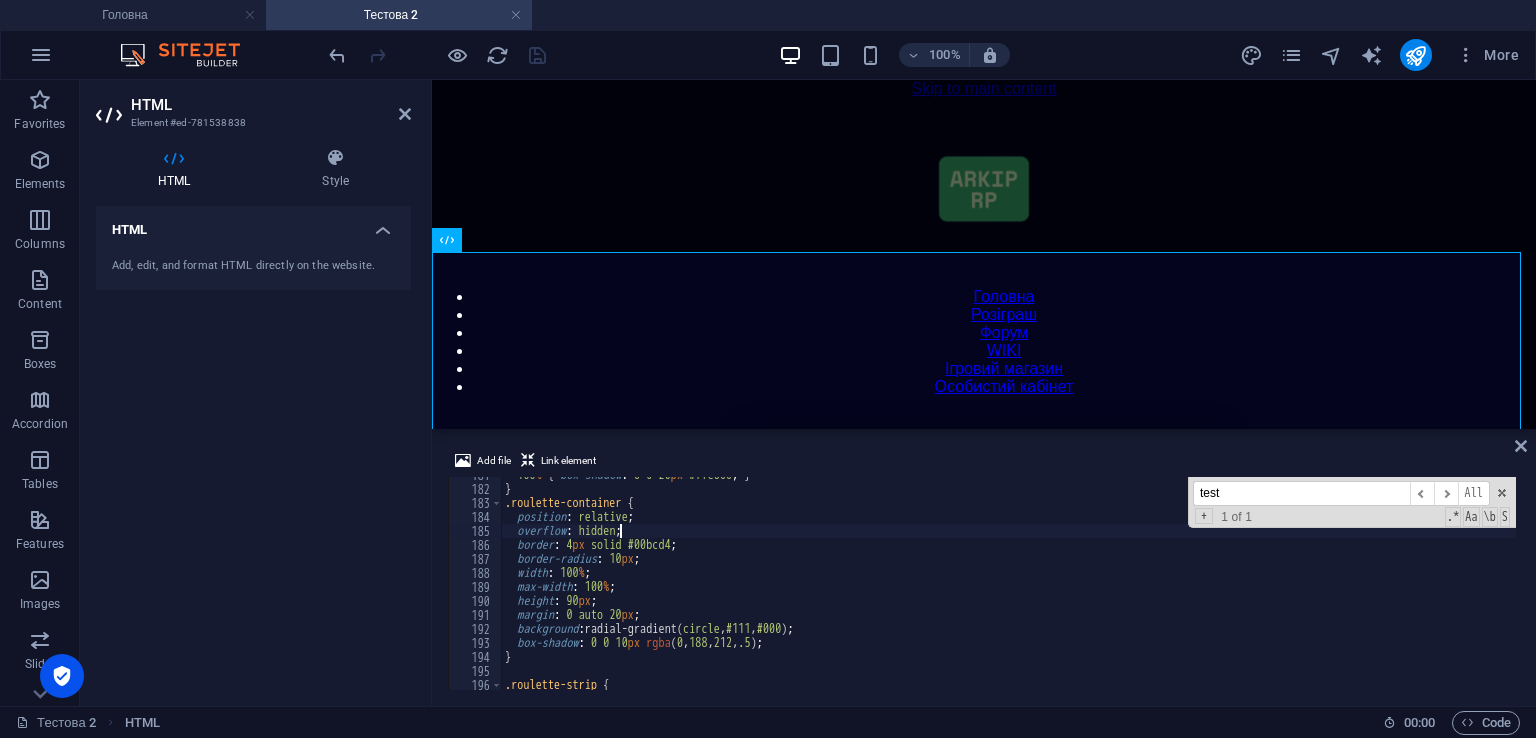 scroll, scrollTop: 2529, scrollLeft: 0, axis: vertical 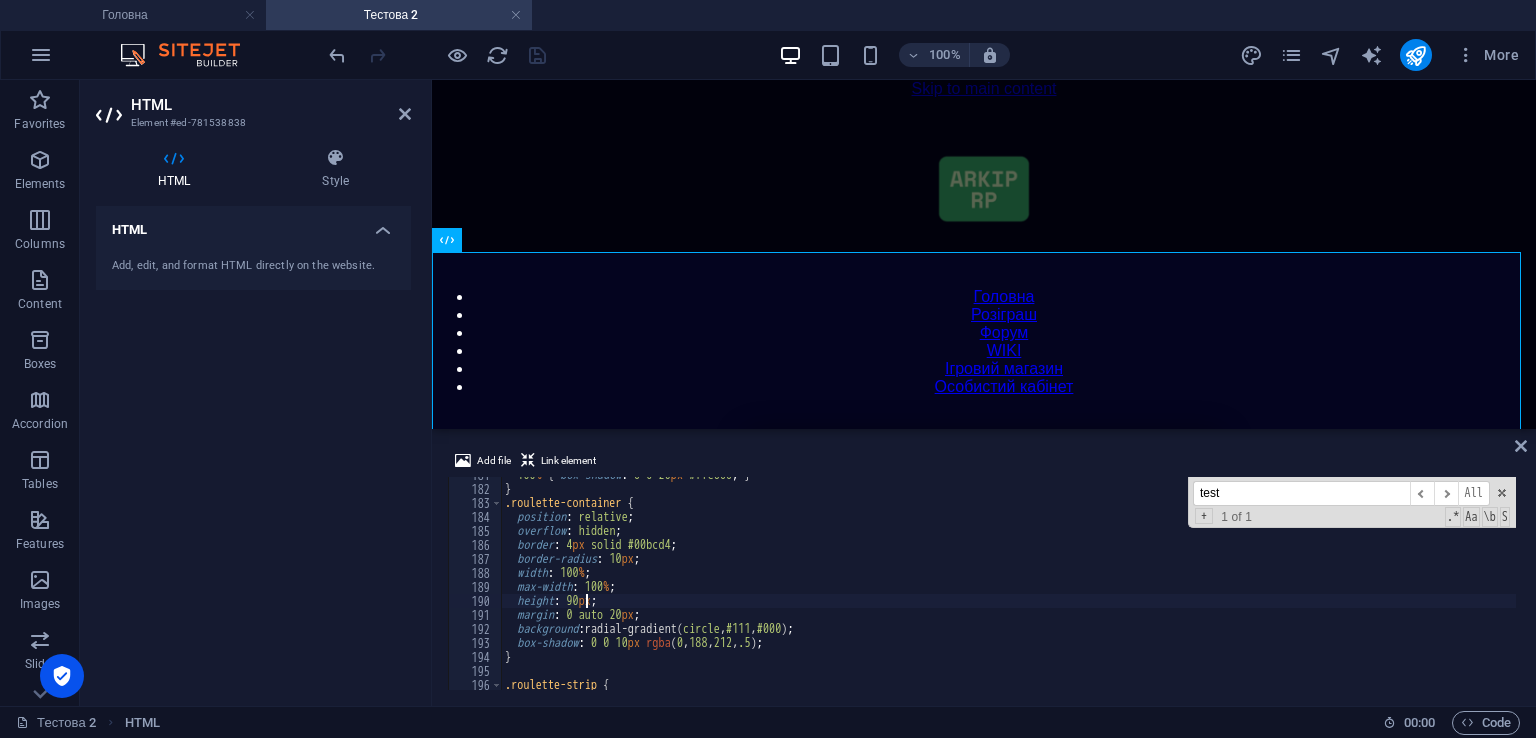 click on "100 %   {   box-shadow :   0   0   20 px   #ffe600 ;   } } .roulette-container   {    position :   relative ;    overflow :   hidden ;    border :   4 px   solid   #00bcd4 ;    border-radius :   10 px ;    width :   100 % ;    max-width :   100 % ;    height :   90 px ;    margin :   0   auto   20 px ;    background :  radial-gradient( circle ,  #111 ,  #000 ) ;    box-shadow :   0   0   10 px   rgba ( 0 ,  188 ,  212 ,  .5 ) ; } .roulette-strip   {" at bounding box center (1425, 586) 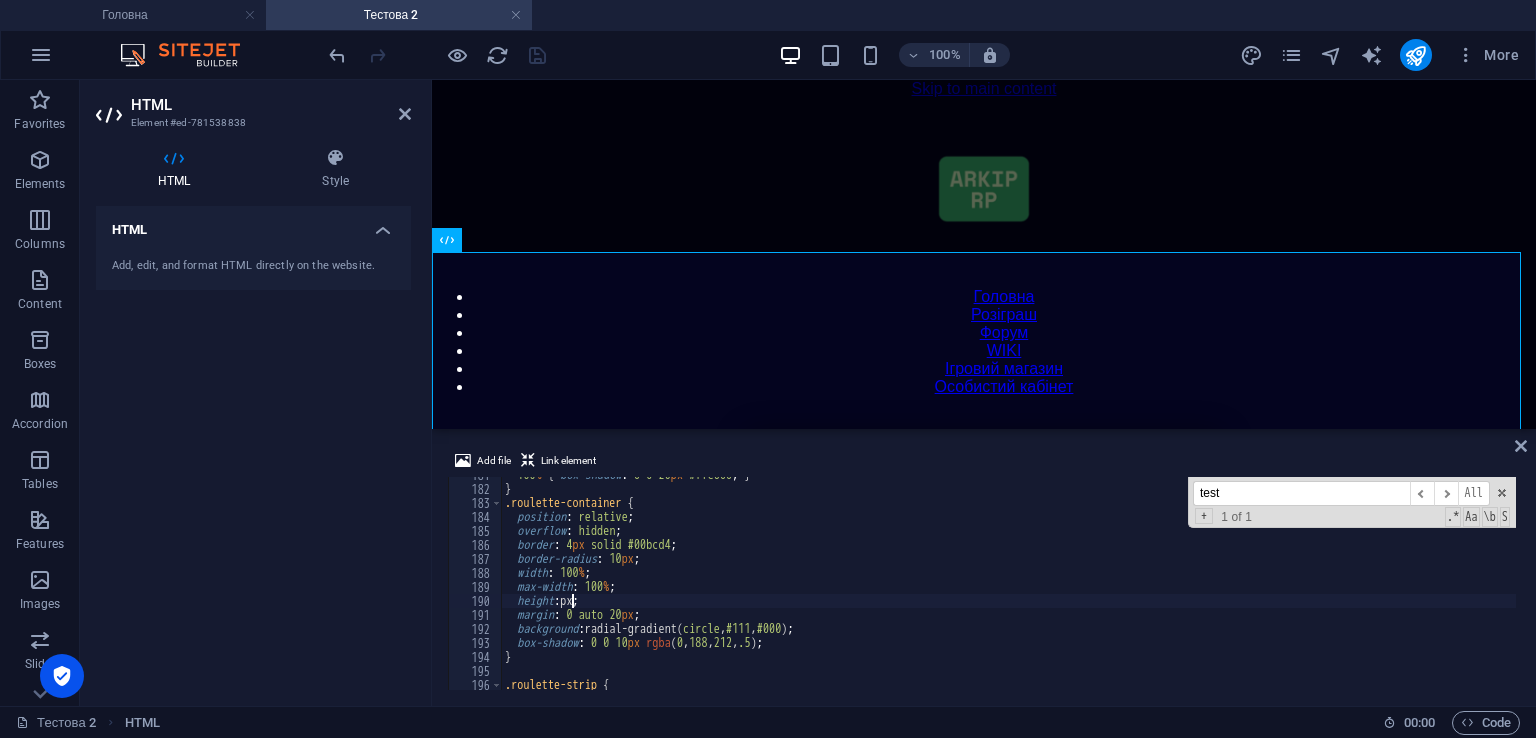 scroll, scrollTop: 0, scrollLeft: 6, axis: horizontal 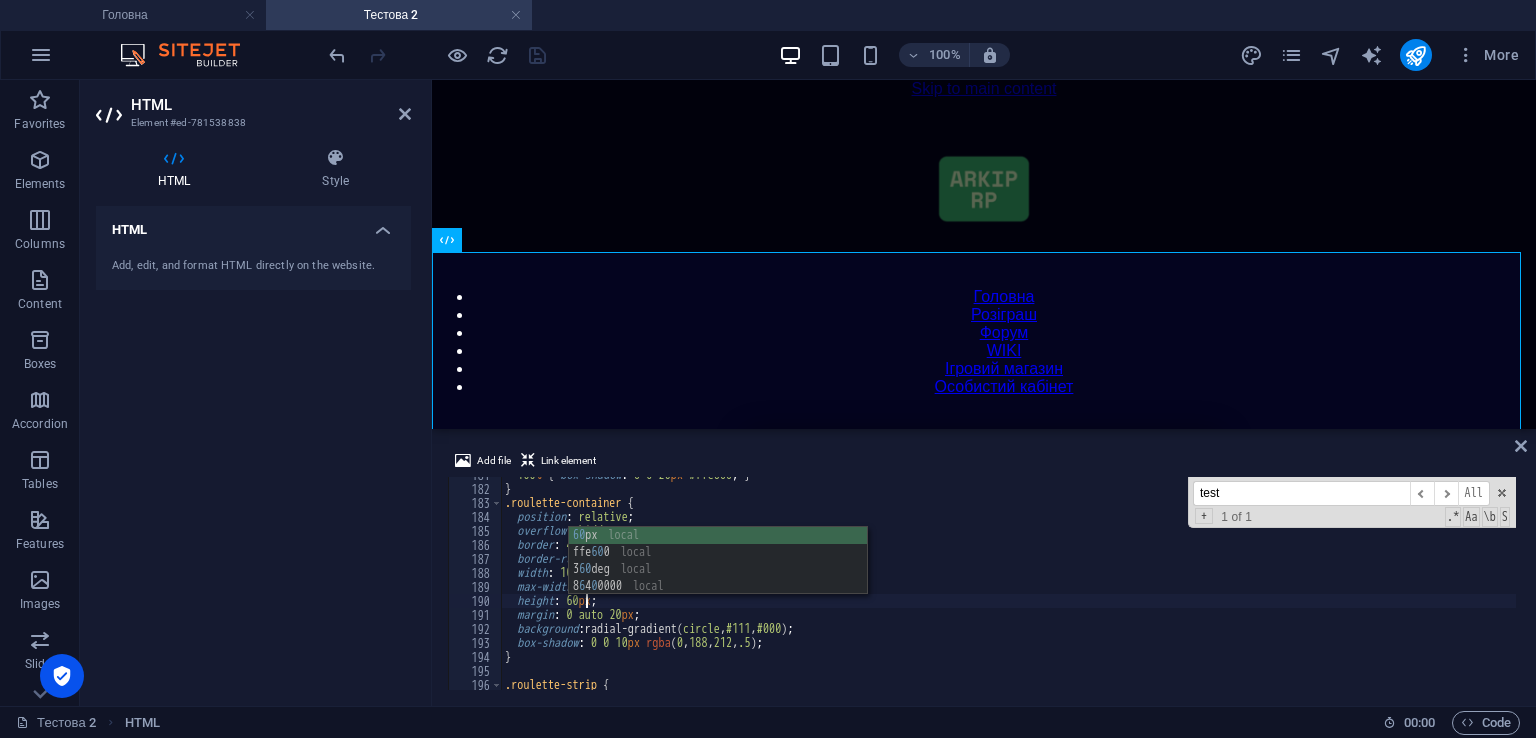 type on "height: 60px;" 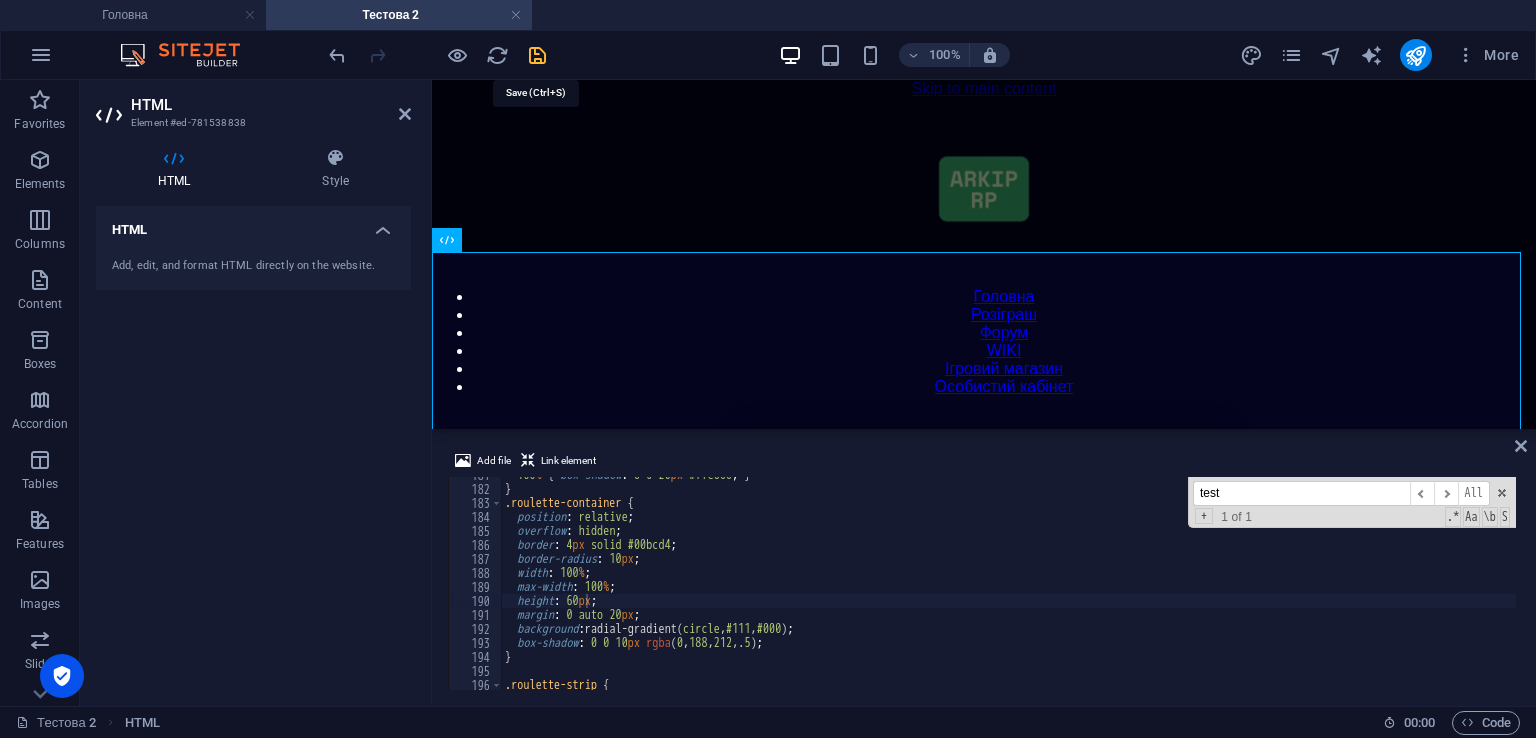 click at bounding box center [537, 55] 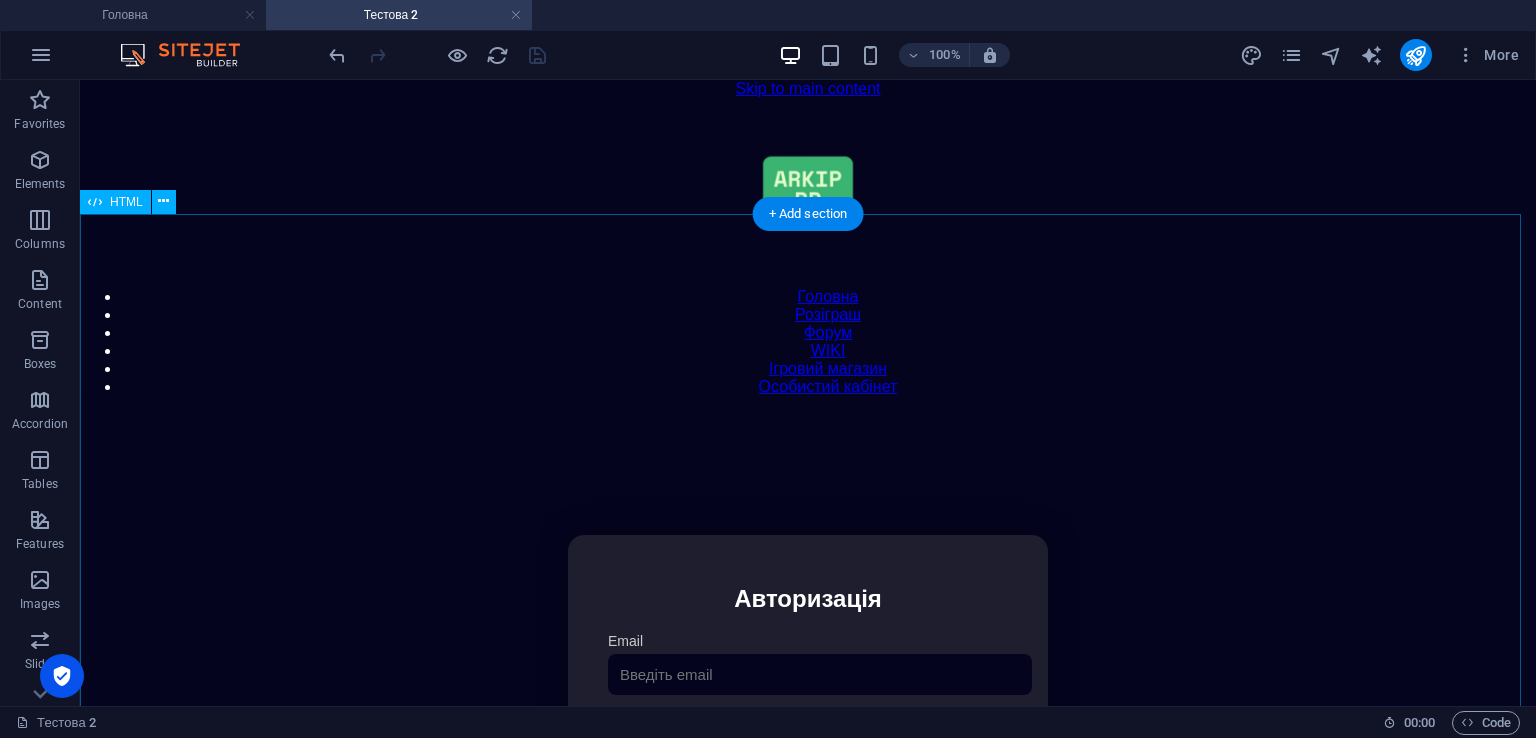 click on "Особистий кабінет
Авторизація
Email
[GEOGRAPHIC_DATA]
👁️
Увійти
Скинути пароль
Скидання пароля
Введіть ваш email:
Скинути
Закрити
Особистий кабінет
Вийти з кабінету
Важлива інформація
Інформація
Ігровий Нікнейм:
Пошта:
Гроші:   ₴
XP:
Рівень:
Здоров'я:  %
Броня:  %
VIP:
Рейтинг
Рейтинг гравців
Гравців не знайдено
Документи
Мої документи
Паспорт:   Немає
Трудова книжка:   [PERSON_NAME]
📩 Додати документ через Telegram" at bounding box center [808, 746] 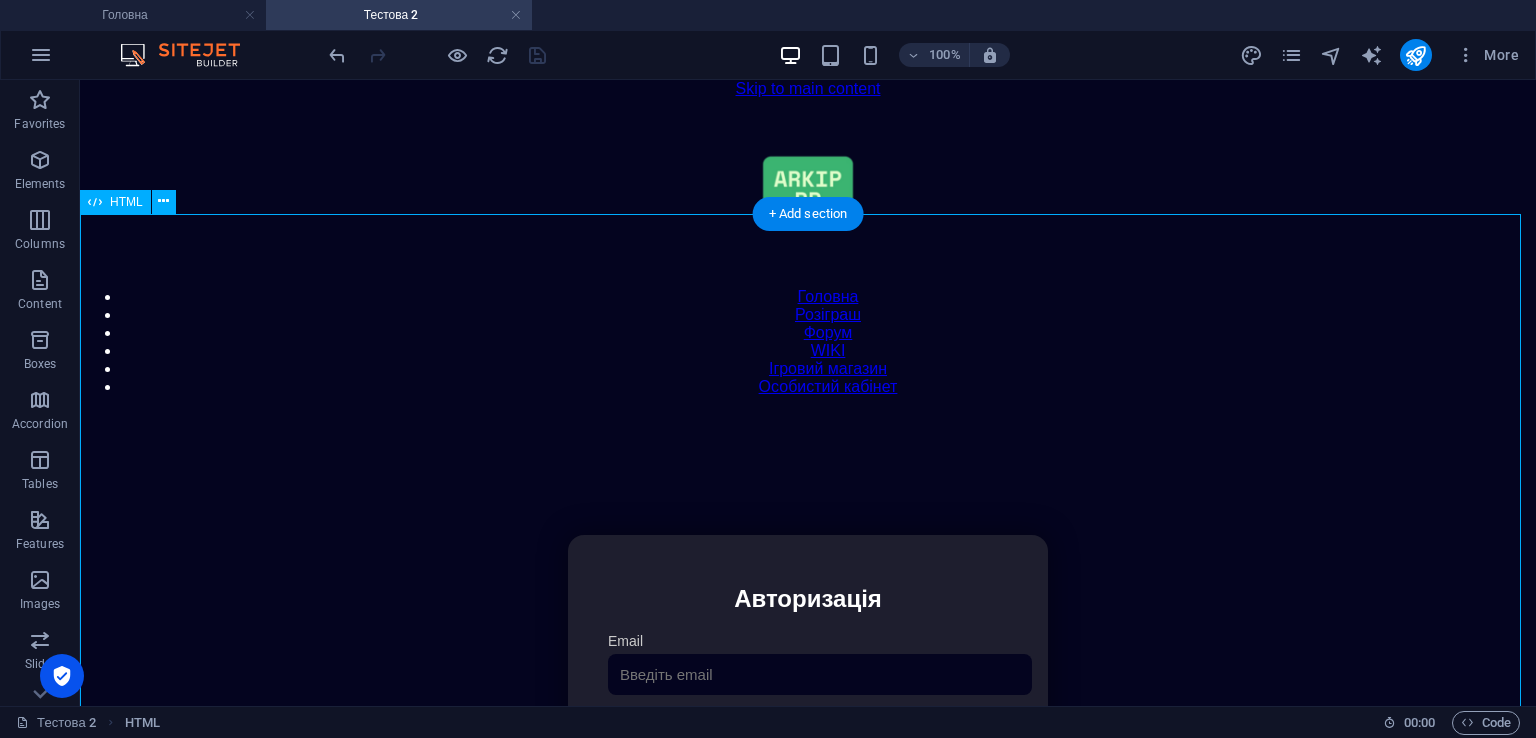 click on "Особистий кабінет
Авторизація
Email
[GEOGRAPHIC_DATA]
👁️
Увійти
Скинути пароль
Скидання пароля
Введіть ваш email:
Скинути
Закрити
Особистий кабінет
Вийти з кабінету
Важлива інформація
Інформація
Ігровий Нікнейм:
Пошта:
Гроші:   ₴
XP:
Рівень:
Здоров'я:  %
Броня:  %
VIP:
Рейтинг
Рейтинг гравців
Гравців не знайдено
Документи
Мої документи
Паспорт:   Немає
Трудова книжка:   [PERSON_NAME]
📩 Додати документ через Telegram" at bounding box center (808, 746) 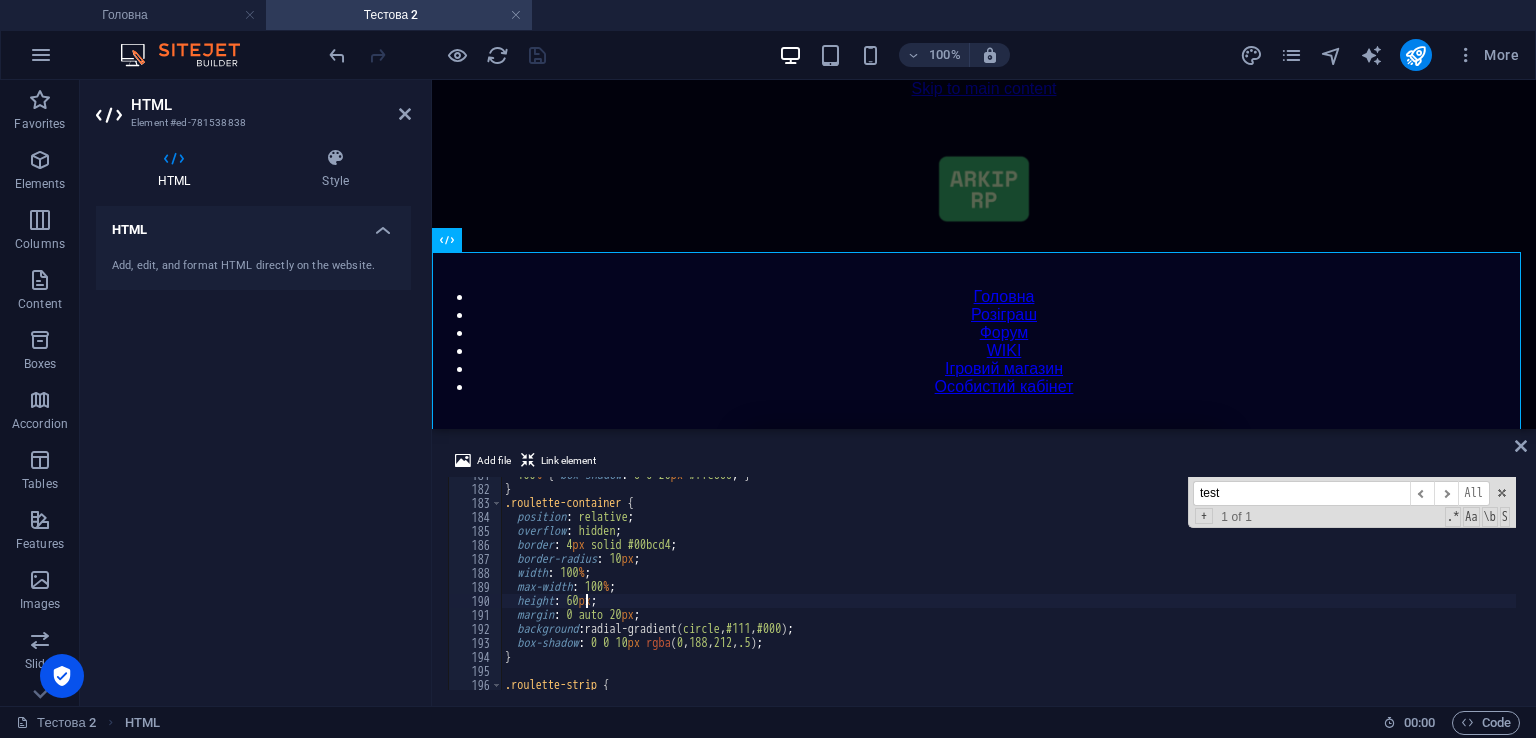 scroll, scrollTop: 2529, scrollLeft: 0, axis: vertical 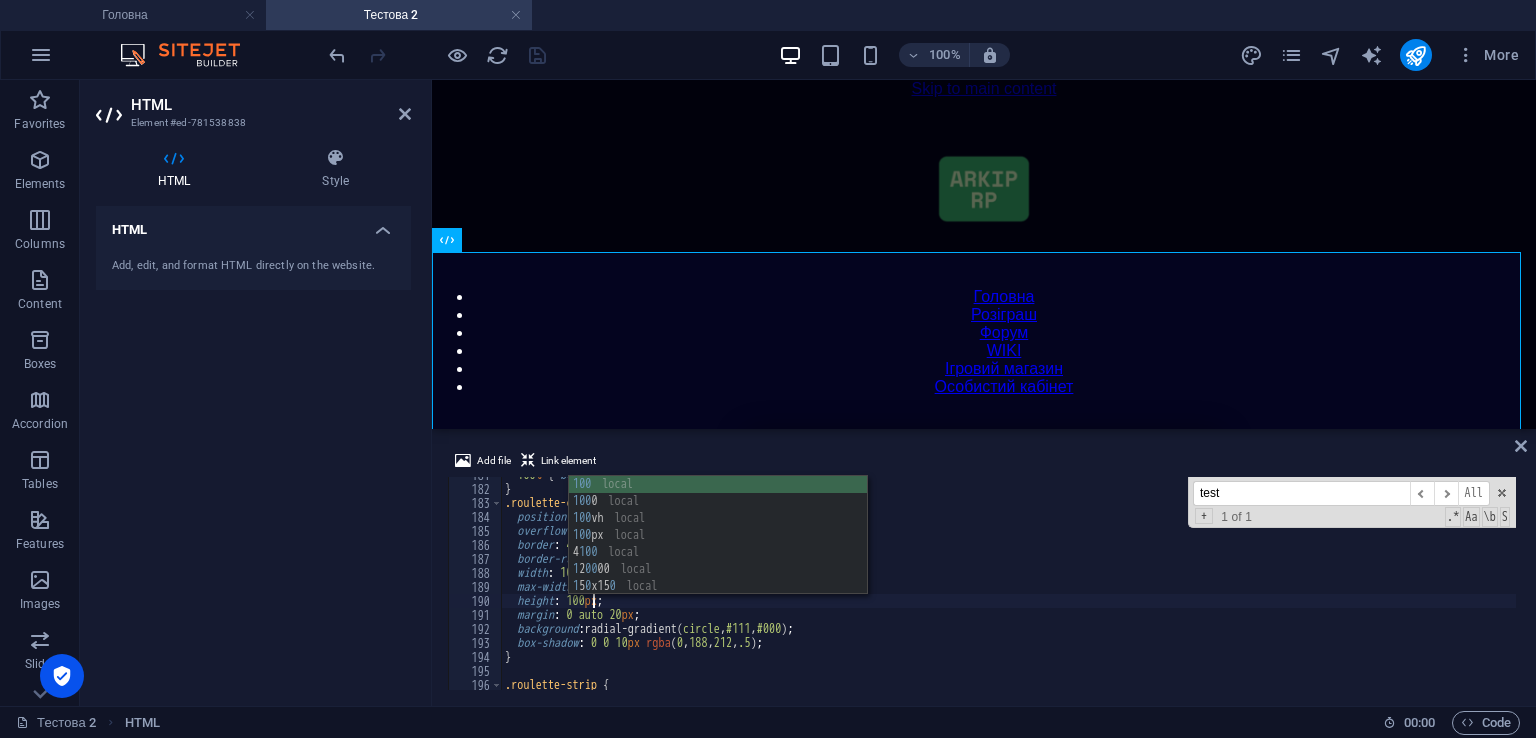 click on "100 %   {   box-shadow :   0   0   20 px   #ffe600 ;   } } .roulette-container   {    position :   relative ;    overflow :   hidden ;    border :   4 px   solid   #00bcd4 ;    border-radius :   10 px ;    width :   100 % ;    max-width :   100 % ;    height :   100 px ;    margin :   0   auto   20 px ;    background :  radial-gradient( circle ,  #111 ,  #000 ) ;    box-shadow :   0   0   10 px   rgba ( 0 ,  188 ,  212 ,  .5 ) ; } .roulette-strip   {" at bounding box center (1425, 586) 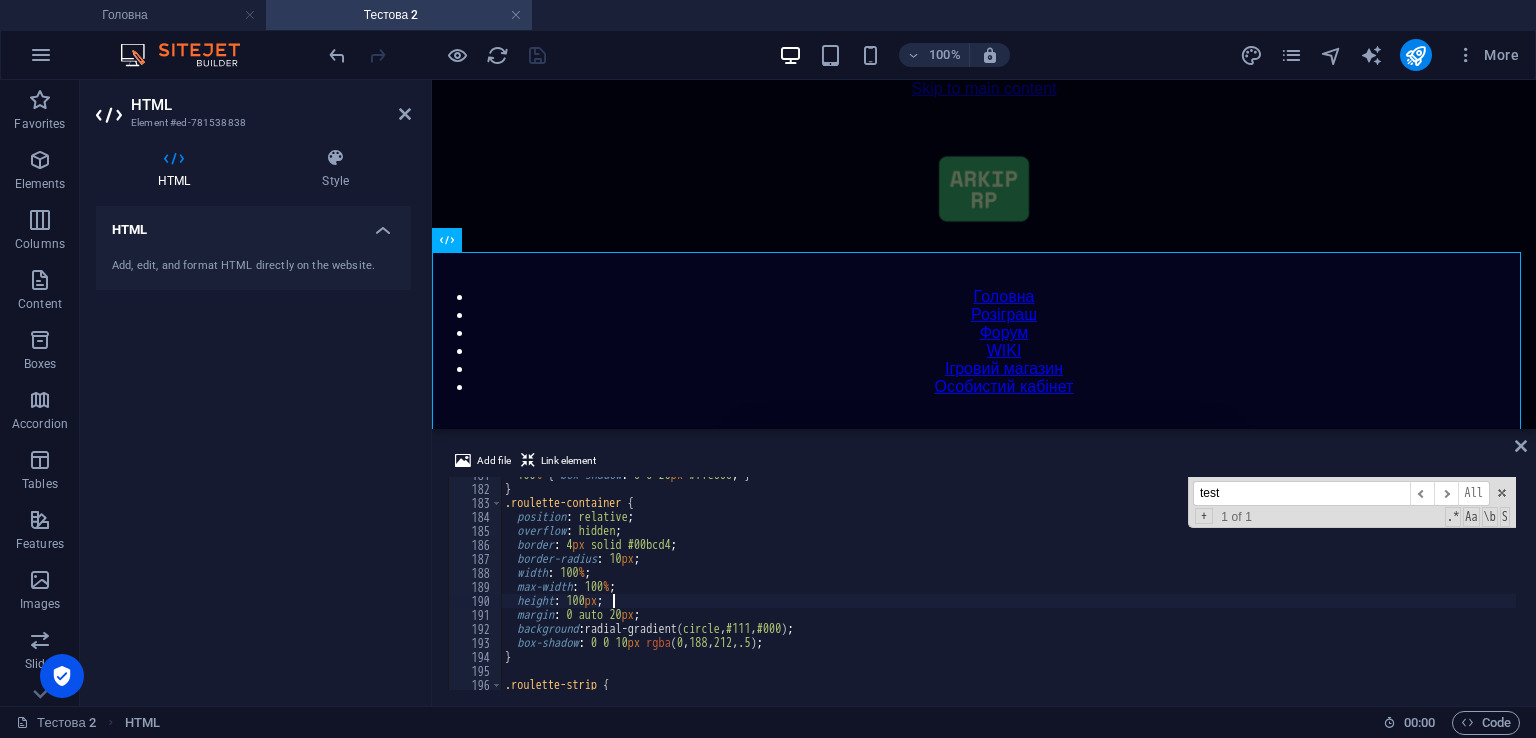 type on "height: 100px;" 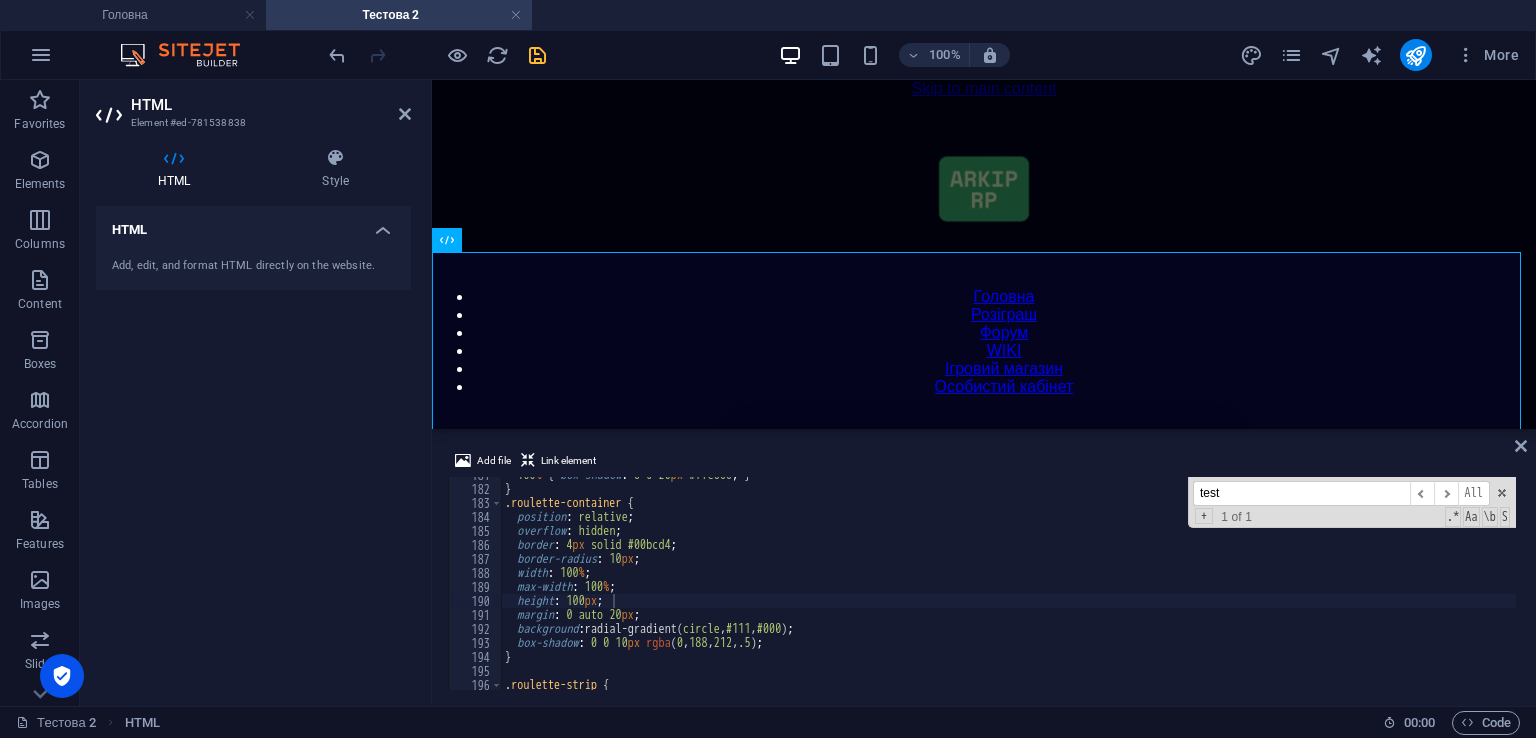 click at bounding box center [537, 55] 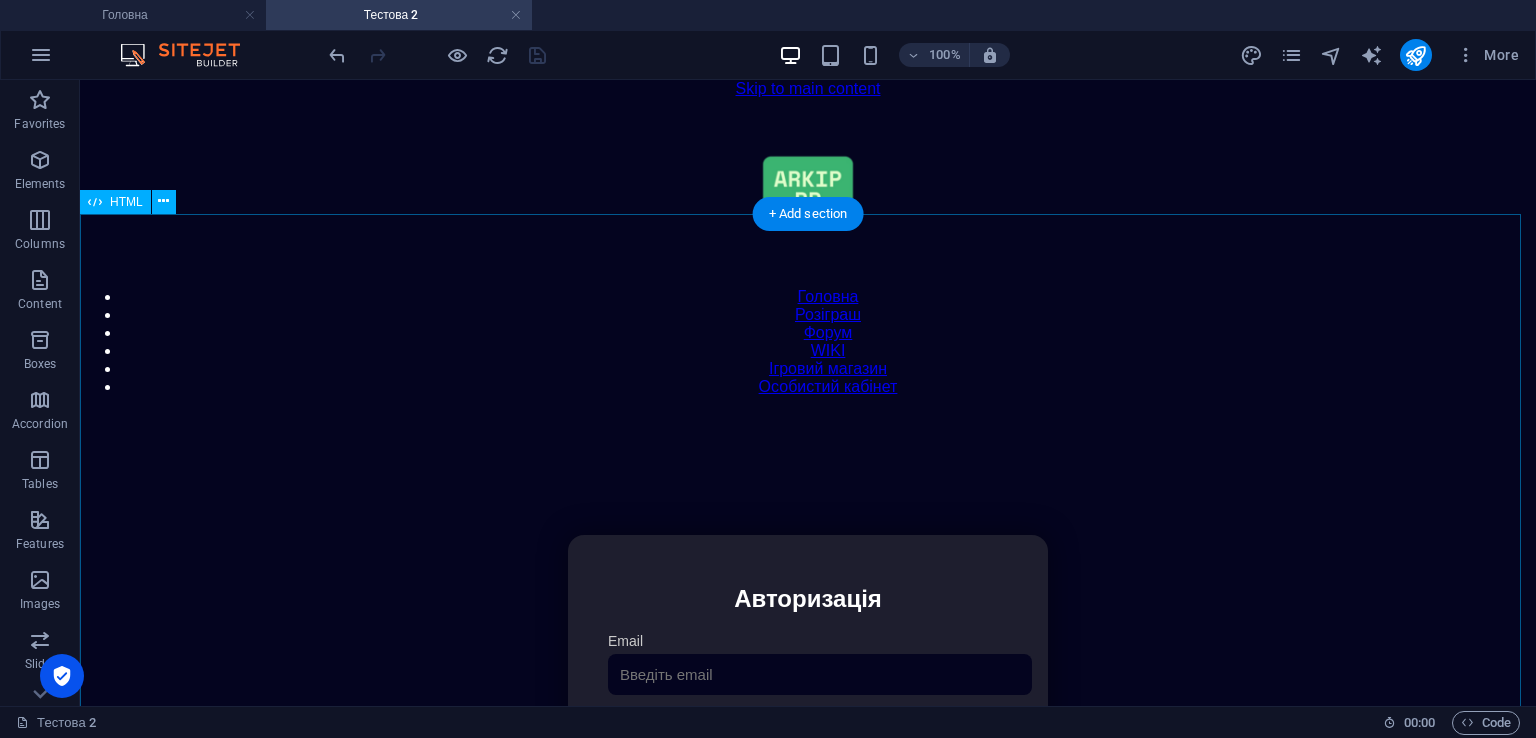 click on "Особистий кабінет
Авторизація
Email
[GEOGRAPHIC_DATA]
👁️
Увійти
Скинути пароль
Скидання пароля
Введіть ваш email:
Скинути
Закрити
Особистий кабінет
Вийти з кабінету
Важлива інформація
Інформація
Ігровий Нікнейм:
Пошта:
Гроші:   ₴
XP:
Рівень:
Здоров'я:  %
Броня:  %
VIP:
Рейтинг
Рейтинг гравців
Гравців не знайдено
Документи
Мої документи
Паспорт:   Немає
Трудова книжка:   [PERSON_NAME]
📩 Додати документ через Telegram" at bounding box center (808, 746) 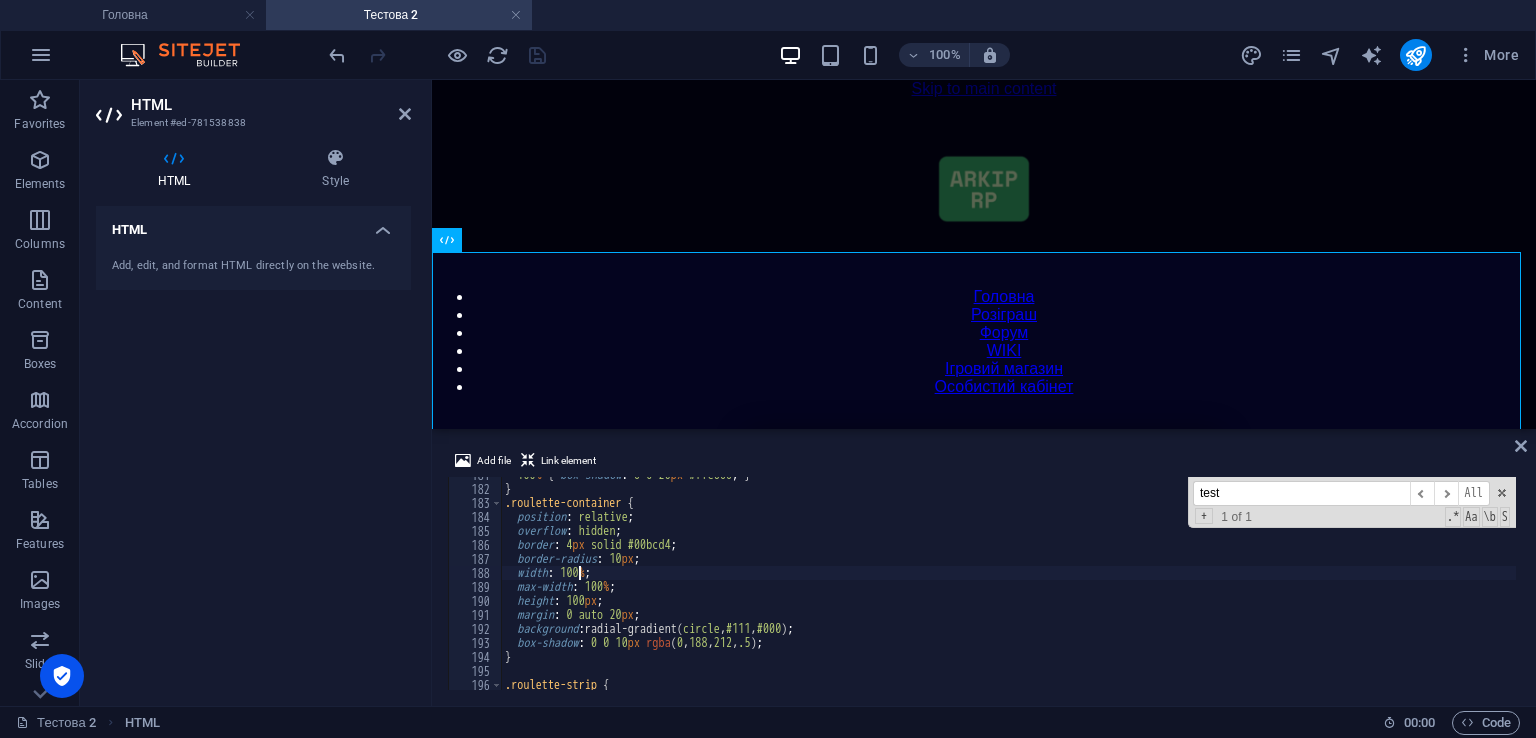 click on "100 %   {   box-shadow :   0   0   20 px   #ffe600 ;   } } .roulette-container   {    position :   relative ;    overflow :   hidden ;    border :   4 px   solid   #00bcd4 ;    border-radius :   10 px ;    width :   100 % ;    max-width :   100 % ;    height :   100 px ;    margin :   0   auto   20 px ;    background :  radial-gradient( circle ,  #111 ,  #000 ) ;    box-shadow :   0   0   10 px   rgba ( 0 ,  188 ,  212 ,  .5 ) ; } .roulette-strip   {" at bounding box center (1425, 586) 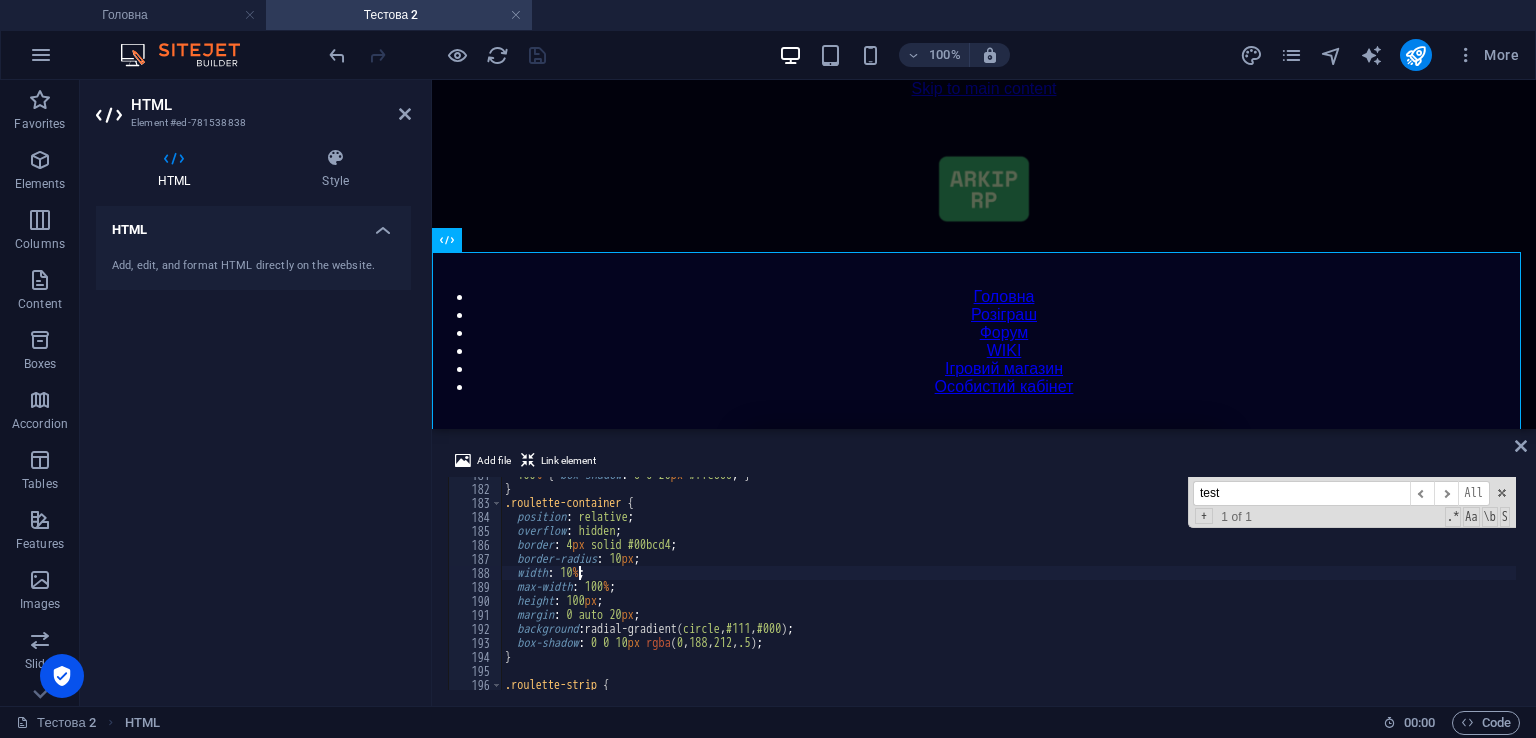 scroll, scrollTop: 2529, scrollLeft: 0, axis: vertical 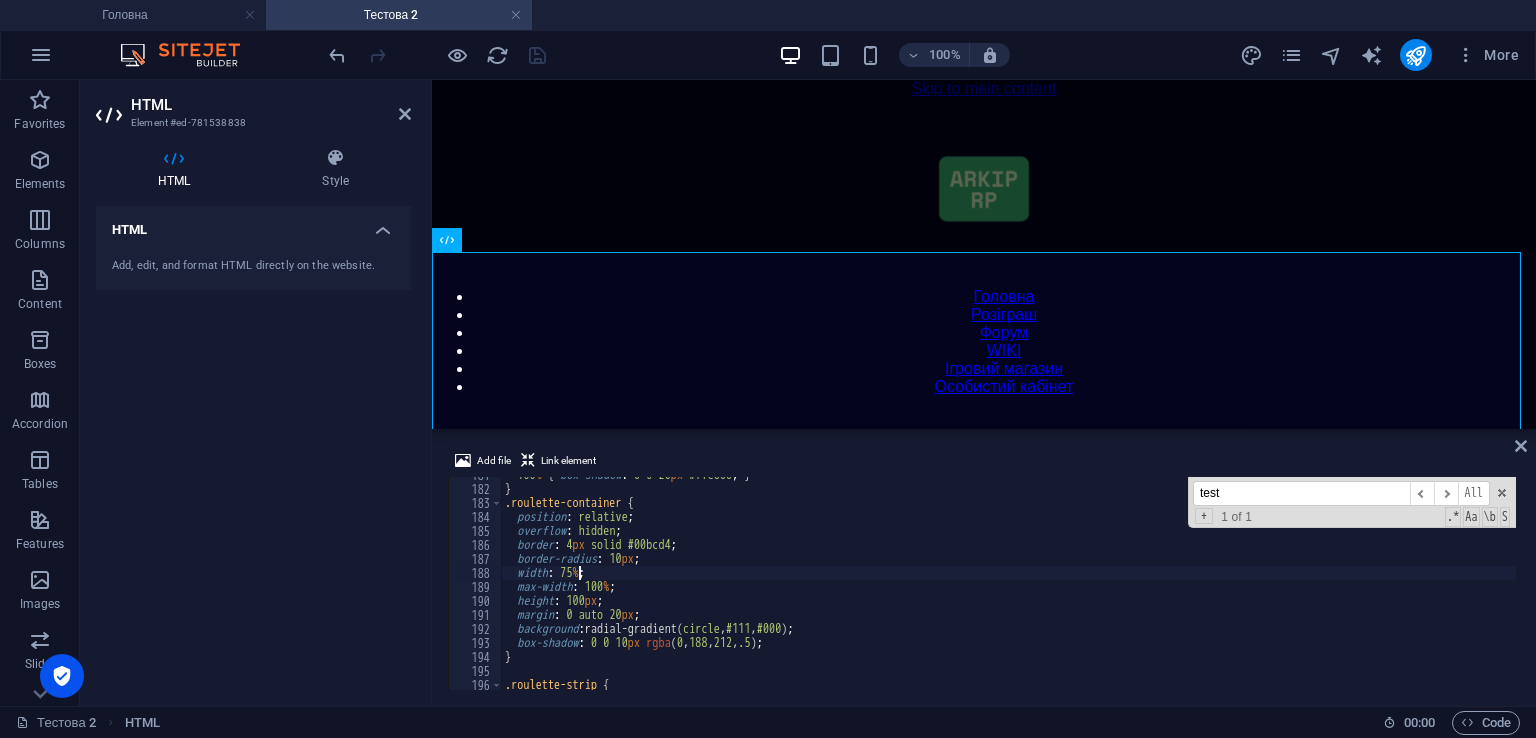 click on "100 %   {   box-shadow :   0   0   20 px   #ffe600 ;   } } .roulette-container   {    position :   relative ;    overflow :   hidden ;    border :   4 px   solid   #00bcd4 ;    border-radius :   10 px ;    width :   75 % ;    max-width :   100 % ;    height :   100 px ;    margin :   0   auto   20 px ;    background :  radial-gradient( circle ,  #111 ,  #000 ) ;    box-shadow :   0   0   10 px   rgba ( 0 ,  188 ,  212 ,  .5 ) ; } .roulette-strip   {" at bounding box center (1425, 586) 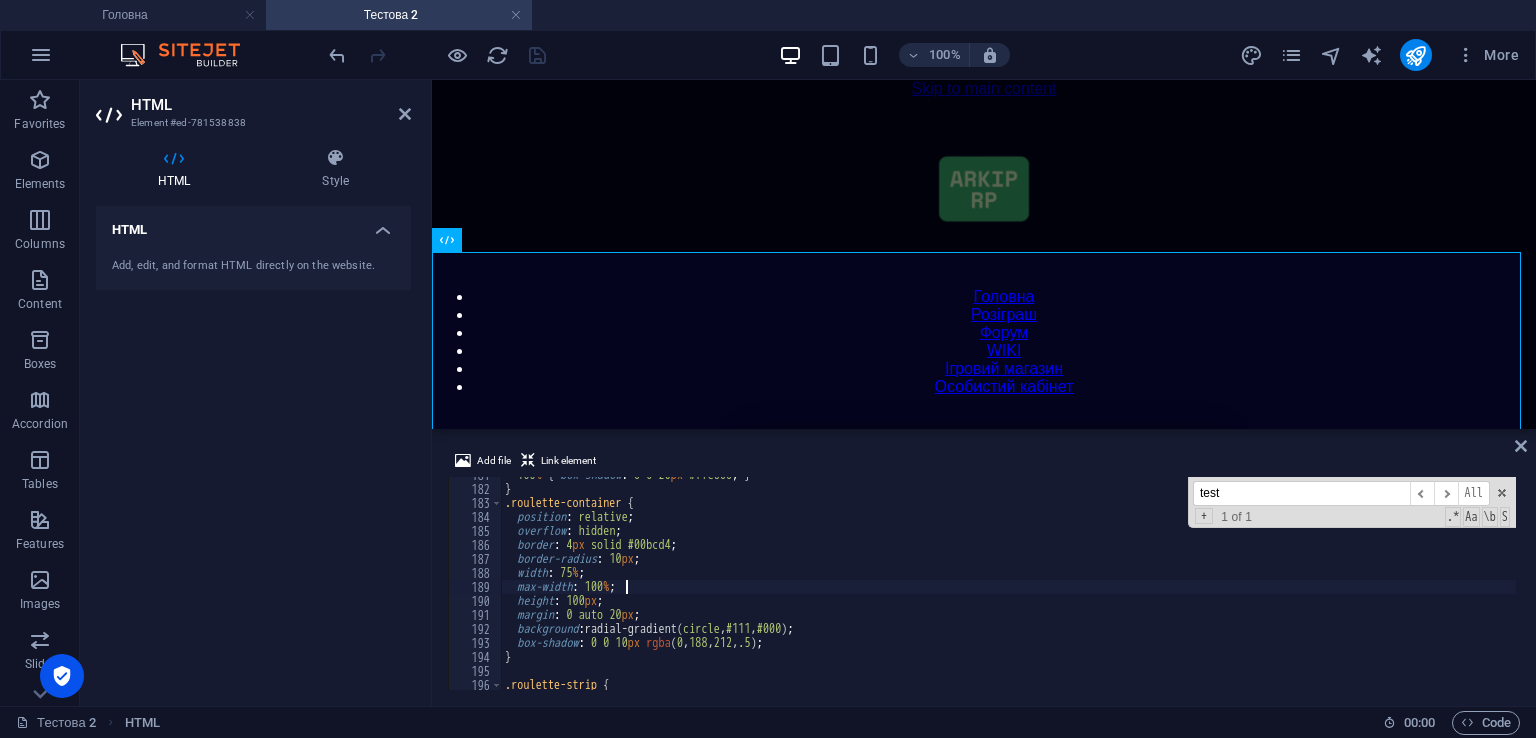 type on "max-width: 100%;" 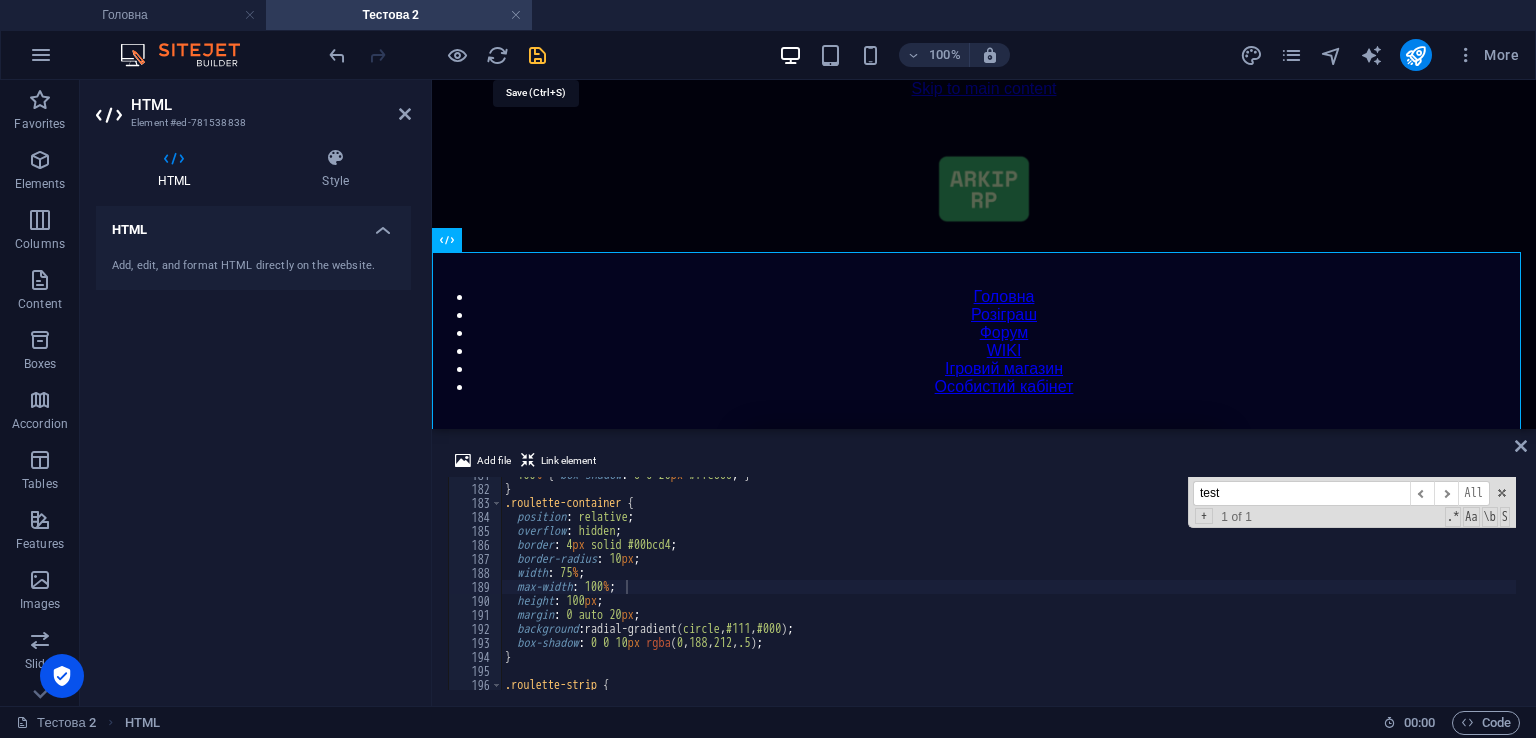 click at bounding box center [537, 55] 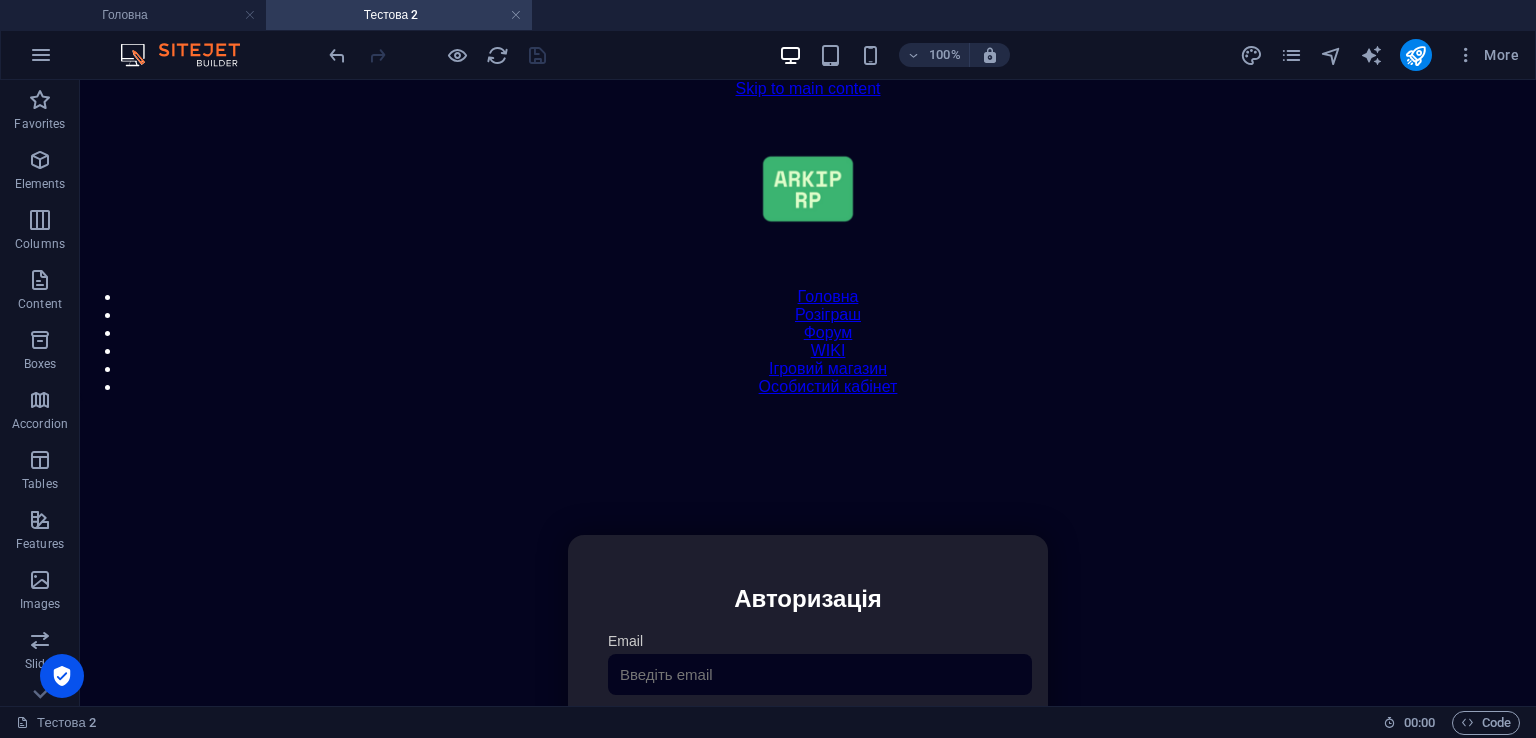 scroll, scrollTop: 0, scrollLeft: 0, axis: both 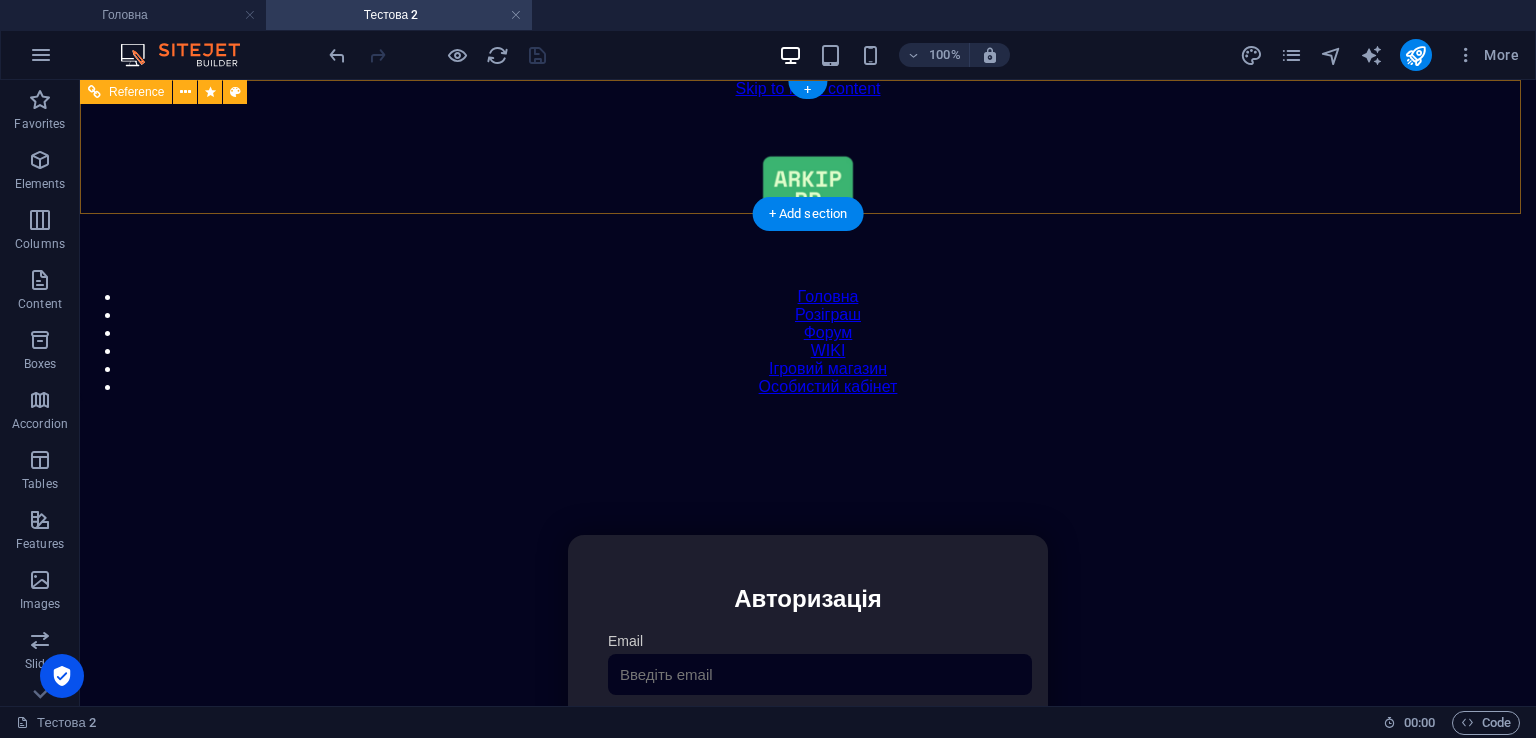 click on "Особистий кабінет
Авторизація
Email
[GEOGRAPHIC_DATA]
👁️
Увійти
Скинути пароль
Скидання пароля
Введіть ваш email:
Скинути
Закрити
Особистий кабінет
Вийти з кабінету
Важлива інформація
Інформація
Ігровий Нікнейм:
Пошта:
Гроші:   ₴
XP:
Рівень:
Здоров'я:  %
Броня:  %
VIP:
Рейтинг
Рейтинг гравців
Гравців не знайдено
Документи
Мої документи
Паспорт:   Немає
Трудова книжка:   [PERSON_NAME]
📩 Додати документ через Telegram" at bounding box center (808, 746) 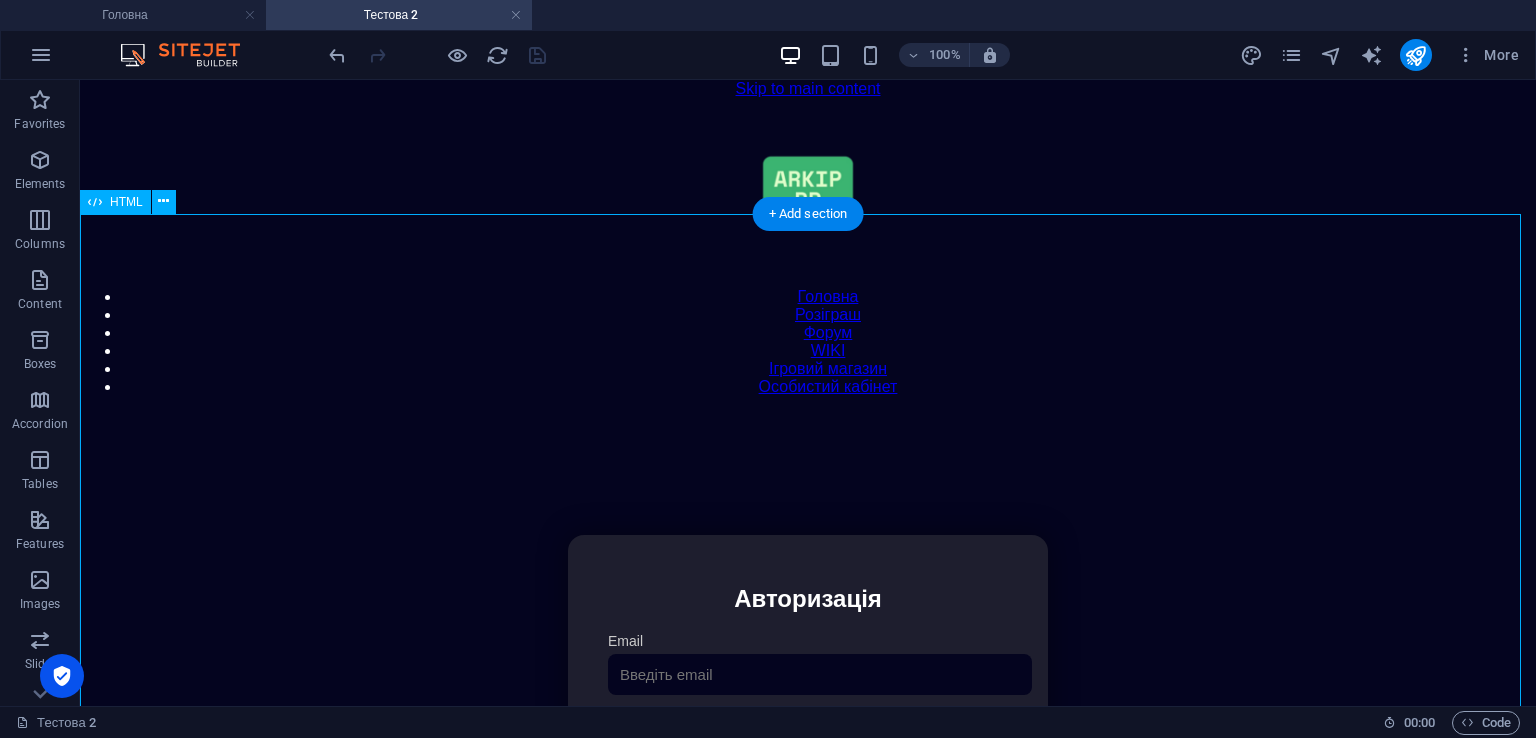 click on "Особистий кабінет
Авторизація
Email
[GEOGRAPHIC_DATA]
👁️
Увійти
Скинути пароль
Скидання пароля
Введіть ваш email:
Скинути
Закрити
Особистий кабінет
Вийти з кабінету
Важлива інформація
Інформація
Ігровий Нікнейм:
Пошта:
Гроші:   ₴
XP:
Рівень:
Здоров'я:  %
Броня:  %
VIP:
Рейтинг
Рейтинг гравців
Гравців не знайдено
Документи
Мої документи
Паспорт:   Немає
Трудова книжка:   [PERSON_NAME]
📩 Додати документ через Telegram" at bounding box center [808, 746] 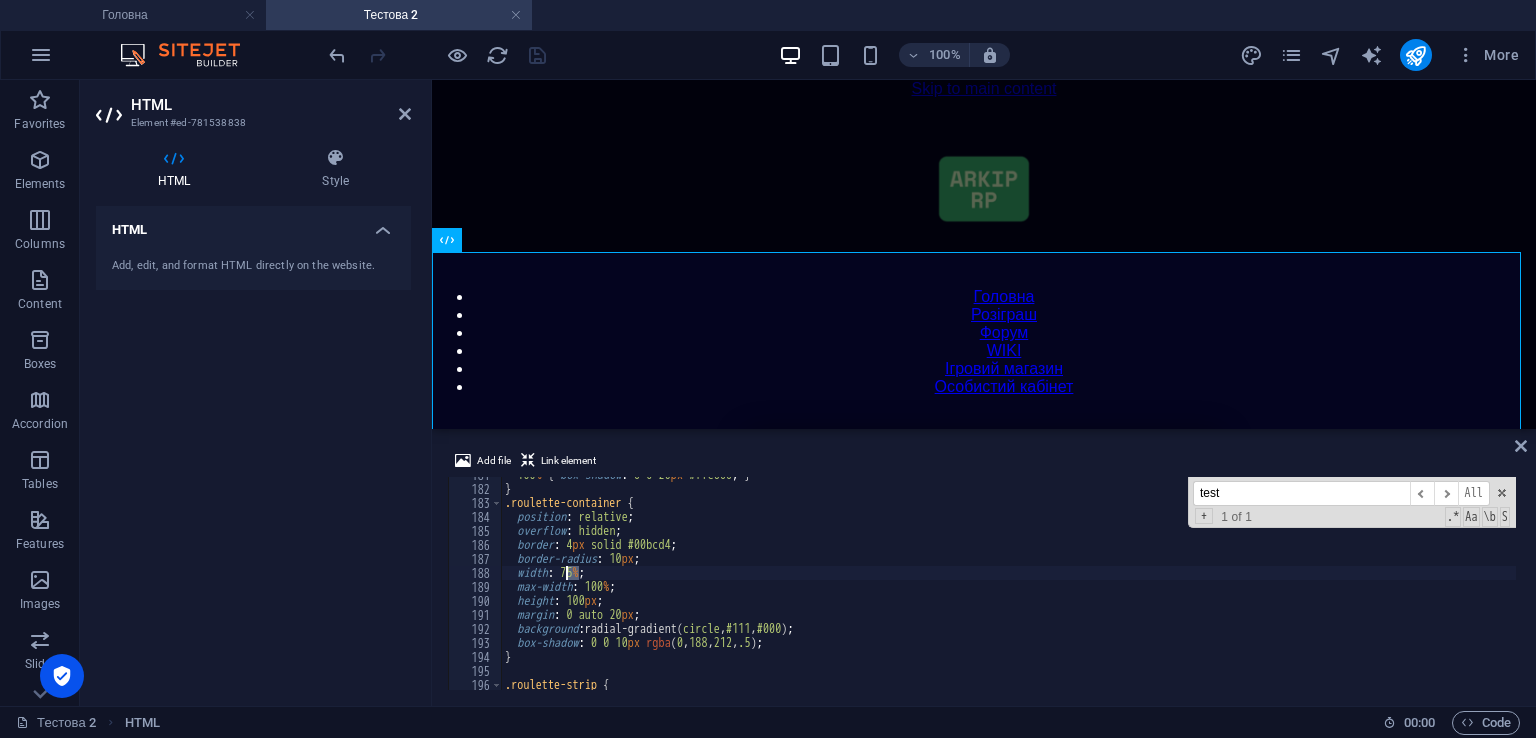 drag, startPoint x: 580, startPoint y: 572, endPoint x: 568, endPoint y: 571, distance: 12.0415945 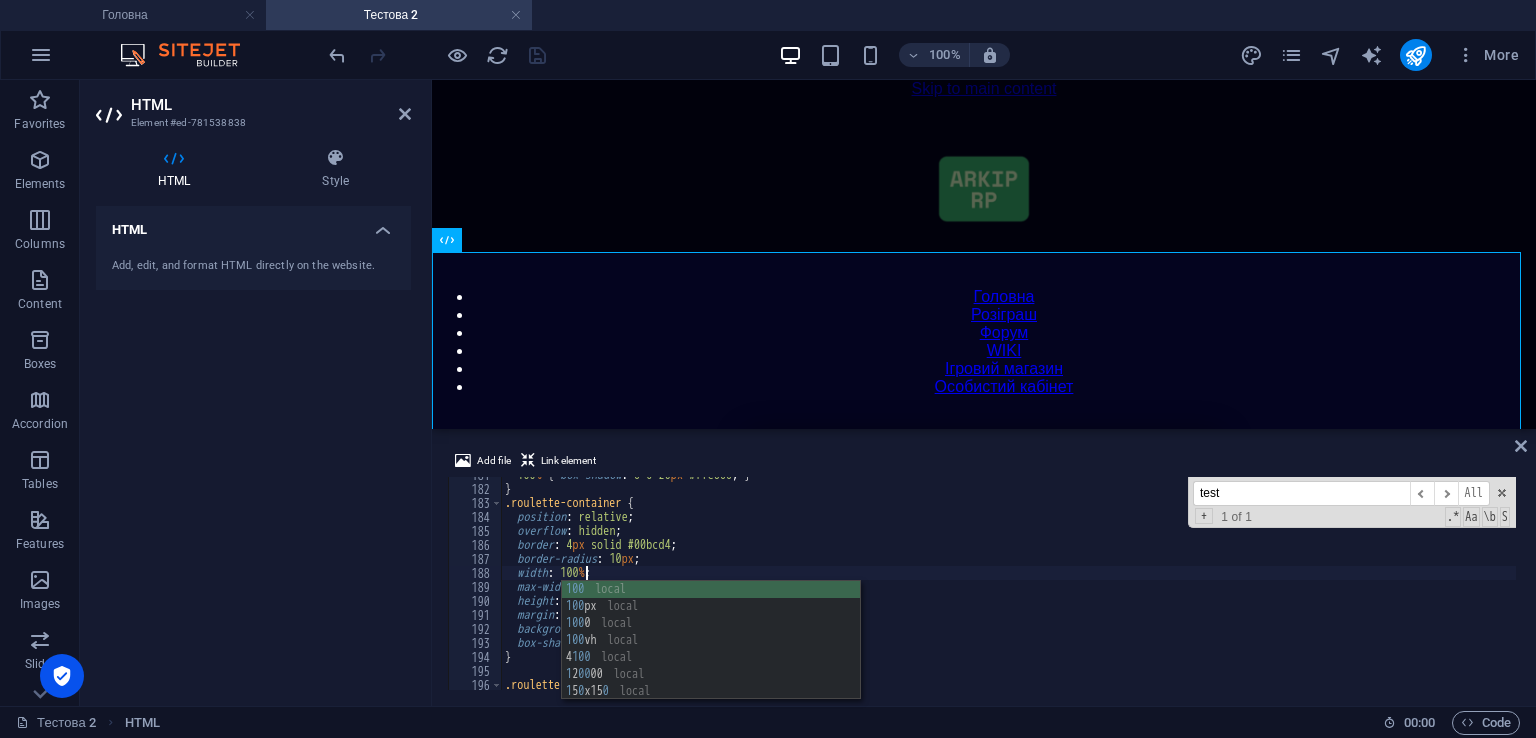 scroll, scrollTop: 0, scrollLeft: 6, axis: horizontal 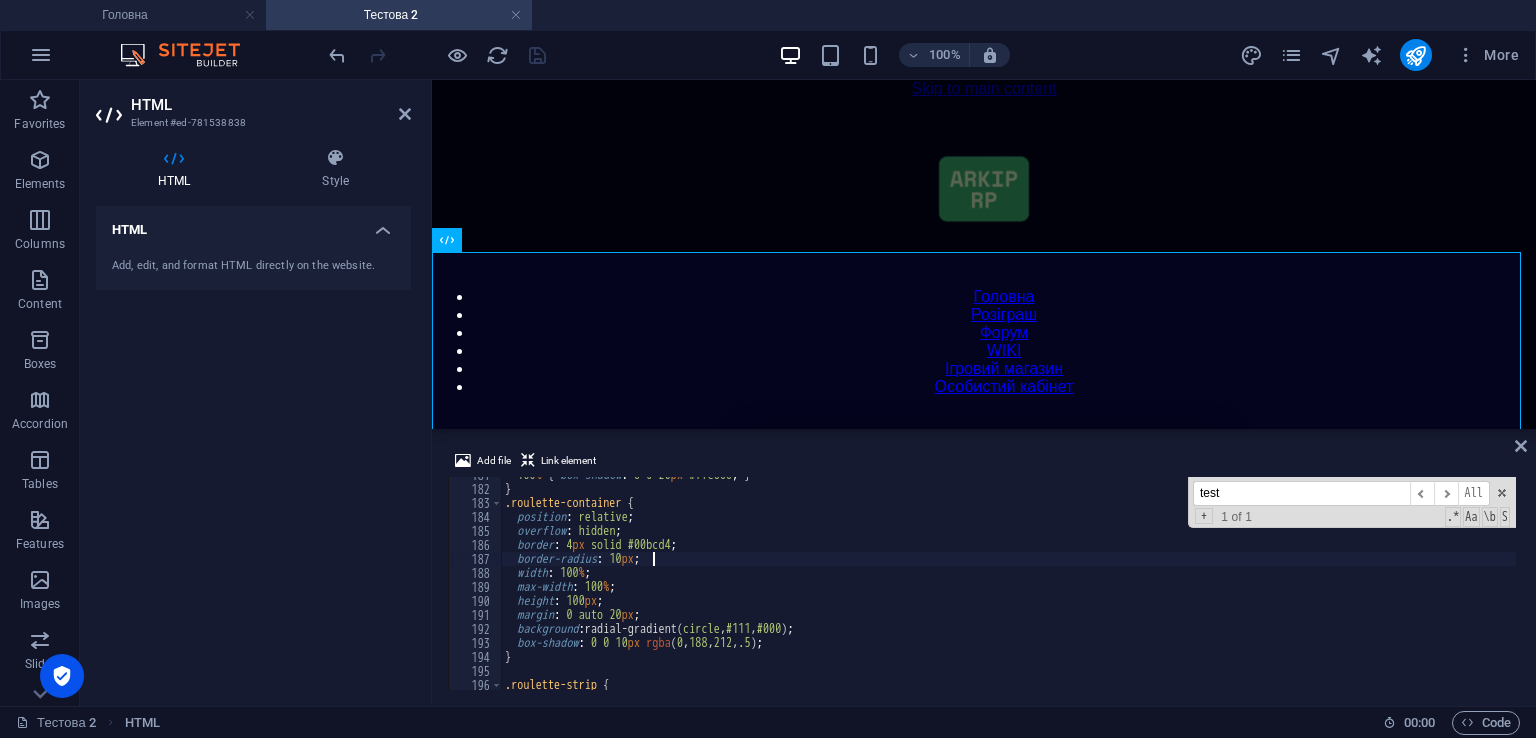 type on "border-radius: 10px;" 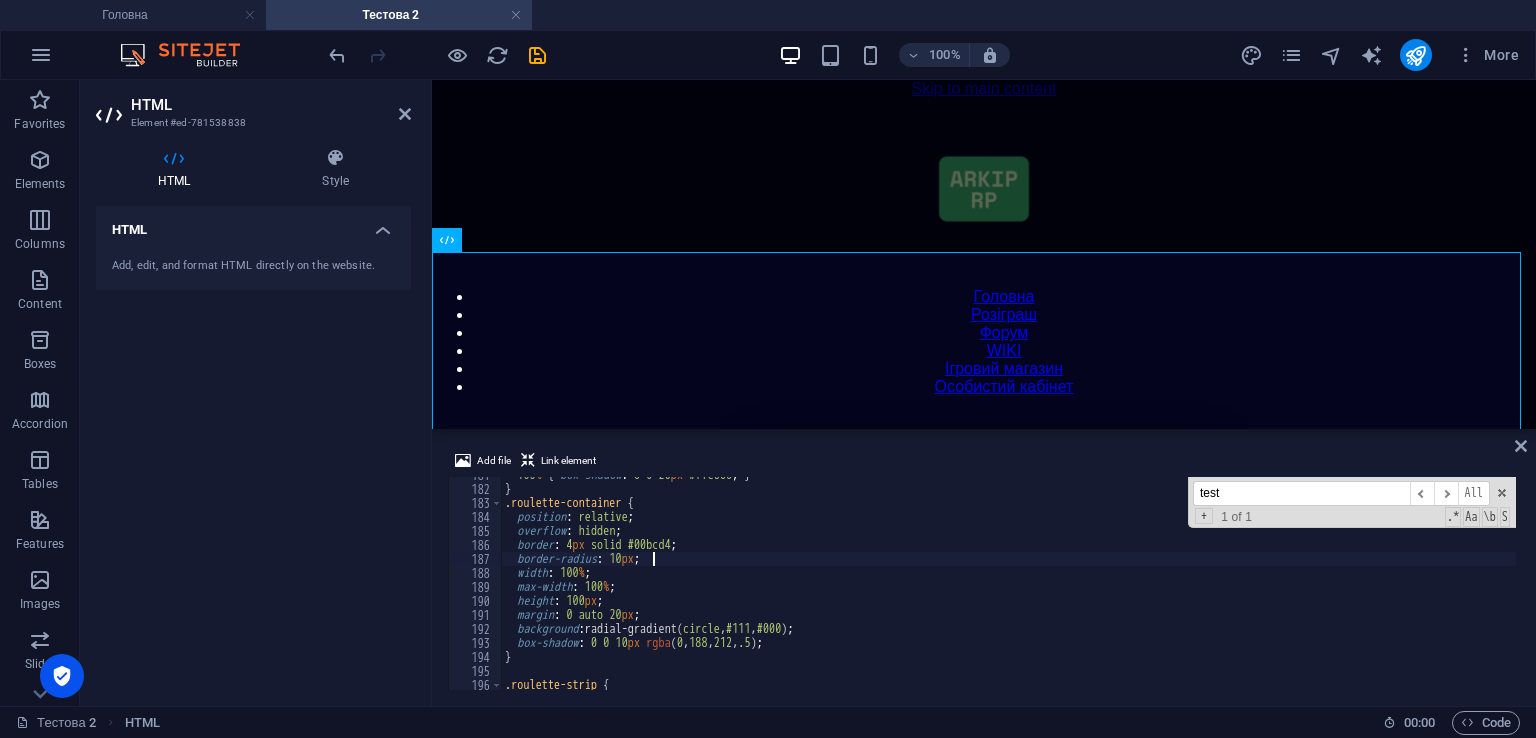 drag, startPoint x: 1315, startPoint y: 500, endPoint x: 948, endPoint y: 431, distance: 373.43005 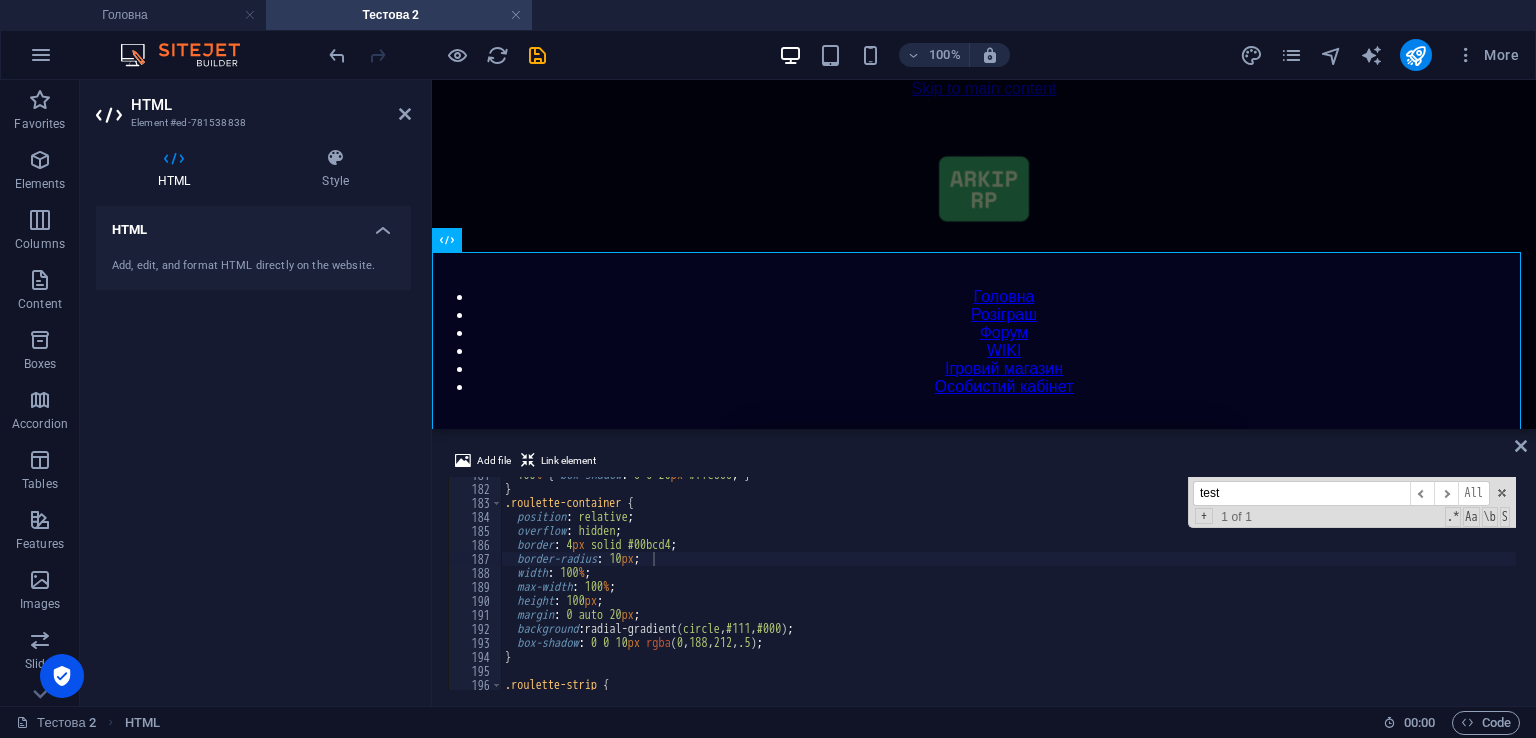paste on ".section" 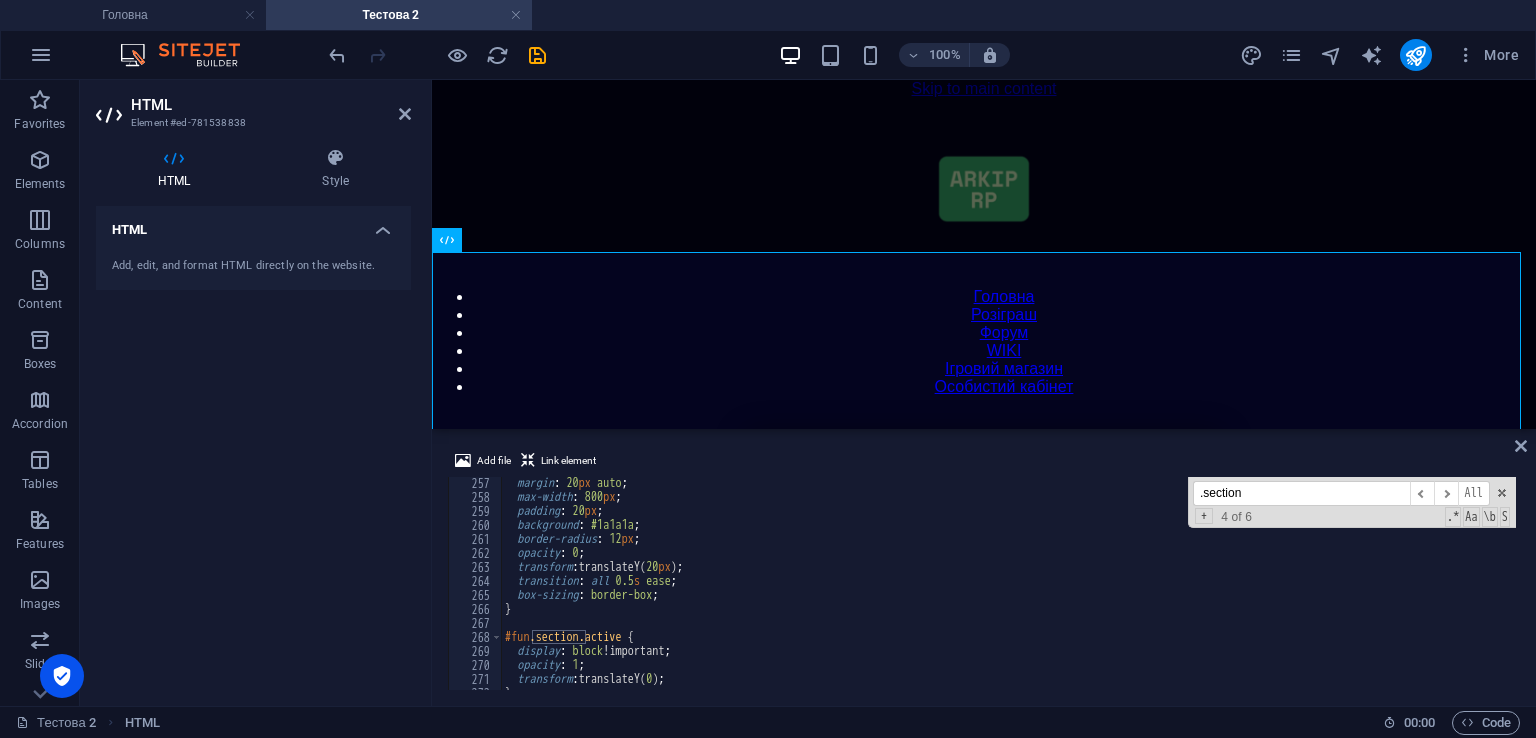 scroll, scrollTop: 3525, scrollLeft: 0, axis: vertical 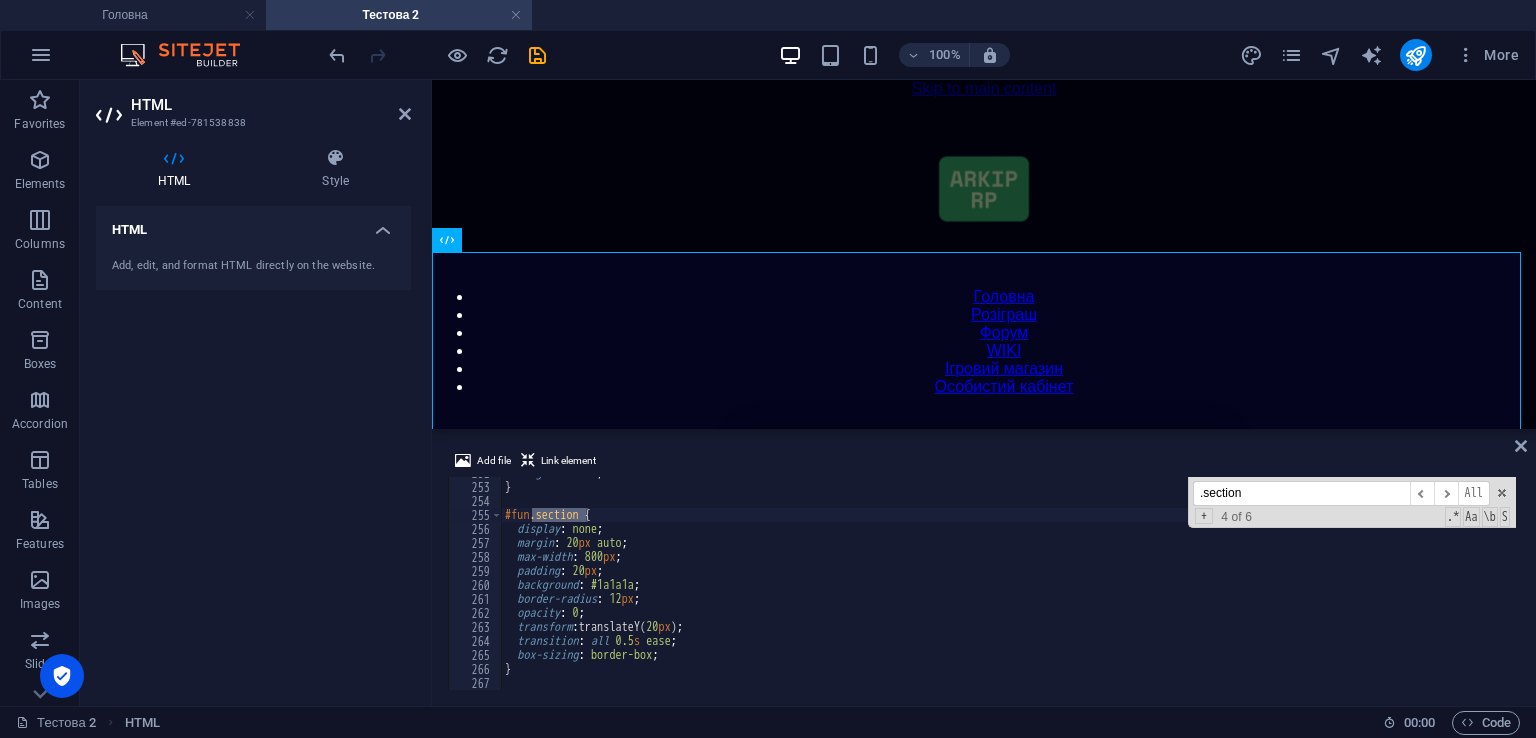 drag, startPoint x: 1021, startPoint y: 471, endPoint x: 900, endPoint y: 446, distance: 123.55566 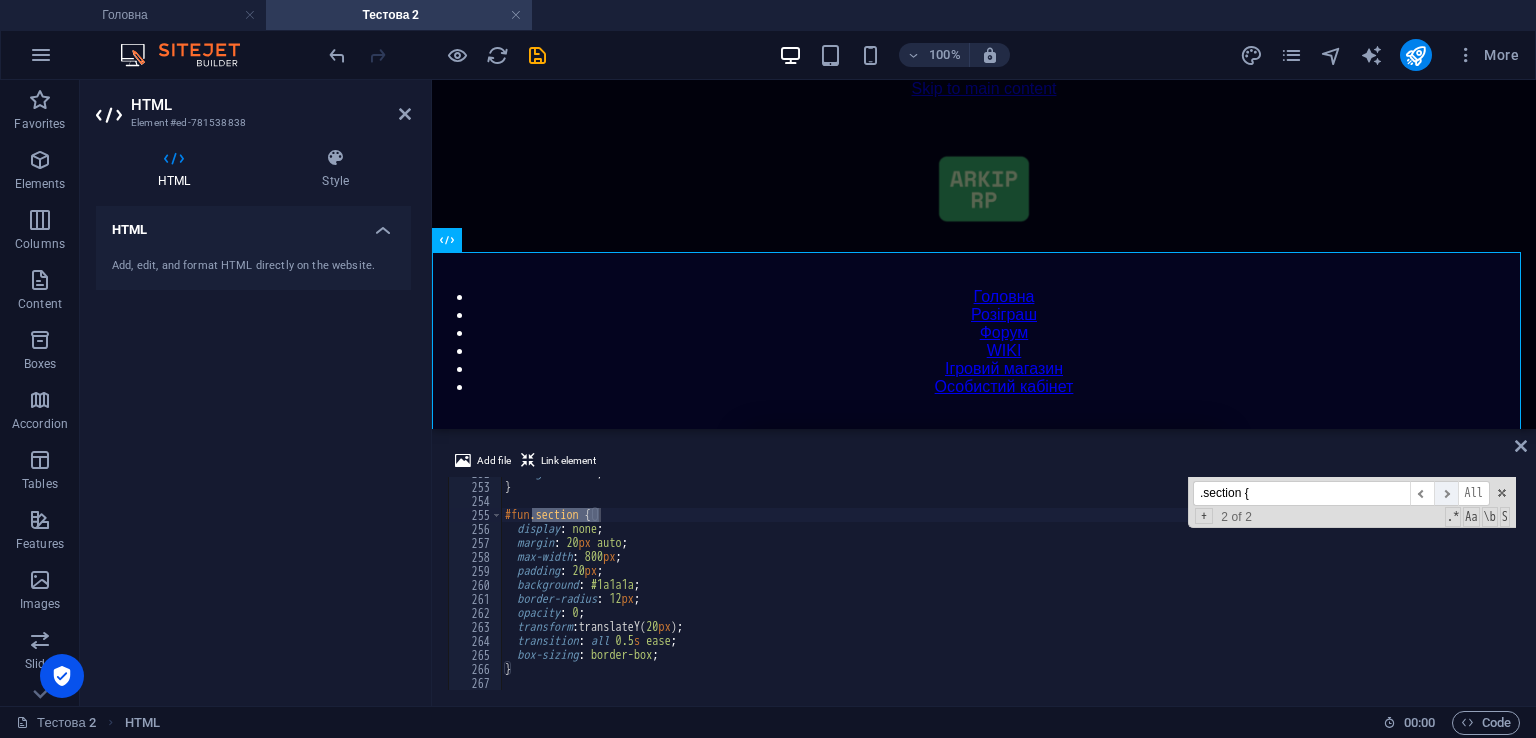 type on ".section {" 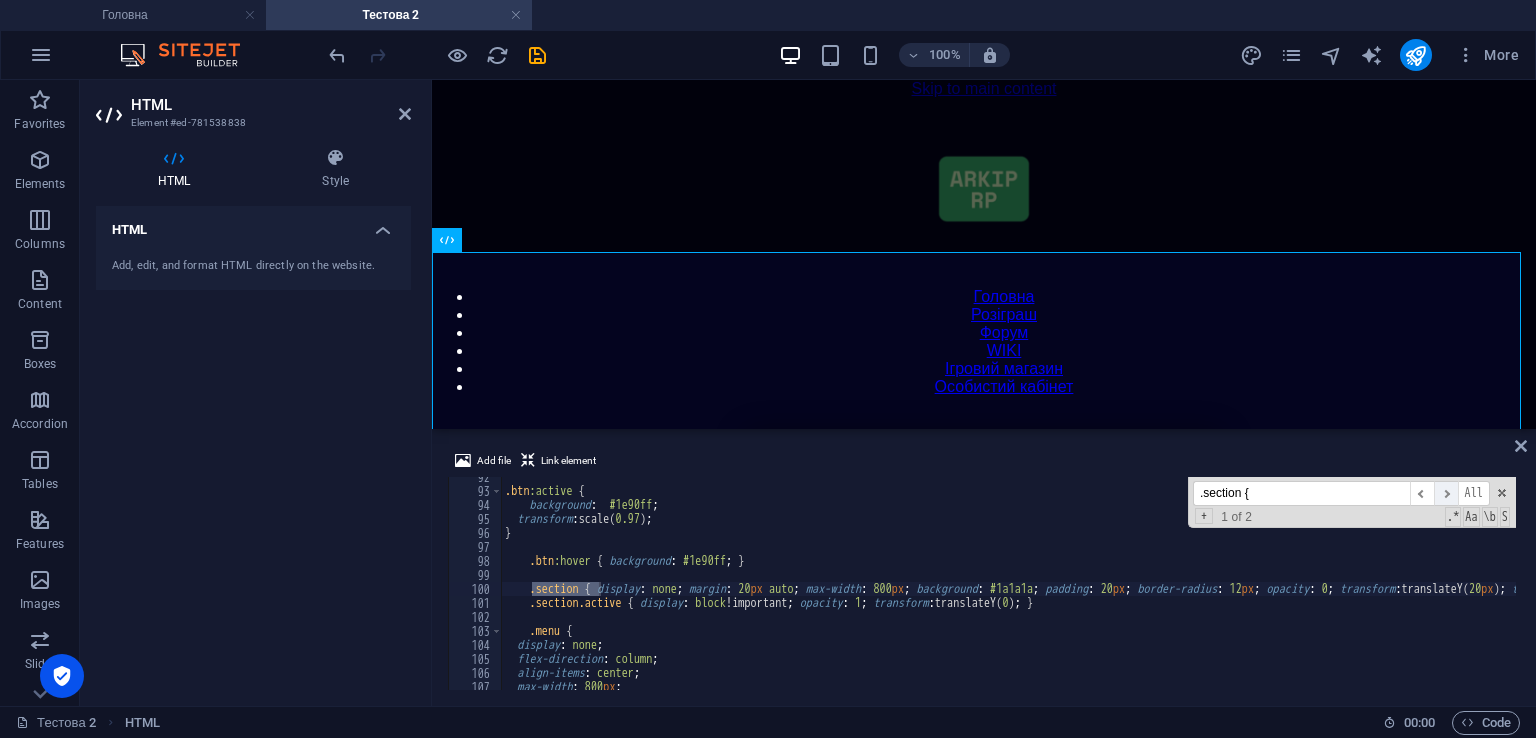 scroll, scrollTop: 1281, scrollLeft: 0, axis: vertical 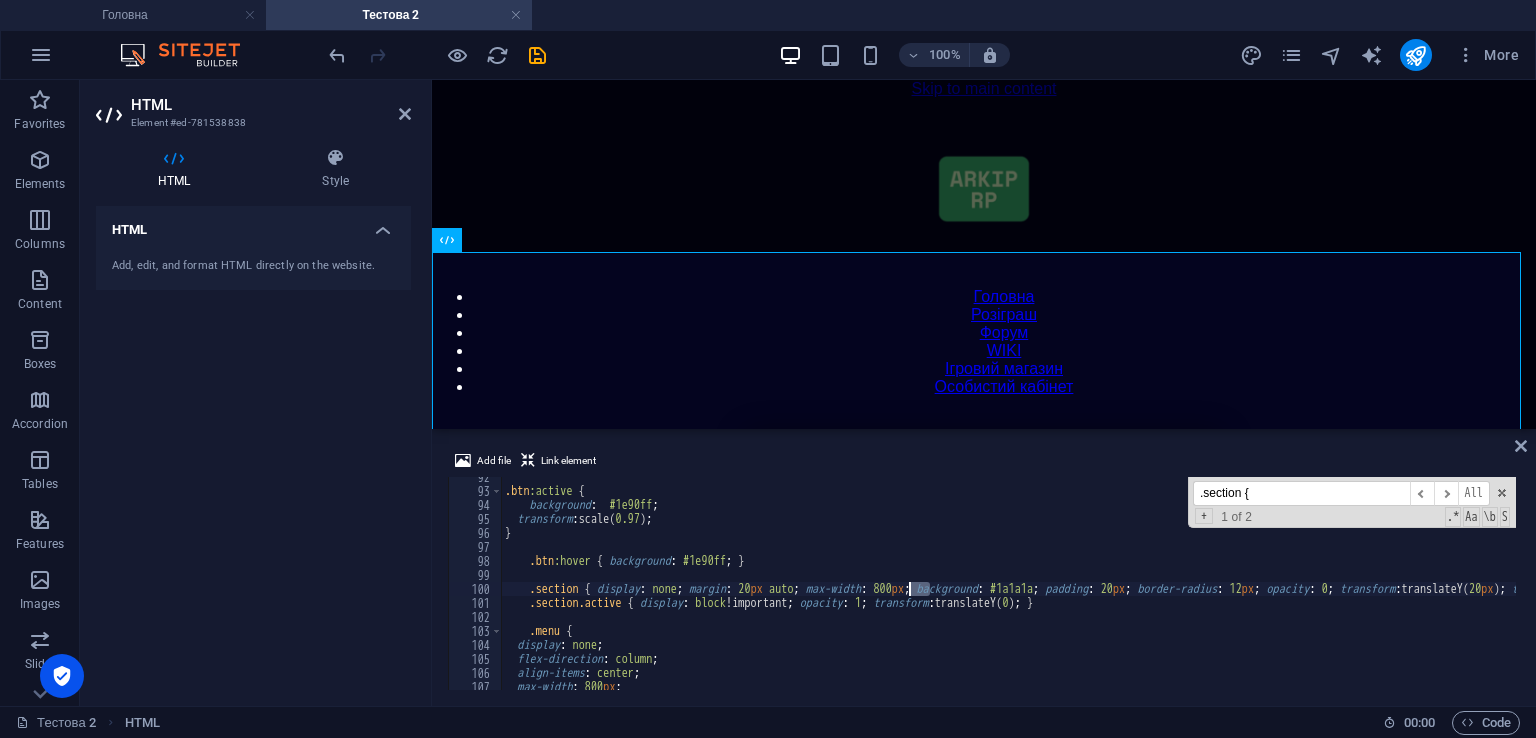 drag, startPoint x: 930, startPoint y: 587, endPoint x: 910, endPoint y: 587, distance: 20 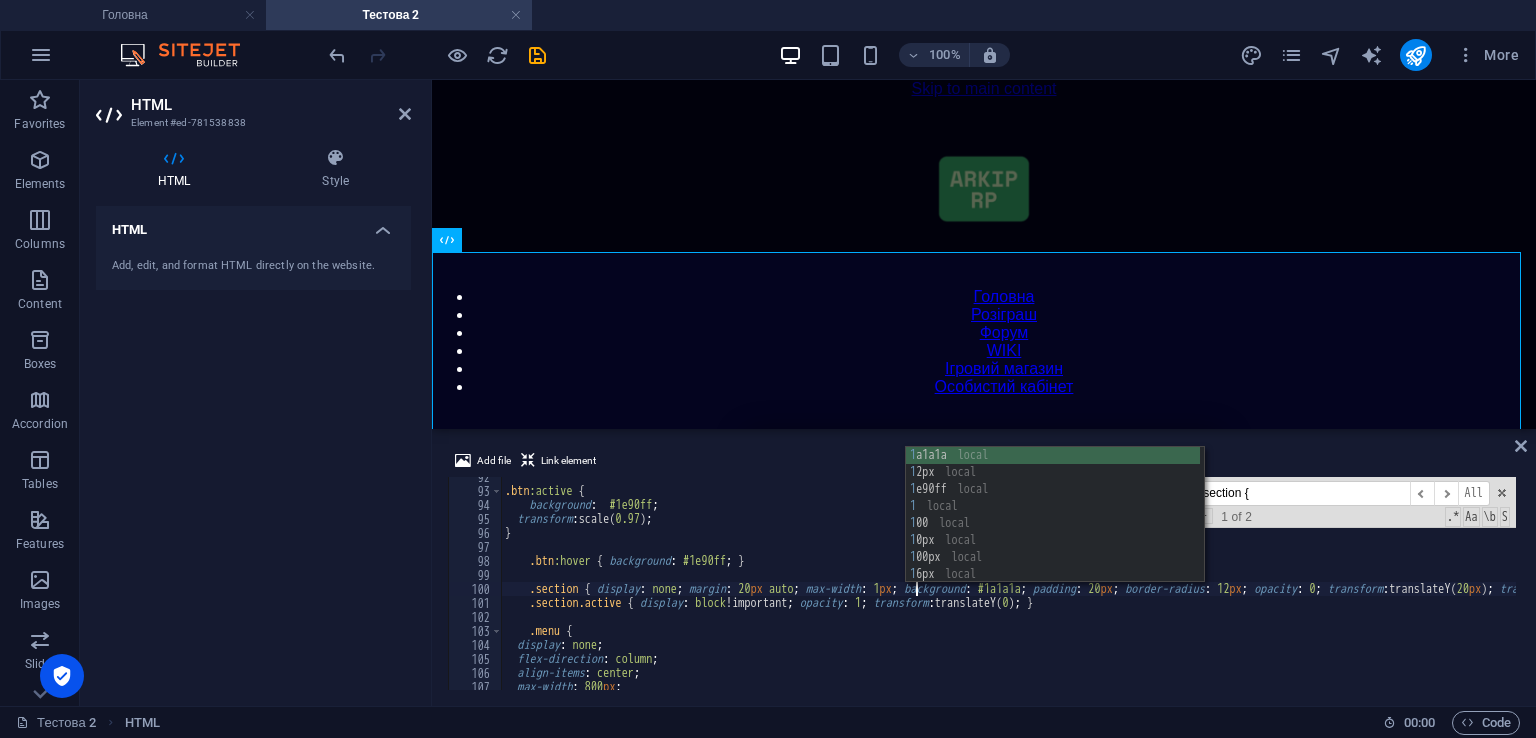 scroll, scrollTop: 0, scrollLeft: 34, axis: horizontal 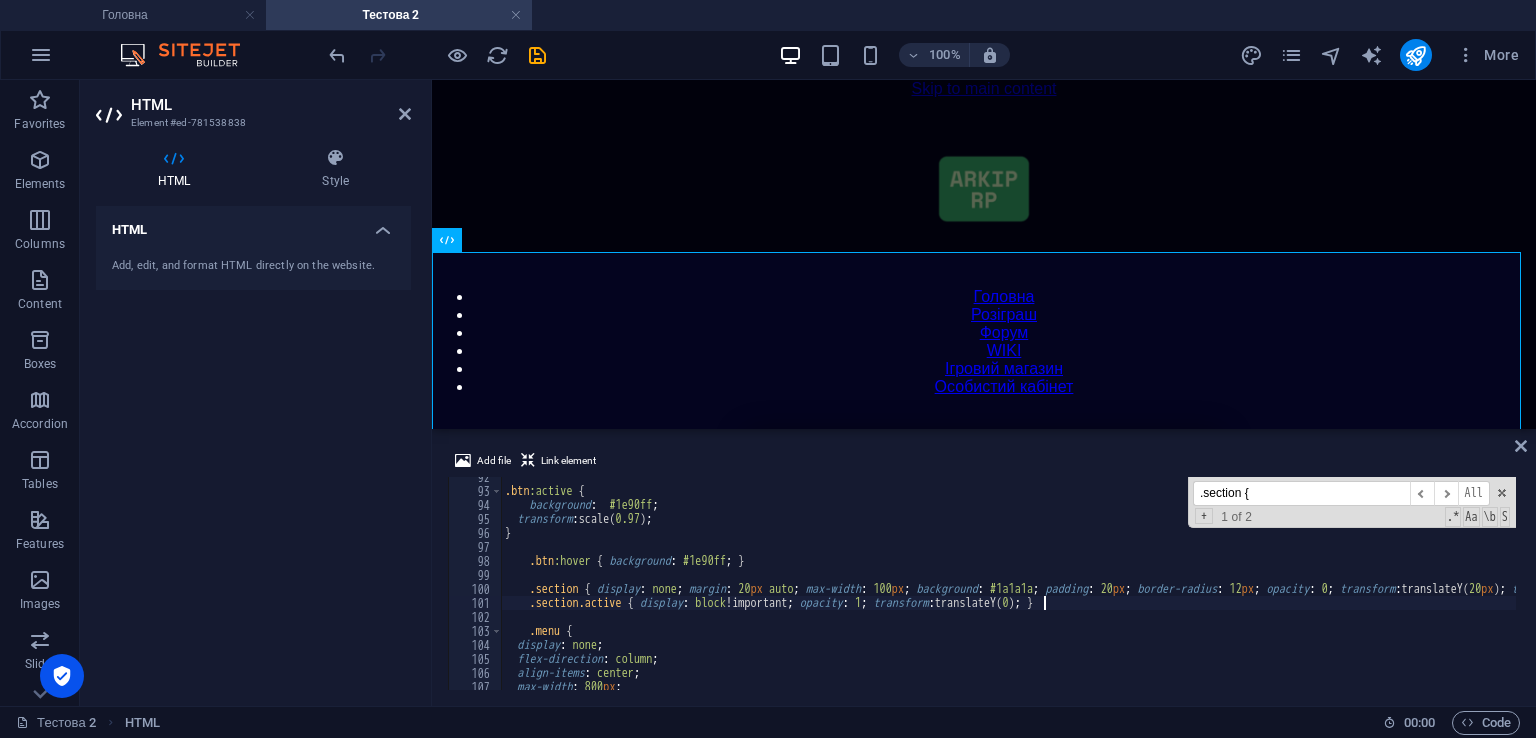 click on ".btn :active   {      background :    #1e90ff ;    transform :  scale( 0.97 ) ; }      .btn :hover   {   background :   #1e90ff ;   }      .section   {   display :   none ;   margin :   20 px   auto ;   max-width :   100 px ;   background :   #1a1a1a ;   padding :   20 px ;   border-radius :   12 px ;   opacity :   0 ;   transform :  translateY( 20 px ) ;   transition :   all   .5 s   ease ;   }      .section.active   {   display :   block  !important ;   opacity :   1 ;   transform :  translateY( 0 ) ;   }      .menu   {    display :   none ;    flex-direction :   column ;    align-items :   center ;    max-width :   800 px ;" at bounding box center (1425, 588) 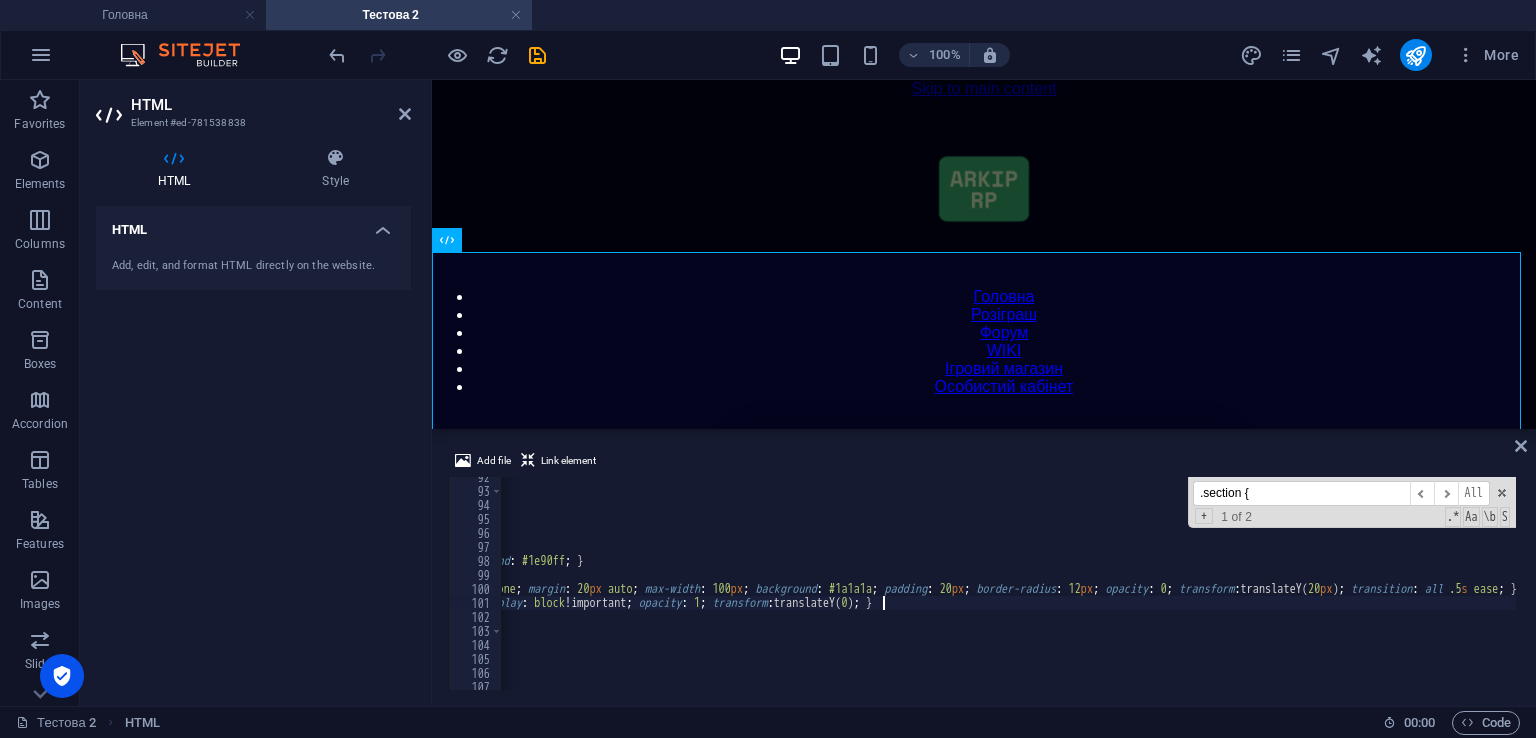 scroll, scrollTop: 0, scrollLeft: 184, axis: horizontal 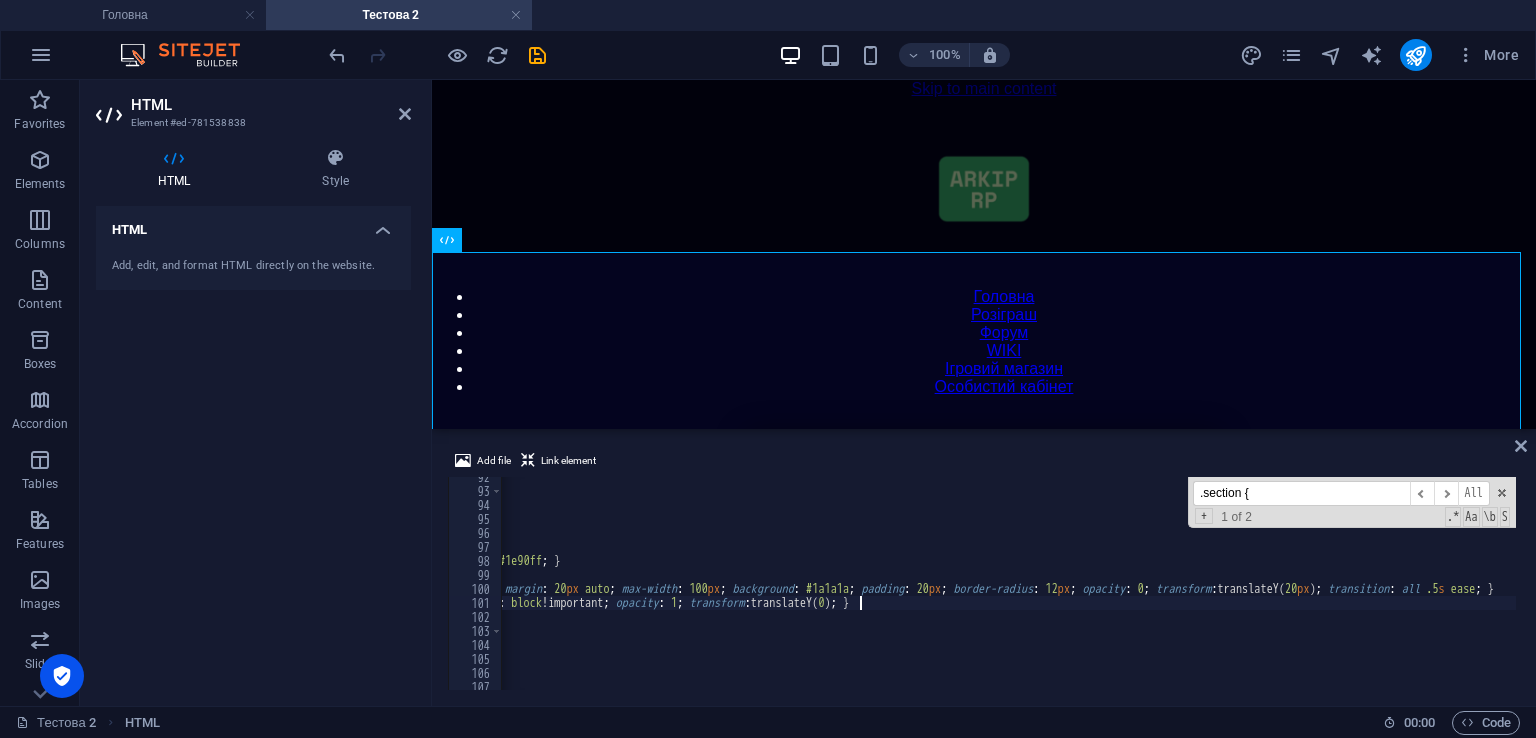 type on ".section.active { display: block !important; opacity: 1; transform: translateY(0); }" 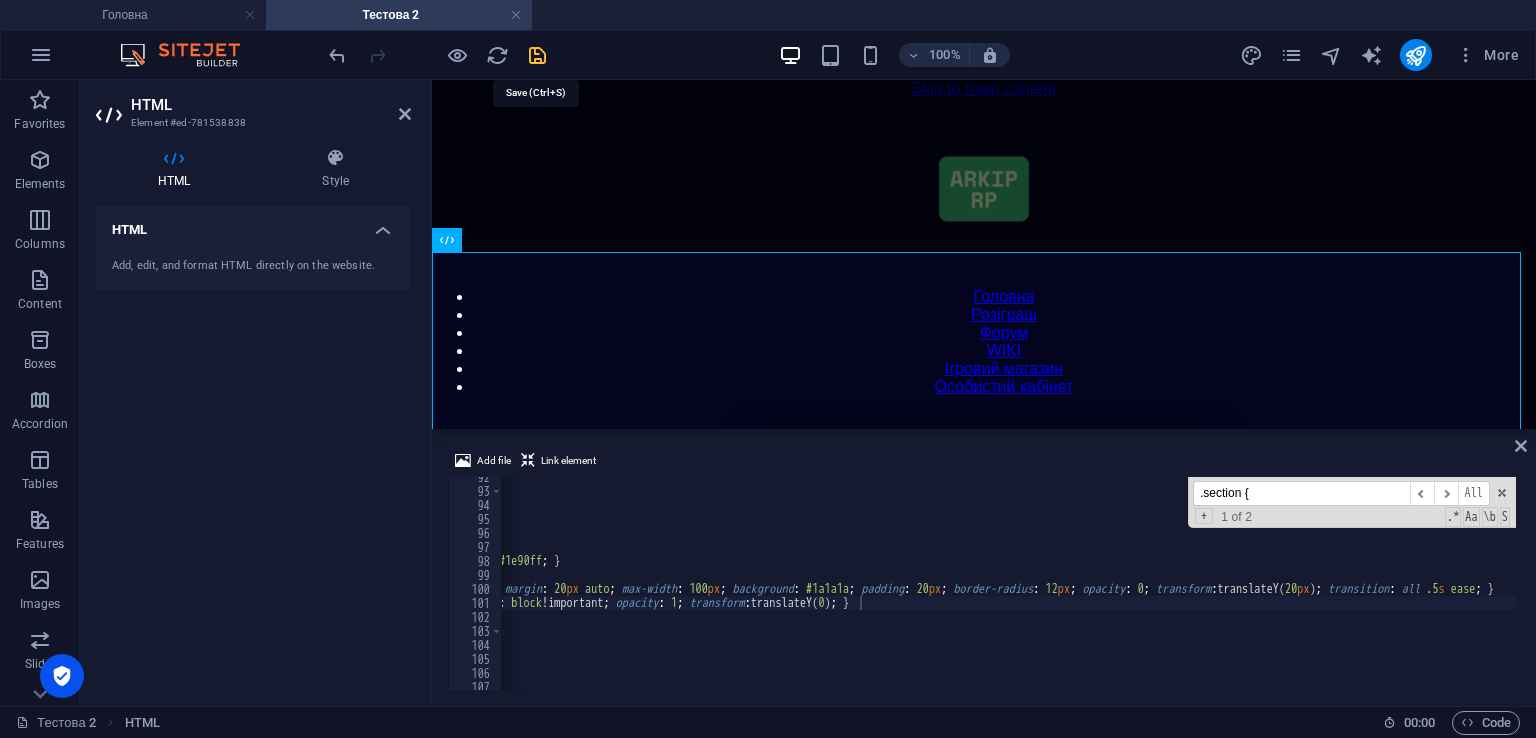 click at bounding box center (537, 55) 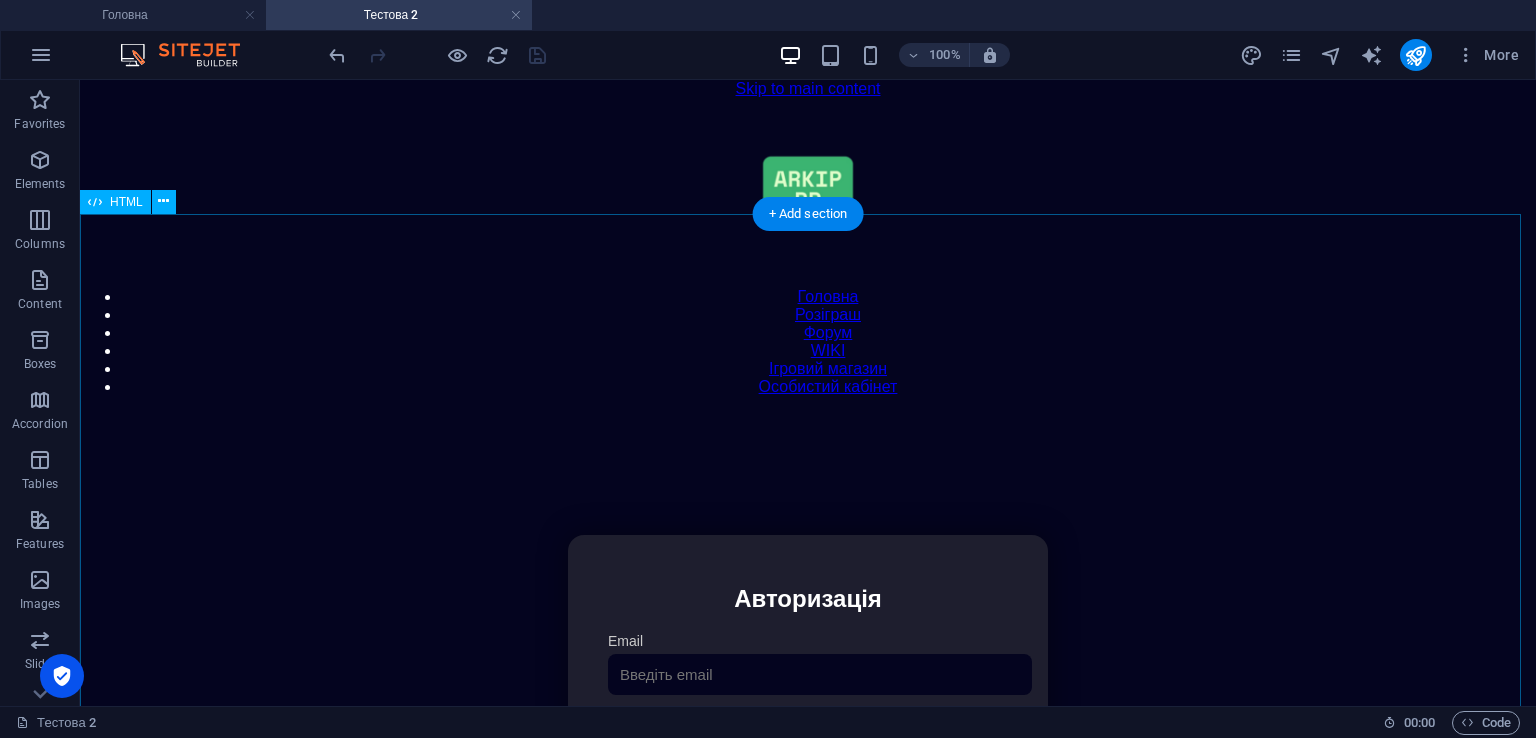 click on "Особистий кабінет
Авторизація
Email
[GEOGRAPHIC_DATA]
👁️
Увійти
Скинути пароль
Скидання пароля
Введіть ваш email:
Скинути
Закрити
Особистий кабінет
Вийти з кабінету
Важлива інформація
Інформація
Ігровий Нікнейм:
Пошта:
Гроші:   ₴
XP:
Рівень:
Здоров'я:  %
Броня:  %
VIP:
Рейтинг
Рейтинг гравців
Гравців не знайдено
Документи
Мої документи
Паспорт:   Немає
Трудова книжка:   [PERSON_NAME]
📩 Додати документ через Telegram" at bounding box center [808, 746] 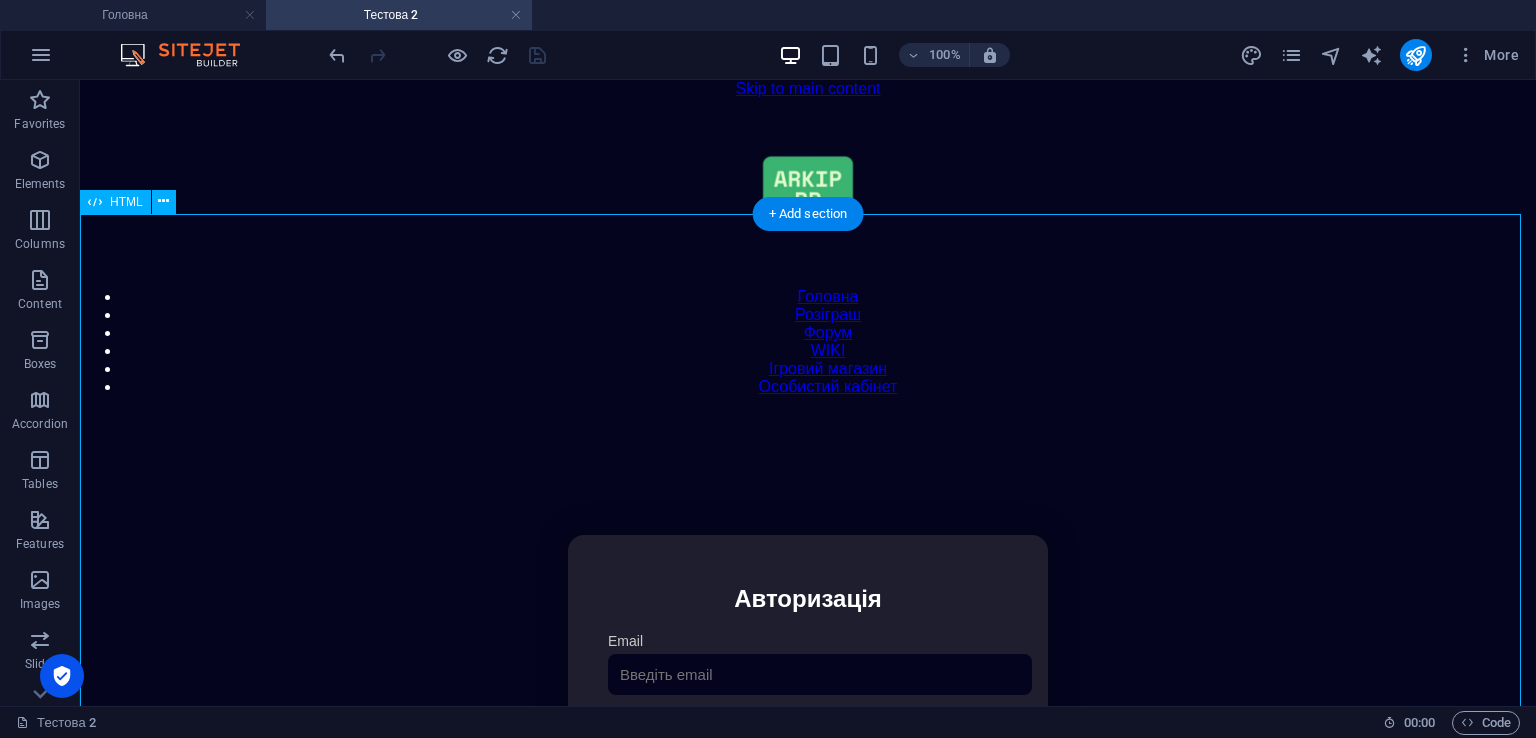 click on "Особистий кабінет
Авторизація
Email
[GEOGRAPHIC_DATA]
👁️
Увійти
Скинути пароль
Скидання пароля
Введіть ваш email:
Скинути
Закрити
Особистий кабінет
Вийти з кабінету
Важлива інформація
Інформація
Ігровий Нікнейм:
Пошта:
Гроші:   ₴
XP:
Рівень:
Здоров'я:  %
Броня:  %
VIP:
Рейтинг
Рейтинг гравців
Гравців не знайдено
Документи
Мої документи
Паспорт:   Немає
Трудова книжка:   [PERSON_NAME]
📩 Додати документ через Telegram" at bounding box center (808, 746) 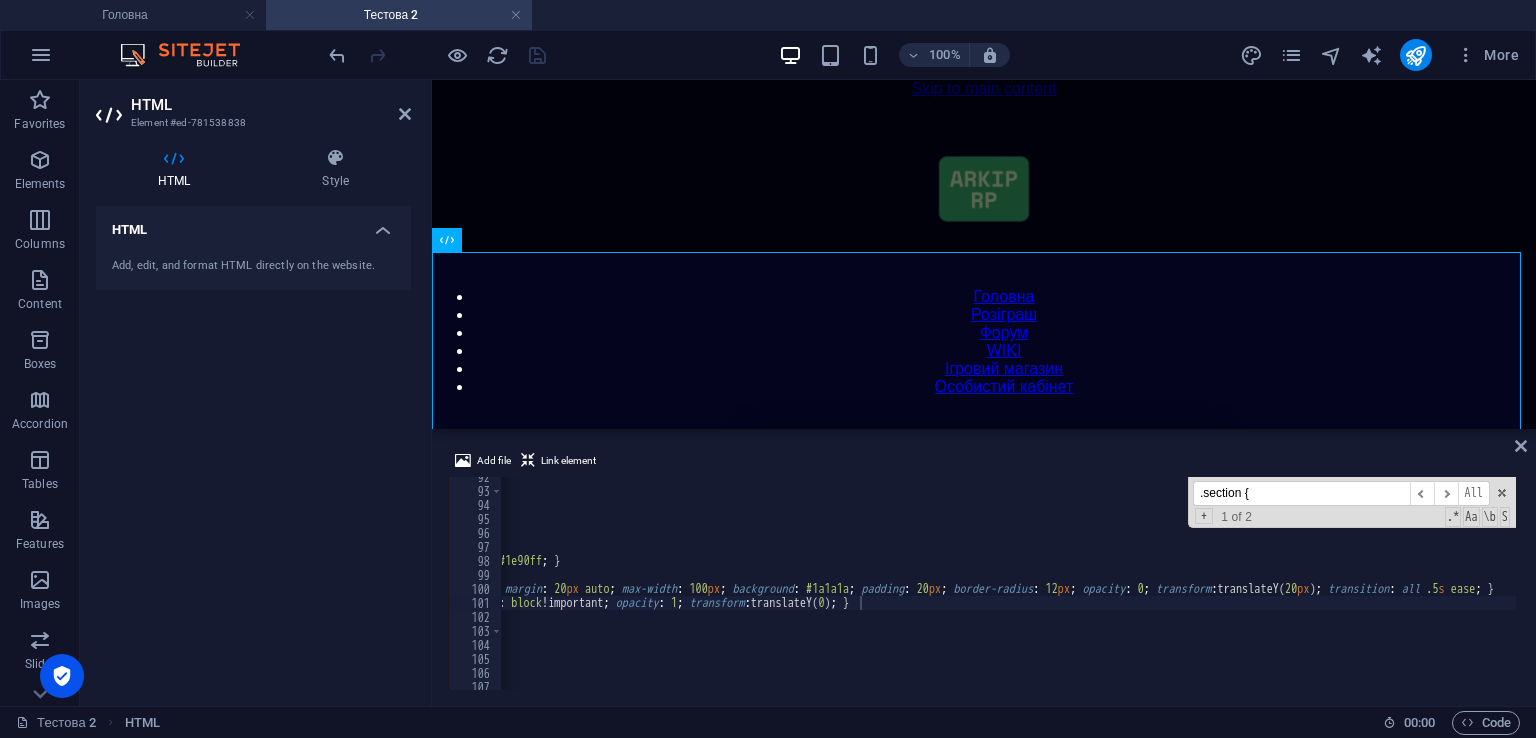 drag, startPoint x: 1203, startPoint y: 489, endPoint x: 1141, endPoint y: 489, distance: 62 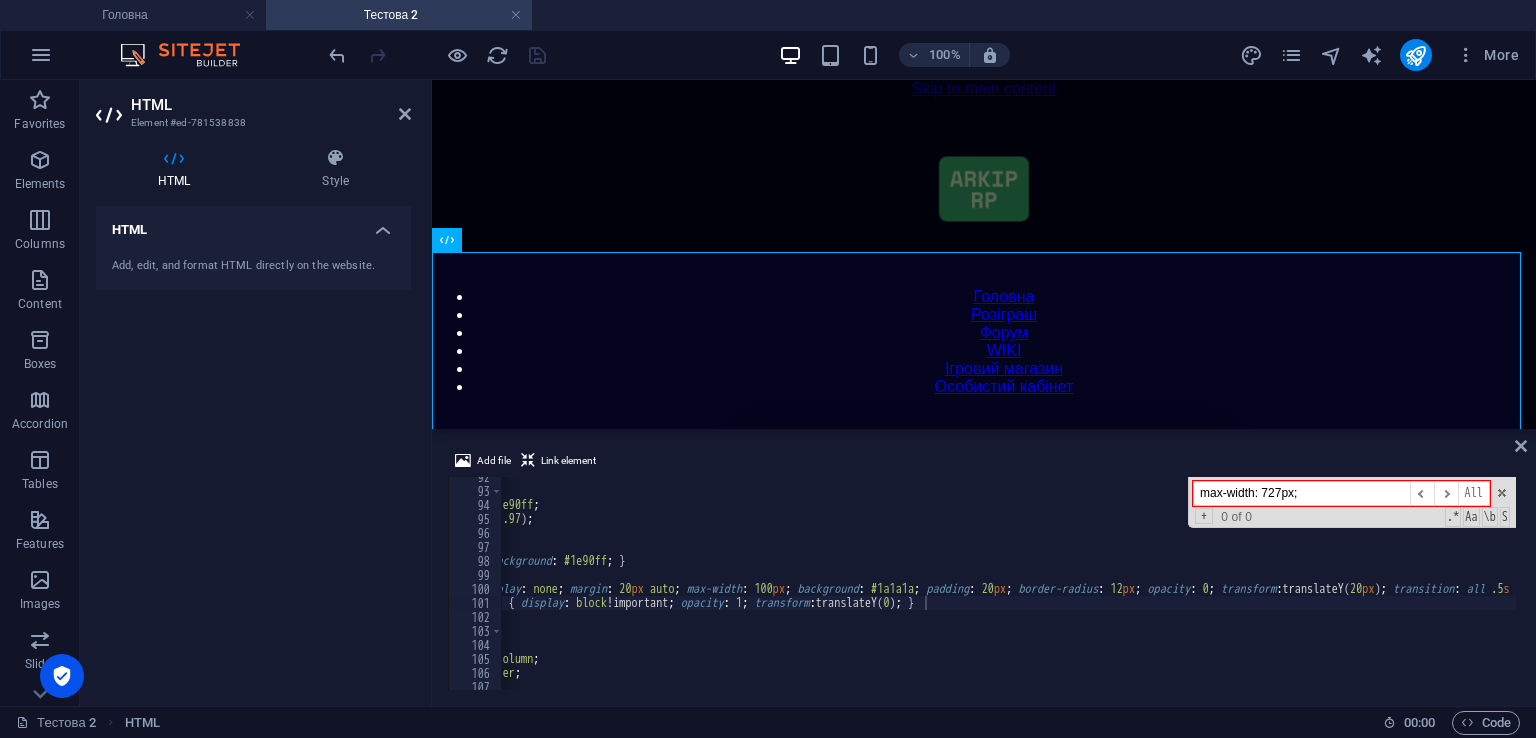 scroll, scrollTop: 0, scrollLeft: 122, axis: horizontal 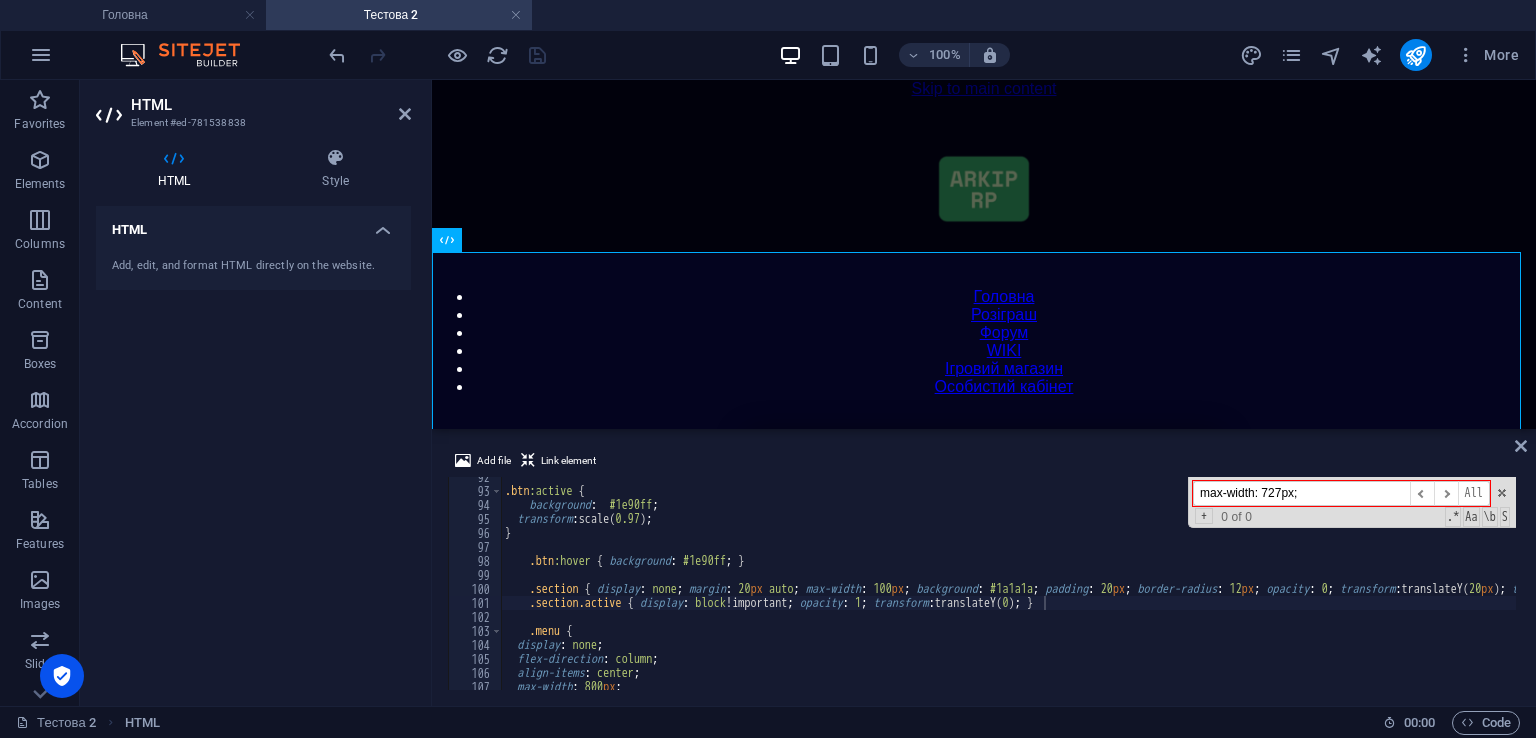 drag, startPoint x: 1328, startPoint y: 493, endPoint x: 1131, endPoint y: 493, distance: 197 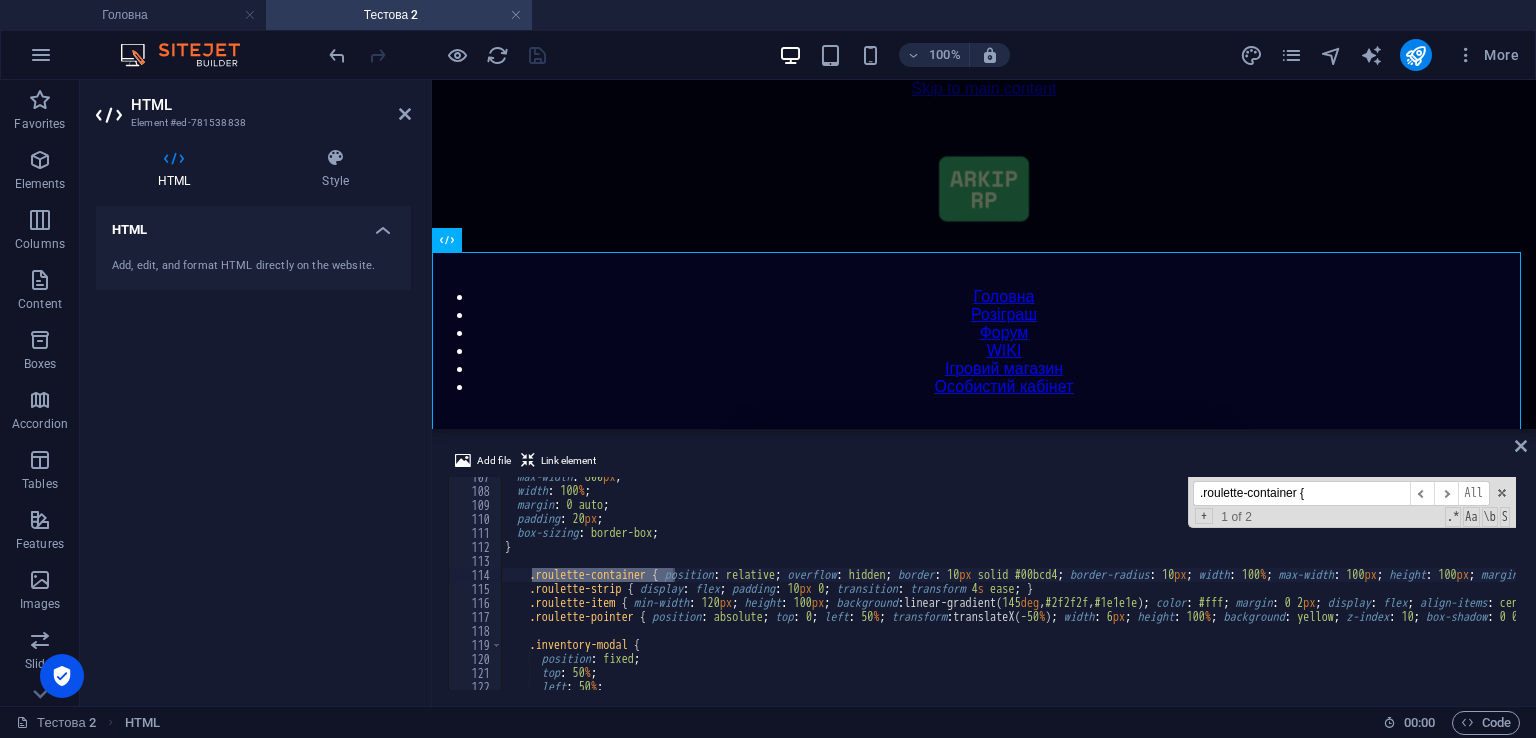 scroll, scrollTop: 1491, scrollLeft: 0, axis: vertical 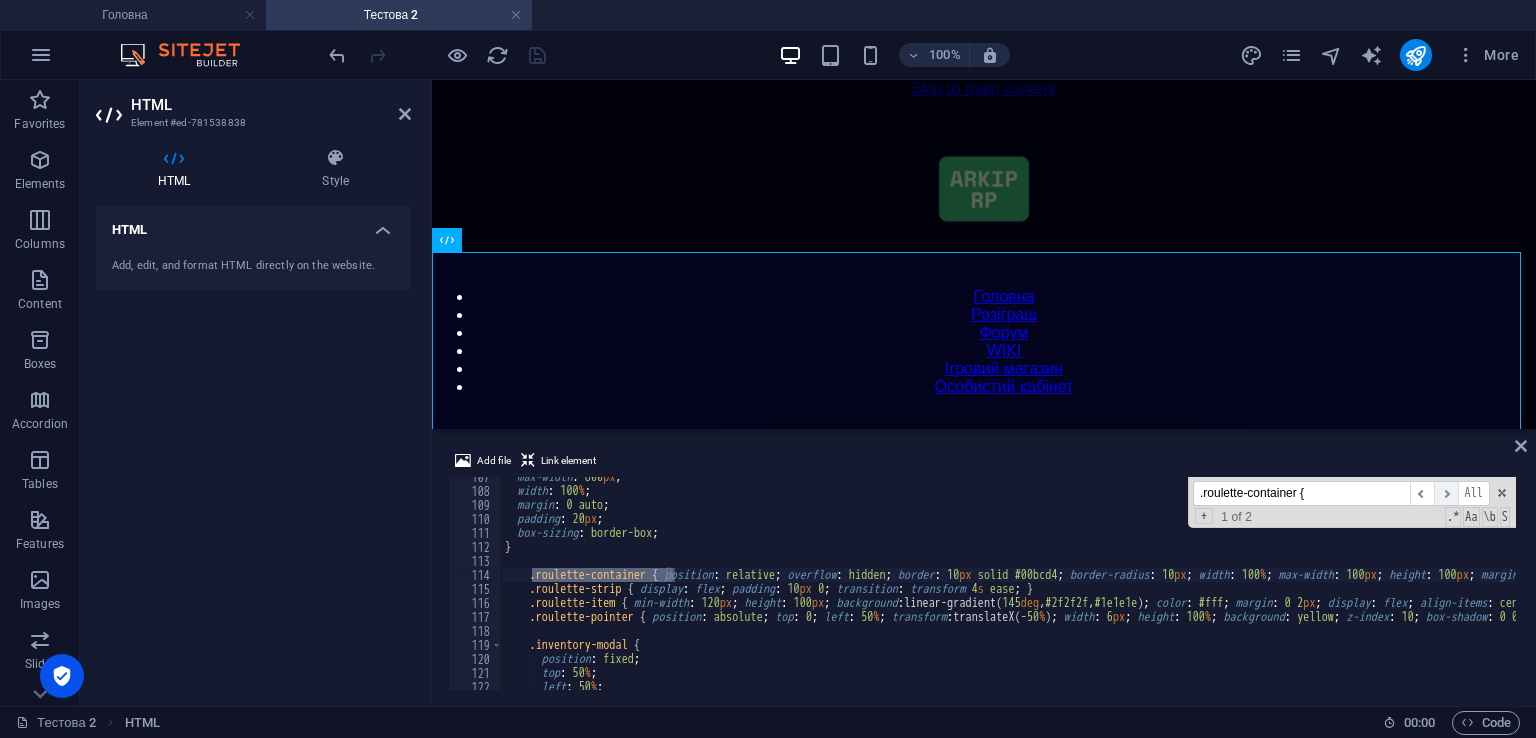 type on ".roulette-container {" 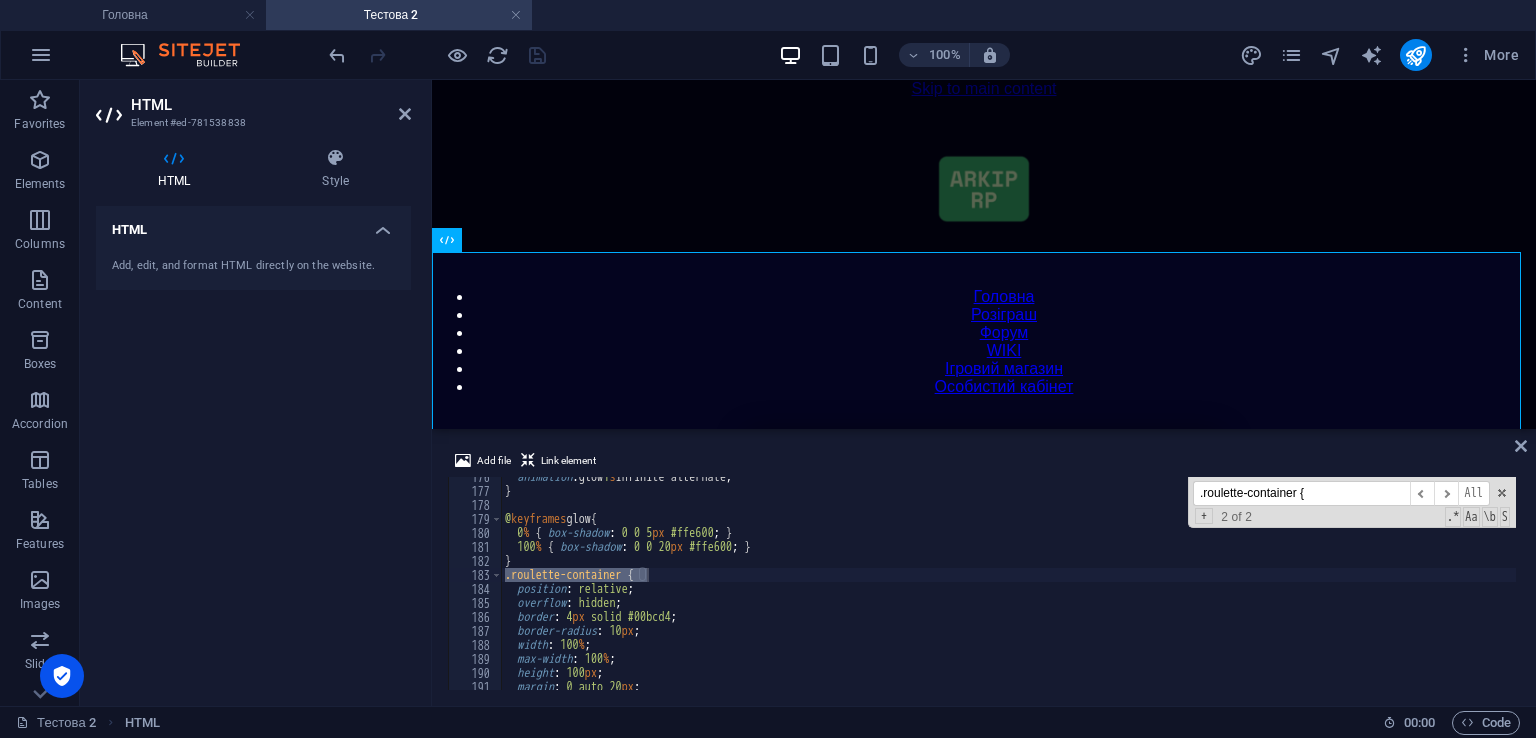 click on "animation :  glow  1 s  infinite alternate ; } @ keyframes  glow  {    0 %   {   box-shadow :   0   0   5 px   #ffe600 ;   }    100 %   {   box-shadow :   0   0   20 px   #ffe600 ;   } } .roulette-container   {    position :   relative ;    overflow :   hidden ;    border :   4 px   solid   #00bcd4 ;    border-radius :   10 px ;    width :   100 % ;    max-width :   100 % ;    height :   100 px ;    margin :   0   auto   20 px ;" at bounding box center (1425, 588) 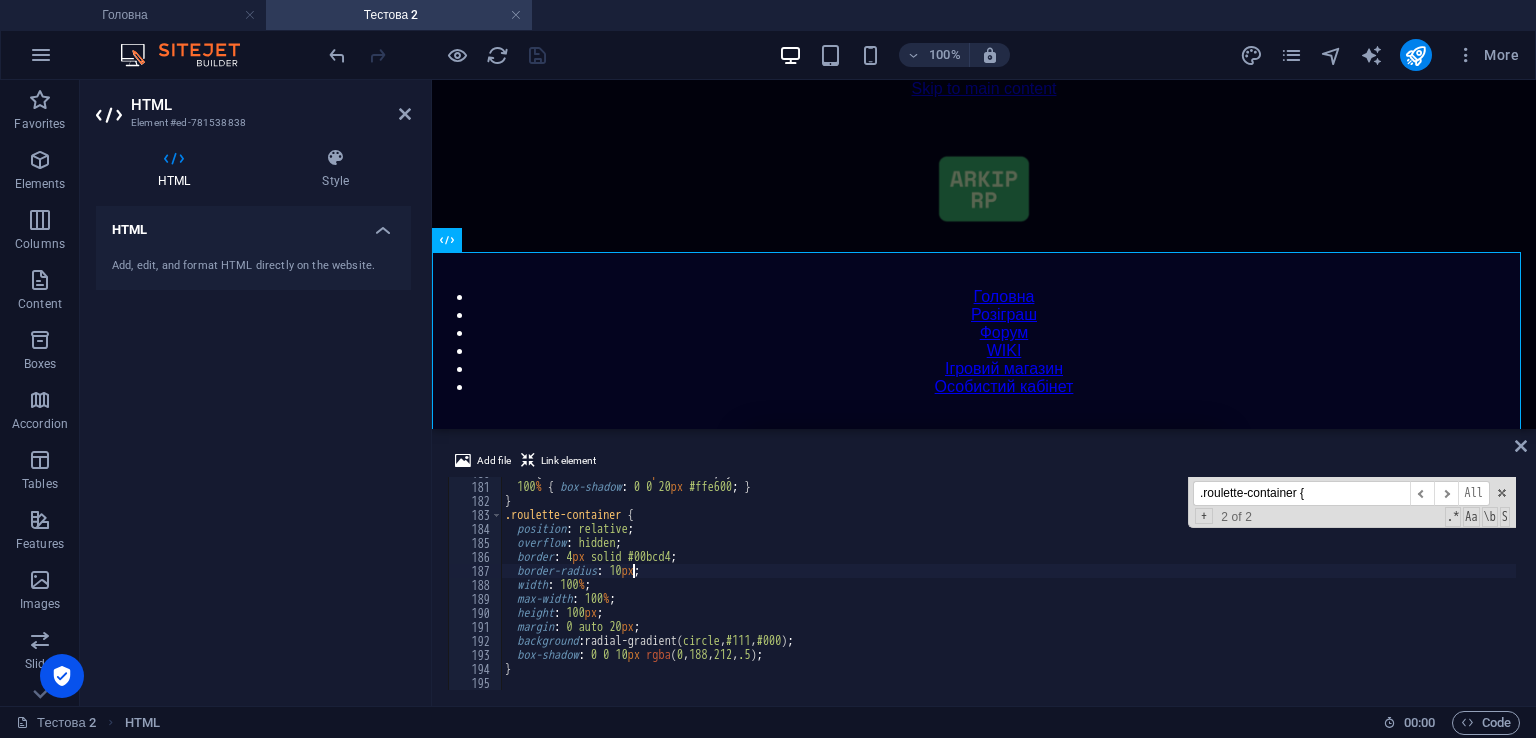 scroll, scrollTop: 2517, scrollLeft: 0, axis: vertical 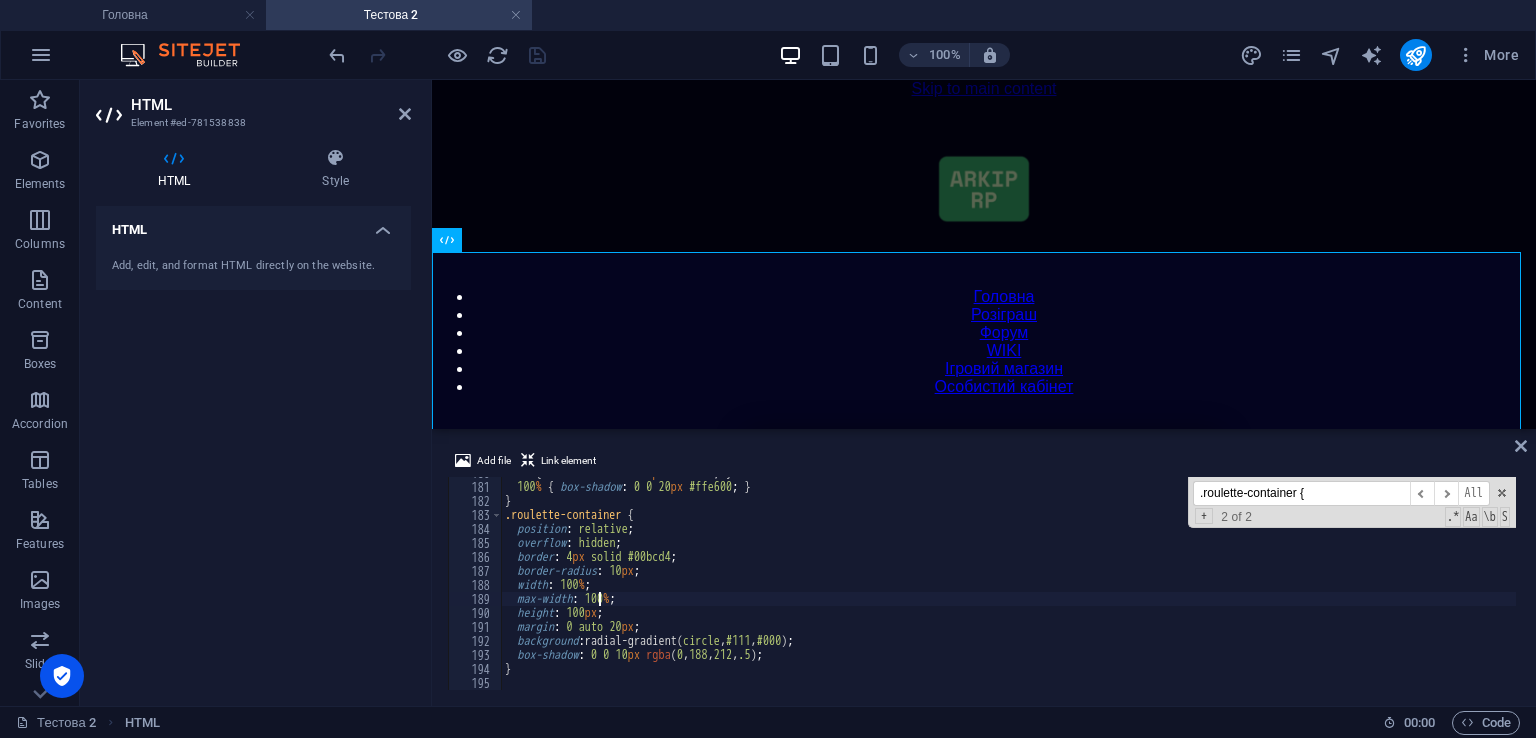 click on "0 %   {   box-shadow :   0   0   5 px   #ffe600 ;   }    100 %   {   box-shadow :   0   0   20 px   #ffe600 ;   } } .roulette-container   {    position :   relative ;    overflow :   hidden ;    border :   4 px   solid   #00bcd4 ;    border-radius :   10 px ;    width :   100 % ;    max-width :   100 % ;    height :   100 px ;    margin :   0   auto   20 px ;    background :  radial-gradient( circle ,  #111 ,  #000 ) ;    box-shadow :   0   0   10 px   rgba ( 0 ,  188 ,  212 ,  .5 ) ; }" at bounding box center [1425, 584] 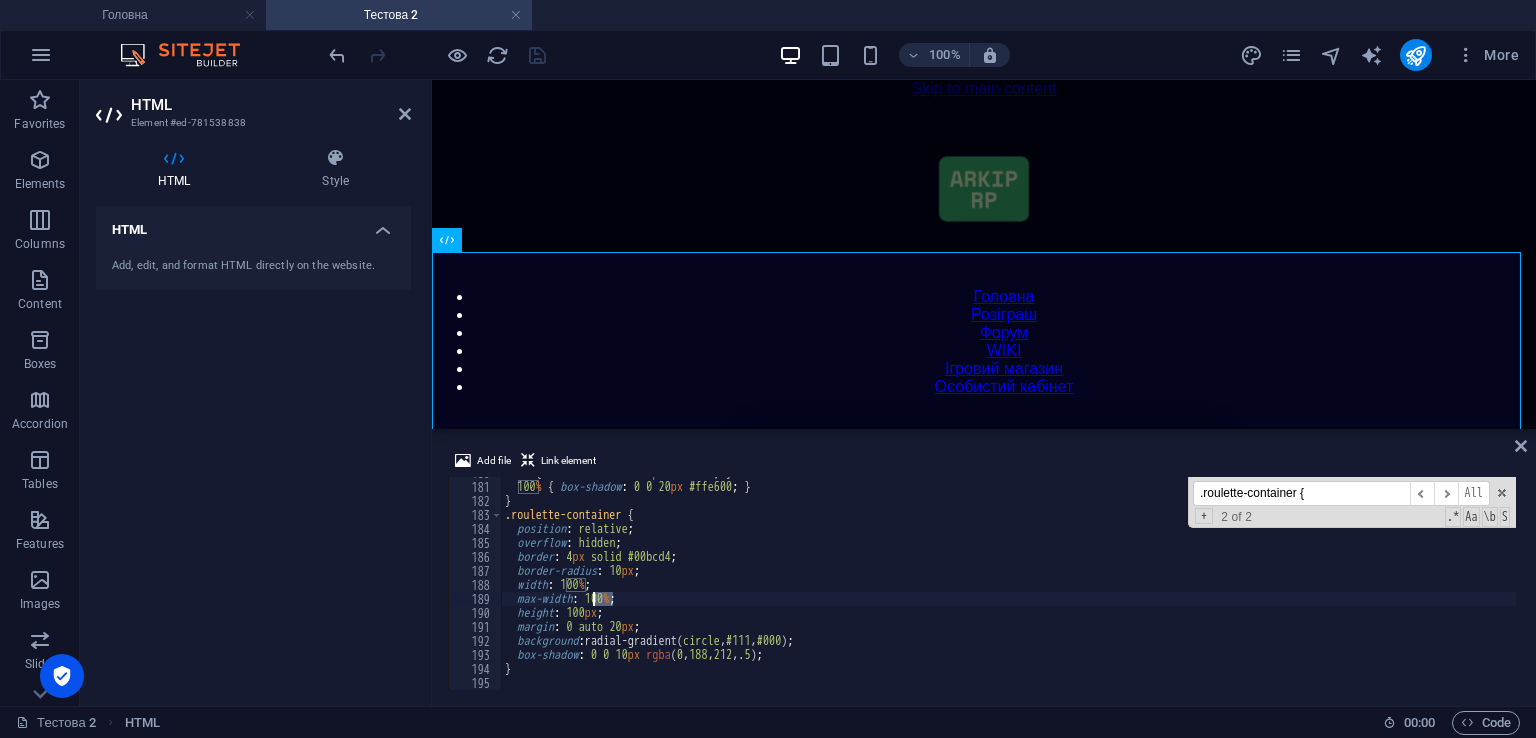 click on "0 %   {   box-shadow :   0   0   5 px   #ffe600 ;   }    100 %   {   box-shadow :   0   0   20 px   #ffe600 ;   } } .roulette-container   {    position :   relative ;    overflow :   hidden ;    border :   4 px   solid   #00bcd4 ;    border-radius :   10 px ;    width :   100 % ;    max-width :   100 % ;    height :   100 px ;    margin :   0   auto   20 px ;    background :  radial-gradient( circle ,  #111 ,  #000 ) ;    box-shadow :   0   0   10 px   rgba ( 0 ,  188 ,  212 ,  .5 ) ; }" at bounding box center (1425, 584) 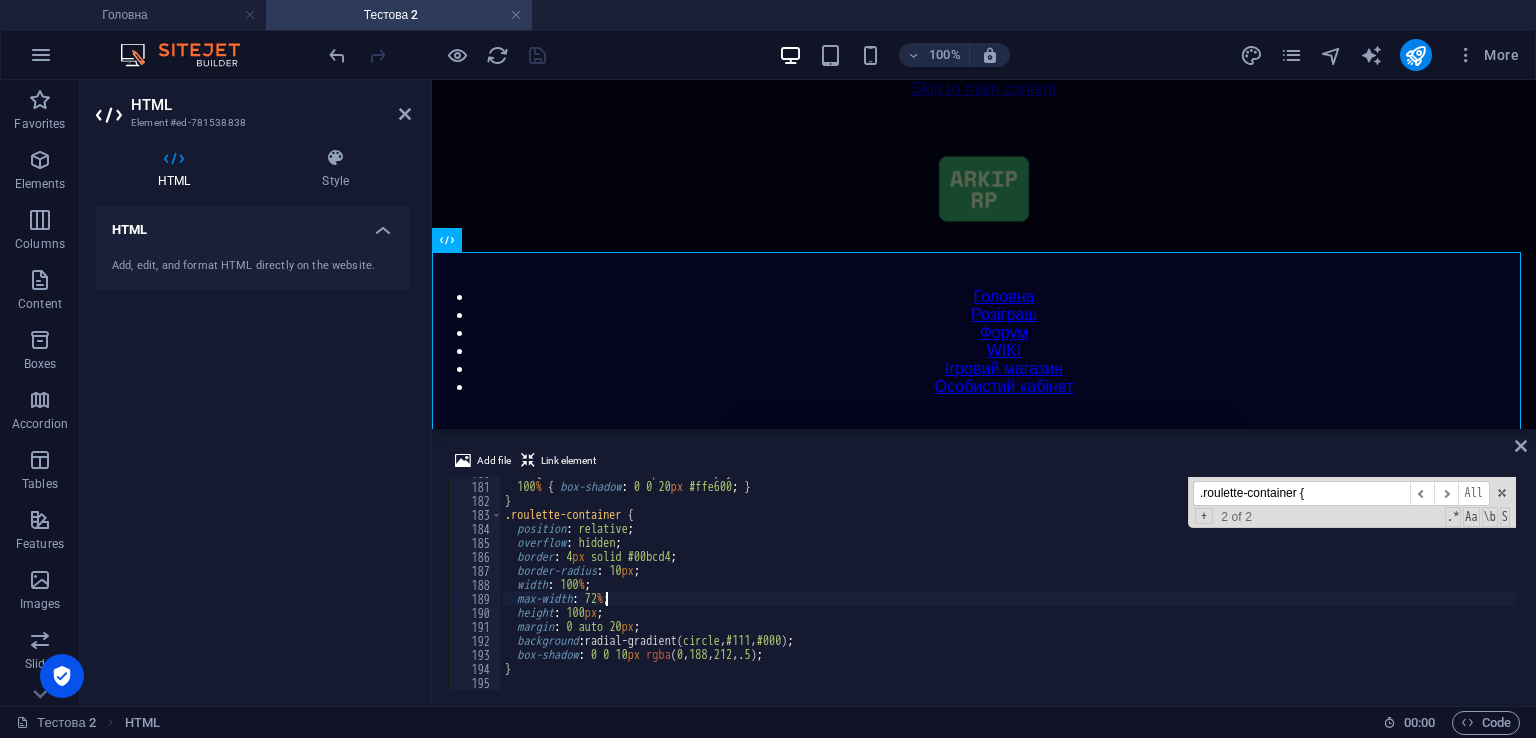 scroll, scrollTop: 0, scrollLeft: 8, axis: horizontal 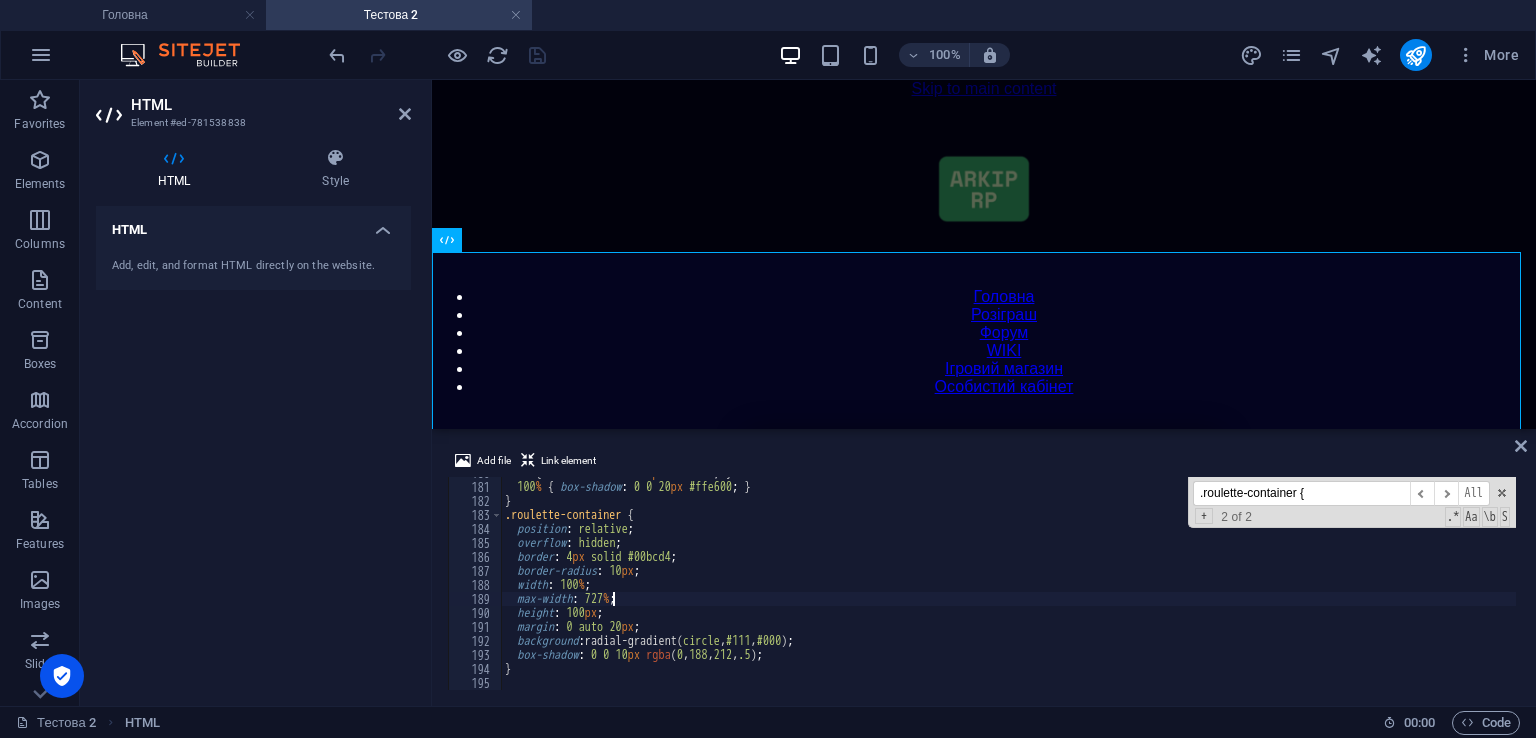 click on "0 %   {   box-shadow :   0   0   5 px   #ffe600 ;   }    100 %   {   box-shadow :   0   0   20 px   #ffe600 ;   } } .roulette-container   {    position :   relative ;    overflow :   hidden ;    border :   4 px   solid   #00bcd4 ;    border-radius :   10 px ;    width :   100 % ;    max-width :   727 % ;    height :   100 px ;    margin :   0   auto   20 px ;    background :  radial-gradient( circle ,  #111 ,  #000 ) ;    box-shadow :   0   0   10 px   rgba ( 0 ,  188 ,  212 ,  .5 ) ; }" at bounding box center (1425, 584) 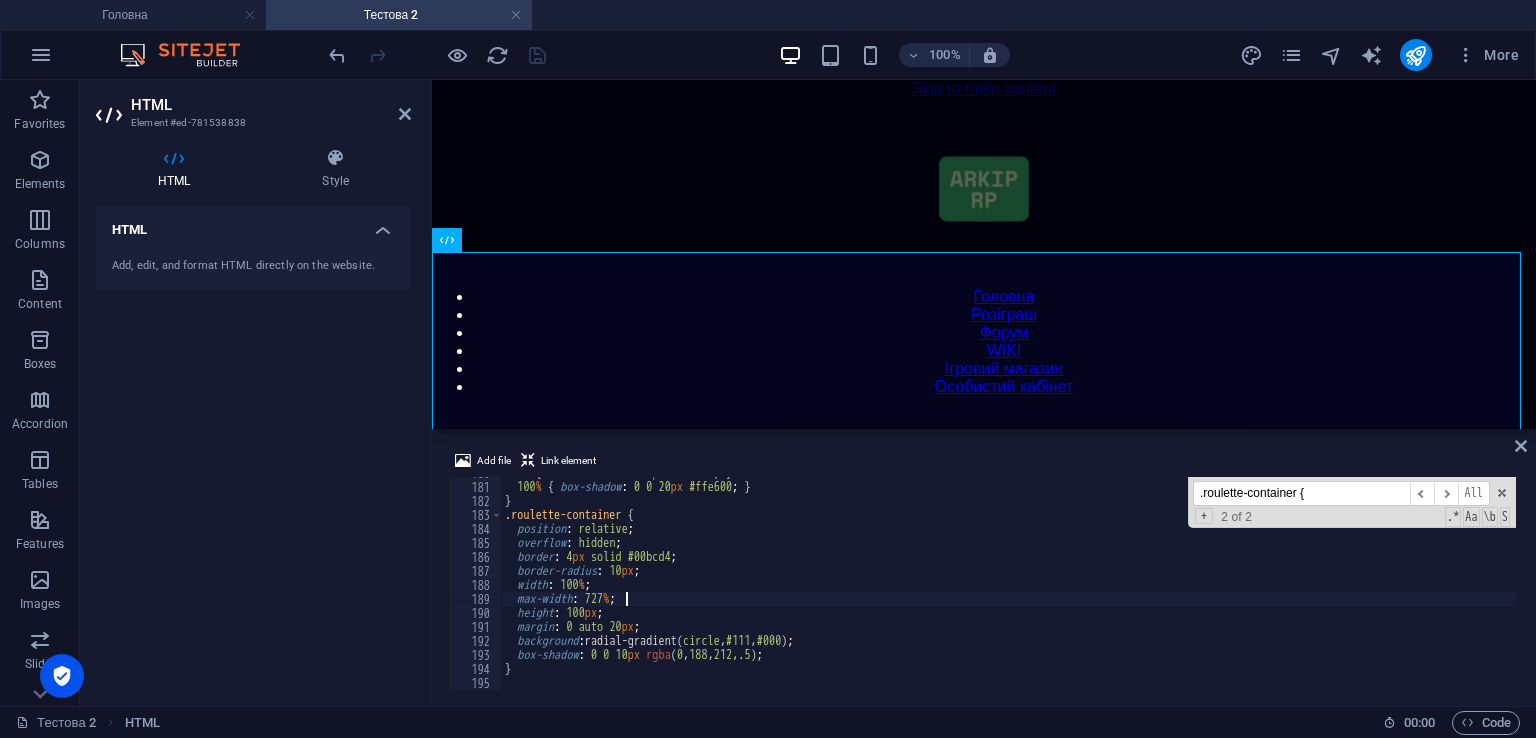 type on "max-width: 727%;" 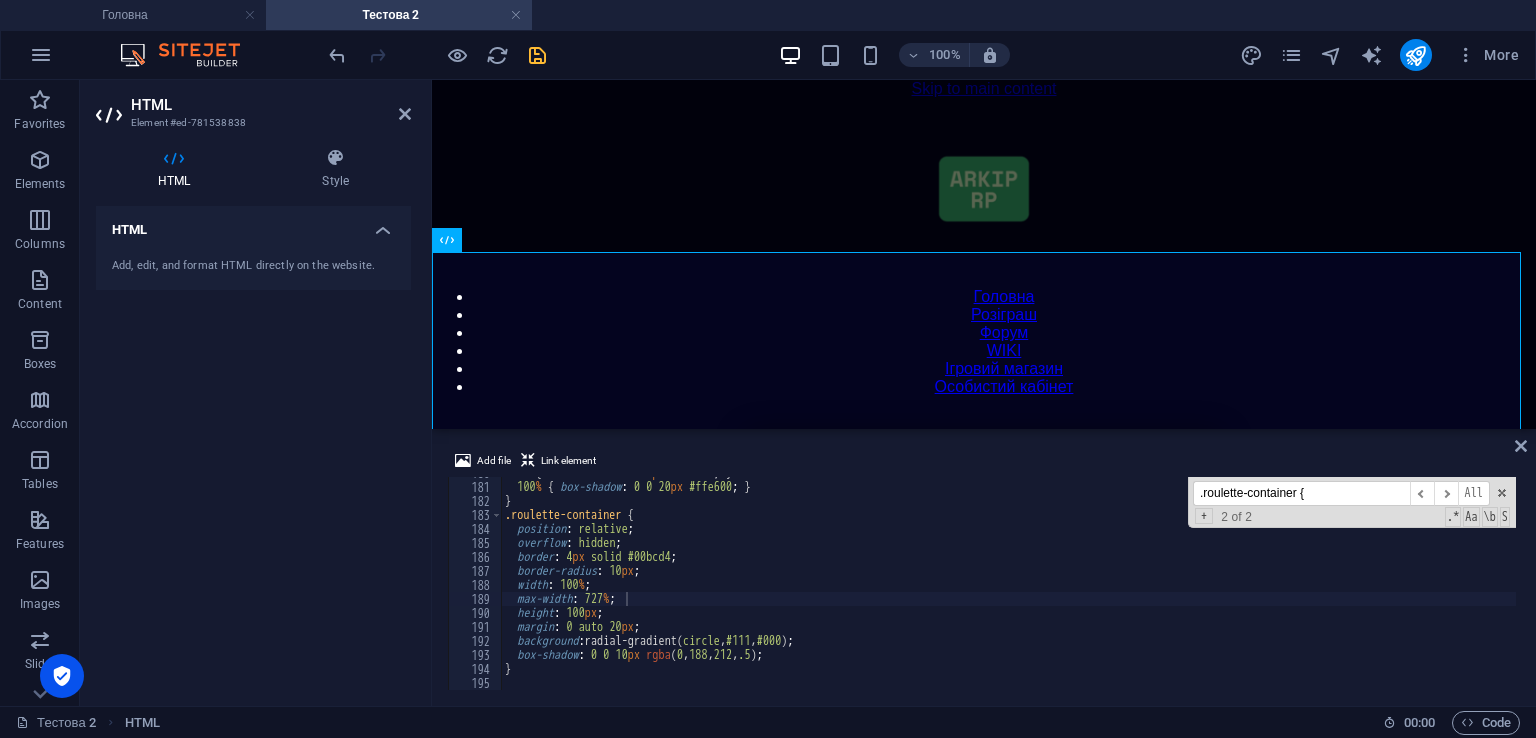 click on "Add file Link element max-width: 727%; 180 181 182 183 184 185 186 187 188 189 190 191 192 193 194 195 196 197    0 %   {   box-shadow :   0   0   5 px   #ffe600 ;   }    100 %   {   box-shadow :   0   0   20 px   #ffe600 ;   } } .roulette-container   {    position :   relative ;    overflow :   hidden ;    border :   4 px   solid   #00bcd4 ;    border-radius :   10 px ;    width :   100 % ;    max-width :   727 % ;    height :   100 px ;    margin :   0   auto   20 px ;    background :  radial-gradient( circle ,  #111 ,  #000 ) ;    box-shadow :   0   0   10 px   rgba ( 0 ,  188 ,  212 ,  .5 ) ; } .roulette-container { ​ ​ All Replace All + 2 of 2 .* Aa \b S     XXXXXXXXXXXXXXXXXXXXXXXXXXXXXXXXXXXXXXXXXXXXXXXXXXXXXXXXXXXXXXXXXXXXXXXXXXXXXXXXXXXXXXXXXXXXXXXXXXXXXXXXXXXXXXXXXXXXXXXXXXXXXXXXXXXXXXXXXXXXXXXXXXXXXXXXXXXXXXXXXXXXXXXXXXXXXXXXXXXXXXXXXXXXXXXXXXXXXXXXXXXXXXXXXXXXXXXXXXXXXXXXXXXXXXXXXXXXXXXXXXXXXXXXXXXXXXXX" at bounding box center [984, 569] 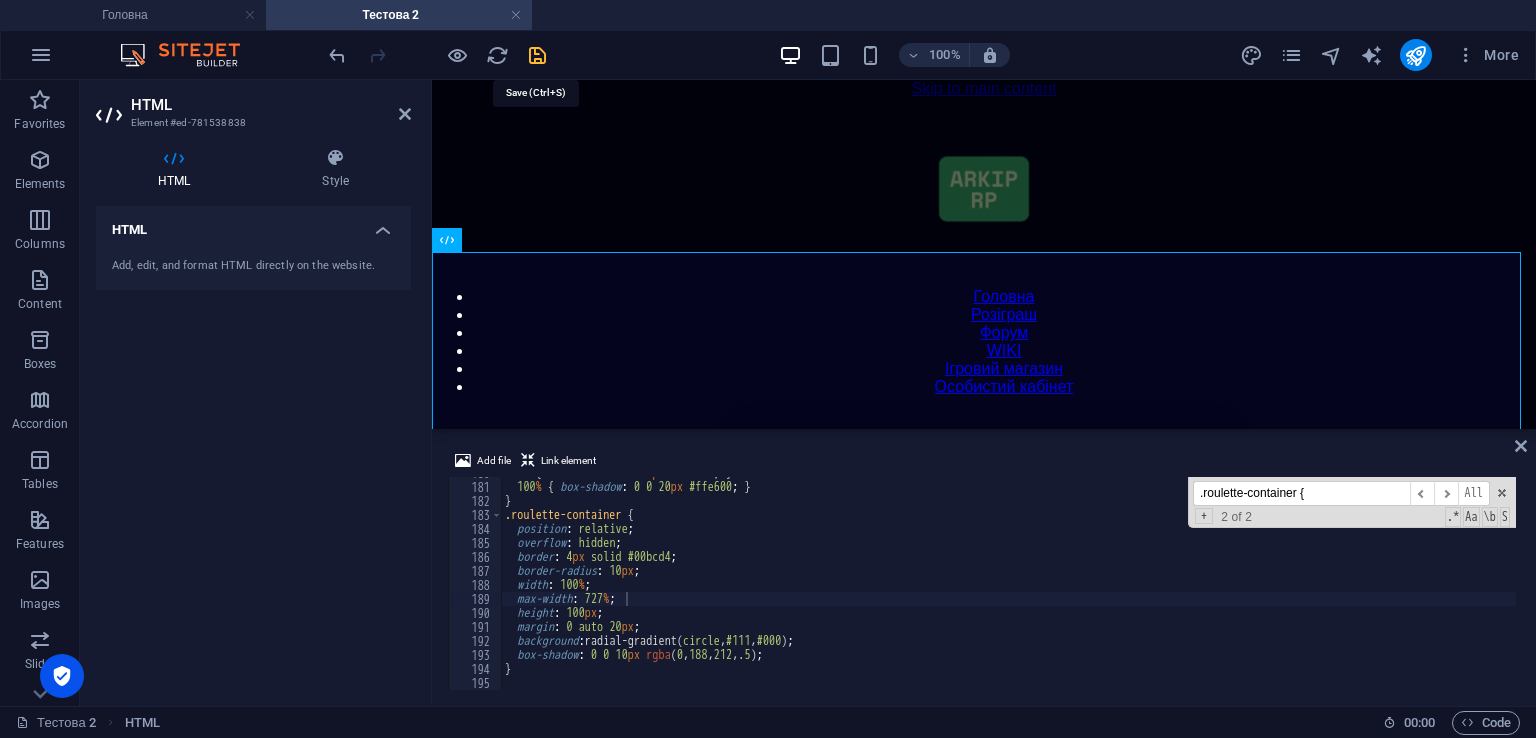 click at bounding box center [537, 55] 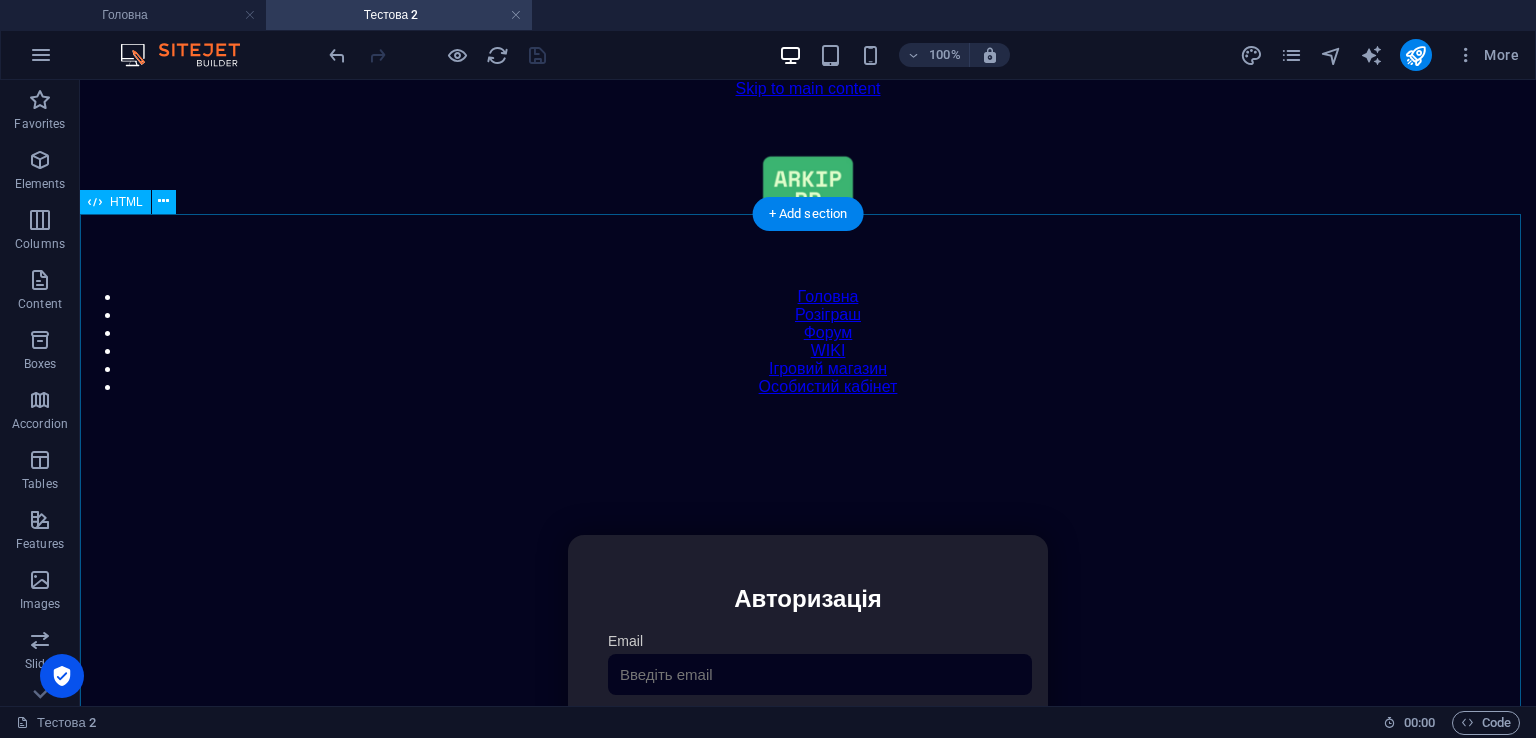 click on "Особистий кабінет
Авторизація
Email
[GEOGRAPHIC_DATA]
👁️
Увійти
Скинути пароль
Скидання пароля
Введіть ваш email:
Скинути
Закрити
Особистий кабінет
Вийти з кабінету
Важлива інформація
Інформація
Ігровий Нікнейм:
Пошта:
Гроші:   ₴
XP:
Рівень:
Здоров'я:  %
Броня:  %
VIP:
Рейтинг
Рейтинг гравців
Гравців не знайдено
Документи
Мої документи
Паспорт:   Немає
Трудова книжка:   [PERSON_NAME]
📩 Додати документ через Telegram" at bounding box center [808, 746] 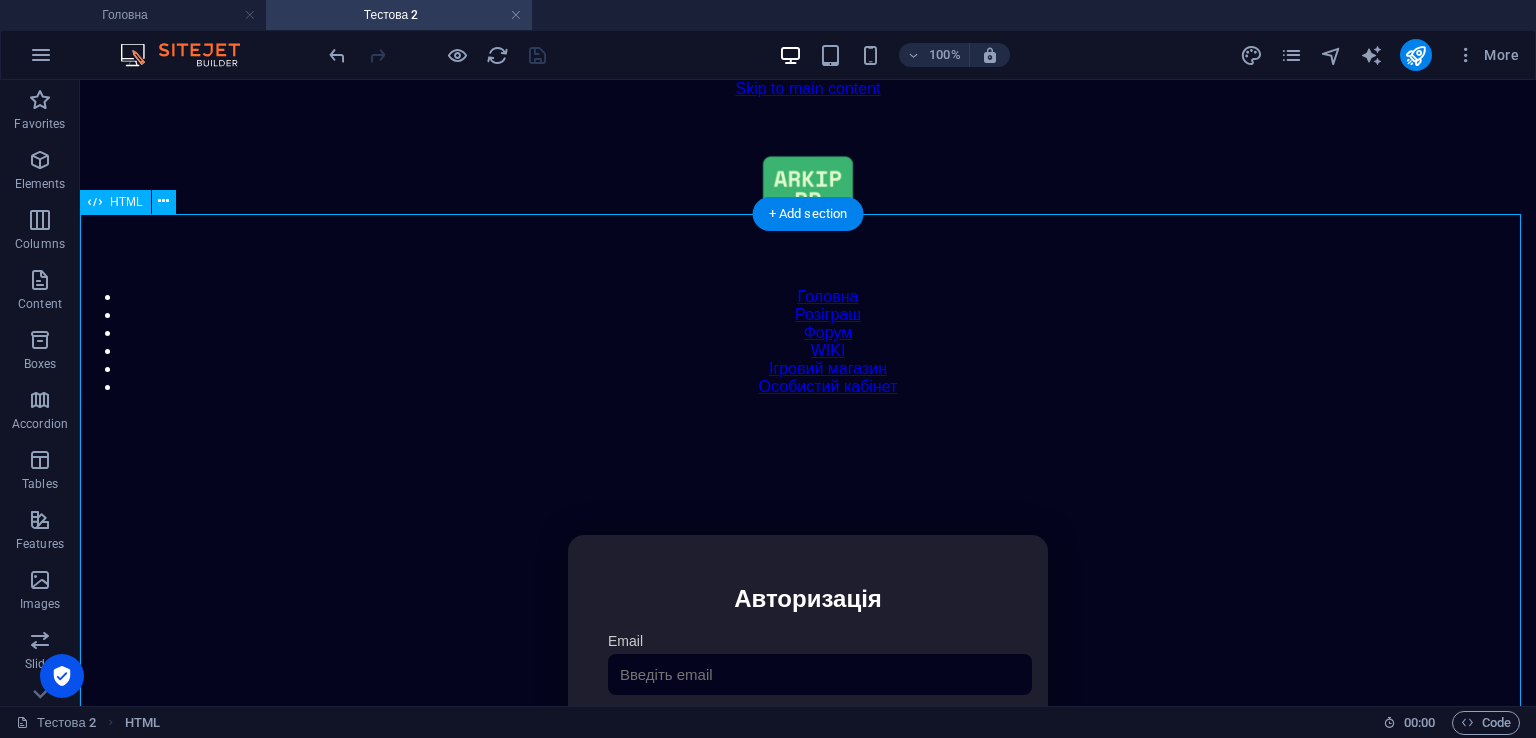 click on "Особистий кабінет
Авторизація
Email
[GEOGRAPHIC_DATA]
👁️
Увійти
Скинути пароль
Скидання пароля
Введіть ваш email:
Скинути
Закрити
Особистий кабінет
Вийти з кабінету
Важлива інформація
Інформація
Ігровий Нікнейм:
Пошта:
Гроші:   ₴
XP:
Рівень:
Здоров'я:  %
Броня:  %
VIP:
Рейтинг
Рейтинг гравців
Гравців не знайдено
Документи
Мої документи
Паспорт:   Немає
Трудова книжка:   [PERSON_NAME]
📩 Додати документ через Telegram" at bounding box center [808, 746] 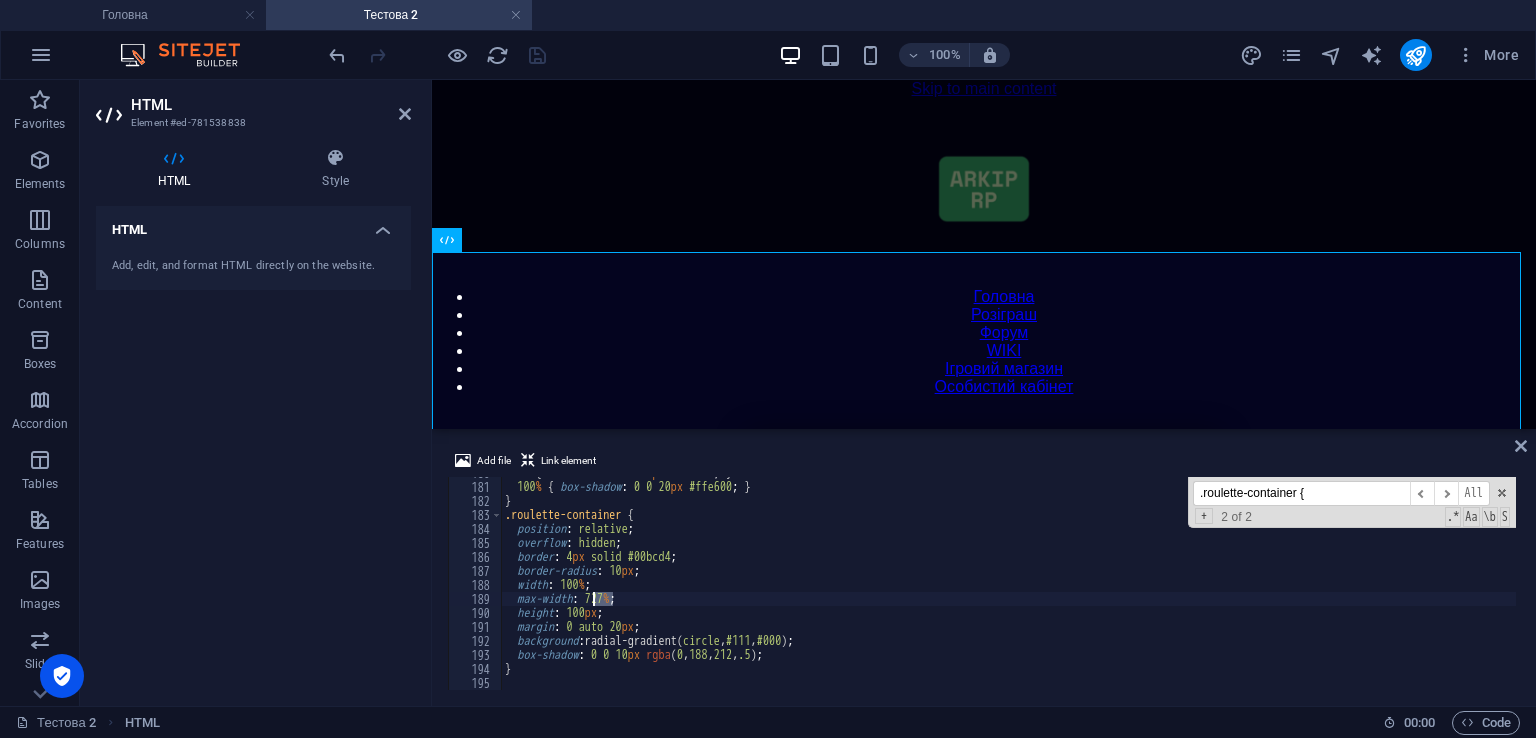 drag, startPoint x: 613, startPoint y: 595, endPoint x: 596, endPoint y: 595, distance: 17 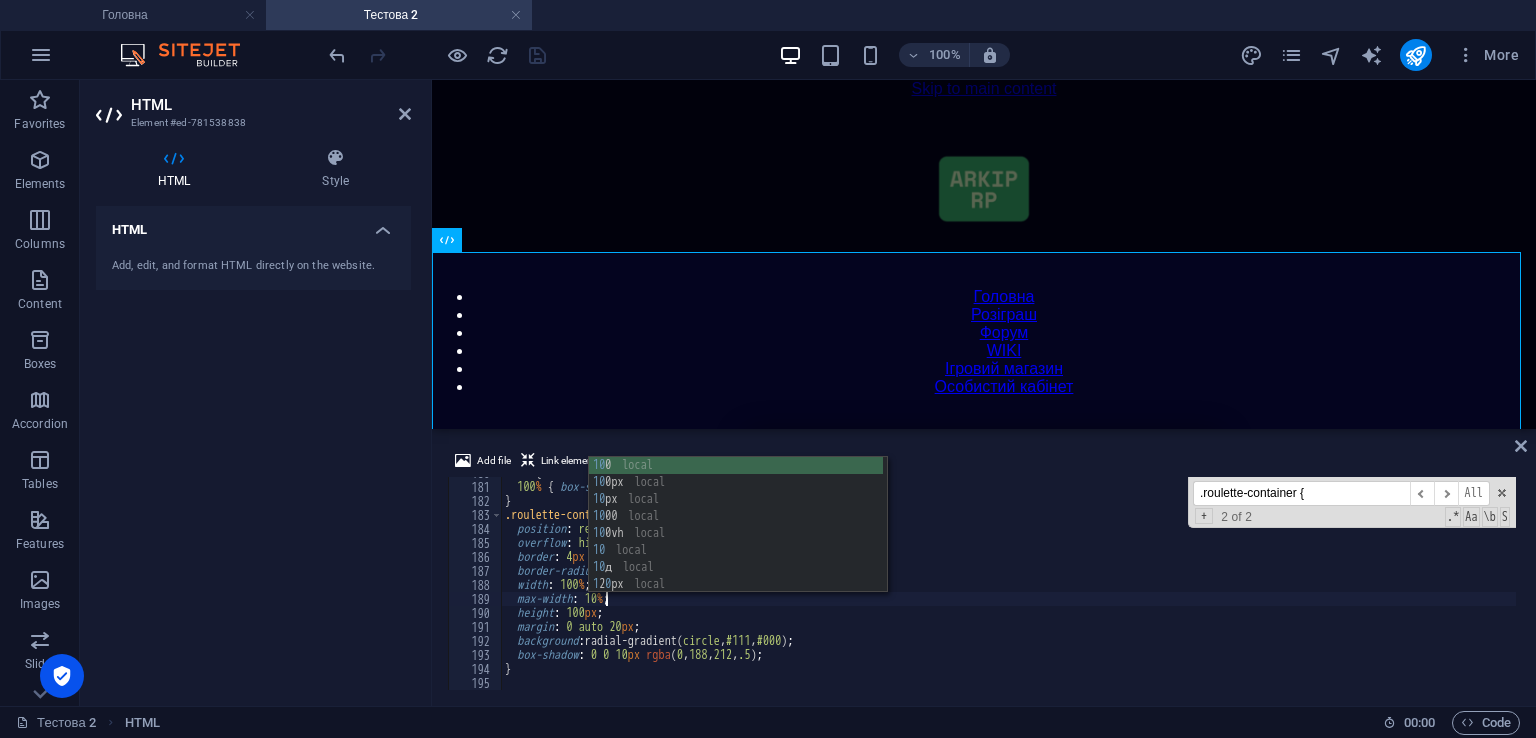 scroll, scrollTop: 0, scrollLeft: 8, axis: horizontal 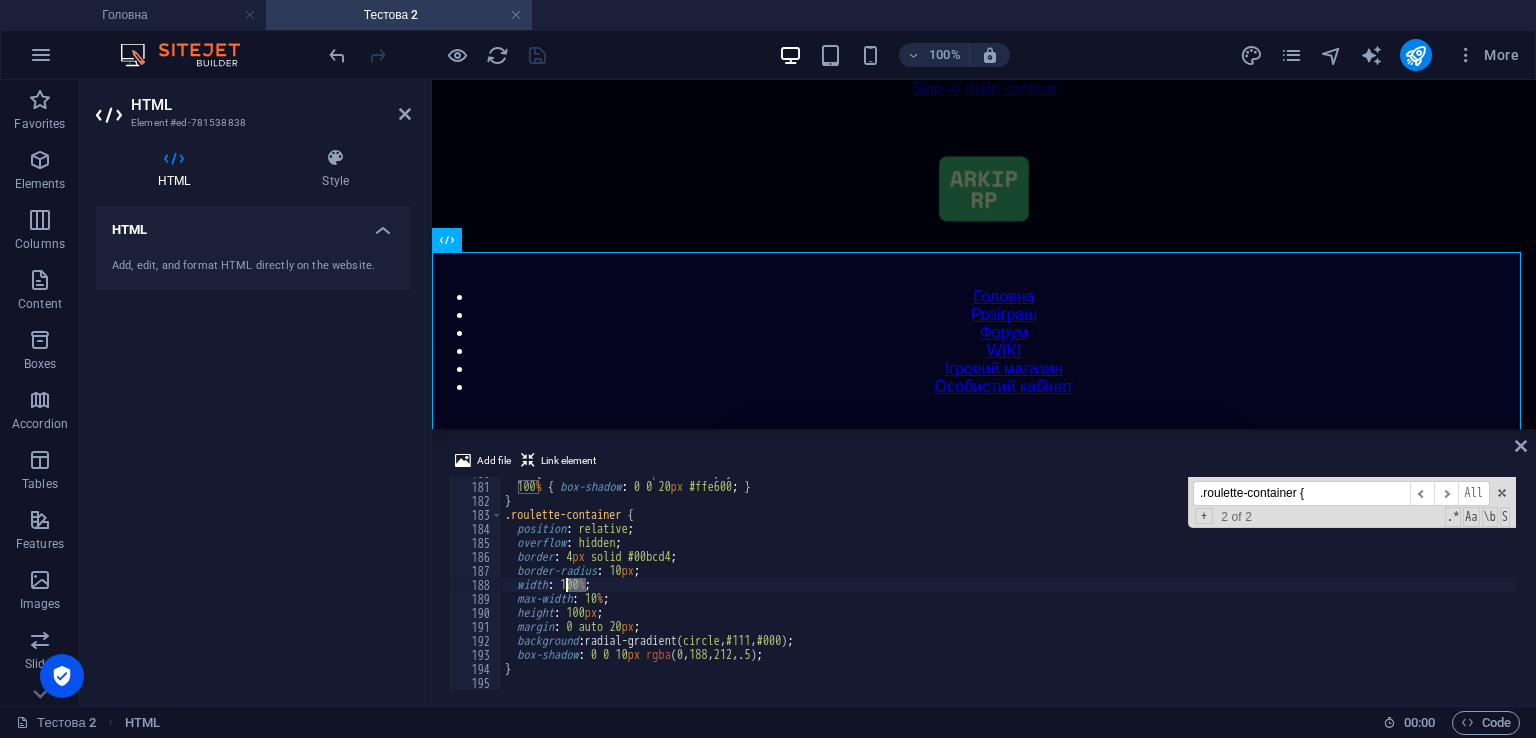 drag, startPoint x: 585, startPoint y: 585, endPoint x: 565, endPoint y: 589, distance: 20.396078 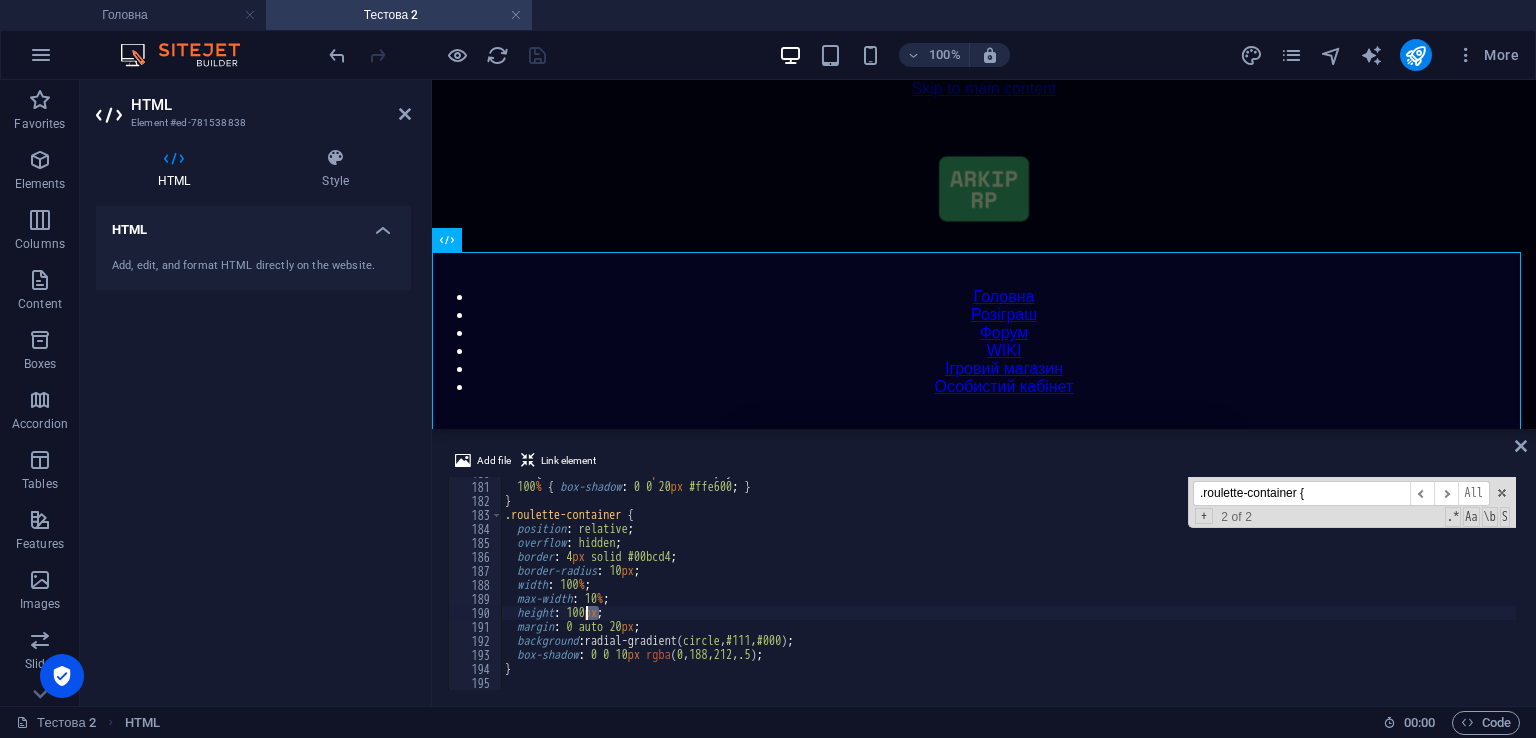 drag, startPoint x: 597, startPoint y: 619, endPoint x: 584, endPoint y: 617, distance: 13.152946 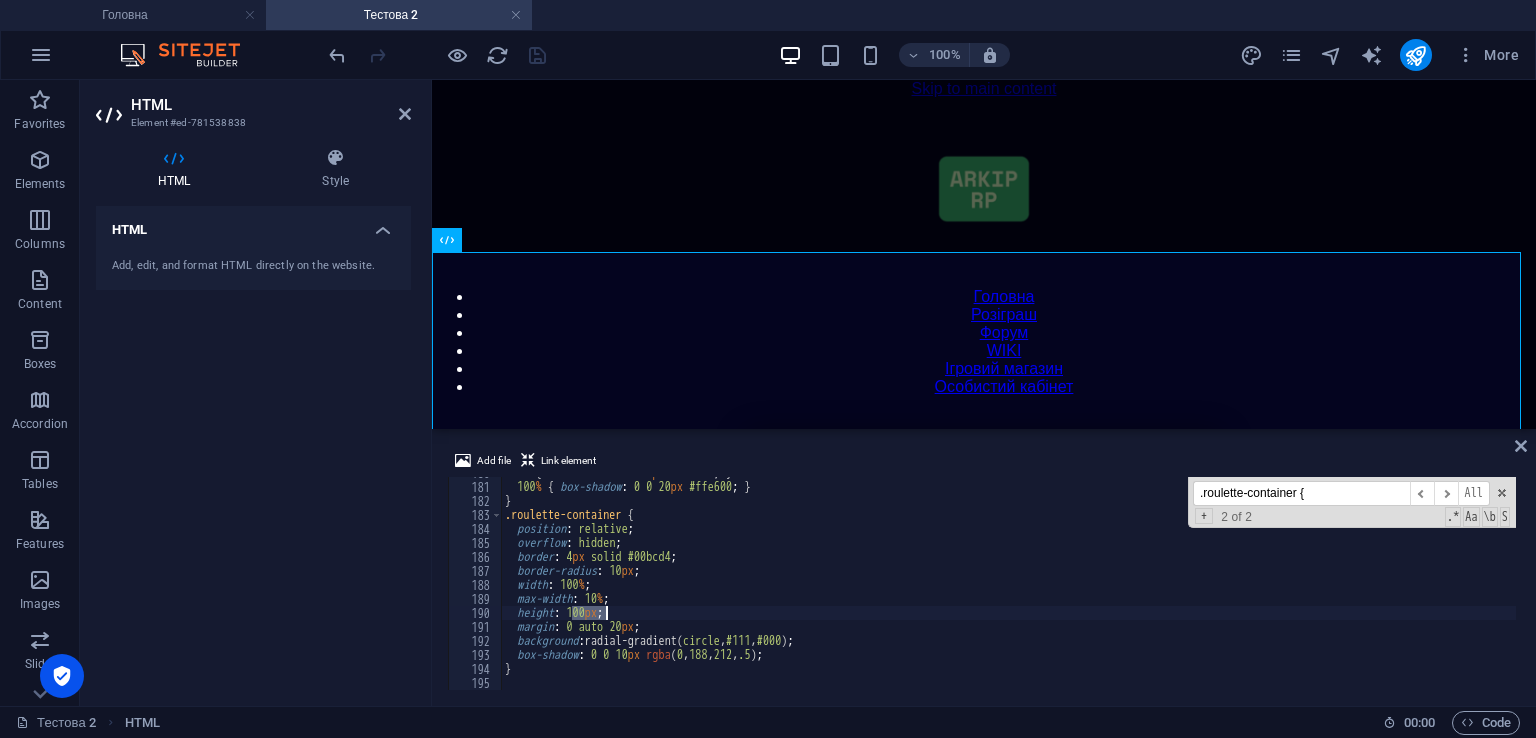 drag, startPoint x: 574, startPoint y: 619, endPoint x: 586, endPoint y: 616, distance: 12.369317 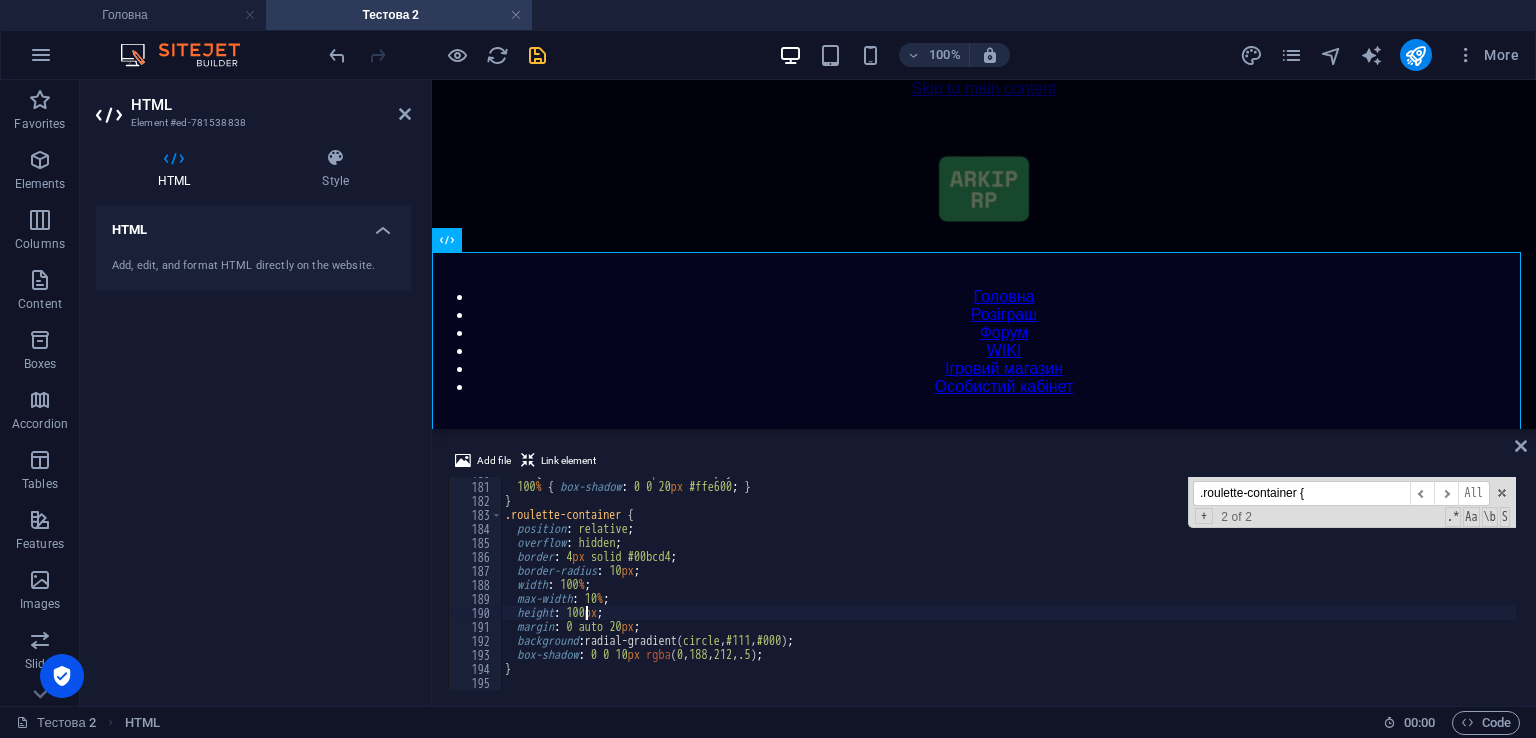click on "0 %   {   box-shadow :   0   0   5 px   #ffe600 ;   }    100 %   {   box-shadow :   0   0   20 px   #ffe600 ;   } } .roulette-container   {    position :   relative ;    overflow :   hidden ;    border :   4 px   solid   #00bcd4 ;    border-radius :   10 px ;    width :   100 % ;    max-width :   10 % ;    height :   100 px ;    margin :   0   auto   20 px ;    background :  radial-gradient( circle ,  #111 ,  #000 ) ;    box-shadow :   0   0   10 px   rgba ( 0 ,  188 ,  212 ,  .5 ) ; }" at bounding box center [1425, 584] 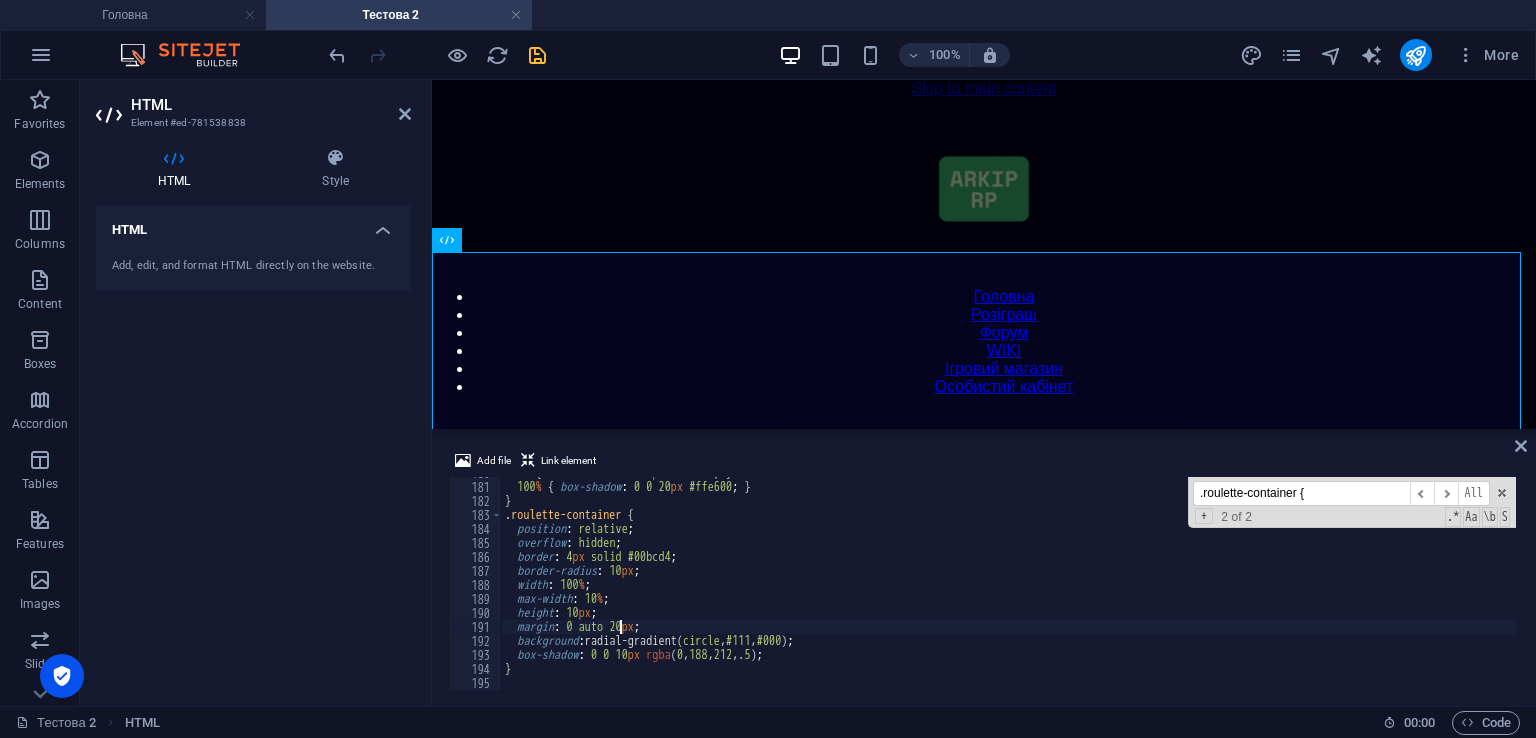 click on "0 %   {   box-shadow :   0   0   5 px   #ffe600 ;   }    100 %   {   box-shadow :   0   0   20 px   #ffe600 ;   } } .roulette-container   {    position :   relative ;    overflow :   hidden ;    border :   4 px   solid   #00bcd4 ;    border-radius :   10 px ;    width :   100 % ;    max-width :   10 % ;    height :   10 px ;    margin :   0   auto   20 px ;    background :  radial-gradient( circle ,  #111 ,  #000 ) ;    box-shadow :   0   0   10 px   rgba ( 0 ,  188 ,  212 ,  .5 ) ; }" at bounding box center (1425, 584) 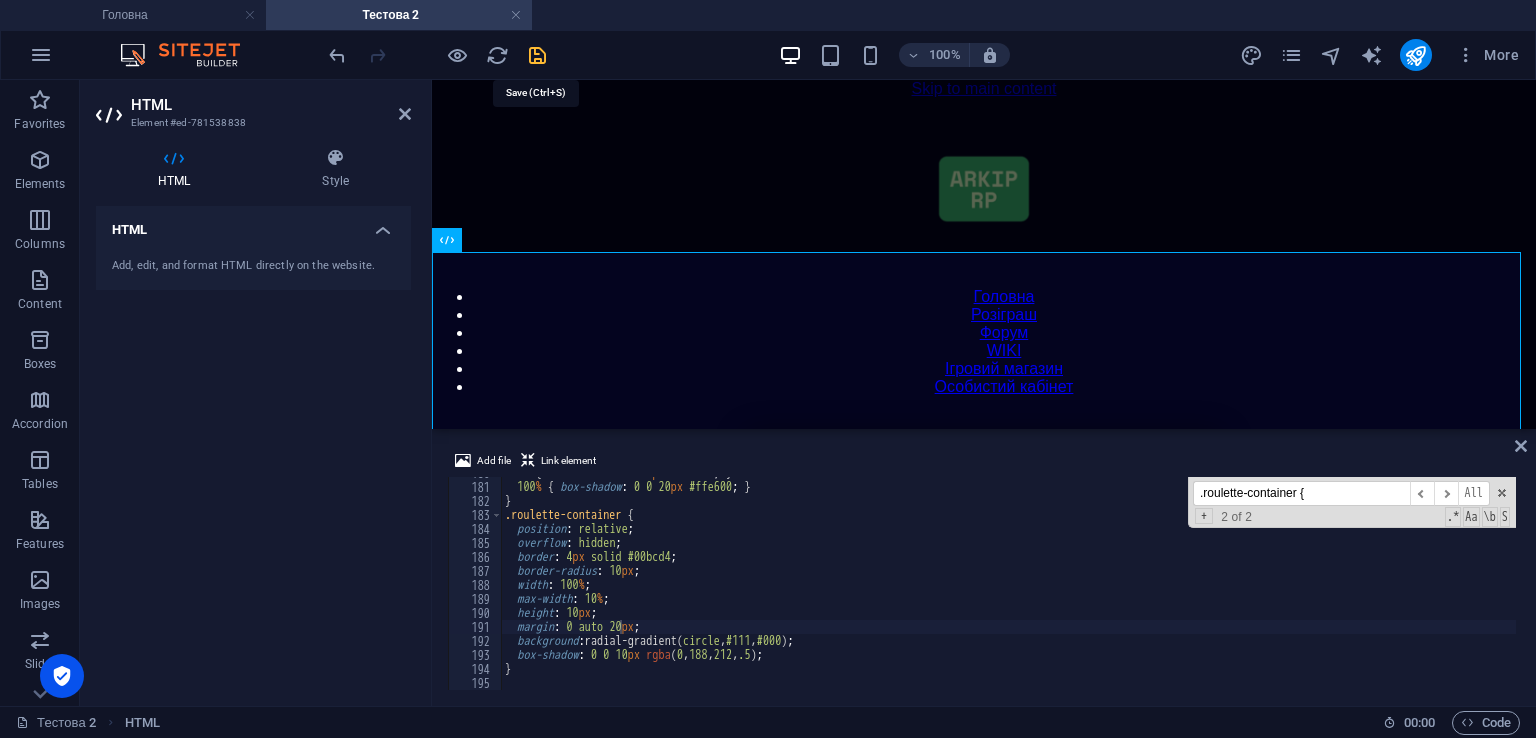 click at bounding box center [537, 55] 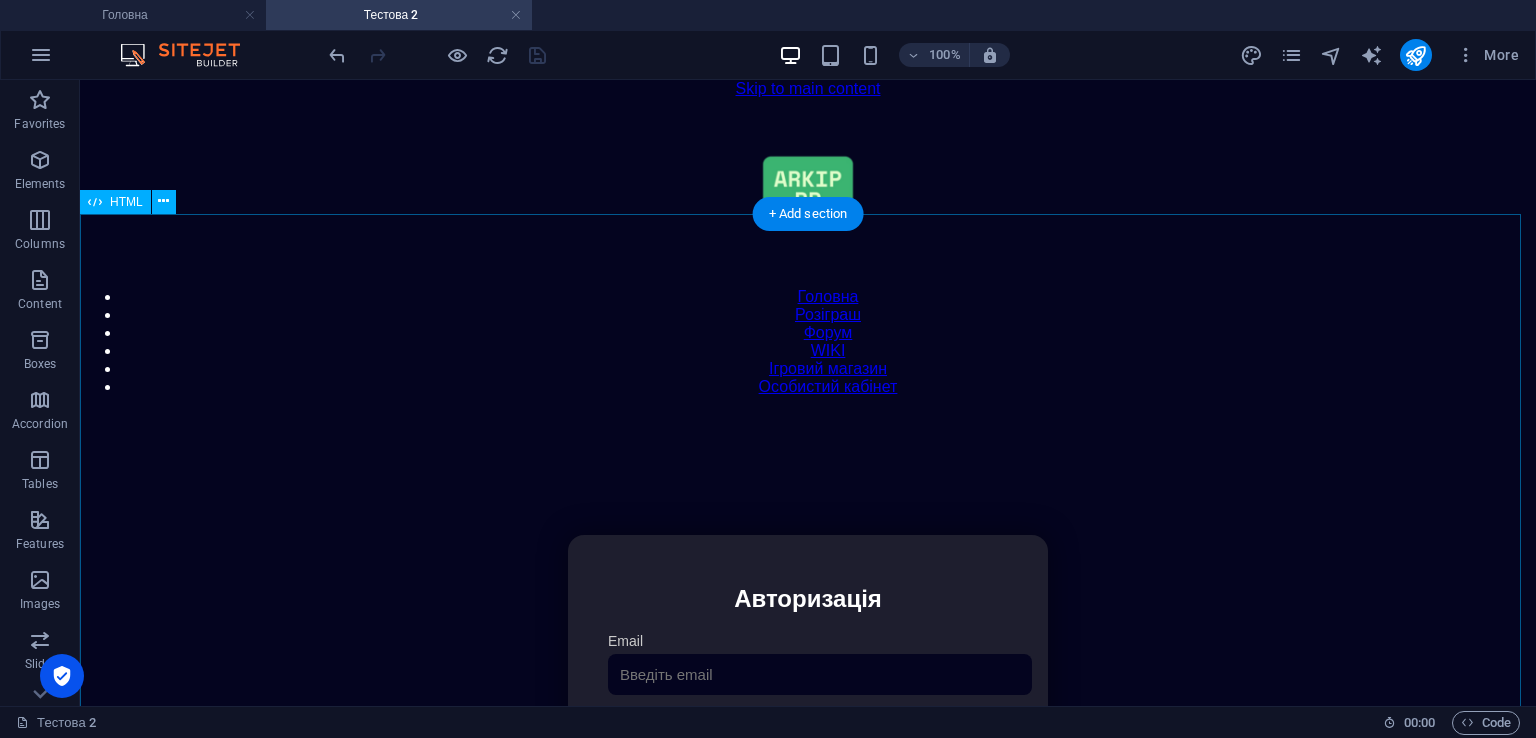 click on "Особистий кабінет
Авторизація
Email
[GEOGRAPHIC_DATA]
👁️
Увійти
Скинути пароль
Скидання пароля
Введіть ваш email:
Скинути
Закрити
Особистий кабінет
Вийти з кабінету
Важлива інформація
Інформація
Ігровий Нікнейм:
Пошта:
Гроші:   ₴
XP:
Рівень:
Здоров'я:  %
Броня:  %
VIP:
Рейтинг
Рейтинг гравців
Гравців не знайдено
Документи
Мої документи
Паспорт:   Немає
Трудова книжка:   [PERSON_NAME]
📩 Додати документ через Telegram" at bounding box center [808, 746] 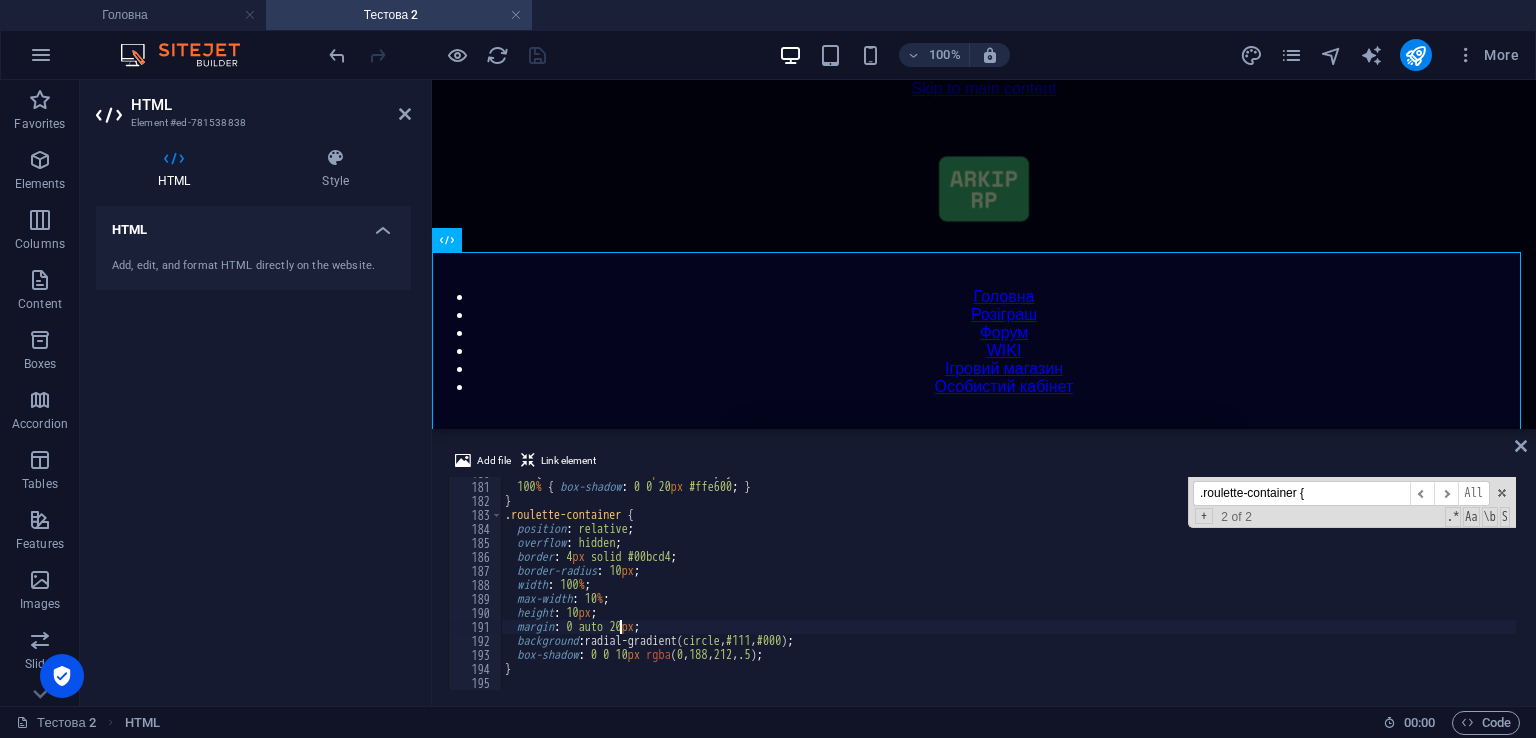 click on "0 %   {   box-shadow :   0   0   5 px   #ffe600 ;   }    100 %   {   box-shadow :   0   0   20 px   #ffe600 ;   } } .roulette-container   {    position :   relative ;    overflow :   hidden ;    border :   4 px   solid   #00bcd4 ;    border-radius :   10 px ;    width :   100 % ;    max-width :   10 % ;    height :   10 px ;    margin :   0   auto   20 px ;    background :  radial-gradient( circle ,  #111 ,  #000 ) ;    box-shadow :   0   0   10 px   rgba ( 0 ,  188 ,  212 ,  .5 ) ; }" at bounding box center [1425, 584] 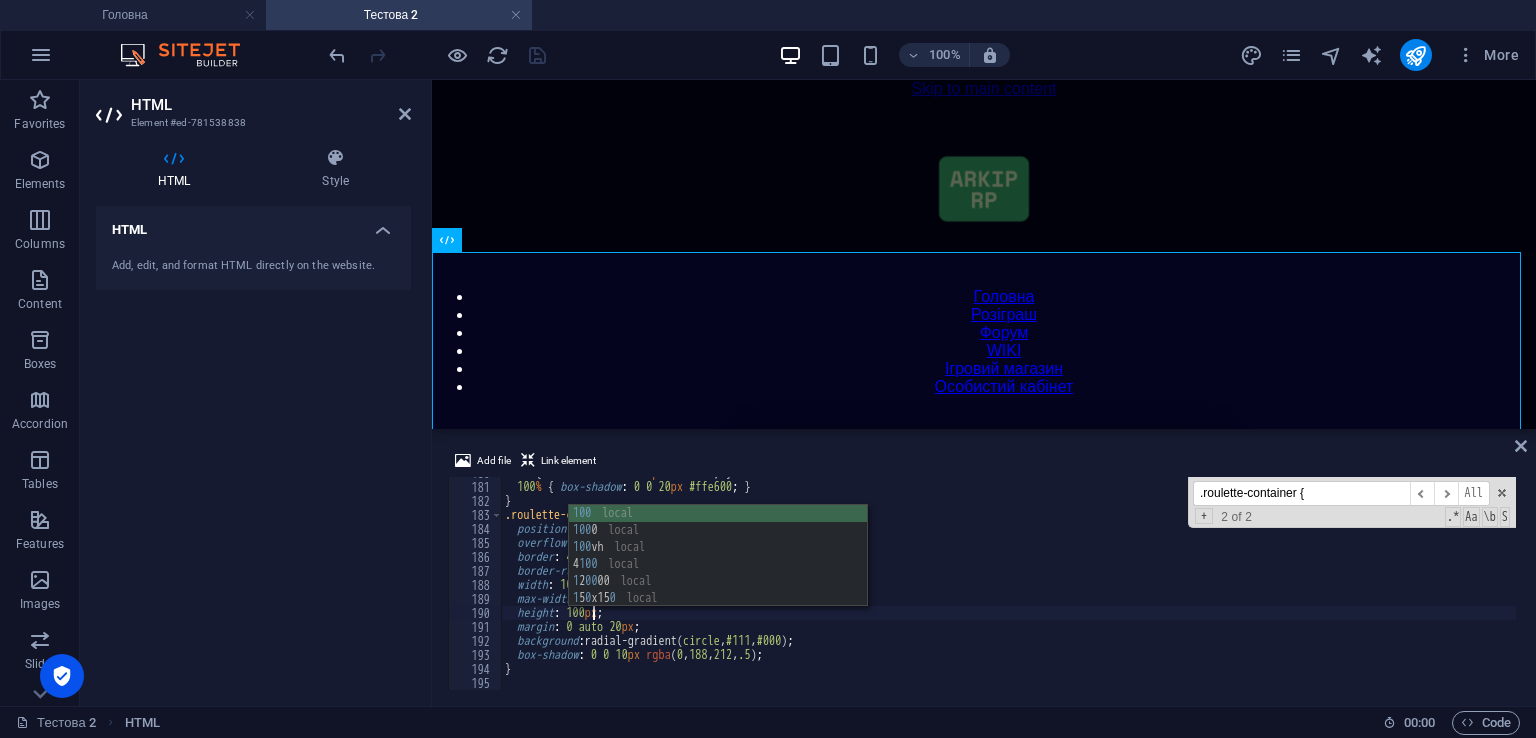 scroll, scrollTop: 0, scrollLeft: 6, axis: horizontal 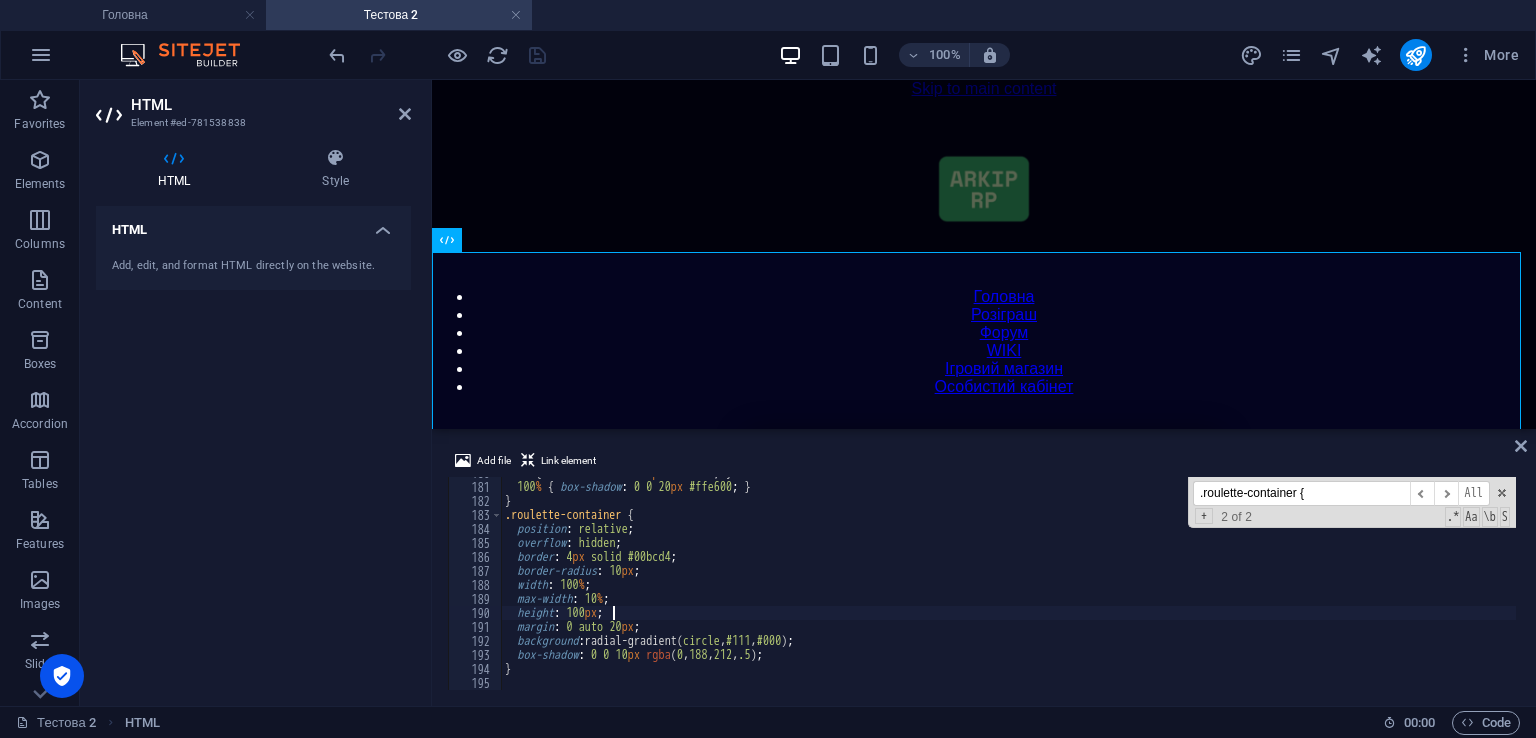 click on "0 %   {   box-shadow :   0   0   5 px   #ffe600 ;   }    100 %   {   box-shadow :   0   0   20 px   #ffe600 ;   } } .roulette-container   {    position :   relative ;    overflow :   hidden ;    border :   4 px   solid   #00bcd4 ;    border-radius :   10 px ;    width :   100 % ;    max-width :   10 % ;    height :   100 px ;    margin :   0   auto   20 px ;    background :  radial-gradient( circle ,  #111 ,  #000 ) ;    box-shadow :   0   0   10 px   rgba ( 0 ,  188 ,  212 ,  .5 ) ; }" at bounding box center (1425, 584) 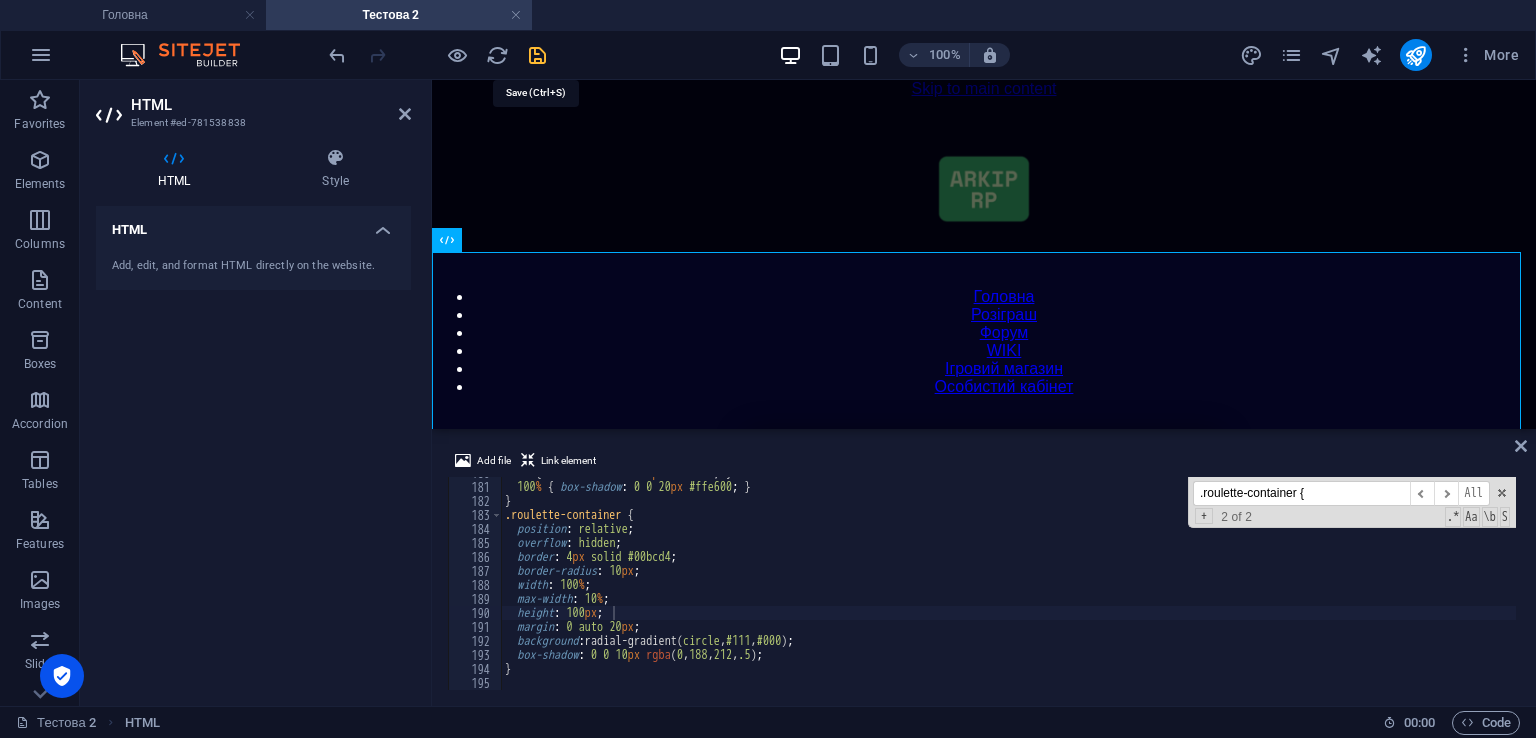 click at bounding box center (537, 55) 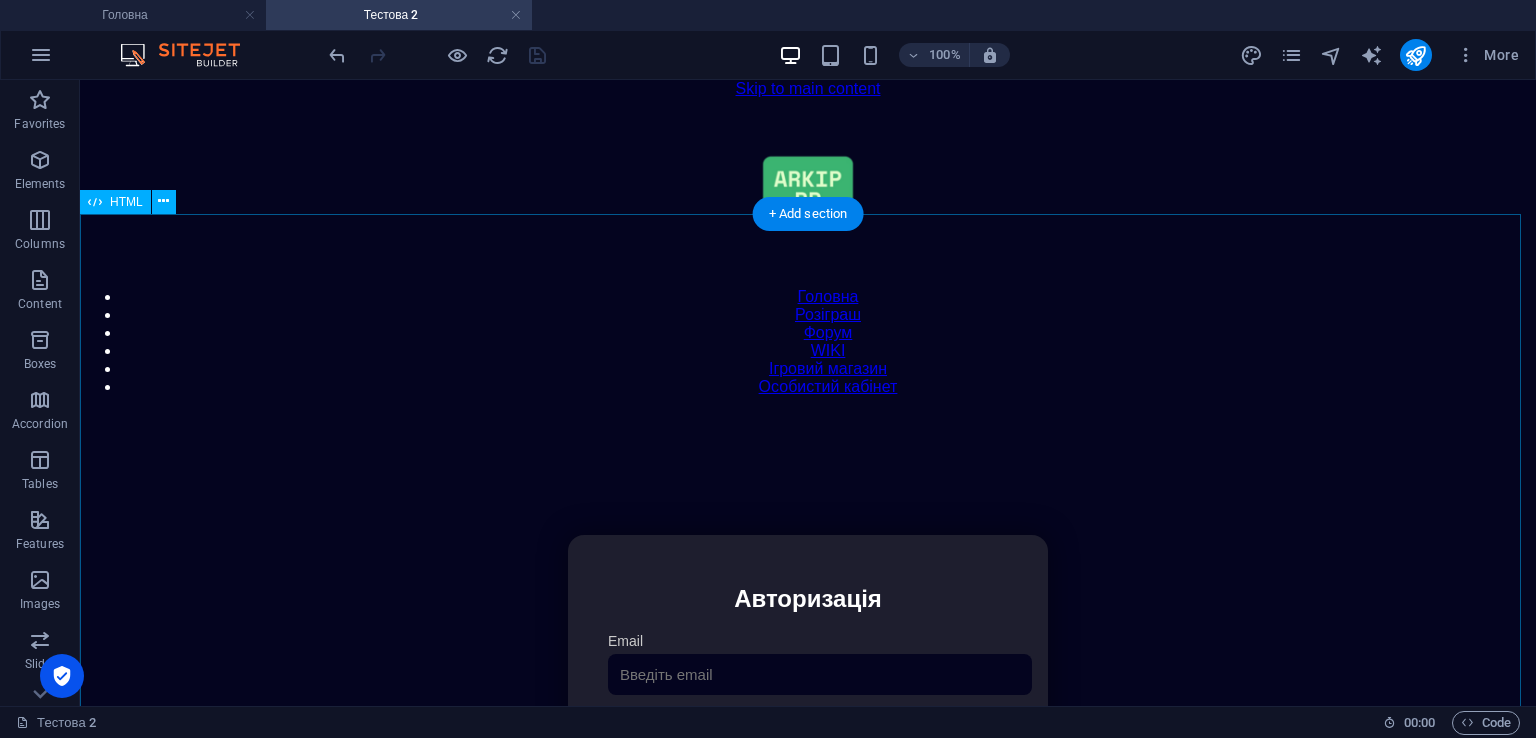 click on "Особистий кабінет
Авторизація
Email
[GEOGRAPHIC_DATA]
👁️
Увійти
Скинути пароль
Скидання пароля
Введіть ваш email:
Скинути
Закрити
Особистий кабінет
Вийти з кабінету
Важлива інформація
Інформація
Ігровий Нікнейм:
Пошта:
Гроші:   ₴
XP:
Рівень:
Здоров'я:  %
Броня:  %
VIP:
Рейтинг
Рейтинг гравців
Гравців не знайдено
Документи
Мої документи
Паспорт:   Немає
Трудова книжка:   [PERSON_NAME]
📩 Додати документ через Telegram" at bounding box center [808, 746] 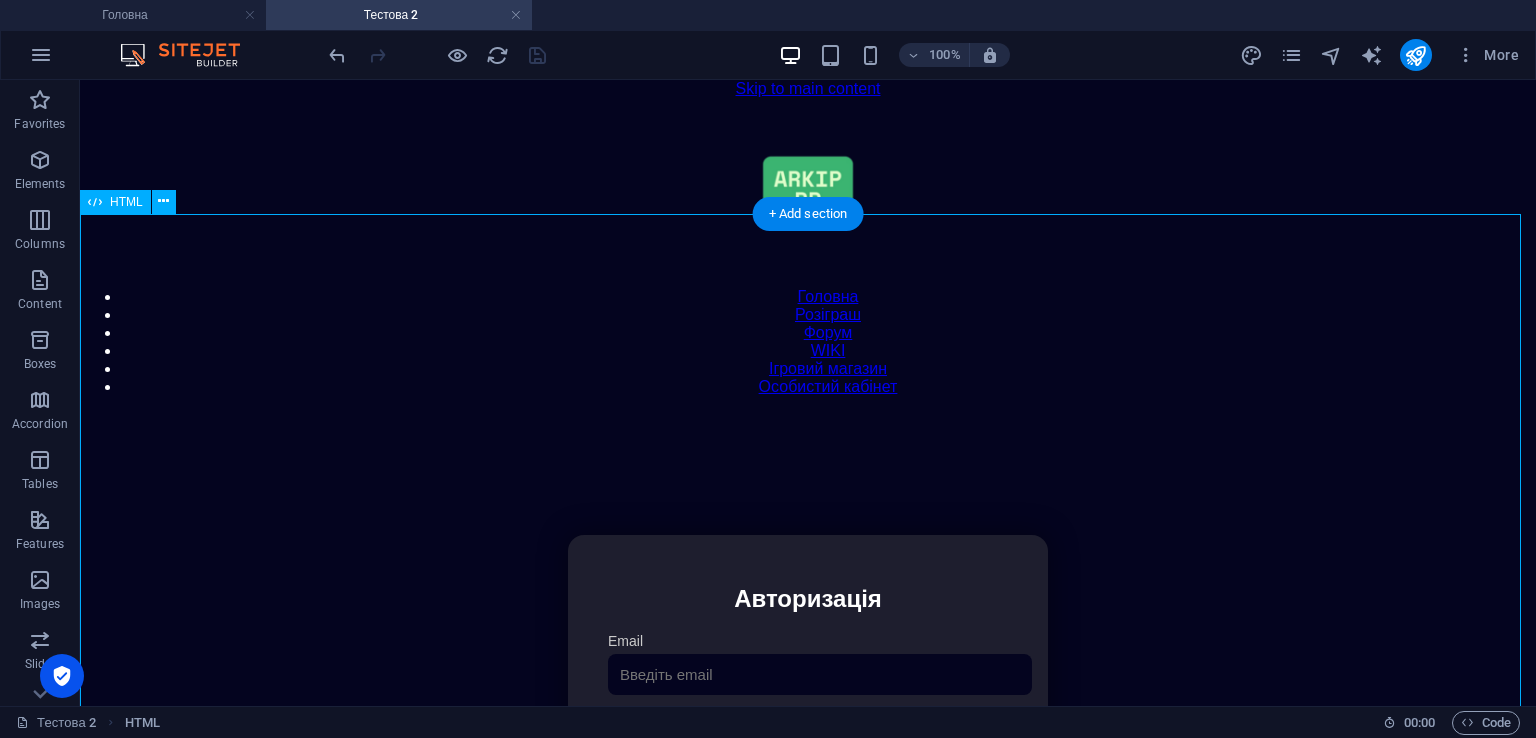 click on "Особистий кабінет
Авторизація
Email
[GEOGRAPHIC_DATA]
👁️
Увійти
Скинути пароль
Скидання пароля
Введіть ваш email:
Скинути
Закрити
Особистий кабінет
Вийти з кабінету
Важлива інформація
Інформація
Ігровий Нікнейм:
Пошта:
Гроші:   ₴
XP:
Рівень:
Здоров'я:  %
Броня:  %
VIP:
Рейтинг
Рейтинг гравців
Гравців не знайдено
Документи
Мої документи
Паспорт:   Немає
Трудова книжка:   [PERSON_NAME]
📩 Додати документ через Telegram" at bounding box center (808, 746) 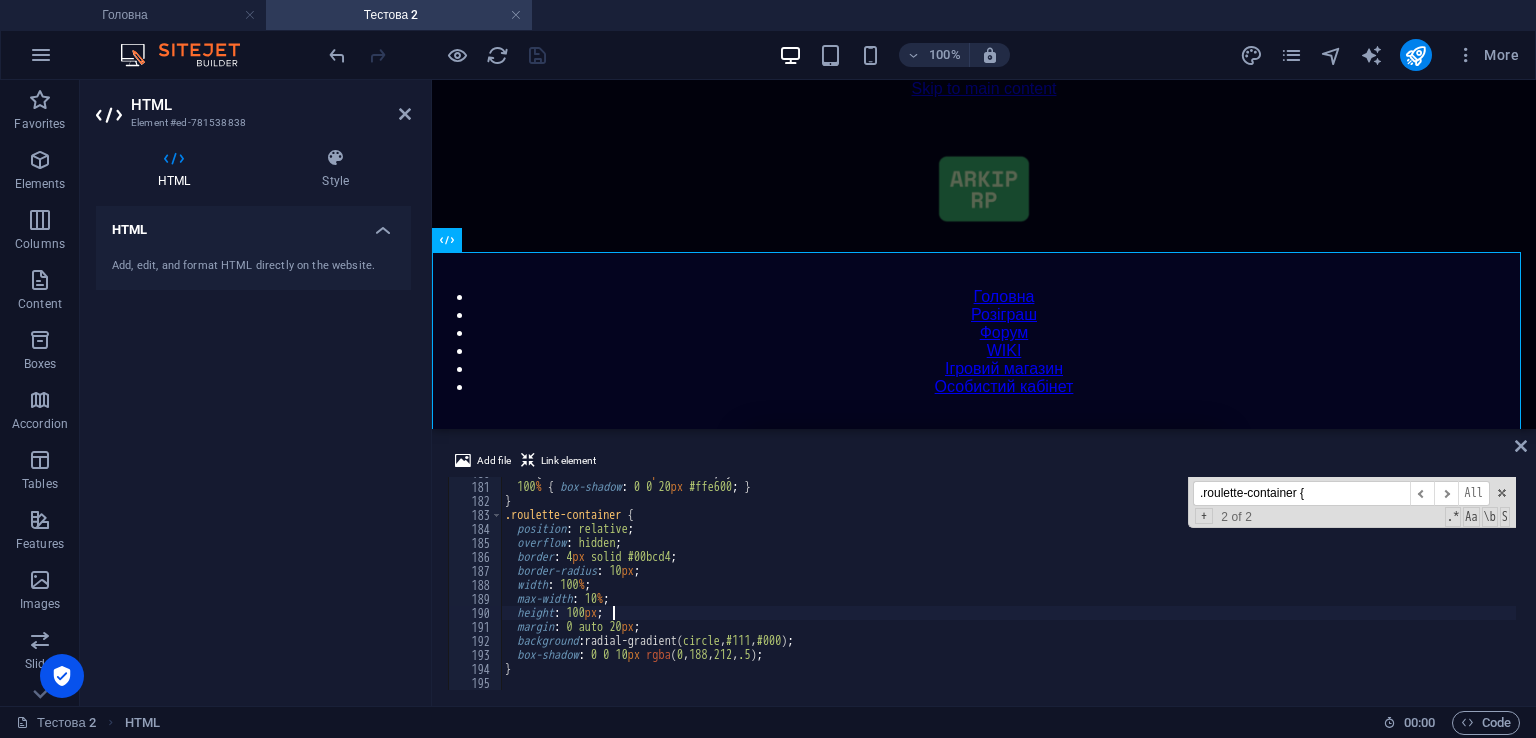 click on "0 %   {   box-shadow :   0   0   5 px   #ffe600 ;   }    100 %   {   box-shadow :   0   0   20 px   #ffe600 ;   } } .roulette-container   {    position :   relative ;    overflow :   hidden ;    border :   4 px   solid   #00bcd4 ;    border-radius :   10 px ;    width :   100 % ;    max-width :   10 % ;    height :   100 px ;    margin :   0   auto   20 px ;    background :  radial-gradient( circle ,  #111 ,  #000 ) ;    box-shadow :   0   0   10 px   rgba ( 0 ,  188 ,  212 ,  .5 ) ; }" at bounding box center [1425, 584] 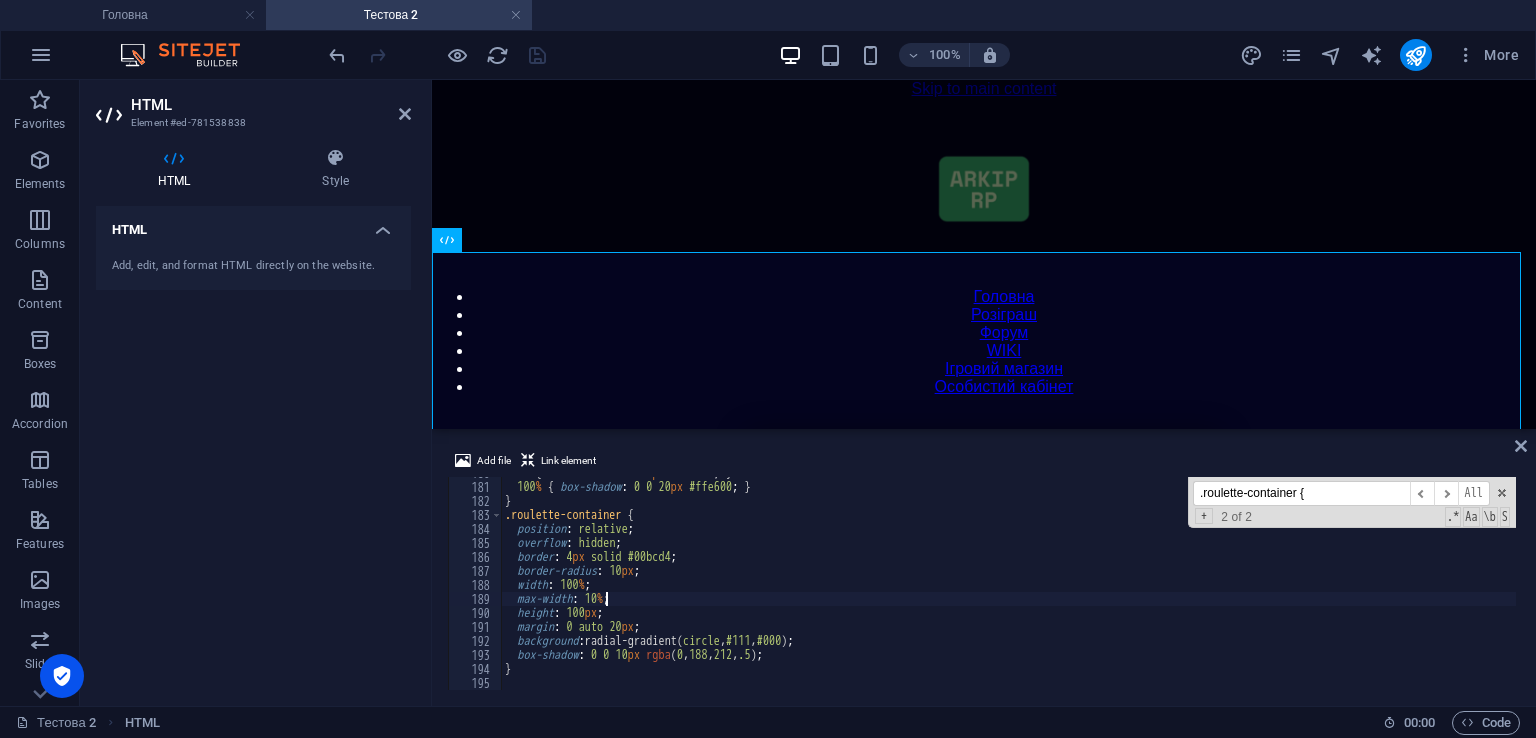 scroll, scrollTop: 0, scrollLeft: 8, axis: horizontal 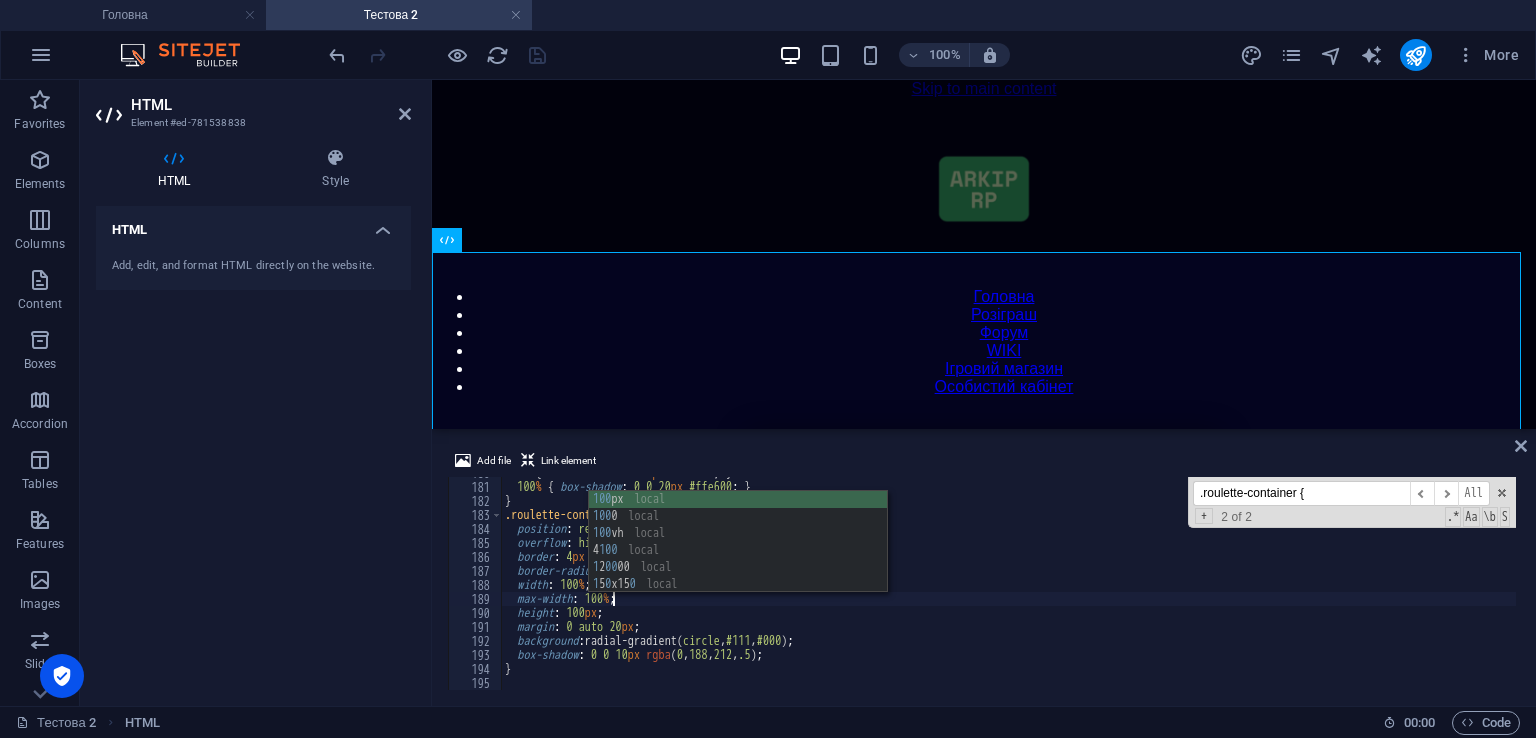 click on "0 %   {   box-shadow :   0   0   5 px   #ffe600 ;   }    100 %   {   box-shadow :   0   0   20 px   #ffe600 ;   } } .roulette-container   {    position :   relative ;    overflow :   hidden ;    border :   4 px   solid   #00bcd4 ;    border-radius :   10 px ;    width :   100 % ;    max-width :   100 % ;    height :   100 px ;    margin :   0   auto   20 px ;    background :  radial-gradient( circle ,  #111 ,  #000 ) ;    box-shadow :   0   0   10 px   rgba ( 0 ,  188 ,  212 ,  .5 ) ; }" at bounding box center [1425, 584] 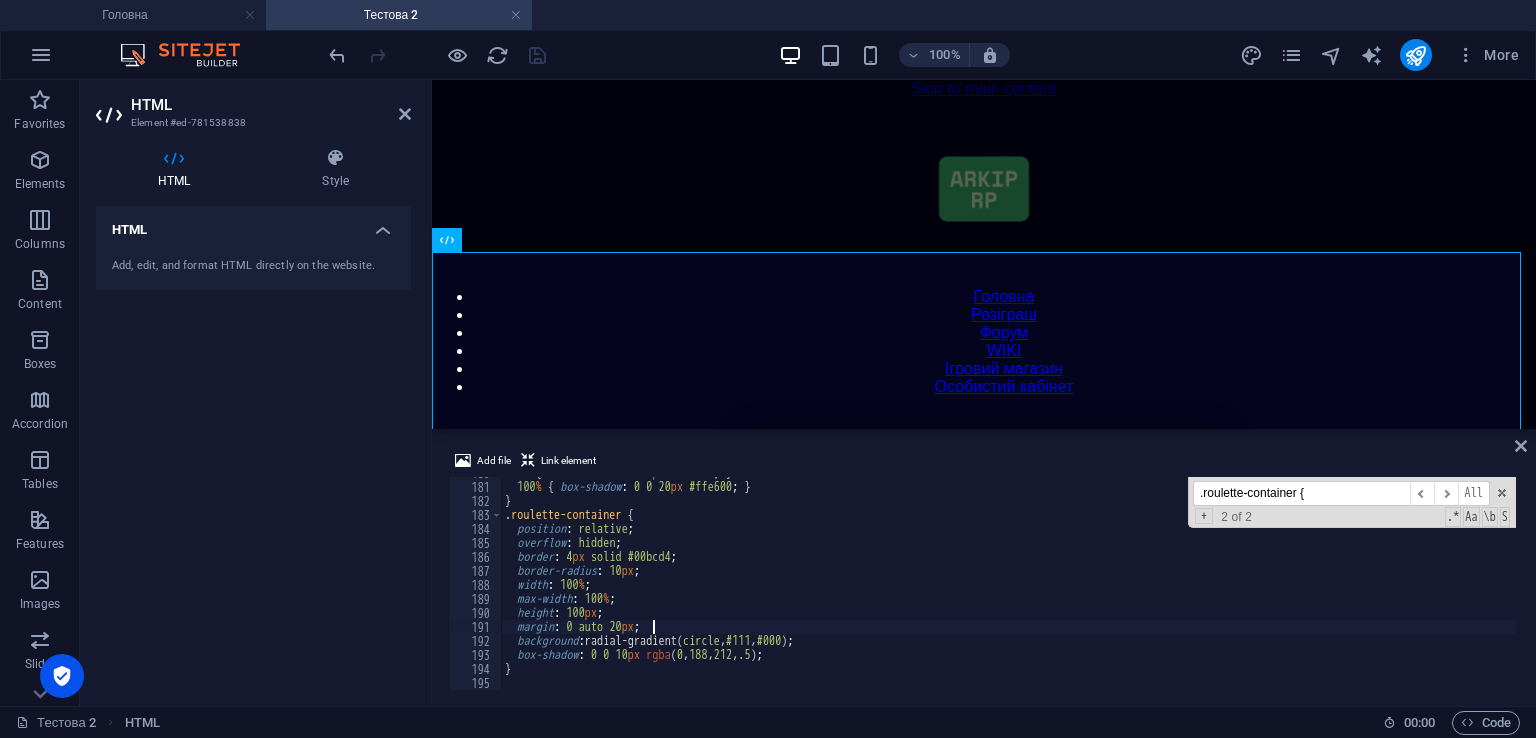type on "margin: 0 auto 20px;" 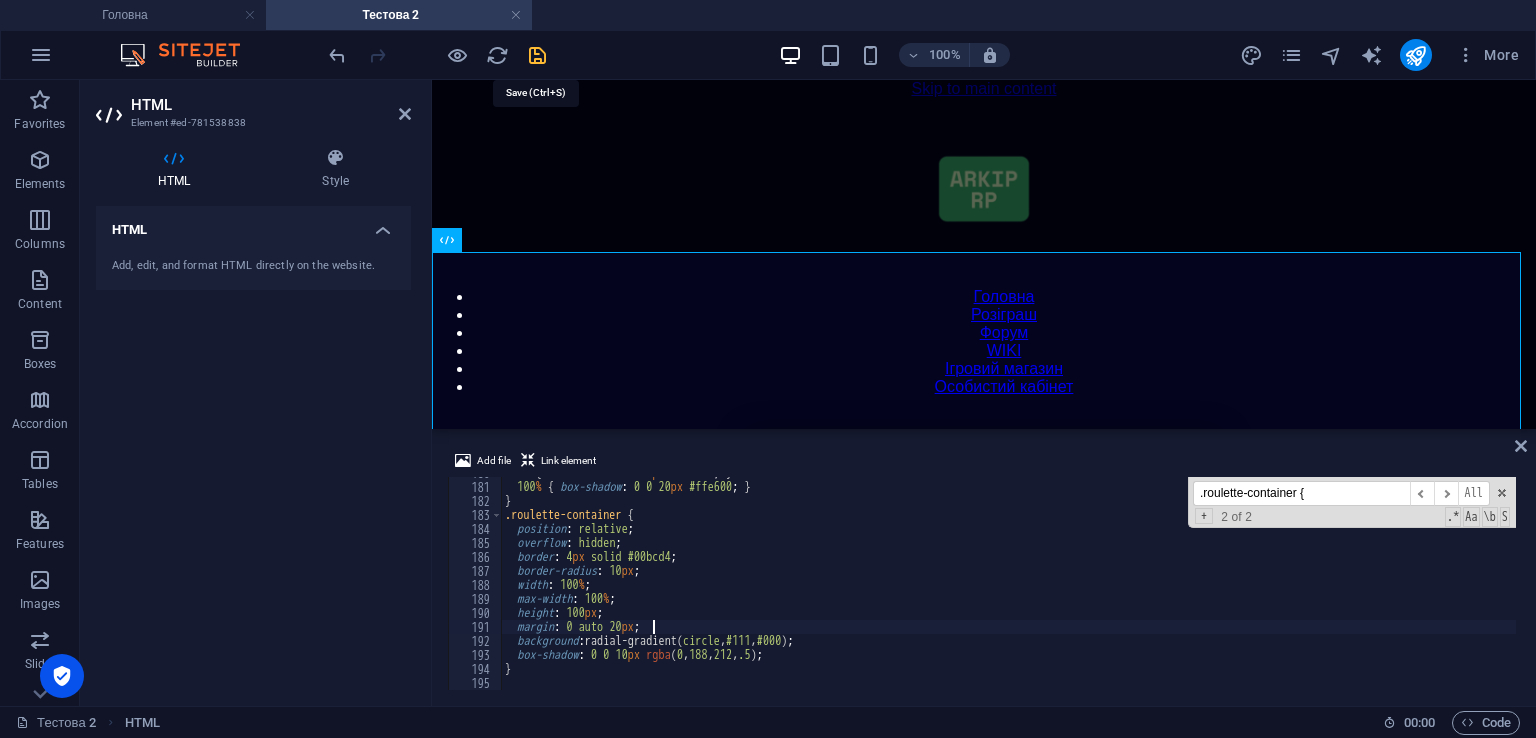 click at bounding box center (537, 55) 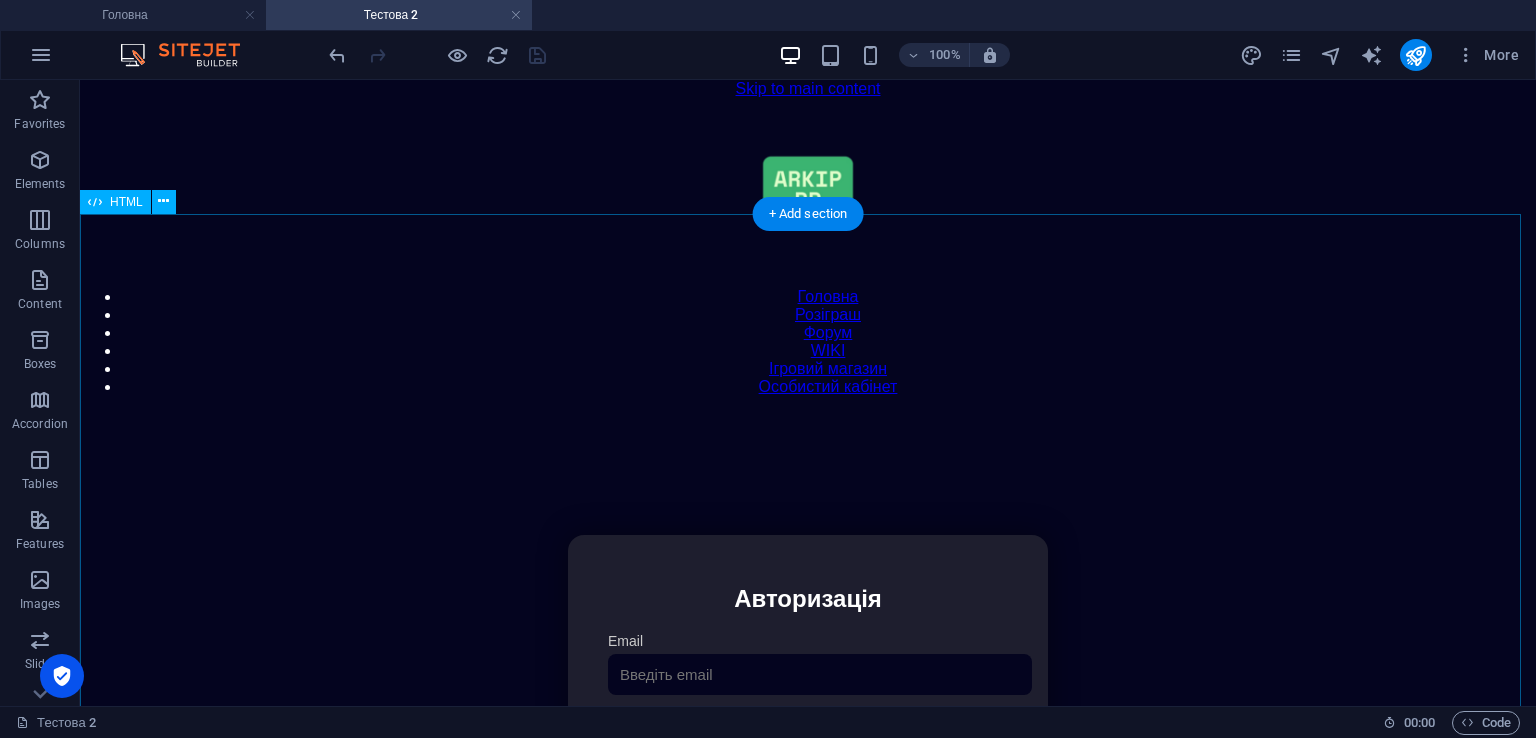 click on "Особистий кабінет
Авторизація
Email
[GEOGRAPHIC_DATA]
👁️
Увійти
Скинути пароль
Скидання пароля
Введіть ваш email:
Скинути
Закрити
Особистий кабінет
Вийти з кабінету
Важлива інформація
Інформація
Ігровий Нікнейм:
Пошта:
Гроші:   ₴
XP:
Рівень:
Здоров'я:  %
Броня:  %
VIP:
Рейтинг
Рейтинг гравців
Гравців не знайдено
Документи
Мої документи
Паспорт:   Немає
Трудова книжка:   [PERSON_NAME]
📩 Додати документ через Telegram" at bounding box center [808, 746] 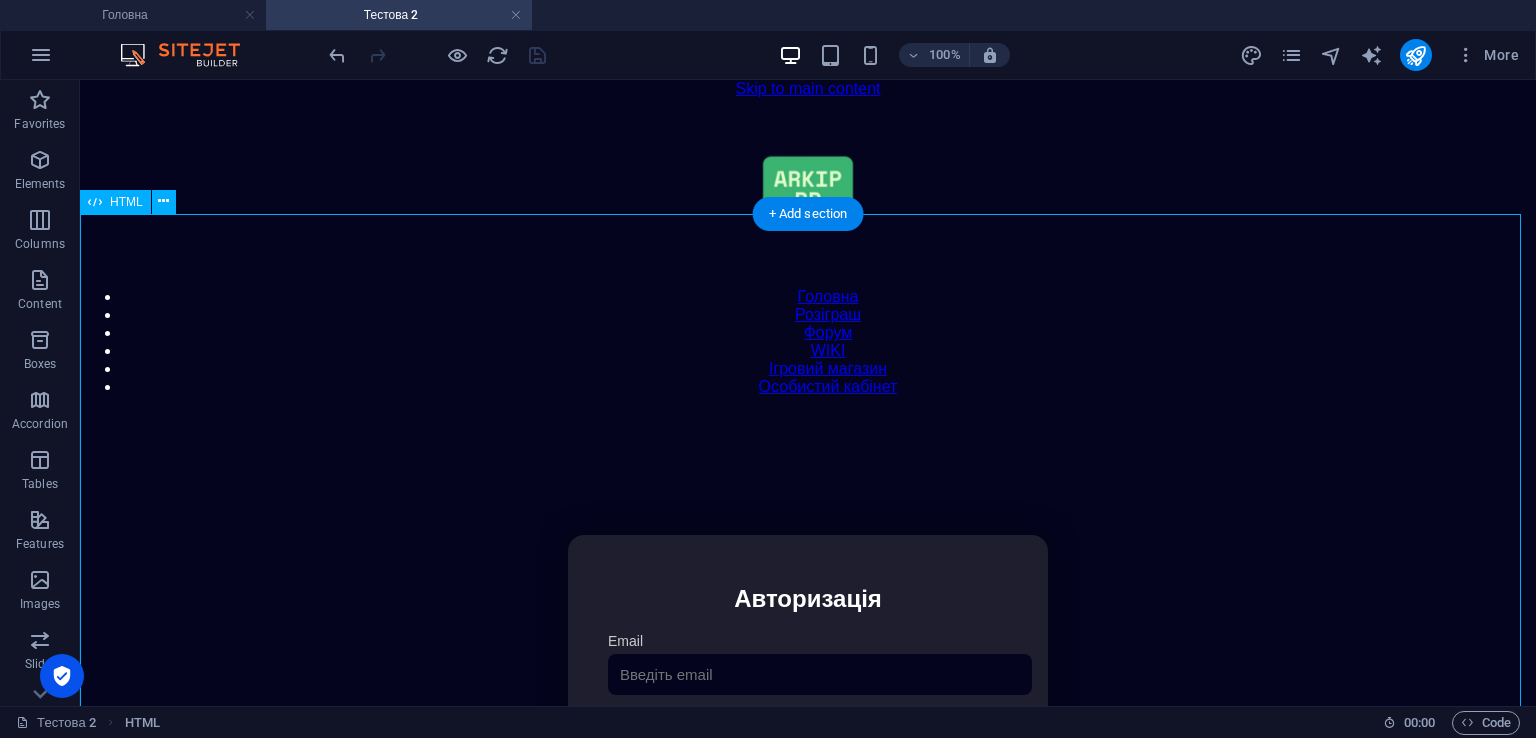 click on "Особистий кабінет
Авторизація
Email
[GEOGRAPHIC_DATA]
👁️
Увійти
Скинути пароль
Скидання пароля
Введіть ваш email:
Скинути
Закрити
Особистий кабінет
Вийти з кабінету
Важлива інформація
Інформація
Ігровий Нікнейм:
Пошта:
Гроші:   ₴
XP:
Рівень:
Здоров'я:  %
Броня:  %
VIP:
Рейтинг
Рейтинг гравців
Гравців не знайдено
Документи
Мої документи
Паспорт:   Немає
Трудова книжка:   [PERSON_NAME]
📩 Додати документ через Telegram" at bounding box center [808, 746] 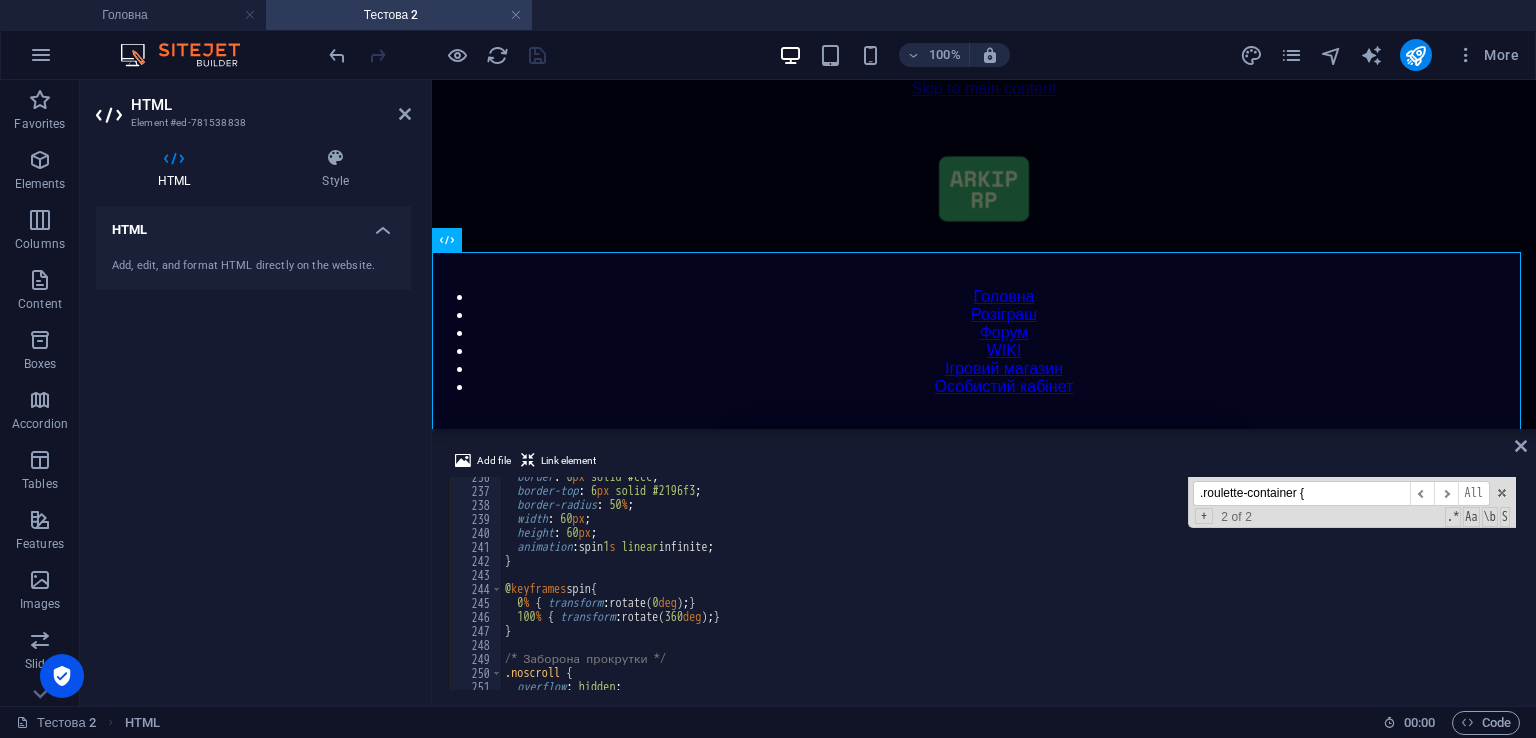 scroll, scrollTop: 3297, scrollLeft: 0, axis: vertical 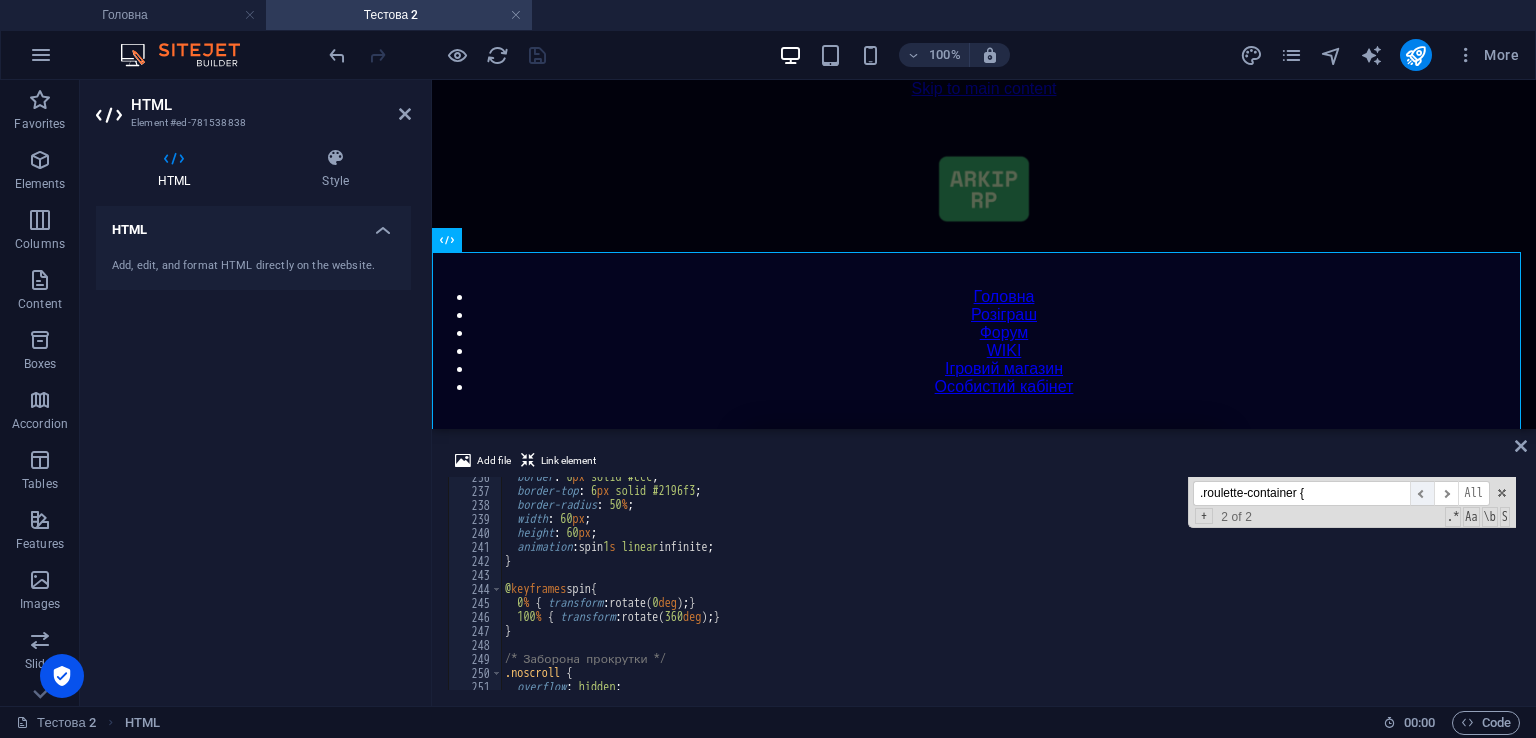 click on "​" at bounding box center [1422, 493] 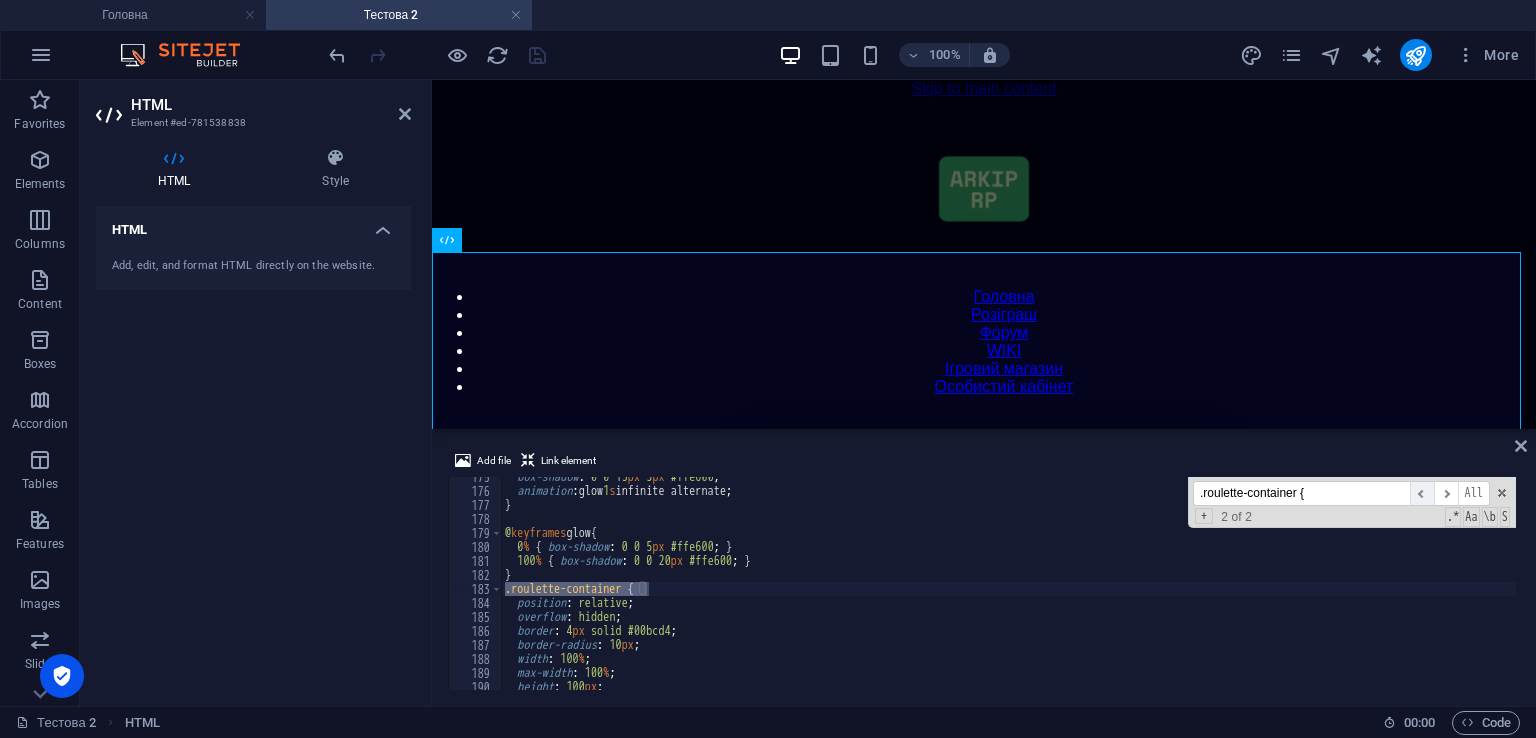 click on "​" at bounding box center [1422, 493] 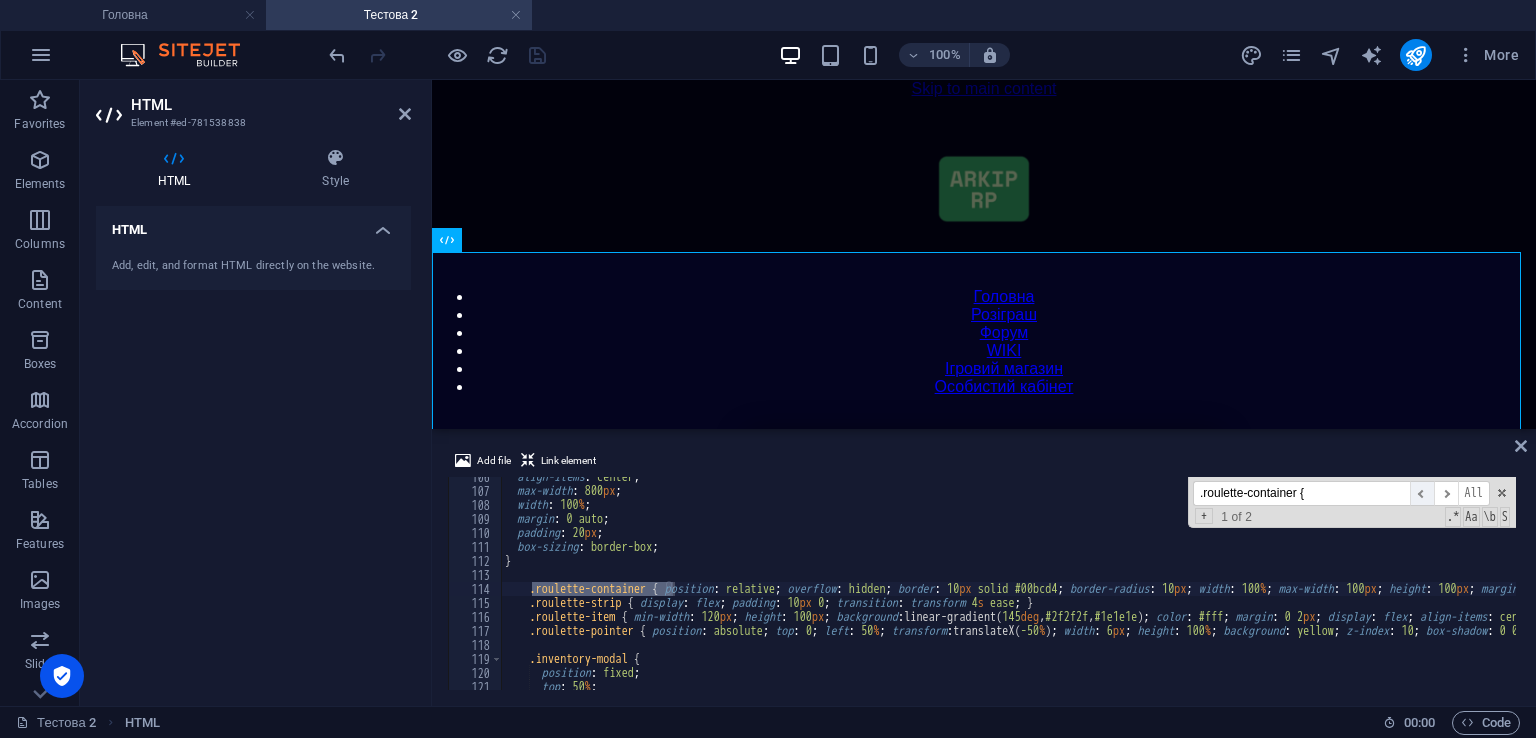 scroll, scrollTop: 1477, scrollLeft: 0, axis: vertical 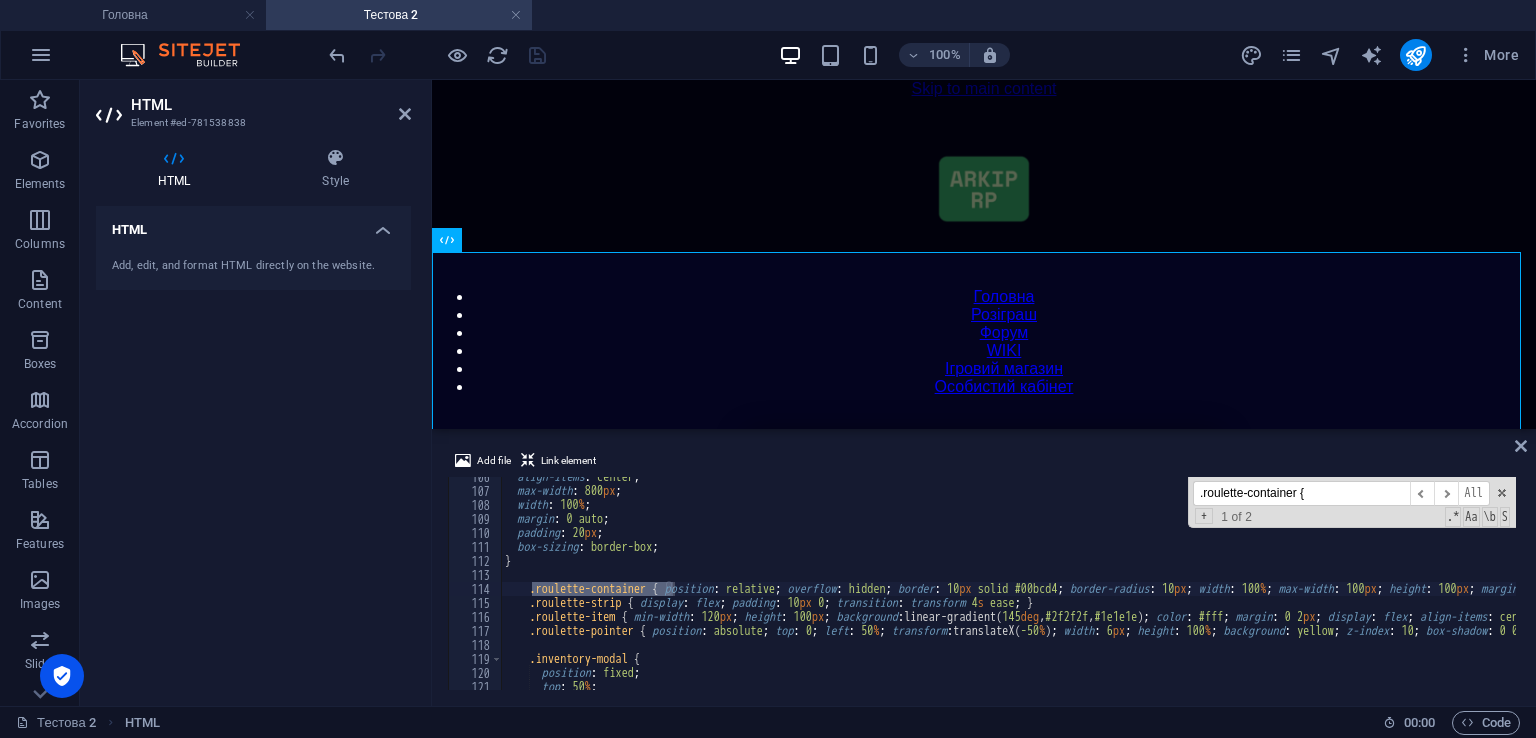 click on "align-items :   center ;    max-width :   800 px ;    width :   100 % ;    margin :   0   auto ;    padding :   20 px ;    box-sizing :   border-box ; }      .roulette-container   {   position :   relative ;   overflow :   hidden ;   border :   10 px   solid   #00bcd4 ;   border-radius :   10 px ;   width :   100 % ;   max-width :   100 px ;   height :   100 px ;   margin :   0   auto   30 px ;   background :  radial-gradient( circle , #111 , #000 ) ;   box-shadow :   0   0   30 px   rgba ( 0 , 188 , 212 , .5 ) ;   }      .roulette-strip   {   display :   flex ;   padding :   10 px   0 ;   transition :   transform   4 s   ease ;   }      .roulette-item   {   min-width :   120 px ;   height :   100 px ;   background :  linear-gradient( 145 deg , #2f2f2f , #1e1e1e ) ;   color :   #fff ;   margin :   0   2 px ;   display :   flex ;   align-items :   center ;   justify-content :   center ;   border-radius :   10 px ;   font-weight :   bold ;   font-size :   16 px ;   user-select :   none ;   }        {   :   ;" at bounding box center [1425, 588] 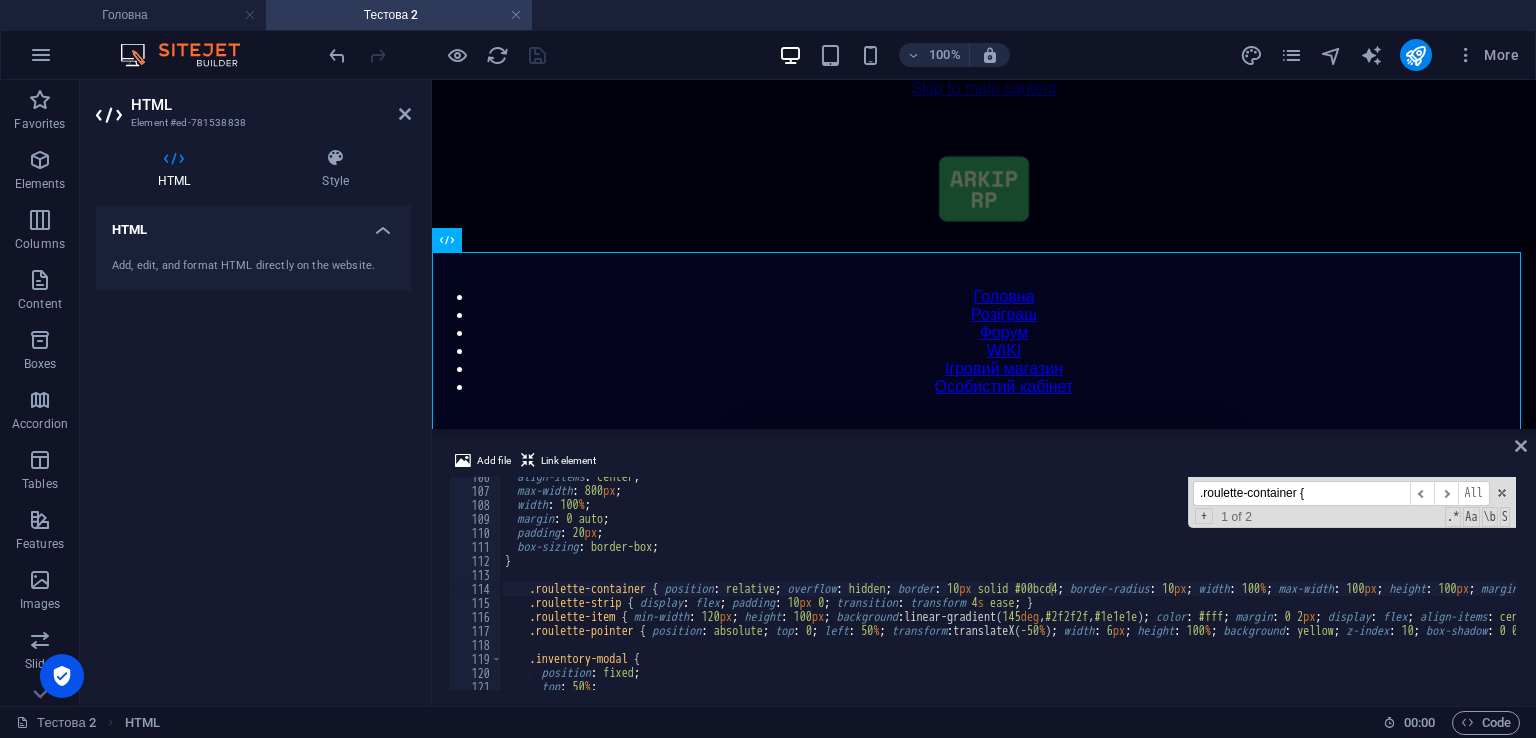 drag, startPoint x: 980, startPoint y: 689, endPoint x: 1005, endPoint y: 686, distance: 25.179358 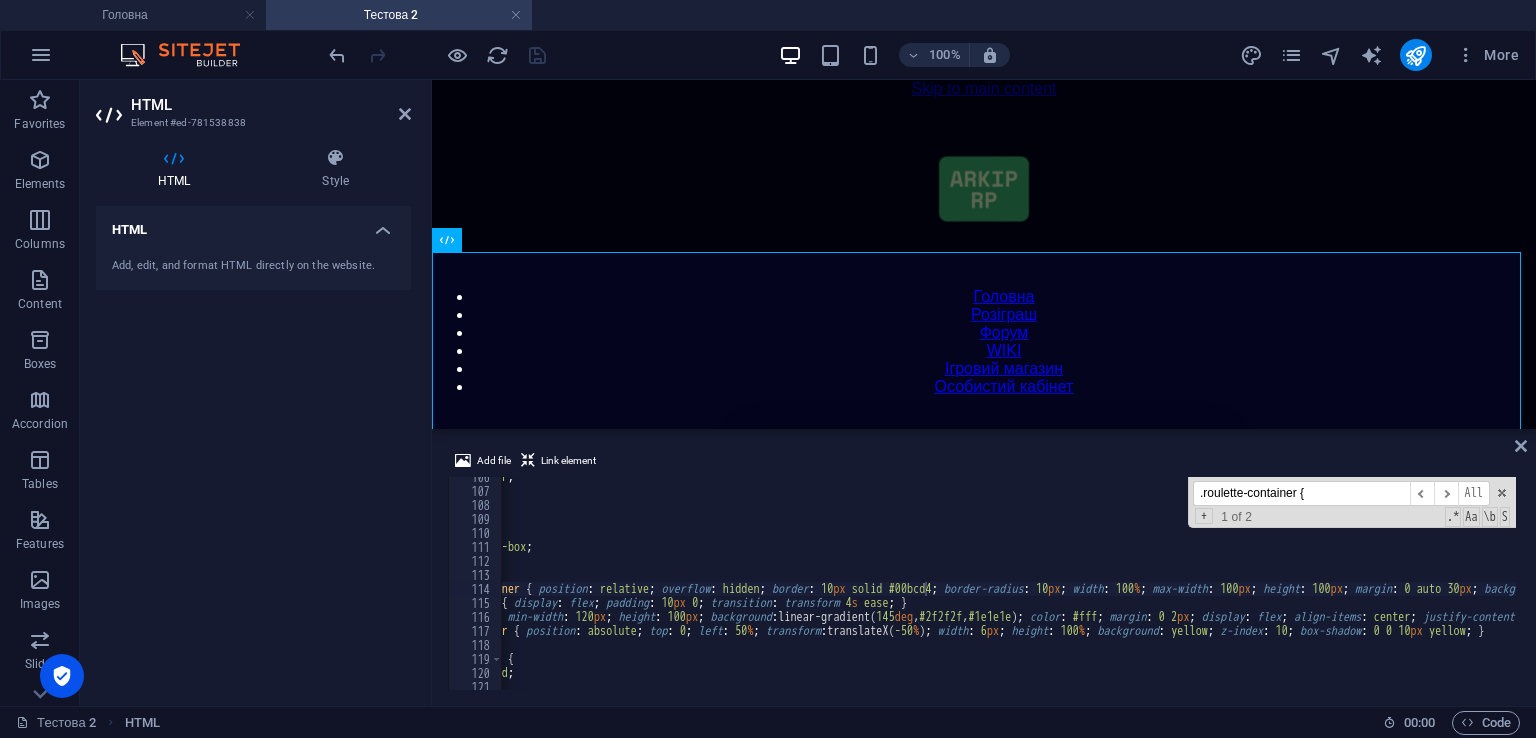 scroll, scrollTop: 0, scrollLeft: 161, axis: horizontal 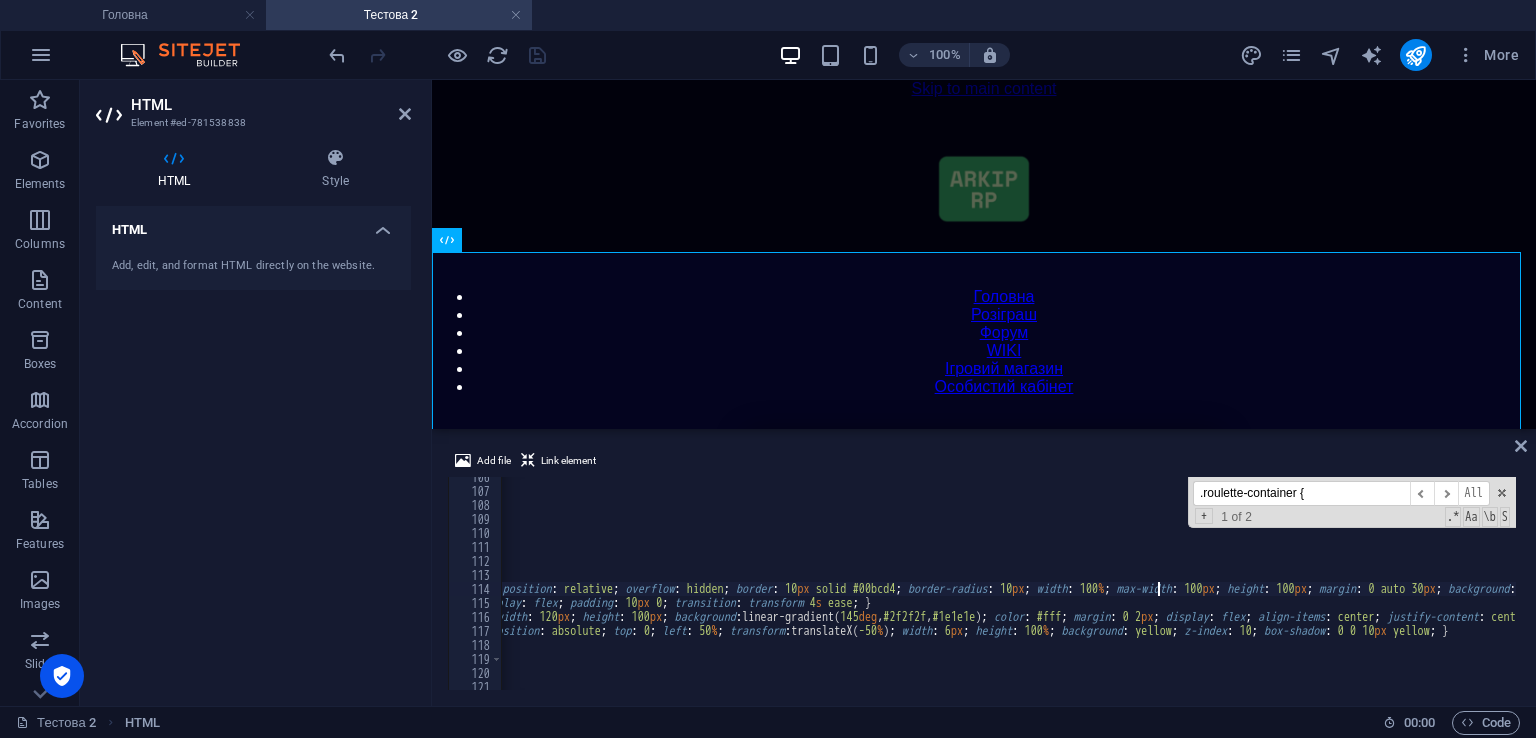 click on "align-items :   center ;    max-width :   800 px ;    width :   100 % ;    margin :   0   auto ;    padding :   20 px ;    box-sizing :   border-box ; }      .roulette-container   {   position :   relative ;   overflow :   hidden ;   border :   10 px   solid   #00bcd4 ;   border-radius :   10 px ;   width :   100 % ;   max-width :   100 px ;   height :   100 px ;   margin :   0   auto   30 px ;   background :  radial-gradient( circle , #111 , #000 ) ;   box-shadow :   0   0   30 px   rgba ( 0 , 188 , 212 , .5 ) ;   }      .roulette-strip   {   display :   flex ;   padding :   10 px   0 ;   transition :   transform   4 s   ease ;   }      .roulette-item   {   min-width :   120 px ;   height :   100 px ;   background :  linear-gradient( 145 deg , #2f2f2f , #1e1e1e ) ;   color :   #fff ;   margin :   0   2 px ;   display :   flex ;   align-items :   center ;   justify-content :   center ;   border-radius :   10 px ;   font-weight :   bold ;   font-size :   16 px ;   user-select :   none ;   }        {   :   ;" at bounding box center [1263, 588] 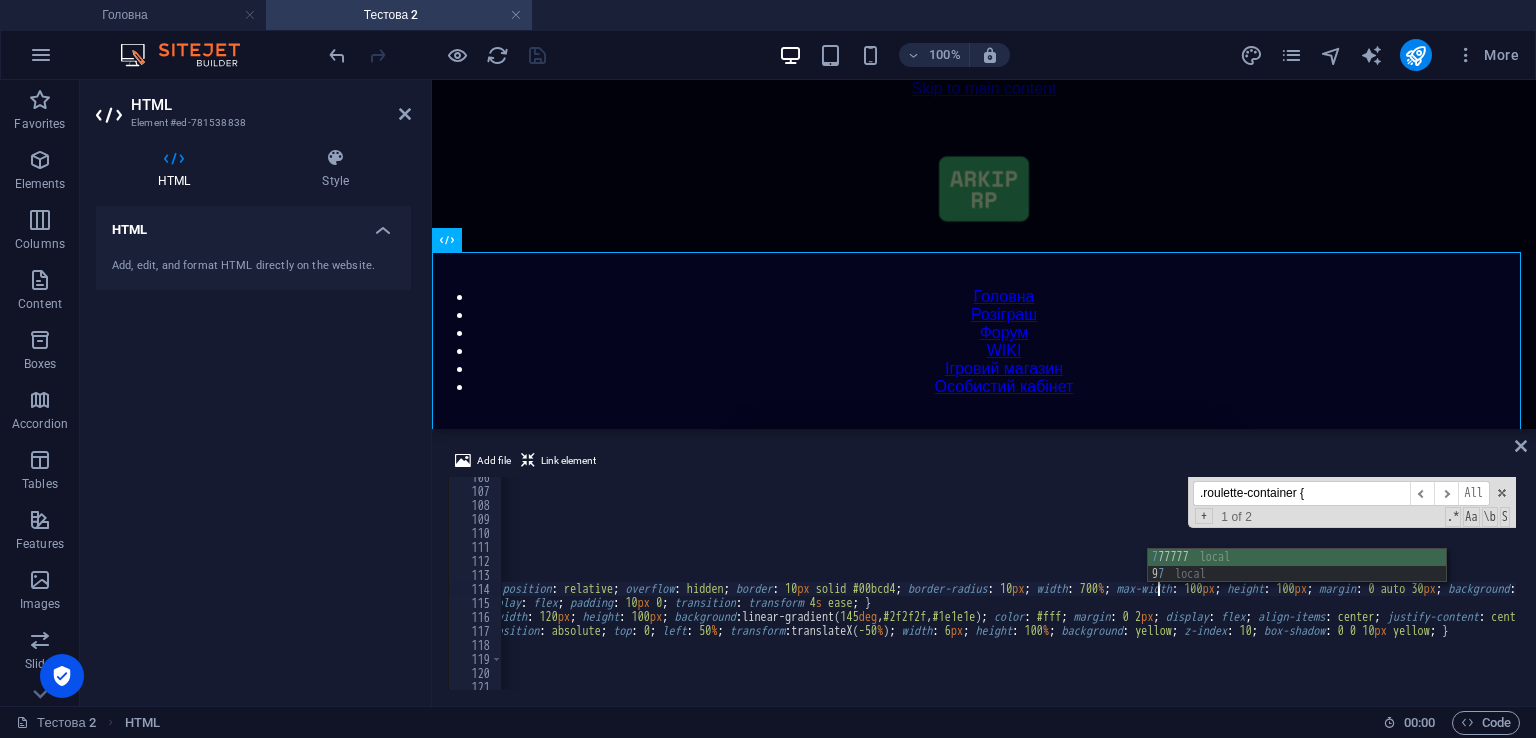click on "align-items :   center ;    max-width :   800 px ;    width :   100 % ;    margin :   0   auto ;    padding :   20 px ;    box-sizing :   border-box ; }      .roulette-container   {   position :   relative ;   overflow :   hidden ;   border :   10 px   solid   #00bcd4 ;   border-radius :   10 px ;   width :   700 % ;   max-width :   100 px ;   height :   100 px ;   margin :   0   auto   30 px ;   background :  radial-gradient( circle , #111 , #000 ) ;   box-shadow :   0   0   30 px   rgba ( 0 , 188 , 212 , .5 ) ;   }      .roulette-strip   {   display :   flex ;   padding :   10 px   0 ;   transition :   transform   4 s   ease ;   }      .roulette-item   {   min-width :   120 px ;   height :   100 px ;   background :  linear-gradient( 145 deg , #2f2f2f , #1e1e1e ) ;   color :   #fff ;   margin :   0   2 px ;   display :   flex ;   align-items :   center ;   justify-content :   center ;   border-radius :   10 px ;   font-weight :   bold ;   font-size :   16 px ;   user-select :   none ;   }        {   :   ;" at bounding box center [1263, 588] 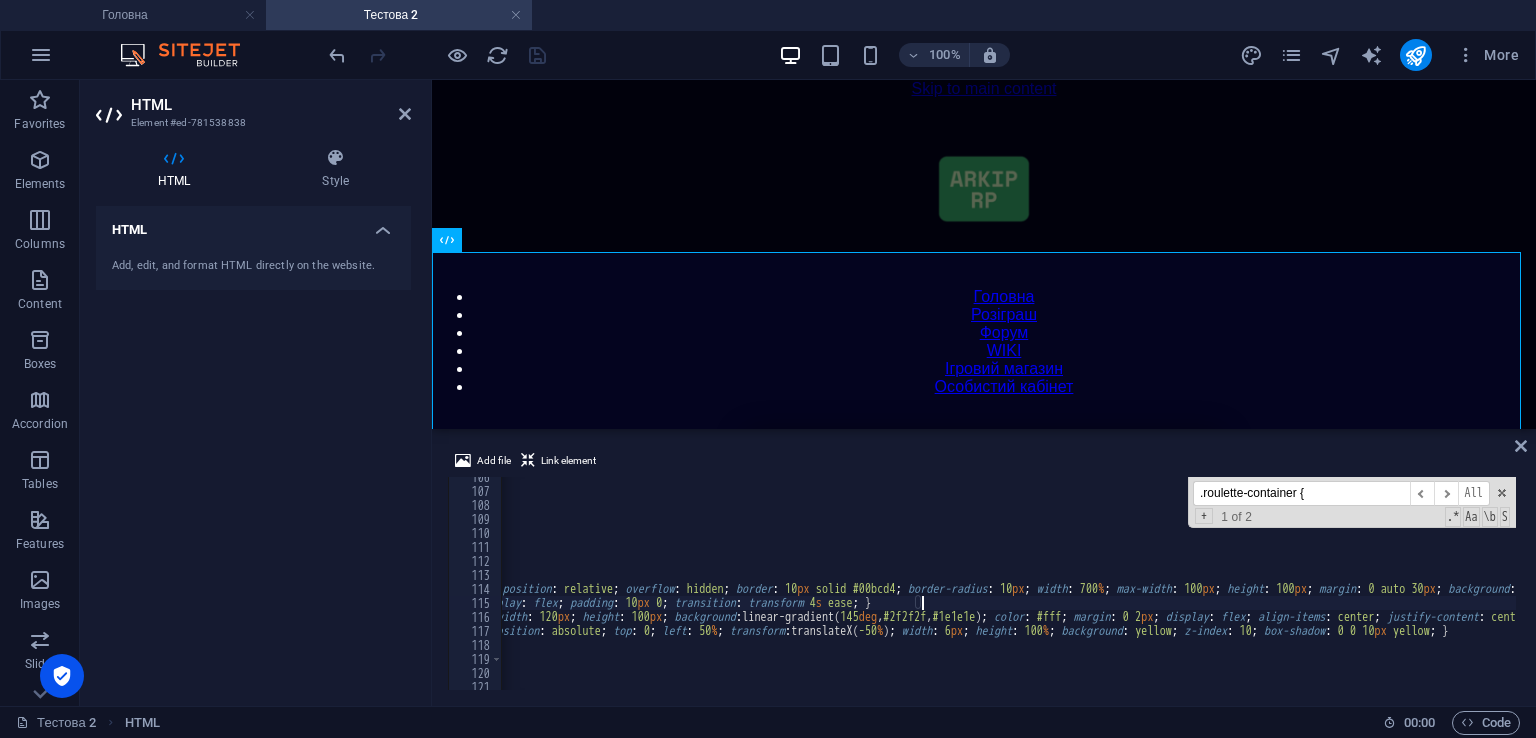 scroll, scrollTop: 0, scrollLeft: 45, axis: horizontal 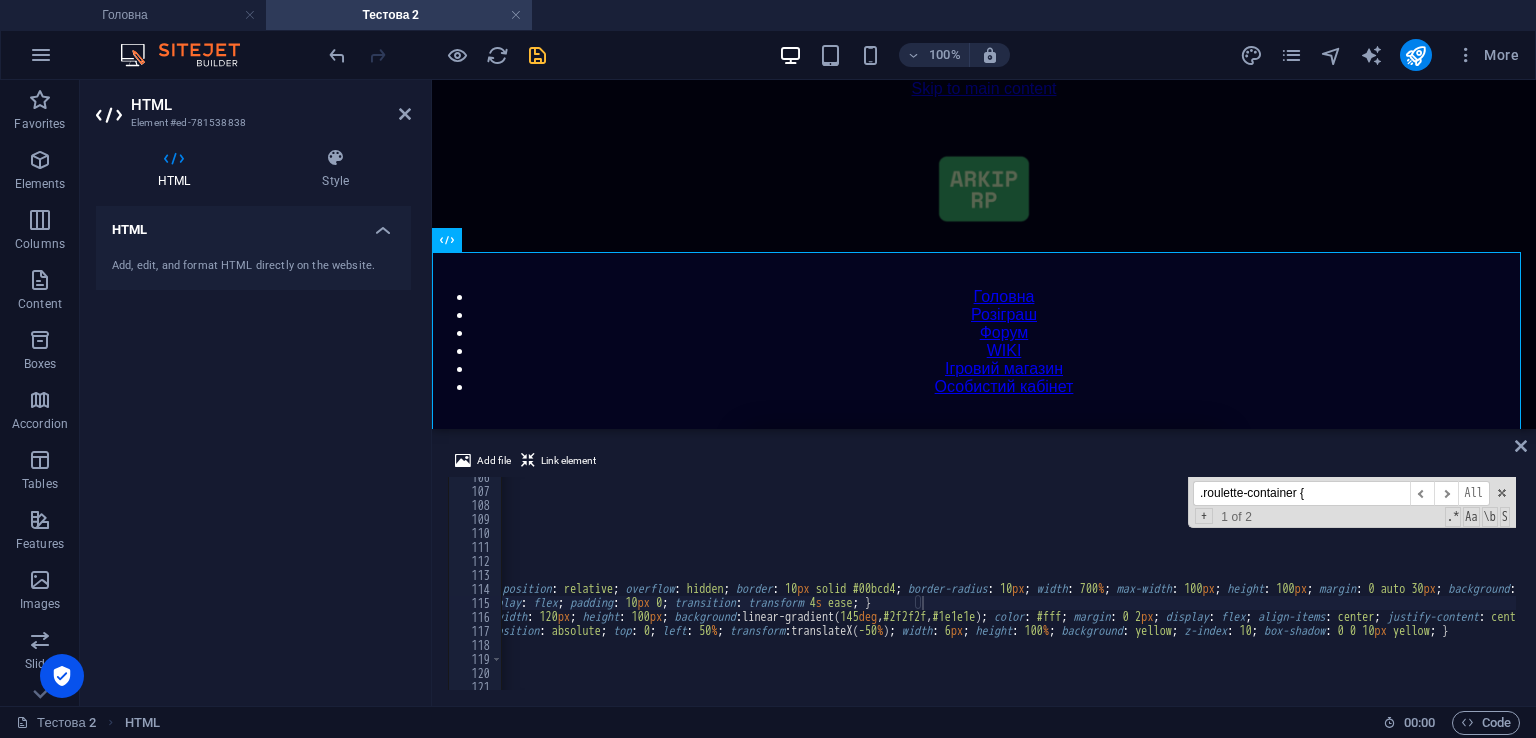 click at bounding box center [537, 55] 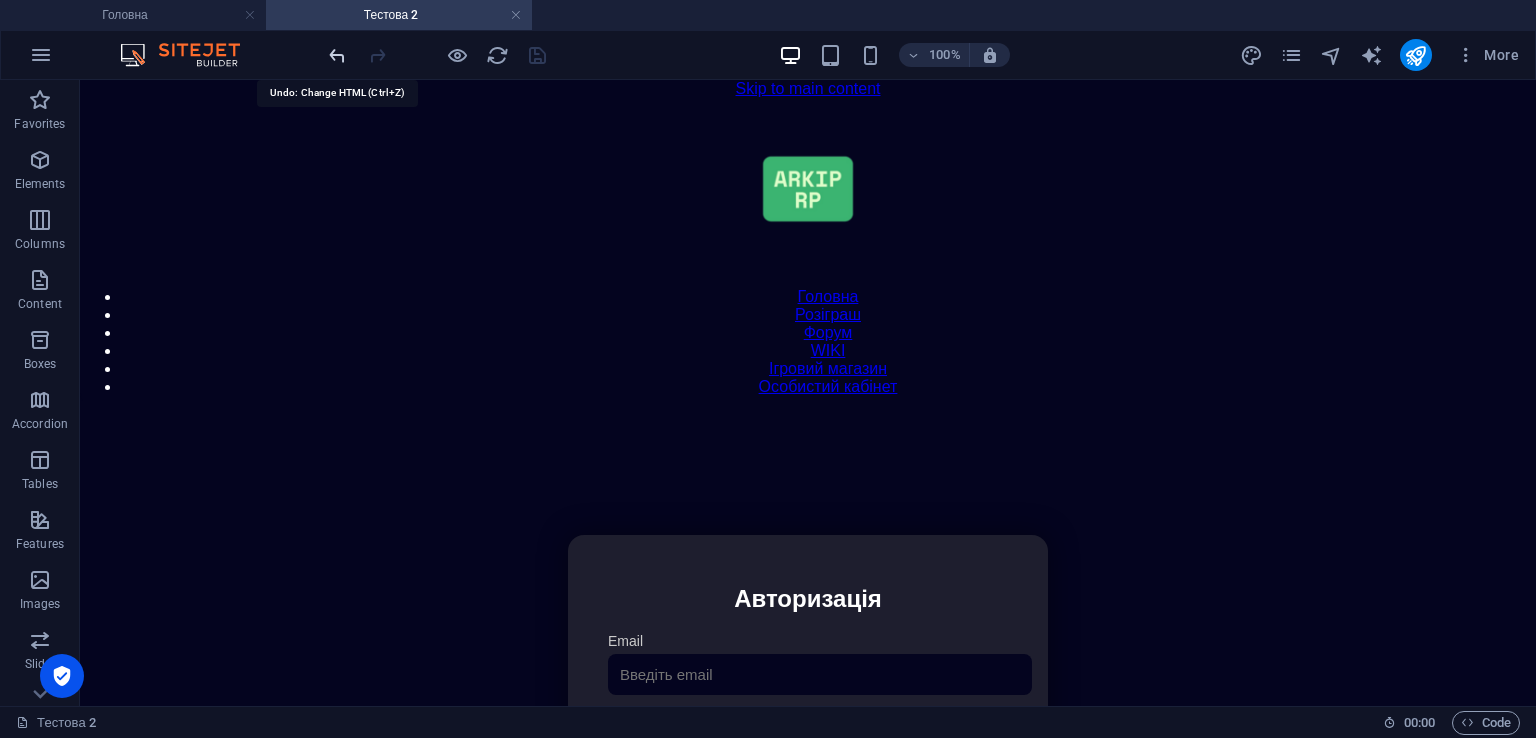 click at bounding box center [337, 55] 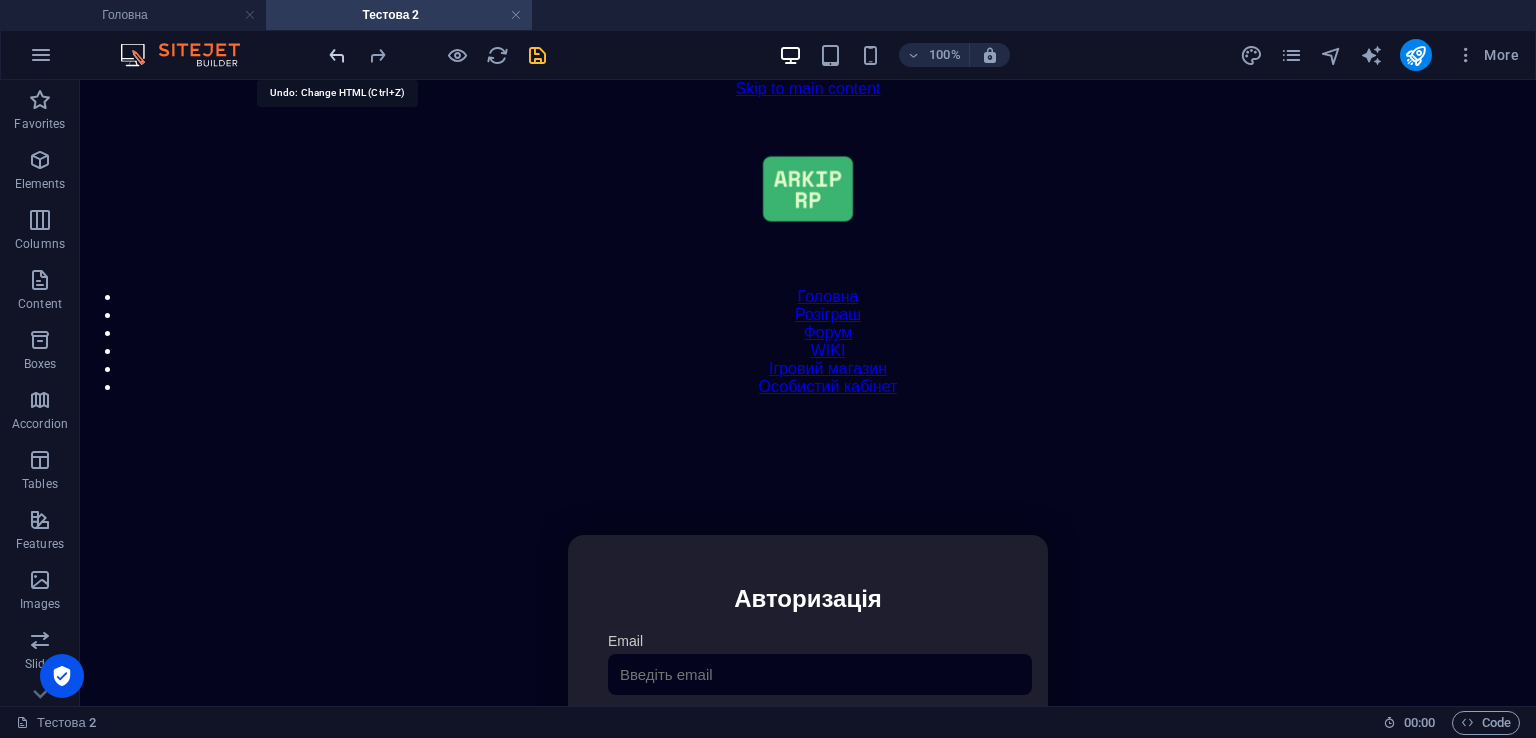 click at bounding box center [337, 55] 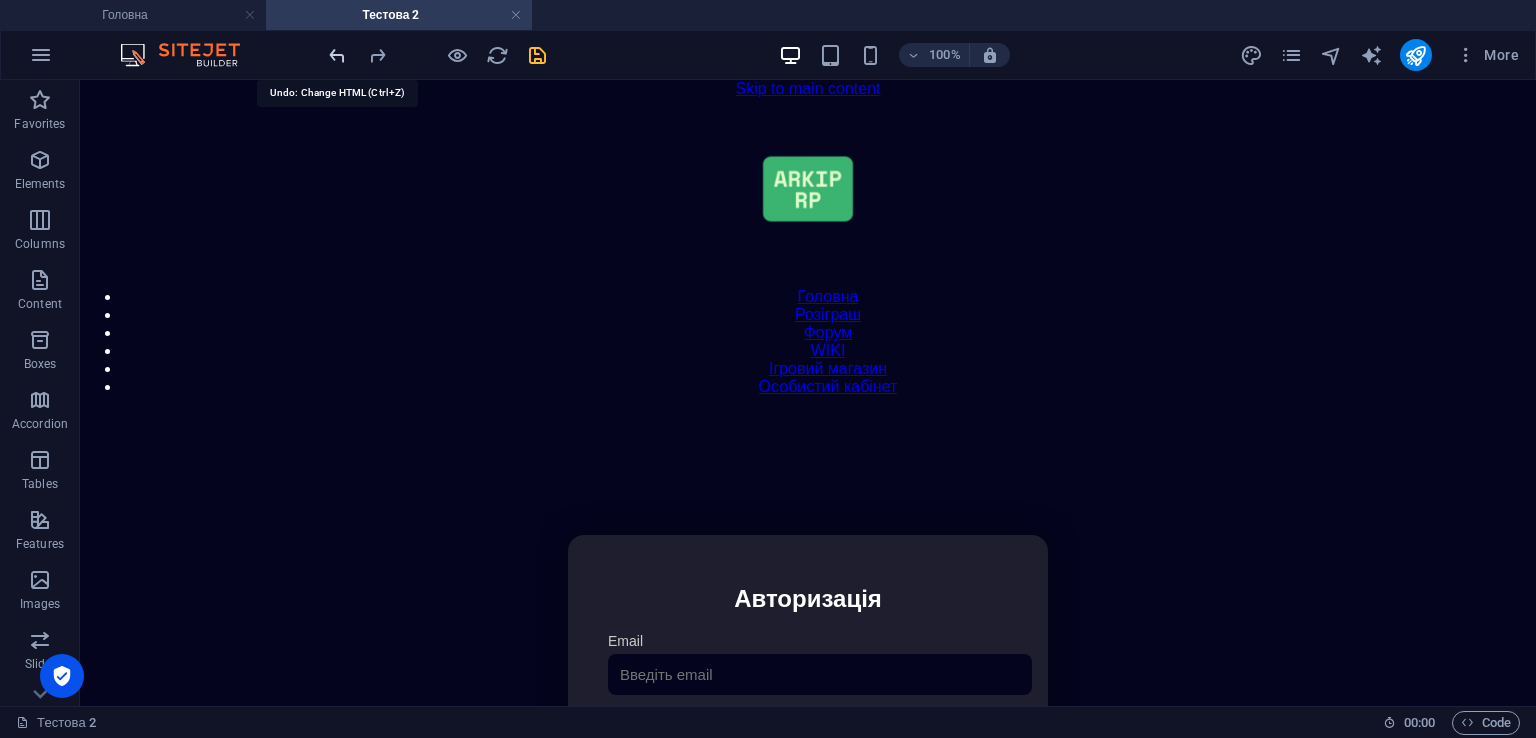 click at bounding box center [337, 55] 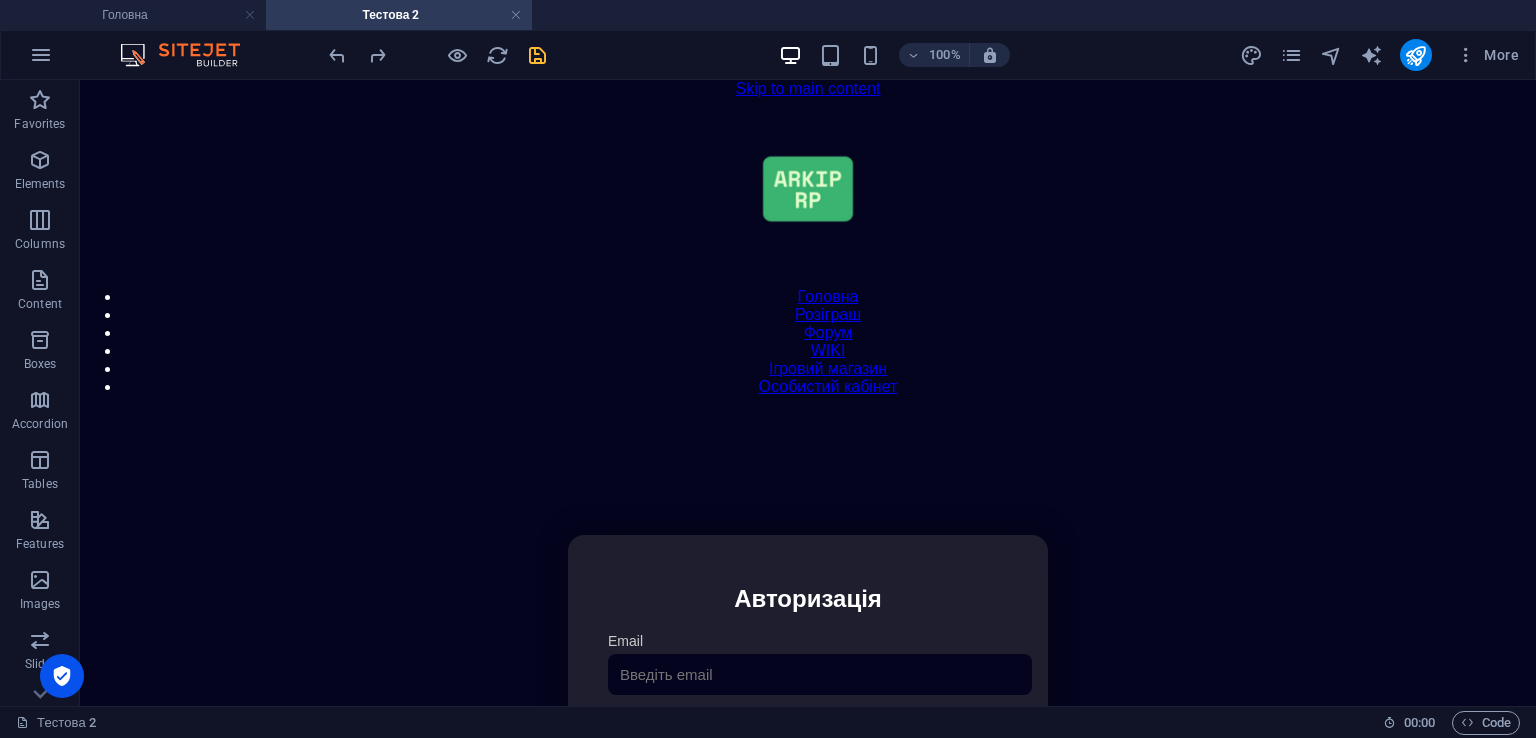 click at bounding box center [537, 55] 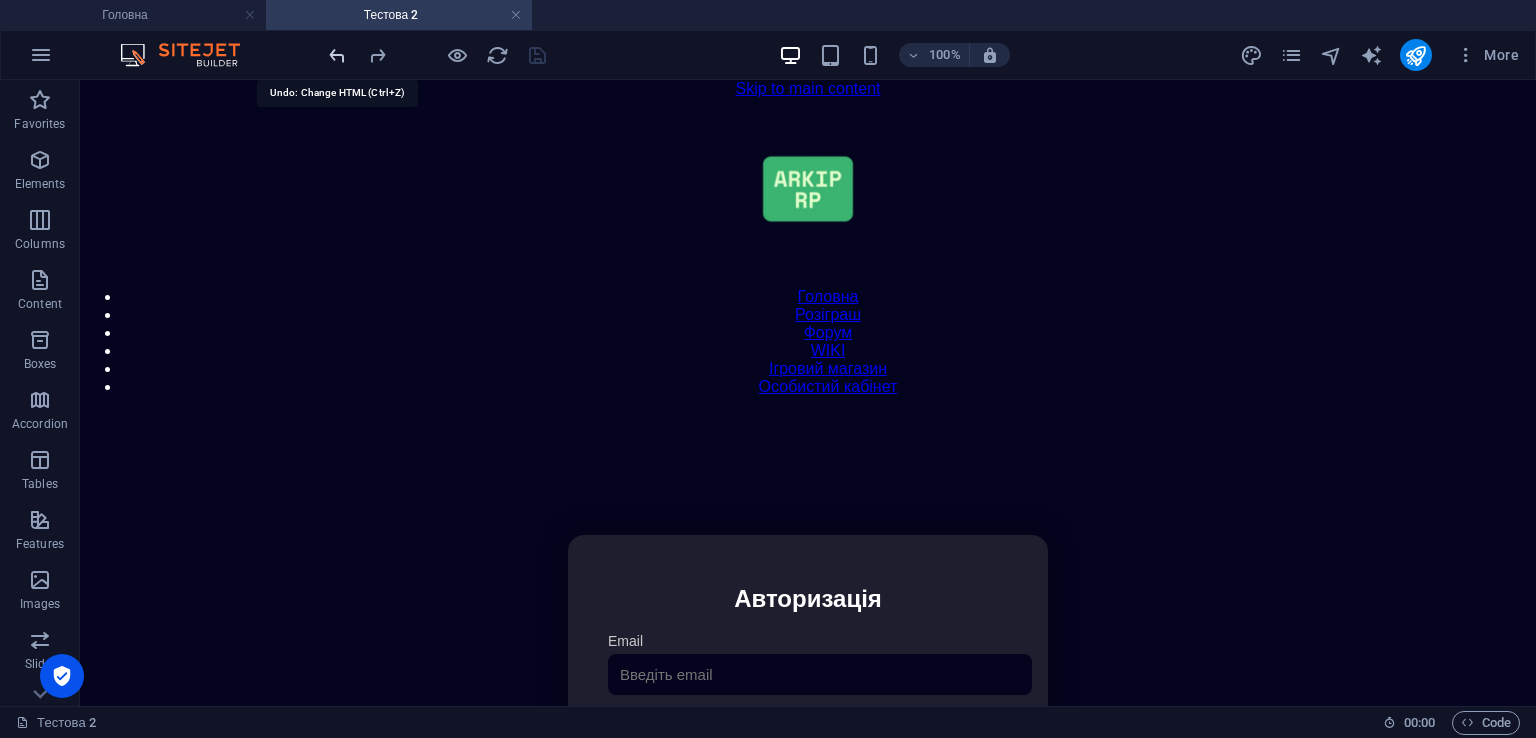 click at bounding box center [337, 55] 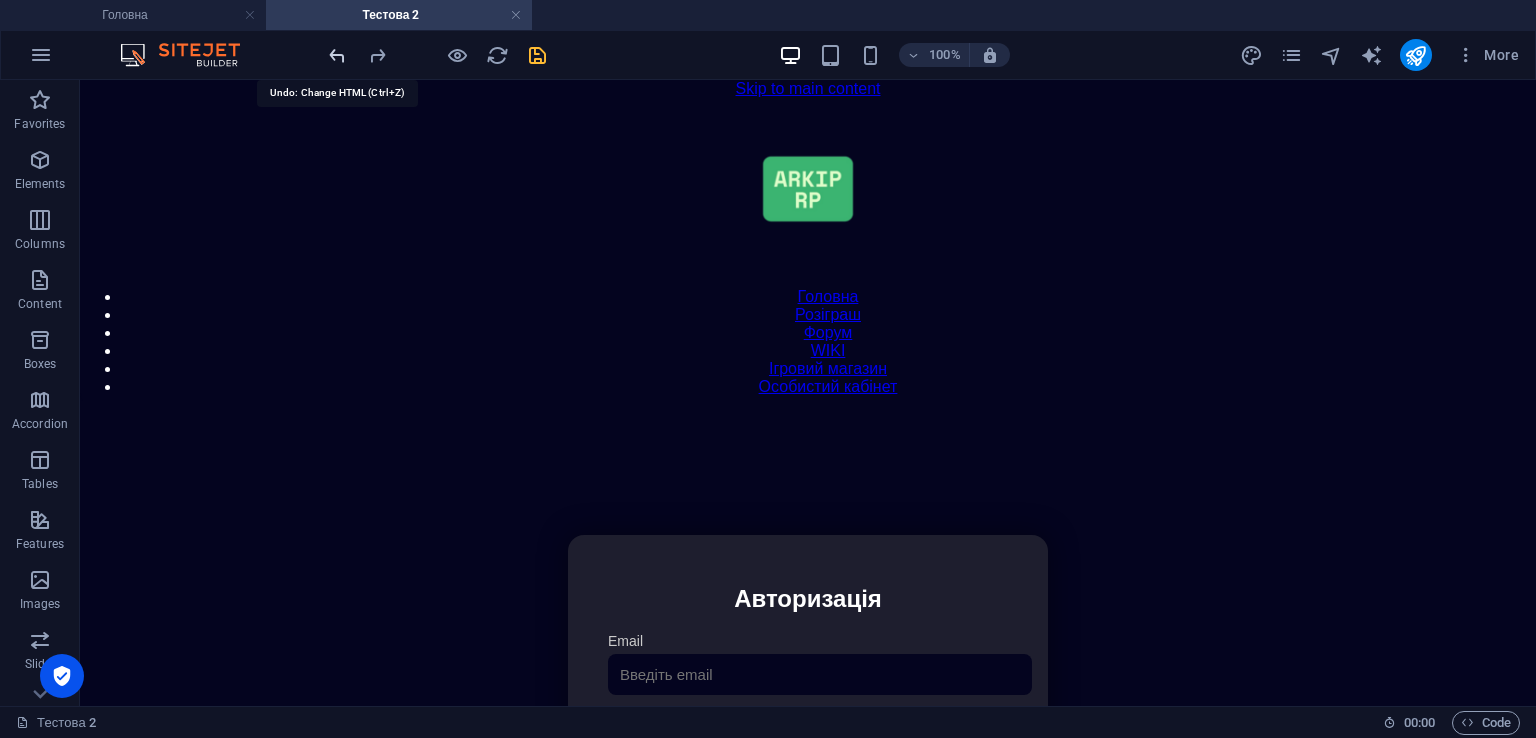 click at bounding box center [337, 55] 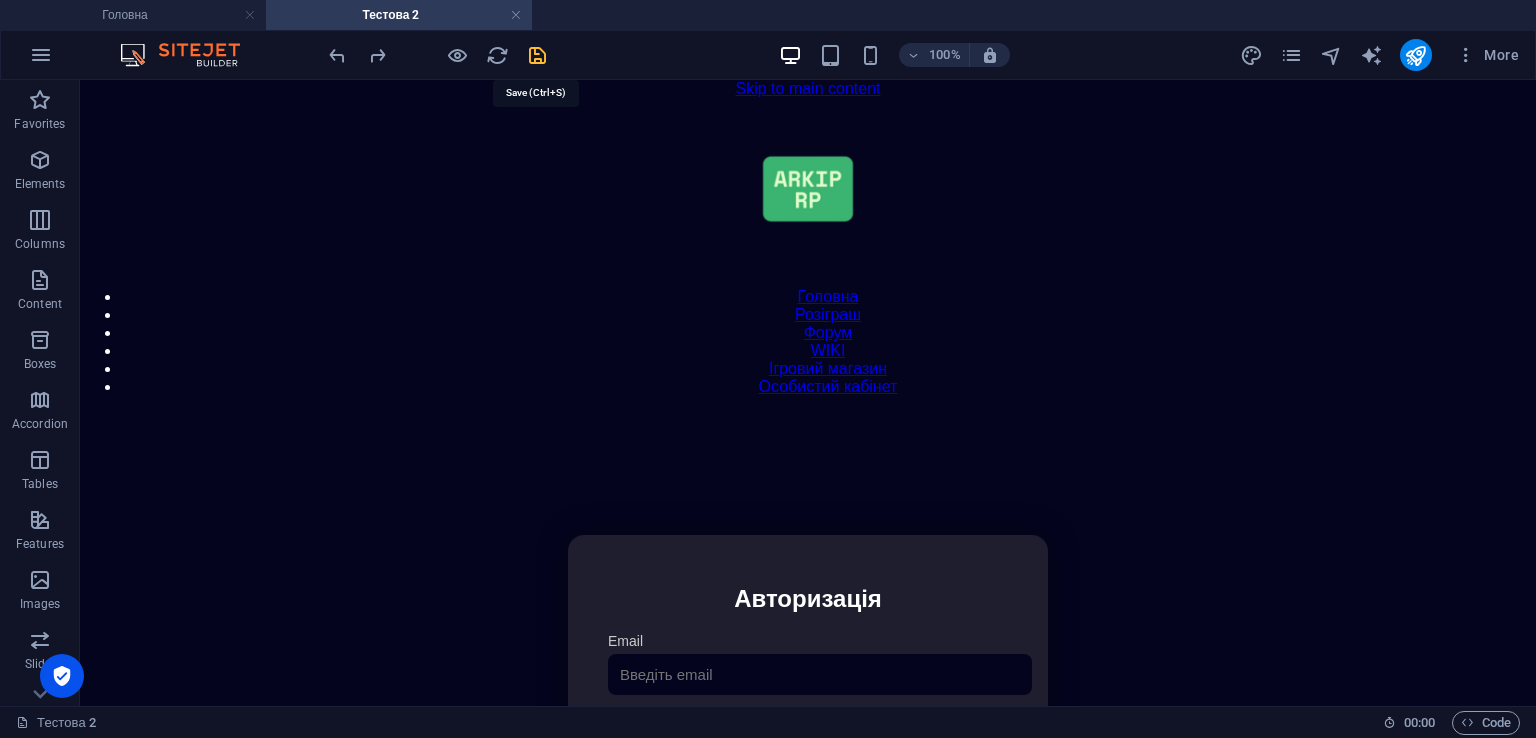 click at bounding box center (537, 55) 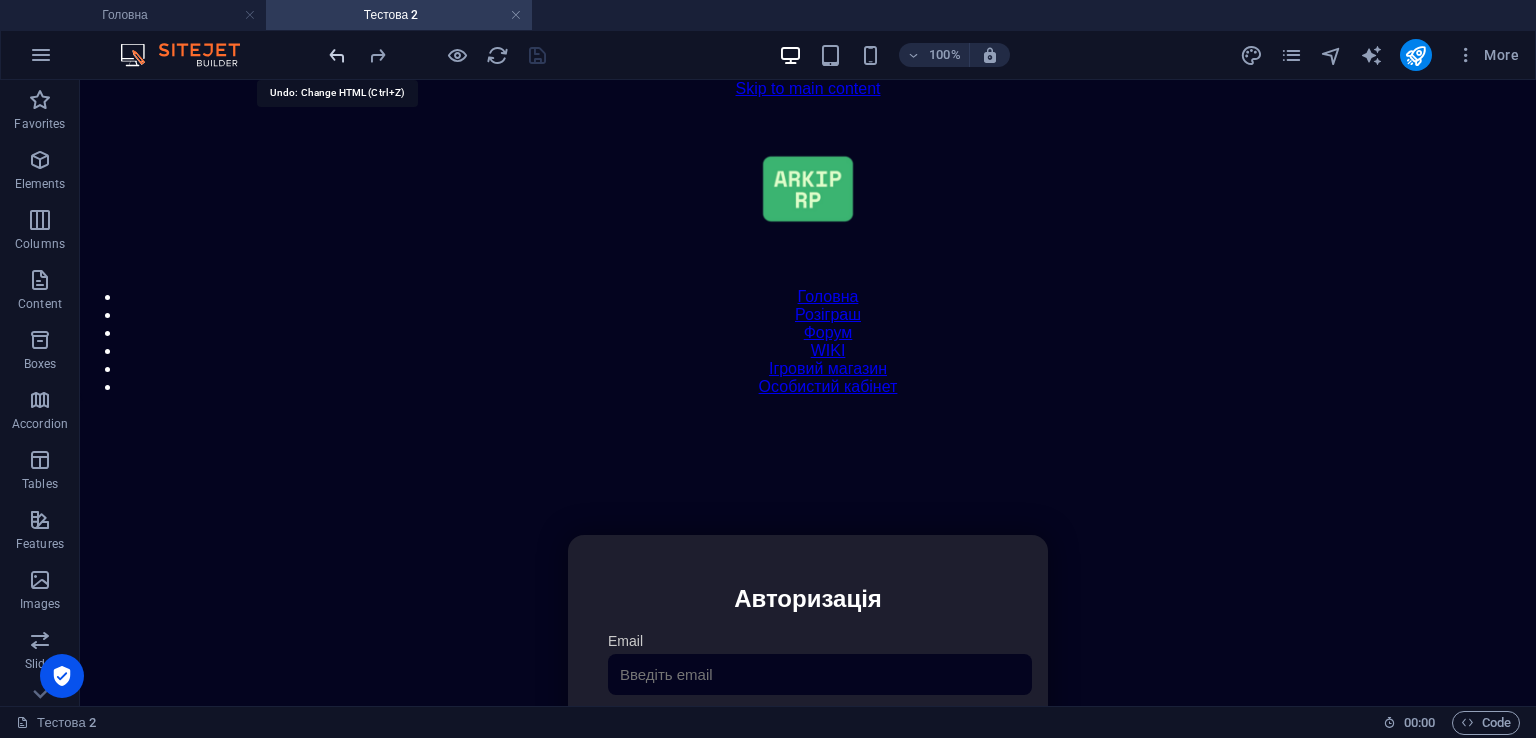 click at bounding box center (337, 55) 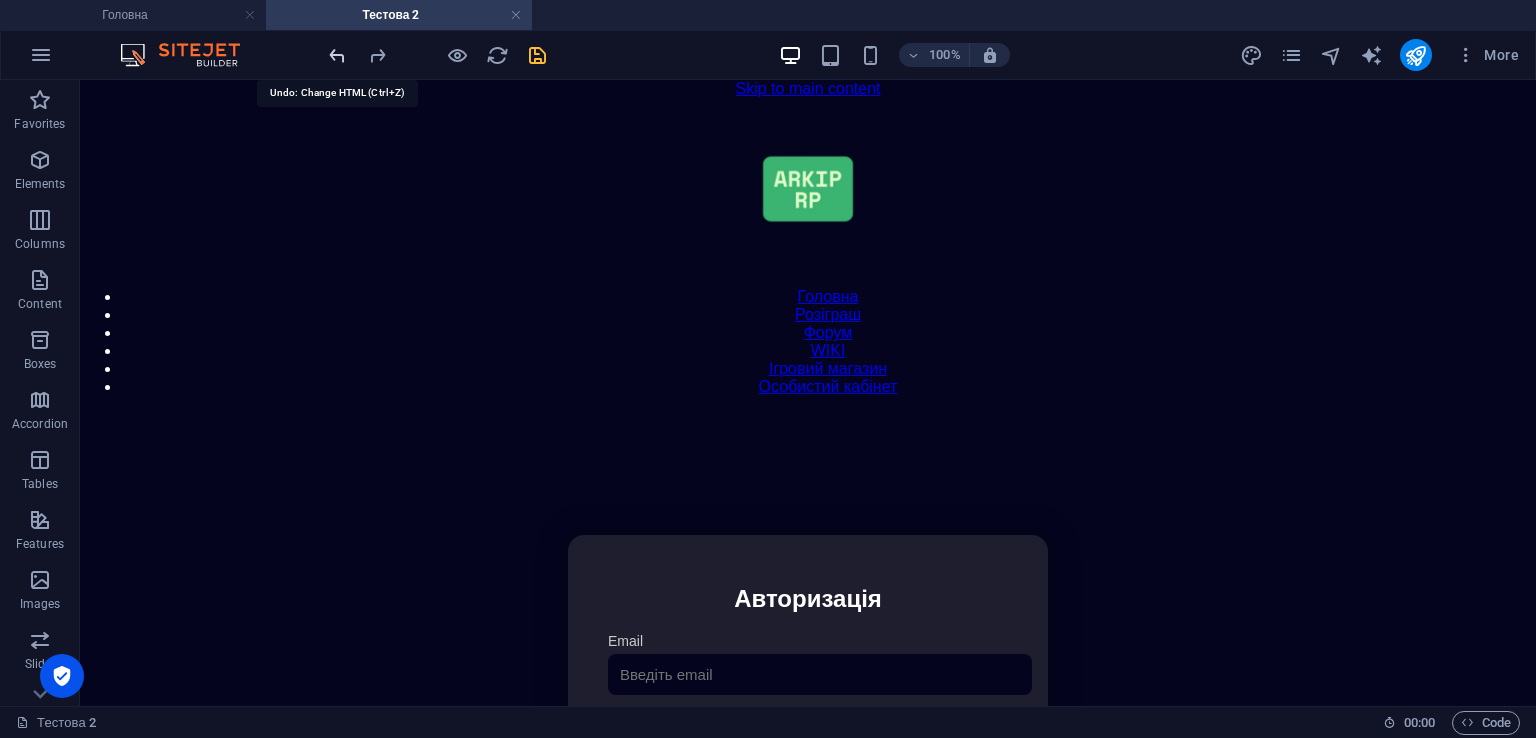 click at bounding box center (337, 55) 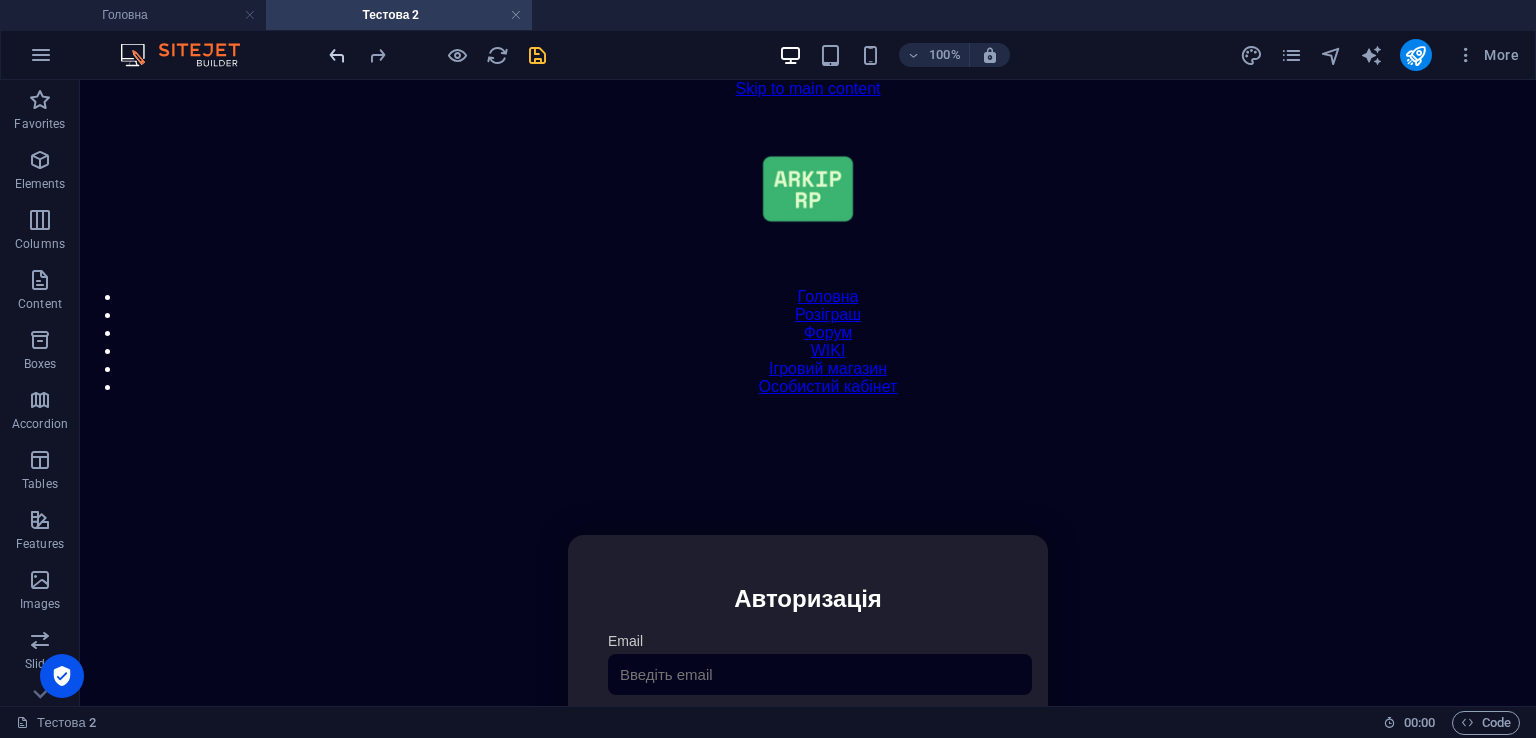 click at bounding box center (337, 55) 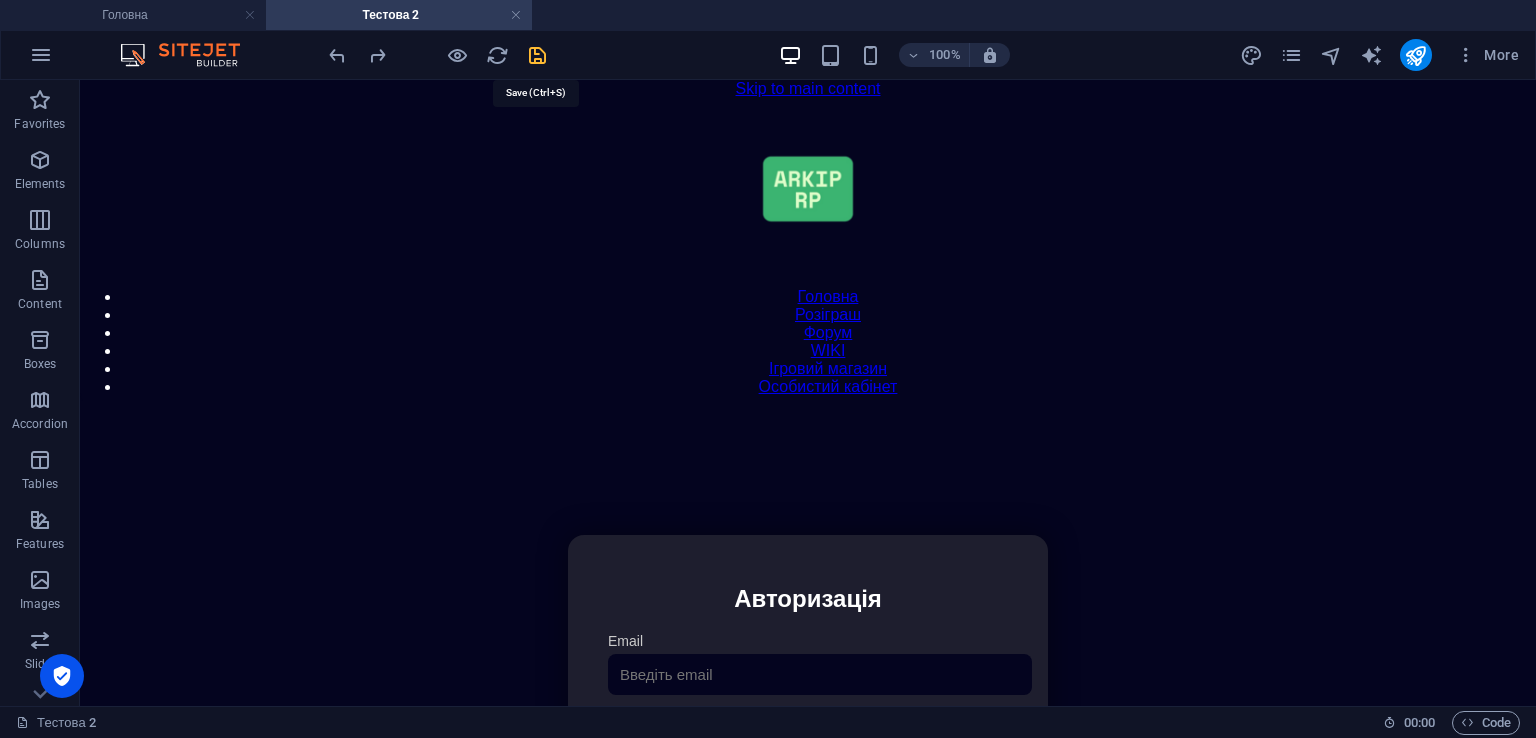 click at bounding box center (537, 55) 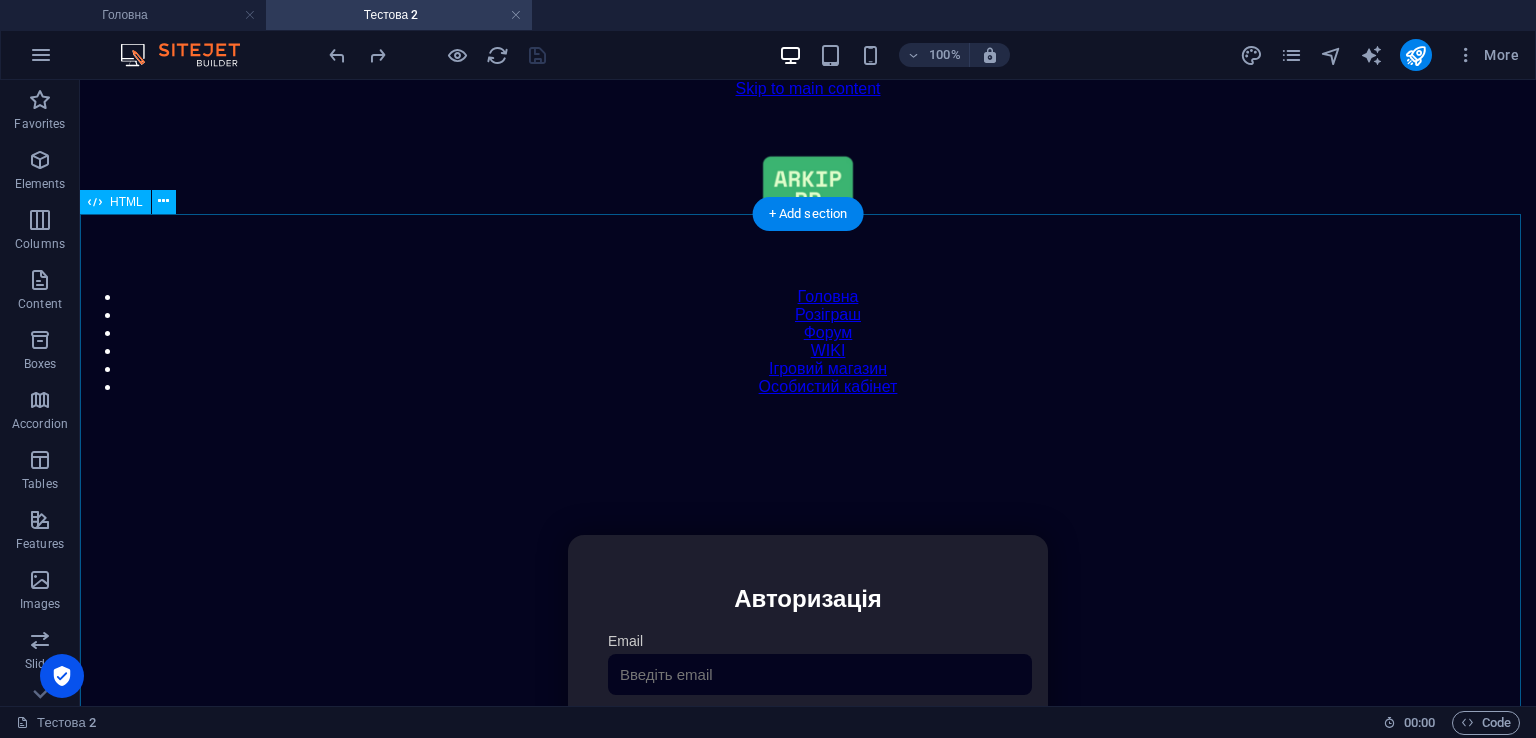 click on "Особистий кабінет
Авторизація
Email
[GEOGRAPHIC_DATA]
👁️
Увійти
Скинути пароль
Скидання пароля
Введіть ваш email:
Скинути
Закрити
Особистий кабінет
Вийти з кабінету
Важлива інформація
Інформація
Ігровий Нікнейм:
Пошта:
Гроші:   ₴
XP:
Рівень:
Здоров'я:  %
Броня:  %
VIP:
Рейтинг
Рейтинг гравців
Гравців не знайдено
Документи
Мої документи
Паспорт:   Немає
Трудова книжка:   [PERSON_NAME]
📩 Додати документ через Telegram" at bounding box center (808, 746) 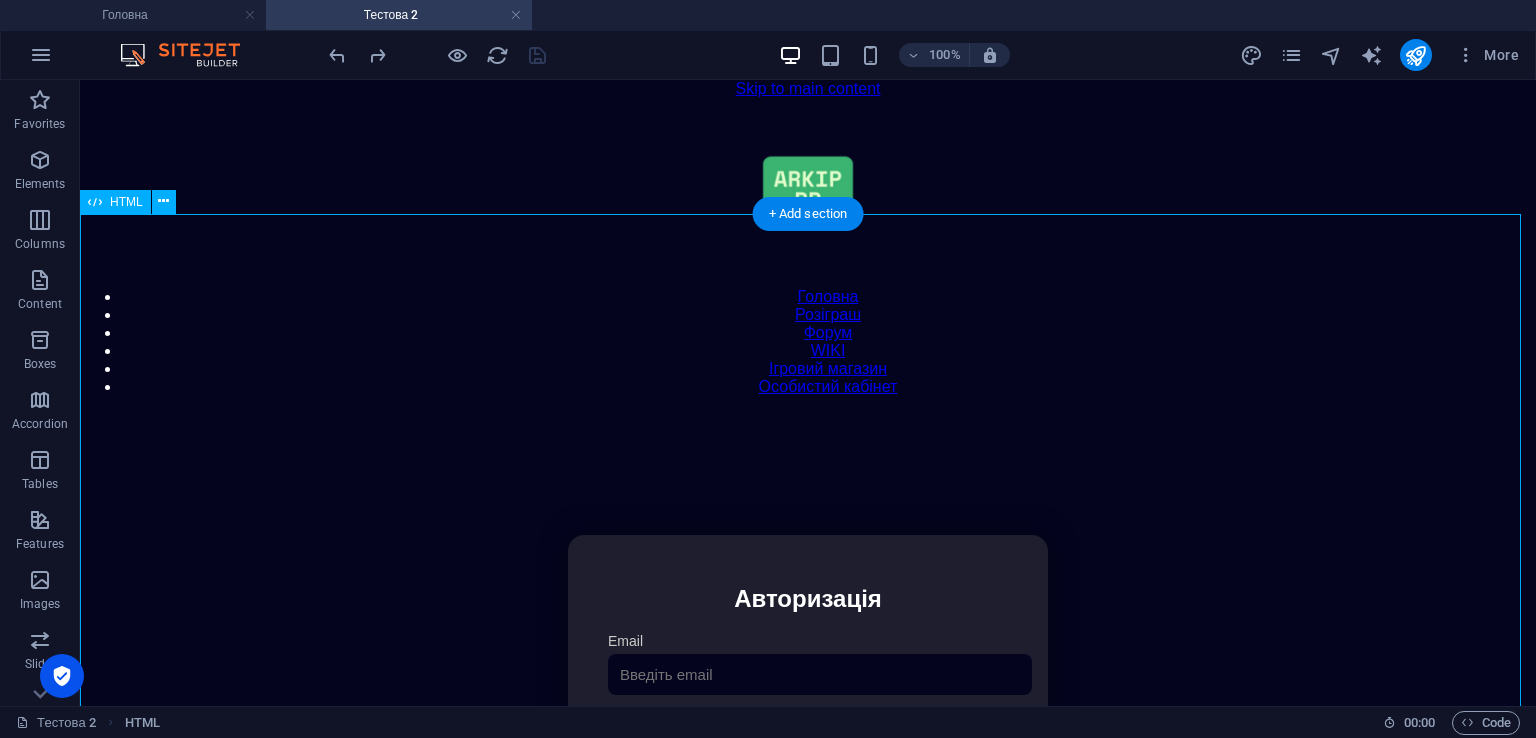click on "Особистий кабінет
Авторизація
Email
[GEOGRAPHIC_DATA]
👁️
Увійти
Скинути пароль
Скидання пароля
Введіть ваш email:
Скинути
Закрити
Особистий кабінет
Вийти з кабінету
Важлива інформація
Інформація
Ігровий Нікнейм:
Пошта:
Гроші:   ₴
XP:
Рівень:
Здоров'я:  %
Броня:  %
VIP:
Рейтинг
Рейтинг гравців
Гравців не знайдено
Документи
Мої документи
Паспорт:   Немає
Трудова книжка:   [PERSON_NAME]
📩 Додати документ через Telegram" at bounding box center [808, 746] 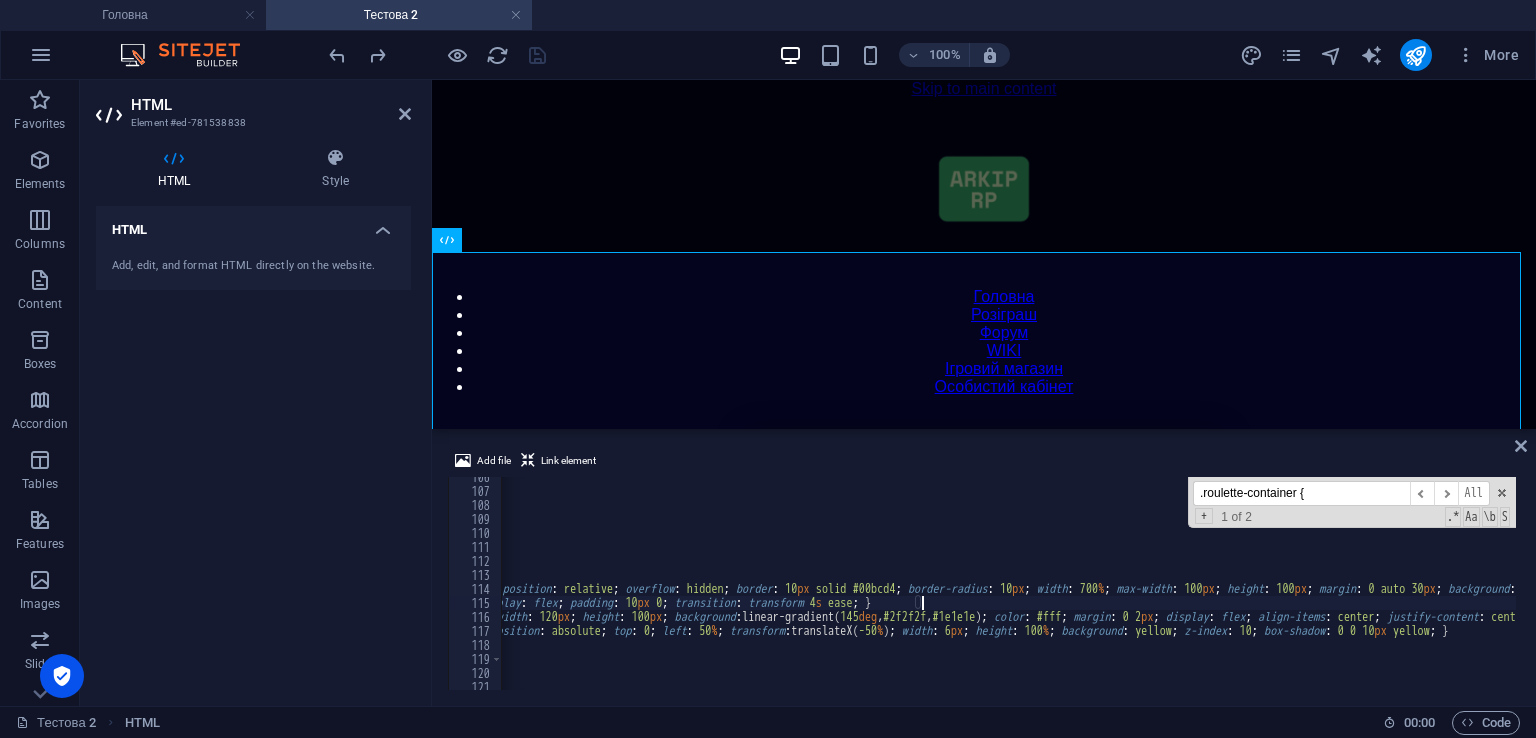 scroll, scrollTop: 1477, scrollLeft: 0, axis: vertical 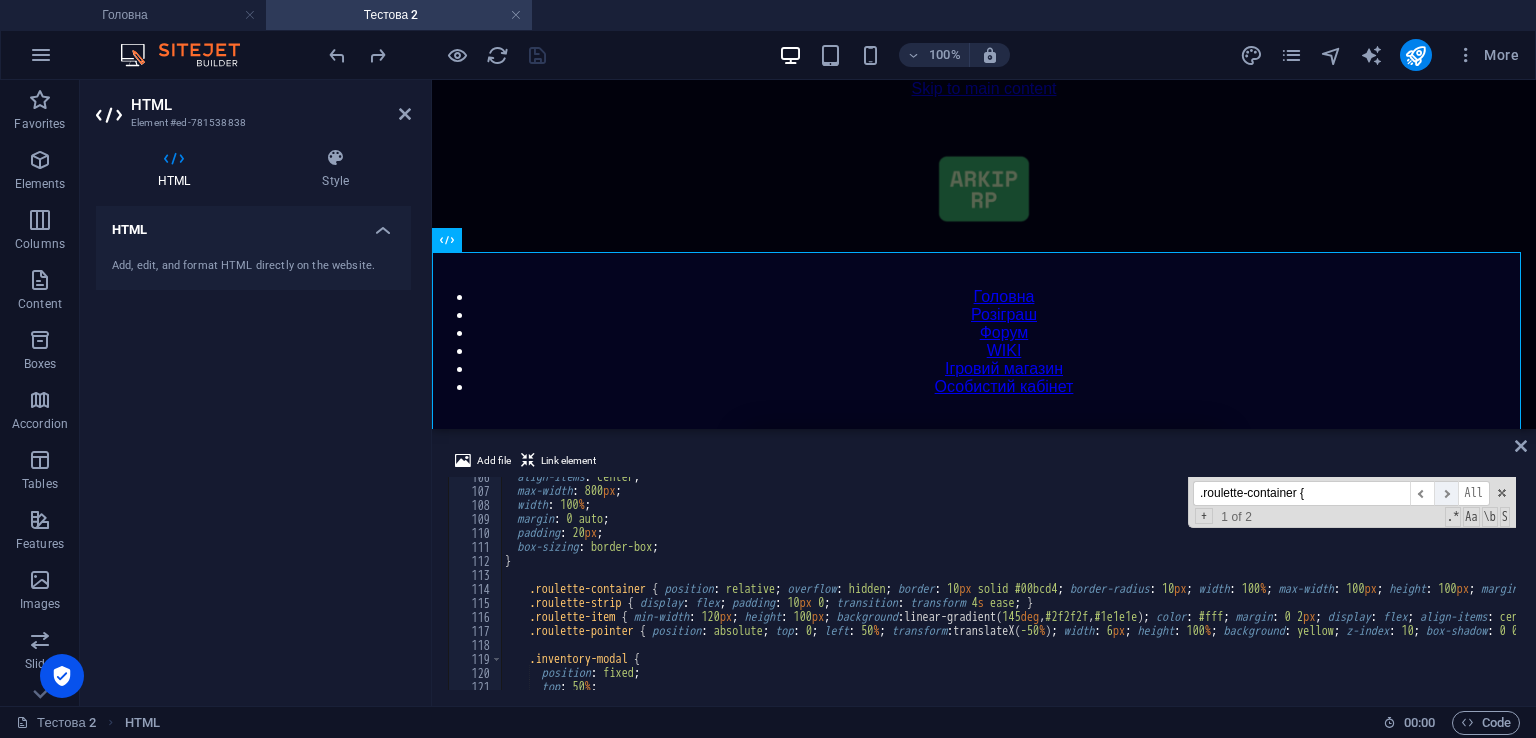 click on "​" at bounding box center [1446, 493] 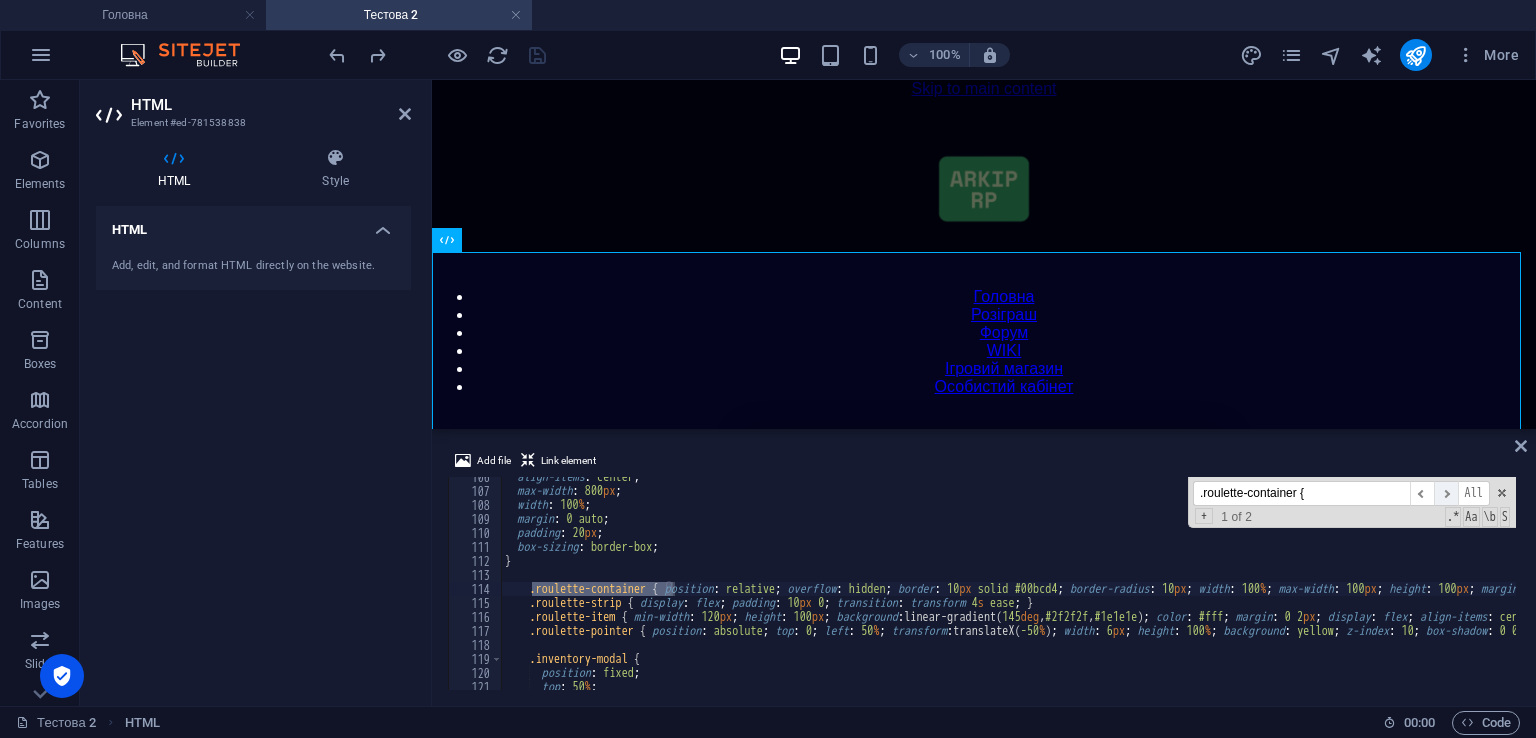 click on "​" at bounding box center (1446, 493) 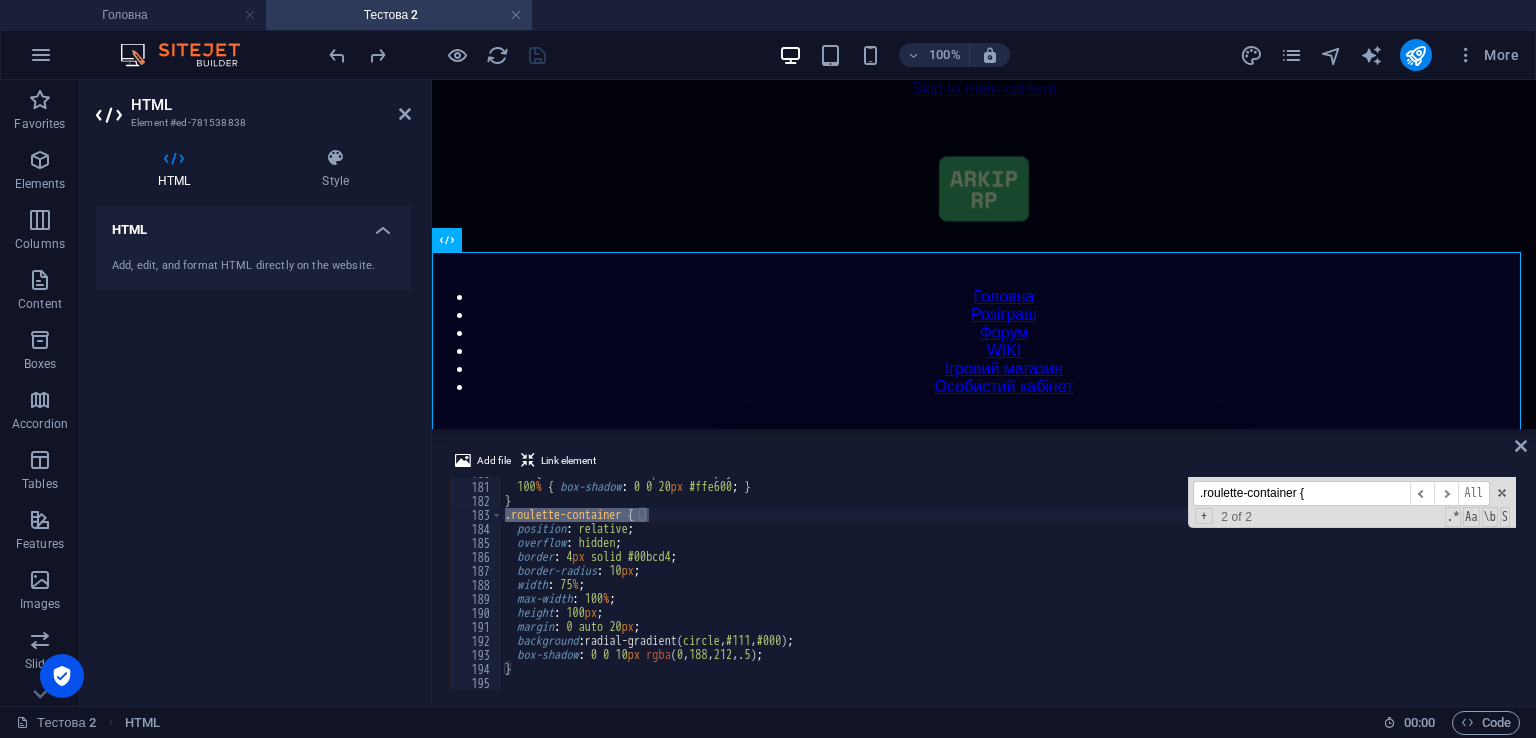scroll, scrollTop: 2517, scrollLeft: 0, axis: vertical 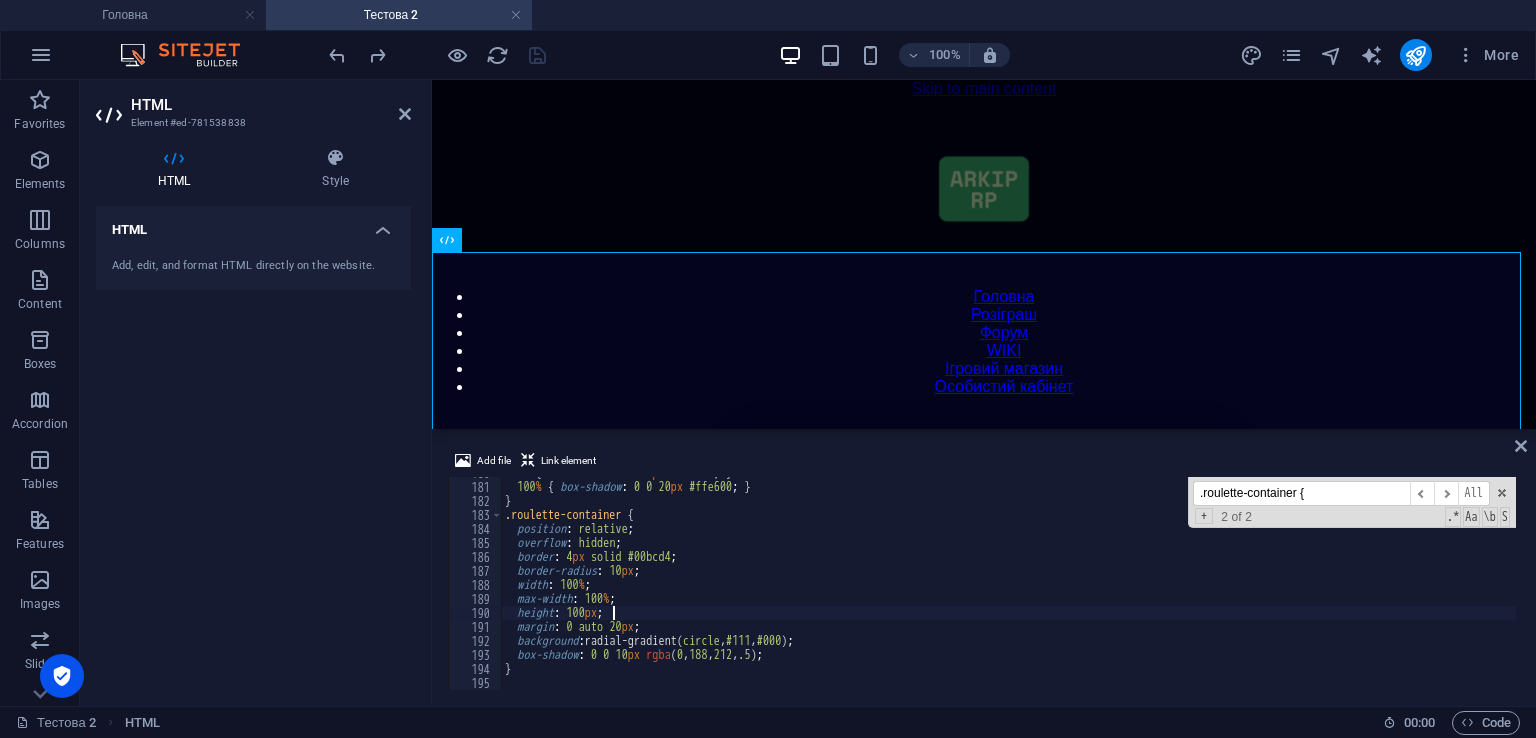 click on "0 %   {   box-shadow :   0   0   5 px   #ffe600 ;   }    100 %   {   box-shadow :   0   0   20 px   #ffe600 ;   } } .roulette-container   {    position :   relative ;    overflow :   hidden ;    border :   4 px   solid   #00bcd4 ;    border-radius :   10 px ;    width :   100 % ;    max-width :   100 % ;    height :   100 px ;    margin :   0   auto   20 px ;    background :  radial-gradient( circle ,  #111 ,  #000 ) ;    box-shadow :   0   0   10 px   rgba ( 0 ,  188 ,  212 ,  .5 ) ; }" at bounding box center [1425, 584] 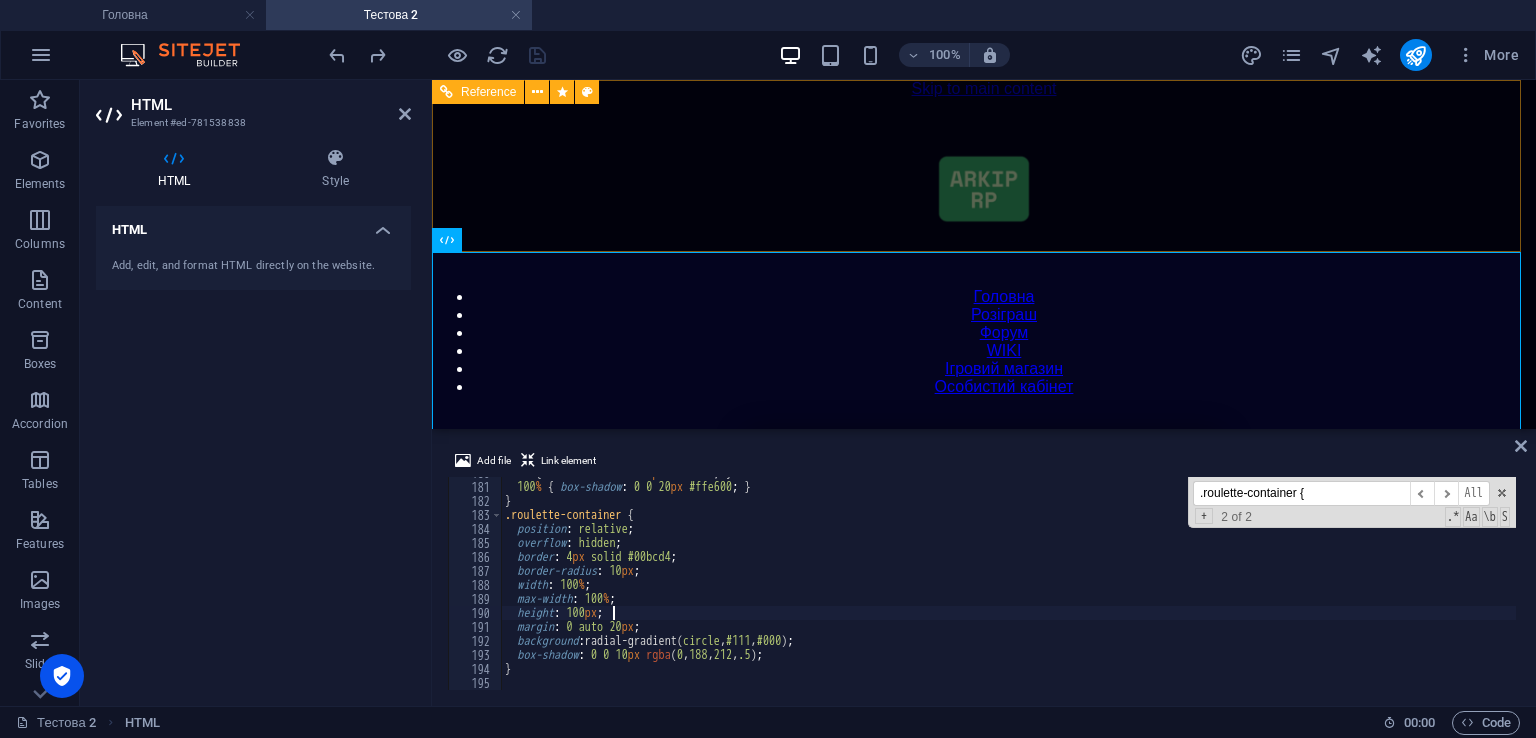 type on "height: 100px;" 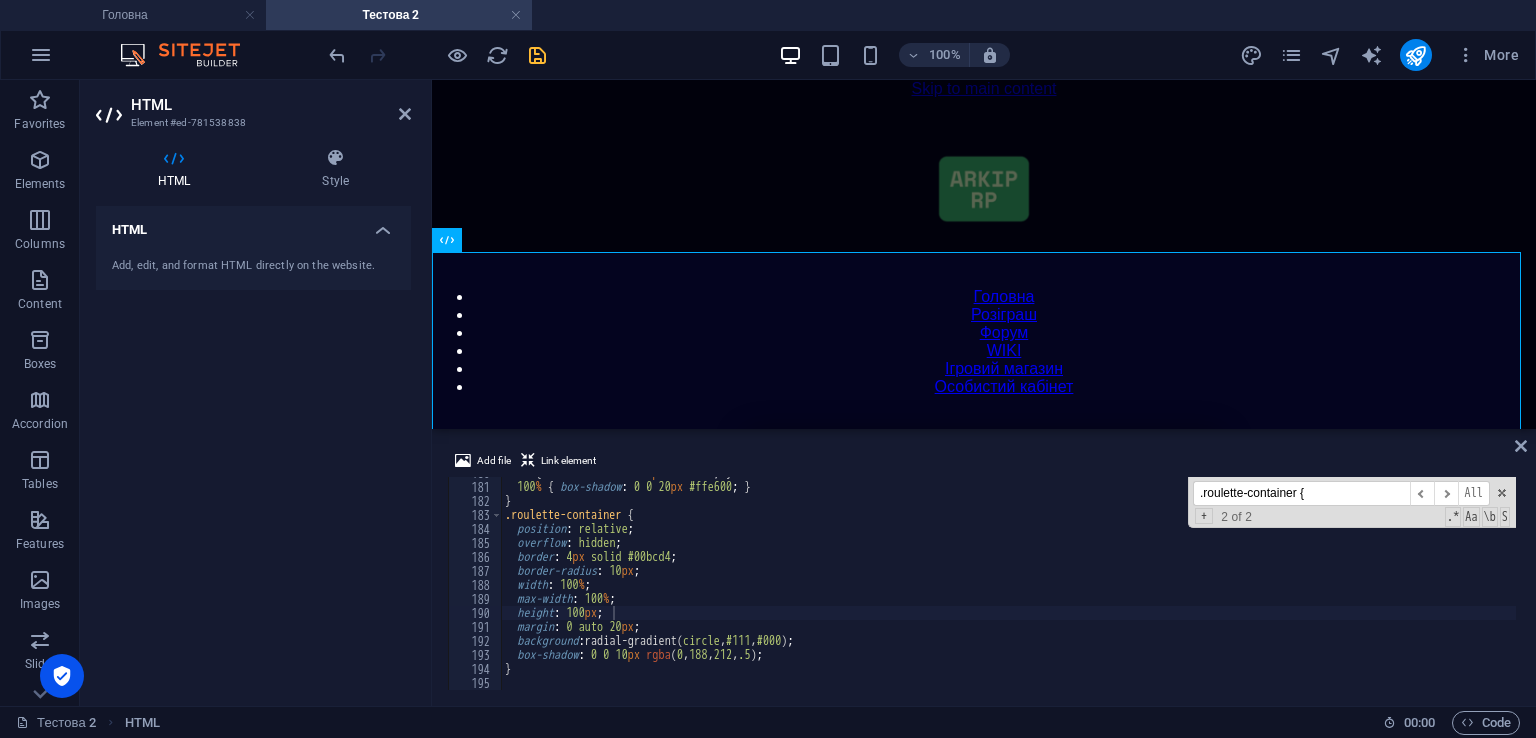 click on "100% More" at bounding box center [926, 55] 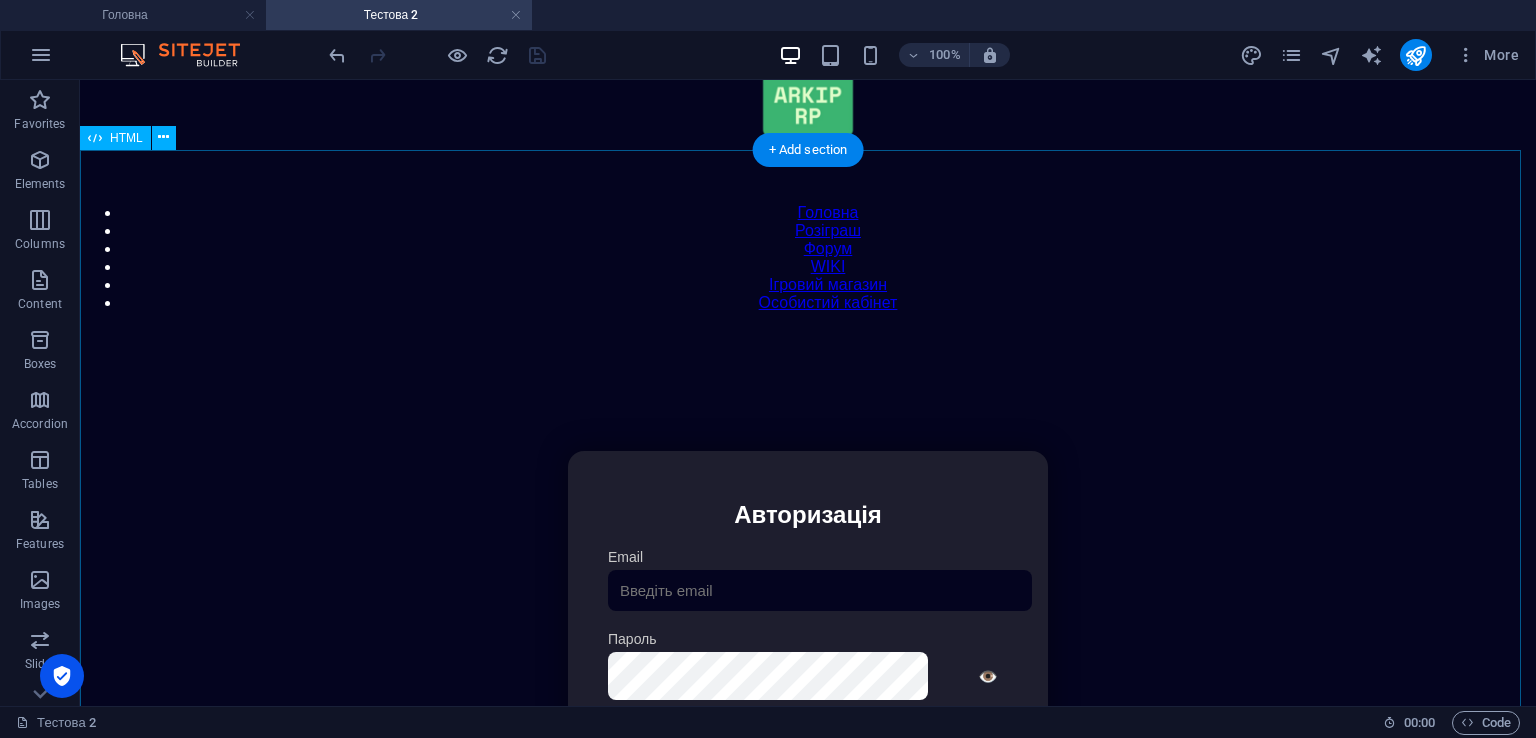 scroll, scrollTop: 87, scrollLeft: 0, axis: vertical 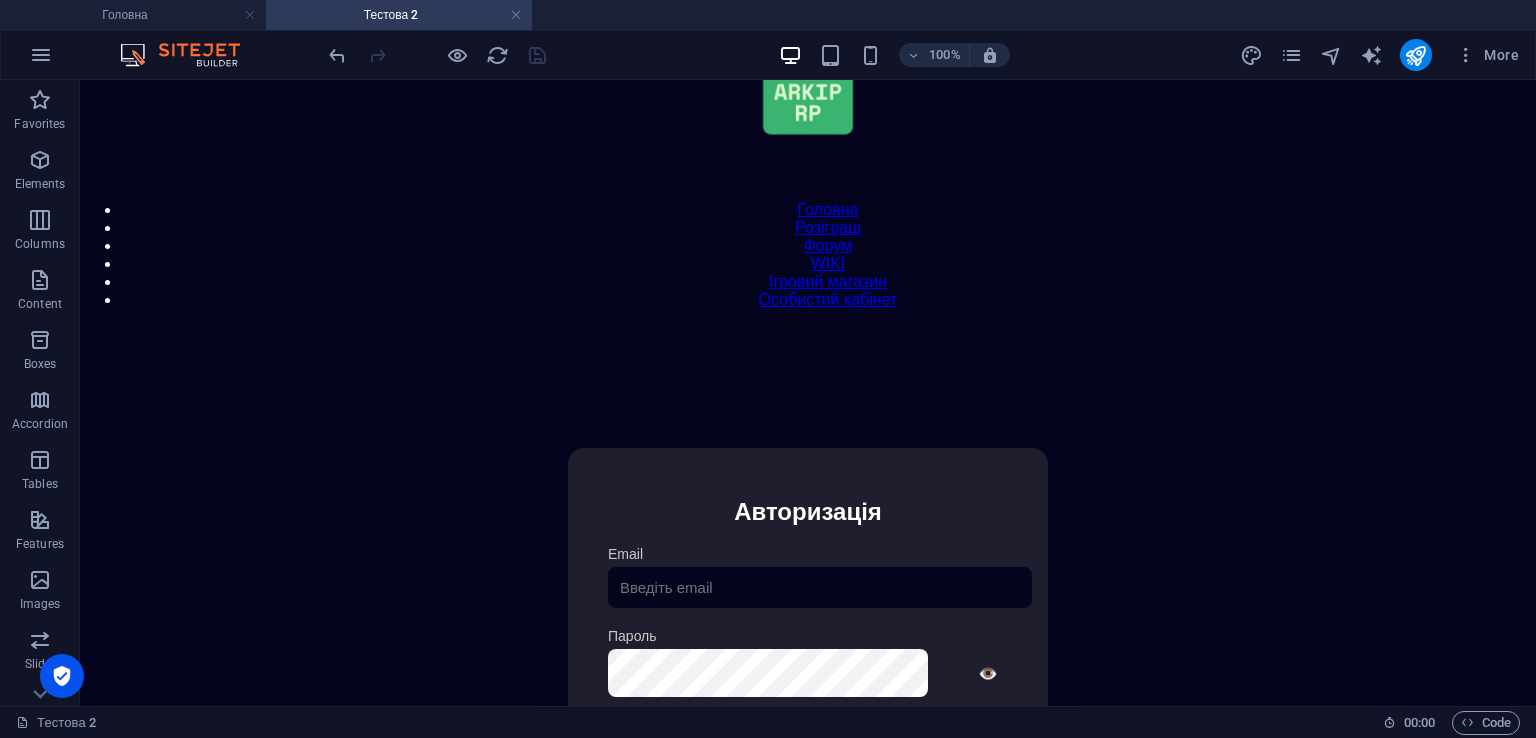 click on "More" at bounding box center [1383, 55] 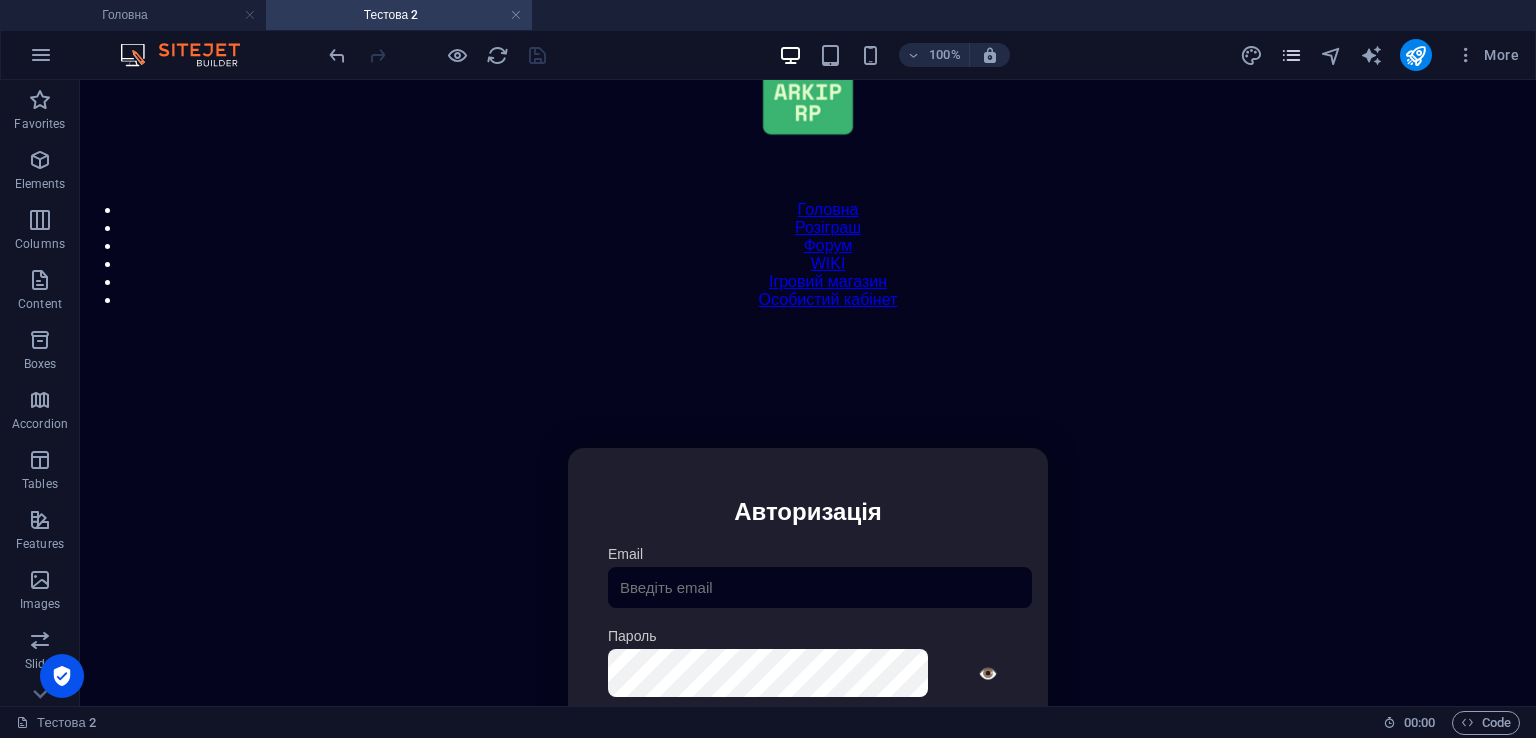 click at bounding box center [1291, 55] 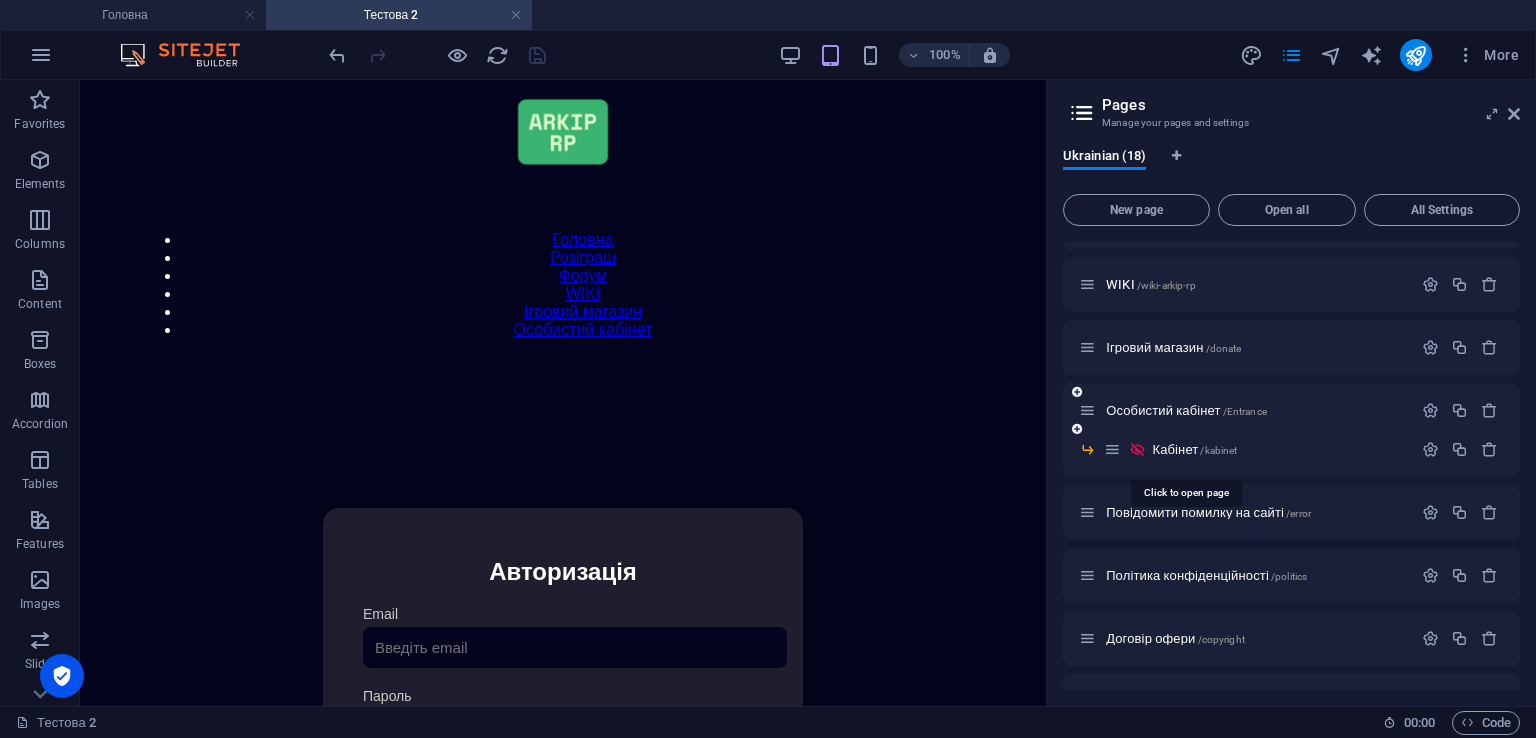 scroll, scrollTop: 0, scrollLeft: 0, axis: both 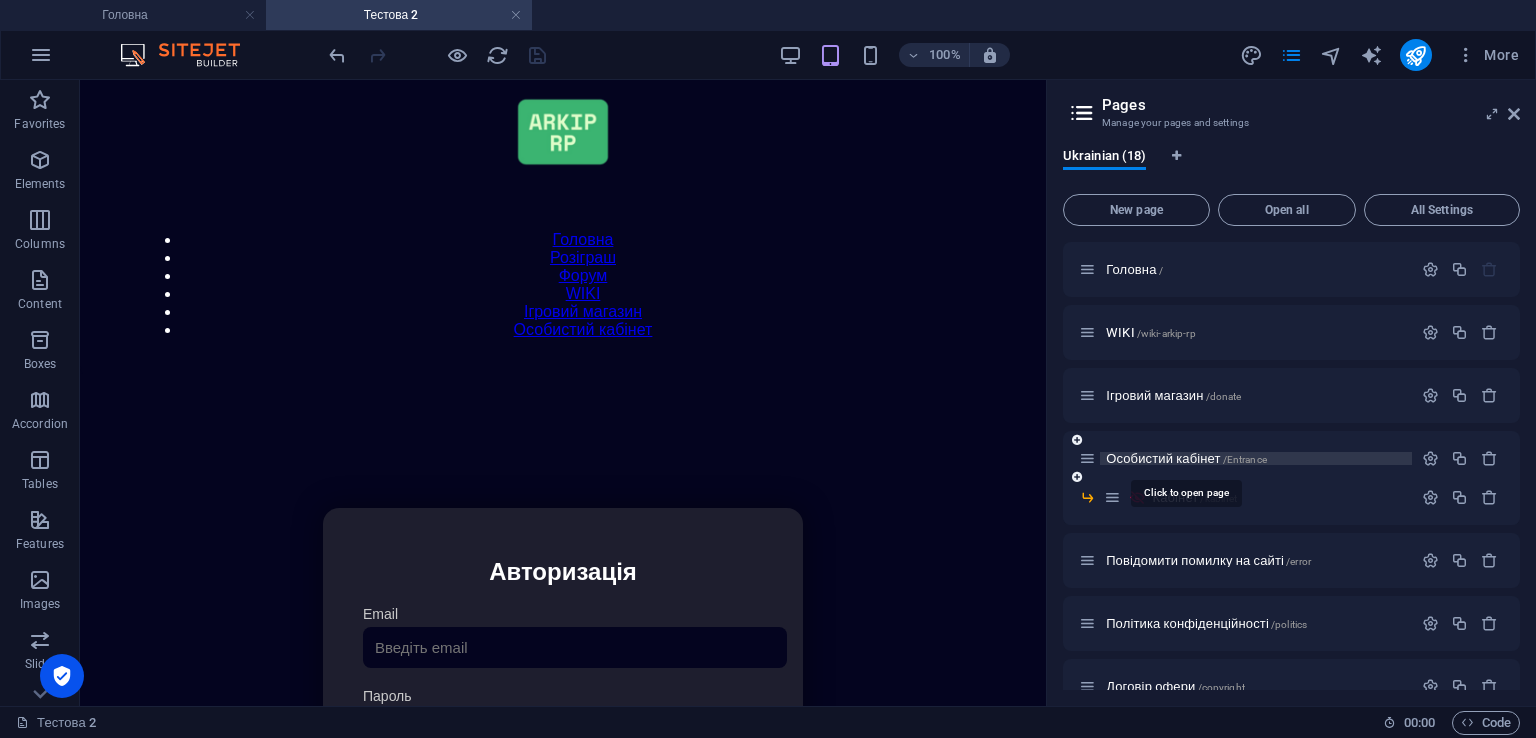 click on "Особистий кабінет /Entrance" at bounding box center (1186, 458) 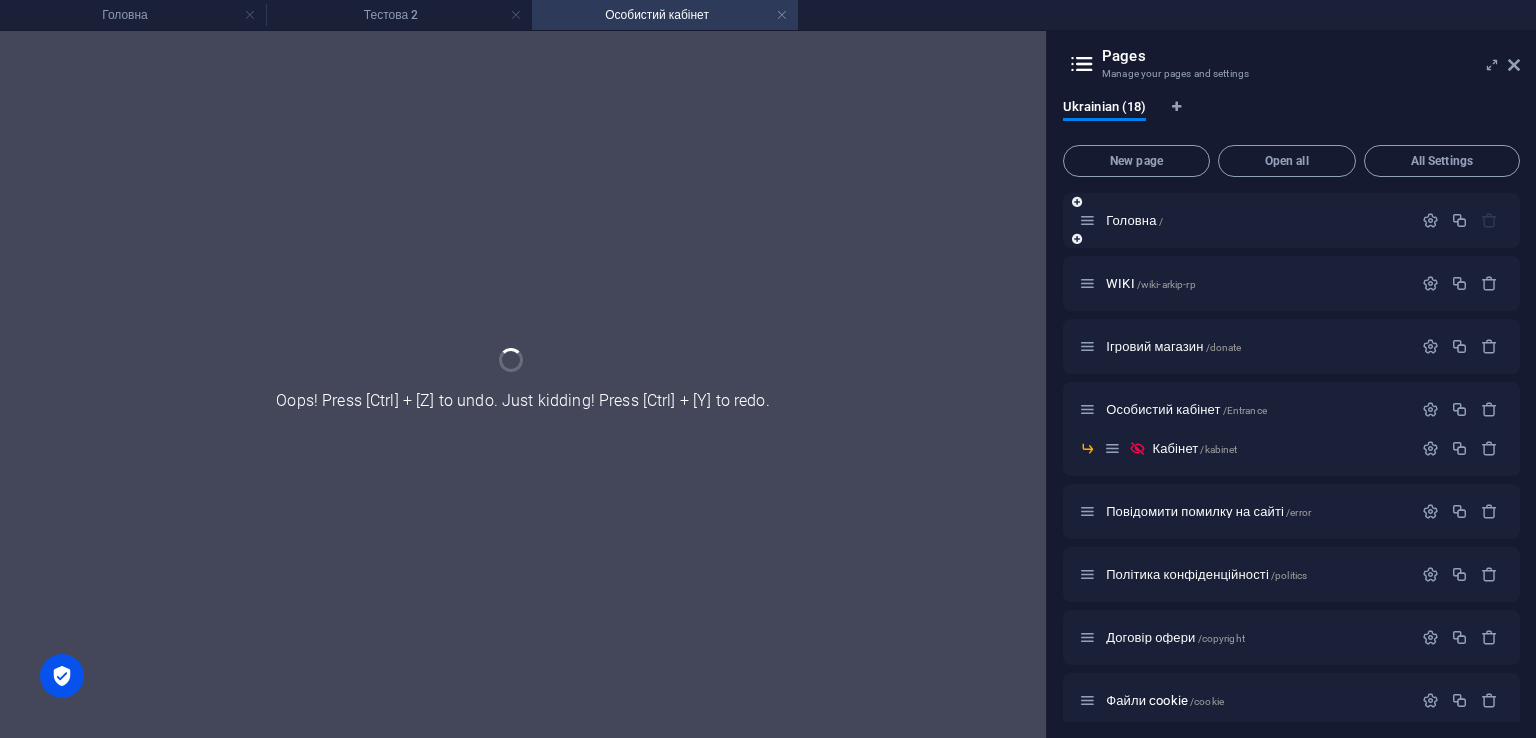scroll, scrollTop: 0, scrollLeft: 0, axis: both 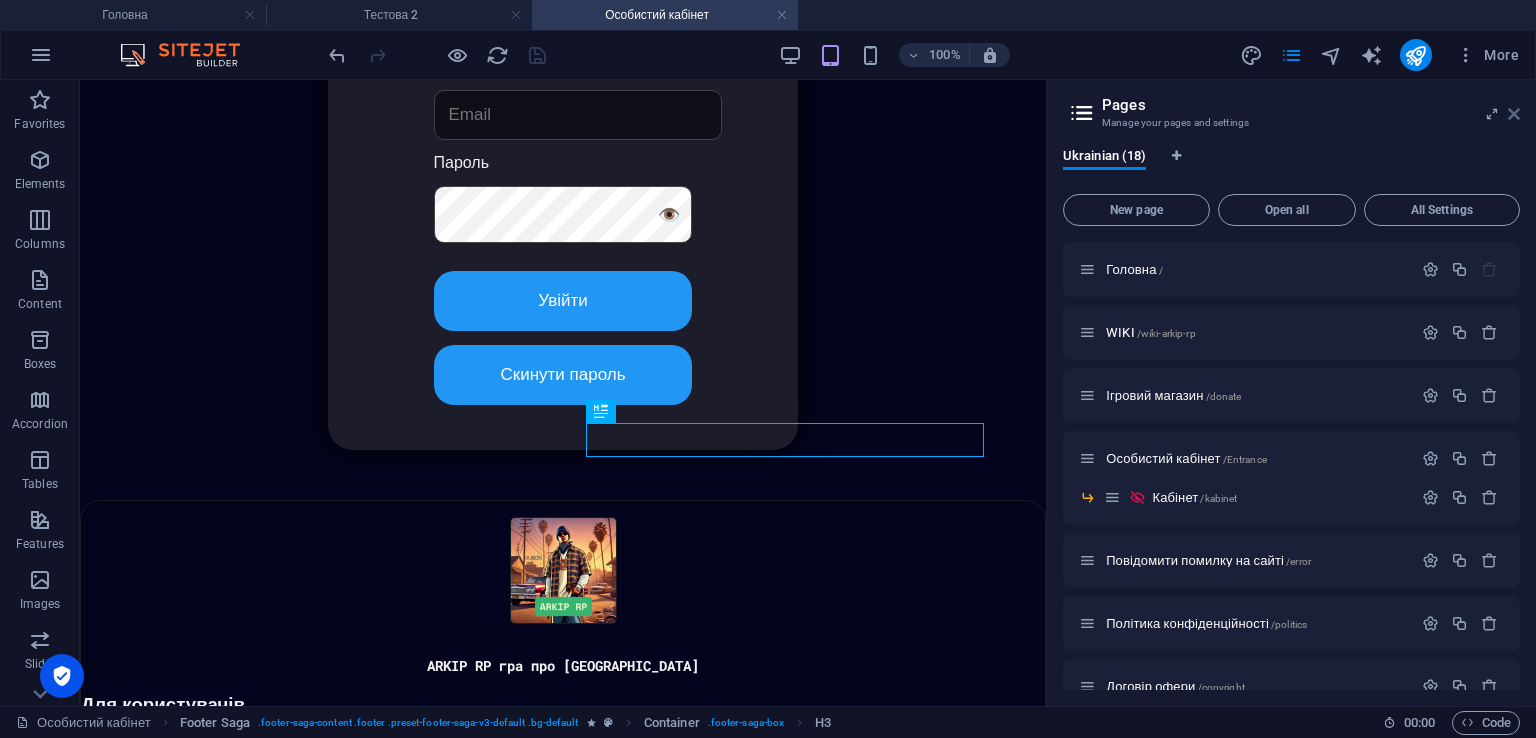 click at bounding box center (1514, 114) 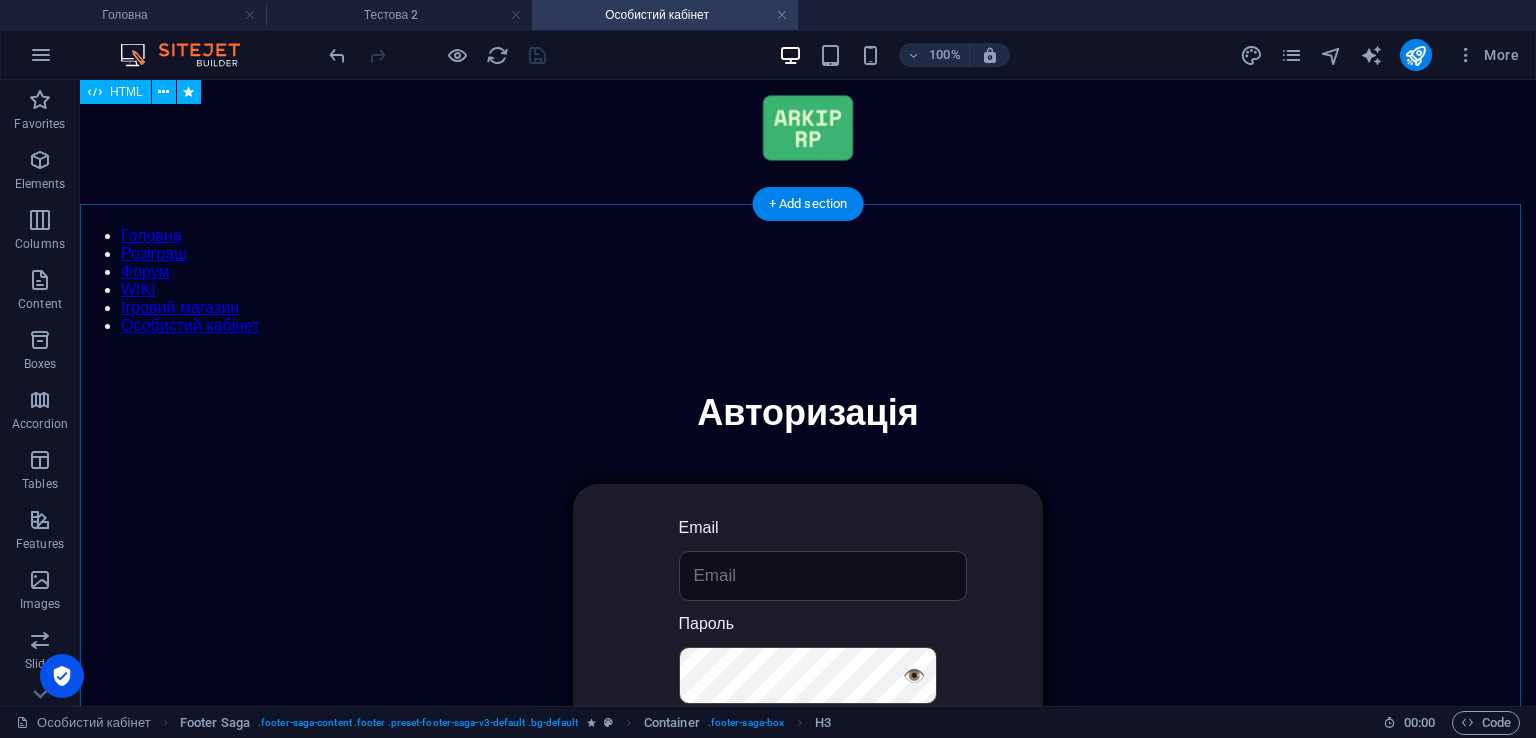 scroll, scrollTop: 0, scrollLeft: 0, axis: both 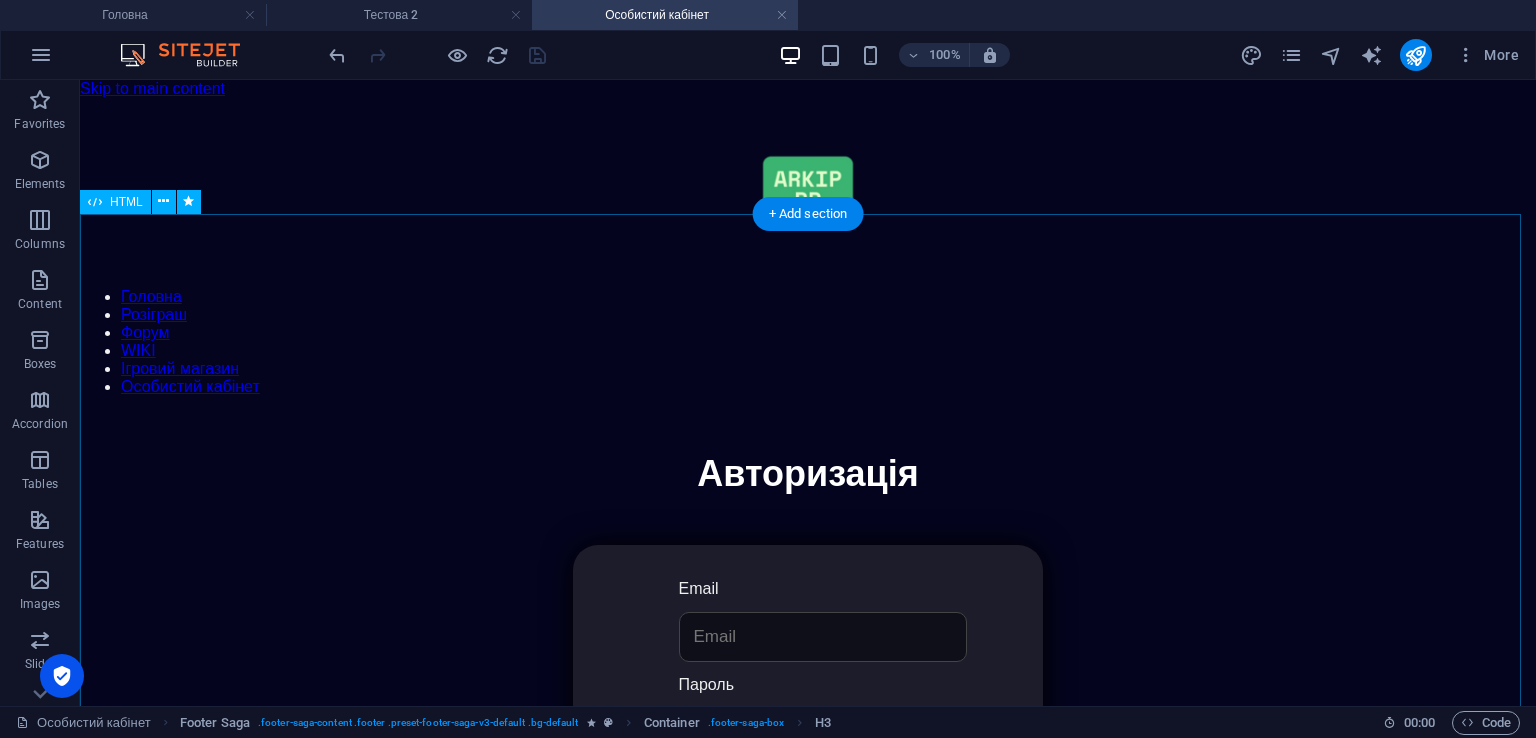 click on "Авторизація | ARKIP RP
Авторизація
Email
Пароль
👁️
Увійти
Скинути пароль
Завантаження...
👤 Особистий Кабінет
🚪 Вийти" at bounding box center (808, 712) 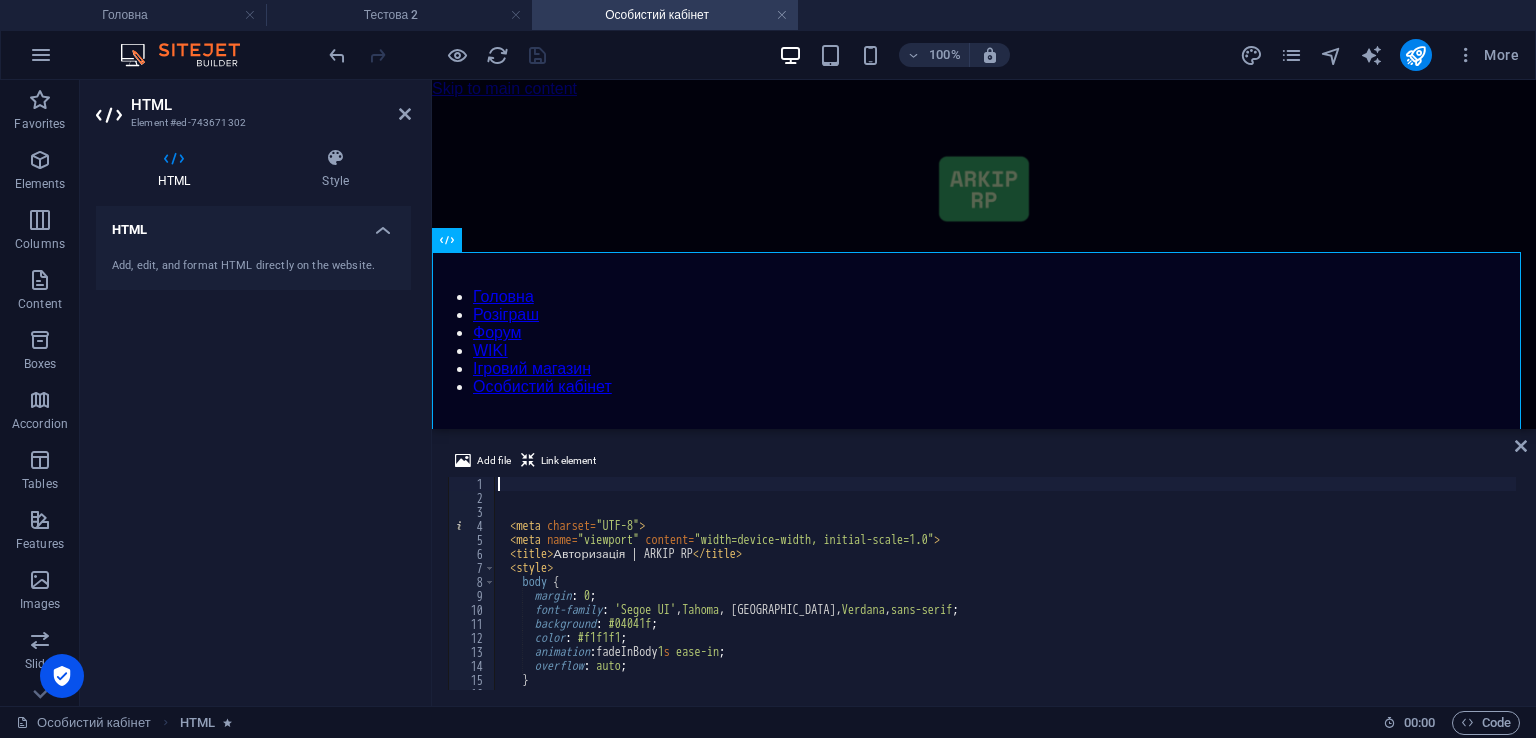 drag, startPoint x: 493, startPoint y: 489, endPoint x: 504, endPoint y: 485, distance: 11.7046995 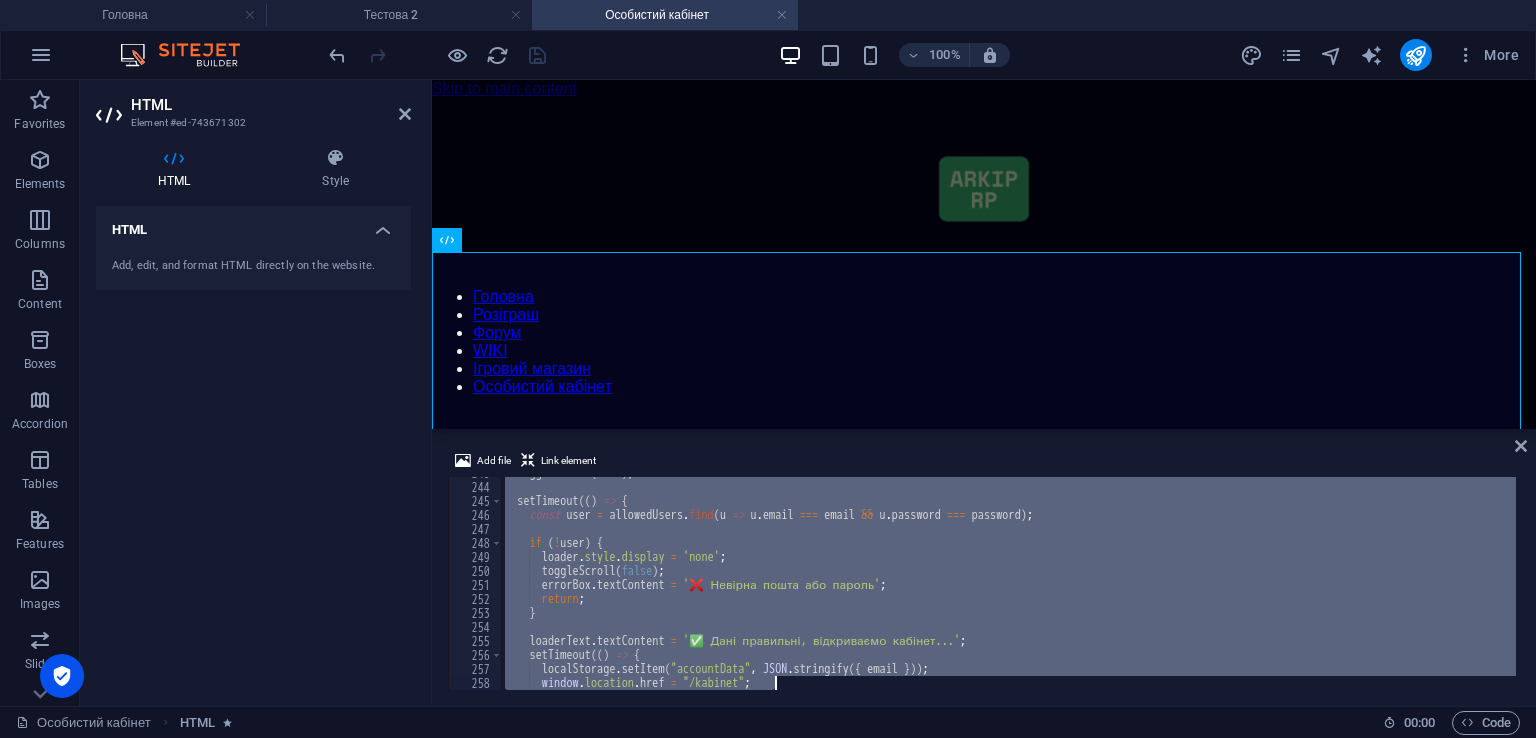 scroll, scrollTop: 4071, scrollLeft: 0, axis: vertical 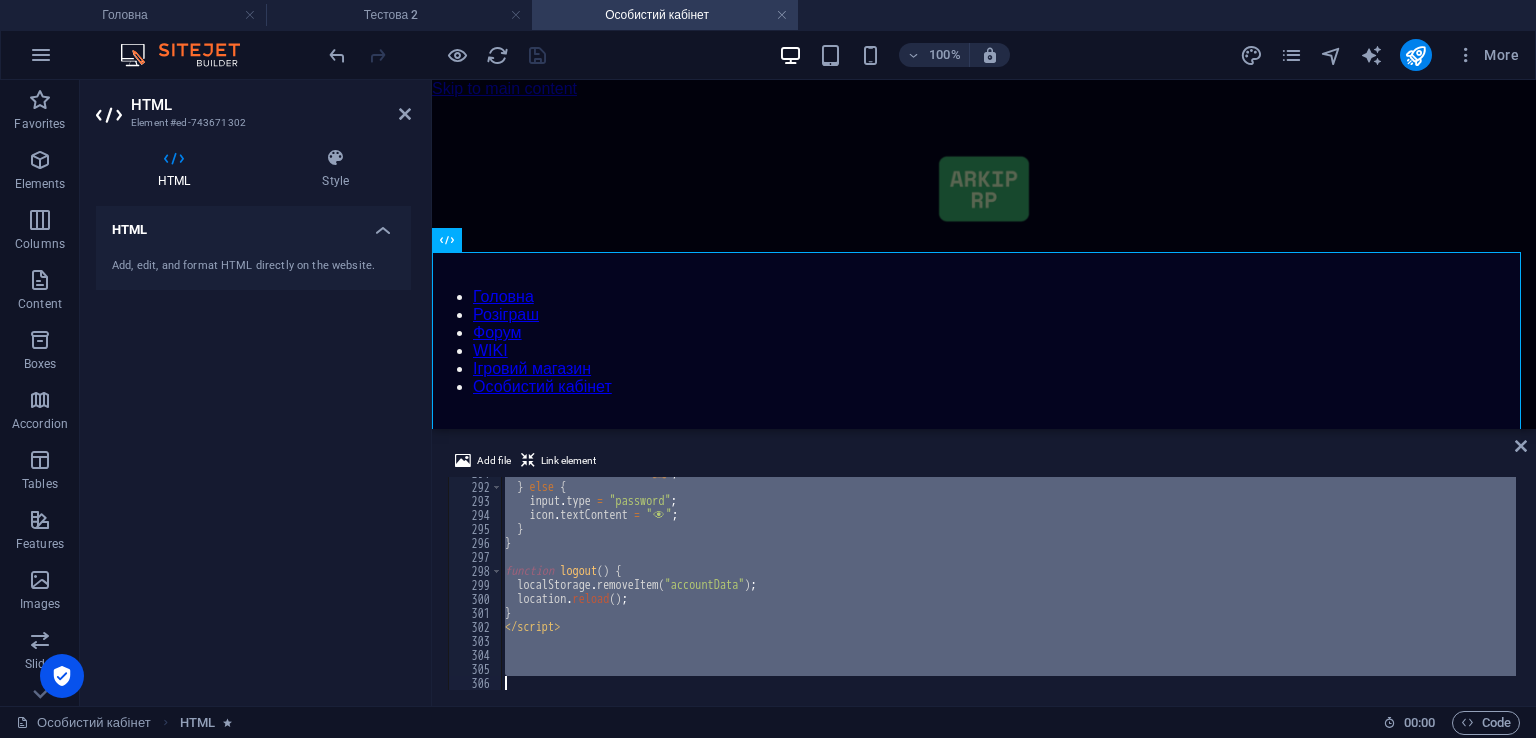 drag, startPoint x: 504, startPoint y: 485, endPoint x: 1509, endPoint y: 776, distance: 1046.282 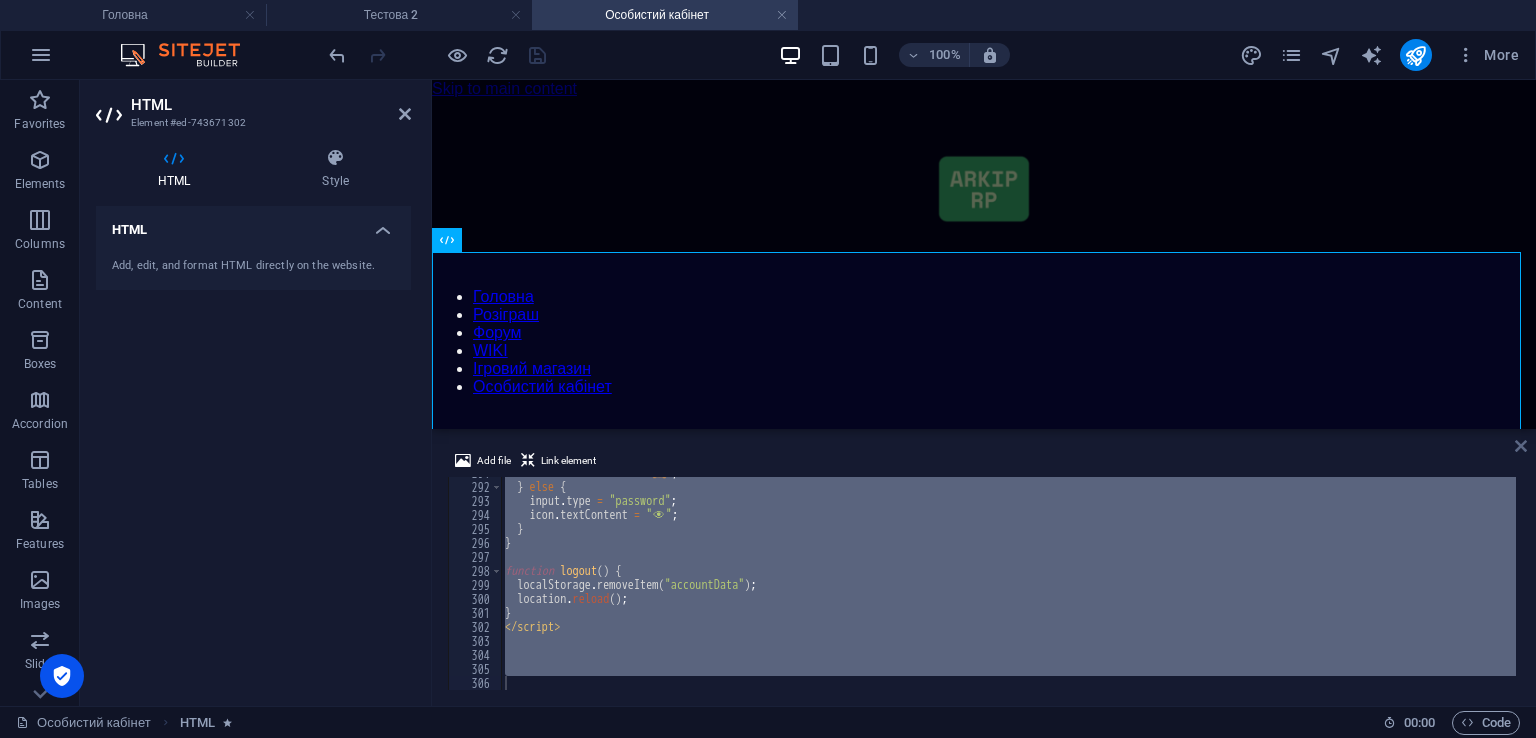 click at bounding box center (1521, 446) 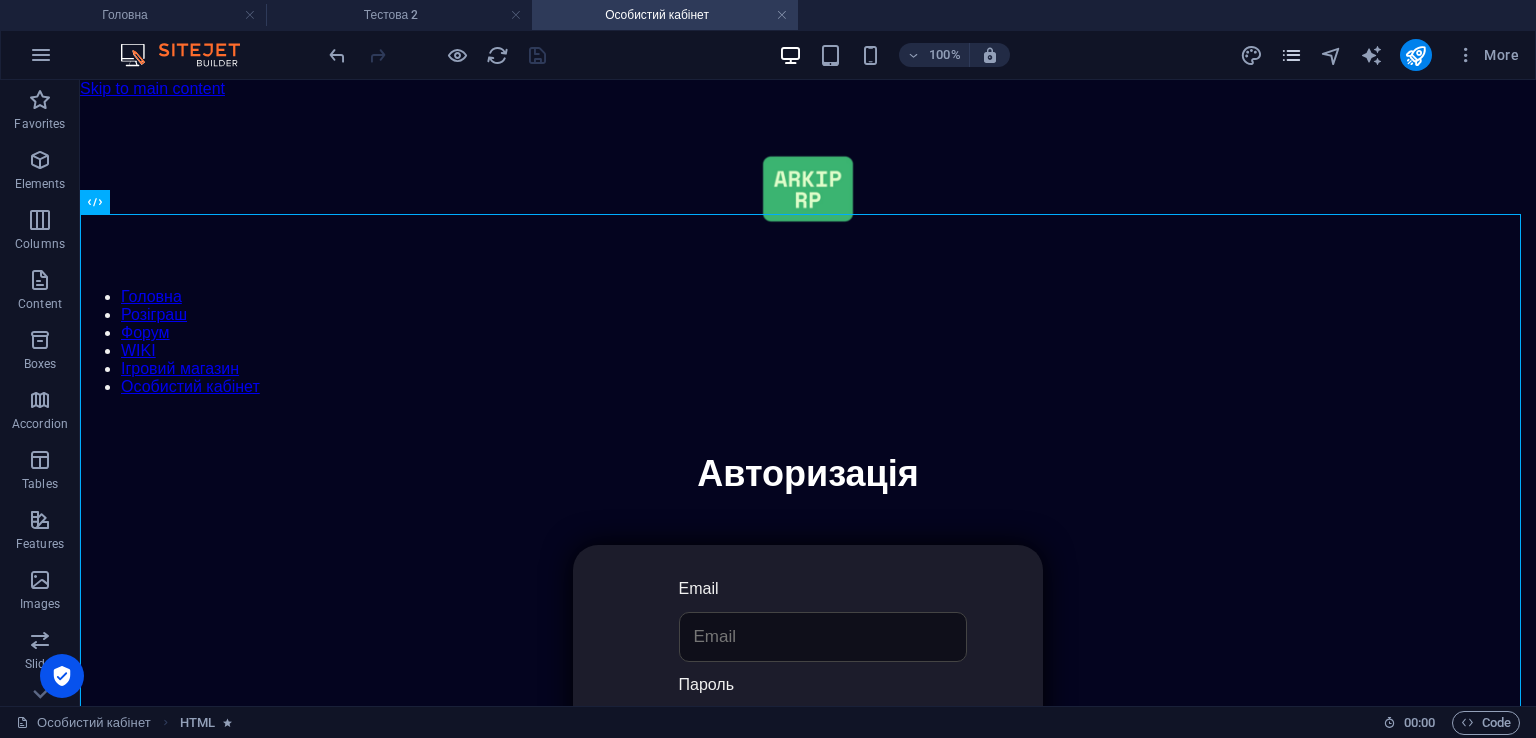 click at bounding box center [1291, 55] 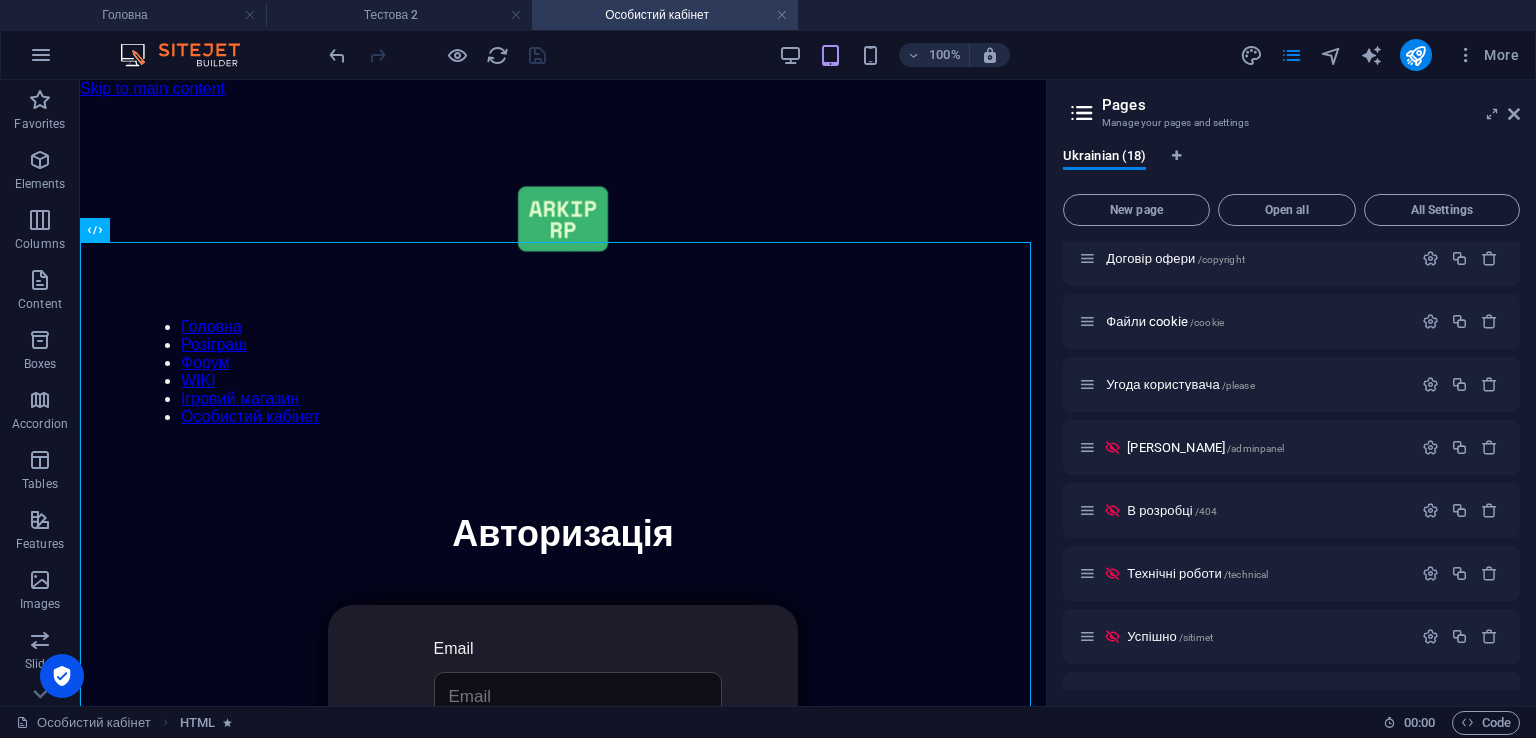 scroll, scrollTop: 614, scrollLeft: 0, axis: vertical 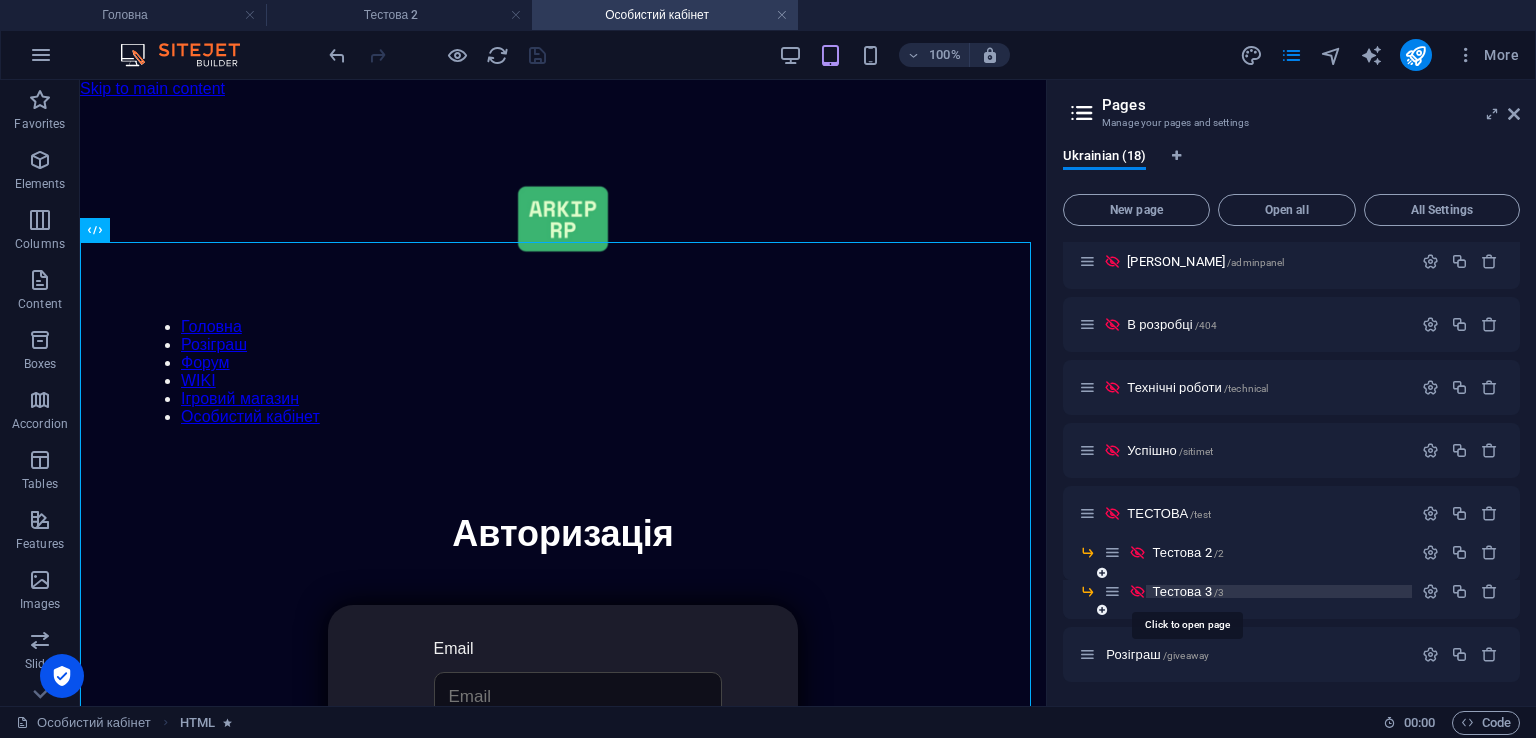 click on "/3" at bounding box center [1219, 592] 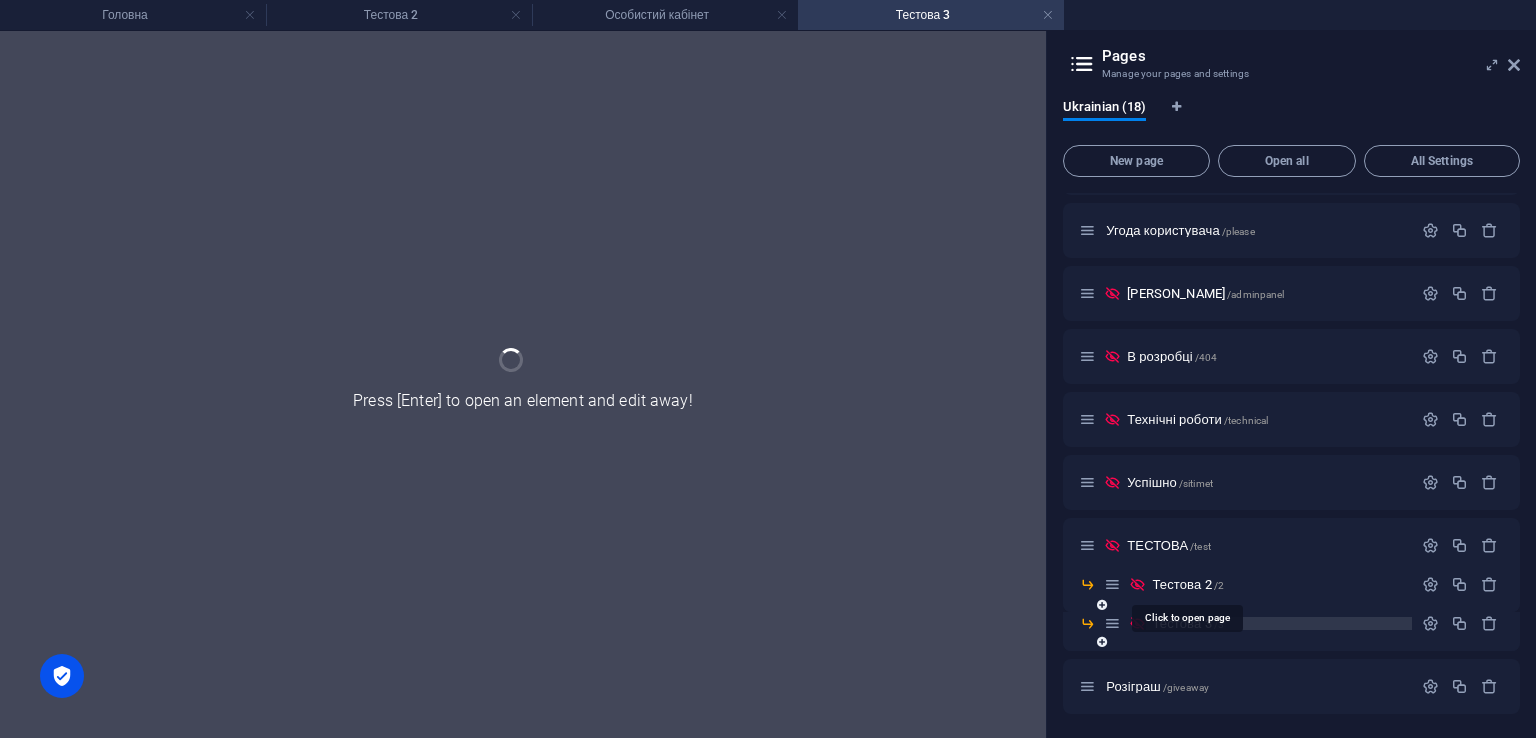scroll, scrollTop: 533, scrollLeft: 0, axis: vertical 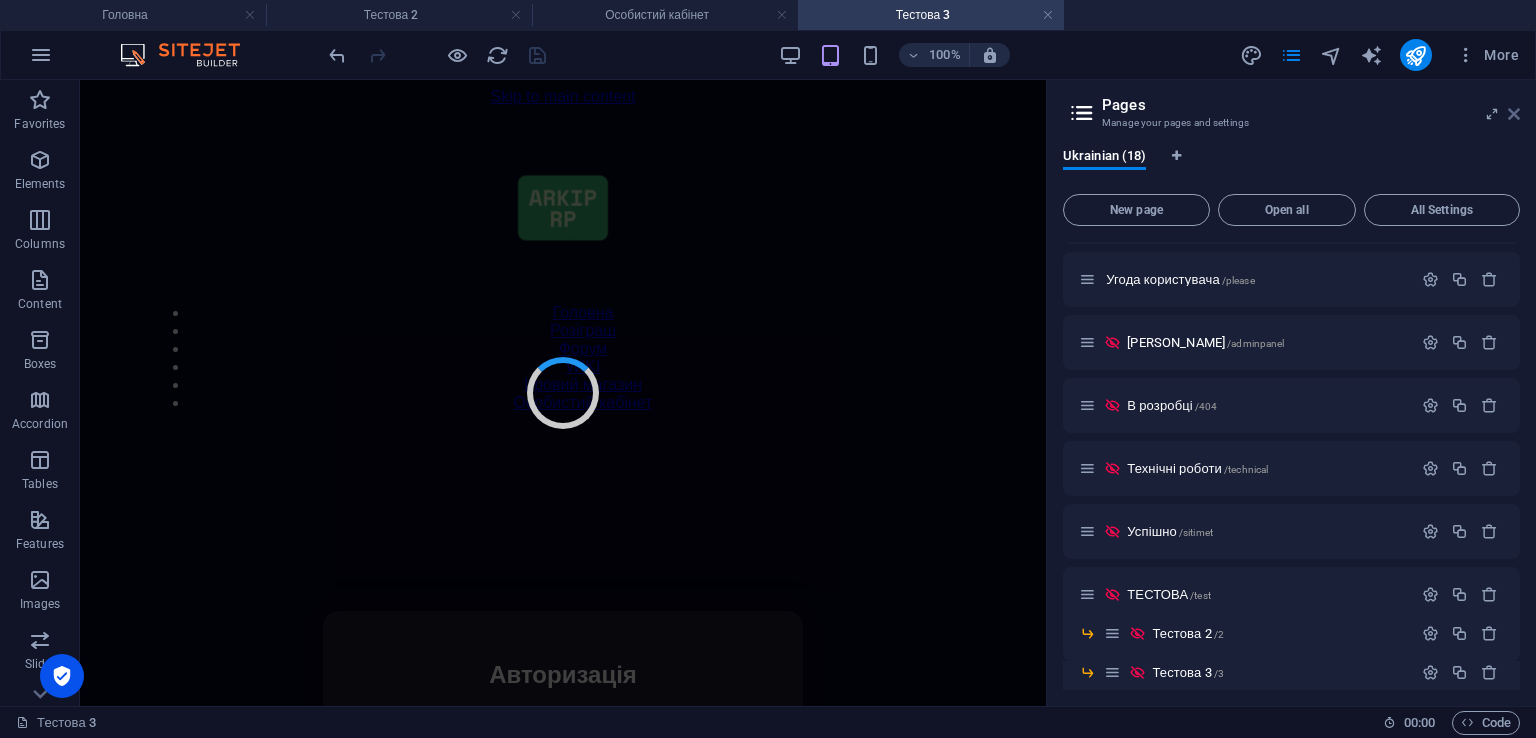 click at bounding box center [1514, 114] 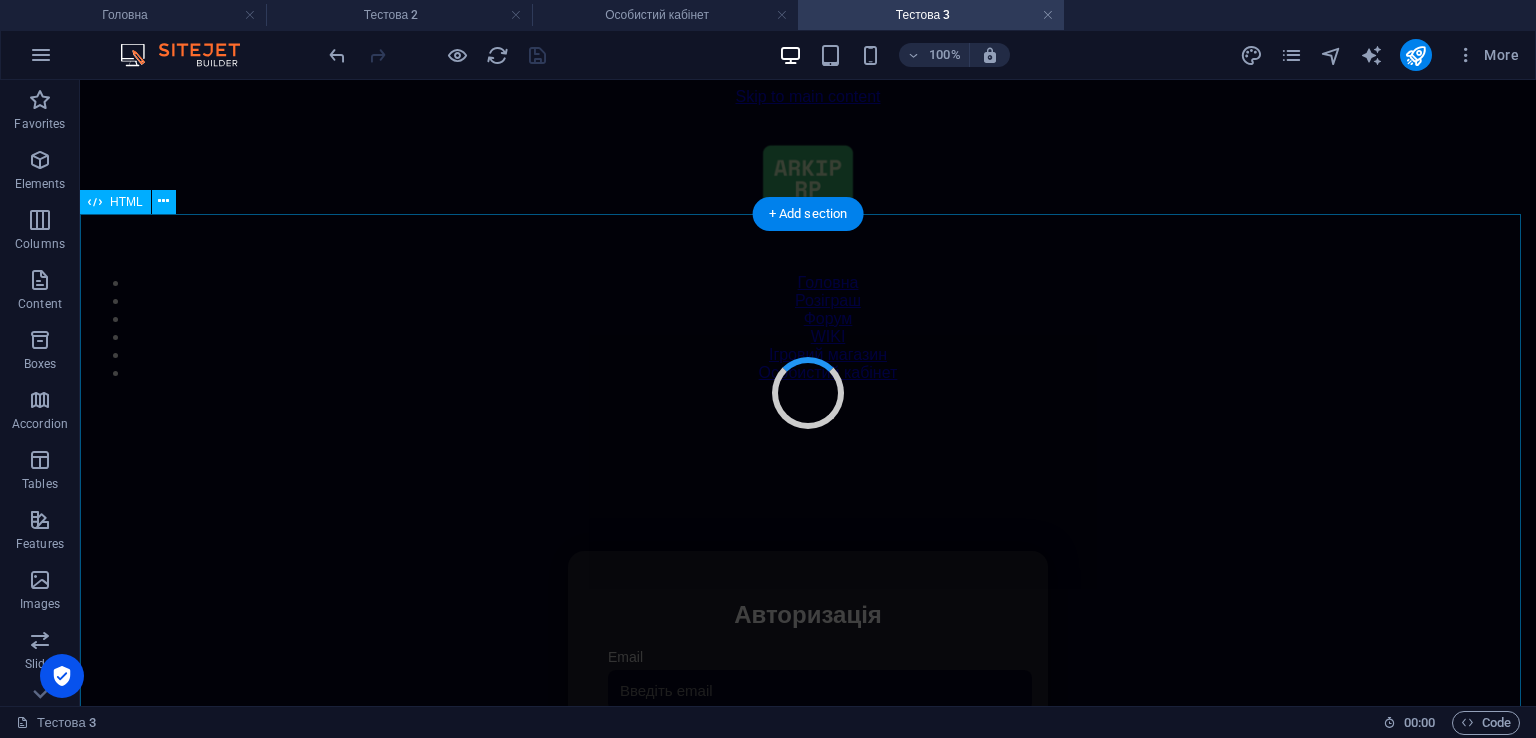 click on "Особистий кабінет
Авторизація
Email
Пароль
👁️
Увійти
Особистий кабінет
Вийти
Важлива інформація
Інформація
Нік:
Пошта:
Гроші:   ₴
XP:
Рівень:
Здоров'я:  %
Броня:  %
ВІП:
Розваги
Рулетка
Крутити
Забрати
Мій інвентар
Мій інвентар
Продати все
Закрити" at bounding box center (808, 732) 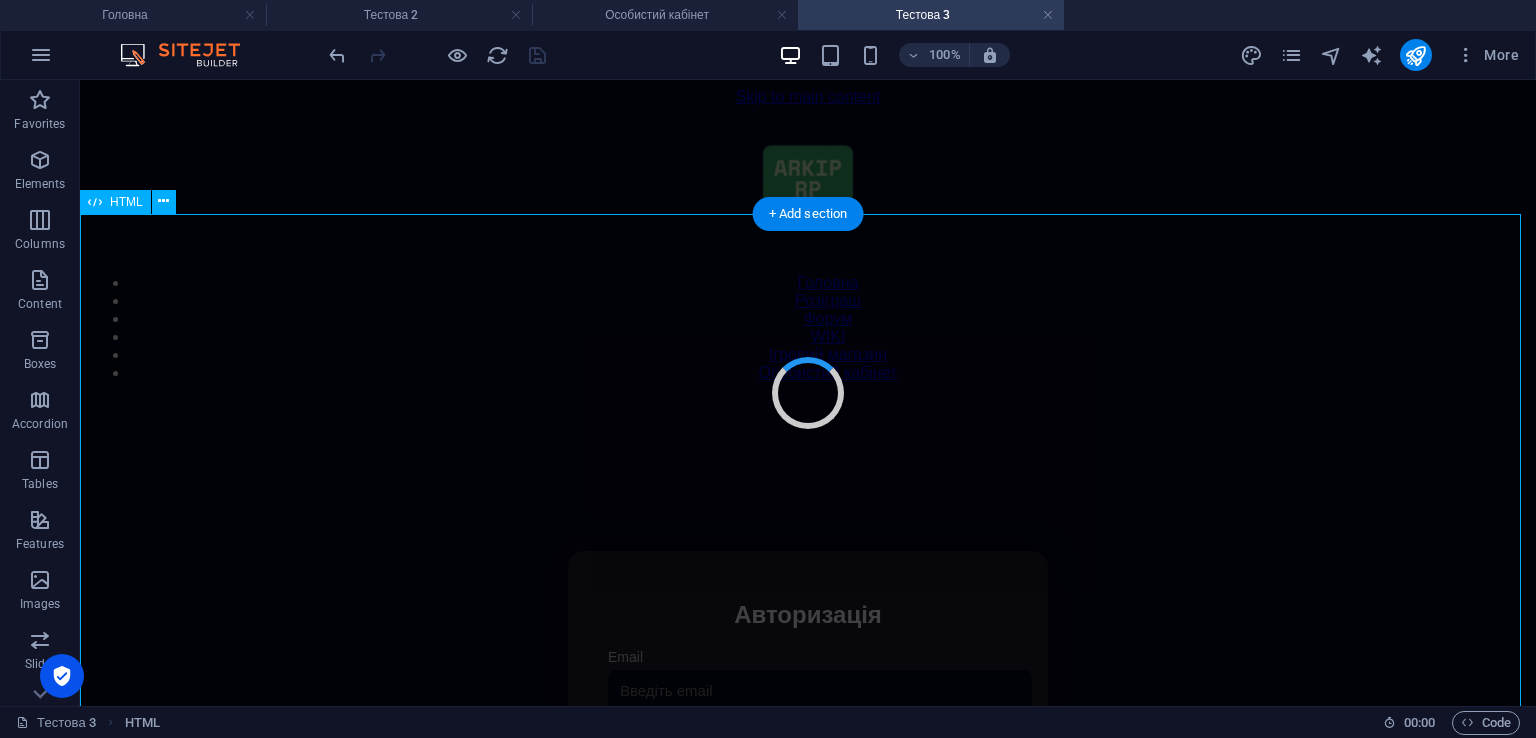 drag, startPoint x: 1053, startPoint y: 423, endPoint x: 1044, endPoint y: 529, distance: 106.381386 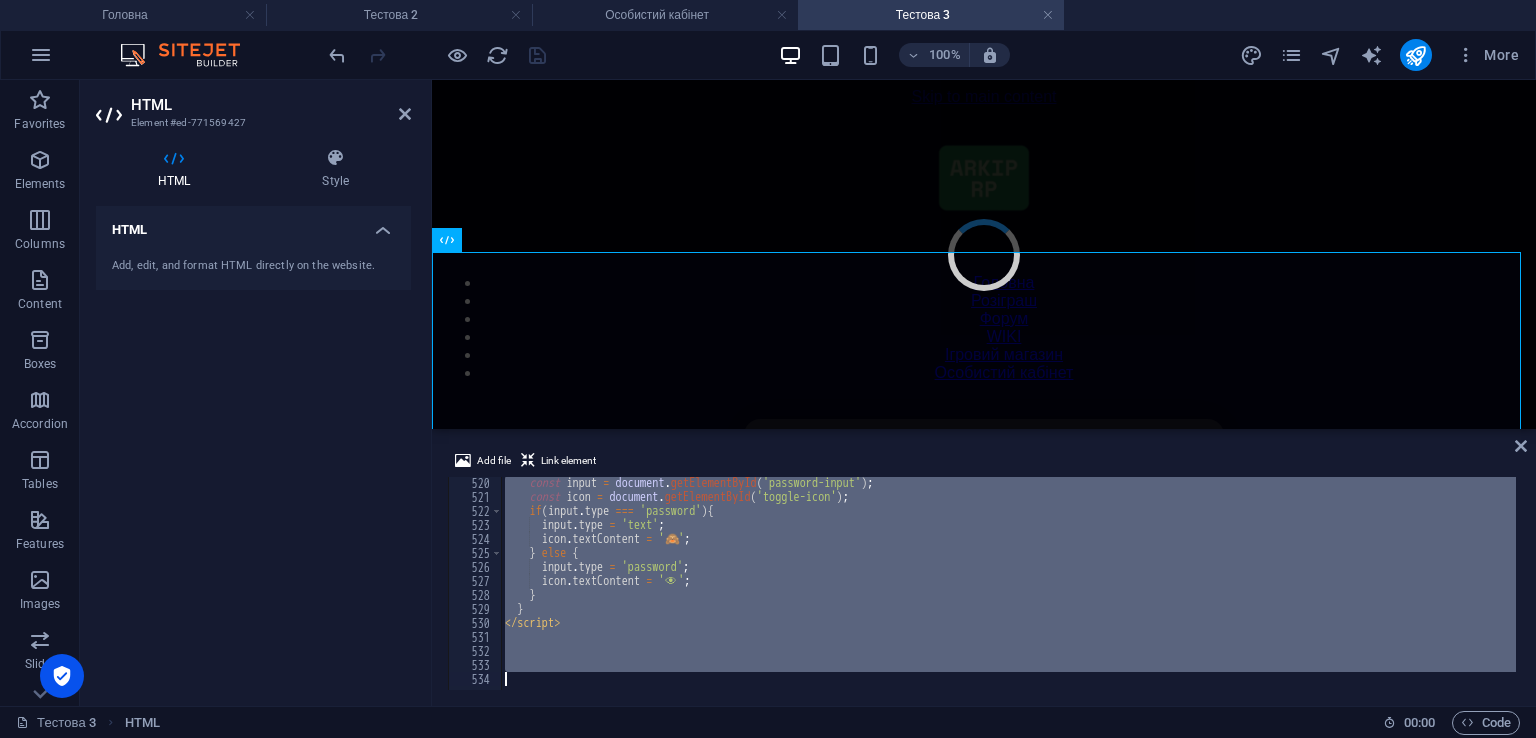 drag, startPoint x: 498, startPoint y: 486, endPoint x: 1264, endPoint y: 776, distance: 819.058 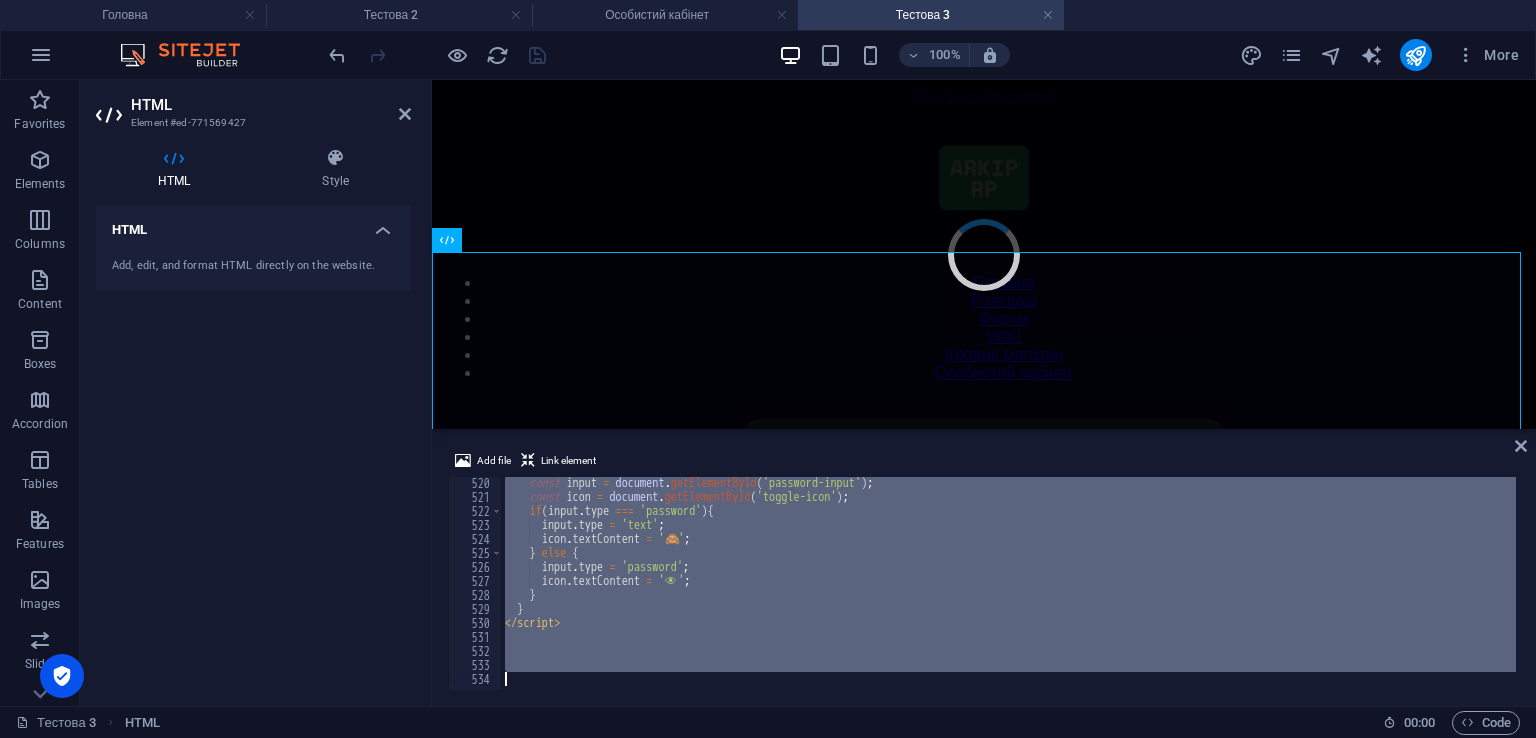 type 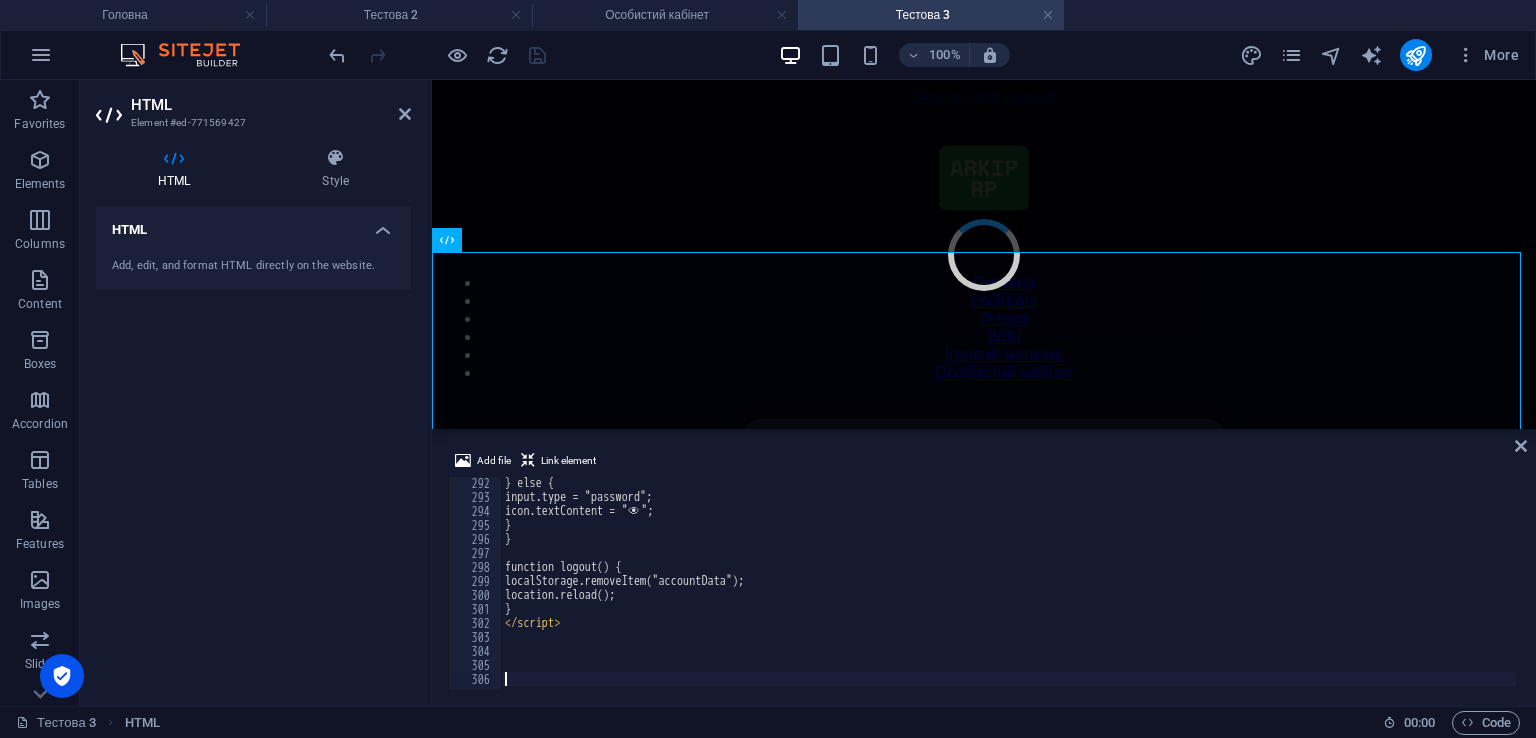scroll, scrollTop: 4071, scrollLeft: 0, axis: vertical 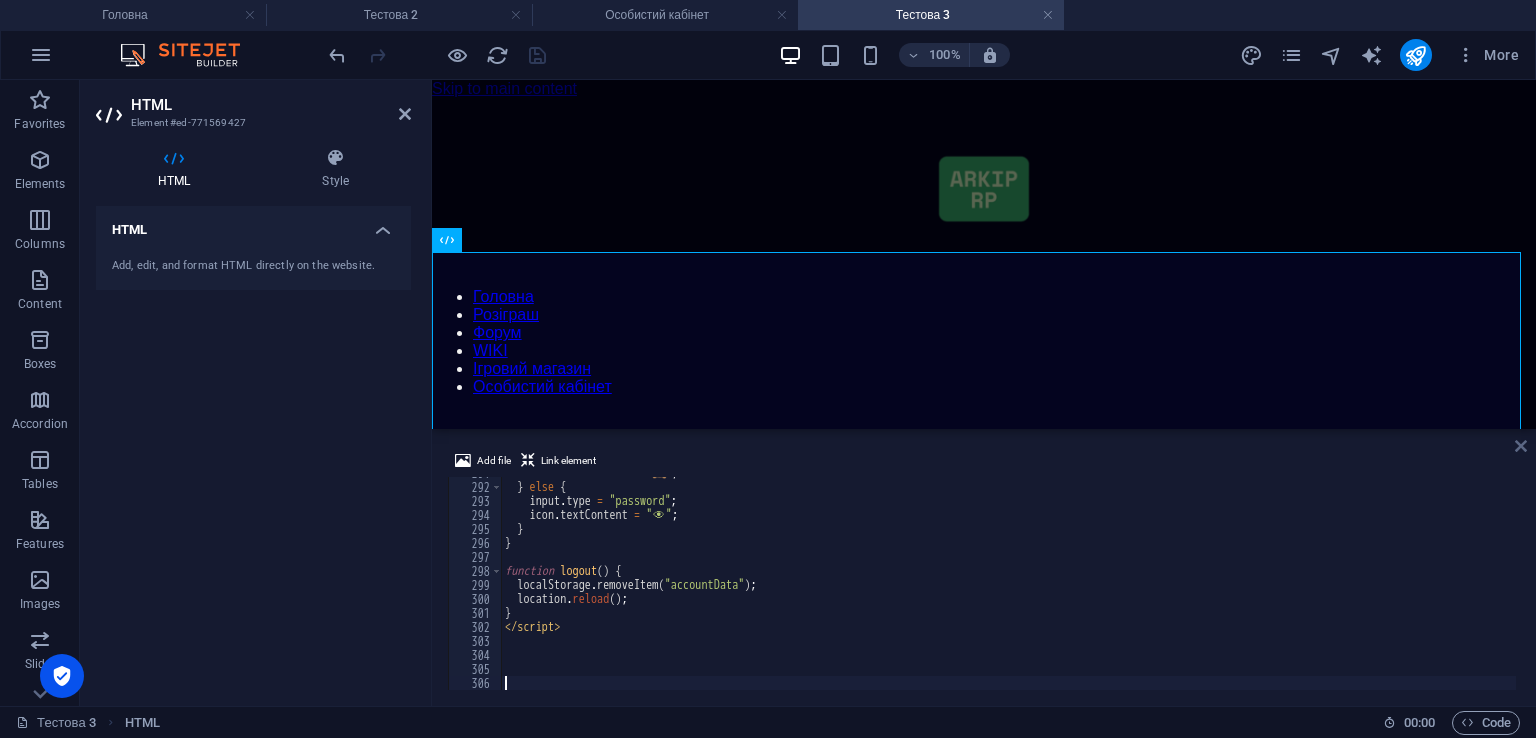 click at bounding box center [1521, 446] 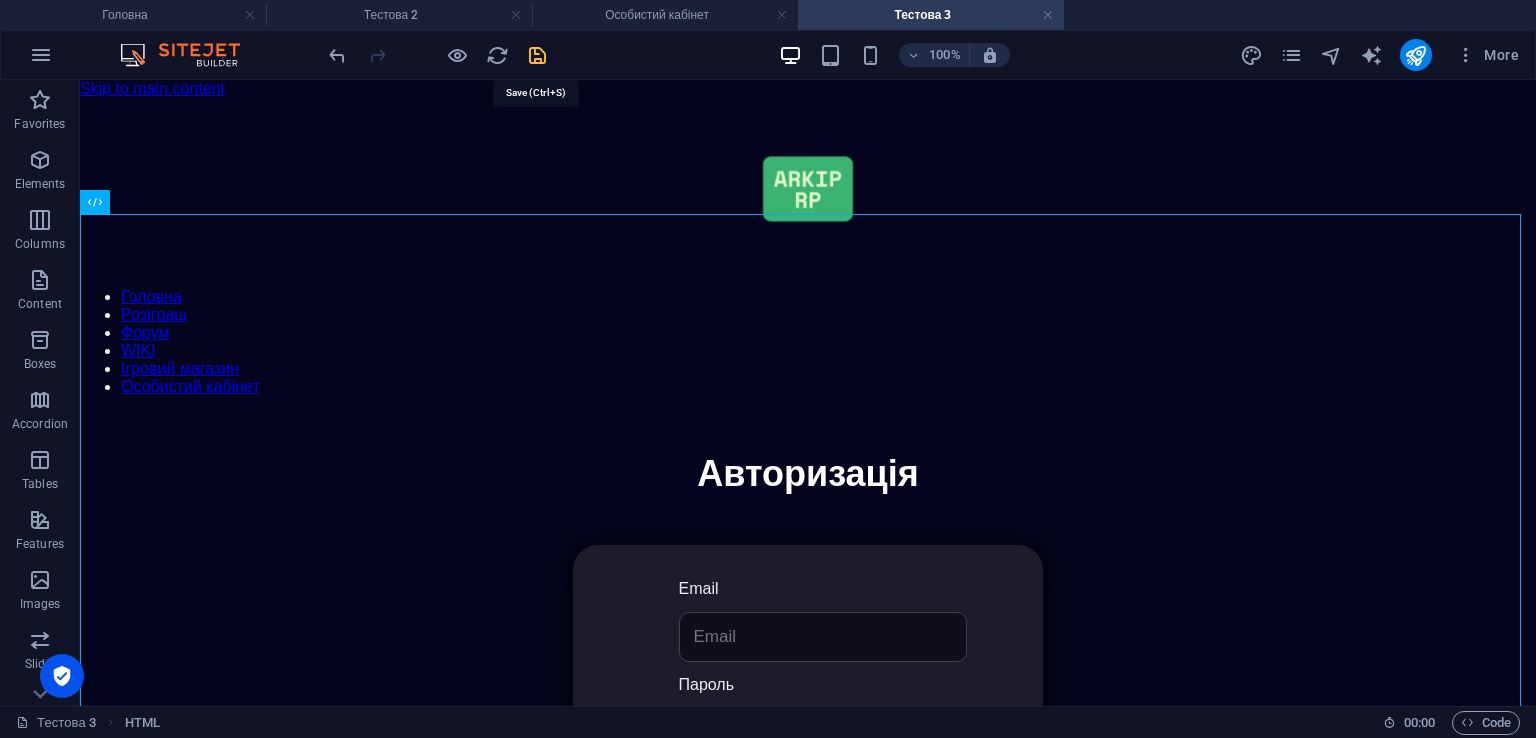 click at bounding box center [537, 55] 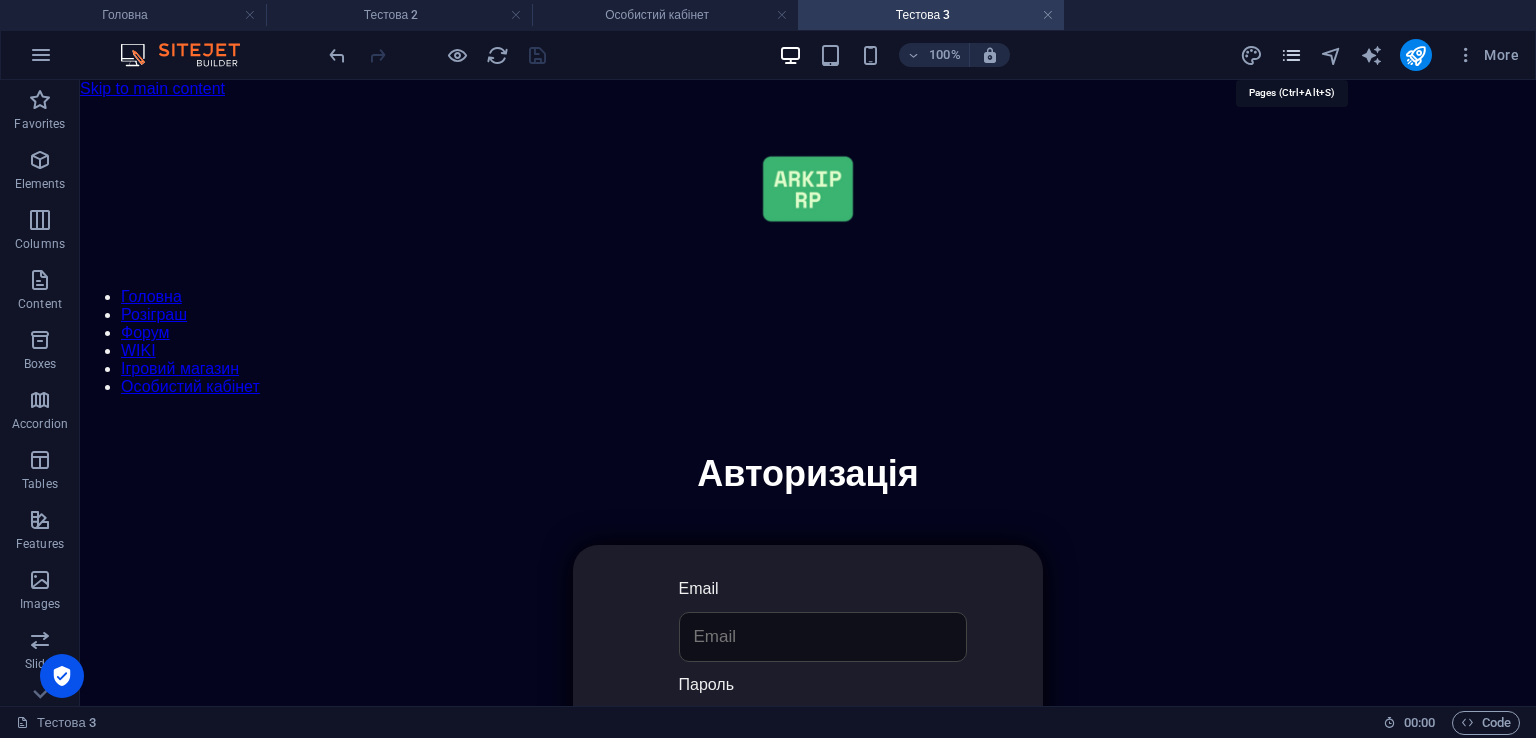 click at bounding box center (1291, 55) 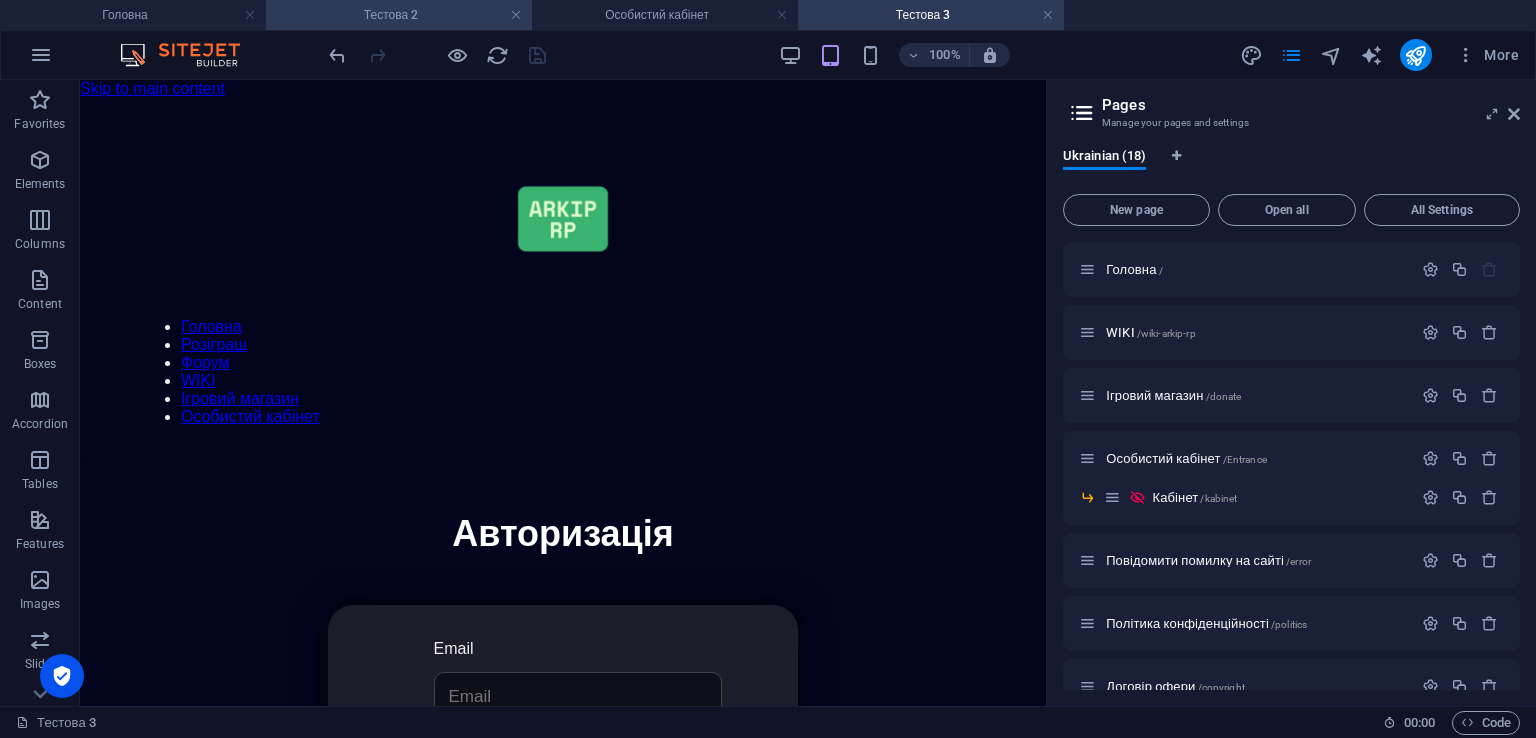 click on "Тестова 2" at bounding box center (399, 15) 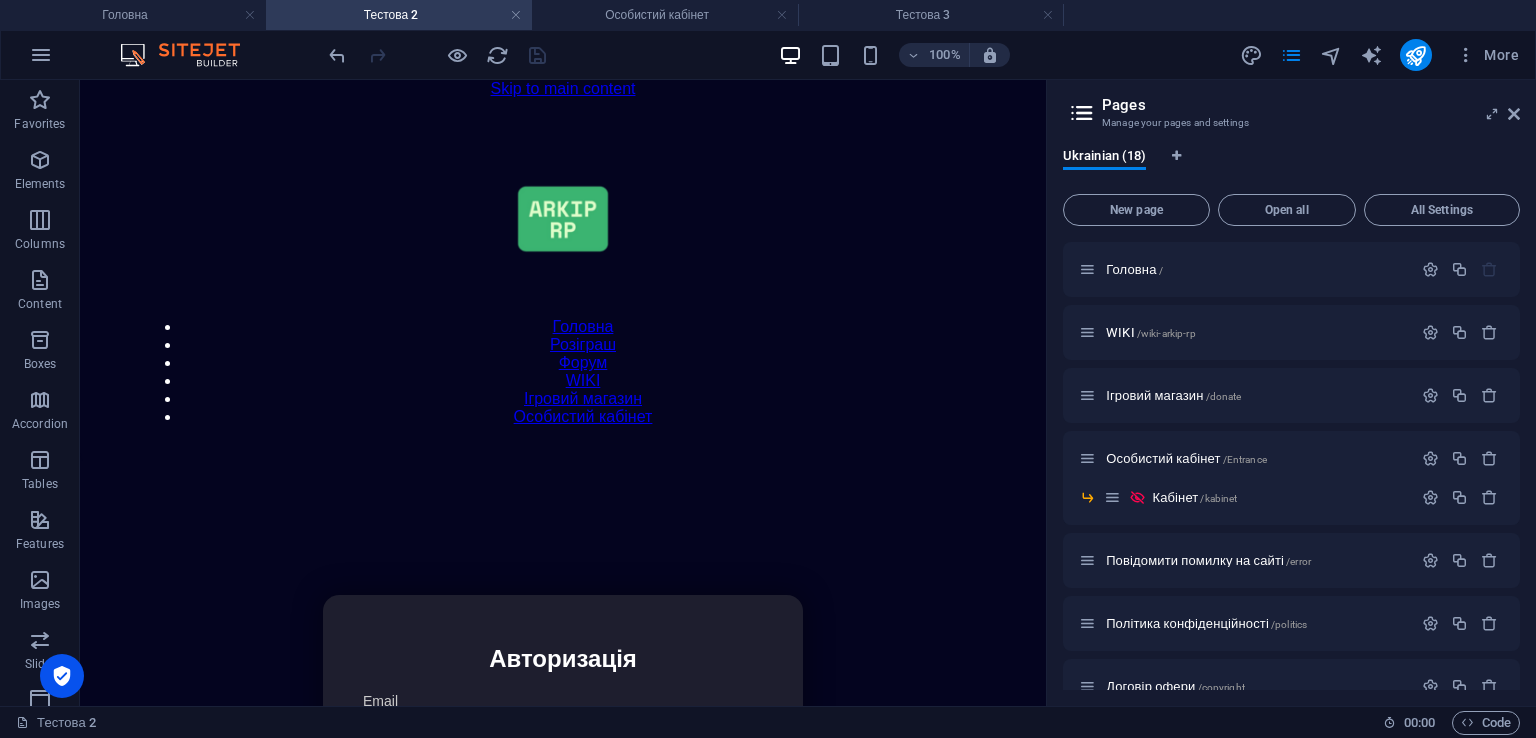 scroll, scrollTop: 87, scrollLeft: 0, axis: vertical 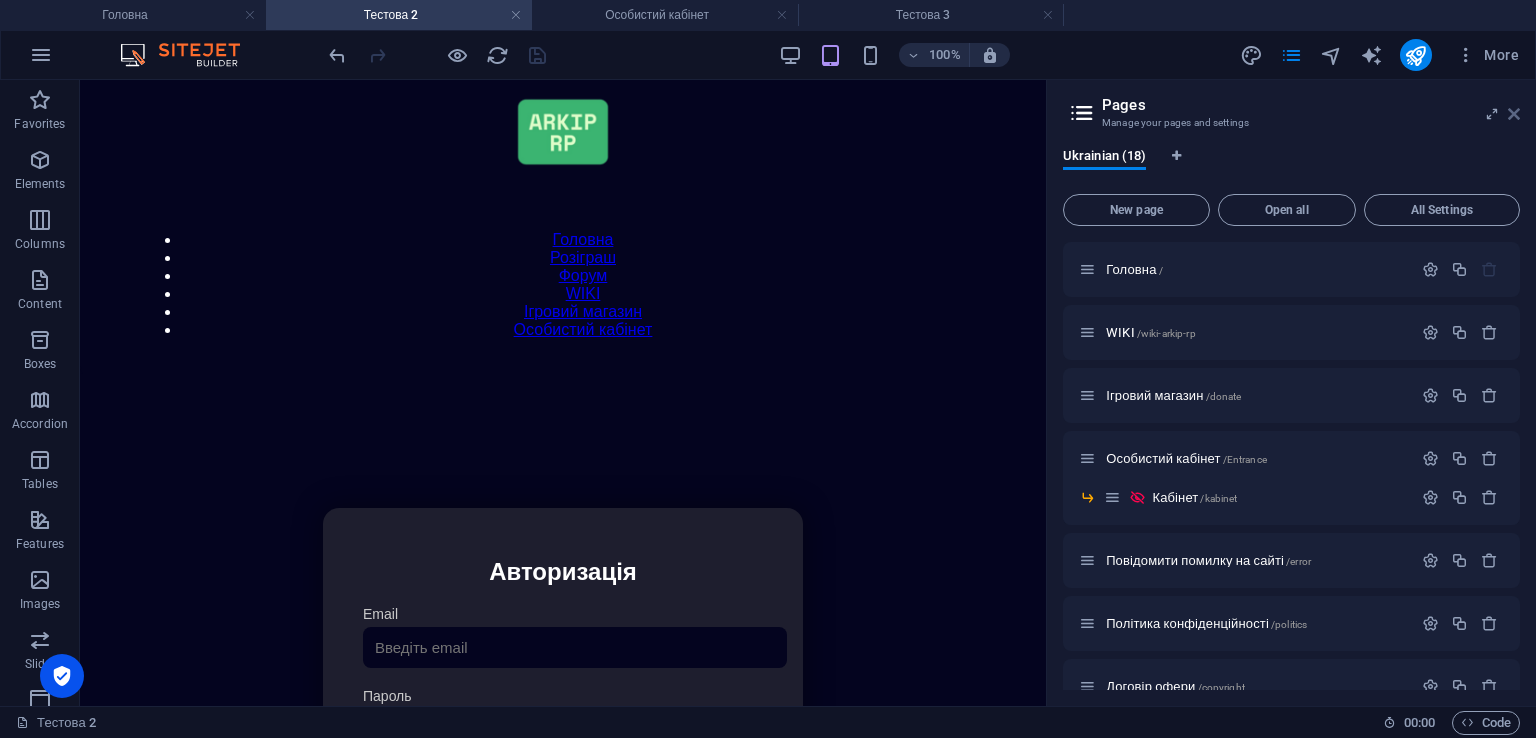 click at bounding box center (1514, 114) 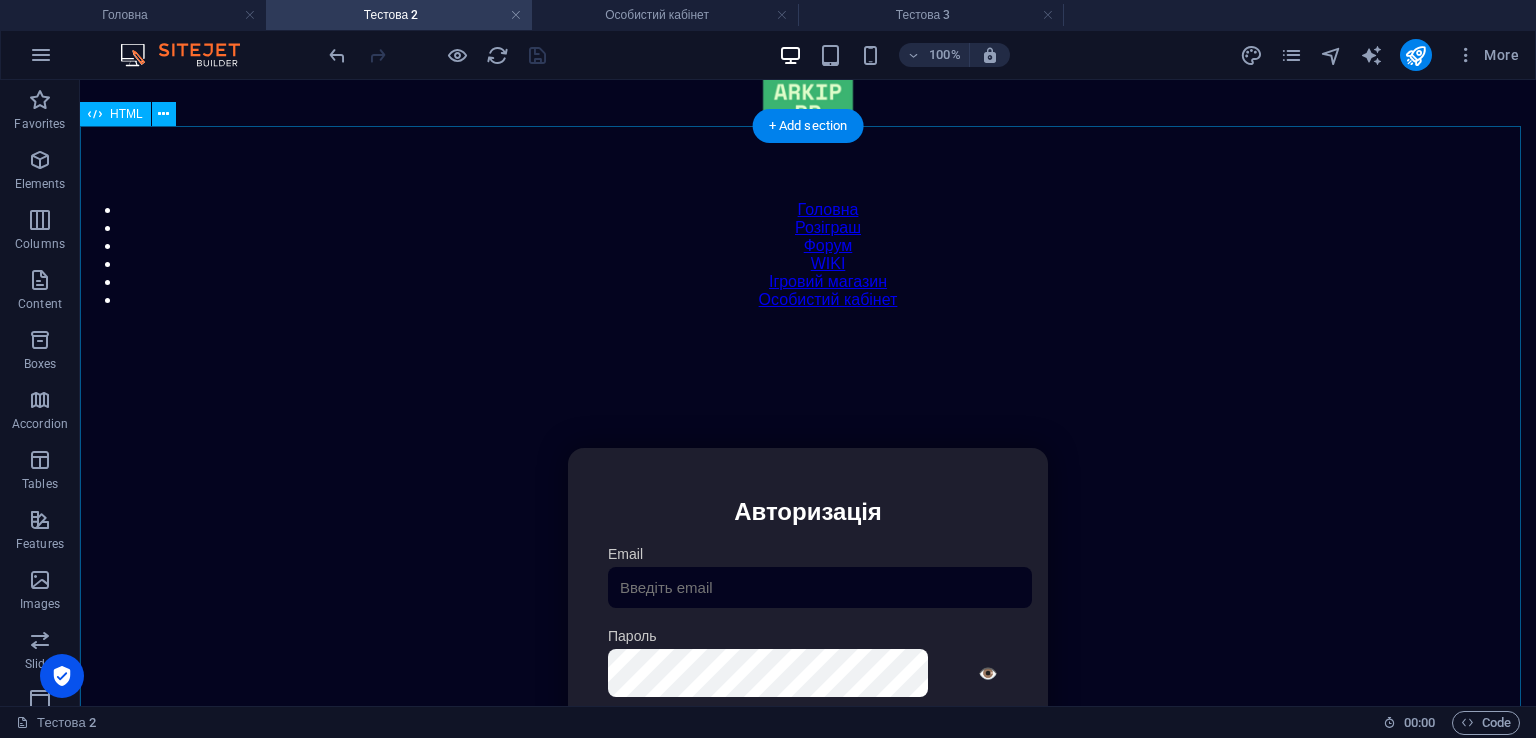 click on "Особистий кабінет
Авторизація
Email
[GEOGRAPHIC_DATA]
👁️
Увійти
Скинути пароль
Скидання пароля
Введіть ваш email:
Скинути
Закрити
Особистий кабінет
Вийти з кабінету
Важлива інформація
Інформація
Ігровий Нікнейм:
Пошта:
Гроші:   ₴
XP:
Рівень:
Здоров'я:  %
Броня:  %
VIP:
Рейтинг
Рейтинг гравців
Гравців не знайдено
Документи
Мої документи
Паспорт:   Немає
Трудова книжка:   [PERSON_NAME]
📩 Додати документ через Telegram" at bounding box center [808, 659] 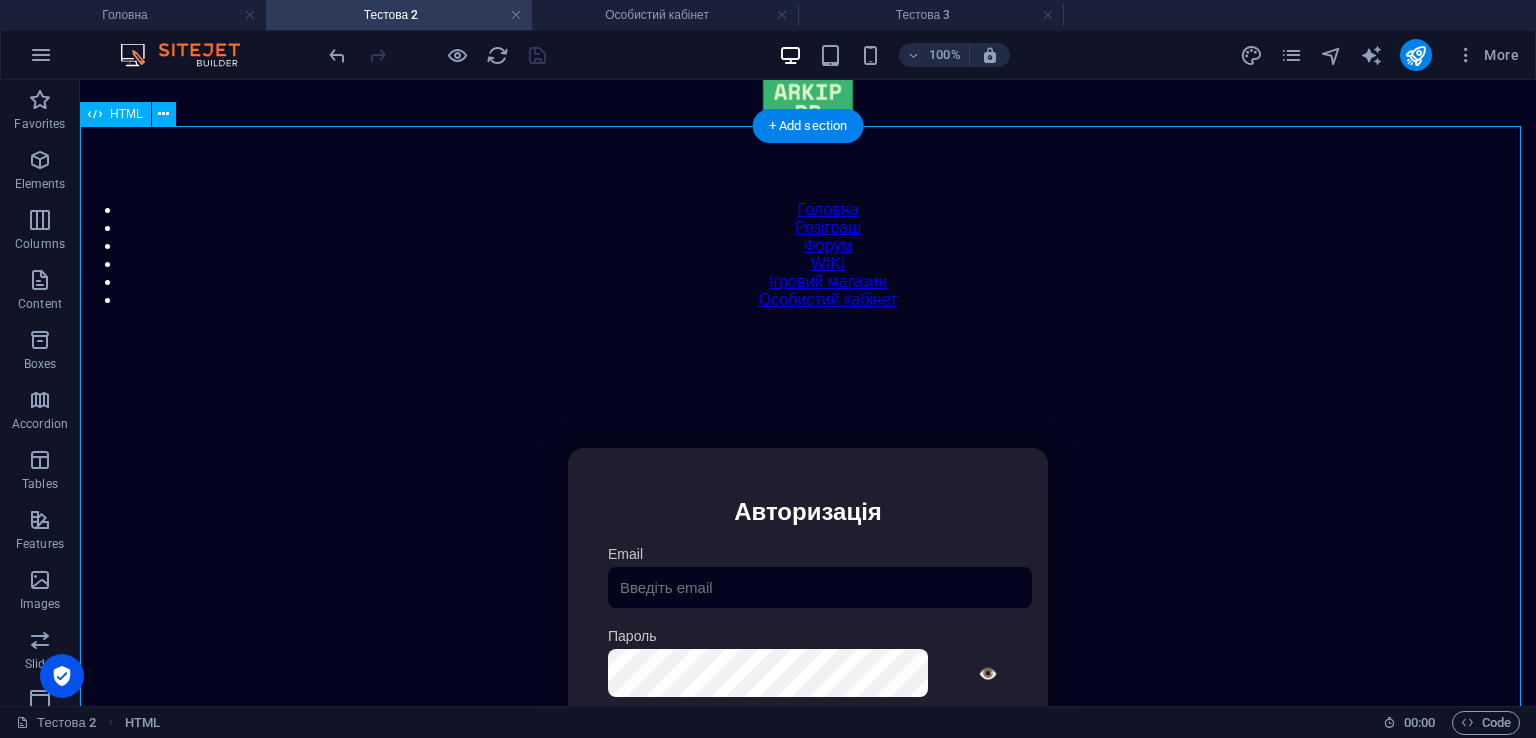 click on "Особистий кабінет
Авторизація
Email
[GEOGRAPHIC_DATA]
👁️
Увійти
Скинути пароль
Скидання пароля
Введіть ваш email:
Скинути
Закрити
Особистий кабінет
Вийти з кабінету
Важлива інформація
Інформація
Ігровий Нікнейм:
Пошта:
Гроші:   ₴
XP:
Рівень:
Здоров'я:  %
Броня:  %
VIP:
Рейтинг
Рейтинг гравців
Гравців не знайдено
Документи
Мої документи
Паспорт:   Немає
Трудова книжка:   [PERSON_NAME]
📩 Додати документ через Telegram" at bounding box center [808, 659] 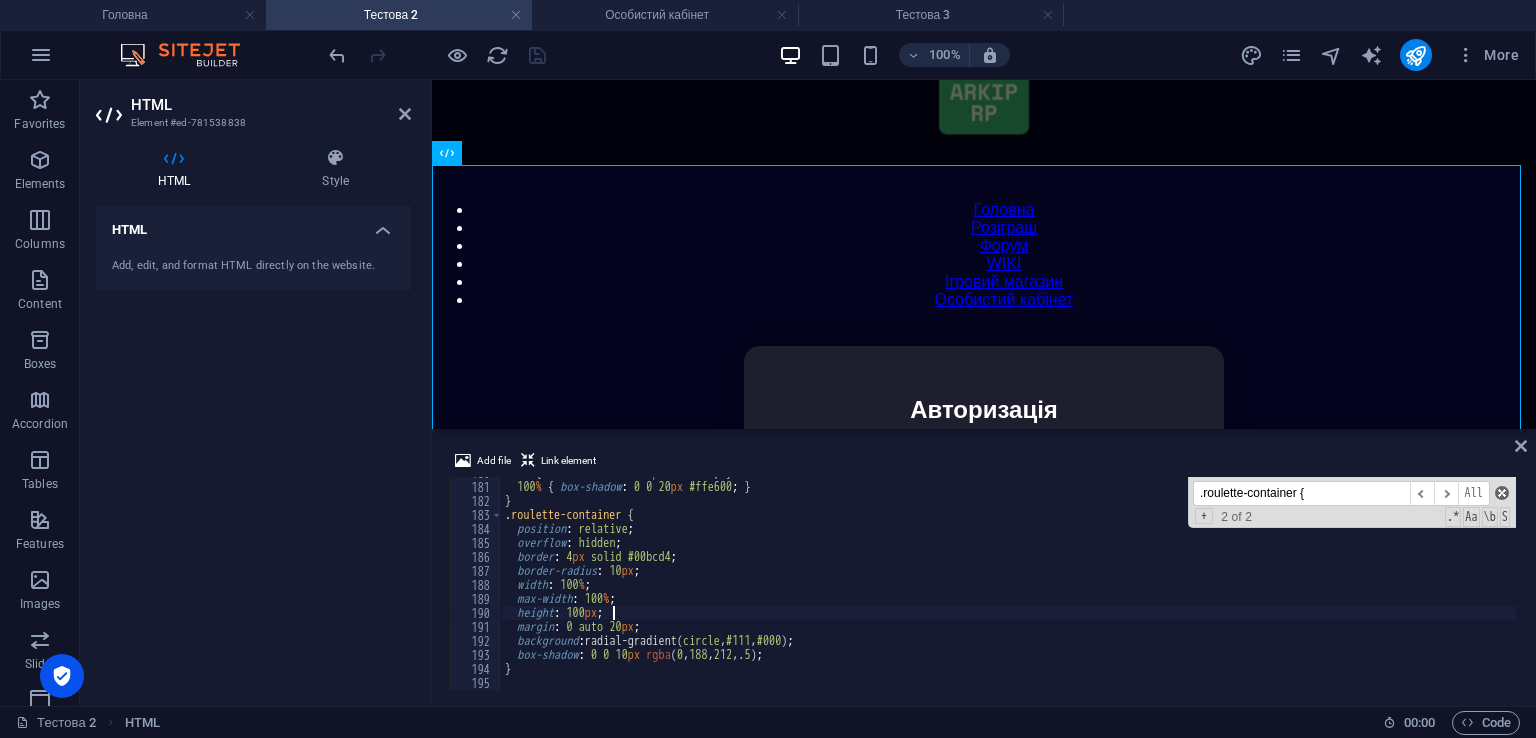 click at bounding box center [1502, 493] 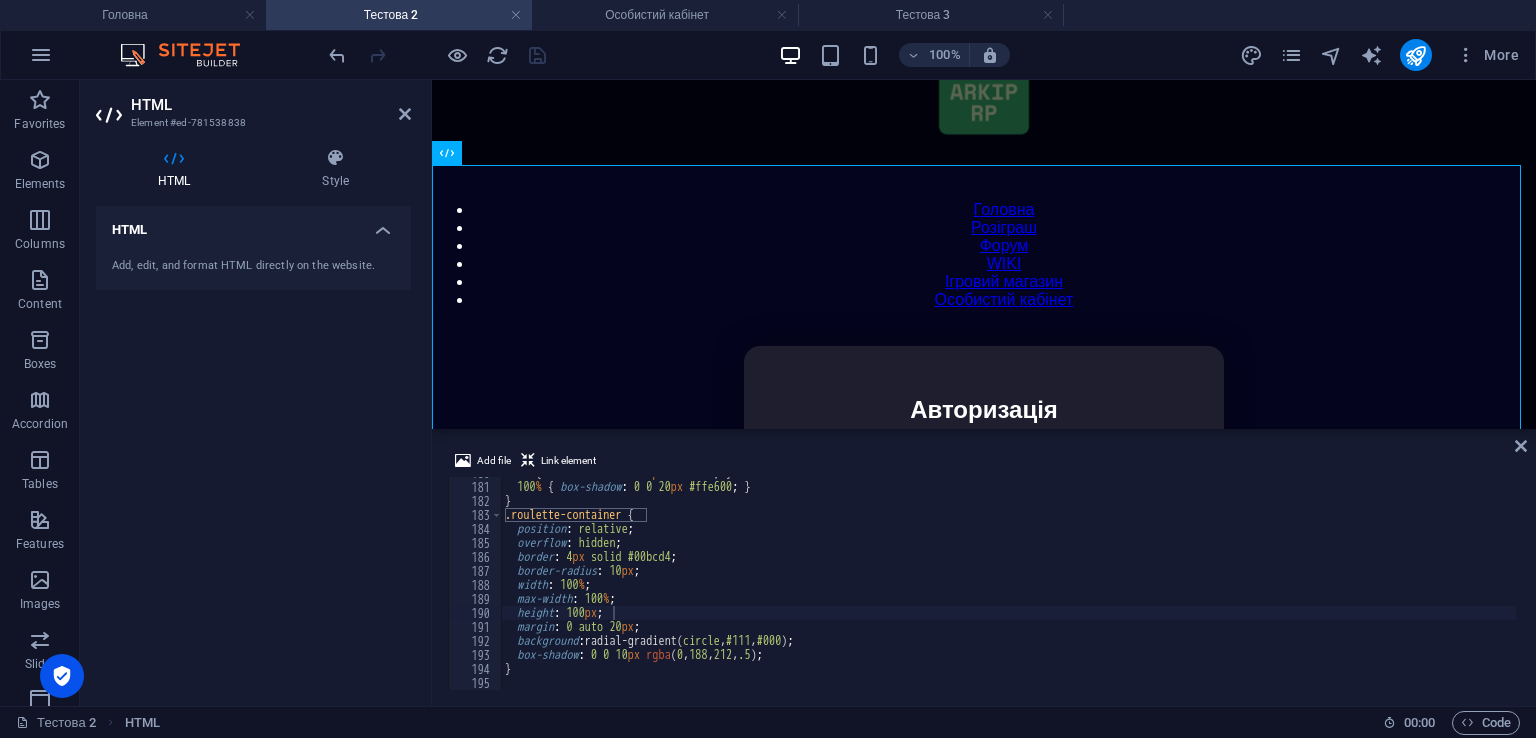 drag, startPoint x: 1520, startPoint y: 485, endPoint x: 1521, endPoint y: 501, distance: 16.03122 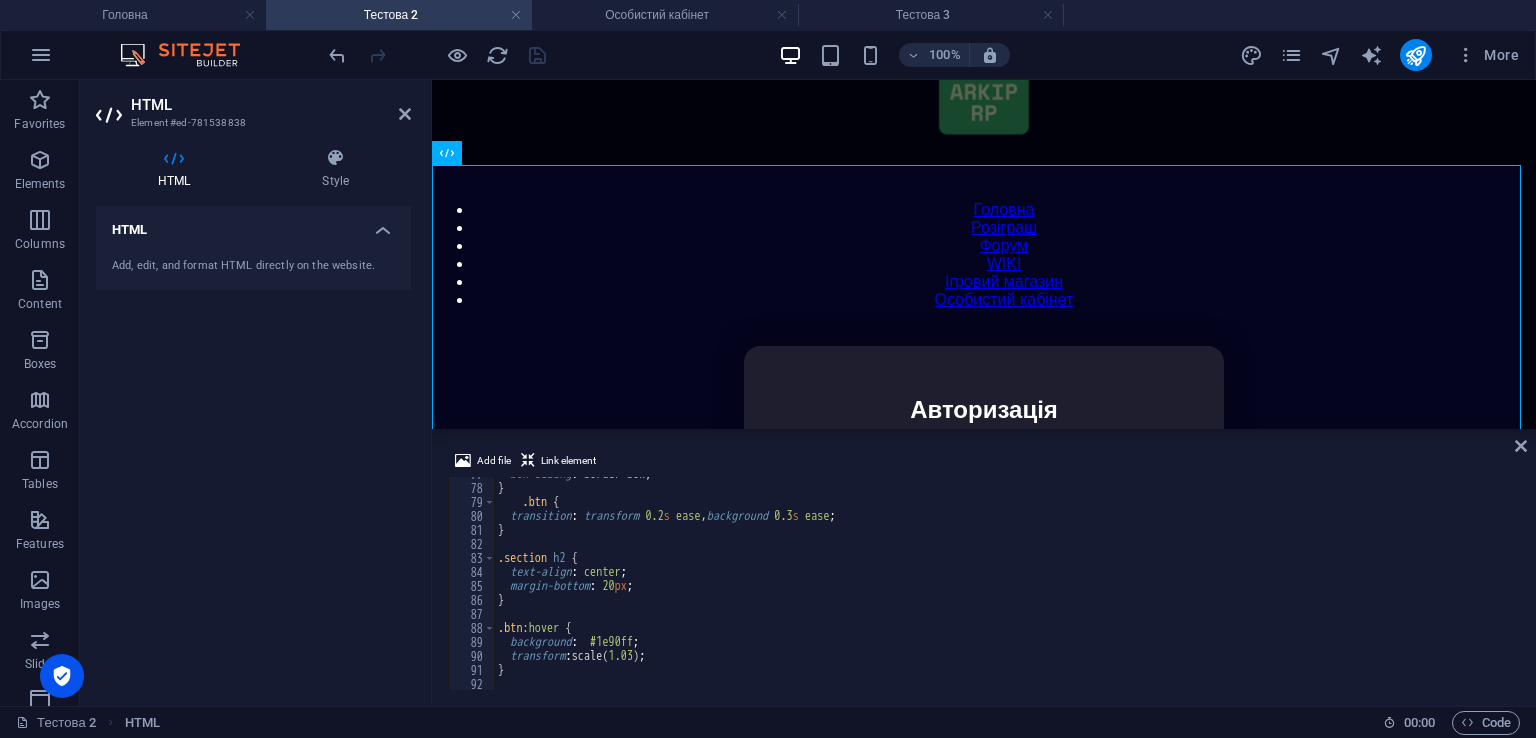 scroll, scrollTop: 0, scrollLeft: 0, axis: both 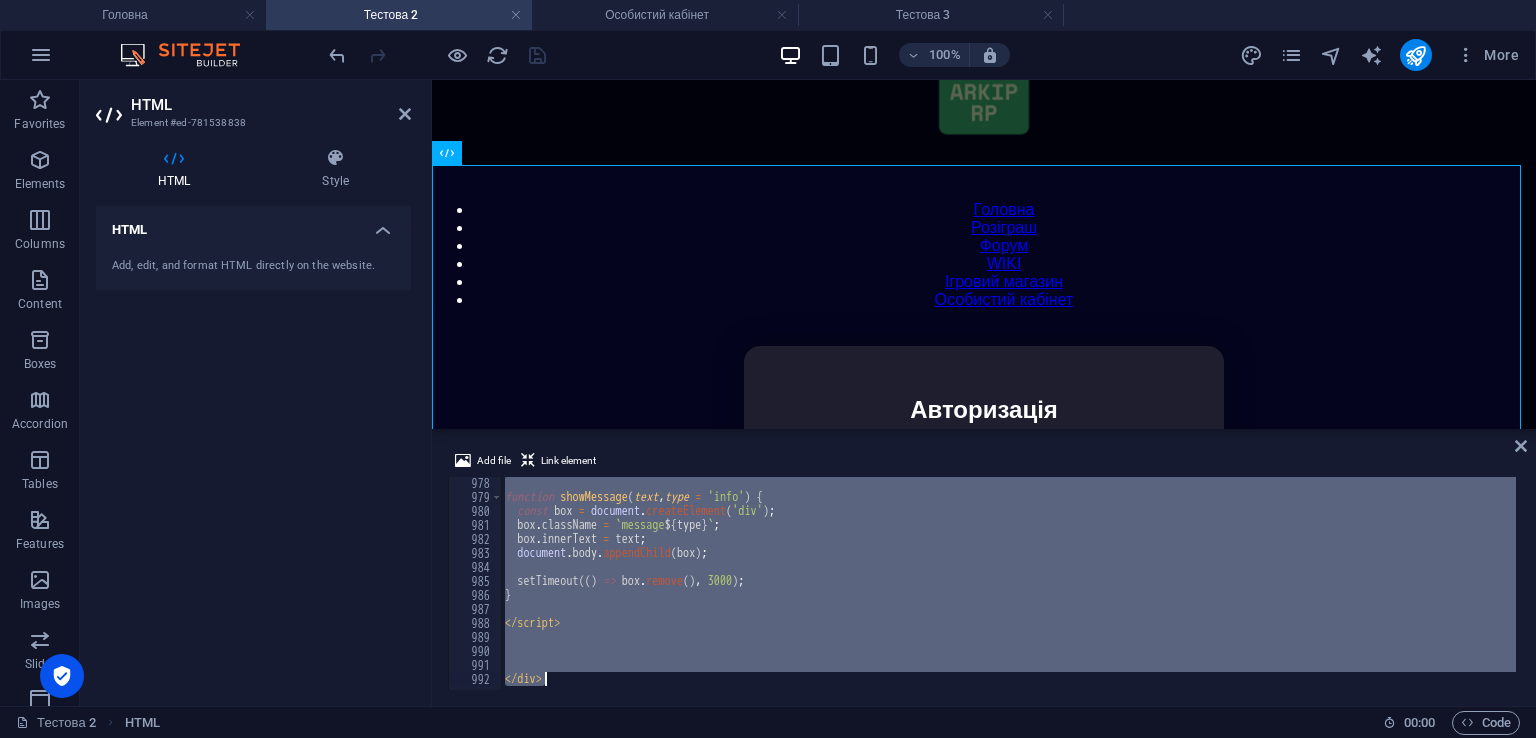drag, startPoint x: 499, startPoint y: 479, endPoint x: 1496, endPoint y: 776, distance: 1040.2971 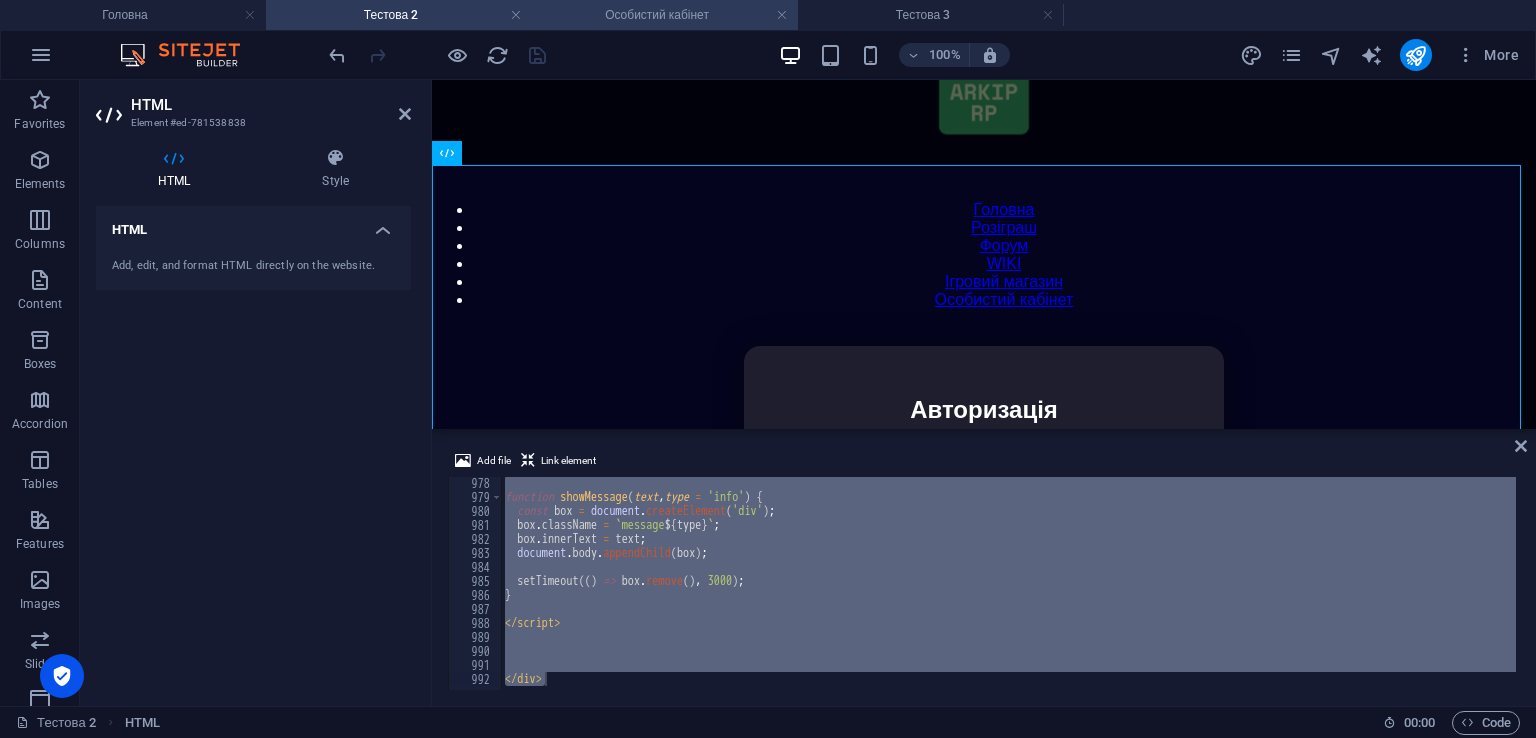 click on "Особистий кабінет" at bounding box center [665, 15] 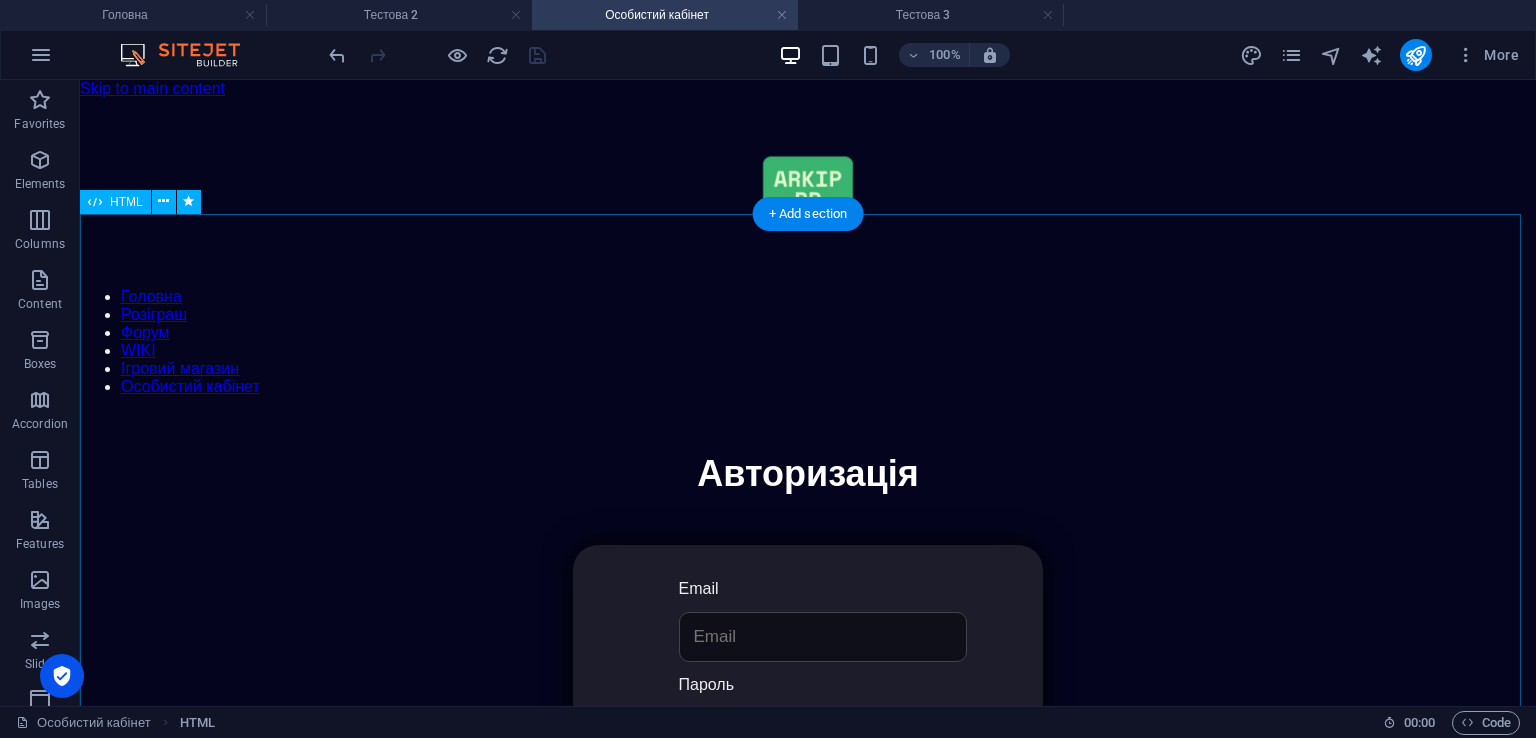 click on "Авторизація | ARKIP RP
Авторизація
Email
Пароль
👁️
Увійти
Скинути пароль
Завантаження...
👤 Особистий Кабінет
🚪 Вийти" at bounding box center (808, 712) 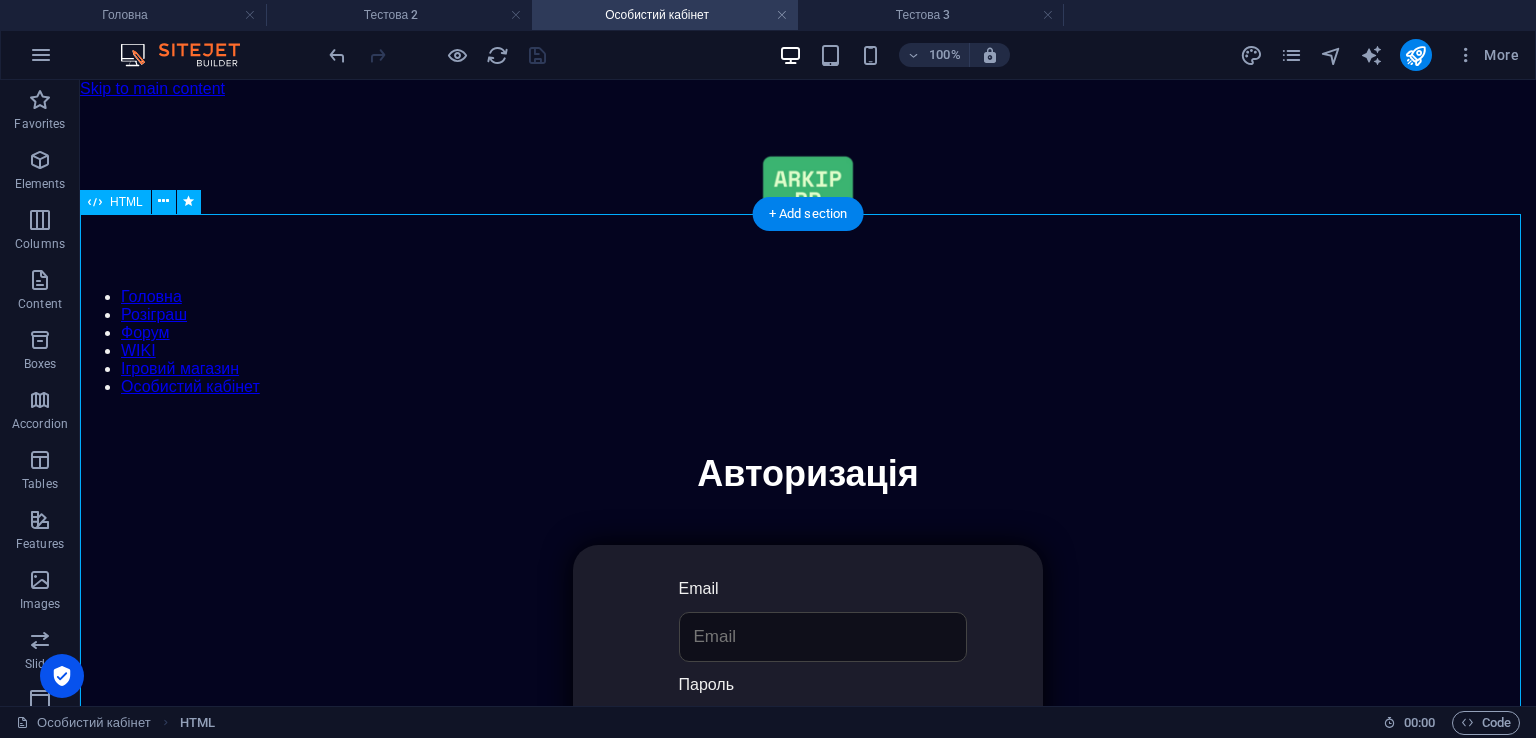 click on "Авторизація | ARKIP RP
Авторизація
Email
Пароль
👁️
Увійти
Скинути пароль
Завантаження...
👤 Особистий Кабінет
🚪 Вийти" at bounding box center [808, 712] 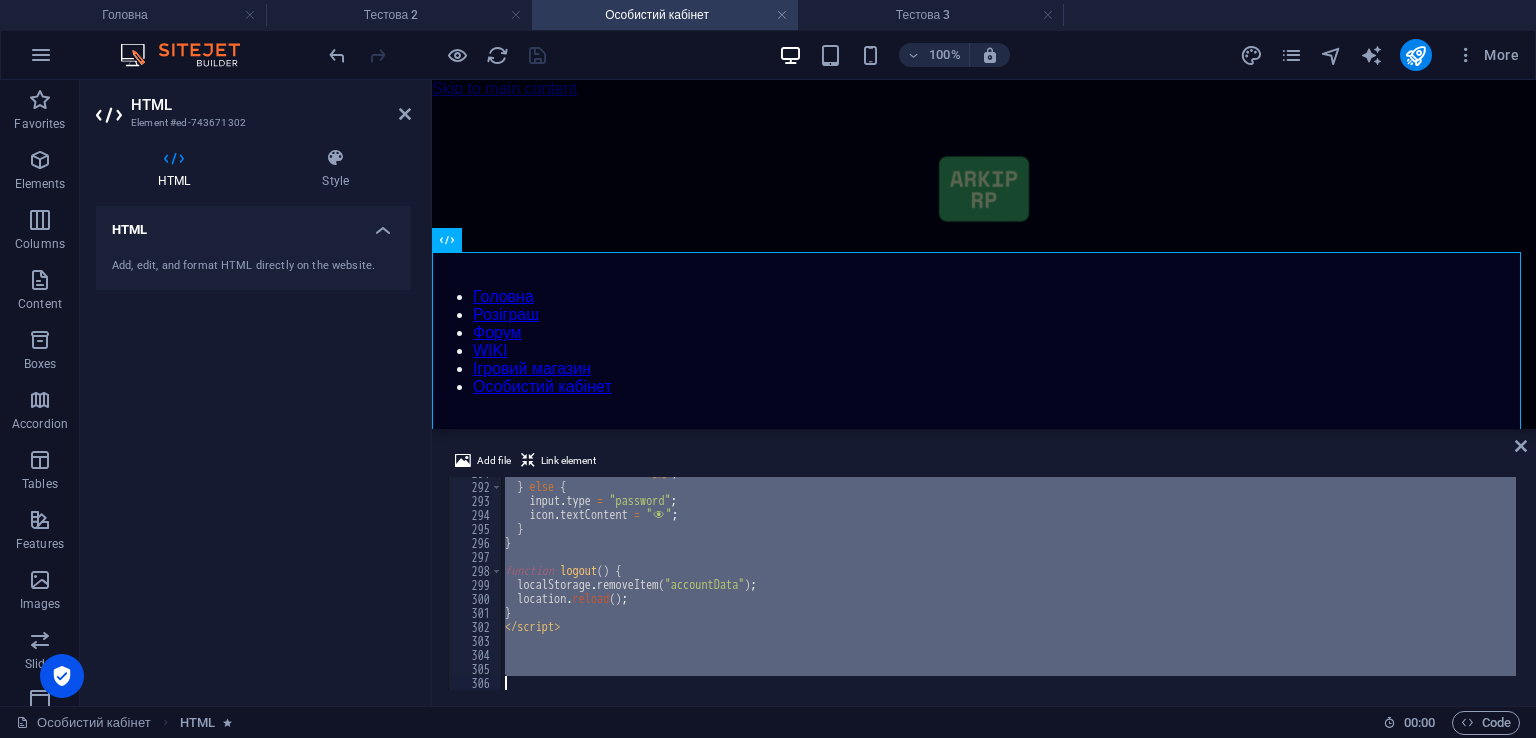 type on "</div>" 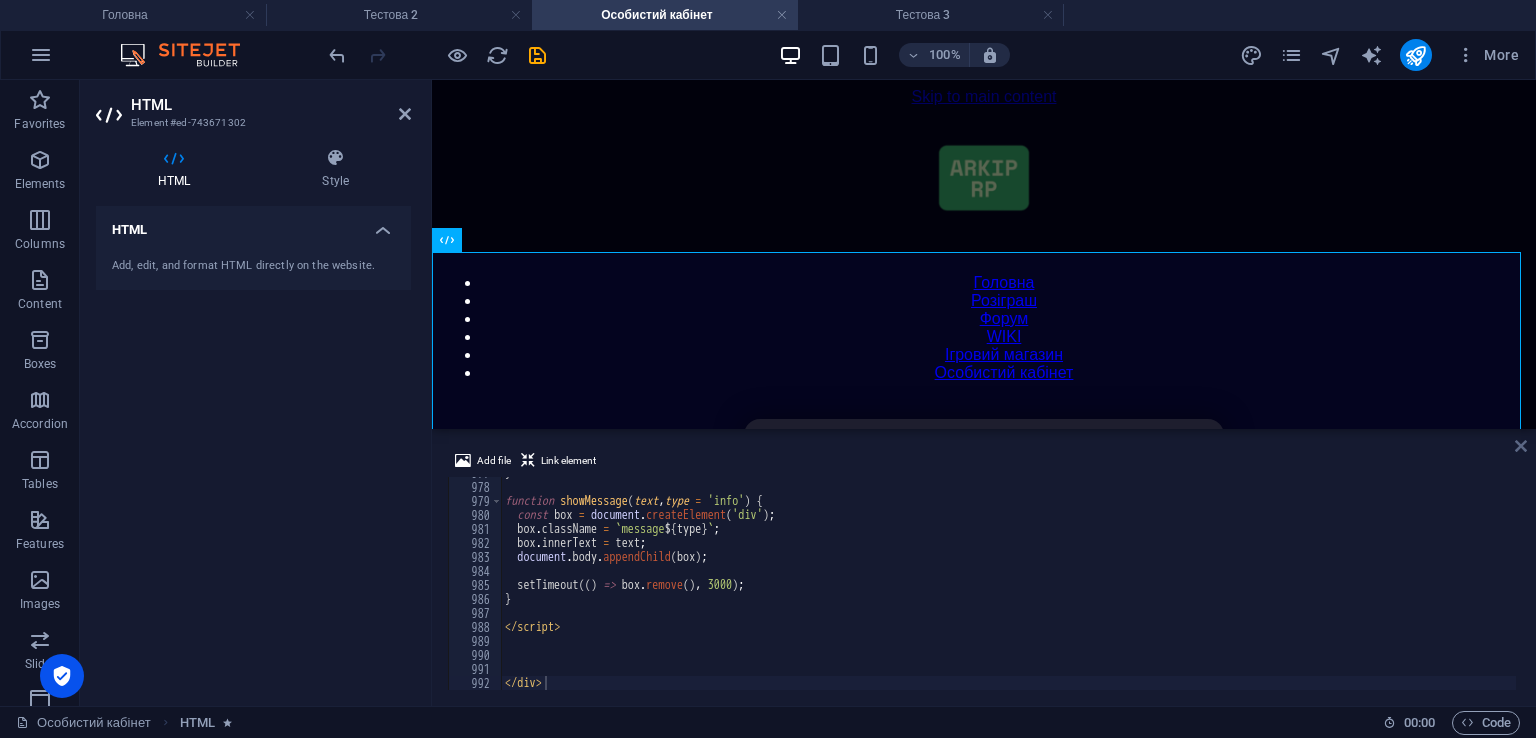 click at bounding box center [1521, 446] 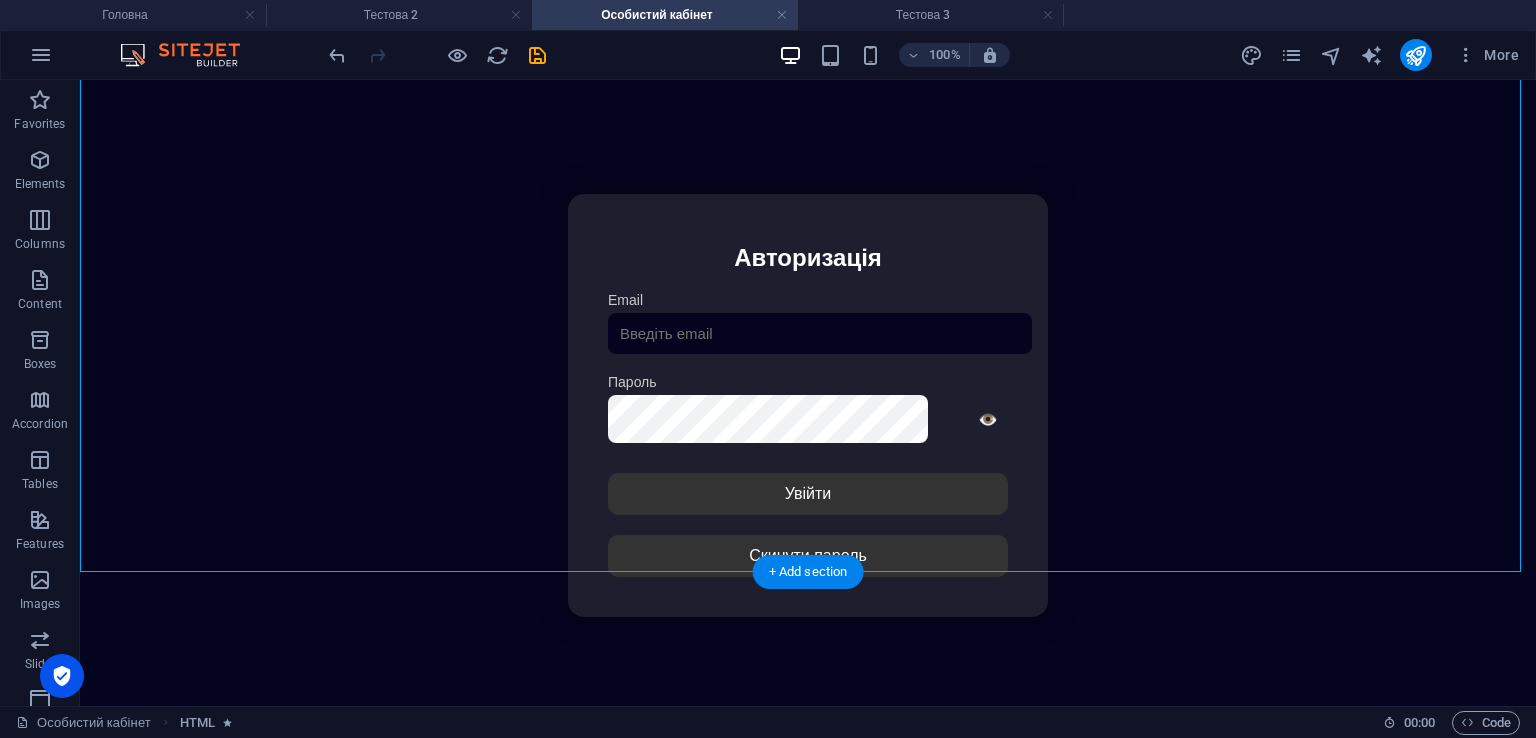 scroll, scrollTop: 354, scrollLeft: 0, axis: vertical 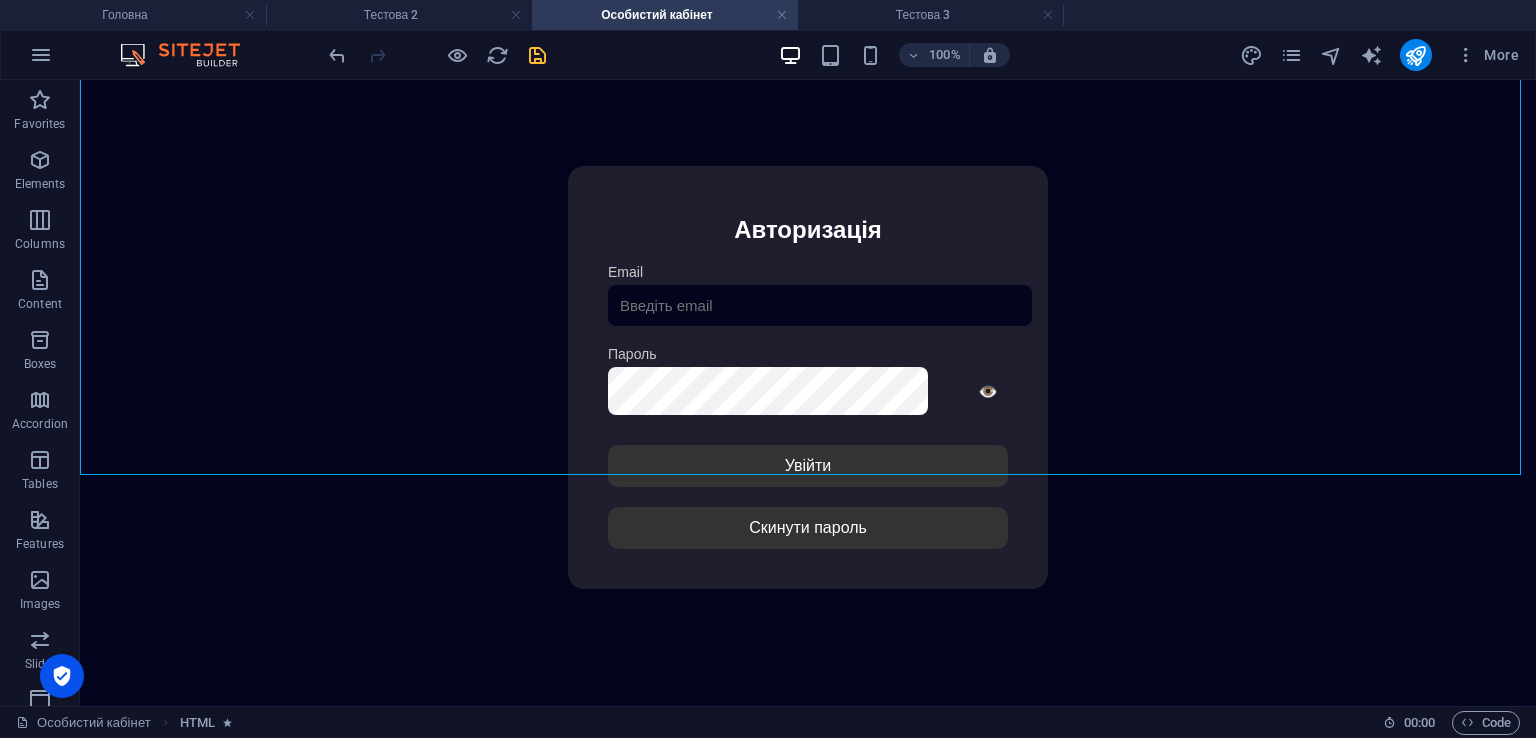 click at bounding box center [537, 55] 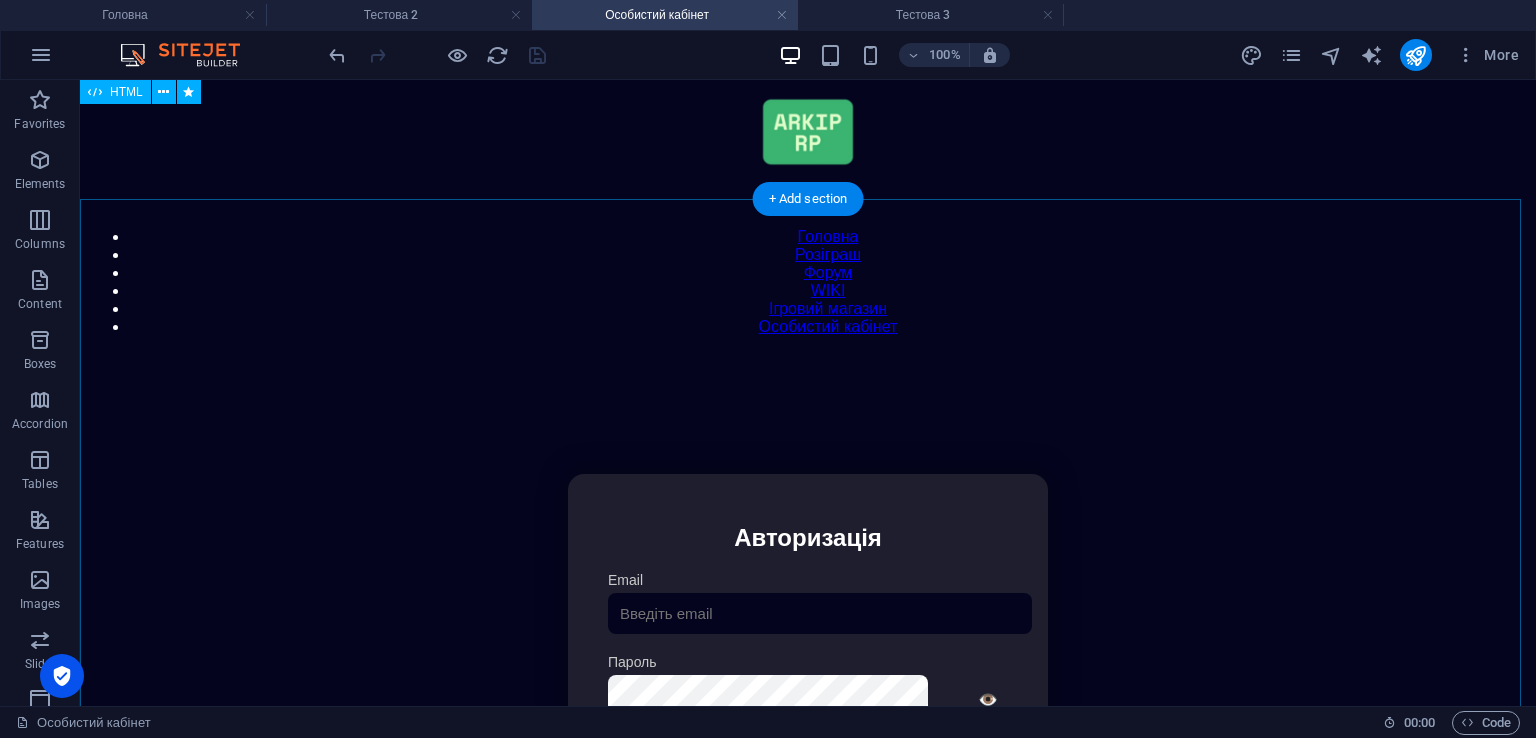 scroll, scrollTop: 0, scrollLeft: 0, axis: both 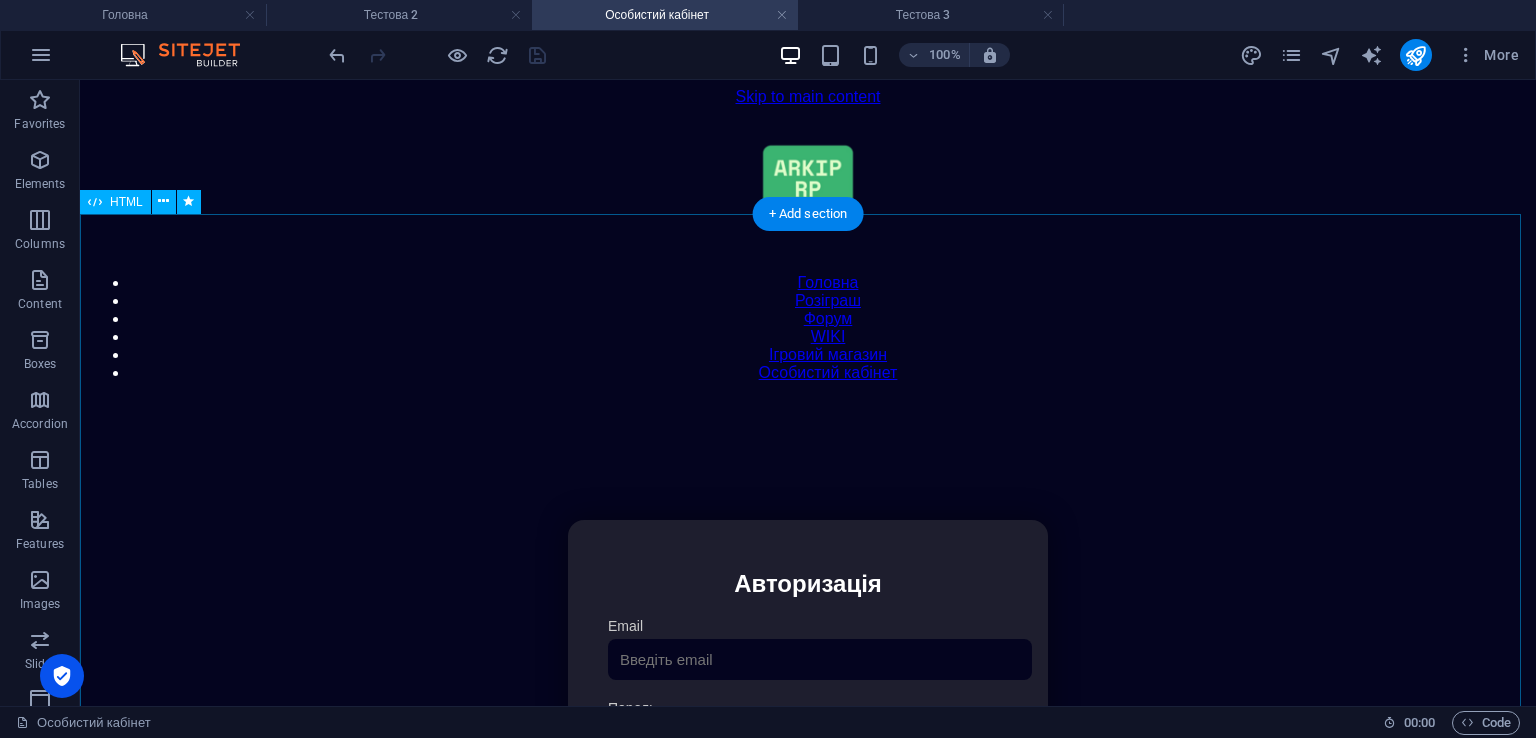 click on "Особистий кабінет
Авторизація
Email
[GEOGRAPHIC_DATA]
👁️
Увійти
Скинути пароль
Скидання пароля
Введіть ваш email:
Скинути
Закрити
Особистий кабінет
Вийти з кабінету
Важлива інформація
Інформація
Ігровий Нікнейм:
Пошта:
Гроші:   ₴
XP:
Рівень:
Здоров'я:  %
Броня:  %
VIP:
Рейтинг
Рейтинг гравців
Гравців не знайдено
Документи
Мої документи
Паспорт:   Немає
Трудова книжка:   [PERSON_NAME]
📩 Додати документ через Telegram" at bounding box center [808, 732] 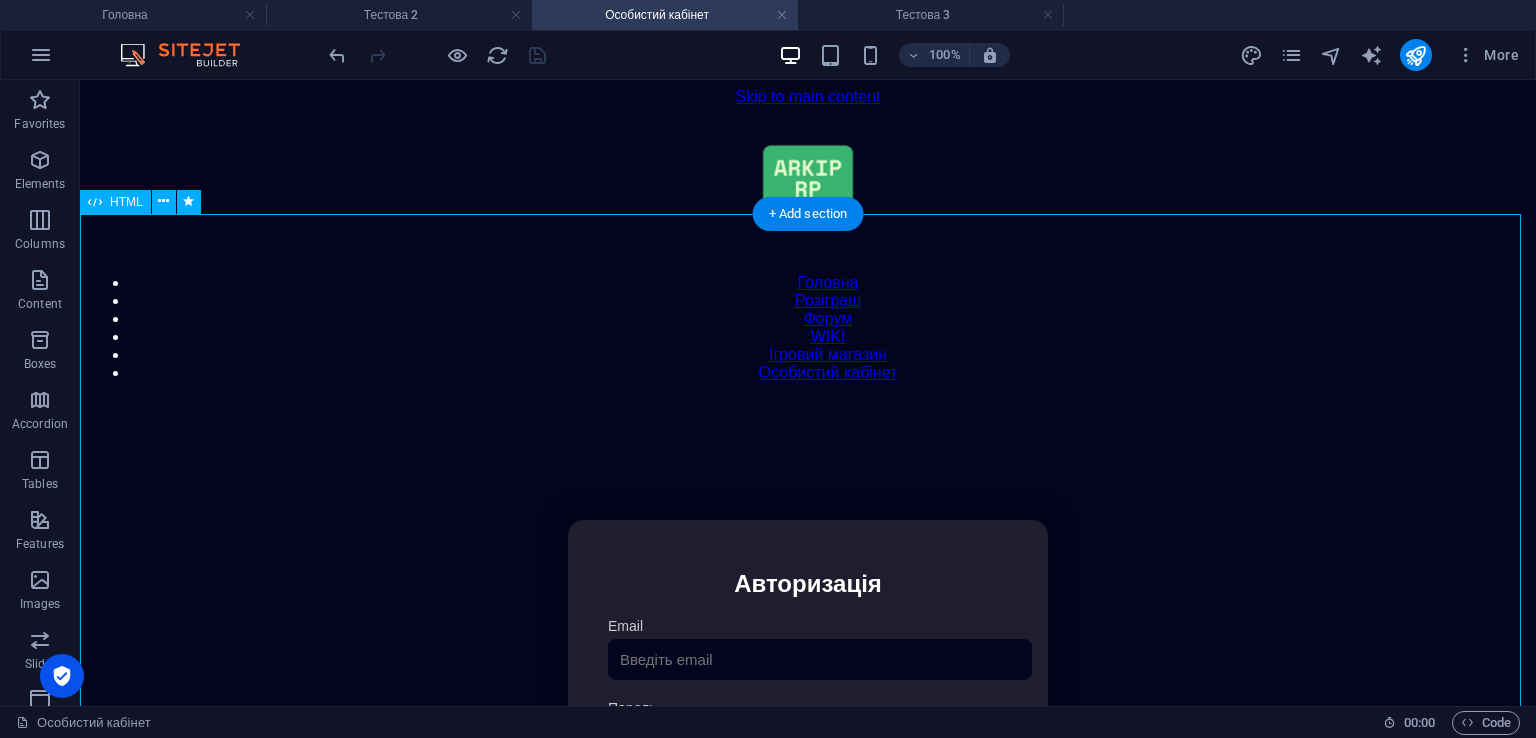 click on "Особистий кабінет
Авторизація
Email
[GEOGRAPHIC_DATA]
👁️
Увійти
Скинути пароль
Скидання пароля
Введіть ваш email:
Скинути
Закрити
Особистий кабінет
Вийти з кабінету
Важлива інформація
Інформація
Ігровий Нікнейм:
Пошта:
Гроші:   ₴
XP:
Рівень:
Здоров'я:  %
Броня:  %
VIP:
Рейтинг
Рейтинг гравців
Гравців не знайдено
Документи
Мої документи
Паспорт:   Немає
Трудова книжка:   [PERSON_NAME]
📩 Додати документ через Telegram" at bounding box center (808, 732) 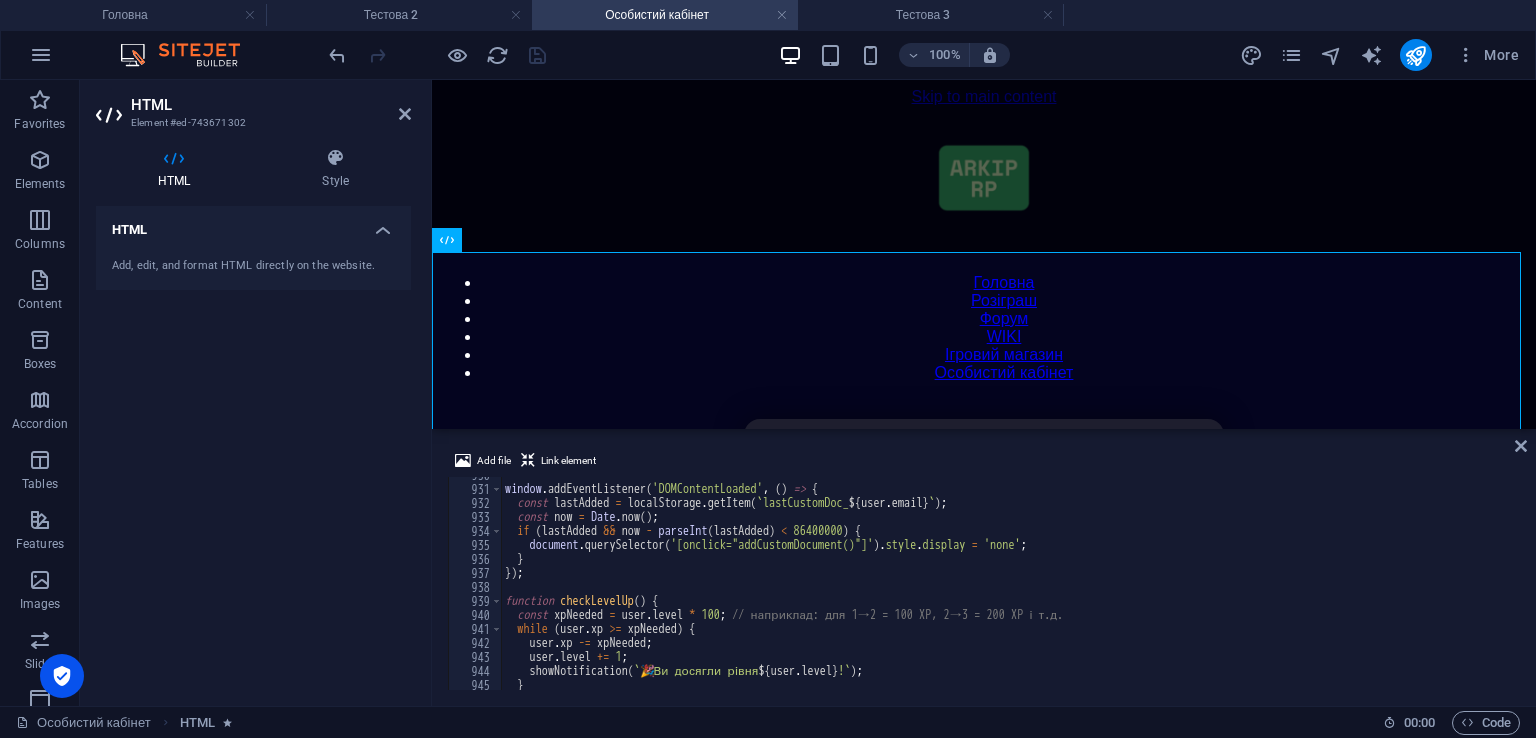 scroll, scrollTop: 12835, scrollLeft: 0, axis: vertical 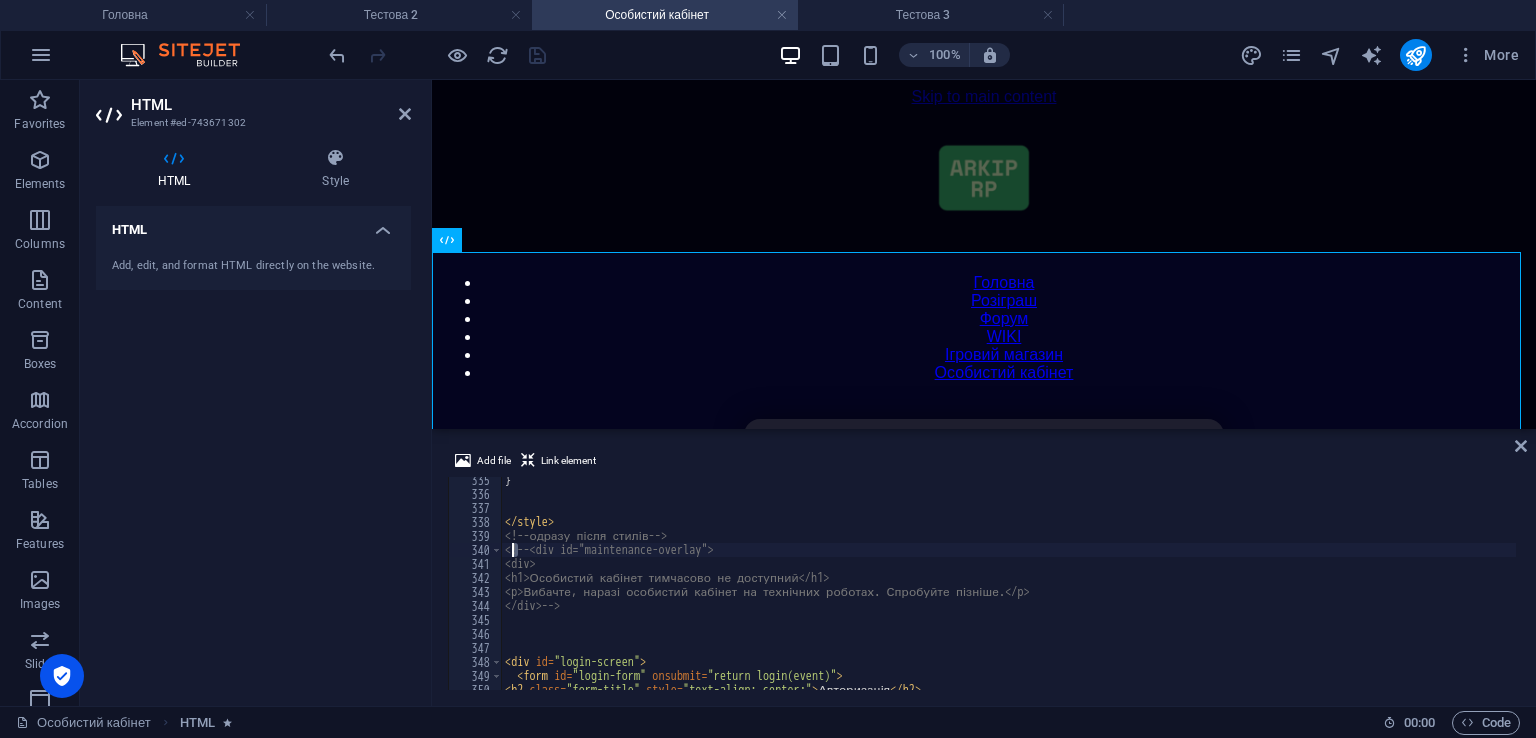 click on "} </ style > <!--  одразу після стилів  --> <!-- <div id="maintenance-overlay">   <div>     <h1>Особистий кабінет тимчасово не доступний</h1>     <p>Вибачте, наразі особистий кабінет на технічних роботах. Спробуйте пізніше.</p>   </div> --> < div   id = "login-screen" >    < form   id = "login-form"   onsubmit = "return login(event)" > < h2   class = "form-title"   style = "text-align: center;" > Авторизація </ h2 >" at bounding box center [1425, 591] 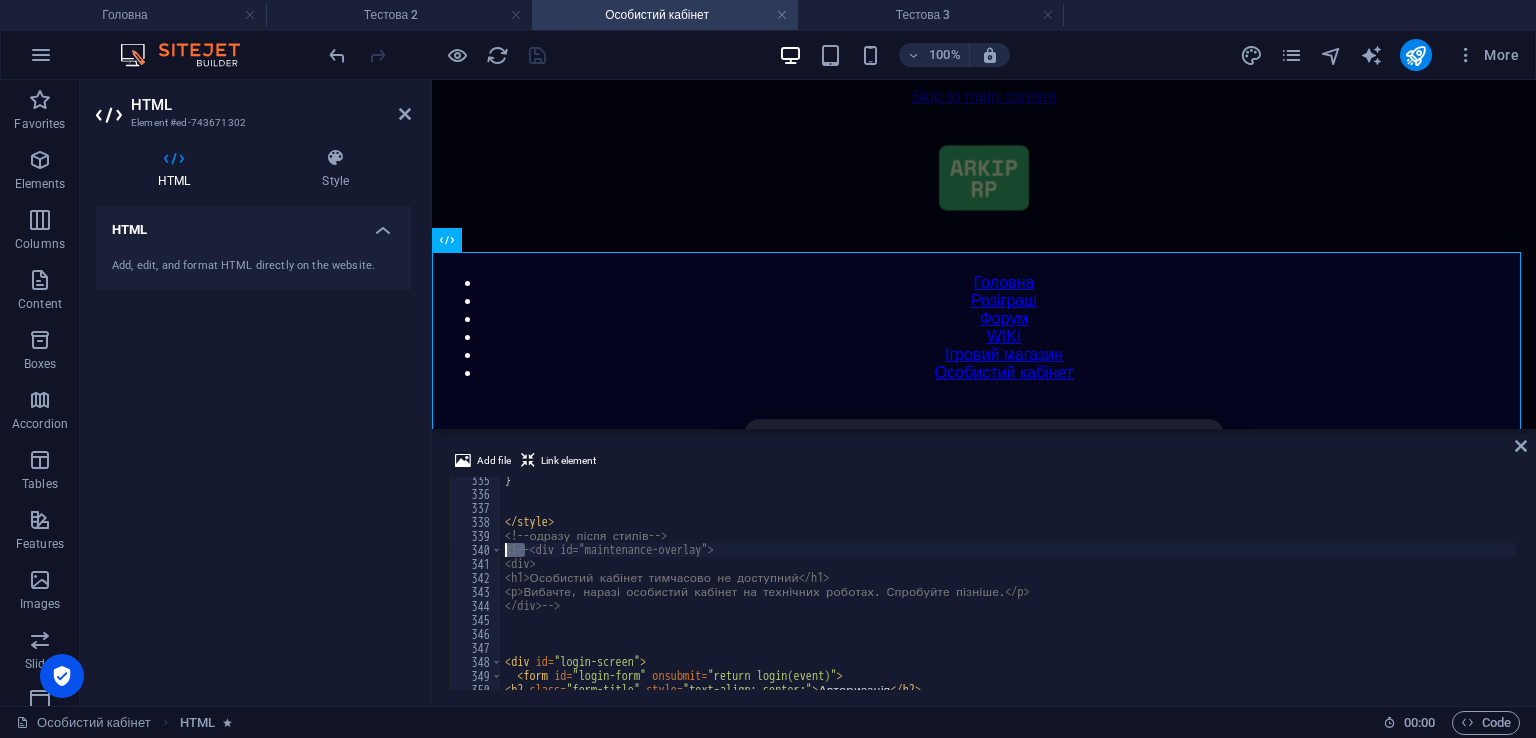 drag, startPoint x: 528, startPoint y: 551, endPoint x: 502, endPoint y: 551, distance: 26 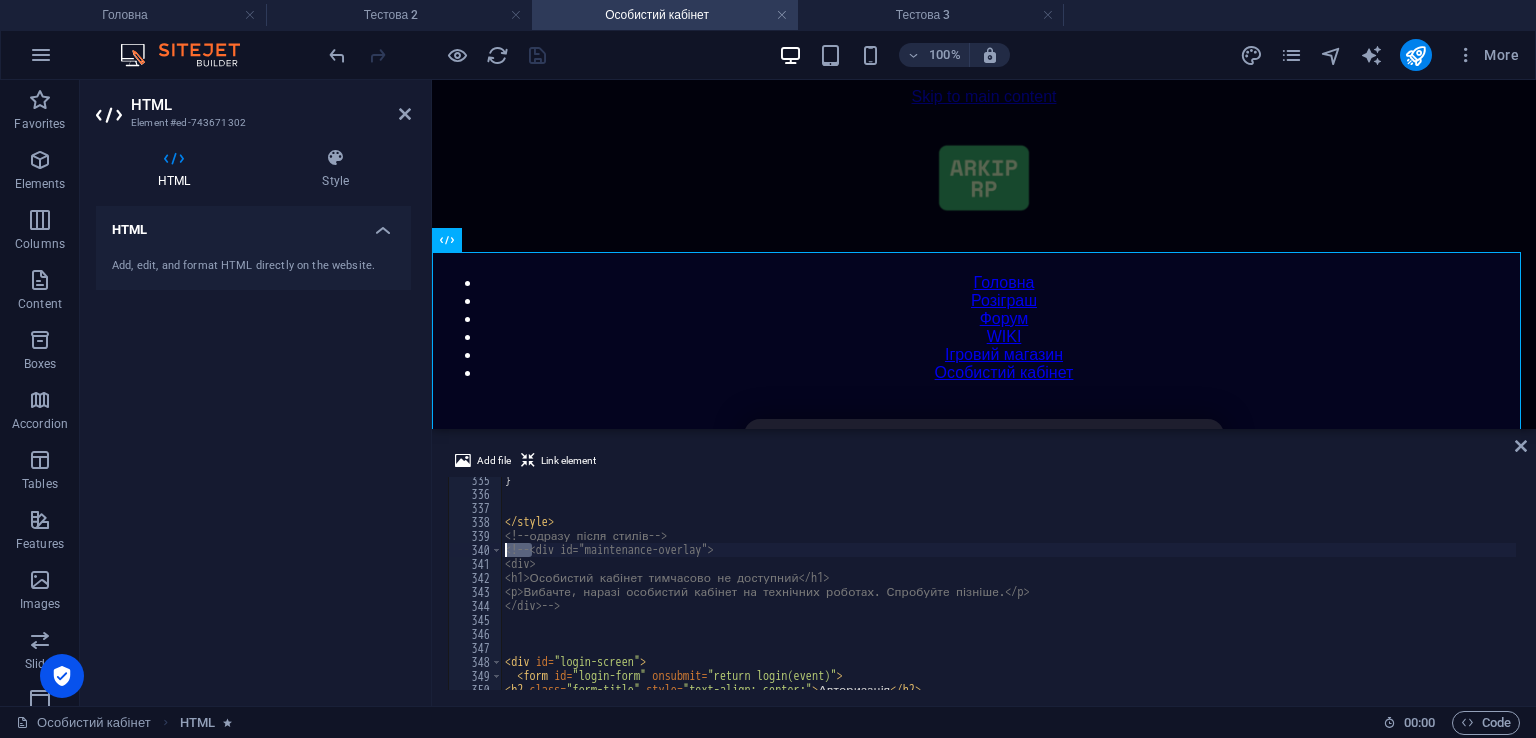 drag, startPoint x: 530, startPoint y: 546, endPoint x: 502, endPoint y: 546, distance: 28 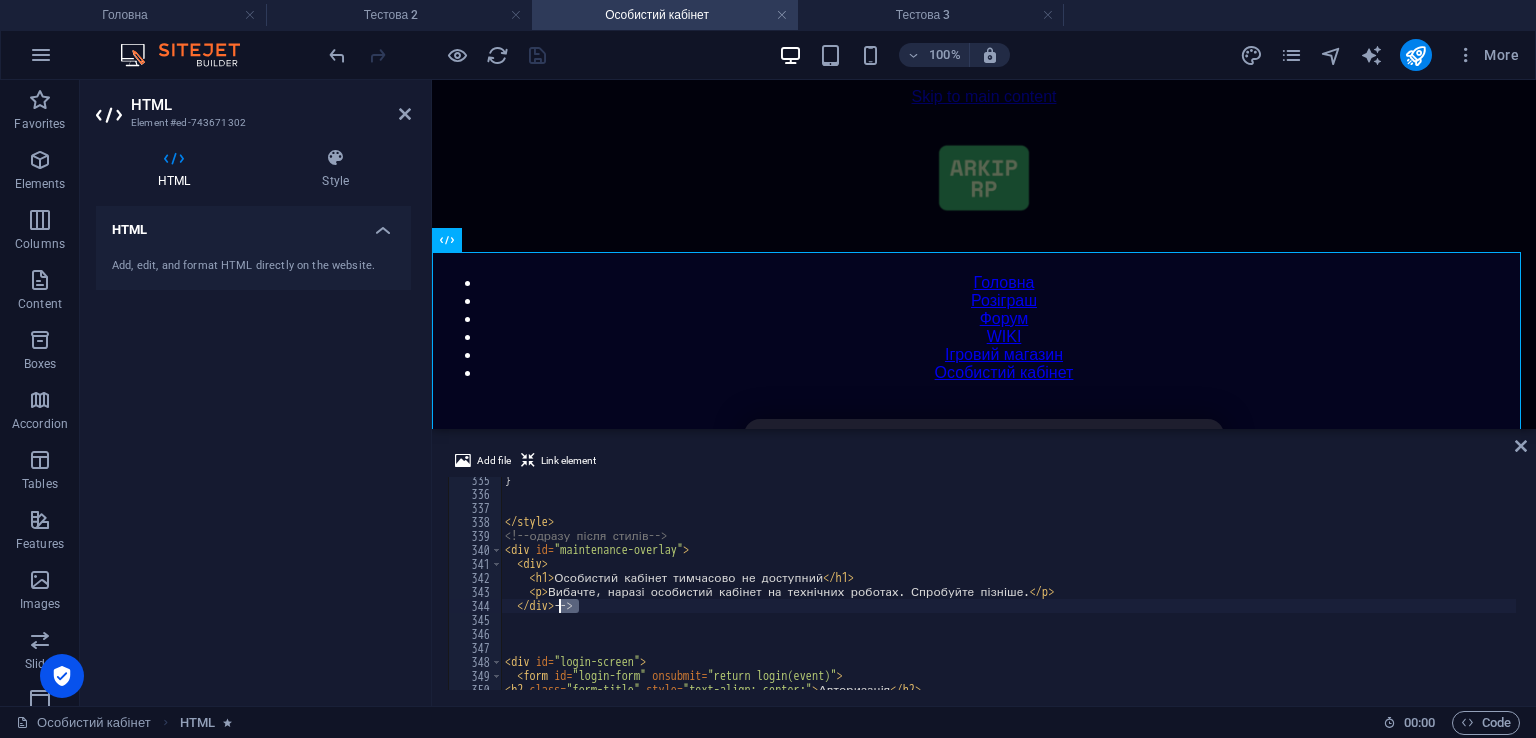 drag, startPoint x: 582, startPoint y: 610, endPoint x: 561, endPoint y: 610, distance: 21 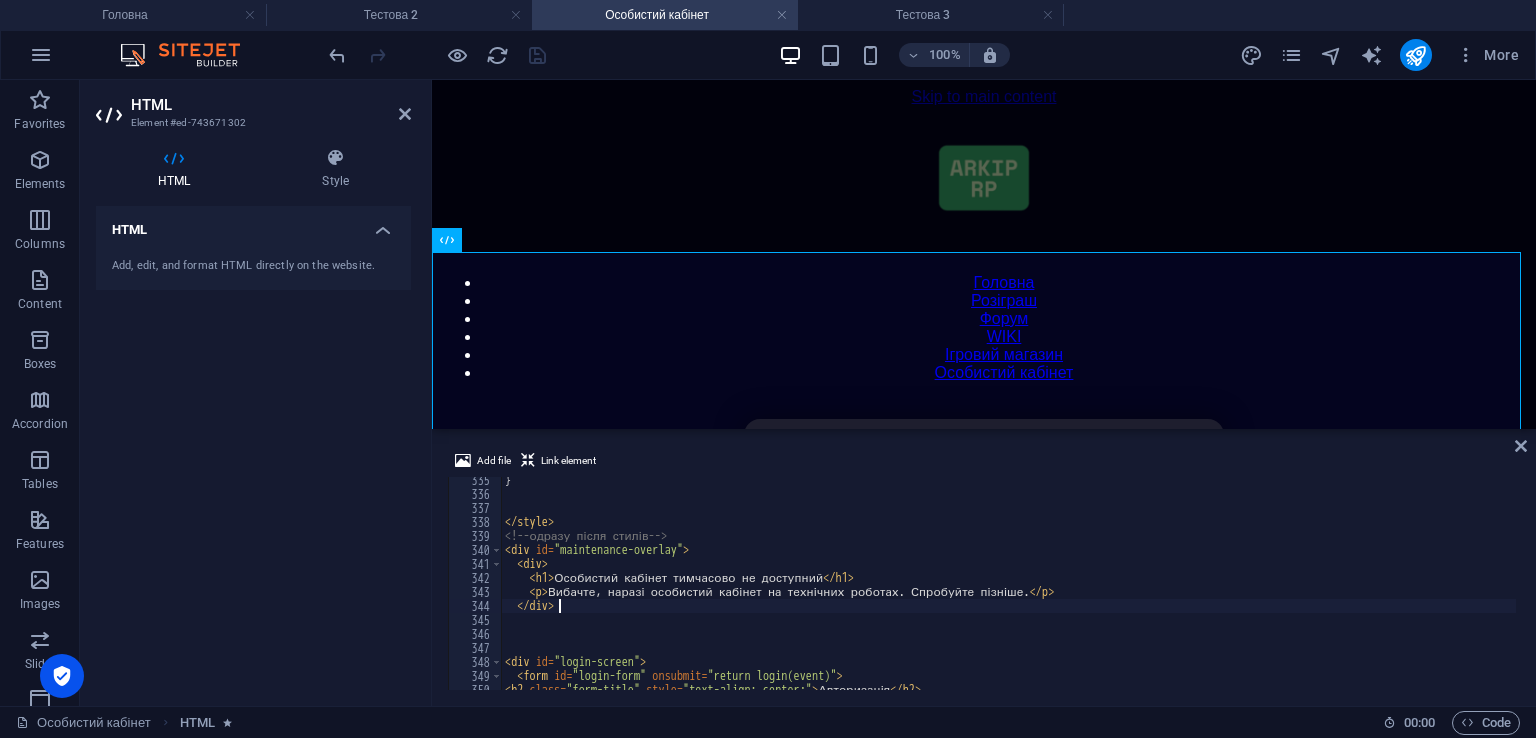 click on "Add file Link element" at bounding box center (984, 463) 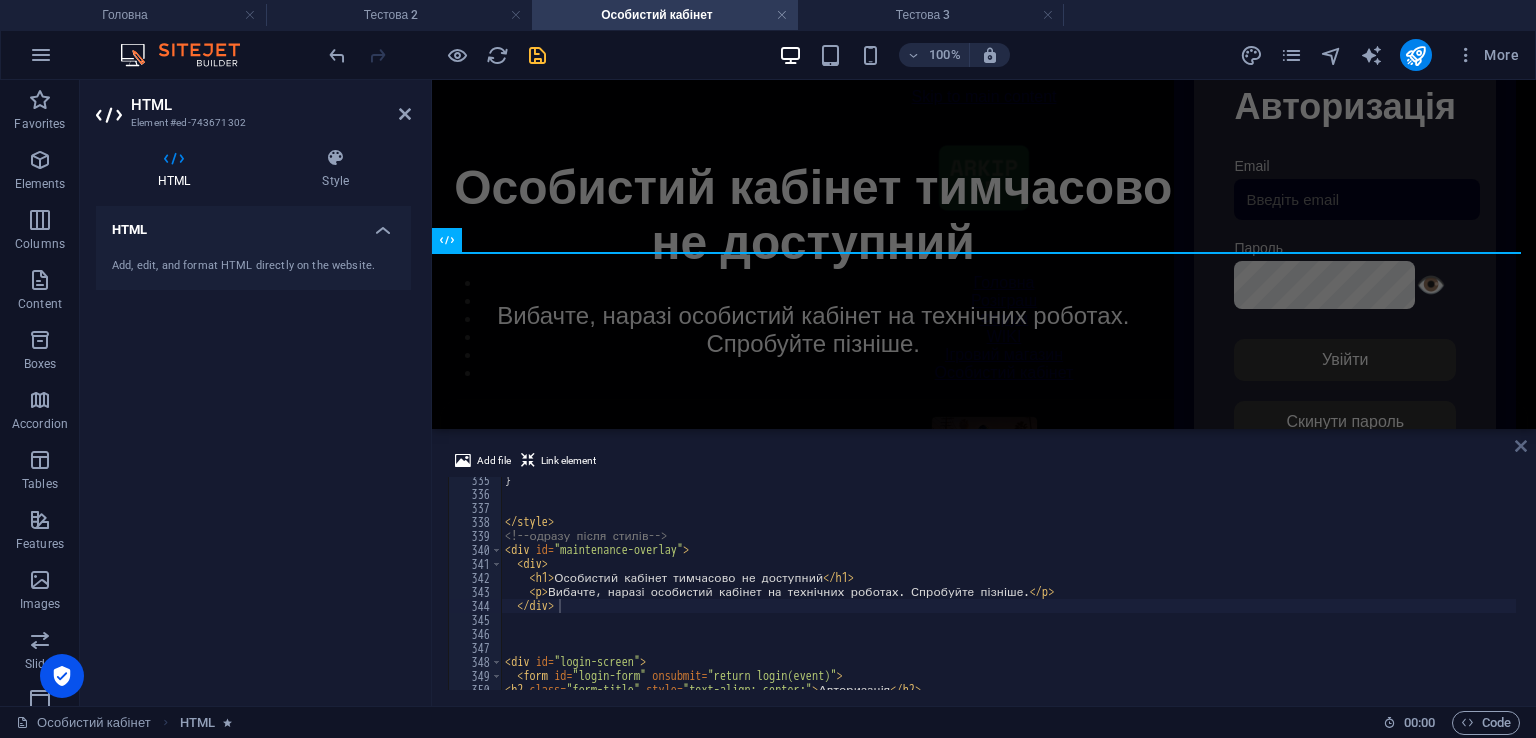 click at bounding box center [1521, 446] 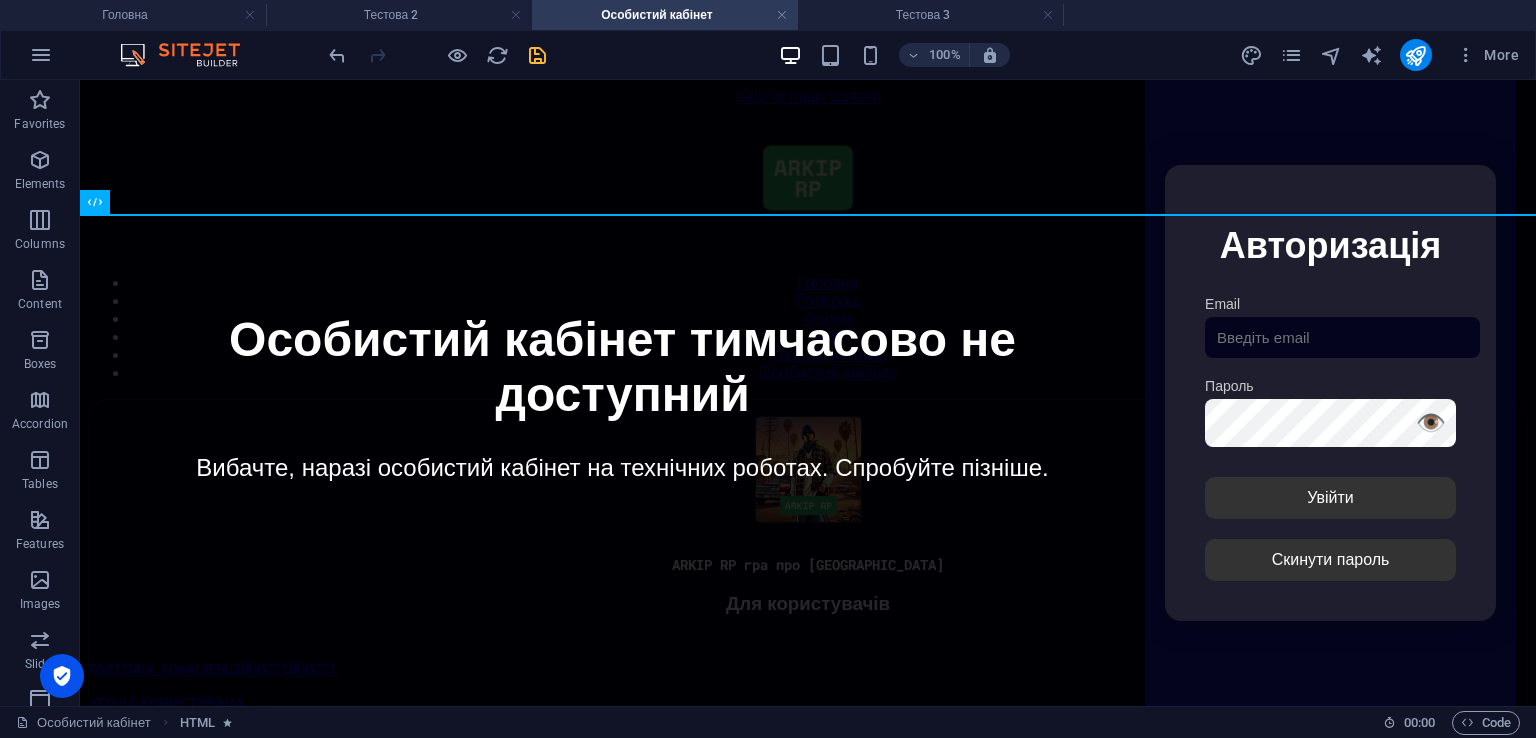 click at bounding box center (537, 55) 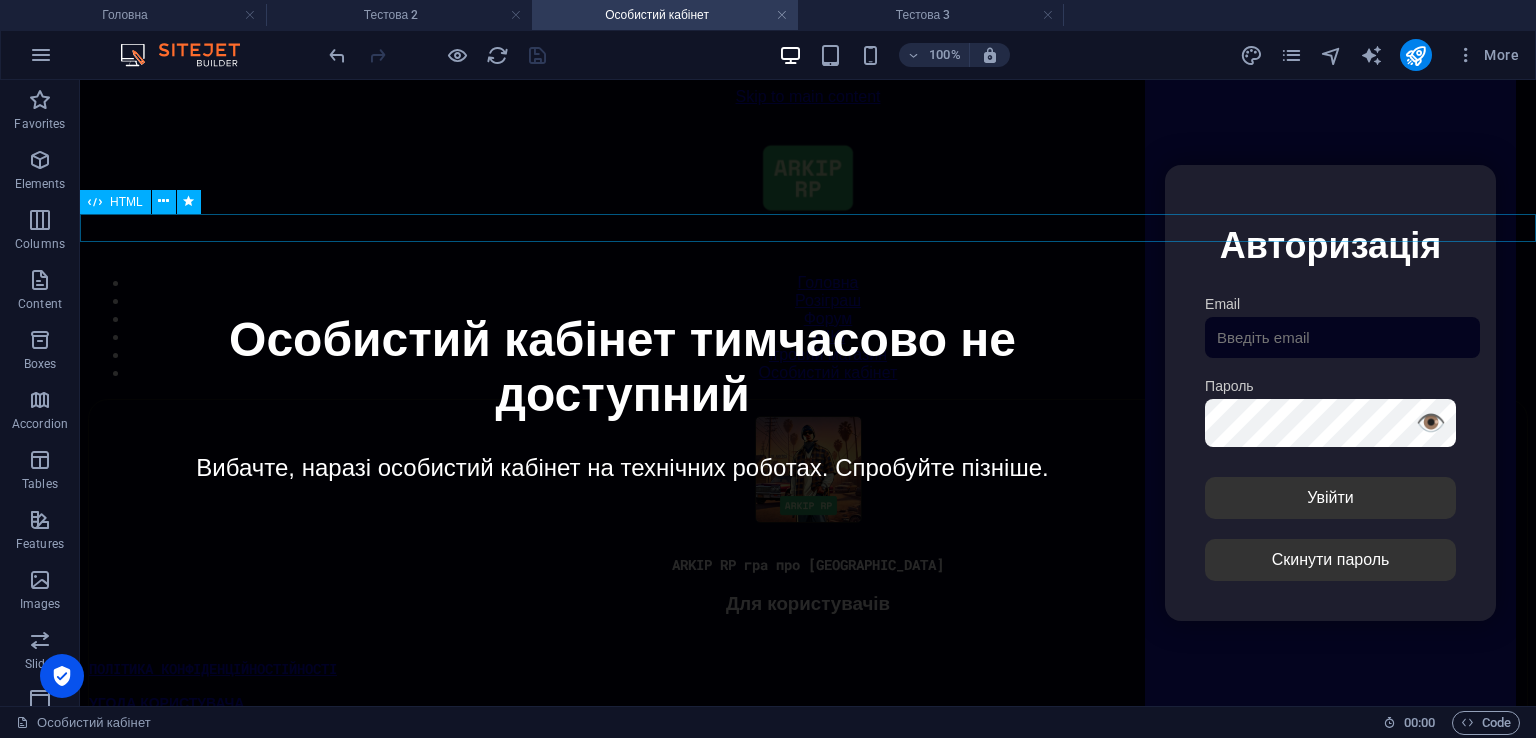 click on "HTML" at bounding box center (115, 202) 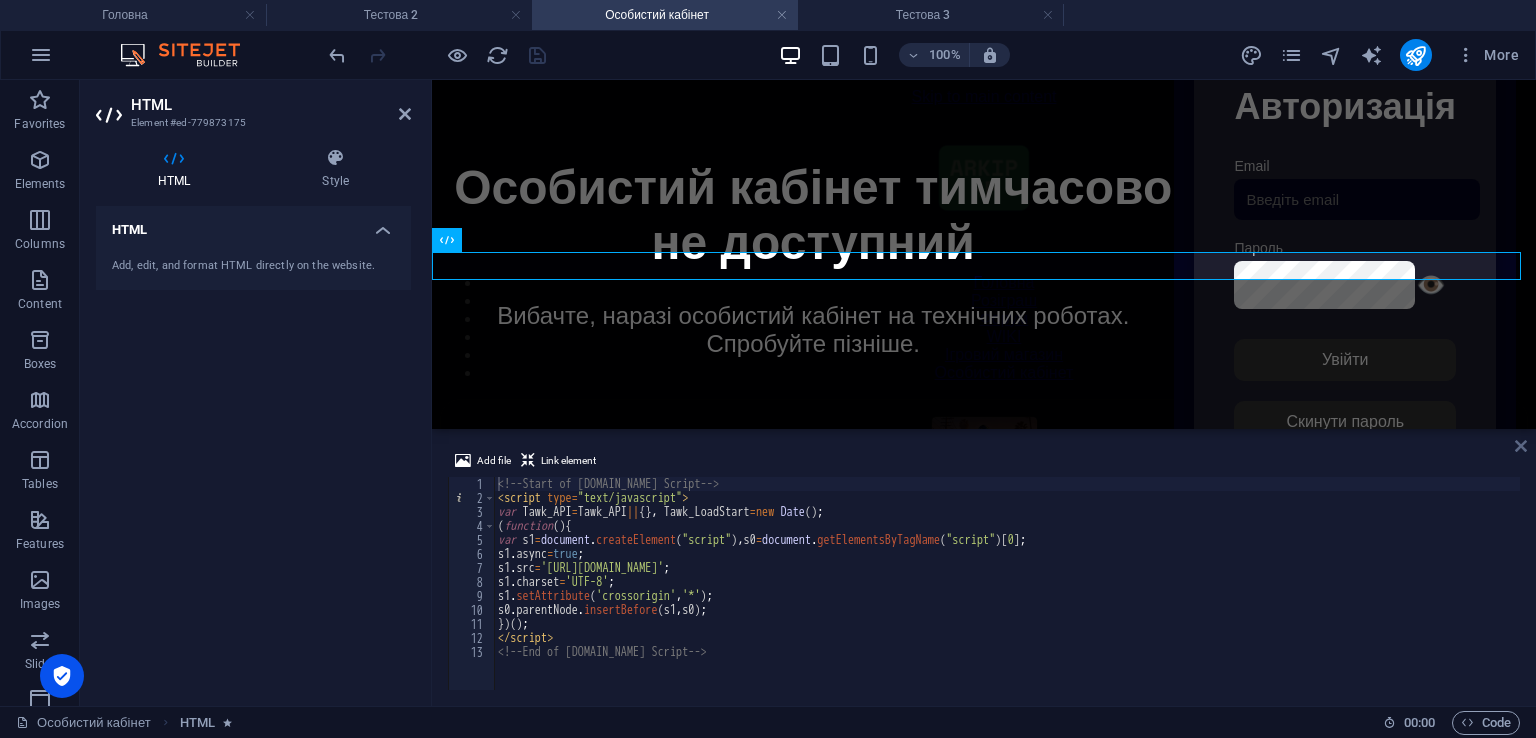 drag, startPoint x: 1520, startPoint y: 445, endPoint x: 1252, endPoint y: 321, distance: 295.29645 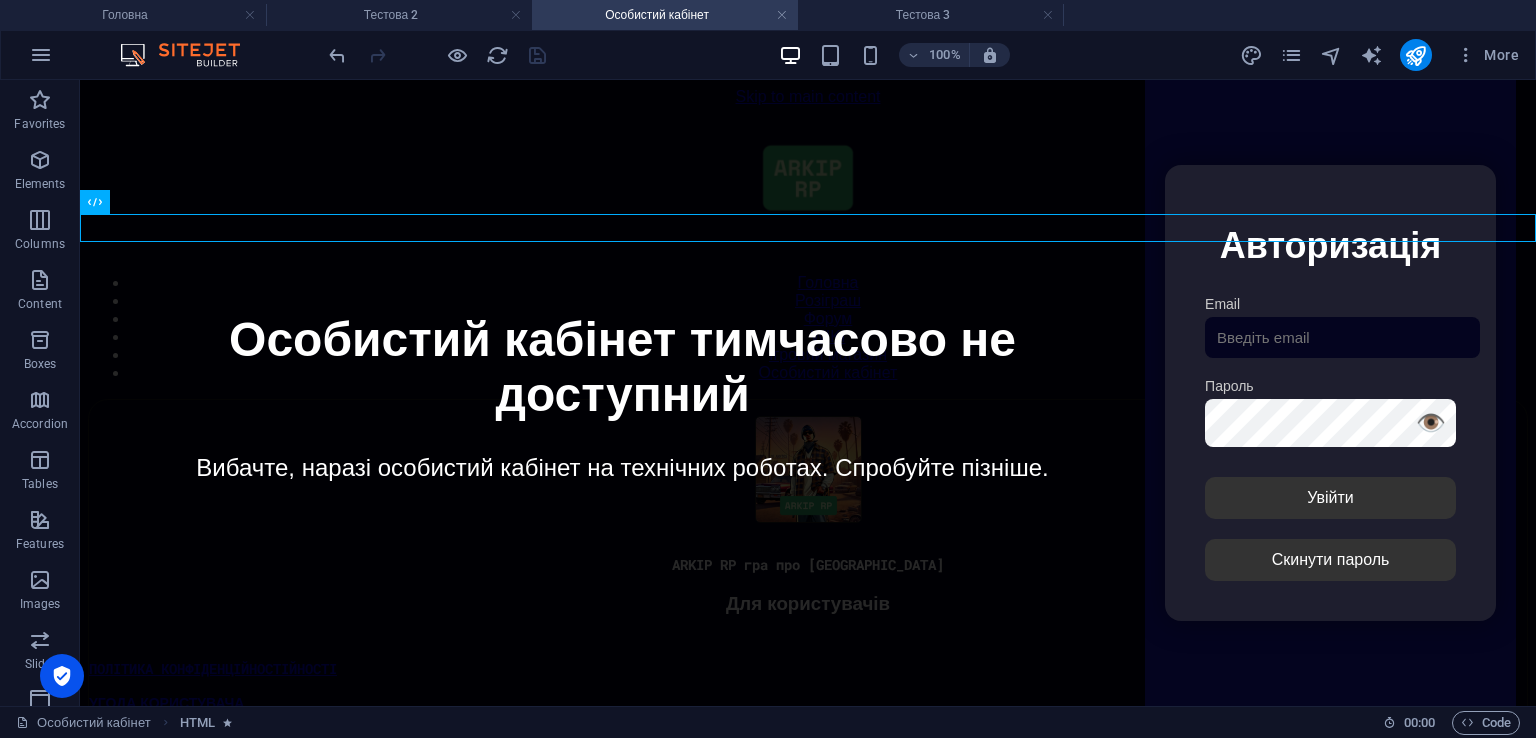 click on "Skip to main content
Головна Розіграш Форум WIKI Ігровий магазин Особистий кабінет
Особистий кабінет
Особистий кабінет тимчасово не доступний
Вибачте, наразі особистий кабінет на технічних роботах. Спробуйте пізніше.
Авторизація
Email
Пароль
👁️
Увійти
Скинути пароль
Скидання пароля
Введіть ваш email:
Скинути
Закрити
Особистий кабінет
Вийти з кабінету
Важлива інформація
Інформація
Ігровий Нікнейм:
Пошта:
Гроші:   ₴
XP:
Рівень:
%
%" at bounding box center (808, 2722) 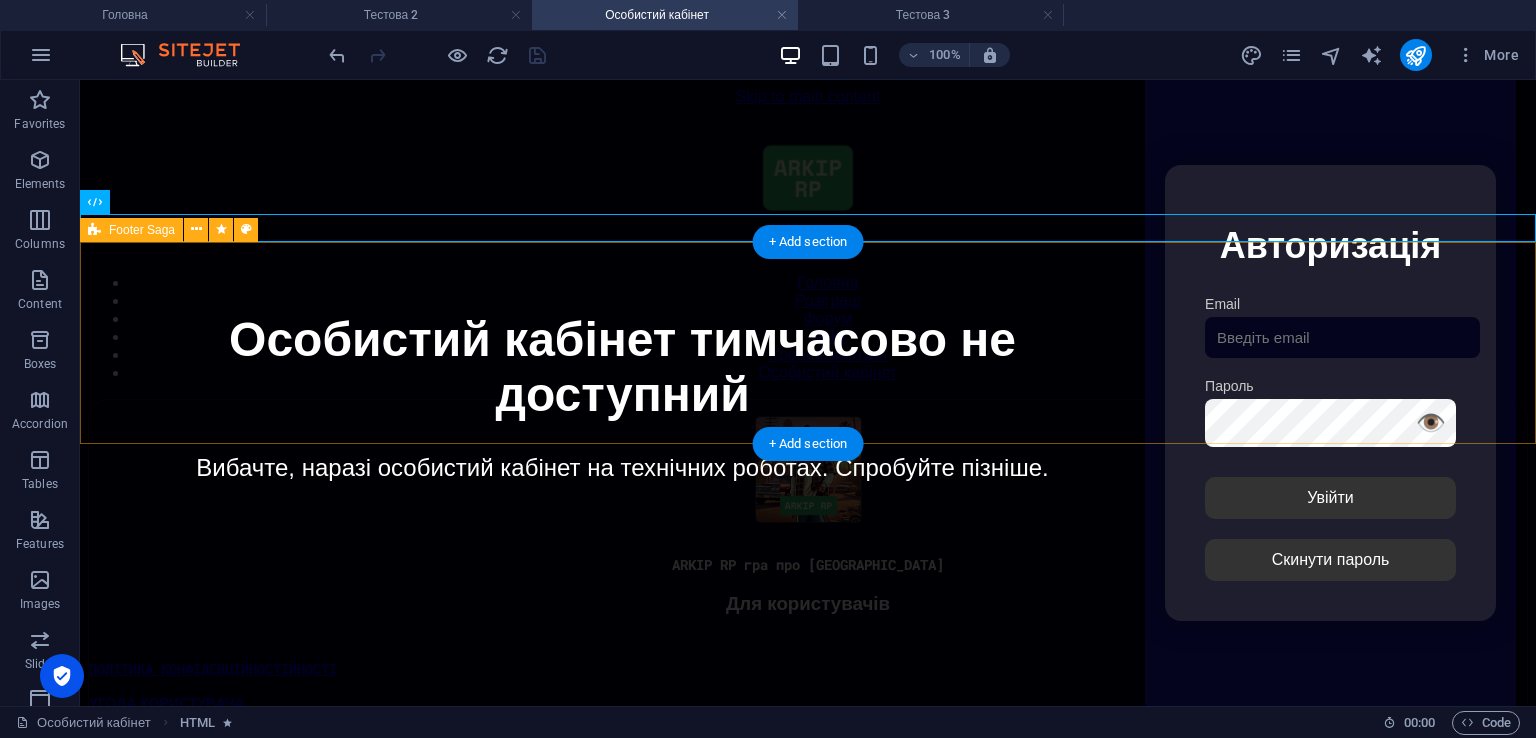 click on "Skip to main content
Головна Розіграш Форум WIKI Ігровий магазин Особистий кабінет
Особистий кабінет
Особистий кабінет тимчасово не доступний
Вибачте, наразі особистий кабінет на технічних роботах. Спробуйте пізніше.
Авторизація
Email
Пароль
👁️
Увійти
Скинути пароль
Скидання пароля
Введіть ваш email:
Скинути
Закрити
Особистий кабінет
Вийти з кабінету
Важлива інформація
Інформація
Ігровий Нікнейм:
Пошта:
Гроші:   ₴
XP:
Рівень:
%
%" at bounding box center [808, 2722] 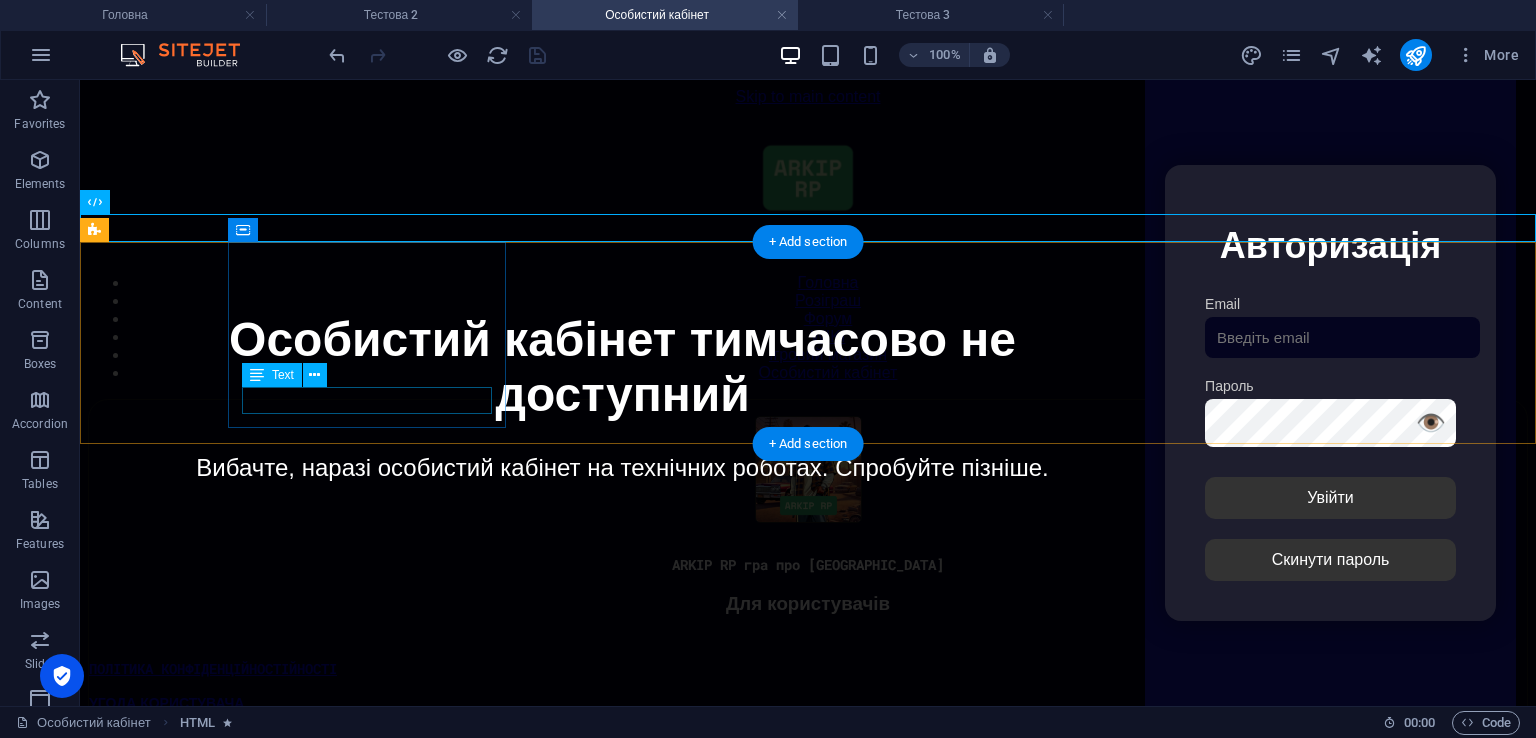 click on "ARKIP RP гра про [GEOGRAPHIC_DATA]" at bounding box center [808, 563] 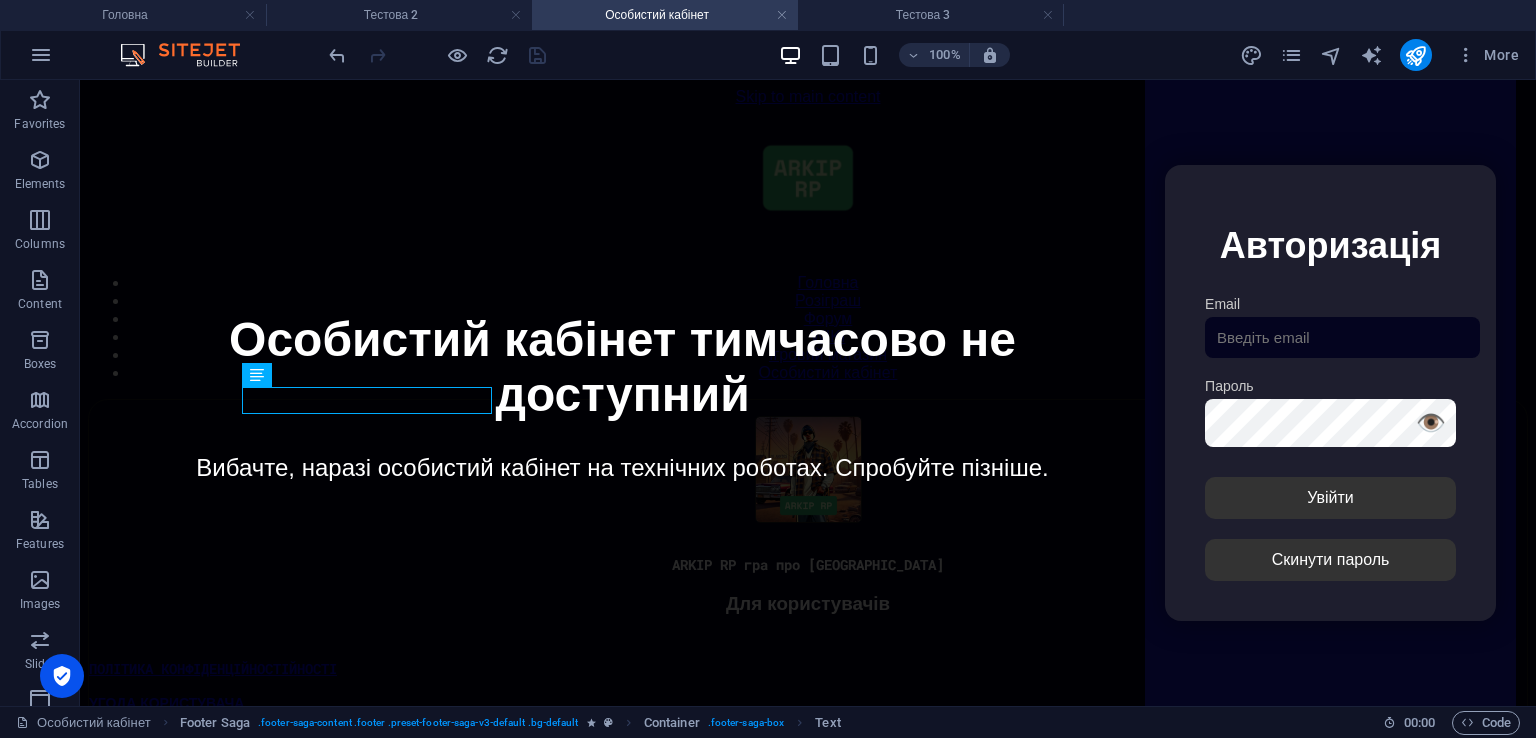drag, startPoint x: 706, startPoint y: 590, endPoint x: 938, endPoint y: 590, distance: 232 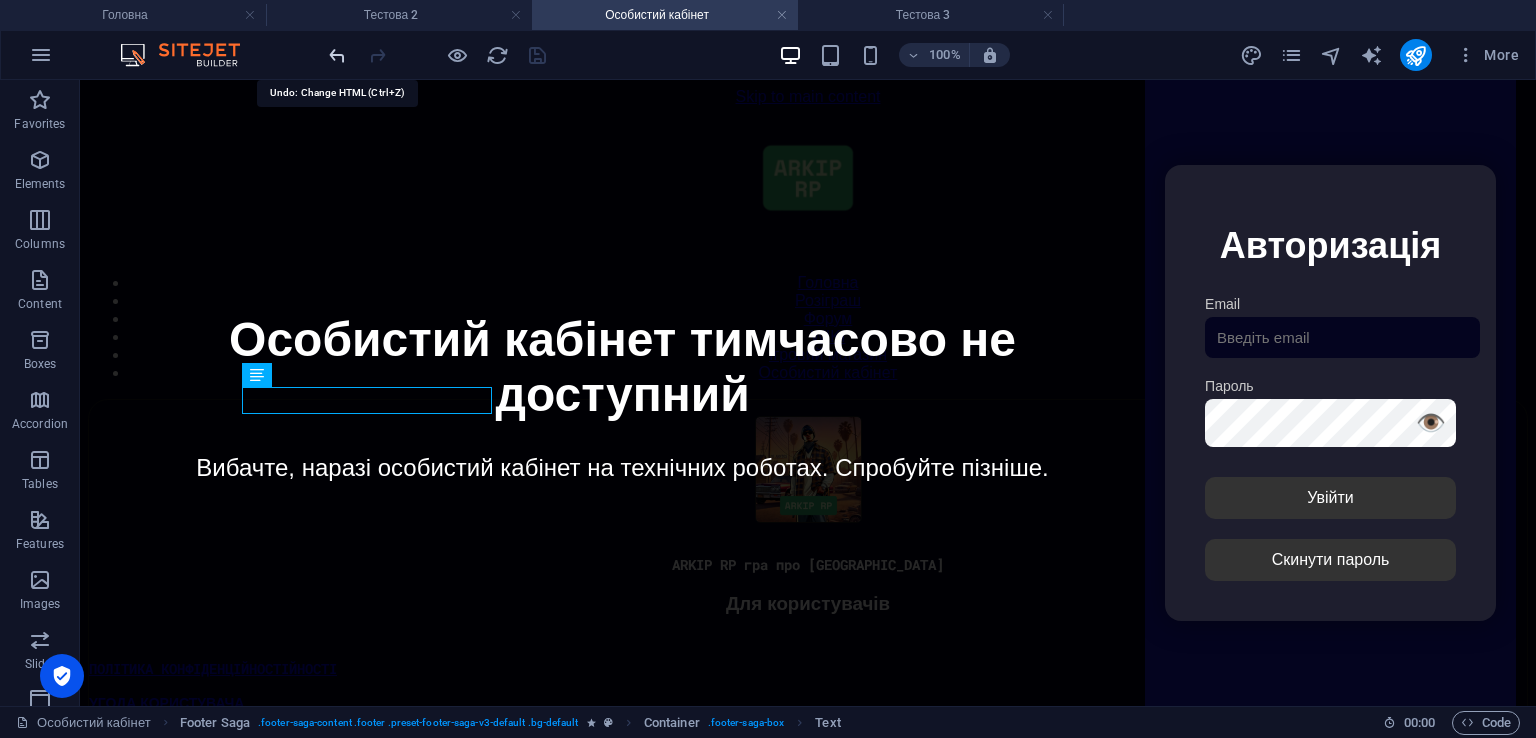 click at bounding box center [337, 55] 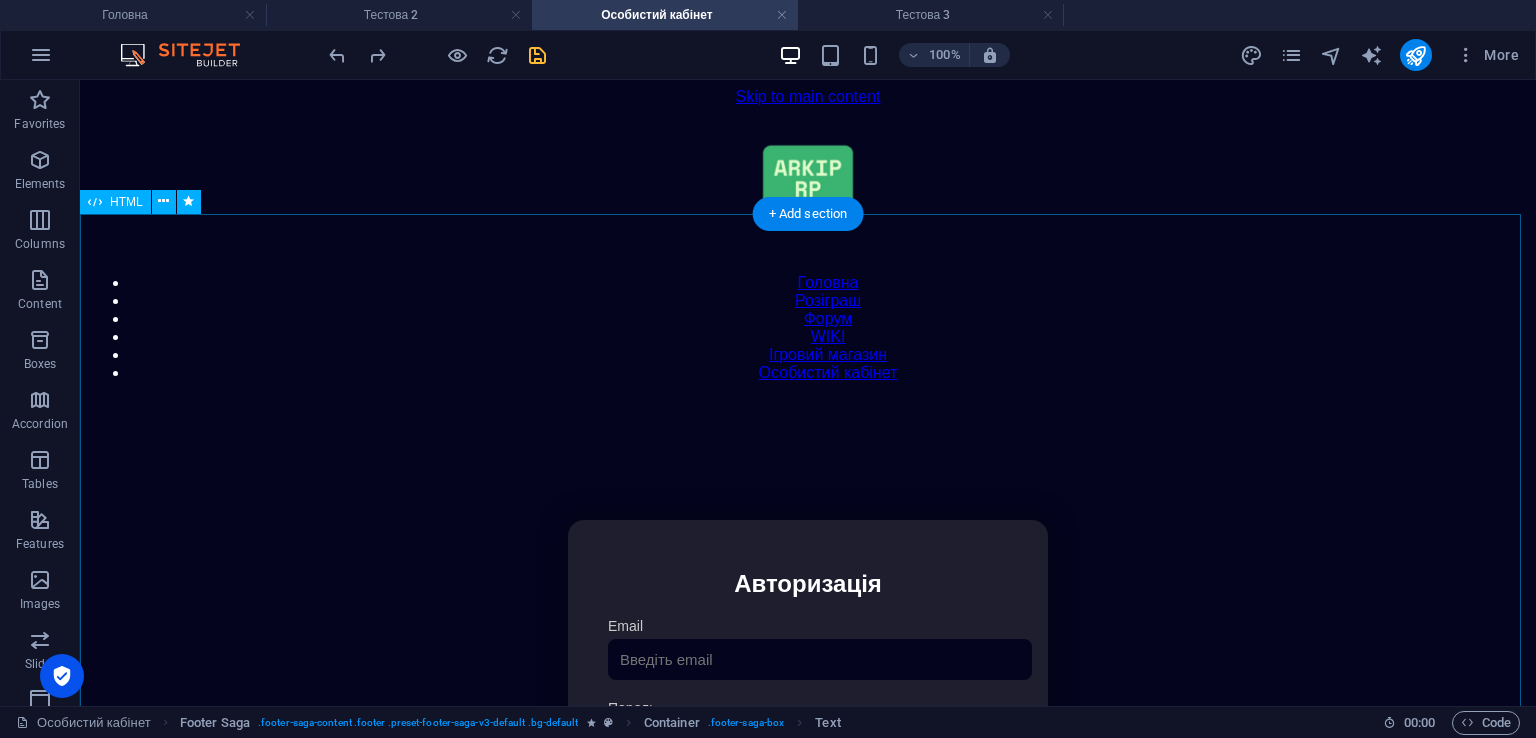click on "Особистий кабінет
Авторизація
Email
[GEOGRAPHIC_DATA]
👁️
Увійти
Скинути пароль
Скидання пароля
Введіть ваш email:
Скинути
Закрити
Особистий кабінет
Вийти з кабінету
Важлива інформація
Інформація
Ігровий Нікнейм:
Пошта:
Гроші:   ₴
XP:
Рівень:
Здоров'я:  %
Броня:  %
VIP:
Рейтинг
Рейтинг гравців
Гравців не знайдено
Документи
Мої документи
Паспорт:   Немає
Трудова книжка:   [PERSON_NAME]
📩 Додати документ через Telegram" at bounding box center (808, 732) 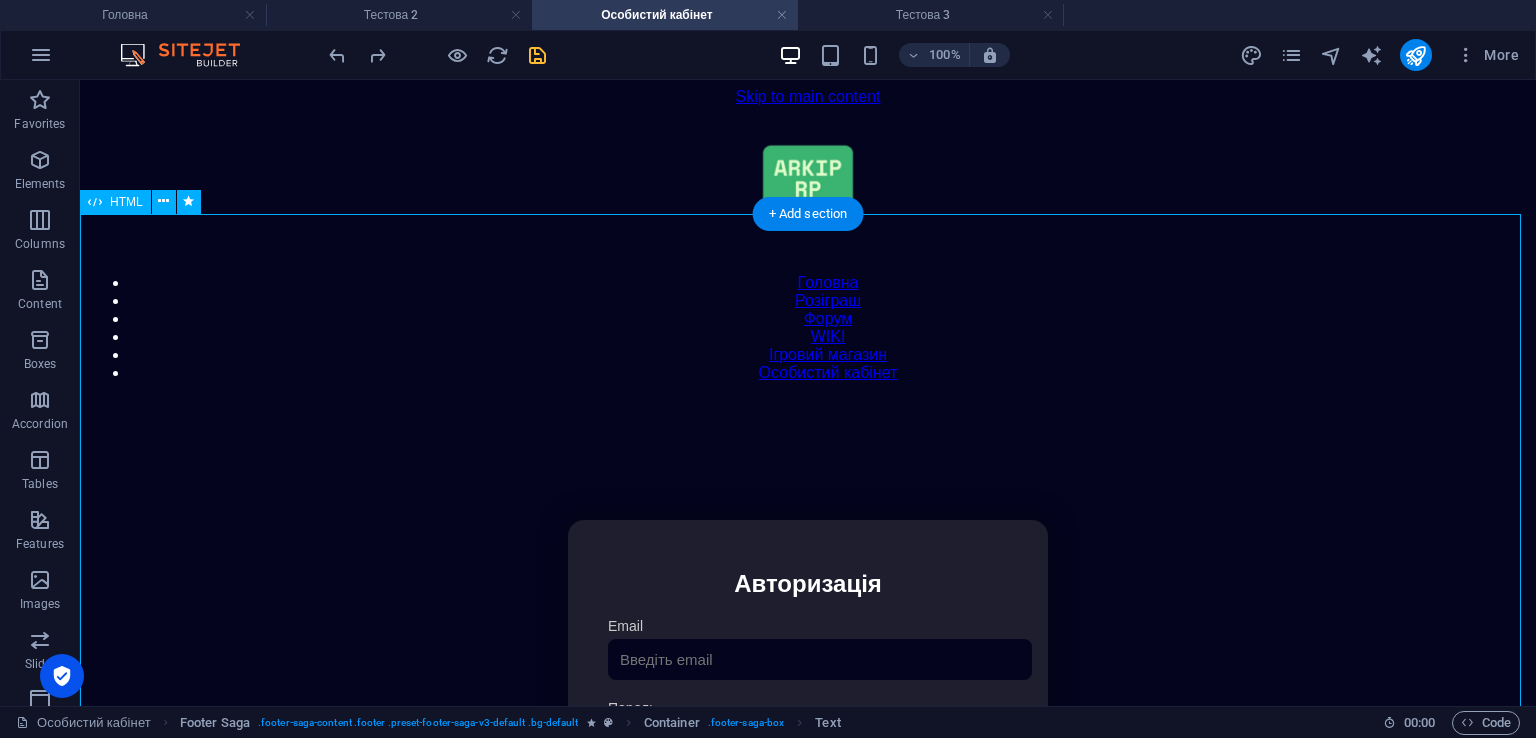 click on "Особистий кабінет
Авторизація
Email
[GEOGRAPHIC_DATA]
👁️
Увійти
Скинути пароль
Скидання пароля
Введіть ваш email:
Скинути
Закрити
Особистий кабінет
Вийти з кабінету
Важлива інформація
Інформація
Ігровий Нікнейм:
Пошта:
Гроші:   ₴
XP:
Рівень:
Здоров'я:  %
Броня:  %
VIP:
Рейтинг
Рейтинг гравців
Гравців не знайдено
Документи
Мої документи
Паспорт:   Немає
Трудова книжка:   [PERSON_NAME]
📩 Додати документ через Telegram" at bounding box center [808, 732] 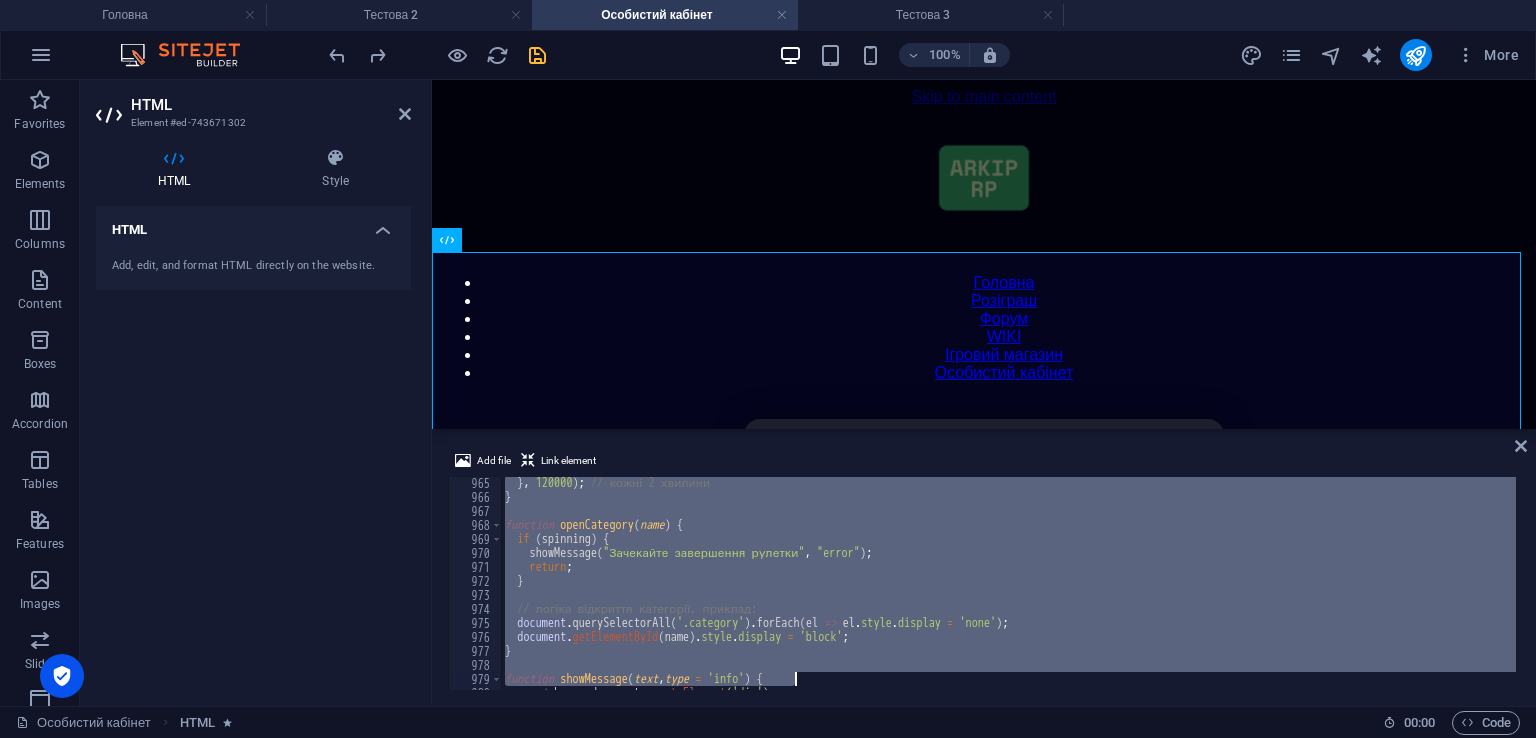 scroll, scrollTop: 13679, scrollLeft: 0, axis: vertical 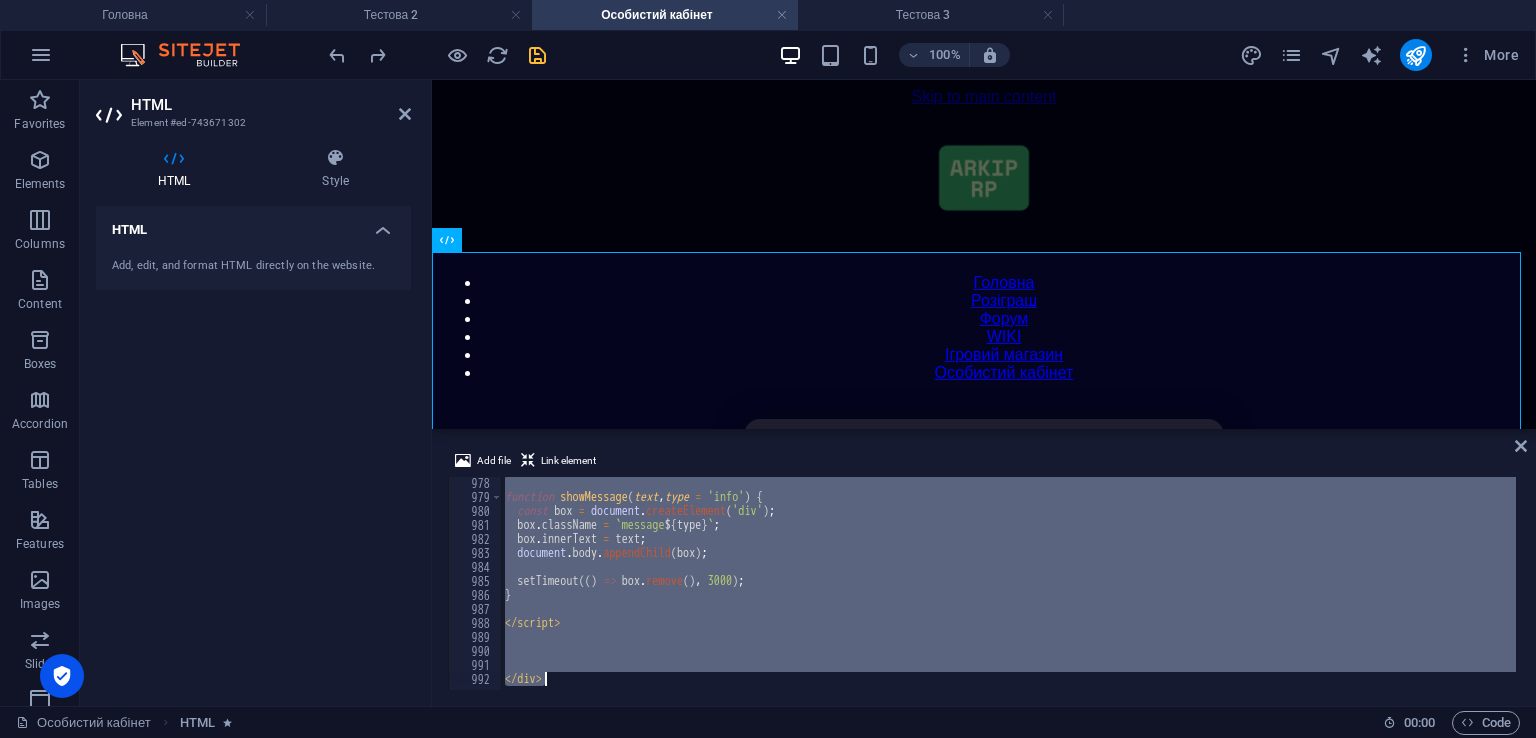 drag, startPoint x: 499, startPoint y: 477, endPoint x: 1010, endPoint y: 776, distance: 592.049 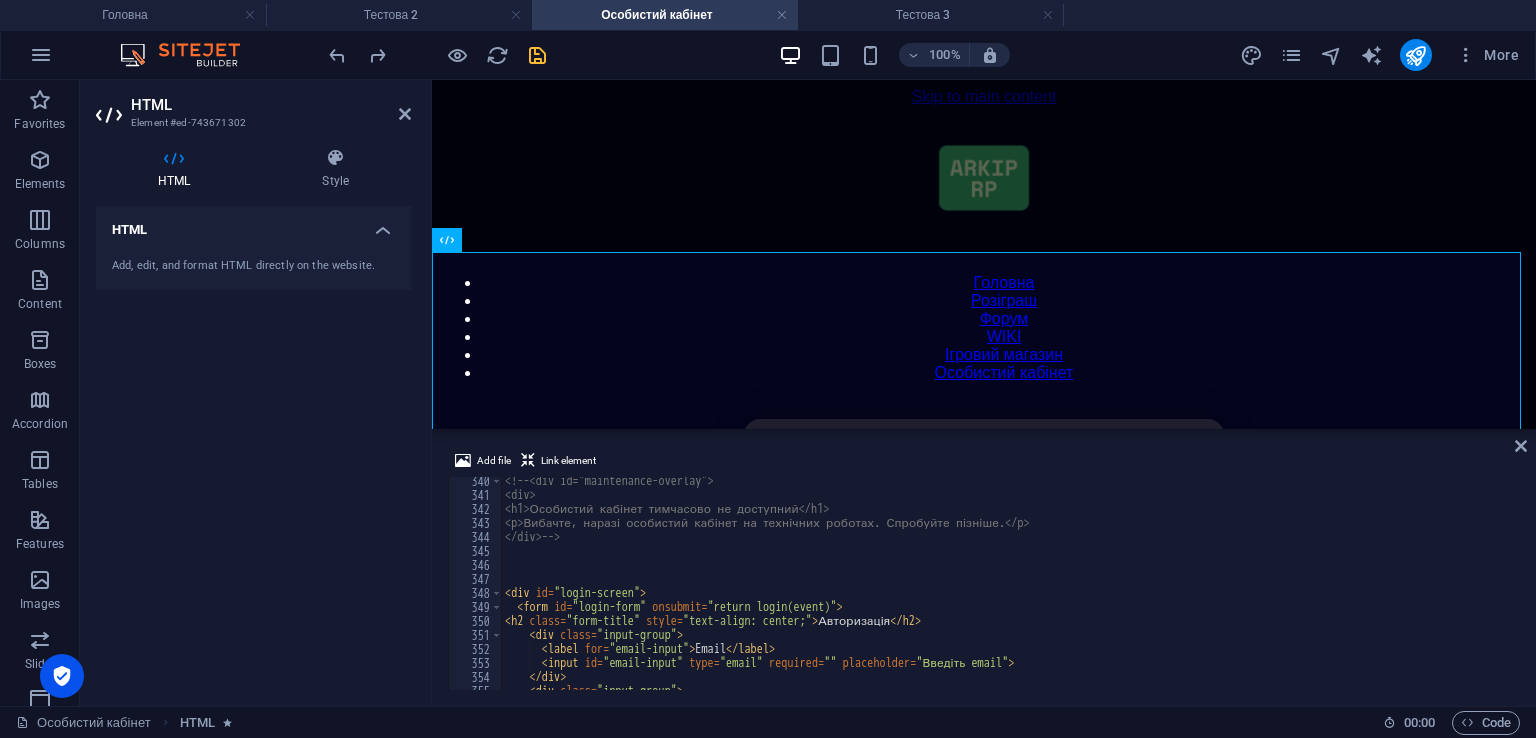scroll, scrollTop: 4748, scrollLeft: 0, axis: vertical 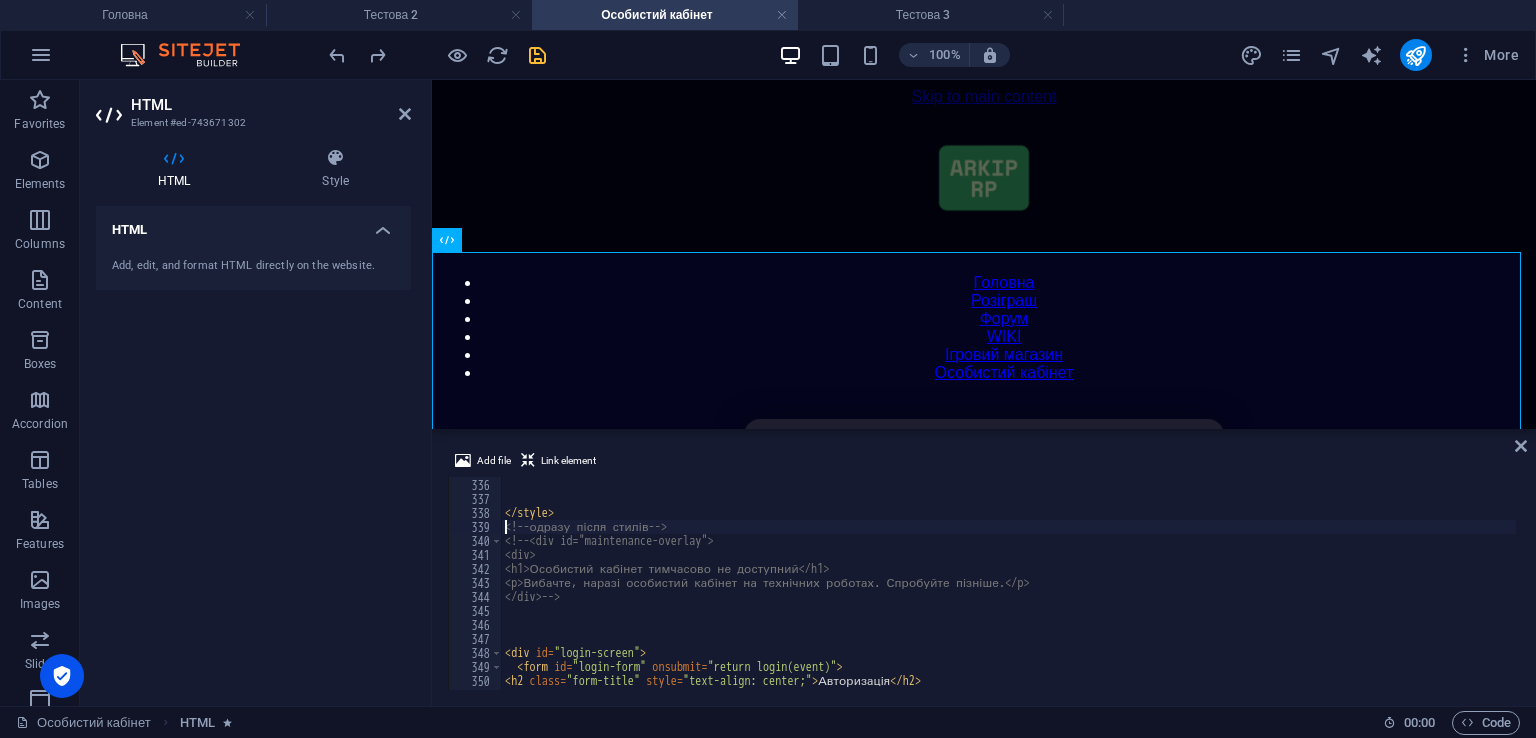 click on "} </ style > <!--  одразу після стилів  --> <!-- <div id="maintenance-overlay">   <div>     <h1>Особистий кабінет тимчасово не доступний</h1>     <p>Вибачте, наразі особистий кабінет на технічних роботах. Спробуйте пізніше.</p>   </div> --> < div   id = "login-screen" >    < form   id = "login-form"   onsubmit = "return login(event)" > < h2   class = "form-title"   style = "text-align: center;" > Авторизація </ h2 >" at bounding box center [1425, 582] 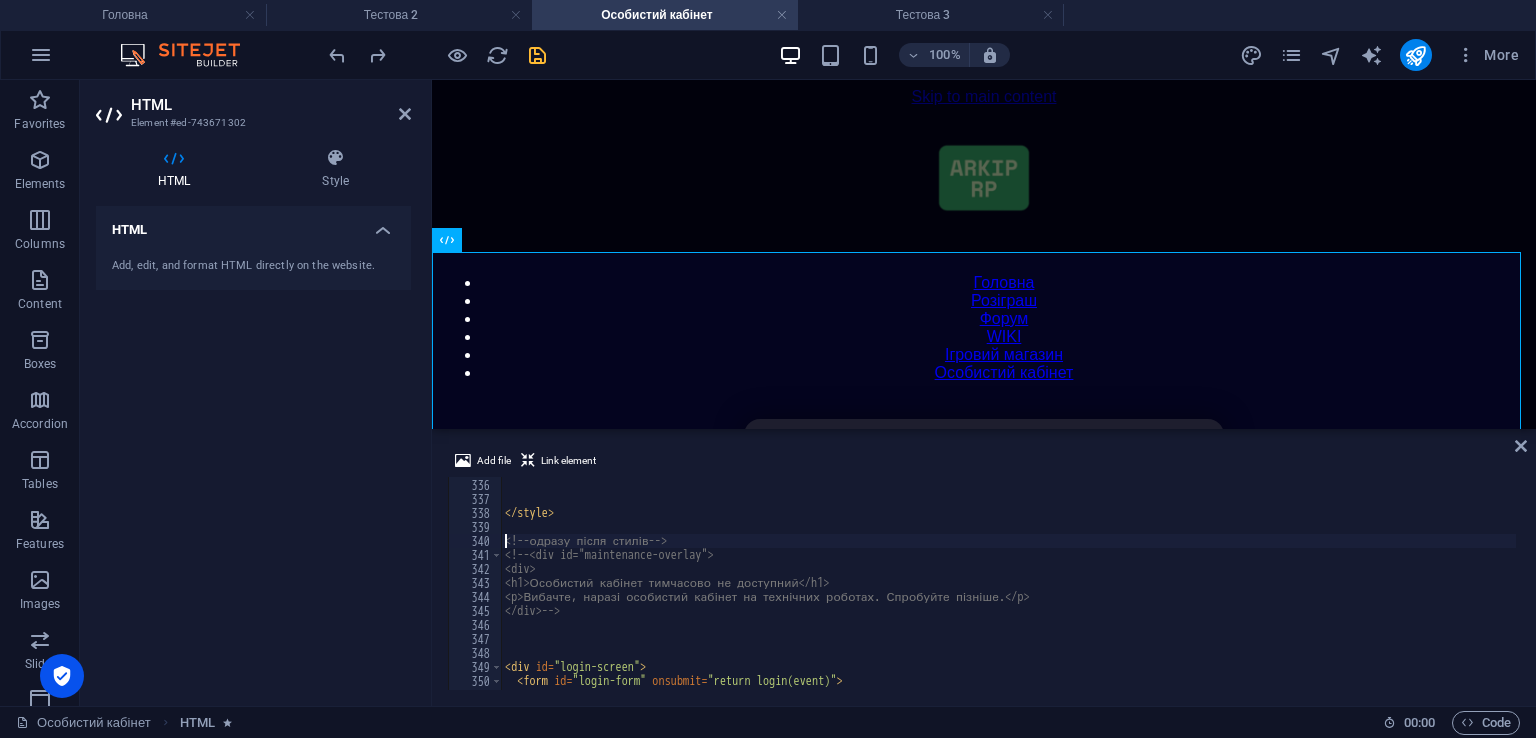 scroll, scrollTop: 0, scrollLeft: 0, axis: both 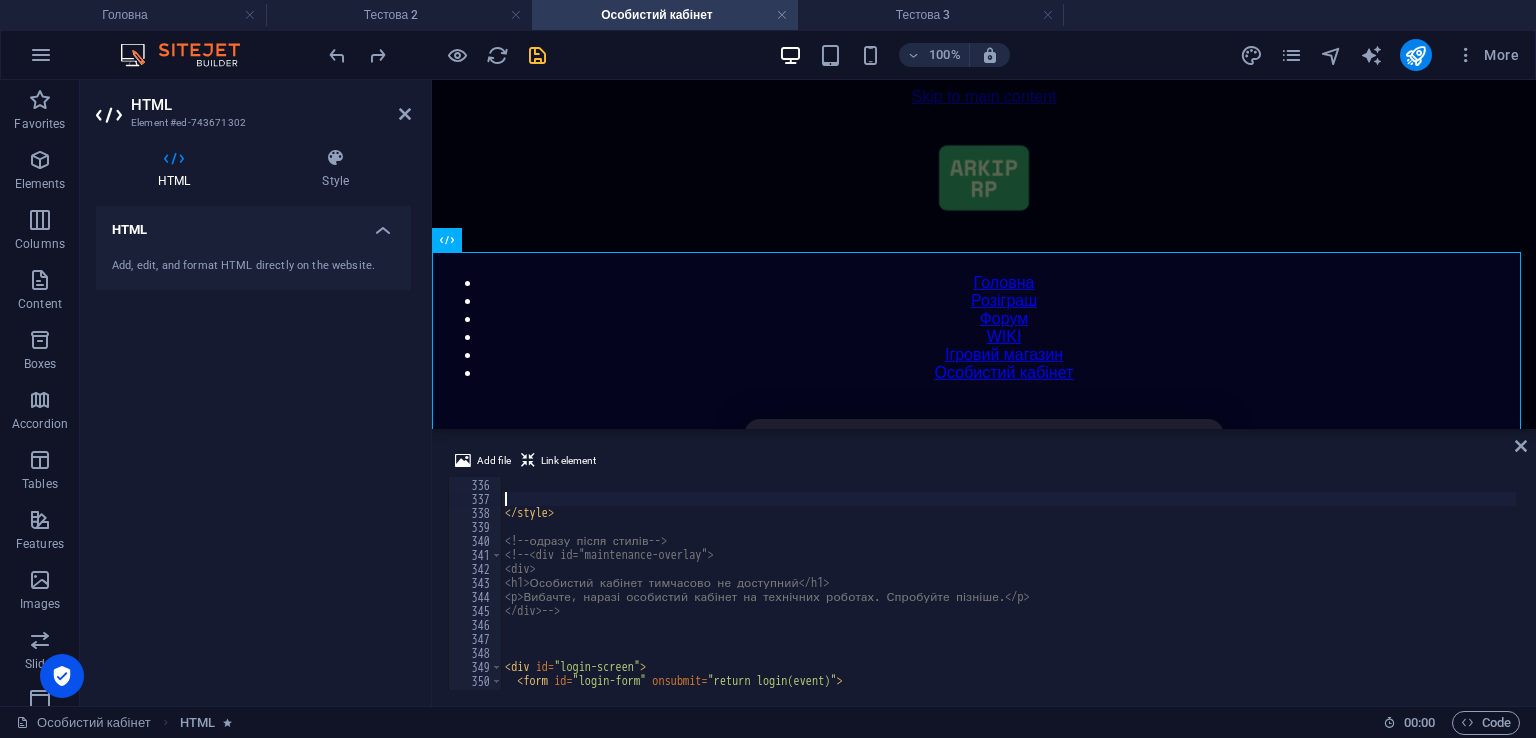 click on "} </ style > <!--  одразу після стилів  --> <!-- <div id="maintenance-overlay">   <div>     <h1>Особистий кабінет тимчасово не доступний</h1>     <p>Вибачте, наразі особистий кабінет на технічних роботах. Спробуйте пізніше.</p>   </div> --> < div   id = "login-screen" >    < form   id = "login-form"   onsubmit = "return login(event)" >" at bounding box center (1425, 582) 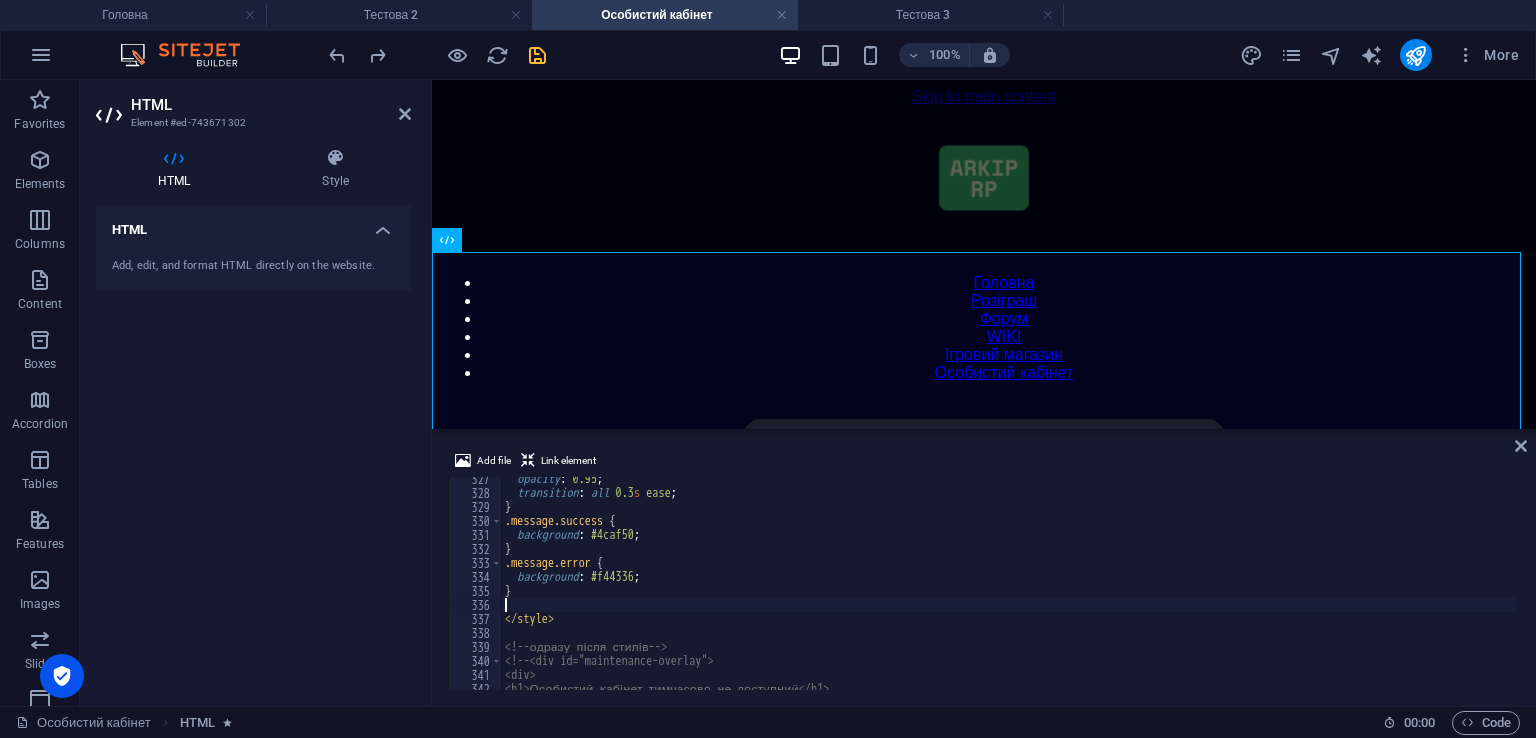 scroll, scrollTop: 4688, scrollLeft: 0, axis: vertical 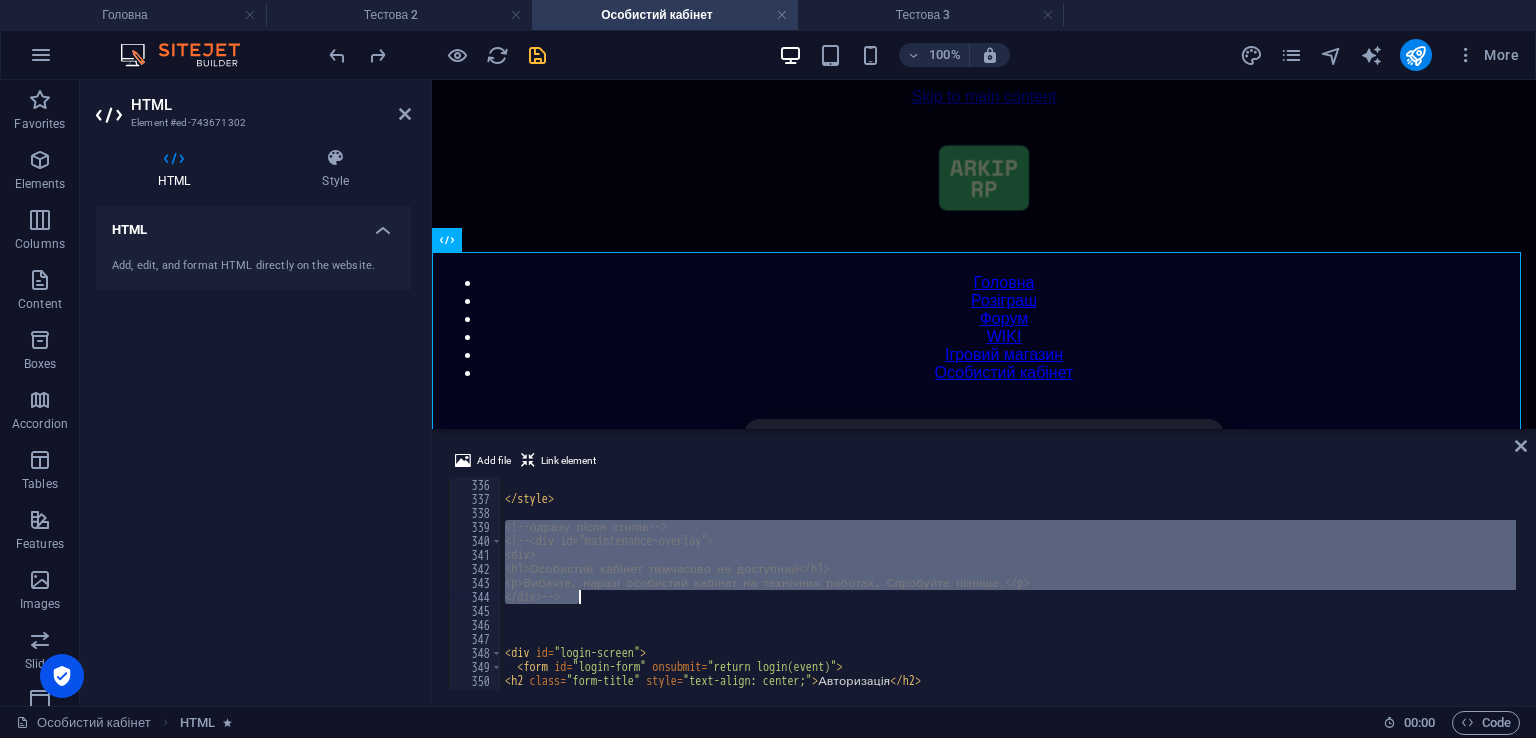 drag, startPoint x: 503, startPoint y: 525, endPoint x: 590, endPoint y: 597, distance: 112.929184 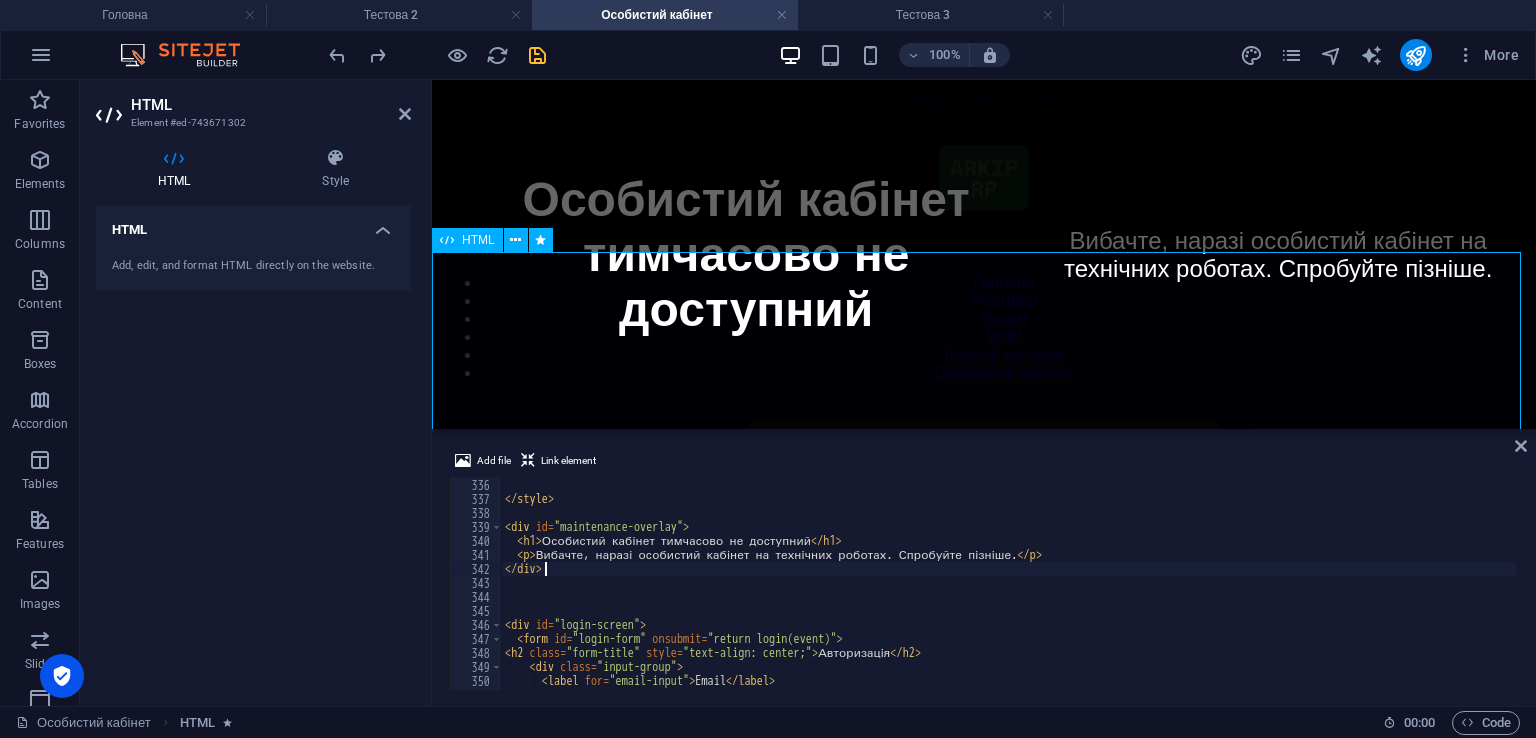 type on "</div>" 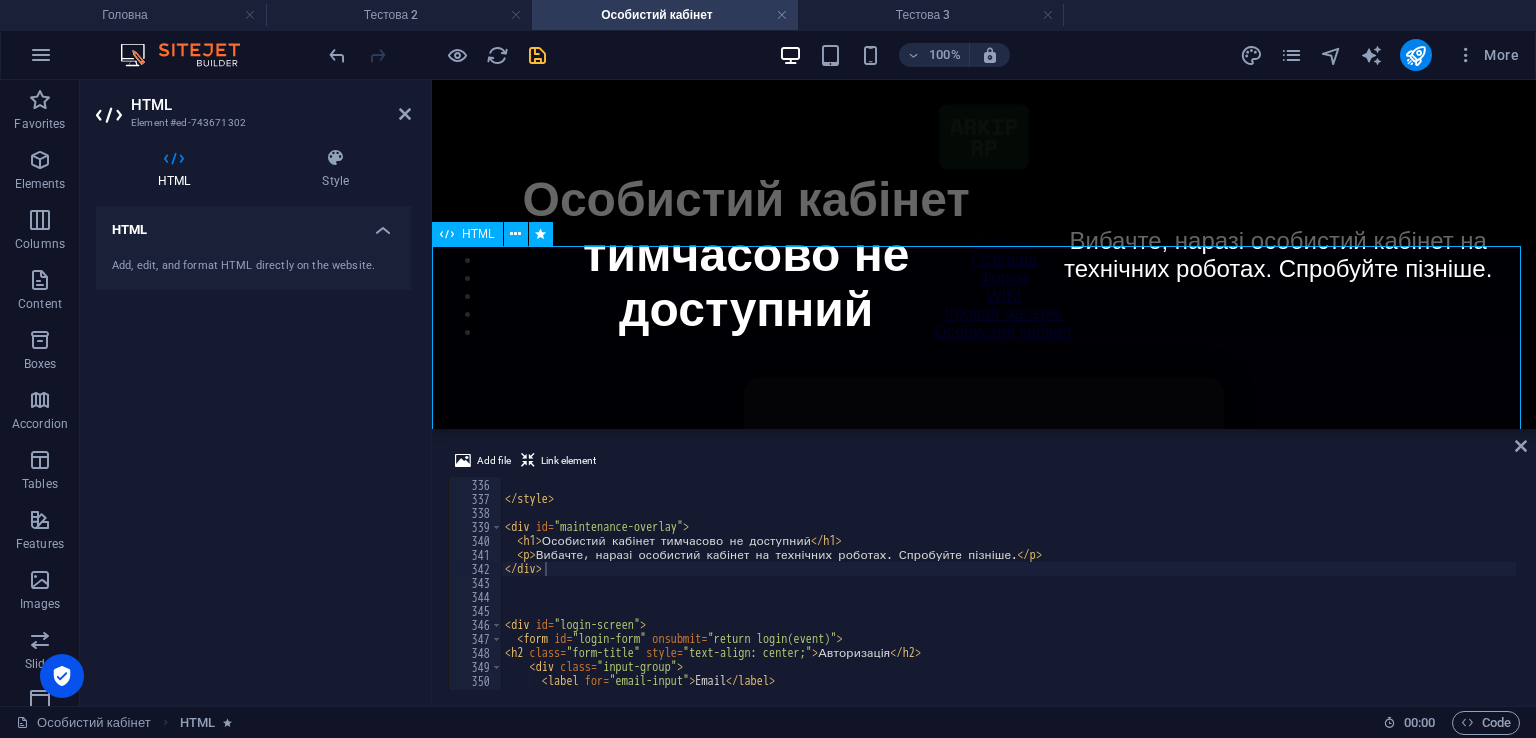 scroll, scrollTop: 100, scrollLeft: 0, axis: vertical 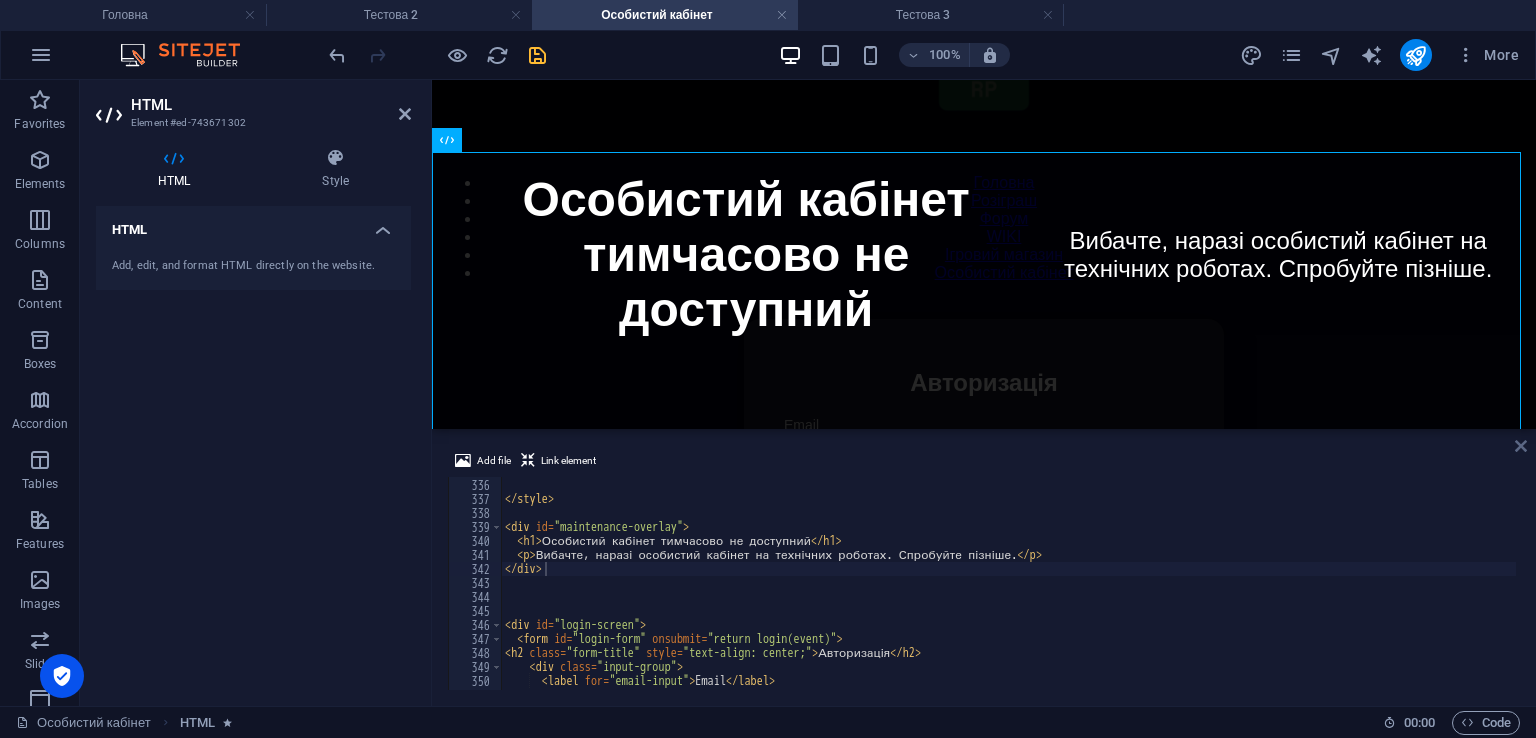 click at bounding box center [1521, 446] 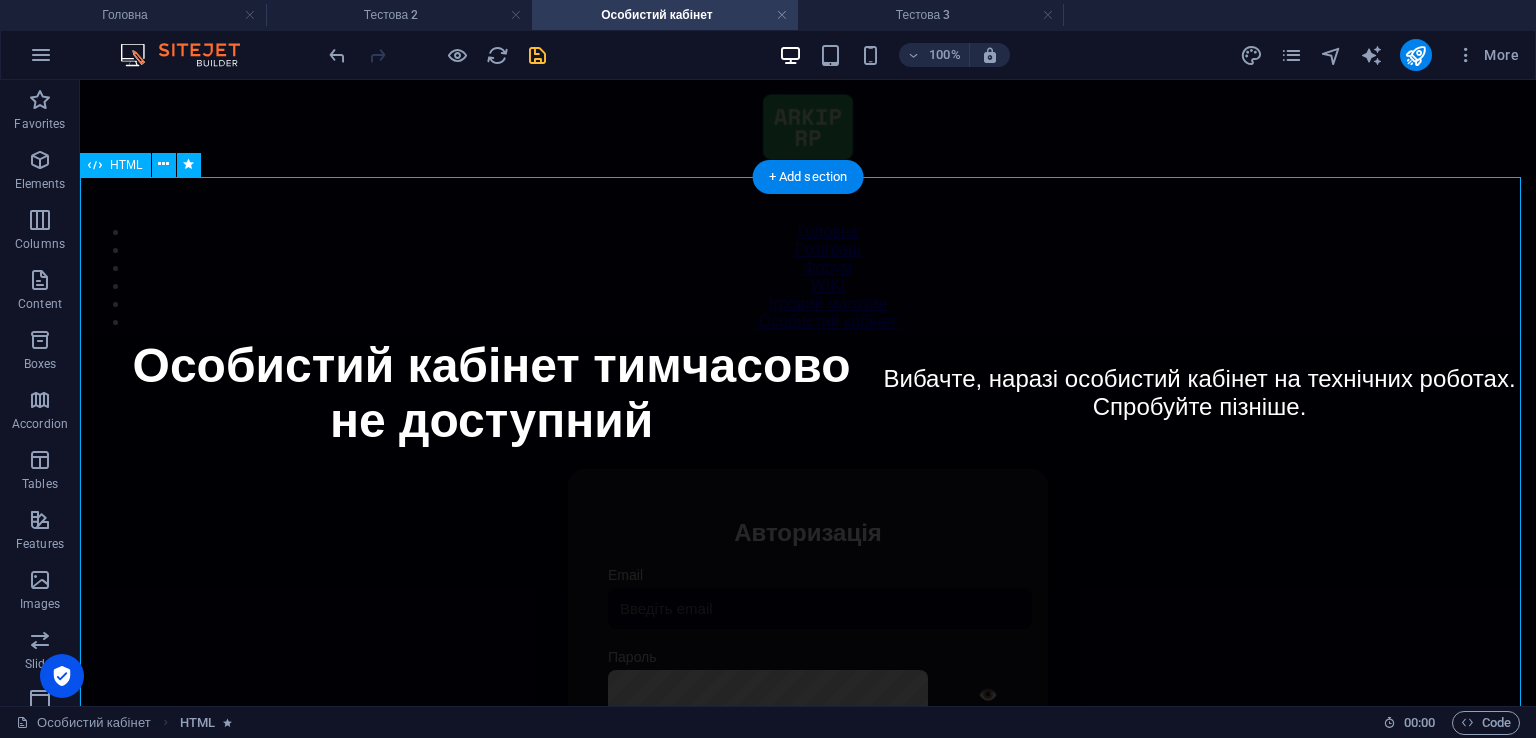 scroll, scrollTop: 100, scrollLeft: 0, axis: vertical 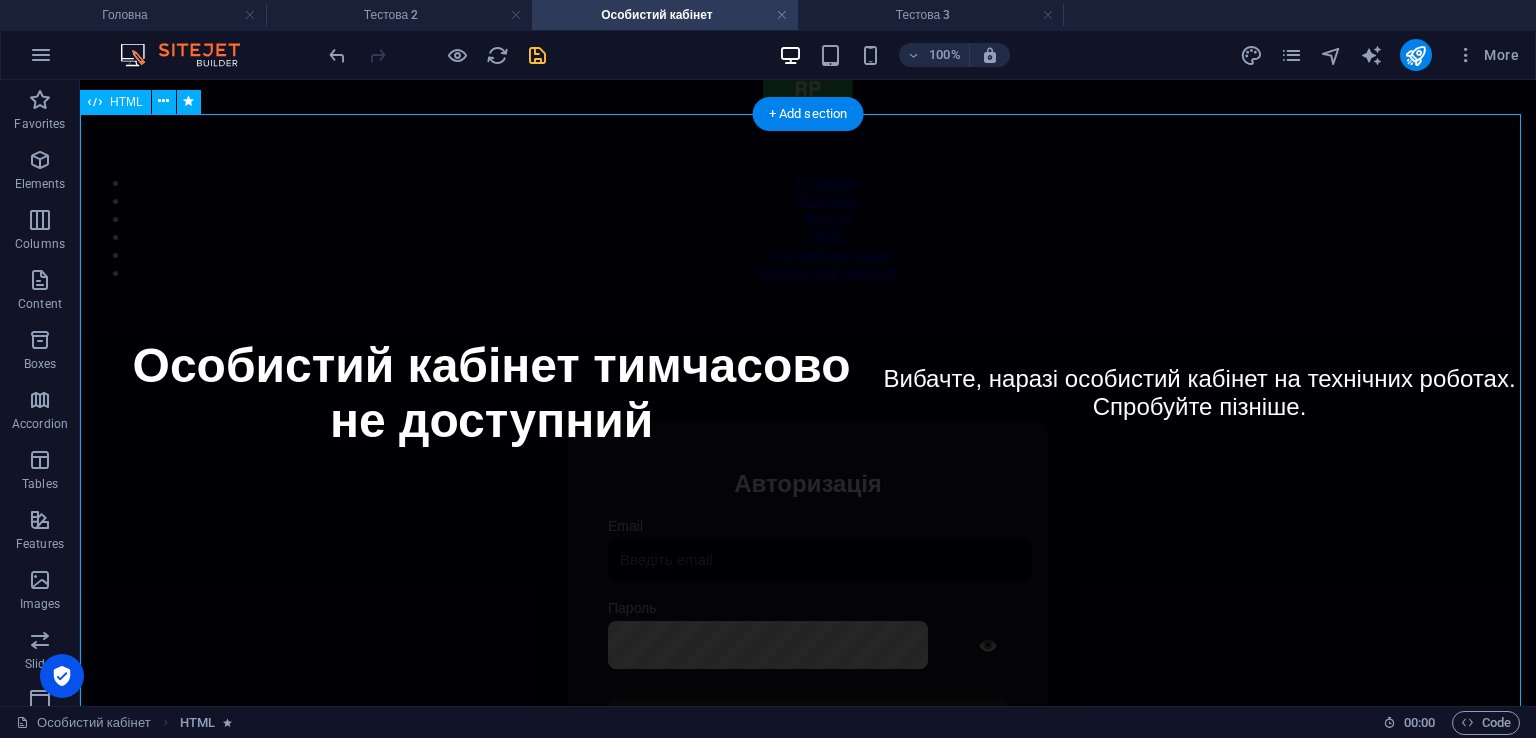 click on "Особистий кабінет
Особистий кабінет тимчасово не доступний
Вибачте, наразі особистий кабінет на технічних роботах. Спробуйте пізніше.
Авторизація
Email
Пароль
👁️
Увійти
Скинути пароль
Скидання пароля
Введіть ваш email:
Скинути
Закрити
Особистий кабінет
Вийти з кабінету
Важлива інформація
Інформація
Ігровий Нікнейм:
Пошта:
Гроші:   ₴
XP:
Рівень:
Здоров'я:  %
Броня:  %
VIP:
Рейтинг
Рейтинг гравців
Гравців не знайдено" at bounding box center (808, 632) 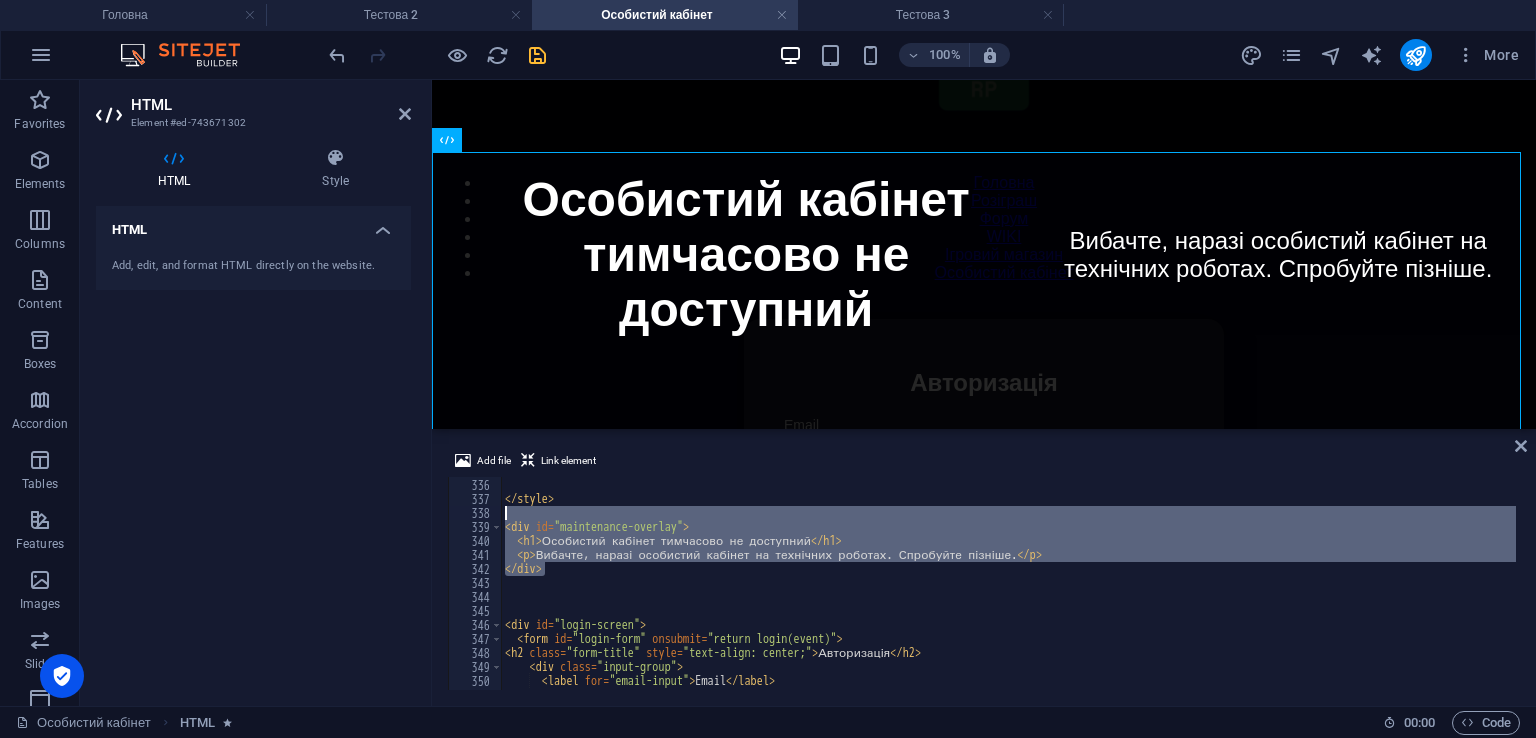 drag, startPoint x: 556, startPoint y: 569, endPoint x: 491, endPoint y: 515, distance: 84.50444 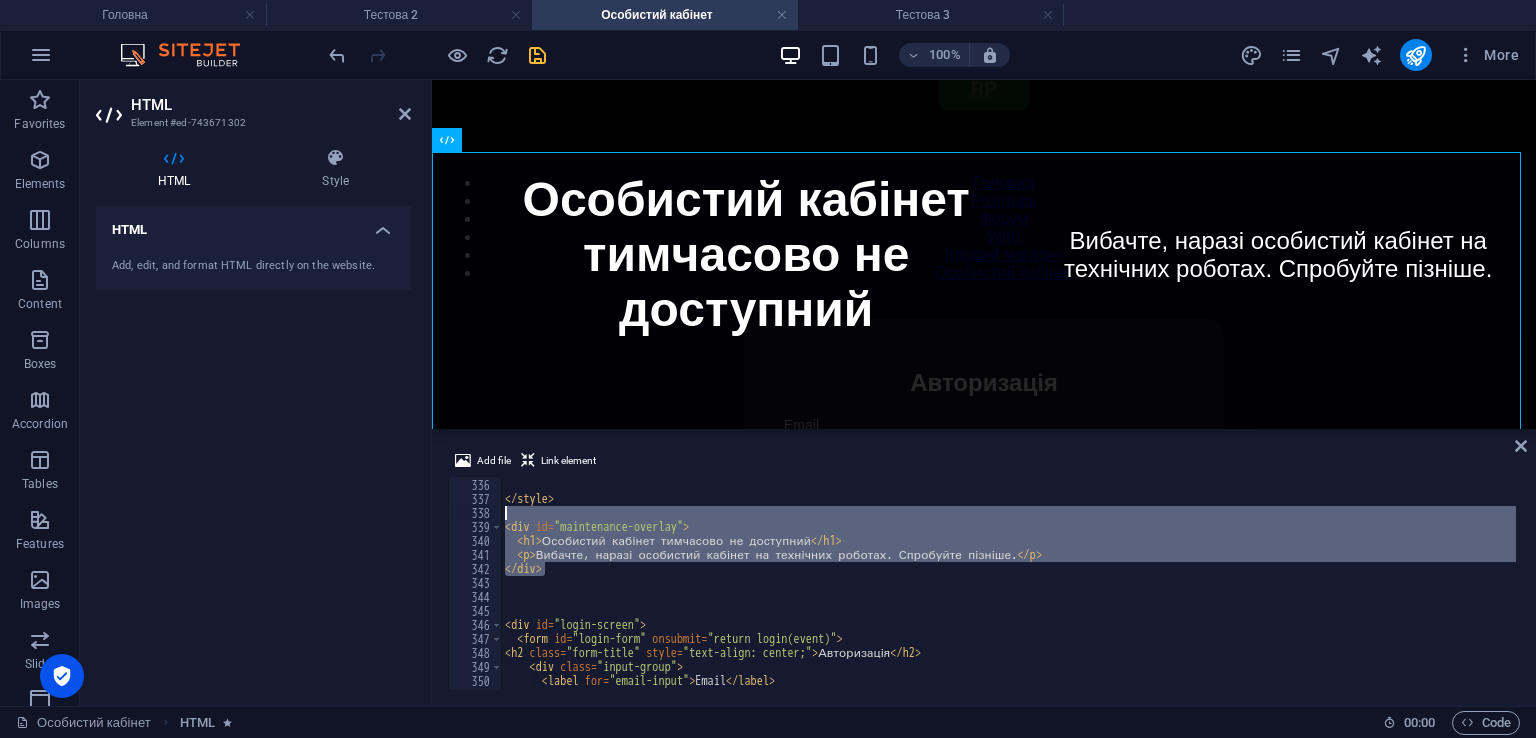 click on "} </ style > < div   id = "maintenance-overlay" >    < h1 > Особистий кабінет тимчасово не доступний </ h1 >    < p > Вибачте, наразі особистий кабінет на технічних роботах. Спробуйте пізніше. </ p > </ div > < div   id = "login-screen" >    < form   id = "login-form"   onsubmit = "return login(event)" > < h2   class = "form-title"   style = "text-align: center;" > Авторизація </ h2 >      < div   class = "input-group" >         < label   for = "email-input" > Email </ label >" at bounding box center [1008, 583] 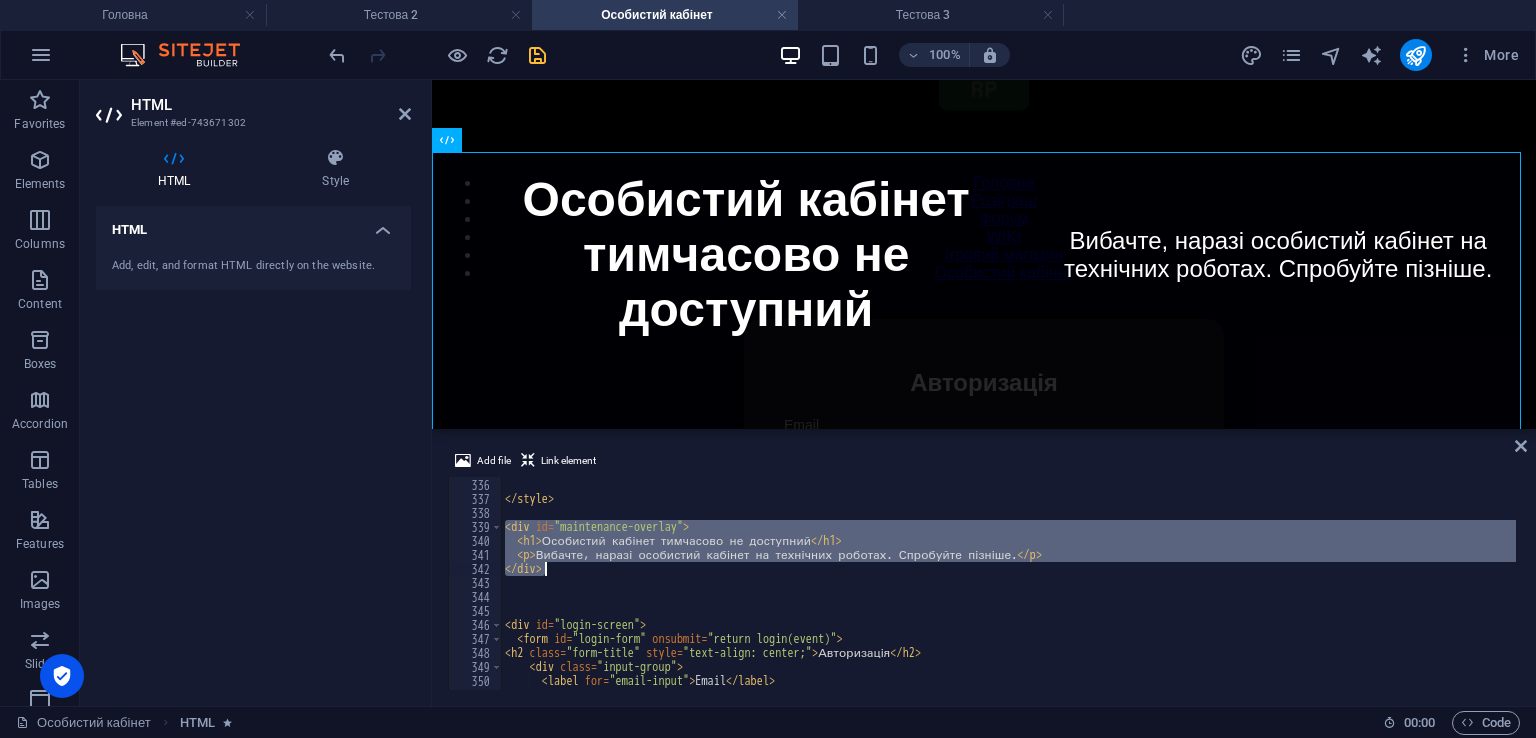 drag, startPoint x: 505, startPoint y: 521, endPoint x: 582, endPoint y: 569, distance: 90.73588 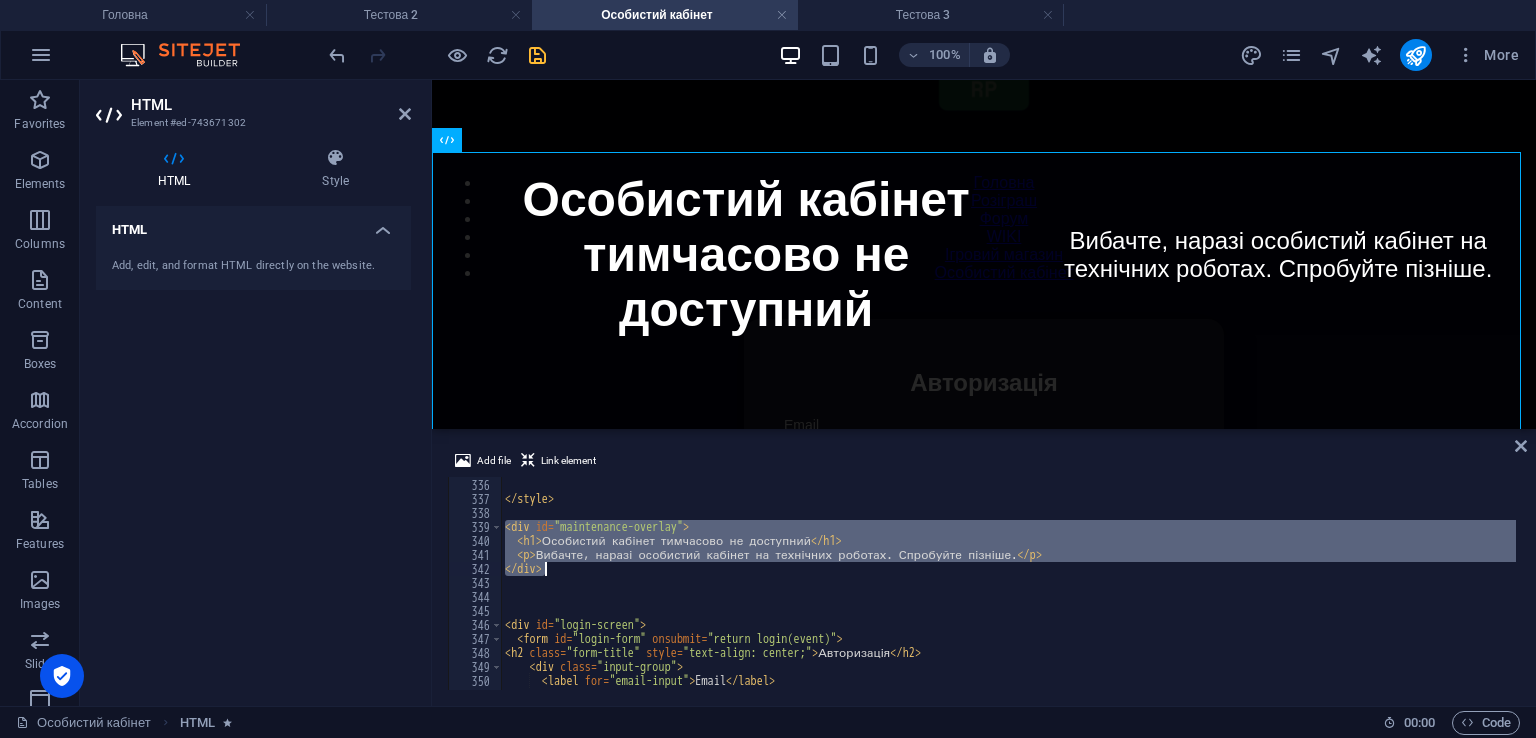 paste 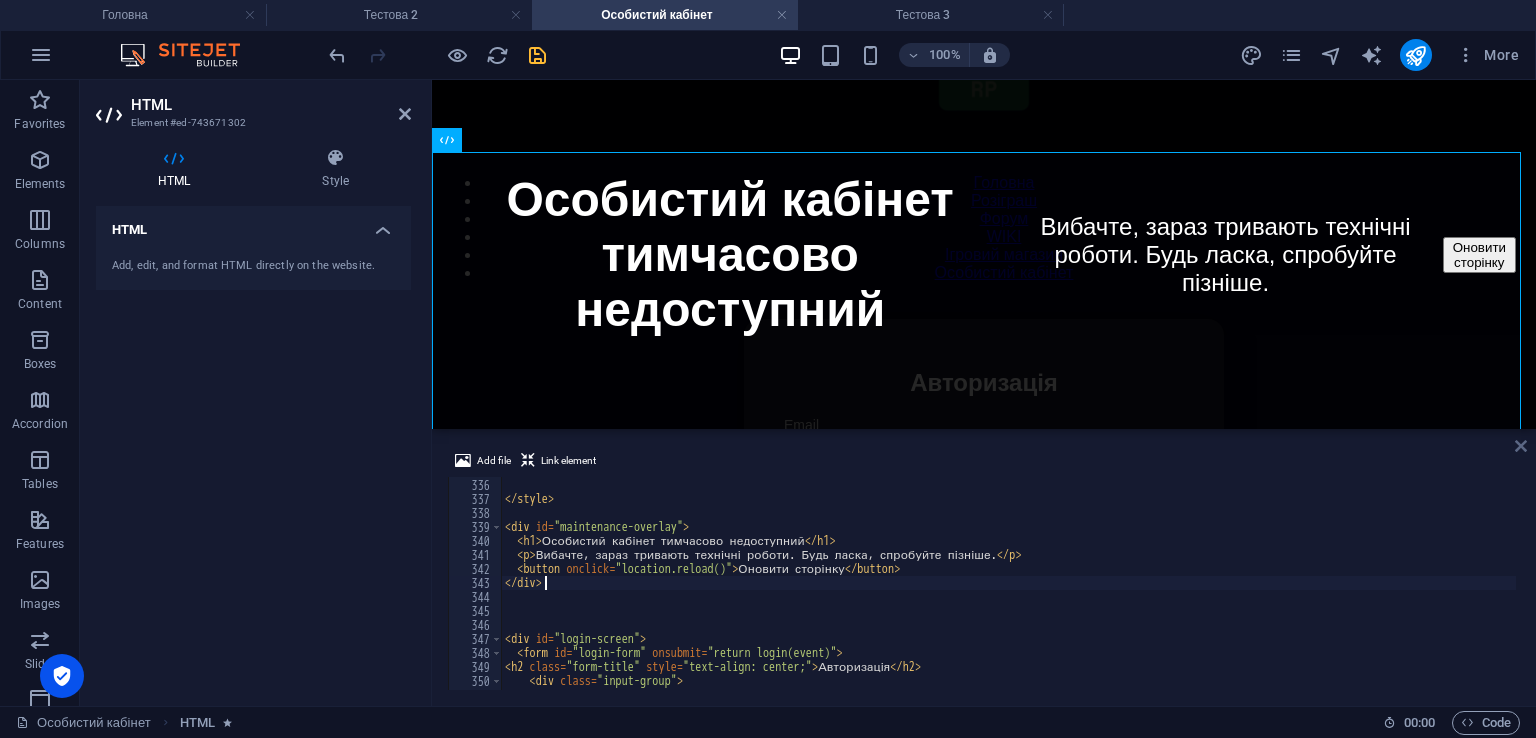 click at bounding box center (1521, 446) 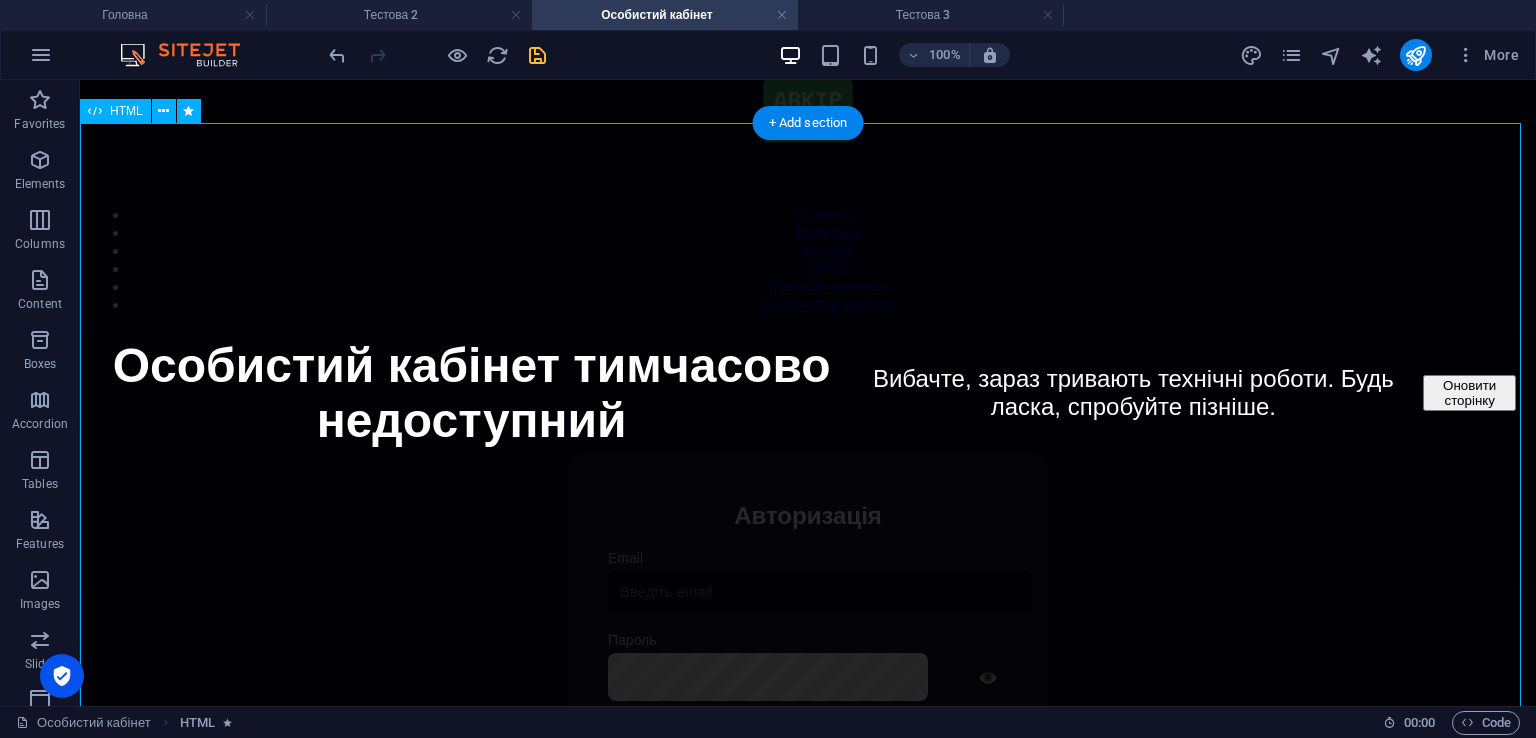 scroll, scrollTop: 100, scrollLeft: 0, axis: vertical 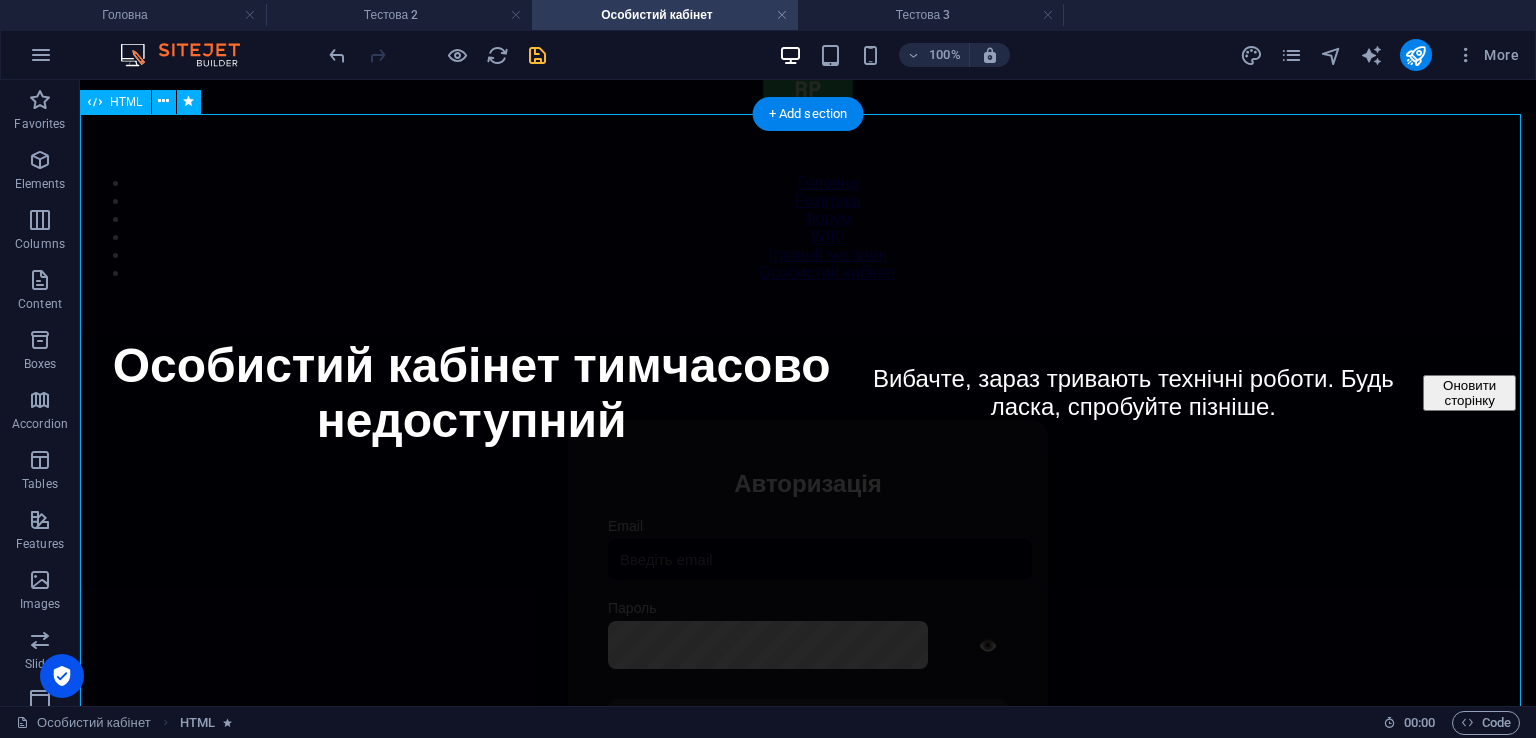 click on "Особистий кабінет
Особистий кабінет тимчасово недоступний
Вибачте, зараз тривають технічні роботи. Будь ласка, спробуйте пізніше.
Оновити сторінку
Авторизація
Email
Пароль
👁️
Увійти
Скинути пароль
Скидання пароля
Введіть ваш email:
Скинути
Закрити
Особистий кабінет
Вийти з кабінету
Важлива інформація
Інформація
Ігровий Нікнейм:
Пошта:
Гроші:   ₴
XP:
Рівень:
Здоров'я:  %
Броня:  %
VIP:
Рейтинг
Рейтинг гравців" at bounding box center (808, 632) 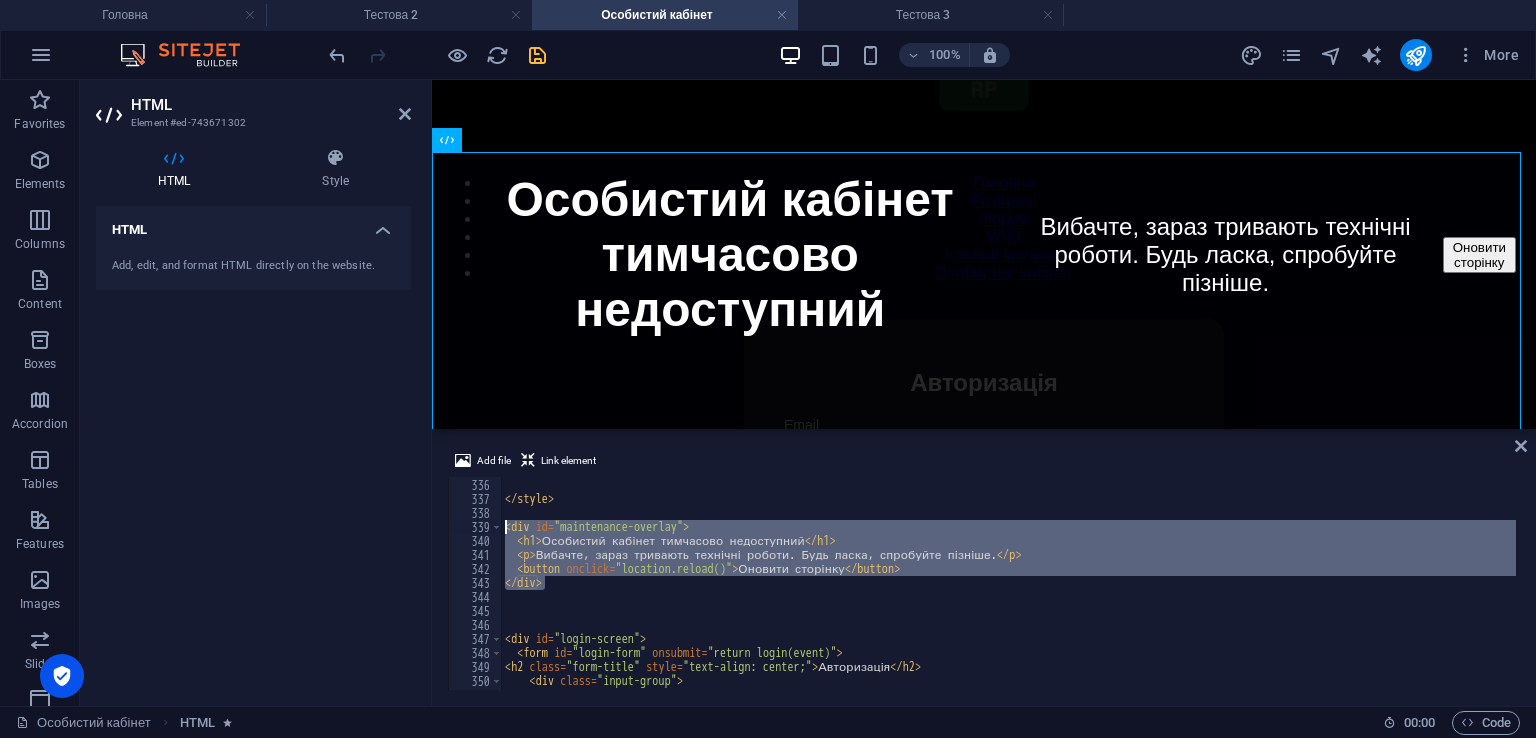 drag, startPoint x: 575, startPoint y: 581, endPoint x: 503, endPoint y: 527, distance: 90 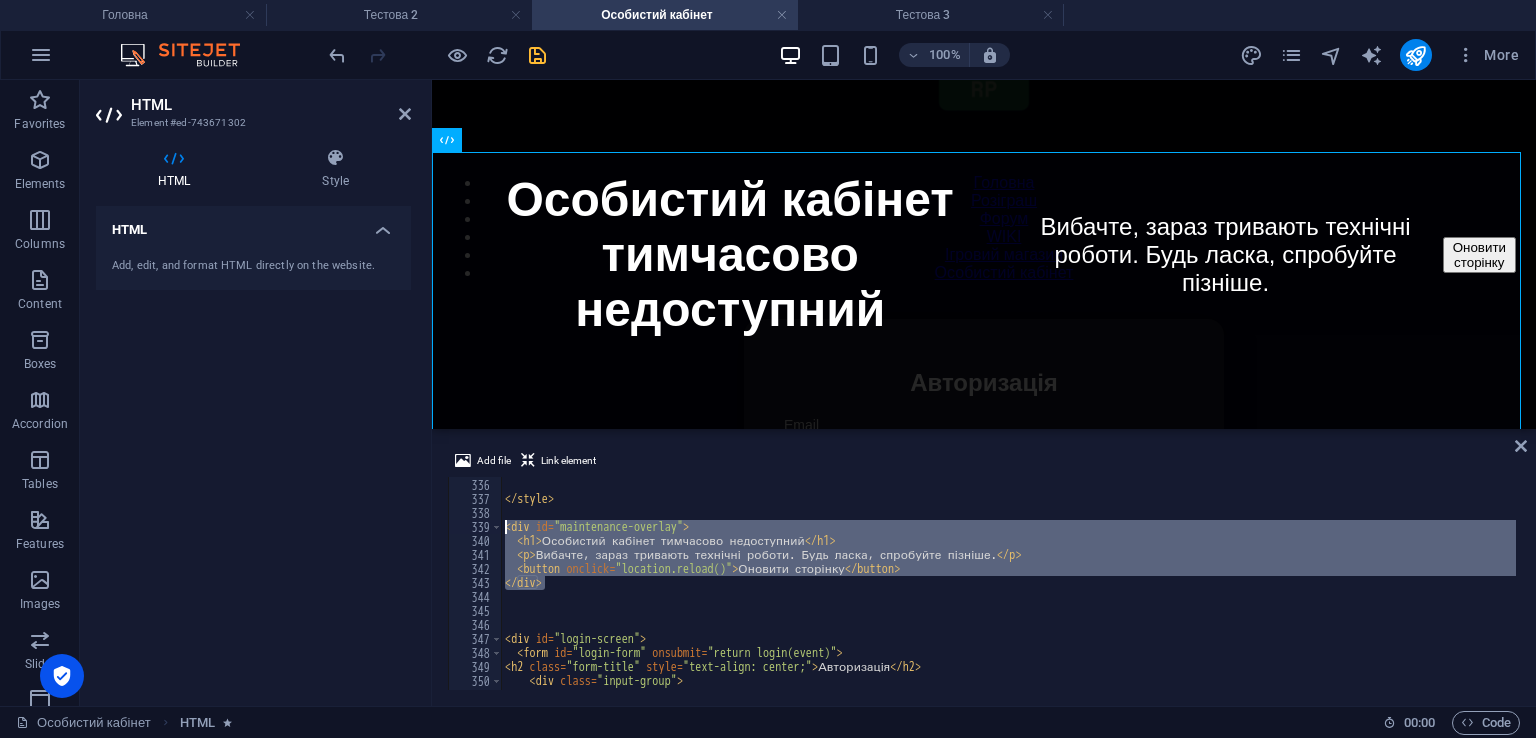 type on "</div>" 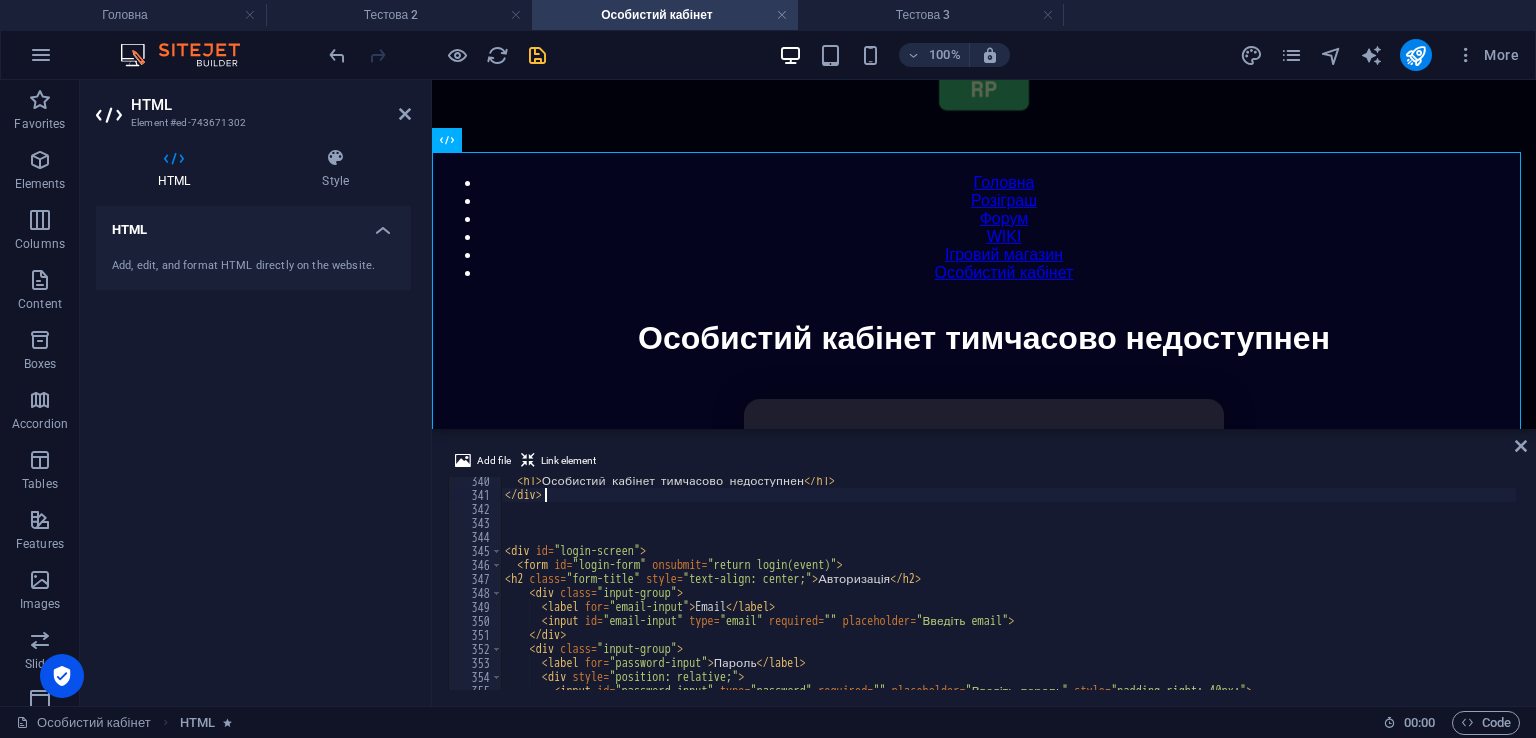 scroll, scrollTop: 4688, scrollLeft: 0, axis: vertical 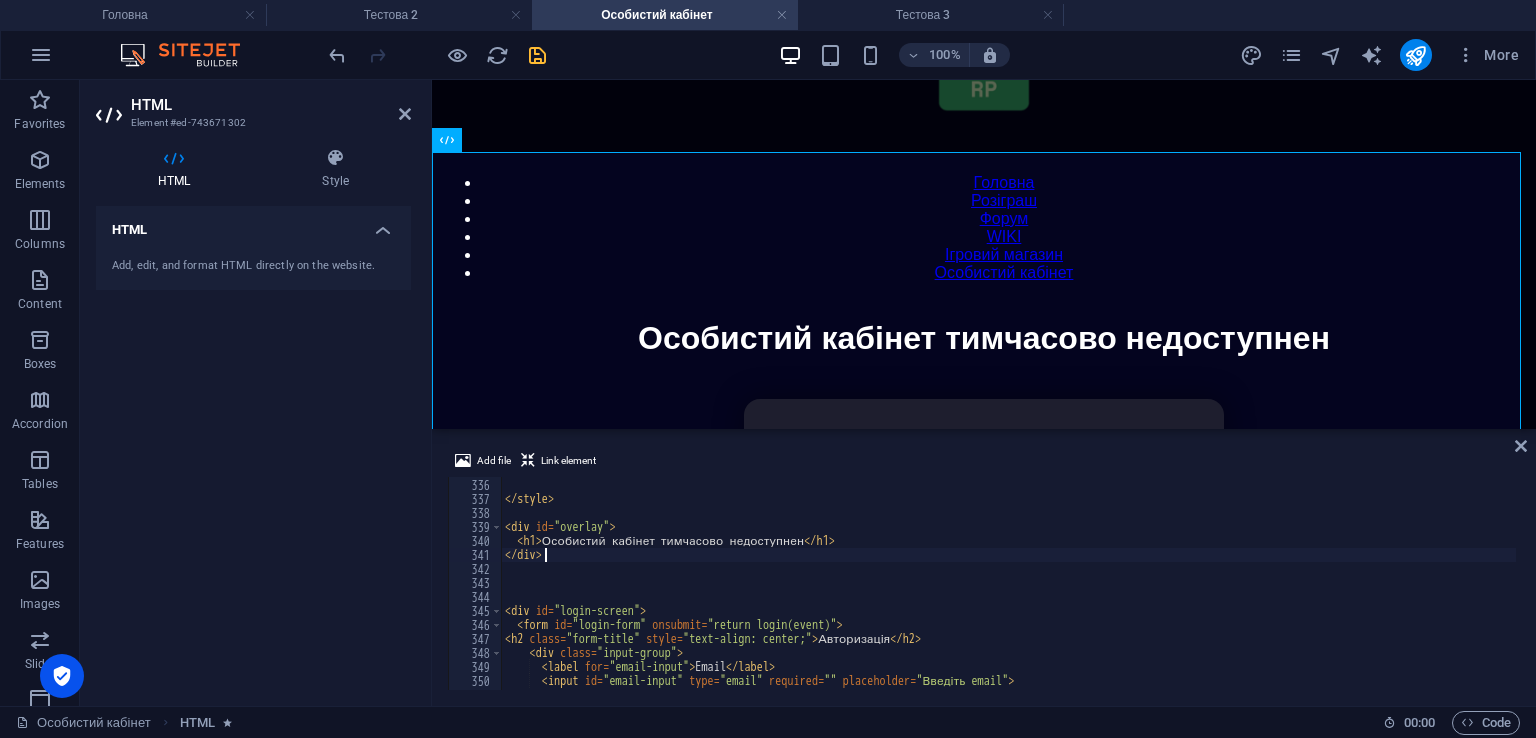 click on "Add file Link element" at bounding box center (984, 463) 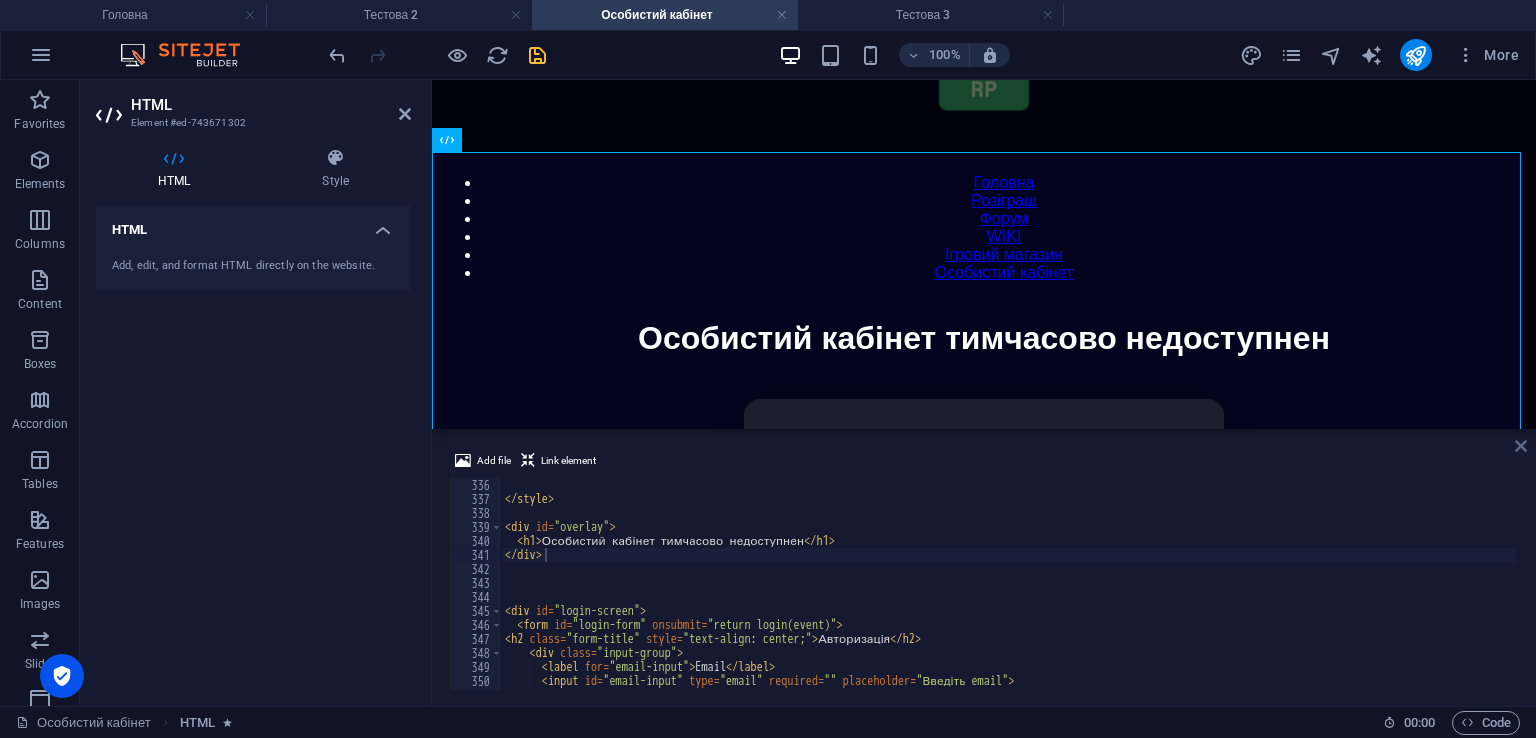 click at bounding box center [1521, 446] 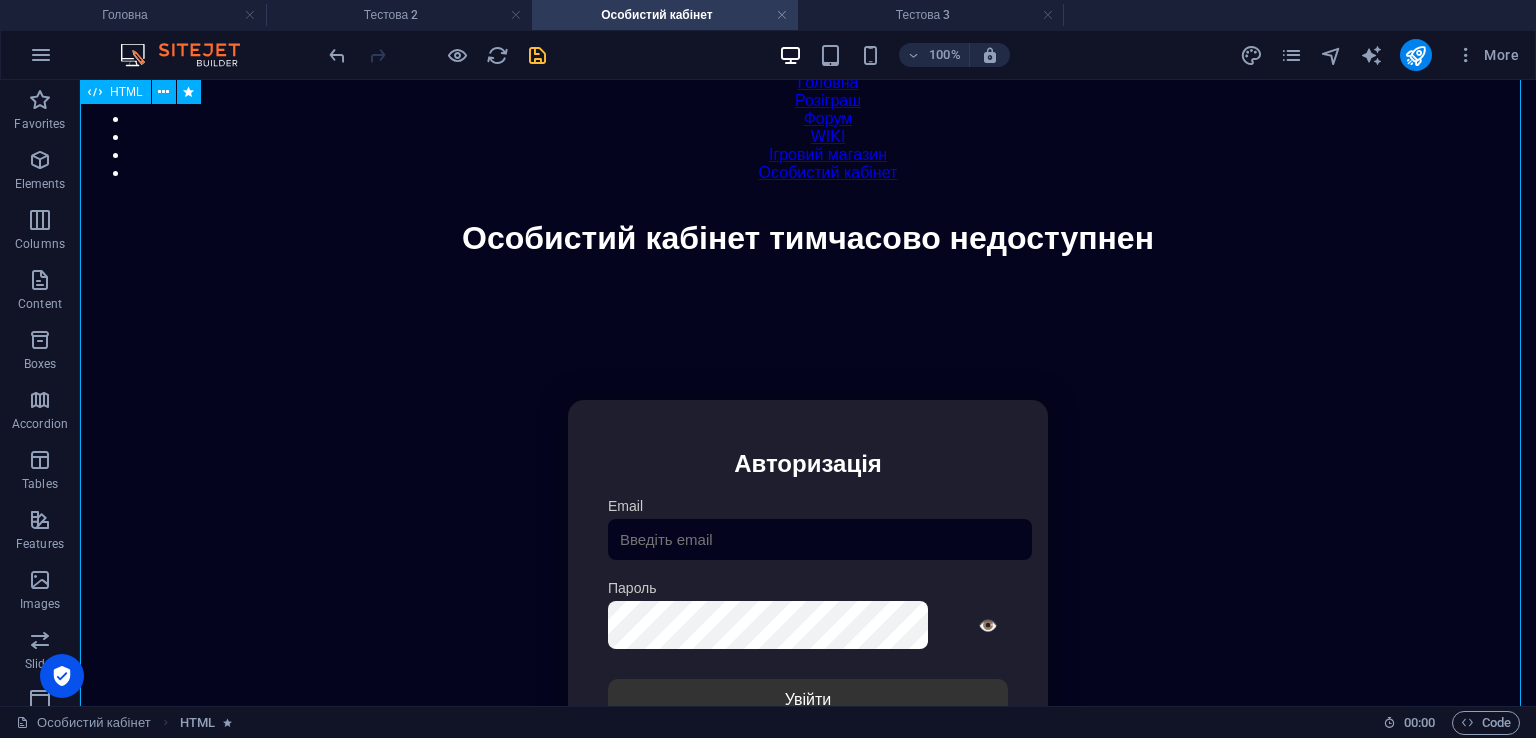 scroll, scrollTop: 100, scrollLeft: 0, axis: vertical 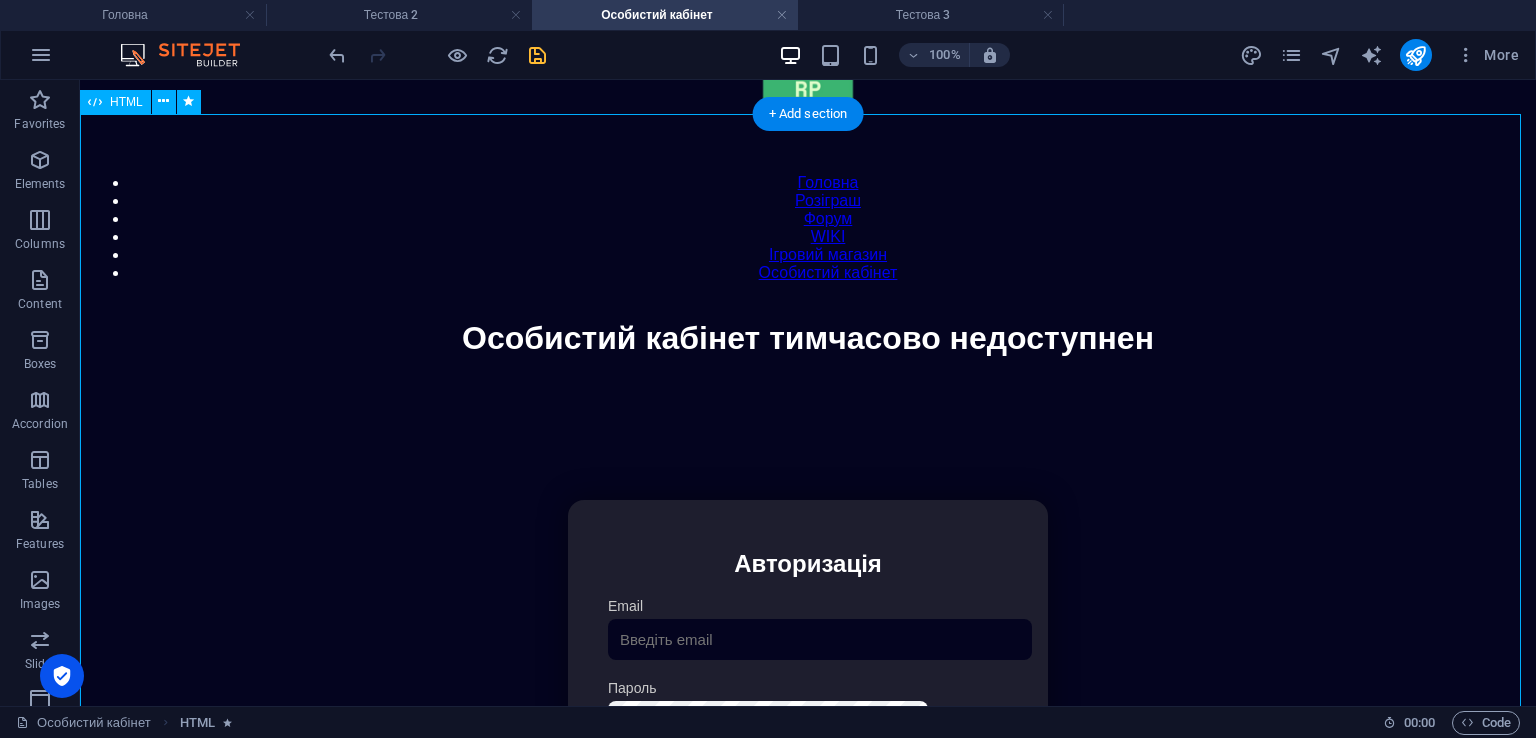 click on "Особистий кабінет
Особистий кабінет тимчасово недоступнен
Авторизація
Email
Пароль
👁️
Увійти
Скинути пароль
Скидання пароля
Введіть ваш email:
Скинути
Закрити
Особистий кабінет
Вийти з кабінету
Важлива інформація
Інформація
Ігровий Нікнейм:
Пошта:
Гроші:   ₴
XP:
Рівень:
Здоров'я:  %
Броня:  %
VIP:
Рейтинг
Рейтинг гравців
Гравців не знайдено
Документи
Мої документи
Паспорт:   Немає
Трудова книжка:   Немає" at bounding box center (808, 682) 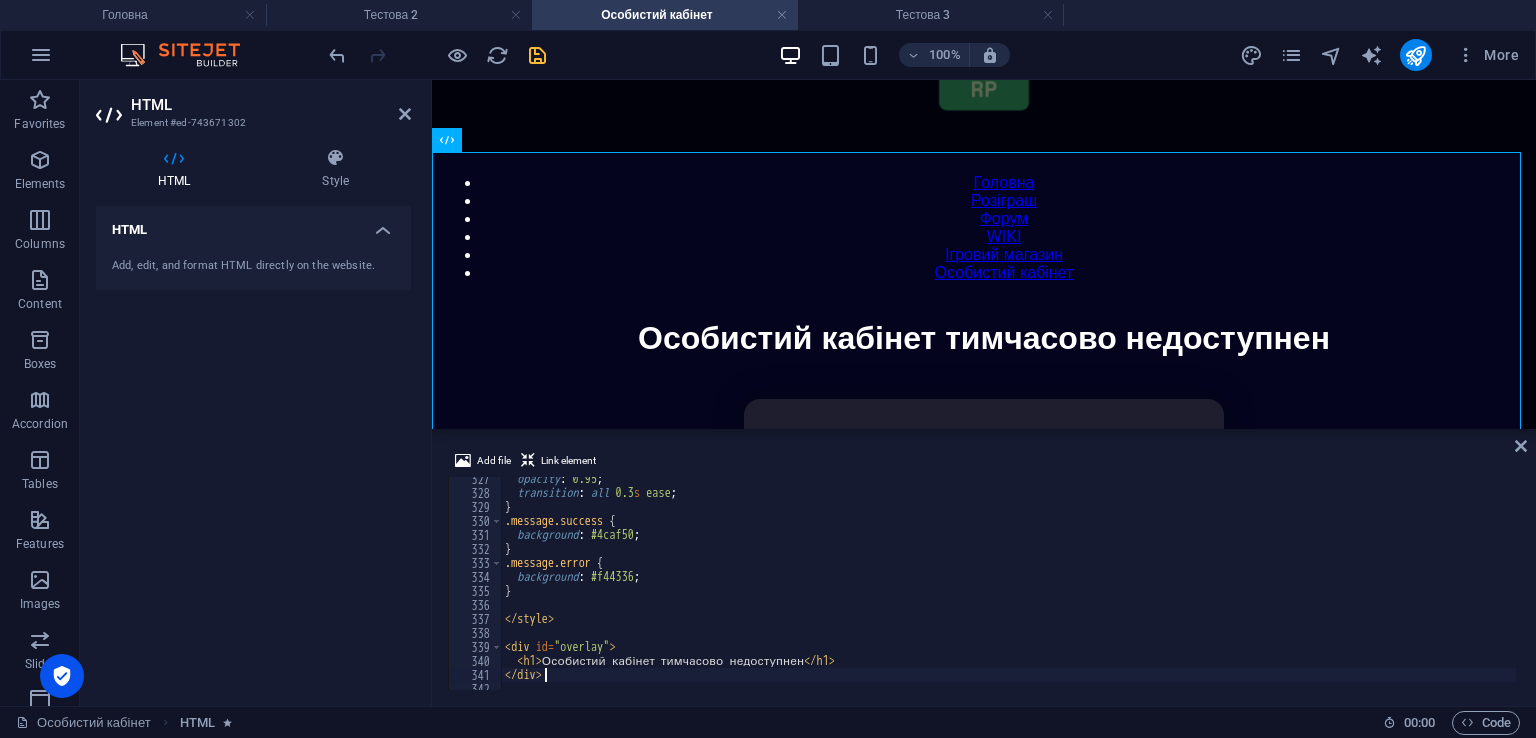 scroll, scrollTop: 4628, scrollLeft: 0, axis: vertical 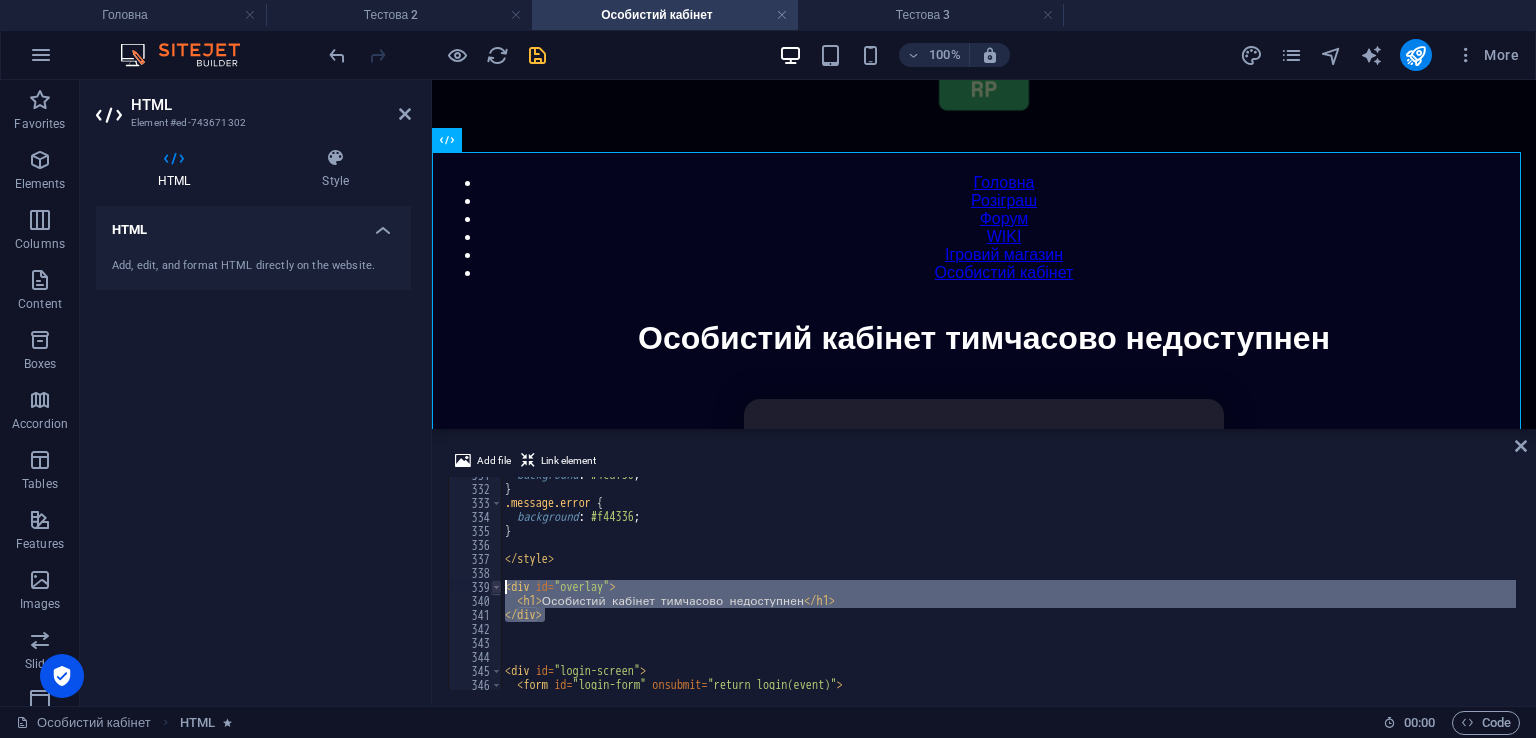 drag, startPoint x: 564, startPoint y: 617, endPoint x: 491, endPoint y: 584, distance: 80.11242 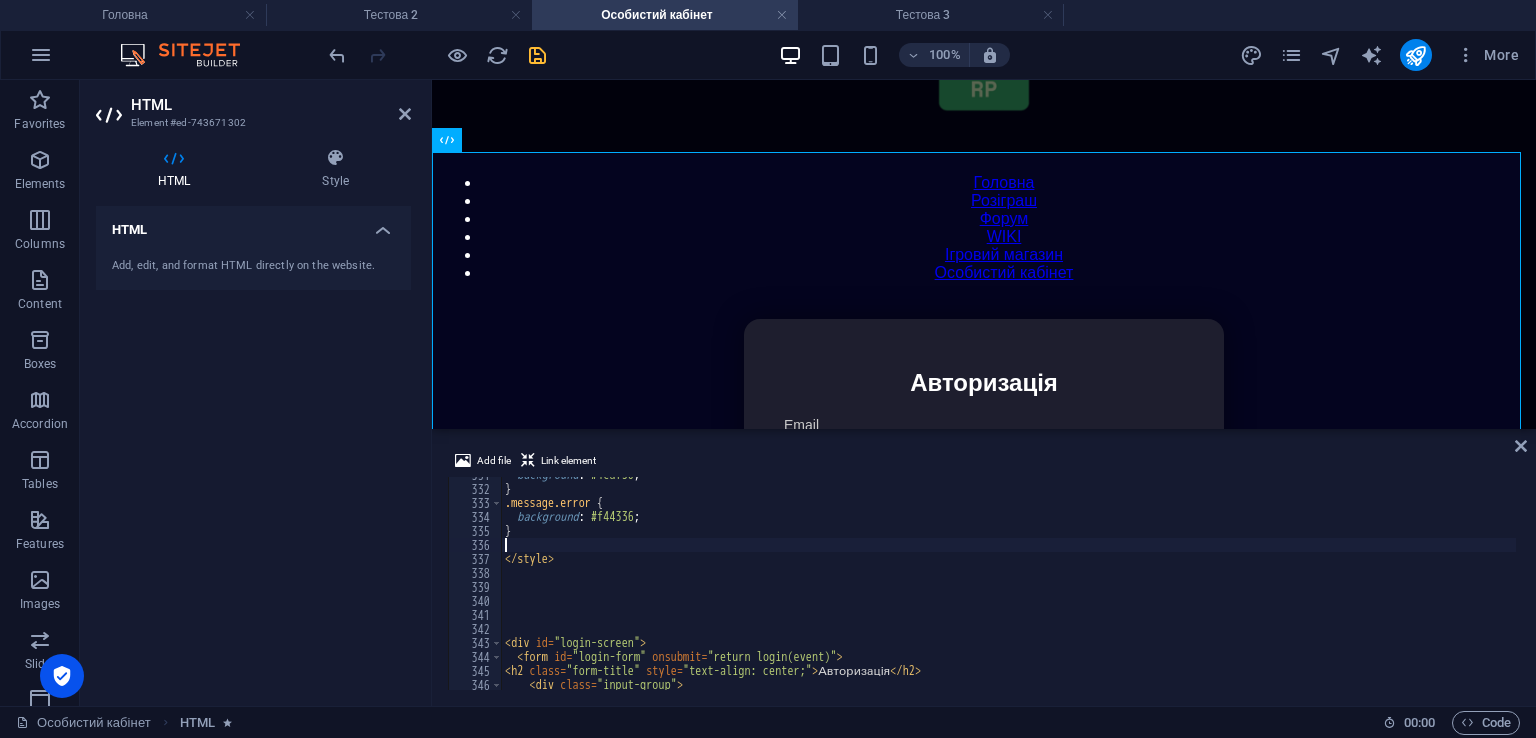 click on "background :   #4caf50 ; } .message.error   {    background :   #f44336 ; } </ style > < div   id = "login-screen" >    < form   id = "login-form"   onsubmit = "return login(event)" > < h2   class = "form-title"   style = "text-align: center;" > Авторизація </ h2 >      < div   class = "input-group" >" at bounding box center [1425, 586] 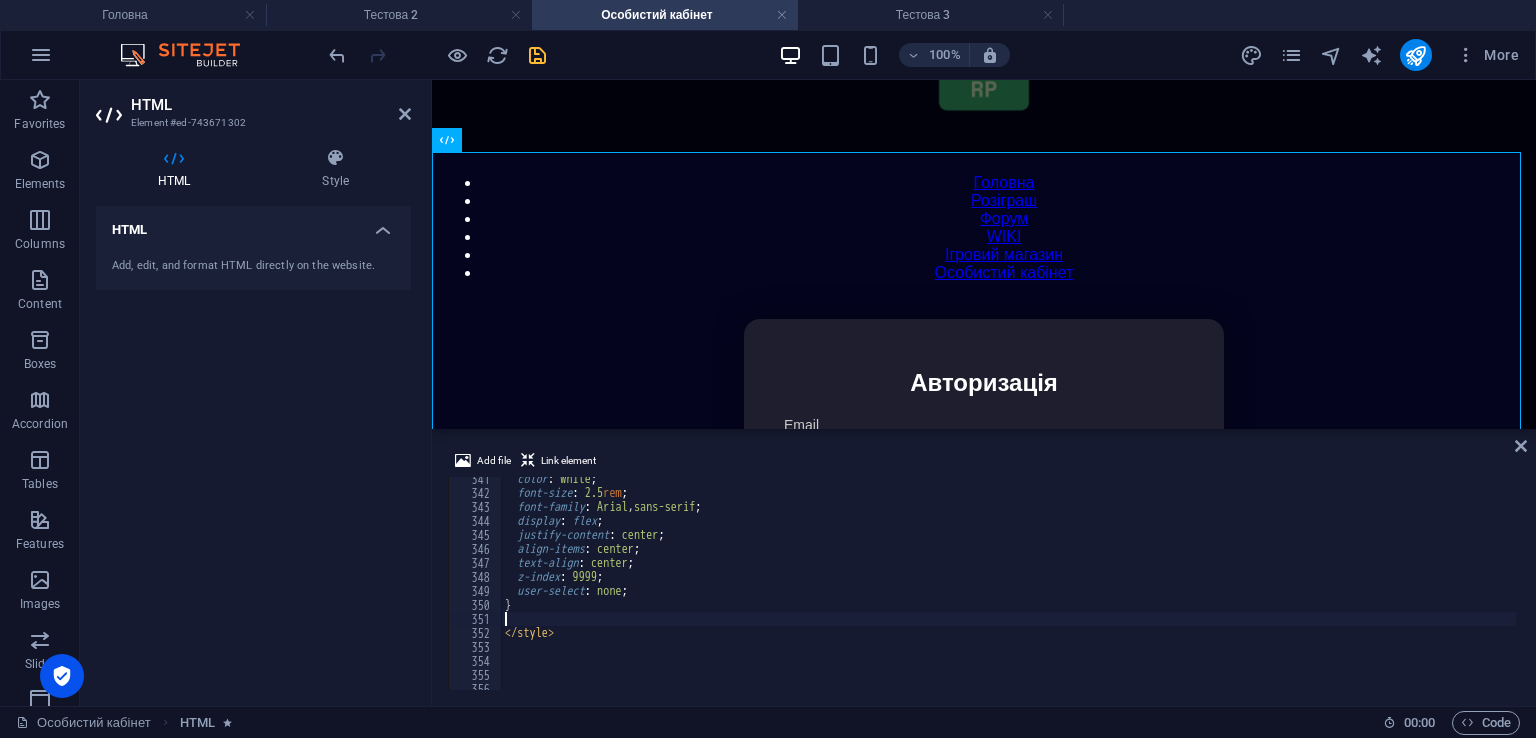 scroll, scrollTop: 4764, scrollLeft: 0, axis: vertical 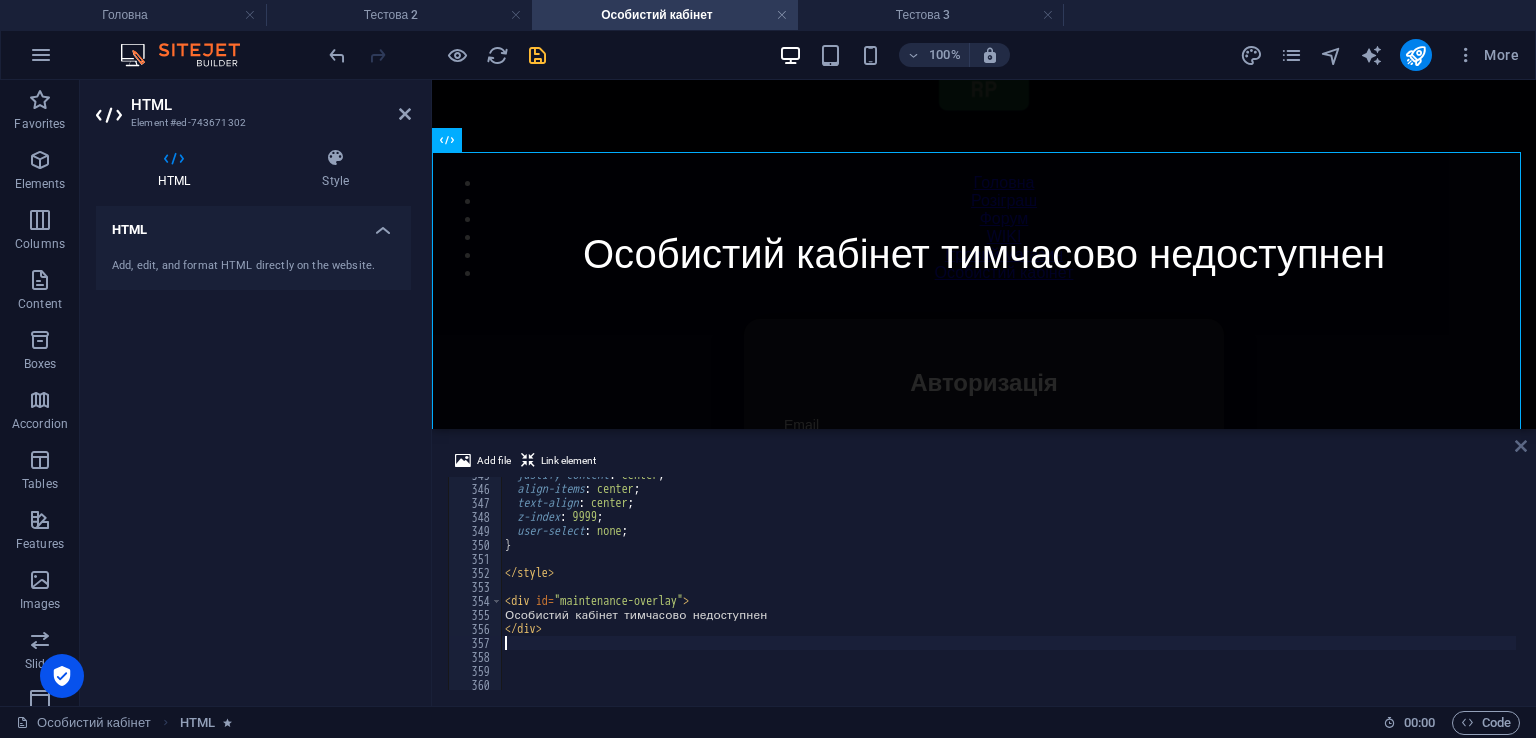 click at bounding box center (1521, 446) 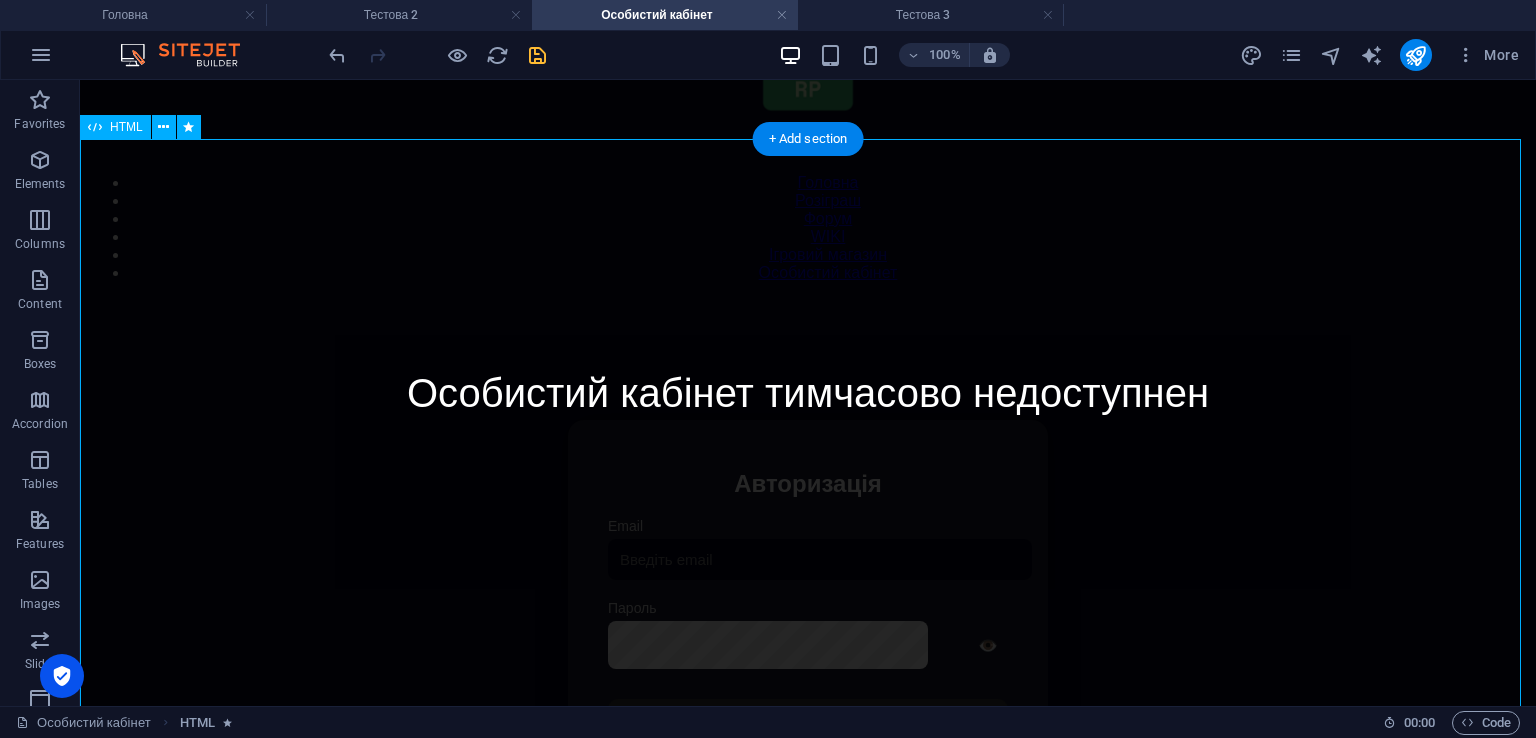 scroll, scrollTop: 0, scrollLeft: 0, axis: both 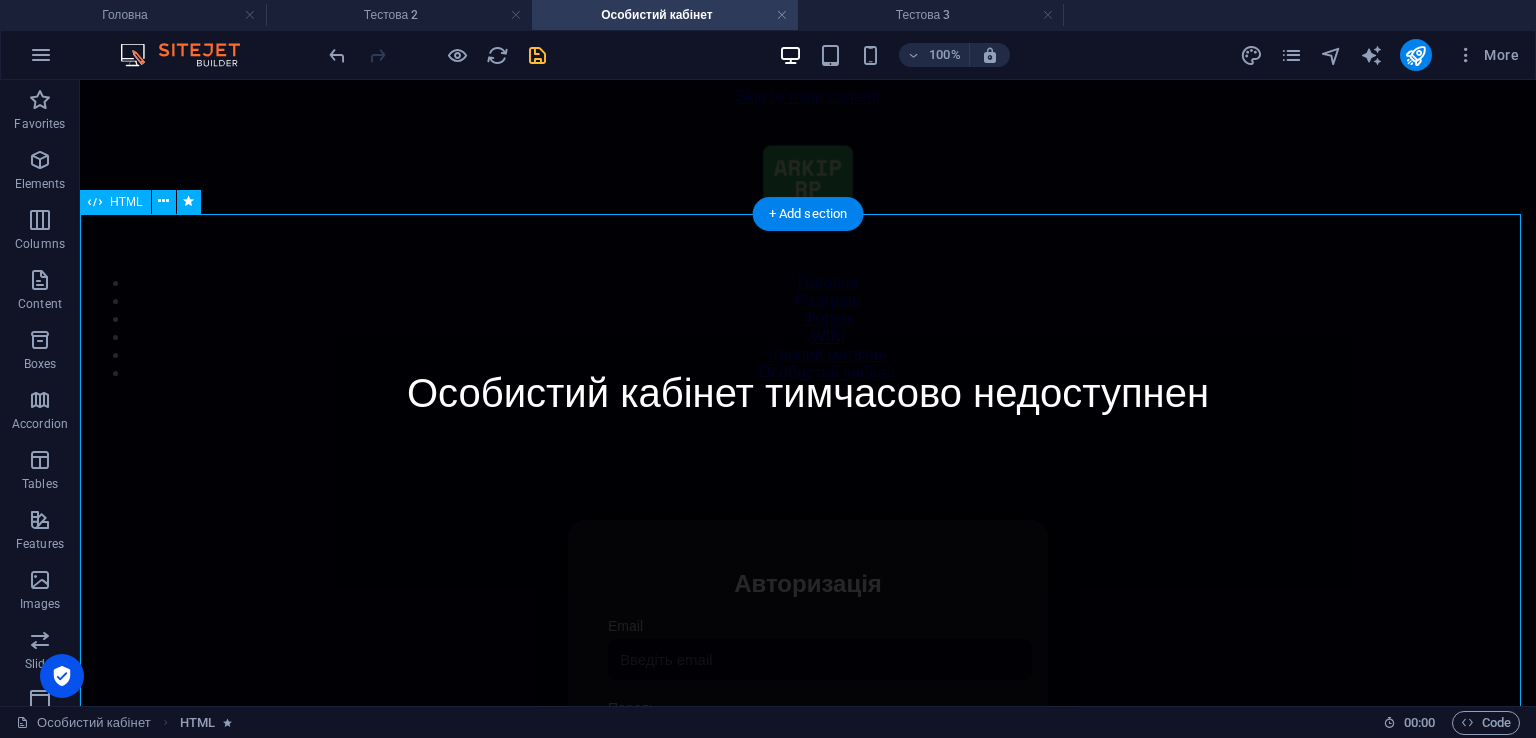 click on "Особистий кабінет
Особистий кабінет тимчасово недоступнен
Авторизація
Email
Пароль
👁️
Увійти
Скинути пароль
Скидання пароля
Введіть ваш email:
Скинути
Закрити
Особистий кабінет
Вийти з кабінету
Важлива інформація
Інформація
Ігровий Нікнейм:
Пошта:
Гроші:   ₴
XP:
Рівень:
Здоров'я:  %
Броня:  %
VIP:
Рейтинг
Рейтинг гравців
Гравців не знайдено
Документи
Мої документи
Паспорт:   Немає
Трудова книжка:   Немає" at bounding box center [808, 732] 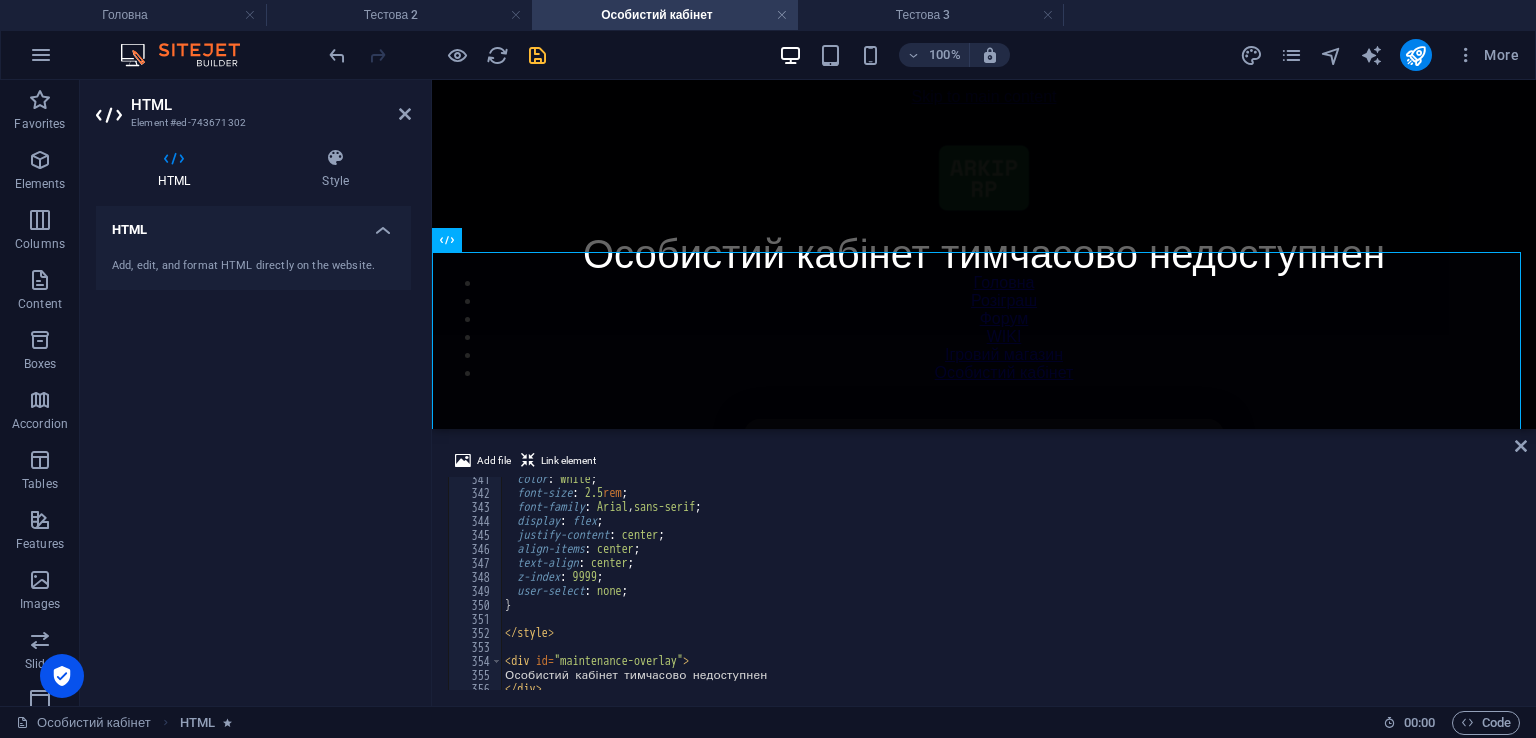 scroll, scrollTop: 4824, scrollLeft: 0, axis: vertical 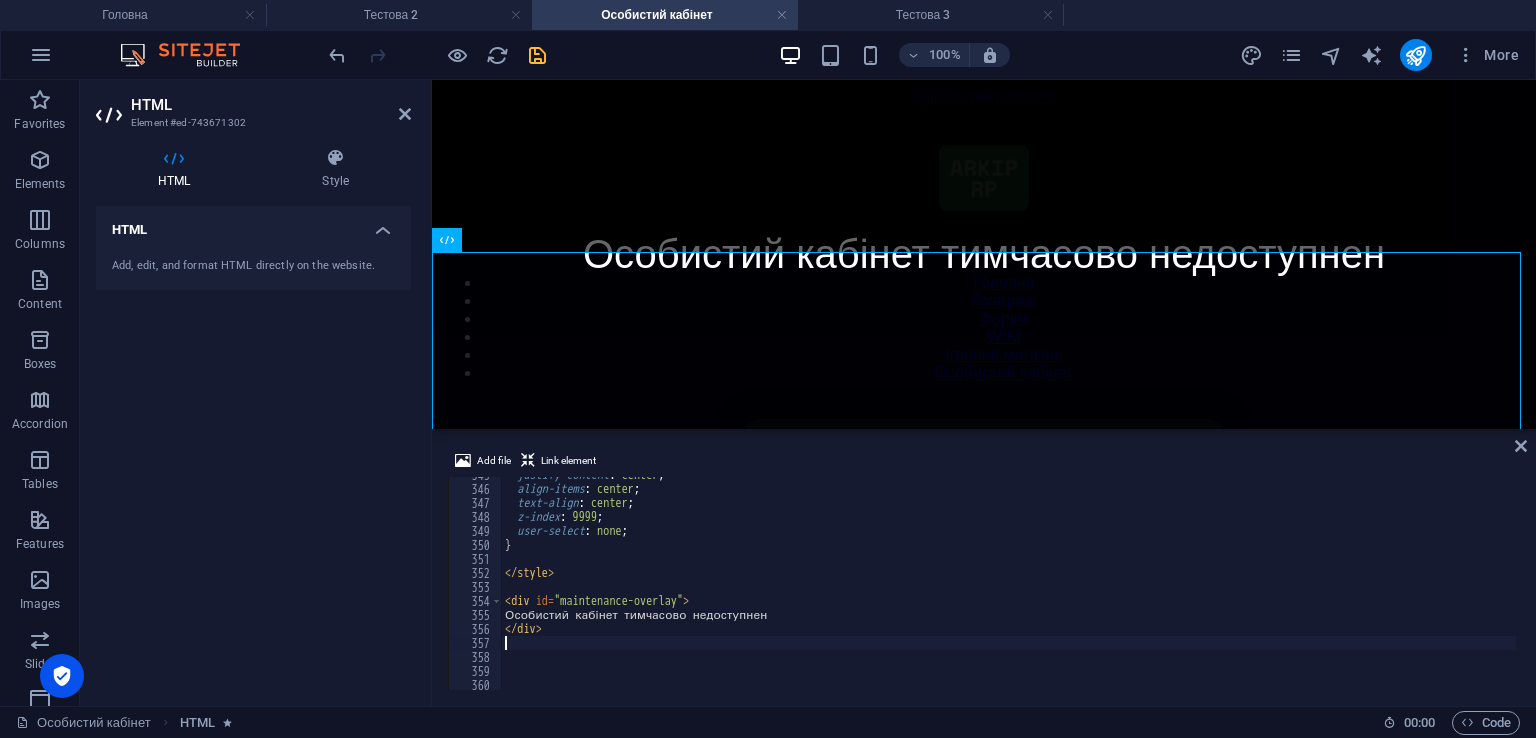 click on "justify-content :   center ;    align-items :   center ;    text-align :   center ;    z-index :   9999 ;    user-select :   none ; } </ style > < div   id = "maintenance-overlay" >   Особистий кабінет тимчасово недоступнен </ div >" at bounding box center (1425, 586) 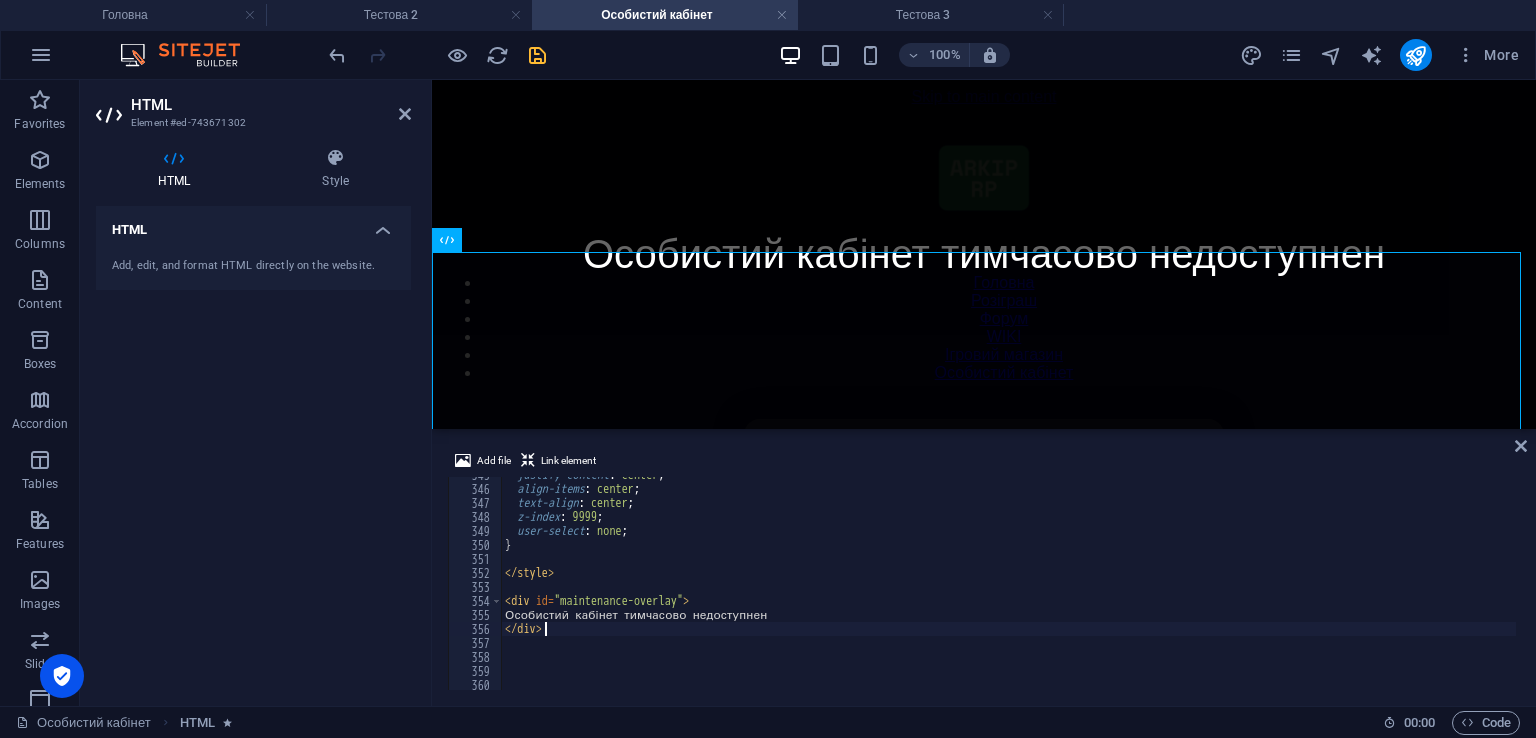 click on "justify-content :   center ;    align-items :   center ;    text-align :   center ;    z-index :   9999 ;    user-select :   none ; } </ style > < div   id = "maintenance-overlay" >   Особистий кабінет тимчасово недоступнен </ div >" at bounding box center [1425, 586] 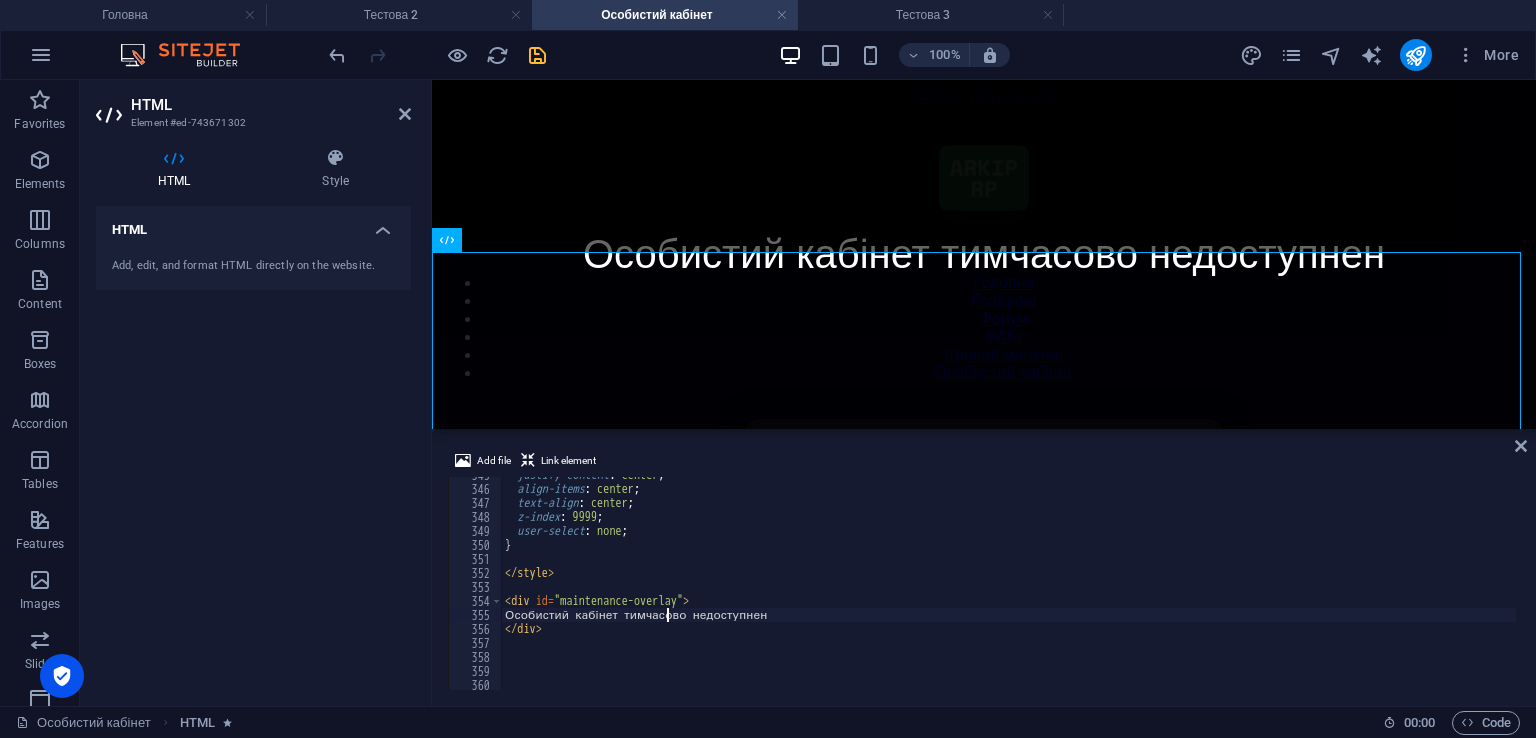 click on "justify-content :   center ;    align-items :   center ;    text-align :   center ;    z-index :   9999 ;    user-select :   none ; } </ style > < div   id = "maintenance-overlay" >   Особистий кабінет тимчасово недоступнен </ div >" at bounding box center [1425, 586] 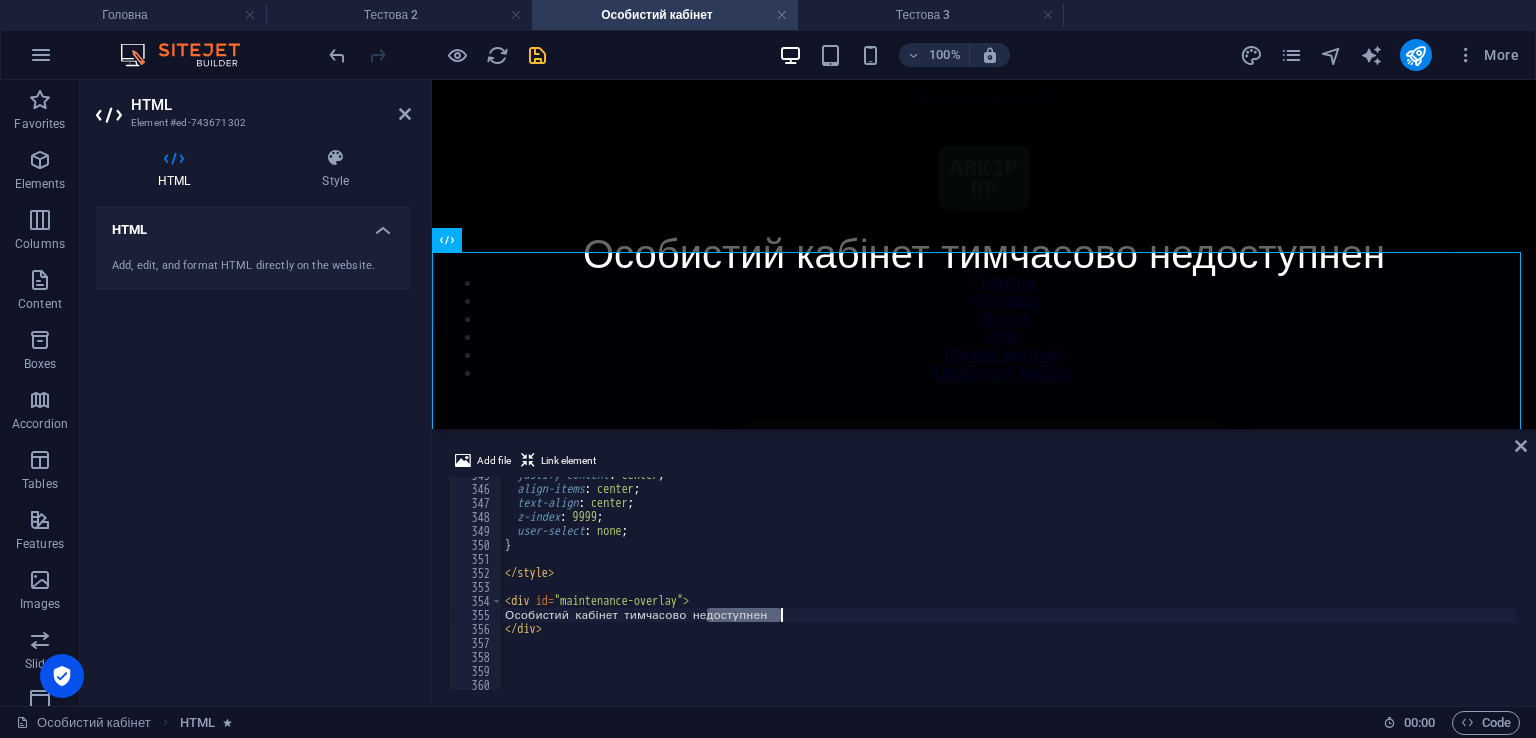 click on "justify-content :   center ;    align-items :   center ;    text-align :   center ;    z-index :   9999 ;    user-select :   none ; } </ style > < div   id = "maintenance-overlay" >   Особистий кабінет тимчасово недоступнен </ div >" at bounding box center [1425, 586] 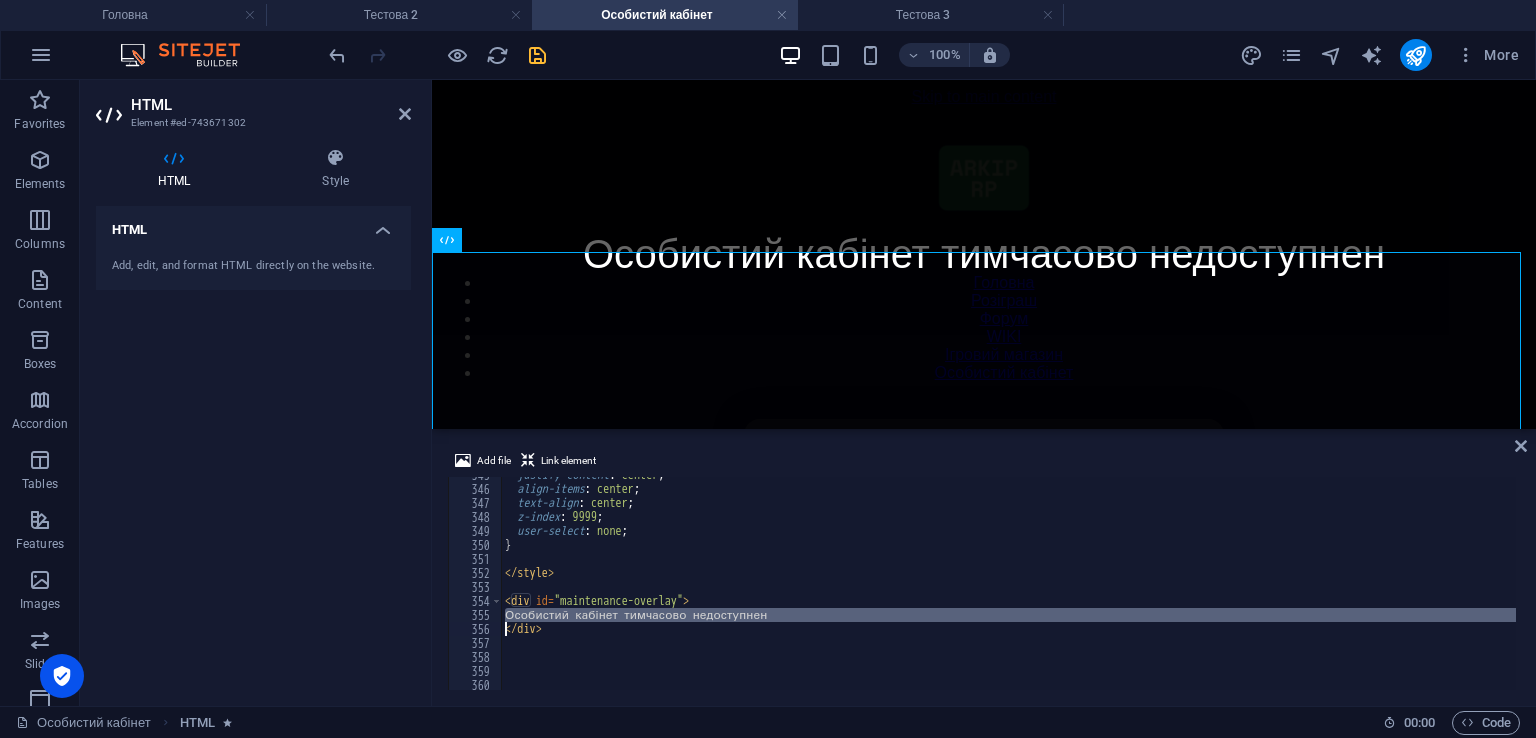 click on "justify-content :   center ;    align-items :   center ;    text-align :   center ;    z-index :   9999 ;    user-select :   none ; } </ style > < div   id = "maintenance-overlay" >   Особистий кабінет тимчасово недоступнен </ div >" at bounding box center [1008, 583] 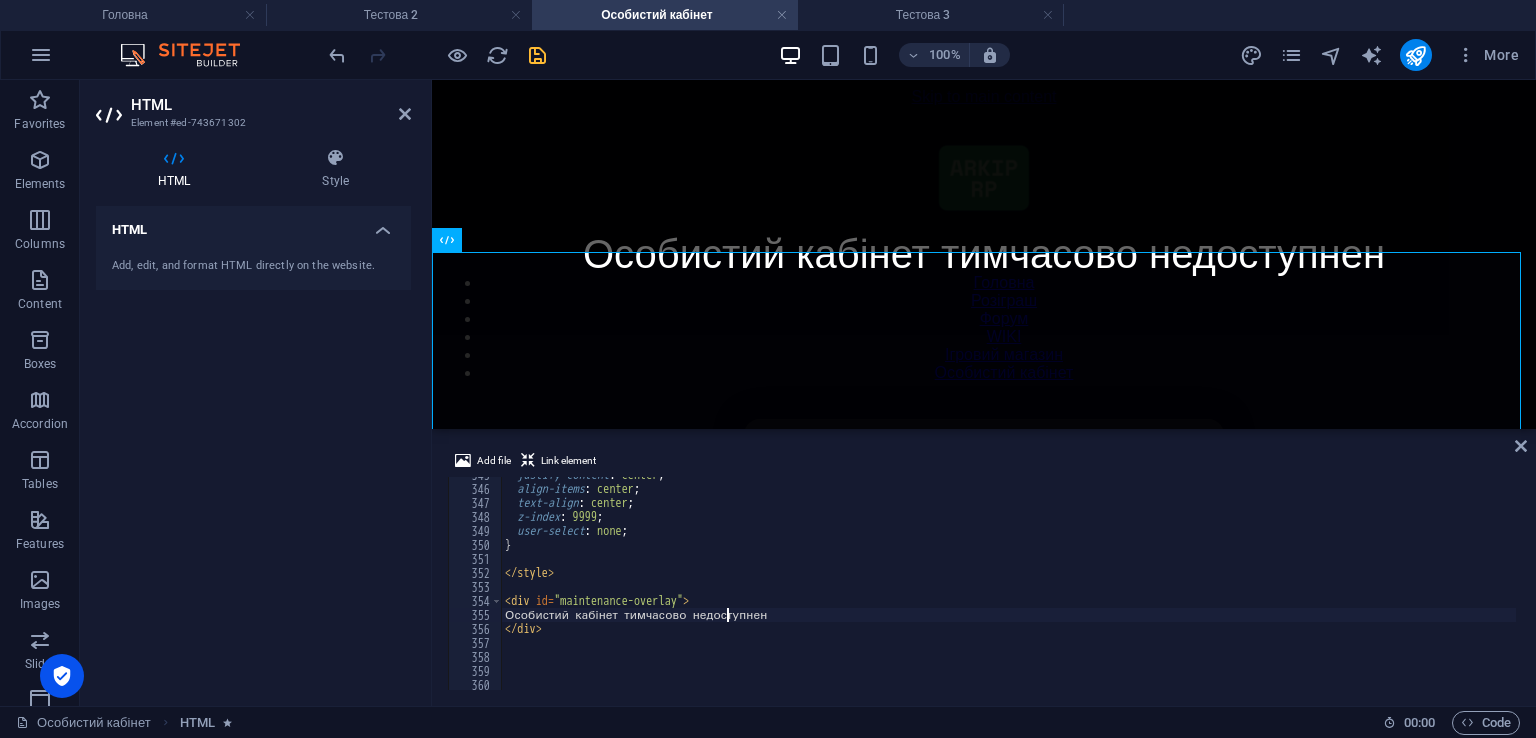 click on "justify-content :   center ;    align-items :   center ;    text-align :   center ;    z-index :   9999 ;    user-select :   none ; } </ style > < div   id = "maintenance-overlay" >   Особистий кабінет тимчасово недоступнен </ div >" at bounding box center (1425, 586) 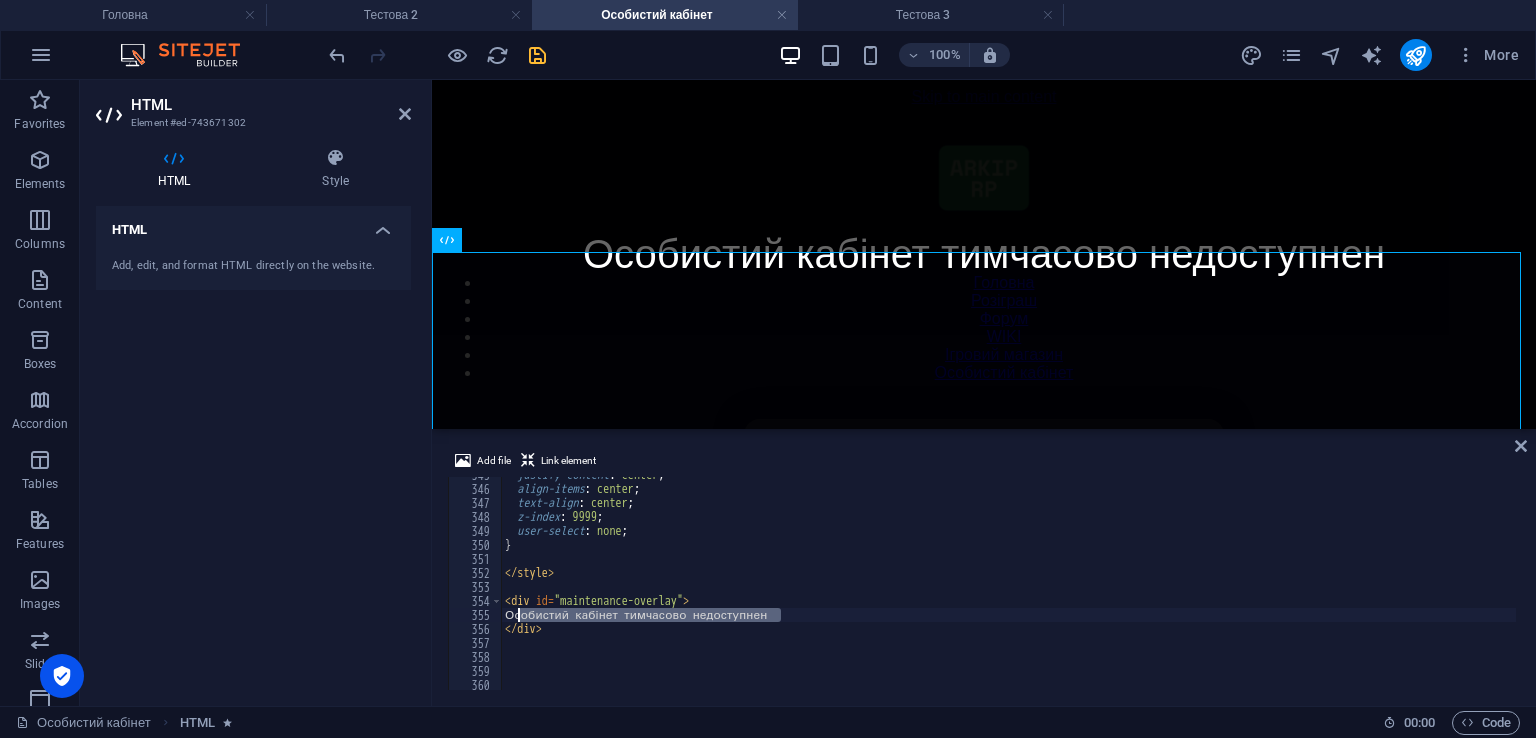 drag, startPoint x: 784, startPoint y: 610, endPoint x: 520, endPoint y: 611, distance: 264.0019 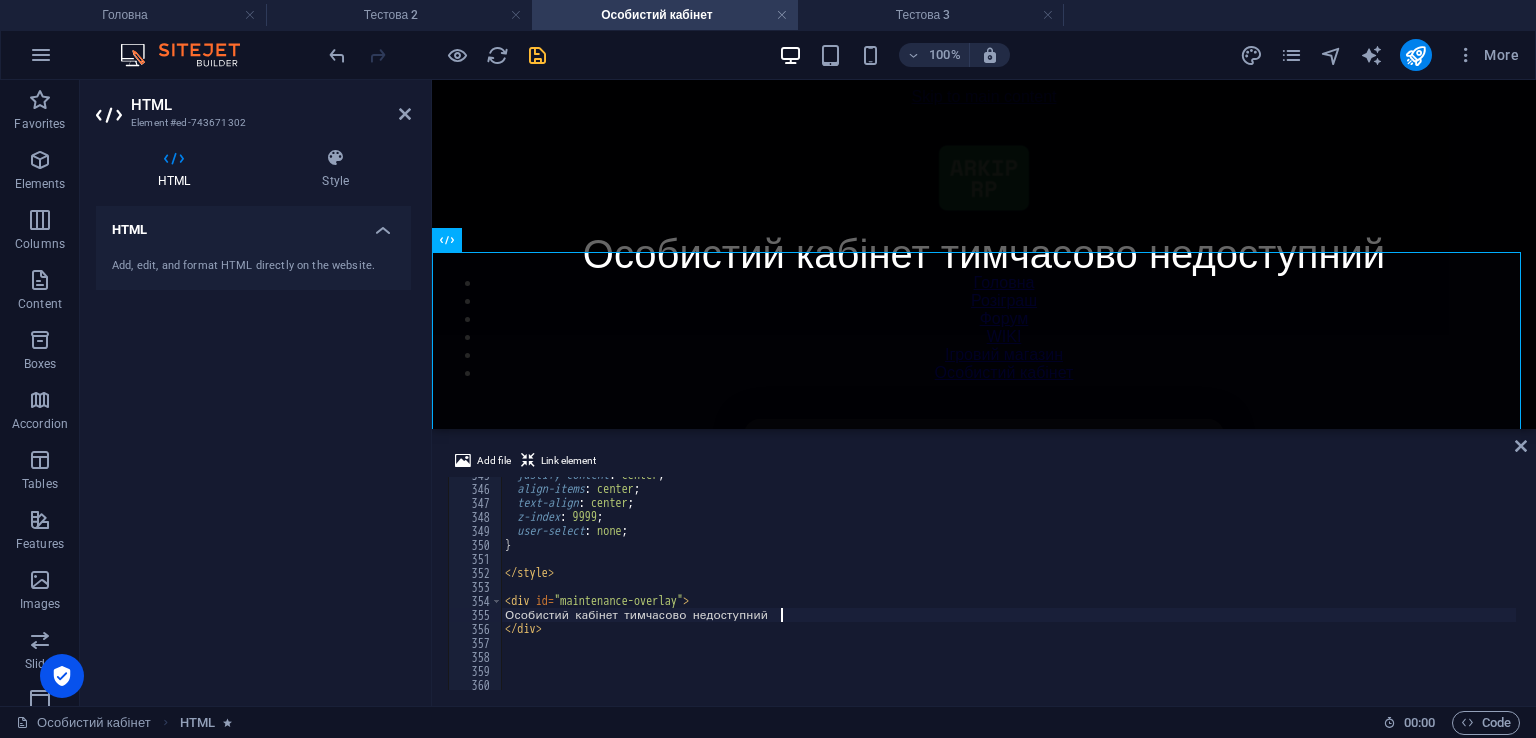 click on "Add file Link element" at bounding box center (984, 463) 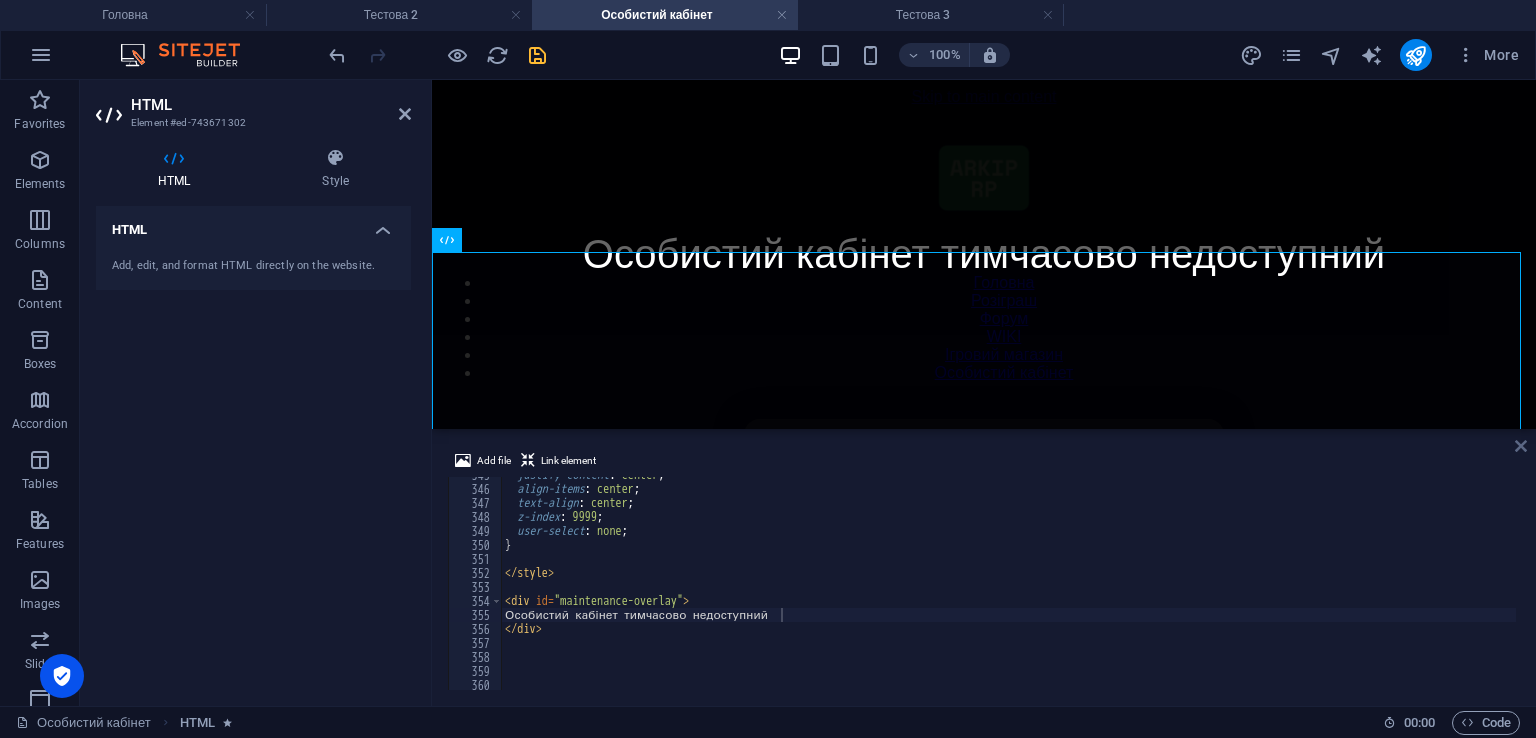 drag, startPoint x: 1524, startPoint y: 446, endPoint x: 1226, endPoint y: 362, distance: 309.61267 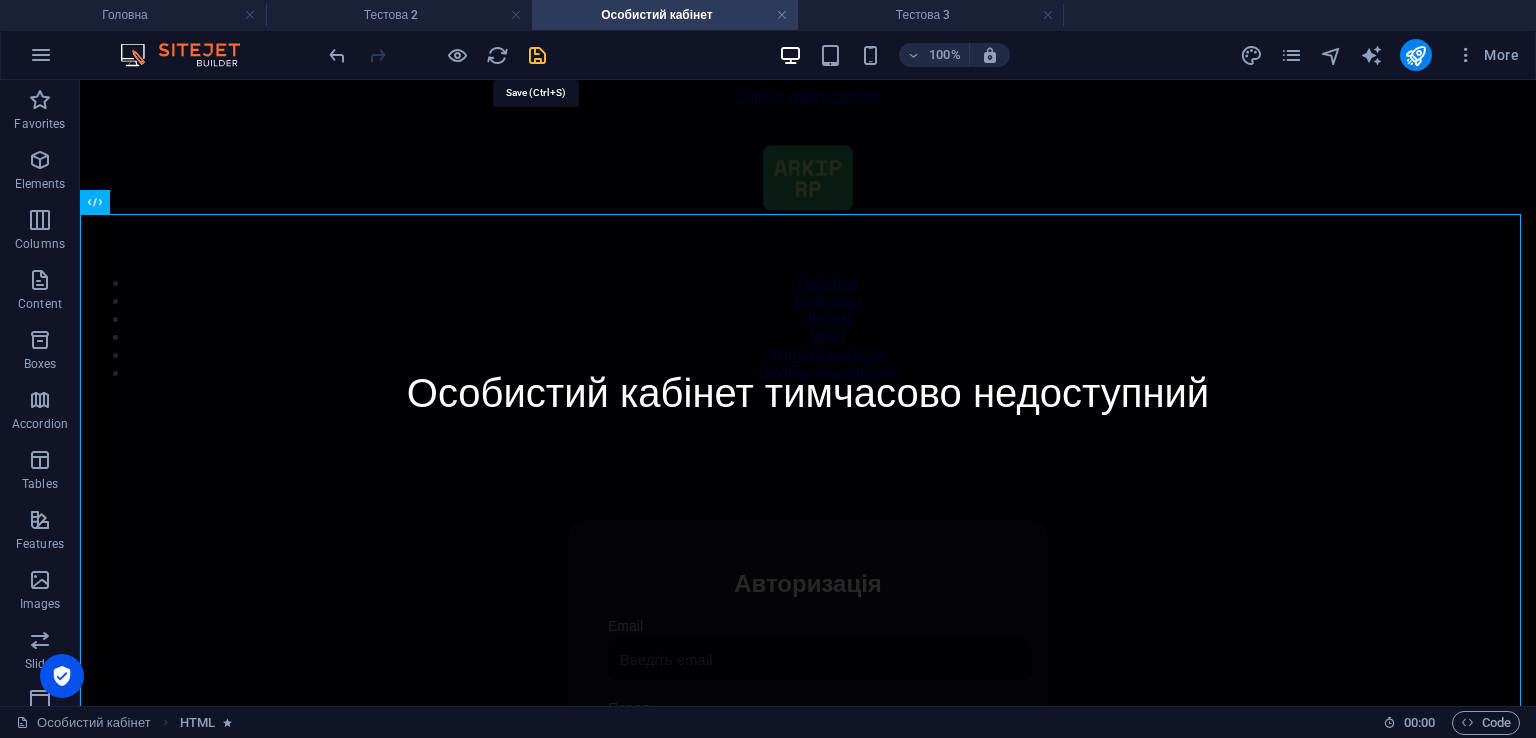 click at bounding box center [537, 55] 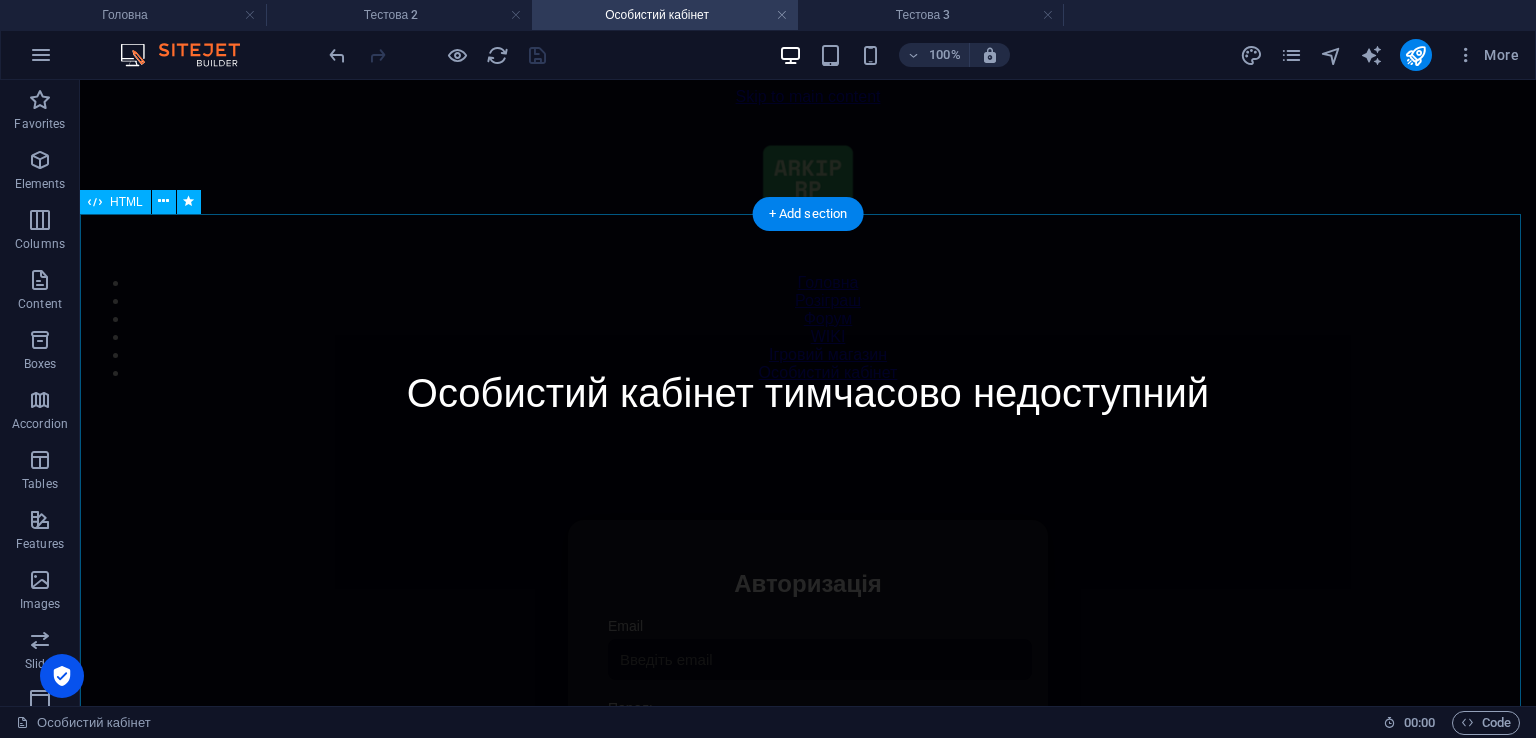 click on "Особистий кабінет
Особистий кабінет тимчасово недоступний
Авторизація
Email
Пароль
👁️
Увійти
Скинути пароль
Скидання пароля
Введіть ваш email:
Скинути
Закрити
Особистий кабінет
Вийти з кабінету
Важлива інформація
Інформація
Ігровий Нікнейм:
Пошта:
Гроші:   ₴
XP:
Рівень:
Здоров'я:  %
Броня:  %
VIP:
Рейтинг
Рейтинг гравців
Гравців не знайдено
Документи
Мої документи
Паспорт:   Немає
Трудова книжка:   Немає" at bounding box center [808, 732] 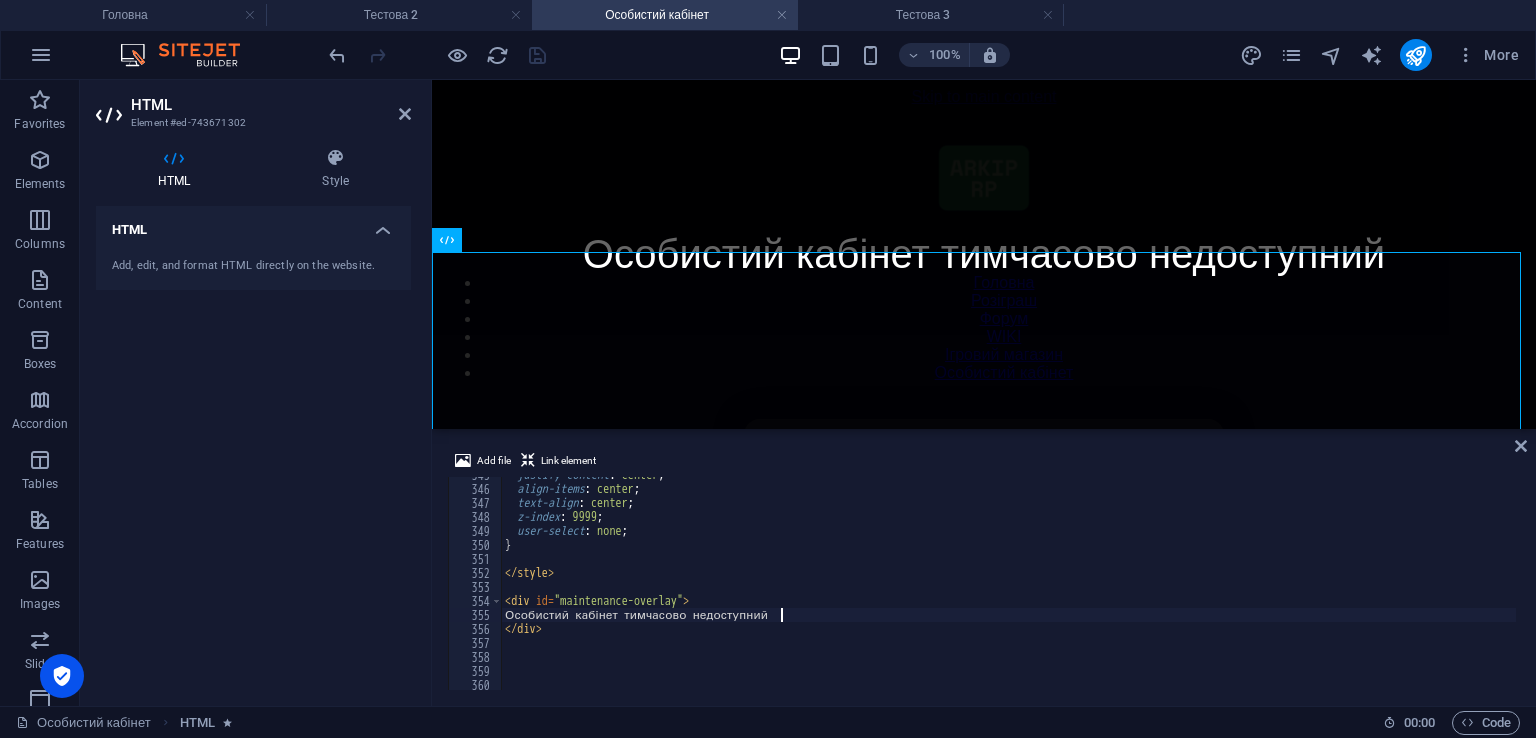 click on "Add file Link element" at bounding box center (984, 463) 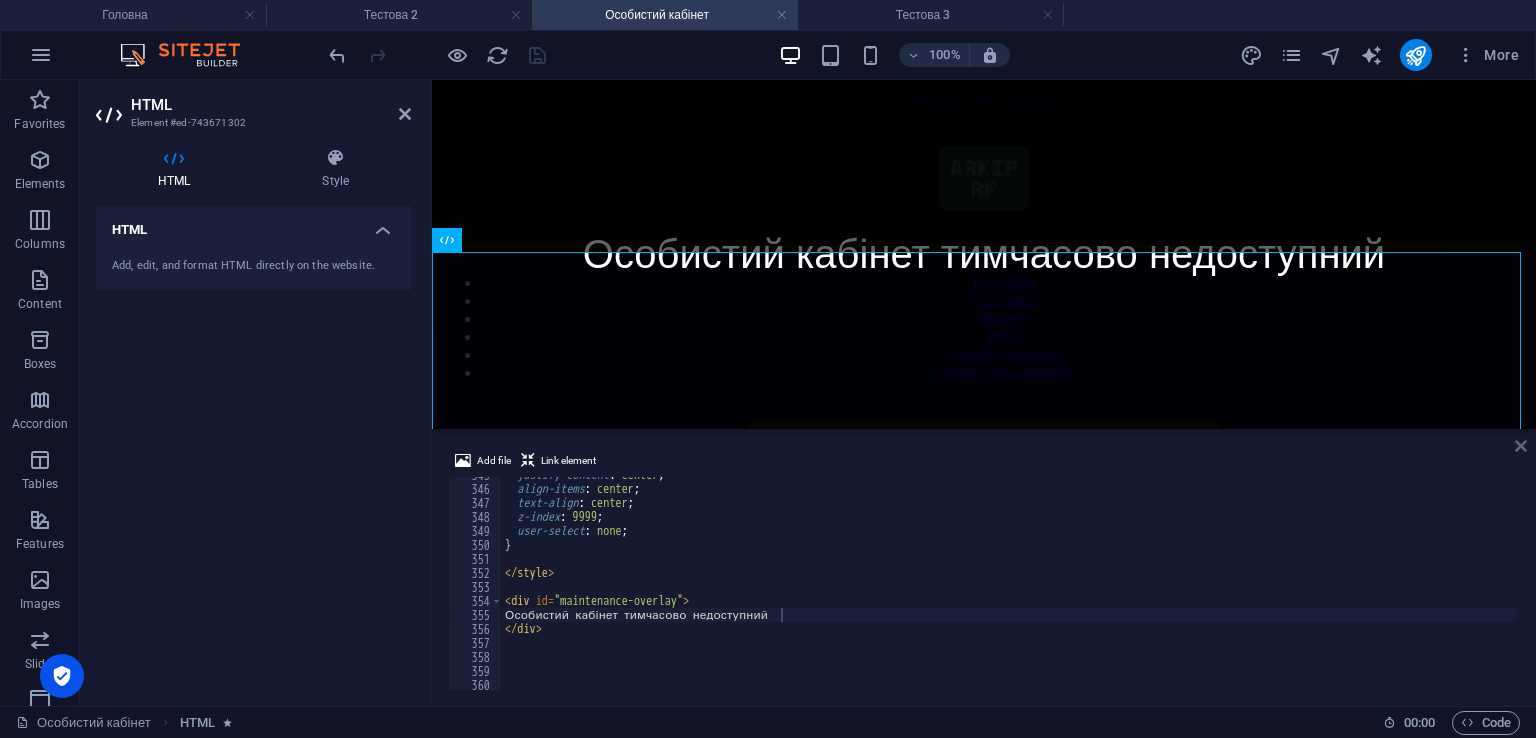 click at bounding box center [1521, 446] 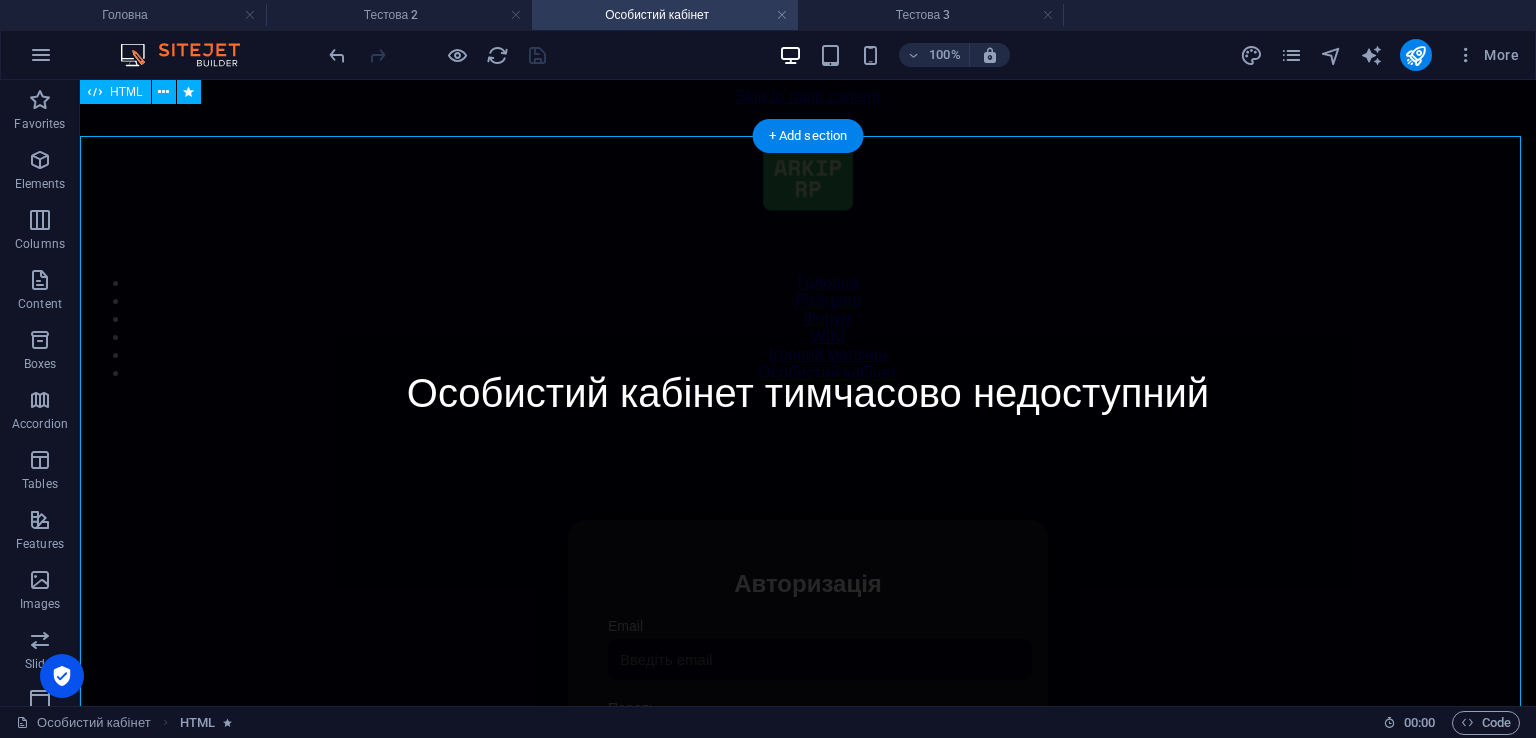 scroll, scrollTop: 0, scrollLeft: 0, axis: both 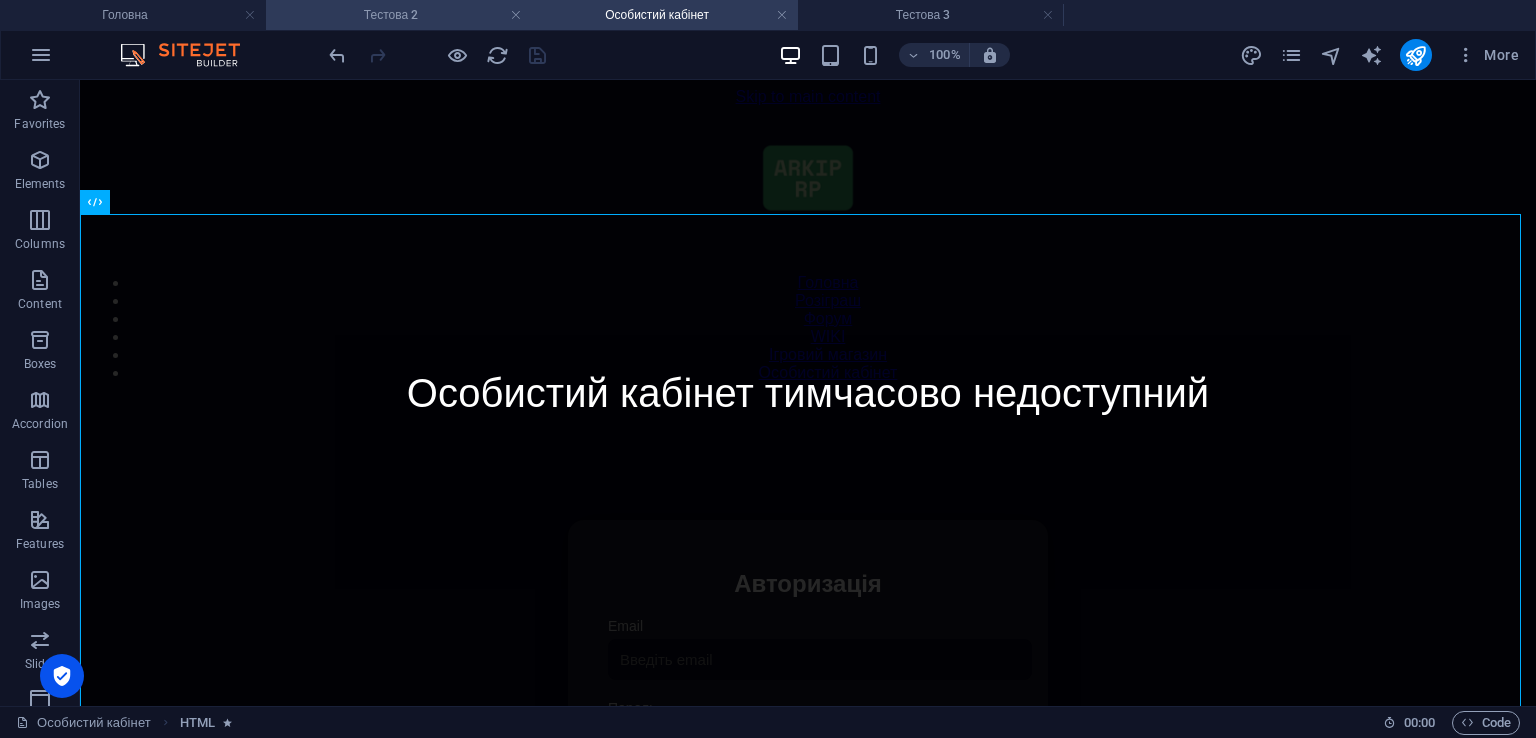 click on "Тестова 2" at bounding box center [399, 15] 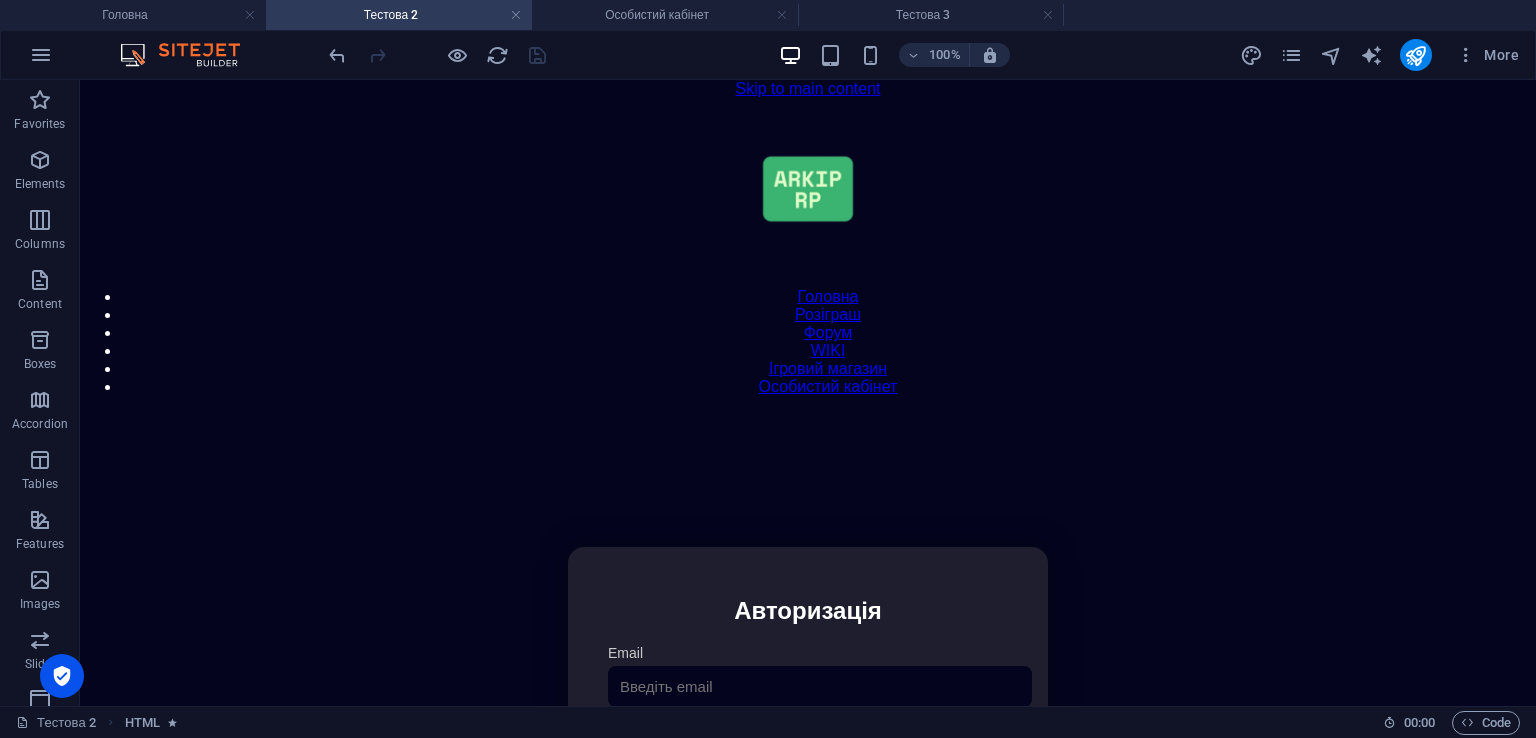 scroll, scrollTop: 87, scrollLeft: 0, axis: vertical 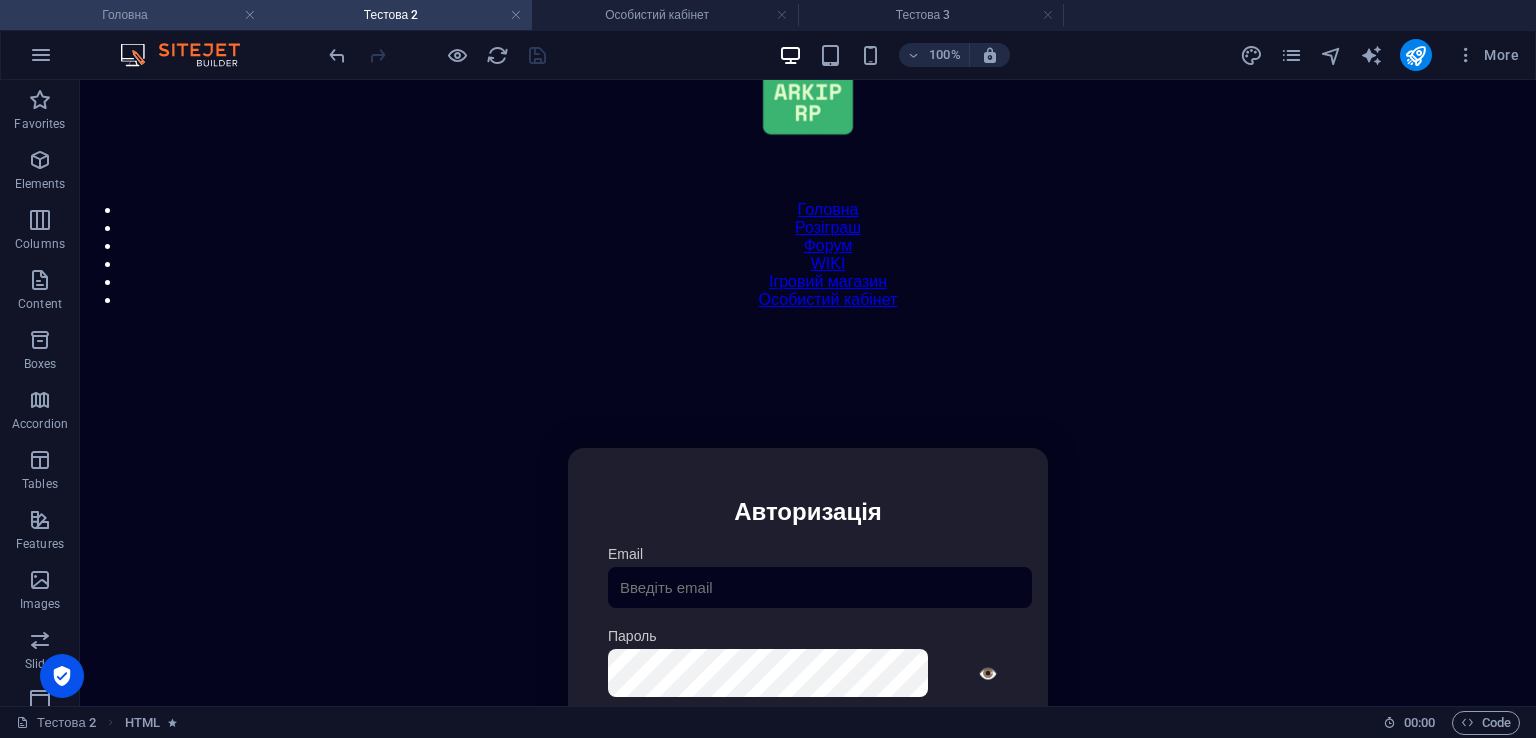 click on "Головна" at bounding box center (133, 15) 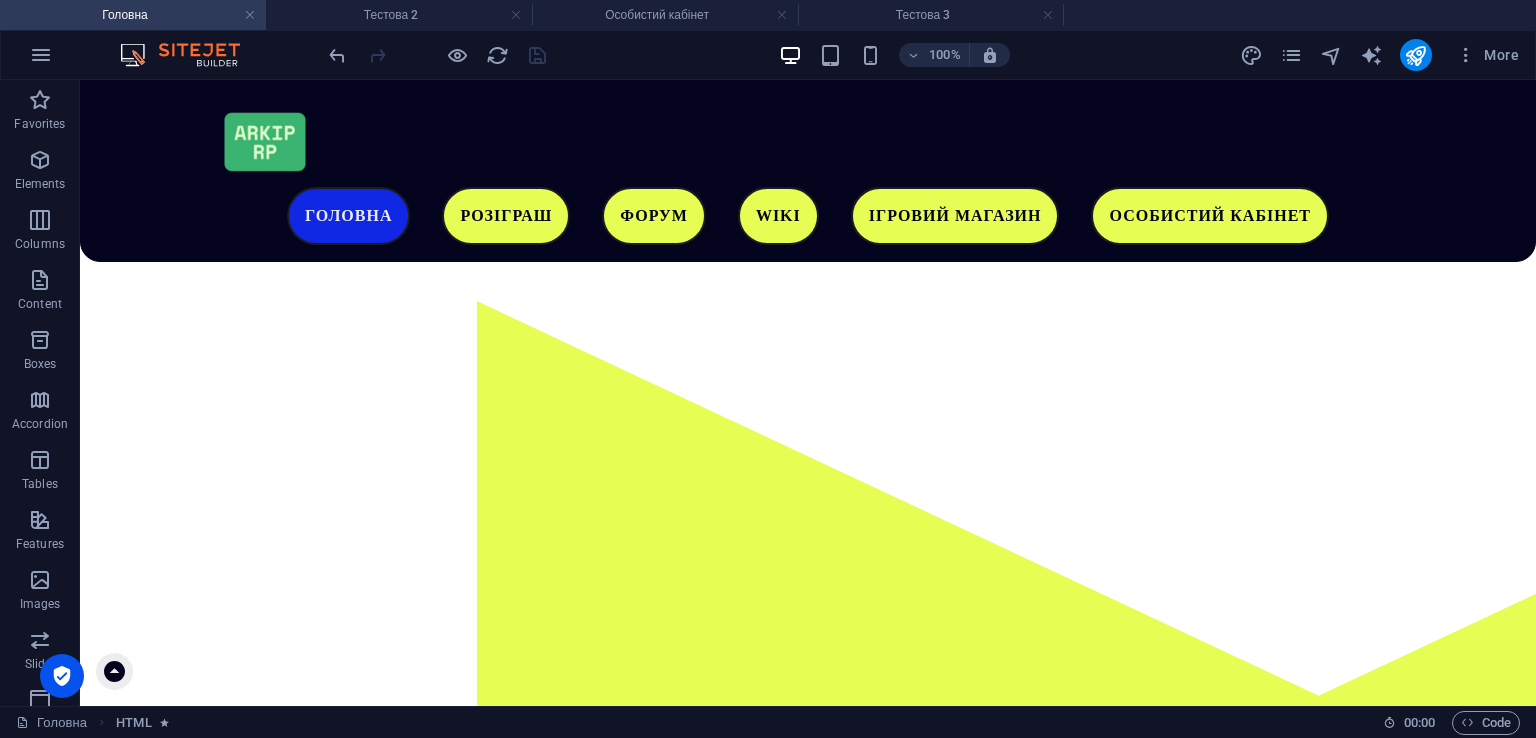 scroll, scrollTop: 0, scrollLeft: 0, axis: both 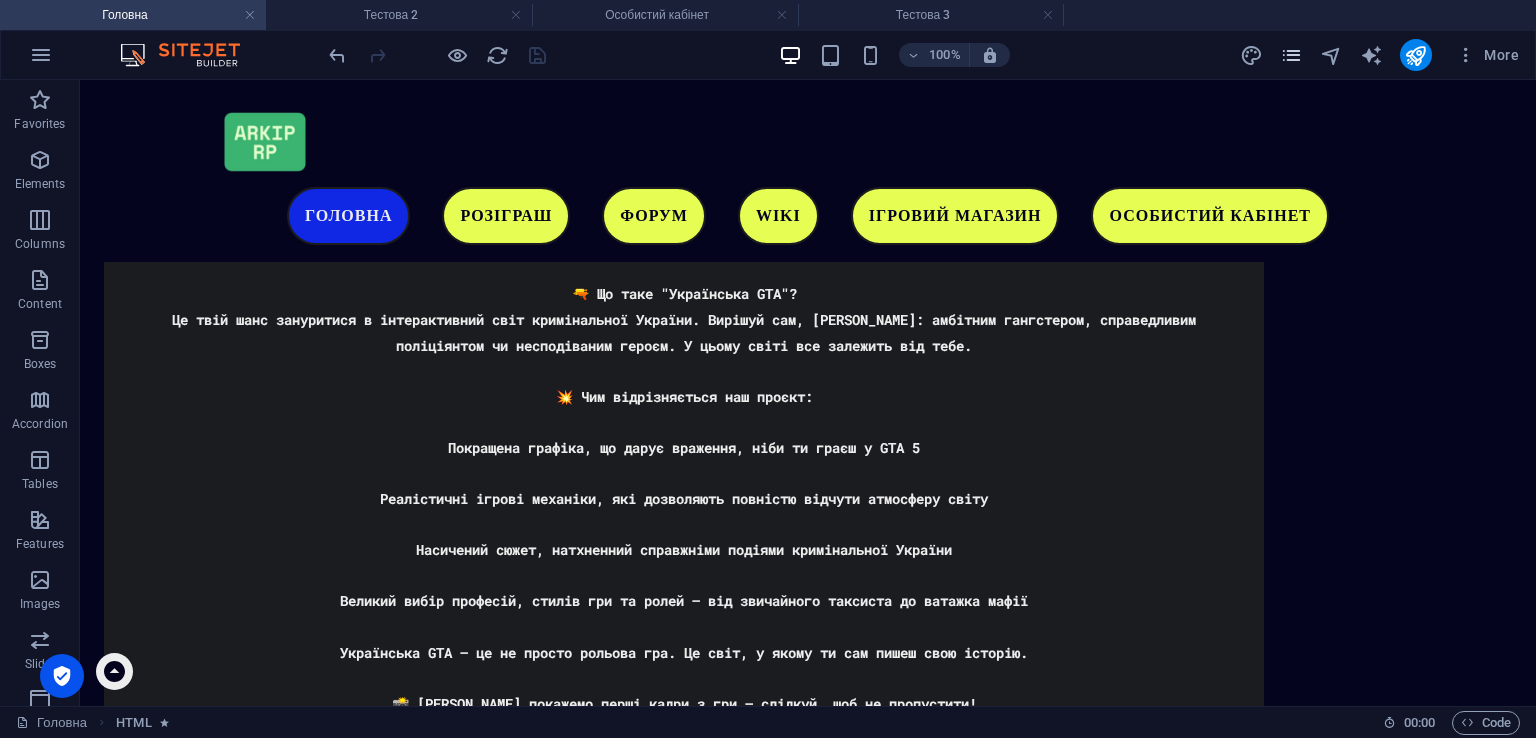 click at bounding box center (1291, 55) 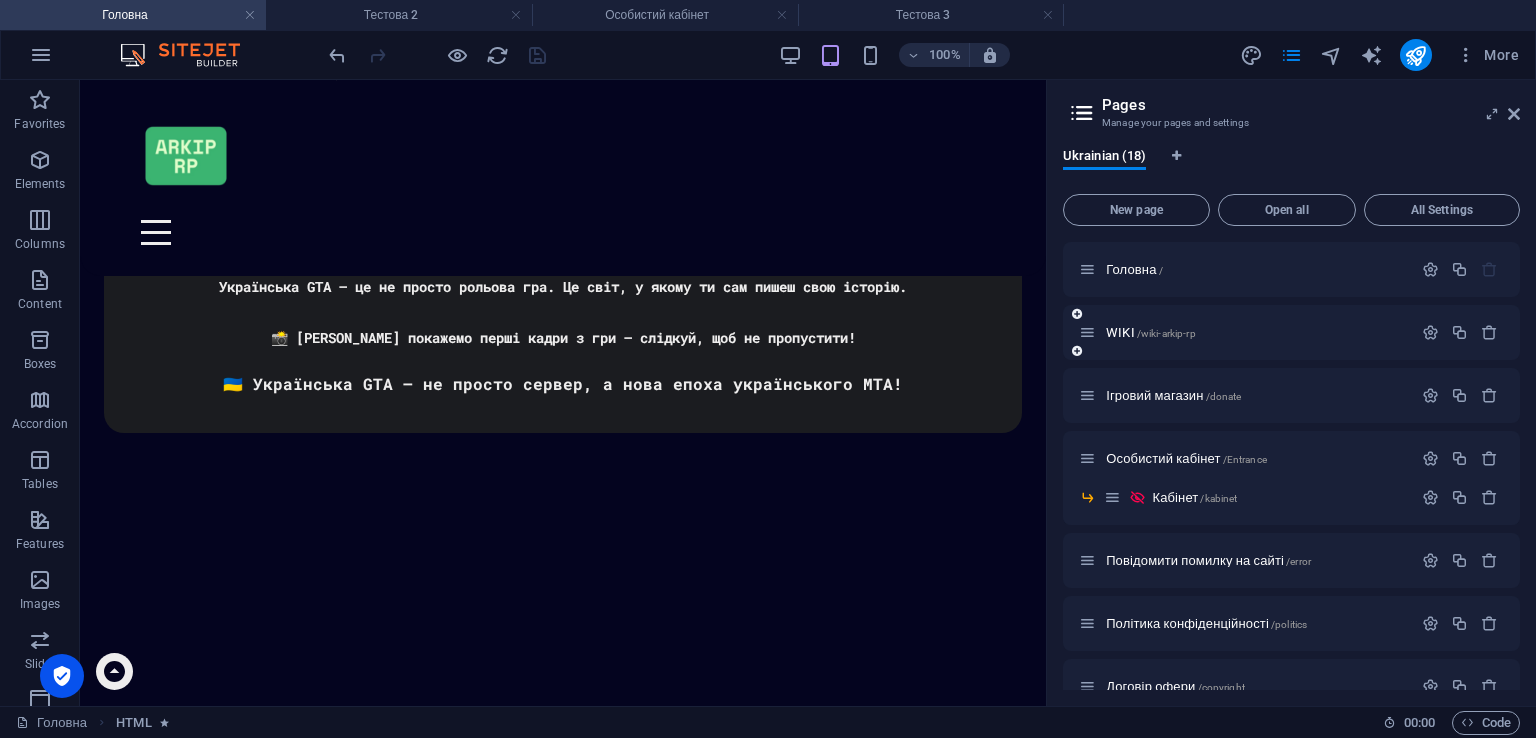 scroll, scrollTop: 4128, scrollLeft: 0, axis: vertical 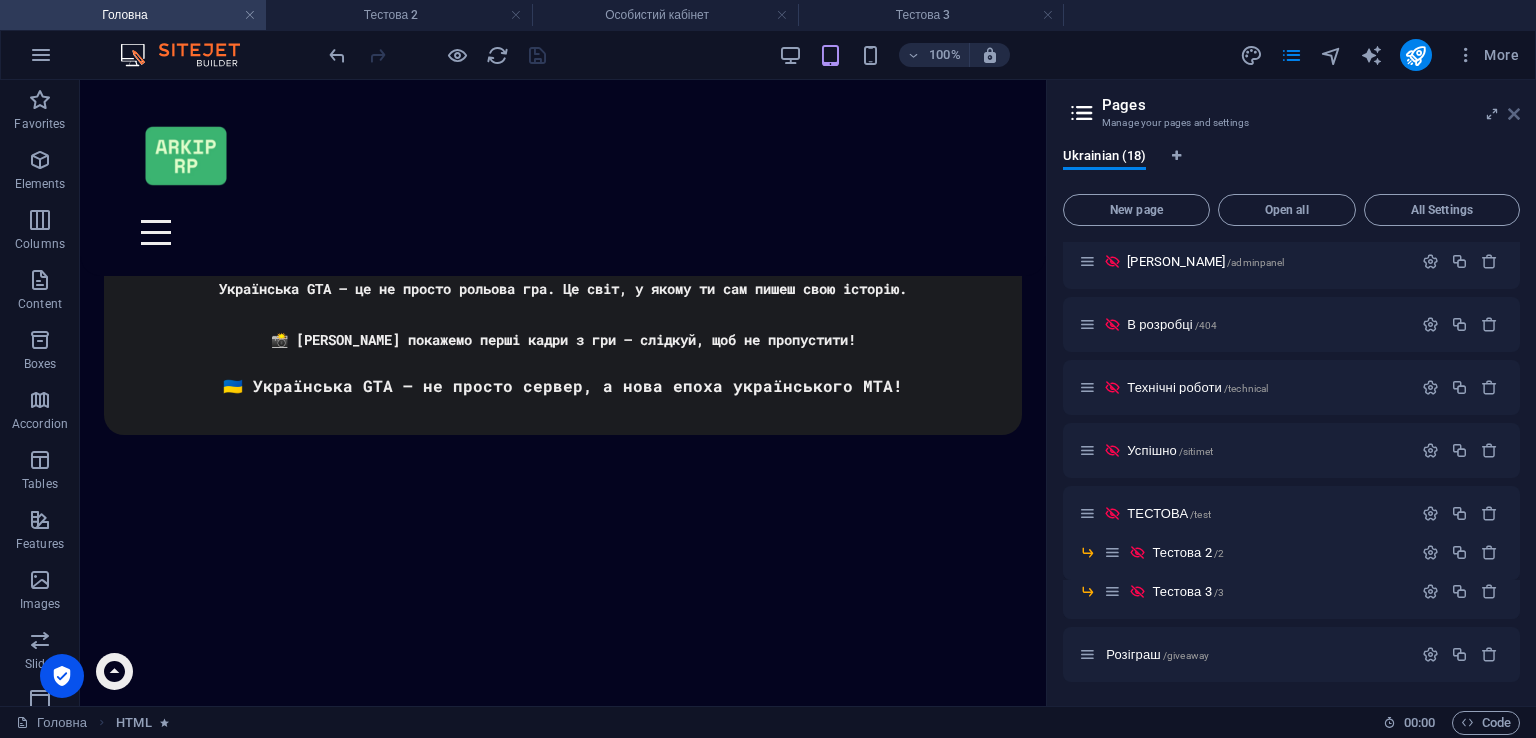 click at bounding box center [1514, 114] 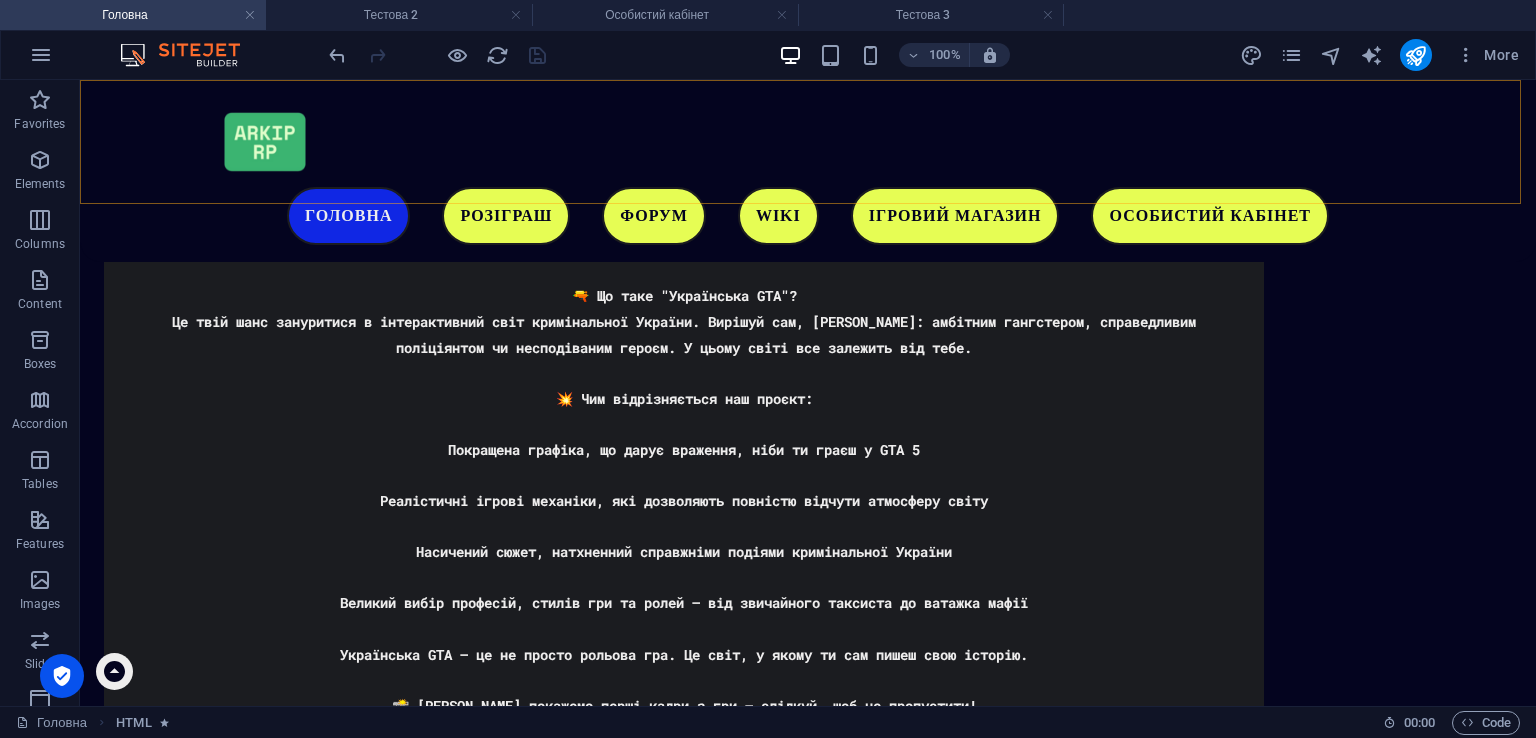 scroll, scrollTop: 4102, scrollLeft: 0, axis: vertical 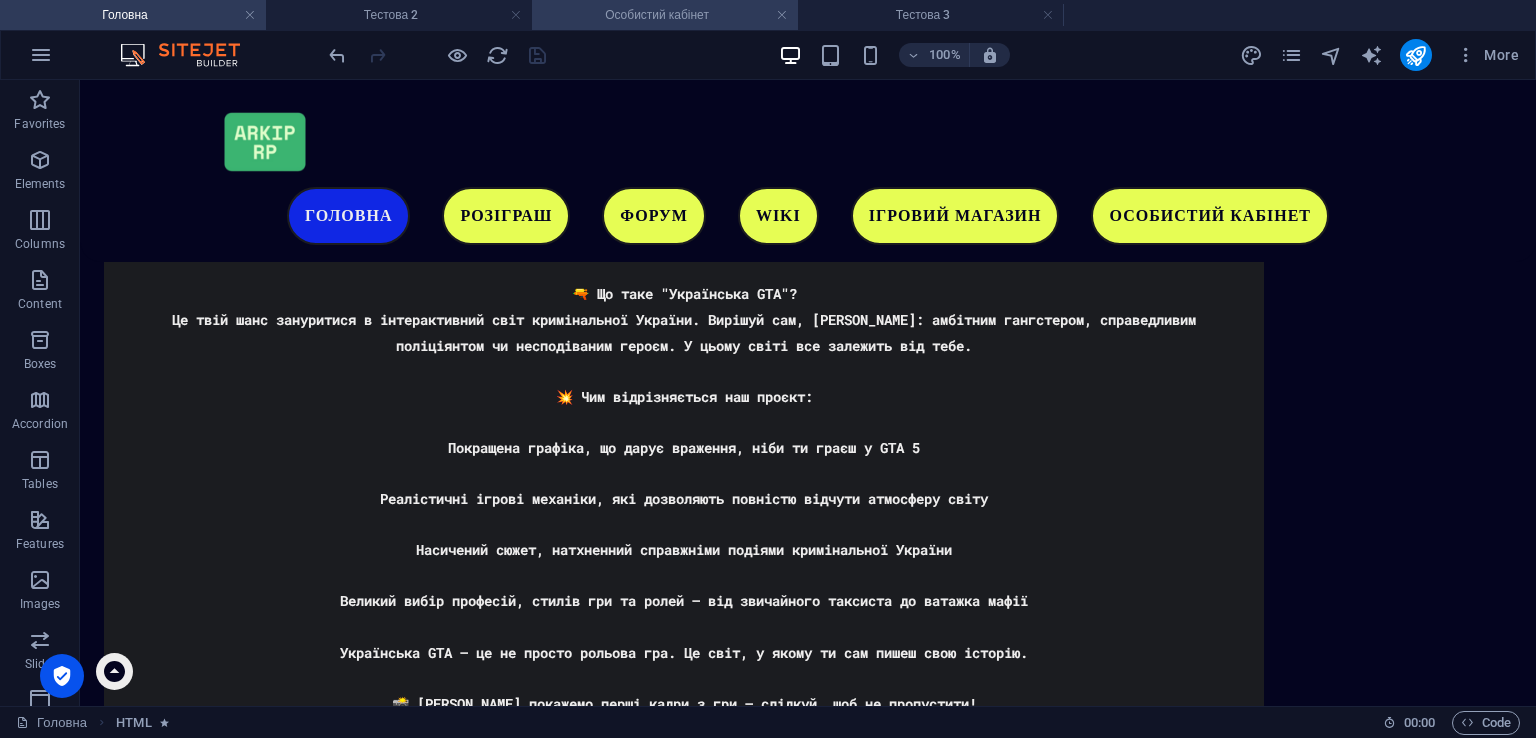 click on "Особистий кабінет" at bounding box center (665, 15) 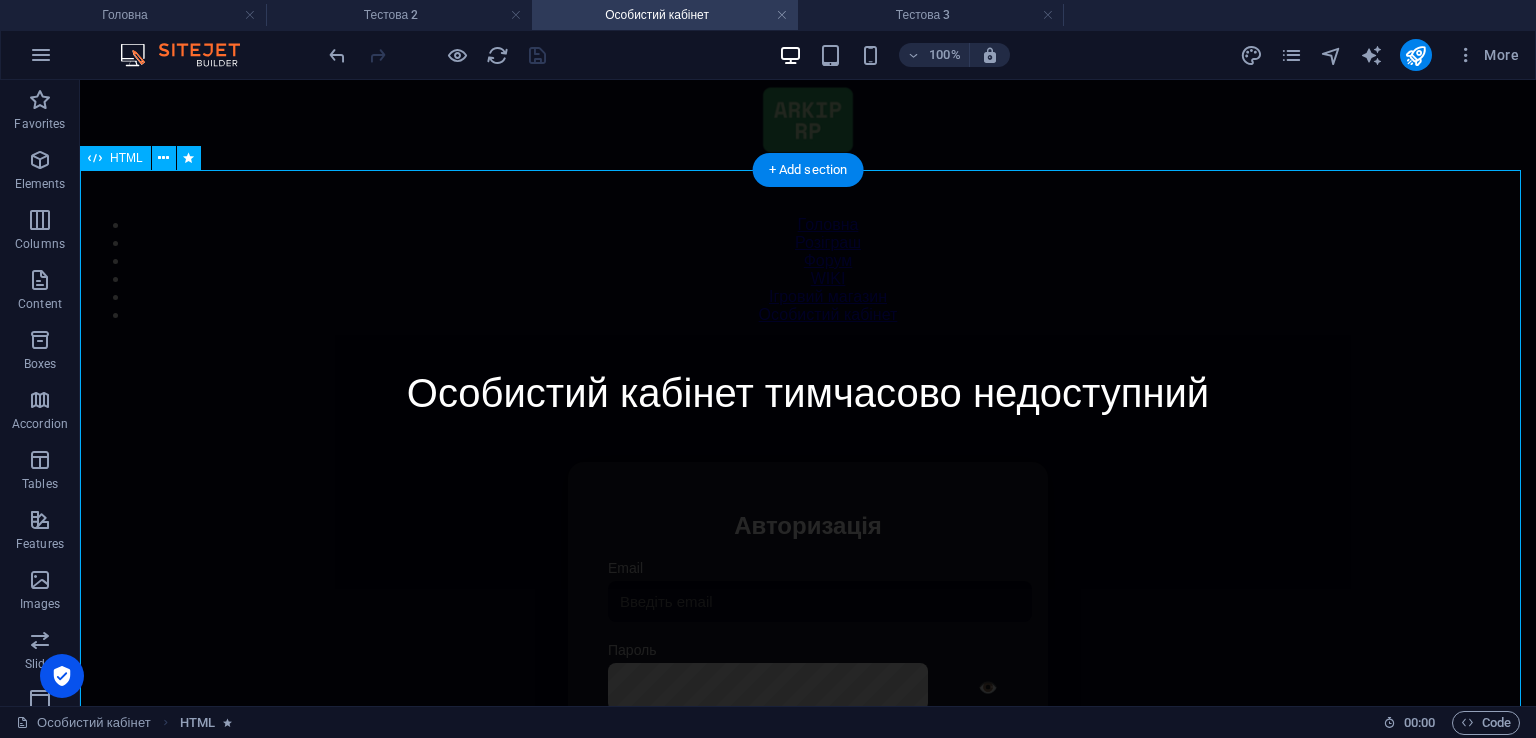 scroll, scrollTop: 0, scrollLeft: 0, axis: both 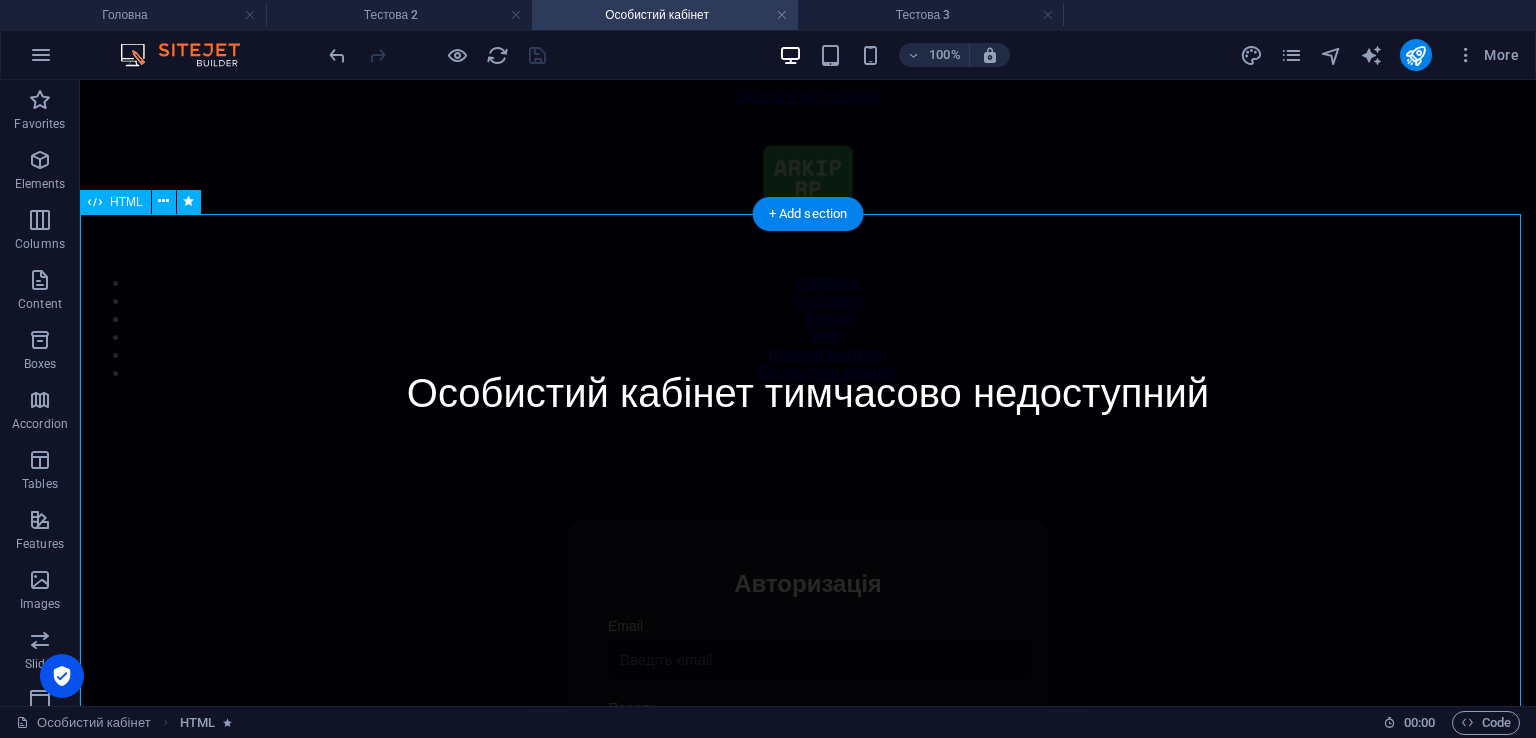 click on "Особистий кабінет
Особистий кабінет тимчасово недоступний
Авторизація
Email
Пароль
👁️
Увійти
Скинути пароль
Скидання пароля
Введіть ваш email:
Скинути
Закрити
Особистий кабінет
Вийти з кабінету
Важлива інформація
Інформація
Ігровий Нікнейм:
Пошта:
Гроші:   ₴
XP:
Рівень:
Здоров'я:  %
Броня:  %
VIP:
Рейтинг
Рейтинг гравців
Гравців не знайдено
Документи
Мої документи
Паспорт:   Немає
Трудова книжка:   Немає" at bounding box center [808, 732] 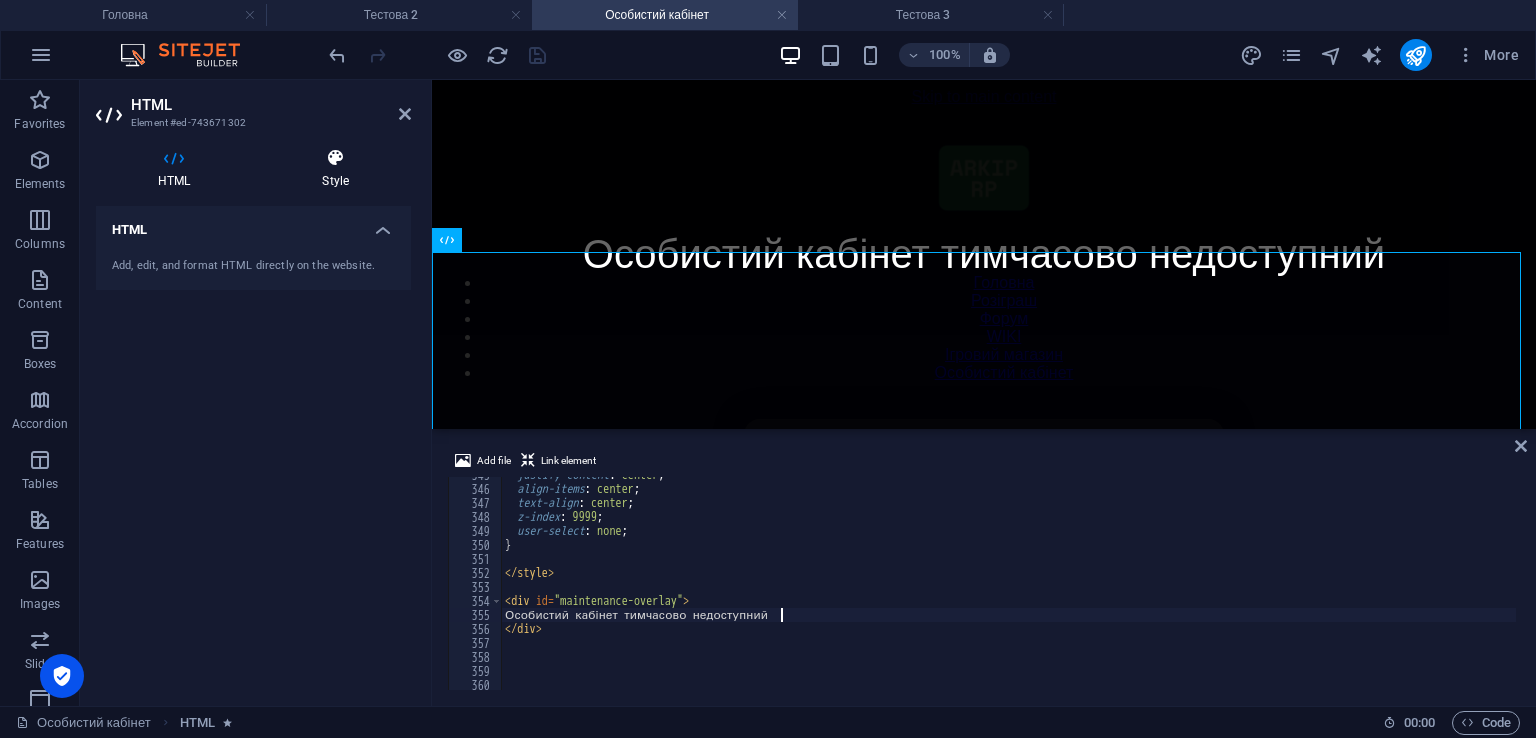 click at bounding box center (335, 158) 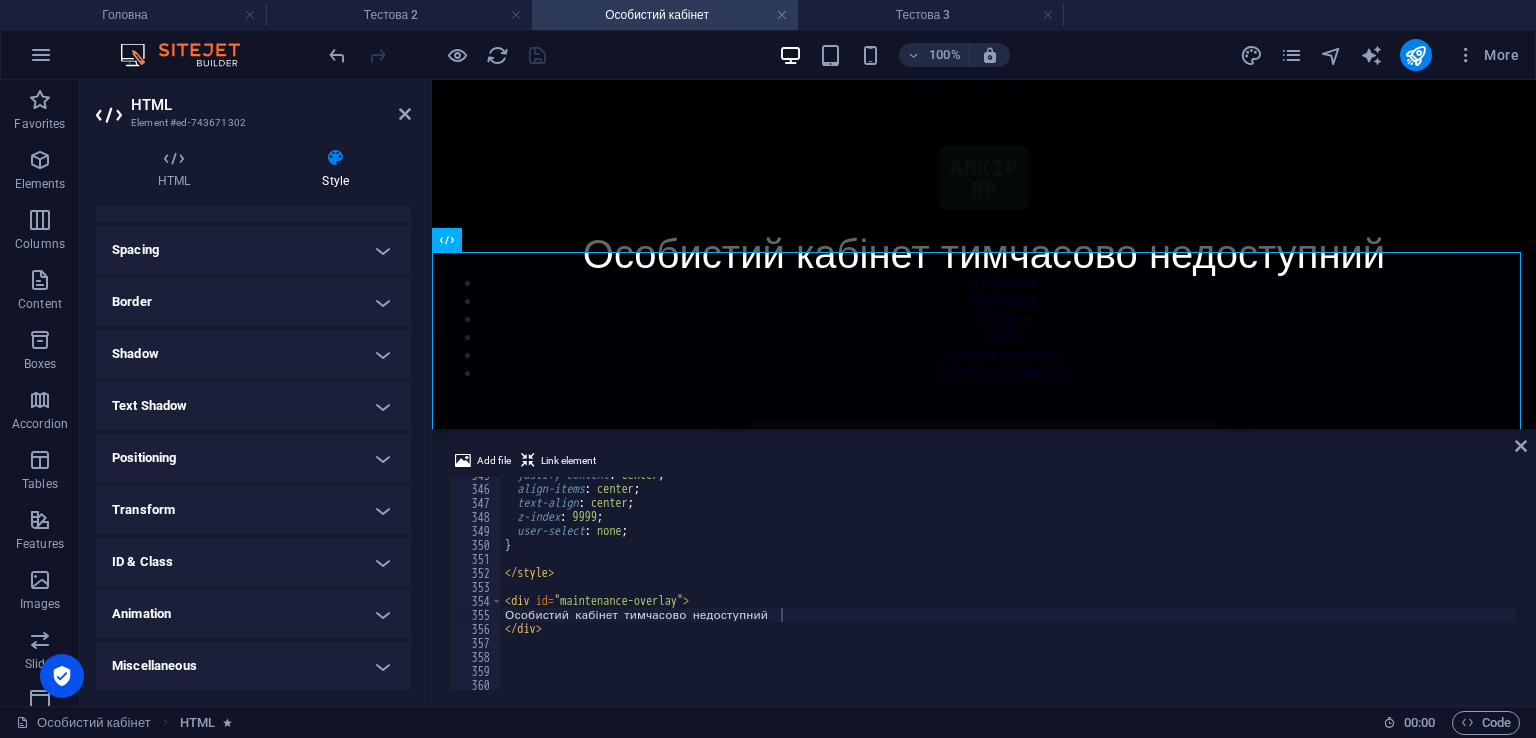 click on "Animation" at bounding box center (253, 614) 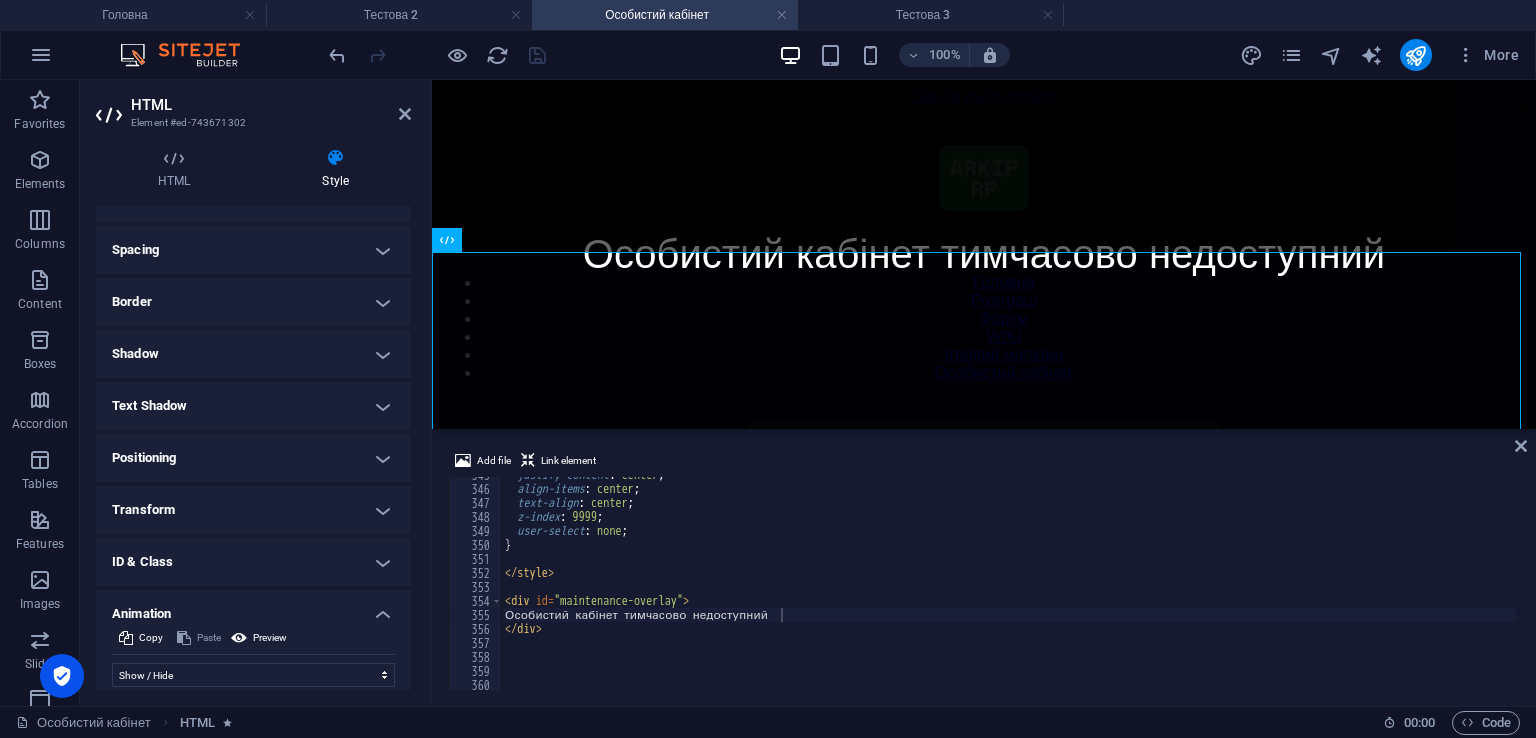 scroll, scrollTop: 356, scrollLeft: 0, axis: vertical 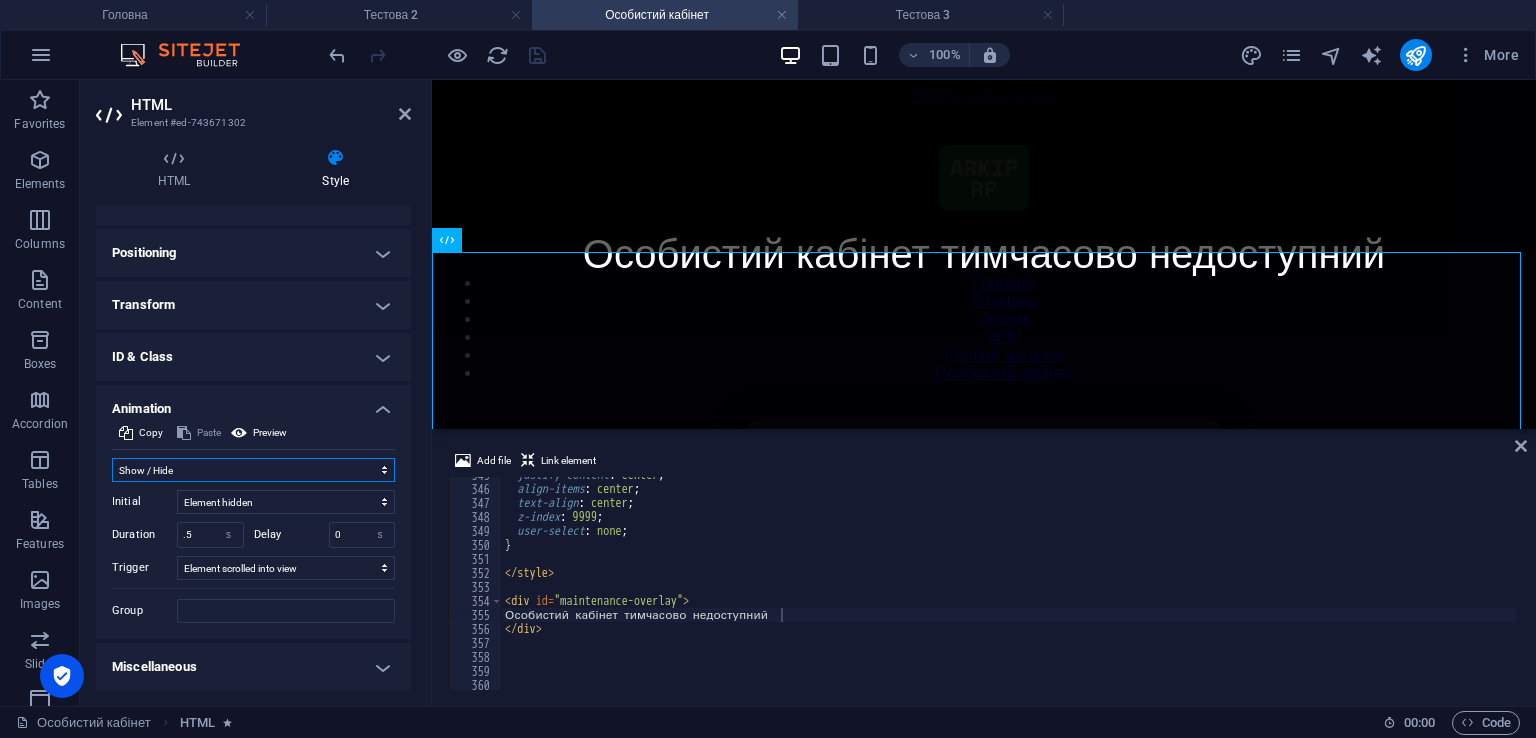 click on "Don't animate Show / Hide Slide up/down Zoom in/out Slide left to right Slide right to left Slide top to bottom Slide bottom to top Pulse Blink Open as overlay" at bounding box center [253, 470] 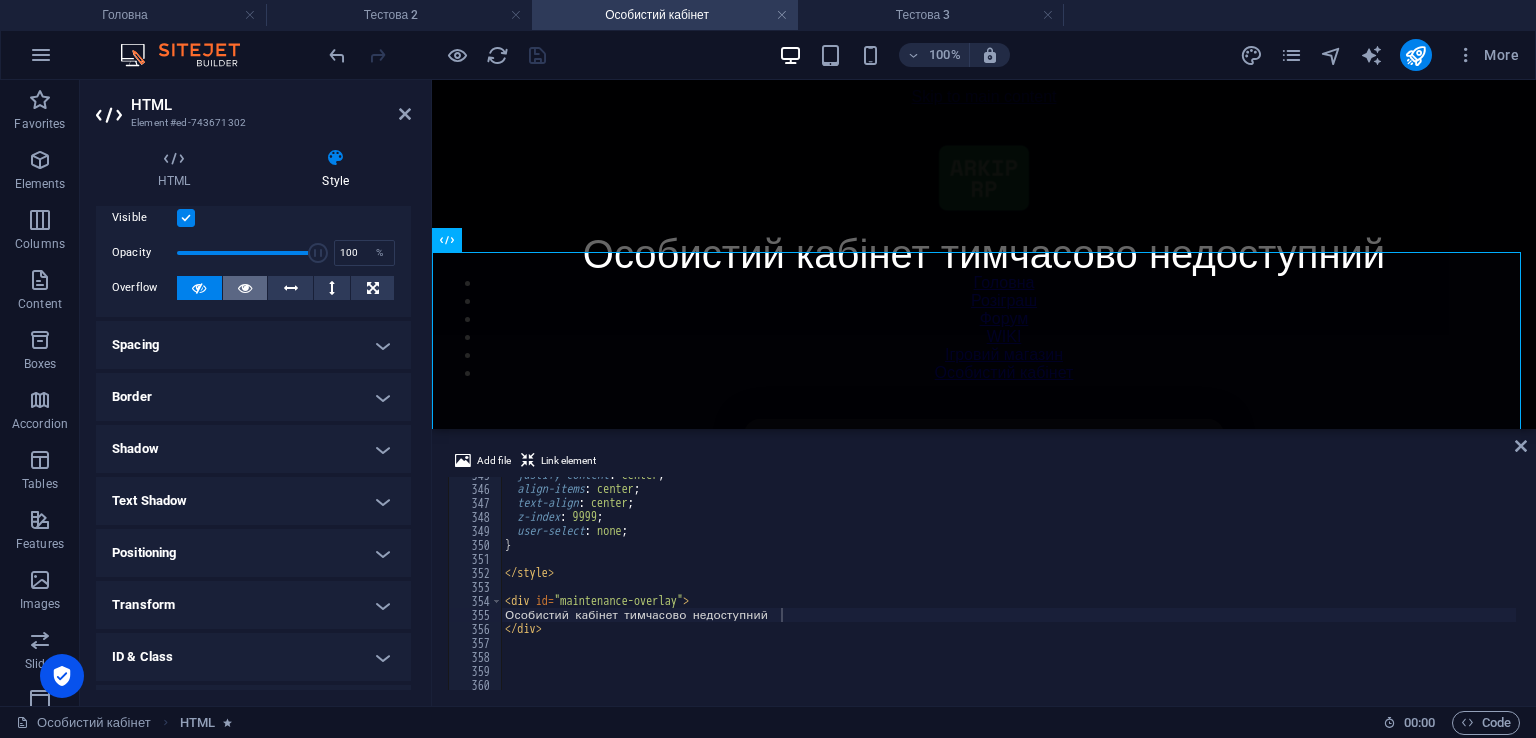 click at bounding box center [245, 288] 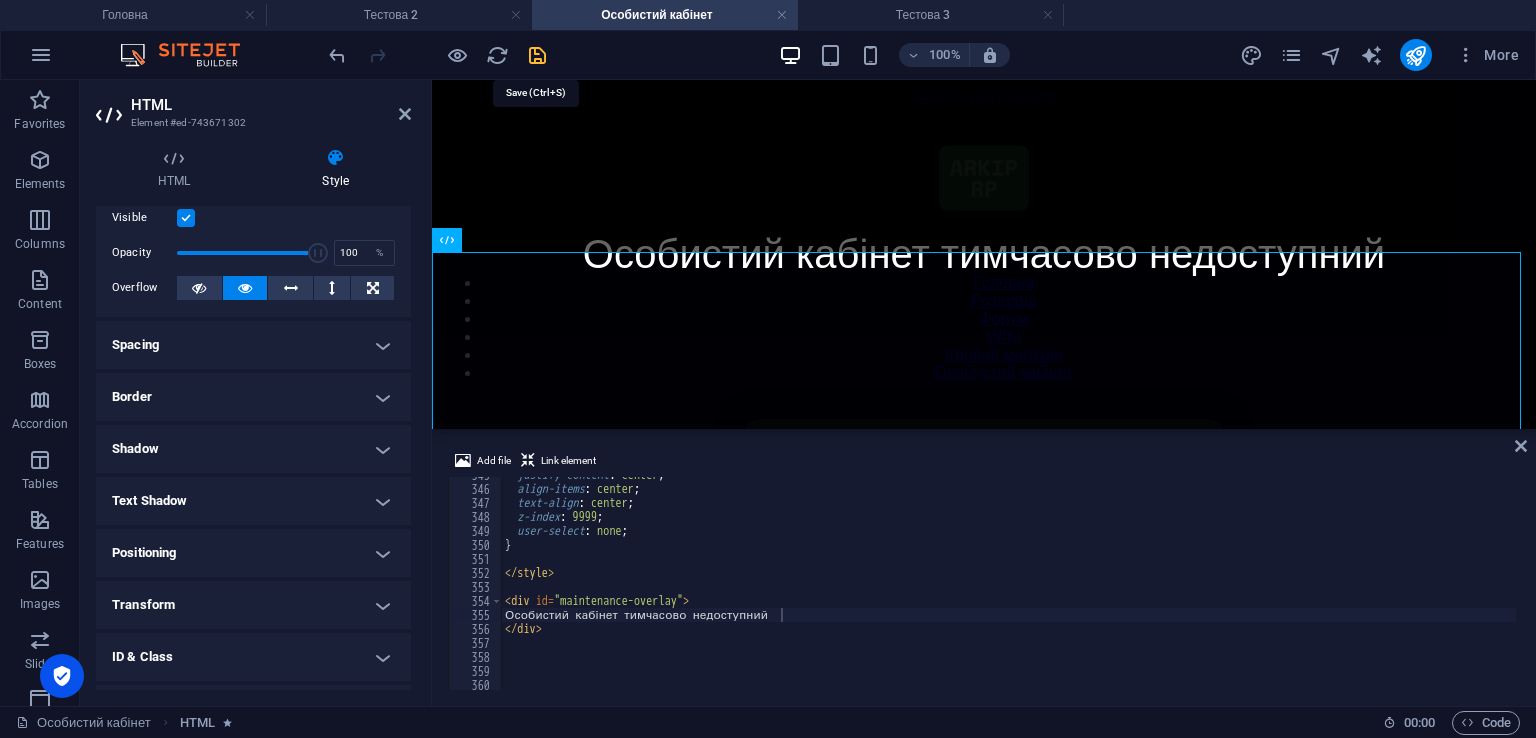 click at bounding box center (537, 55) 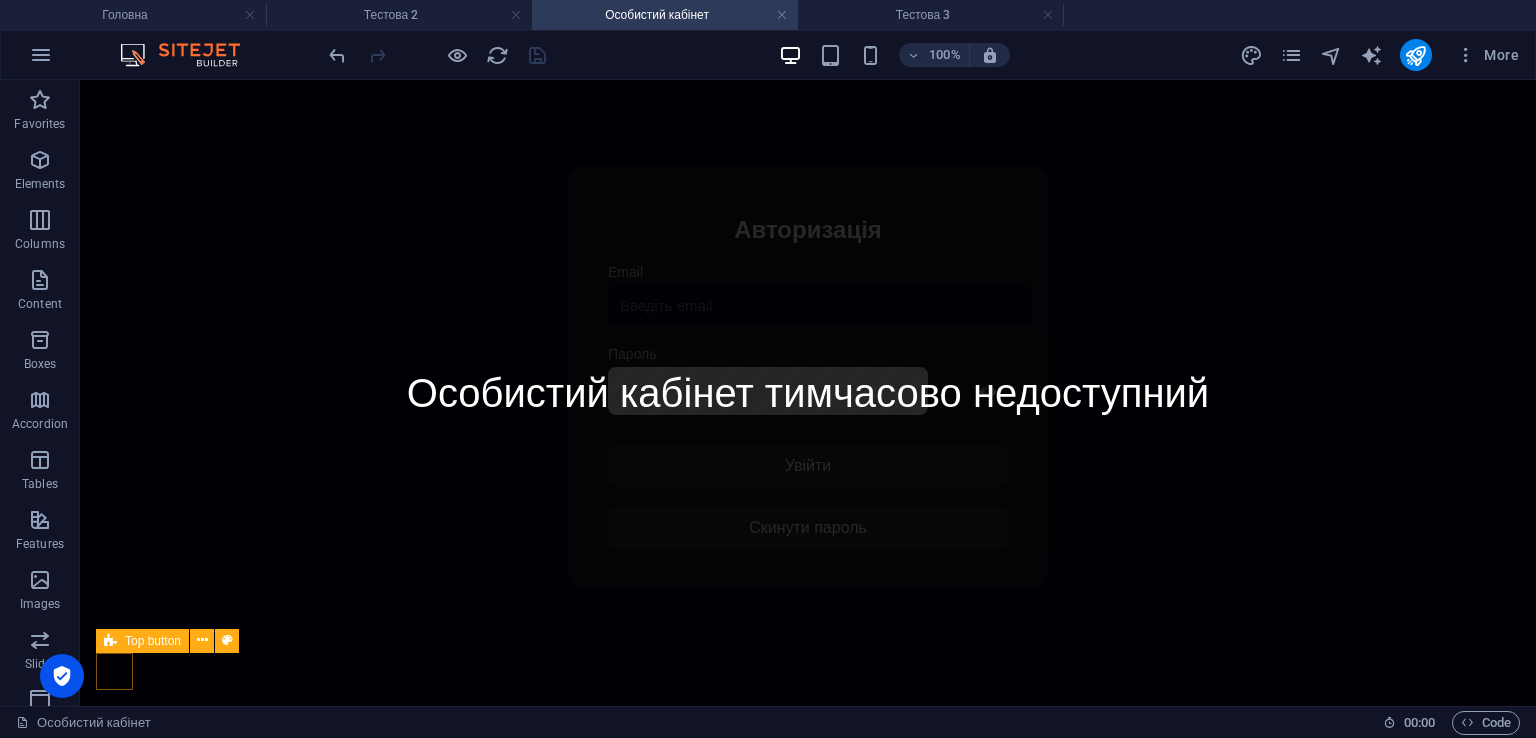 click at bounding box center [88, 1074] 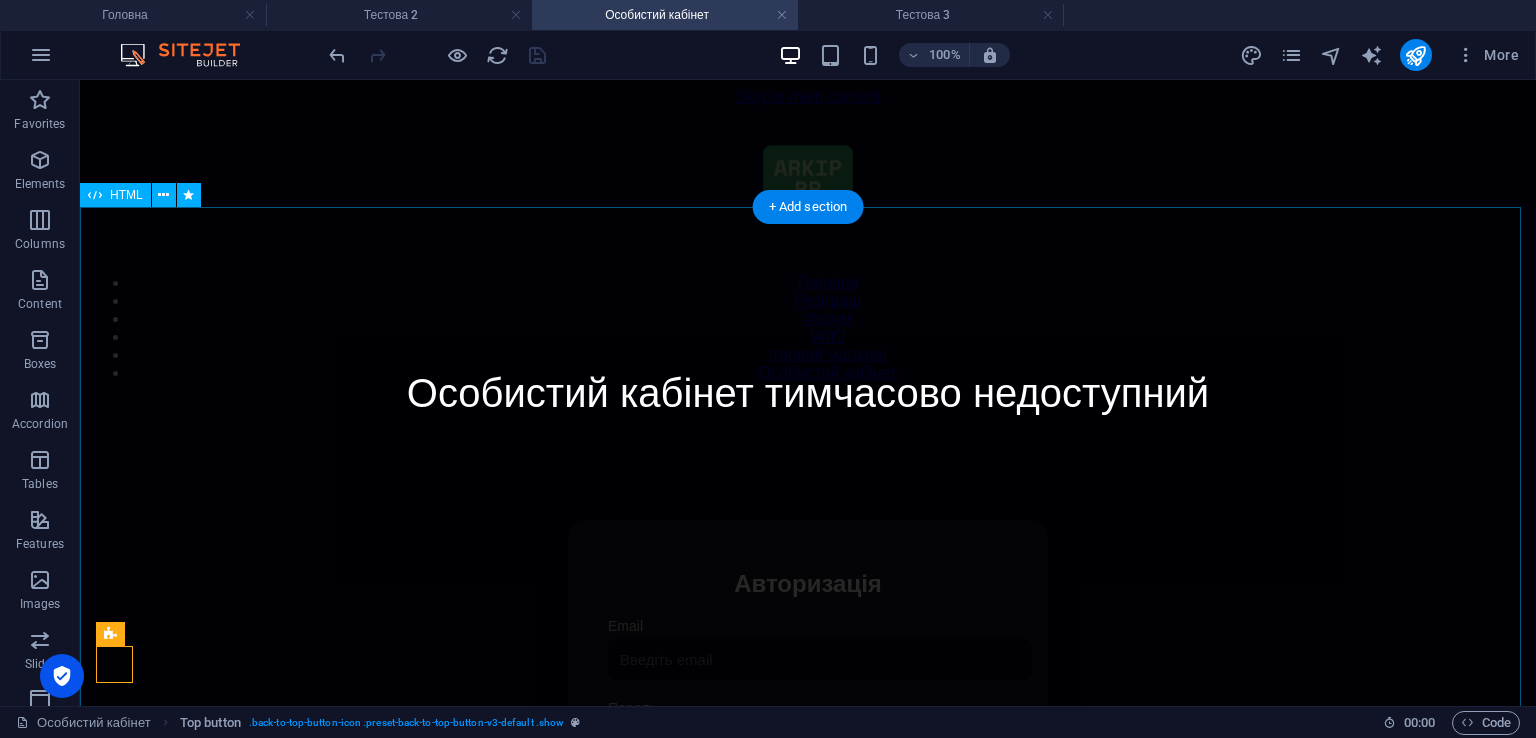scroll, scrollTop: 100, scrollLeft: 0, axis: vertical 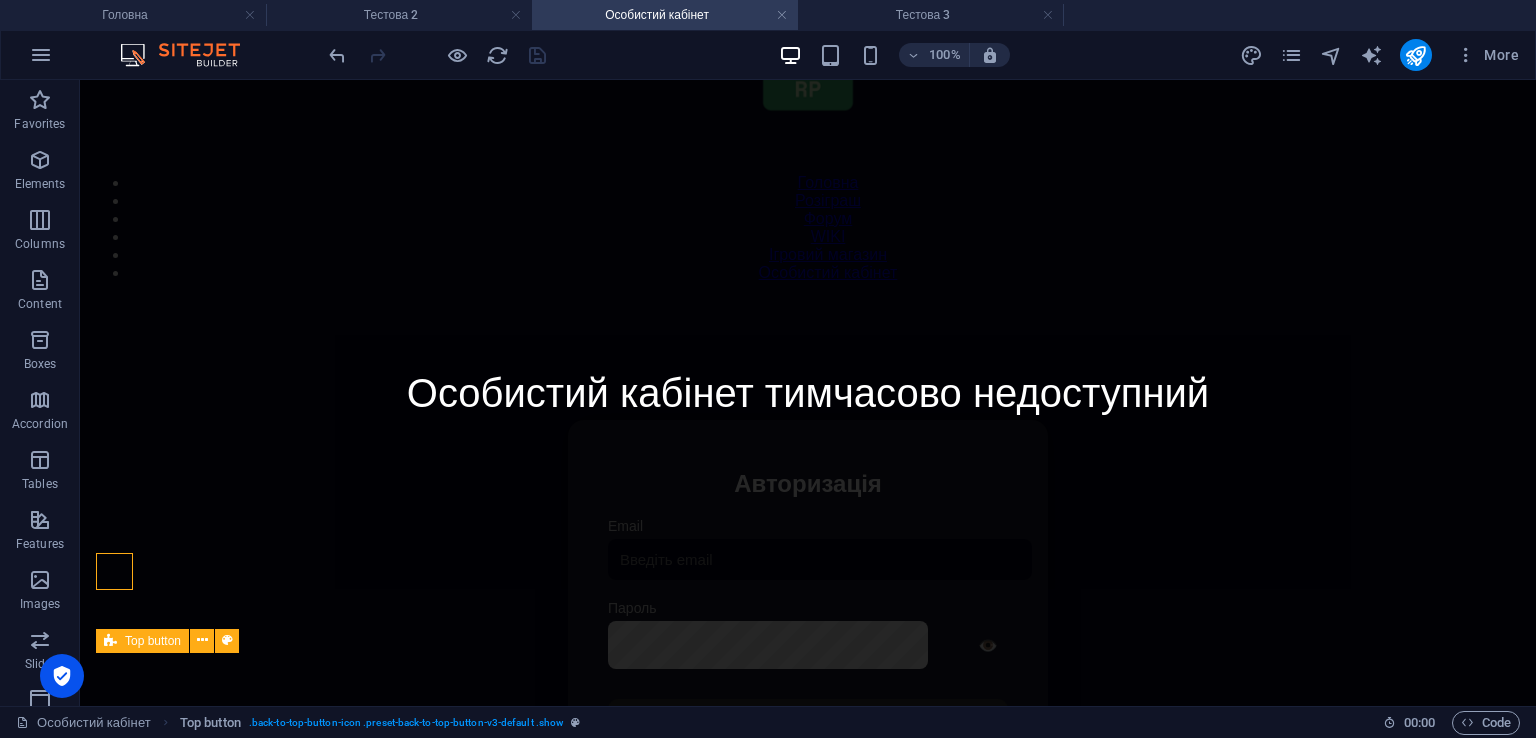click at bounding box center (88, 1074) 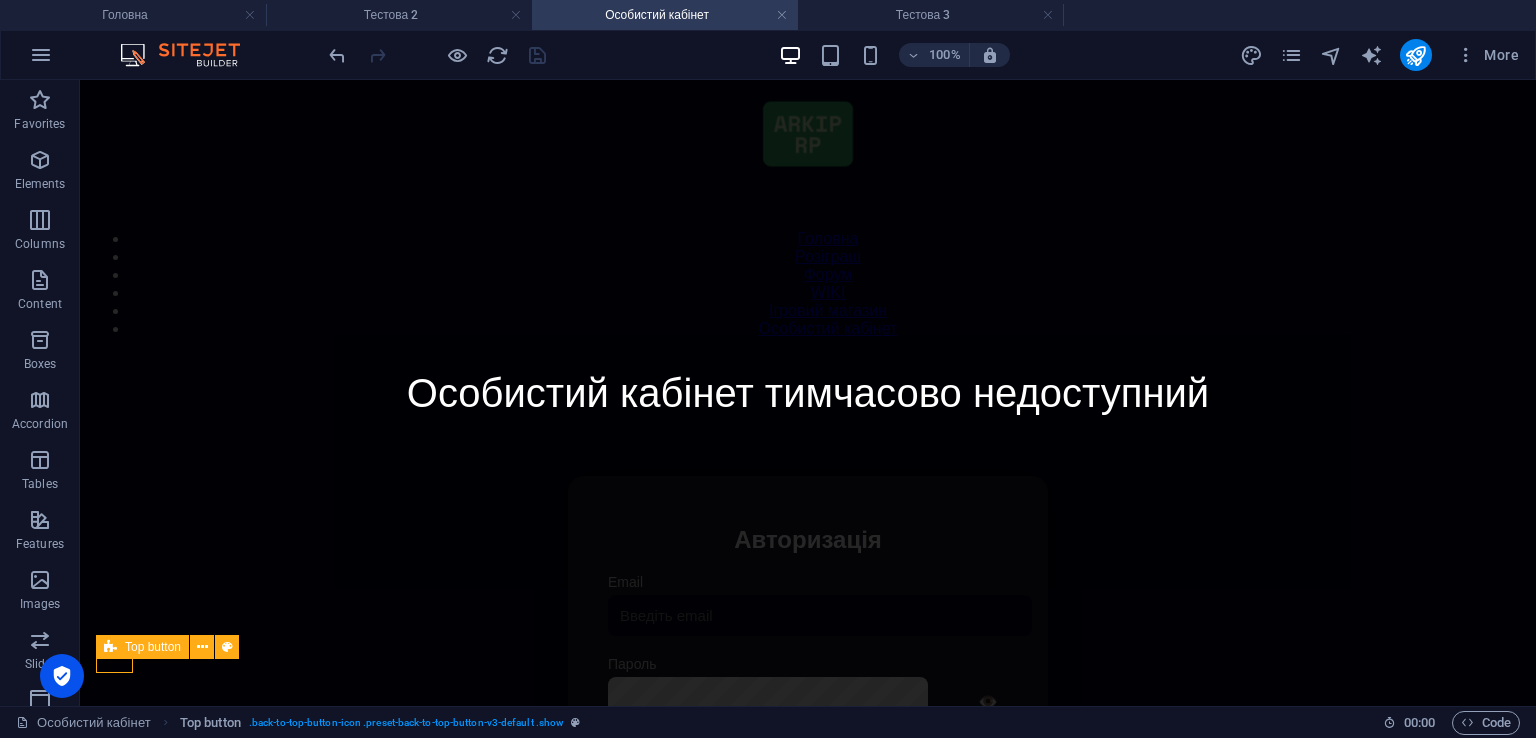 scroll, scrollTop: 0, scrollLeft: 0, axis: both 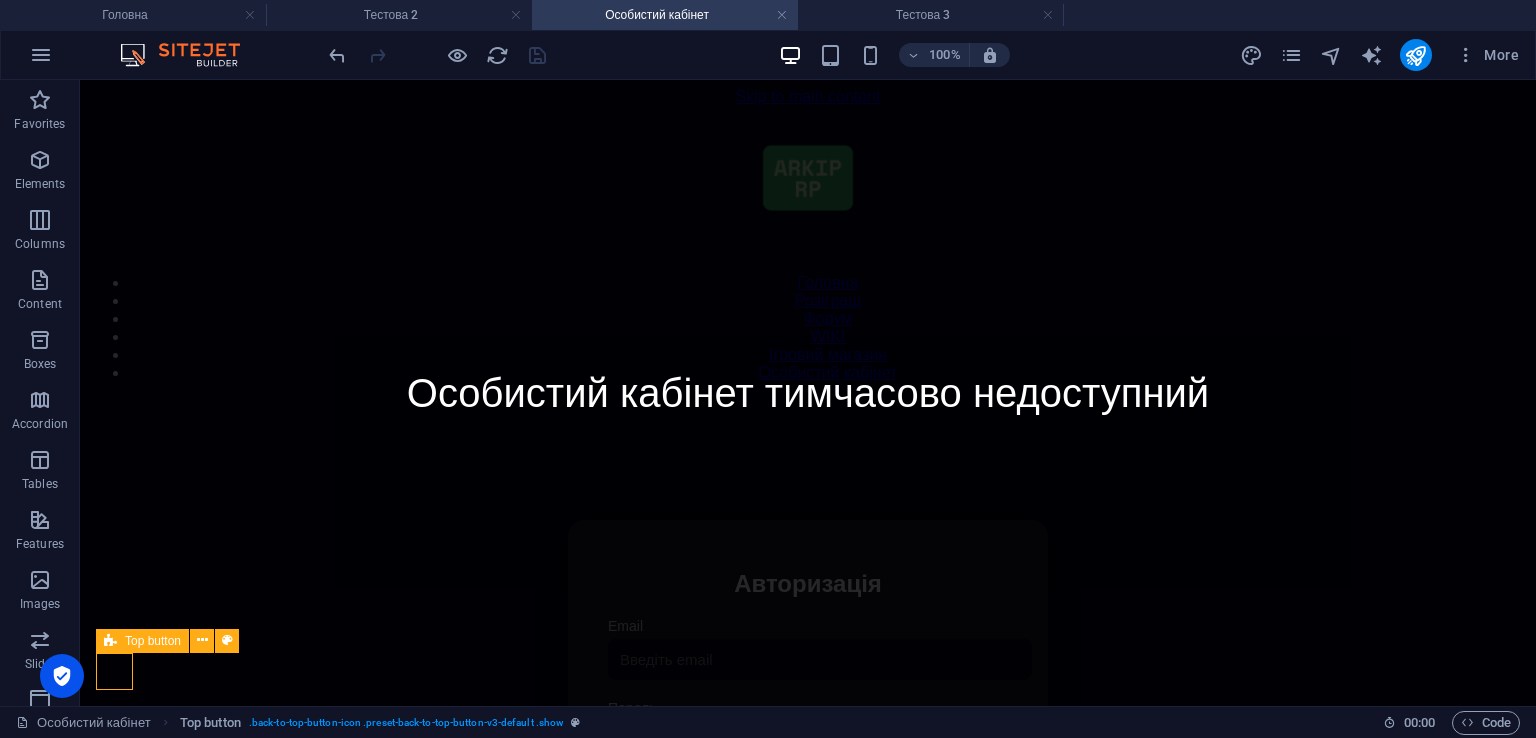 click at bounding box center [88, 1074] 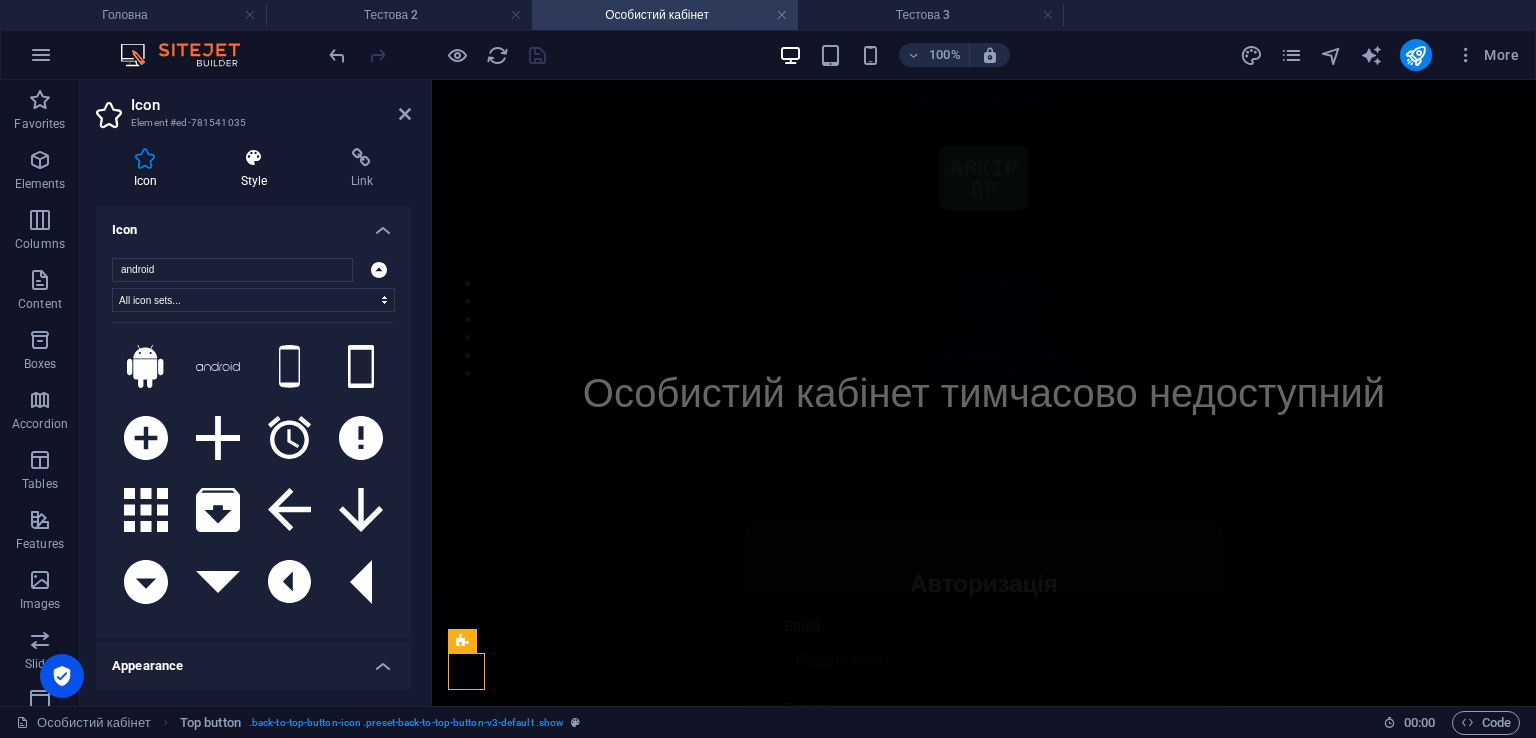click at bounding box center [254, 158] 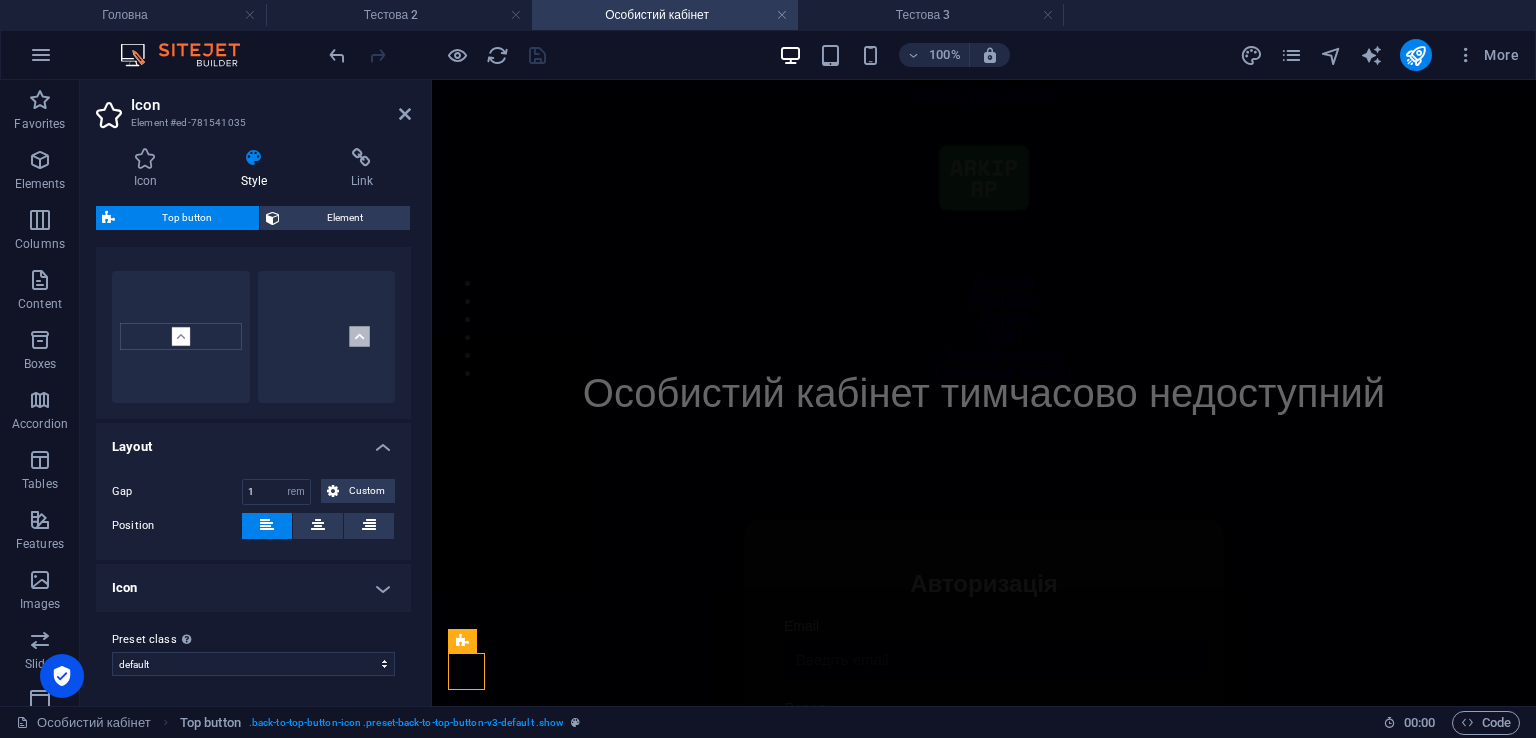 click on "Icon" at bounding box center (253, 588) 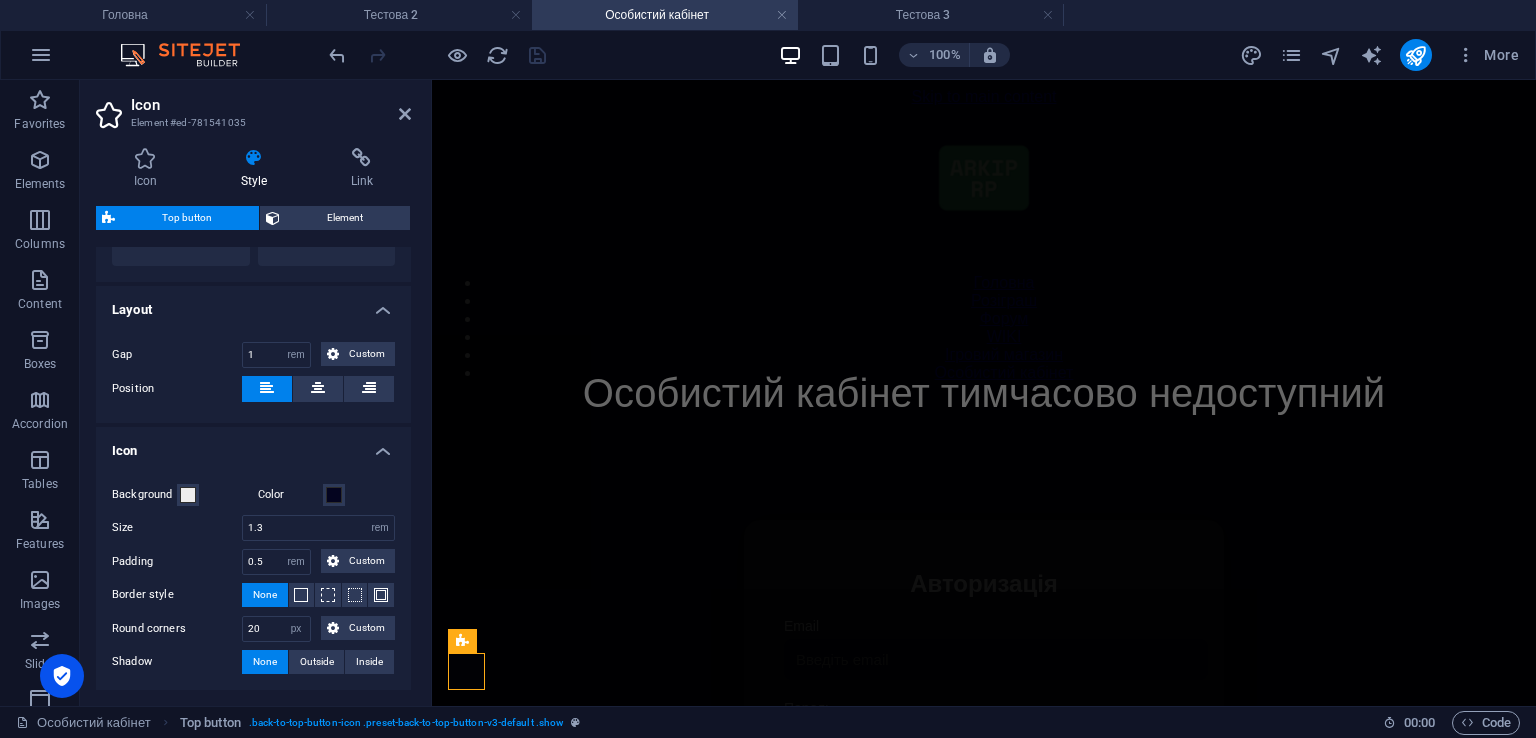 scroll, scrollTop: 48, scrollLeft: 0, axis: vertical 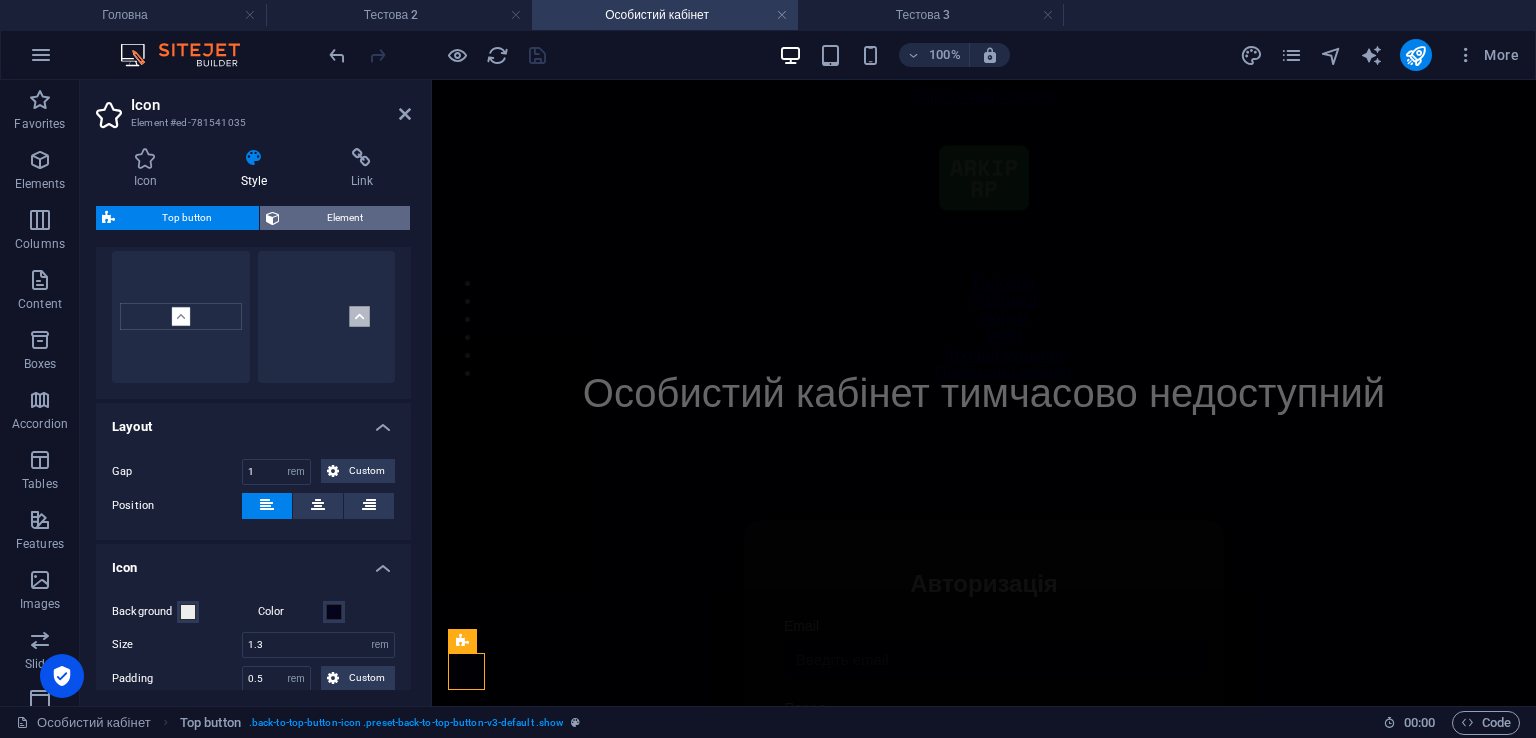 click on "Element" at bounding box center [345, 218] 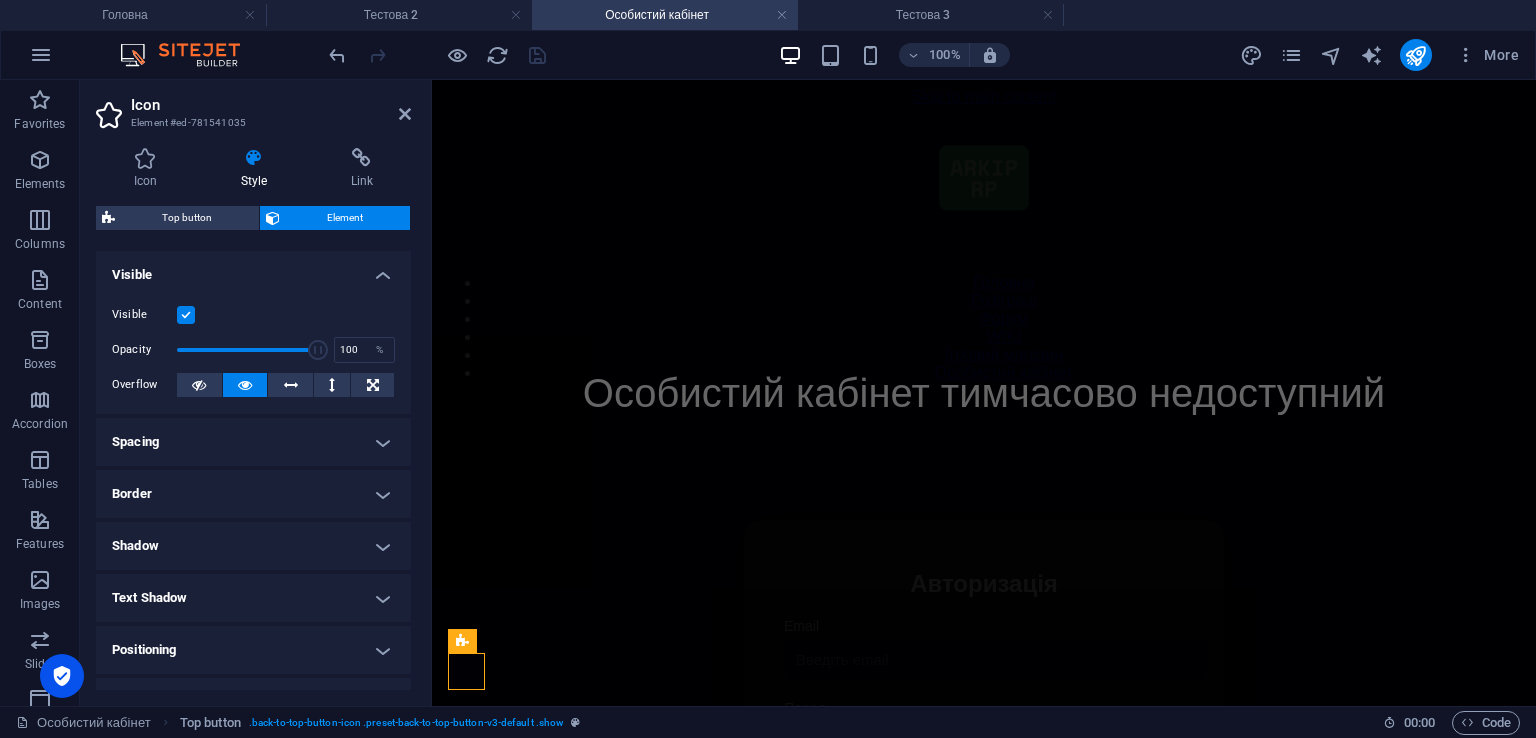 click on "Layout How this element expands within the layout (Flexbox). Size Default auto px % 1/1 1/2 1/3 1/4 1/5 1/6 1/7 1/8 1/9 1/10 Grow Shrink Order Container layout Visible Visible Opacity 100 % Overflow Spacing Margin Default auto px % rem vw vh Custom Custom auto px % rem vw vh auto px % rem vw vh auto px % rem vw vh auto px % rem vw vh Padding Default px rem % vh vw Custom Custom px rem % vh vw px rem % vh vw px rem % vh vw px rem % vh vw Border Style              - Width 1 auto px rem % vh vw Custom Custom 1 auto px rem % vh vw 1 auto px rem % vh vw 1 auto px rem % vh vw 1 auto px rem % vh vw  - Color Round corners Default px rem % vh vw Custom Custom px rem % vh vw px rem % vh vw px rem % vh vw px rem % vh vw Shadow Default None Outside Inside Color X offset 0 px rem vh vw Y offset 0 px rem vh vw Blur 0 px rem % vh vw Spread 0 px rem vh vw Text Shadow Default None Outside Color X offset 0 px rem vh vw Y offset 0 px rem vh vw Blur 0 px rem % vh vw Positioning Default Static Relative Absolute Fixed 2" at bounding box center (253, 566) 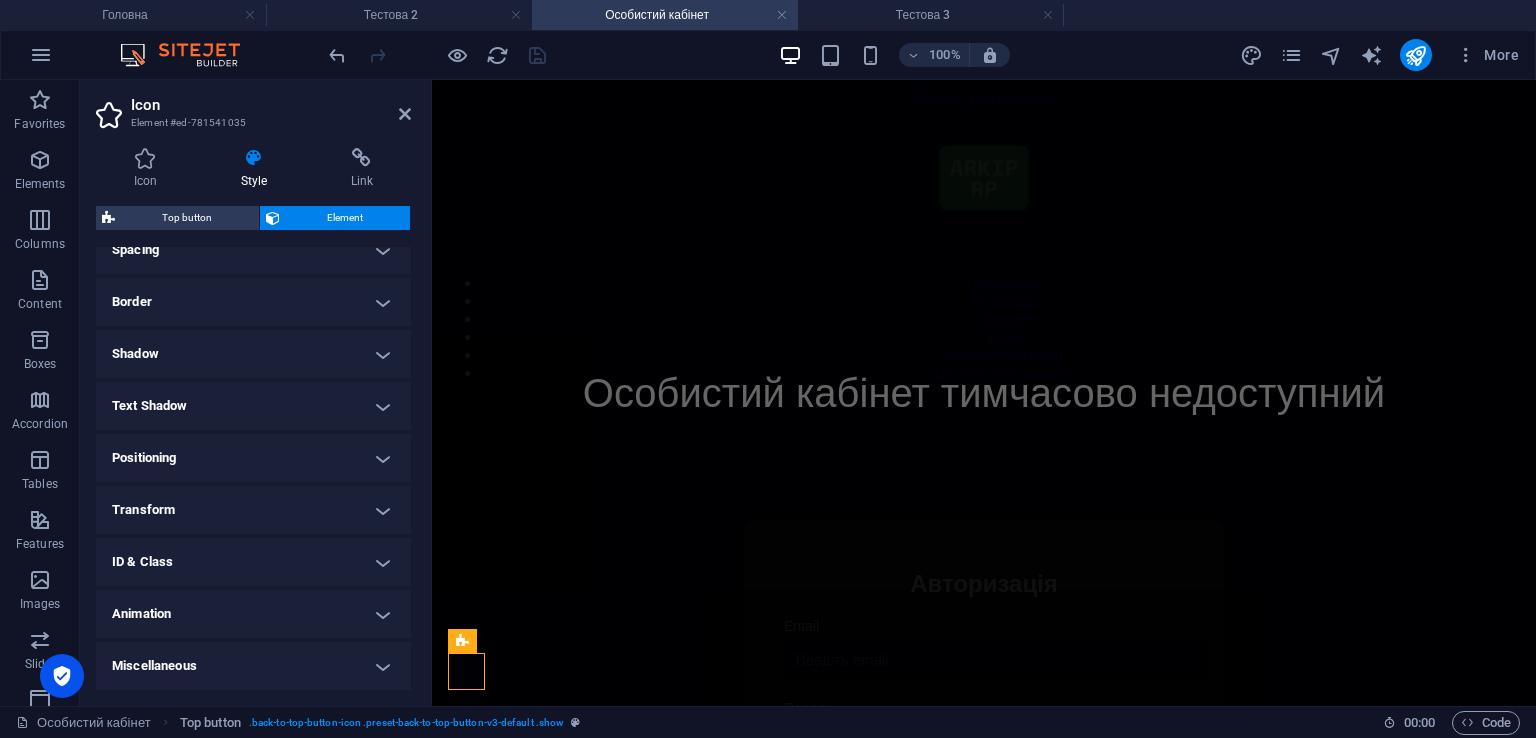 click on "Animation" at bounding box center [253, 614] 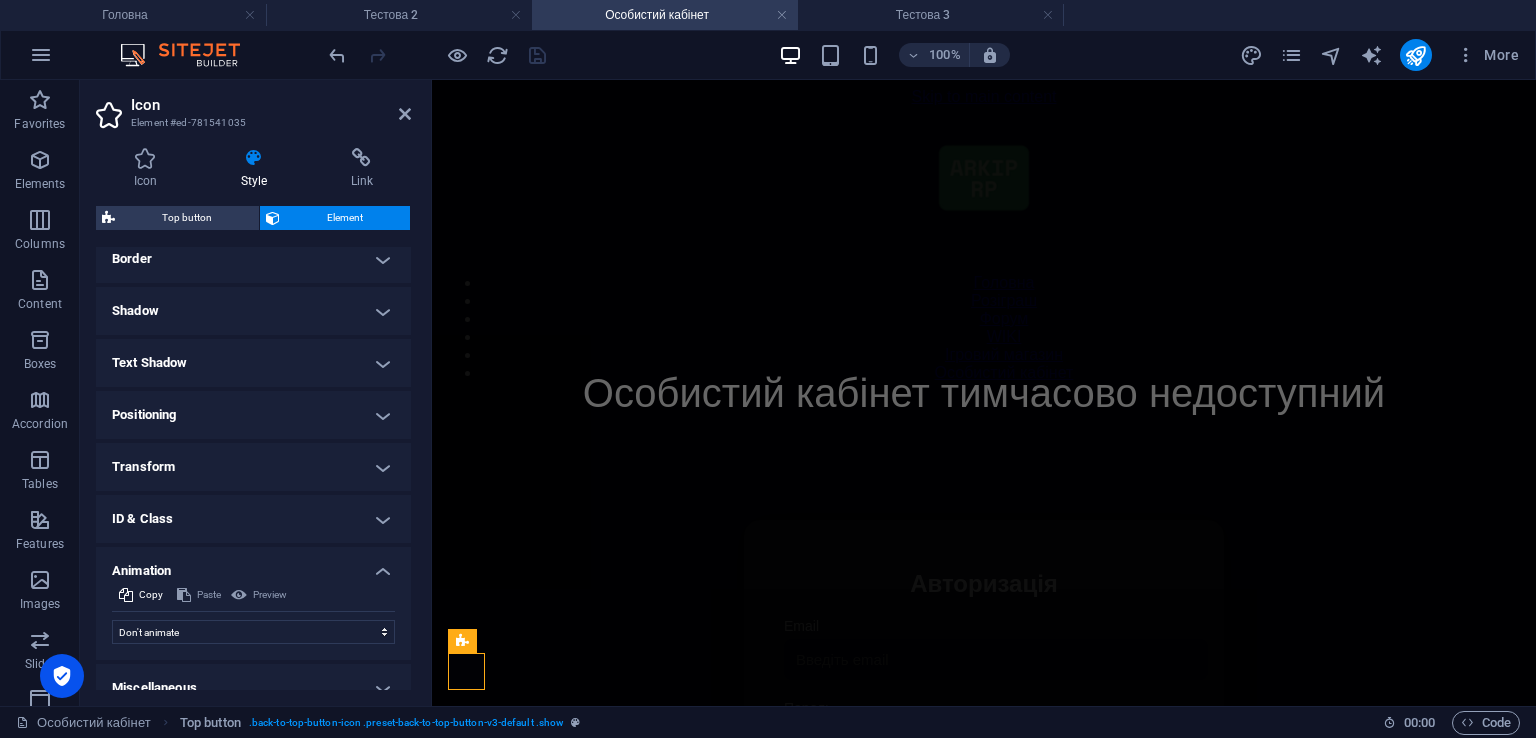 scroll, scrollTop: 256, scrollLeft: 0, axis: vertical 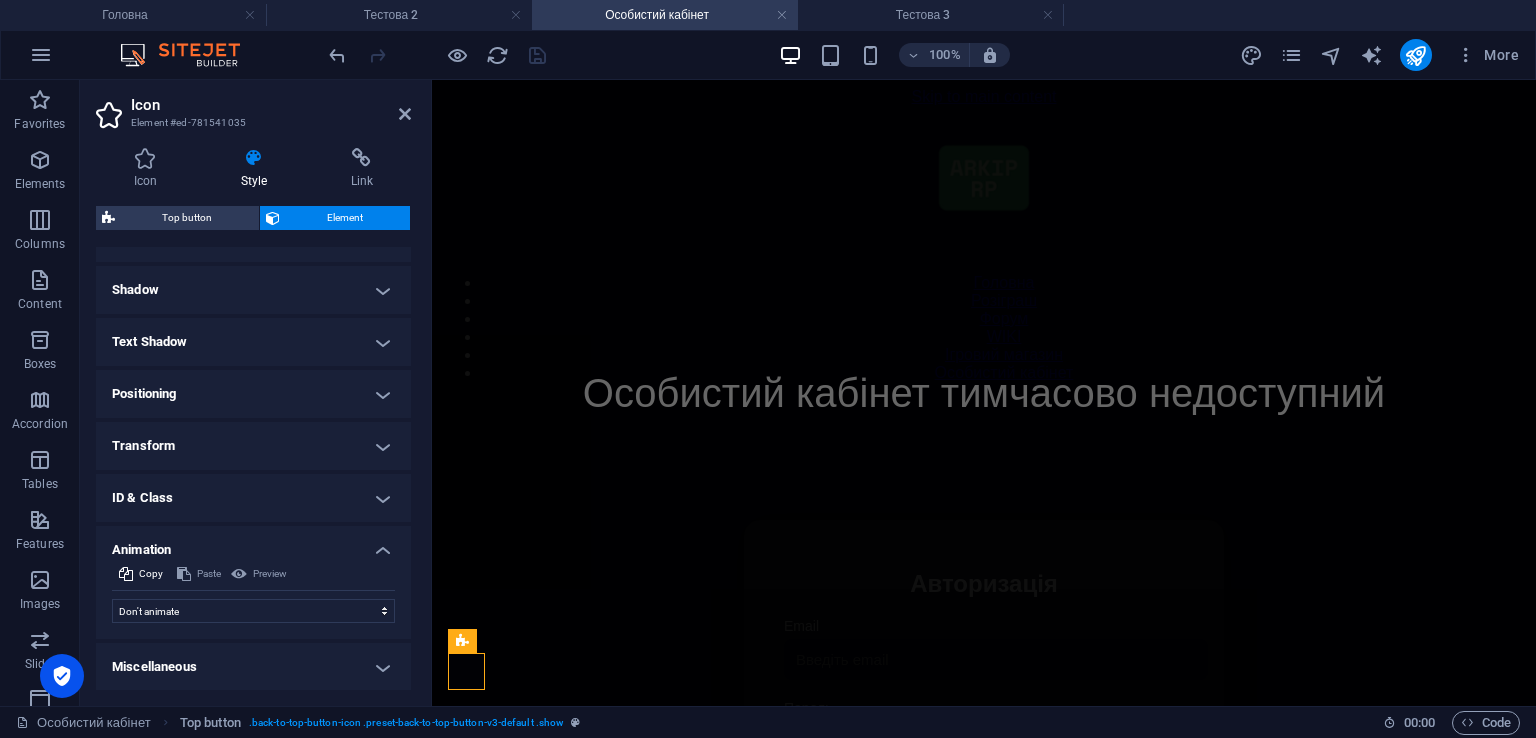 click on "Icon Element #ed-781541035 Icon Style Link Icon android All icon sets... IcoFont Ionicons FontAwesome Brands FontAwesome Duotone FontAwesome Solid FontAwesome Regular FontAwesome Light FontAwesome Thin FontAwesome Sharp Solid FontAwesome Sharp Regular FontAwesome Sharp Light FontAwesome Sharp Thin .fa-secondary{opacity:.4} .fa-secondary{opacity:.4} .fa-secondary{opacity:.4} .fa-secondary{opacity:.4} Appearance Color Background Mode Scale Left Center Right Width Default auto px rem % em vh vw Height Default auto px rem em vh vw Padding Default px rem % em vh vw Stroke width Default px rem % em vh vw Stroke color Overflow Alignment Alignment Shadow Default None Outside Color X offset 0 px rem vh vw Y offset 0 px rem vh vw Blur 0 px rem % vh vw Text Alternative text The alternative text is used by devices that cannot display images (e.g. image search engines) and should be added to every image to improve website accessibility. Top button Element Layout How this element expands within the layout (Flexbox). Size %" at bounding box center (256, 393) 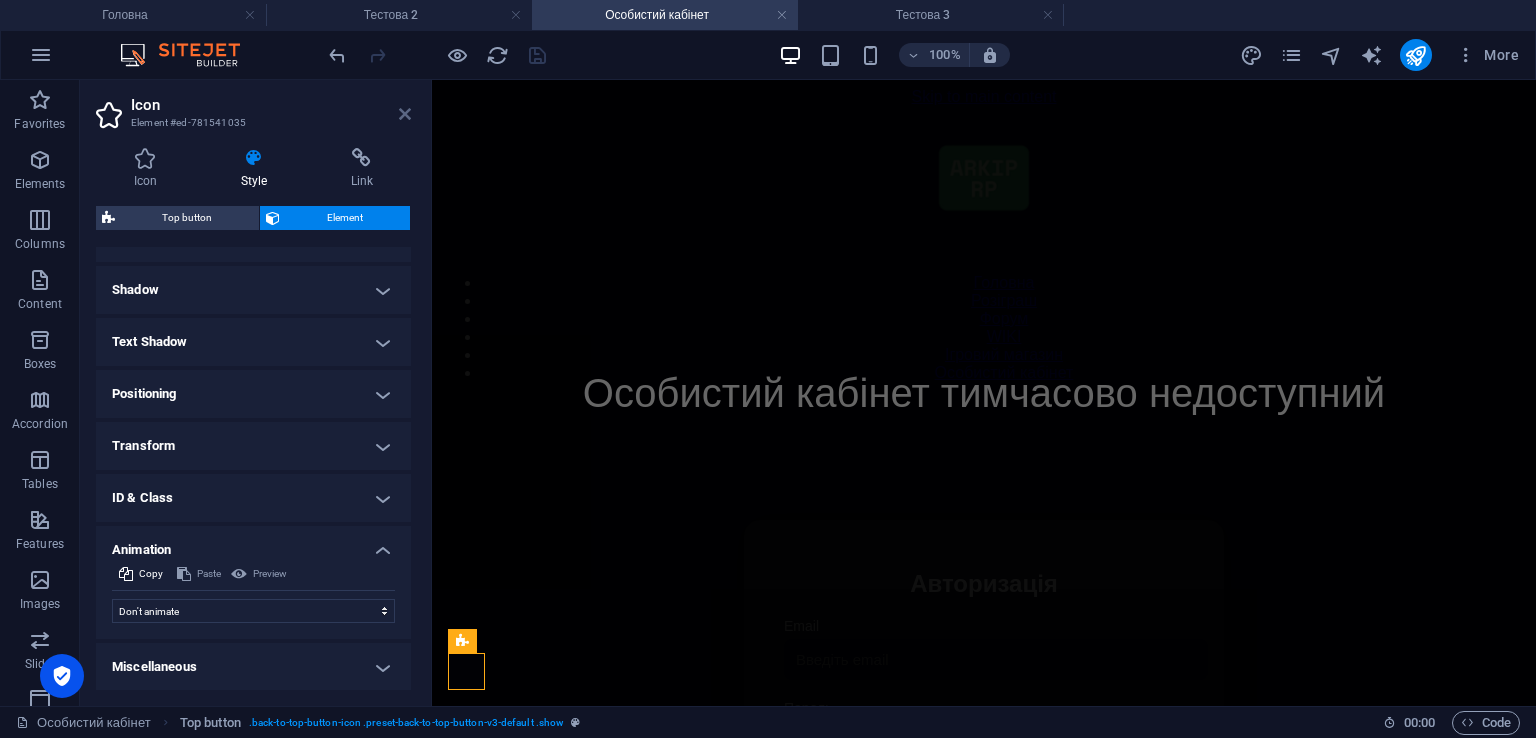 click at bounding box center (405, 114) 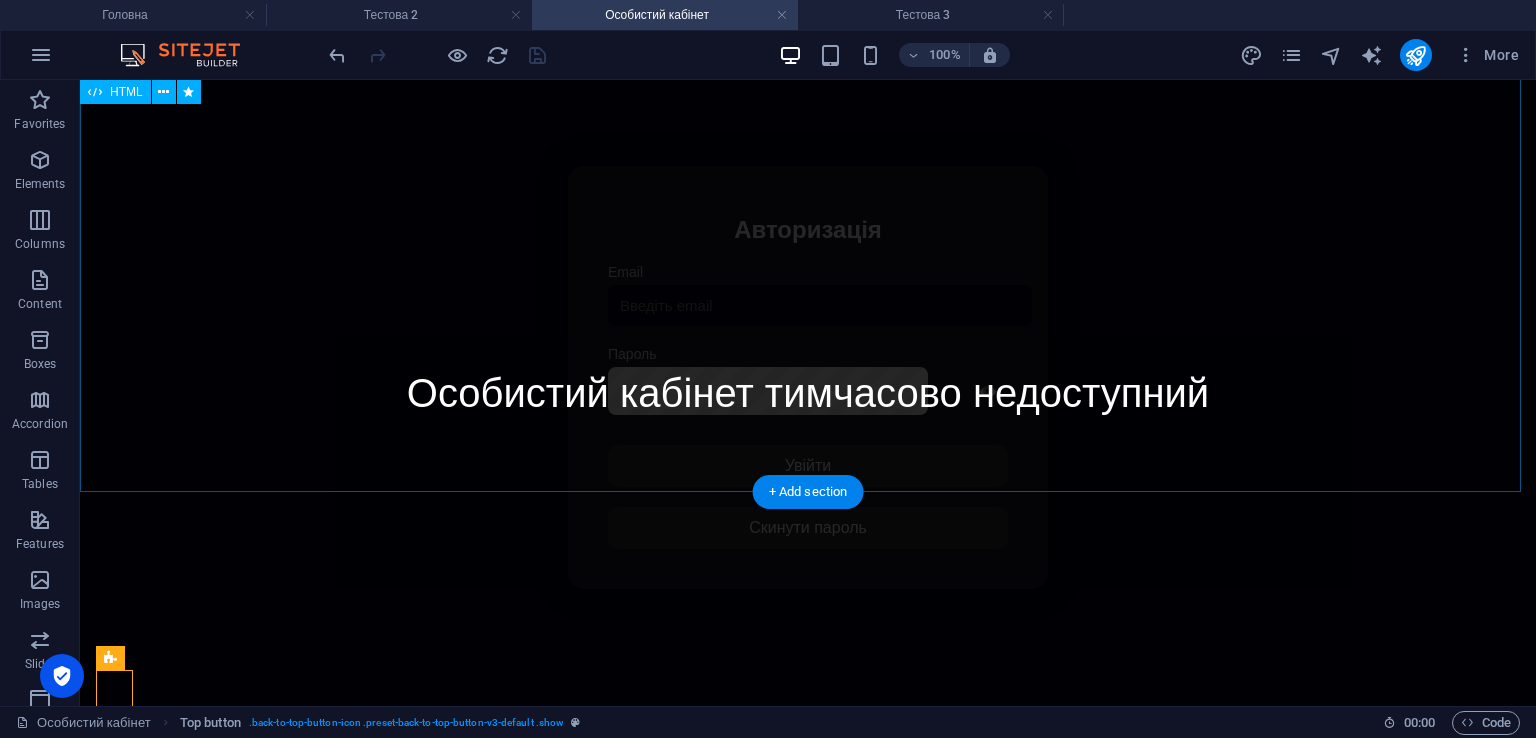scroll, scrollTop: 0, scrollLeft: 0, axis: both 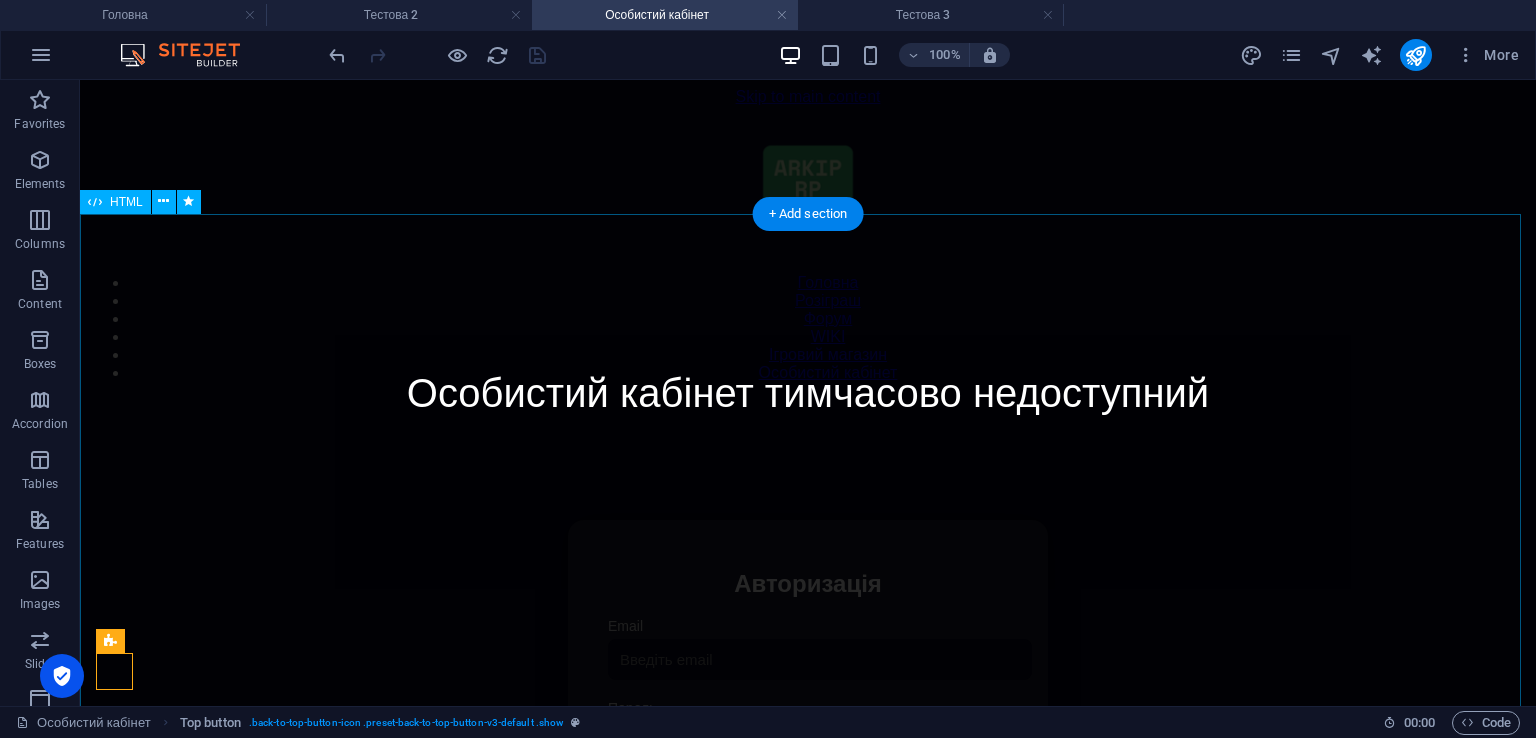 click on "Особистий кабінет
Особистий кабінет тимчасово недоступний
Авторизація
Email
Пароль
👁️
Увійти
Скинути пароль
Скидання пароля
Введіть ваш email:
Скинути
Закрити
Особистий кабінет
Вийти з кабінету
Важлива інформація
Інформація
Ігровий Нікнейм:
Пошта:
Гроші:   ₴
XP:
Рівень:
Здоров'я:  %
Броня:  %
VIP:
Рейтинг
Рейтинг гравців
Гравців не знайдено
Документи
Мої документи
Паспорт:   Немає
Трудова книжка:   Немає" at bounding box center (808, 732) 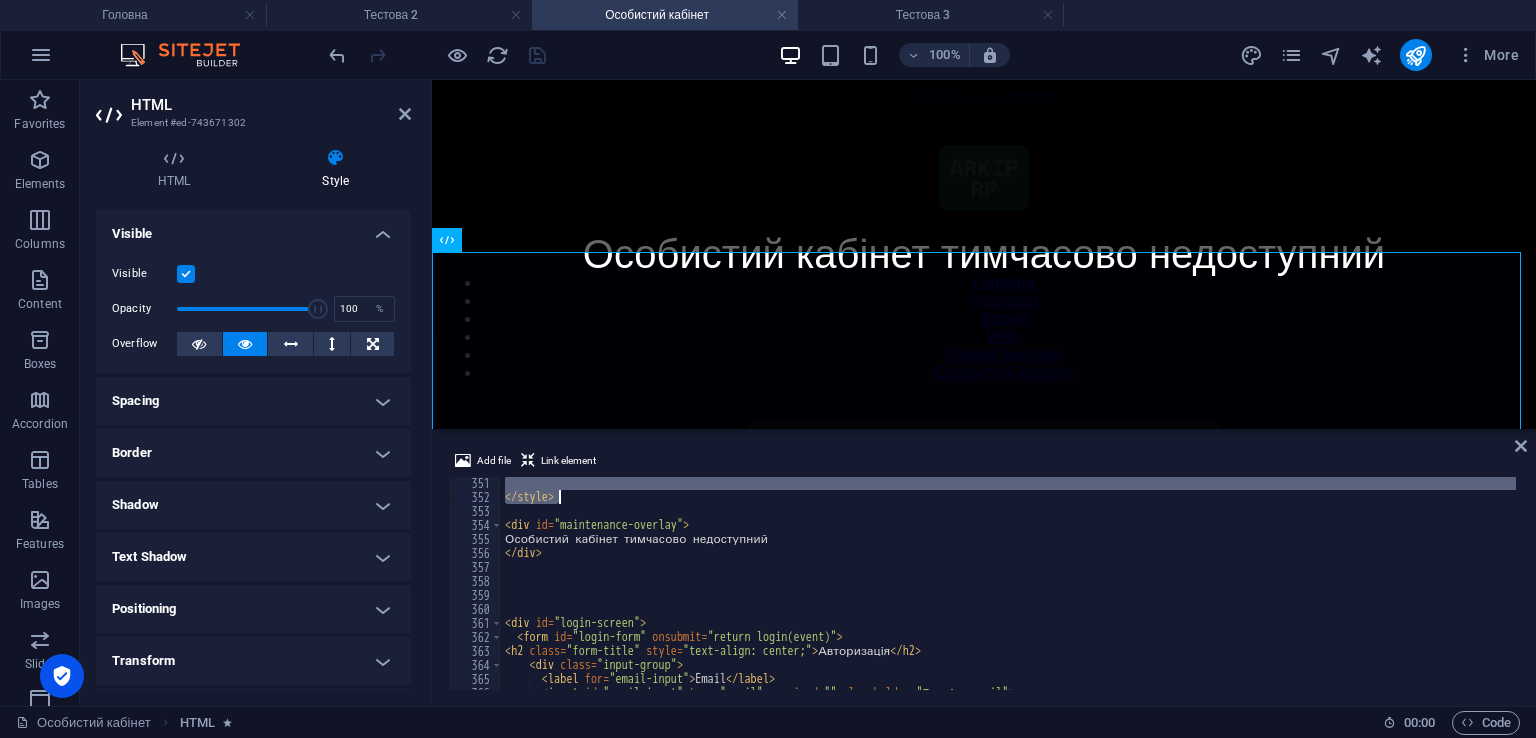 scroll, scrollTop: 4840, scrollLeft: 0, axis: vertical 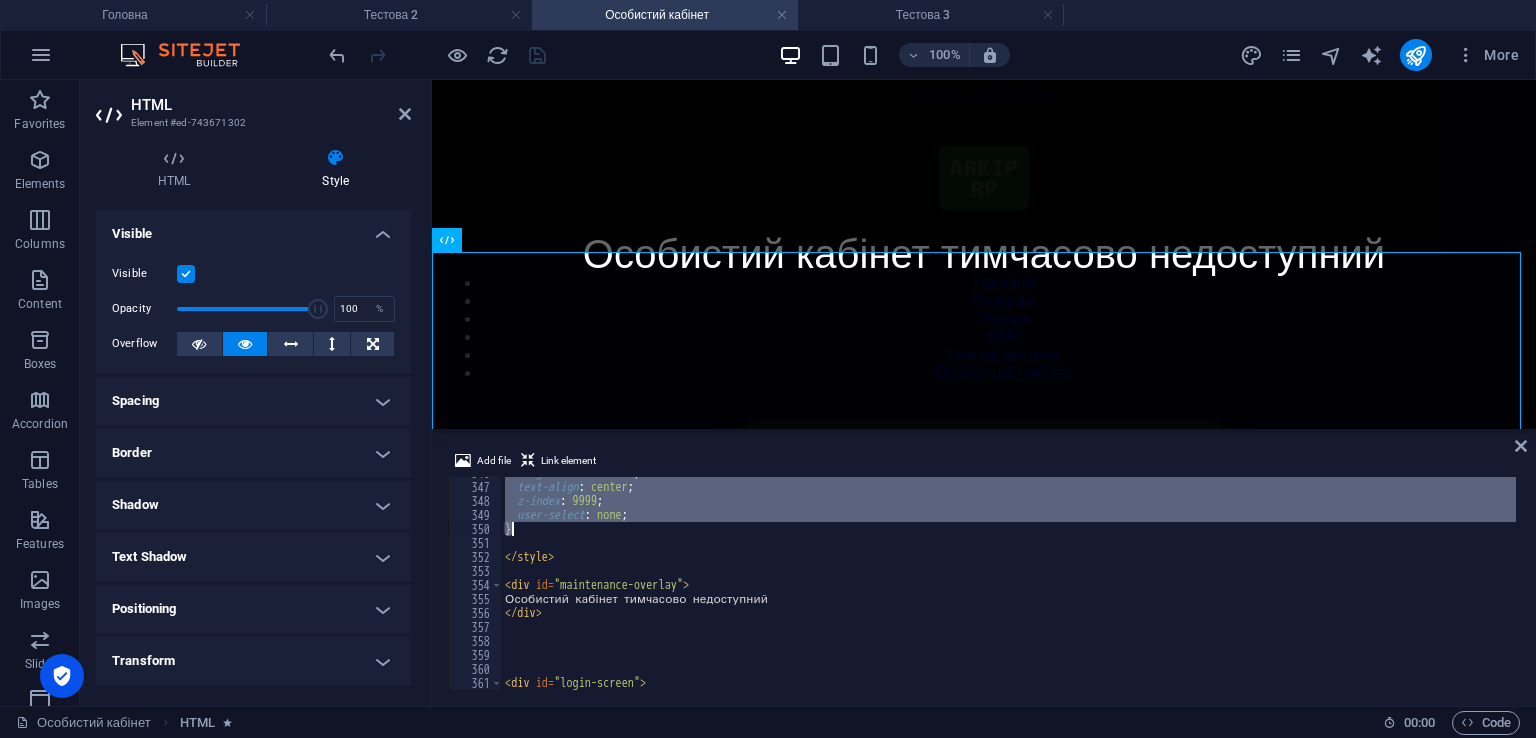 drag, startPoint x: 504, startPoint y: 485, endPoint x: 595, endPoint y: 528, distance: 100.6479 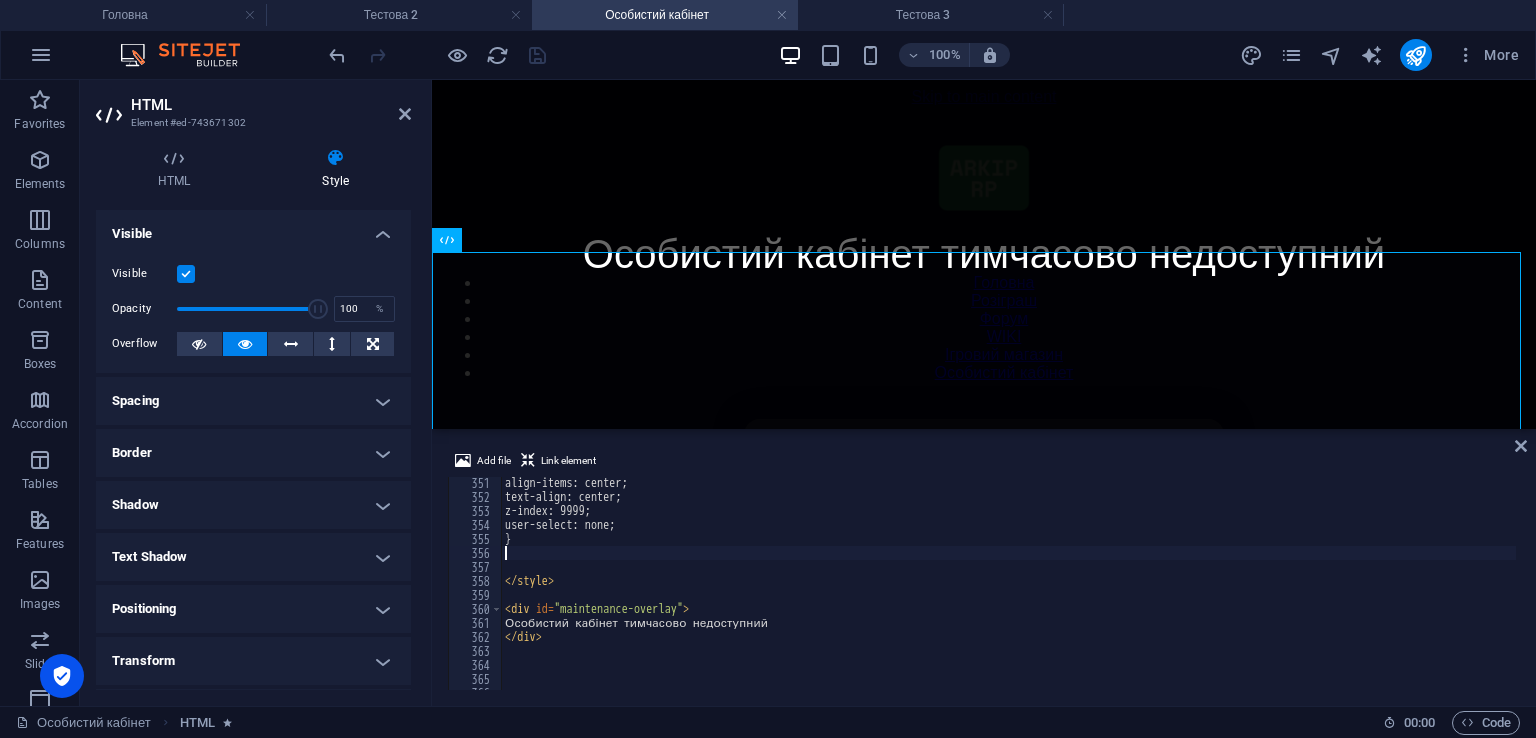 scroll, scrollTop: 4900, scrollLeft: 0, axis: vertical 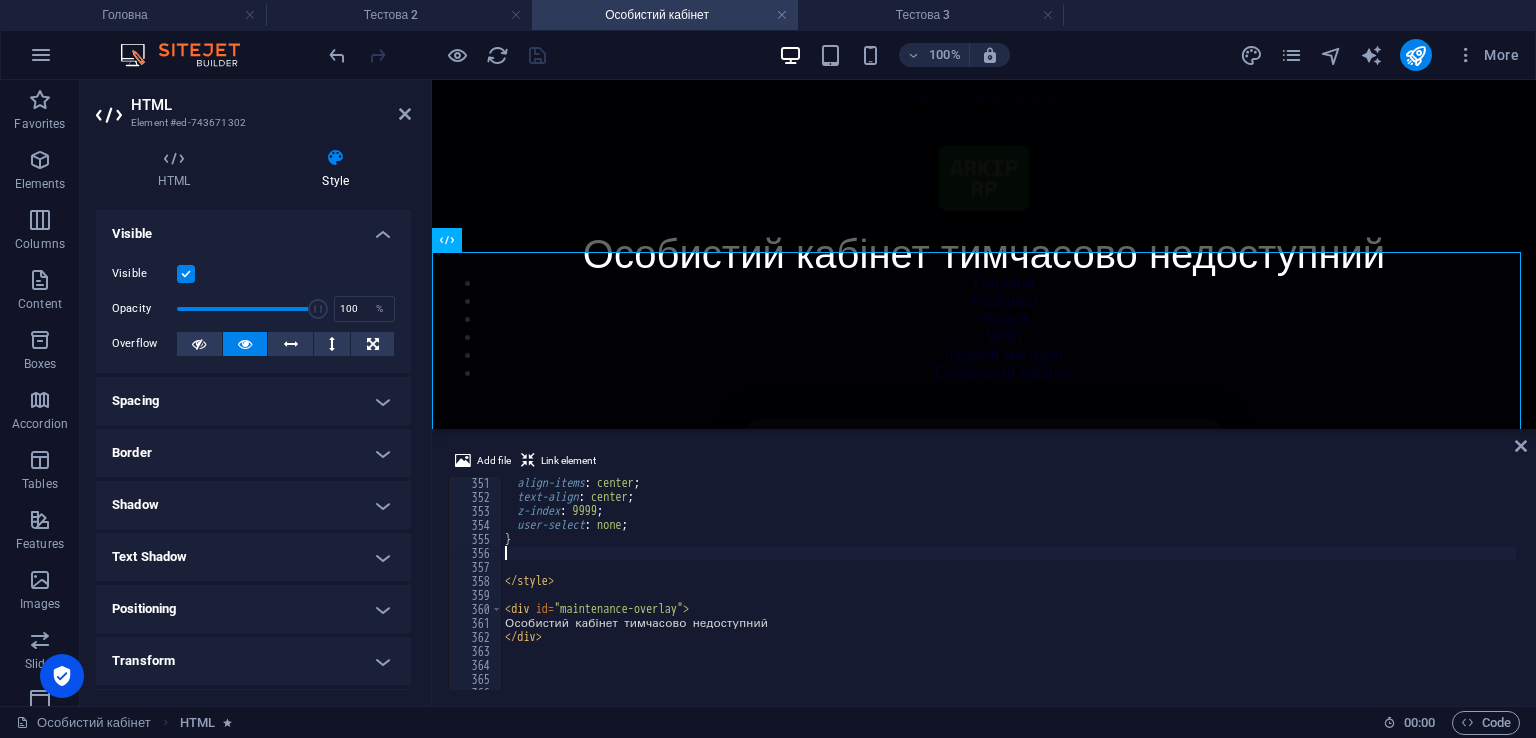click on "Add file Link element" at bounding box center [984, 463] 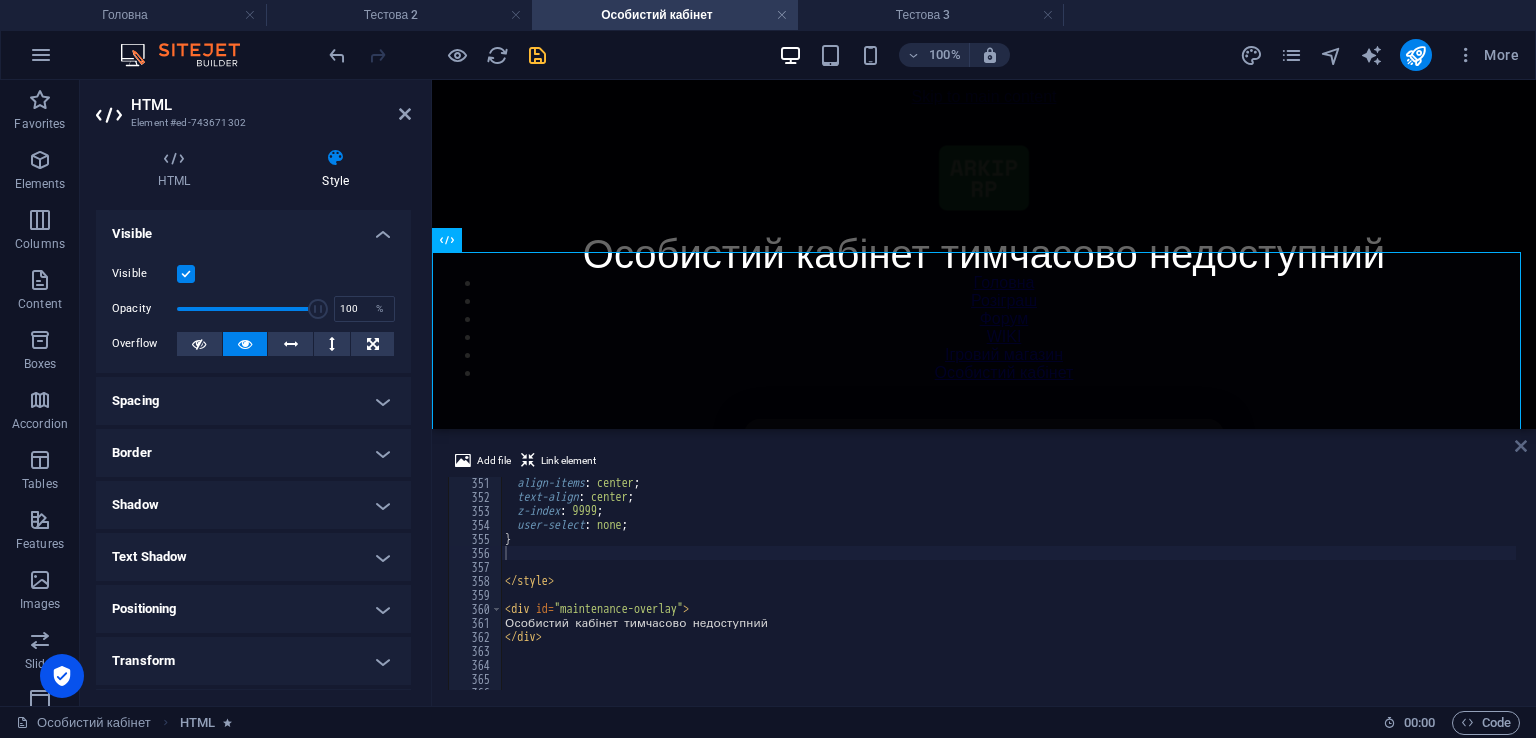 click at bounding box center (1521, 446) 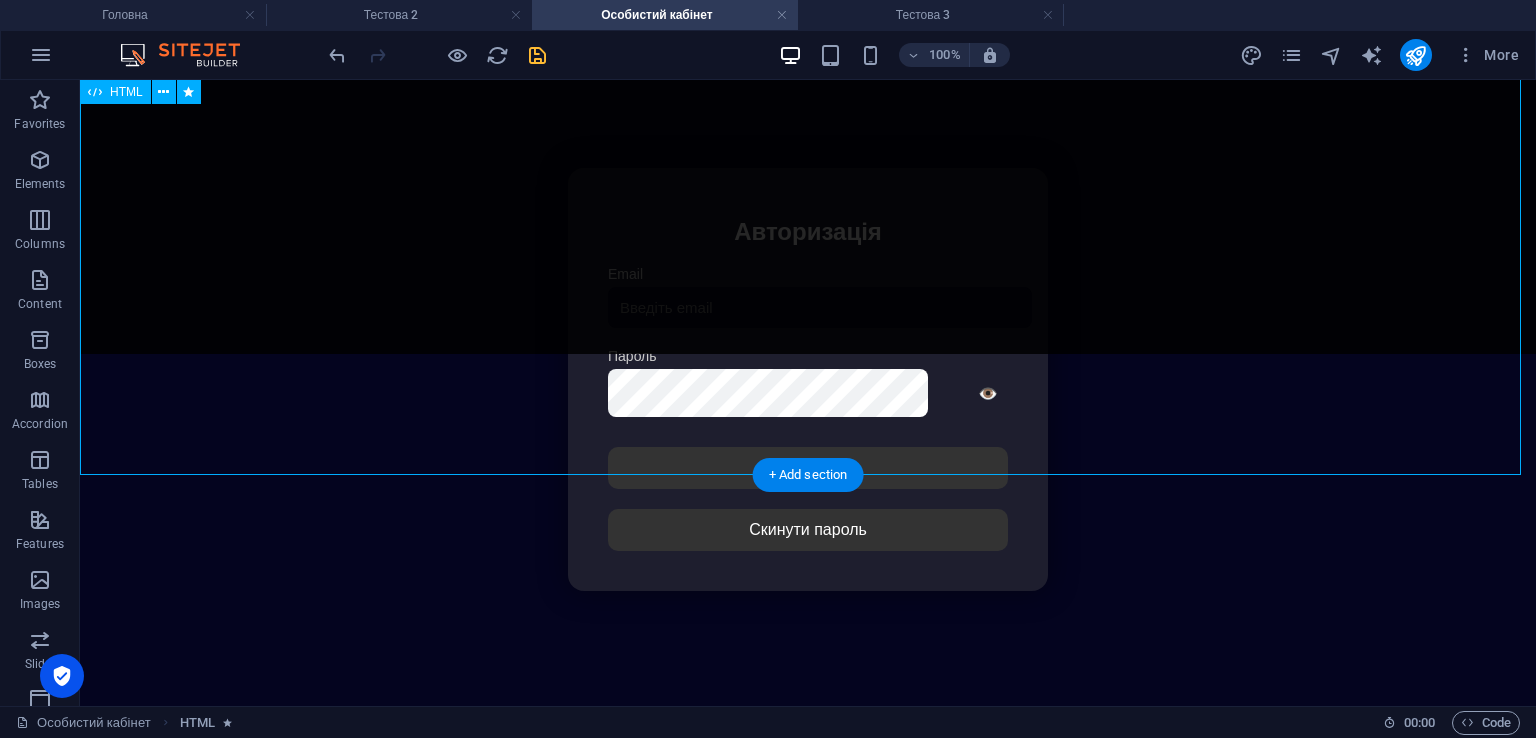 scroll, scrollTop: 0, scrollLeft: 0, axis: both 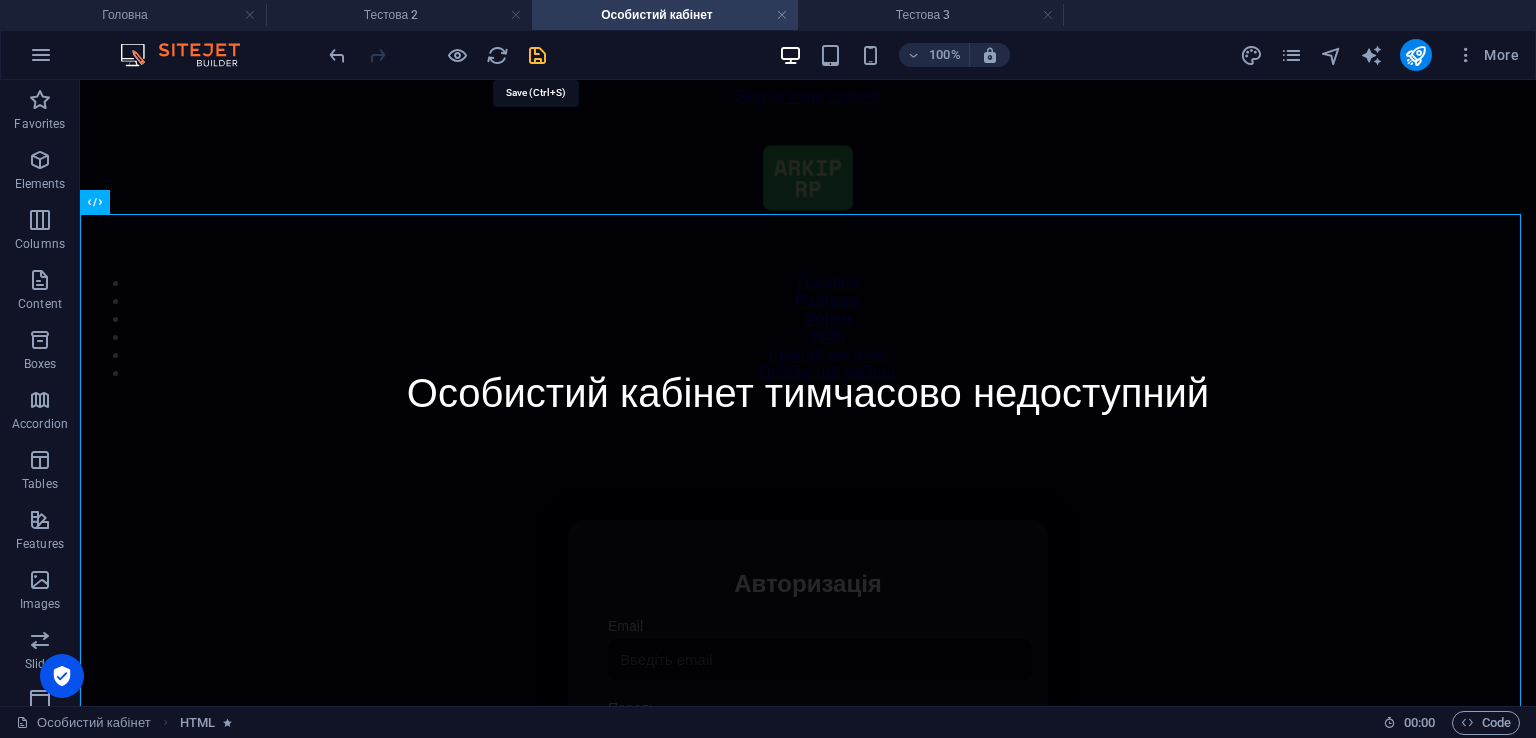drag, startPoint x: 533, startPoint y: 55, endPoint x: 547, endPoint y: 113, distance: 59.665737 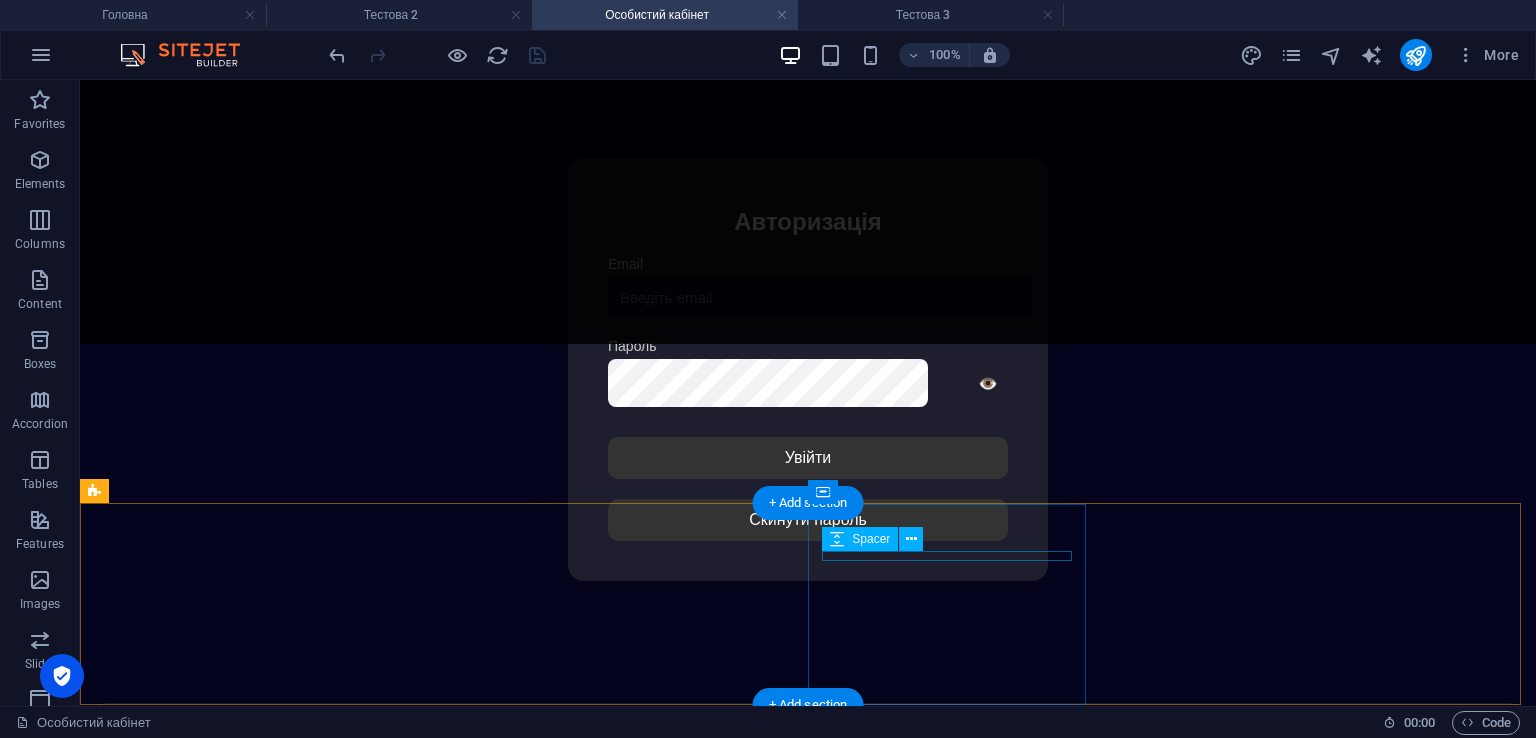 scroll, scrollTop: 354, scrollLeft: 0, axis: vertical 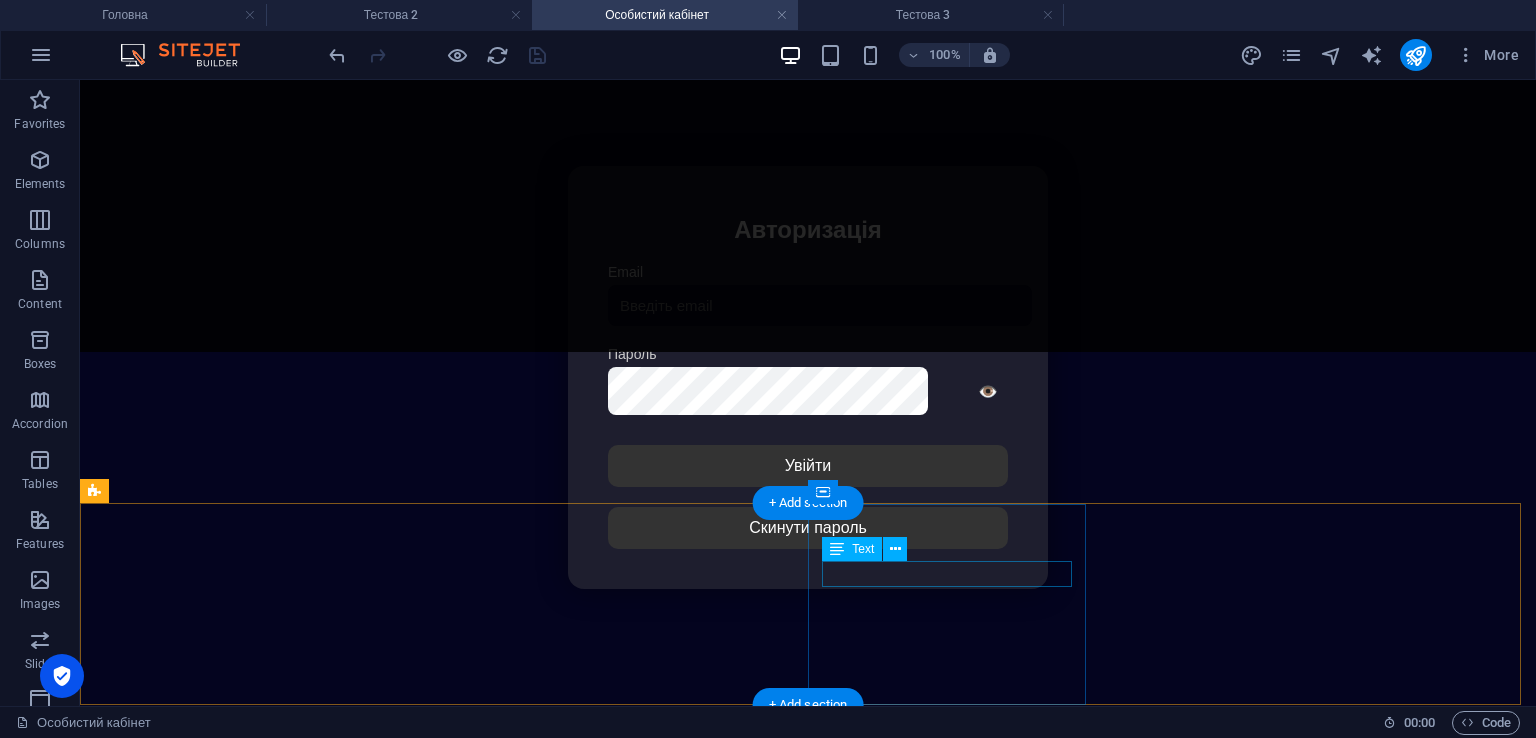 click on "РОЗІГРАШ" at bounding box center (808, 1189) 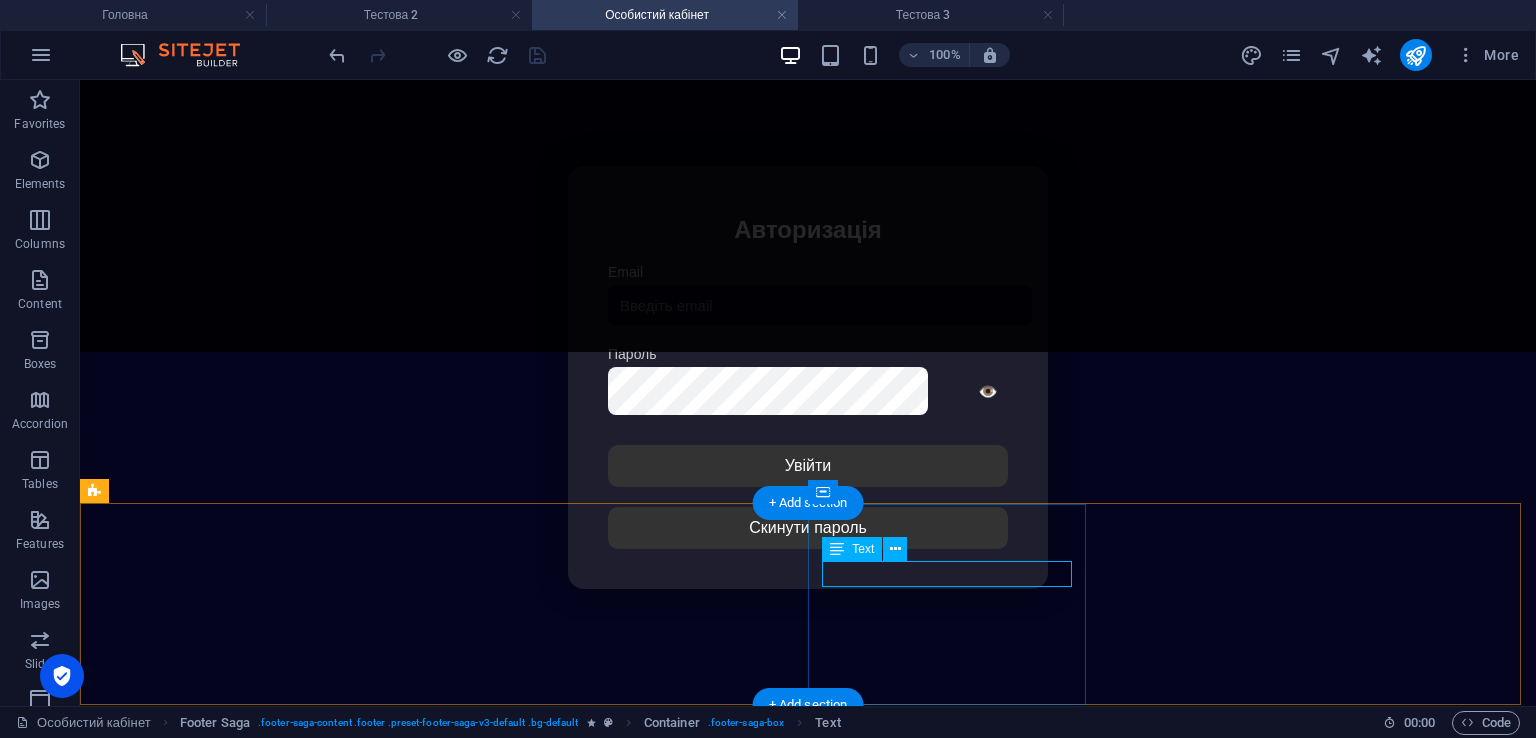 click on "РОЗІГРАШ" at bounding box center (808, 1189) 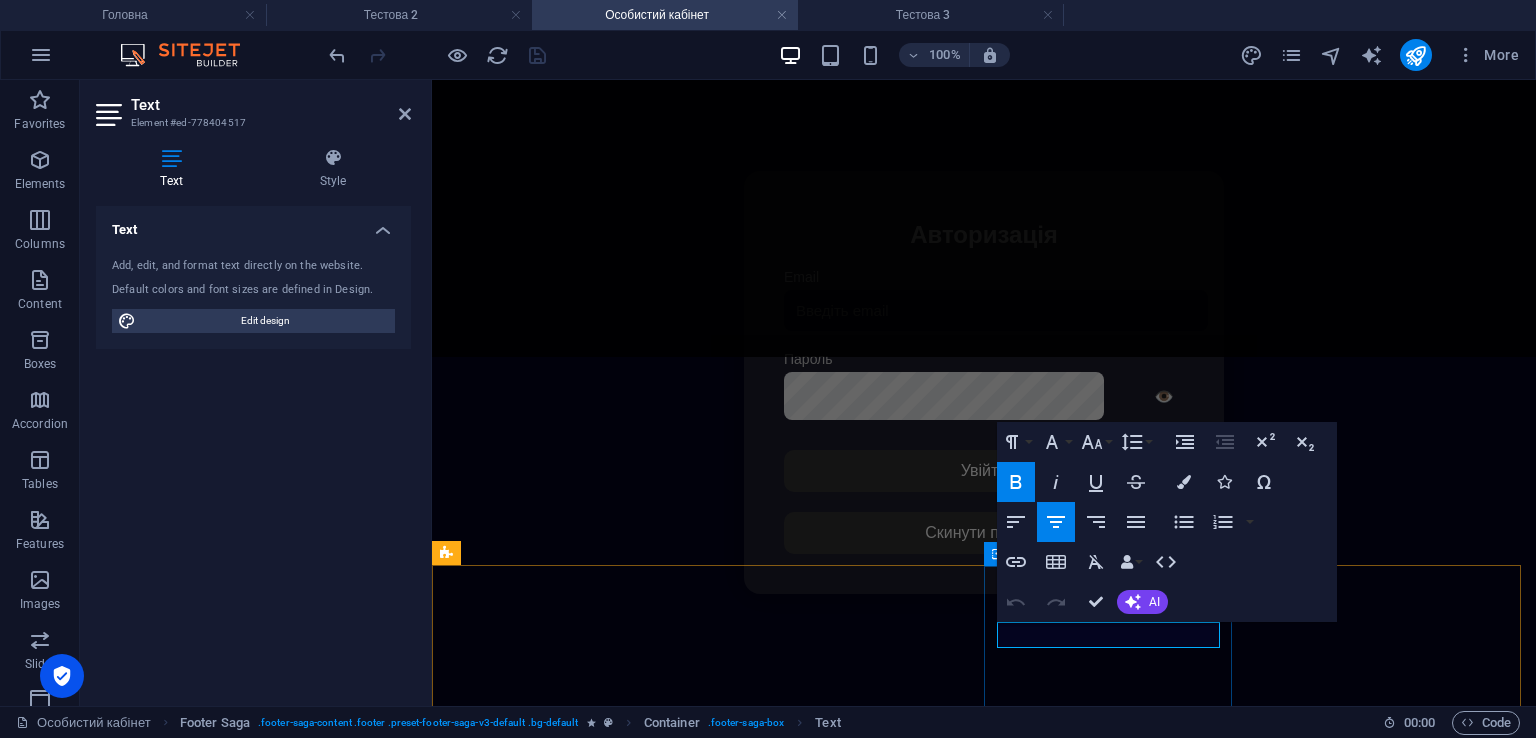click on "РОЗІГРАШ" at bounding box center [984, 1194] 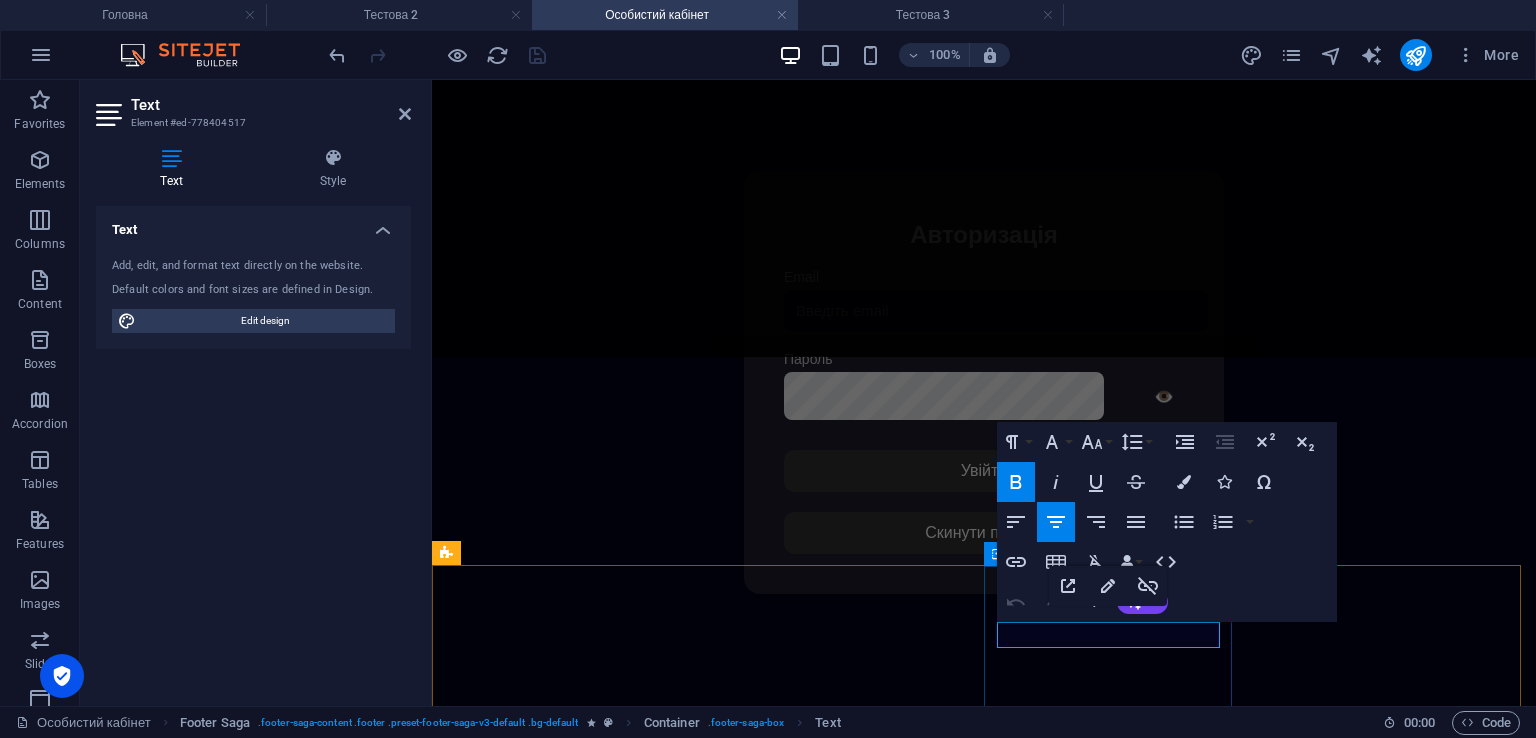 click on "РОЗІГРАШ" at bounding box center (984, 1194) 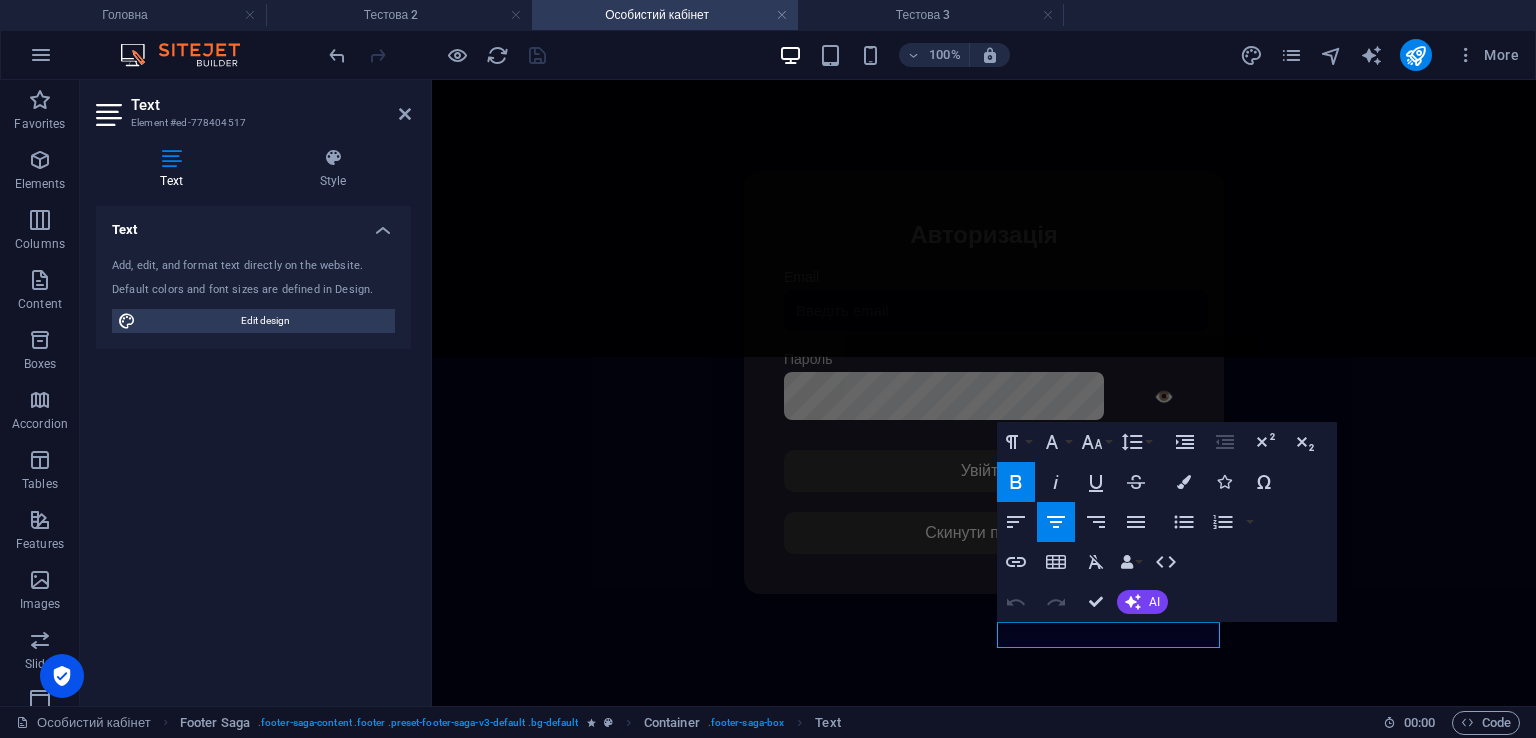 click 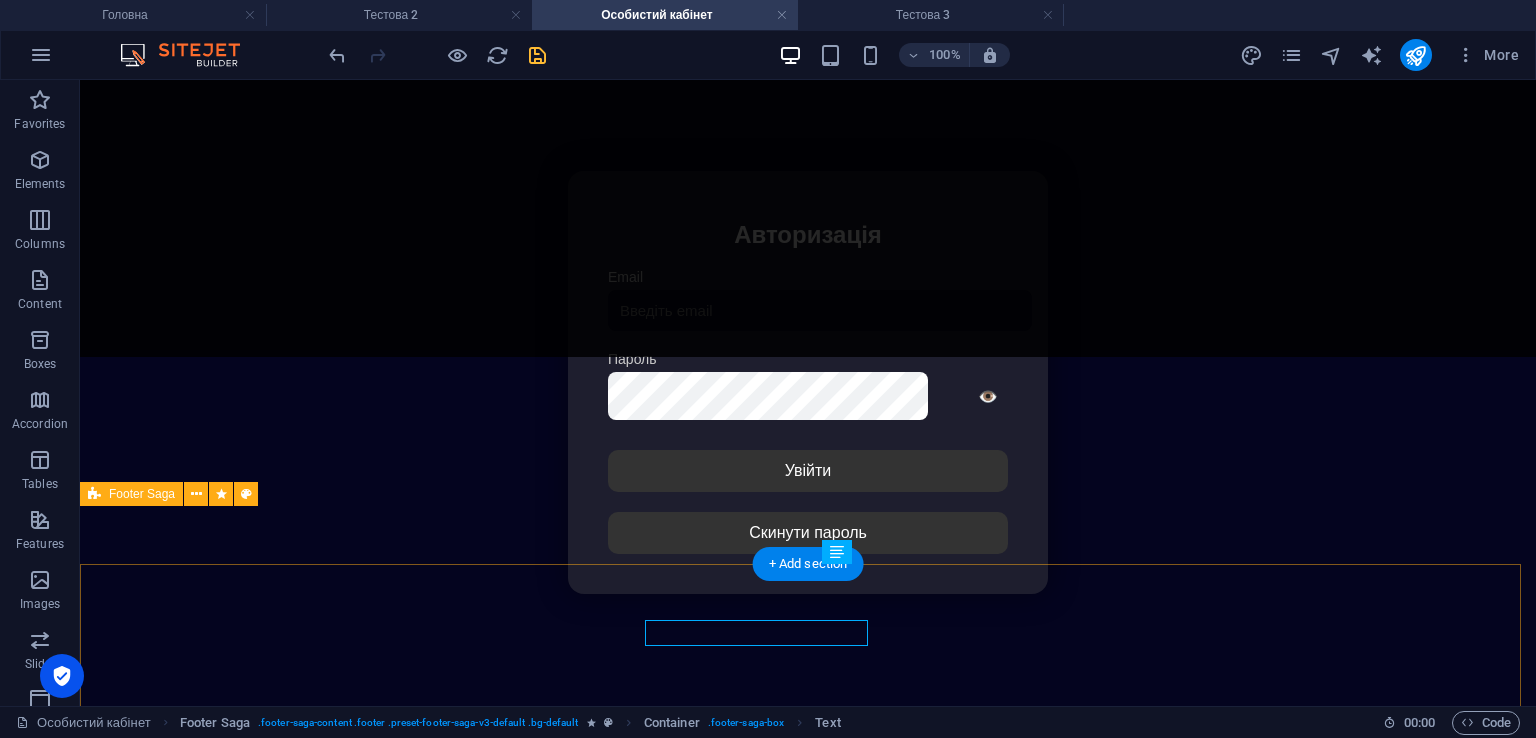 scroll, scrollTop: 351, scrollLeft: 0, axis: vertical 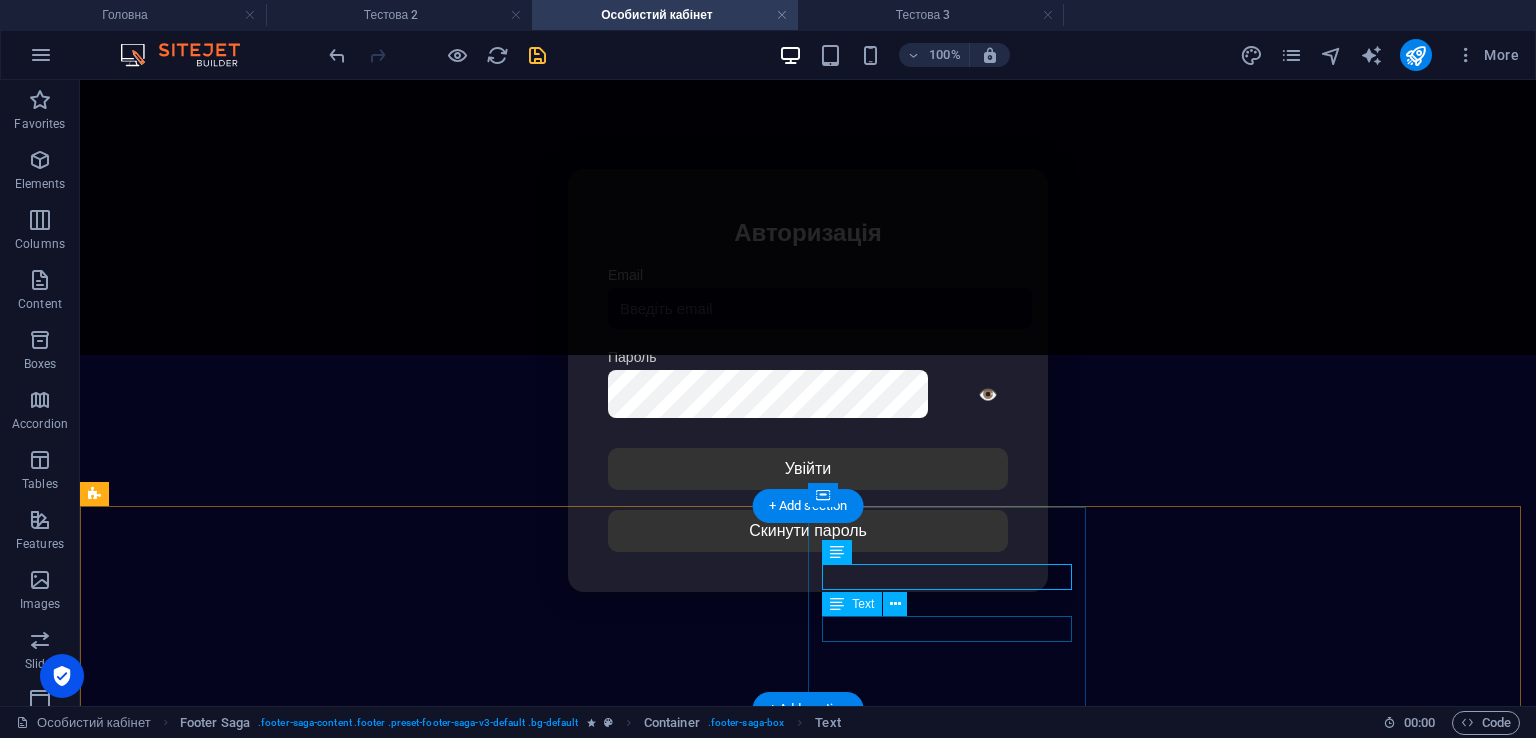click on "ФОРУМ" at bounding box center [808, 1228] 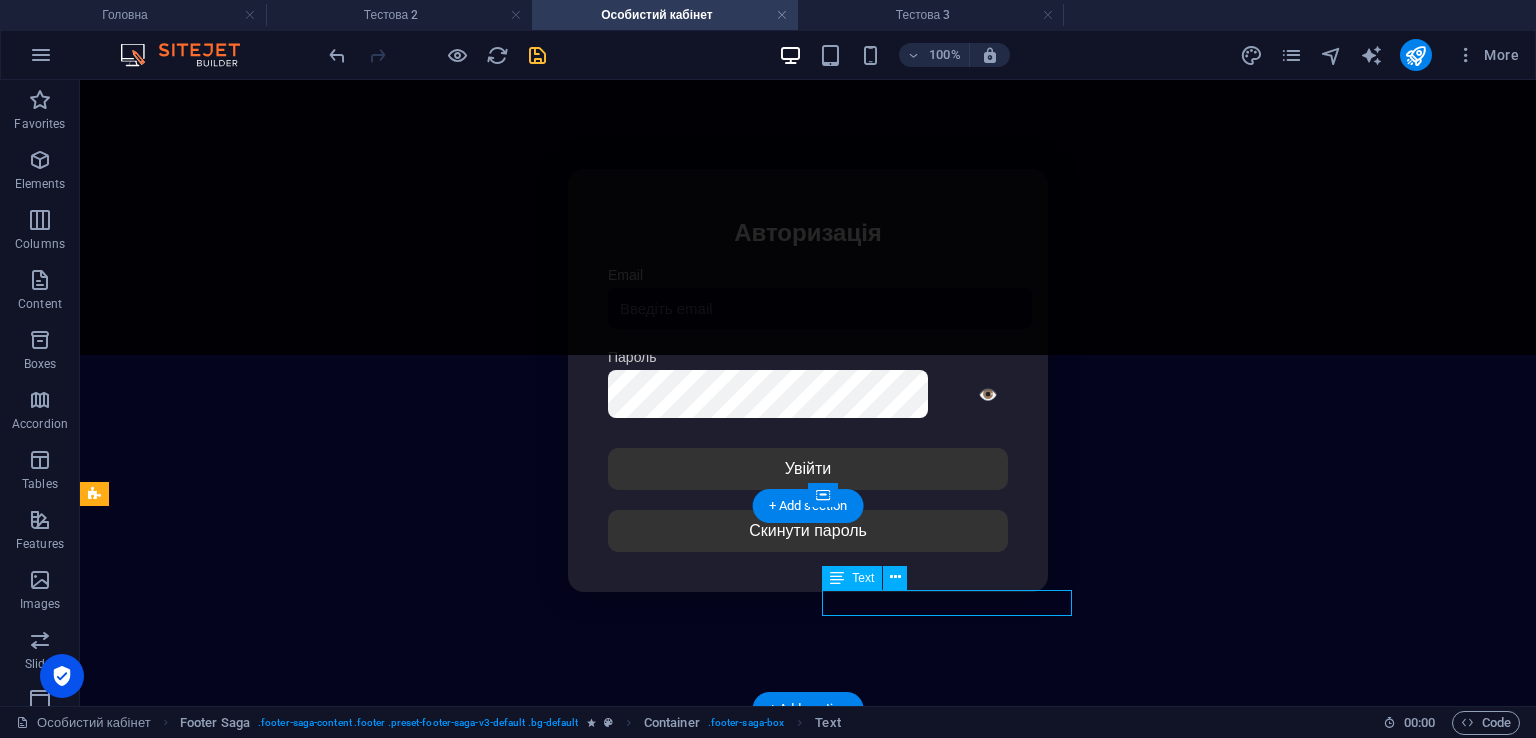 click on "ФОРУМ" at bounding box center [808, 1228] 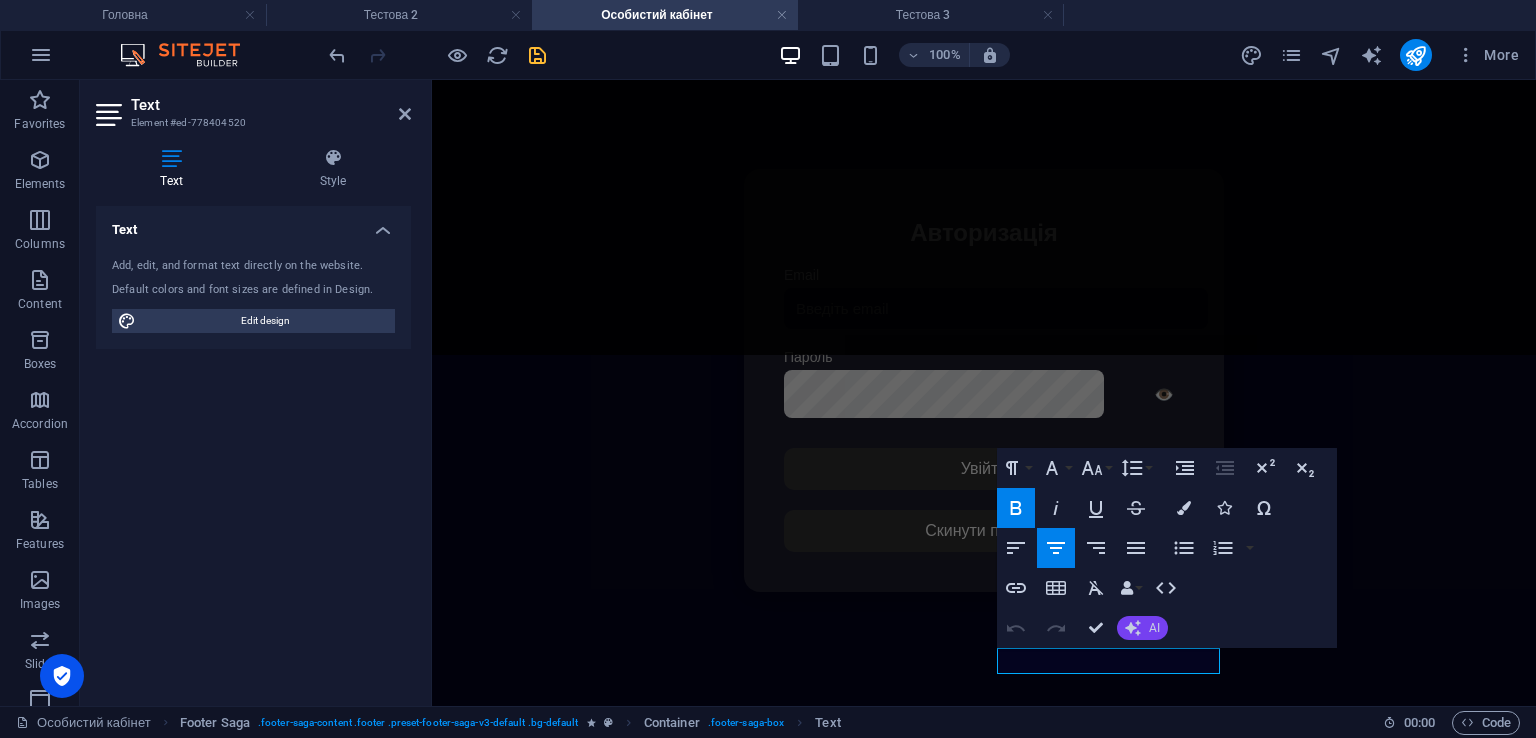 scroll, scrollTop: 349, scrollLeft: 0, axis: vertical 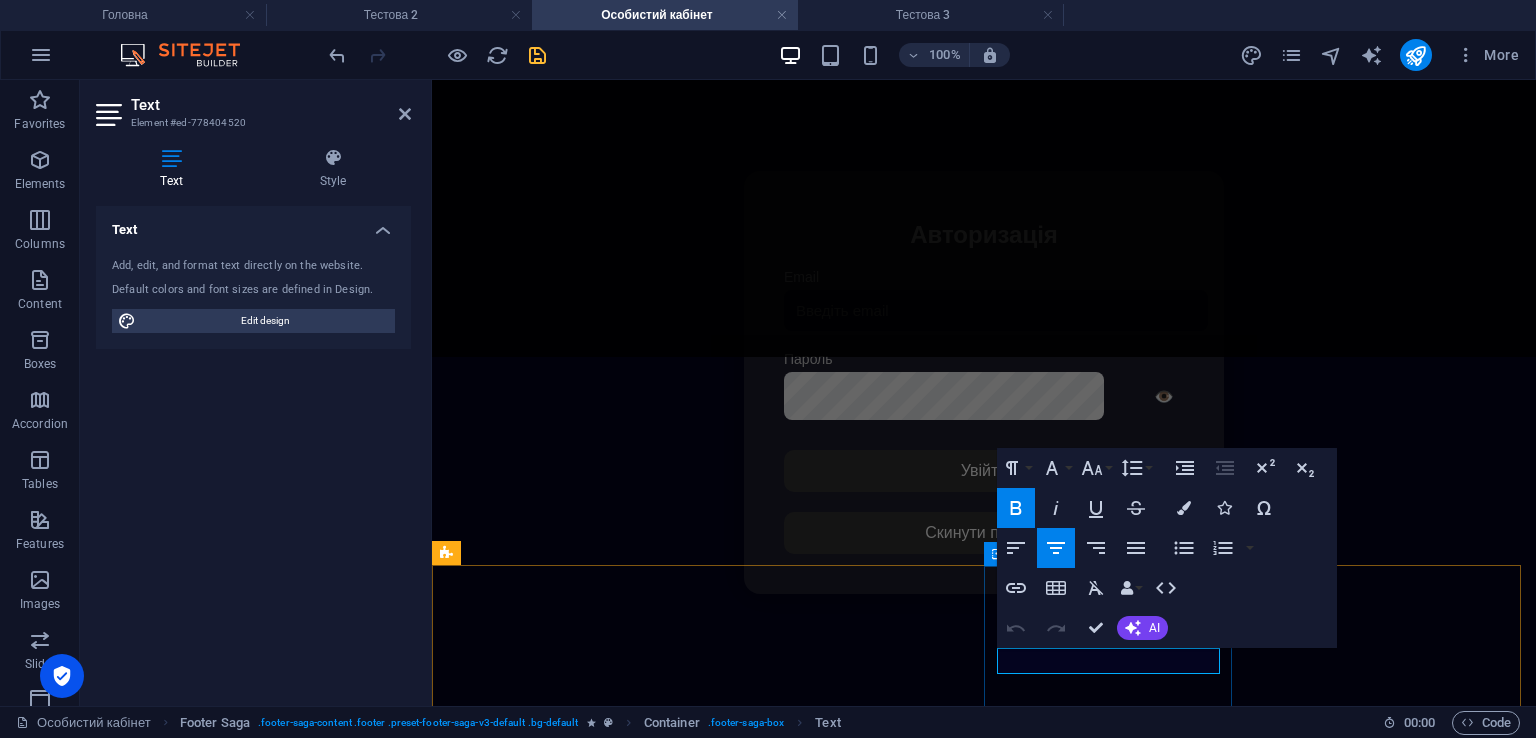 click on "ФОРУМ" at bounding box center [984, 1230] 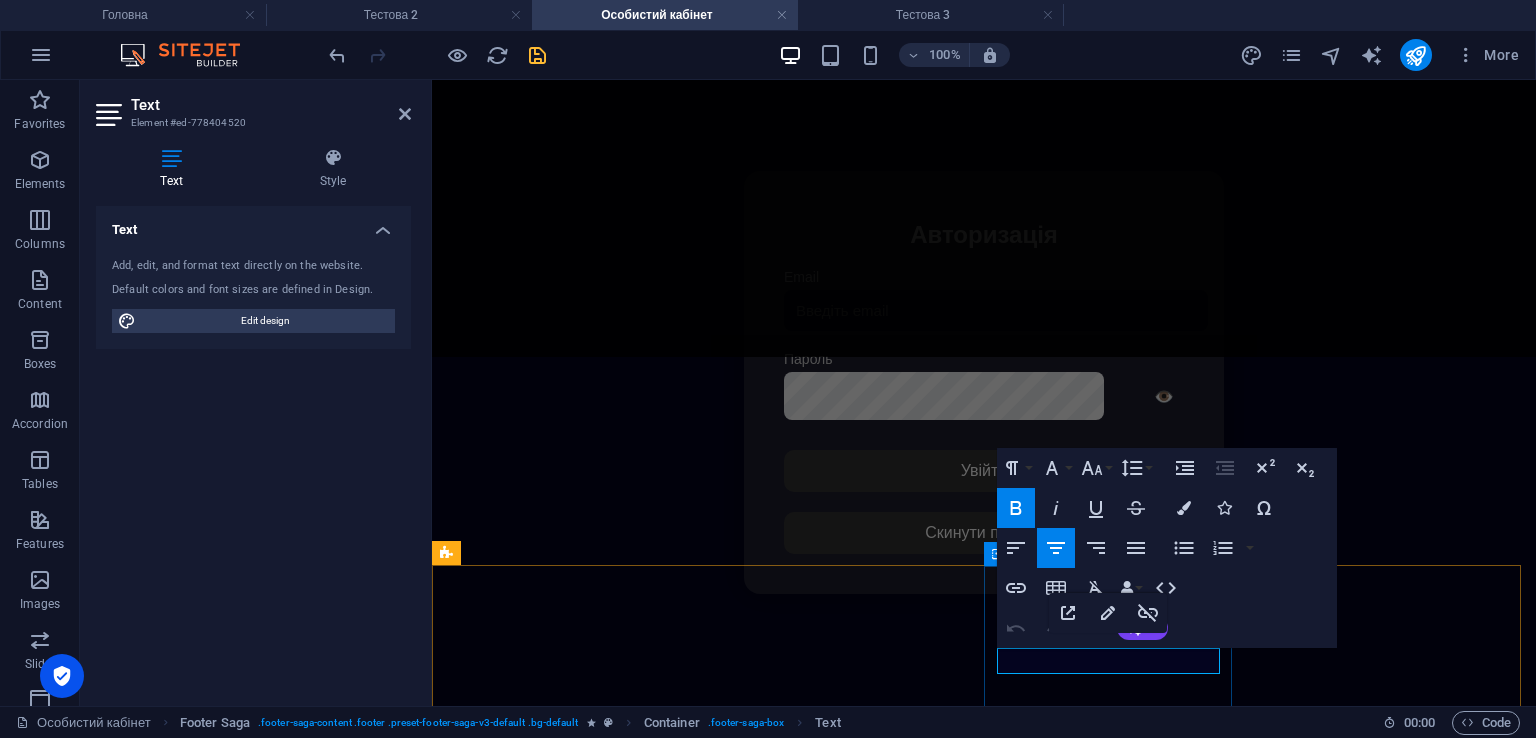 click on "ФОРУМ" at bounding box center [984, 1230] 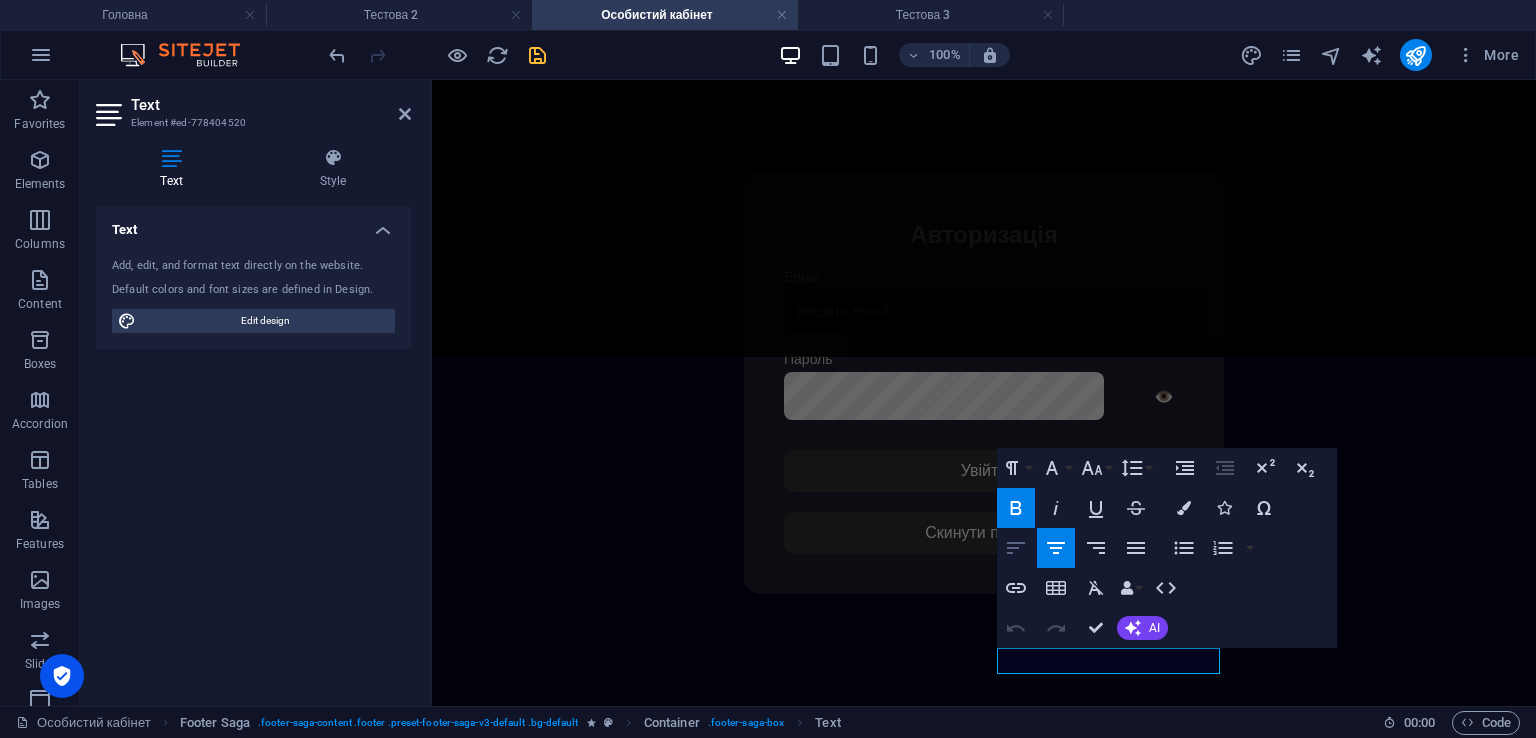click 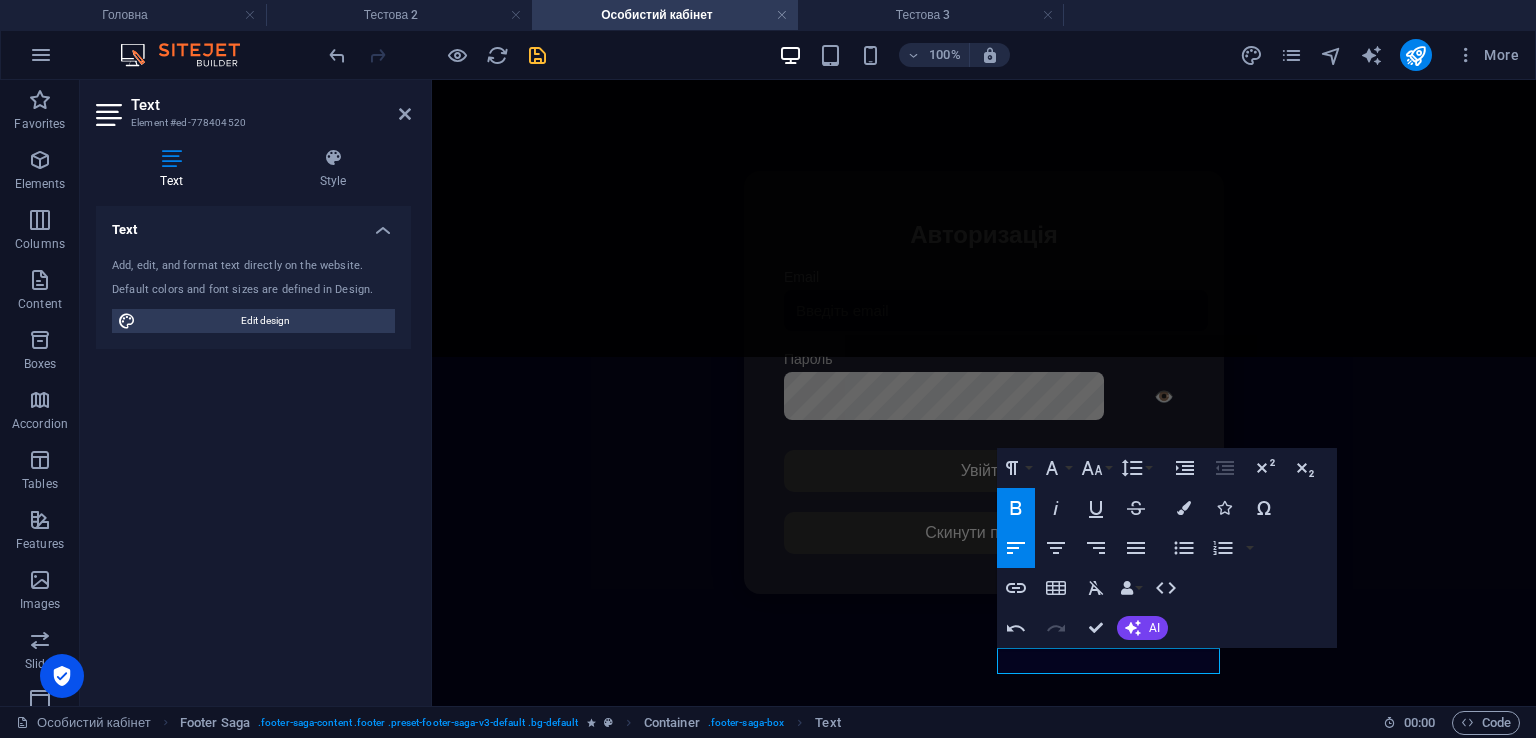 scroll, scrollTop: 351, scrollLeft: 0, axis: vertical 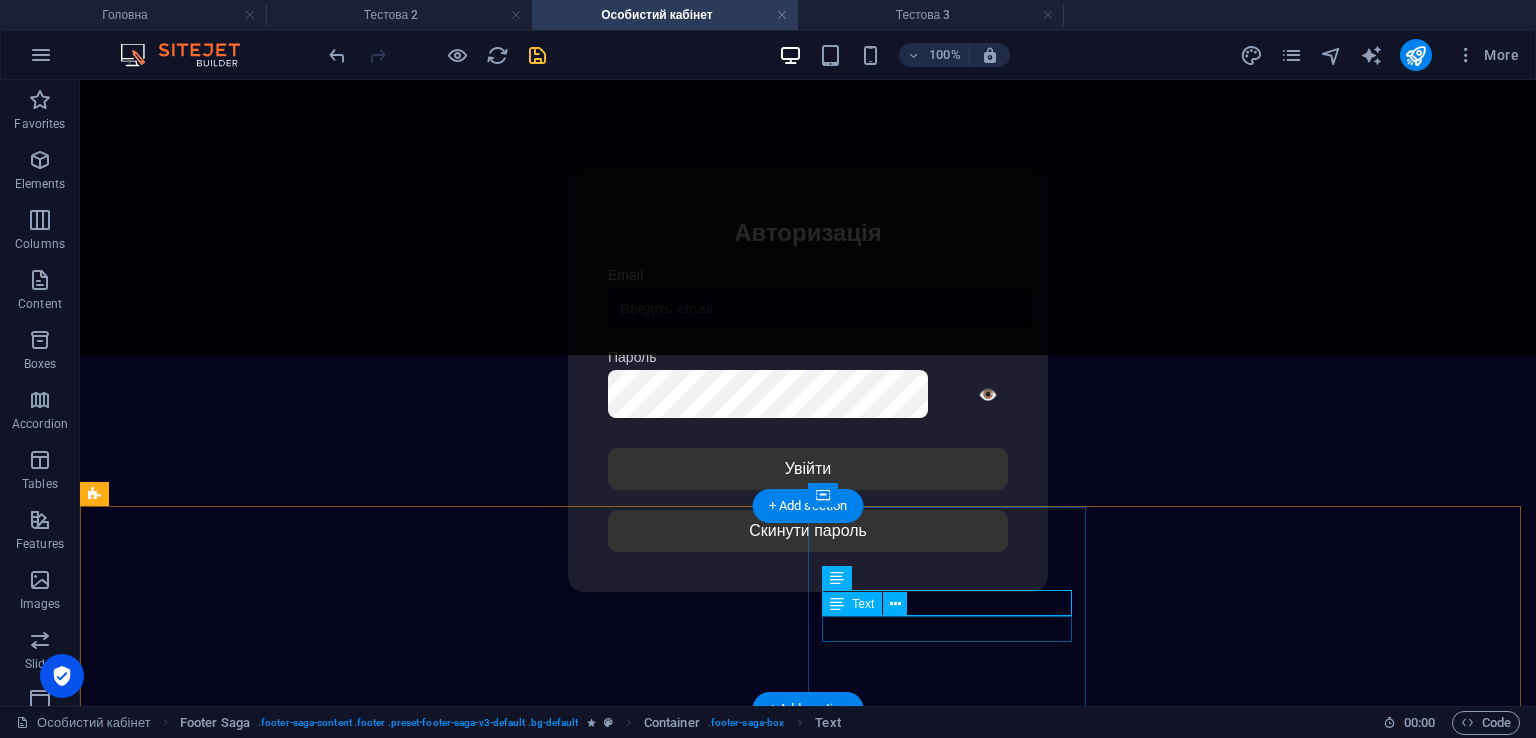 click on "WIKI" at bounding box center [808, 1264] 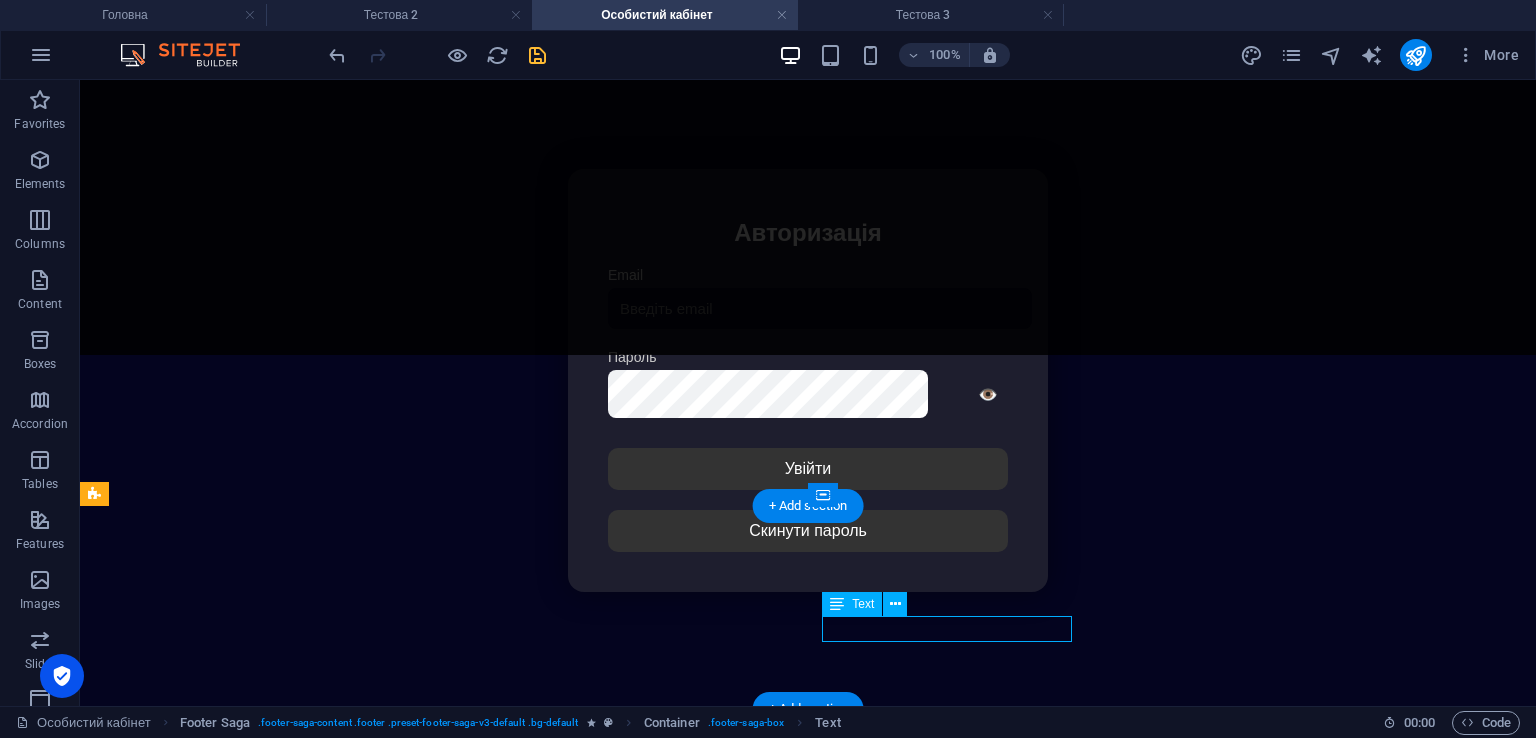 click on "WIKI" at bounding box center [808, 1264] 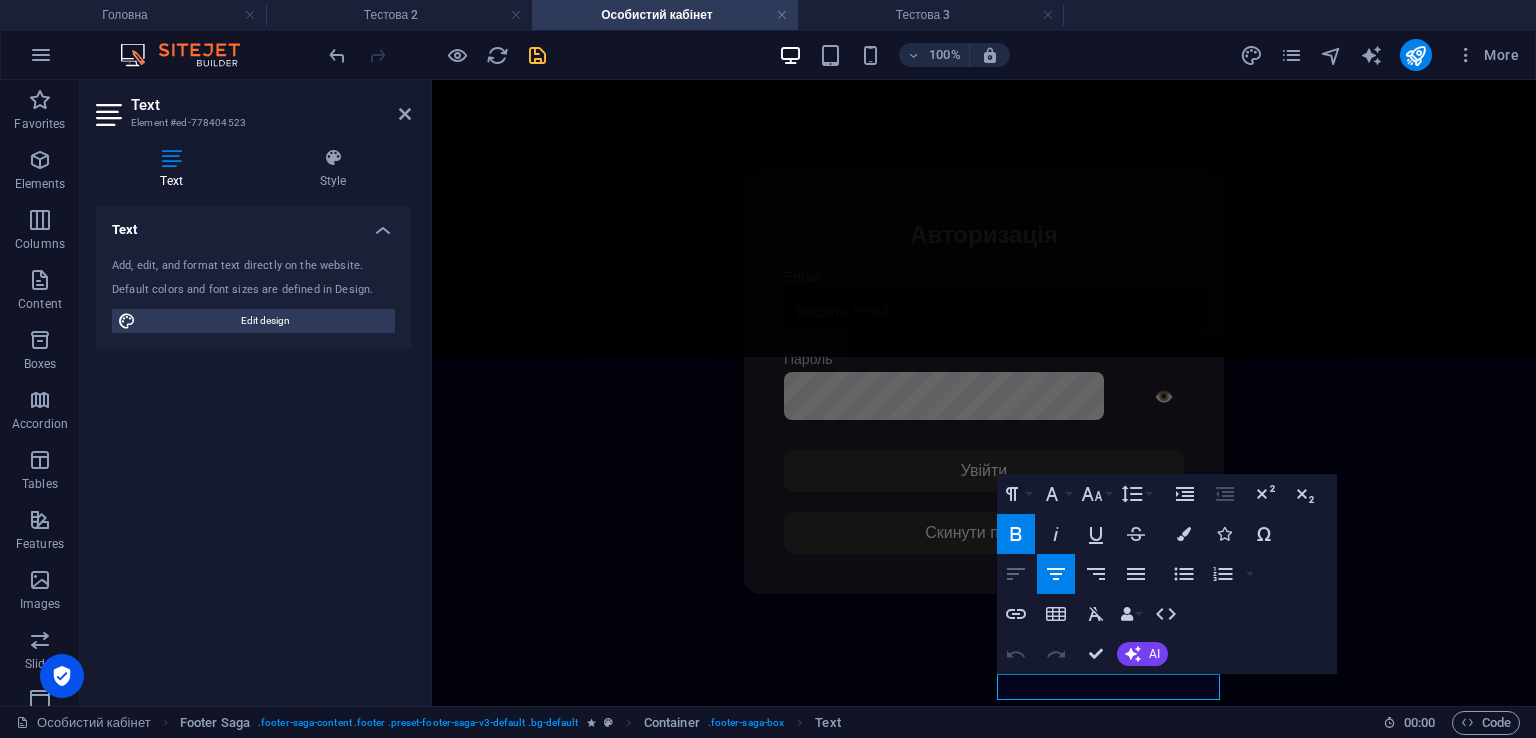 click 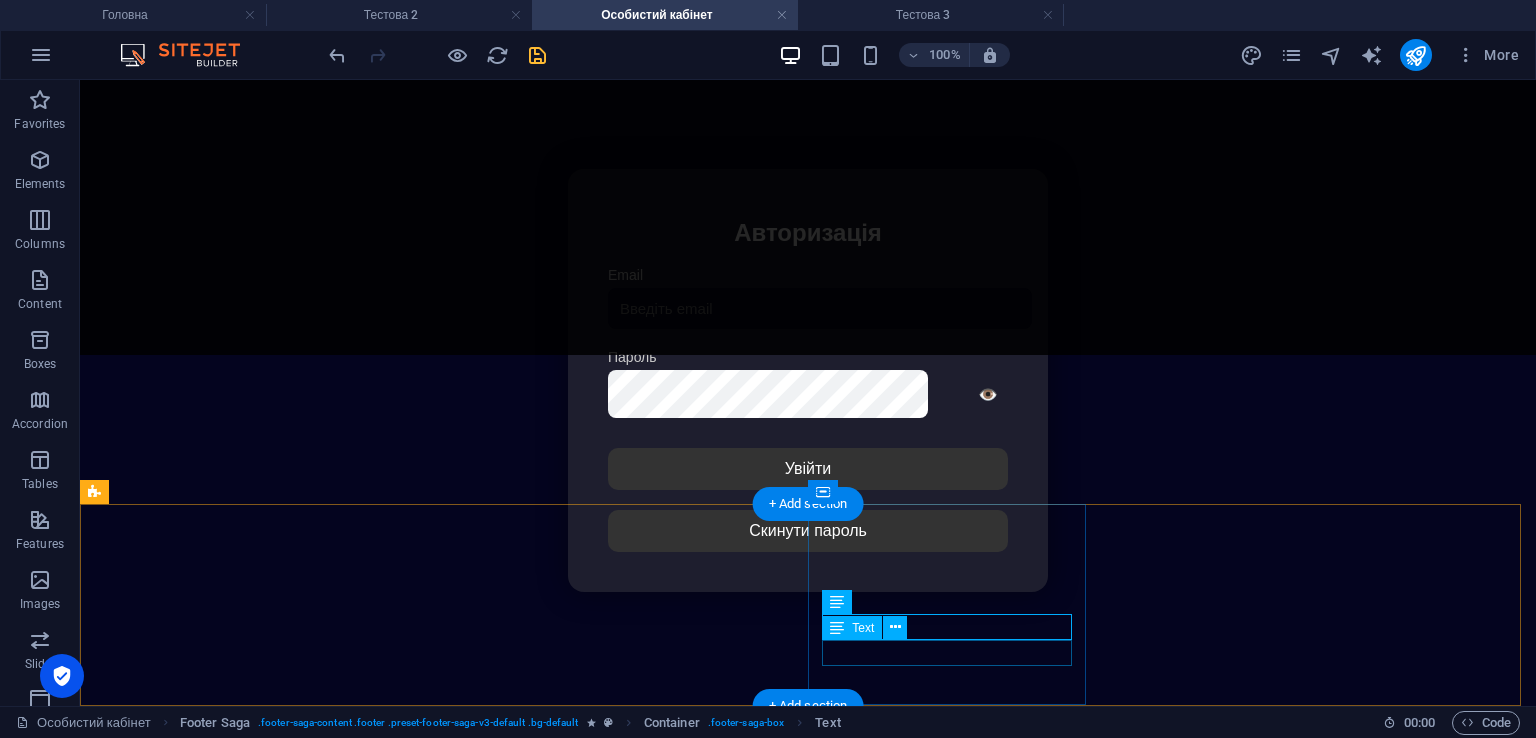 scroll, scrollTop: 354, scrollLeft: 0, axis: vertical 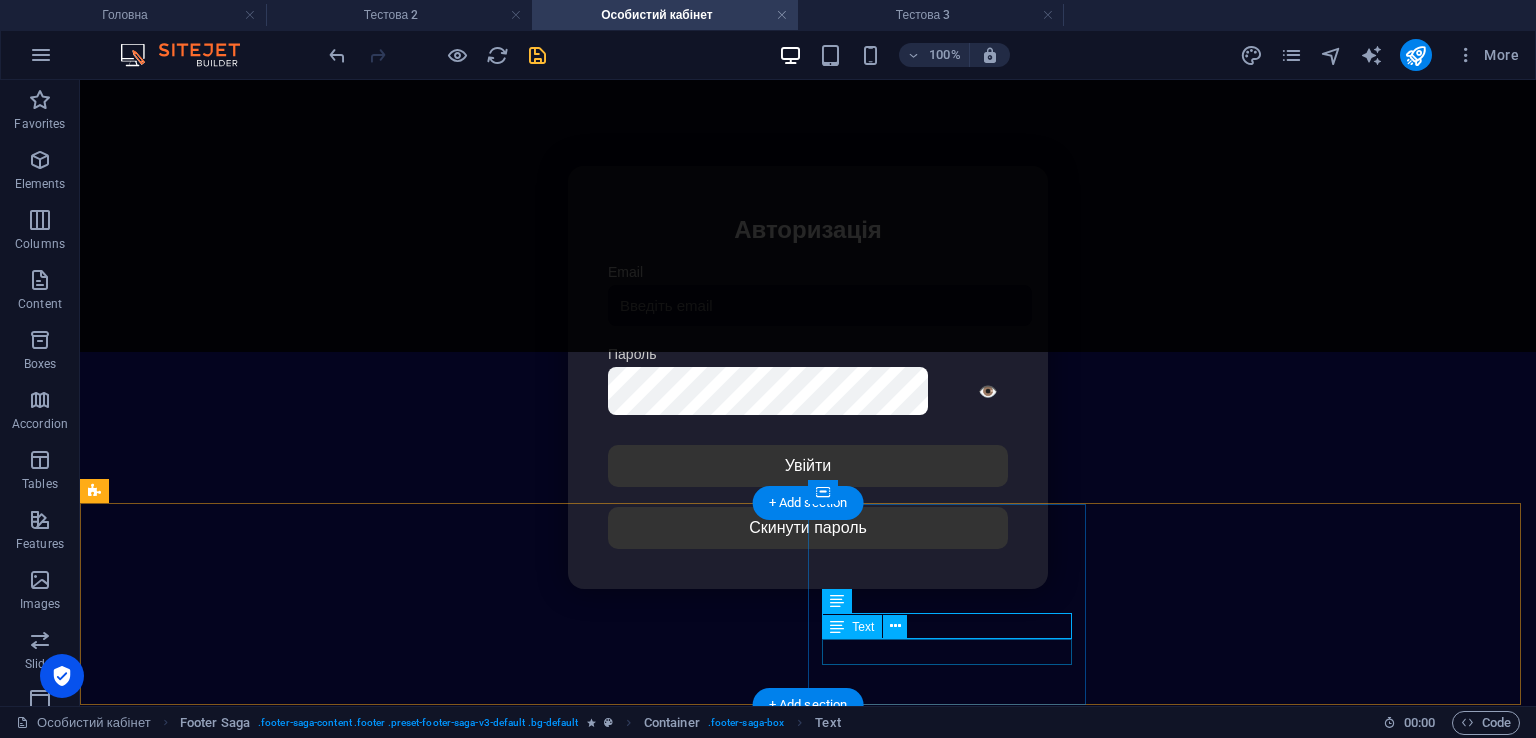 click on "ІГРОВИЙ МАГАЗНИ" at bounding box center (808, 1297) 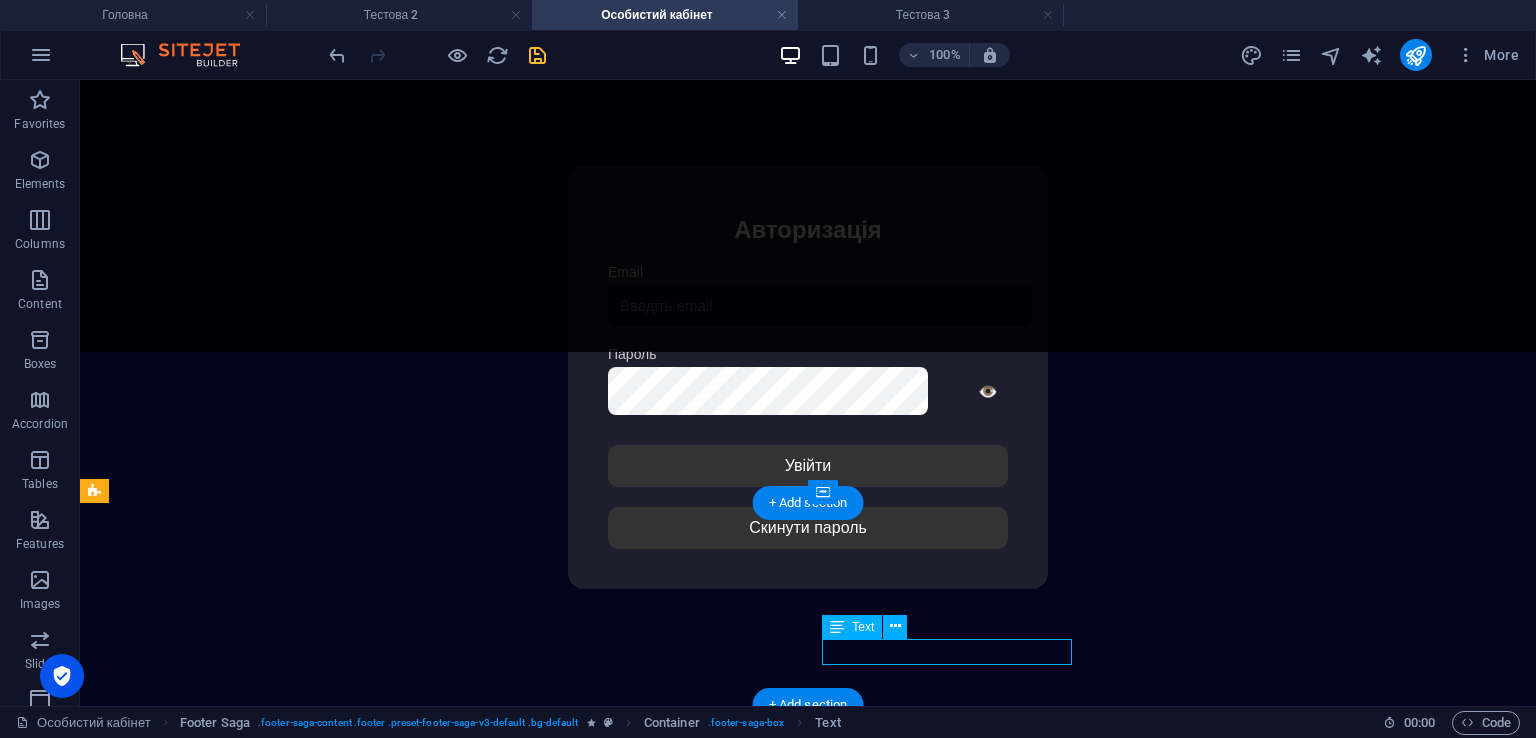 click on "ІГРОВИЙ МАГАЗНИ" at bounding box center (808, 1297) 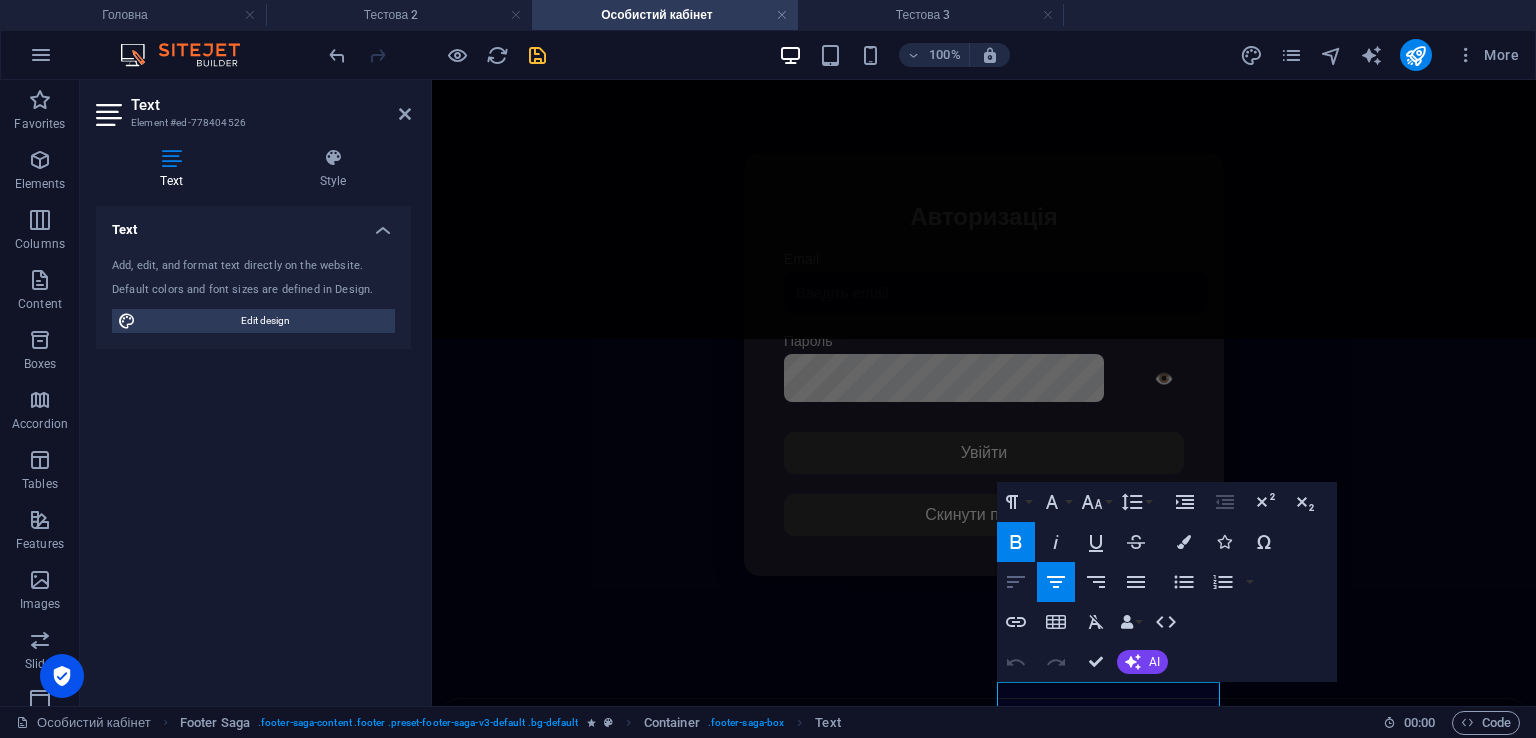 click 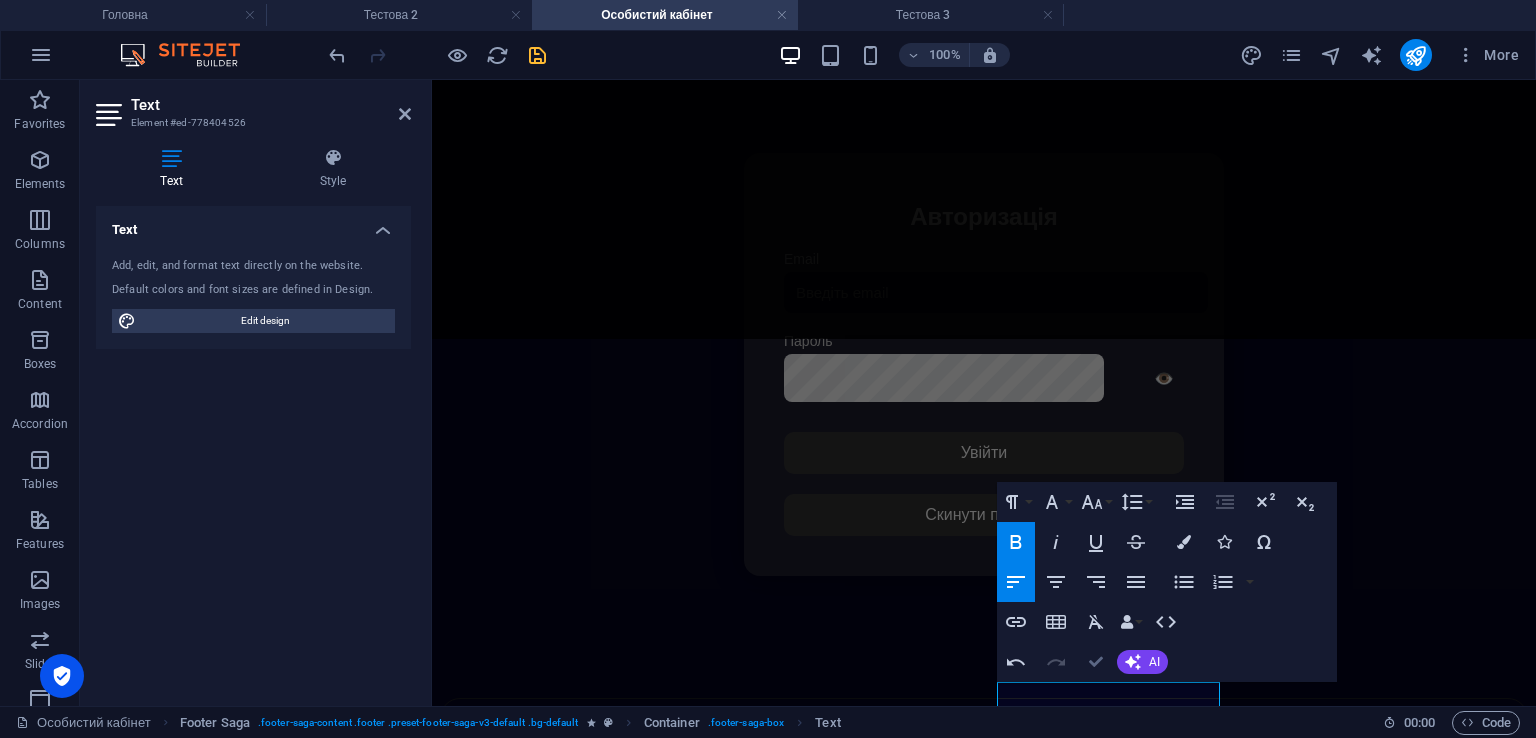 drag, startPoint x: 1100, startPoint y: 674, endPoint x: 1015, endPoint y: 586, distance: 122.34786 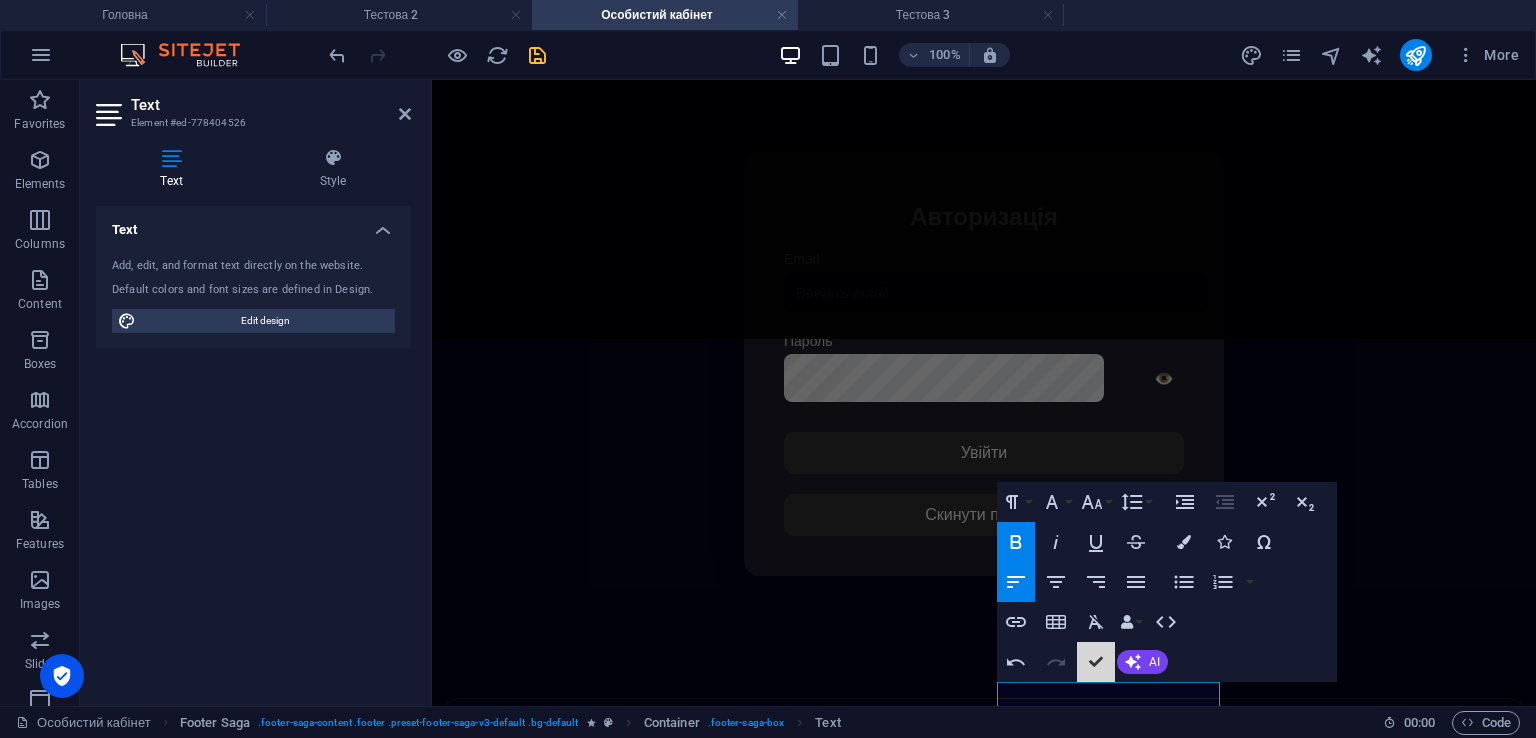 scroll, scrollTop: 354, scrollLeft: 0, axis: vertical 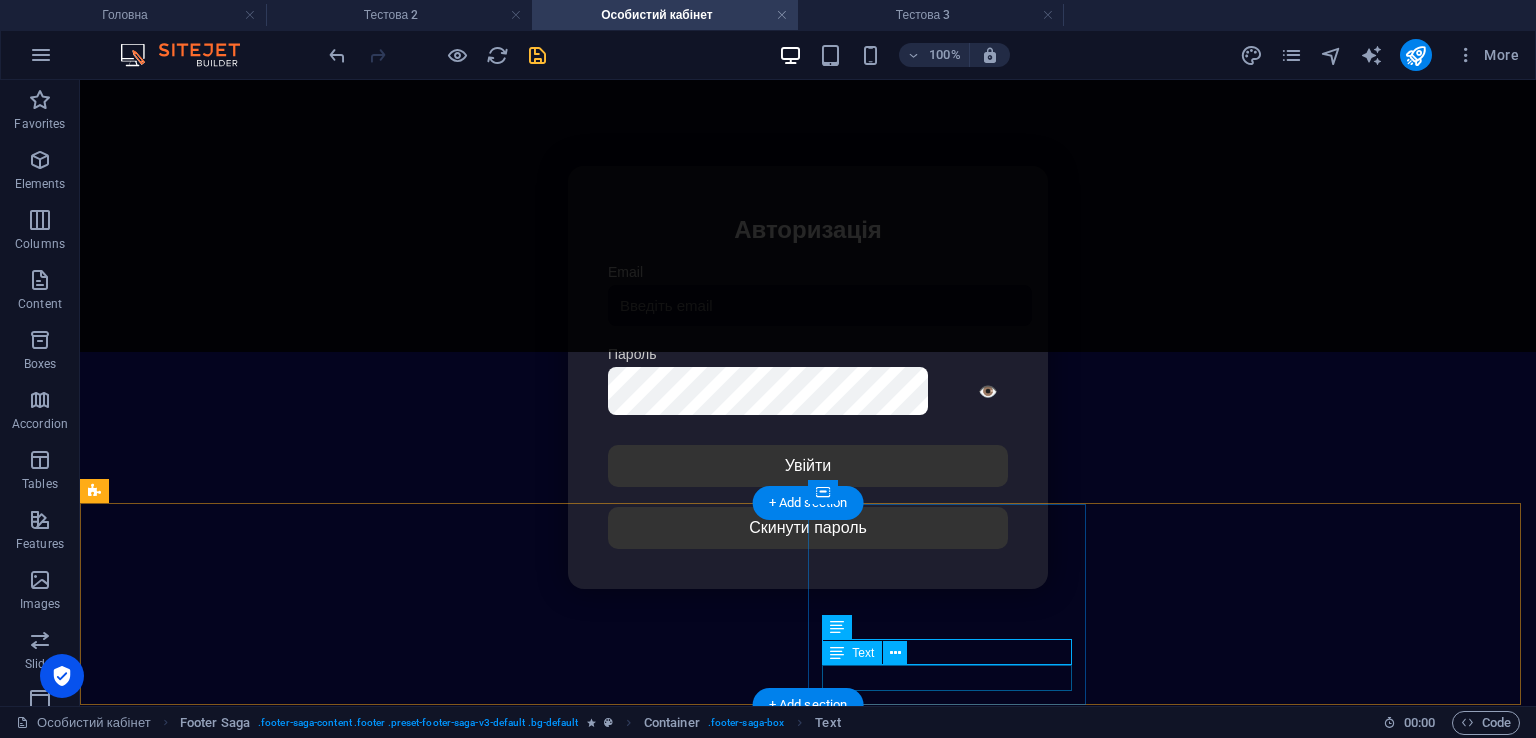 click on "ОСОБИСТИЙ КАБІНЕТ" at bounding box center (808, 1333) 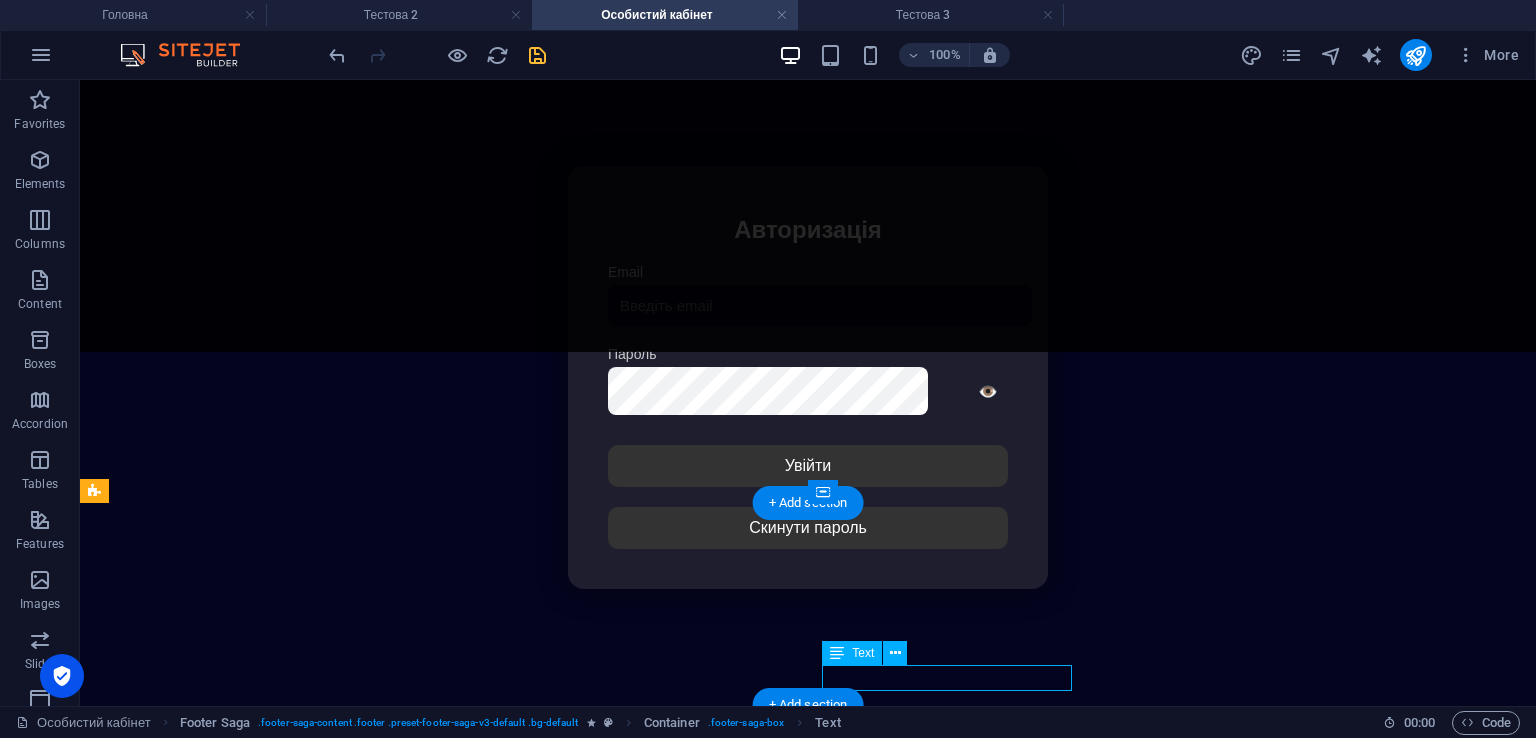 click on "ОСОБИСТИЙ КАБІНЕТ" at bounding box center (808, 1333) 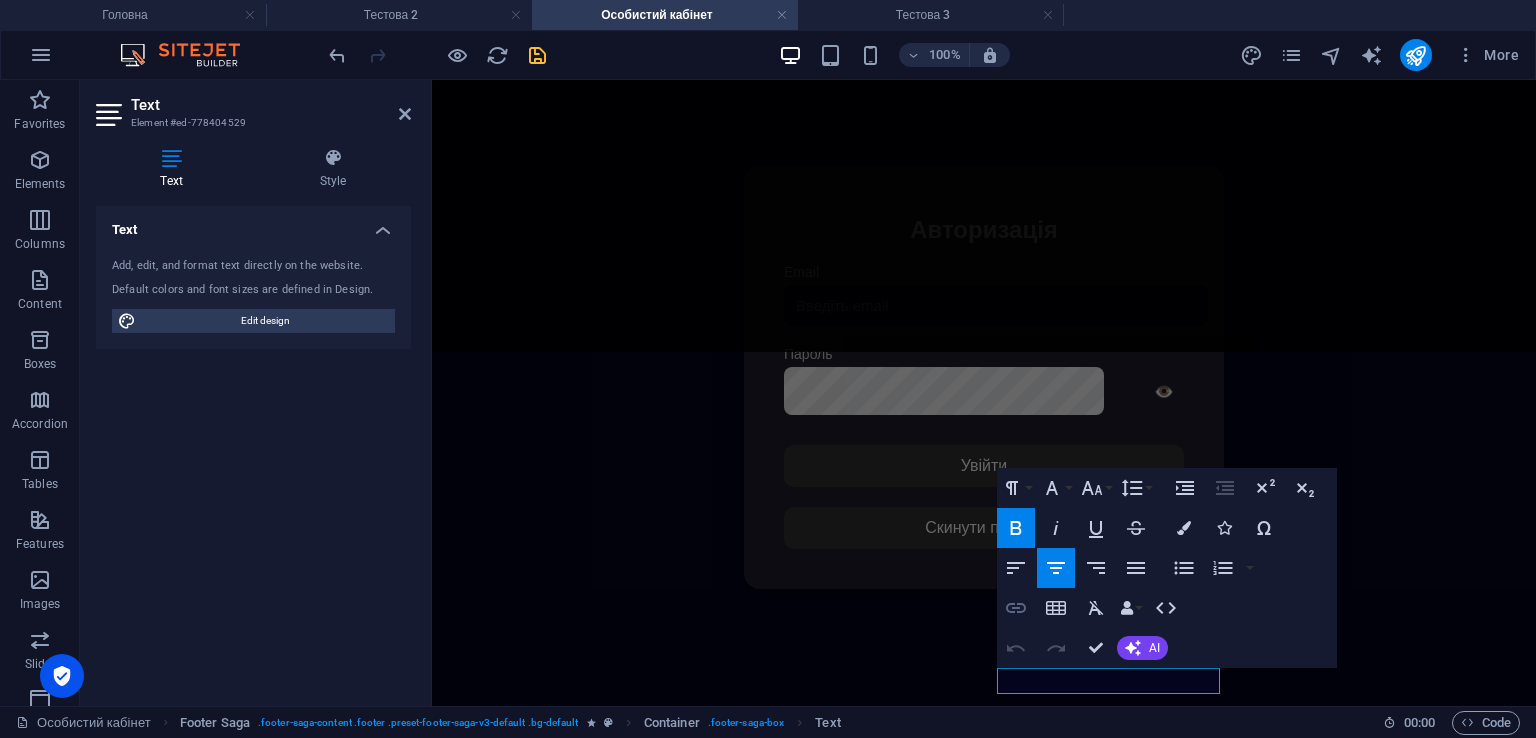 scroll, scrollTop: 407, scrollLeft: 0, axis: vertical 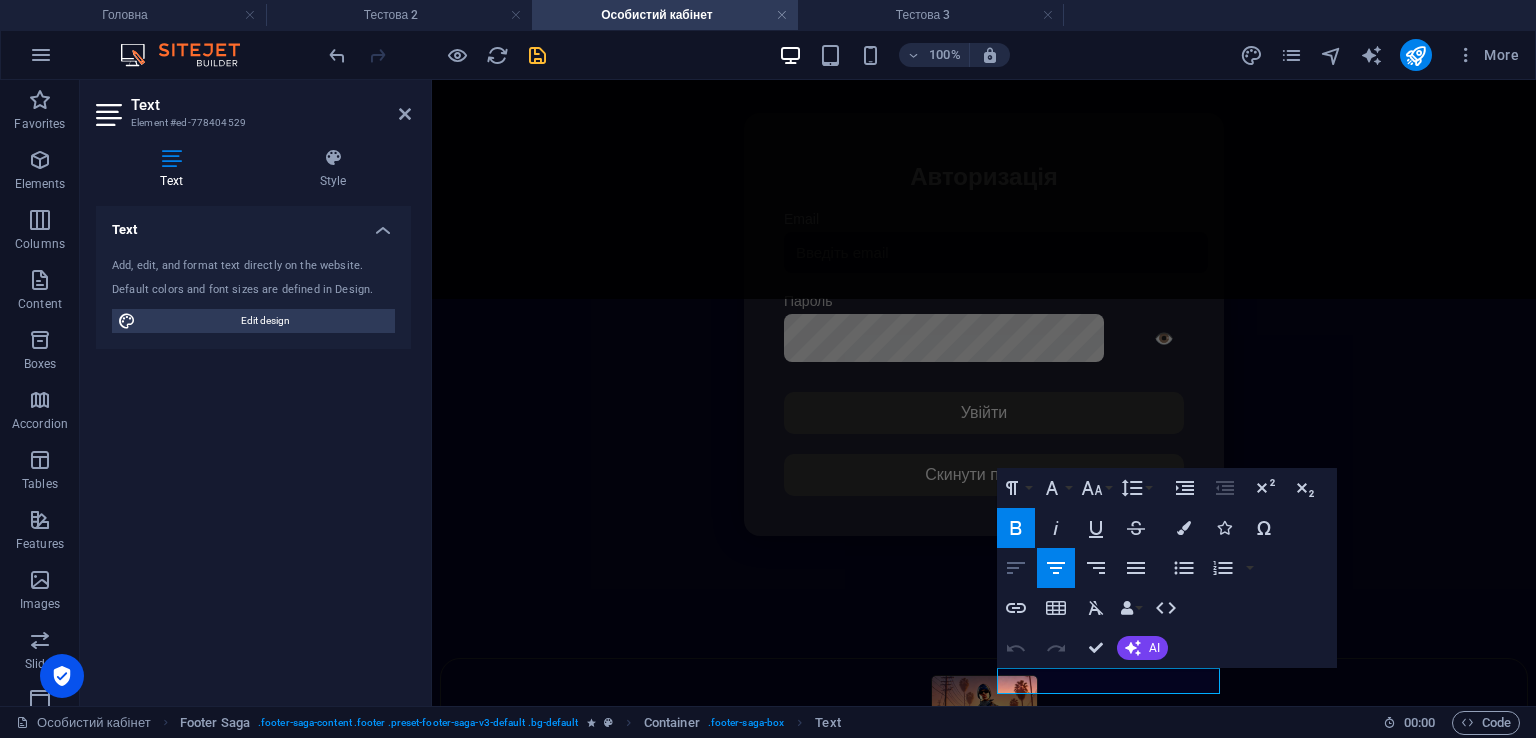 click on "Align Left" at bounding box center [1016, 568] 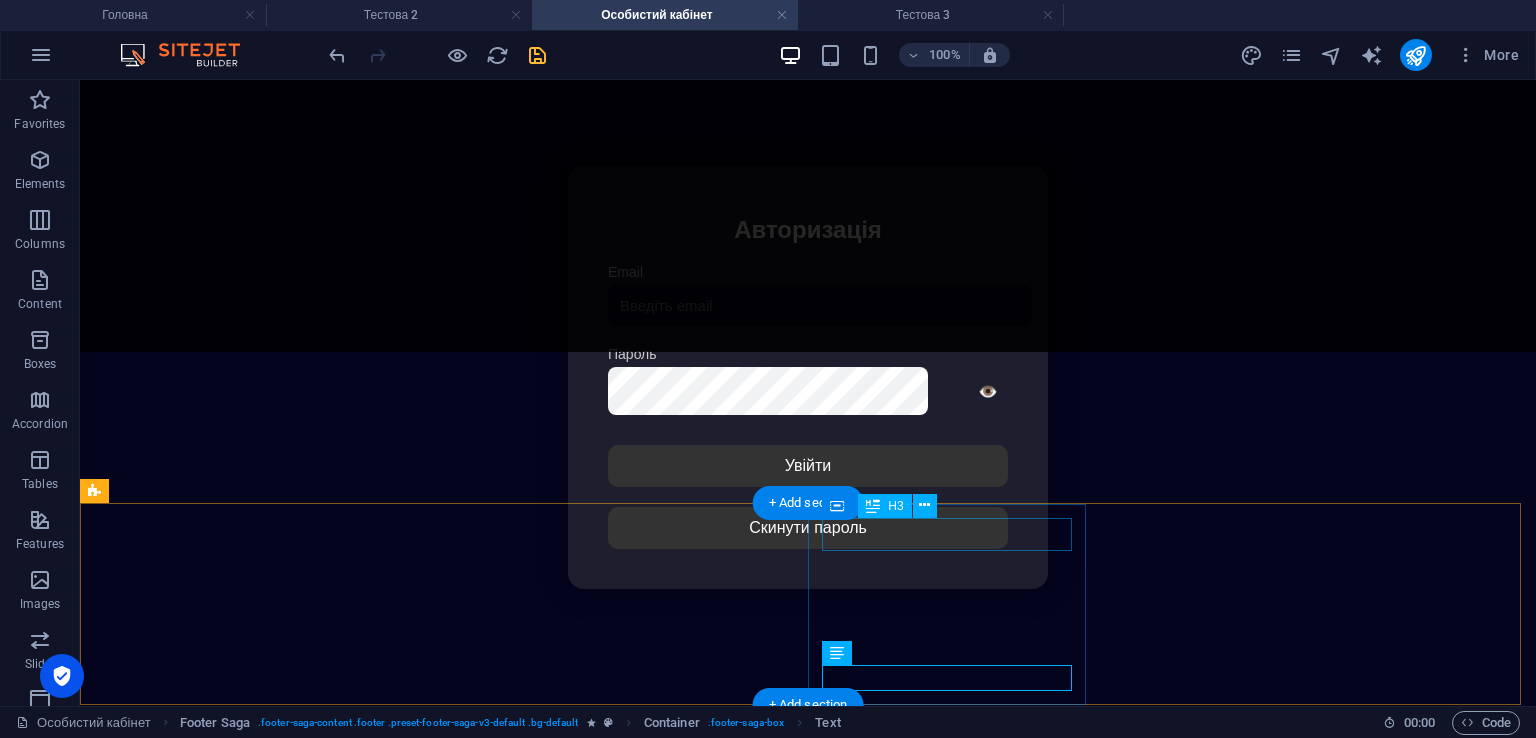 click on "Меню" at bounding box center (808, 1124) 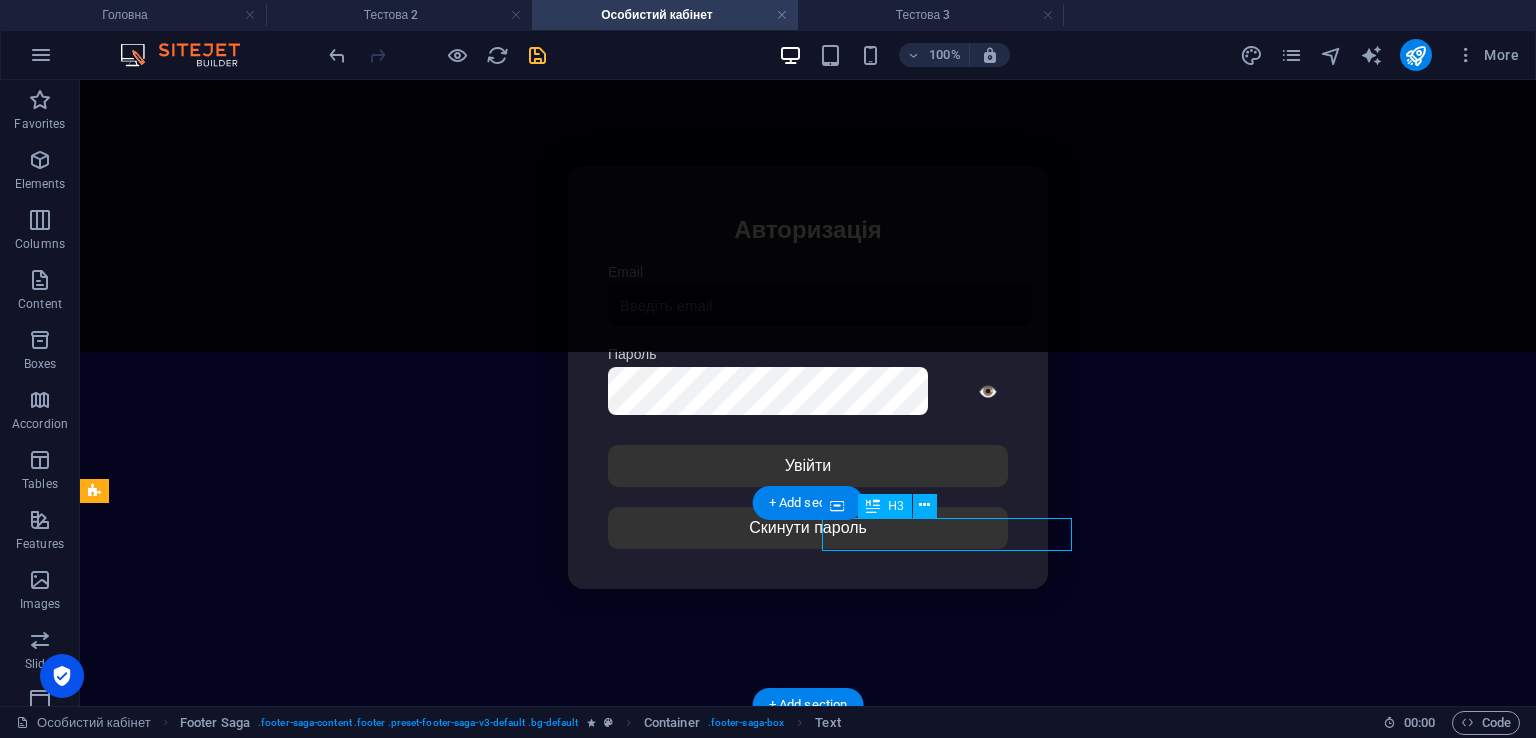 click on "Меню" at bounding box center [808, 1124] 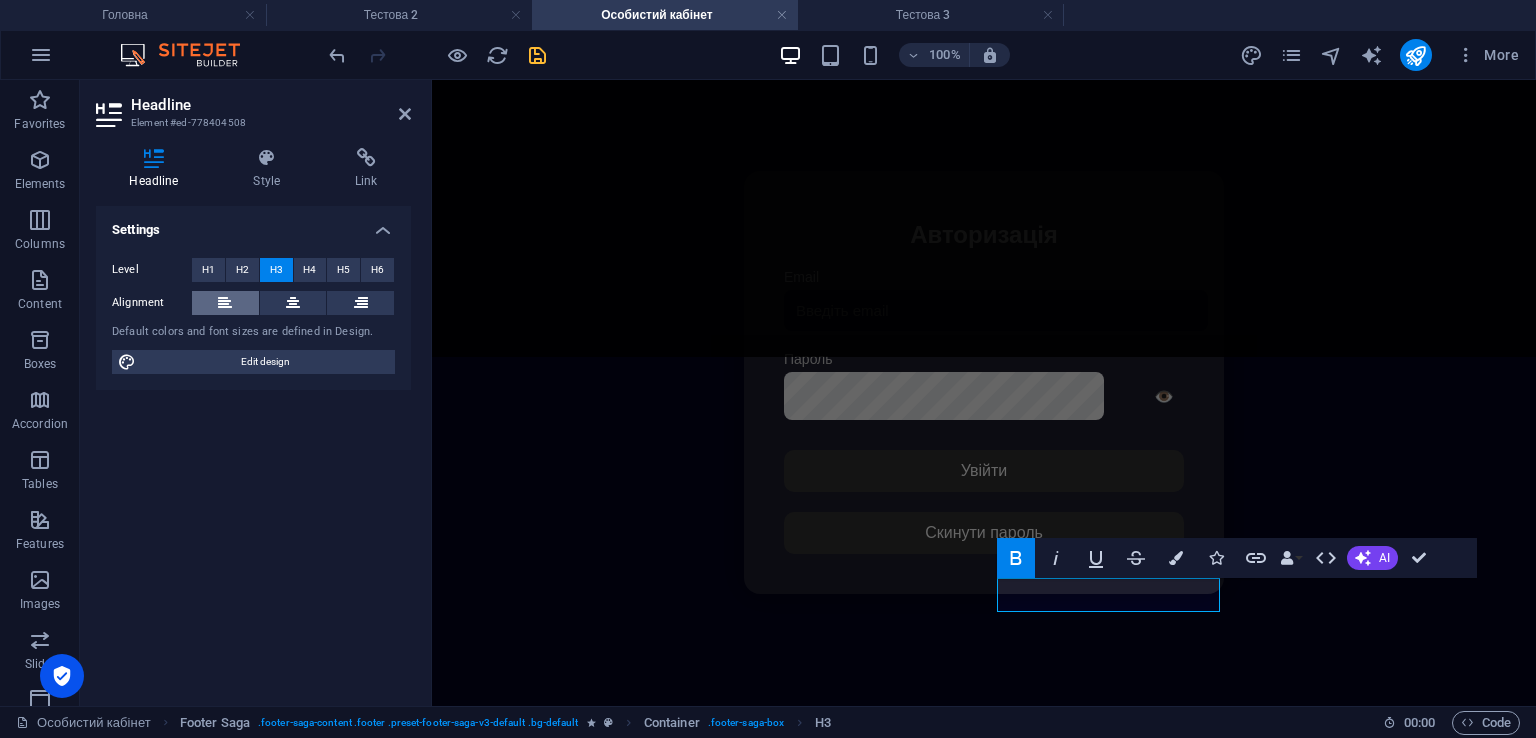 click at bounding box center [225, 303] 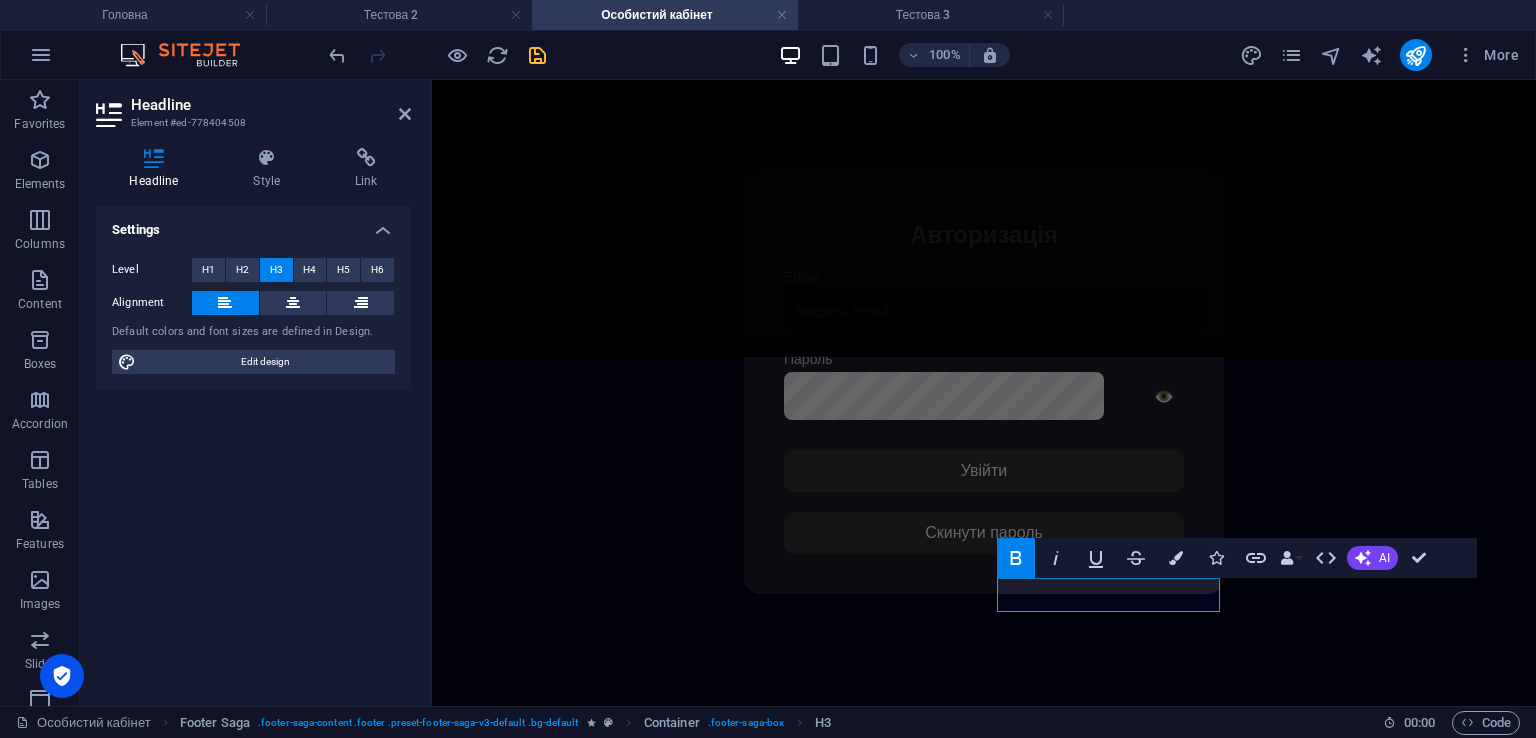 click on "Bold Italic Underline Strikethrough Colors Icons Link Data Bindings Company First name Last name Street ZIP code City Email Phone Mobile Fax Custom field 1 Custom field 2 Custom field 3 Custom field 4 Custom field 5 Custom field 6 HTML AI Improve Make shorter Make longer Fix spelling & grammar Translate to Ukrainian Generate text Confirm (Ctrl+⏎)" at bounding box center (1217, 558) 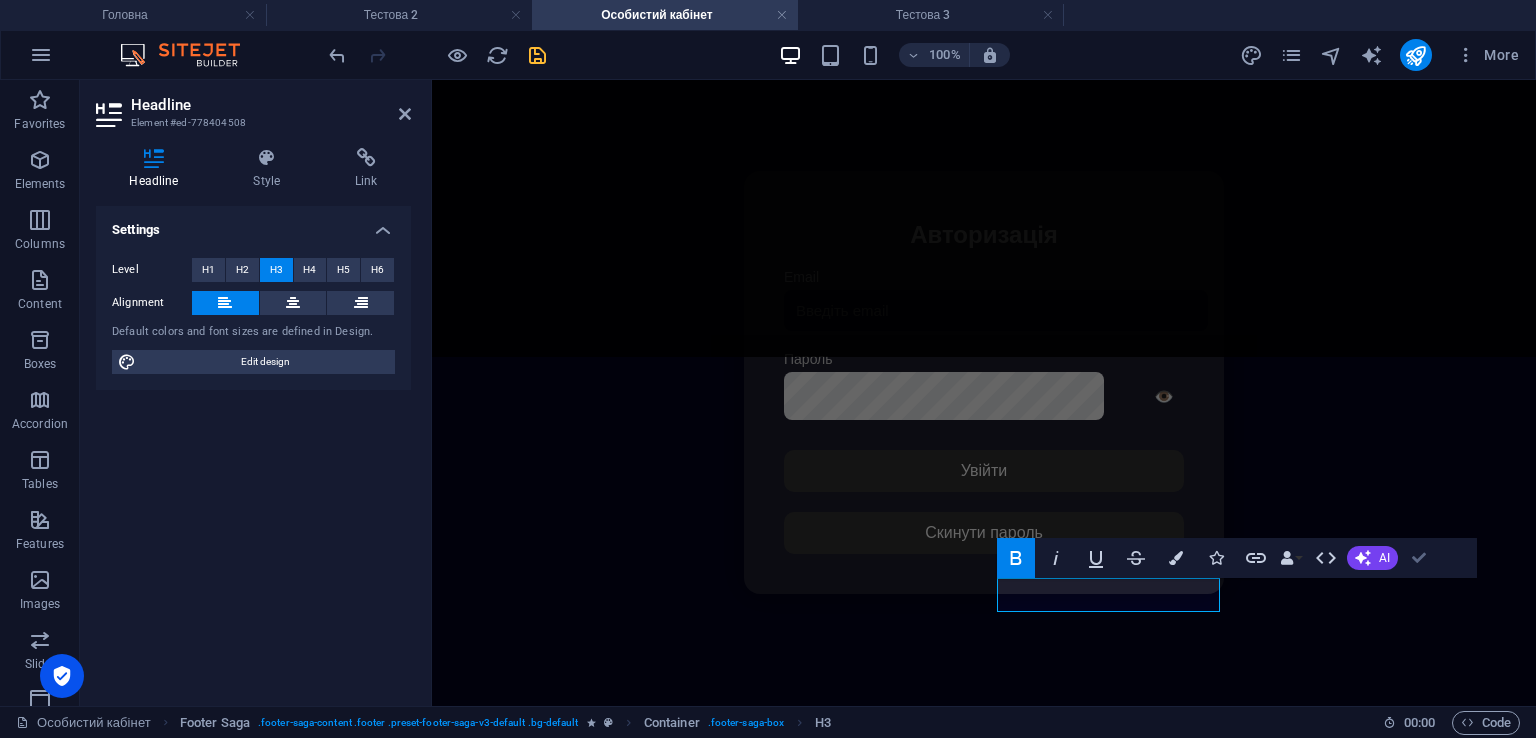drag, startPoint x: 1422, startPoint y: 551, endPoint x: 1020, endPoint y: 427, distance: 420.6899 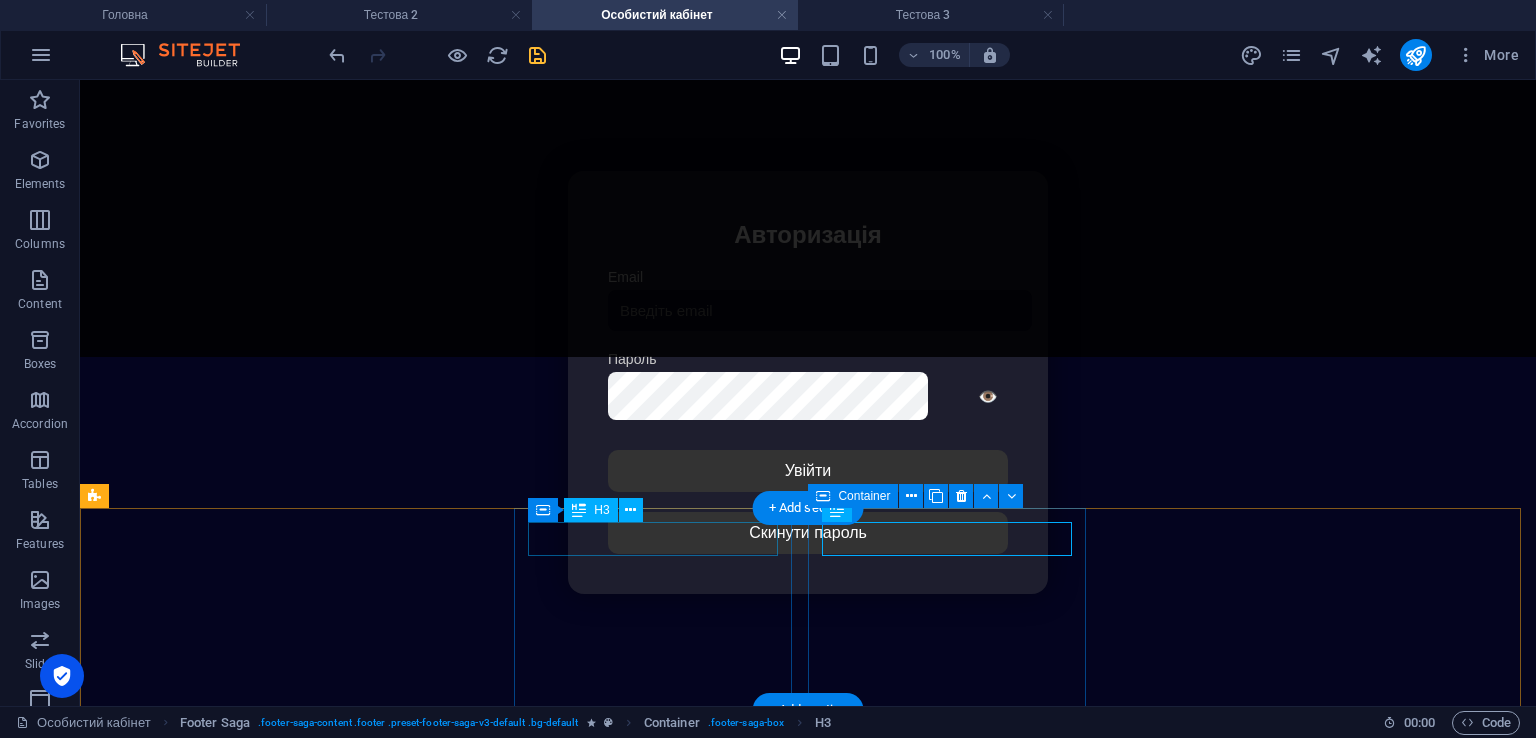 click on "Для користувачів" at bounding box center (808, 921) 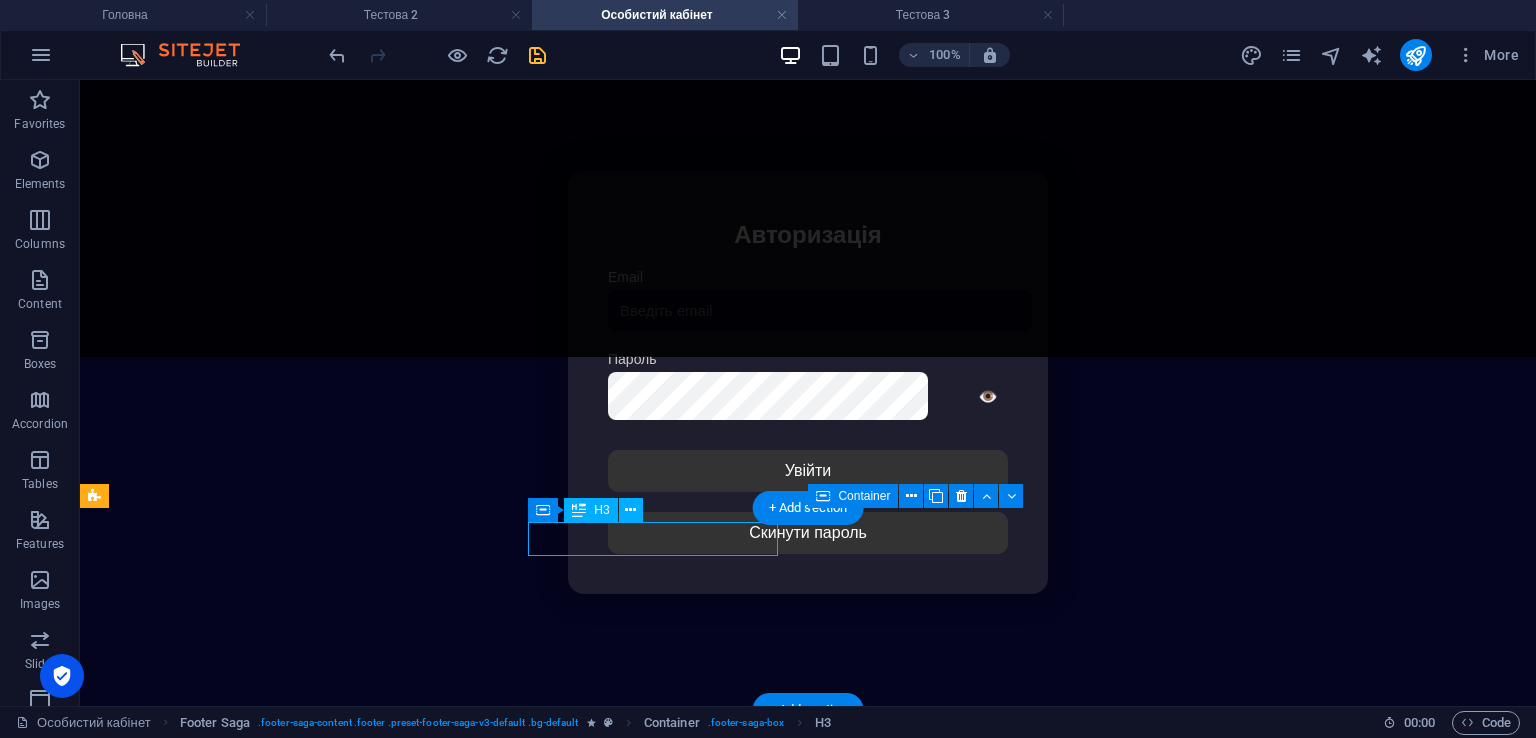 click on "Для користувачів" at bounding box center [808, 921] 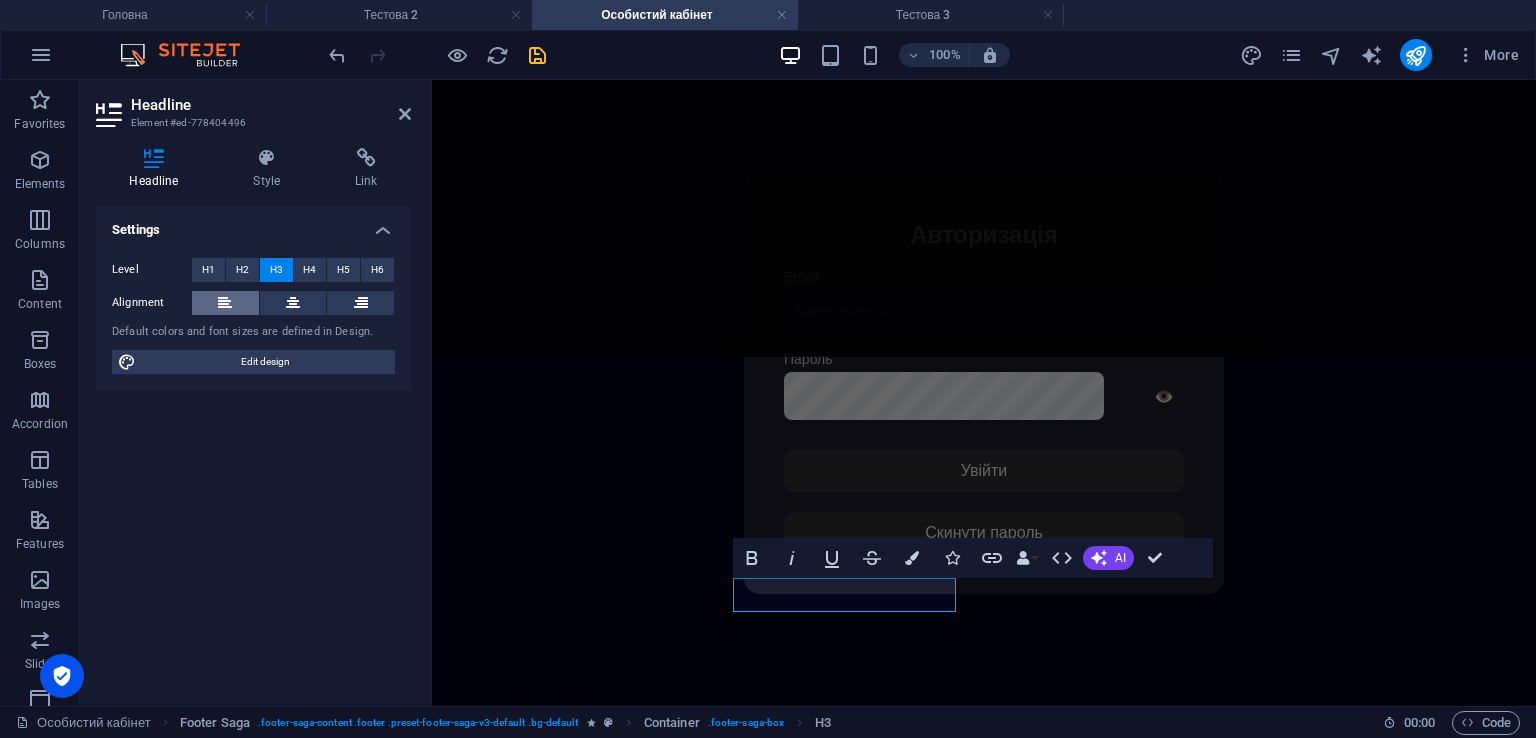 drag, startPoint x: 229, startPoint y: 295, endPoint x: 216, endPoint y: 313, distance: 22.203604 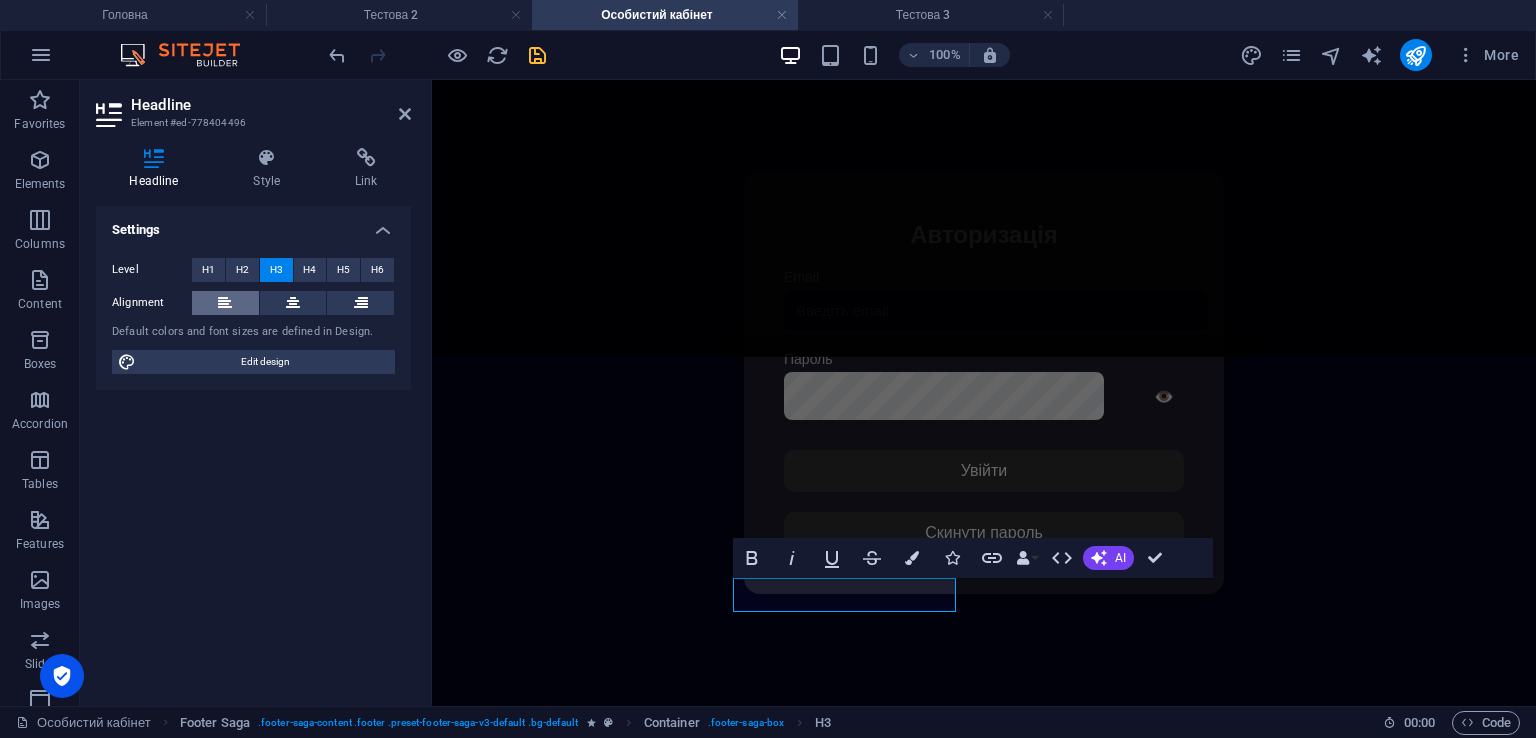click at bounding box center (225, 303) 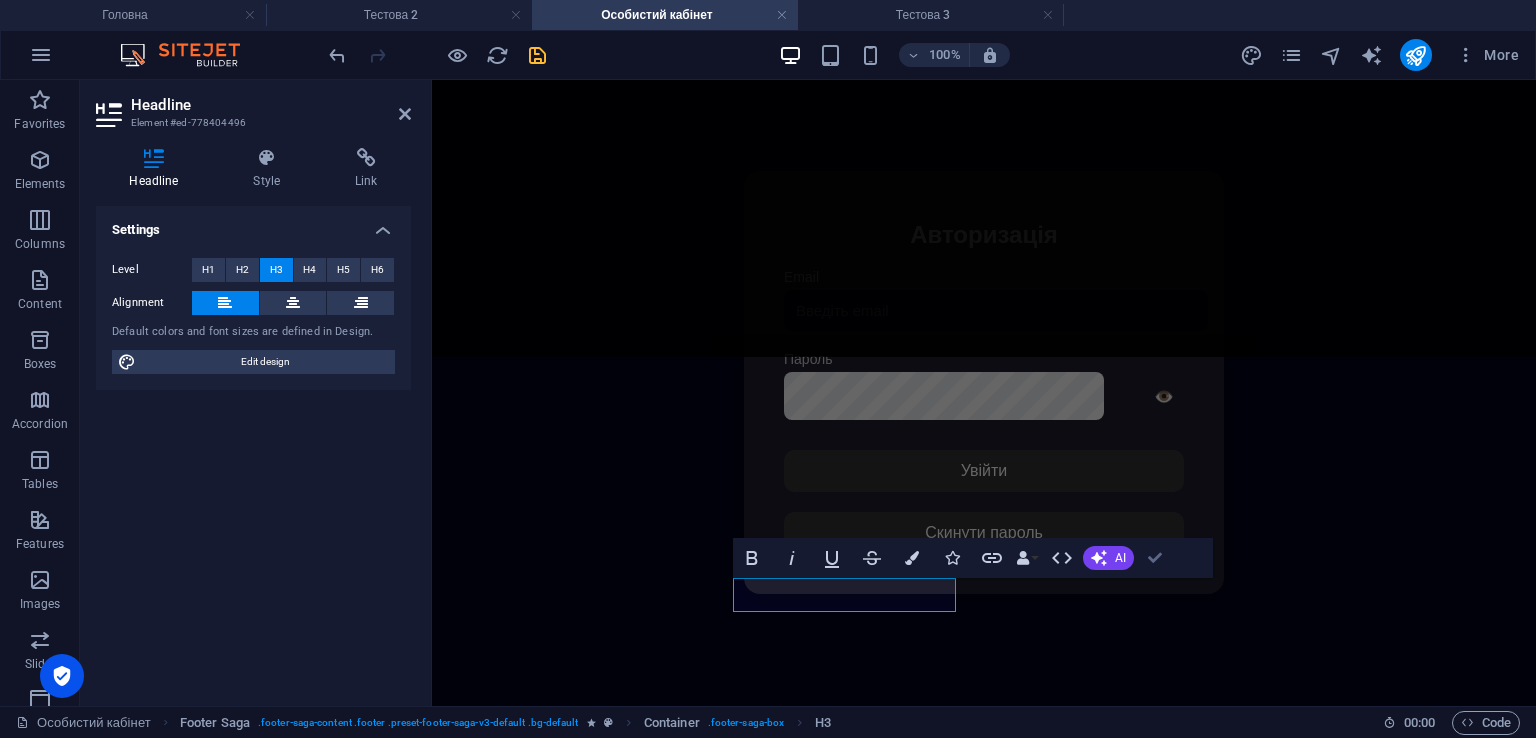 drag, startPoint x: 1146, startPoint y: 557, endPoint x: 1080, endPoint y: 485, distance: 97.67292 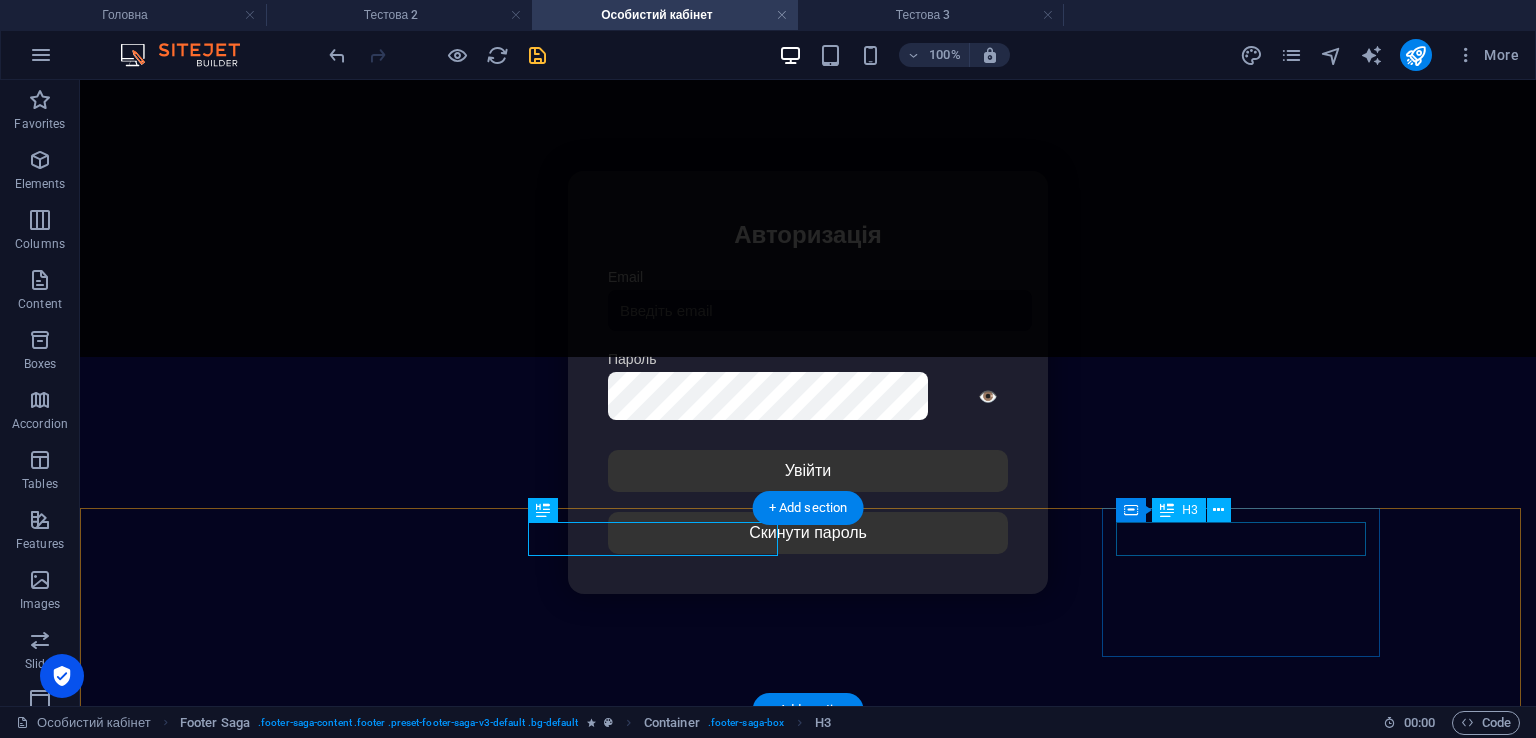 click on "Соціальні мережі" at bounding box center (808, 1377) 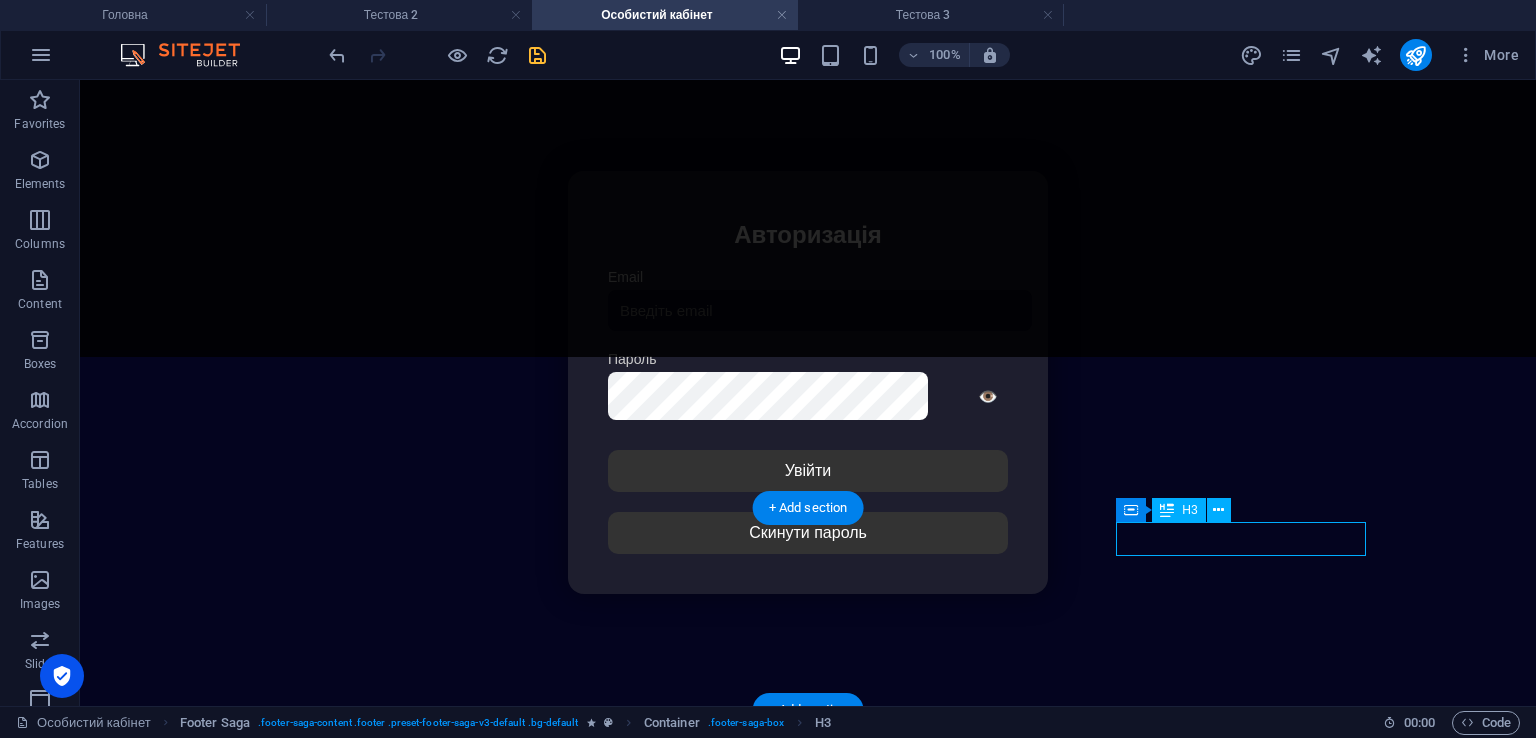 click on "Соціальні мережі" at bounding box center (808, 1377) 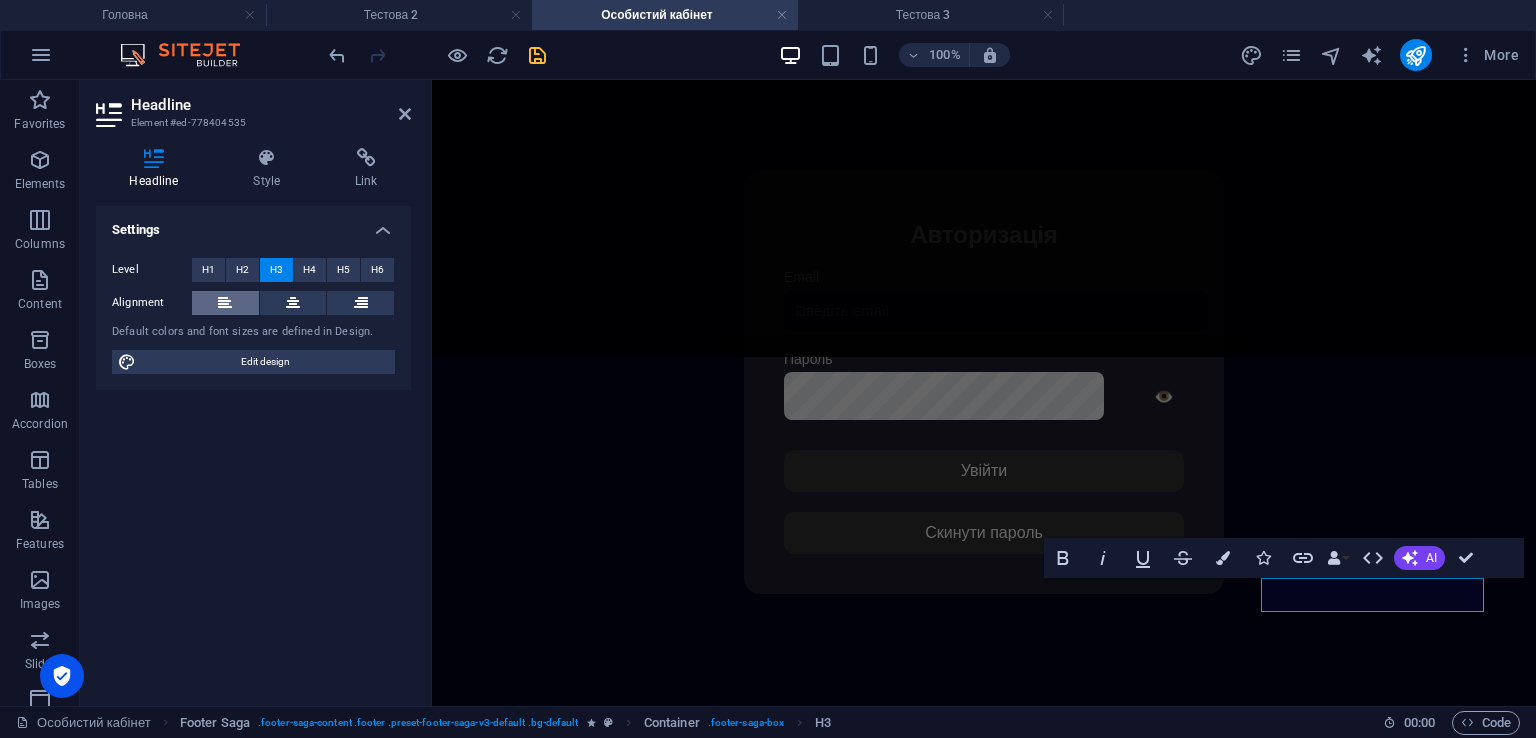 click at bounding box center (225, 303) 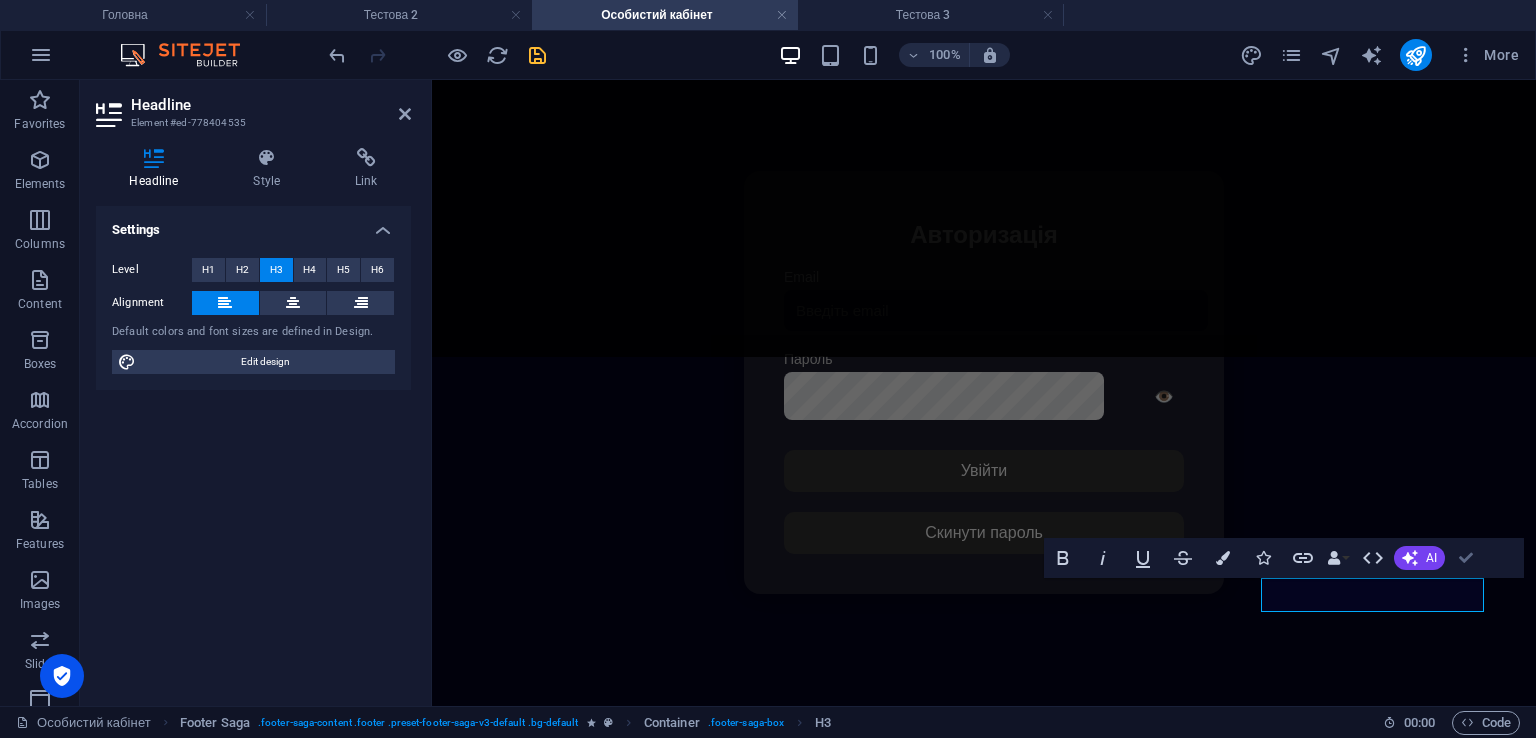 drag, startPoint x: 1472, startPoint y: 550, endPoint x: 1347, endPoint y: 478, distance: 144.25325 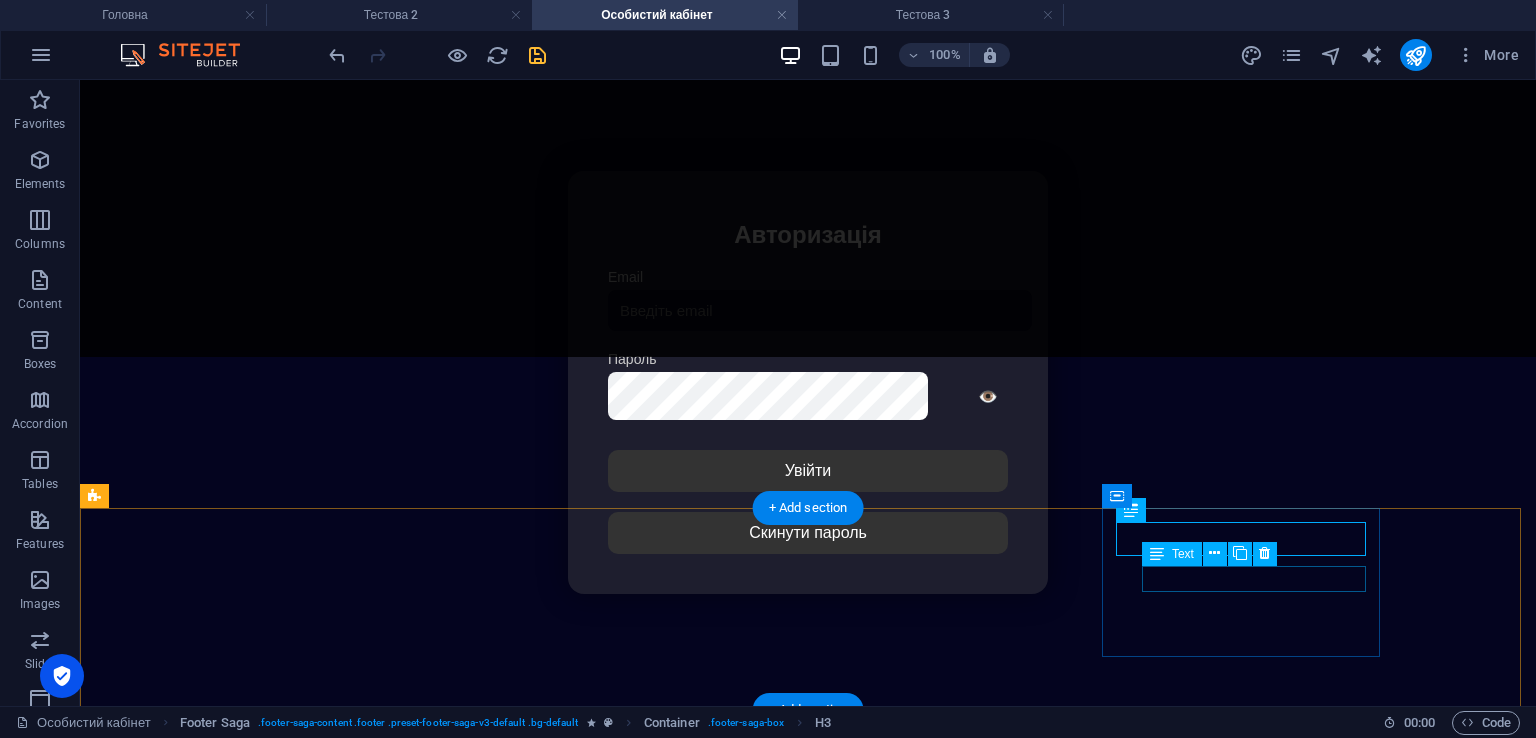 click on "YOUTUBE" at bounding box center (808, 2455) 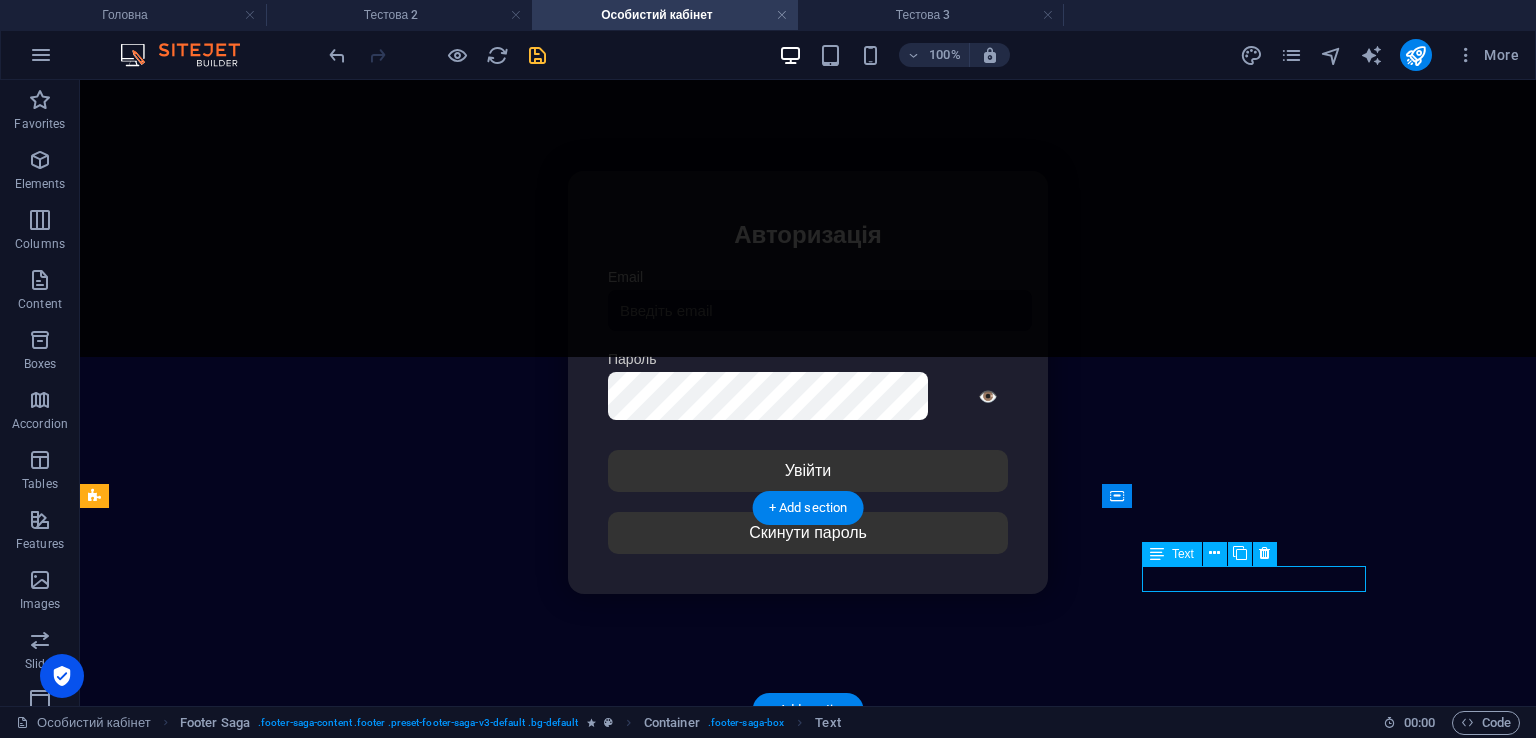 click on "YOUTUBE" at bounding box center (808, 2455) 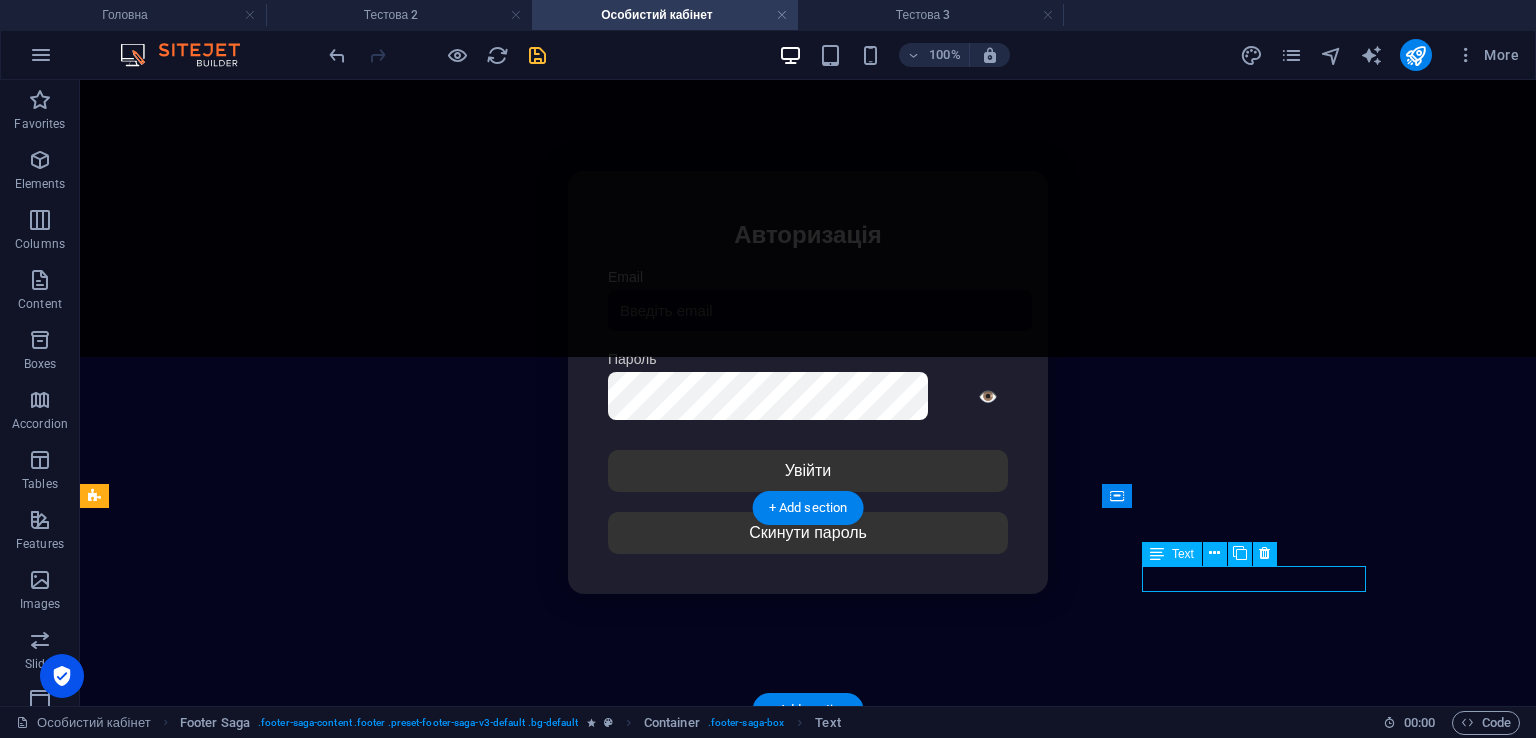 click on "YOUTUBE" at bounding box center [808, 2455] 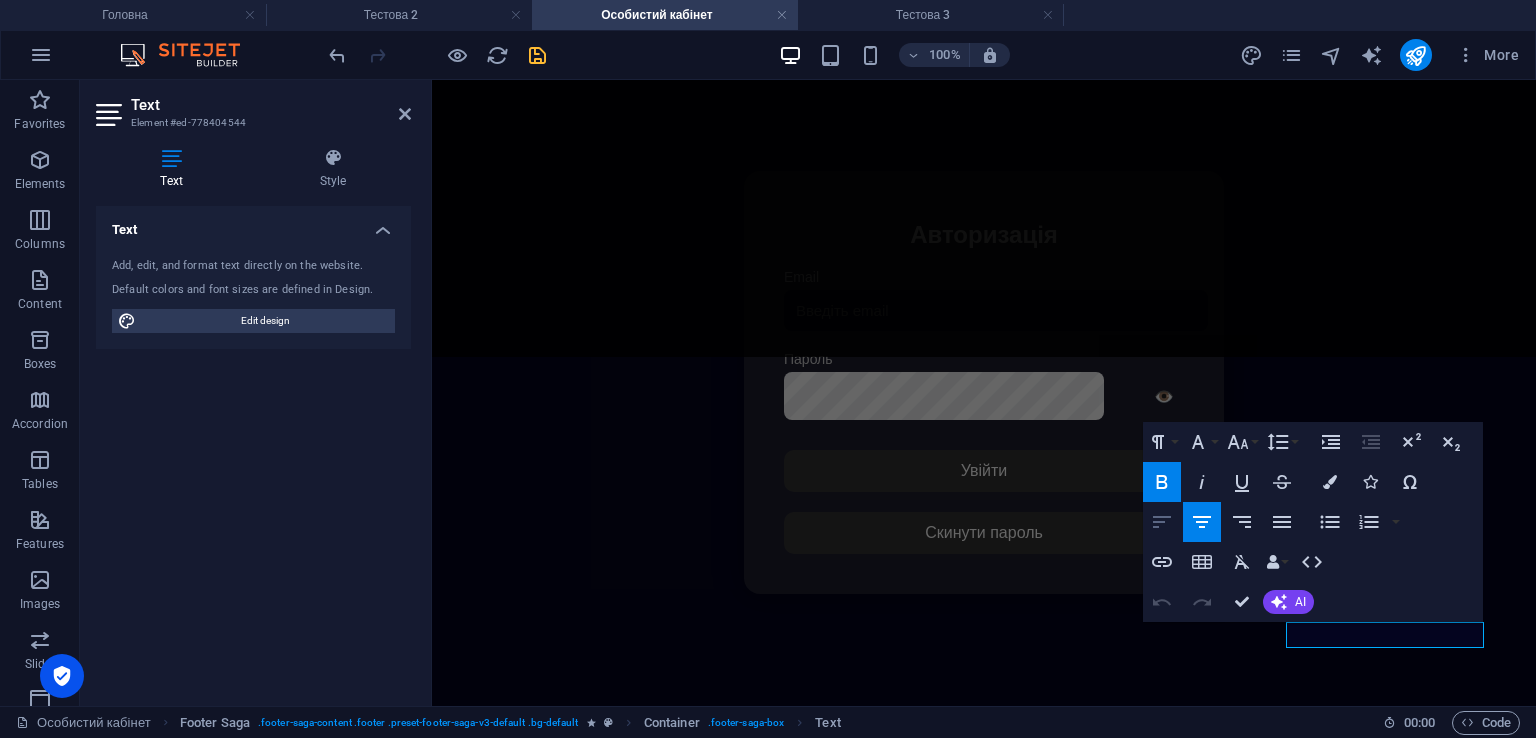 click on "Align Left" at bounding box center (1162, 522) 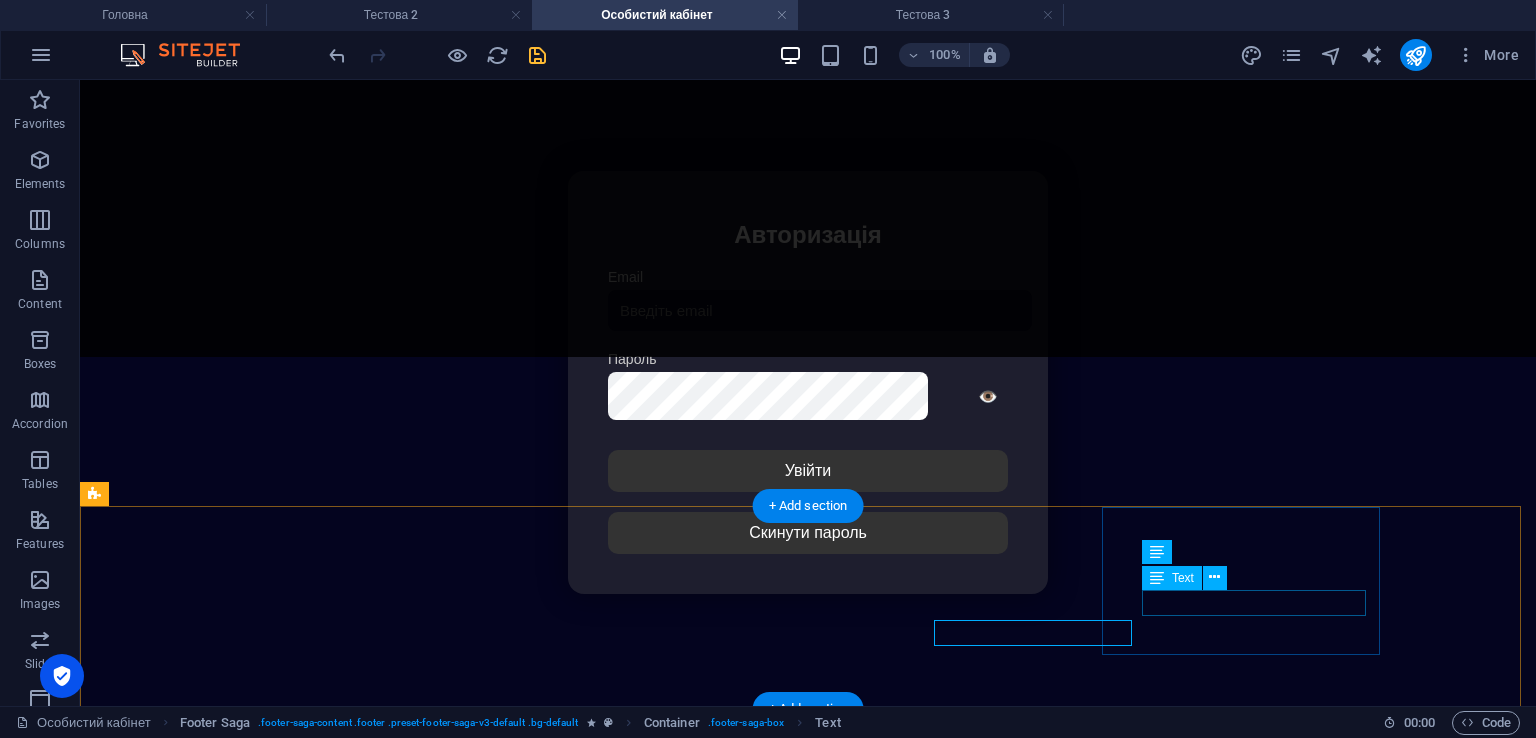 scroll, scrollTop: 351, scrollLeft: 0, axis: vertical 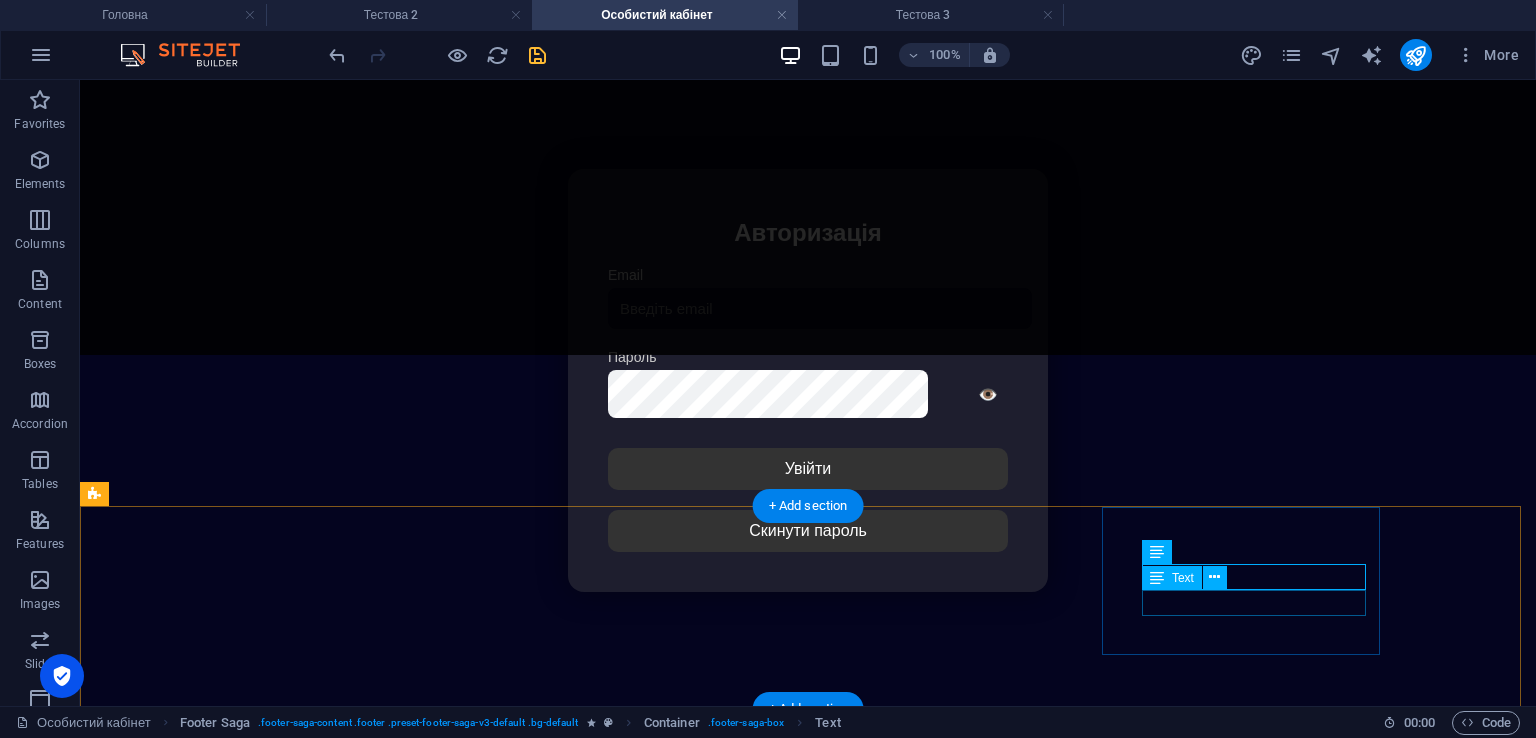 click on "TIKTOK" at bounding box center [808, 4152] 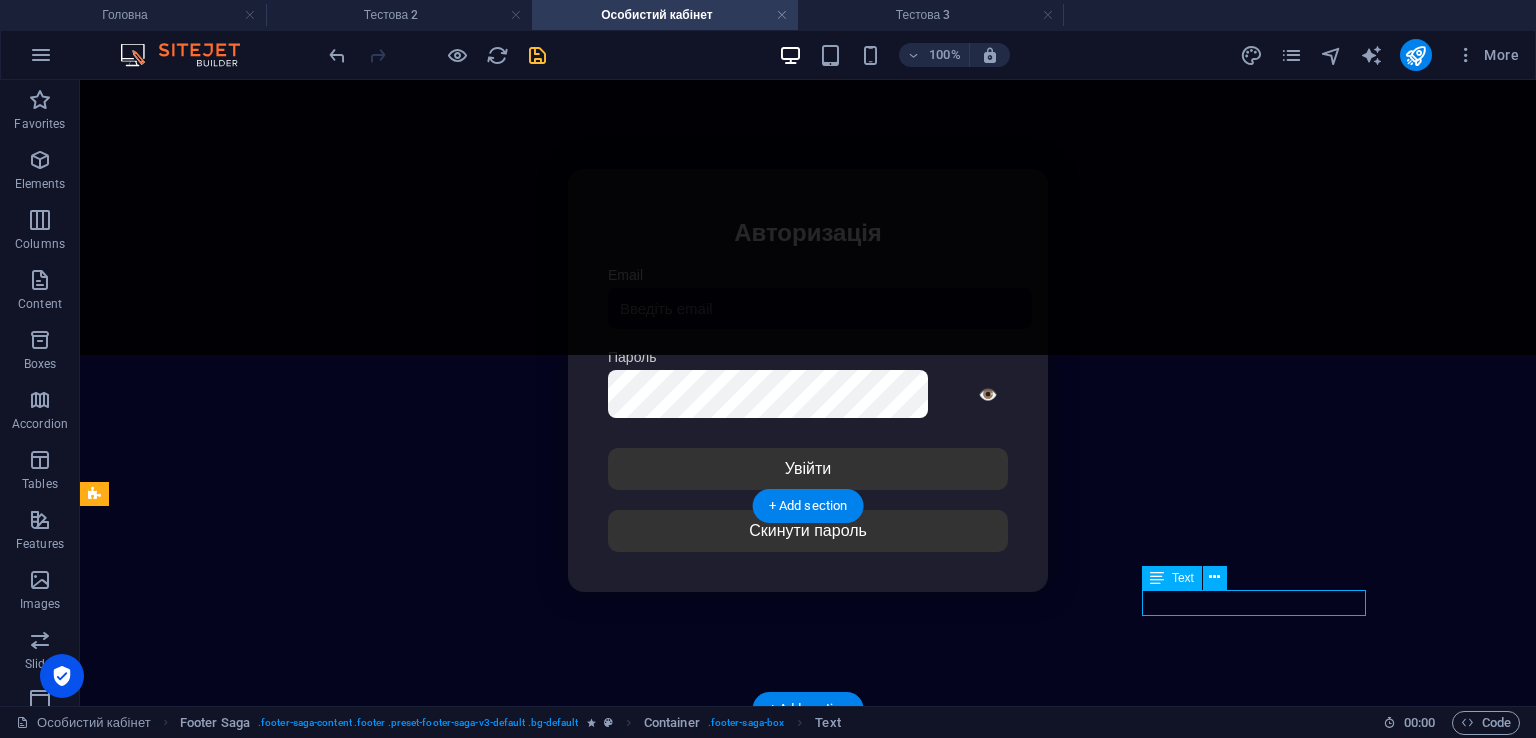 drag, startPoint x: 1287, startPoint y: 605, endPoint x: 933, endPoint y: 605, distance: 354 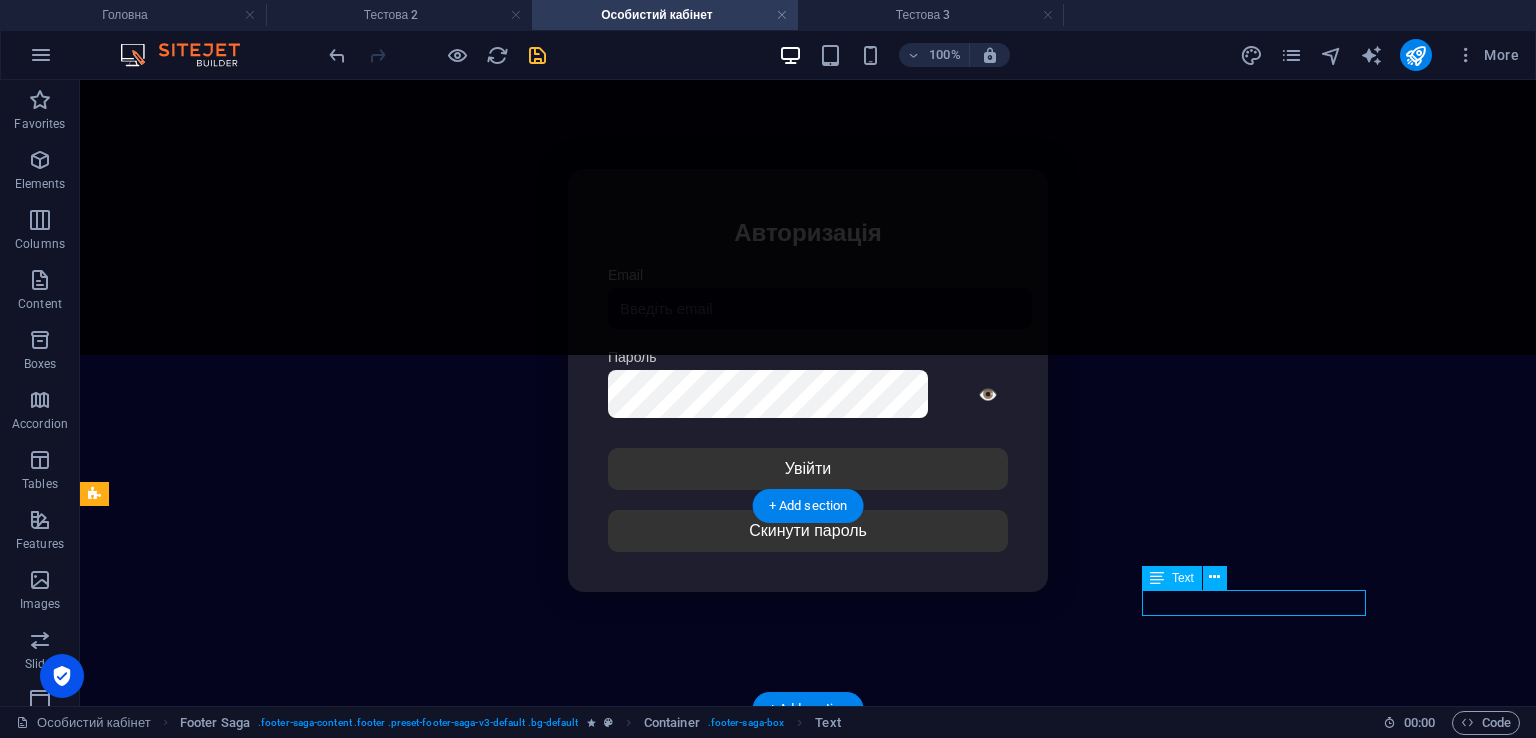 click on "TIKTOK" at bounding box center [808, 4152] 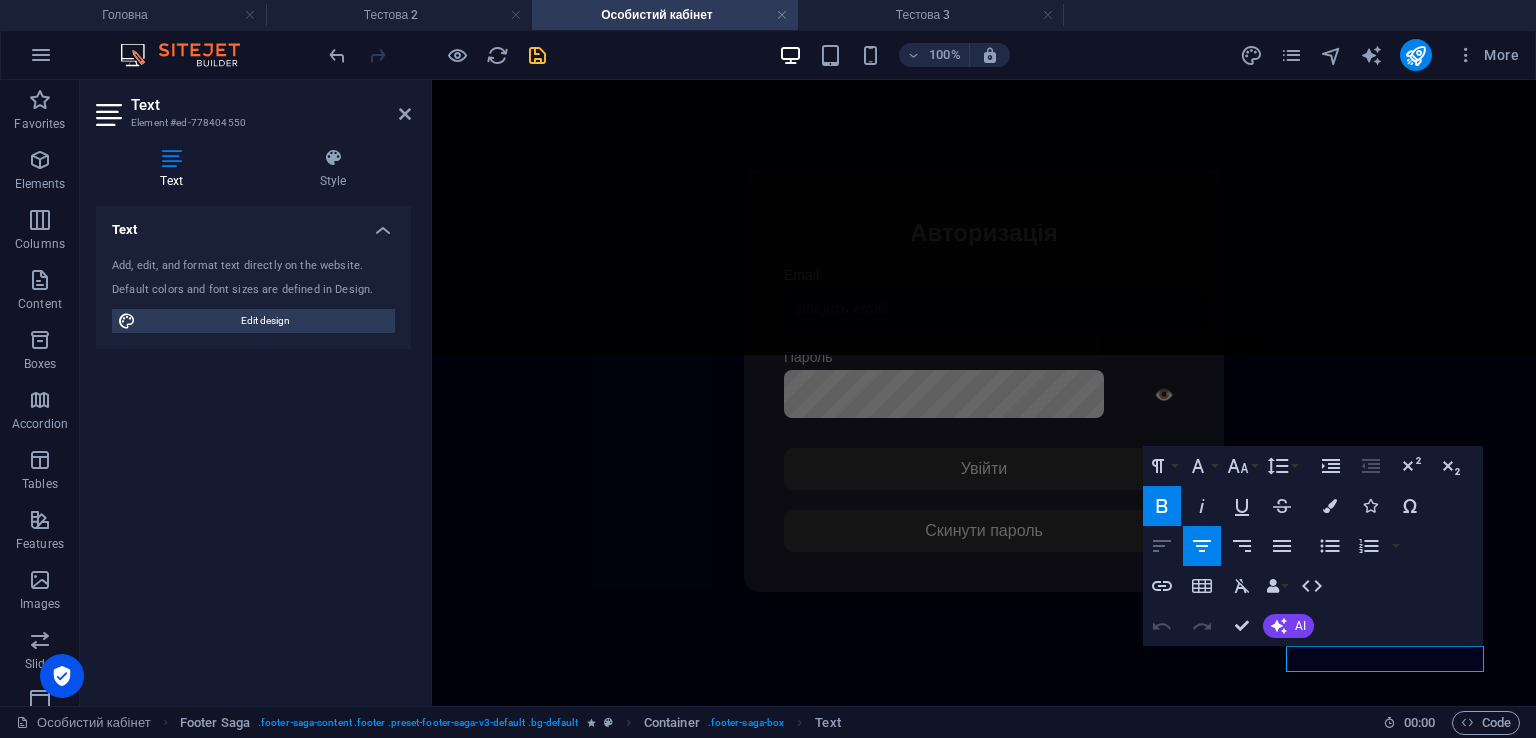 click 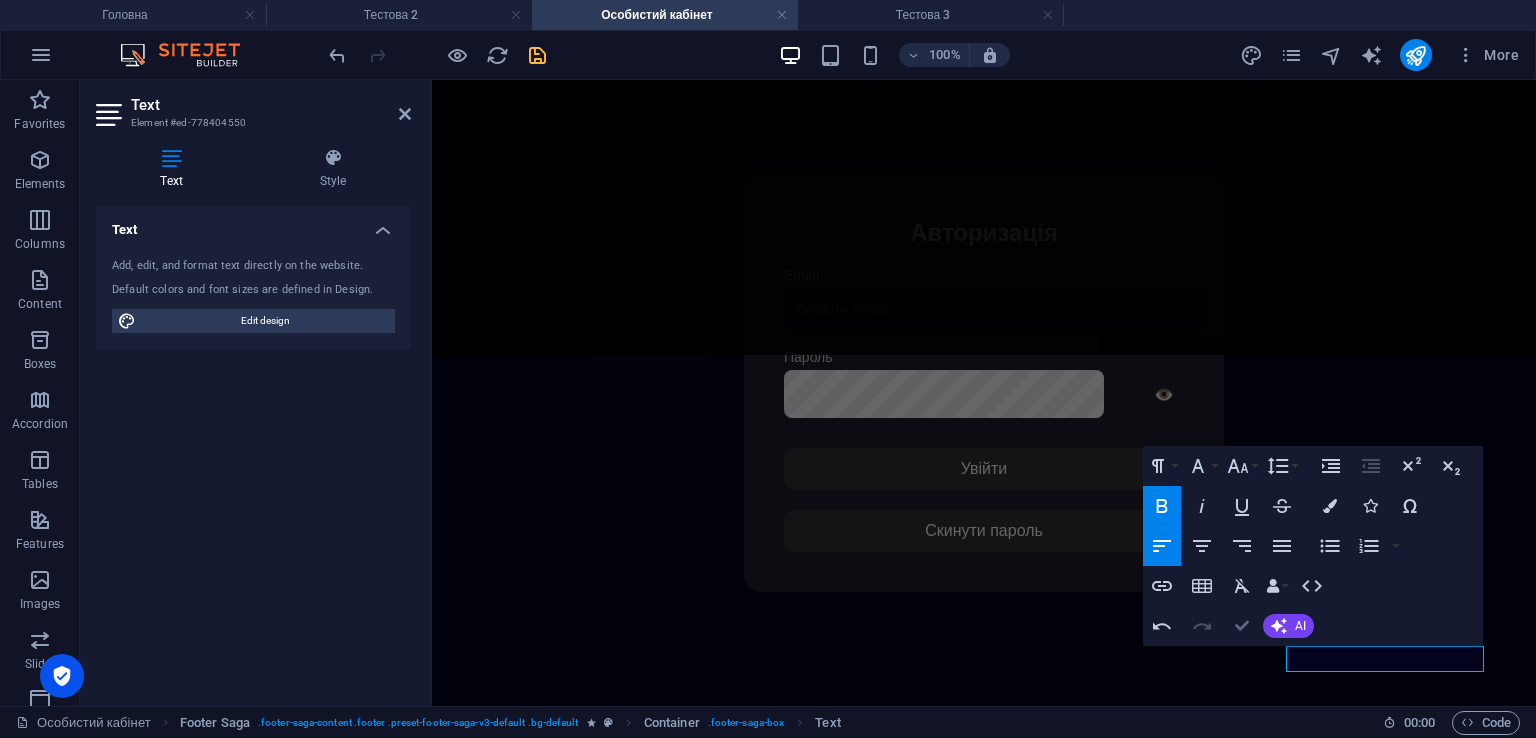 drag, startPoint x: 1250, startPoint y: 622, endPoint x: 1172, endPoint y: 544, distance: 110.308655 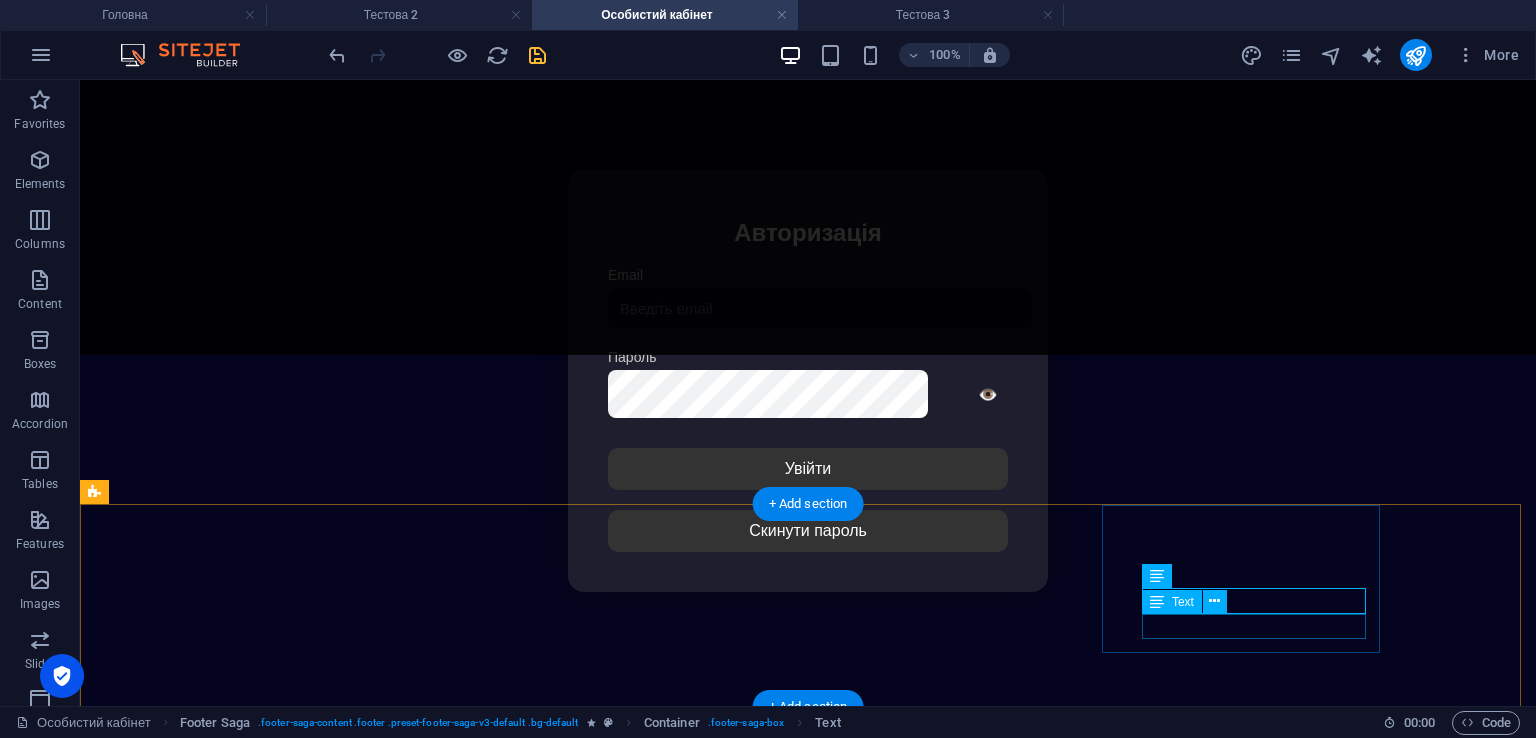scroll, scrollTop: 352, scrollLeft: 0, axis: vertical 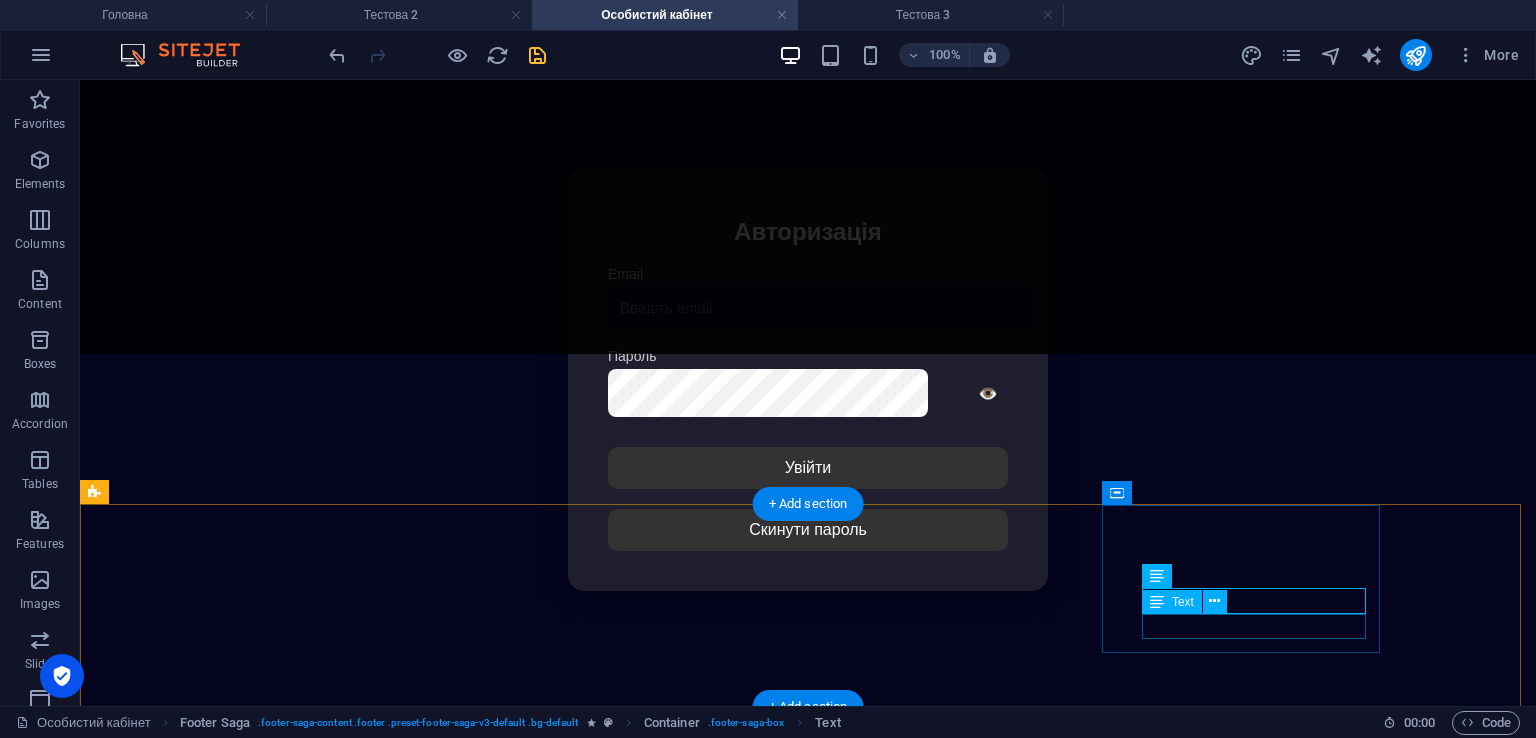 click on "TELEGRAM" at bounding box center [808, 5644] 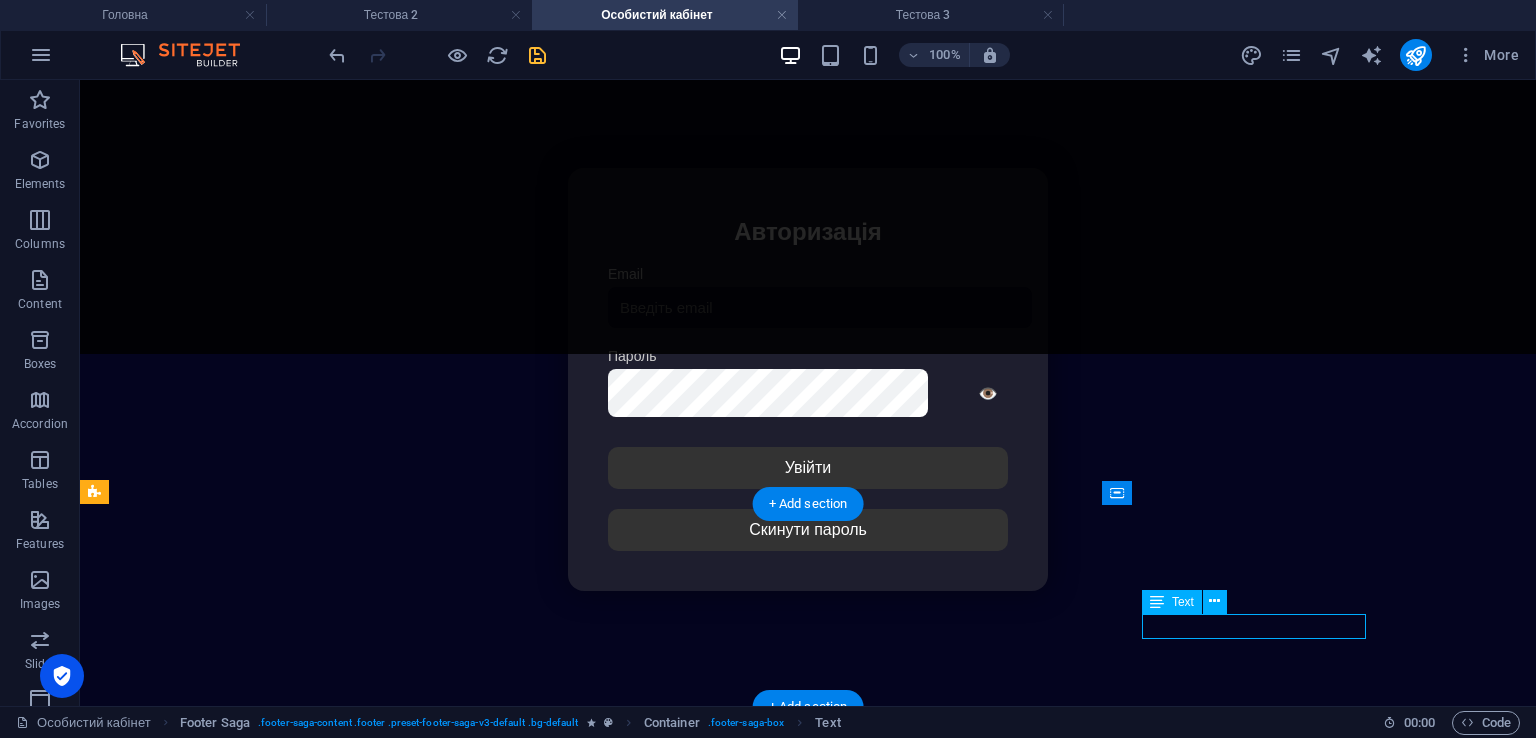 click on "TELEGRAM" at bounding box center (808, 5644) 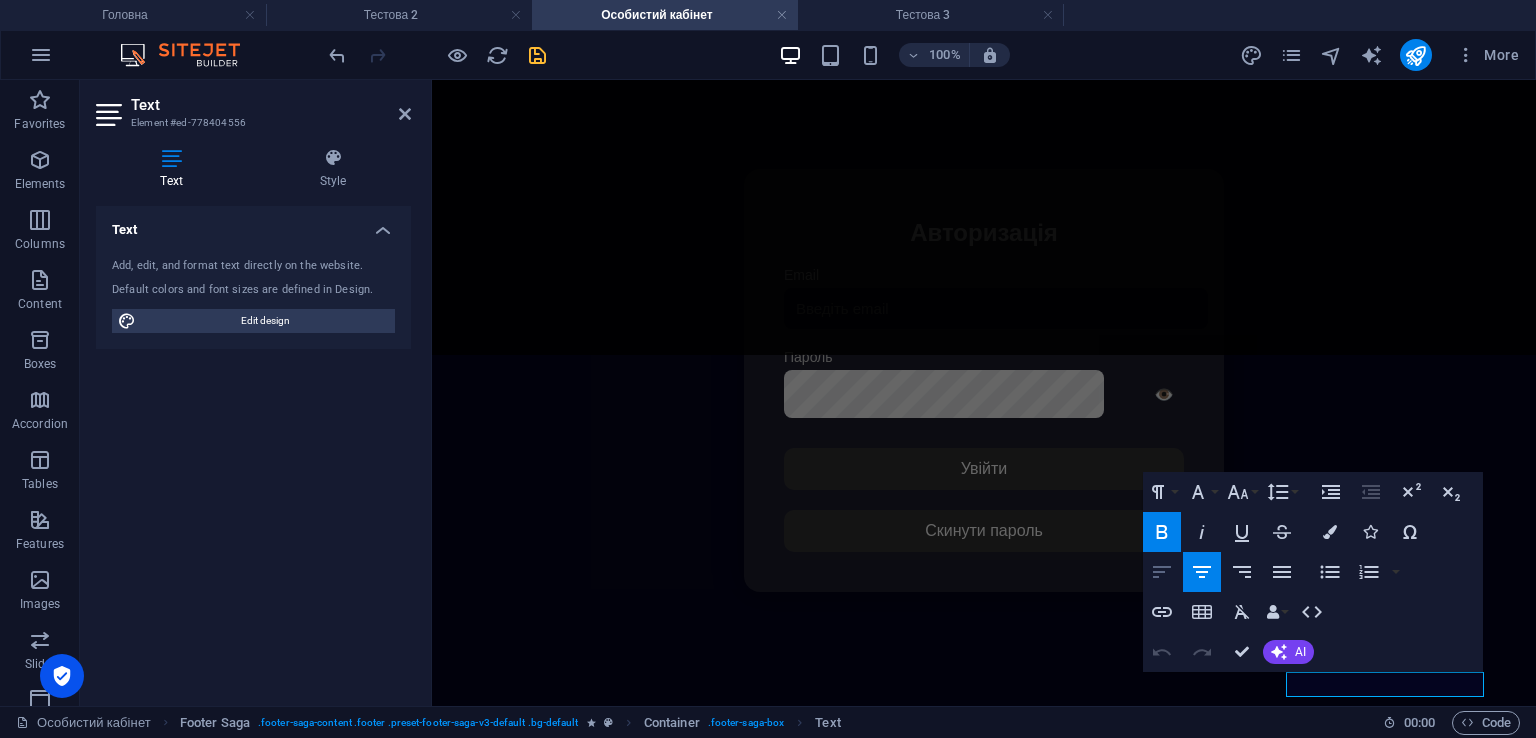click 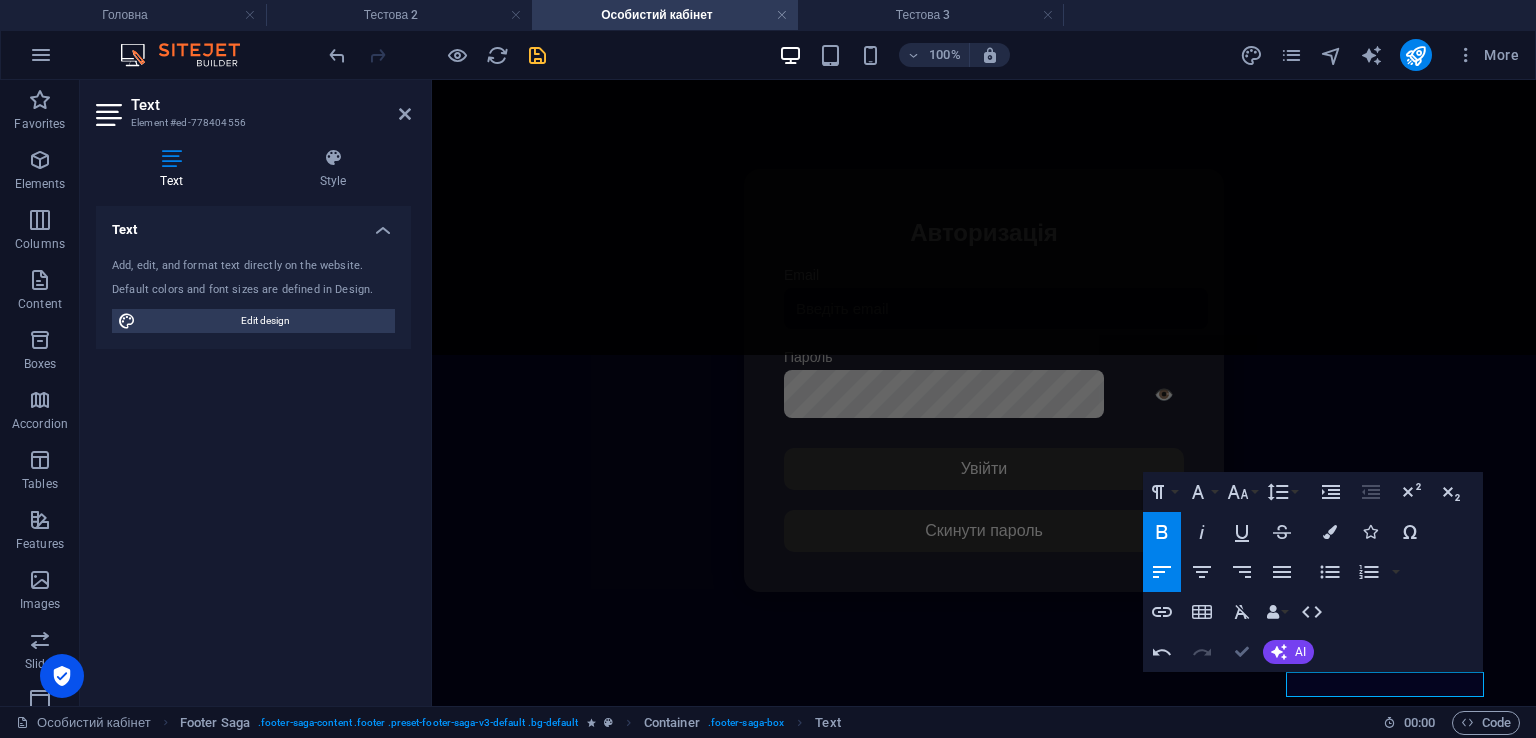 drag, startPoint x: 1251, startPoint y: 648, endPoint x: 1109, endPoint y: 538, distance: 179.62183 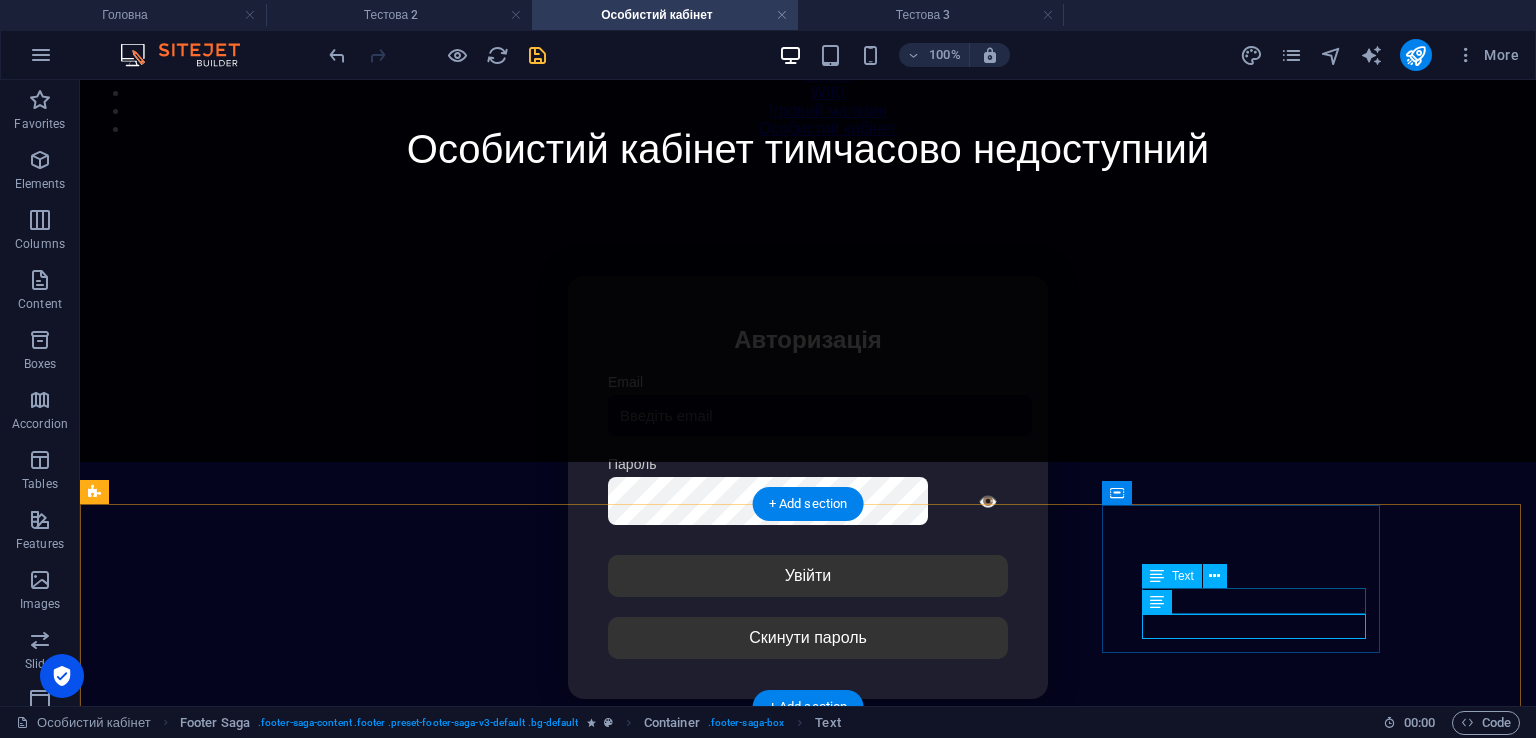 scroll, scrollTop: 152, scrollLeft: 0, axis: vertical 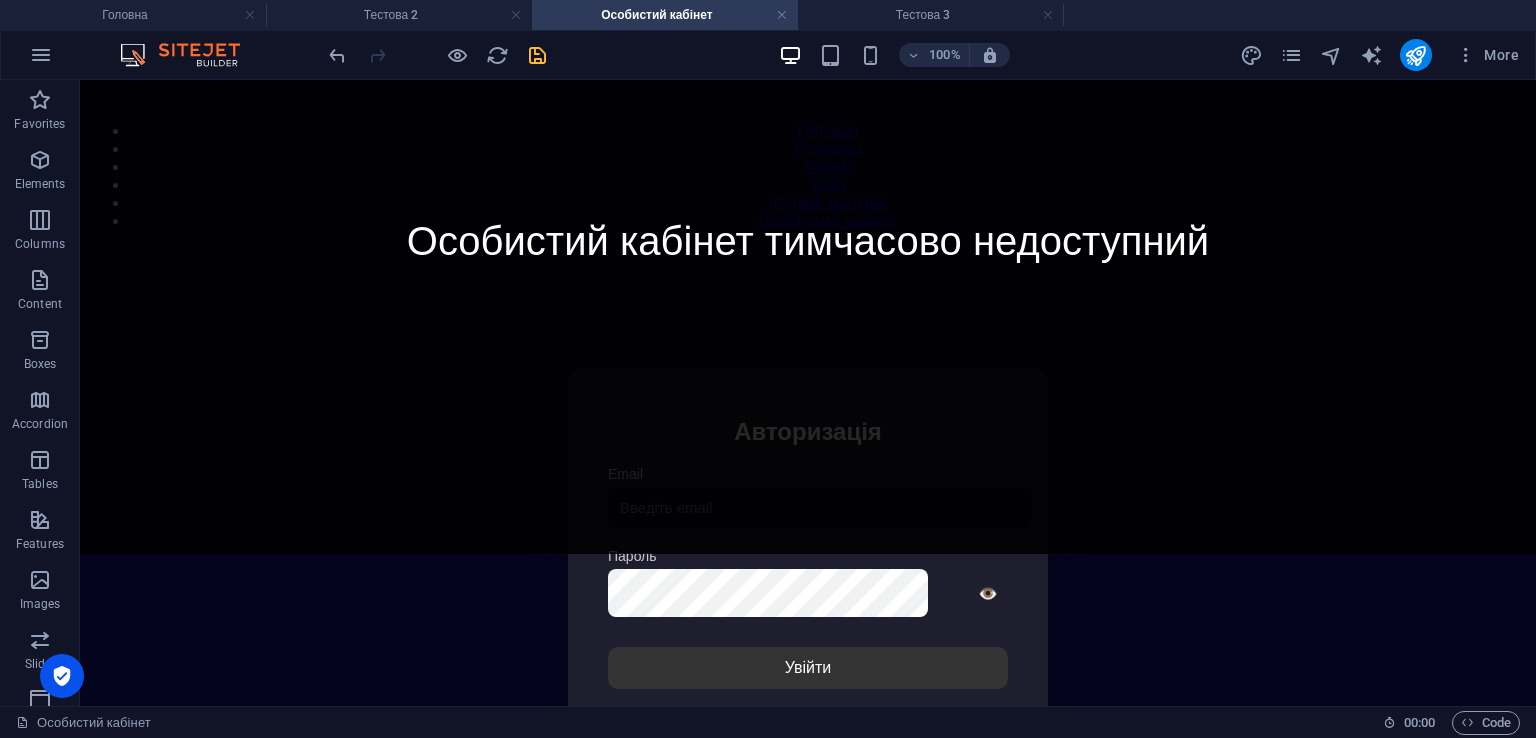 click at bounding box center (537, 55) 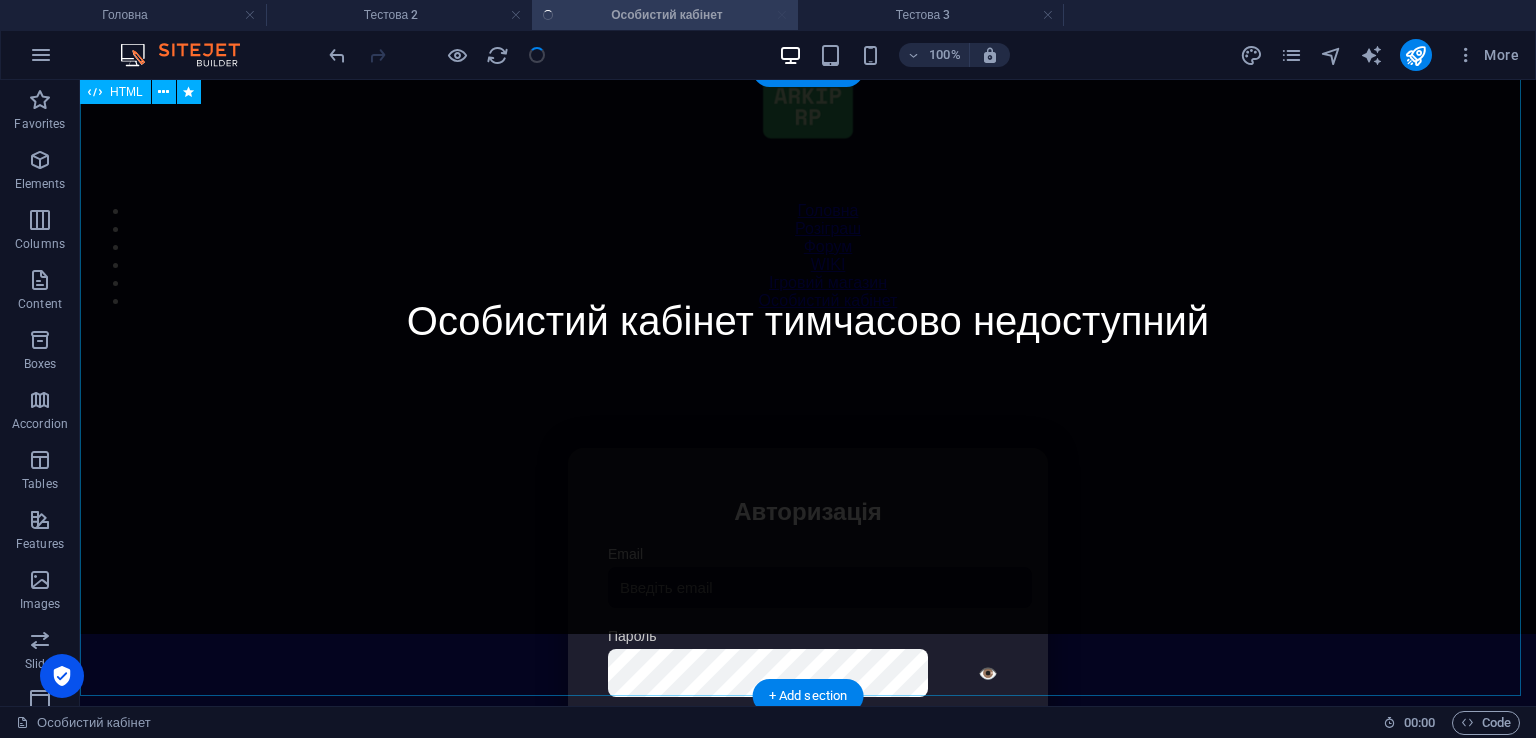 scroll, scrollTop: 0, scrollLeft: 0, axis: both 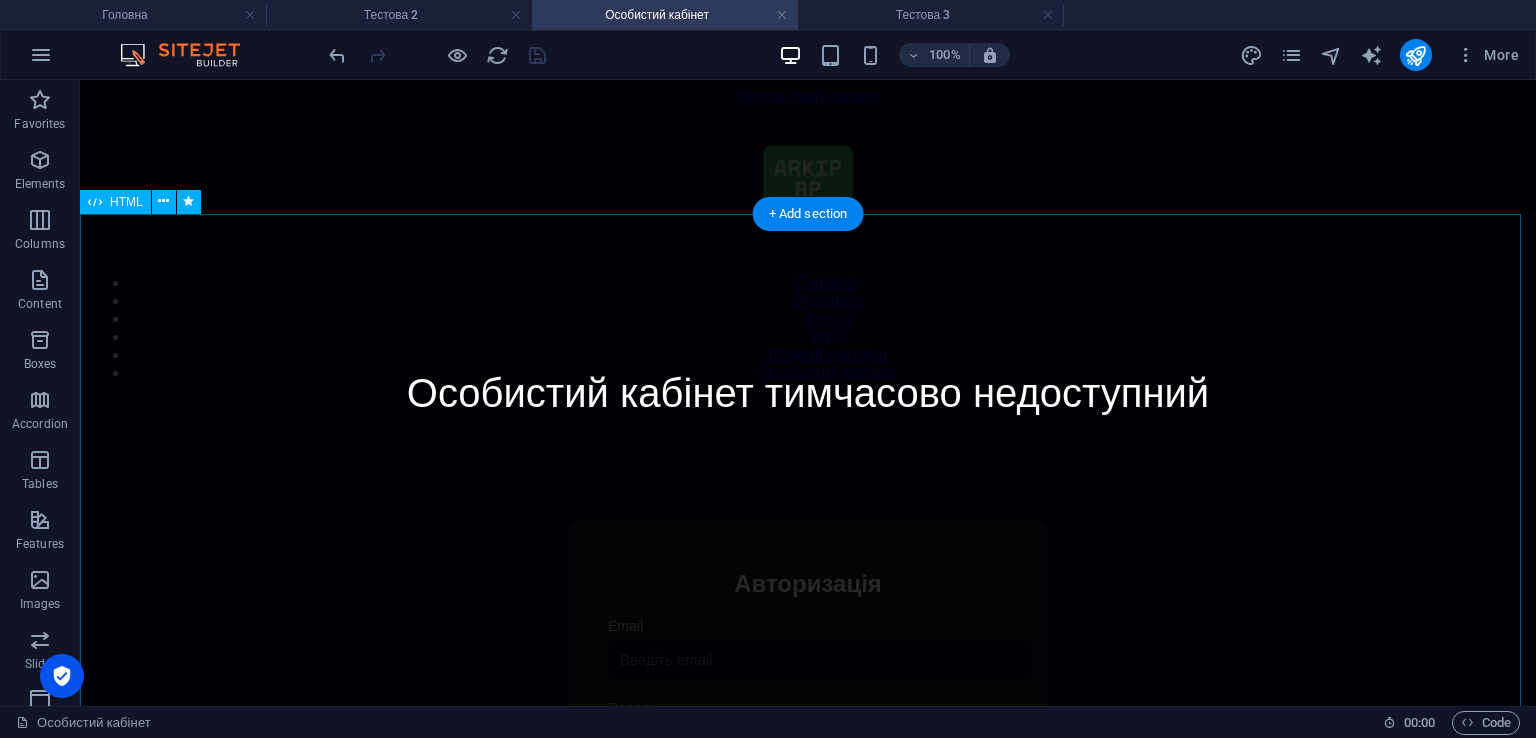 click on "Особистий кабінет
Особистий кабінет тимчасово недоступний
Авторизація
Email
Пароль
👁️
Увійти
Скинути пароль
Скидання пароля
Введіть ваш email:
Скинути
Закрити
Особистий кабінет
Вийти з кабінету
Важлива інформація
Інформація
Ігровий Нікнейм:
Пошта:
Гроші:   ₴
XP:
Рівень:
Здоров'я:  %
Броня:  %
VIP:
Рейтинг
Рейтинг гравців
Гравців не знайдено
Документи
Мої документи
Паспорт:   Немає
Трудова книжка:   Немає" at bounding box center [808, 732] 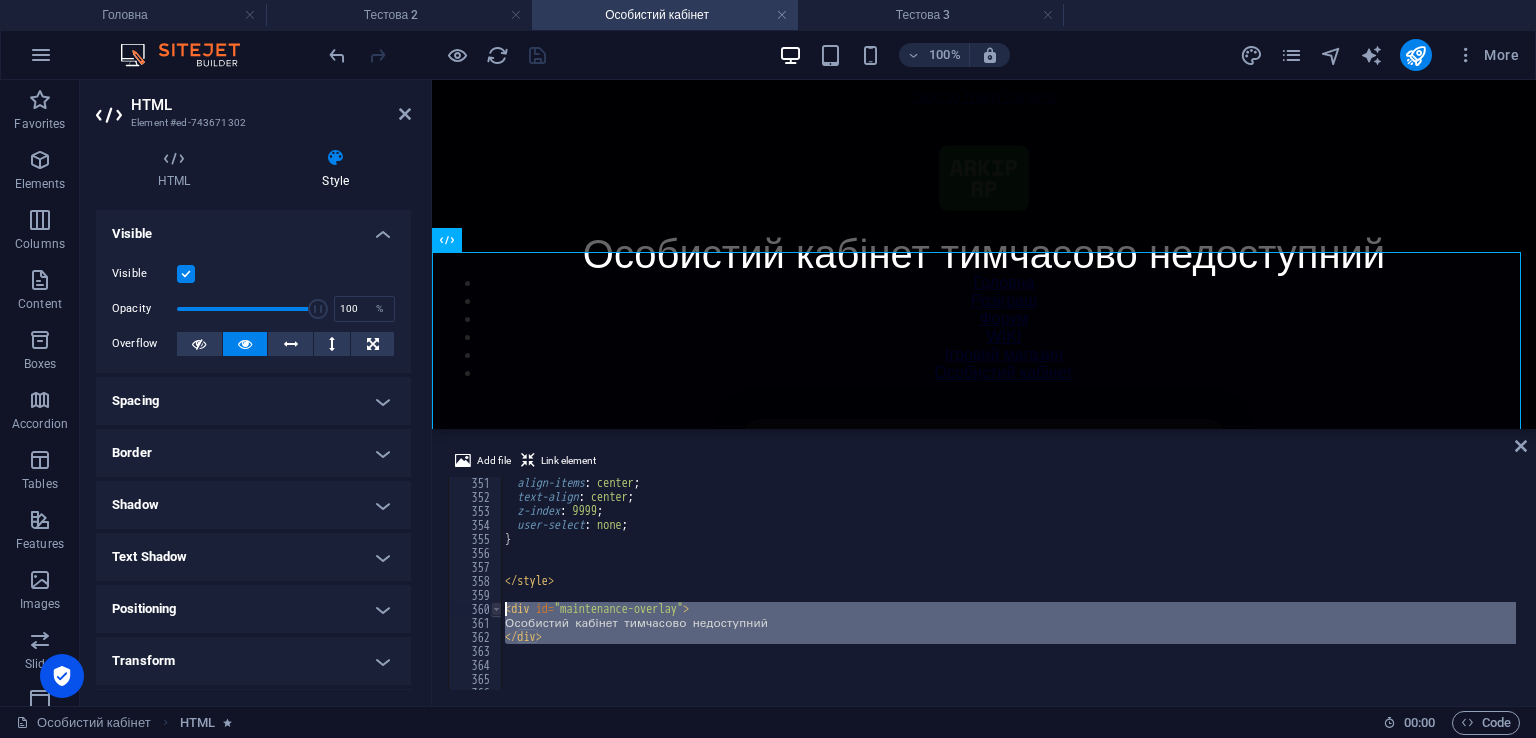 drag, startPoint x: 557, startPoint y: 646, endPoint x: 500, endPoint y: 603, distance: 71.40028 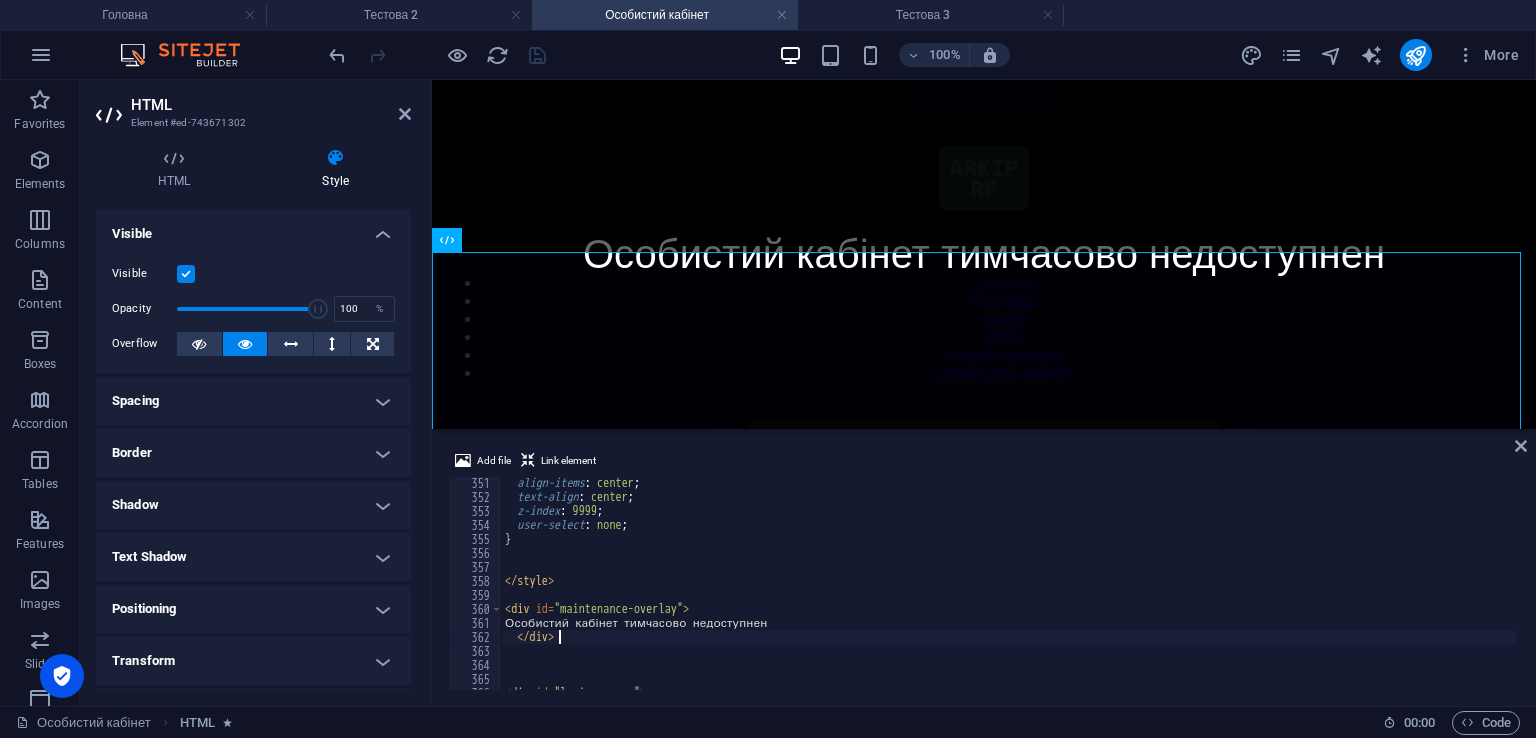 click on "align-items :   center ;    text-align :   center ;    z-index :   9999 ;    user-select :   none ; } </ style > < div   id = "maintenance-overlay" >     Особистий кабінет тимчасово недоступнен    </ div > < div   id = "login-screen" >" at bounding box center [1425, 594] 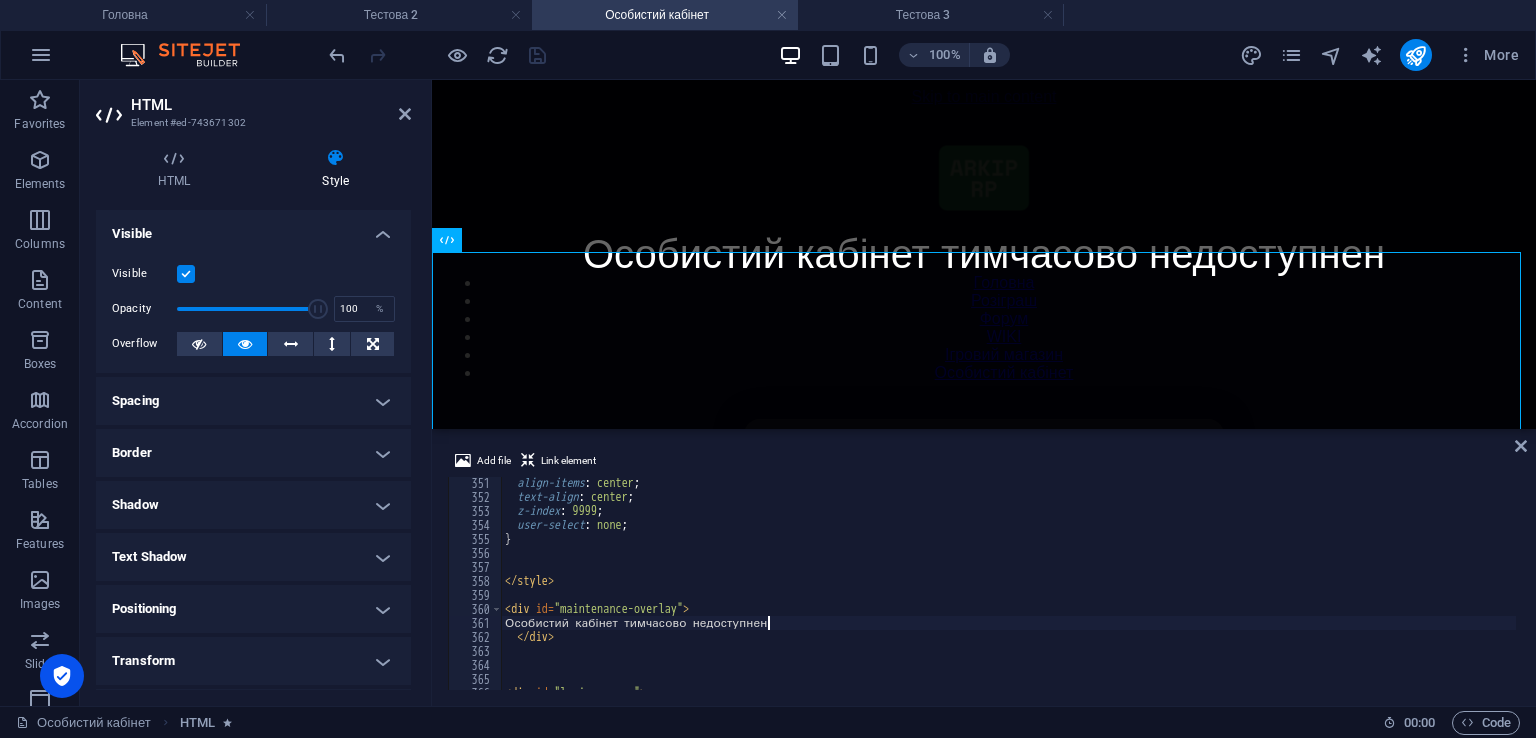 click on "align-items :   center ;    text-align :   center ;    z-index :   9999 ;    user-select :   none ; } </ style > < div   id = "maintenance-overlay" >     Особистий кабінет тимчасово недоступнен    </ div > < div   id = "login-screen" >" at bounding box center [1425, 594] 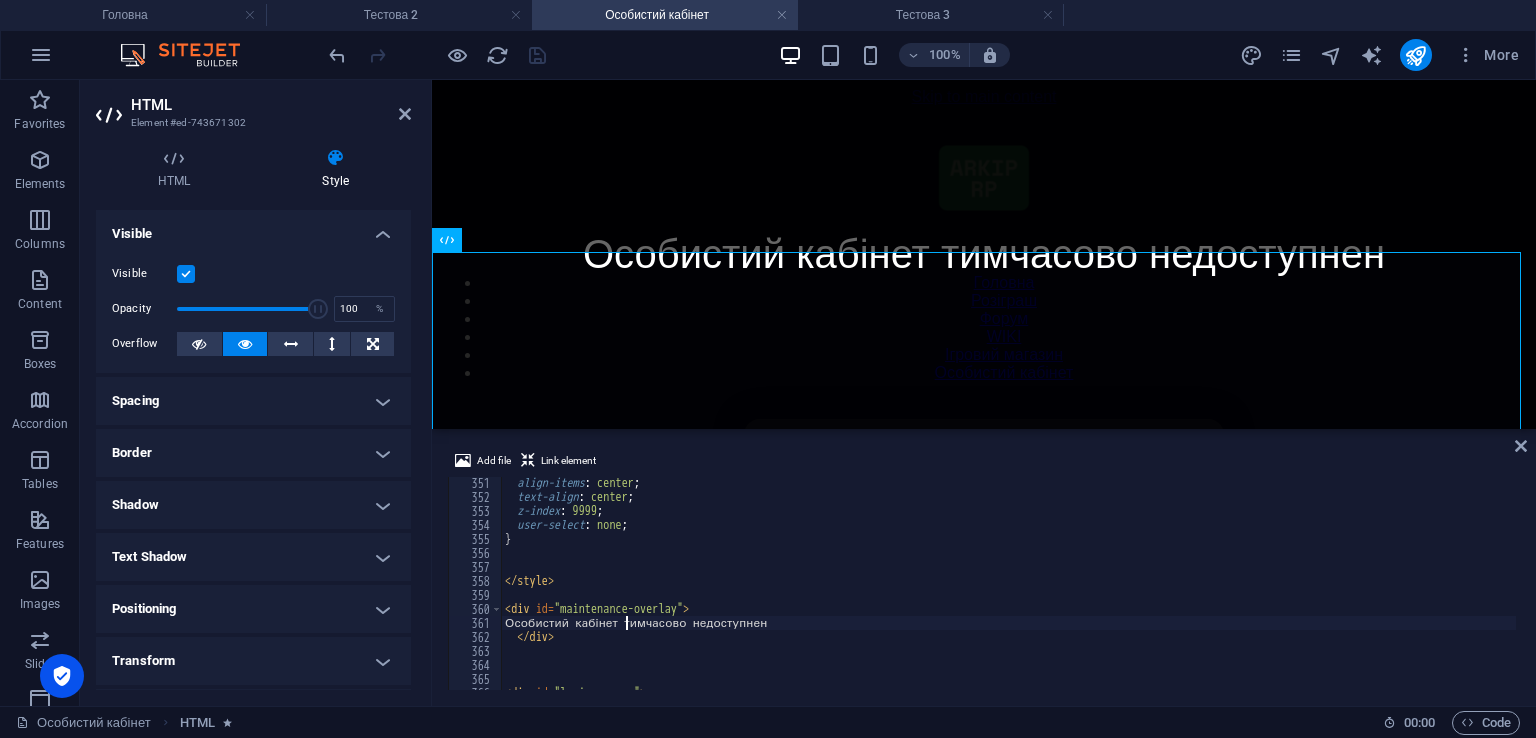 click on "align-items :   center ;    text-align :   center ;    z-index :   9999 ;    user-select :   none ; } </ style > < div   id = "maintenance-overlay" >     Особистий кабінет тимчасово недоступнен    </ div > < div   id = "login-screen" >" at bounding box center [1425, 594] 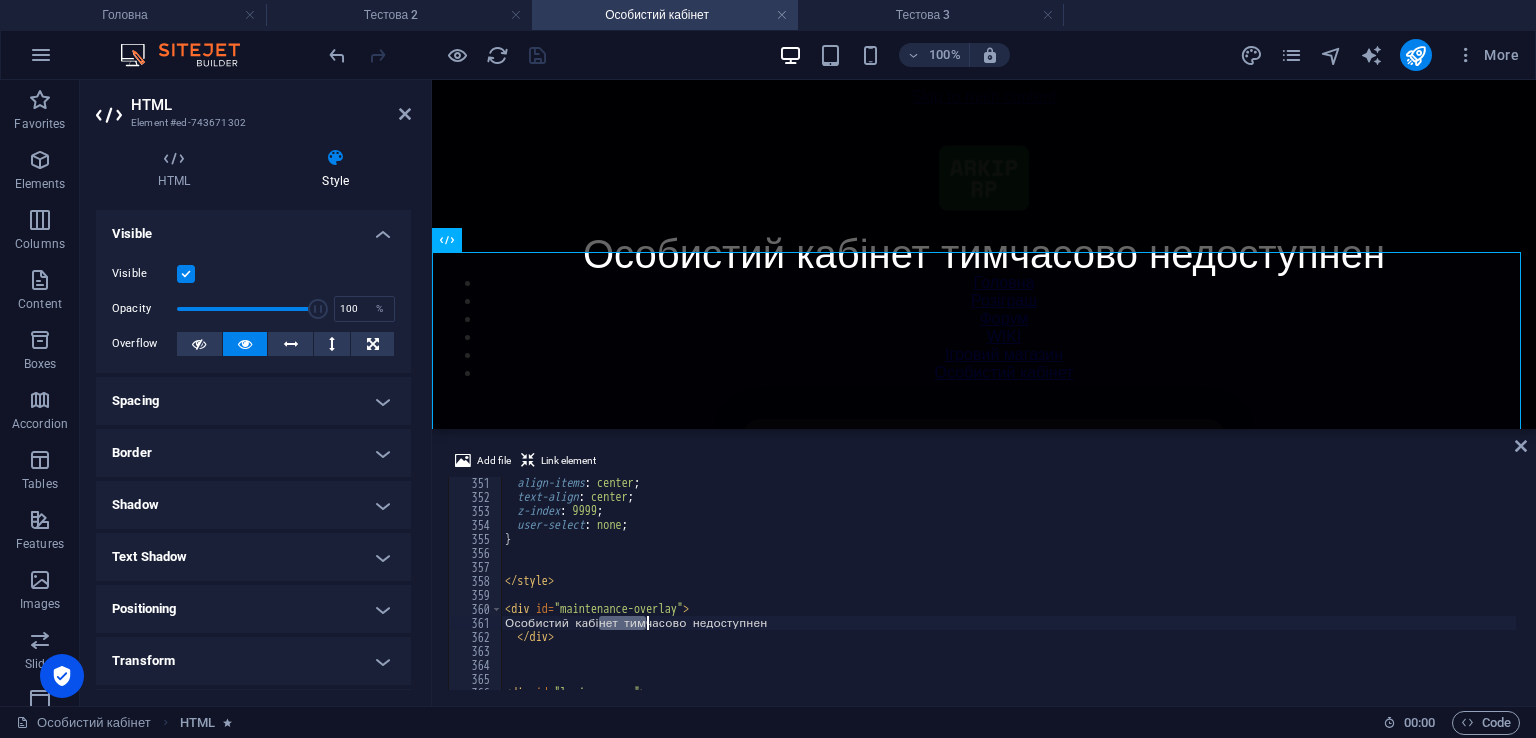 click on "align-items :   center ;    text-align :   center ;    z-index :   9999 ;    user-select :   none ; } </ style > < div   id = "maintenance-overlay" >     Особистий кабінет тимчасово недоступнен    </ div > < div   id = "login-screen" >" at bounding box center (1425, 594) 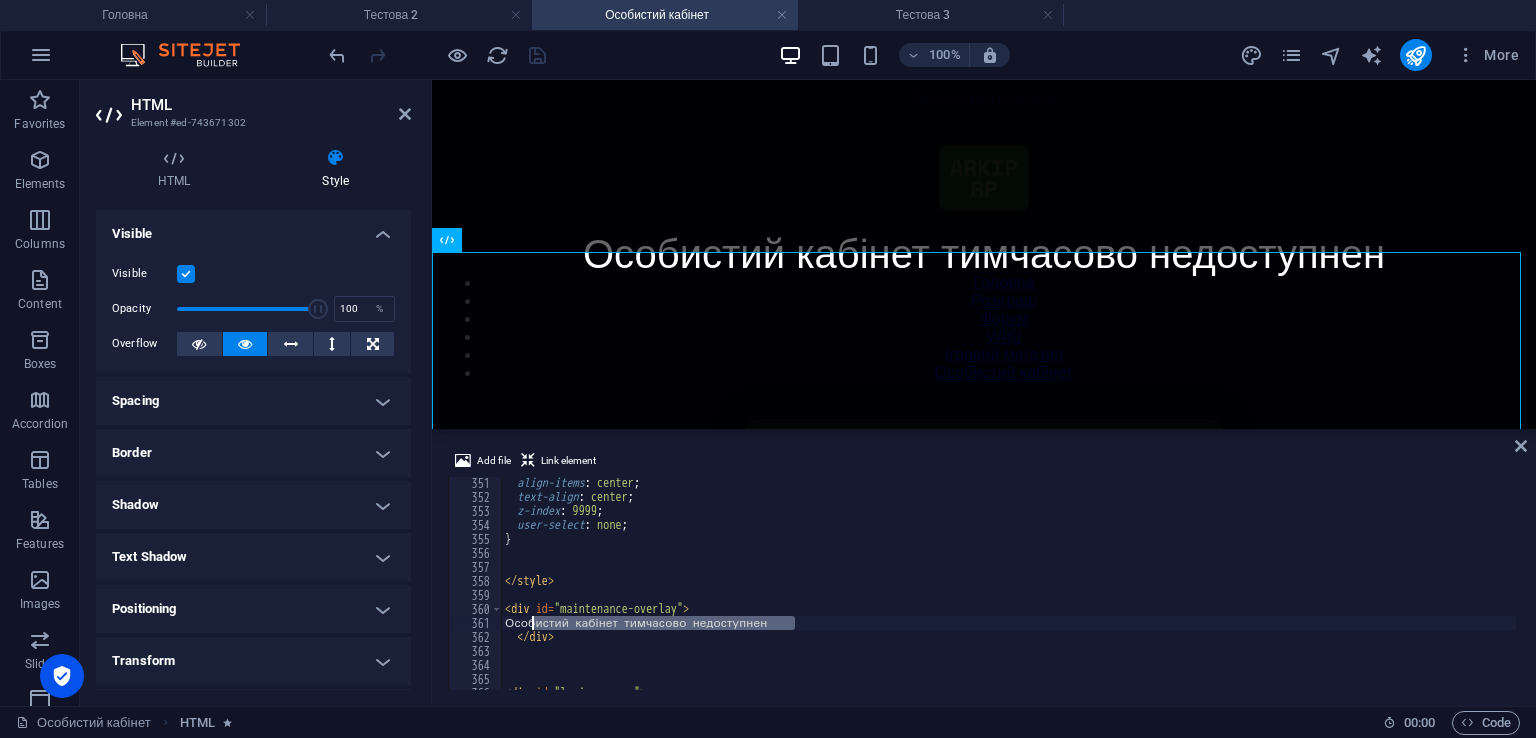 drag, startPoint x: 743, startPoint y: 618, endPoint x: 532, endPoint y: 621, distance: 211.02133 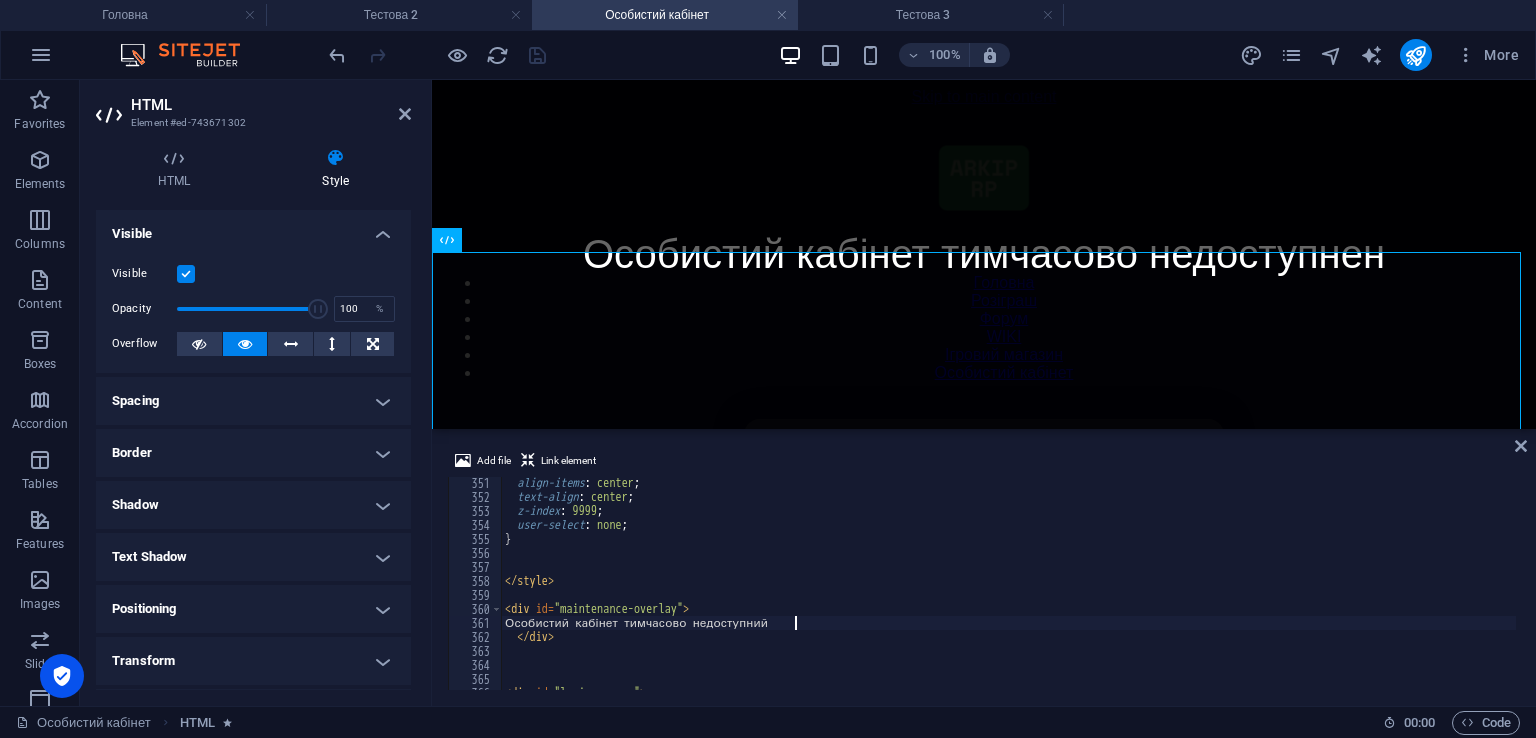 click on "align-items :   center ;    text-align :   center ;    z-index :   9999 ;    user-select :   none ; } </ style > < div   id = "maintenance-overlay" >     Особистий кабінет тимчасово недоступний    </ div > < div   id = "login-screen" >" at bounding box center [1425, 594] 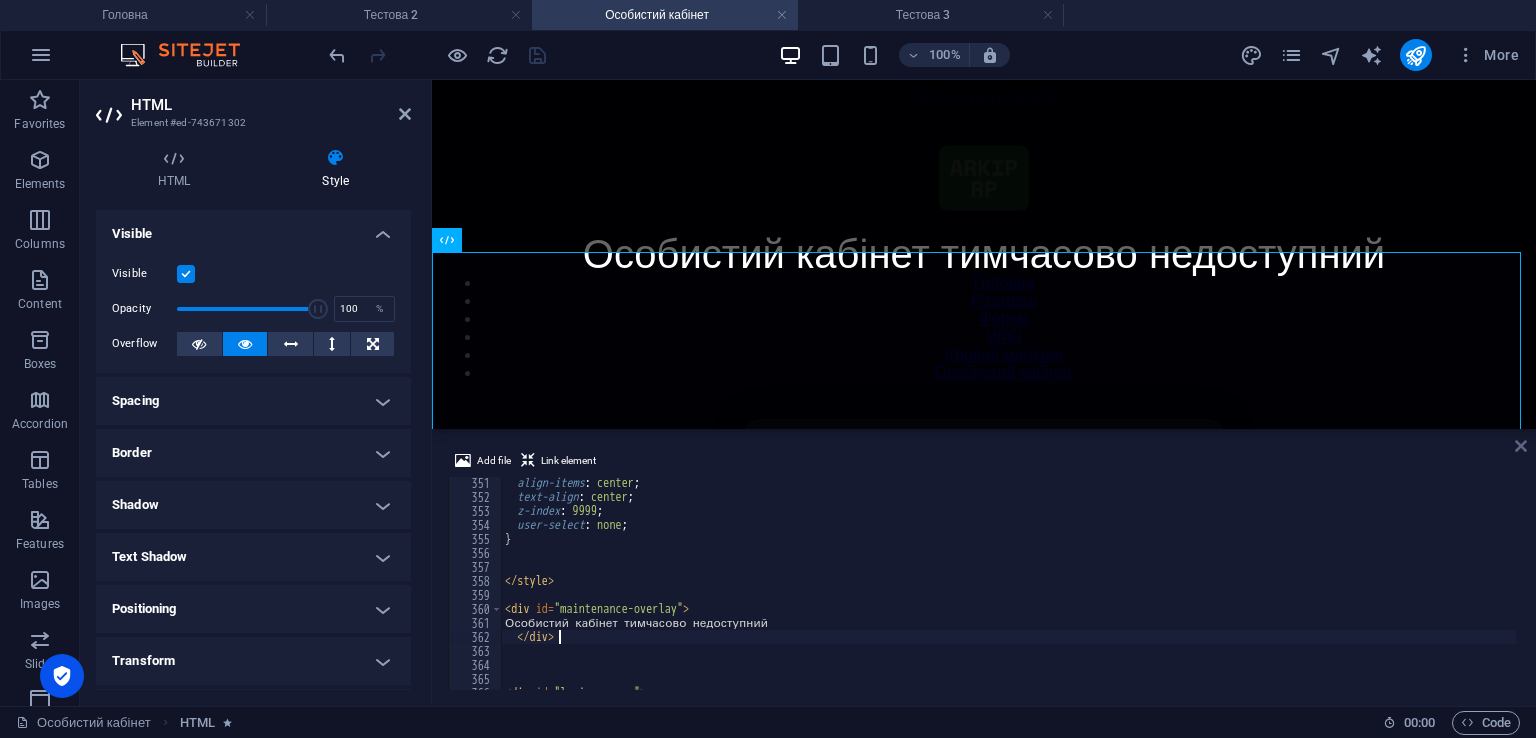 click at bounding box center [1521, 446] 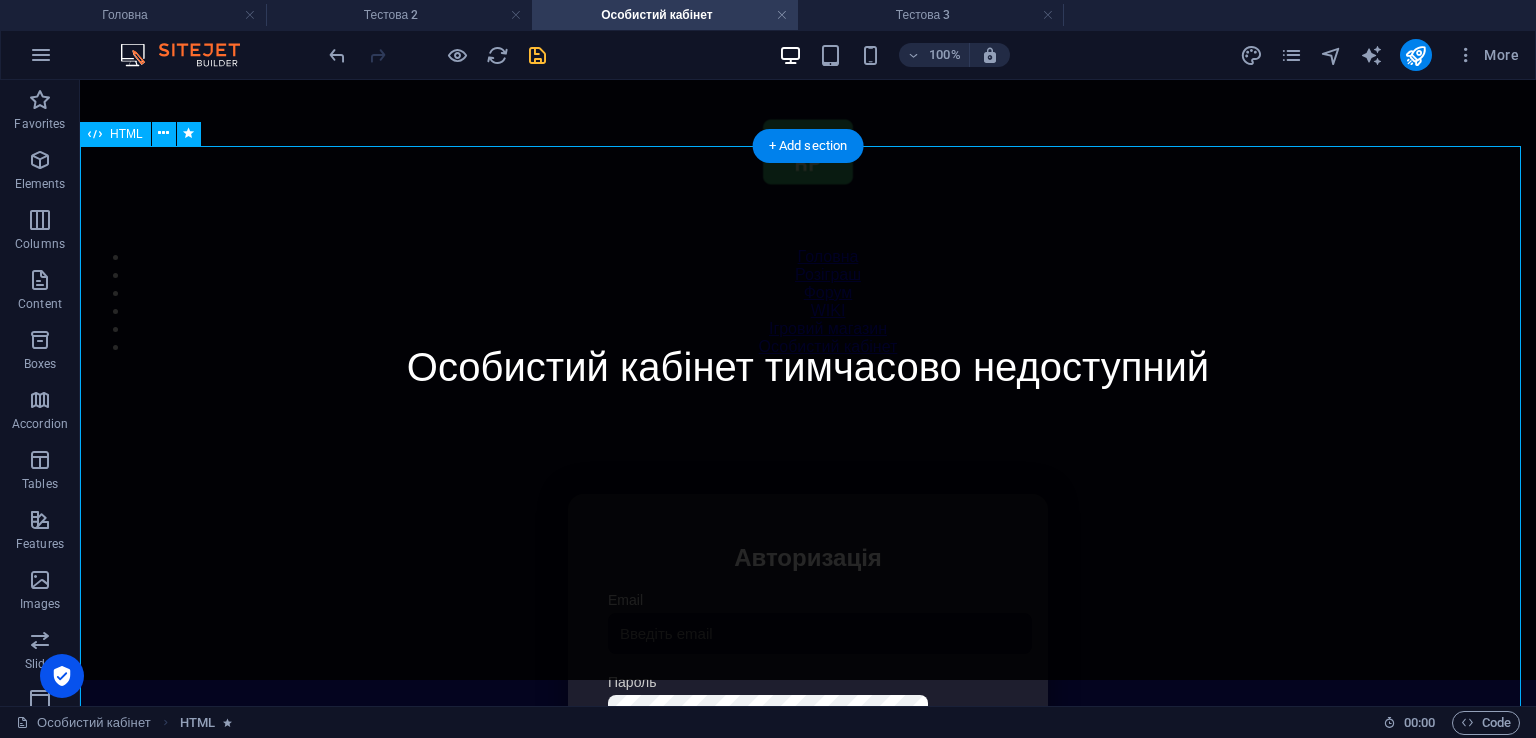 scroll, scrollTop: 0, scrollLeft: 0, axis: both 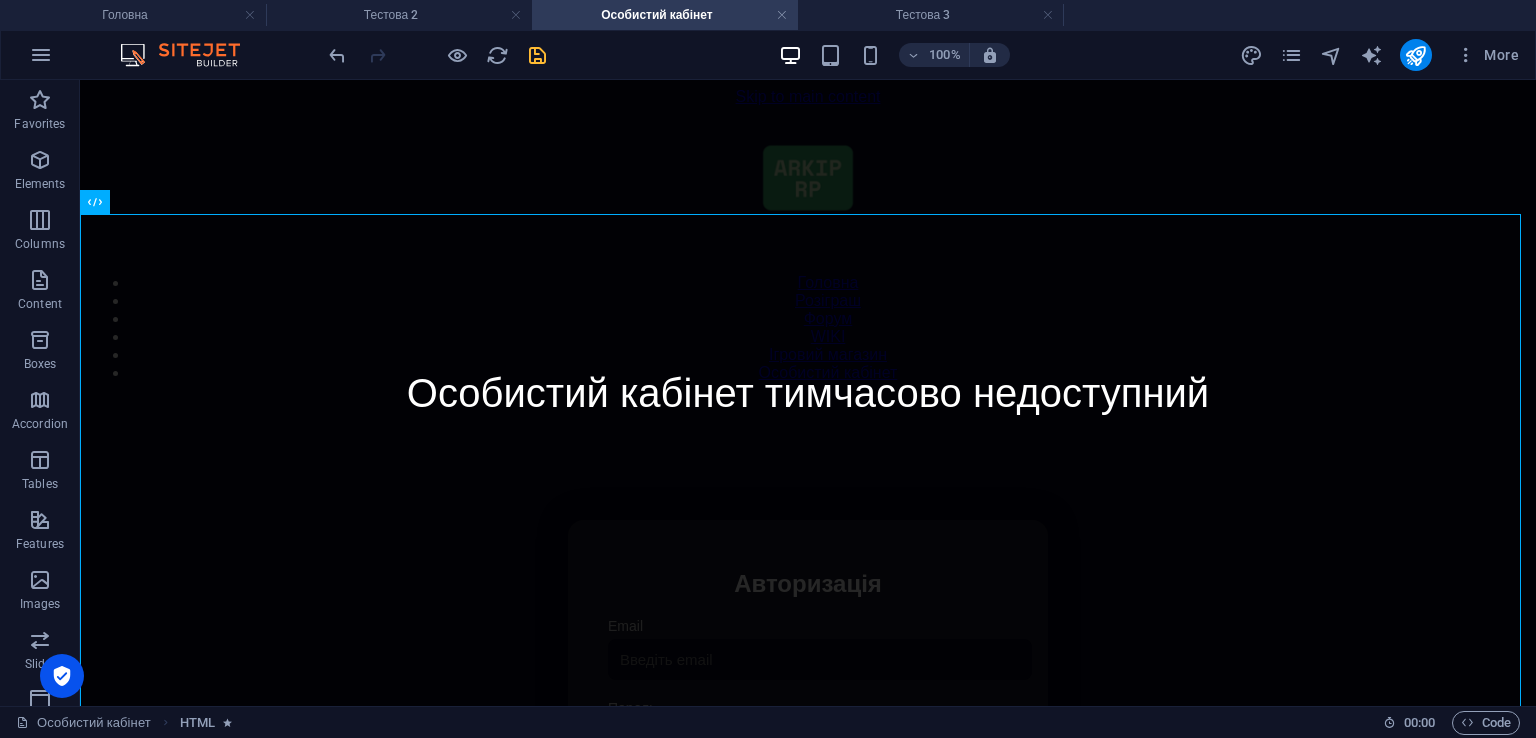 click at bounding box center [537, 55] 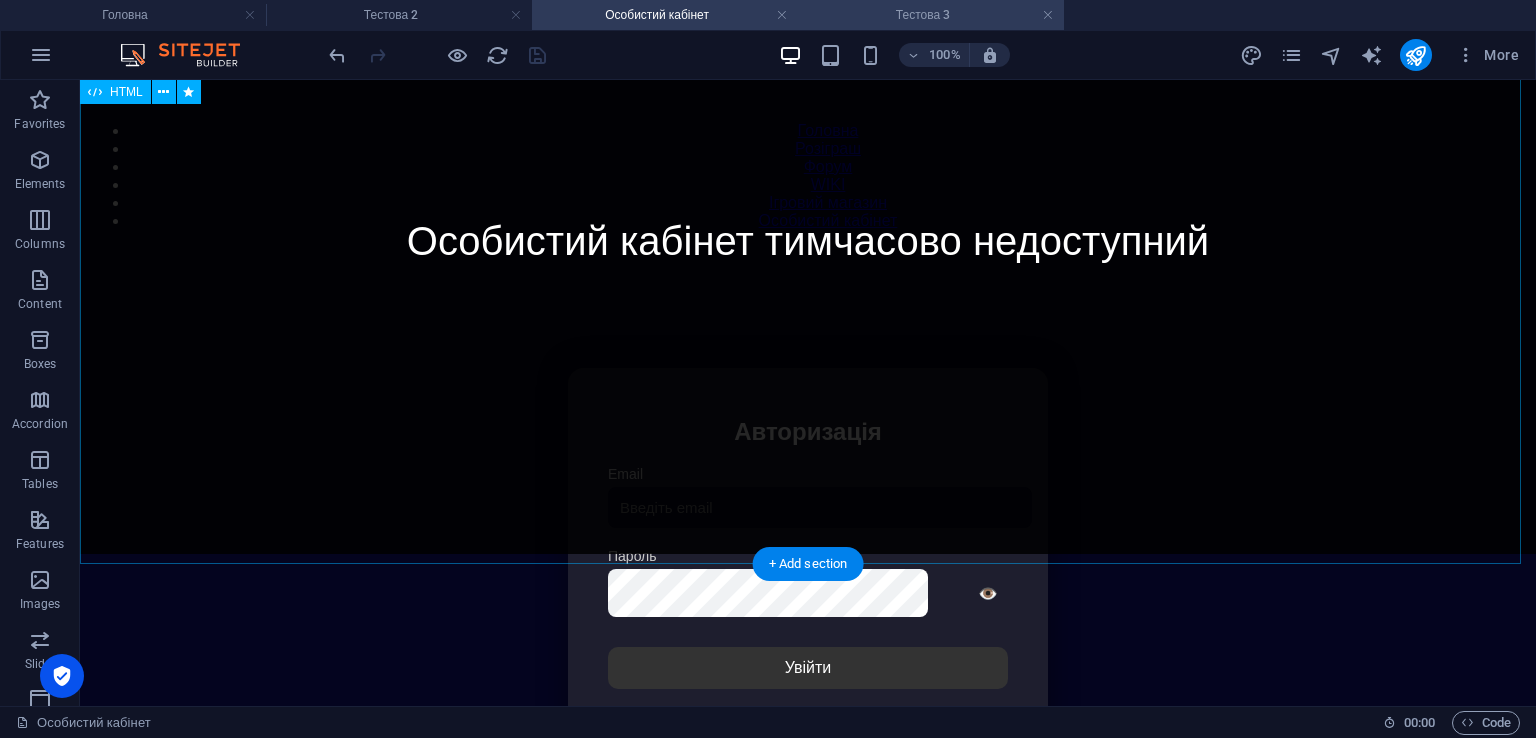 scroll, scrollTop: 54, scrollLeft: 0, axis: vertical 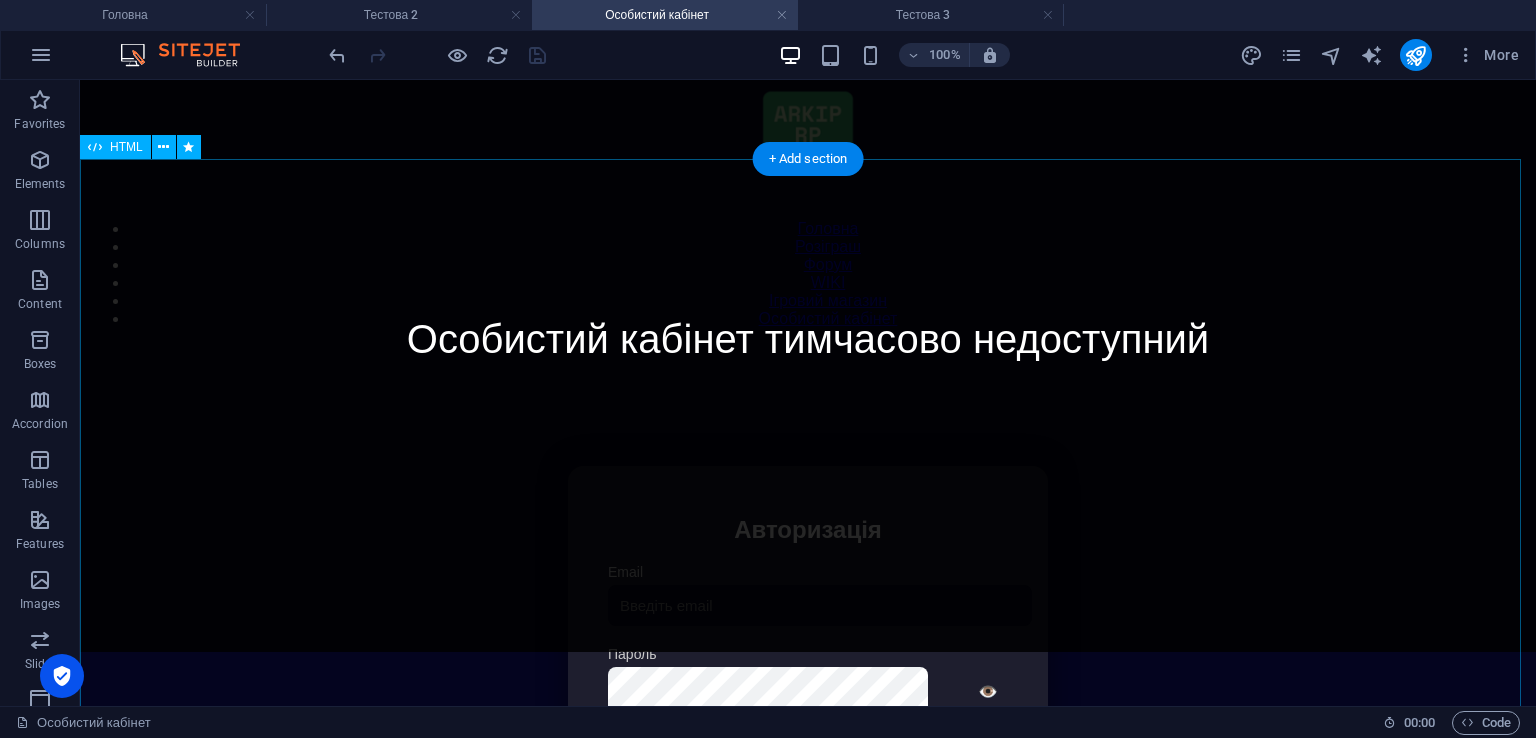 click on "Особистий кабінет
Особистий кабінет тимчасово недоступний
Авторизація
Email
Пароль
👁️
Увійти
Скинути пароль
Скидання пароля
Введіть ваш email:
Скинути
Закрити
Особистий кабінет
Вийти з кабінету
Важлива інформація
Інформація
Ігровий Нікнейм:
Пошта:
Гроші:   ₴
XP:
Рівень:
Здоров'я:  %
Броня:  %
VIP:
Рейтинг
Рейтинг гравців
Гравців не знайдено
Документи
Мої документи
Паспорт:   Немає
Трудова книжка:" at bounding box center [808, 678] 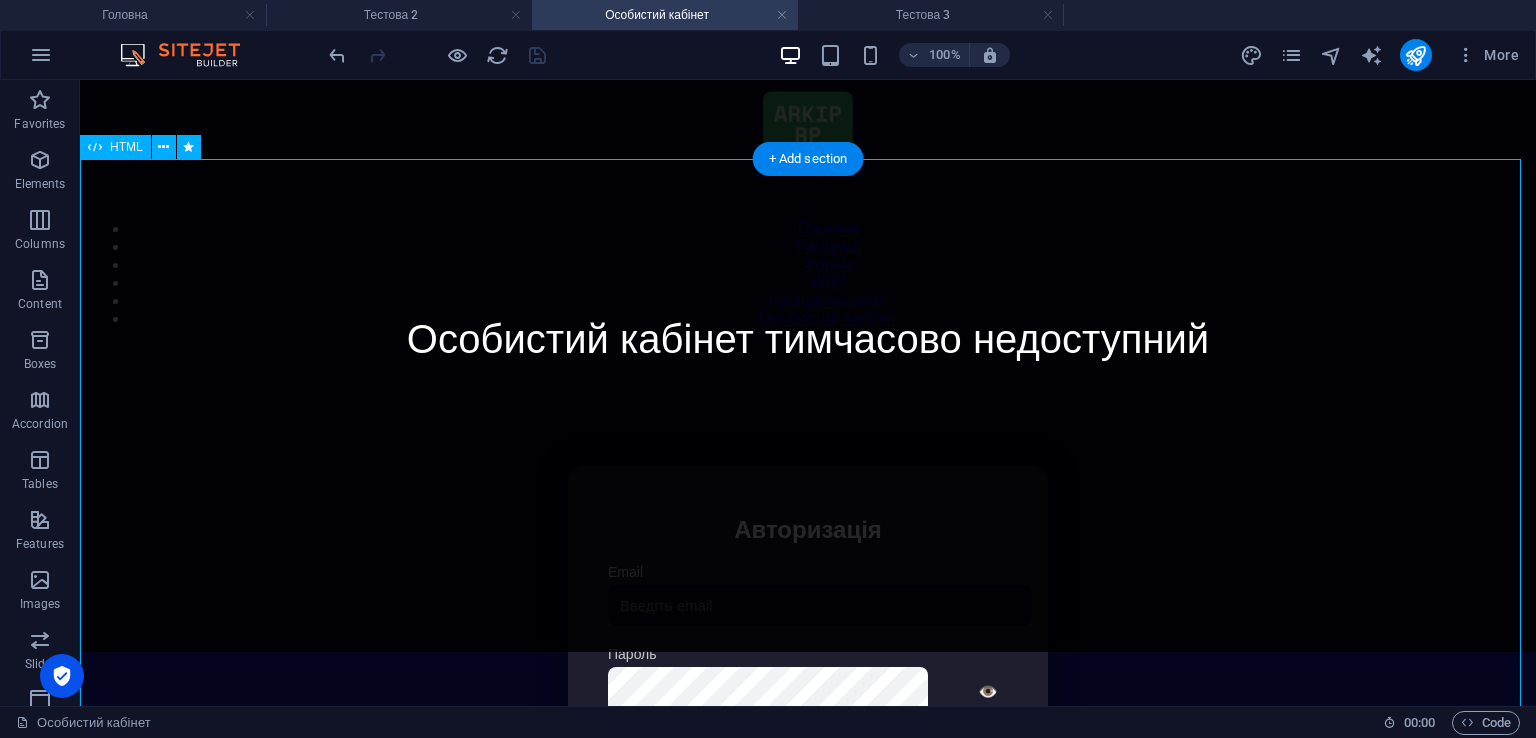 click on "Особистий кабінет
Особистий кабінет тимчасово недоступний
Авторизація
Email
Пароль
👁️
Увійти
Скинути пароль
Скидання пароля
Введіть ваш email:
Скинути
Закрити
Особистий кабінет
Вийти з кабінету
Важлива інформація
Інформація
Ігровий Нікнейм:
Пошта:
Гроші:   ₴
XP:
Рівень:
Здоров'я:  %
Броня:  %
VIP:
Рейтинг
Рейтинг гравців
Гравців не знайдено
Документи
Мої документи
Паспорт:   Немає
Трудова книжка:" at bounding box center [808, 678] 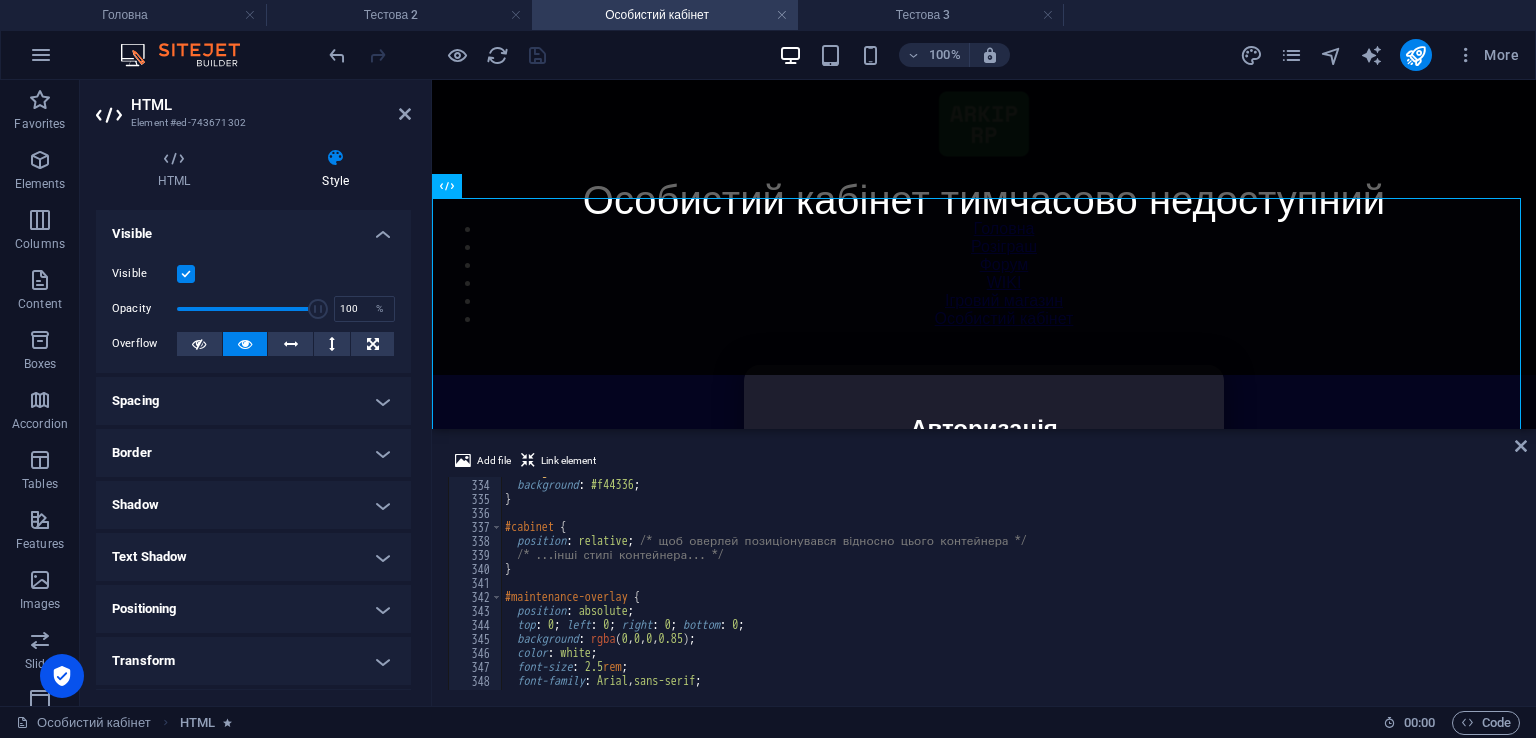 scroll, scrollTop: 4660, scrollLeft: 0, axis: vertical 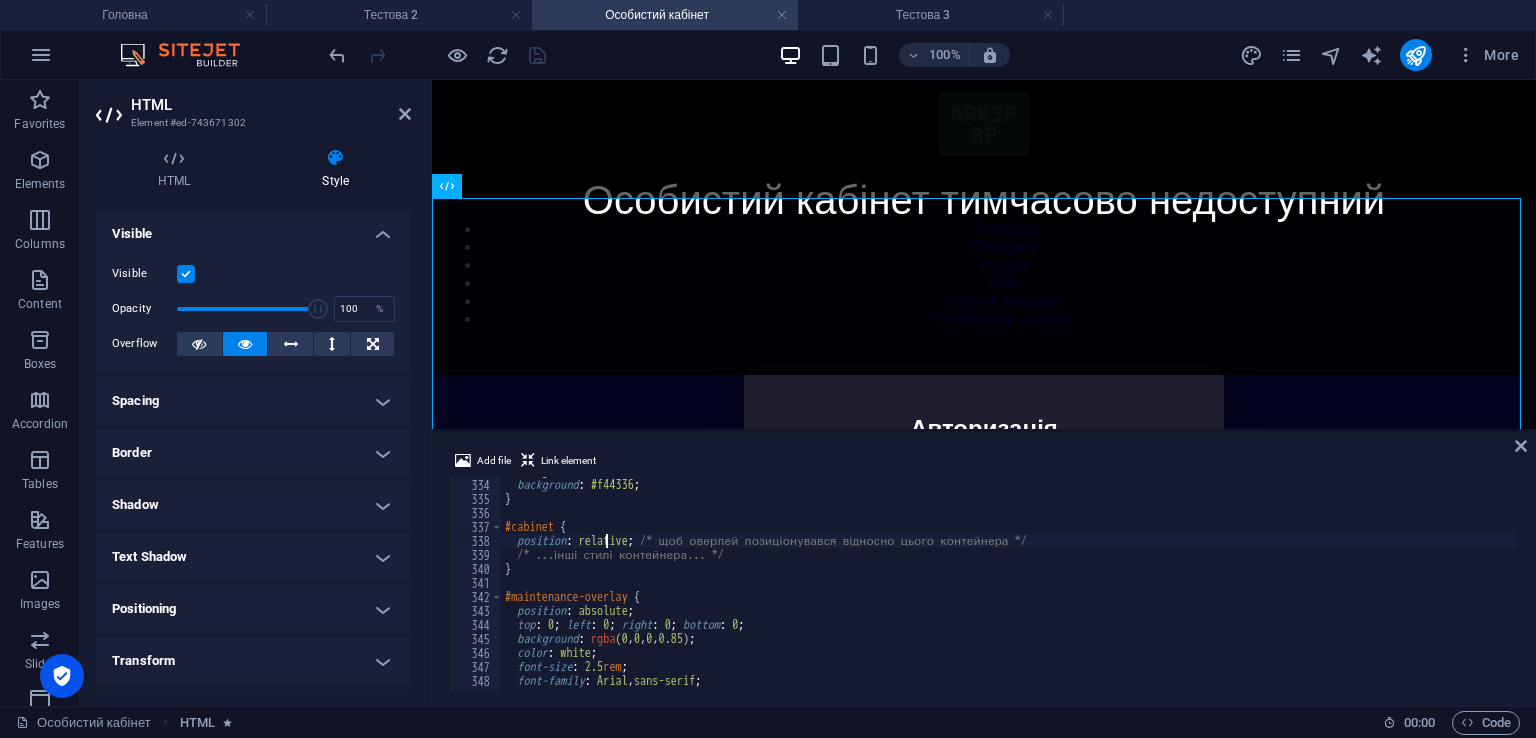 click on ".message.error   {    background :   #f44336 ; } #cabinet   {    position :   relative ;   /* щоб оверлей позиціонувався відносно цього контейнера */    /* ...інші стилі контейнера... */ } #maintenance-overlay   {    position :   absolute ;    top :   0 ;   left :   0 ;   right :   0 ;   bottom :   0 ;    background :   rgba ( 0 ,  0 ,  0 ,  0.85 ) ;    color :   white ;    font-size :   2.5 rem ;    font-family :   Arial ,  sans-serif ;" at bounding box center [1425, 582] 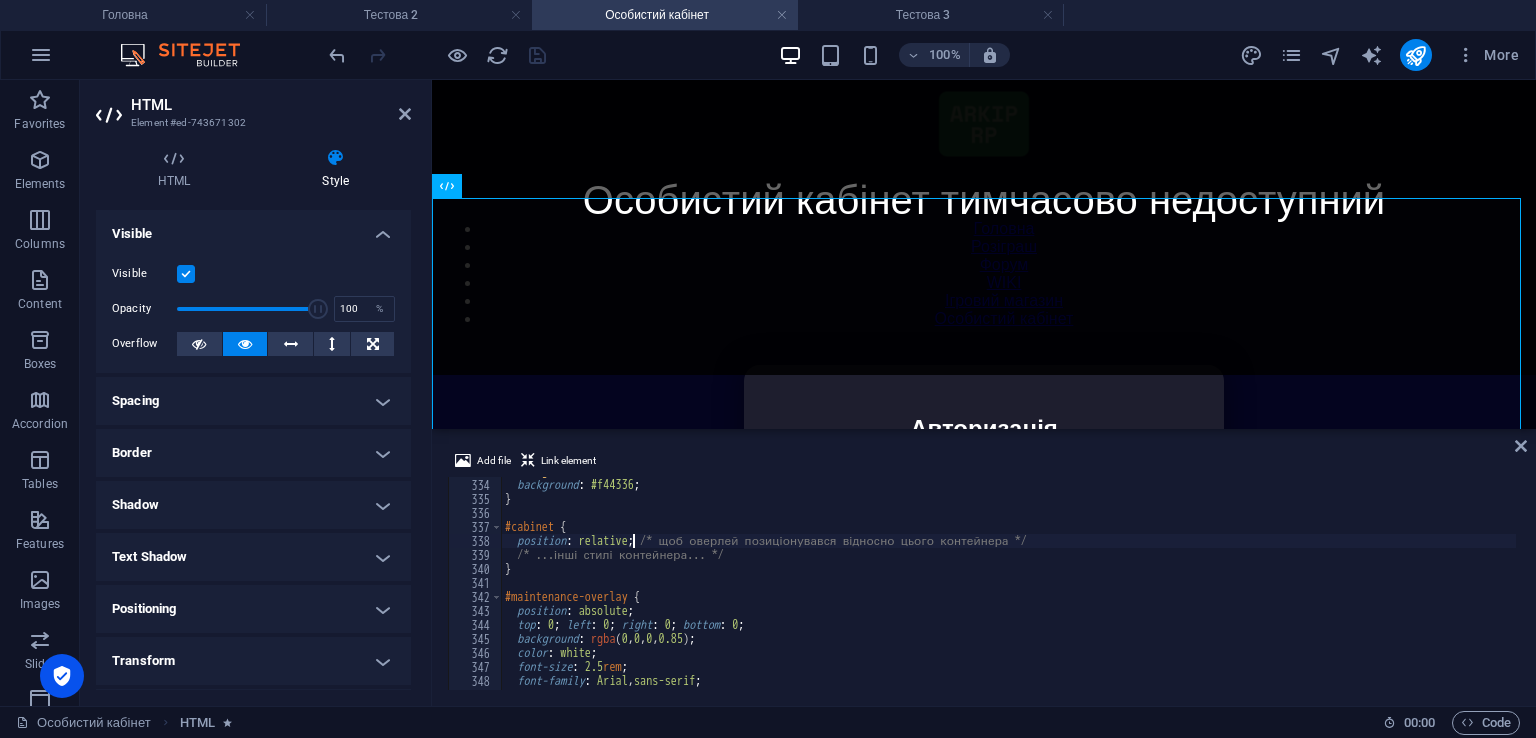 click on ".message.error   {    background :   #f44336 ; } #cabinet   {    position :   relative ;   /* щоб оверлей позиціонувався відносно цього контейнера */    /* ...інші стилі контейнера... */ } #maintenance-overlay   {    position :   absolute ;    top :   0 ;   left :   0 ;   right :   0 ;   bottom :   0 ;    background :   rgba ( 0 ,  0 ,  0 ,  0.85 ) ;    color :   white ;    font-size :   2.5 rem ;    font-family :   Arial ,  sans-serif ;" at bounding box center (1425, 582) 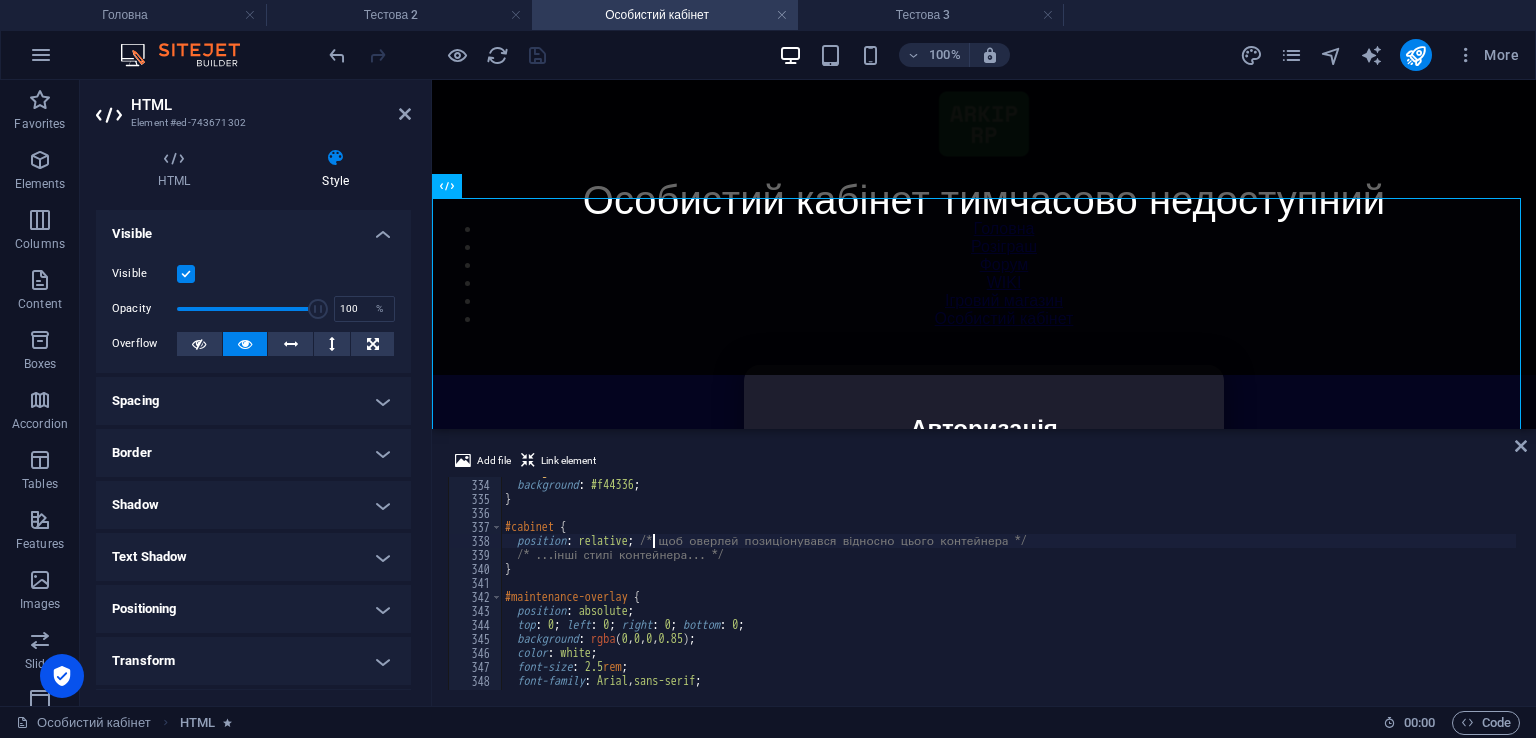 scroll, scrollTop: 0, scrollLeft: 1, axis: horizontal 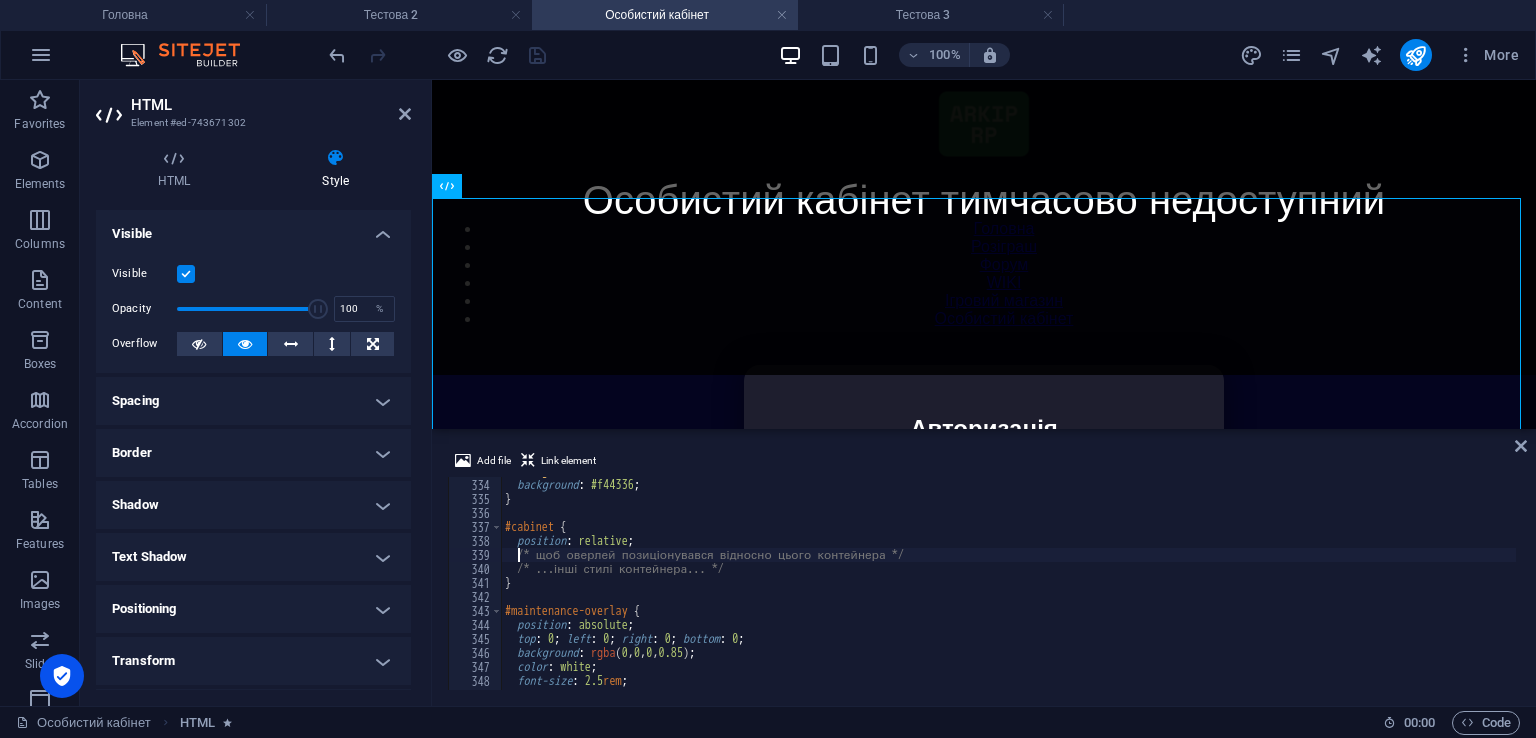 paste on "min-height: 500px;" 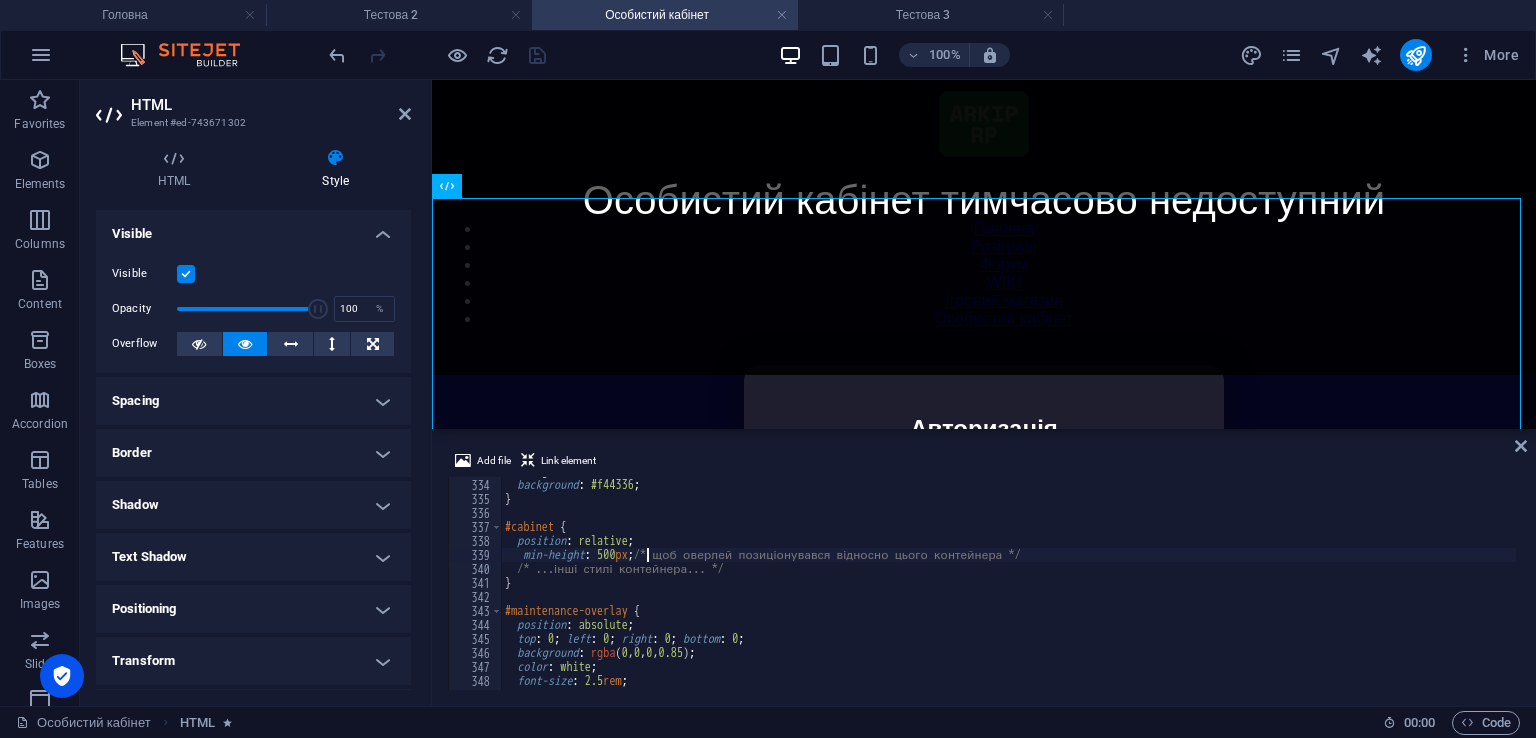 type on "min-height: 500px;/* щоб оверлей позиціонувався відносно цього контейнера */" 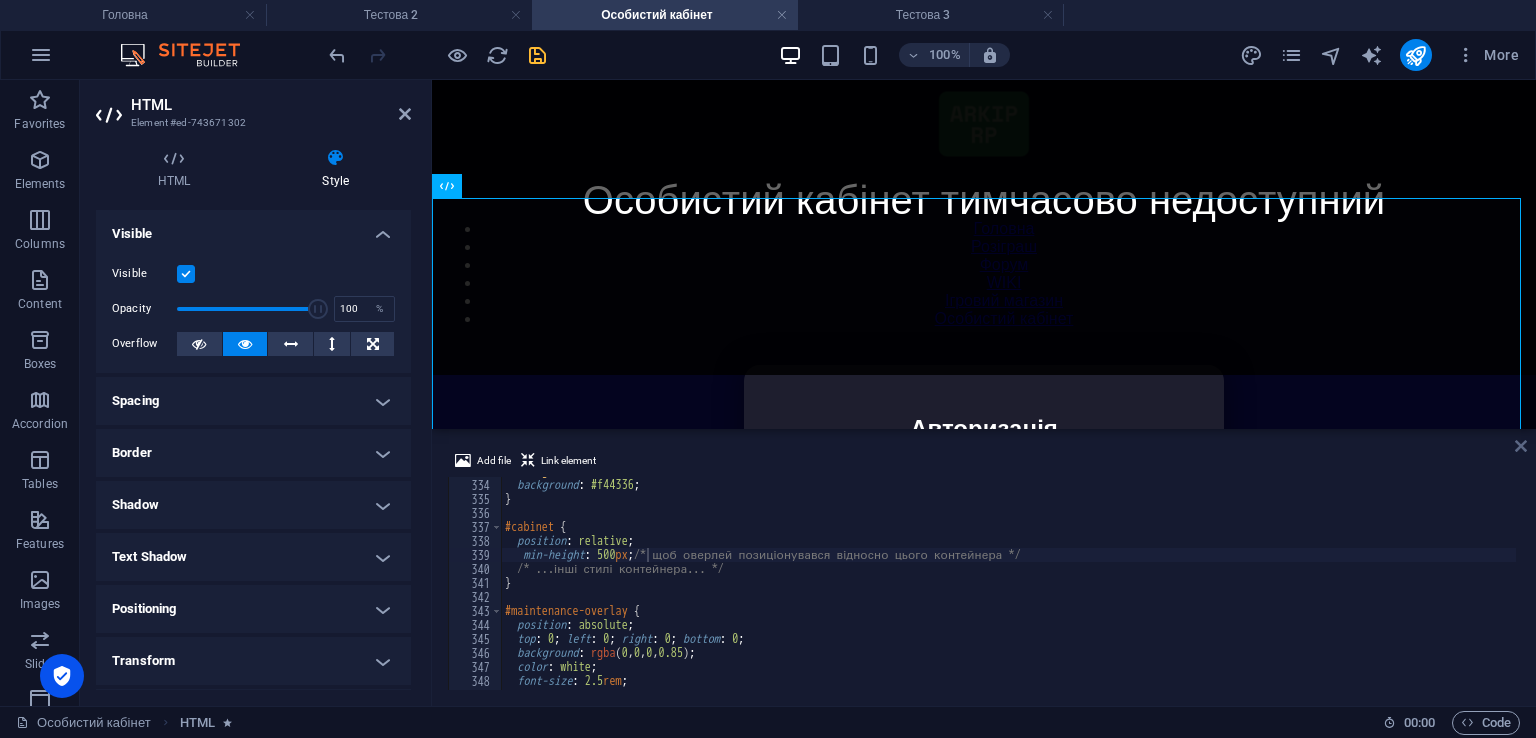 drag, startPoint x: 1519, startPoint y: 452, endPoint x: 1365, endPoint y: 408, distance: 160.16241 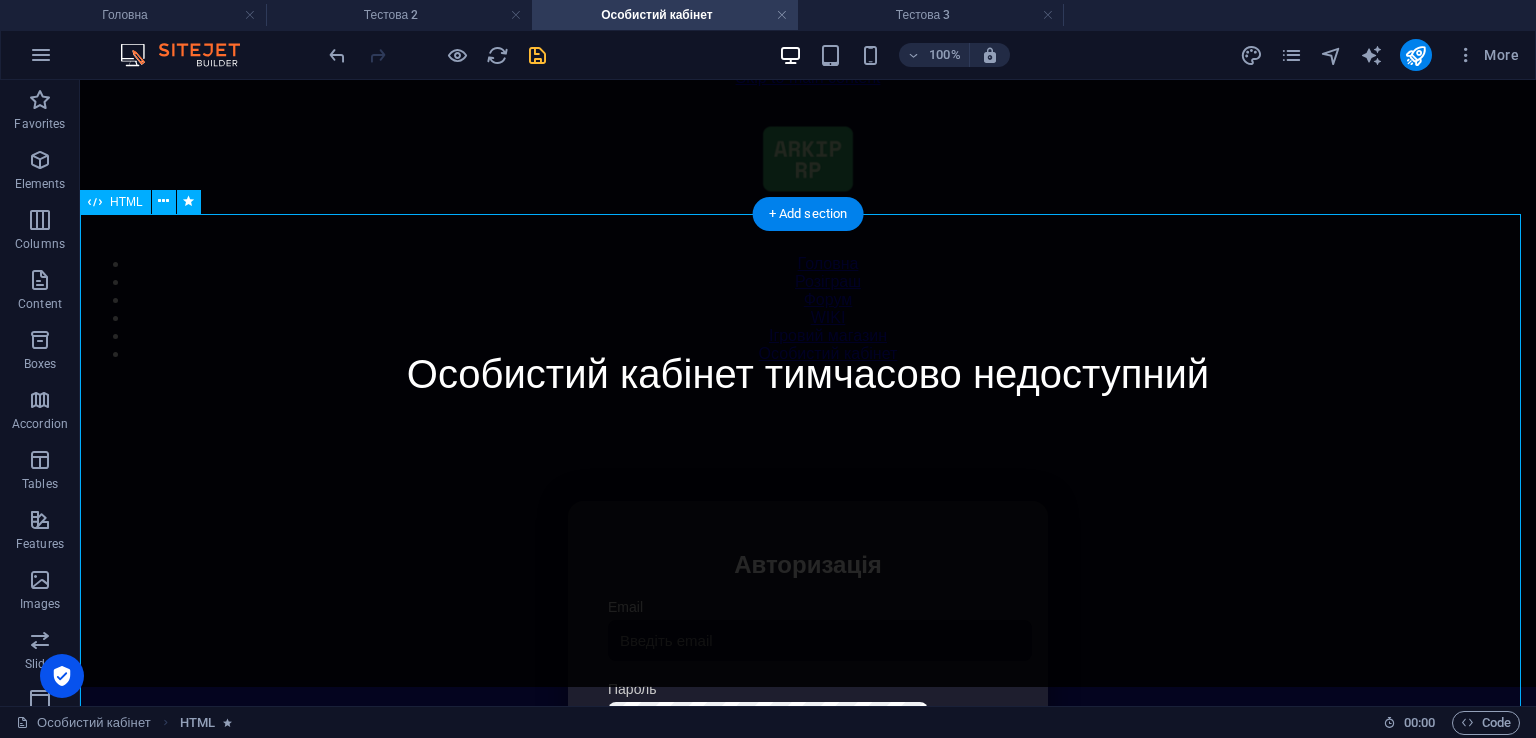 scroll, scrollTop: 0, scrollLeft: 0, axis: both 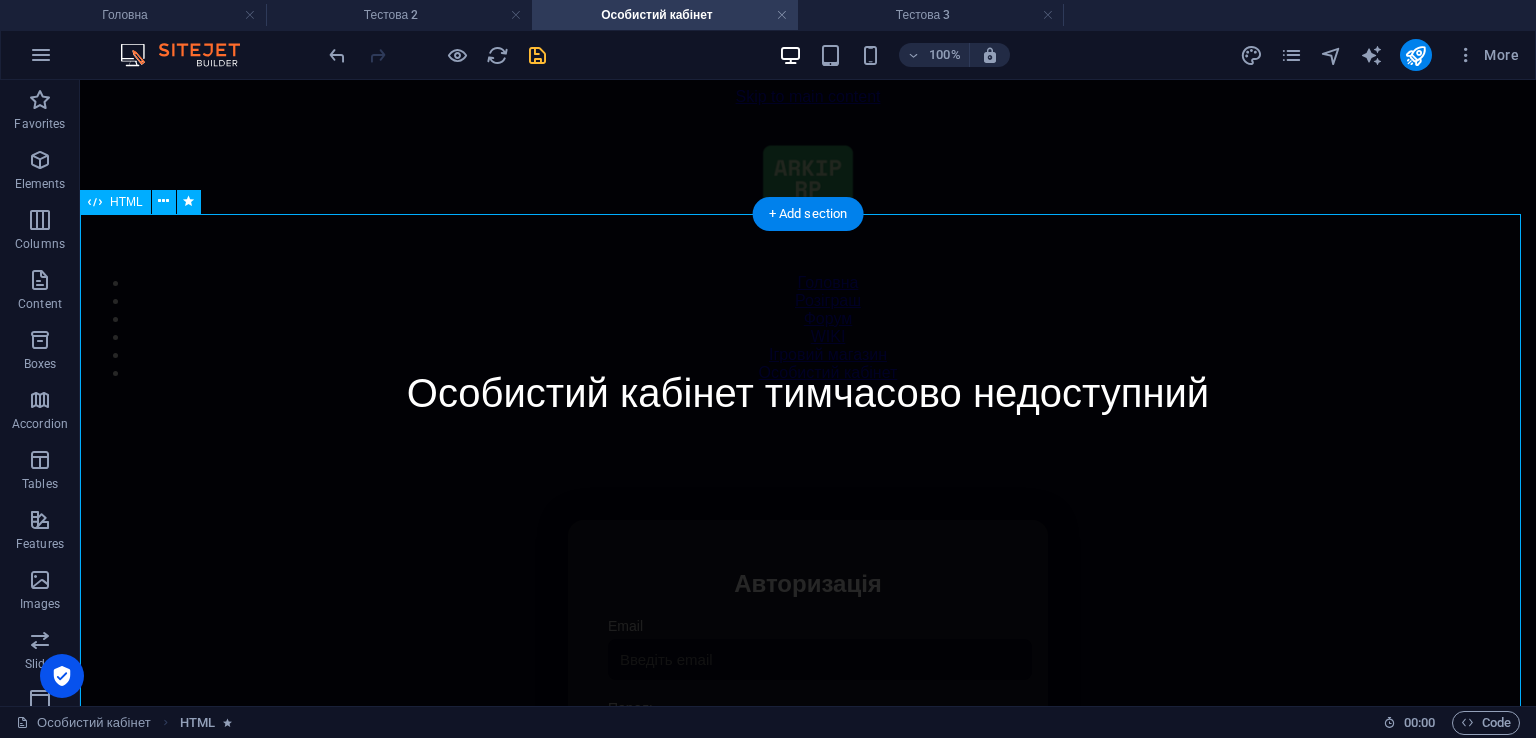 click on "Особистий кабінет
Особистий кабінет тимчасово недоступний
Авторизація
Email
Пароль
👁️
Увійти
Скинути пароль
Скидання пароля
Введіть ваш email:
Скинути
Закрити
Особистий кабінет
Вийти з кабінету
Важлива інформація
Інформація
Ігровий Нікнейм:
Пошта:
Гроші:   ₴
XP:
Рівень:
Здоров'я:  %
Броня:  %
VIP:
Рейтинг
Рейтинг гравців
Гравців не знайдено
Документи
Мої документи
Паспорт:   Немає
Трудова книжка:" at bounding box center (808, 732) 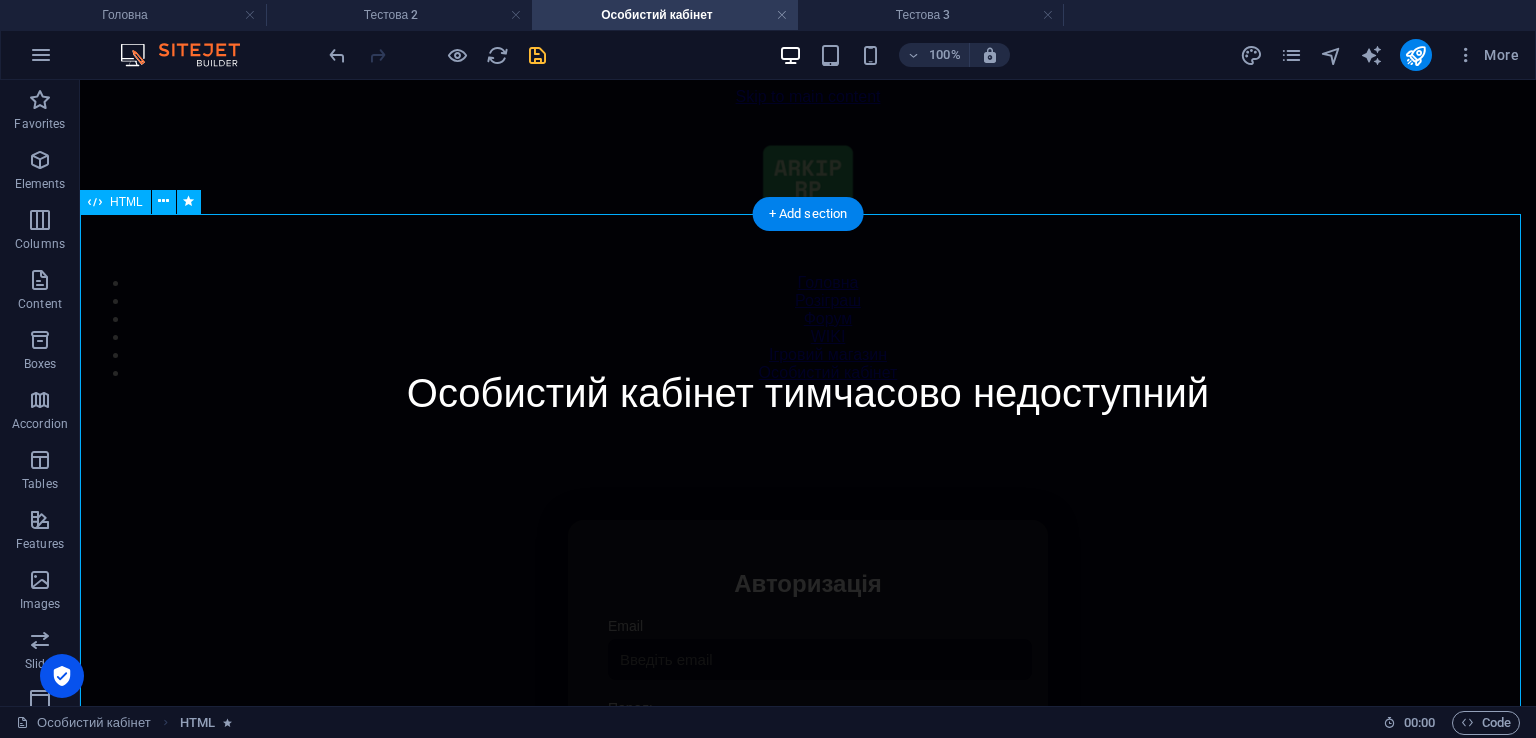 click on "Особистий кабінет
Особистий кабінет тимчасово недоступний
Авторизація
Email
Пароль
👁️
Увійти
Скинути пароль
Скидання пароля
Введіть ваш email:
Скинути
Закрити
Особистий кабінет
Вийти з кабінету
Важлива інформація
Інформація
Ігровий Нікнейм:
Пошта:
Гроші:   ₴
XP:
Рівень:
Здоров'я:  %
Броня:  %
VIP:
Рейтинг
Рейтинг гравців
Гравців не знайдено
Документи
Мої документи
Паспорт:   Немає
Трудова книжка:" at bounding box center (808, 732) 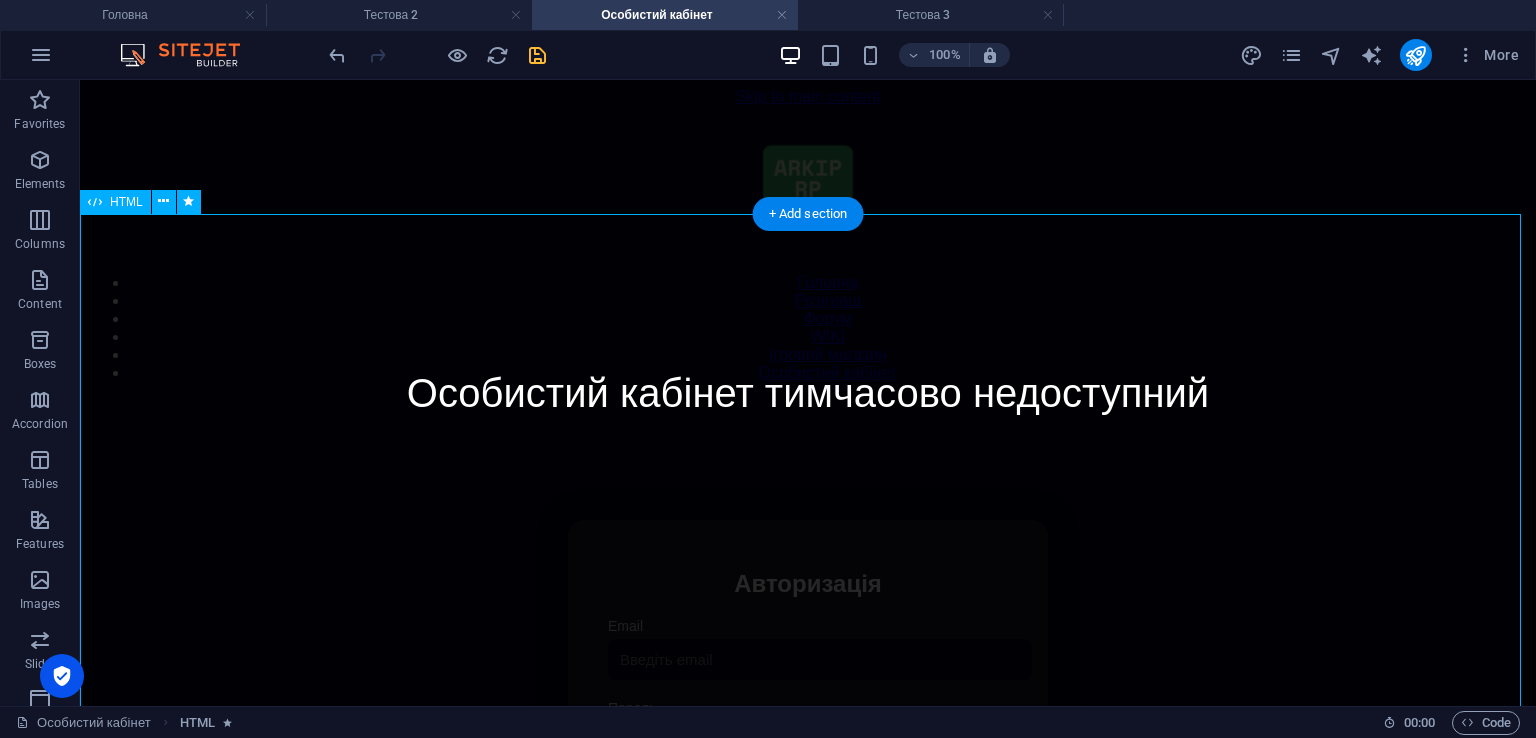 select on "s" 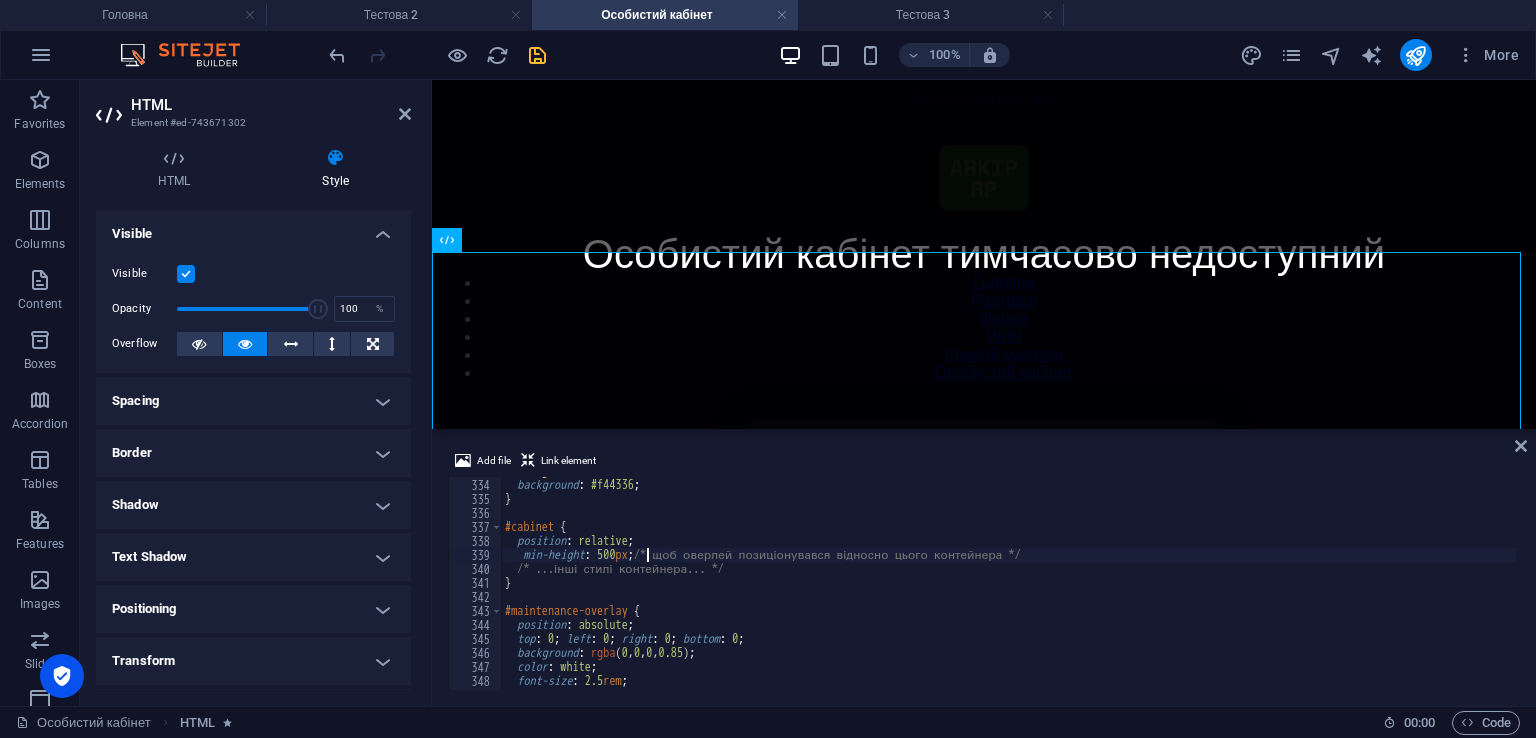 click on ".message.error   {    background :   #f44336 ; } #cabinet   {    position :   relative ;       min-height :   500 px ; /* щоб оверлей позиціонувався відносно цього контейнера */    /* ...інші стилі контейнера... */ } #maintenance-overlay   {    position :   absolute ;    top :   0 ;   left :   0 ;   right :   0 ;   bottom :   0 ;    background :   rgba ( 0 ,  0 ,  0 ,  0.85 ) ;    color :   white ;    font-size :   2.5 rem ;" at bounding box center (1425, 582) 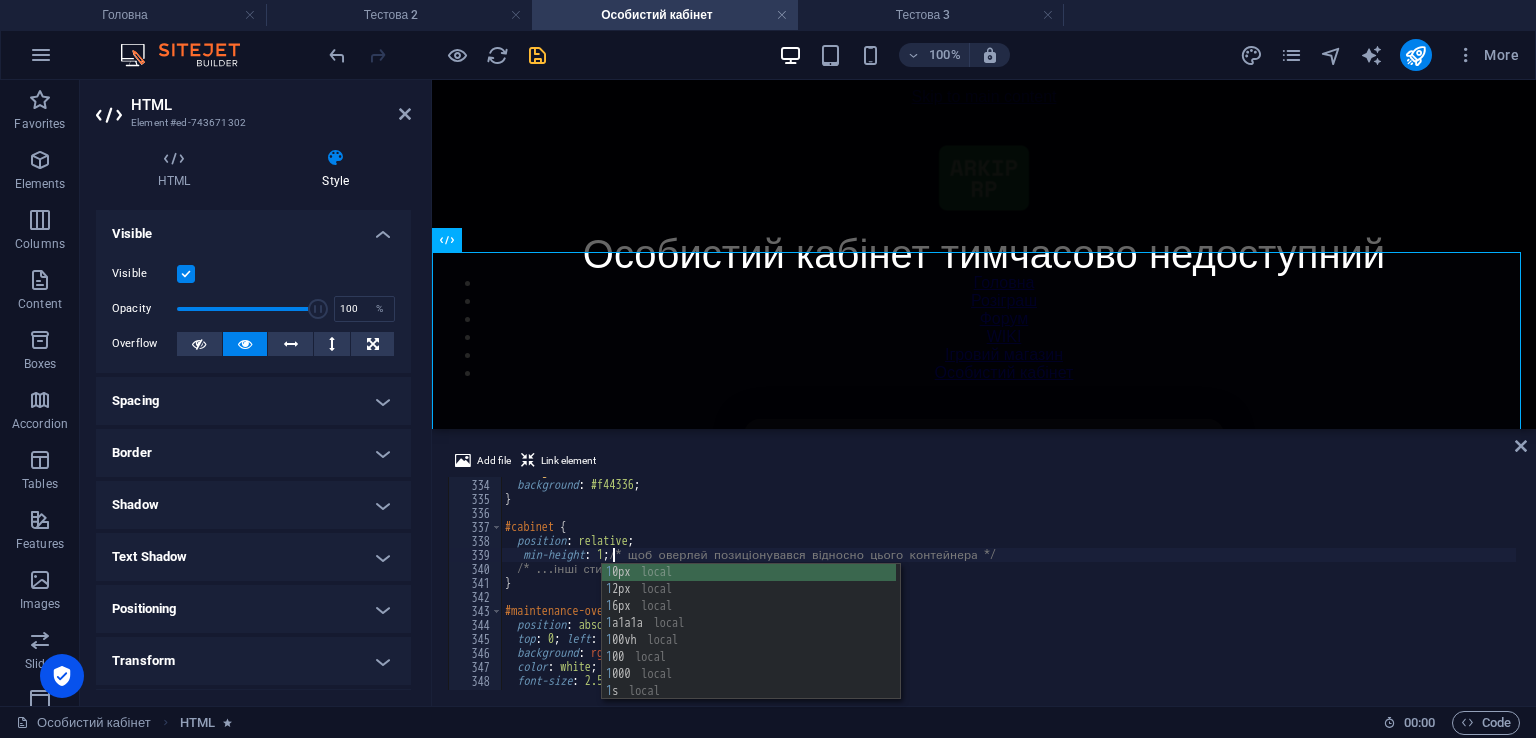 scroll, scrollTop: 0, scrollLeft: 8, axis: horizontal 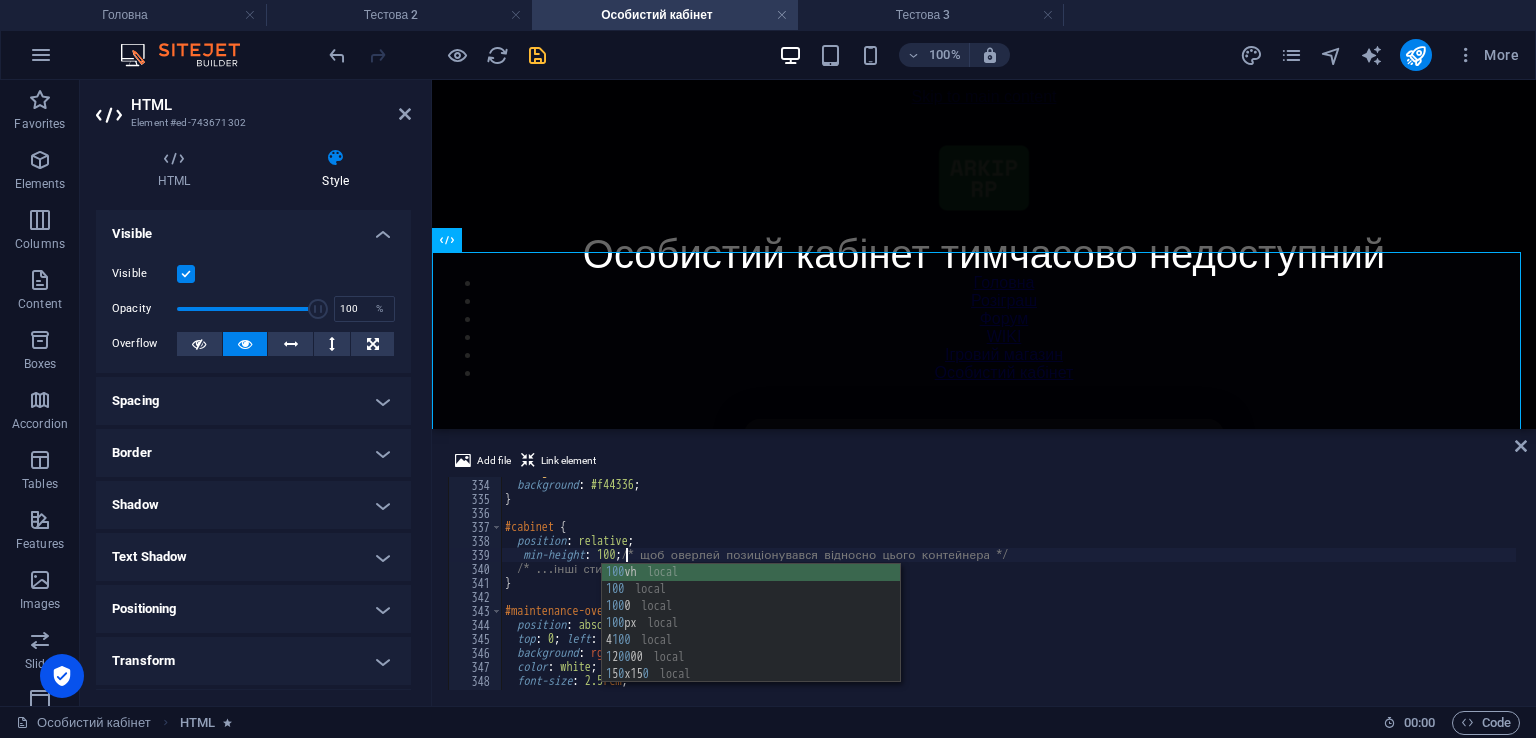 type on "min-height: 100;/* щоб оверлей позиціонувався відносно цього контейнера */" 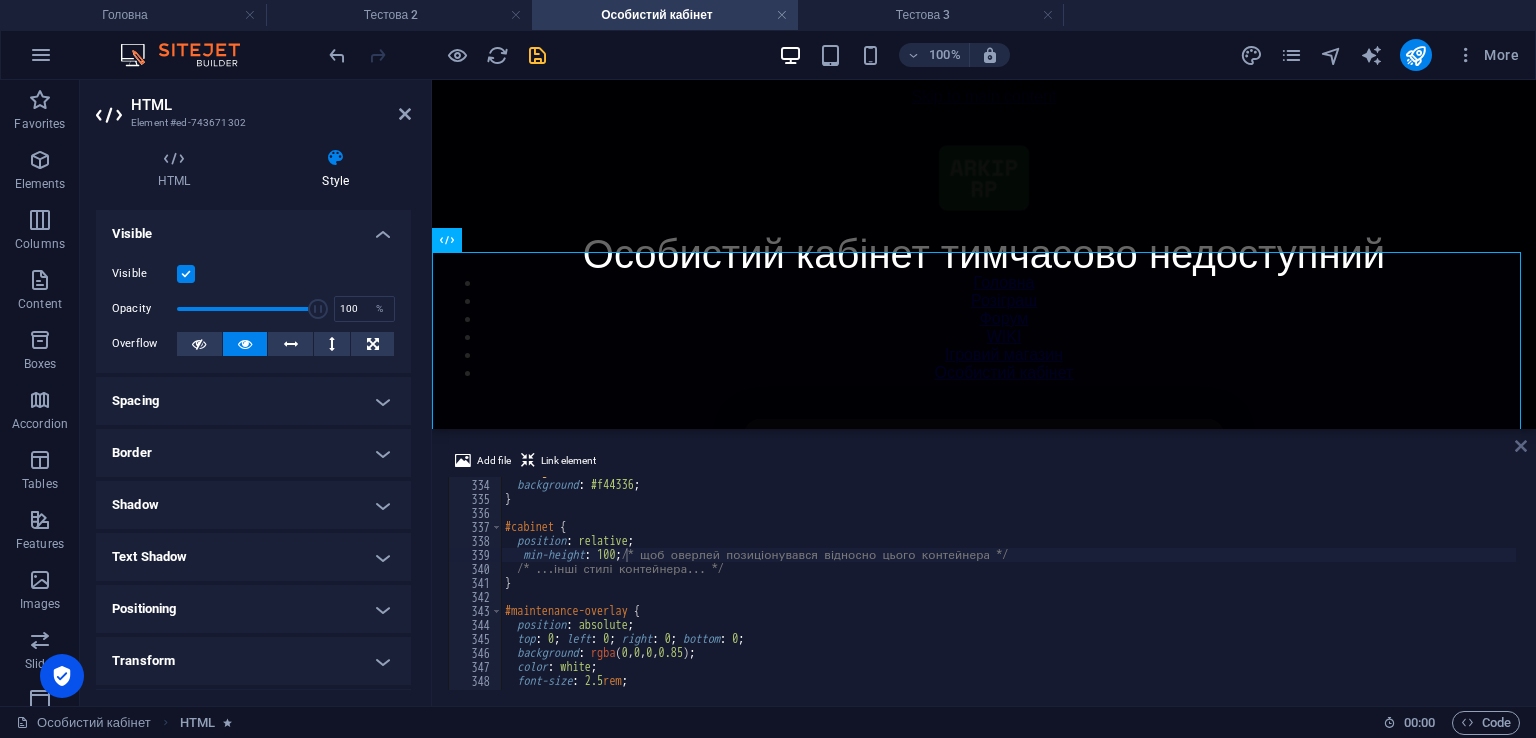 click at bounding box center [1521, 446] 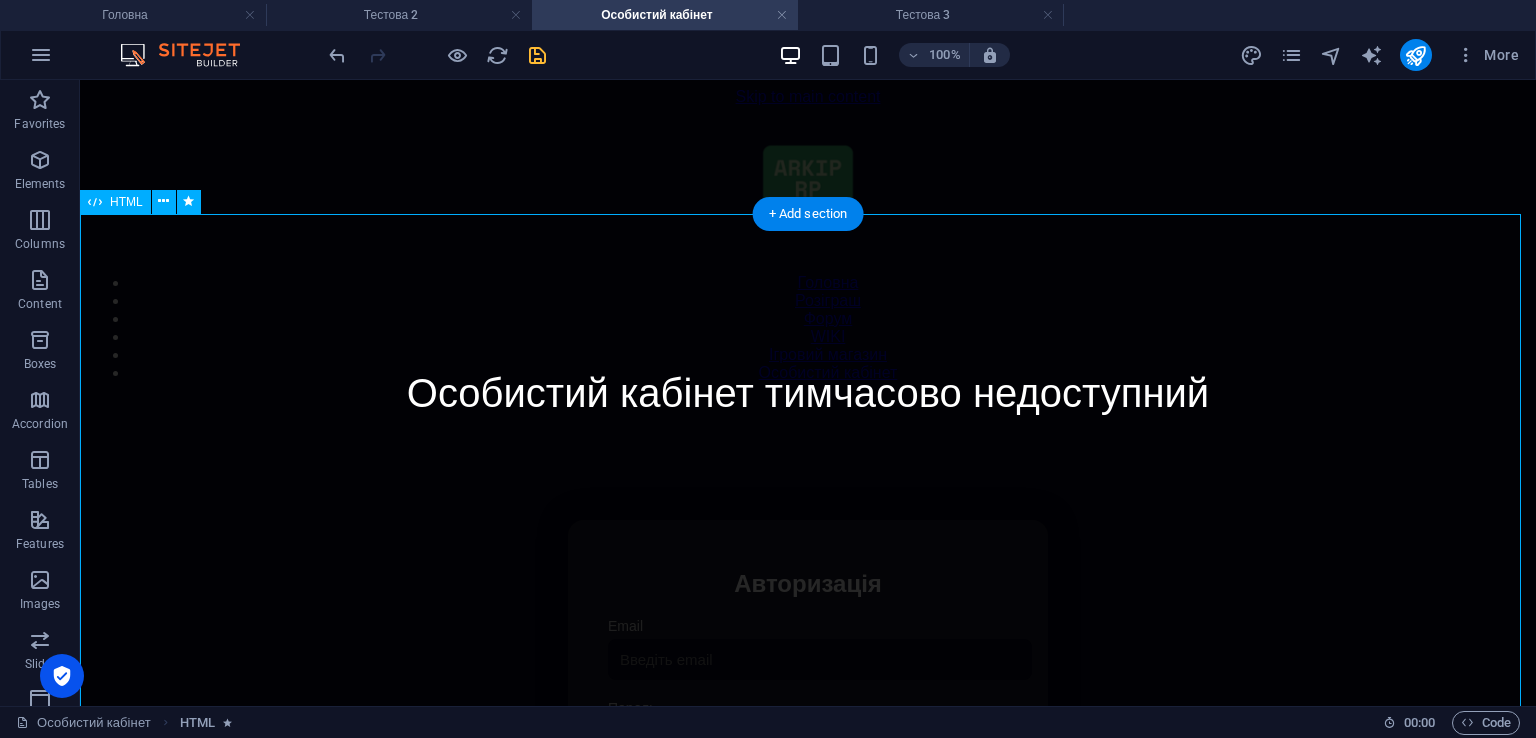 click on "Особистий кабінет
Особистий кабінет тимчасово недоступний
Авторизація
Email
Пароль
👁️
Увійти
Скинути пароль
Скидання пароля
Введіть ваш email:
Скинути
Закрити
Особистий кабінет
Вийти з кабінету
Важлива інформація
Інформація
Ігровий Нікнейм:
Пошта:
Гроші:   ₴
XP:
Рівень:
Здоров'я:  %
Броня:  %
VIP:
Рейтинг
Рейтинг гравців
Гравців не знайдено
Документи
Мої документи
Паспорт:   Немає
Трудова книжка:" at bounding box center [808, 732] 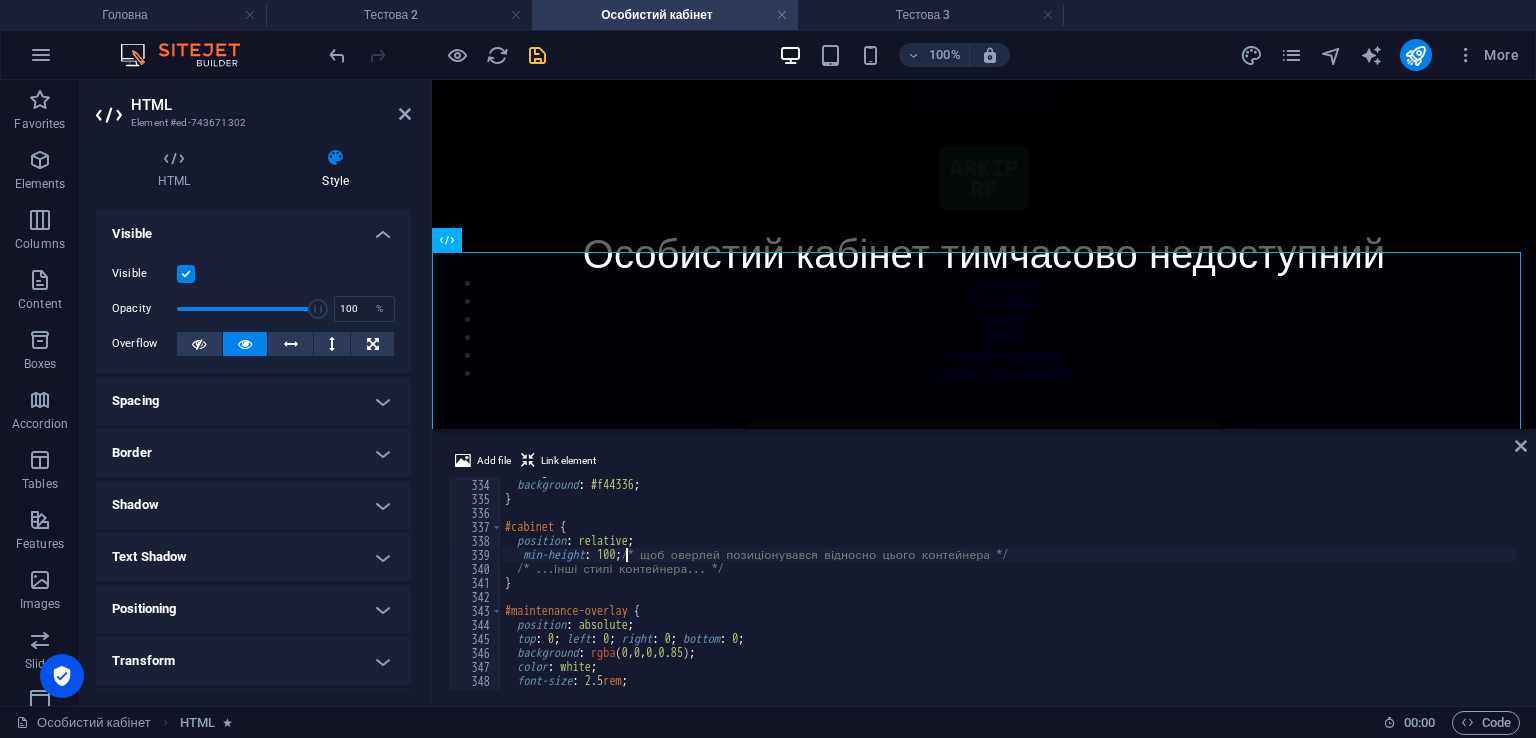 click on "Add file Link element min-height: 100;/* щоб оверлей позиціонувався відносно цього контейнера */ 333 334 335 336 337 338 339 340 341 342 343 344 345 346 347 348 349 350 .message.error   {    background :   #f44336 ; } #cabinet   {    position :   relative ;       min-height :   100 ; /* щоб оверлей позиціонувався відносно цього контейнера */    /* ...інші стилі контейнера... */ } #maintenance-overlay   {    position :   absolute ;    top :   0 ;   left :   0 ;   right :   0 ;   bottom :   0 ;    background :   rgba ( 0 ,  0 ,  0 ,  0.85 ) ;    color :   white ;    font-size :   2.5 rem ;     XXXXXXXXXXXXXXXXXXXXXXXXXXXXXXXXXXXXXXXXXXXXXXXXXXXXXXXXXXXXXXXXXXXXXXXXXXXXXXXXXXXXXXXXXXXXXXXXXXXXXXXXXXXXXXXXXXXXXXXXXXXXXXXXXXXXXXXXXXXXXXXXXXXXXXXXXXXXXXXXXXXXXXXXXXXXXXXXXXXXXXXXXXXXXXXXXXXXXXXXXXXXXXXXXXXXXXXXXXXXXXXXXXXXXXXXXXXXXXXXXXXXXXXXXXXXXXXX" at bounding box center (984, 569) 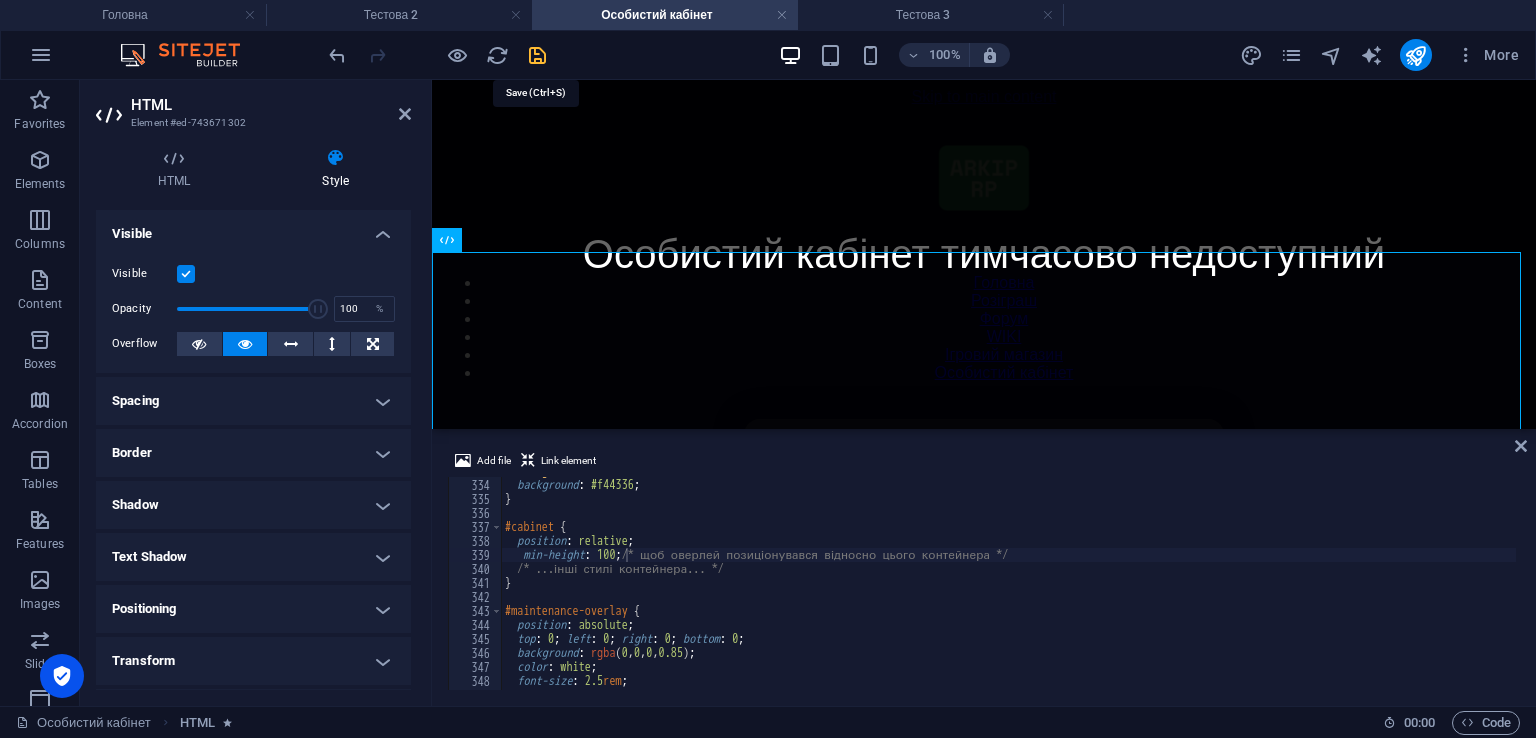 click at bounding box center [537, 55] 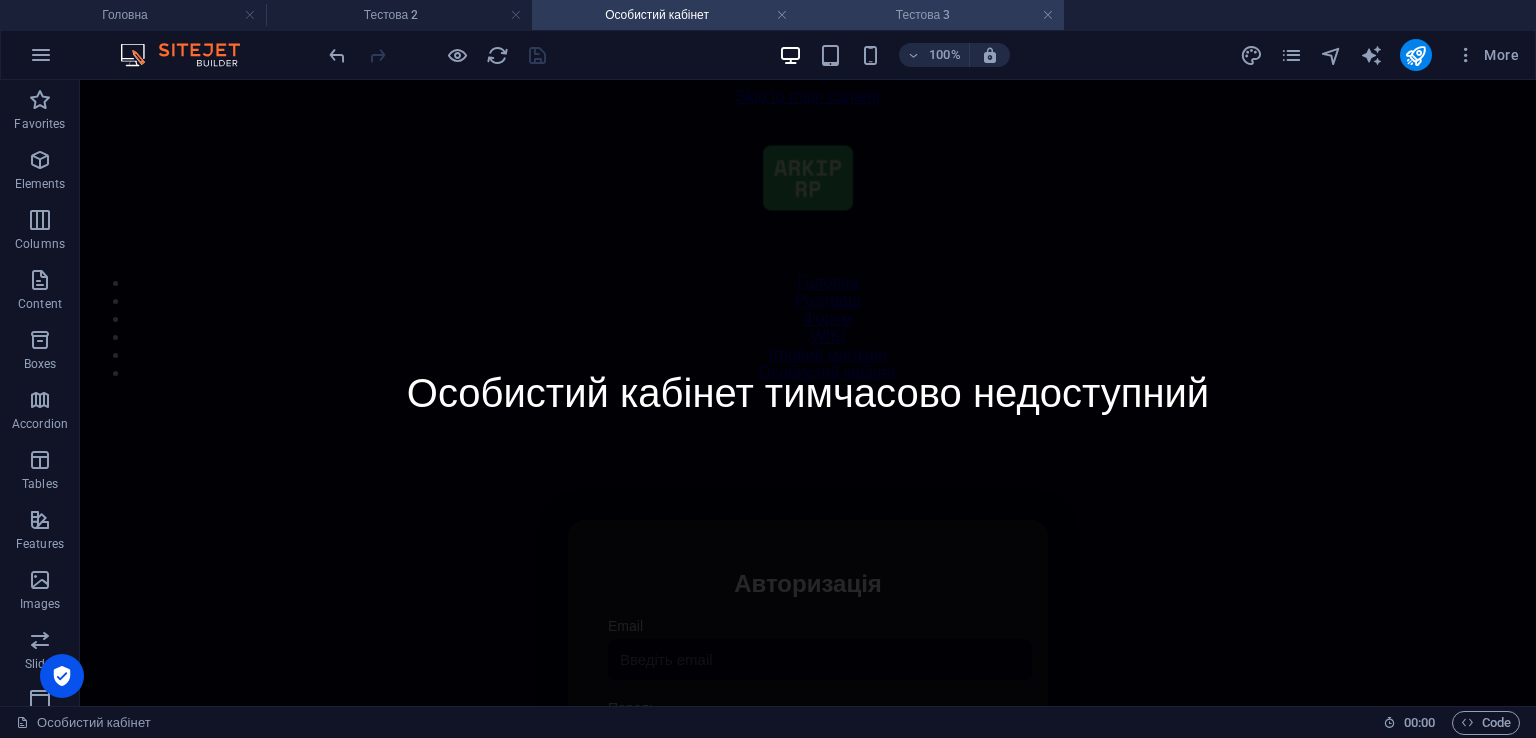 click on "Тестова 3" at bounding box center [931, 15] 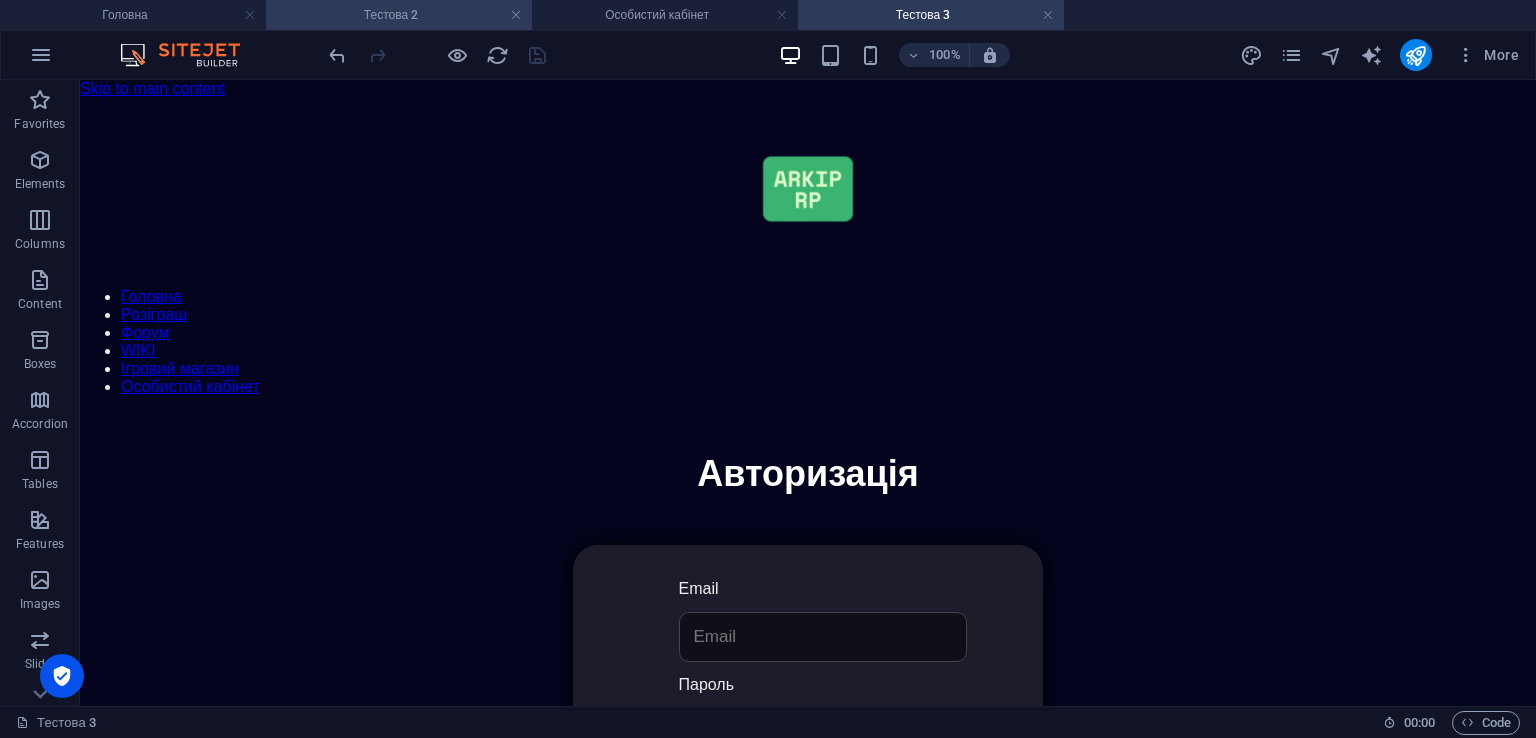 click on "Тестова 2" at bounding box center [399, 15] 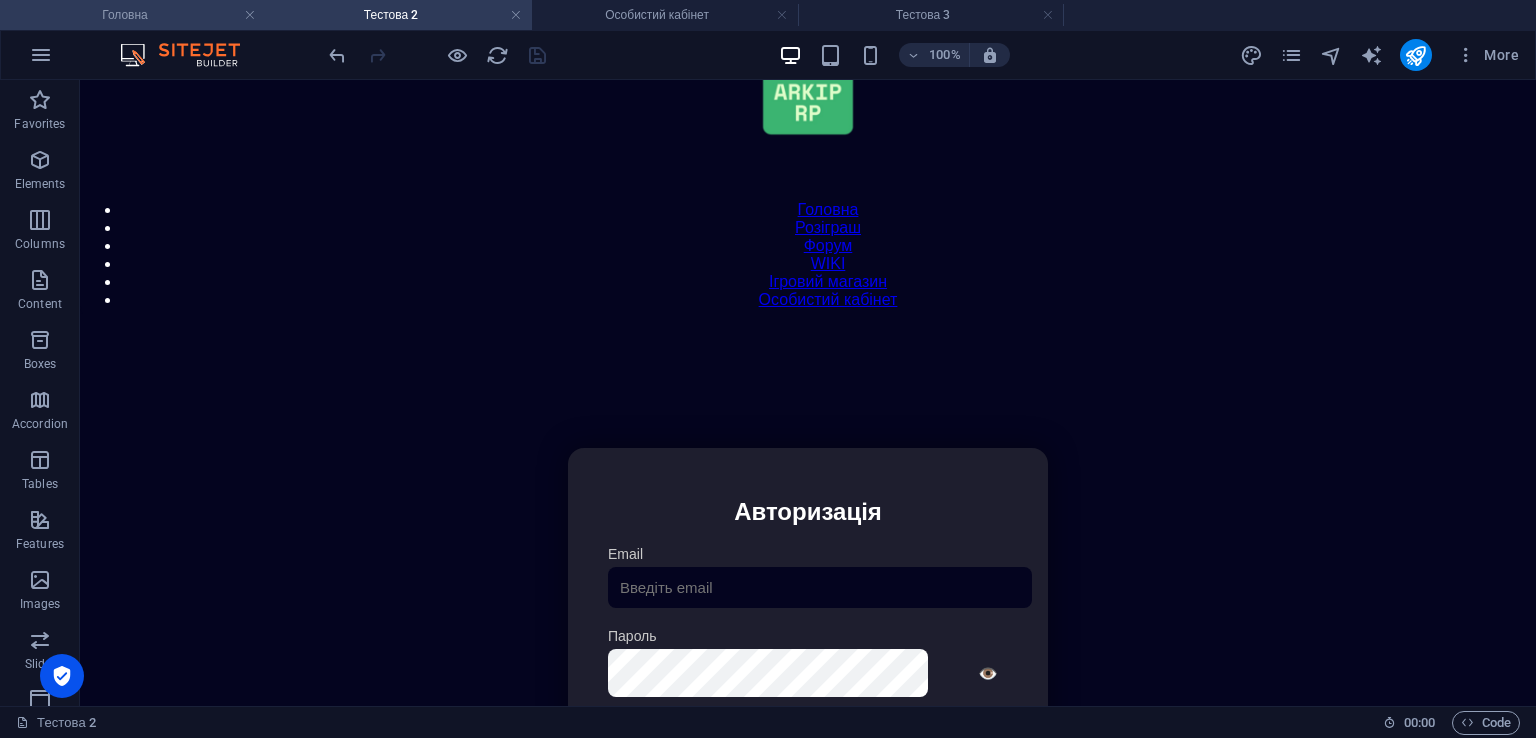 click on "Головна" at bounding box center [133, 15] 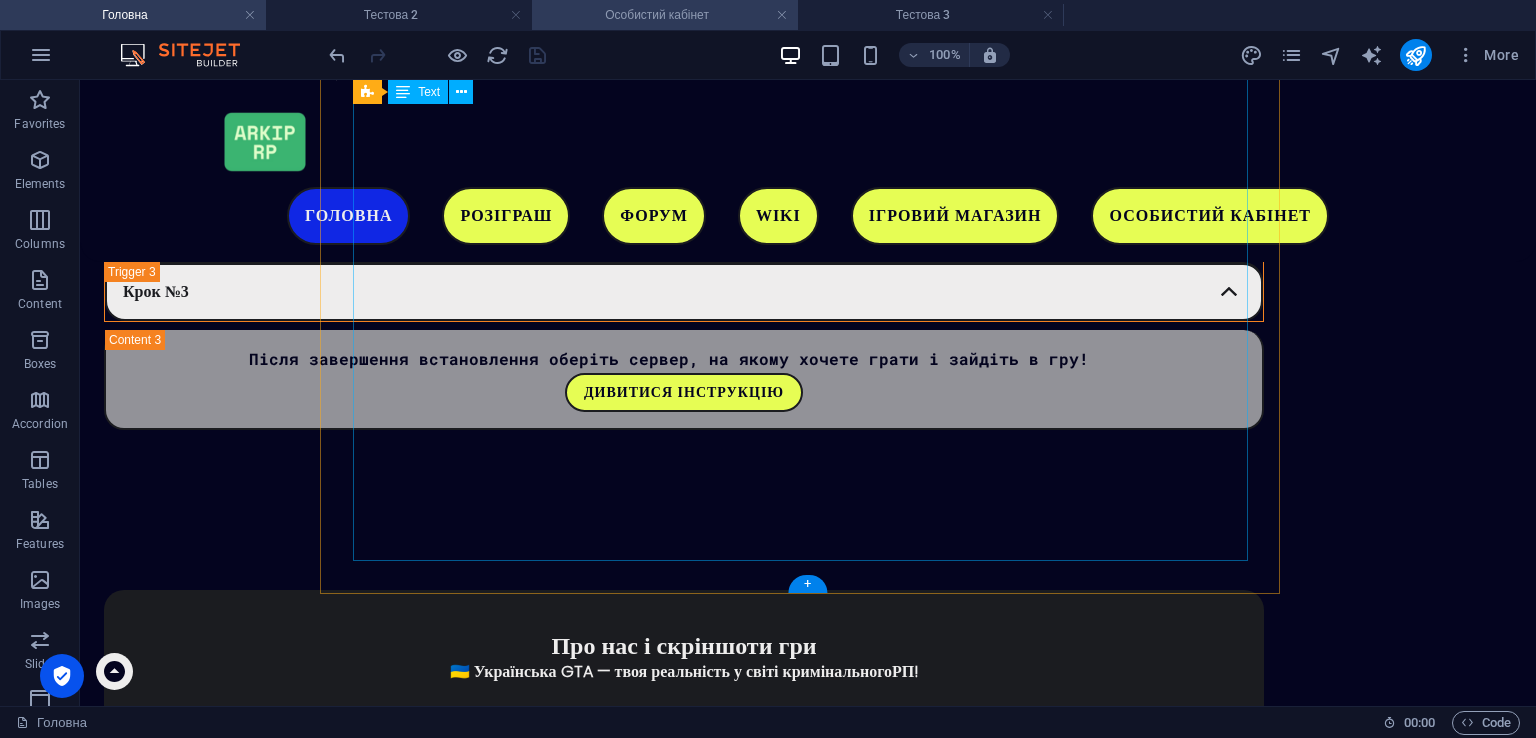 scroll, scrollTop: 3602, scrollLeft: 0, axis: vertical 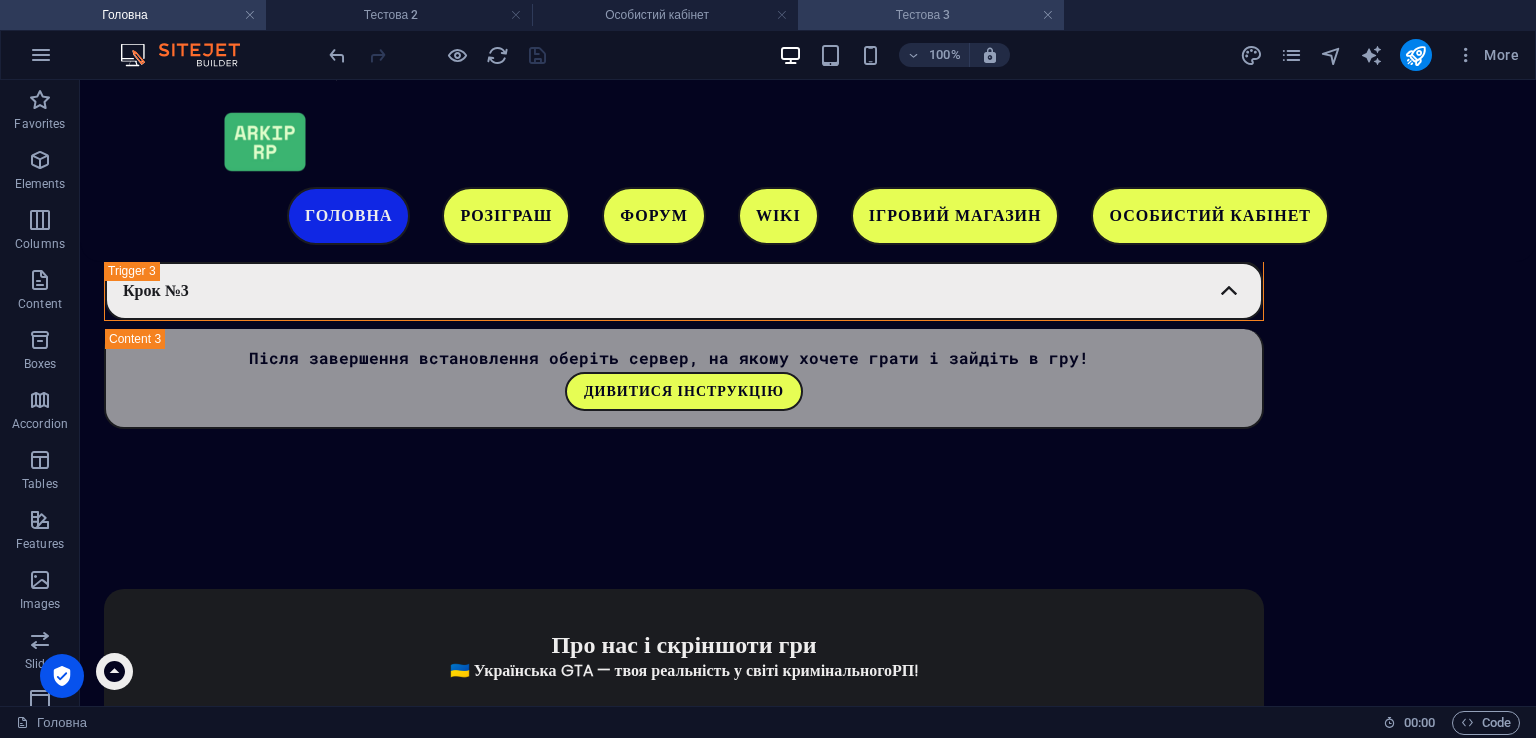 click on "Тестова 3" at bounding box center (931, 15) 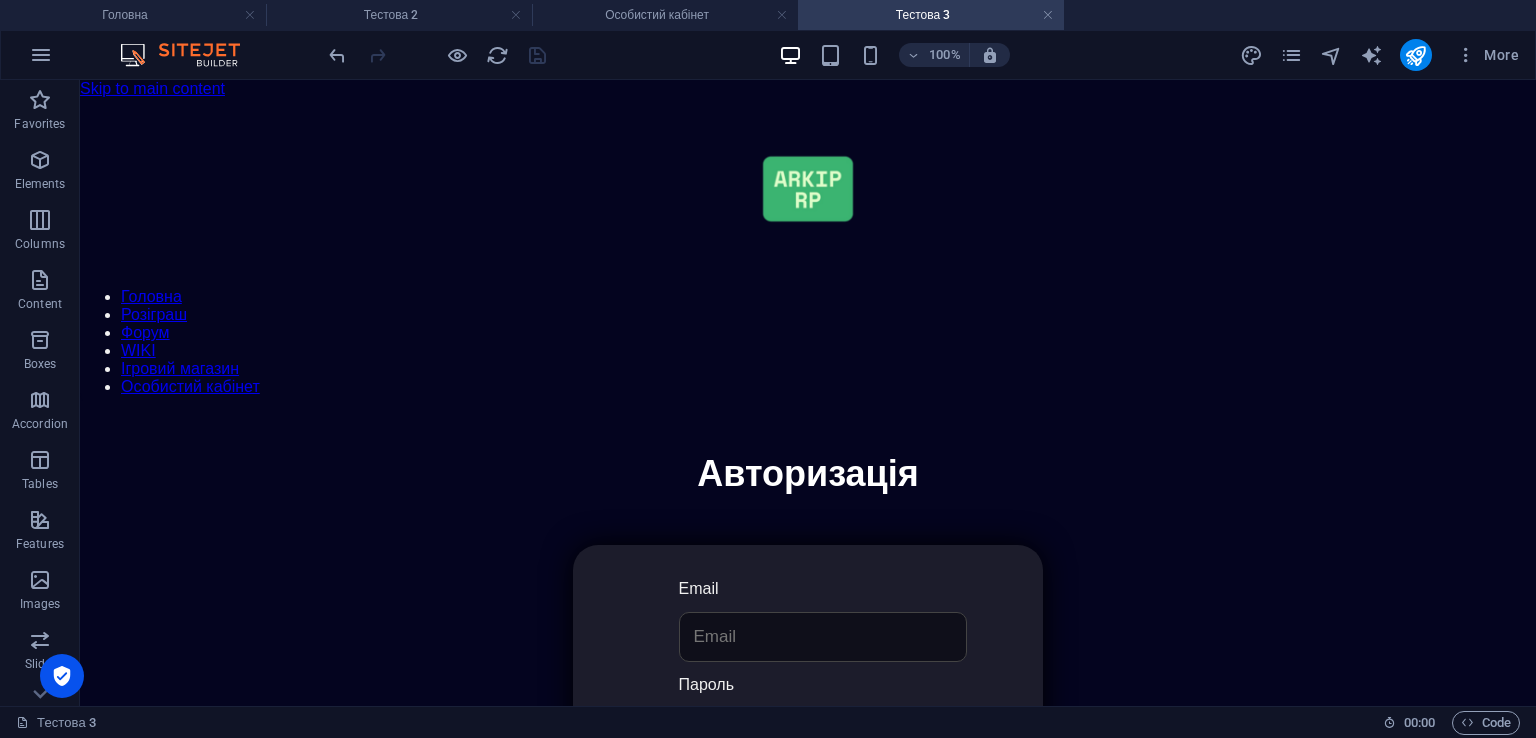 click on "Тестова 3" at bounding box center (931, 15) 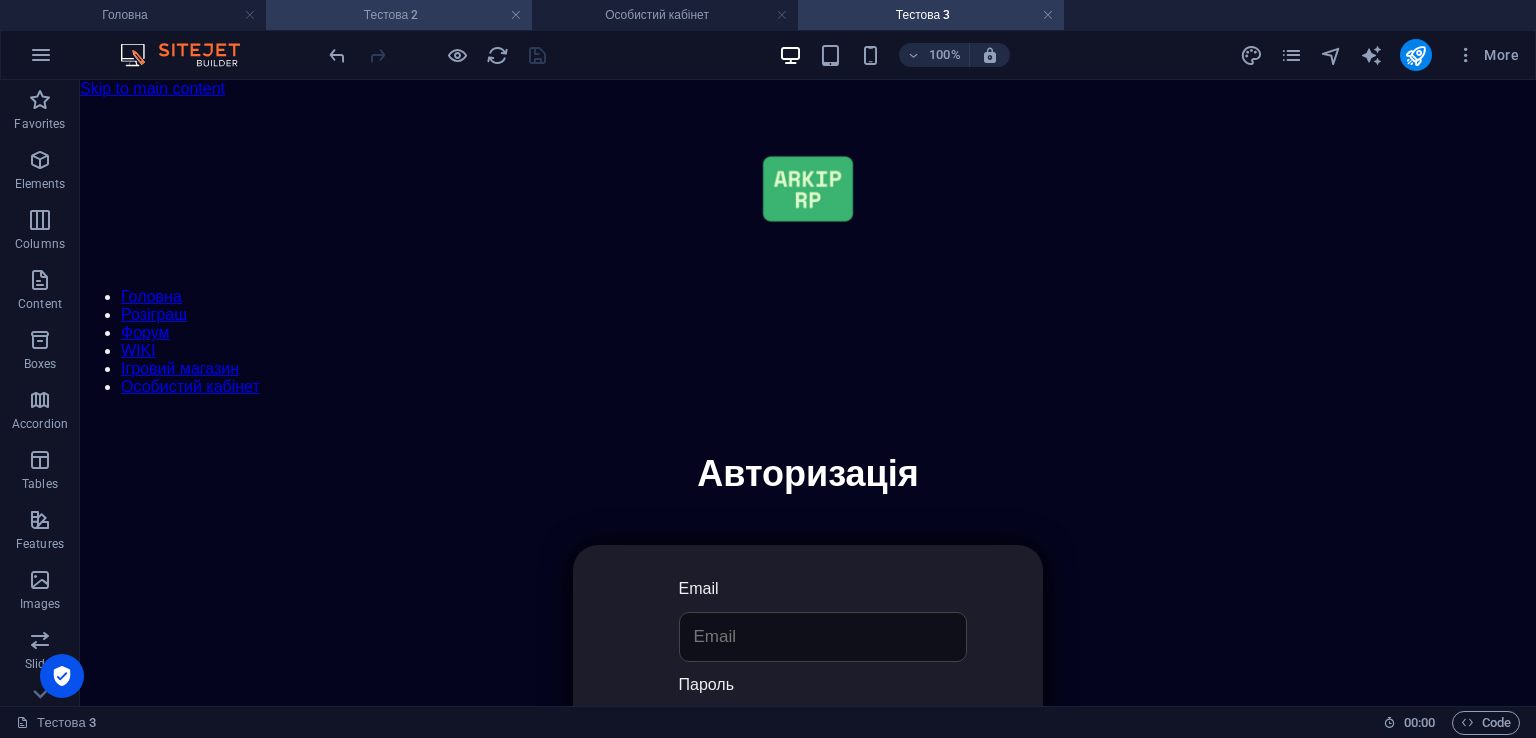 click on "Тестова 2" at bounding box center [399, 15] 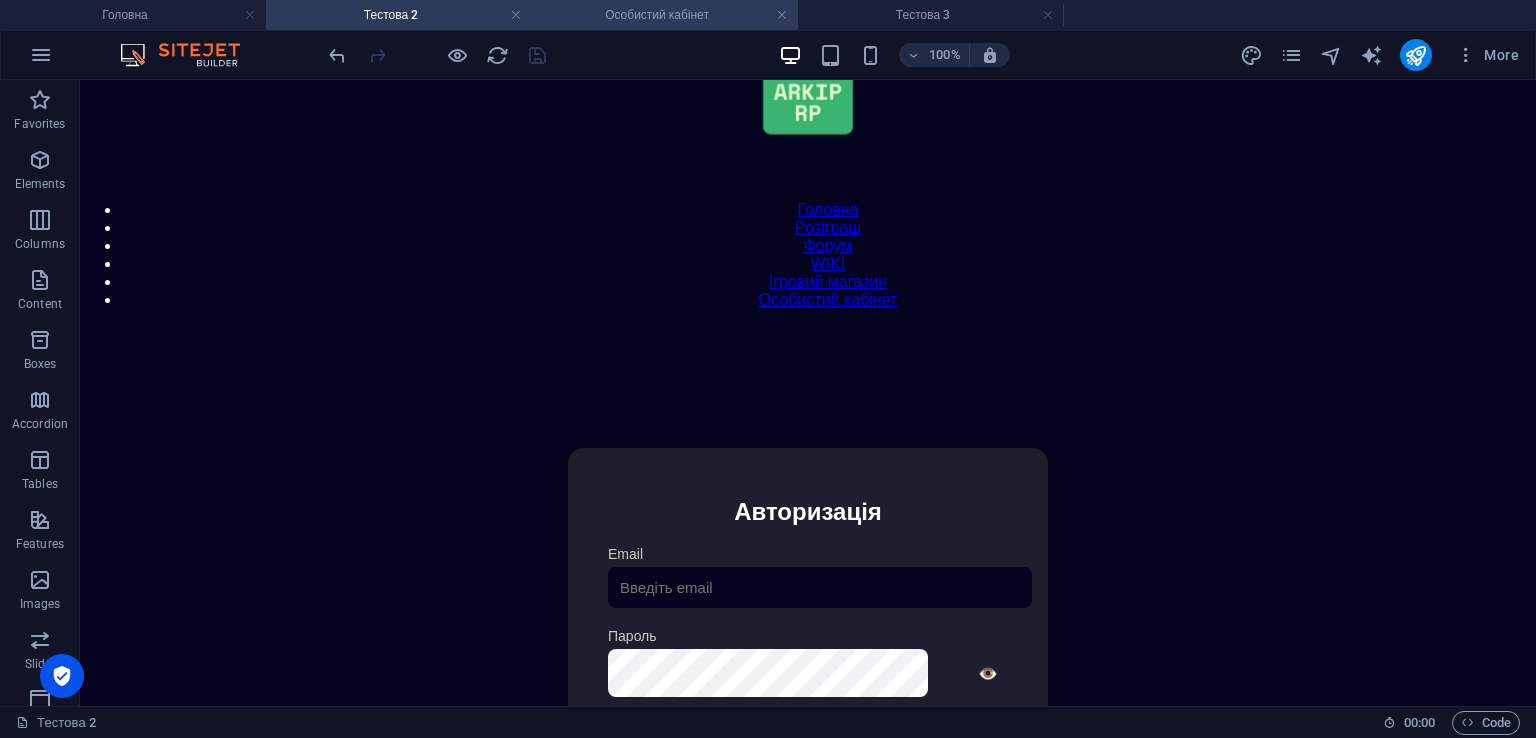 click on "Особистий кабінет" at bounding box center [665, 15] 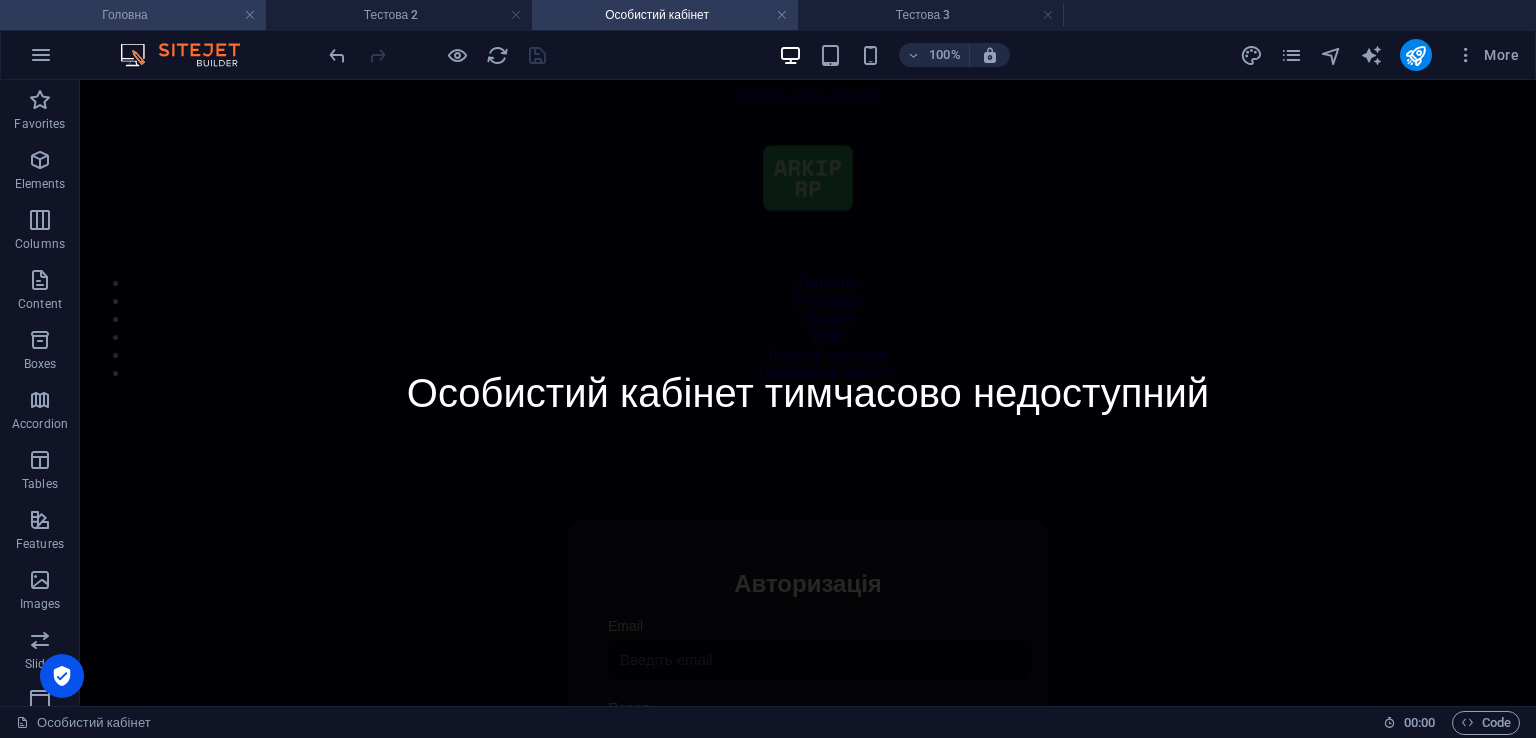 click on "Головна" at bounding box center (133, 15) 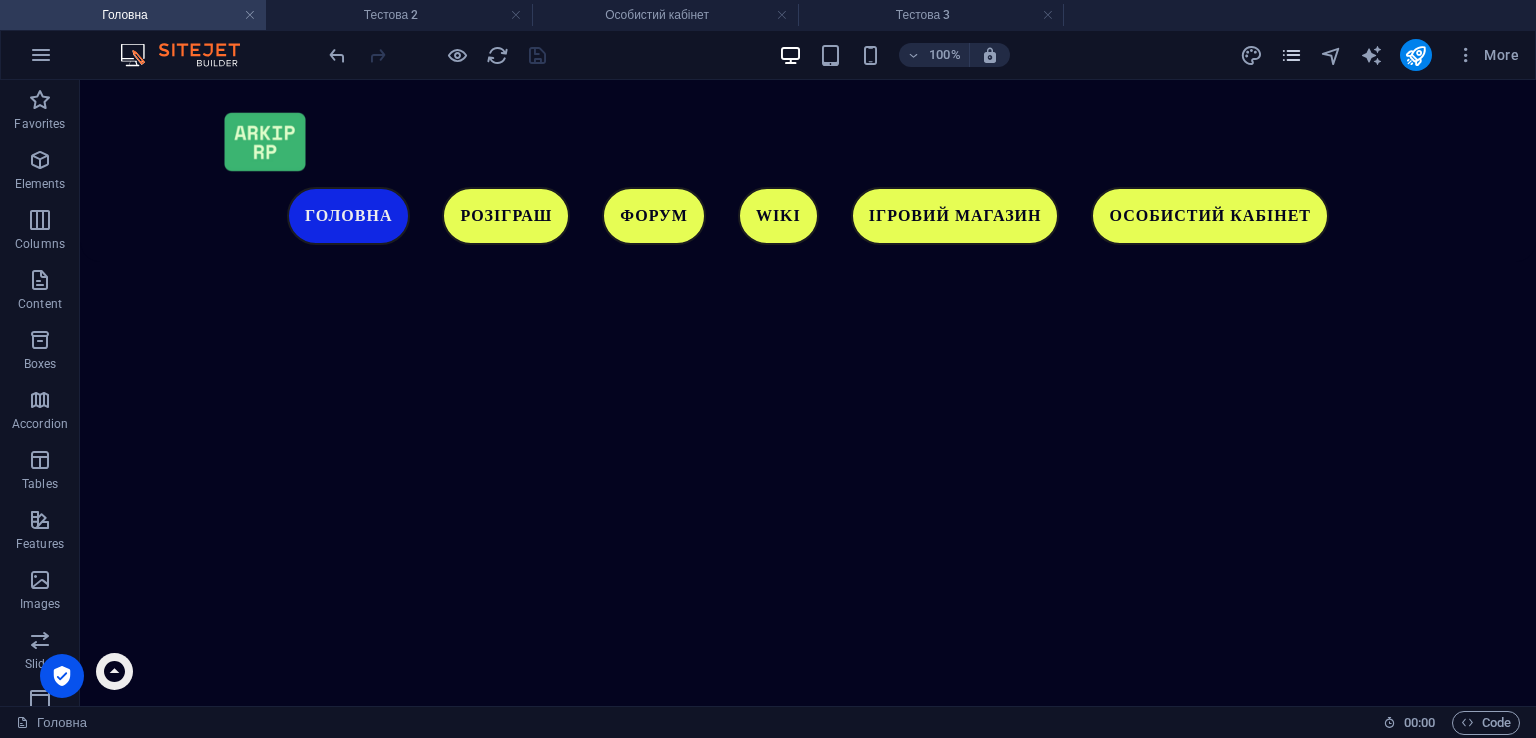 click at bounding box center (1291, 55) 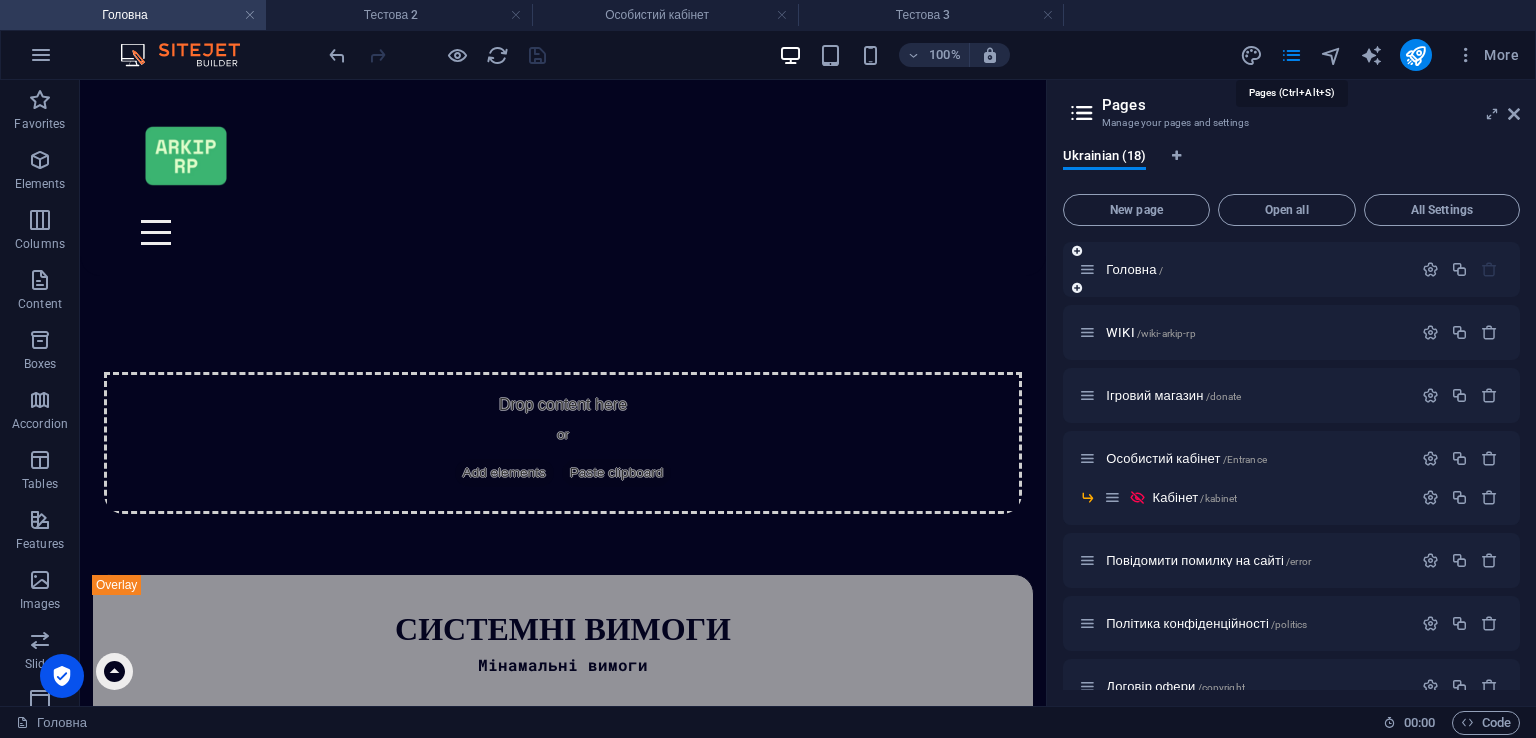 scroll, scrollTop: 5128, scrollLeft: 0, axis: vertical 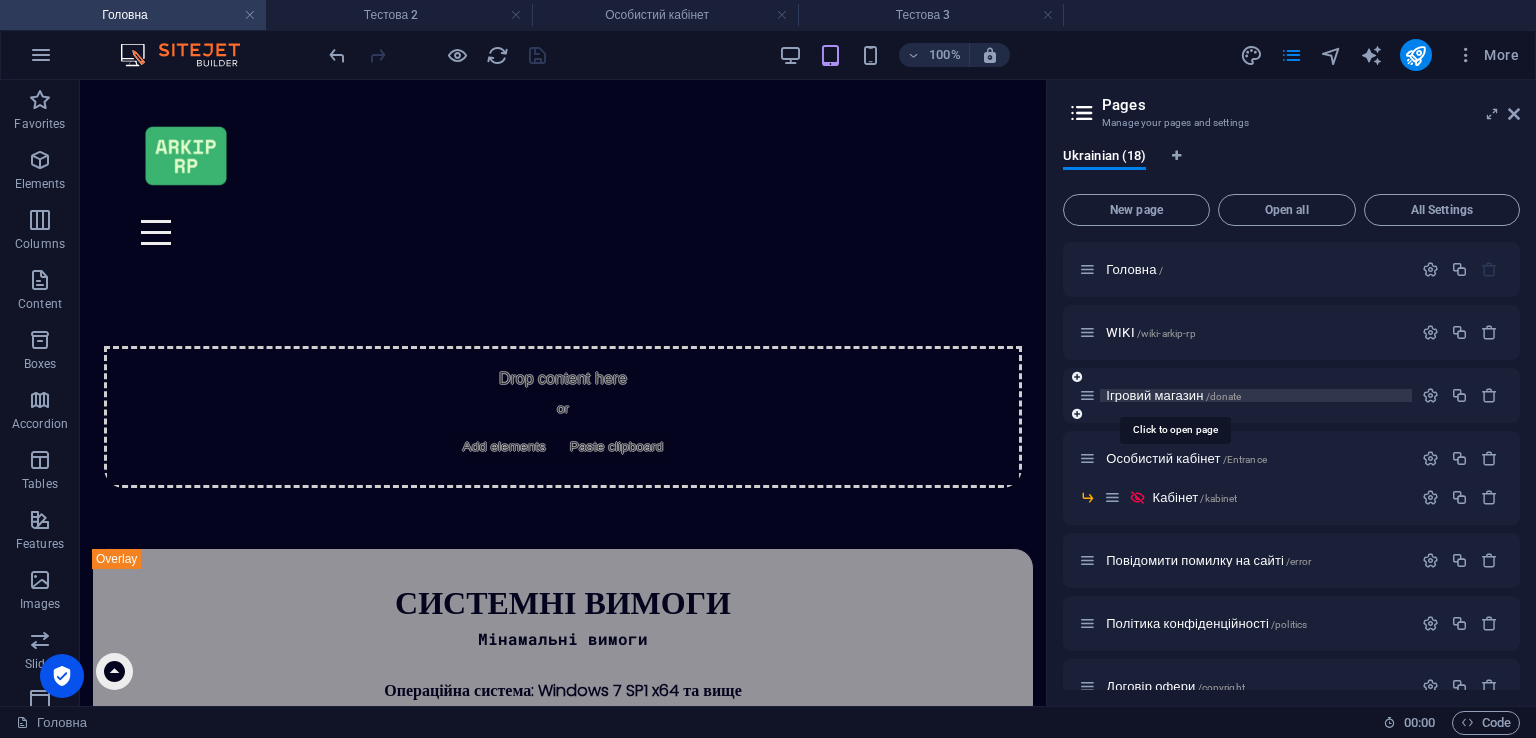 click on "Ігровий магазин /donate" at bounding box center (1173, 395) 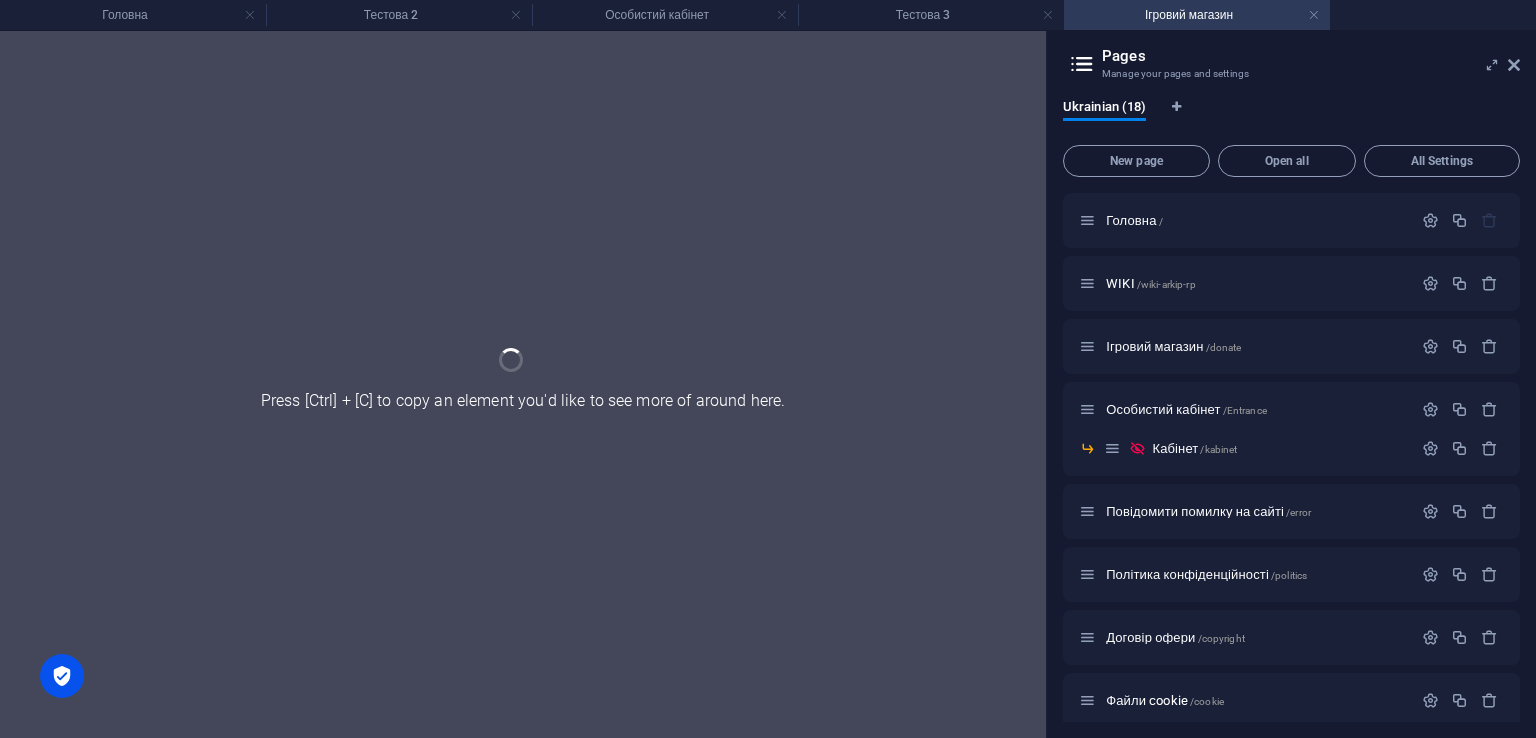 scroll, scrollTop: 0, scrollLeft: 0, axis: both 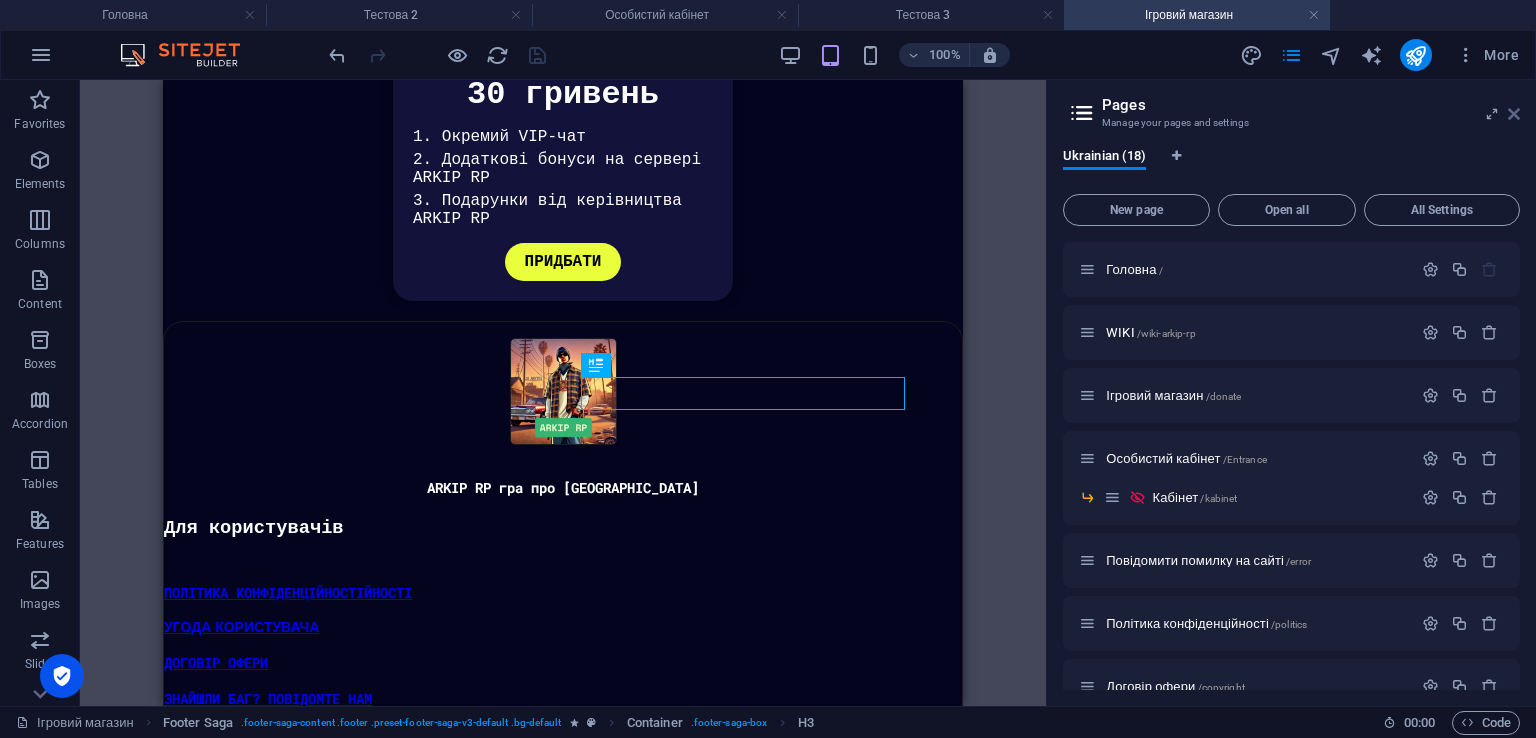 click at bounding box center [1514, 114] 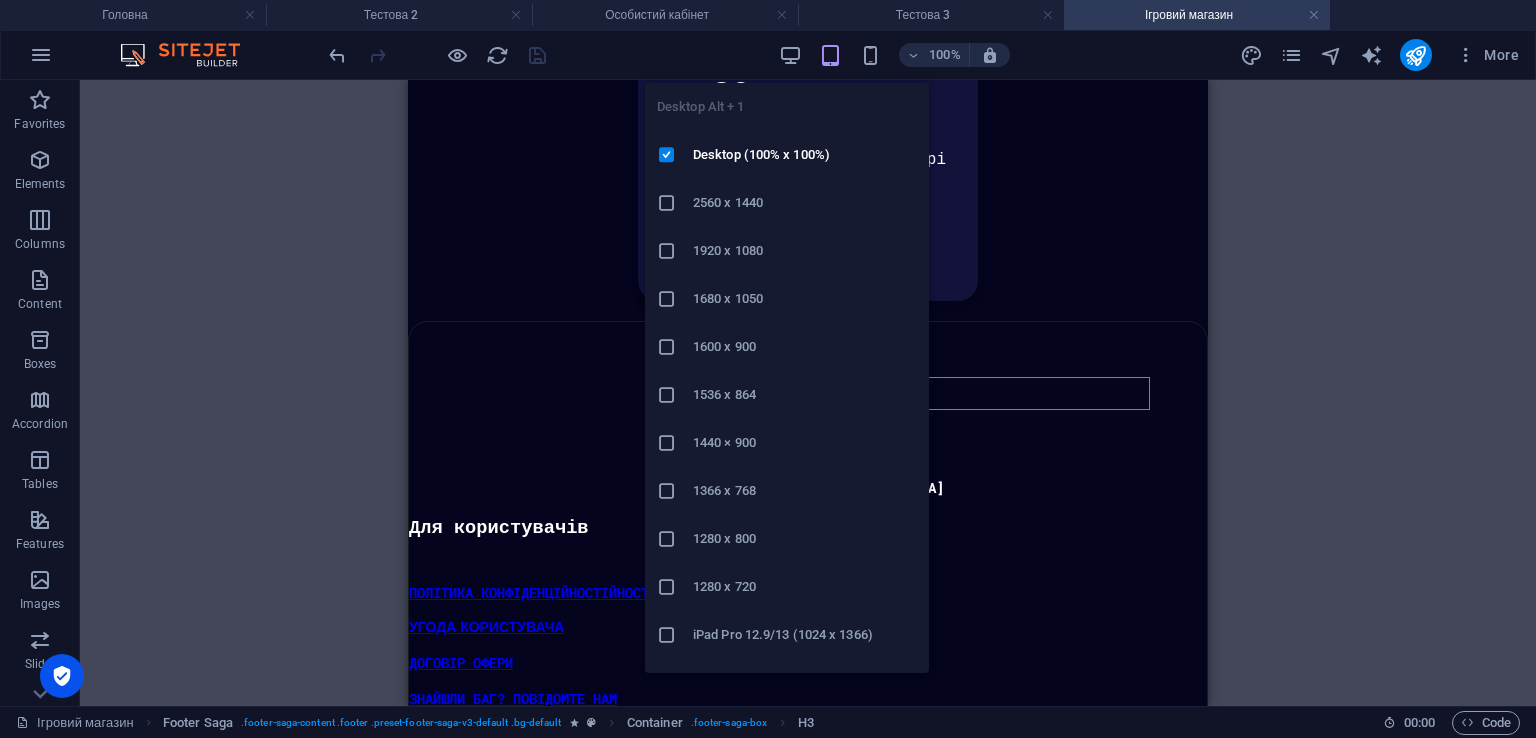 click on "100%" at bounding box center [894, 55] 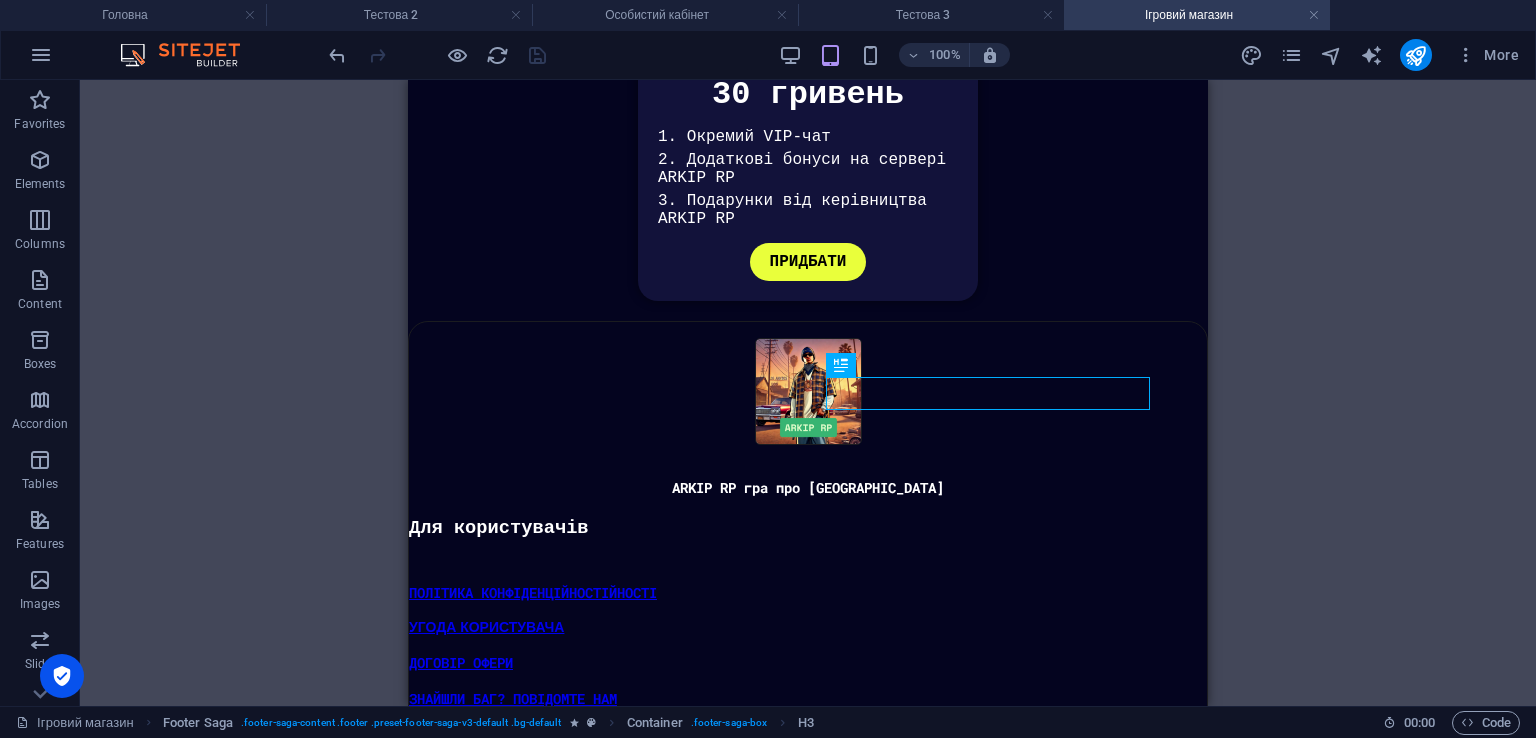 click on "100%" at bounding box center [894, 55] 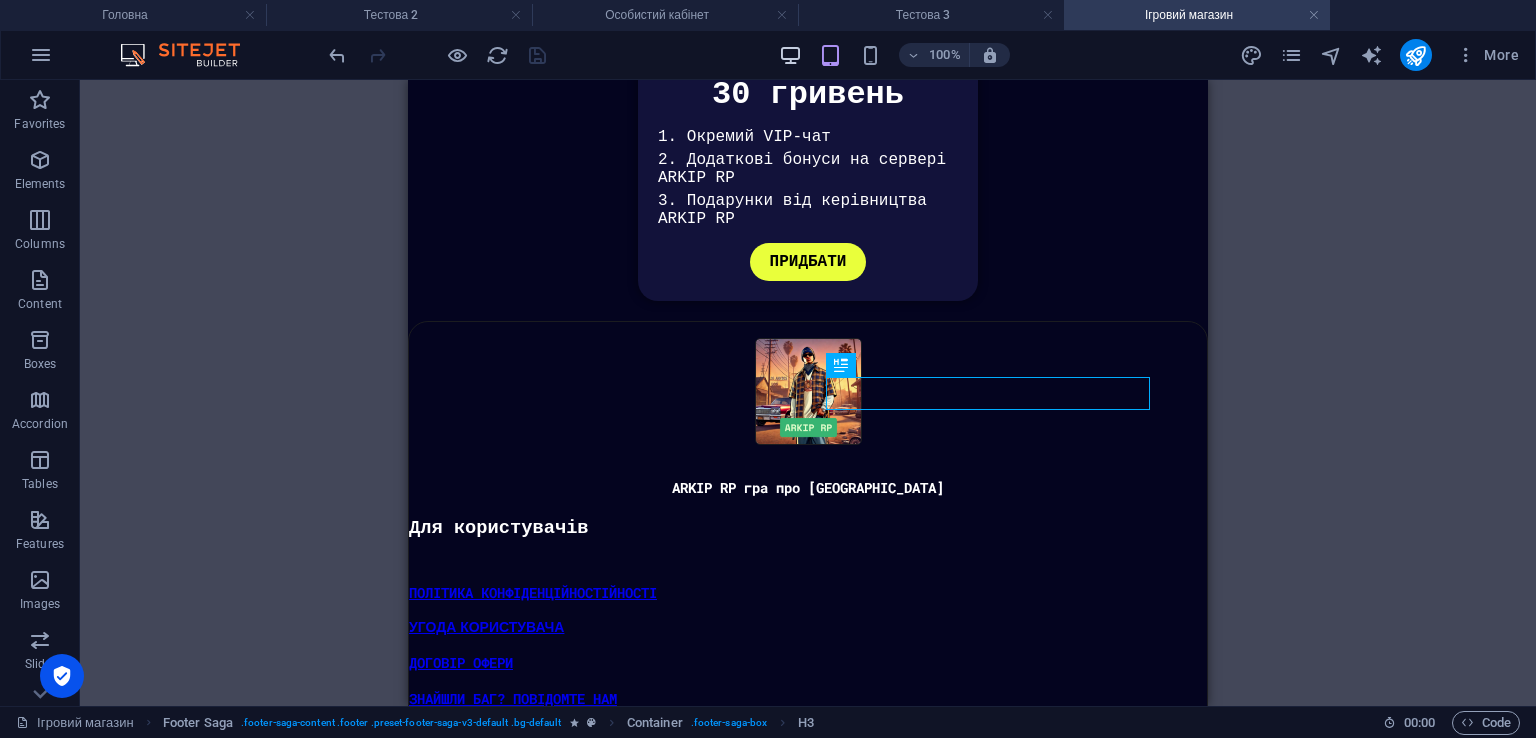 click at bounding box center (790, 55) 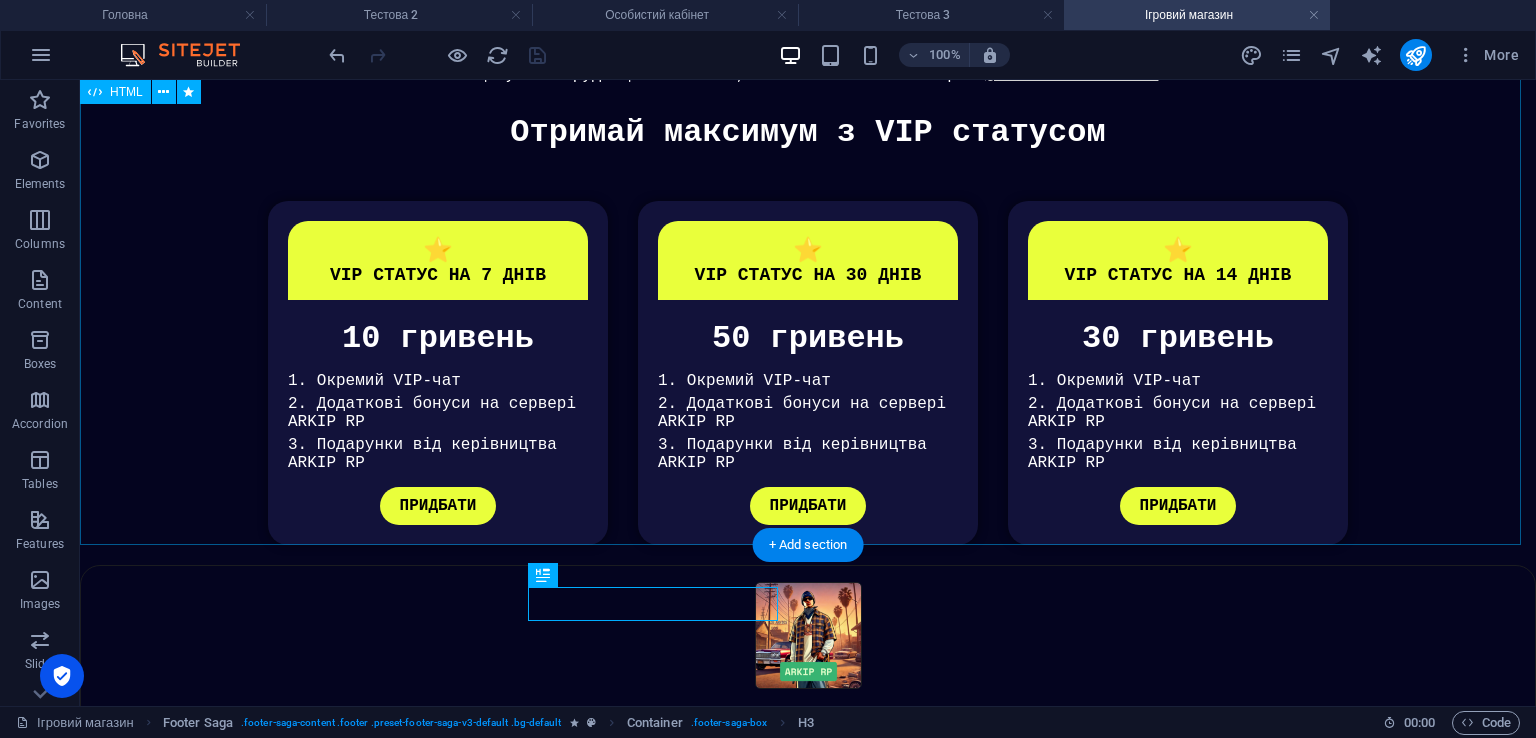 scroll, scrollTop: 692, scrollLeft: 0, axis: vertical 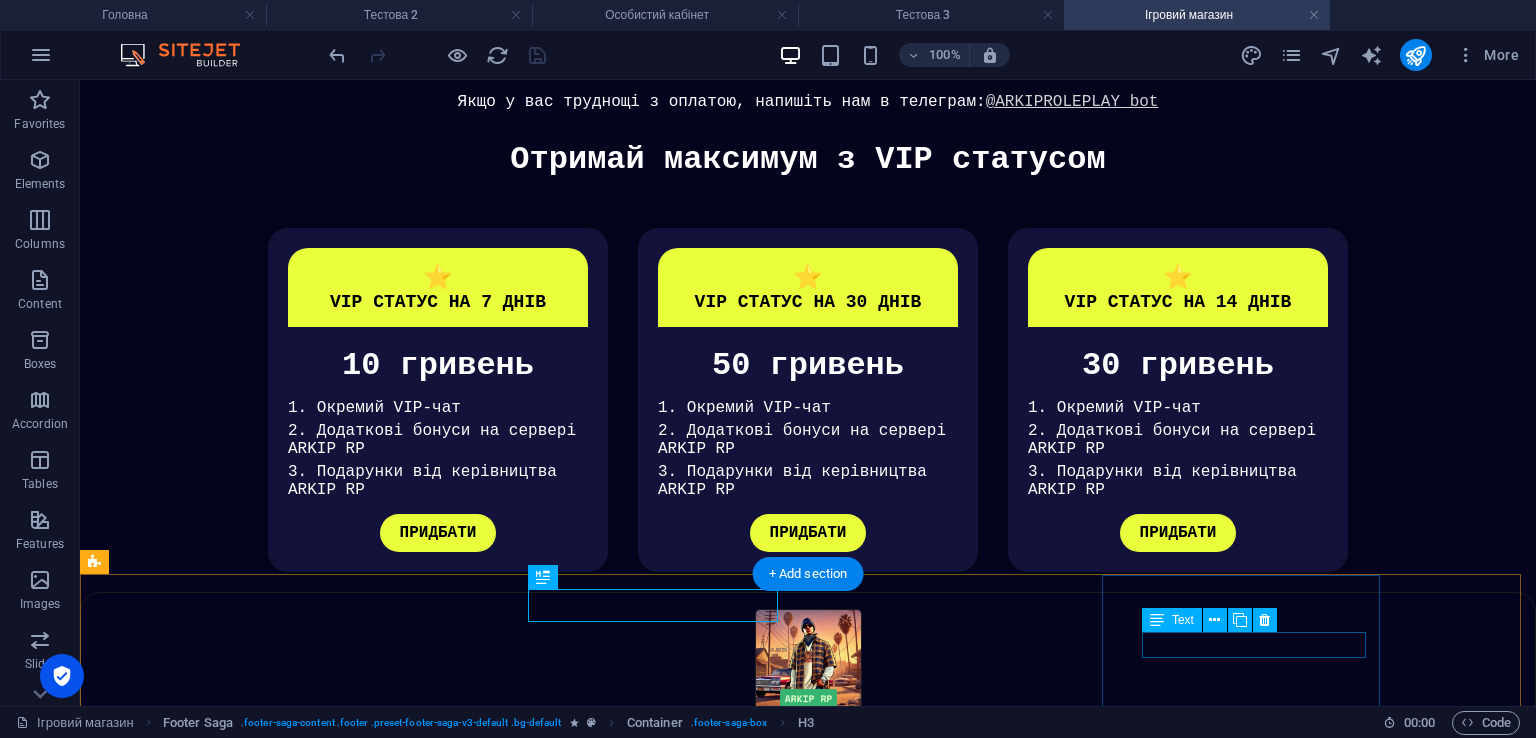 click on "YOUTUBE" at bounding box center (808, 2390) 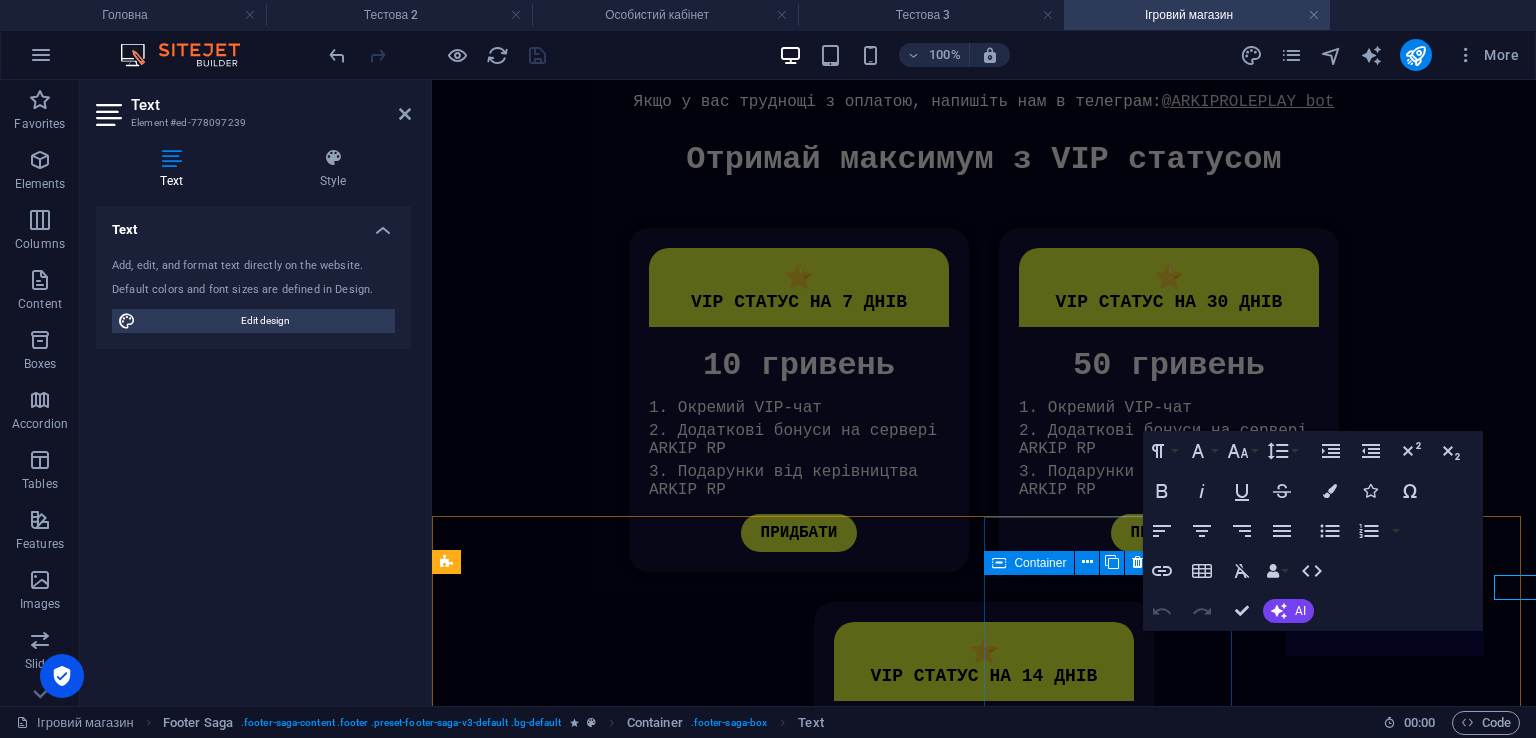 scroll, scrollTop: 750, scrollLeft: 0, axis: vertical 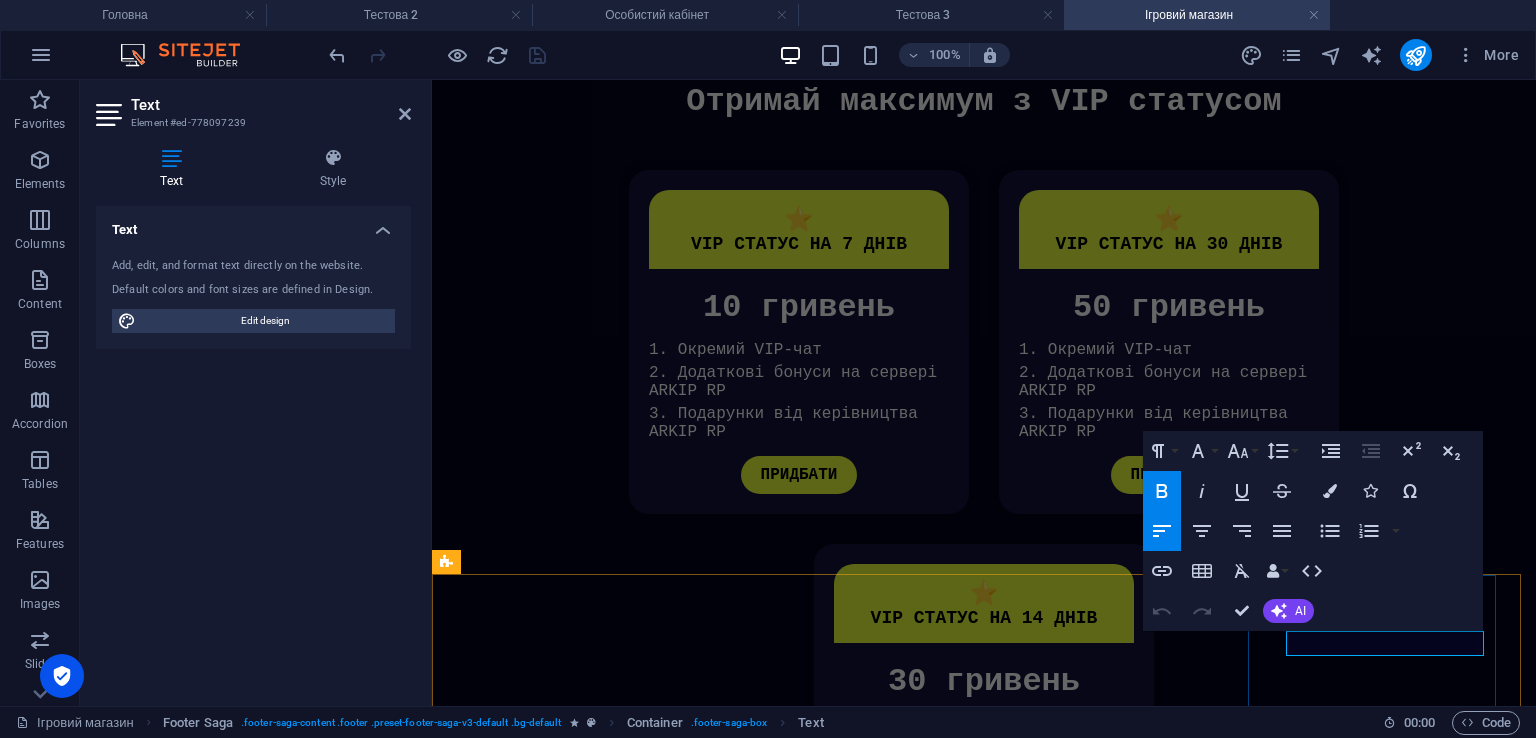 click on "YOUTUBE" at bounding box center [462, 2459] 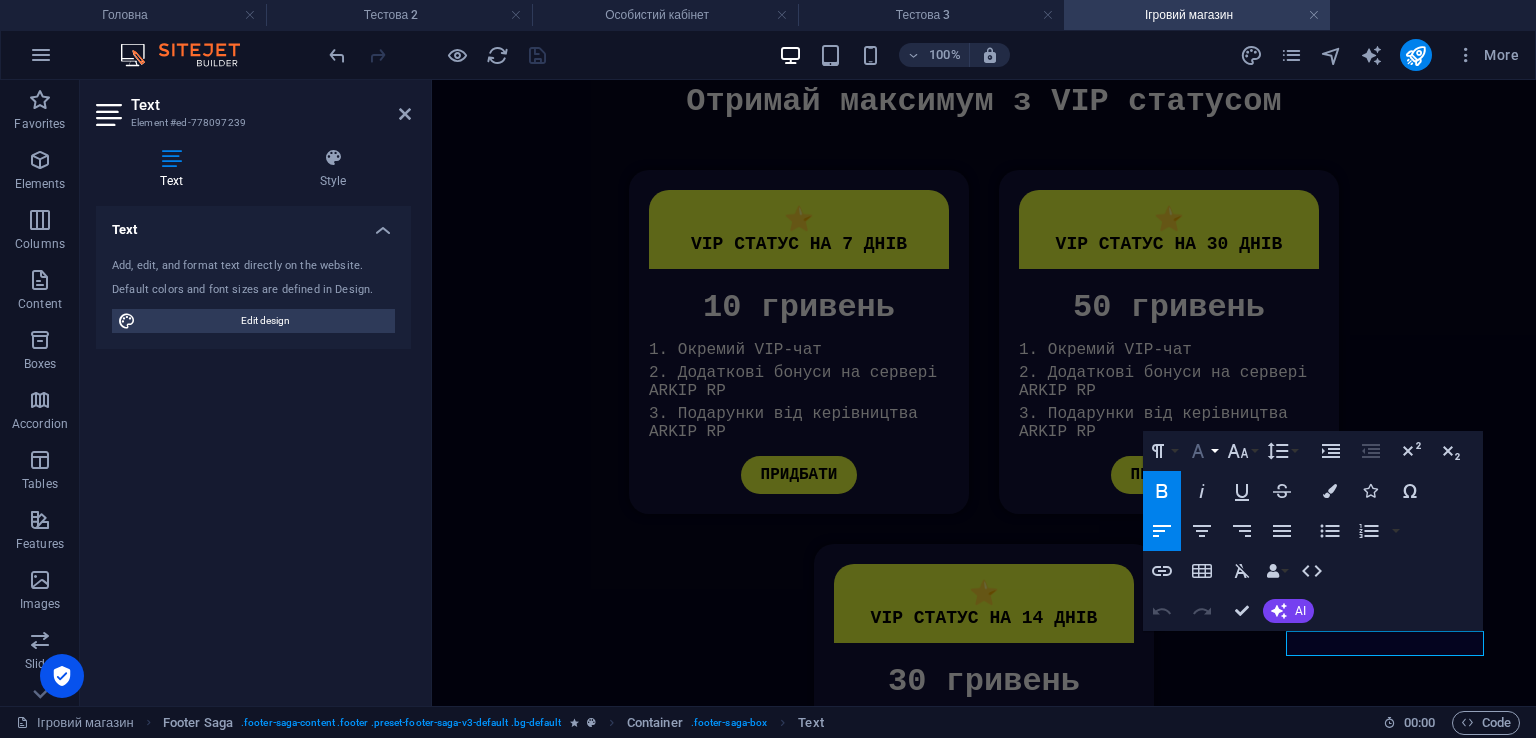 click 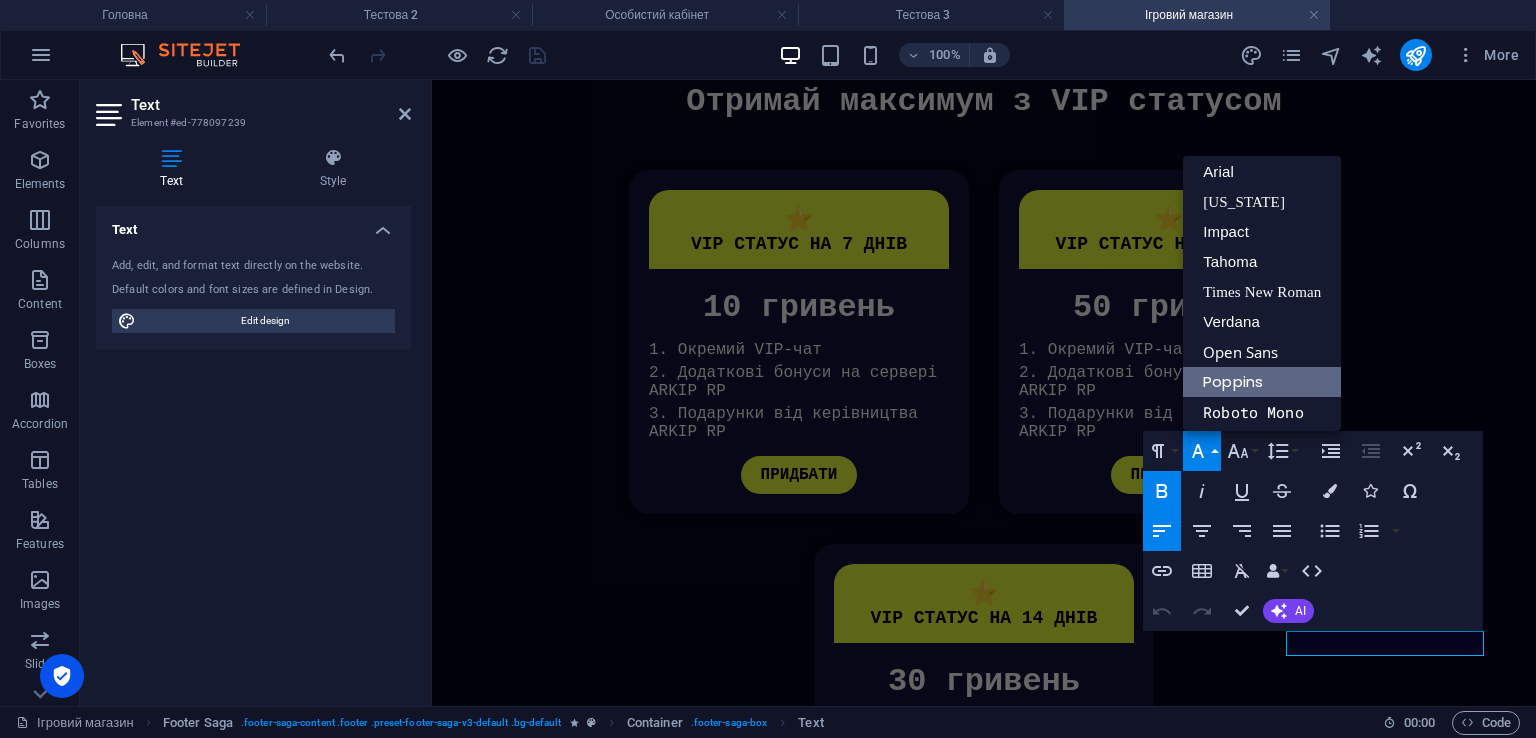 scroll, scrollTop: 11, scrollLeft: 0, axis: vertical 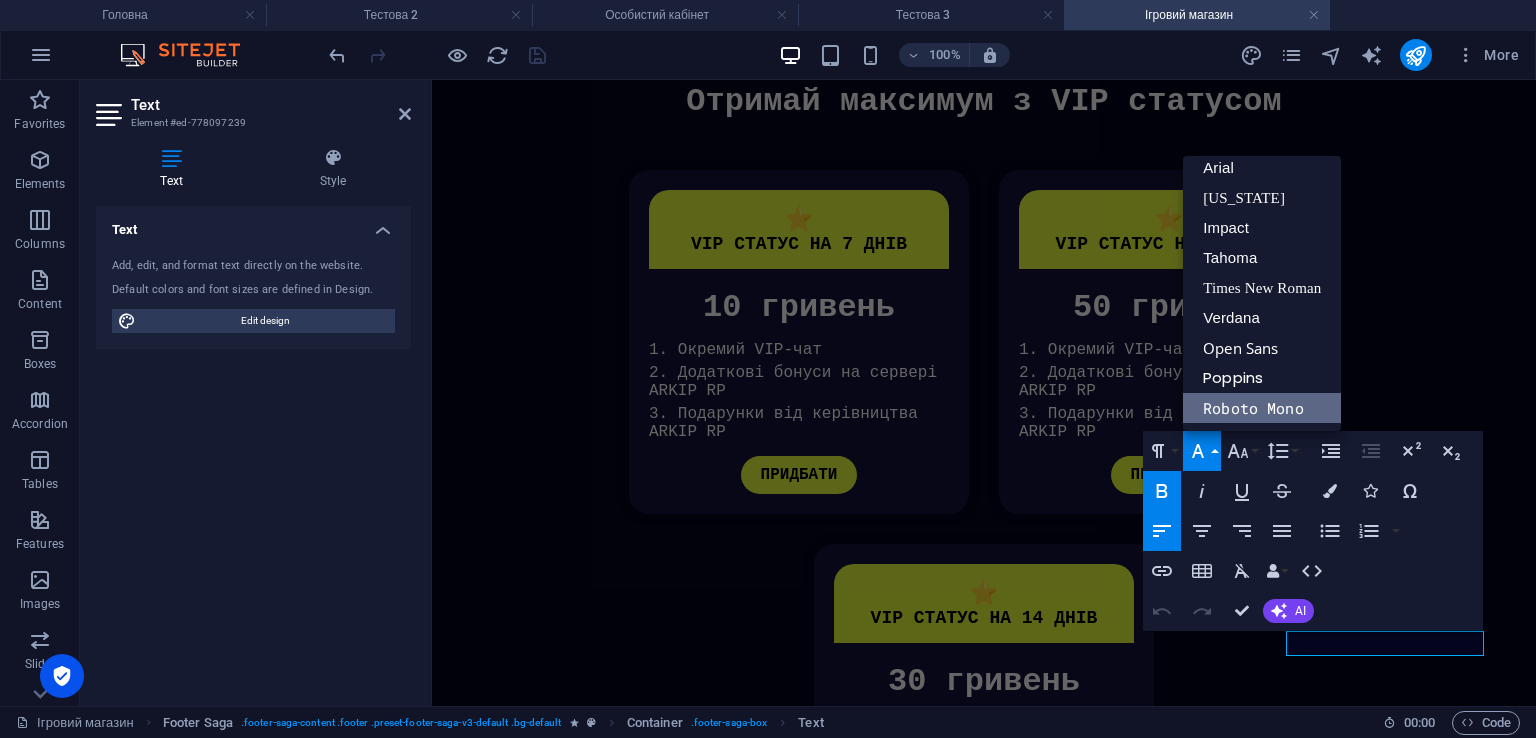 click on "Roboto Mono" at bounding box center (1262, 408) 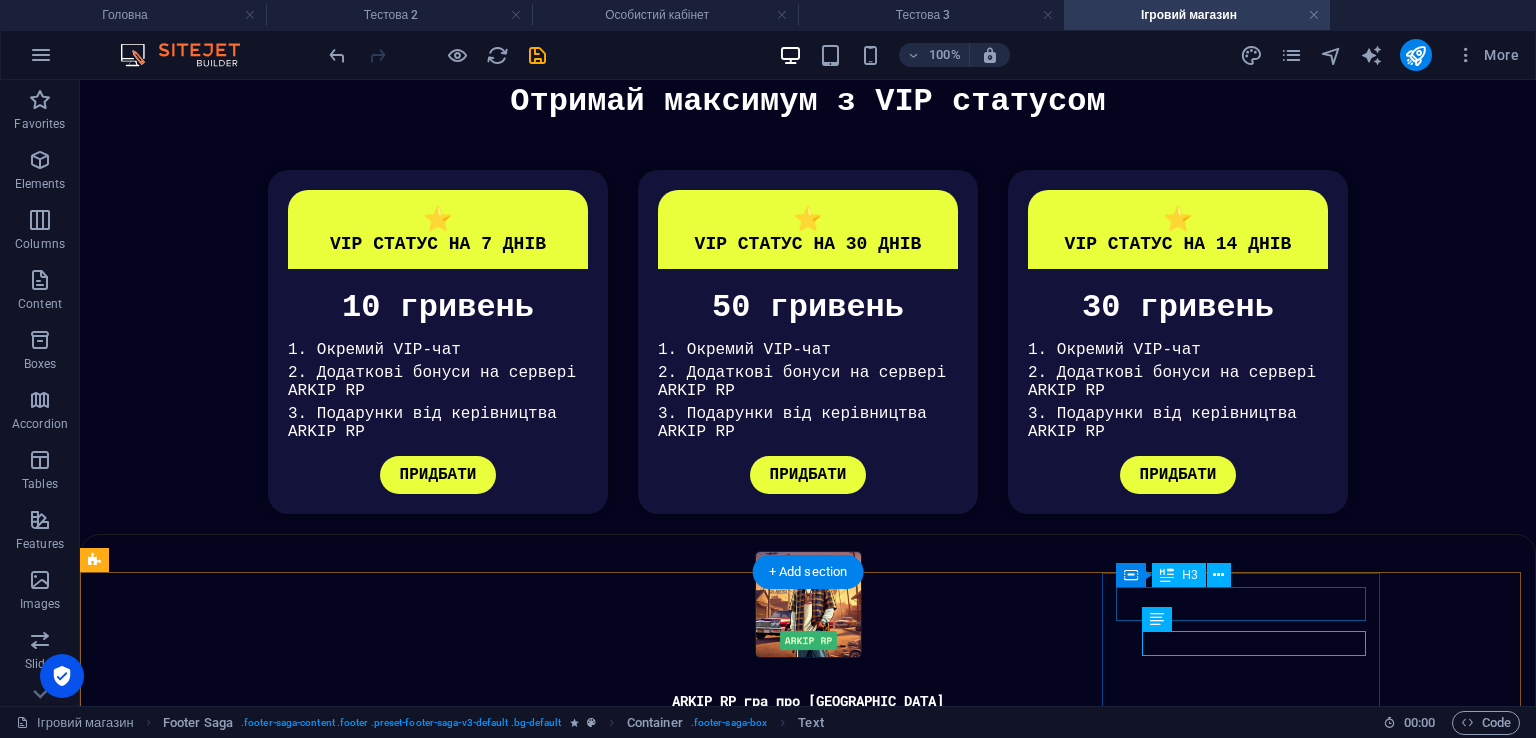 scroll, scrollTop: 694, scrollLeft: 0, axis: vertical 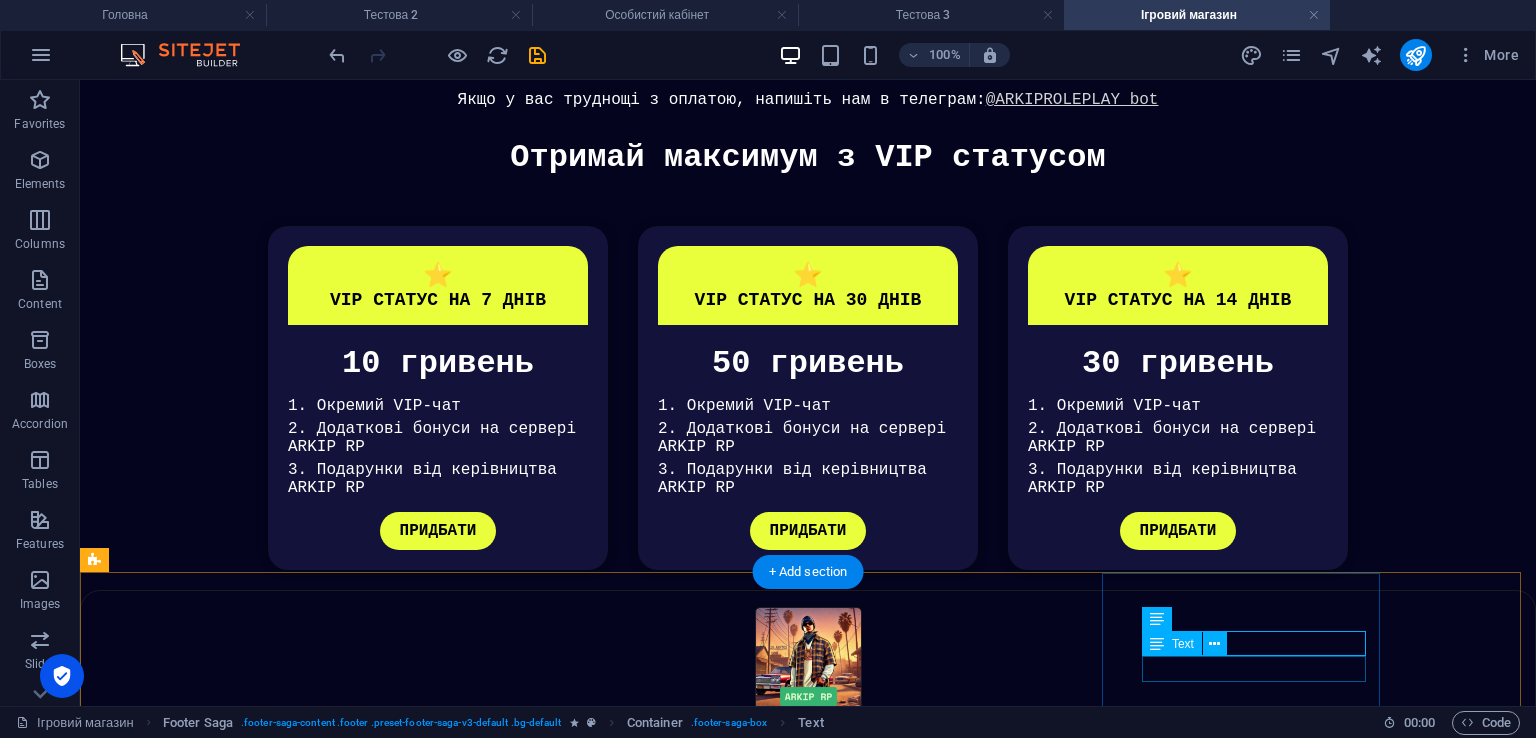 click on "TIKTOK" at bounding box center [808, 4106] 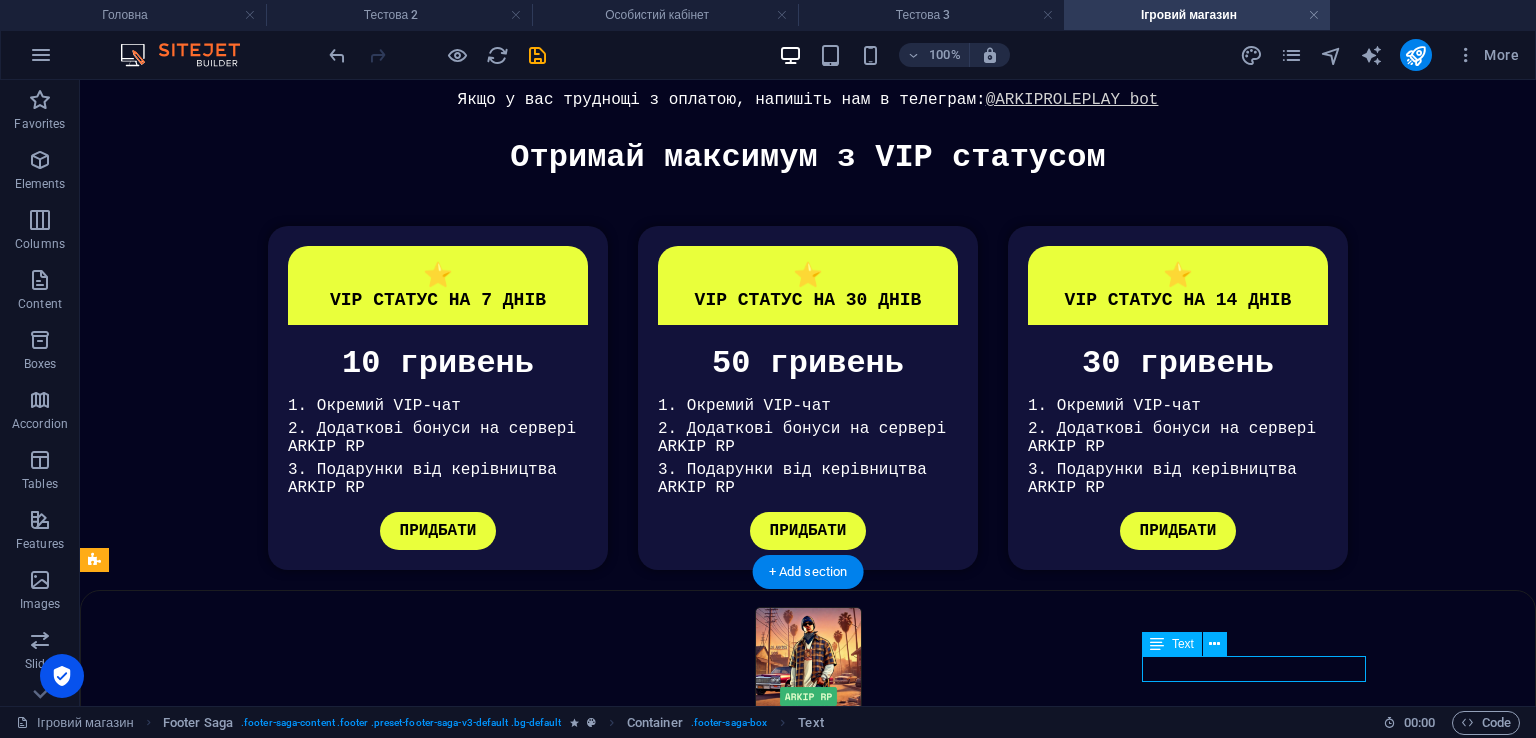 click on "TIKTOK" at bounding box center [808, 4106] 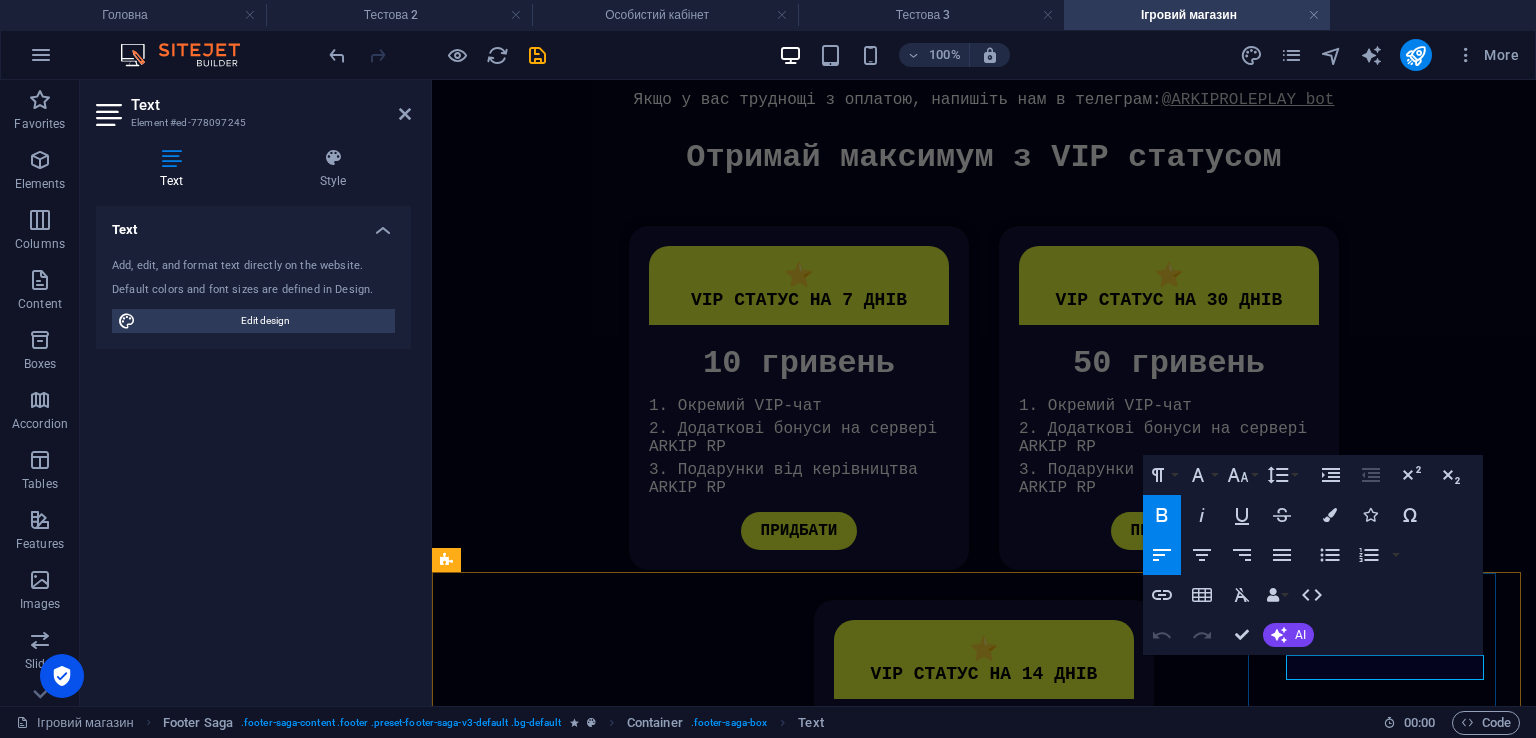 scroll, scrollTop: 752, scrollLeft: 0, axis: vertical 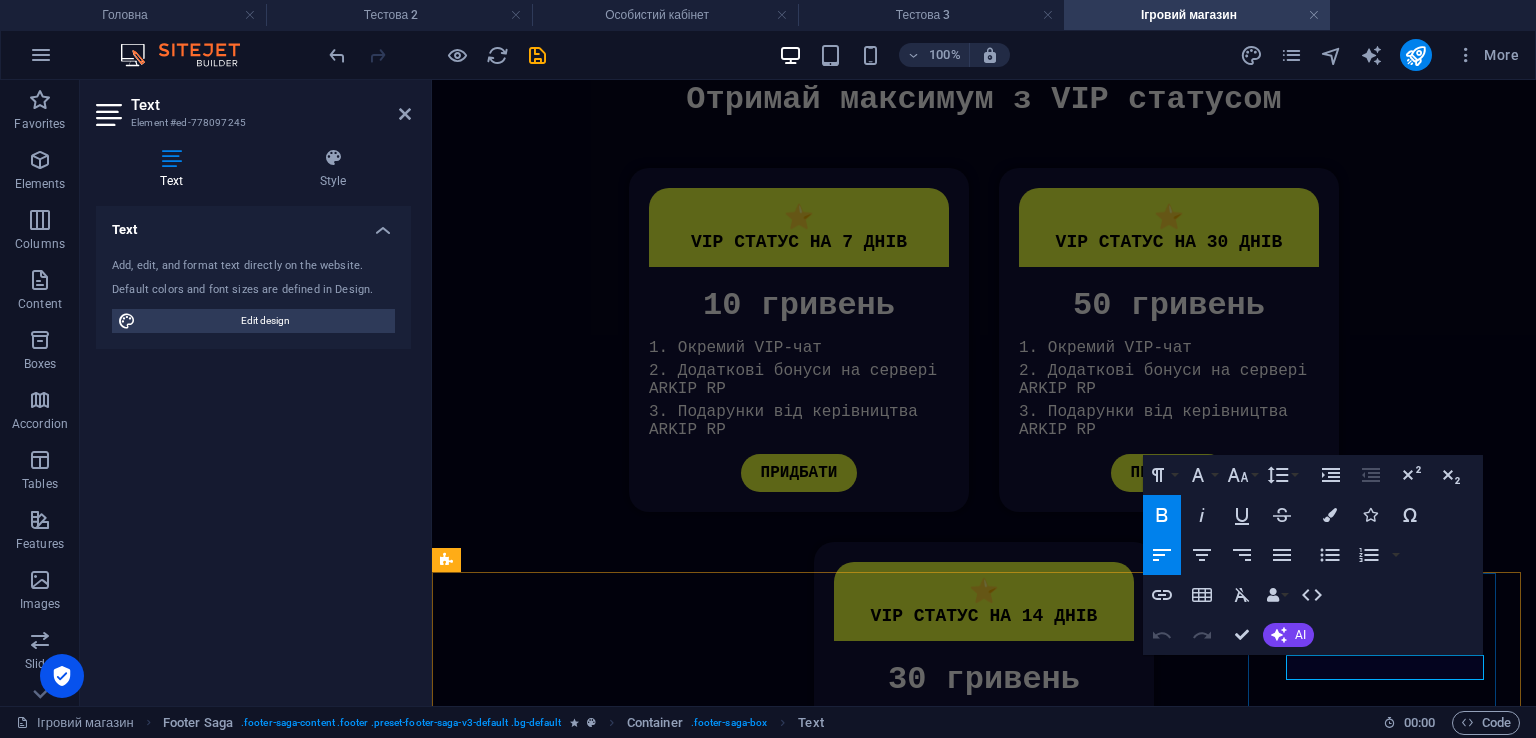 click on "TIKTOK" at bounding box center (458, 3773) 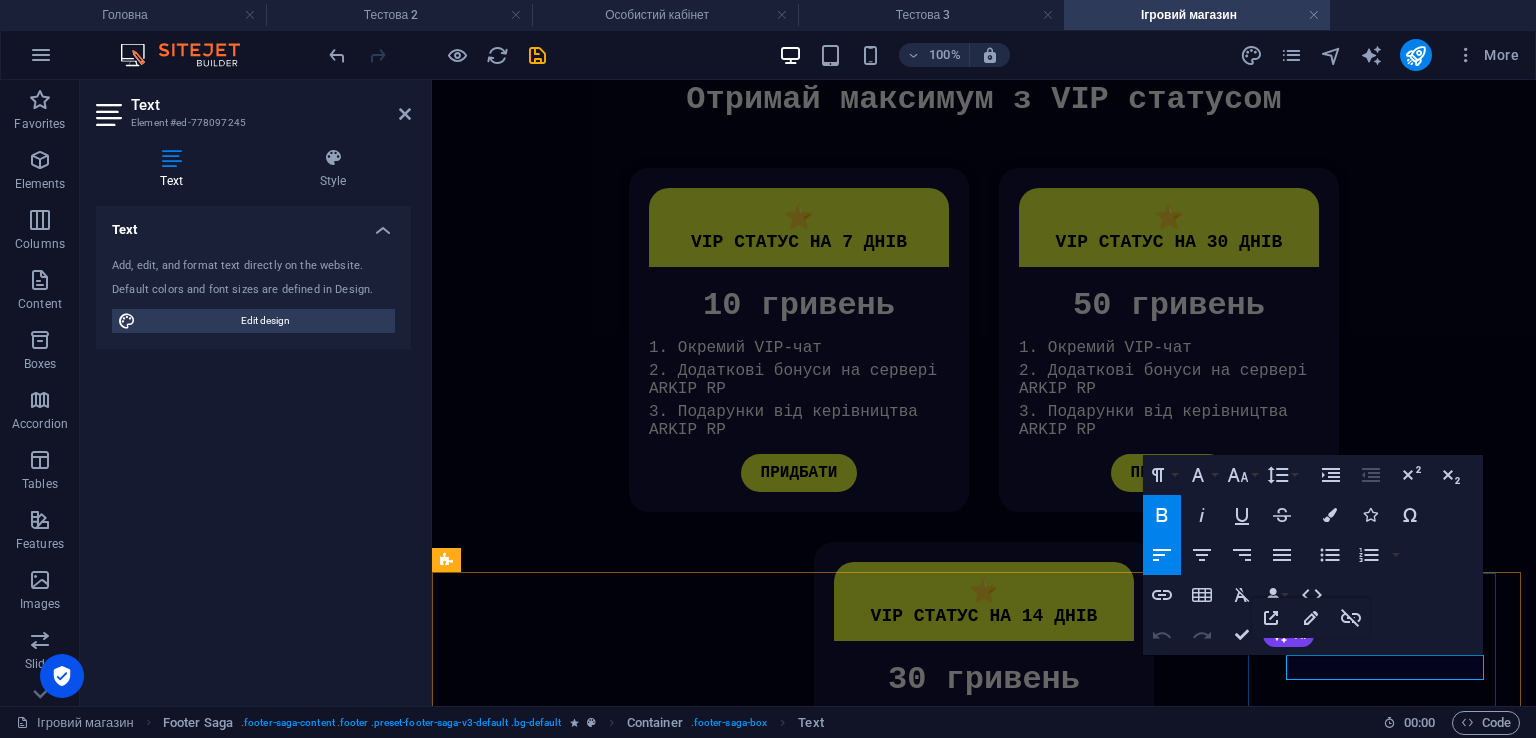 click on "TIKTOK" at bounding box center (458, 3773) 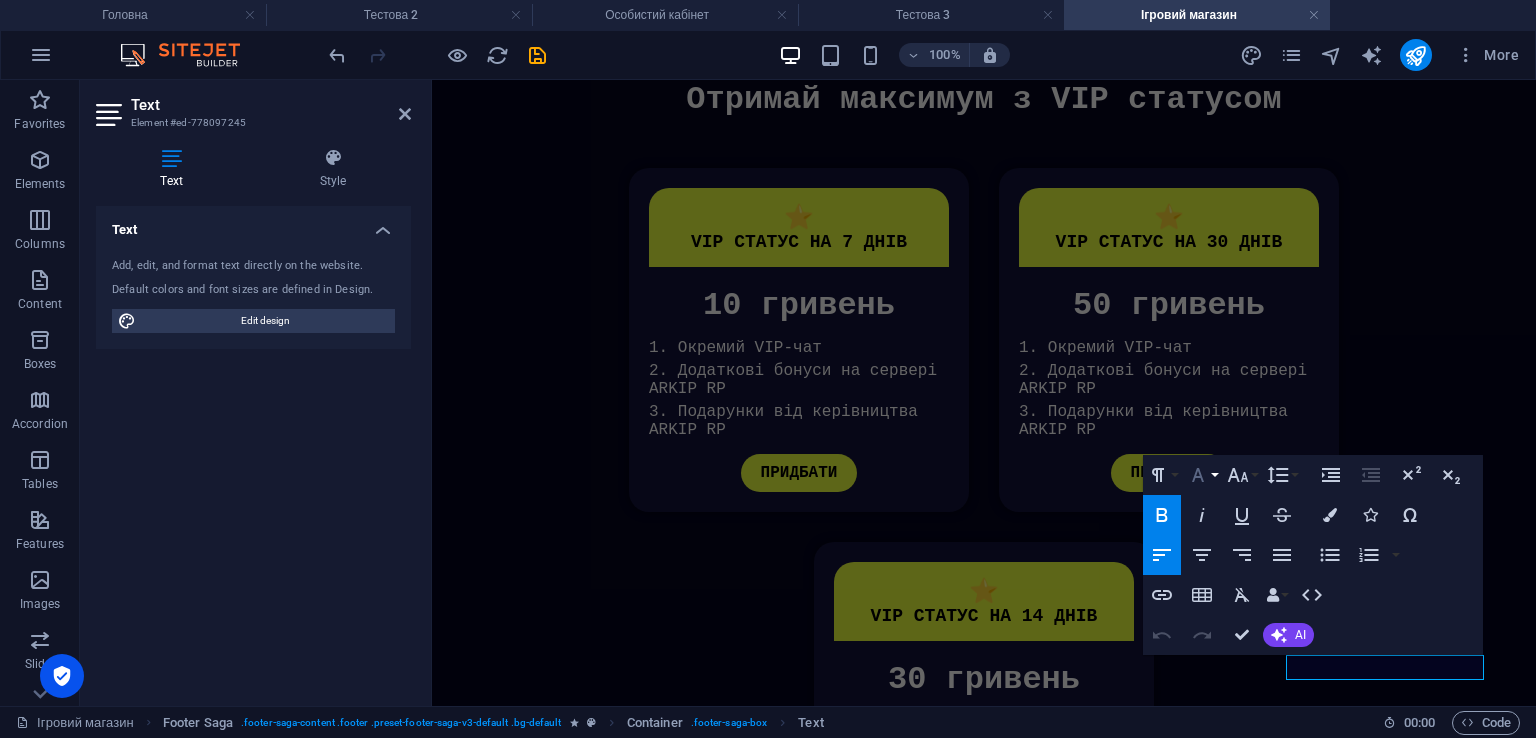 click 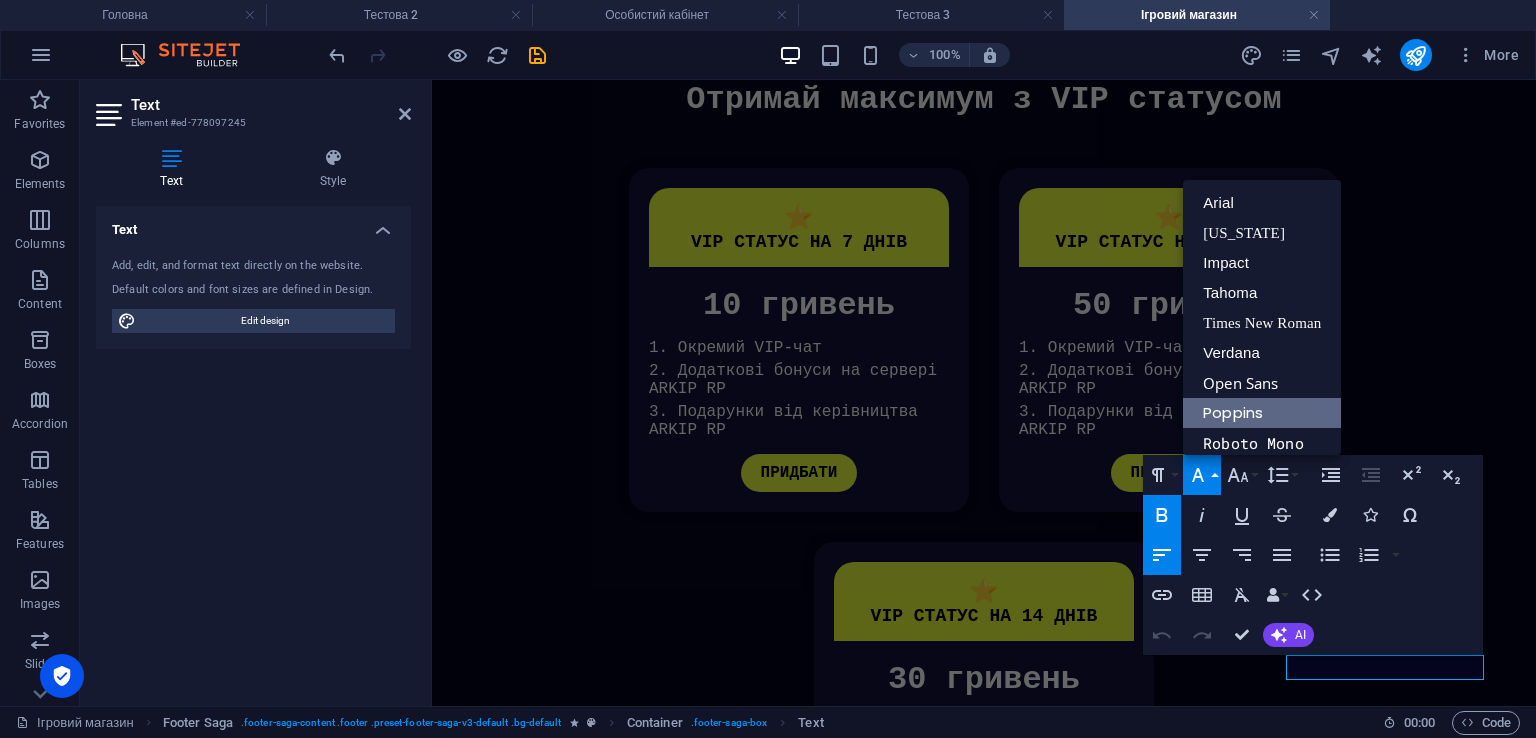 click on "Poppins" at bounding box center [1262, 413] 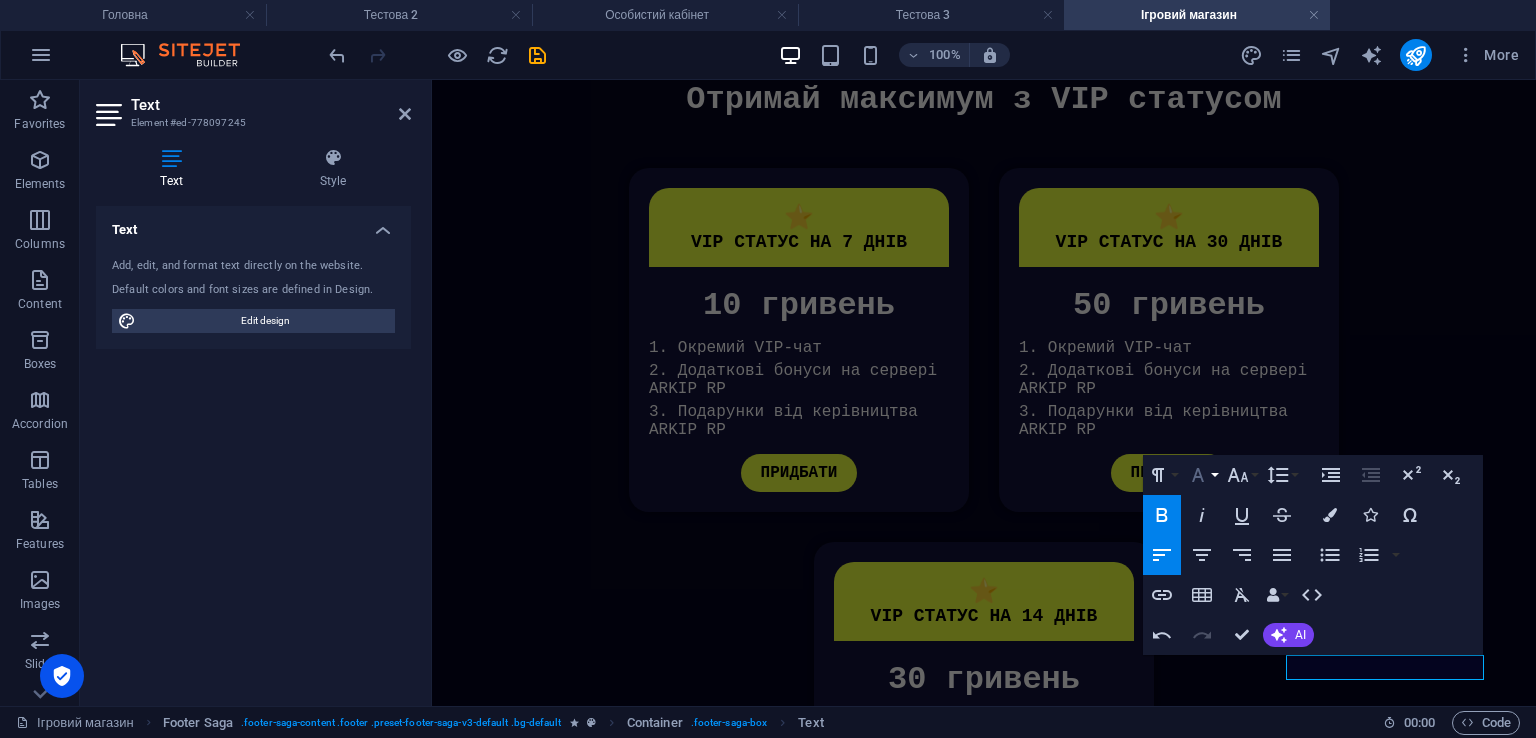click 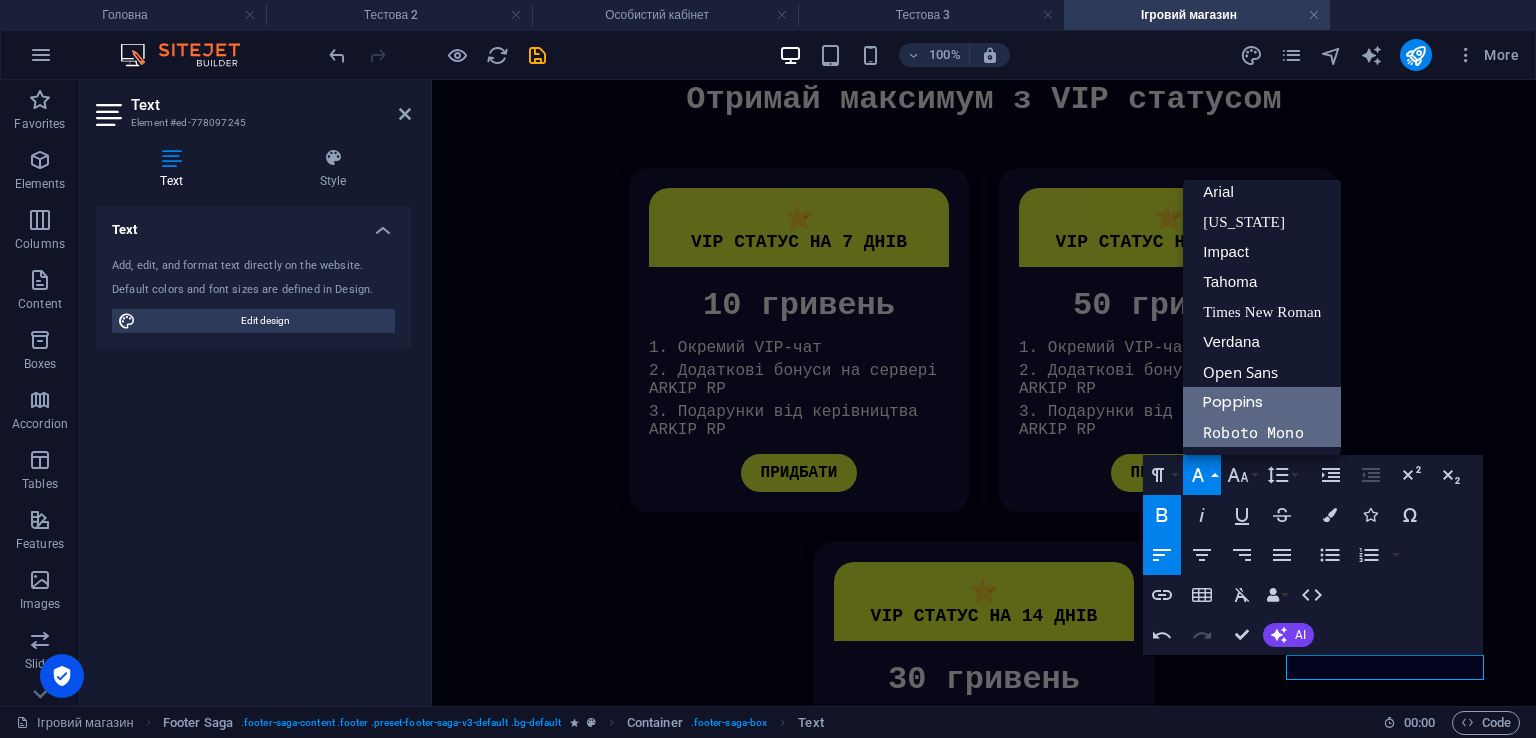 scroll, scrollTop: 11, scrollLeft: 0, axis: vertical 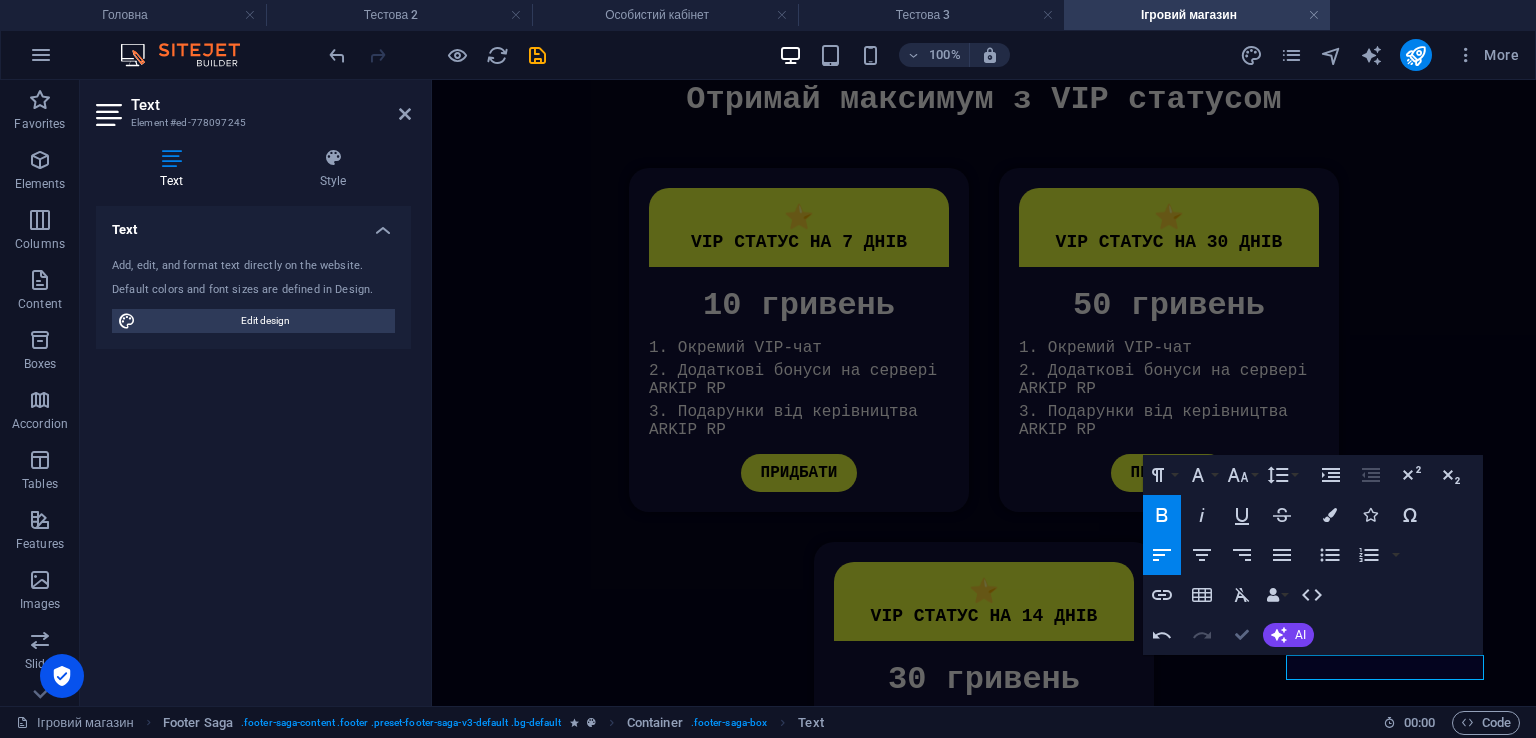 drag, startPoint x: 1248, startPoint y: 633, endPoint x: 1170, endPoint y: 556, distance: 109.60383 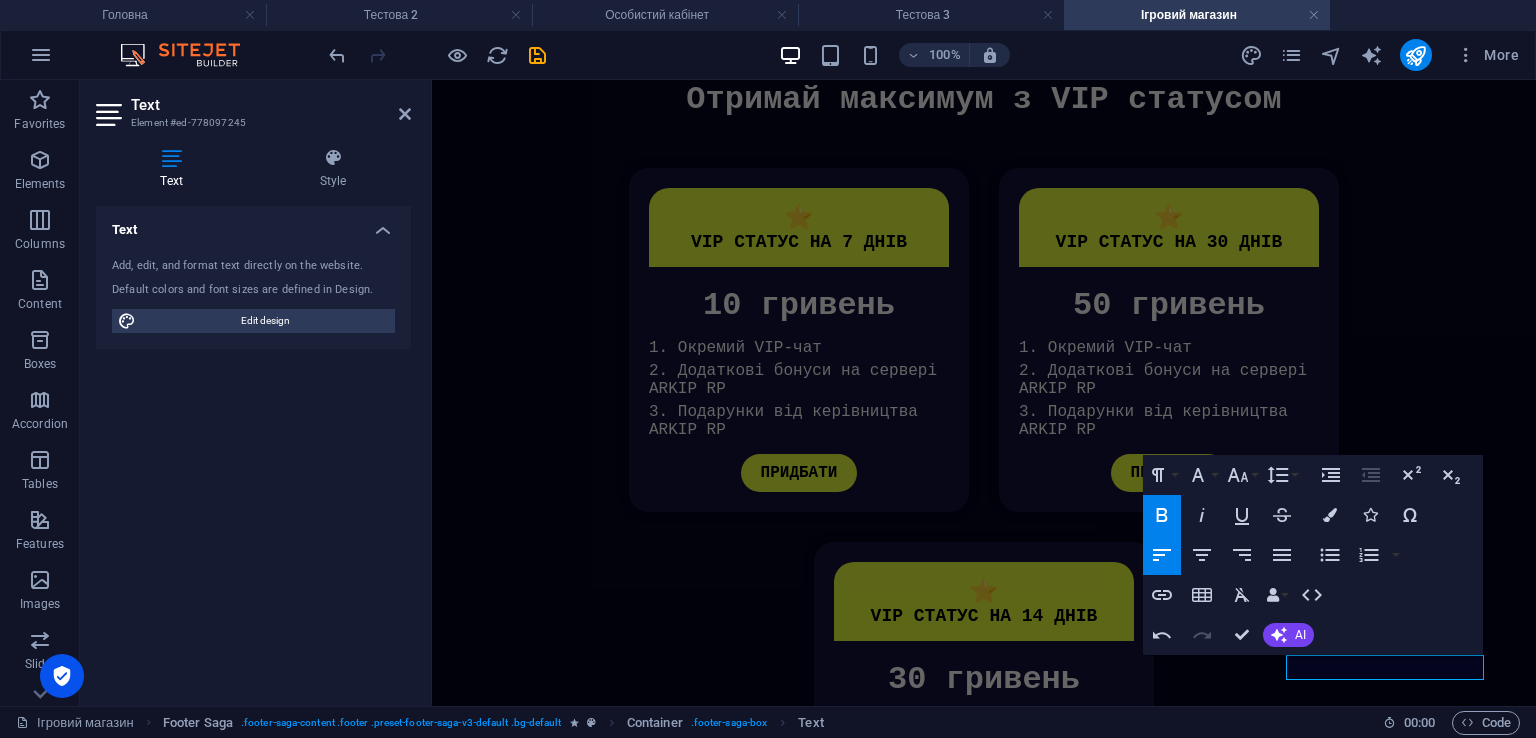scroll, scrollTop: 696, scrollLeft: 0, axis: vertical 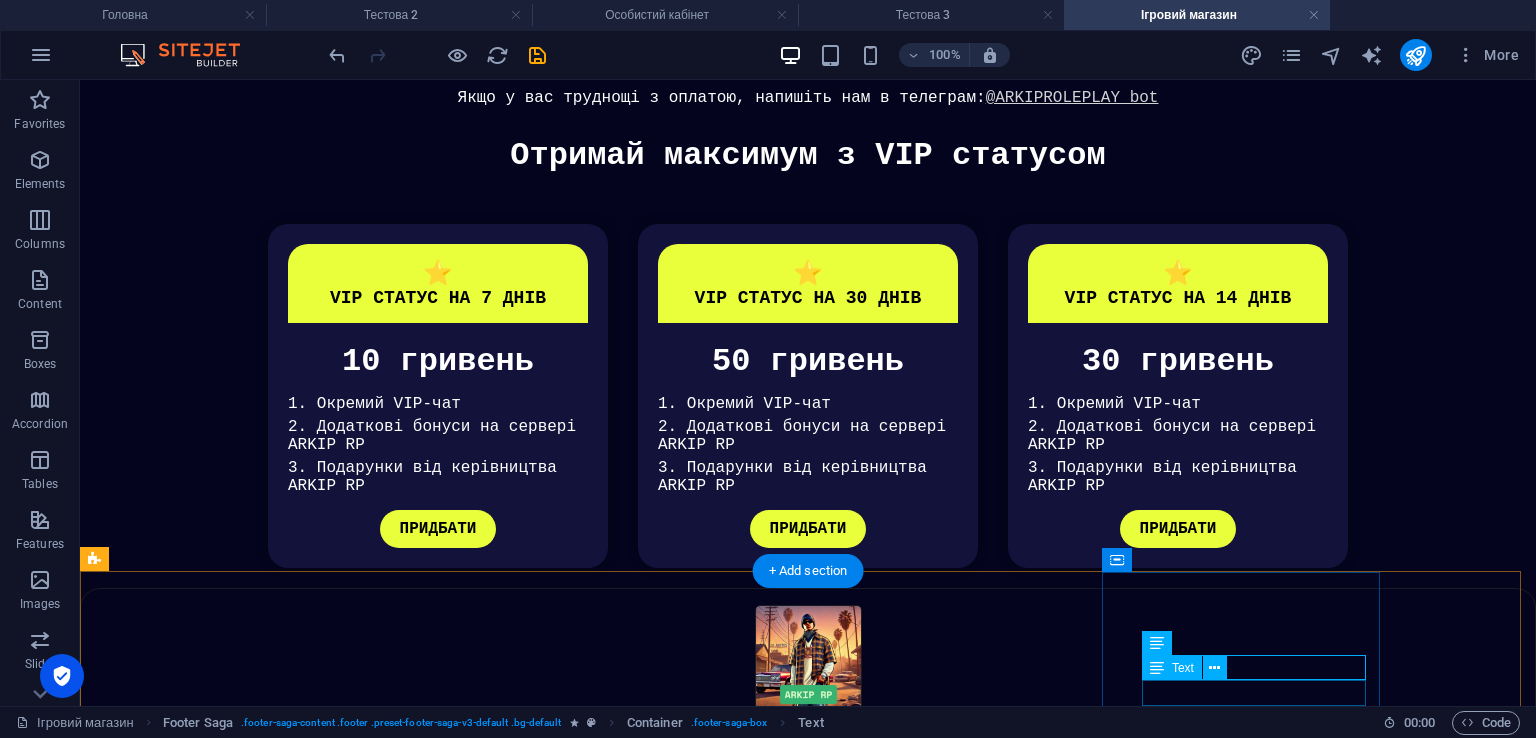 click on "TELEGRAM" at bounding box center [808, 5615] 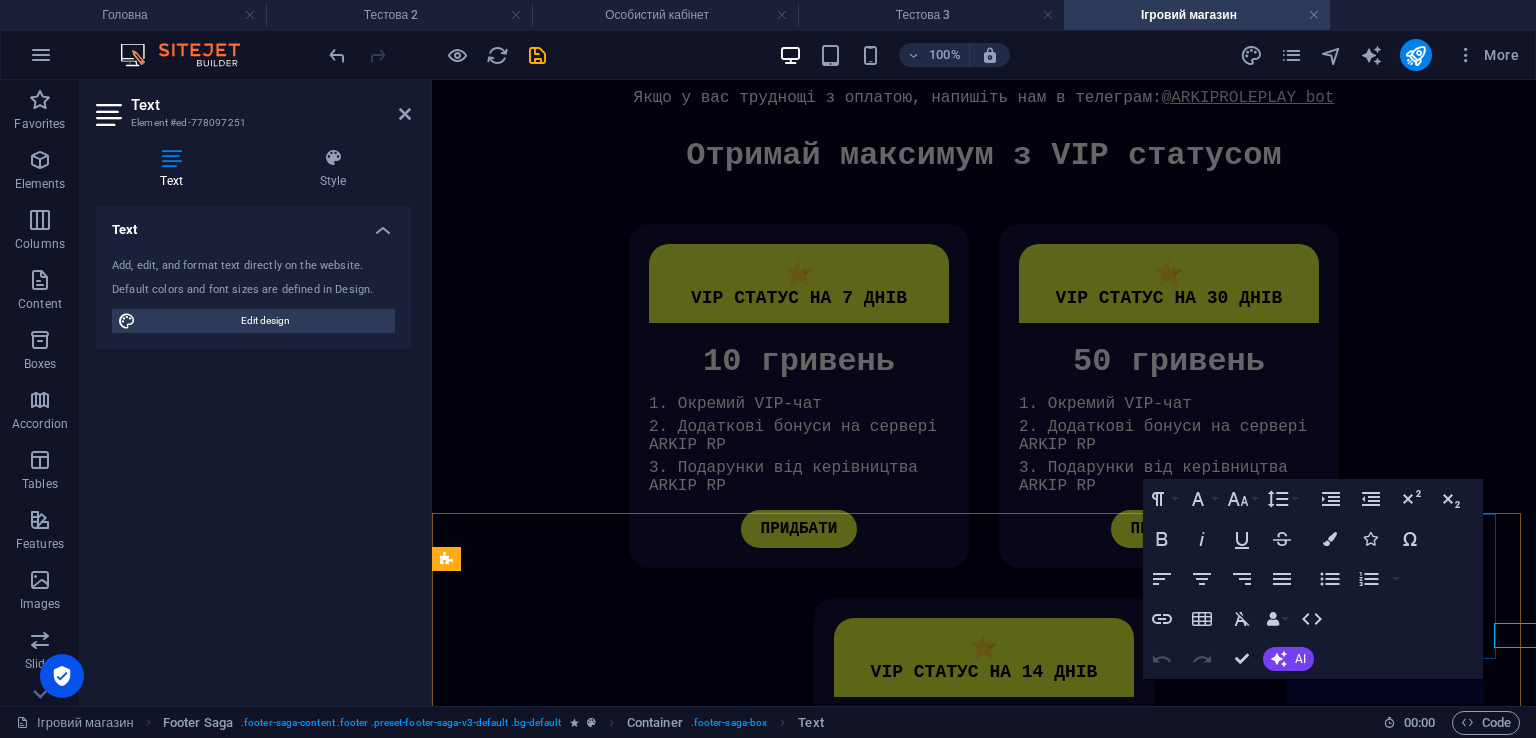 scroll, scrollTop: 753, scrollLeft: 0, axis: vertical 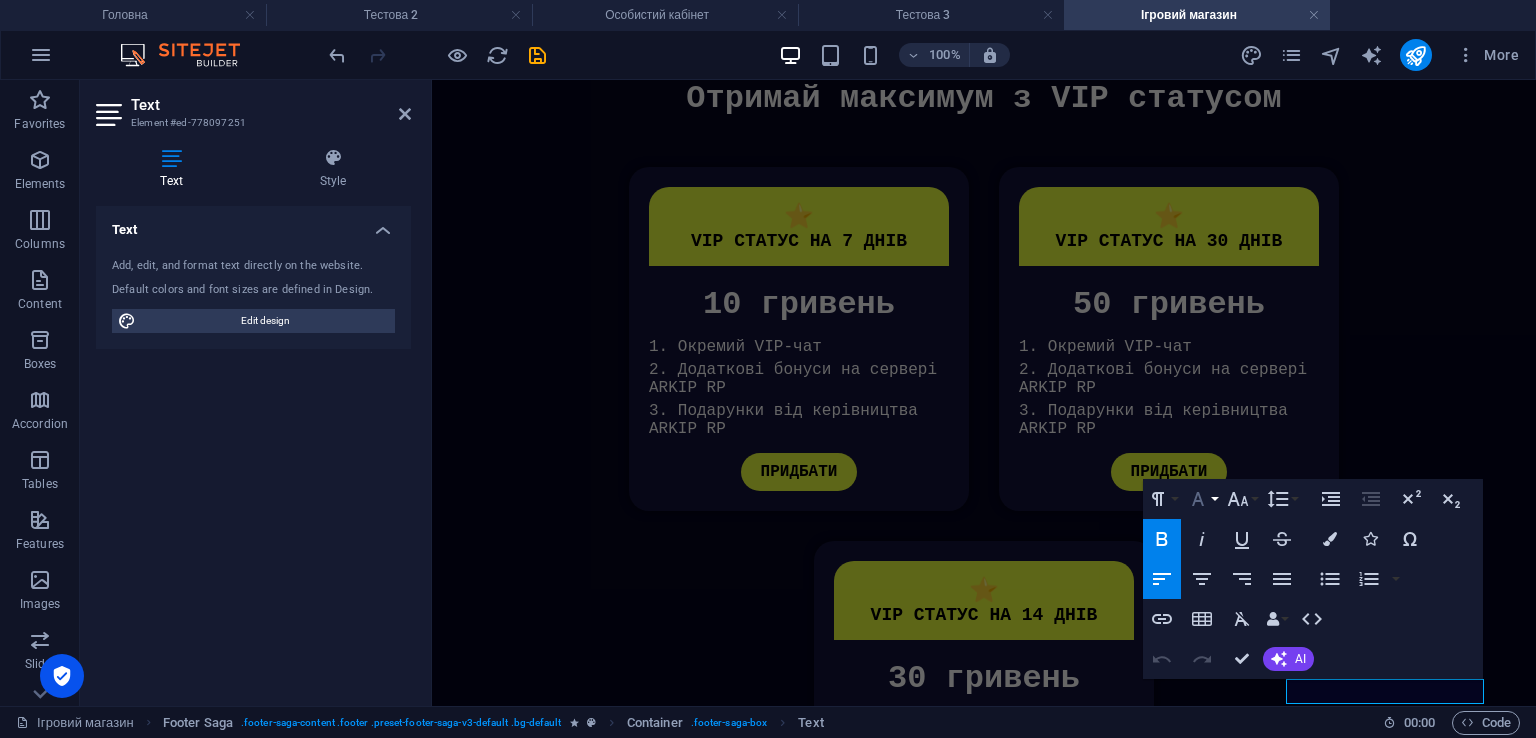 click 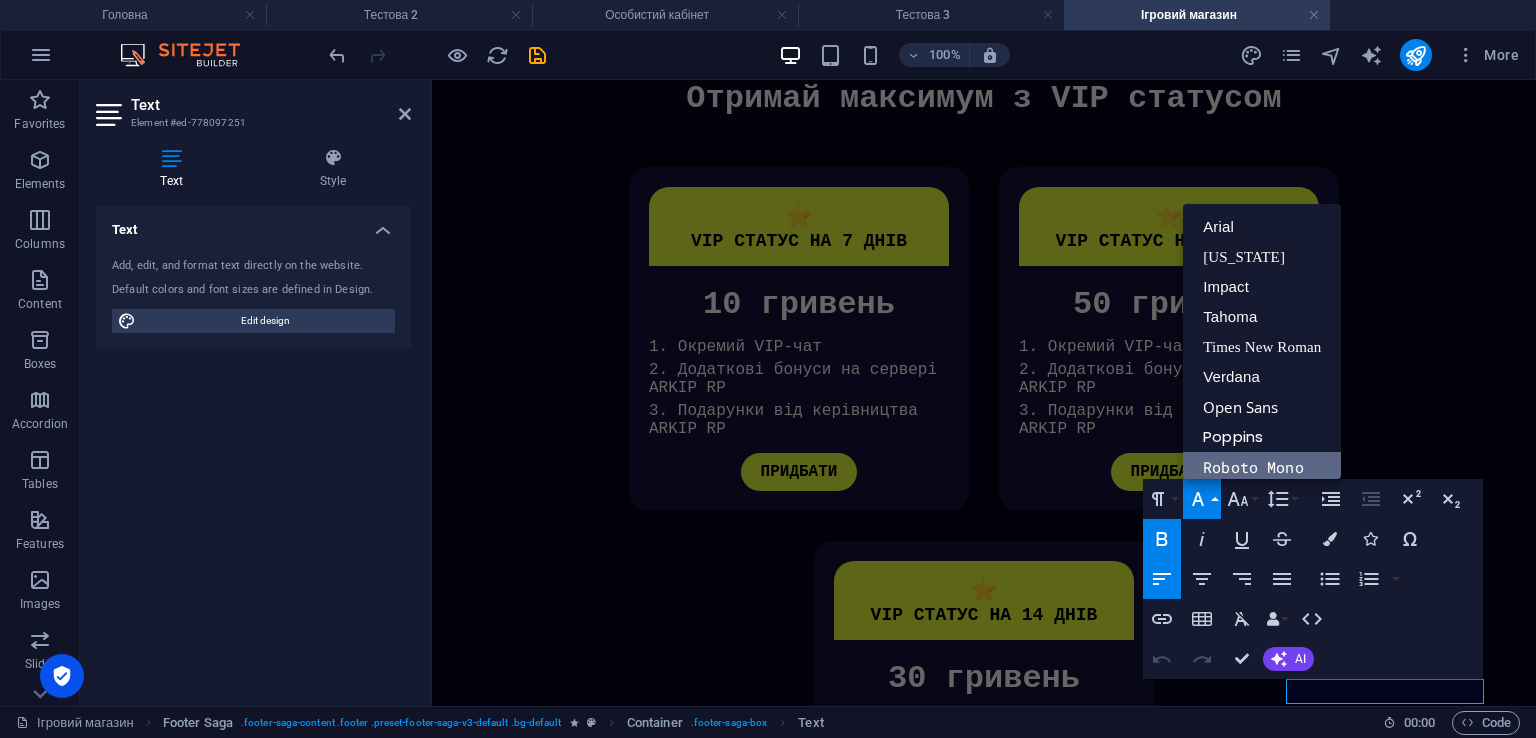 click on "Roboto Mono" at bounding box center (1262, 467) 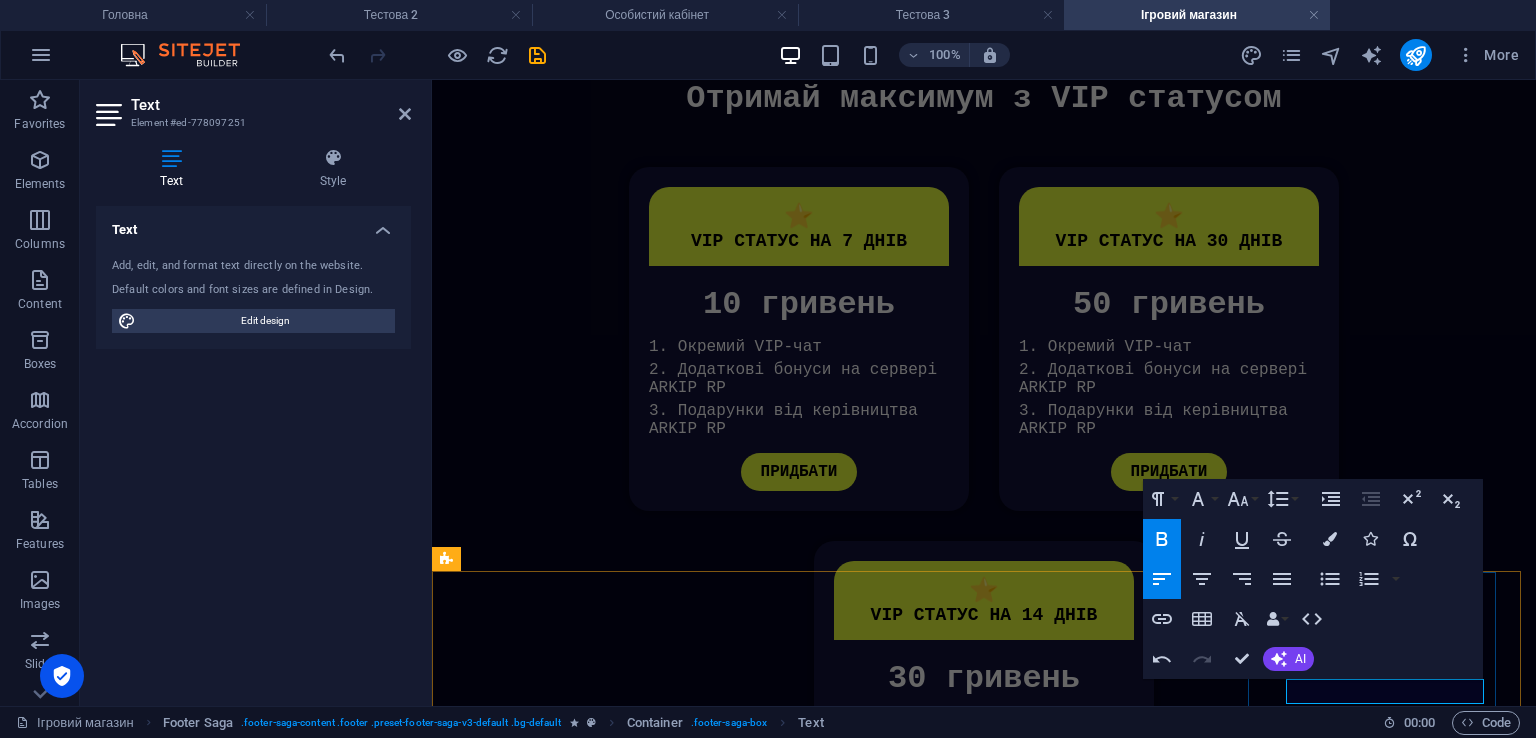 click on "​ TELEGRAM" at bounding box center (466, 4933) 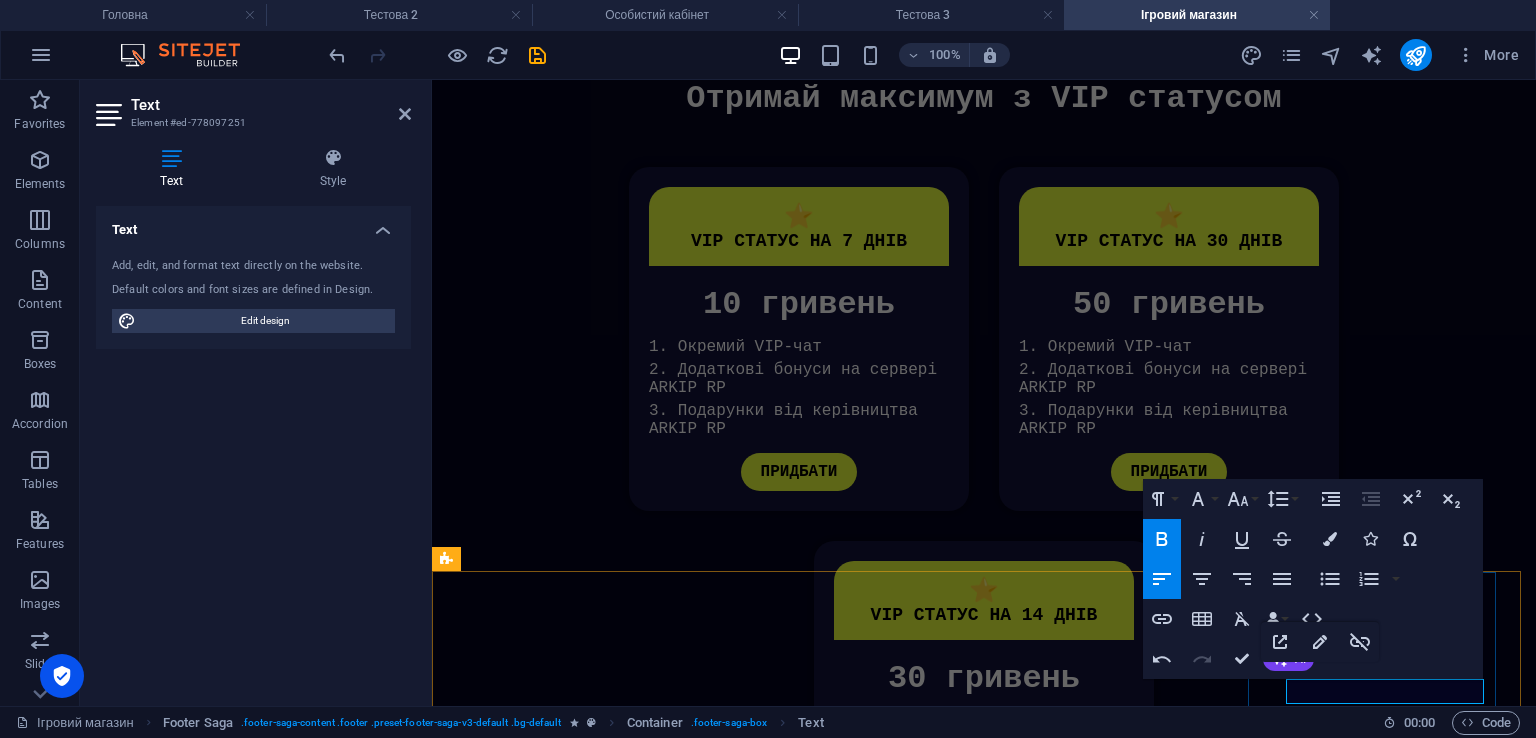 click on "​ TELEGRAM" at bounding box center [466, 4933] 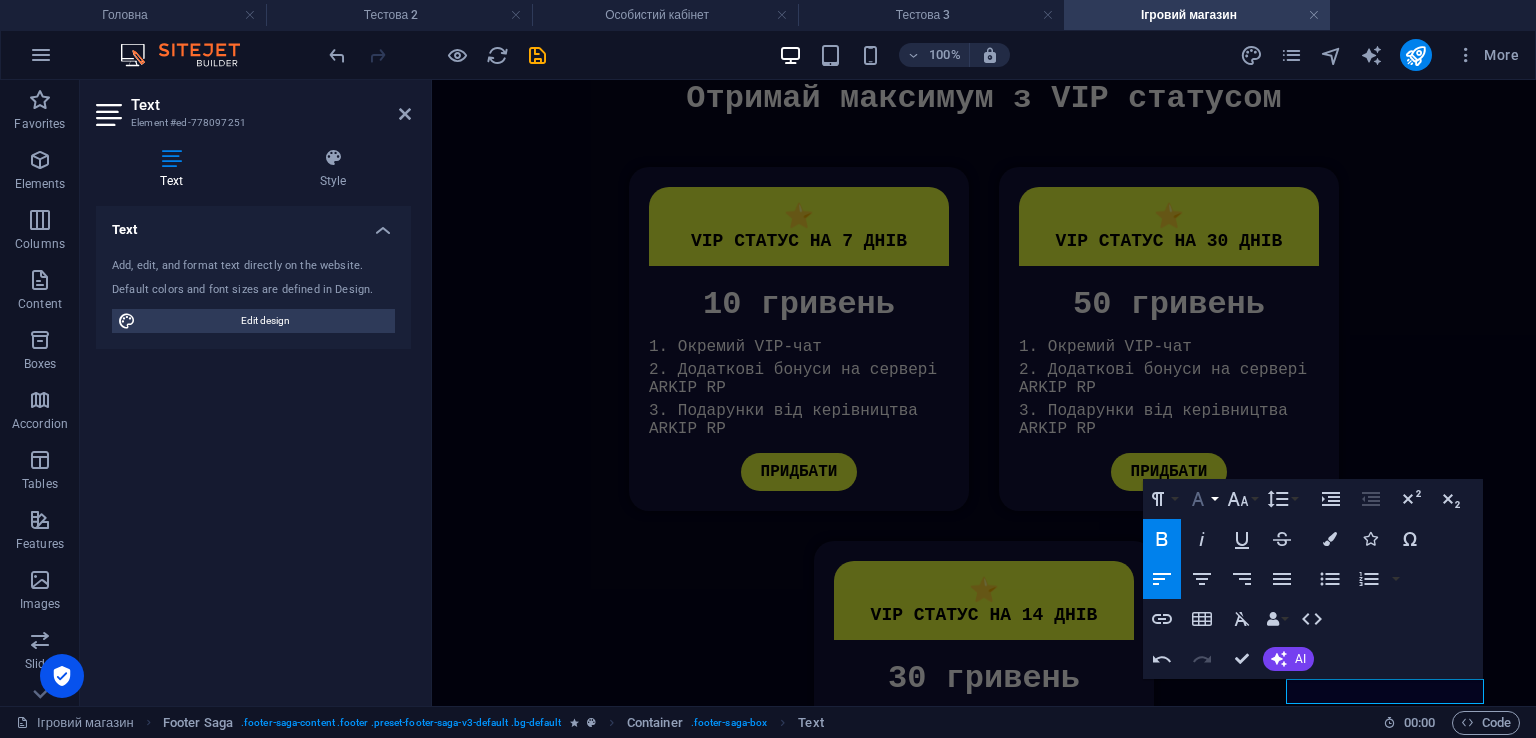 click 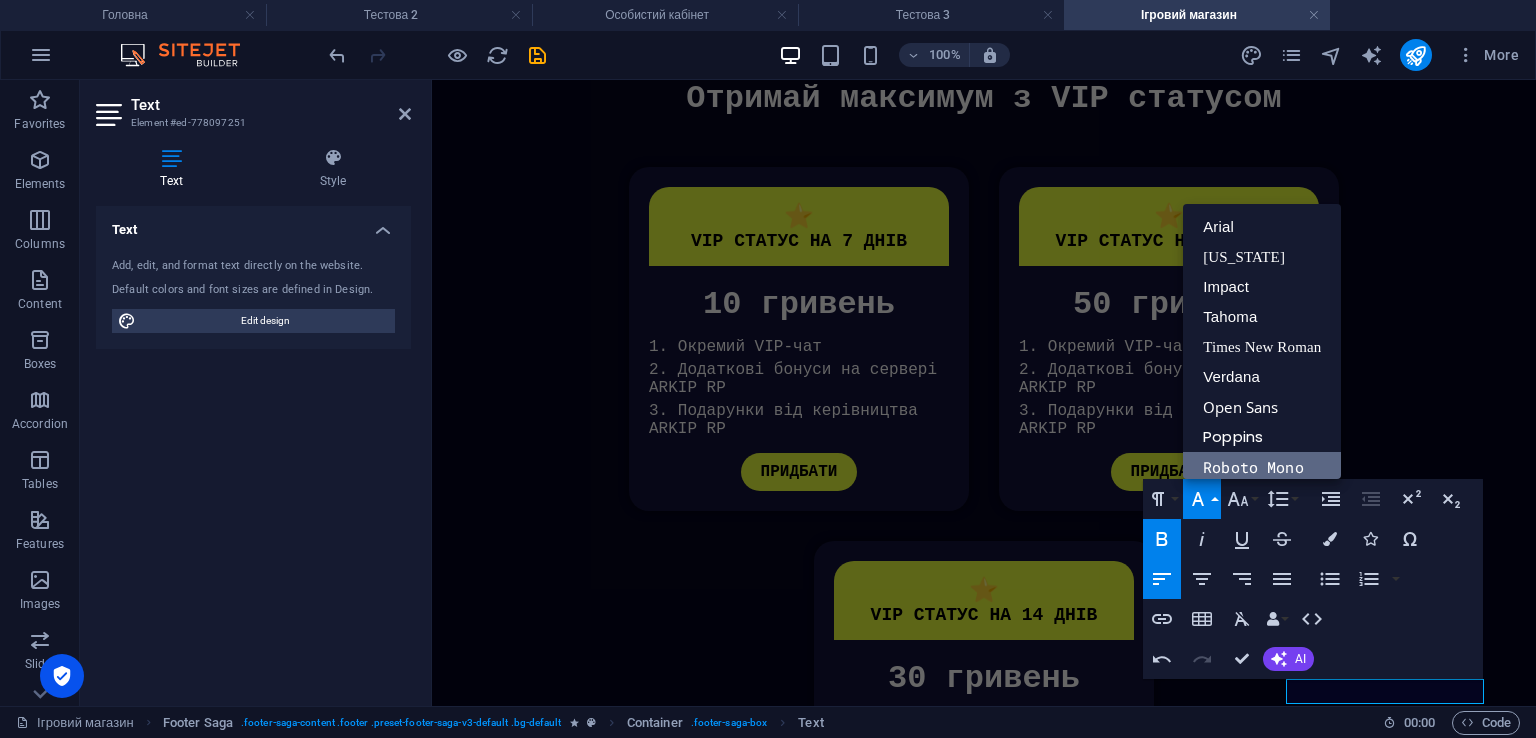 click on "Roboto Mono" at bounding box center [1262, 467] 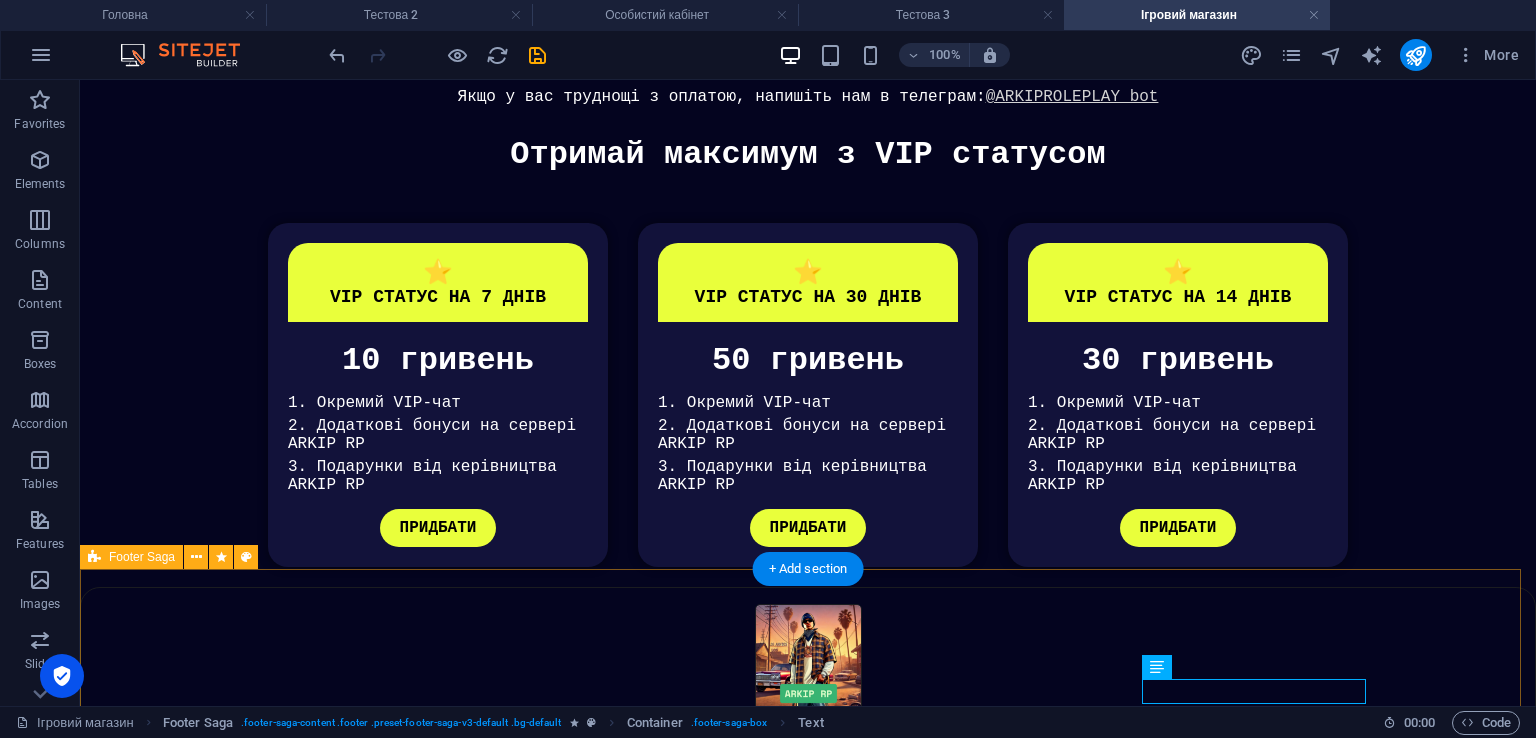 click on "ARKIP RP гра про Україну  Для користувачів ПОЛІТИКА КОНФІДЕНЦІЙНОСТІЙНОСТІ УГОДА КОРИСТУВАЧА ДОГОВІР ОФЕРИ ЗНАЙШЛИ БАГ? ПОВІДОМТЕ НАМ Меню ГОЛОВНА РОЗІГРАШ ФОРУМ WIKI ІГРОВИЙ МАГАЗНИ ОСОБИСТИЙ КАБІНЕТ Соціальні мережі YOUTUBE TIKTOK TELEGRAM" at bounding box center [808, 3114] 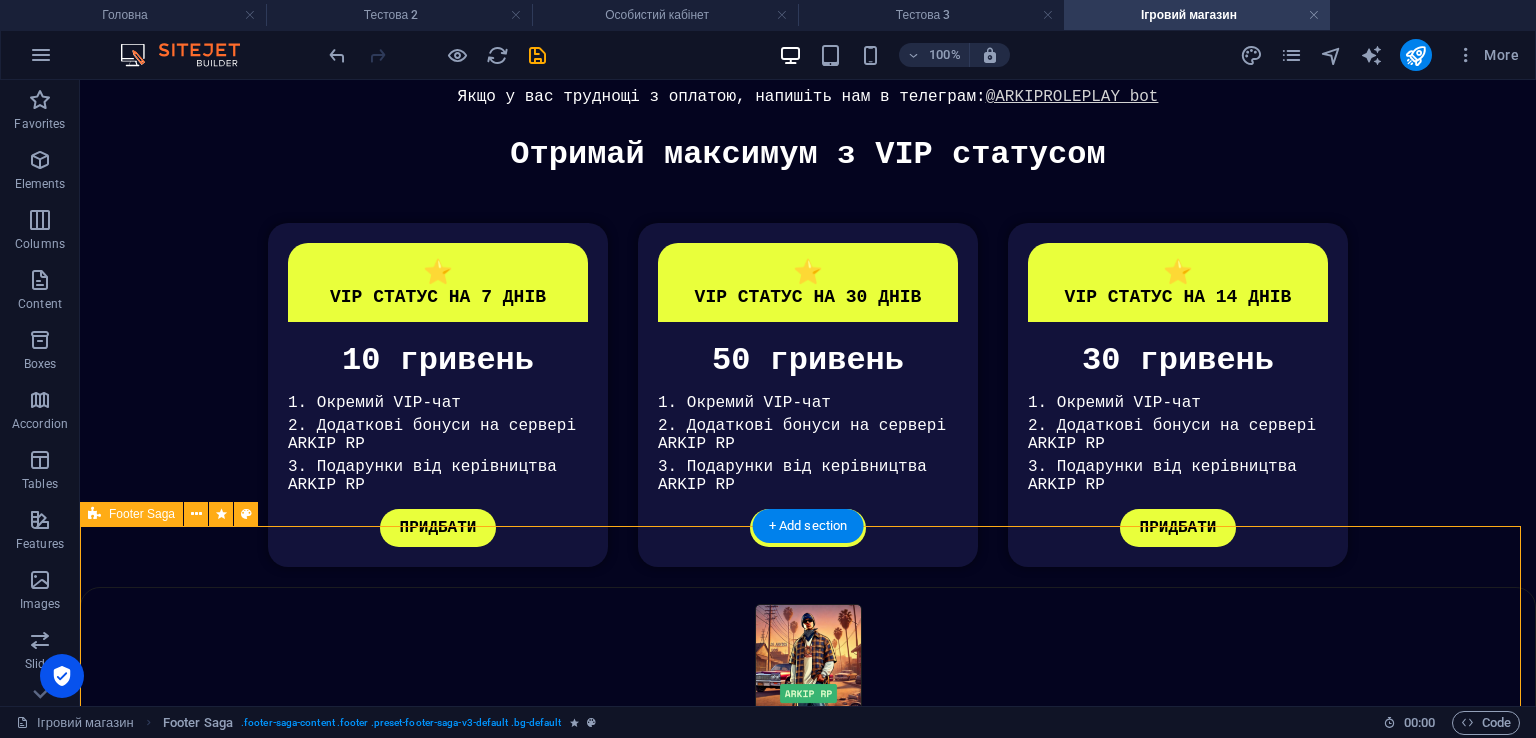scroll, scrollTop: 740, scrollLeft: 0, axis: vertical 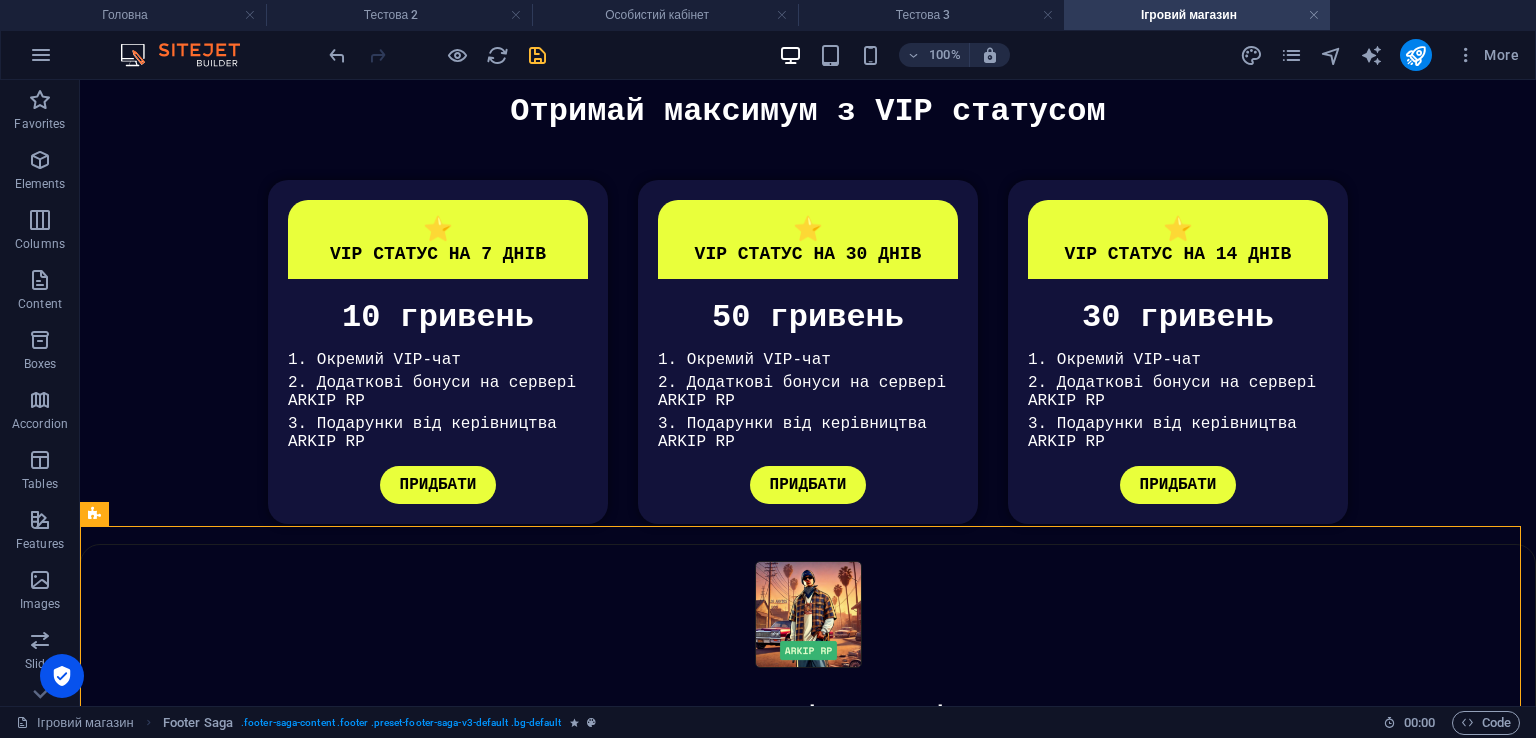 click at bounding box center (537, 55) 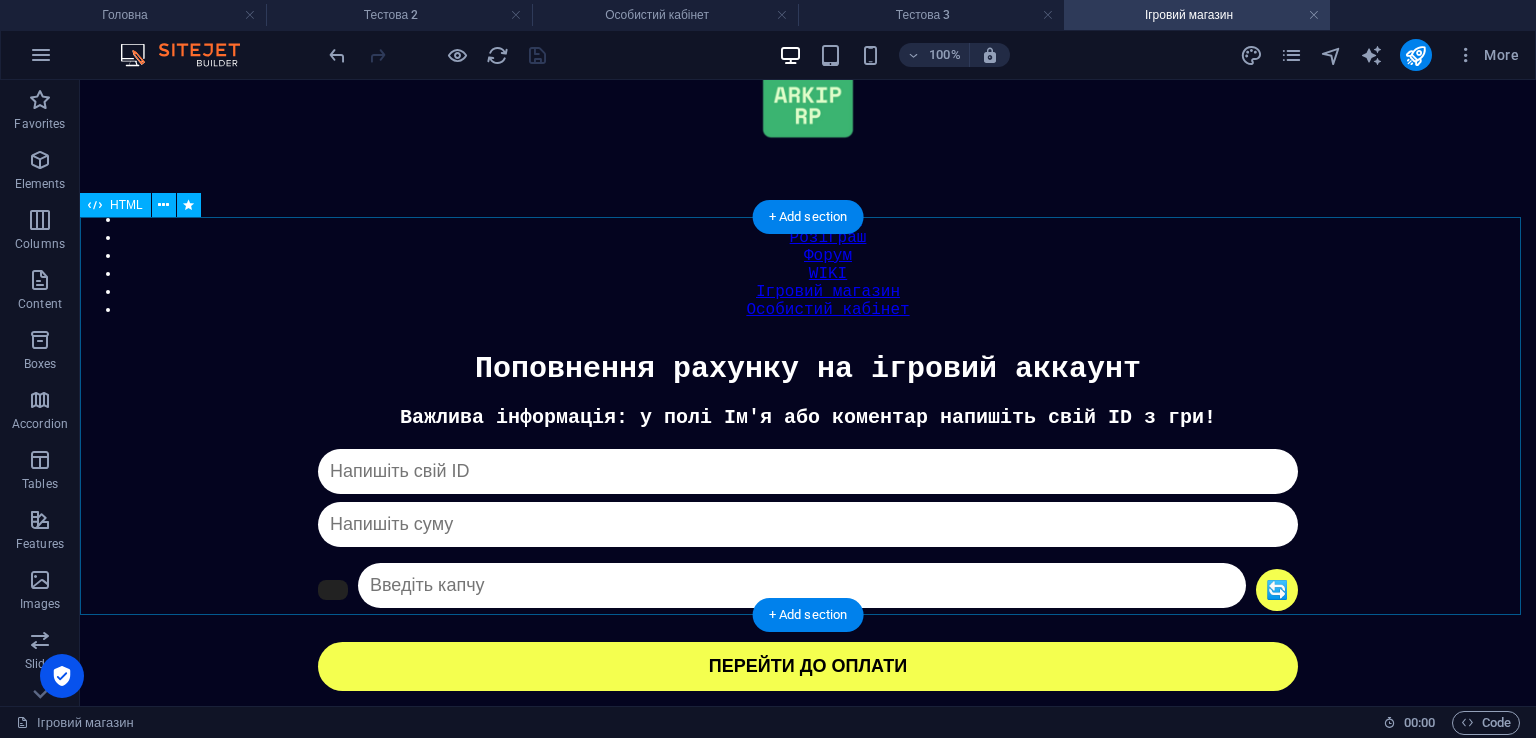scroll, scrollTop: 0, scrollLeft: 0, axis: both 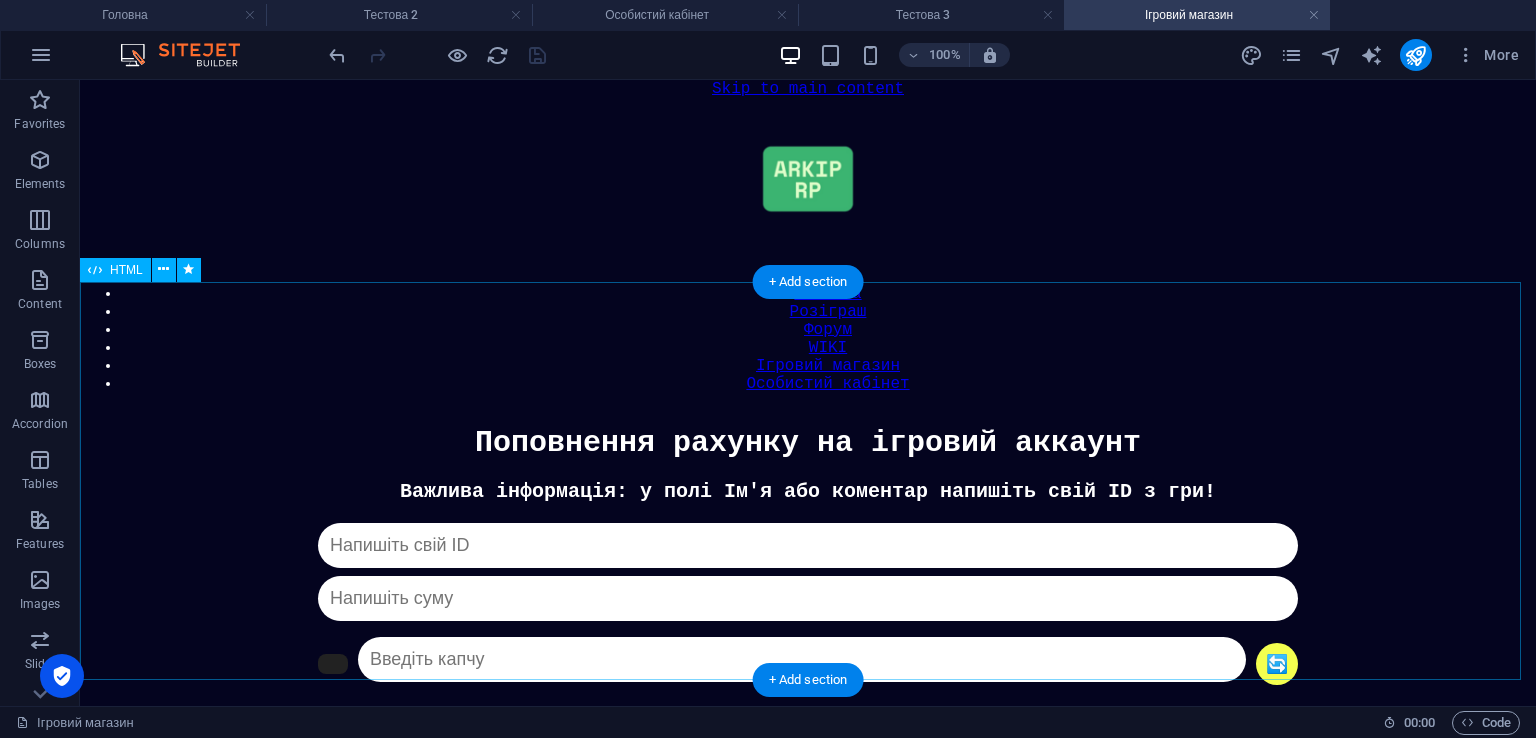 click on "Донат
Важлива інформація: у полі Ім'я або коментар напишіть свій ID з гри!
🔄
Капча не співпадає
ПЕРЕЙТИ ДО ОПЛАТИ
Якщо у вас труднощі з оплатою, напишіть нам в телеграм:
@ARKIPROLEPLAY_bot" at bounding box center [808, 641] 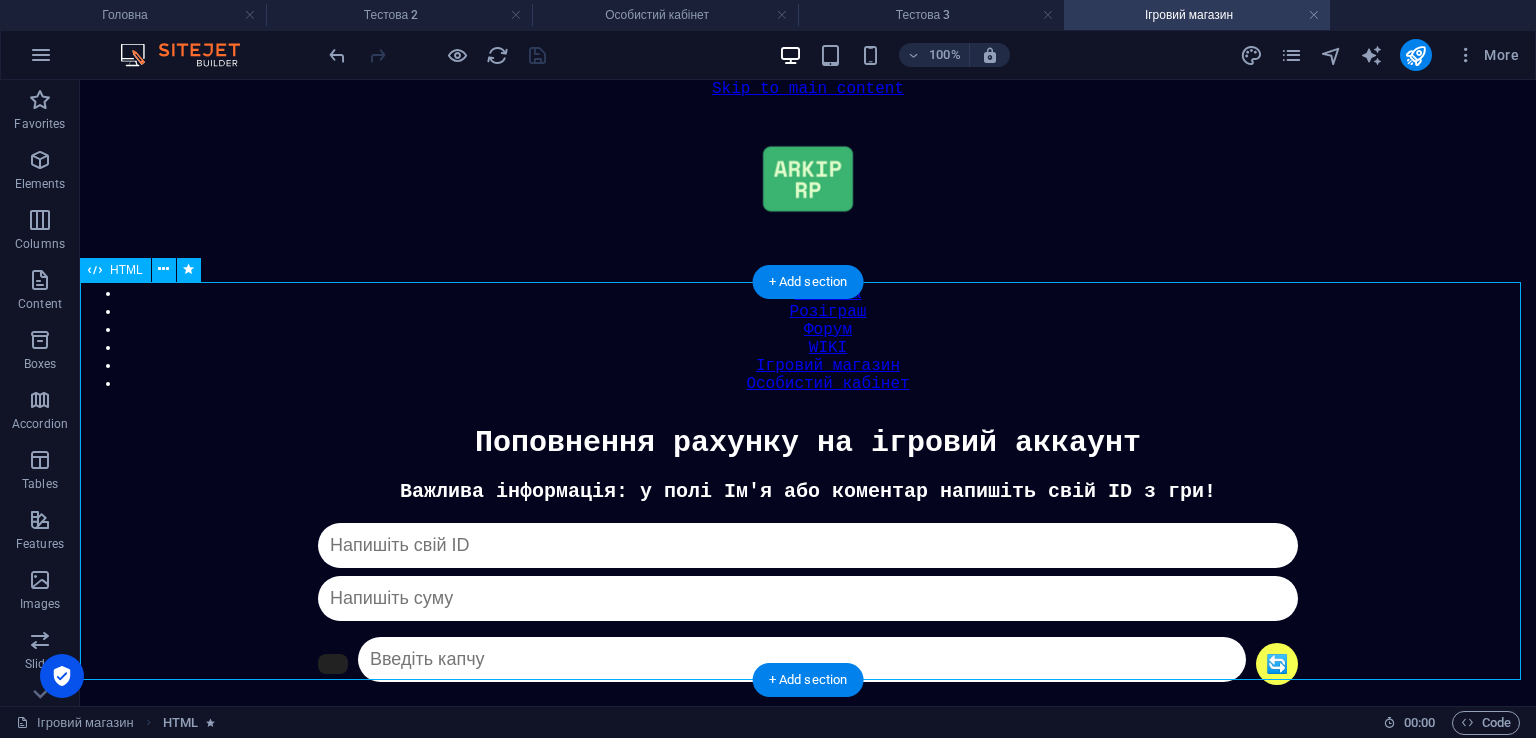 click on "Донат
Важлива інформація: у полі Ім'я або коментар напишіть свій ID з гри!
🔄
Капча не співпадає
ПЕРЕЙТИ ДО ОПЛАТИ
Якщо у вас труднощі з оплатою, напишіть нам в телеграм:
@ARKIPROLEPLAY_bot" at bounding box center [808, 641] 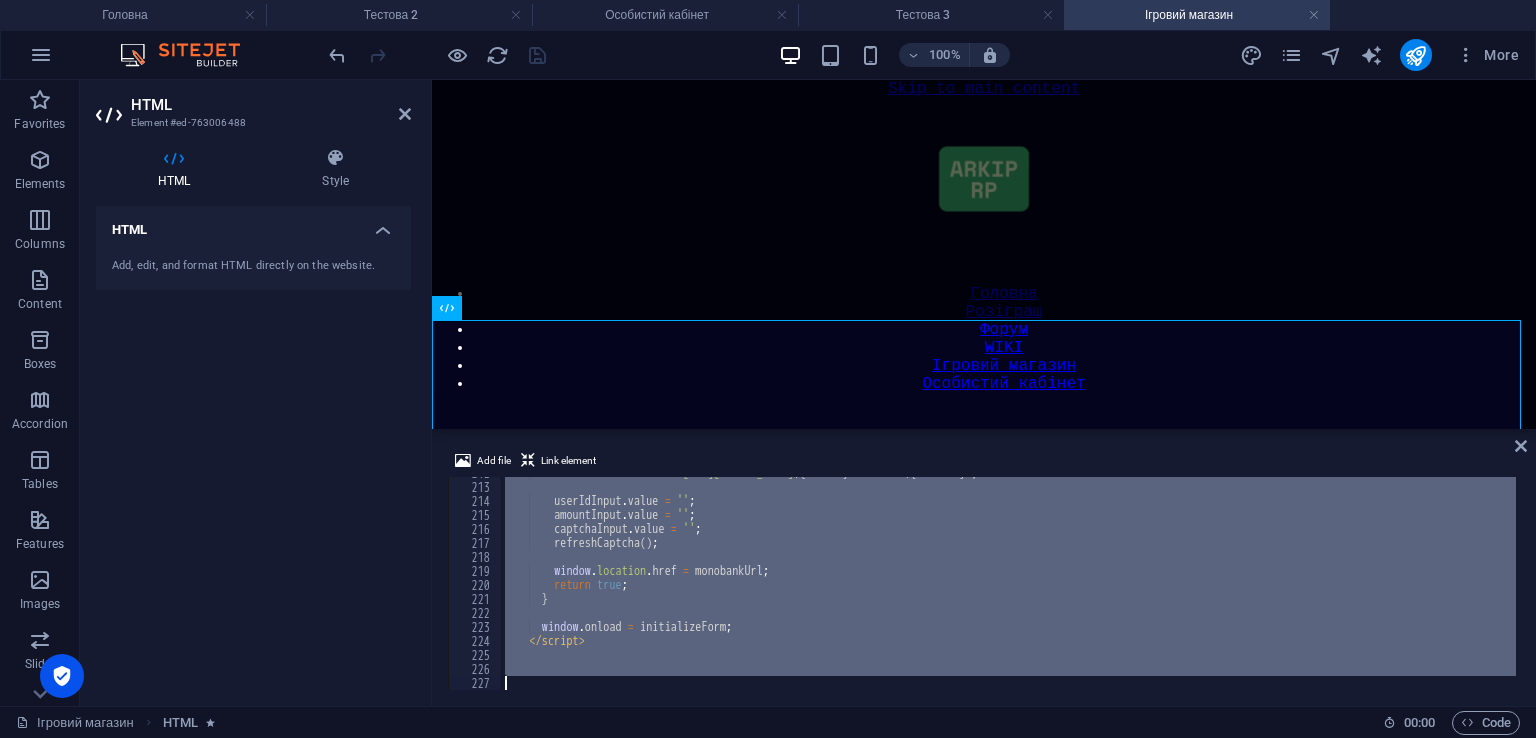 scroll, scrollTop: 2964, scrollLeft: 0, axis: vertical 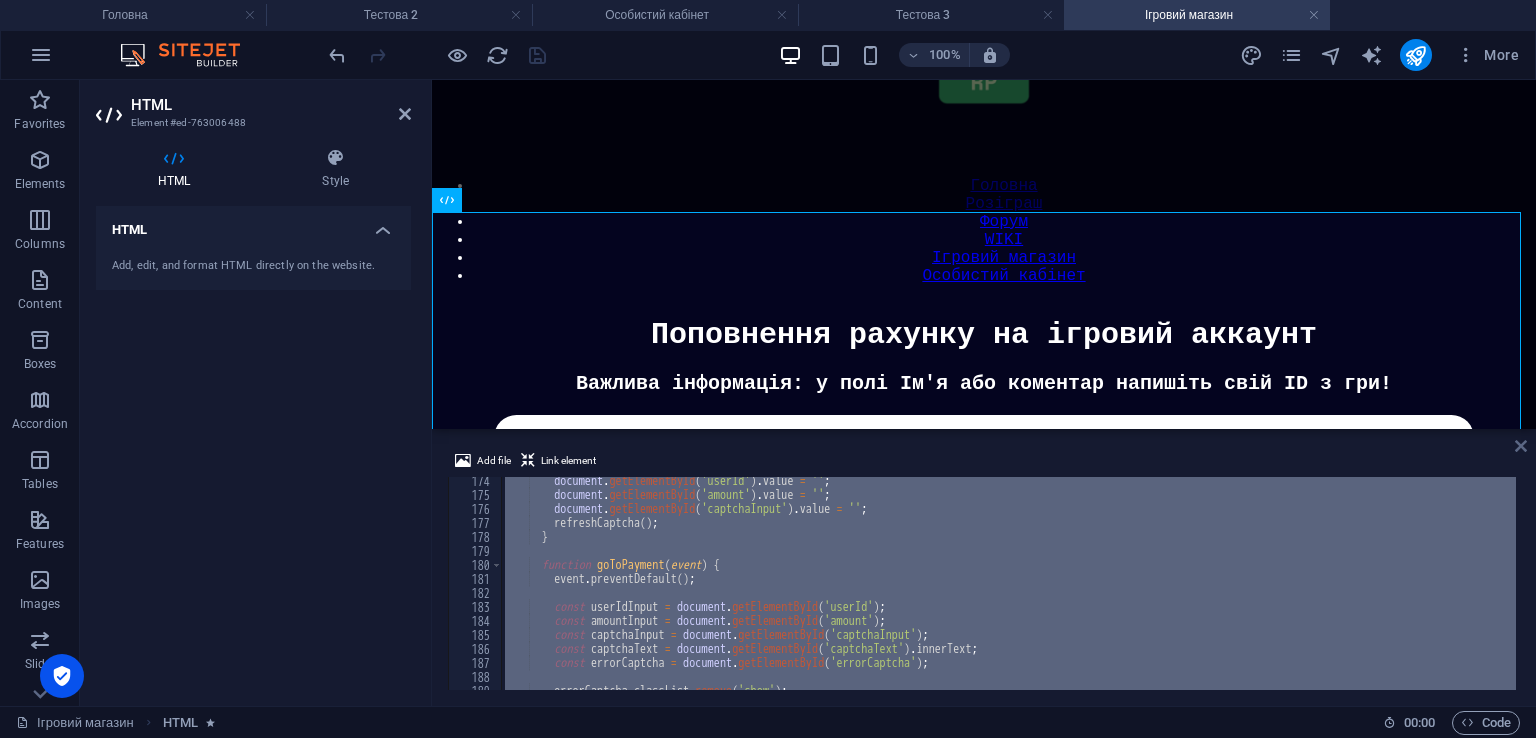 click at bounding box center [1521, 446] 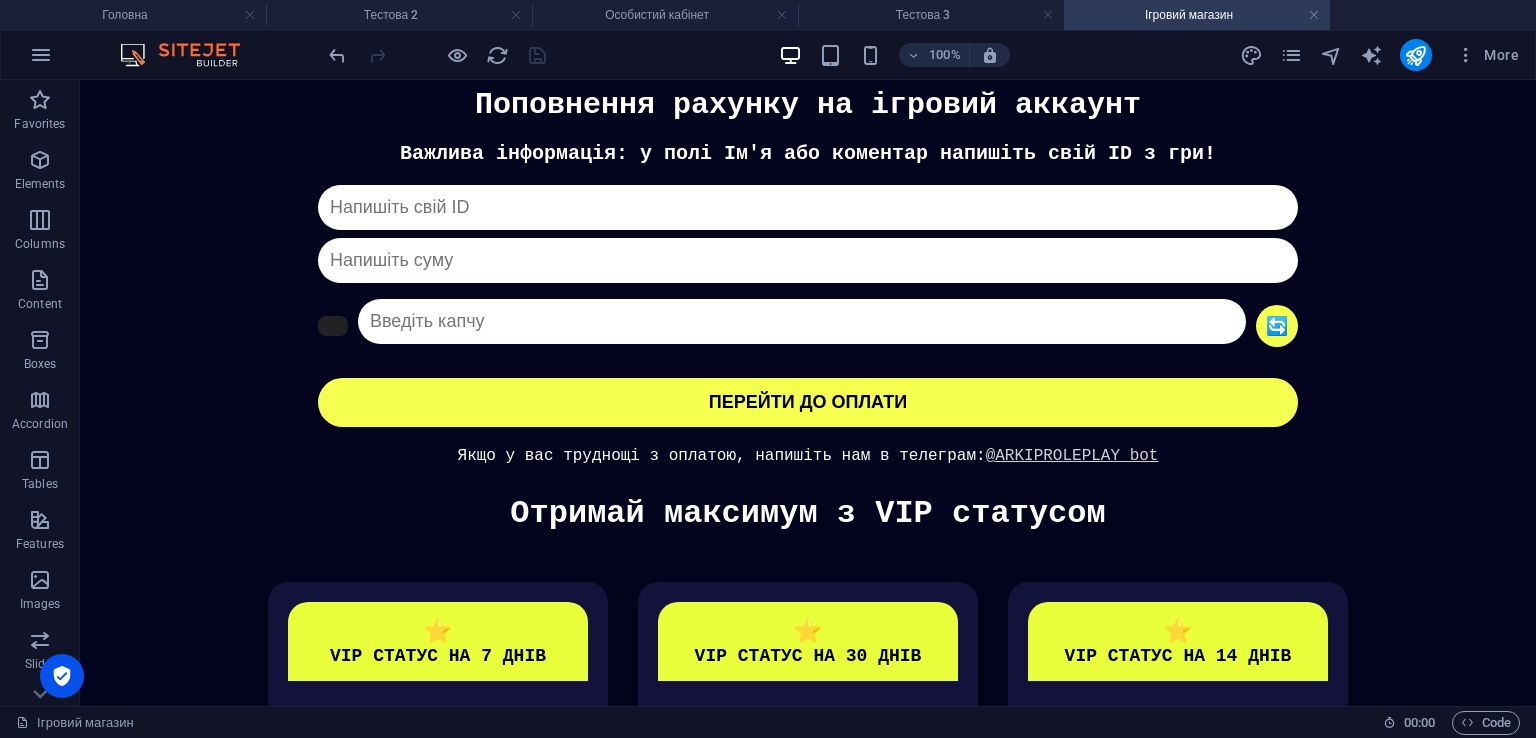 scroll, scrollTop: 256, scrollLeft: 0, axis: vertical 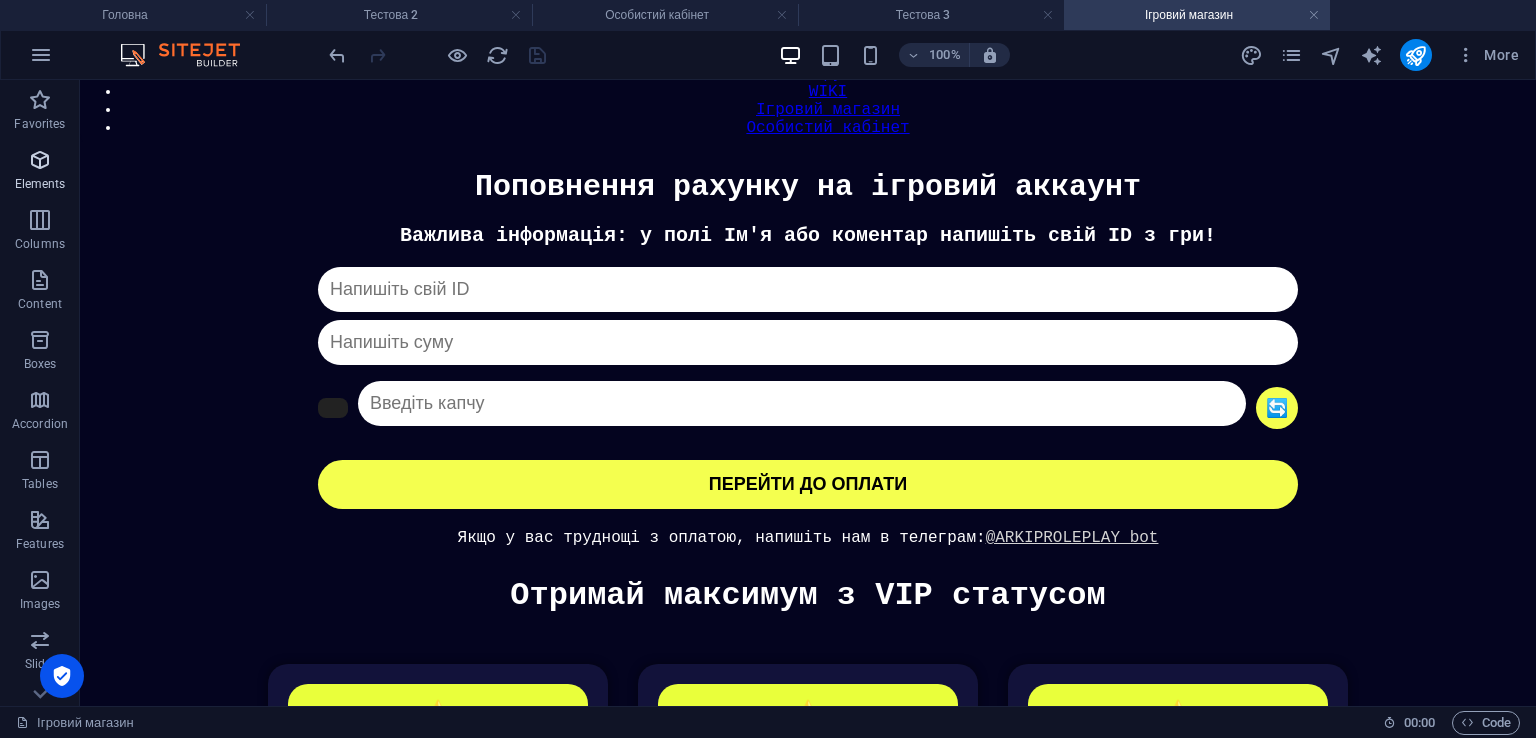 click at bounding box center (40, 160) 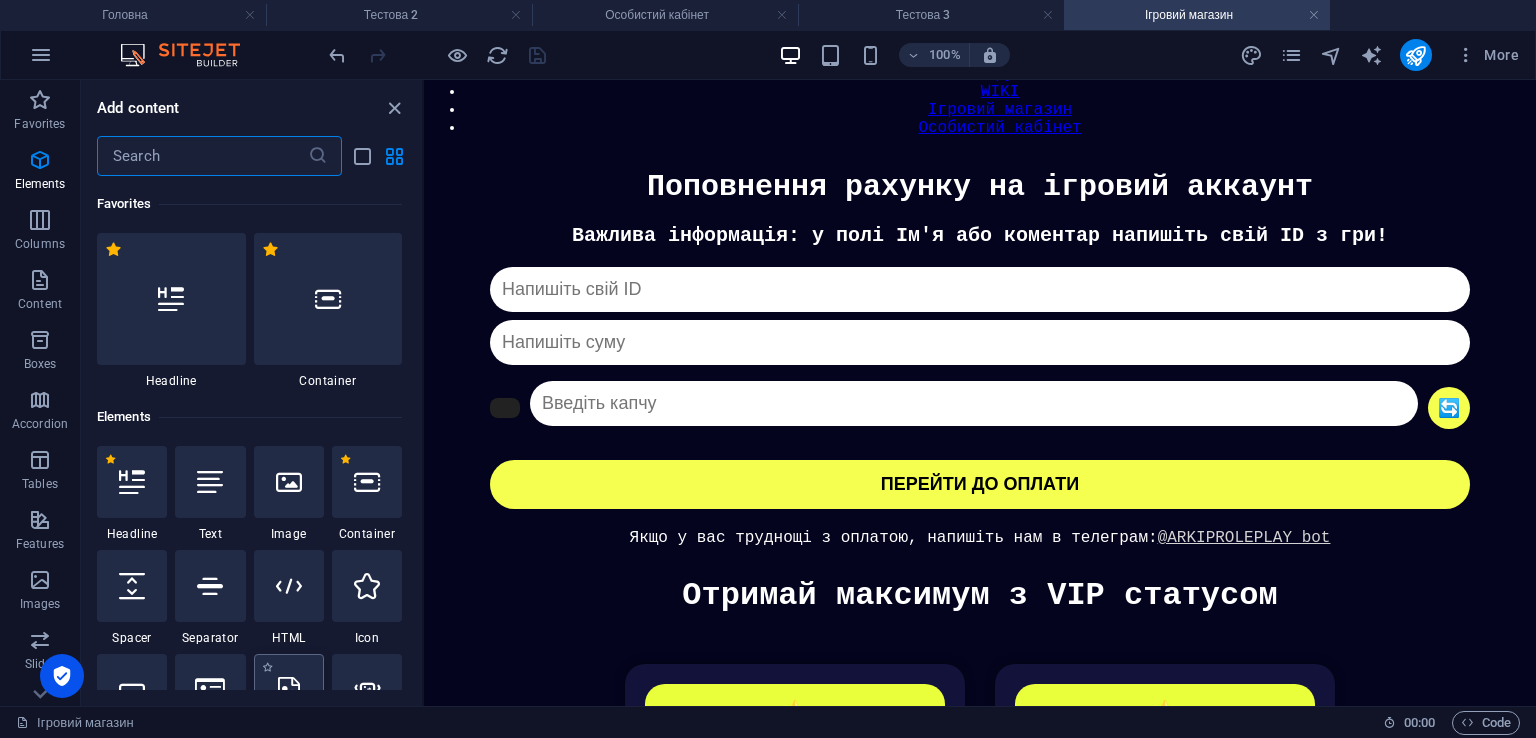 scroll, scrollTop: 314, scrollLeft: 0, axis: vertical 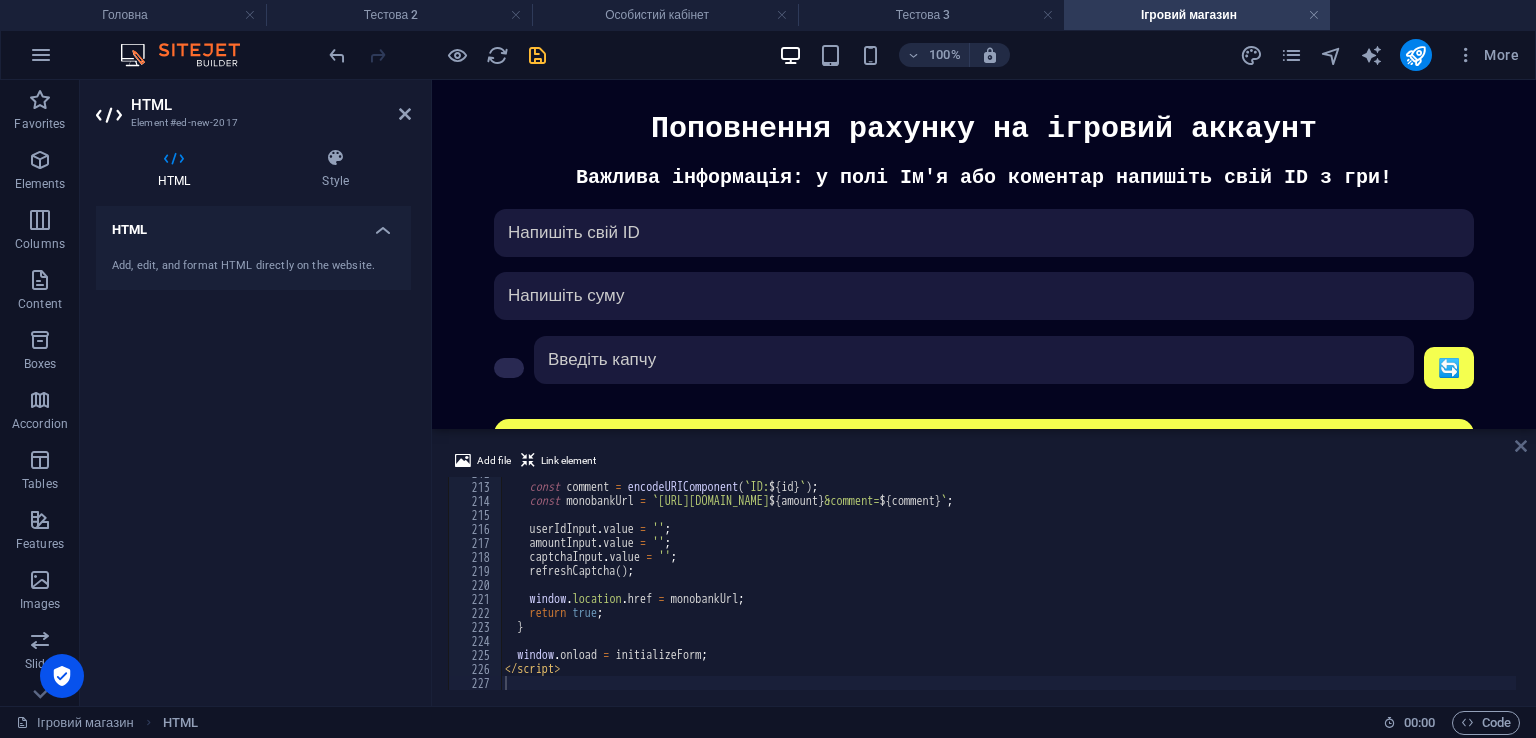 drag, startPoint x: 1516, startPoint y: 445, endPoint x: 1427, endPoint y: 365, distance: 119.67038 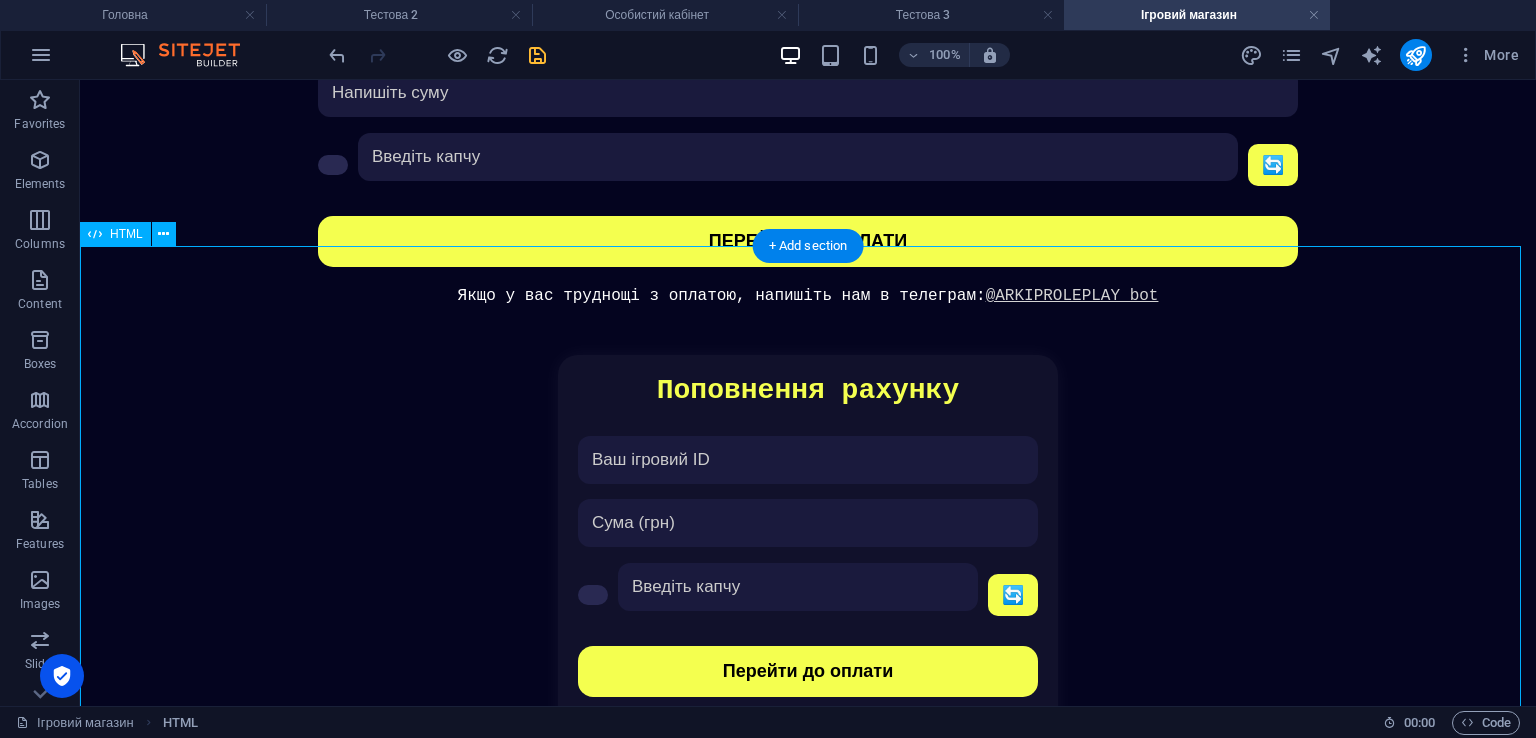 scroll, scrollTop: 490, scrollLeft: 0, axis: vertical 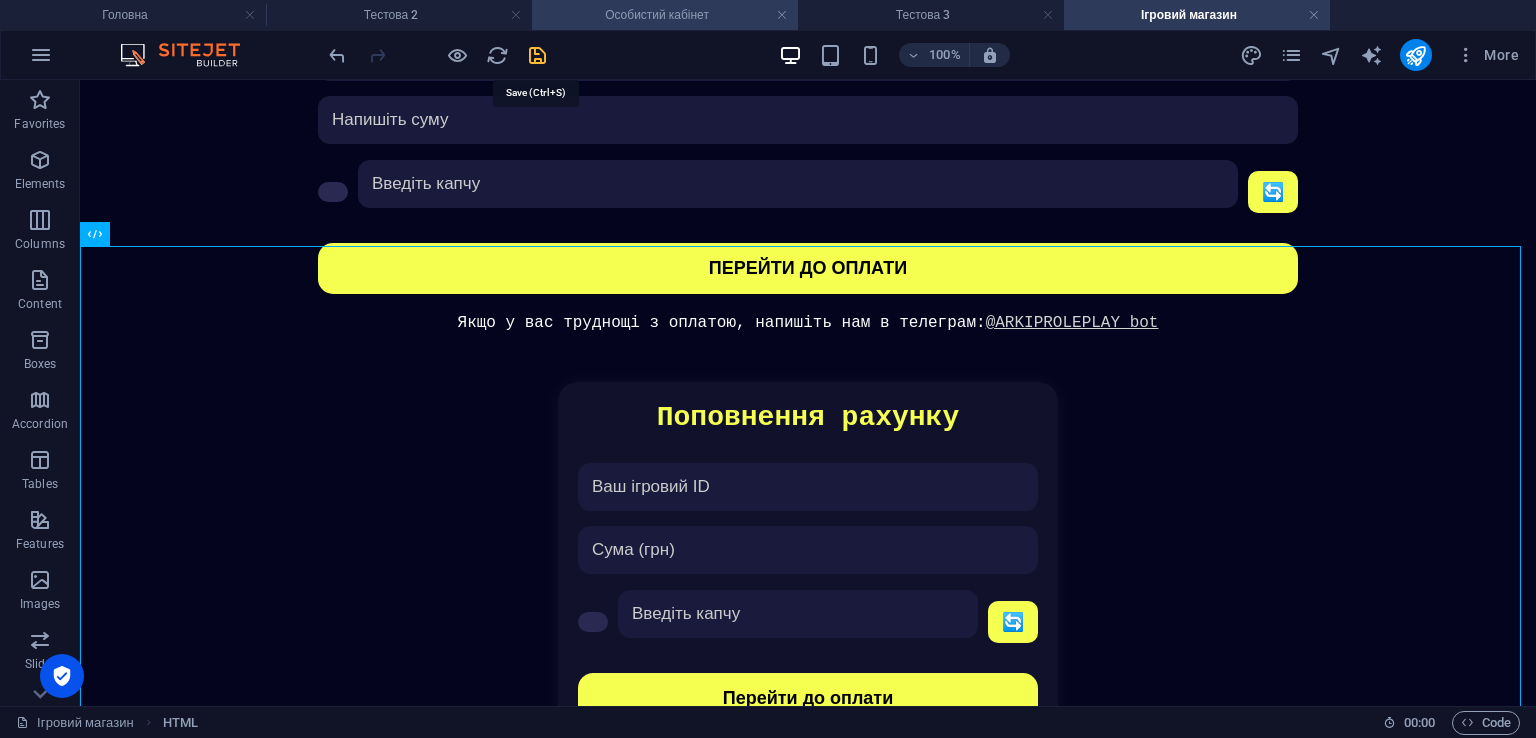 click at bounding box center [537, 55] 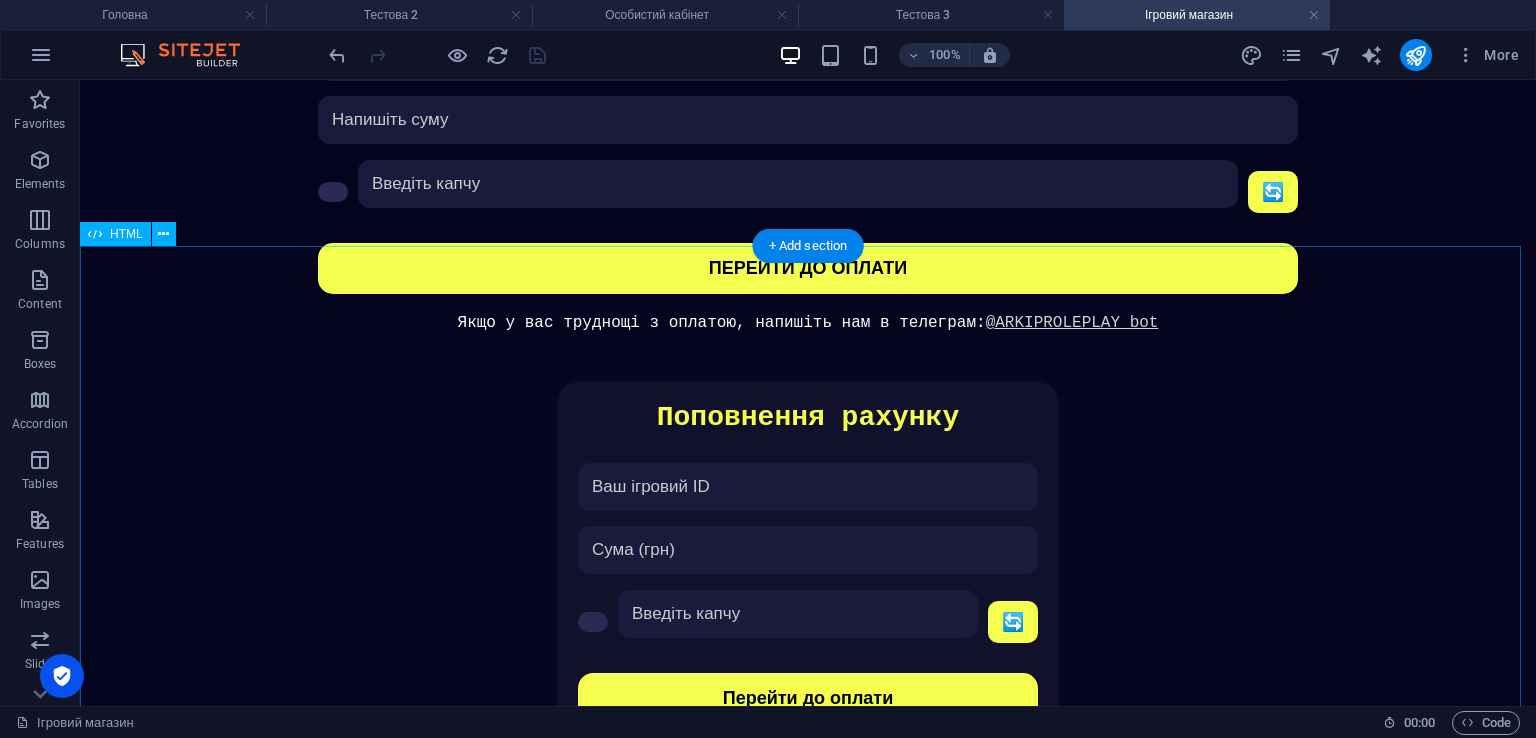 click on "Поповнення рахунку
Поповнення рахунку
🔄
Капча не співпадає
Перейти до оплати
Питання? Пишіть:  @ARKIPROLEPLAY_bot" at bounding box center [808, 584] 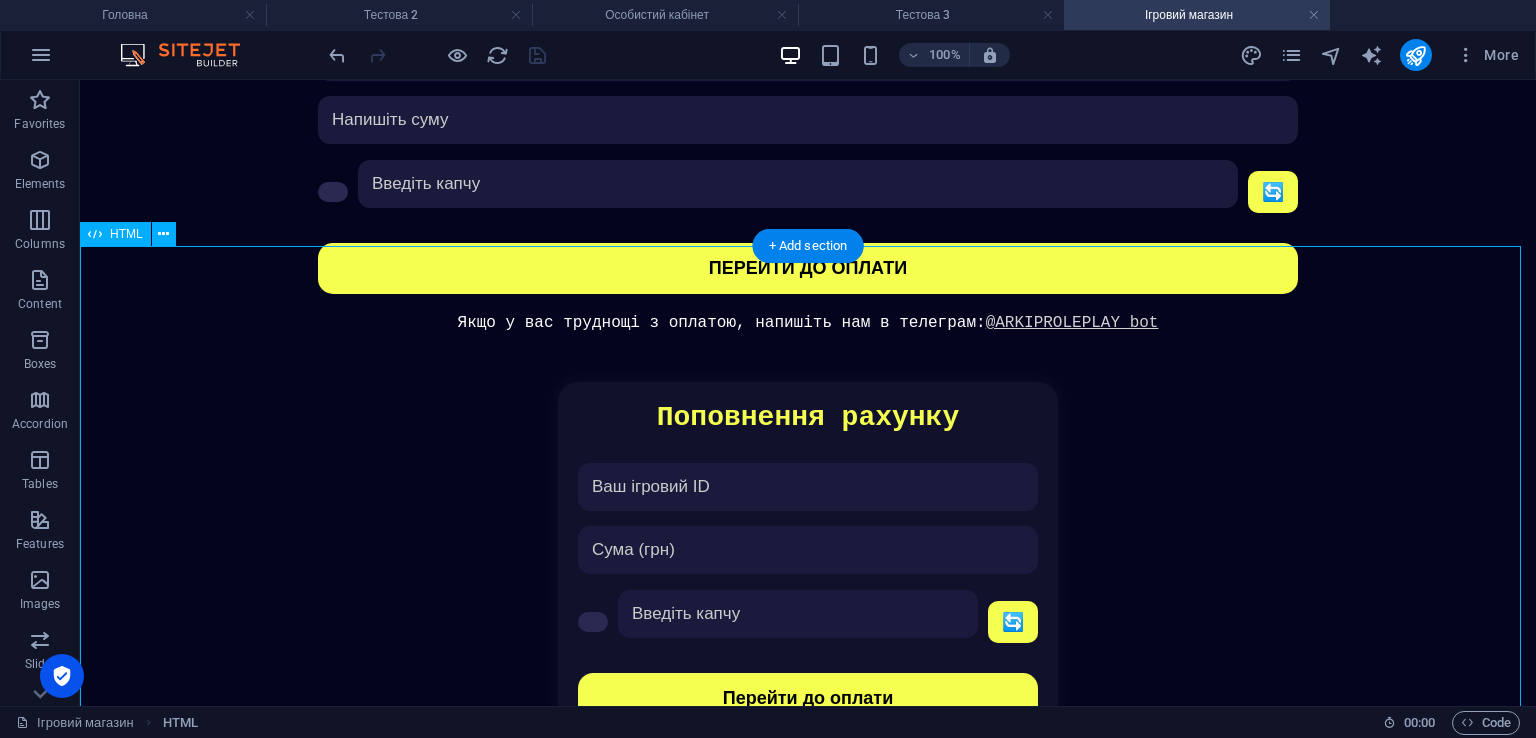 click on "Поповнення рахунку
Поповнення рахунку
🔄
Капча не співпадає
Перейти до оплати
Питання? Пишіть:  @ARKIPROLEPLAY_bot" at bounding box center (808, 584) 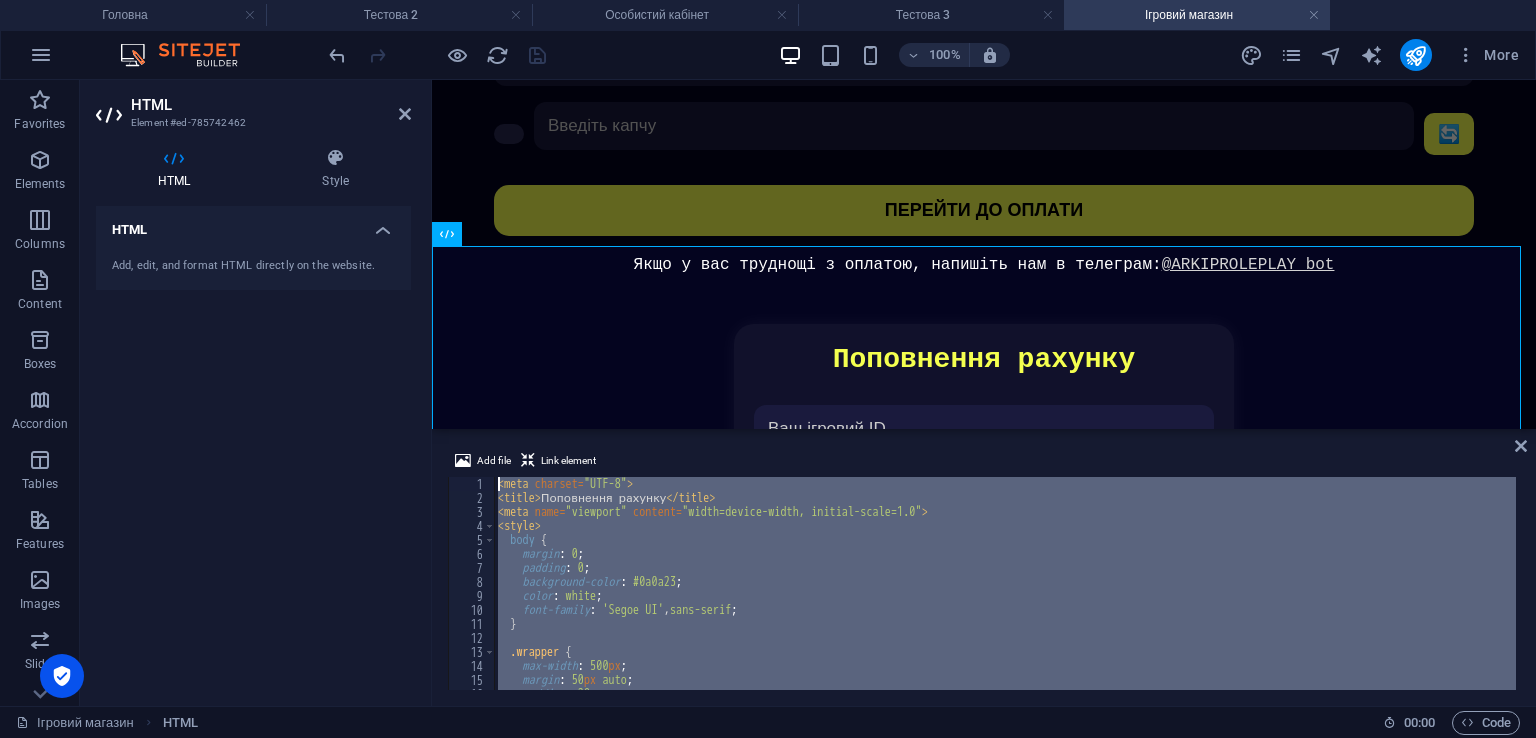 scroll, scrollTop: 0, scrollLeft: 0, axis: both 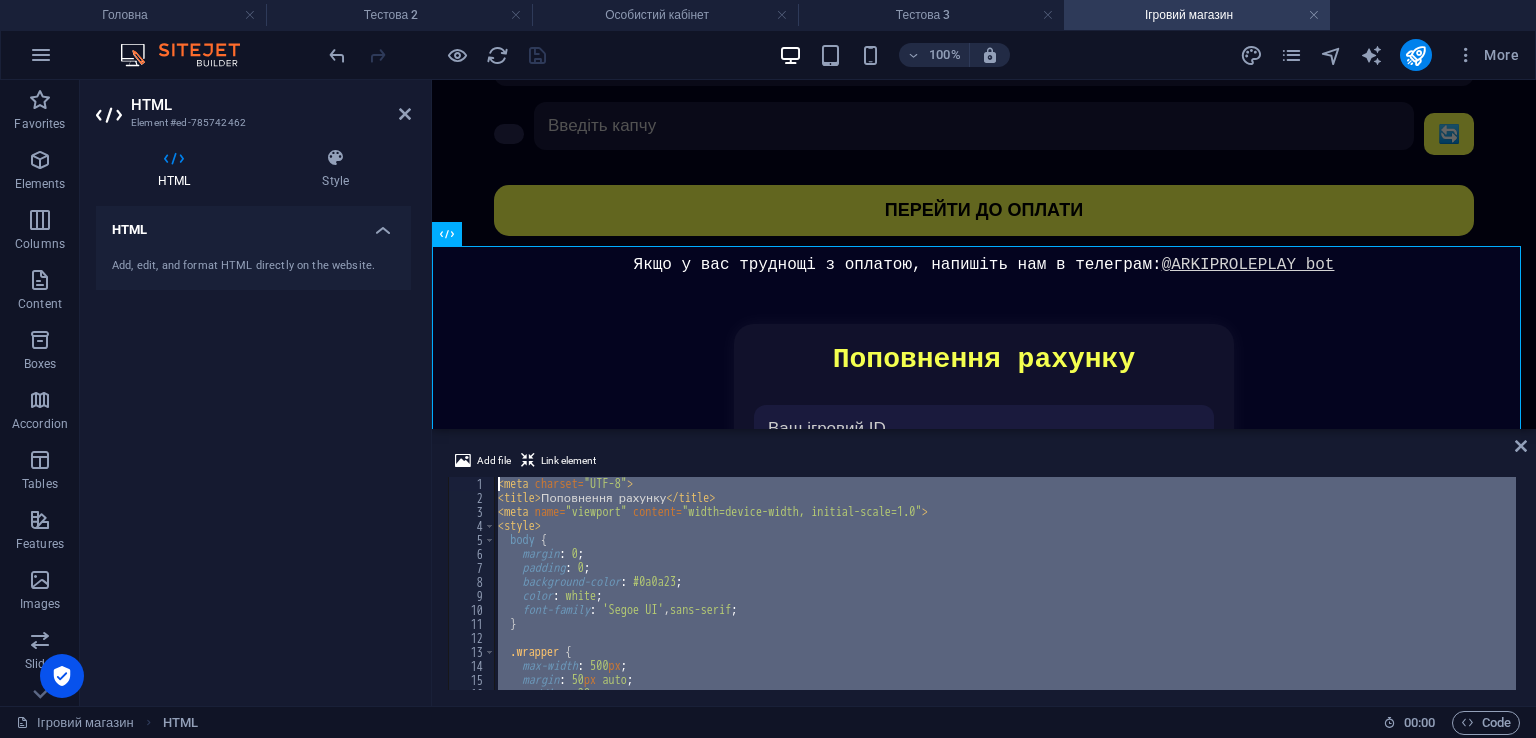 drag, startPoint x: 530, startPoint y: 681, endPoint x: 339, endPoint y: 286, distance: 438.75507 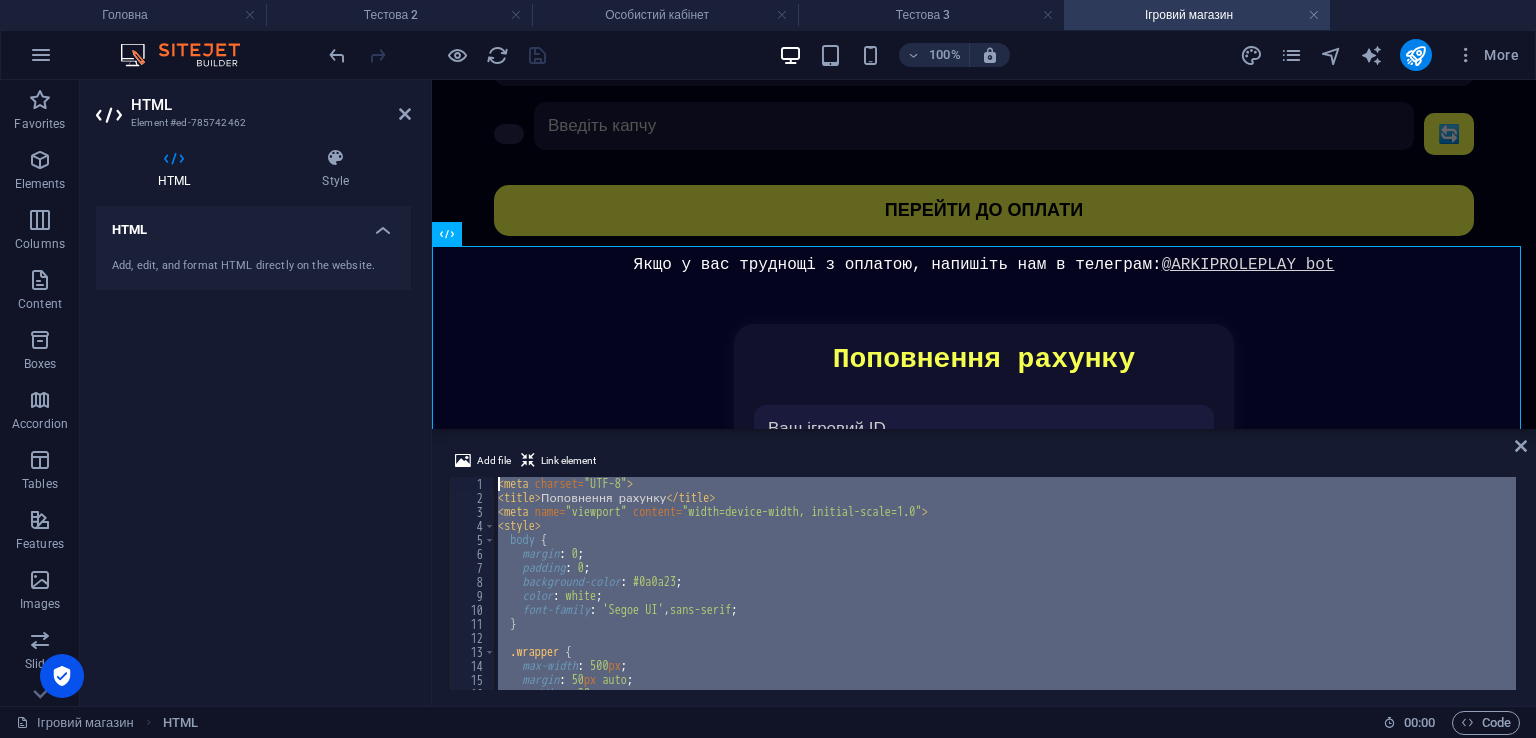 type 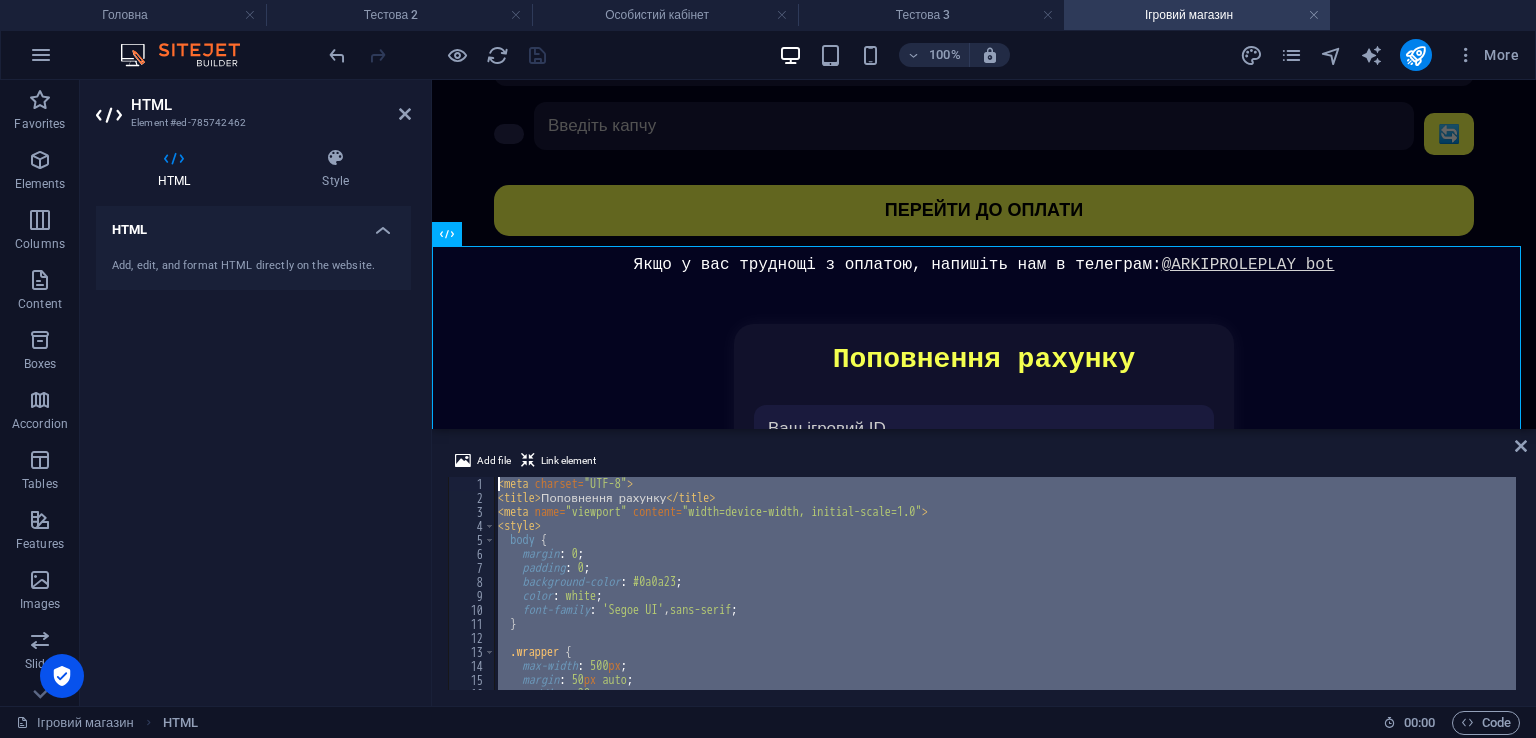 scroll, scrollTop: 4140, scrollLeft: 0, axis: vertical 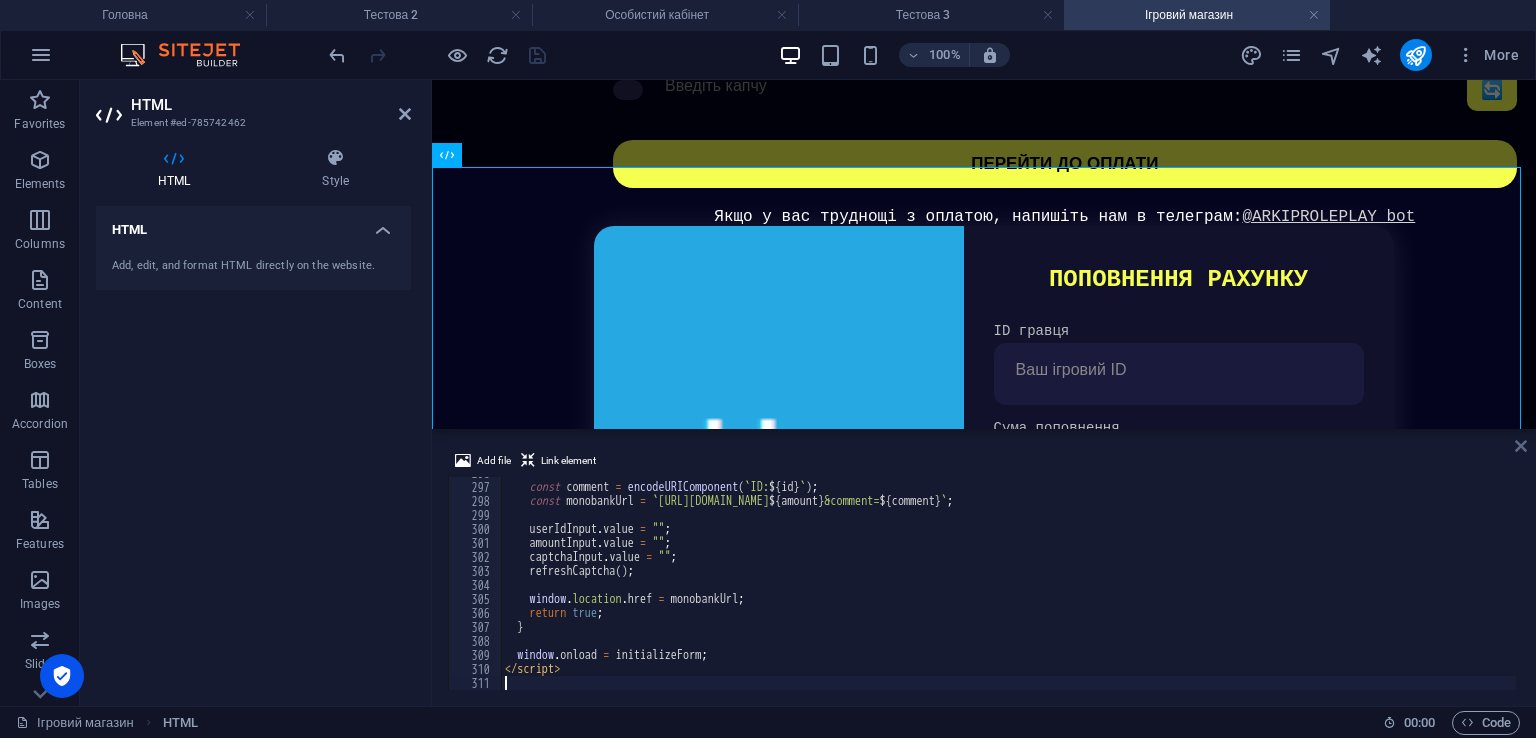 click at bounding box center (1521, 446) 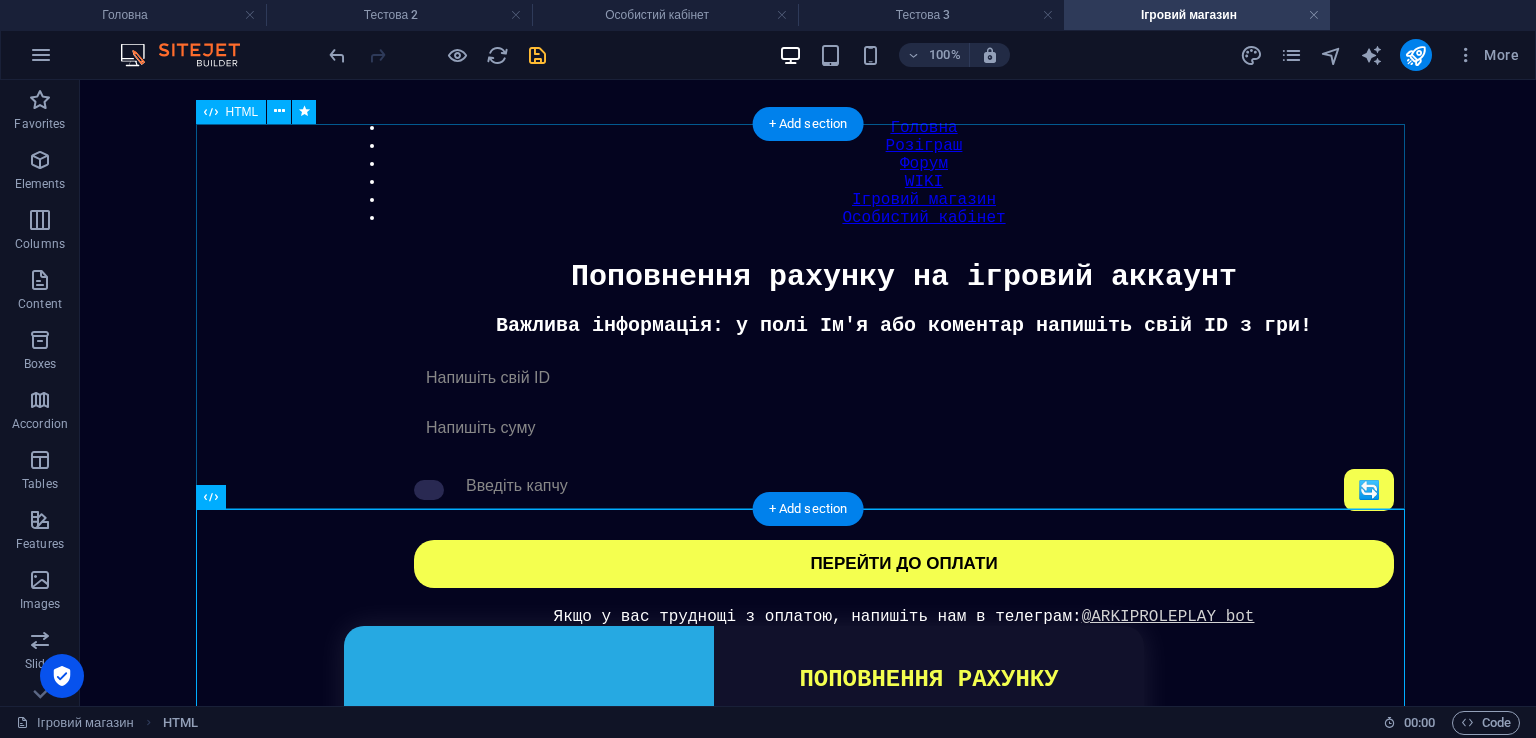 scroll, scrollTop: 0, scrollLeft: 0, axis: both 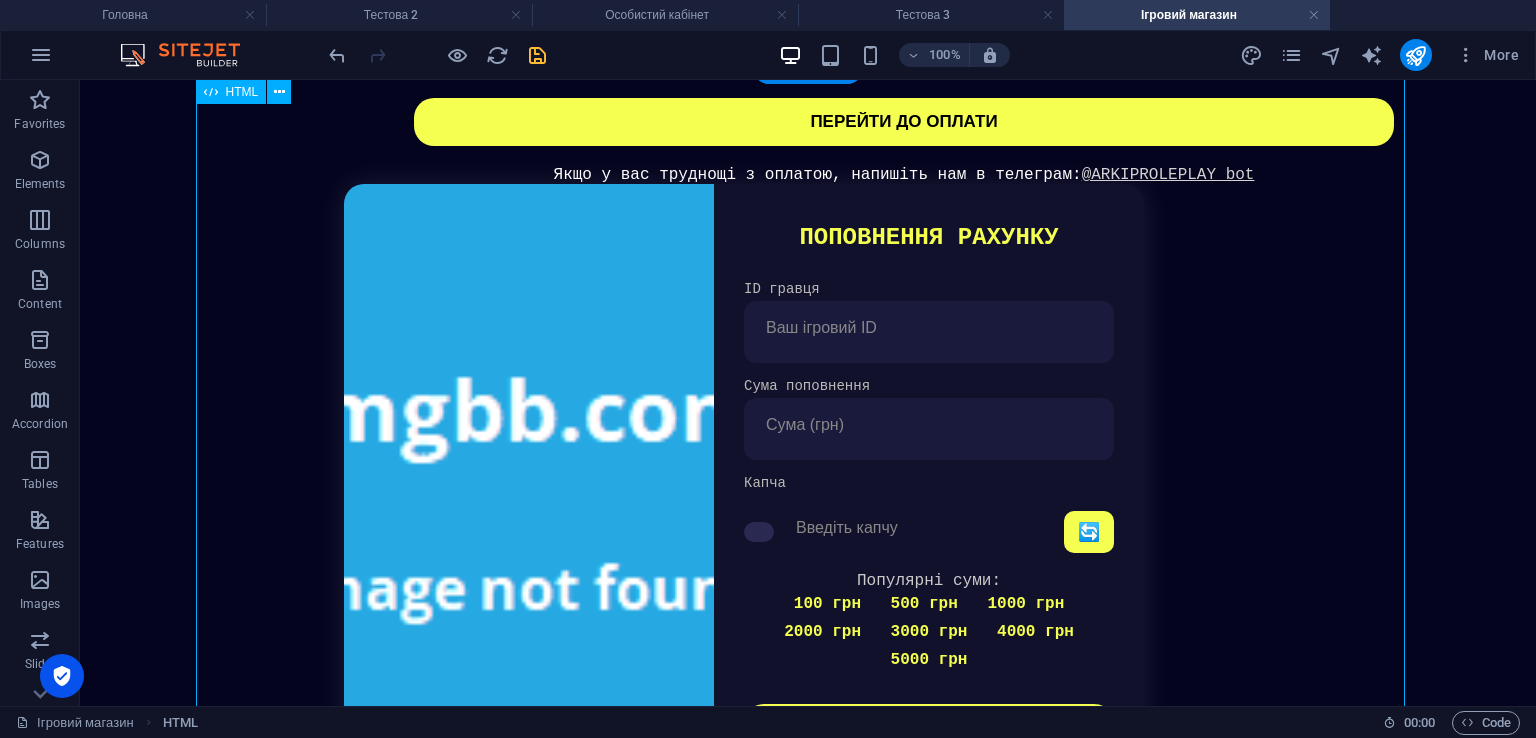 click on "Поповнення рахунку
Поповнення рахунку
ID гравця
Сума поповнення
Капча
🔄
Популярні суми:
100 грн
500 грн
1000 грн
2000 грн
3000 грн
4000 грн
5000 грн
Капча не співпадає
Поповнити рахунок
Питання? Пишіть:  @ARKIPROLEPLAY_bot" at bounding box center (904, 506) 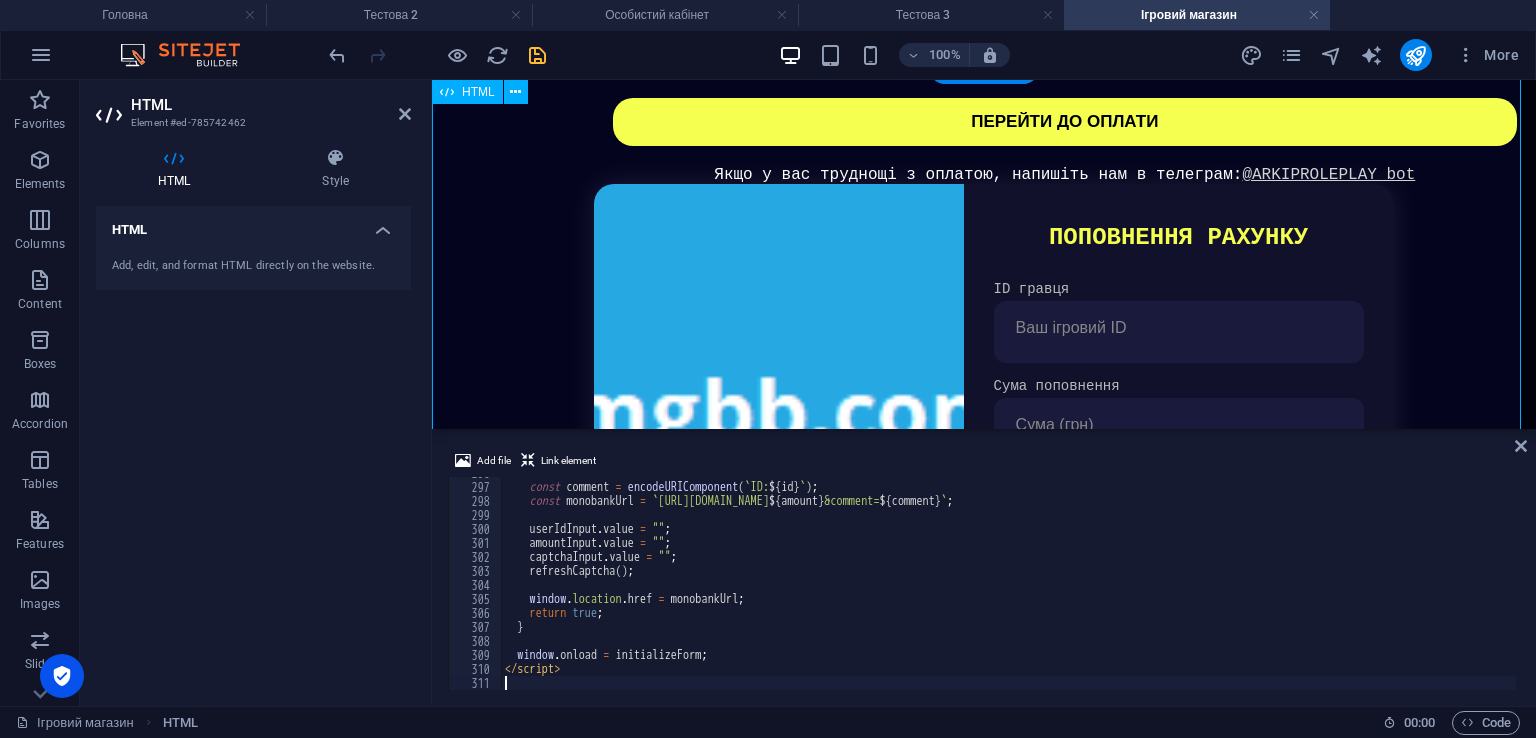 scroll, scrollTop: 648, scrollLeft: 0, axis: vertical 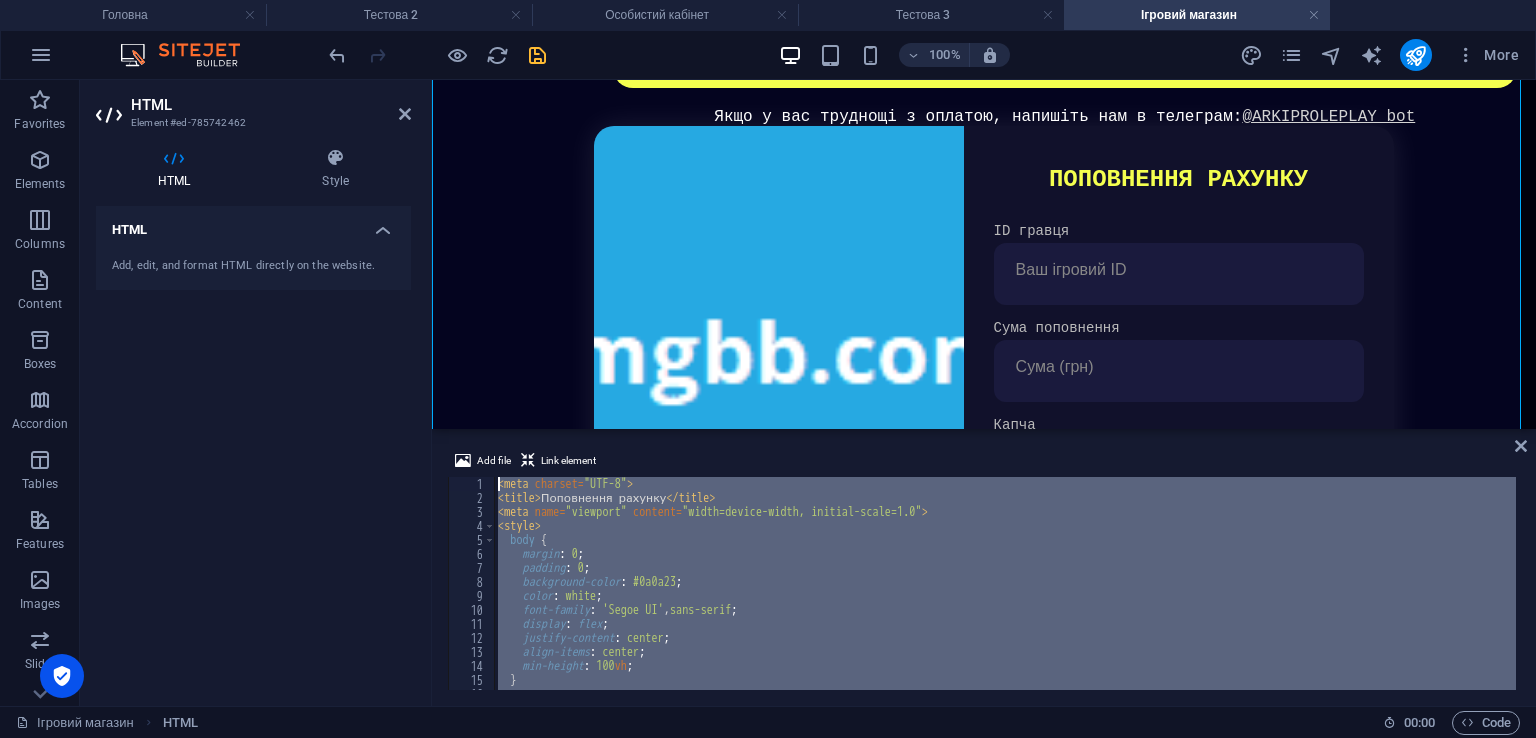drag, startPoint x: 565, startPoint y: 683, endPoint x: 130, endPoint y: 245, distance: 617.30786 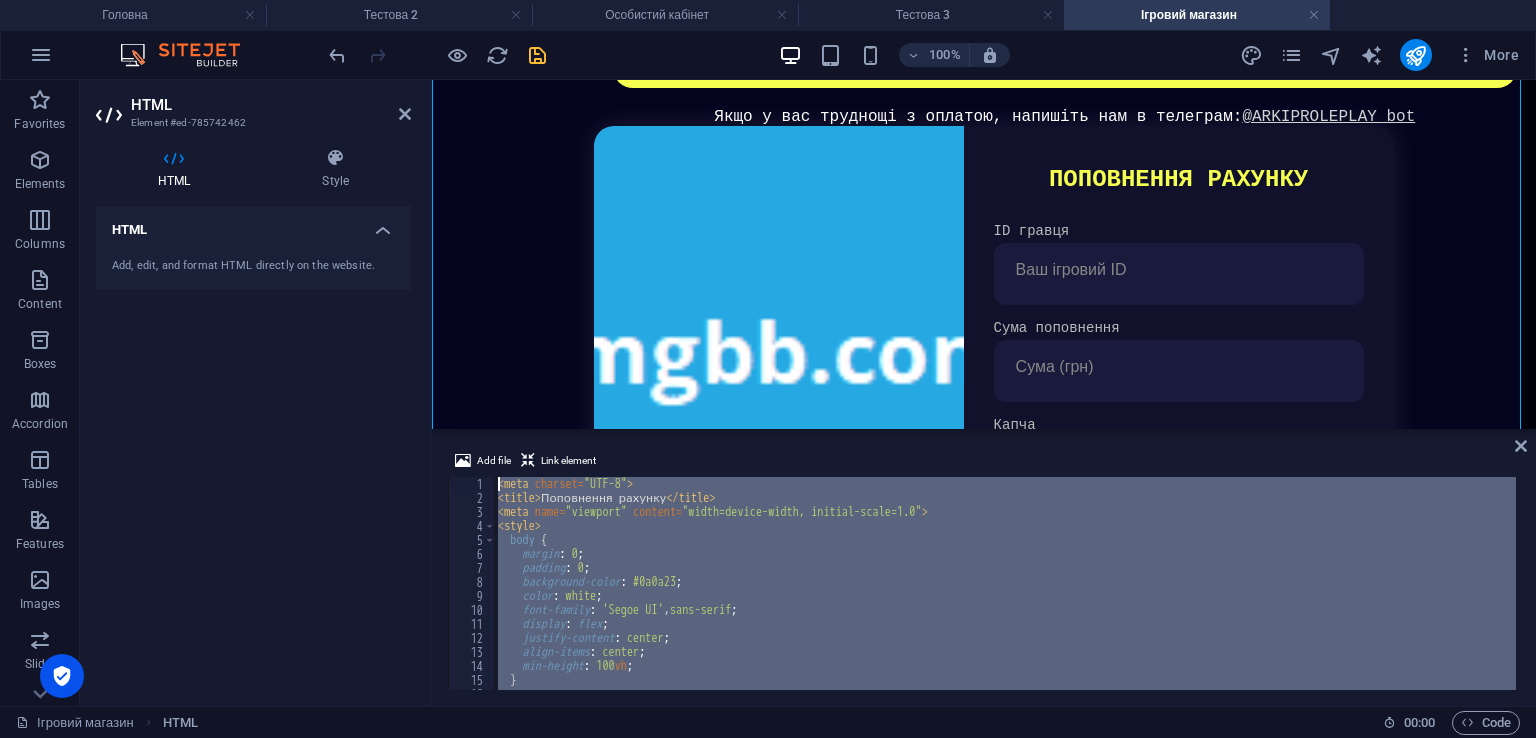 type 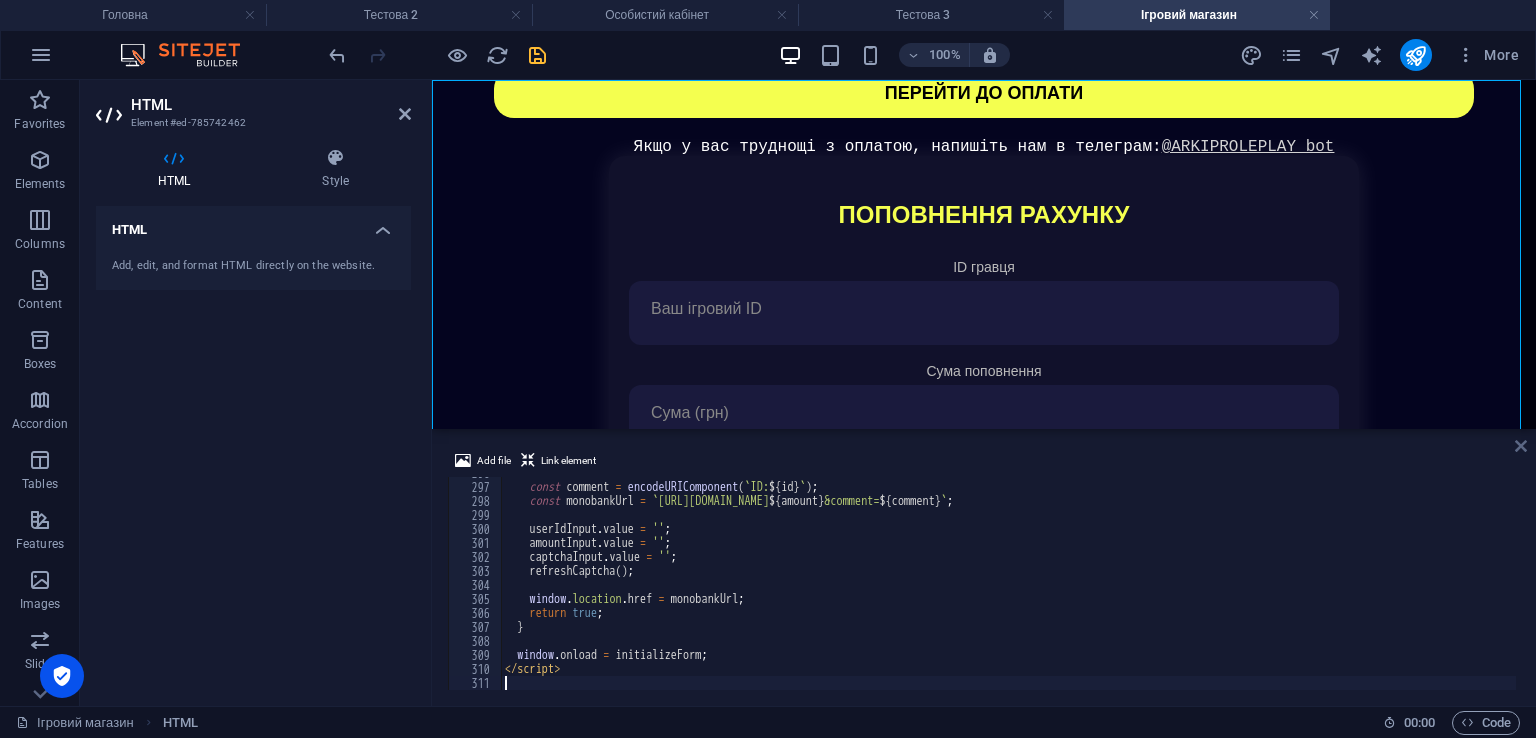 click at bounding box center [1521, 446] 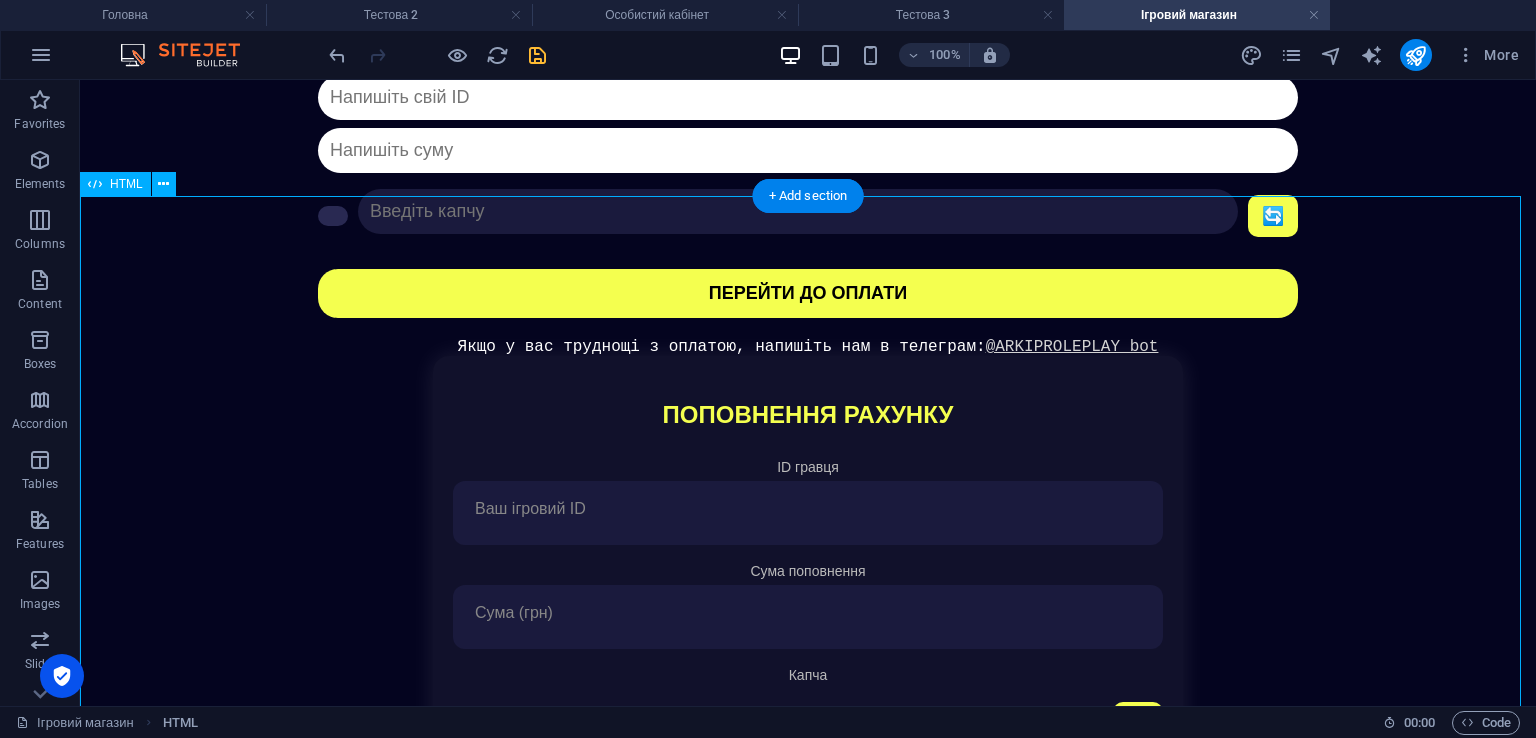 scroll, scrollTop: 548, scrollLeft: 0, axis: vertical 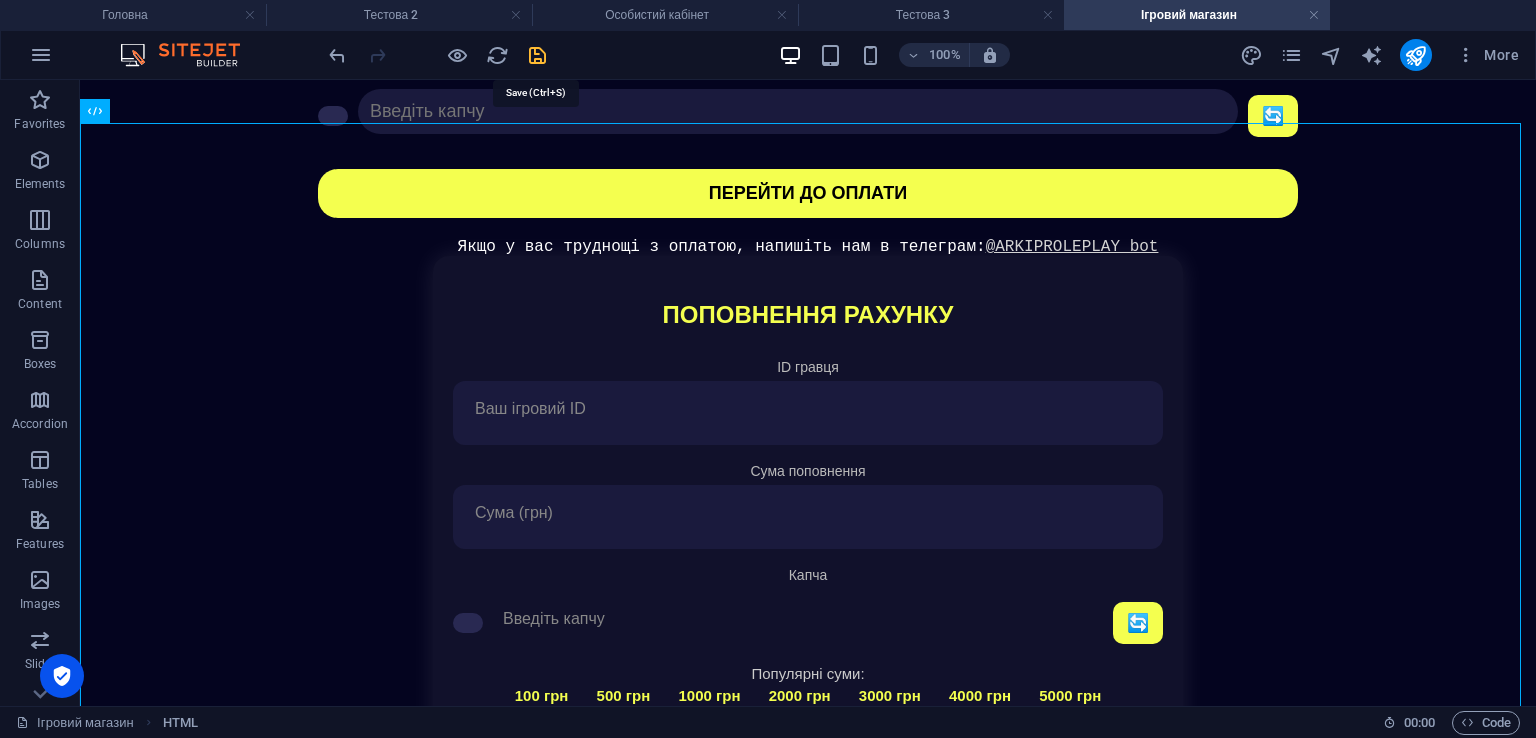 click at bounding box center [537, 55] 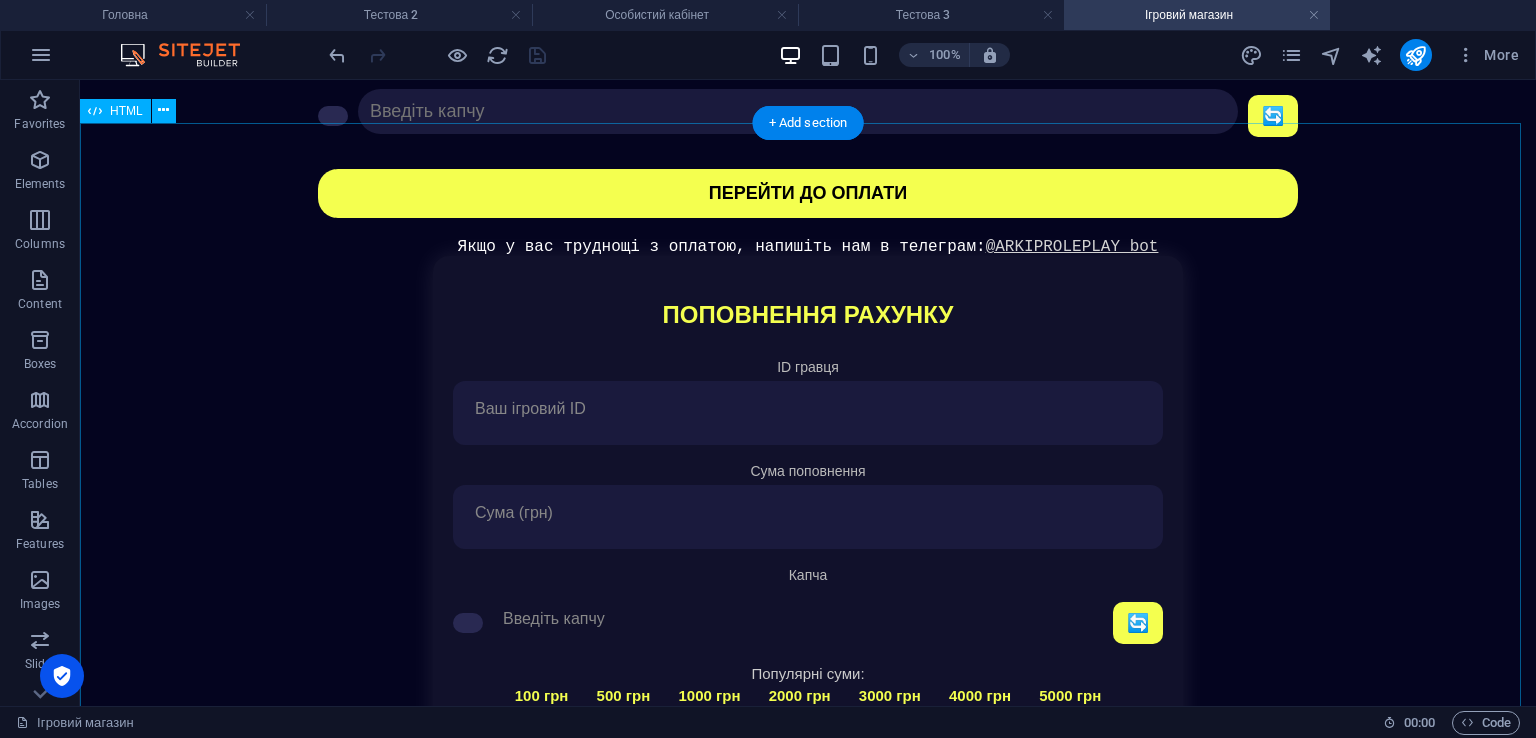 click on "Поповнення рахунку
Поповнення рахунку
ID гравця
Сума поповнення
Капча
🔄
Популярні суми:
100 грн
500 грн
1000 грн
2000 грн
3000 грн
4000 грн
5000 грн
Капча не співпадає
Поповнити рахунок
Питання? Пишіть:  @ARKIPROLEPLAY_bot" at bounding box center (808, 552) 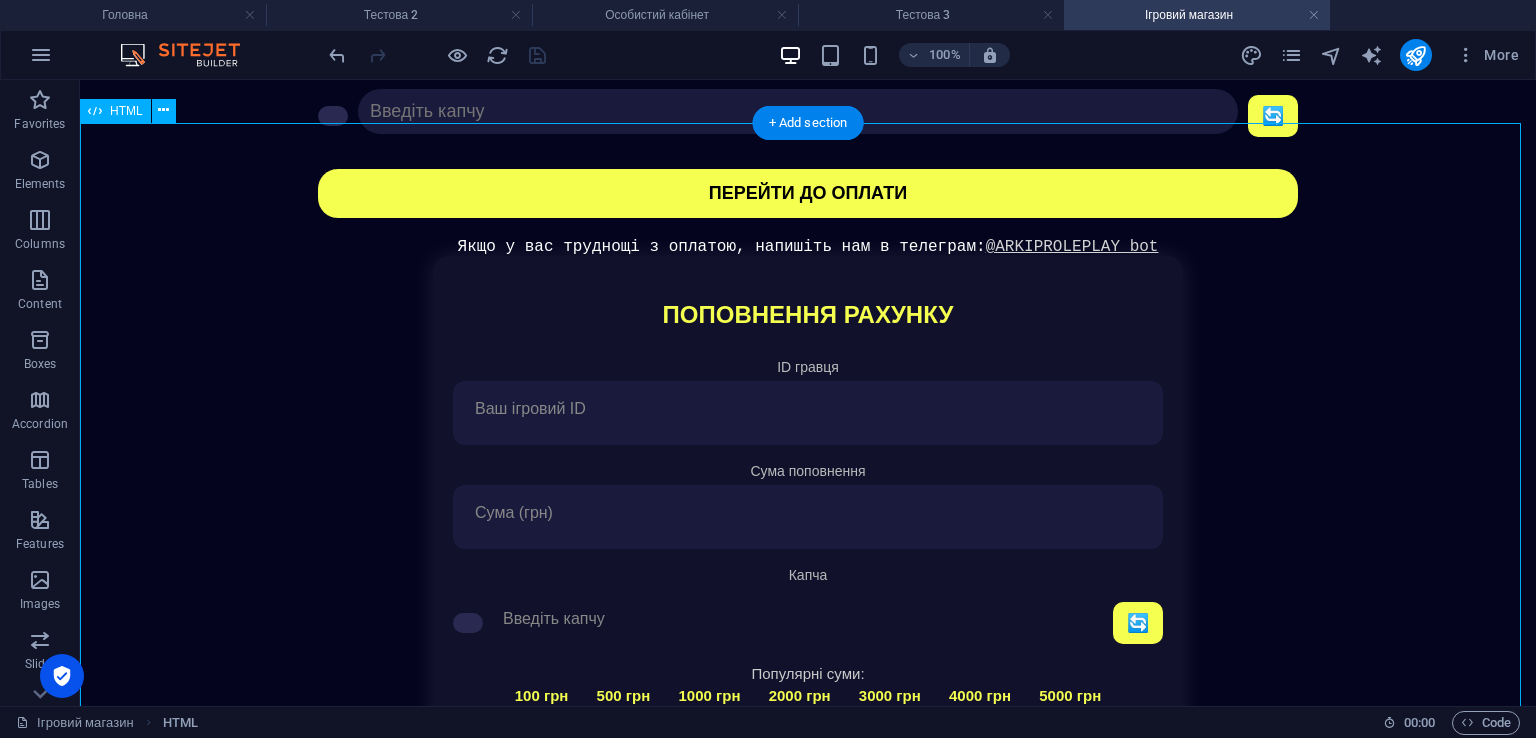 click on "Поповнення рахунку
Поповнення рахунку
ID гравця
Сума поповнення
Капча
🔄
Популярні суми:
100 грн
500 грн
1000 грн
2000 грн
3000 грн
4000 грн
5000 грн
Капча не співпадає
Поповнити рахунок
Питання? Пишіть:  @ARKIPROLEPLAY_bot" at bounding box center [808, 552] 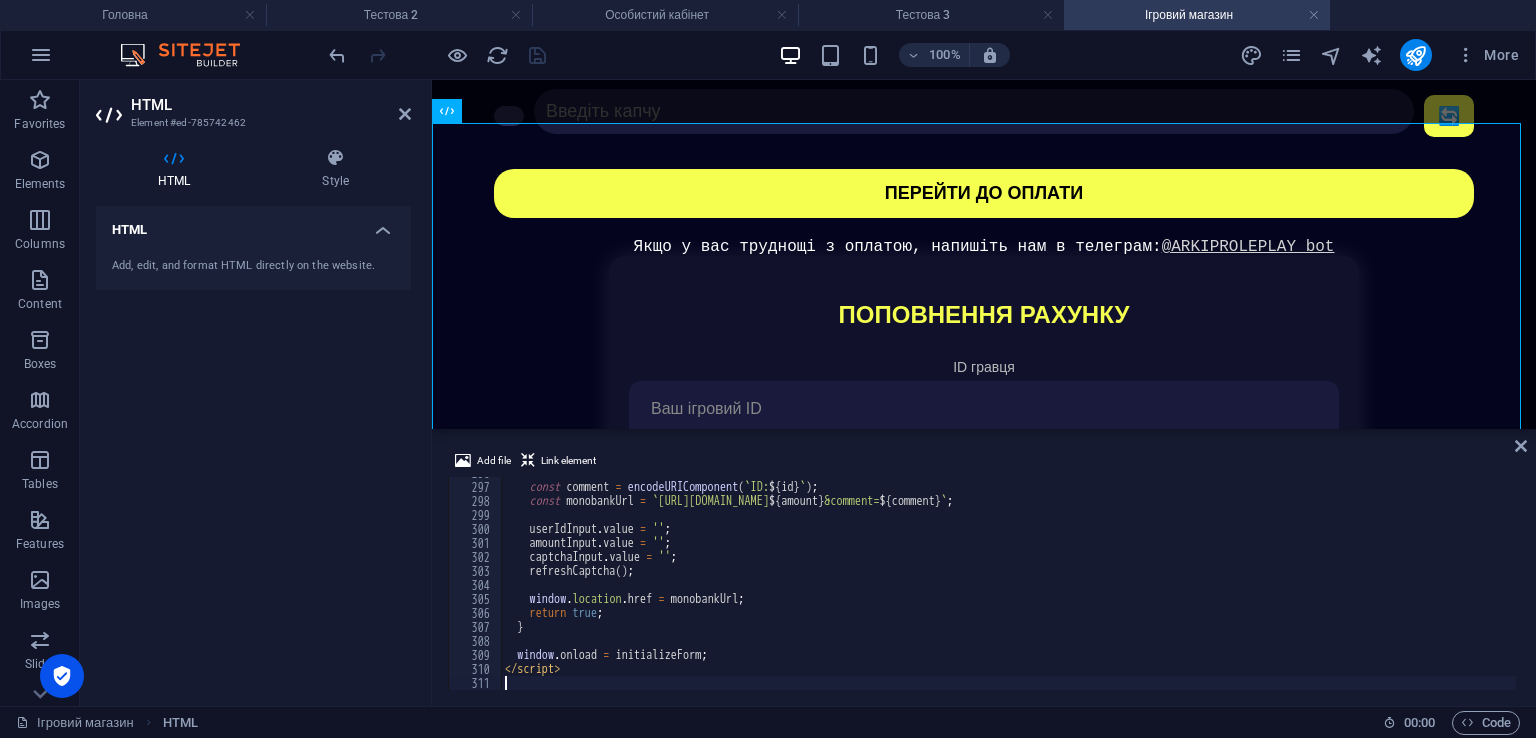 scroll, scrollTop: 605, scrollLeft: 0, axis: vertical 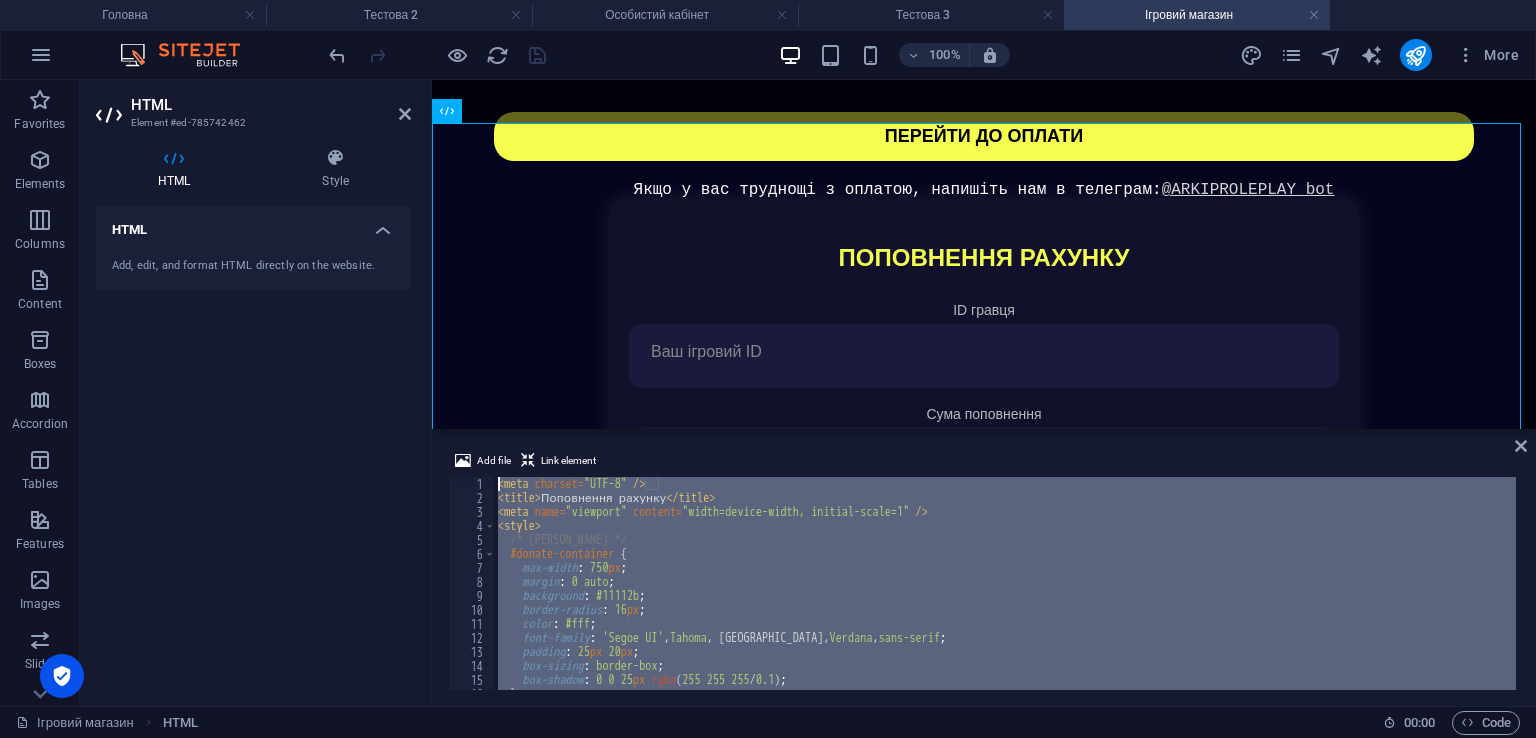 drag, startPoint x: 542, startPoint y: 685, endPoint x: 272, endPoint y: 262, distance: 501.82565 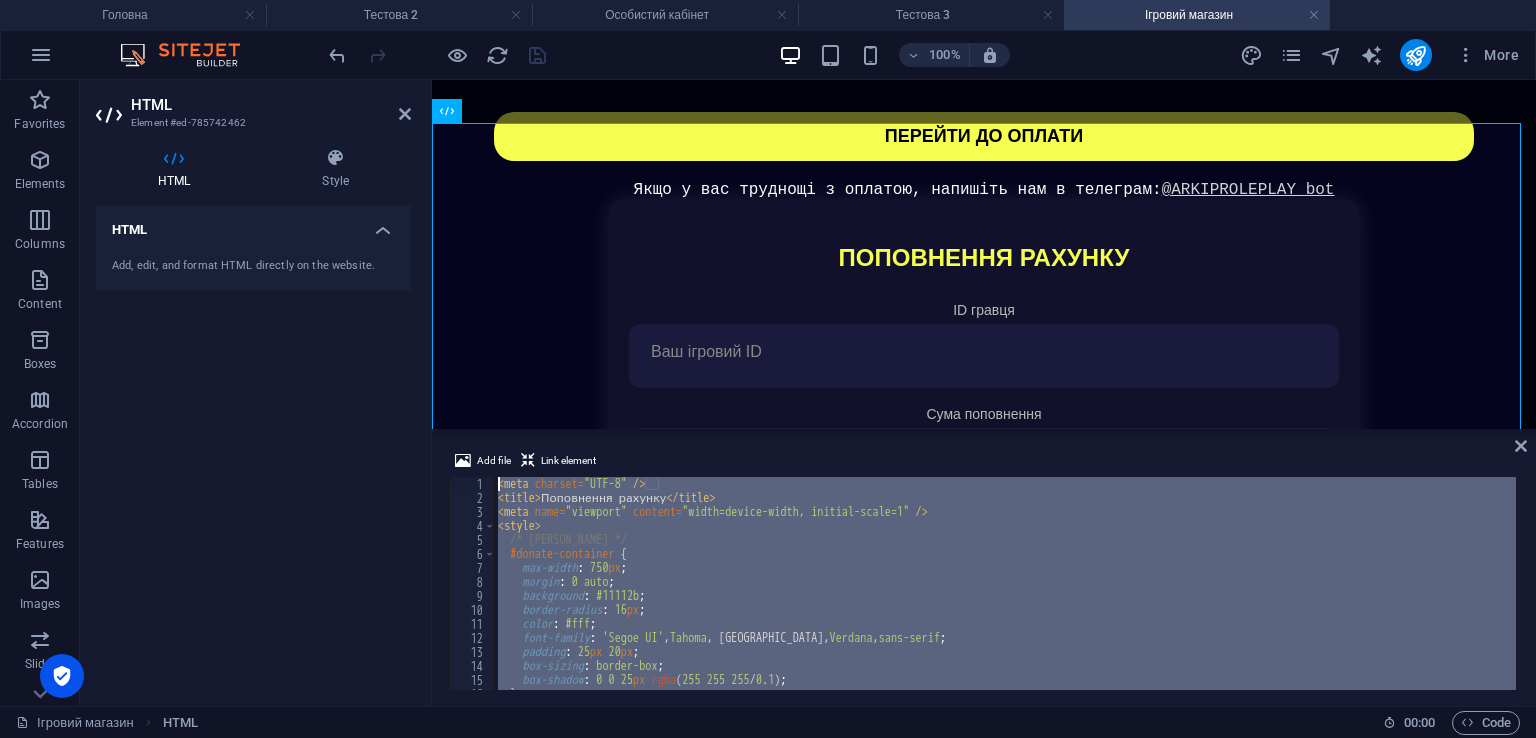 type 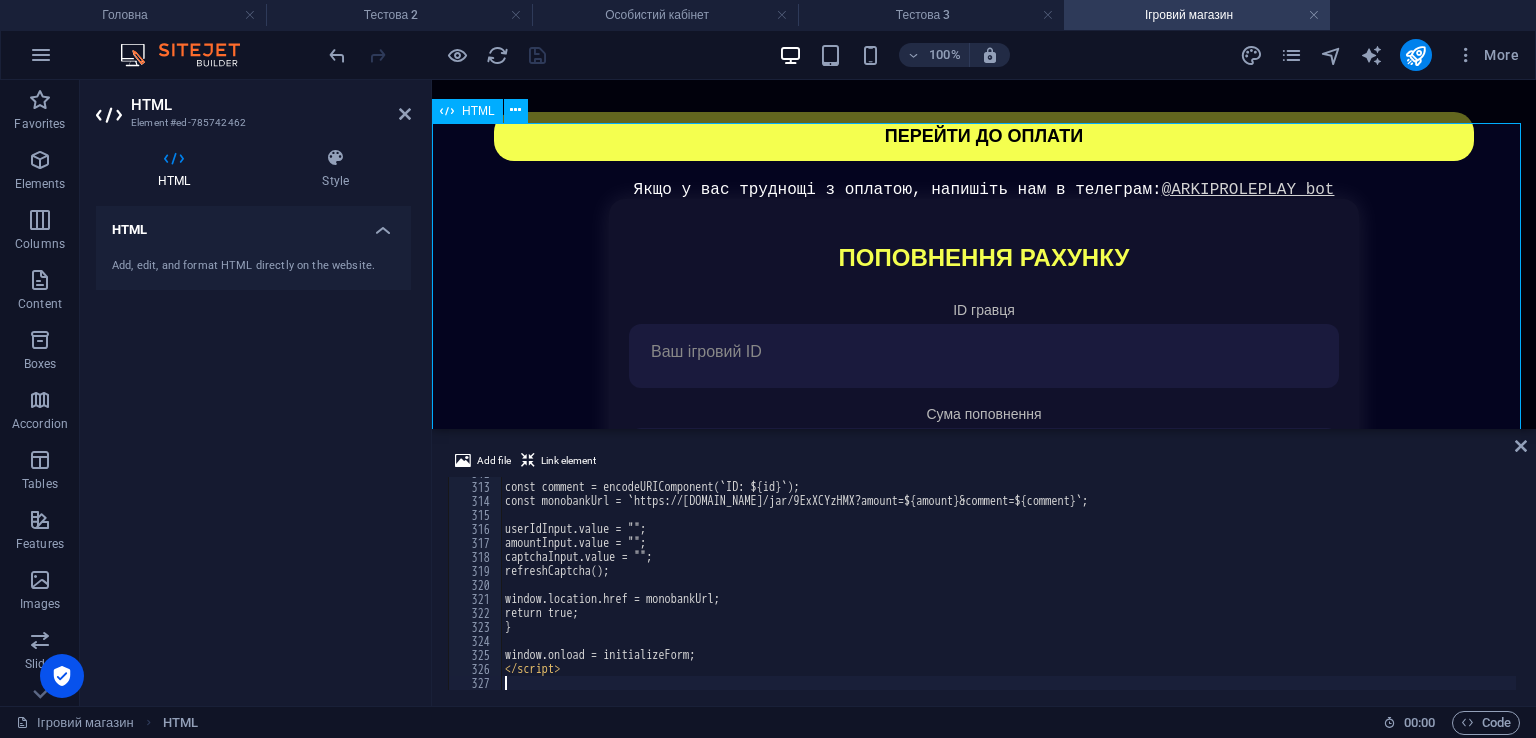 scroll, scrollTop: 4364, scrollLeft: 0, axis: vertical 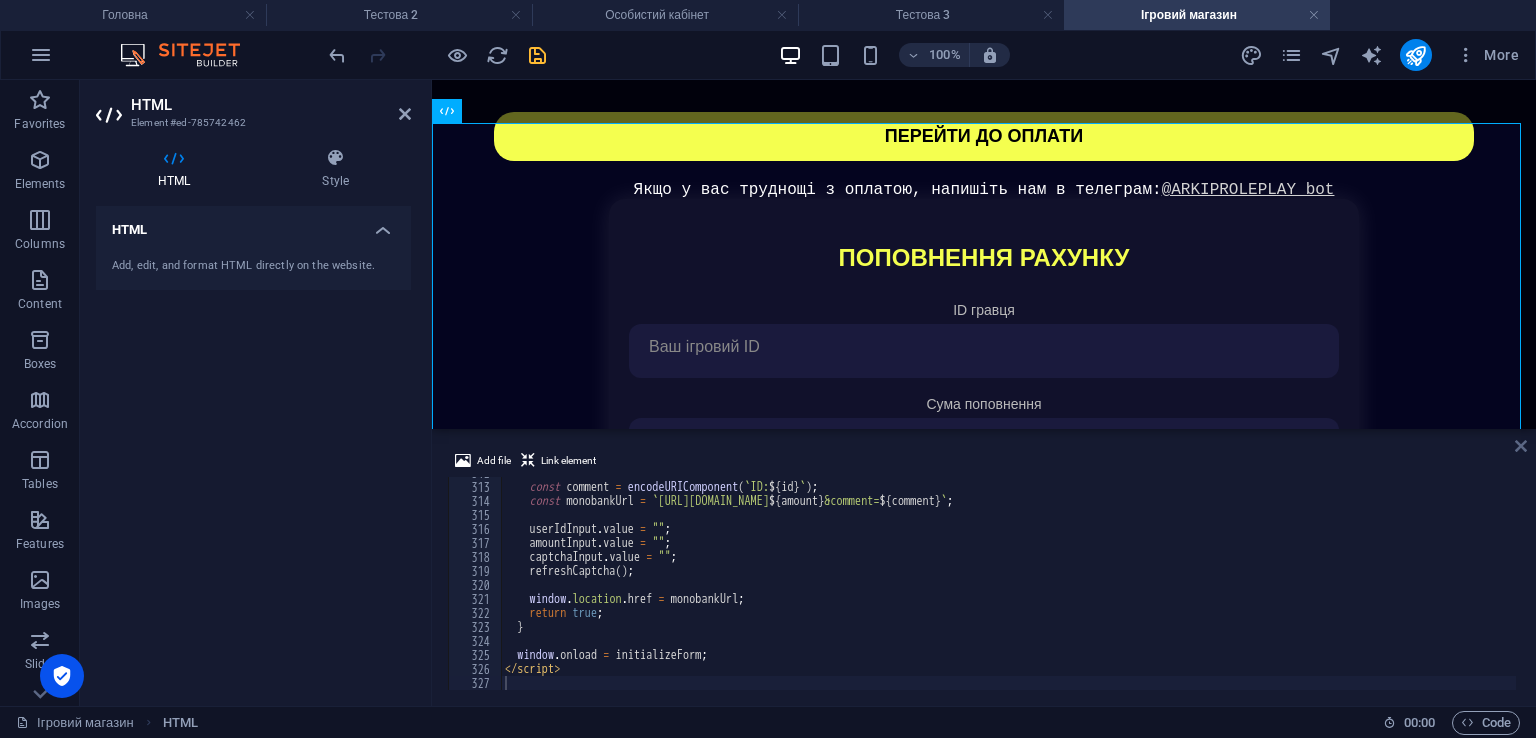 drag, startPoint x: 1520, startPoint y: 449, endPoint x: 1371, endPoint y: 369, distance: 169.1183 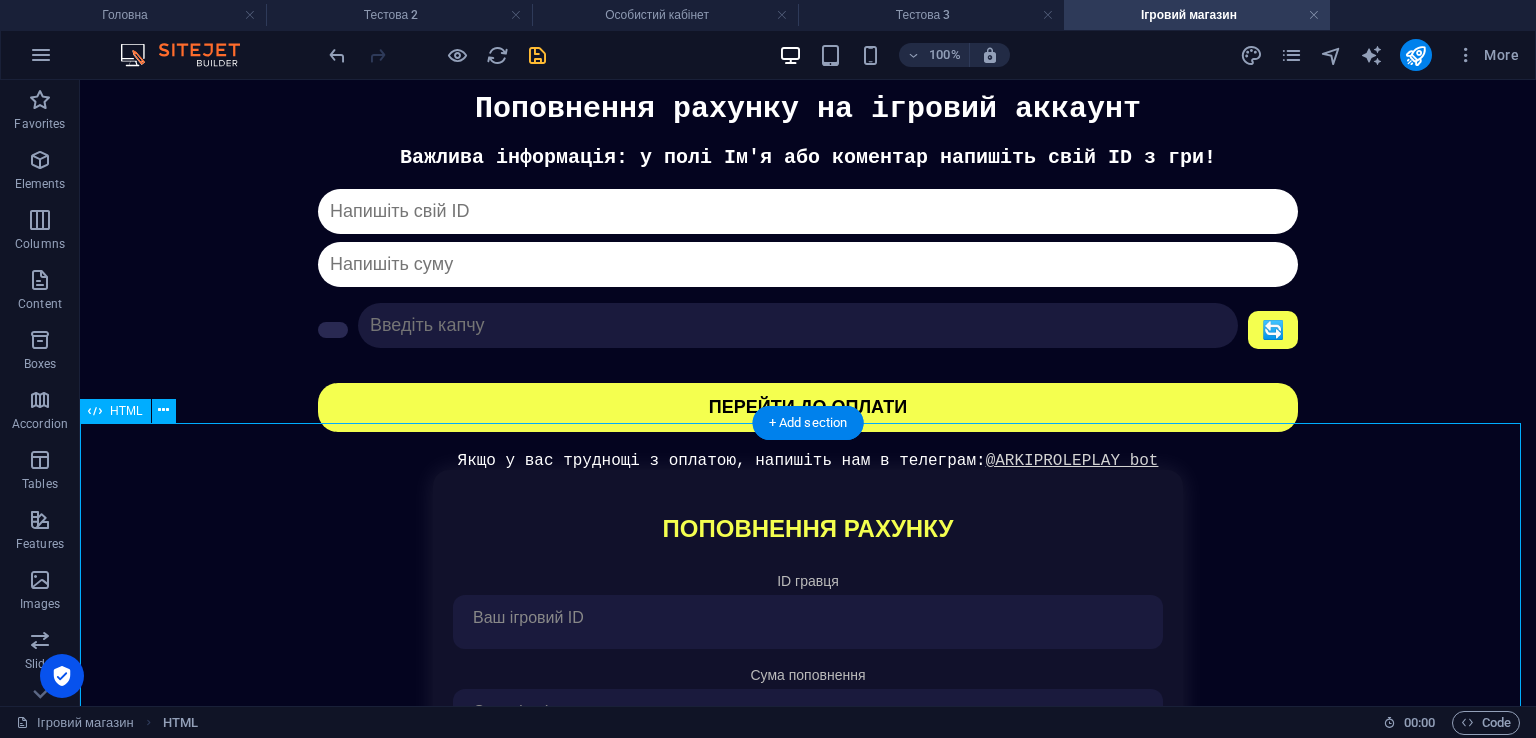 scroll, scrollTop: 248, scrollLeft: 0, axis: vertical 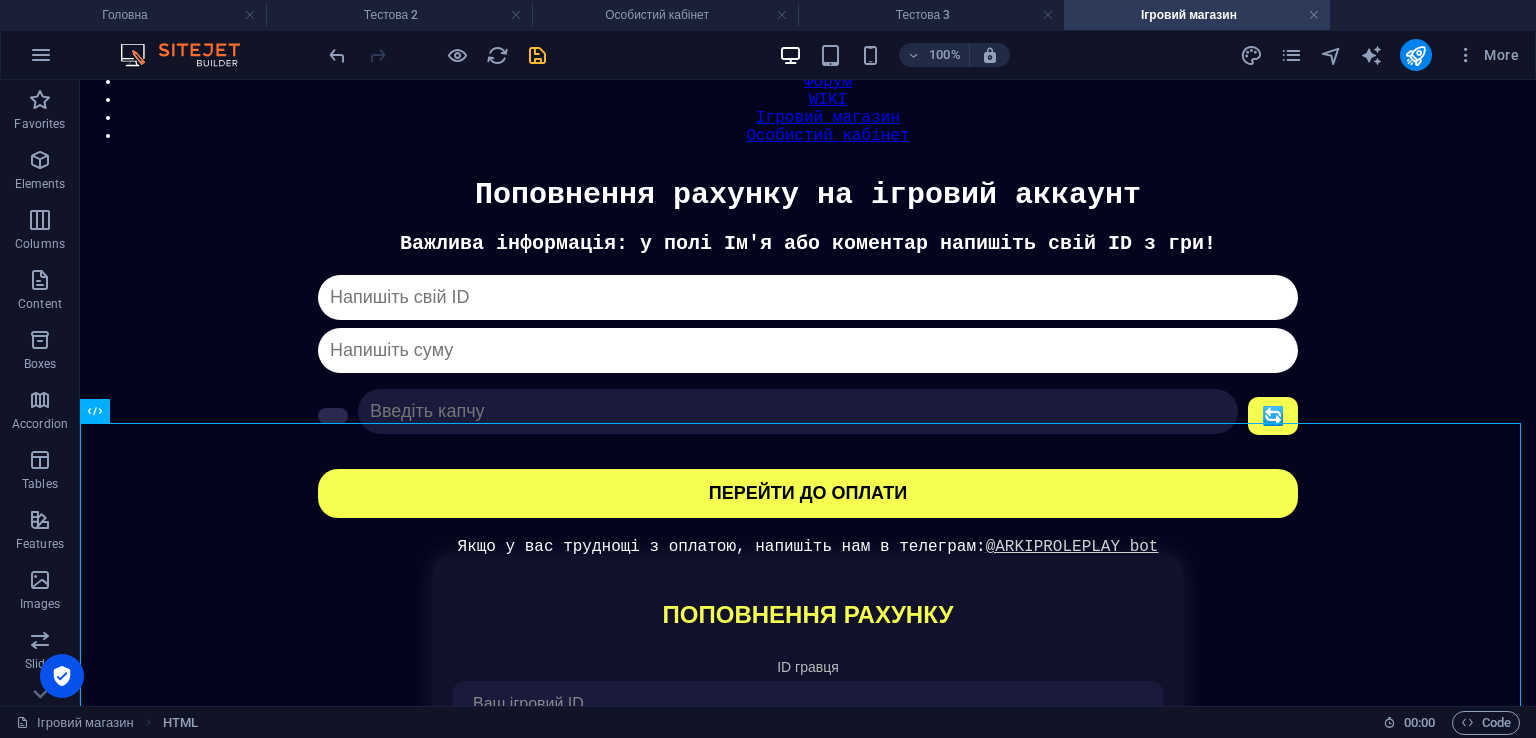 click at bounding box center (437, 55) 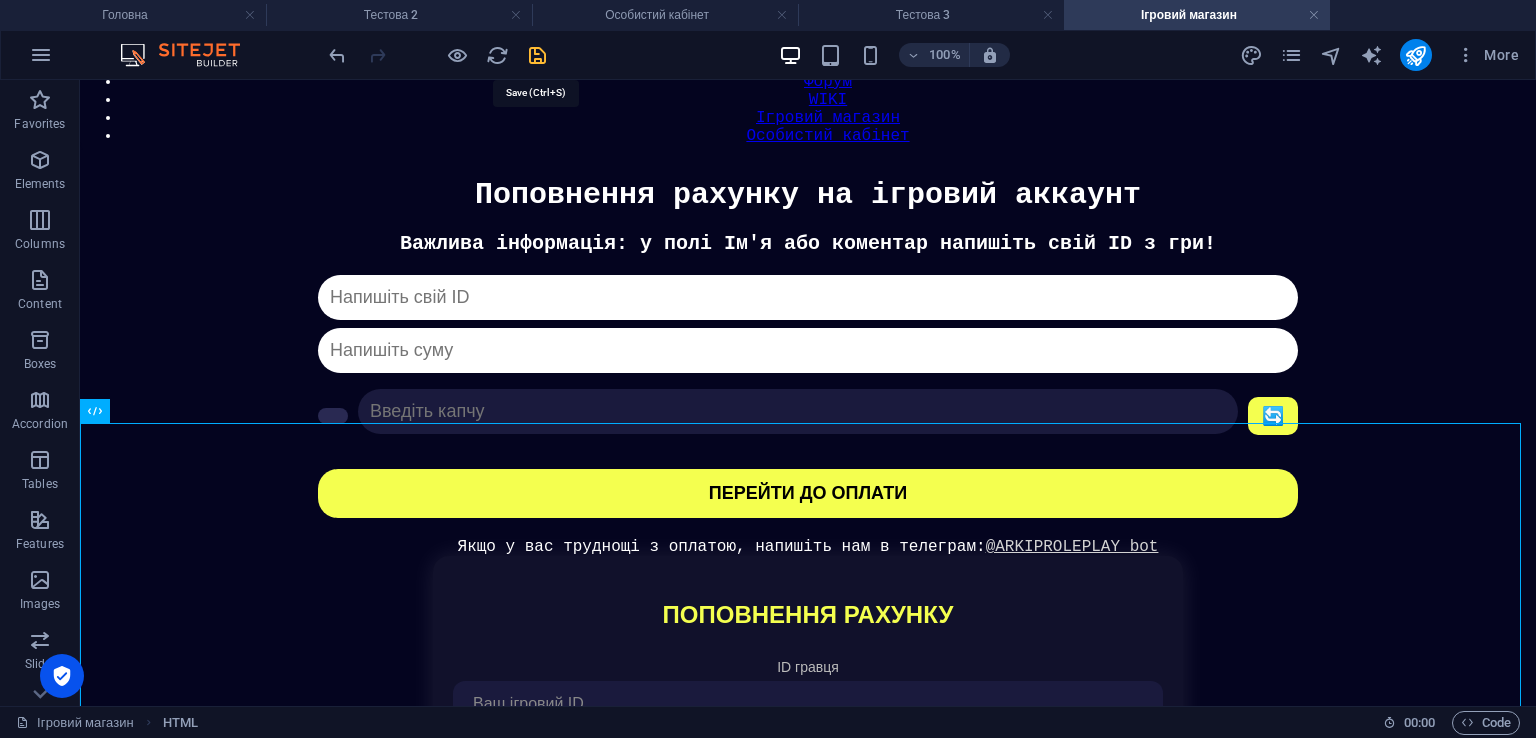 click at bounding box center (537, 55) 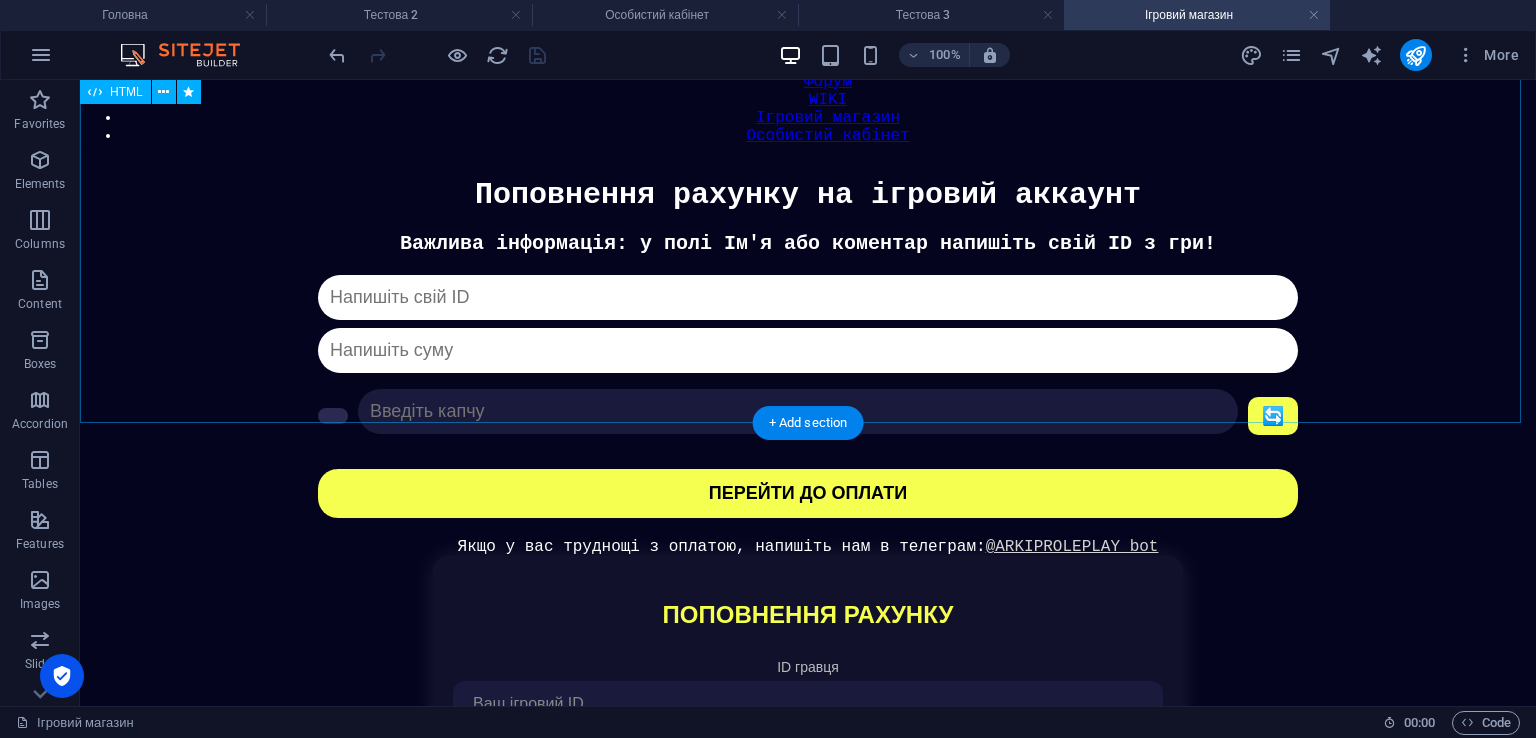 click on "Головна Розіграш Форум WIKI Ігровий магазин Особистий кабінет Поповнення рахунку на ігровий аккаунт
Донат
Важлива інформація: у полі Ім'я або коментар напишіть свій ID з гри!
🔄
Капча не співпадає
ПЕРЕЙТИ ДО ОПЛАТИ
Якщо у вас труднощі з оплатою, напишіть нам в телеграм:
@ARKIPROLEPLAY_bot
Поповнення рахунку
Поповнення рахунку
ID гравця
Сума поповнення
Капча
🔄
100 грн" at bounding box center [808, 3226] 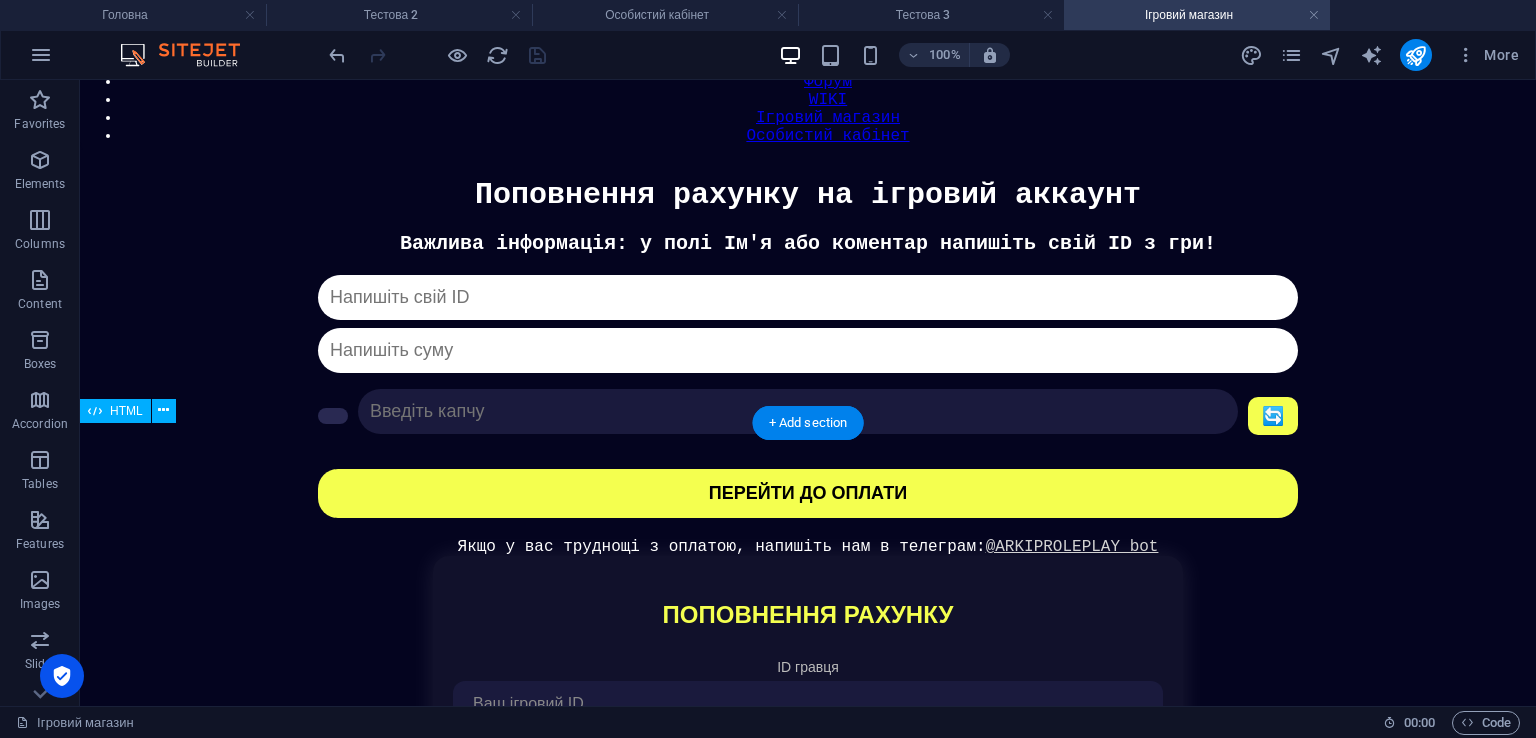 click on "Поповнення рахунку
Поповнення рахунку
ID гравця
Сума поповнення
Капча
🔄
Популярні суми:
100 грн
500 грн
1000 грн
2000 грн
3000 грн
4000 грн
5000 грн
Капча не співпадає
Поповнити рахунок
Питання? Пишіть:  @ARKIPROLEPLAY_bot" at bounding box center [808, 839] 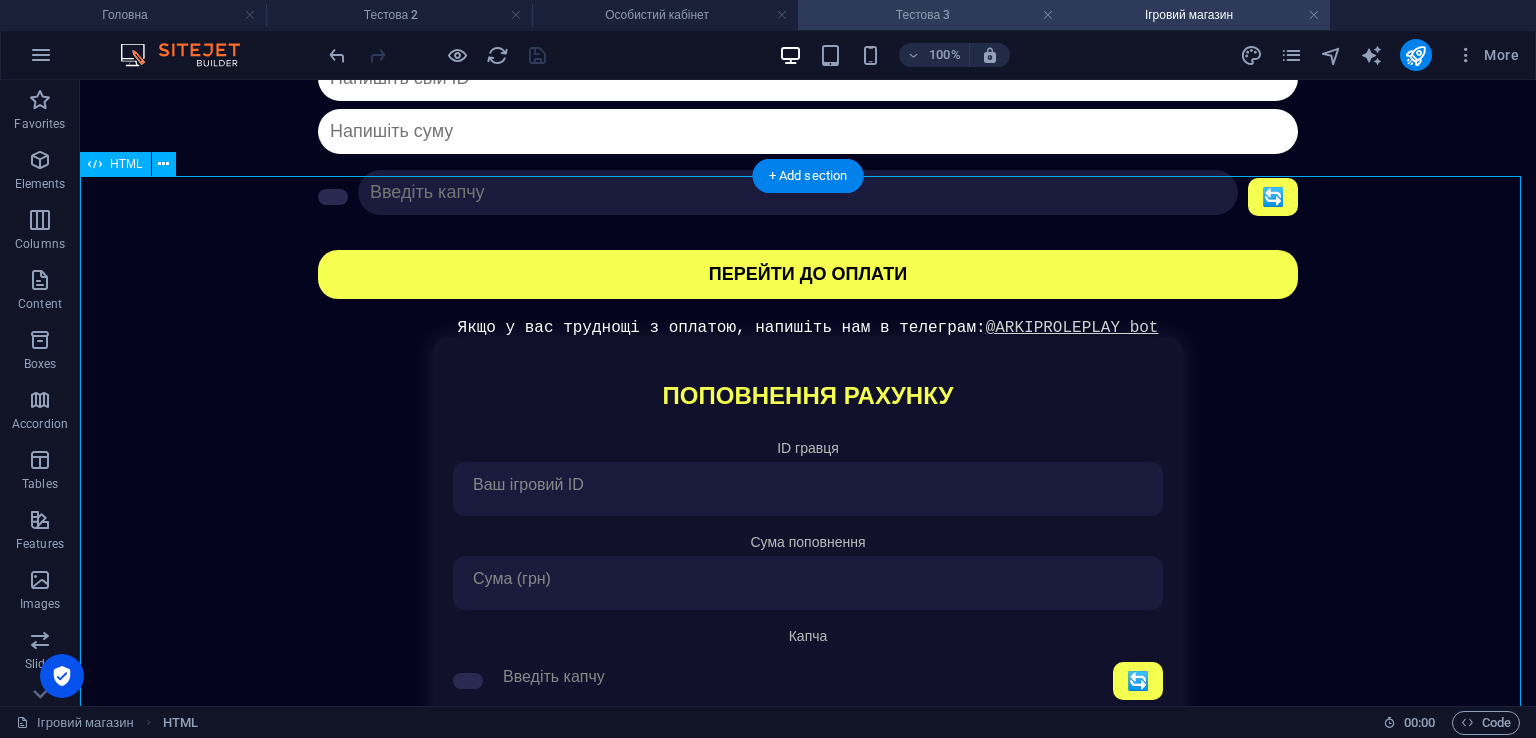 scroll, scrollTop: 448, scrollLeft: 0, axis: vertical 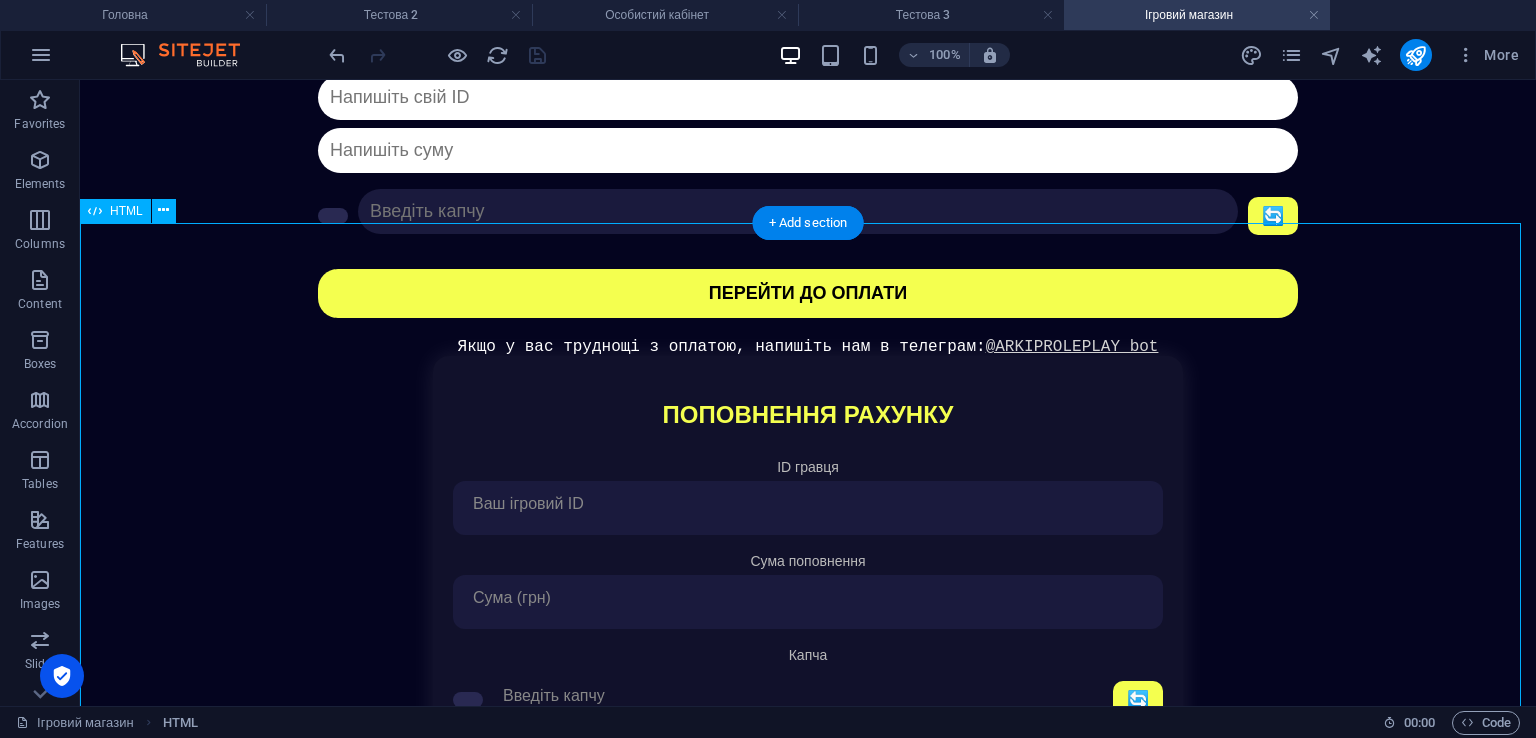 click on "Поповнення рахунку
Поповнення рахунку
ID гравця
Сума поповнення
Капча
🔄
Популярні суми:
100 грн
500 грн
1000 грн
2000 грн
3000 грн
4000 грн
5000 грн
Капча не співпадає
Поповнити рахунок
Питання? Пишіть:  @ARKIPROLEPLAY_bot" at bounding box center [808, 639] 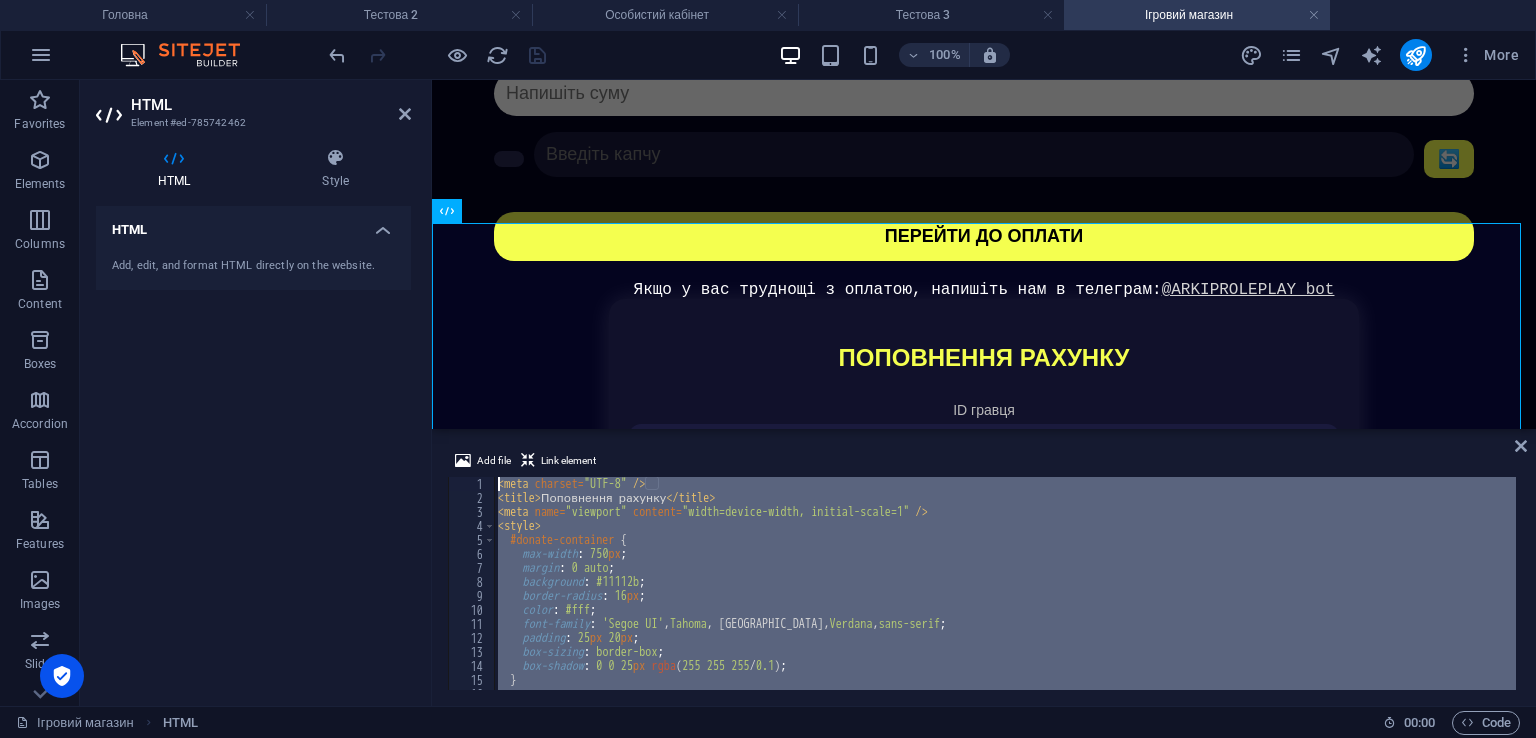 scroll, scrollTop: 0, scrollLeft: 0, axis: both 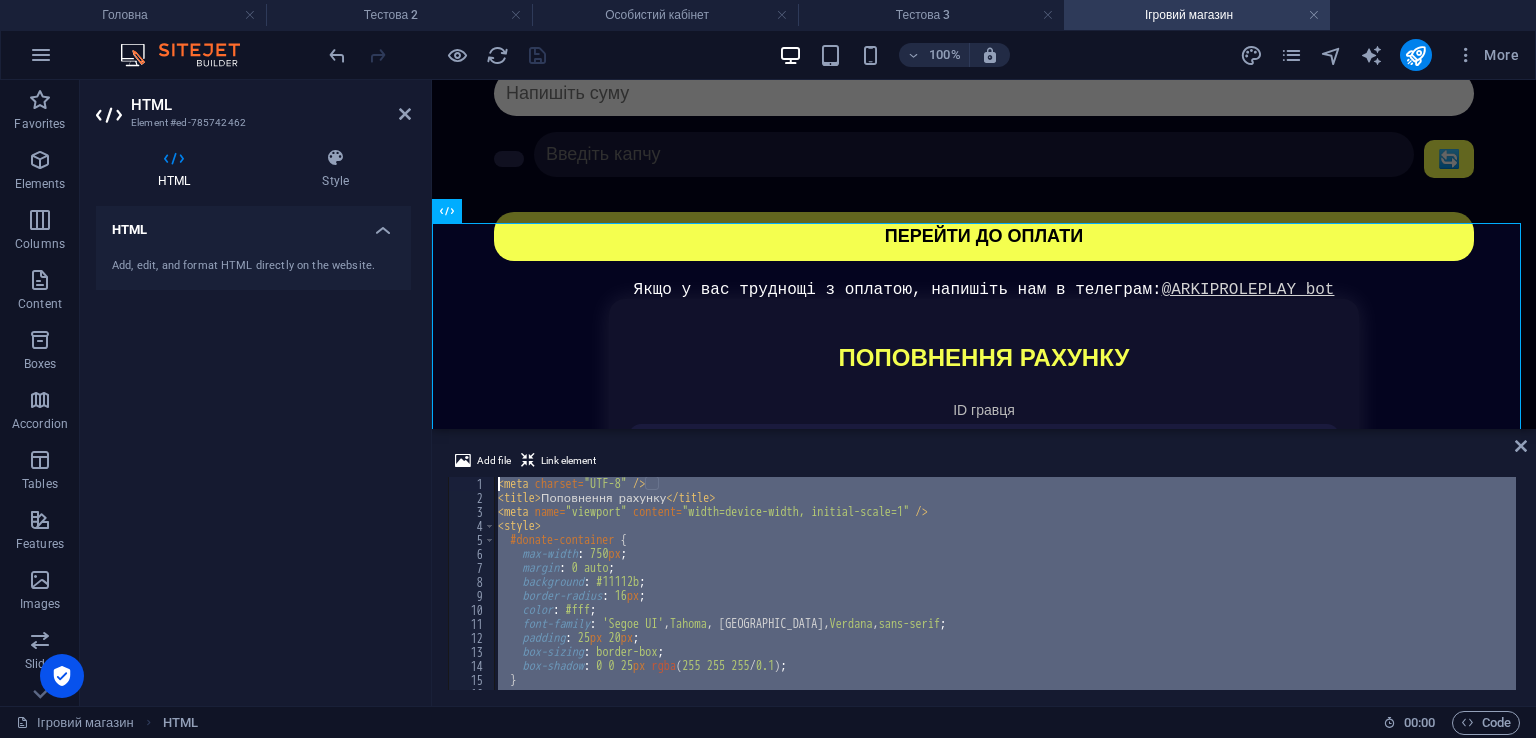type 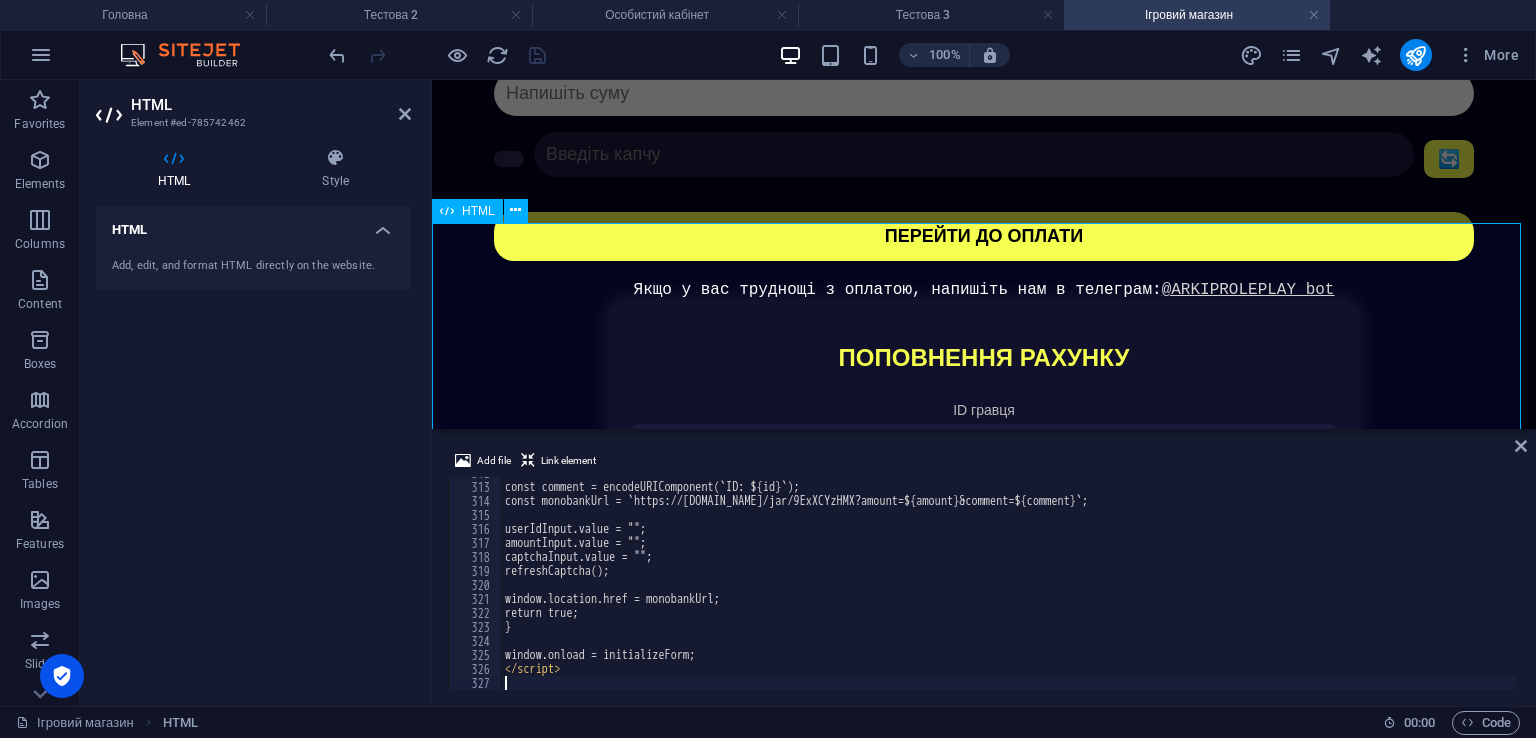 scroll, scrollTop: 4364, scrollLeft: 0, axis: vertical 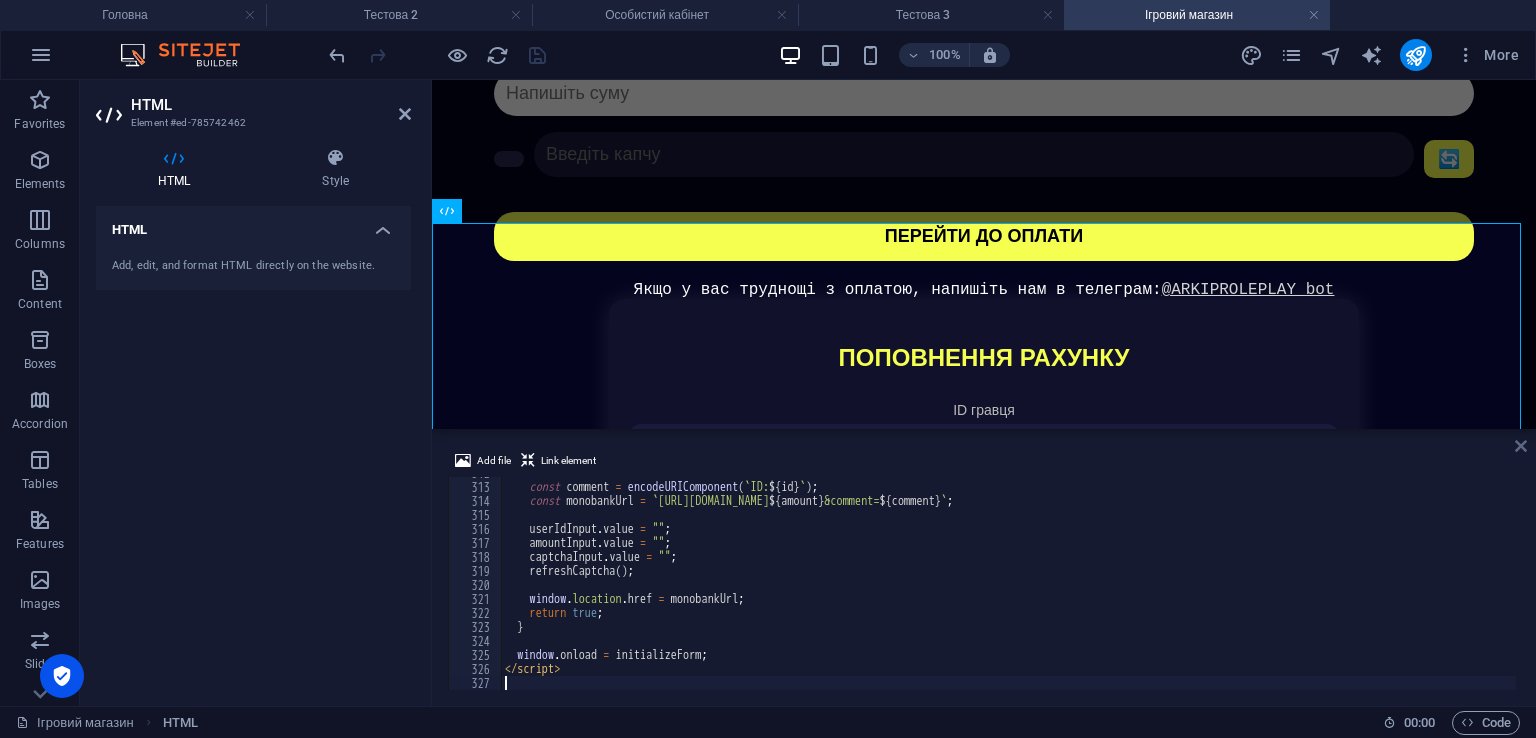 click at bounding box center [1521, 446] 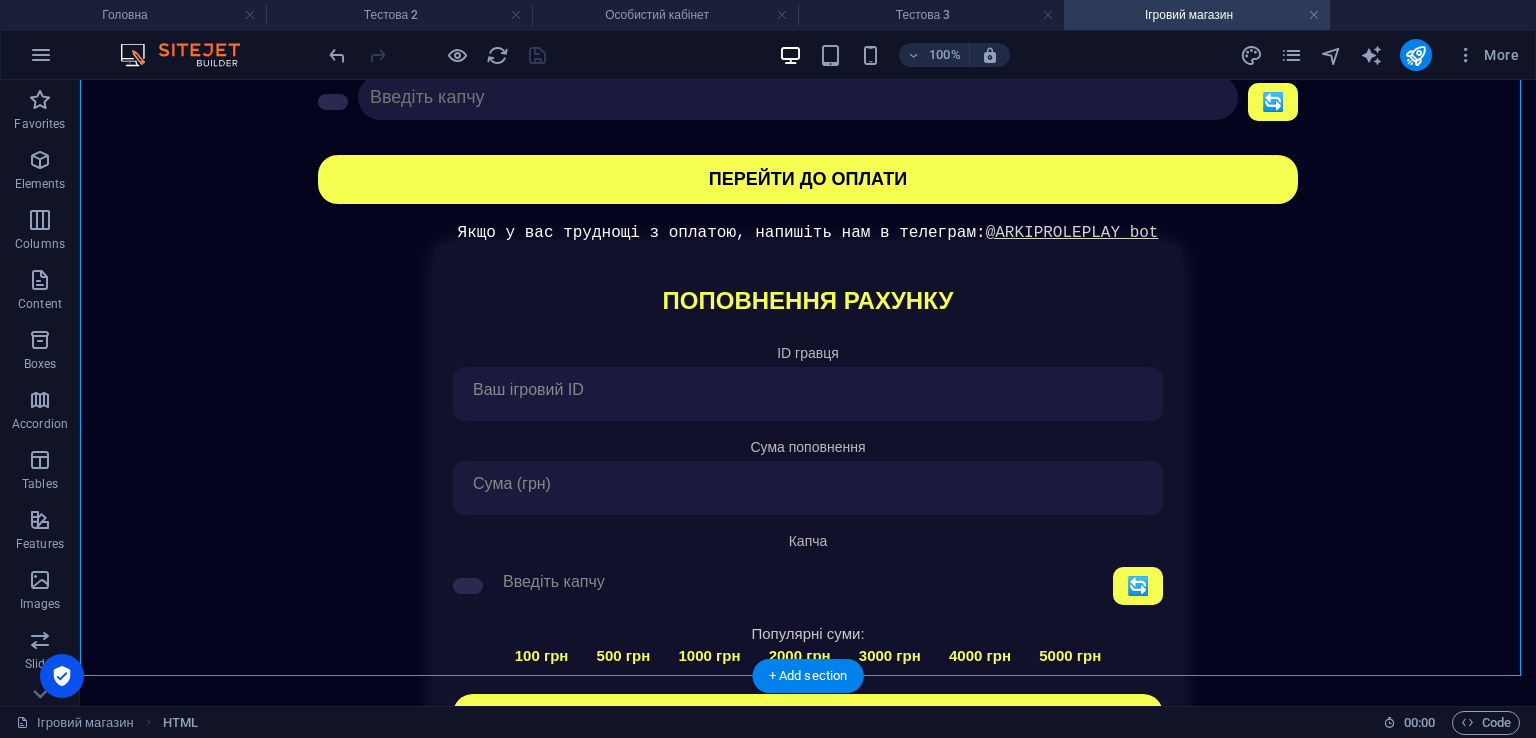 scroll, scrollTop: 648, scrollLeft: 0, axis: vertical 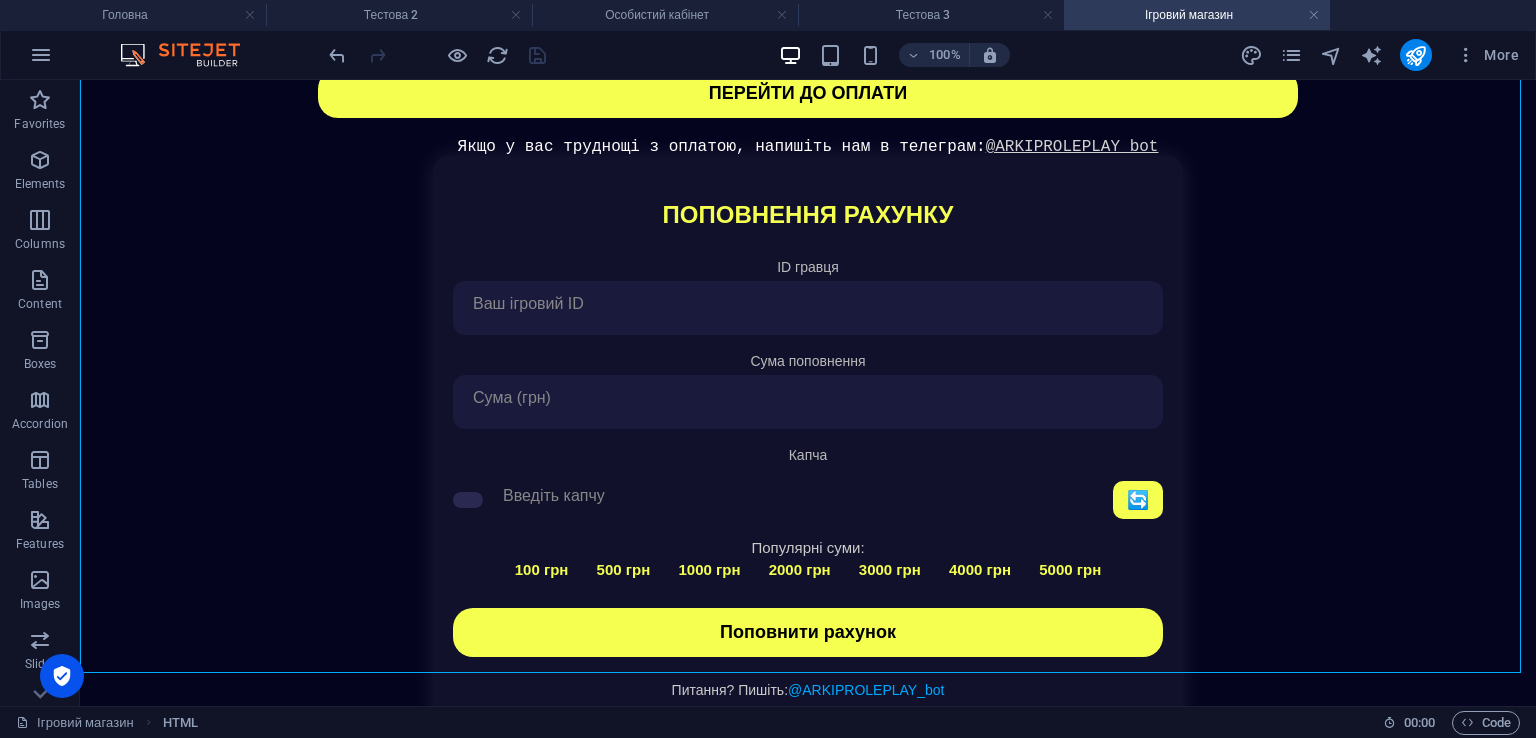 click on "100% More" at bounding box center (926, 55) 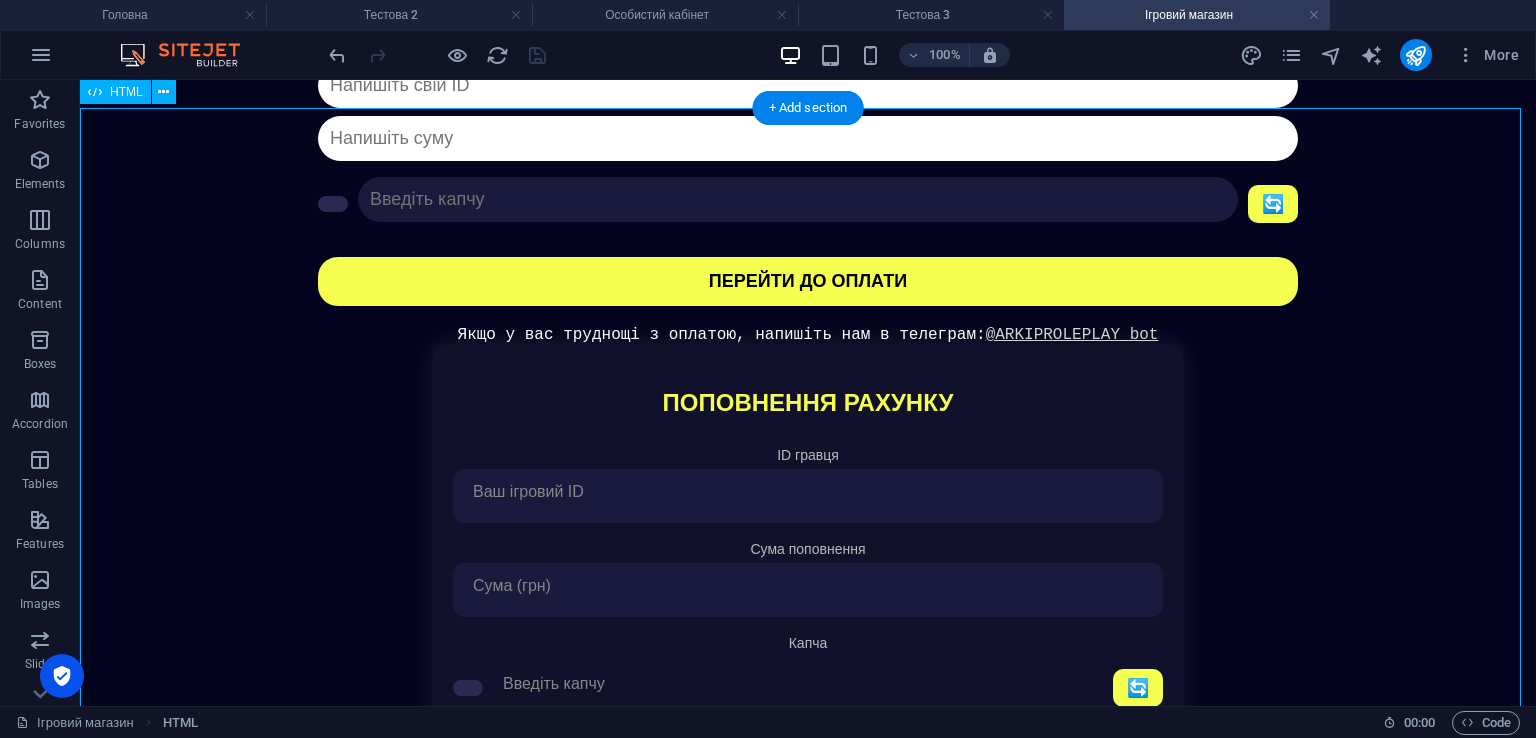 scroll, scrollTop: 448, scrollLeft: 0, axis: vertical 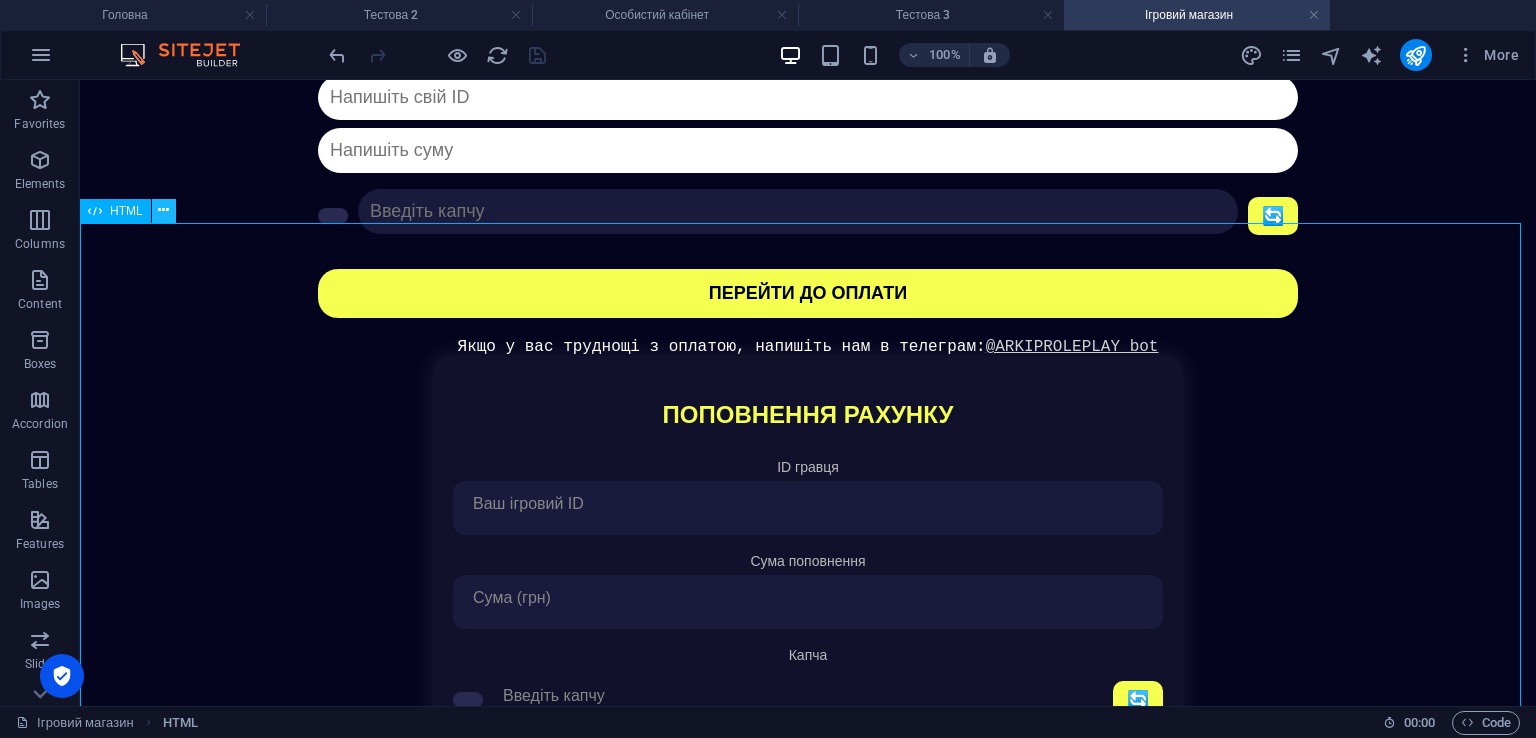 click at bounding box center [163, 210] 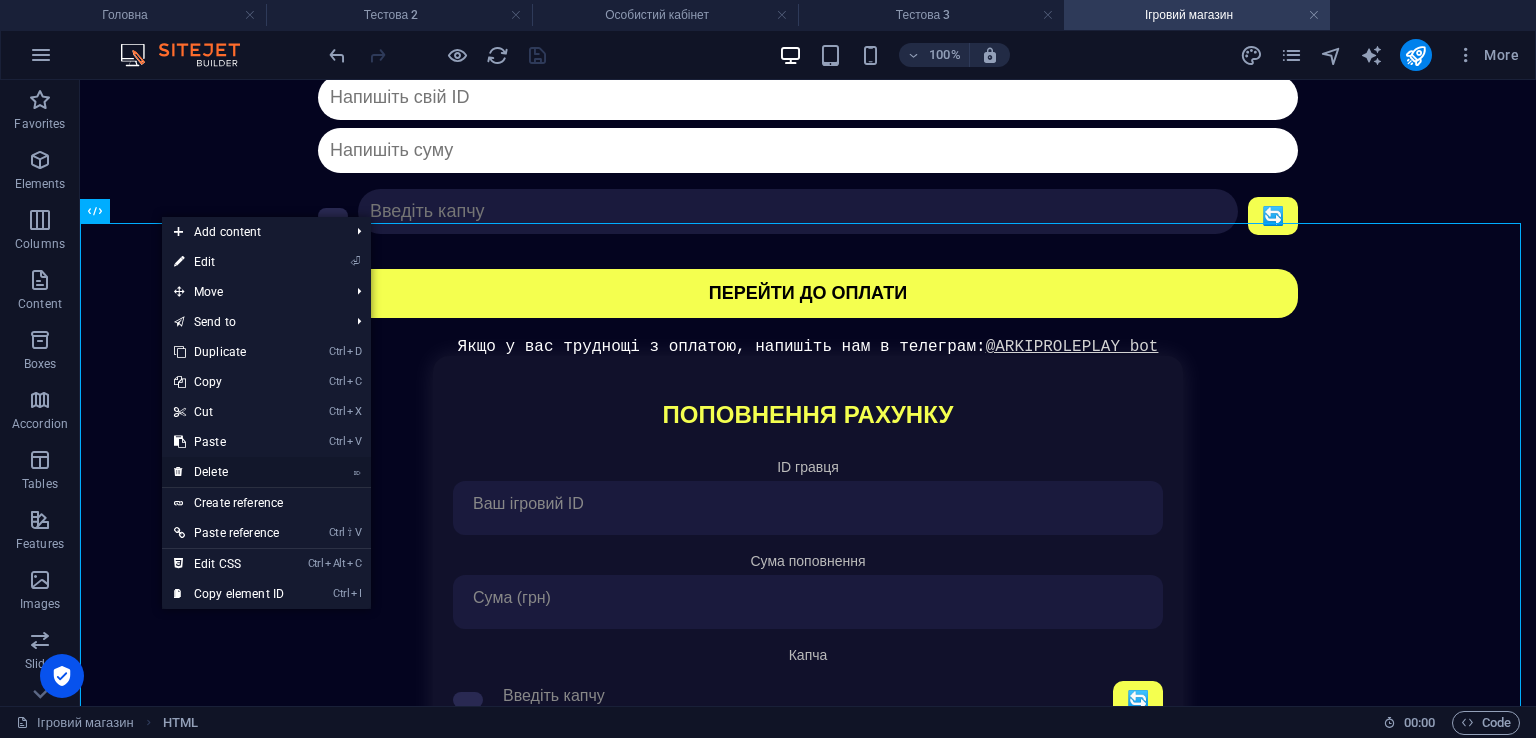 click on "⌦  Delete" at bounding box center [229, 472] 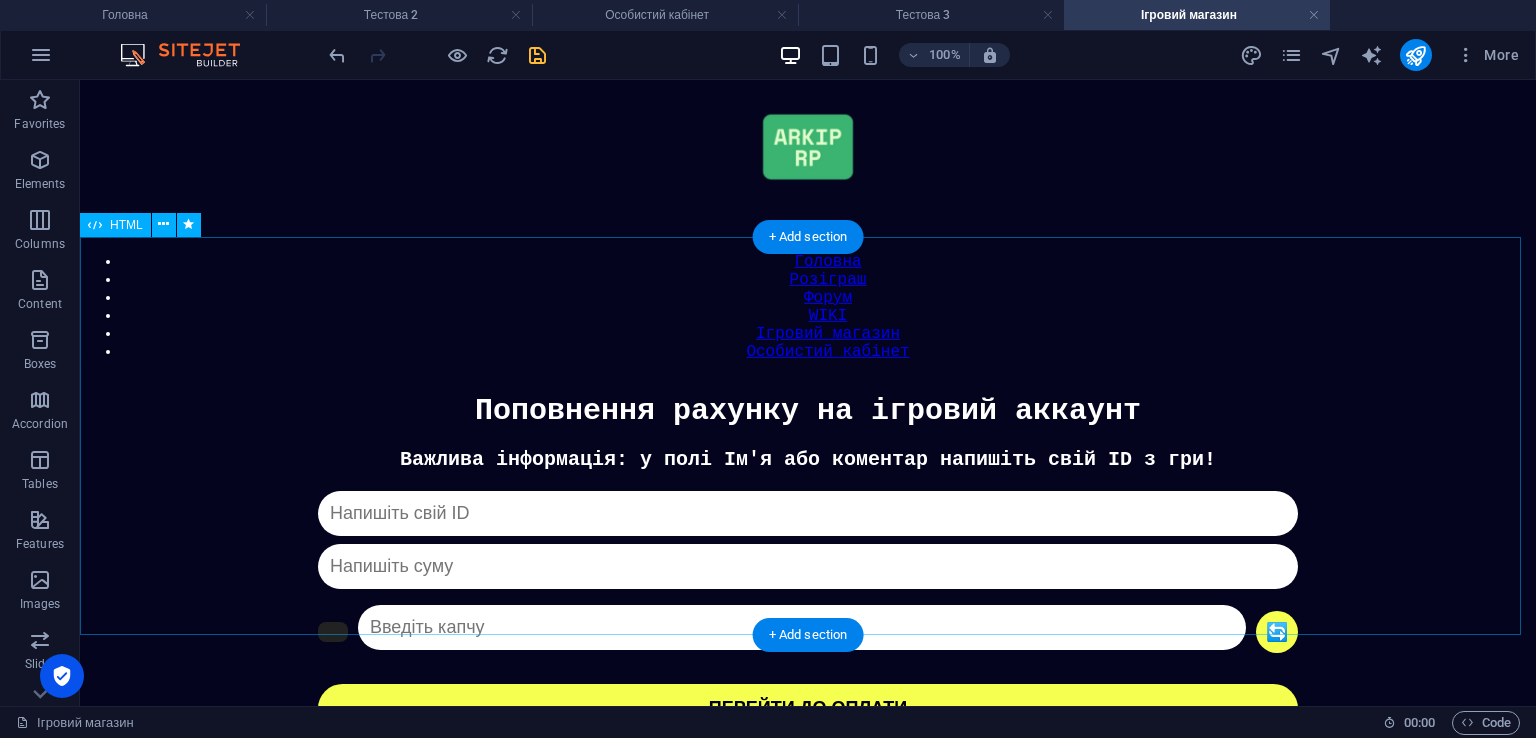 scroll, scrollTop: 0, scrollLeft: 0, axis: both 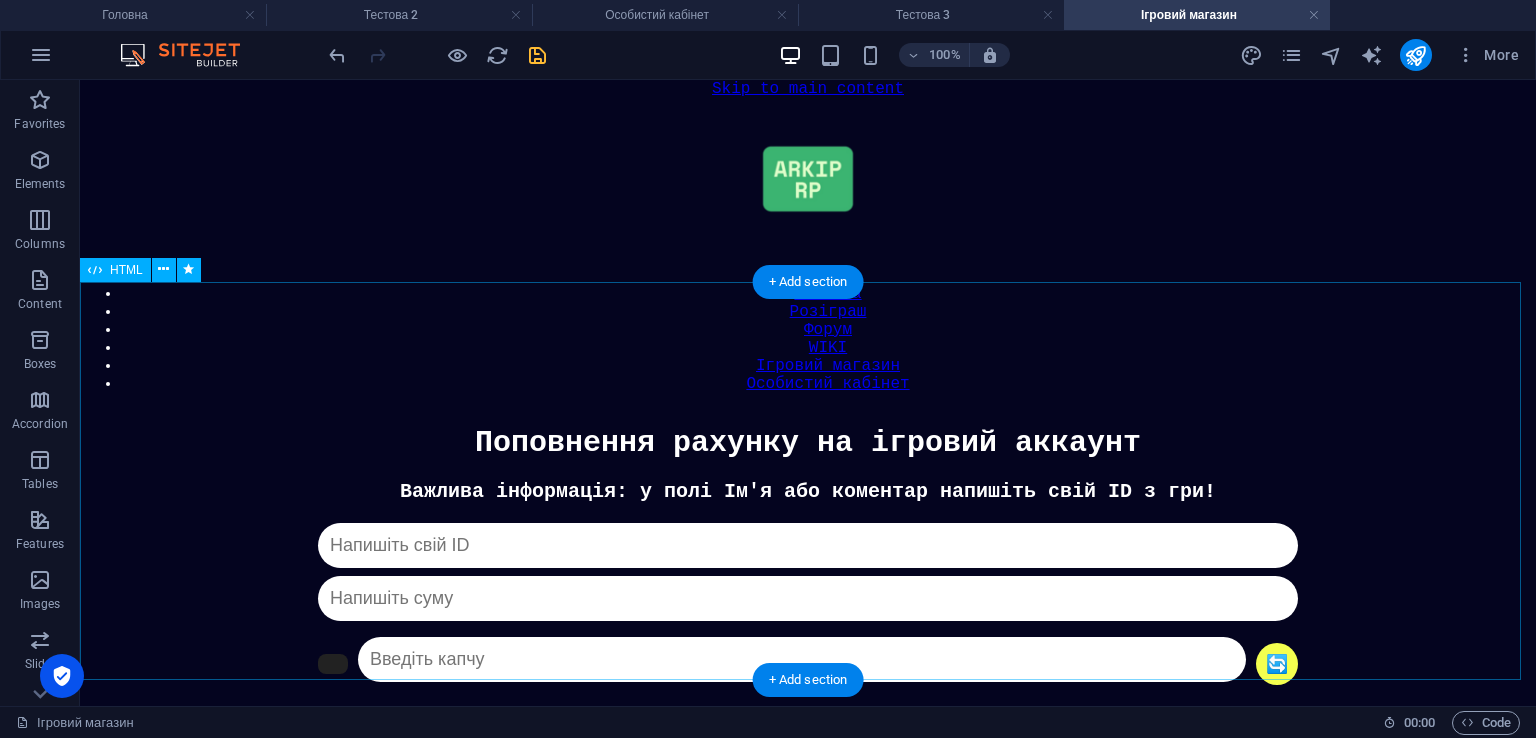 click on "Донат
Важлива інформація: у полі Ім'я або коментар напишіть свій ID з гри!
🔄
Капча не співпадає
ПЕРЕЙТИ ДО ОПЛАТИ
Якщо у вас труднощі з оплатою, напишіть нам в телеграм:
@ARKIPROLEPLAY_bot" at bounding box center (808, 641) 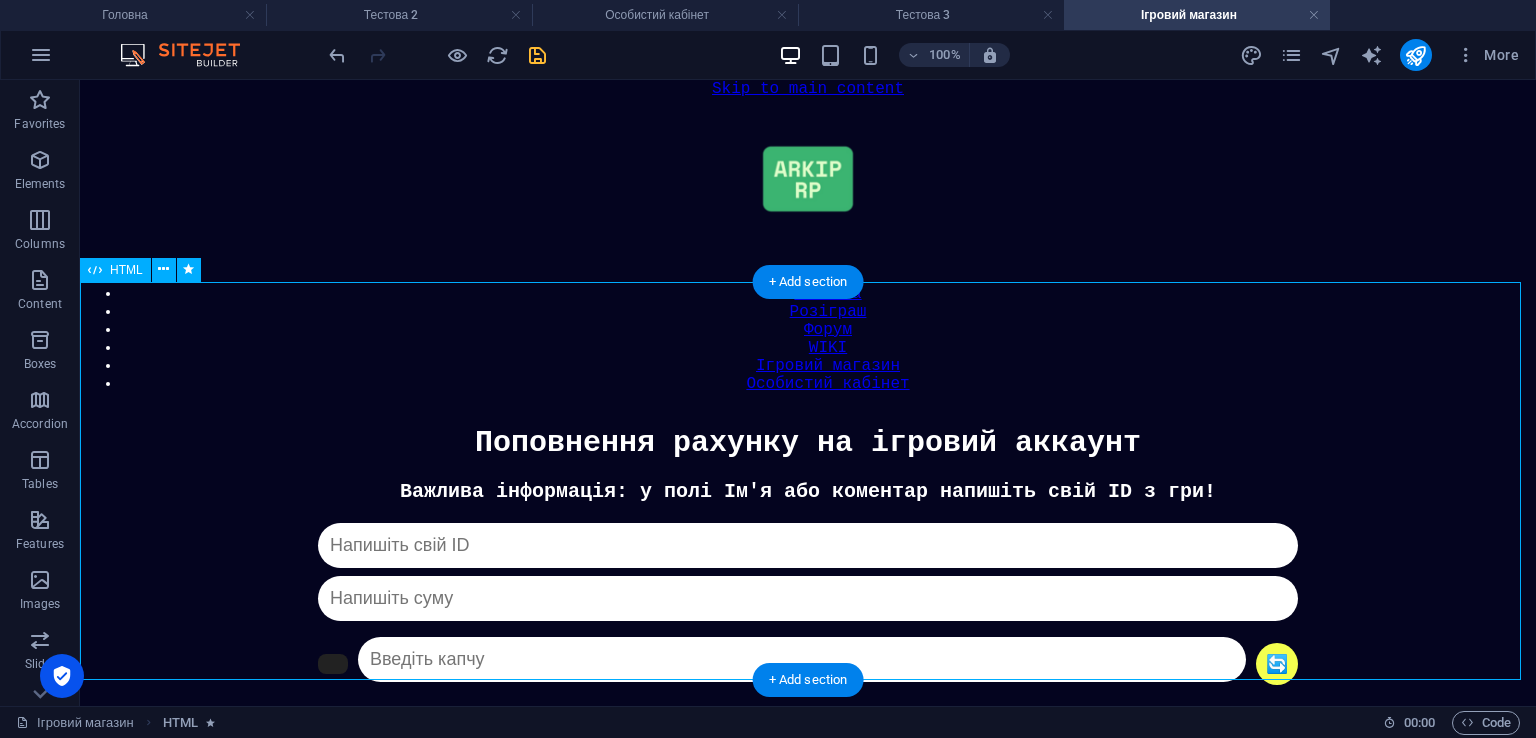 click on "Донат
Важлива інформація: у полі Ім'я або коментар напишіть свій ID з гри!
🔄
Капча не співпадає
ПЕРЕЙТИ ДО ОПЛАТИ
Якщо у вас труднощі з оплатою, напишіть нам в телеграм:
@ARKIPROLEPLAY_bot" at bounding box center (808, 641) 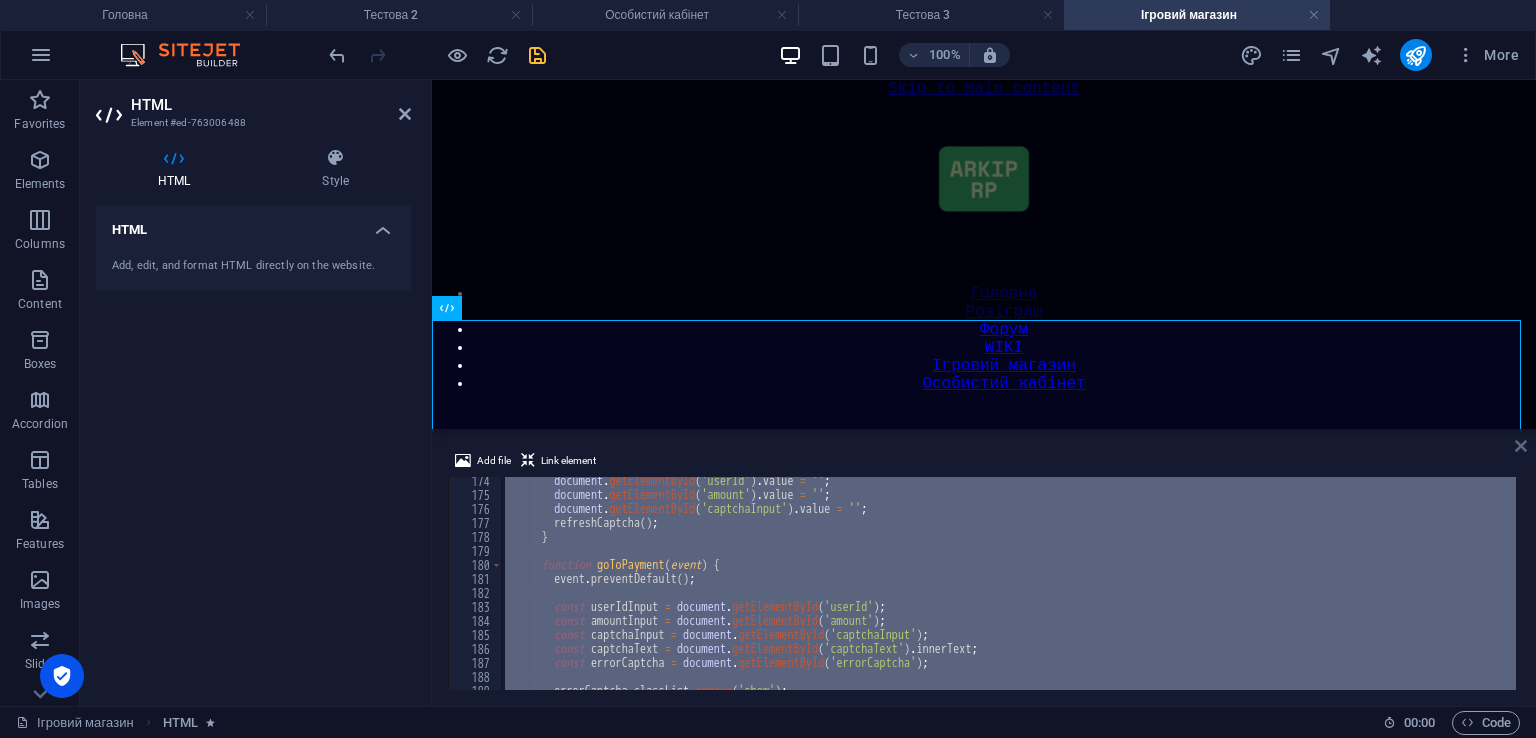 click at bounding box center (1521, 446) 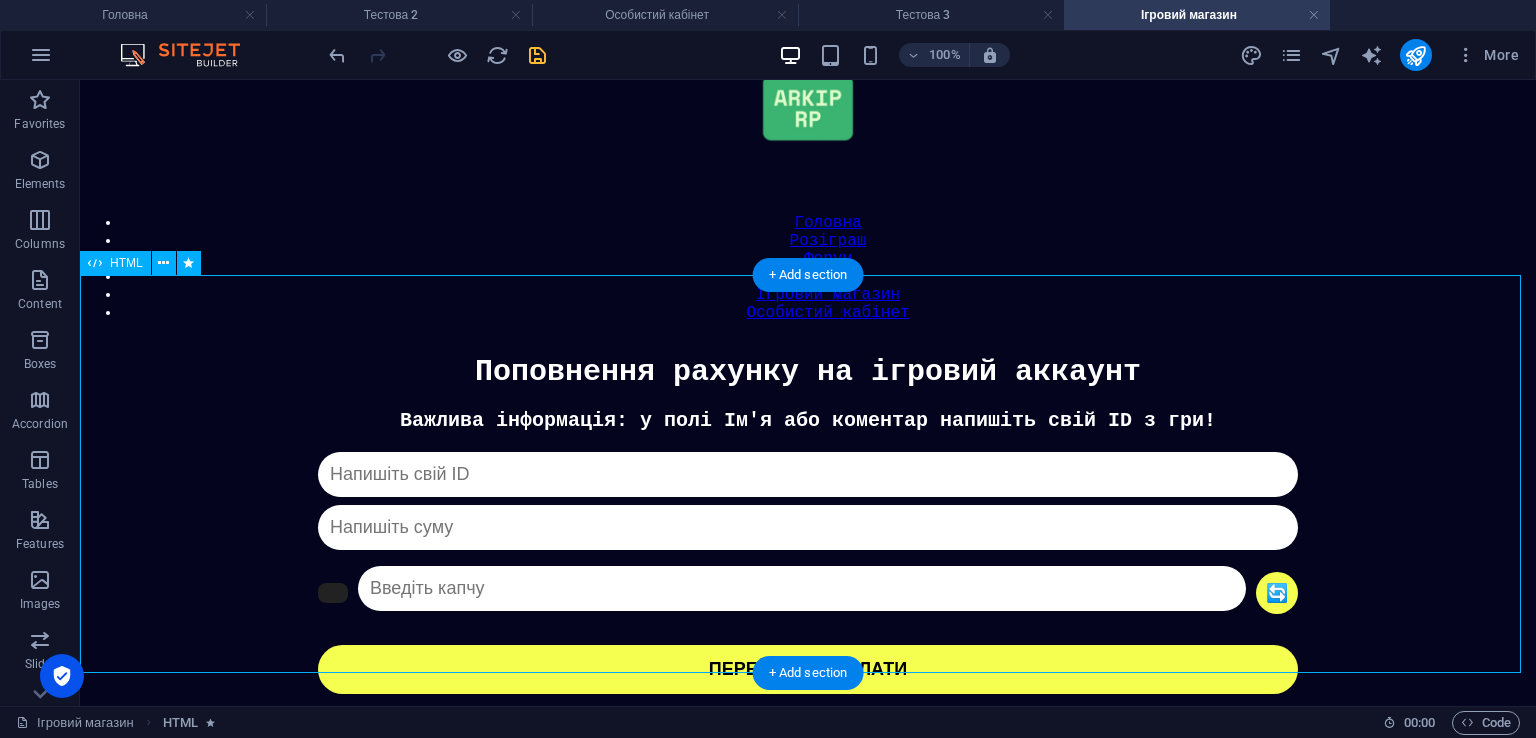 scroll, scrollTop: 100, scrollLeft: 0, axis: vertical 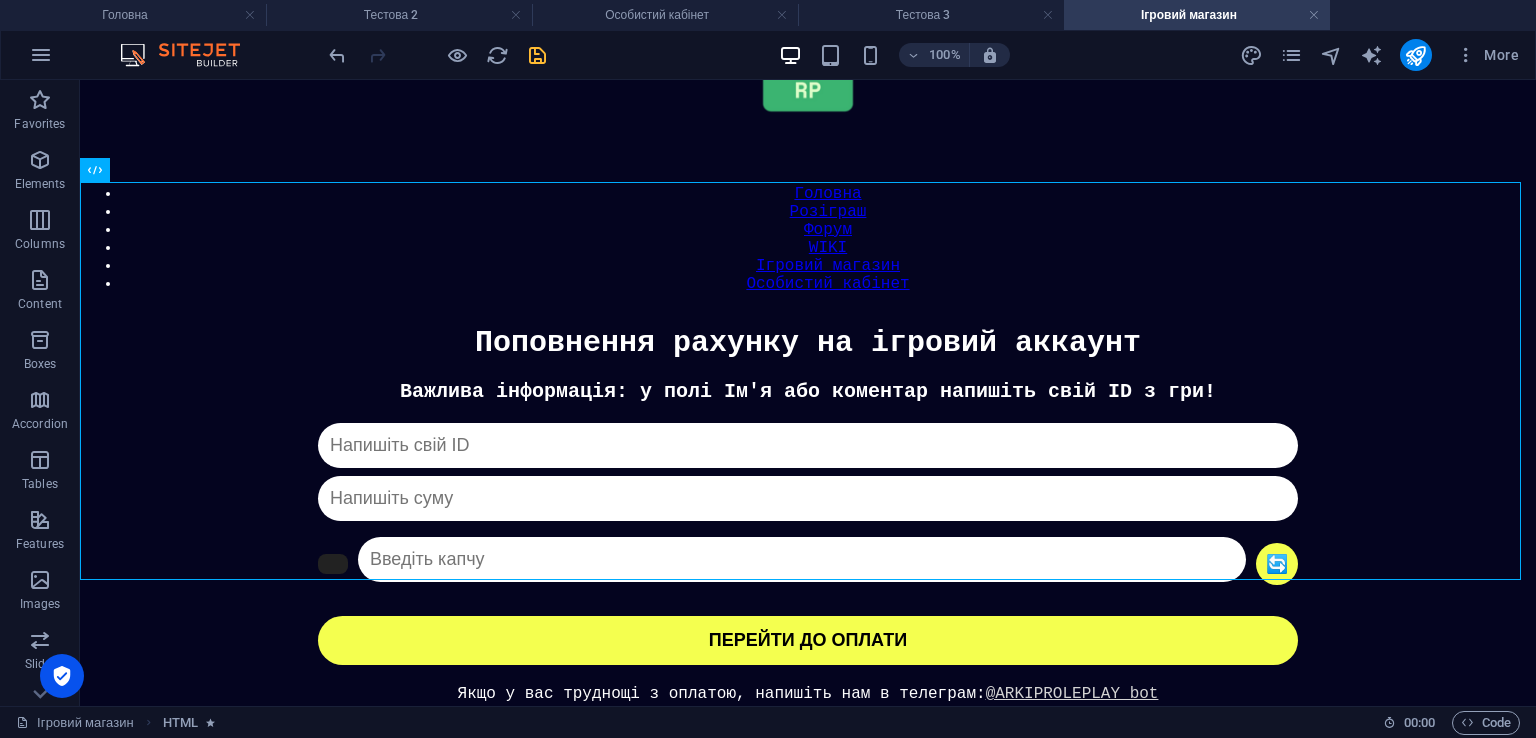 click at bounding box center [437, 55] 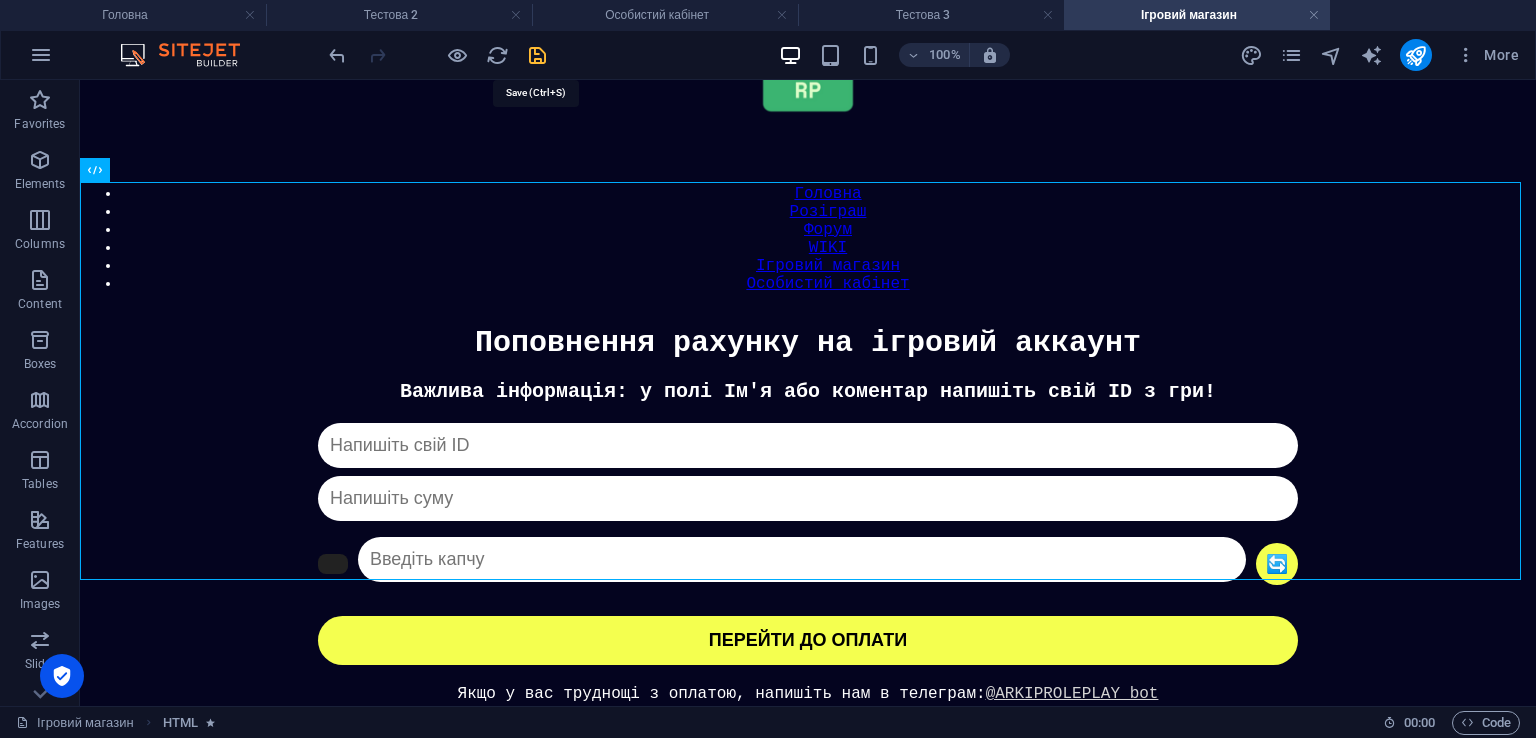 click at bounding box center (537, 55) 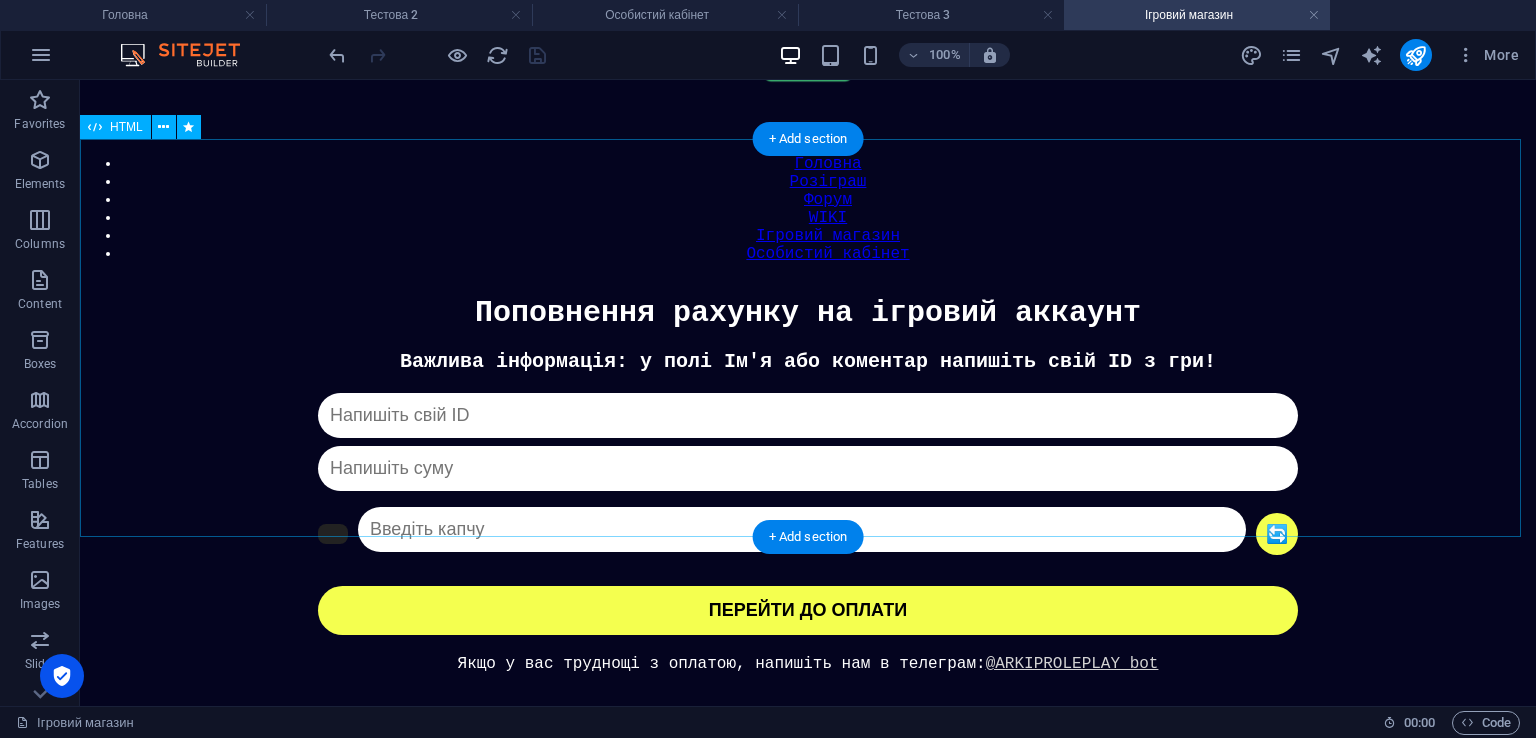 scroll, scrollTop: 156, scrollLeft: 0, axis: vertical 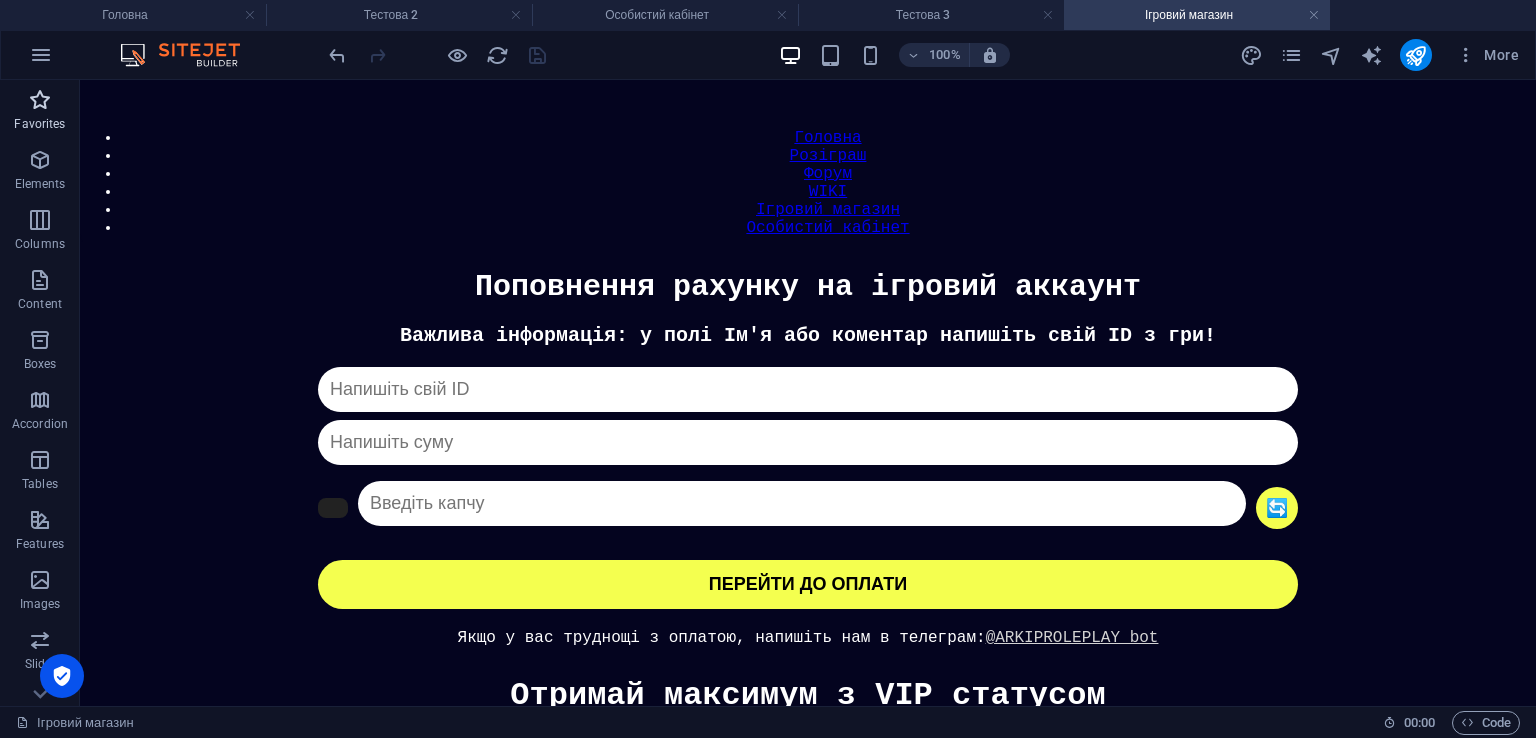 click on "Favorites" at bounding box center [40, 110] 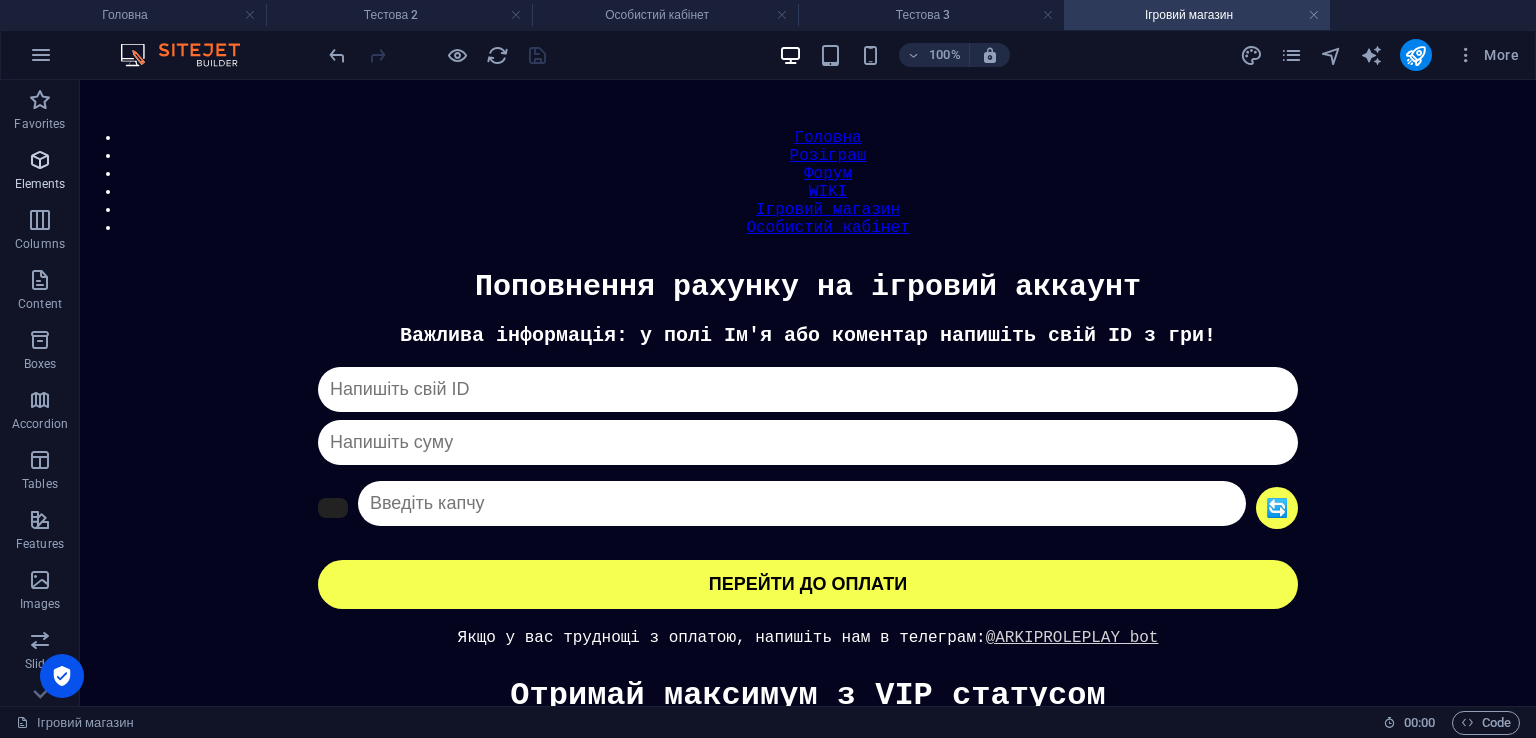 click at bounding box center [40, 160] 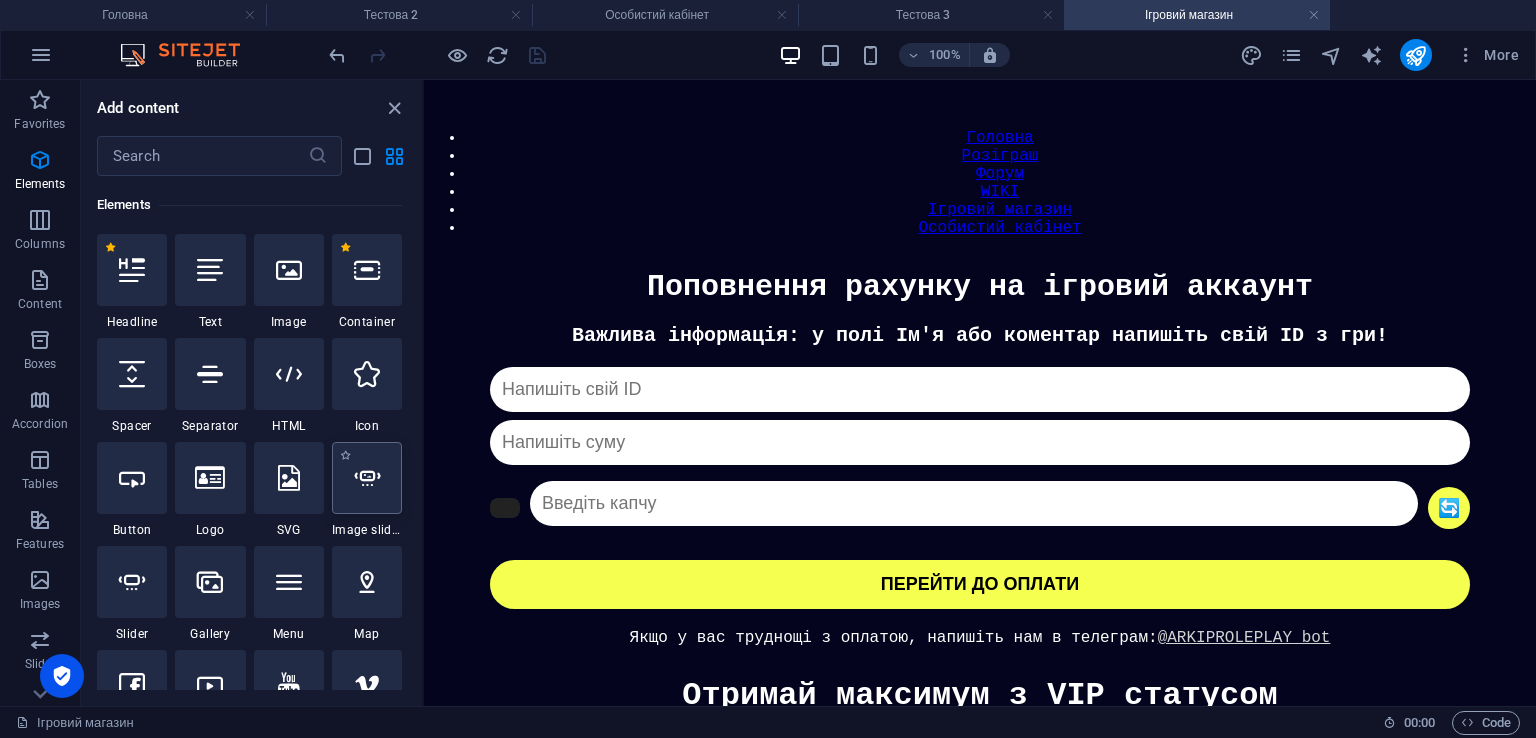 scroll, scrollTop: 212, scrollLeft: 0, axis: vertical 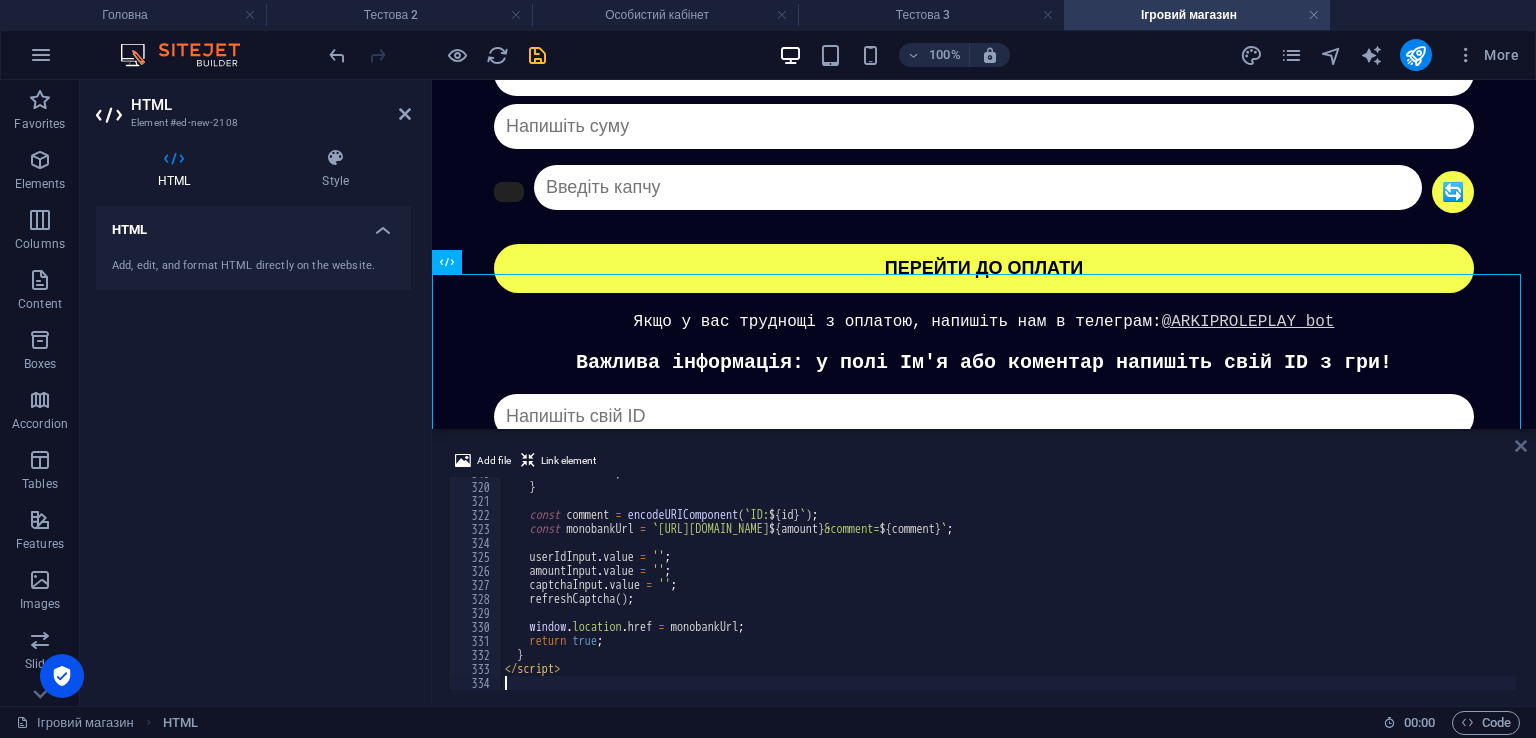 drag, startPoint x: 1520, startPoint y: 446, endPoint x: 1378, endPoint y: 369, distance: 161.53328 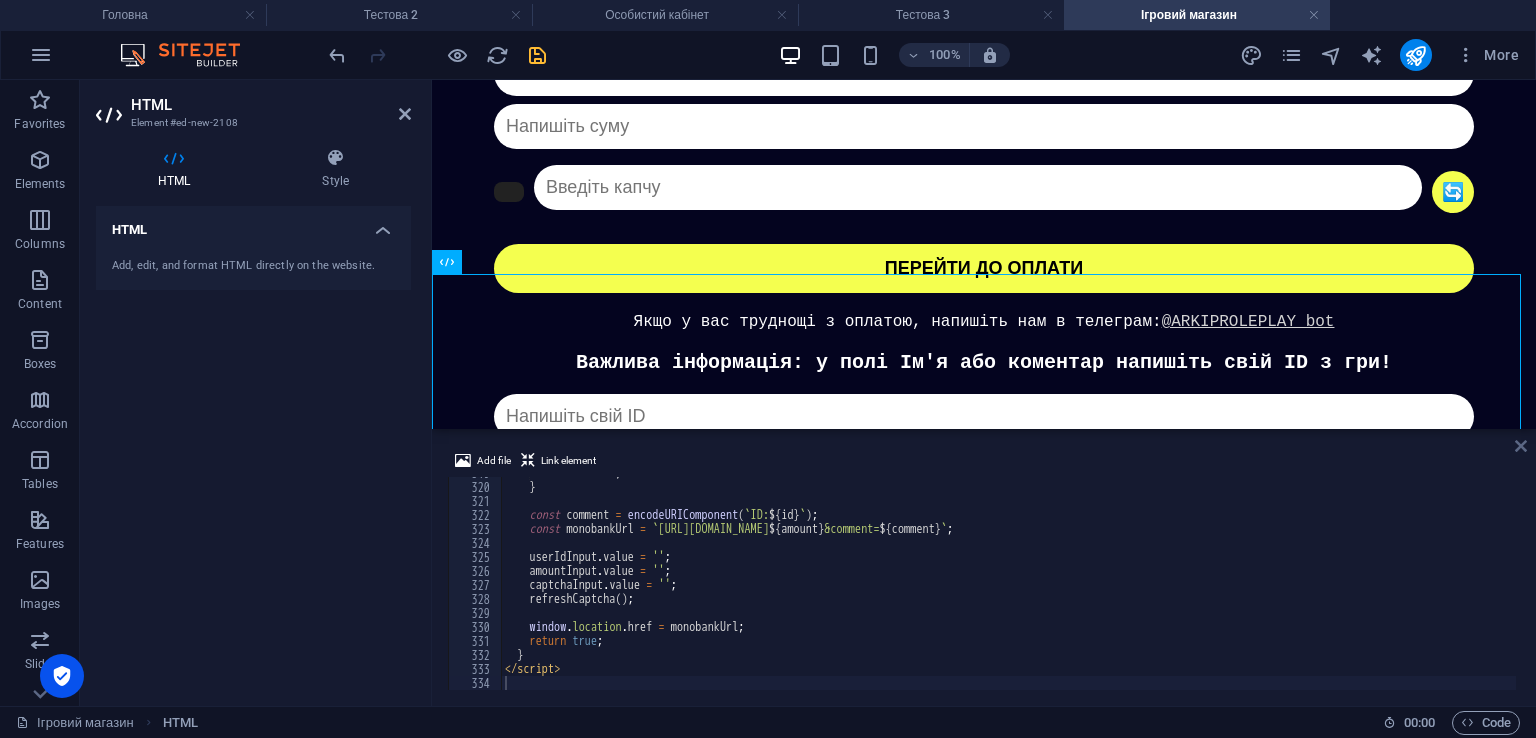 click at bounding box center (1521, 446) 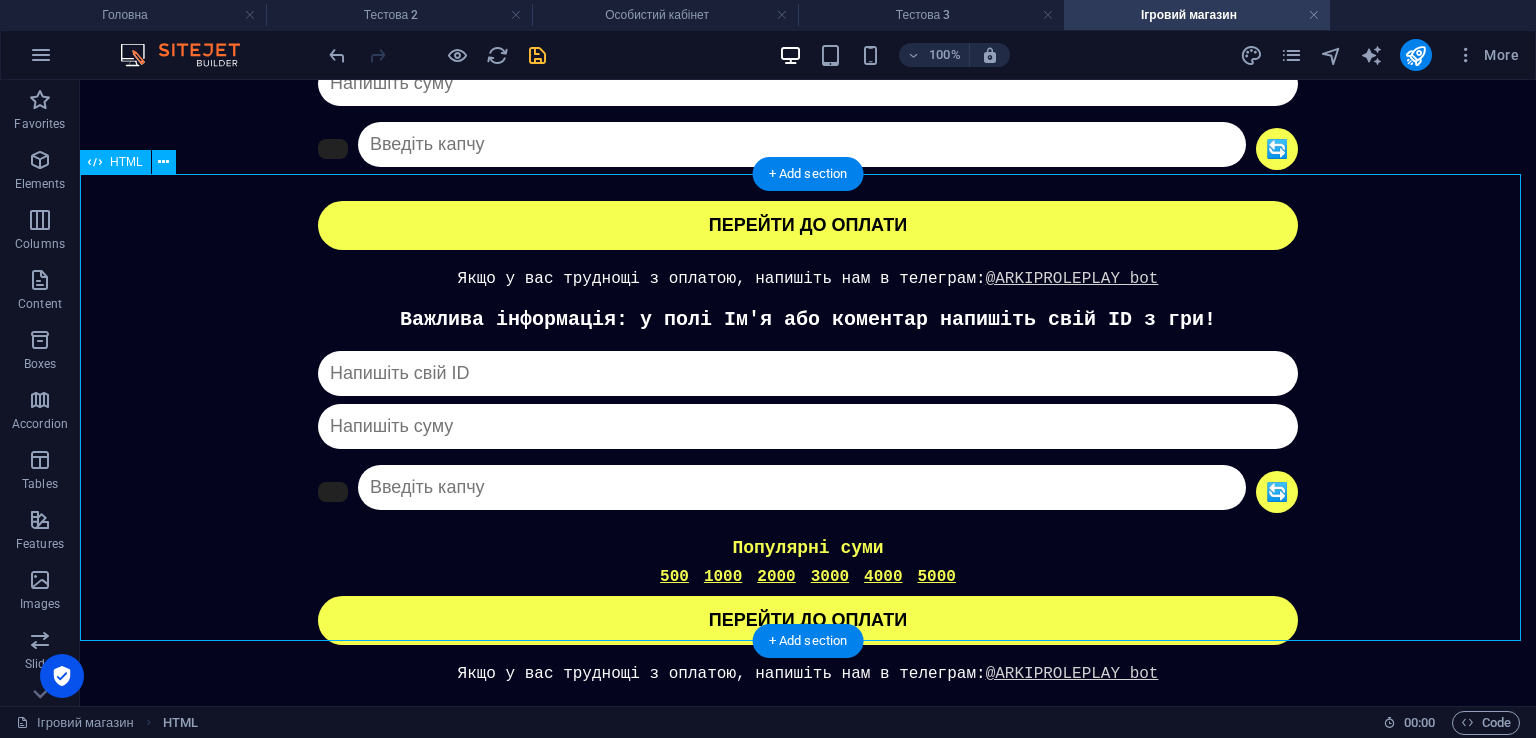 scroll, scrollTop: 415, scrollLeft: 0, axis: vertical 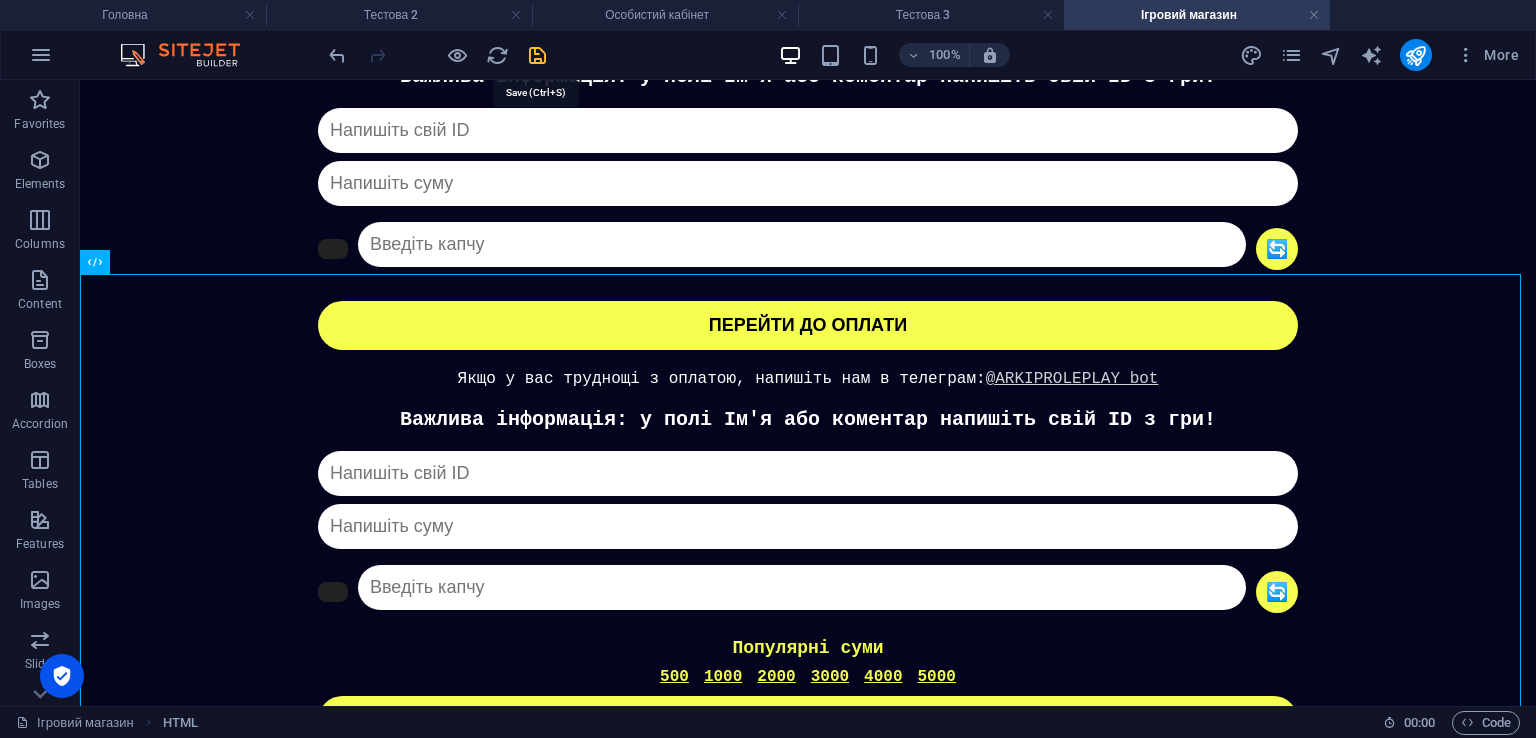click at bounding box center (537, 55) 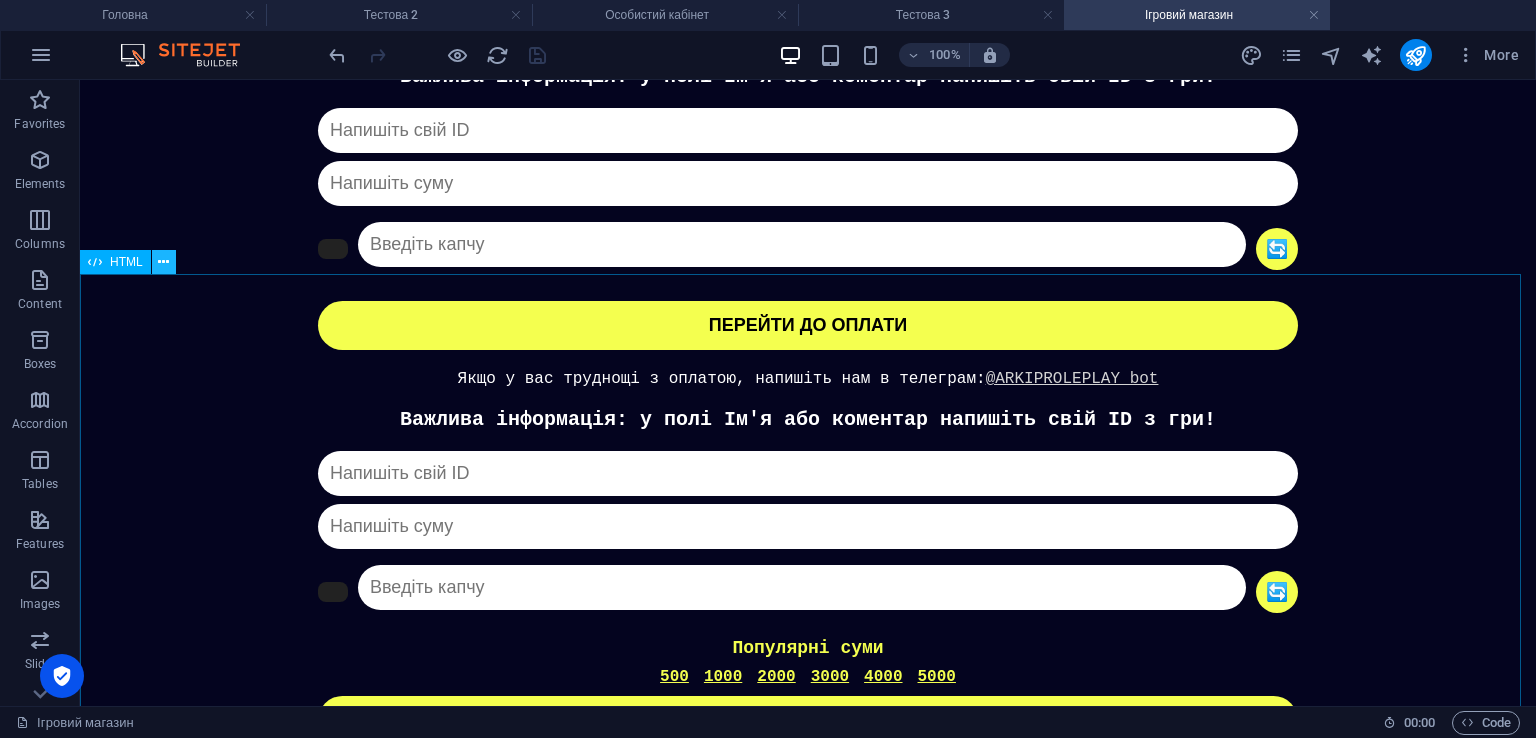 click at bounding box center [163, 262] 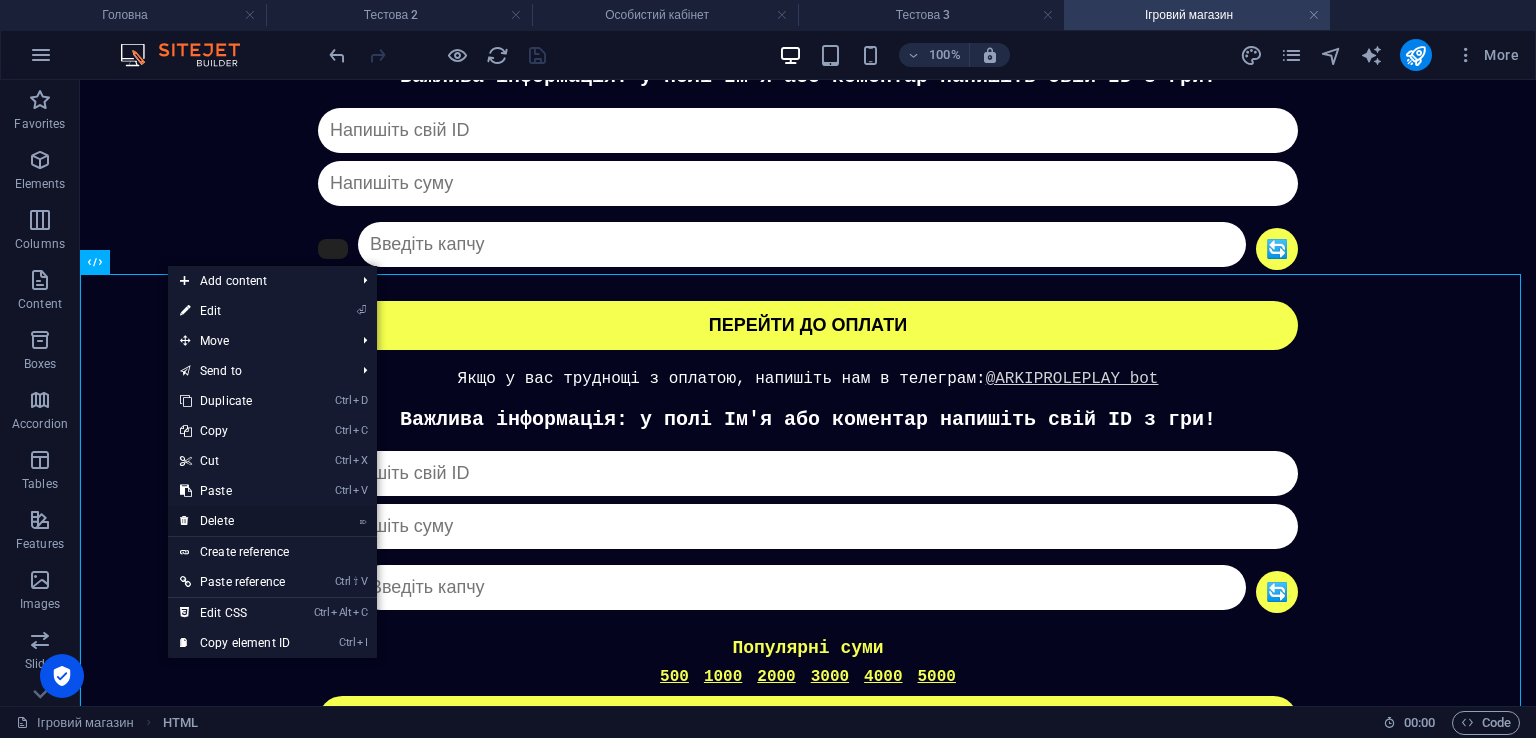 click on "⌦  Delete" at bounding box center (235, 521) 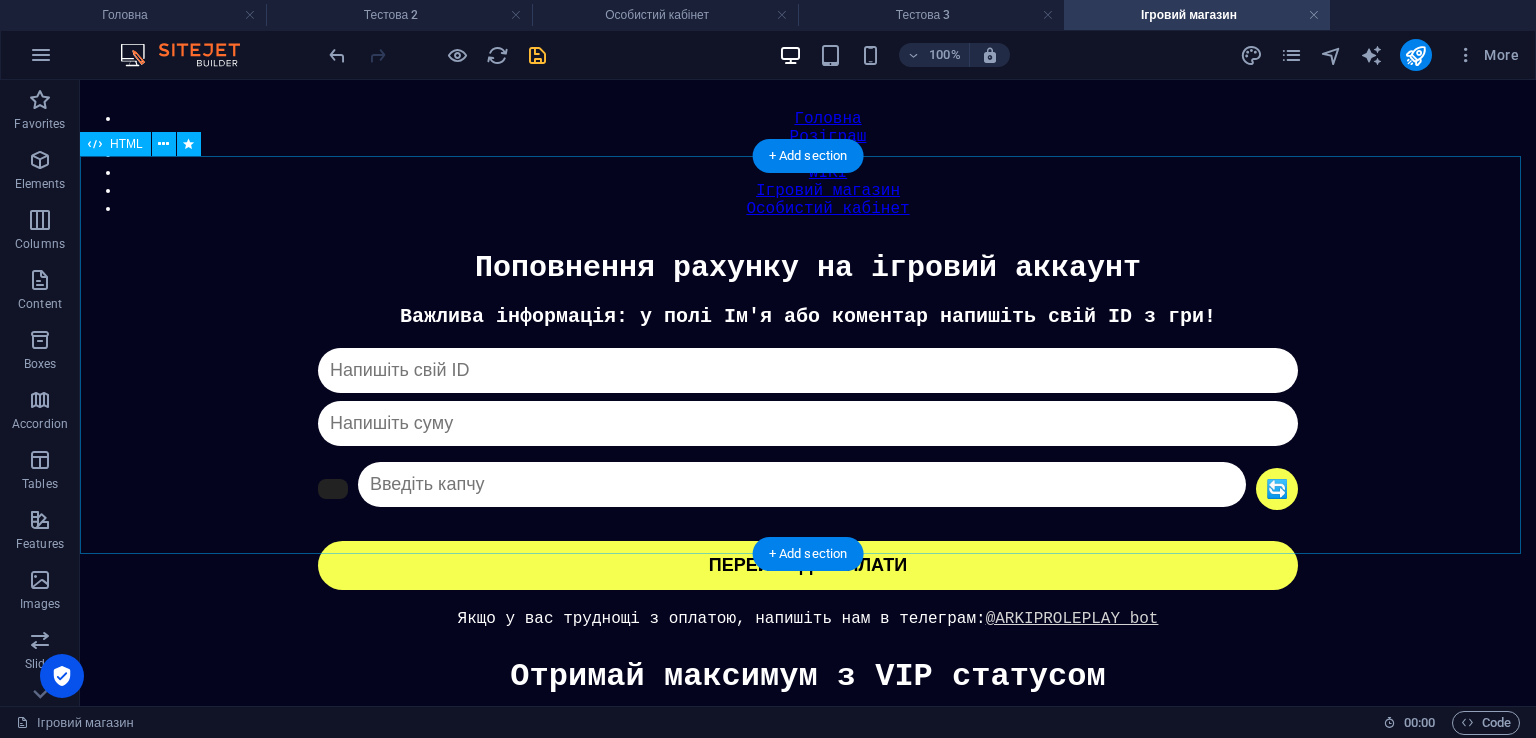 scroll, scrollTop: 115, scrollLeft: 0, axis: vertical 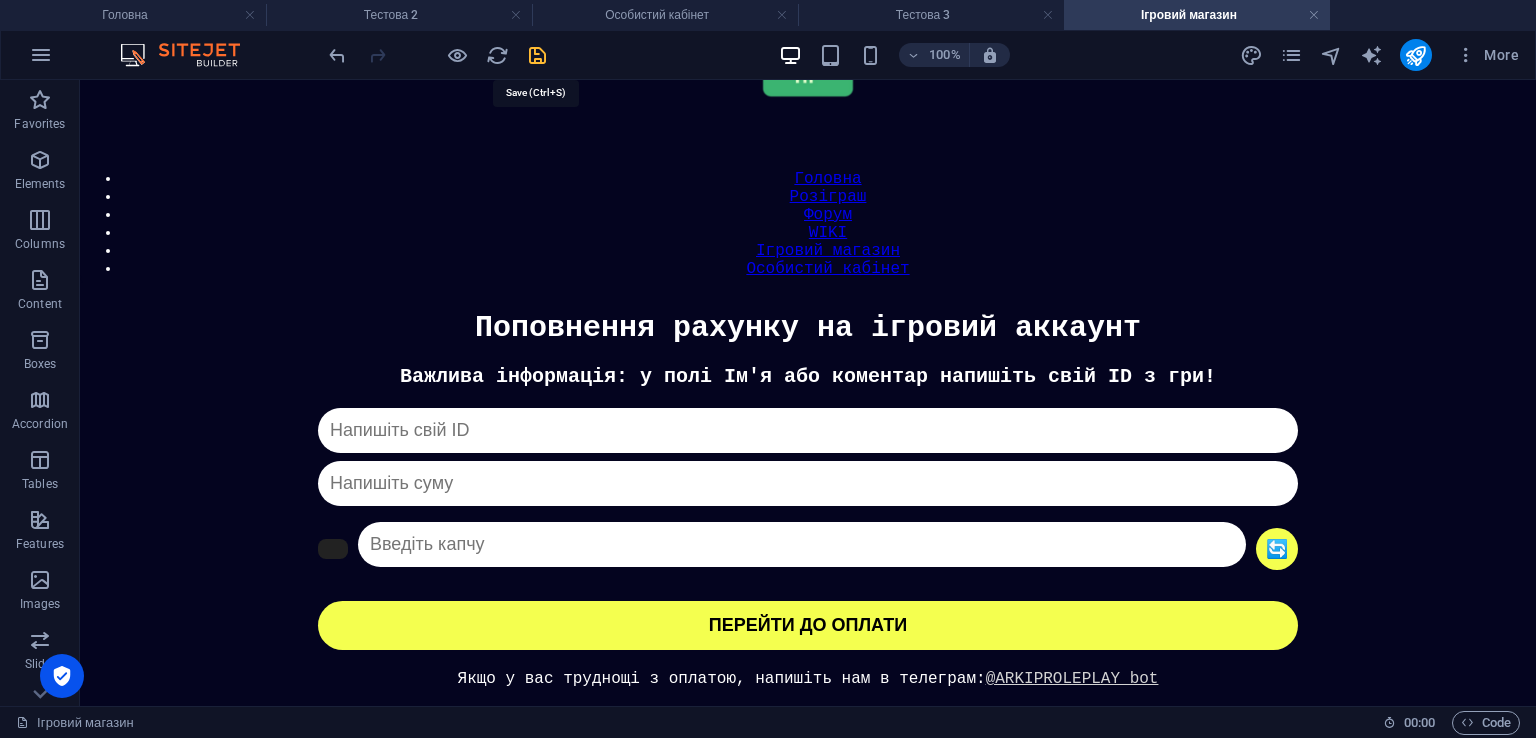 click at bounding box center (537, 55) 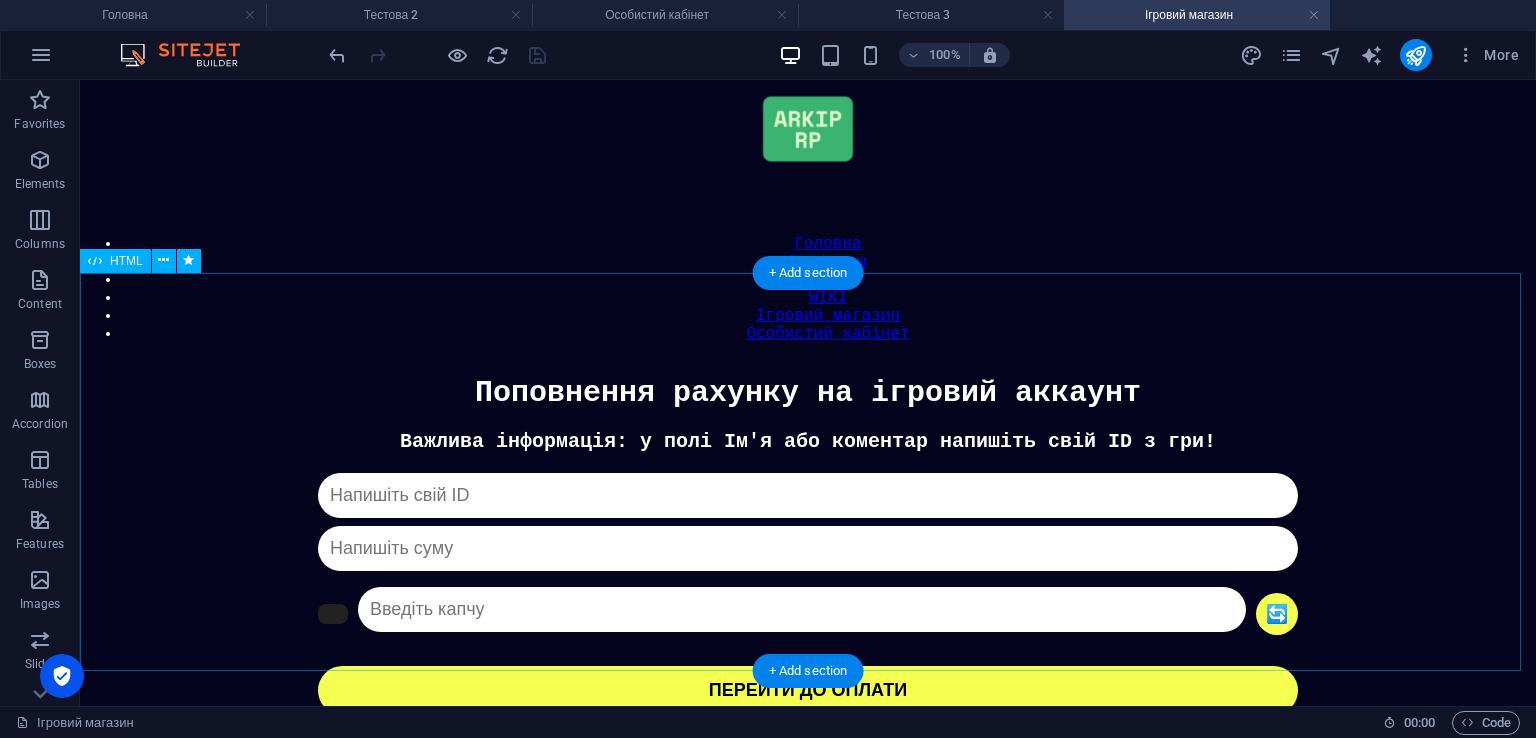 scroll, scrollTop: 0, scrollLeft: 0, axis: both 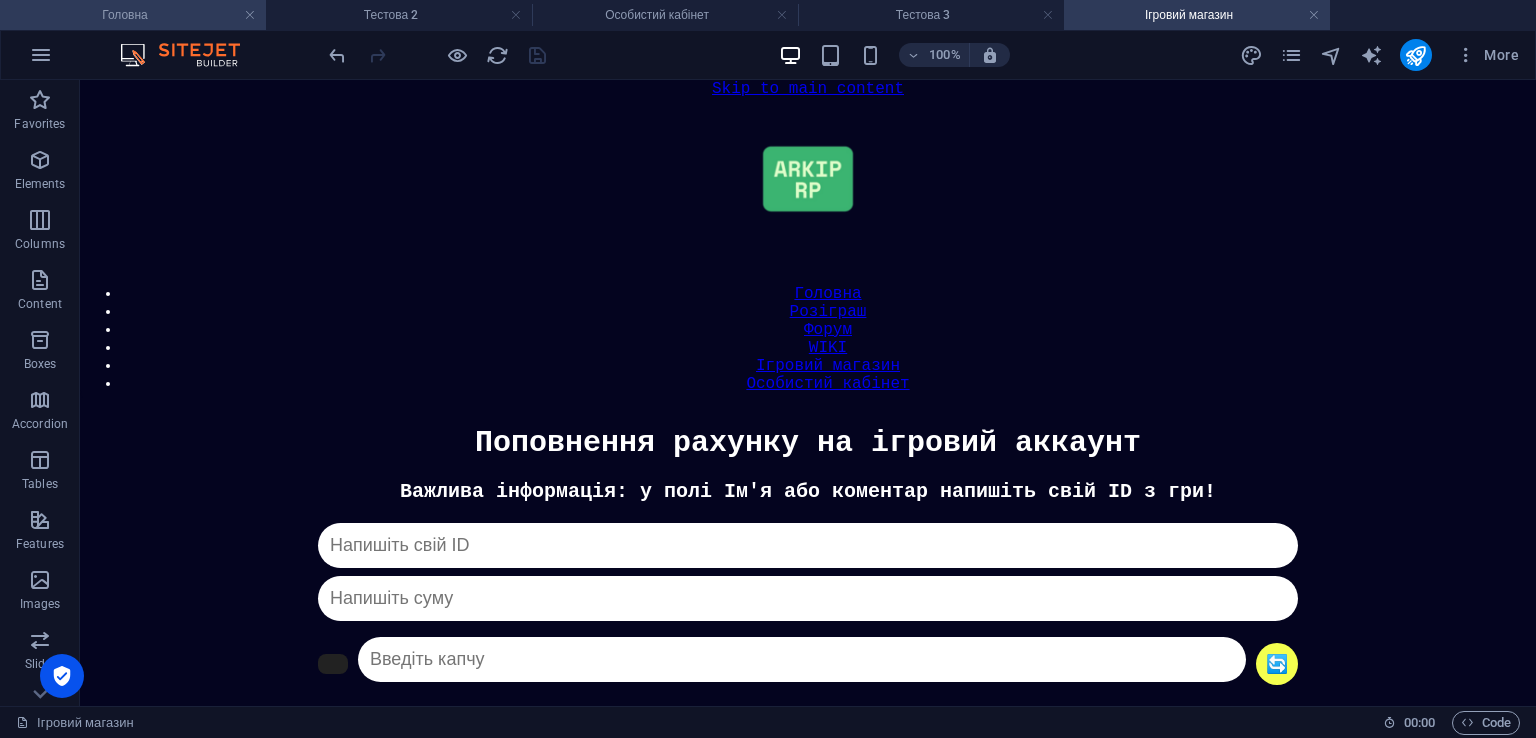 click on "Головна" at bounding box center (133, 15) 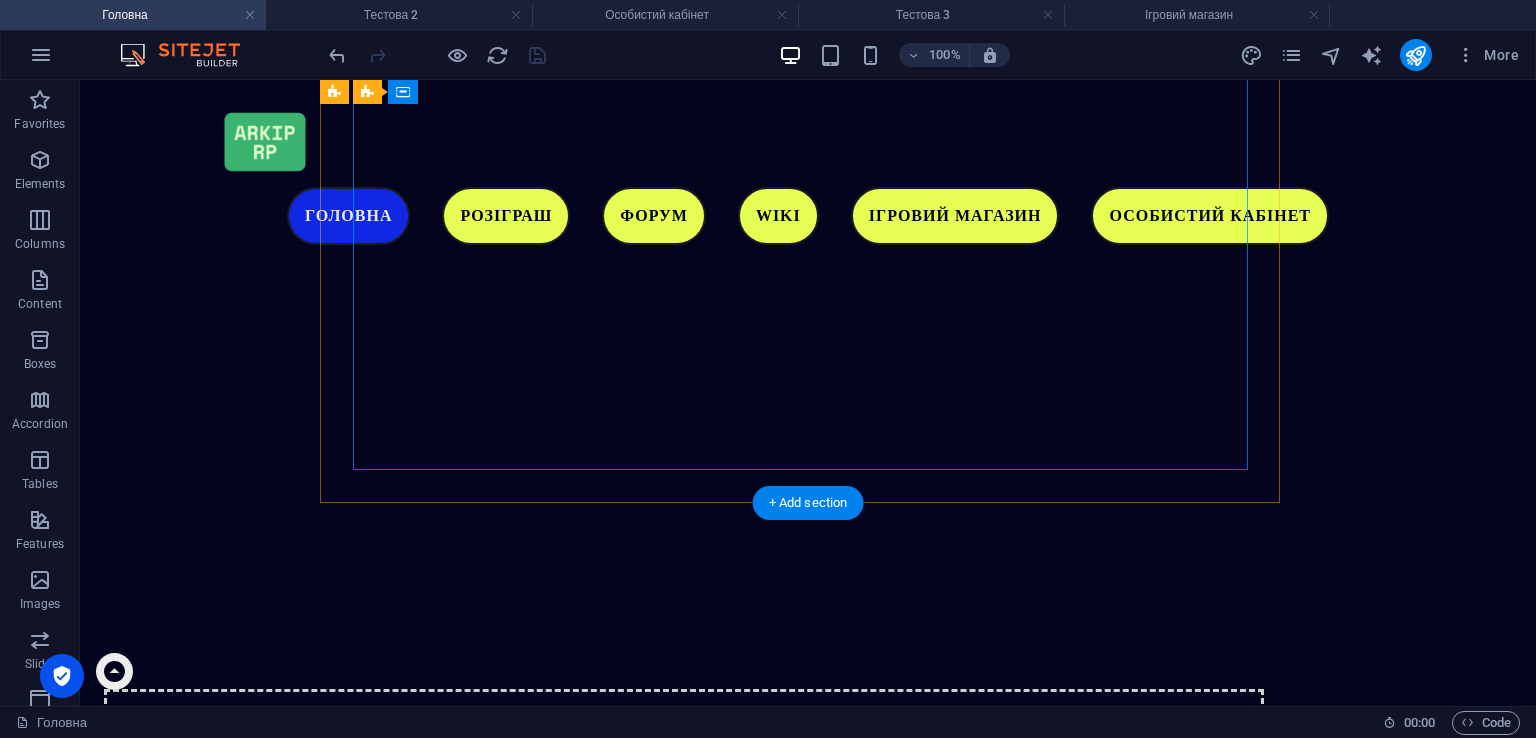 scroll, scrollTop: 5355, scrollLeft: 0, axis: vertical 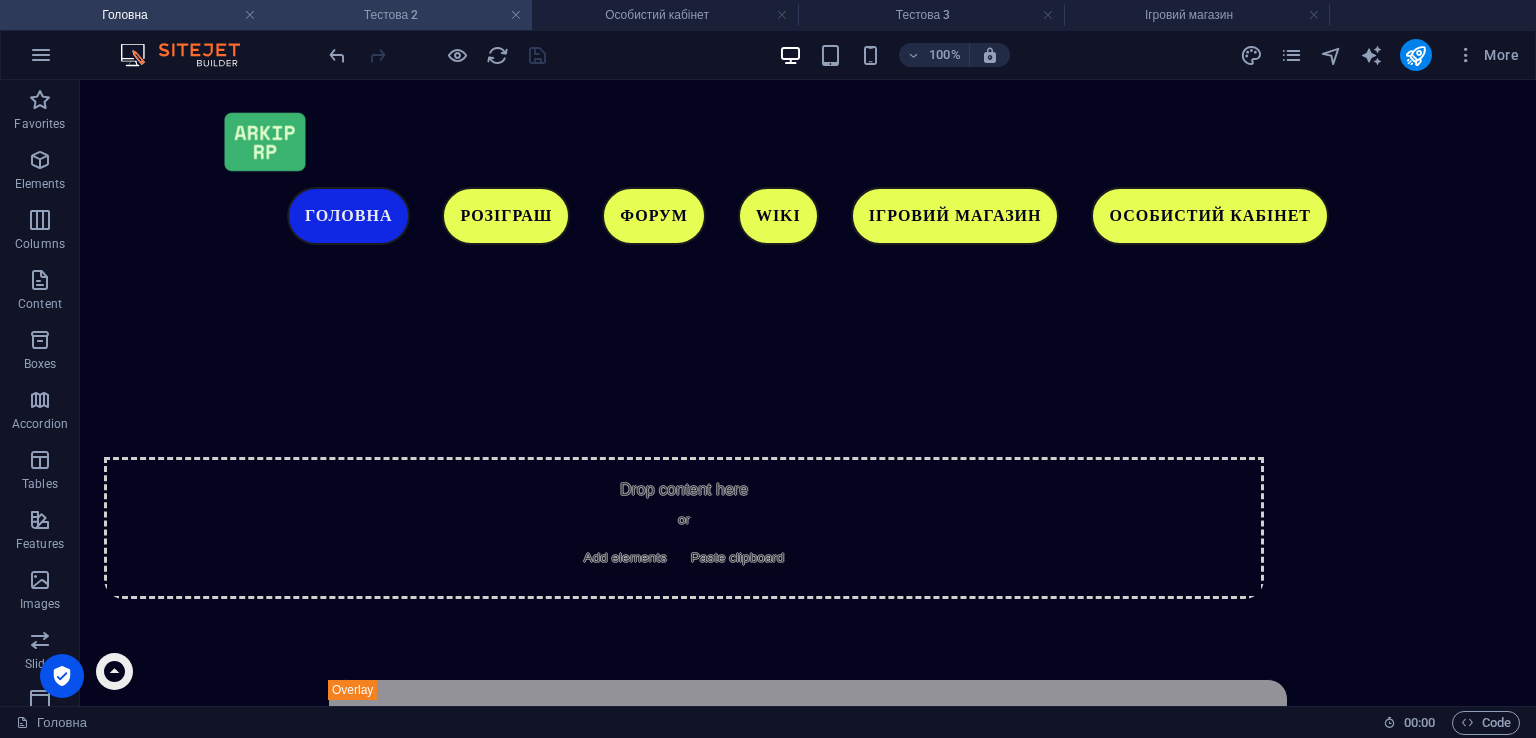 click on "Тестова 2" at bounding box center (399, 15) 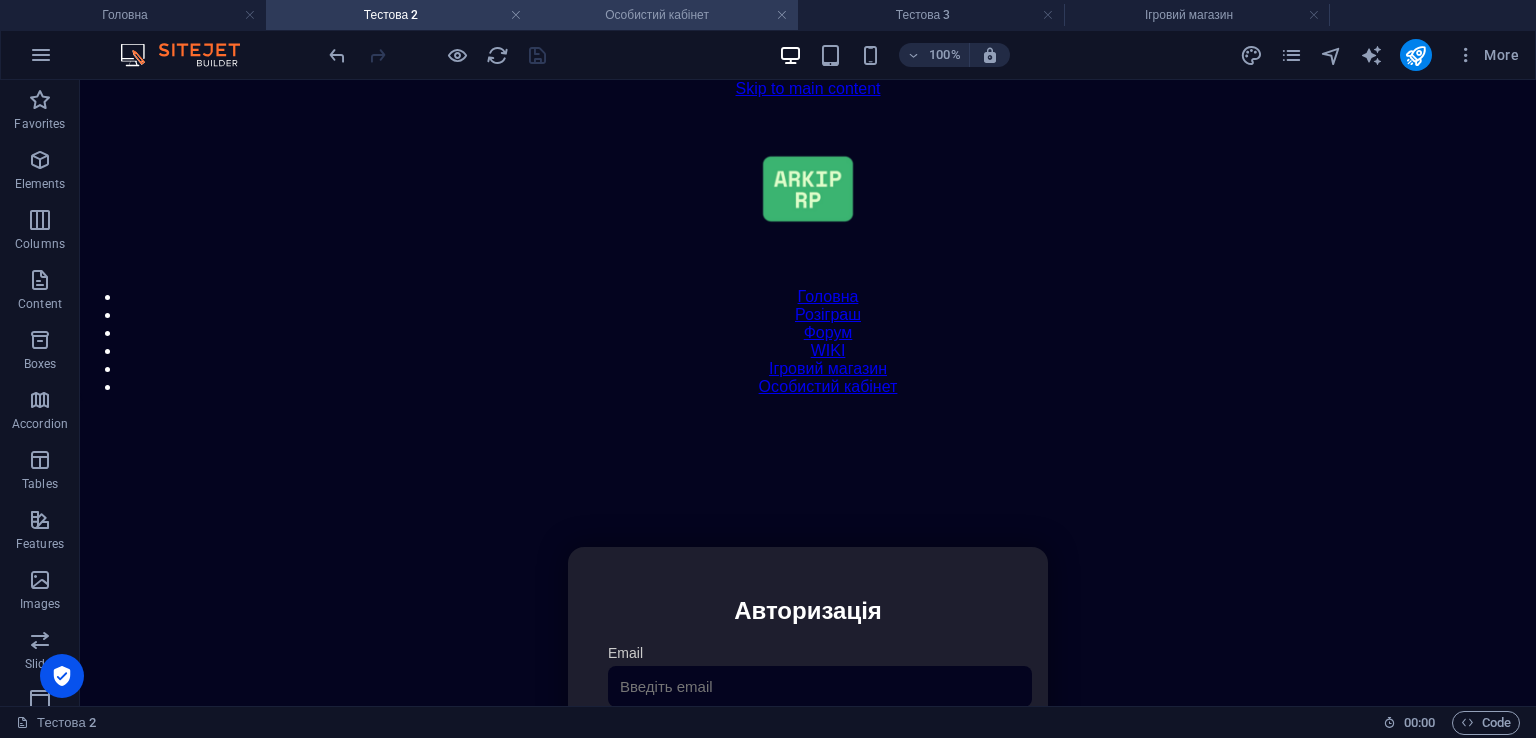 scroll, scrollTop: 87, scrollLeft: 0, axis: vertical 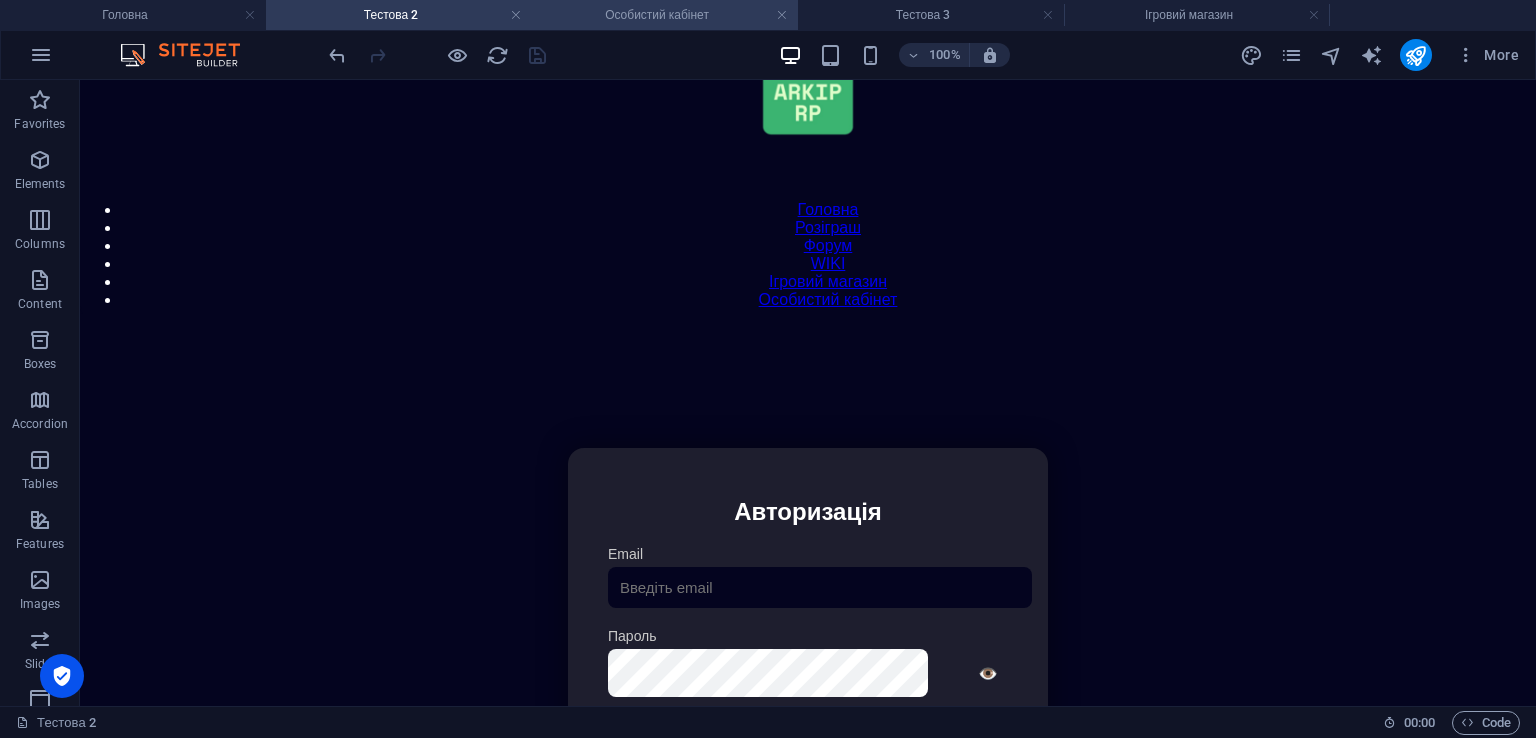 click on "Особистий кабінет" at bounding box center [665, 15] 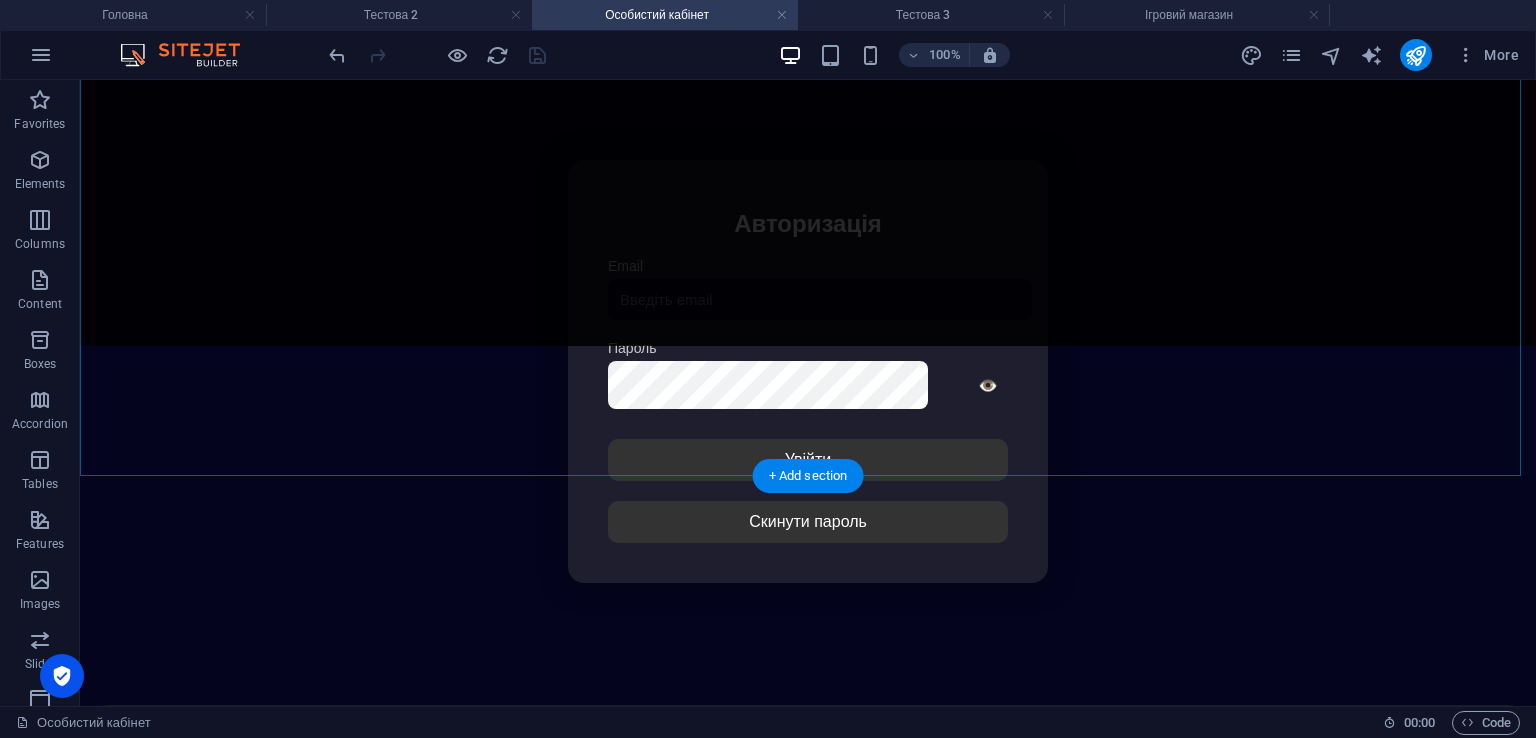 scroll, scrollTop: 354, scrollLeft: 0, axis: vertical 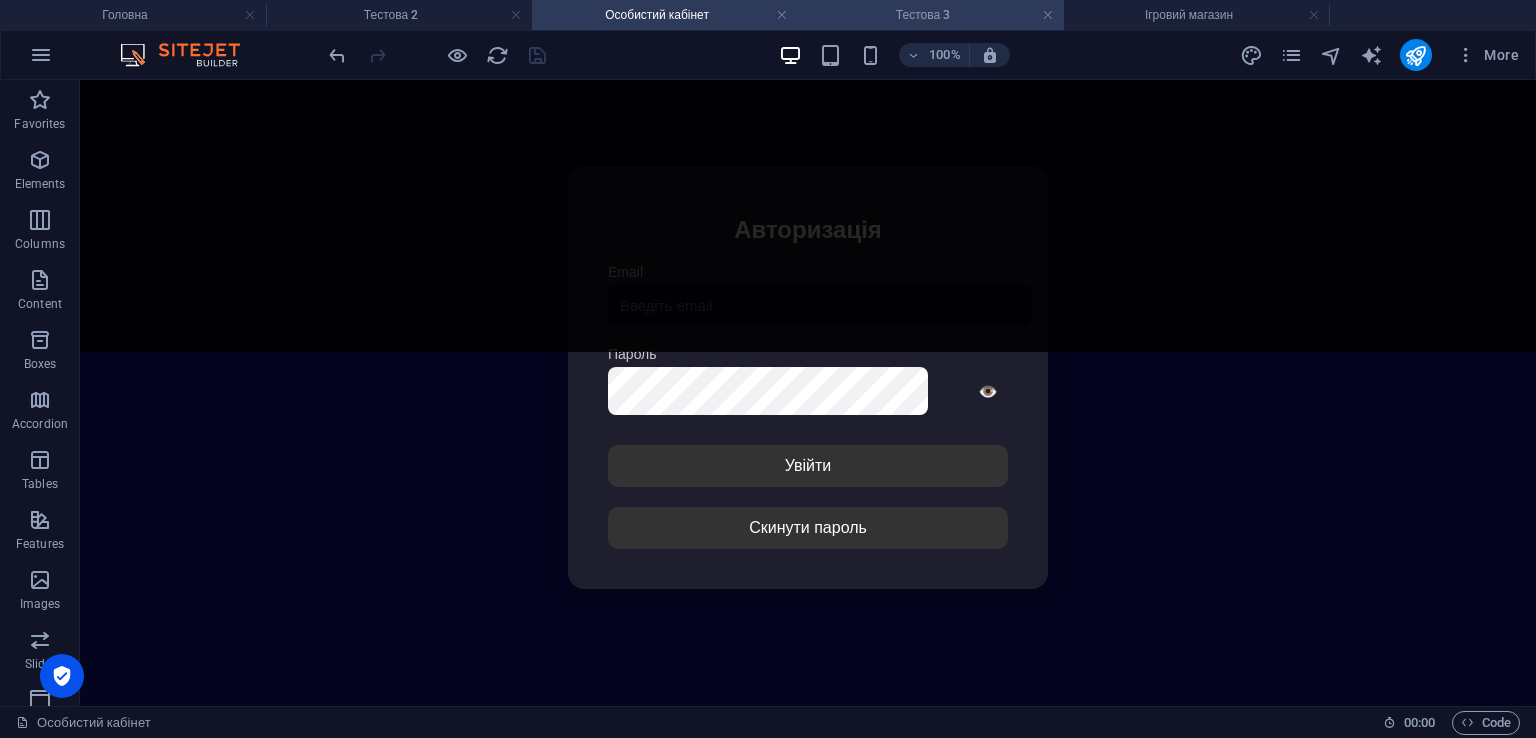 click on "Тестова 3" at bounding box center (931, 15) 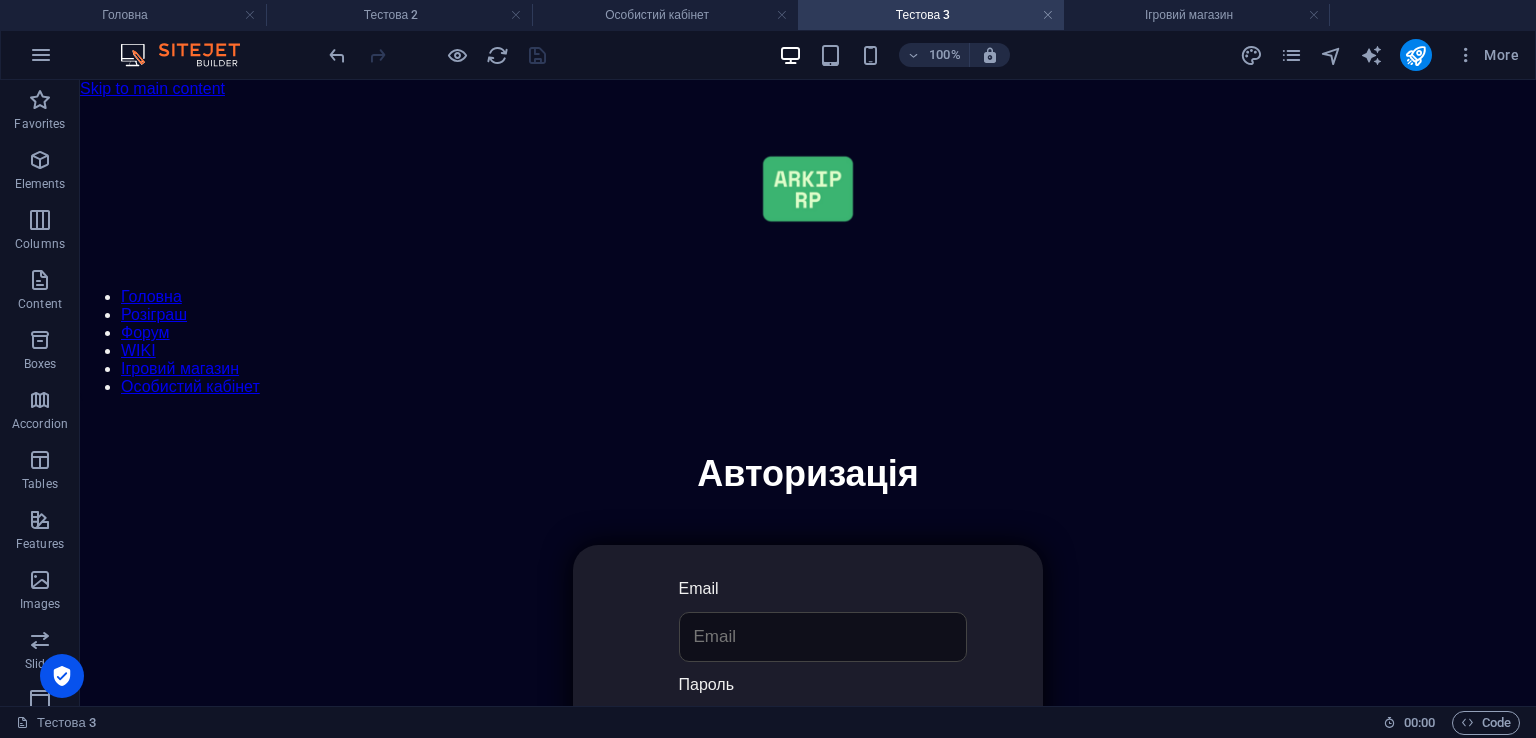 scroll, scrollTop: 0, scrollLeft: 0, axis: both 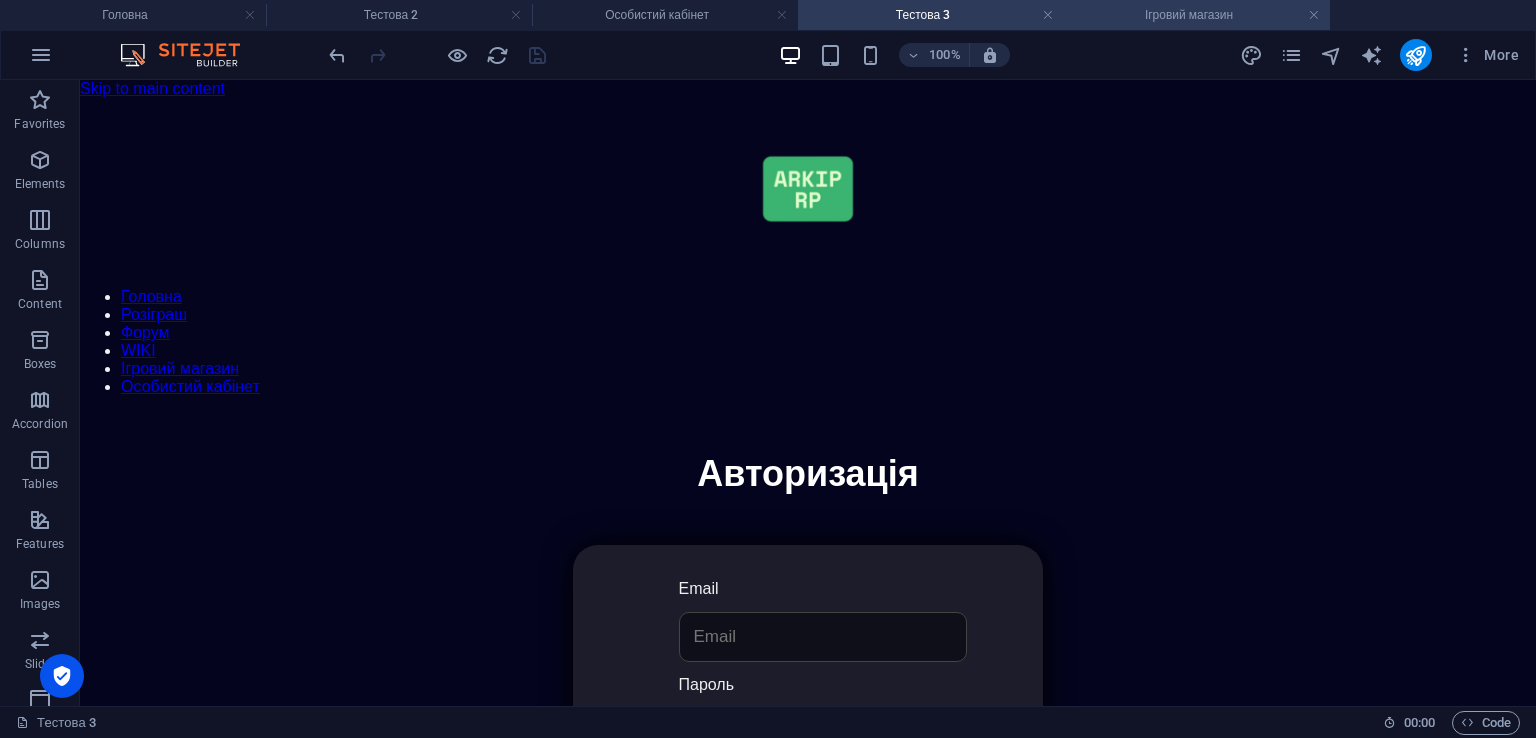 drag, startPoint x: 1149, startPoint y: 18, endPoint x: 980, endPoint y: 178, distance: 232.72516 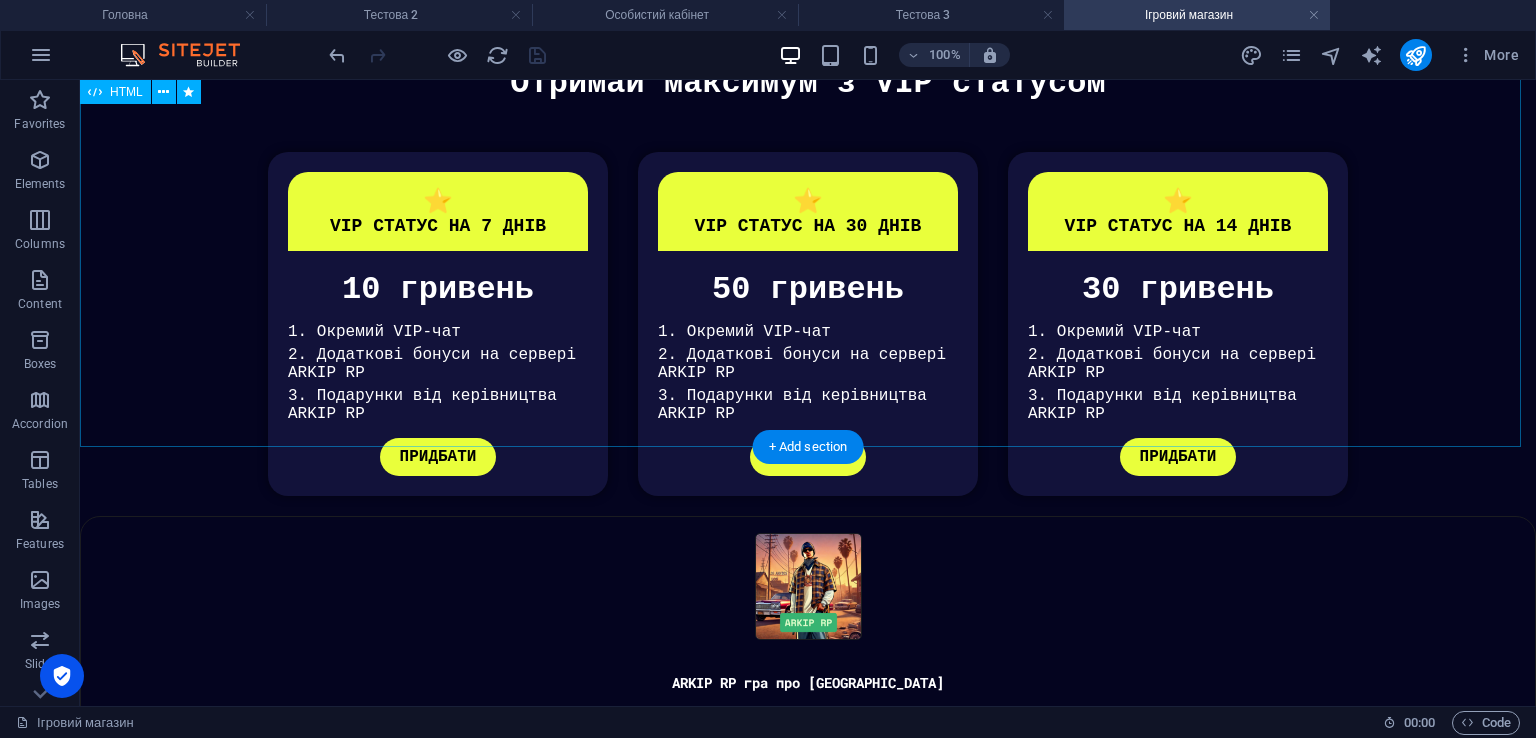 scroll, scrollTop: 792, scrollLeft: 0, axis: vertical 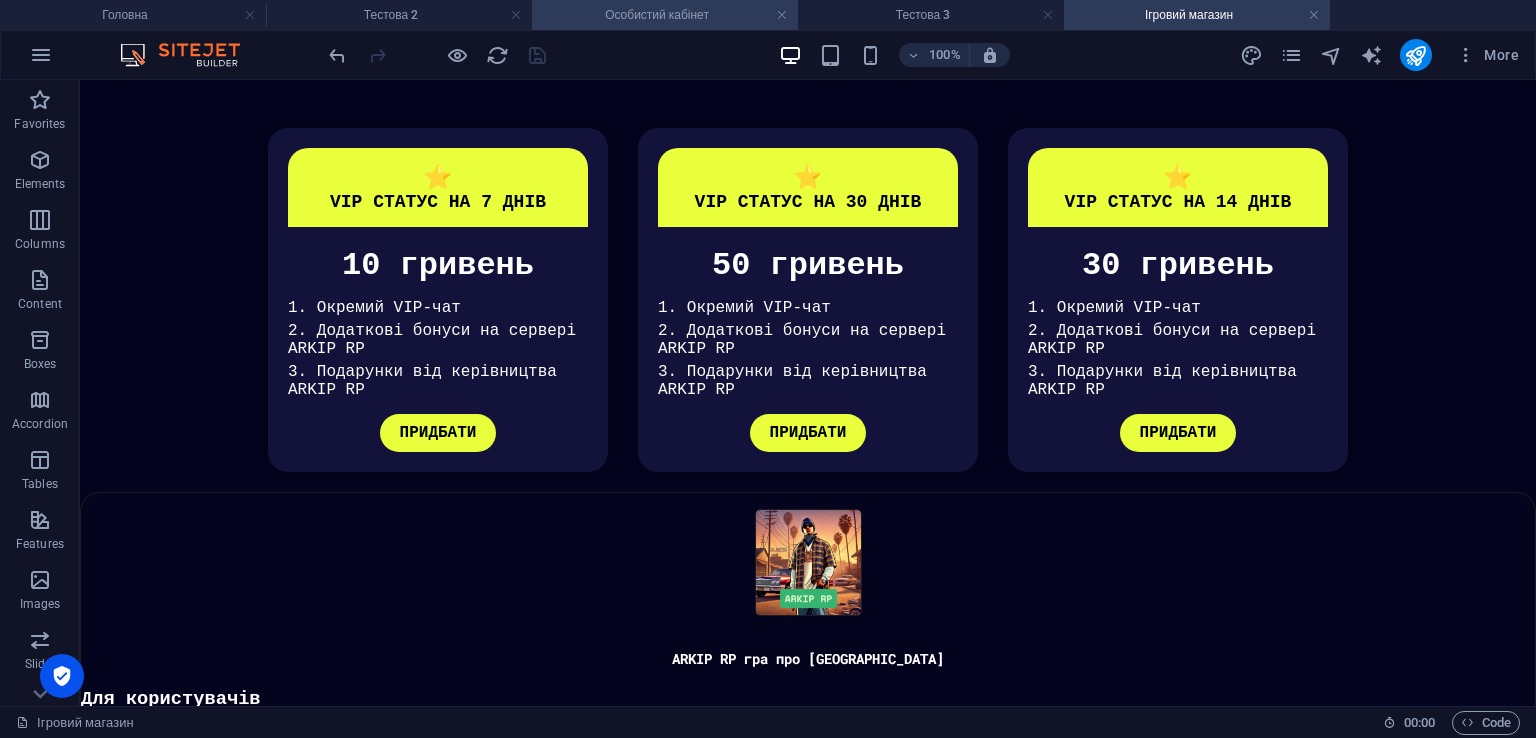 drag, startPoint x: 618, startPoint y: 4, endPoint x: 589, endPoint y: 57, distance: 60.41523 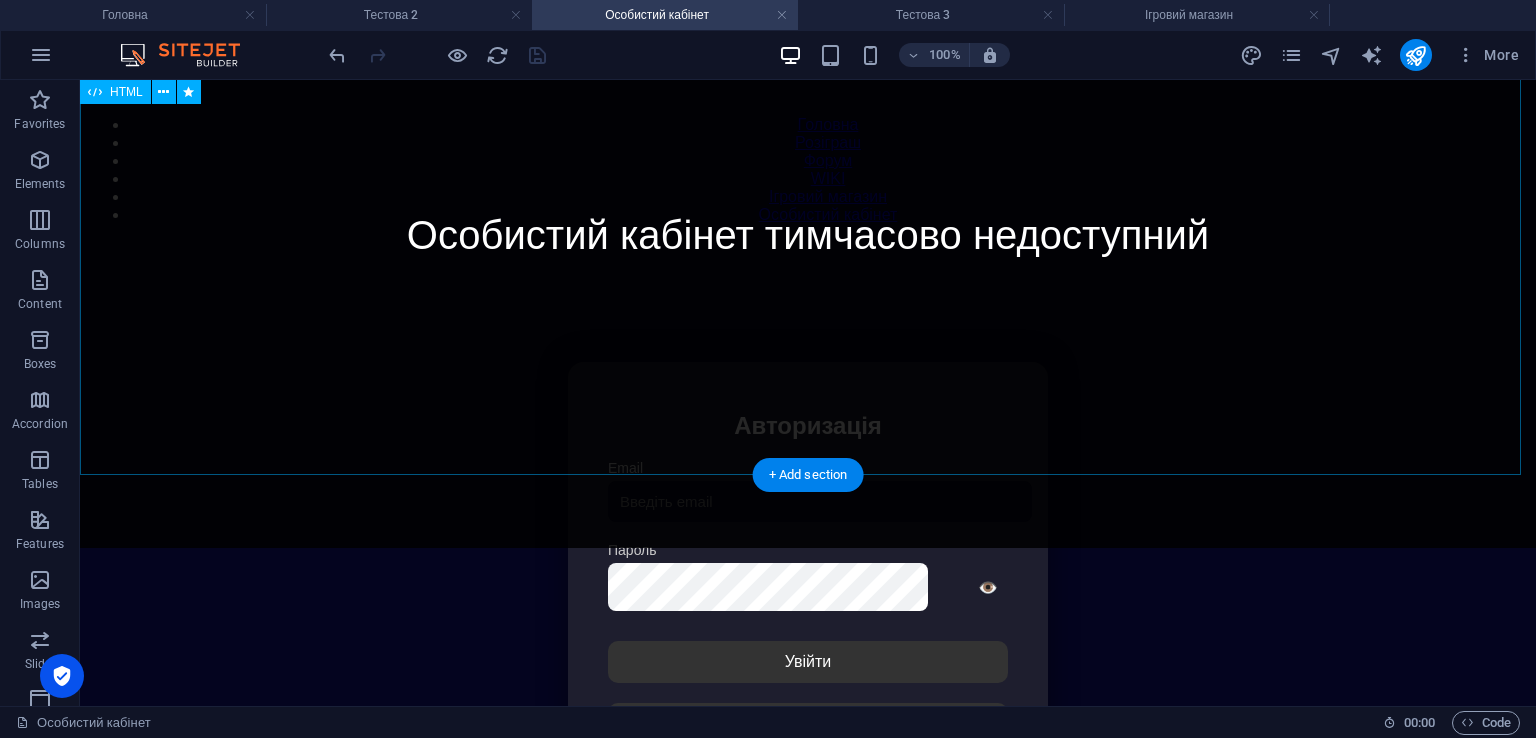 scroll, scrollTop: 54, scrollLeft: 0, axis: vertical 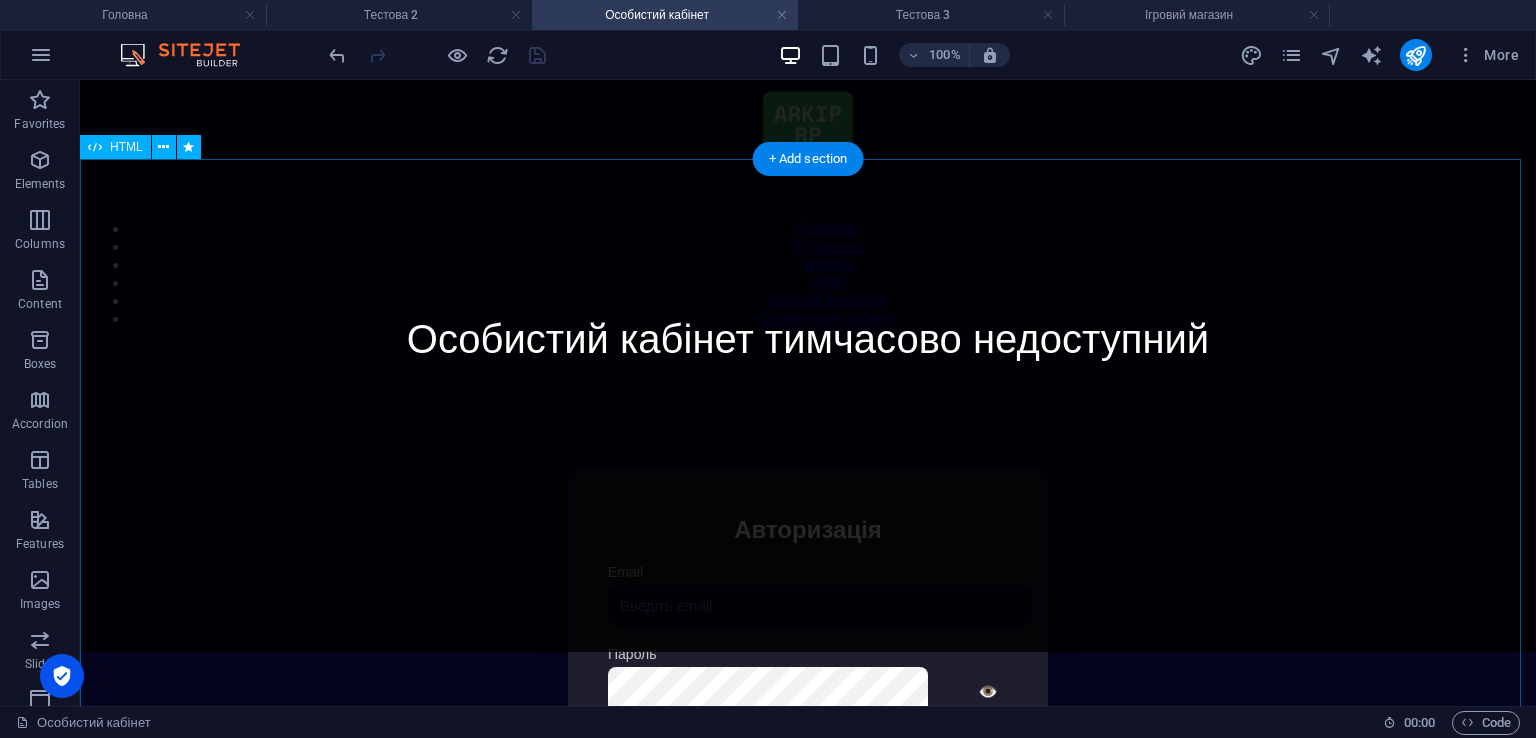 click on "Особистий кабінет
Особистий кабінет тимчасово недоступний
Авторизація
Email
Пароль
👁️
Увійти
Скинути пароль
Скидання пароля
Введіть ваш email:
Скинути
Закрити
Особистий кабінет
Вийти з кабінету
Важлива інформація
Інформація
Ігровий Нікнейм:
Пошта:
Гроші:   ₴
XP:
Рівень:
Здоров'я:  %
Броня:  %
VIP:
Рейтинг
Рейтинг гравців
Гравців не знайдено
Документи
Мої документи
Паспорт:   Немає
Трудова книжка:" at bounding box center [808, 678] 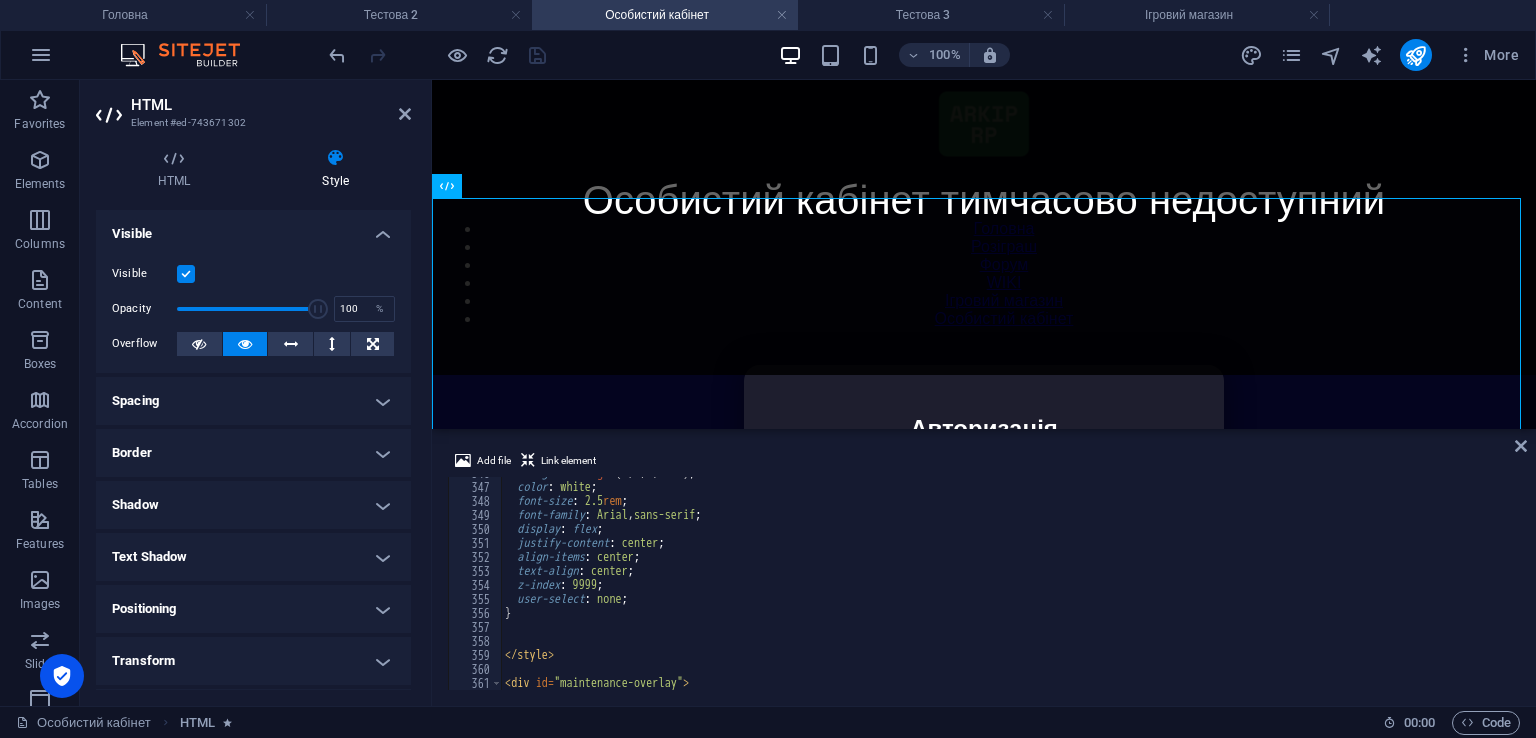 scroll, scrollTop: 4960, scrollLeft: 0, axis: vertical 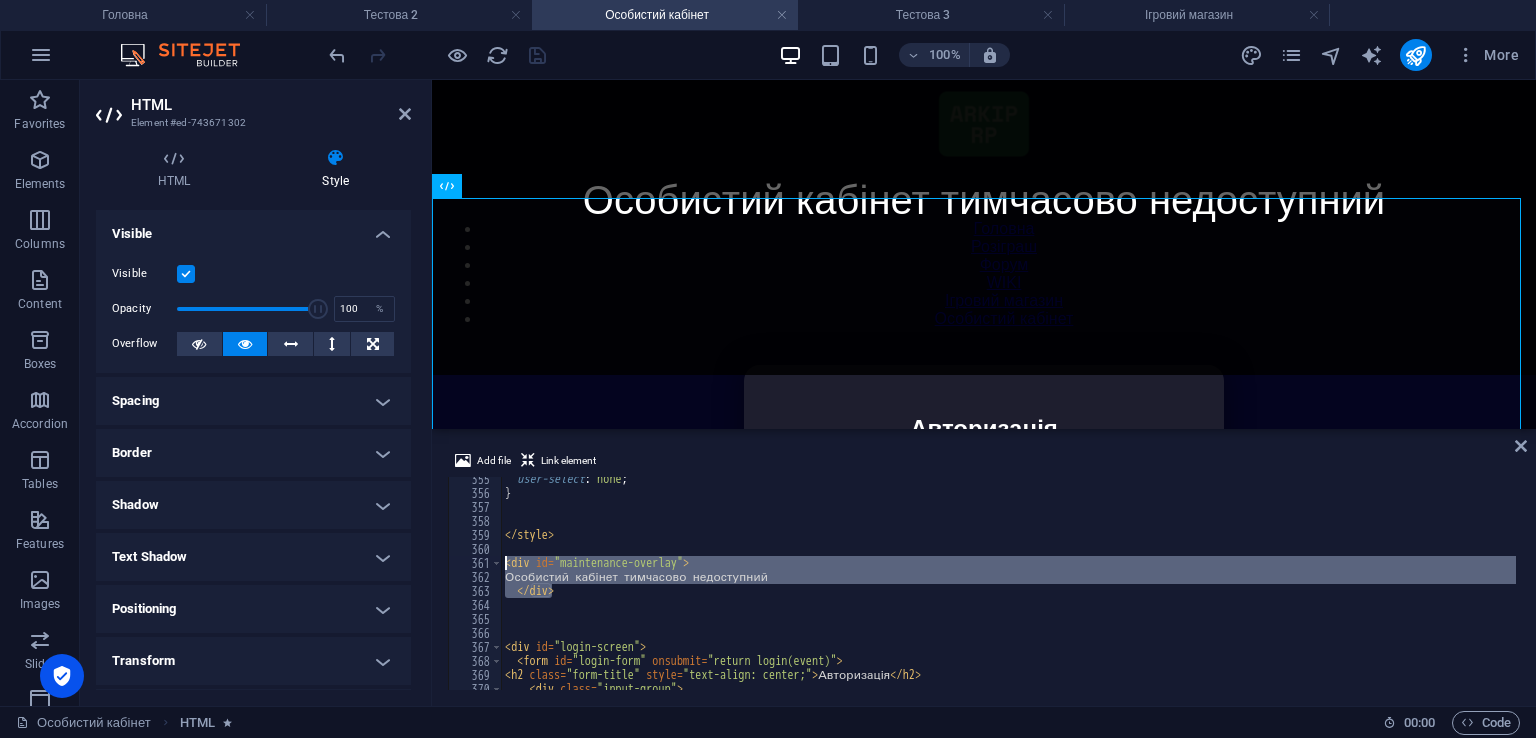 drag, startPoint x: 554, startPoint y: 590, endPoint x: 503, endPoint y: 563, distance: 57.706154 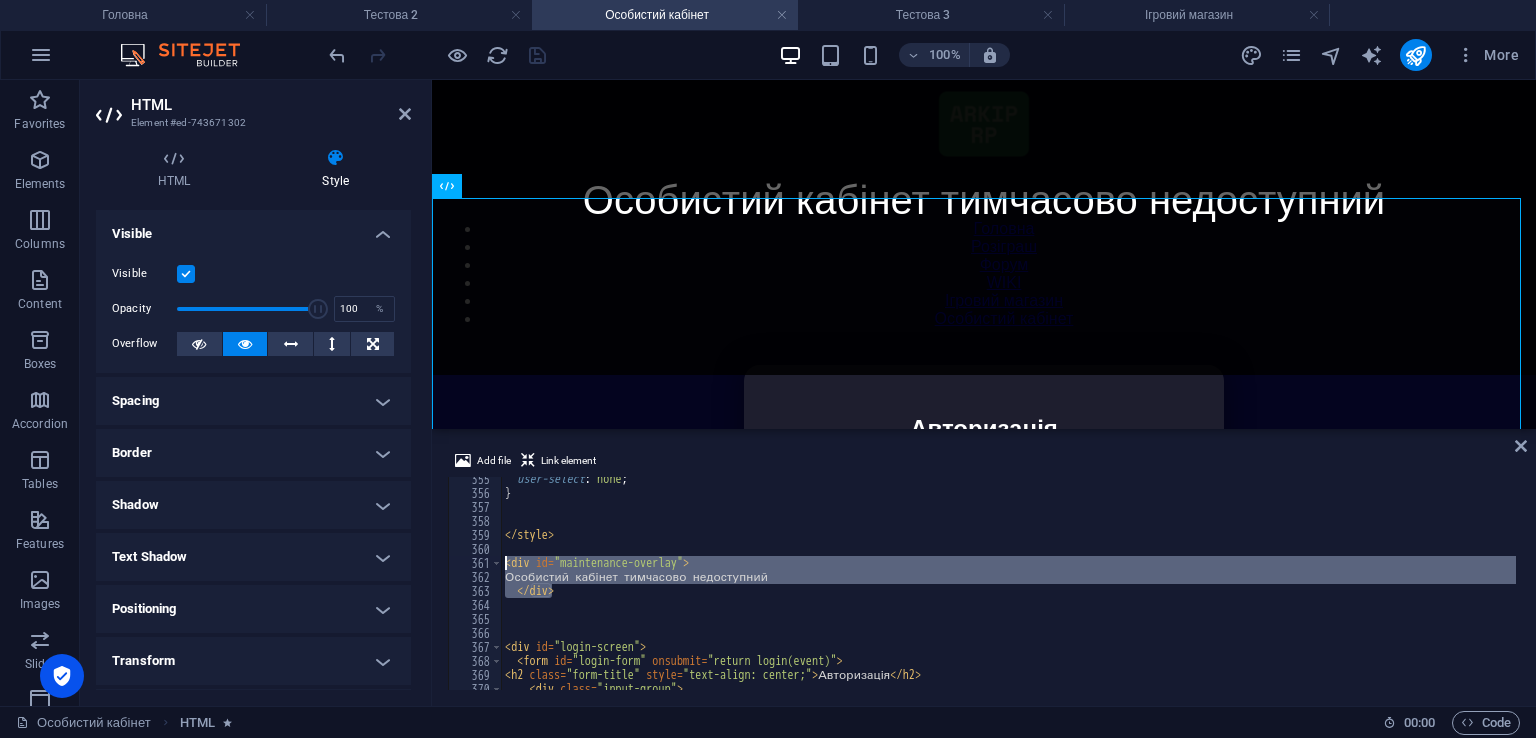 click on "user-select :   none ; } </ style > < div   id = "maintenance-overlay" >     Особистий кабінет тимчасово недоступний    </ div > < div   id = "login-screen" >    < form   id = "login-form"   onsubmit = "return login(event)" > < h2   class = "form-title"   style = "text-align: center;" > Авторизація </ h2 >      < div   class = "input-group" >" at bounding box center [1008, 583] 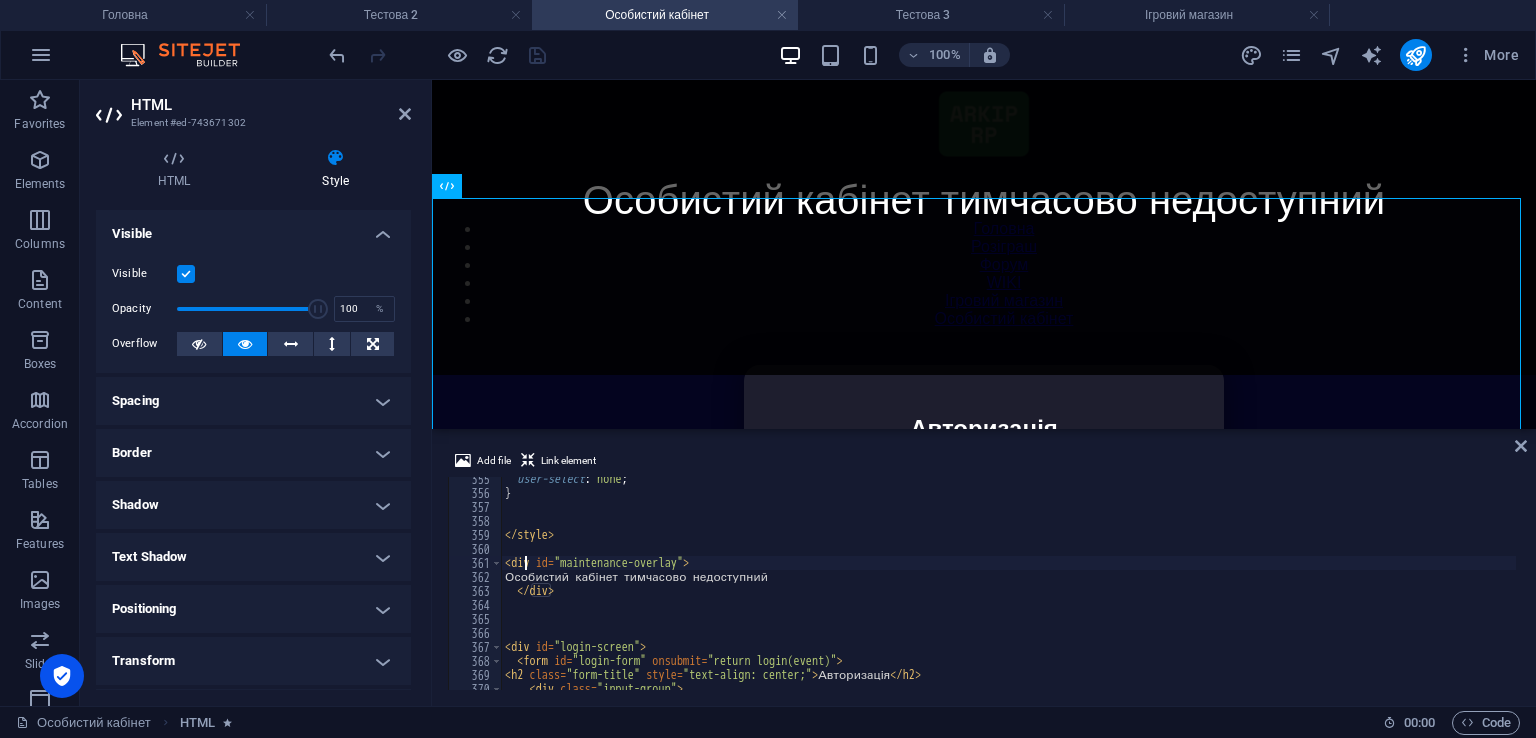 click on "user-select :   none ; } </ style > < div   id = "maintenance-overlay" >     Особистий кабінет тимчасово недоступний    </ div > < div   id = "login-screen" >    < form   id = "login-form"   onsubmit = "return login(event)" > < h2   class = "form-title"   style = "text-align: center;" > Авторизація </ h2 >      < div   class = "input-group" >" at bounding box center (1425, 590) 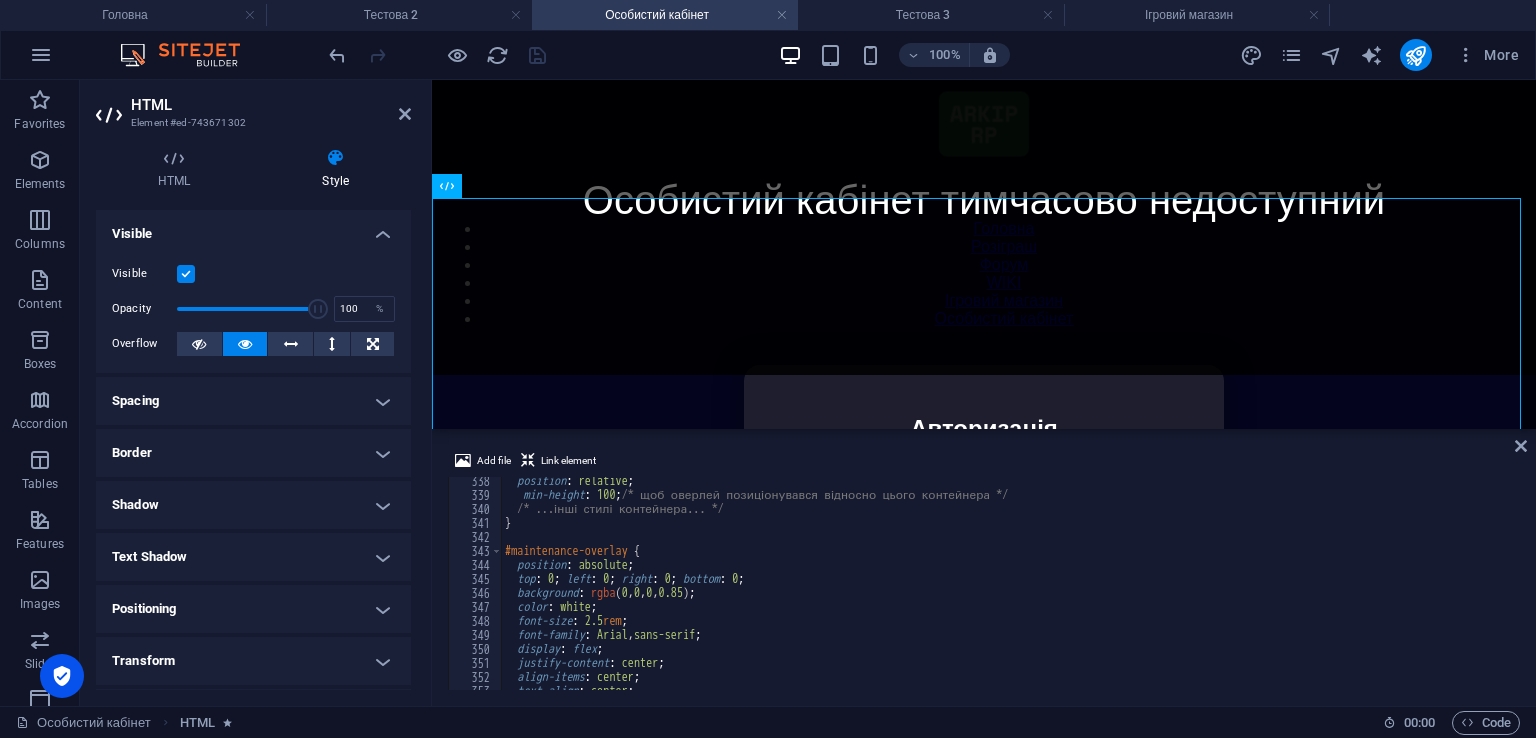 scroll, scrollTop: 4720, scrollLeft: 0, axis: vertical 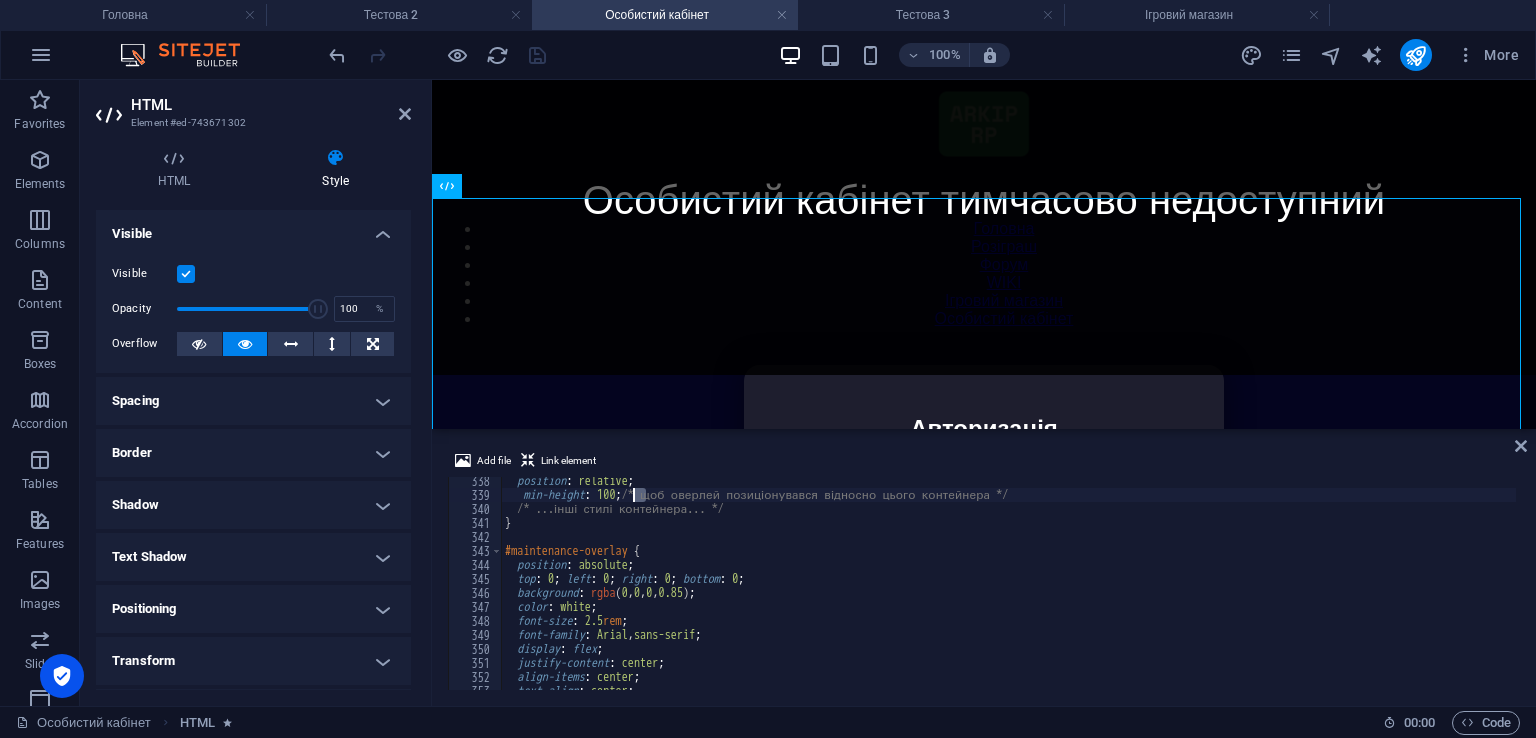 drag, startPoint x: 645, startPoint y: 496, endPoint x: 632, endPoint y: 493, distance: 13.341664 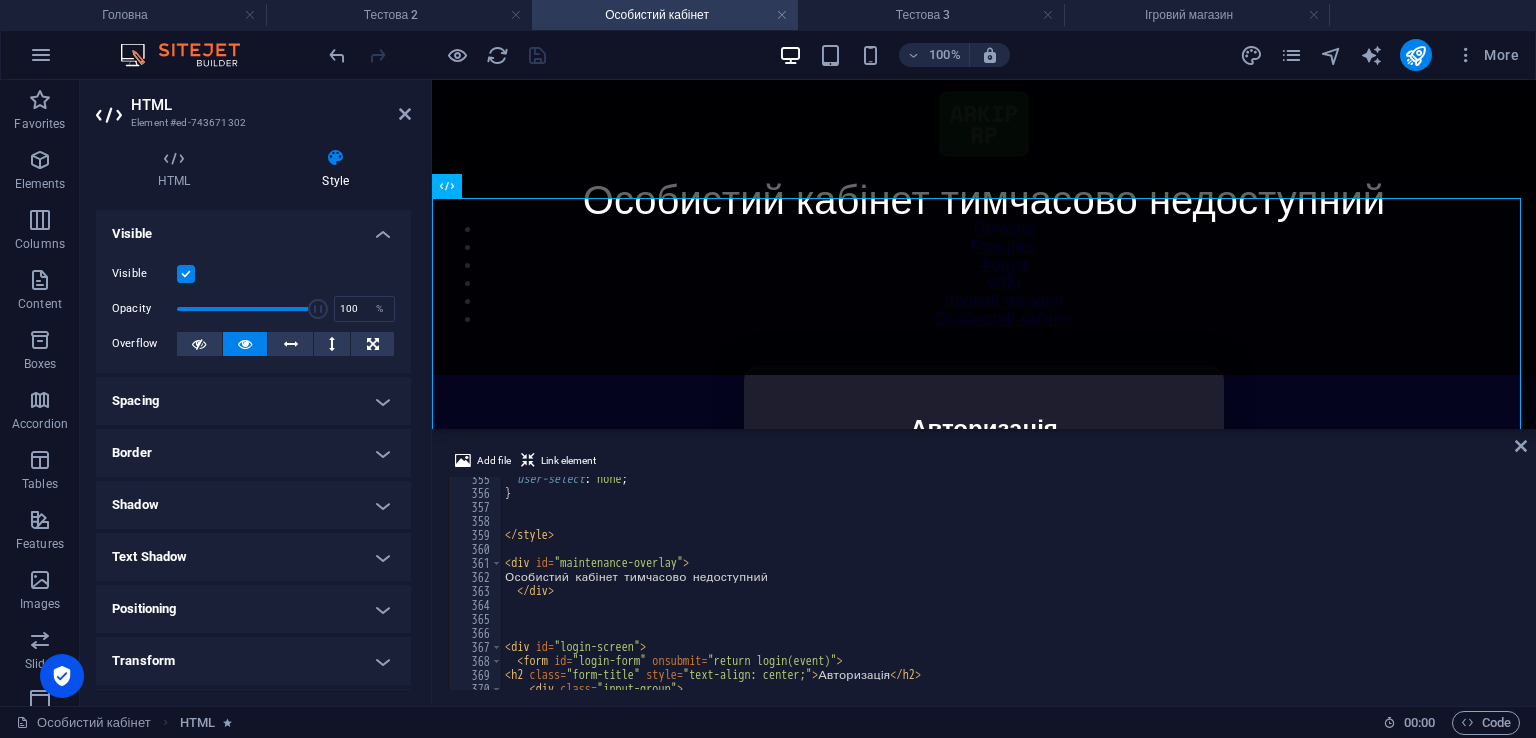 scroll, scrollTop: 4960, scrollLeft: 0, axis: vertical 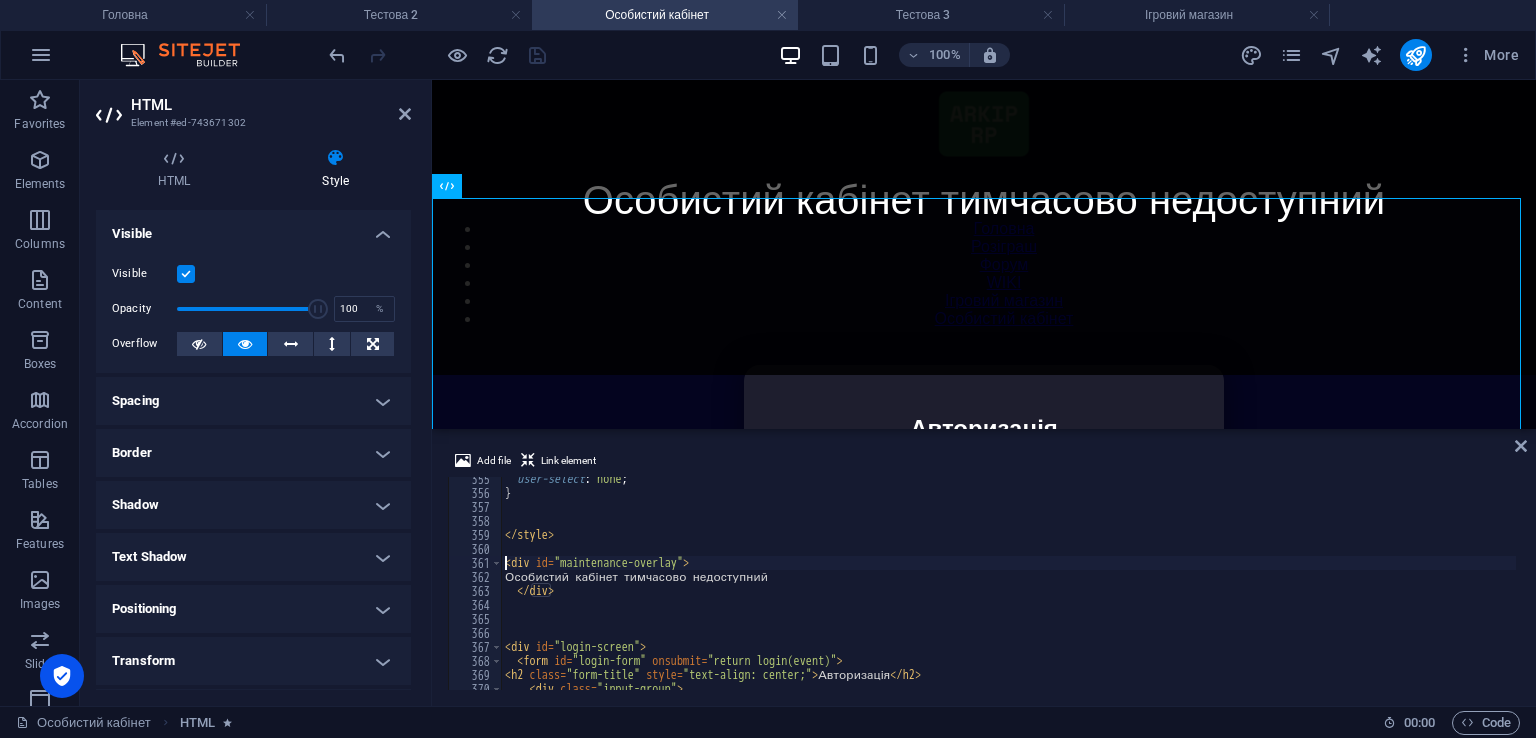 paste on "/*" 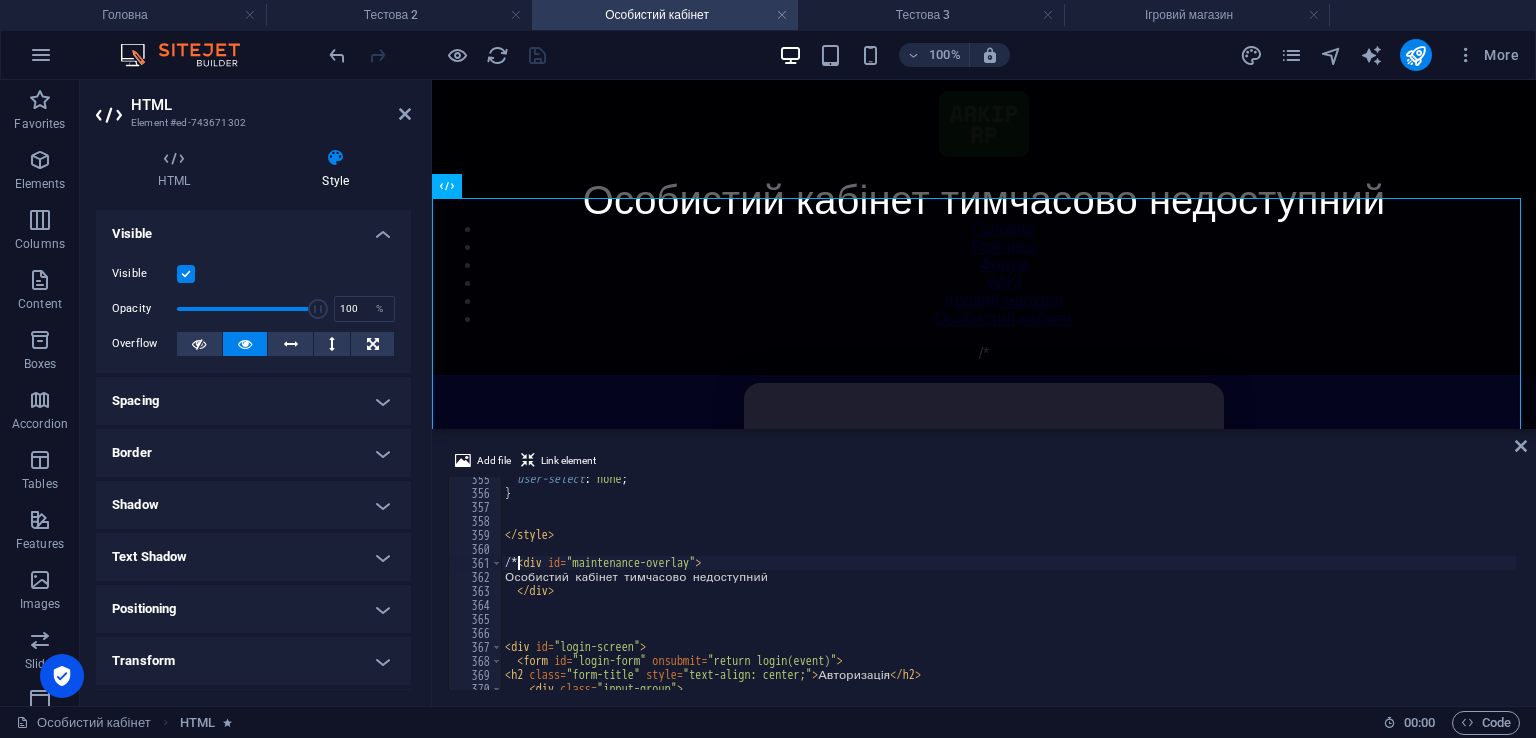 click on "user-select :   none ; } </ style > /* < div   id = "maintenance-overlay" >     Особистий кабінет тимчасово недоступний    </ div > < div   id = "login-screen" >    < form   id = "login-form"   onsubmit = "return login(event)" > < h2   class = "form-title"   style = "text-align: center;" > Авторизація </ h2 >      < div   class = "input-group" >" at bounding box center [1425, 590] 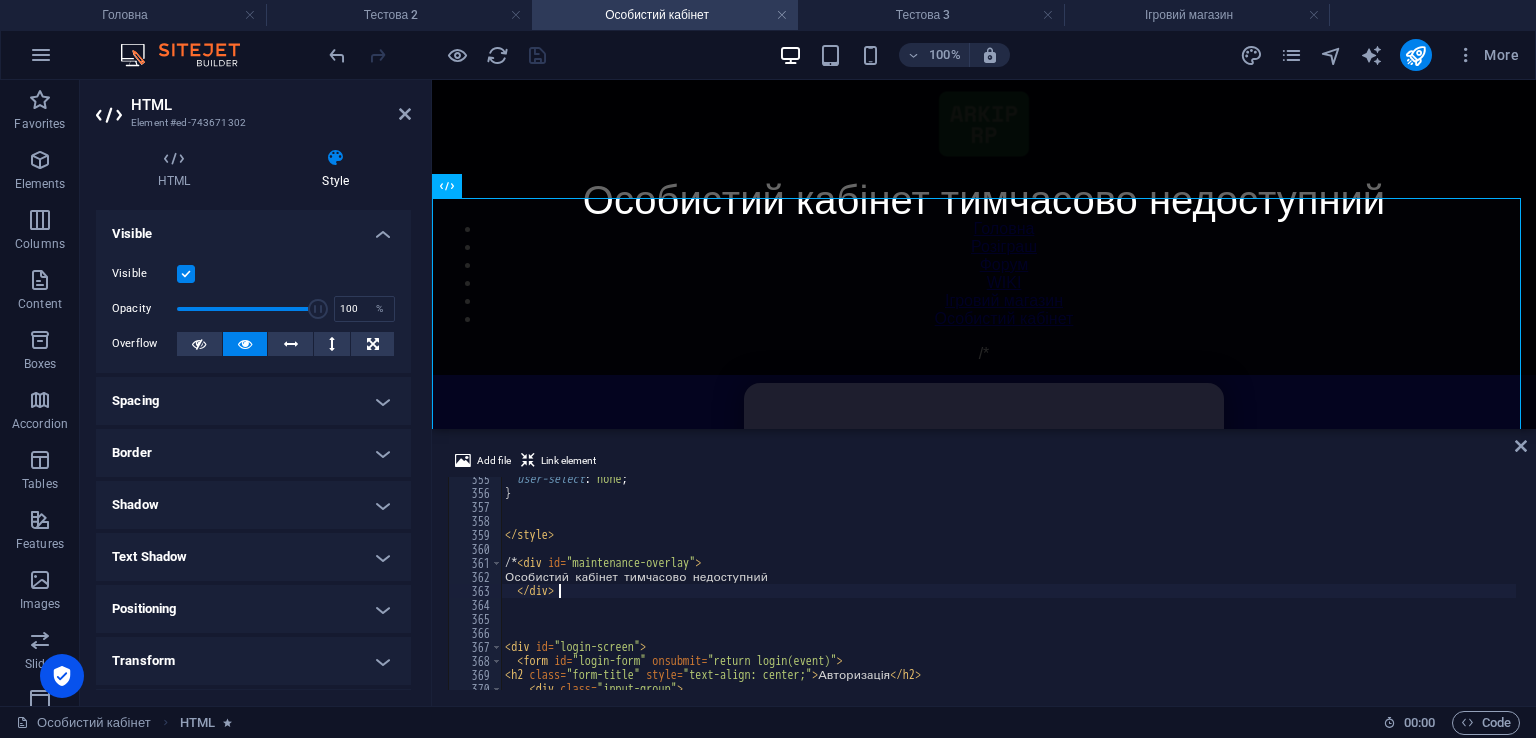 paste on "/*" 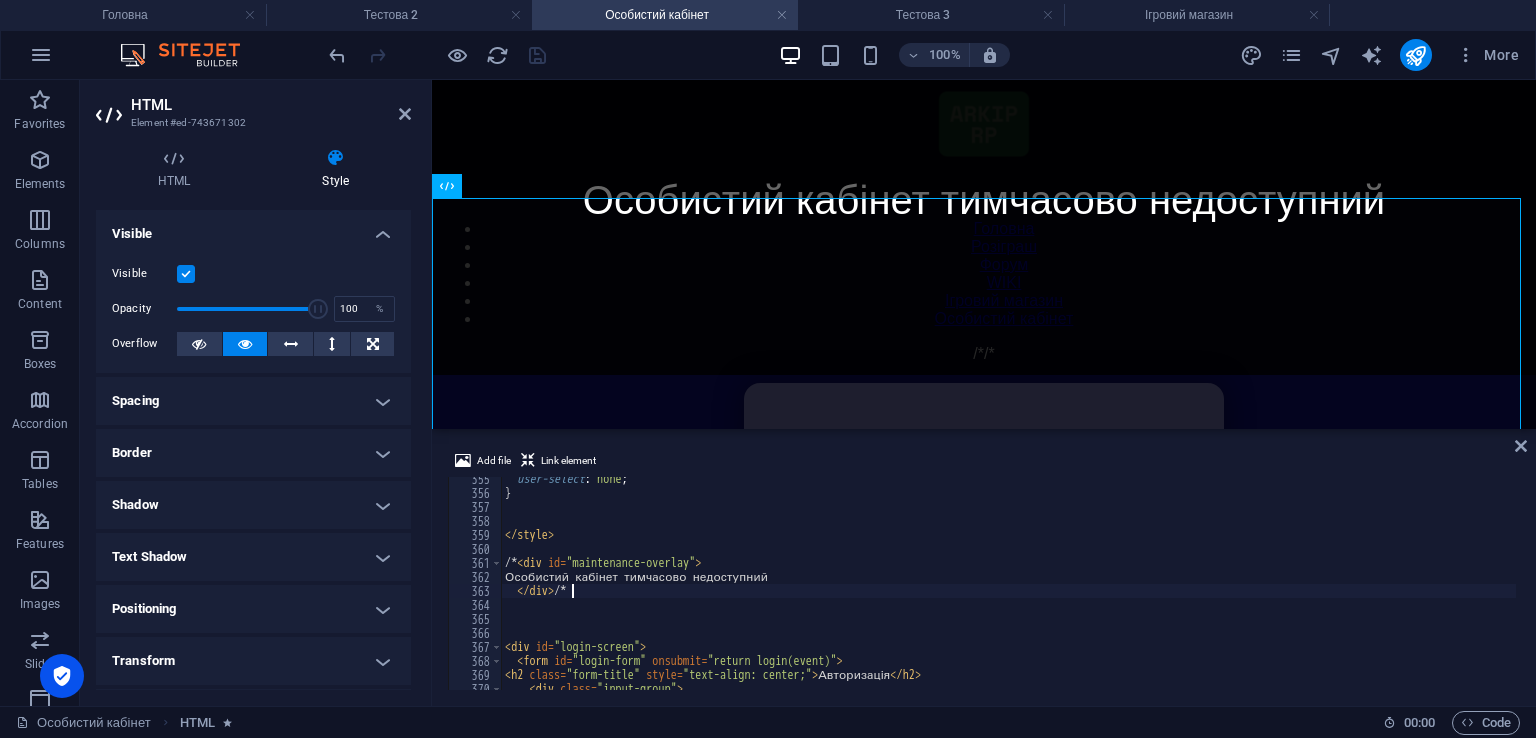 click on "user-select :   none ; } </ style > /* < div   id = "maintenance-overlay" >     Особистий кабінет тимчасово недоступний    </ div > /* < div   id = "login-screen" >    < form   id = "login-form"   onsubmit = "return login(event)" > < h2   class = "form-title"   style = "text-align: center;" > Авторизація </ h2 >      < div   class = "input-group" >" at bounding box center [1425, 590] 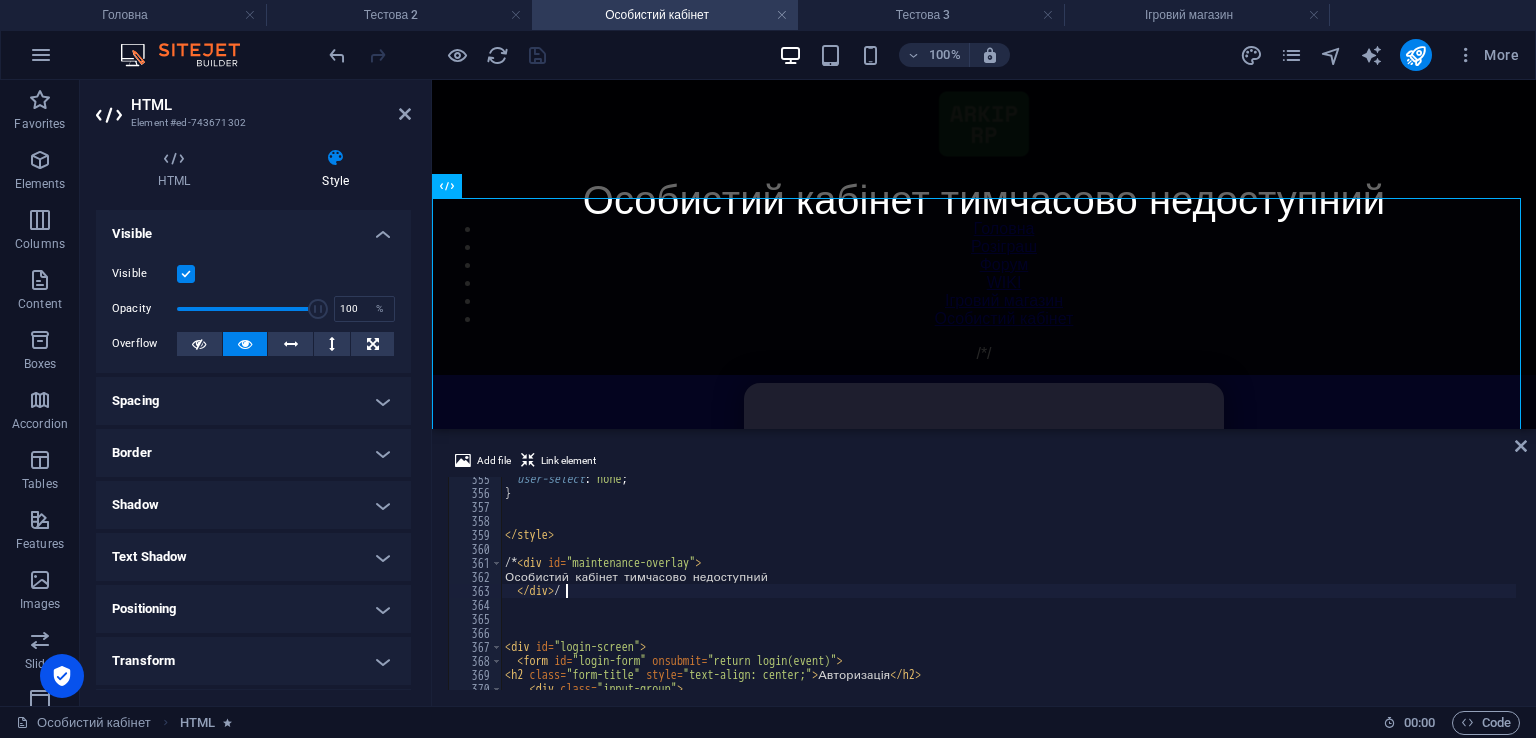 click on "user-select :   none ; } </ style > /* < div   id = "maintenance-overlay" >     Особистий кабінет тимчасово недоступний    </ div > / < div   id = "login-screen" >    < form   id = "login-form"   onsubmit = "return login(event)" > < h2   class = "form-title"   style = "text-align: center;" > Авторизація </ h2 >      < div   class = "input-group" >" at bounding box center (1425, 590) 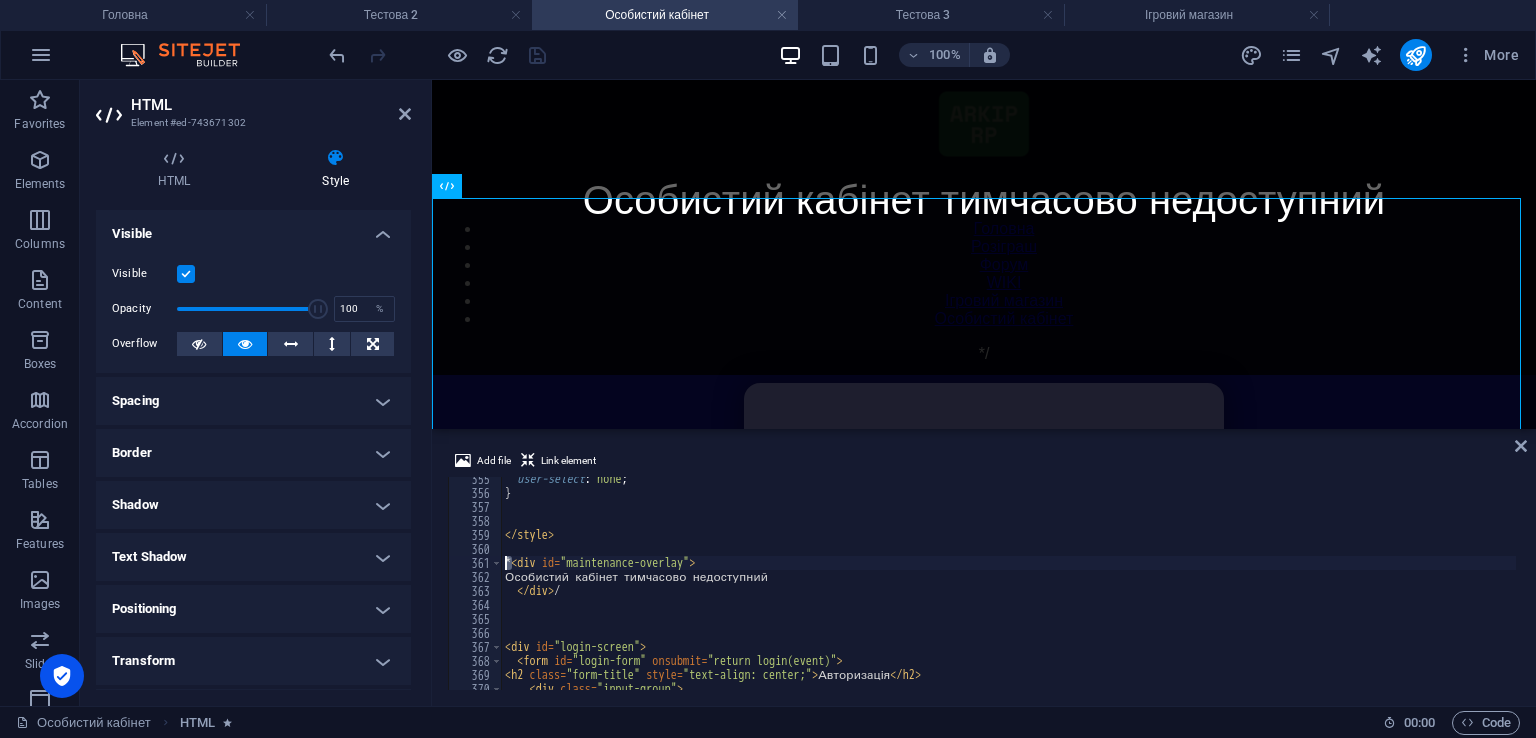 click on "user-select :   none ; } </ style > * < div   id = "maintenance-overlay" >     Особистий кабінет тимчасово недоступний    </ div > / < div   id = "login-screen" >    < form   id = "login-form"   onsubmit = "return login(event)" > < h2   class = "form-title"   style = "text-align: center;" > Авторизація </ h2 >      < div   class = "input-group" >" at bounding box center (1425, 590) 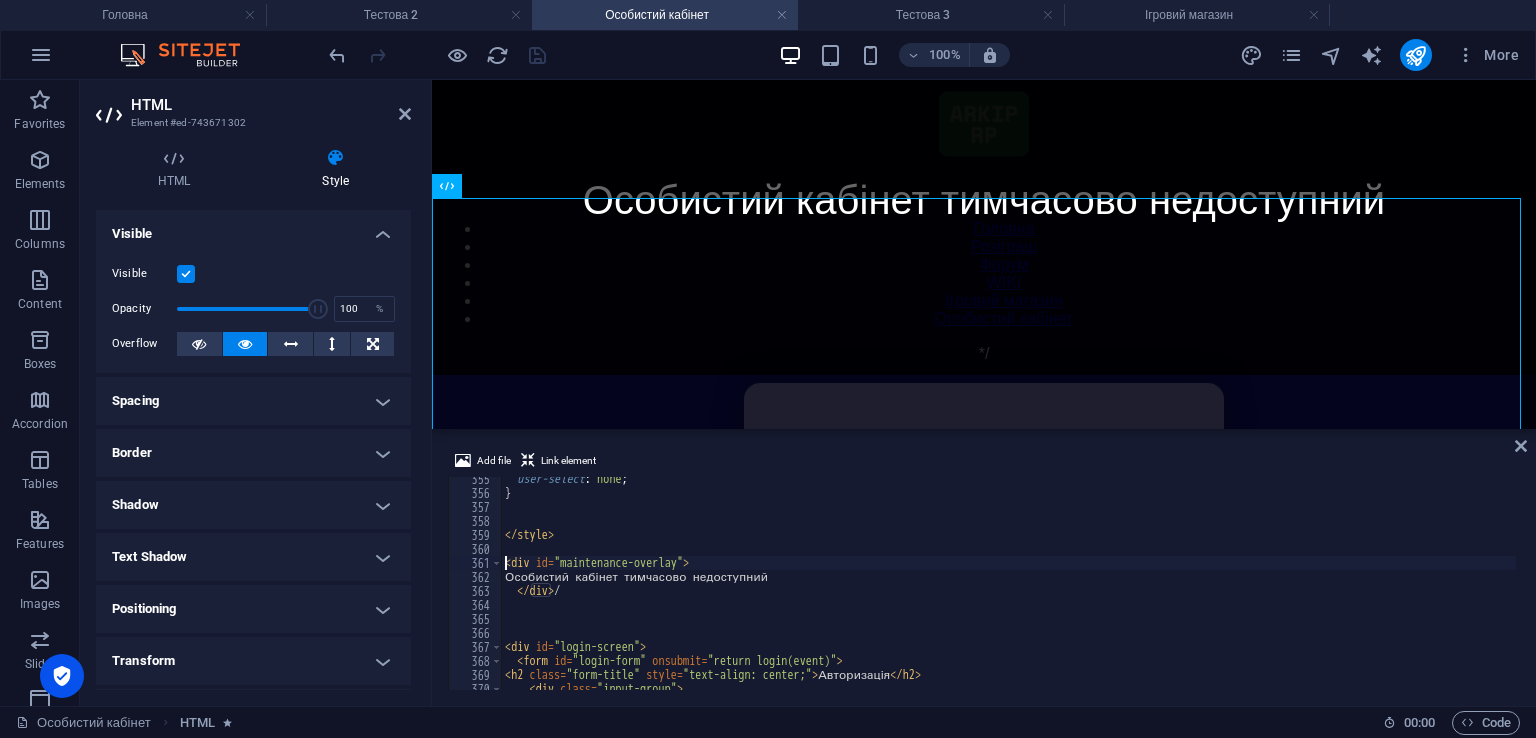 click on "user-select :   none ; } </ style > < div   id = "maintenance-overlay" >     Особистий кабінет тимчасово недоступний    </ div > / < div   id = "login-screen" >    < form   id = "login-form"   onsubmit = "return login(event)" > < h2   class = "form-title"   style = "text-align: center;" > Авторизація </ h2 >      < div   class = "input-group" >" at bounding box center [1425, 590] 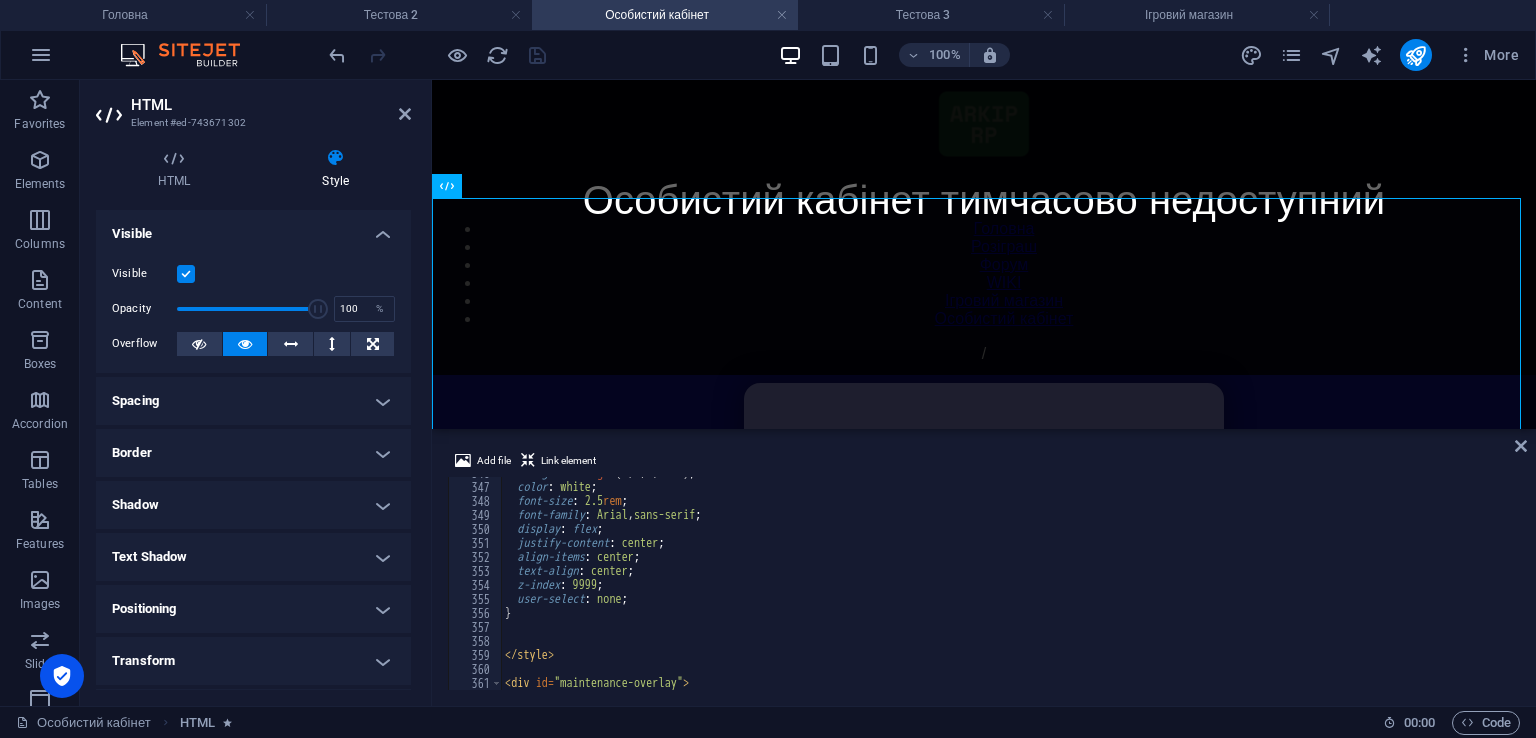 scroll, scrollTop: 5020, scrollLeft: 0, axis: vertical 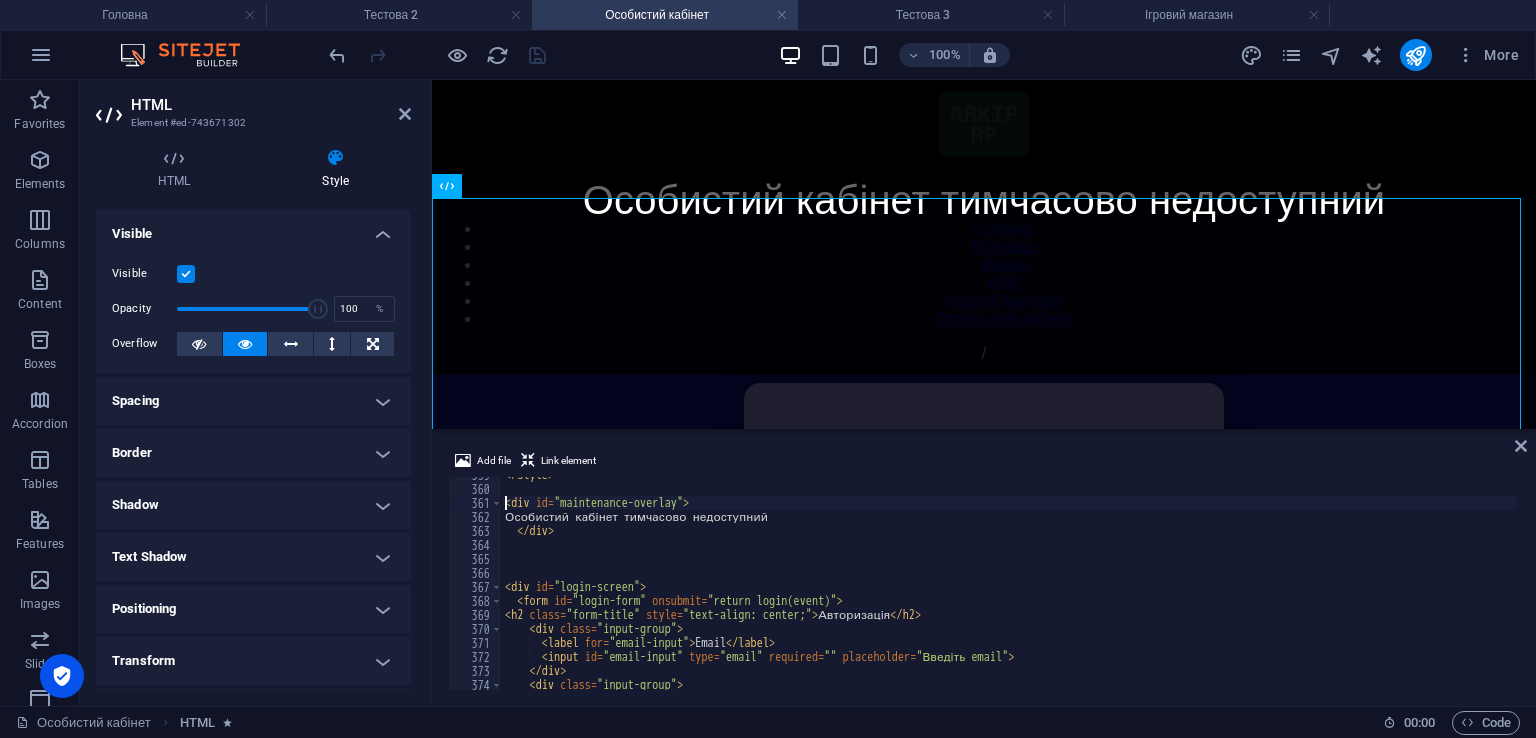 click on "</ style > < div   id = "maintenance-overlay" >     Особистий кабінет тимчасово недоступний    </ div > < div   id = "login-screen" >    < form   id = "login-form"   onsubmit = "return login(event)" > < h2   class = "form-title"   style = "text-align: center;" > Авторизація </ h2 >      < div   class = "input-group" >         < label   for = "email-input" > Email </ label >         < input   id = "email-input"   type = "email"   required = ""   placeholder = "Введіть email" >      </ div >      < div   class = "input-group" >" at bounding box center (1425, 586) 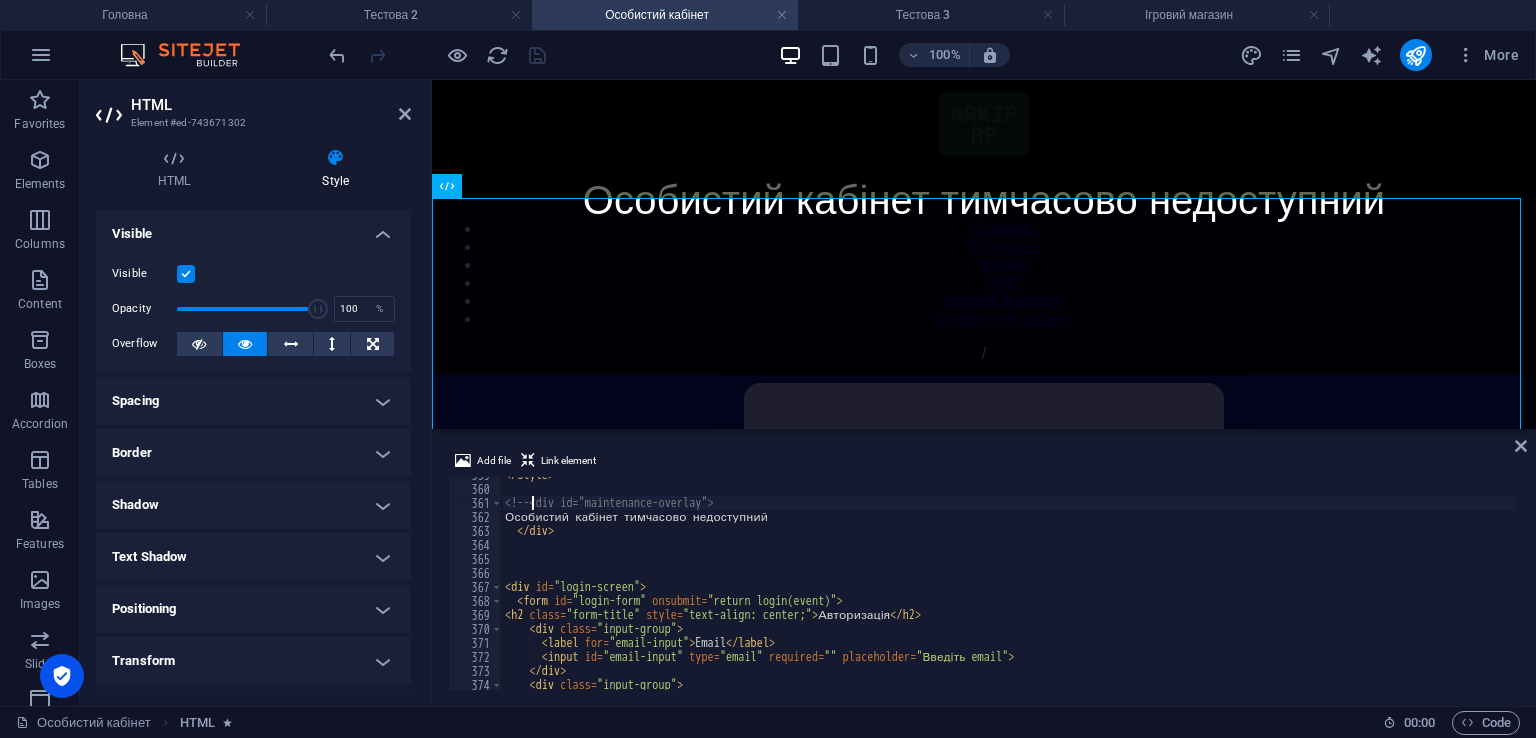 click on "</ style > <!-- <div id="maintenance-overlay">     Особистий кабінет тимчасово недоступний    </ div > < div   id = "login-screen" >    < form   id = "login-form"   onsubmit = "return login(event)" > < h2   class = "form-title"   style = "text-align: center;" > Авторизація </ h2 >      < div   class = "input-group" >         < label   for = "email-input" > Email </ label >         < input   id = "email-input"   type = "email"   required = ""   placeholder = "Введіть email" >      </ div >      < div   class = "input-group" >" at bounding box center (1425, 586) 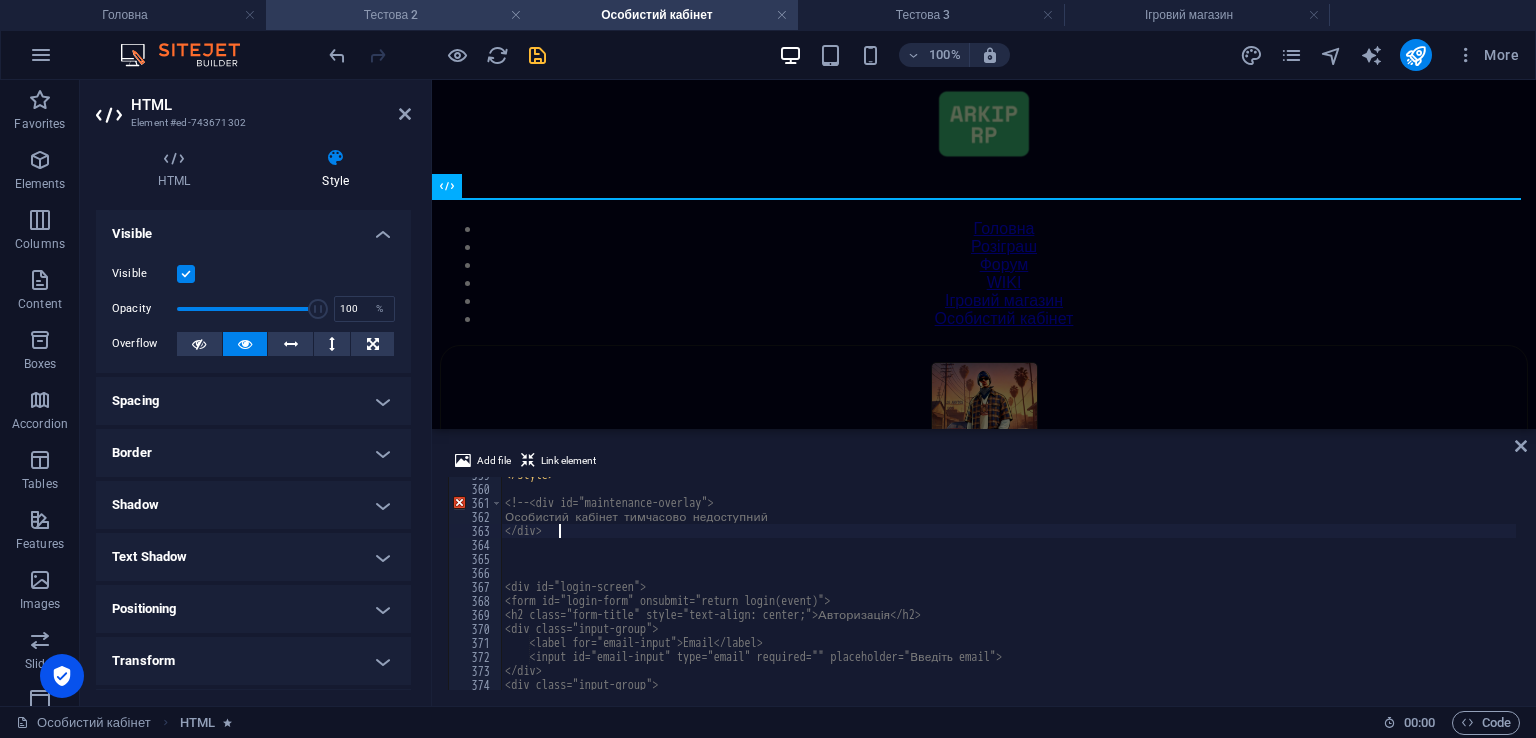 scroll, scrollTop: 51, scrollLeft: 0, axis: vertical 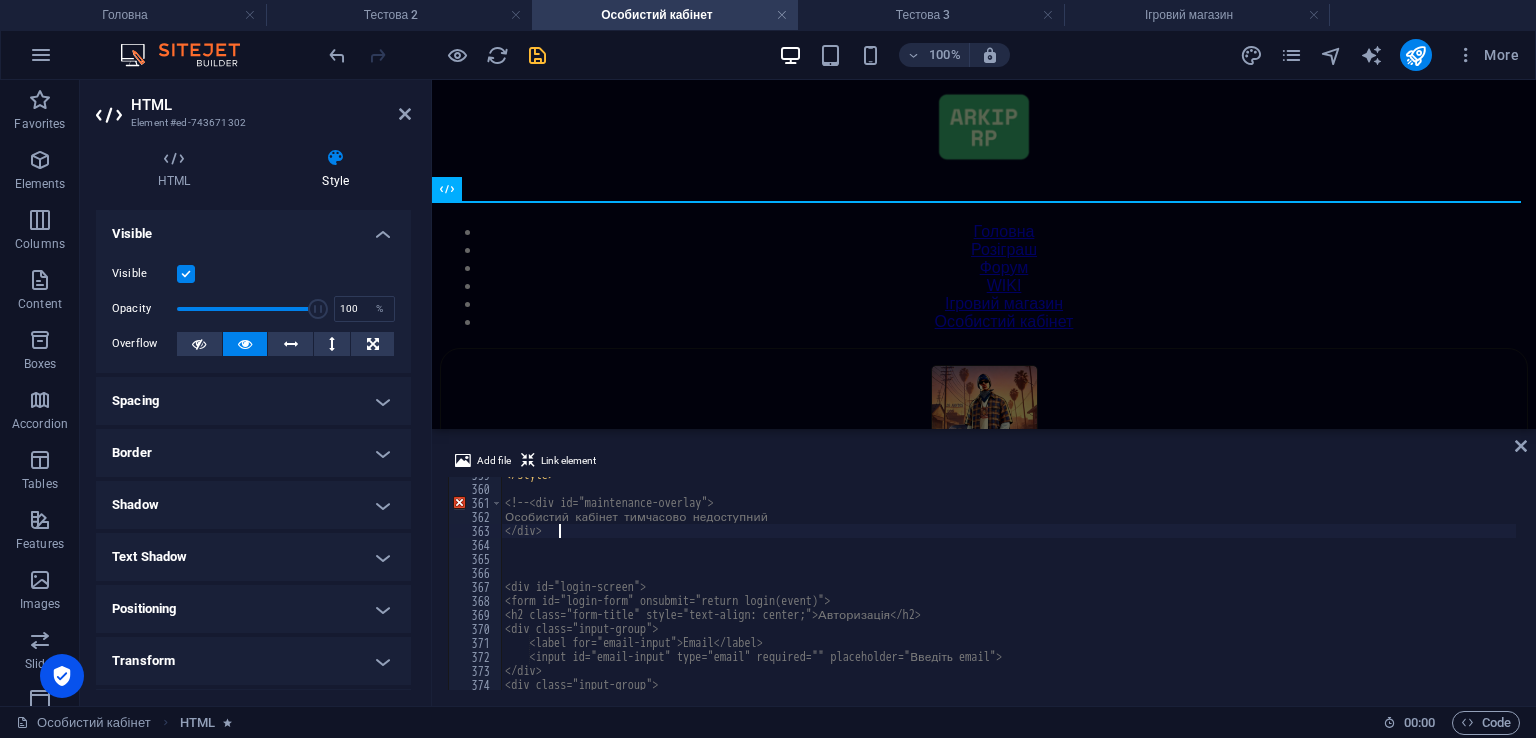 paste on "-->" 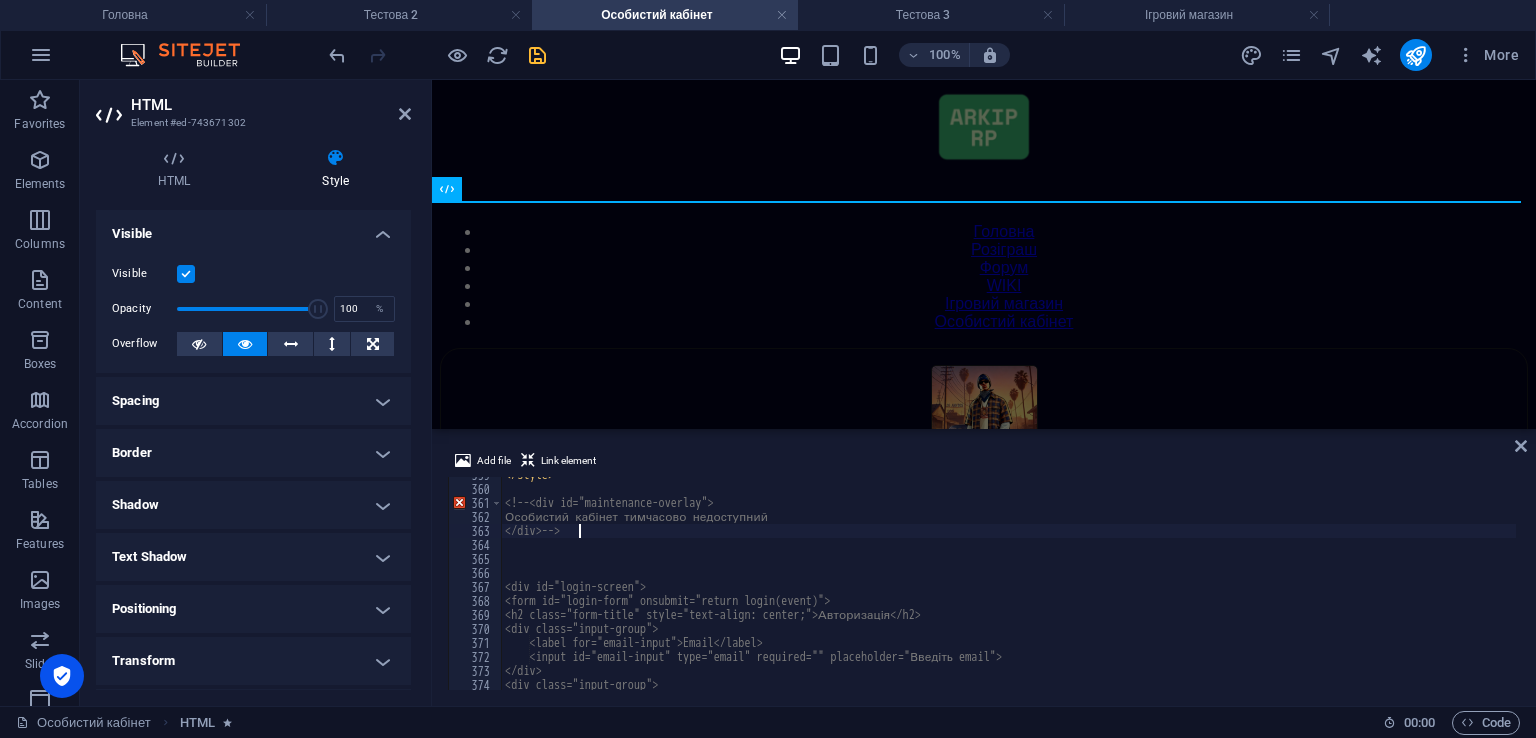 scroll, scrollTop: 54, scrollLeft: 0, axis: vertical 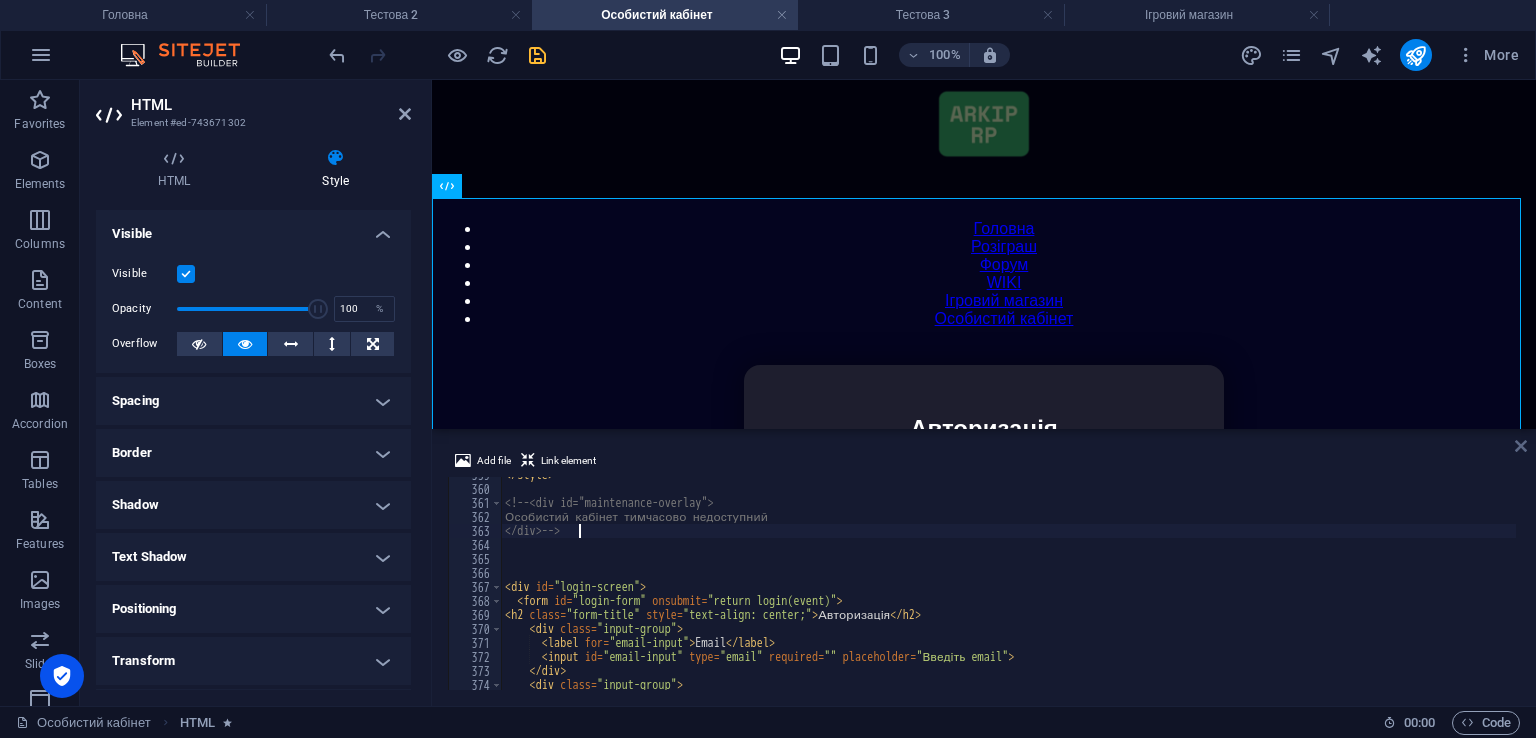 click at bounding box center [1521, 446] 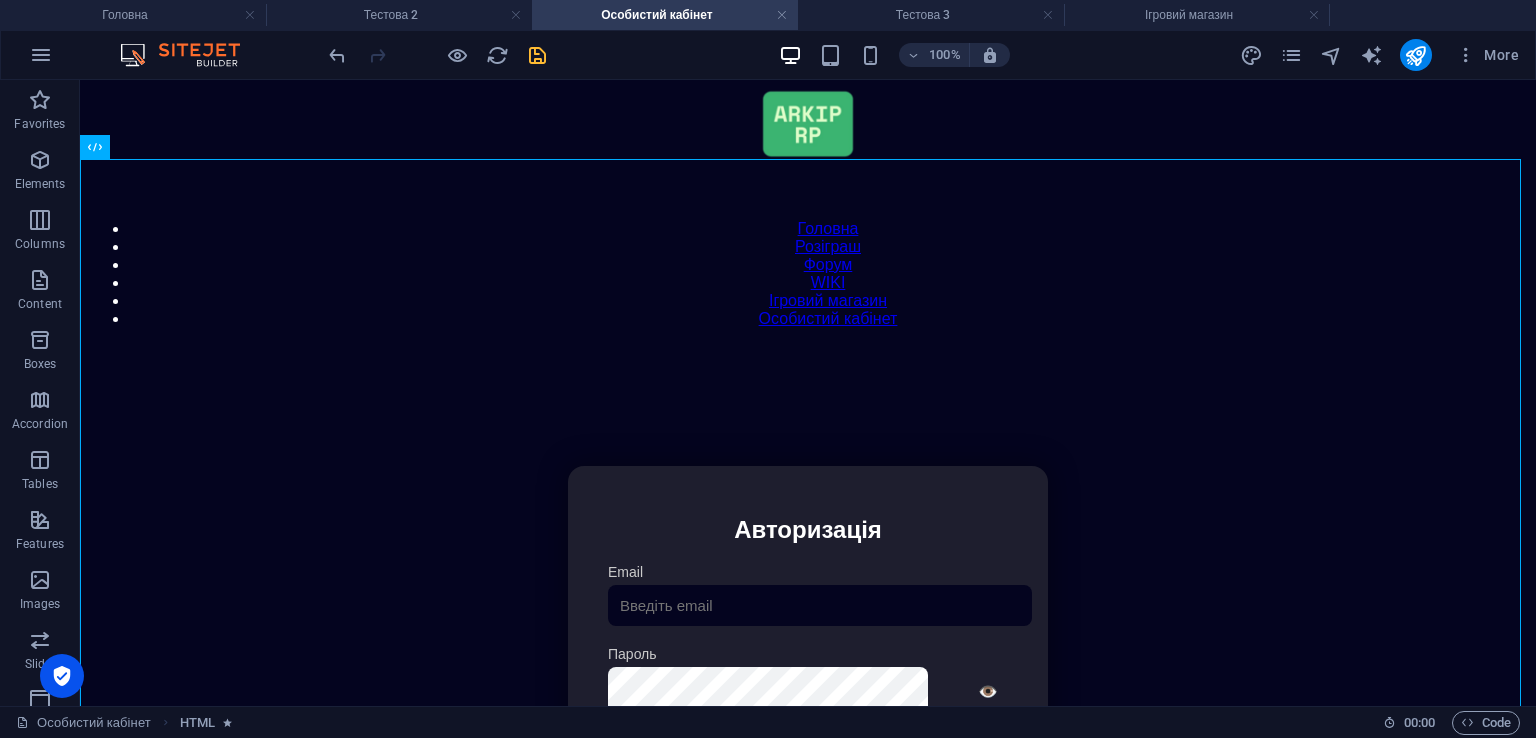 click at bounding box center [437, 55] 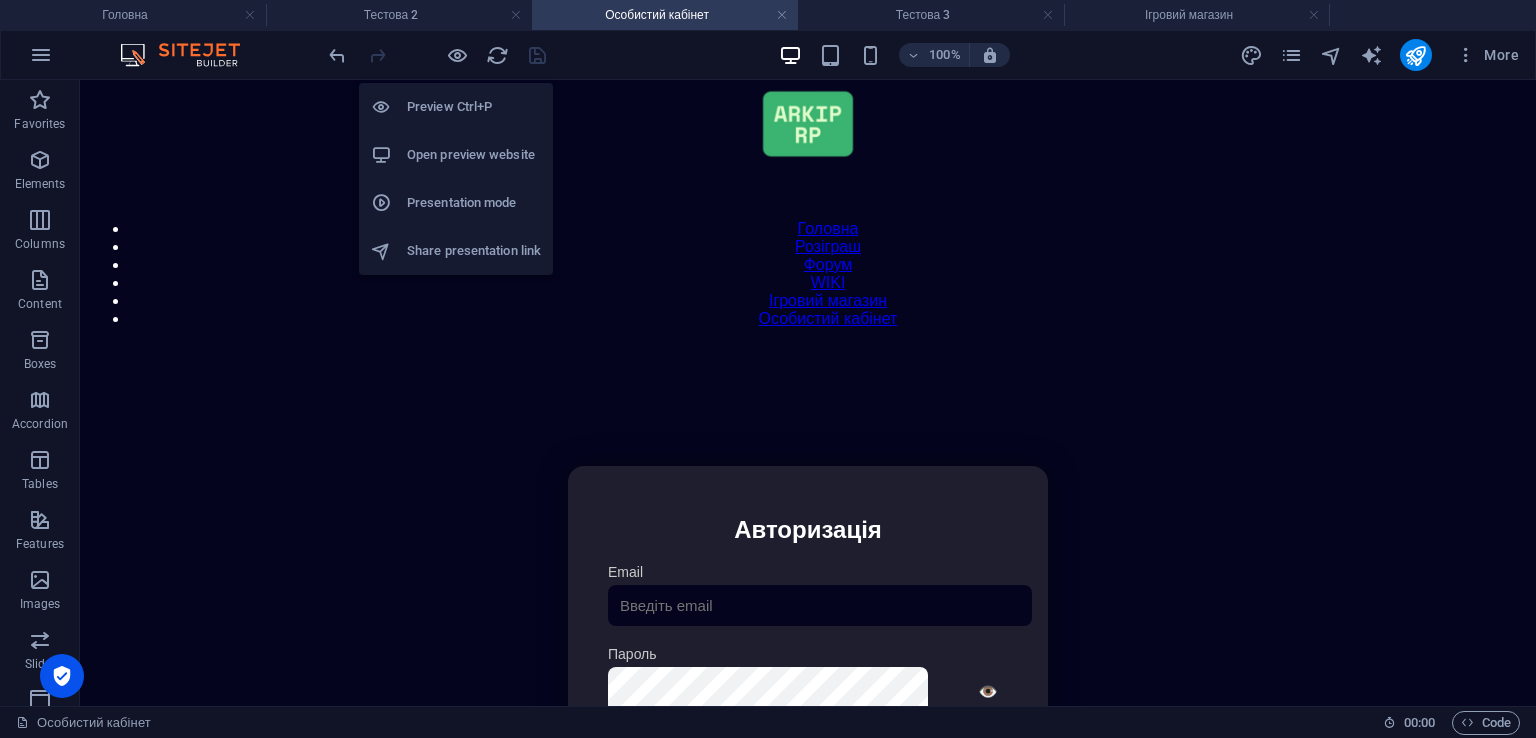 click on "Open preview website" at bounding box center (474, 155) 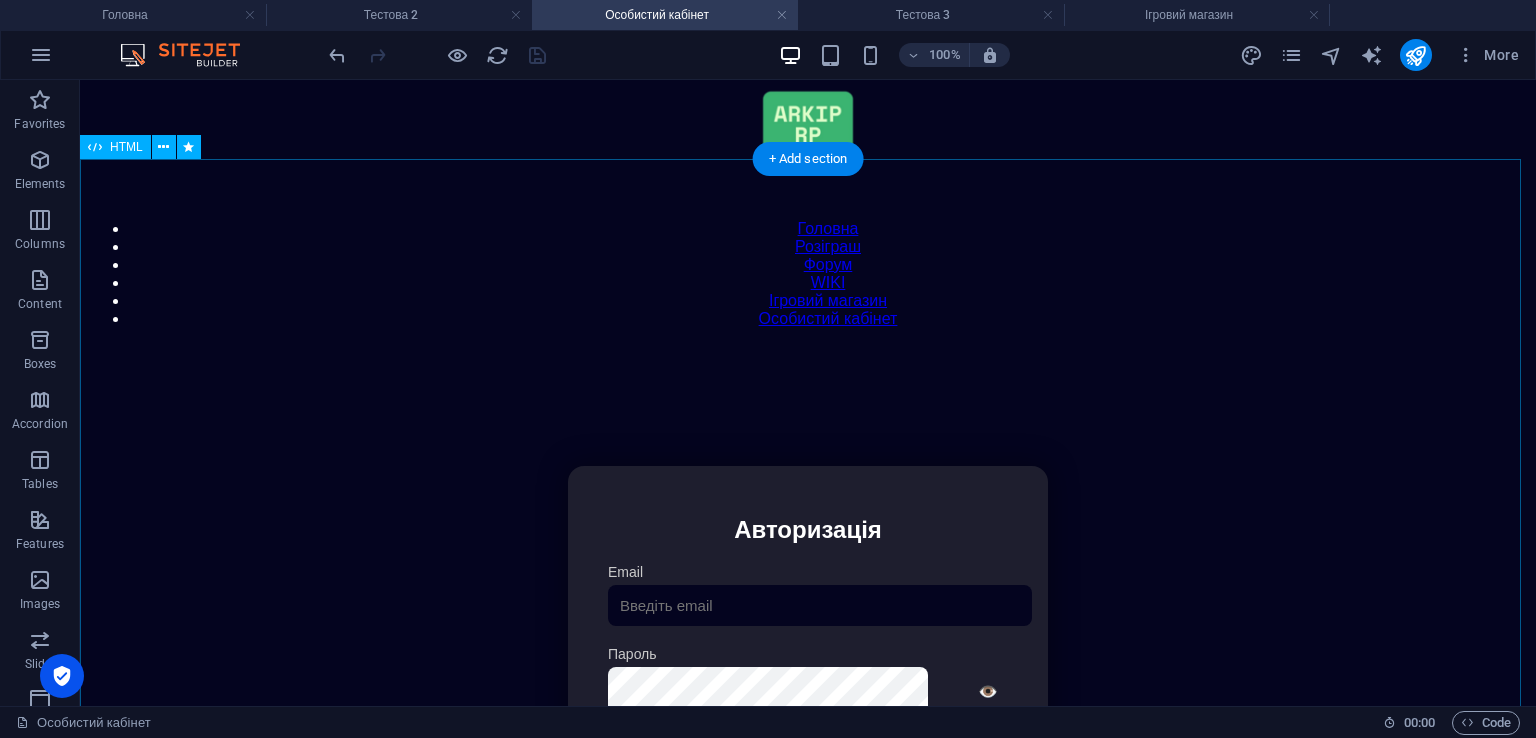 click on "Особистий кабінет
Авторизація
Email
Пароль
👁️
Увійти
Скинути пароль
Скидання пароля
Введіть ваш email:
Скинути
Закрити
Особистий кабінет
Вийти з кабінету
Важлива інформація
Інформація
Ігровий Нікнейм:
Пошта:
Гроші:   ₴
XP:
Рівень:
Здоров'я:  %
Броня:  %
VIP:
Рейтинг
Рейтинг гравців
Гравців не знайдено
Документи
Мої документи
Паспорт:   Немає
Трудова книжка:   Немає
📩 Додати документ через Telegram" at bounding box center [808, 678] 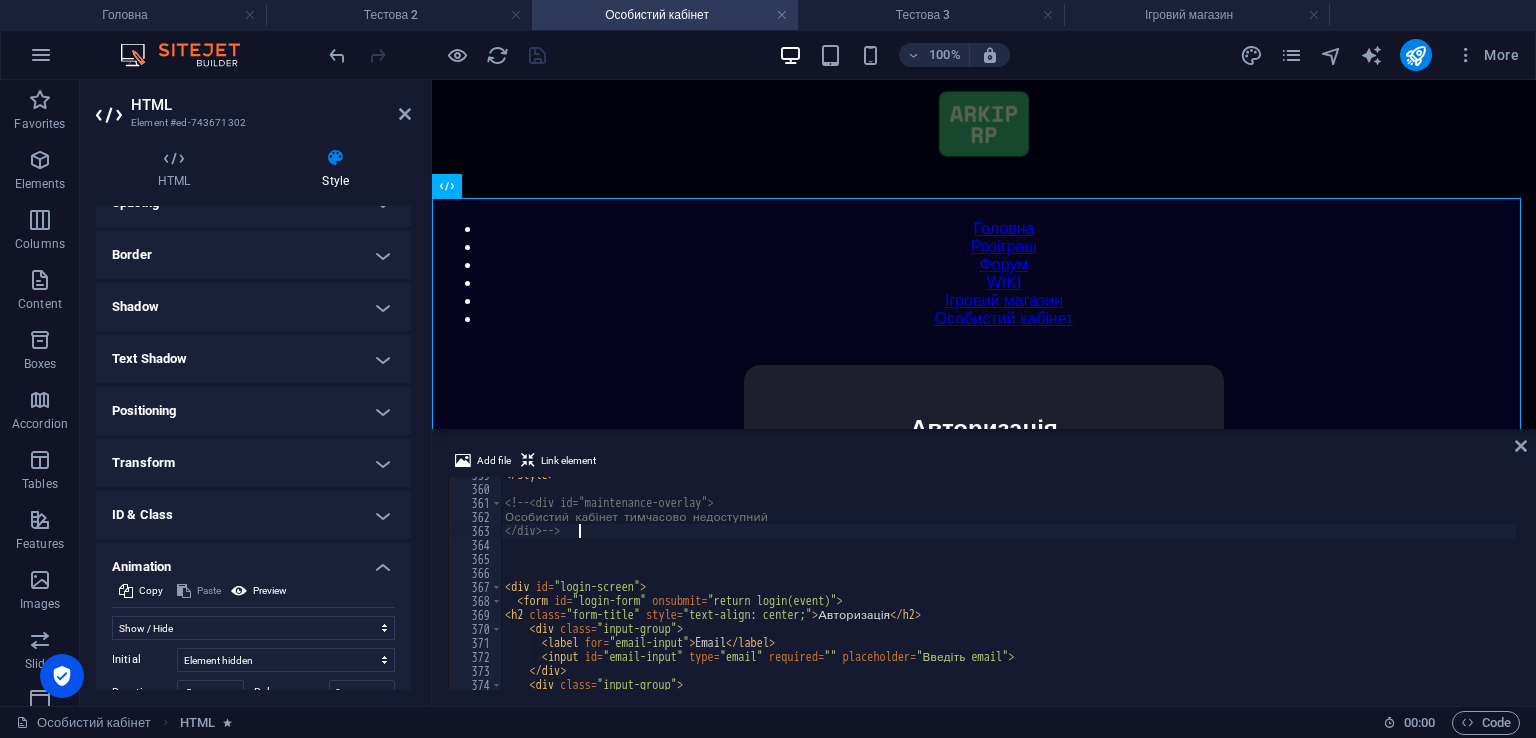 scroll, scrollTop: 356, scrollLeft: 0, axis: vertical 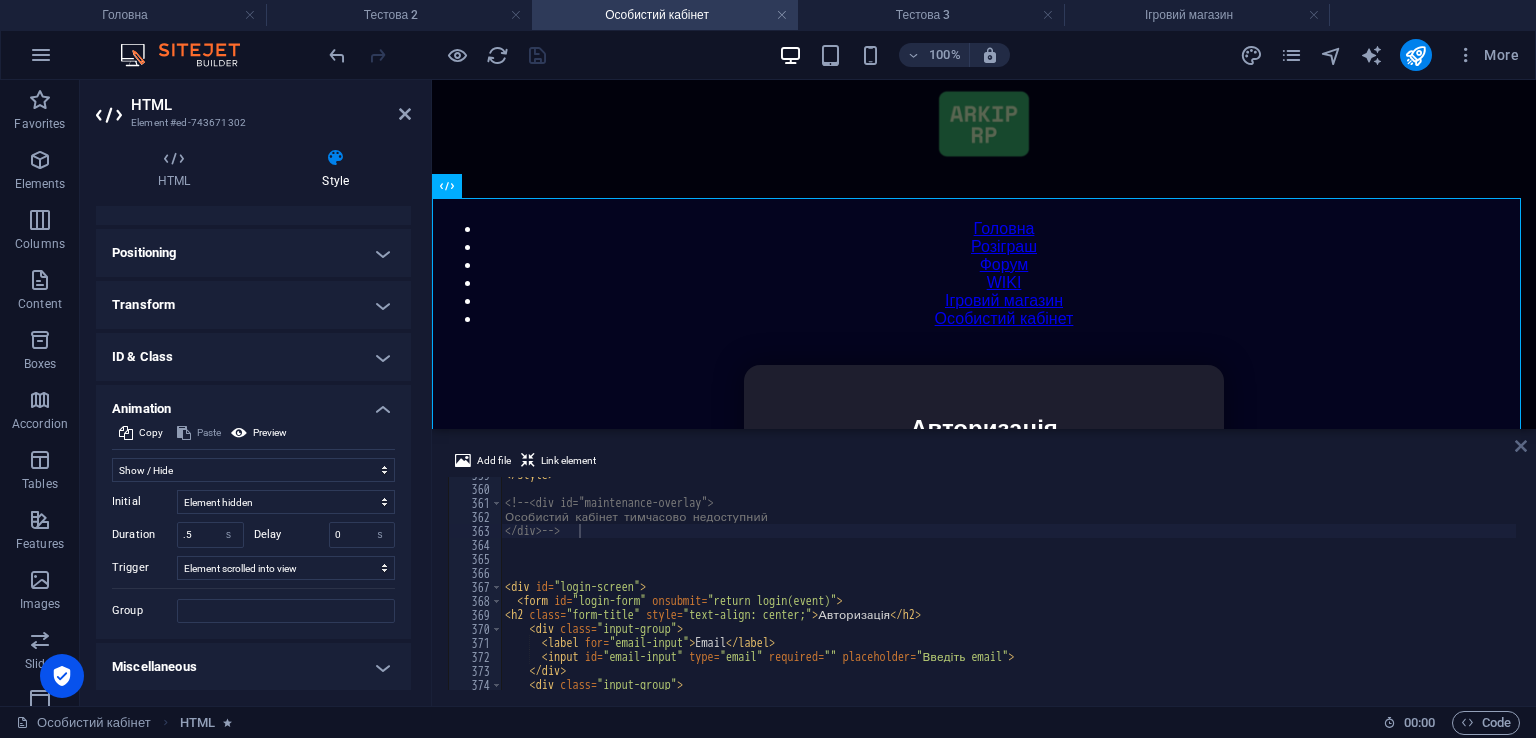 drag, startPoint x: 1518, startPoint y: 447, endPoint x: 668, endPoint y: 43, distance: 941.1249 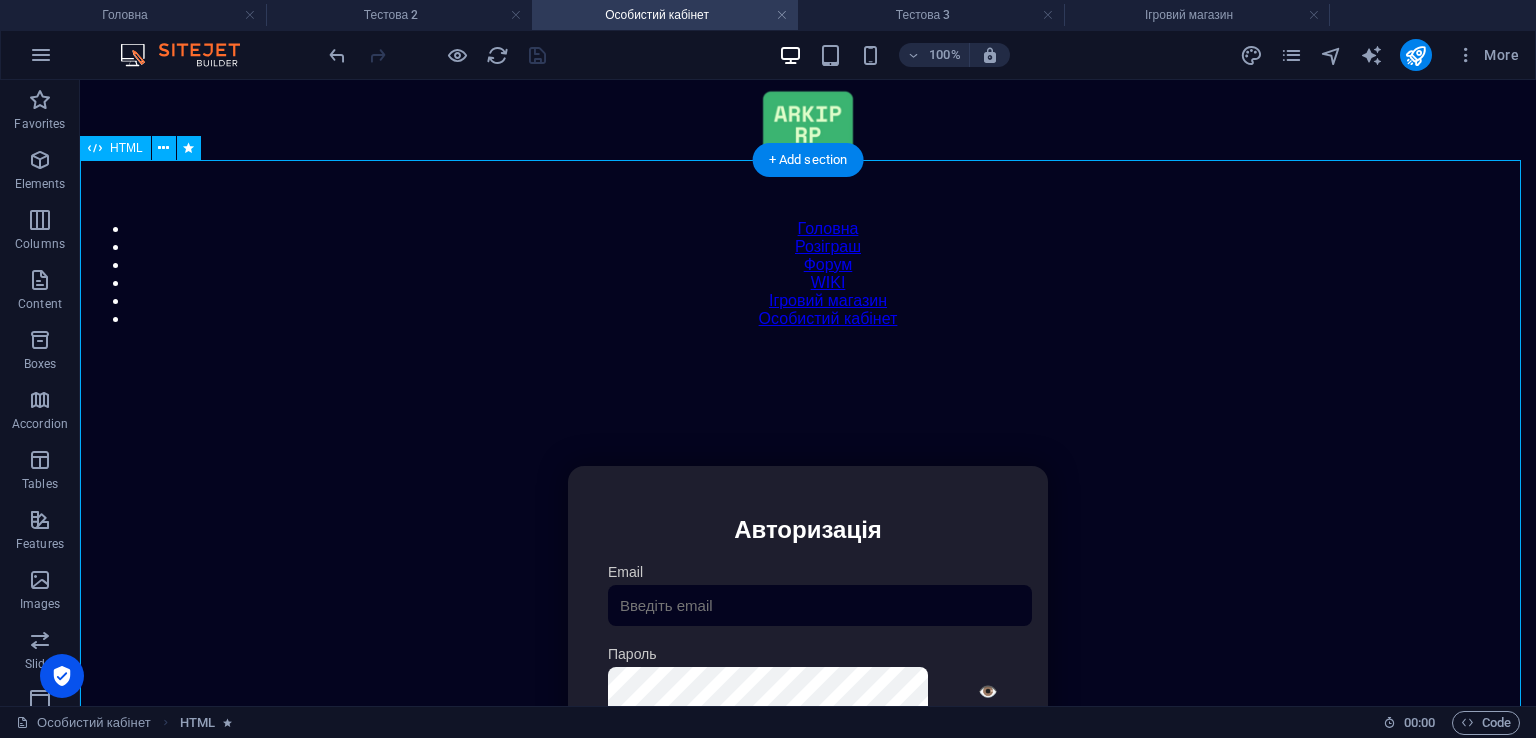 scroll, scrollTop: 0, scrollLeft: 0, axis: both 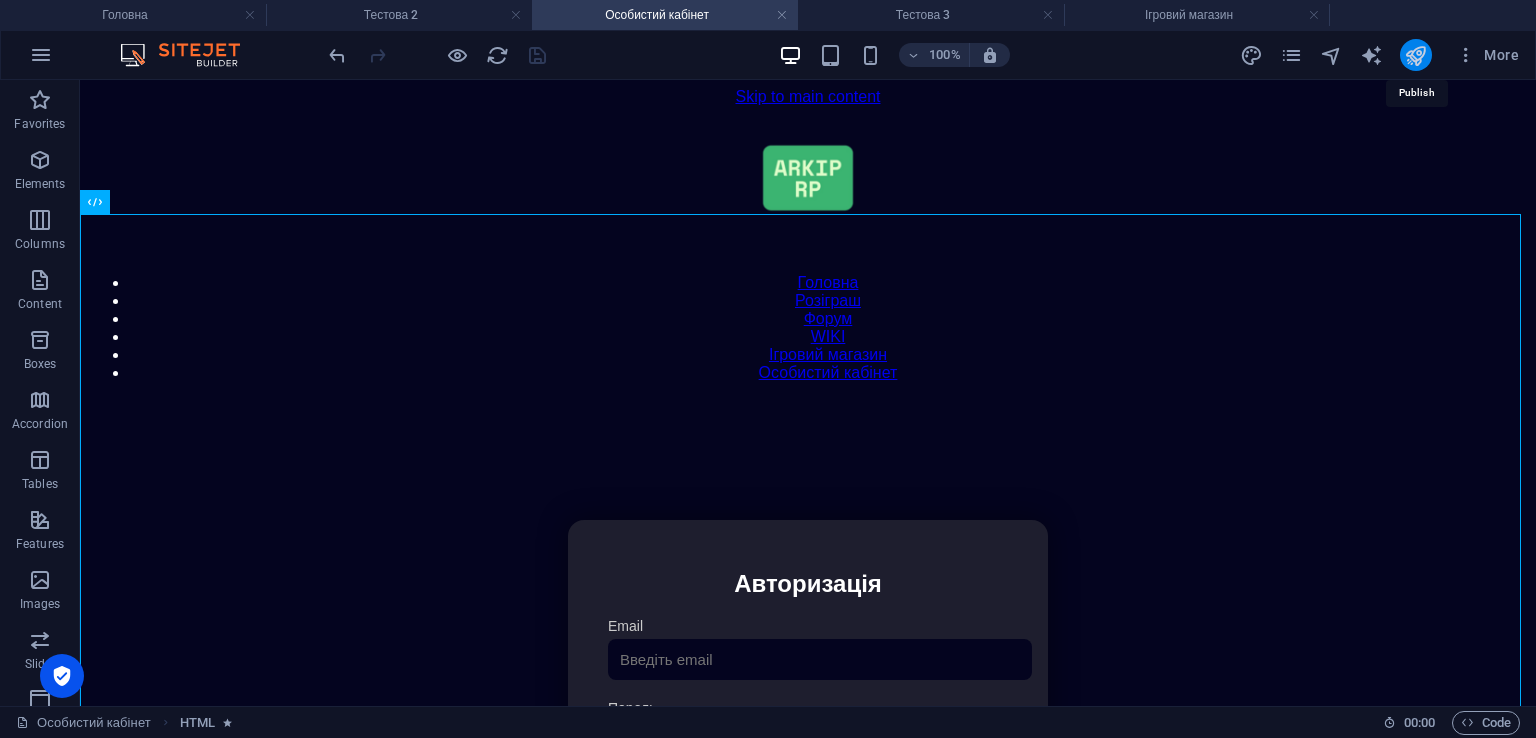click at bounding box center (1415, 55) 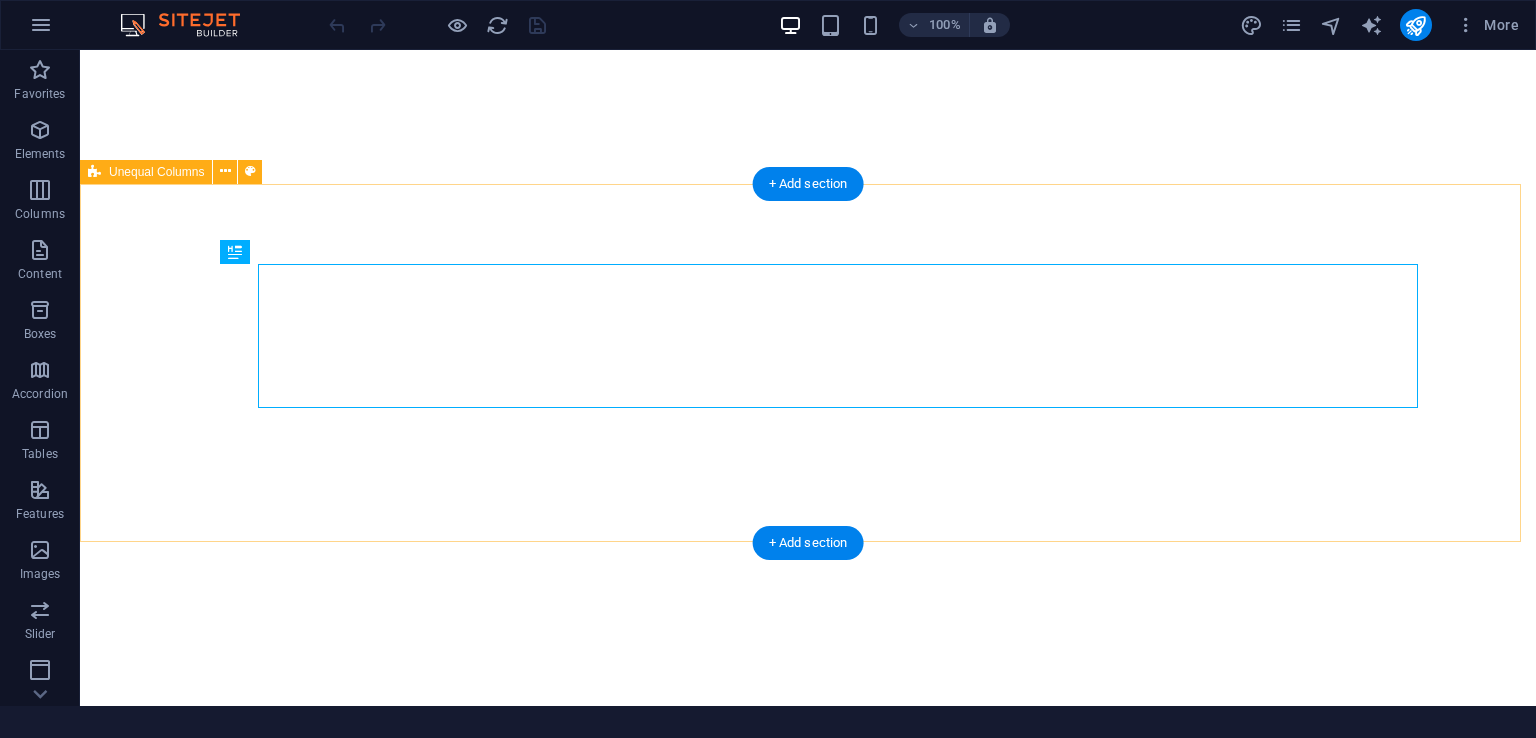 scroll, scrollTop: 0, scrollLeft: 0, axis: both 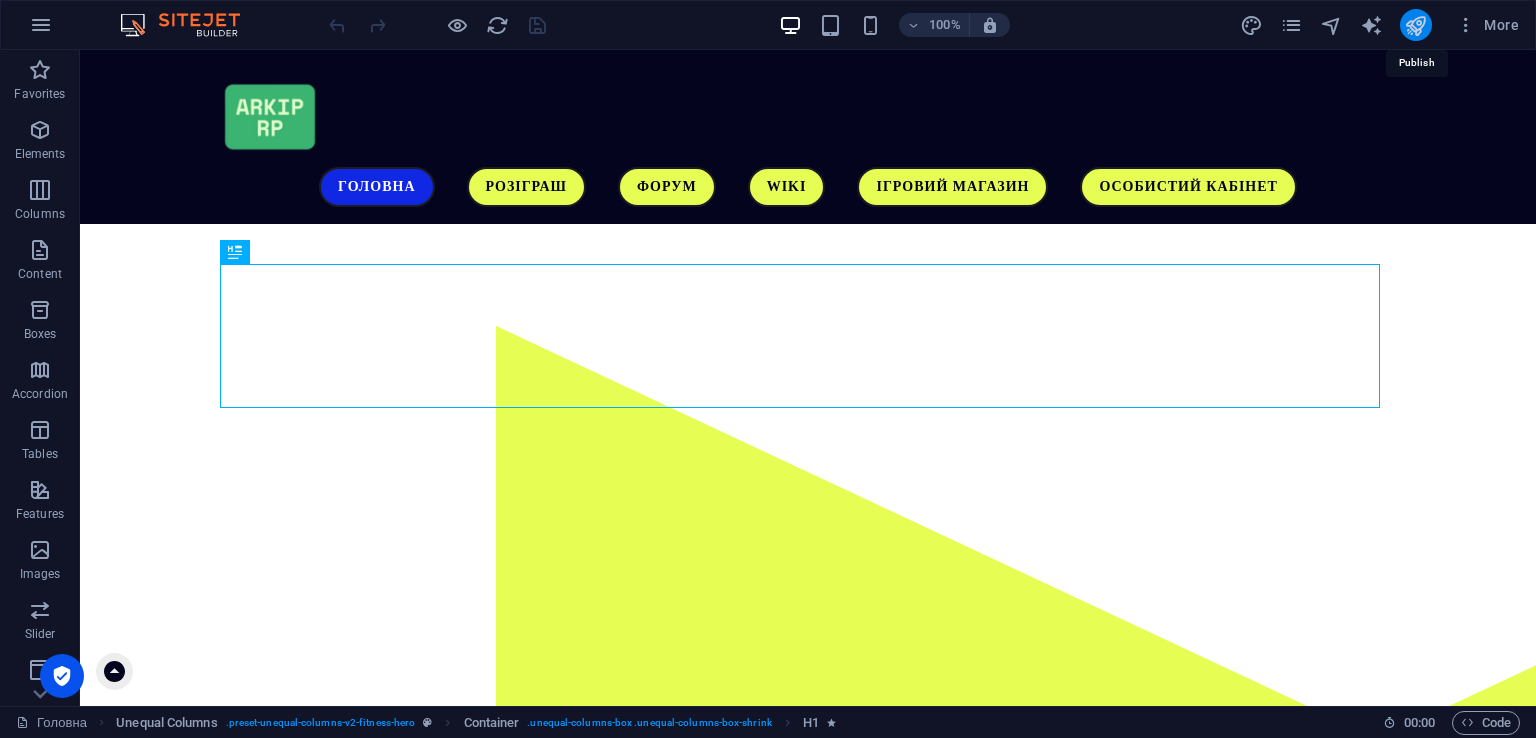 click at bounding box center [1415, 25] 